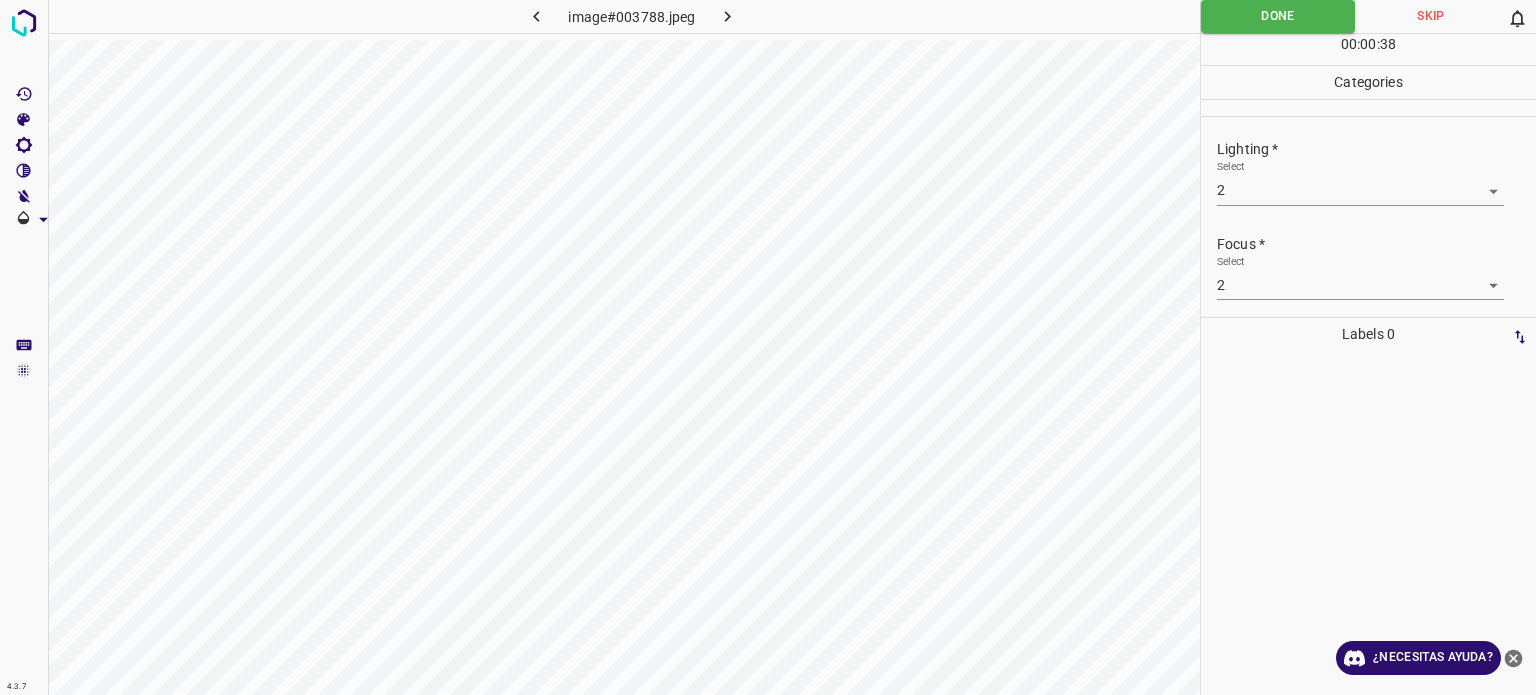scroll, scrollTop: 0, scrollLeft: 0, axis: both 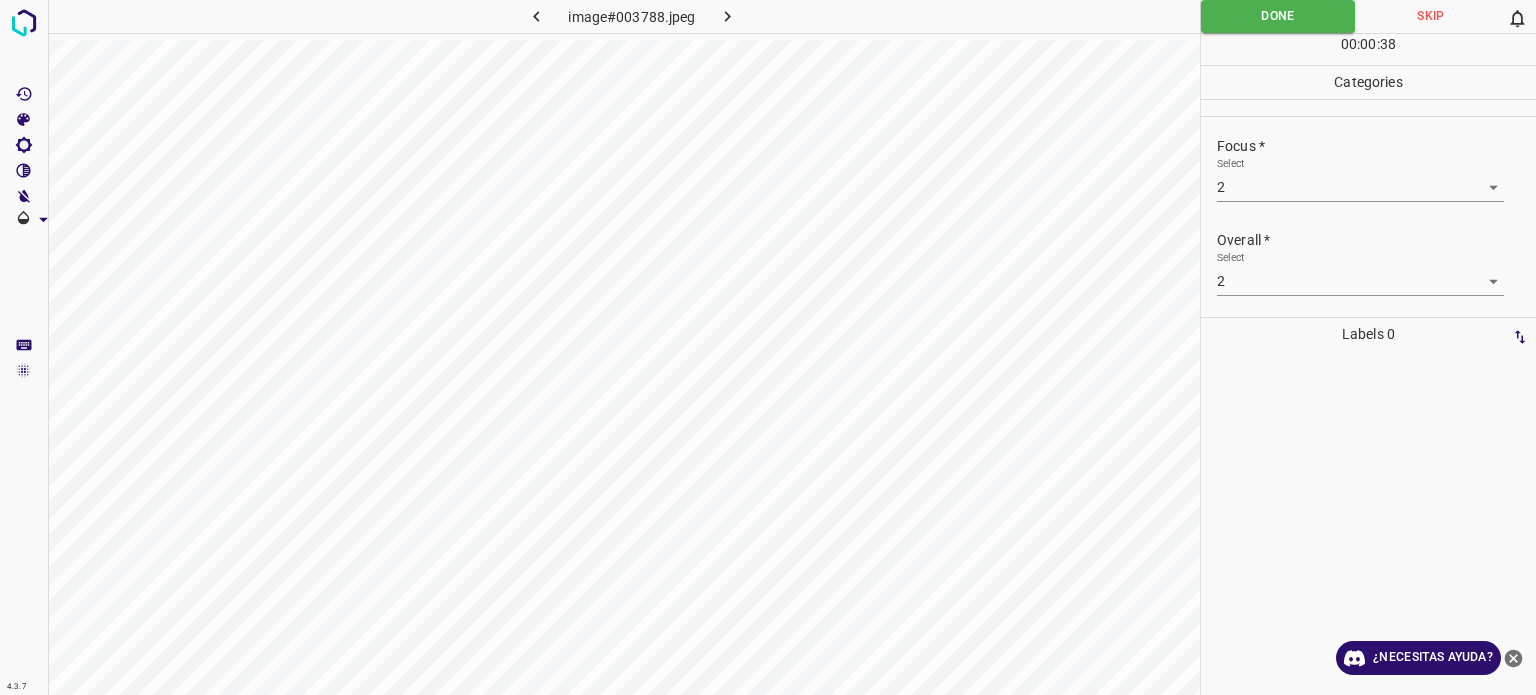 click on "Done" at bounding box center [1278, 16] 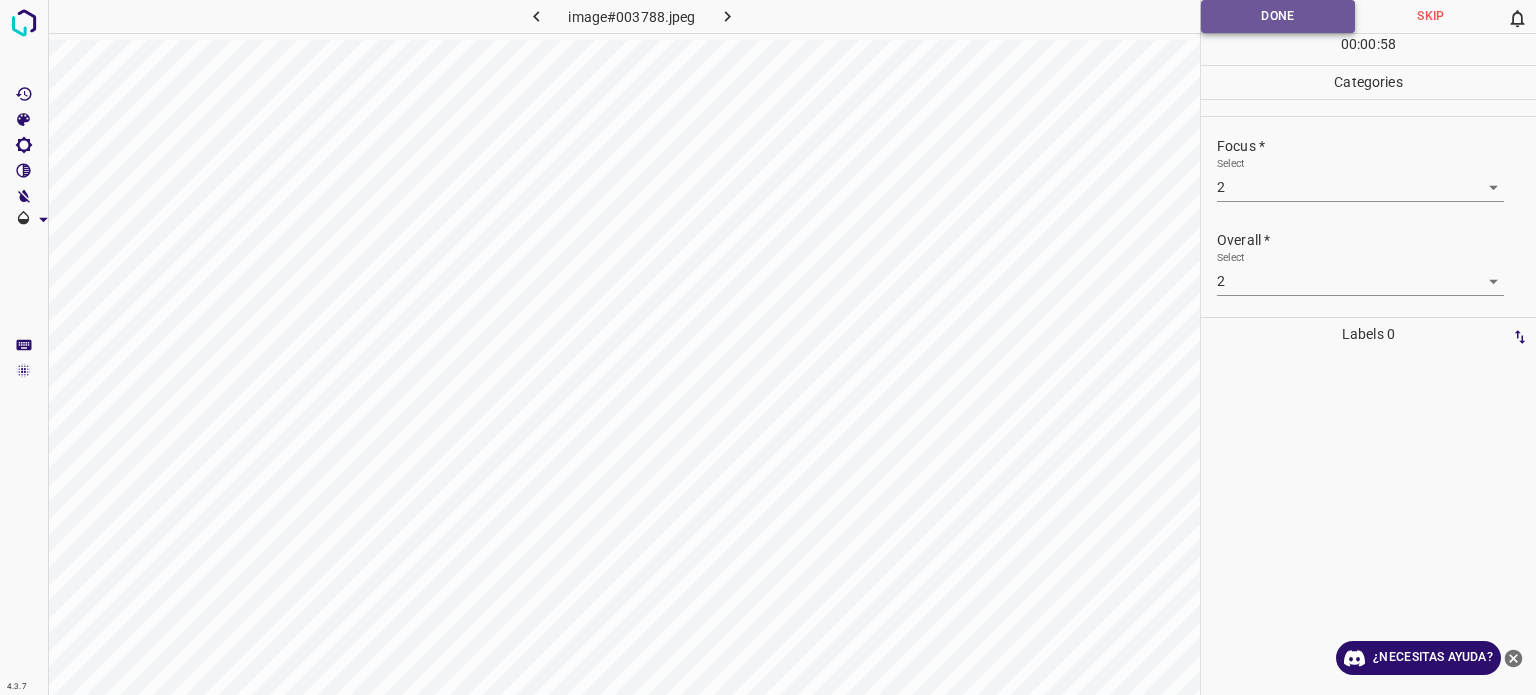 click on "Done" at bounding box center (1278, 16) 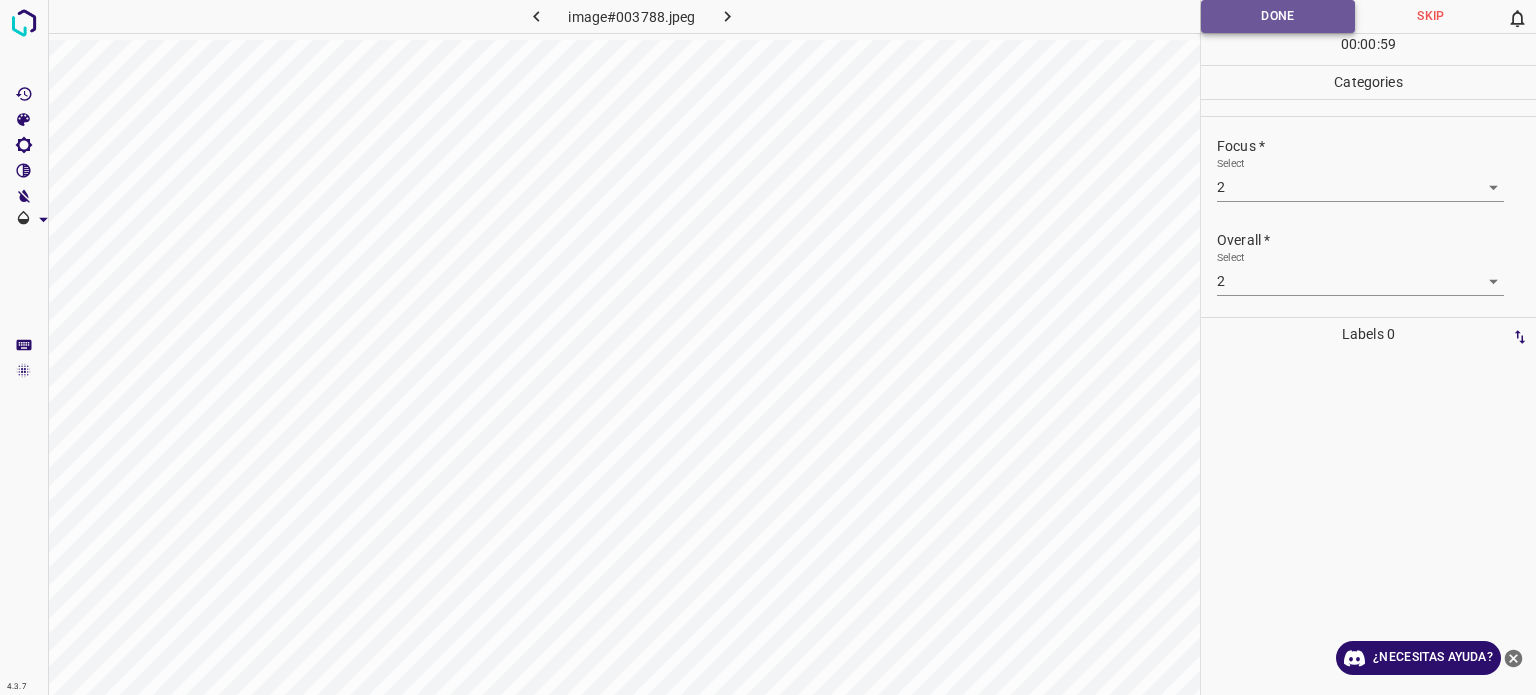 click on "Done" at bounding box center (1278, 16) 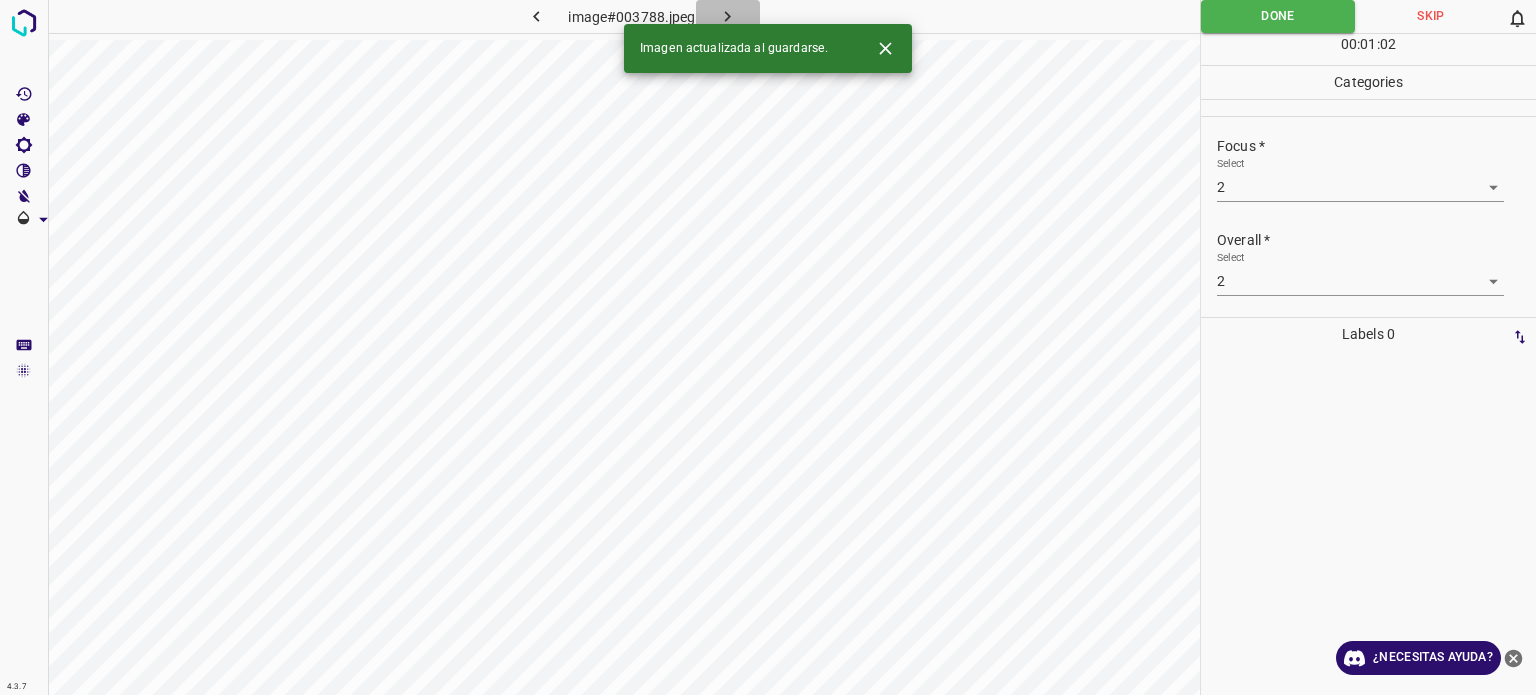 click 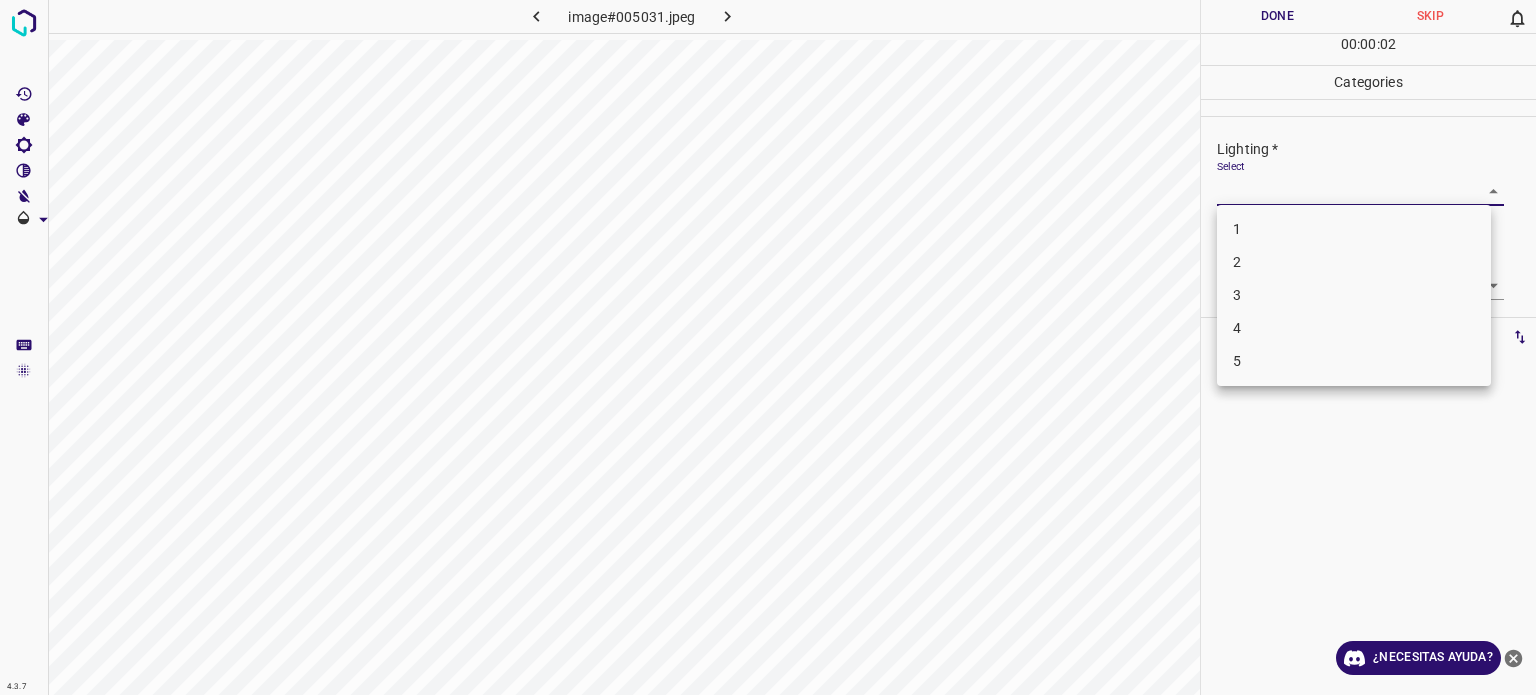 click on "4.3.7 image#005031.jpeg Done Skip 0 00   : 00   : 02   Categories Lighting *  Select ​ Focus *  Select ​ Overall *  Select ​ Labels   0 Categories 1 Lighting 2 Focus 3 Overall Tools Space Change between modes (Draw & Edit) I Auto labeling R Restore zoom M Zoom in N Zoom out Delete Delete selecte label Filters Z Restore filters X Saturation filter C Brightness filter V Contrast filter B Gray scale filter General O Download ¿Necesitas ayuda? - Texto - Esconder - Borrar Texto original Valora esta traducción Tu opinión servirá para ayudar a mejorar el Traductor de Google 1 2 3 4 5" at bounding box center (768, 347) 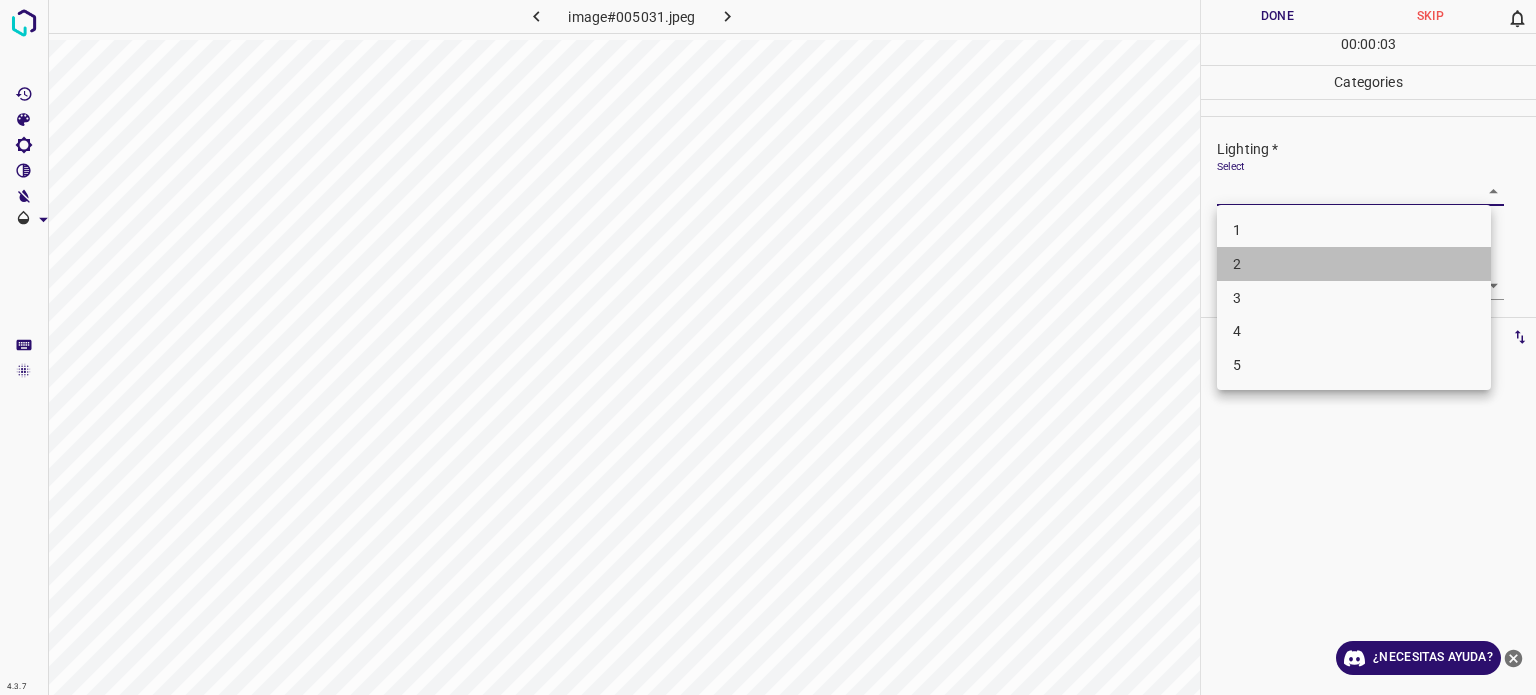 click on "2" at bounding box center [1354, 264] 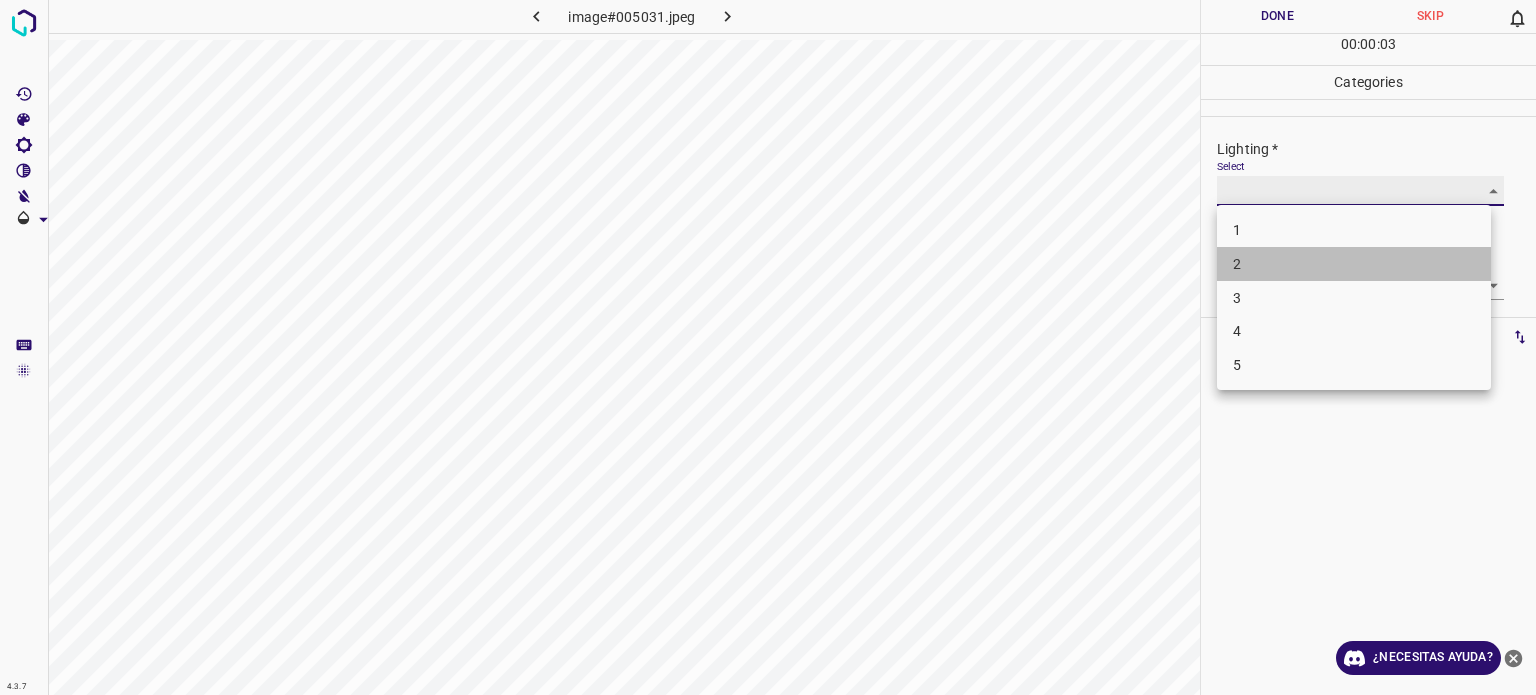 type on "2" 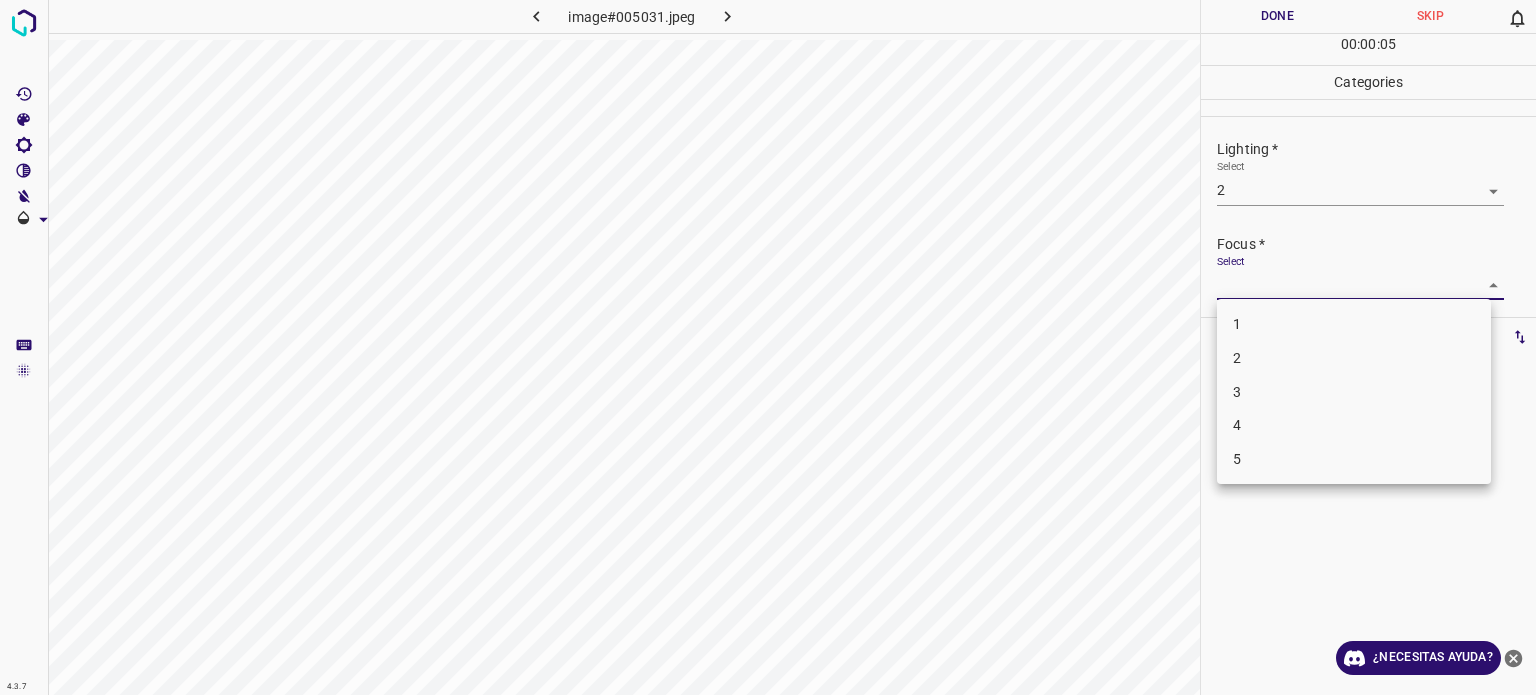 click on "4.3.7 image#005031.jpeg Done Skip 0 00   : 00   : 05   Categories Lighting *  Select 2 2 Focus *  Select ​ Overall *  Select ​ Labels   0 Categories 1 Lighting 2 Focus 3 Overall Tools Space Change between modes (Draw & Edit) I Auto labeling R Restore zoom M Zoom in N Zoom out Delete Delete selecte label Filters Z Restore filters X Saturation filter C Brightness filter V Contrast filter B Gray scale filter General O Download ¿Necesitas ayuda? - Texto - Esconder - Borrar Texto original Valora esta traducción Tu opinión servirá para ayudar a mejorar el Traductor de Google 1 2 3 4 5" at bounding box center [768, 347] 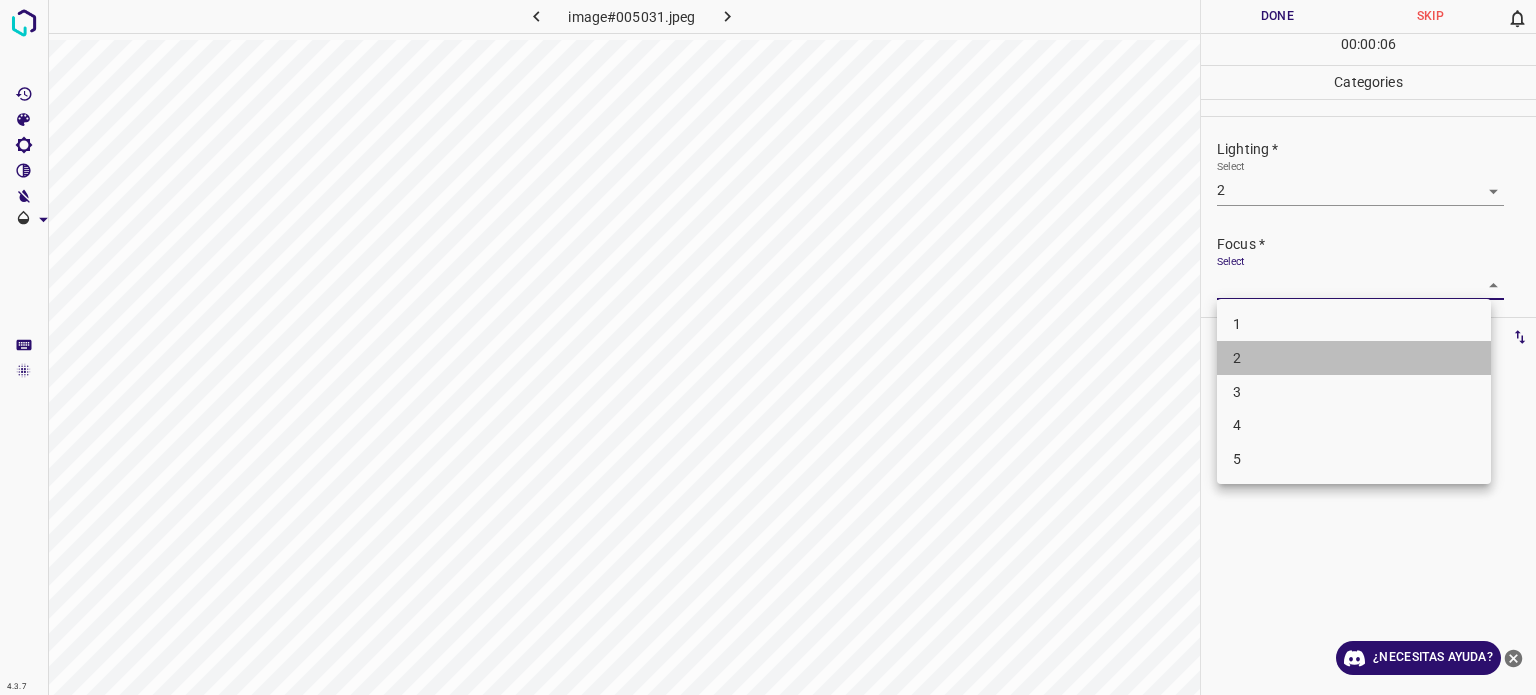 click on "2" at bounding box center [1354, 358] 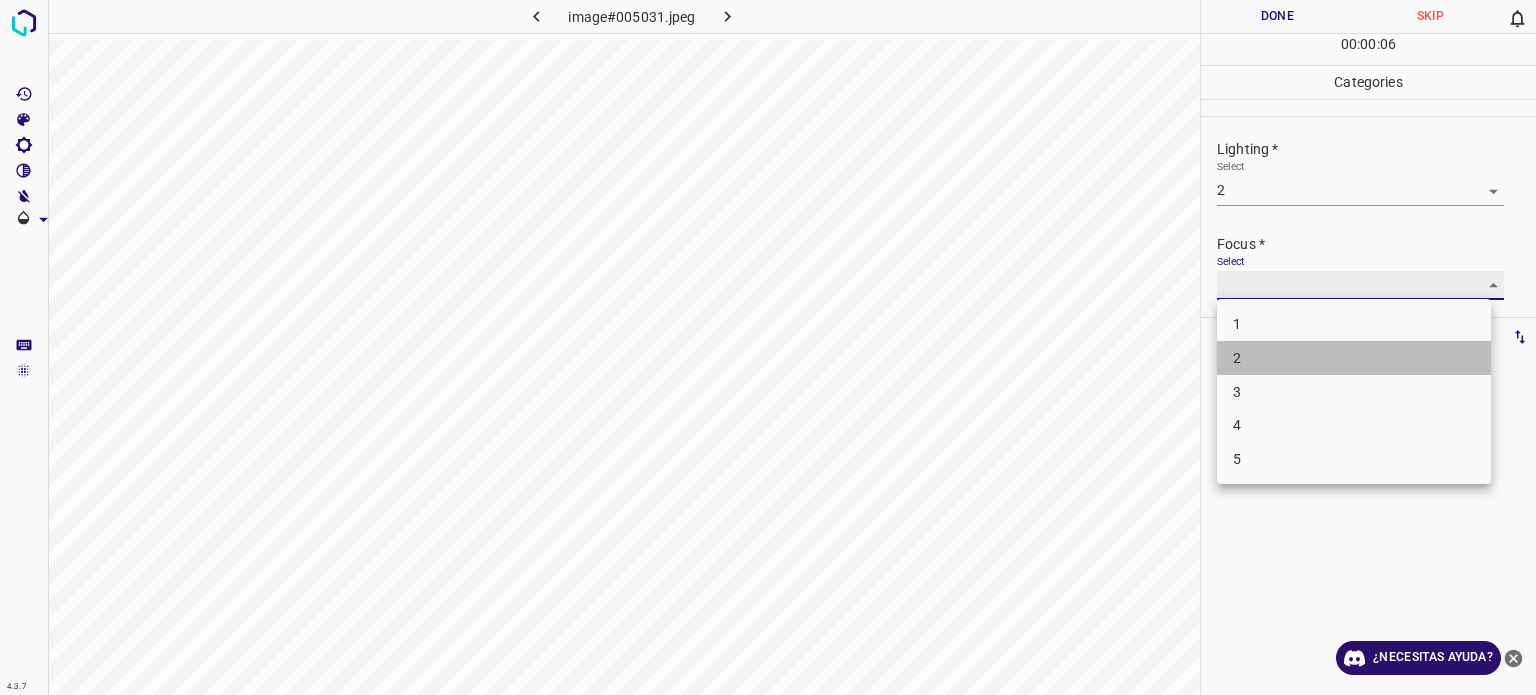 type on "2" 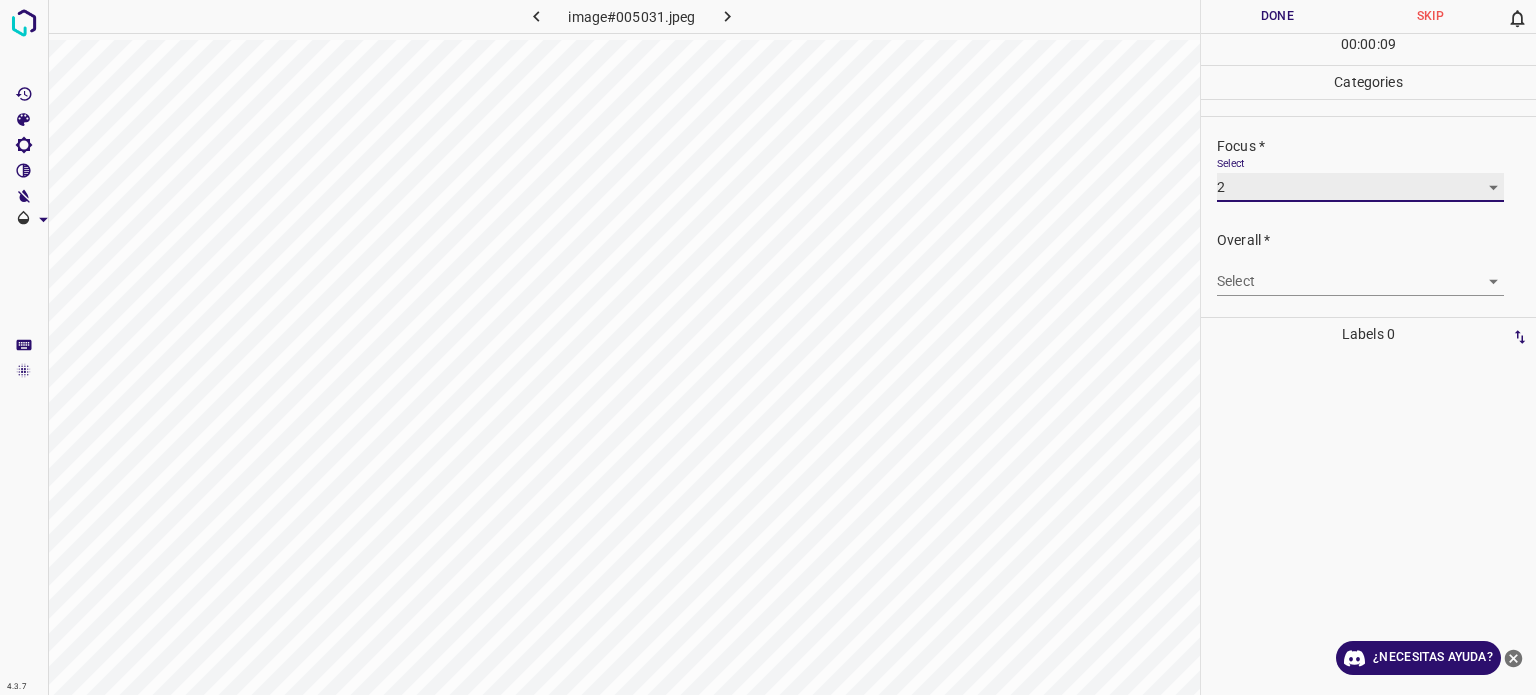 scroll, scrollTop: 98, scrollLeft: 0, axis: vertical 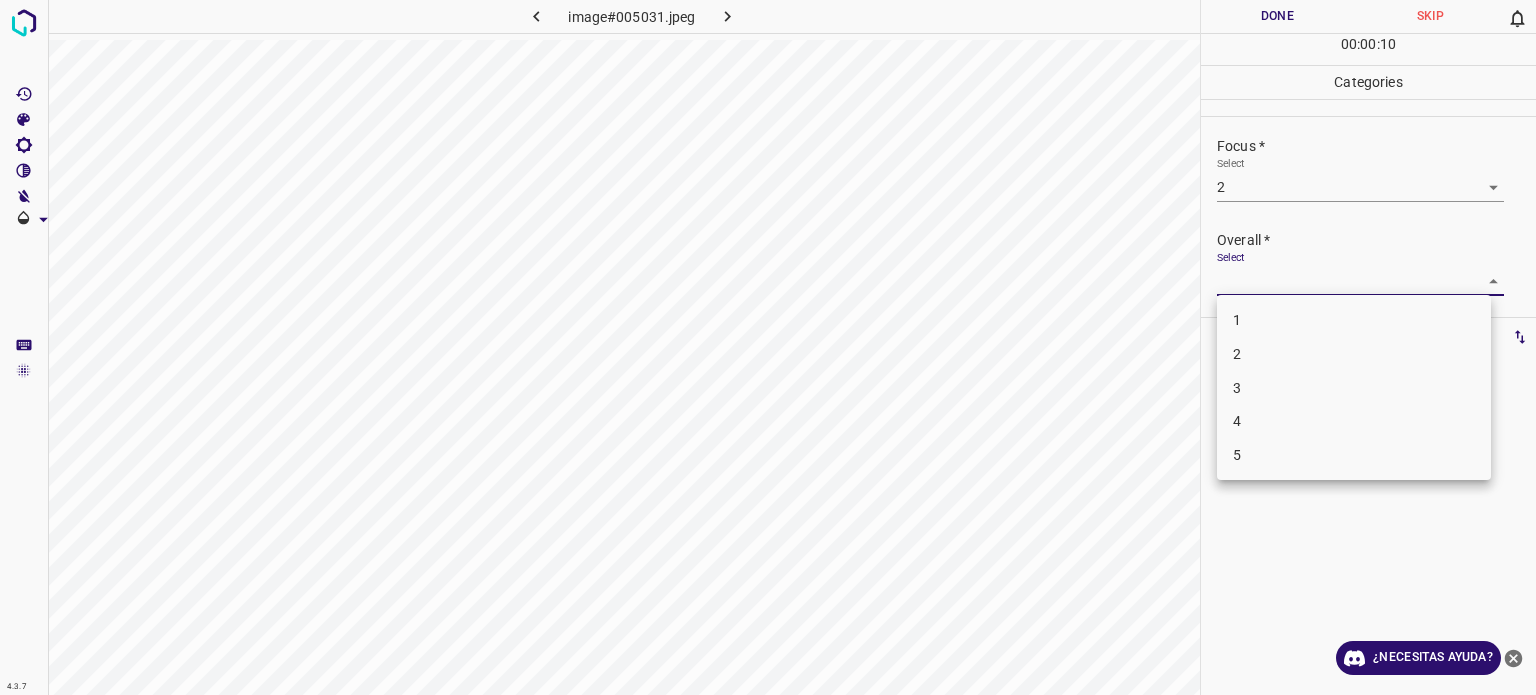 click on "4.3.7 image#005031.jpeg Done Skip 0 00   : 00   : 10   Categories Lighting *  Select 2 2 Focus *  Select 2 2 Overall *  Select ​ Labels   0 Categories 1 Lighting 2 Focus 3 Overall Tools Space Change between modes (Draw & Edit) I Auto labeling R Restore zoom M Zoom in N Zoom out Delete Delete selecte label Filters Z Restore filters X Saturation filter C Brightness filter V Contrast filter B Gray scale filter General O Download ¿Necesitas ayuda? - Texto - Esconder - Borrar Texto original Valora esta traducción Tu opinión servirá para ayudar a mejorar el Traductor de Google 1 2 3 4 5" at bounding box center [768, 347] 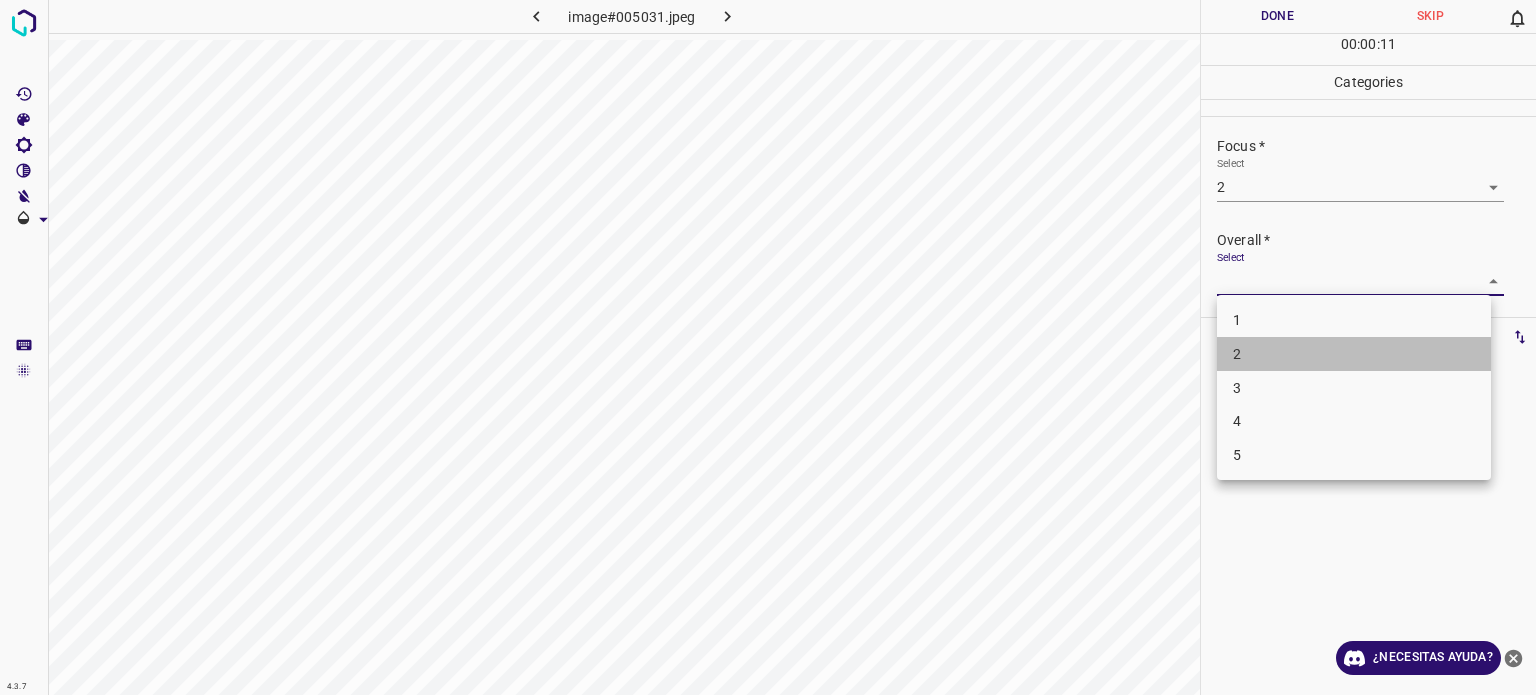click on "2" at bounding box center [1354, 354] 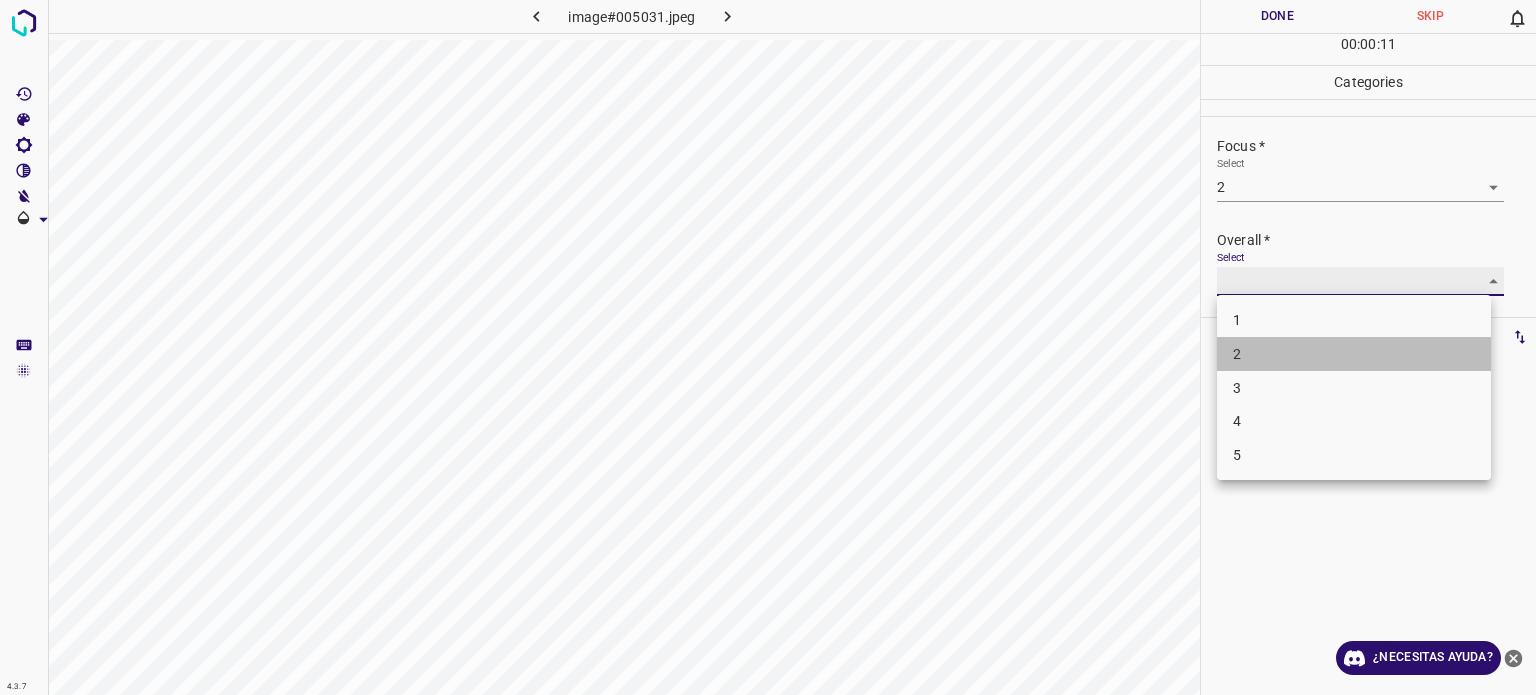 type on "2" 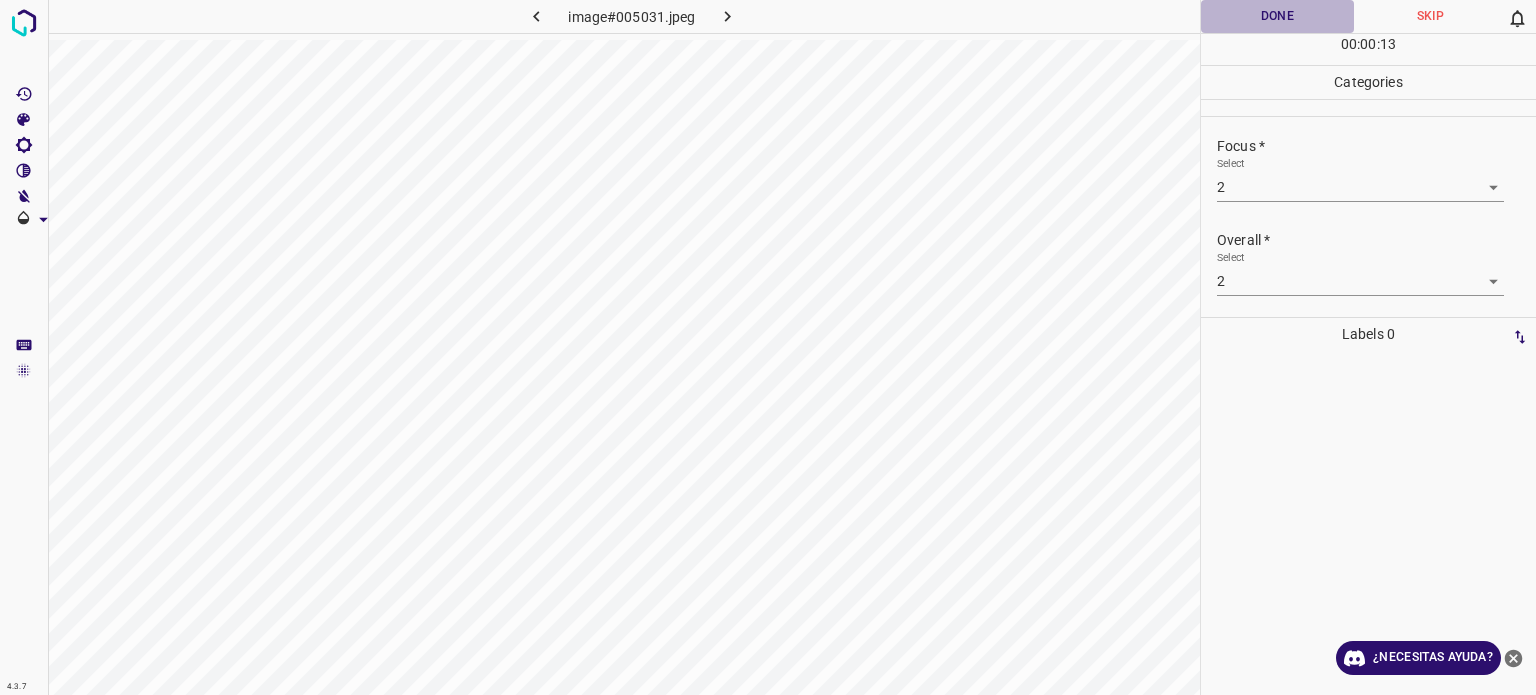 click on "Done" at bounding box center (1277, 16) 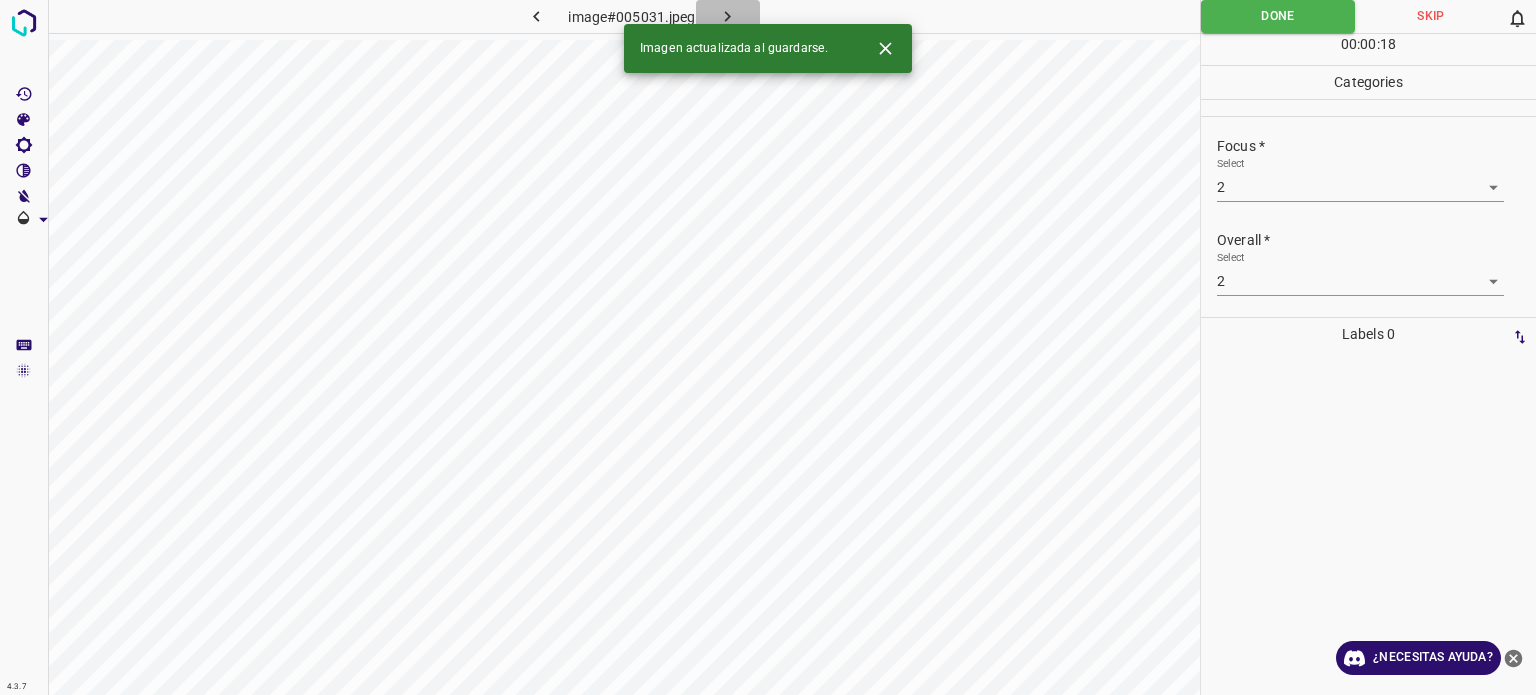 click 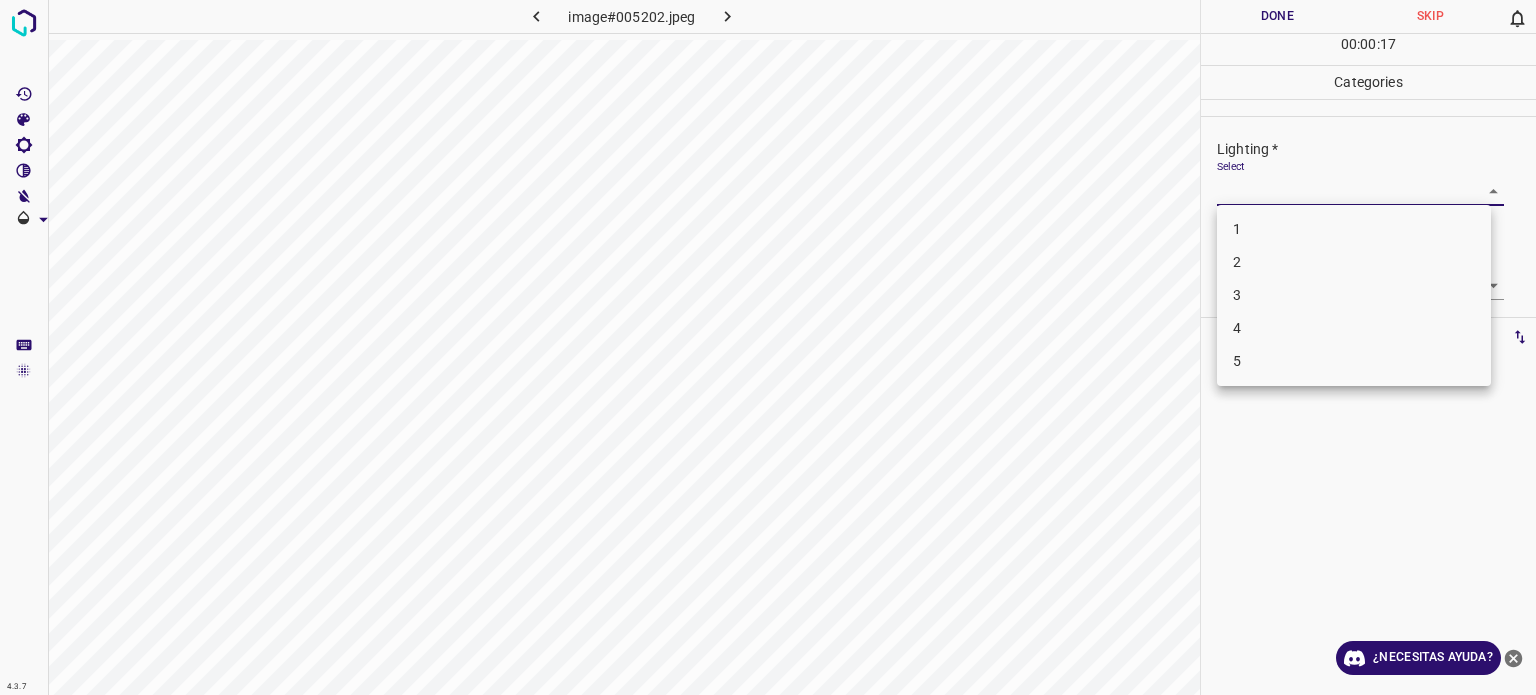 click on "4.3.7 image#005202.jpeg Done Skip 0 00   : 00   : 17   Categories Lighting *  Select ​ Focus *  Select ​ Overall *  Select ​ Labels   0 Categories 1 Lighting 2 Focus 3 Overall Tools Space Change between modes (Draw & Edit) I Auto labeling R Restore zoom M Zoom in N Zoom out Delete Delete selecte label Filters Z Restore filters X Saturation filter C Brightness filter V Contrast filter B Gray scale filter General O Download ¿Necesitas ayuda? - Texto - Esconder - Borrar Texto original Valora esta traducción Tu opinión servirá para ayudar a mejorar el Traductor de Google 1 2 3 4 5" at bounding box center (768, 347) 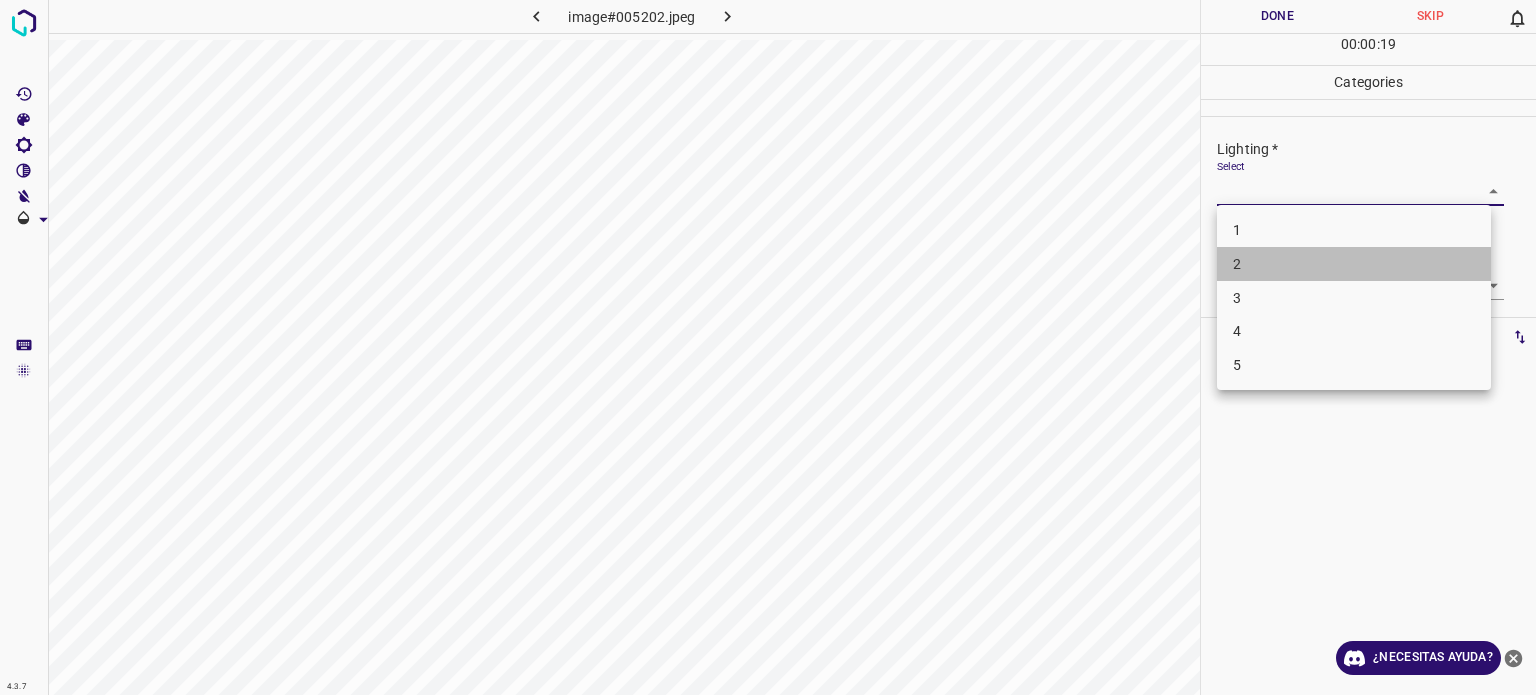 click on "2" at bounding box center (1354, 264) 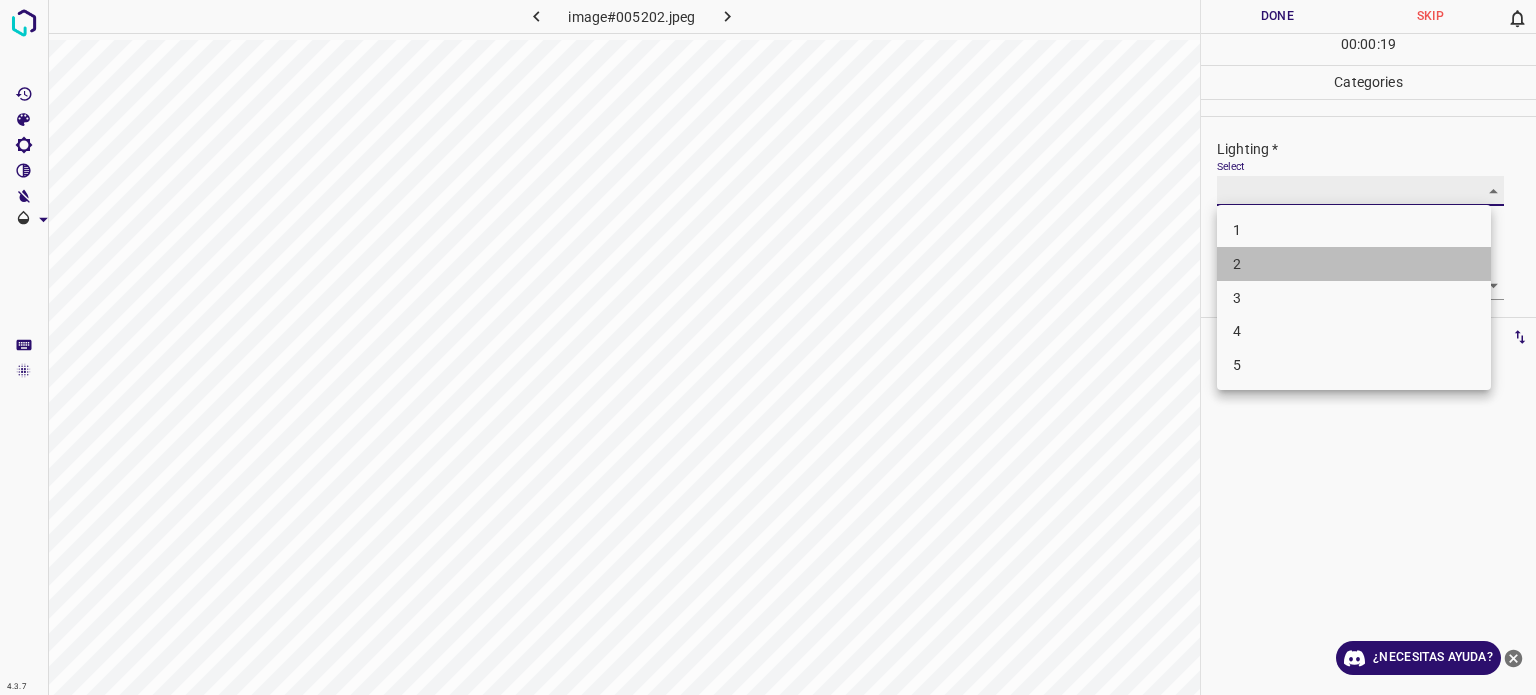 type on "2" 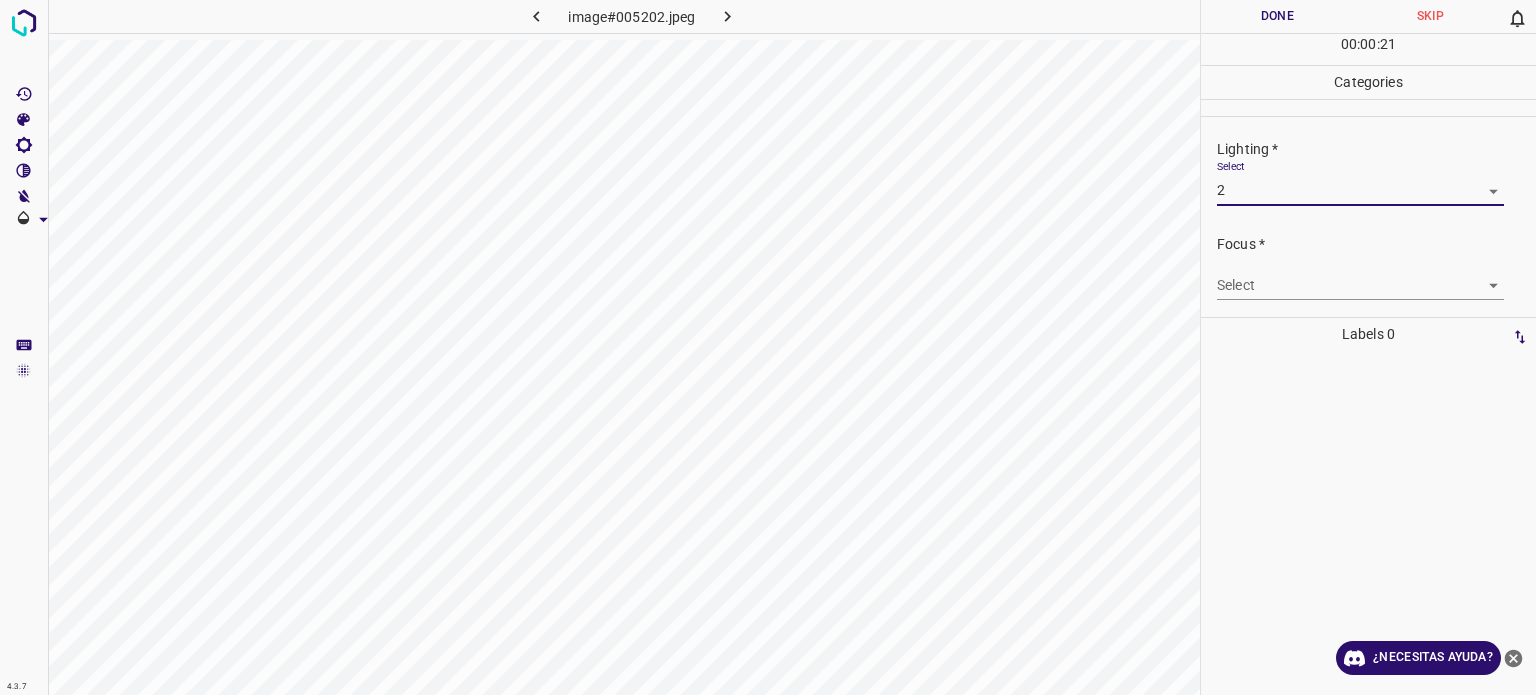 click on "4.3.7 image#005202.jpeg Done Skip 0 00   : 00   : 21   Categories Lighting *  Select 2 2 Focus *  Select ​ Overall *  Select ​ Labels   0 Categories 1 Lighting 2 Focus 3 Overall Tools Space Change between modes (Draw & Edit) I Auto labeling R Restore zoom M Zoom in N Zoom out Delete Delete selecte label Filters Z Restore filters X Saturation filter C Brightness filter V Contrast filter B Gray scale filter General O Download ¿Necesitas ayuda? - Texto - Esconder - Borrar Texto original Valora esta traducción Tu opinión servirá para ayudar a mejorar el Traductor de Google" at bounding box center (768, 347) 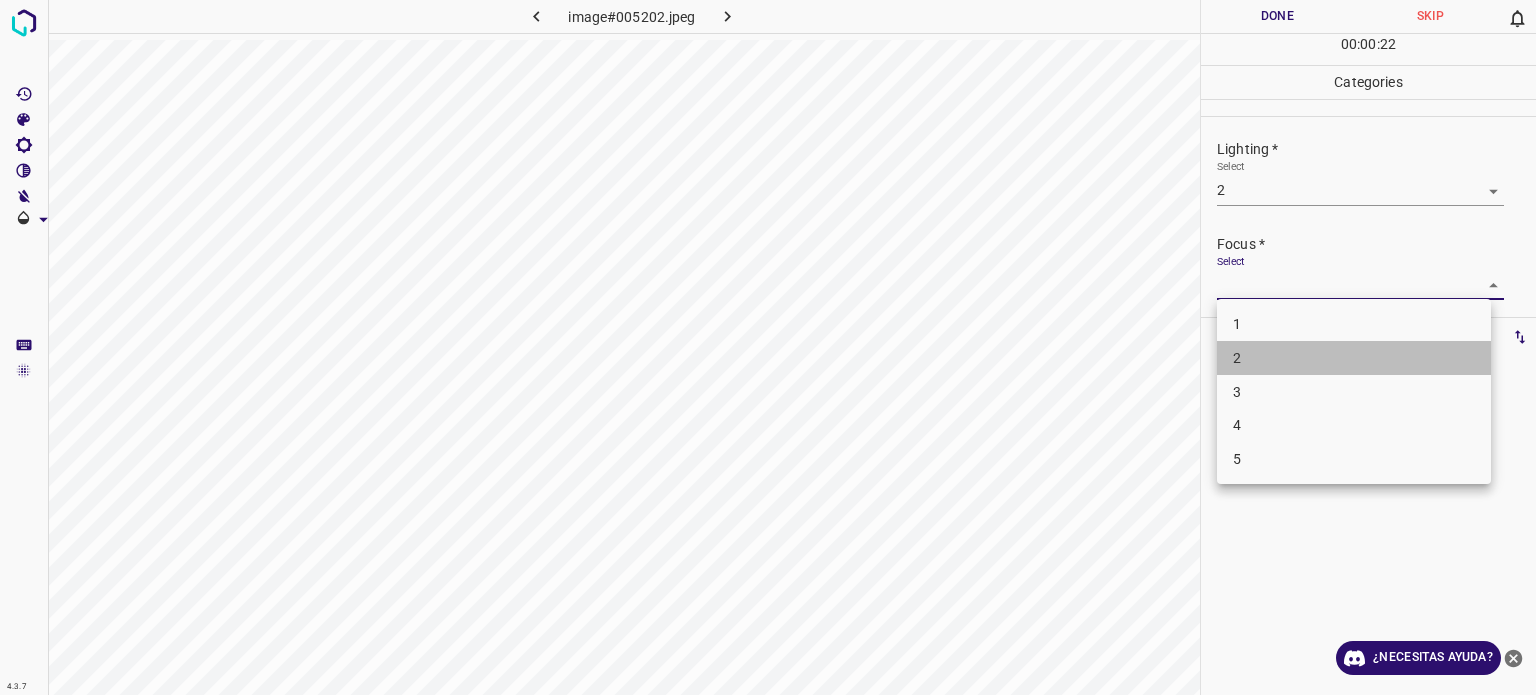 click on "2" at bounding box center [1354, 358] 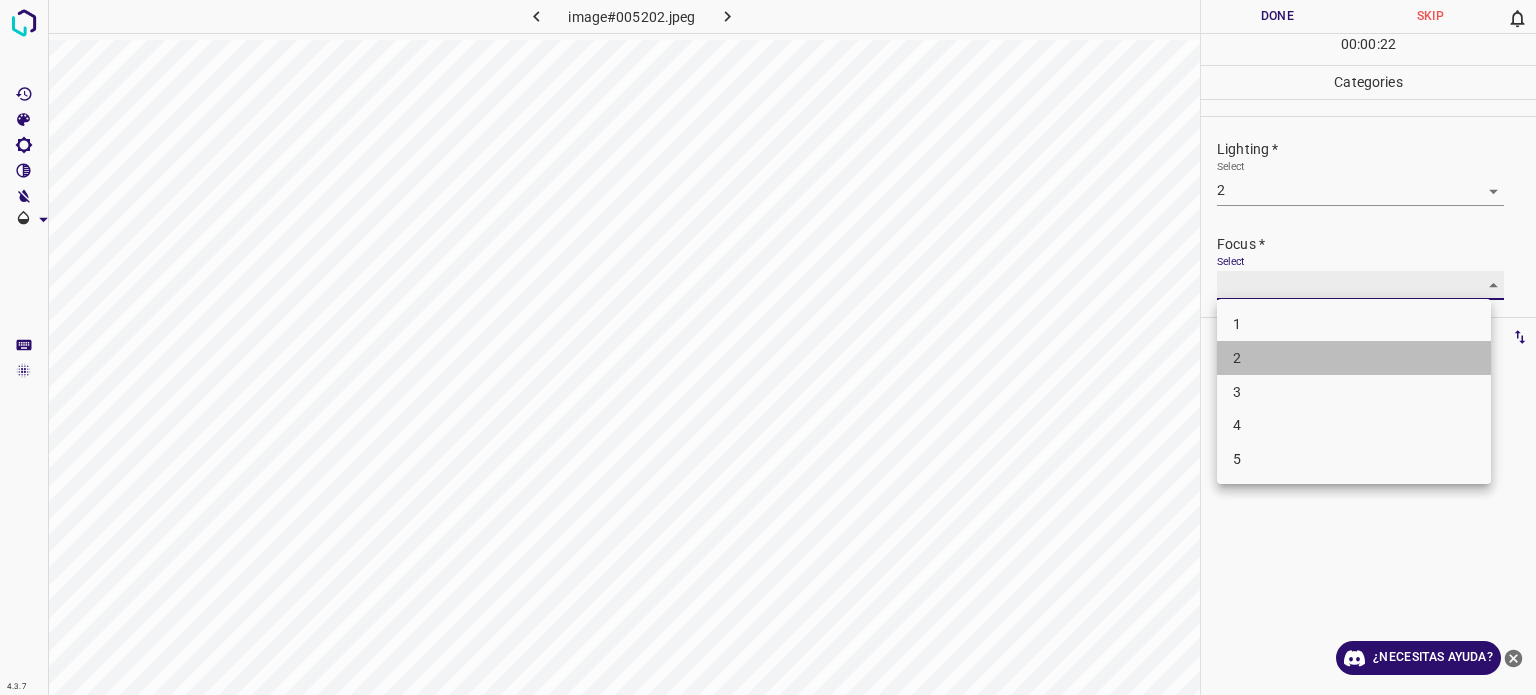 type on "2" 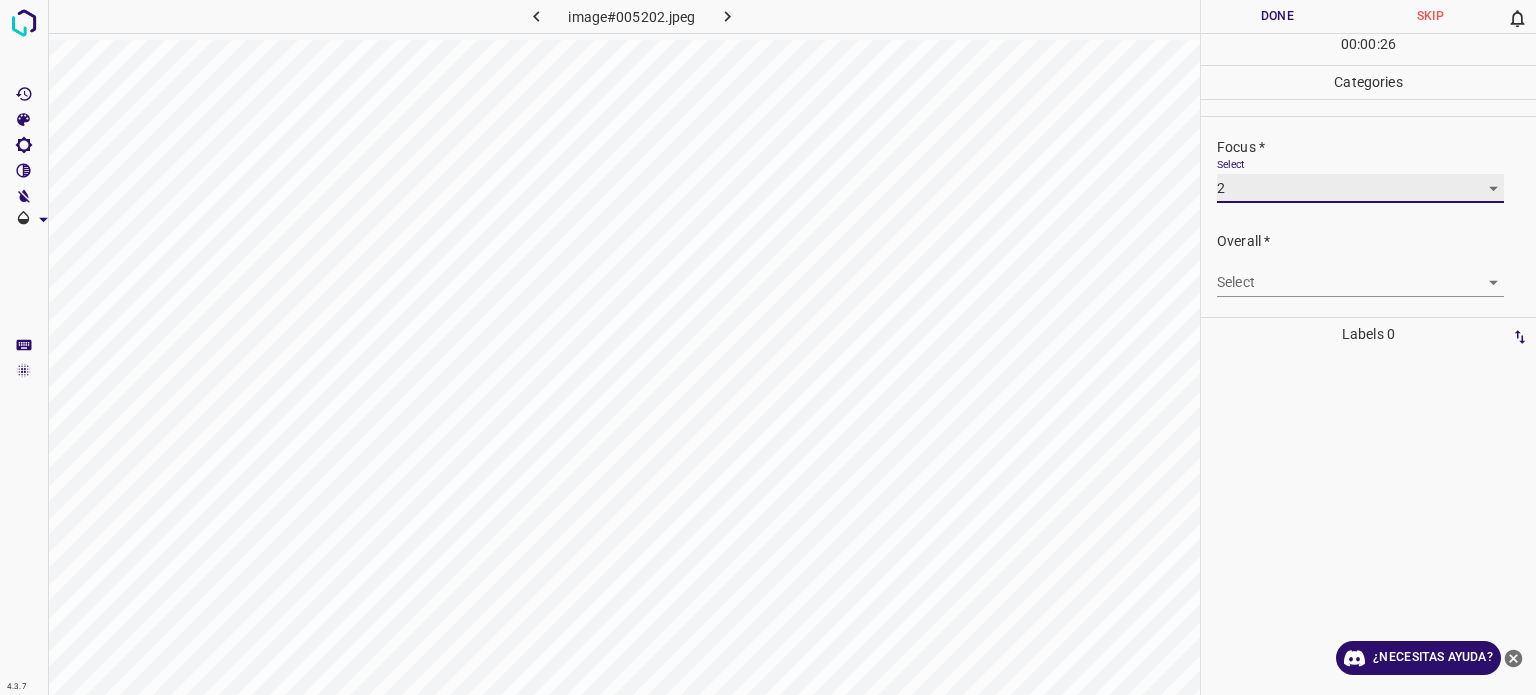 scroll, scrollTop: 98, scrollLeft: 0, axis: vertical 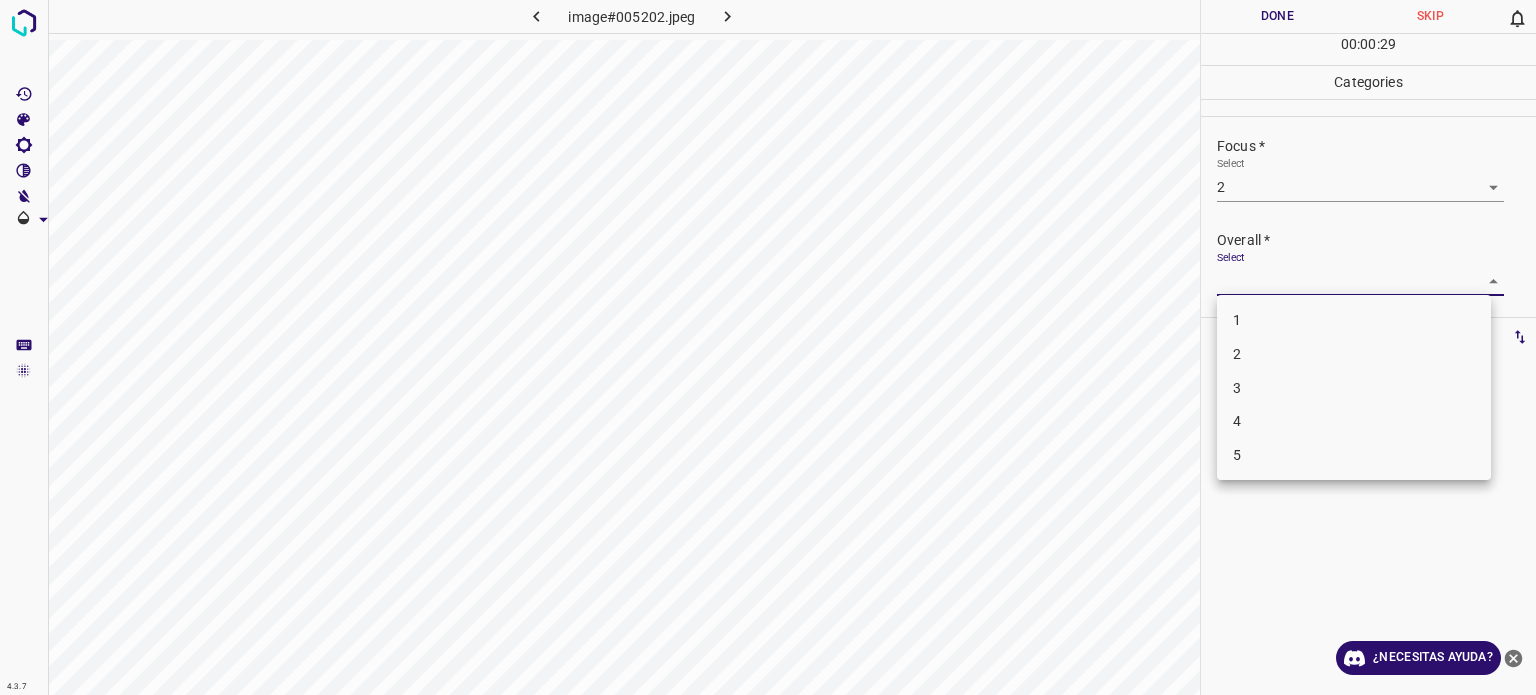 drag, startPoint x: 1260, startPoint y: 282, endPoint x: 1240, endPoint y: 350, distance: 70.88018 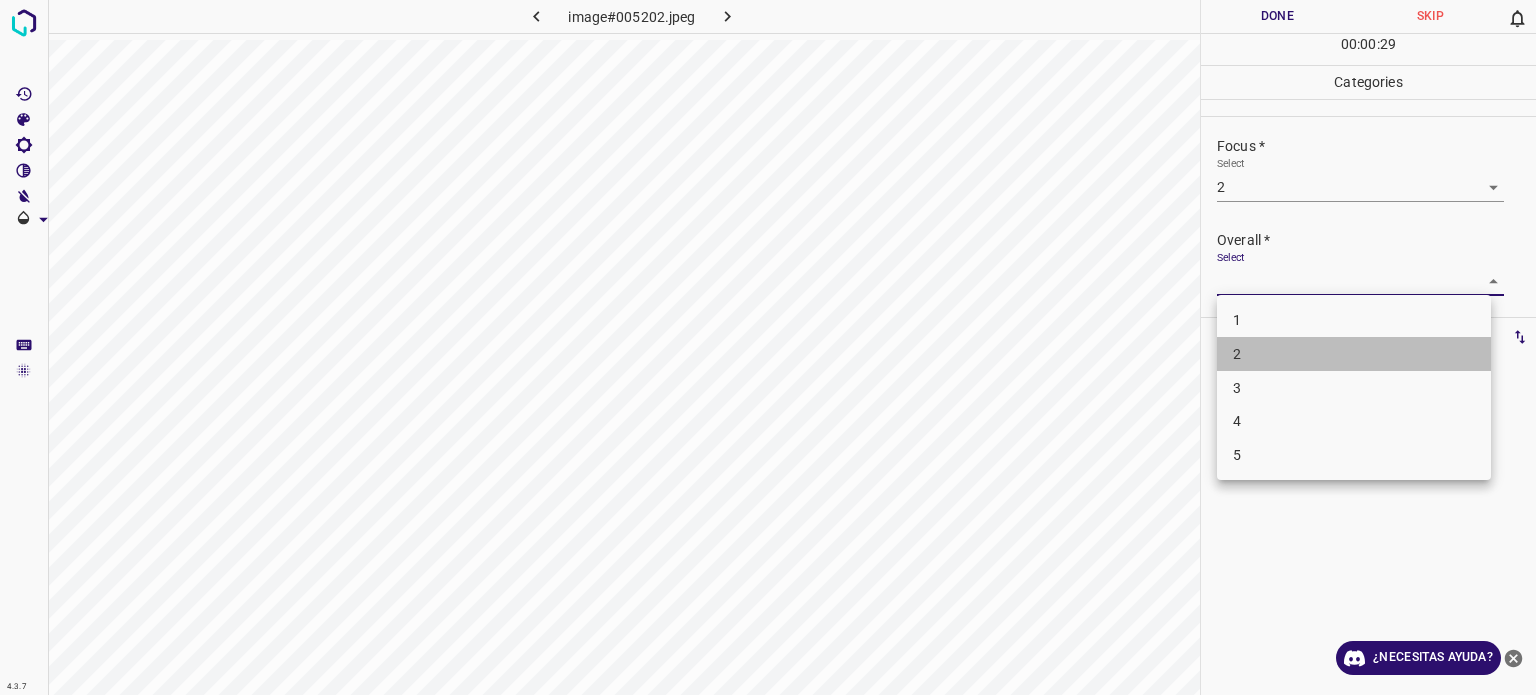 click on "2" at bounding box center [1237, 354] 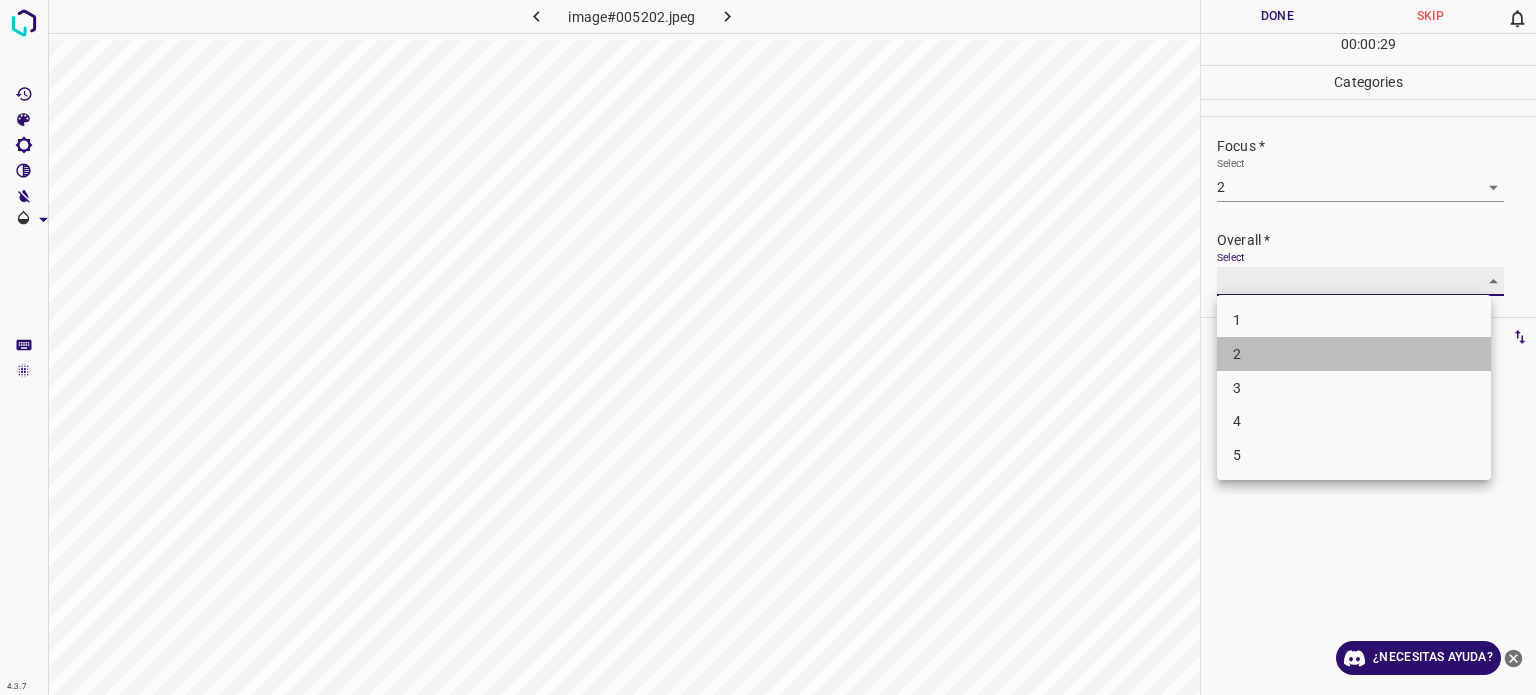 type on "2" 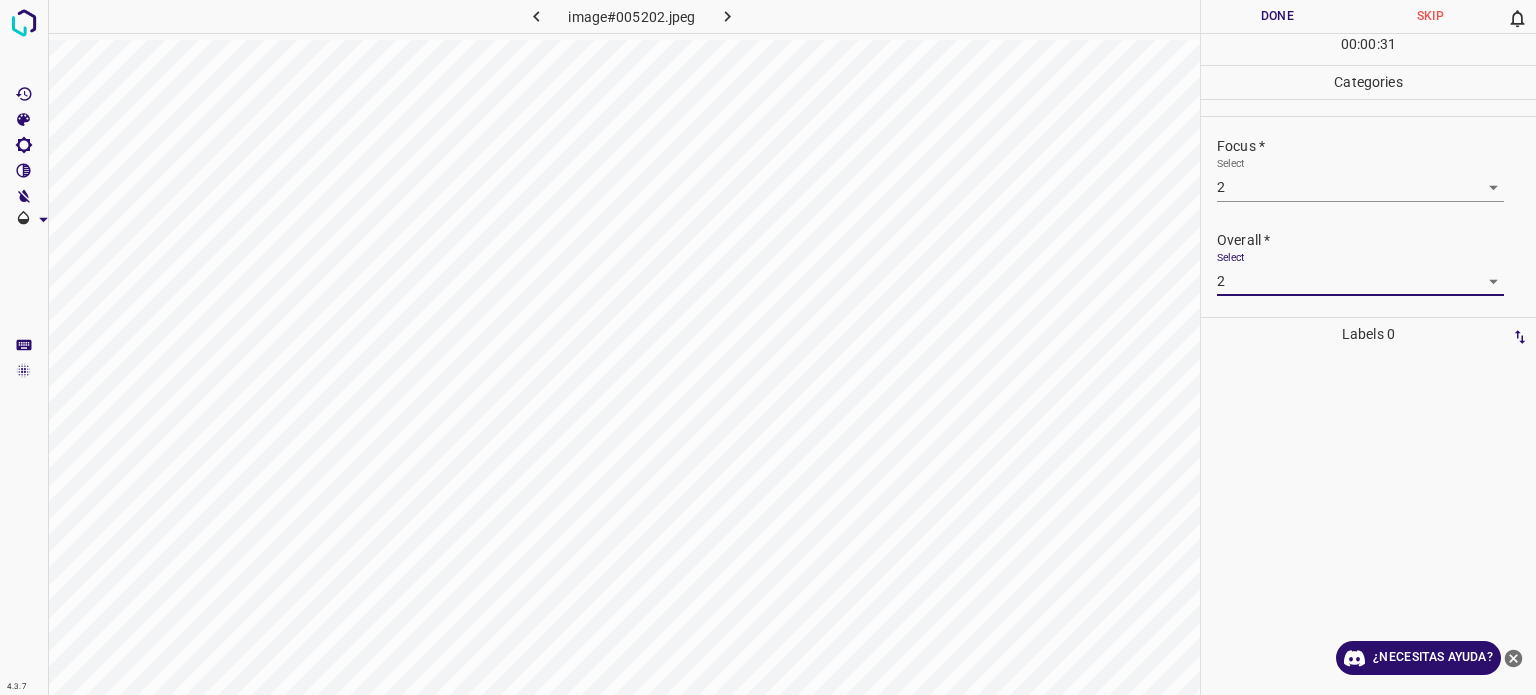 click on "Done" at bounding box center [1277, 16] 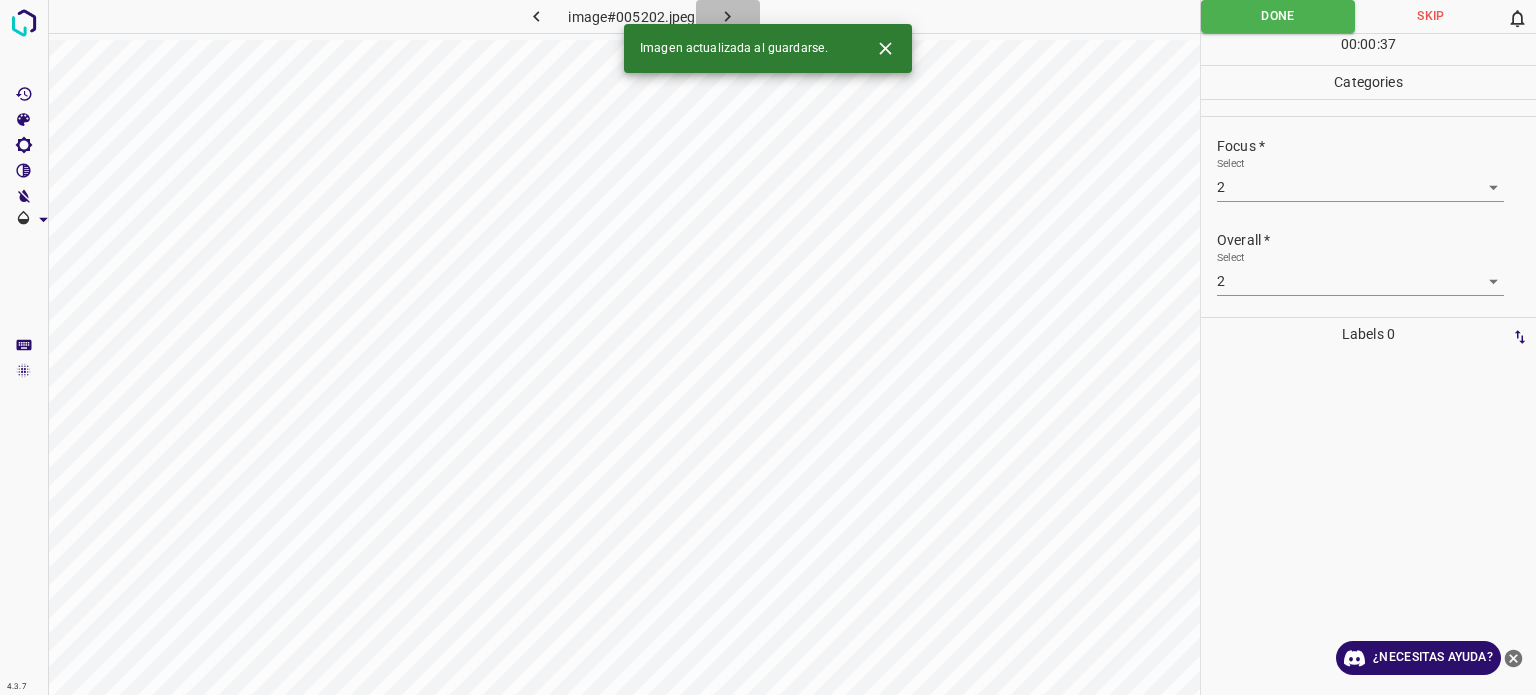 click 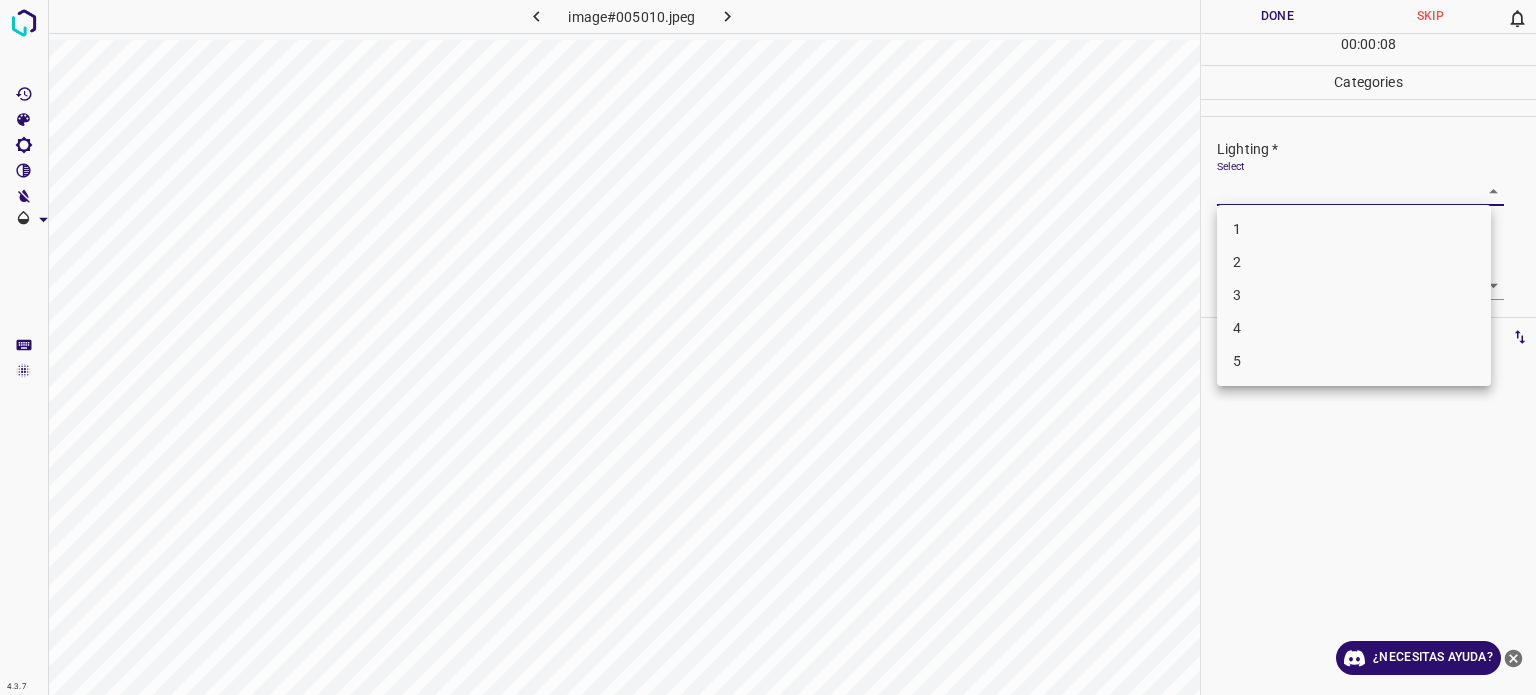 click on "4.3.7 image#005010.jpeg Done Skip 0 00   : 00   : 08   Categories Lighting *  Select ​ Focus *  Select ​ Overall *  Select ​ Labels   0 Categories 1 Lighting 2 Focus 3 Overall Tools Space Change between modes (Draw & Edit) I Auto labeling R Restore zoom M Zoom in N Zoom out Delete Delete selecte label Filters Z Restore filters X Saturation filter C Brightness filter V Contrast filter B Gray scale filter General O Download ¿Necesitas ayuda? - Texto - Esconder - Borrar Texto original Valora esta traducción Tu opinión servirá para ayudar a mejorar el Traductor de Google 1 2 3 4 5" at bounding box center [768, 347] 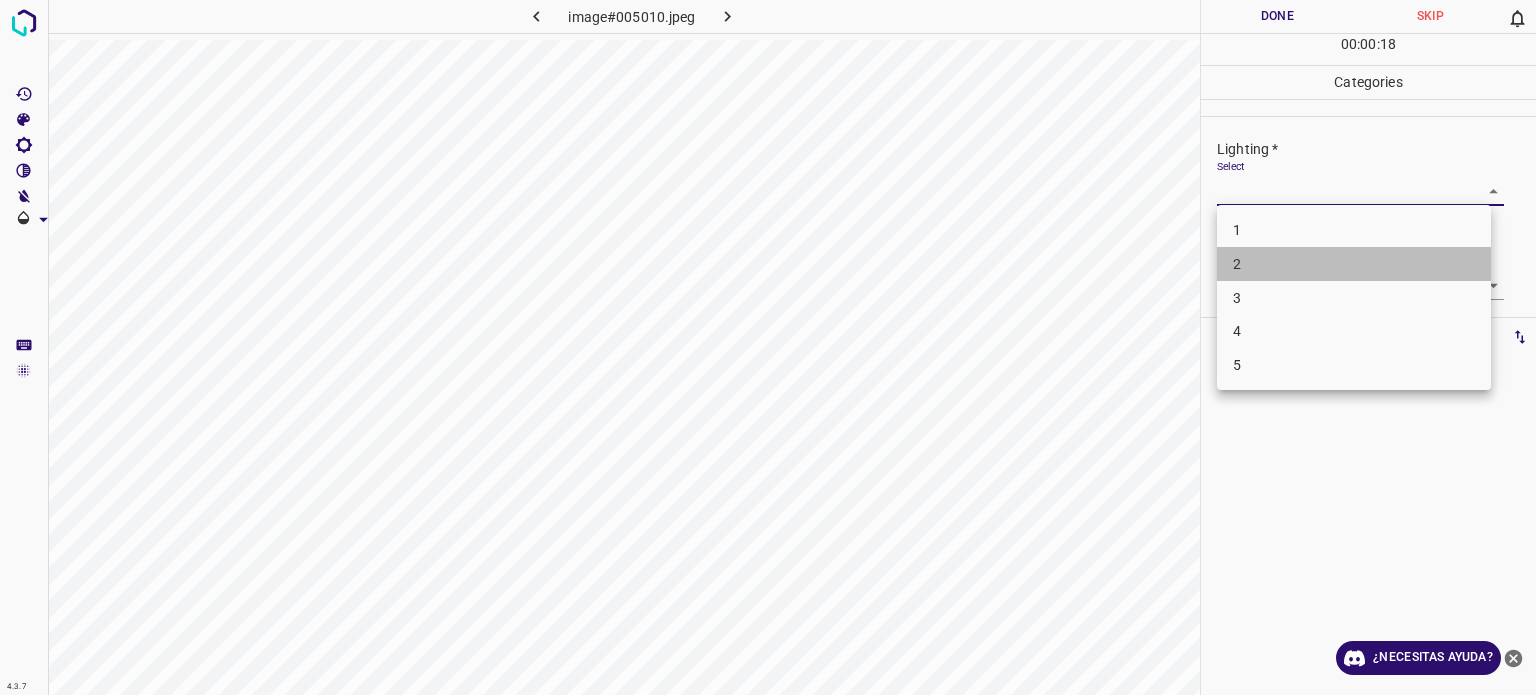 click on "2" at bounding box center (1354, 264) 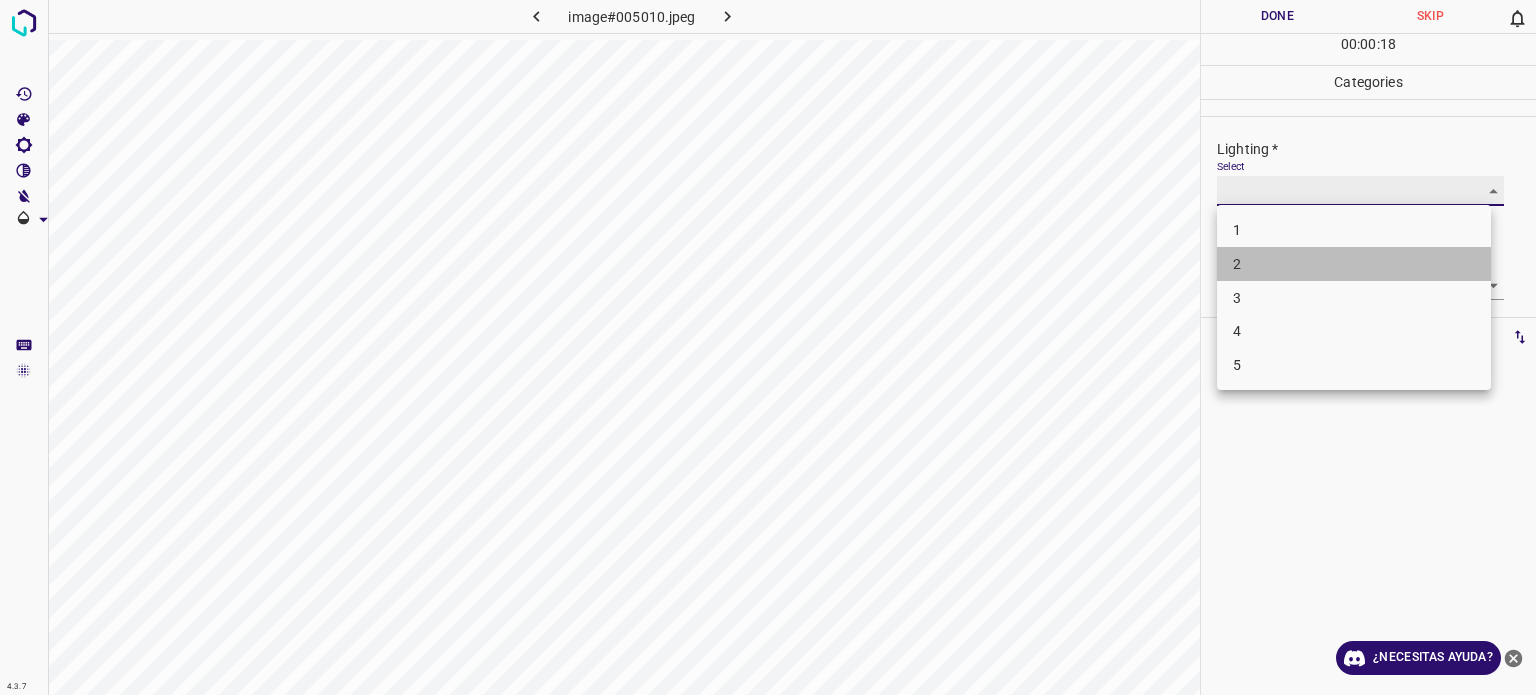 type on "2" 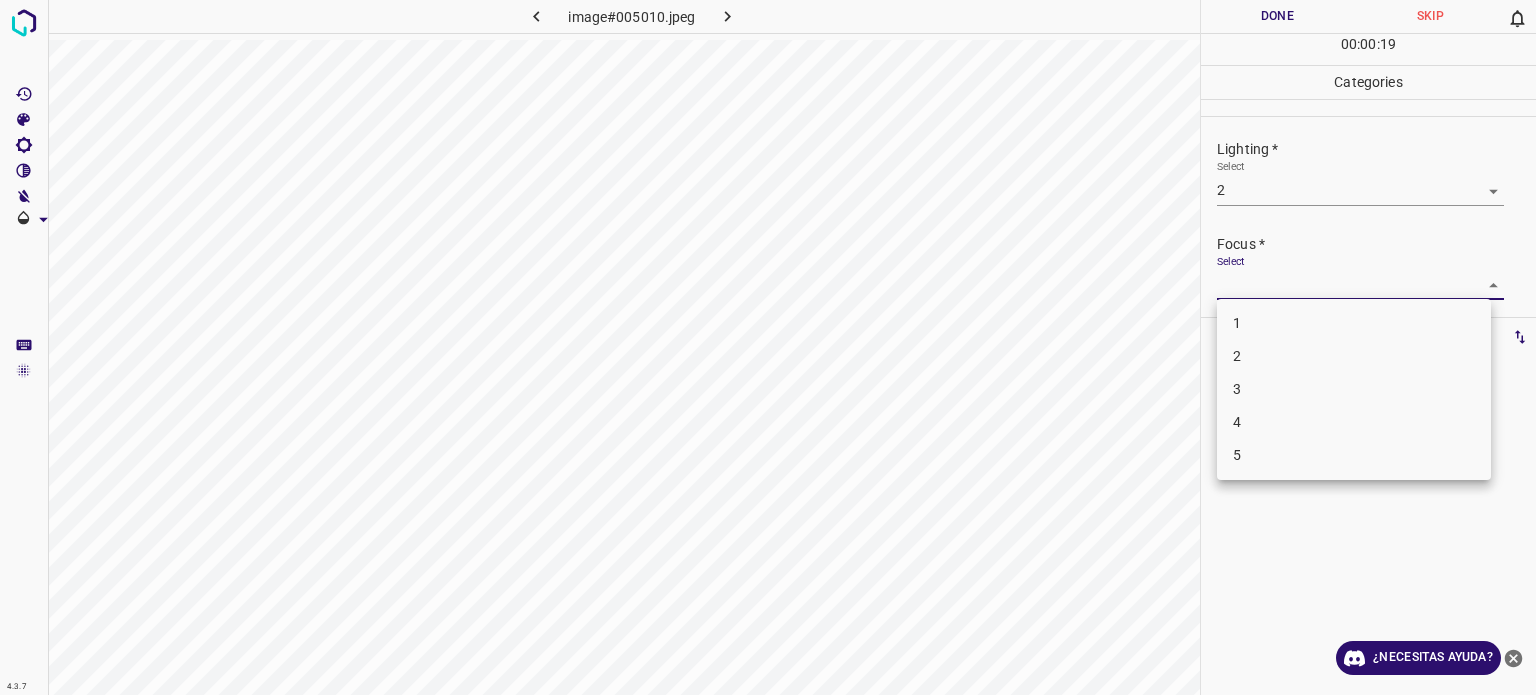 click on "4.3.7 image#005010.jpeg Done Skip 0 00   : 00   : 19   Categories Lighting *  Select 2 2 Focus *  Select ​ Overall *  Select ​ Labels   0 Categories 1 Lighting 2 Focus 3 Overall Tools Space Change between modes (Draw & Edit) I Auto labeling R Restore zoom M Zoom in N Zoom out Delete Delete selecte label Filters Z Restore filters X Saturation filter C Brightness filter V Contrast filter B Gray scale filter General O Download ¿Necesitas ayuda? - Texto - Esconder - Borrar Texto original Valora esta traducción Tu opinión servirá para ayudar a mejorar el Traductor de Google 1 2 3 4 5" at bounding box center [768, 347] 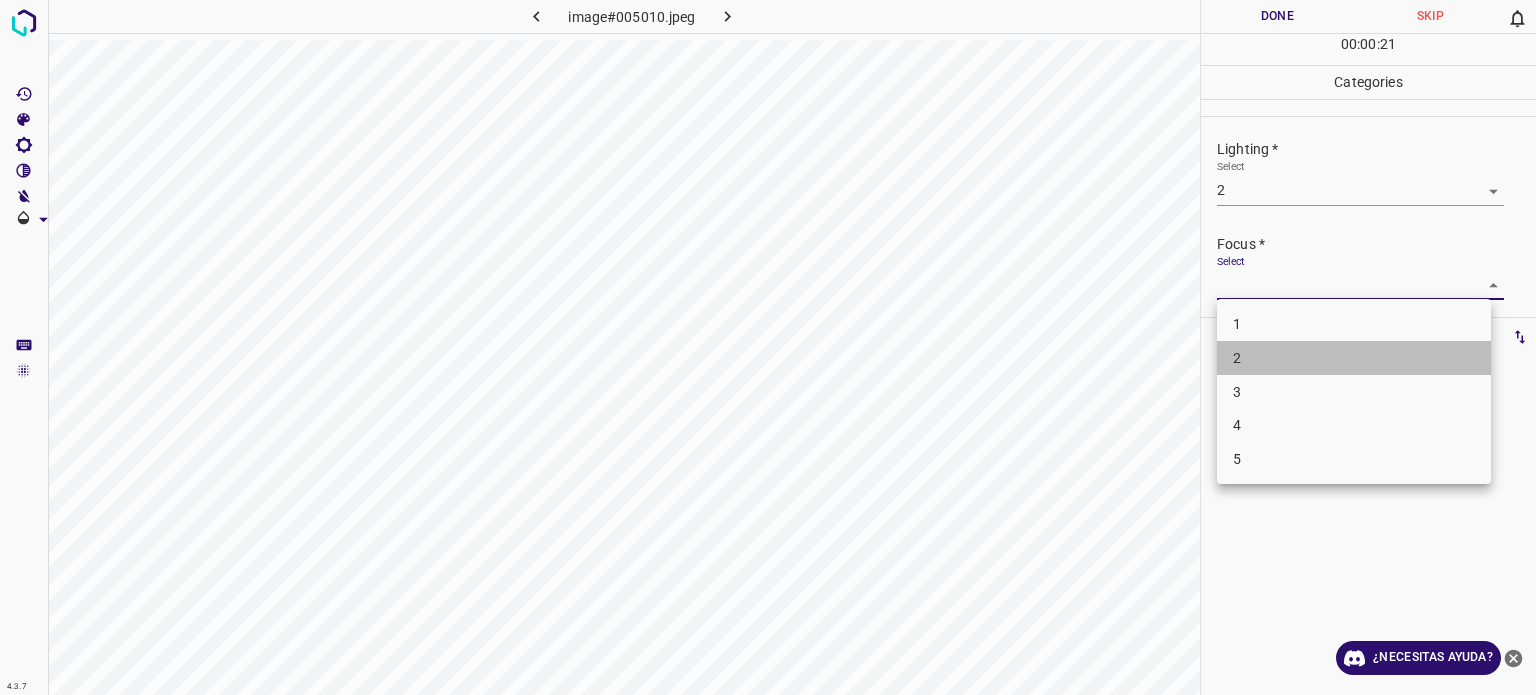 click on "2" at bounding box center [1237, 358] 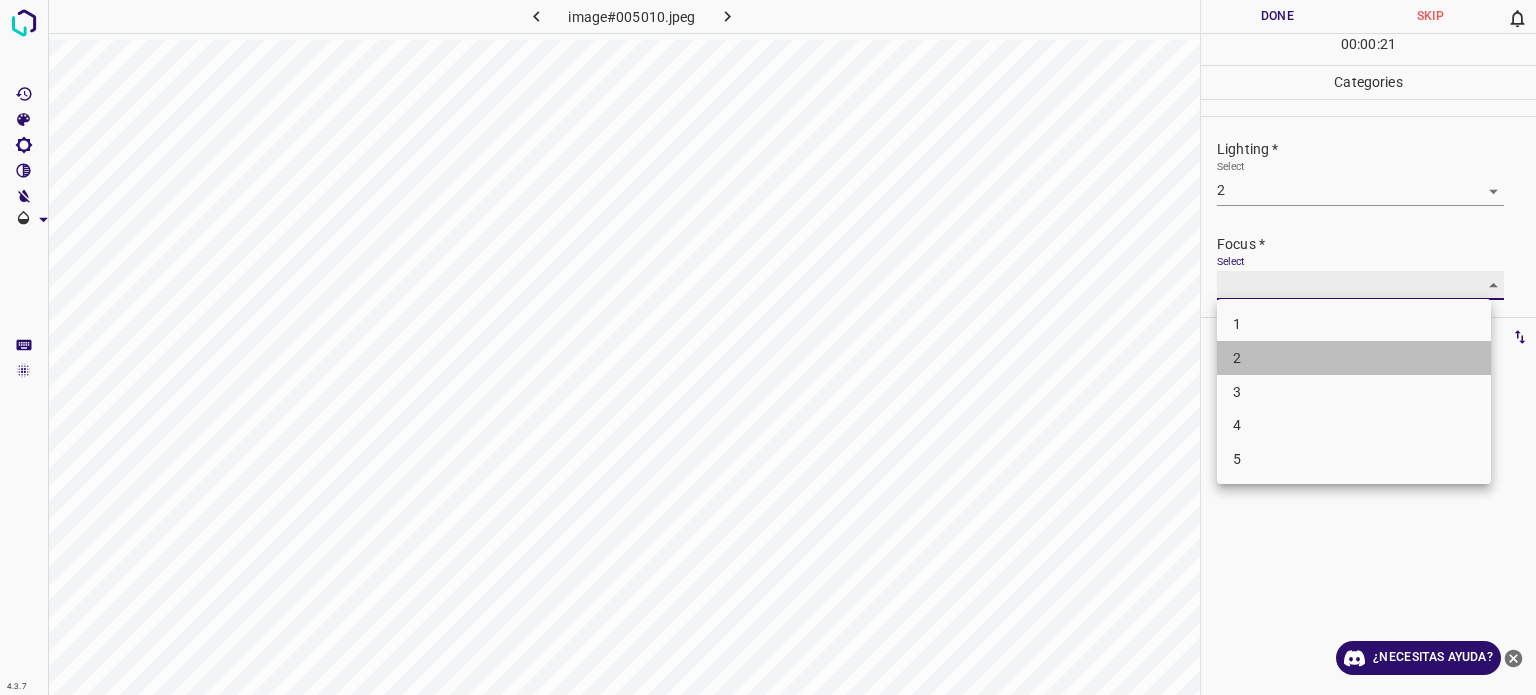 type on "2" 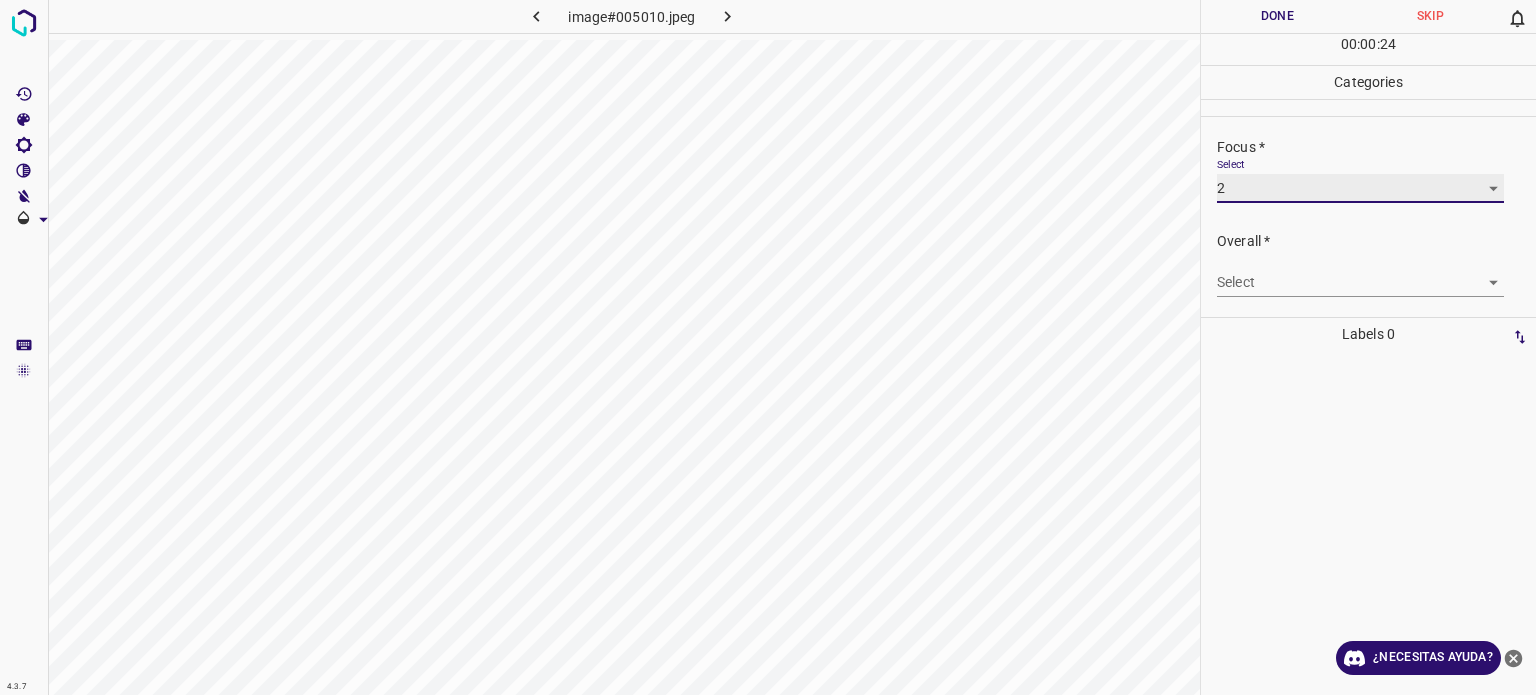scroll, scrollTop: 98, scrollLeft: 0, axis: vertical 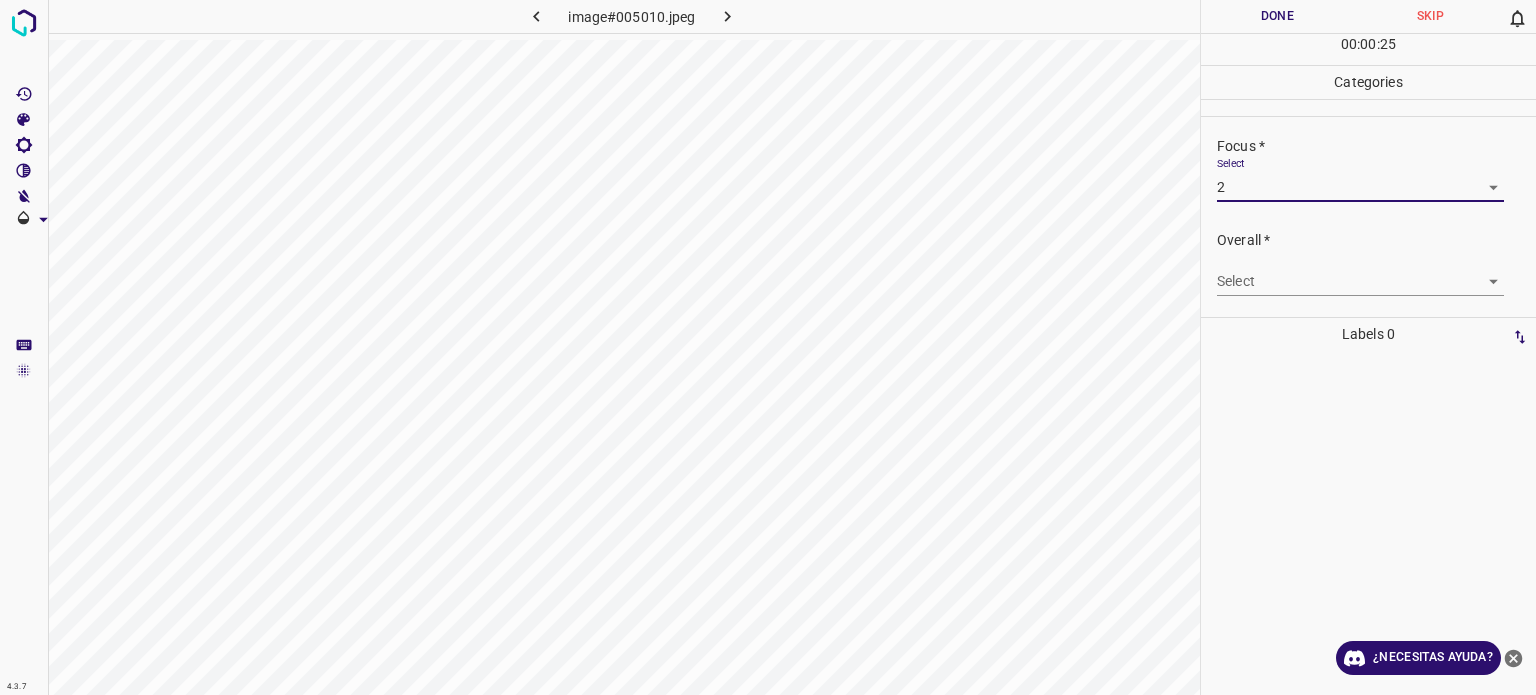 click on "4.3.7 image#005010.jpeg Done Skip 0 00   : 00   : 25   Categories Lighting *  Select 2 2 Focus *  Select 2 2 Overall *  Select ​ Labels   0 Categories 1 Lighting 2 Focus 3 Overall Tools Space Change between modes (Draw & Edit) I Auto labeling R Restore zoom M Zoom in N Zoom out Delete Delete selecte label Filters Z Restore filters X Saturation filter C Brightness filter V Contrast filter B Gray scale filter General O Download ¿Necesitas ayuda? - Texto - Esconder - Borrar Texto original Valora esta traducción Tu opinión servirá para ayudar a mejorar el Traductor de Google" at bounding box center [768, 347] 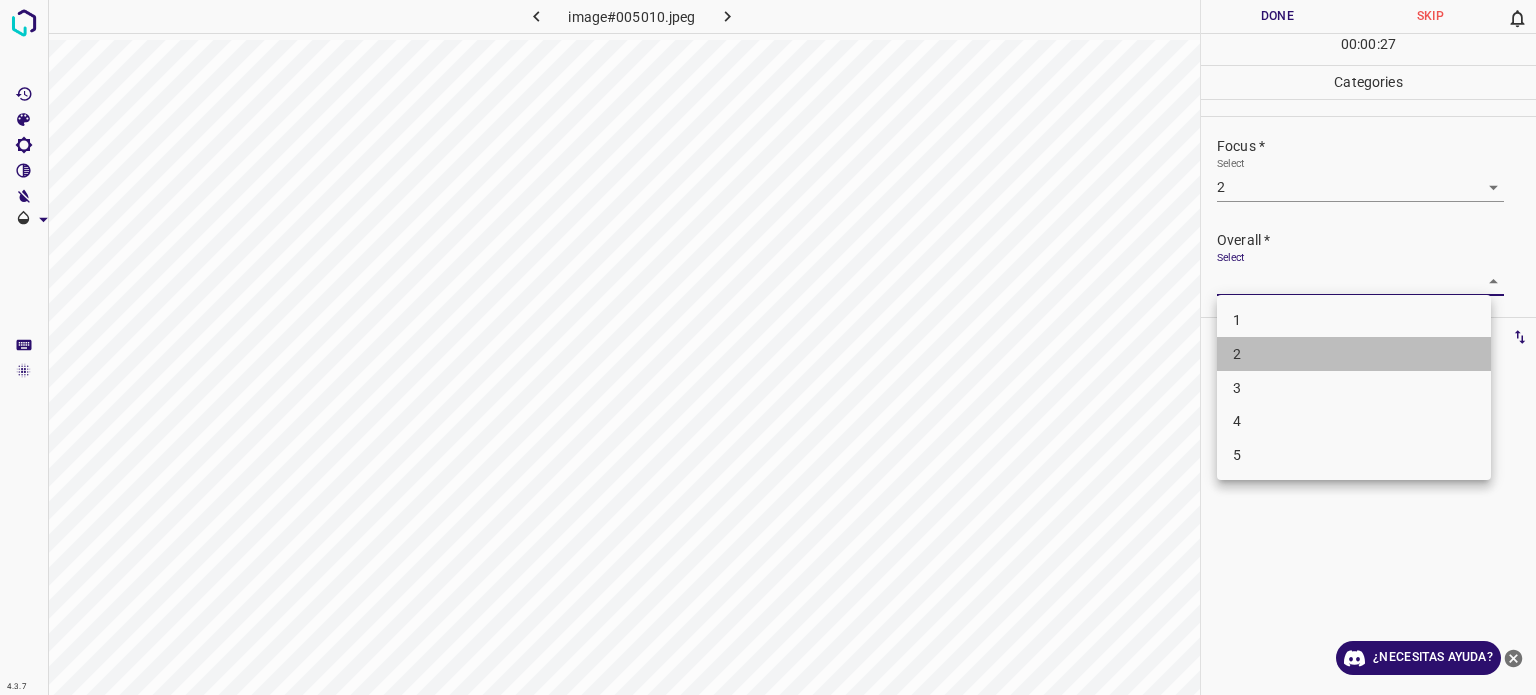 click on "2" at bounding box center (1237, 354) 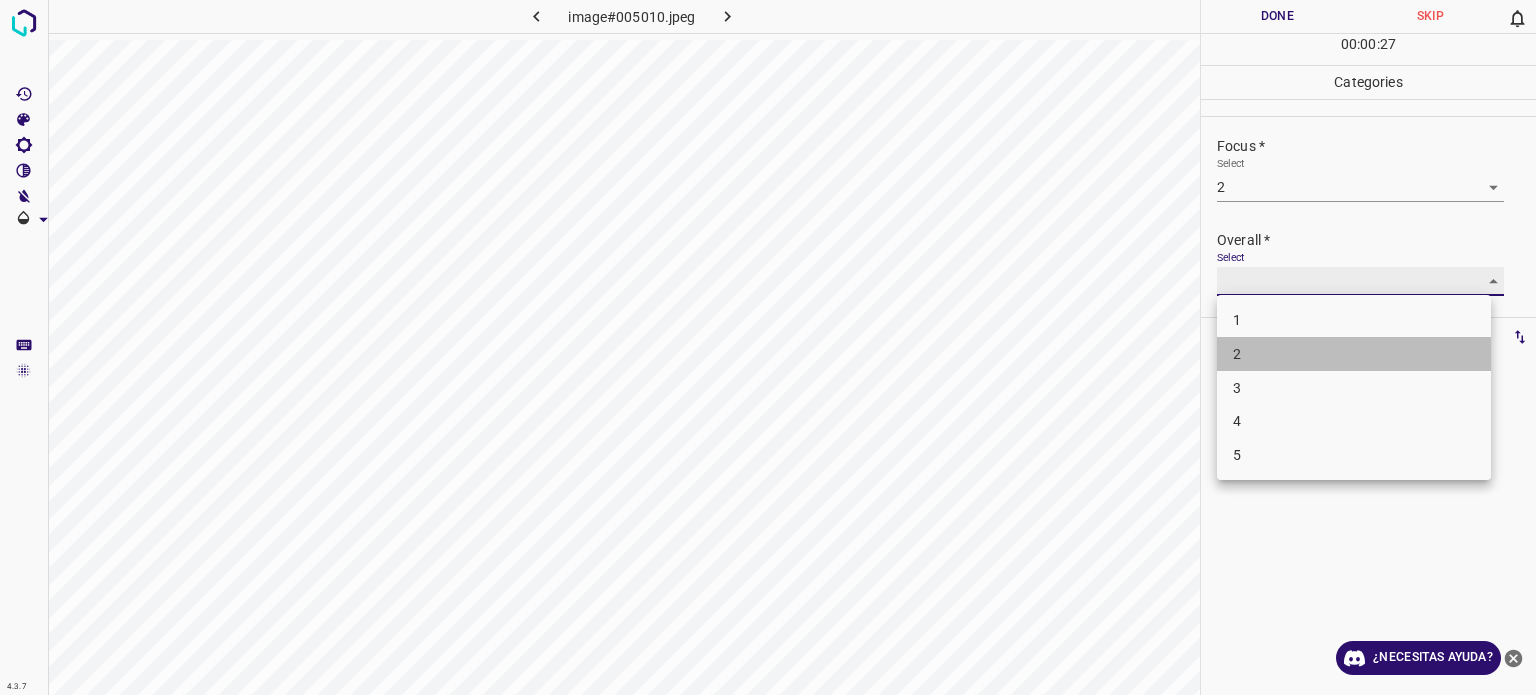 type on "2" 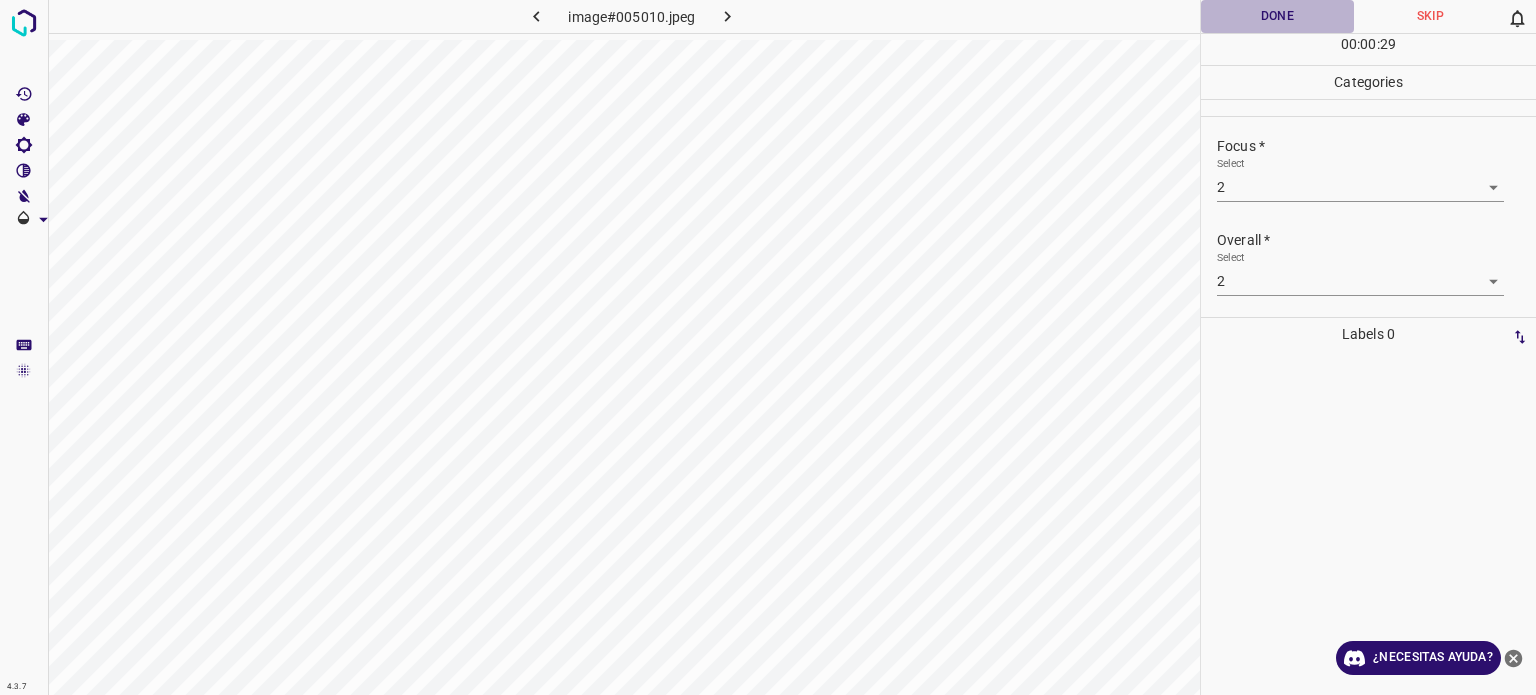 click on "Done" at bounding box center [1277, 16] 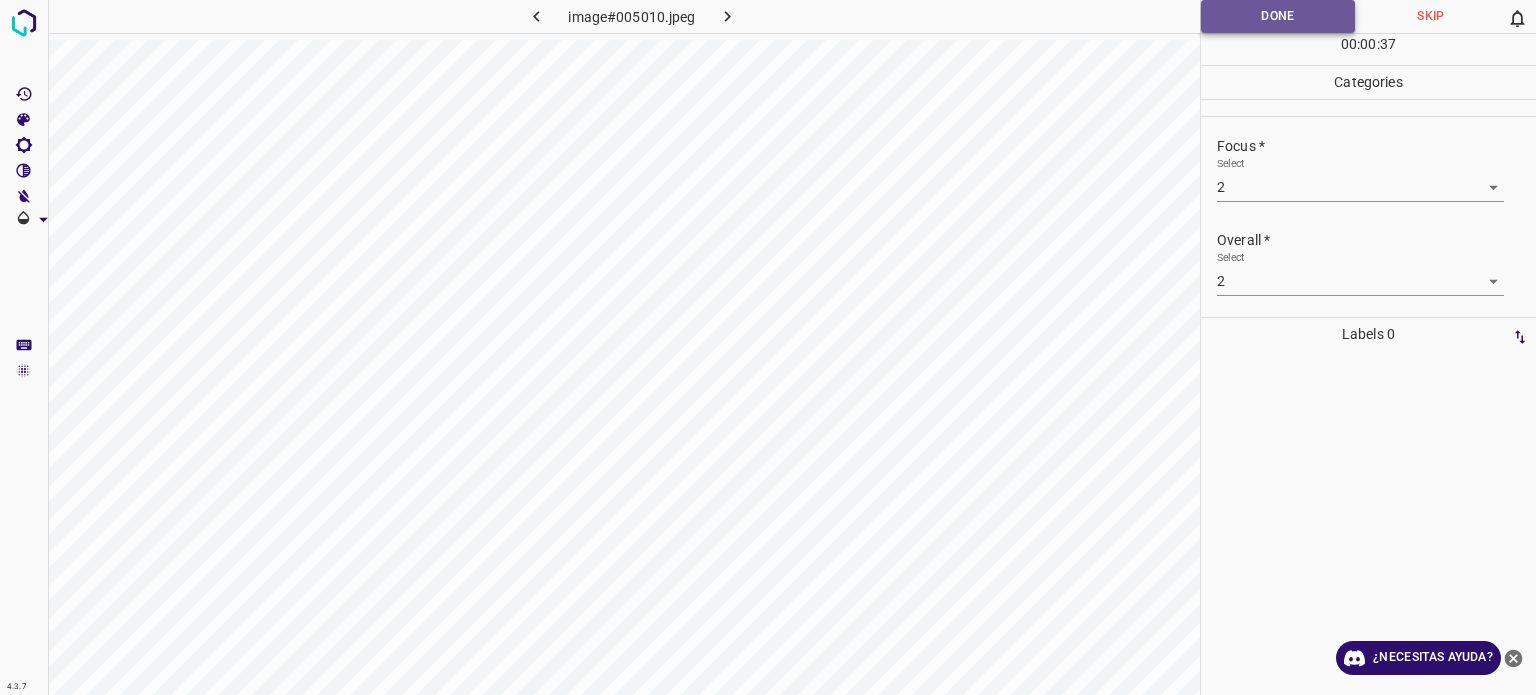 click on "Done" at bounding box center [1278, 16] 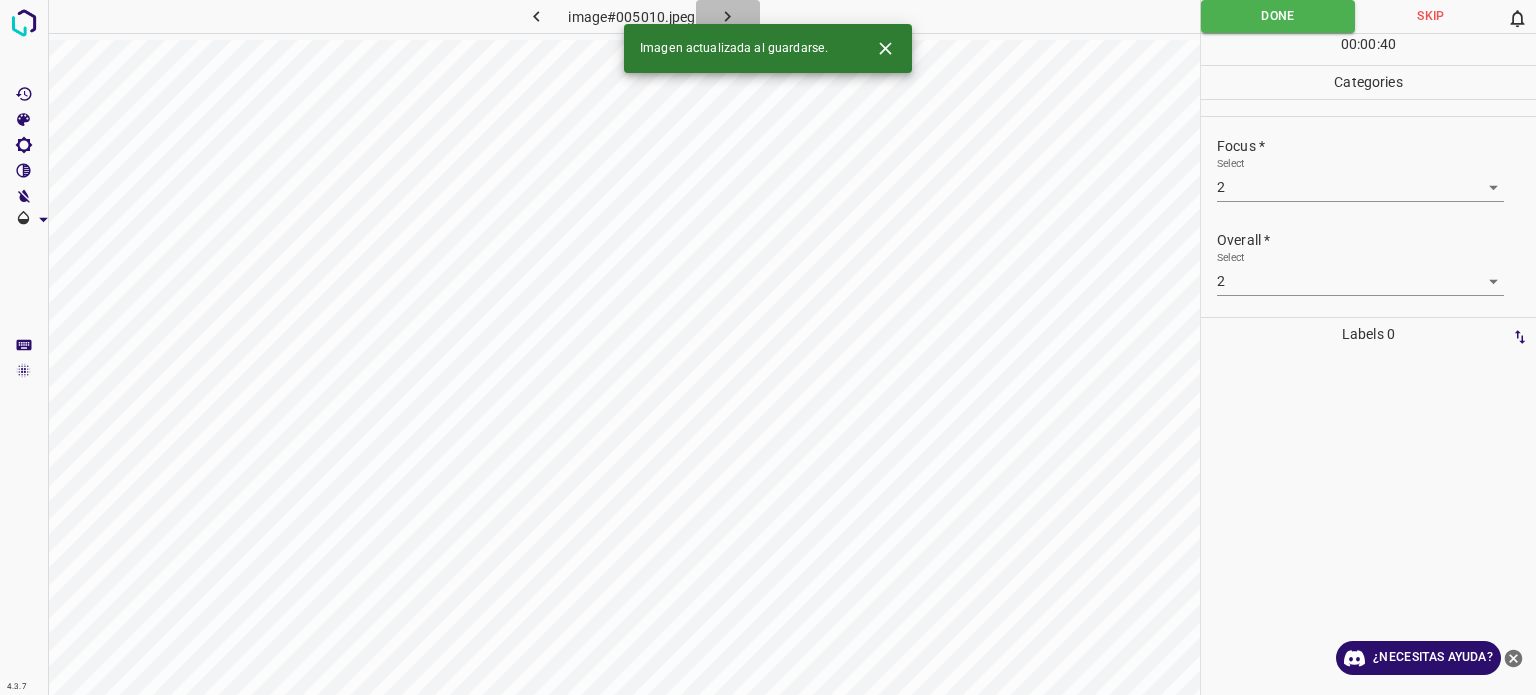 click 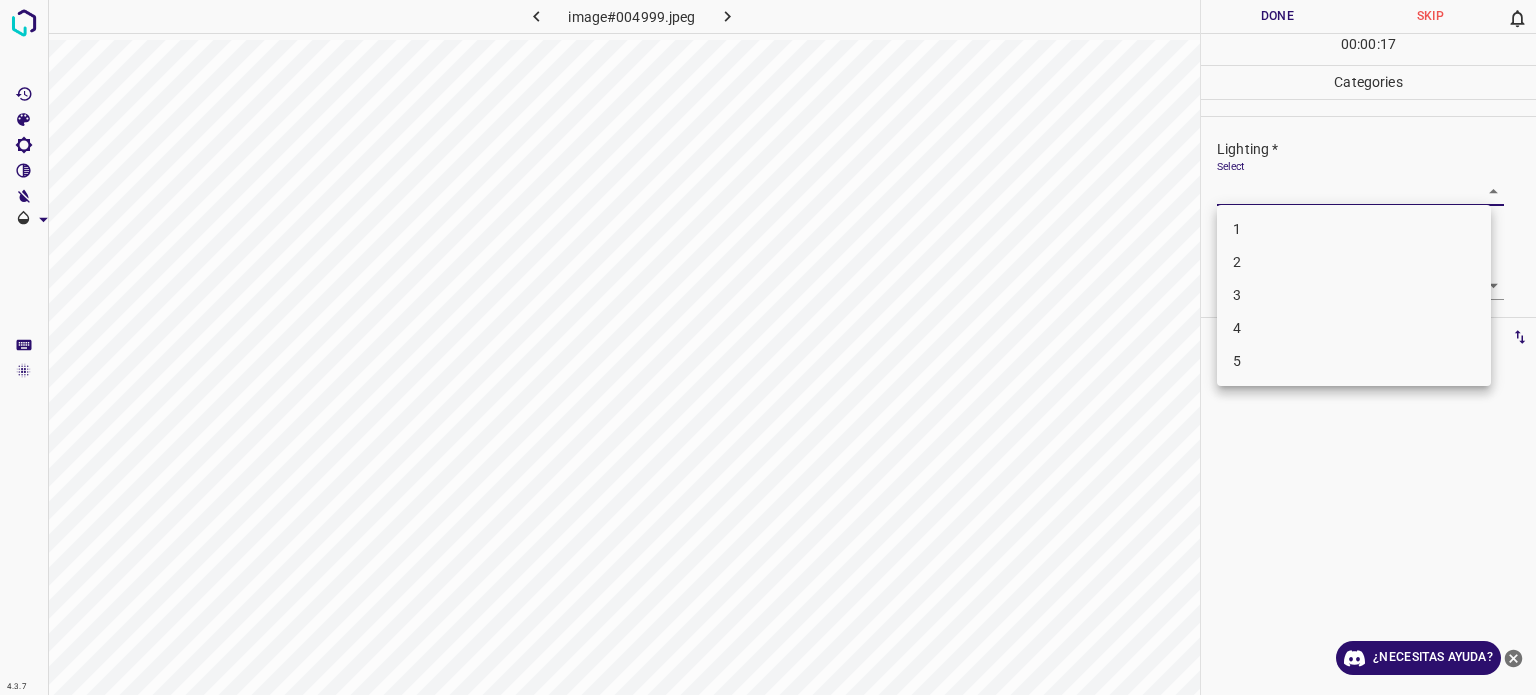 click on "4.3.7 image#004999.jpeg Done Skip 0 00   : 00   : 17   Categories Lighting *  Select ​ Focus *  Select ​ Overall *  Select ​ Labels   0 Categories 1 Lighting 2 Focus 3 Overall Tools Space Change between modes (Draw & Edit) I Auto labeling R Restore zoom M Zoom in N Zoom out Delete Delete selecte label Filters Z Restore filters X Saturation filter C Brightness filter V Contrast filter B Gray scale filter General O Download ¿Necesitas ayuda? - Texto - Esconder - Borrar Texto original Valora esta traducción Tu opinión servirá para ayudar a mejorar el Traductor de Google 1 2 3 4 5" at bounding box center (768, 347) 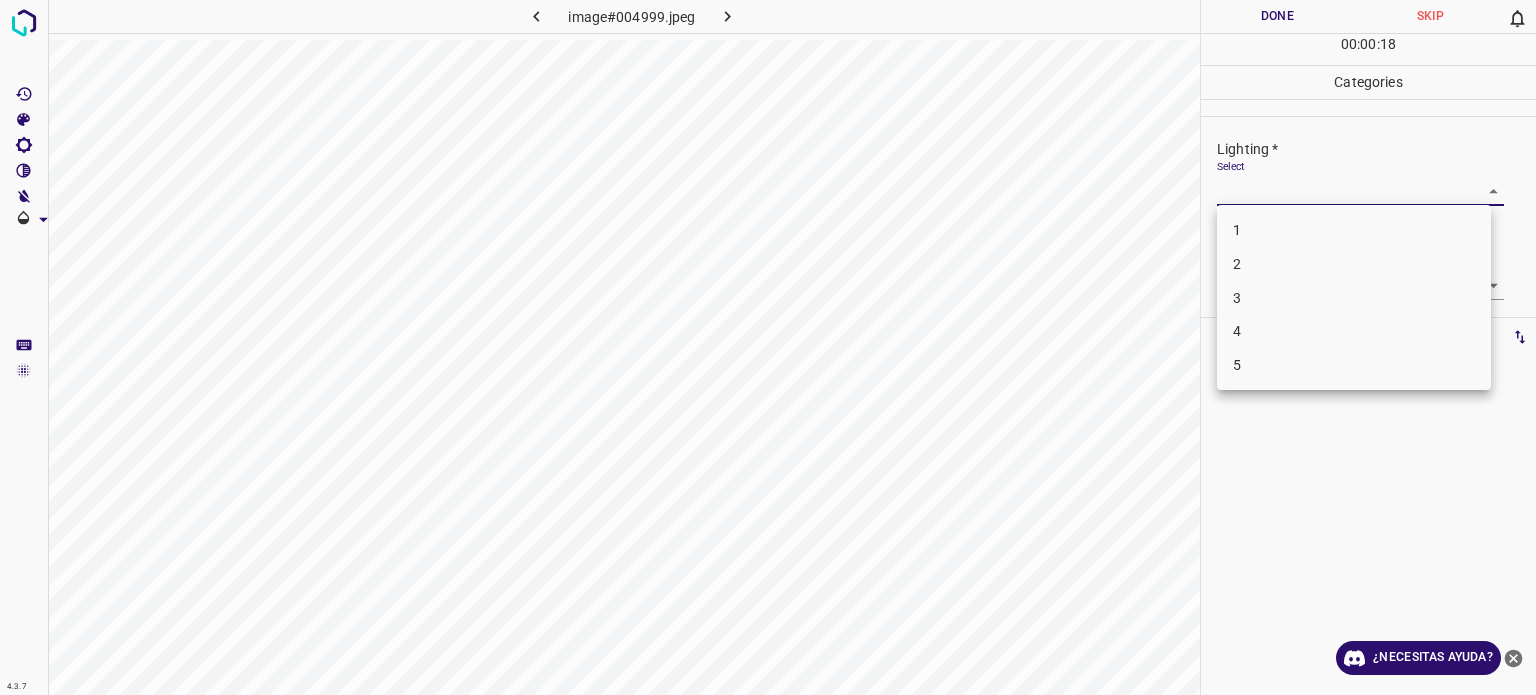 click on "2" at bounding box center (1354, 264) 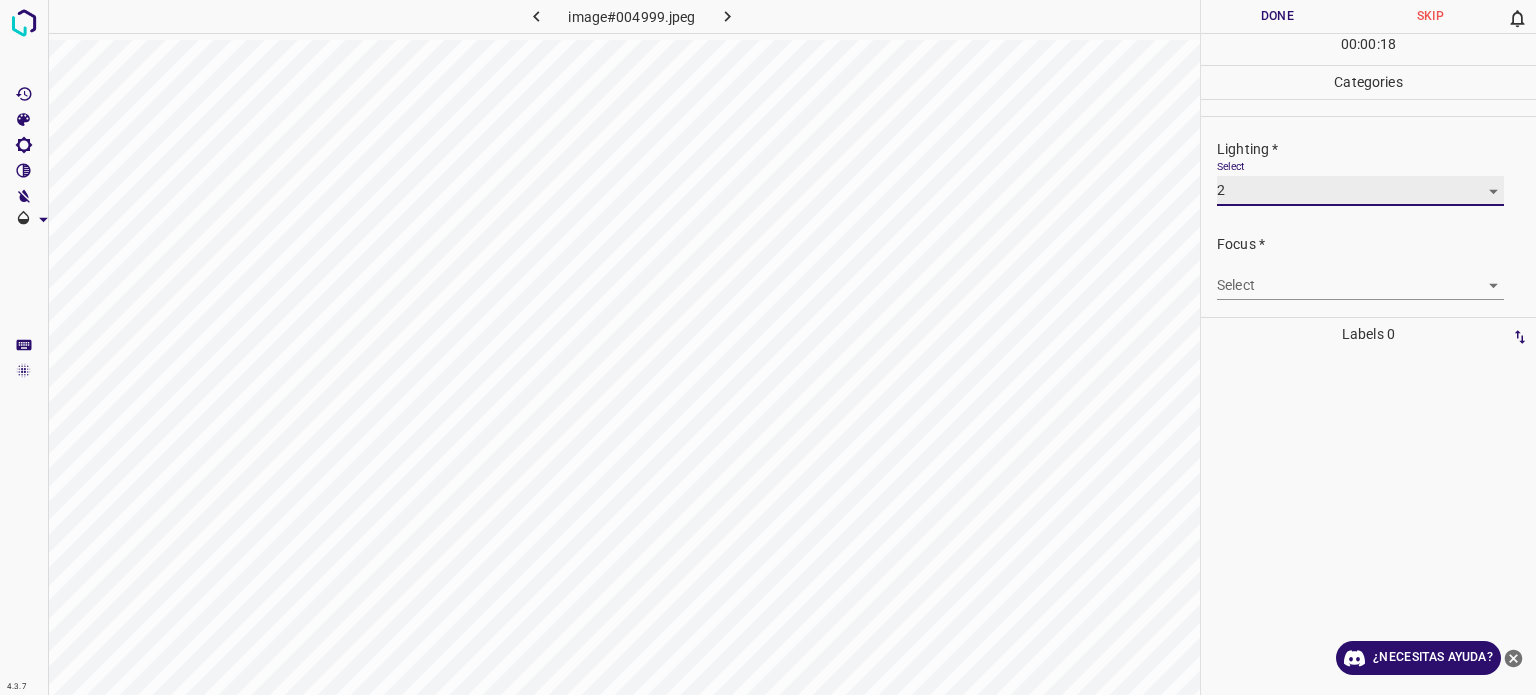 type on "2" 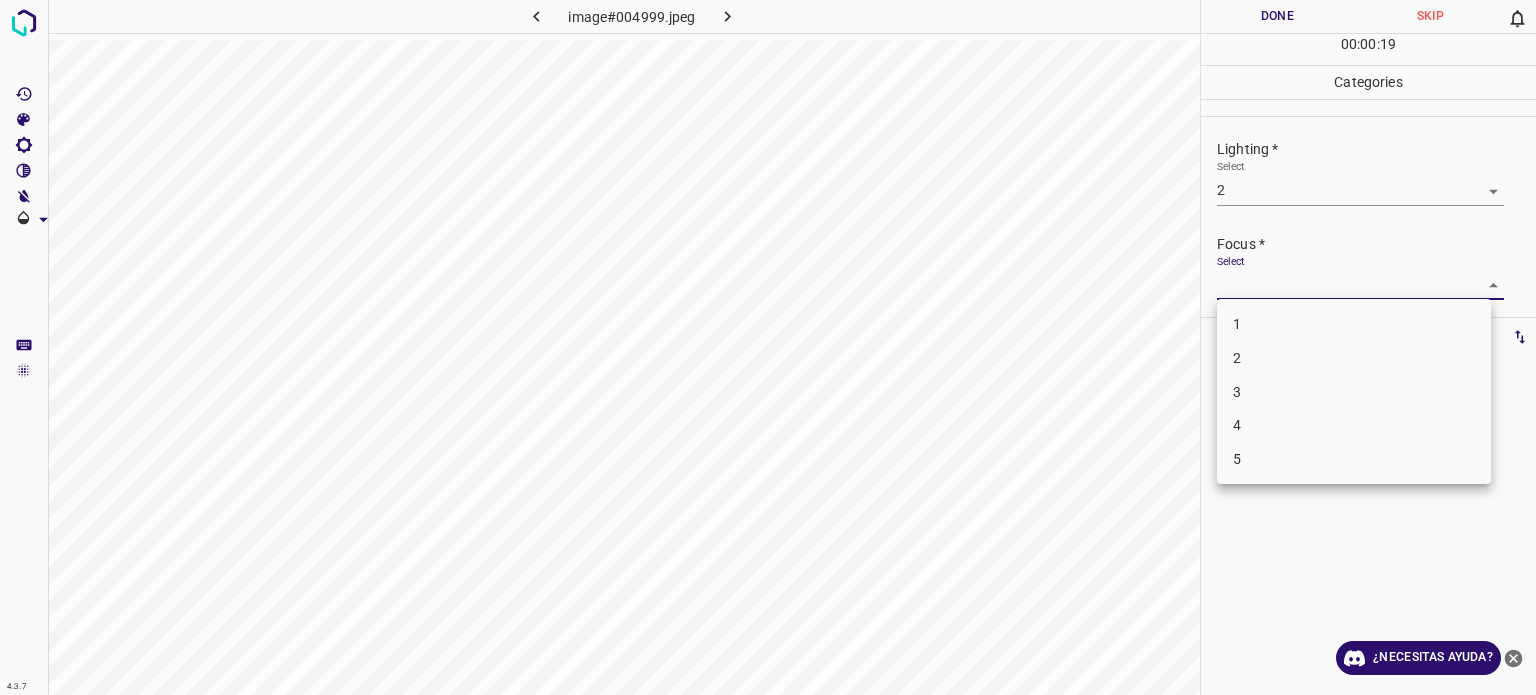 click on "4.3.7 image#004999.jpeg Done Skip 0 00   : 00   : 19   Categories Lighting *  Select 2 2 Focus *  Select ​ Overall *  Select ​ Labels   0 Categories 1 Lighting 2 Focus 3 Overall Tools Space Change between modes (Draw & Edit) I Auto labeling R Restore zoom M Zoom in N Zoom out Delete Delete selecte label Filters Z Restore filters X Saturation filter C Brightness filter V Contrast filter B Gray scale filter General O Download ¿Necesitas ayuda? - Texto - Esconder - Borrar Texto original Valora esta traducción Tu opinión servirá para ayudar a mejorar el Traductor de Google 1 2 3 4 5" at bounding box center (768, 347) 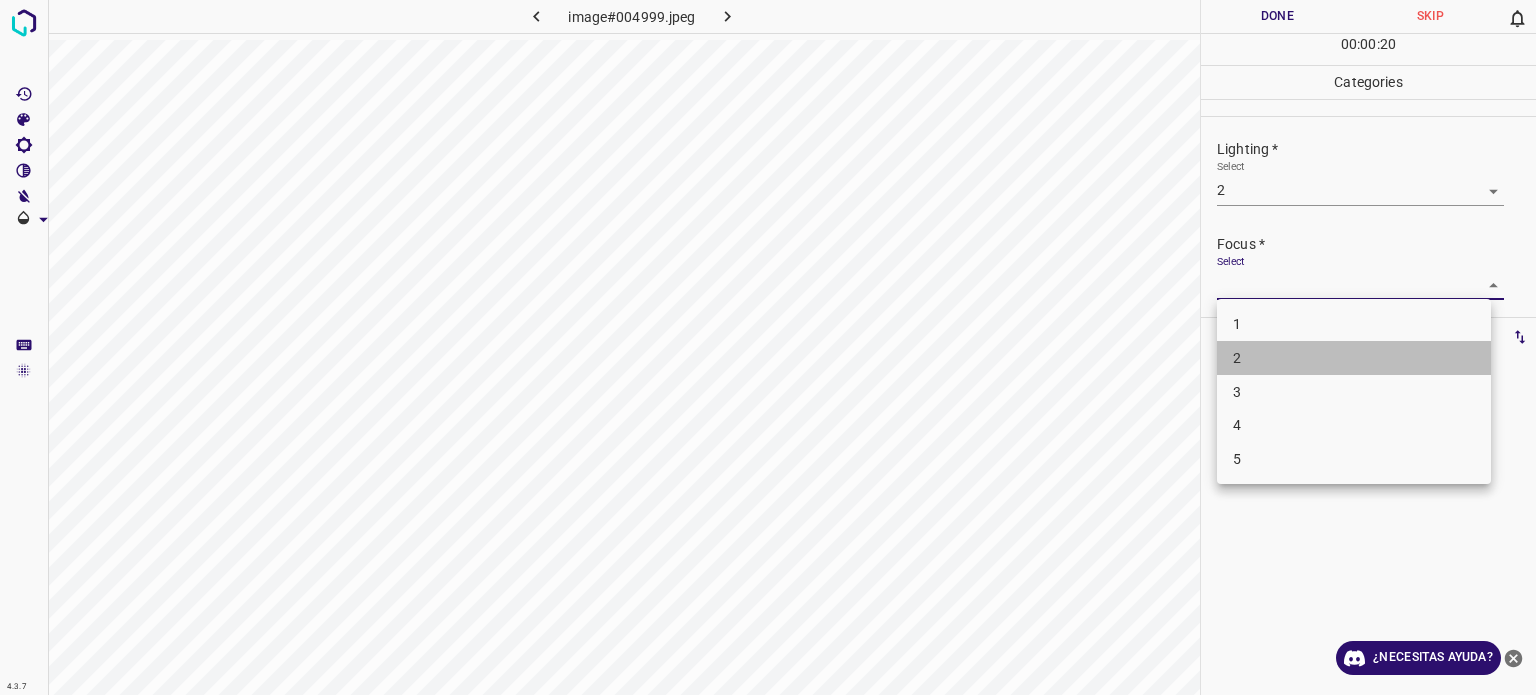 click on "2" at bounding box center (1237, 358) 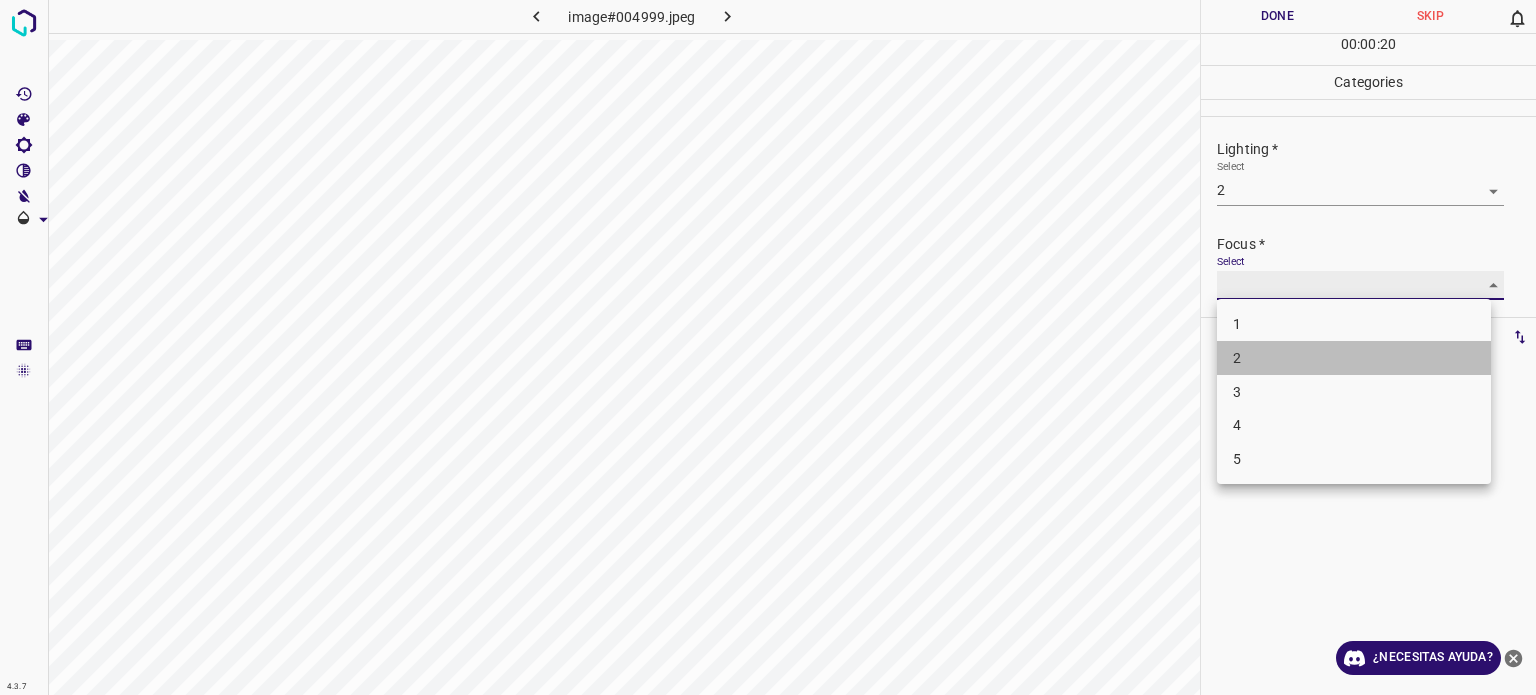 type on "2" 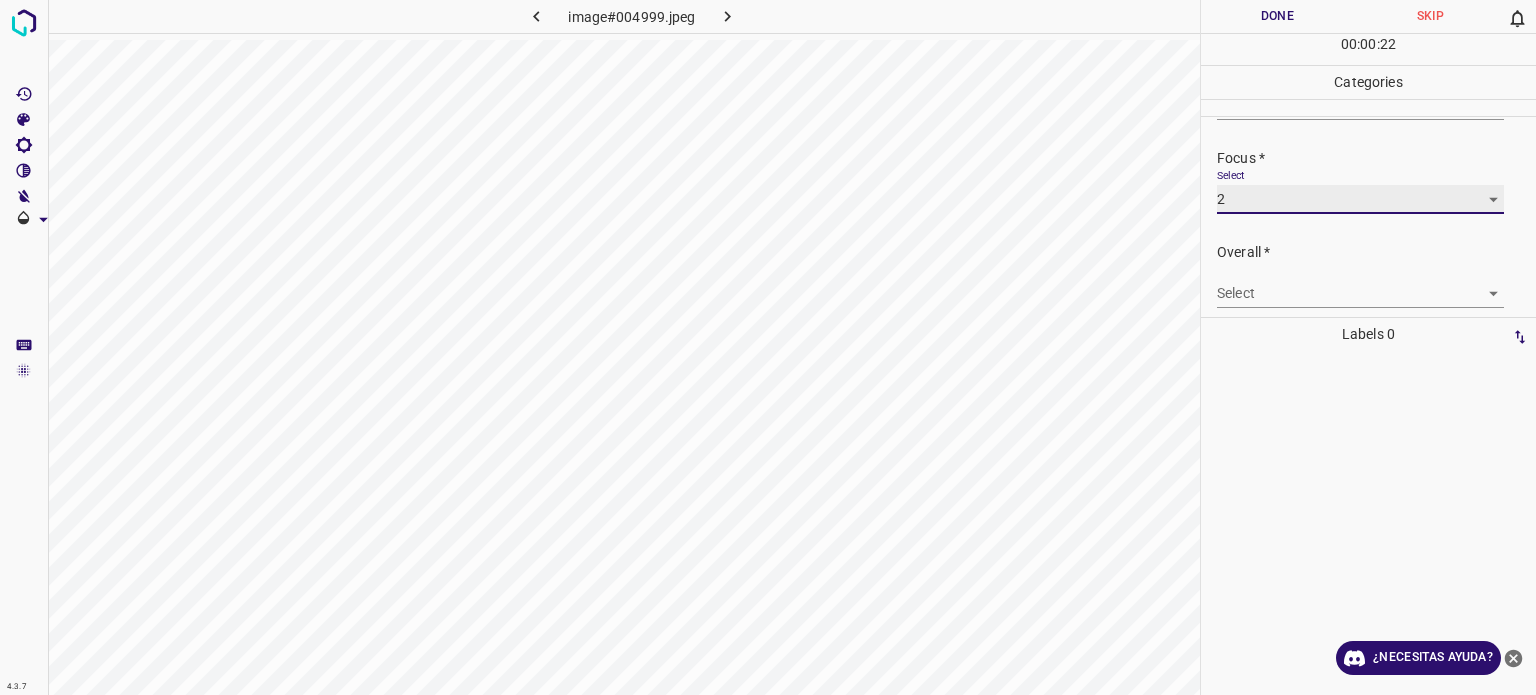 scroll, scrollTop: 98, scrollLeft: 0, axis: vertical 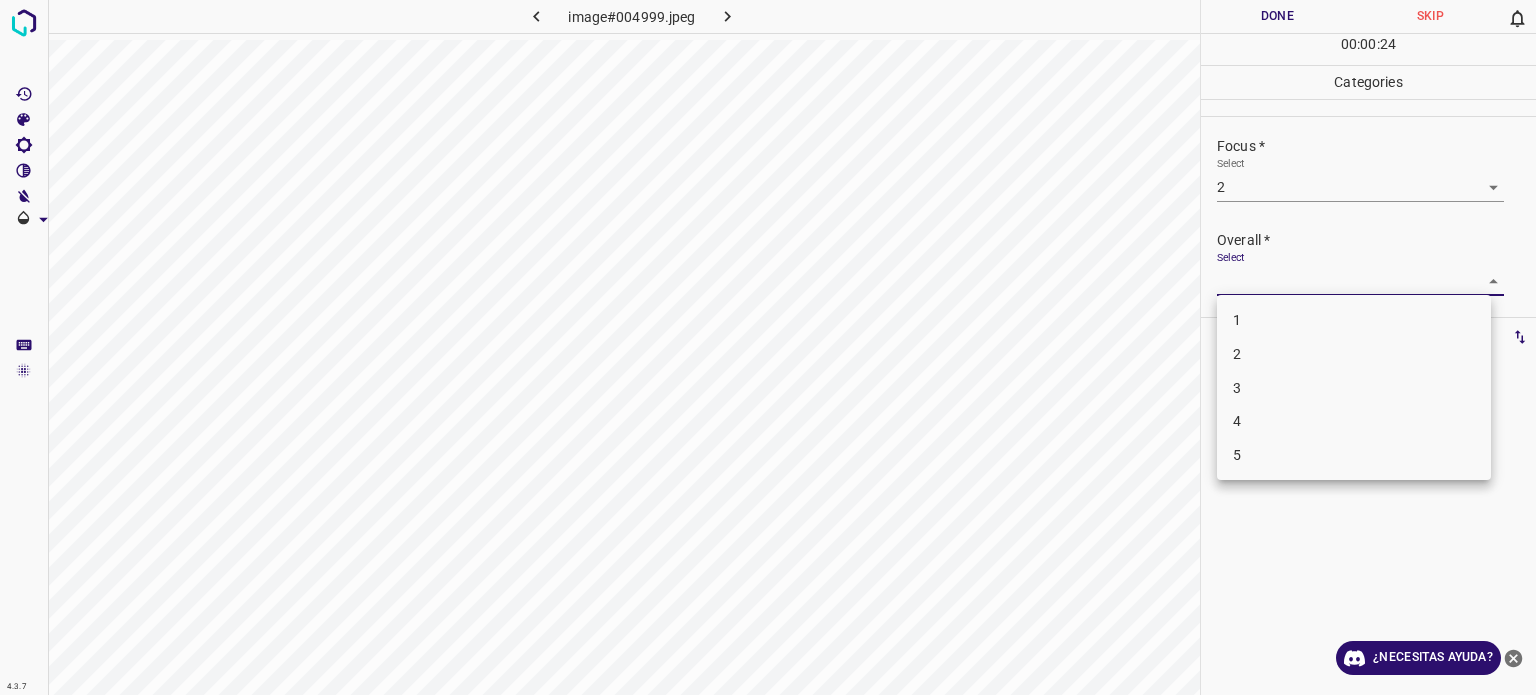 click on "4.3.7 image#004999.jpeg Done Skip 0 00   : 00   : 24   Categories Lighting *  Select 2 2 Focus *  Select 2 2 Overall *  Select ​ Labels   0 Categories 1 Lighting 2 Focus 3 Overall Tools Space Change between modes (Draw & Edit) I Auto labeling R Restore zoom M Zoom in N Zoom out Delete Delete selecte label Filters Z Restore filters X Saturation filter C Brightness filter V Contrast filter B Gray scale filter General O Download ¿Necesitas ayuda? - Texto - Esconder - Borrar Texto original Valora esta traducción Tu opinión servirá para ayudar a mejorar el Traductor de Google 1 2 3 4 5" at bounding box center (768, 347) 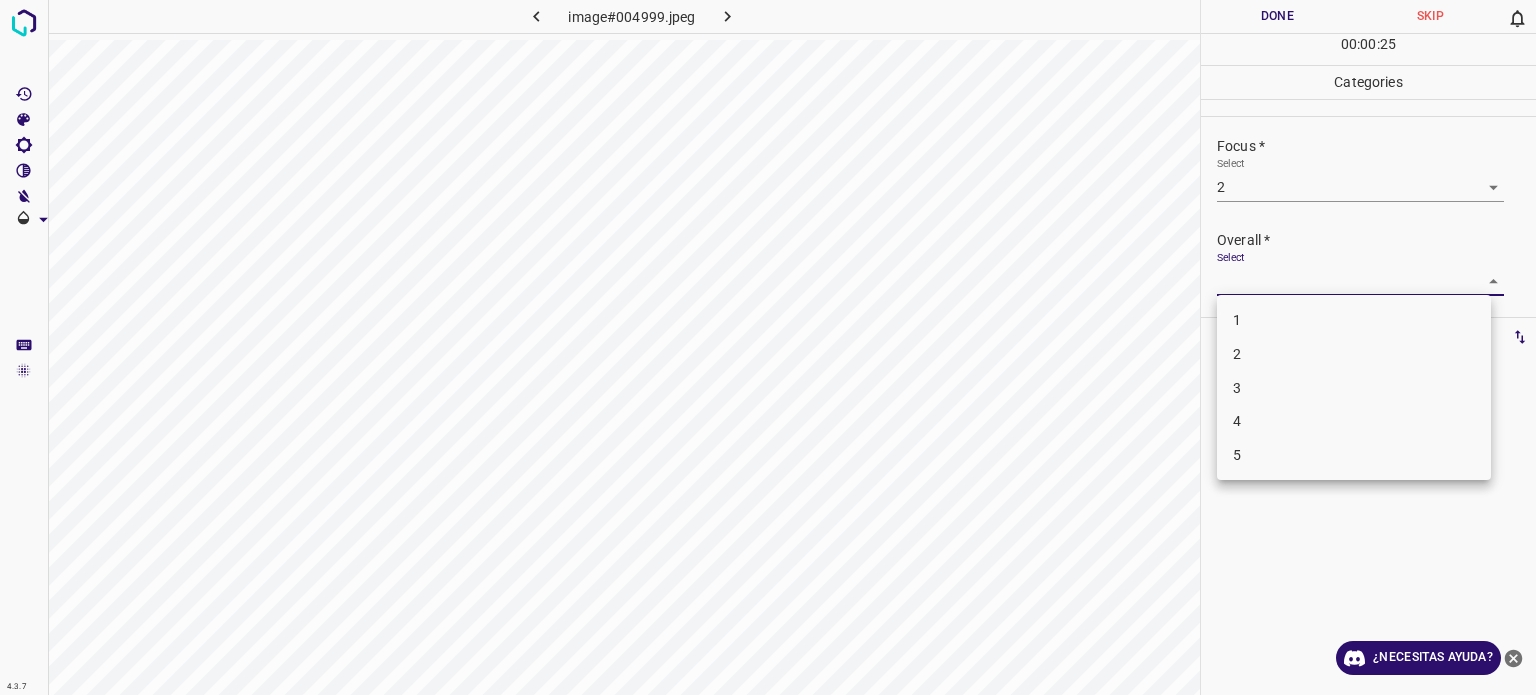 click on "2" at bounding box center [1237, 354] 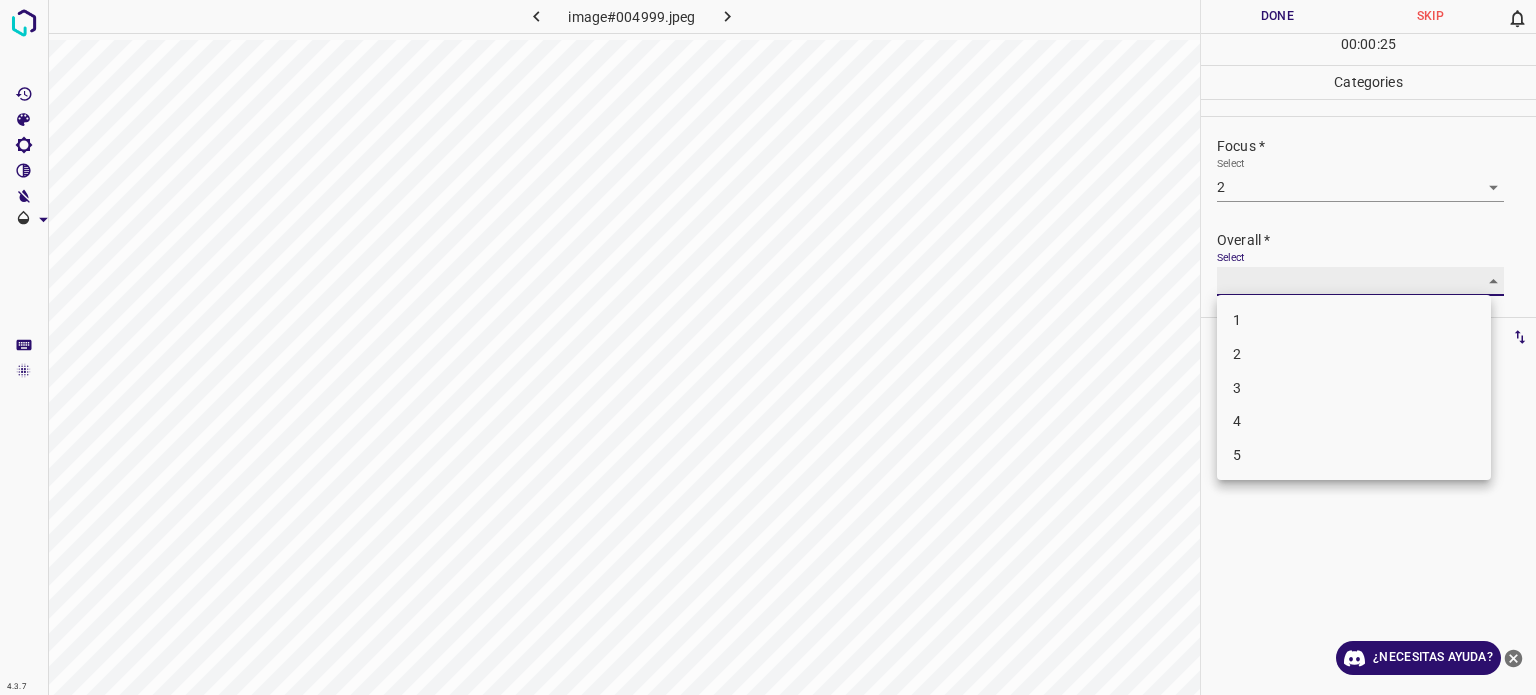 type on "2" 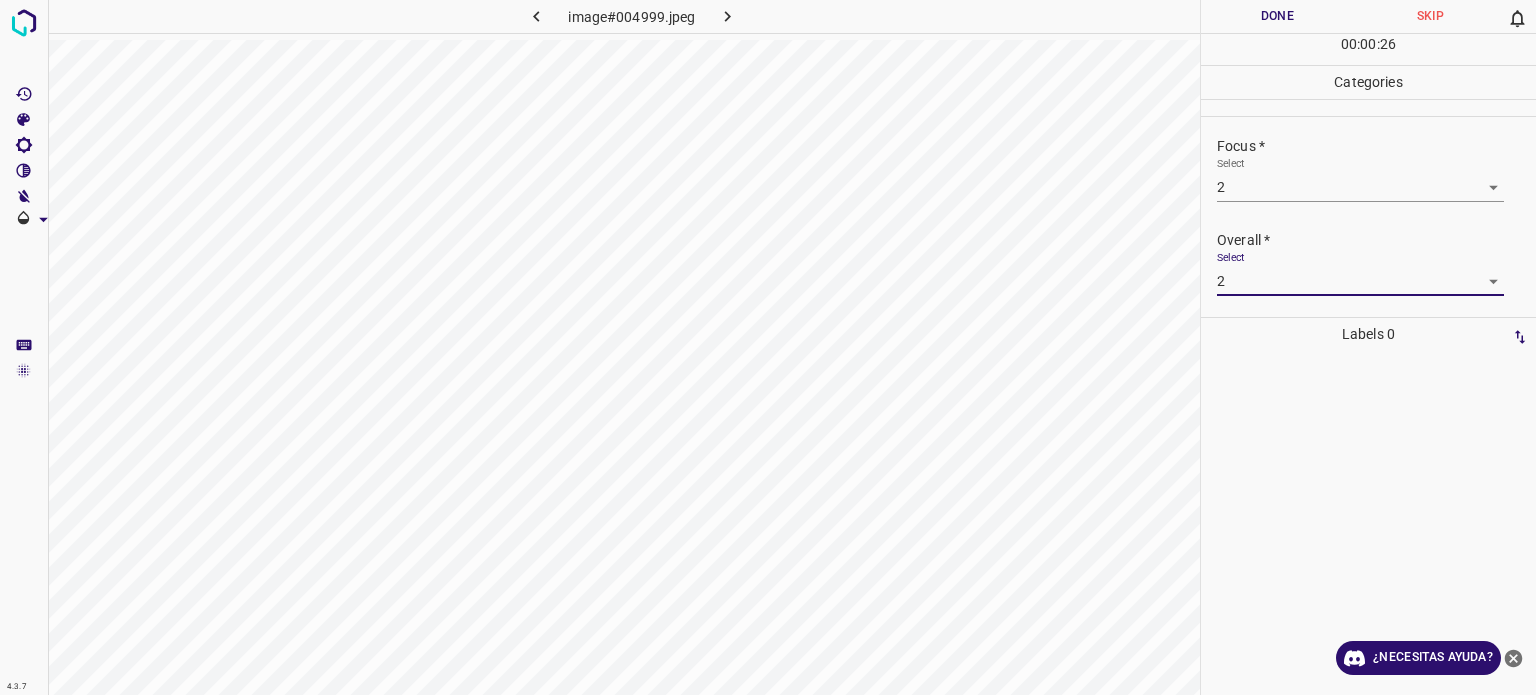 click on "Done" at bounding box center (1277, 16) 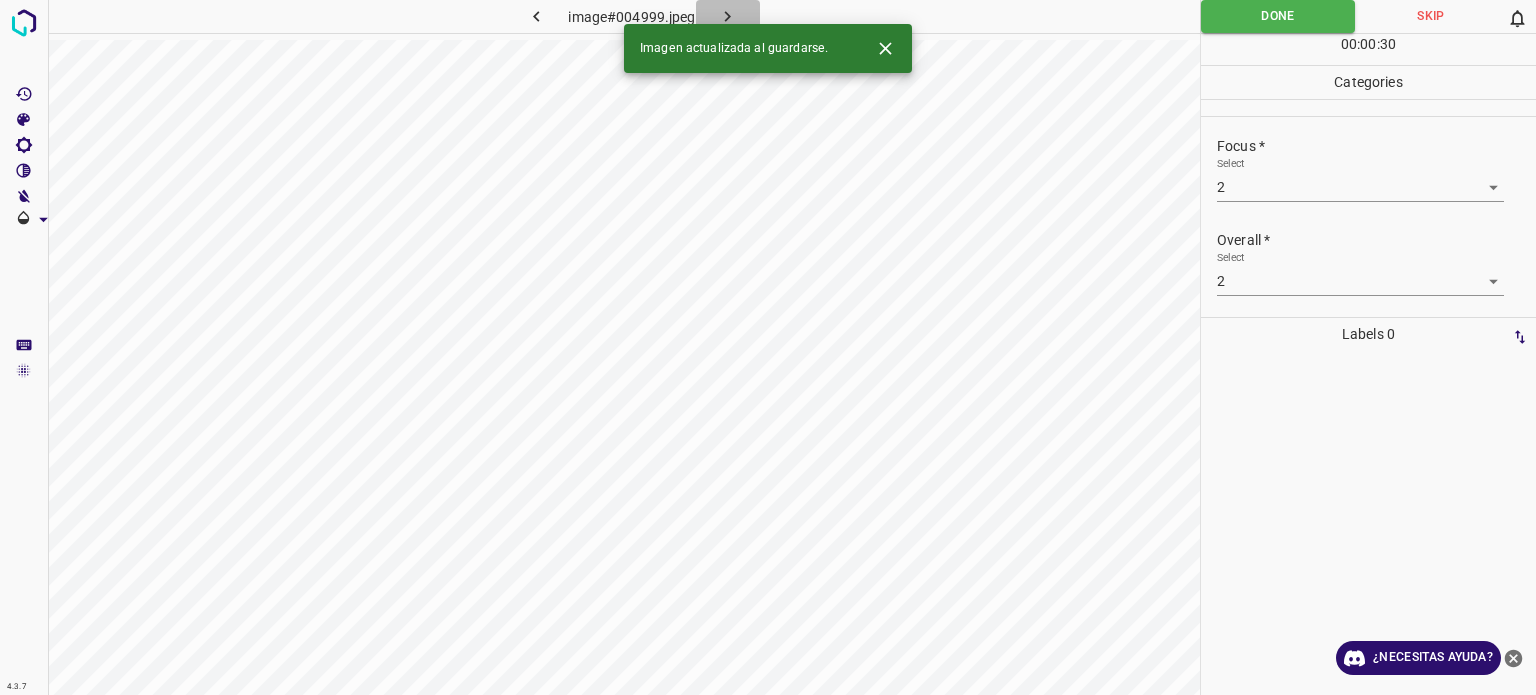 click 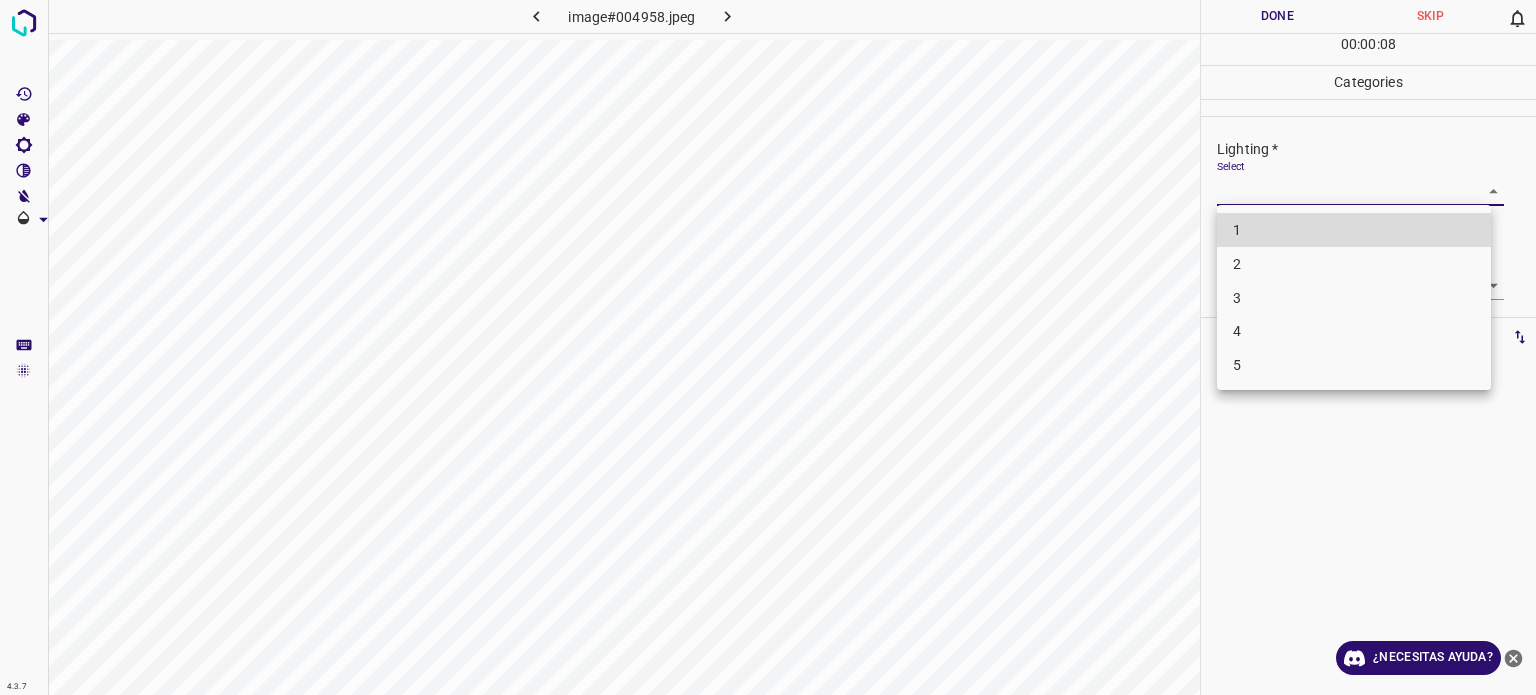 click on "4.3.7 image#004958.jpeg Done Skip 0 00   : 00   : 08   Categories Lighting *  Select ​ Focus *  Select ​ Overall *  Select ​ Labels   0 Categories 1 Lighting 2 Focus 3 Overall Tools Space Change between modes (Draw & Edit) I Auto labeling R Restore zoom M Zoom in N Zoom out Delete Delete selecte label Filters Z Restore filters X Saturation filter C Brightness filter V Contrast filter B Gray scale filter General O Download ¿Necesitas ayuda? - Texto - Esconder - Borrar Texto original Valora esta traducción Tu opinión servirá para ayudar a mejorar el Traductor de Google 1 2 3 4 5" at bounding box center [768, 347] 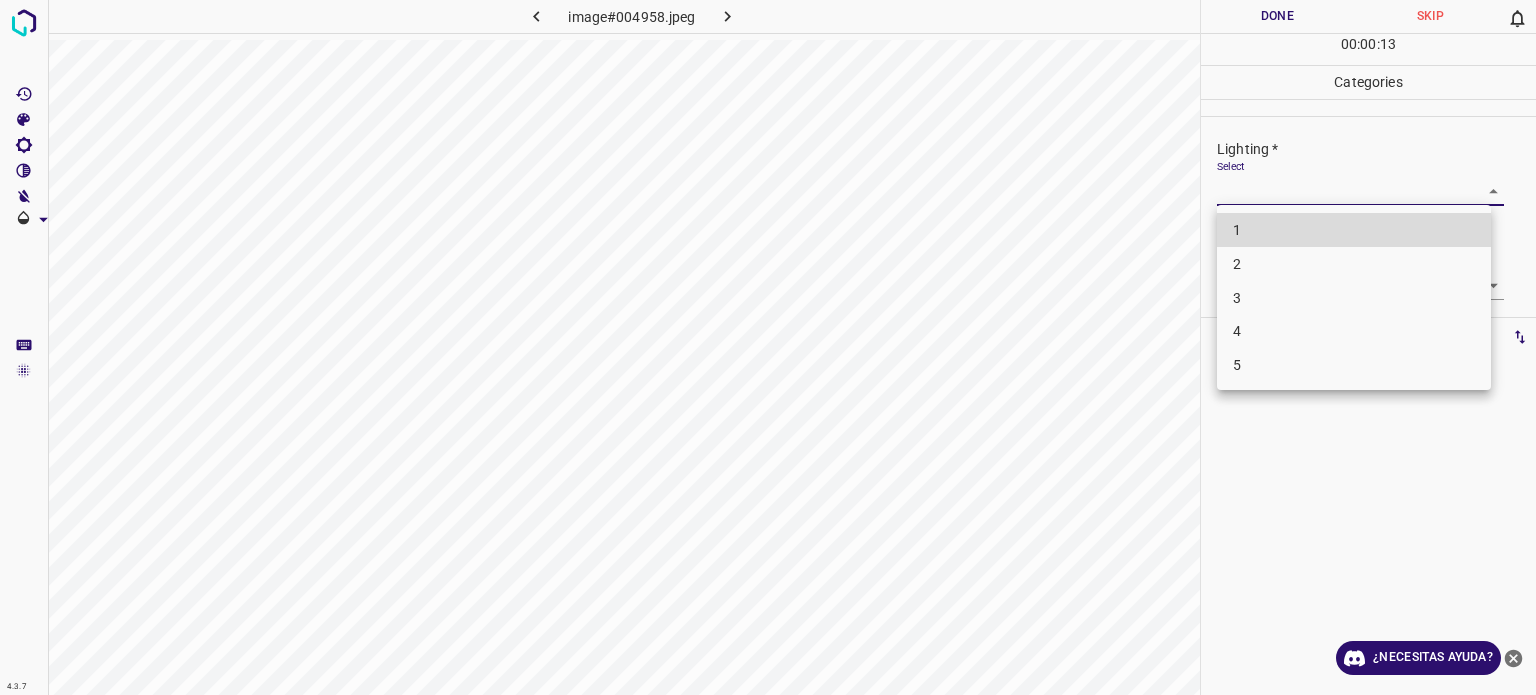 click on "3" at bounding box center (1354, 298) 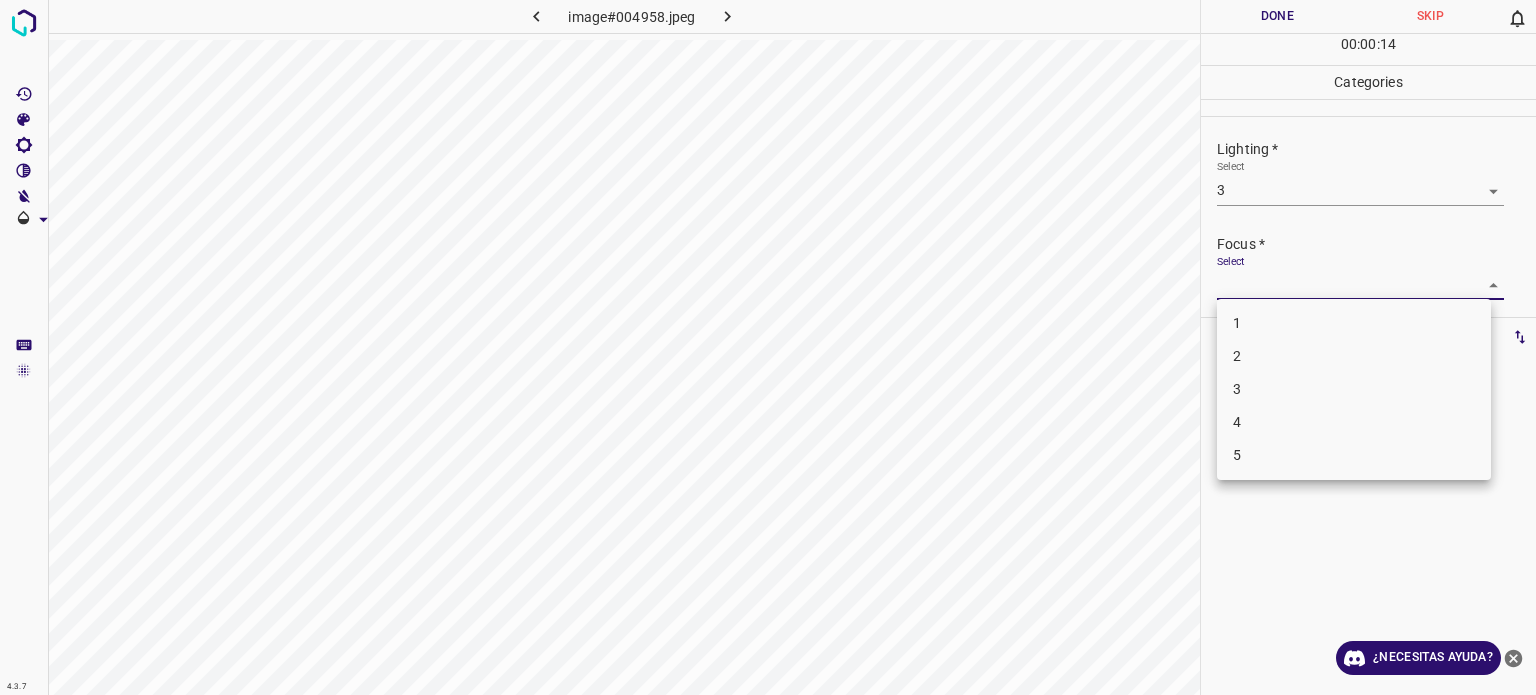 click on "4.3.7 image#004958.jpeg Done Skip 0 00   : 00   : 14   Categories Lighting *  Select 3 3 Focus *  Select ​ Overall *  Select ​ Labels   0 Categories 1 Lighting 2 Focus 3 Overall Tools Space Change between modes (Draw & Edit) I Auto labeling R Restore zoom M Zoom in N Zoom out Delete Delete selecte label Filters Z Restore filters X Saturation filter C Brightness filter V Contrast filter B Gray scale filter General O Download ¿Necesitas ayuda? - Texto - Esconder - Borrar Texto original Valora esta traducción Tu opinión servirá para ayudar a mejorar el Traductor de Google 1 2 3 4 5" at bounding box center [768, 347] 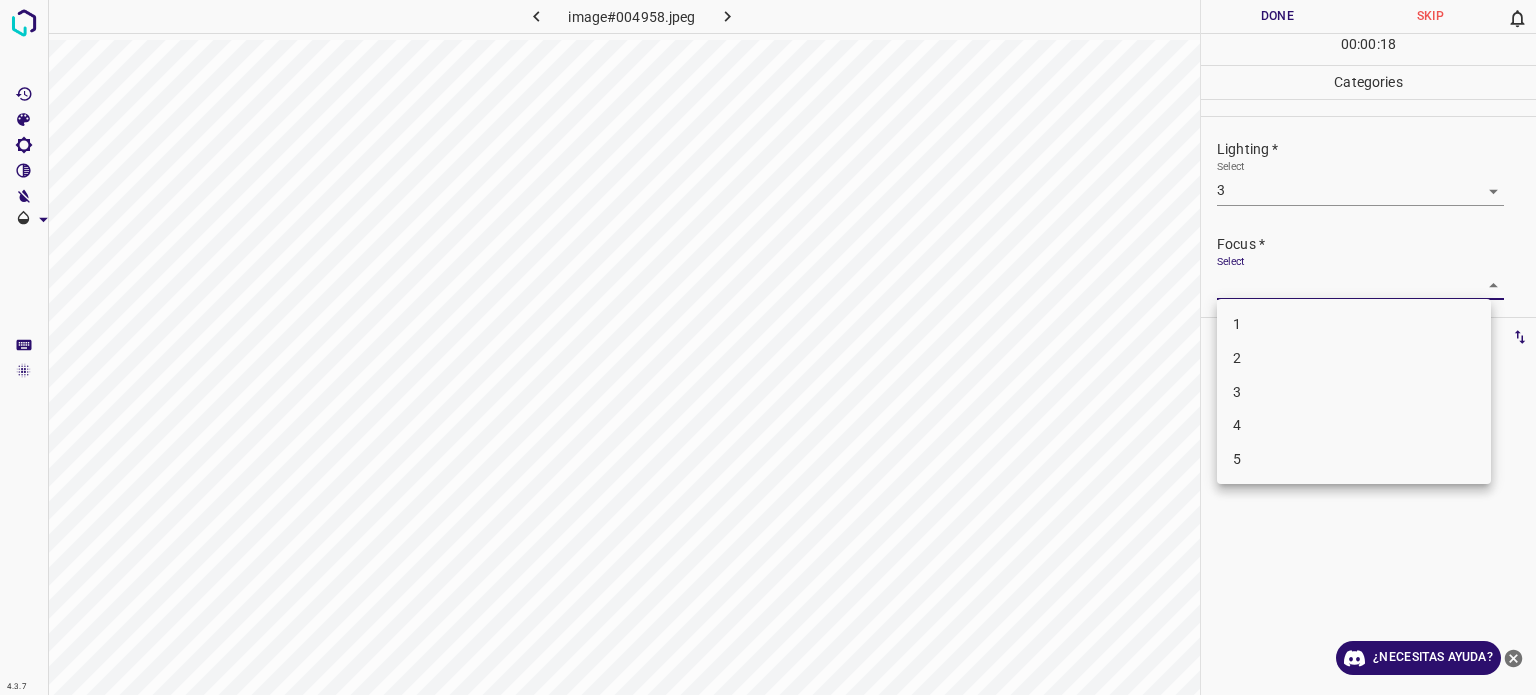 click at bounding box center (768, 347) 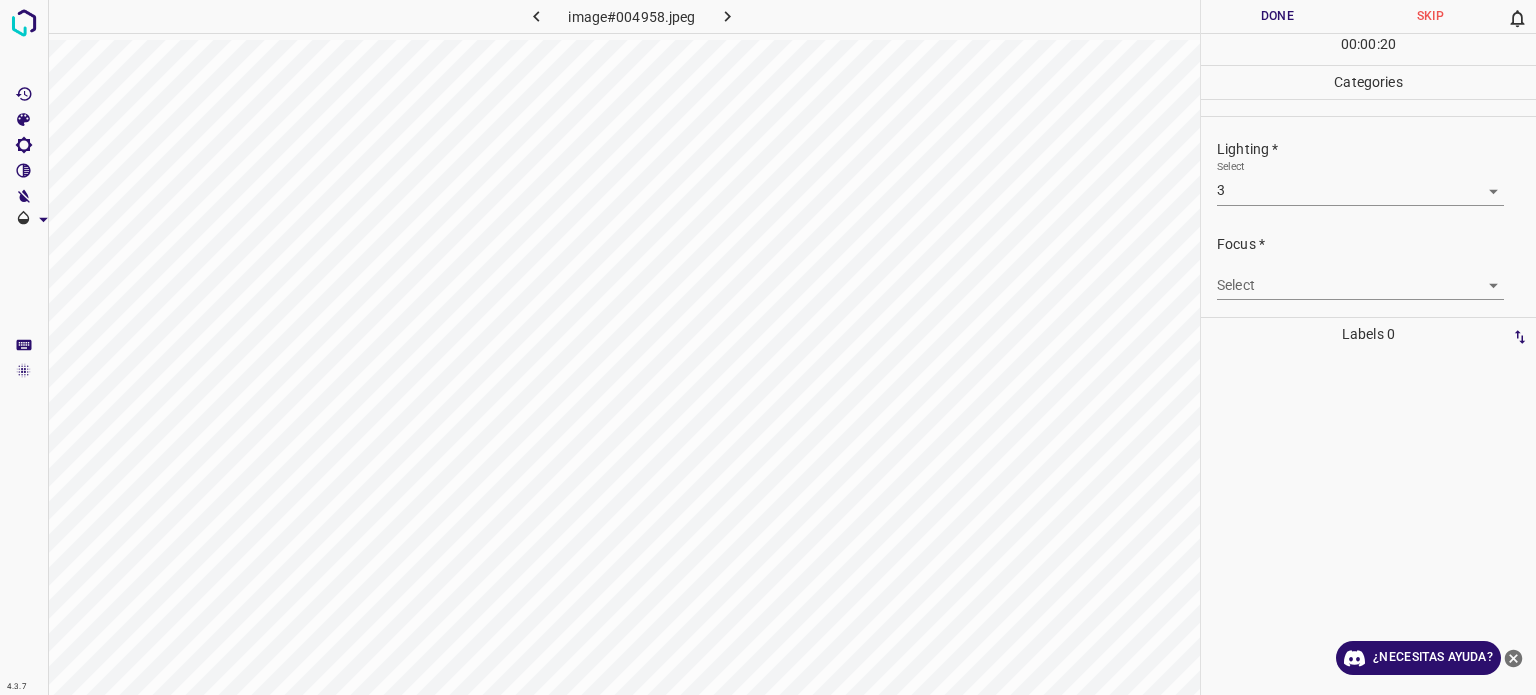 click on "Lighting *  Select 3 3" at bounding box center [1368, 172] 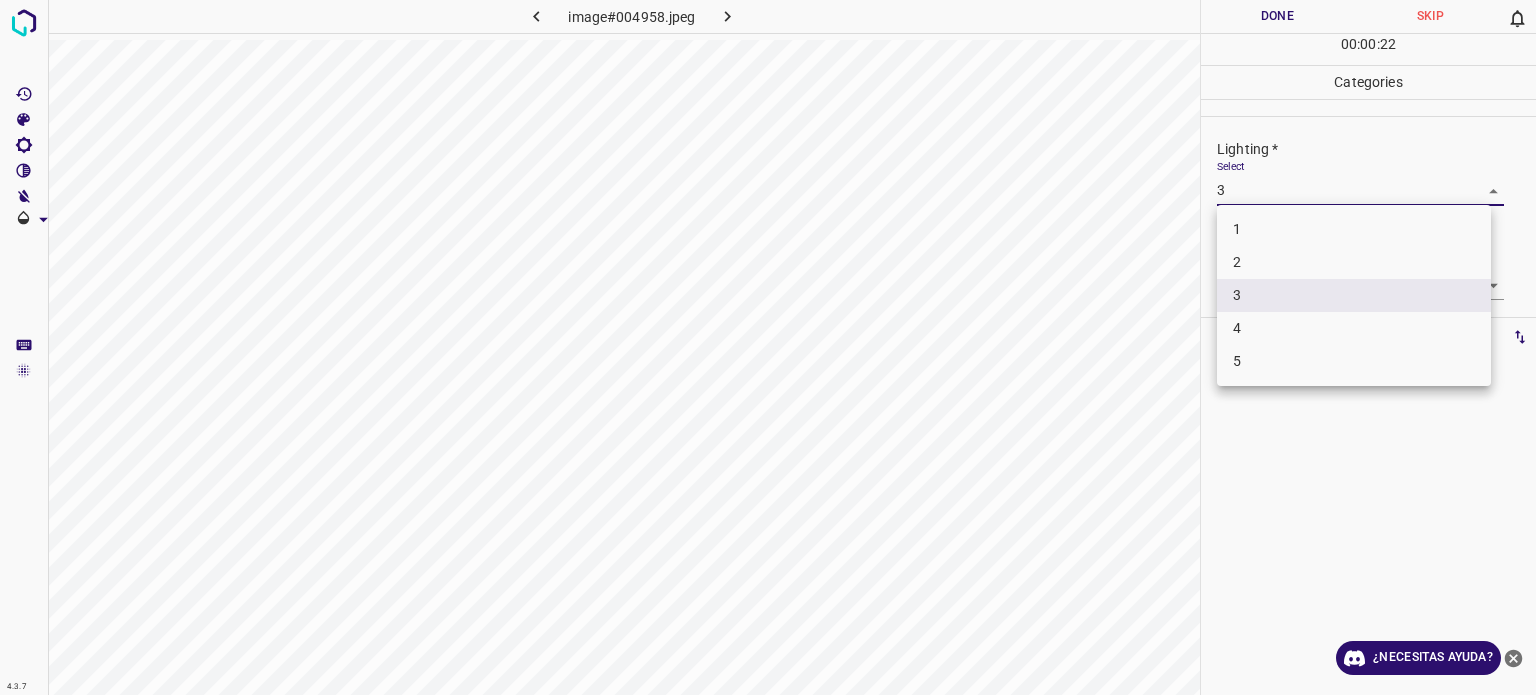 click on "4.3.7 image#004958.jpeg Done Skip 0 00   : 00   : 22   Categories Lighting *  Select 3 3 Focus *  Select ​ Overall *  Select ​ Labels   0 Categories 1 Lighting 2 Focus 3 Overall Tools Space Change between modes (Draw & Edit) I Auto labeling R Restore zoom M Zoom in N Zoom out Delete Delete selecte label Filters Z Restore filters X Saturation filter C Brightness filter V Contrast filter B Gray scale filter General O Download ¿Necesitas ayuda? - Texto - Esconder - Borrar Texto original Valora esta traducción Tu opinión servirá para ayudar a mejorar el Traductor de Google 1 2 3 4 5" at bounding box center (768, 347) 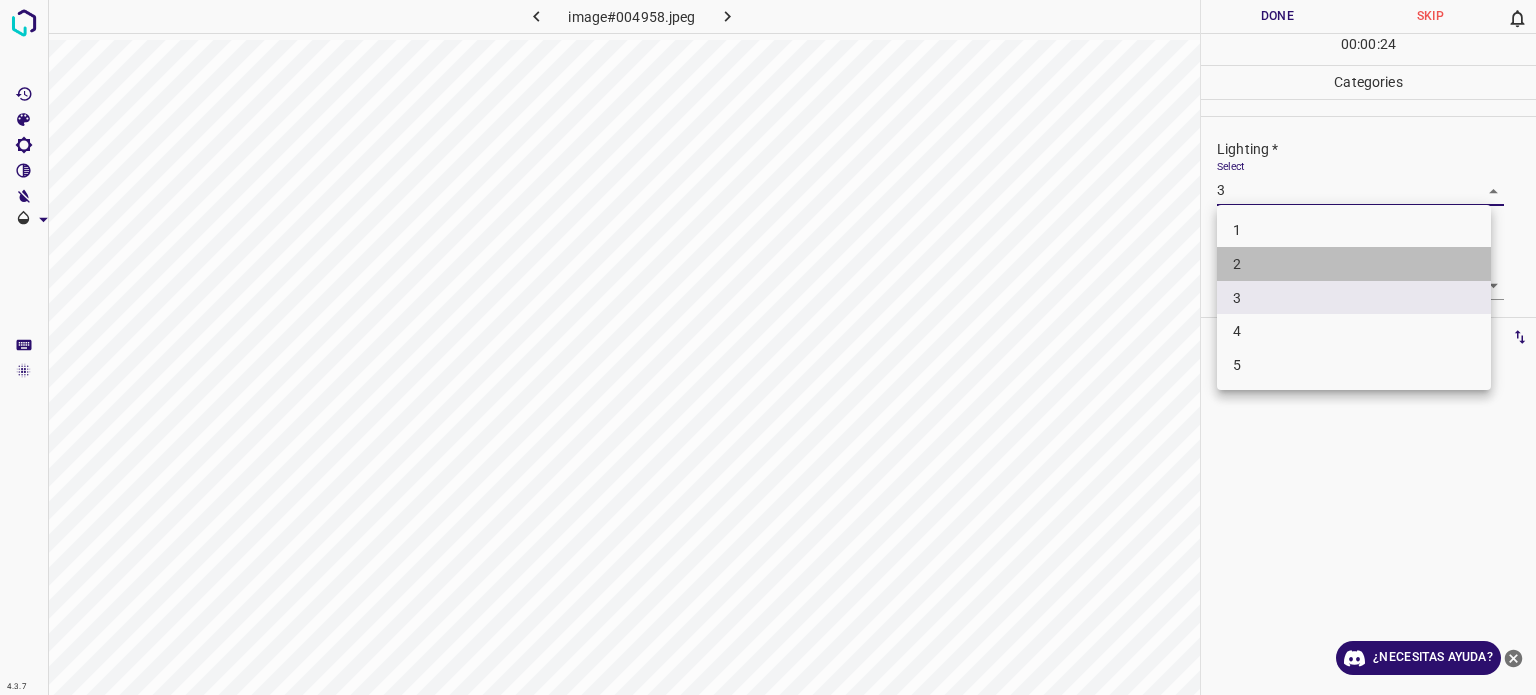 click on "2" at bounding box center [1354, 264] 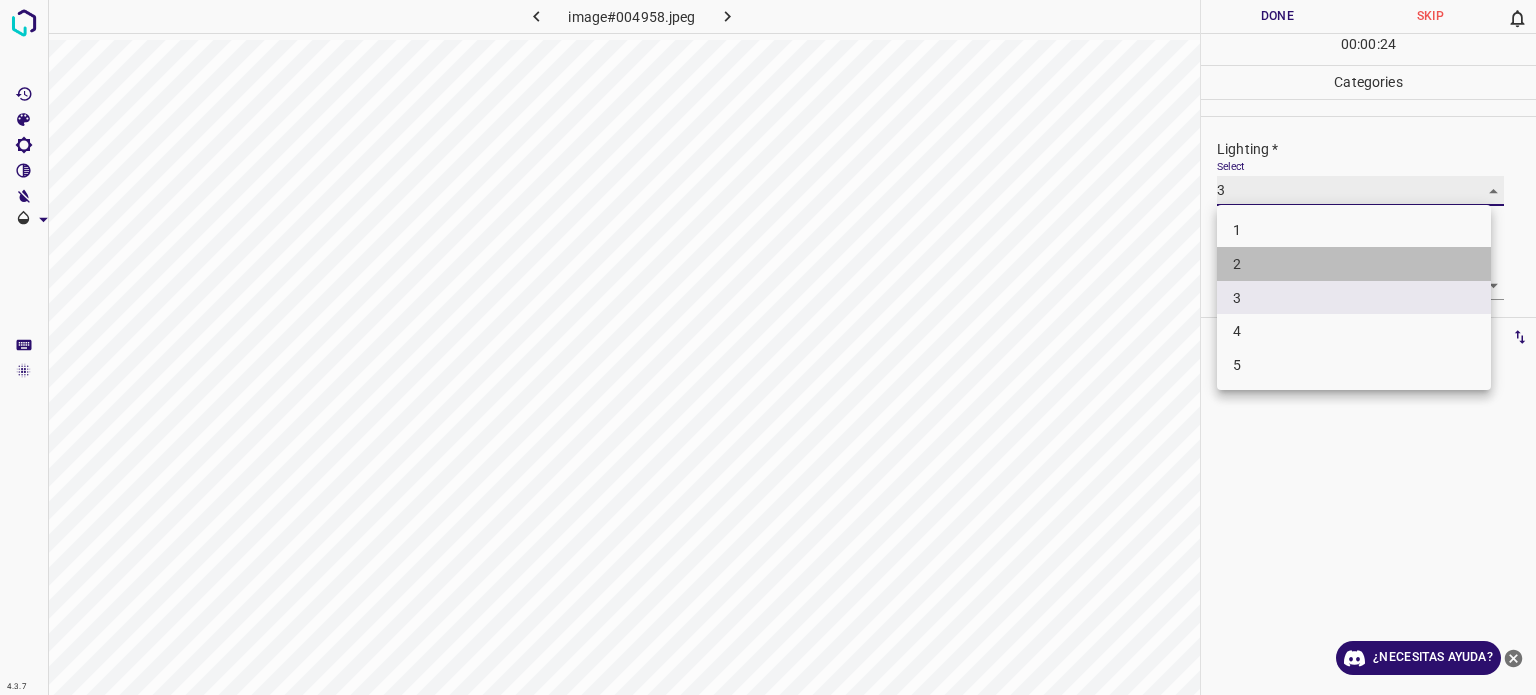 type on "2" 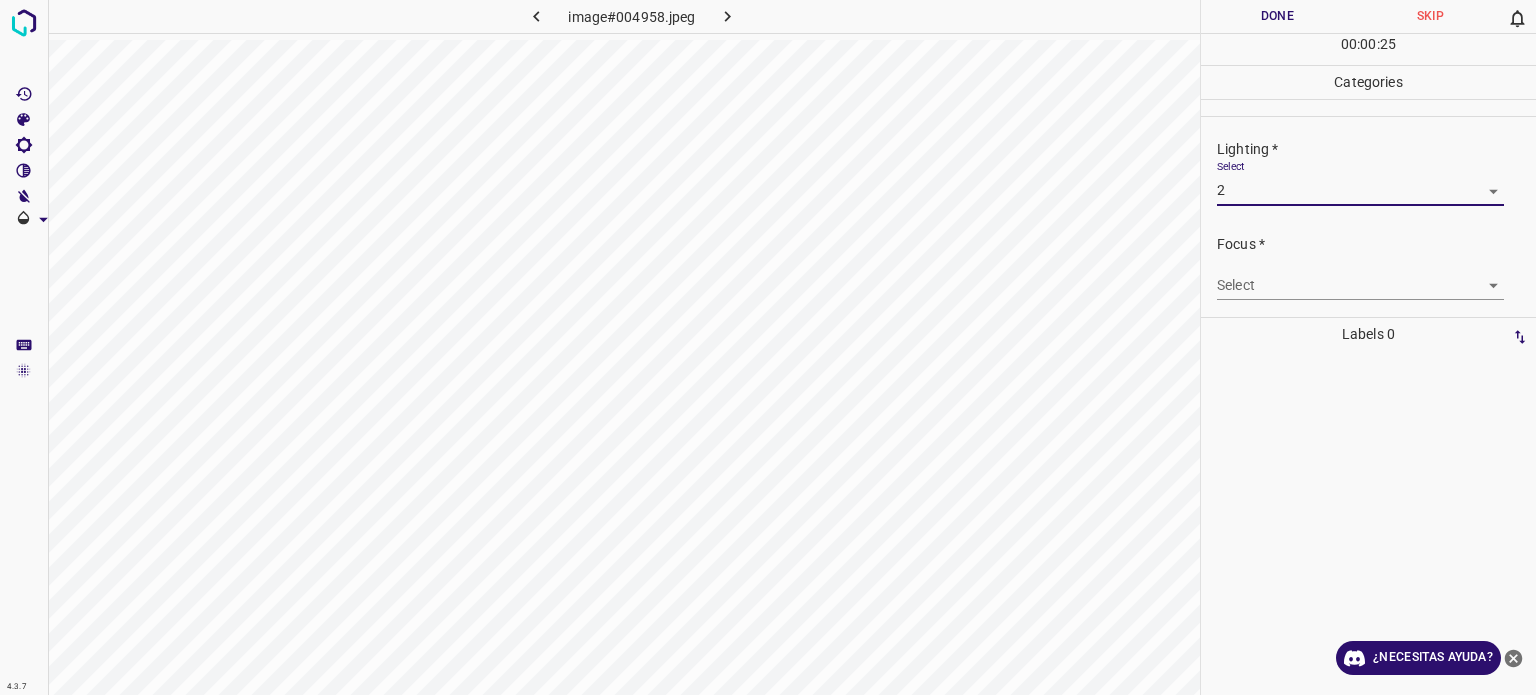 click on "4.3.7 image#004958.jpeg Done Skip 0 00   : 00   : 25   Categories Lighting *  Select 2 2 Focus *  Select ​ Overall *  Select ​ Labels   0 Categories 1 Lighting 2 Focus 3 Overall Tools Space Change between modes (Draw & Edit) I Auto labeling R Restore zoom M Zoom in N Zoom out Delete Delete selecte label Filters Z Restore filters X Saturation filter C Brightness filter V Contrast filter B Gray scale filter General O Download ¿Necesitas ayuda? - Texto - Esconder - Borrar Texto original Valora esta traducción Tu opinión servirá para ayudar a mejorar el Traductor de Google" at bounding box center [768, 347] 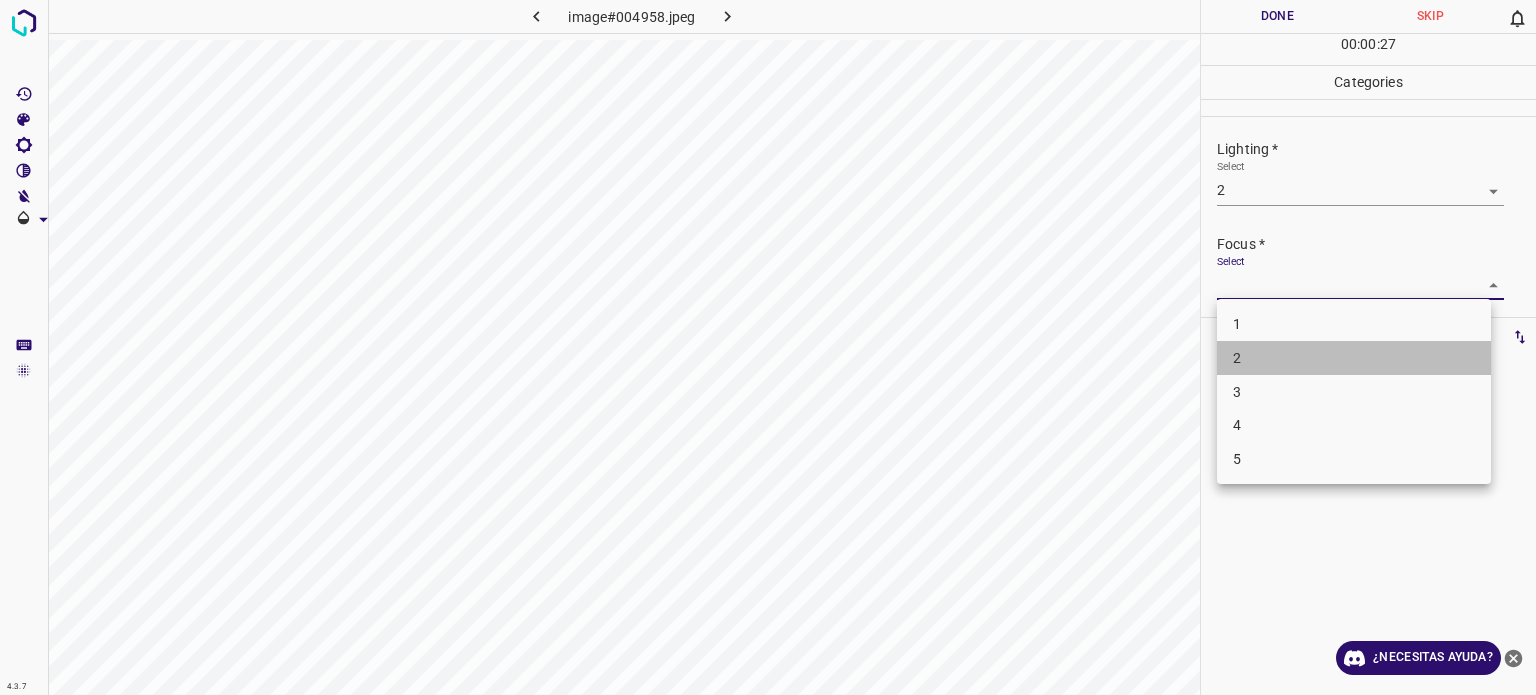 click on "2" at bounding box center [1354, 358] 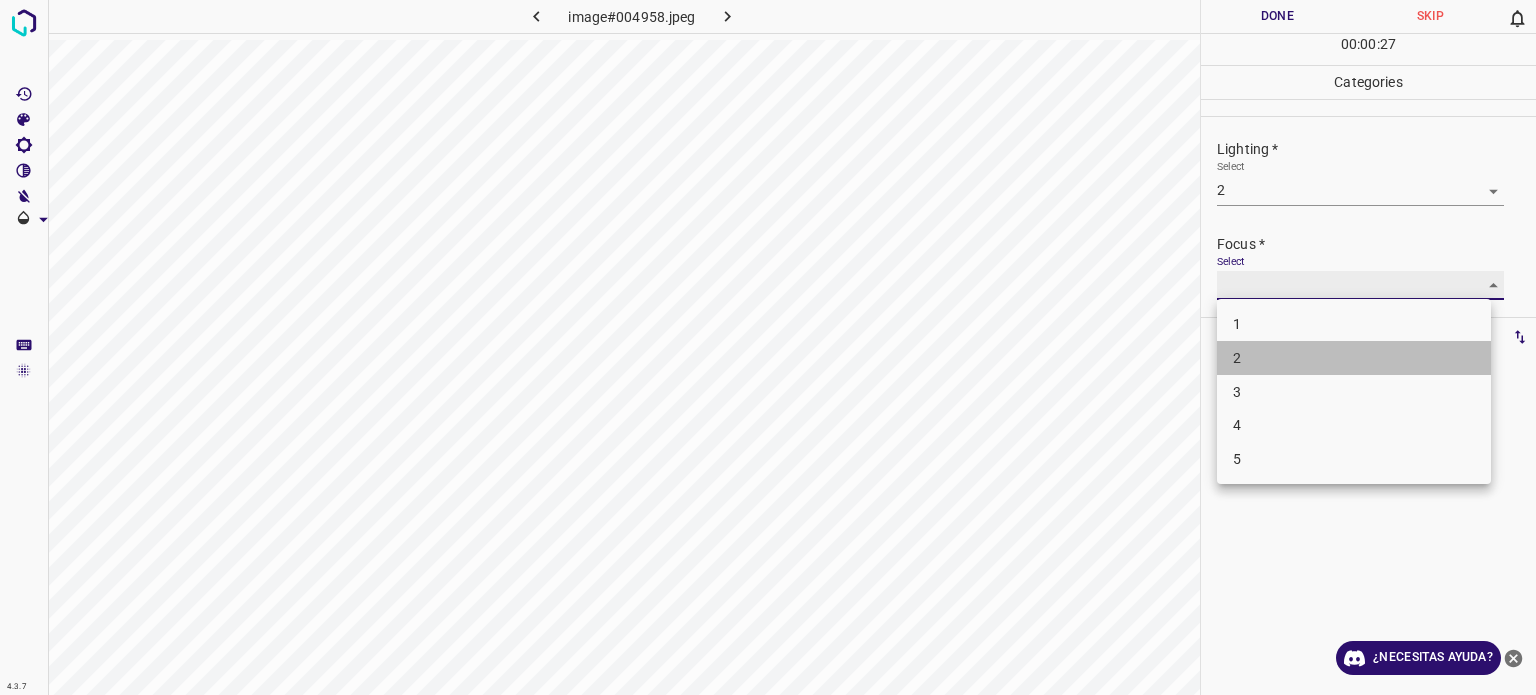 type on "2" 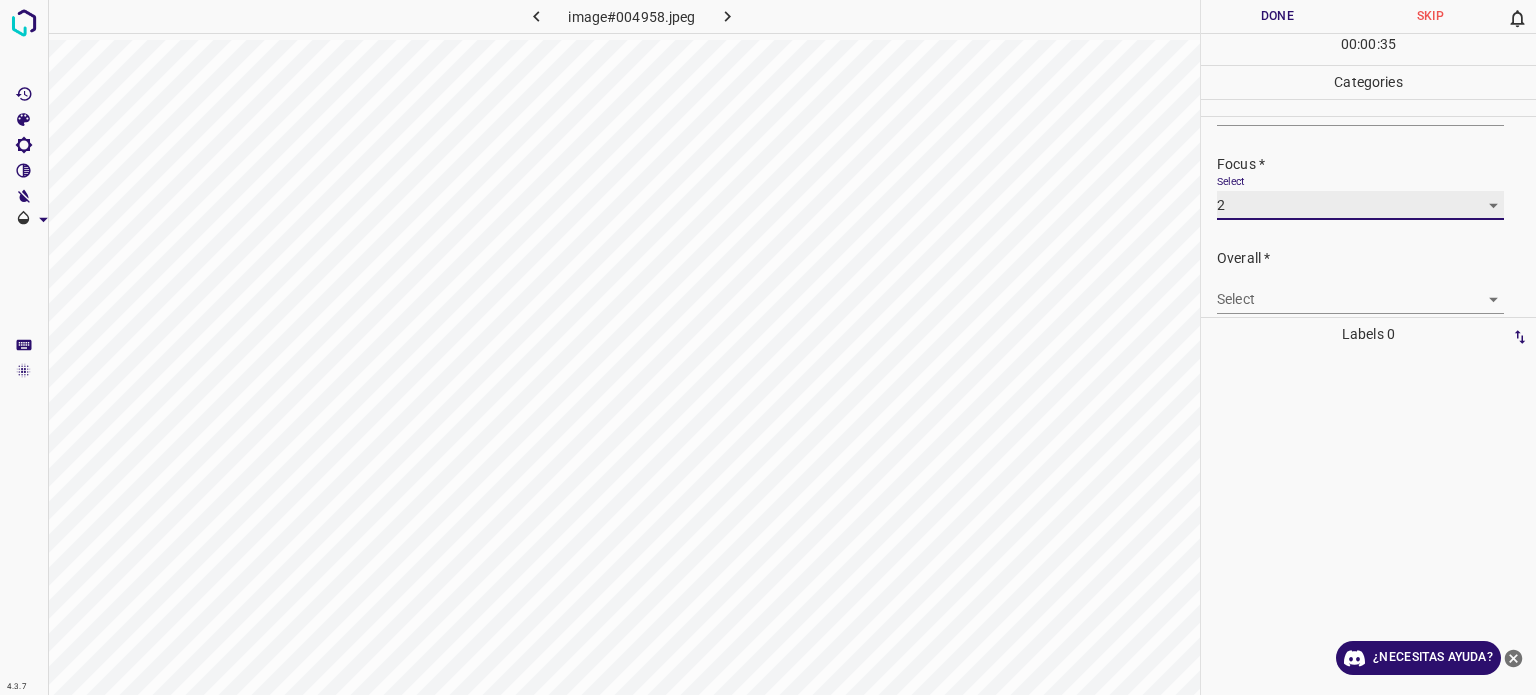 scroll, scrollTop: 98, scrollLeft: 0, axis: vertical 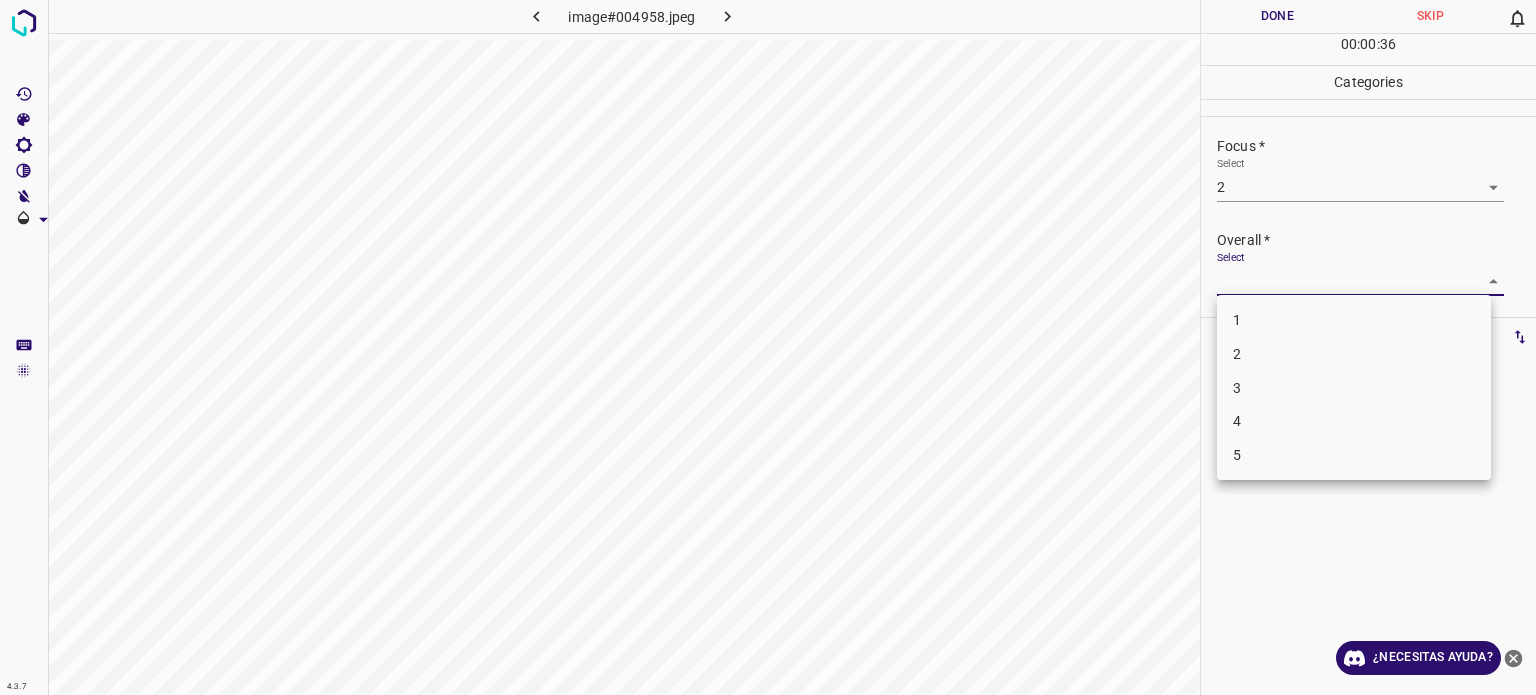 click on "4.3.7 image#004958.jpeg Done Skip 0 00   : 00   : 36   Categories Lighting *  Select 2 2 Focus *  Select 2 2 Overall *  Select ​ Labels   0 Categories 1 Lighting 2 Focus 3 Overall Tools Space Change between modes (Draw & Edit) I Auto labeling R Restore zoom M Zoom in N Zoom out Delete Delete selecte label Filters Z Restore filters X Saturation filter C Brightness filter V Contrast filter B Gray scale filter General O Download ¿Necesitas ayuda? - Texto - Esconder - Borrar Texto original Valora esta traducción Tu opinión servirá para ayudar a mejorar el Traductor de Google 1 2 3 4 5" at bounding box center [768, 347] 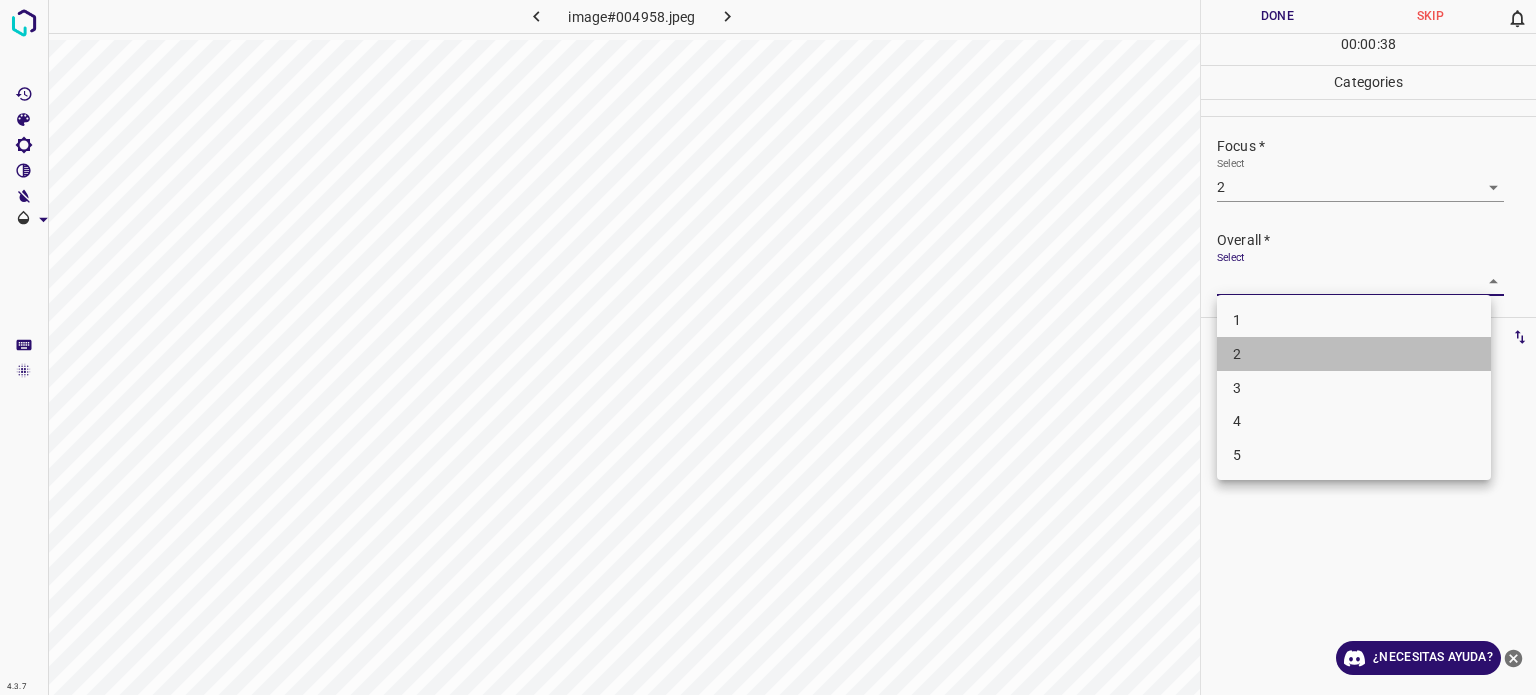 click on "2" at bounding box center (1354, 354) 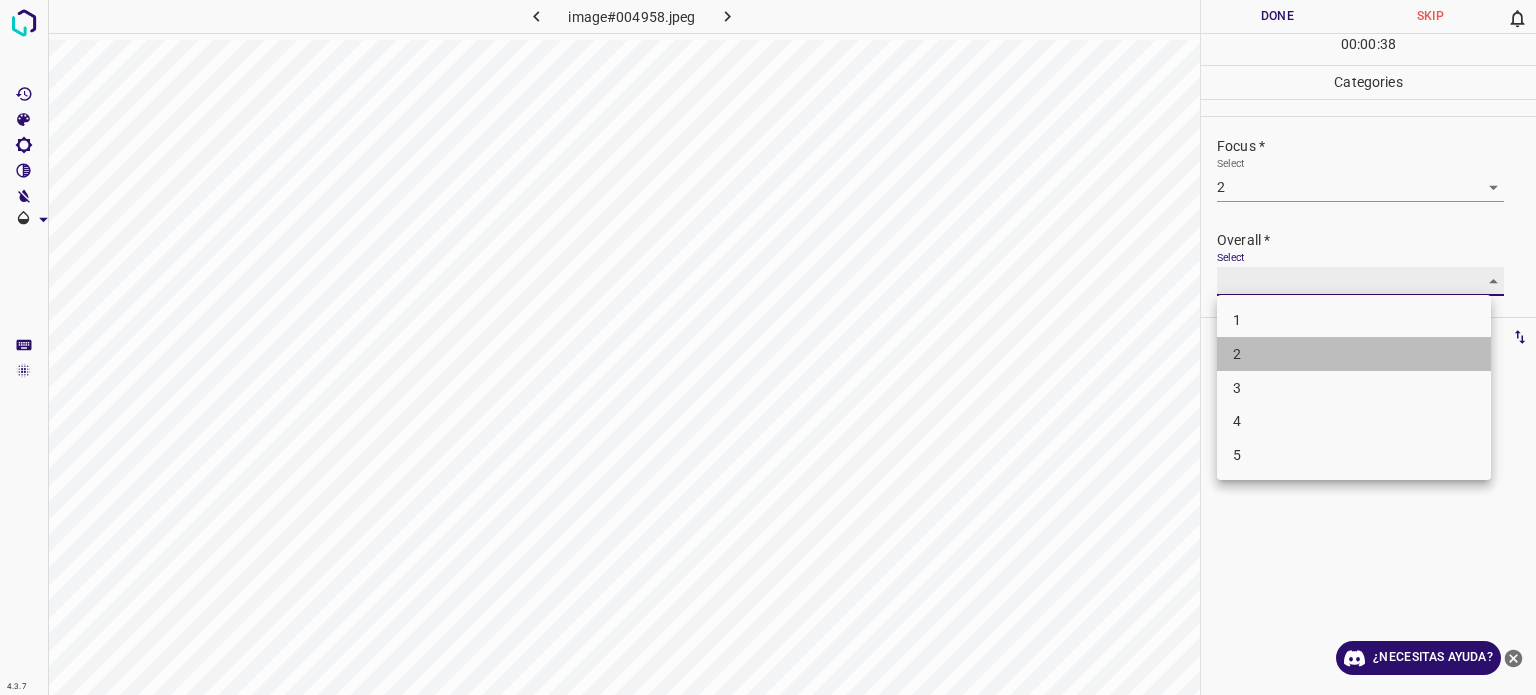 type on "2" 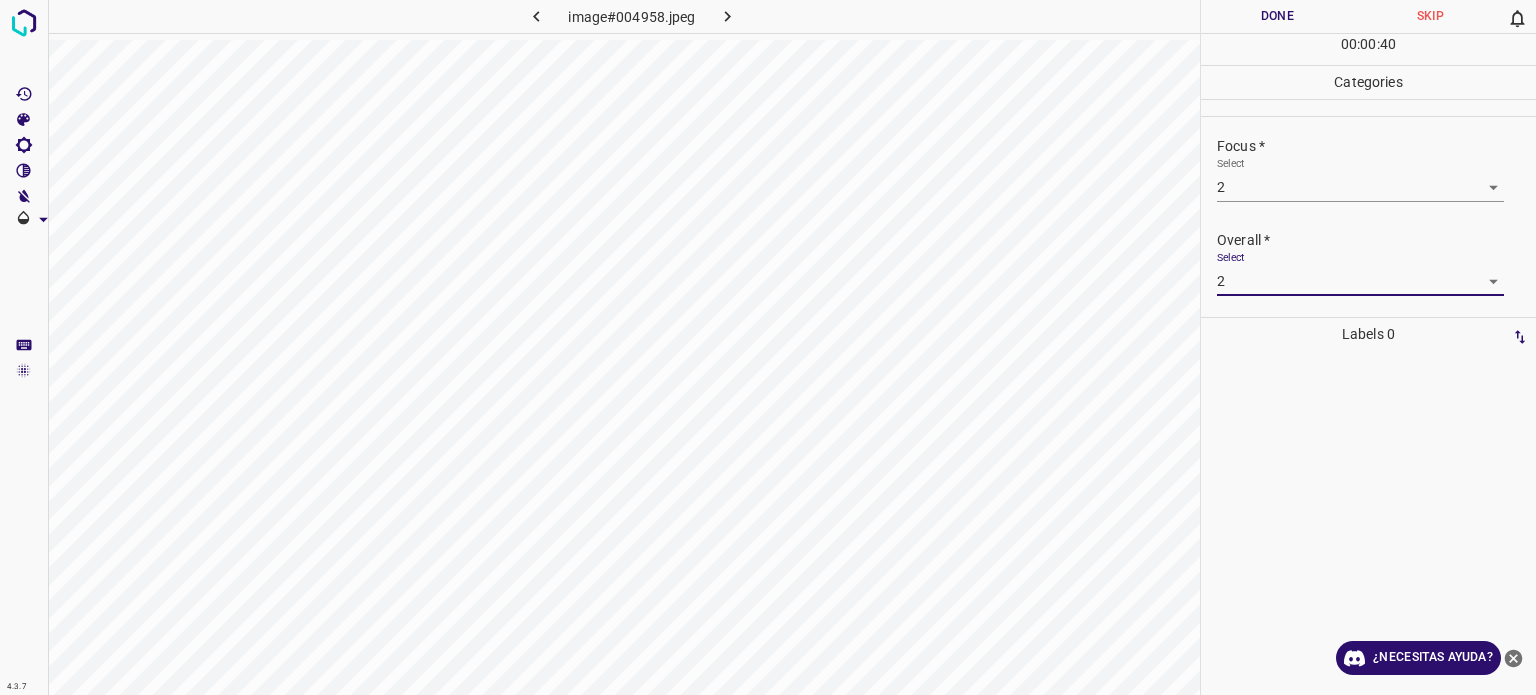click on "Done" at bounding box center [1277, 16] 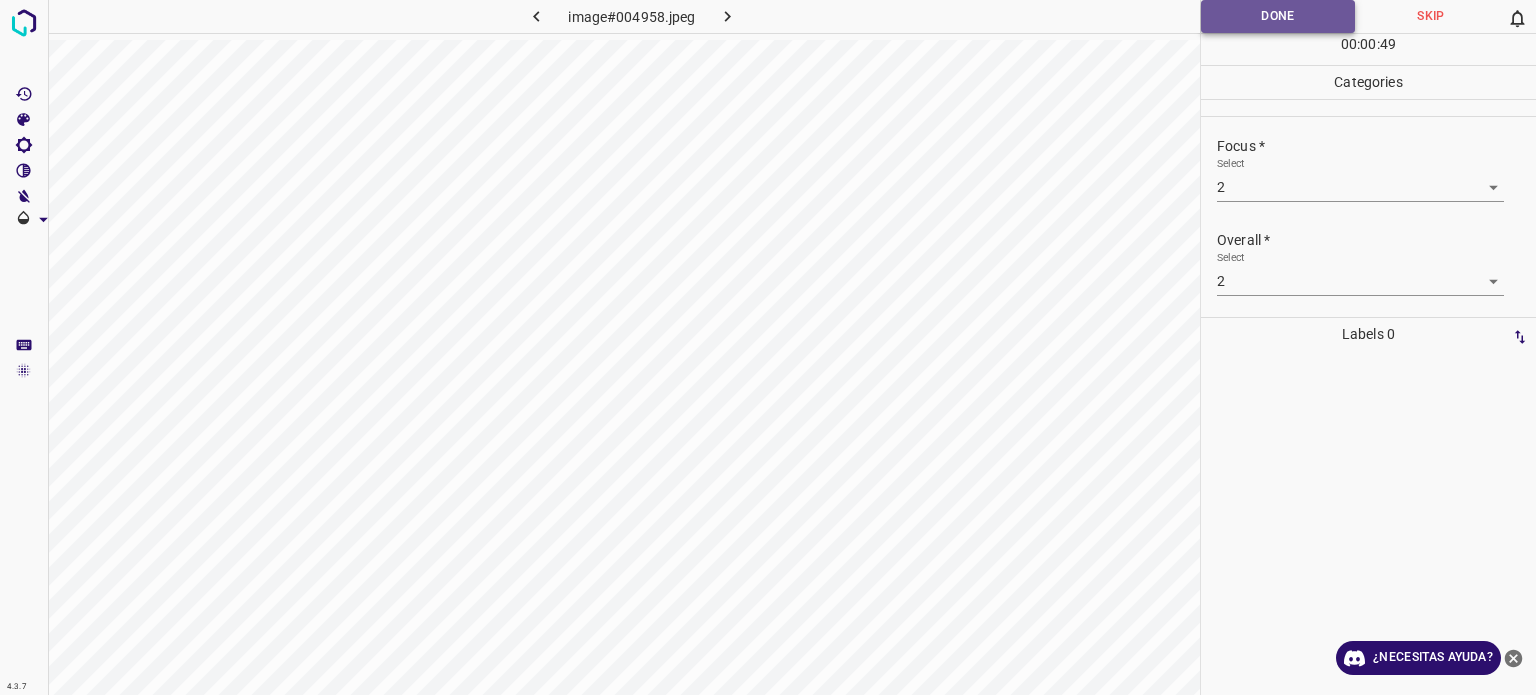 click on "Done" at bounding box center (1278, 16) 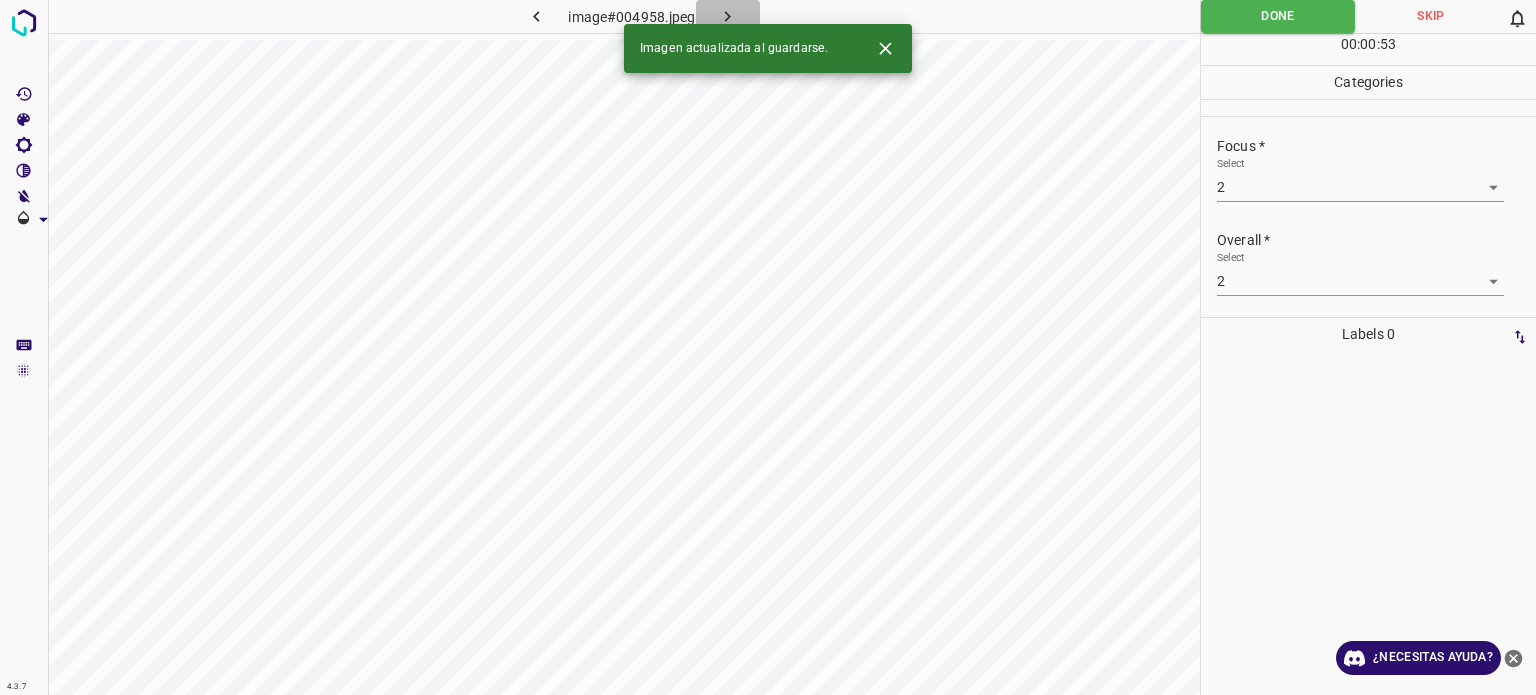 click 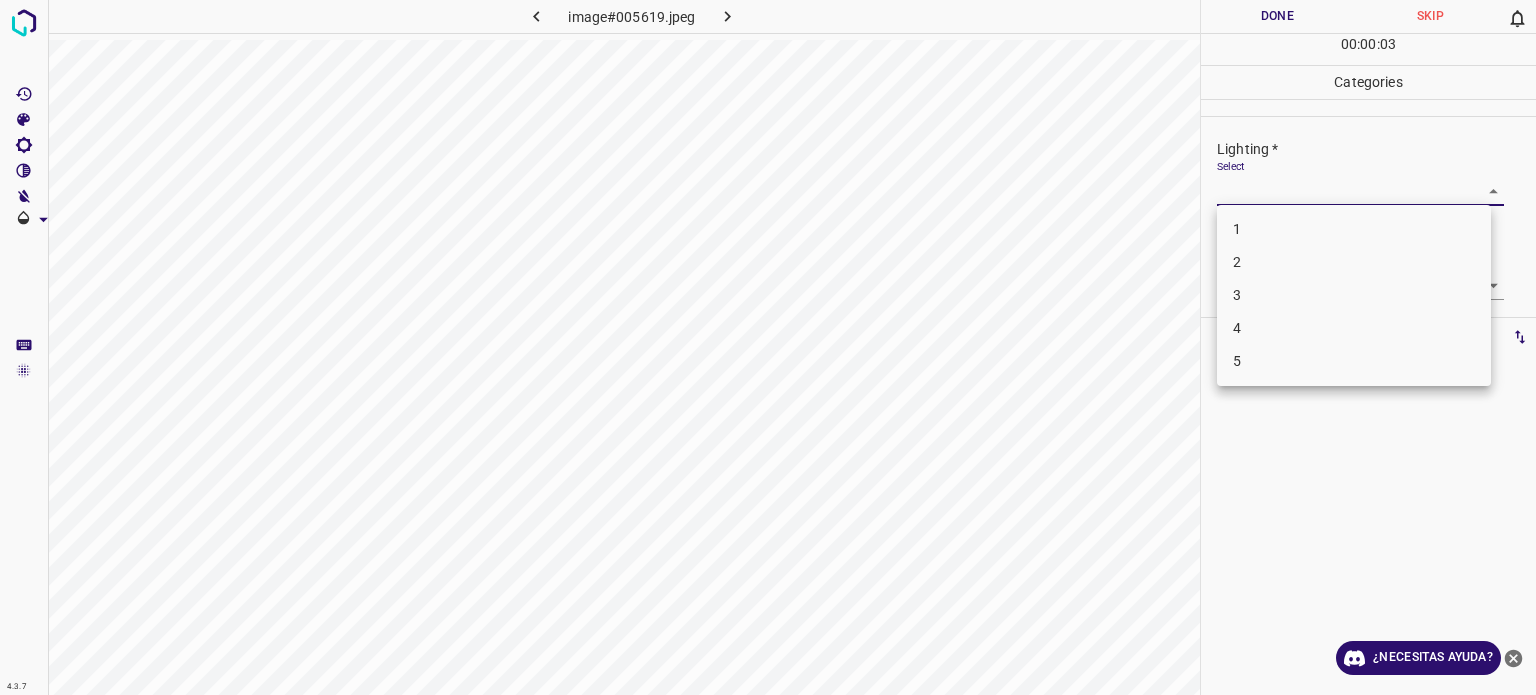 click on "4.3.7 image#005619.jpeg Done Skip 0 00   : 00   : 03   Categories Lighting *  Select ​ Focus *  Select ​ Overall *  Select ​ Labels   0 Categories 1 Lighting 2 Focus 3 Overall Tools Space Change between modes (Draw & Edit) I Auto labeling R Restore zoom M Zoom in N Zoom out Delete Delete selecte label Filters Z Restore filters X Saturation filter C Brightness filter V Contrast filter B Gray scale filter General O Download ¿Necesitas ayuda? - Texto - Esconder - Borrar Texto original Valora esta traducción Tu opinión servirá para ayudar a mejorar el Traductor de Google 1 2 3 4 5" at bounding box center [768, 347] 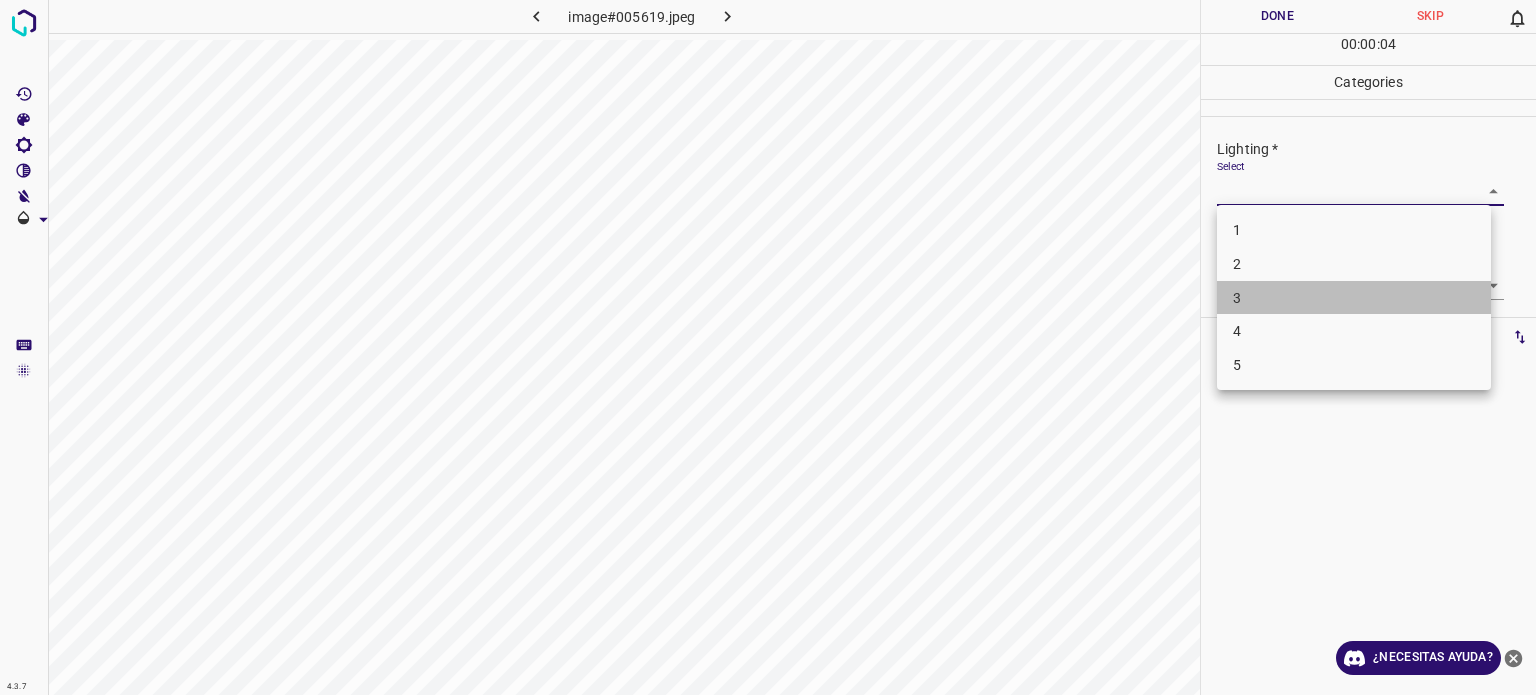 click on "3" at bounding box center (1354, 298) 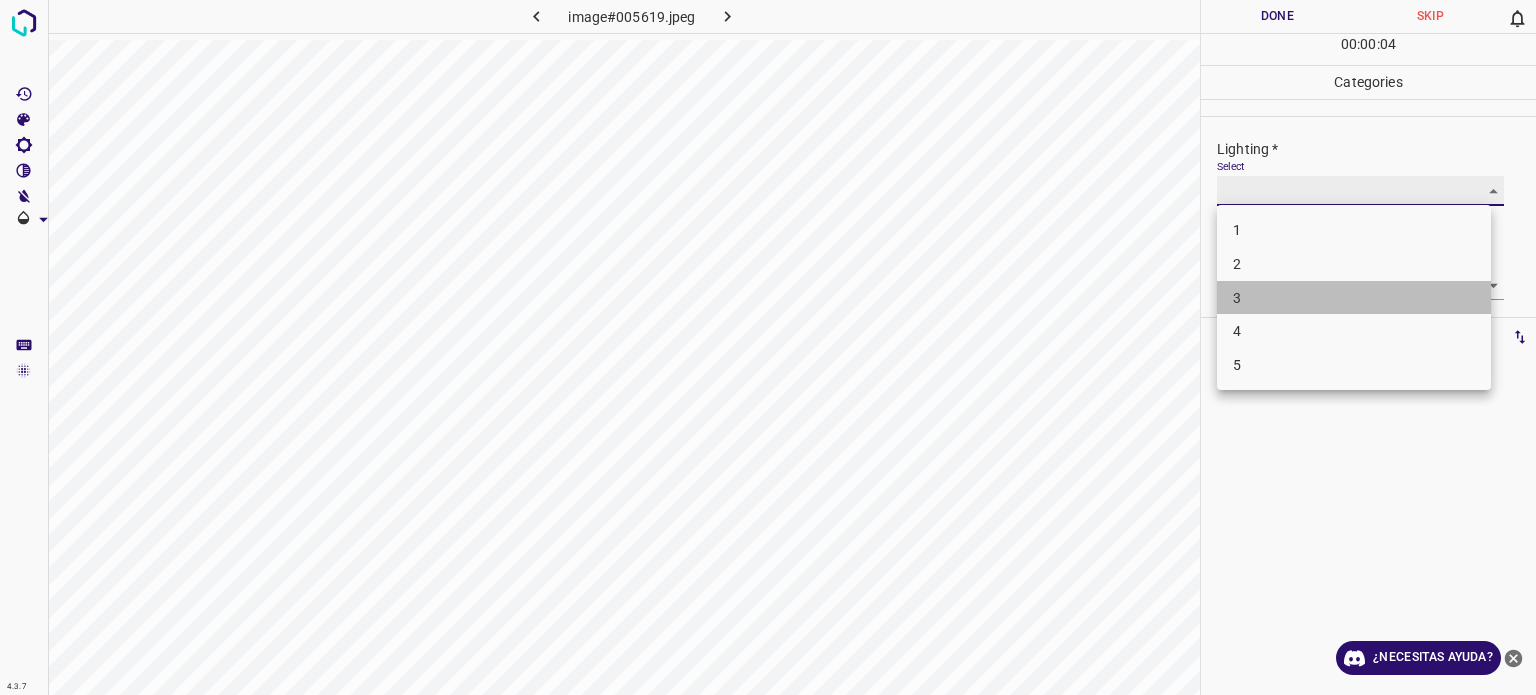 type on "3" 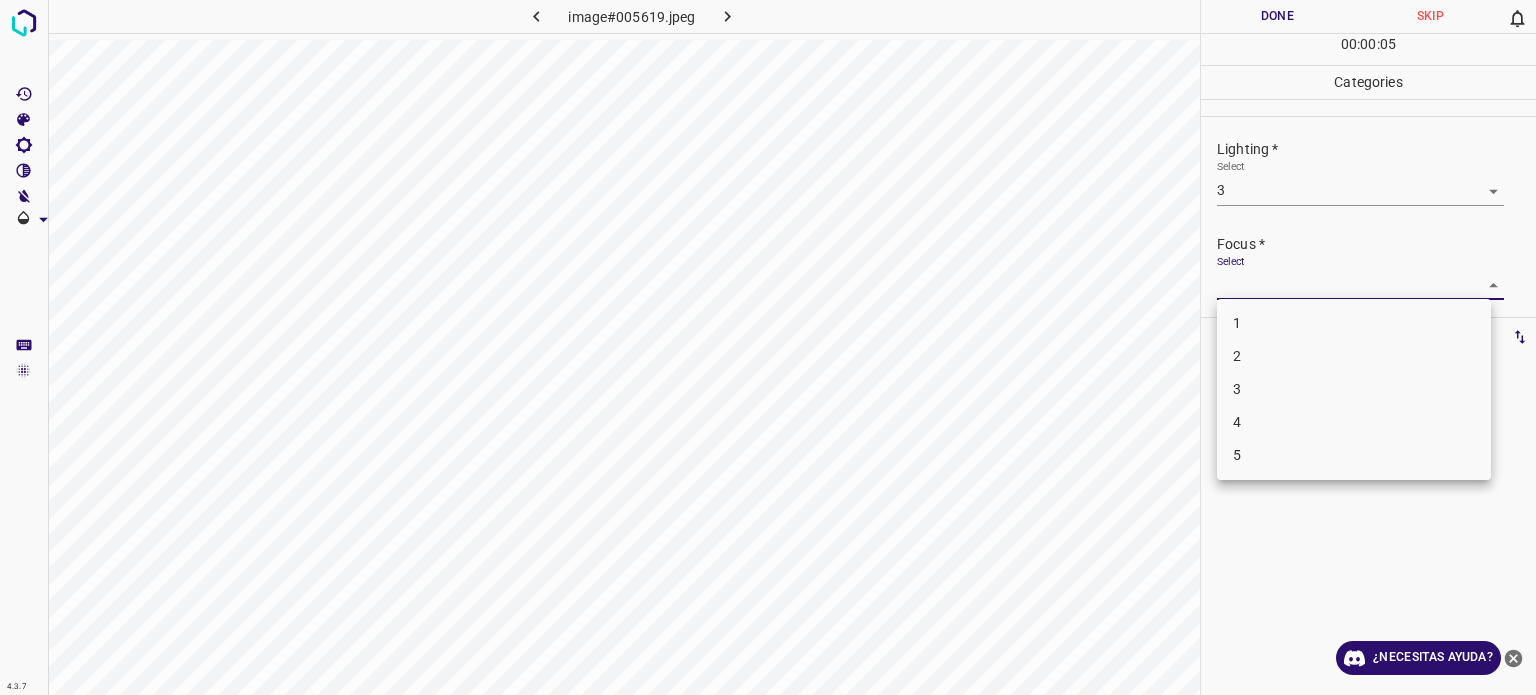 click on "4.3.7 image#005619.jpeg Done Skip 0 00   : 00   : 05   Categories Lighting *  Select 3 3 Focus *  Select ​ Overall *  Select ​ Labels   0 Categories 1 Lighting 2 Focus 3 Overall Tools Space Change between modes (Draw & Edit) I Auto labeling R Restore zoom M Zoom in N Zoom out Delete Delete selecte label Filters Z Restore filters X Saturation filter C Brightness filter V Contrast filter B Gray scale filter General O Download ¿Necesitas ayuda? - Texto - Esconder - Borrar Texto original Valora esta traducción Tu opinión servirá para ayudar a mejorar el Traductor de Google 1 2 3 4 5" at bounding box center (768, 347) 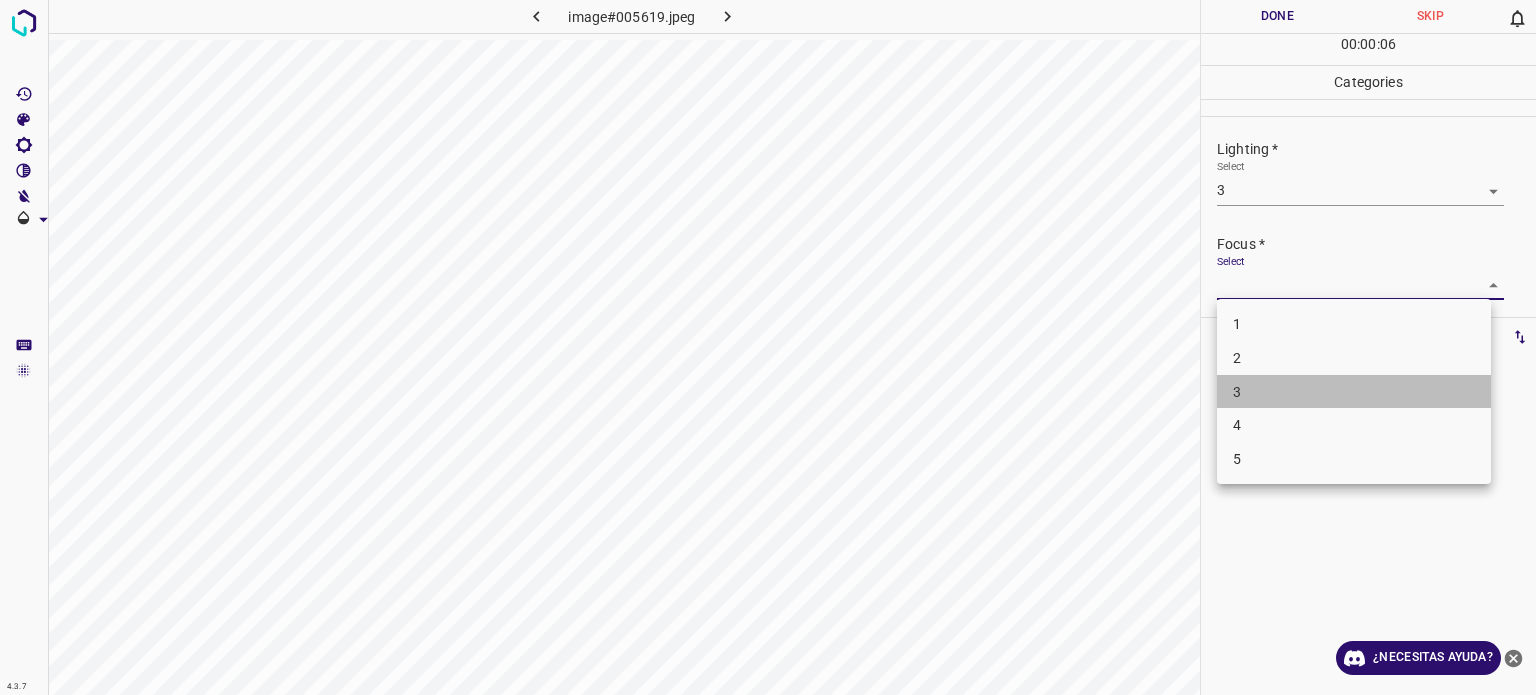 click on "3" at bounding box center (1237, 391) 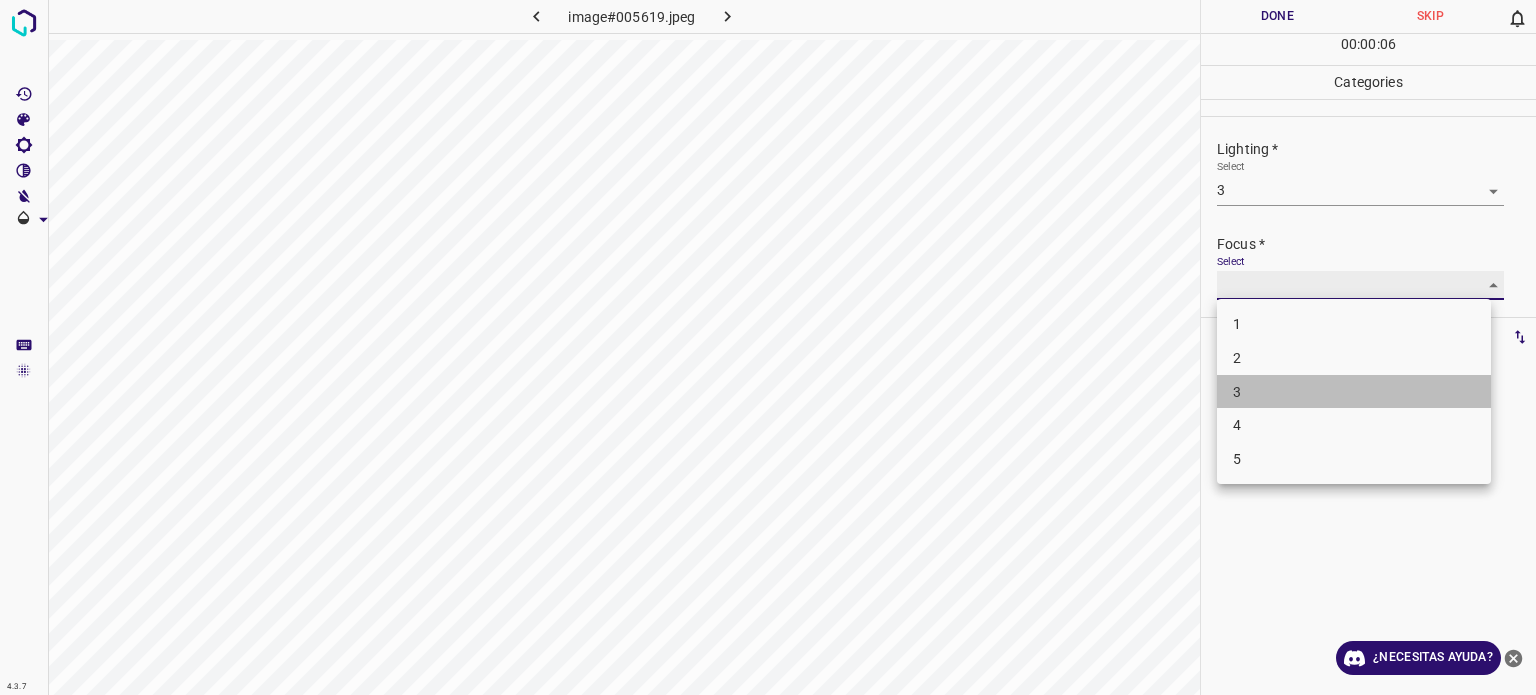 type on "3" 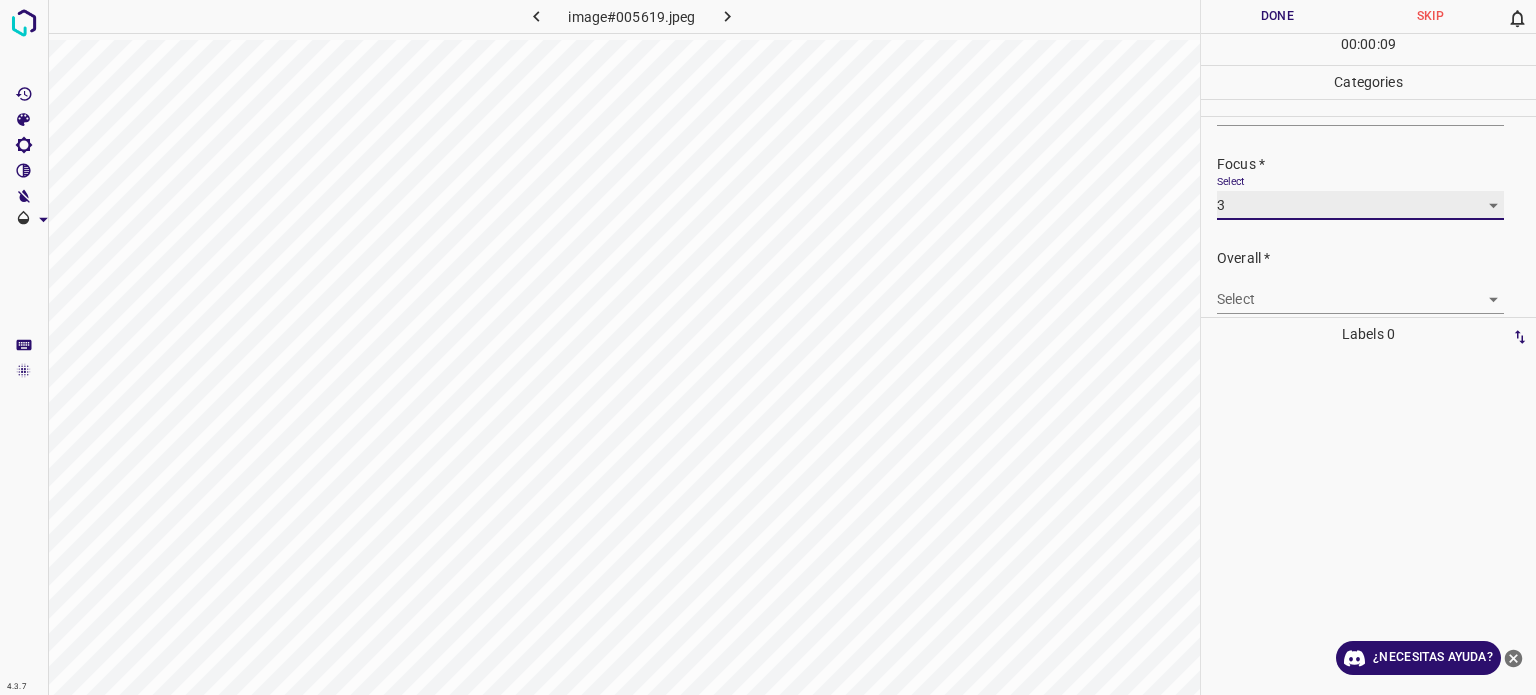 scroll, scrollTop: 98, scrollLeft: 0, axis: vertical 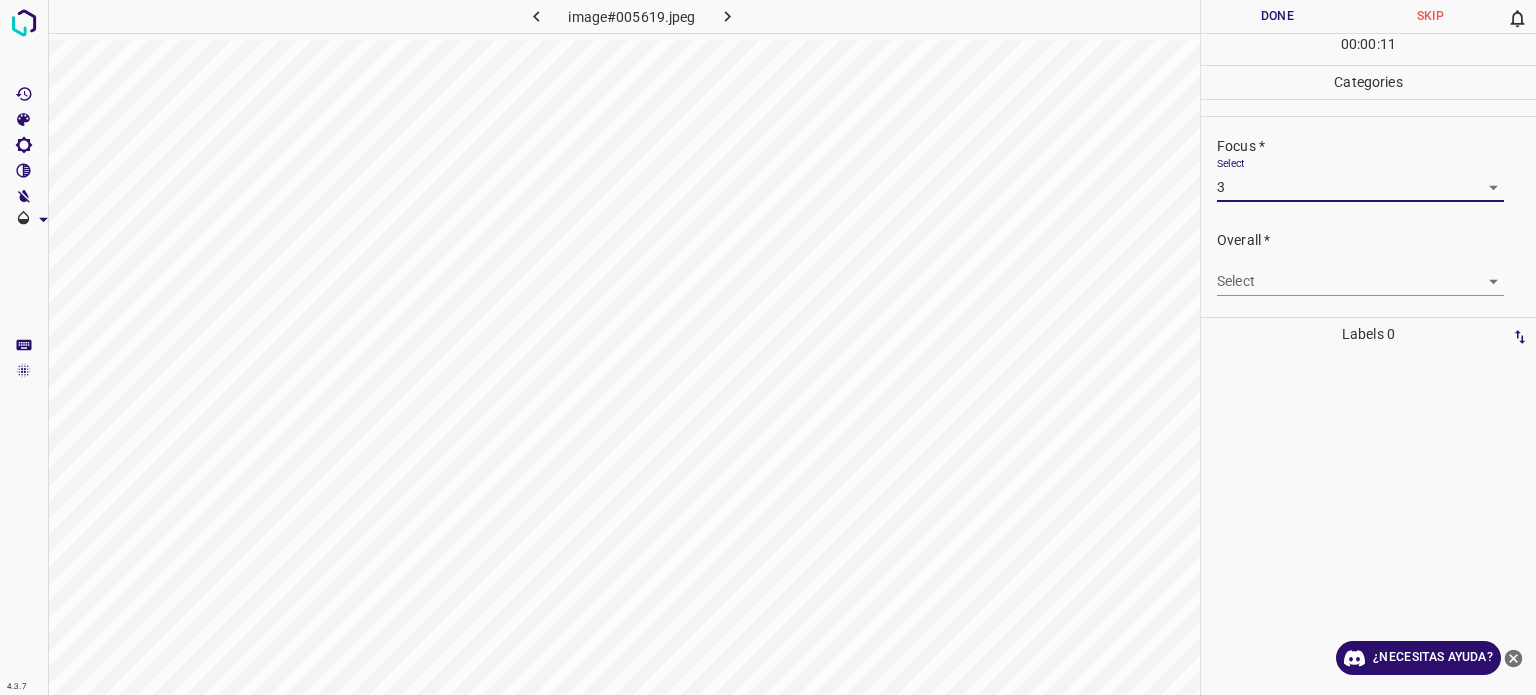 click on "4.3.7 image#005619.jpeg Done Skip 0 00   : 00   : 11   Categories Lighting *  Select 3 3 Focus *  Select 3 3 Overall *  Select ​ Labels   0 Categories 1 Lighting 2 Focus 3 Overall Tools Space Change between modes (Draw & Edit) I Auto labeling R Restore zoom M Zoom in N Zoom out Delete Delete selecte label Filters Z Restore filters X Saturation filter C Brightness filter V Contrast filter B Gray scale filter General O Download ¿Necesitas ayuda? - Texto - Esconder - Borrar Texto original Valora esta traducción Tu opinión servirá para ayudar a mejorar el Traductor de Google" at bounding box center (768, 347) 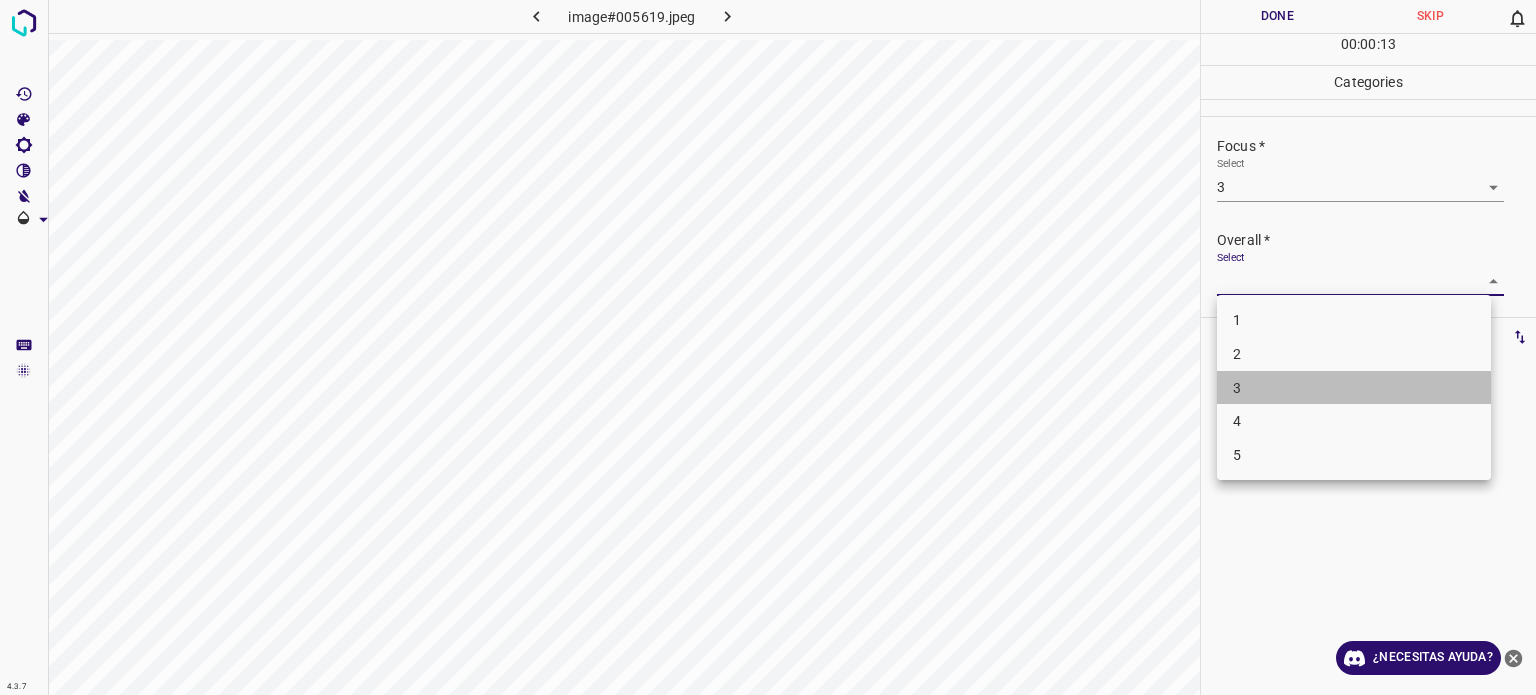 click on "3" at bounding box center [1354, 388] 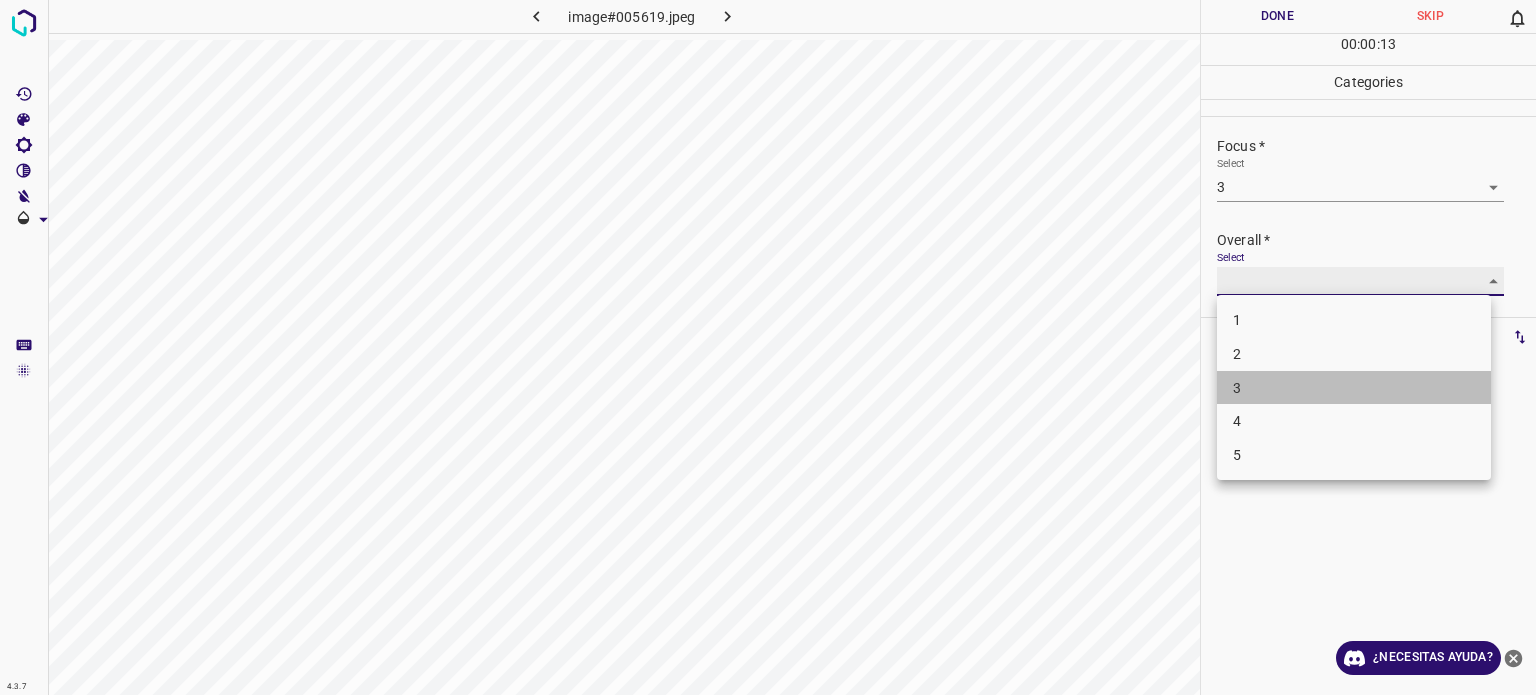 type on "3" 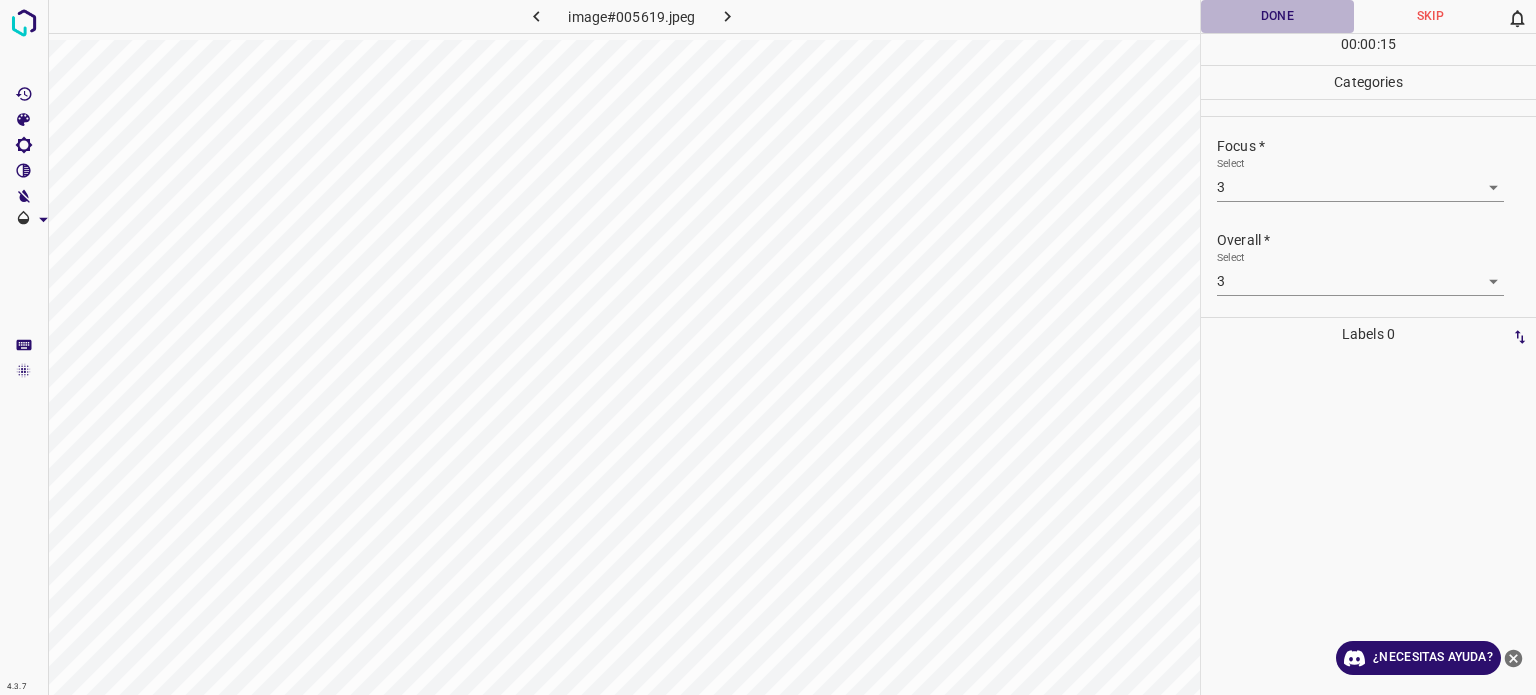 click on "Done" at bounding box center (1277, 16) 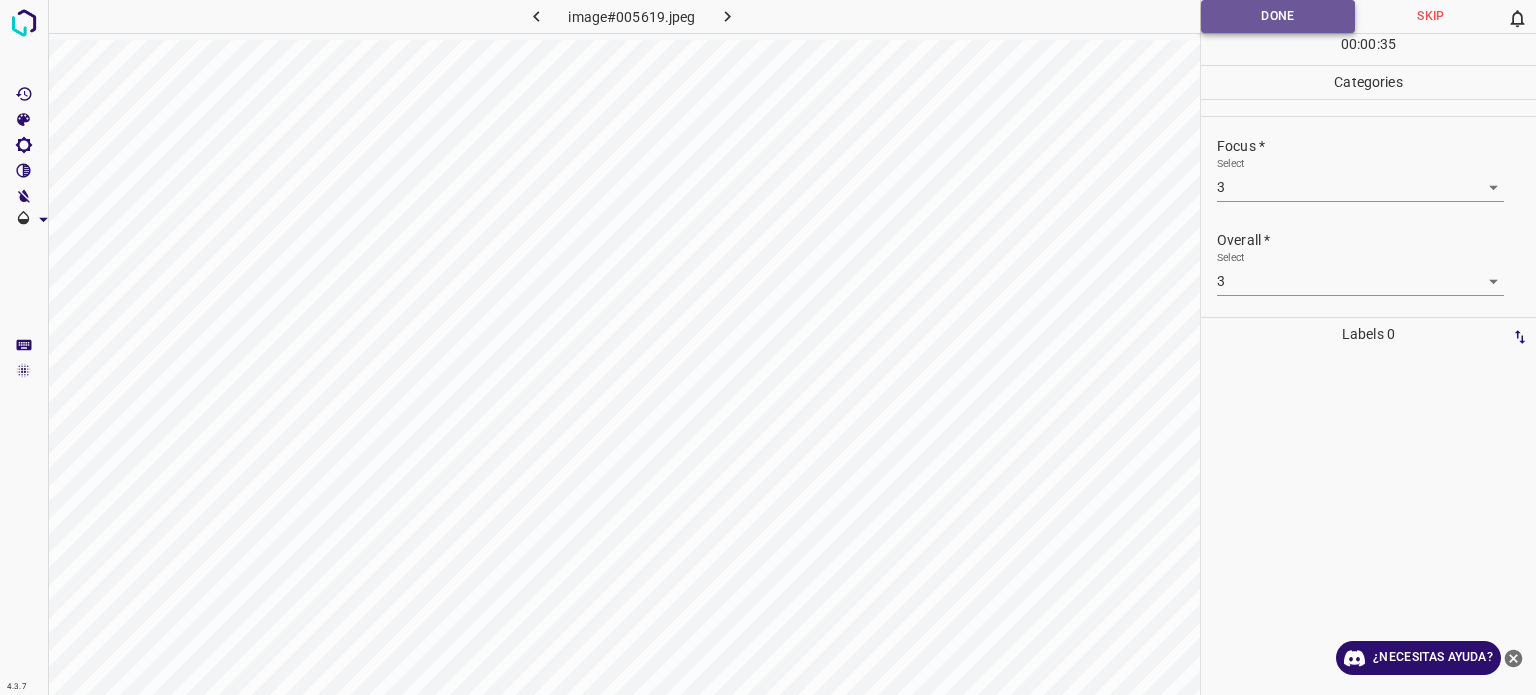 click on "Done" at bounding box center [1278, 16] 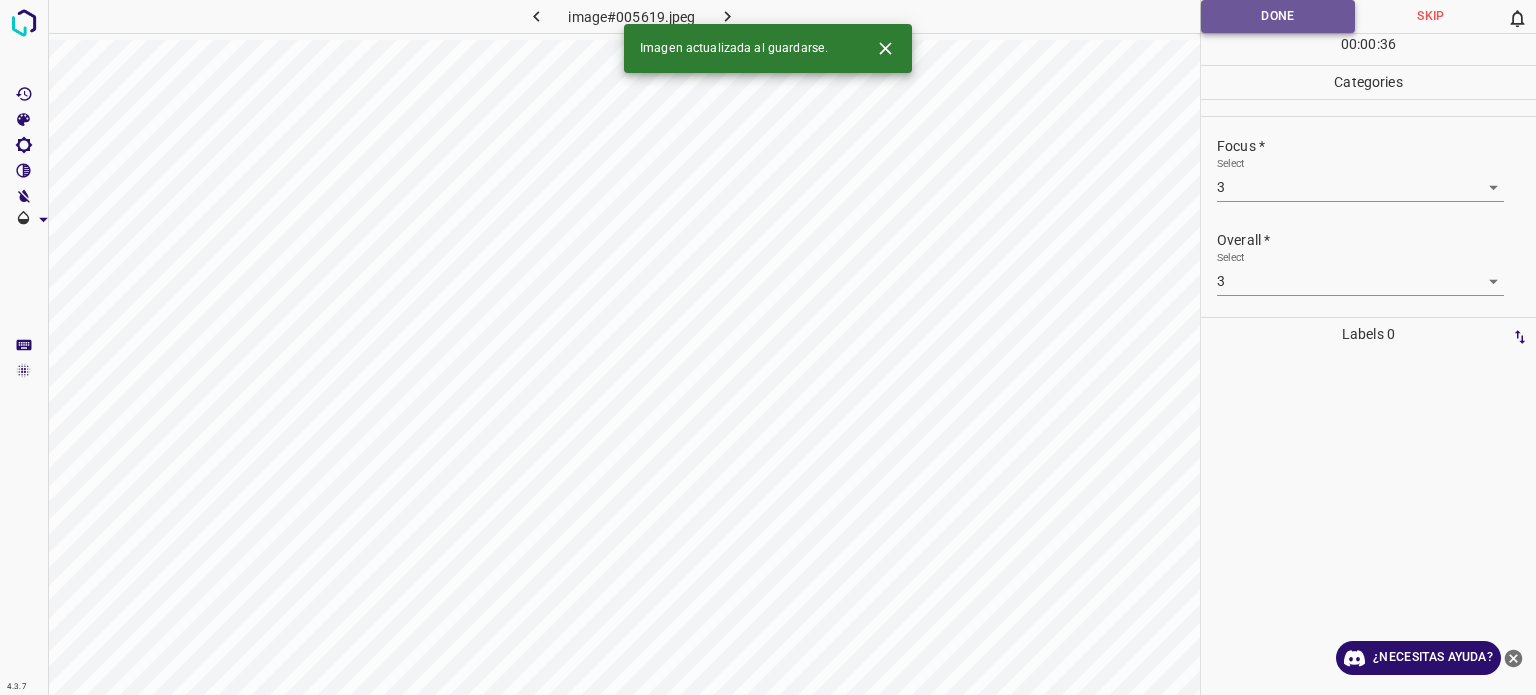 click on "Done" at bounding box center [1278, 16] 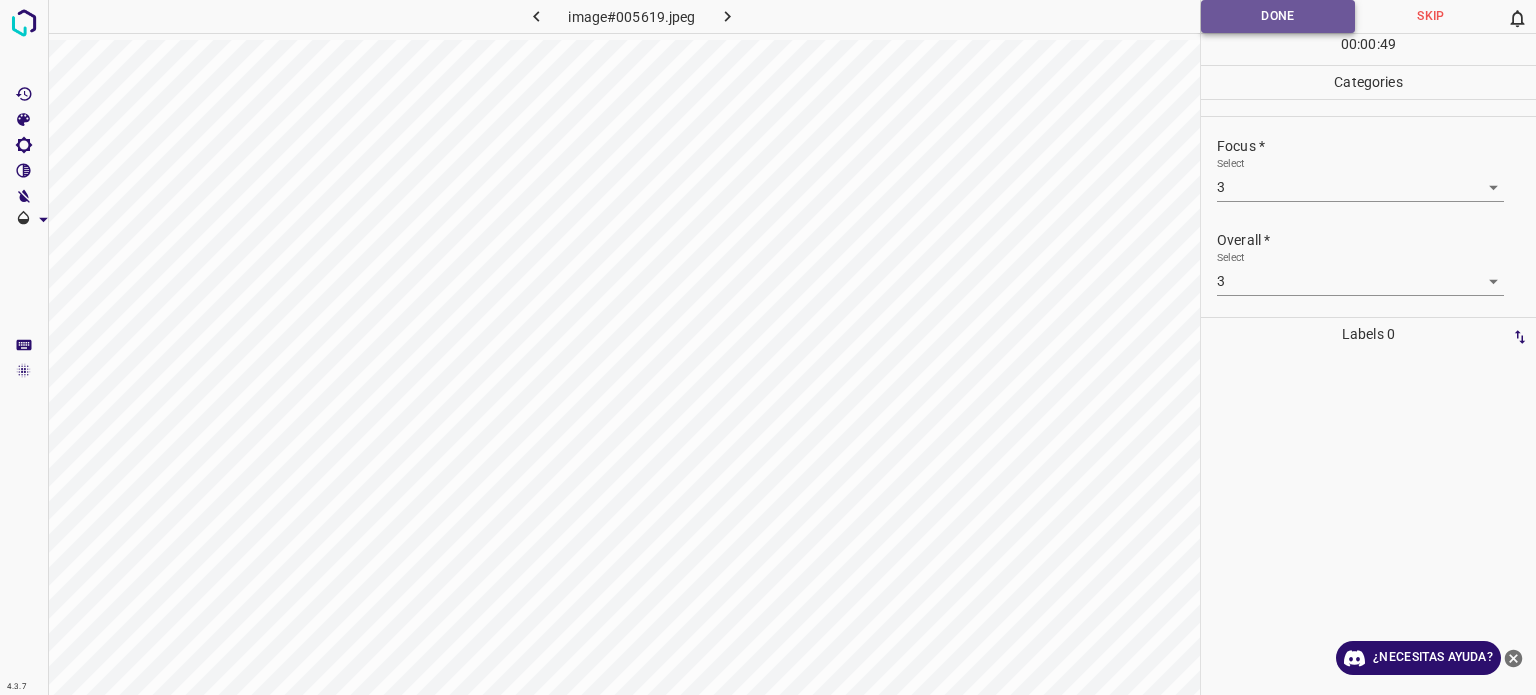 click on "Done" at bounding box center (1278, 16) 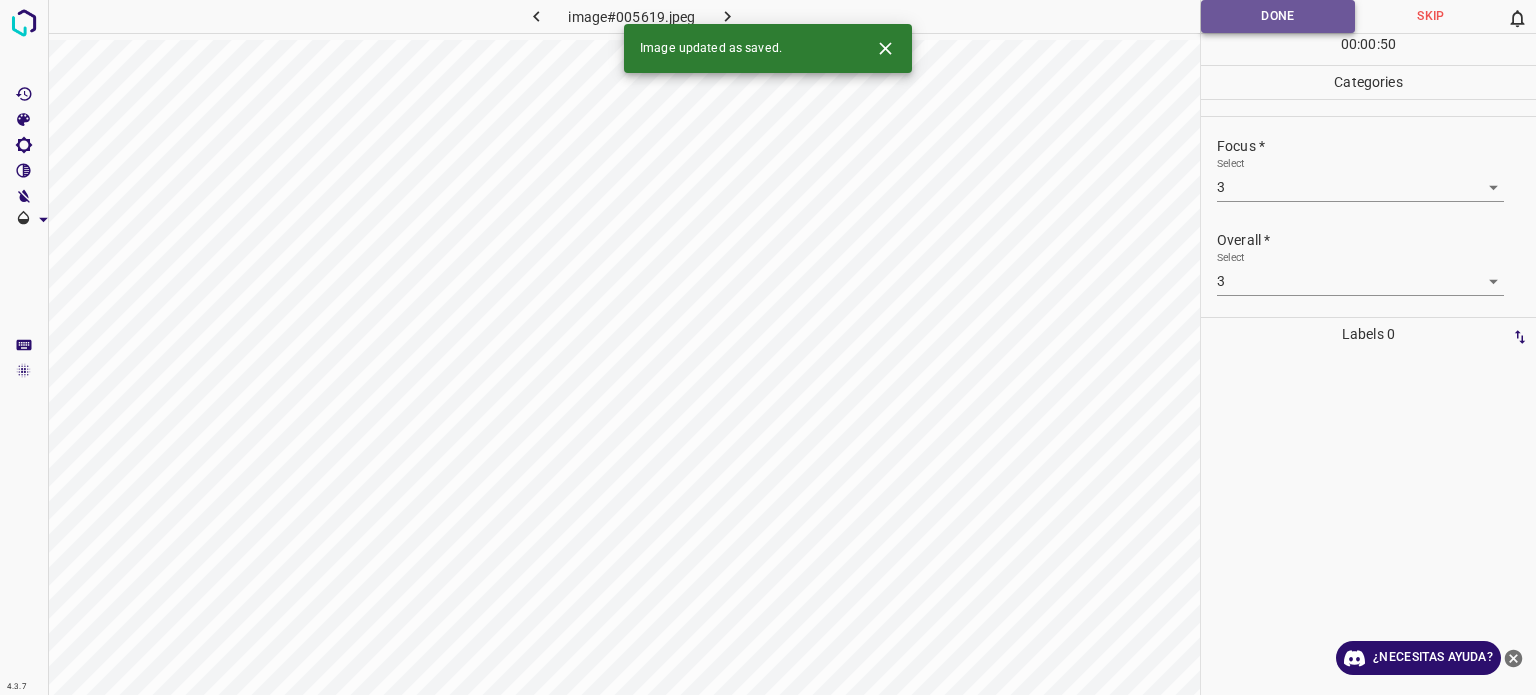 click on "Done" at bounding box center [1278, 16] 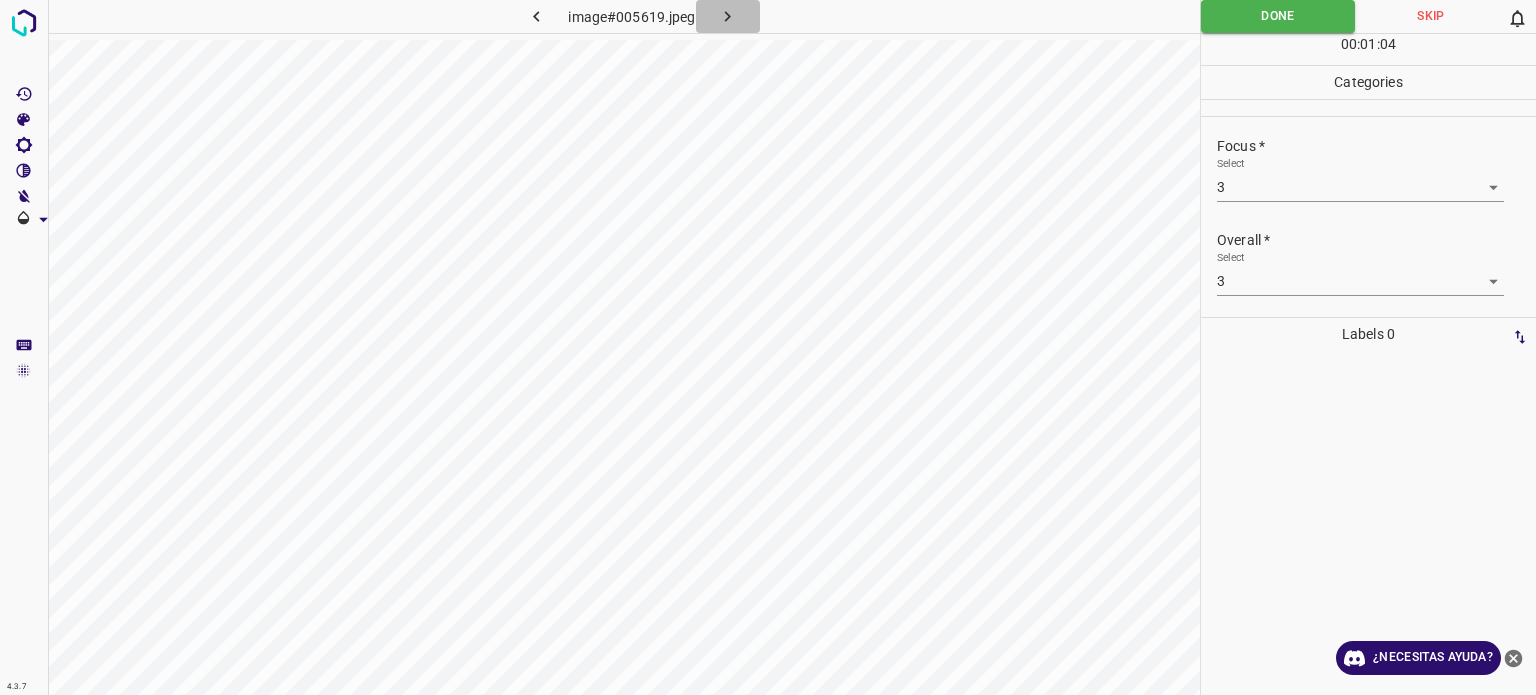 click 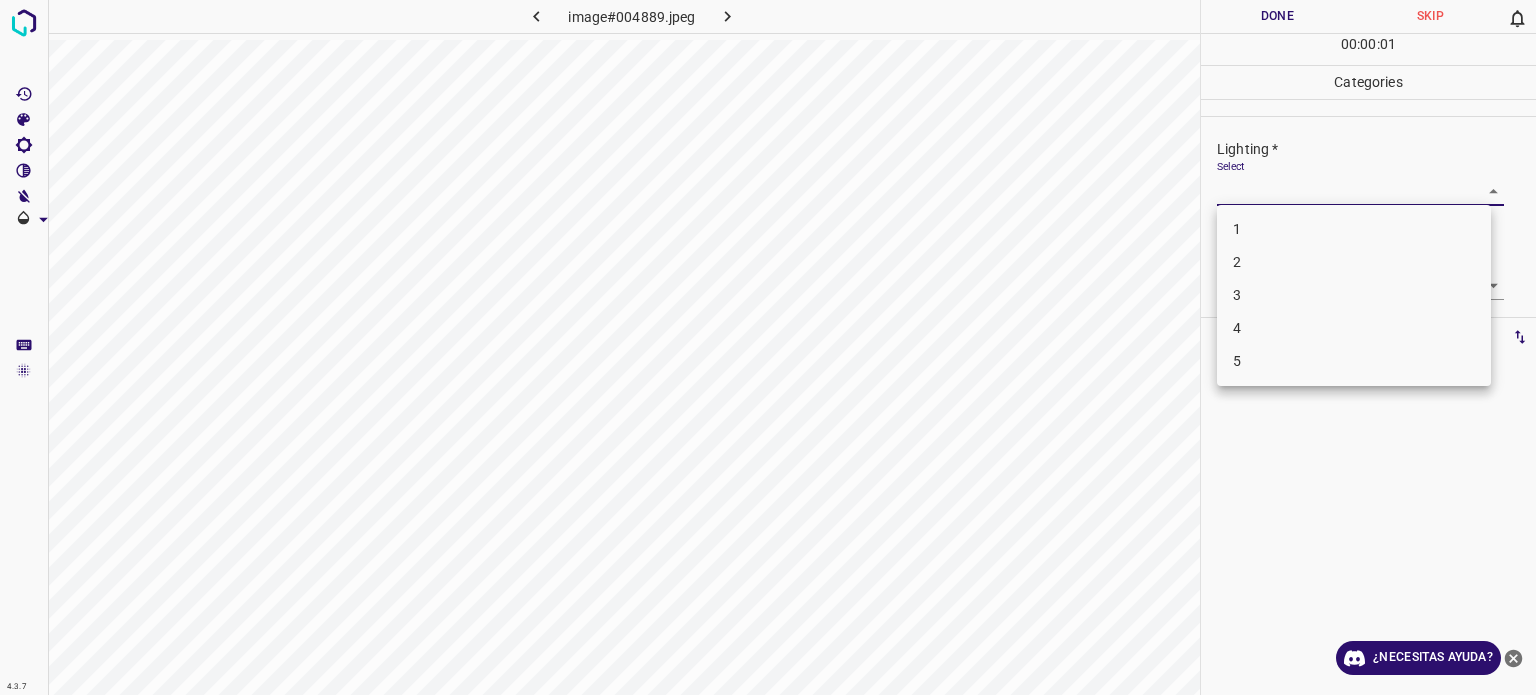 click on "4.3.7 image#004889.jpeg Done Skip 0 00   : 00   : 01   Categories Lighting *  Select ​ Focus *  Select ​ Overall *  Select ​ Labels   0 Categories 1 Lighting 2 Focus 3 Overall Tools Space Change between modes (Draw & Edit) I Auto labeling R Restore zoom M Zoom in N Zoom out Delete Delete selecte label Filters Z Restore filters X Saturation filter C Brightness filter V Contrast filter B Gray scale filter General O Download ¿Necesitas ayuda? - Texto - Esconder - Borrar Texto original Valora esta traducción Tu opinión servirá para ayudar a mejorar el Traductor de Google 1 2 3 4 5" at bounding box center [768, 347] 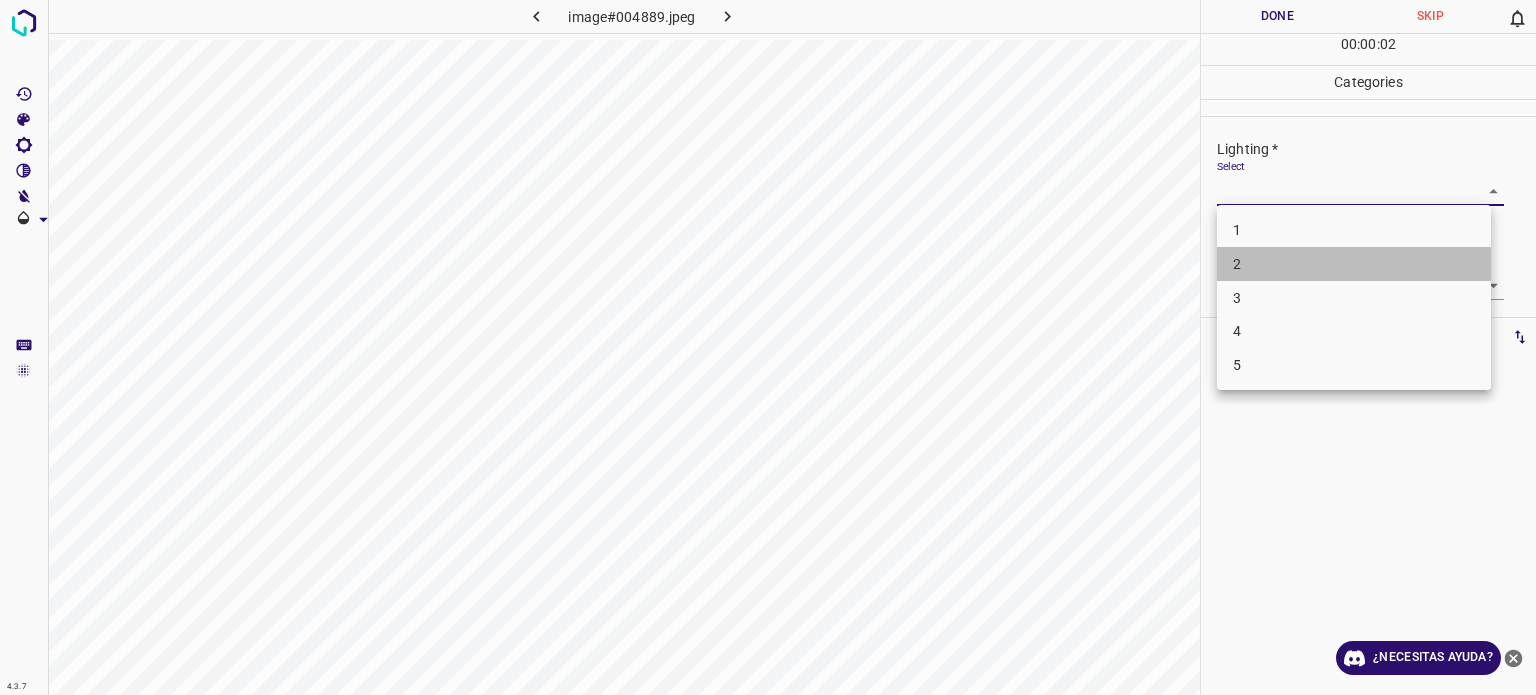 click on "2" at bounding box center (1354, 264) 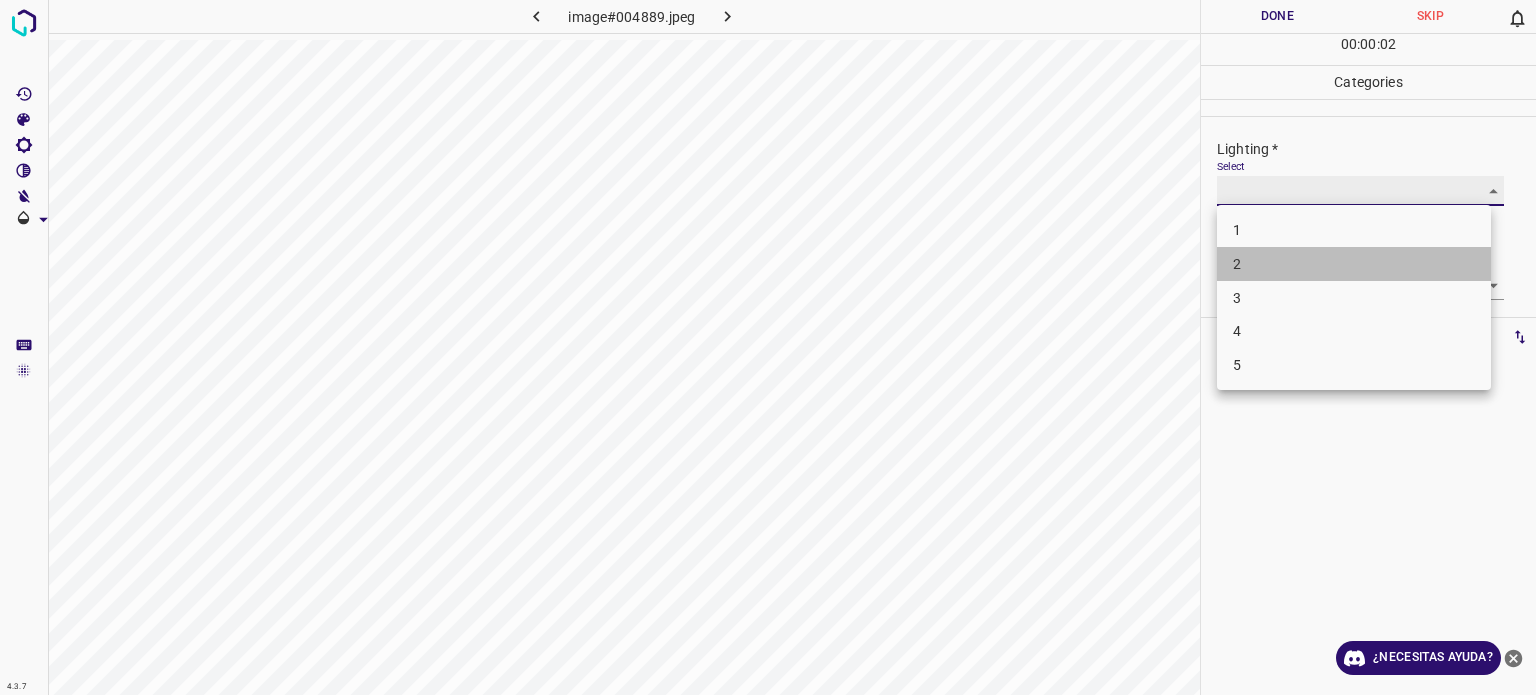 type on "2" 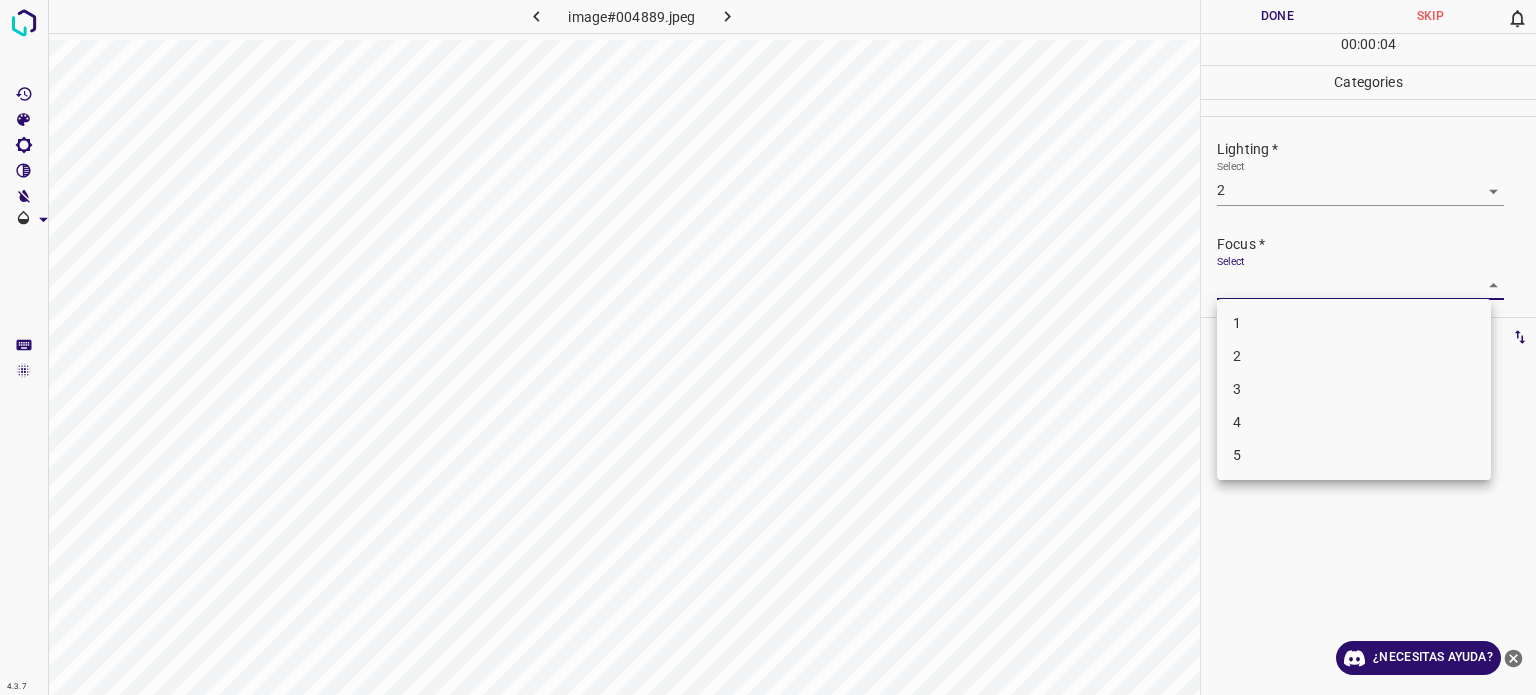 click on "4.3.7 image#004889.jpeg Done Skip 0 00   : 00   : 04   Categories Lighting *  Select 2 2 Focus *  Select ​ Overall *  Select ​ Labels   0 Categories 1 Lighting 2 Focus 3 Overall Tools Space Change between modes (Draw & Edit) I Auto labeling R Restore zoom M Zoom in N Zoom out Delete Delete selecte label Filters Z Restore filters X Saturation filter C Brightness filter V Contrast filter B Gray scale filter General O Download ¿Necesitas ayuda? - Texto - Esconder - Borrar Texto original Valora esta traducción Tu opinión servirá para ayudar a mejorar el Traductor de Google 1 2 3 4 5" at bounding box center [768, 347] 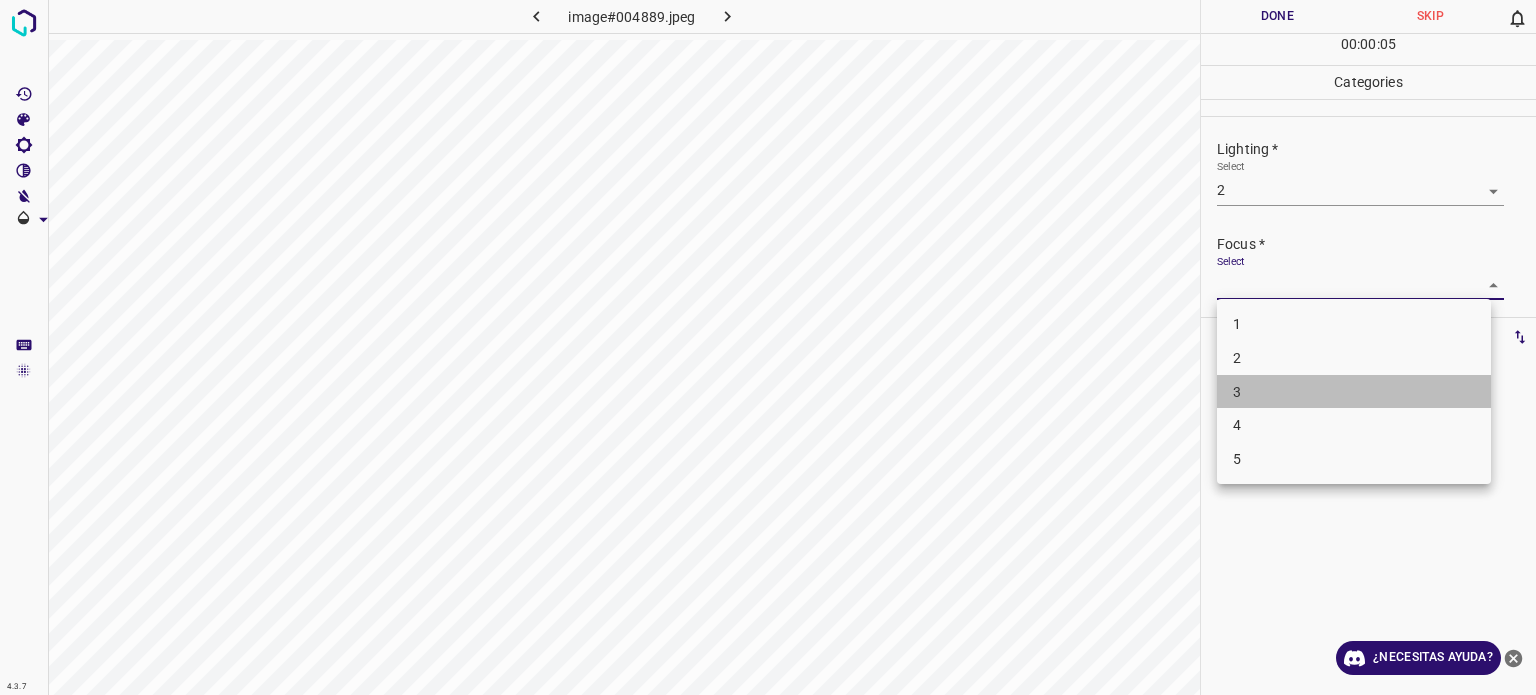 click on "3" at bounding box center (1354, 392) 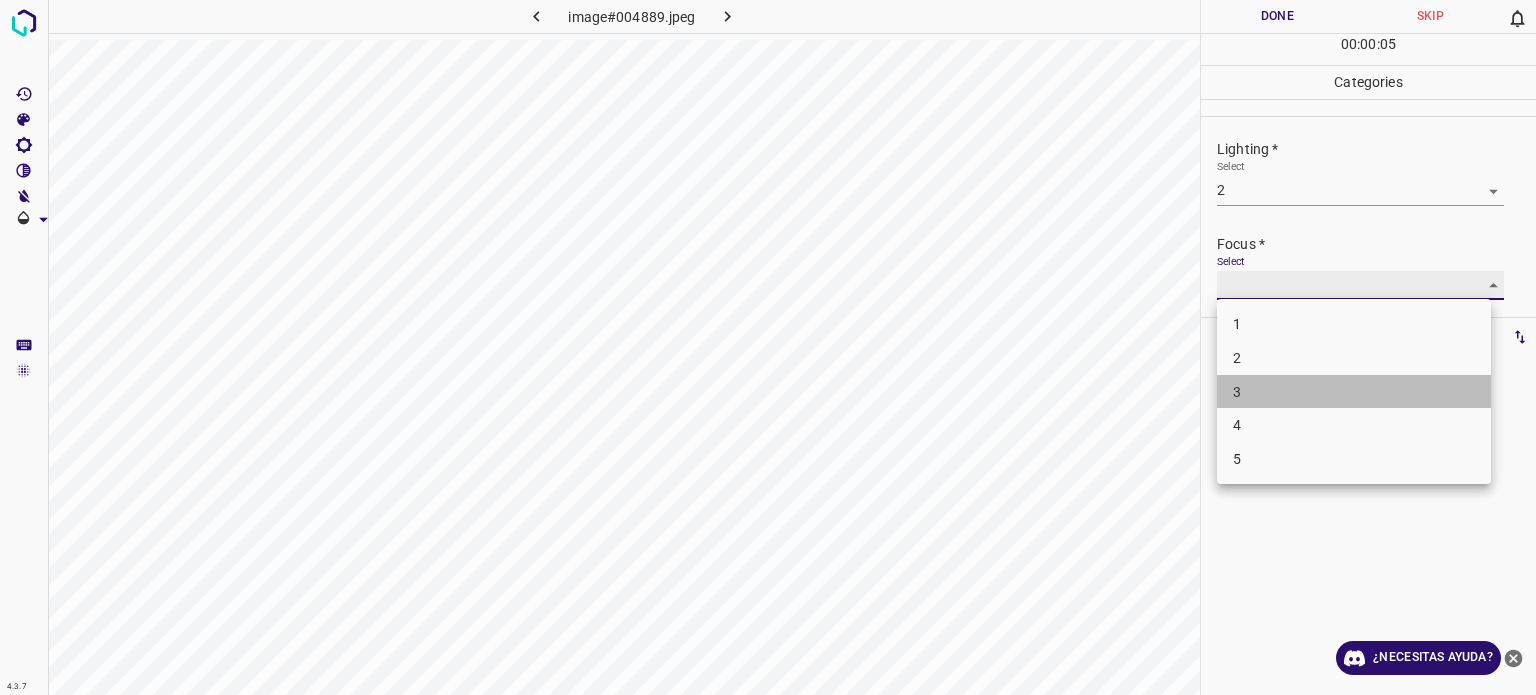 type on "3" 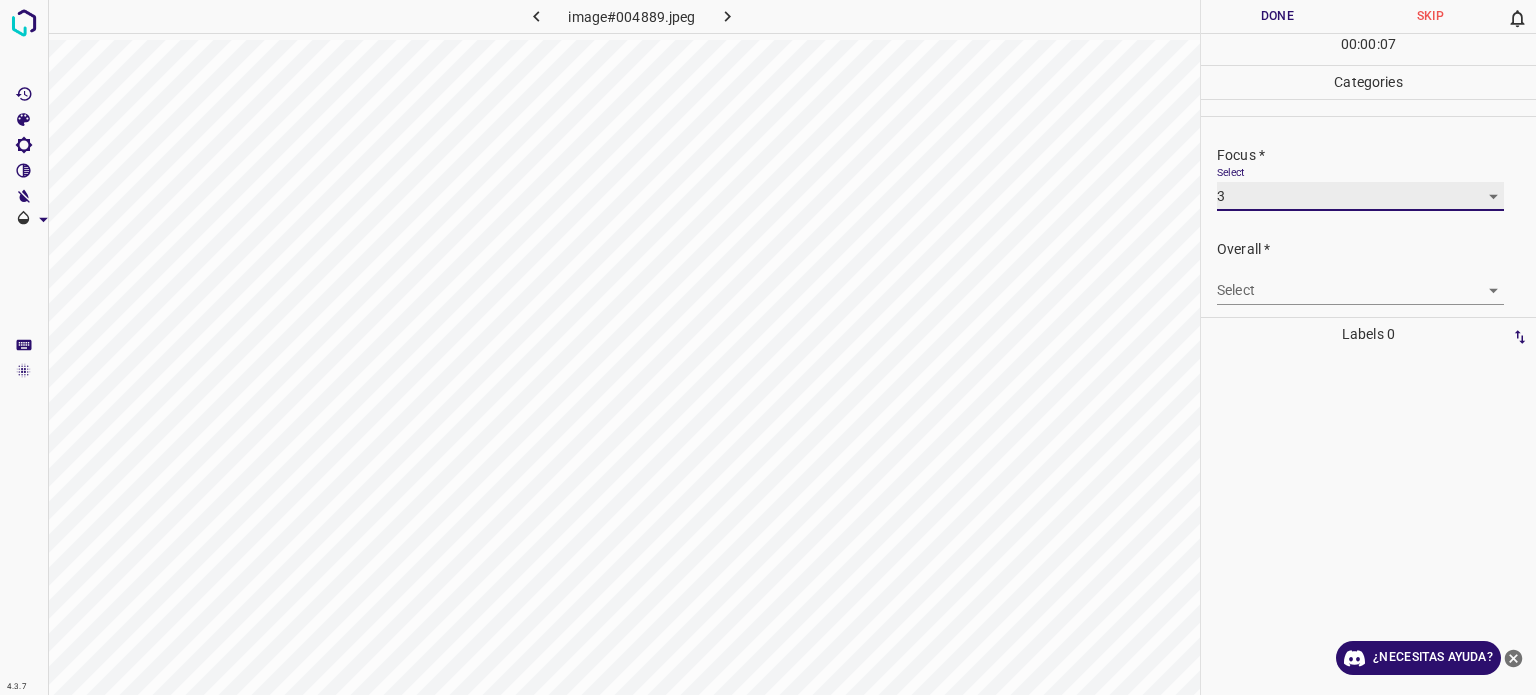 scroll, scrollTop: 98, scrollLeft: 0, axis: vertical 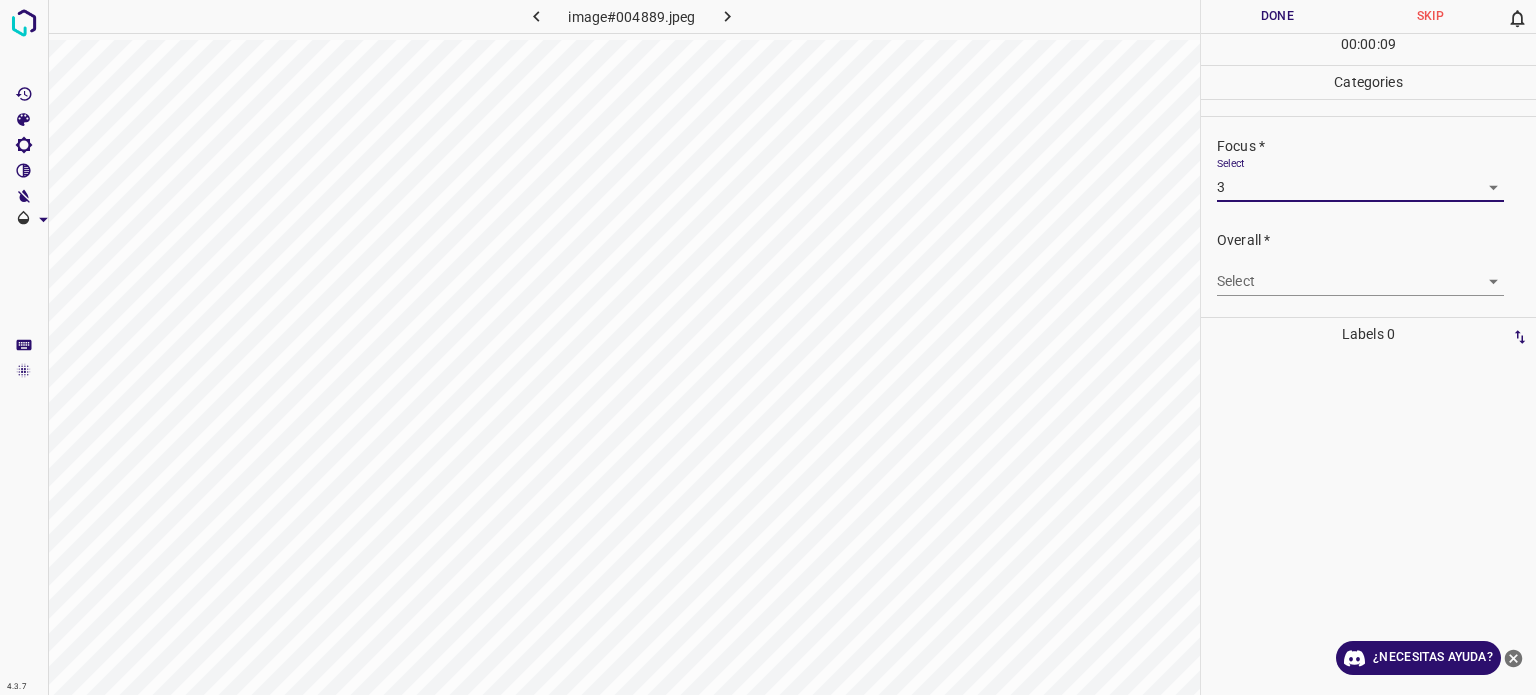 click on "4.3.7 image#004889.jpeg Done Skip 0 00   : 00   : 09   Categories Lighting *  Select 2 2 Focus *  Select 3 3 Overall *  Select ​ Labels   0 Categories 1 Lighting 2 Focus 3 Overall Tools Space Change between modes (Draw & Edit) I Auto labeling R Restore zoom M Zoom in N Zoom out Delete Delete selecte label Filters Z Restore filters X Saturation filter C Brightness filter V Contrast filter B Gray scale filter General O Download ¿Necesitas ayuda? - Texto - Esconder - Borrar Texto original Valora esta traducción Tu opinión servirá para ayudar a mejorar el Traductor de Google" at bounding box center [768, 347] 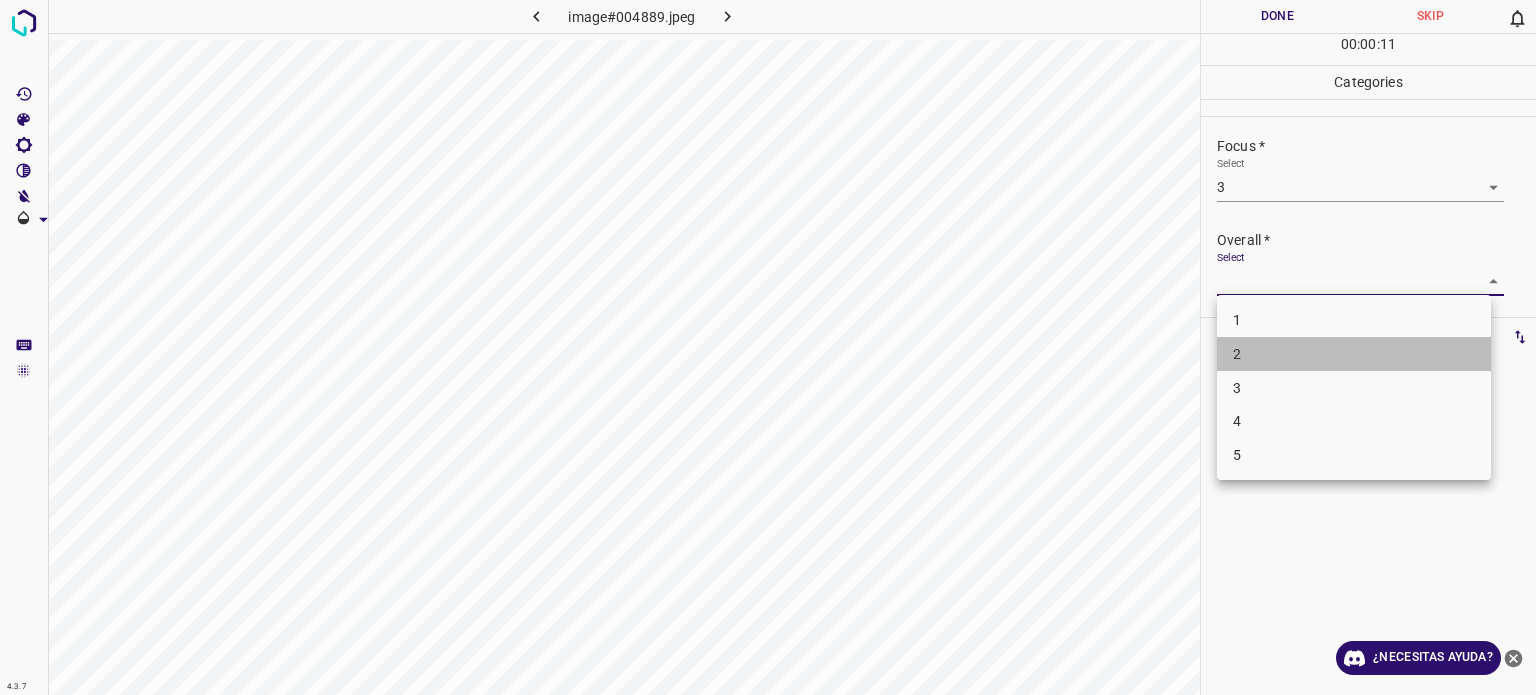 click on "2" at bounding box center (1237, 354) 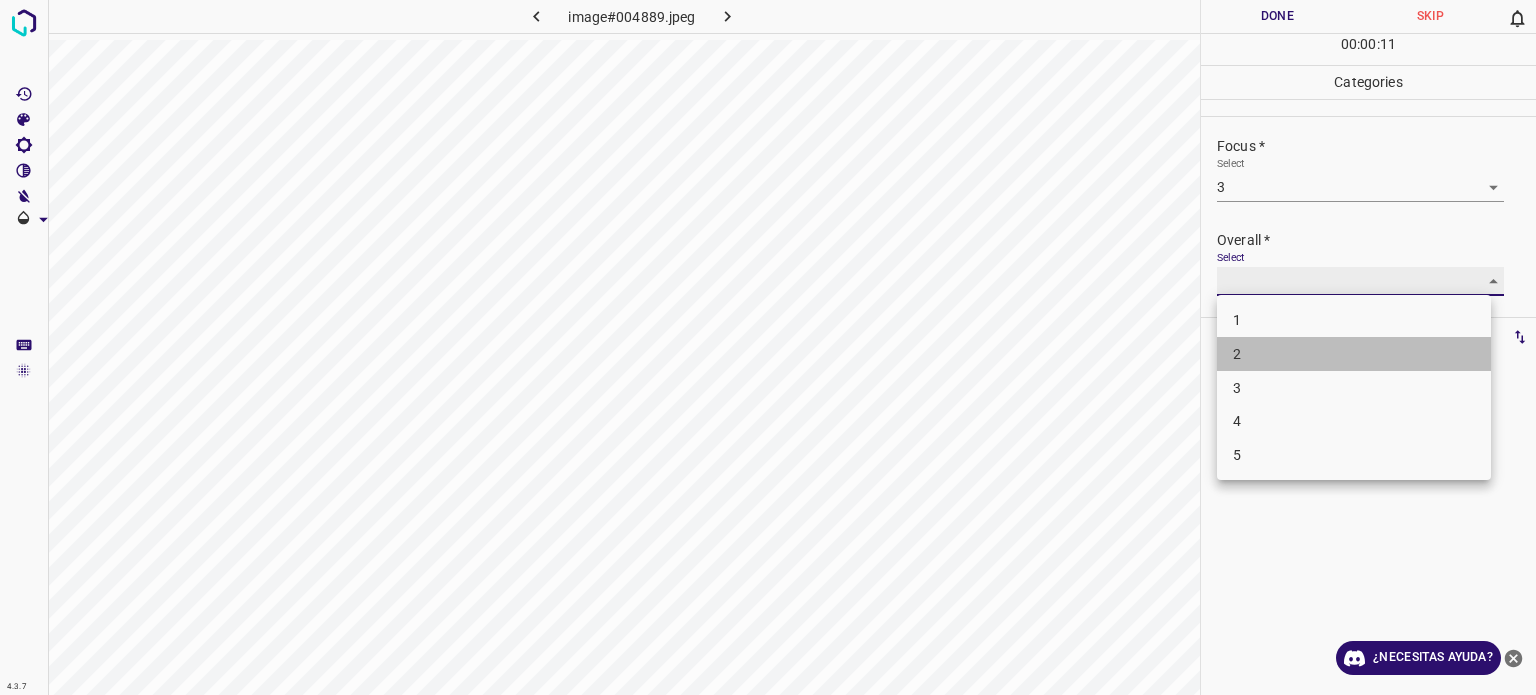 type on "2" 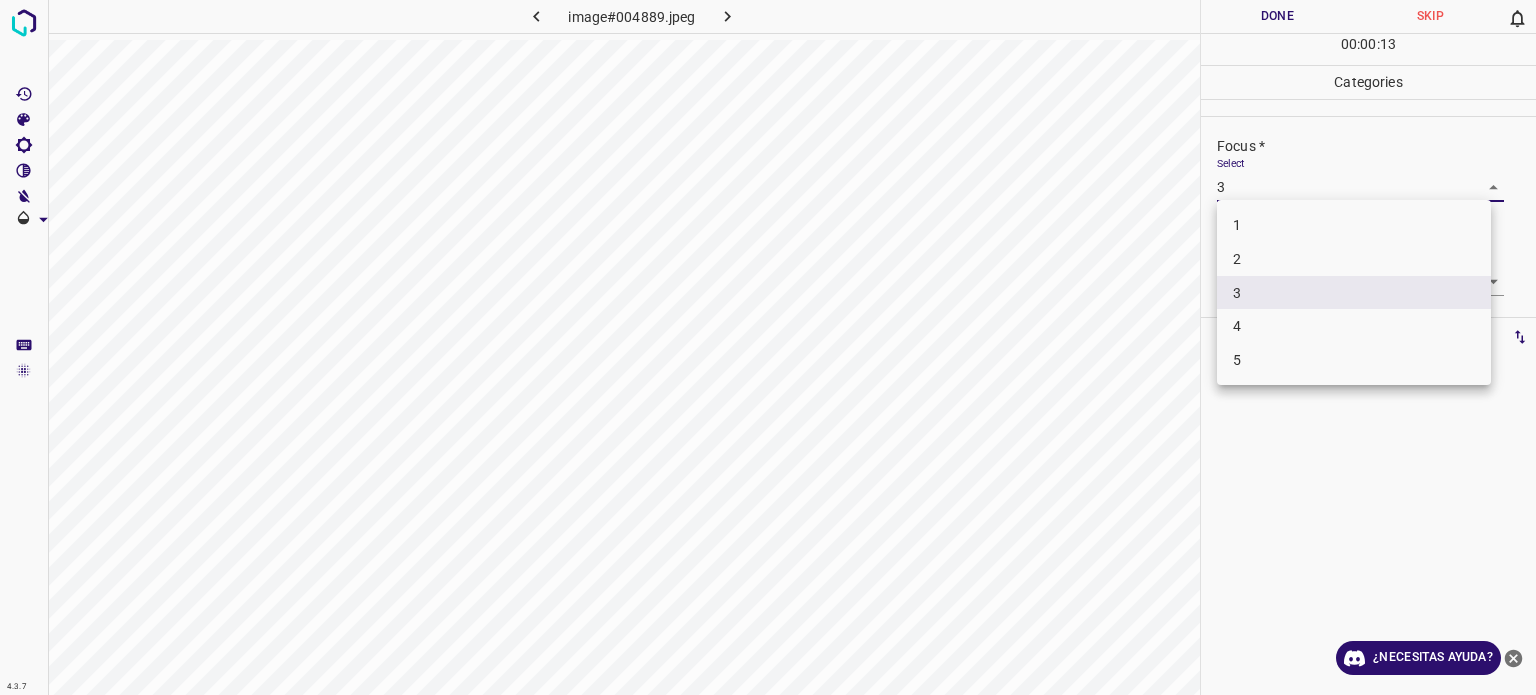 click on "4.3.7 image#004889.jpeg Done Skip 0 00   : 00   : 13   Categories Lighting *  Select 2 2 Focus *  Select 3 3 Overall *  Select 2 2 Labels   0 Categories 1 Lighting 2 Focus 3 Overall Tools Space Change between modes (Draw & Edit) I Auto labeling R Restore zoom M Zoom in N Zoom out Delete Delete selecte label Filters Z Restore filters X Saturation filter C Brightness filter V Contrast filter B Gray scale filter General O Download ¿Necesitas ayuda? - Texto - Esconder - Borrar Texto original Valora esta traducción Tu opinión servirá para ayudar a mejorar el Traductor de Google 1 2 3 4 5" at bounding box center (768, 347) 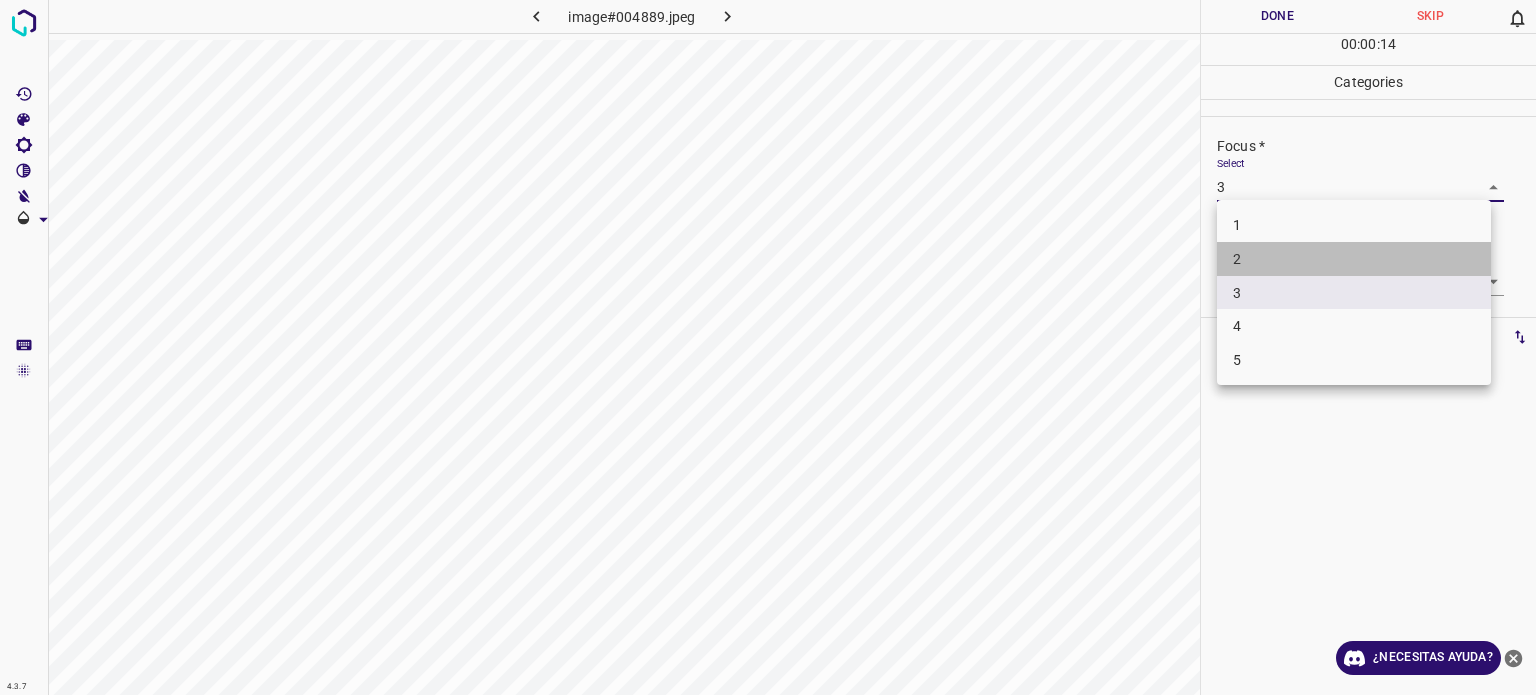 click on "2" at bounding box center (1354, 259) 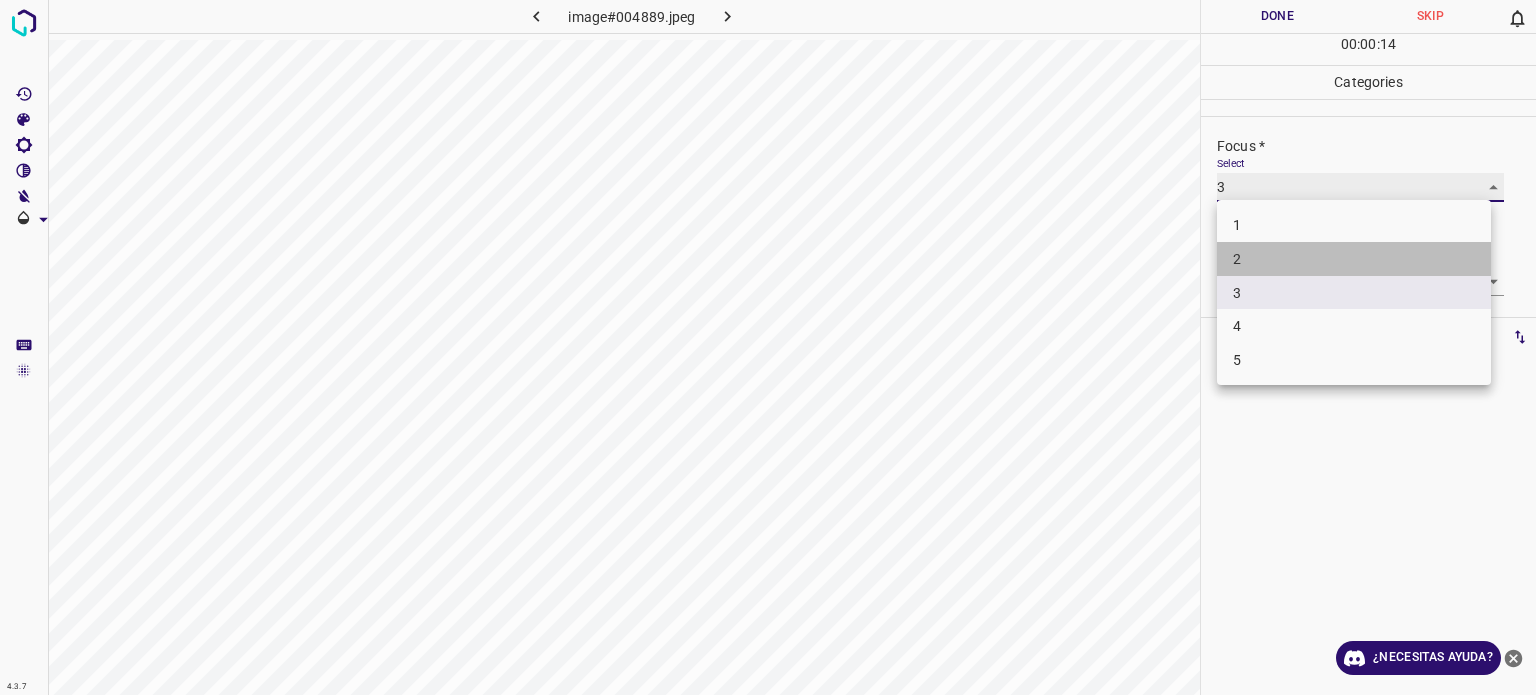 type on "2" 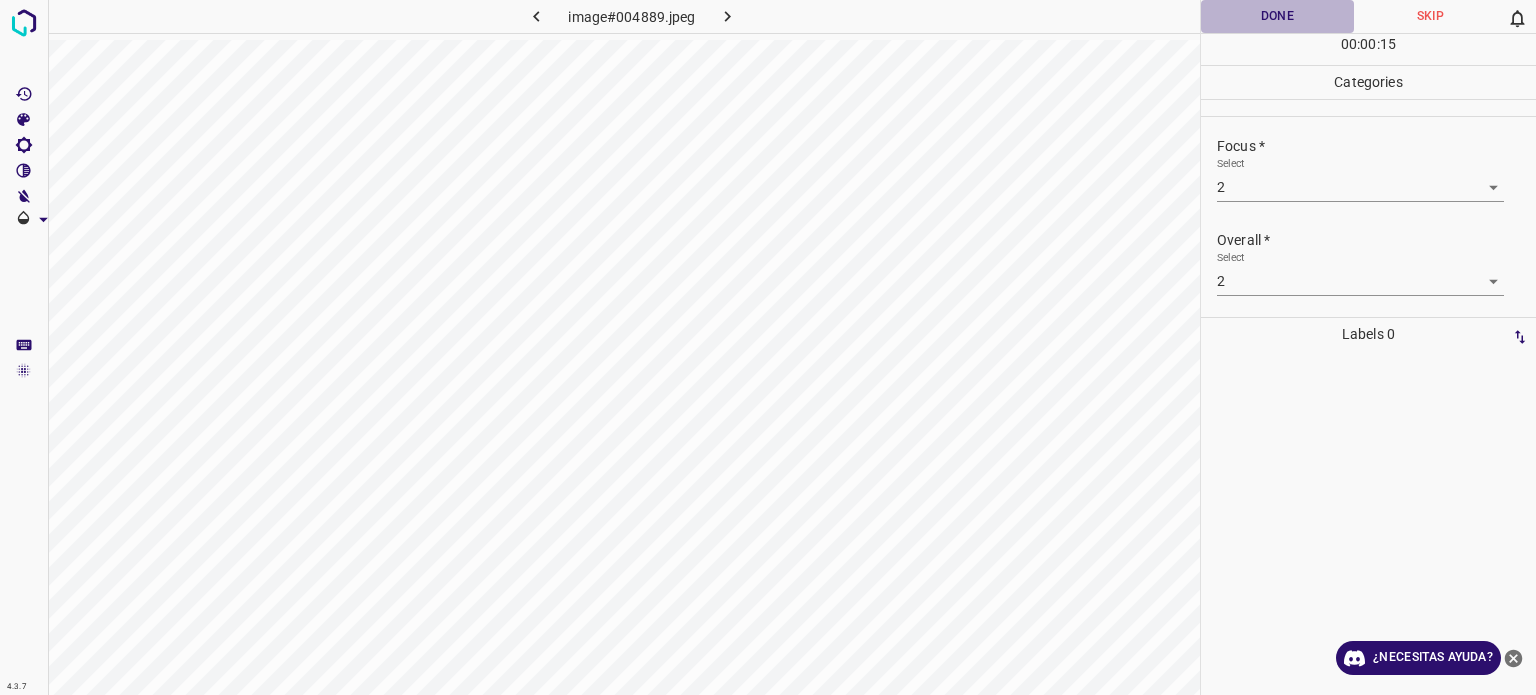 click on "Done" at bounding box center [1277, 16] 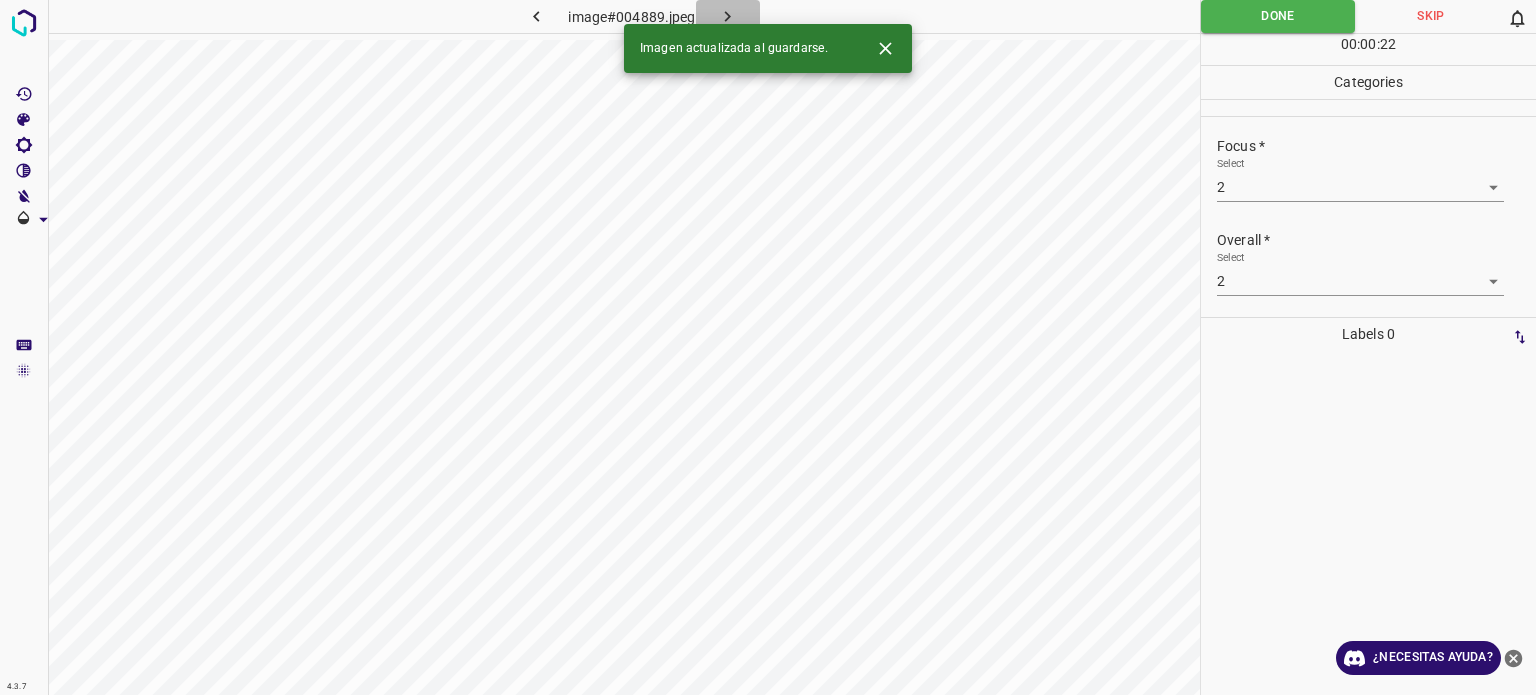 click 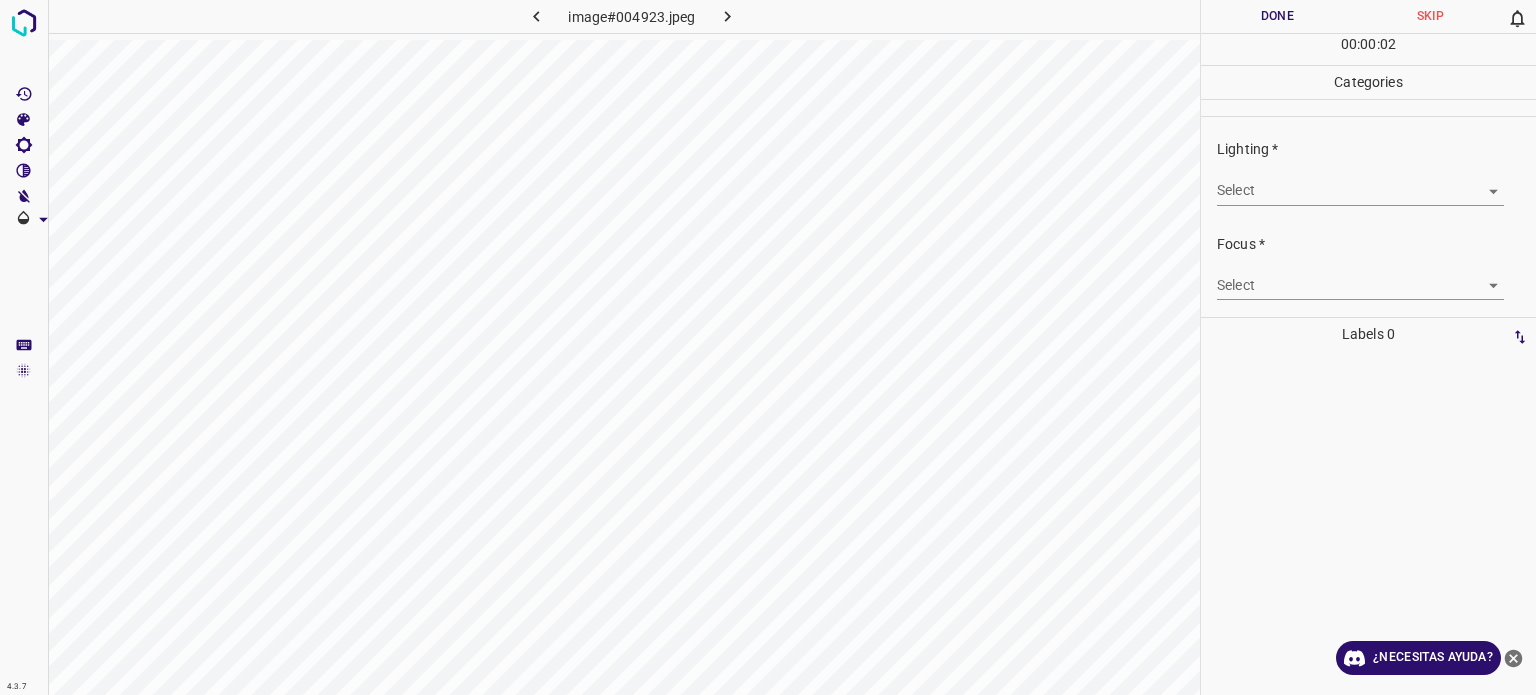 click on "Lighting *  Select ​" at bounding box center (1368, 172) 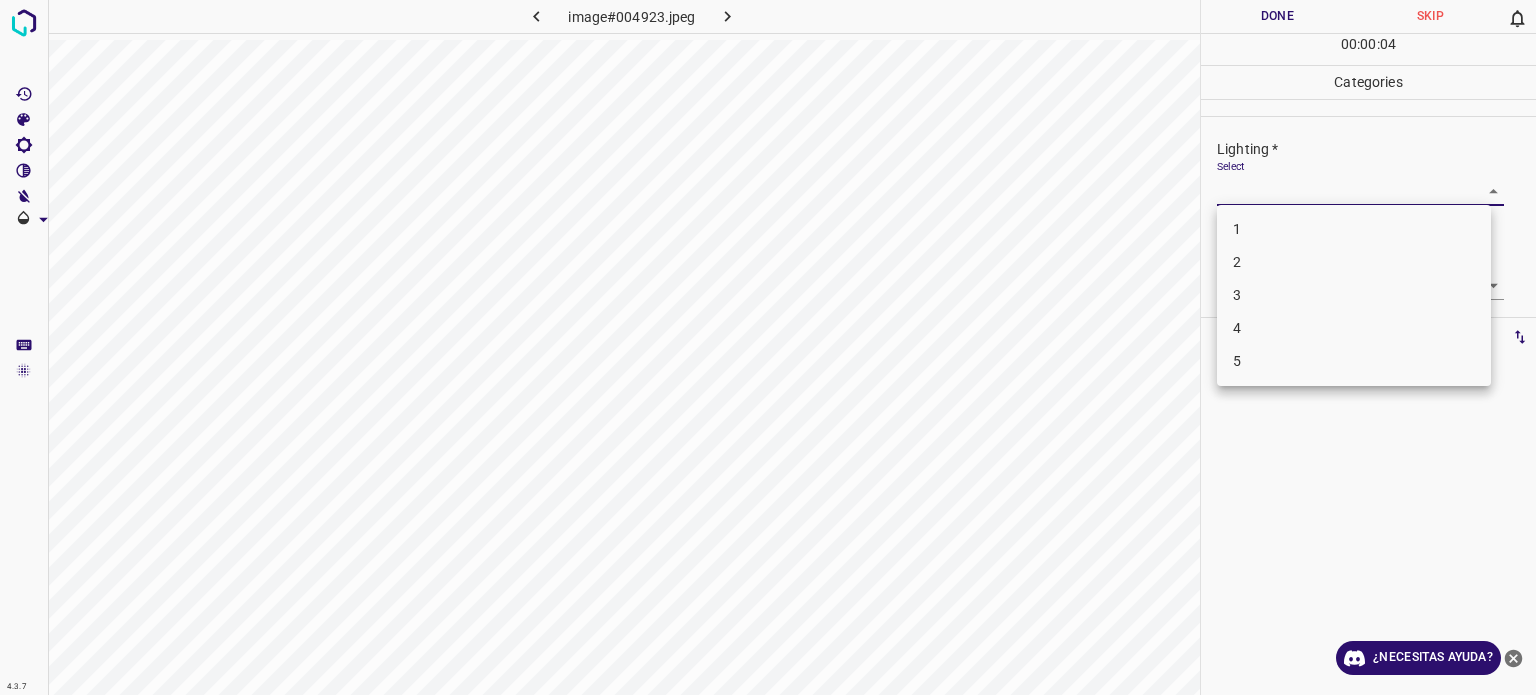 click on "4.3.7 image#004923.jpeg Done Skip 0 00   : 00   : 04   Categories Lighting *  Select ​ Focus *  Select ​ Overall *  Select ​ Labels   0 Categories 1 Lighting 2 Focus 3 Overall Tools Space Change between modes (Draw & Edit) I Auto labeling R Restore zoom M Zoom in N Zoom out Delete Delete selecte label Filters Z Restore filters X Saturation filter C Brightness filter V Contrast filter B Gray scale filter General O Download ¿Necesitas ayuda? - Texto - Esconder - Borrar Texto original Valora esta traducción Tu opinión servirá para ayudar a mejorar el Traductor de Google 1 2 3 4 5" at bounding box center [768, 347] 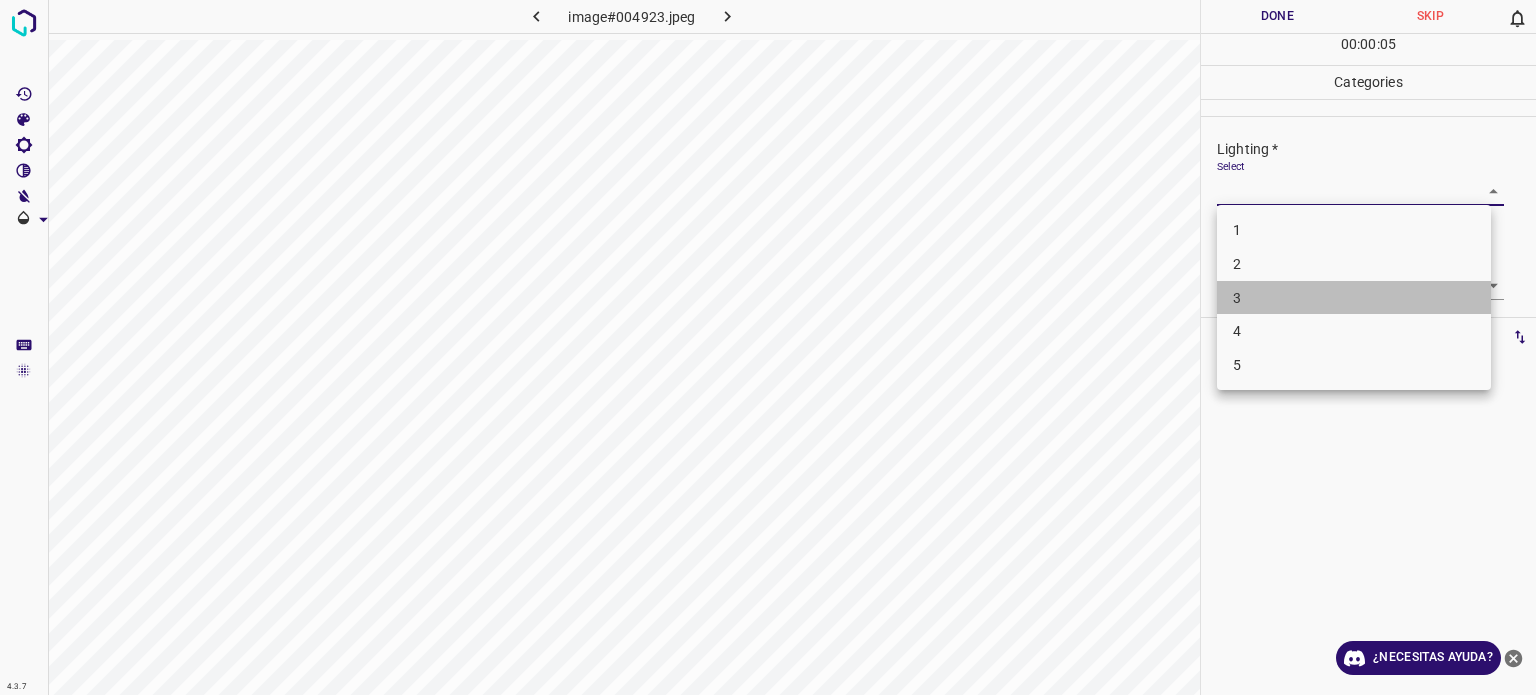 click on "3" at bounding box center (1354, 298) 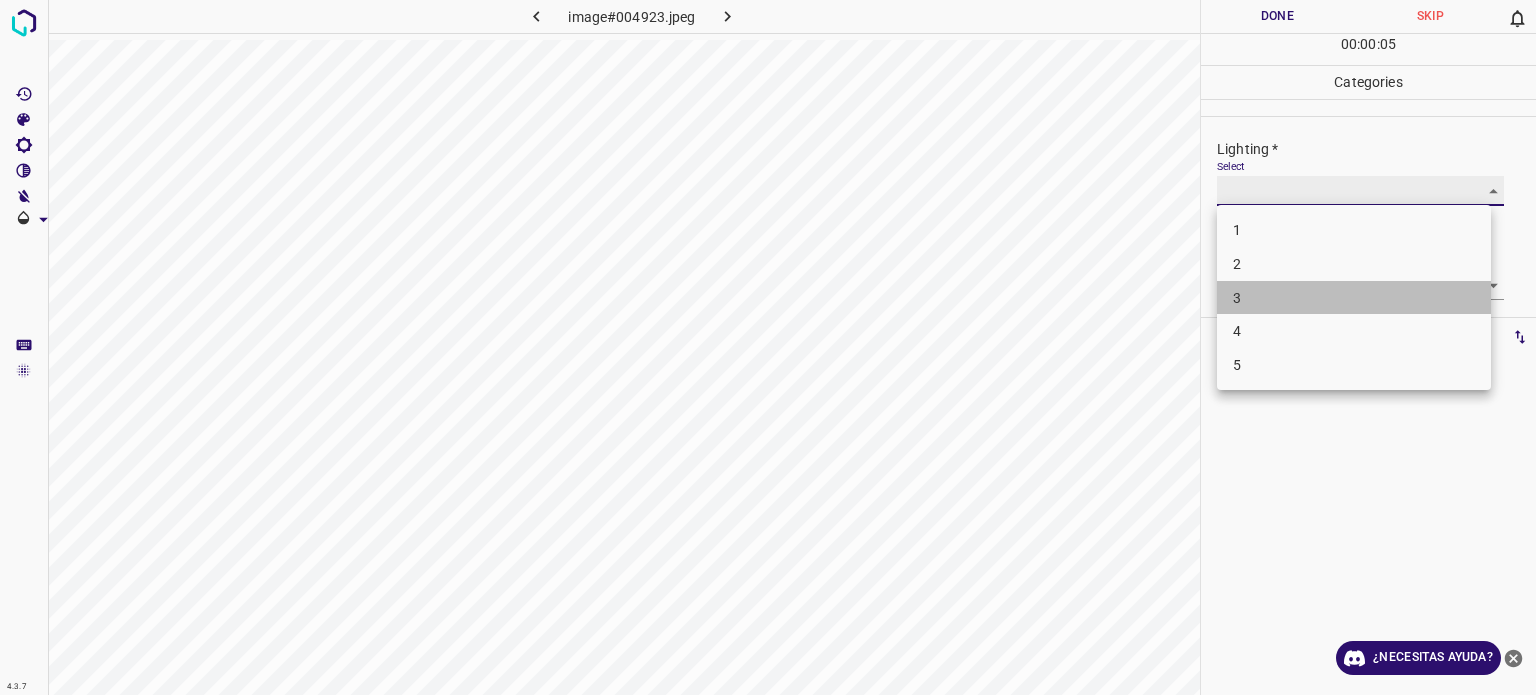 type on "3" 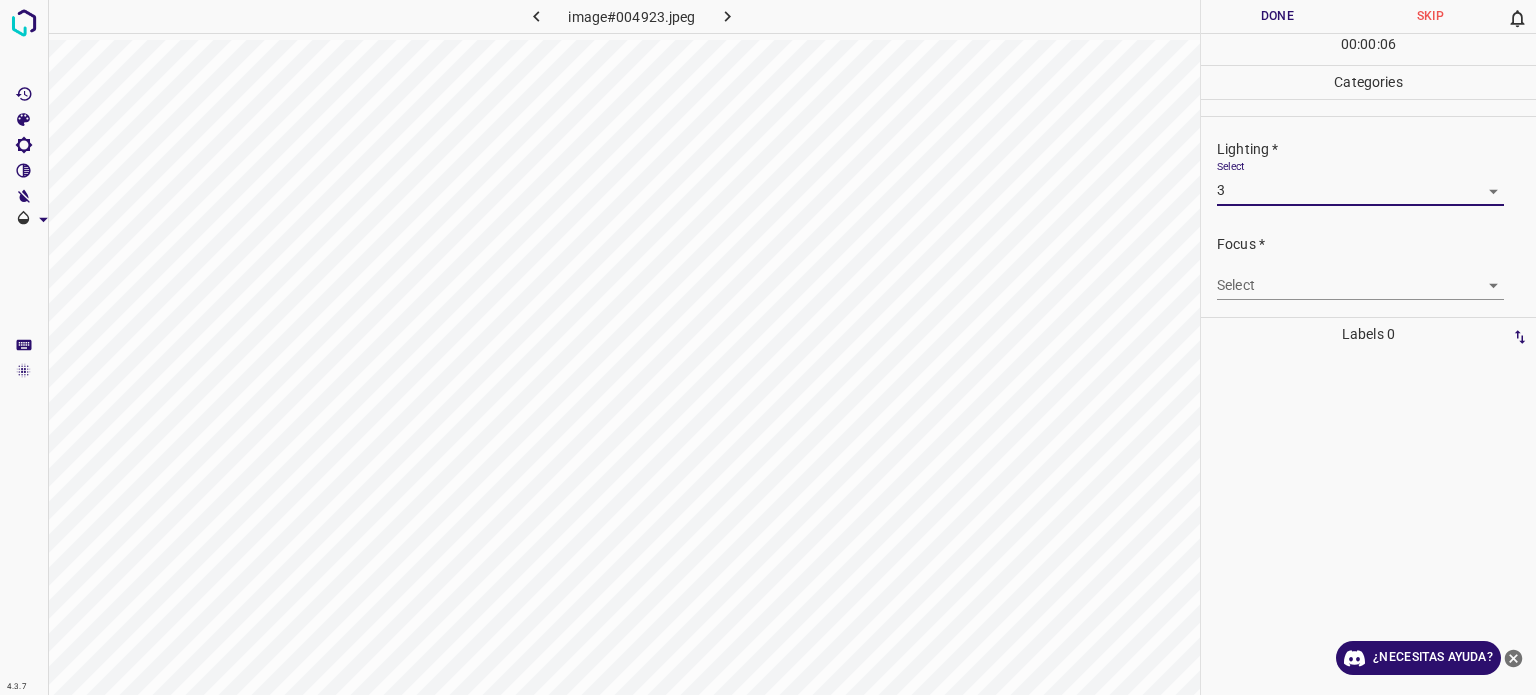 click on "4.3.7 image#004923.jpeg Done Skip 0 00   : 00   : 06   Categories Lighting *  Select 3 3 Focus *  Select ​ Overall *  Select ​ Labels   0 Categories 1 Lighting 2 Focus 3 Overall Tools Space Change between modes (Draw & Edit) I Auto labeling R Restore zoom M Zoom in N Zoom out Delete Delete selecte label Filters Z Restore filters X Saturation filter C Brightness filter V Contrast filter B Gray scale filter General O Download ¿Necesitas ayuda? - Texto - Esconder - Borrar Texto original Valora esta traducción Tu opinión servirá para ayudar a mejorar el Traductor de Google" at bounding box center (768, 347) 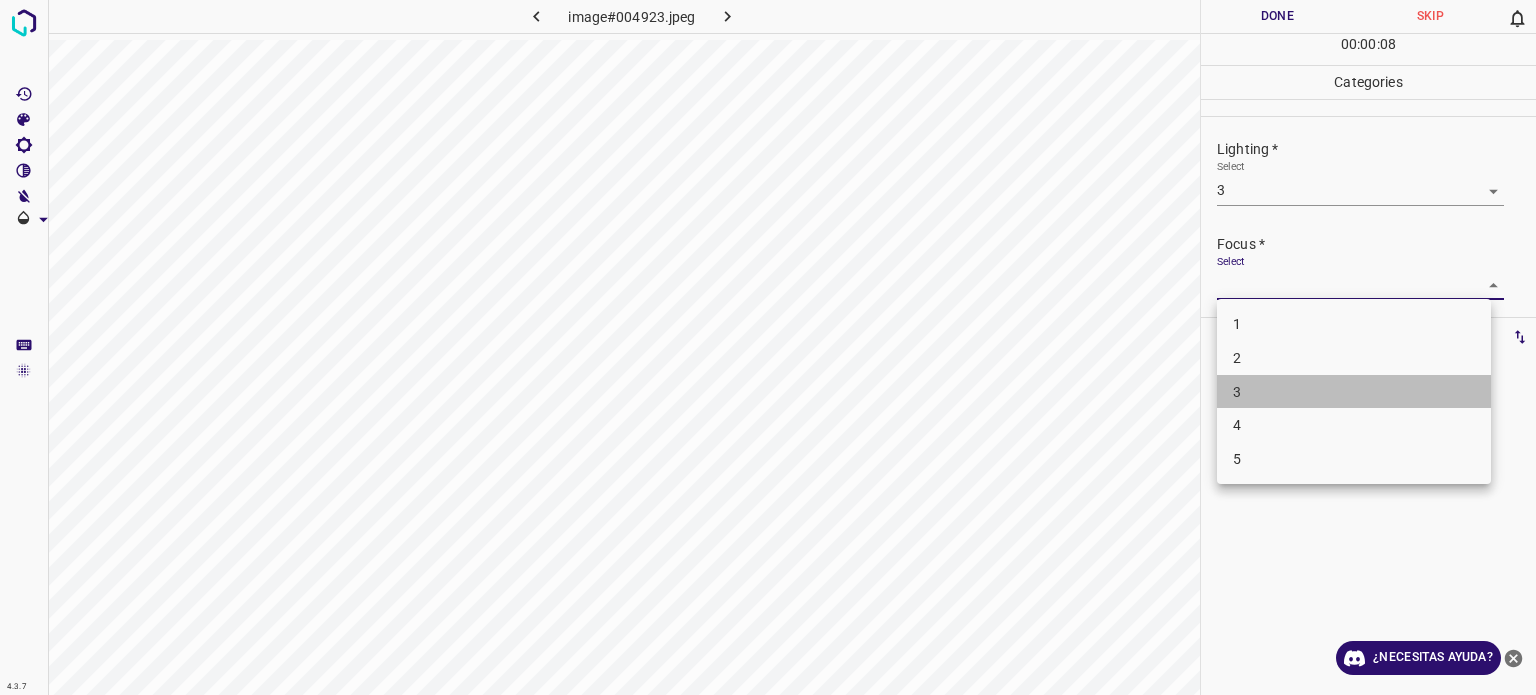 click on "3" at bounding box center (1354, 392) 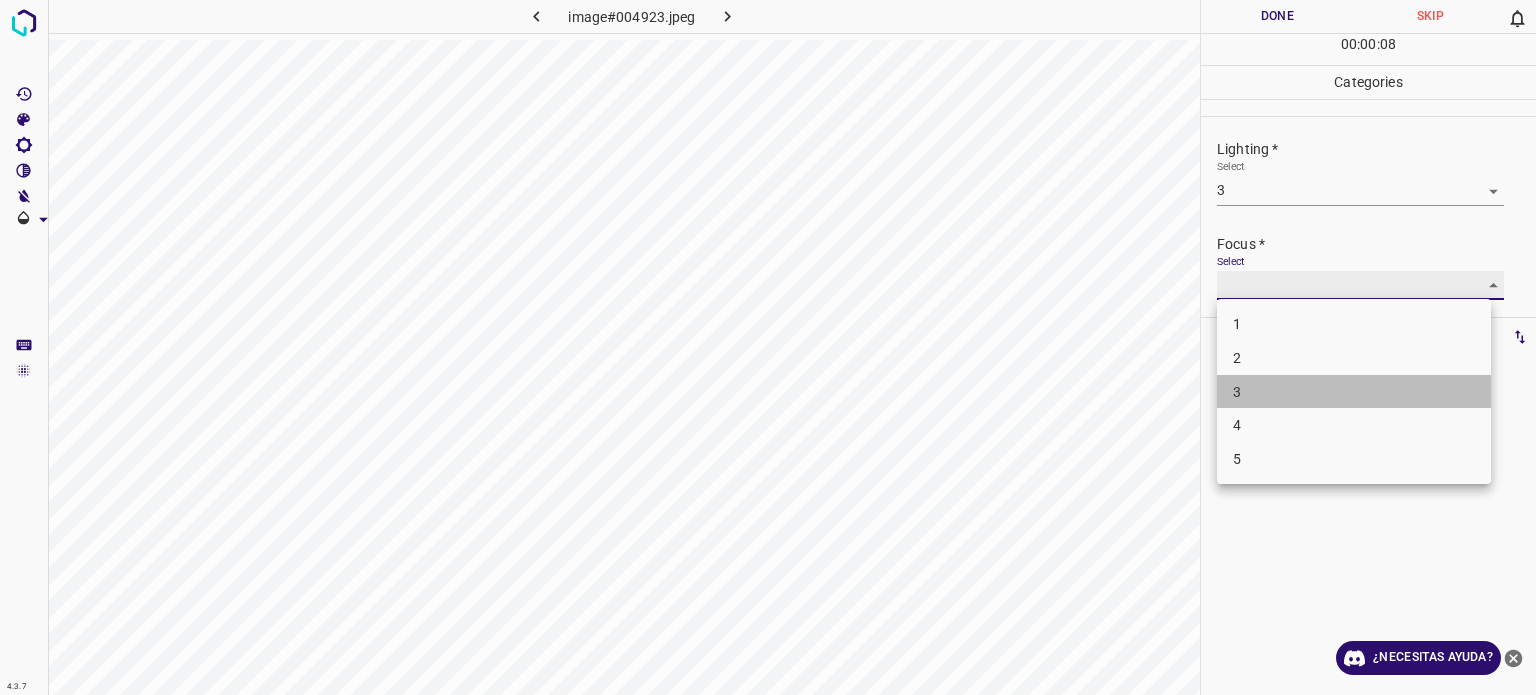 type on "3" 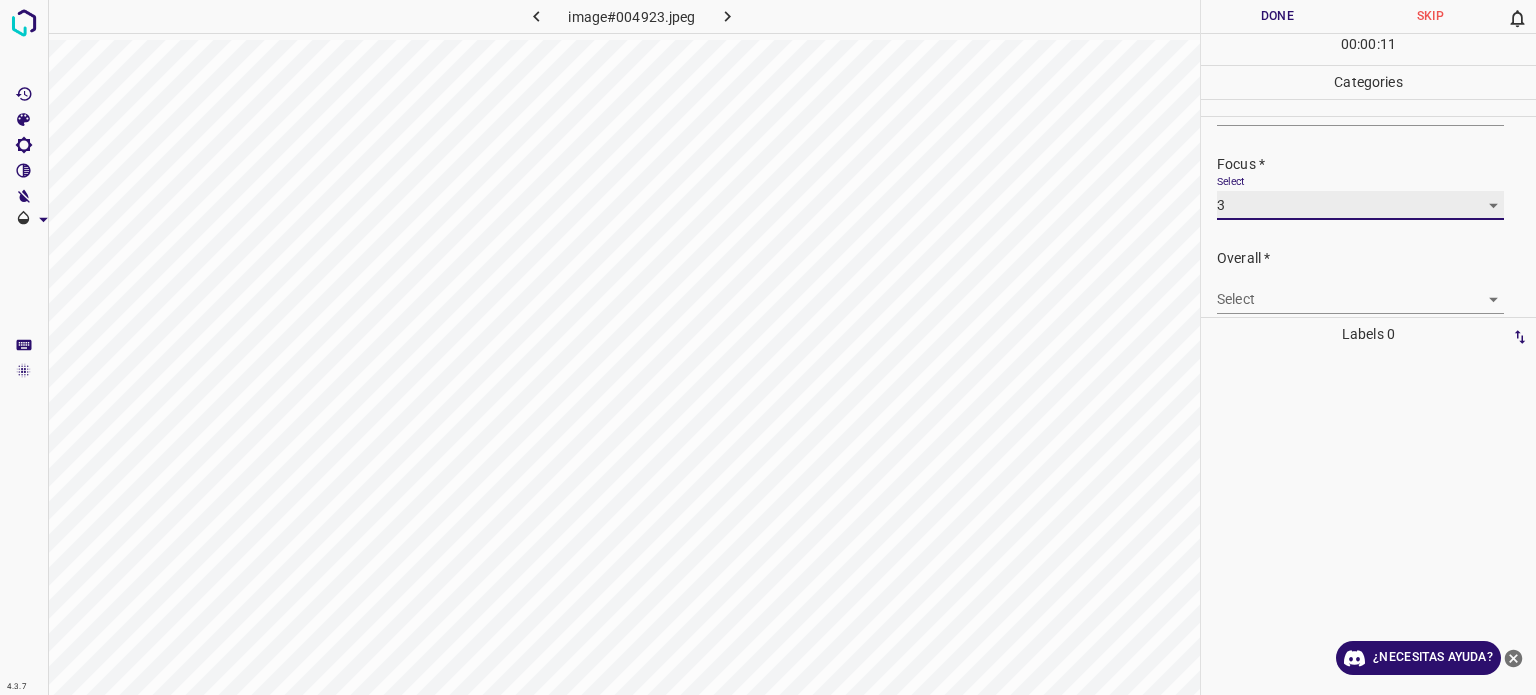 scroll, scrollTop: 98, scrollLeft: 0, axis: vertical 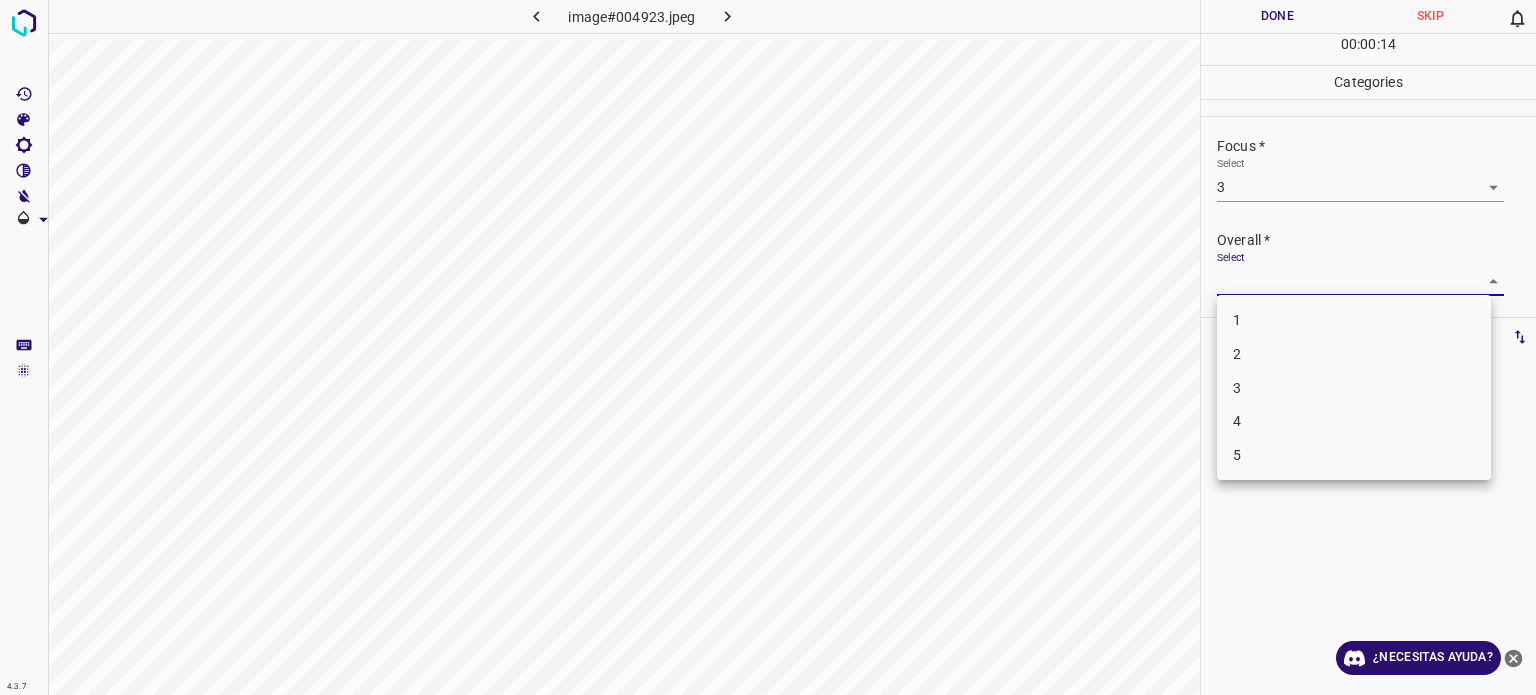 click on "4.3.7 image#004923.jpeg Done Skip 0 00   : 00   : 14   Categories Lighting *  Select 3 3 Focus *  Select 3 3 Overall *  Select ​ Labels   0 Categories 1 Lighting 2 Focus 3 Overall Tools Space Change between modes (Draw & Edit) I Auto labeling R Restore zoom M Zoom in N Zoom out Delete Delete selecte label Filters Z Restore filters X Saturation filter C Brightness filter V Contrast filter B Gray scale filter General O Download ¿Necesitas ayuda? - Texto - Esconder - Borrar Texto original Valora esta traducción Tu opinión servirá para ayudar a mejorar el Traductor de Google 1 2 3 4 5" at bounding box center (768, 347) 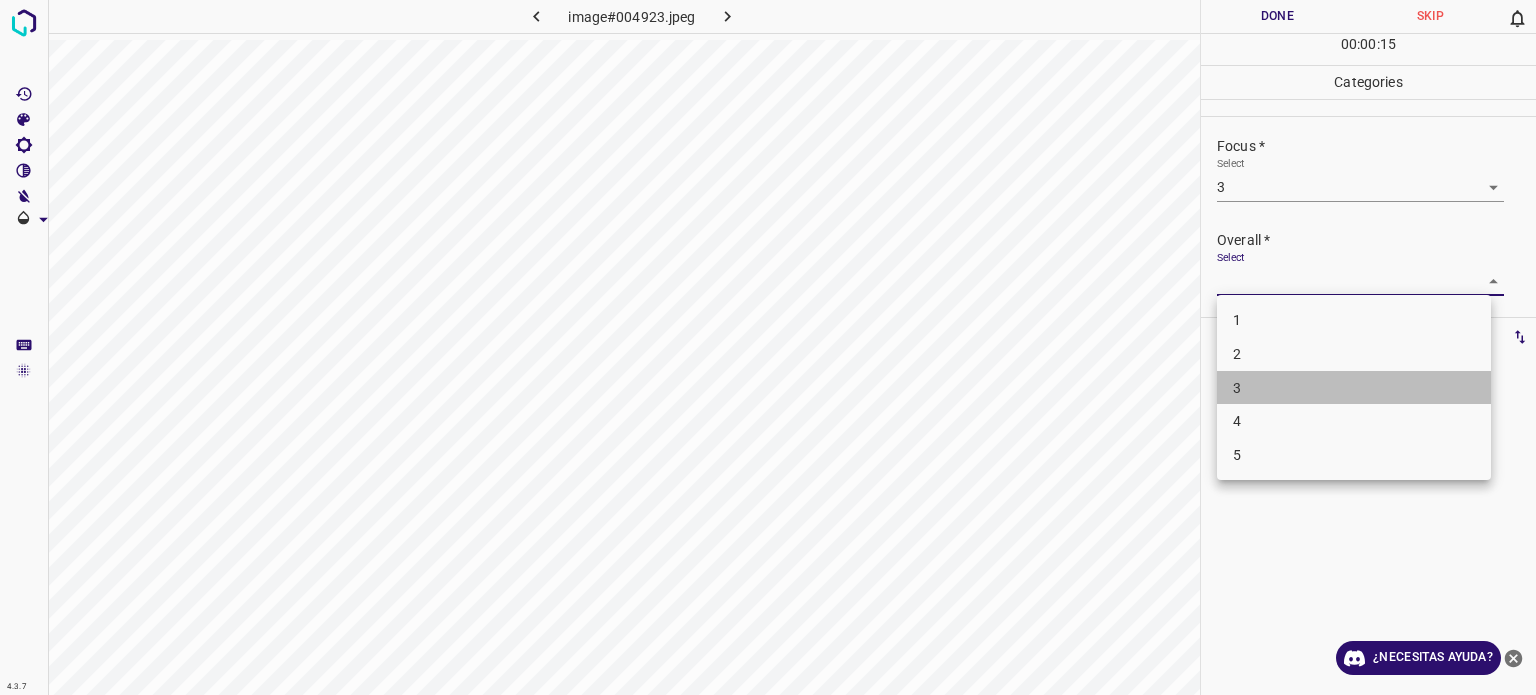 click on "3" at bounding box center [1354, 388] 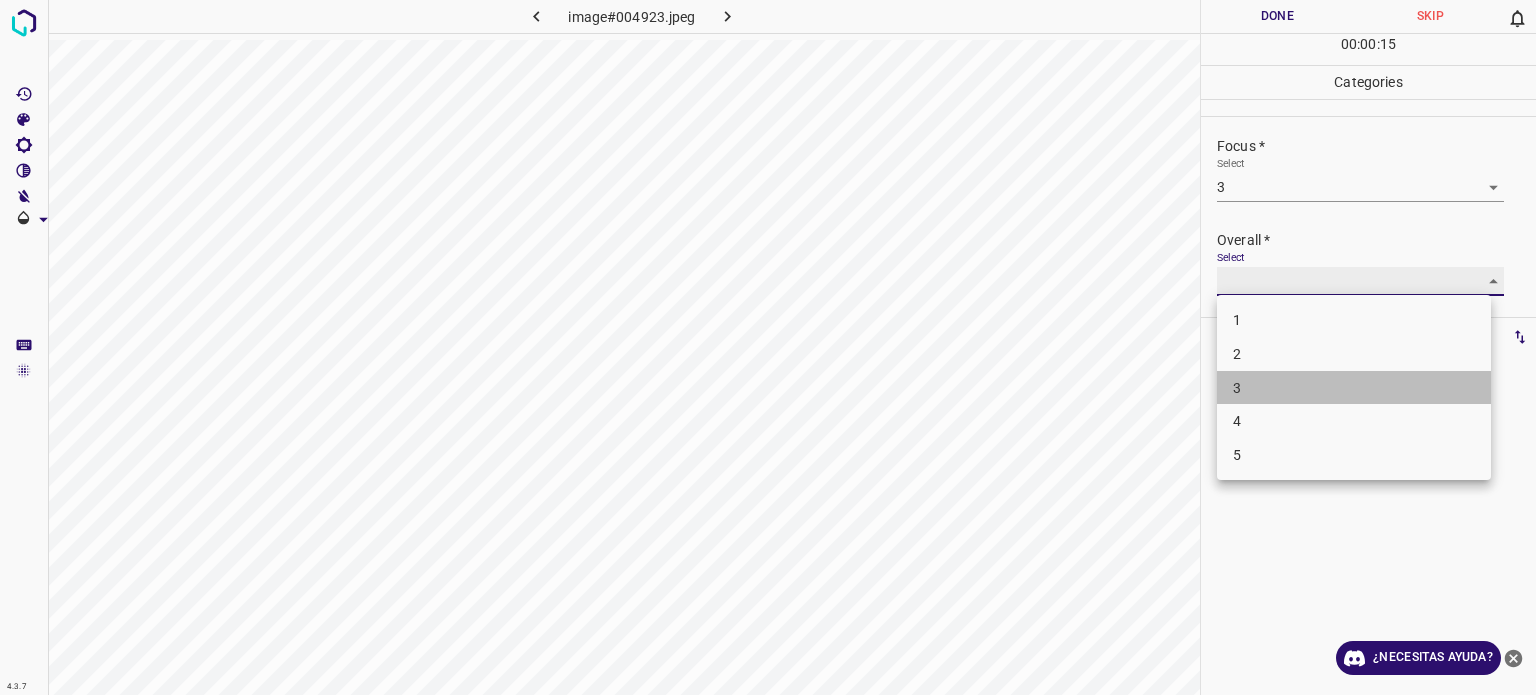 type on "3" 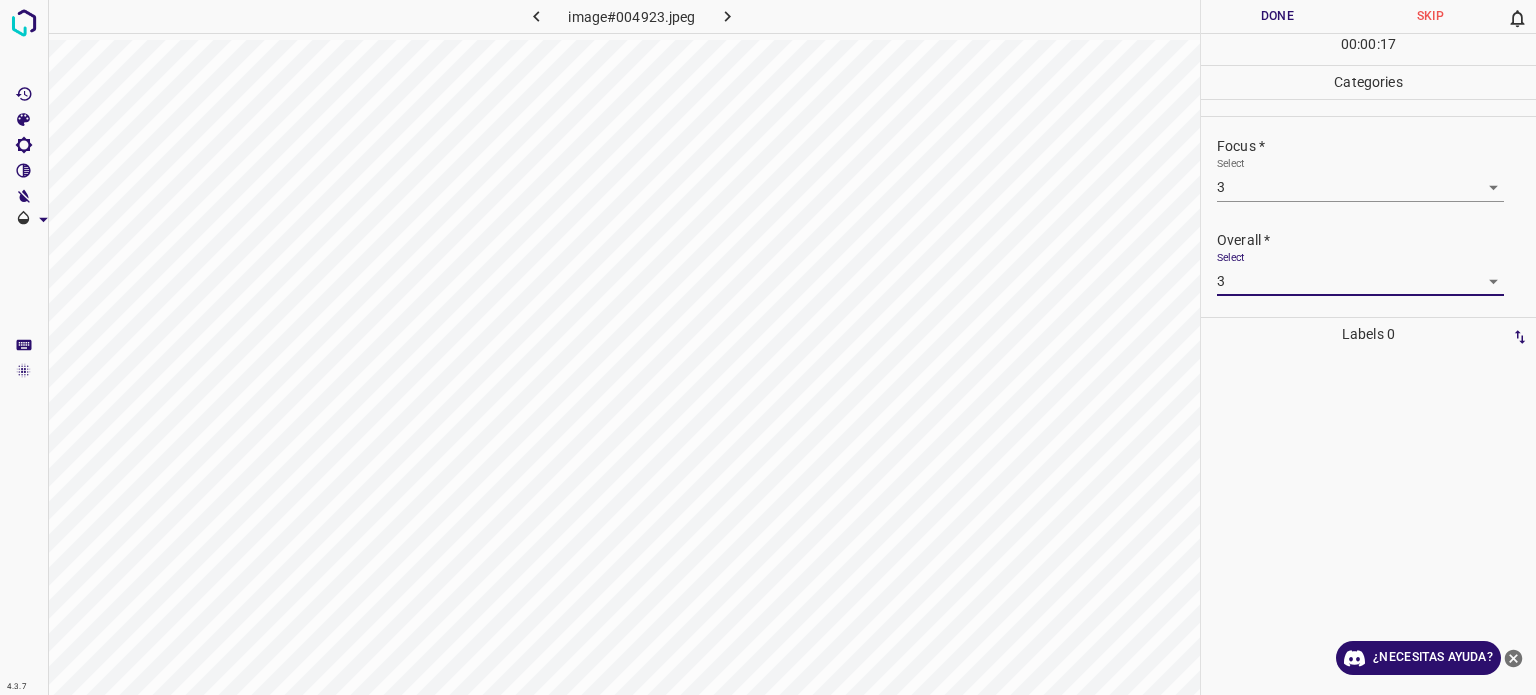 click on "Done" at bounding box center [1277, 16] 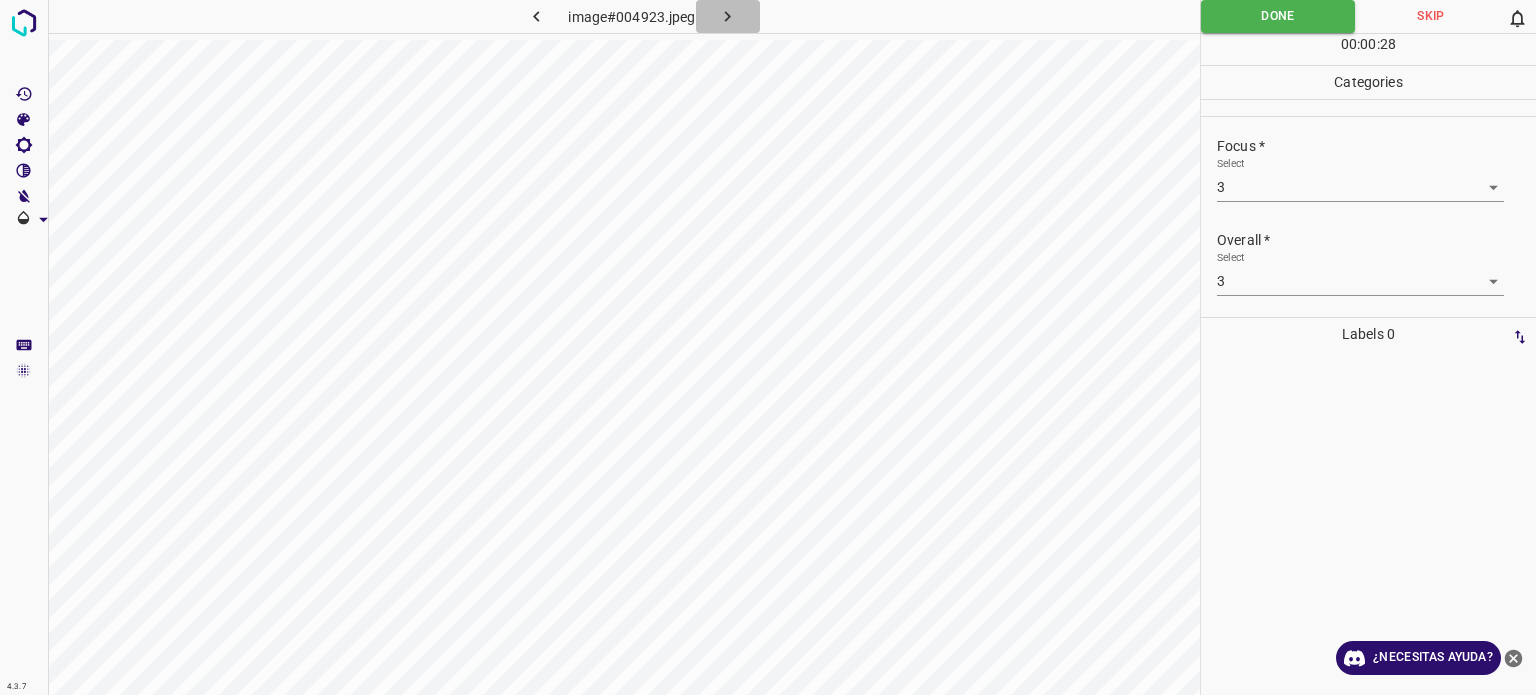 click 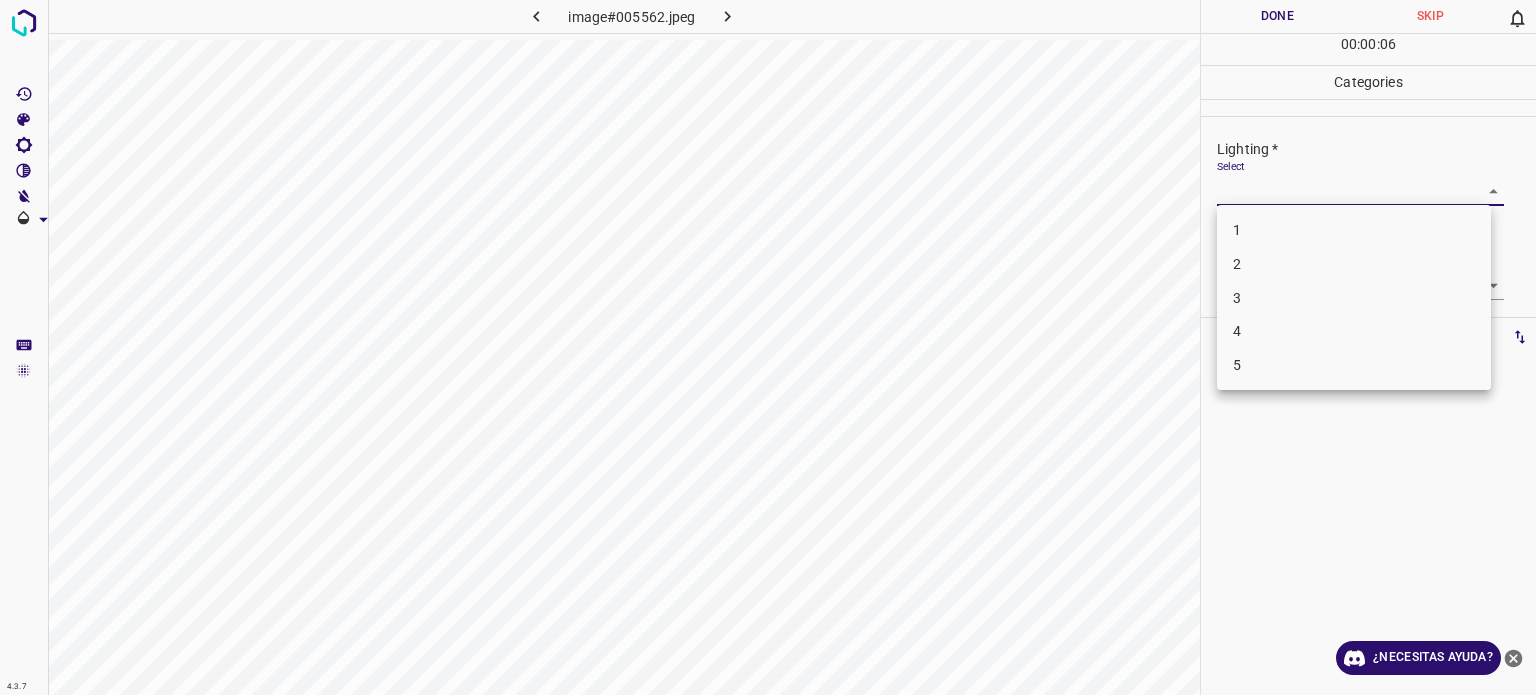 click on "4.3.7 image#005562.jpeg Done Skip 0 00   : 00   : 06   Categories Lighting *  Select ​ Focus *  Select ​ Overall *  Select ​ Labels   0 Categories 1 Lighting 2 Focus 3 Overall Tools Space Change between modes (Draw & Edit) I Auto labeling R Restore zoom M Zoom in N Zoom out Delete Delete selecte label Filters Z Restore filters X Saturation filter C Brightness filter V Contrast filter B Gray scale filter General O Download ¿Necesitas ayuda? - Texto - Esconder - Borrar Texto original Valora esta traducción Tu opinión servirá para ayudar a mejorar el Traductor de Google 1 2 3 4 5" at bounding box center [768, 347] 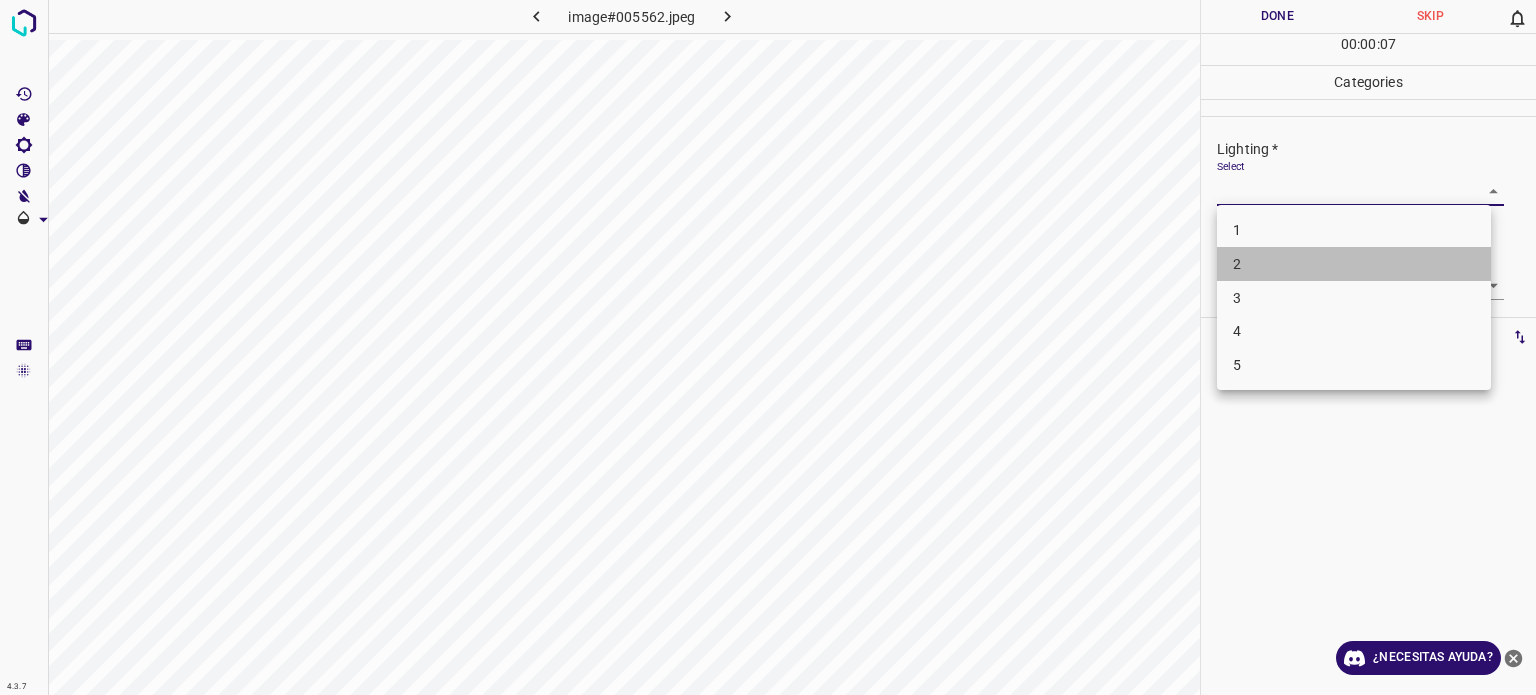 click on "2" at bounding box center [1354, 264] 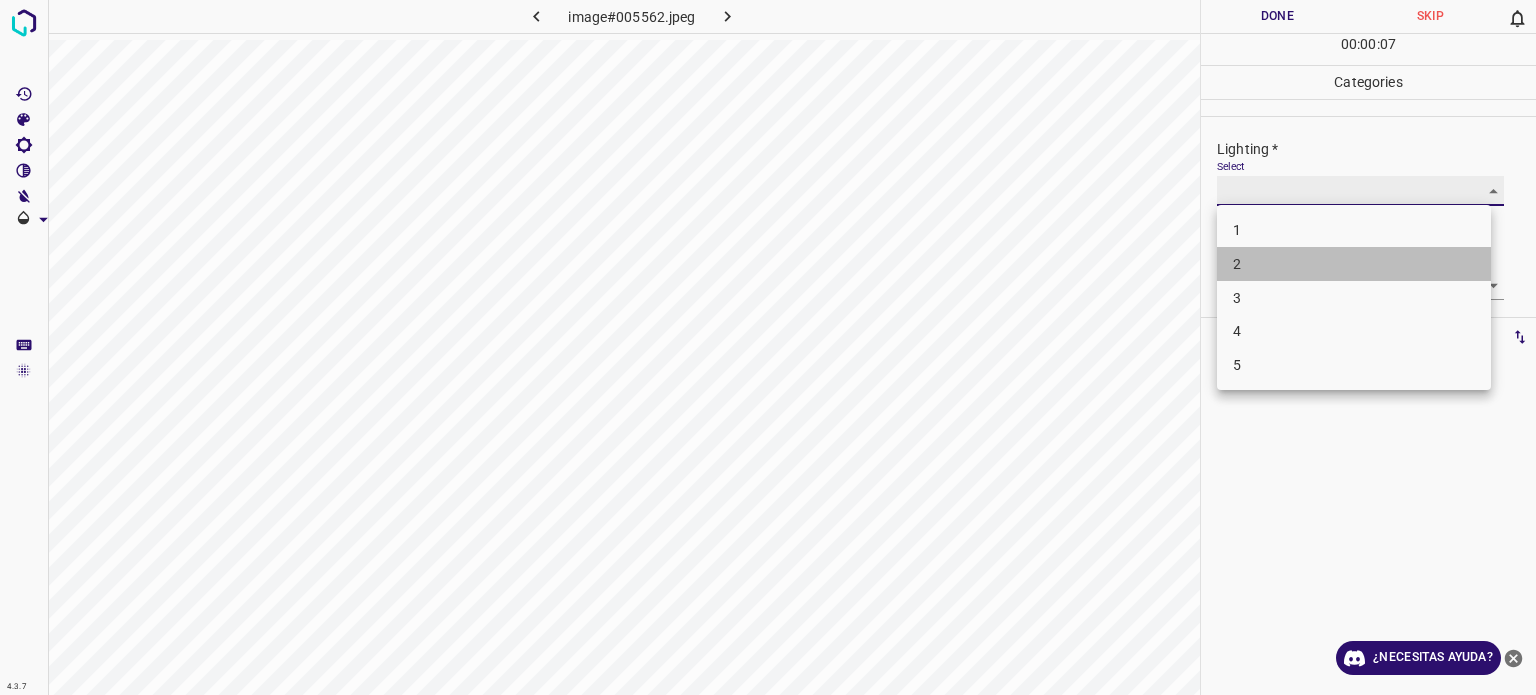 type on "2" 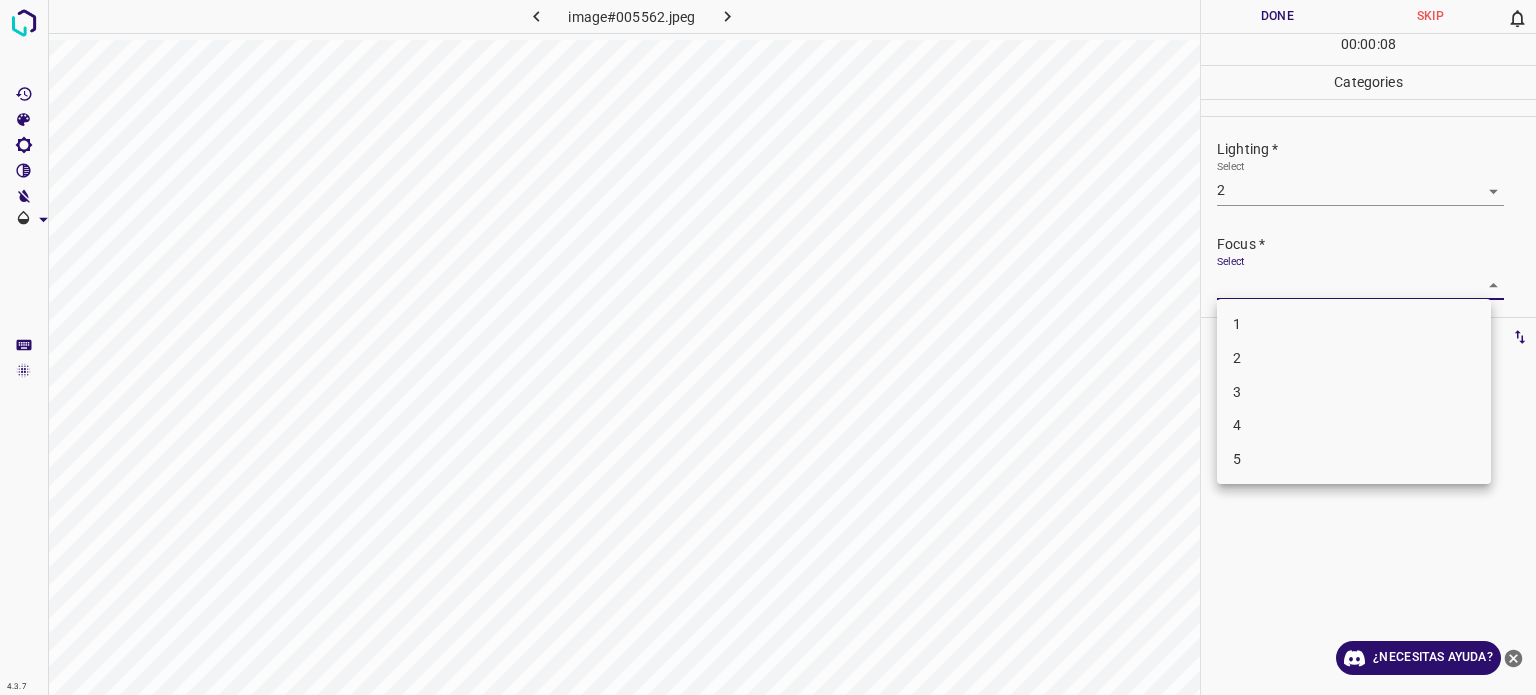 click on "4.3.7 image#005562.jpeg Done Skip 0 00   : 00   : 08   Categories Lighting *  Select 2 2 Focus *  Select ​ Overall *  Select ​ Labels   0 Categories 1 Lighting 2 Focus 3 Overall Tools Space Change between modes (Draw & Edit) I Auto labeling R Restore zoom M Zoom in N Zoom out Delete Delete selecte label Filters Z Restore filters X Saturation filter C Brightness filter V Contrast filter B Gray scale filter General O Download ¿Necesitas ayuda? - Texto - Esconder - Borrar Texto original Valora esta traducción Tu opinión servirá para ayudar a mejorar el Traductor de Google 1 2 3 4 5" at bounding box center (768, 347) 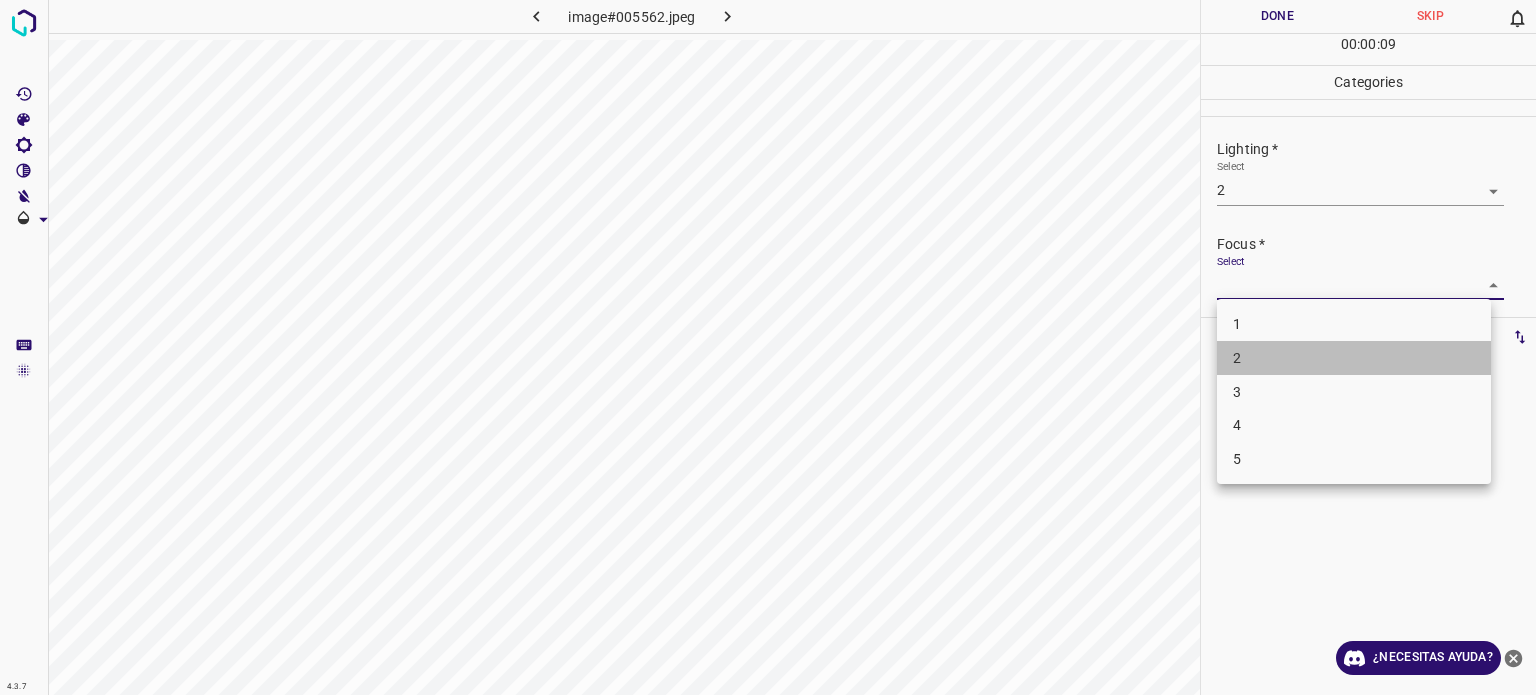 click on "2" at bounding box center [1354, 358] 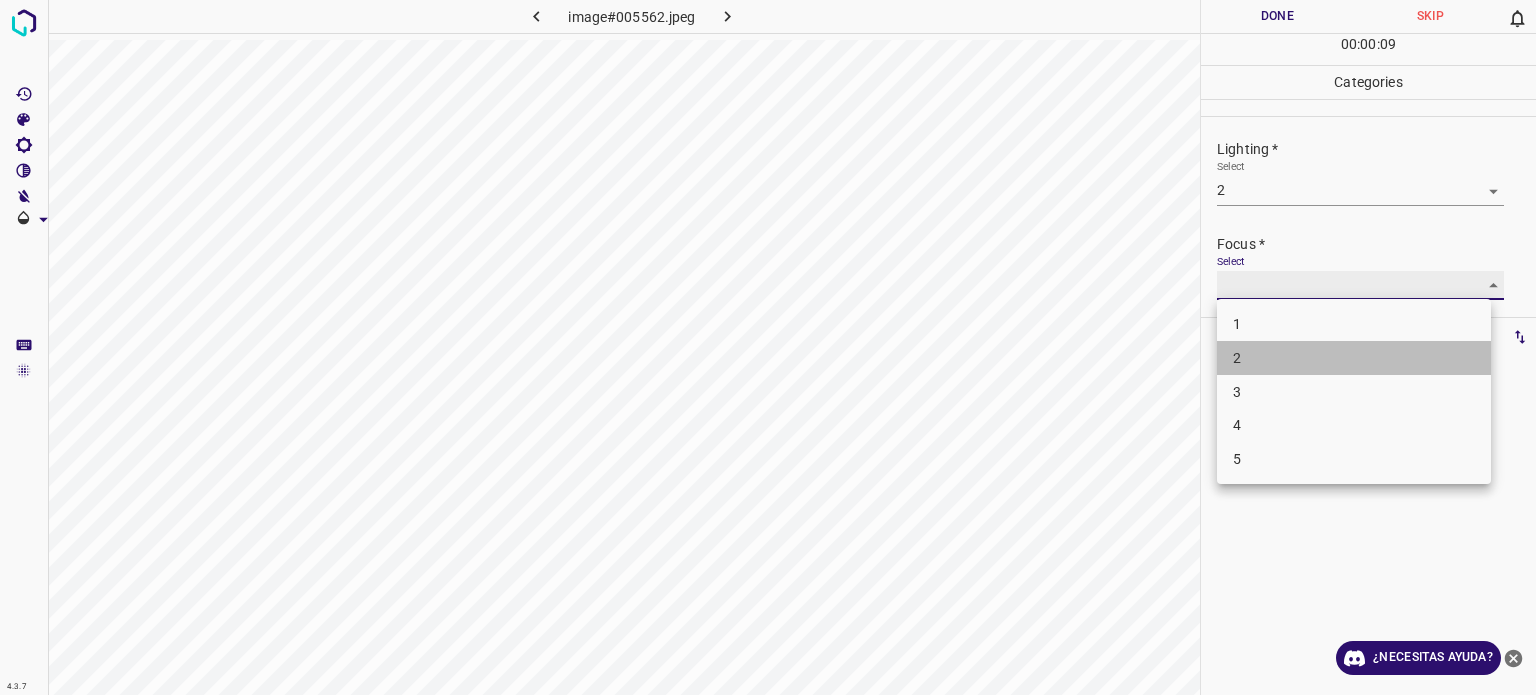 type on "2" 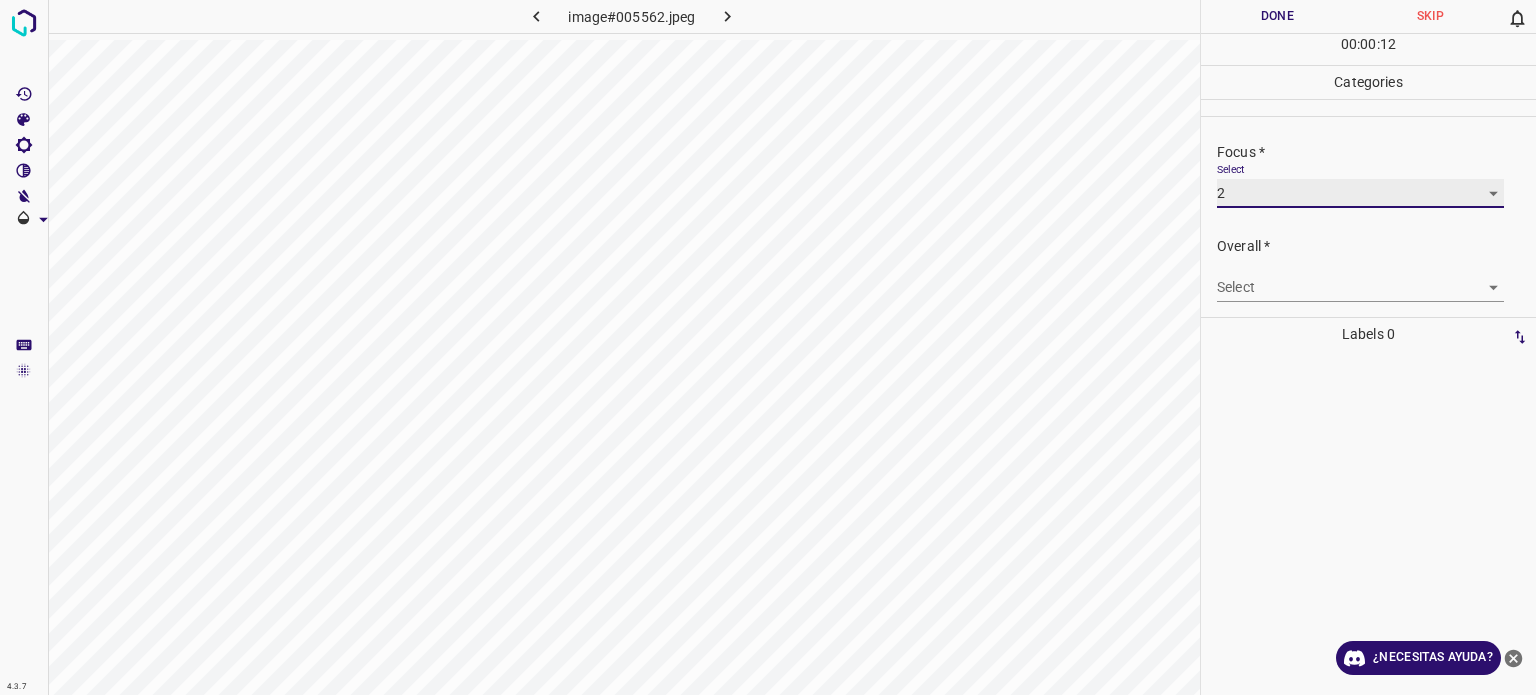 scroll, scrollTop: 98, scrollLeft: 0, axis: vertical 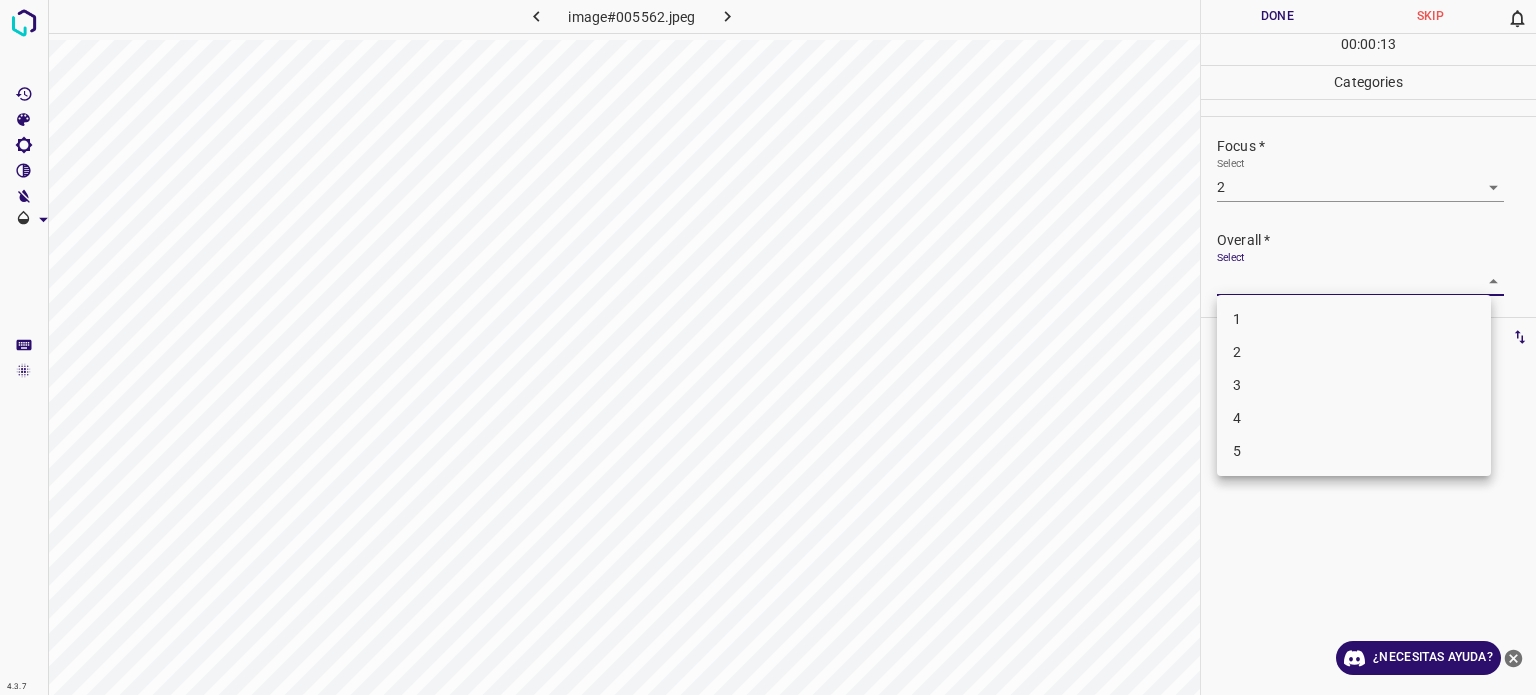 click on "4.3.7 image#005562.jpeg Done Skip 0 00   : 00   : 13   Categories Lighting *  Select 2 2 Focus *  Select 2 2 Overall *  Select ​ Labels   0 Categories 1 Lighting 2 Focus 3 Overall Tools Space Change between modes (Draw & Edit) I Auto labeling R Restore zoom M Zoom in N Zoom out Delete Delete selecte label Filters Z Restore filters X Saturation filter C Brightness filter V Contrast filter B Gray scale filter General O Download ¿Necesitas ayuda? - Texto - Esconder - Borrar Texto original Valora esta traducción Tu opinión servirá para ayudar a mejorar el Traductor de Google 1 2 3 4 5" at bounding box center [768, 347] 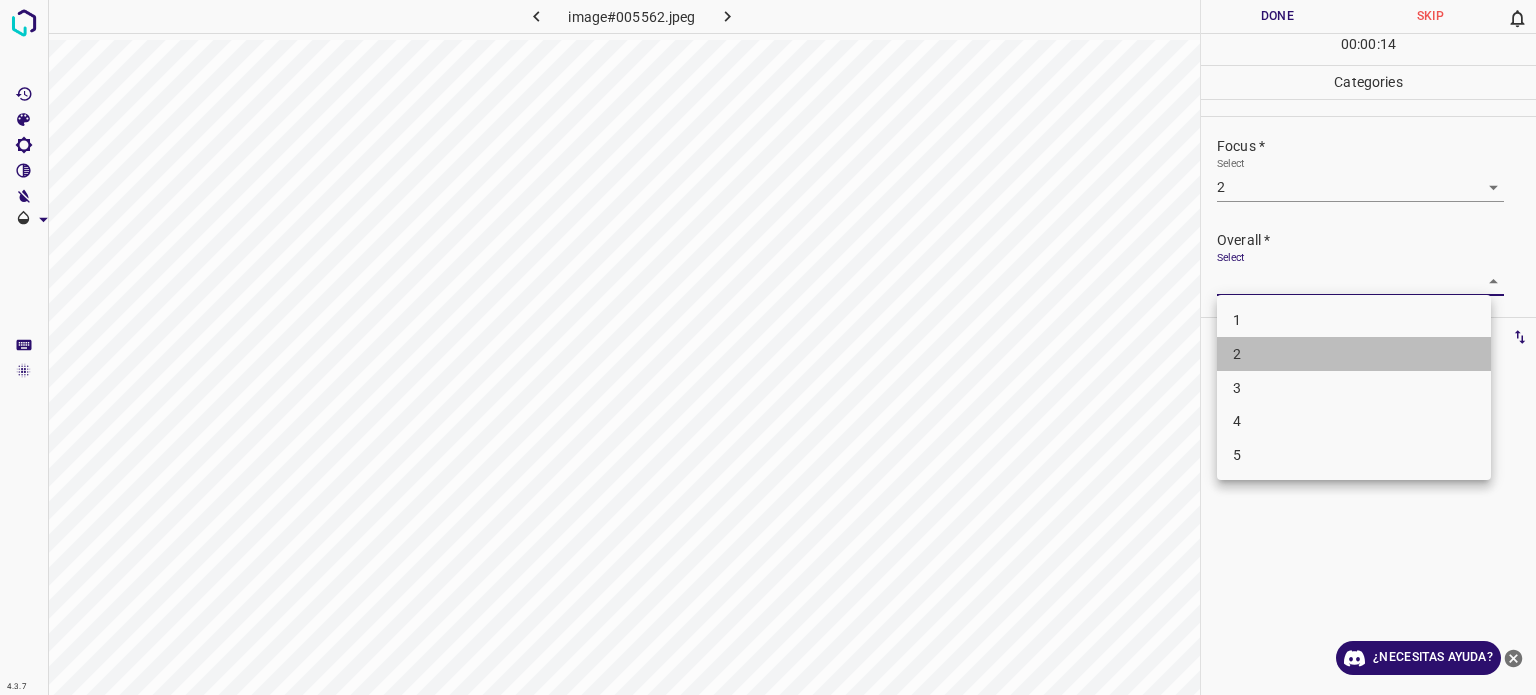 click on "2" at bounding box center (1237, 354) 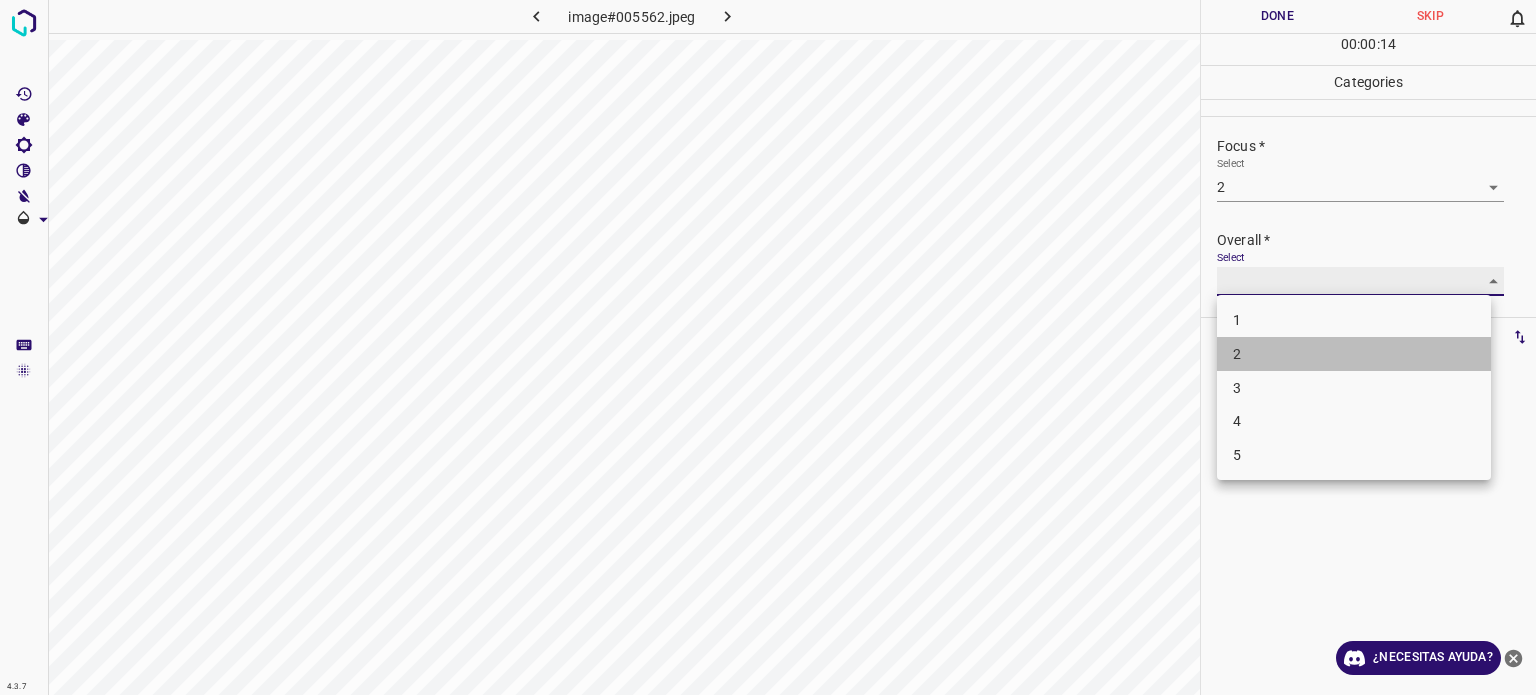 type on "2" 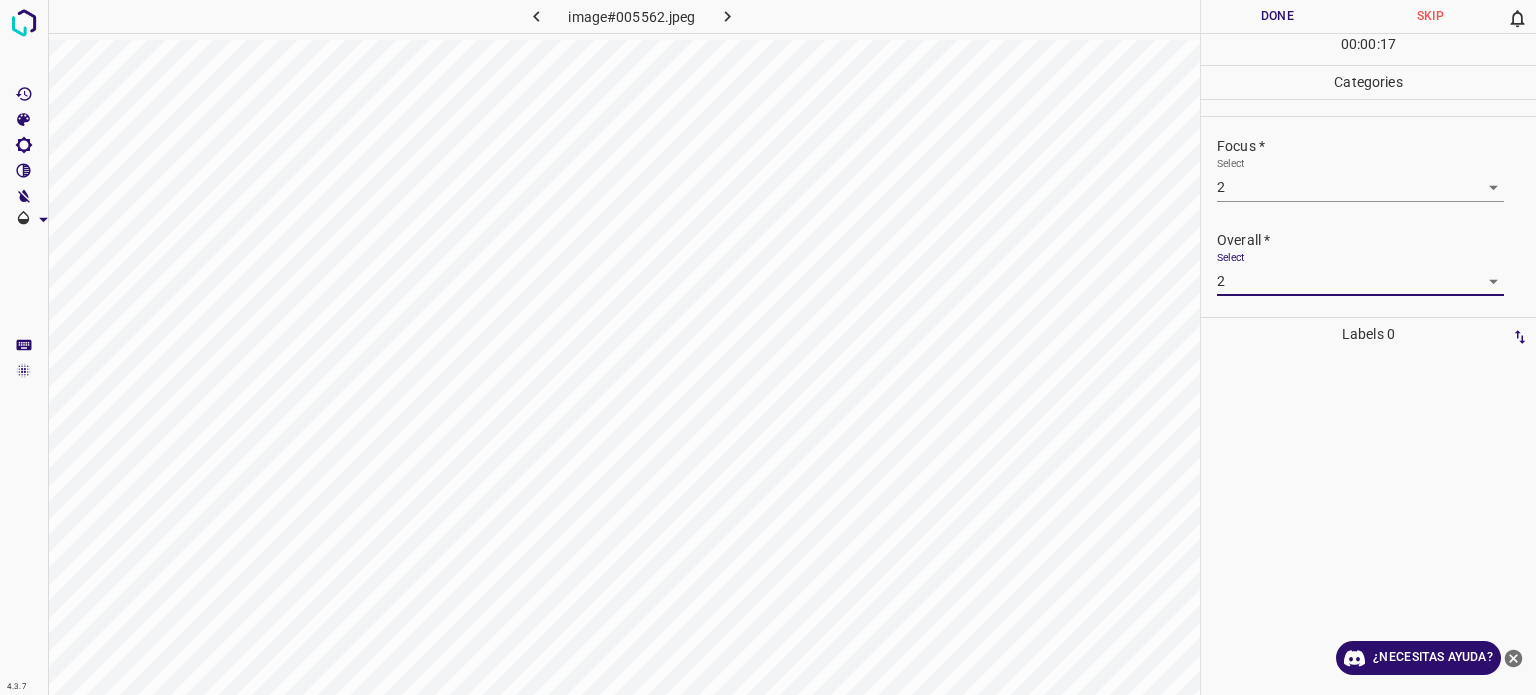 click on "Done" at bounding box center (1277, 16) 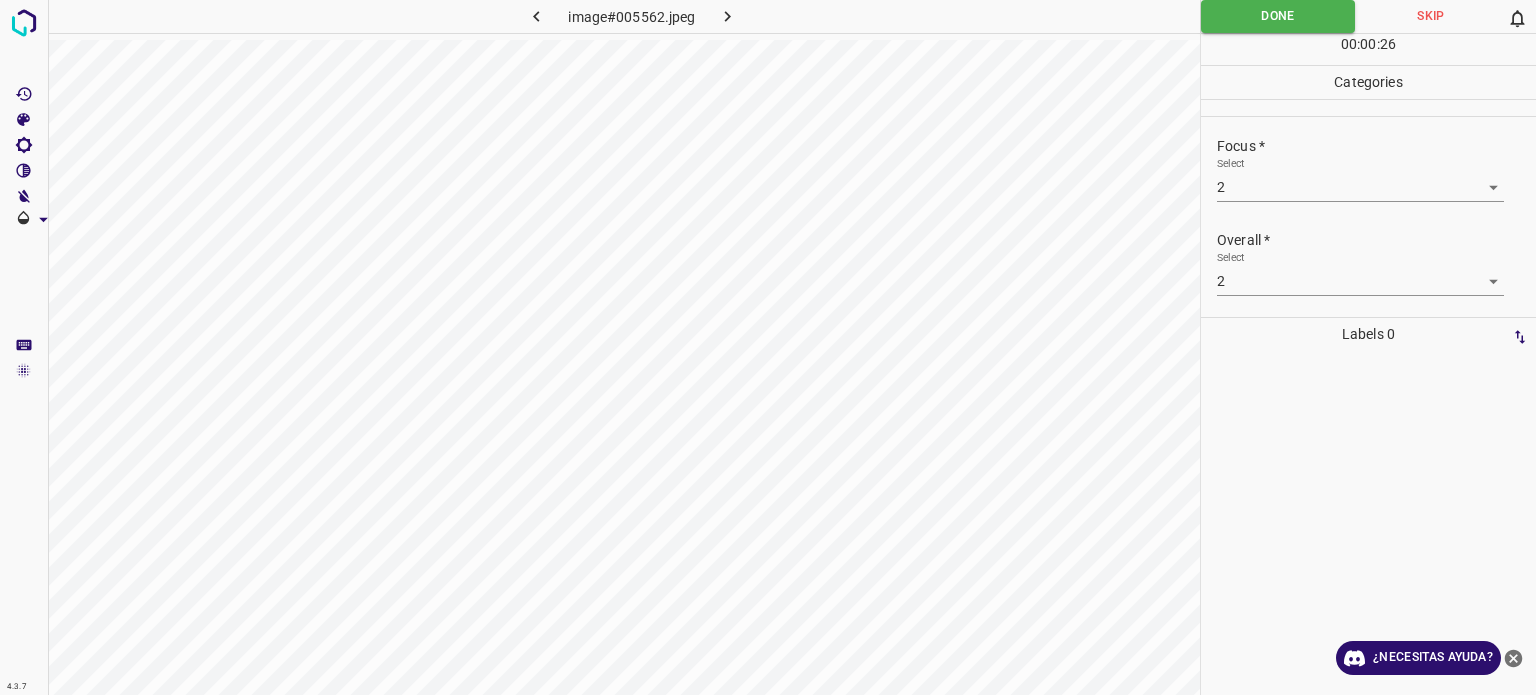 click 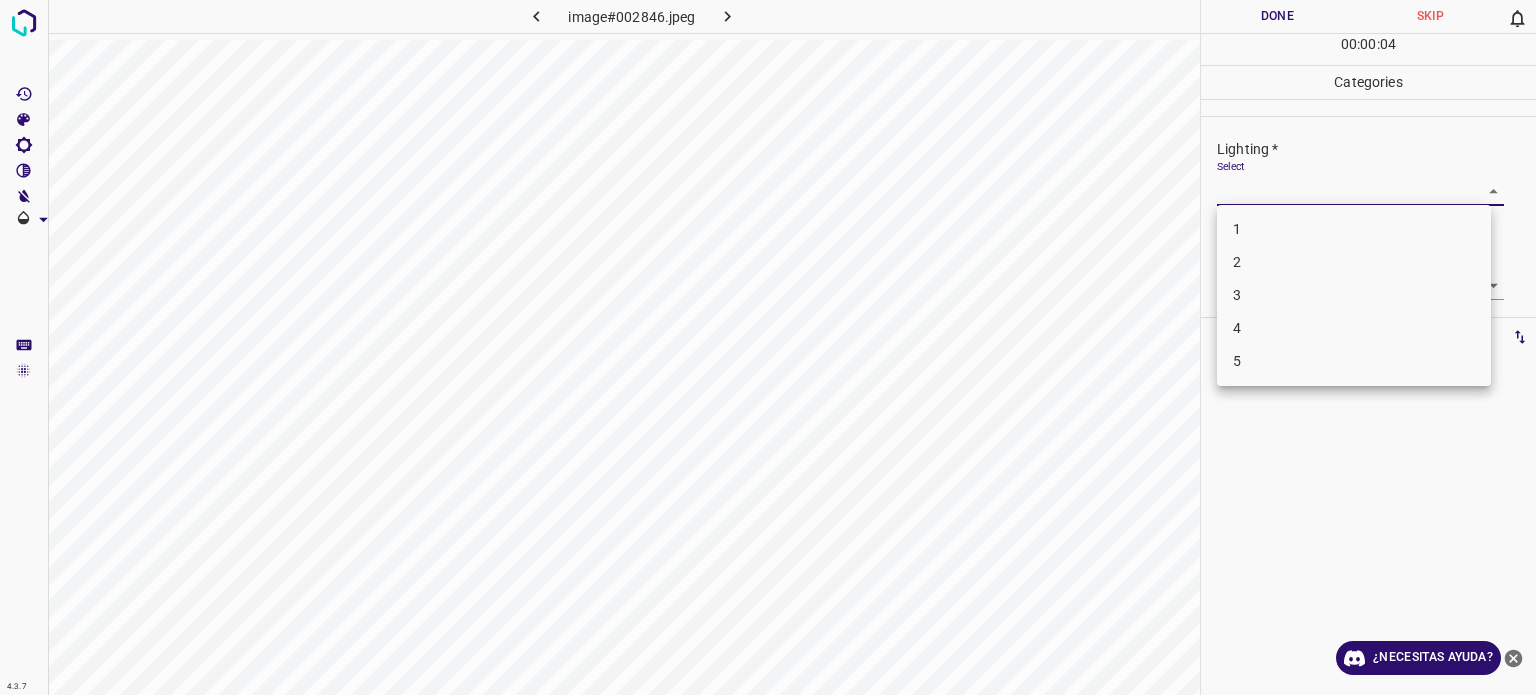 click on "4.3.7 image#002846.jpeg Done Skip 0 00   : 00   : 04   Categories Lighting *  Select ​ Focus *  Select ​ Overall *  Select ​ Labels   0 Categories 1 Lighting 2 Focus 3 Overall Tools Space Change between modes (Draw & Edit) I Auto labeling R Restore zoom M Zoom in N Zoom out Delete Delete selecte label Filters Z Restore filters X Saturation filter C Brightness filter V Contrast filter B Gray scale filter General O Download ¿Necesitas ayuda? - Texto - Esconder - Borrar Texto original Valora esta traducción Tu opinión servirá para ayudar a mejorar el Traductor de Google 1 2 3 4 5" at bounding box center [768, 347] 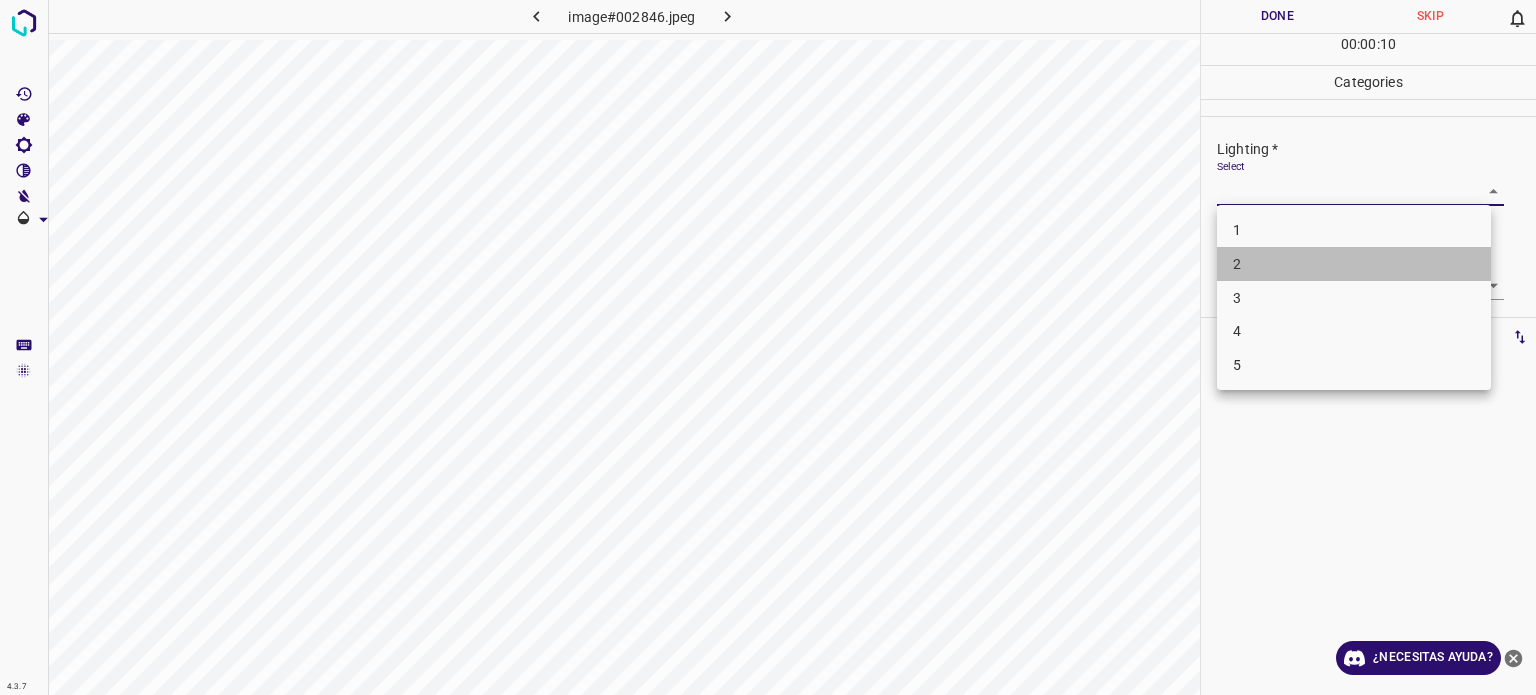 click on "2" at bounding box center [1354, 264] 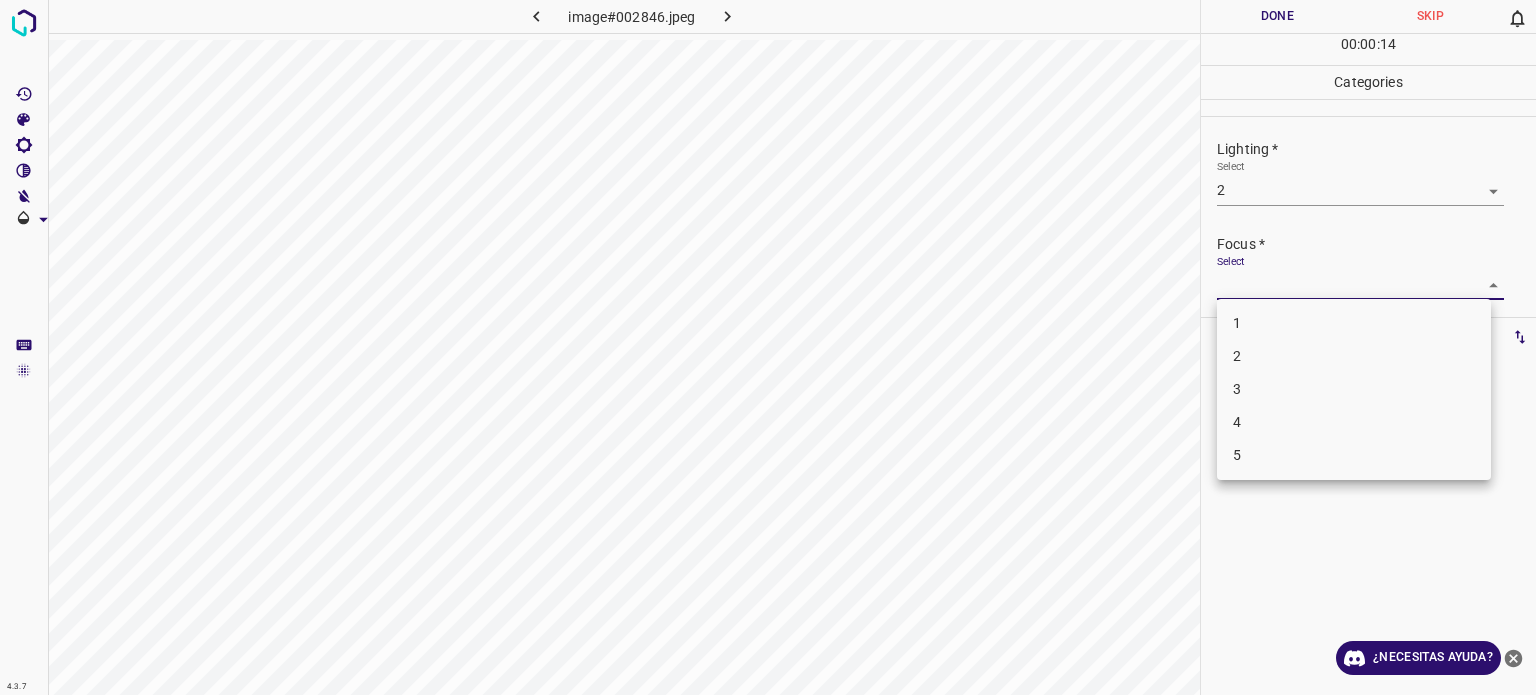 click on "4.3.7 image#002846.jpeg Done Skip 0 00   : 00   : 14   Categories Lighting *  Select 2 2 Focus *  Select ​ Overall *  Select ​ Labels   0 Categories 1 Lighting 2 Focus 3 Overall Tools Space Change between modes (Draw & Edit) I Auto labeling R Restore zoom M Zoom in N Zoom out Delete Delete selecte label Filters Z Restore filters X Saturation filter C Brightness filter V Contrast filter B Gray scale filter General O Download ¿Necesitas ayuda? - Texto - Esconder - Borrar Texto original Valora esta traducción Tu opinión servirá para ayudar a mejorar el Traductor de Google 1 2 3 4 5" at bounding box center [768, 347] 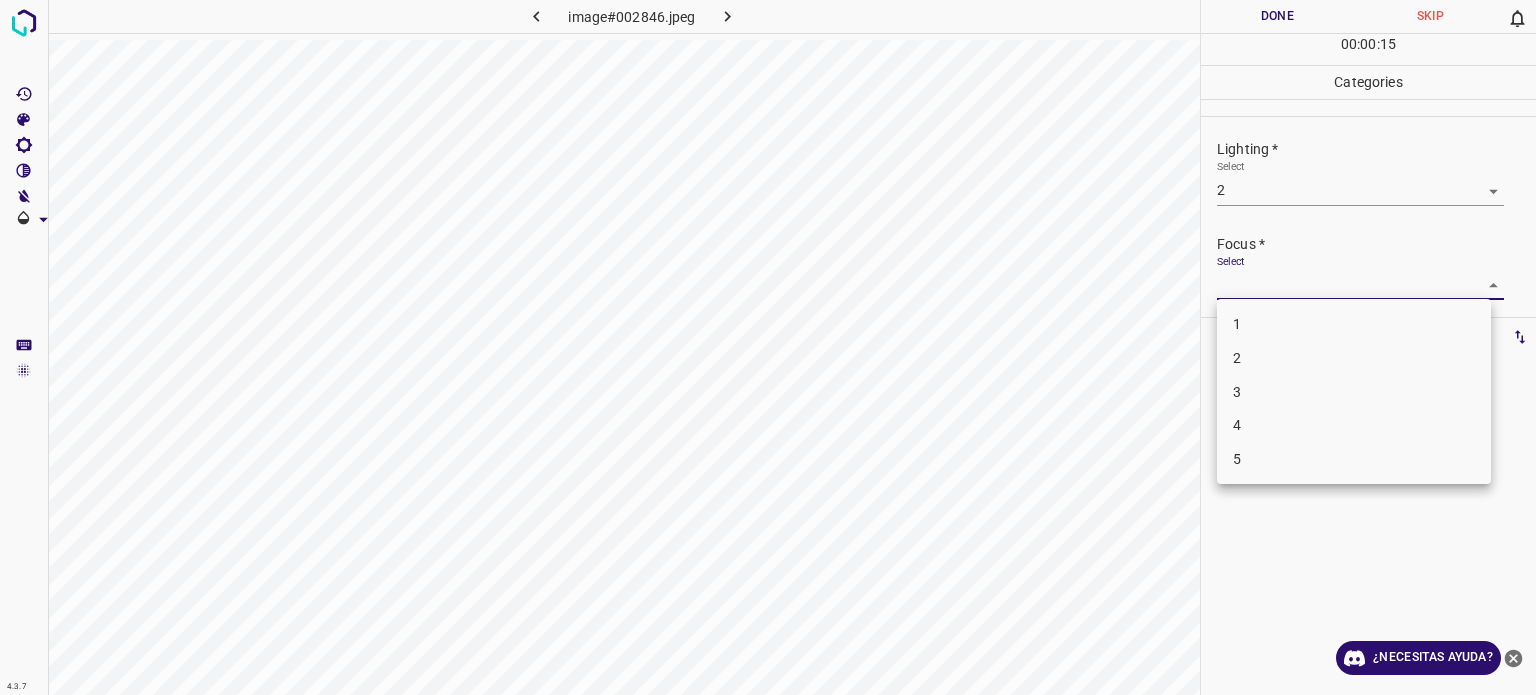 click at bounding box center [768, 347] 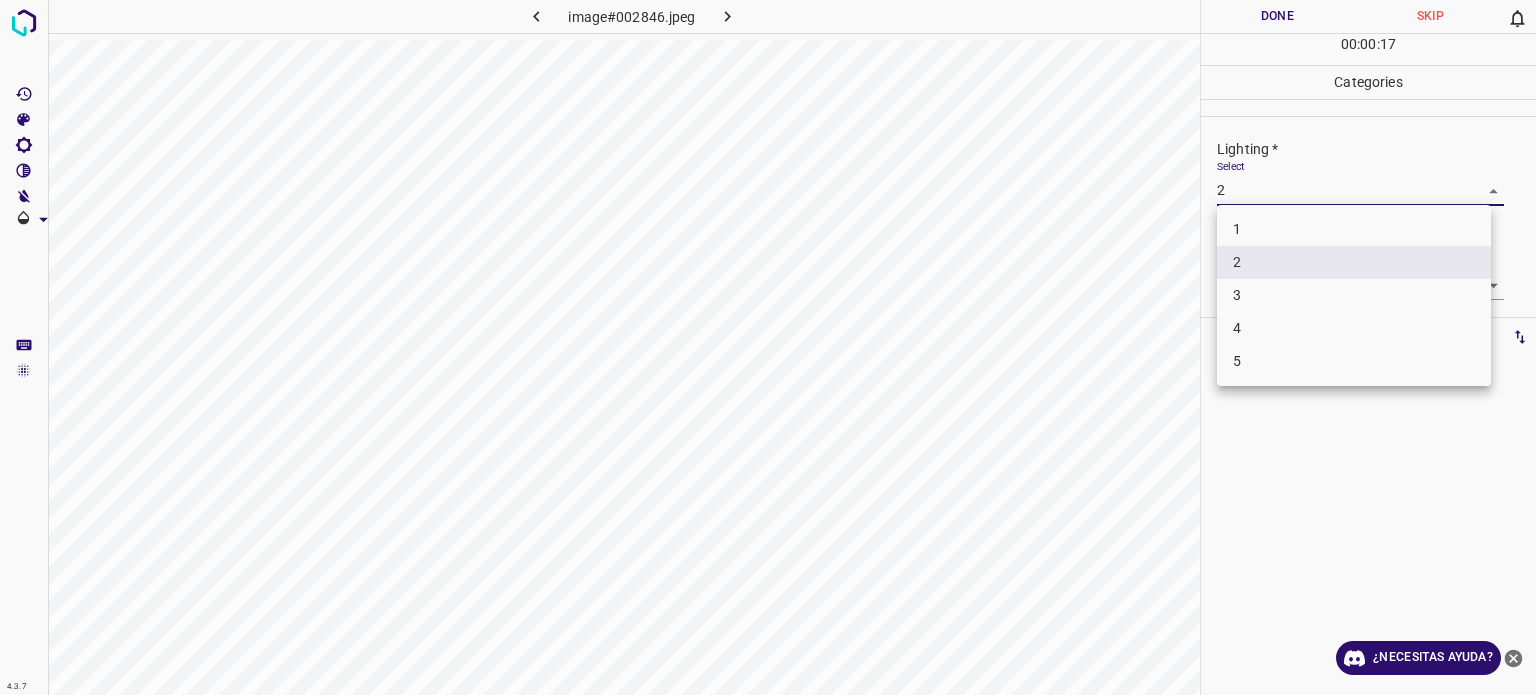 click on "4.3.7 image#002846.jpeg Done Skip 0 00   : 00   : 17   Categories Lighting *  Select 2 2 Focus *  Select ​ Overall *  Select ​ Labels   0 Categories 1 Lighting 2 Focus 3 Overall Tools Space Change between modes (Draw & Edit) I Auto labeling R Restore zoom M Zoom in N Zoom out Delete Delete selecte label Filters Z Restore filters X Saturation filter C Brightness filter V Contrast filter B Gray scale filter General O Download ¿Necesitas ayuda? - Texto - Esconder - Borrar Texto original Valora esta traducción Tu opinión servirá para ayudar a mejorar el Traductor de Google 1 2 3 4 5" at bounding box center (768, 347) 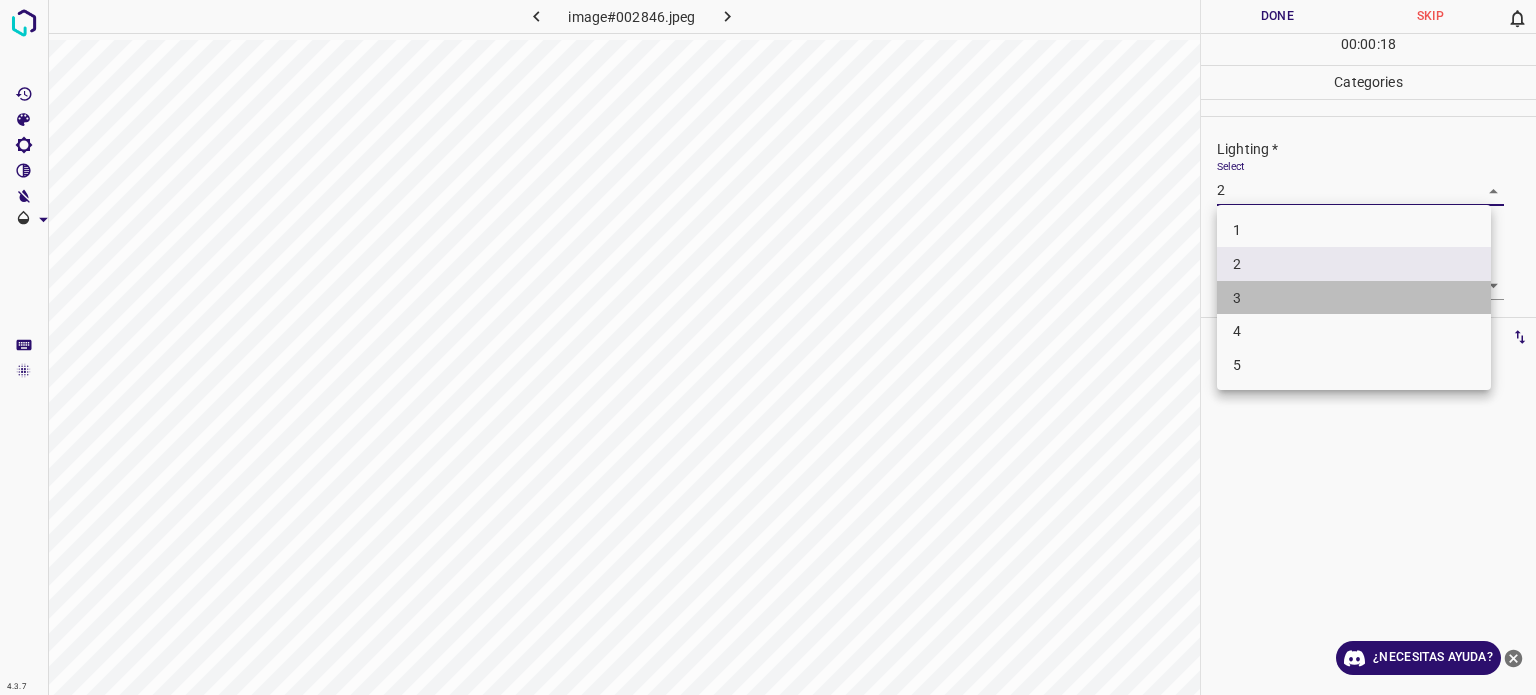 click on "3" at bounding box center (1354, 298) 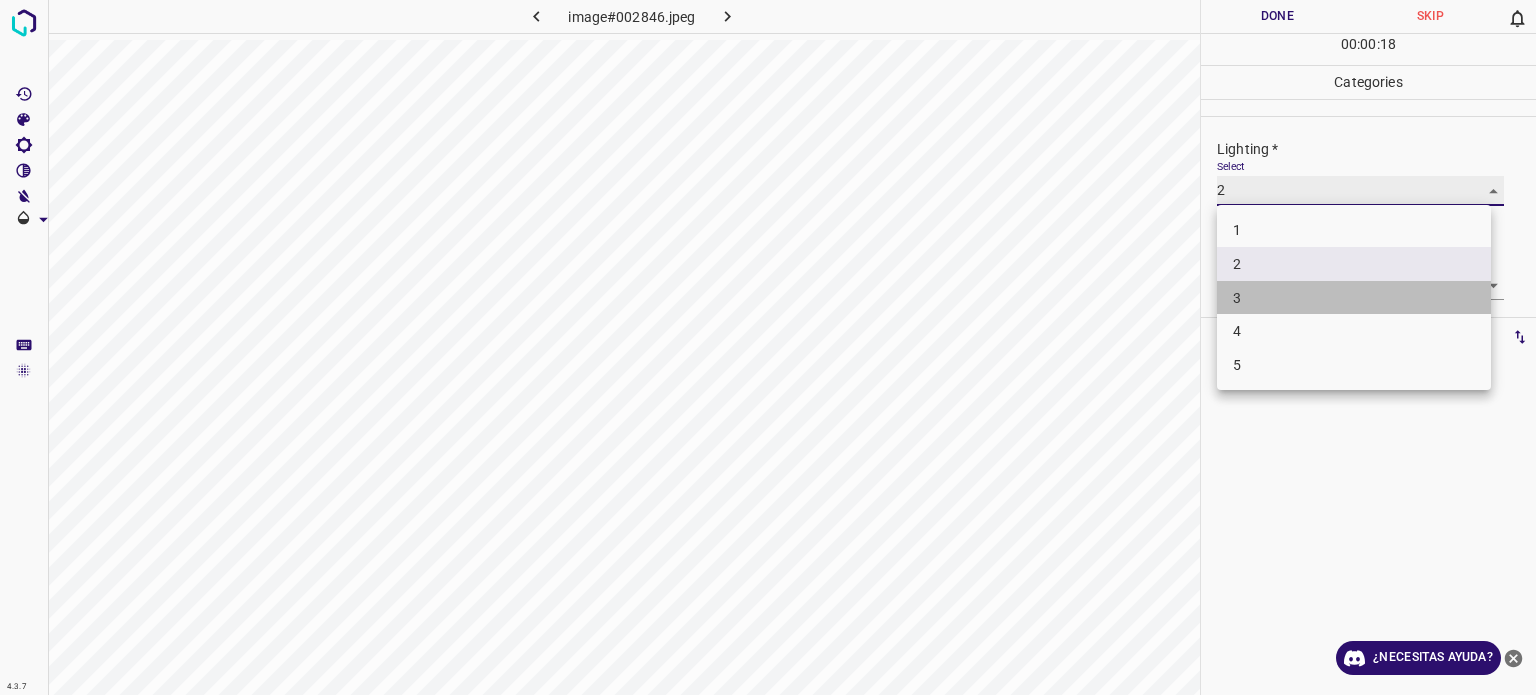 type on "3" 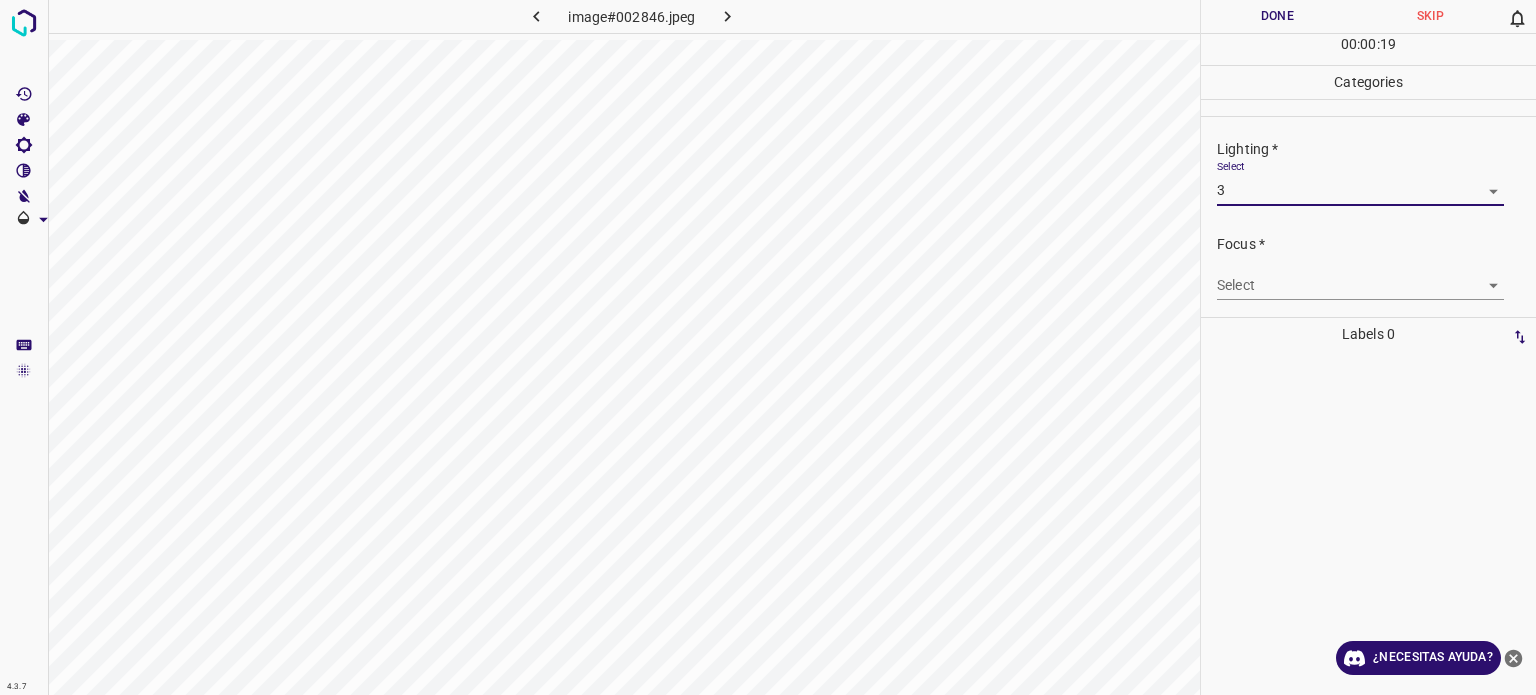 click on "4.3.7 image#002846.jpeg Done Skip 0 00   : 00   : 19   Categories Lighting *  Select 3 3 Focus *  Select ​ Overall *  Select ​ Labels   0 Categories 1 Lighting 2 Focus 3 Overall Tools Space Change between modes (Draw & Edit) I Auto labeling R Restore zoom M Zoom in N Zoom out Delete Delete selecte label Filters Z Restore filters X Saturation filter C Brightness filter V Contrast filter B Gray scale filter General O Download ¿Necesitas ayuda? - Texto - Esconder - Borrar Texto original Valora esta traducción Tu opinión servirá para ayudar a mejorar el Traductor de Google" at bounding box center (768, 347) 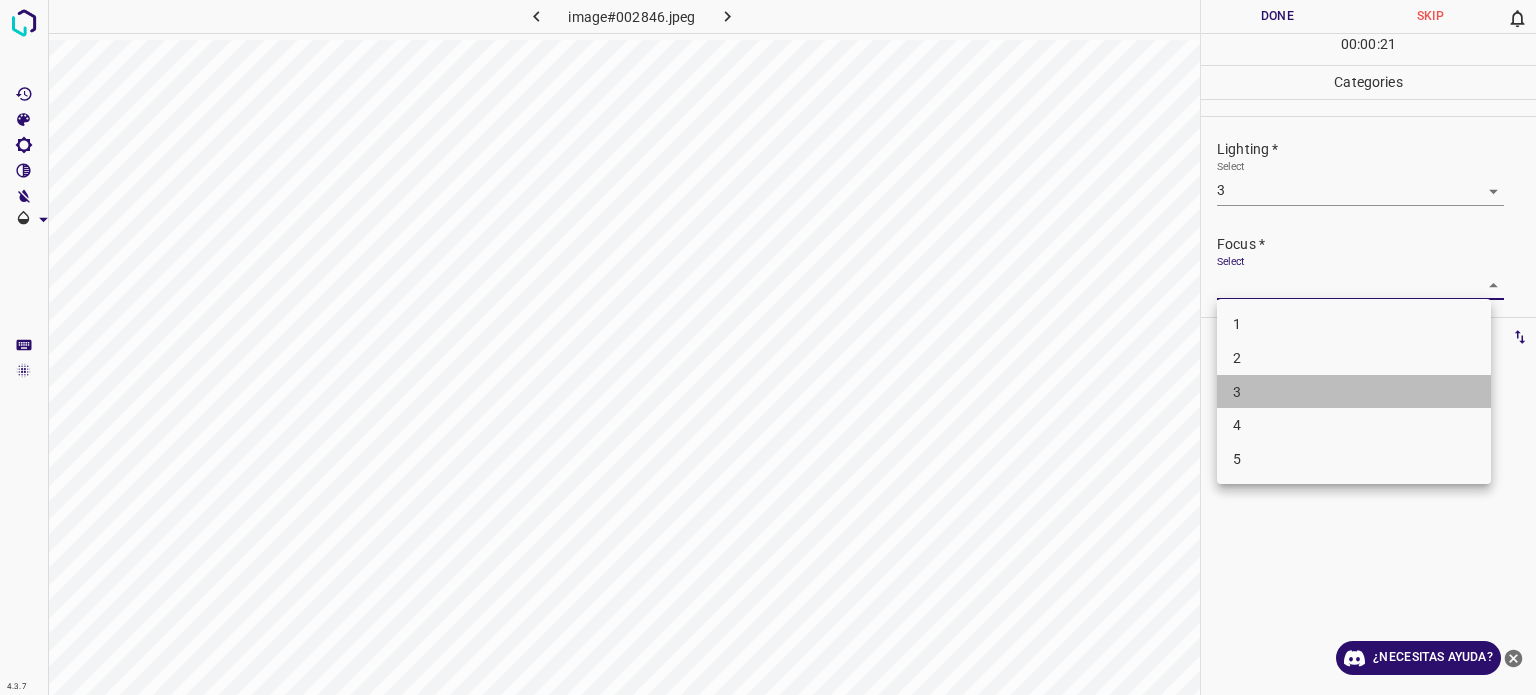 click on "3" at bounding box center (1354, 392) 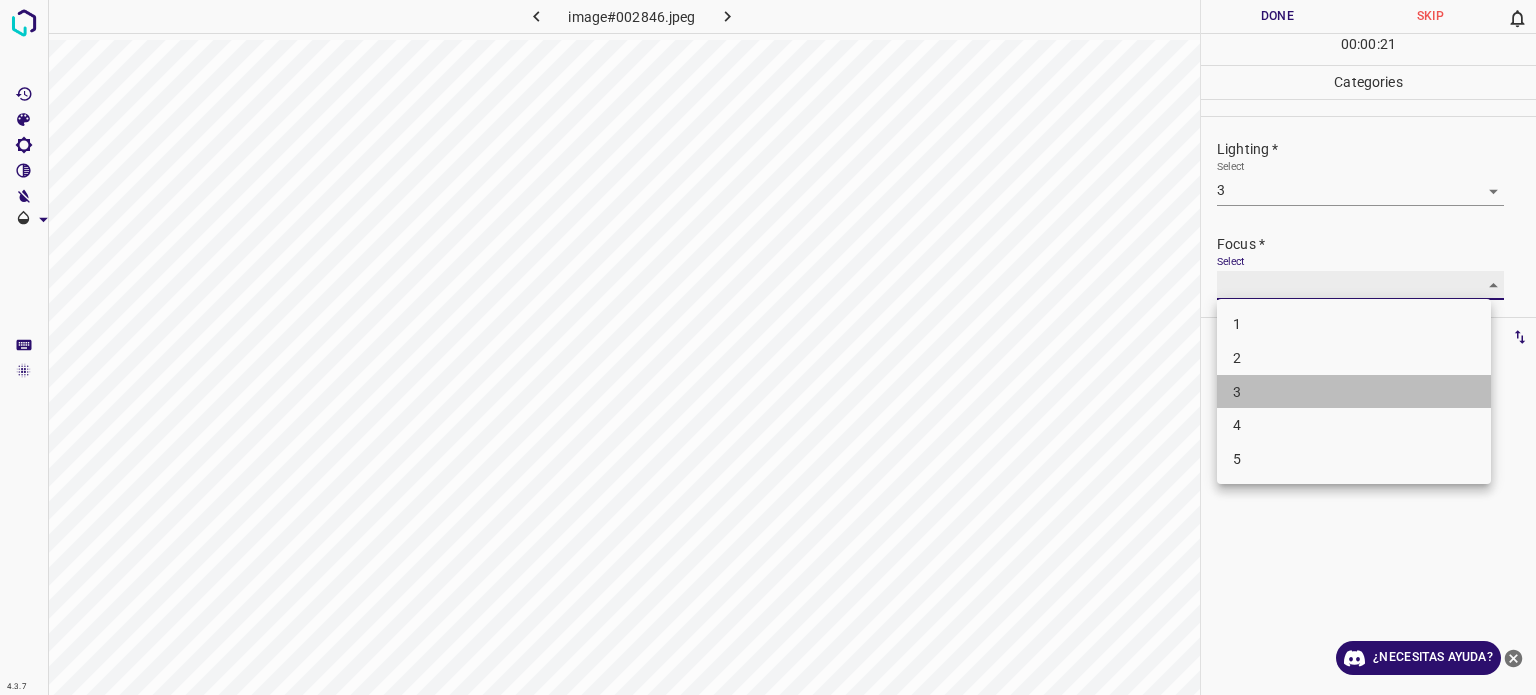 type on "3" 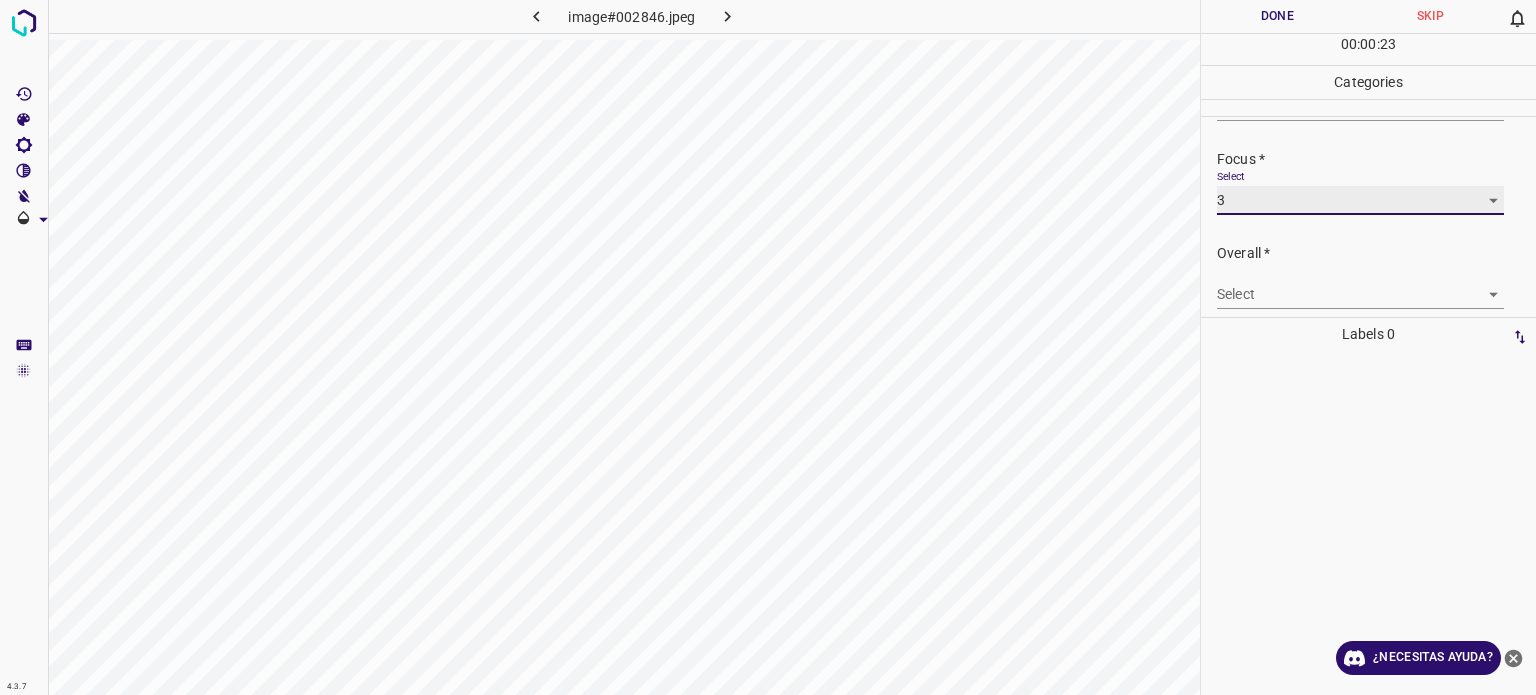 scroll, scrollTop: 98, scrollLeft: 0, axis: vertical 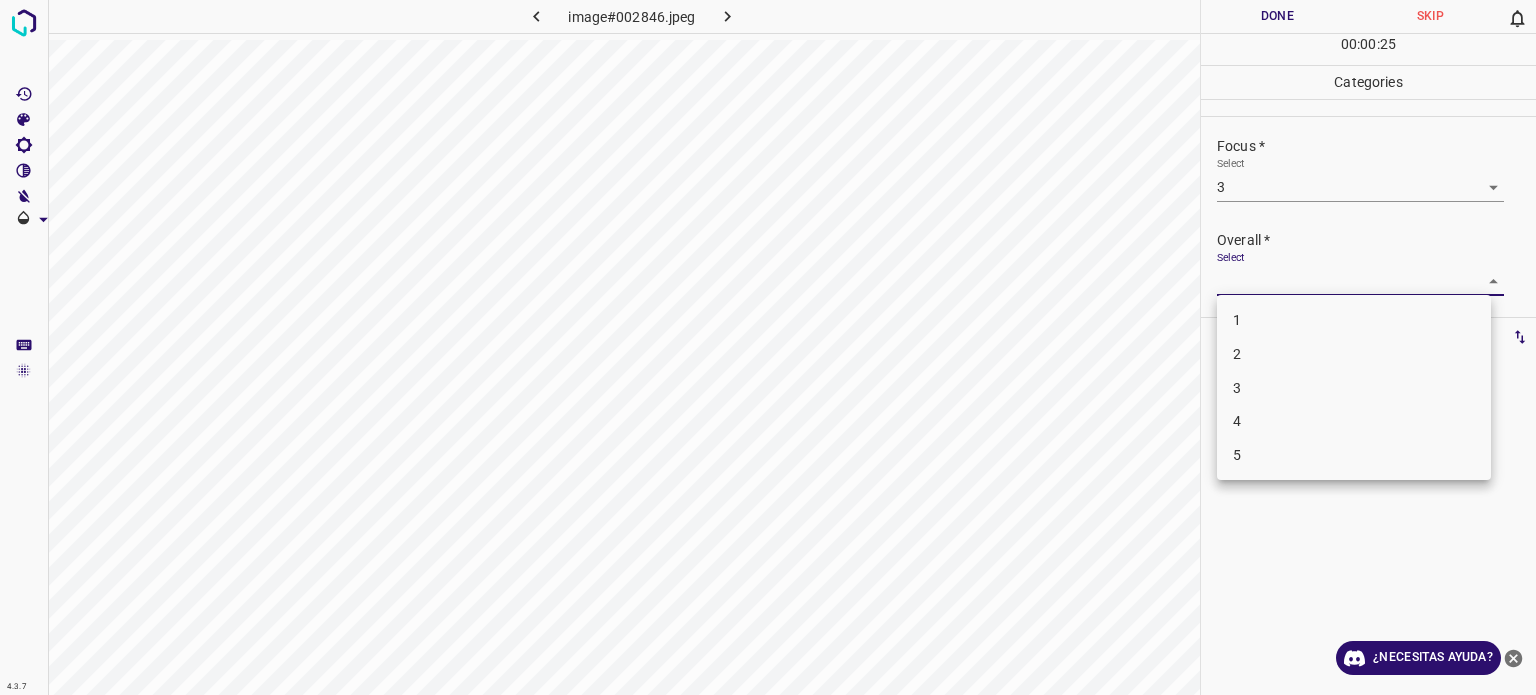 click on "4.3.7 image#002846.jpeg Done Skip 0 00   : 00   : 25   Categories Lighting *  Select 3 3 Focus *  Select 3 3 Overall *  Select ​ Labels   0 Categories 1 Lighting 2 Focus 3 Overall Tools Space Change between modes (Draw & Edit) I Auto labeling R Restore zoom M Zoom in N Zoom out Delete Delete selecte label Filters Z Restore filters X Saturation filter C Brightness filter V Contrast filter B Gray scale filter General O Download ¿Necesitas ayuda? - Texto - Esconder - Borrar Texto original Valora esta traducción Tu opinión servirá para ayudar a mejorar el Traductor de Google 1 2 3 4 5" at bounding box center [768, 347] 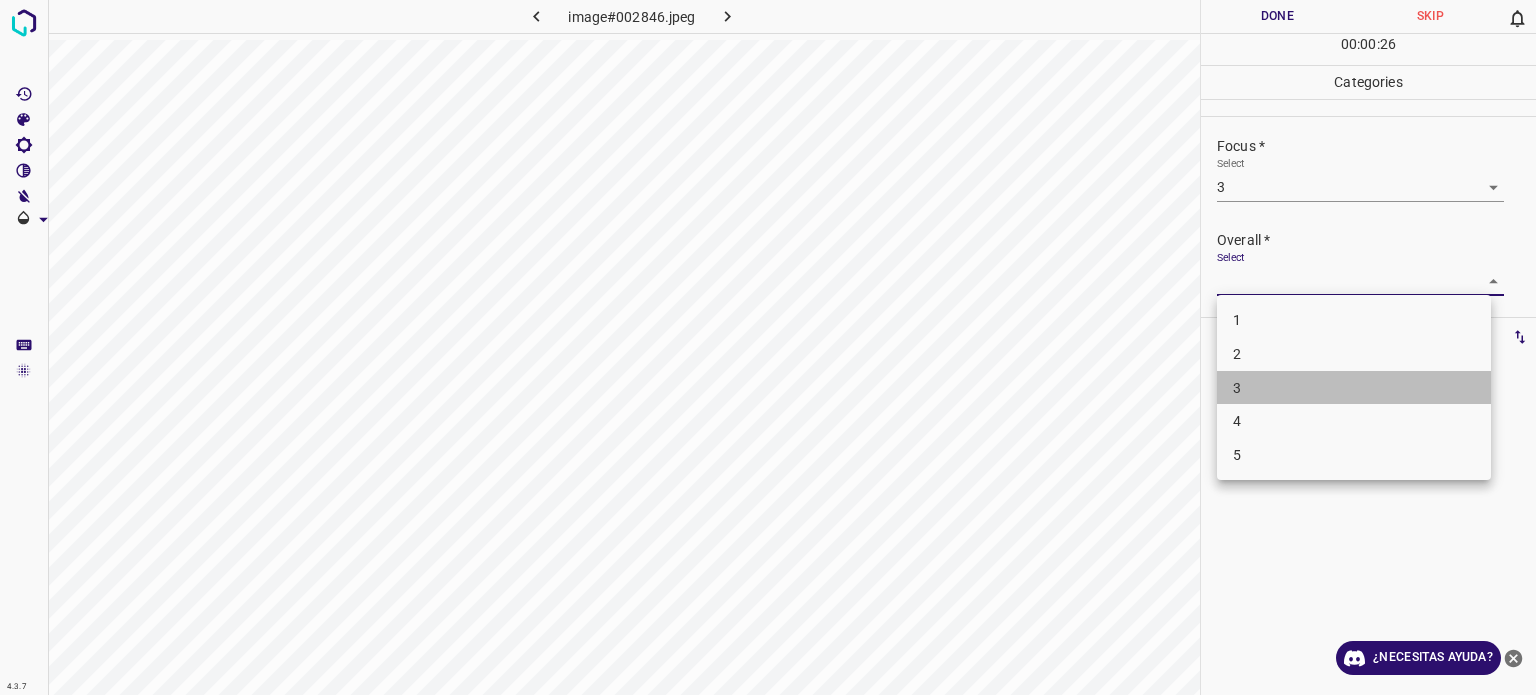 click on "3" at bounding box center [1354, 388] 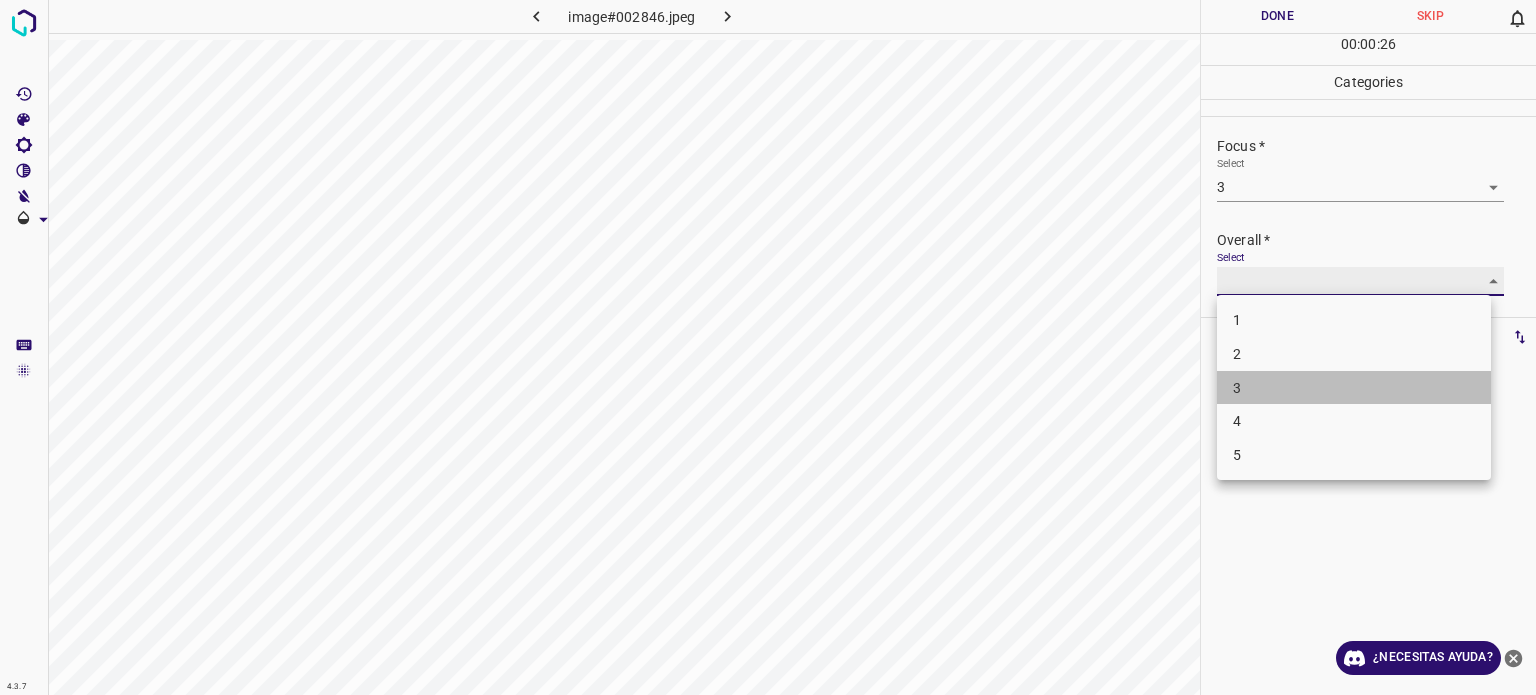 type on "3" 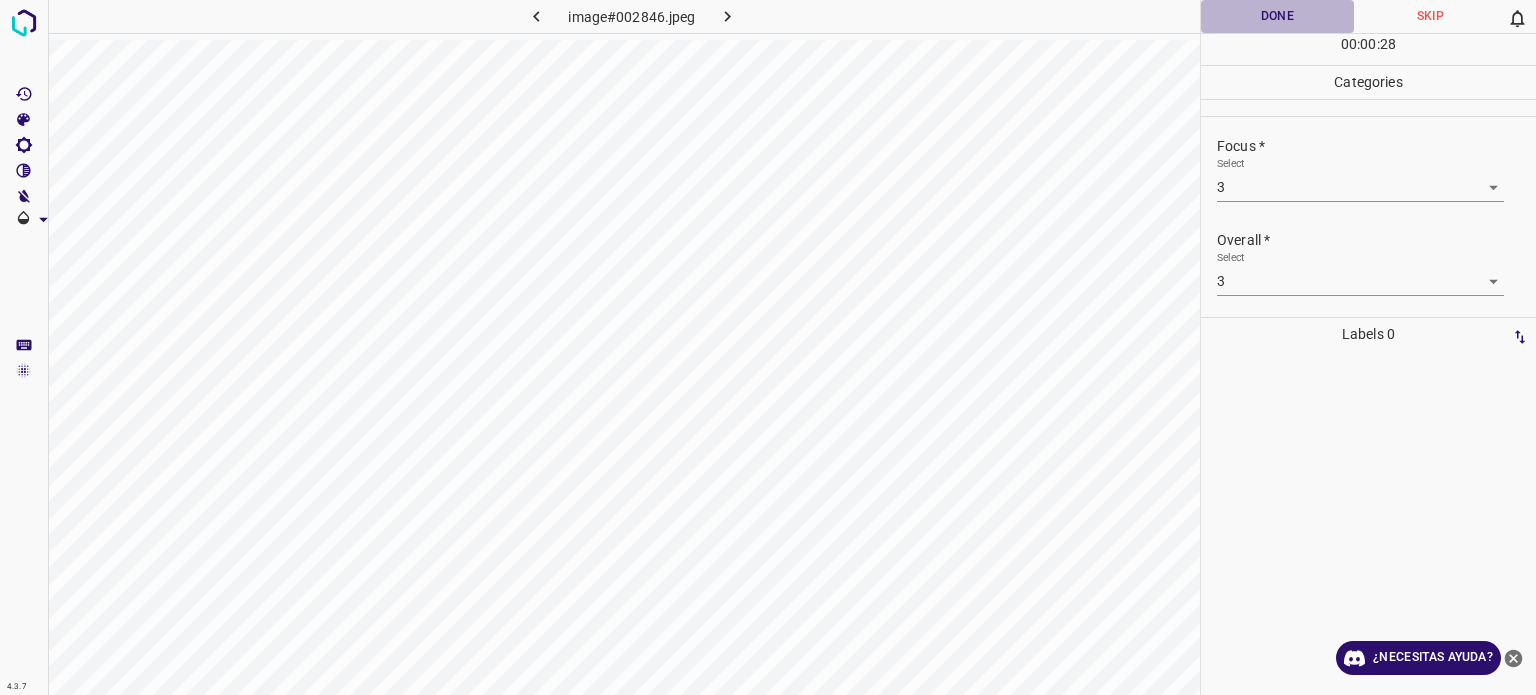 click on "Done" at bounding box center [1277, 16] 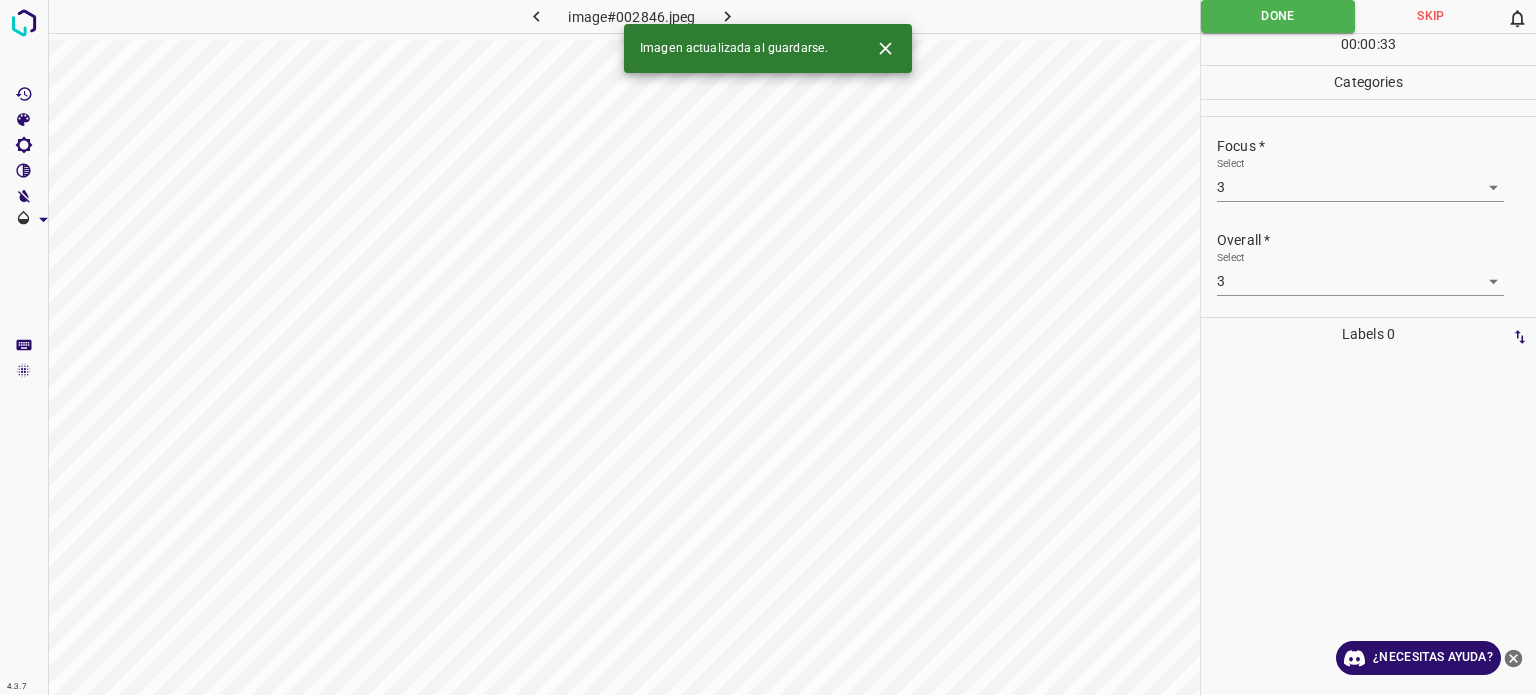 click 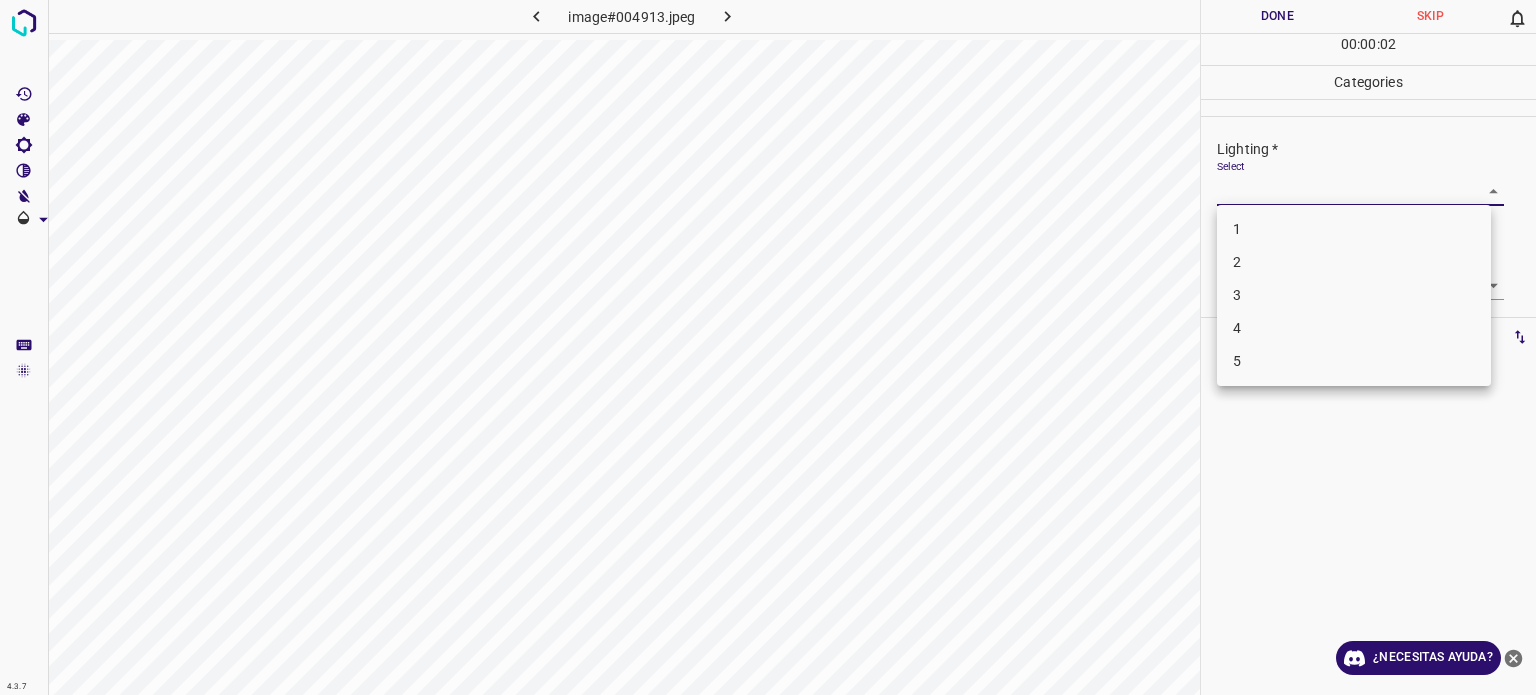 click on "4.3.7 image#004913.jpeg Done Skip 0 00   : 00   : 02   Categories Lighting *  Select ​ Focus *  Select ​ Overall *  Select ​ Labels   0 Categories 1 Lighting 2 Focus 3 Overall Tools Space Change between modes (Draw & Edit) I Auto labeling R Restore zoom M Zoom in N Zoom out Delete Delete selecte label Filters Z Restore filters X Saturation filter C Brightness filter V Contrast filter B Gray scale filter General O Download ¿Necesitas ayuda? - Texto - Esconder - Borrar Texto original Valora esta traducción Tu opinión servirá para ayudar a mejorar el Traductor de Google 1 2 3 4 5" at bounding box center (768, 347) 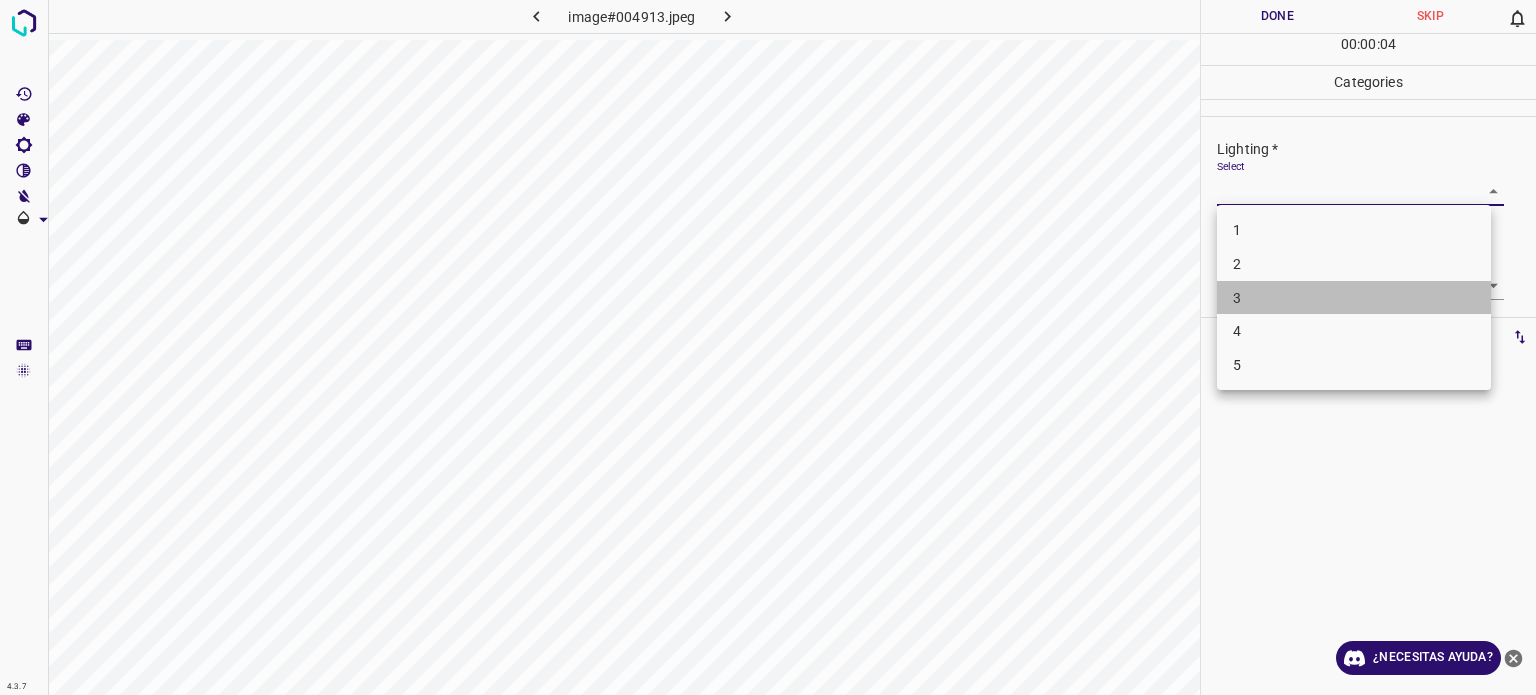 click on "3" at bounding box center (1354, 298) 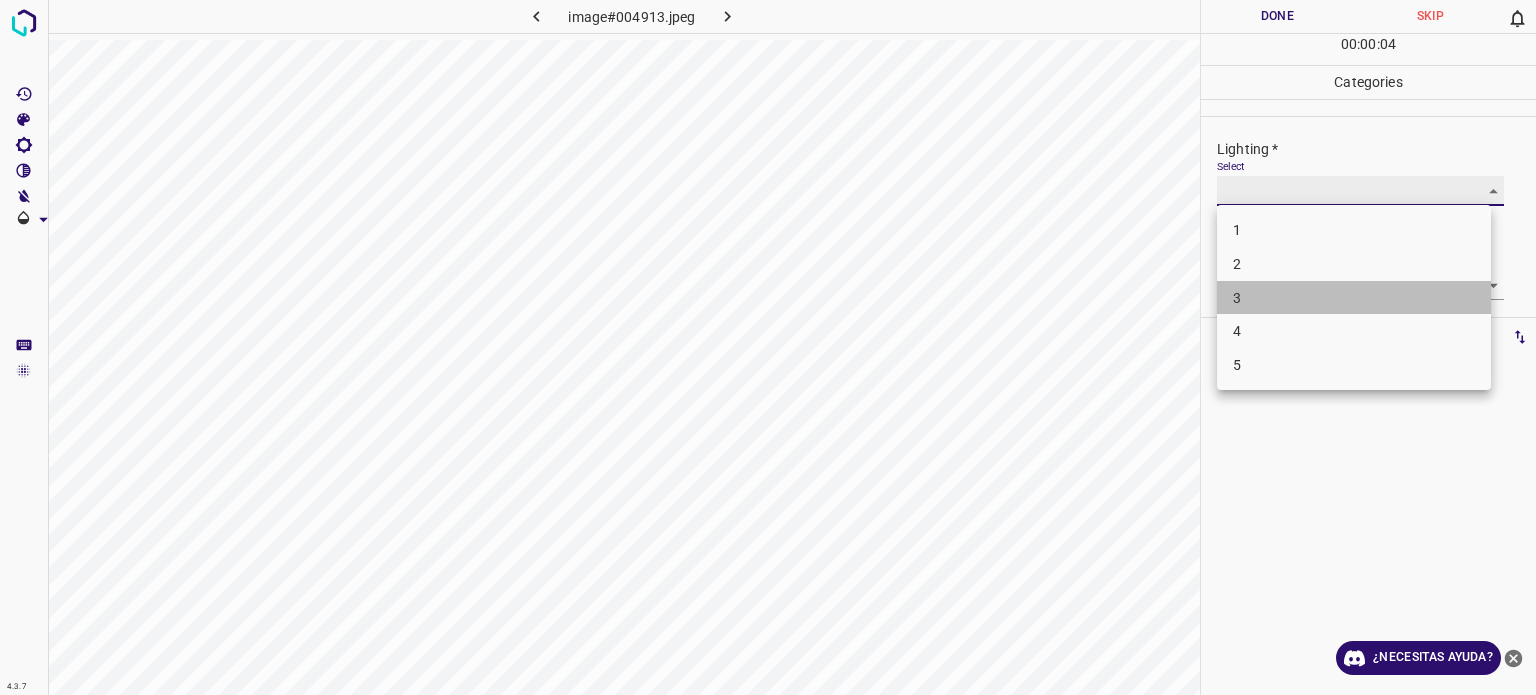 type on "3" 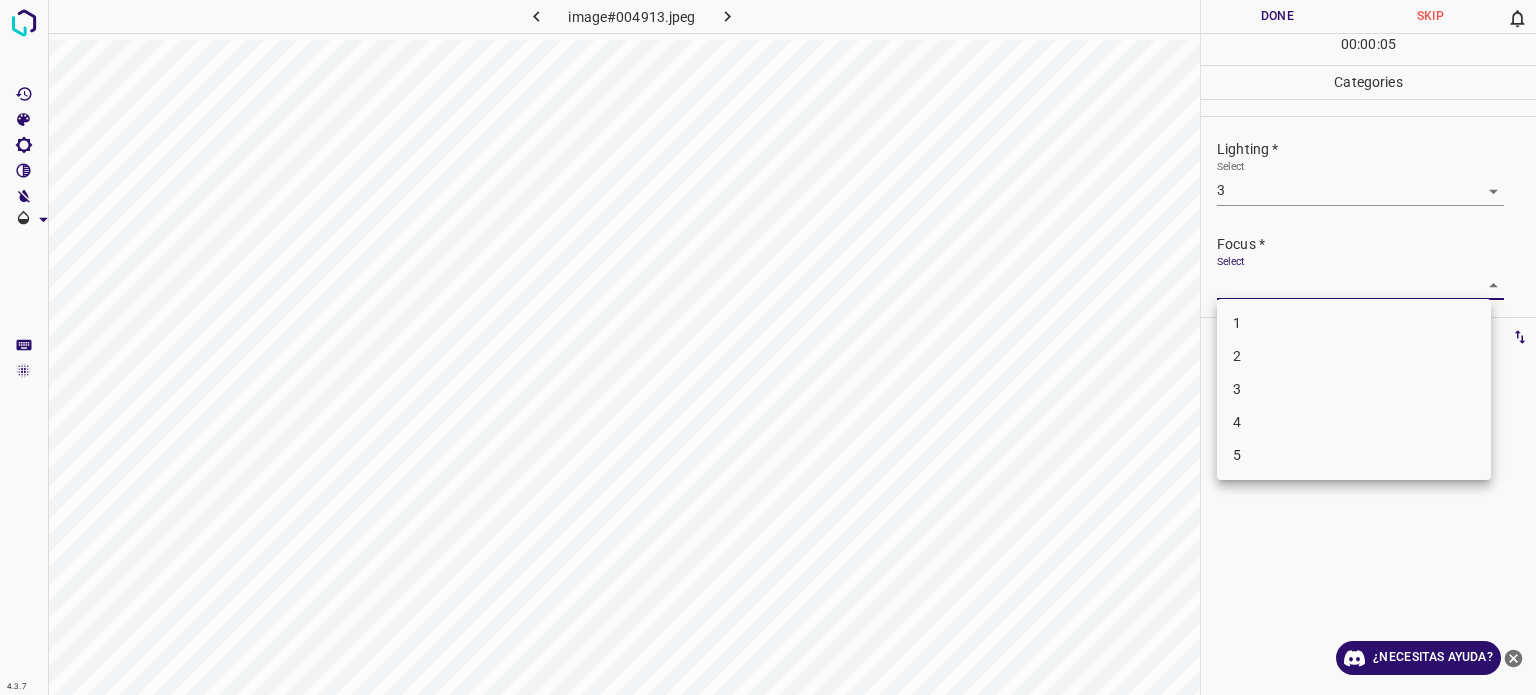 click on "4.3.7 image#004913.jpeg Done Skip 0 00   : 00   : 05   Categories Lighting *  Select 3 3 Focus *  Select ​ Overall *  Select ​ Labels   0 Categories 1 Lighting 2 Focus 3 Overall Tools Space Change between modes (Draw & Edit) I Auto labeling R Restore zoom M Zoom in N Zoom out Delete Delete selecte label Filters Z Restore filters X Saturation filter C Brightness filter V Contrast filter B Gray scale filter General O Download ¿Necesitas ayuda? - Texto - Esconder - Borrar Texto original Valora esta traducción Tu opinión servirá para ayudar a mejorar el Traductor de Google 1 2 3 4 5" at bounding box center (768, 347) 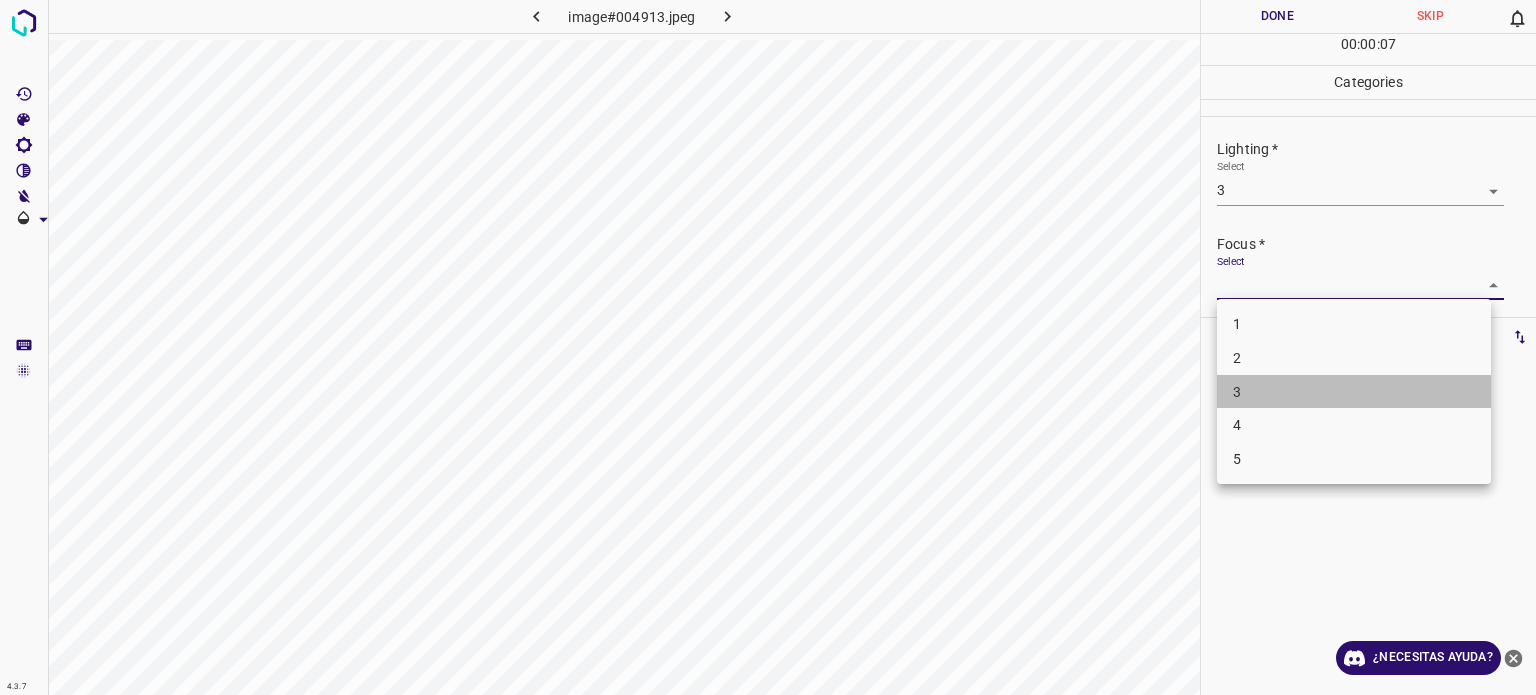 click on "3" at bounding box center (1354, 392) 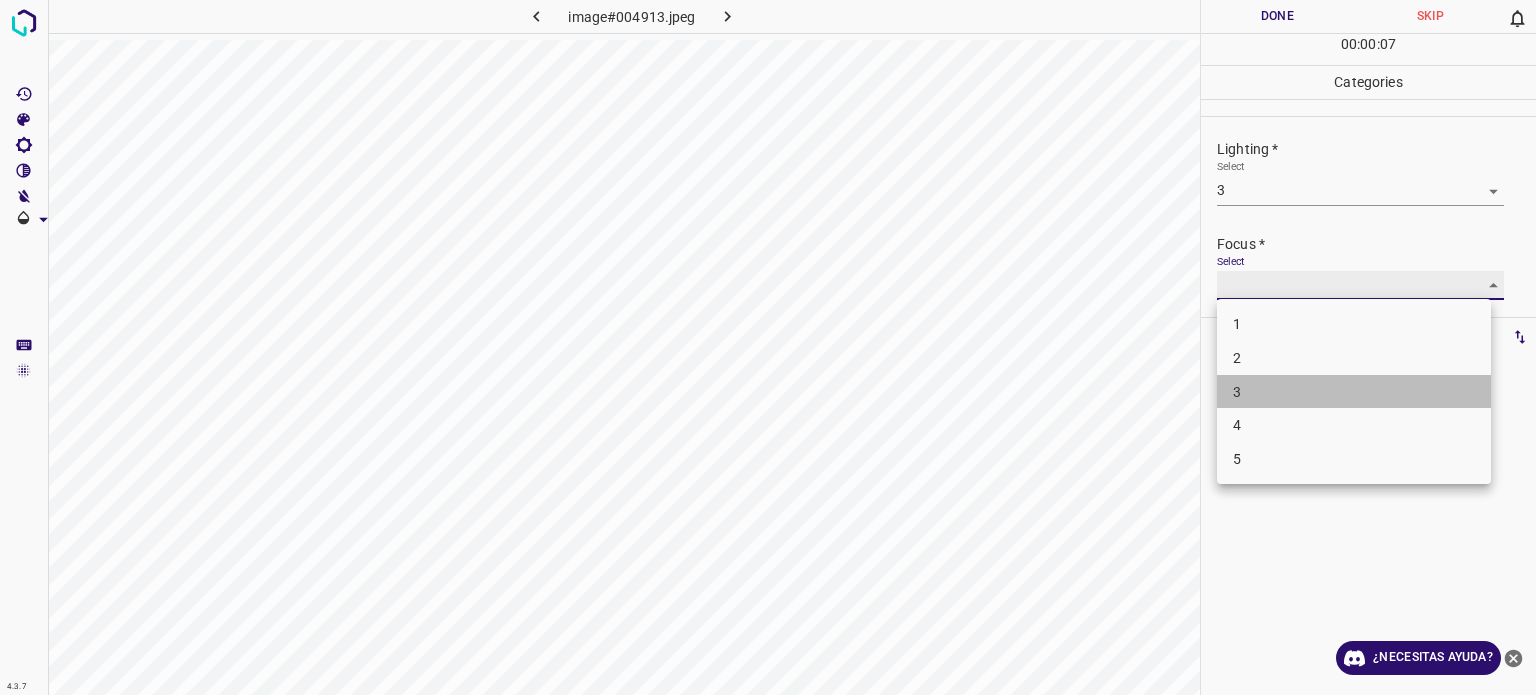 type on "3" 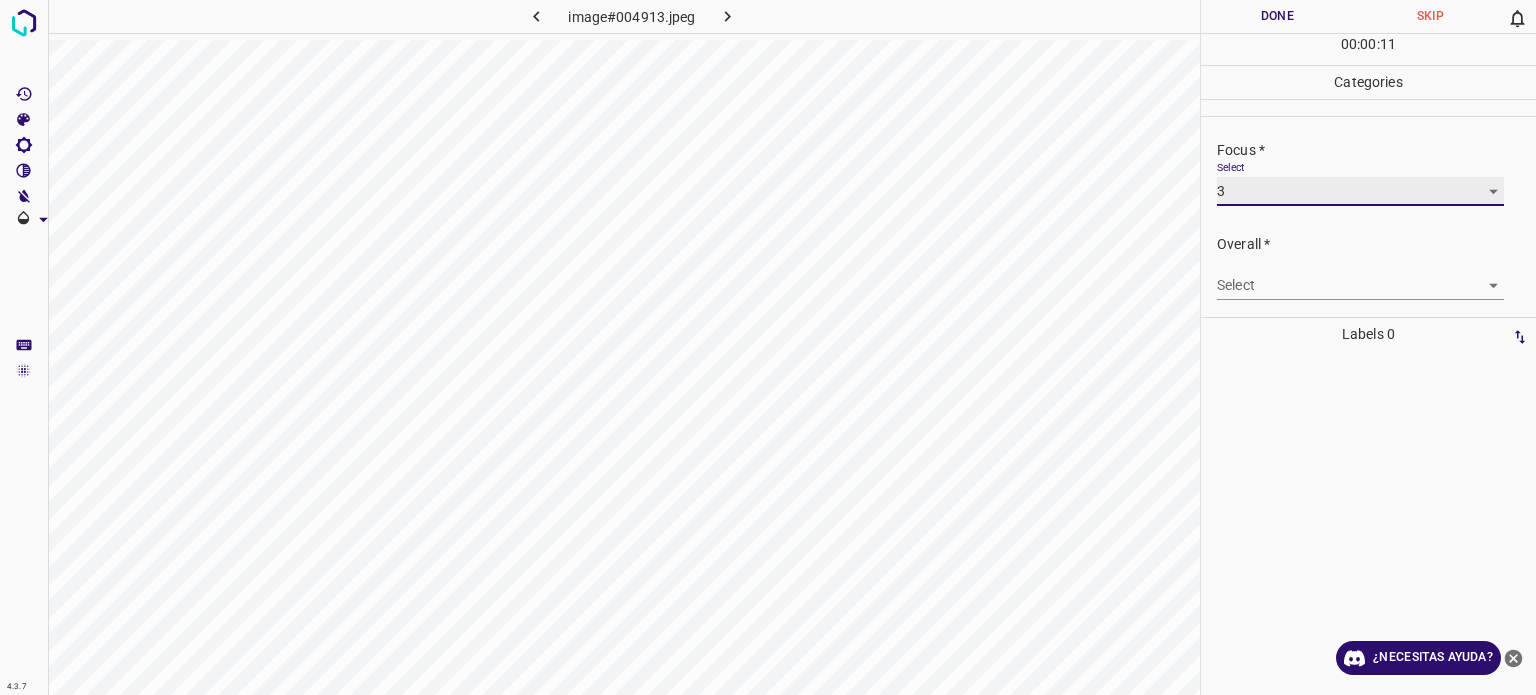 scroll, scrollTop: 98, scrollLeft: 0, axis: vertical 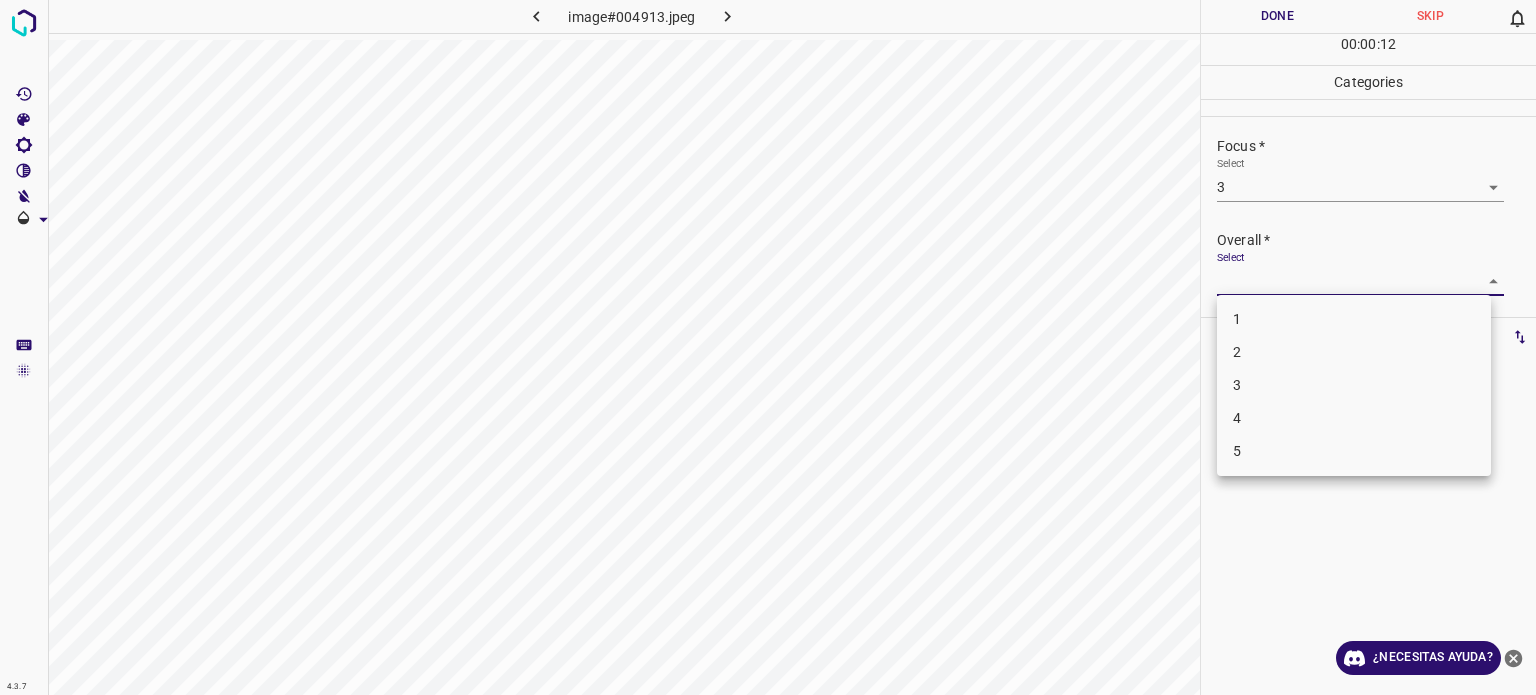 click on "4.3.7 image#004913.jpeg Done Skip 0 00   : 00   : 12   Categories Lighting *  Select 3 3 Focus *  Select 3 3 Overall *  Select ​ Labels   0 Categories 1 Lighting 2 Focus 3 Overall Tools Space Change between modes (Draw & Edit) I Auto labeling R Restore zoom M Zoom in N Zoom out Delete Delete selecte label Filters Z Restore filters X Saturation filter C Brightness filter V Contrast filter B Gray scale filter General O Download ¿Necesitas ayuda? - Texto - Esconder - Borrar Texto original Valora esta traducción Tu opinión servirá para ayudar a mejorar el Traductor de Google 1 2 3 4 5" at bounding box center [768, 347] 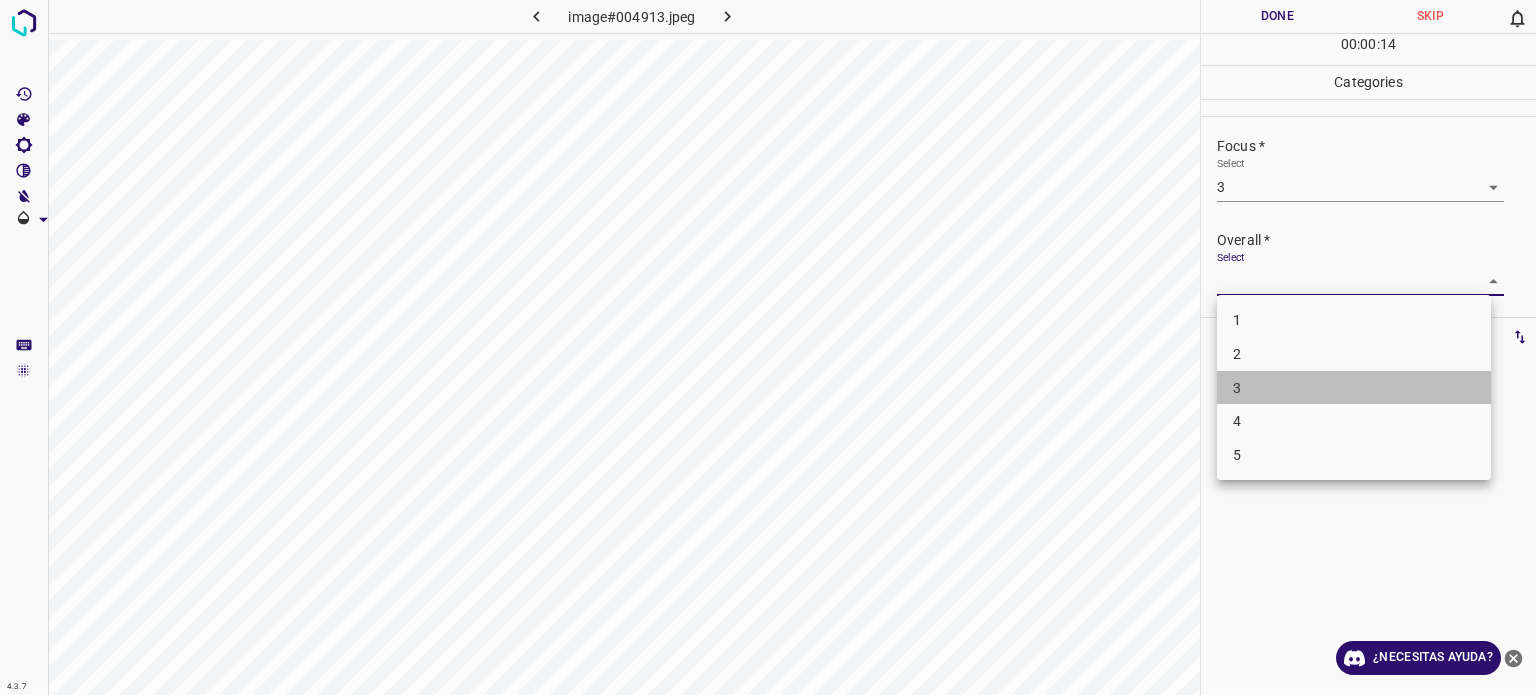 click on "3" at bounding box center (1354, 388) 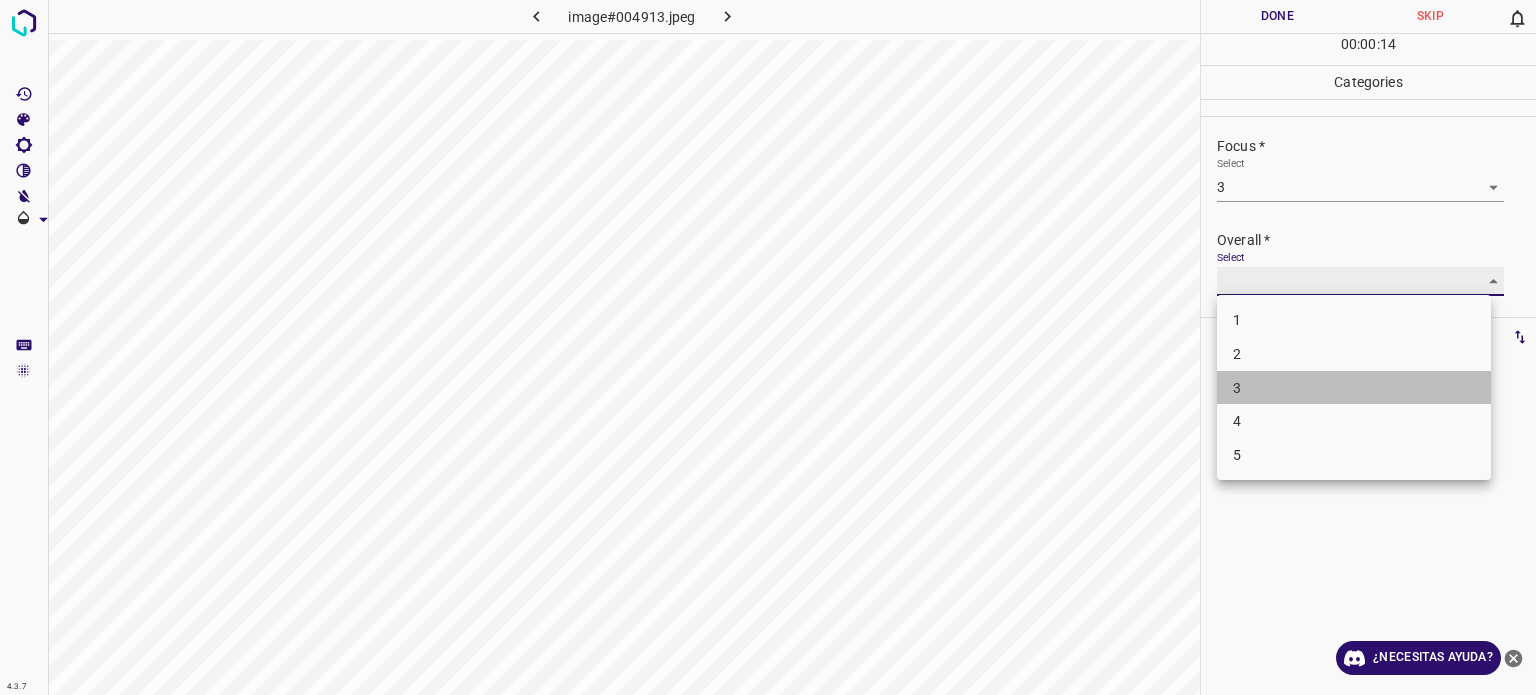 type on "3" 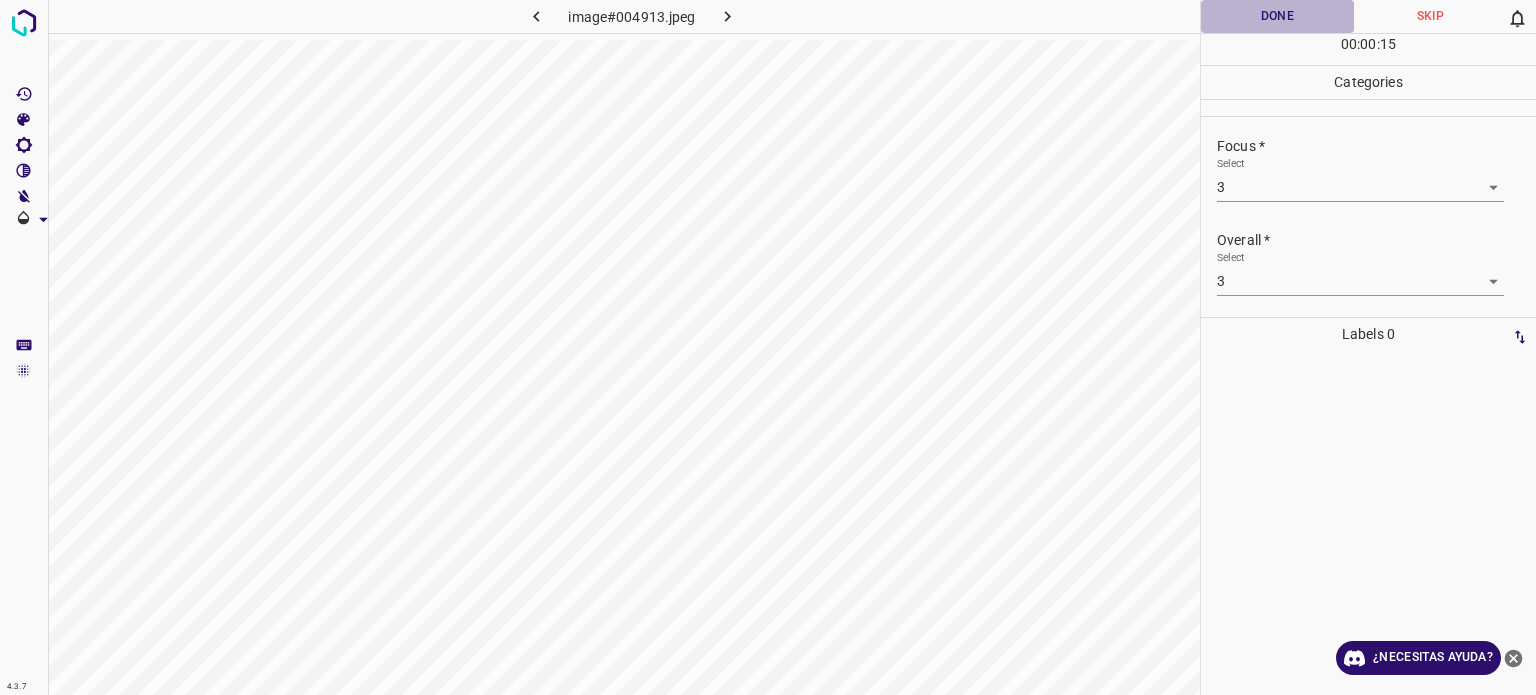 click on "Done" at bounding box center (1277, 16) 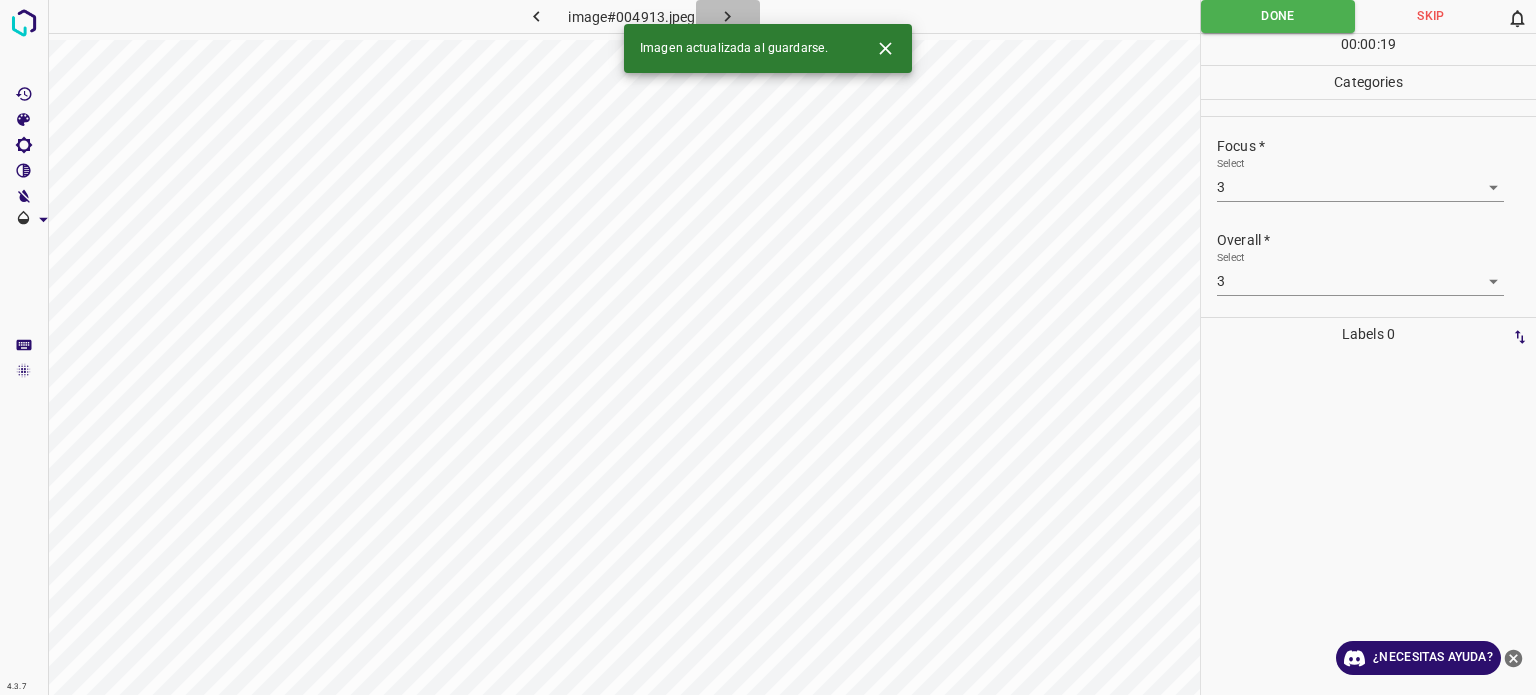 click 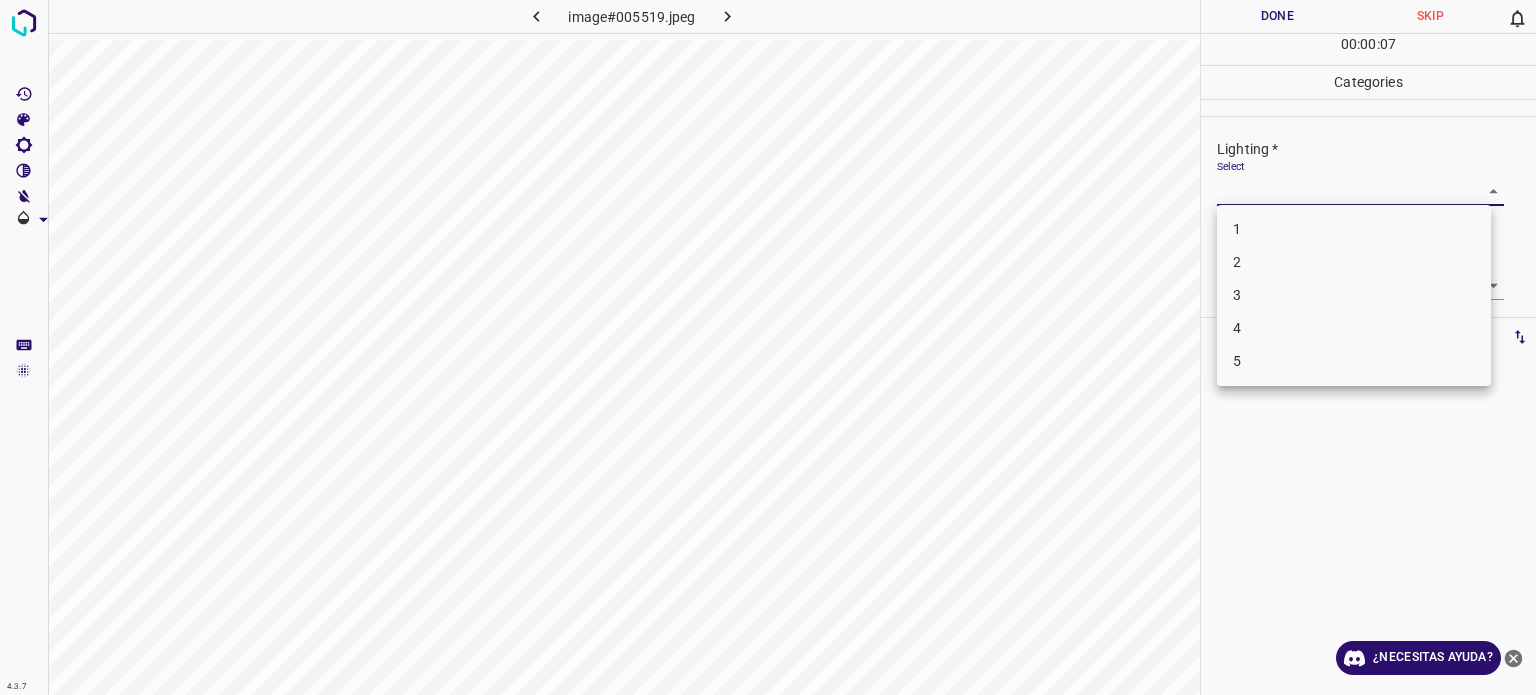 click on "4.3.7 image#005519.jpeg Done Skip 0 00   : 00   : 07   Categories Lighting *  Select ​ Focus *  Select ​ Overall *  Select ​ Labels   0 Categories 1 Lighting 2 Focus 3 Overall Tools Space Change between modes (Draw & Edit) I Auto labeling R Restore zoom M Zoom in N Zoom out Delete Delete selecte label Filters Z Restore filters X Saturation filter C Brightness filter V Contrast filter B Gray scale filter General O Download ¿Necesitas ayuda? - Texto - Esconder - Borrar Texto original Valora esta traducción Tu opinión servirá para ayudar a mejorar el Traductor de Google 1 2 3 4 5" at bounding box center (768, 347) 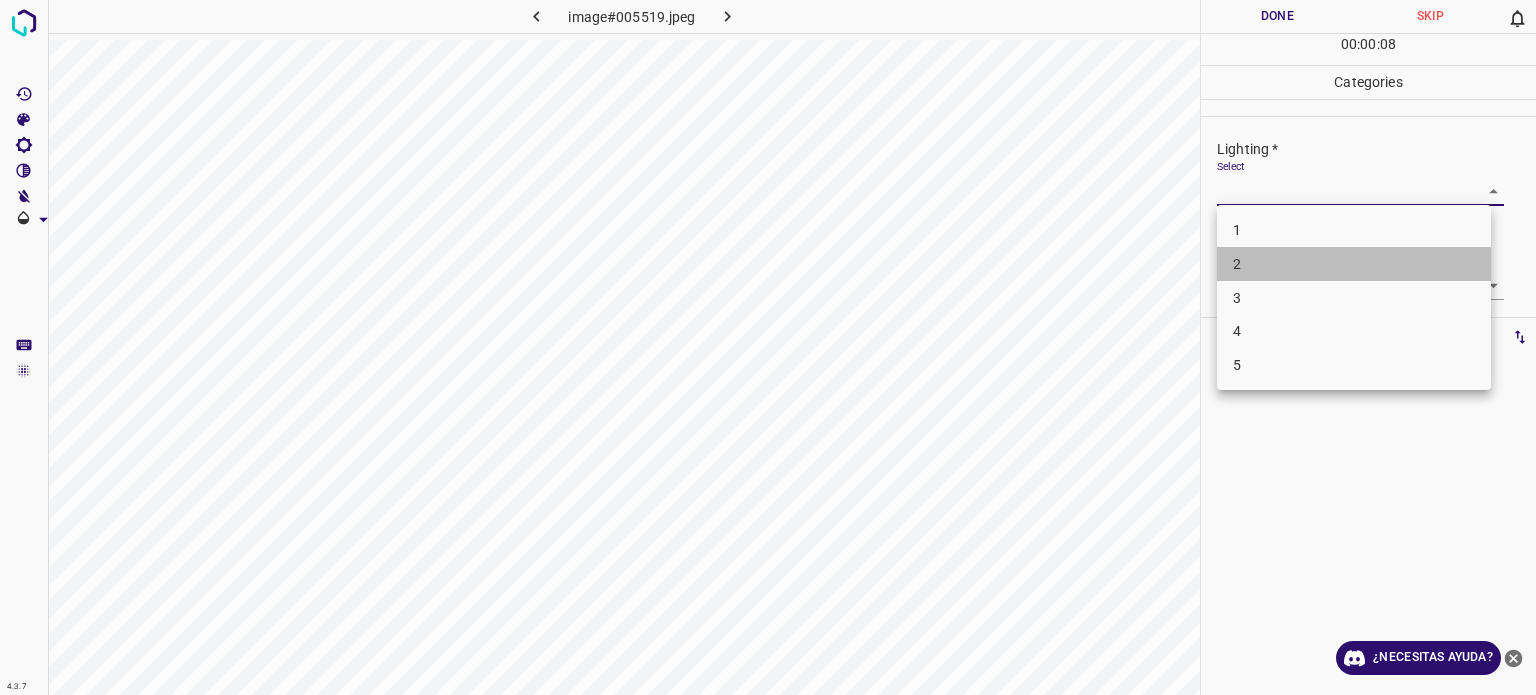 click on "2" at bounding box center (1354, 264) 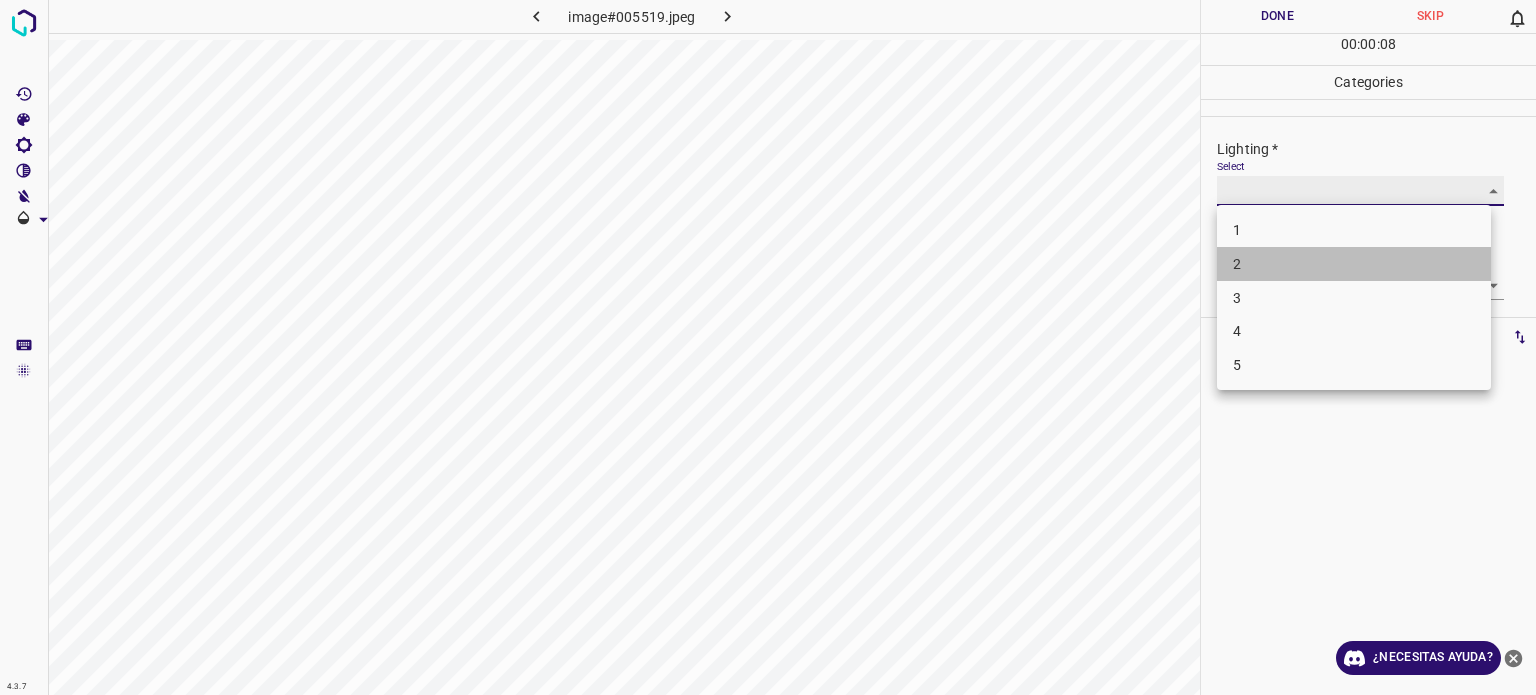 type on "2" 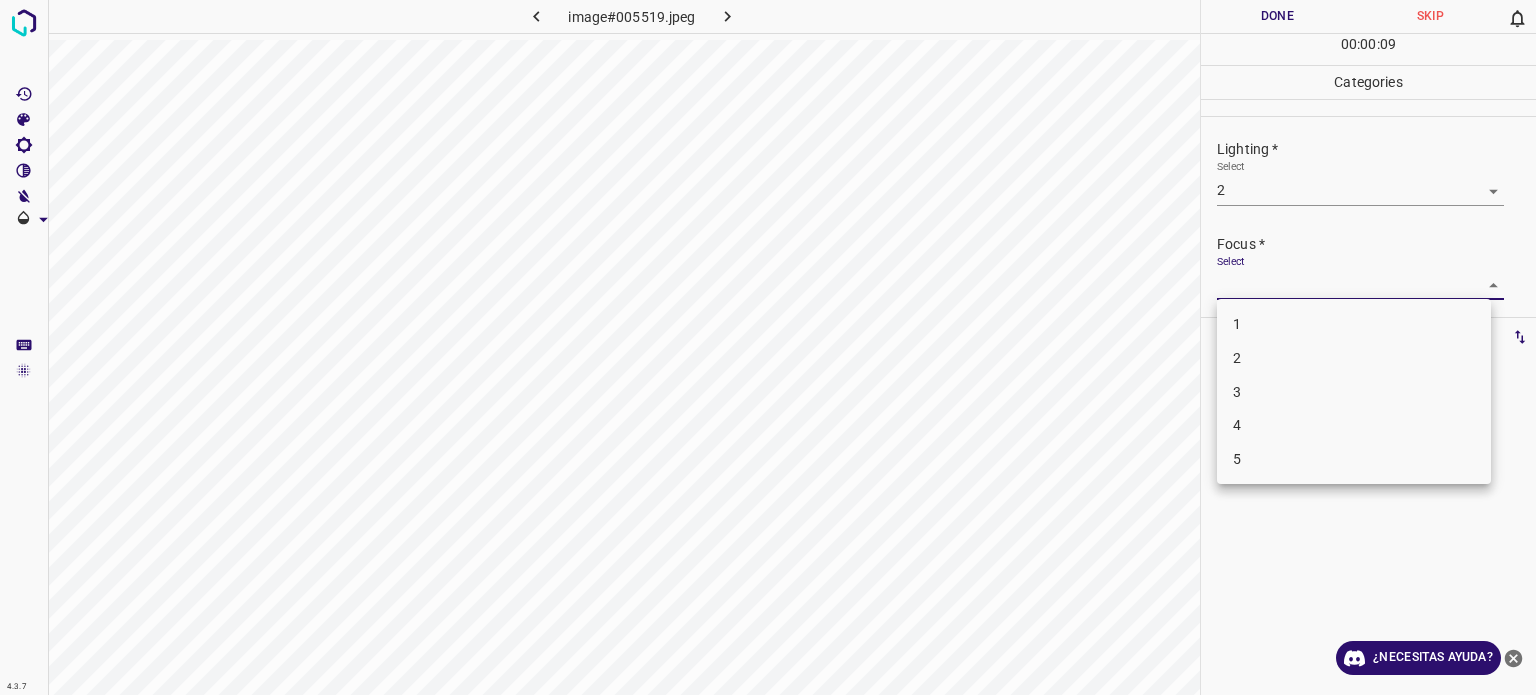 click on "4.3.7 image#005519.jpeg Done Skip 0 00   : 00   : 09   Categories Lighting *  Select 2 2 Focus *  Select ​ Overall *  Select ​ Labels   0 Categories 1 Lighting 2 Focus 3 Overall Tools Space Change between modes (Draw & Edit) I Auto labeling R Restore zoom M Zoom in N Zoom out Delete Delete selecte label Filters Z Restore filters X Saturation filter C Brightness filter V Contrast filter B Gray scale filter General O Download ¿Necesitas ayuda? - Texto - Esconder - Borrar Texto original Valora esta traducción Tu opinión servirá para ayudar a mejorar el Traductor de Google 1 2 3 4 5" at bounding box center (768, 347) 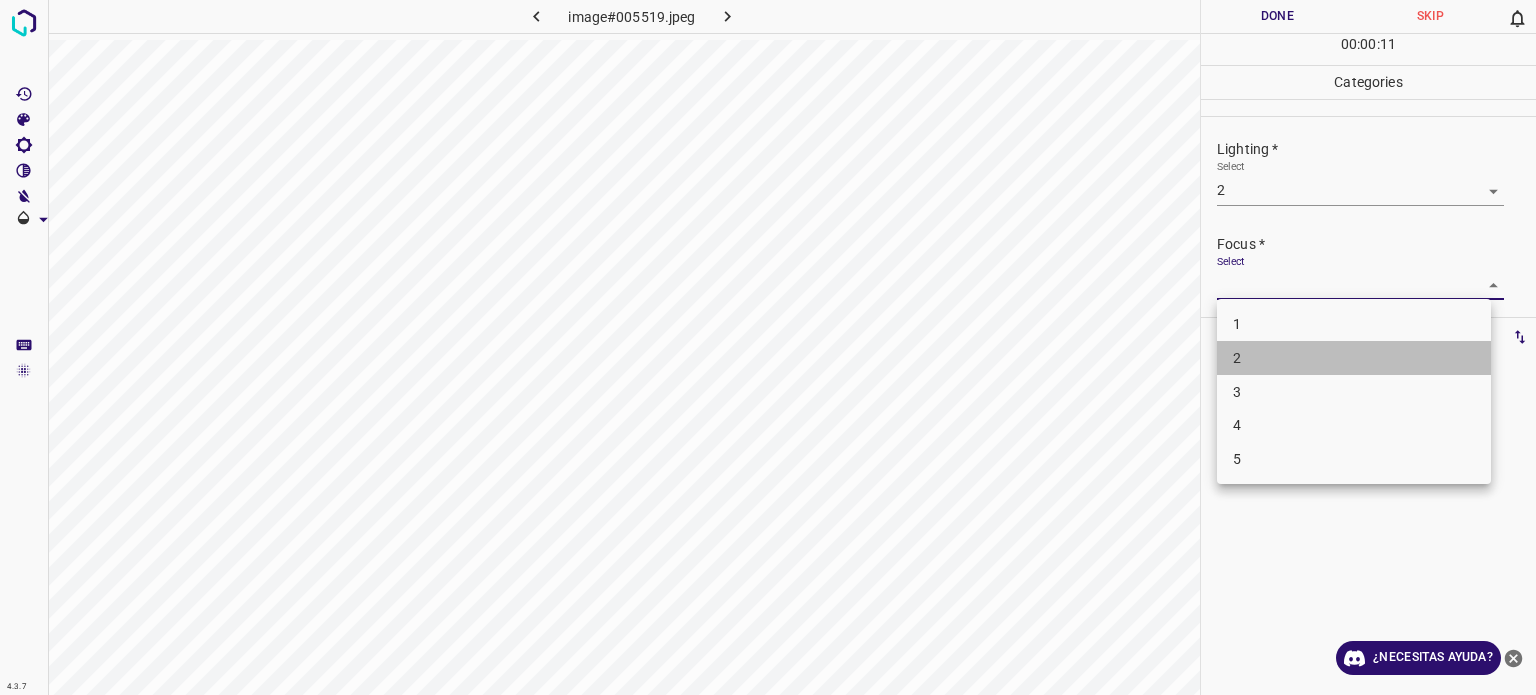 click on "2" at bounding box center [1354, 358] 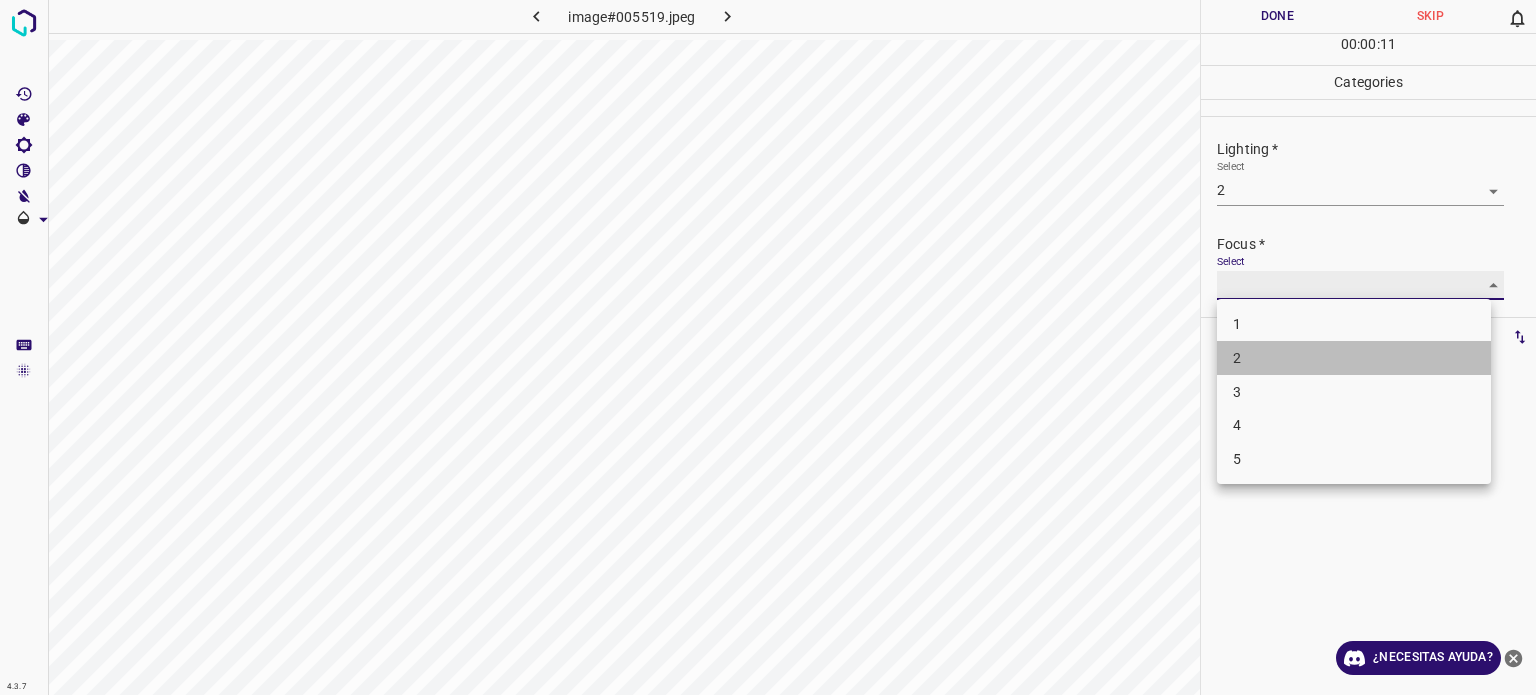 type on "2" 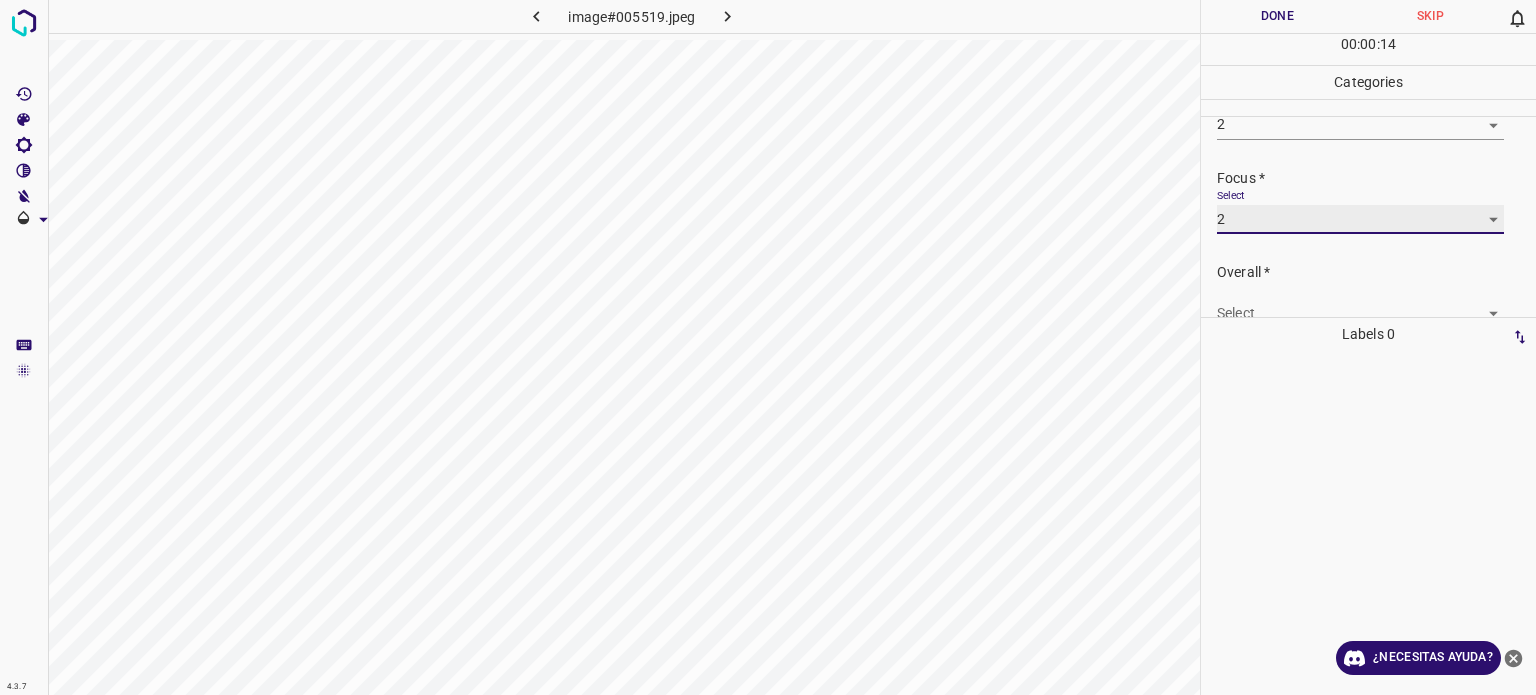 scroll, scrollTop: 80, scrollLeft: 0, axis: vertical 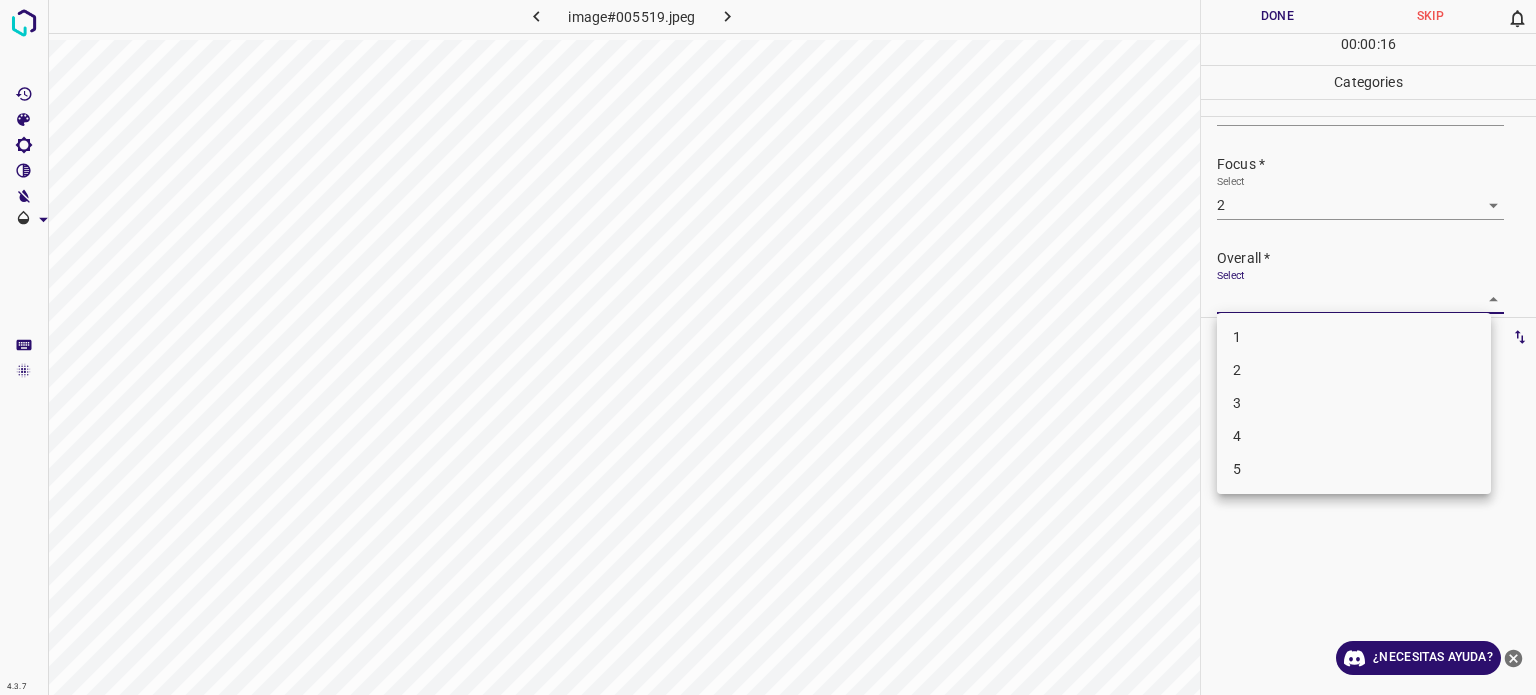click on "4.3.7 image#005519.jpeg Done Skip 0 00   : 00   : 16   Categories Lighting *  Select 2 2 Focus *  Select 2 2 Overall *  Select ​ Labels   0 Categories 1 Lighting 2 Focus 3 Overall Tools Space Change between modes (Draw & Edit) I Auto labeling R Restore zoom M Zoom in N Zoom out Delete Delete selecte label Filters Z Restore filters X Saturation filter C Brightness filter V Contrast filter B Gray scale filter General O Download ¿Necesitas ayuda? - Texto - Esconder - Borrar Texto original Valora esta traducción Tu opinión servirá para ayudar a mejorar el Traductor de Google 1 2 3 4 5" at bounding box center (768, 347) 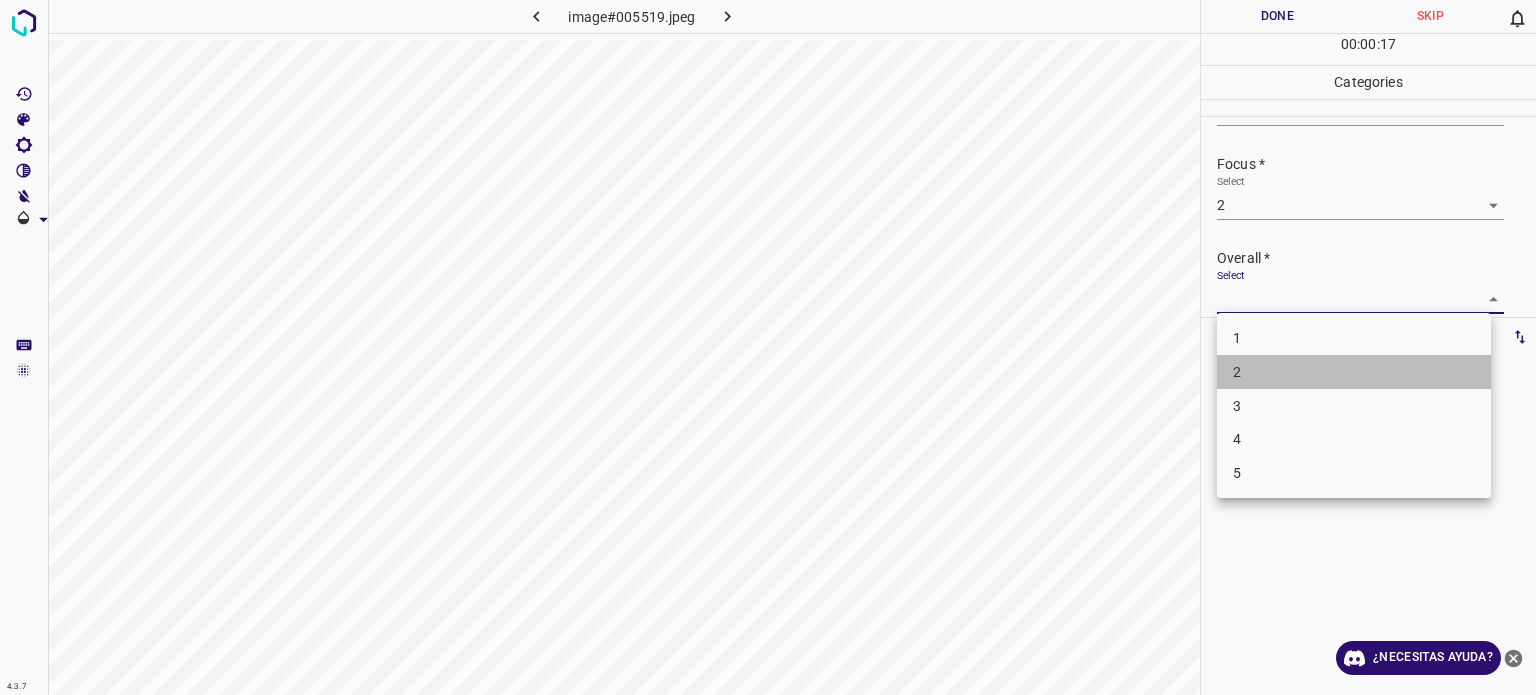 click on "2" at bounding box center (1237, 372) 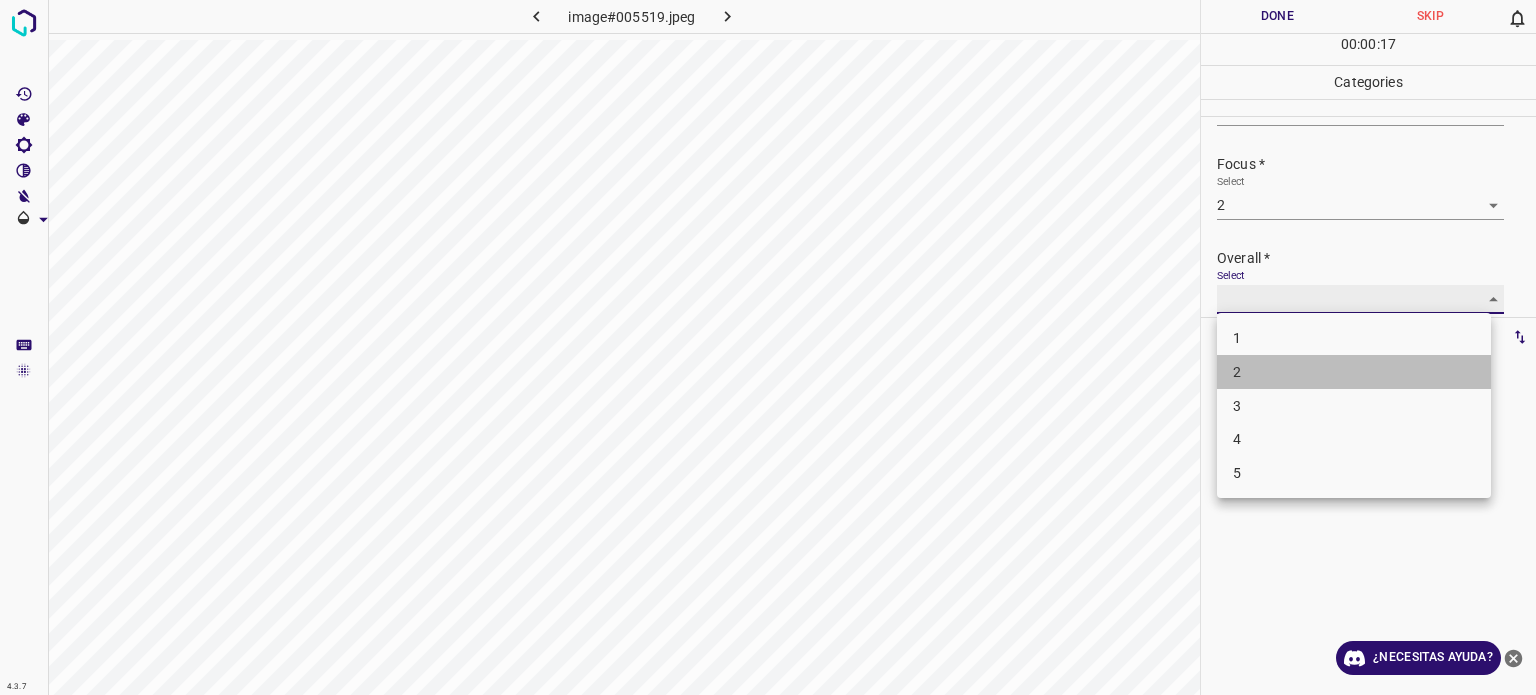 type on "2" 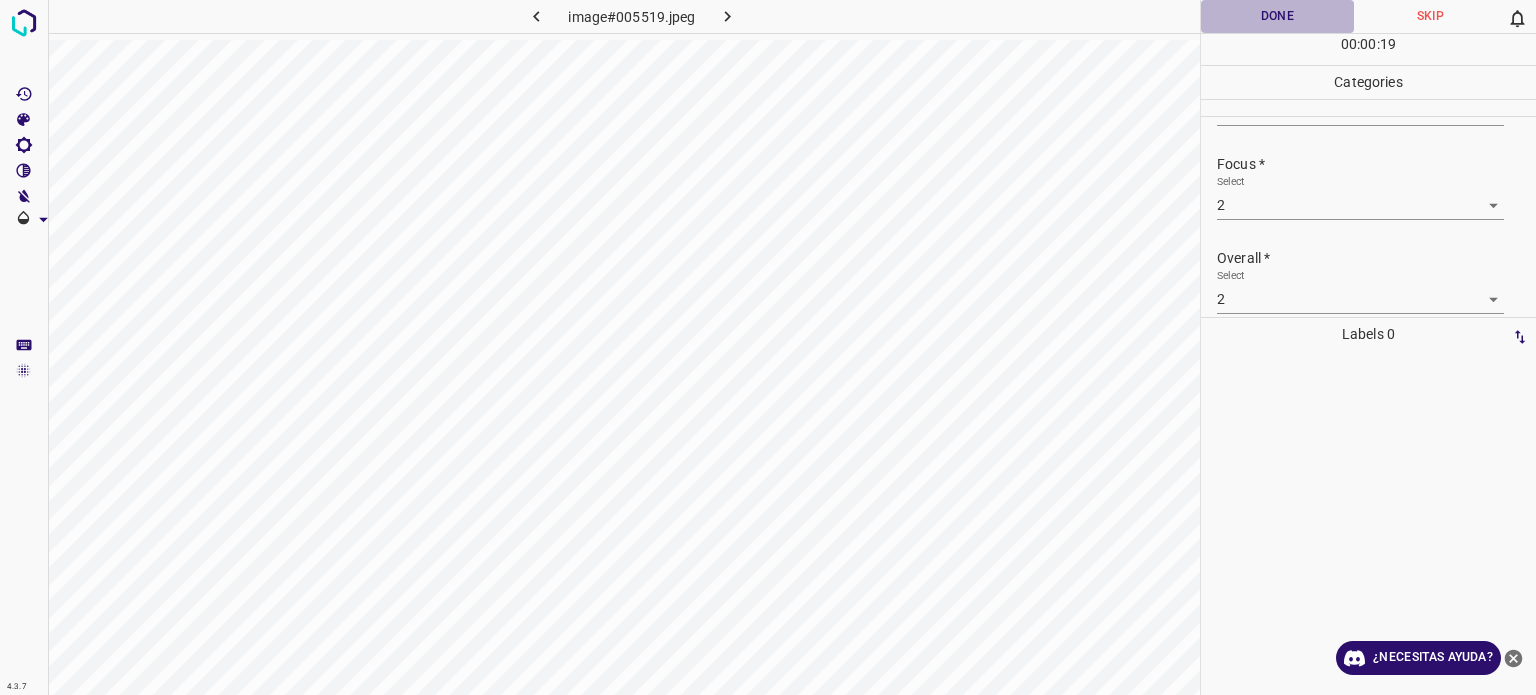 click on "Done" at bounding box center [1277, 16] 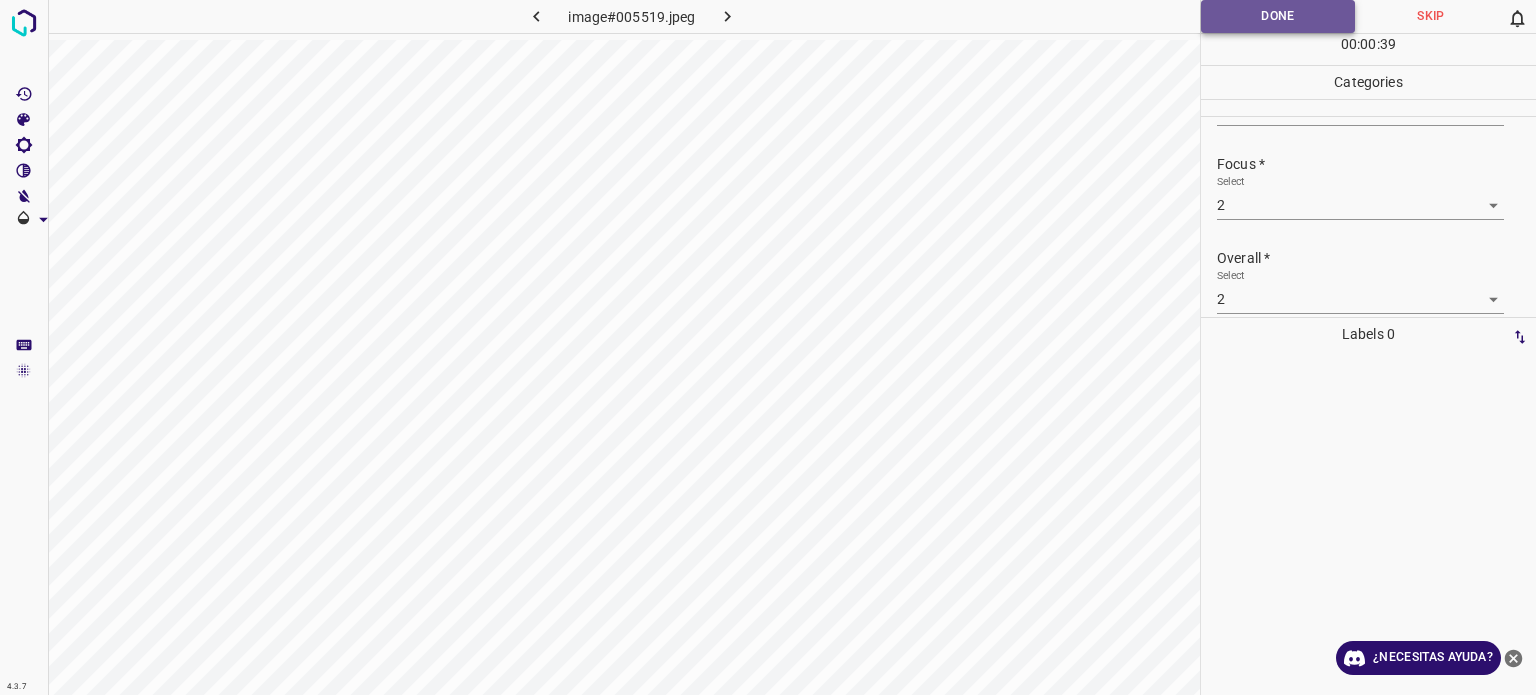 click on "Done" at bounding box center (1278, 16) 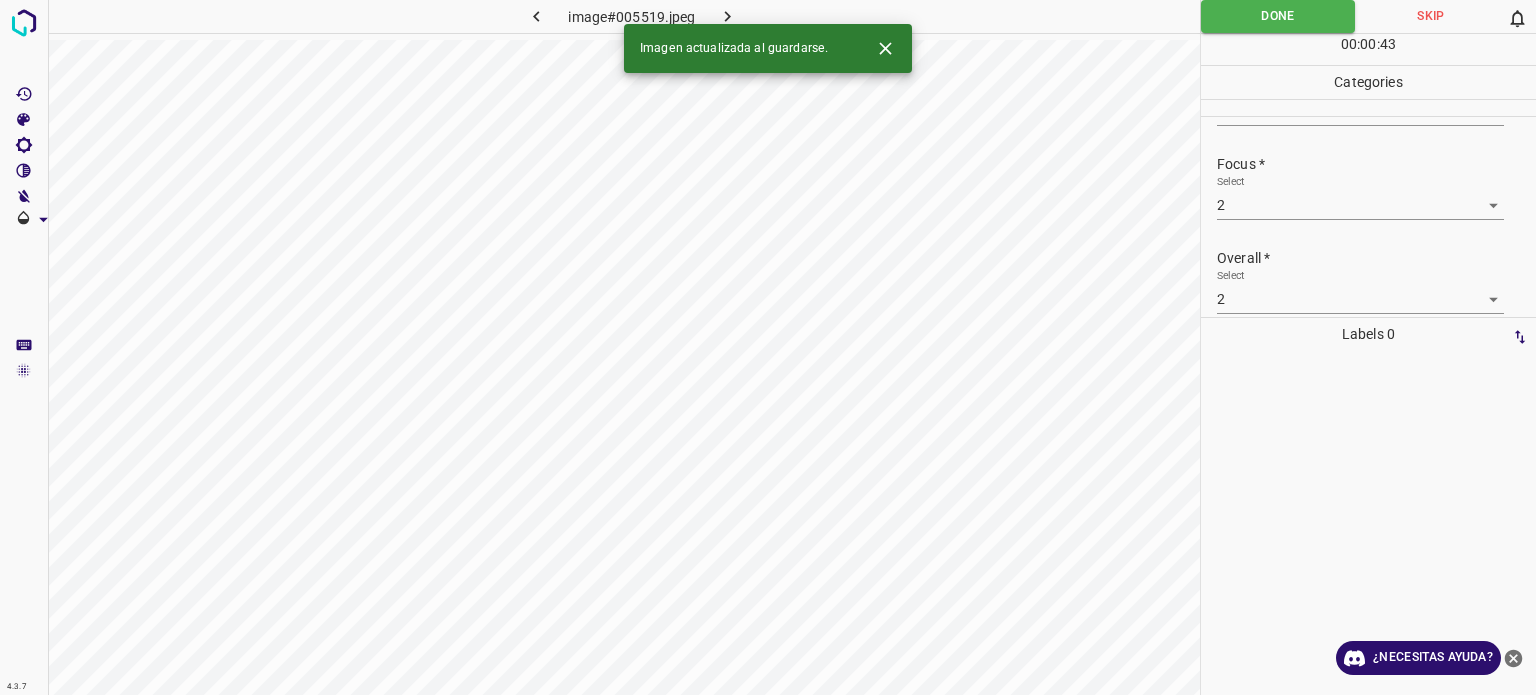 click 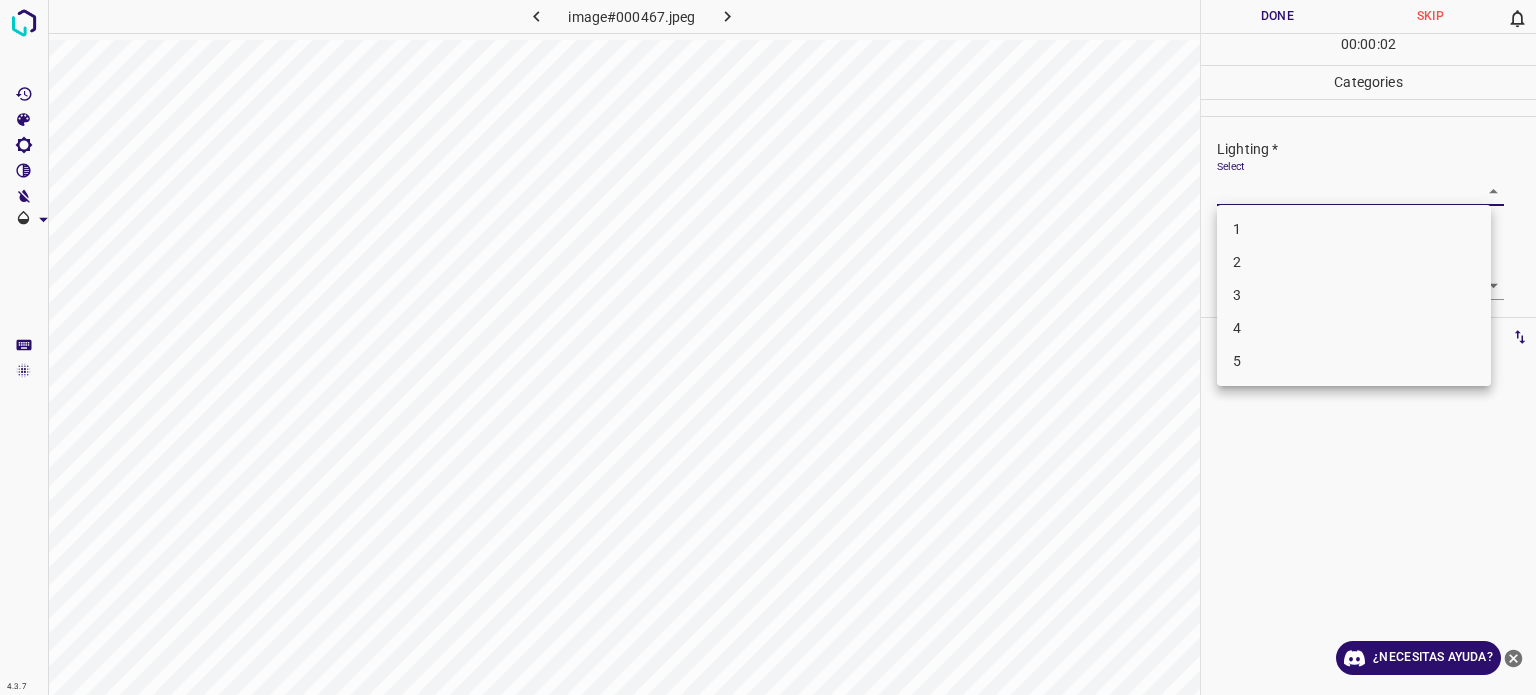 click on "4.3.7 image#000467.jpeg Done Skip 0 00   : 00   : 02   Categories Lighting *  Select ​ Focus *  Select ​ Overall *  Select ​ Labels   0 Categories 1 Lighting 2 Focus 3 Overall Tools Space Change between modes (Draw & Edit) I Auto labeling R Restore zoom M Zoom in N Zoom out Delete Delete selecte label Filters Z Restore filters X Saturation filter C Brightness filter V Contrast filter B Gray scale filter General O Download ¿Necesitas ayuda? - Texto - Esconder - Borrar Texto original Valora esta traducción Tu opinión servirá para ayudar a mejorar el Traductor de Google 1 2 3 4 5" at bounding box center (768, 347) 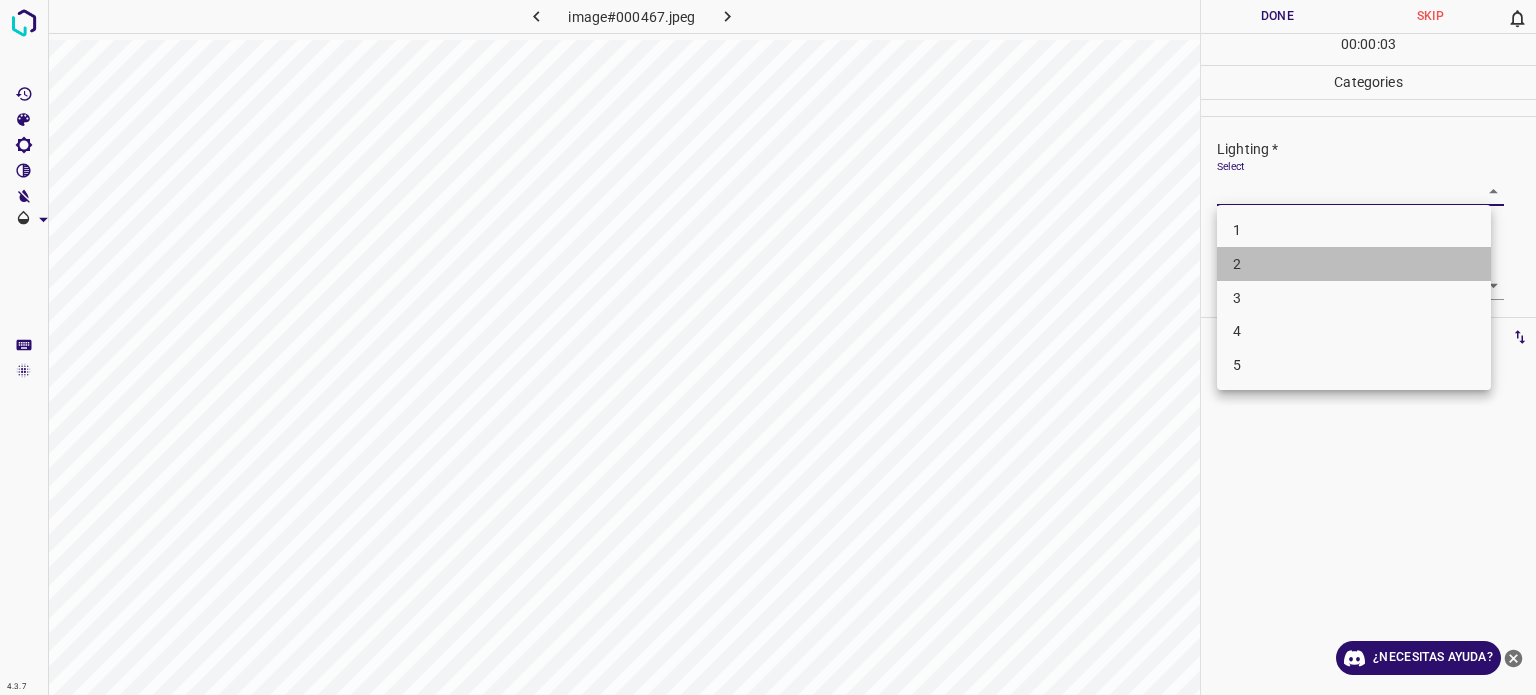 click on "2" at bounding box center (1354, 264) 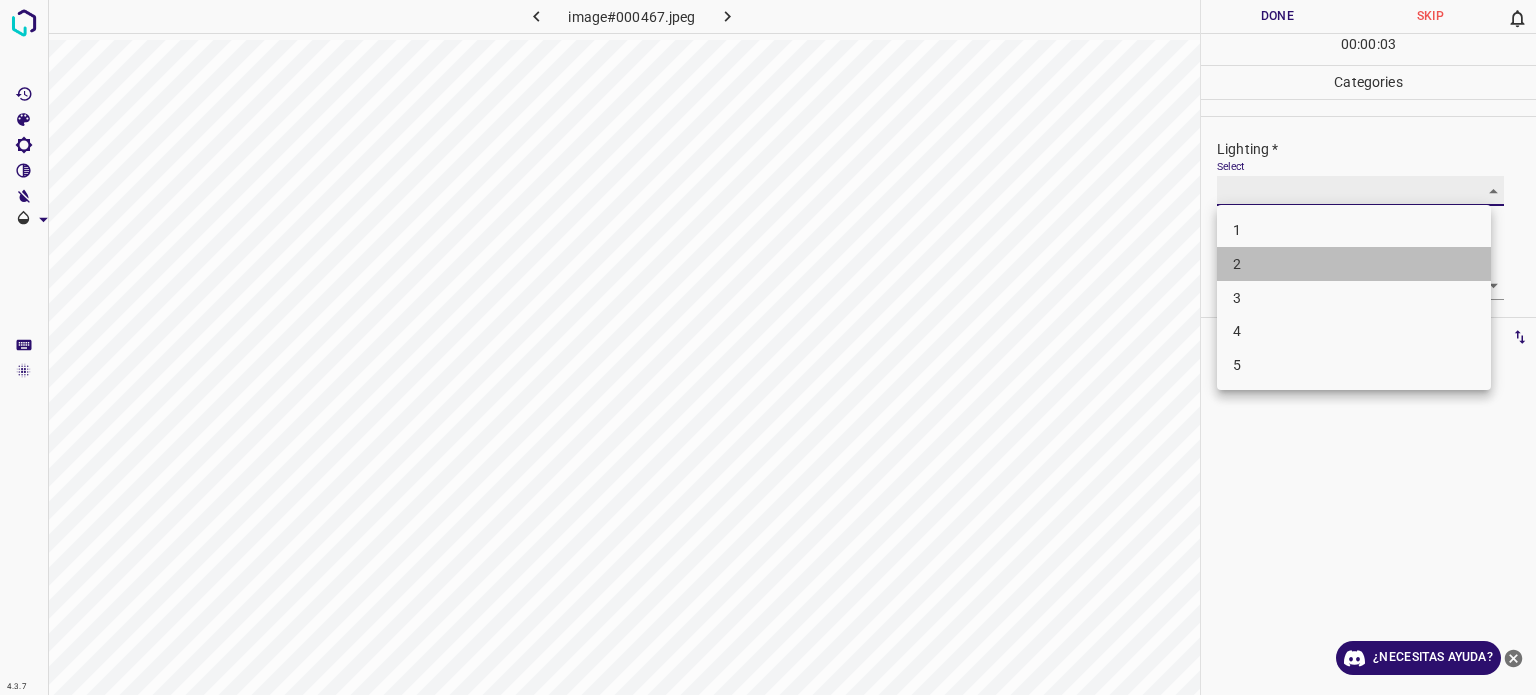 type on "2" 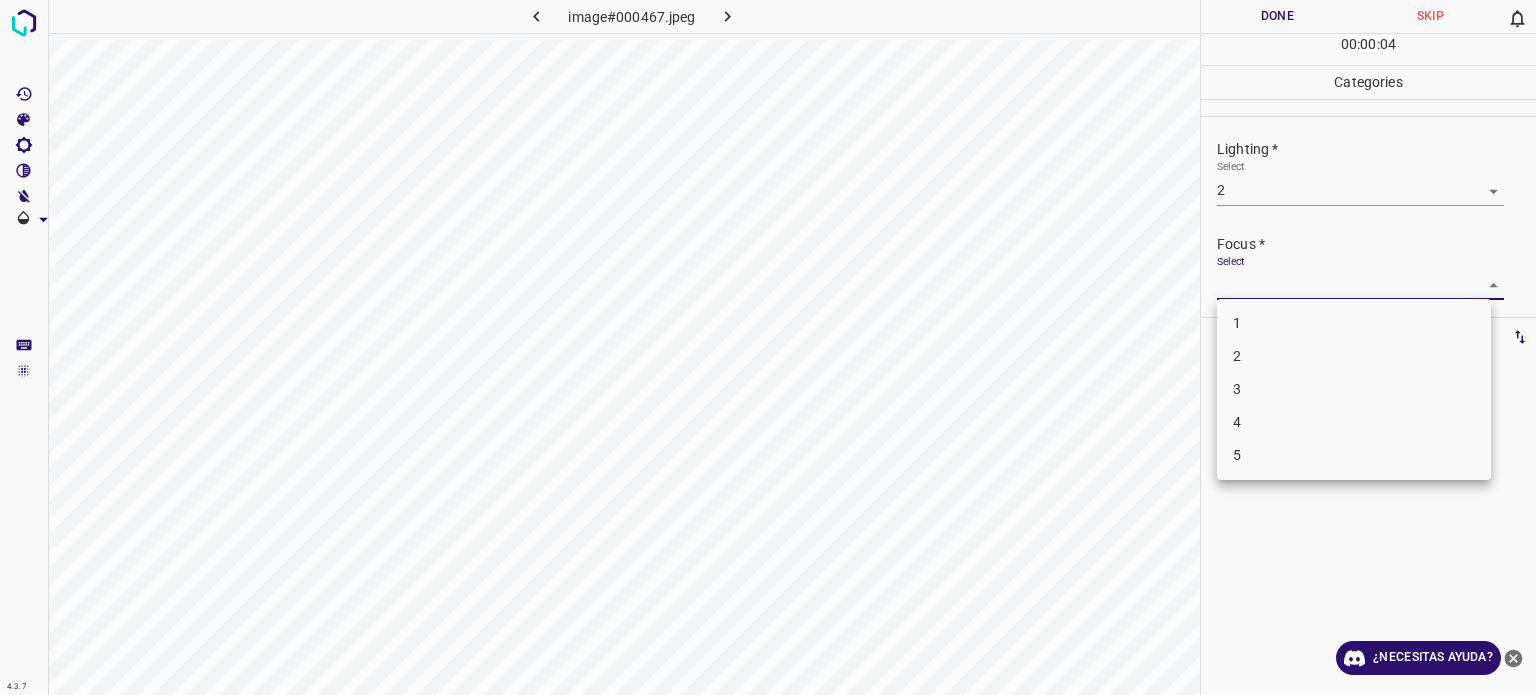 click on "4.3.7 image#000467.jpeg Done Skip 0 00   : 00   : 04   Categories Lighting *  Select 2 2 Focus *  Select ​ Overall *  Select ​ Labels   0 Categories 1 Lighting 2 Focus 3 Overall Tools Space Change between modes (Draw & Edit) I Auto labeling R Restore zoom M Zoom in N Zoom out Delete Delete selecte label Filters Z Restore filters X Saturation filter C Brightness filter V Contrast filter B Gray scale filter General O Download ¿Necesitas ayuda? - Texto - Esconder - Borrar Texto original Valora esta traducción Tu opinión servirá para ayudar a mejorar el Traductor de Google 1 2 3 4 5" at bounding box center (768, 347) 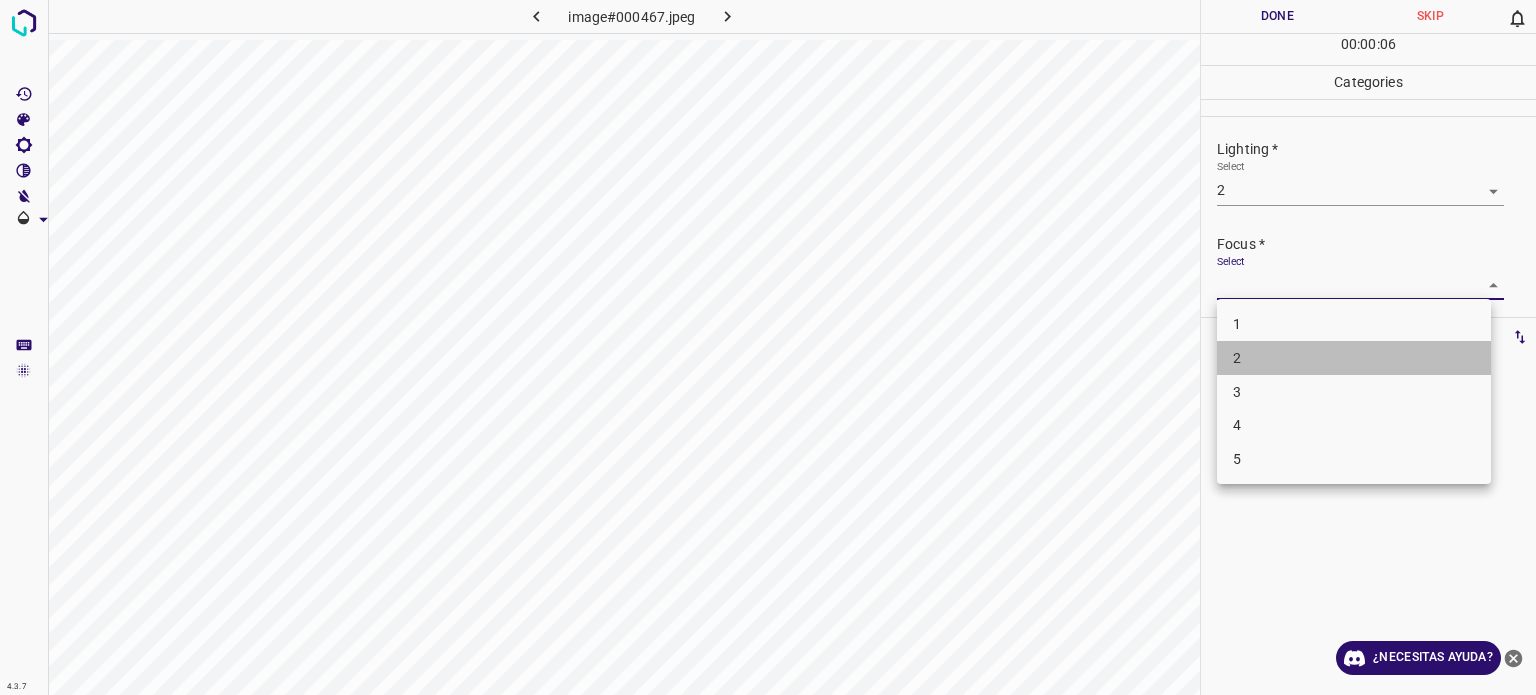 click on "2" at bounding box center (1354, 358) 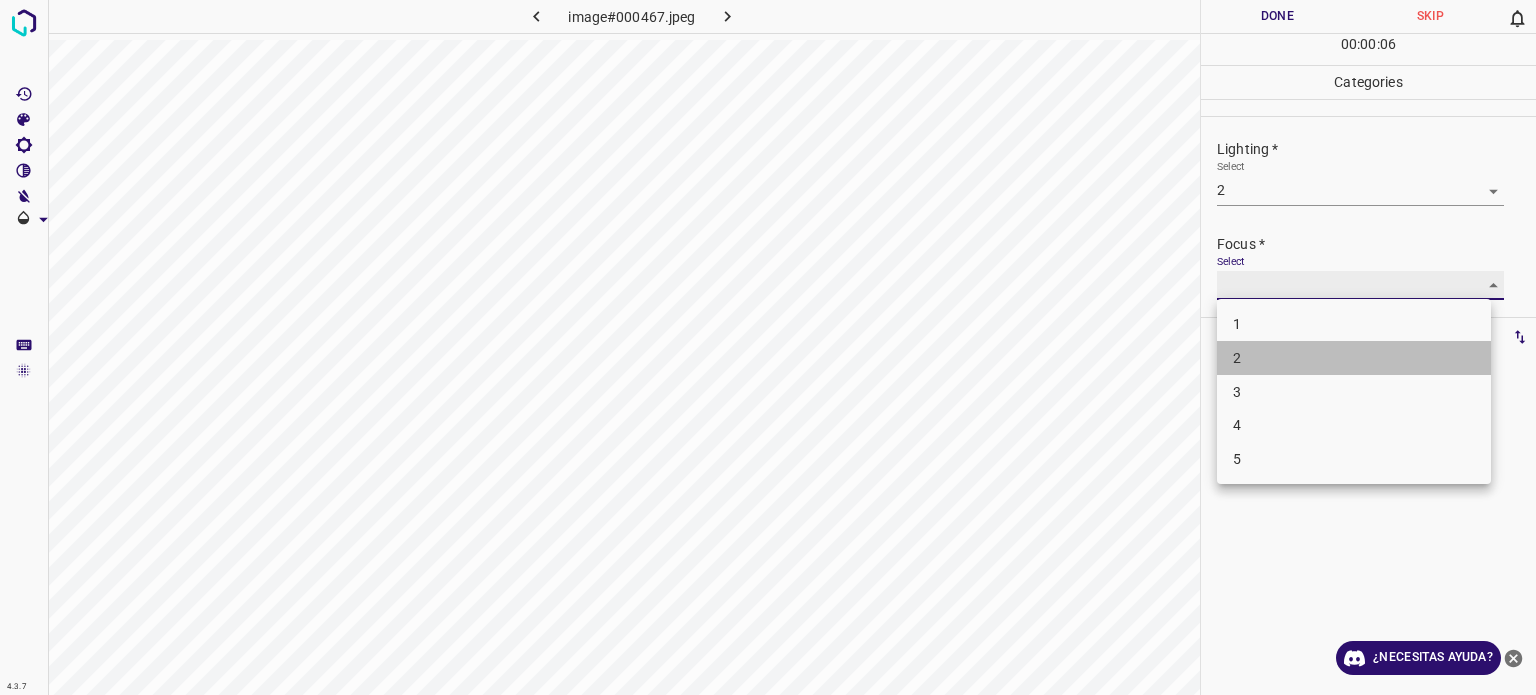type on "2" 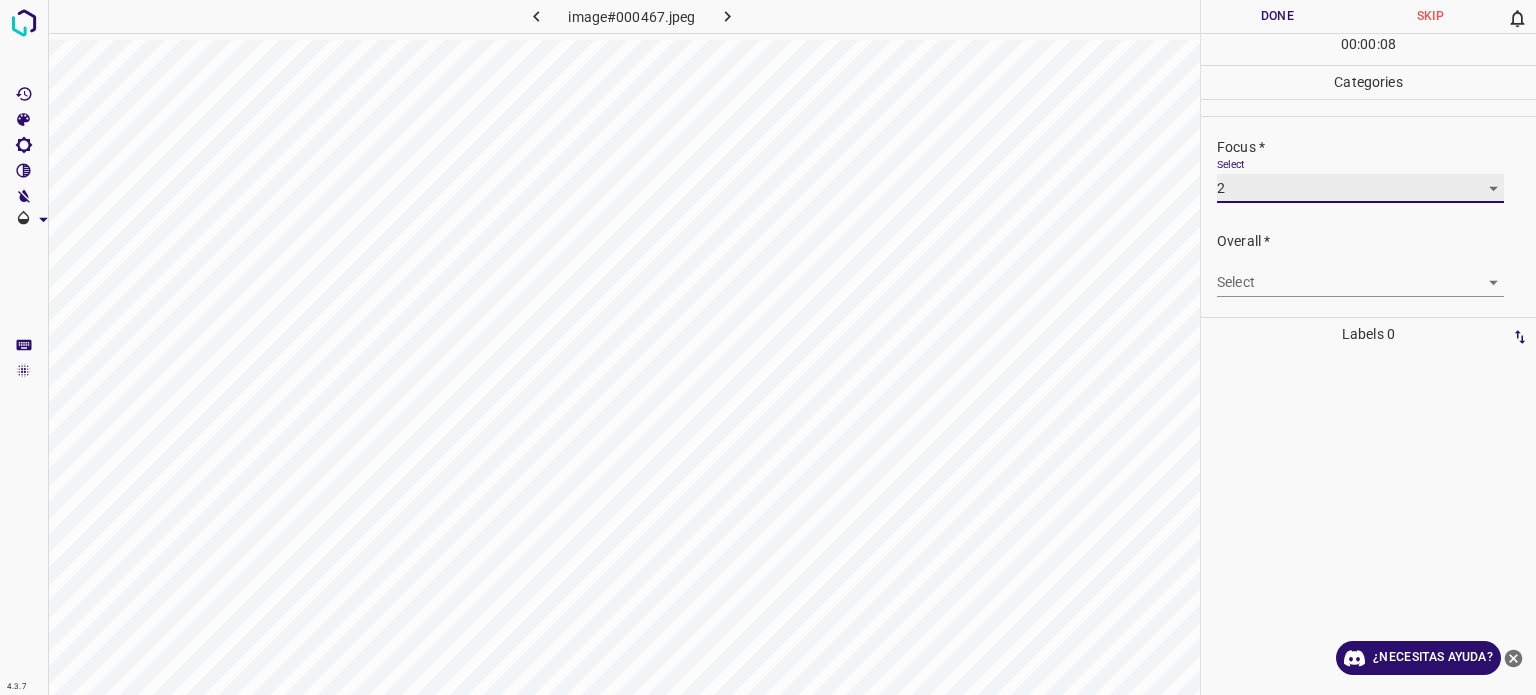 scroll, scrollTop: 98, scrollLeft: 0, axis: vertical 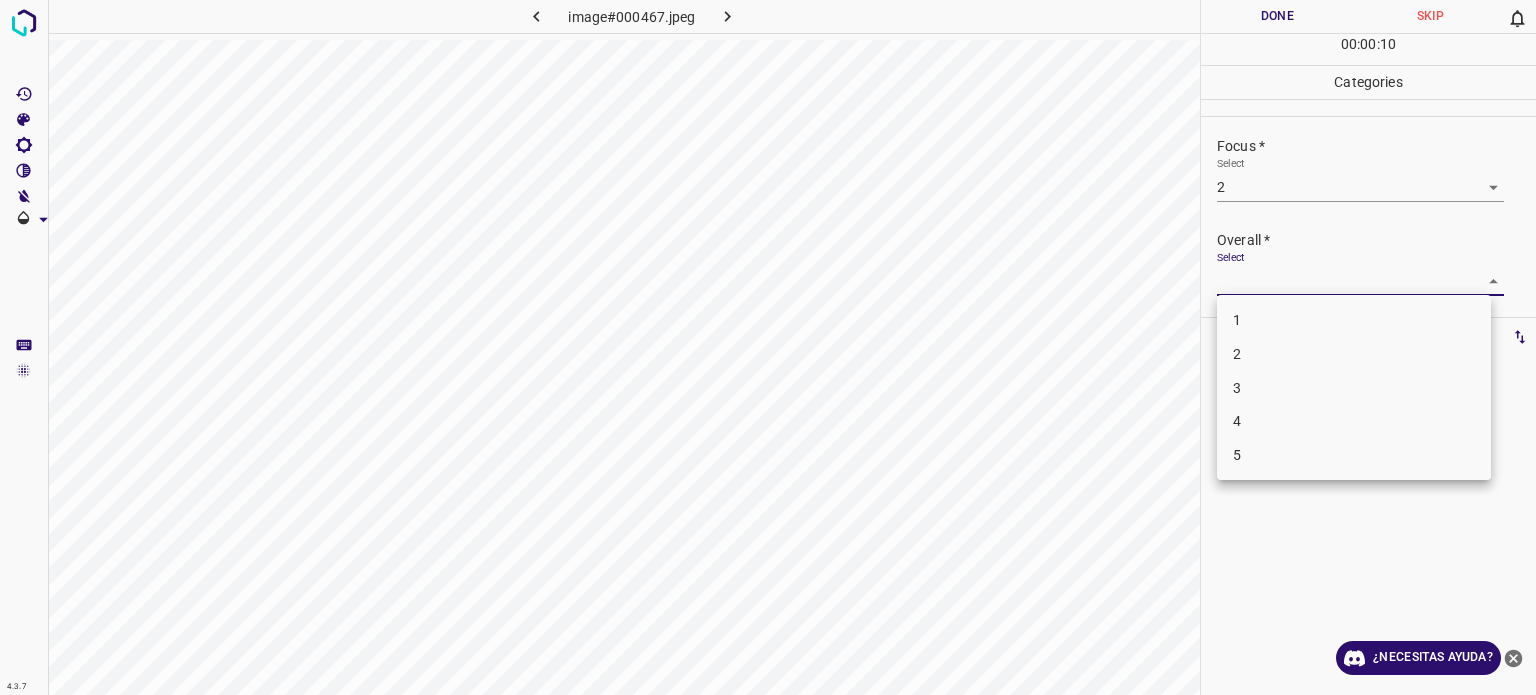 click on "4.3.7 image#000467.jpeg Done Skip 0 00   : 00   : 10   Categories Lighting *  Select 2 2 Focus *  Select 2 2 Overall *  Select ​ Labels   0 Categories 1 Lighting 2 Focus 3 Overall Tools Space Change between modes (Draw & Edit) I Auto labeling R Restore zoom M Zoom in N Zoom out Delete Delete selecte label Filters Z Restore filters X Saturation filter C Brightness filter V Contrast filter B Gray scale filter General O Download ¿Necesitas ayuda? - Texto - Esconder - Borrar Texto original Valora esta traducción Tu opinión servirá para ayudar a mejorar el Traductor de Google 1 2 3 4 5" at bounding box center [768, 347] 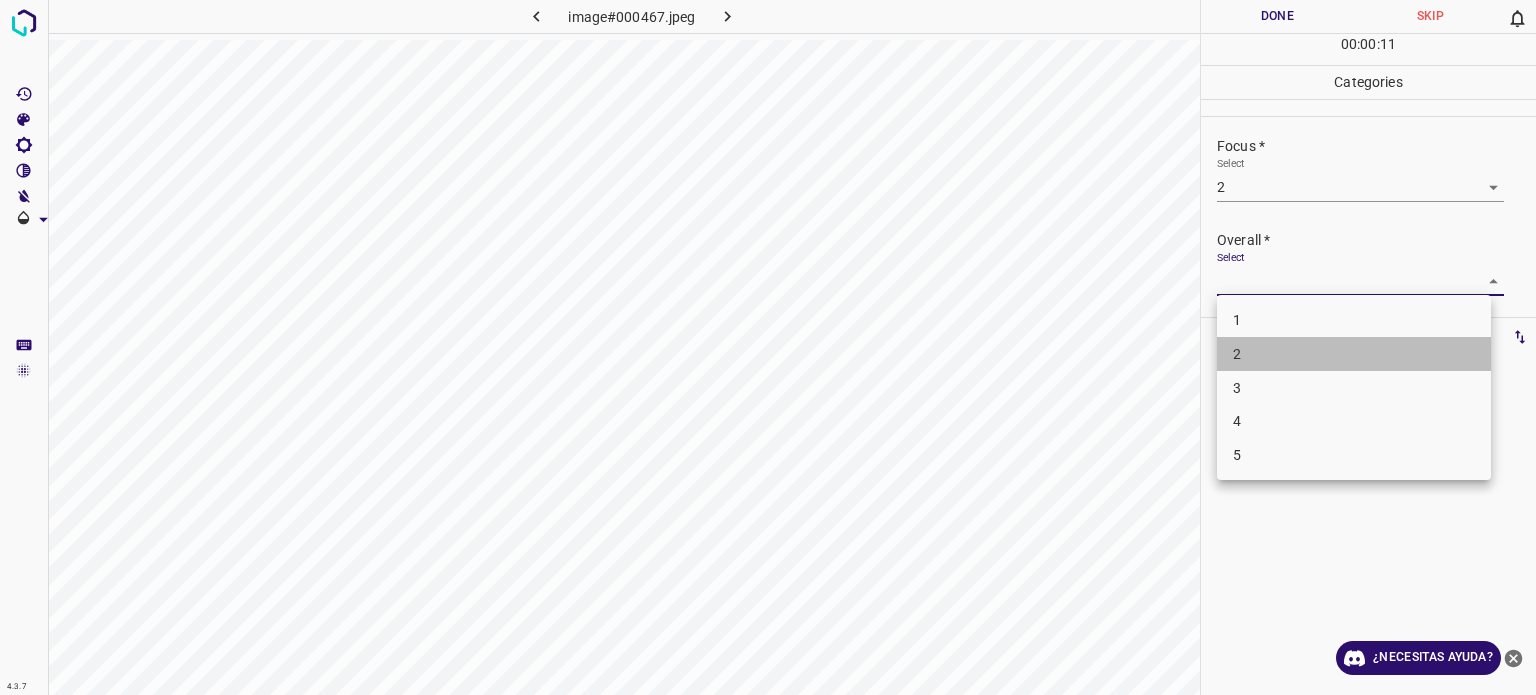 click on "2" at bounding box center (1237, 354) 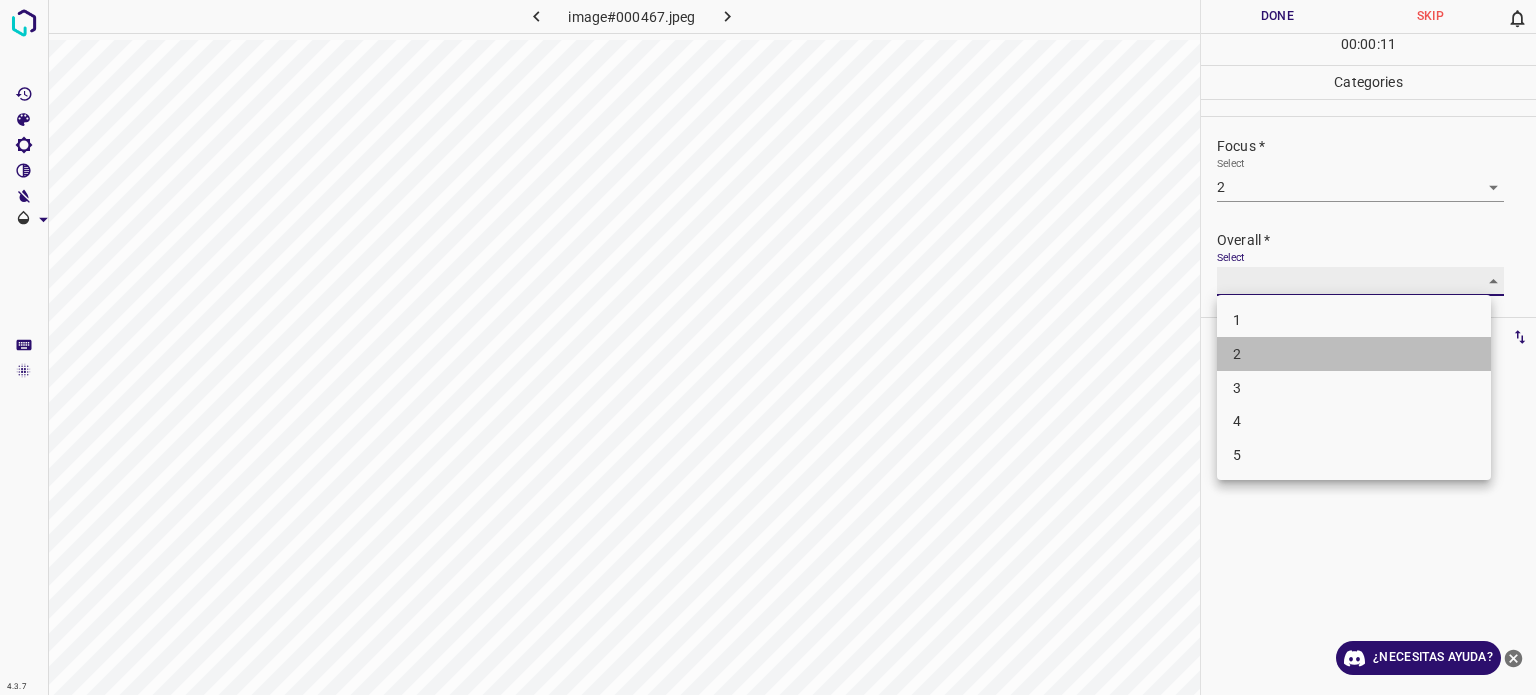 type on "2" 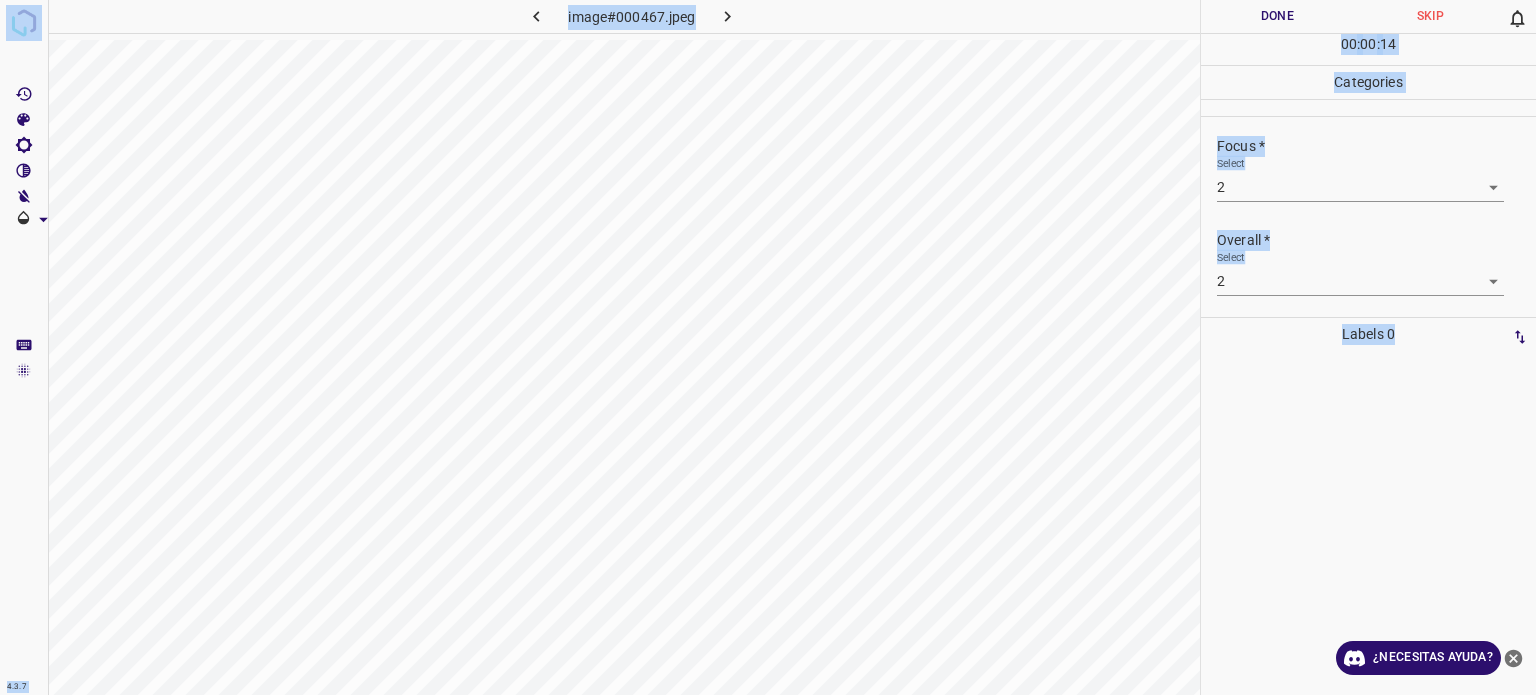 drag, startPoint x: 1240, startPoint y: 355, endPoint x: 1283, endPoint y: -30, distance: 387.39386 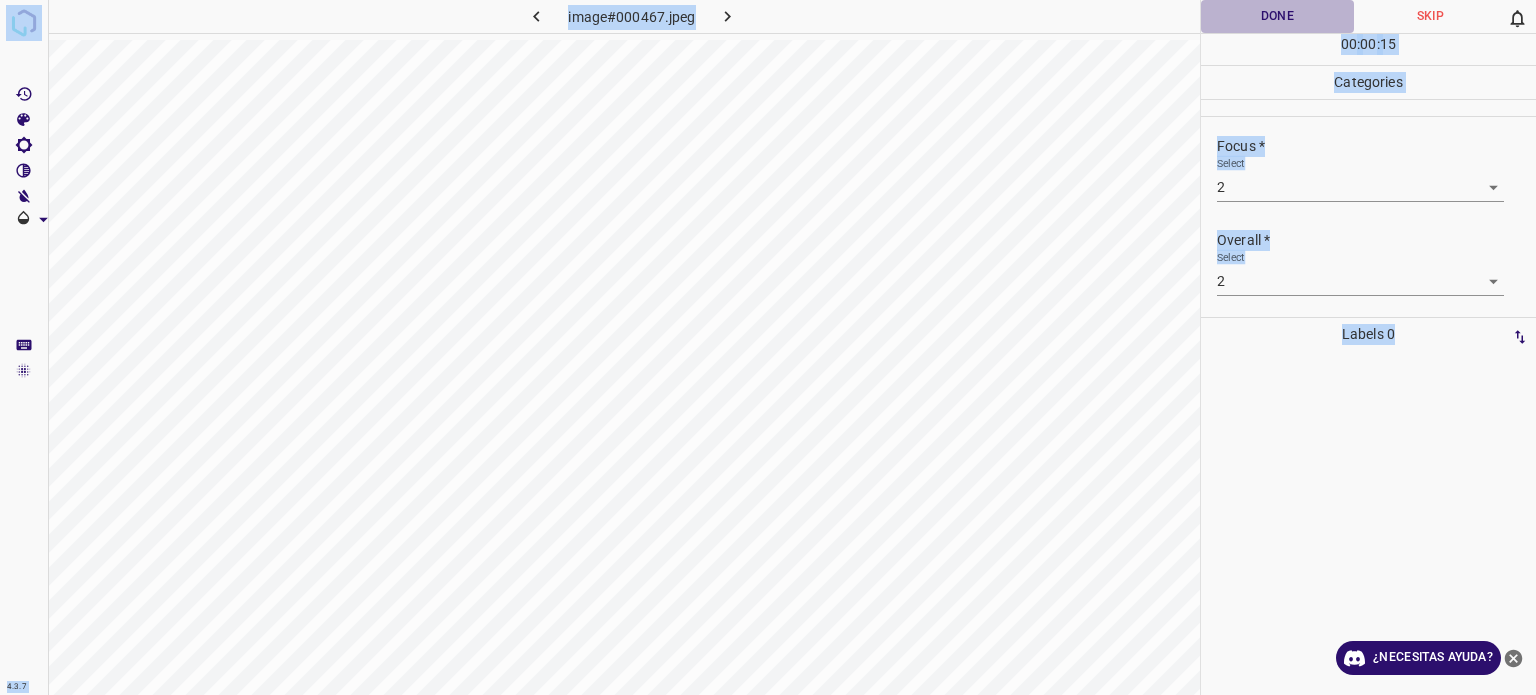 click on "Done" at bounding box center (1277, 16) 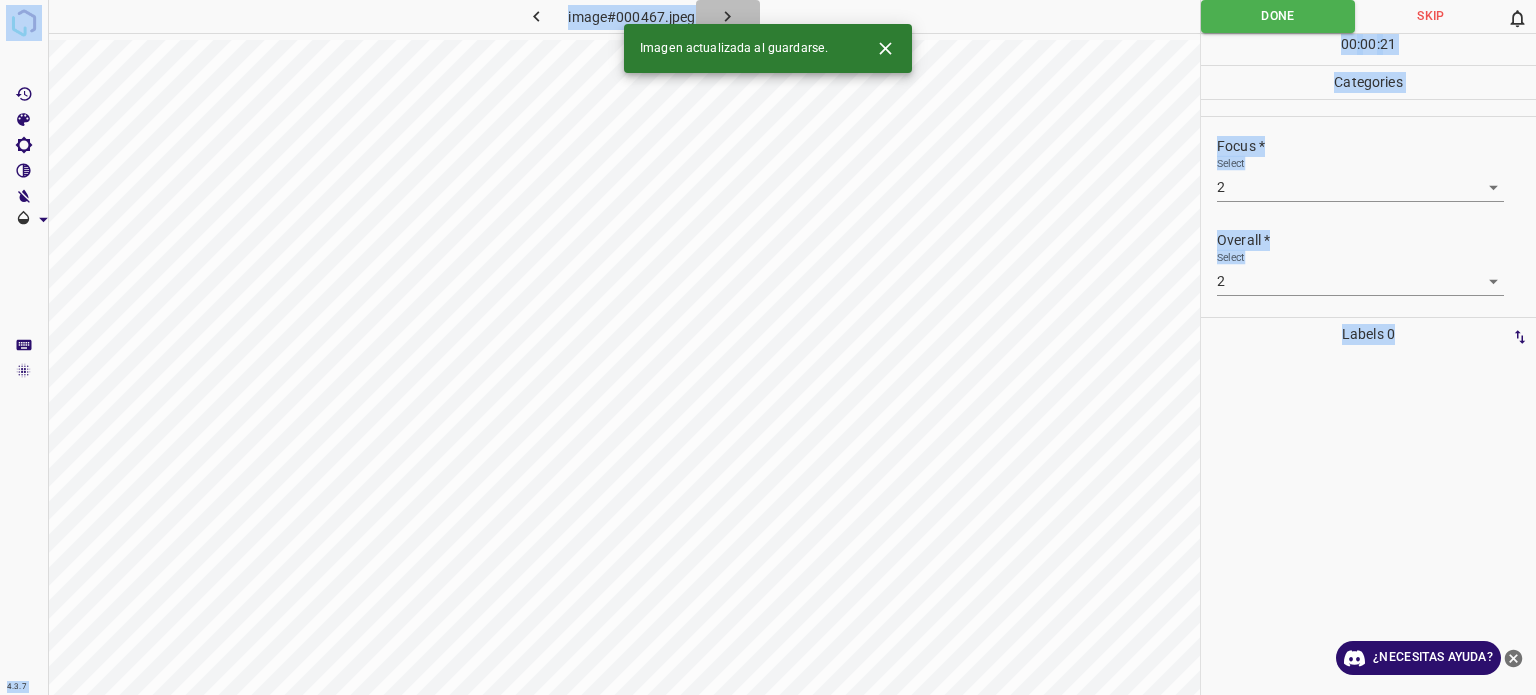 click 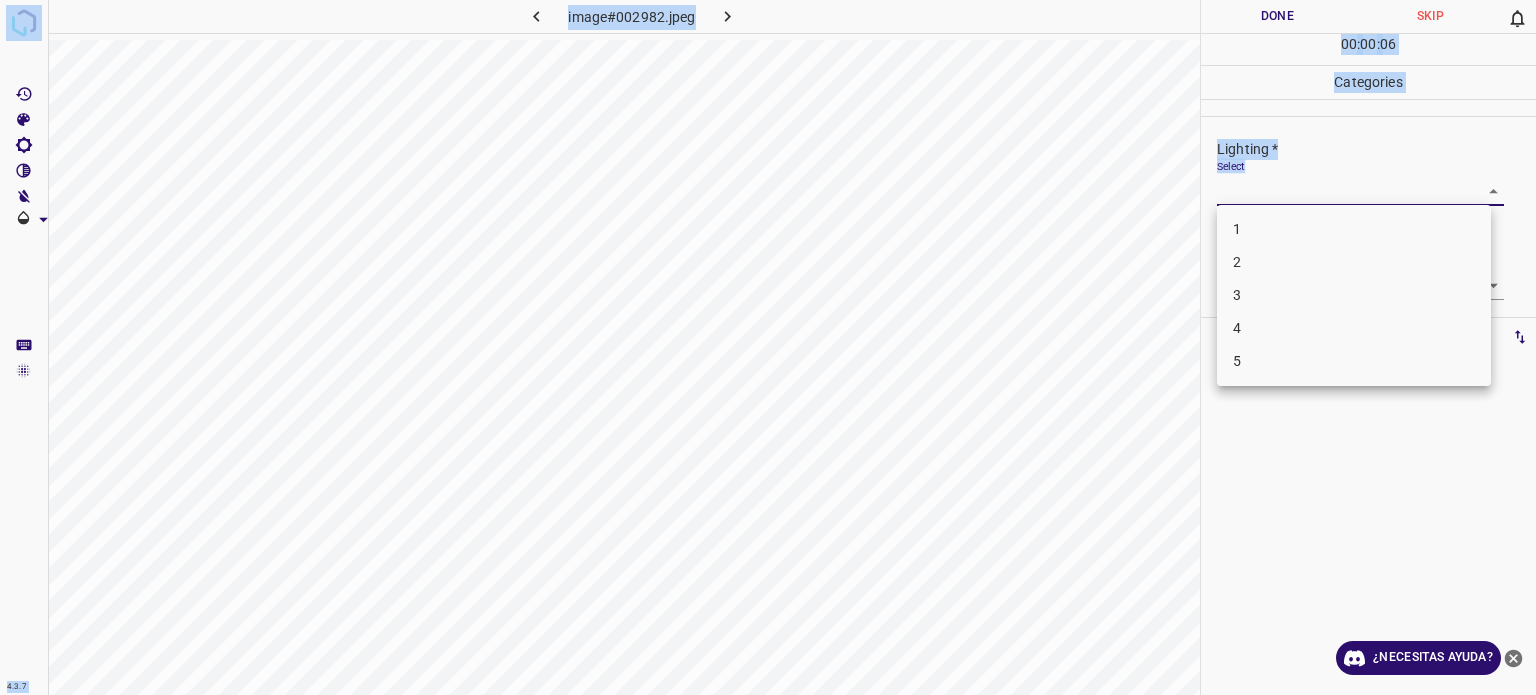 click on "4.3.7 image#002982.jpeg Done Skip 0 00   : 00   : 06   Categories Lighting *  Select ​ Focus *  Select ​ Overall *  Select ​ Labels   0 Categories 1 Lighting 2 Focus 3 Overall Tools Space Change between modes (Draw & Edit) I Auto labeling R Restore zoom M Zoom in N Zoom out Delete Delete selecte label Filters Z Restore filters X Saturation filter C Brightness filter V Contrast filter B Gray scale filter General O Download ¿Necesitas ayuda? - Texto - Esconder - Borrar Texto original Valora esta traducción Tu opinión servirá para ayudar a mejorar el Traductor de Google 1 2 3 4 5" at bounding box center (768, 347) 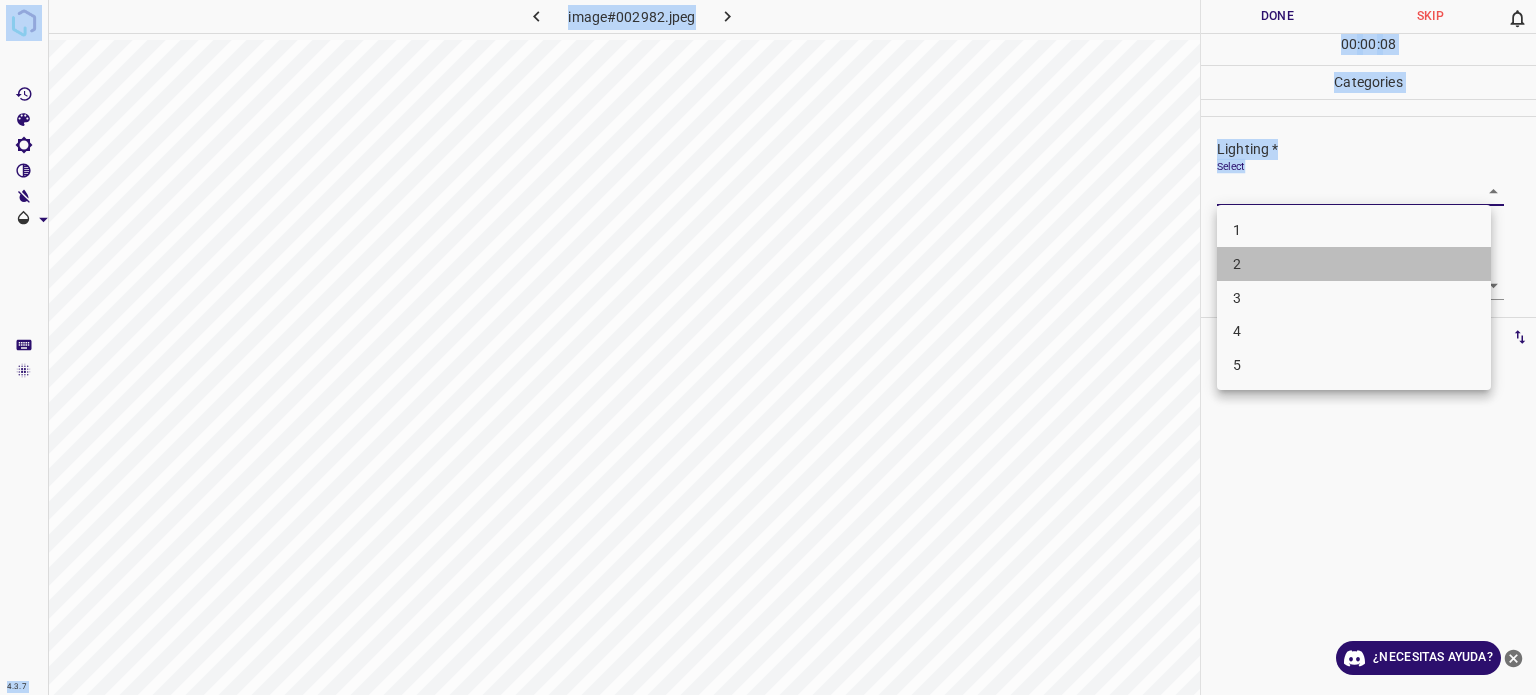 click on "2" at bounding box center (1354, 264) 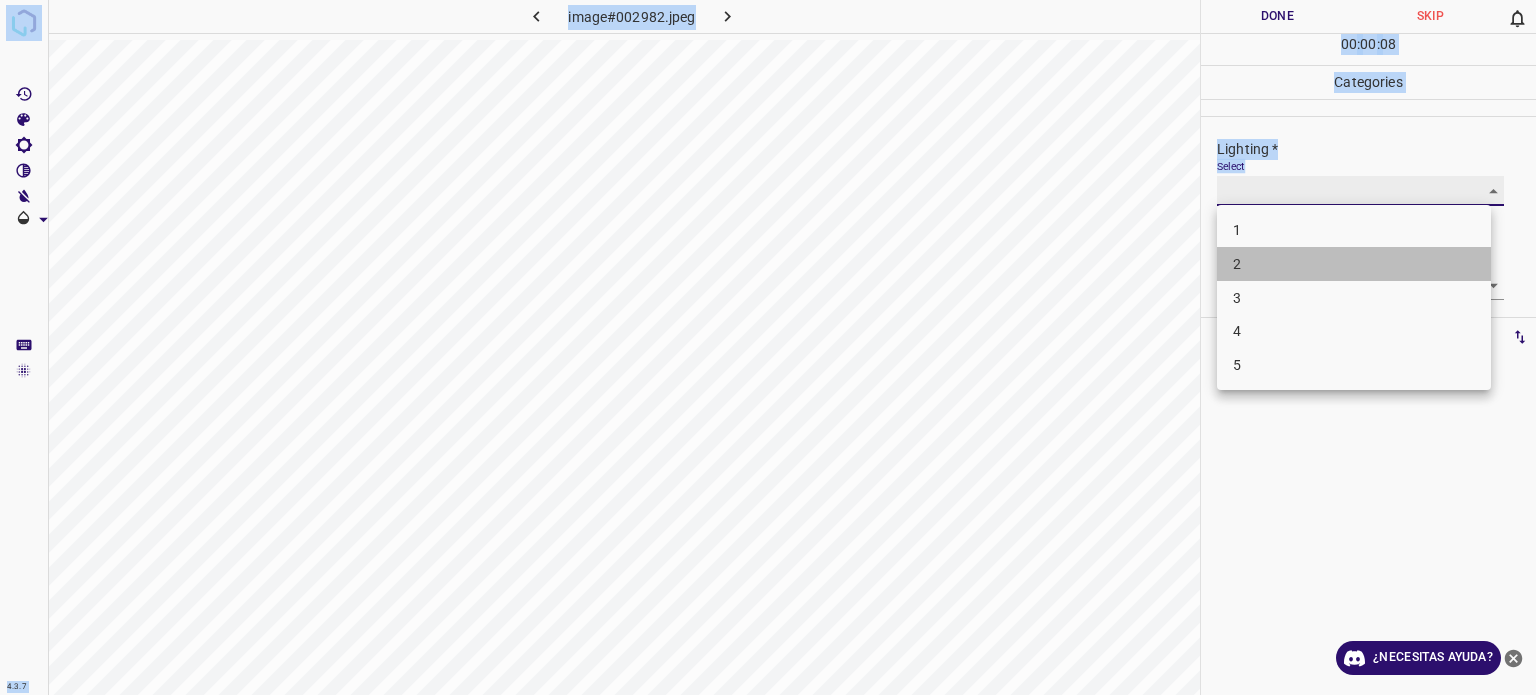 type on "2" 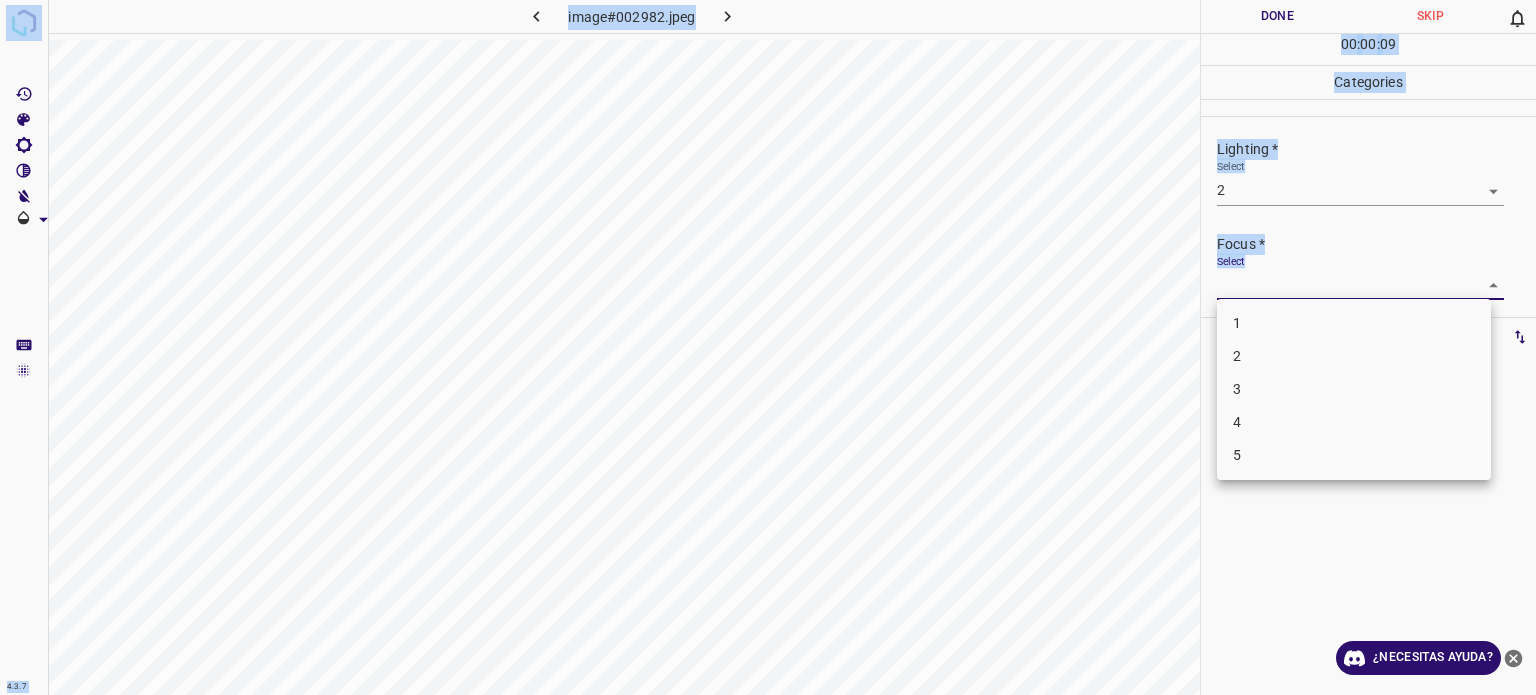 click on "4.3.7 image#002982.jpeg Done Skip 0 00   : 00   : 09   Categories Lighting *  Select 2 2 Focus *  Select ​ Overall *  Select ​ Labels   0 Categories 1 Lighting 2 Focus 3 Overall Tools Space Change between modes (Draw & Edit) I Auto labeling R Restore zoom M Zoom in N Zoom out Delete Delete selecte label Filters Z Restore filters X Saturation filter C Brightness filter V Contrast filter B Gray scale filter General O Download ¿Necesitas ayuda? - Texto - Esconder - Borrar Texto original Valora esta traducción Tu opinión servirá para ayudar a mejorar el Traductor de Google 1 2 3 4 5" at bounding box center [768, 347] 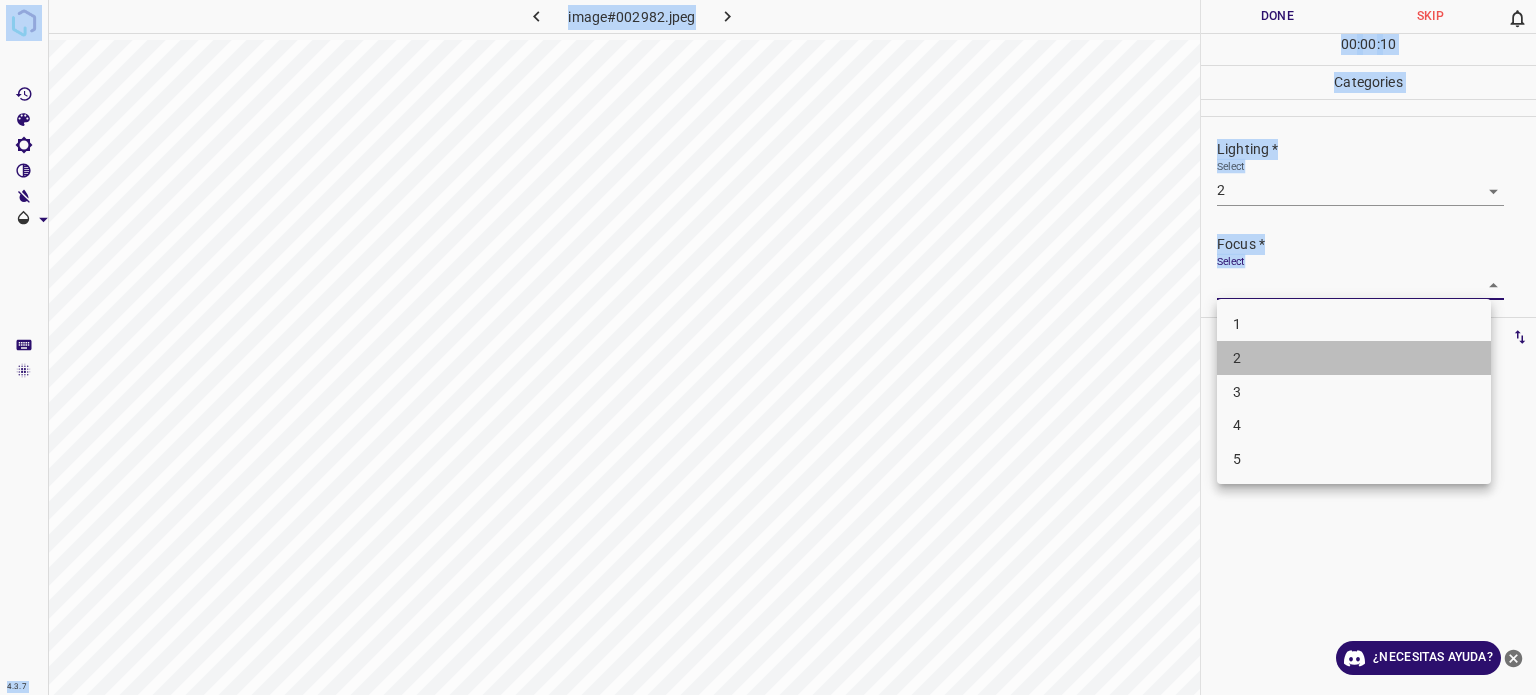 click on "2" at bounding box center [1354, 358] 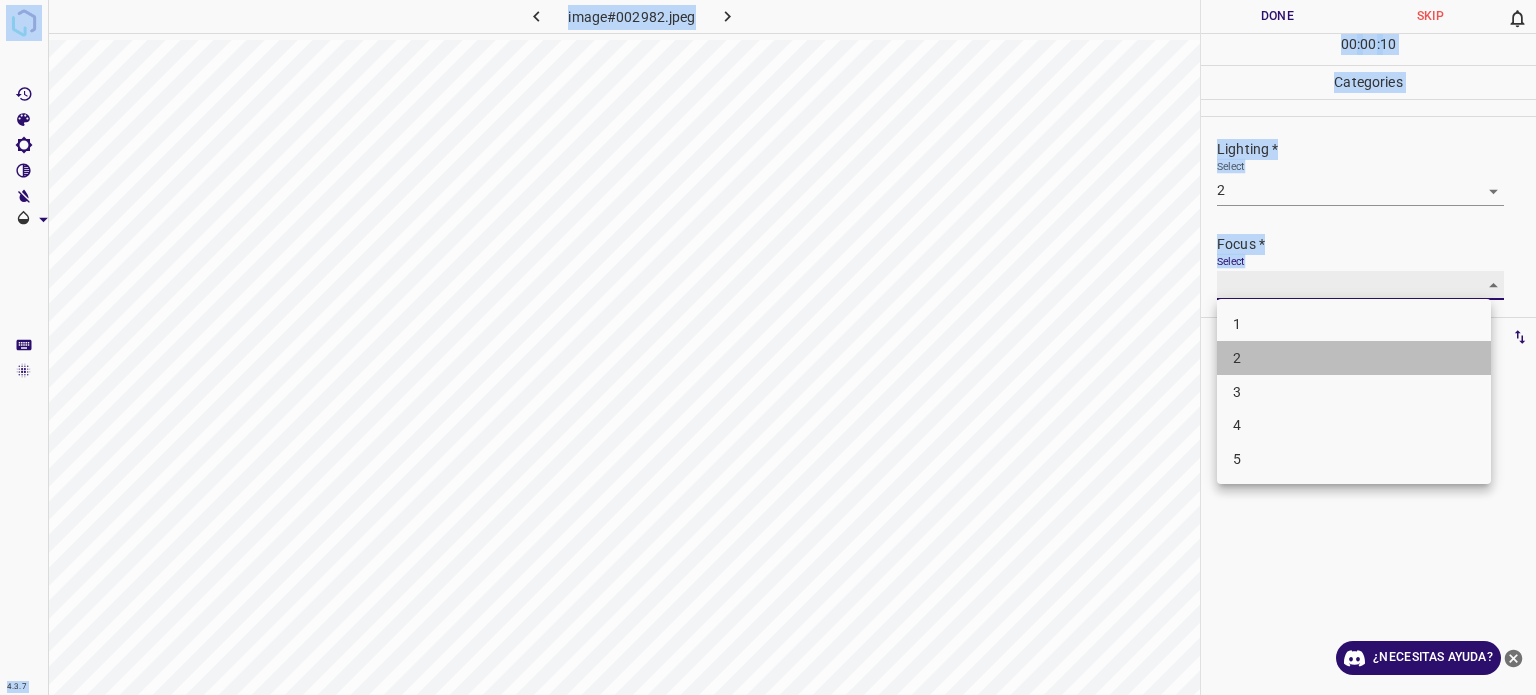 type on "2" 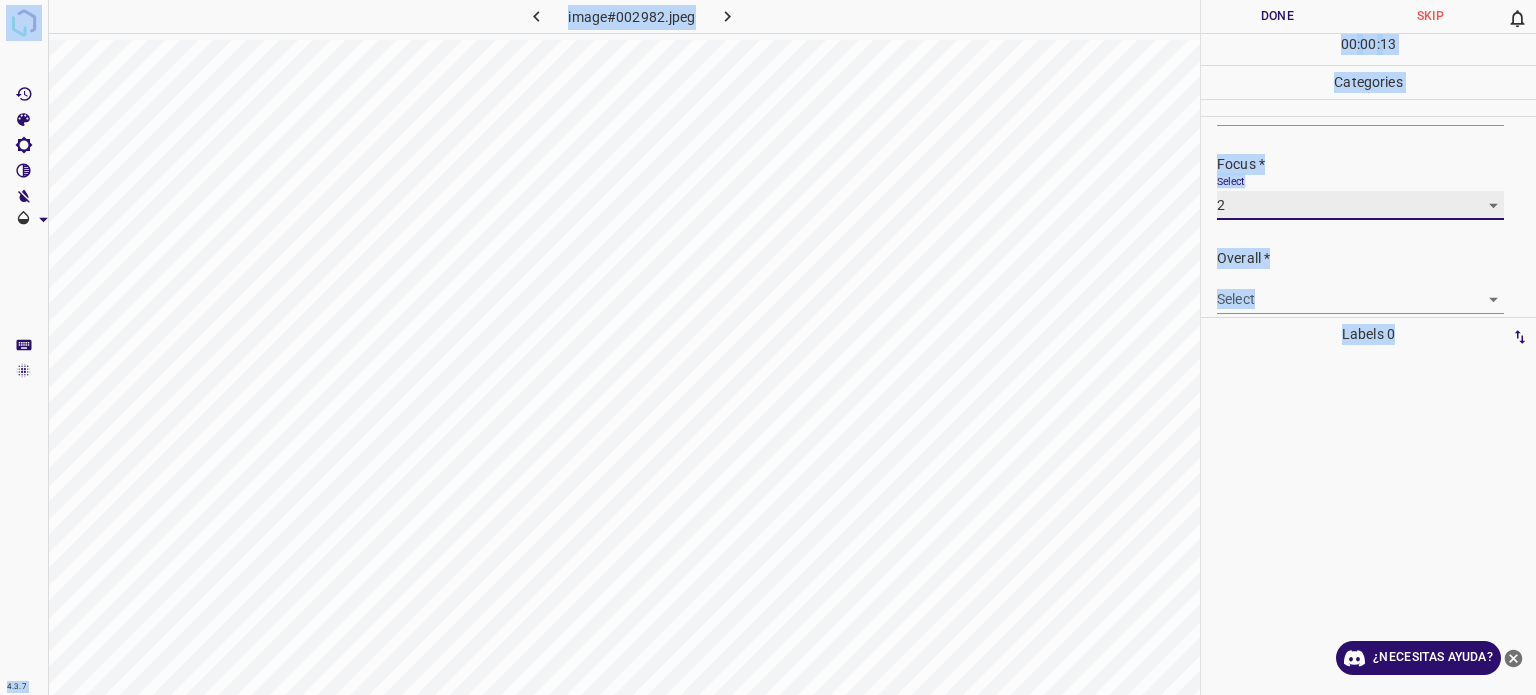 scroll, scrollTop: 98, scrollLeft: 0, axis: vertical 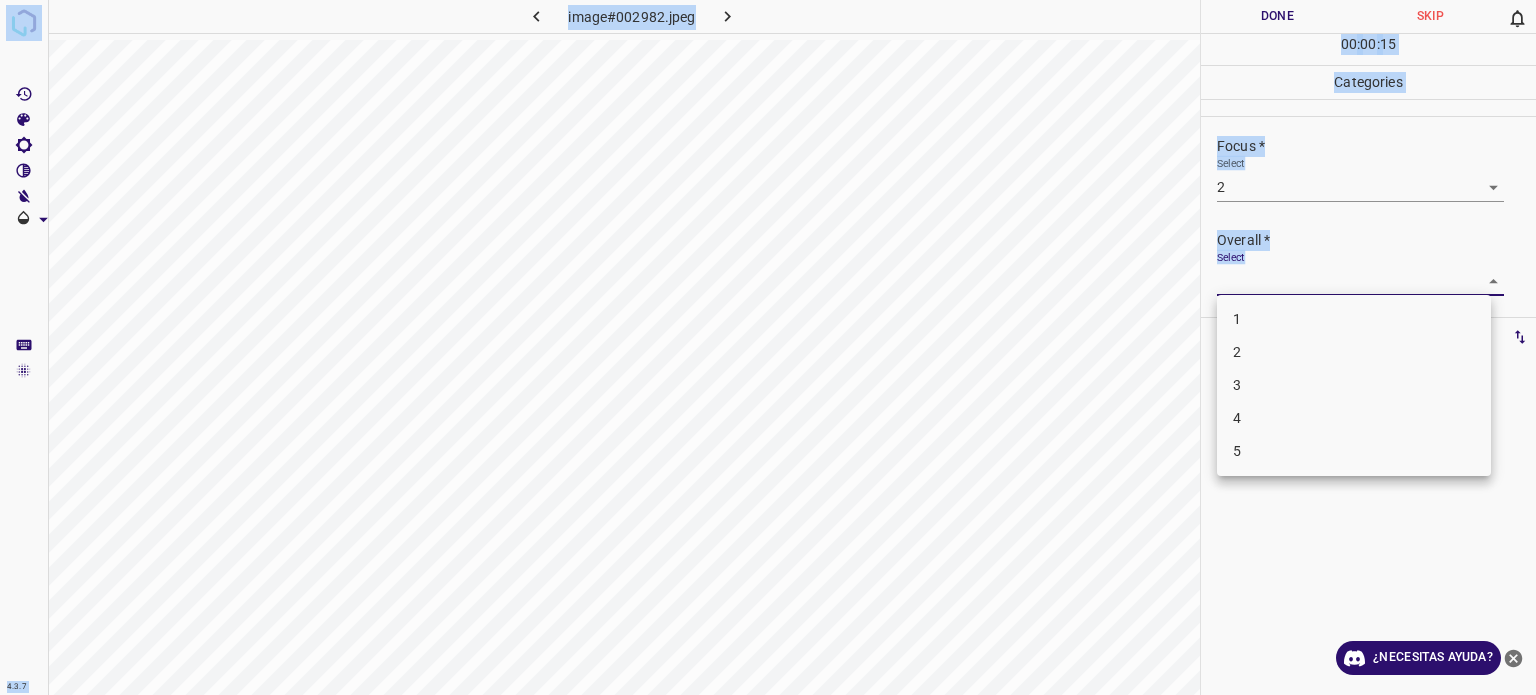 click on "4.3.7 image#002982.jpeg Done Skip 0 00   : 00   : 15   Categories Lighting *  Select 2 2 Focus *  Select 2 2 Overall *  Select ​ Labels   0 Categories 1 Lighting 2 Focus 3 Overall Tools Space Change between modes (Draw & Edit) I Auto labeling R Restore zoom M Zoom in N Zoom out Delete Delete selecte label Filters Z Restore filters X Saturation filter C Brightness filter V Contrast filter B Gray scale filter General O Download ¿Necesitas ayuda? - Texto - Esconder - Borrar Texto original Valora esta traducción Tu opinión servirá para ayudar a mejorar el Traductor de Google 1 2 3 4 5" at bounding box center (768, 347) 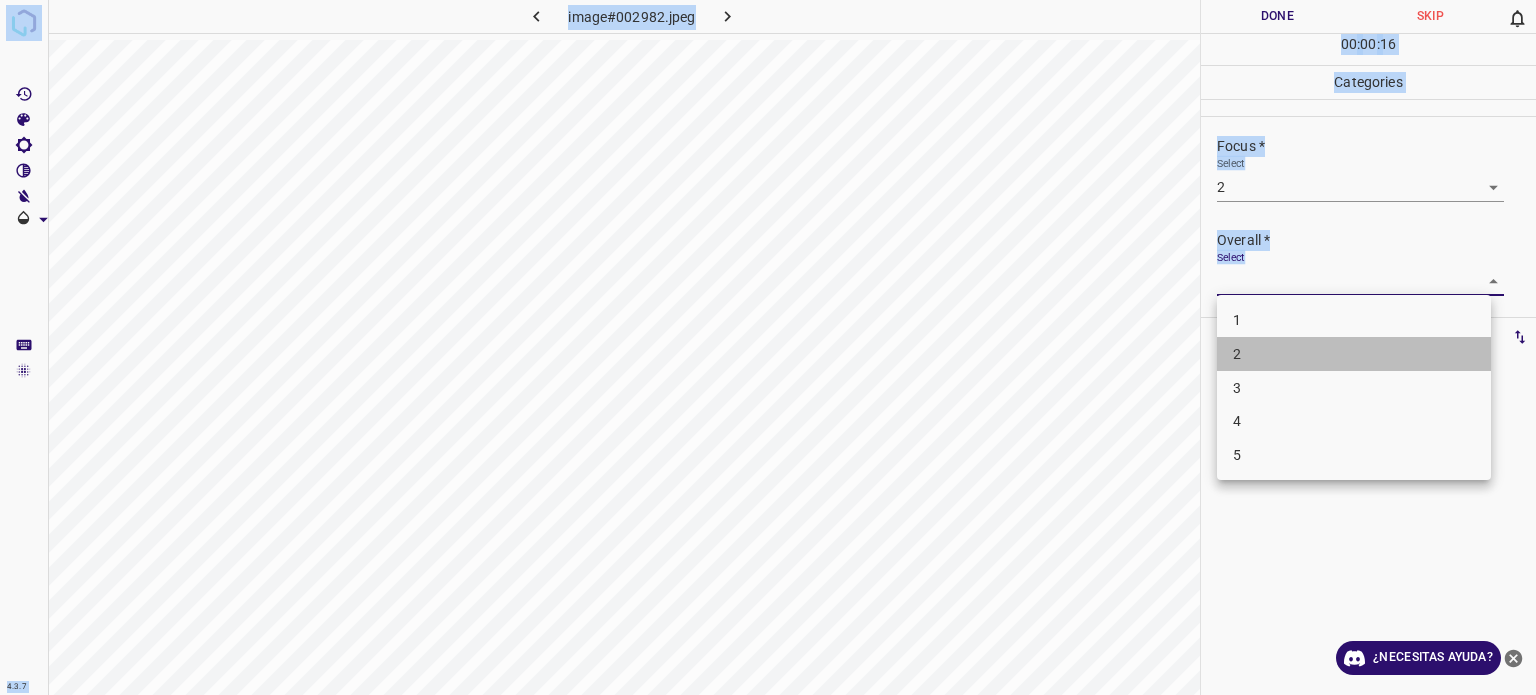 click on "2" at bounding box center [1354, 354] 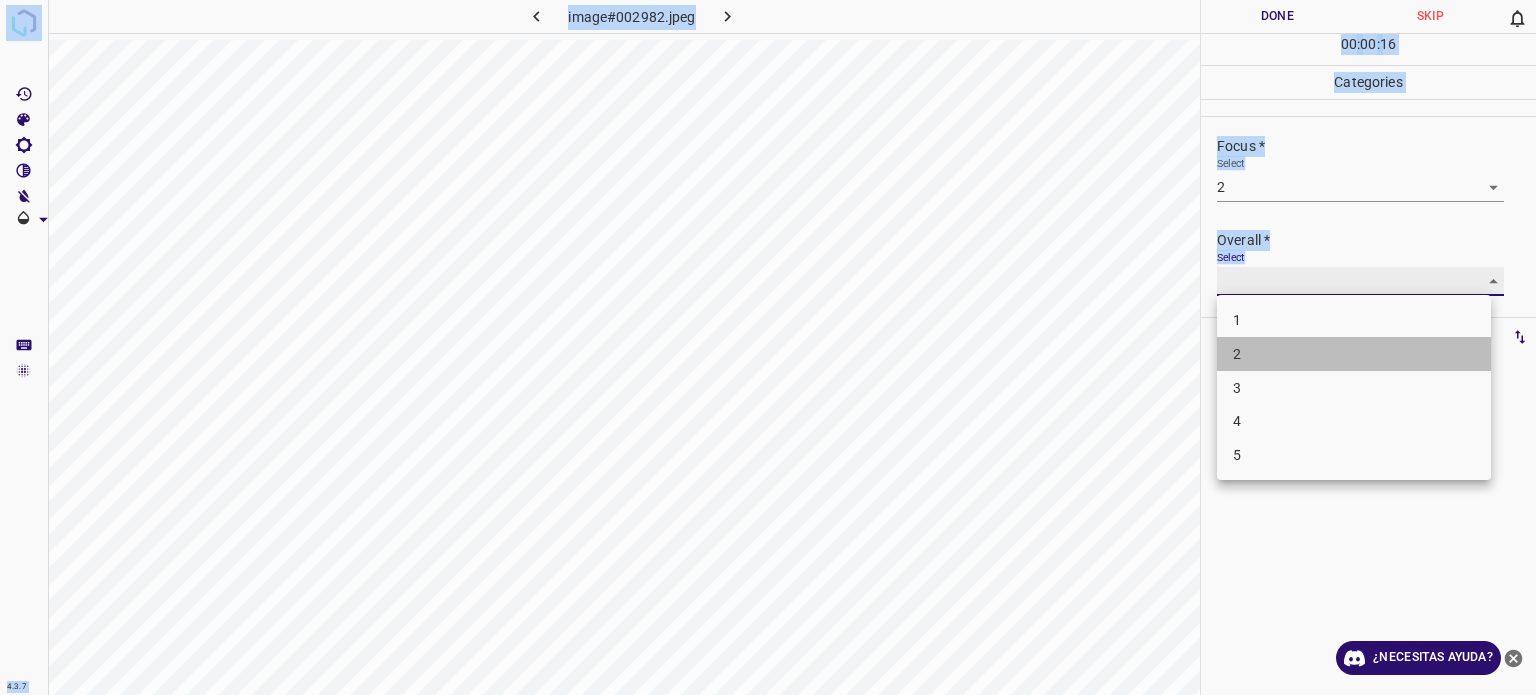 type on "2" 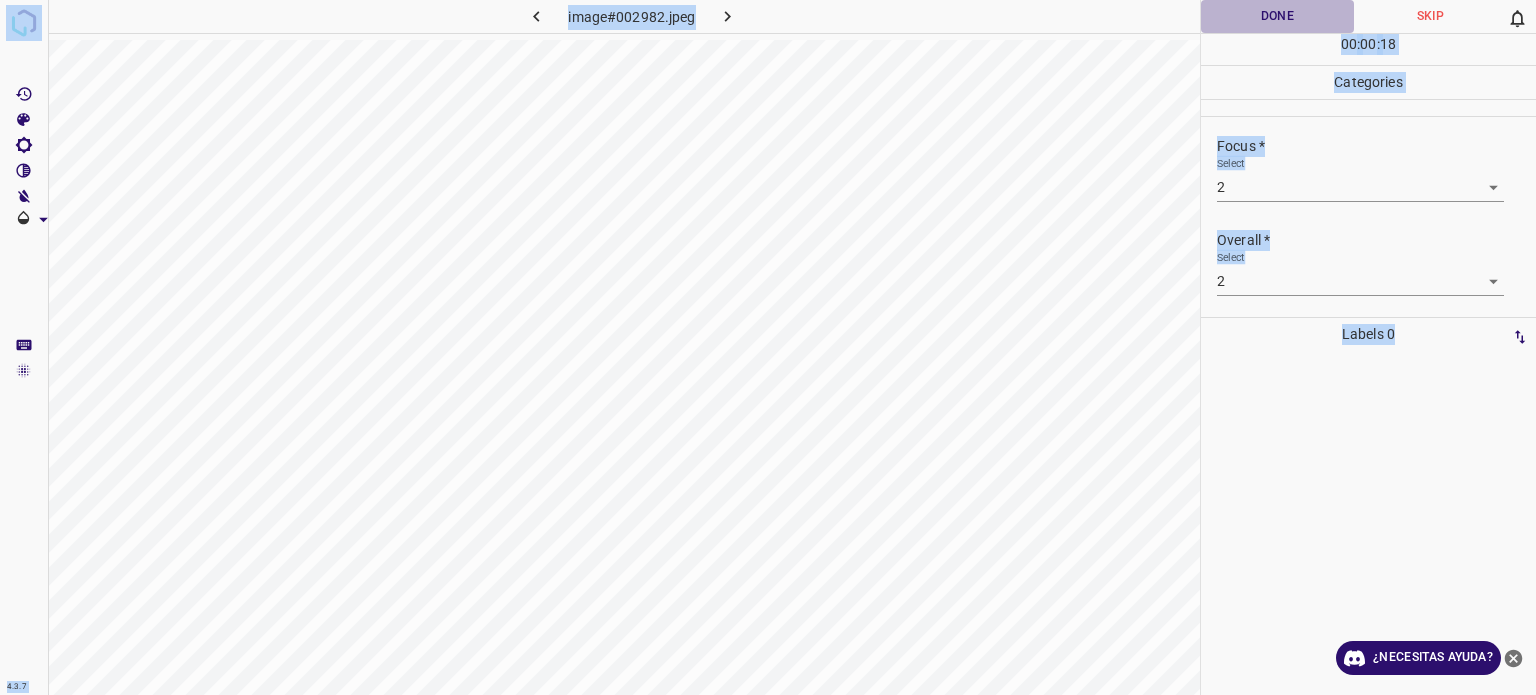 click on "Done" at bounding box center (1277, 16) 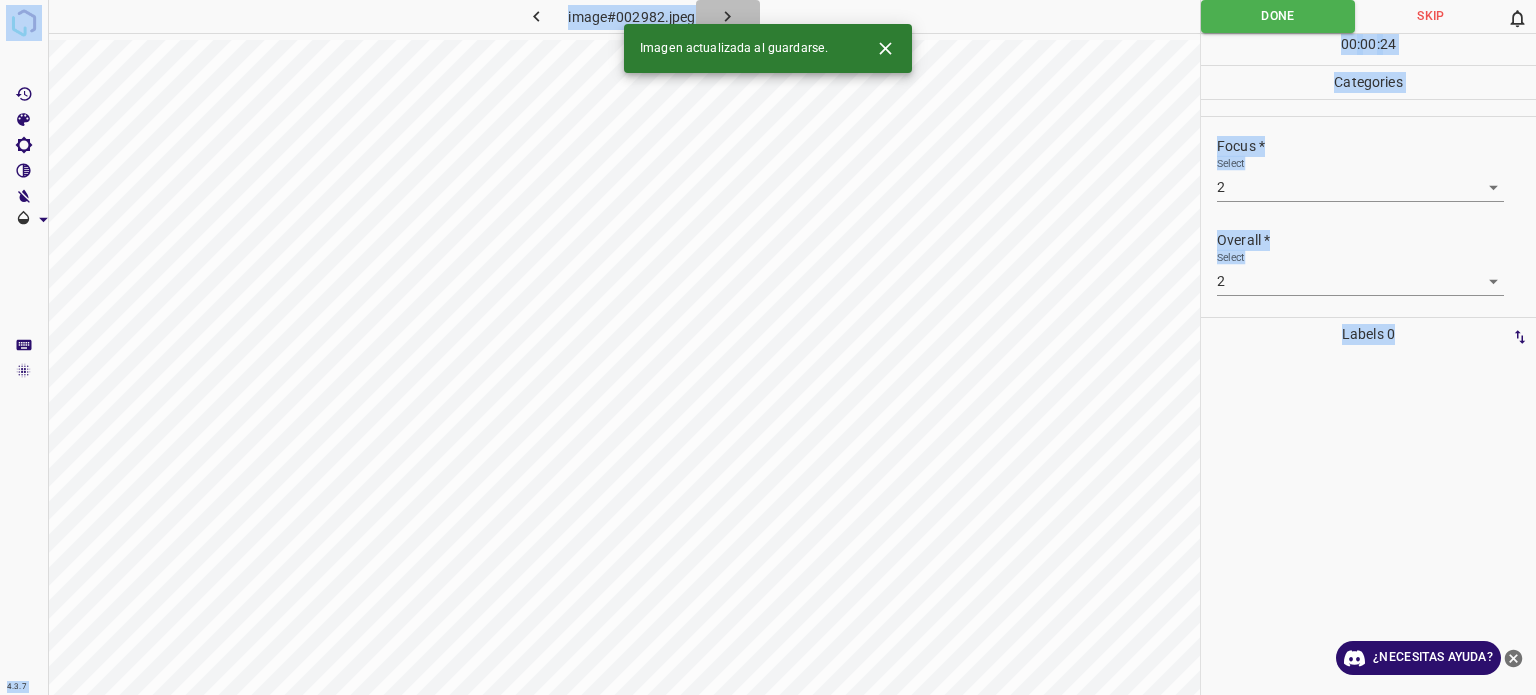 click 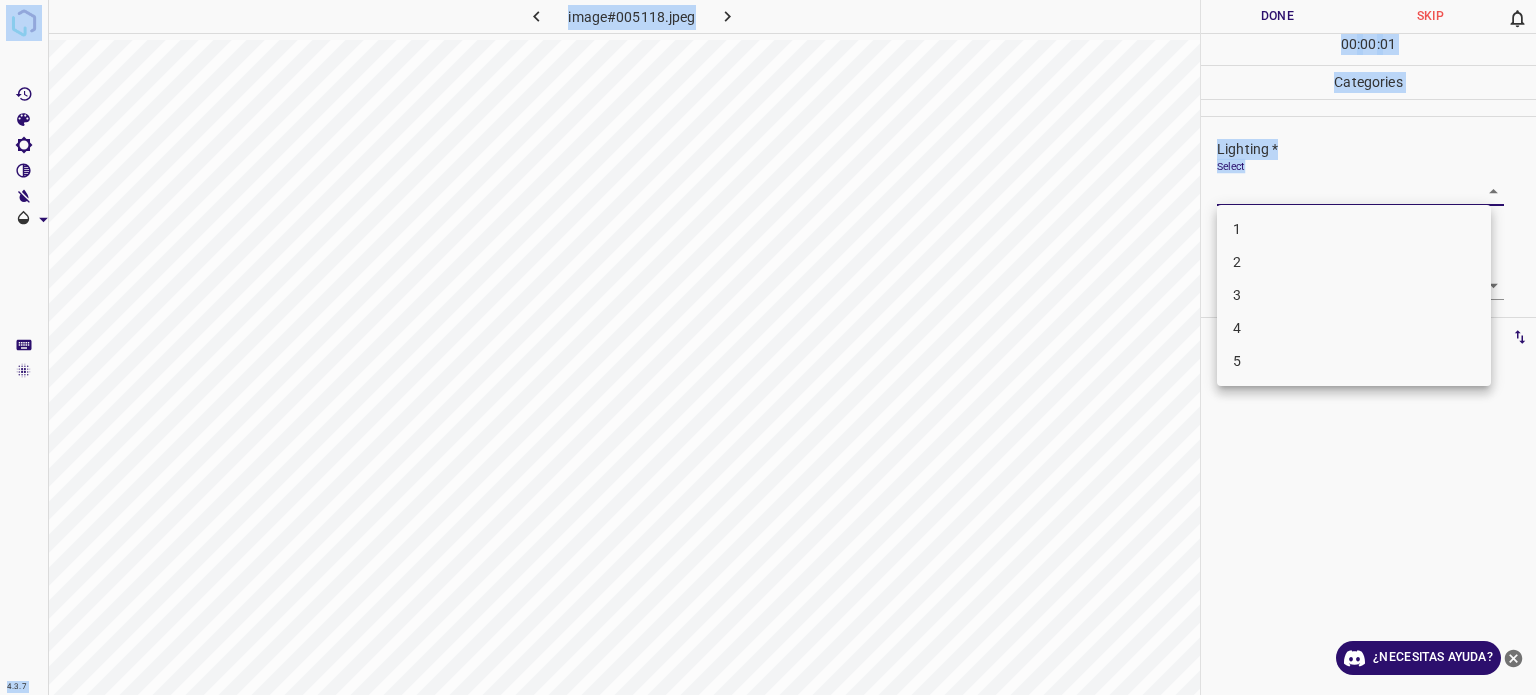 click on "4.3.7 image#005118.jpeg Done Skip 0 00   : 00   : 01   Categories Lighting *  Select ​ Focus *  Select ​ Overall *  Select ​ Labels   0 Categories 1 Lighting 2 Focus 3 Overall Tools Space Change between modes (Draw & Edit) I Auto labeling R Restore zoom M Zoom in N Zoom out Delete Delete selecte label Filters Z Restore filters X Saturation filter C Brightness filter V Contrast filter B Gray scale filter General O Download ¿Necesitas ayuda? - Texto - Esconder - Borrar Texto original Valora esta traducción Tu opinión servirá para ayudar a mejorar el Traductor de Google 1 2 3 4 5" at bounding box center (768, 347) 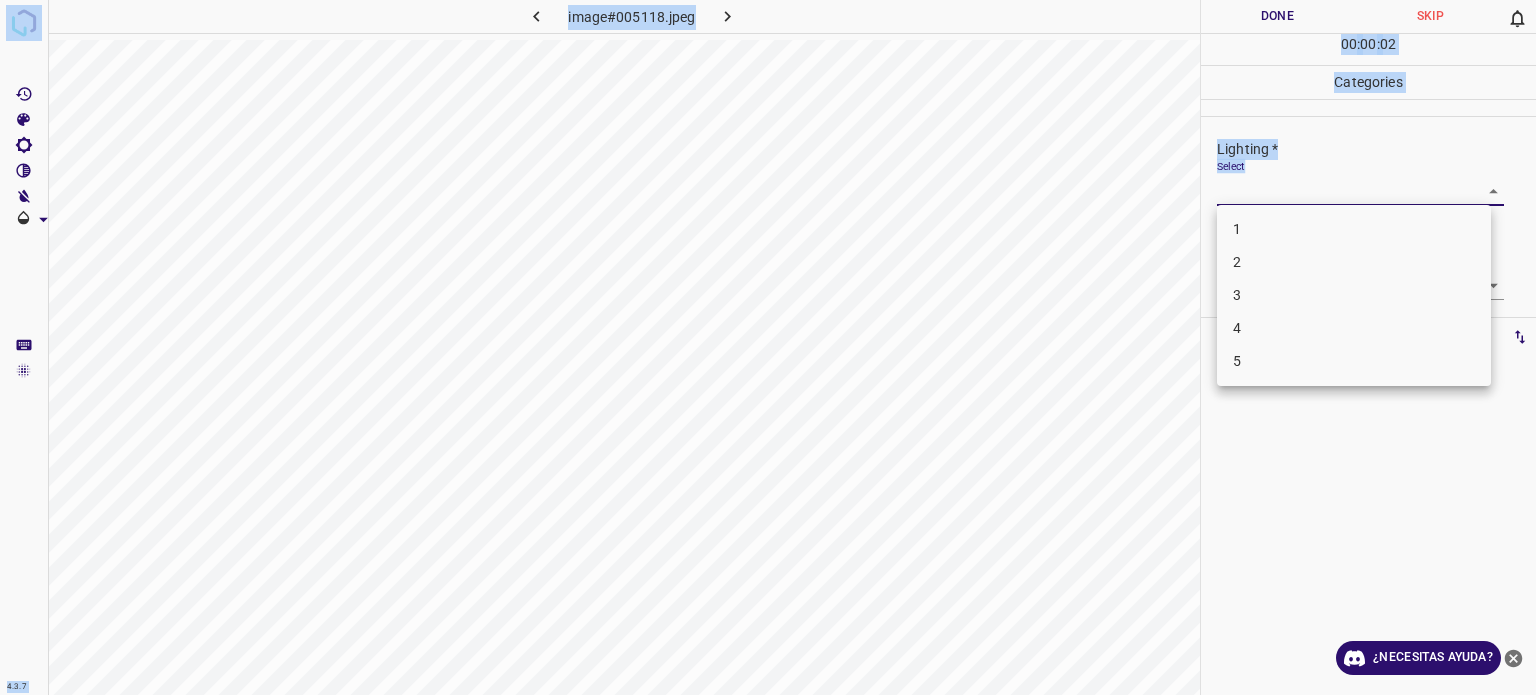 click on "4.3.7 image#005118.jpeg Done Skip 0 00   : 00   : 02   Categories Lighting *  Select ​ Focus *  Select ​ Overall *  Select ​ Labels   0 Categories 1 Lighting 2 Focus 3 Overall Tools Space Change between modes (Draw & Edit) I Auto labeling R Restore zoom M Zoom in N Zoom out Delete Delete selecte label Filters Z Restore filters X Saturation filter C Brightness filter V Contrast filter B Gray scale filter General O Download ¿Necesitas ayuda? - Texto - Esconder - Borrar Texto original Valora esta traducción Tu opinión servirá para ayudar a mejorar el Traductor de Google 1 2 3 4 5" at bounding box center [768, 347] 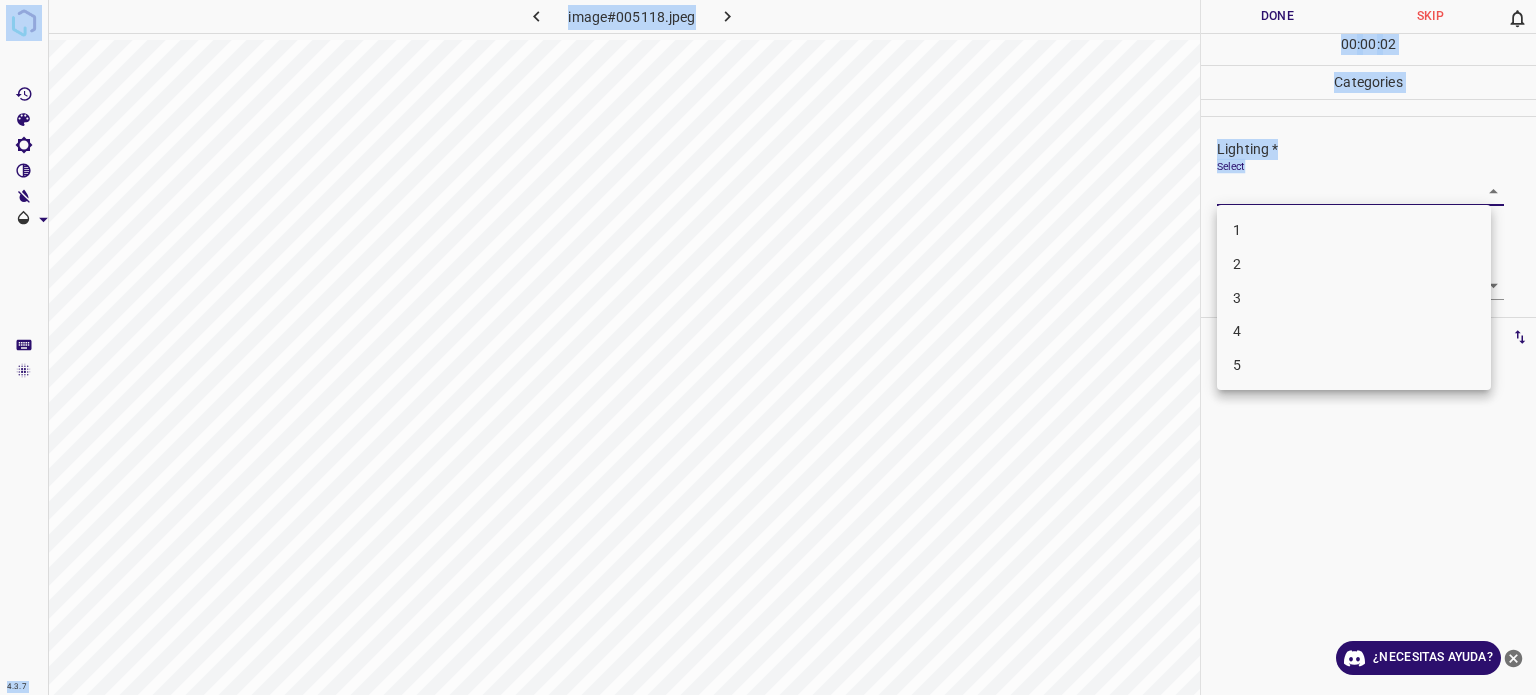 click at bounding box center (768, 347) 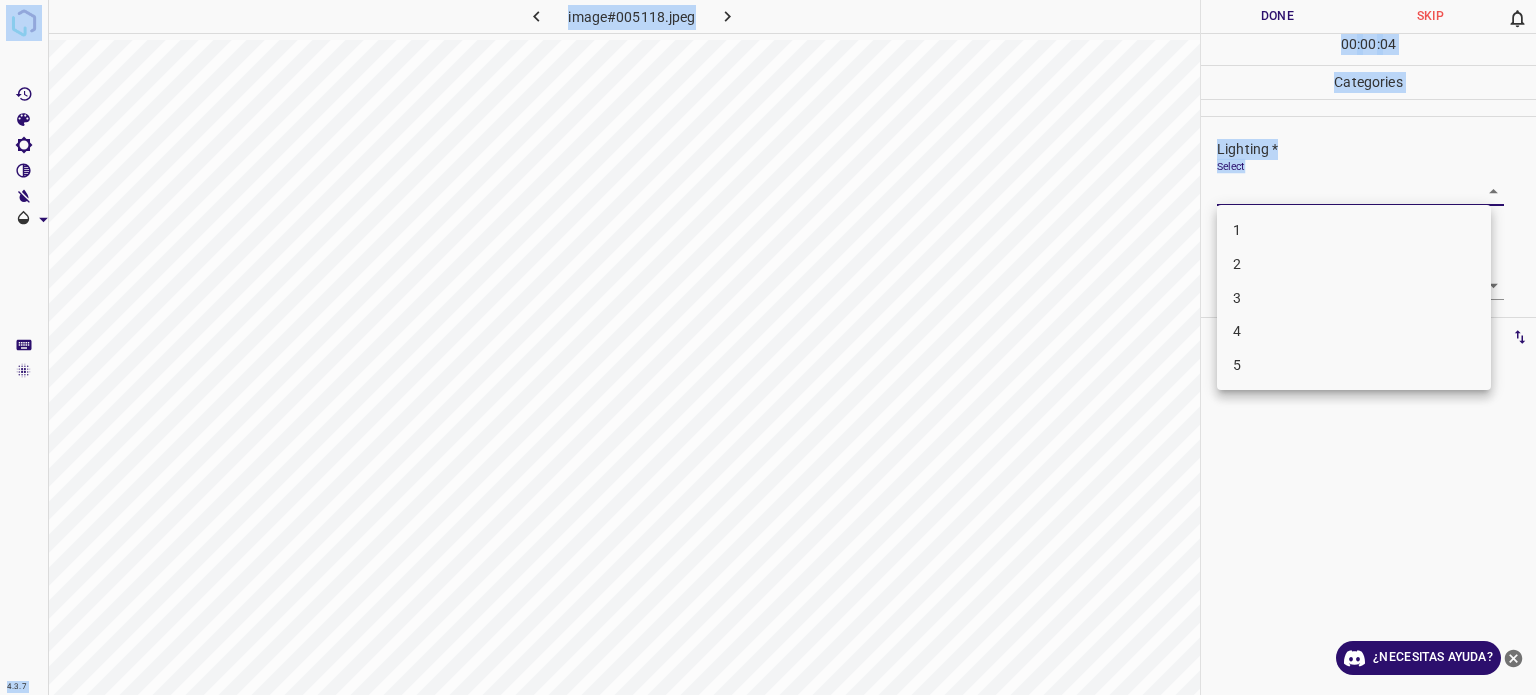 click on "4.3.7 image#005118.jpeg Done Skip 0 00   : 00   : 04   Categories Lighting *  Select ​ Focus *  Select ​ Overall *  Select ​ Labels   0 Categories 1 Lighting 2 Focus 3 Overall Tools Space Change between modes (Draw & Edit) I Auto labeling R Restore zoom M Zoom in N Zoom out Delete Delete selecte label Filters Z Restore filters X Saturation filter C Brightness filter V Contrast filter B Gray scale filter General O Download ¿Necesitas ayuda? - Texto - Esconder - Borrar Texto original Valora esta traducción Tu opinión servirá para ayudar a mejorar el Traductor de Google 1 2 3 4 5" at bounding box center (768, 347) 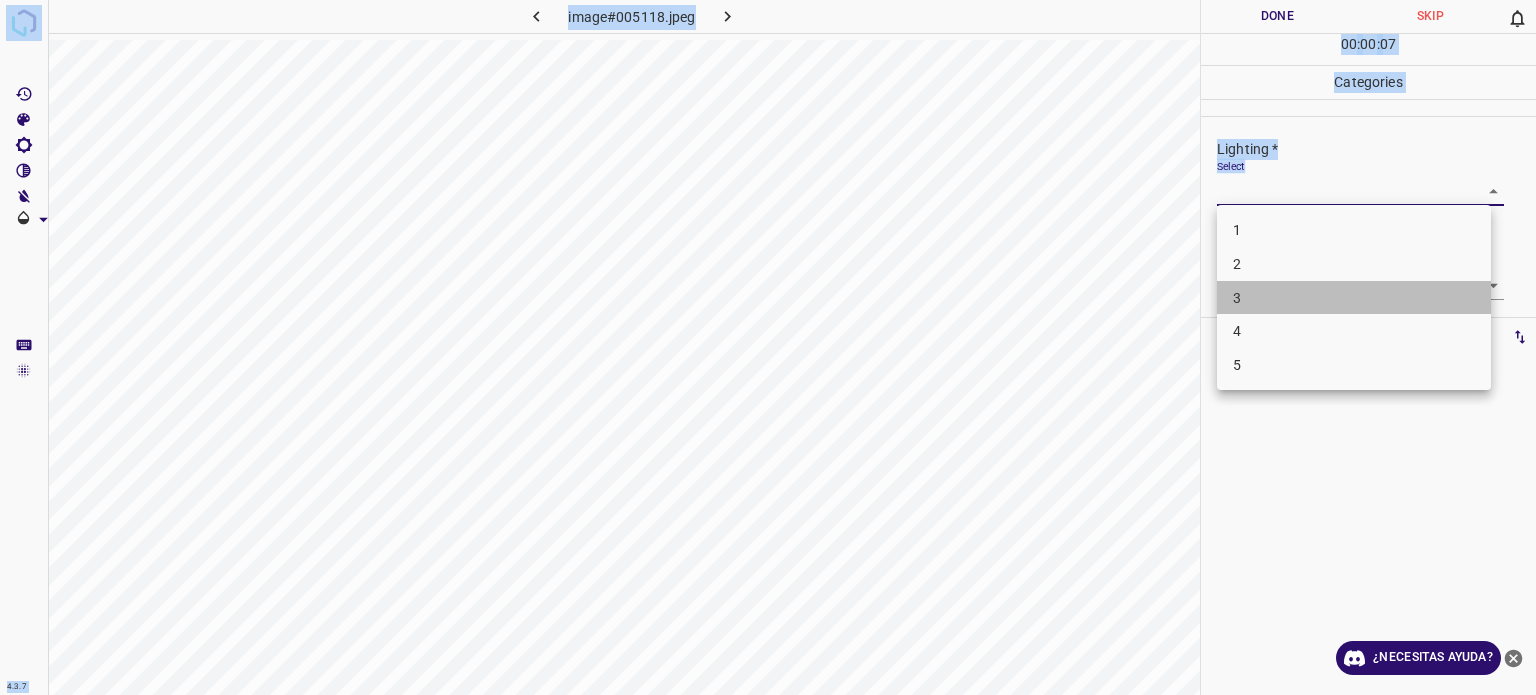 click on "3" at bounding box center (1237, 297) 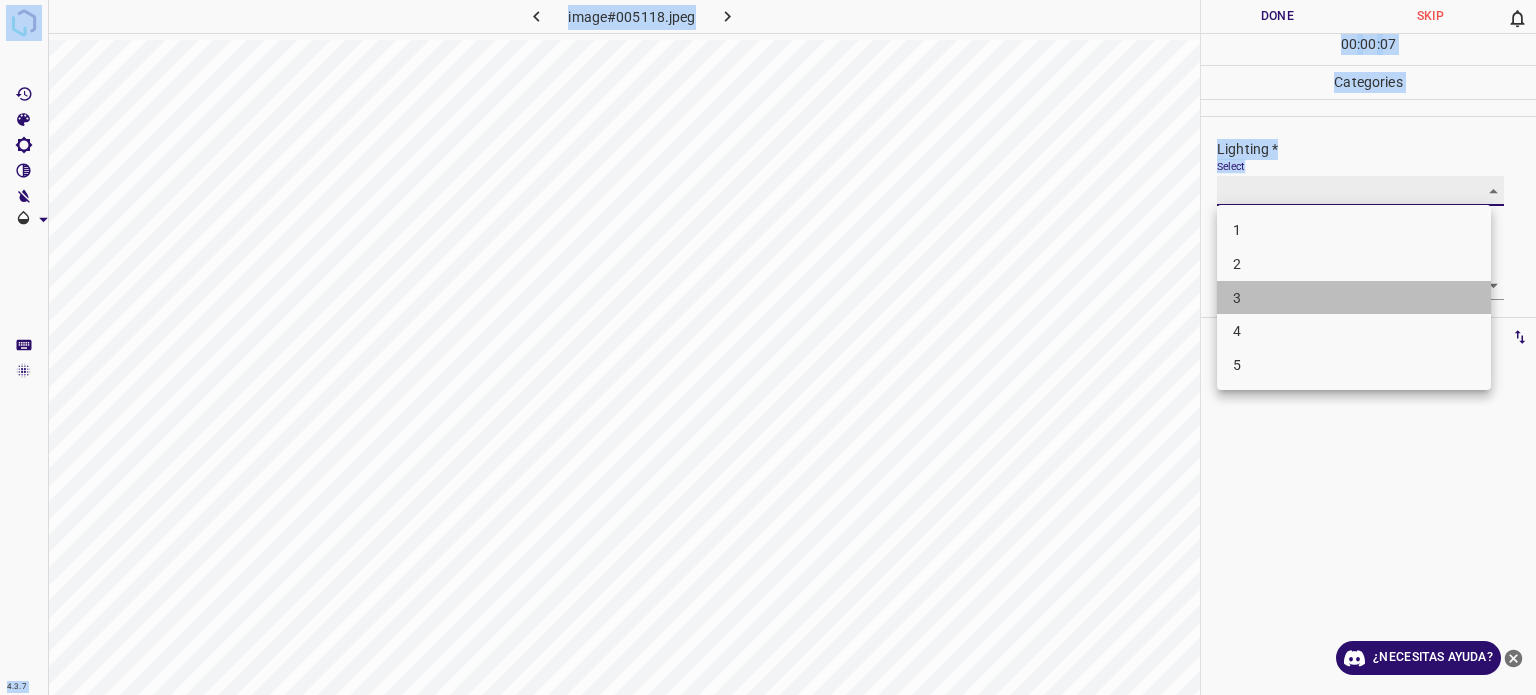 type on "3" 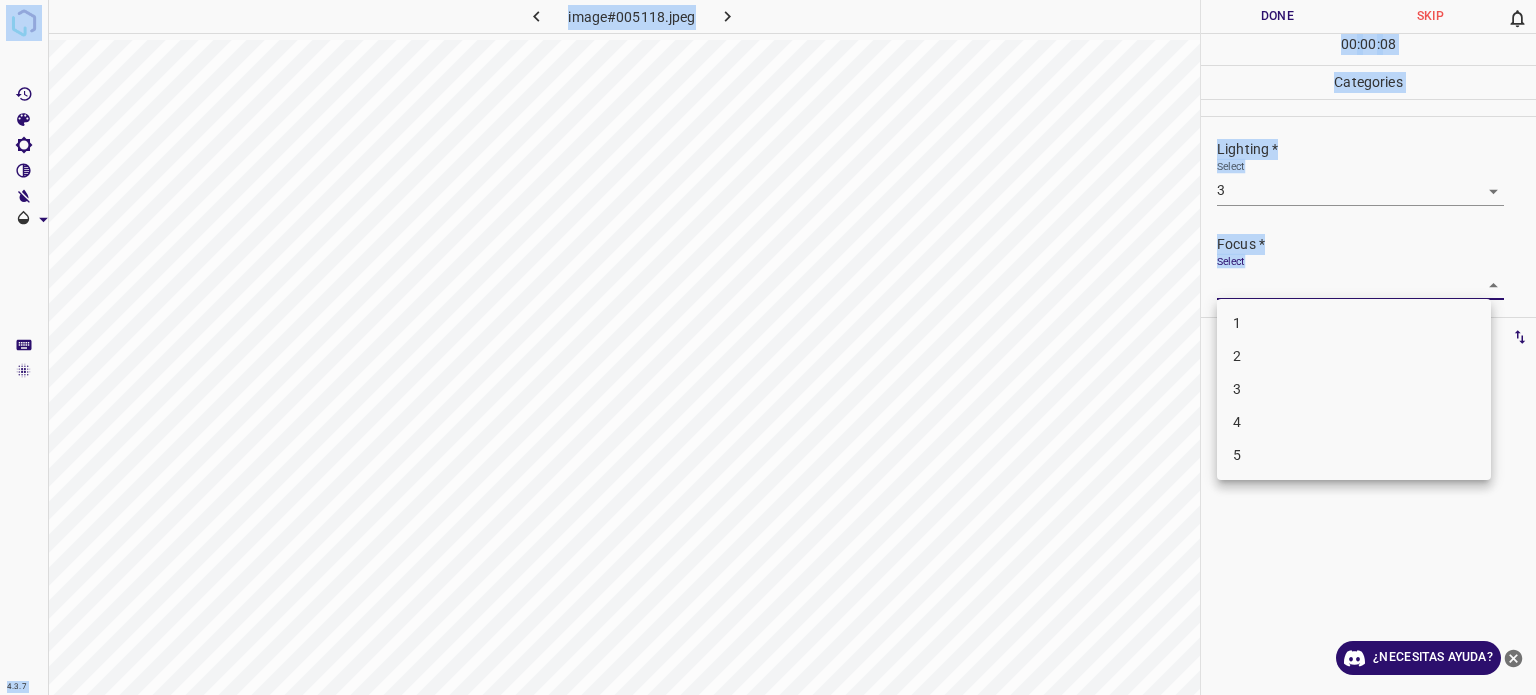 click on "4.3.7 image#005118.jpeg Done Skip 0 00   : 00   : 08   Categories Lighting *  Select 3 3 Focus *  Select ​ Overall *  Select ​ Labels   0 Categories 1 Lighting 2 Focus 3 Overall Tools Space Change between modes (Draw & Edit) I Auto labeling R Restore zoom M Zoom in N Zoom out Delete Delete selecte label Filters Z Restore filters X Saturation filter C Brightness filter V Contrast filter B Gray scale filter General O Download ¿Necesitas ayuda? - Texto - Esconder - Borrar Texto original Valora esta traducción Tu opinión servirá para ayudar a mejorar el Traductor de Google 1 2 3 4 5" at bounding box center (768, 347) 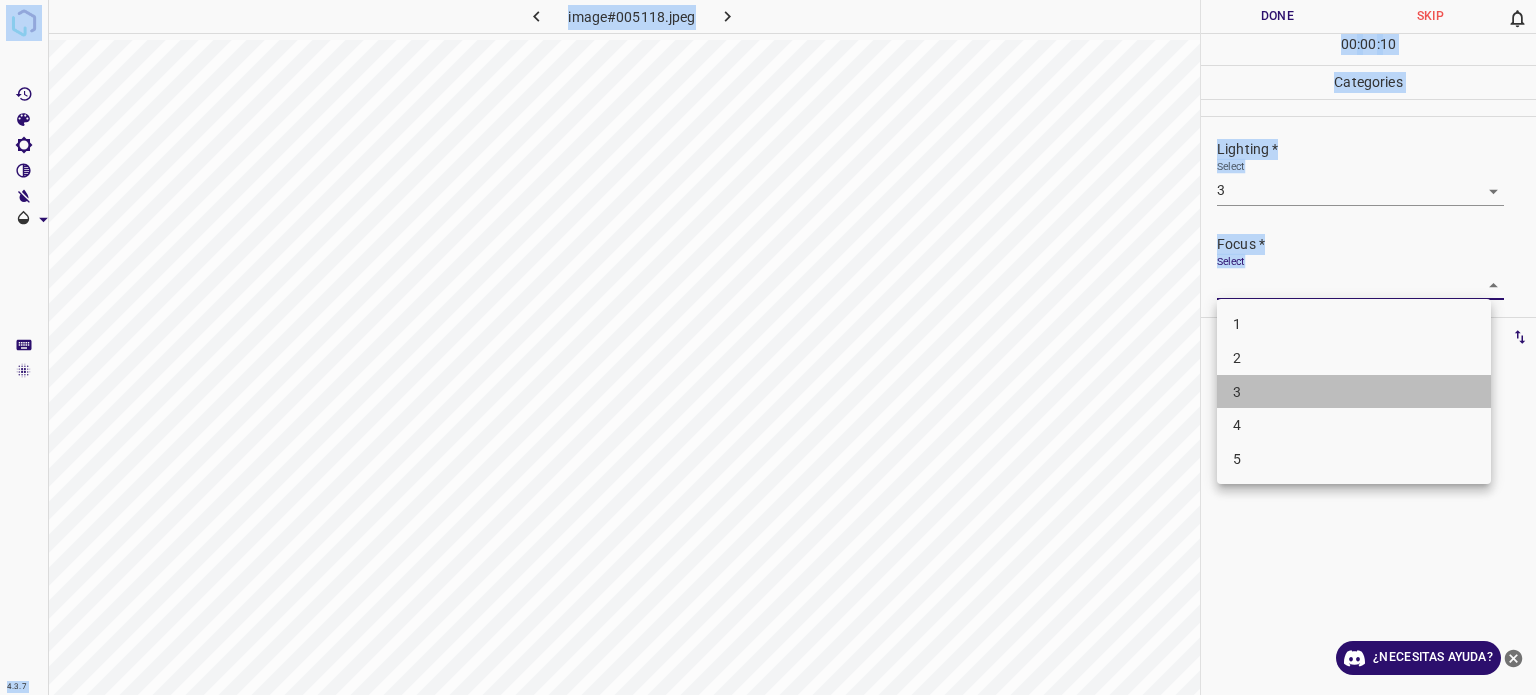 click on "3" at bounding box center (1354, 392) 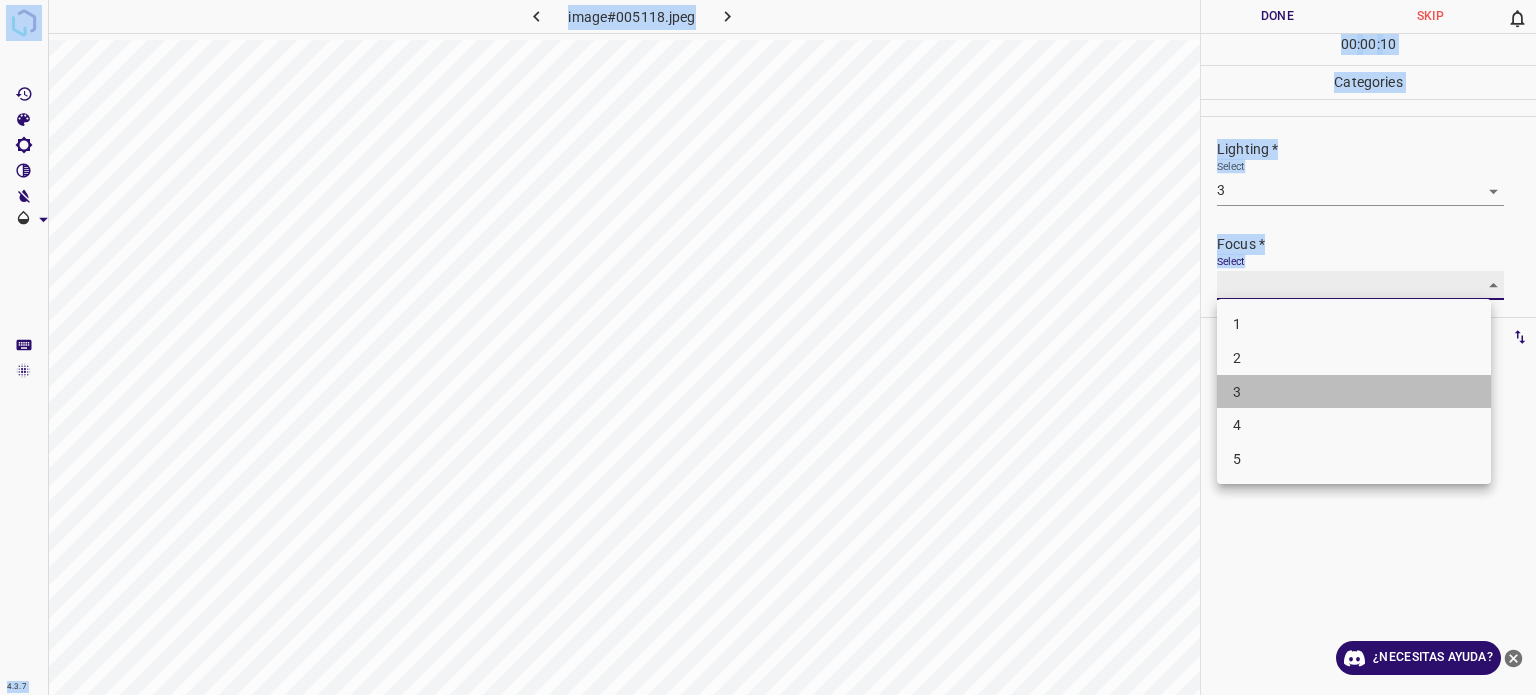 type on "3" 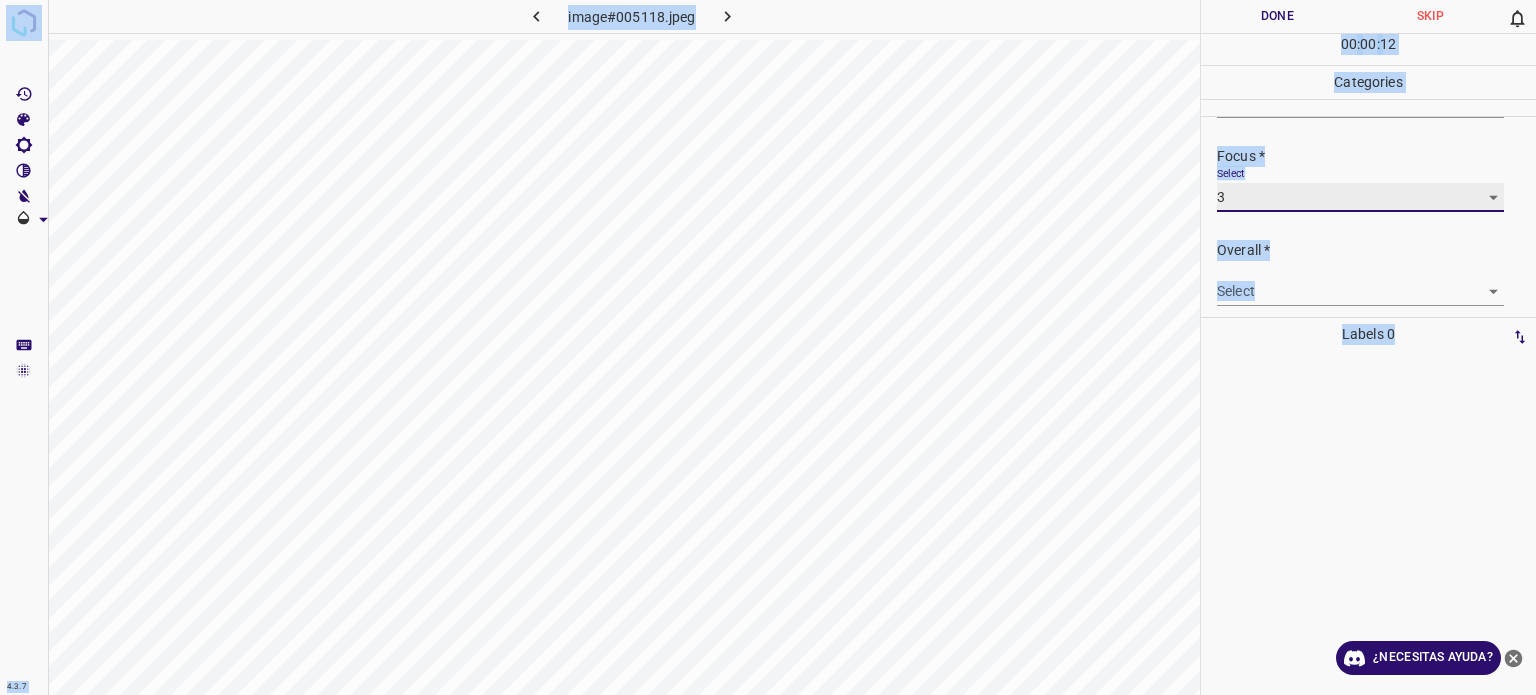 scroll, scrollTop: 98, scrollLeft: 0, axis: vertical 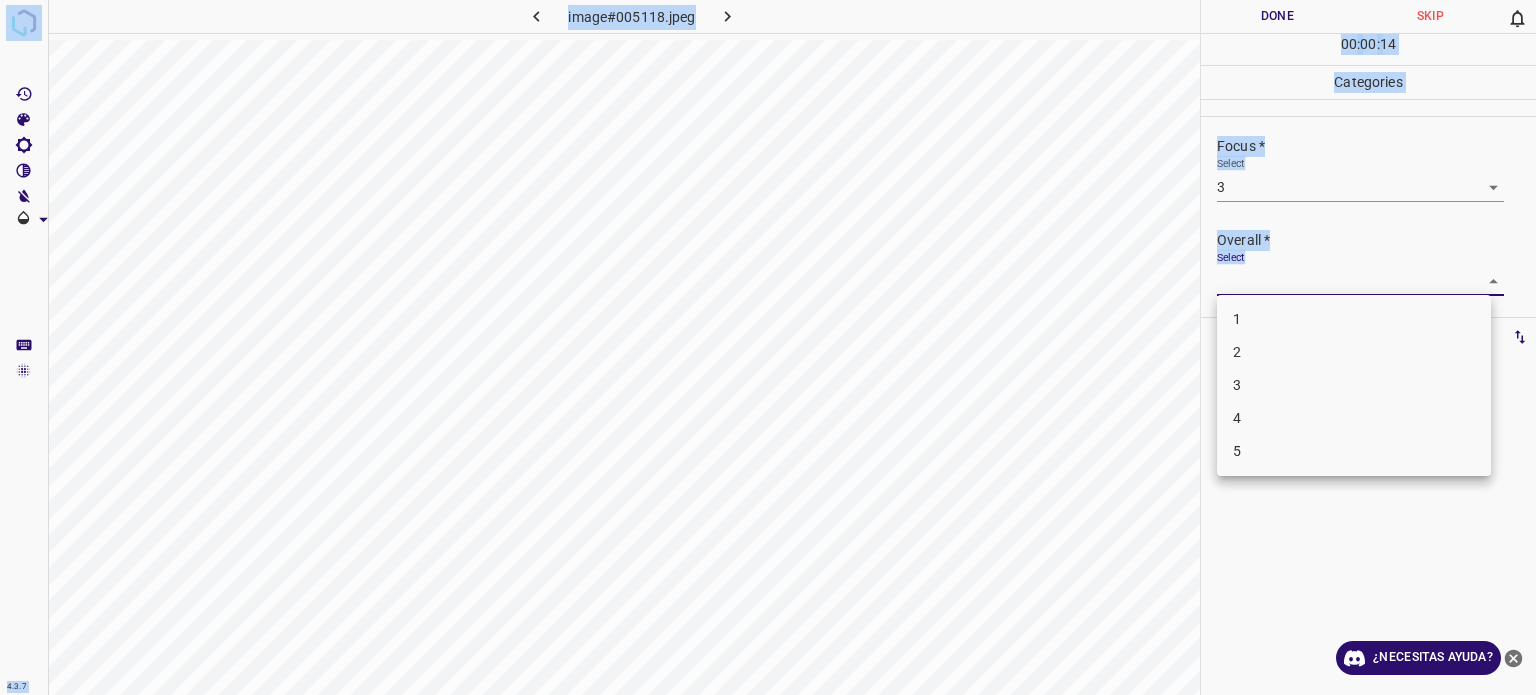 click on "4.3.7 image#005118.jpeg Done Skip 0 00   : 00   : 14   Categories Lighting *  Select 3 3 Focus *  Select 3 3 Overall *  Select ​ Labels   0 Categories 1 Lighting 2 Focus 3 Overall Tools Space Change between modes (Draw & Edit) I Auto labeling R Restore zoom M Zoom in N Zoom out Delete Delete selecte label Filters Z Restore filters X Saturation filter C Brightness filter V Contrast filter B Gray scale filter General O Download ¿Necesitas ayuda? - Texto - Esconder - Borrar Texto original Valora esta traducción Tu opinión servirá para ayudar a mejorar el Traductor de Google 1 2 3 4 5" at bounding box center (768, 347) 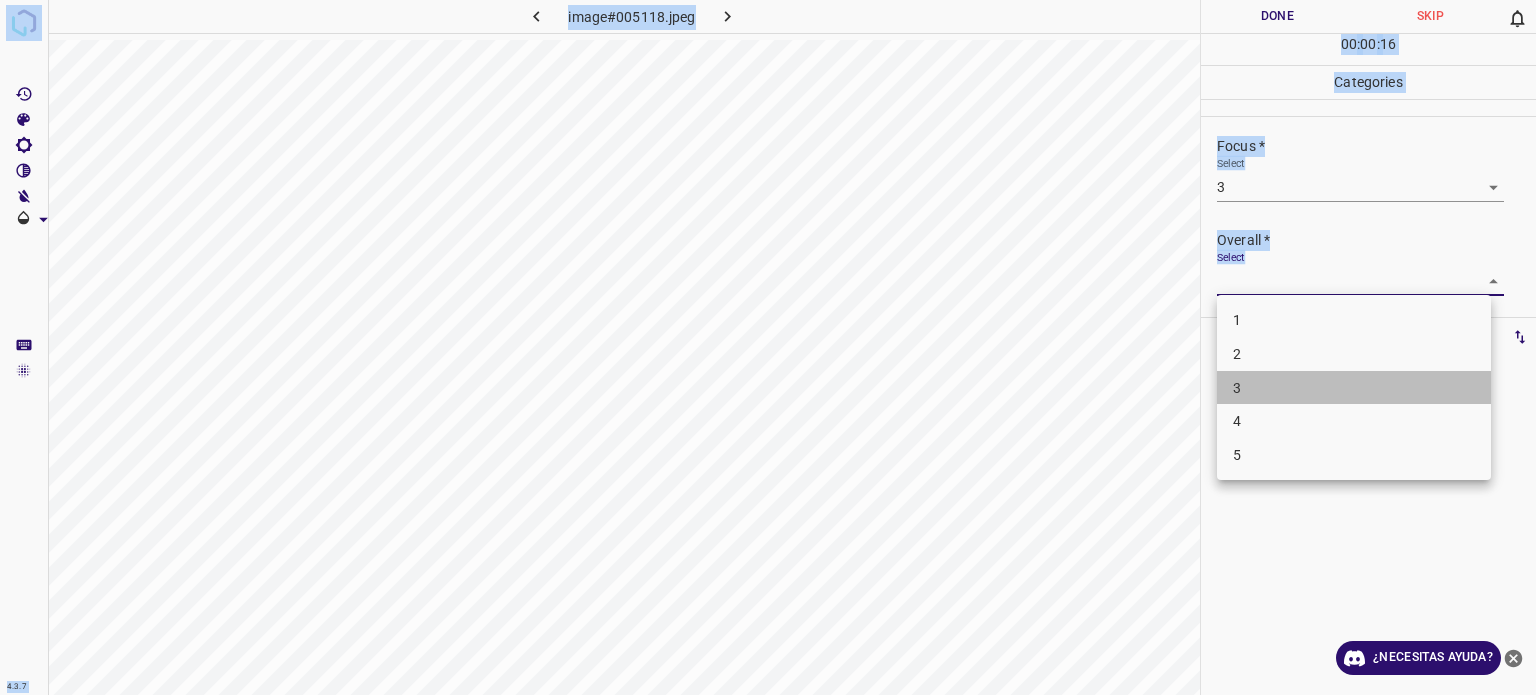 click on "3" at bounding box center (1354, 388) 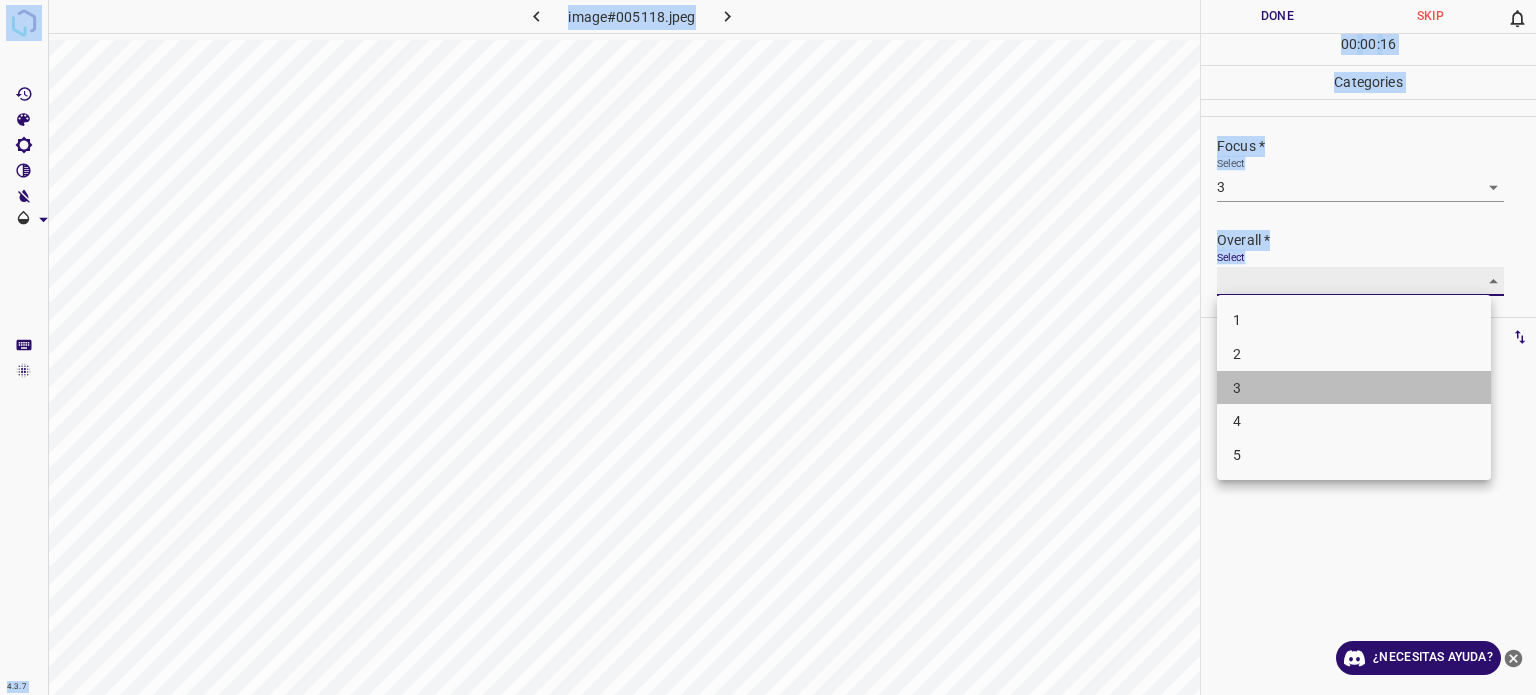 type on "3" 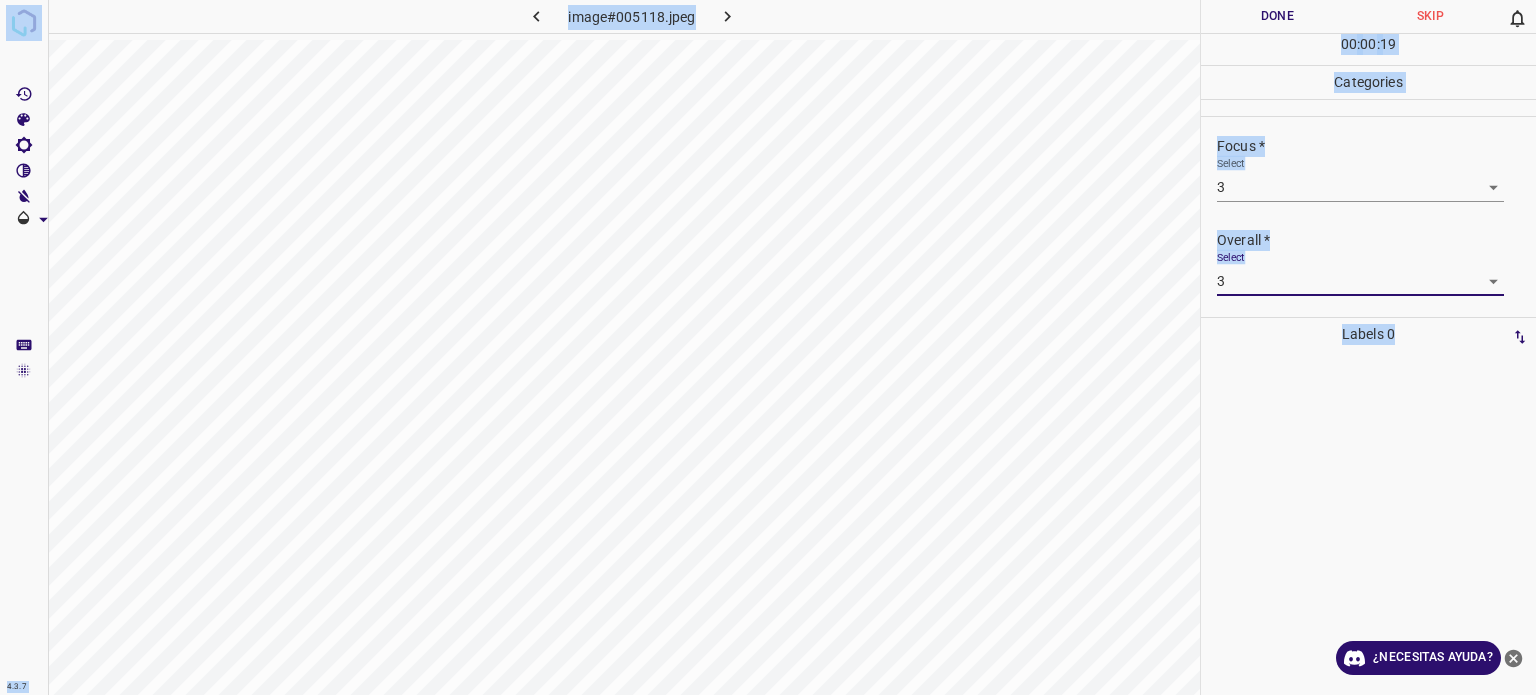 click on "Done" at bounding box center [1277, 16] 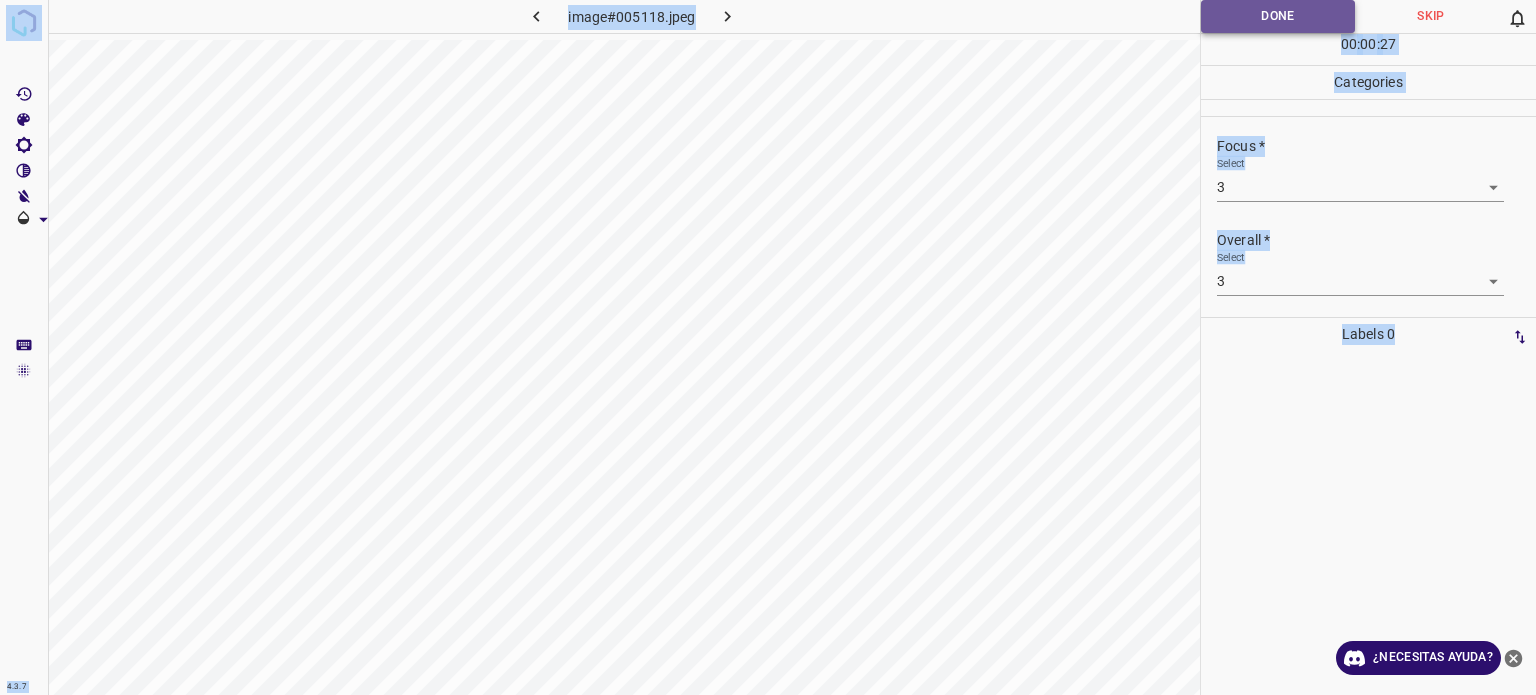 click on "Done" at bounding box center [1278, 16] 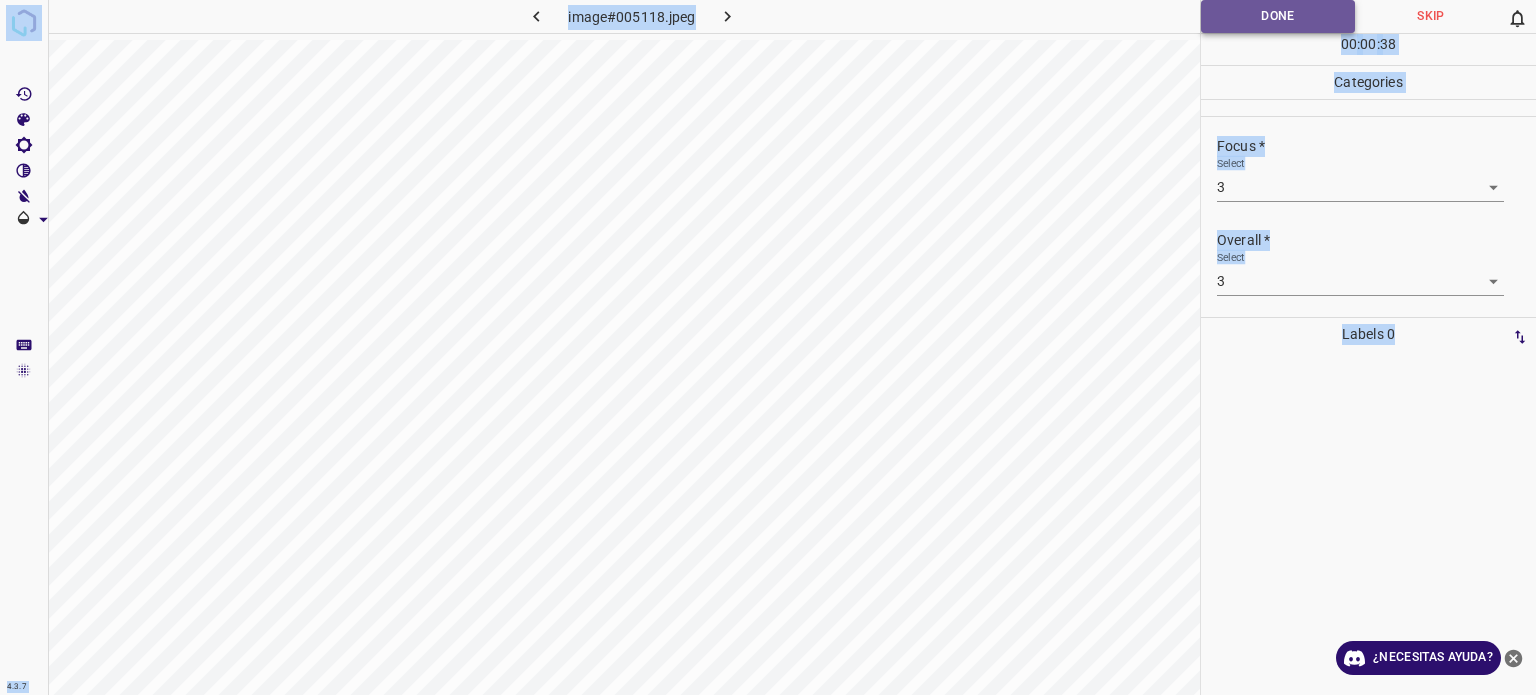 click on "Done" at bounding box center [1278, 16] 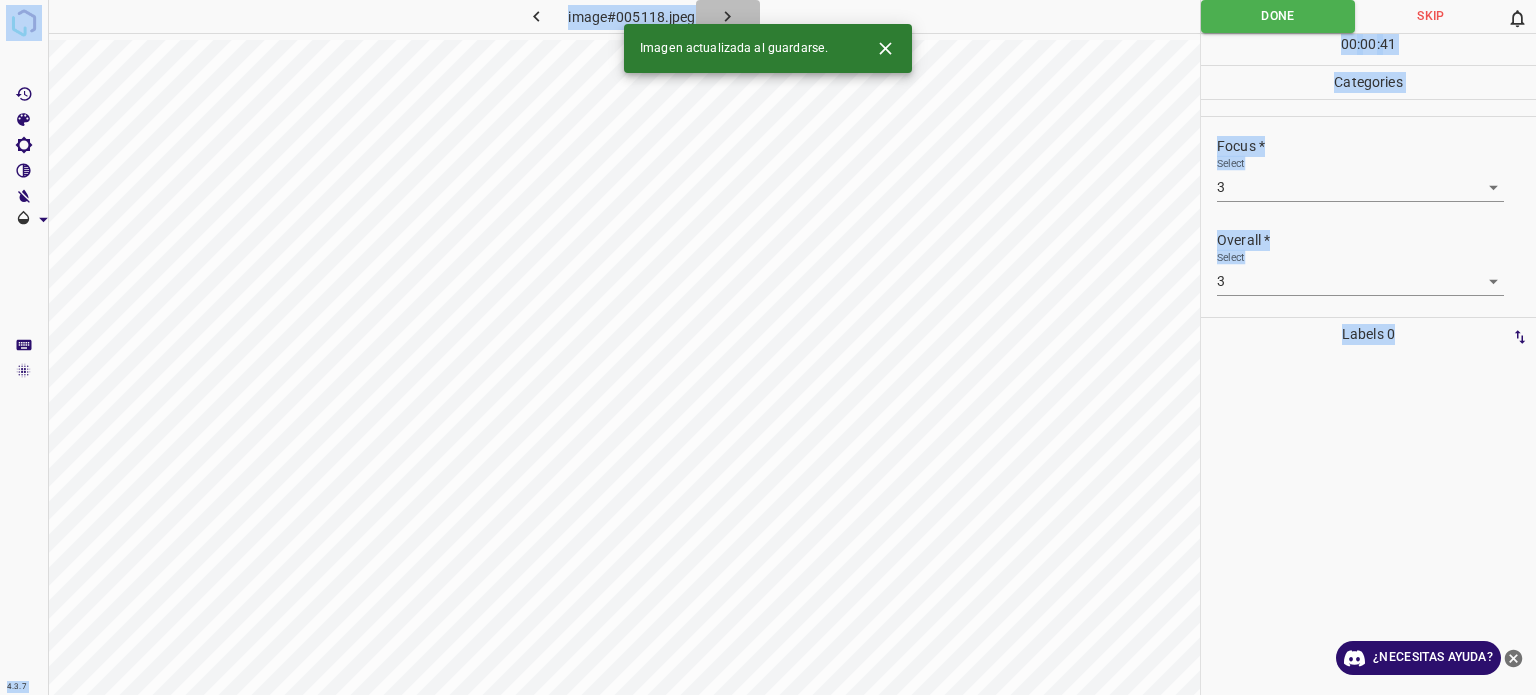 click 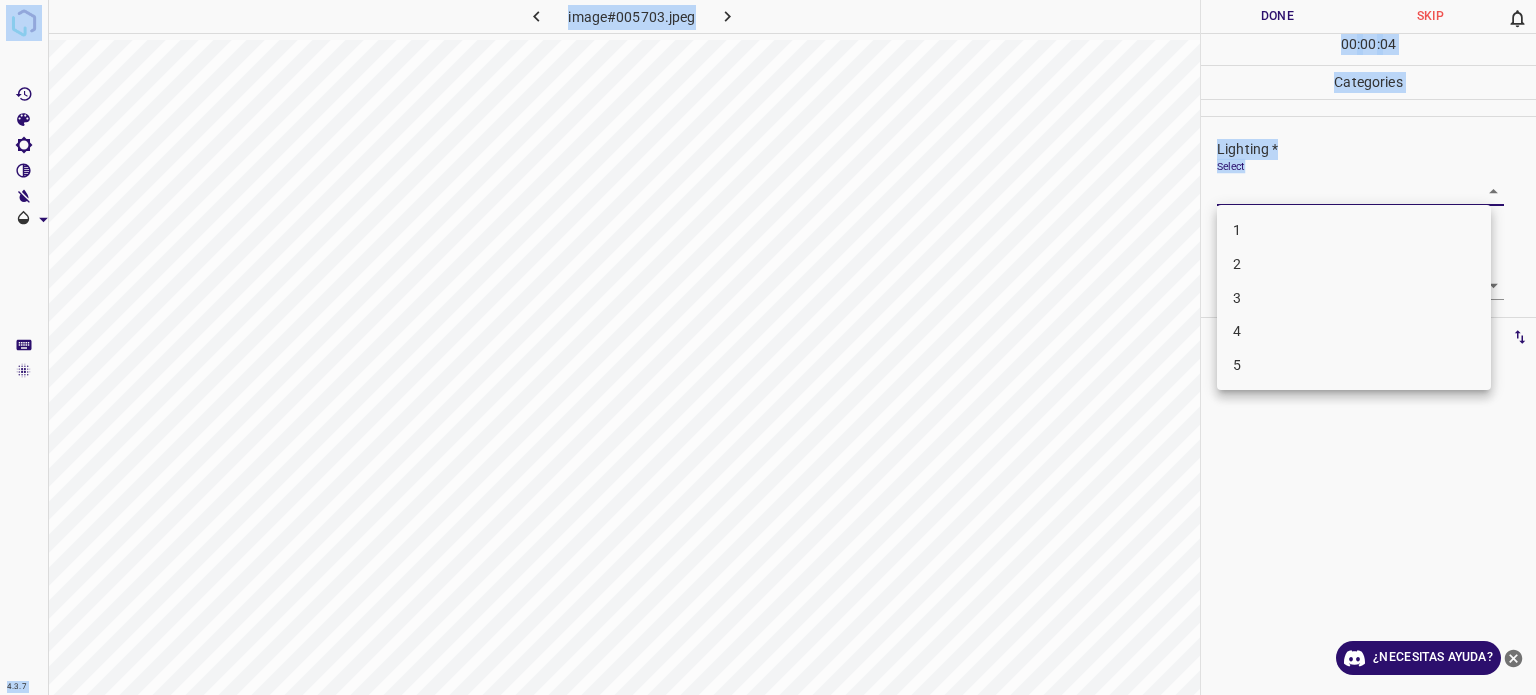 click on "4.3.7 image#005703.jpeg Done Skip 0 00   : 00   : 04   Categories Lighting *  Select ​ Focus *  Select ​ Overall *  Select ​ Labels   0 Categories 1 Lighting 2 Focus 3 Overall Tools Space Change between modes (Draw & Edit) I Auto labeling R Restore zoom M Zoom in N Zoom out Delete Delete selecte label Filters Z Restore filters X Saturation filter C Brightness filter V Contrast filter B Gray scale filter General O Download ¿Necesitas ayuda? - Texto - Esconder - Borrar Texto original Valora esta traducción Tu opinión servirá para ayudar a mejorar el Traductor de Google 1 2 3 4 5" at bounding box center [768, 347] 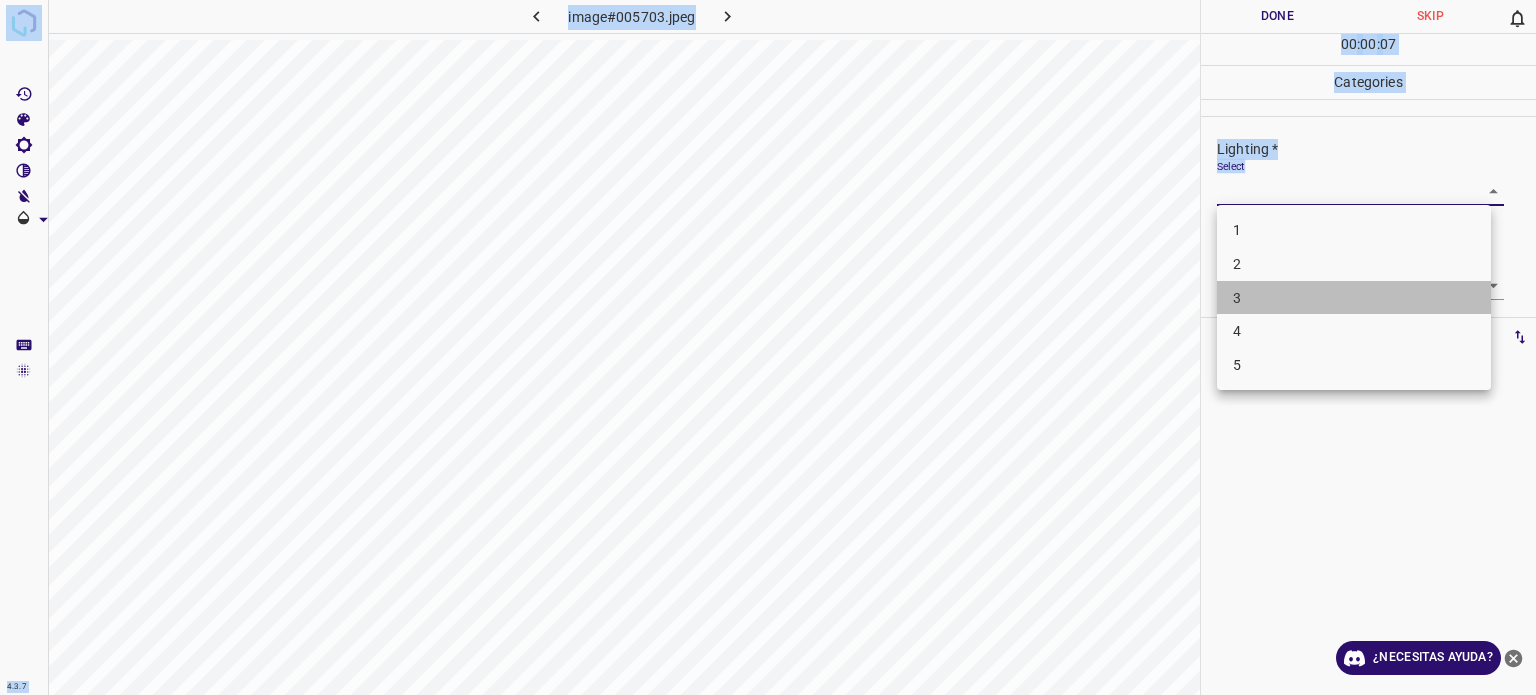 click on "3" at bounding box center [1354, 298] 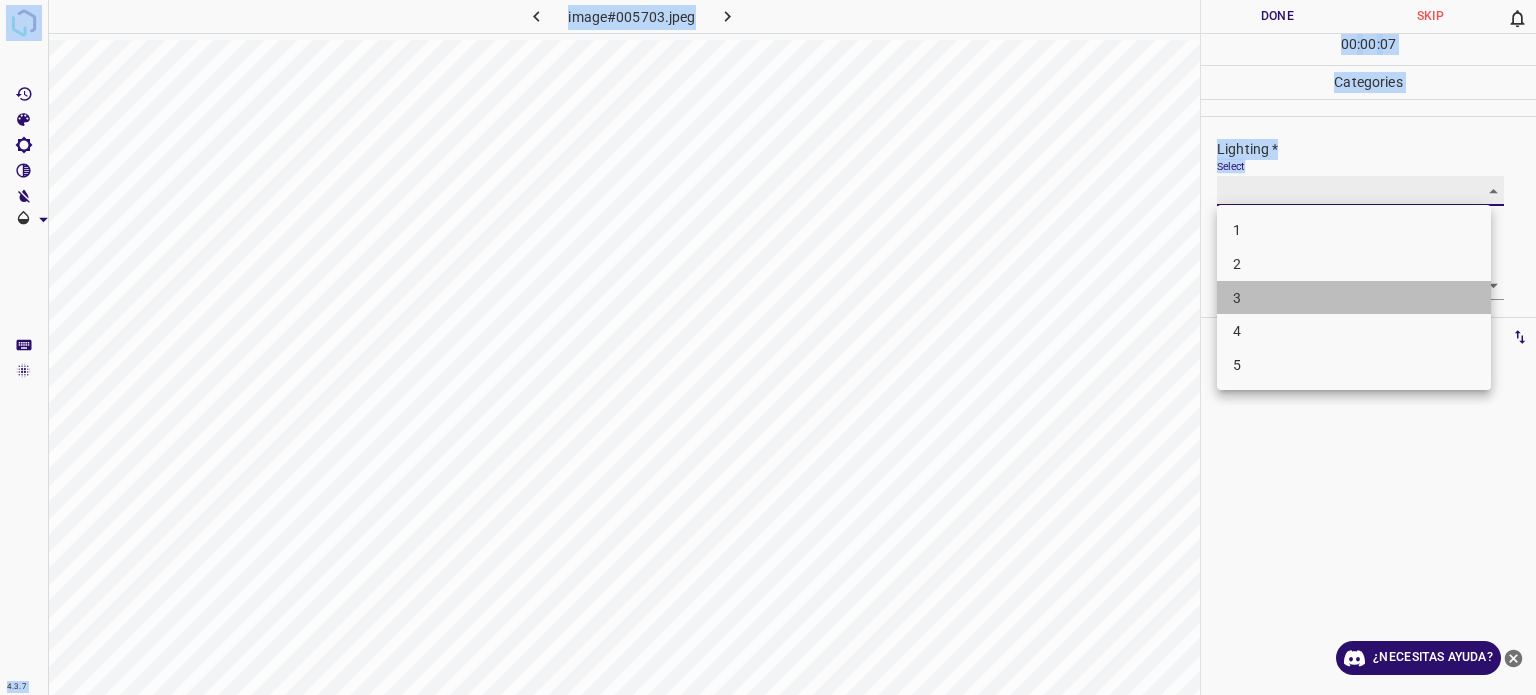 type on "3" 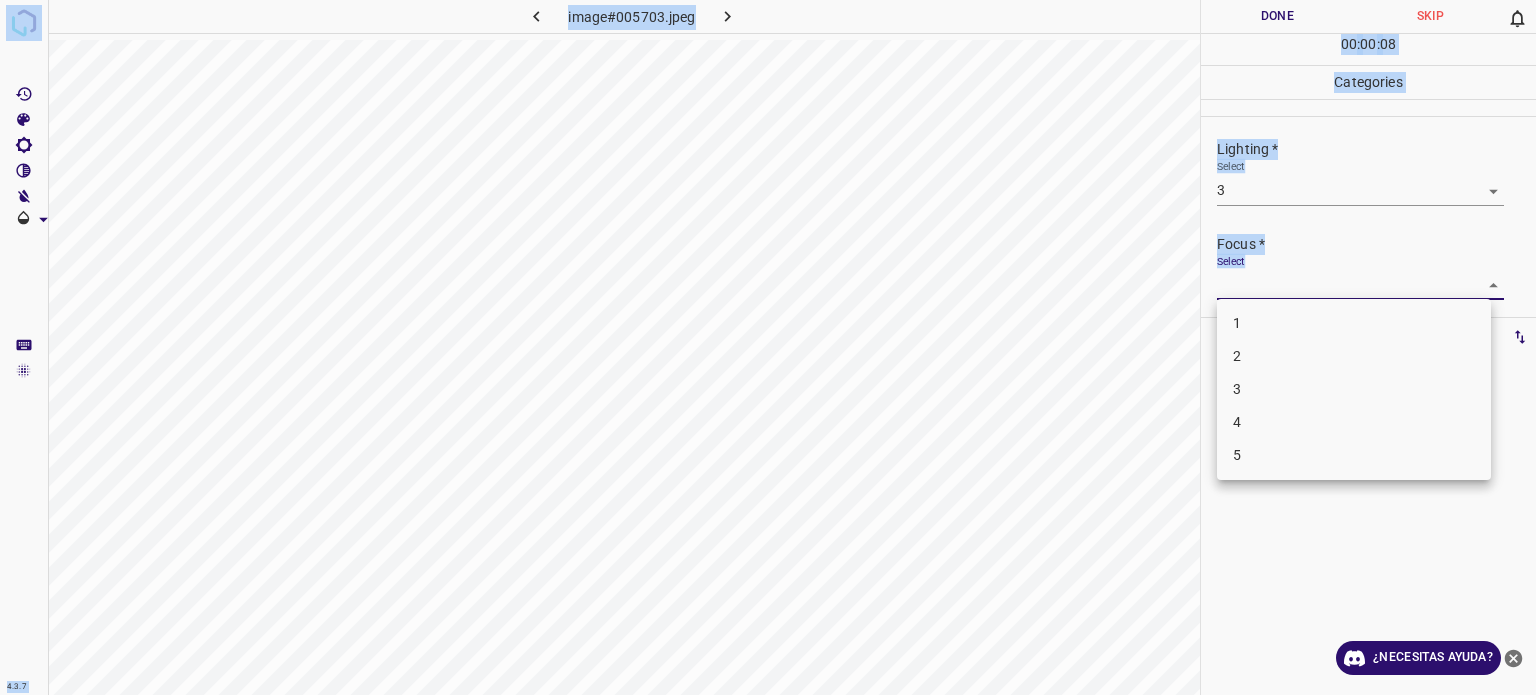 click on "4.3.7 image#005703.jpeg Done Skip 0 00   : 00   : 08   Categories Lighting *  Select 3 3 Focus *  Select ​ Overall *  Select ​ Labels   0 Categories 1 Lighting 2 Focus 3 Overall Tools Space Change between modes (Draw & Edit) I Auto labeling R Restore zoom M Zoom in N Zoom out Delete Delete selecte label Filters Z Restore filters X Saturation filter C Brightness filter V Contrast filter B Gray scale filter General O Download ¿Necesitas ayuda? - Texto - Esconder - Borrar Texto original Valora esta traducción Tu opinión servirá para ayudar a mejorar el Traductor de Google 1 2 3 4 5" at bounding box center (768, 347) 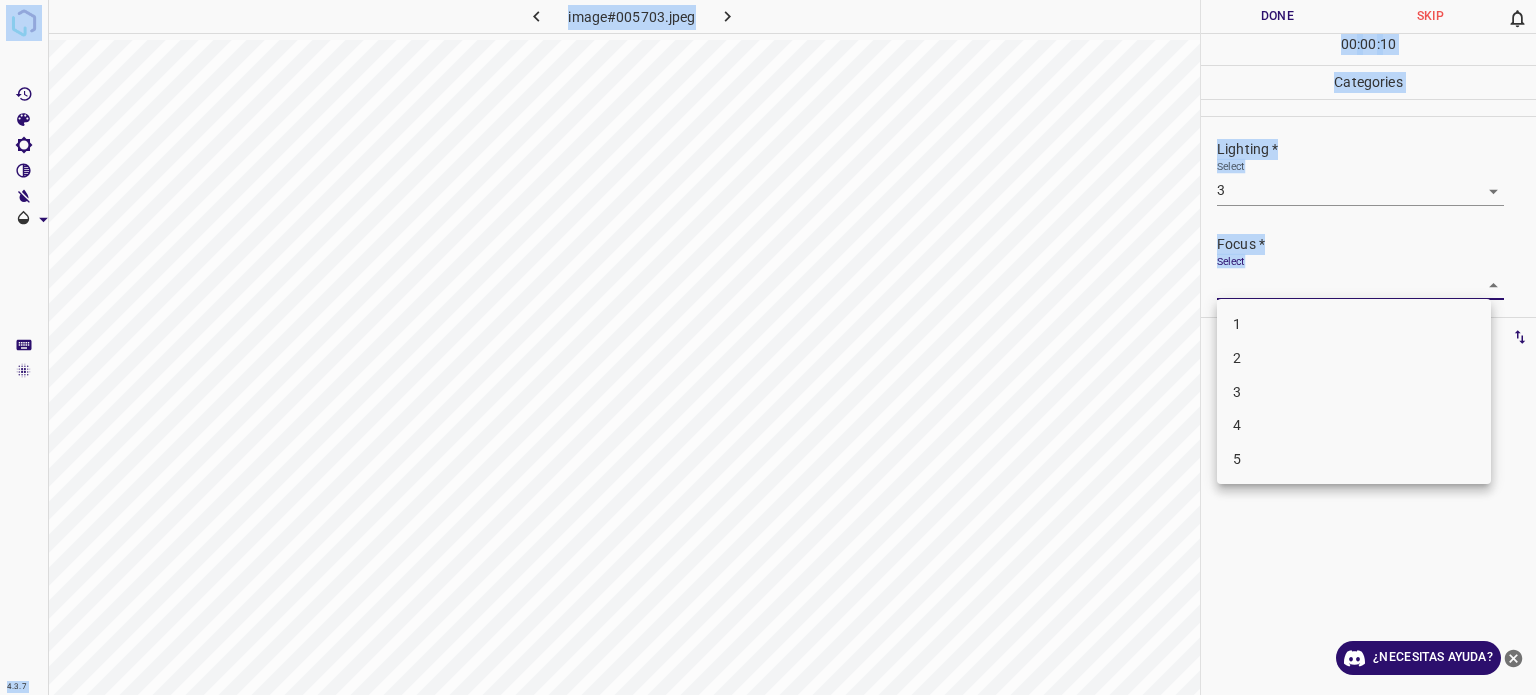 click on "3" at bounding box center [1354, 392] 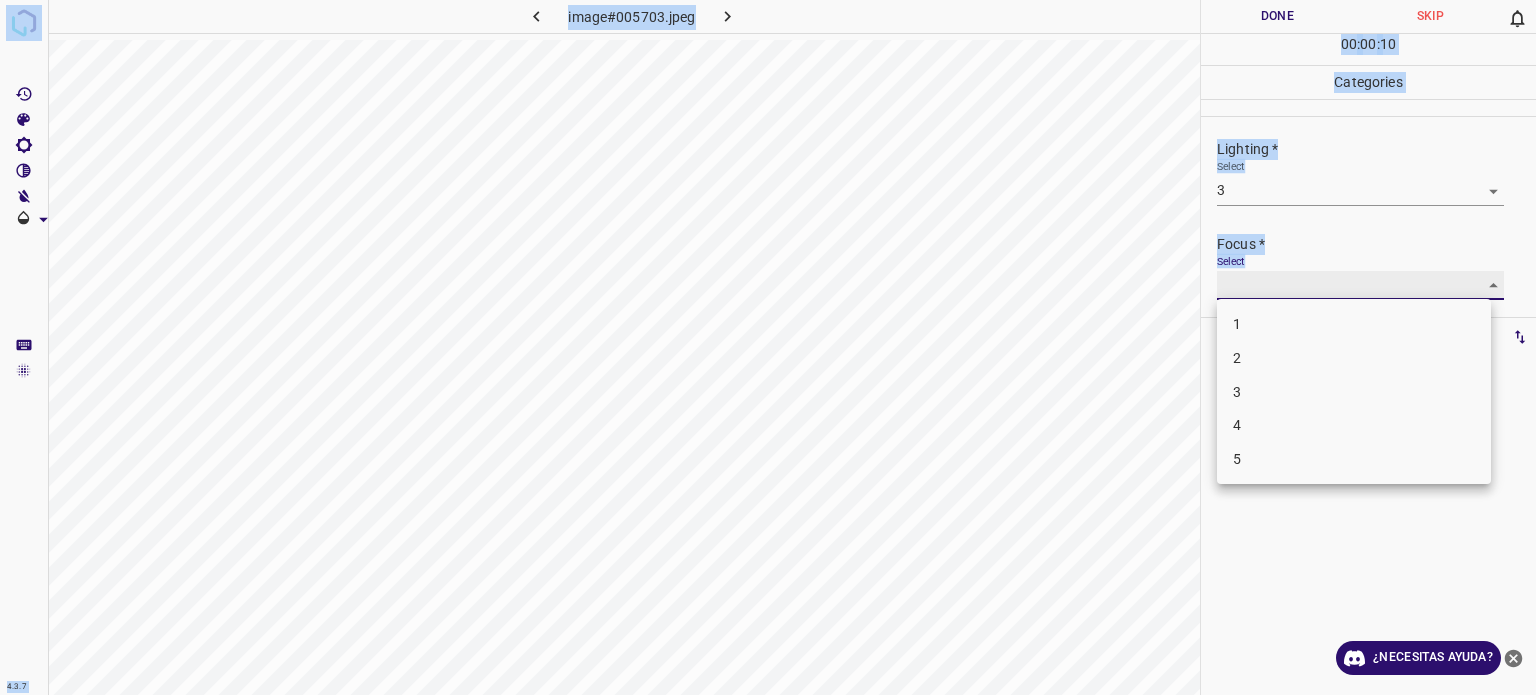 type on "3" 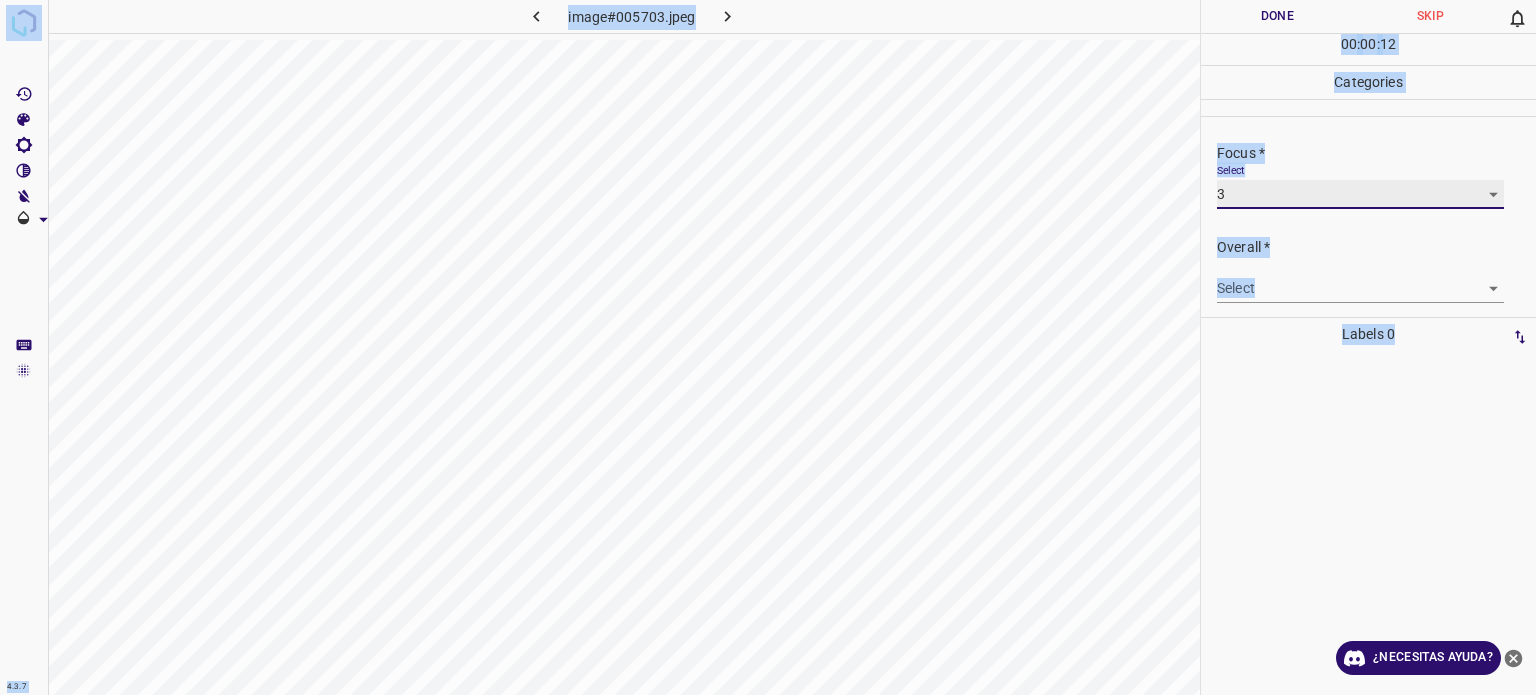 scroll, scrollTop: 98, scrollLeft: 0, axis: vertical 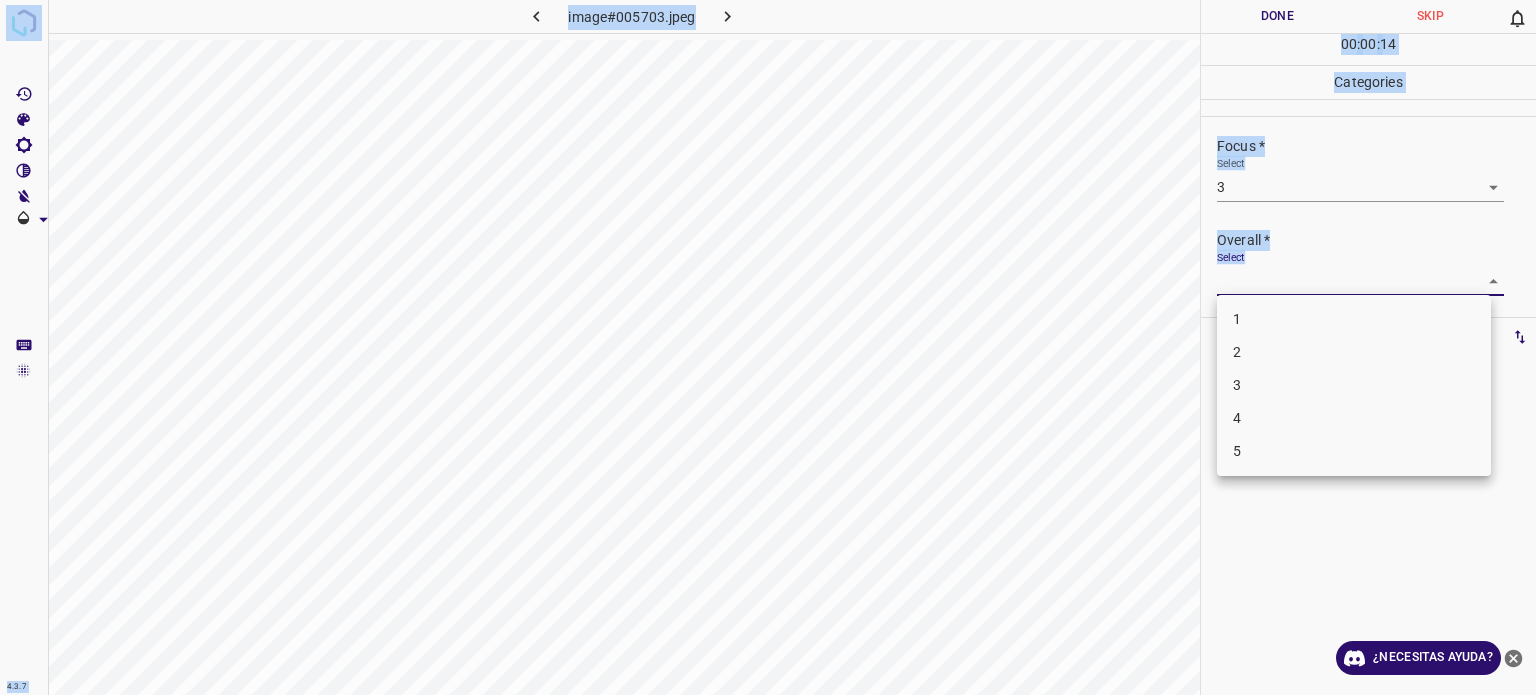click on "4.3.7 image#005703.jpeg Done Skip 0 00   : 00   : 14   Categories Lighting *  Select 3 3 Focus *  Select 3 3 Overall *  Select ​ Labels   0 Categories 1 Lighting 2 Focus 3 Overall Tools Space Change between modes (Draw & Edit) I Auto labeling R Restore zoom M Zoom in N Zoom out Delete Delete selecte label Filters Z Restore filters X Saturation filter C Brightness filter V Contrast filter B Gray scale filter General O Download ¿Necesitas ayuda? - Texto - Esconder - Borrar Texto original Valora esta traducción Tu opinión servirá para ayudar a mejorar el Traductor de Google 1 2 3 4 5" at bounding box center (768, 347) 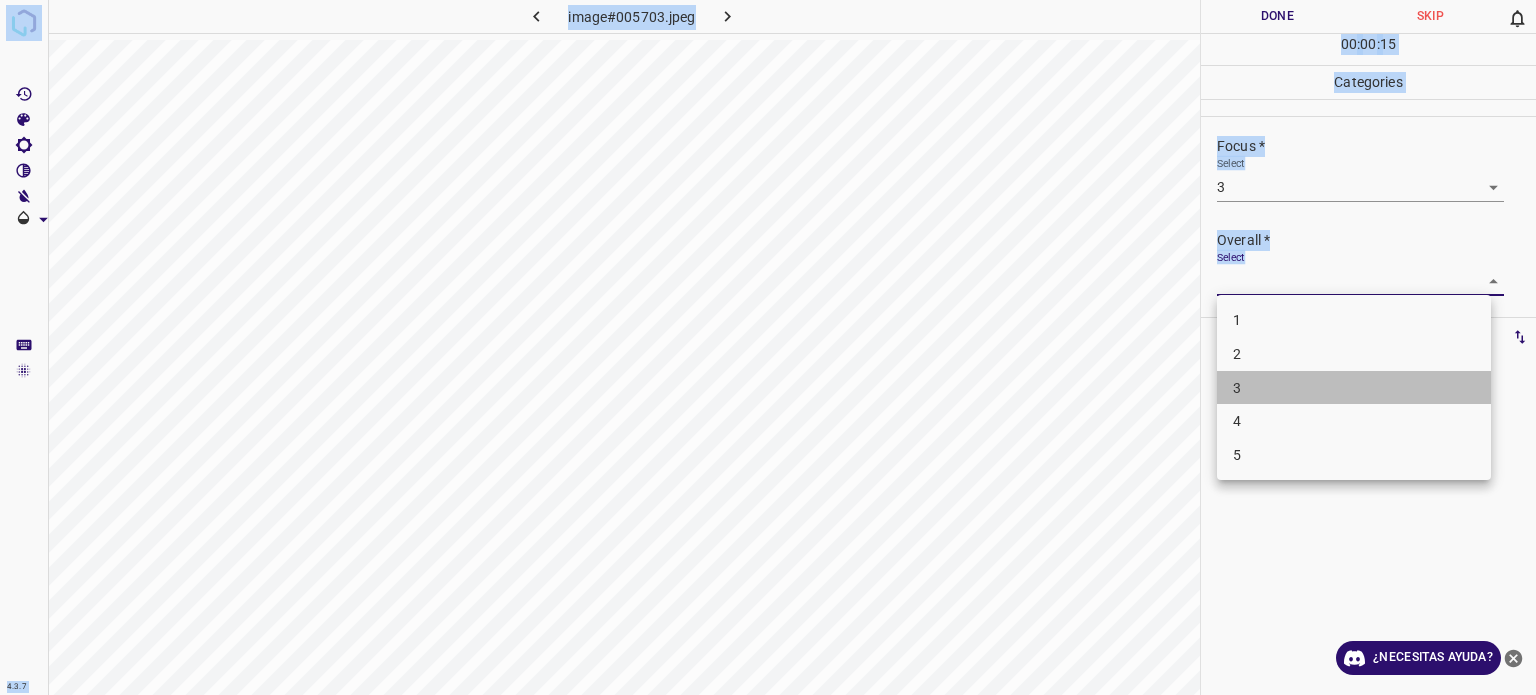 click on "3" at bounding box center [1237, 387] 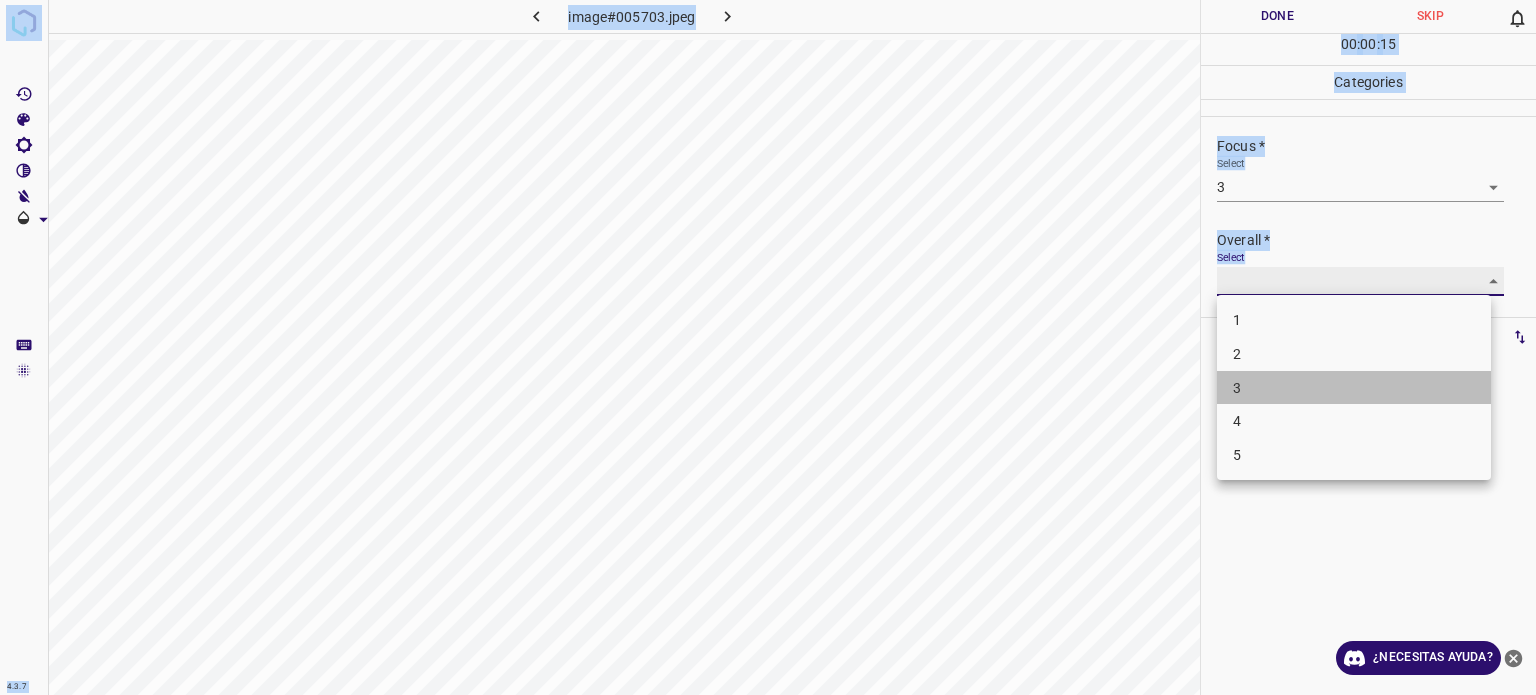 type on "3" 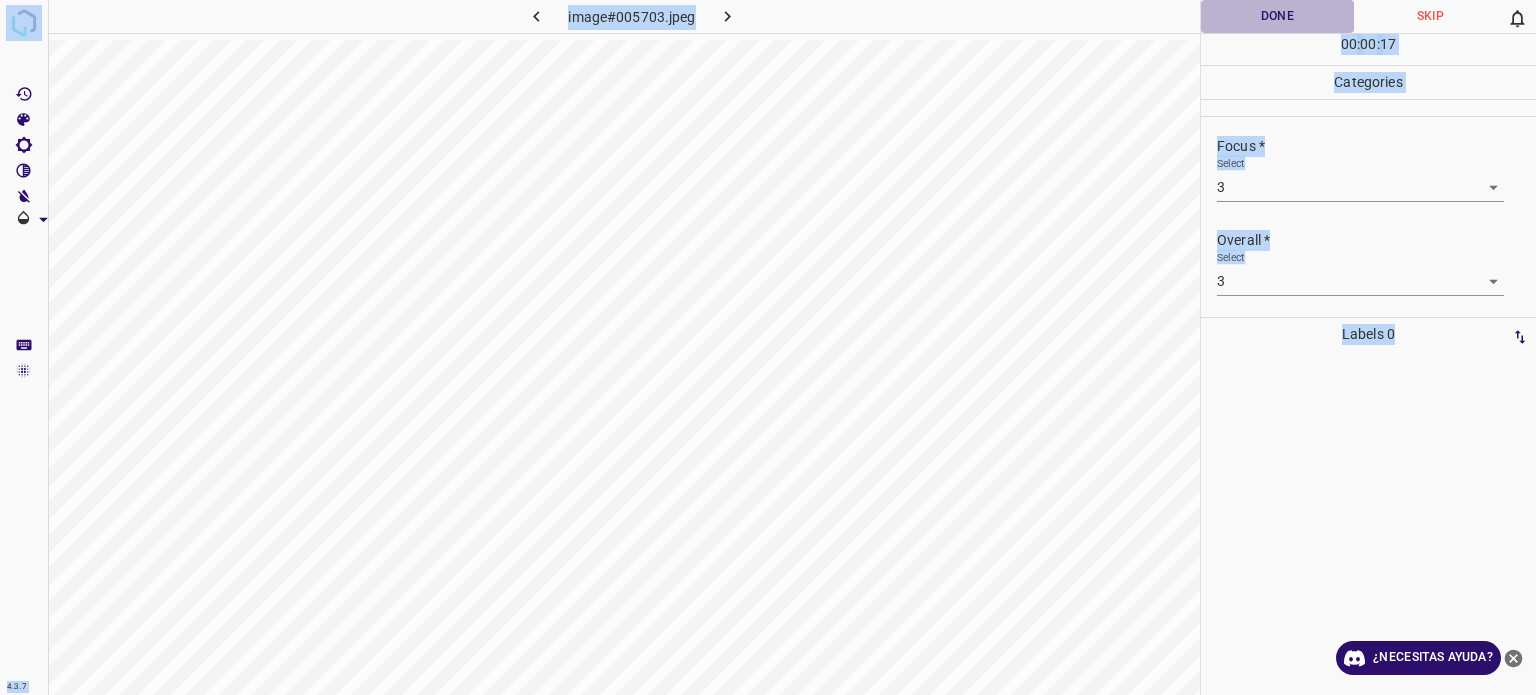 click on "Done" at bounding box center [1277, 16] 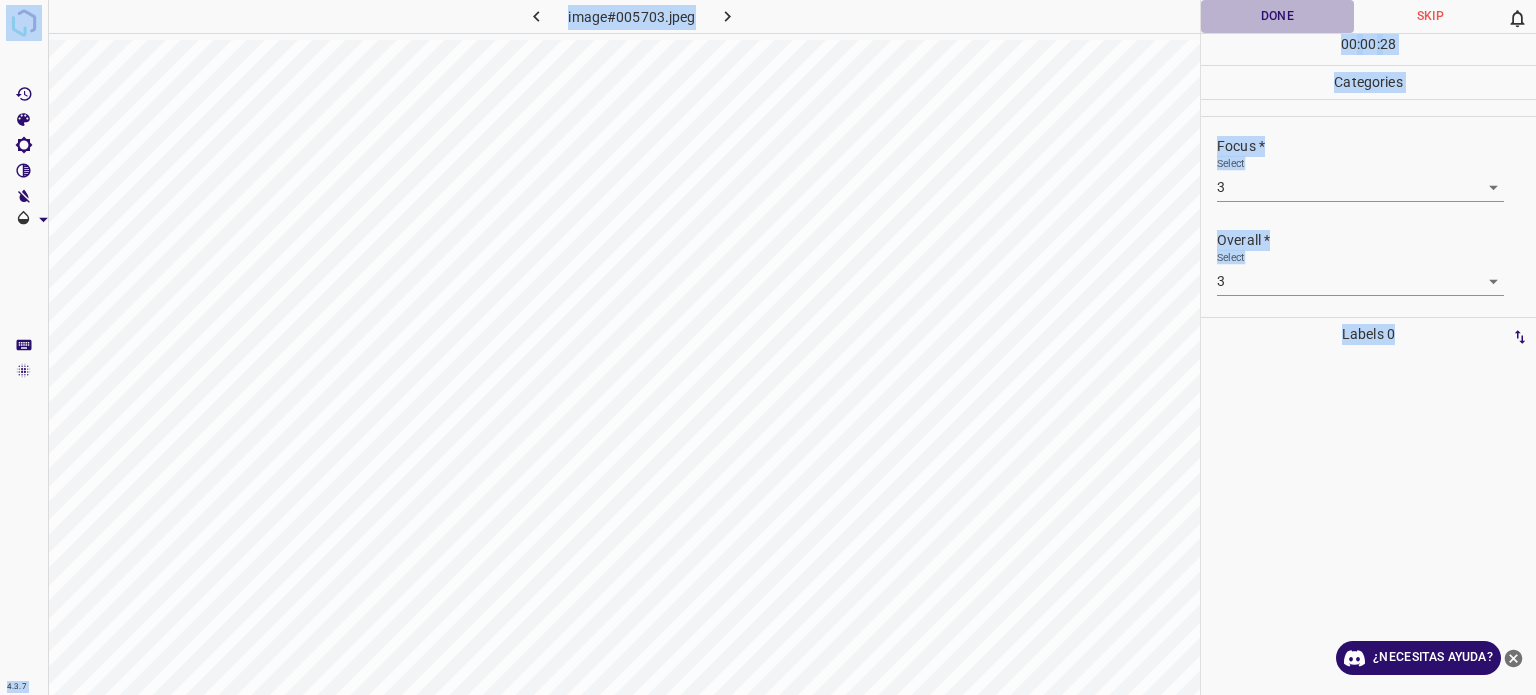 click on "Done" at bounding box center [1277, 16] 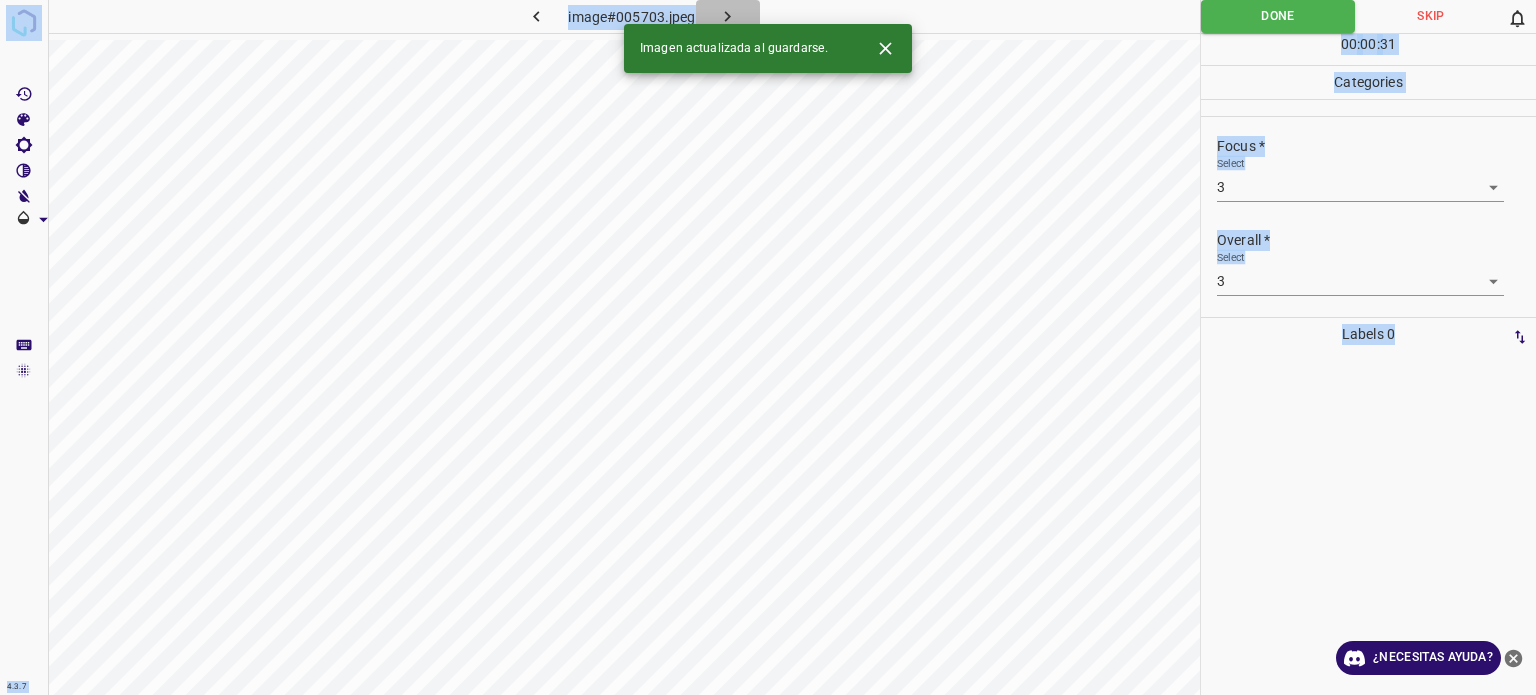 click 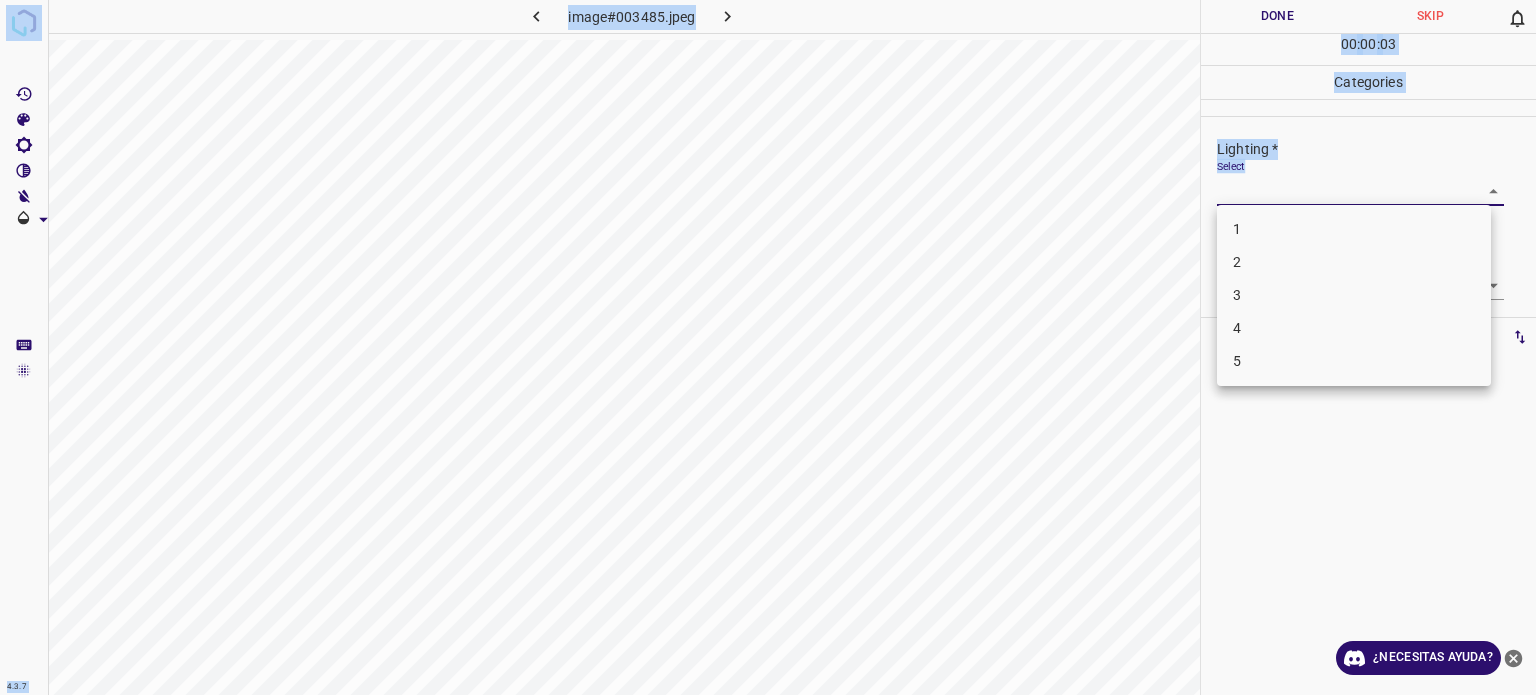 click on "4.3.7 image#003485.jpeg Done Skip 0 00   : 00   : 03   Categories Lighting *  Select ​ Focus *  Select ​ Overall *  Select ​ Labels   0 Categories 1 Lighting 2 Focus 3 Overall Tools Space Change between modes (Draw & Edit) I Auto labeling R Restore zoom M Zoom in N Zoom out Delete Delete selecte label Filters Z Restore filters X Saturation filter C Brightness filter V Contrast filter B Gray scale filter General O Download ¿Necesitas ayuda? - Texto - Esconder - Borrar Texto original Valora esta traducción Tu opinión servirá para ayudar a mejorar el Traductor de Google 1 2 3 4 5" at bounding box center [768, 347] 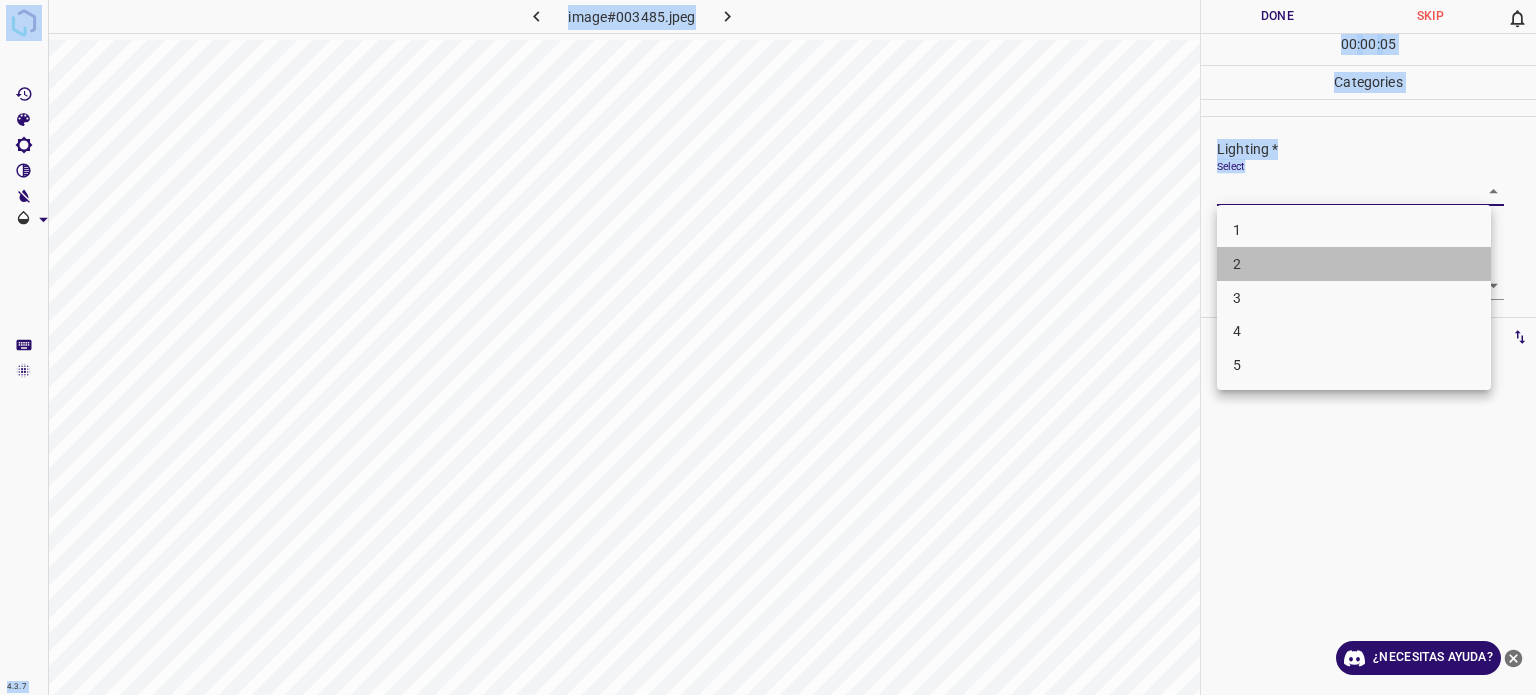 click on "2" at bounding box center (1354, 264) 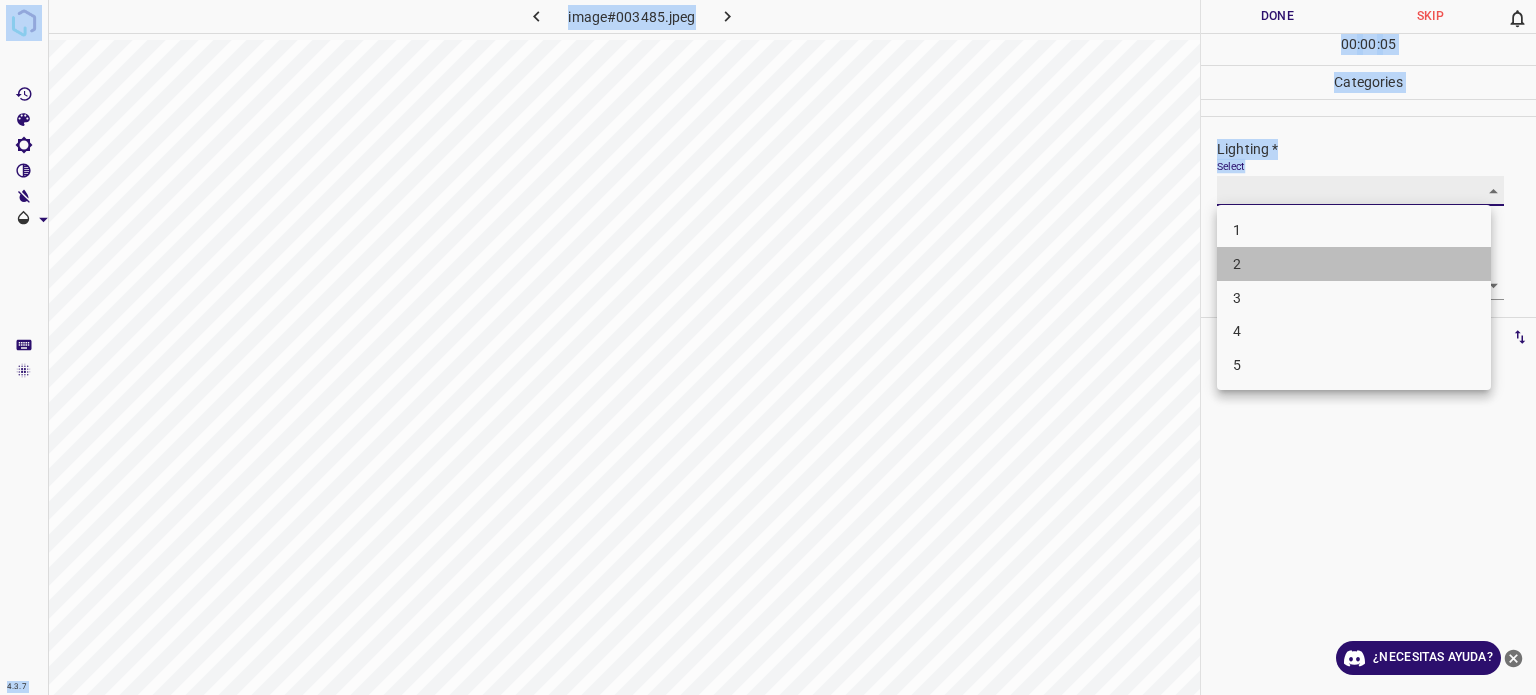 type on "2" 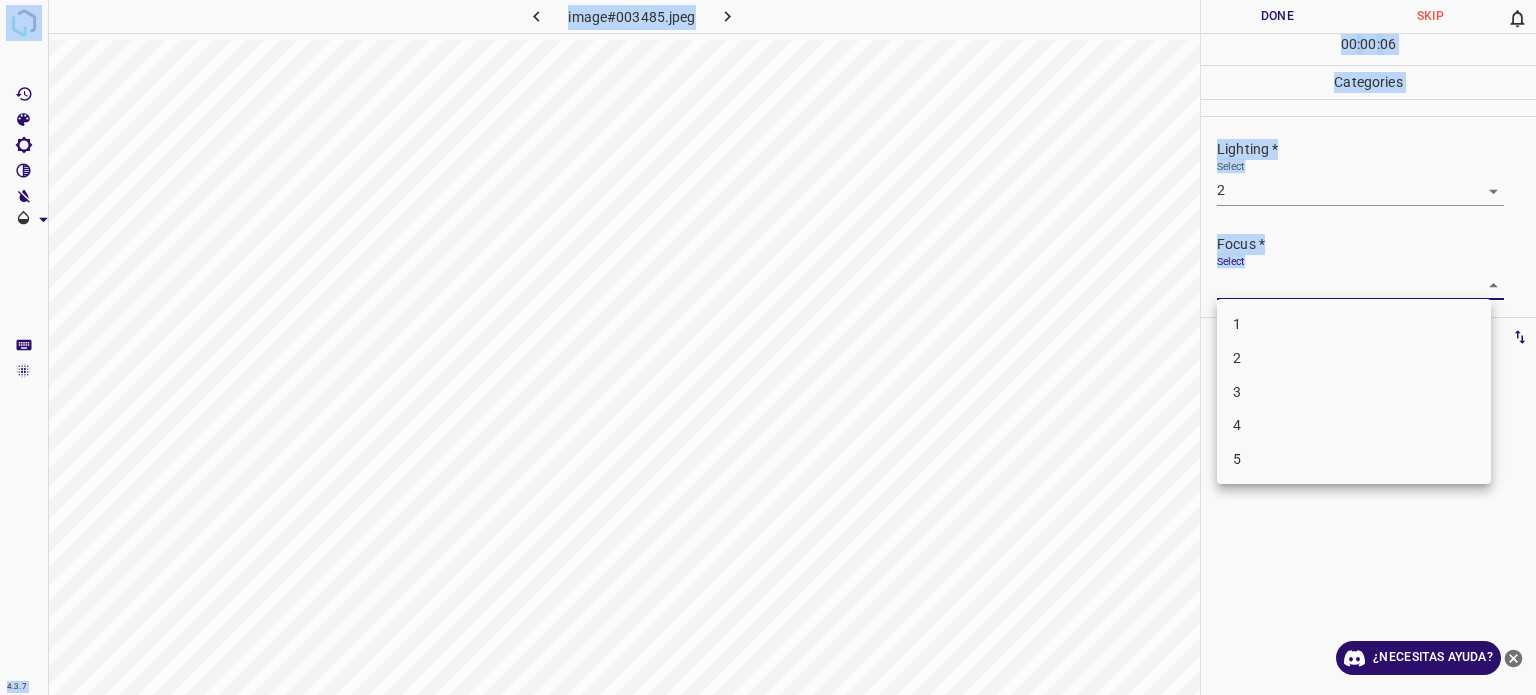 click on "4.3.7 image#003485.jpeg Done Skip 0 00   : 00   : 06   Categories Lighting *  Select 2 2 Focus *  Select ​ Overall *  Select ​ Labels   0 Categories 1 Lighting 2 Focus 3 Overall Tools Space Change between modes (Draw & Edit) I Auto labeling R Restore zoom M Zoom in N Zoom out Delete Delete selecte label Filters Z Restore filters X Saturation filter C Brightness filter V Contrast filter B Gray scale filter General O Download ¿Necesitas ayuda? - Texto - Esconder - Borrar Texto original Valora esta traducción Tu opinión servirá para ayudar a mejorar el Traductor de Google 1 2 3 4 5" at bounding box center (768, 347) 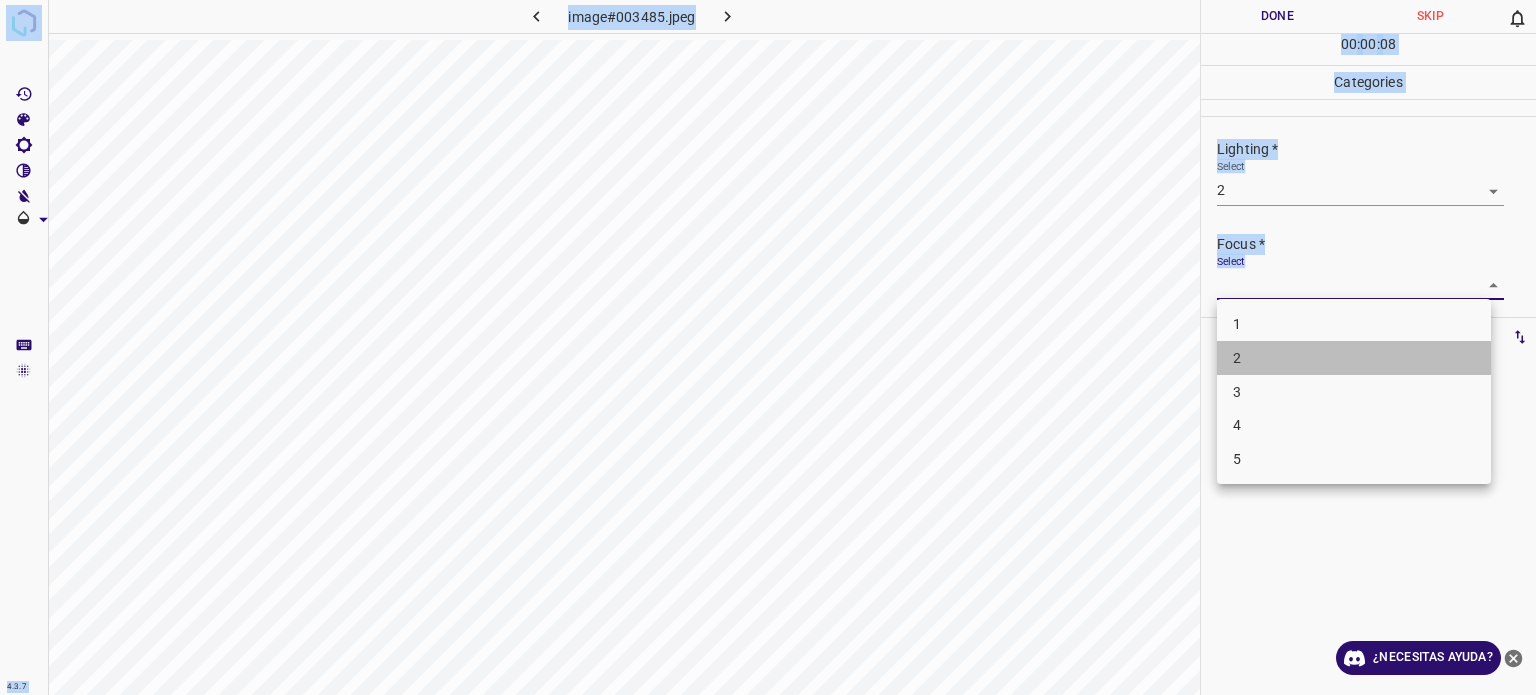 click on "2" at bounding box center [1354, 358] 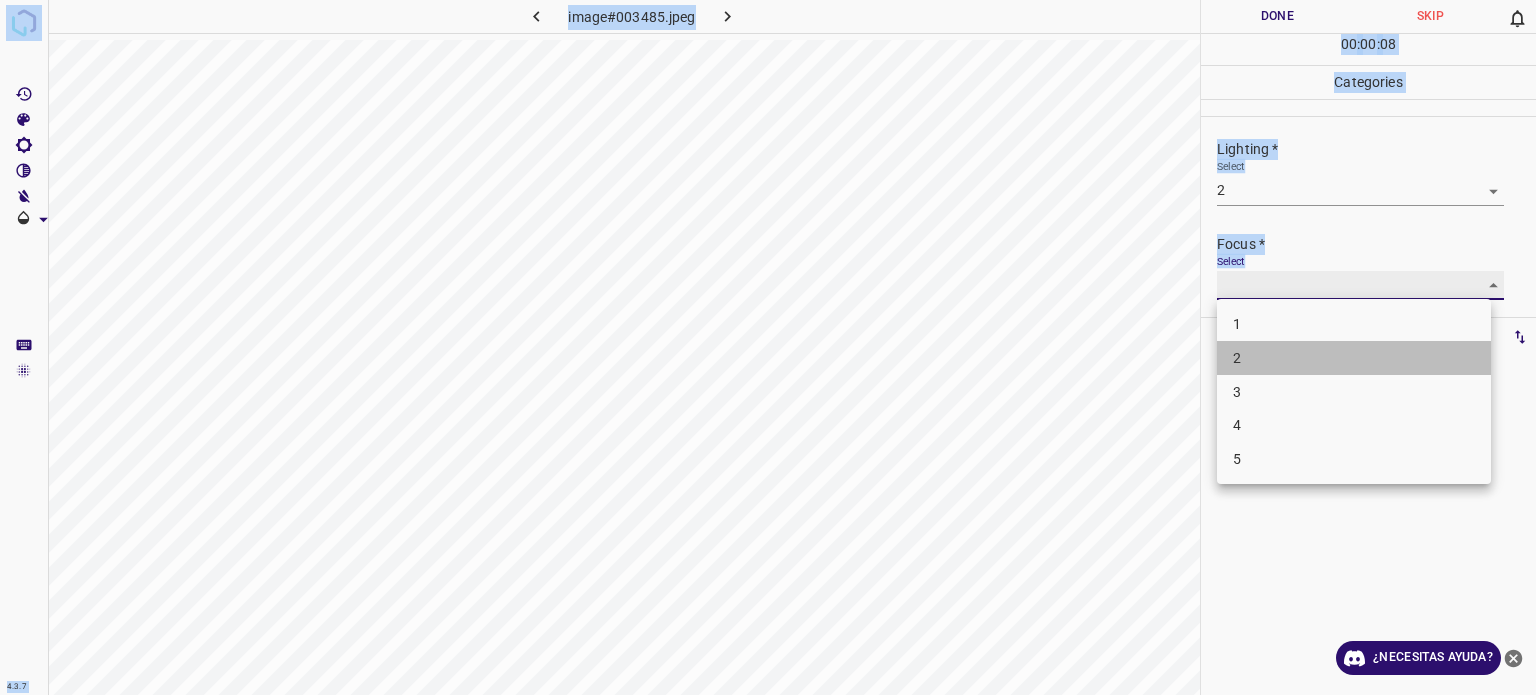 type on "2" 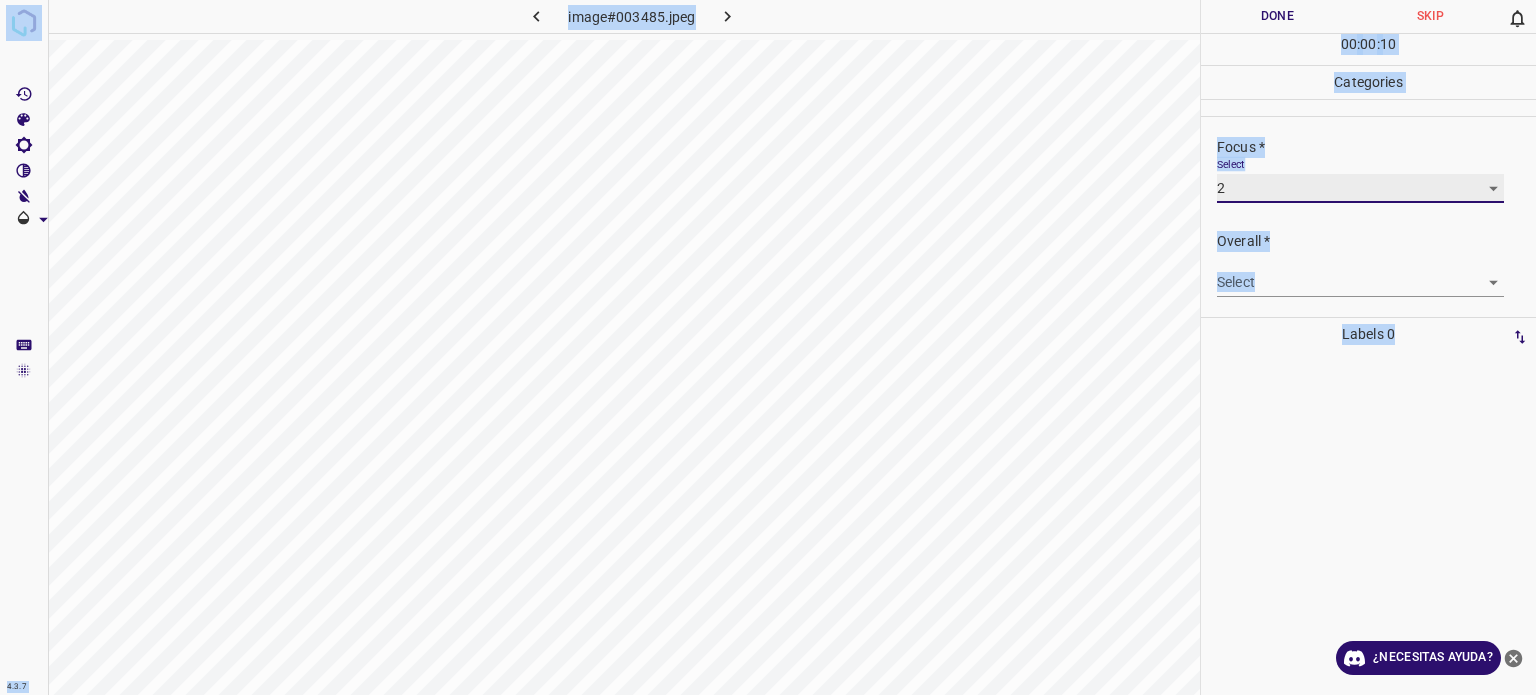 scroll, scrollTop: 98, scrollLeft: 0, axis: vertical 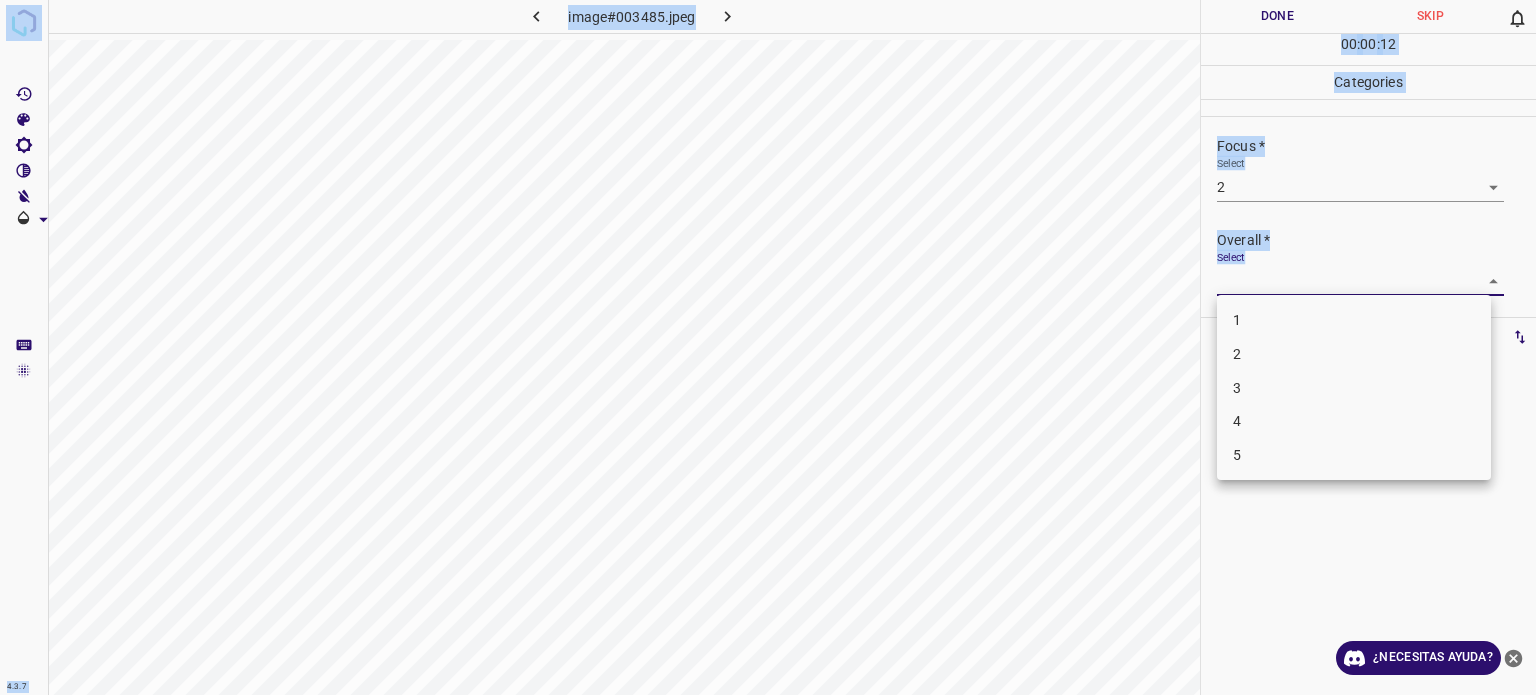 click on "4.3.7 image#003485.jpeg Done Skip 0 00   : 00   : 12   Categories Lighting *  Select 2 2 Focus *  Select 2 2 Overall *  Select ​ Labels   0 Categories 1 Lighting 2 Focus 3 Overall Tools Space Change between modes (Draw & Edit) I Auto labeling R Restore zoom M Zoom in N Zoom out Delete Delete selecte label Filters Z Restore filters X Saturation filter C Brightness filter V Contrast filter B Gray scale filter General O Download ¿Necesitas ayuda? - Texto - Esconder - Borrar Texto original Valora esta traducción Tu opinión servirá para ayudar a mejorar el Traductor de Google 1 2 3 4 5" at bounding box center (768, 347) 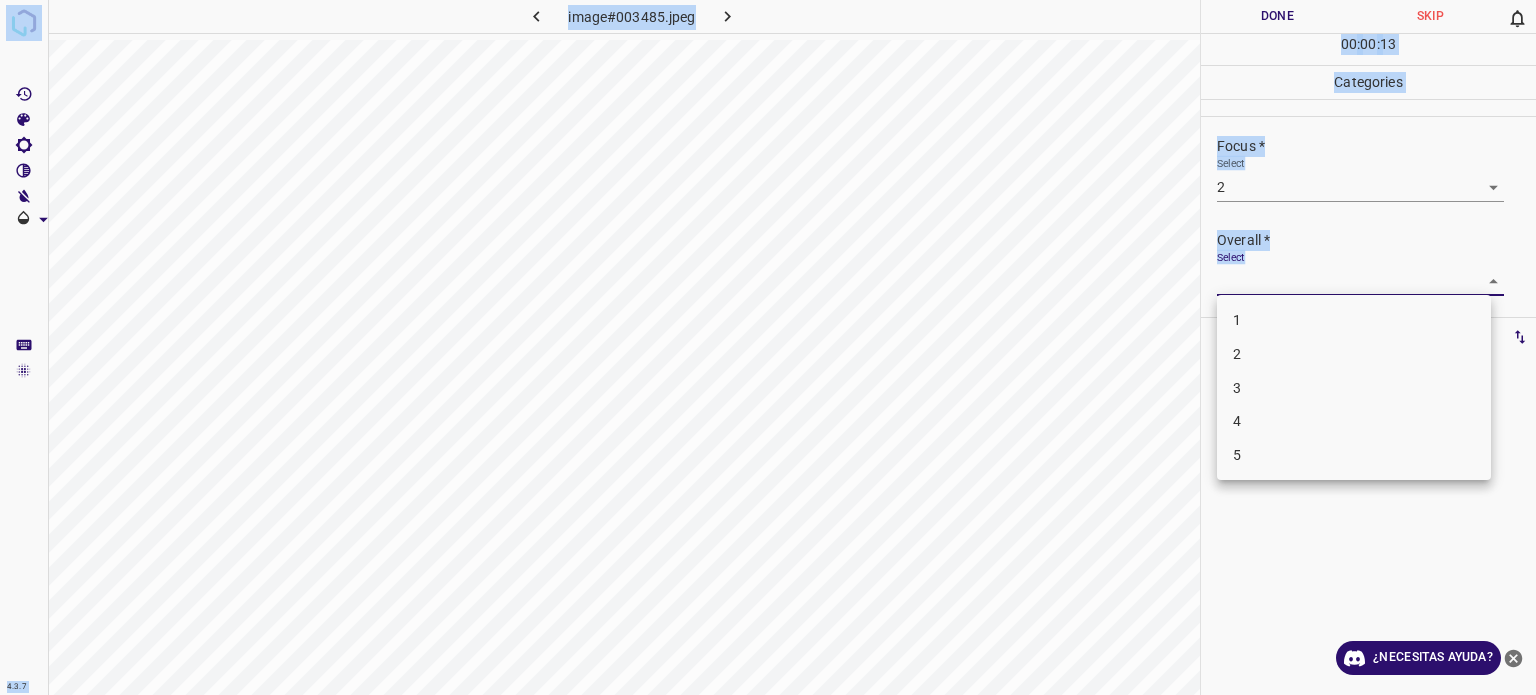click on "2" at bounding box center (1354, 354) 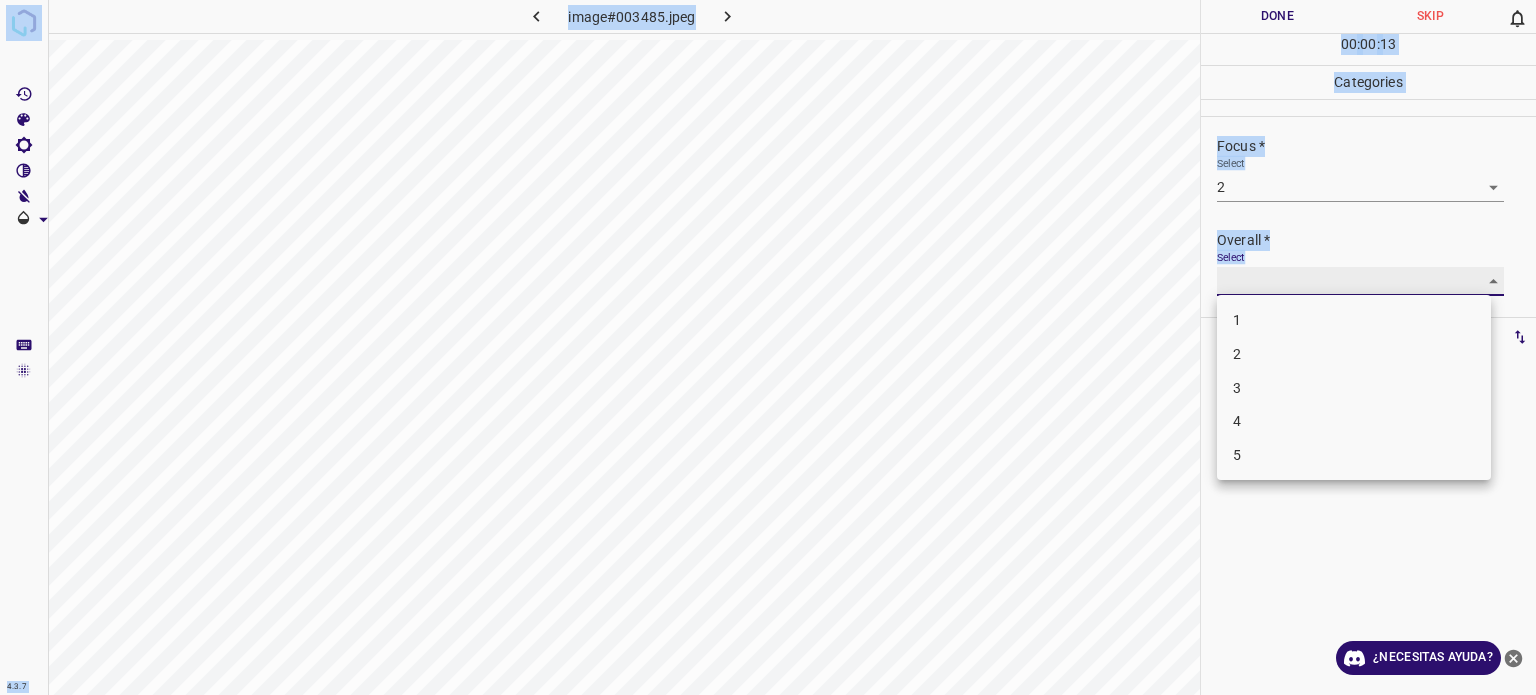 type on "2" 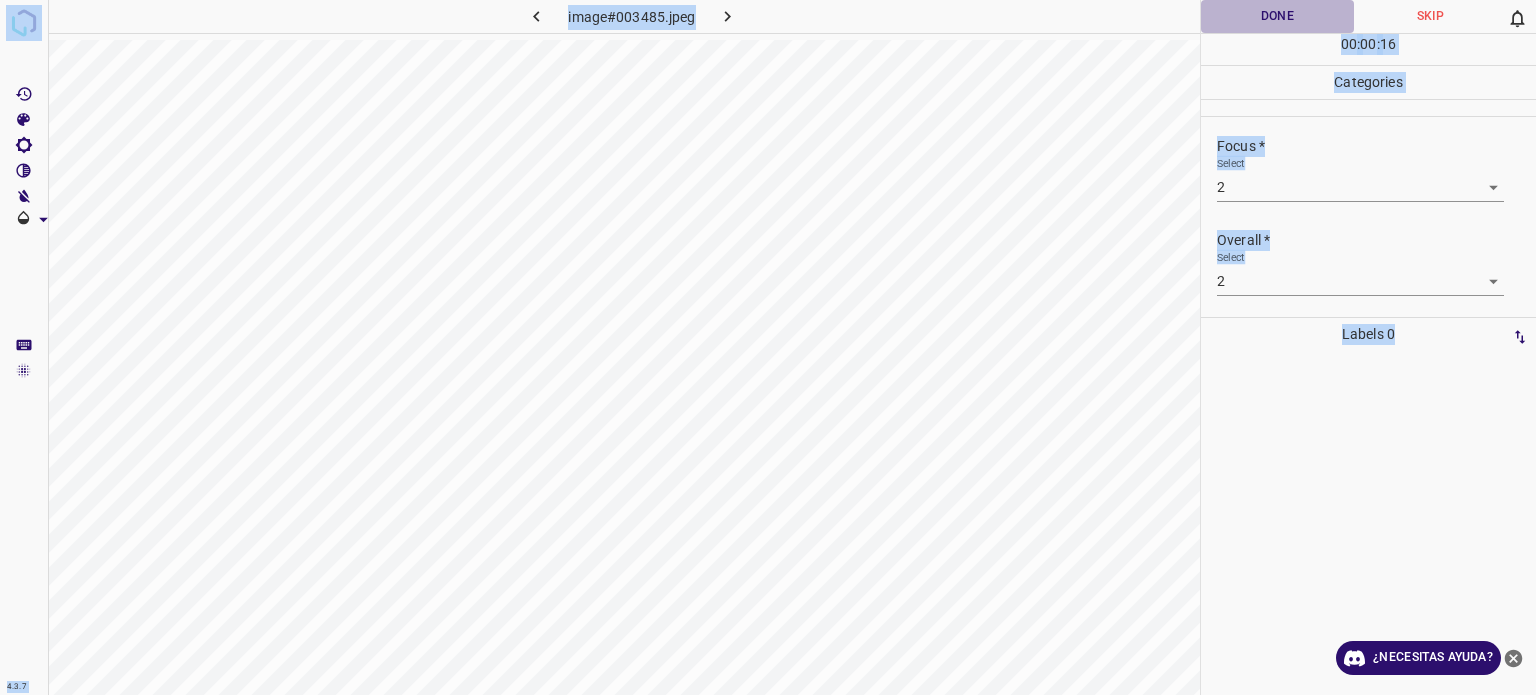 click on "Done" at bounding box center (1277, 16) 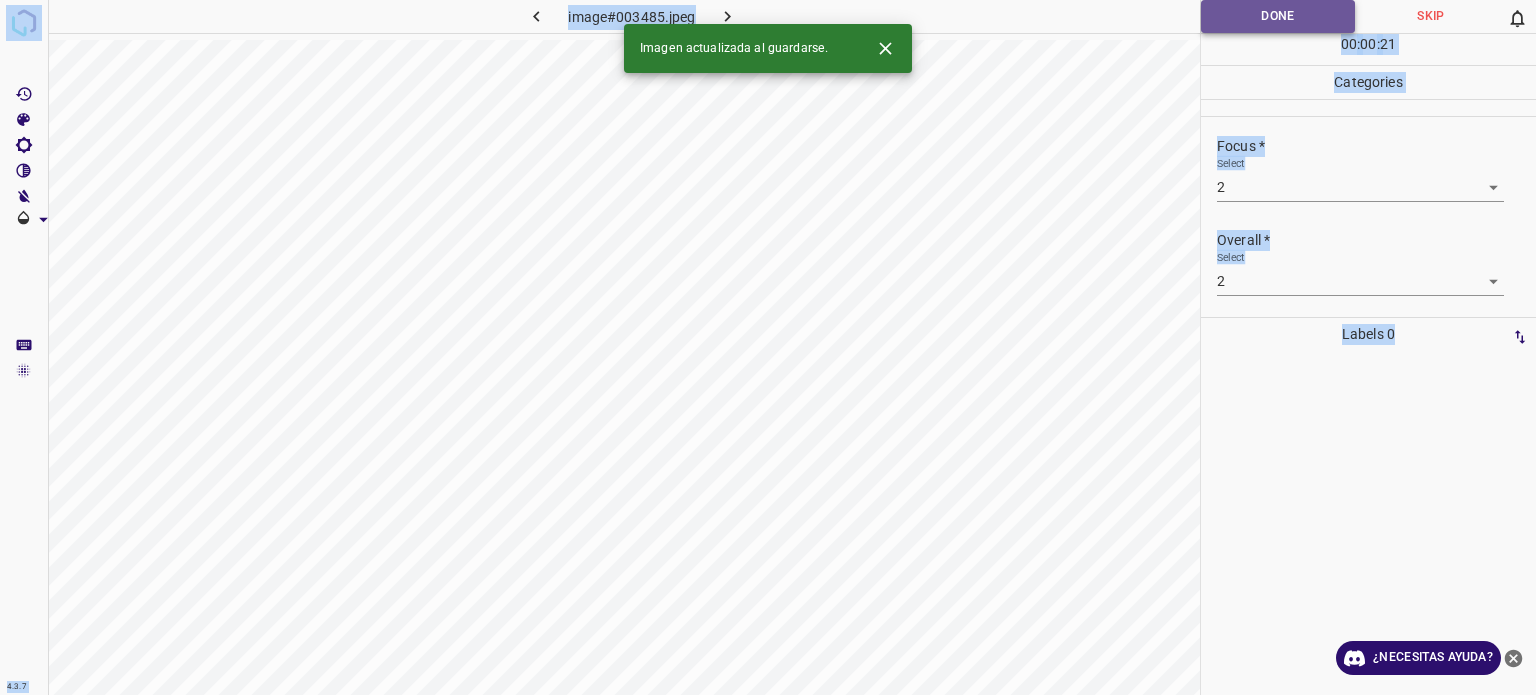 click on "Done" at bounding box center (1278, 16) 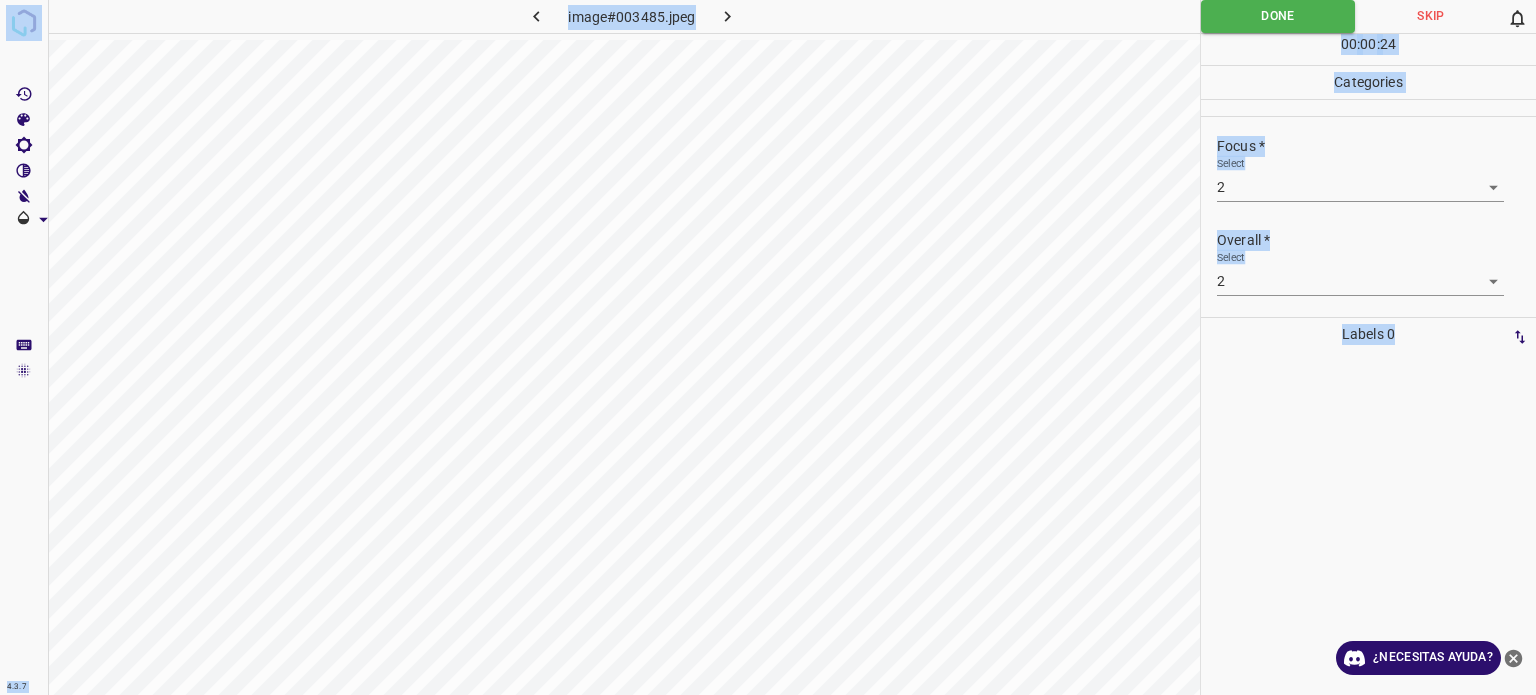 click 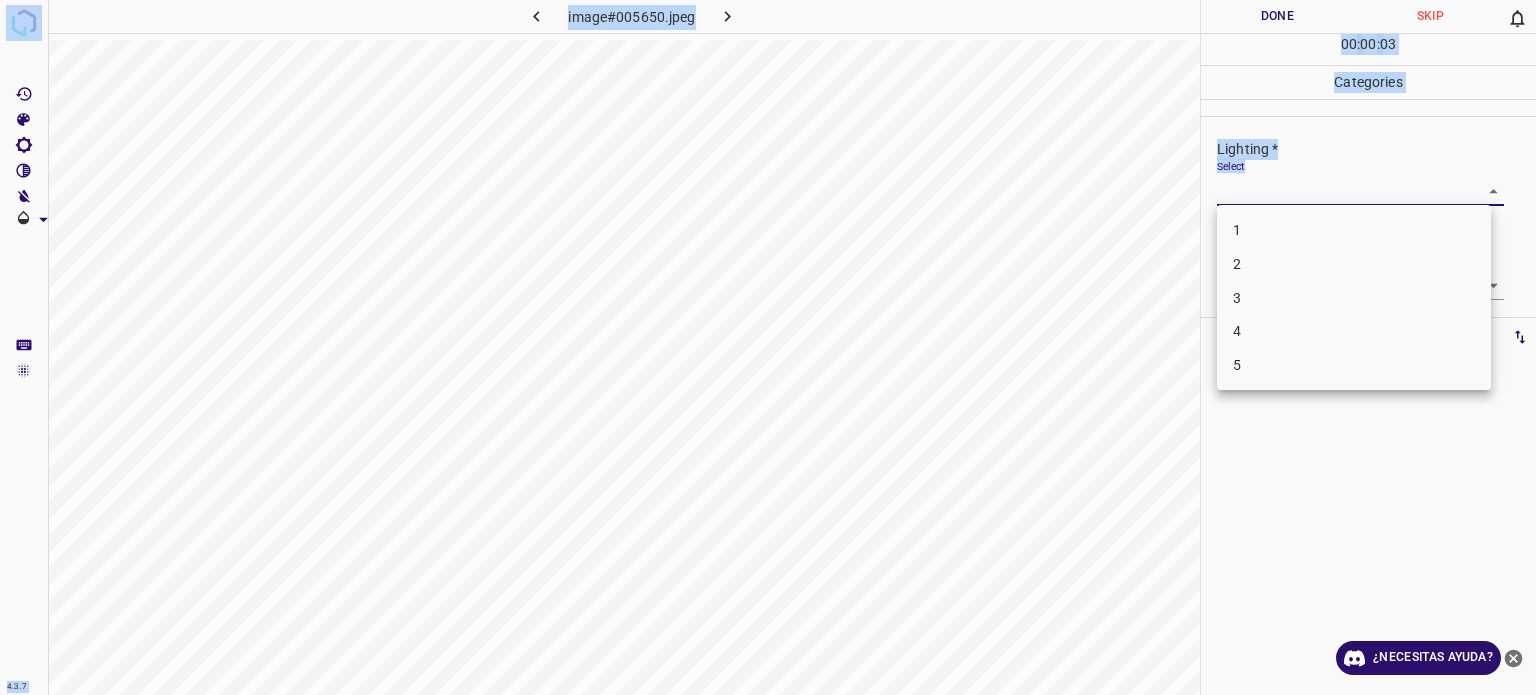 click on "4.3.7 image#005650.jpeg Done Skip 0 00   : 00   : 03   Categories Lighting *  Select ​ Focus *  Select ​ Overall *  Select ​ Labels   0 Categories 1 Lighting 2 Focus 3 Overall Tools Space Change between modes (Draw & Edit) I Auto labeling R Restore zoom M Zoom in N Zoom out Delete Delete selecte label Filters Z Restore filters X Saturation filter C Brightness filter V Contrast filter B Gray scale filter General O Download ¿Necesitas ayuda? - Texto - Esconder - Borrar Texto original Valora esta traducción Tu opinión servirá para ayudar a mejorar el Traductor de Google 1 2 3 4 5" at bounding box center (768, 347) 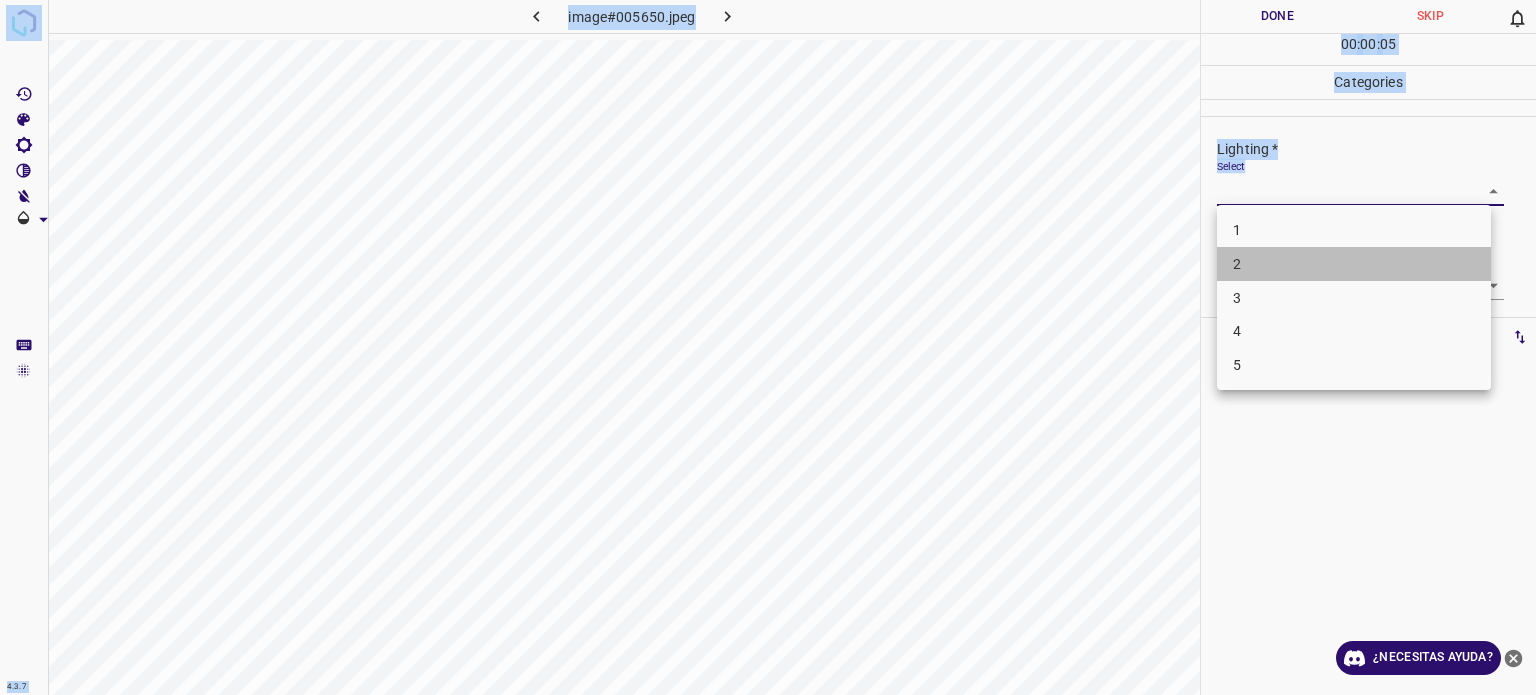 click on "2" at bounding box center [1354, 264] 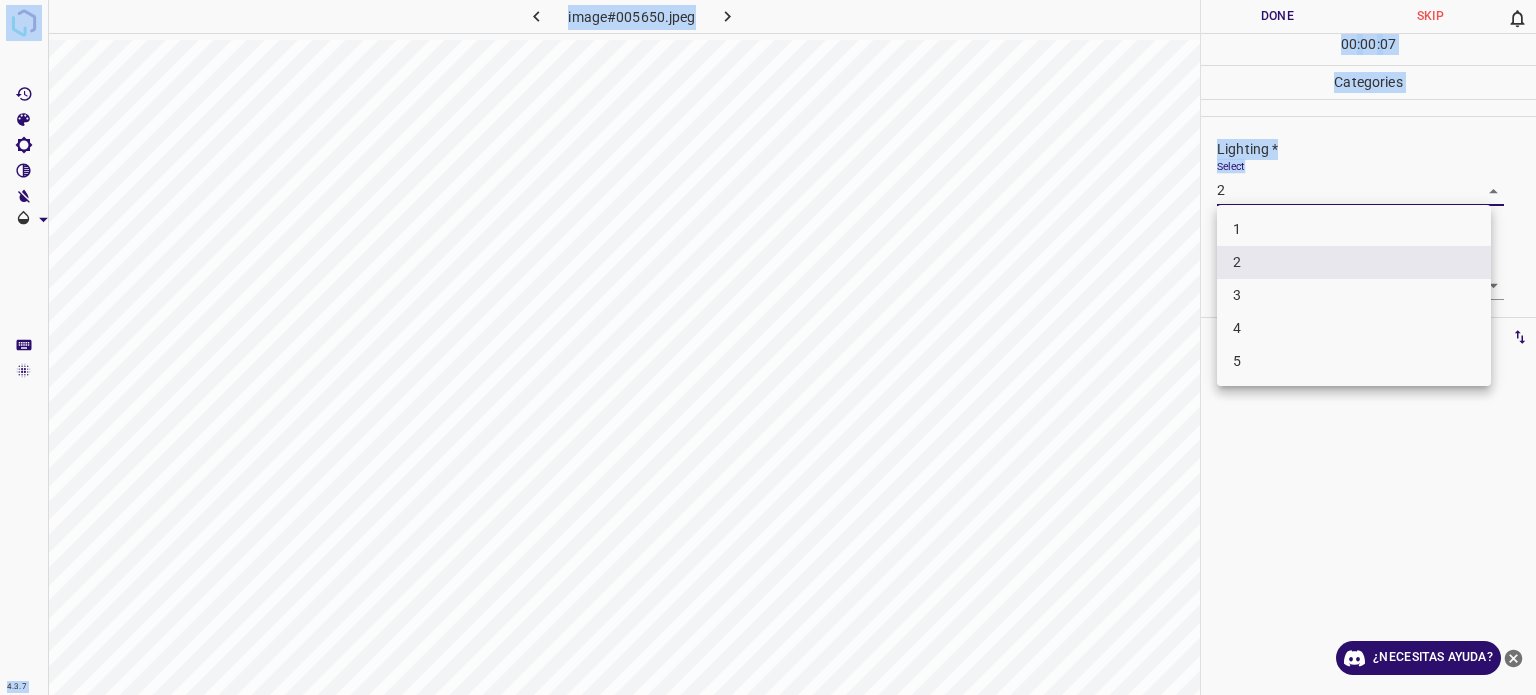 click on "4.3.7 image#005650.jpeg Done Skip 0 00   : 00   : 07   Categories Lighting *  Select 2 2 Focus *  Select ​ Overall *  Select ​ Labels   0 Categories 1 Lighting 2 Focus 3 Overall Tools Space Change between modes (Draw & Edit) I Auto labeling R Restore zoom M Zoom in N Zoom out Delete Delete selecte label Filters Z Restore filters X Saturation filter C Brightness filter V Contrast filter B Gray scale filter General O Download ¿Necesitas ayuda? - Texto - Esconder - Borrar Texto original Valora esta traducción Tu opinión servirá para ayudar a mejorar el Traductor de Google 1 2 3 4 5" at bounding box center [768, 347] 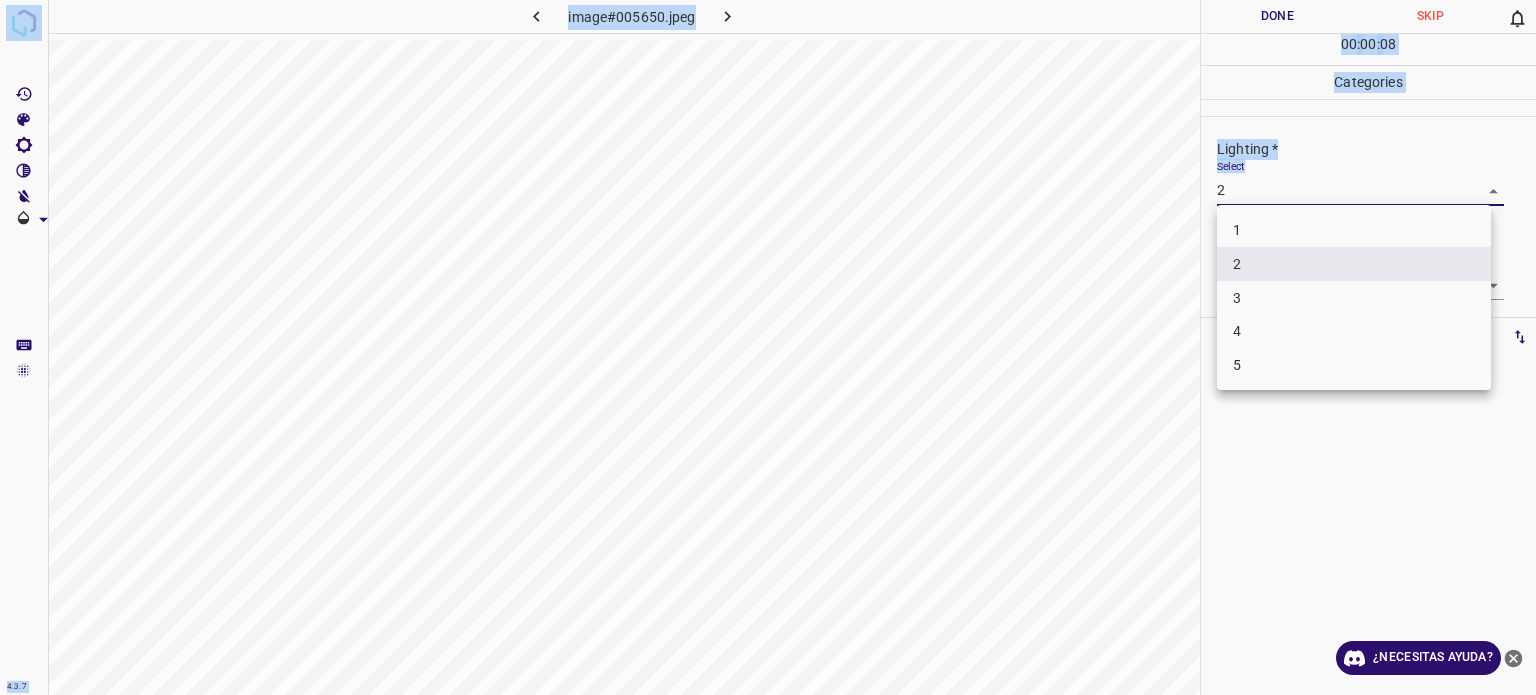 click on "3" at bounding box center [1354, 298] 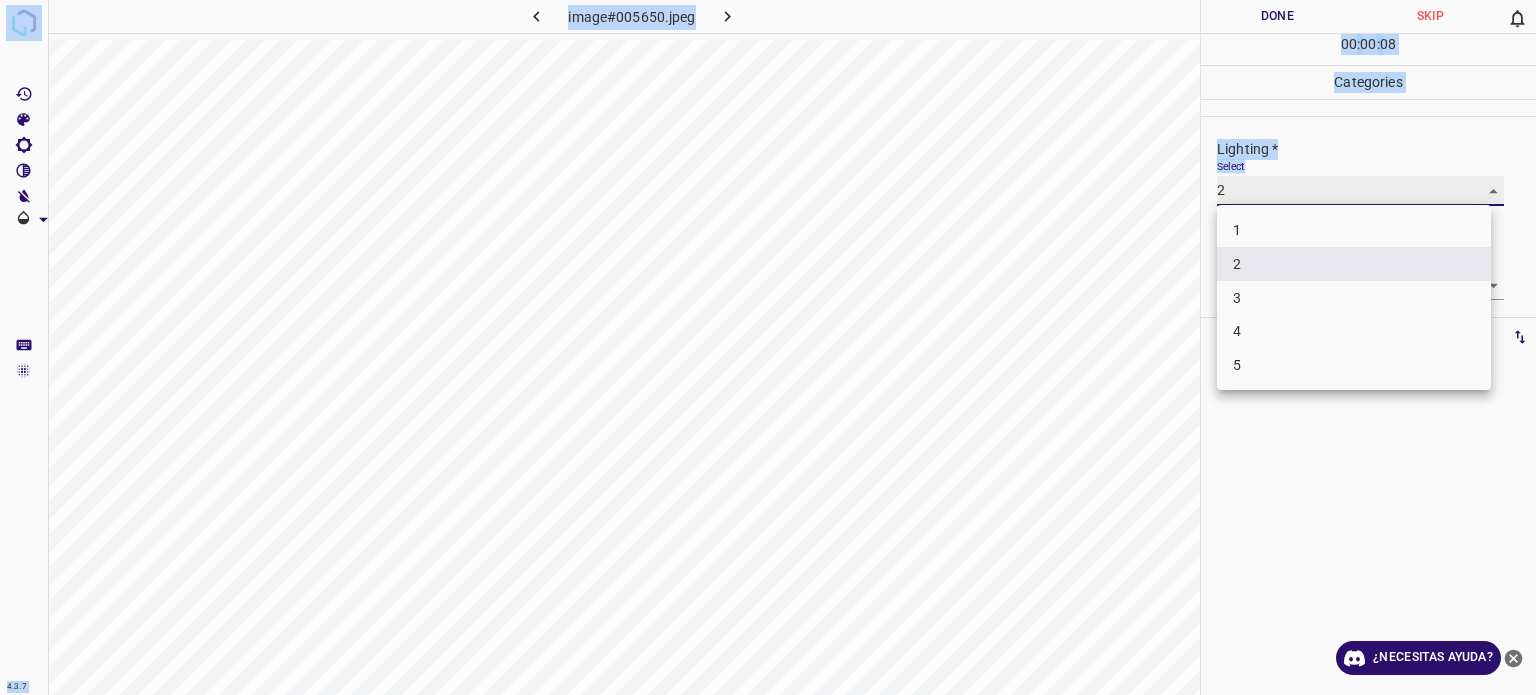 type on "3" 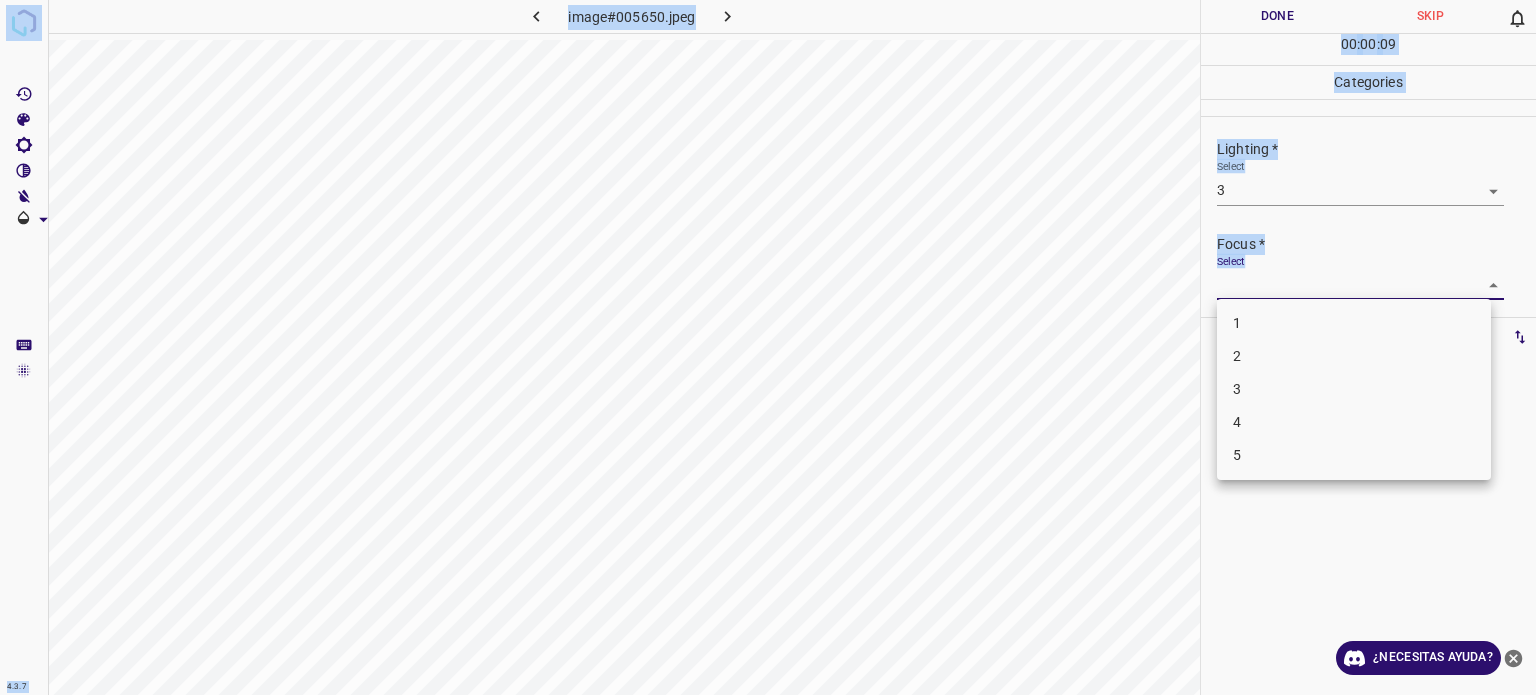 click on "4.3.7 image#005650.jpeg Done Skip 0 00   : 00   : 09   Categories Lighting *  Select 3 3 Focus *  Select ​ Overall *  Select ​ Labels   0 Categories 1 Lighting 2 Focus 3 Overall Tools Space Change between modes (Draw & Edit) I Auto labeling R Restore zoom M Zoom in N Zoom out Delete Delete selecte label Filters Z Restore filters X Saturation filter C Brightness filter V Contrast filter B Gray scale filter General O Download ¿Necesitas ayuda? - Texto - Esconder - Borrar Texto original Valora esta traducción Tu opinión servirá para ayudar a mejorar el Traductor de Google 1 2 3 4 5" at bounding box center (768, 347) 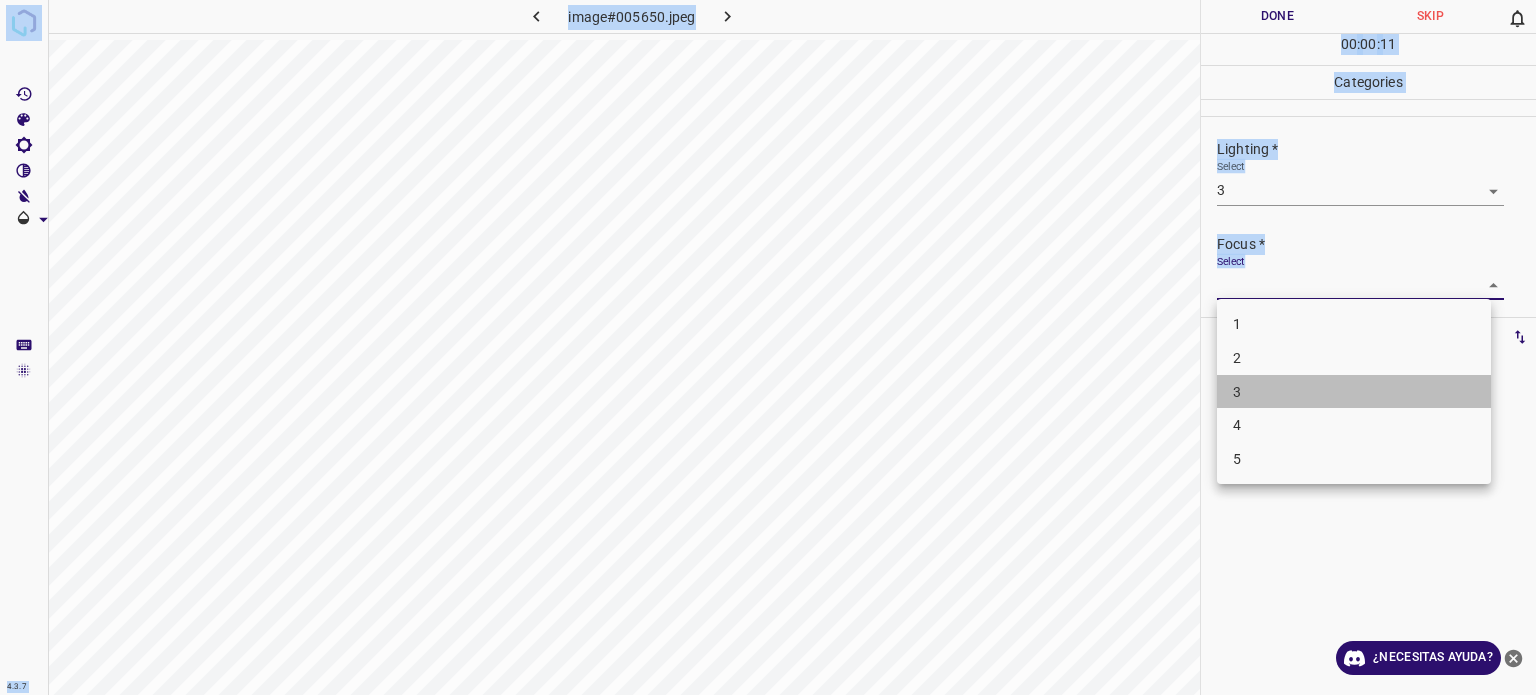 click on "3" at bounding box center (1354, 392) 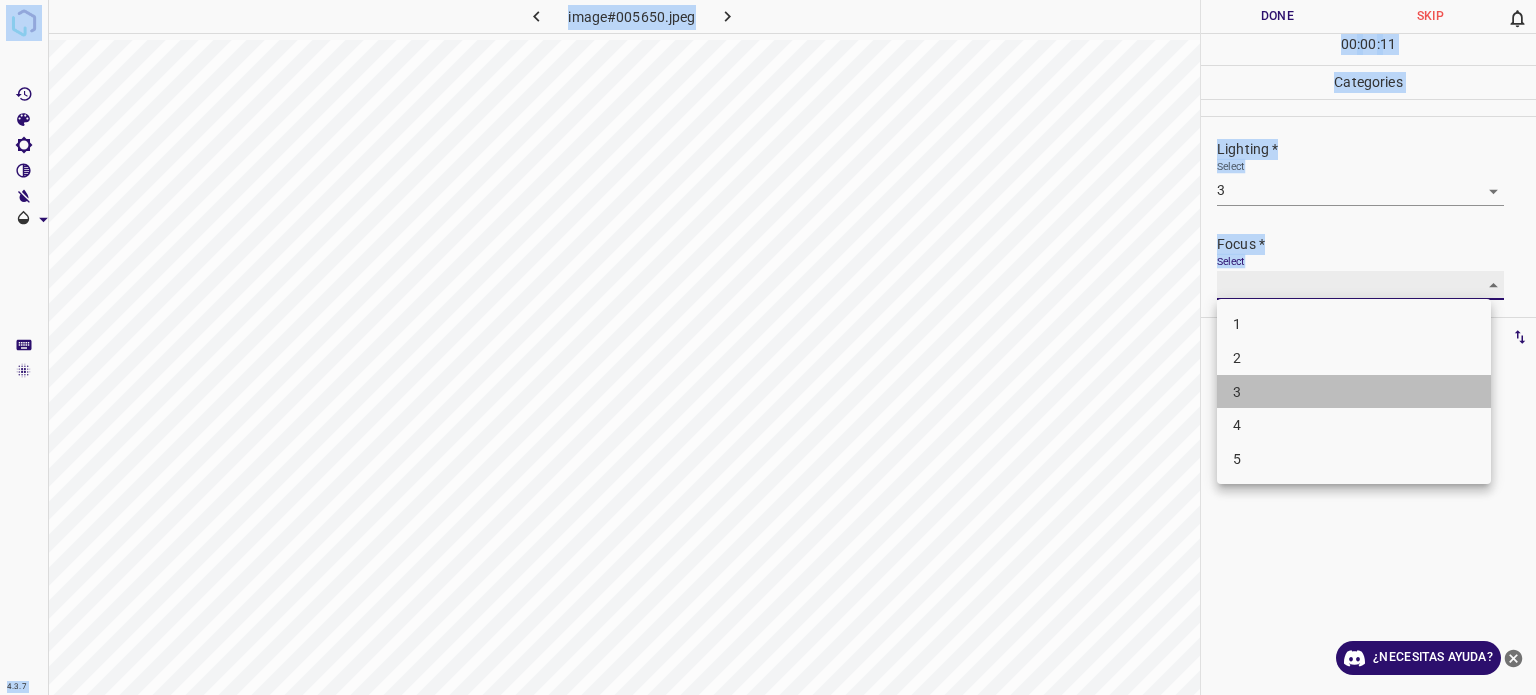 type on "3" 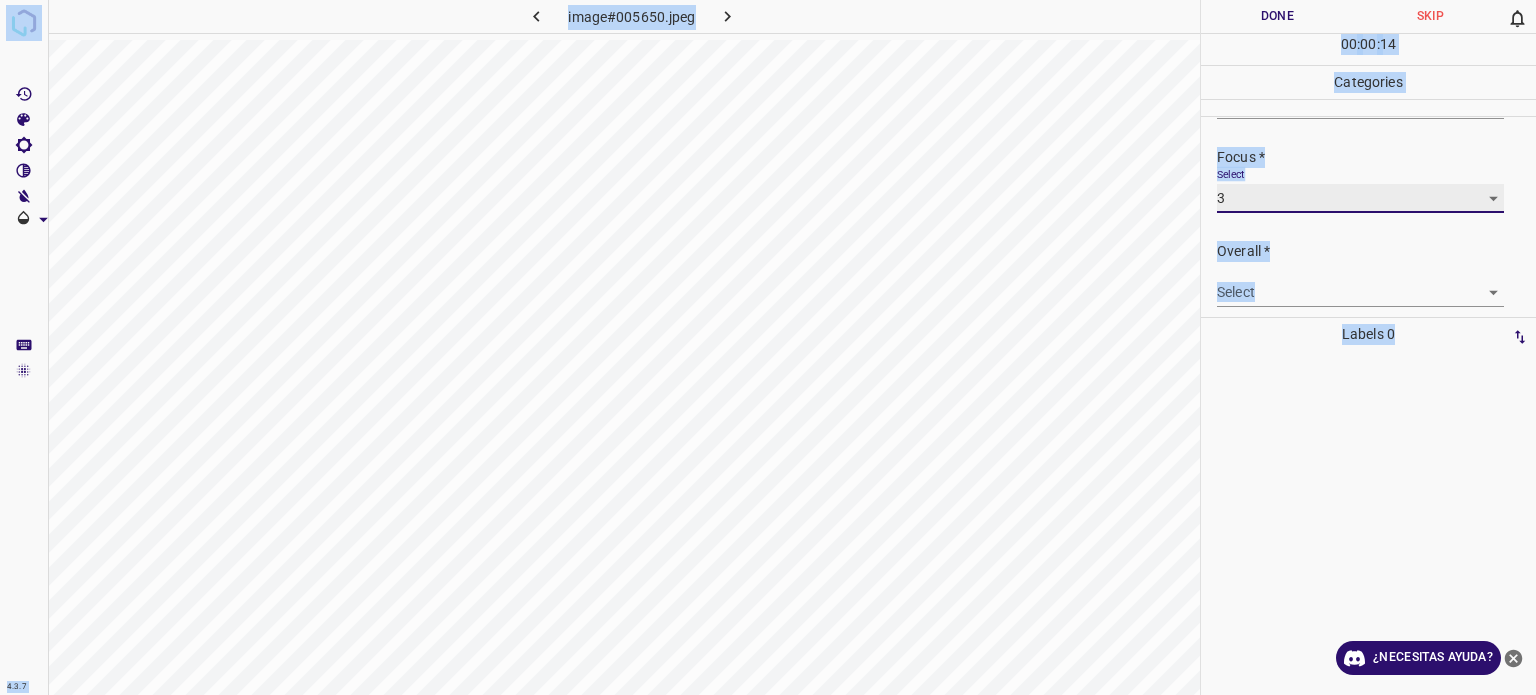 scroll, scrollTop: 98, scrollLeft: 0, axis: vertical 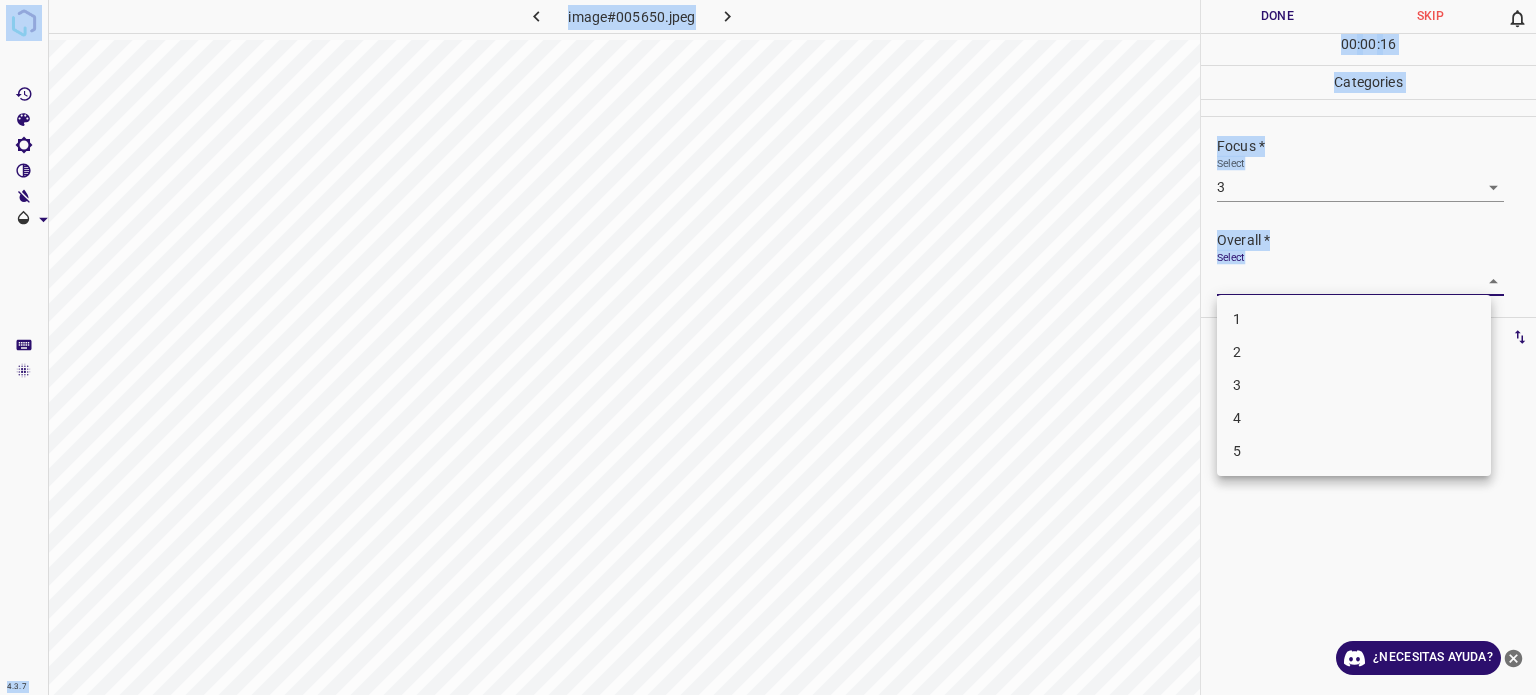 click on "4.3.7 image#005650.jpeg Done Skip 0 00   : 00   : 16   Categories Lighting *  Select 3 3 Focus *  Select 3 3 Overall *  Select ​ Labels   0 Categories 1 Lighting 2 Focus 3 Overall Tools Space Change between modes (Draw & Edit) I Auto labeling R Restore zoom M Zoom in N Zoom out Delete Delete selecte label Filters Z Restore filters X Saturation filter C Brightness filter V Contrast filter B Gray scale filter General O Download ¿Necesitas ayuda? - Texto - Esconder - Borrar Texto original Valora esta traducción Tu opinión servirá para ayudar a mejorar el Traductor de Google 1 2 3 4 5" at bounding box center [768, 347] 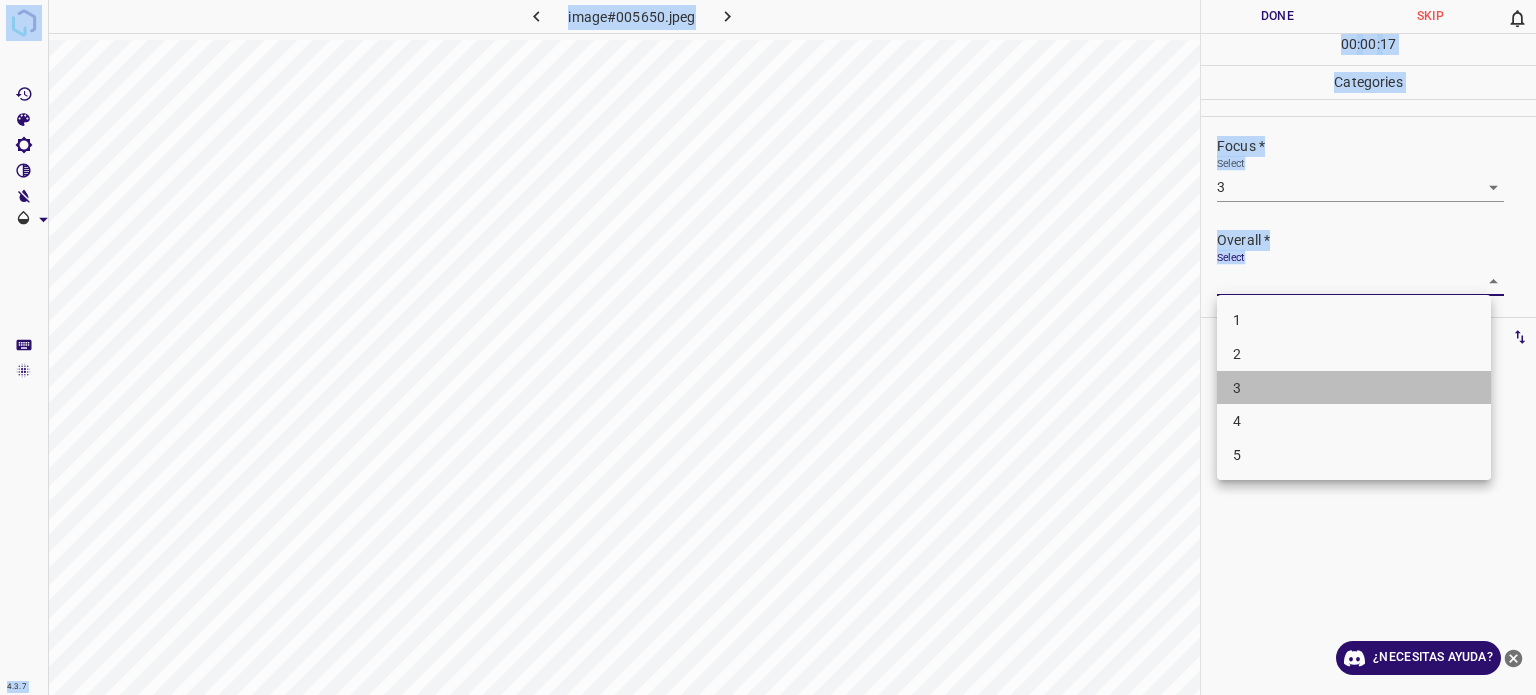 click on "3" at bounding box center (1354, 388) 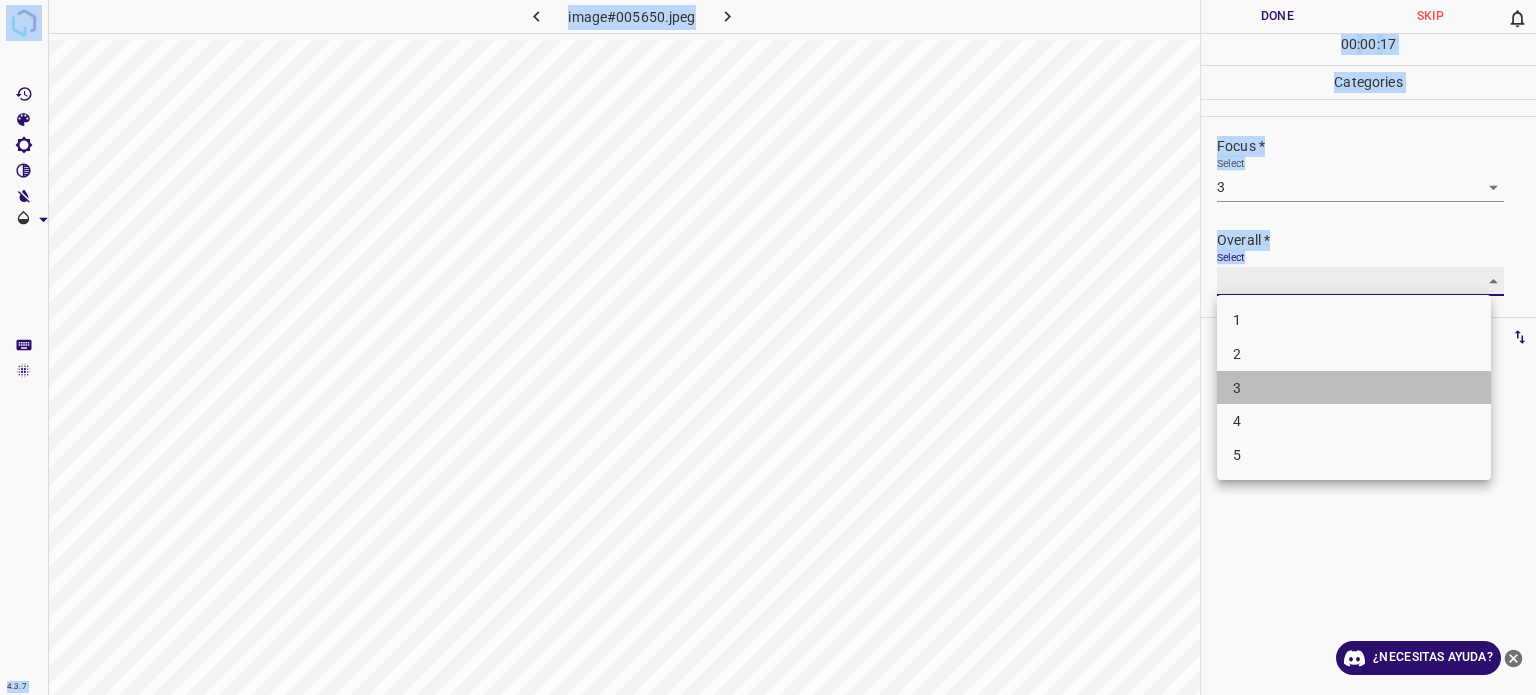 type on "3" 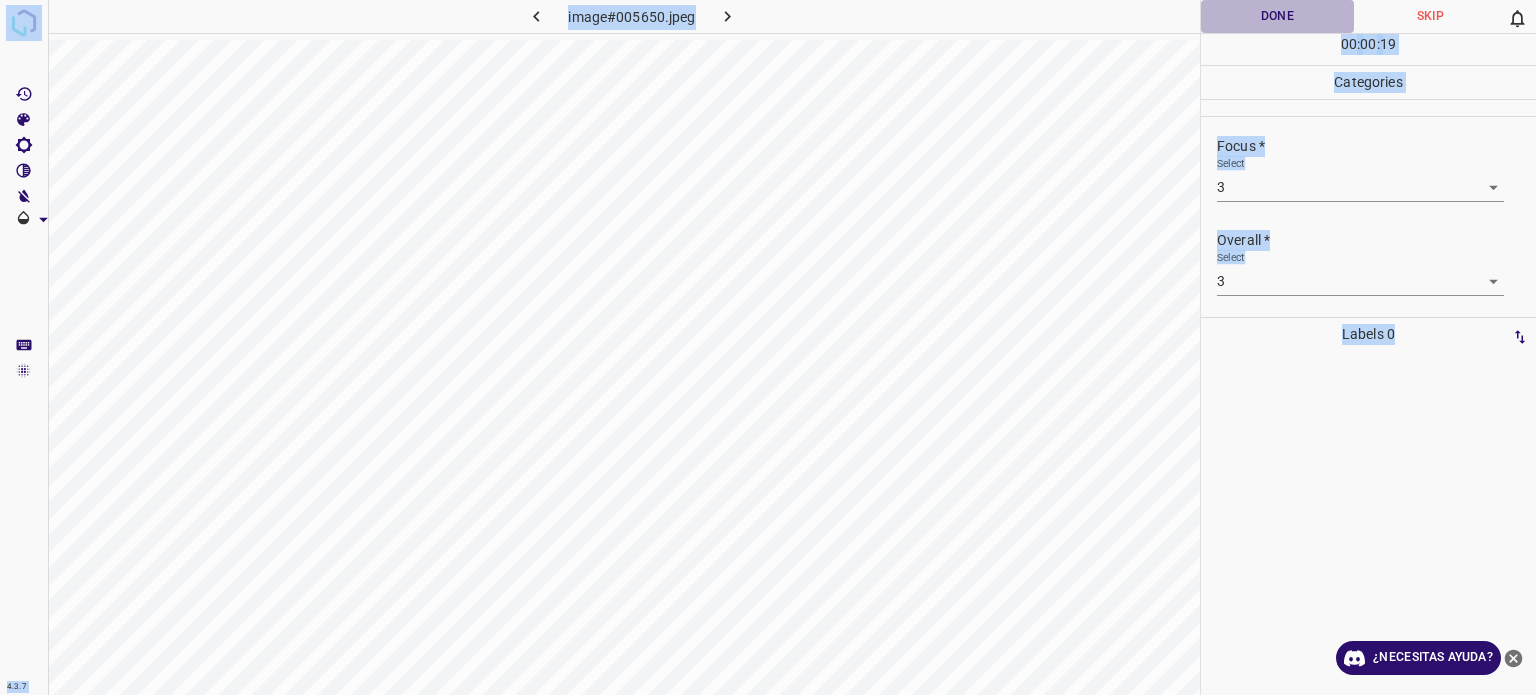 click on "Done" at bounding box center [1277, 16] 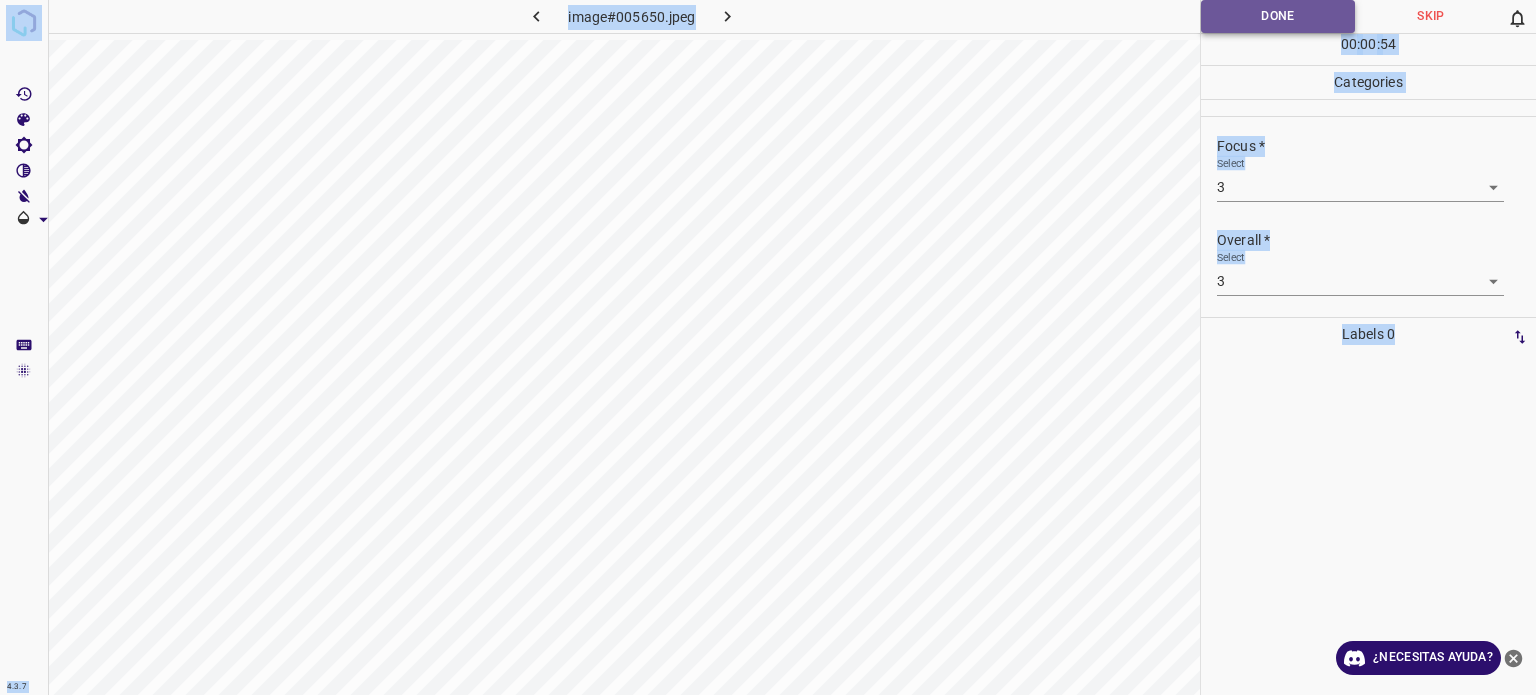 click on "Done" at bounding box center [1278, 16] 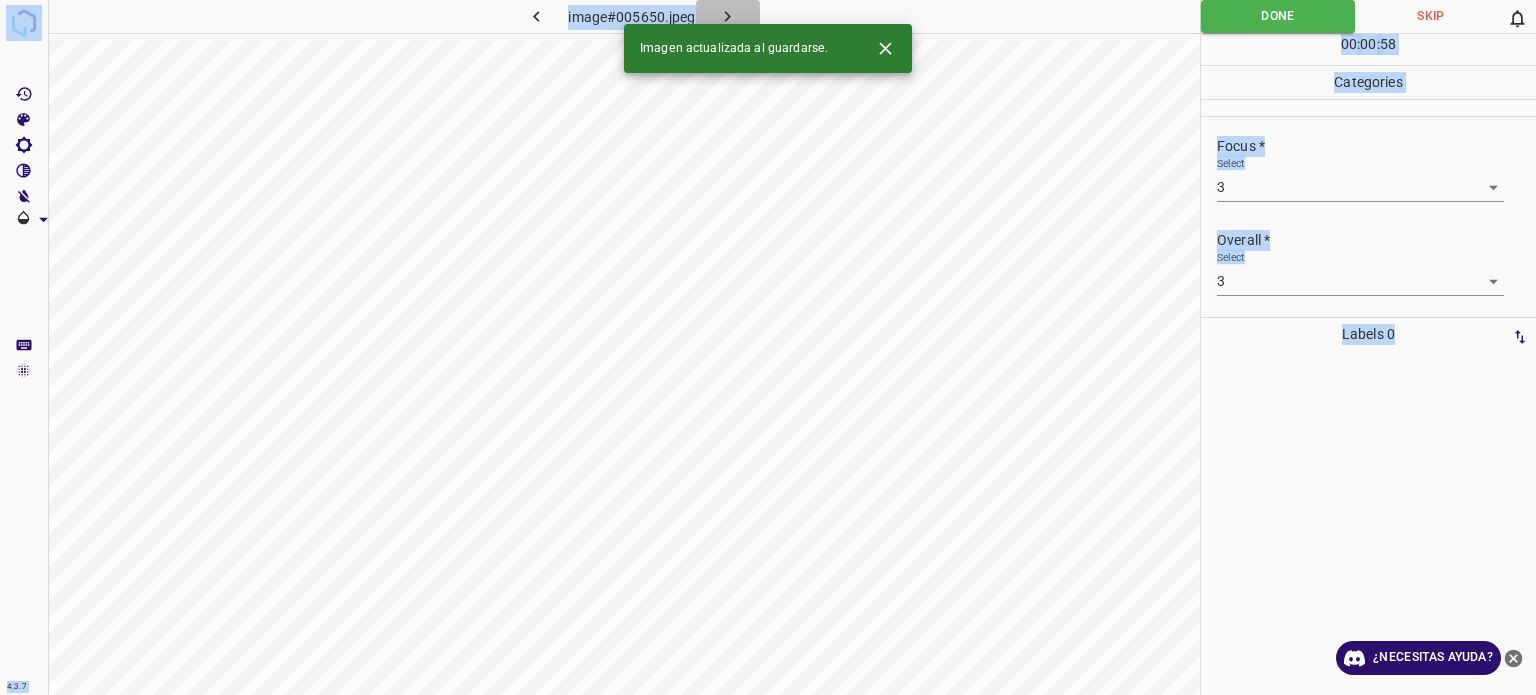 click 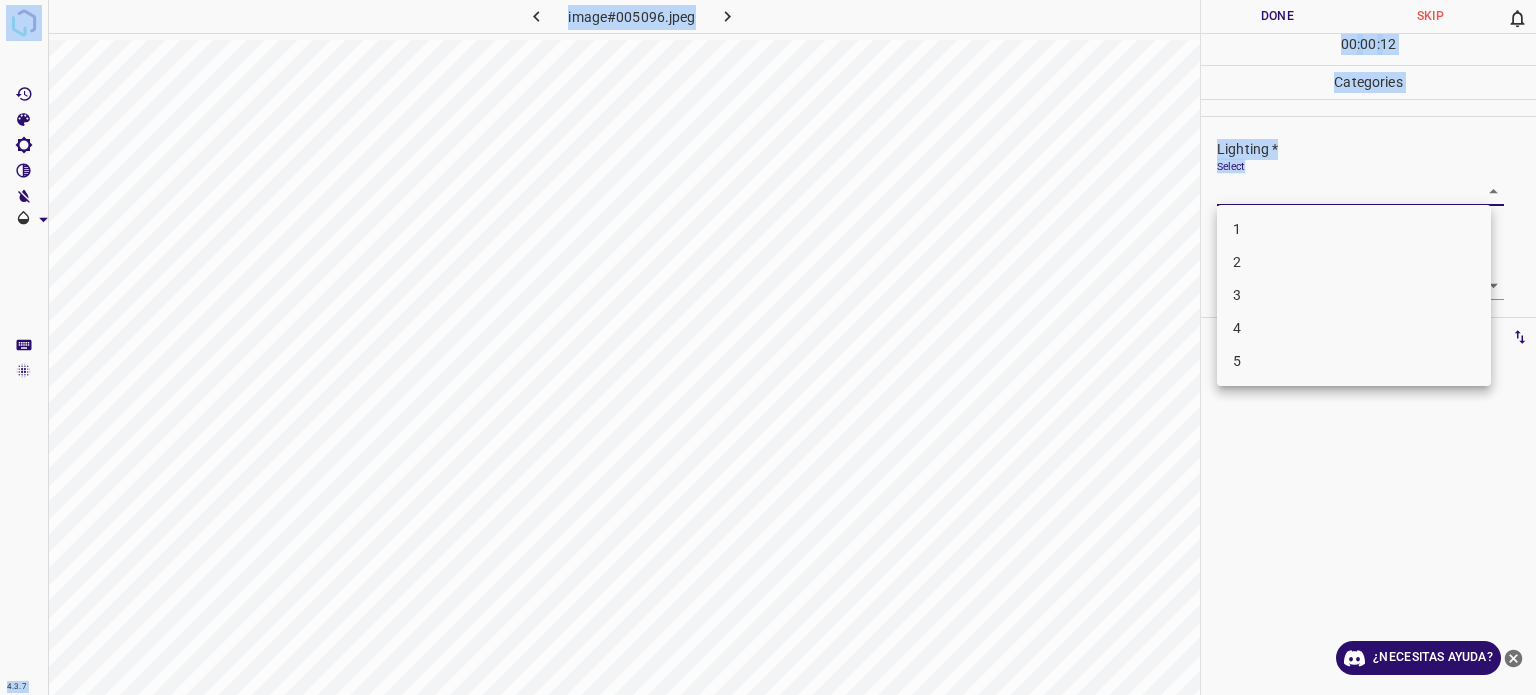 click on "4.3.7 image#005096.jpeg Done Skip 0 00   : 00   : 12   Categories Lighting *  Select ​ Focus *  Select ​ Overall *  Select ​ Labels   0 Categories 1 Lighting 2 Focus 3 Overall Tools Space Change between modes (Draw & Edit) I Auto labeling R Restore zoom M Zoom in N Zoom out Delete Delete selecte label Filters Z Restore filters X Saturation filter C Brightness filter V Contrast filter B Gray scale filter General O Download ¿Necesitas ayuda? - Texto - Esconder - Borrar Texto original Valora esta traducción Tu opinión servirá para ayudar a mejorar el Traductor de Google 1 2 3 4 5" at bounding box center (768, 347) 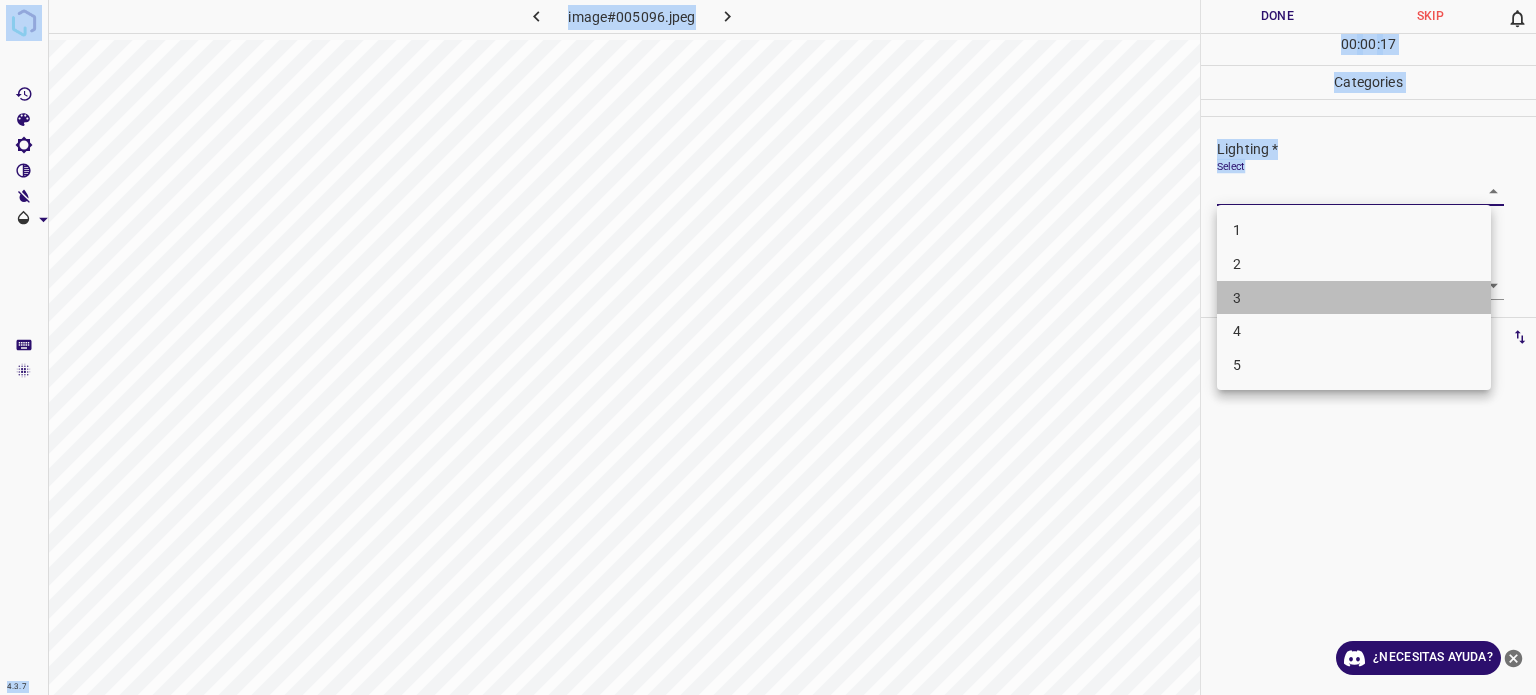 click on "3" at bounding box center (1354, 298) 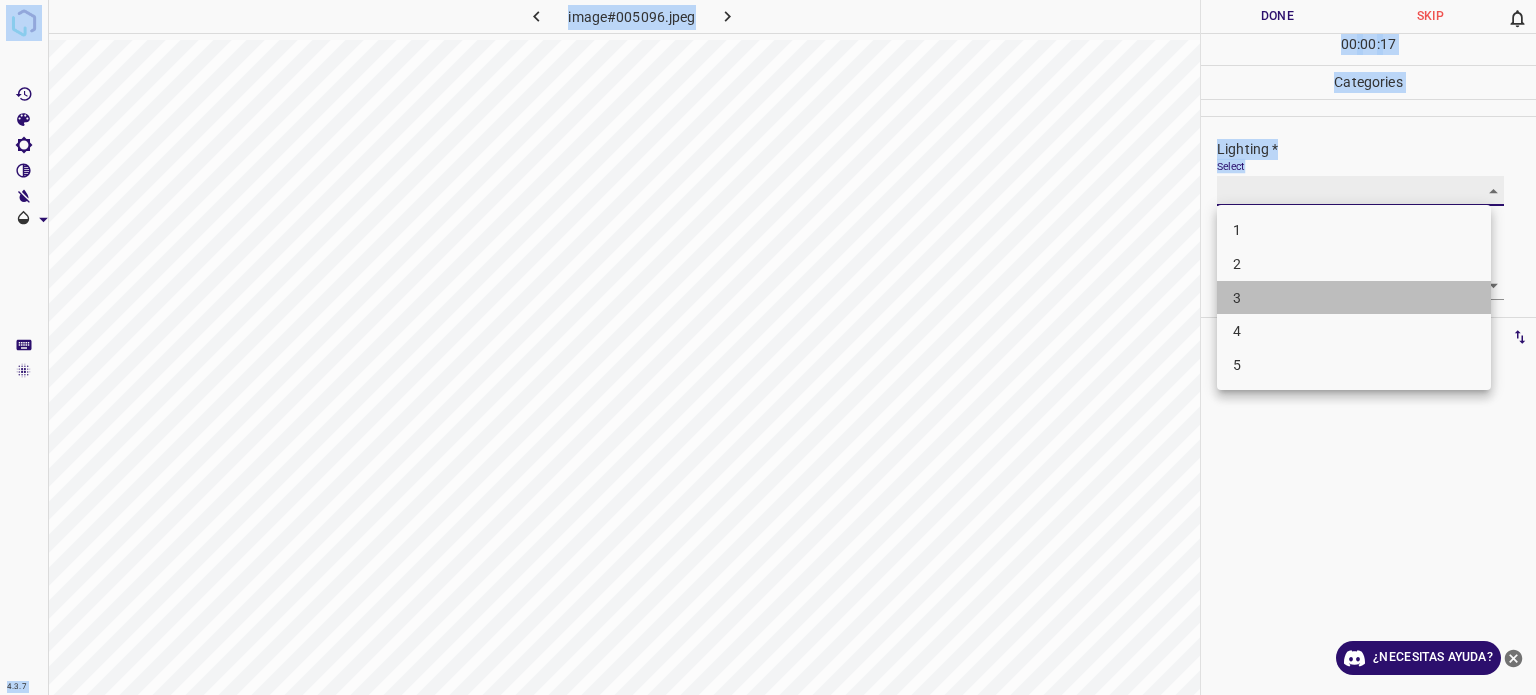 type on "3" 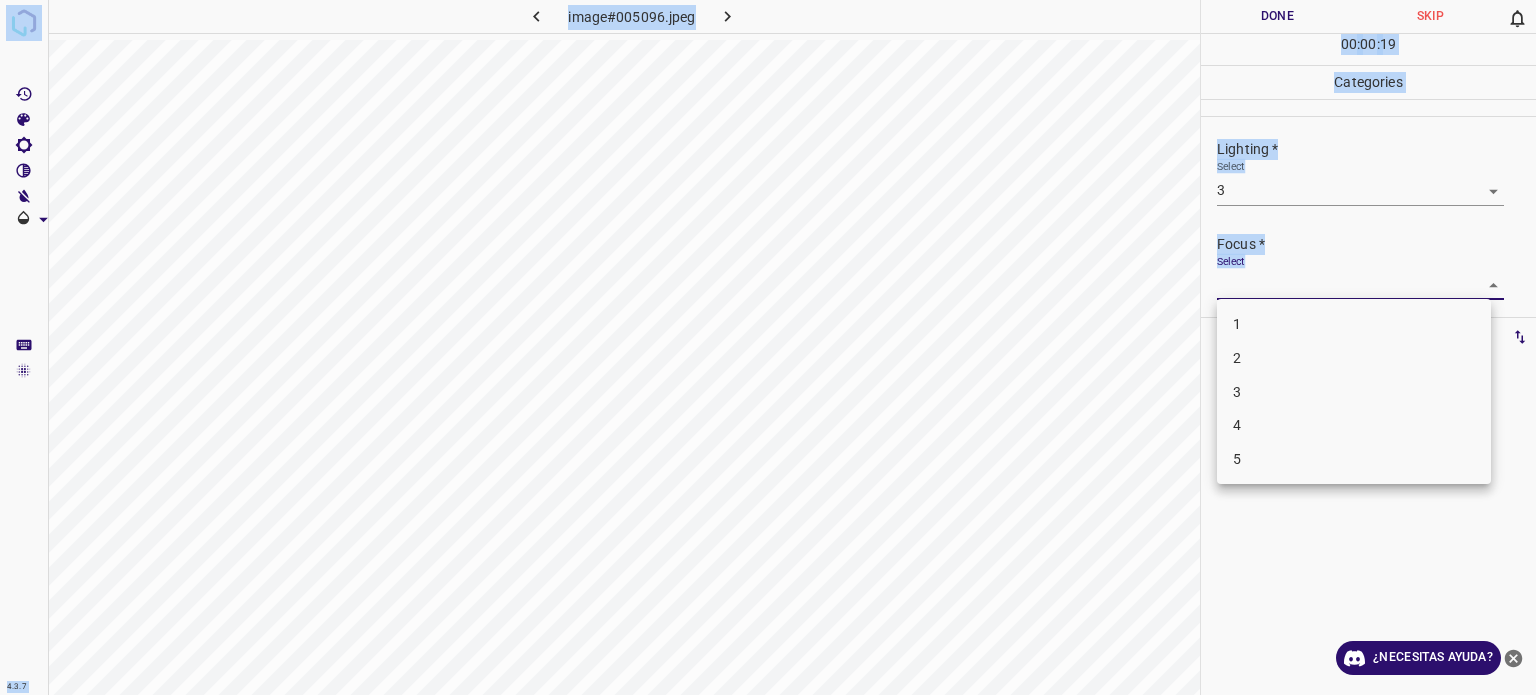 click on "4.3.7 image#005096.jpeg Done Skip 0 00   : 00   : 19   Categories Lighting *  Select 3 3 Focus *  Select ​ Overall *  Select ​ Labels   0 Categories 1 Lighting 2 Focus 3 Overall Tools Space Change between modes (Draw & Edit) I Auto labeling R Restore zoom M Zoom in N Zoom out Delete Delete selecte label Filters Z Restore filters X Saturation filter C Brightness filter V Contrast filter B Gray scale filter General O Download ¿Necesitas ayuda? - Texto - Esconder - Borrar Texto original Valora esta traducción Tu opinión servirá para ayudar a mejorar el Traductor de Google 1 2 3 4 5" at bounding box center (768, 347) 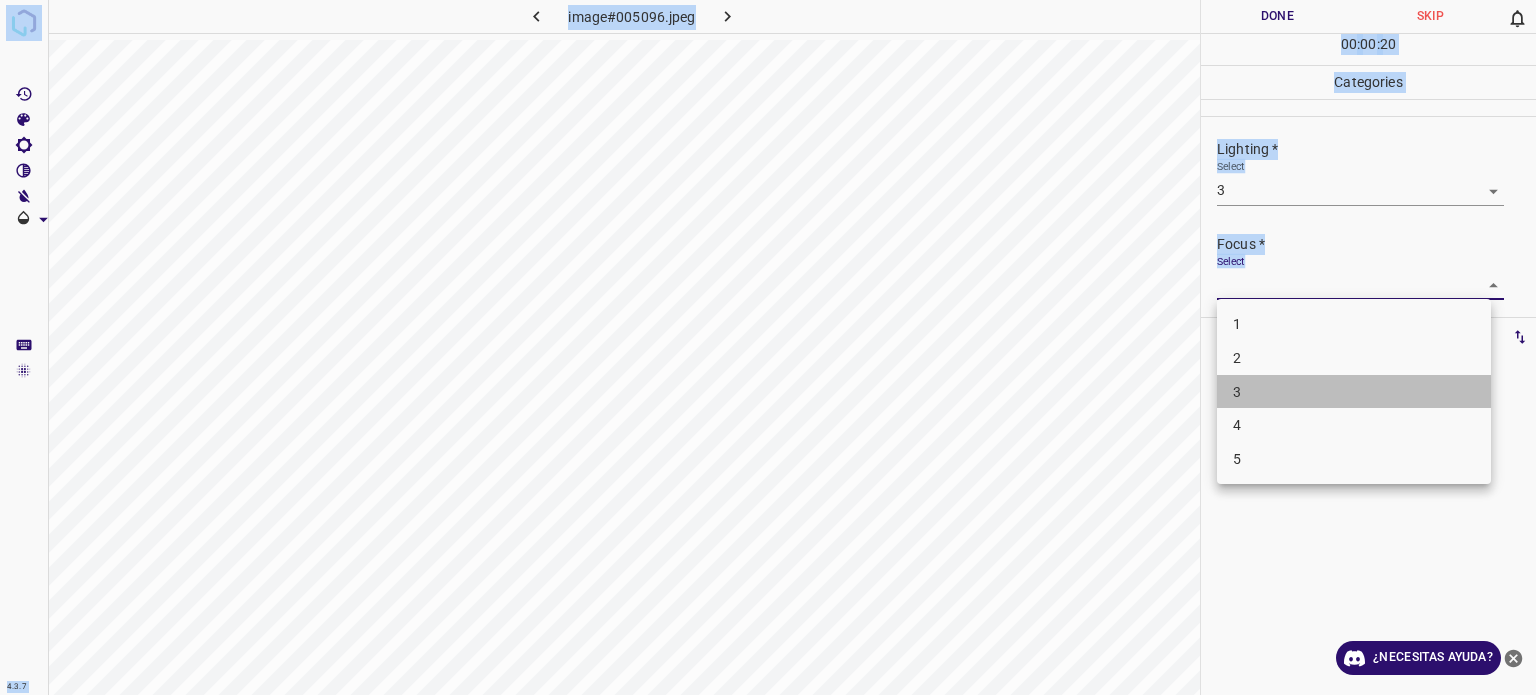 click on "3" at bounding box center (1354, 392) 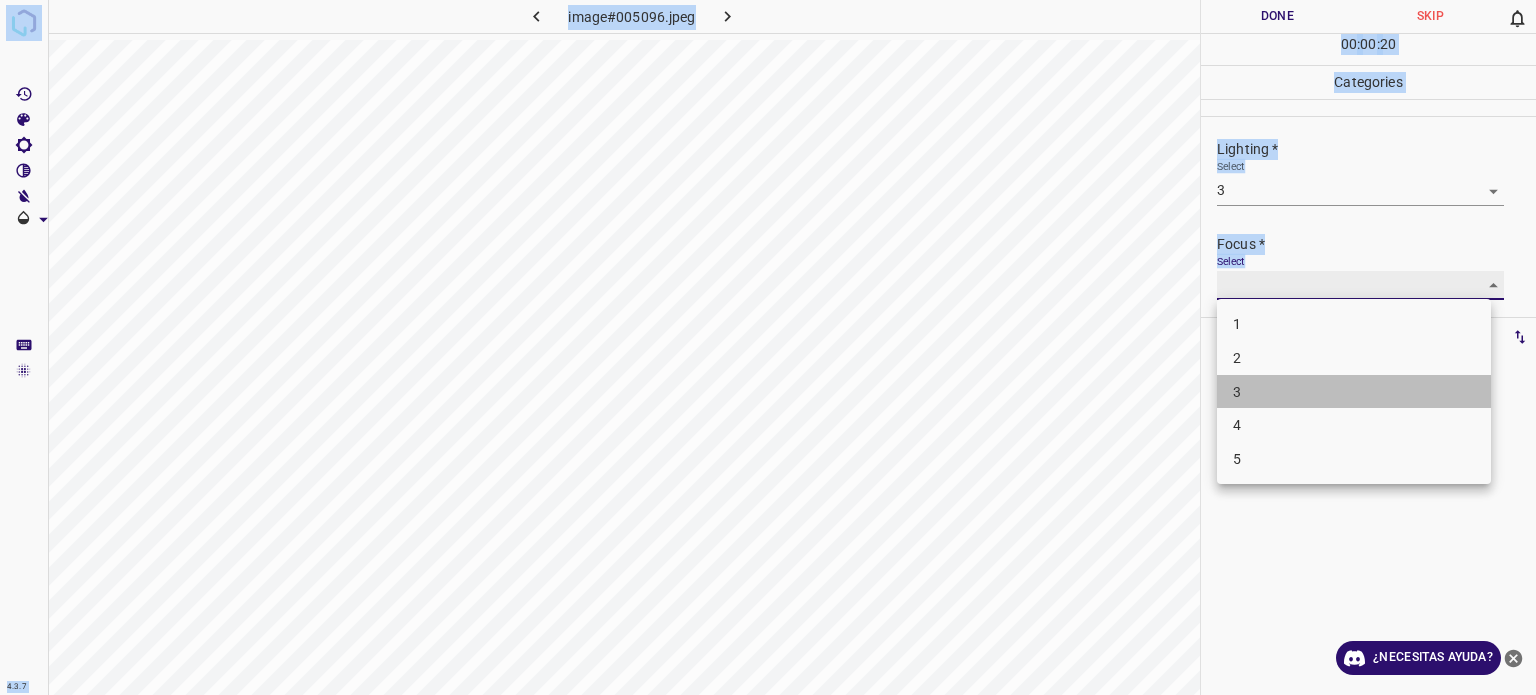 type on "3" 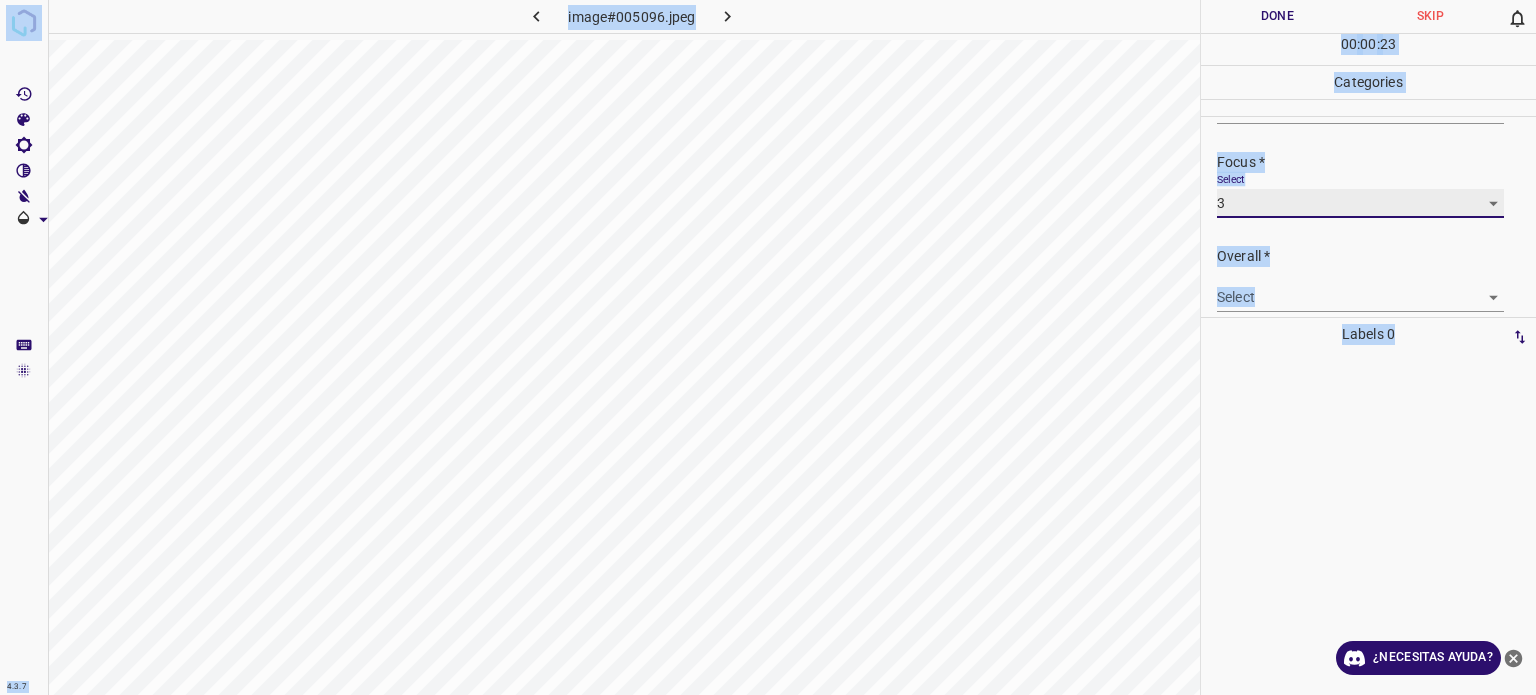 scroll, scrollTop: 98, scrollLeft: 0, axis: vertical 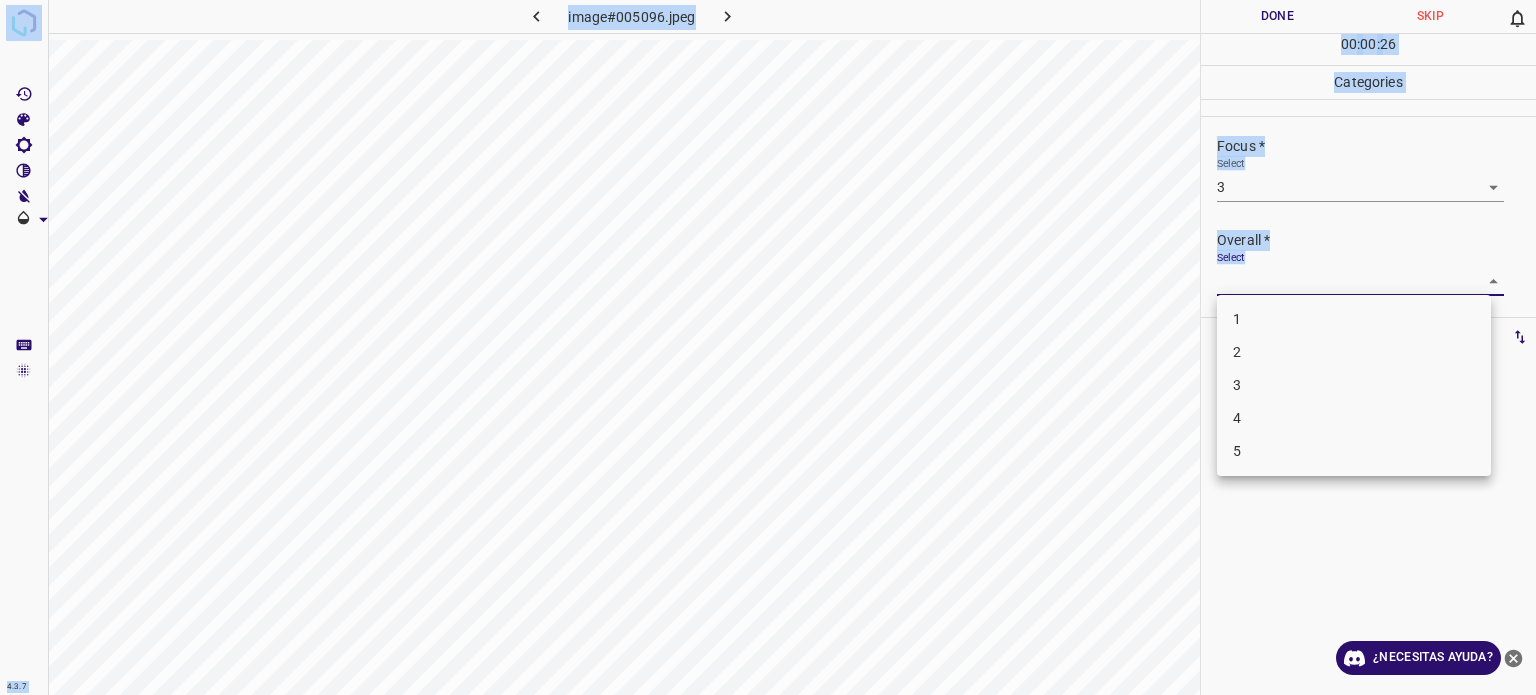 click on "4.3.7 image#005096.jpeg Done Skip 0 00   : 00   : 26   Categories Lighting *  Select 3 3 Focus *  Select 3 3 Overall *  Select ​ Labels   0 Categories 1 Lighting 2 Focus 3 Overall Tools Space Change between modes (Draw & Edit) I Auto labeling R Restore zoom M Zoom in N Zoom out Delete Delete selecte label Filters Z Restore filters X Saturation filter C Brightness filter V Contrast filter B Gray scale filter General O Download ¿Necesitas ayuda? - Texto - Esconder - Borrar Texto original Valora esta traducción Tu opinión servirá para ayudar a mejorar el Traductor de Google 1 2 3 4 5" at bounding box center (768, 347) 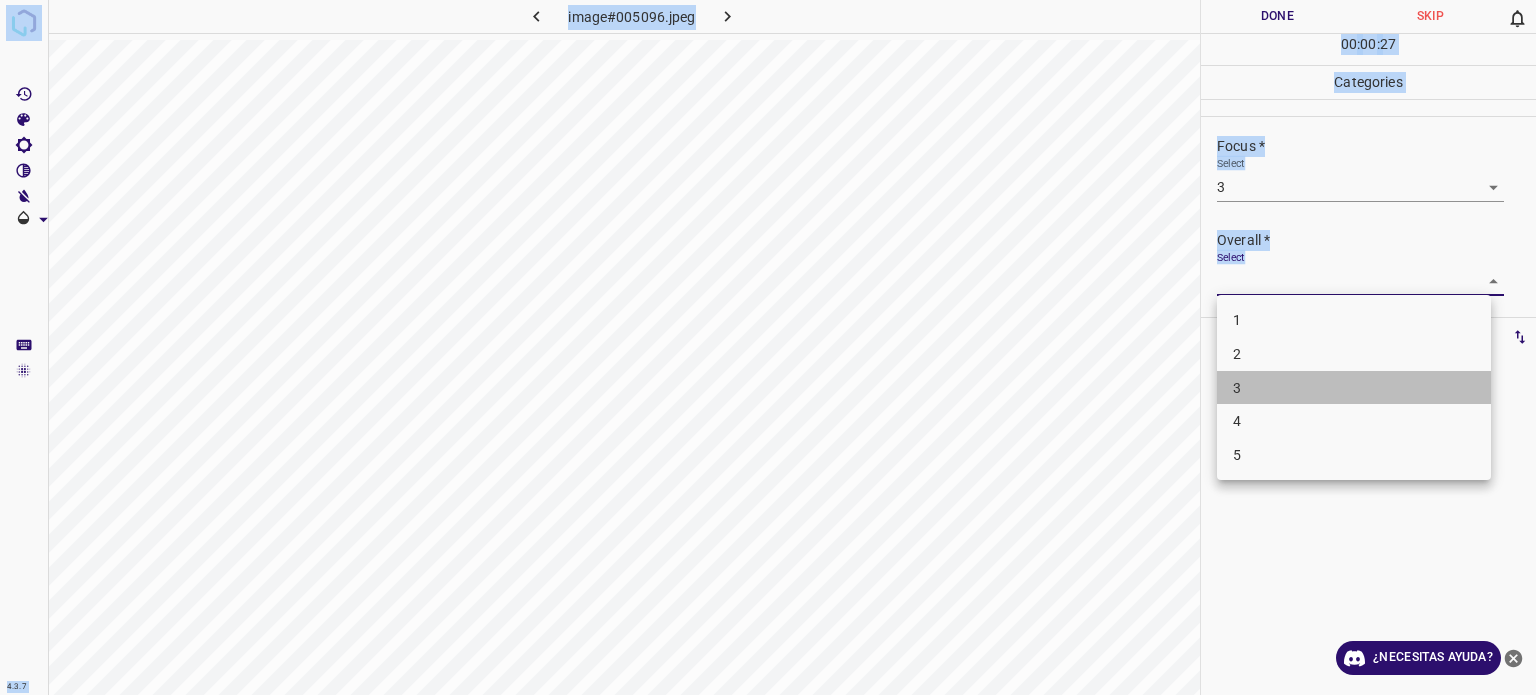 click on "3" at bounding box center [1237, 387] 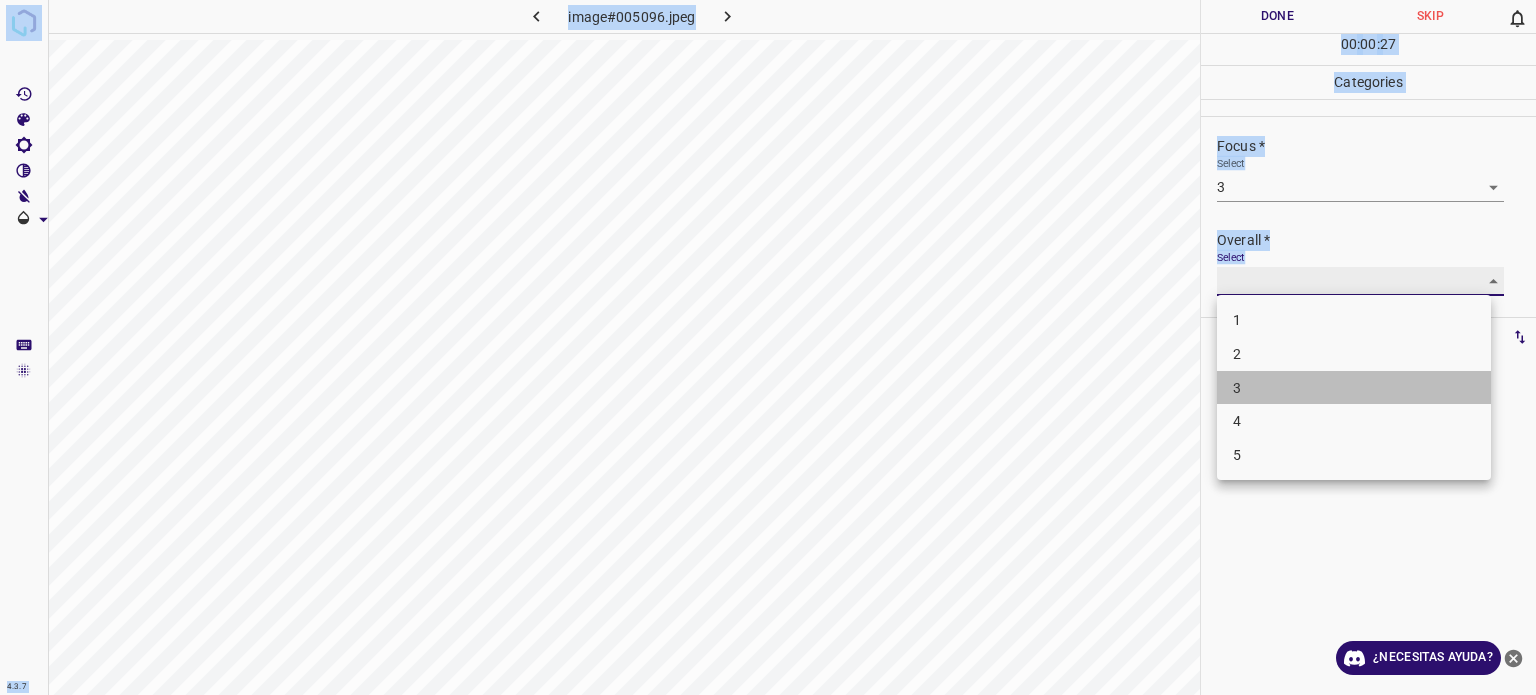 type on "3" 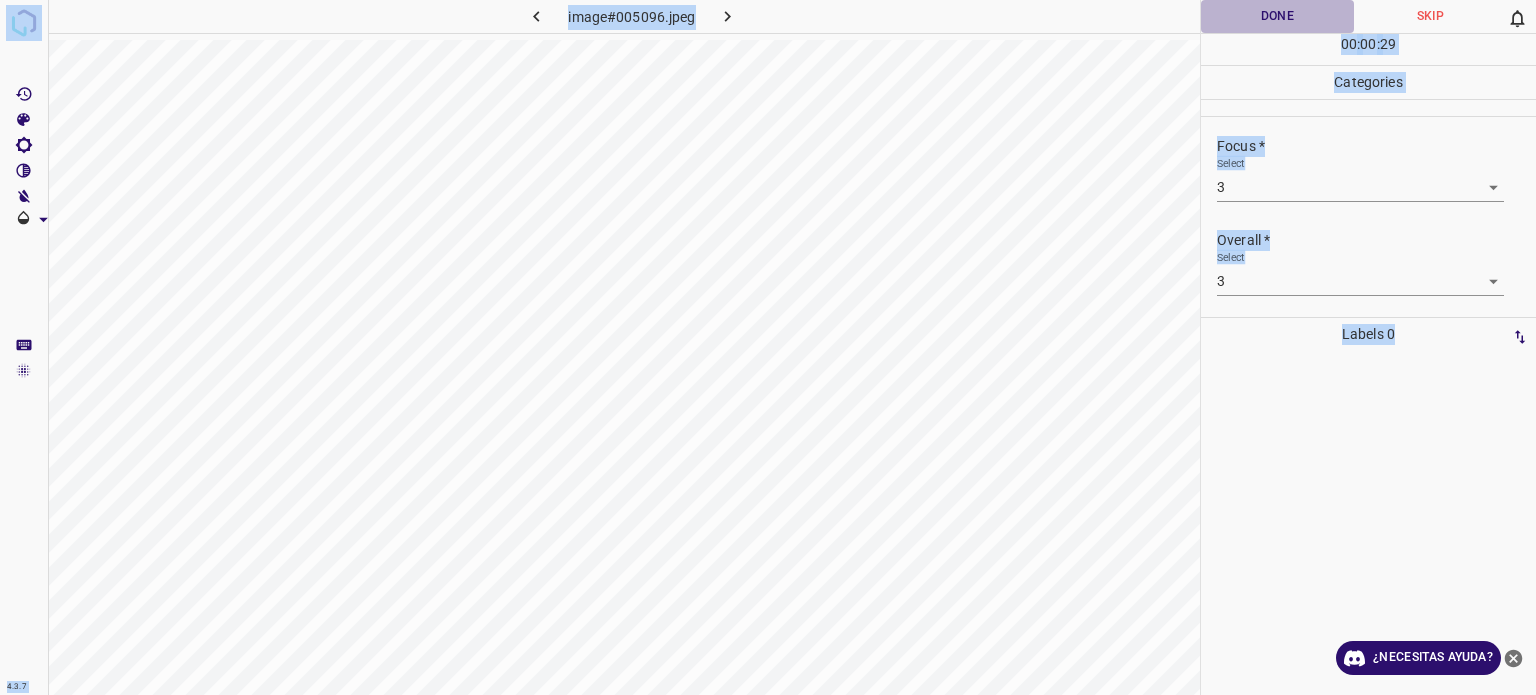click on "Done" at bounding box center [1277, 16] 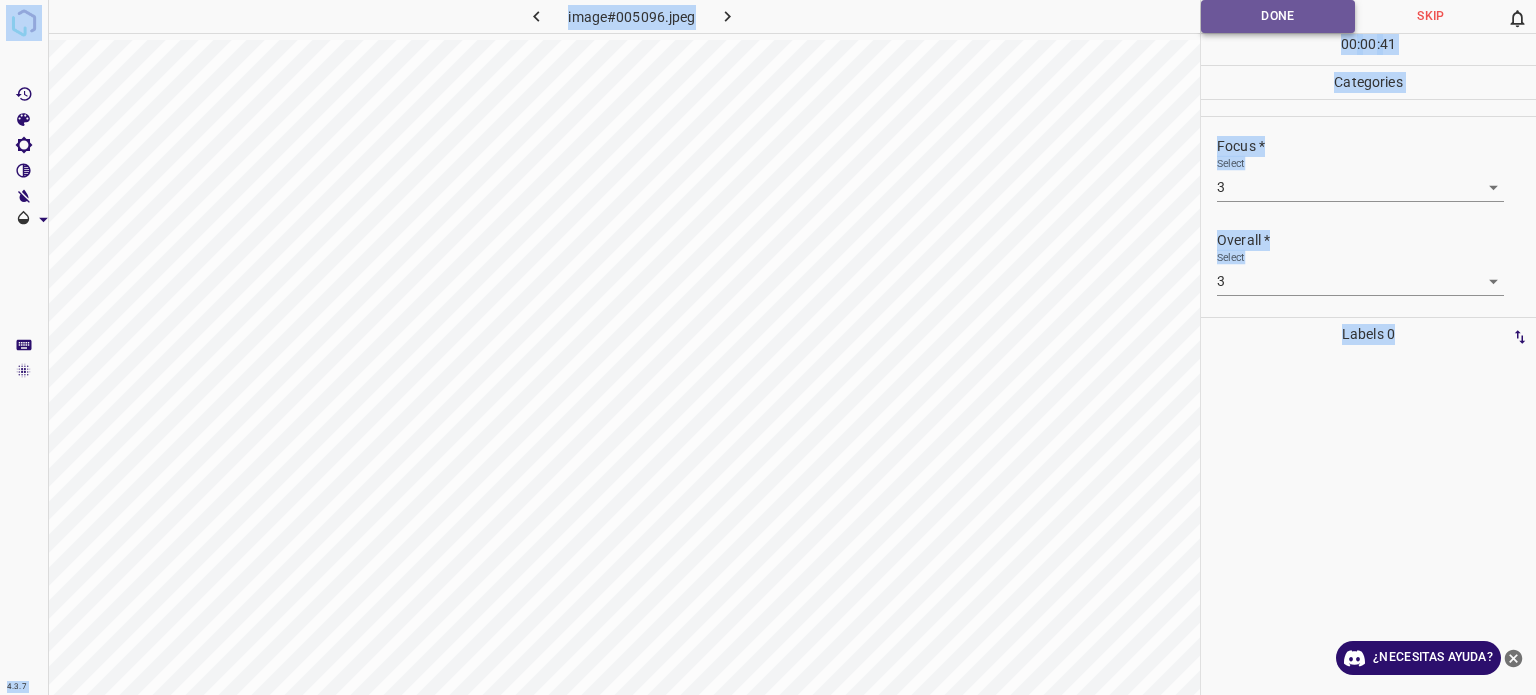 click on "Done" at bounding box center (1278, 16) 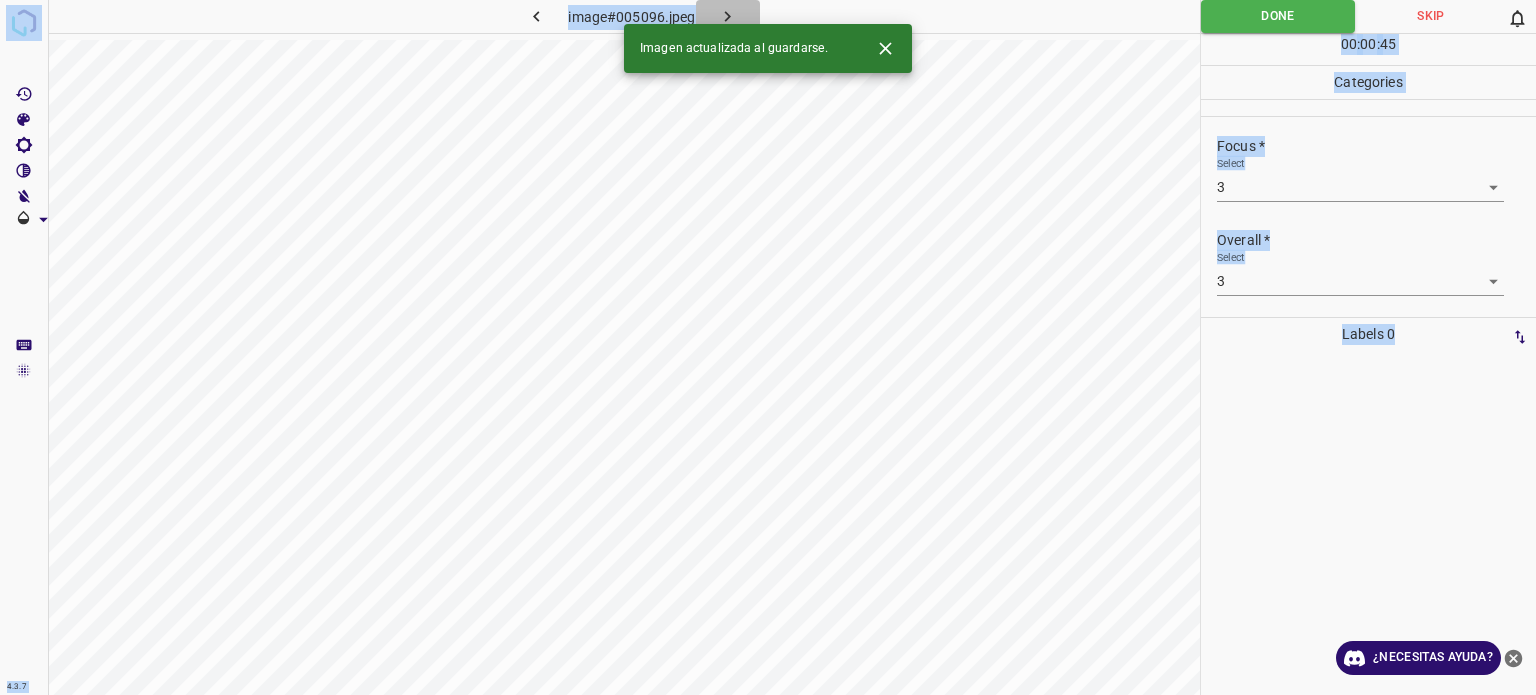 click 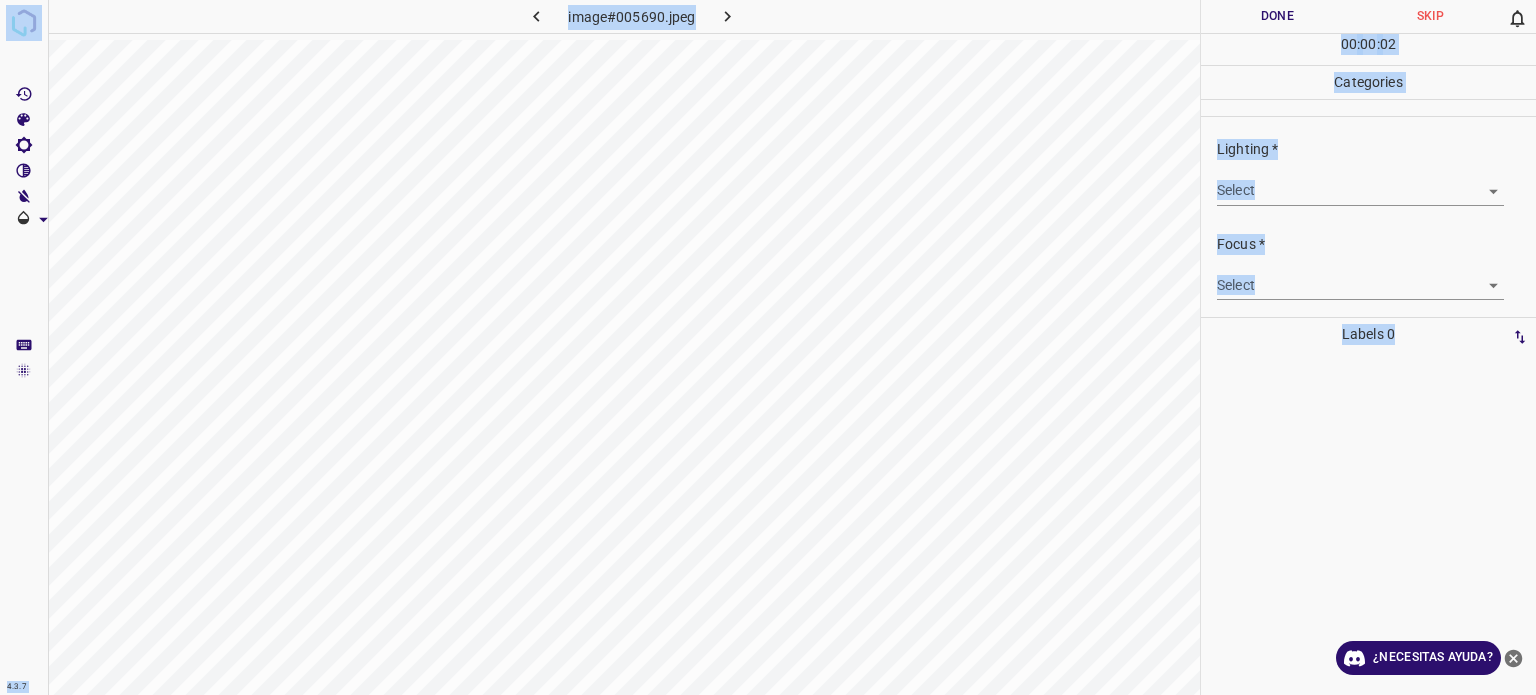 click on "4.3.7 image#005690.jpeg Done Skip 0 00   : 00   : 02   Categories Lighting *  Select ​ Focus *  Select ​ Overall *  Select ​ Labels   0 Categories 1 Lighting 2 Focus 3 Overall Tools Space Change between modes (Draw & Edit) I Auto labeling R Restore zoom M Zoom in N Zoom out Delete Delete selecte label Filters Z Restore filters X Saturation filter C Brightness filter V Contrast filter B Gray scale filter General O Download ¿Necesitas ayuda? - Texto - Esconder - Borrar Texto original Valora esta traducción Tu opinión servirá para ayudar a mejorar el Traductor de Google" at bounding box center (768, 347) 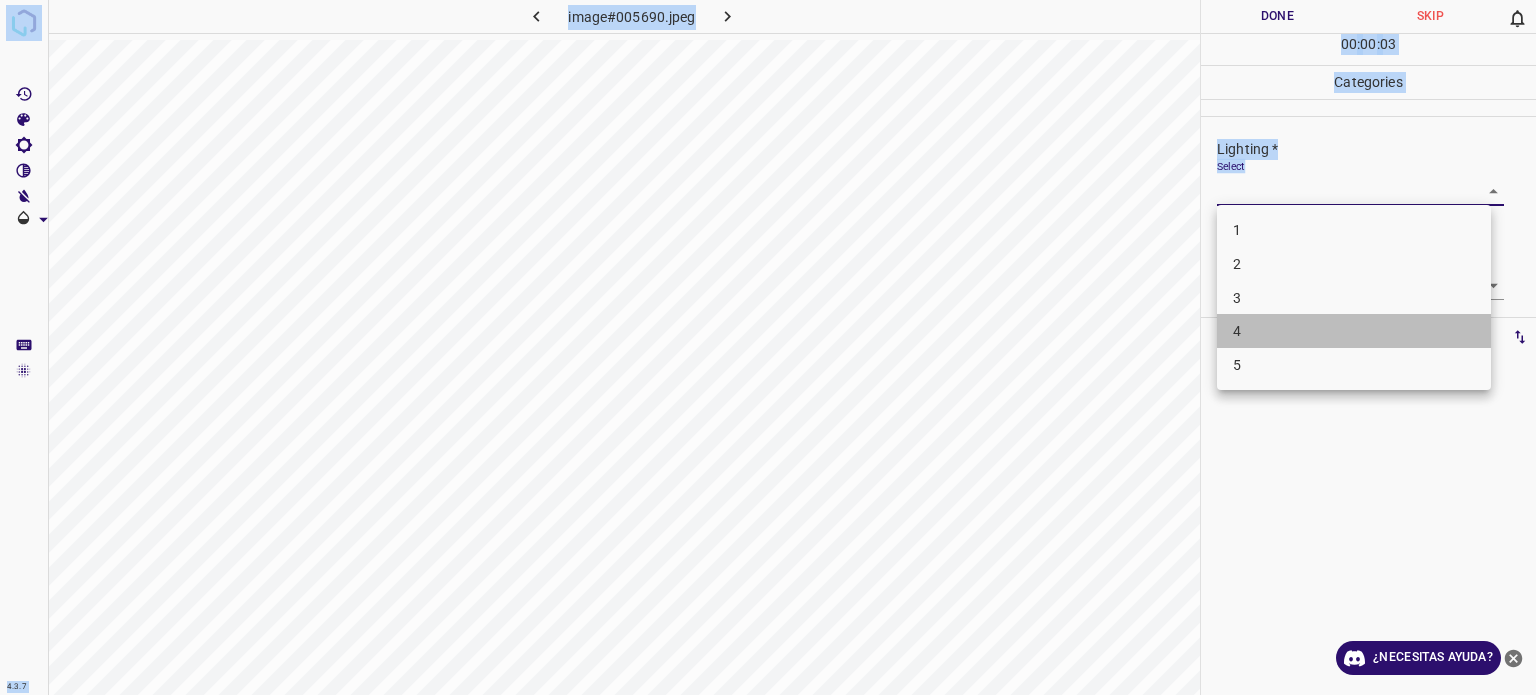click on "4" at bounding box center (1354, 331) 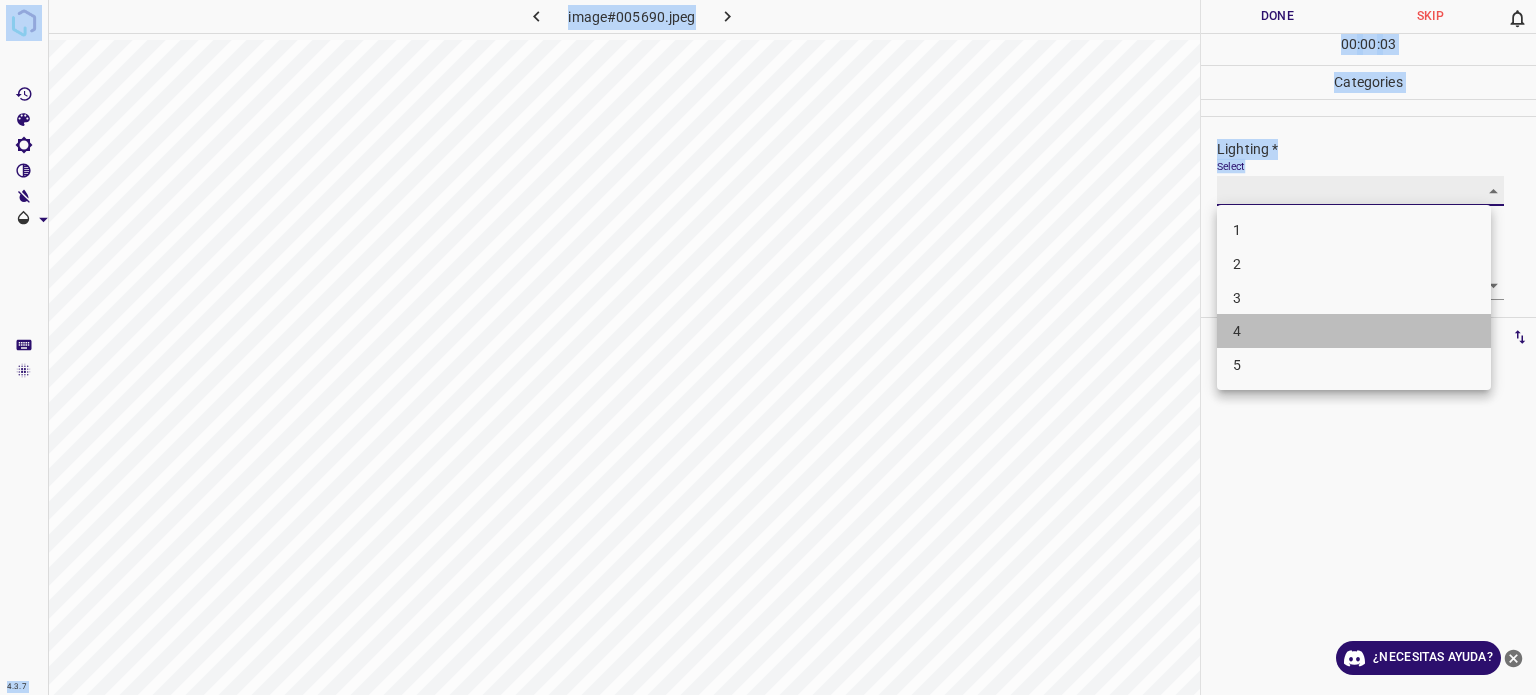 type on "4" 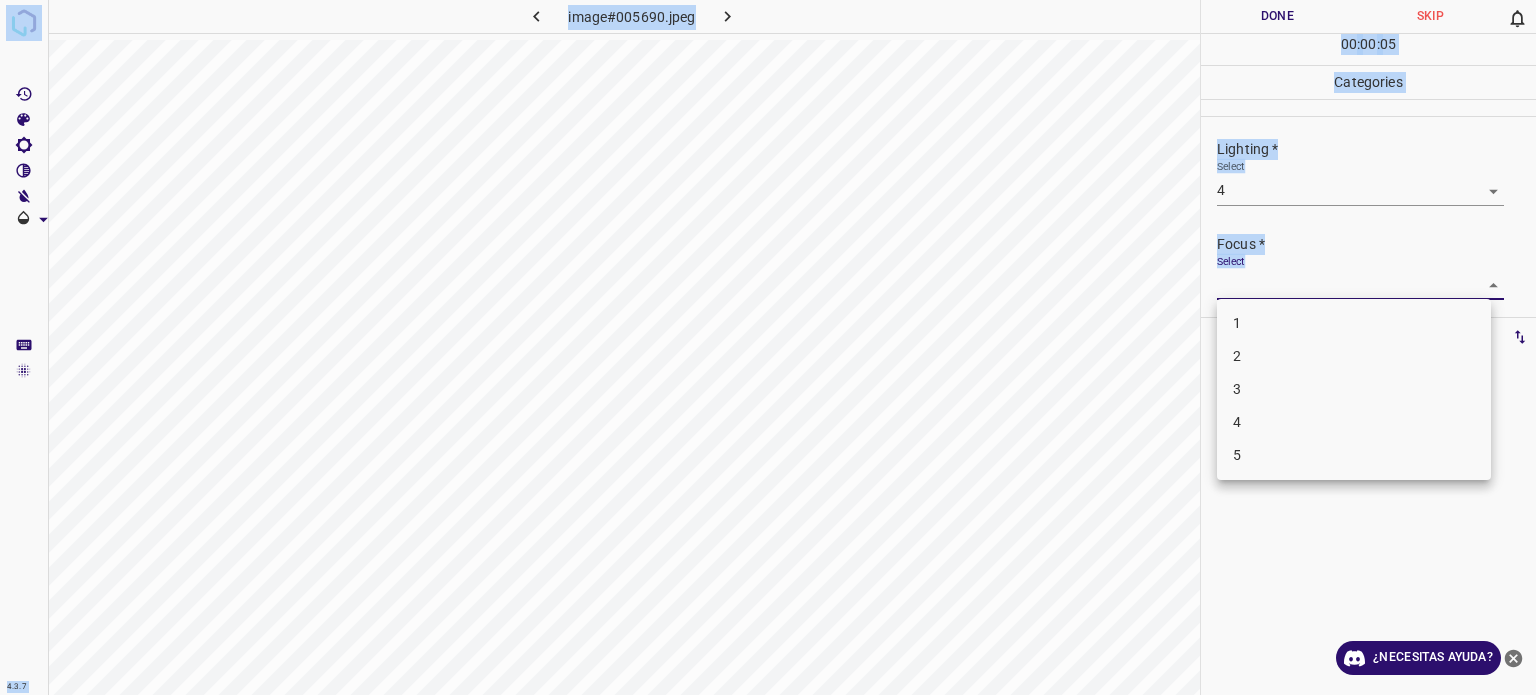 click on "4.3.7 image#005690.jpeg Done Skip 0 00   : 00   : 05   Categories Lighting *  Select 4 4 Focus *  Select ​ Overall *  Select ​ Labels   0 Categories 1 Lighting 2 Focus 3 Overall Tools Space Change between modes (Draw & Edit) I Auto labeling R Restore zoom M Zoom in N Zoom out Delete Delete selecte label Filters Z Restore filters X Saturation filter C Brightness filter V Contrast filter B Gray scale filter General O Download ¿Necesitas ayuda? - Texto - Esconder - Borrar Texto original Valora esta traducción Tu opinión servirá para ayudar a mejorar el Traductor de Google 1 2 3 4 5" at bounding box center (768, 347) 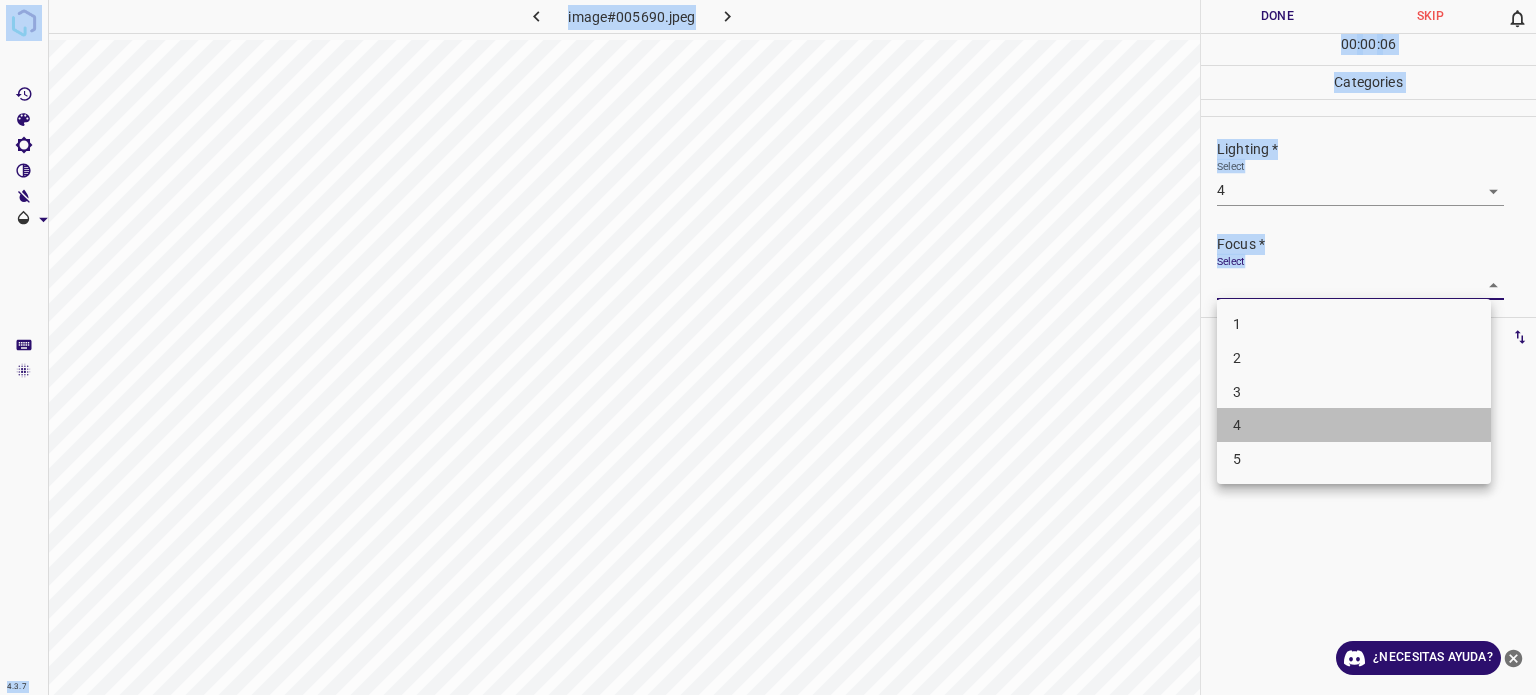 click on "4" at bounding box center (1354, 425) 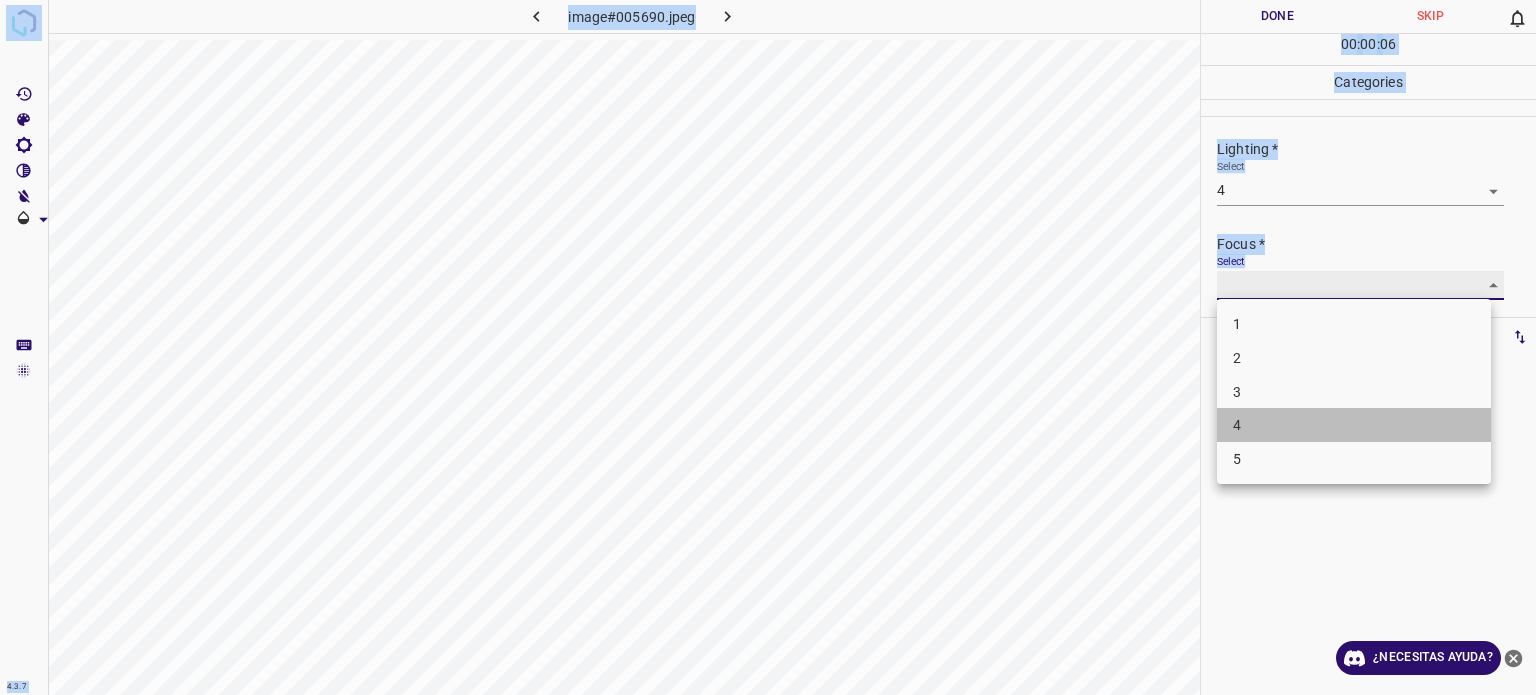 type on "4" 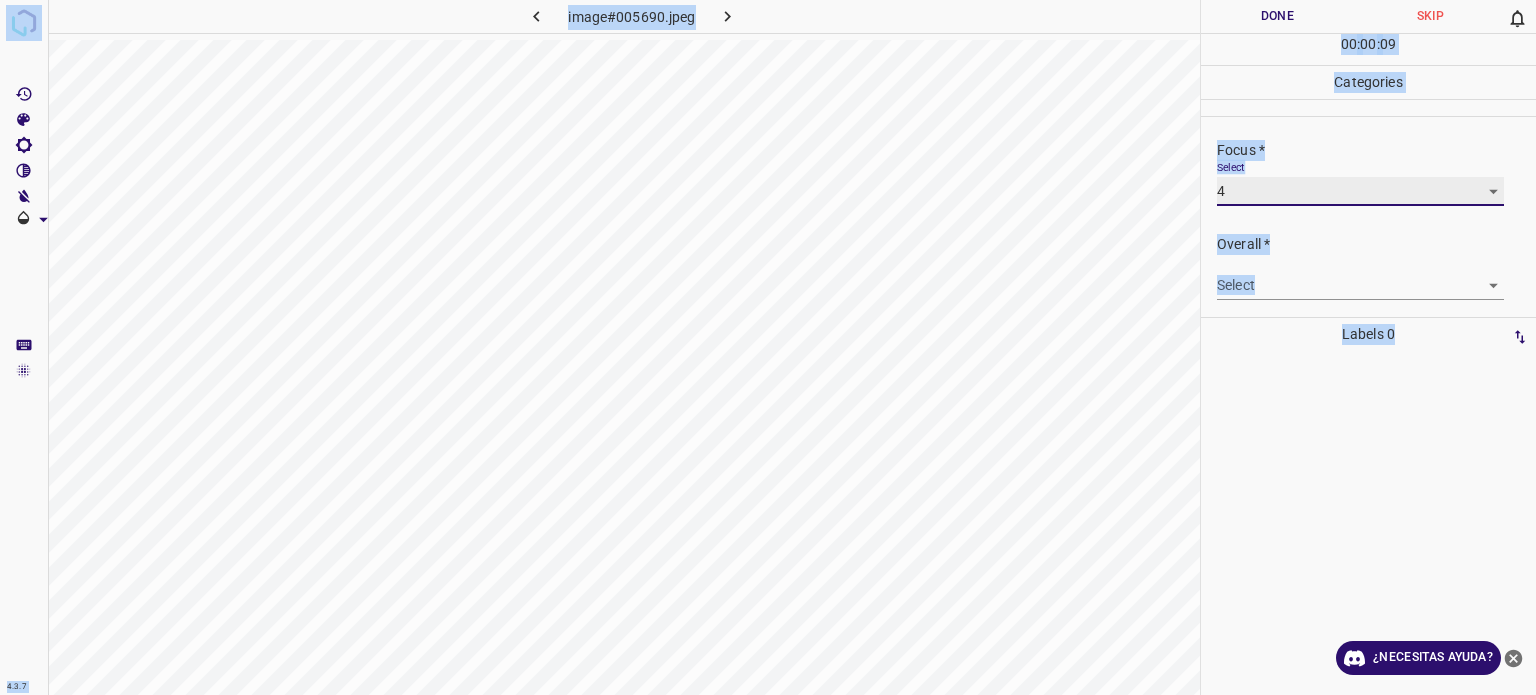 scroll, scrollTop: 98, scrollLeft: 0, axis: vertical 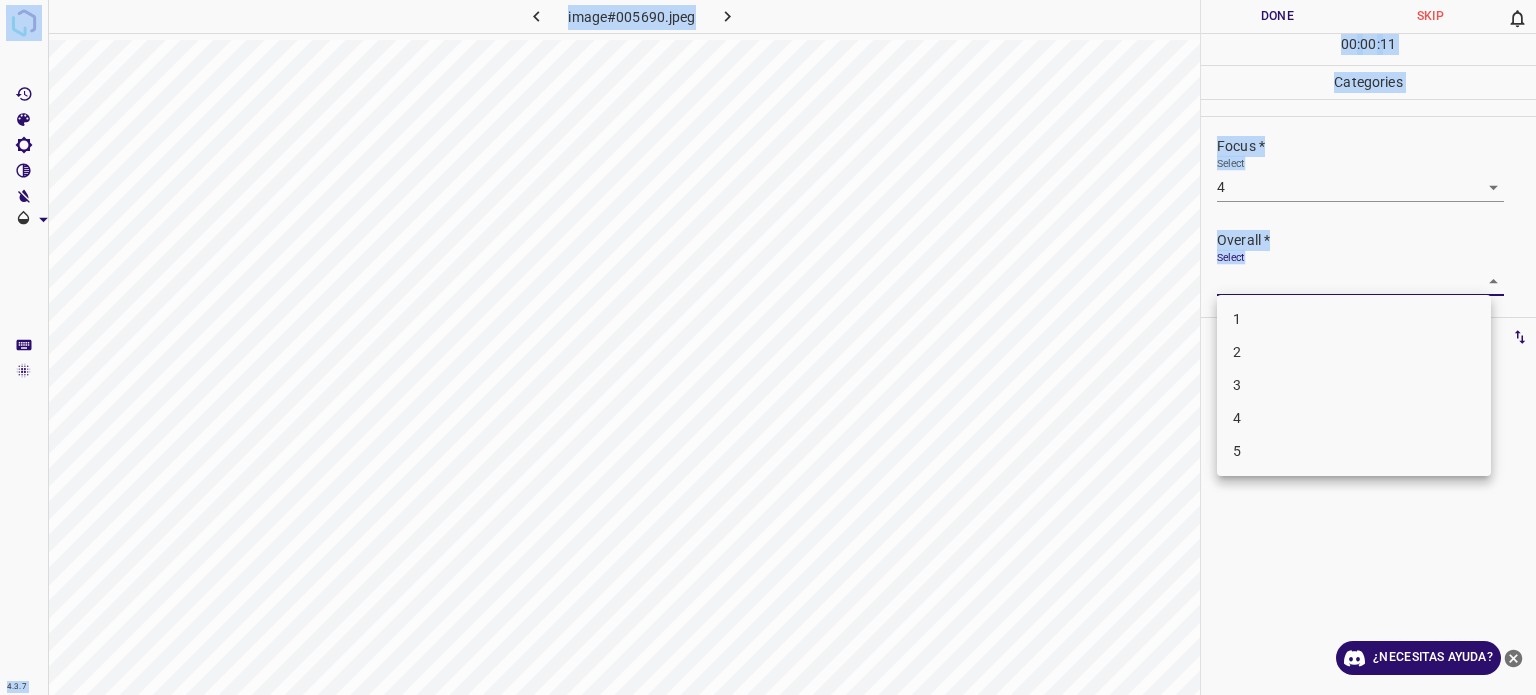 click on "4.3.7 image#005690.jpeg Done Skip 0 00   : 00   : 11   Categories Lighting *  Select 4 4 Focus *  Select 4 4 Overall *  Select ​ Labels   0 Categories 1 Lighting 2 Focus 3 Overall Tools Space Change between modes (Draw & Edit) I Auto labeling R Restore zoom M Zoom in N Zoom out Delete Delete selecte label Filters Z Restore filters X Saturation filter C Brightness filter V Contrast filter B Gray scale filter General O Download ¿Necesitas ayuda? - Texto - Esconder - Borrar Texto original Valora esta traducción Tu opinión servirá para ayudar a mejorar el Traductor de Google 1 2 3 4 5" at bounding box center [768, 347] 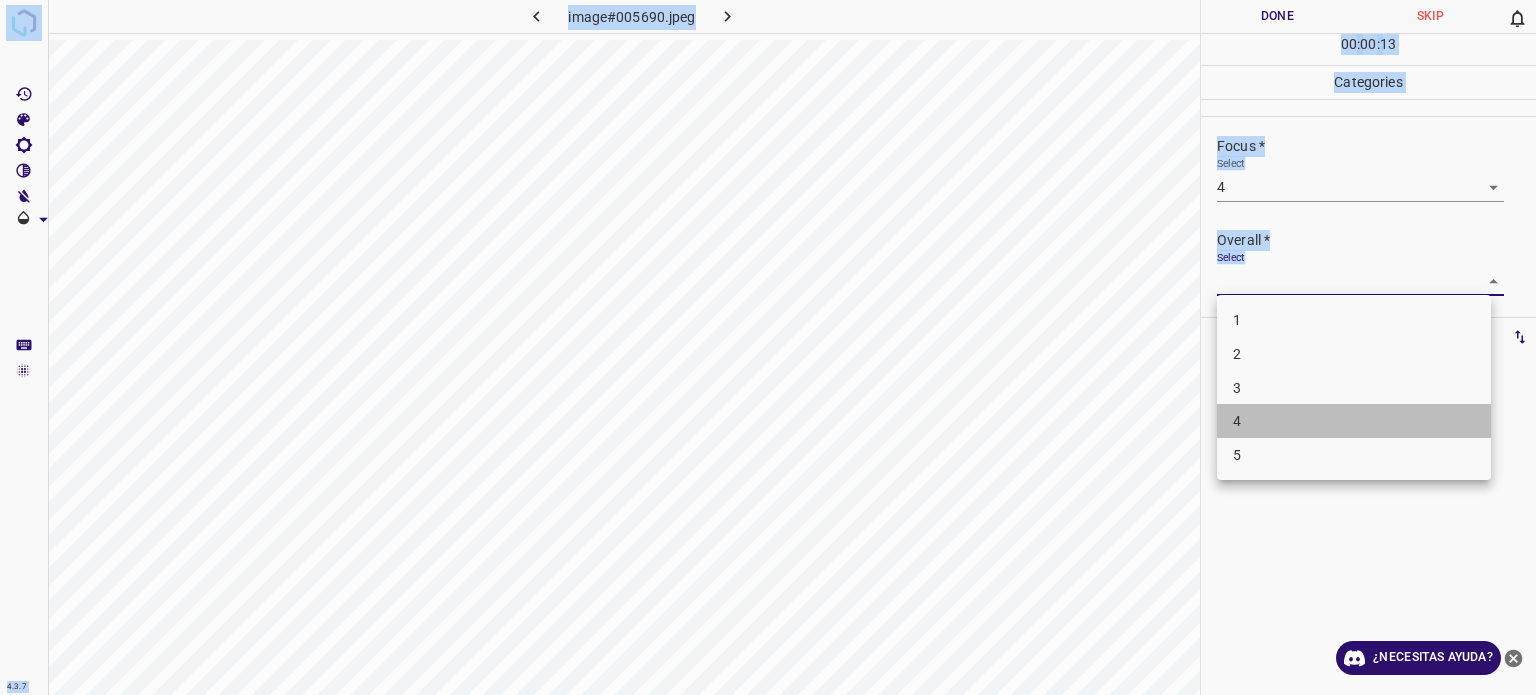 click on "4" at bounding box center [1354, 421] 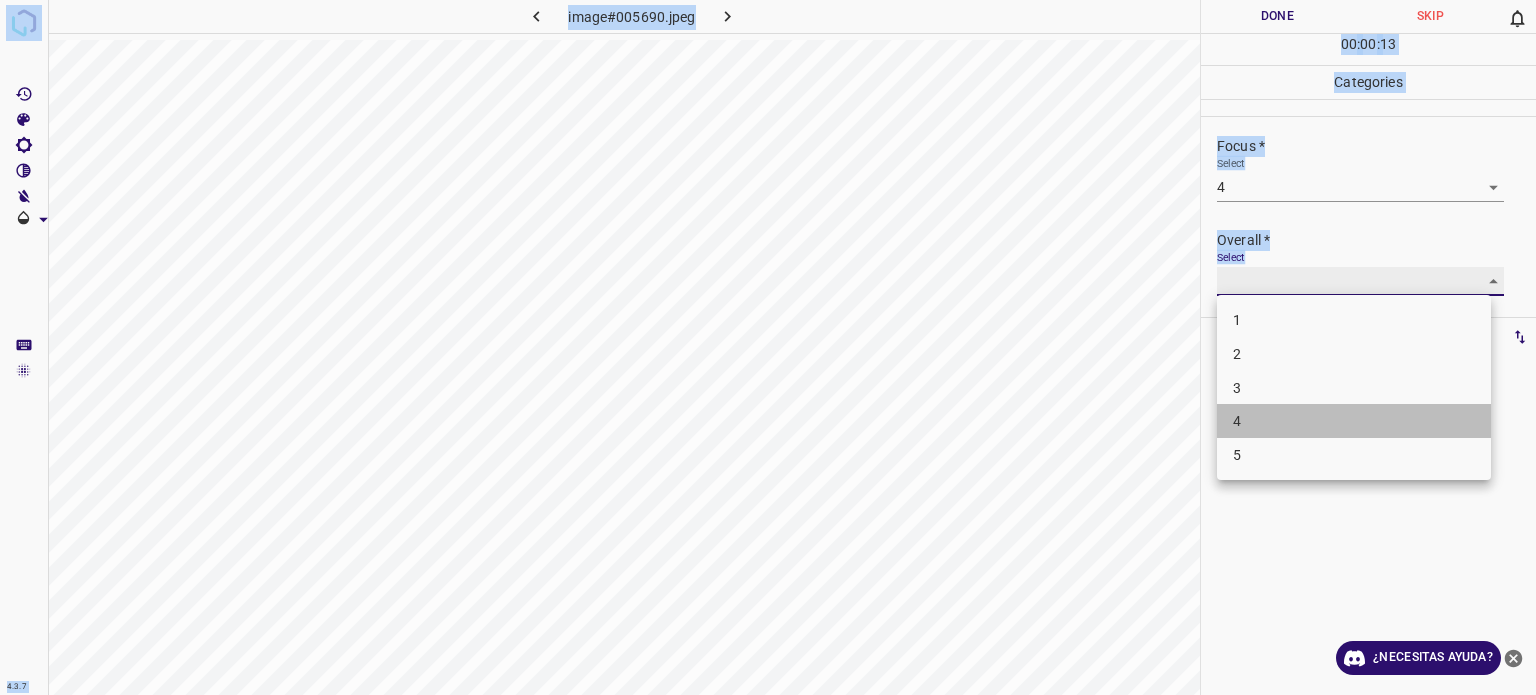 type on "4" 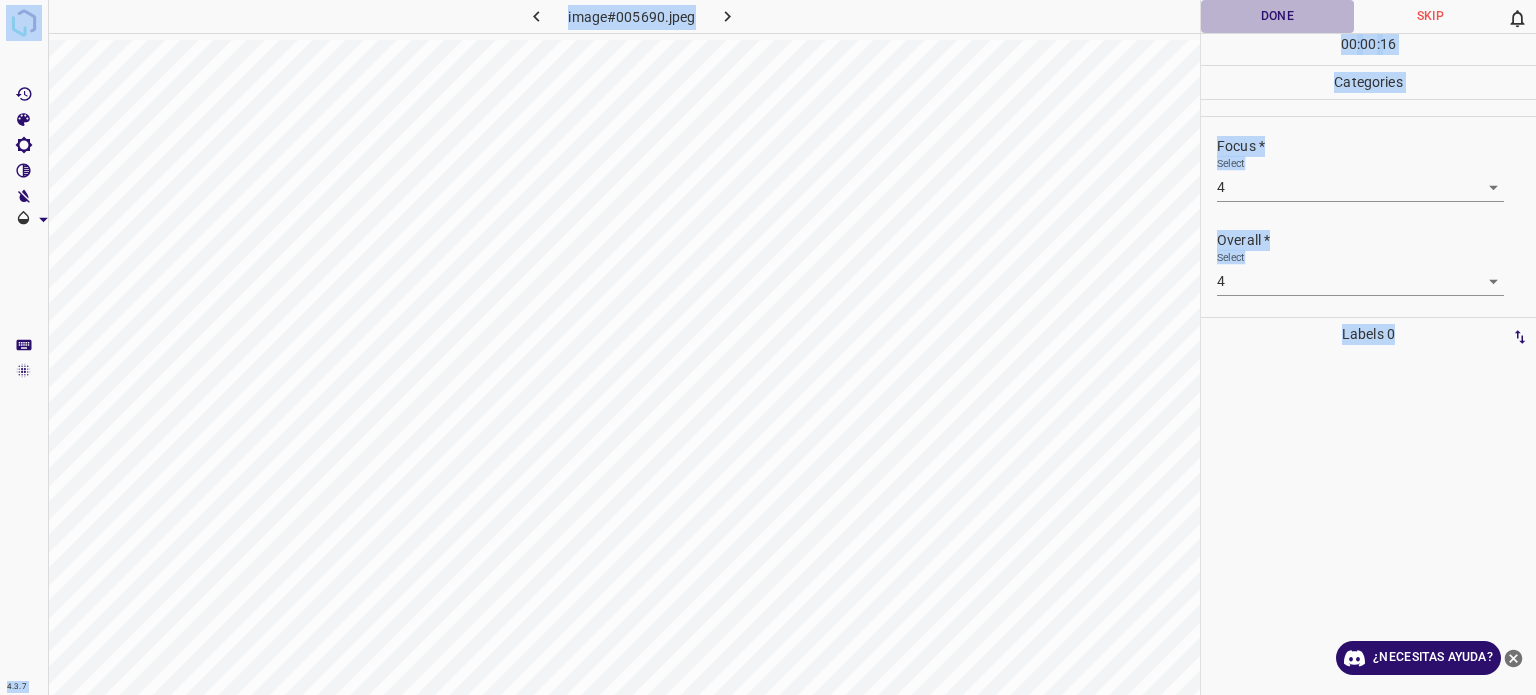click on "Done" at bounding box center (1277, 16) 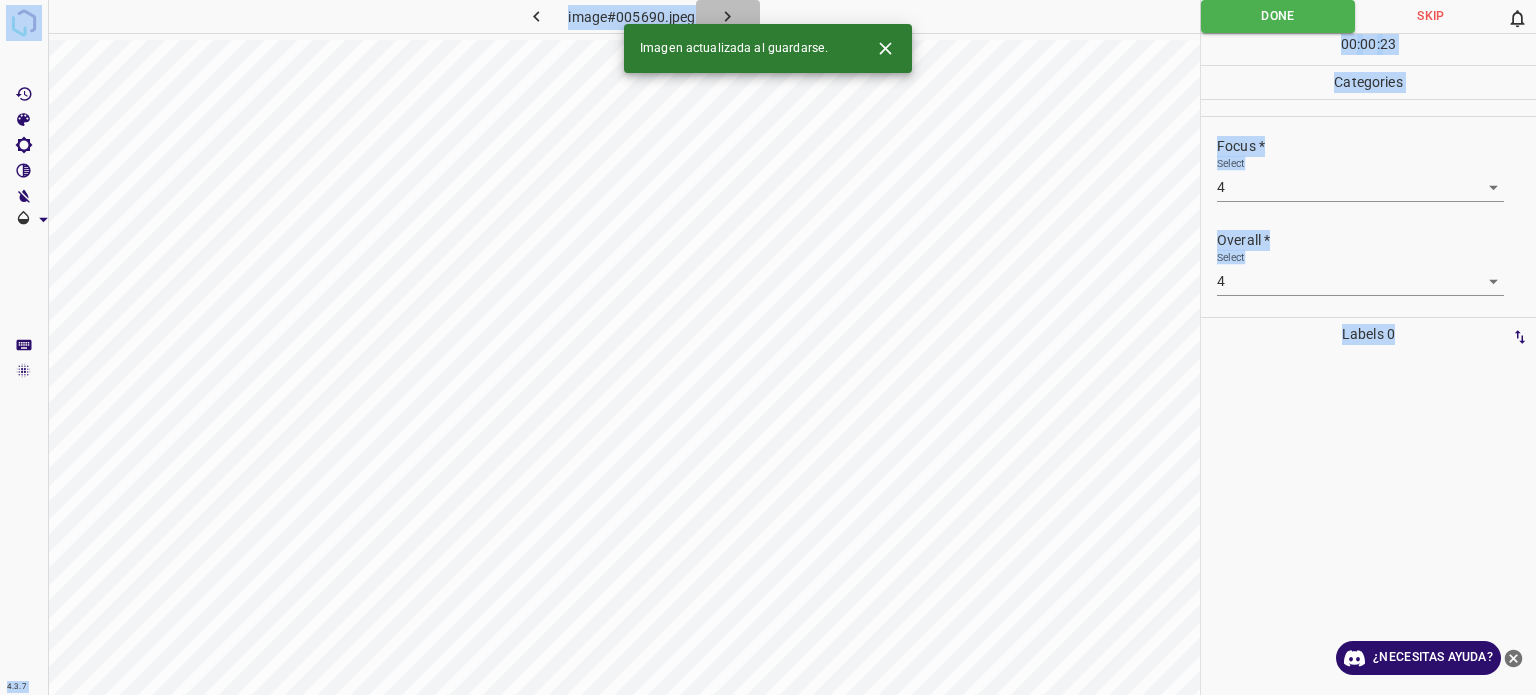 click 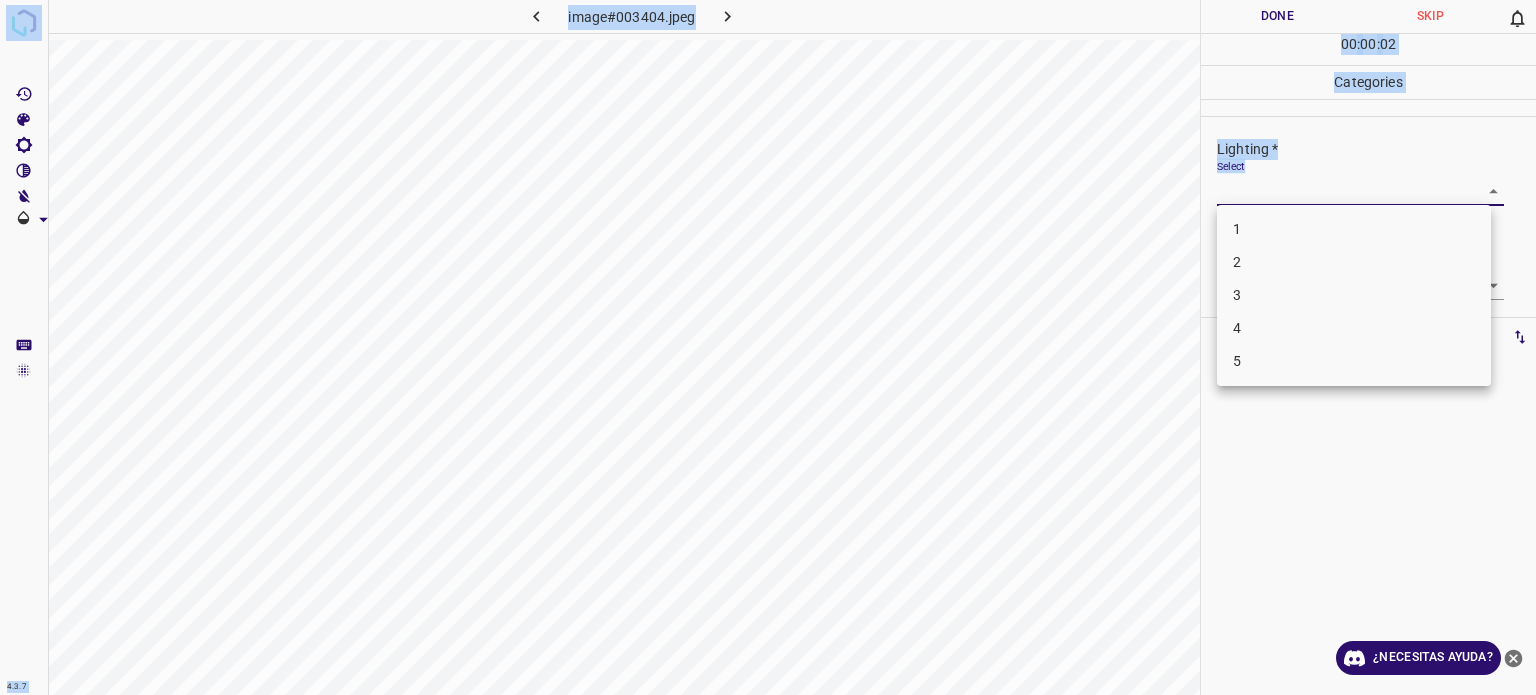 click on "4.3.7 image#003404.jpeg Done Skip 0 00   : 00   : 02   Categories Lighting *  Select ​ Focus *  Select ​ Overall *  Select ​ Labels   0 Categories 1 Lighting 2 Focus 3 Overall Tools Space Change between modes (Draw & Edit) I Auto labeling R Restore zoom M Zoom in N Zoom out Delete Delete selecte label Filters Z Restore filters X Saturation filter C Brightness filter V Contrast filter B Gray scale filter General O Download ¿Necesitas ayuda? - Texto - Esconder - Borrar Texto original Valora esta traducción Tu opinión servirá para ayudar a mejorar el Traductor de Google 1 2 3 4 5" at bounding box center (768, 347) 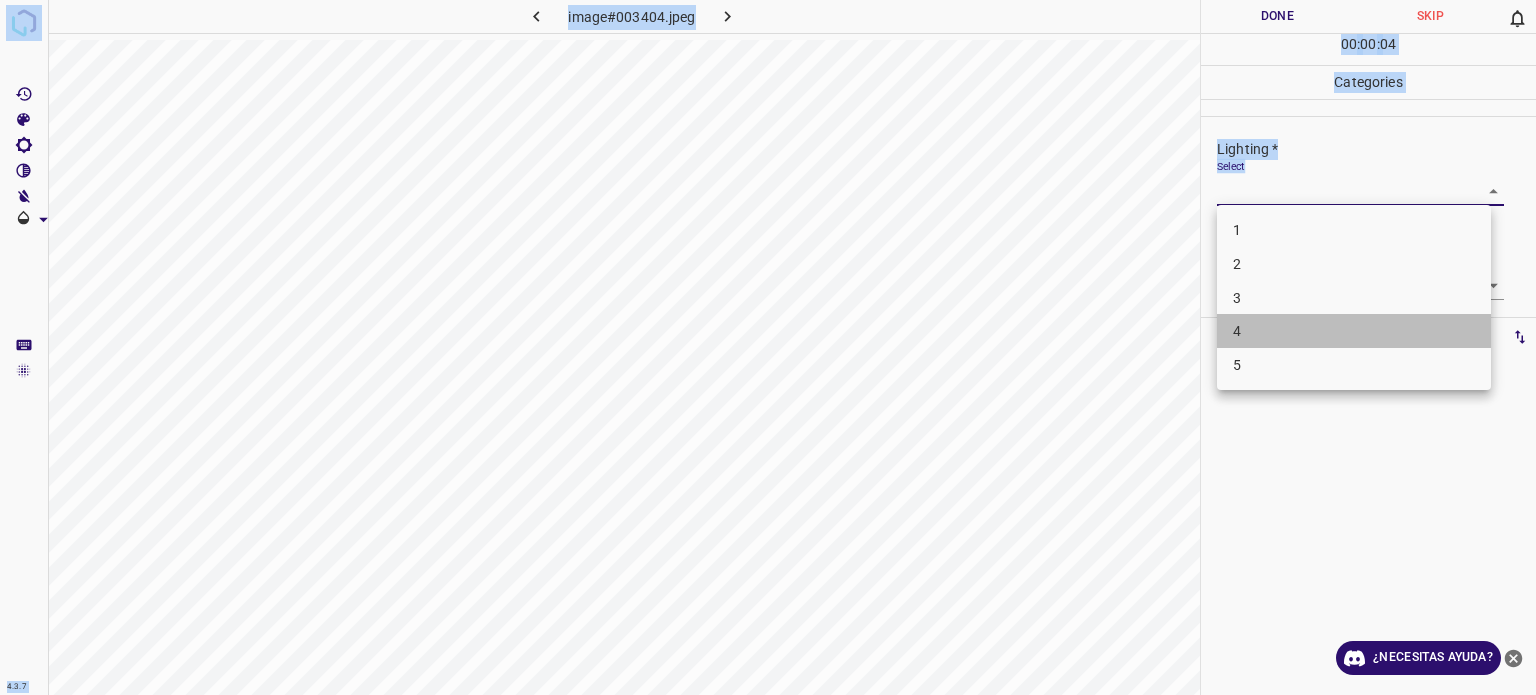 click on "4" at bounding box center [1354, 331] 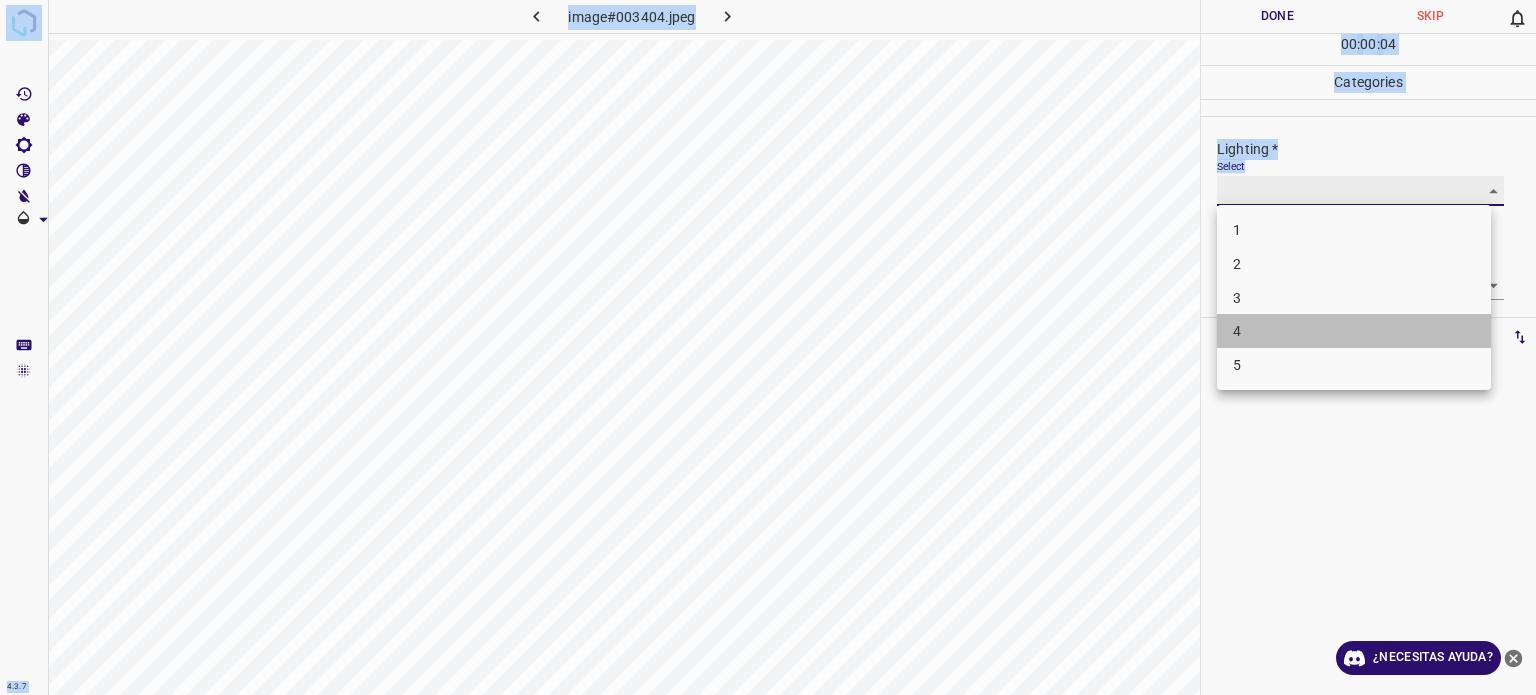 type on "4" 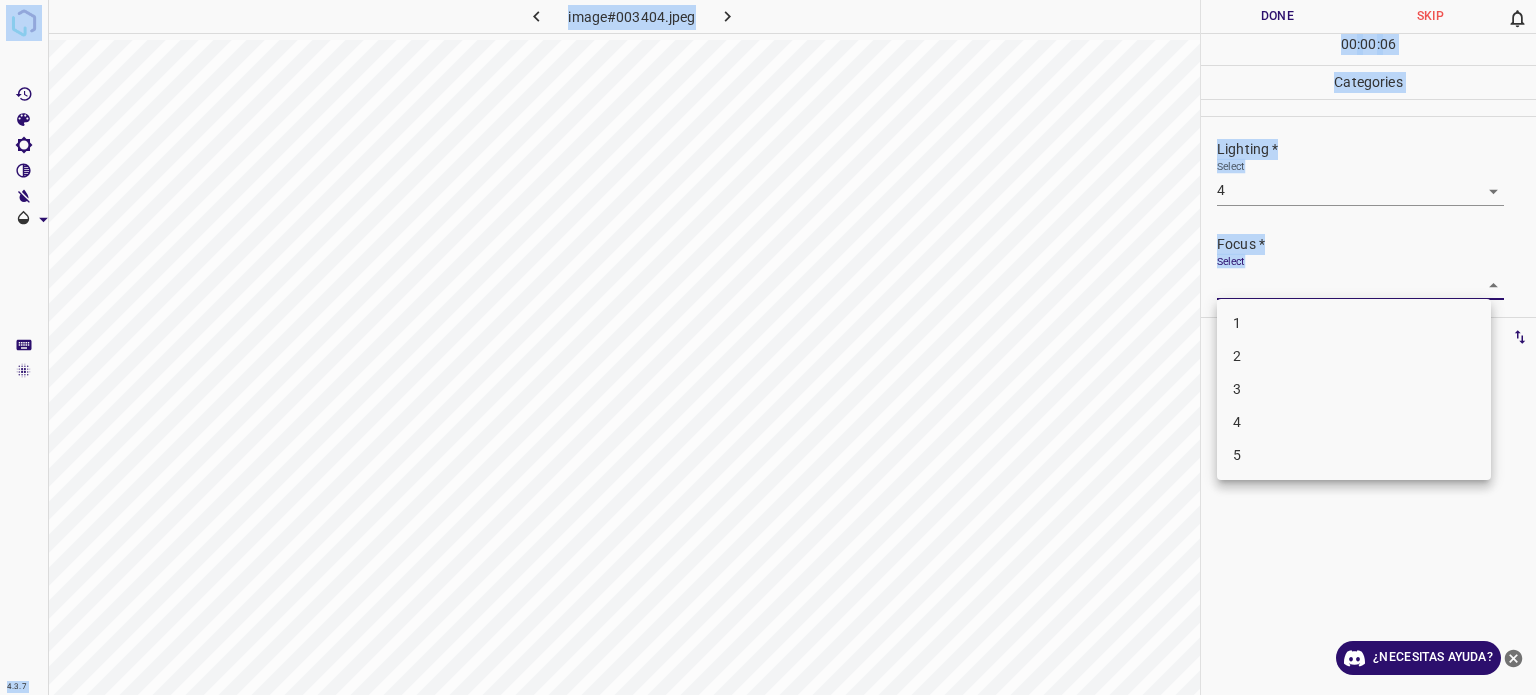 click on "4.3.7 image#003404.jpeg Done Skip 0 00   : 00   : 06   Categories Lighting *  Select 4 4 Focus *  Select ​ Overall *  Select ​ Labels   0 Categories 1 Lighting 2 Focus 3 Overall Tools Space Change between modes (Draw & Edit) I Auto labeling R Restore zoom M Zoom in N Zoom out Delete Delete selecte label Filters Z Restore filters X Saturation filter C Brightness filter V Contrast filter B Gray scale filter General O Download ¿Necesitas ayuda? - Texto - Esconder - Borrar Texto original Valora esta traducción Tu opinión servirá para ayudar a mejorar el Traductor de Google 1 2 3 4 5" at bounding box center (768, 347) 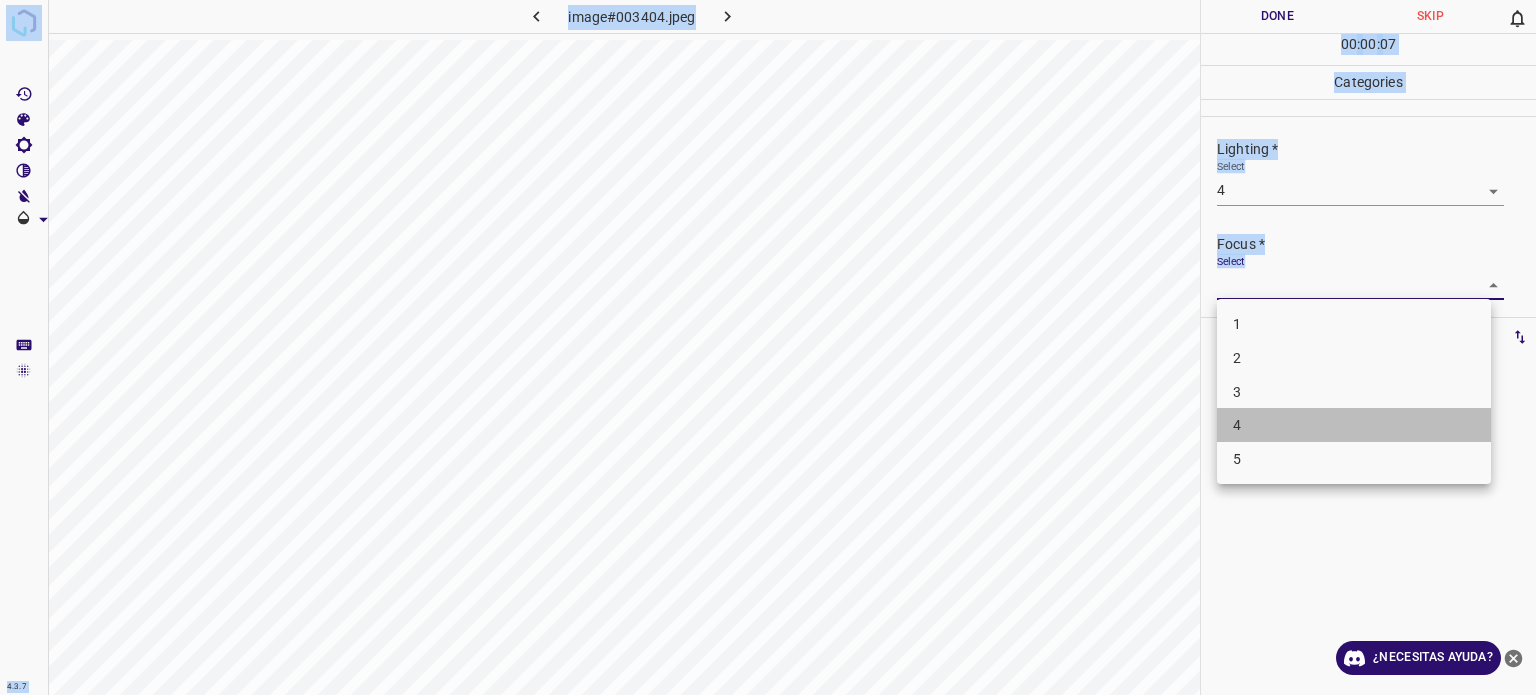 click on "4" at bounding box center [1354, 425] 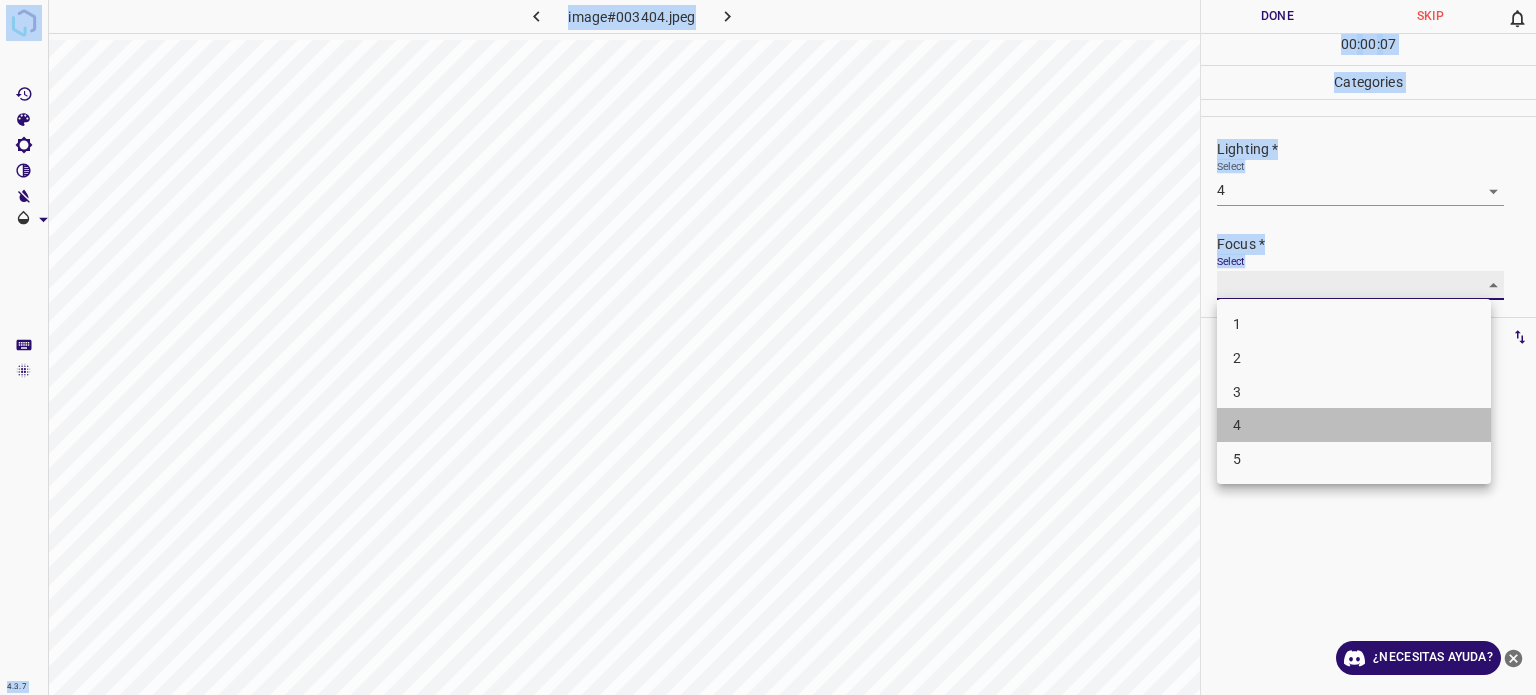 type on "4" 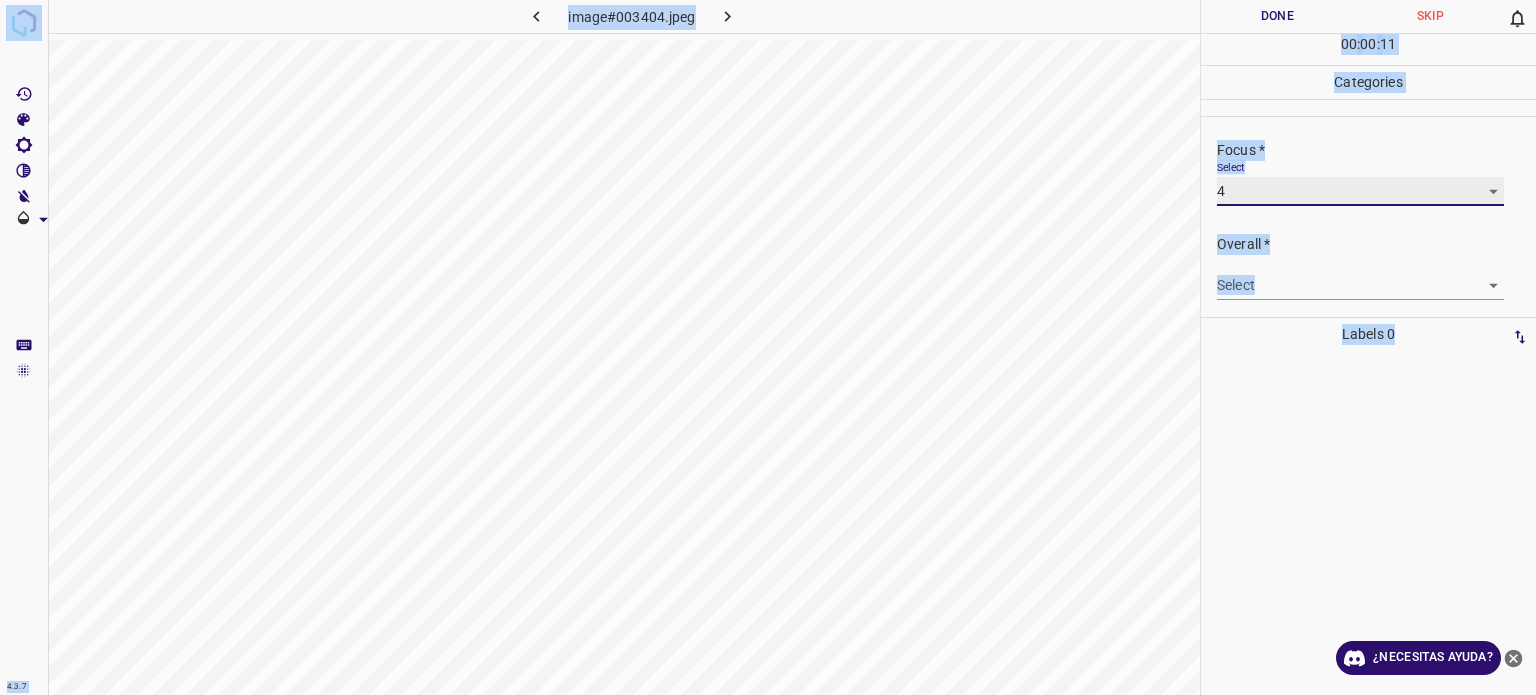 scroll, scrollTop: 98, scrollLeft: 0, axis: vertical 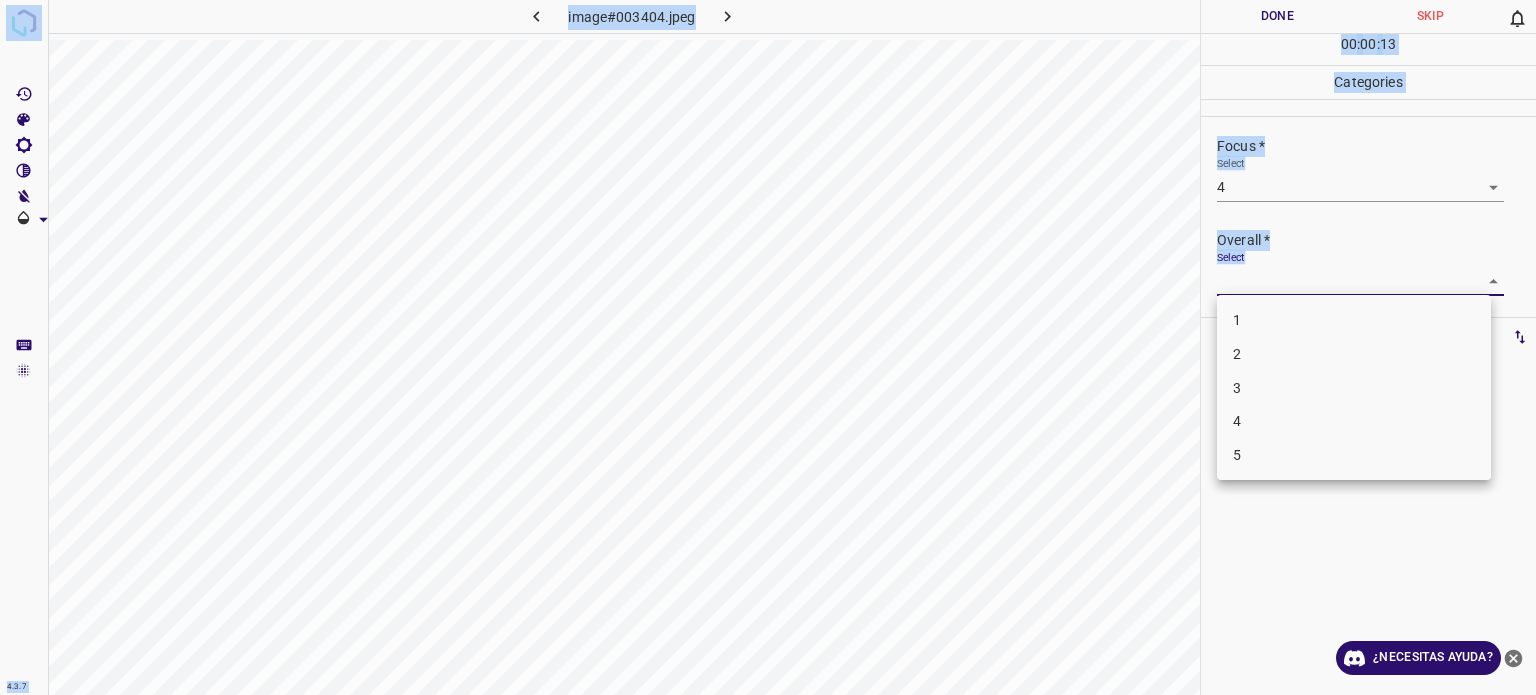 click on "4.3.7 image#003404.jpeg Done Skip 0 00   : 00   : 13   Categories Lighting *  Select 4 4 Focus *  Select 4 4 Overall *  Select ​ Labels   0 Categories 1 Lighting 2 Focus 3 Overall Tools Space Change between modes (Draw & Edit) I Auto labeling R Restore zoom M Zoom in N Zoom out Delete Delete selecte label Filters Z Restore filters X Saturation filter C Brightness filter V Contrast filter B Gray scale filter General O Download ¿Necesitas ayuda? - Texto - Esconder - Borrar Texto original Valora esta traducción Tu opinión servirá para ayudar a mejorar el Traductor de Google 1 2 3 4 5" at bounding box center (768, 347) 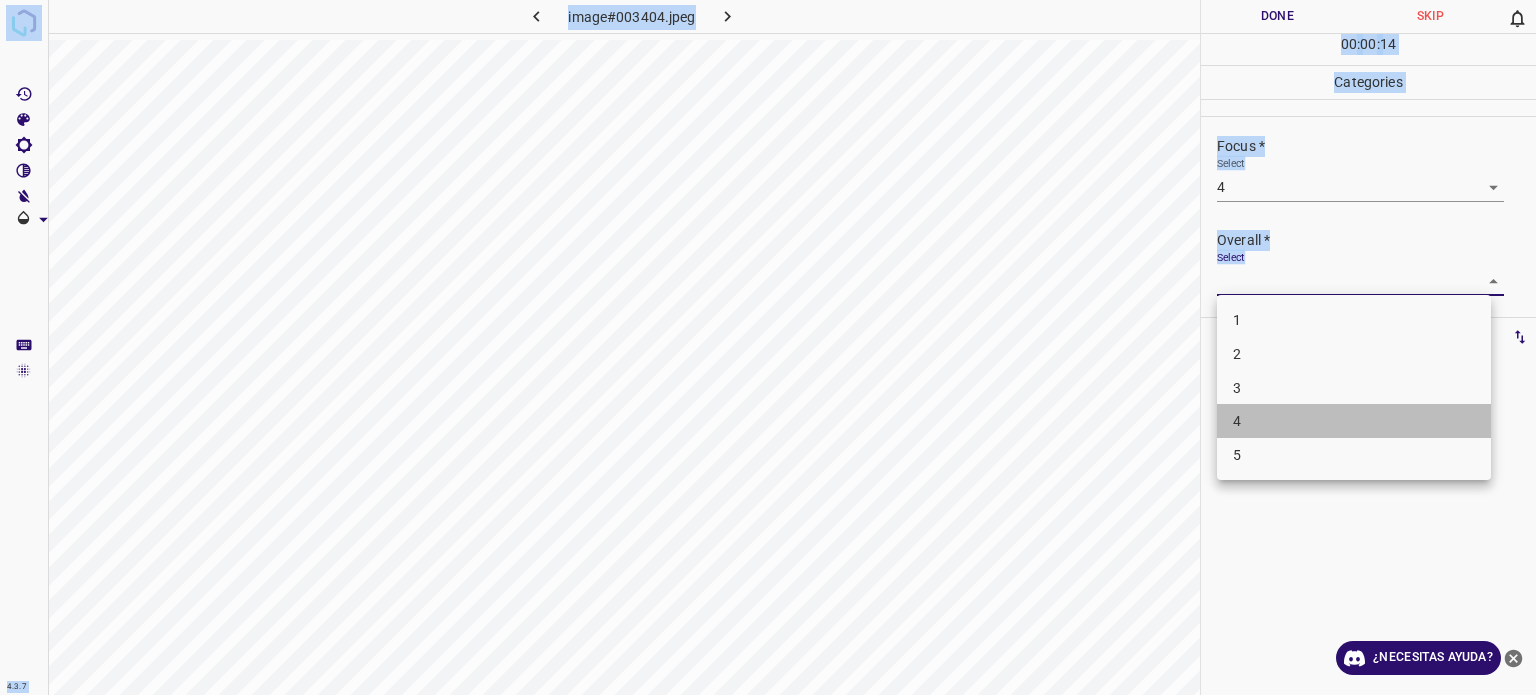 click on "4" at bounding box center (1354, 421) 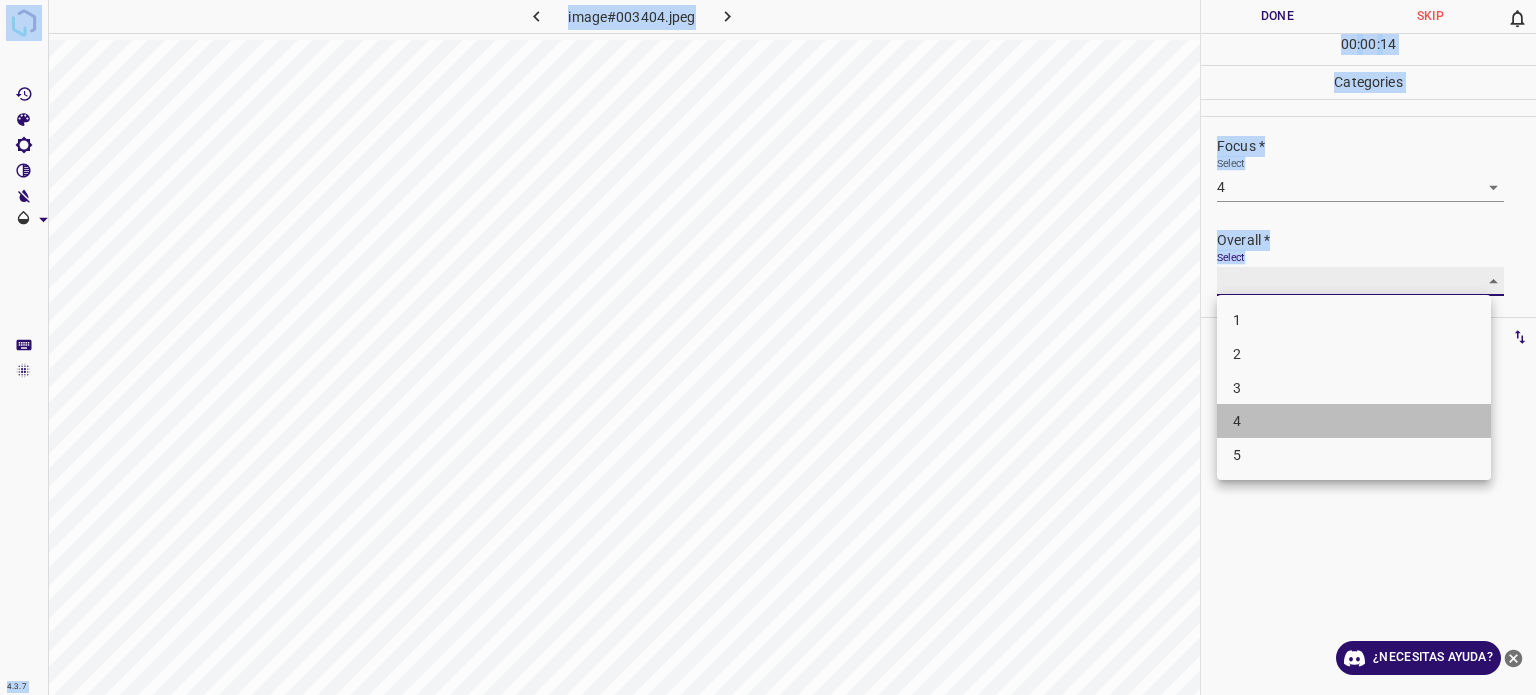 type on "4" 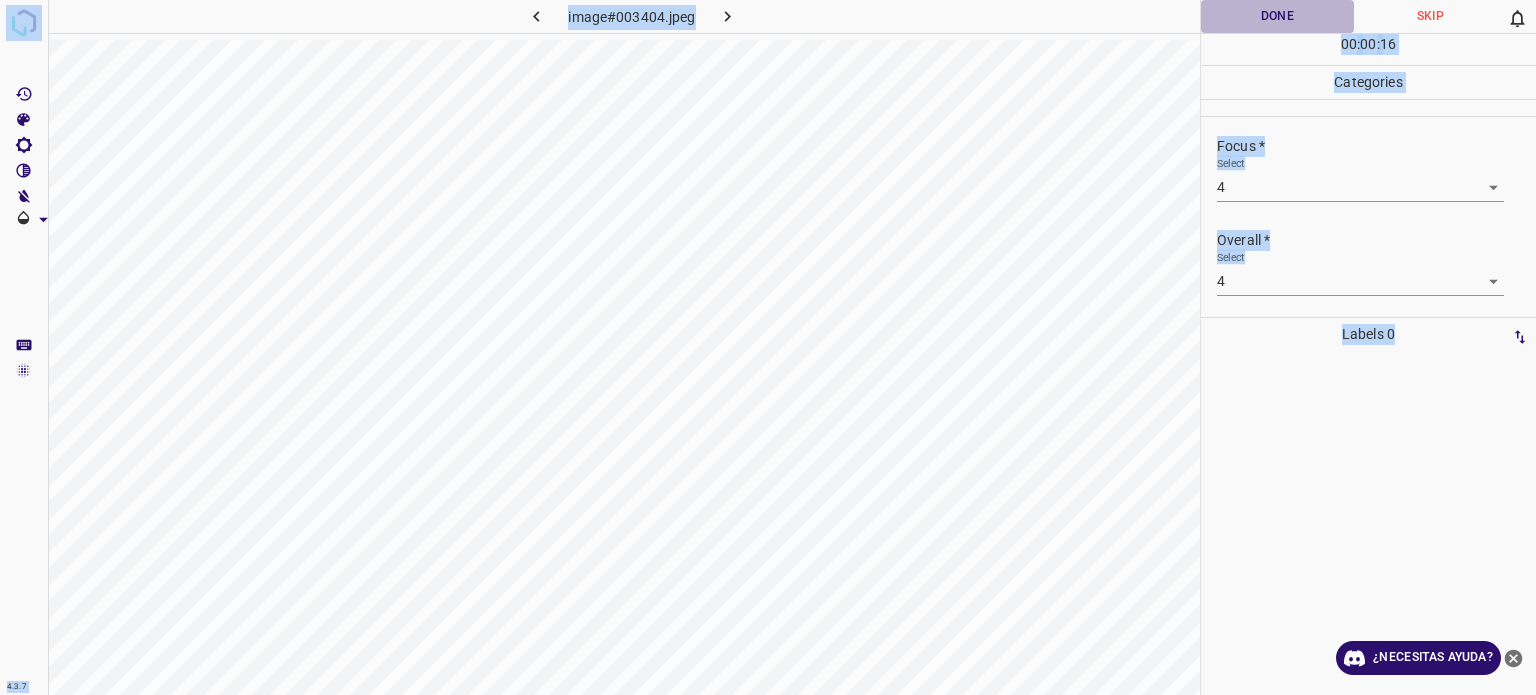 click on "Done" at bounding box center (1277, 16) 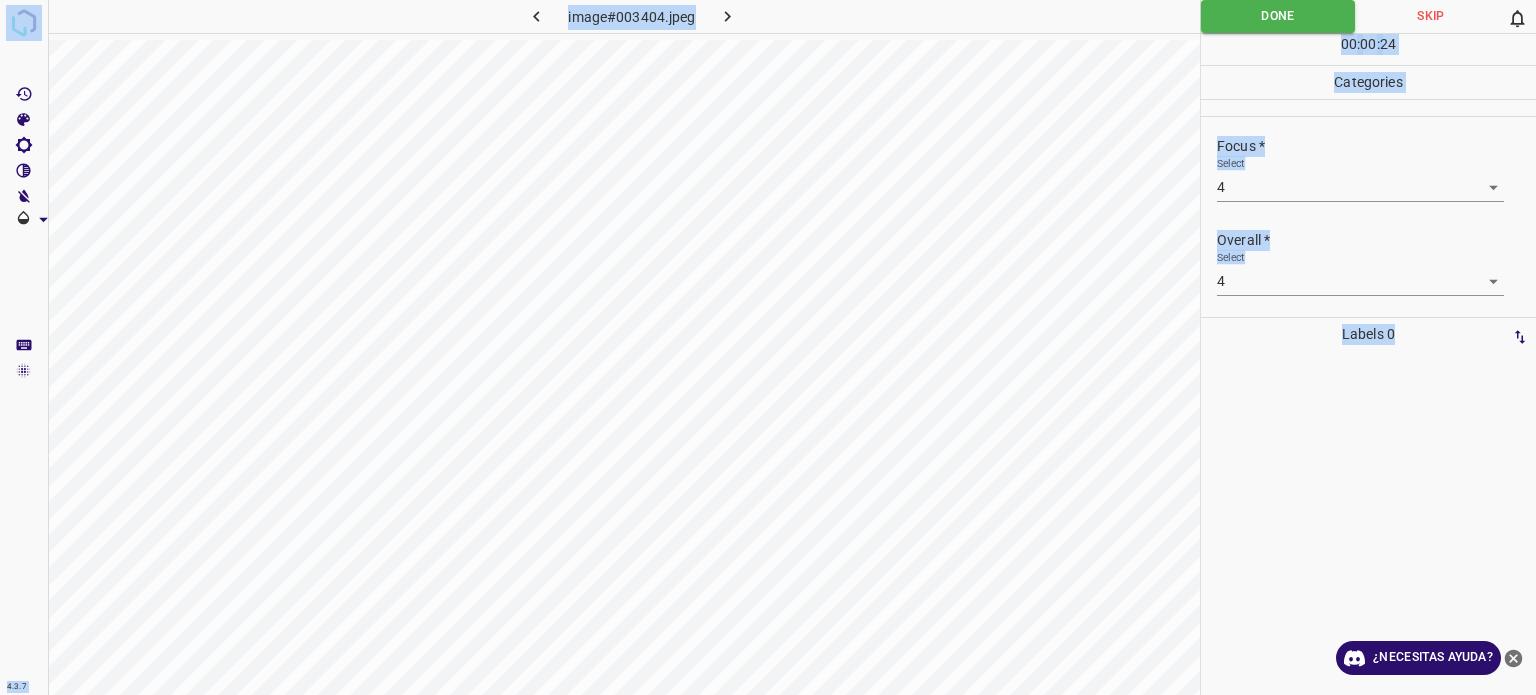 click 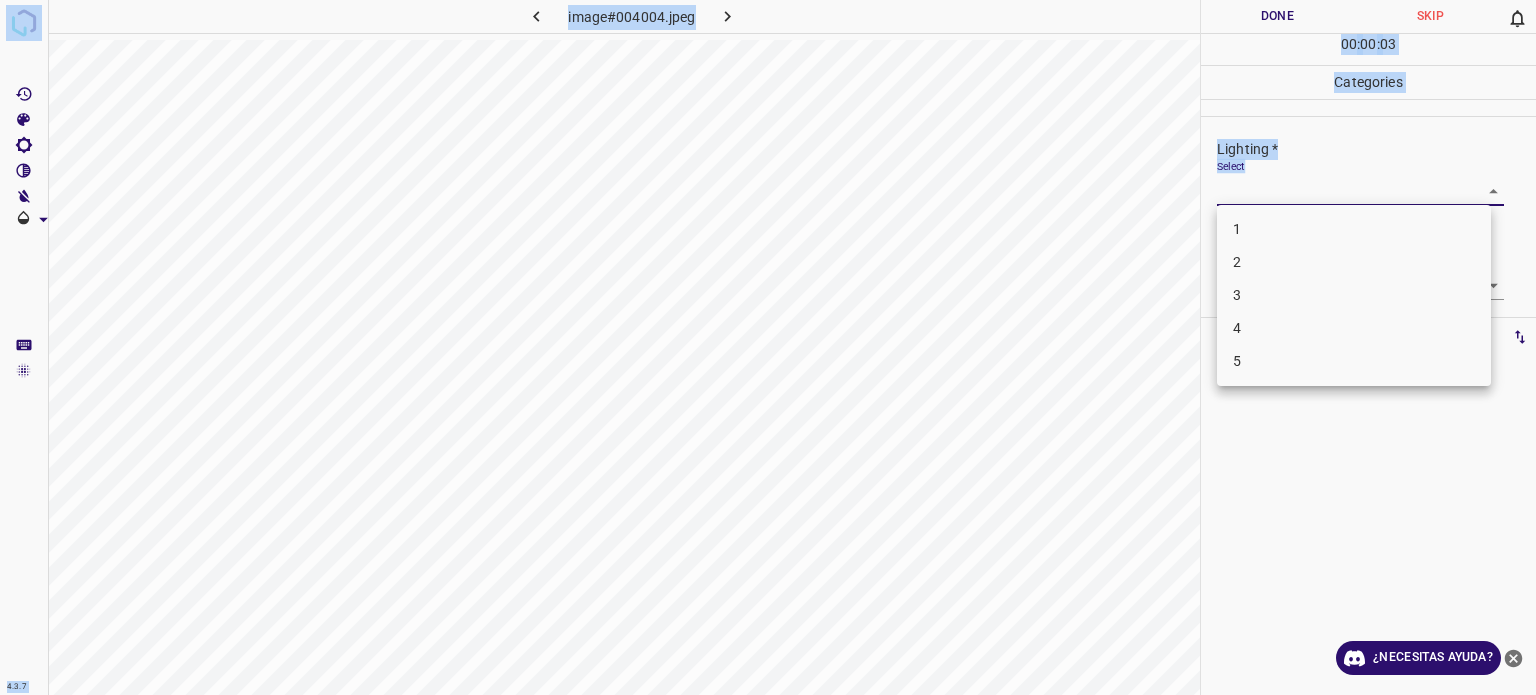 click on "4.3.7 image#004004.jpeg Done Skip 0 00   : 00   : 03   Categories Lighting *  Select ​ Focus *  Select ​ Overall *  Select ​ Labels   0 Categories 1 Lighting 2 Focus 3 Overall Tools Space Change between modes (Draw & Edit) I Auto labeling R Restore zoom M Zoom in N Zoom out Delete Delete selecte label Filters Z Restore filters X Saturation filter C Brightness filter V Contrast filter B Gray scale filter General O Download ¿Necesitas ayuda? - Texto - Esconder - Borrar Texto original Valora esta traducción Tu opinión servirá para ayudar a mejorar el Traductor de Google 1 2 3 4 5" at bounding box center (768, 347) 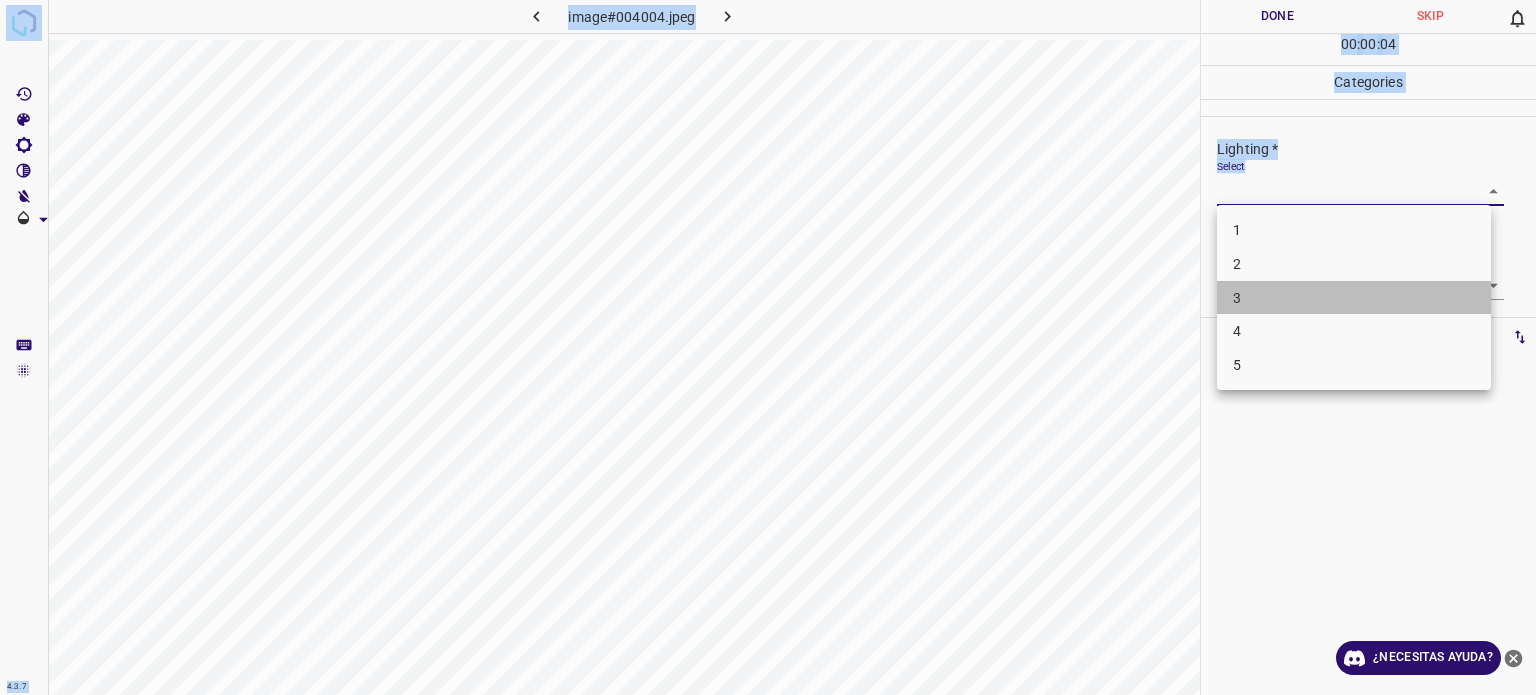 click on "3" at bounding box center [1354, 298] 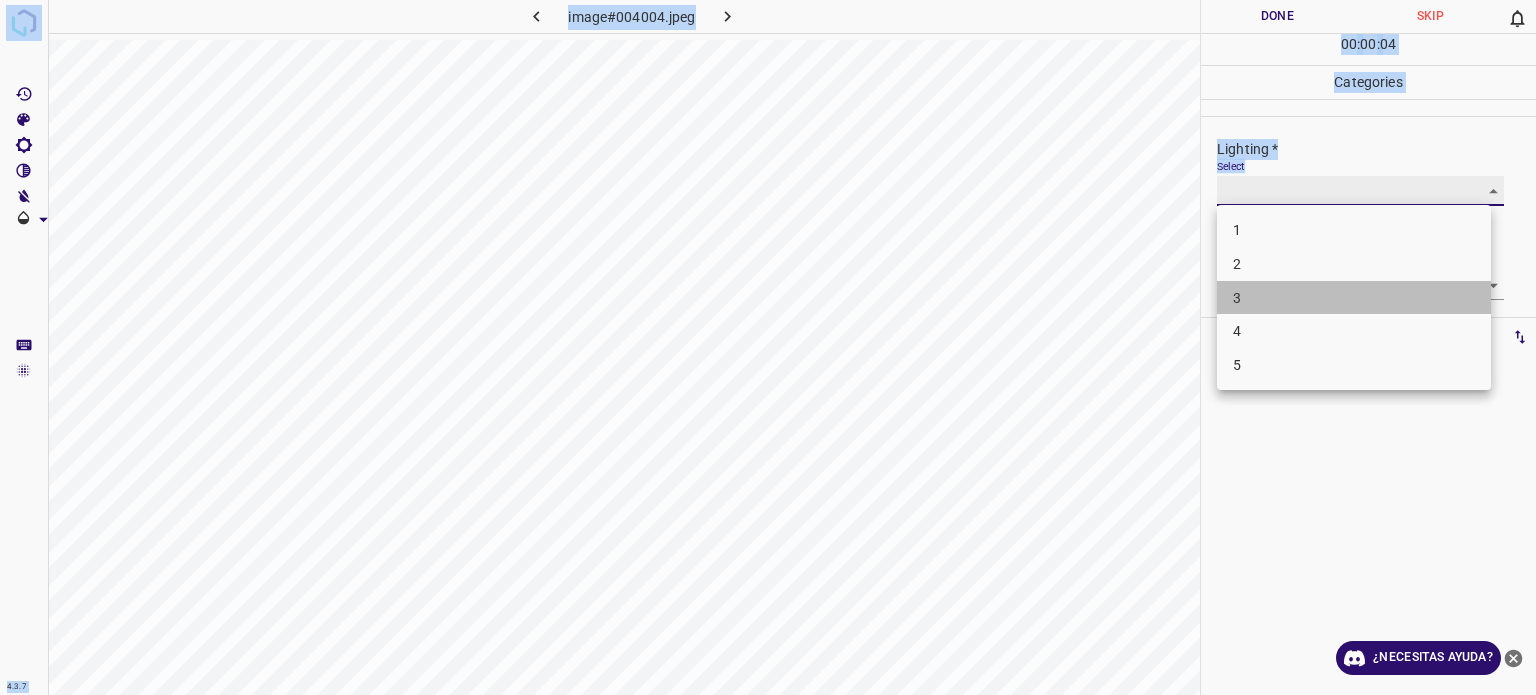type on "3" 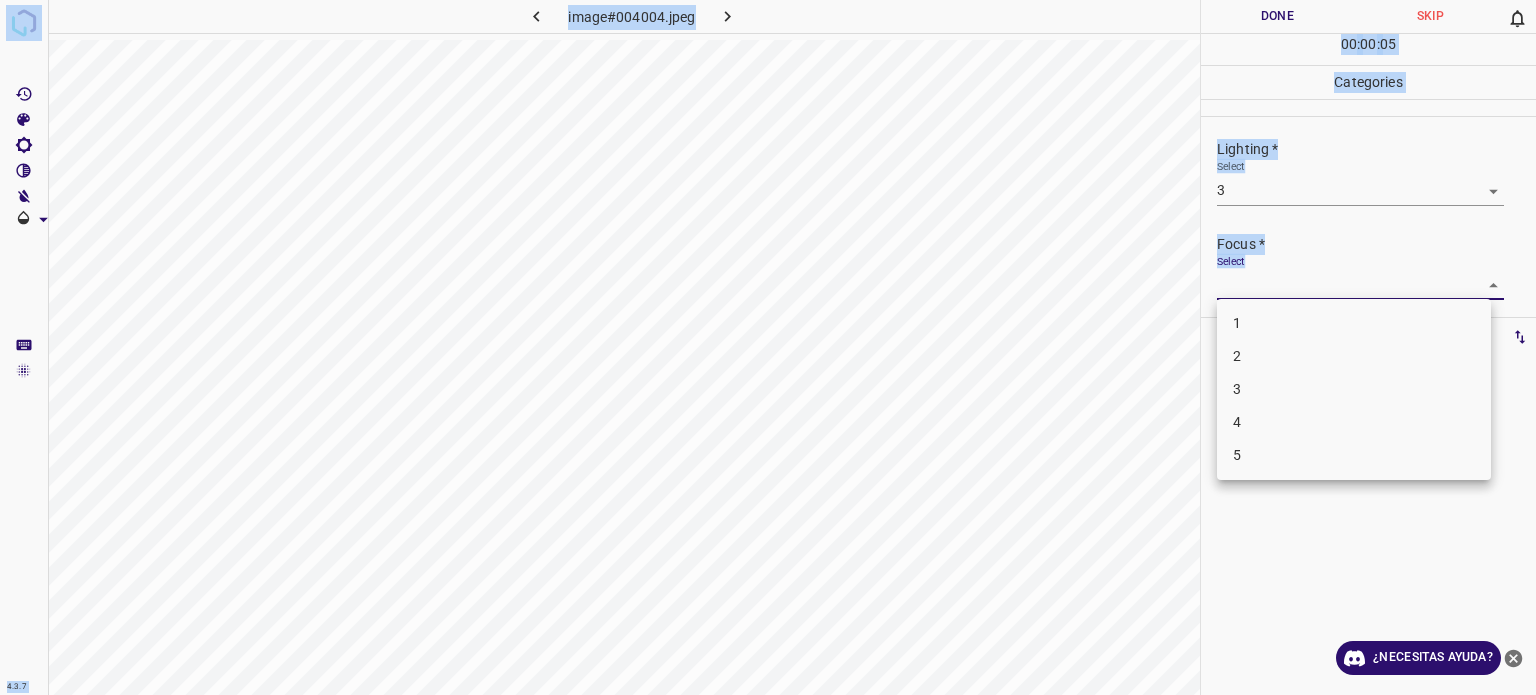 click on "4.3.7 image#004004.jpeg Done Skip 0 00   : 00   : 05   Categories Lighting *  Select 3 3 Focus *  Select ​ Overall *  Select ​ Labels   0 Categories 1 Lighting 2 Focus 3 Overall Tools Space Change between modes (Draw & Edit) I Auto labeling R Restore zoom M Zoom in N Zoom out Delete Delete selecte label Filters Z Restore filters X Saturation filter C Brightness filter V Contrast filter B Gray scale filter General O Download ¿Necesitas ayuda? - Texto - Esconder - Borrar Texto original Valora esta traducción Tu opinión servirá para ayudar a mejorar el Traductor de Google 1 2 3 4 5" at bounding box center [768, 347] 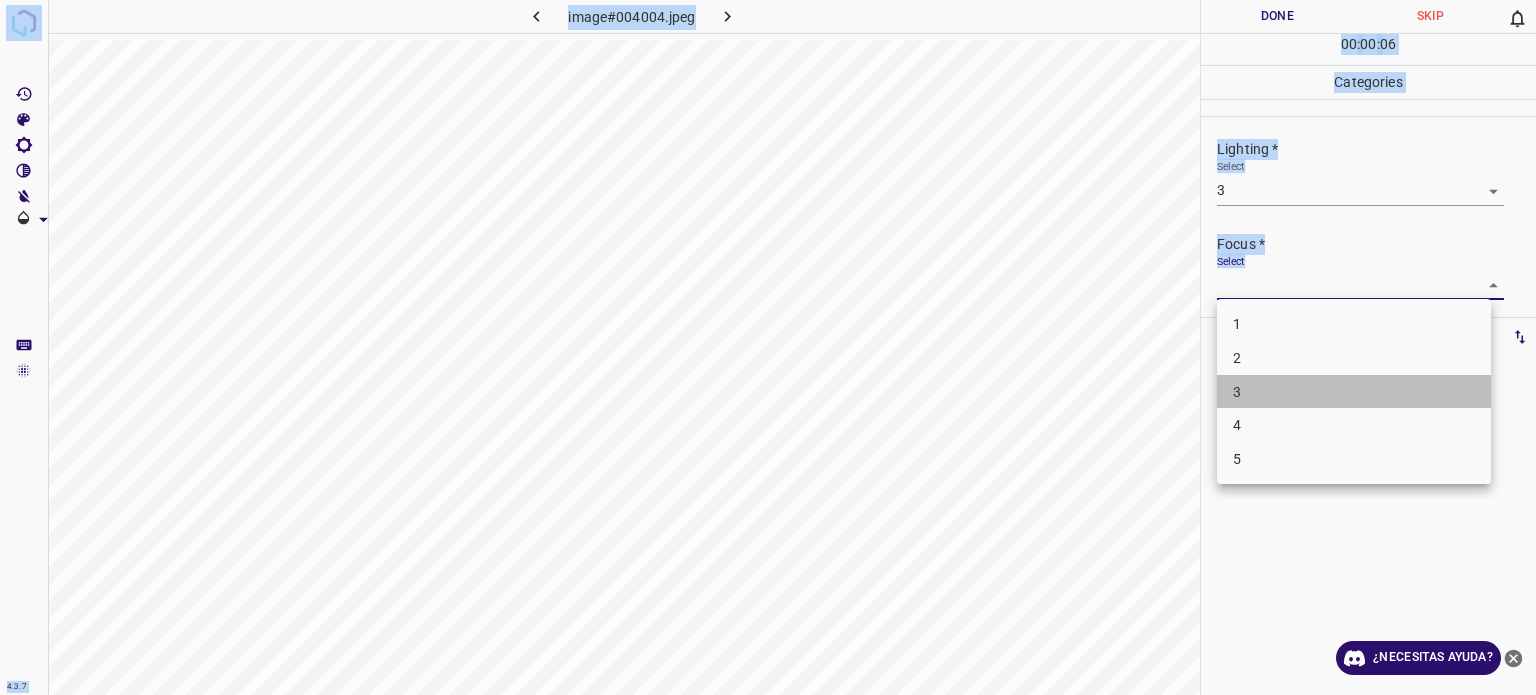 click on "3" at bounding box center [1237, 391] 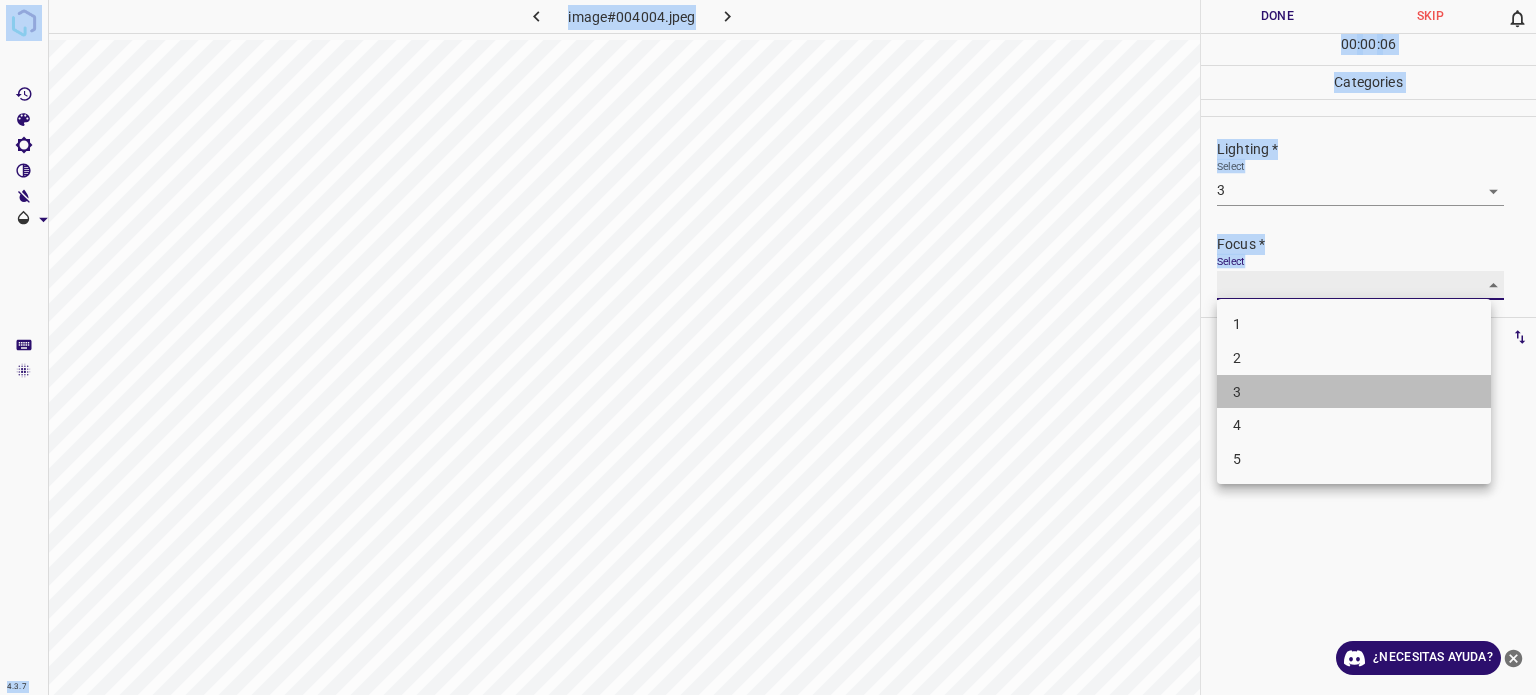 type on "3" 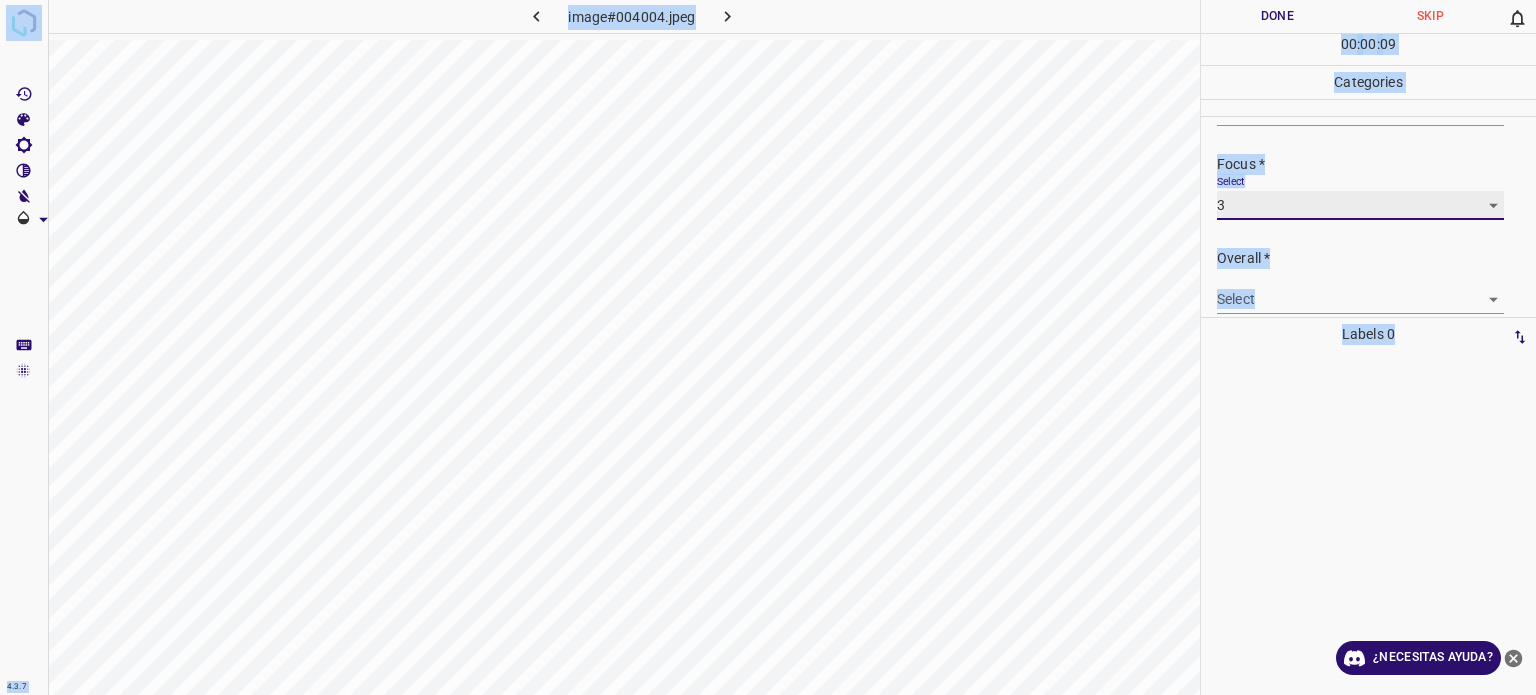 scroll, scrollTop: 98, scrollLeft: 0, axis: vertical 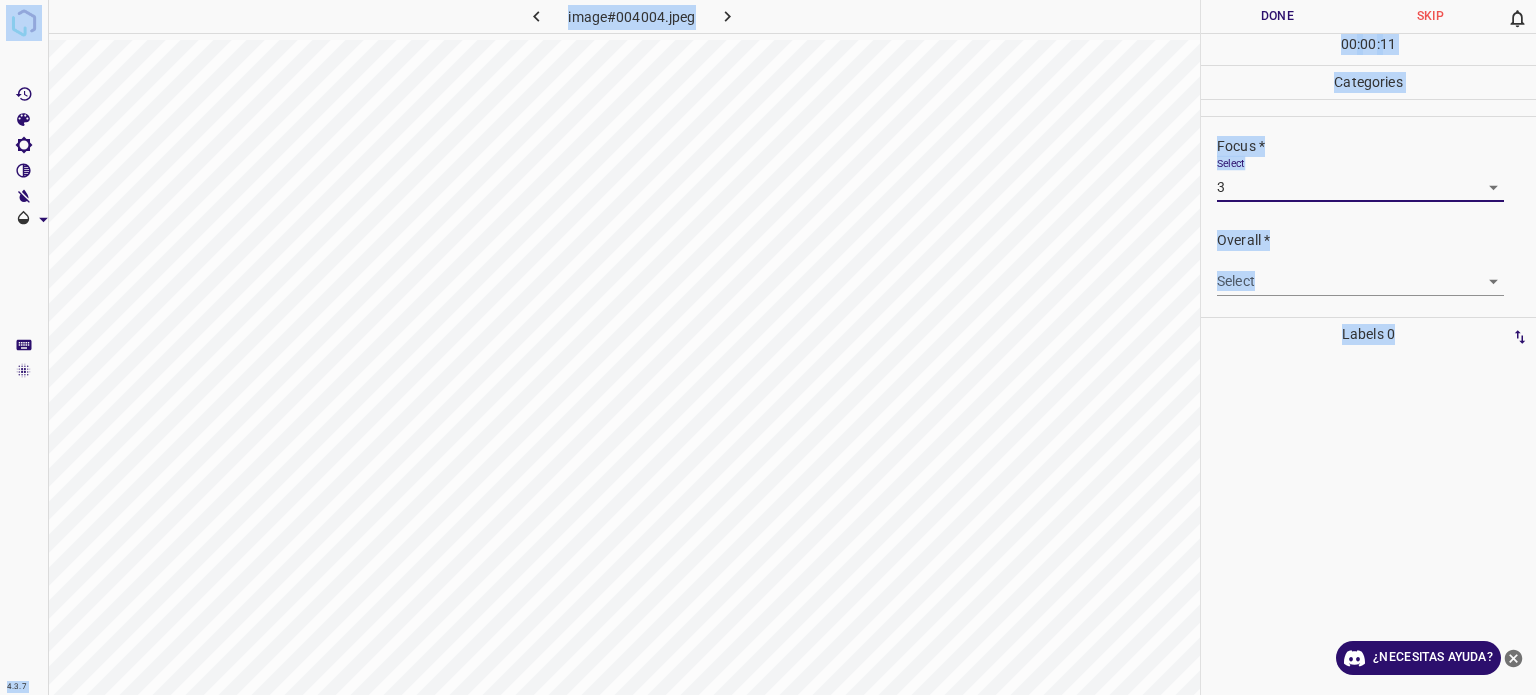 click on "4.3.7 image#004004.jpeg Done Skip 0 00   : 00   : 11   Categories Lighting *  Select 3 3 Focus *  Select 3 3 Overall *  Select ​ Labels   0 Categories 1 Lighting 2 Focus 3 Overall Tools Space Change between modes (Draw & Edit) I Auto labeling R Restore zoom M Zoom in N Zoom out Delete Delete selecte label Filters Z Restore filters X Saturation filter C Brightness filter V Contrast filter B Gray scale filter General O Download ¿Necesitas ayuda? - Texto - Esconder - Borrar Texto original Valora esta traducción Tu opinión servirá para ayudar a mejorar el Traductor de Google" at bounding box center [768, 347] 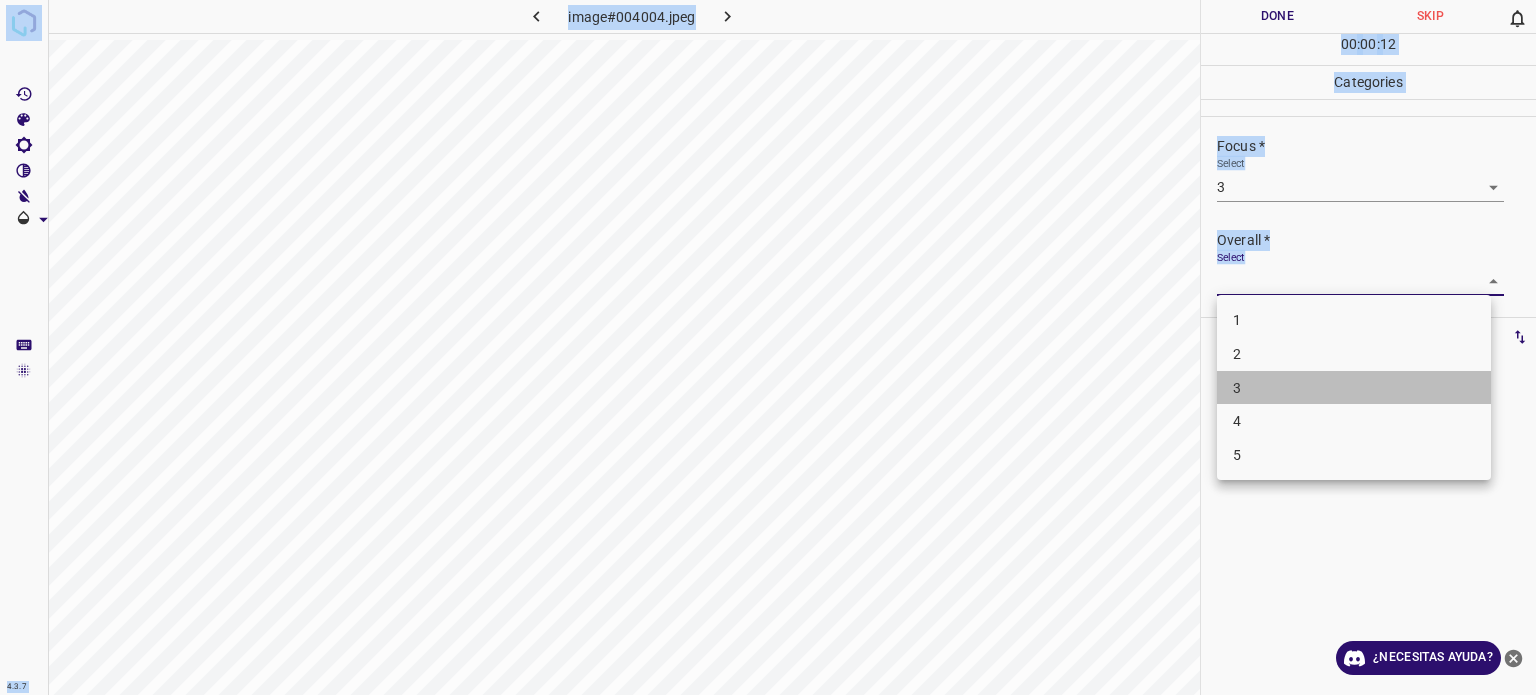click on "3" at bounding box center [1354, 388] 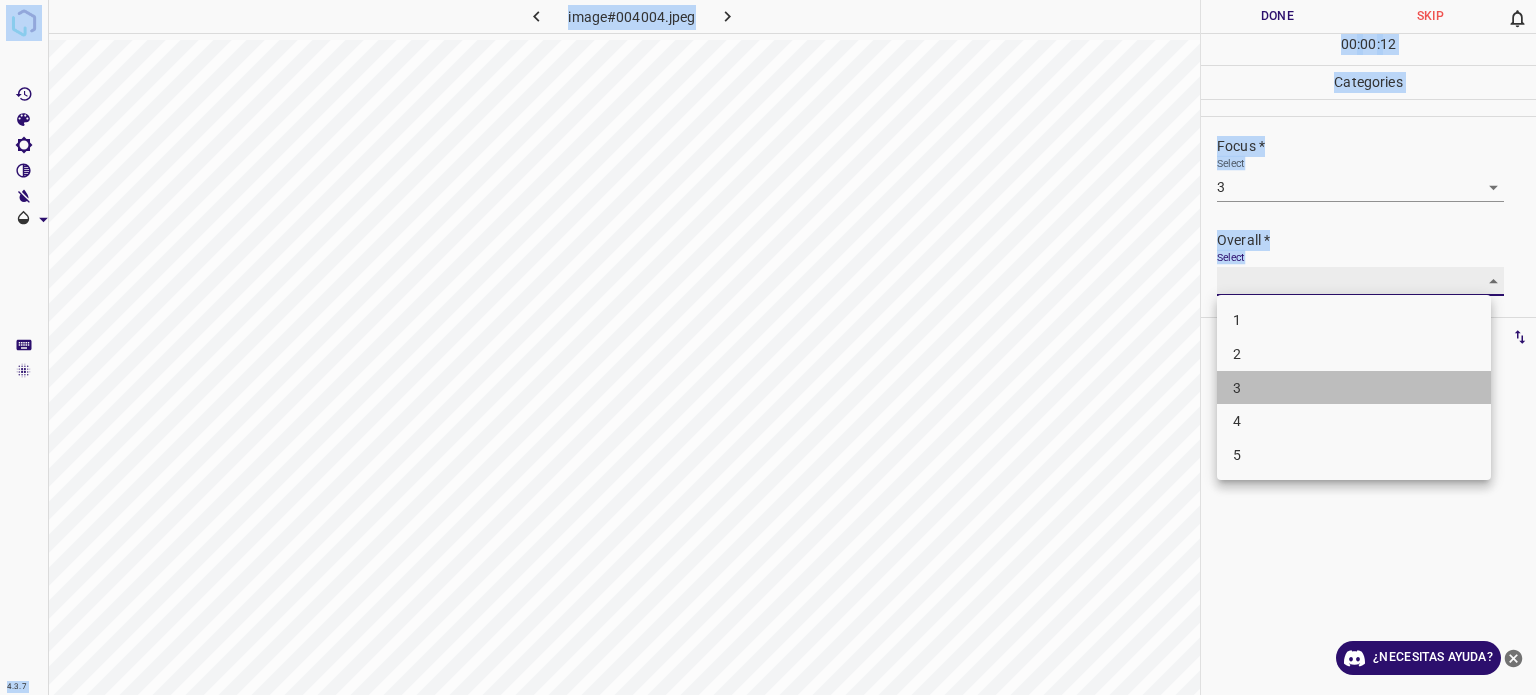 type on "3" 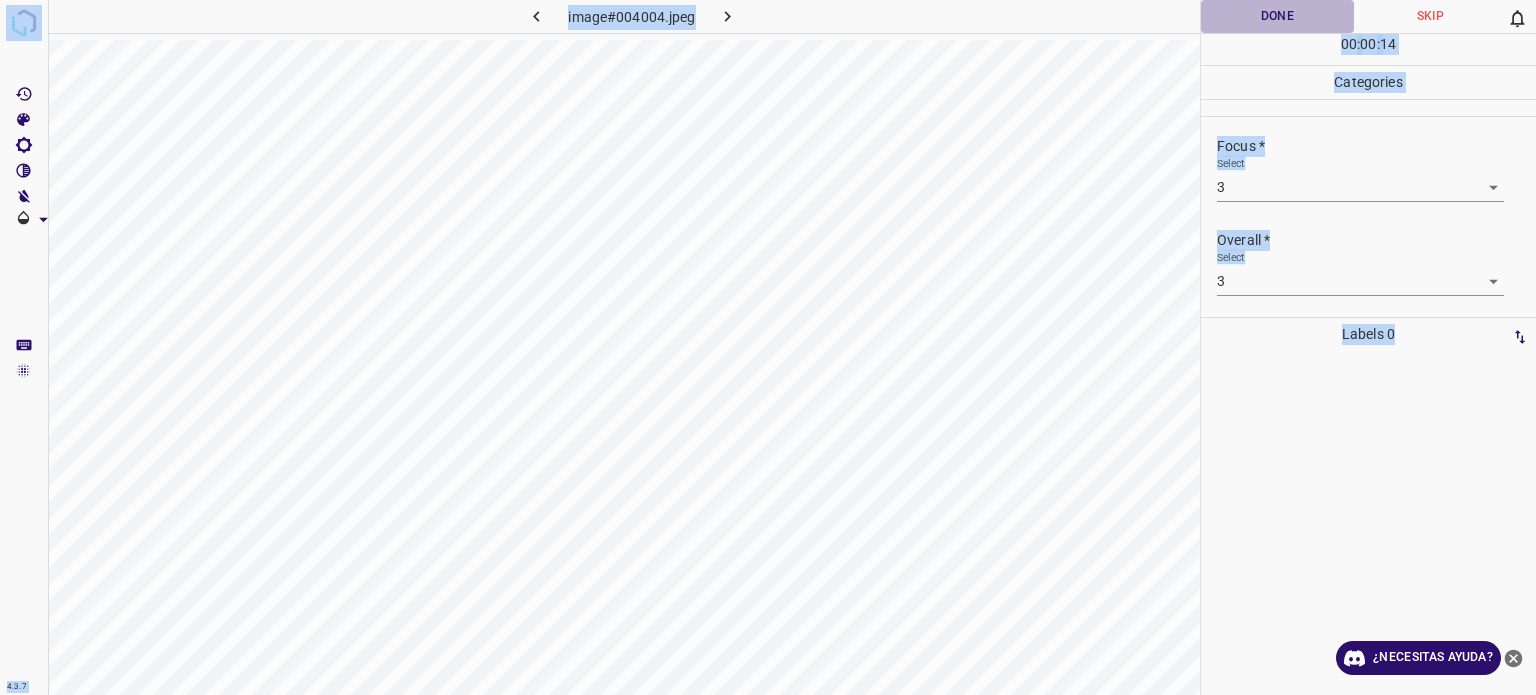 click on "Done" at bounding box center [1277, 16] 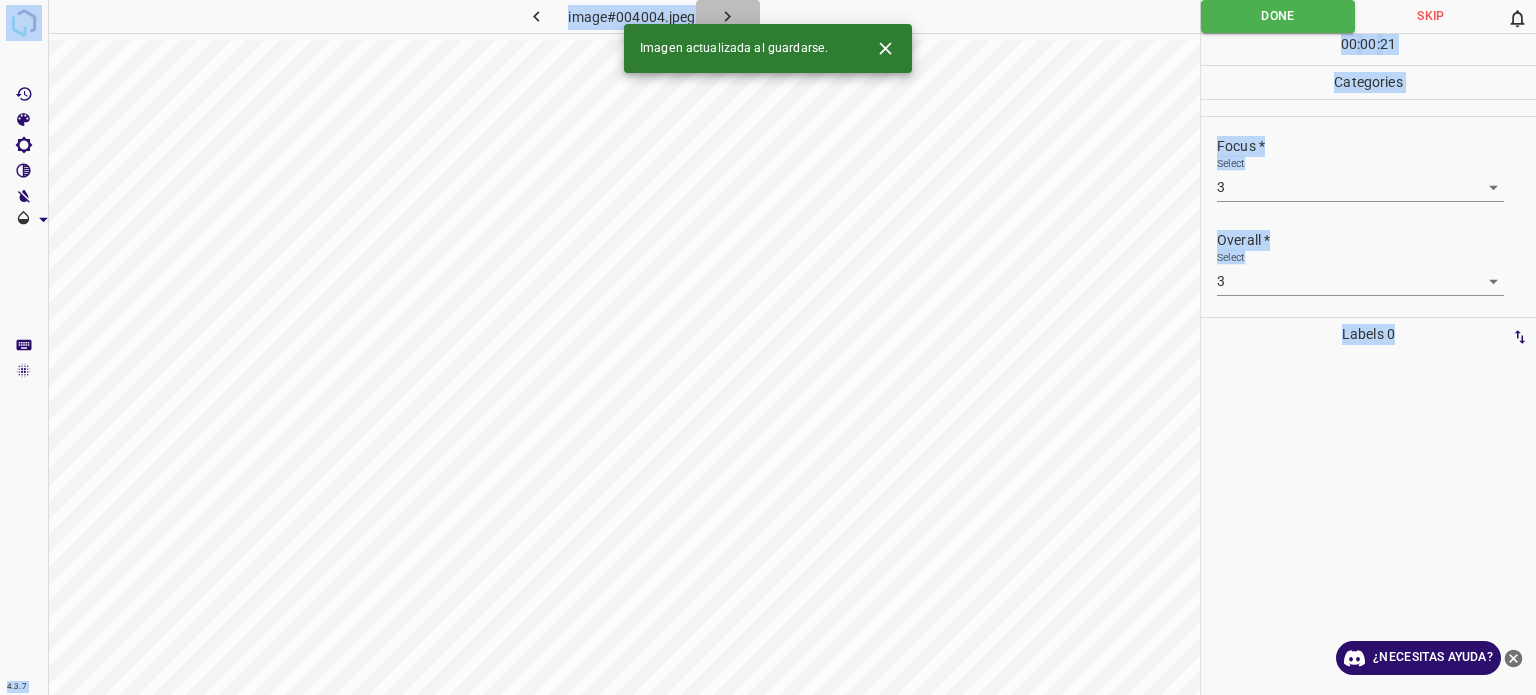 click 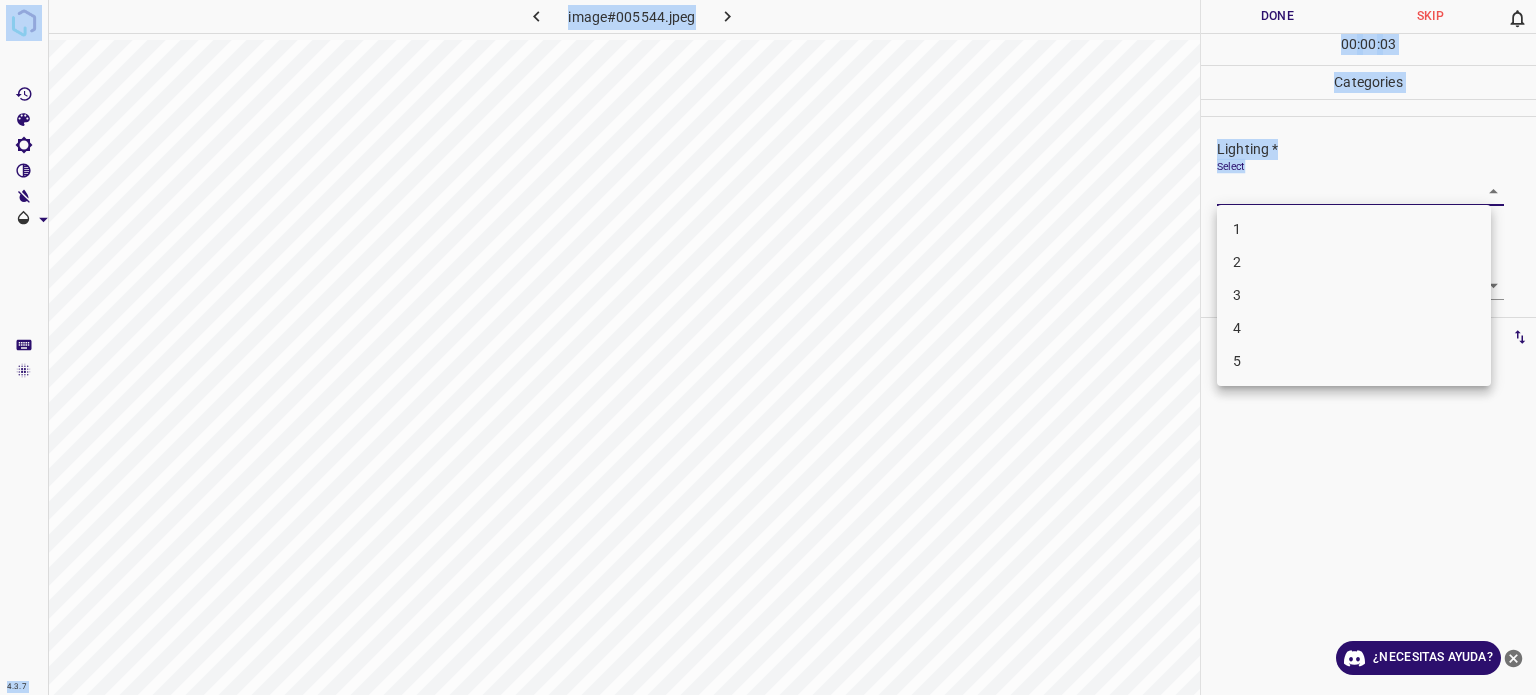 click on "4.3.7 image#005544.jpeg Done Skip 0 00   : 00   : 03   Categories Lighting *  Select ​ Focus *  Select ​ Overall *  Select ​ Labels   0 Categories 1 Lighting 2 Focus 3 Overall Tools Space Change between modes (Draw & Edit) I Auto labeling R Restore zoom M Zoom in N Zoom out Delete Delete selecte label Filters Z Restore filters X Saturation filter C Brightness filter V Contrast filter B Gray scale filter General O Download ¿Necesitas ayuda? - Texto - Esconder - Borrar Texto original Valora esta traducción Tu opinión servirá para ayudar a mejorar el Traductor de Google 1 2 3 4 5" at bounding box center (768, 347) 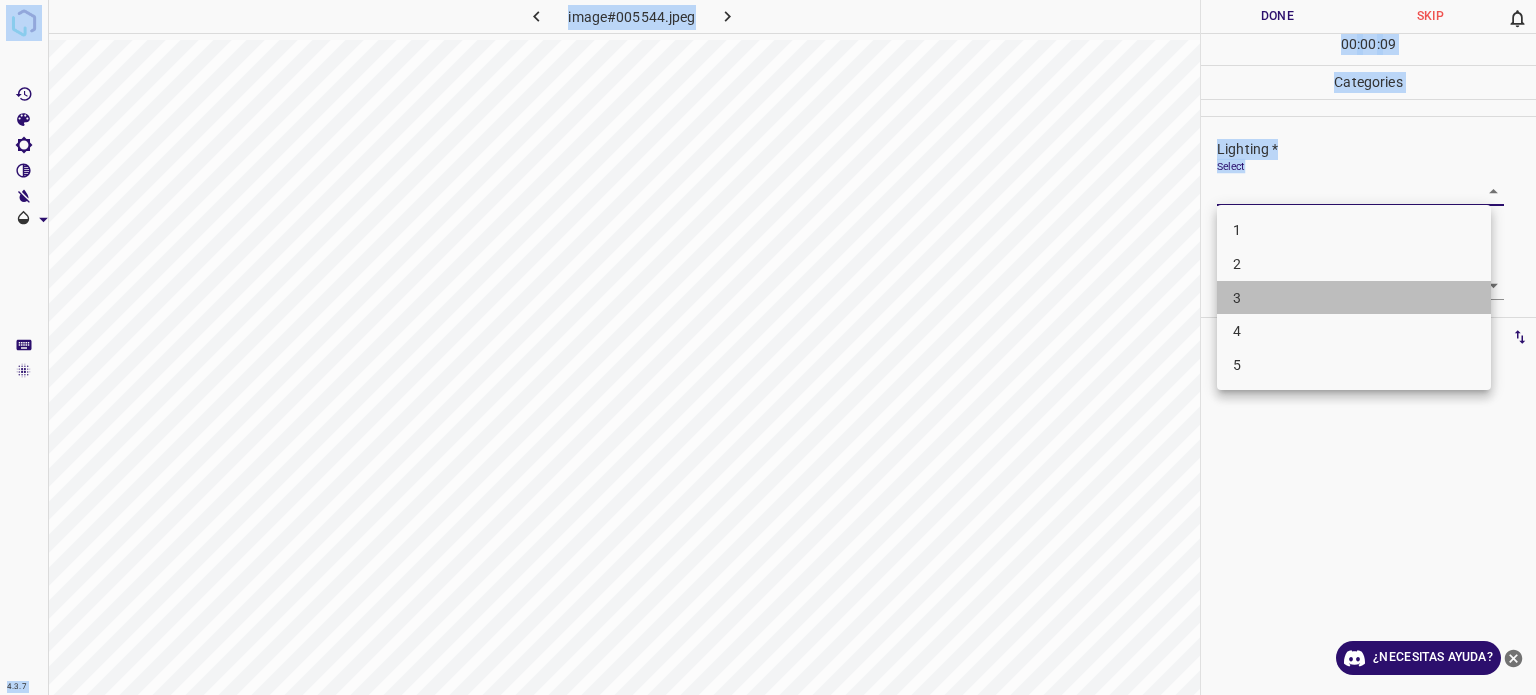 click on "3" at bounding box center [1237, 297] 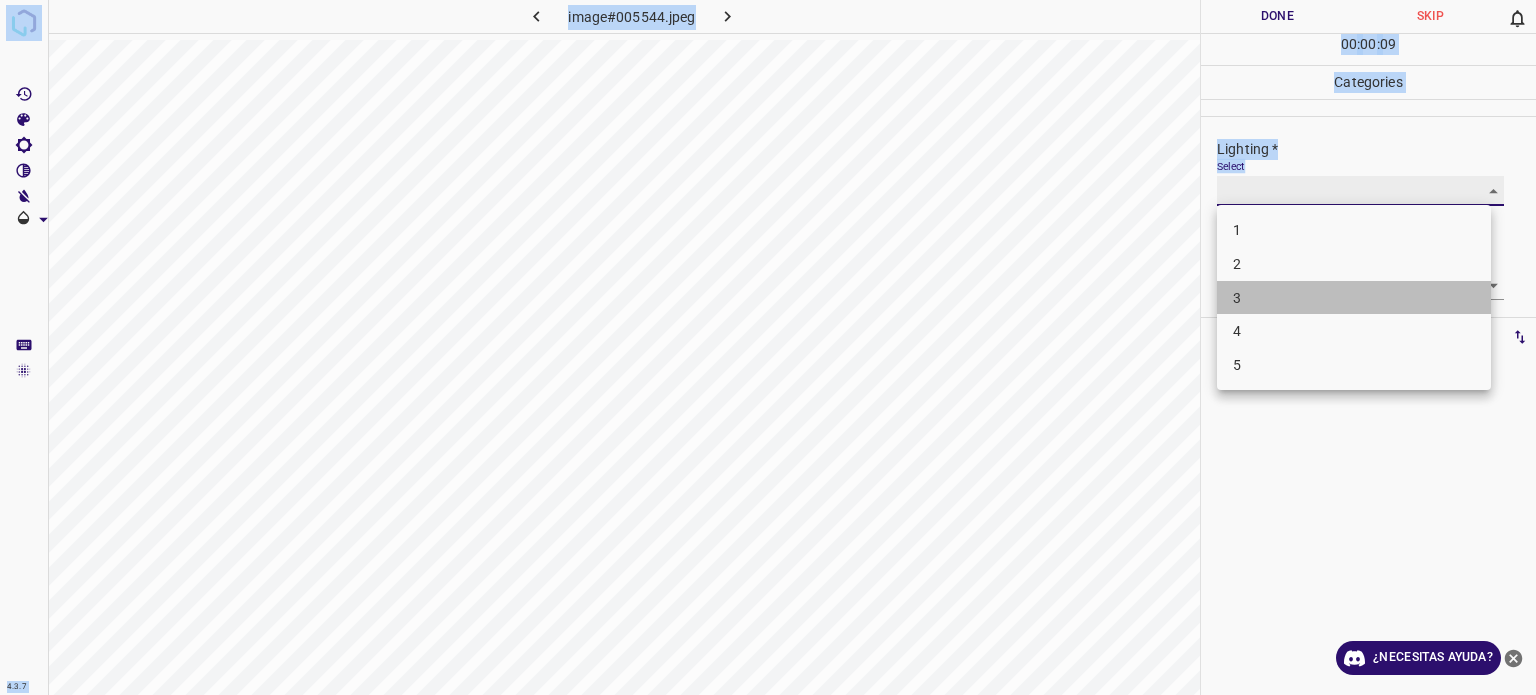 type on "3" 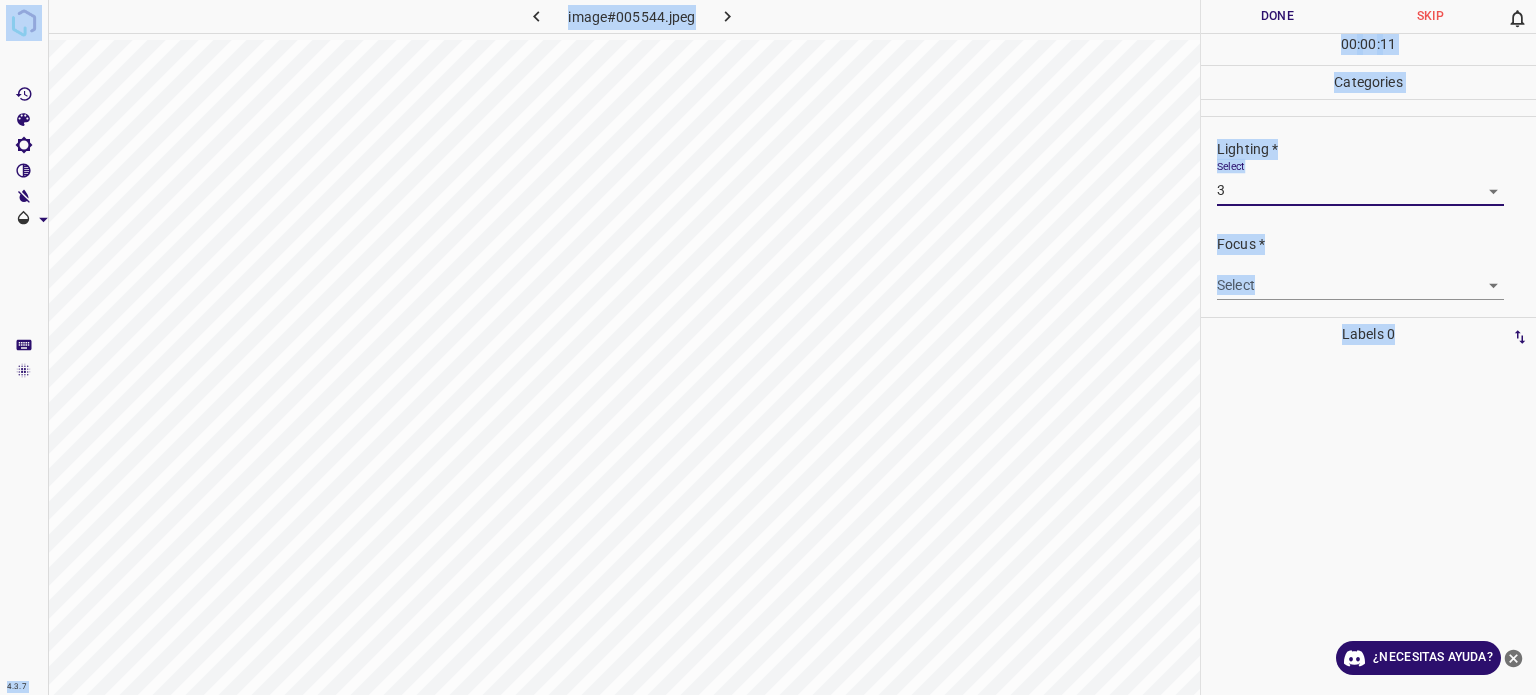click on "4.3.7 image#005544.jpeg Done Skip 0 00   : 00   : 11   Categories Lighting *  Select 3 3 Focus *  Select ​ Overall *  Select ​ Labels   0 Categories 1 Lighting 2 Focus 3 Overall Tools Space Change between modes (Draw & Edit) I Auto labeling R Restore zoom M Zoom in N Zoom out Delete Delete selecte label Filters Z Restore filters X Saturation filter C Brightness filter V Contrast filter B Gray scale filter General O Download ¿Necesitas ayuda? - Texto - Esconder - Borrar Texto original Valora esta traducción Tu opinión servirá para ayudar a mejorar el Traductor de Google" at bounding box center (768, 347) 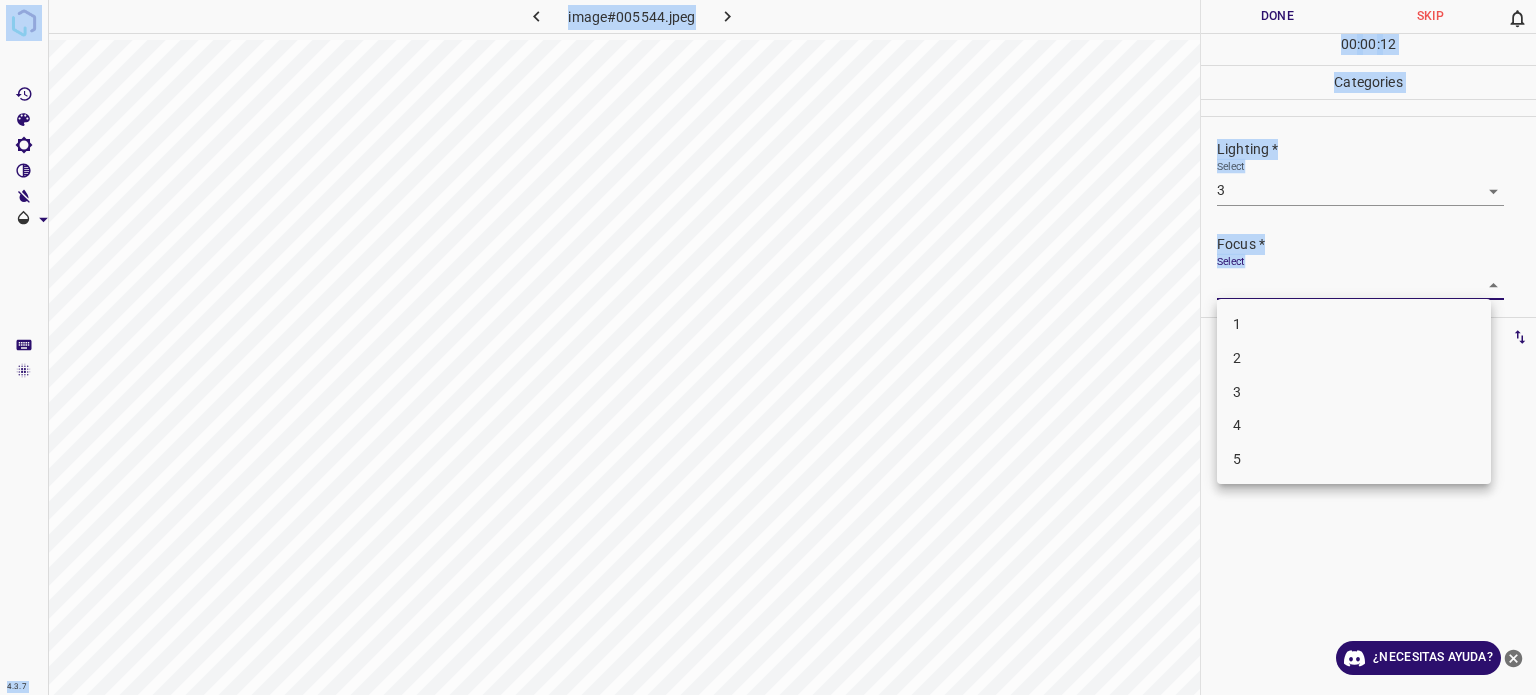 click on "3" at bounding box center (1237, 391) 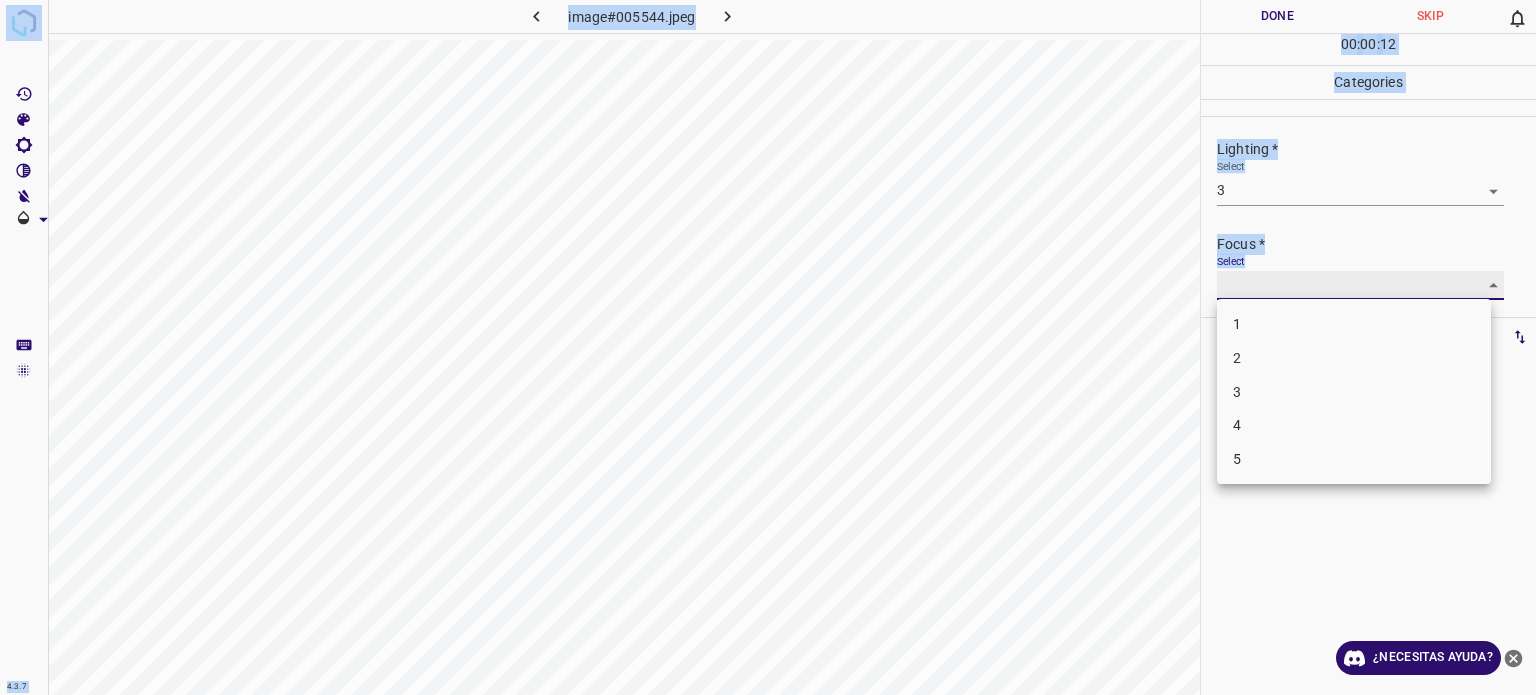 type on "3" 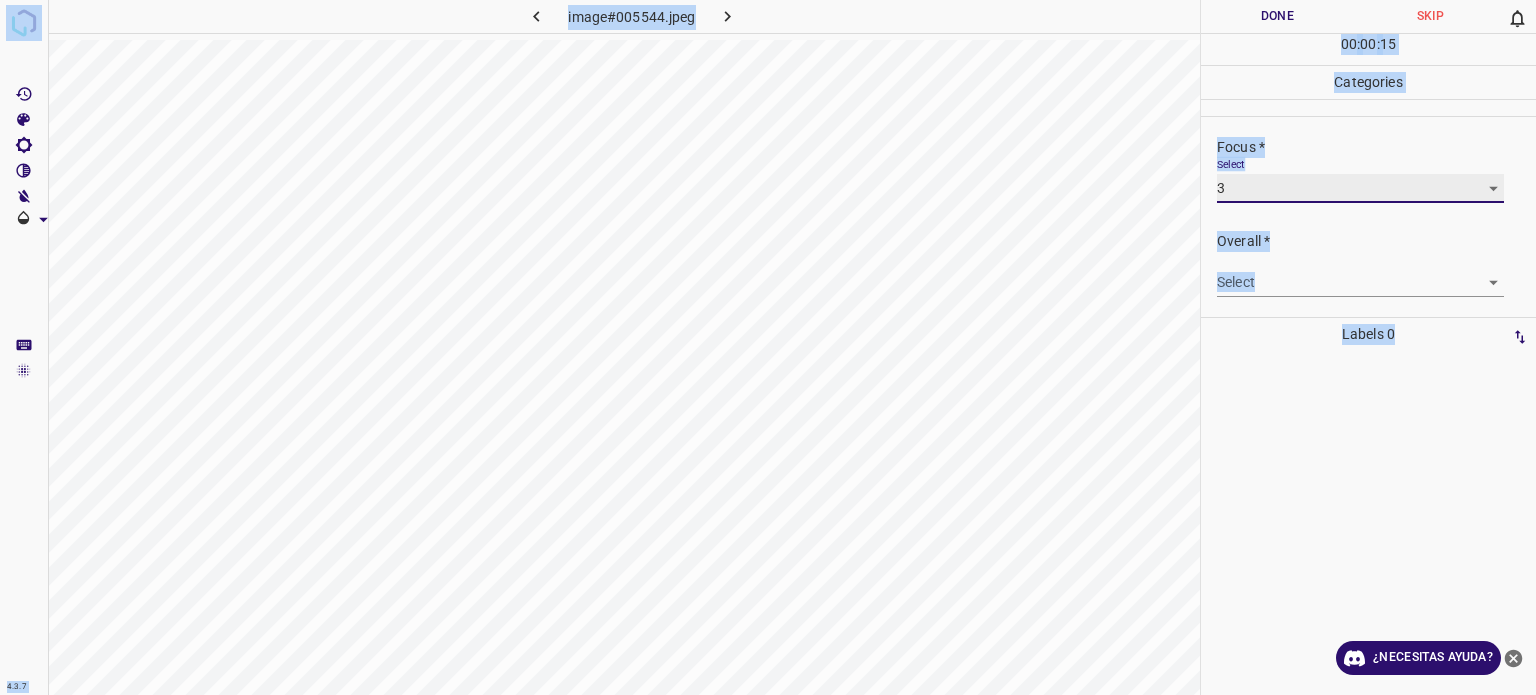 scroll, scrollTop: 98, scrollLeft: 0, axis: vertical 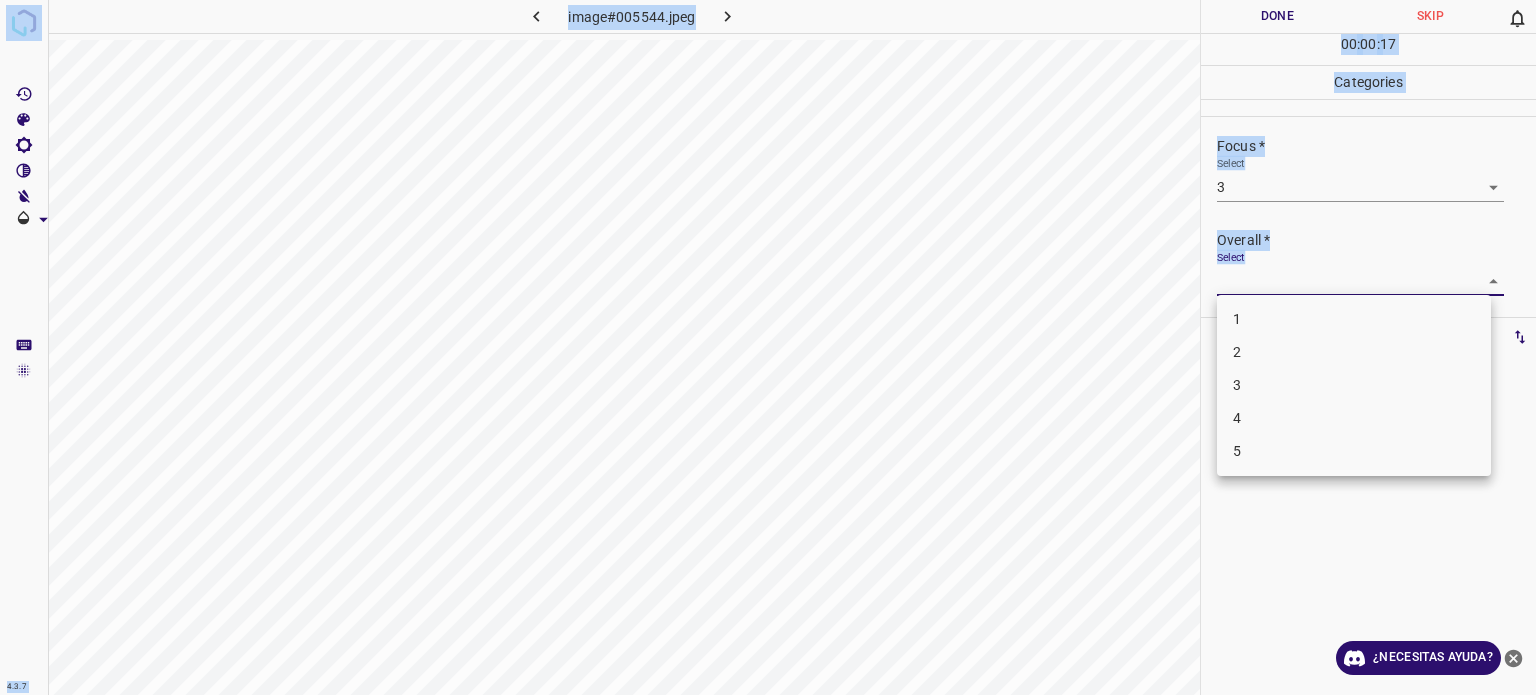click on "4.3.7 image#005544.jpeg Done Skip 0 00   : 00   : 17   Categories Lighting *  Select 3 3 Focus *  Select 3 3 Overall *  Select ​ Labels   0 Categories 1 Lighting 2 Focus 3 Overall Tools Space Change between modes (Draw & Edit) I Auto labeling R Restore zoom M Zoom in N Zoom out Delete Delete selecte label Filters Z Restore filters X Saturation filter C Brightness filter V Contrast filter B Gray scale filter General O Download ¿Necesitas ayuda? - Texto - Esconder - Borrar Texto original Valora esta traducción Tu opinión servirá para ayudar a mejorar el Traductor de Google 1 2 3 4 5" at bounding box center [768, 347] 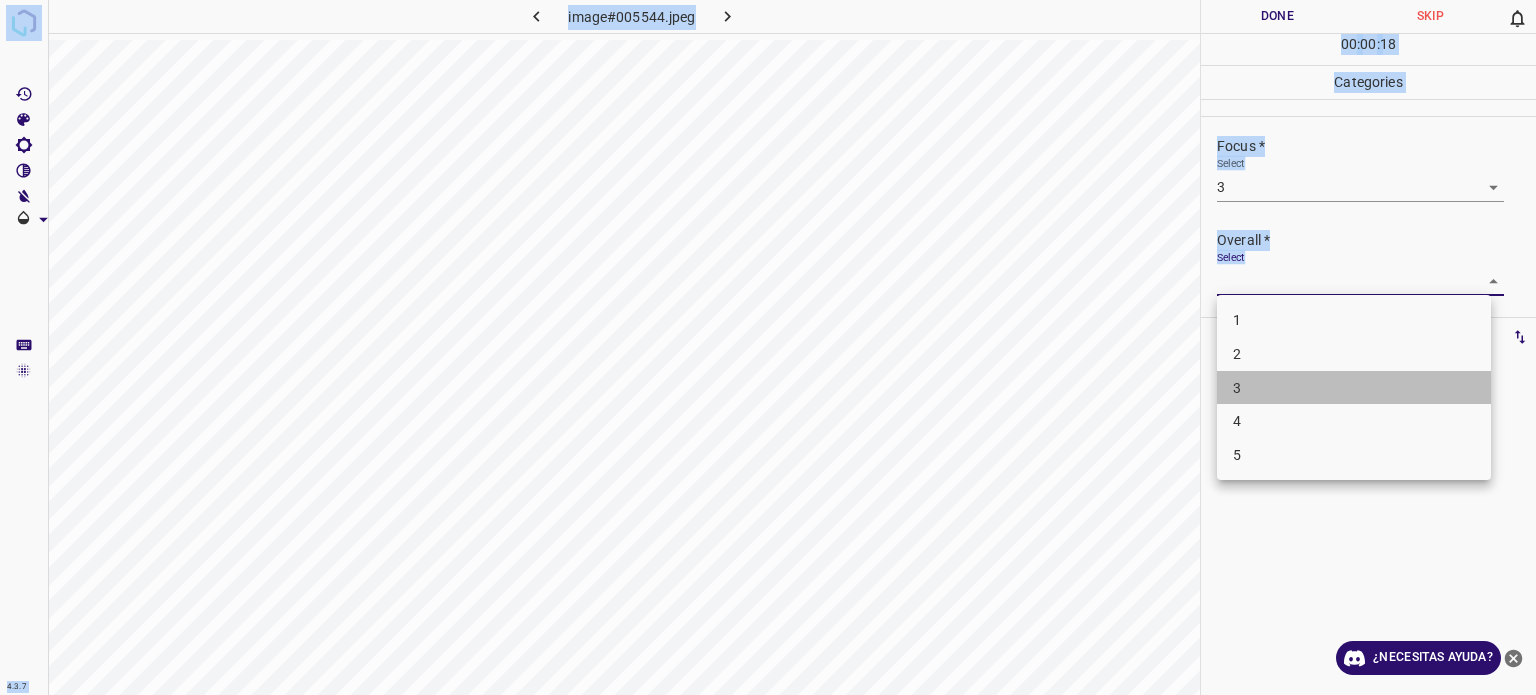 click on "3" at bounding box center (1354, 388) 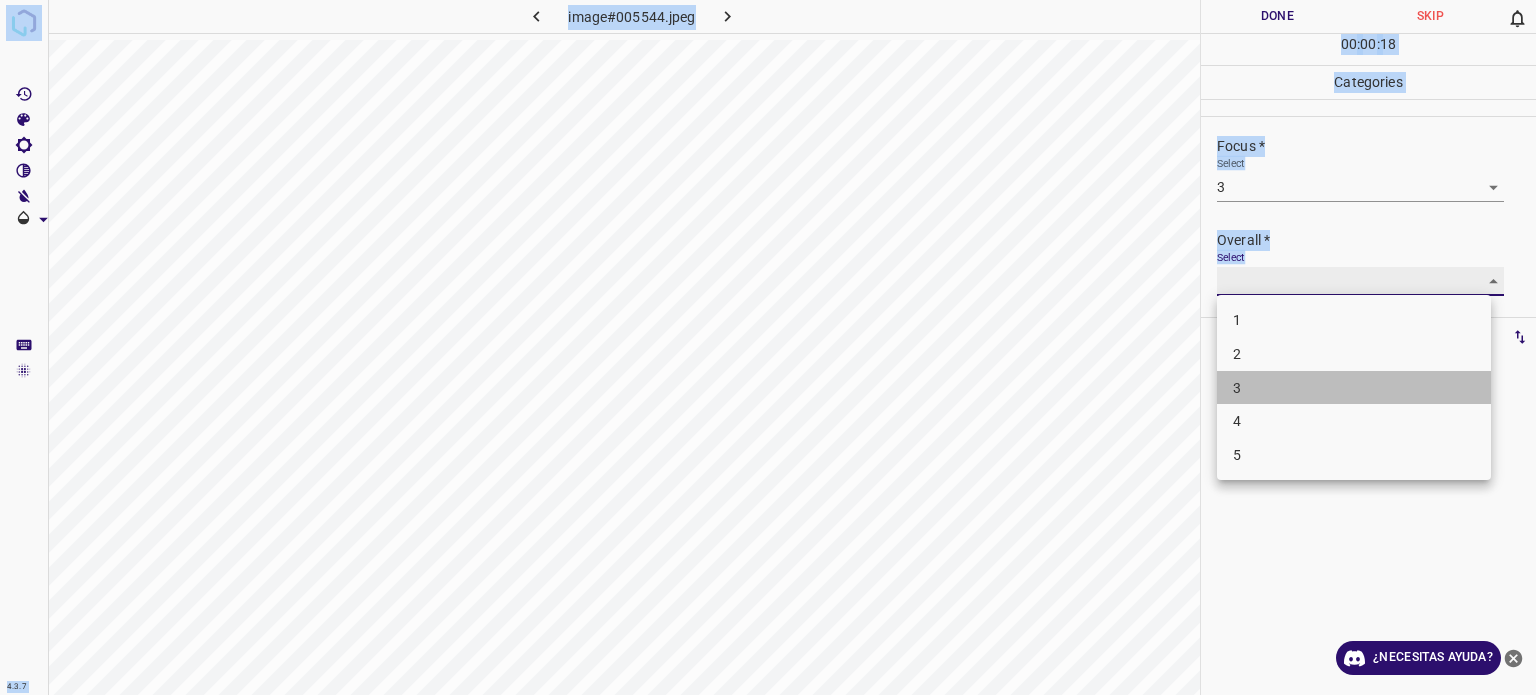 type on "3" 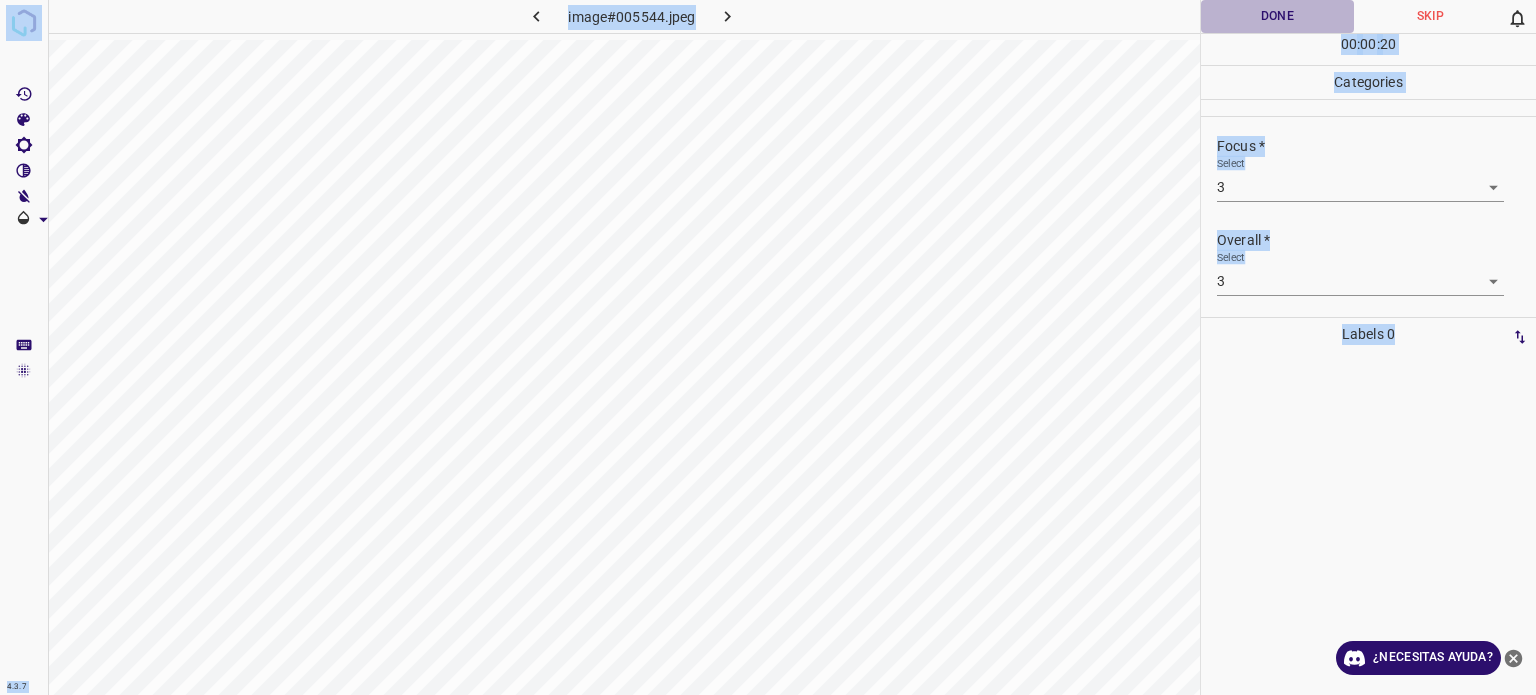 click on "Done" at bounding box center (1277, 16) 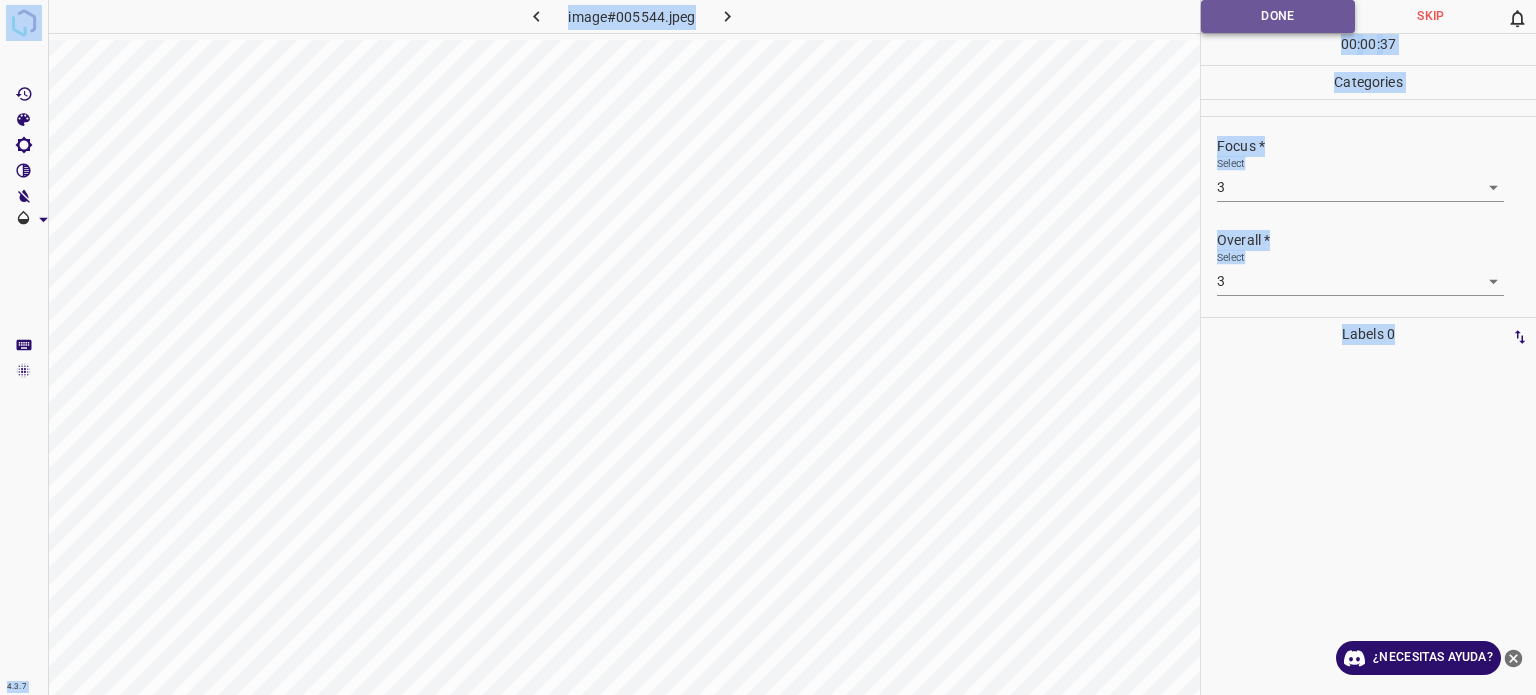 click on "Done" at bounding box center (1278, 16) 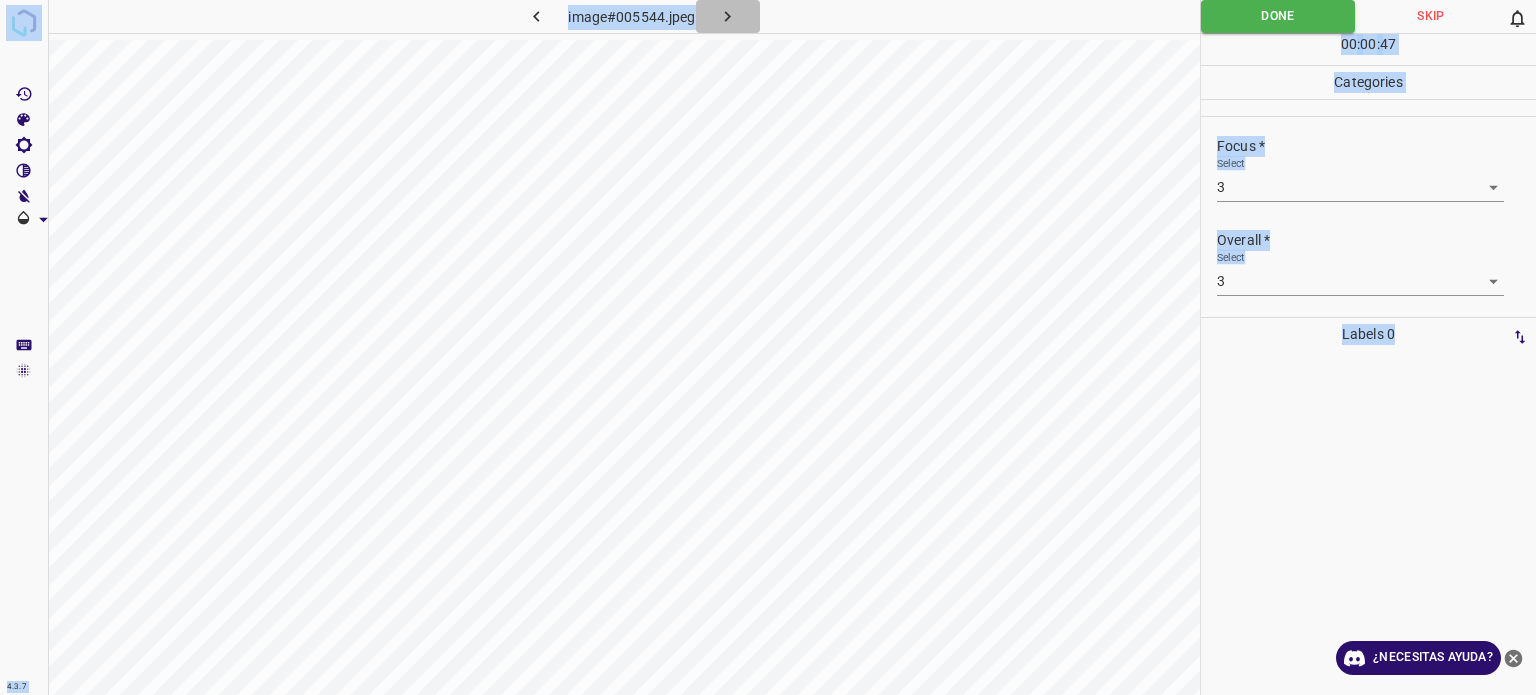 click 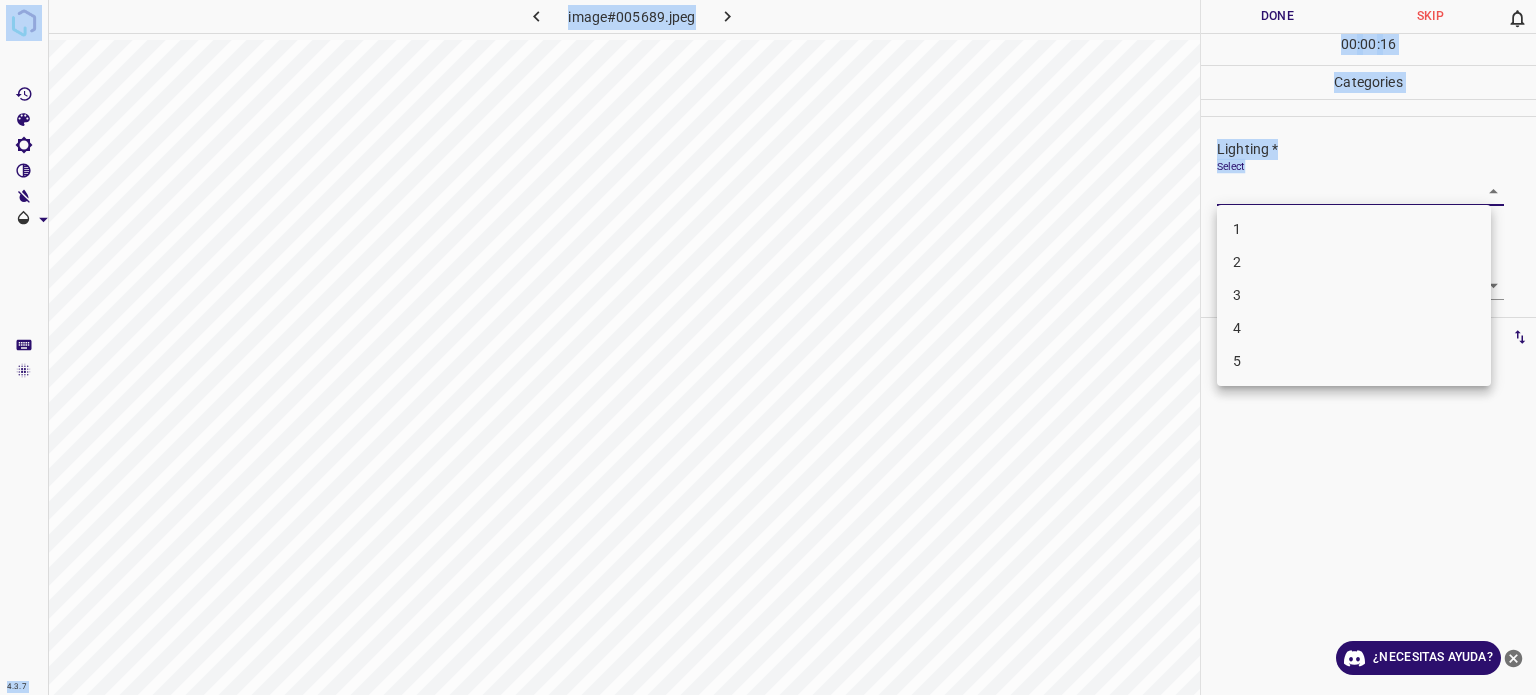click on "4.3.7 image#005689.jpeg Done Skip 0 00   : 00   : 16   Categories Lighting *  Select ​ Focus *  Select ​ Overall *  Select ​ Labels   0 Categories 1 Lighting 2 Focus 3 Overall Tools Space Change between modes (Draw & Edit) I Auto labeling R Restore zoom M Zoom in N Zoom out Delete Delete selecte label Filters Z Restore filters X Saturation filter C Brightness filter V Contrast filter B Gray scale filter General O Download ¿Necesitas ayuda? - Texto - Esconder - Borrar Texto original Valora esta traducción Tu opinión servirá para ayudar a mejorar el Traductor de Google 1 2 3 4 5" at bounding box center (768, 347) 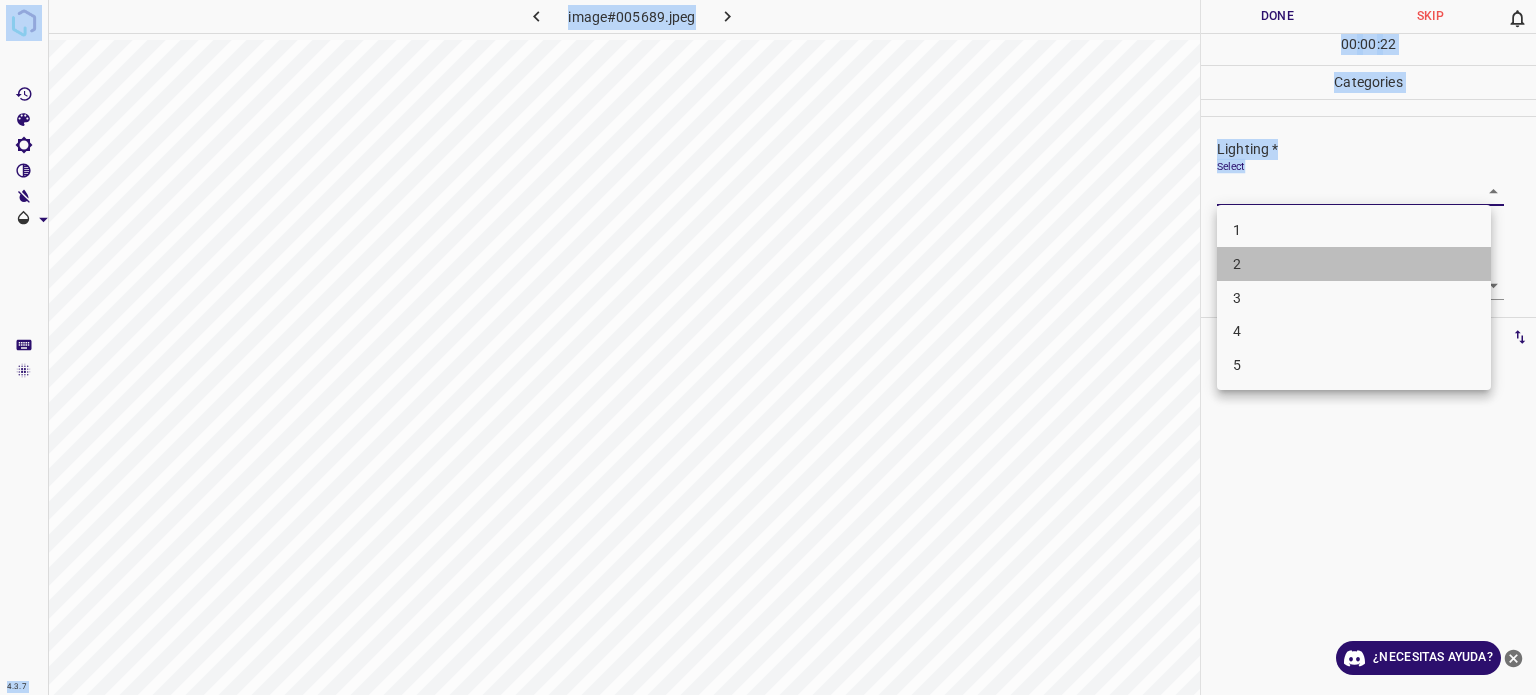 click on "2" at bounding box center (1354, 264) 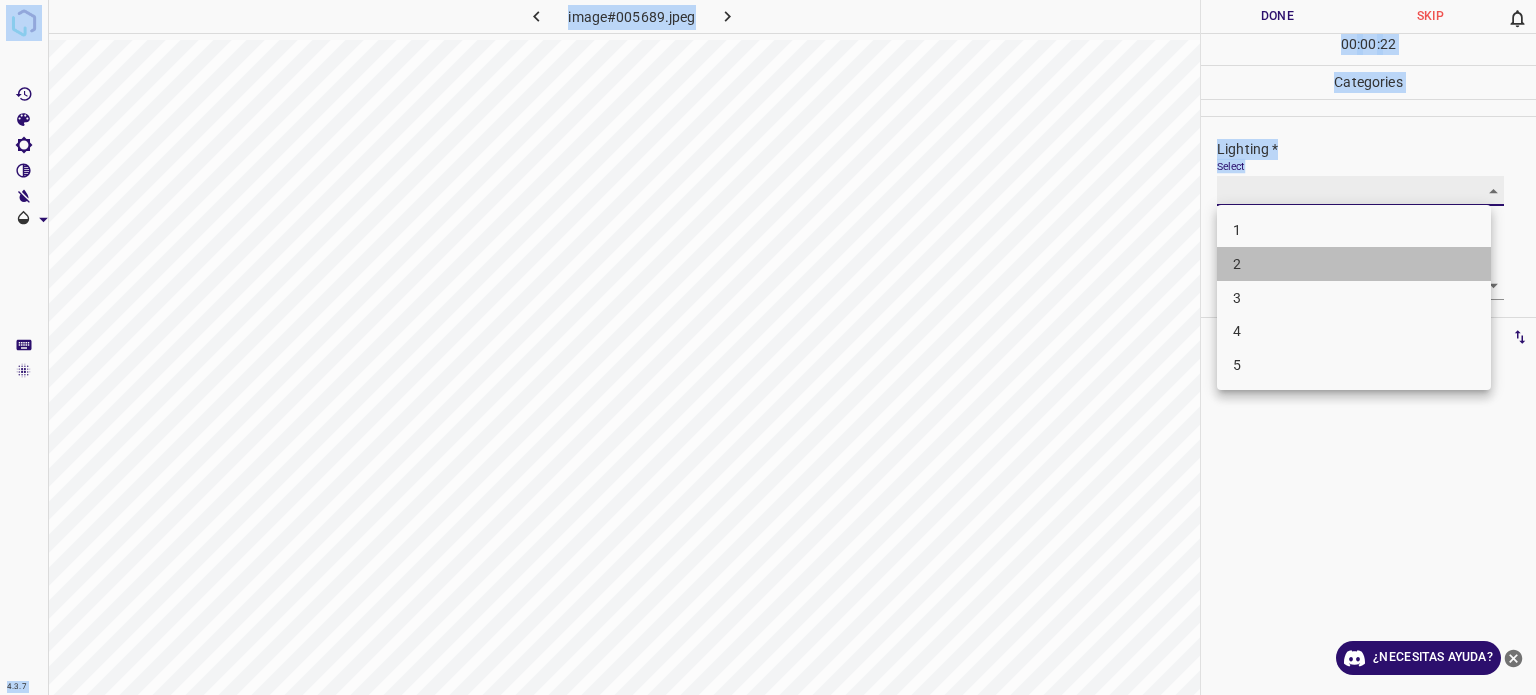 type on "2" 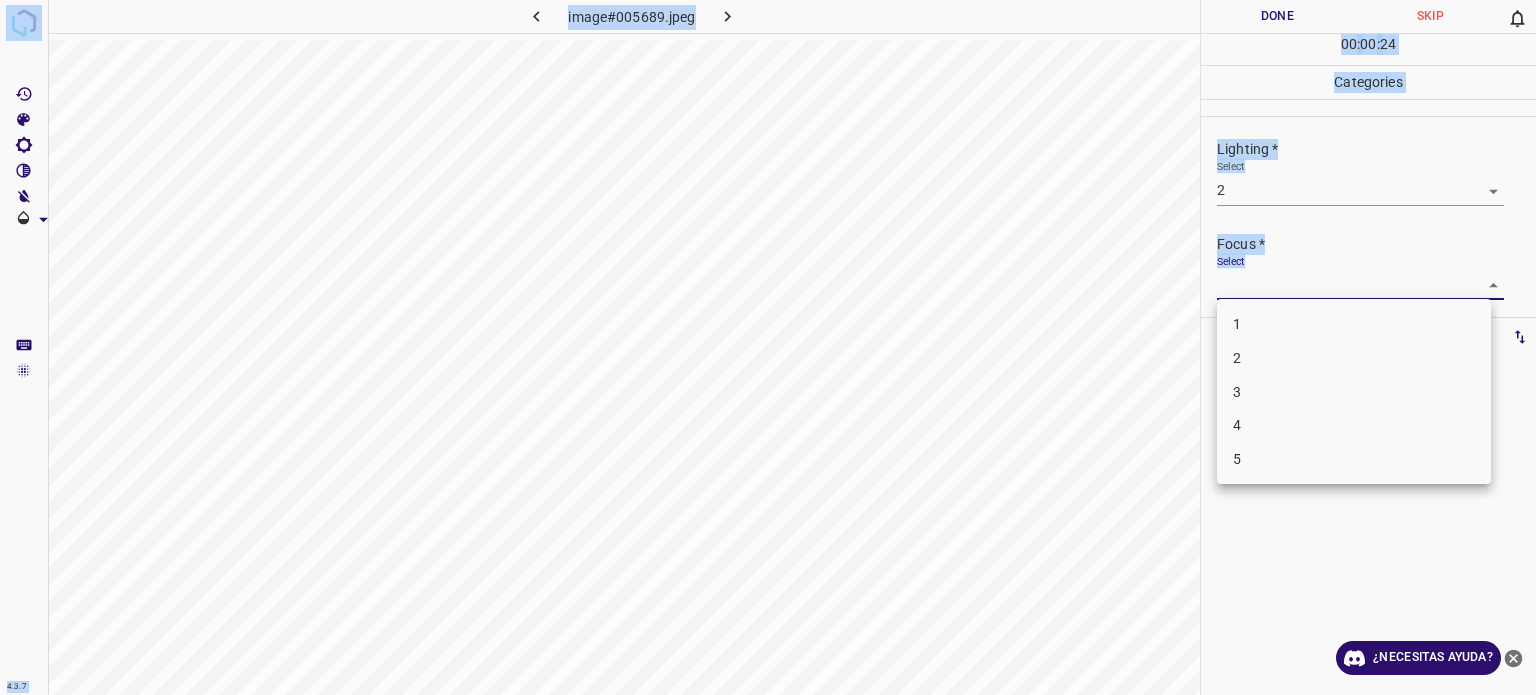 drag, startPoint x: 1240, startPoint y: 283, endPoint x: 1240, endPoint y: 355, distance: 72 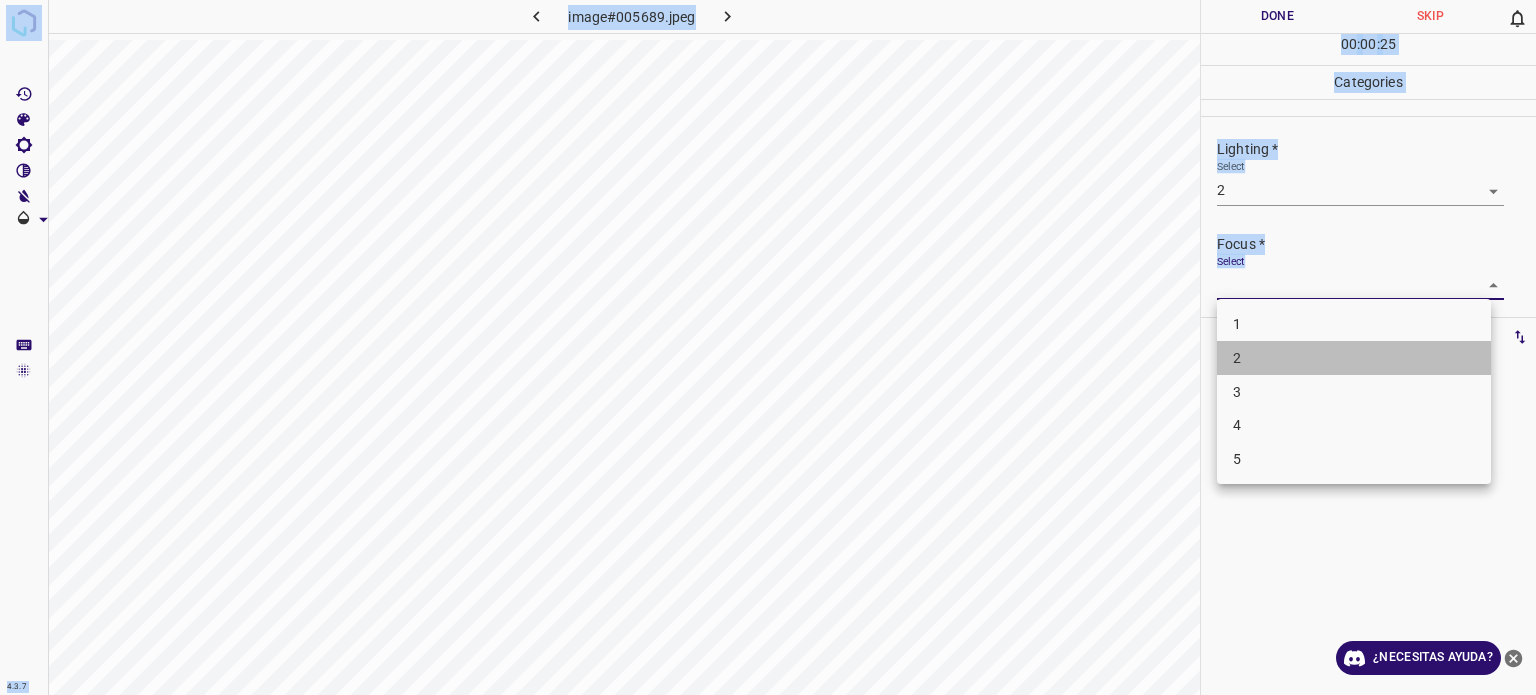 click on "2" at bounding box center (1237, 358) 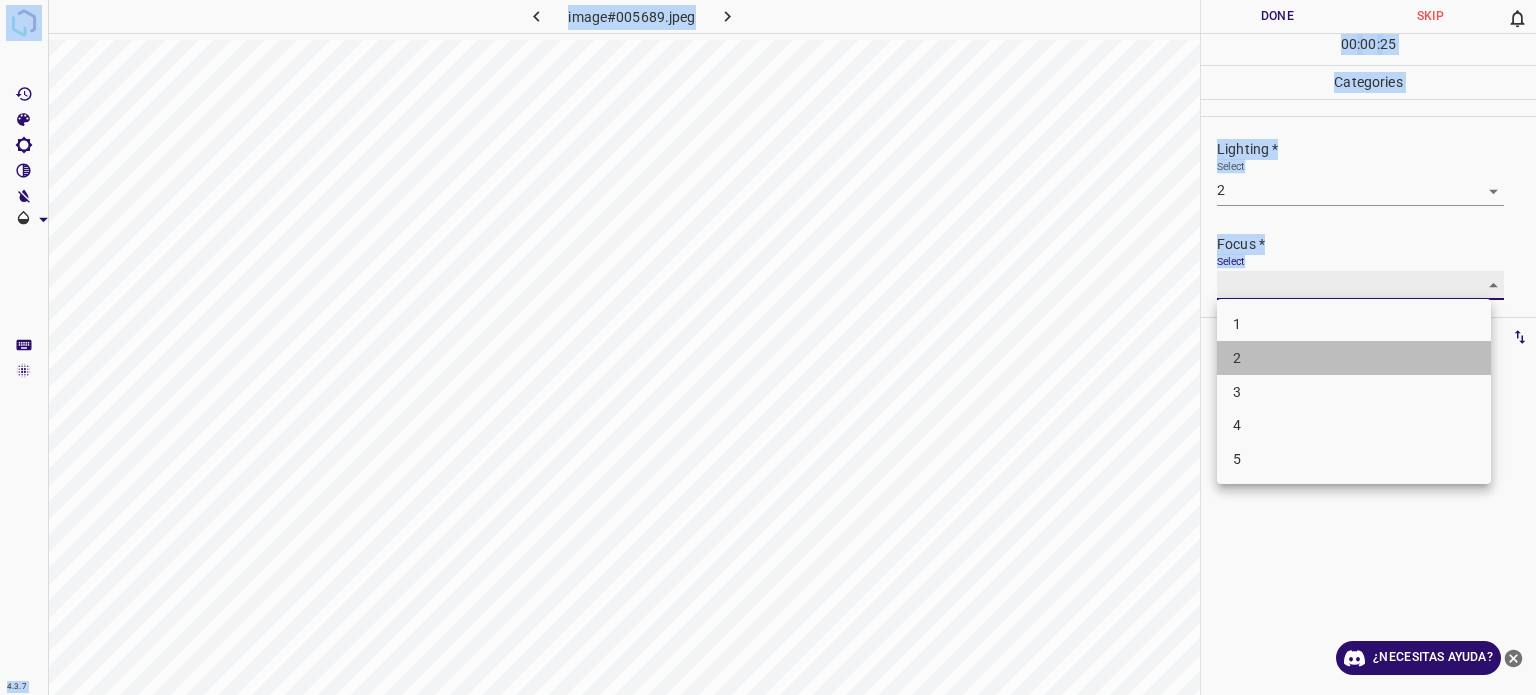 type on "2" 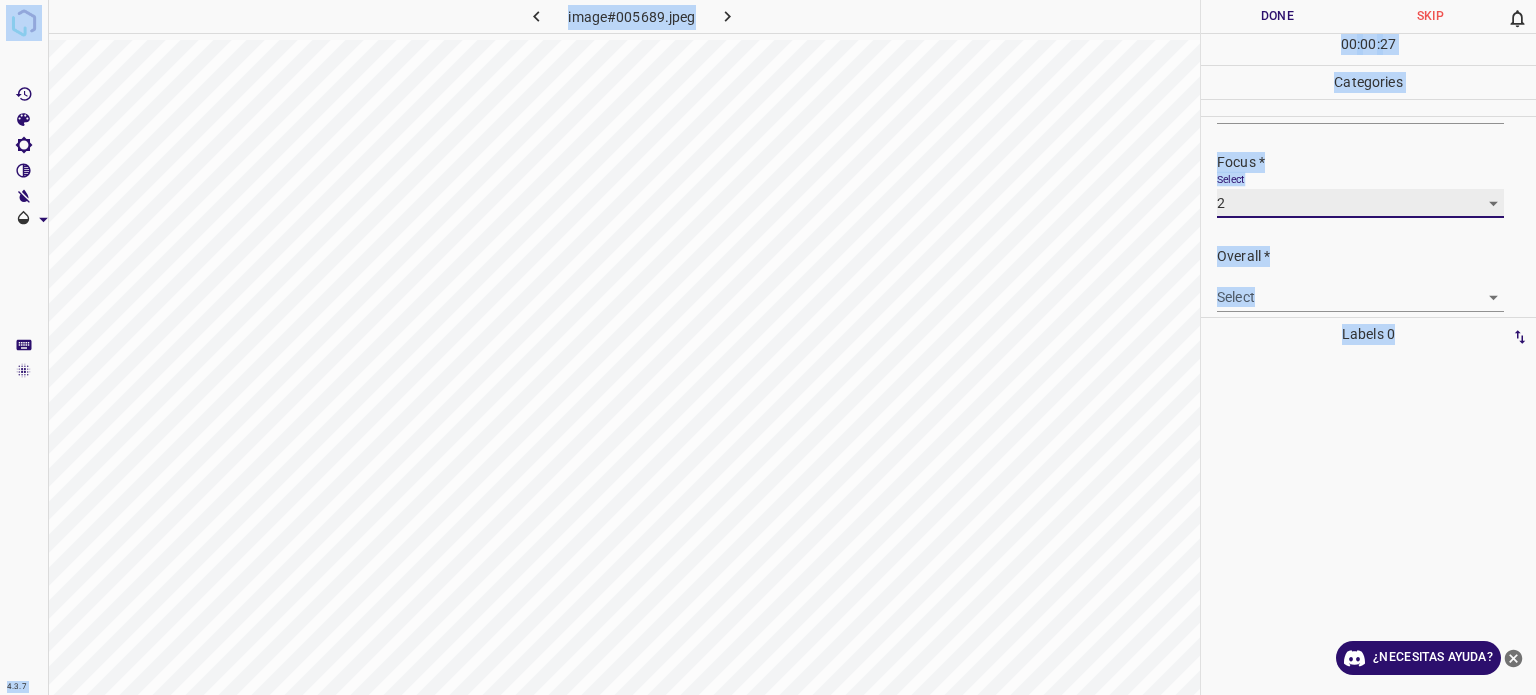 scroll, scrollTop: 98, scrollLeft: 0, axis: vertical 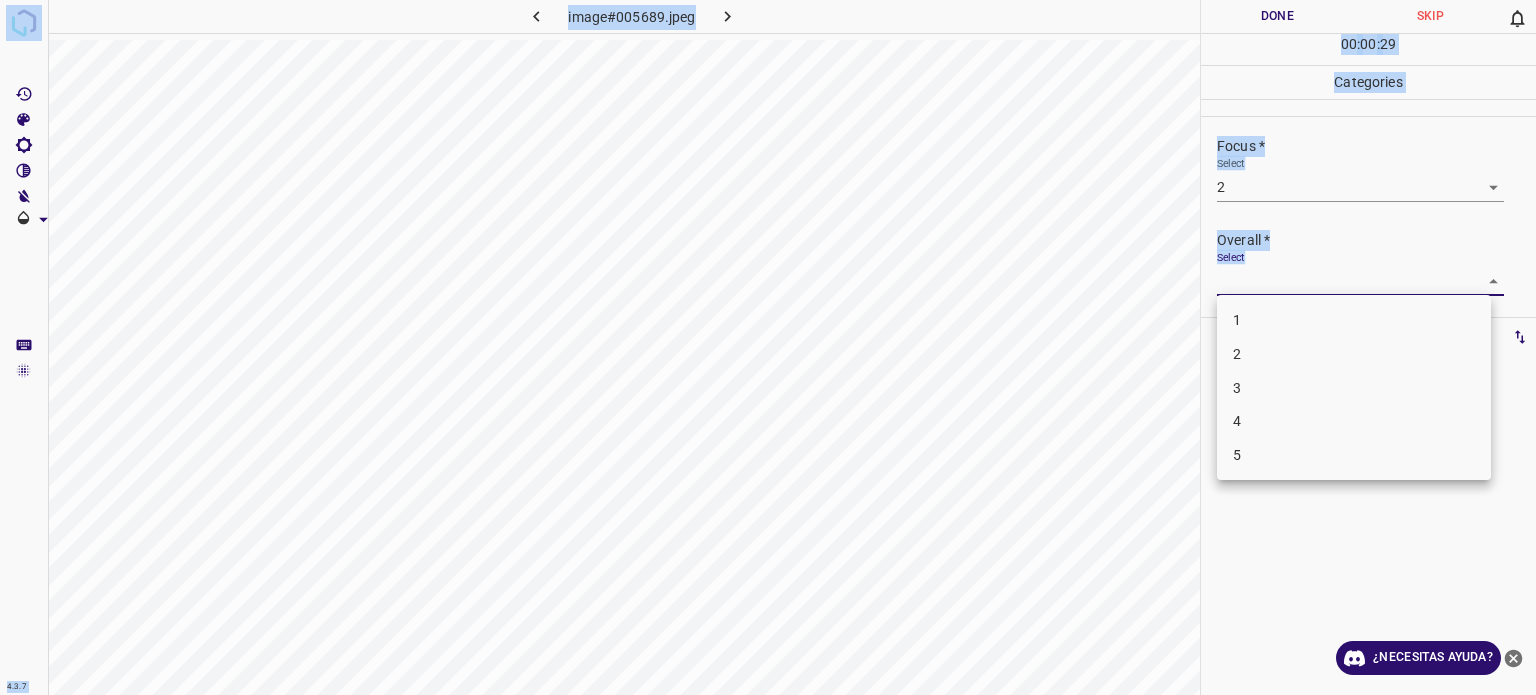 click on "4.3.7 image#005689.jpeg Done Skip 0 00   : 00   : 29   Categories Lighting *  Select 2 2 Focus *  Select 2 2 Overall *  Select ​ Labels   0 Categories 1 Lighting 2 Focus 3 Overall Tools Space Change between modes (Draw & Edit) I Auto labeling R Restore zoom M Zoom in N Zoom out Delete Delete selecte label Filters Z Restore filters X Saturation filter C Brightness filter V Contrast filter B Gray scale filter General O Download ¿Necesitas ayuda? - Texto - Esconder - Borrar Texto original Valora esta traducción Tu opinión servirá para ayudar a mejorar el Traductor de Google 1 2 3 4 5" at bounding box center [768, 347] 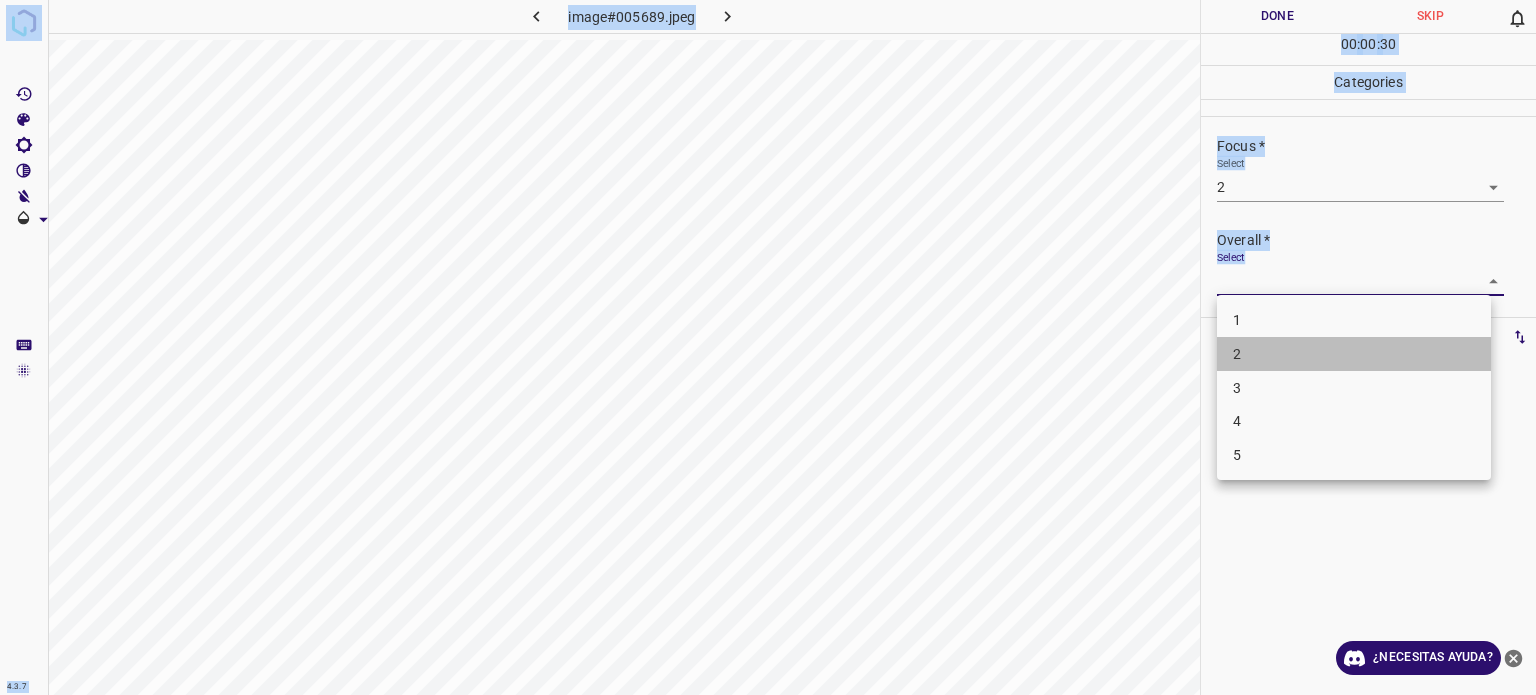 click on "2" at bounding box center [1237, 354] 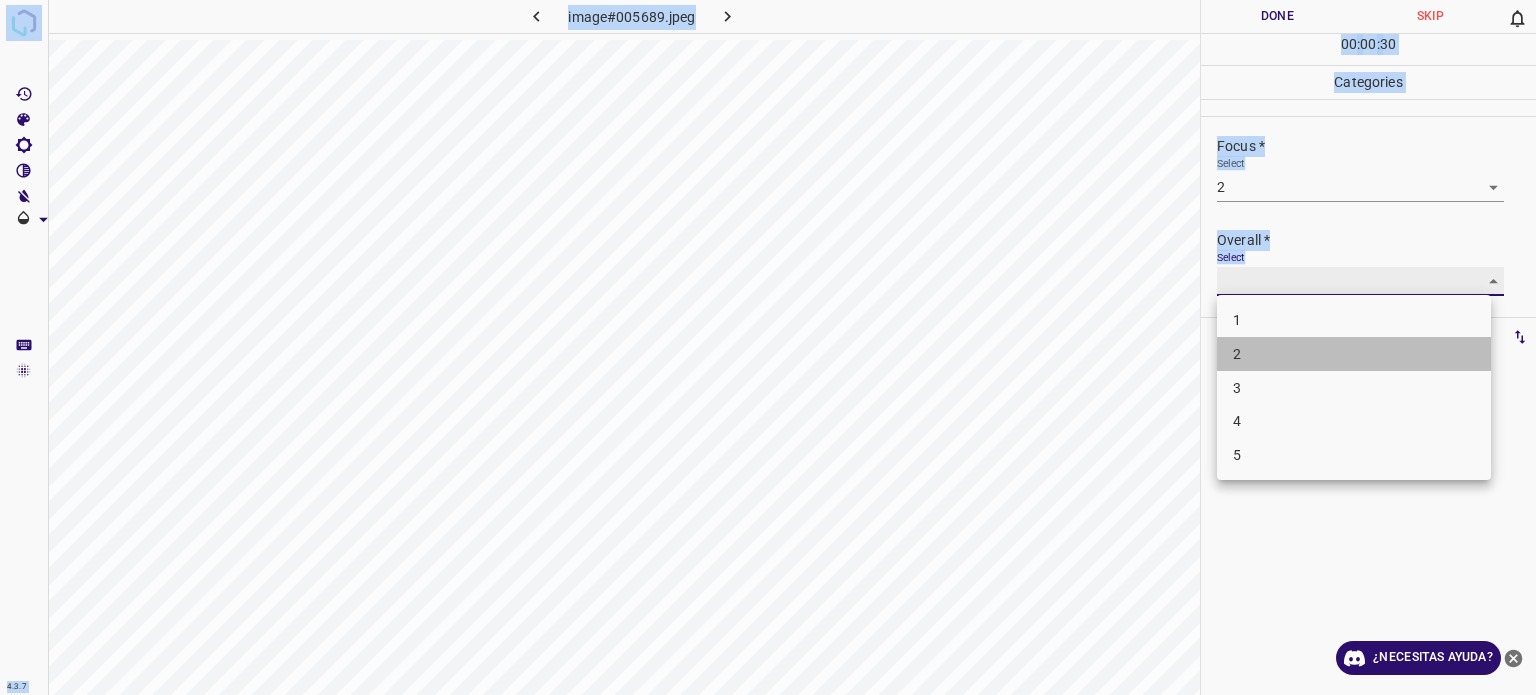 type on "2" 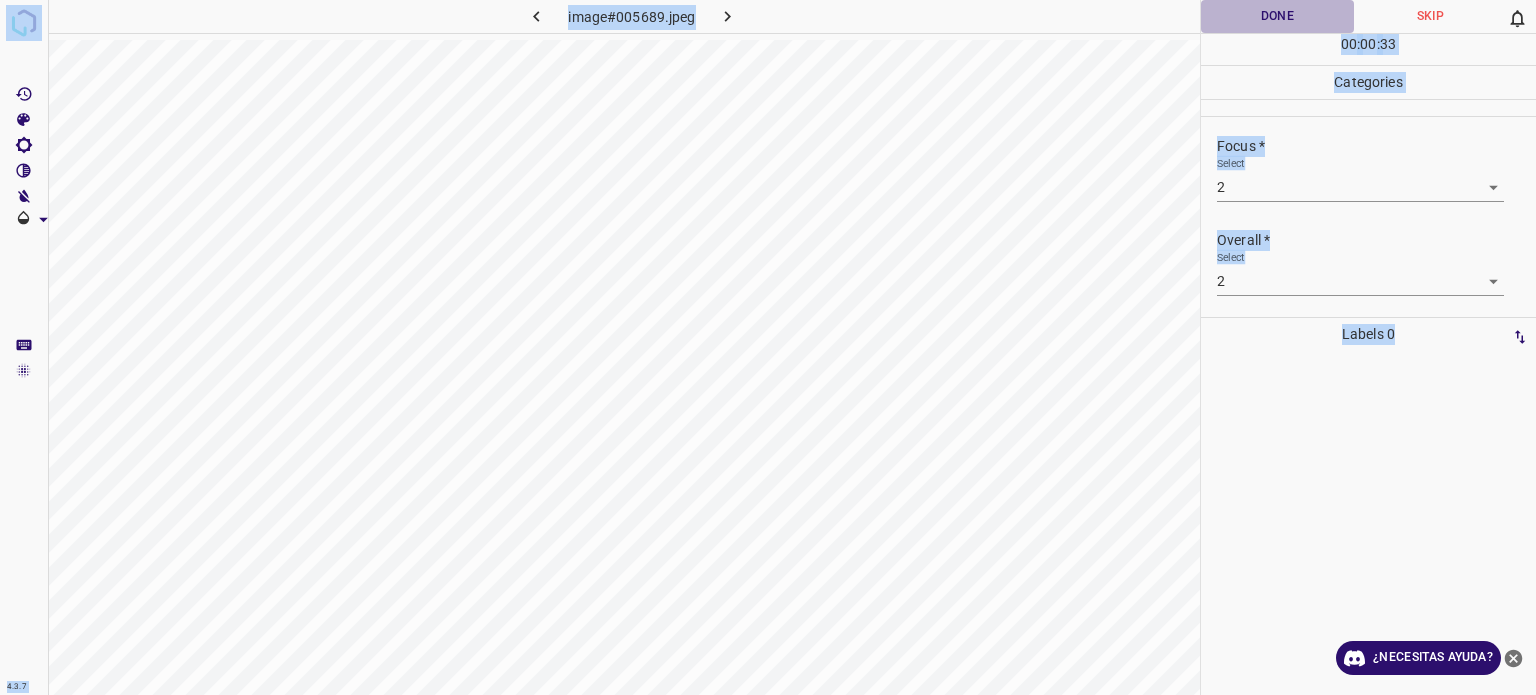 click on "Done" at bounding box center (1277, 16) 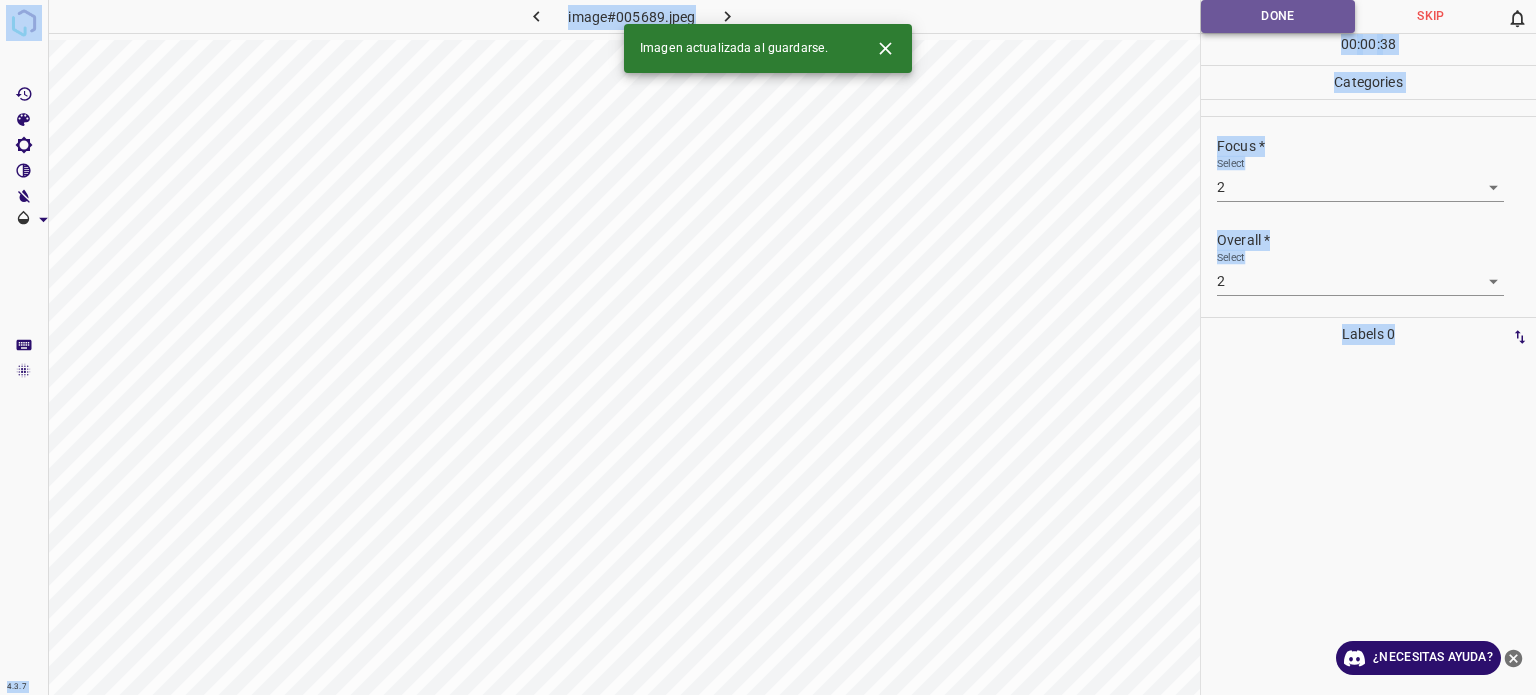 click on "Done" at bounding box center (1278, 16) 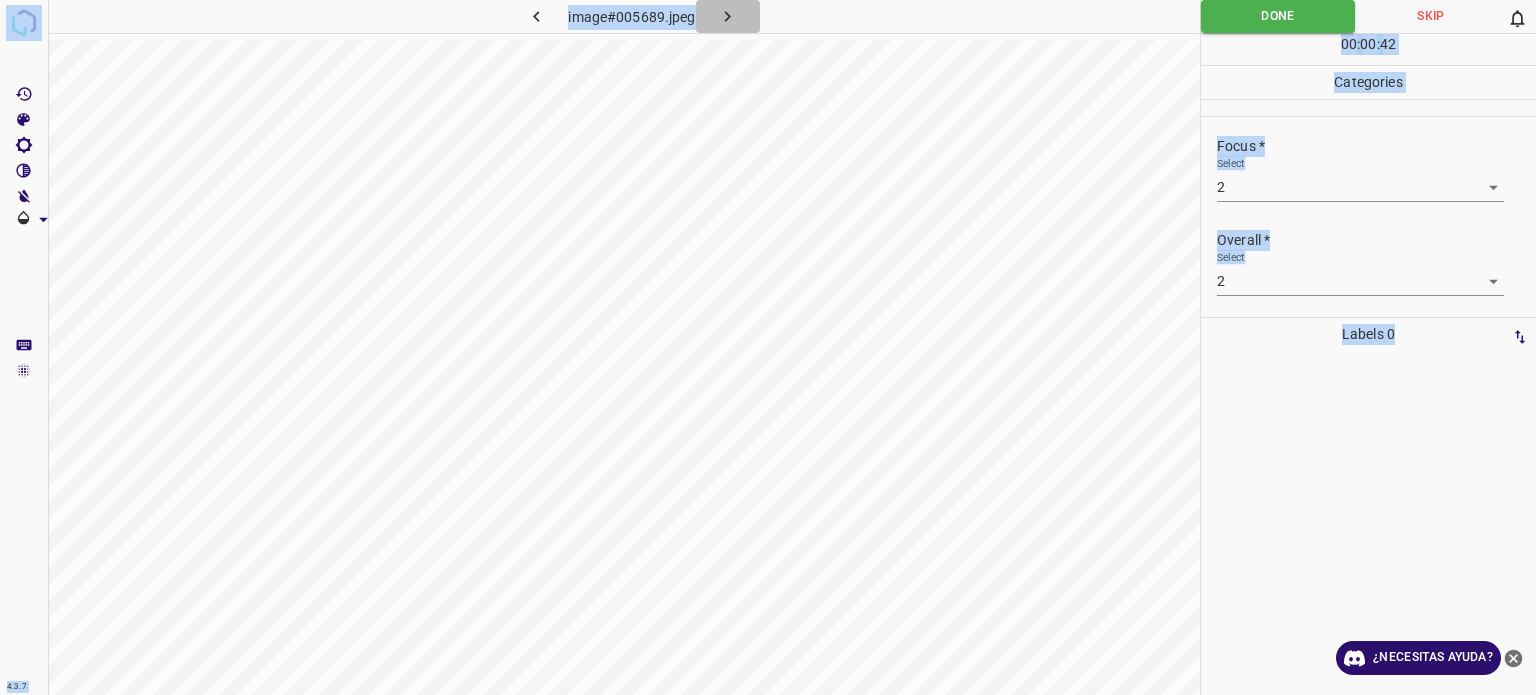 click at bounding box center [728, 16] 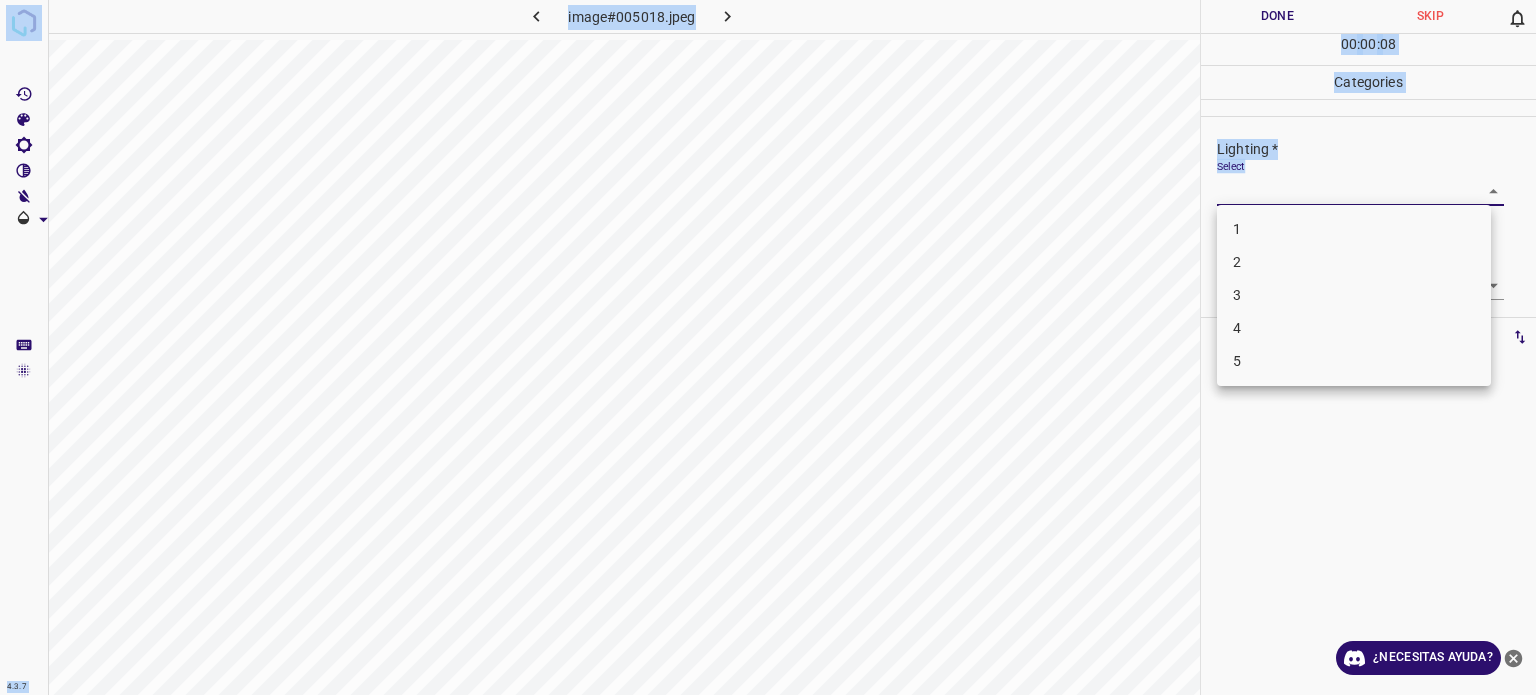 click on "4.3.7 image#005018.jpeg Done Skip 0 00   : 00   : 08   Categories Lighting *  Select ​ Focus *  Select ​ Overall *  Select ​ Labels   0 Categories 1 Lighting 2 Focus 3 Overall Tools Space Change between modes (Draw & Edit) I Auto labeling R Restore zoom M Zoom in N Zoom out Delete Delete selecte label Filters Z Restore filters X Saturation filter C Brightness filter V Contrast filter B Gray scale filter General O Download ¿Necesitas ayuda? - Texto - Esconder - Borrar Texto original Valora esta traducción Tu opinión servirá para ayudar a mejorar el Traductor de Google 1 2 3 4 5" at bounding box center (768, 347) 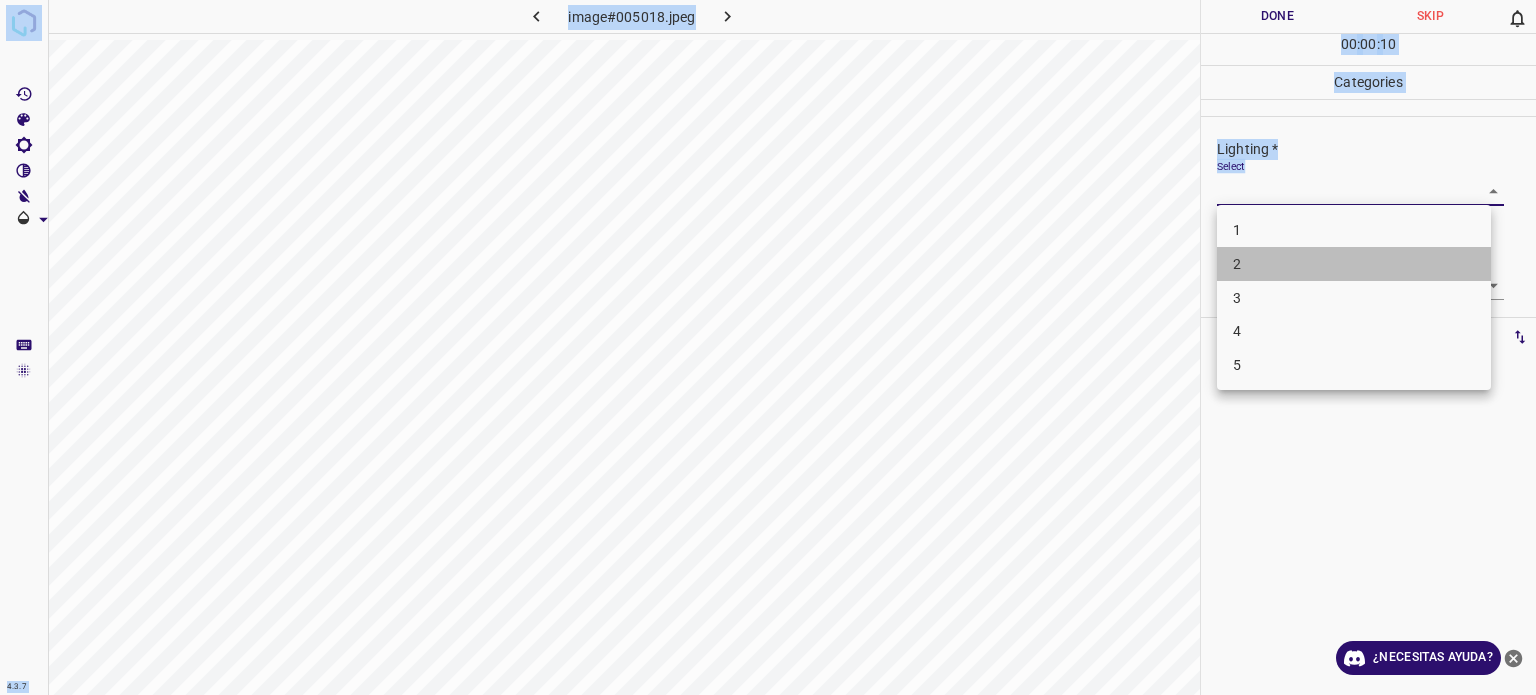 click on "2" at bounding box center [1354, 264] 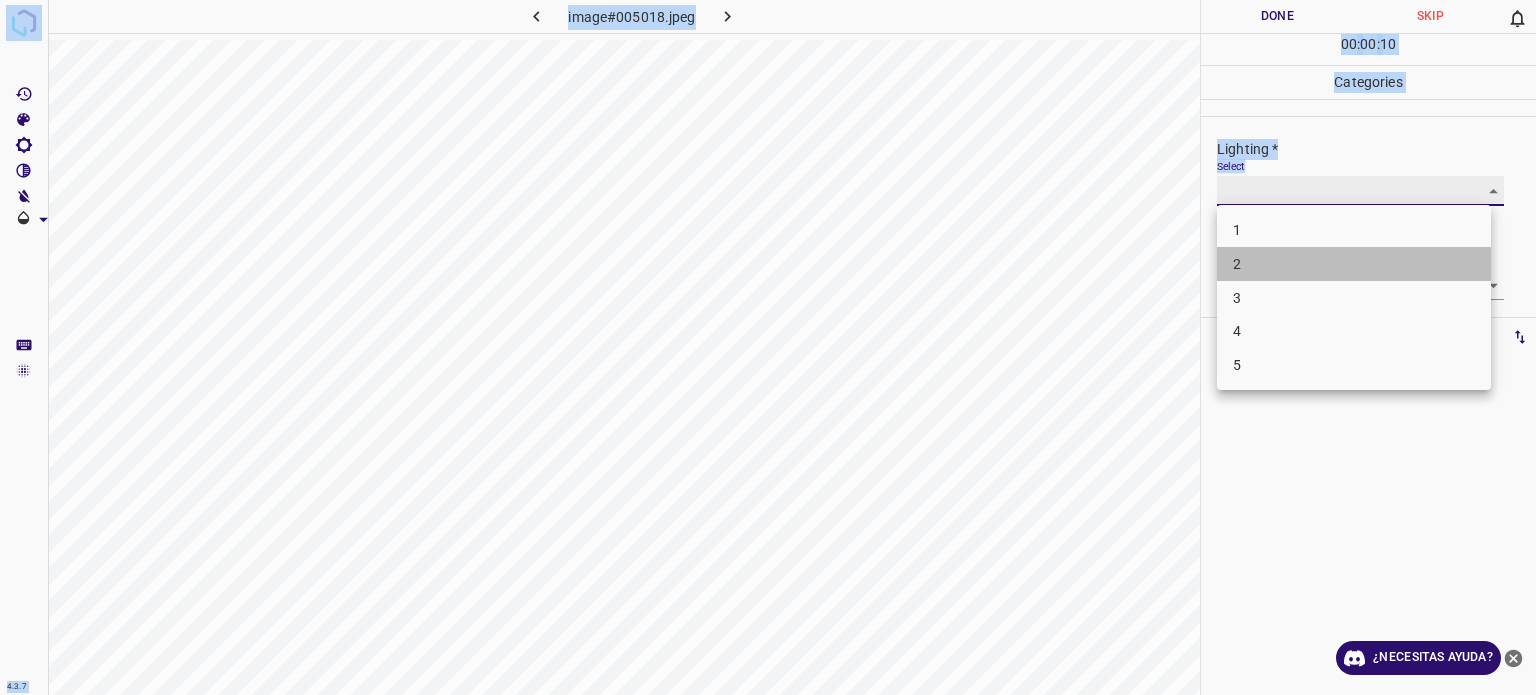type on "2" 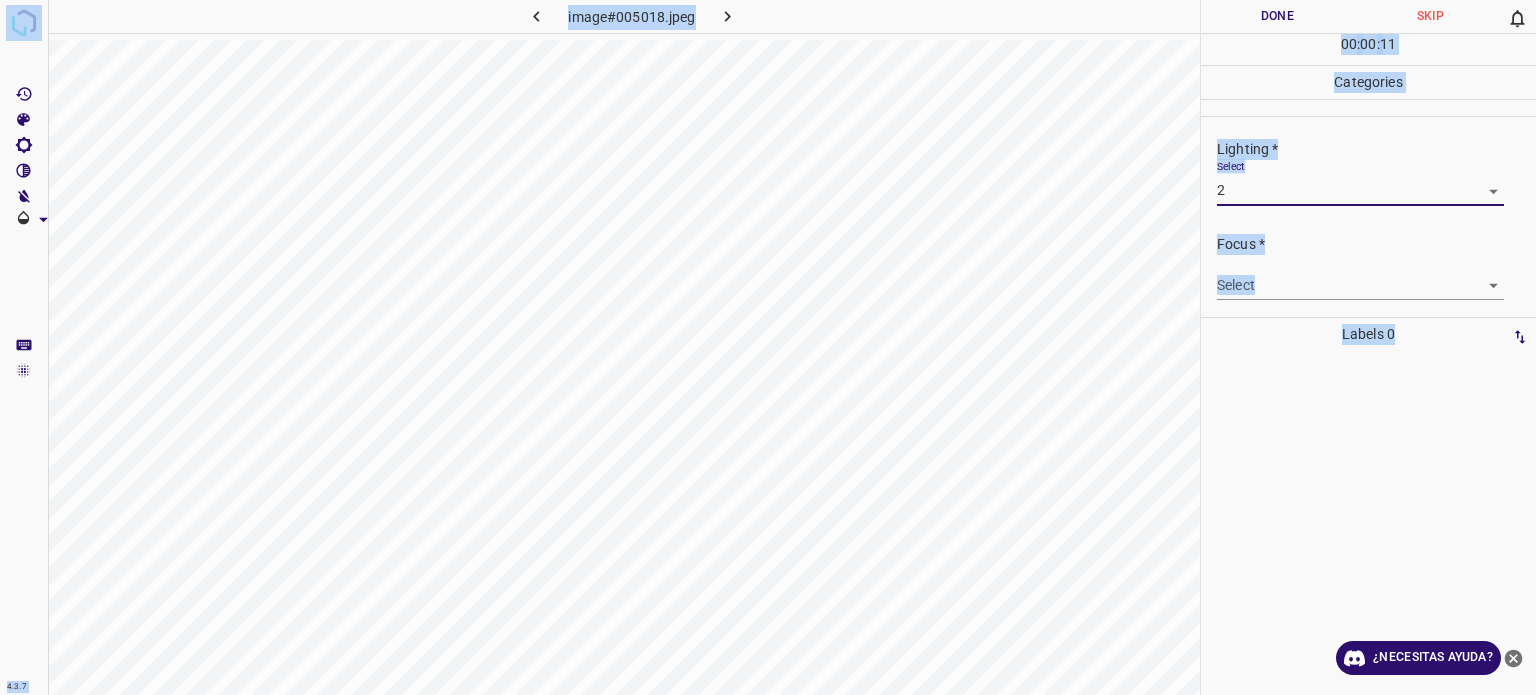 click on "4.3.7 image#005018.jpeg Done Skip 0 00   : 00   : 11   Categories Lighting *  Select 2 2 Focus *  Select ​ Overall *  Select ​ Labels   0 Categories 1 Lighting 2 Focus 3 Overall Tools Space Change between modes (Draw & Edit) I Auto labeling R Restore zoom M Zoom in N Zoom out Delete Delete selecte label Filters Z Restore filters X Saturation filter C Brightness filter V Contrast filter B Gray scale filter General O Download ¿Necesitas ayuda? - Texto - Esconder - Borrar Texto original Valora esta traducción Tu opinión servirá para ayudar a mejorar el Traductor de Google" at bounding box center (768, 347) 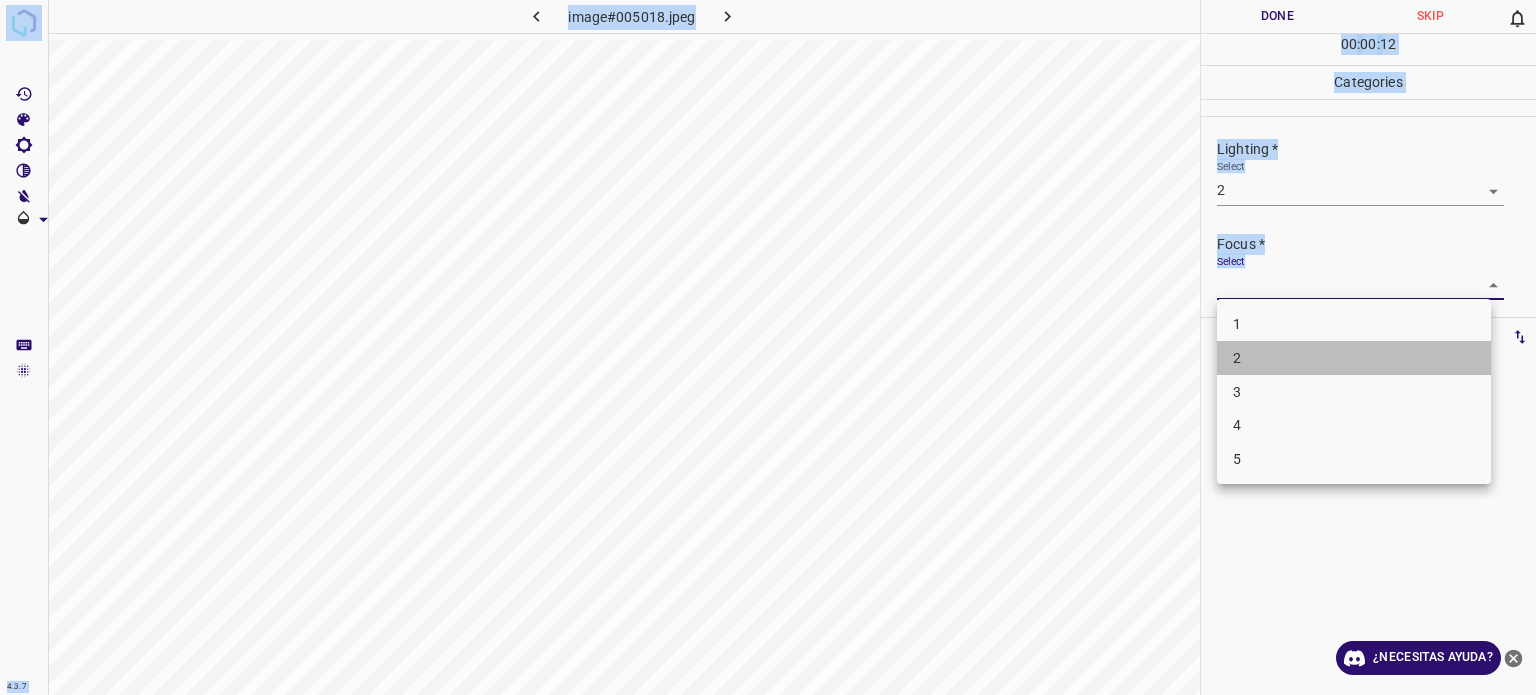 click on "2" at bounding box center (1354, 358) 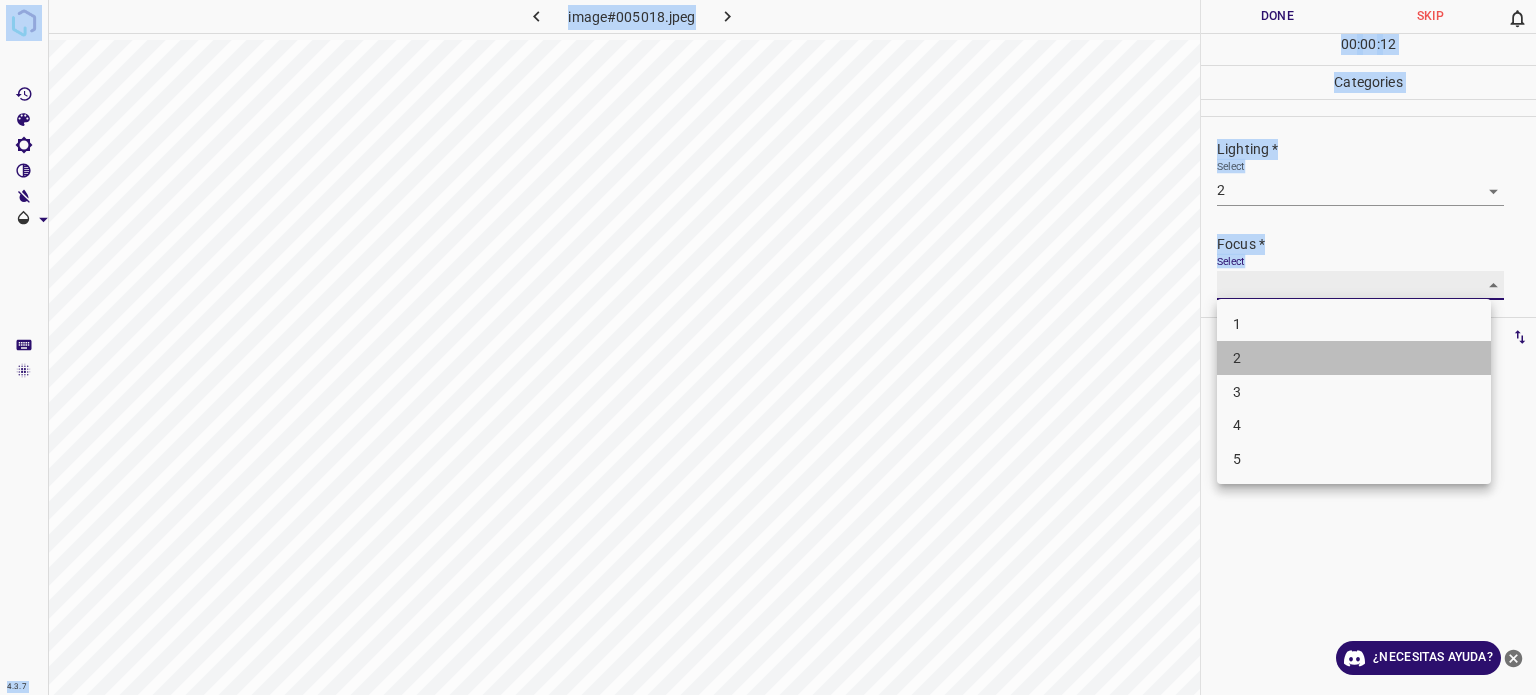 type on "2" 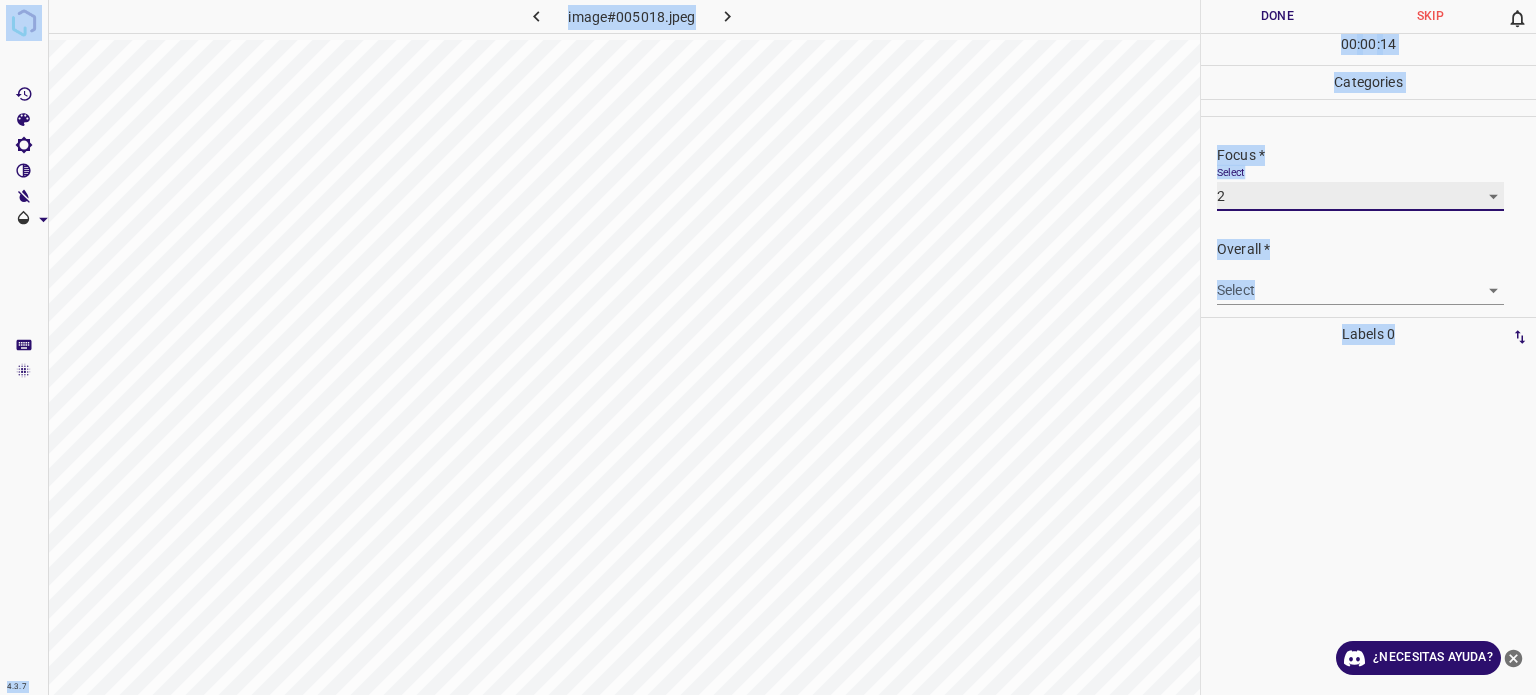 scroll, scrollTop: 98, scrollLeft: 0, axis: vertical 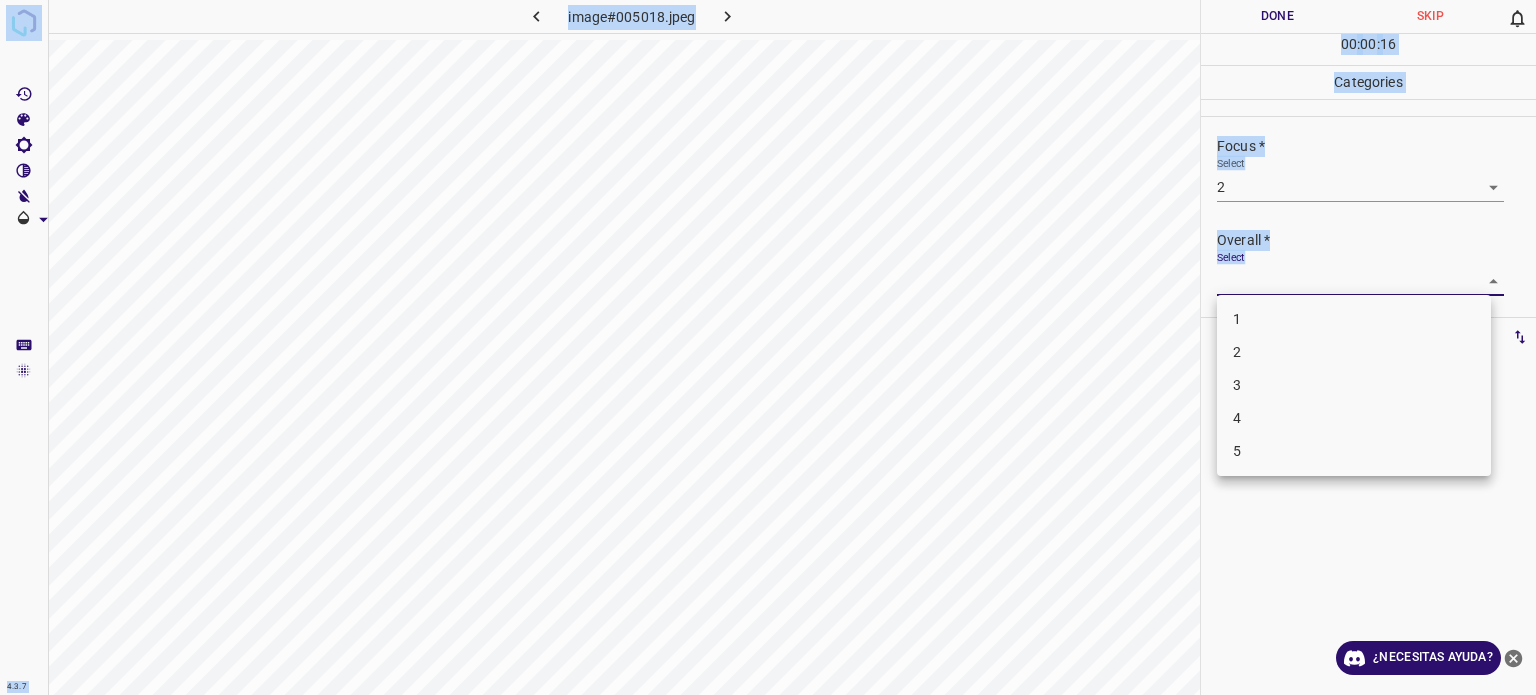 click on "4.3.7 image#005018.jpeg Done Skip 0 00   : 00   : 16   Categories Lighting *  Select 2 2 Focus *  Select 2 2 Overall *  Select ​ Labels   0 Categories 1 Lighting 2 Focus 3 Overall Tools Space Change between modes (Draw & Edit) I Auto labeling R Restore zoom M Zoom in N Zoom out Delete Delete selecte label Filters Z Restore filters X Saturation filter C Brightness filter V Contrast filter B Gray scale filter General O Download ¿Necesitas ayuda? - Texto - Esconder - Borrar Texto original Valora esta traducción Tu opinión servirá para ayudar a mejorar el Traductor de Google 1 2 3 4 5" at bounding box center (768, 347) 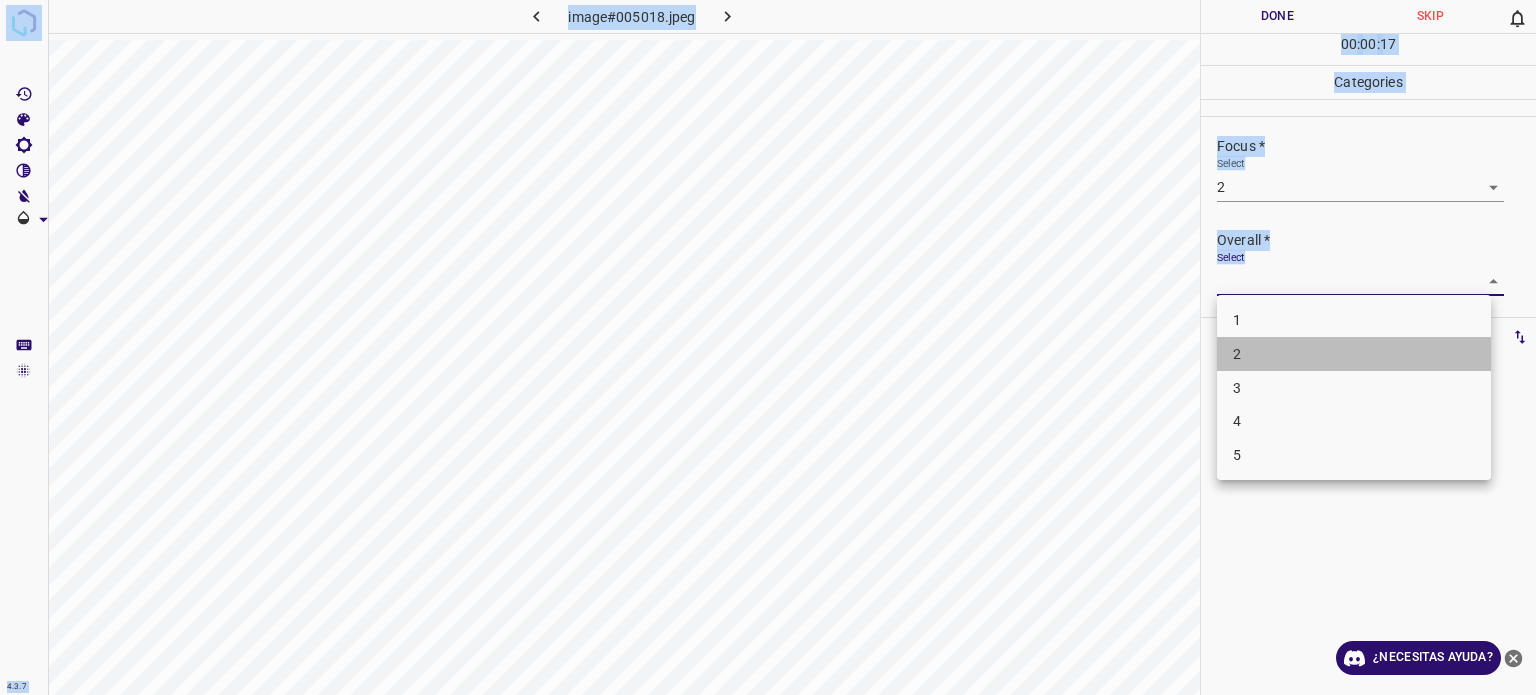 click on "2" at bounding box center [1354, 354] 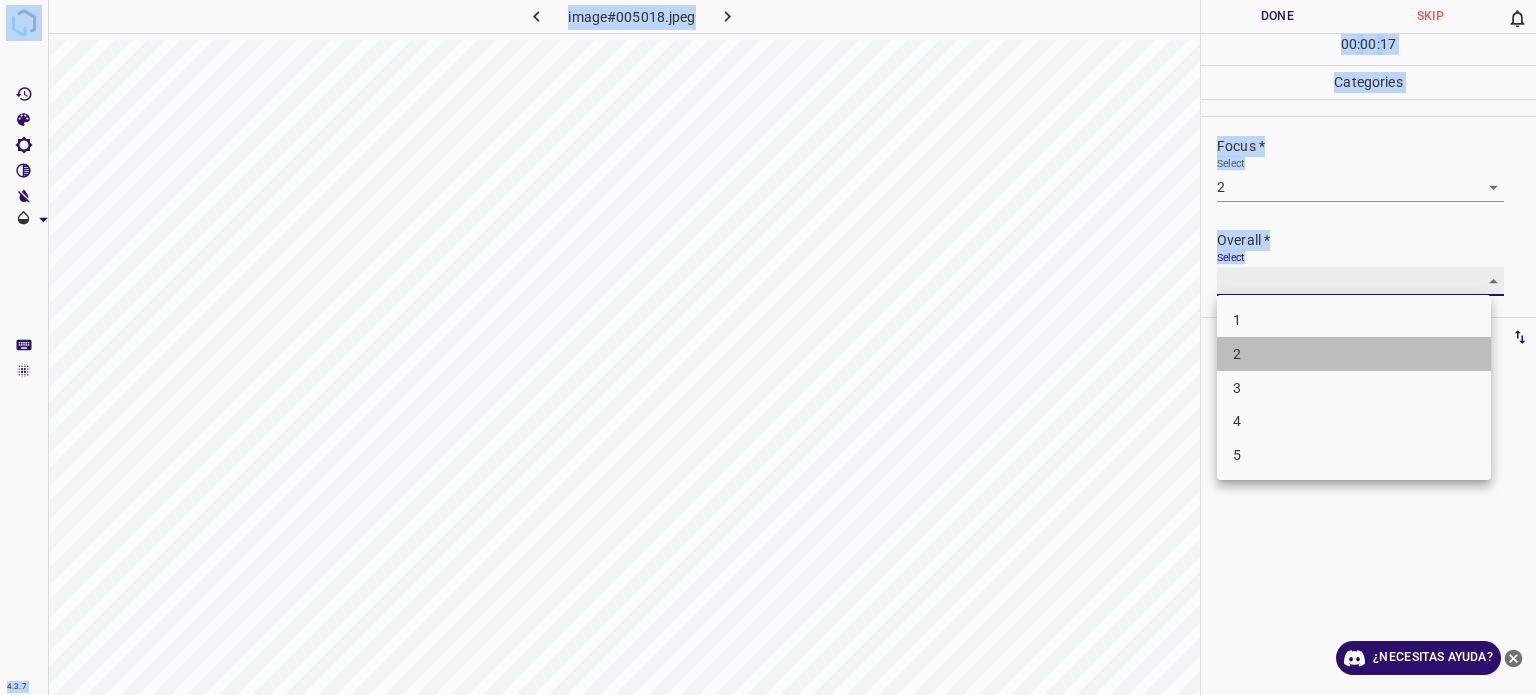 type on "2" 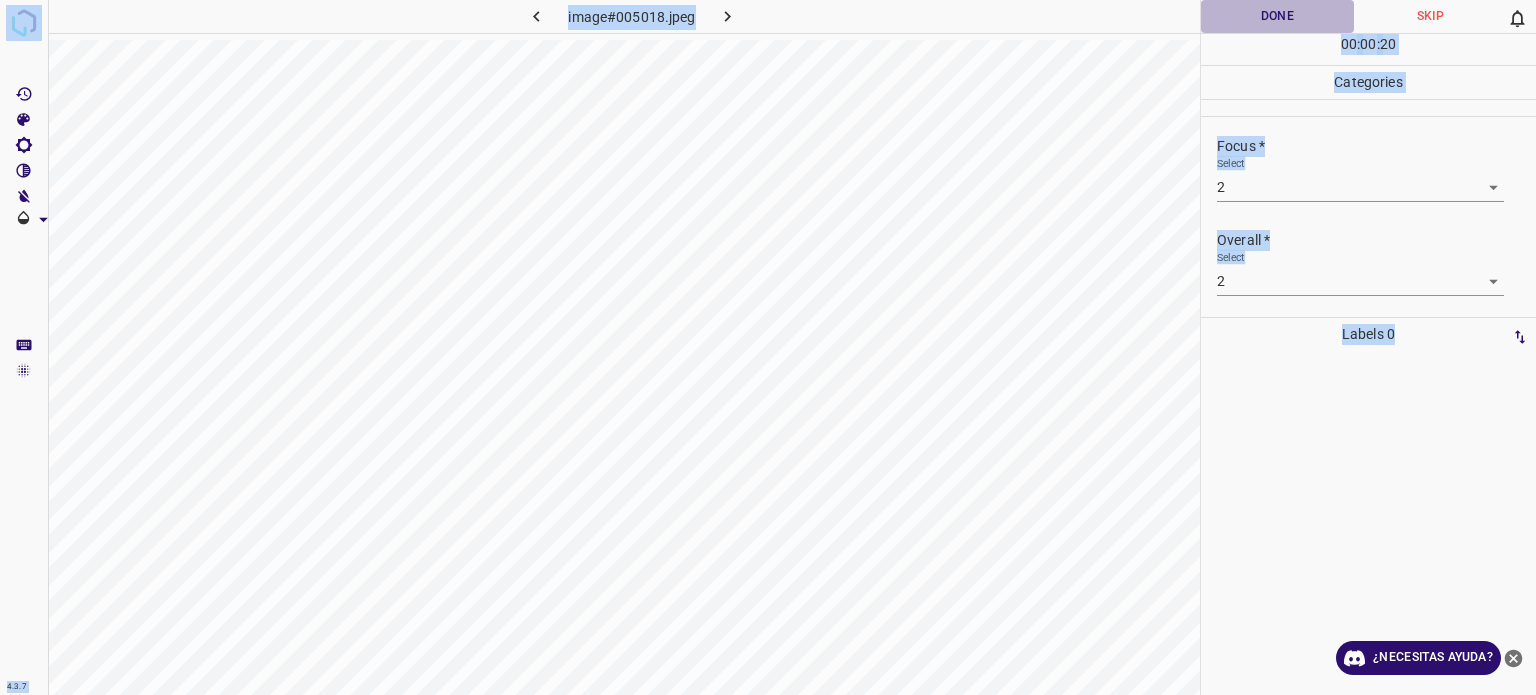 click on "Done" at bounding box center [1277, 16] 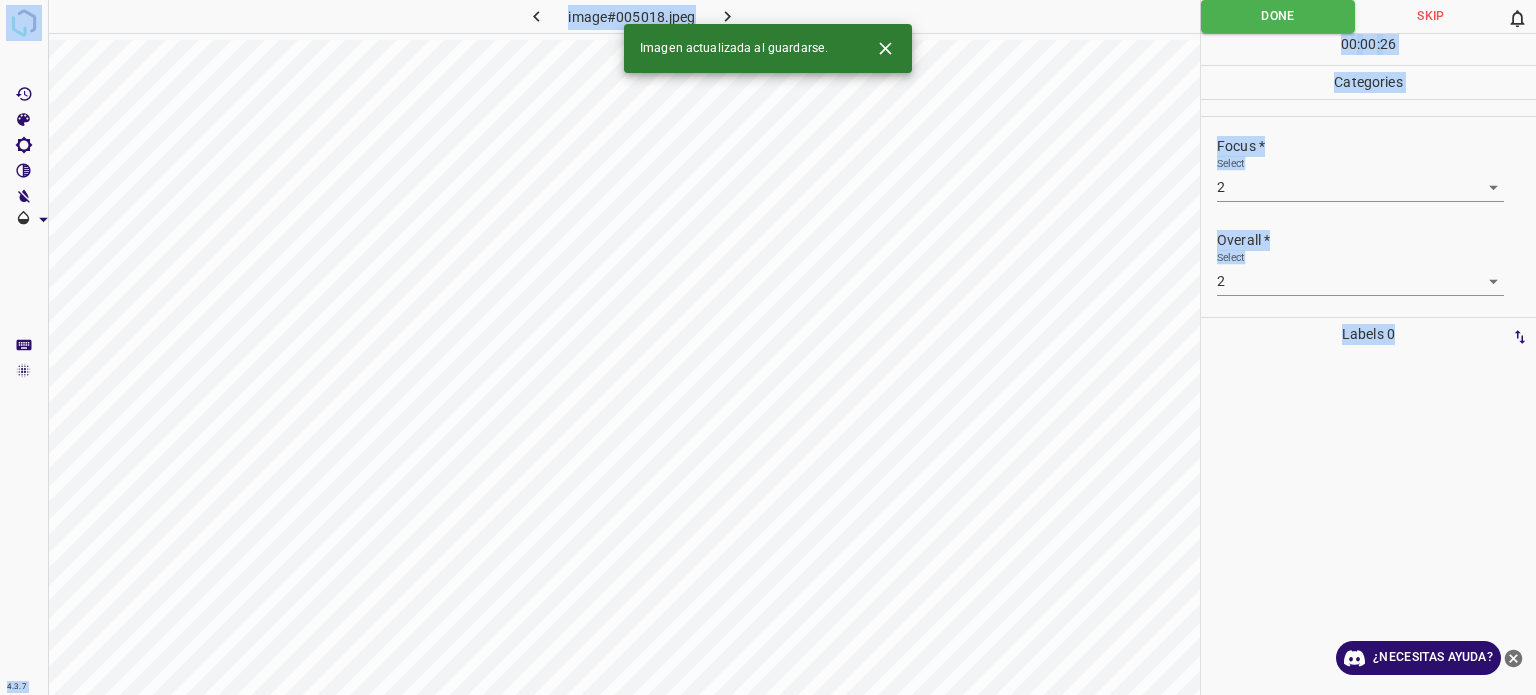 click 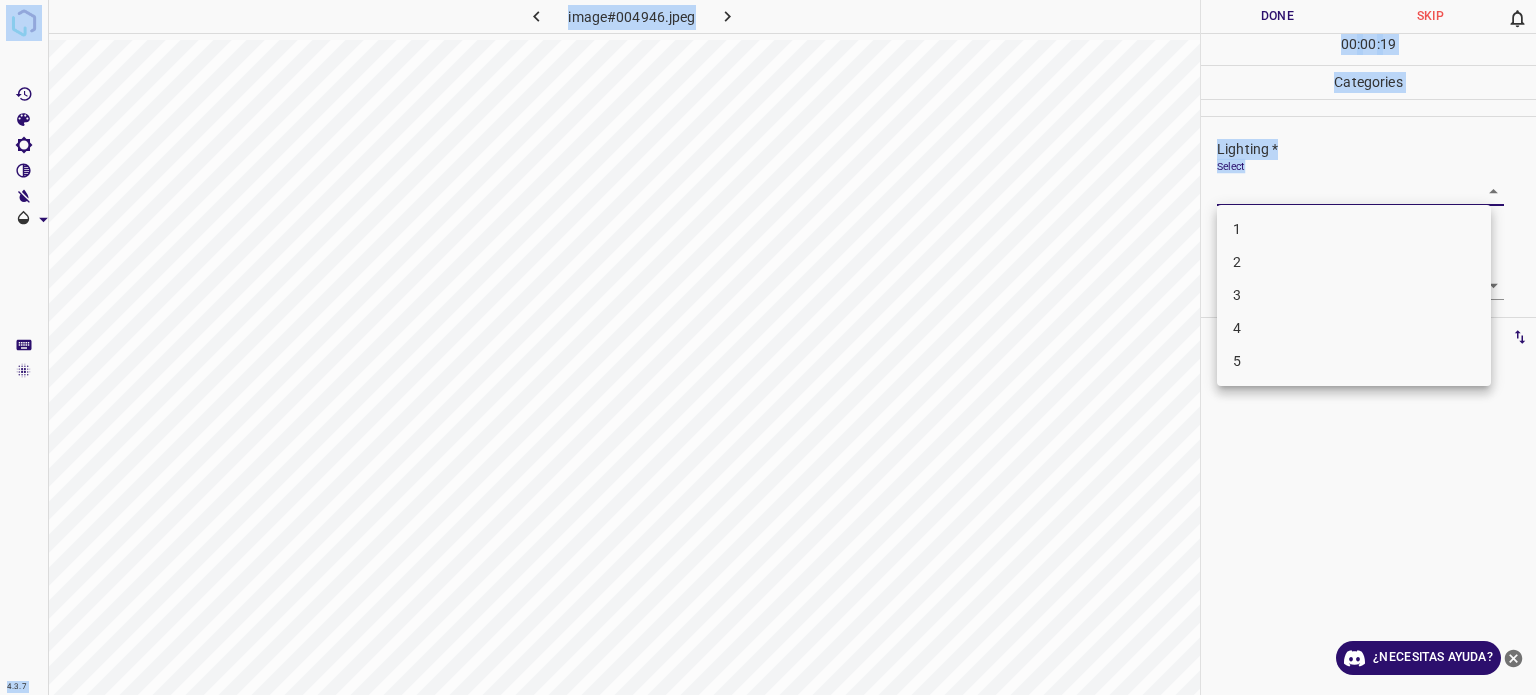 click on "4.3.7 image#004946.jpeg Done Skip 0 00   : 00   : 19   Categories Lighting *  Select ​ Focus *  Select ​ Overall *  Select ​ Labels   0 Categories 1 Lighting 2 Focus 3 Overall Tools Space Change between modes (Draw & Edit) I Auto labeling R Restore zoom M Zoom in N Zoom out Delete Delete selecte label Filters Z Restore filters X Saturation filter C Brightness filter V Contrast filter B Gray scale filter General O Download ¿Necesitas ayuda? - Texto - Esconder - Borrar Texto original Valora esta traducción Tu opinión servirá para ayudar a mejorar el Traductor de Google 1 2 3 4 5" at bounding box center [768, 347] 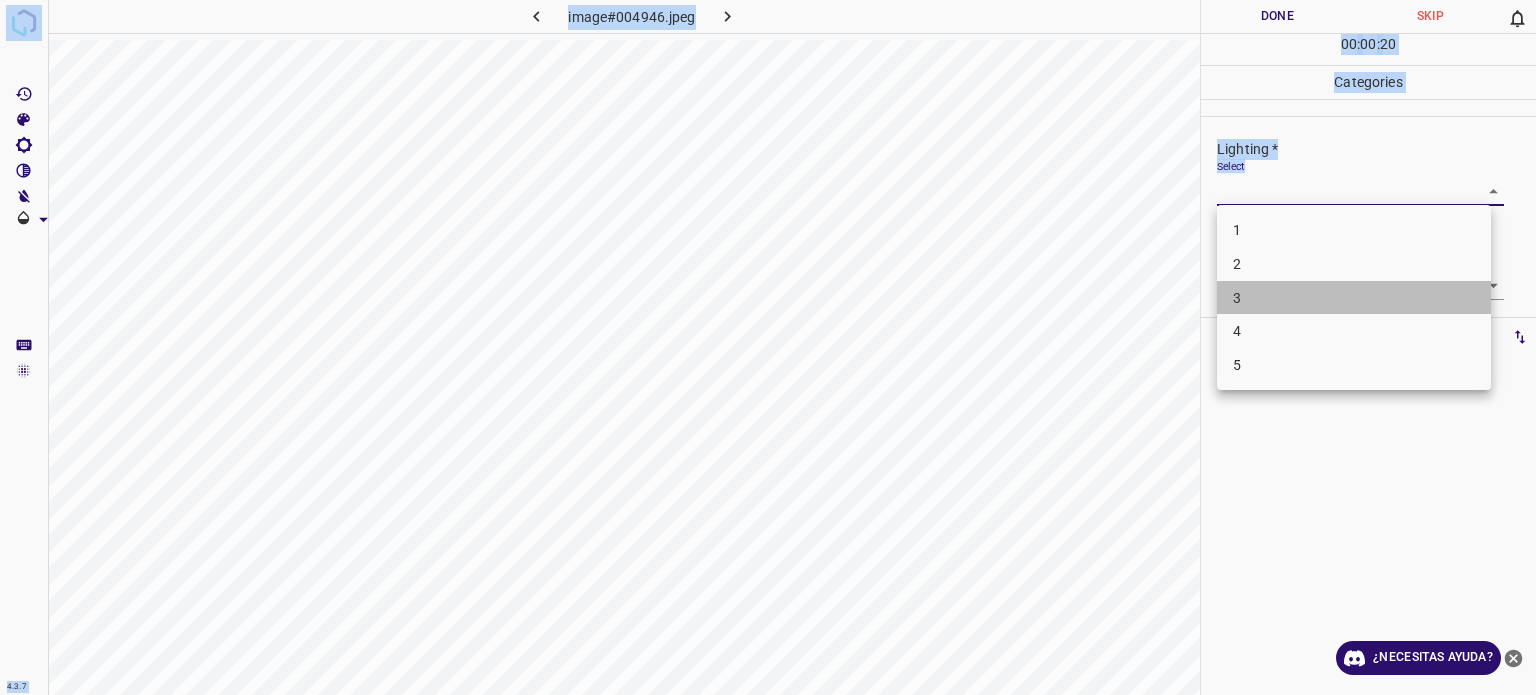 click on "3" at bounding box center [1354, 298] 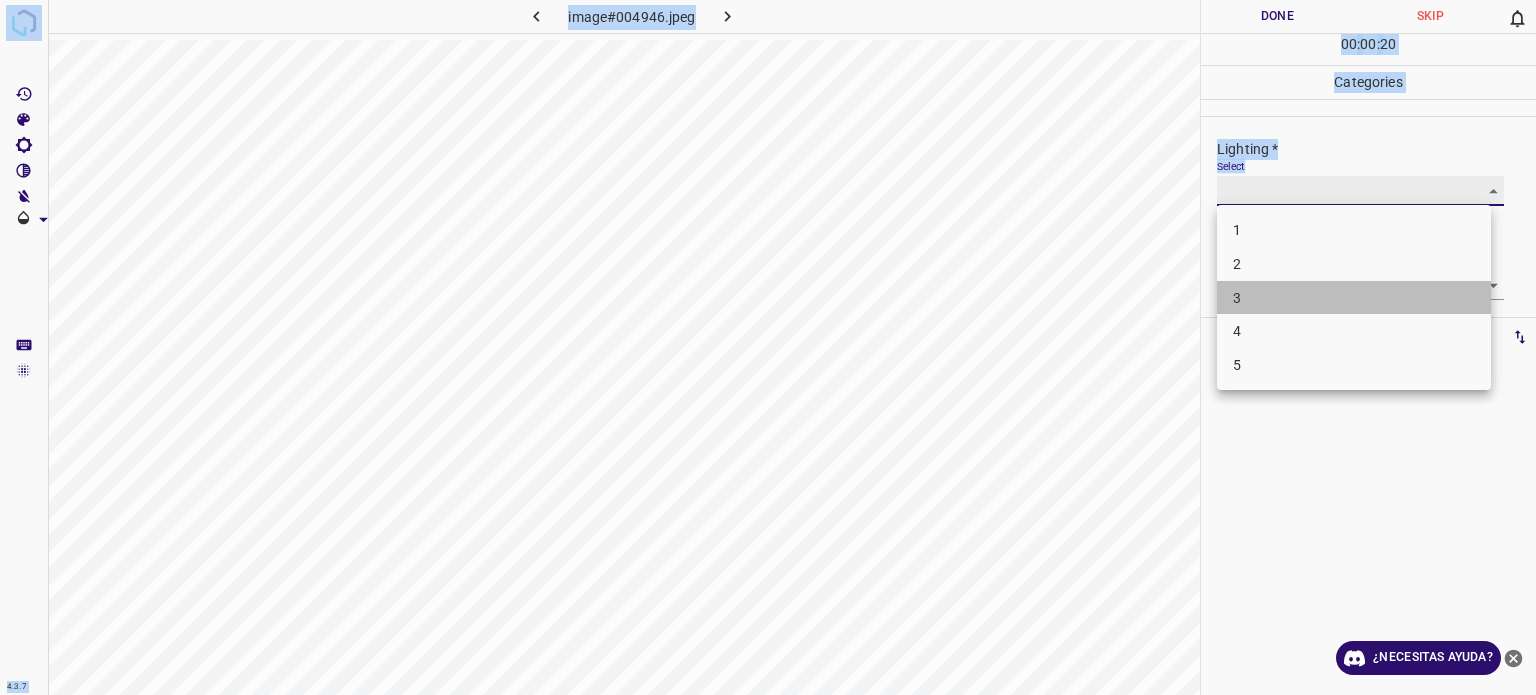 type on "3" 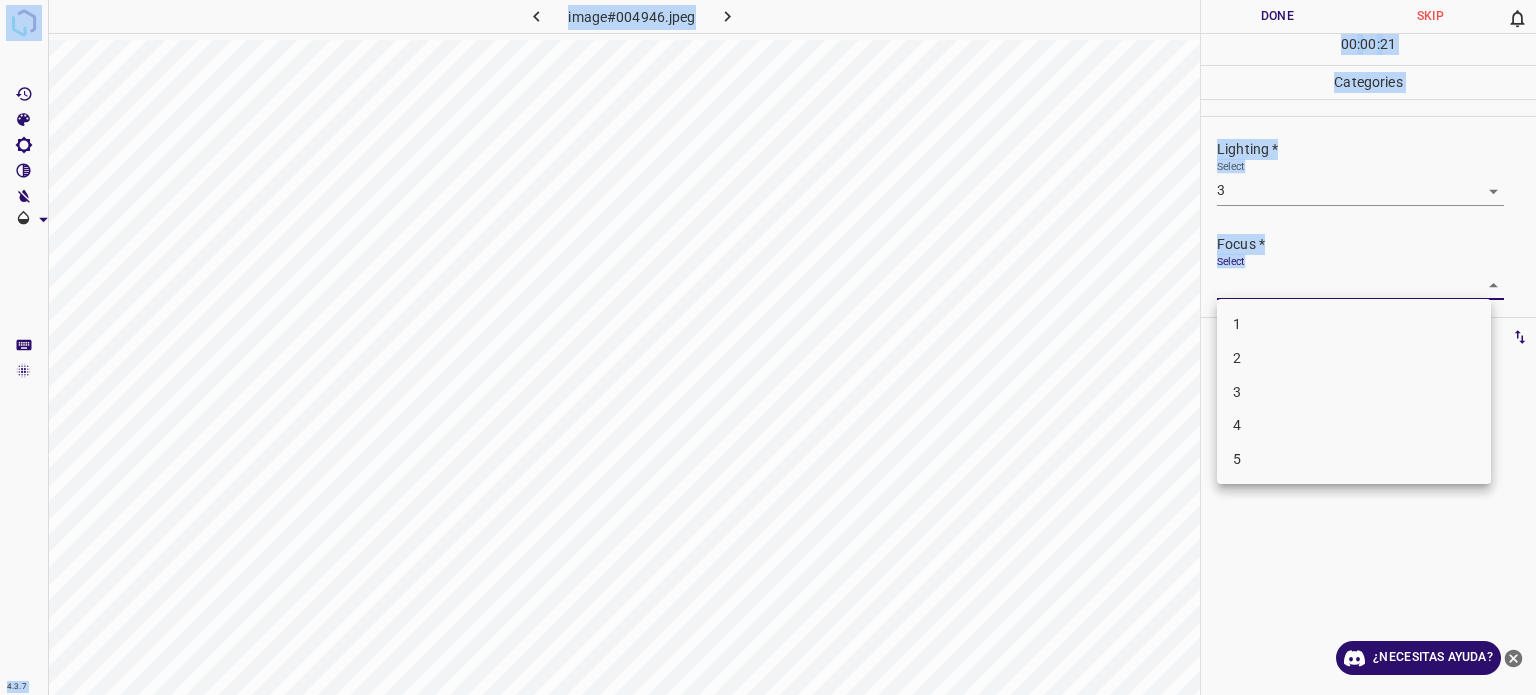 click on "4.3.7 image#004946.jpeg Done Skip 0 00   : 00   : 21   Categories Lighting *  Select 3 3 Focus *  Select ​ Overall *  Select ​ Labels   0 Categories 1 Lighting 2 Focus 3 Overall Tools Space Change between modes (Draw & Edit) I Auto labeling R Restore zoom M Zoom in N Zoom out Delete Delete selecte label Filters Z Restore filters X Saturation filter C Brightness filter V Contrast filter B Gray scale filter General O Download ¿Necesitas ayuda? - Texto - Esconder - Borrar Texto original Valora esta traducción Tu opinión servirá para ayudar a mejorar el Traductor de Google 1 2 3 4 5" at bounding box center (768, 347) 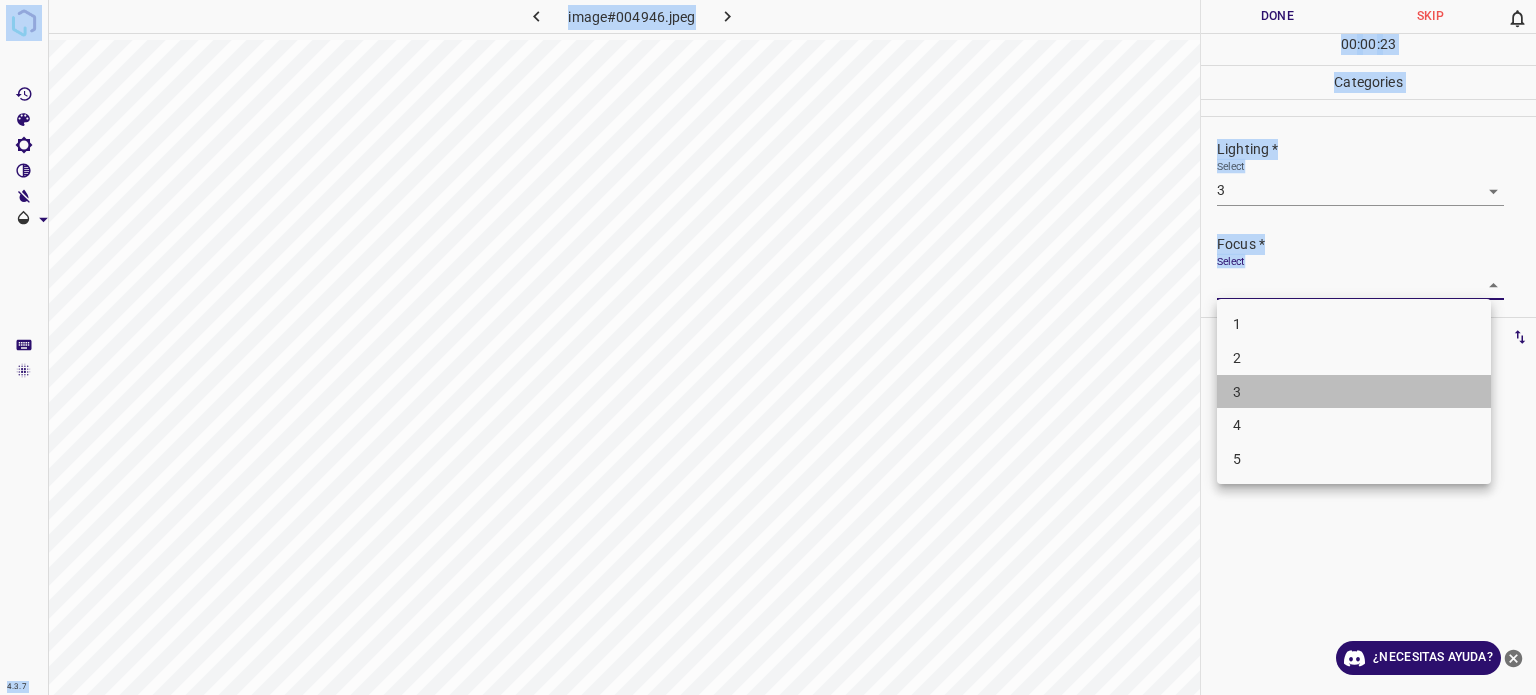 click on "3" at bounding box center [1237, 391] 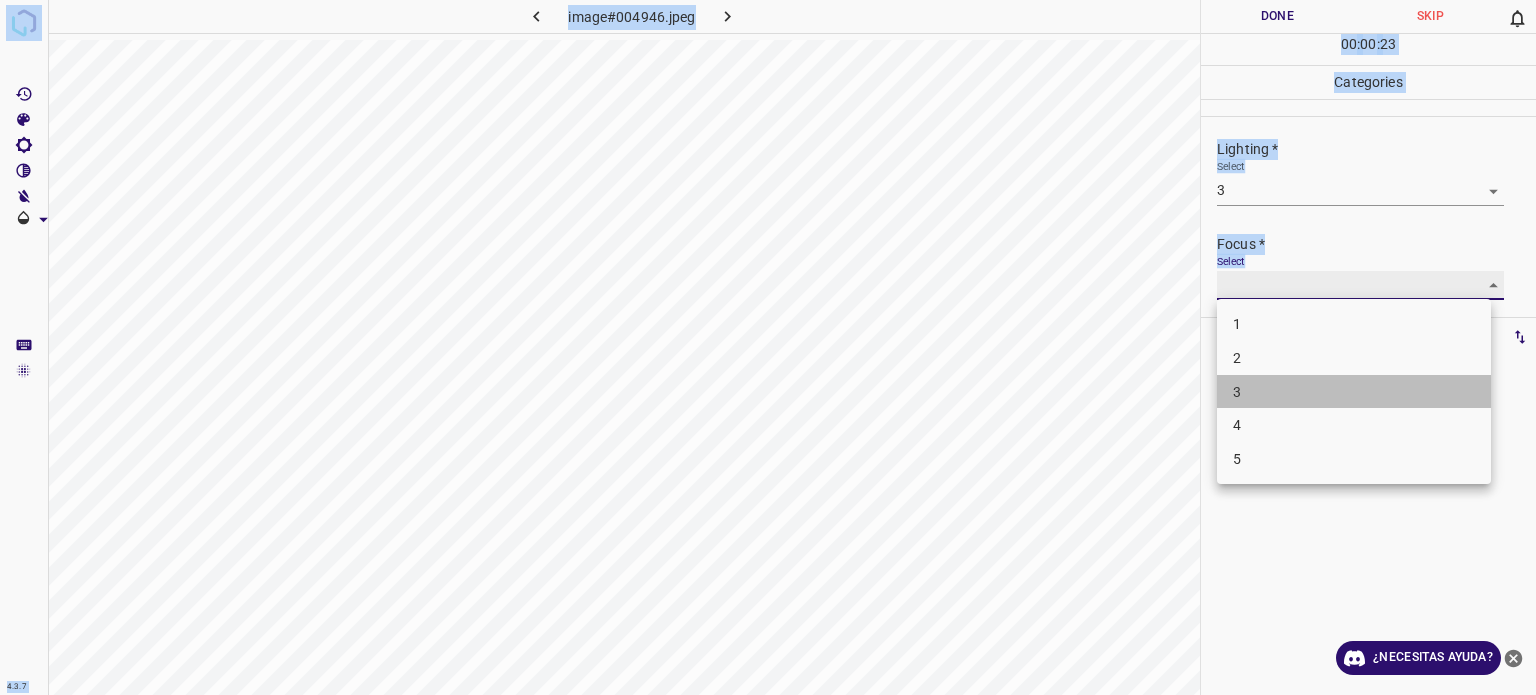 type on "3" 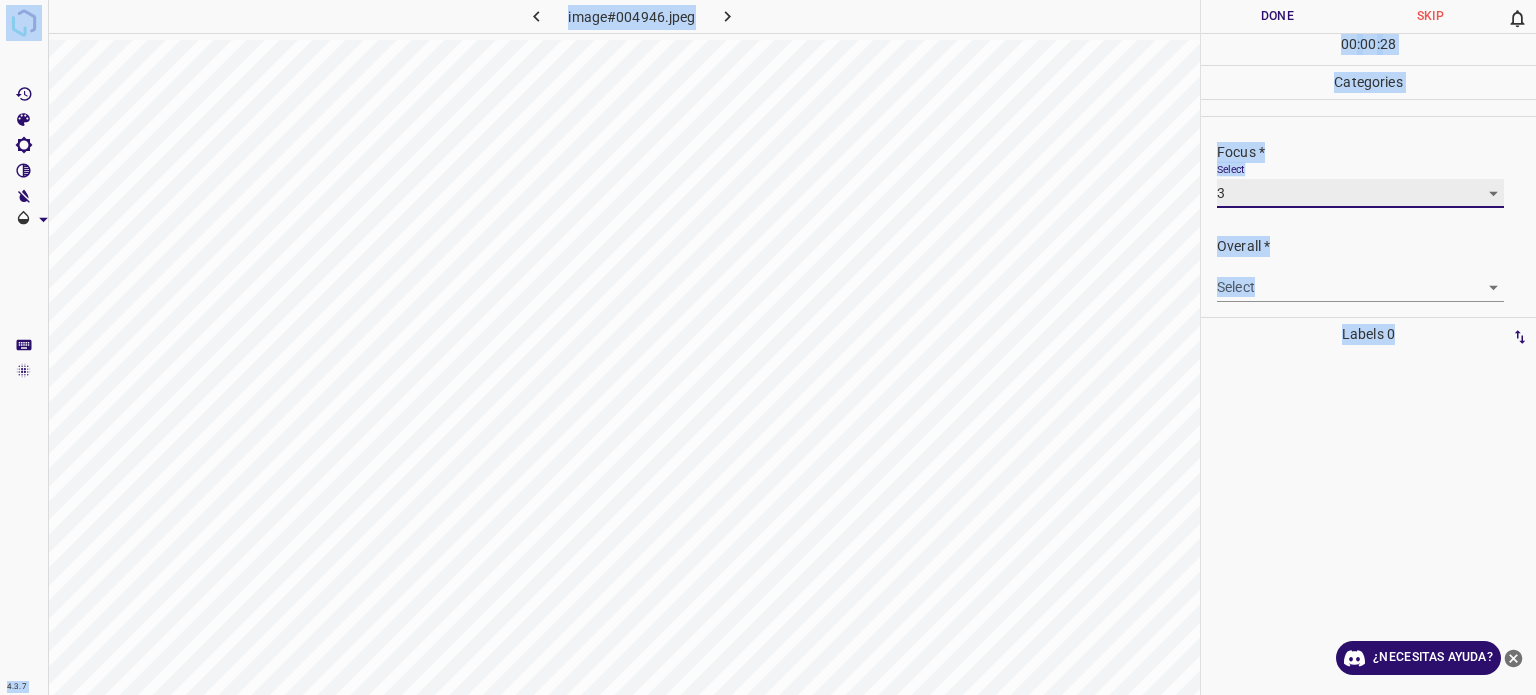 scroll, scrollTop: 98, scrollLeft: 0, axis: vertical 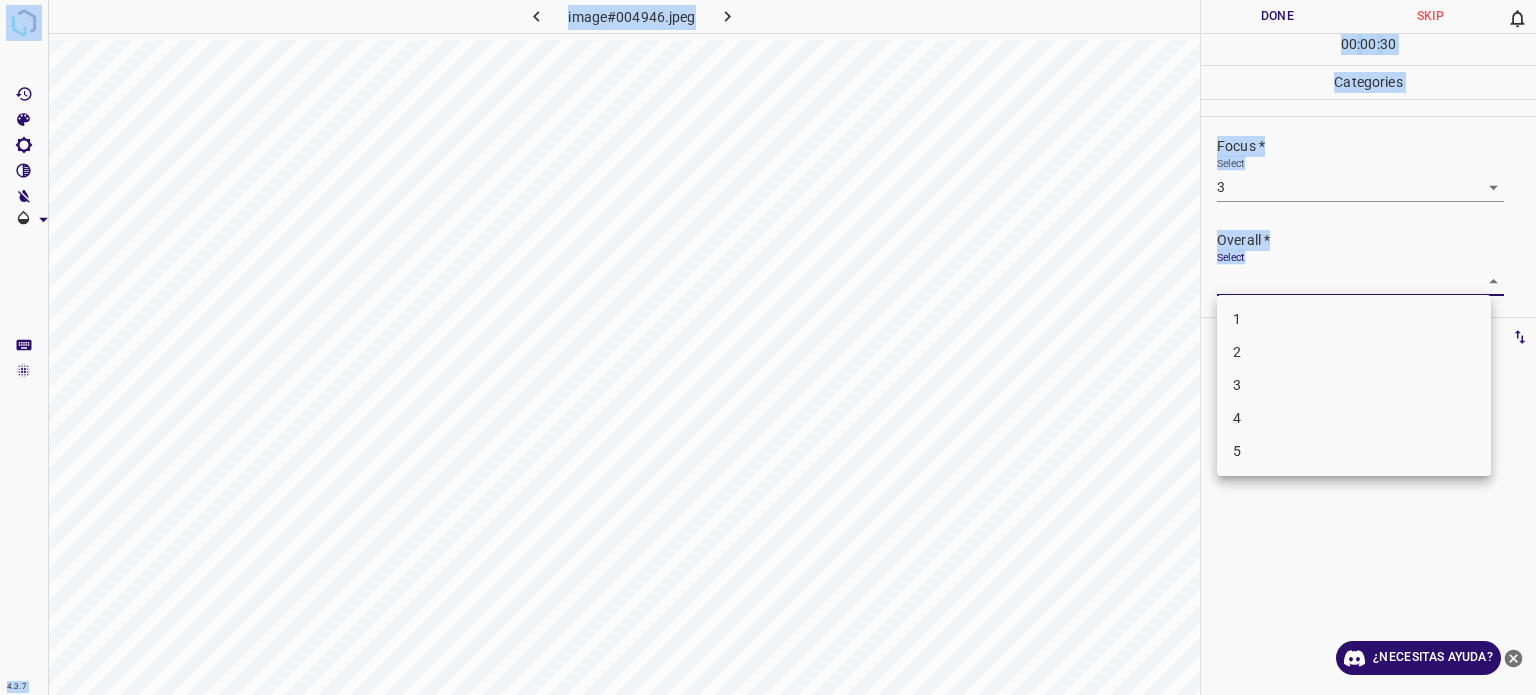 click on "4.3.7 image#004946.jpeg Done Skip 0 00   : 00   : 30   Categories Lighting *  Select 3 3 Focus *  Select 3 3 Overall *  Select ​ Labels   0 Categories 1 Lighting 2 Focus 3 Overall Tools Space Change between modes (Draw & Edit) I Auto labeling R Restore zoom M Zoom in N Zoom out Delete Delete selecte label Filters Z Restore filters X Saturation filter C Brightness filter V Contrast filter B Gray scale filter General O Download ¿Necesitas ayuda? - Texto - Esconder - Borrar Texto original Valora esta traducción Tu opinión servirá para ayudar a mejorar el Traductor de Google 1 2 3 4 5" at bounding box center [768, 347] 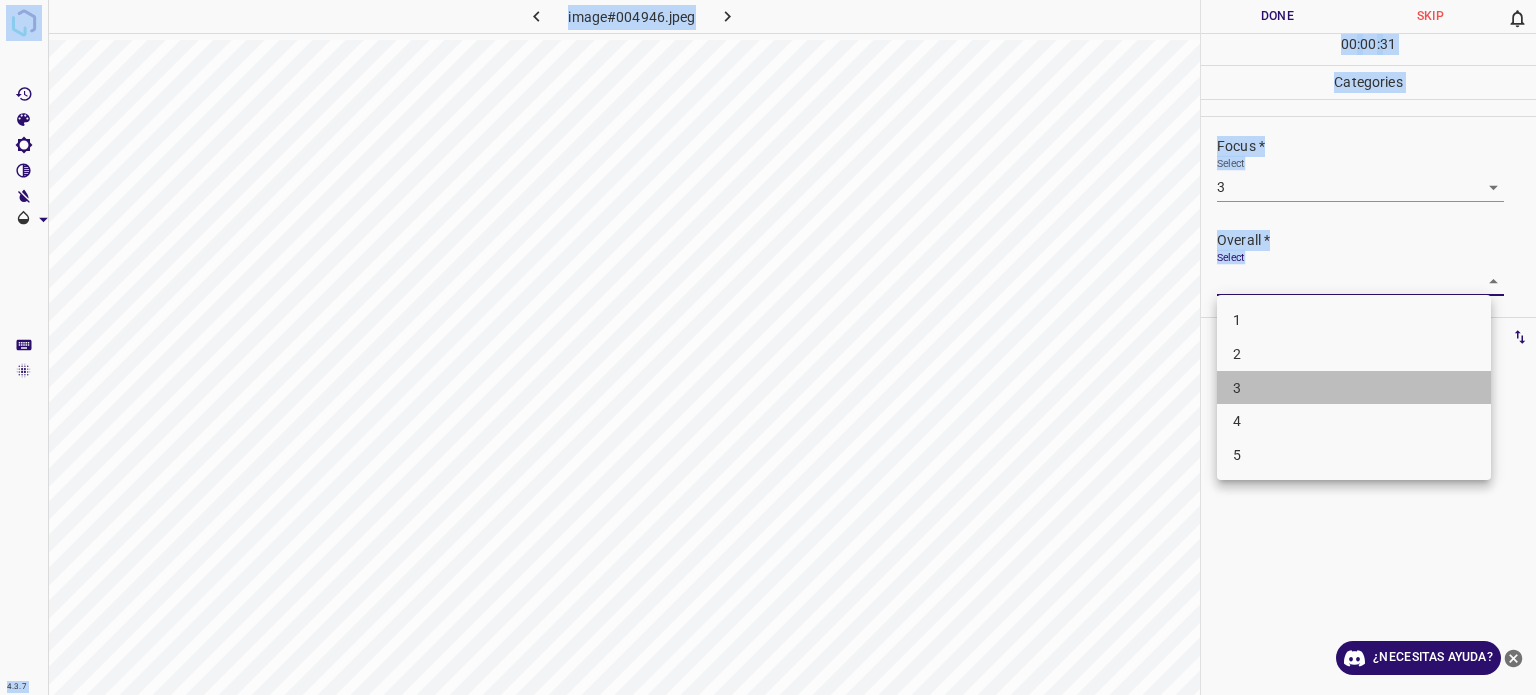 click on "3" at bounding box center [1237, 387] 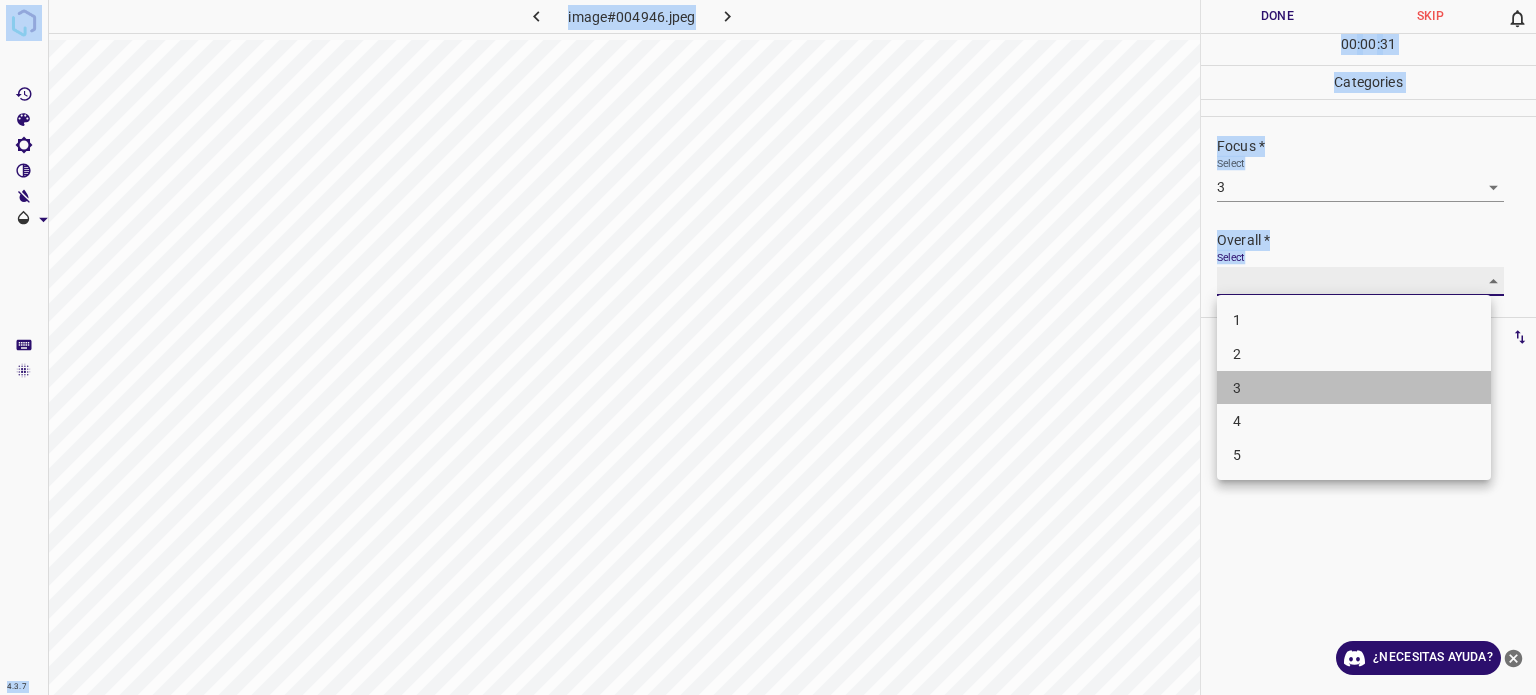 type on "3" 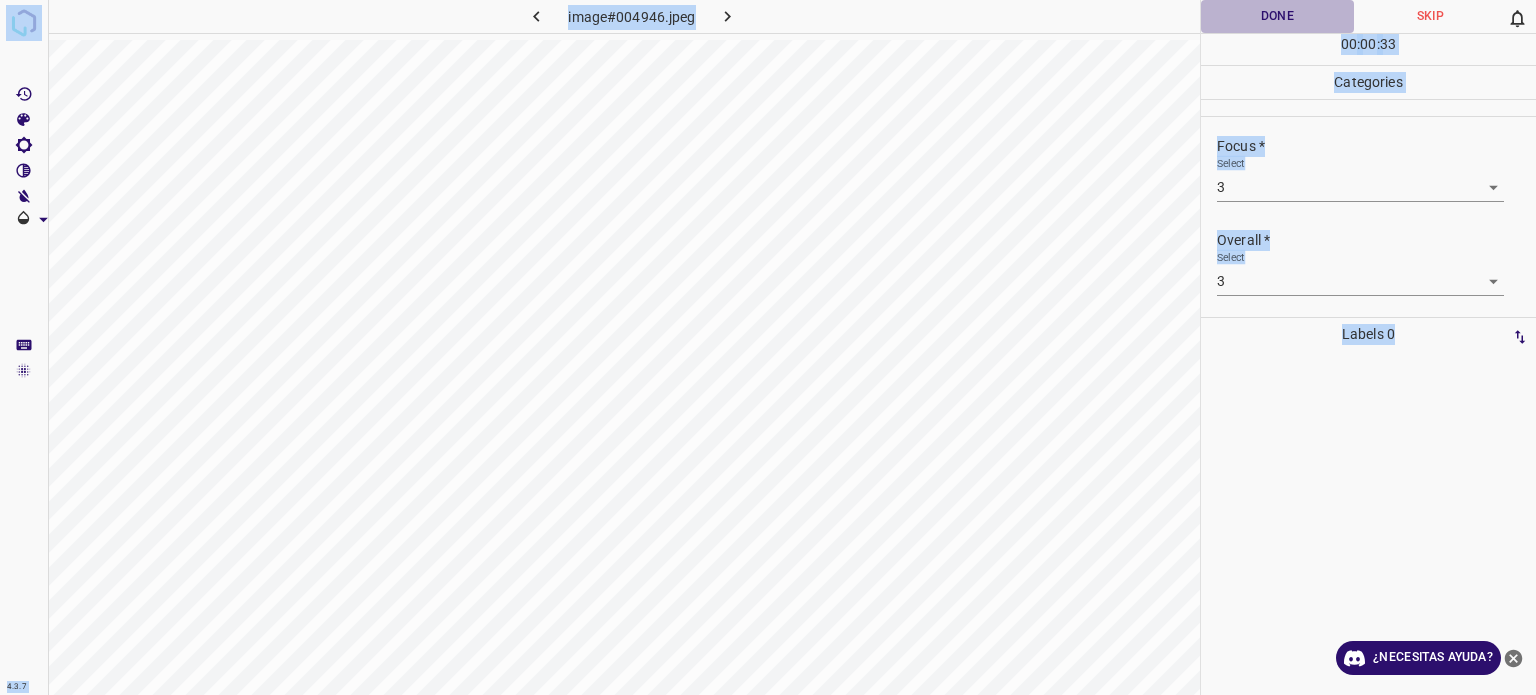 click on "Done" at bounding box center (1277, 16) 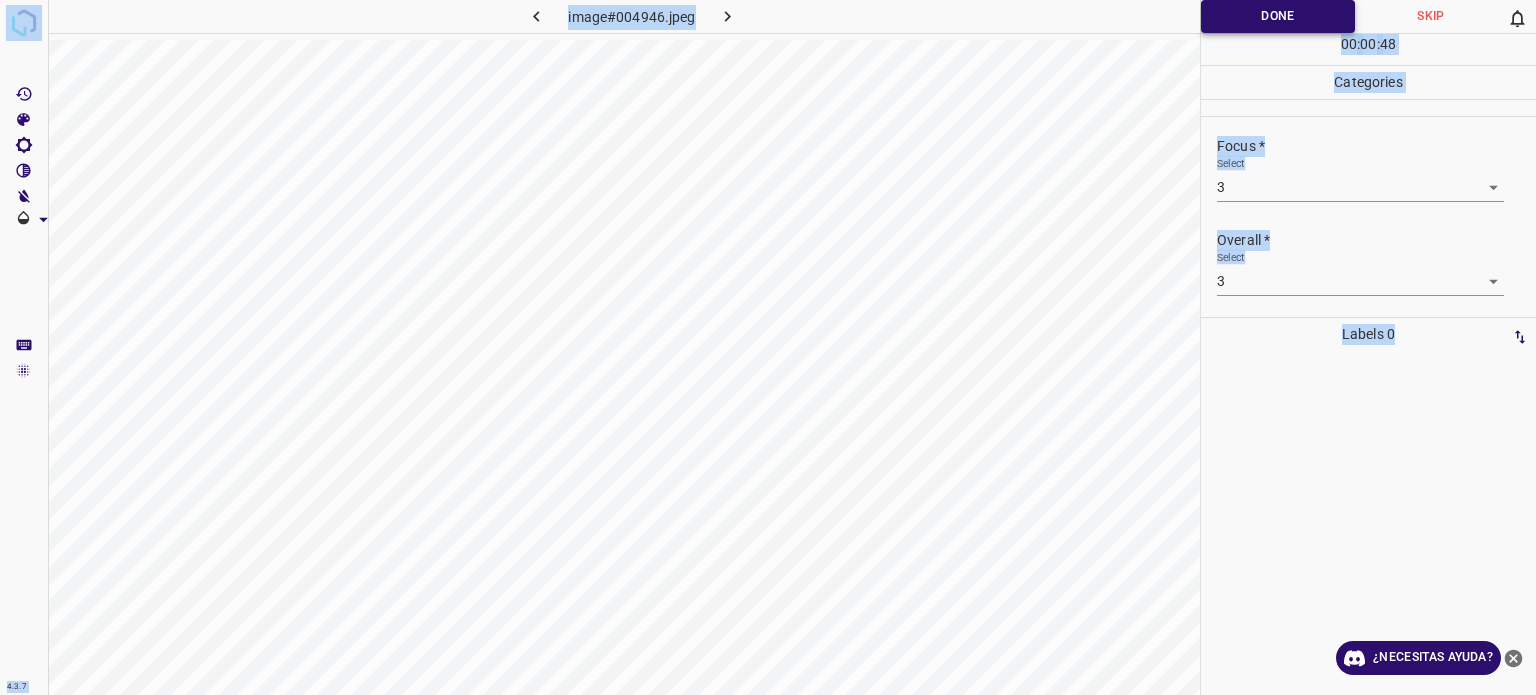 click on "Done" at bounding box center [1278, 16] 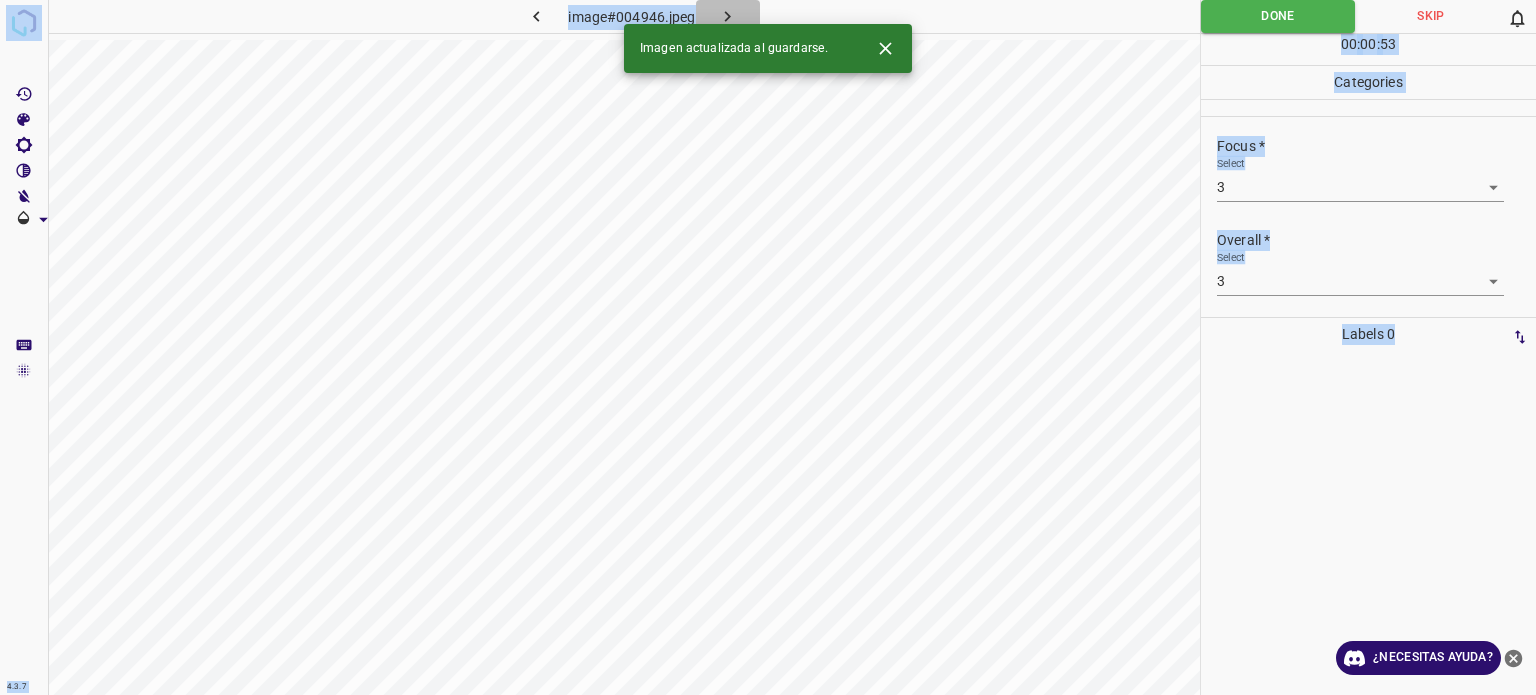 click 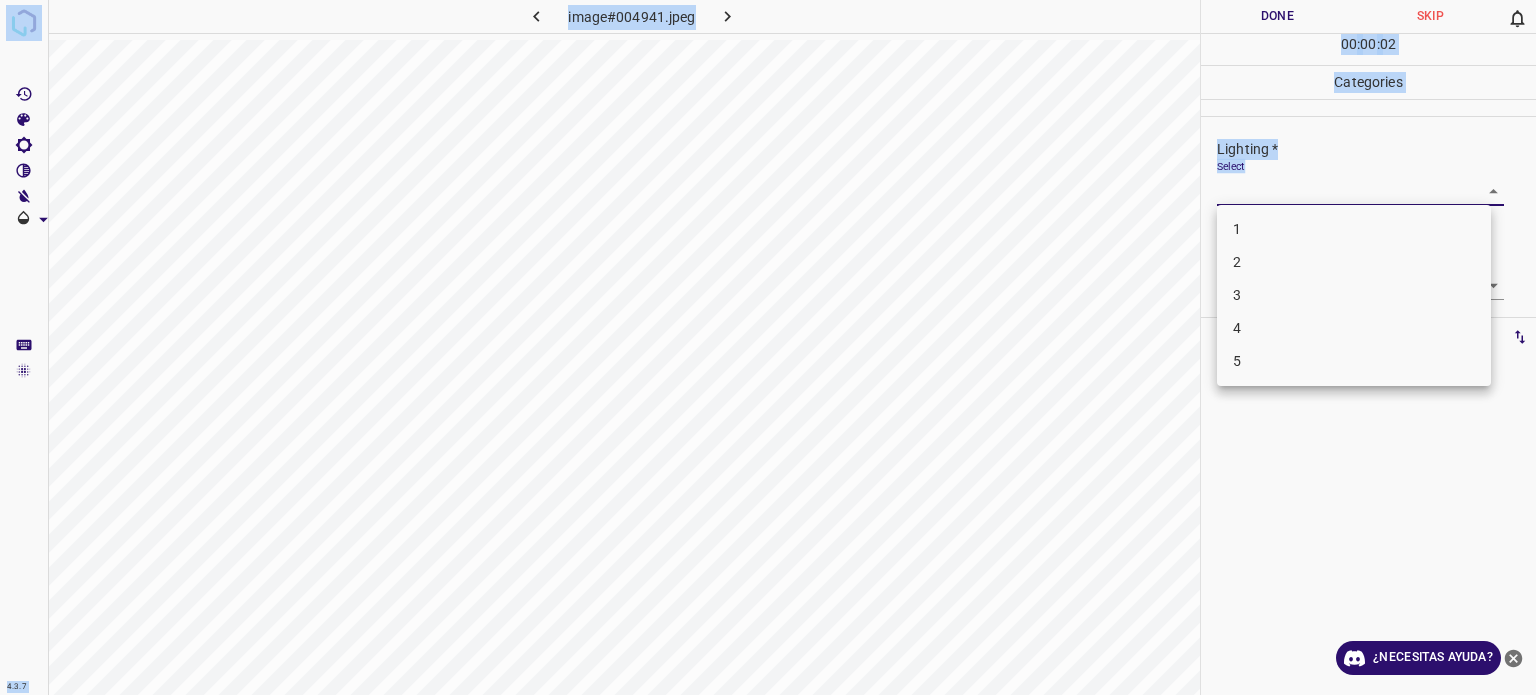 click on "4.3.7 image#004941.jpeg Done Skip 0 00   : 00   : 02   Categories Lighting *  Select ​ Focus *  Select ​ Overall *  Select ​ Labels   0 Categories 1 Lighting 2 Focus 3 Overall Tools Space Change between modes (Draw & Edit) I Auto labeling R Restore zoom M Zoom in N Zoom out Delete Delete selecte label Filters Z Restore filters X Saturation filter C Brightness filter V Contrast filter B Gray scale filter General O Download ¿Necesitas ayuda? - Texto - Esconder - Borrar Texto original Valora esta traducción Tu opinión servirá para ayudar a mejorar el Traductor de Google 1 2 3 4 5" at bounding box center (768, 347) 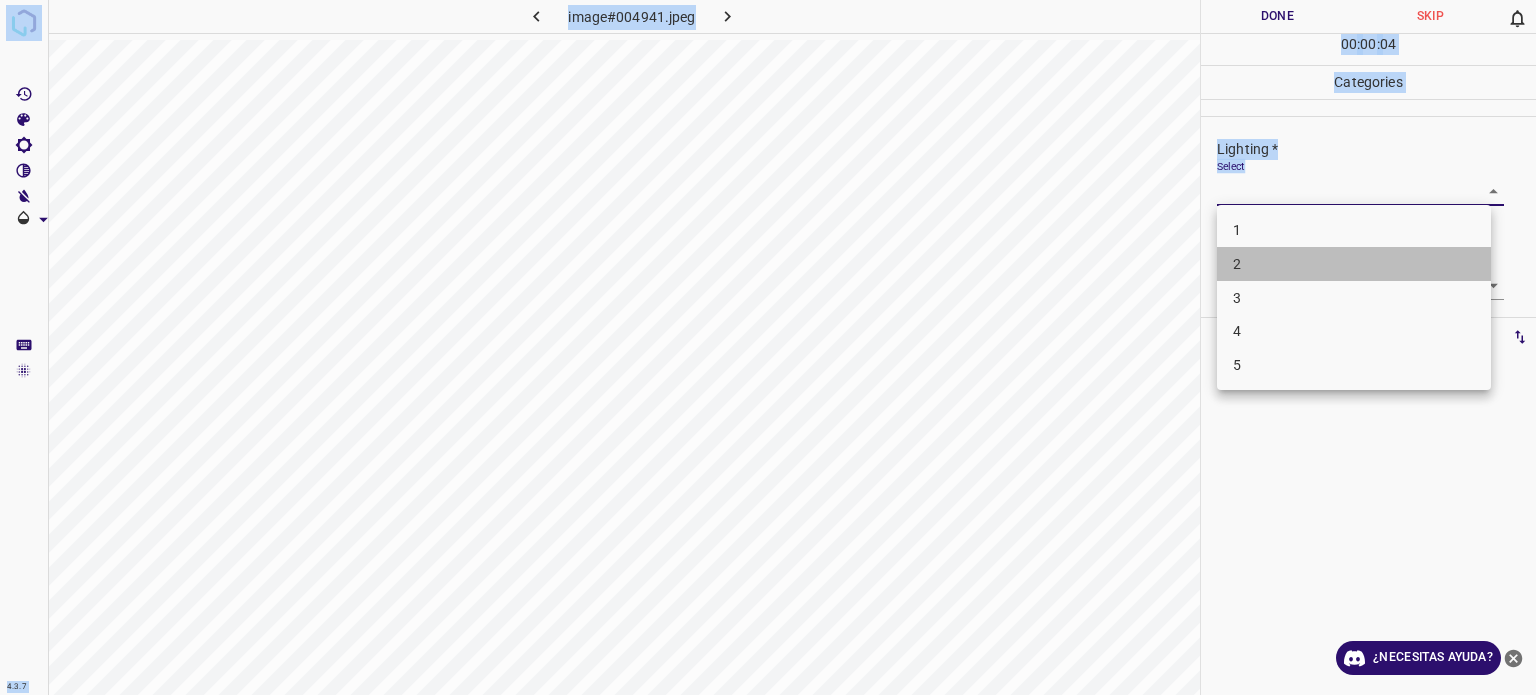 click on "2" at bounding box center [1354, 264] 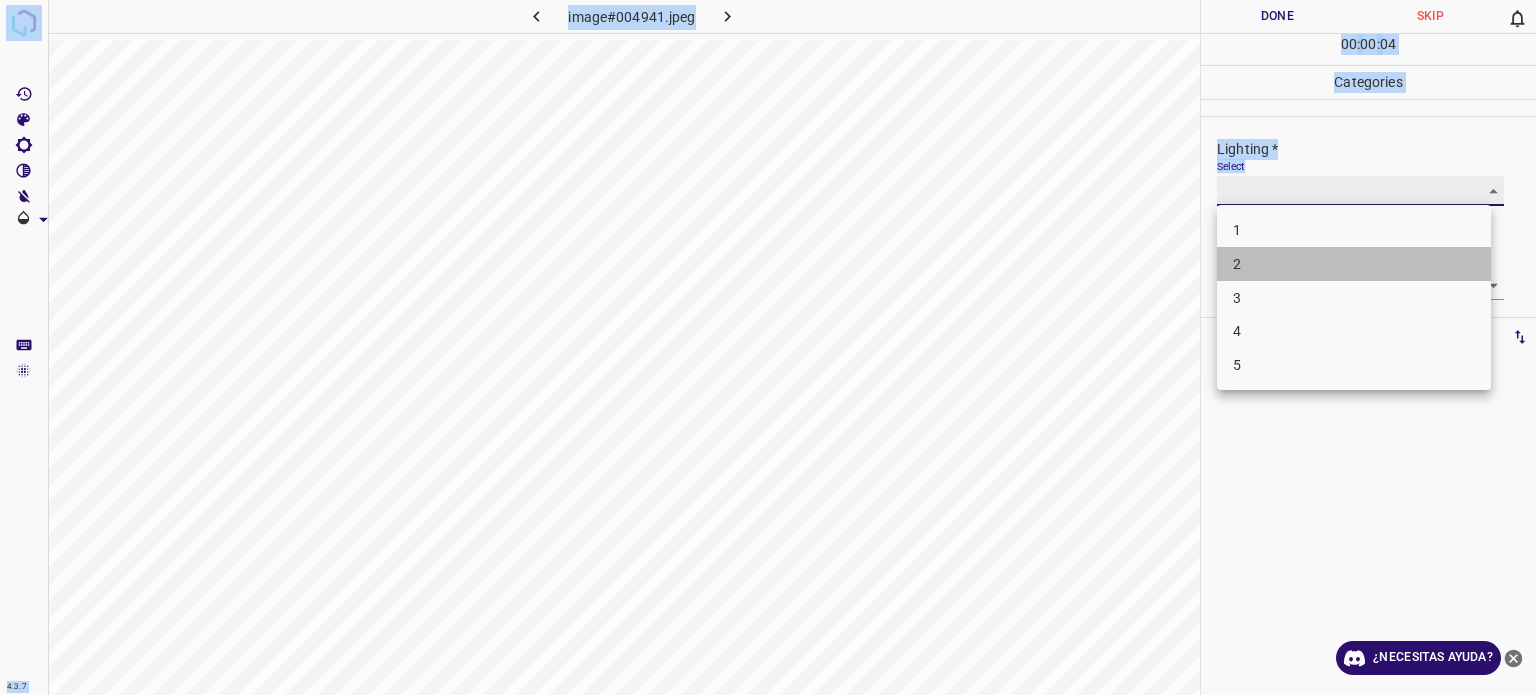 type on "2" 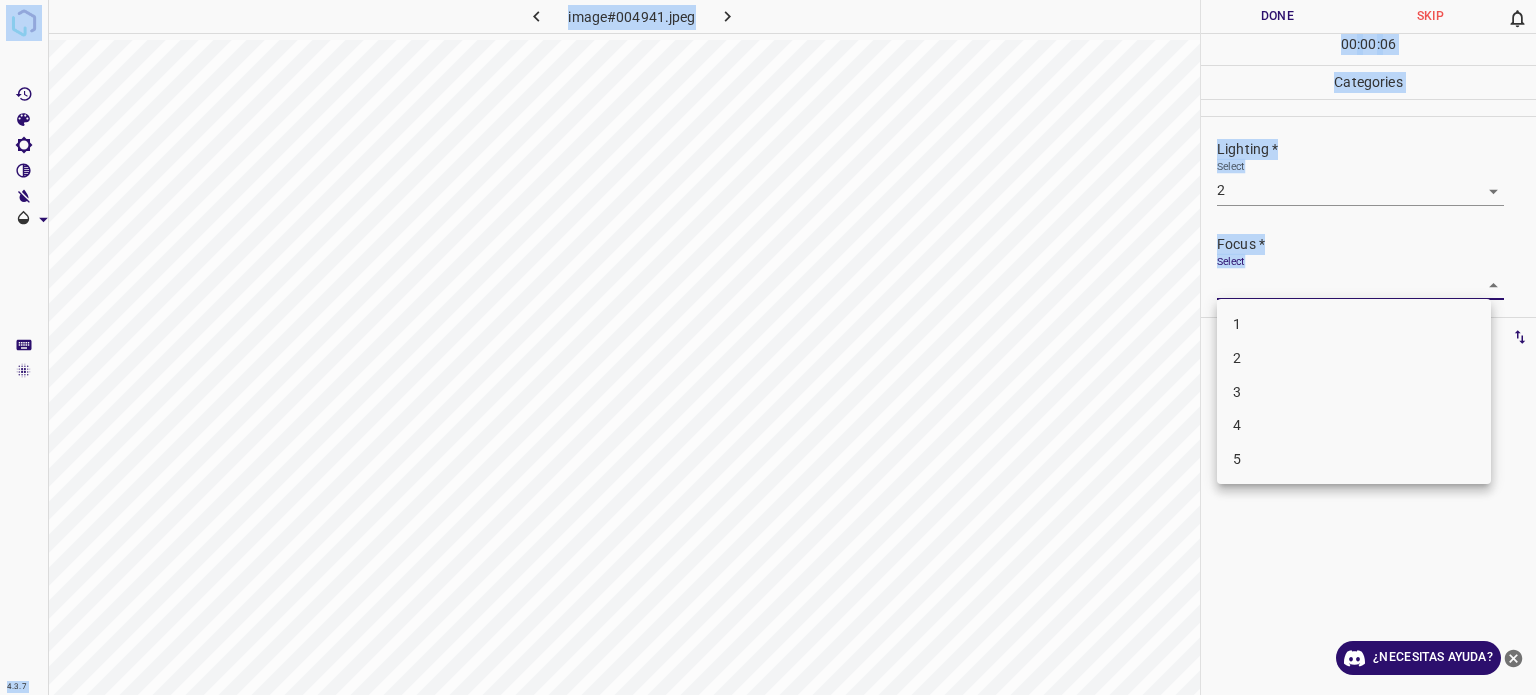 click on "4.3.7 image#004941.jpeg Done Skip 0 00   : 00   : 06   Categories Lighting *  Select 2 2 Focus *  Select ​ Overall *  Select ​ Labels   0 Categories 1 Lighting 2 Focus 3 Overall Tools Space Change between modes (Draw & Edit) I Auto labeling R Restore zoom M Zoom in N Zoom out Delete Delete selecte label Filters Z Restore filters X Saturation filter C Brightness filter V Contrast filter B Gray scale filter General O Download ¿Necesitas ayuda? - Texto - Esconder - Borrar Texto original Valora esta traducción Tu opinión servirá para ayudar a mejorar el Traductor de Google 1 2 3 4 5" at bounding box center [768, 347] 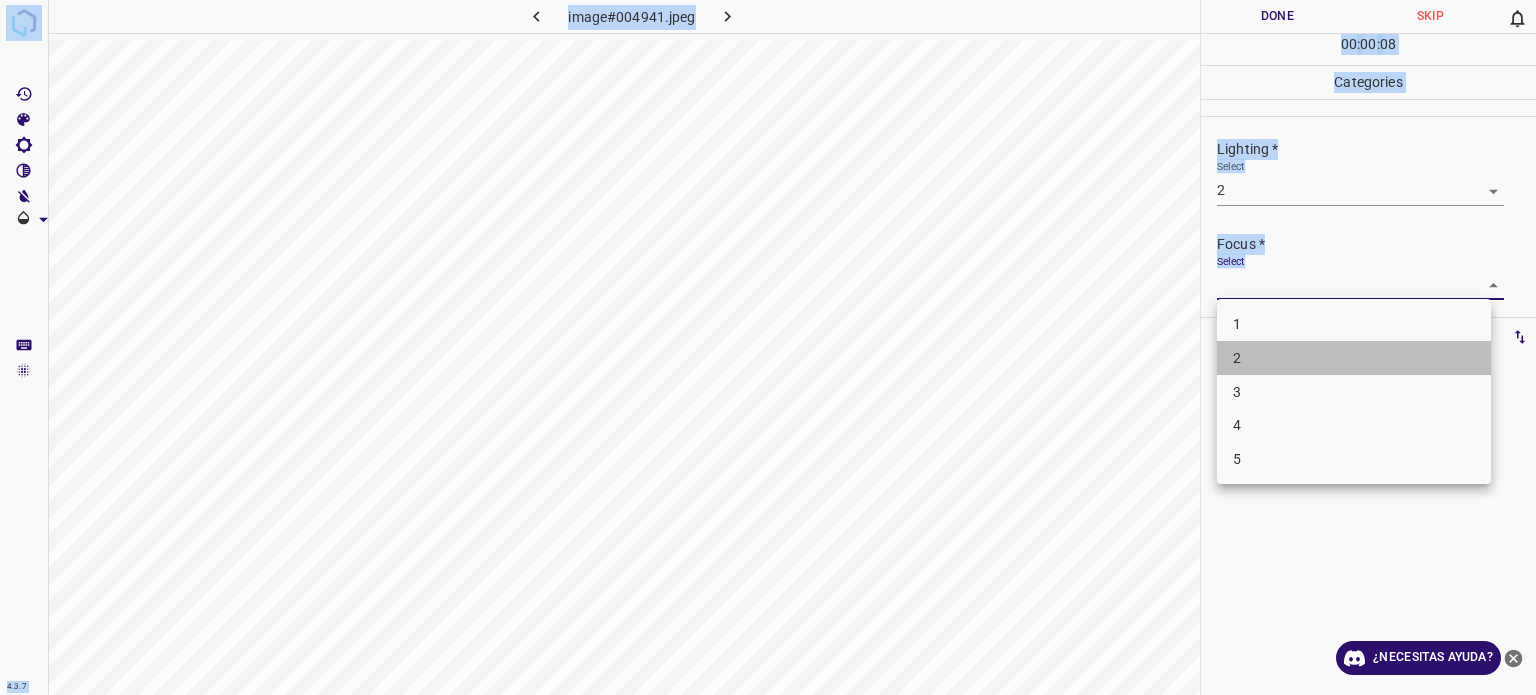click on "2" at bounding box center (1354, 358) 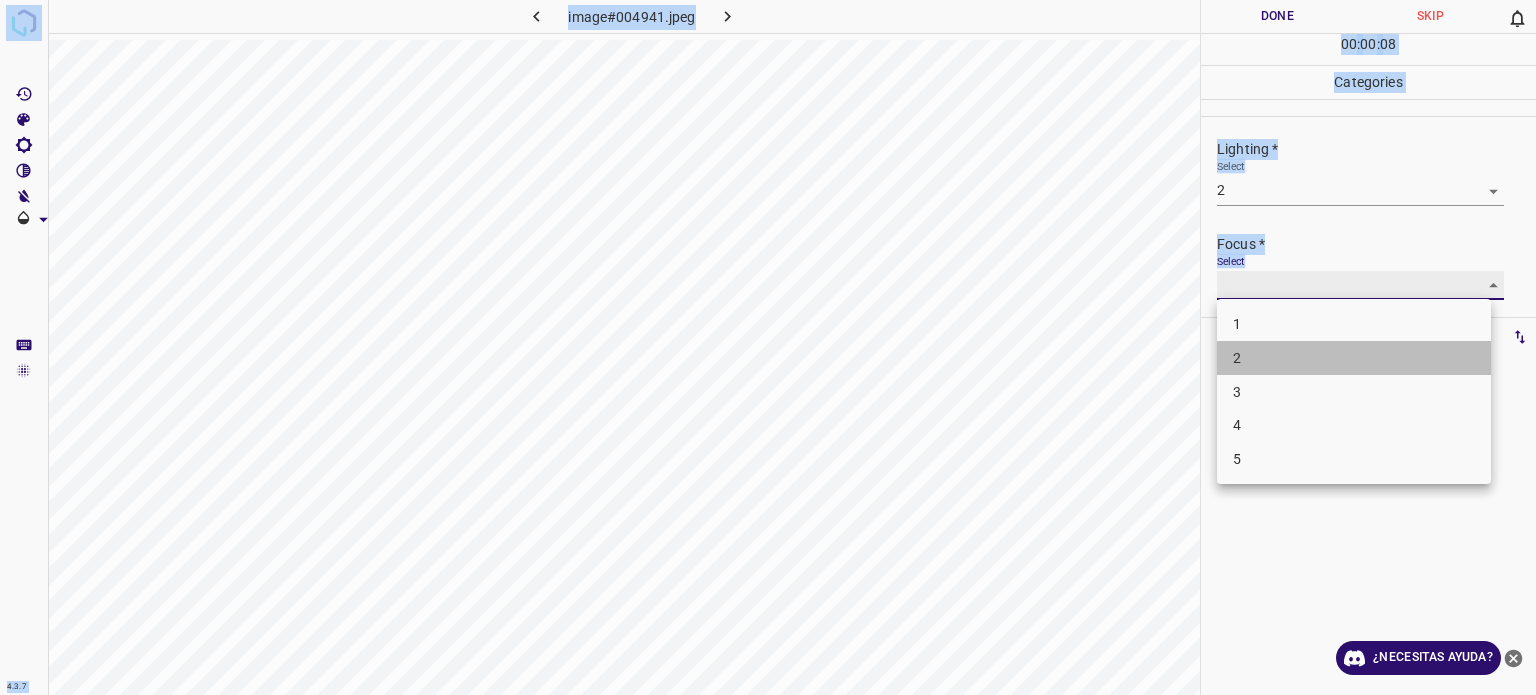 type on "2" 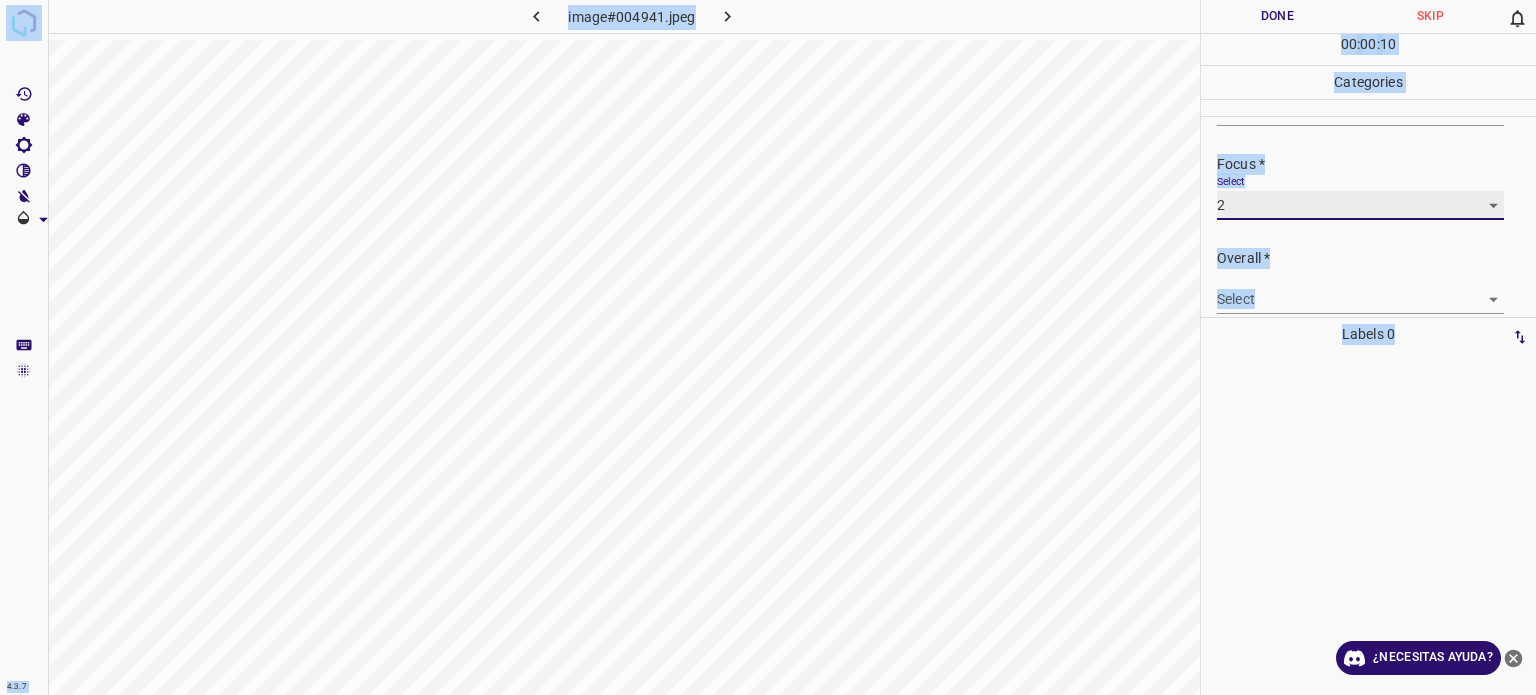 scroll, scrollTop: 98, scrollLeft: 0, axis: vertical 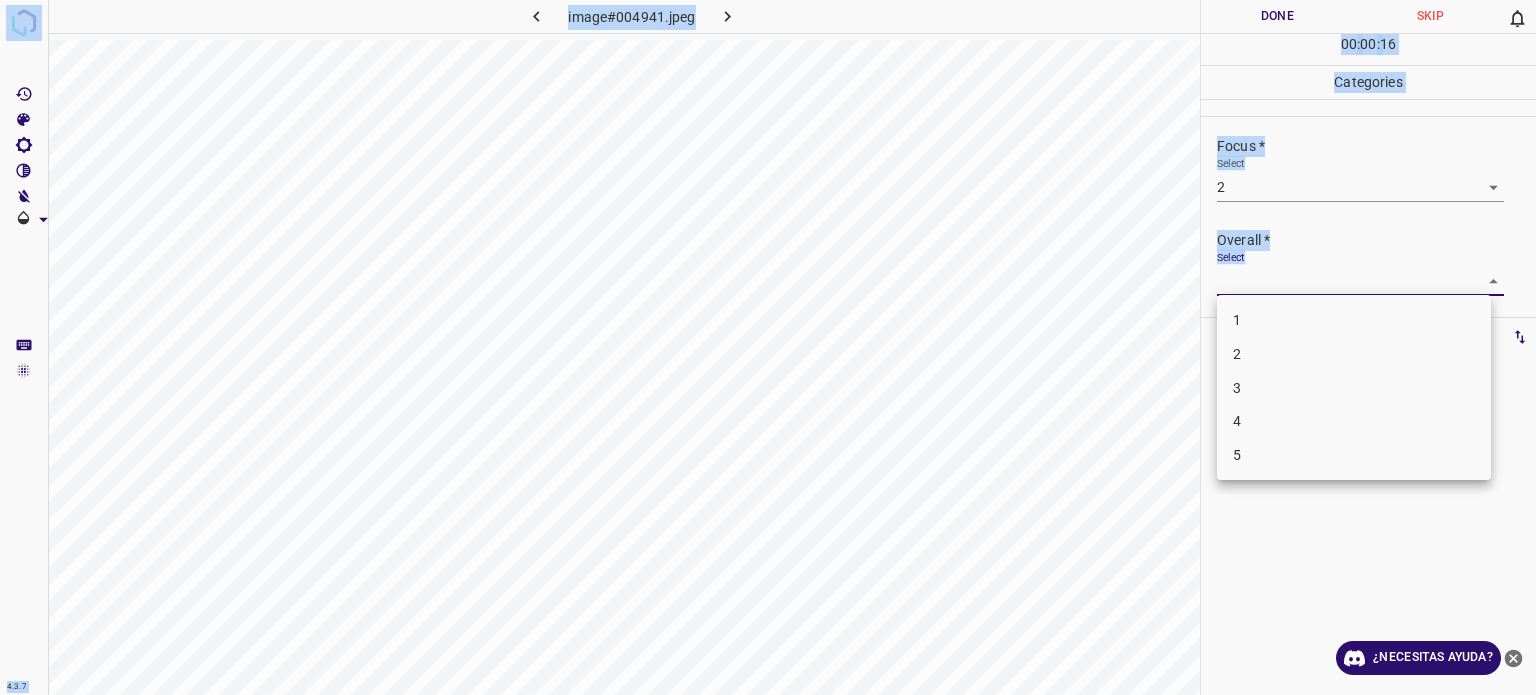 click on "4.3.7 image#004941.jpeg Done Skip 0 00   : 00   : 16   Categories Lighting *  Select 2 2 Focus *  Select 2 2 Overall *  Select ​ Labels   0 Categories 1 Lighting 2 Focus 3 Overall Tools Space Change between modes (Draw & Edit) I Auto labeling R Restore zoom M Zoom in N Zoom out Delete Delete selecte label Filters Z Restore filters X Saturation filter C Brightness filter V Contrast filter B Gray scale filter General O Download ¿Necesitas ayuda? - Texto - Esconder - Borrar Texto original Valora esta traducción Tu opinión servirá para ayudar a mejorar el Traductor de Google 1 2 3 4 5" at bounding box center [768, 347] 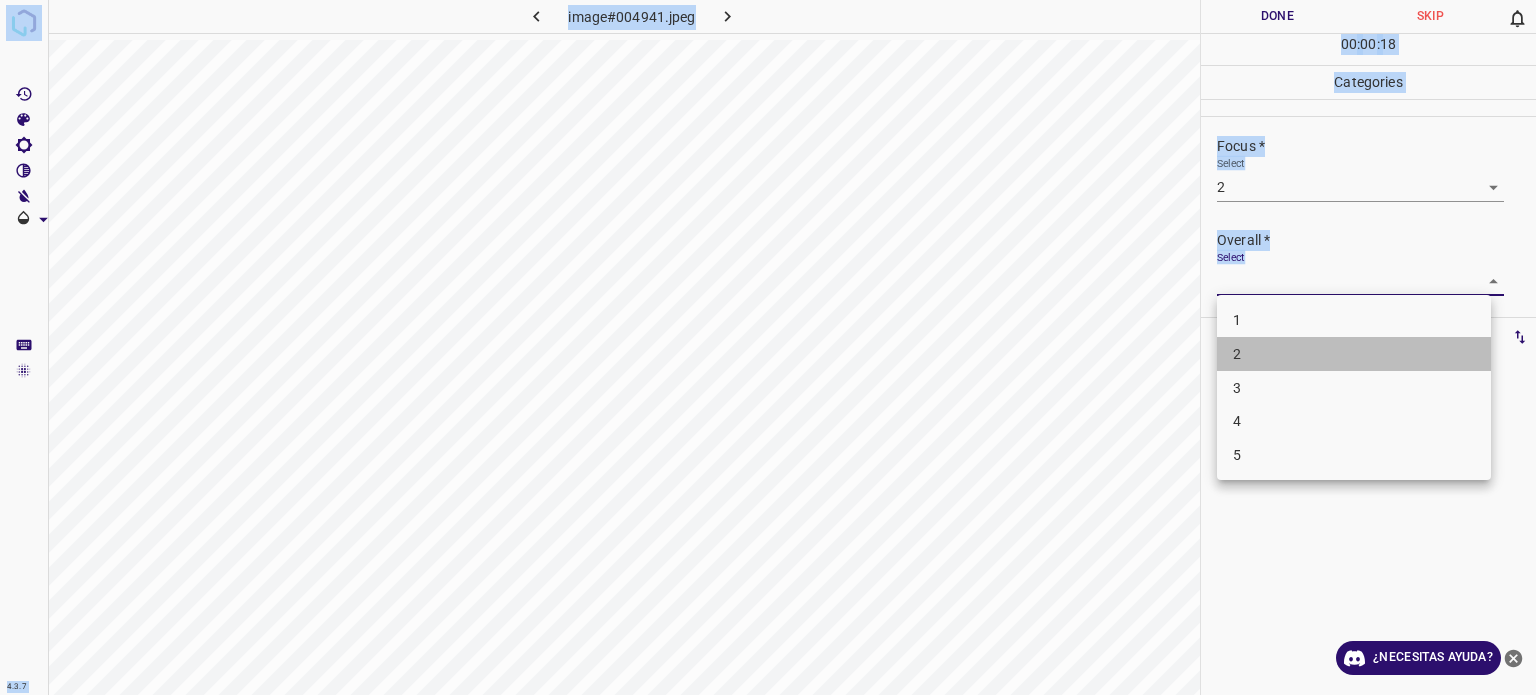 click on "2" at bounding box center (1237, 354) 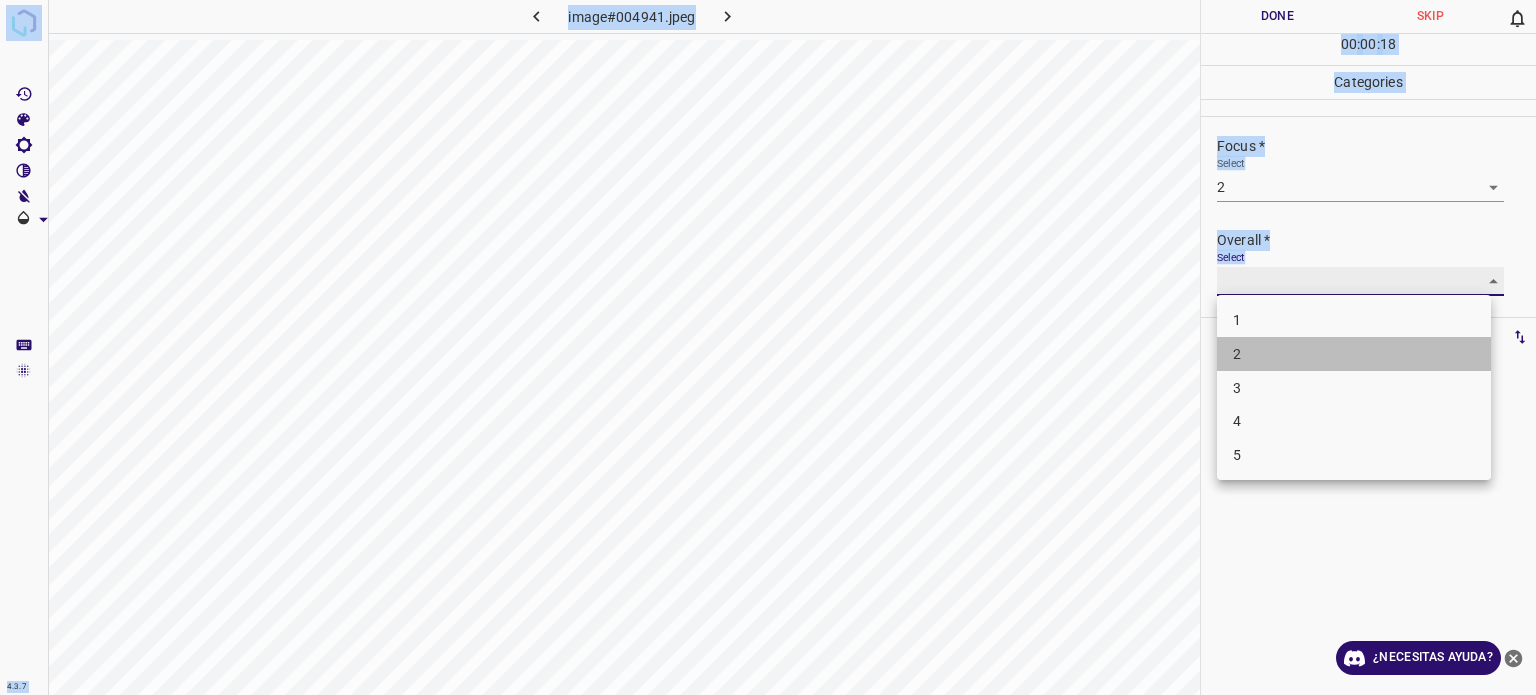type on "2" 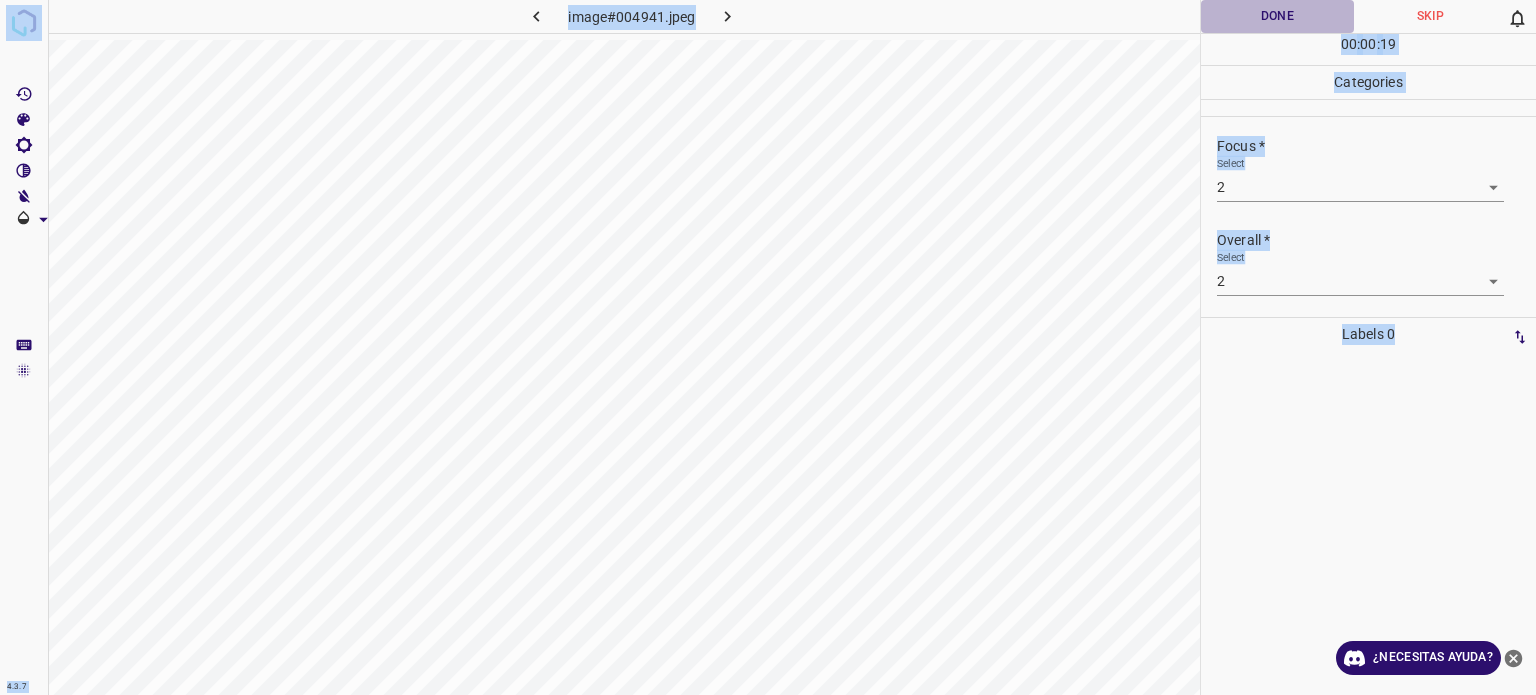 click on "Done" at bounding box center (1277, 16) 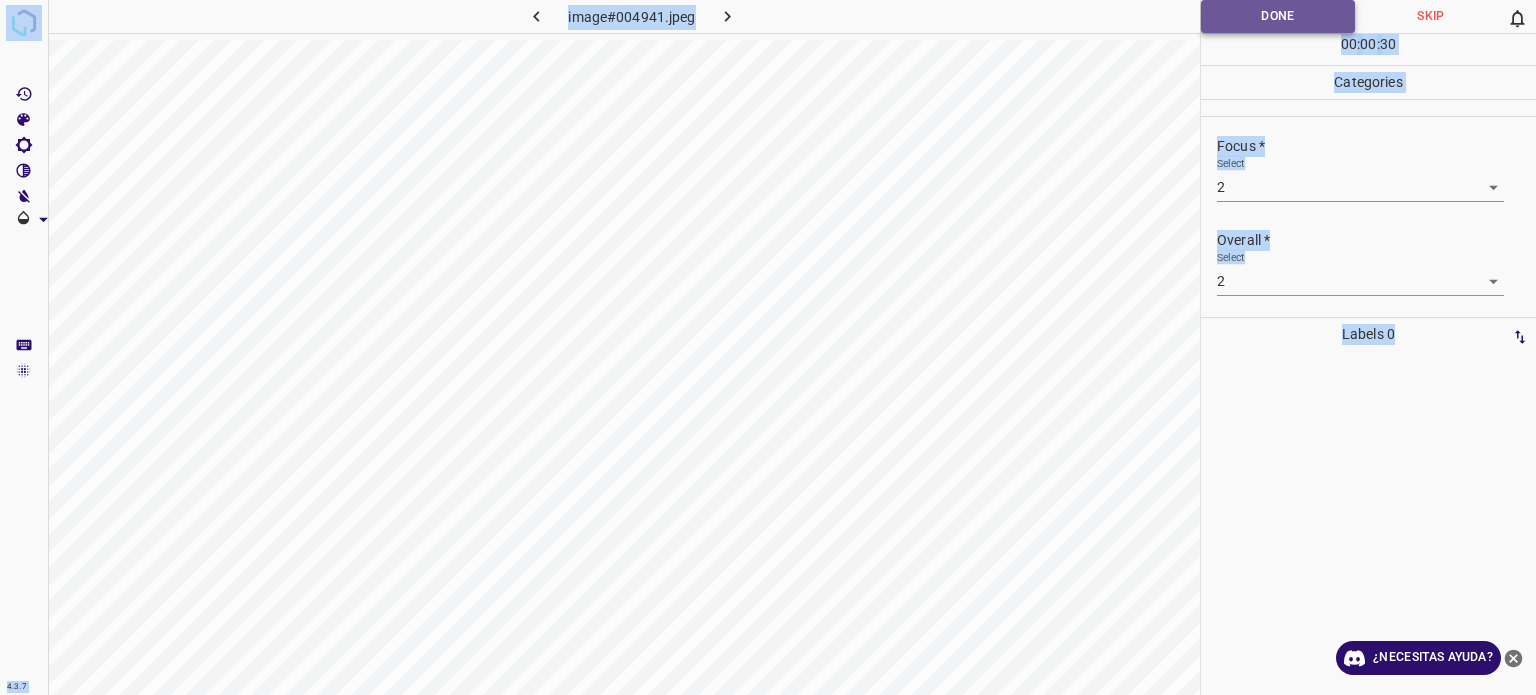 click on "Done" at bounding box center [1278, 16] 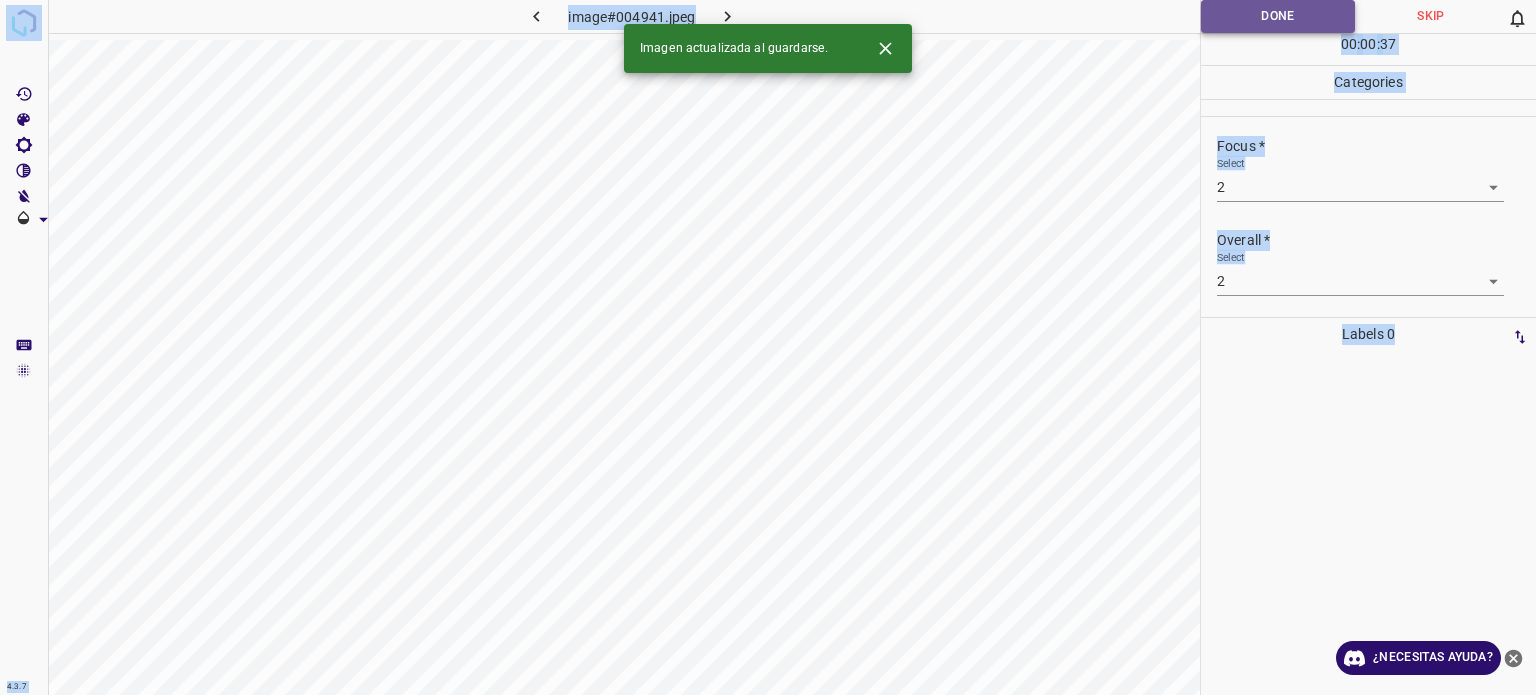 click on "Done" at bounding box center [1278, 16] 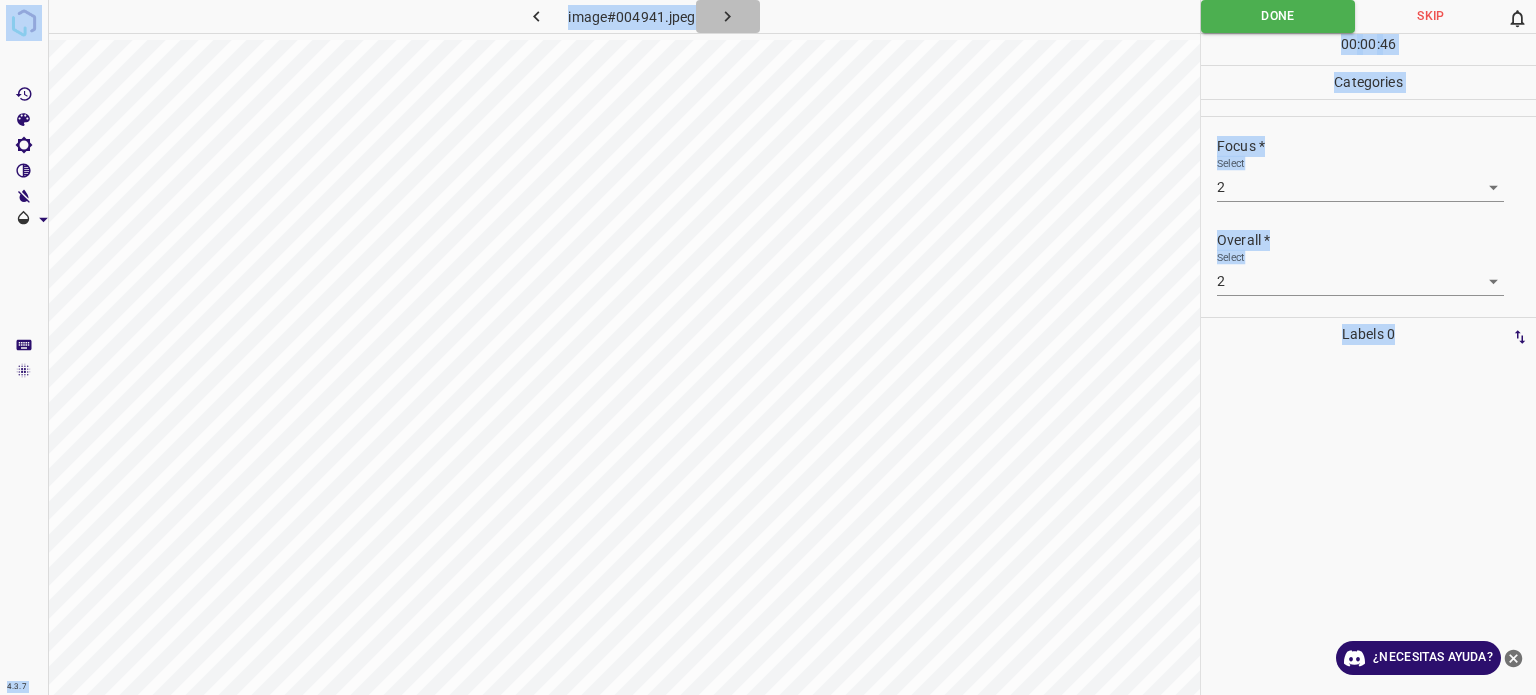 click 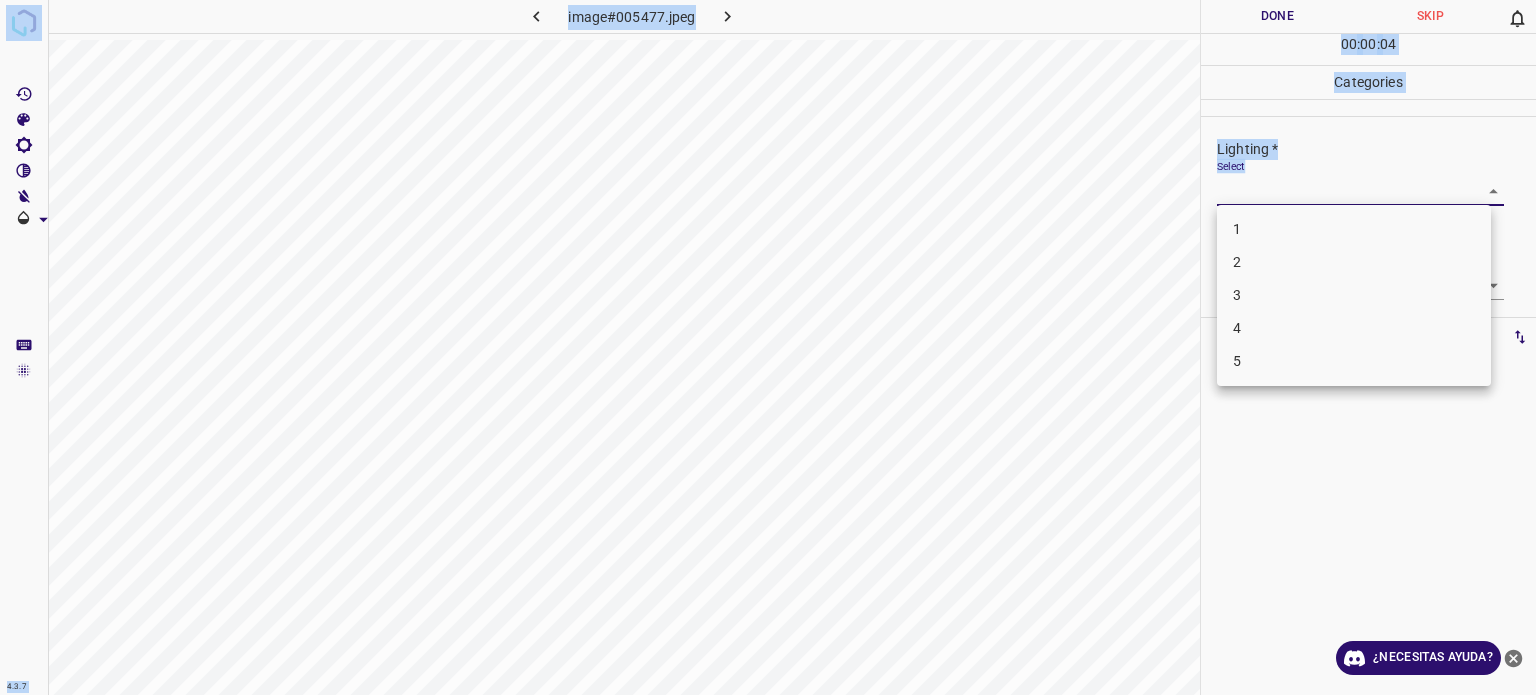 click on "4.3.7 image#005477.jpeg Done Skip 0 00   : 00   : 04   Categories Lighting *  Select ​ Focus *  Select ​ Overall *  Select ​ Labels   0 Categories 1 Lighting 2 Focus 3 Overall Tools Space Change between modes (Draw & Edit) I Auto labeling R Restore zoom M Zoom in N Zoom out Delete Delete selecte label Filters Z Restore filters X Saturation filter C Brightness filter V Contrast filter B Gray scale filter General O Download ¿Necesitas ayuda? - Texto - Esconder - Borrar Texto original Valora esta traducción Tu opinión servirá para ayudar a mejorar el Traductor de Google 1 2 3 4 5" at bounding box center [768, 347] 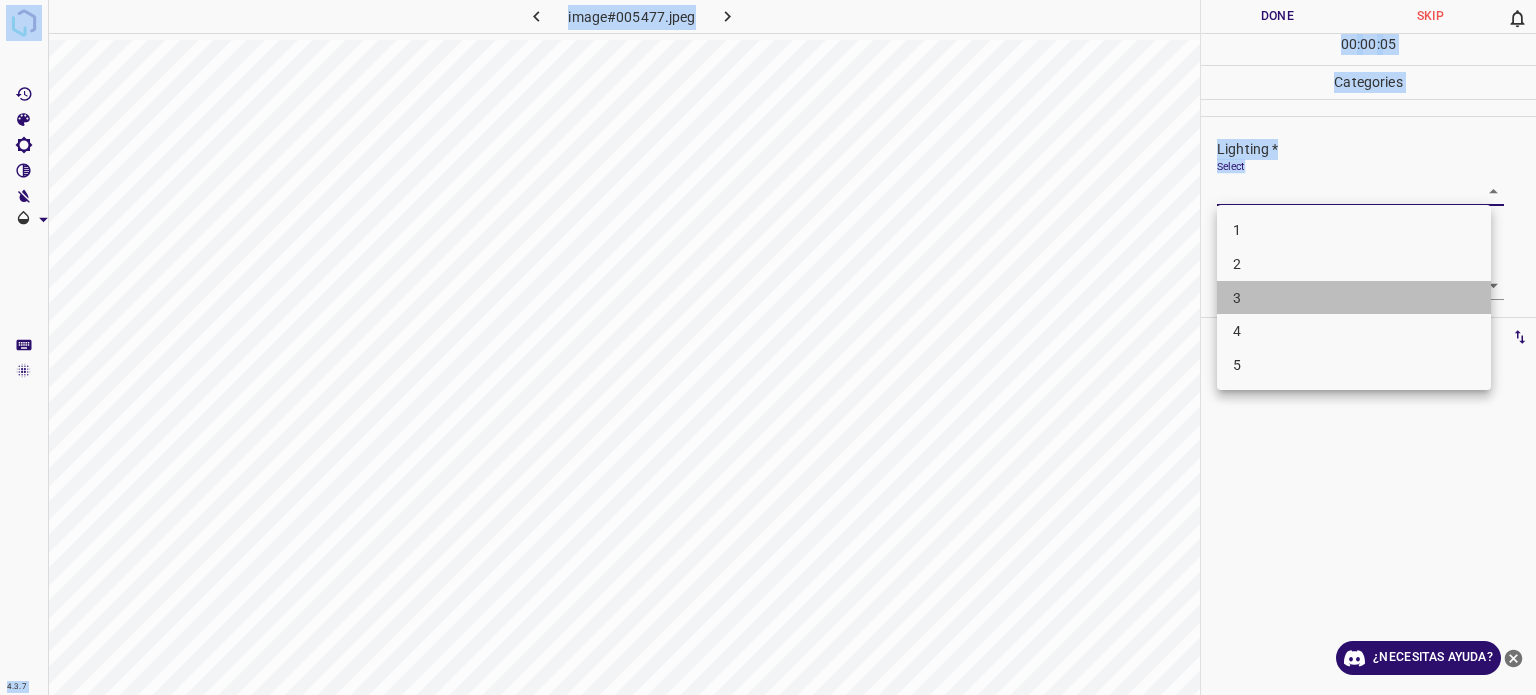click on "3" at bounding box center (1354, 298) 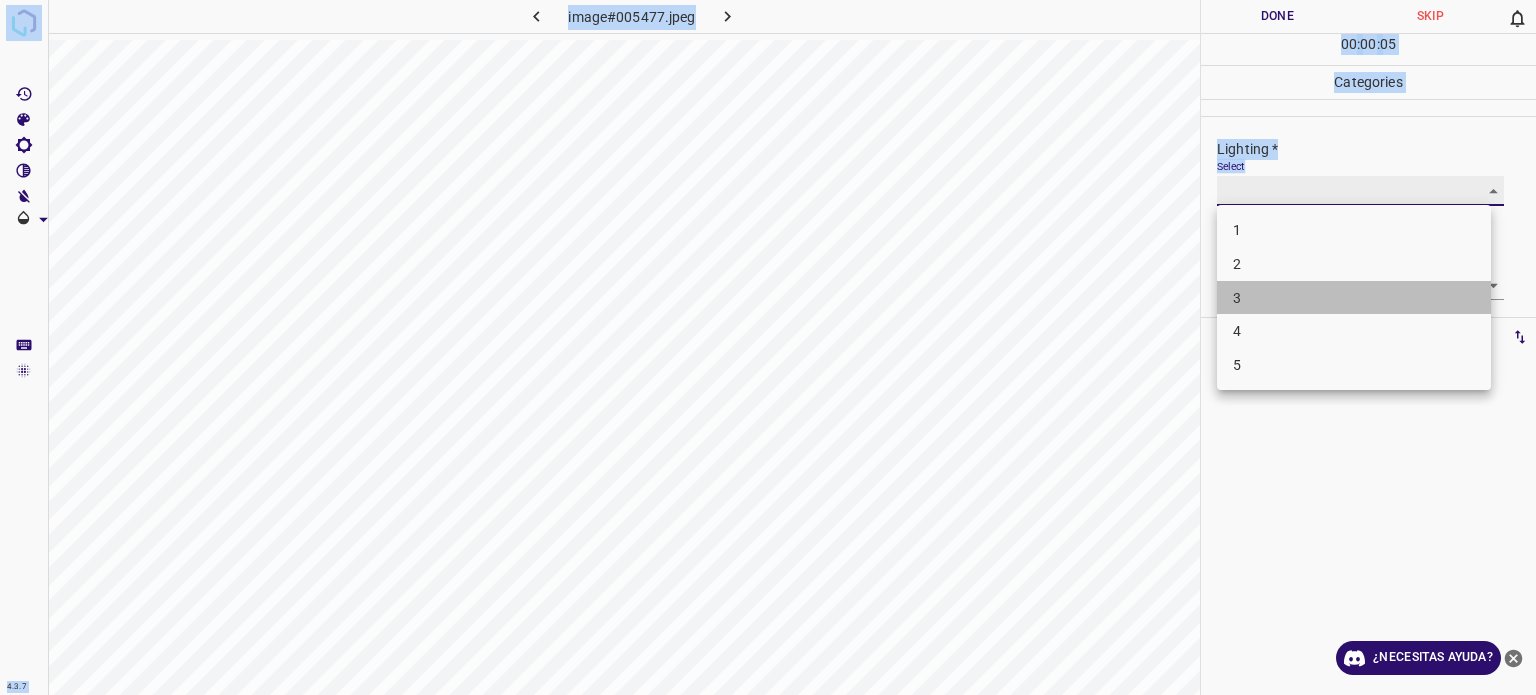 type on "3" 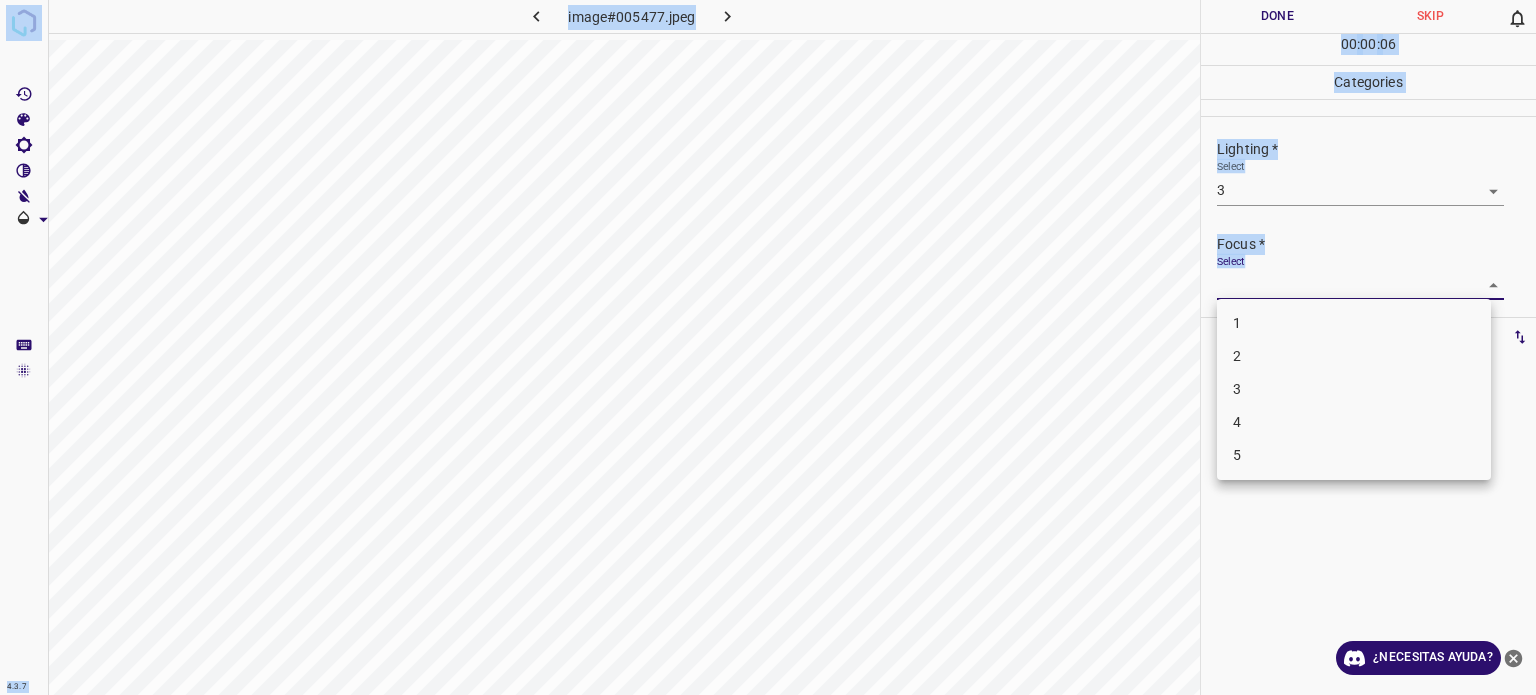 click on "4.3.7 image#005477.jpeg Done Skip 0 00   : 00   : 06   Categories Lighting *  Select 3 3 Focus *  Select ​ Overall *  Select ​ Labels   0 Categories 1 Lighting 2 Focus 3 Overall Tools Space Change between modes (Draw & Edit) I Auto labeling R Restore zoom M Zoom in N Zoom out Delete Delete selecte label Filters Z Restore filters X Saturation filter C Brightness filter V Contrast filter B Gray scale filter General O Download ¿Necesitas ayuda? - Texto - Esconder - Borrar Texto original Valora esta traducción Tu opinión servirá para ayudar a mejorar el Traductor de Google 1 2 3 4 5" at bounding box center (768, 347) 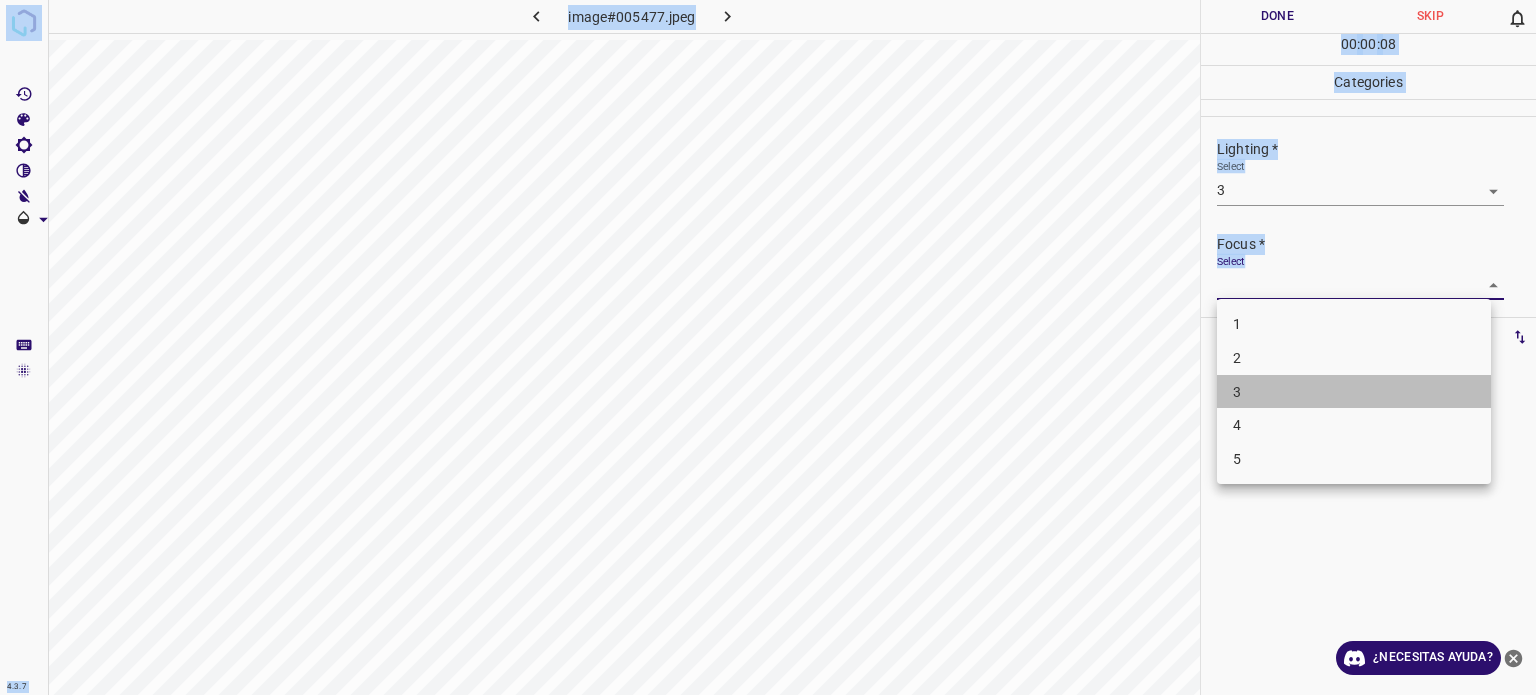 click on "3" at bounding box center [1354, 392] 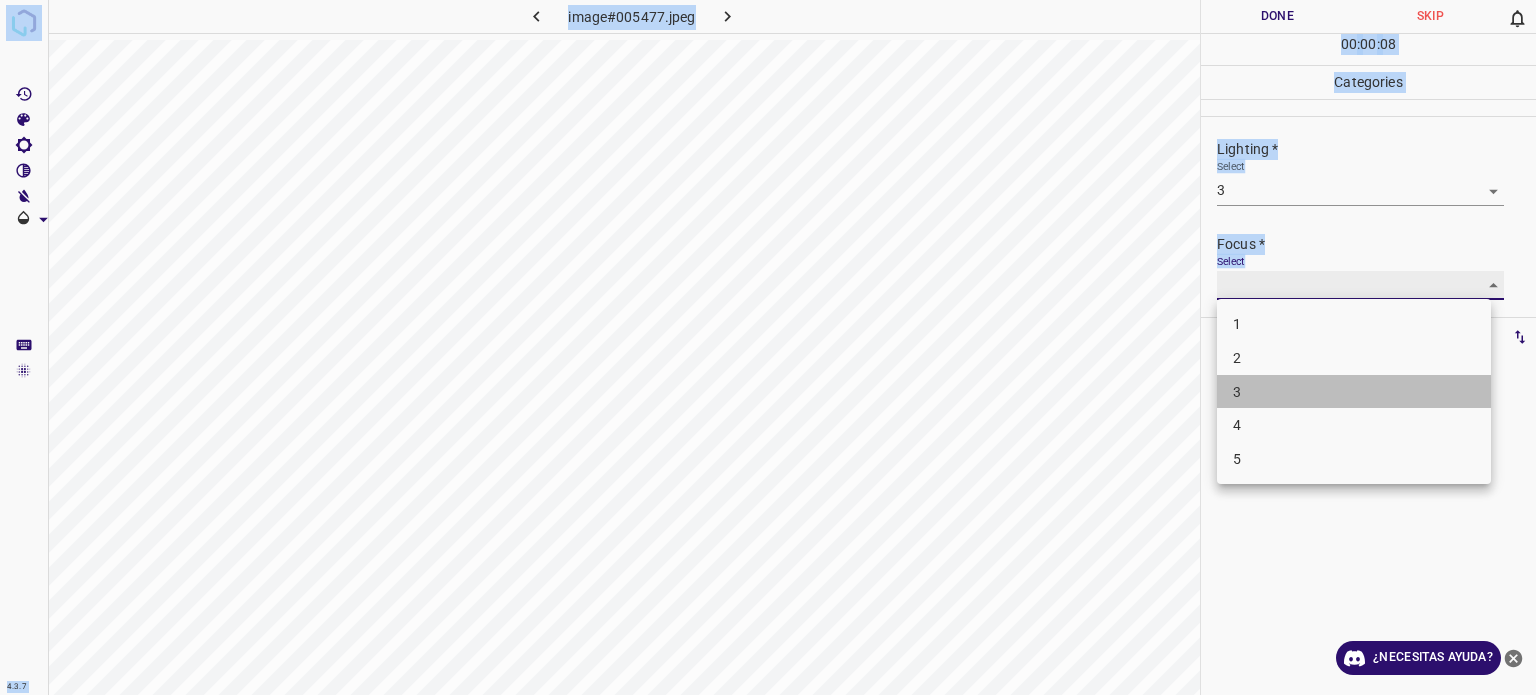 type on "3" 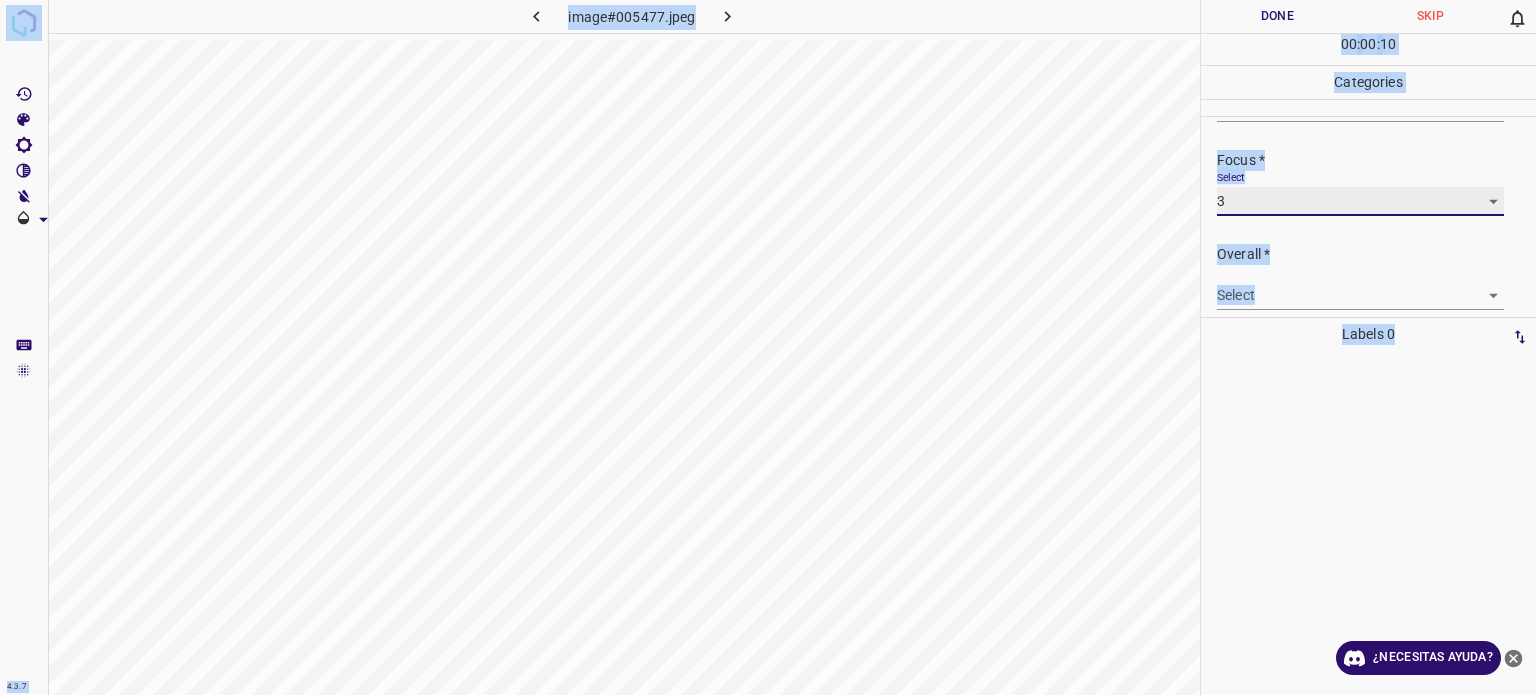 scroll, scrollTop: 98, scrollLeft: 0, axis: vertical 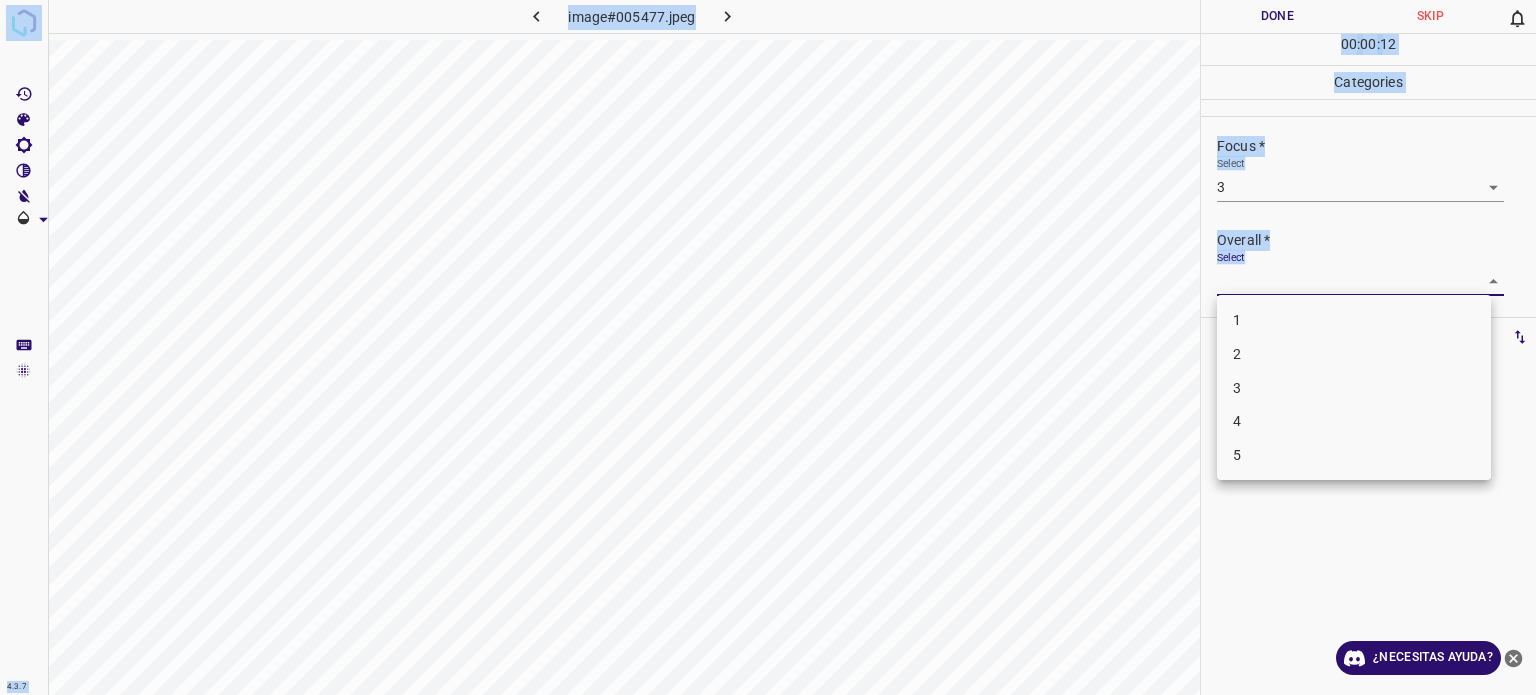 click on "4.3.7 image#005477.jpeg Done Skip 0 00   : 00   : 12   Categories Lighting *  Select 3 3 Focus *  Select 3 3 Overall *  Select ​ Labels   0 Categories 1 Lighting 2 Focus 3 Overall Tools Space Change between modes (Draw & Edit) I Auto labeling R Restore zoom M Zoom in N Zoom out Delete Delete selecte label Filters Z Restore filters X Saturation filter C Brightness filter V Contrast filter B Gray scale filter General O Download ¿Necesitas ayuda? - Texto - Esconder - Borrar Texto original Valora esta traducción Tu opinión servirá para ayudar a mejorar el Traductor de Google 1 2 3 4 5" at bounding box center (768, 347) 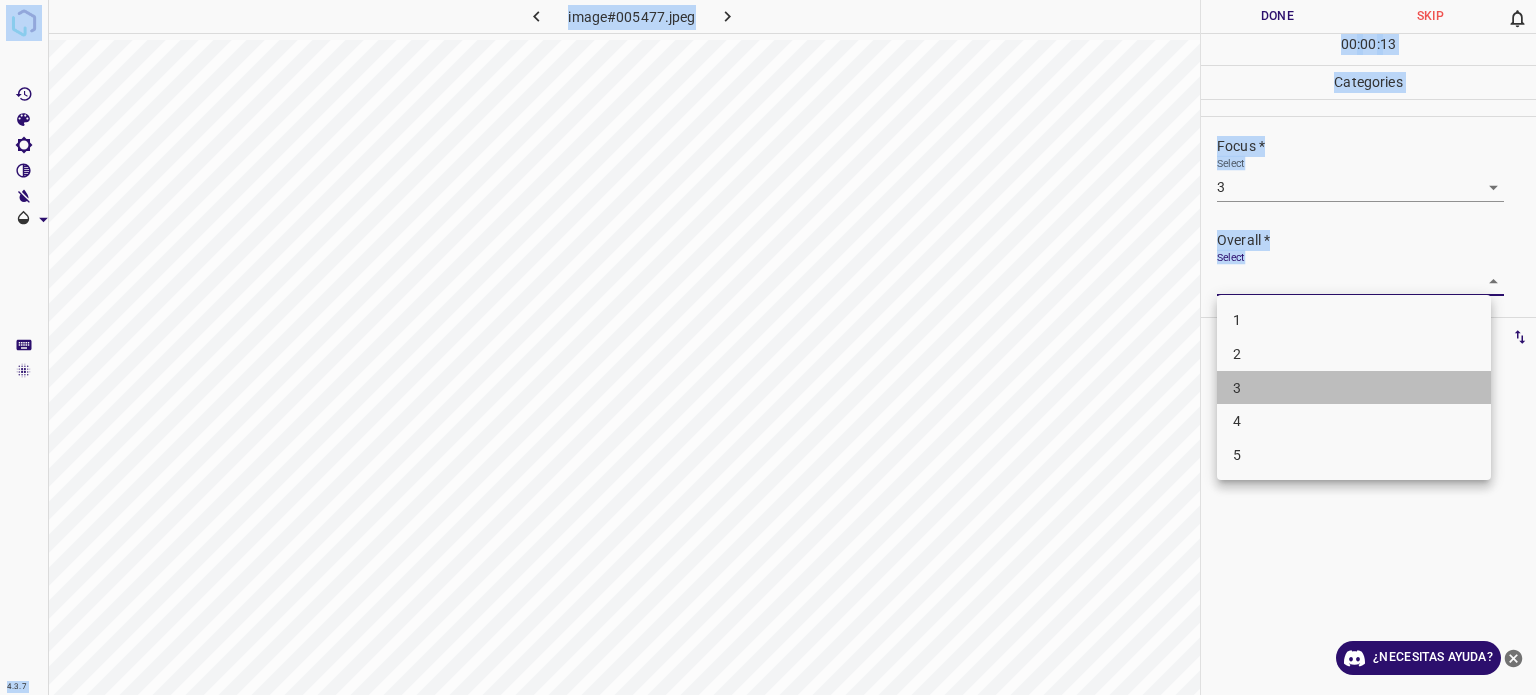 click on "3" at bounding box center (1237, 387) 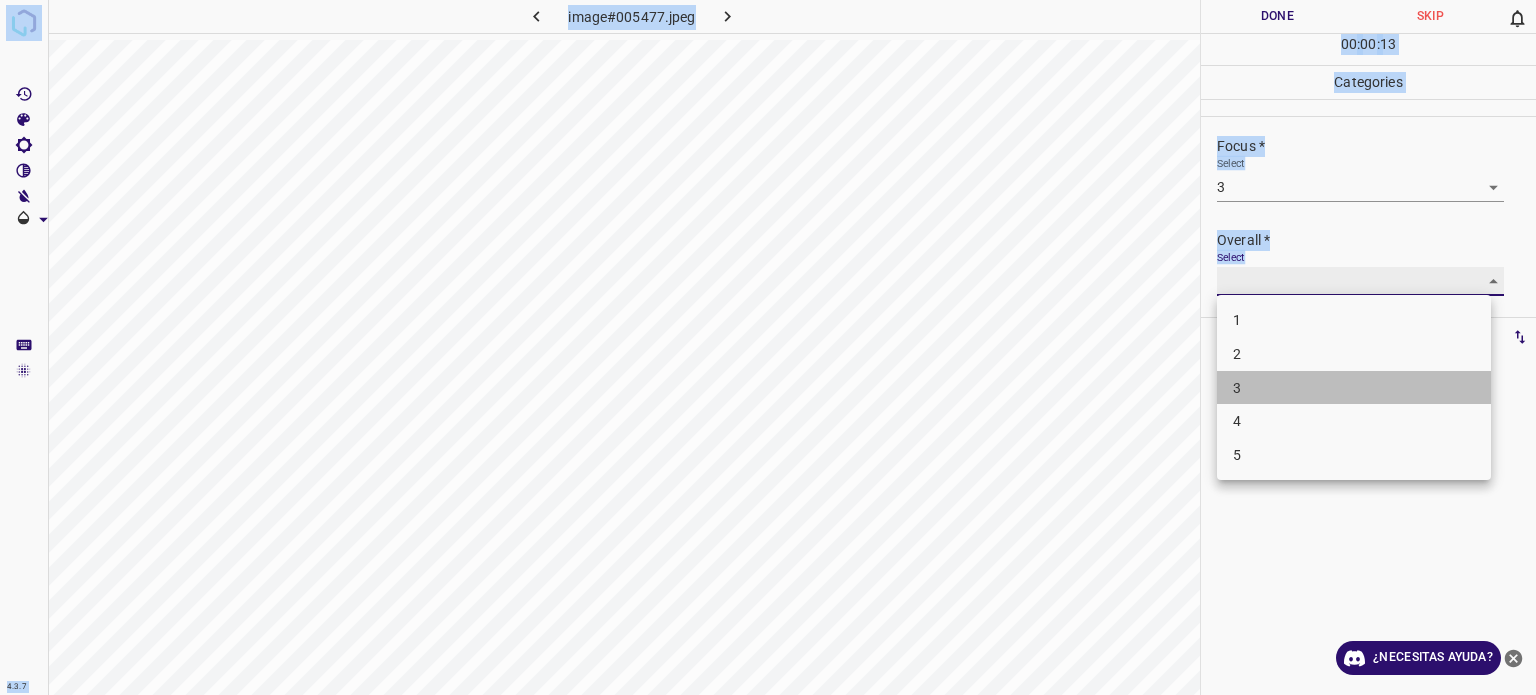 type on "3" 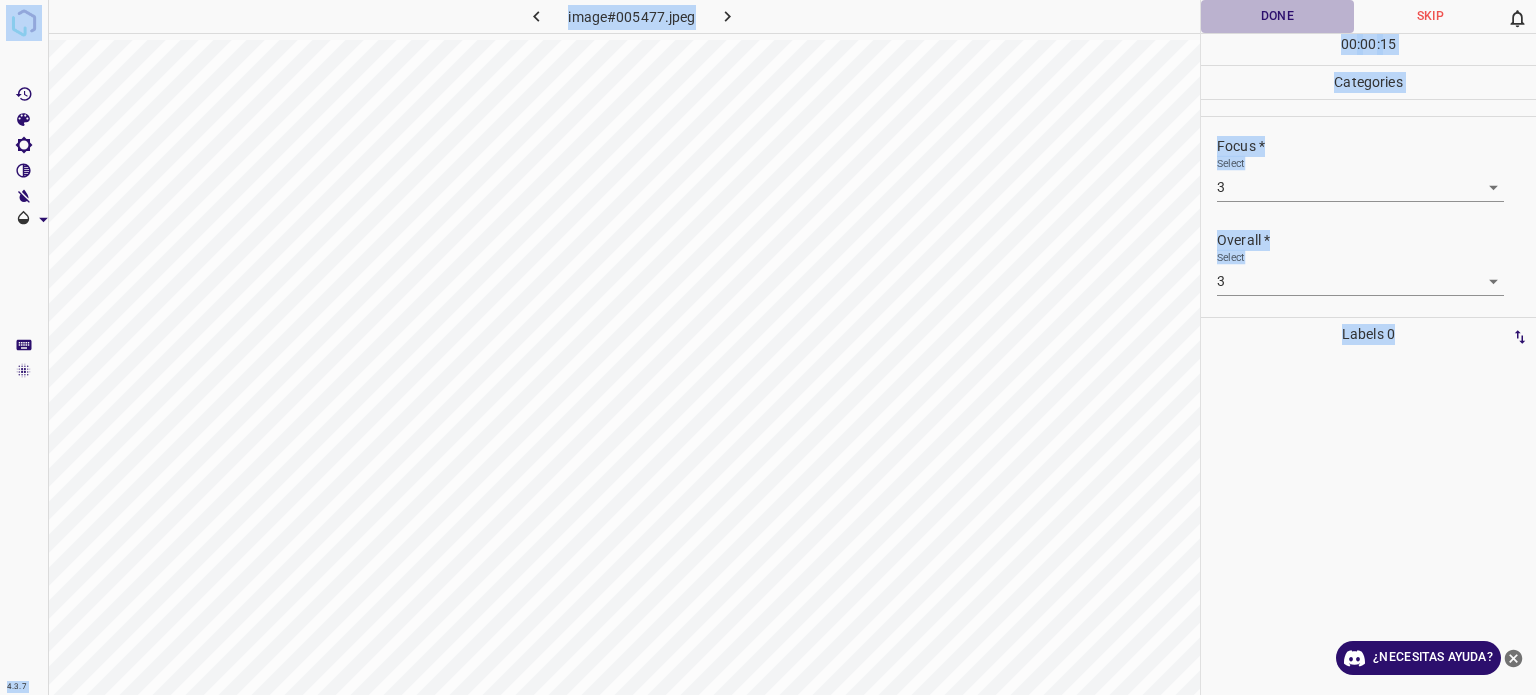 click on "Done" at bounding box center [1277, 16] 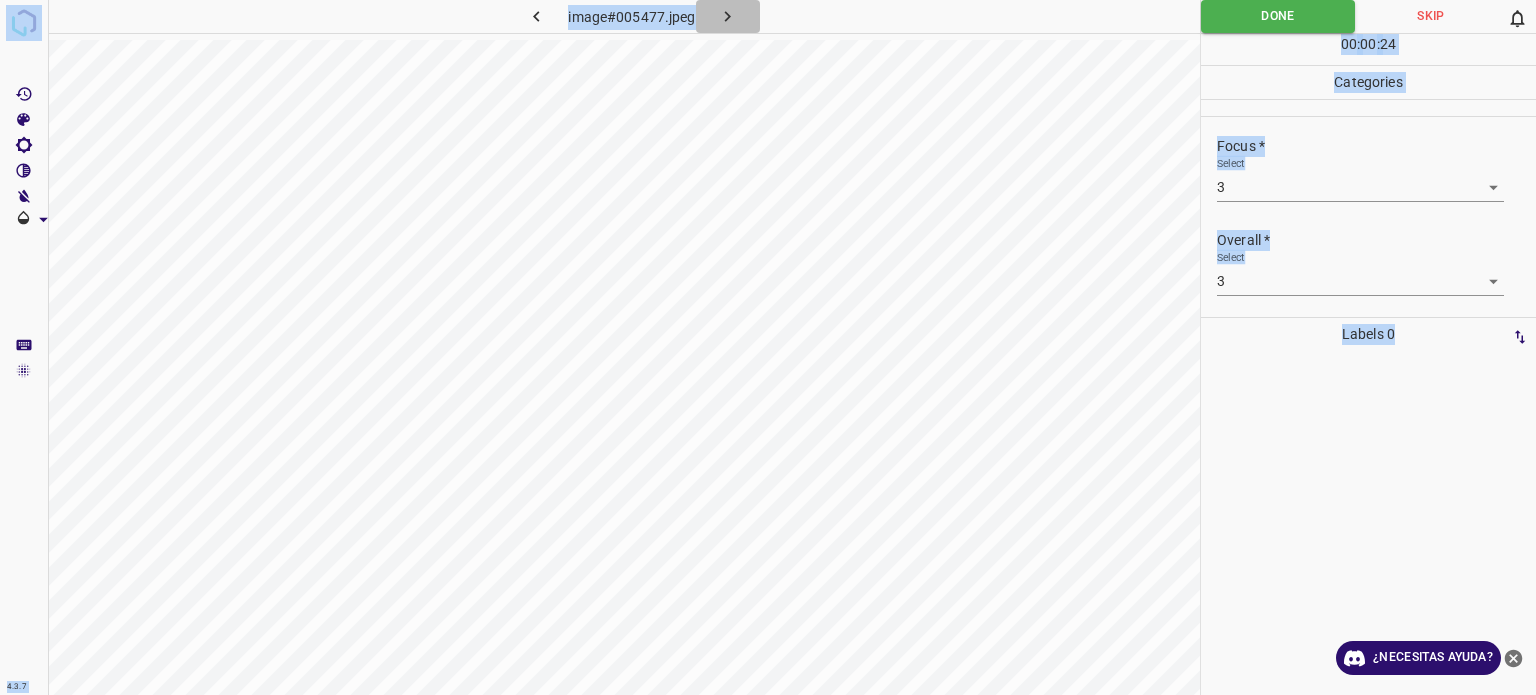 click 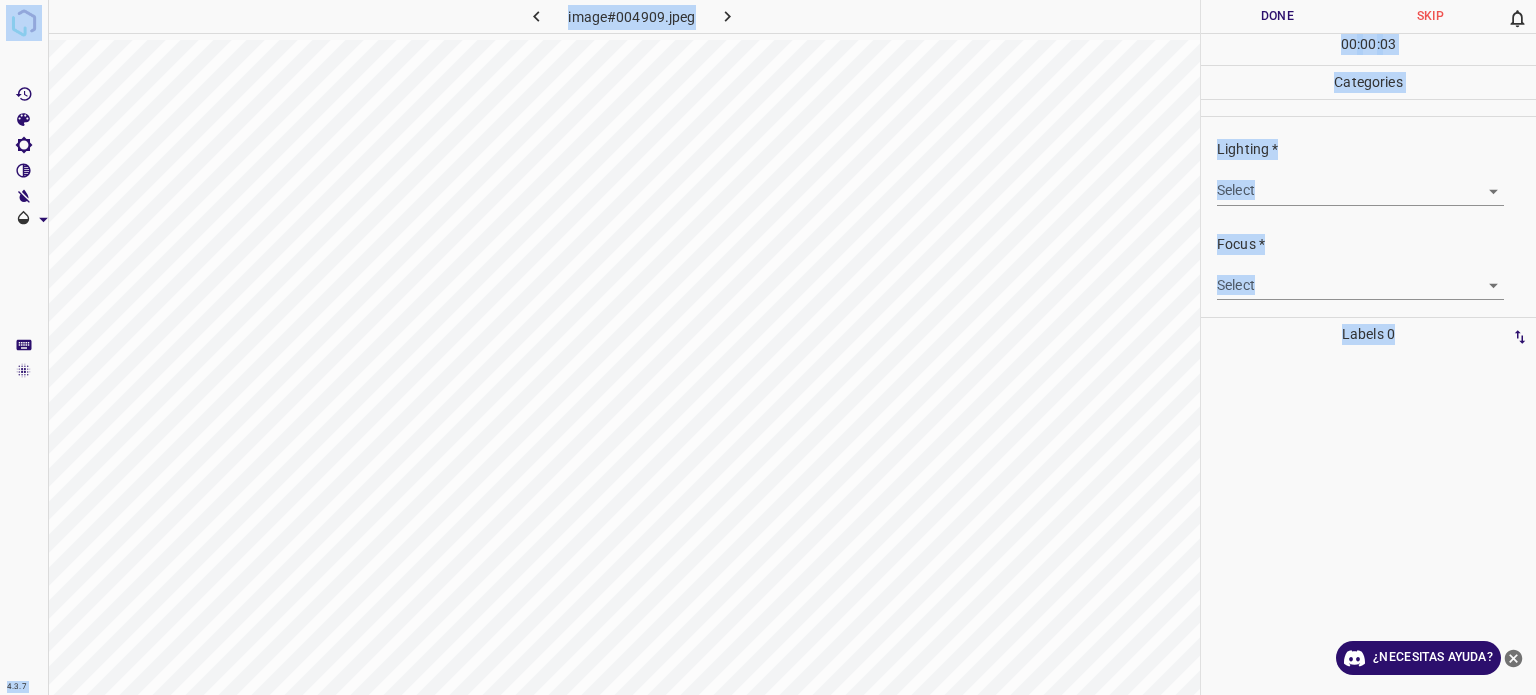 click on "4.3.7 image#004909.jpeg Done Skip 0 00   : 00   : 03   Categories Lighting *  Select ​ Focus *  Select ​ Overall *  Select ​ Labels   0 Categories 1 Lighting 2 Focus 3 Overall Tools Space Change between modes (Draw & Edit) I Auto labeling R Restore zoom M Zoom in N Zoom out Delete Delete selecte label Filters Z Restore filters X Saturation filter C Brightness filter V Contrast filter B Gray scale filter General O Download ¿Necesitas ayuda? - Texto - Esconder - Borrar Texto original Valora esta traducción Tu opinión servirá para ayudar a mejorar el Traductor de Google" at bounding box center (768, 347) 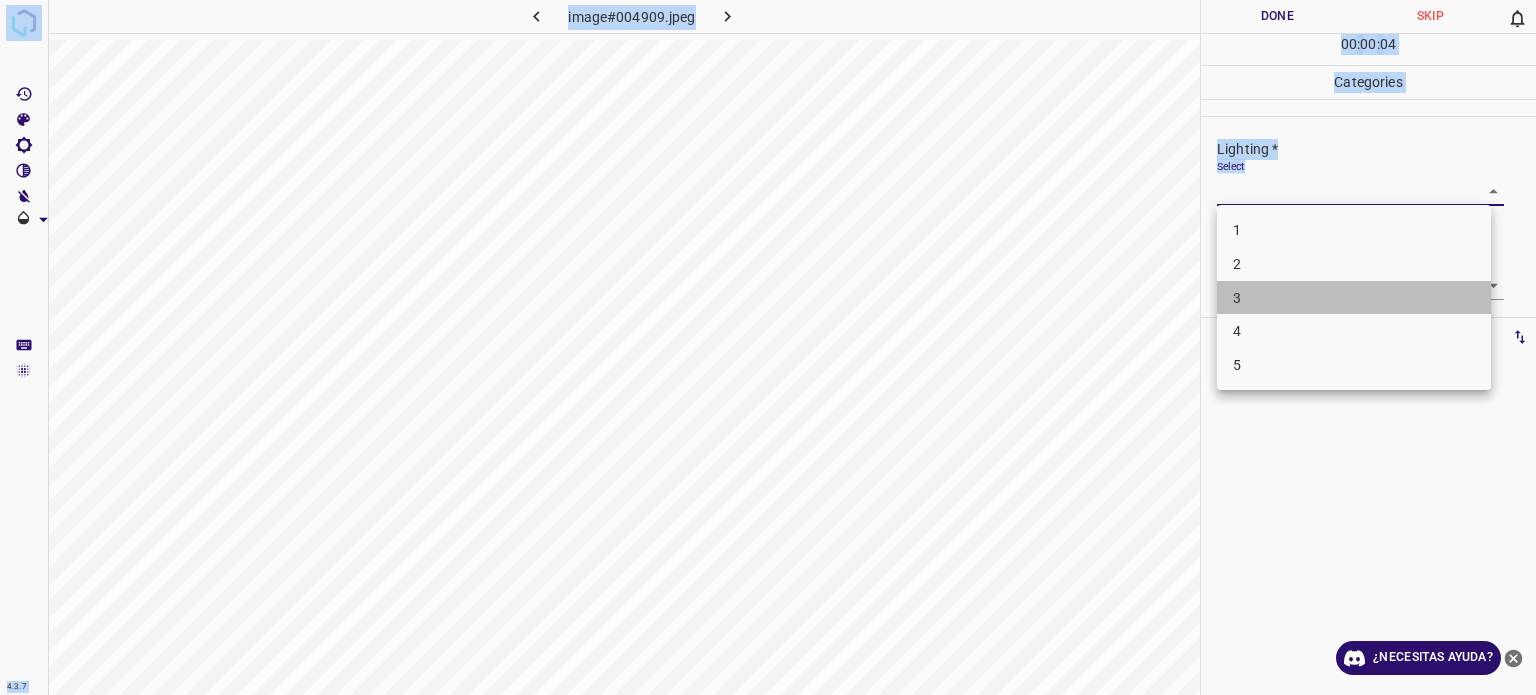 click on "3" at bounding box center (1354, 298) 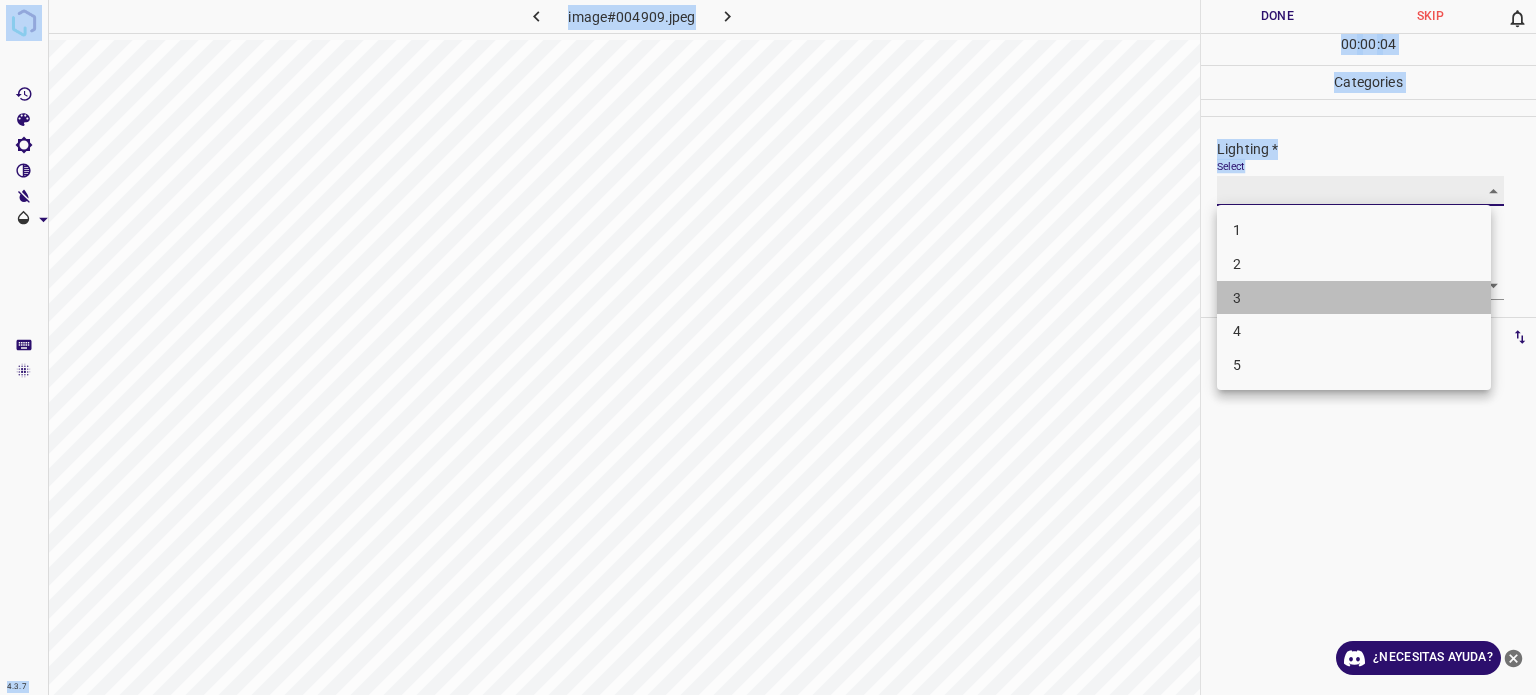 type on "3" 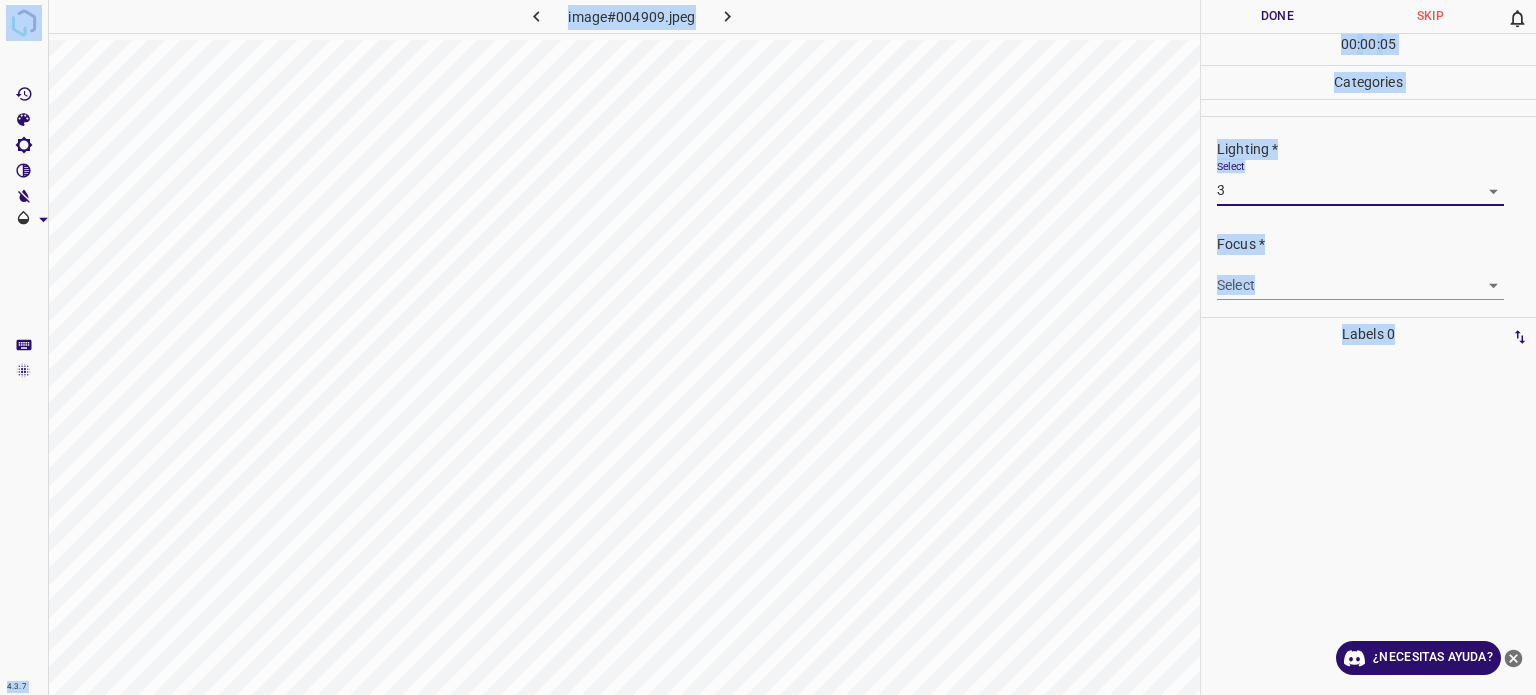 click on "4.3.7 image#004909.jpeg Done Skip 0 00   : 00   : 05   Categories Lighting *  Select 3 3 Focus *  Select ​ Overall *  Select ​ Labels   0 Categories 1 Lighting 2 Focus 3 Overall Tools Space Change between modes (Draw & Edit) I Auto labeling R Restore zoom M Zoom in N Zoom out Delete Delete selecte label Filters Z Restore filters X Saturation filter C Brightness filter V Contrast filter B Gray scale filter General O Download ¿Necesitas ayuda? - Texto - Esconder - Borrar Texto original Valora esta traducción Tu opinión servirá para ayudar a mejorar el Traductor de Google" at bounding box center (768, 347) 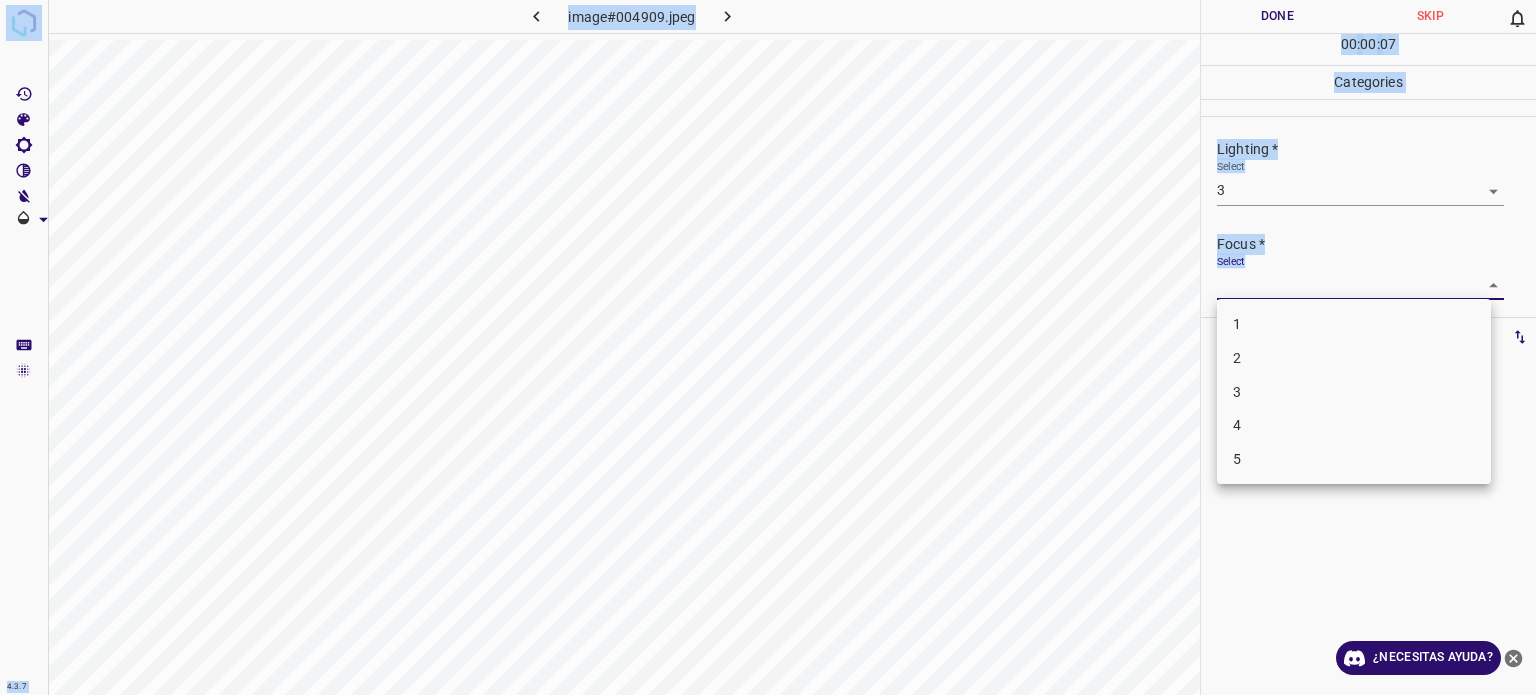 click on "3" at bounding box center (1354, 392) 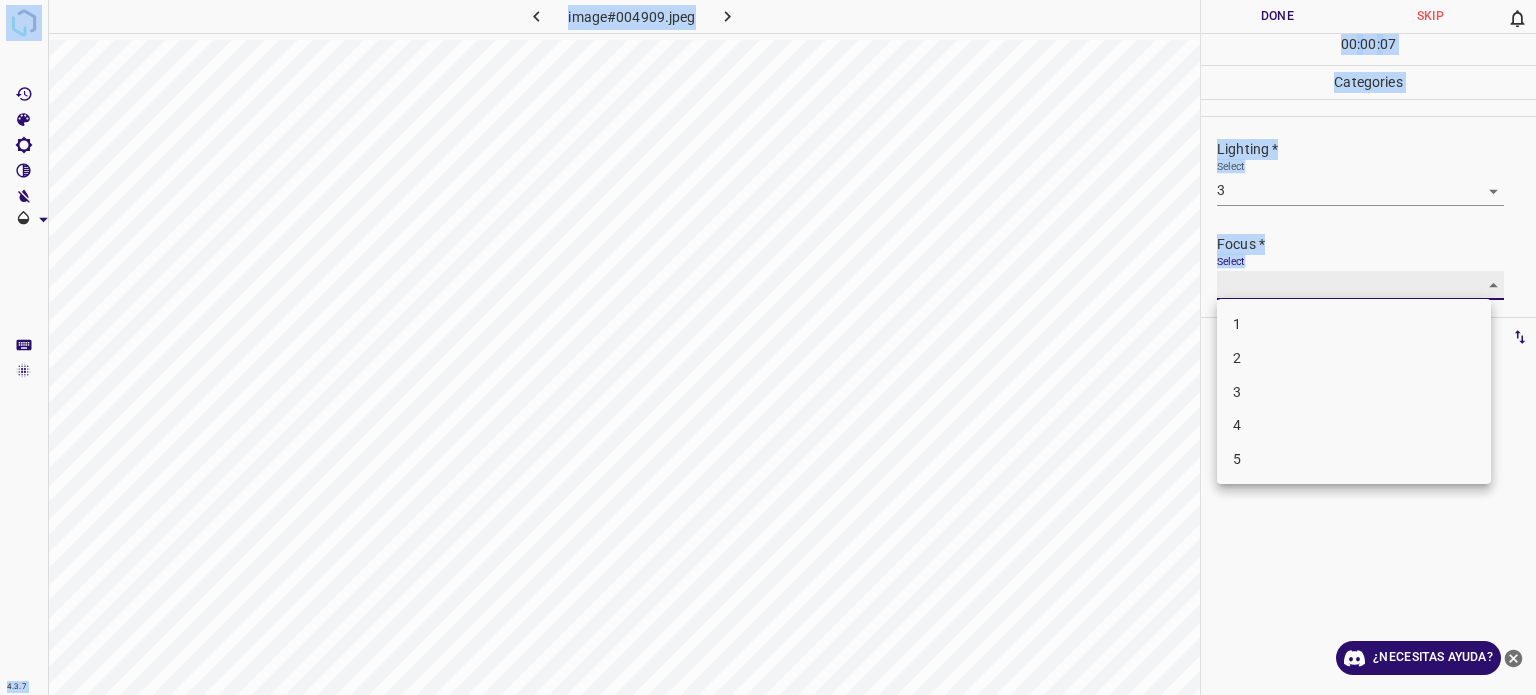 type on "3" 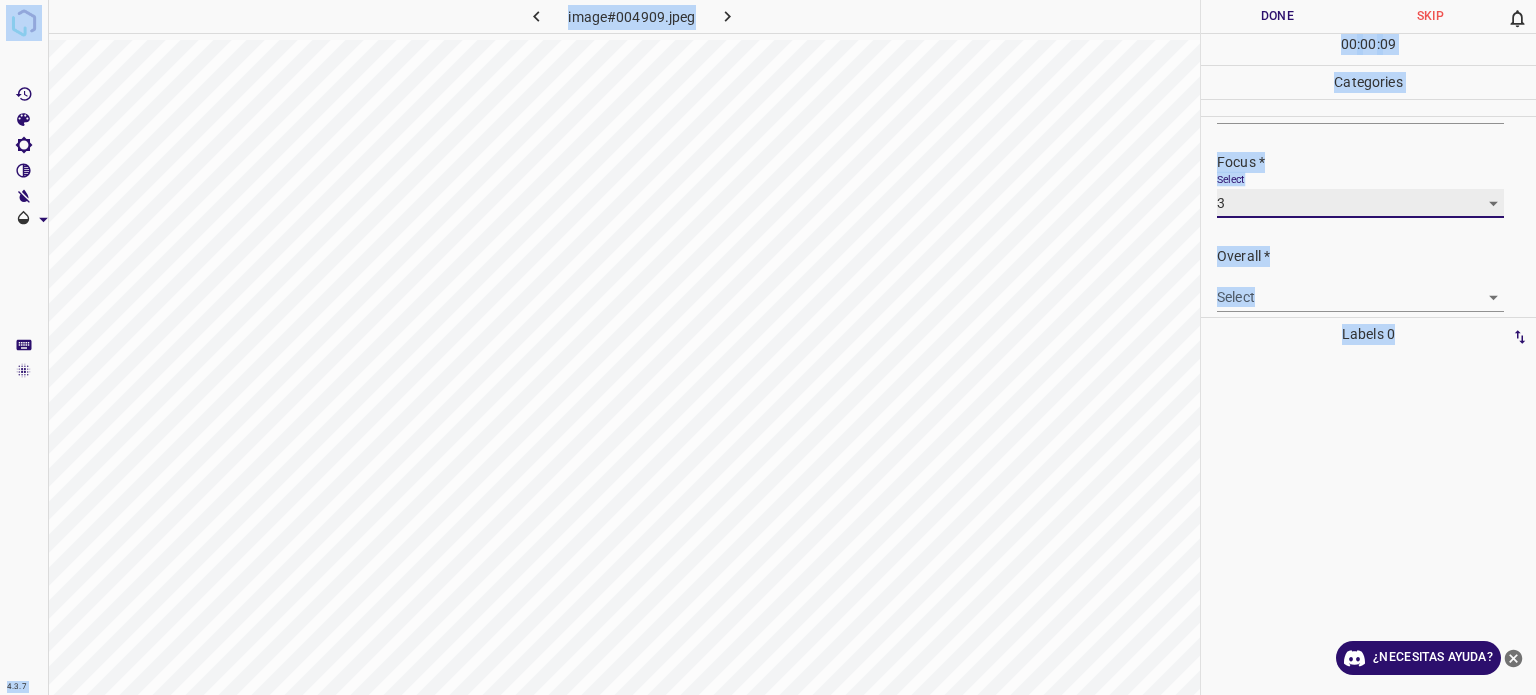 scroll, scrollTop: 98, scrollLeft: 0, axis: vertical 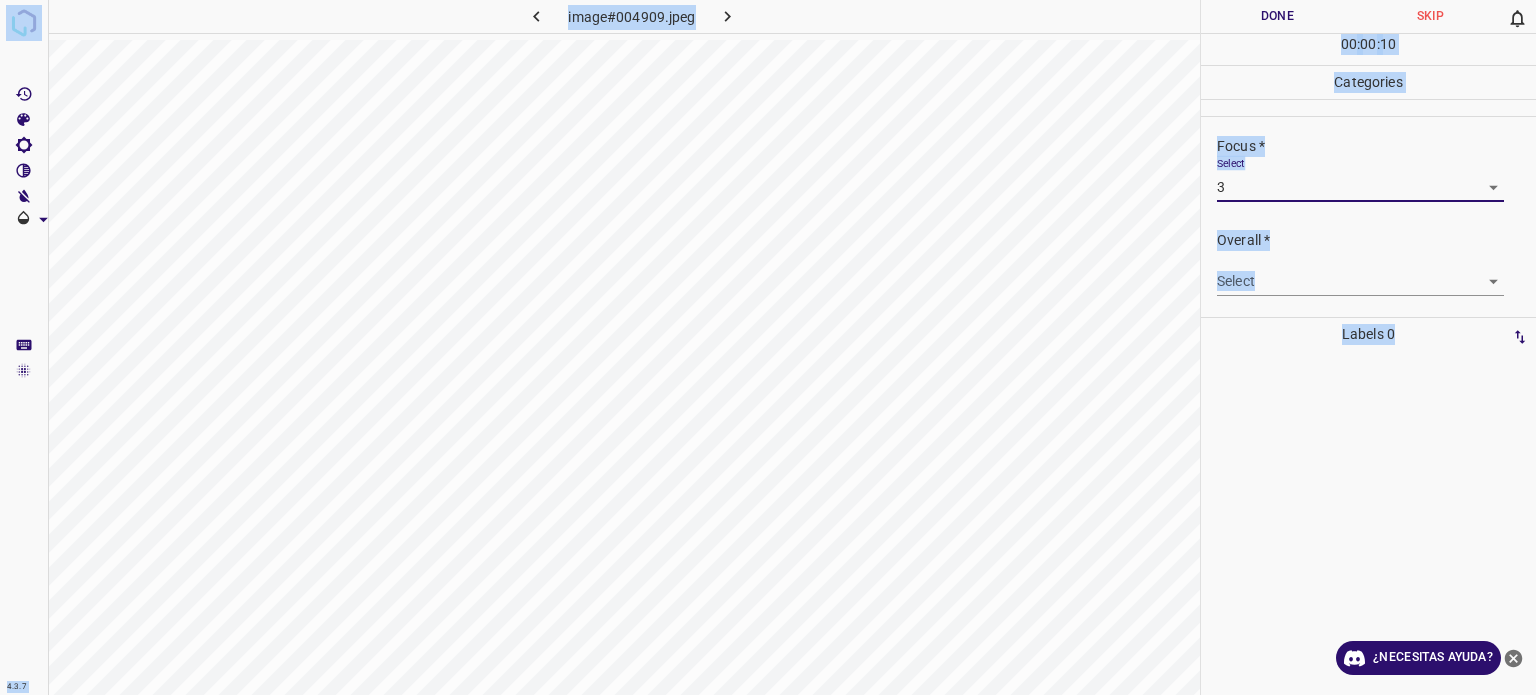 click on "4.3.7 image#004909.jpeg Done Skip 0 00   : 00   : 10   Categories Lighting *  Select 3 3 Focus *  Select 3 3 Overall *  Select ​ Labels   0 Categories 1 Lighting 2 Focus 3 Overall Tools Space Change between modes (Draw & Edit) I Auto labeling R Restore zoom M Zoom in N Zoom out Delete Delete selecte label Filters Z Restore filters X Saturation filter C Brightness filter V Contrast filter B Gray scale filter General O Download ¿Necesitas ayuda? - Texto - Esconder - Borrar Texto original Valora esta traducción Tu opinión servirá para ayudar a mejorar el Traductor de Google" at bounding box center [768, 347] 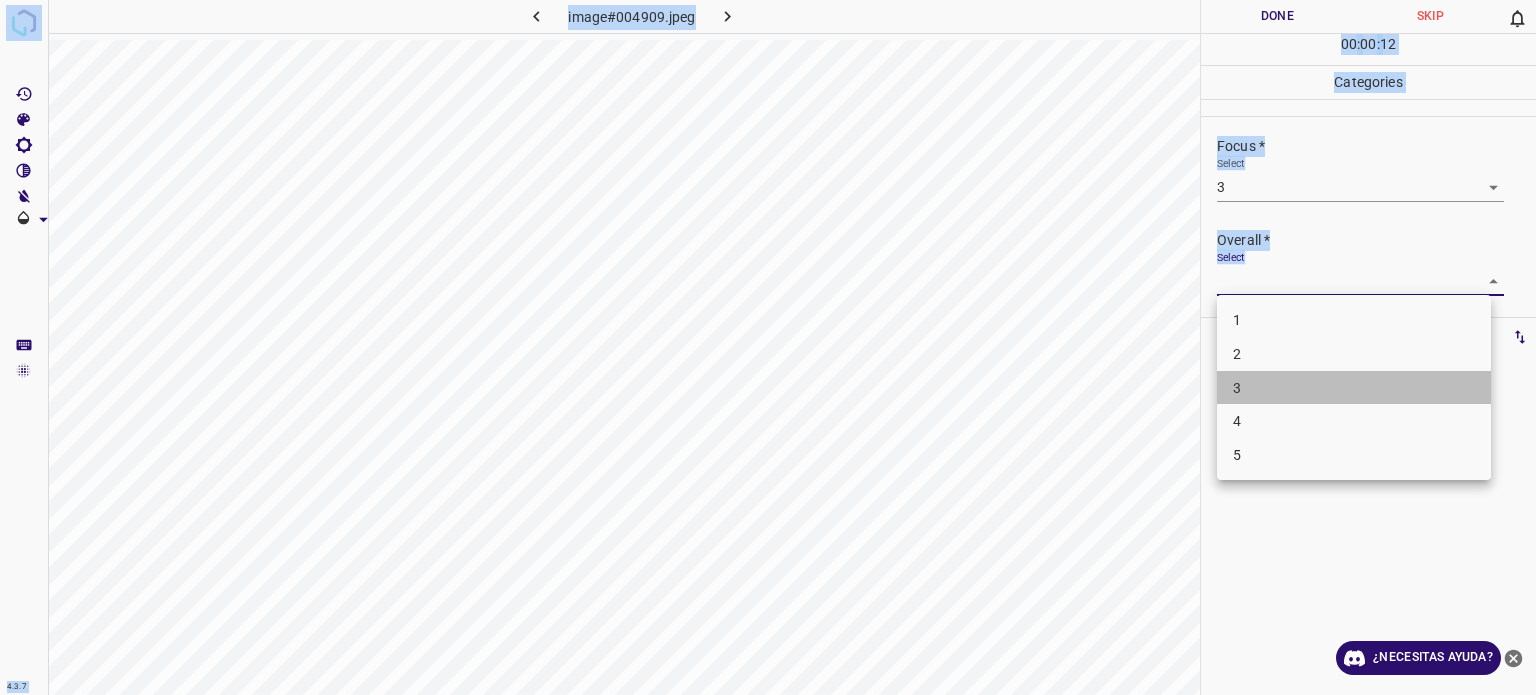 click on "3" at bounding box center (1354, 388) 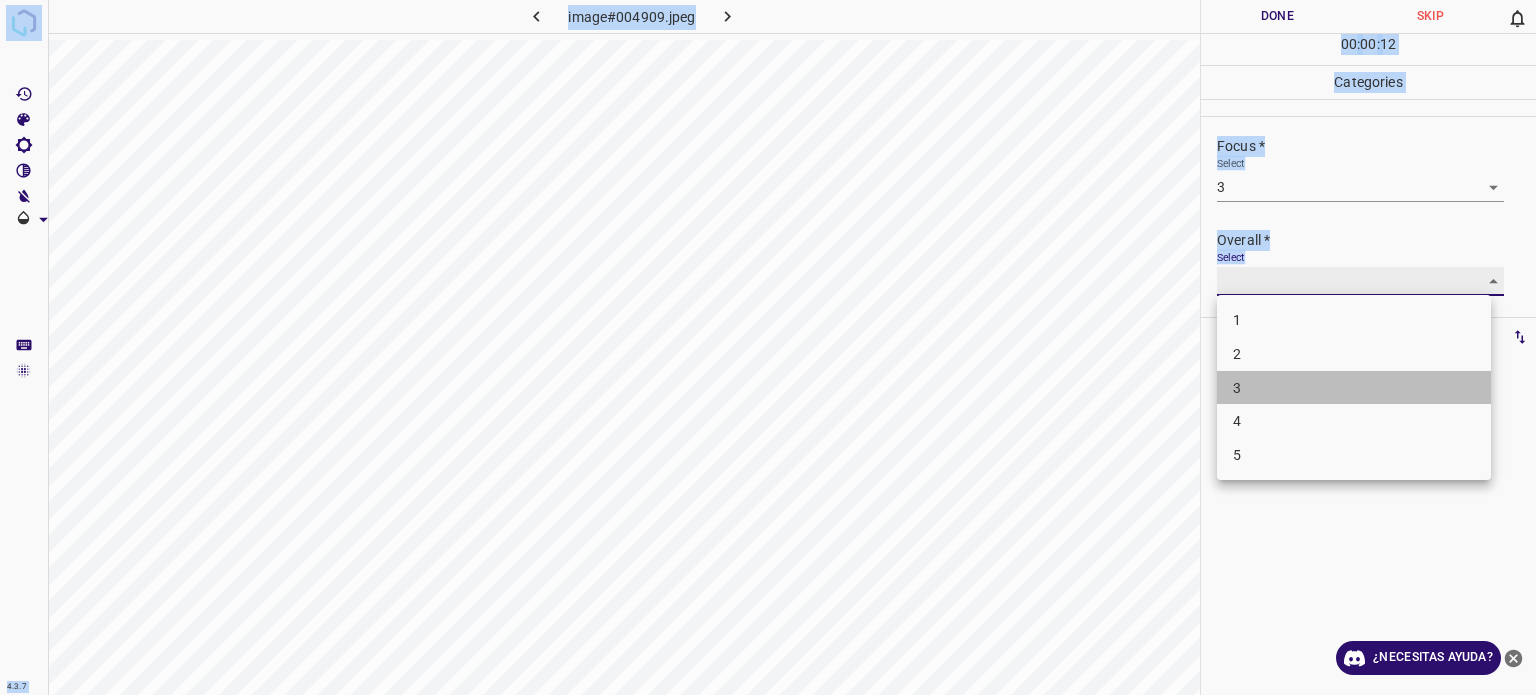 type on "3" 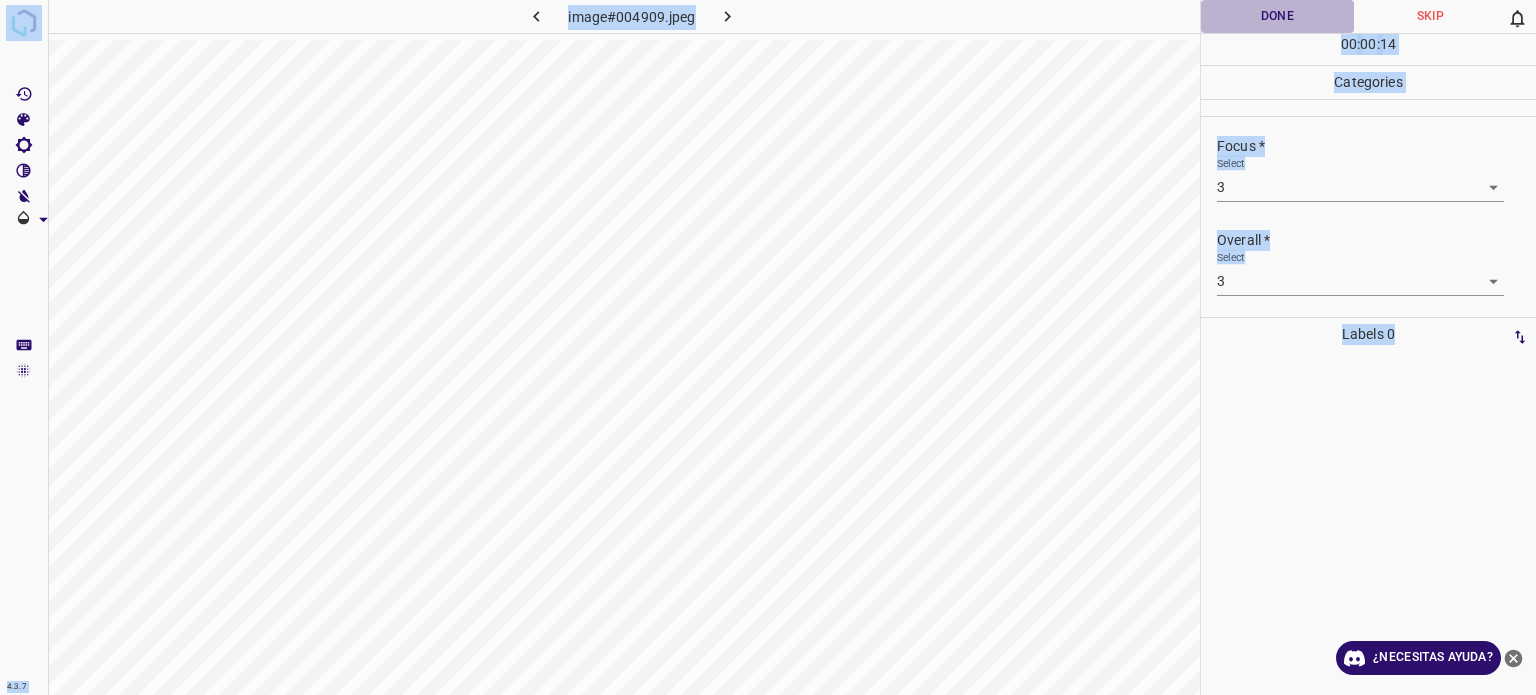 click on "Done" at bounding box center (1277, 16) 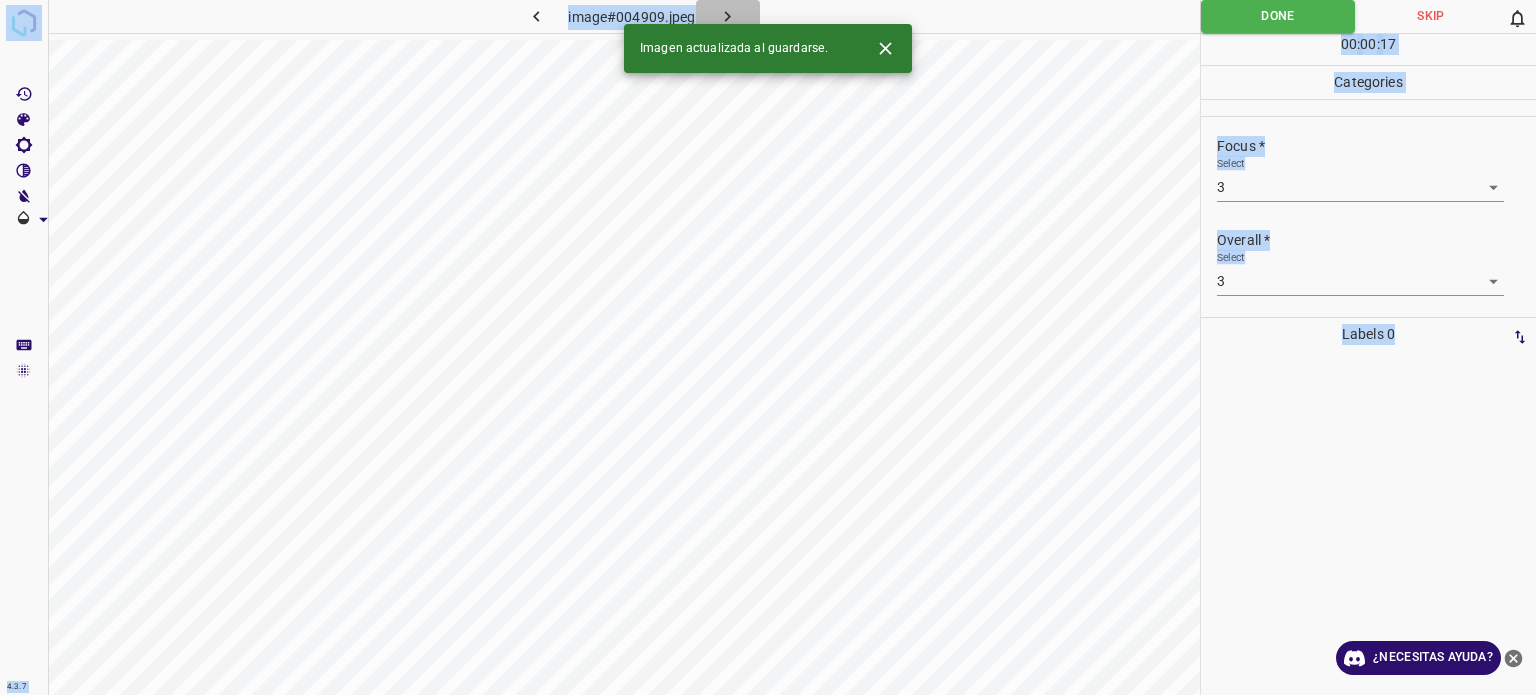 click 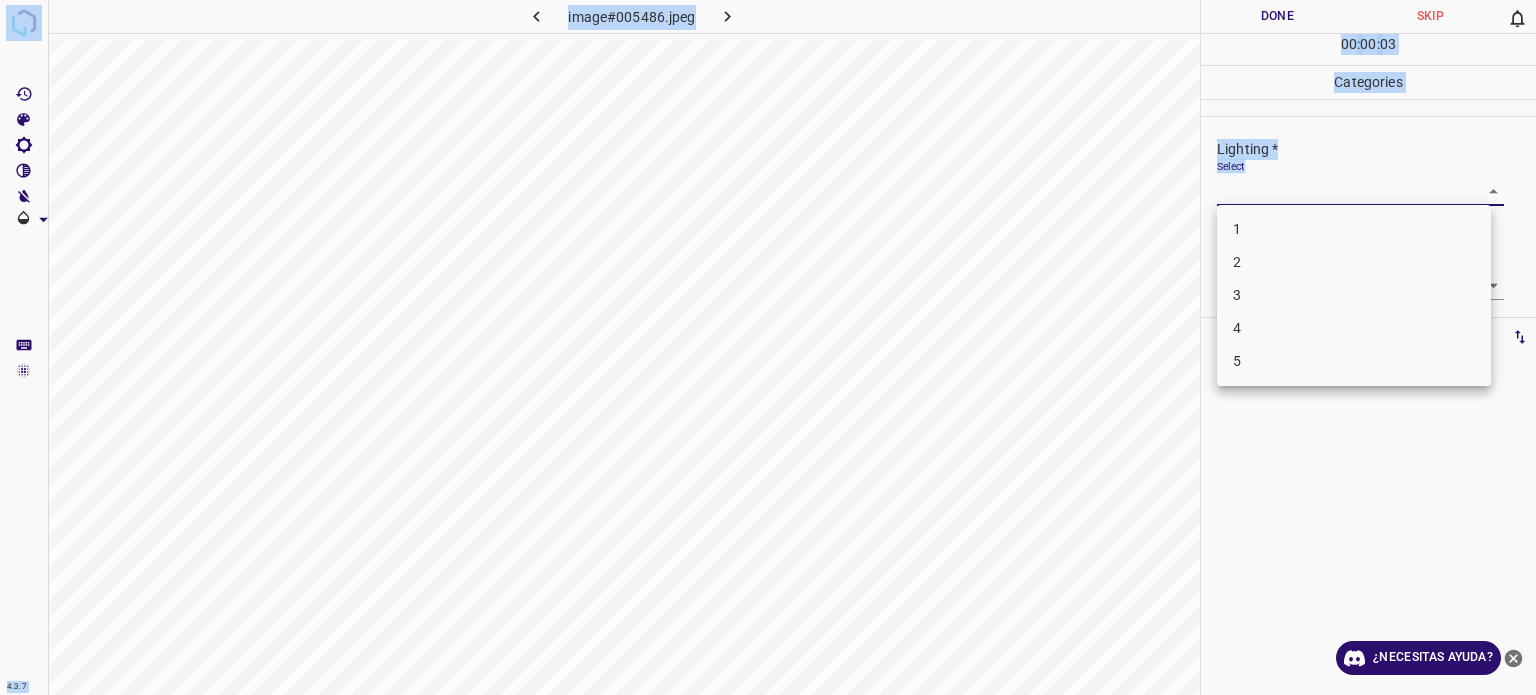 click on "4.3.7 image#005486.jpeg Done Skip 0 00   : 00   : 03   Categories Lighting *  Select ​ Focus *  Select ​ Overall *  Select ​ Labels   0 Categories 1 Lighting 2 Focus 3 Overall Tools Space Change between modes (Draw & Edit) I Auto labeling R Restore zoom M Zoom in N Zoom out Delete Delete selecte label Filters Z Restore filters X Saturation filter C Brightness filter V Contrast filter B Gray scale filter General O Download ¿Necesitas ayuda? - Texto - Esconder - Borrar Texto original Valora esta traducción Tu opinión servirá para ayudar a mejorar el Traductor de Google 1 2 3 4 5" at bounding box center [768, 347] 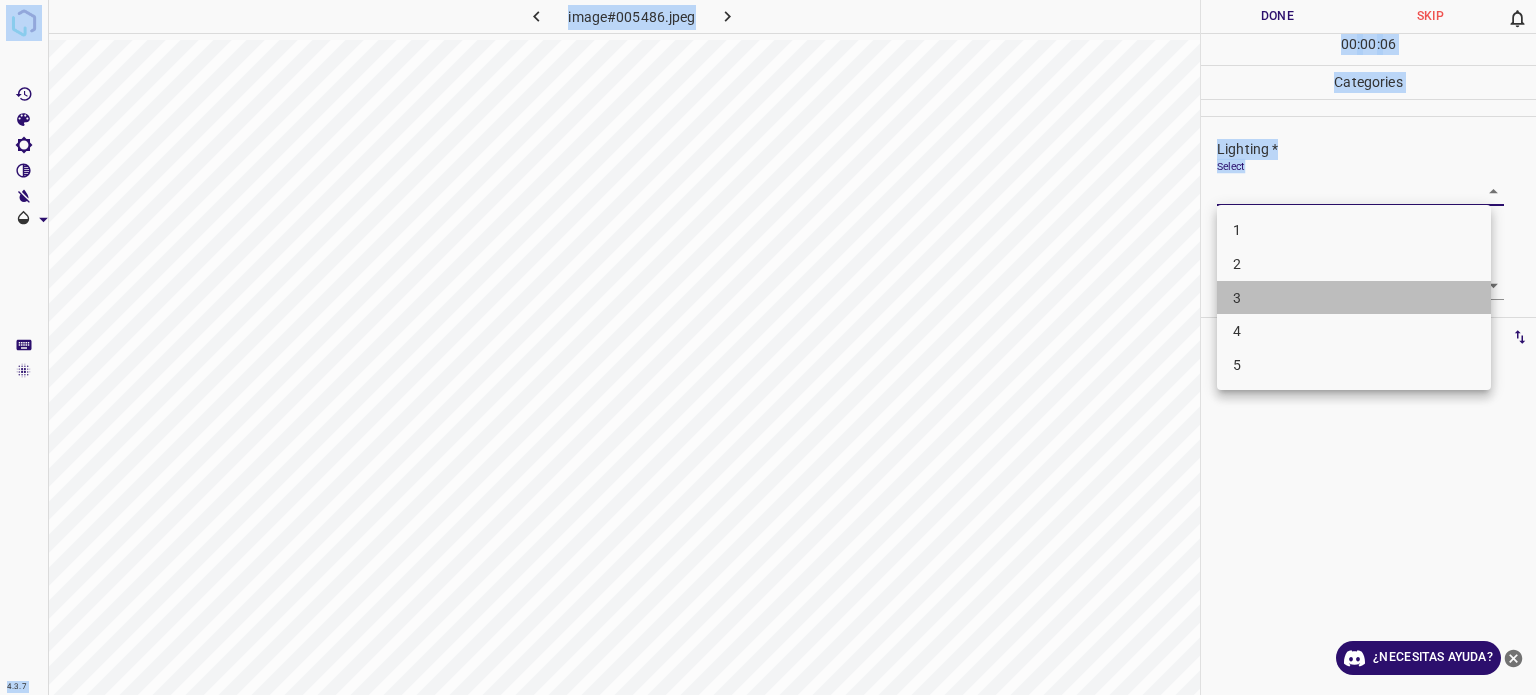 click on "3" at bounding box center [1354, 298] 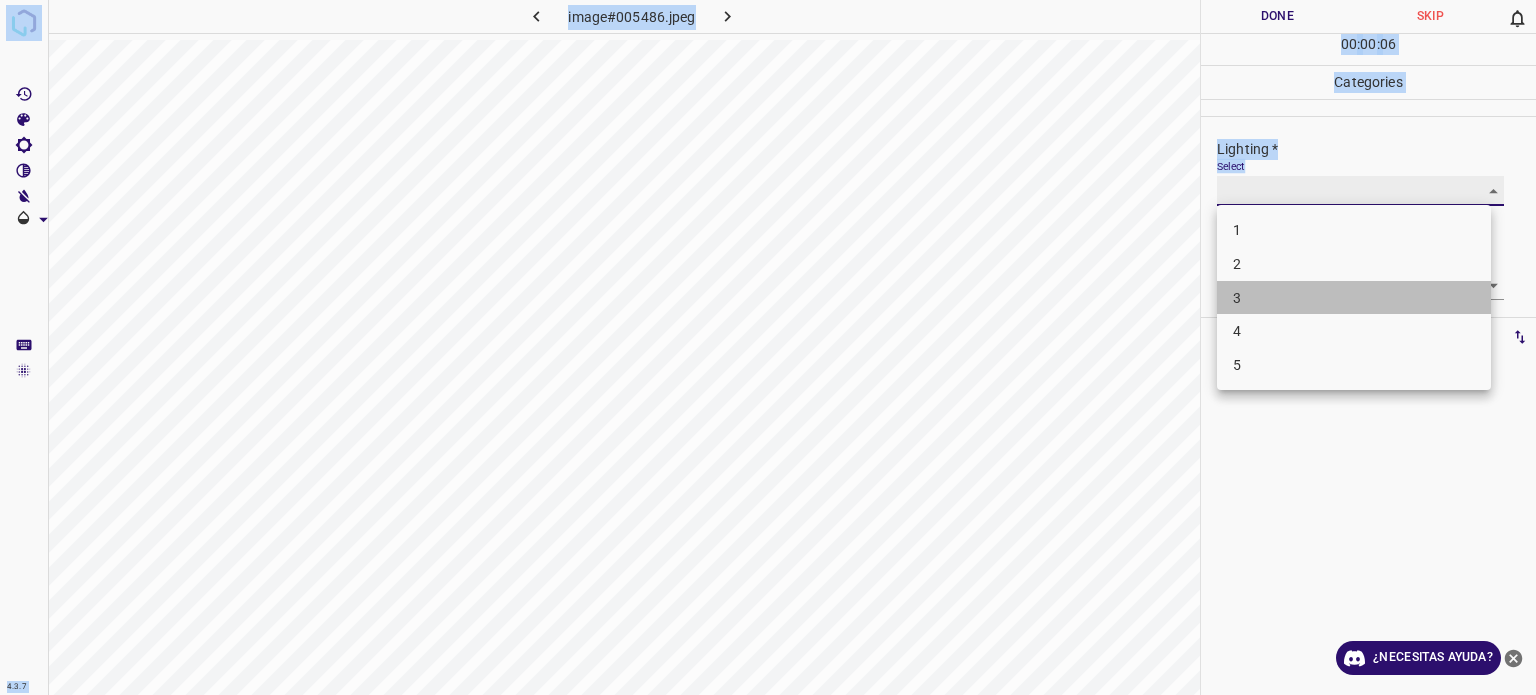 type on "3" 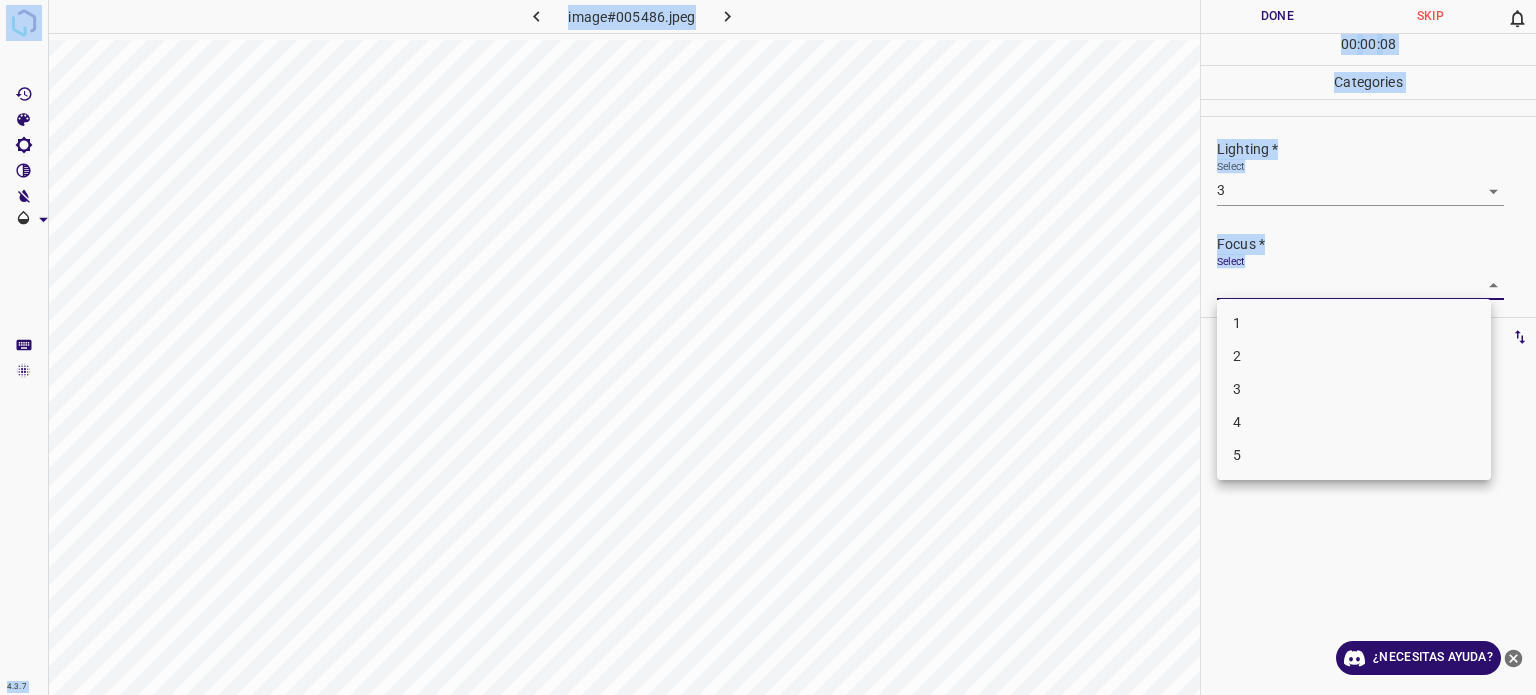 click on "4.3.7 image#005486.jpeg Done Skip 0 00   : 00   : 08   Categories Lighting *  Select 3 3 Focus *  Select ​ Overall *  Select ​ Labels   0 Categories 1 Lighting 2 Focus 3 Overall Tools Space Change between modes (Draw & Edit) I Auto labeling R Restore zoom M Zoom in N Zoom out Delete Delete selecte label Filters Z Restore filters X Saturation filter C Brightness filter V Contrast filter B Gray scale filter General O Download ¿Necesitas ayuda? - Texto - Esconder - Borrar Texto original Valora esta traducción Tu opinión servirá para ayudar a mejorar el Traductor de Google 1 2 3 4 5" at bounding box center [768, 347] 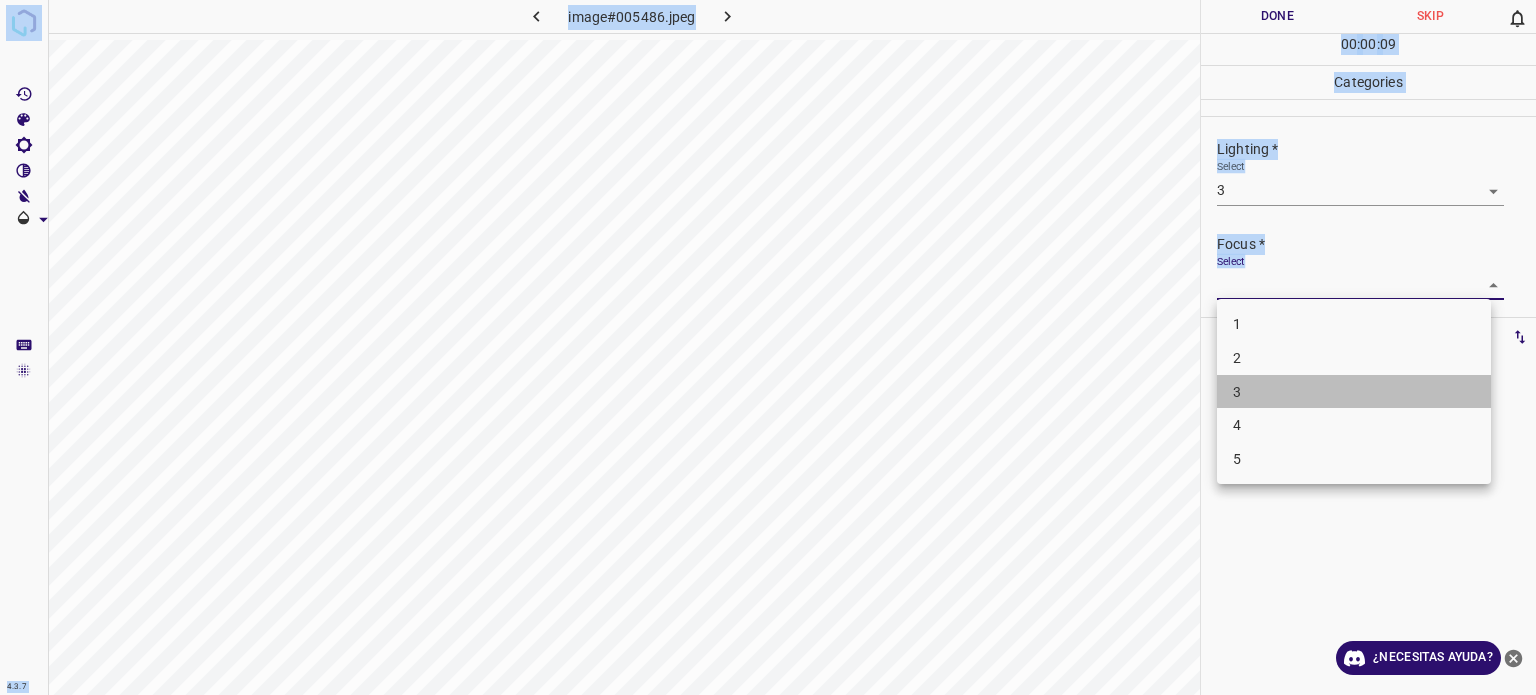 click on "3" at bounding box center [1354, 392] 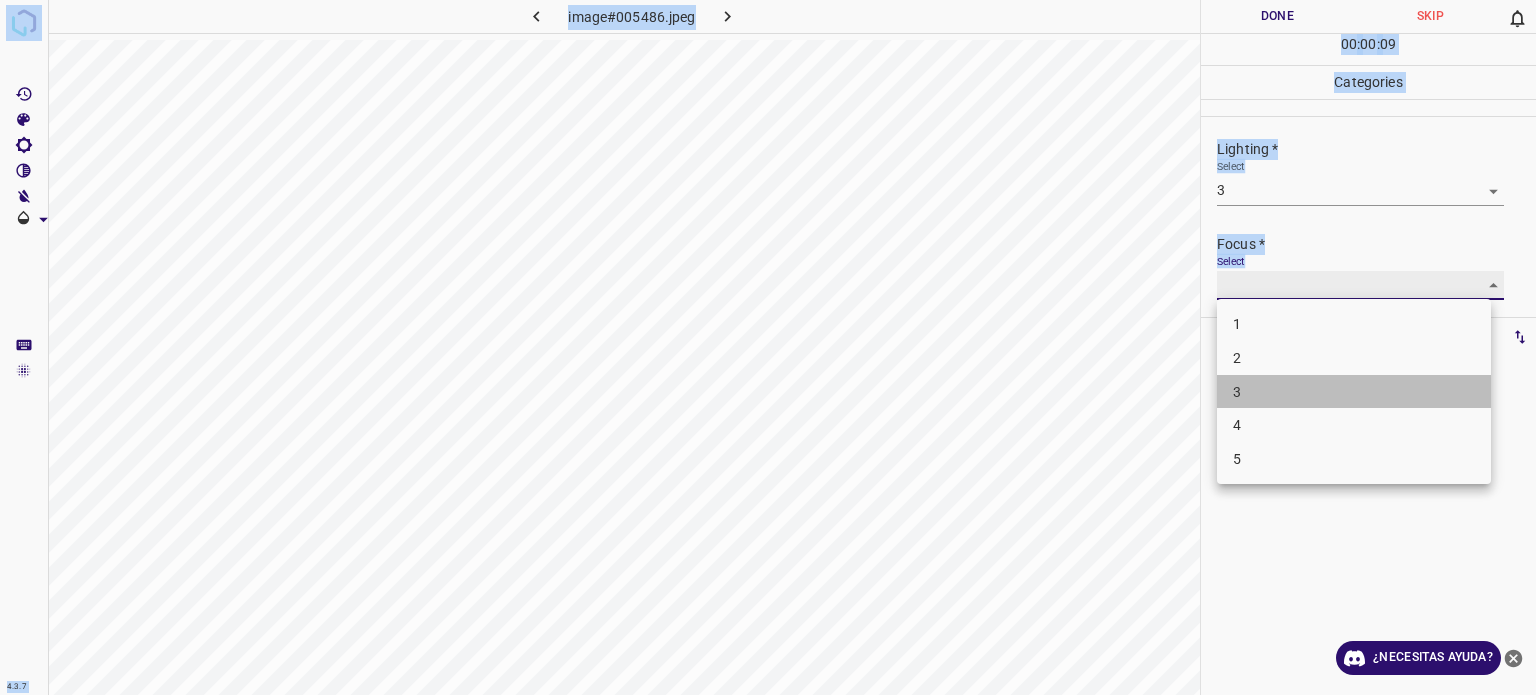 type on "3" 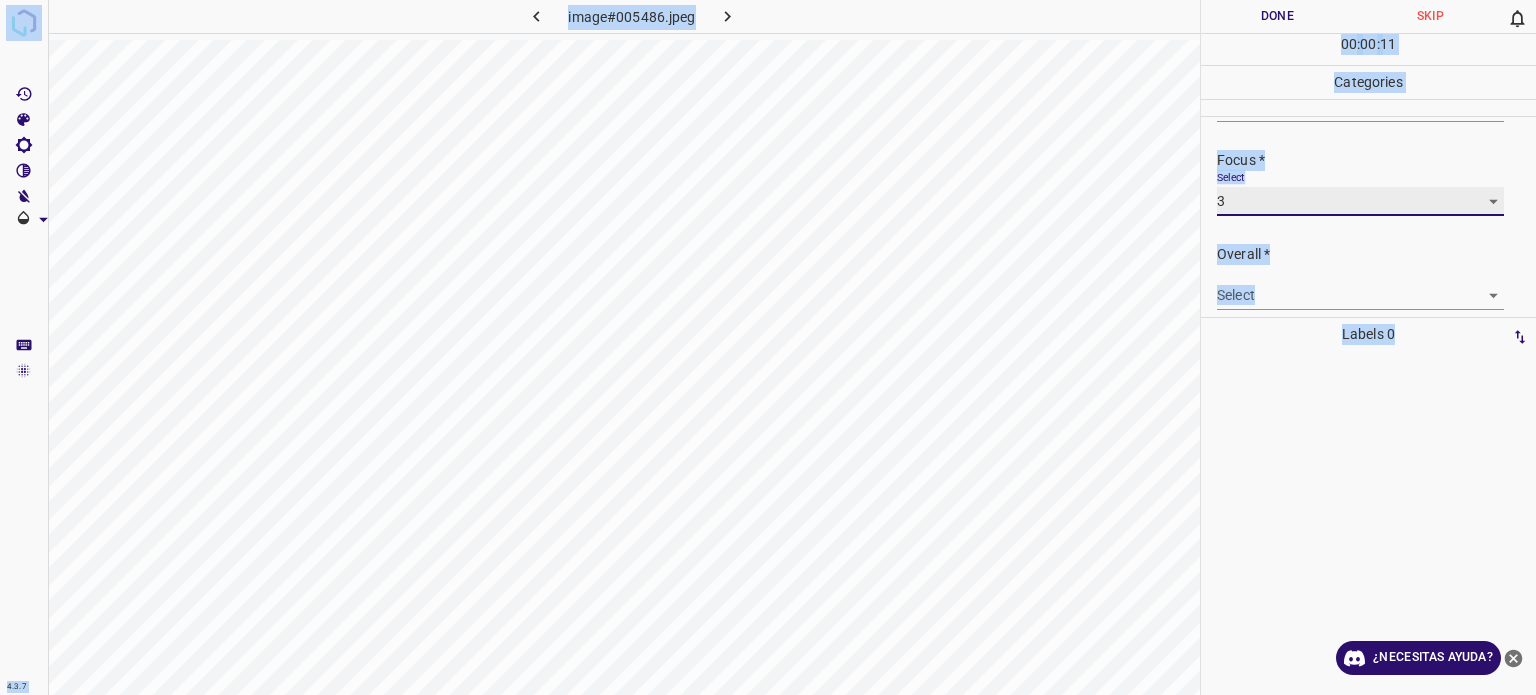 scroll, scrollTop: 98, scrollLeft: 0, axis: vertical 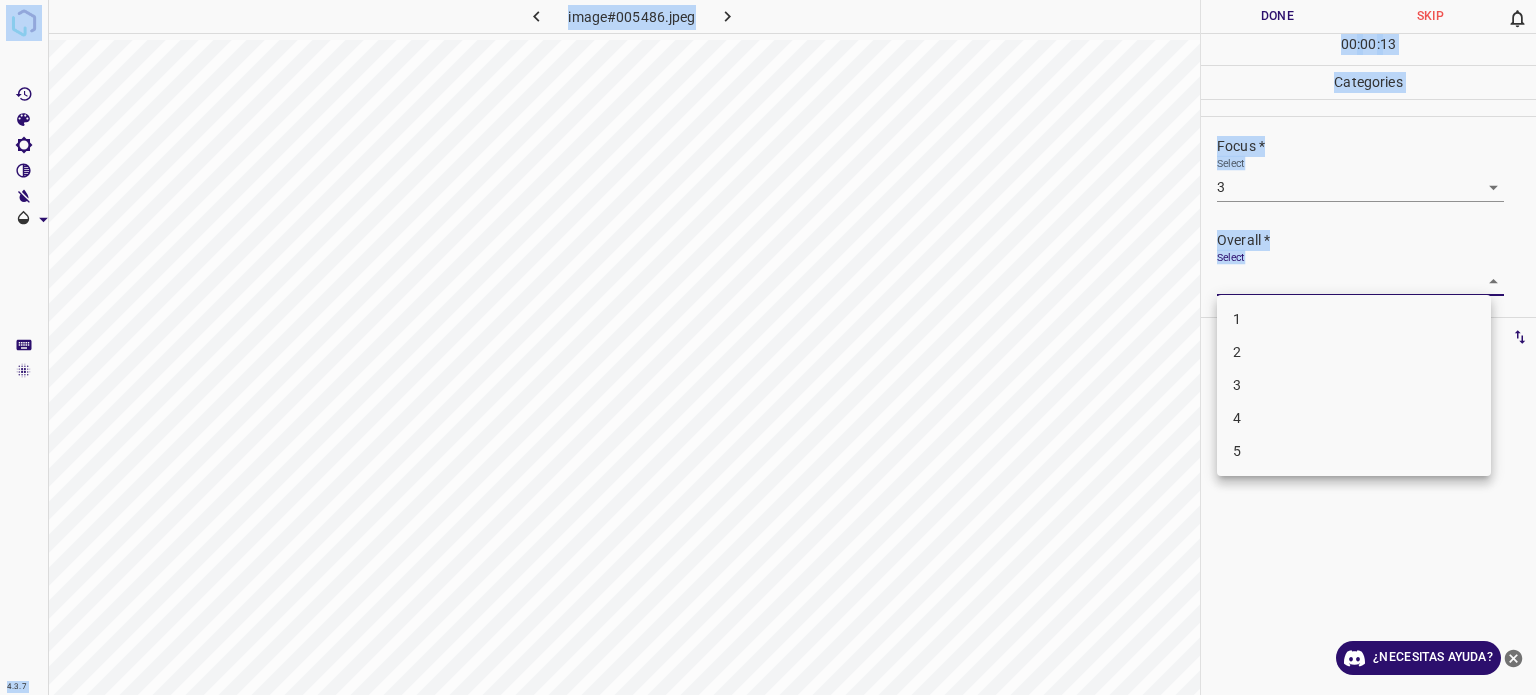 click on "4.3.7 image#005486.jpeg Done Skip 0 00   : 00   : 13   Categories Lighting *  Select 3 3 Focus *  Select 3 3 Overall *  Select ​ Labels   0 Categories 1 Lighting 2 Focus 3 Overall Tools Space Change between modes (Draw & Edit) I Auto labeling R Restore zoom M Zoom in N Zoom out Delete Delete selecte label Filters Z Restore filters X Saturation filter C Brightness filter V Contrast filter B Gray scale filter General O Download ¿Necesitas ayuda? - Texto - Esconder - Borrar Texto original Valora esta traducción Tu opinión servirá para ayudar a mejorar el Traductor de Google 1 2 3 4 5" at bounding box center (768, 347) 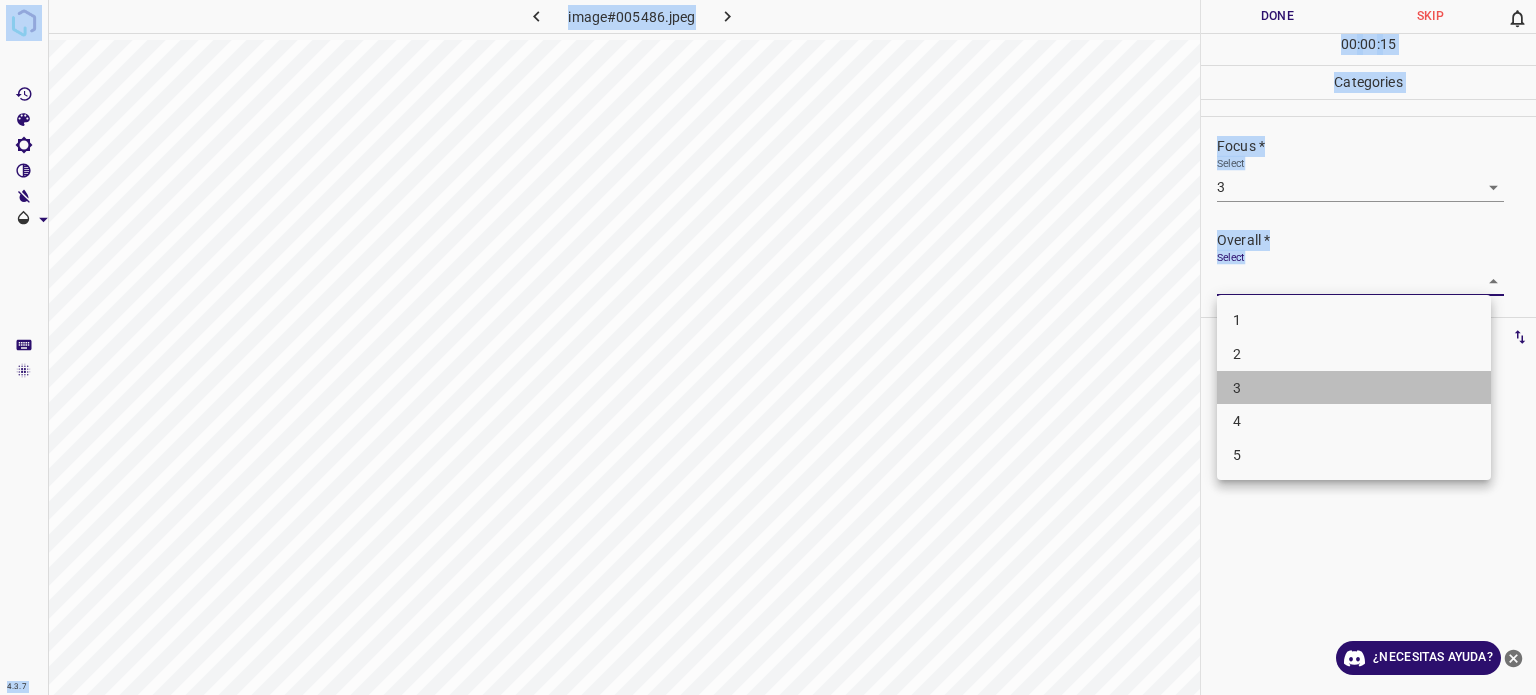 click on "3" at bounding box center [1354, 388] 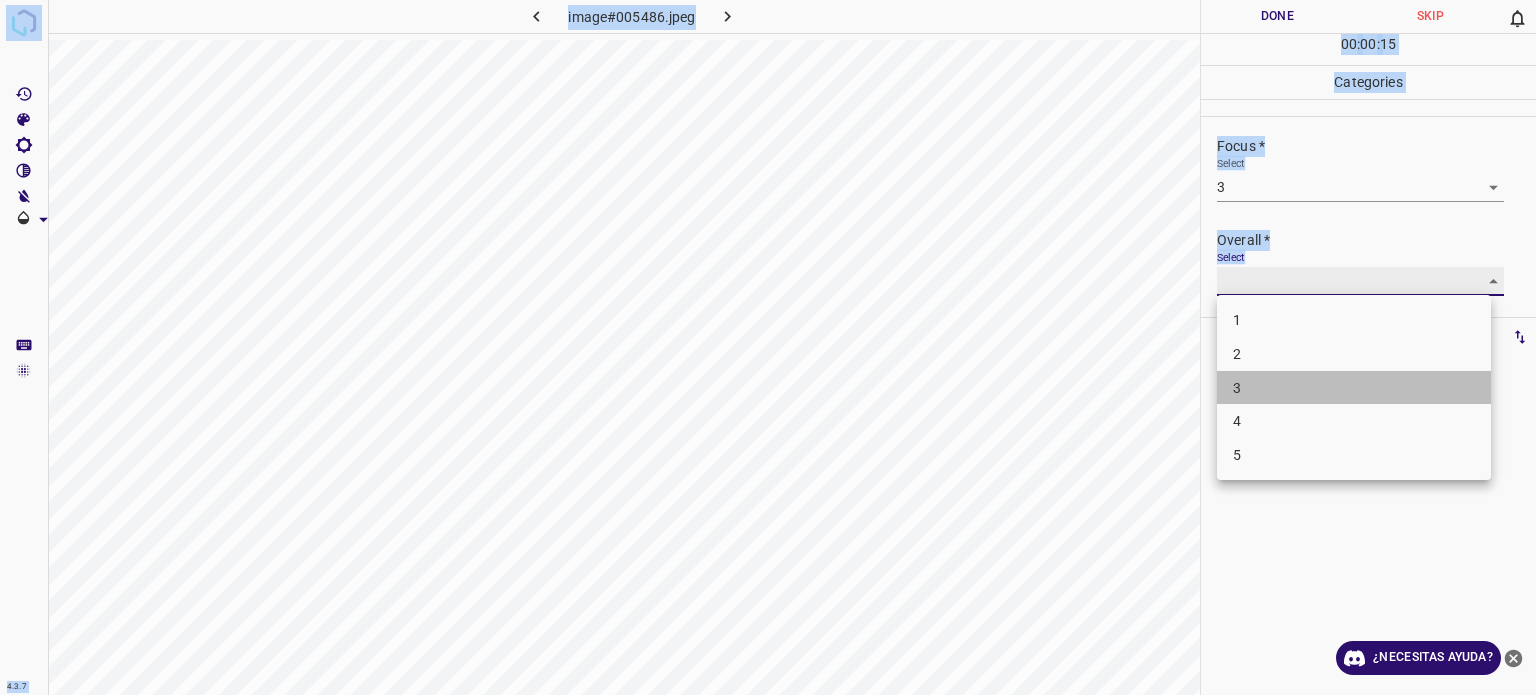 type on "3" 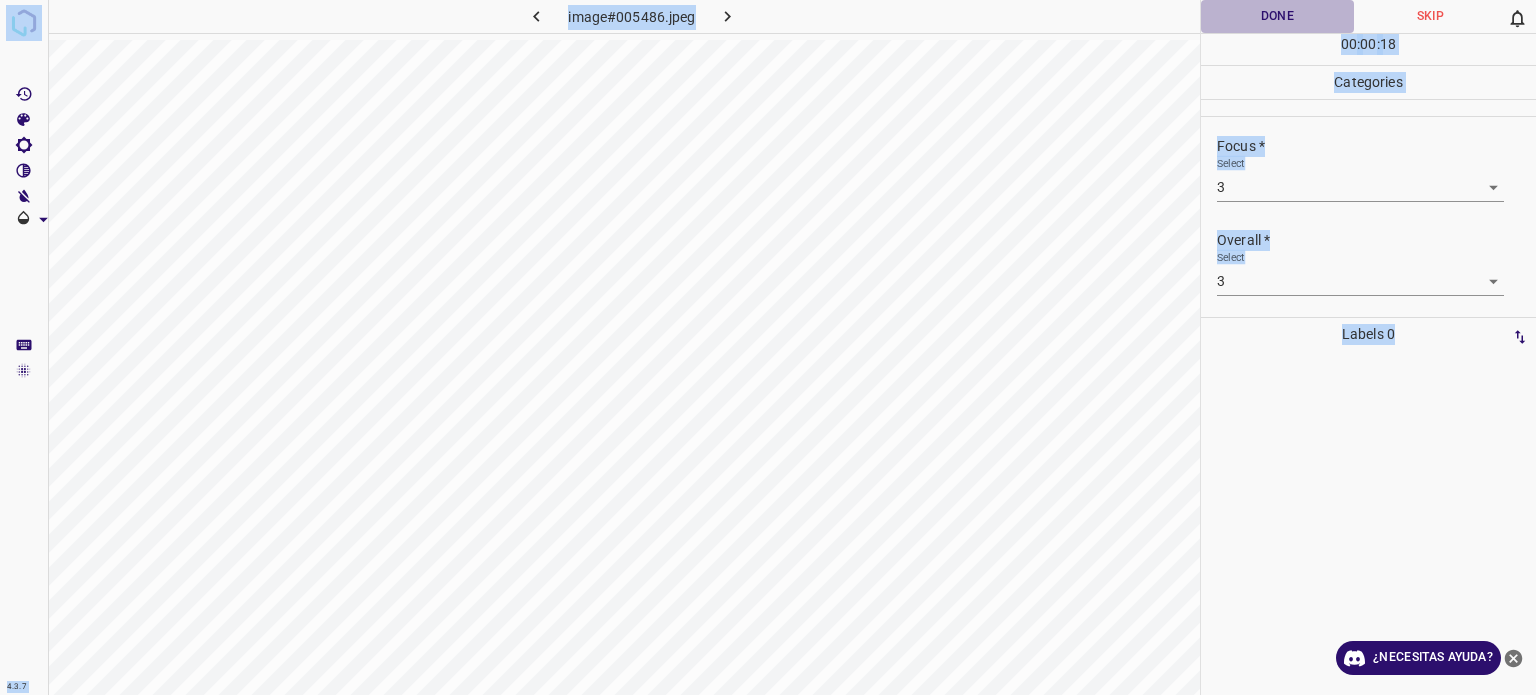 click on "Done" at bounding box center (1277, 16) 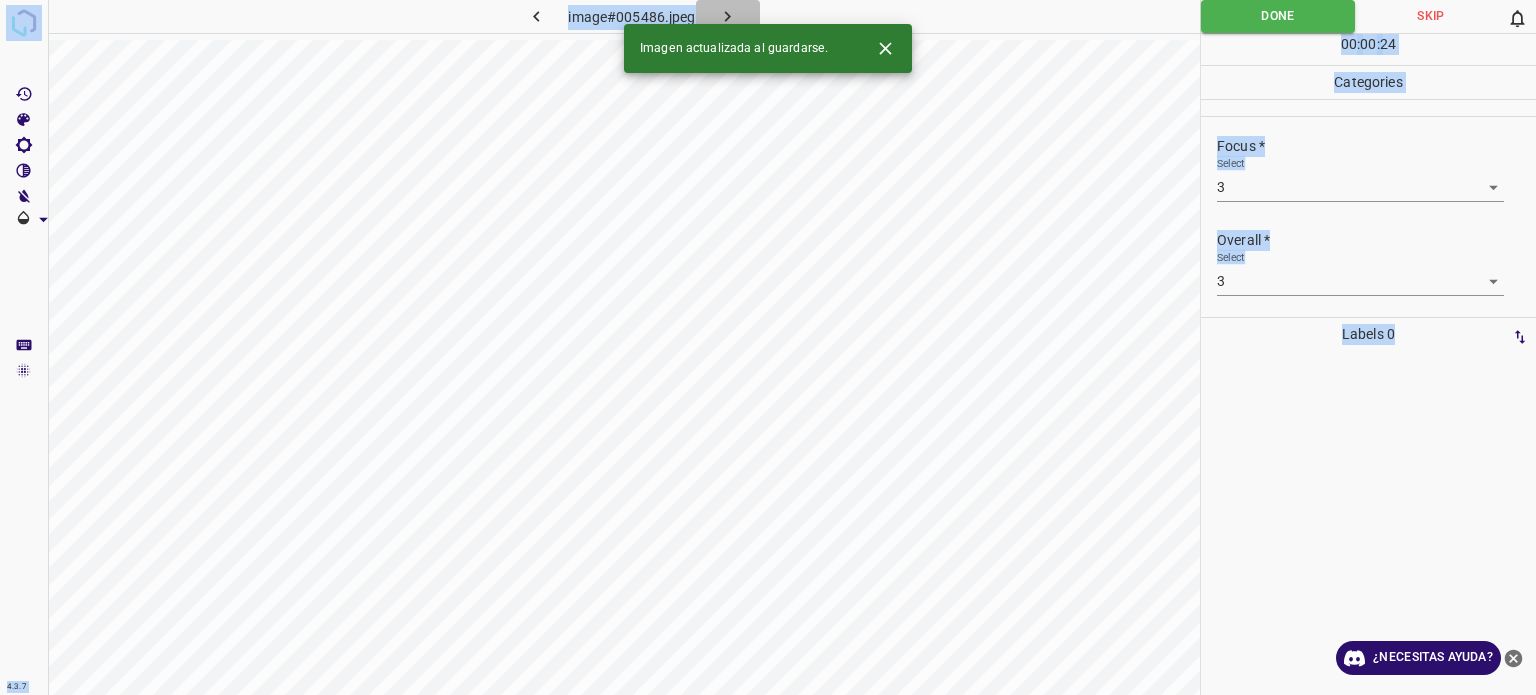 click 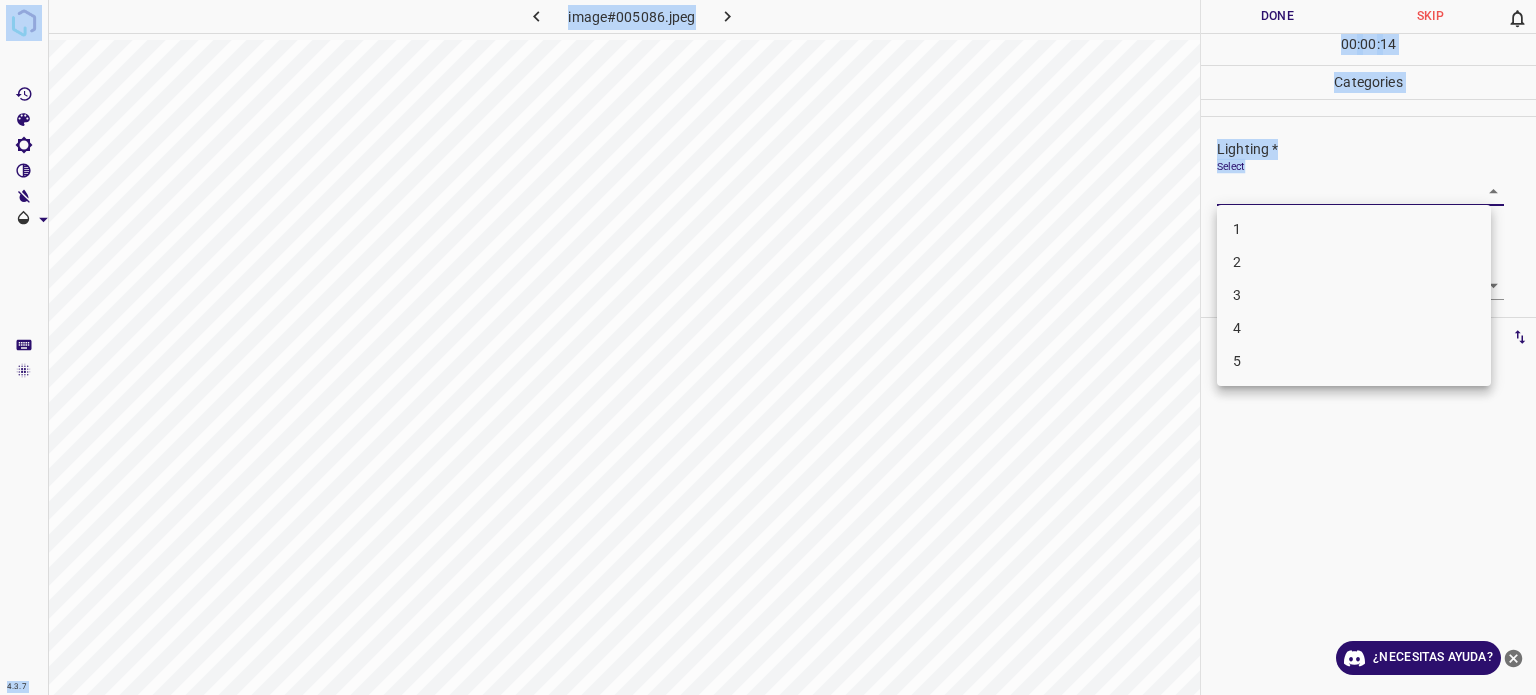 click on "4.3.7 image#005086.jpeg Done Skip 0 00   : 00   : 14   Categories Lighting *  Select ​ Focus *  Select ​ Overall *  Select ​ Labels   0 Categories 1 Lighting 2 Focus 3 Overall Tools Space Change between modes (Draw & Edit) I Auto labeling R Restore zoom M Zoom in N Zoom out Delete Delete selecte label Filters Z Restore filters X Saturation filter C Brightness filter V Contrast filter B Gray scale filter General O Download ¿Necesitas ayuda? - Texto - Esconder - Borrar Texto original Valora esta traducción Tu opinión servirá para ayudar a mejorar el Traductor de Google 1 2 3 4 5" at bounding box center (768, 347) 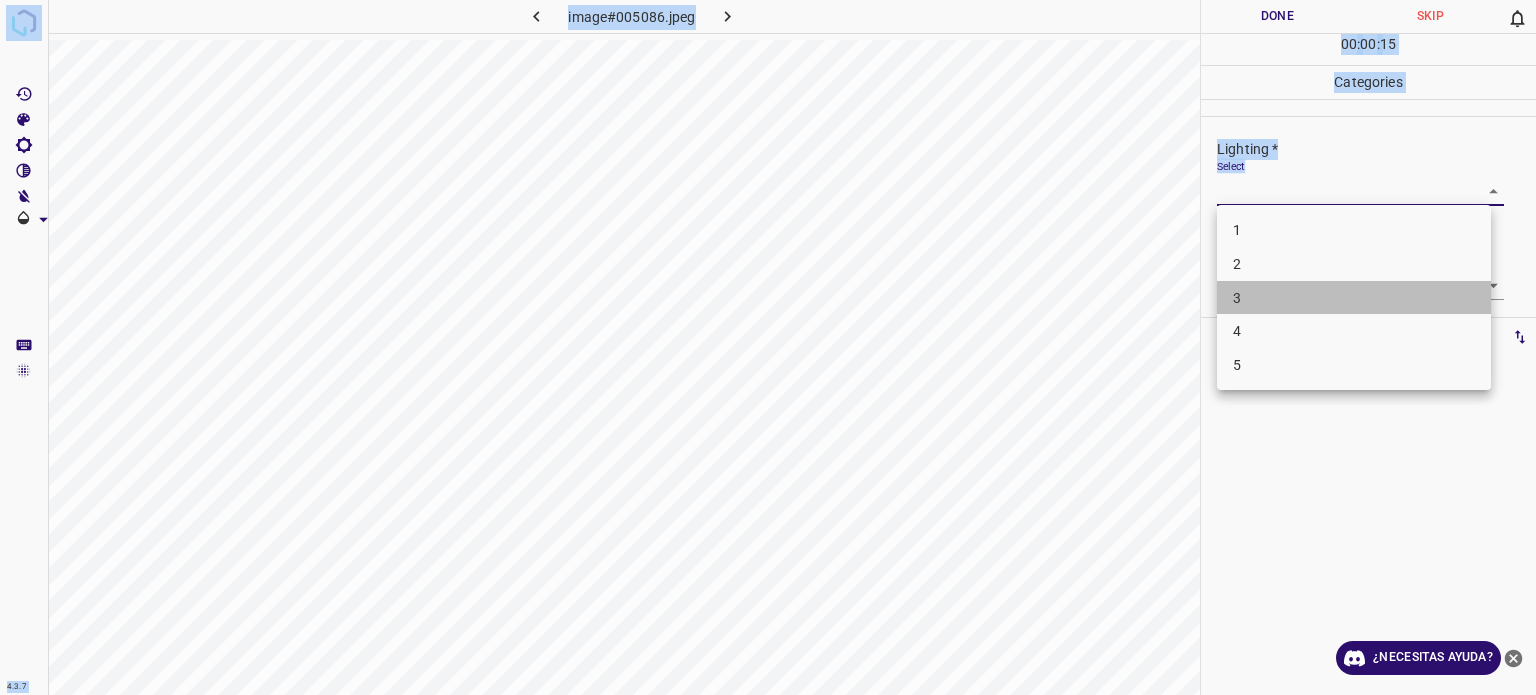 click on "3" at bounding box center (1354, 298) 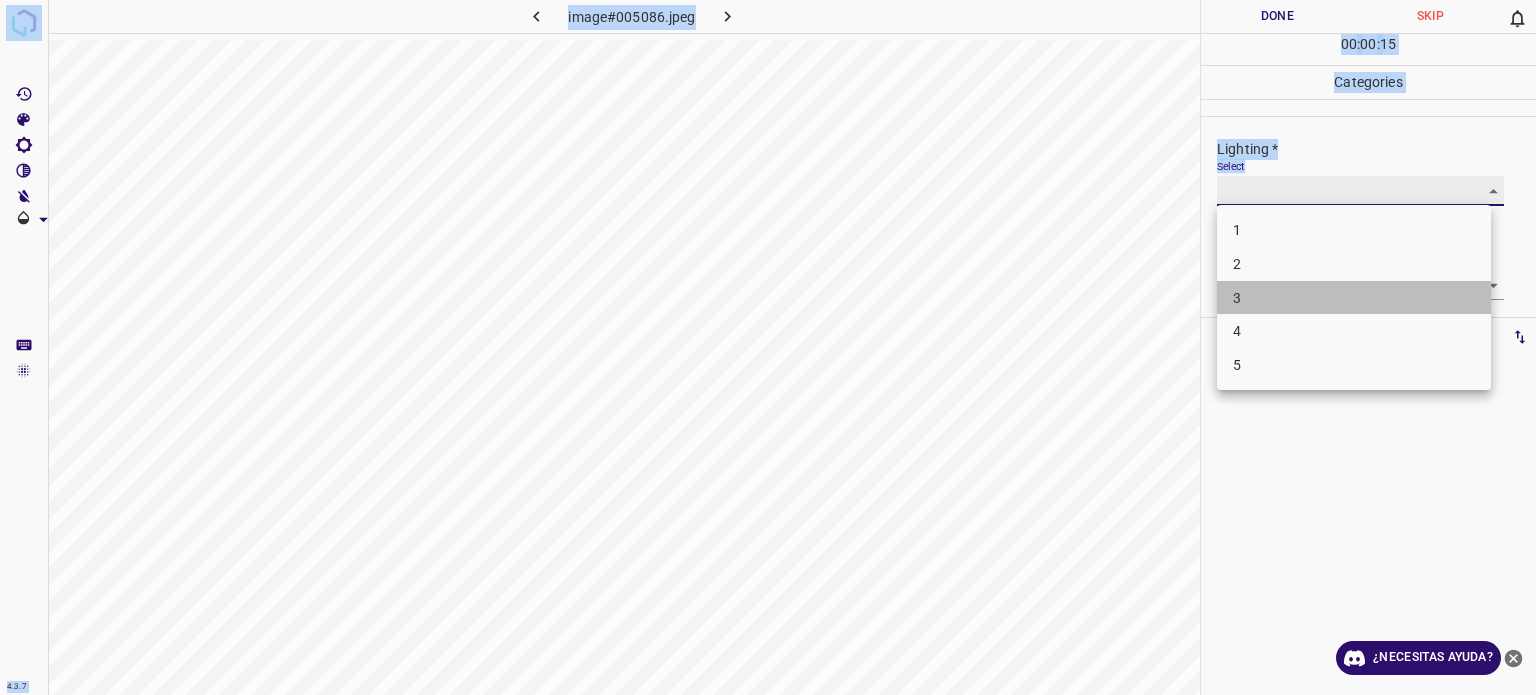 type on "3" 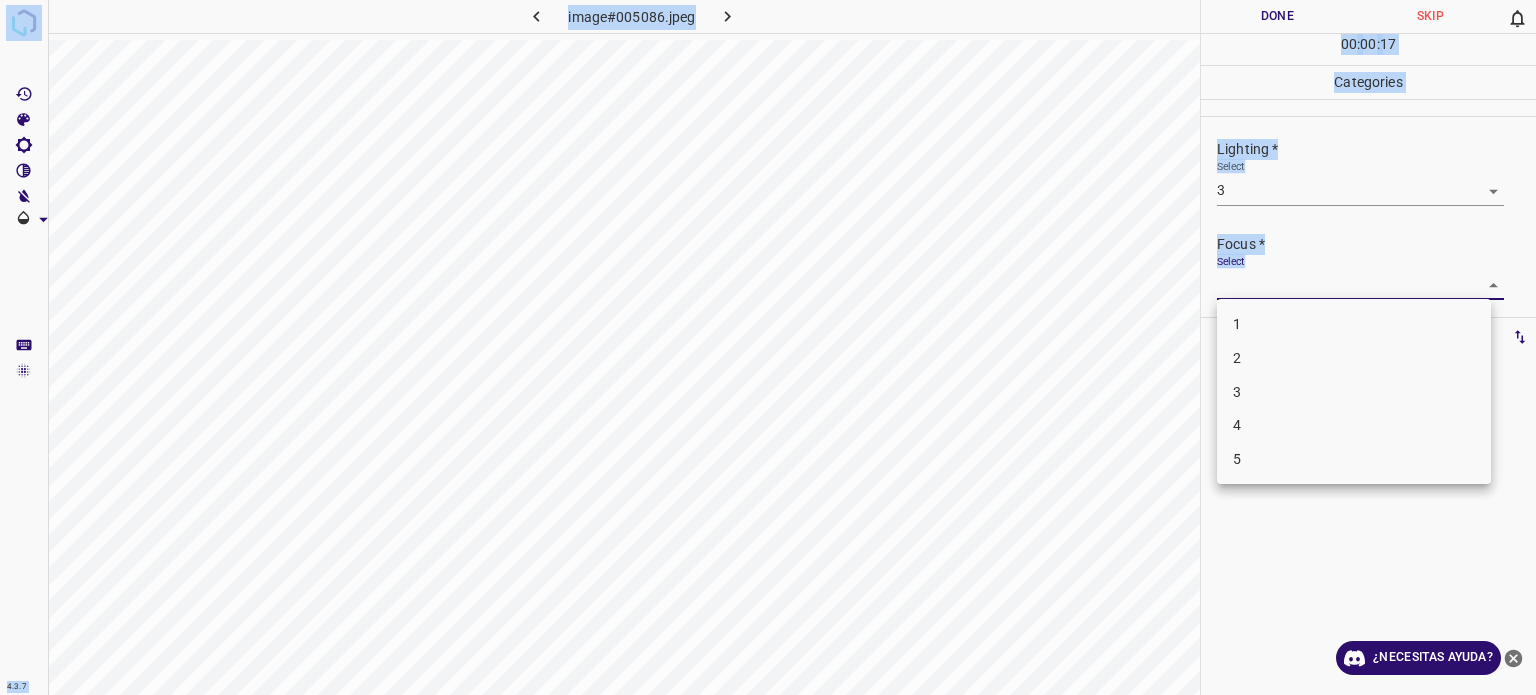 click on "4.3.7 image#005086.jpeg Done Skip 0 00   : 00   : 17   Categories Lighting *  Select 3 3 Focus *  Select ​ Overall *  Select ​ Labels   0 Categories 1 Lighting 2 Focus 3 Overall Tools Space Change between modes (Draw & Edit) I Auto labeling R Restore zoom M Zoom in N Zoom out Delete Delete selecte label Filters Z Restore filters X Saturation filter C Brightness filter V Contrast filter B Gray scale filter General O Download ¿Necesitas ayuda? - Texto - Esconder - Borrar Texto original Valora esta traducción Tu opinión servirá para ayudar a mejorar el Traductor de Google 1 2 3 4 5" at bounding box center (768, 347) 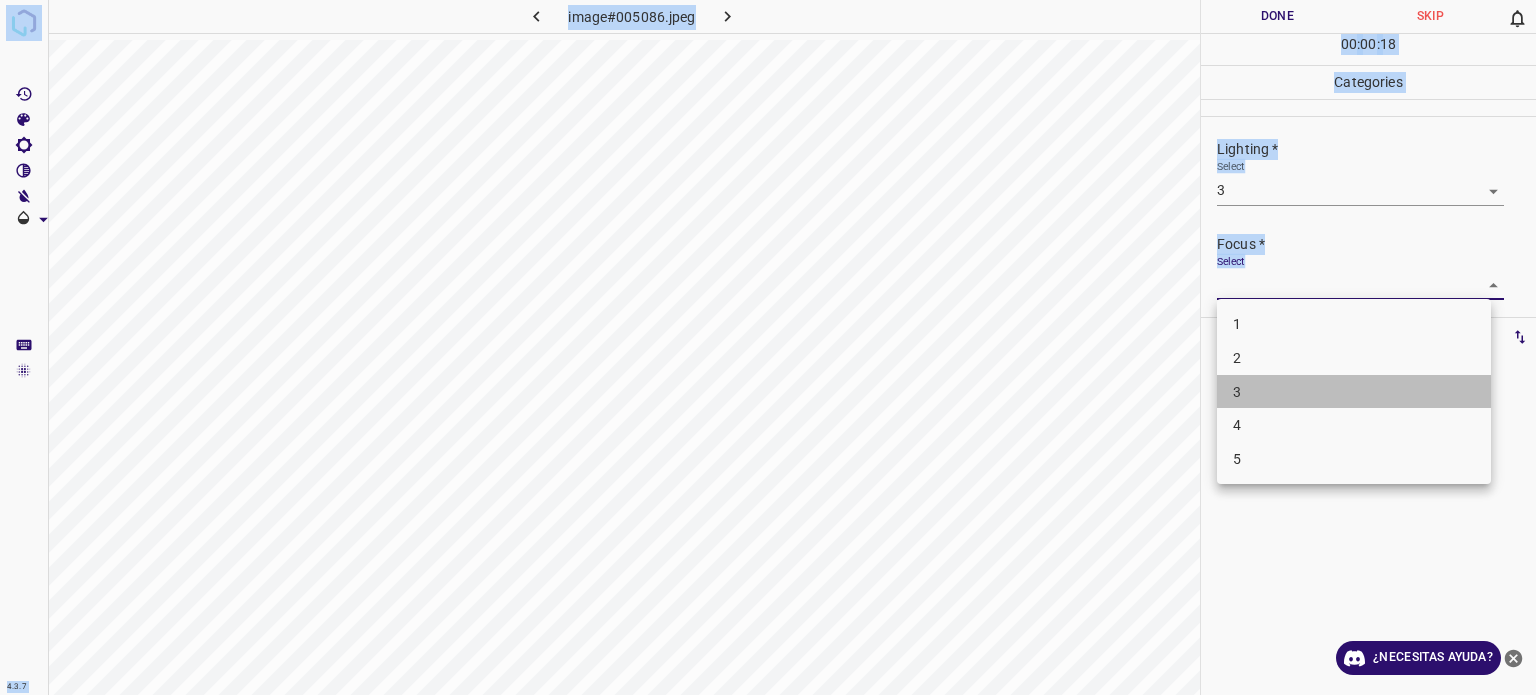 click on "3" at bounding box center [1354, 392] 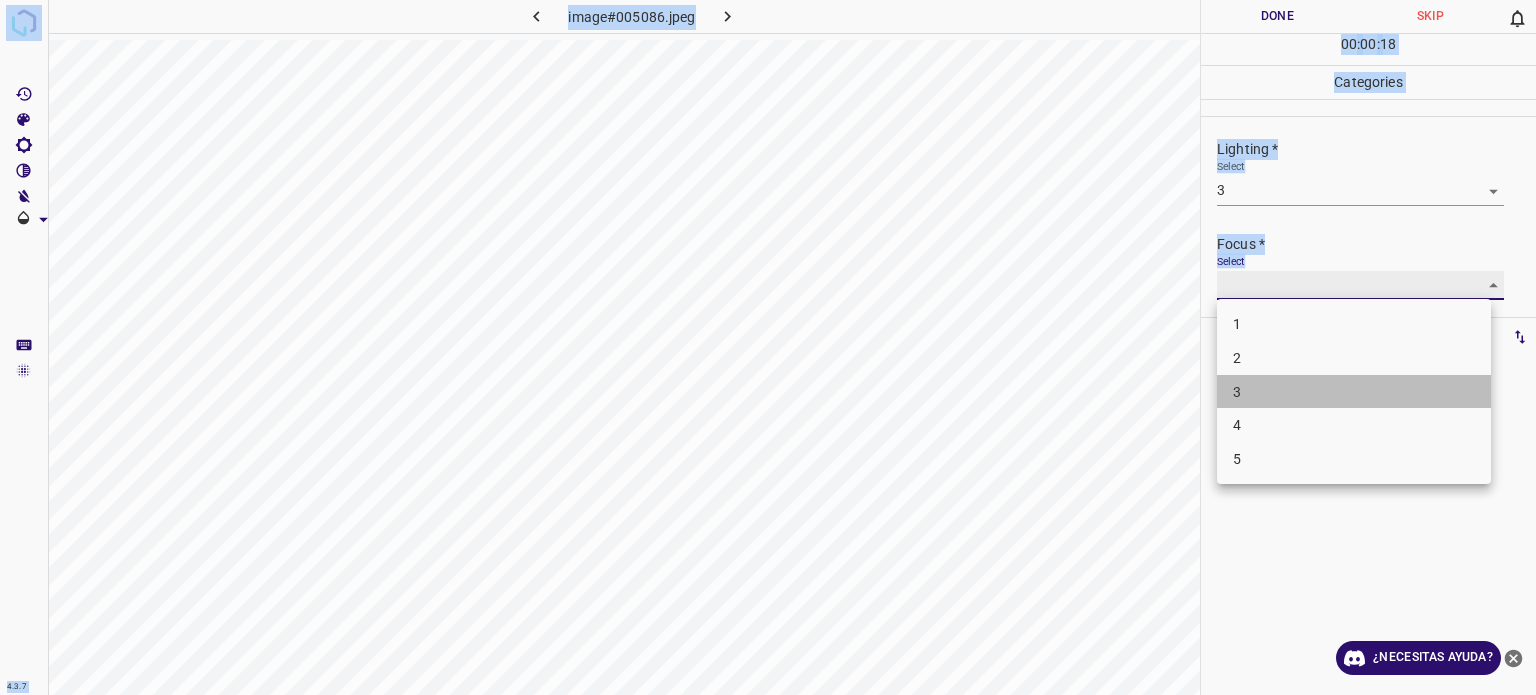 type on "3" 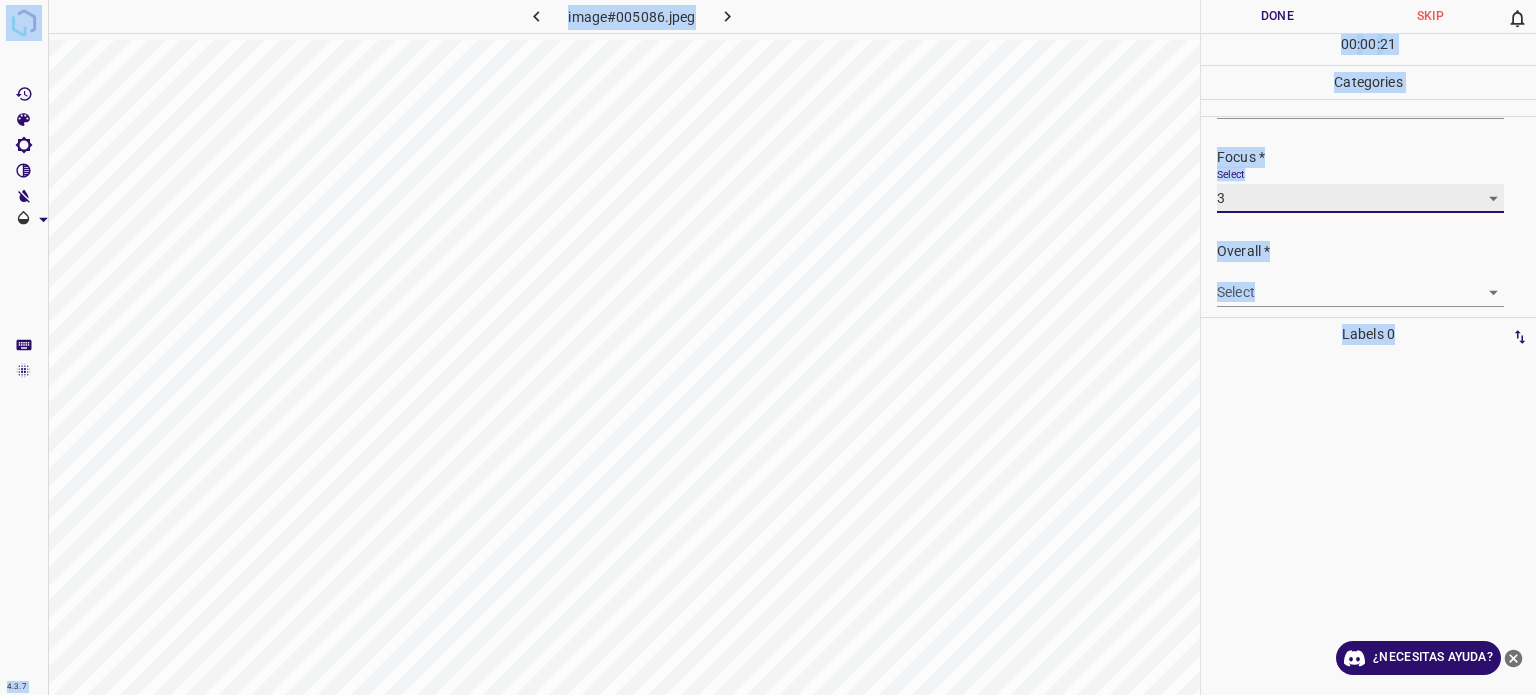 scroll, scrollTop: 98, scrollLeft: 0, axis: vertical 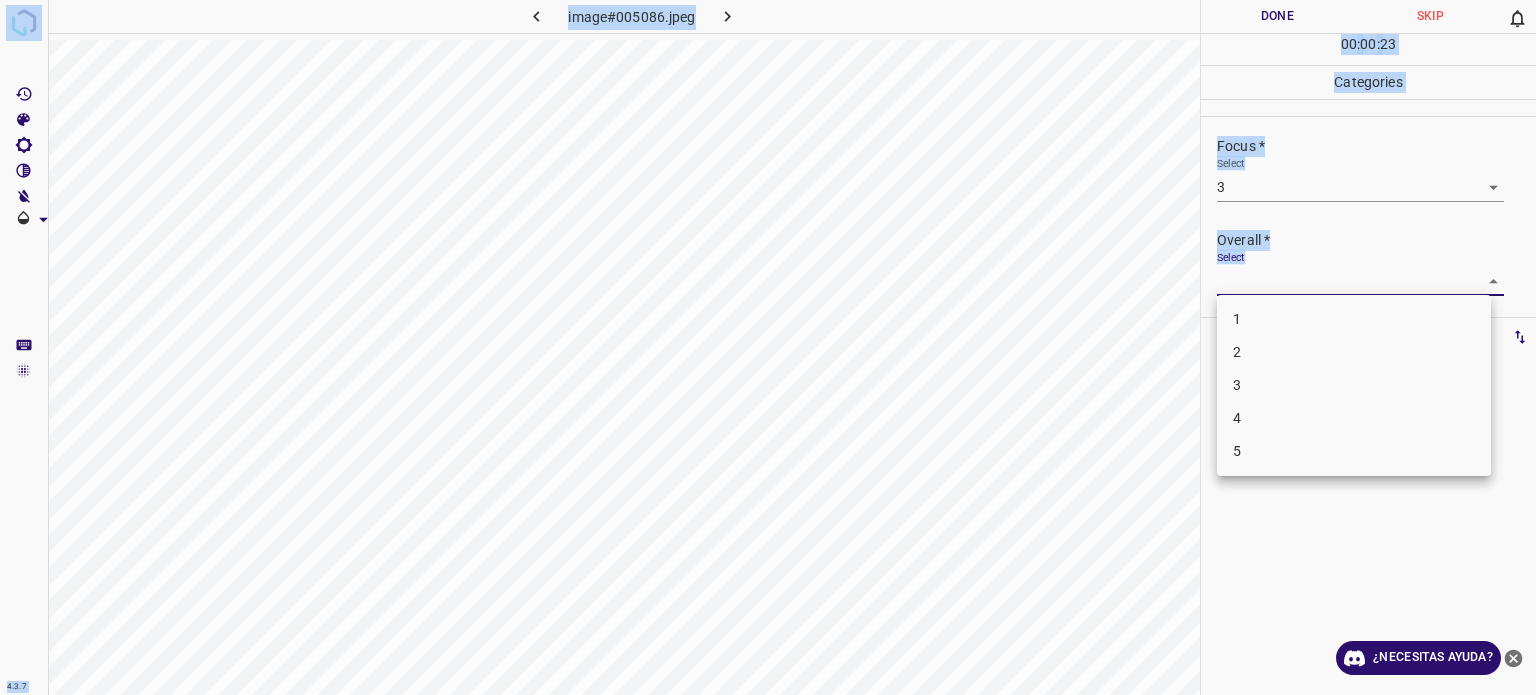 click on "4.3.7 image#005086.jpeg Done Skip 0 00   : 00   : 23   Categories Lighting *  Select 3 3 Focus *  Select 3 3 Overall *  Select ​ Labels   0 Categories 1 Lighting 2 Focus 3 Overall Tools Space Change between modes (Draw & Edit) I Auto labeling R Restore zoom M Zoom in N Zoom out Delete Delete selecte label Filters Z Restore filters X Saturation filter C Brightness filter V Contrast filter B Gray scale filter General O Download ¿Necesitas ayuda? - Texto - Esconder - Borrar Texto original Valora esta traducción Tu opinión servirá para ayudar a mejorar el Traductor de Google 1 2 3 4 5" at bounding box center (768, 347) 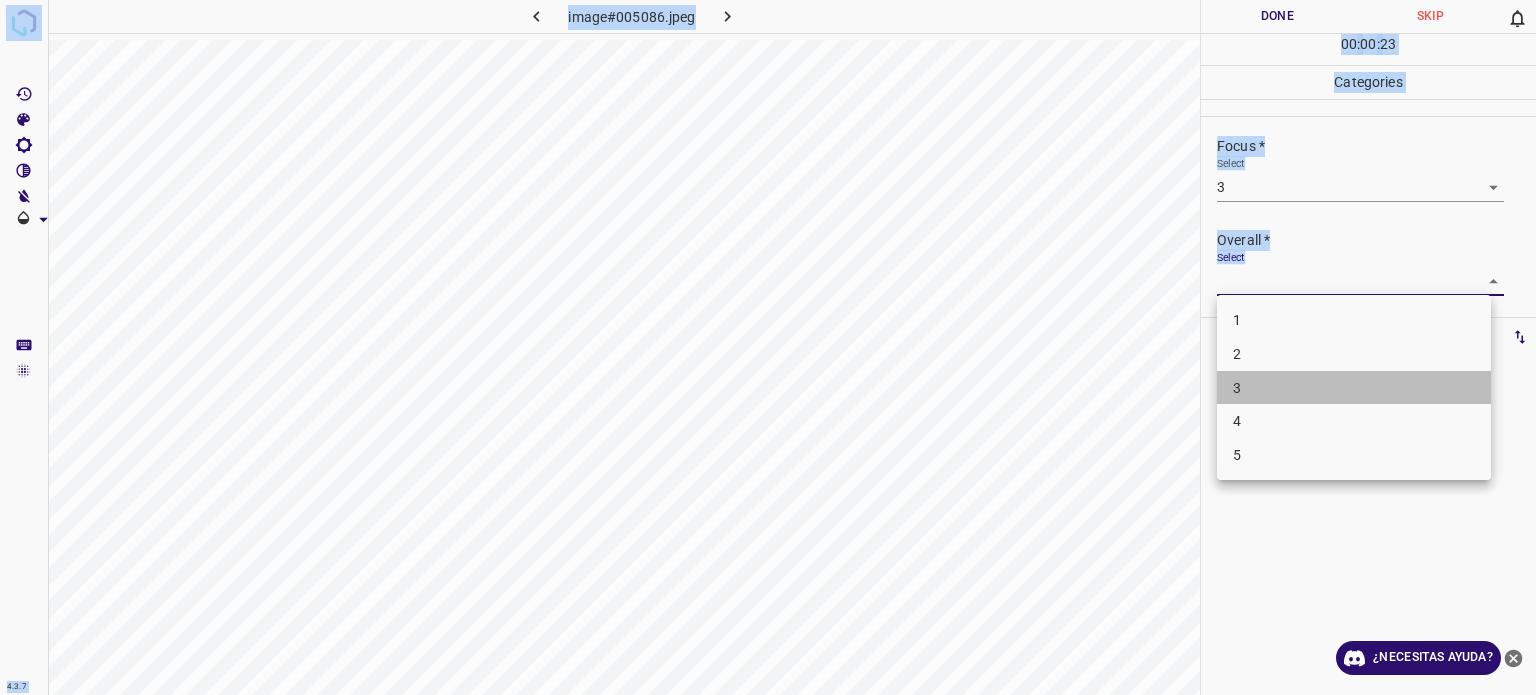click on "3" at bounding box center (1354, 388) 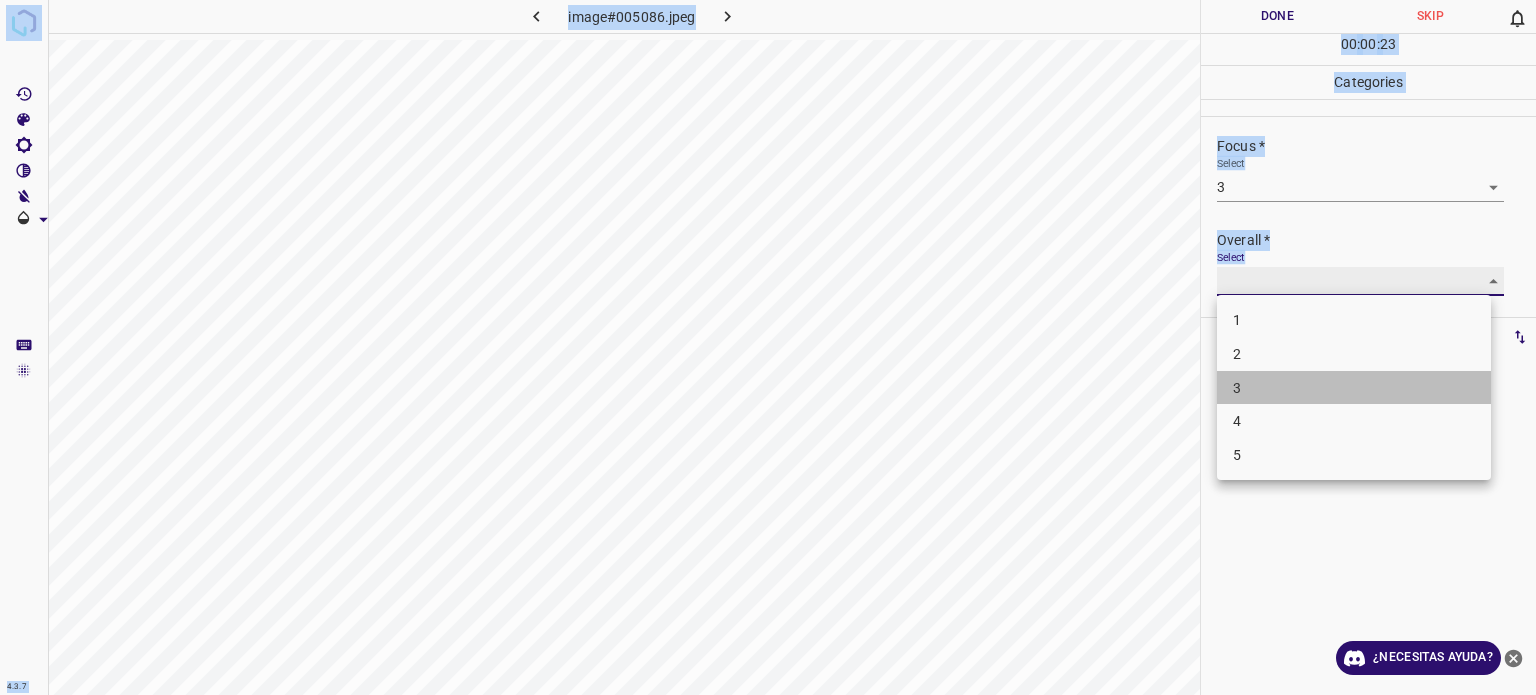 type on "3" 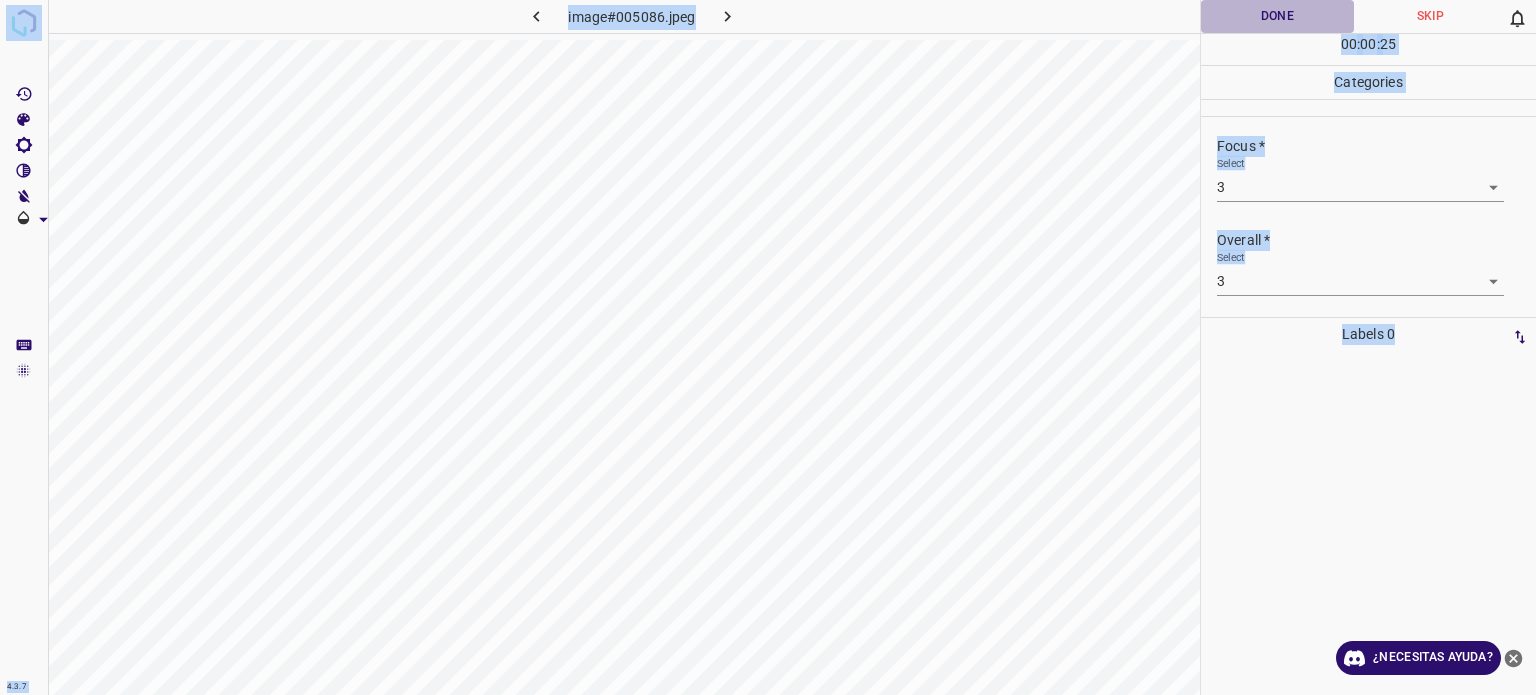 click on "Done" at bounding box center [1277, 16] 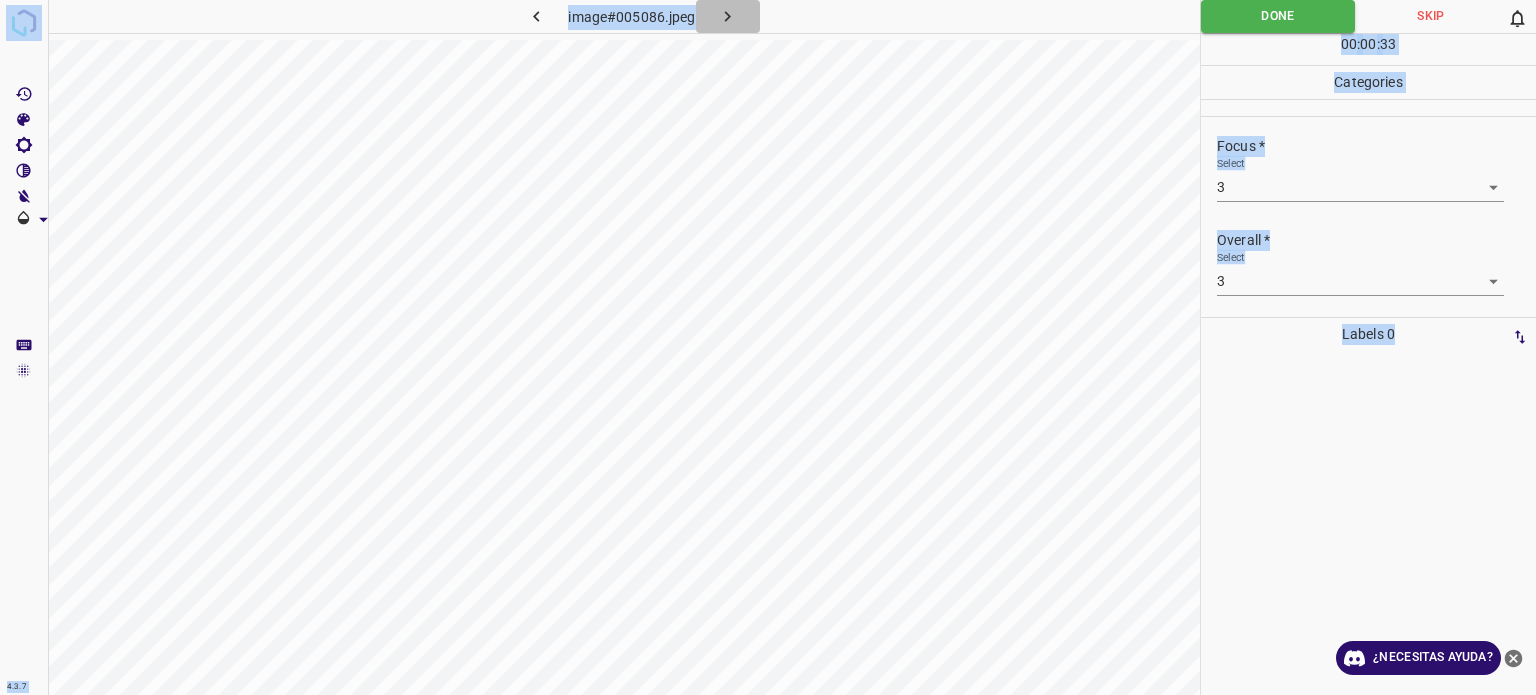 click 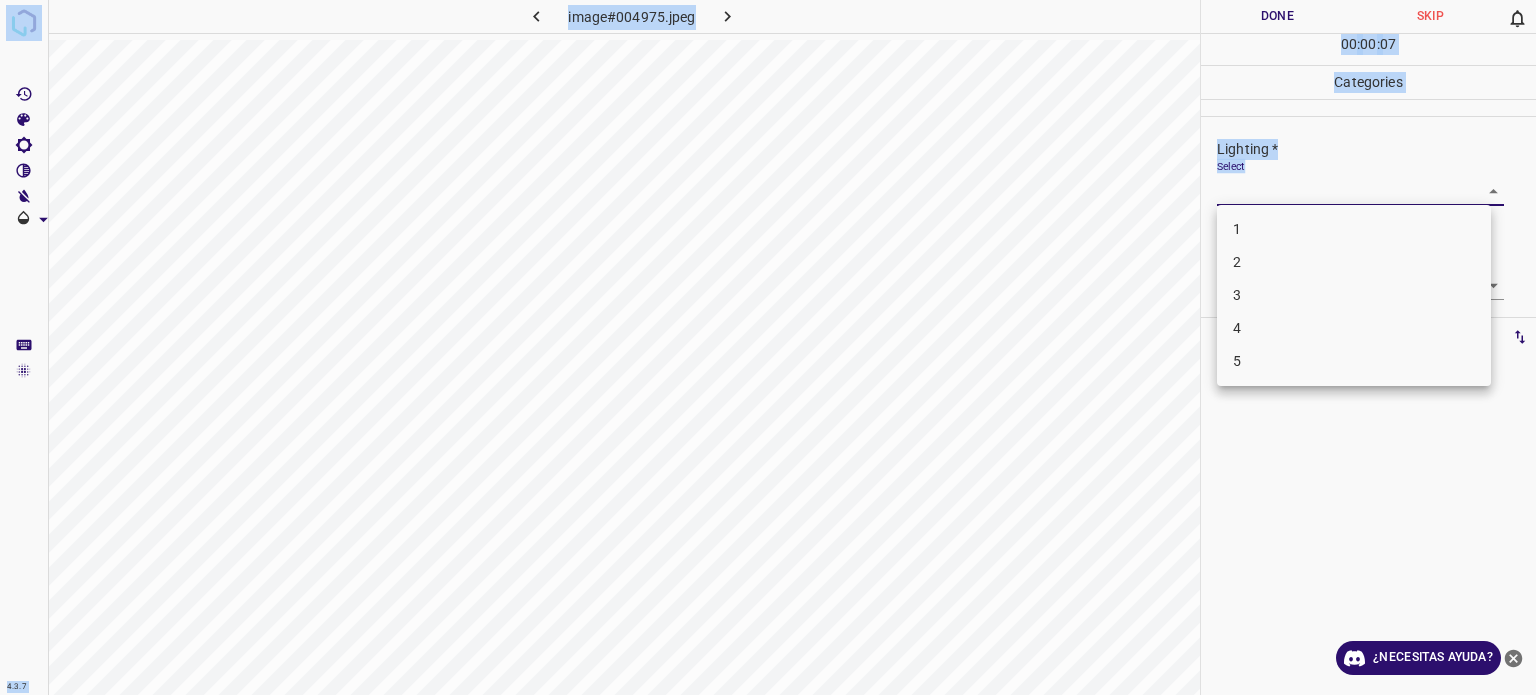 click on "4.3.7 image#004975.jpeg Done Skip 0 00   : 00   : 07   Categories Lighting *  Select ​ Focus *  Select ​ Overall *  Select ​ Labels   0 Categories 1 Lighting 2 Focus 3 Overall Tools Space Change between modes (Draw & Edit) I Auto labeling R Restore zoom M Zoom in N Zoom out Delete Delete selecte label Filters Z Restore filters X Saturation filter C Brightness filter V Contrast filter B Gray scale filter General O Download ¿Necesitas ayuda? - Texto - Esconder - Borrar Texto original Valora esta traducción Tu opinión servirá para ayudar a mejorar el Traductor de Google 1 2 3 4 5" at bounding box center (768, 347) 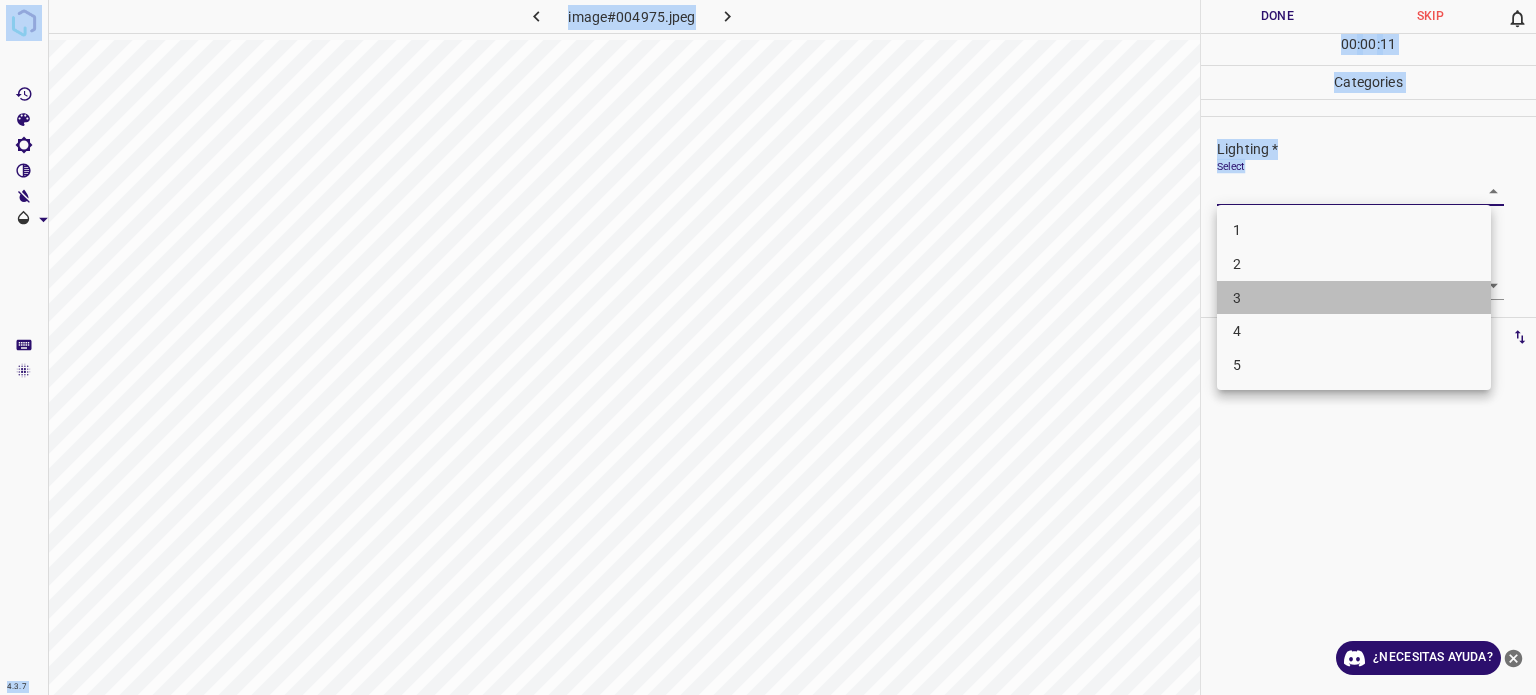 click on "3" at bounding box center [1354, 298] 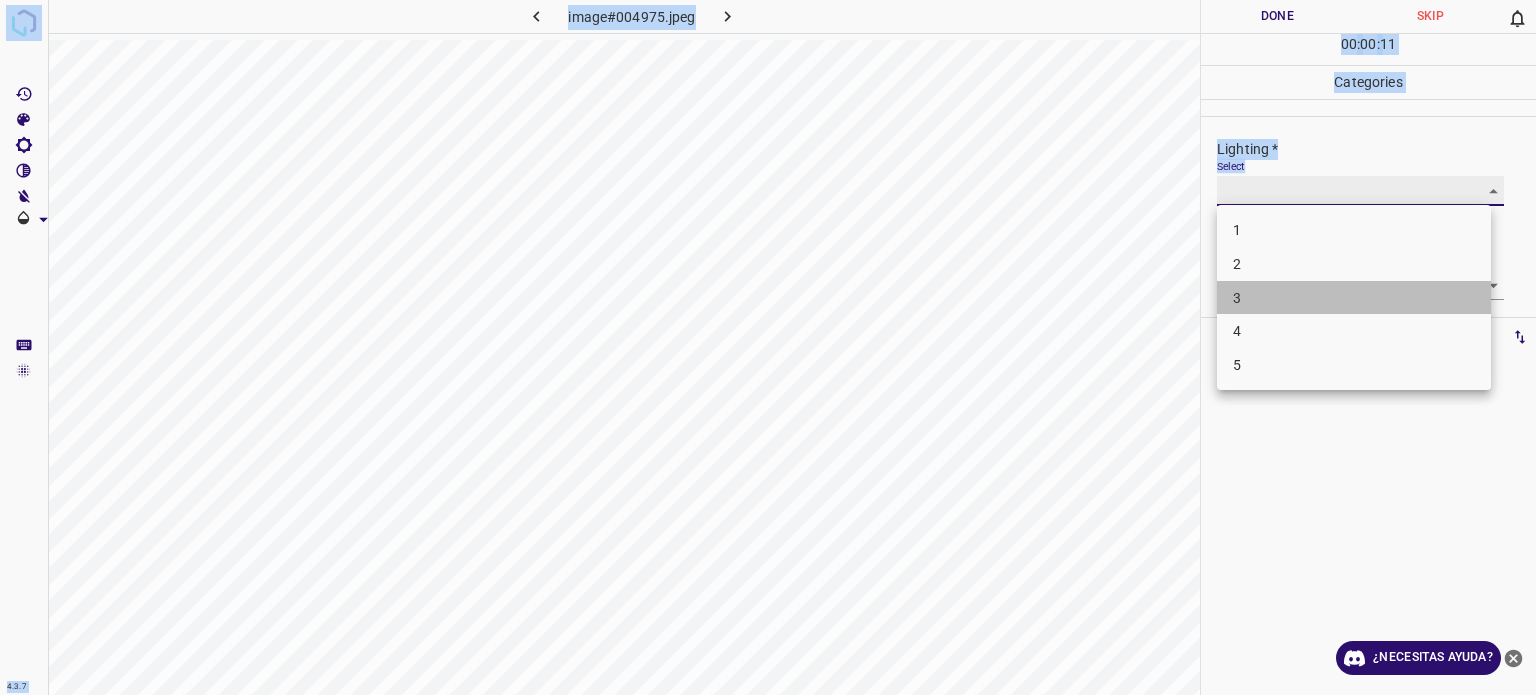 type on "3" 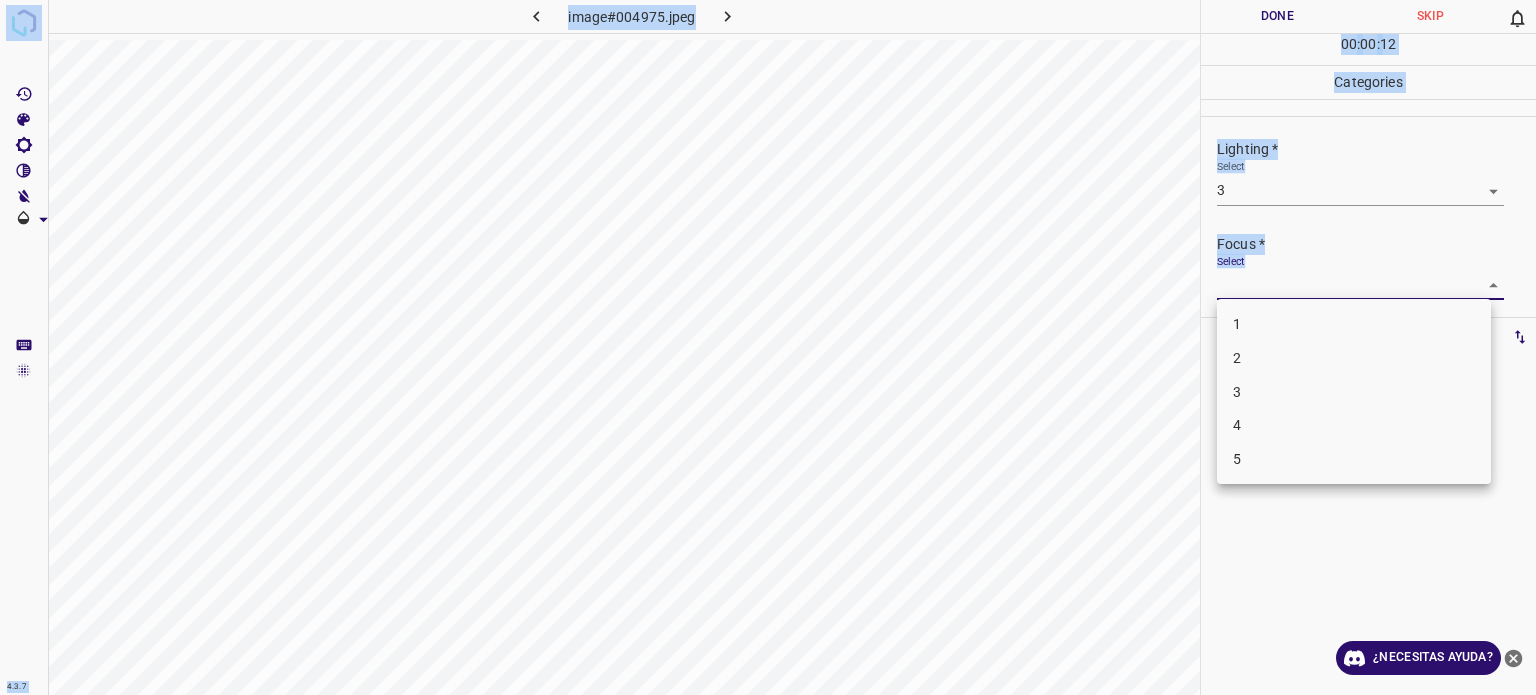 click on "4.3.7 image#004975.jpeg Done Skip 0 00   : 00   : 12   Categories Lighting *  Select 3 3 Focus *  Select ​ Overall *  Select ​ Labels   0 Categories 1 Lighting 2 Focus 3 Overall Tools Space Change between modes (Draw & Edit) I Auto labeling R Restore zoom M Zoom in N Zoom out Delete Delete selecte label Filters Z Restore filters X Saturation filter C Brightness filter V Contrast filter B Gray scale filter General O Download ¿Necesitas ayuda? - Texto - Esconder - Borrar Texto original Valora esta traducción Tu opinión servirá para ayudar a mejorar el Traductor de Google 1 2 3 4 5" at bounding box center [768, 347] 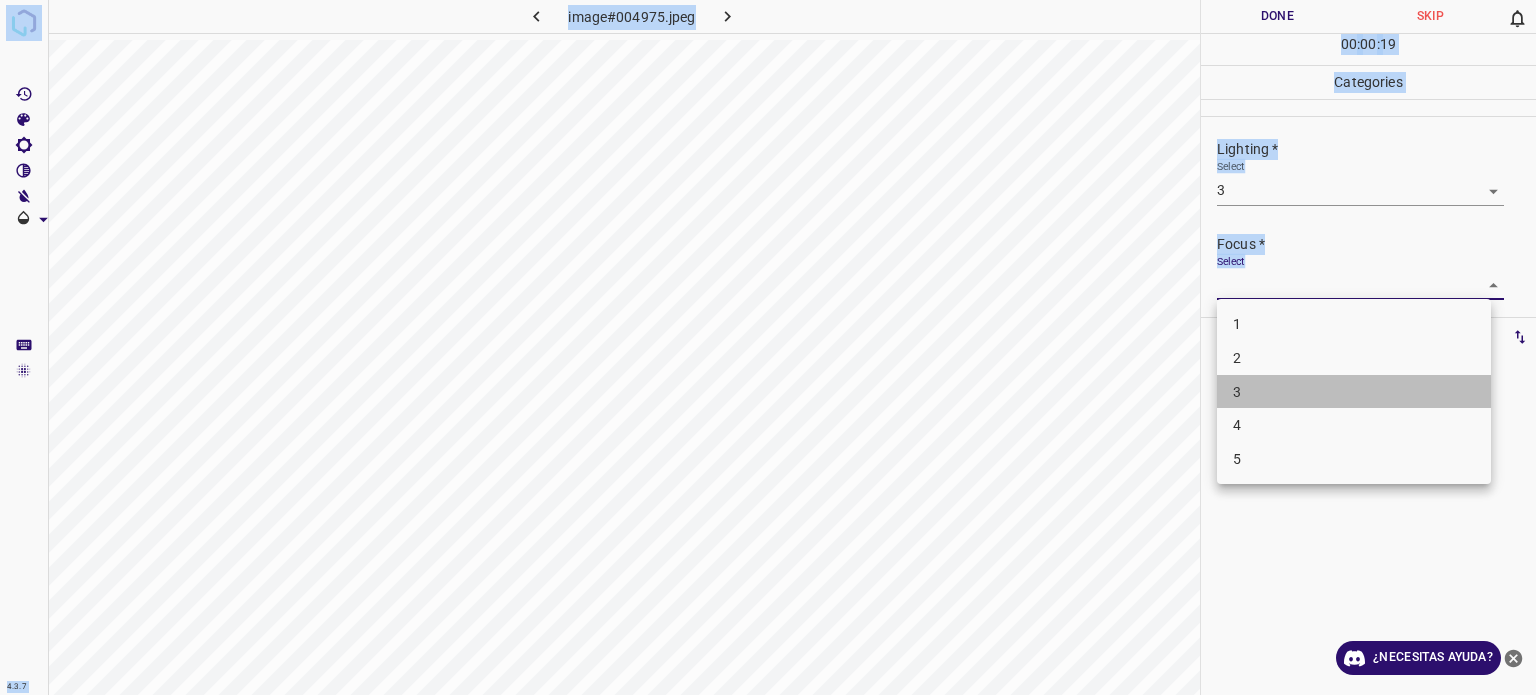 click on "3" at bounding box center [1237, 392] 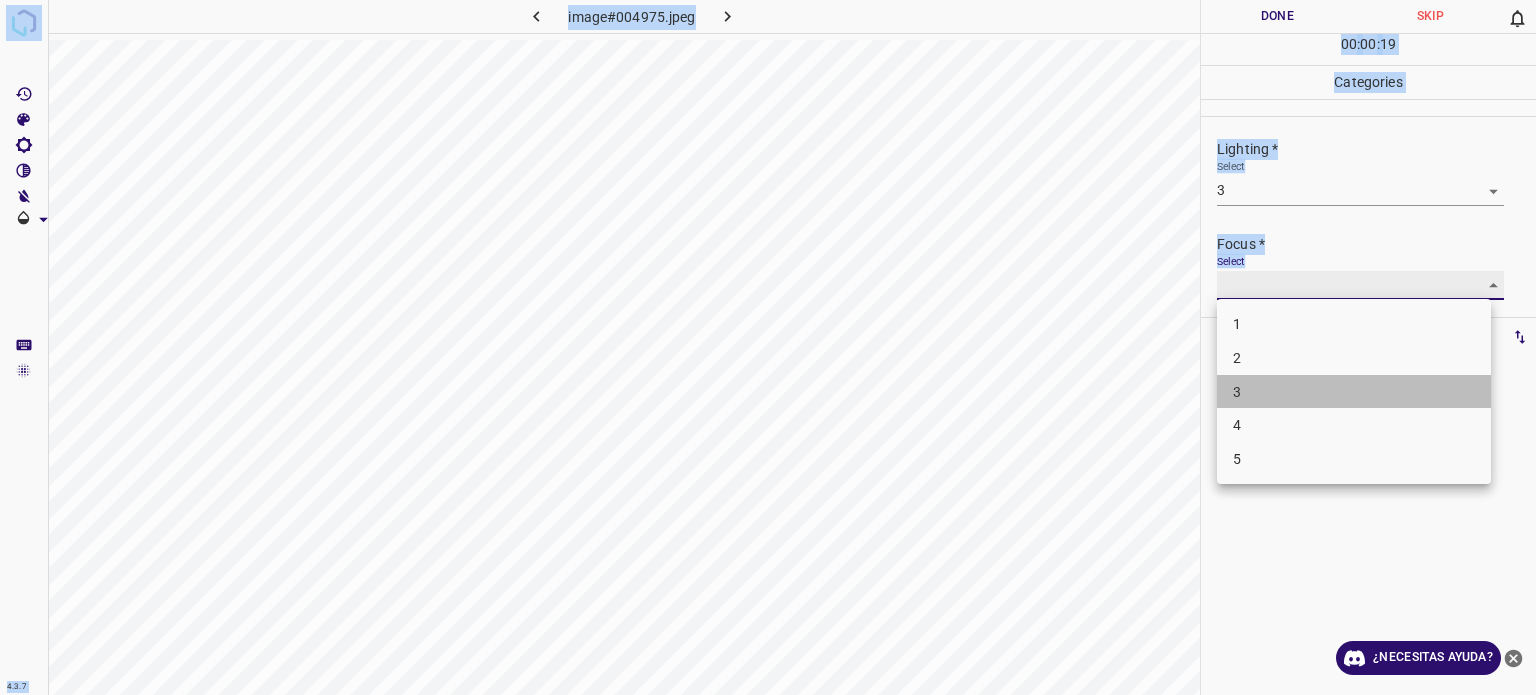 type on "3" 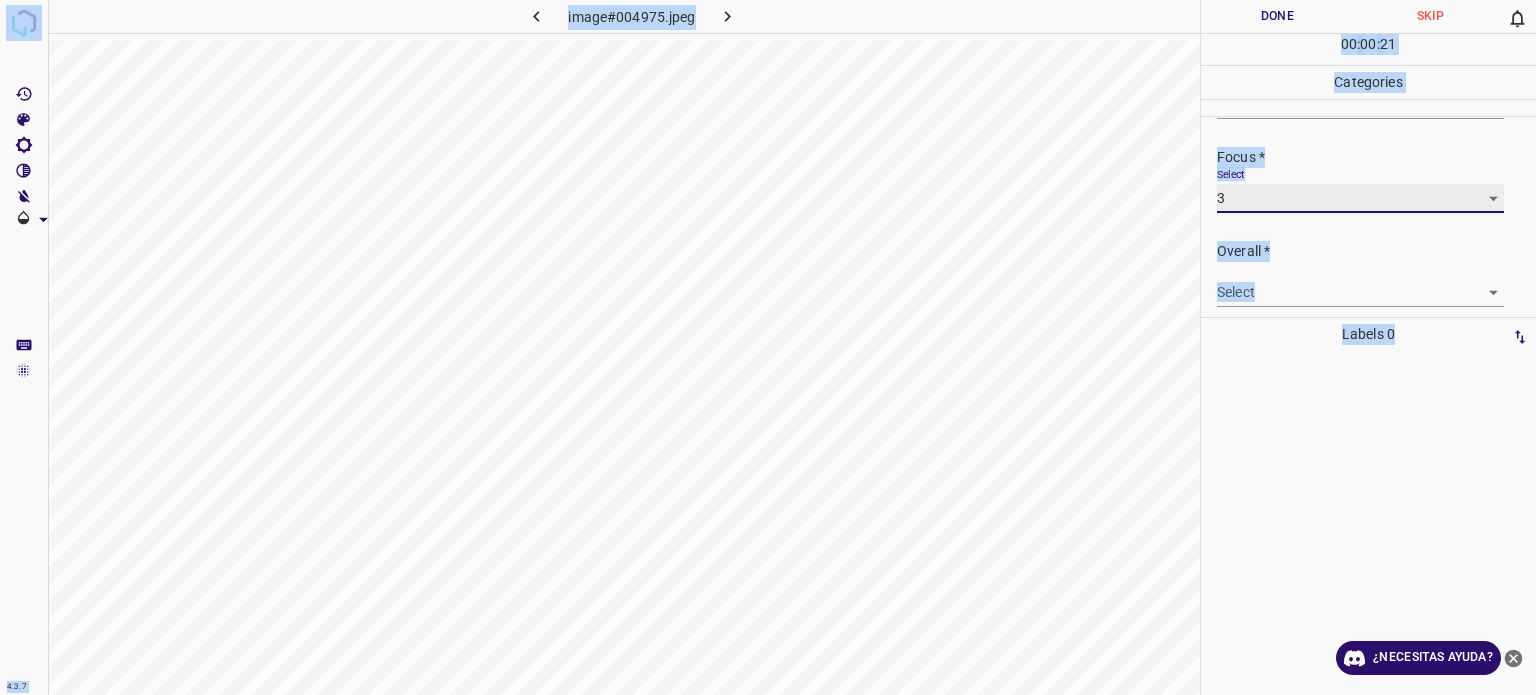 scroll, scrollTop: 98, scrollLeft: 0, axis: vertical 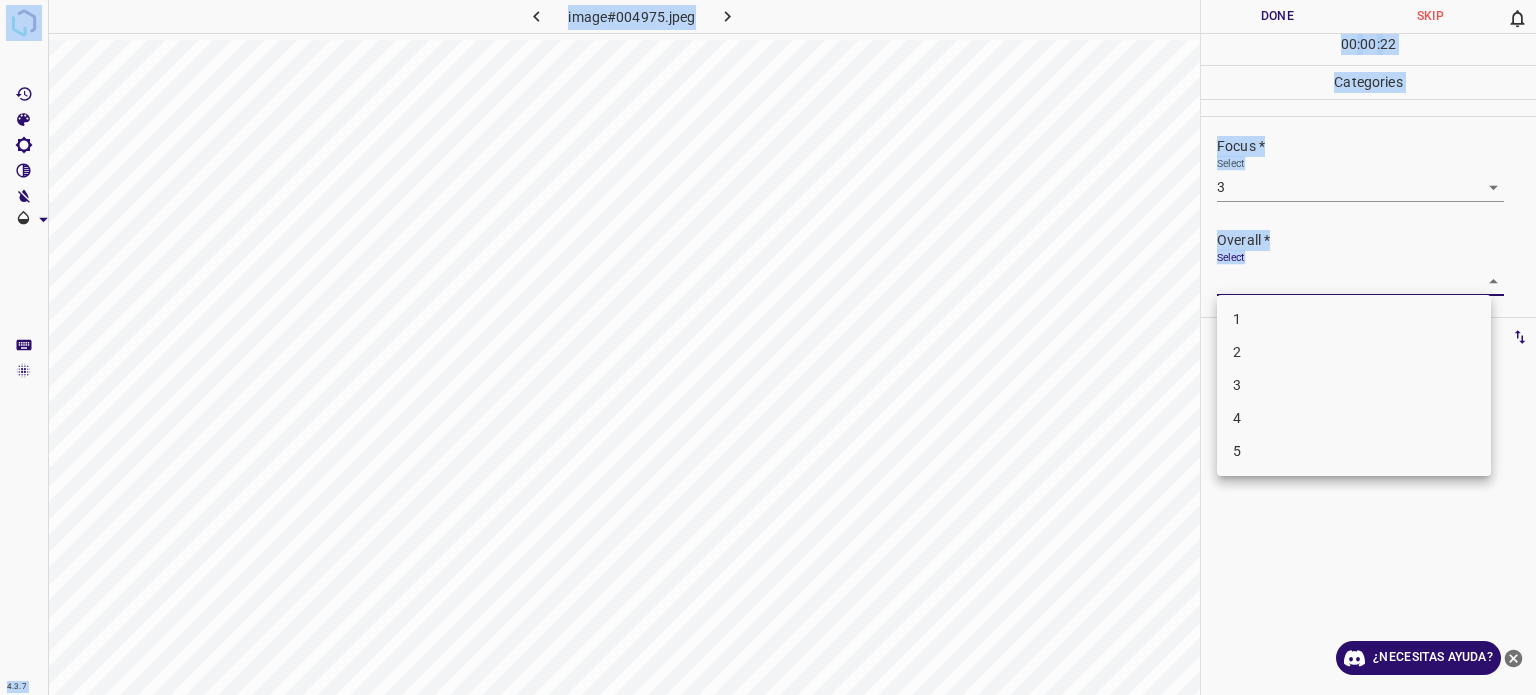 click on "4.3.7 image#004975.jpeg Done Skip 0 00   : 00   : 22   Categories Lighting *  Select 3 3 Focus *  Select 3 3 Overall *  Select ​ Labels   0 Categories 1 Lighting 2 Focus 3 Overall Tools Space Change between modes (Draw & Edit) I Auto labeling R Restore zoom M Zoom in N Zoom out Delete Delete selecte label Filters Z Restore filters X Saturation filter C Brightness filter V Contrast filter B Gray scale filter General O Download ¿Necesitas ayuda? - Texto - Esconder - Borrar Texto original Valora esta traducción Tu opinión servirá para ayudar a mejorar el Traductor de Google 1 2 3 4 5" at bounding box center (768, 347) 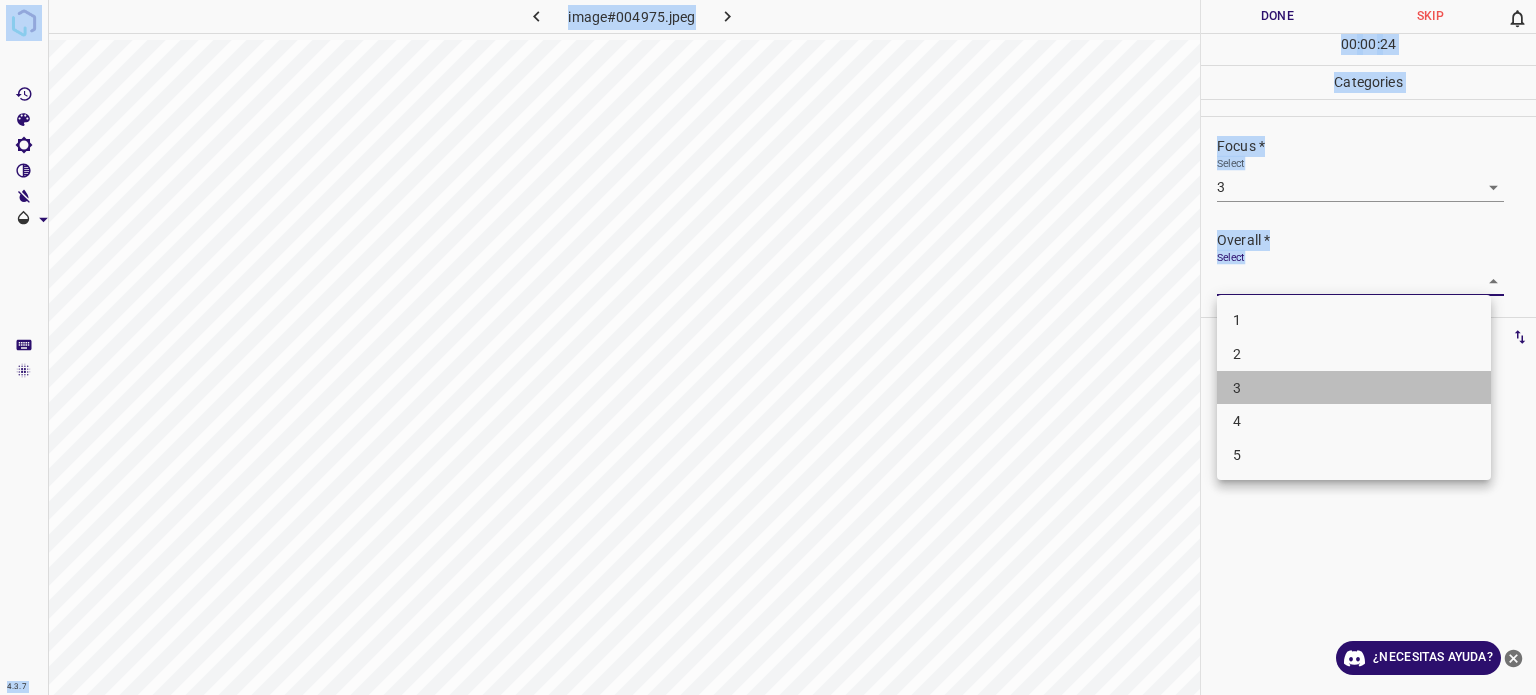click on "3" at bounding box center (1354, 388) 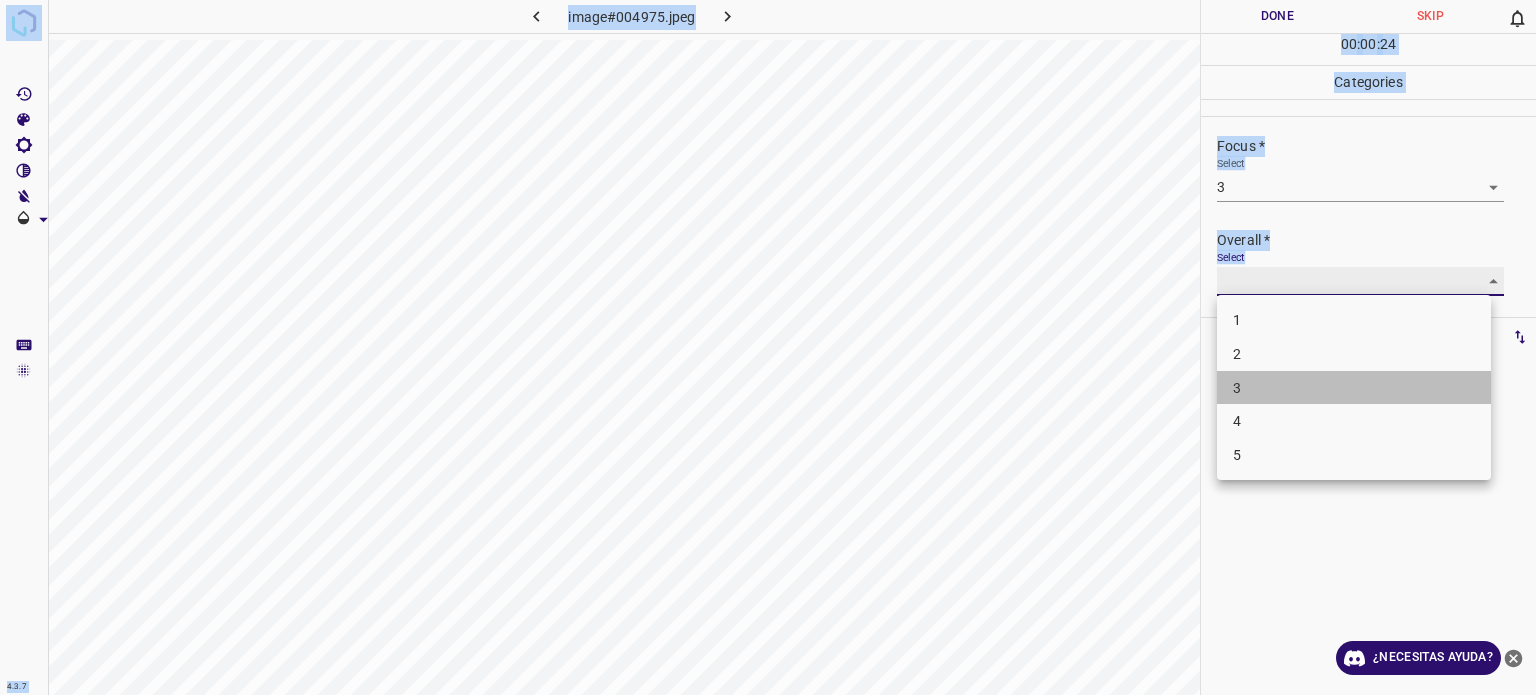 type on "3" 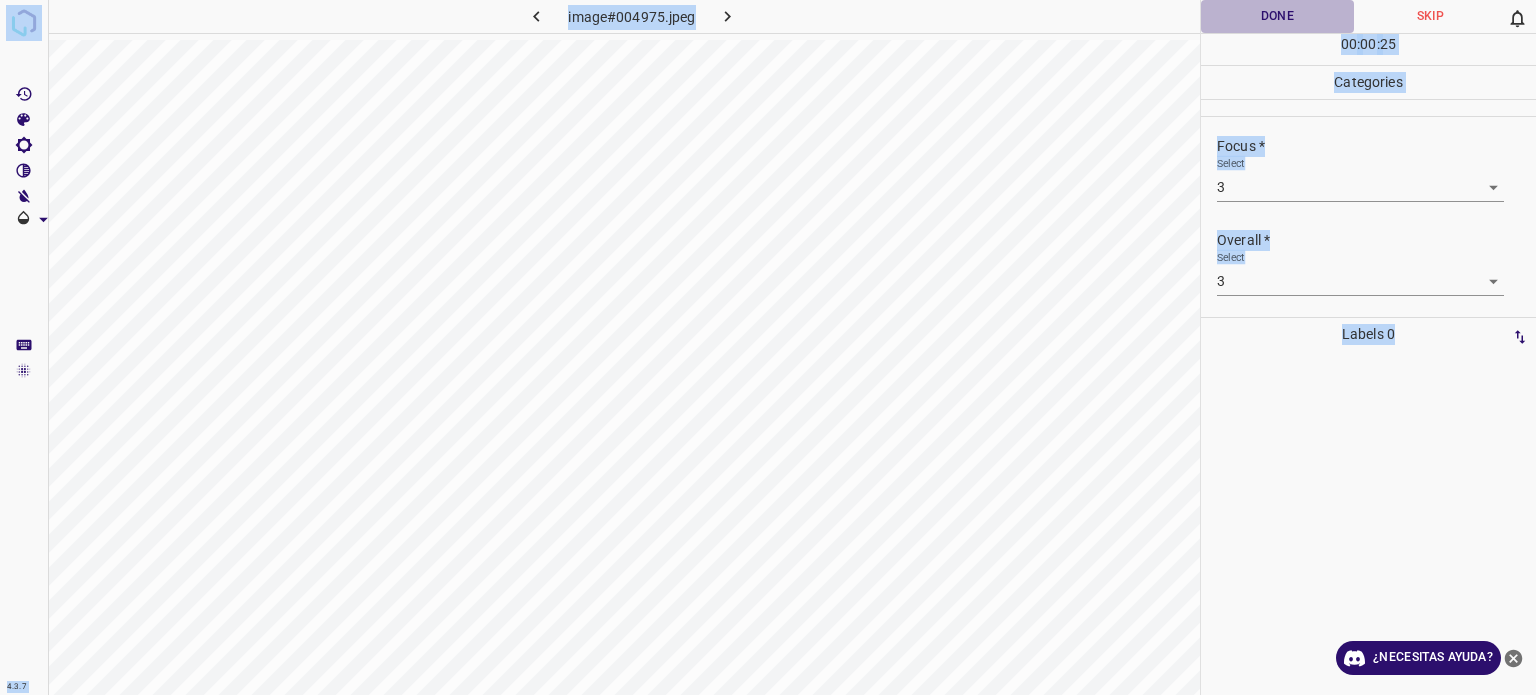 click on "Done" at bounding box center (1277, 16) 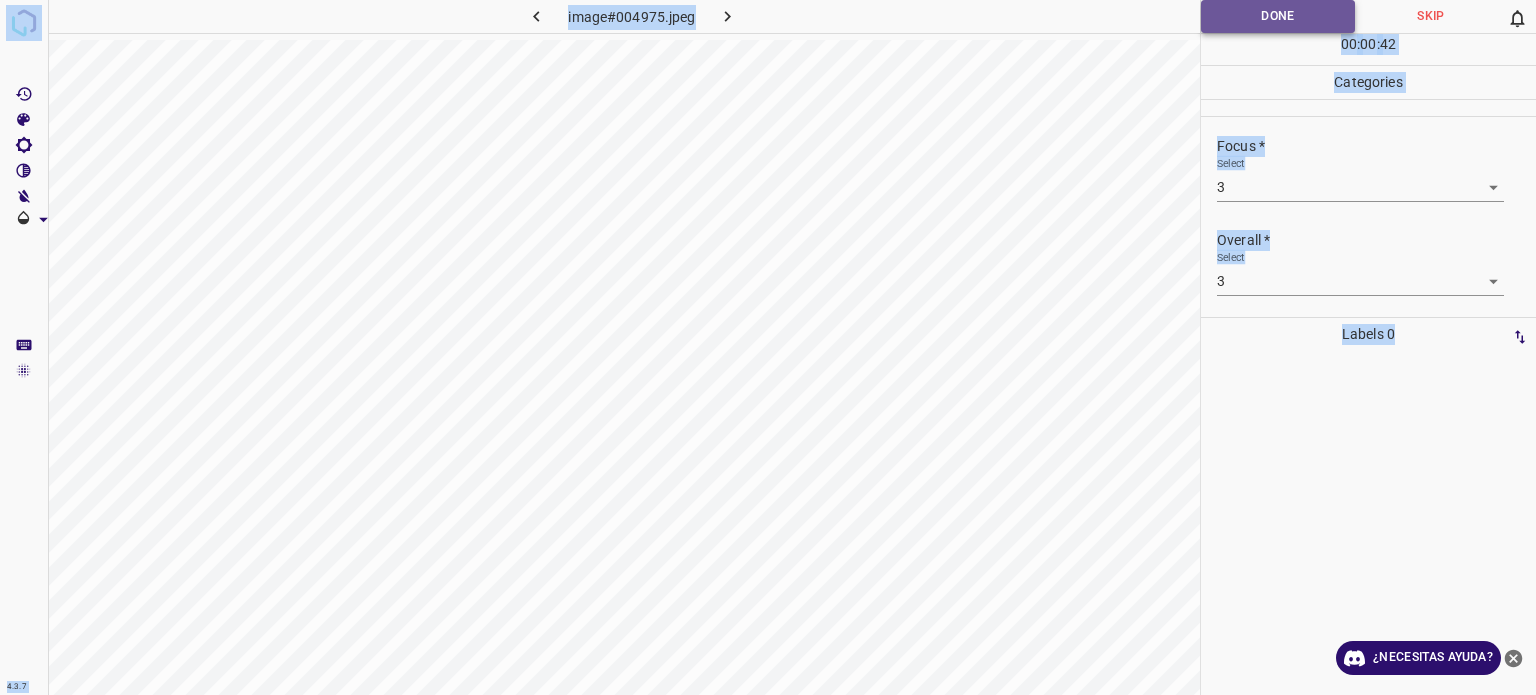 click on "Done" at bounding box center [1278, 16] 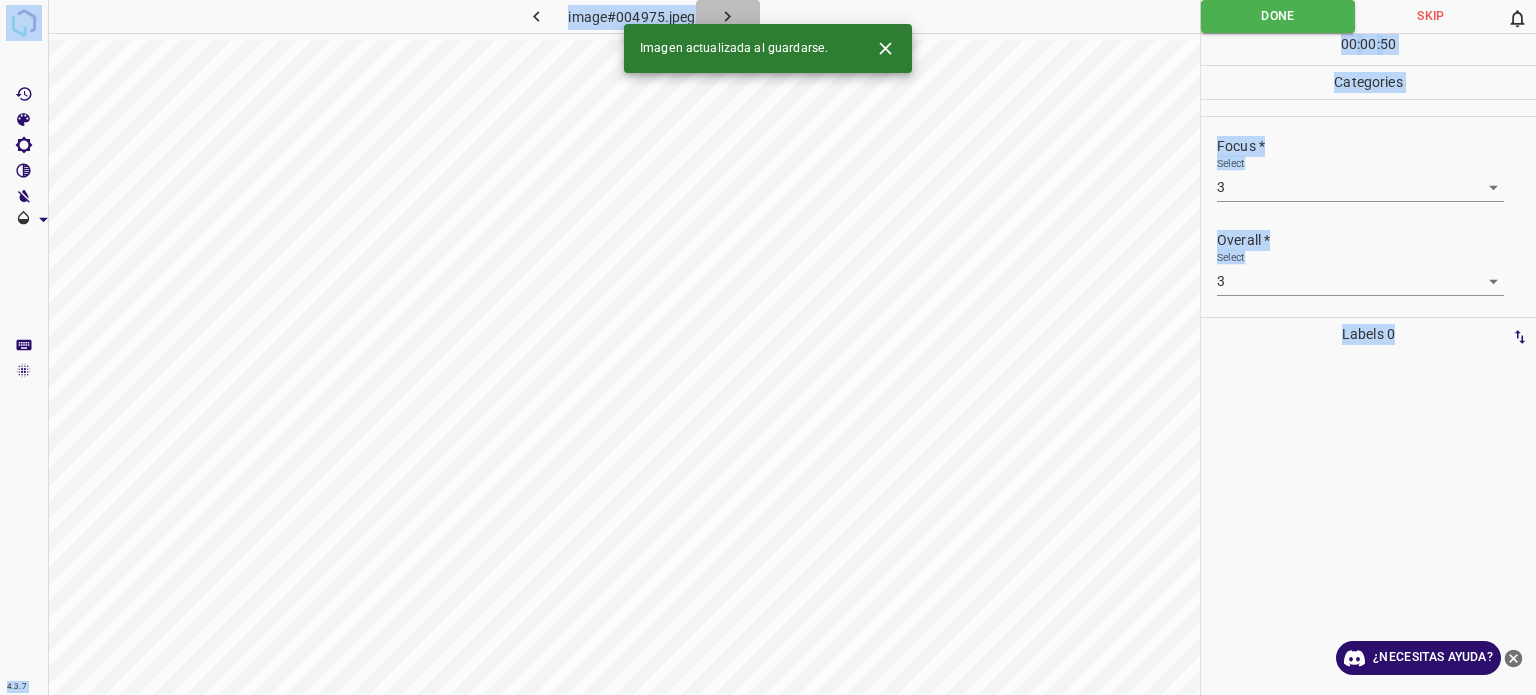 click 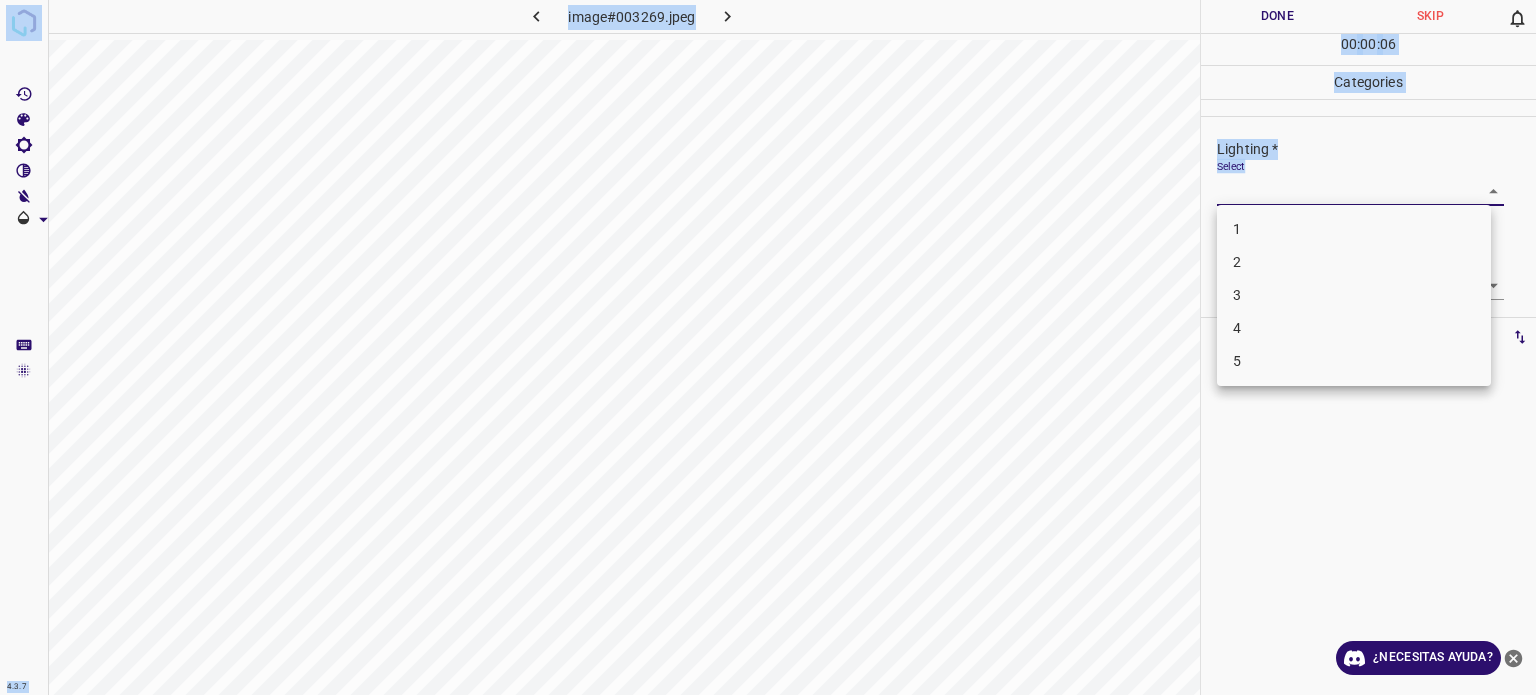 click on "4.3.7 image#003269.jpeg Done Skip 0 00   : 00   : 06   Categories Lighting *  Select ​ Focus *  Select ​ Overall *  Select ​ Labels   0 Categories 1 Lighting 2 Focus 3 Overall Tools Space Change between modes (Draw & Edit) I Auto labeling R Restore zoom M Zoom in N Zoom out Delete Delete selecte label Filters Z Restore filters X Saturation filter C Brightness filter V Contrast filter B Gray scale filter General O Download ¿Necesitas ayuda? - Texto - Esconder - Borrar Texto original Valora esta traducción Tu opinión servirá para ayudar a mejorar el Traductor de Google 1 2 3 4 5" at bounding box center (768, 347) 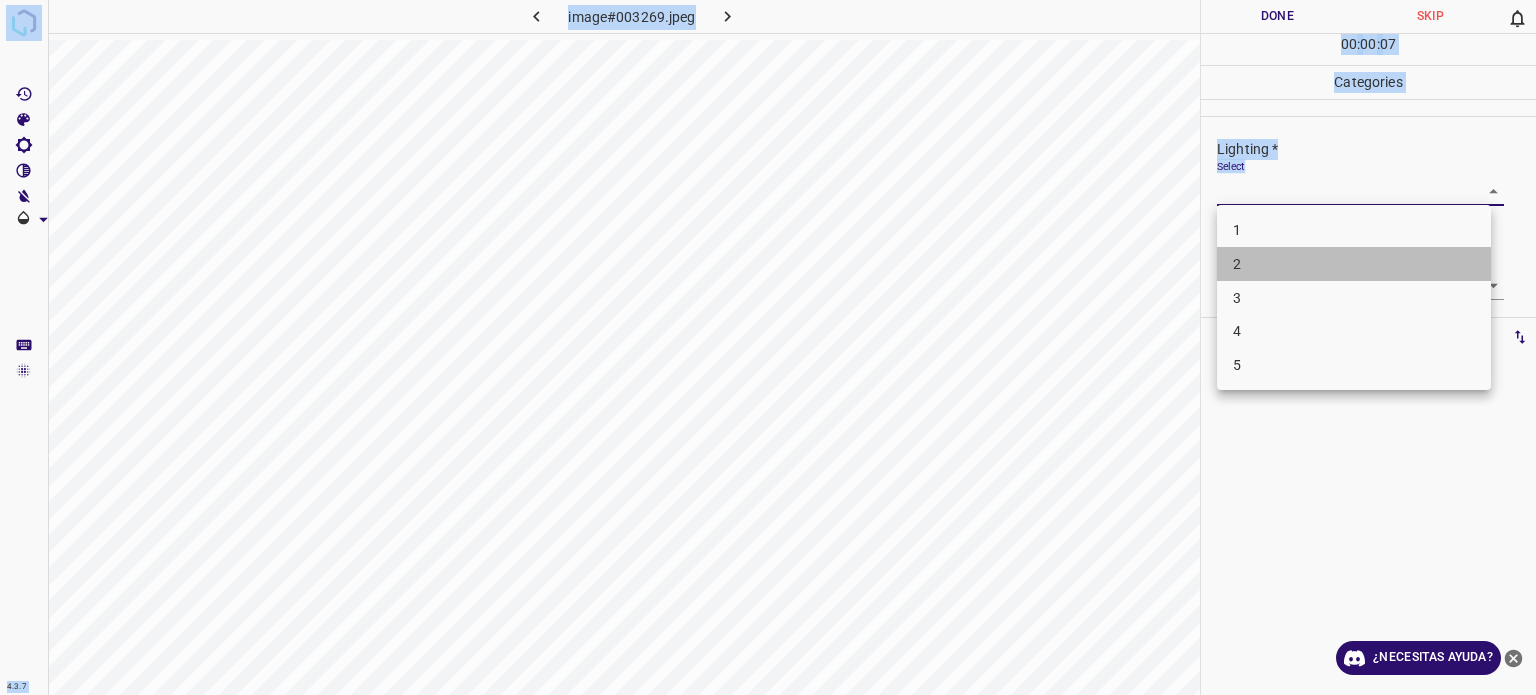 click on "2" at bounding box center (1354, 264) 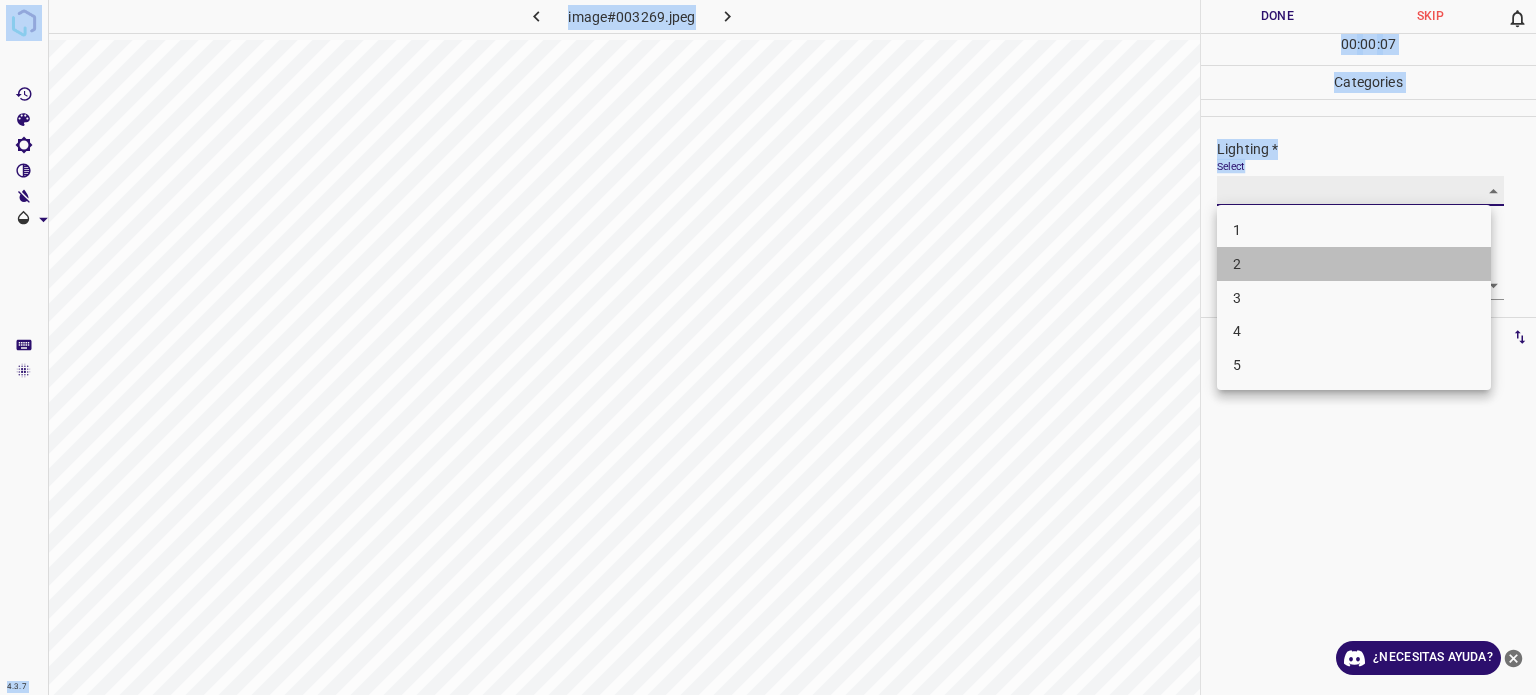 type on "2" 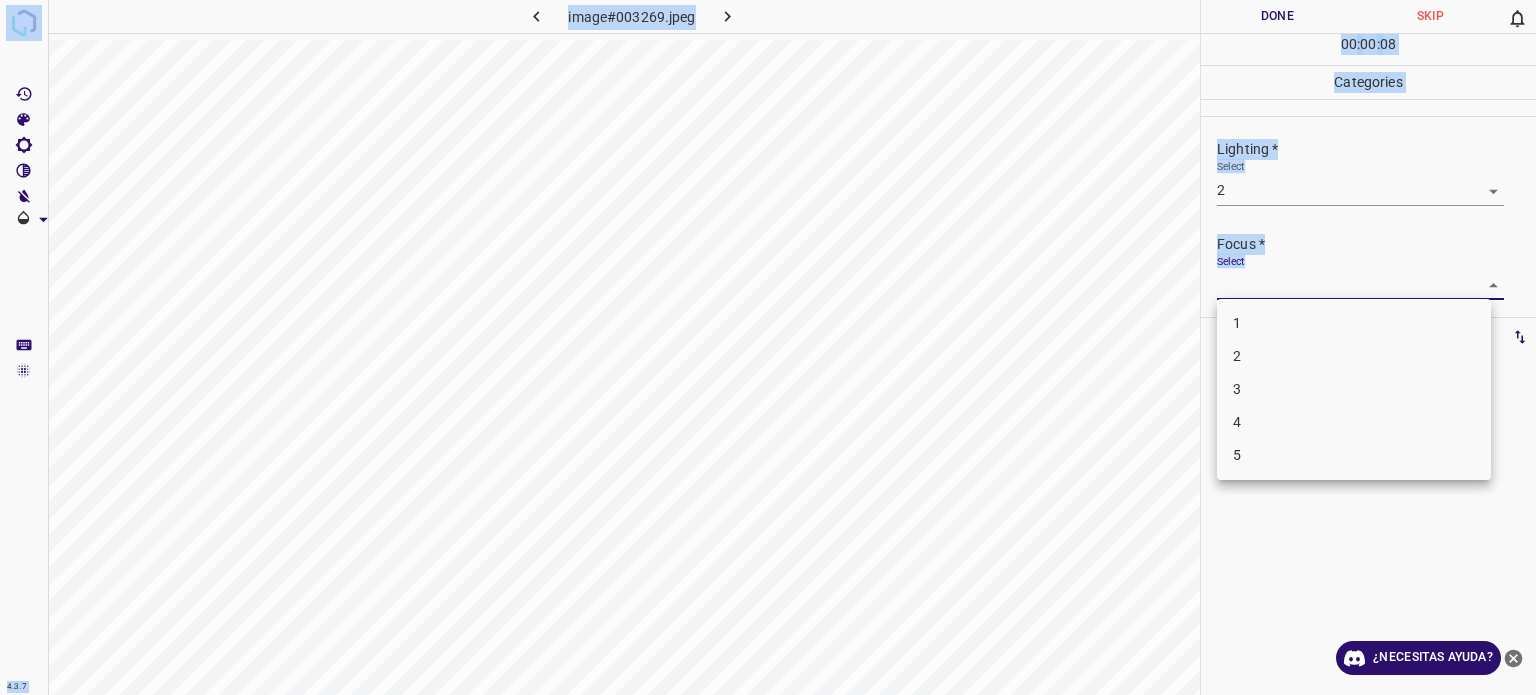 click on "4.3.7 image#003269.jpeg Done Skip 0 00   : 00   : 08   Categories Lighting *  Select 2 2 Focus *  Select ​ Overall *  Select ​ Labels   0 Categories 1 Lighting 2 Focus 3 Overall Tools Space Change between modes (Draw & Edit) I Auto labeling R Restore zoom M Zoom in N Zoom out Delete Delete selecte label Filters Z Restore filters X Saturation filter C Brightness filter V Contrast filter B Gray scale filter General O Download ¿Necesitas ayuda? - Texto - Esconder - Borrar Texto original Valora esta traducción Tu opinión servirá para ayudar a mejorar el Traductor de Google 1 2 3 4 5" at bounding box center [768, 347] 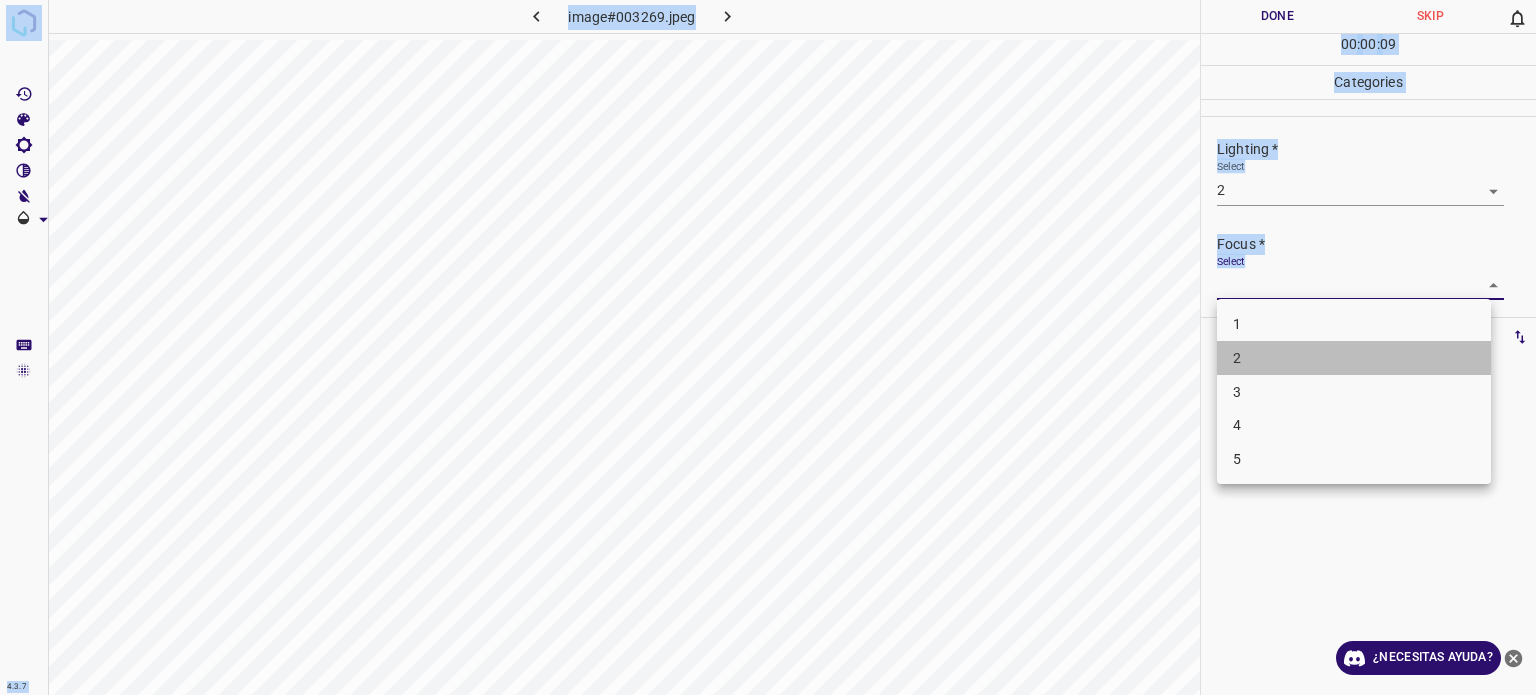 click on "2" at bounding box center [1354, 358] 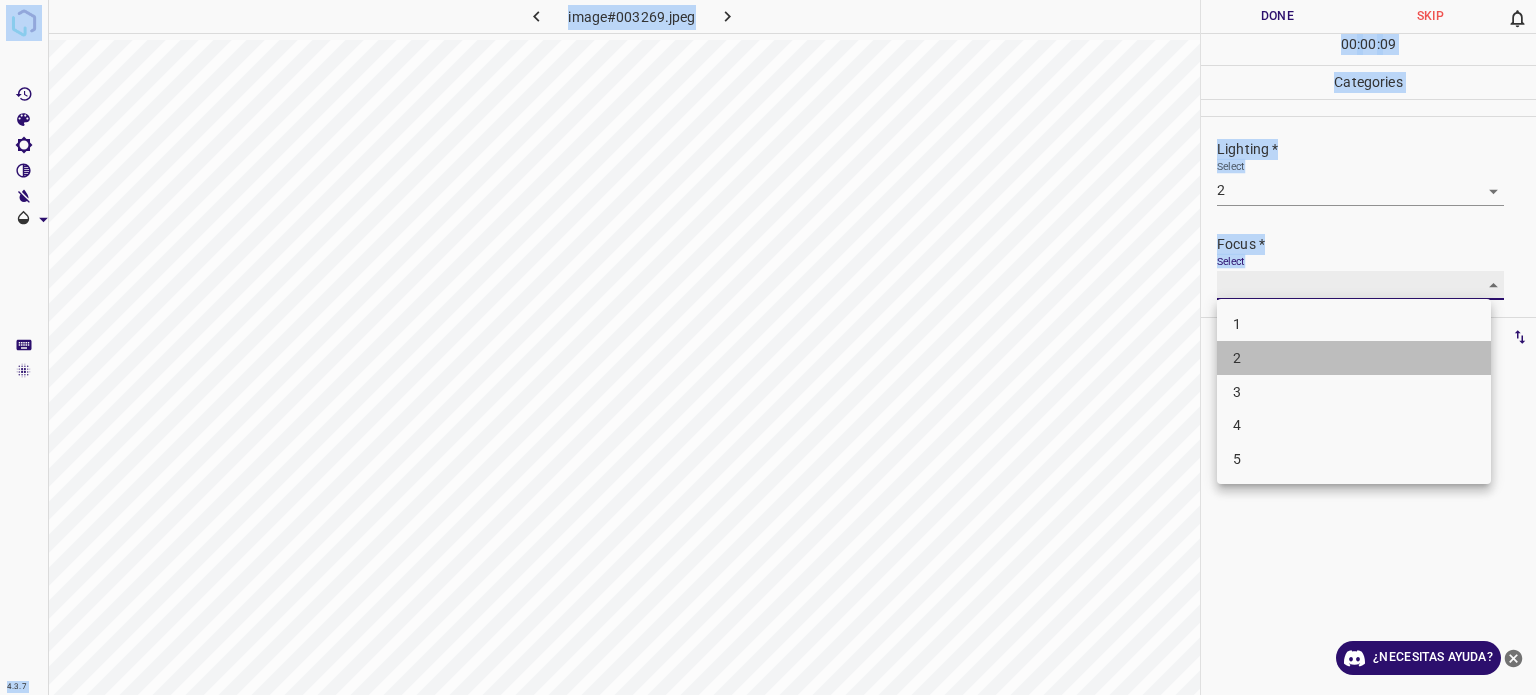 type on "2" 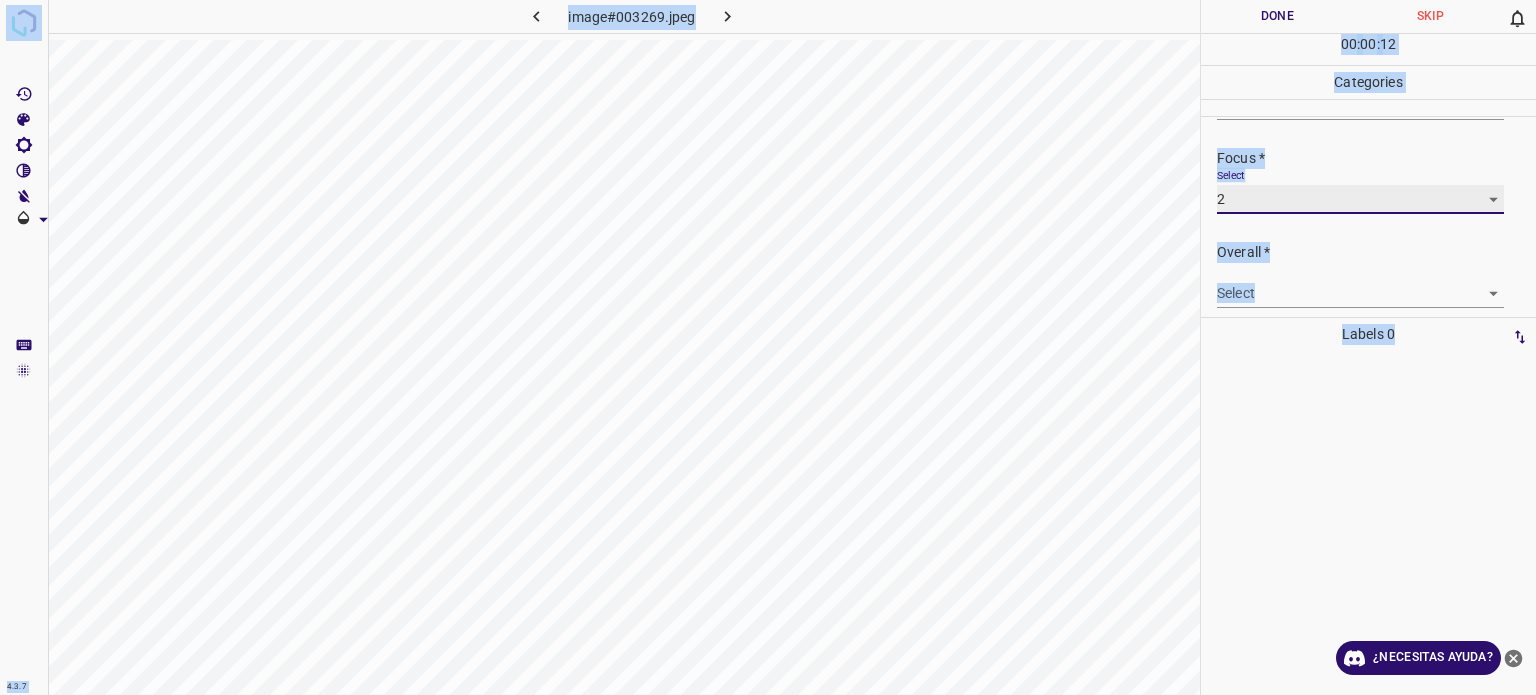 scroll, scrollTop: 98, scrollLeft: 0, axis: vertical 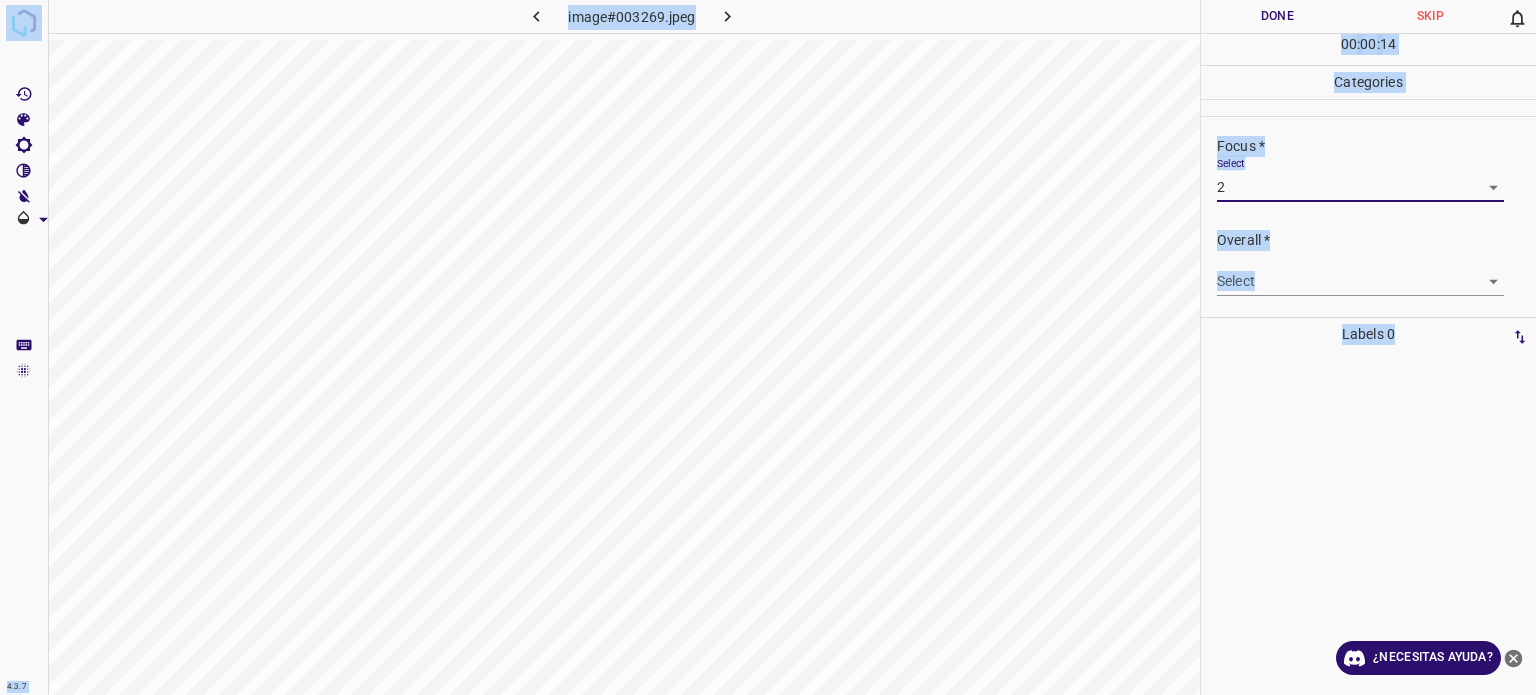 click on "4.3.7 image#003269.jpeg Done Skip 0 00   : 00   : 14   Categories Lighting *  Select 2 2 Focus *  Select 2 2 Overall *  Select ​ Labels   0 Categories 1 Lighting 2 Focus 3 Overall Tools Space Change between modes (Draw & Edit) I Auto labeling R Restore zoom M Zoom in N Zoom out Delete Delete selecte label Filters Z Restore filters X Saturation filter C Brightness filter V Contrast filter B Gray scale filter General O Download ¿Necesitas ayuda? - Texto - Esconder - Borrar Texto original Valora esta traducción Tu opinión servirá para ayudar a mejorar el Traductor de Google" at bounding box center (768, 347) 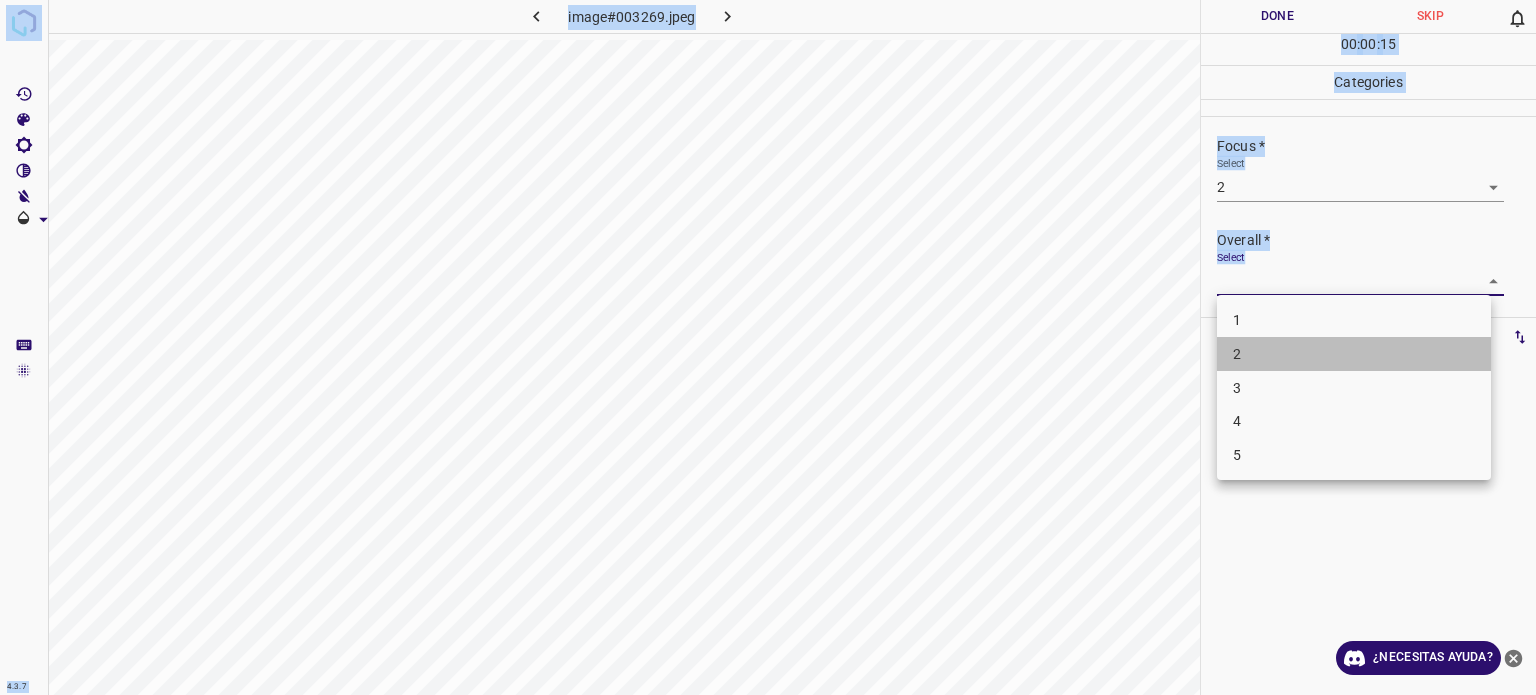 click on "2" at bounding box center (1354, 354) 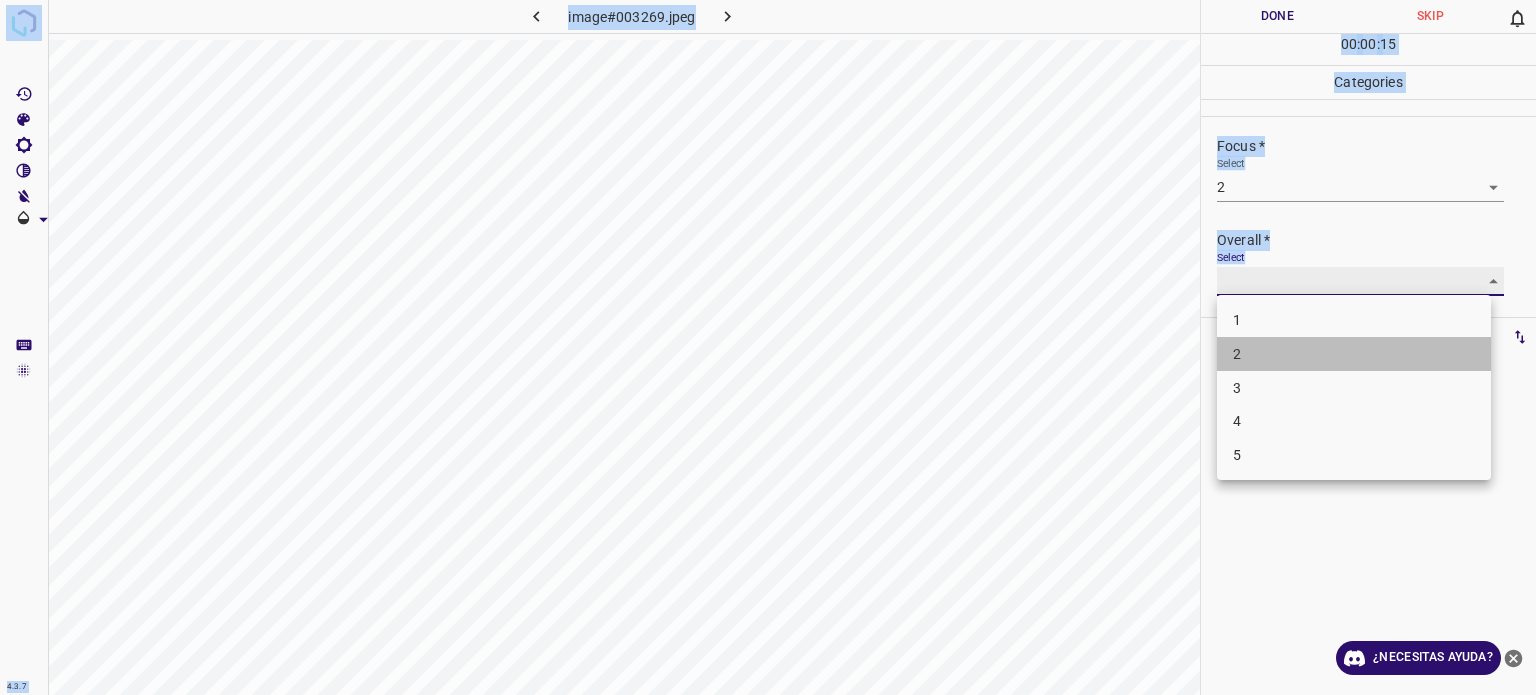 type on "2" 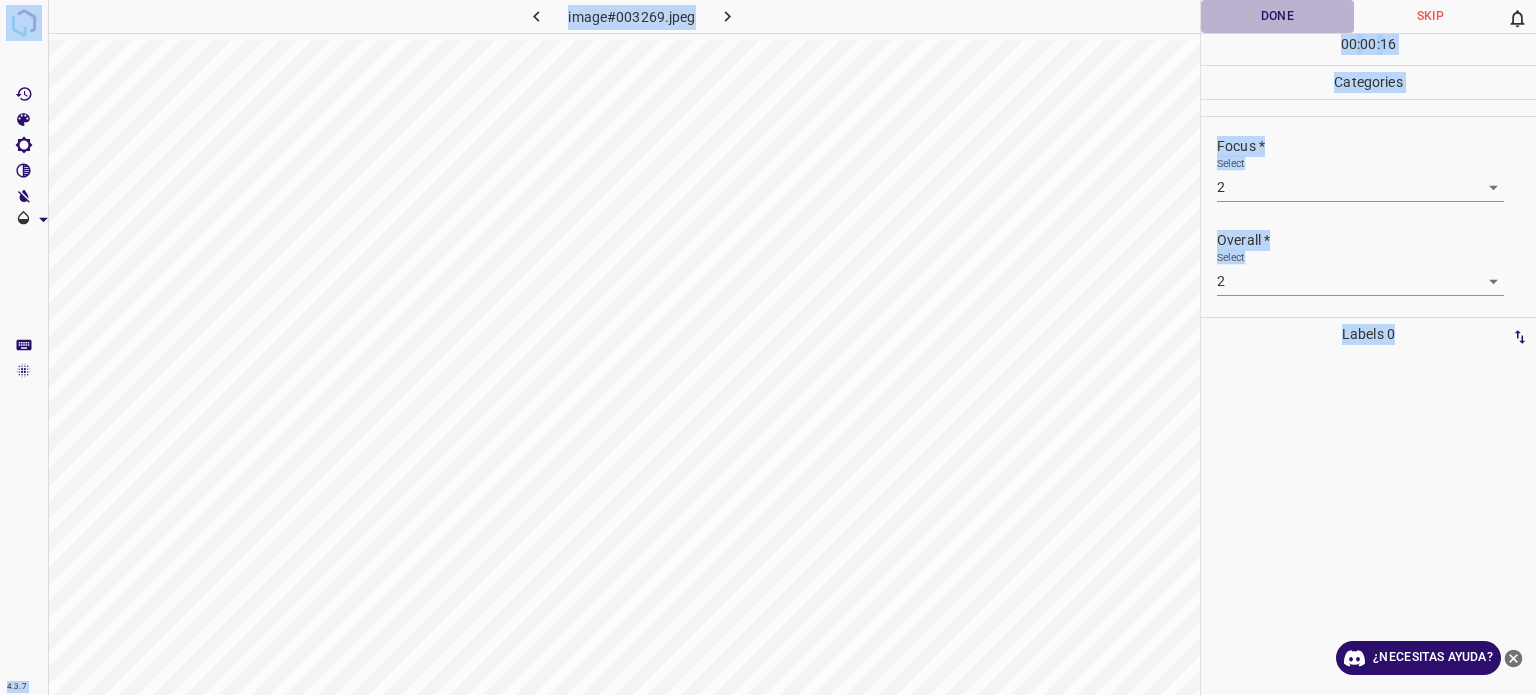 click on "Done" at bounding box center (1277, 16) 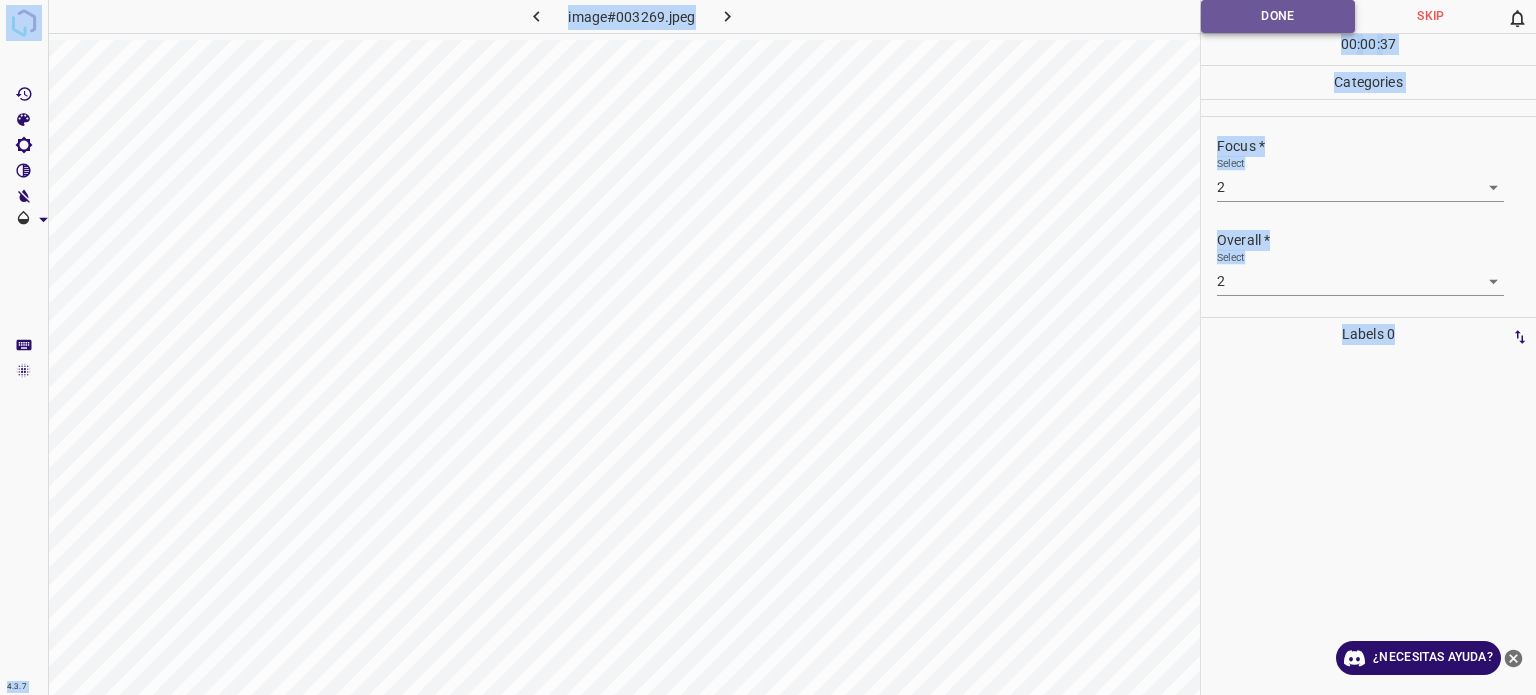 click on "Done" at bounding box center (1278, 16) 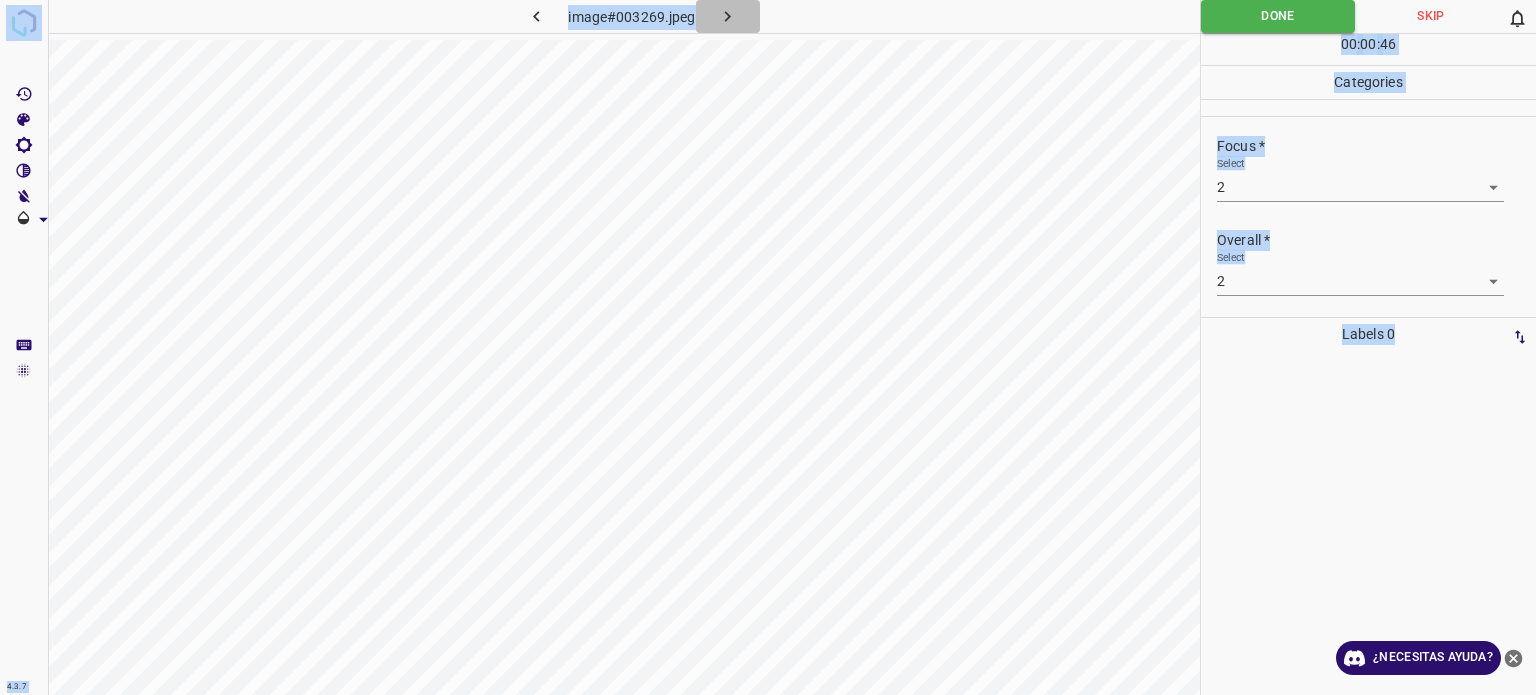 click 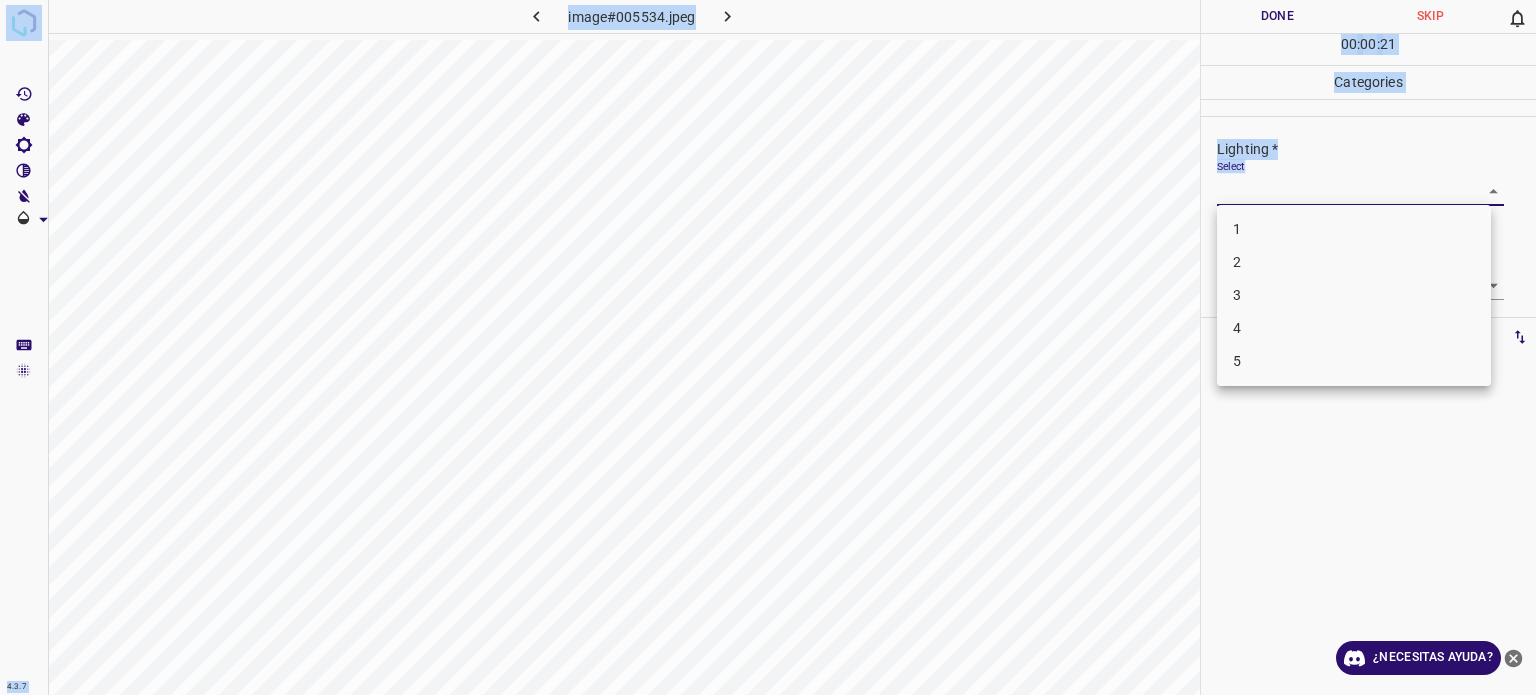 click on "4.3.7 image#005534.jpeg Done Skip 0 00   : 00   : 21   Categories Lighting *  Select ​ Focus *  Select ​ Overall *  Select ​ Labels   0 Categories 1 Lighting 2 Focus 3 Overall Tools Space Change between modes (Draw & Edit) I Auto labeling R Restore zoom M Zoom in N Zoom out Delete Delete selecte label Filters Z Restore filters X Saturation filter C Brightness filter V Contrast filter B Gray scale filter General O Download ¿Necesitas ayuda? - Texto - Esconder - Borrar Texto original Valora esta traducción Tu opinión servirá para ayudar a mejorar el Traductor de Google 1 2 3 4 5" at bounding box center [768, 347] 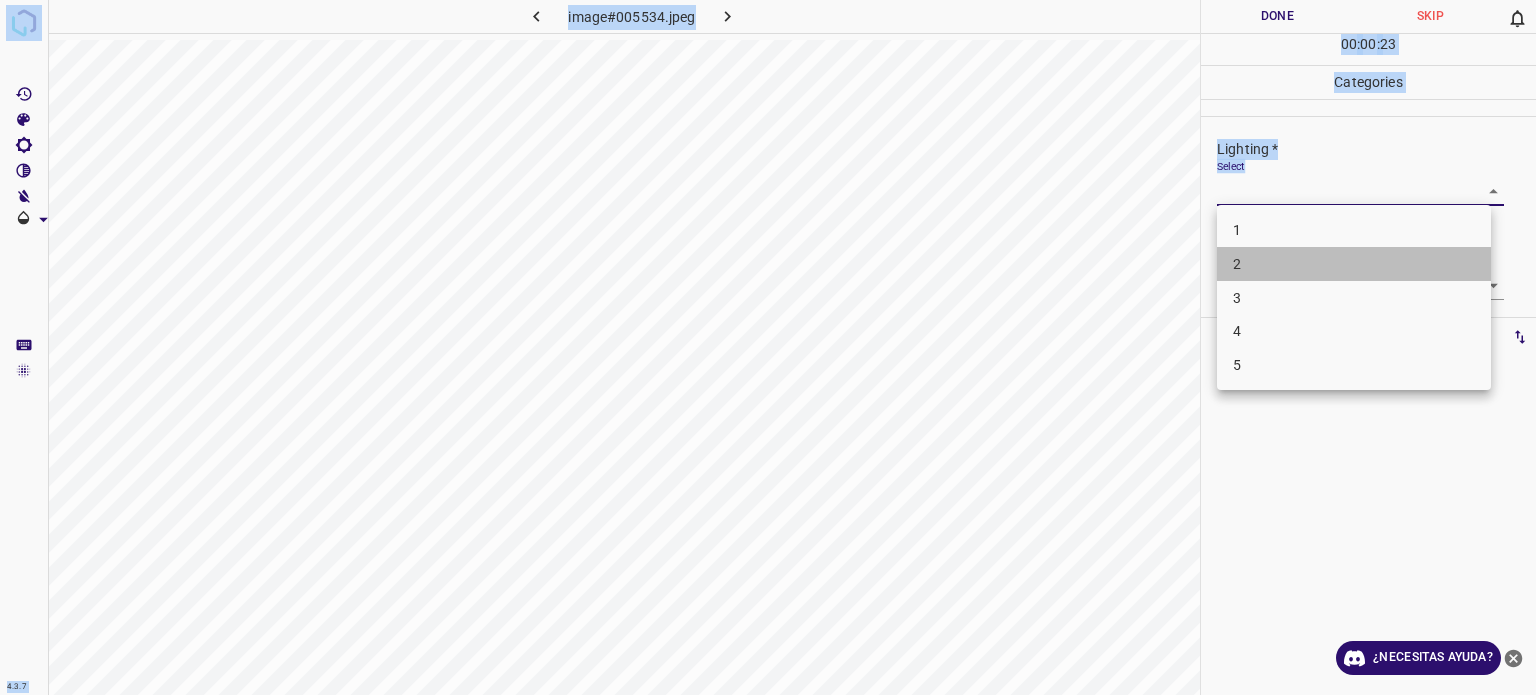 click on "2" at bounding box center (1237, 264) 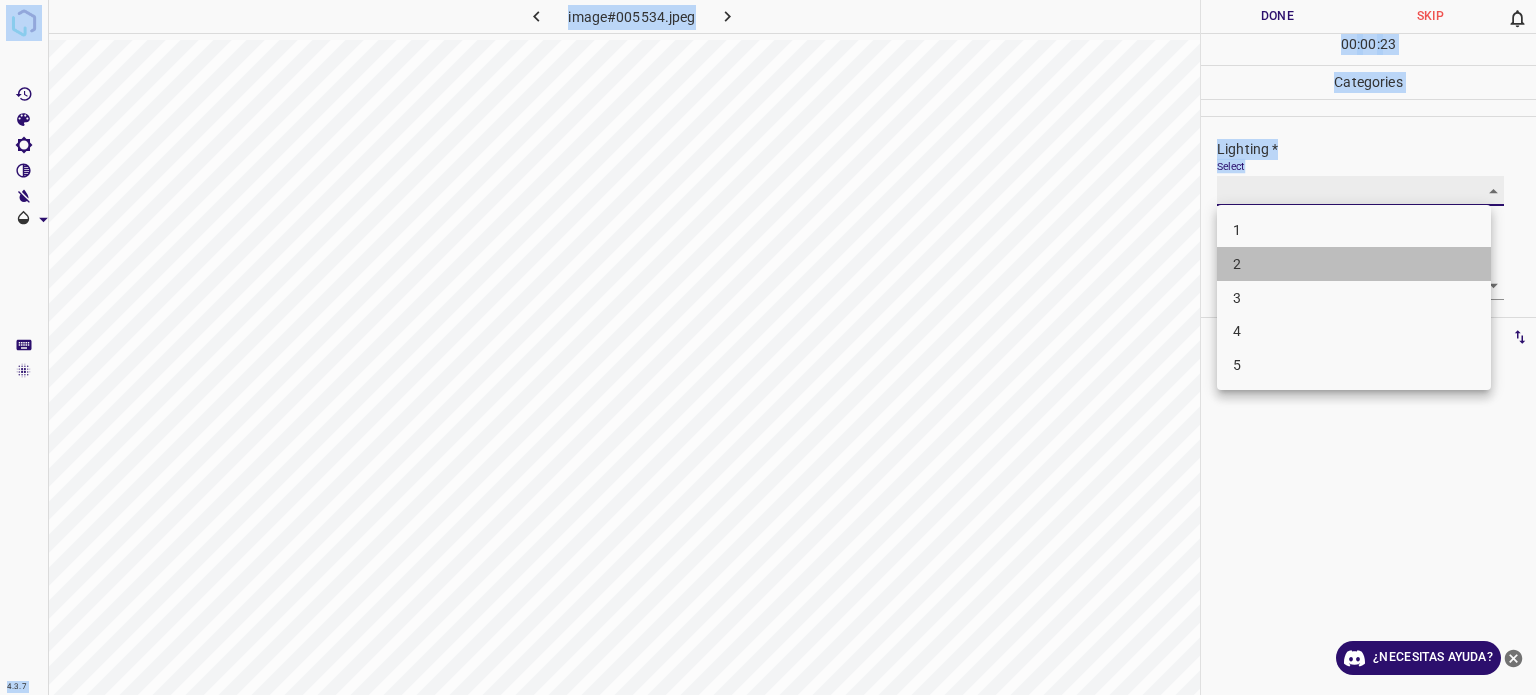 type on "2" 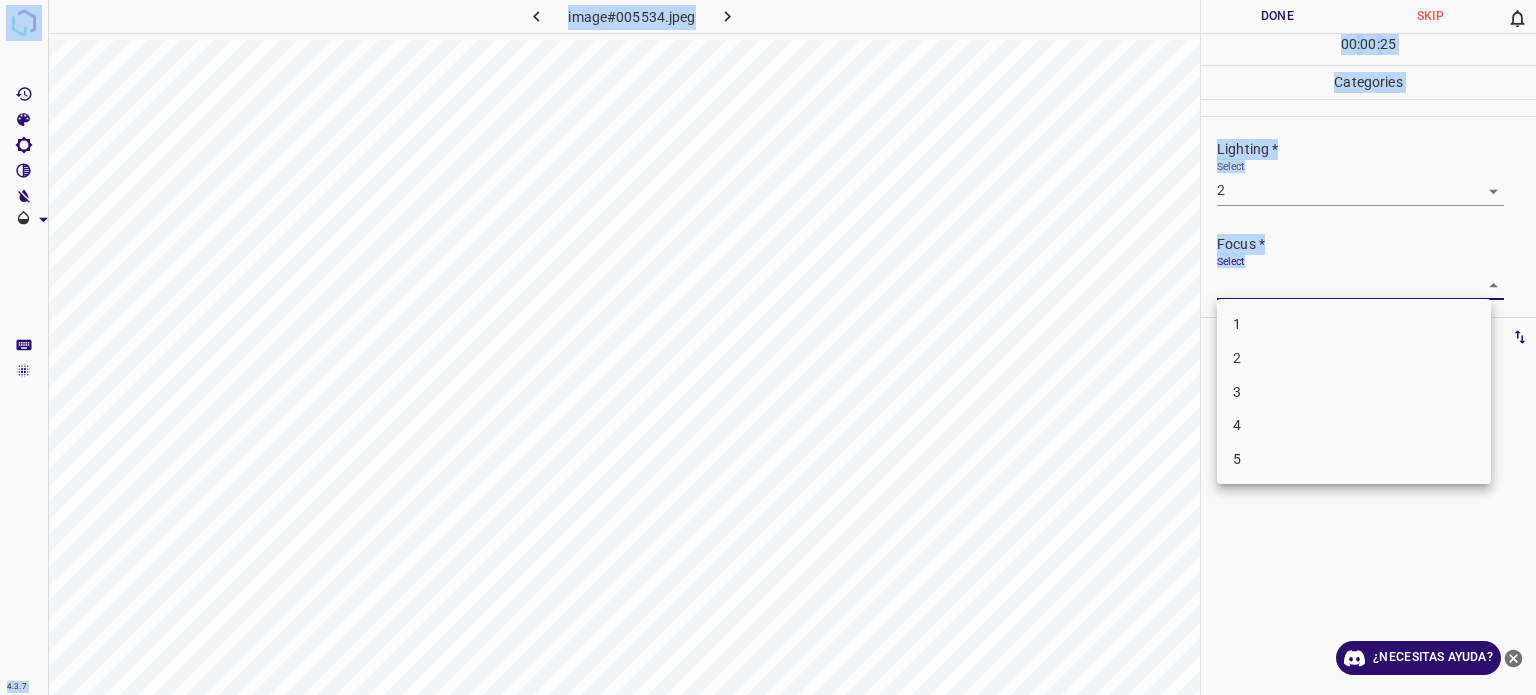click on "4.3.7 image#005534.jpeg Done Skip 0 00   : 00   : 25   Categories Lighting *  Select 2 2 Focus *  Select ​ Overall *  Select ​ Labels   0 Categories 1 Lighting 2 Focus 3 Overall Tools Space Change between modes (Draw & Edit) I Auto labeling R Restore zoom M Zoom in N Zoom out Delete Delete selecte label Filters Z Restore filters X Saturation filter C Brightness filter V Contrast filter B Gray scale filter General O Download ¿Necesitas ayuda? - Texto - Esconder - Borrar Texto original Valora esta traducción Tu opinión servirá para ayudar a mejorar el Traductor de Google 1 2 3 4 5" at bounding box center [768, 347] 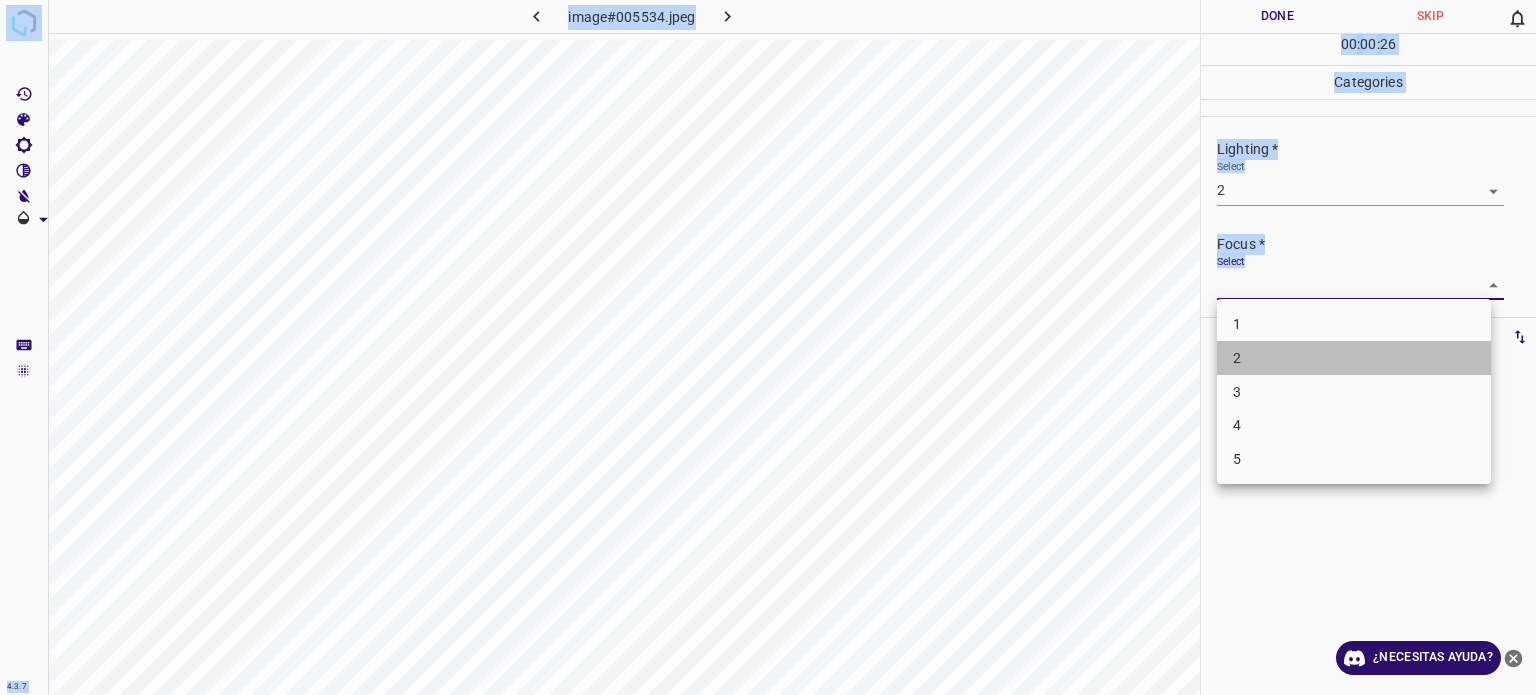click on "2" at bounding box center (1237, 358) 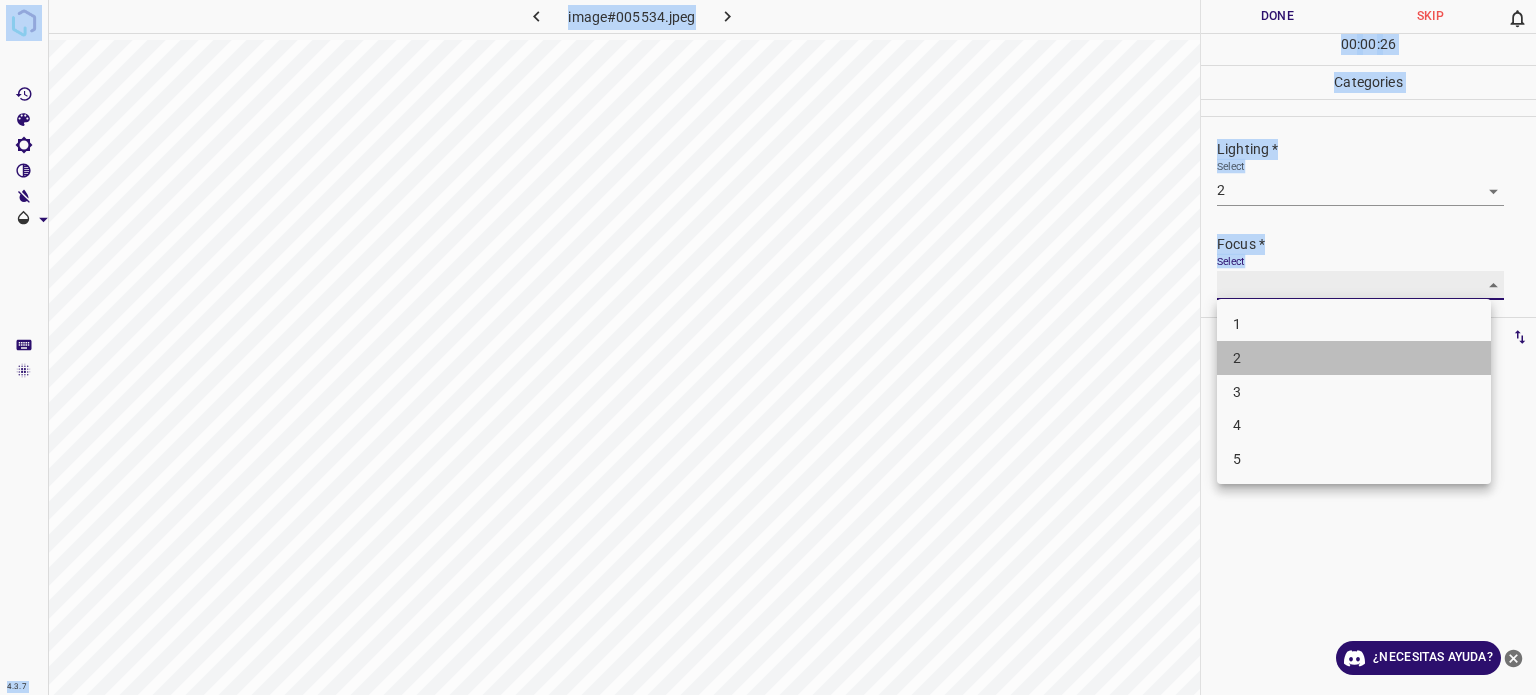 type on "2" 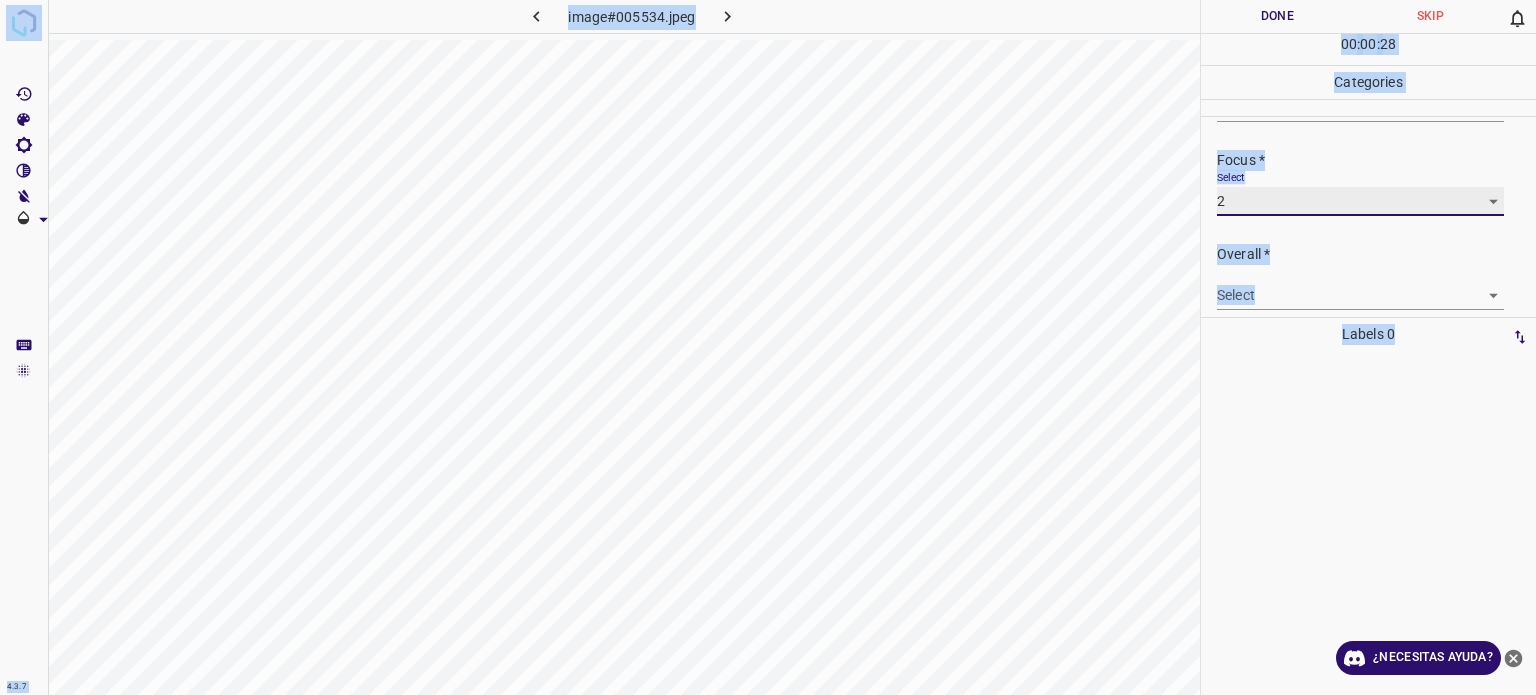 scroll, scrollTop: 98, scrollLeft: 0, axis: vertical 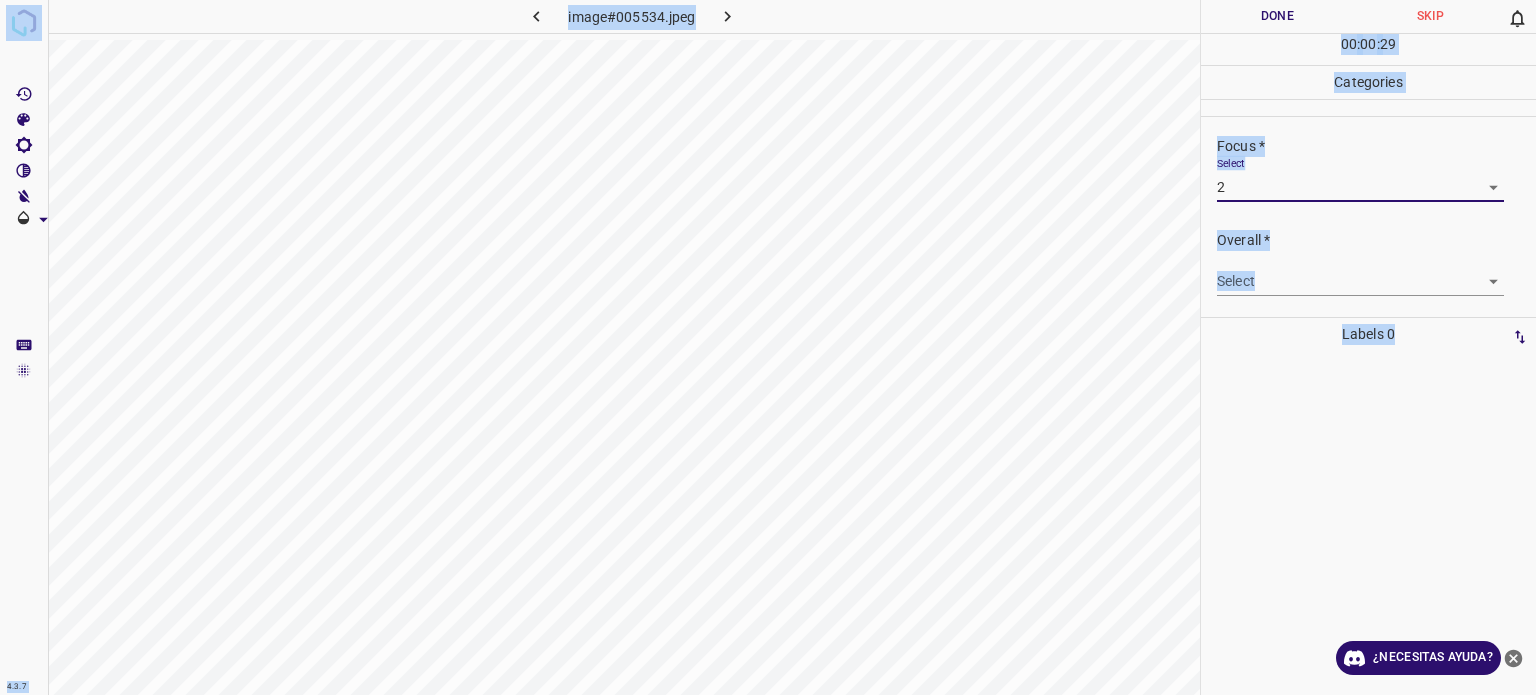 click on "4.3.7 image#005534.jpeg Done Skip 0 00   : 00   : 29   Categories Lighting *  Select 2 2 Focus *  Select 2 2 Overall *  Select ​ Labels   0 Categories 1 Lighting 2 Focus 3 Overall Tools Space Change between modes (Draw & Edit) I Auto labeling R Restore zoom M Zoom in N Zoom out Delete Delete selecte label Filters Z Restore filters X Saturation filter C Brightness filter V Contrast filter B Gray scale filter General O Download ¿Necesitas ayuda? - Texto - Esconder - Borrar Texto original Valora esta traducción Tu opinión servirá para ayudar a mejorar el Traductor de Google" at bounding box center [768, 347] 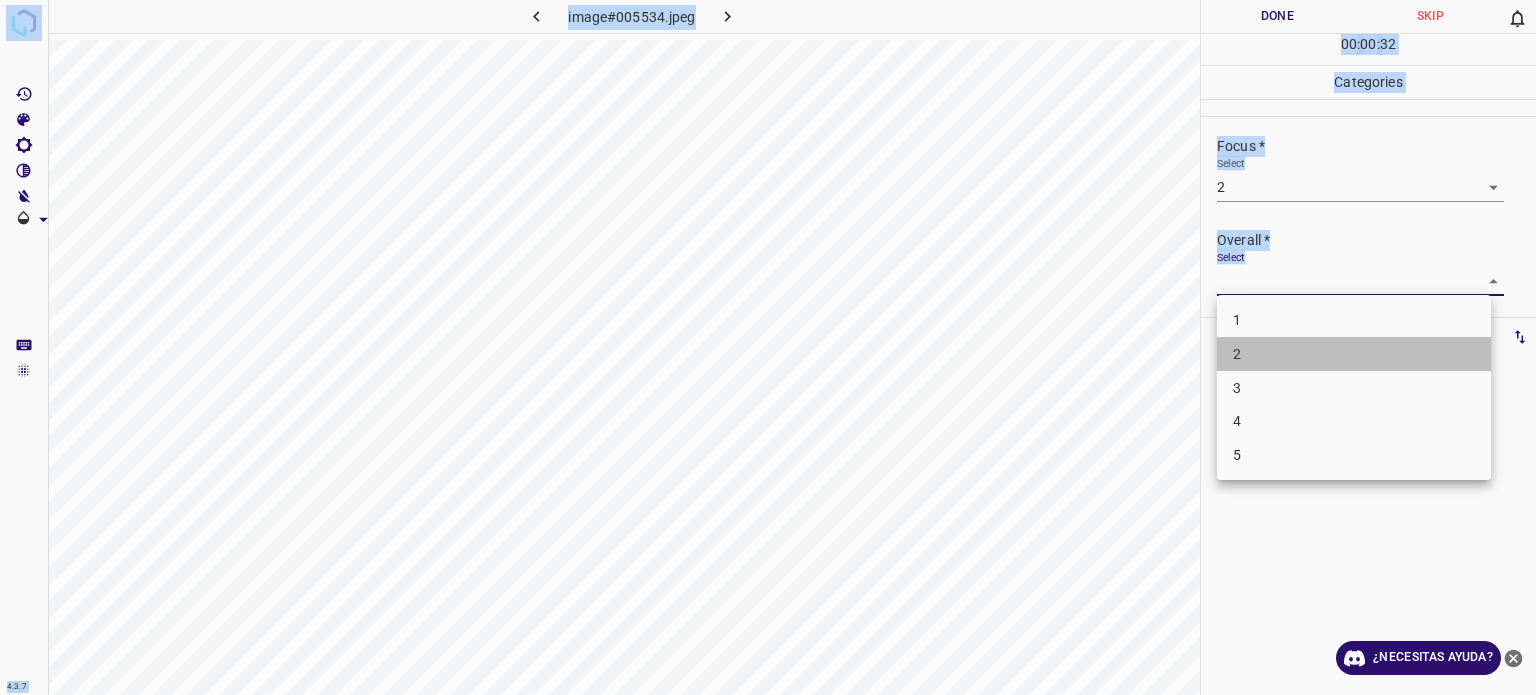 click on "2" at bounding box center [1237, 354] 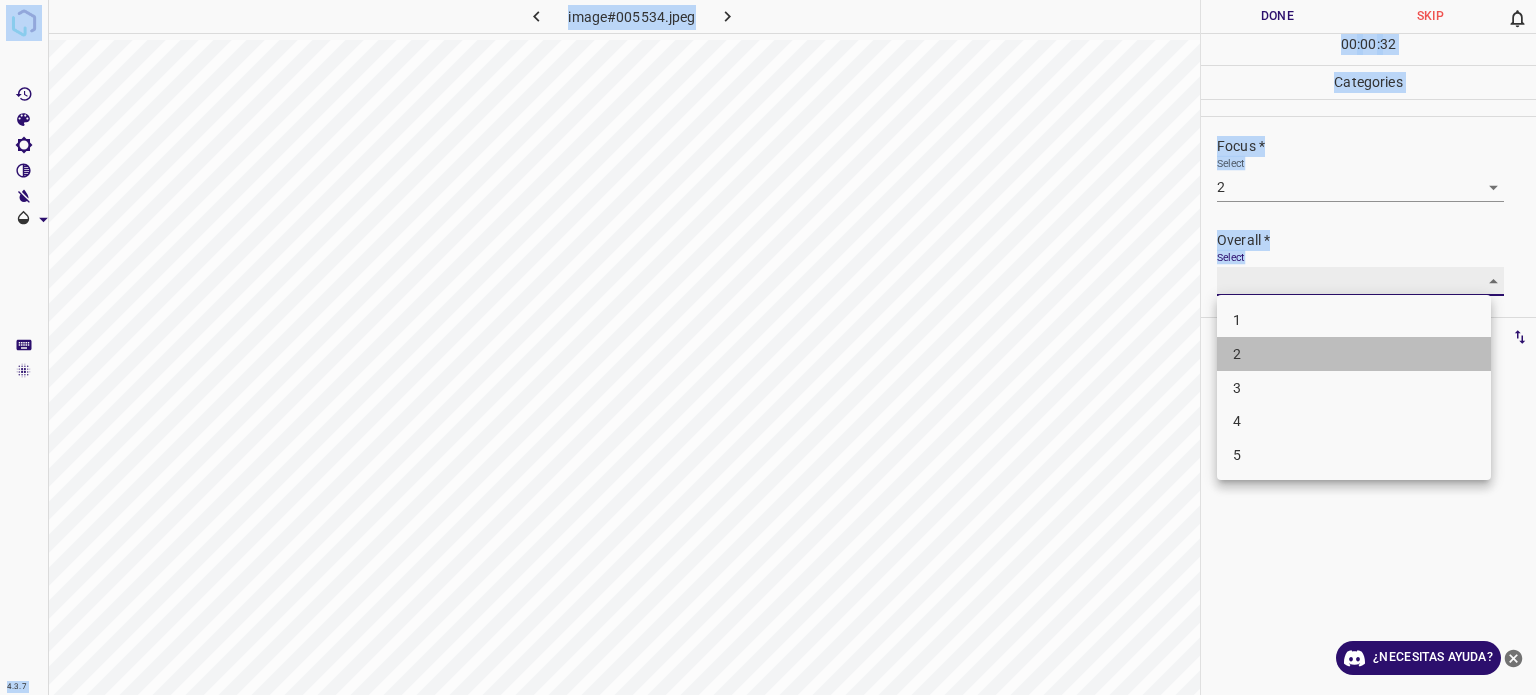 type on "2" 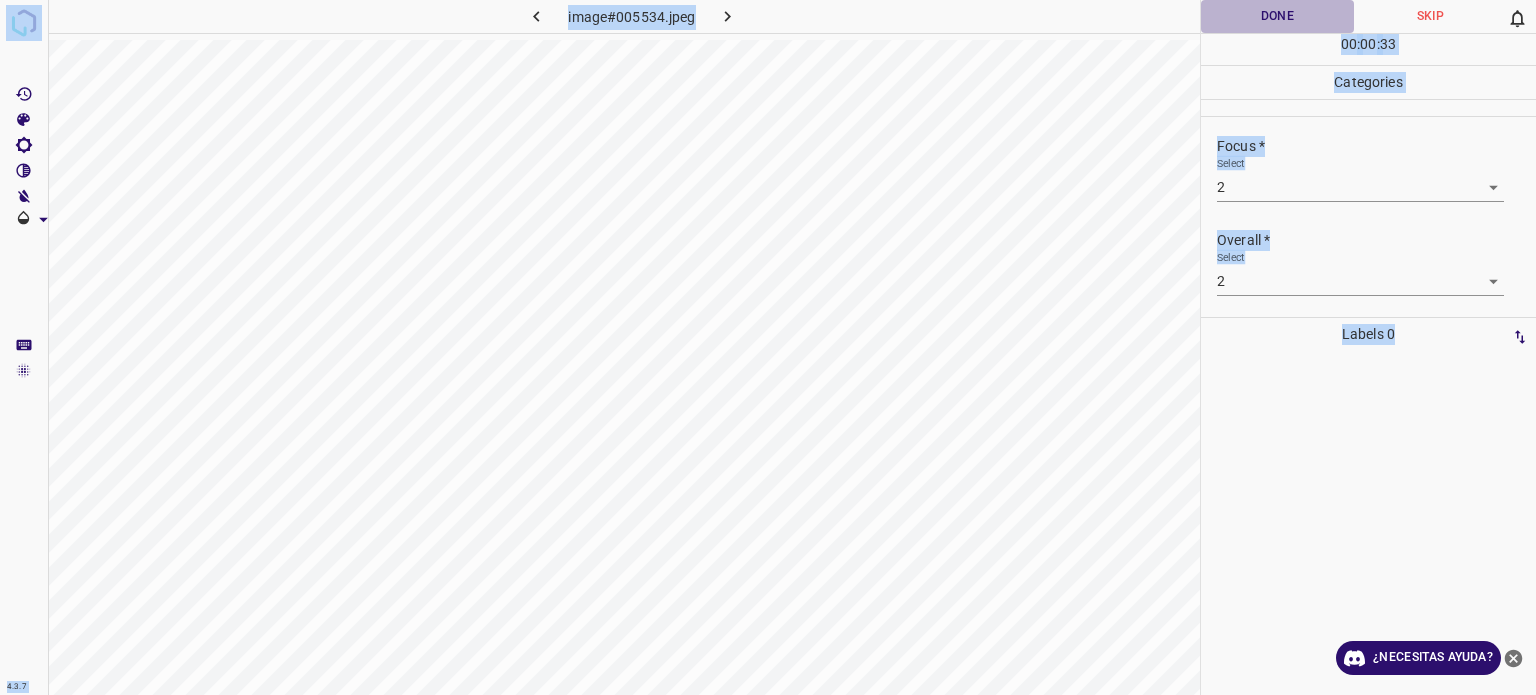 click on "Done" at bounding box center [1277, 16] 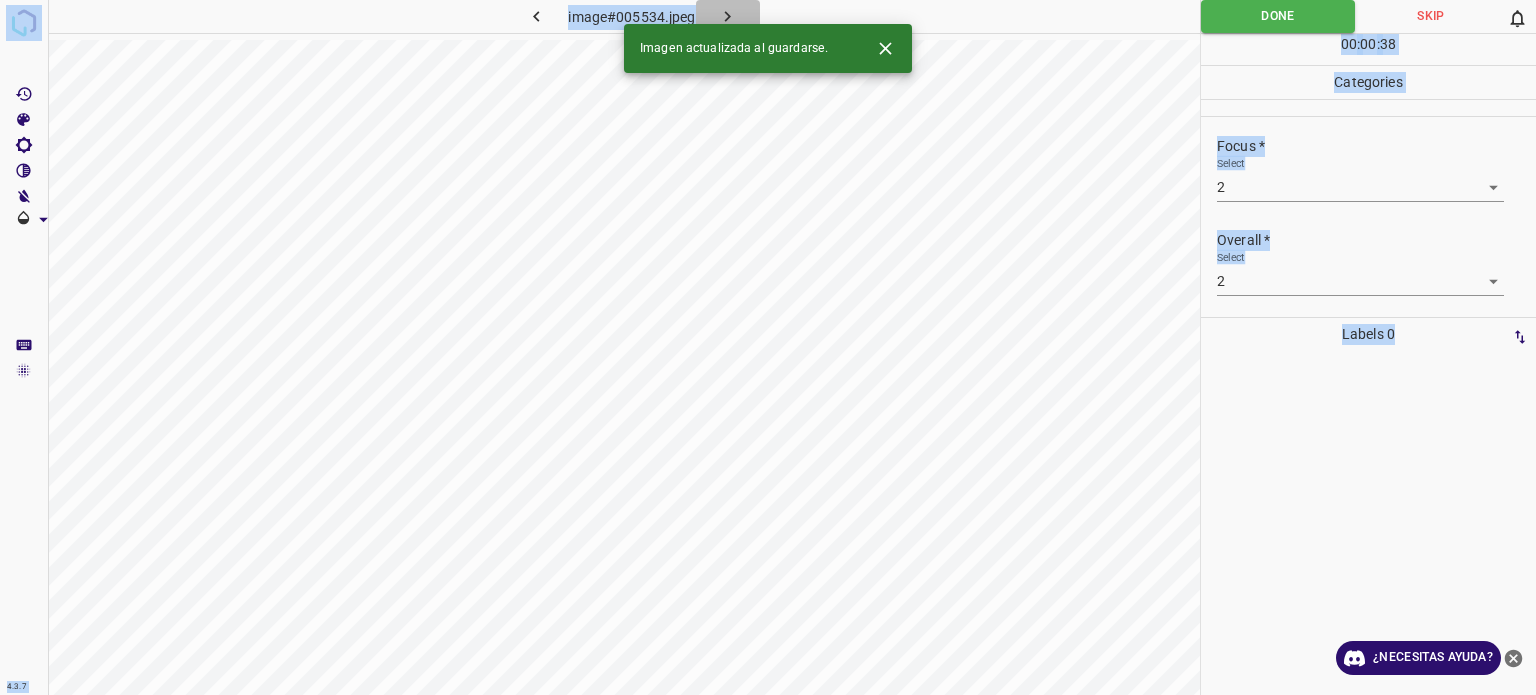 click 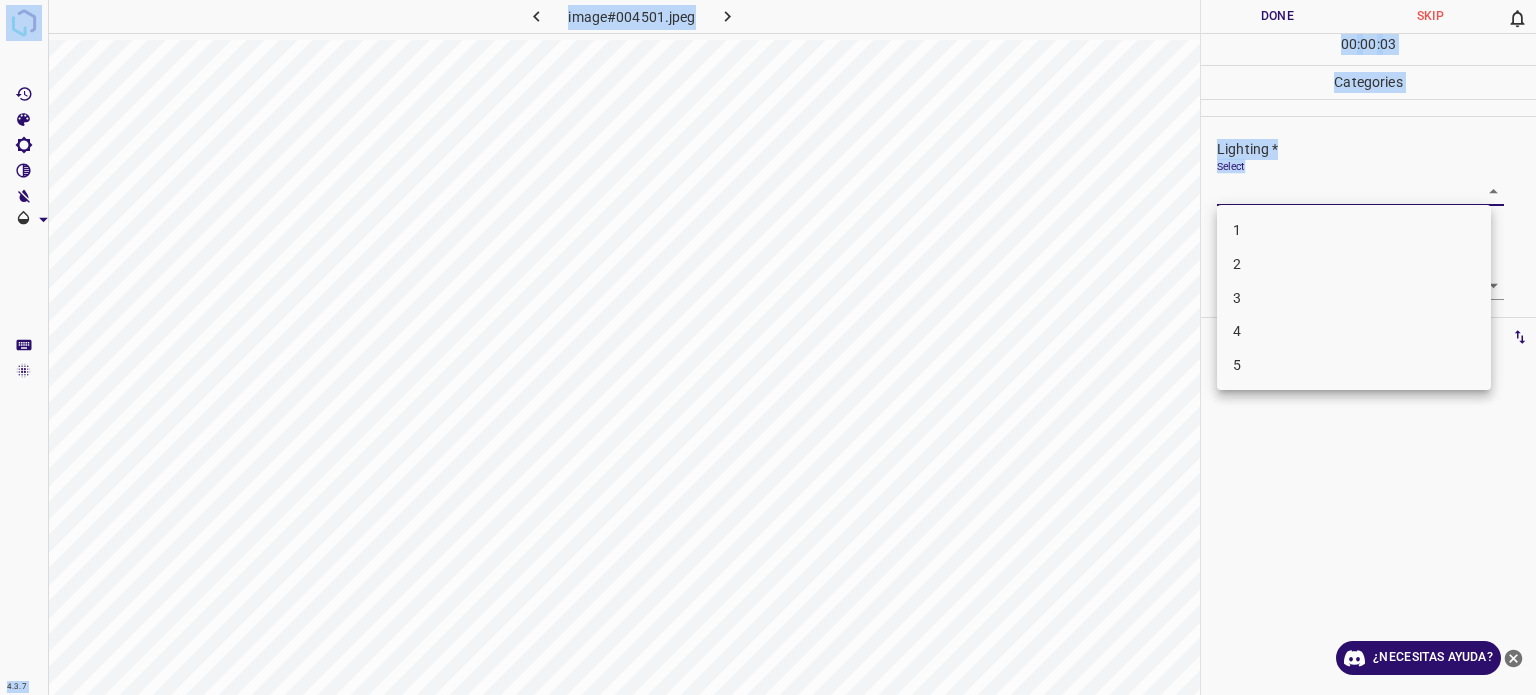 click on "4.3.7 image#004501.jpeg Done Skip 0 00   : 00   : 03   Categories Lighting *  Select ​ Focus *  Select ​ Overall *  Select ​ Labels   0 Categories 1 Lighting 2 Focus 3 Overall Tools Space Change between modes (Draw & Edit) I Auto labeling R Restore zoom M Zoom in N Zoom out Delete Delete selecte label Filters Z Restore filters X Saturation filter C Brightness filter V Contrast filter B Gray scale filter General O Download ¿Necesitas ayuda? - Texto - Esconder - Borrar Texto original Valora esta traducción Tu opinión servirá para ayudar a mejorar el Traductor de Google 1 2 3 4 5" at bounding box center (768, 347) 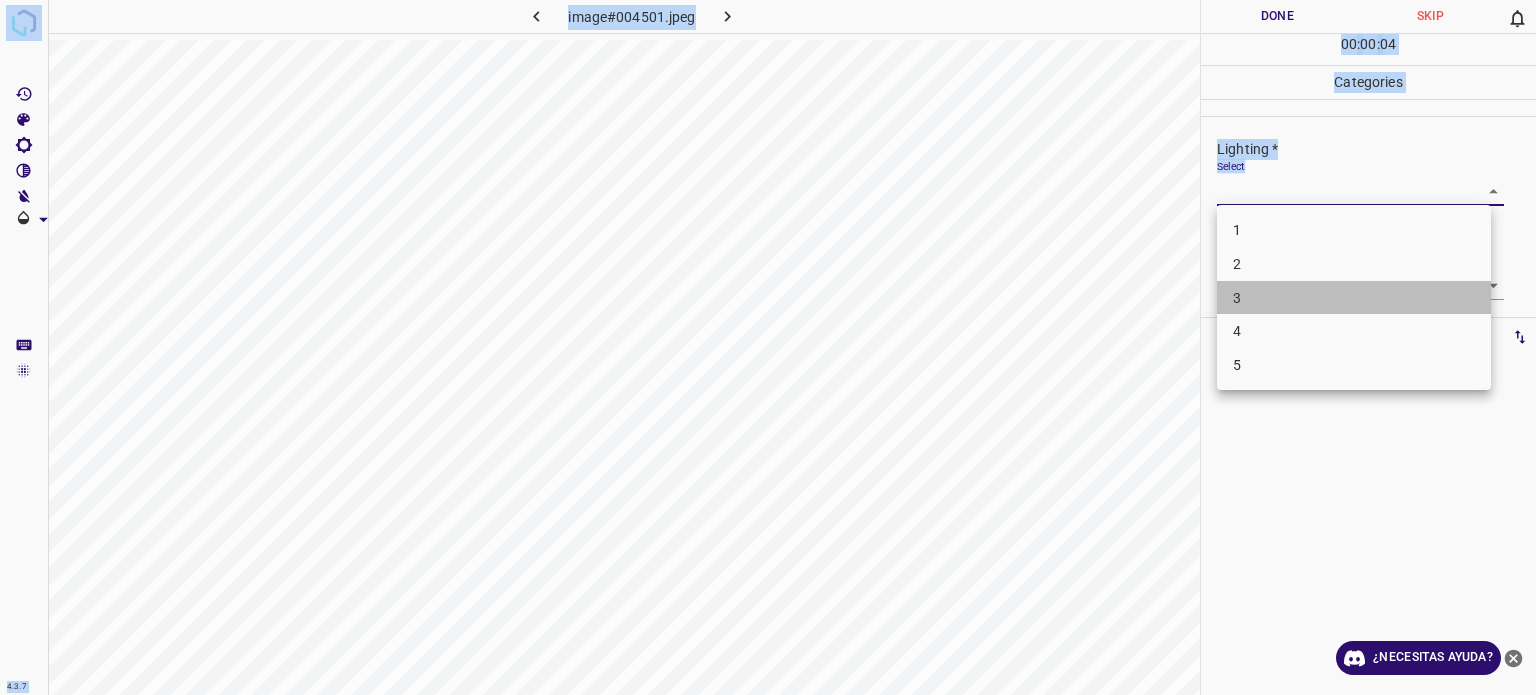 click on "3" at bounding box center (1354, 298) 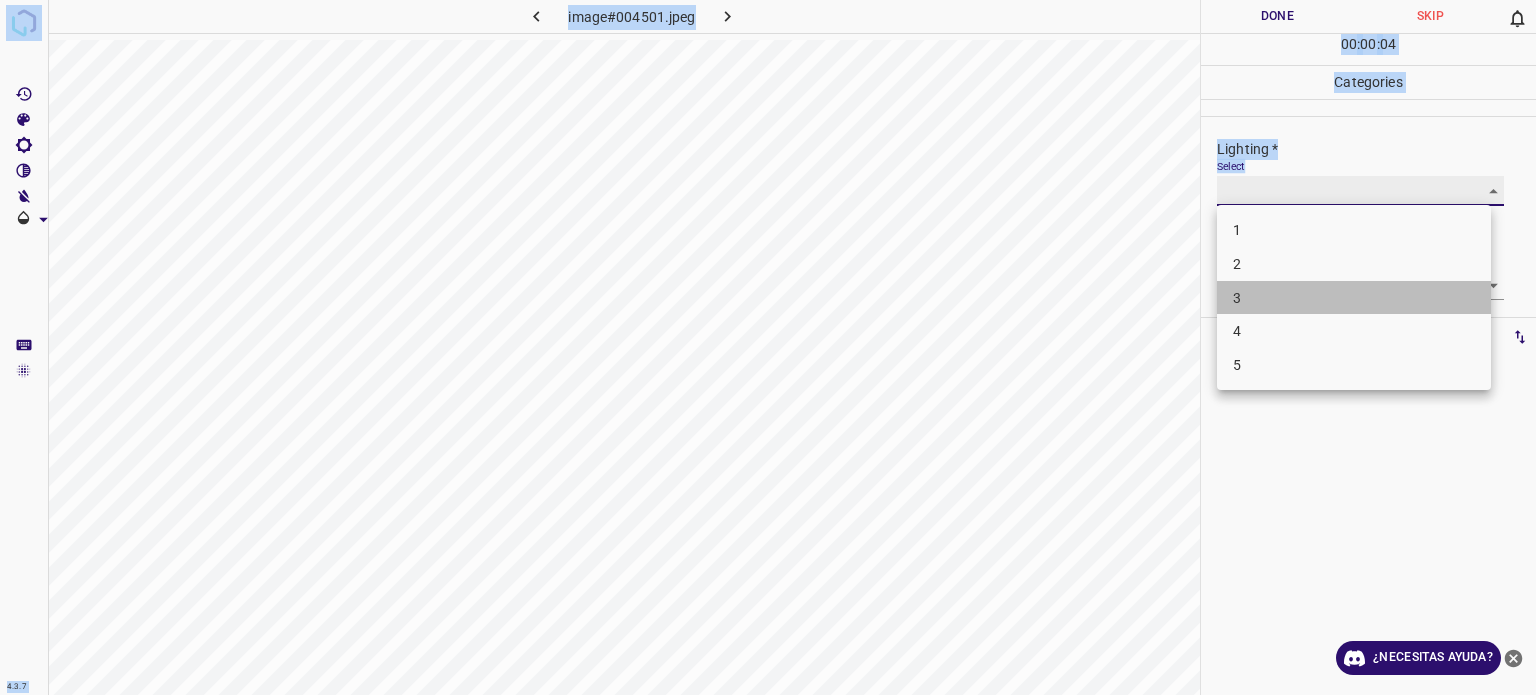type on "3" 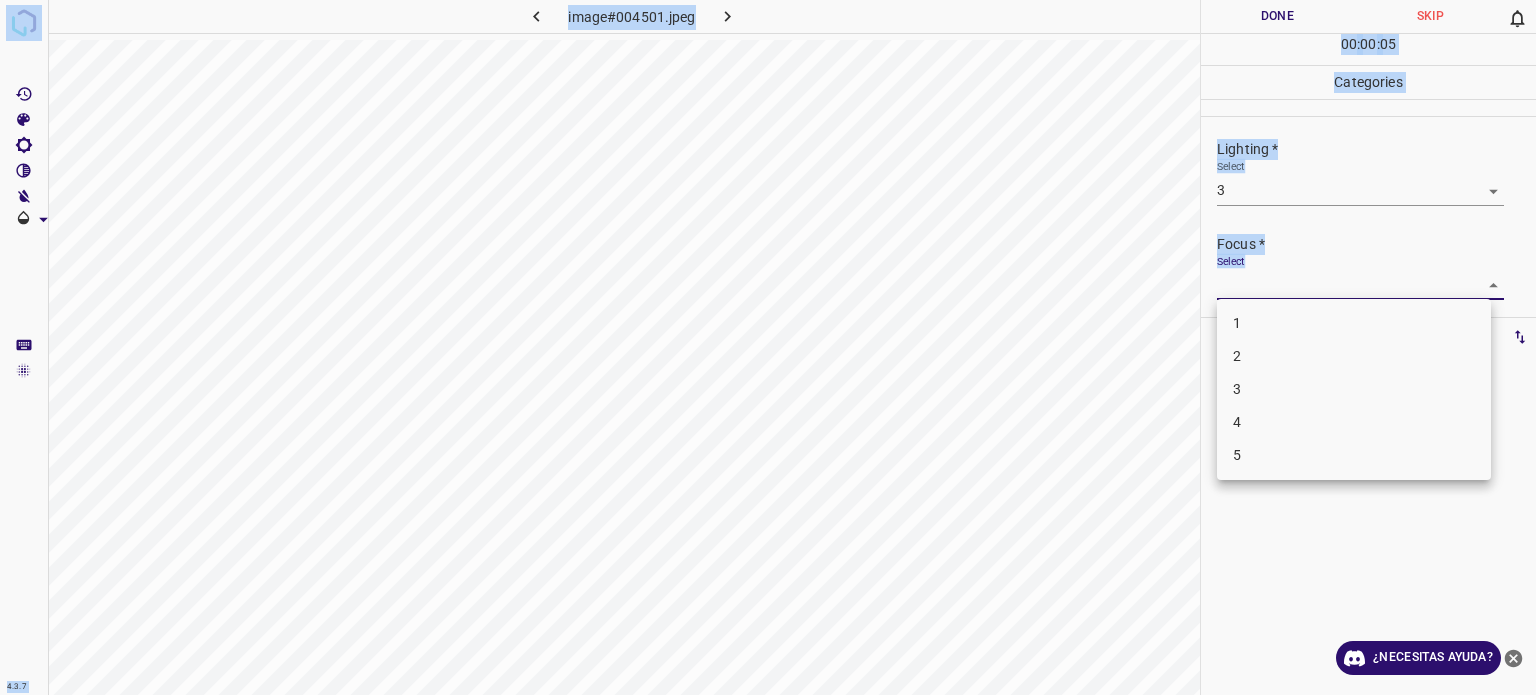 click on "4.3.7 image#004501.jpeg Done Skip 0 00   : 00   : 05   Categories Lighting *  Select 3 3 Focus *  Select ​ Overall *  Select ​ Labels   0 Categories 1 Lighting 2 Focus 3 Overall Tools Space Change between modes (Draw & Edit) I Auto labeling R Restore zoom M Zoom in N Zoom out Delete Delete selecte label Filters Z Restore filters X Saturation filter C Brightness filter V Contrast filter B Gray scale filter General O Download ¿Necesitas ayuda? - Texto - Esconder - Borrar Texto original Valora esta traducción Tu opinión servirá para ayudar a mejorar el Traductor de Google 1 2 3 4 5" at bounding box center [768, 347] 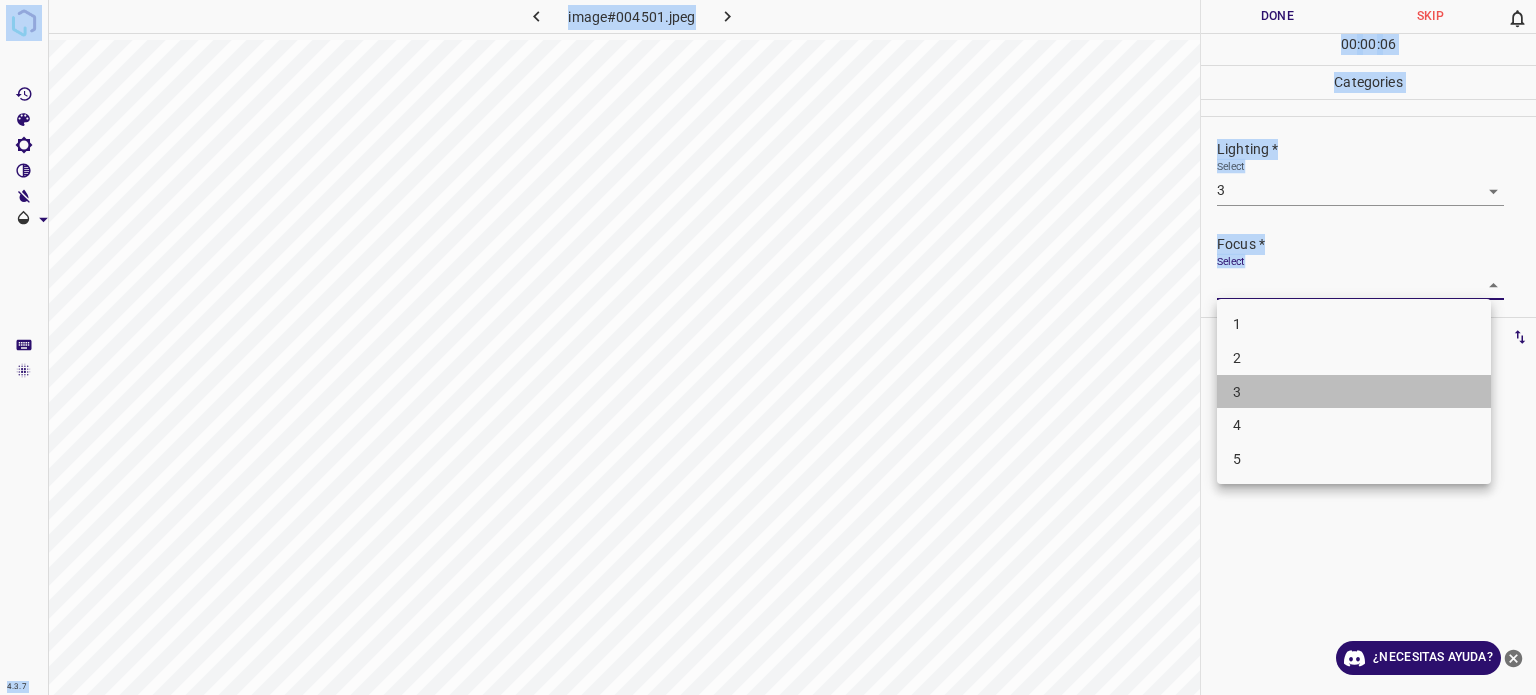 click on "3" at bounding box center (1354, 392) 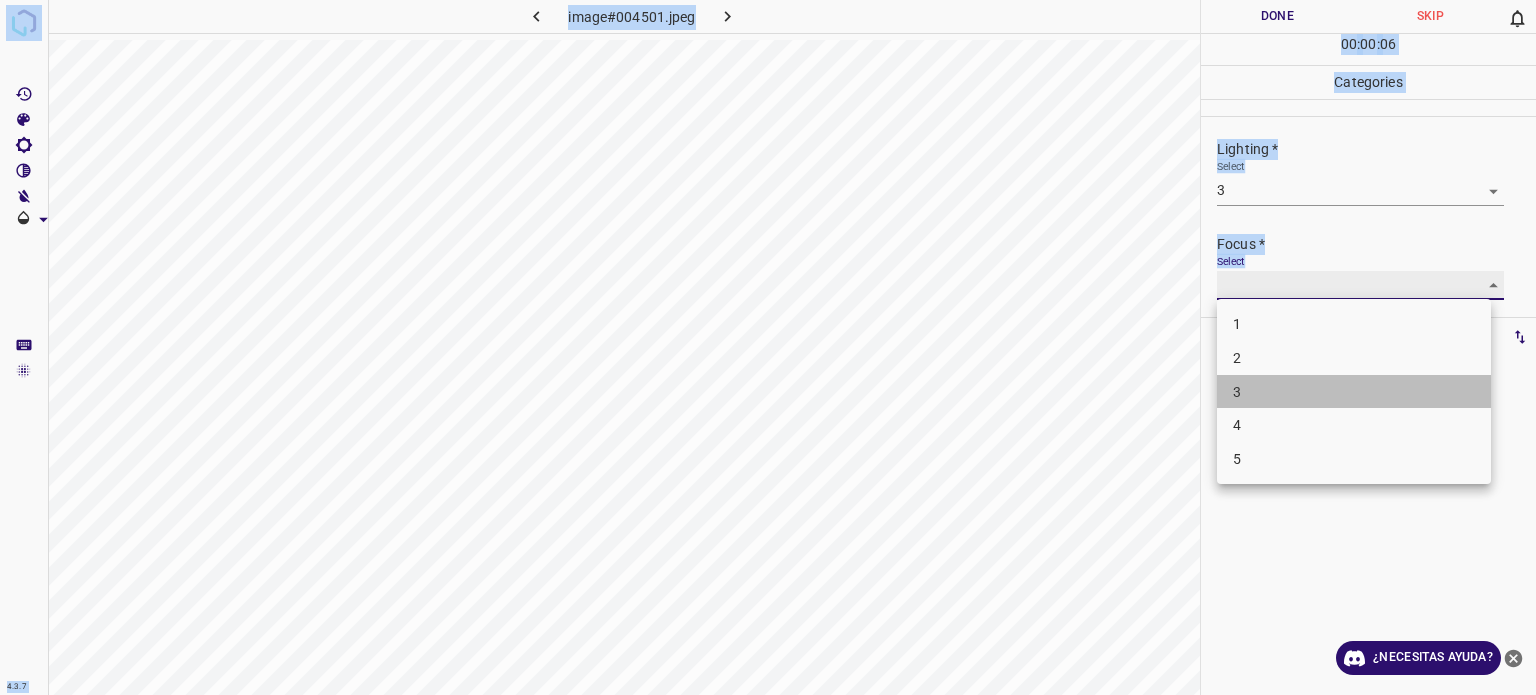 type on "3" 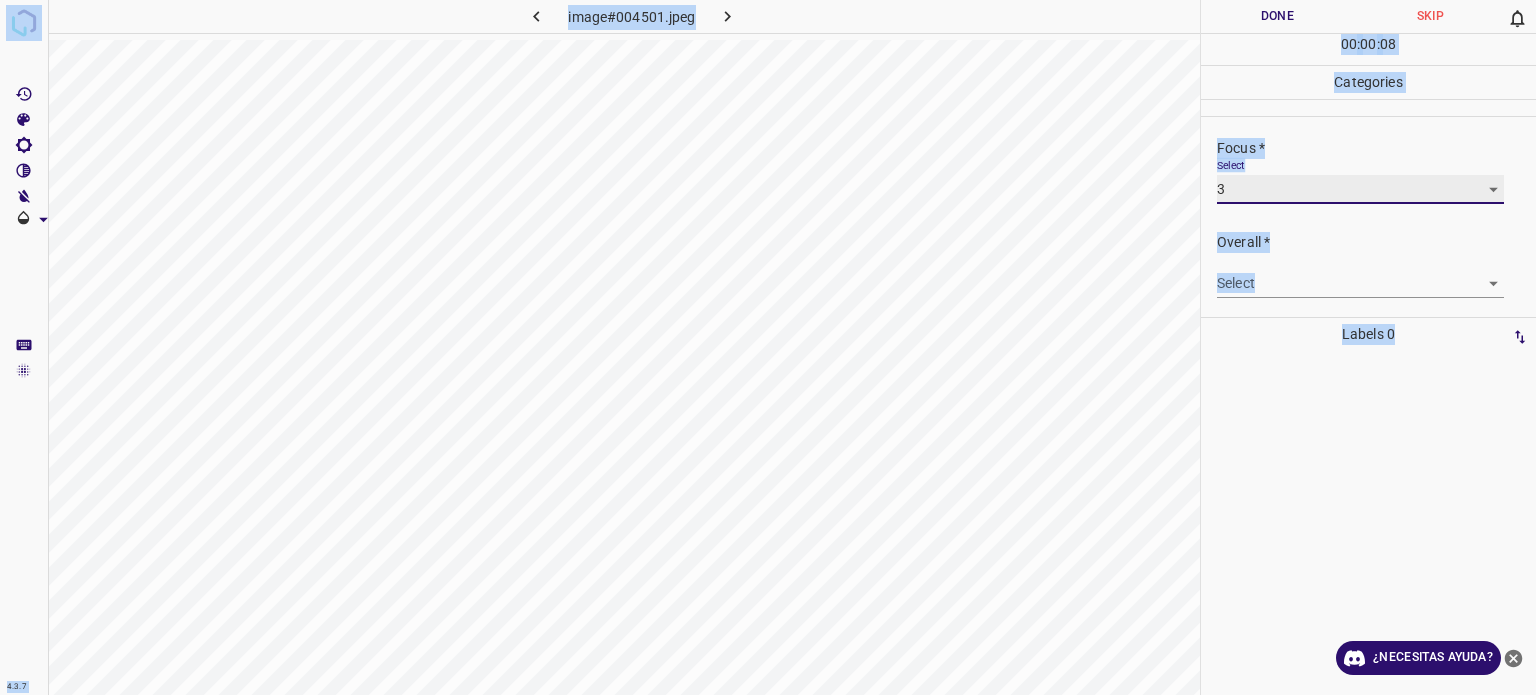 scroll, scrollTop: 98, scrollLeft: 0, axis: vertical 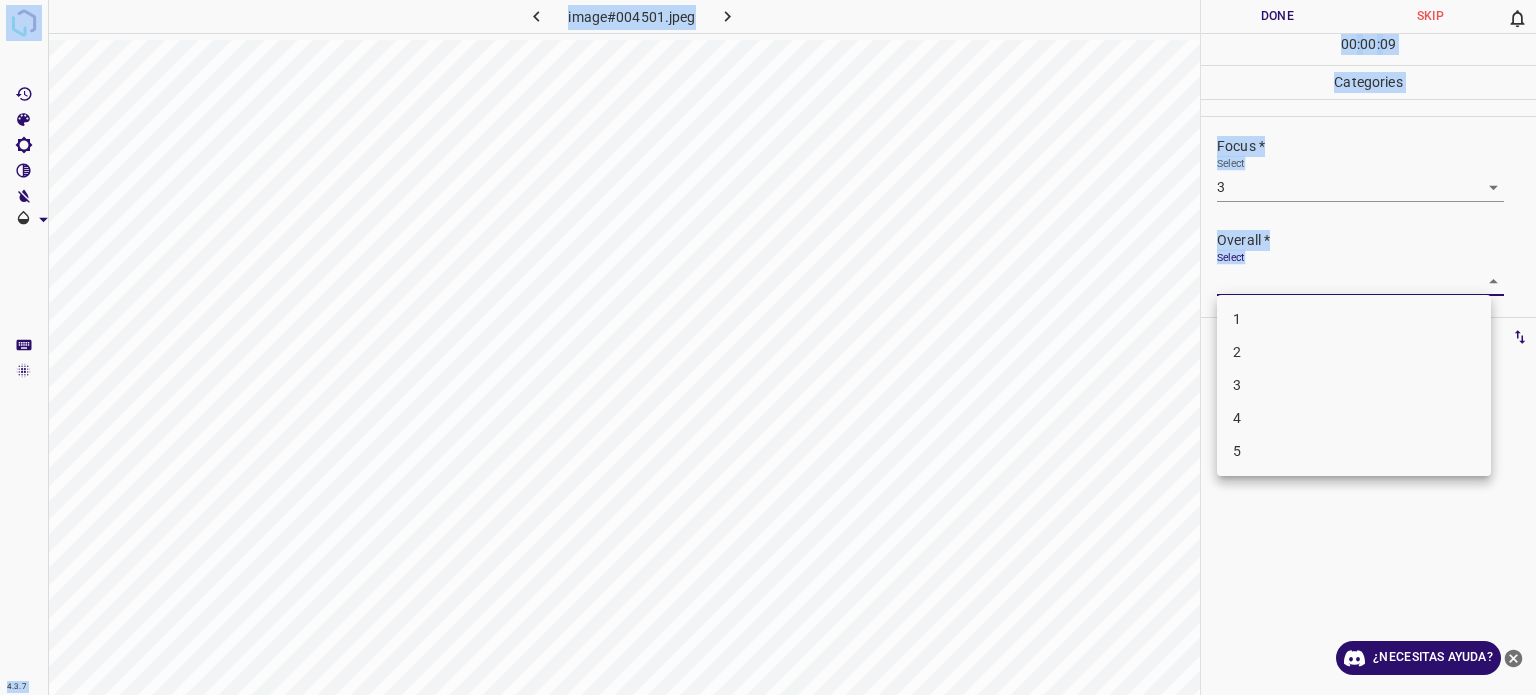 click on "4.3.7 image#004501.jpeg Done Skip 0 00   : 00   : 09   Categories Lighting *  Select 3 3 Focus *  Select 3 3 Overall *  Select ​ Labels   0 Categories 1 Lighting 2 Focus 3 Overall Tools Space Change between modes (Draw & Edit) I Auto labeling R Restore zoom M Zoom in N Zoom out Delete Delete selecte label Filters Z Restore filters X Saturation filter C Brightness filter V Contrast filter B Gray scale filter General O Download ¿Necesitas ayuda? - Texto - Esconder - Borrar Texto original Valora esta traducción Tu opinión servirá para ayudar a mejorar el Traductor de Google 1 2 3 4 5" at bounding box center (768, 347) 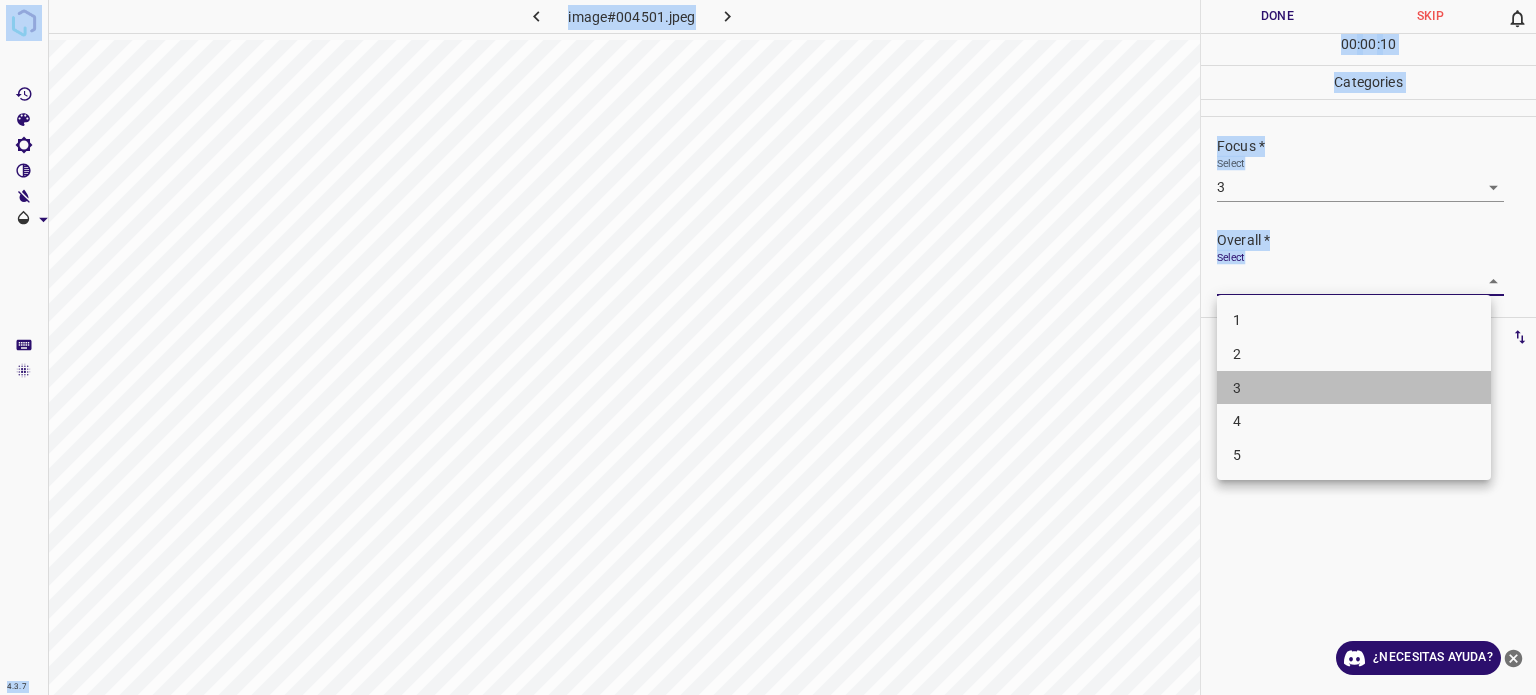 click on "3" at bounding box center (1354, 388) 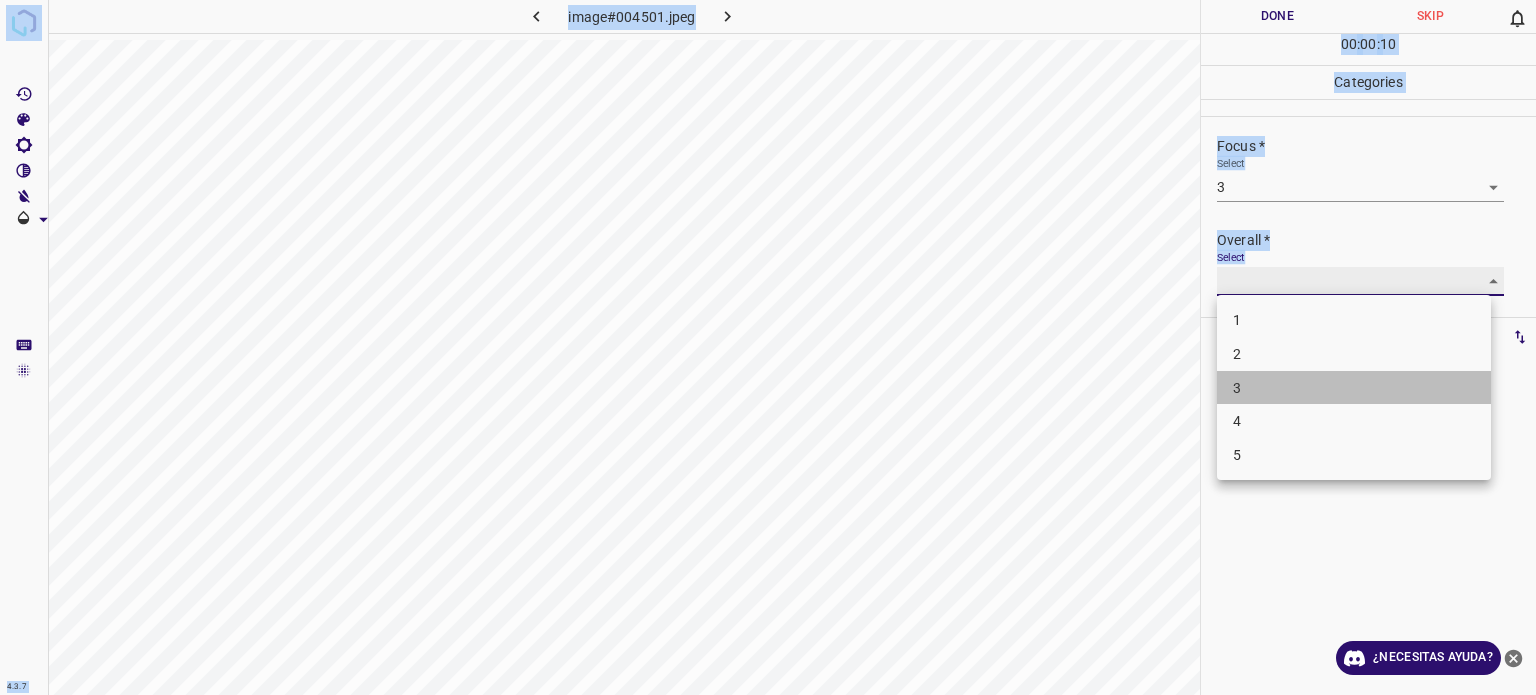 type on "3" 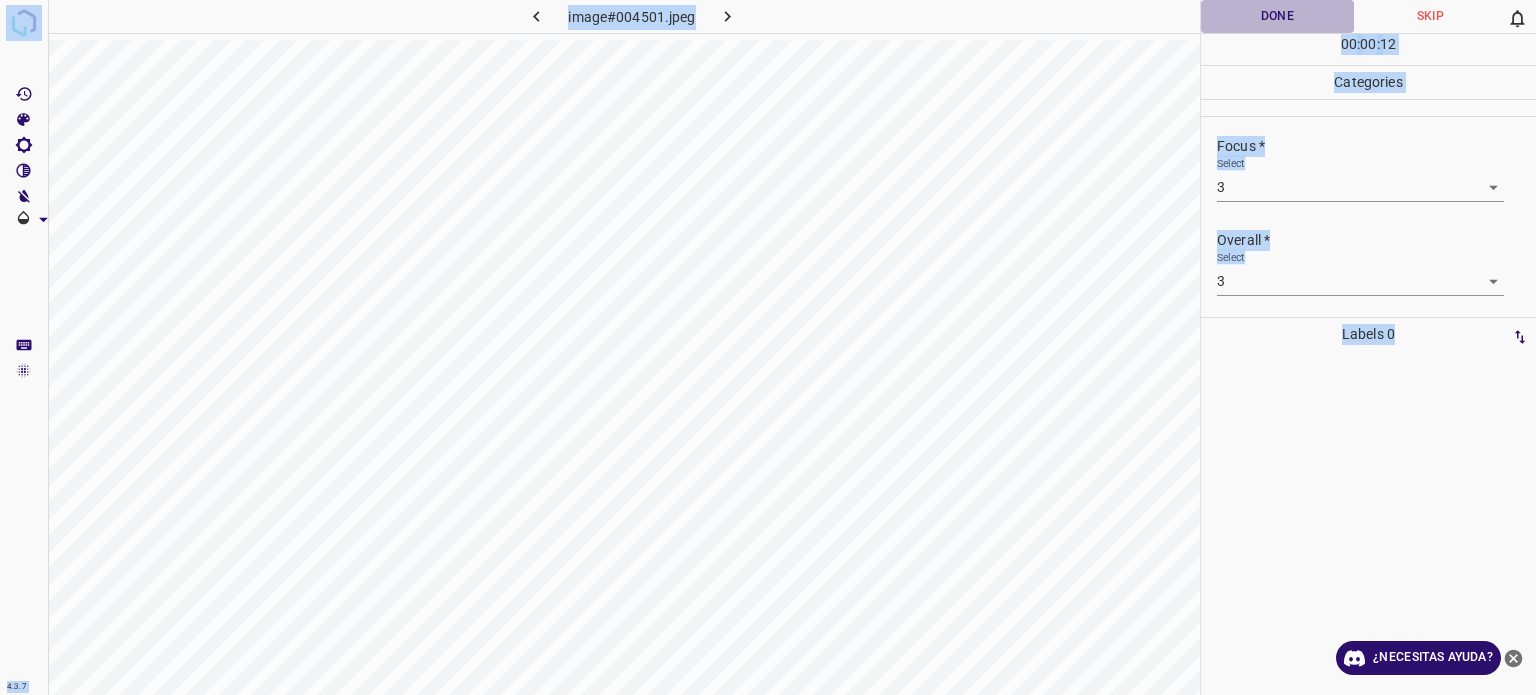 click on "Done" at bounding box center (1277, 16) 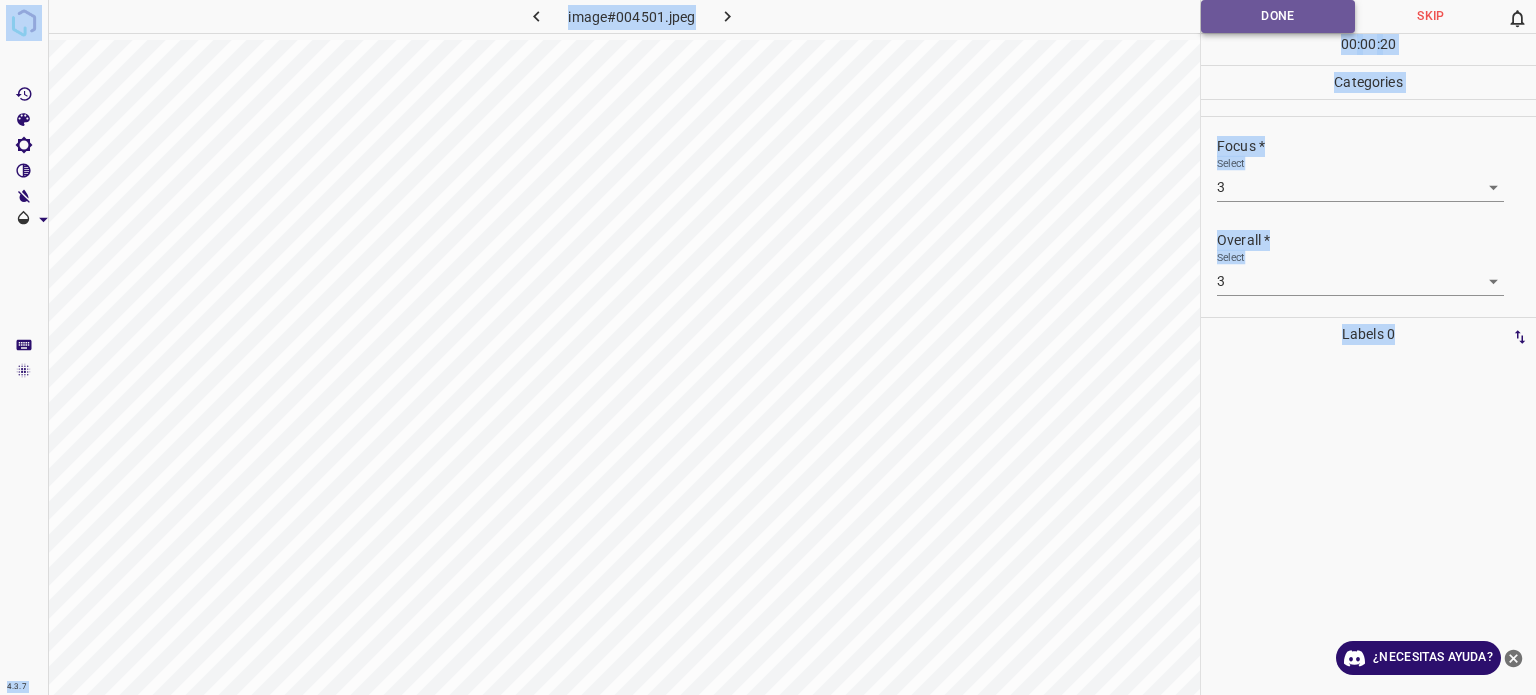 click on "Done" at bounding box center [1278, 16] 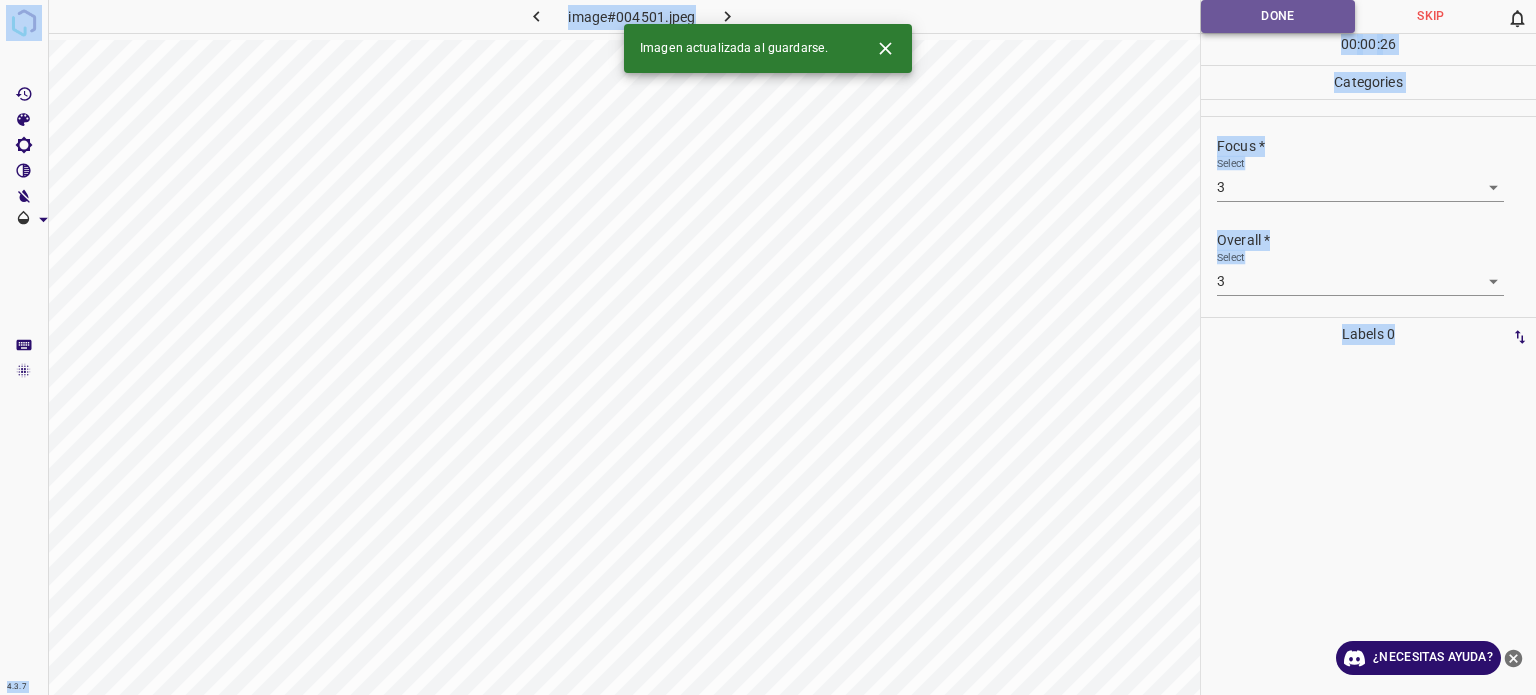 click on "Done" at bounding box center (1278, 16) 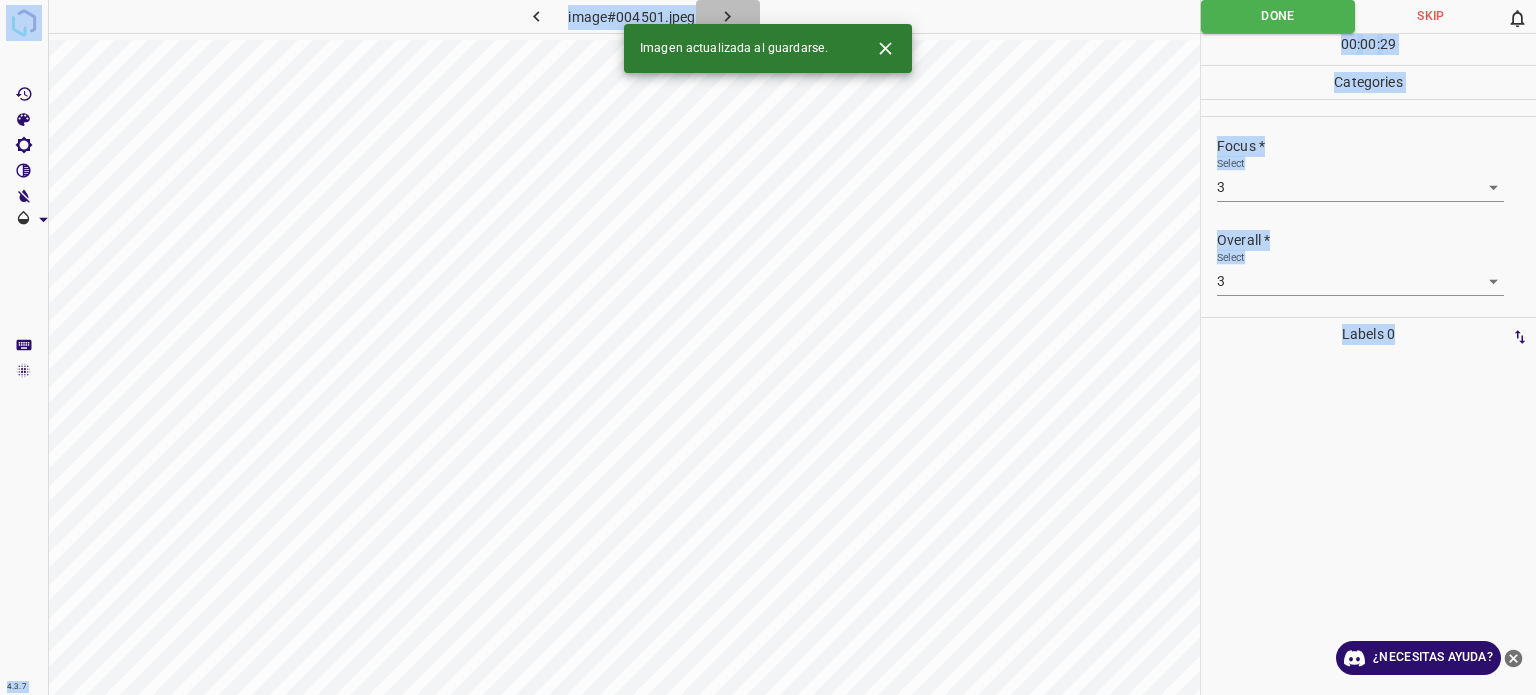 click 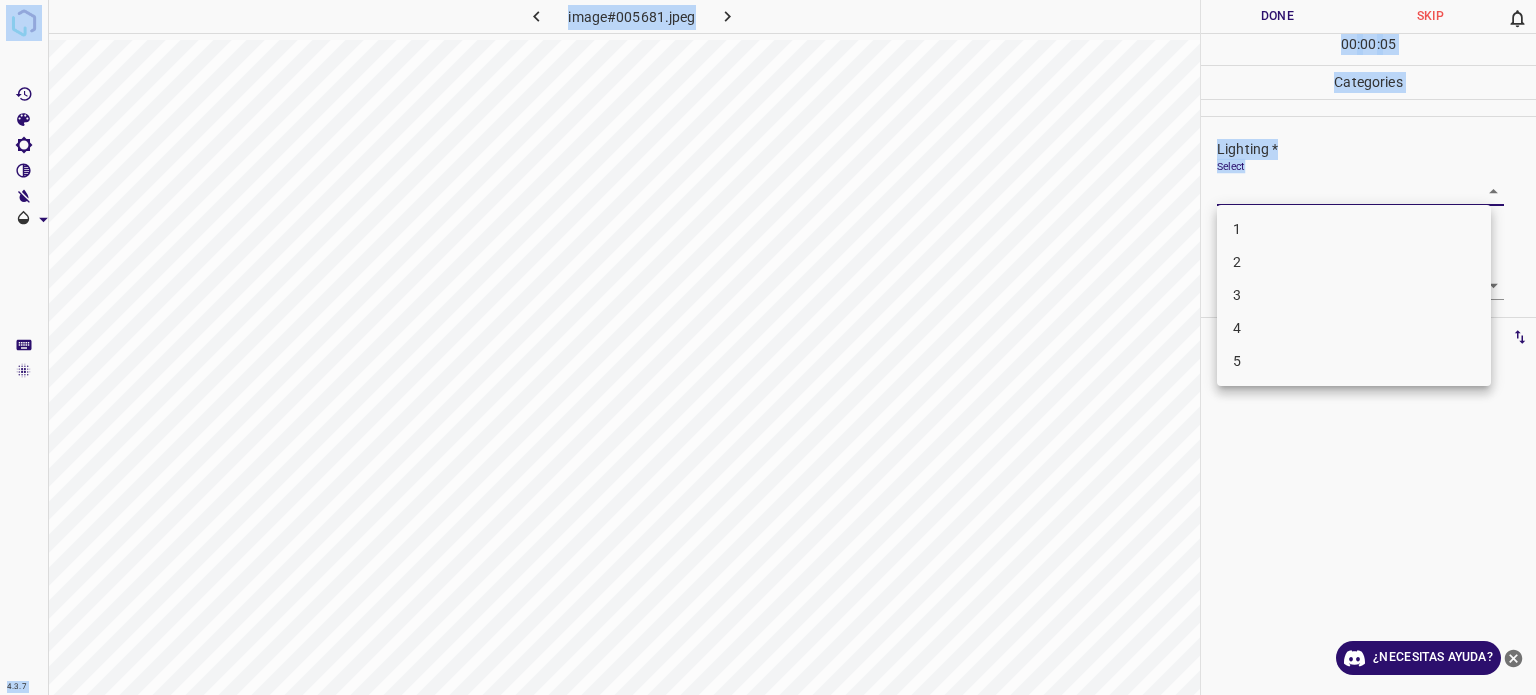 click on "4.3.7 image#005681.jpeg Done Skip 0 00   : 00   : 05   Categories Lighting *  Select ​ Focus *  Select ​ Overall *  Select ​ Labels   0 Categories 1 Lighting 2 Focus 3 Overall Tools Space Change between modes (Draw & Edit) I Auto labeling R Restore zoom M Zoom in N Zoom out Delete Delete selecte label Filters Z Restore filters X Saturation filter C Brightness filter V Contrast filter B Gray scale filter General O Download ¿Necesitas ayuda? - Texto - Esconder - Borrar Texto original Valora esta traducción Tu opinión servirá para ayudar a mejorar el Traductor de Google 1 2 3 4 5" at bounding box center [768, 347] 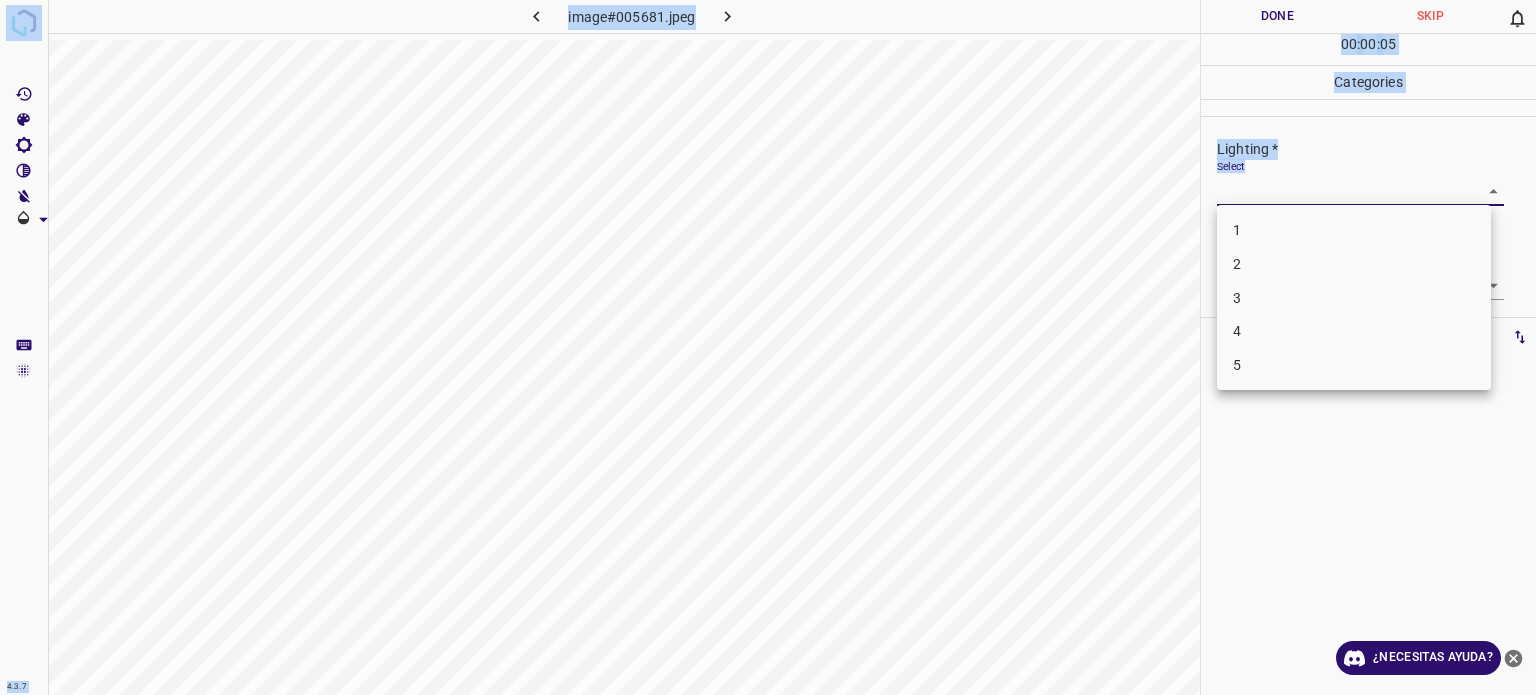 click at bounding box center [768, 347] 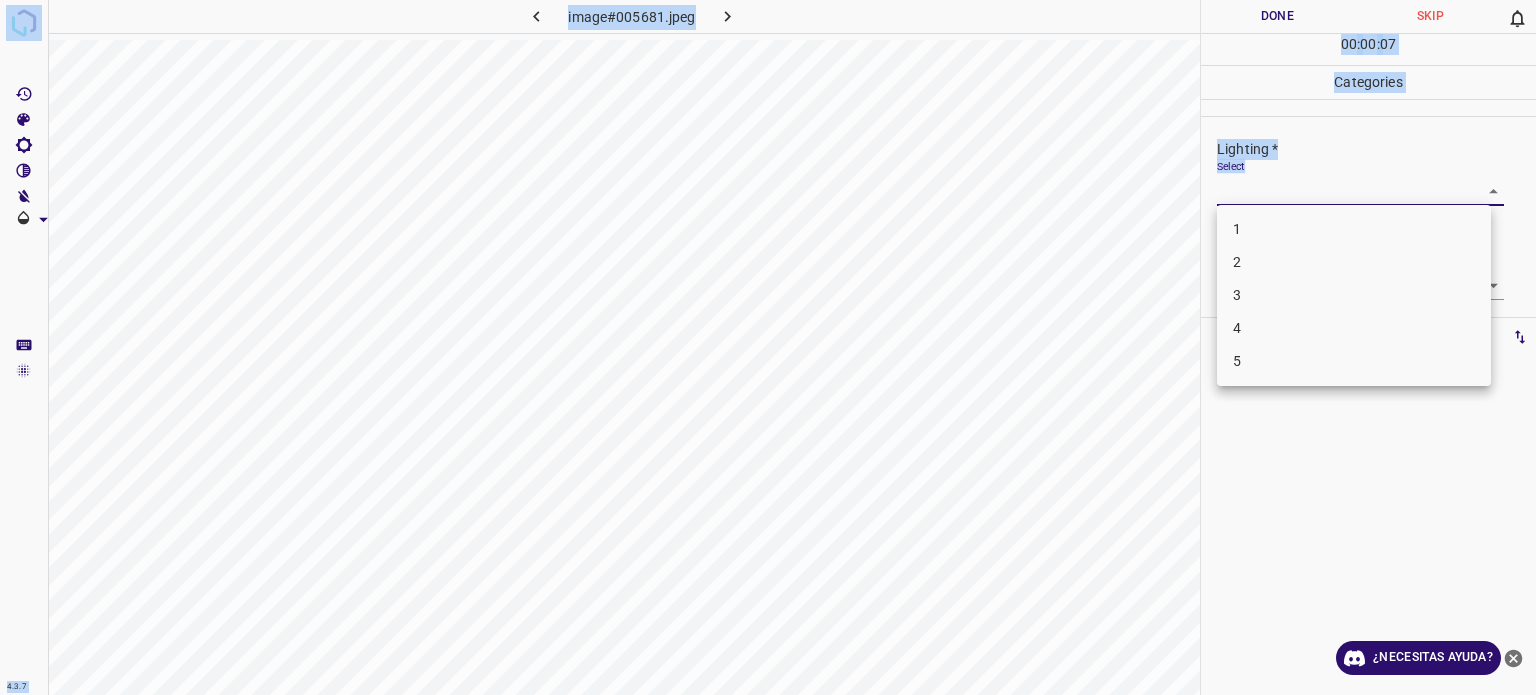 click on "4.3.7 image#005681.jpeg Done Skip 0 00   : 00   : 07   Categories Lighting *  Select ​ Focus *  Select ​ Overall *  Select ​ Labels   0 Categories 1 Lighting 2 Focus 3 Overall Tools Space Change between modes (Draw & Edit) I Auto labeling R Restore zoom M Zoom in N Zoom out Delete Delete selecte label Filters Z Restore filters X Saturation filter C Brightness filter V Contrast filter B Gray scale filter General O Download ¿Necesitas ayuda? - Texto - Esconder - Borrar Texto original Valora esta traducción Tu opinión servirá para ayudar a mejorar el Traductor de Google 1 2 3 4 5" at bounding box center [768, 347] 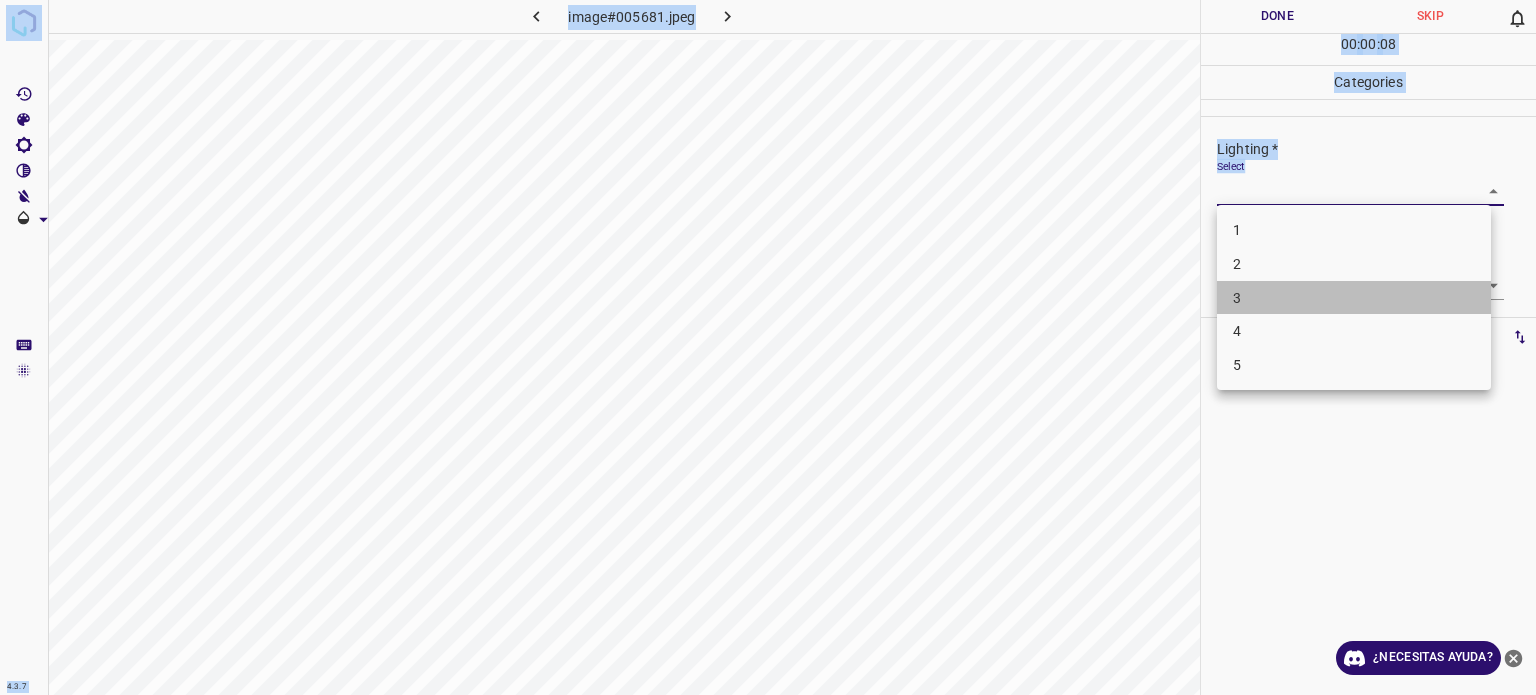 click on "3" at bounding box center (1237, 297) 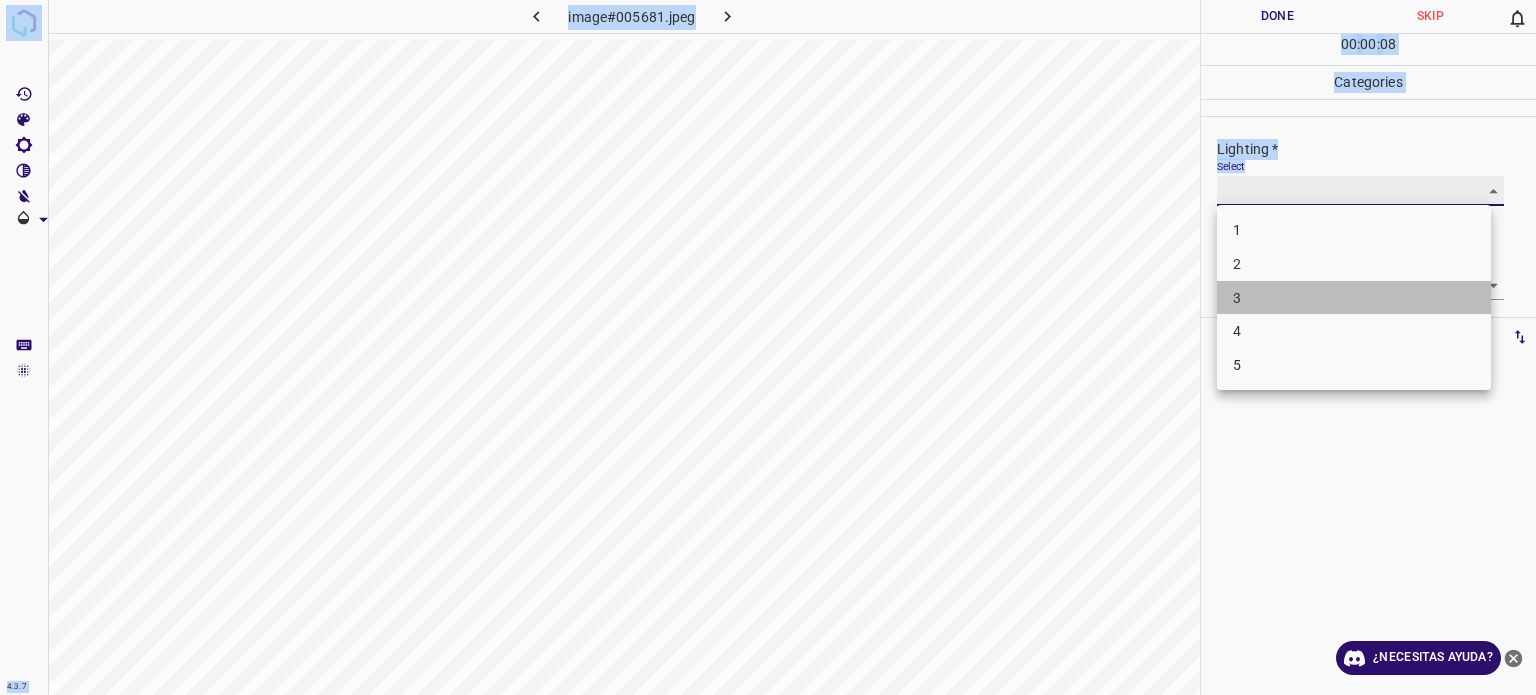 type on "3" 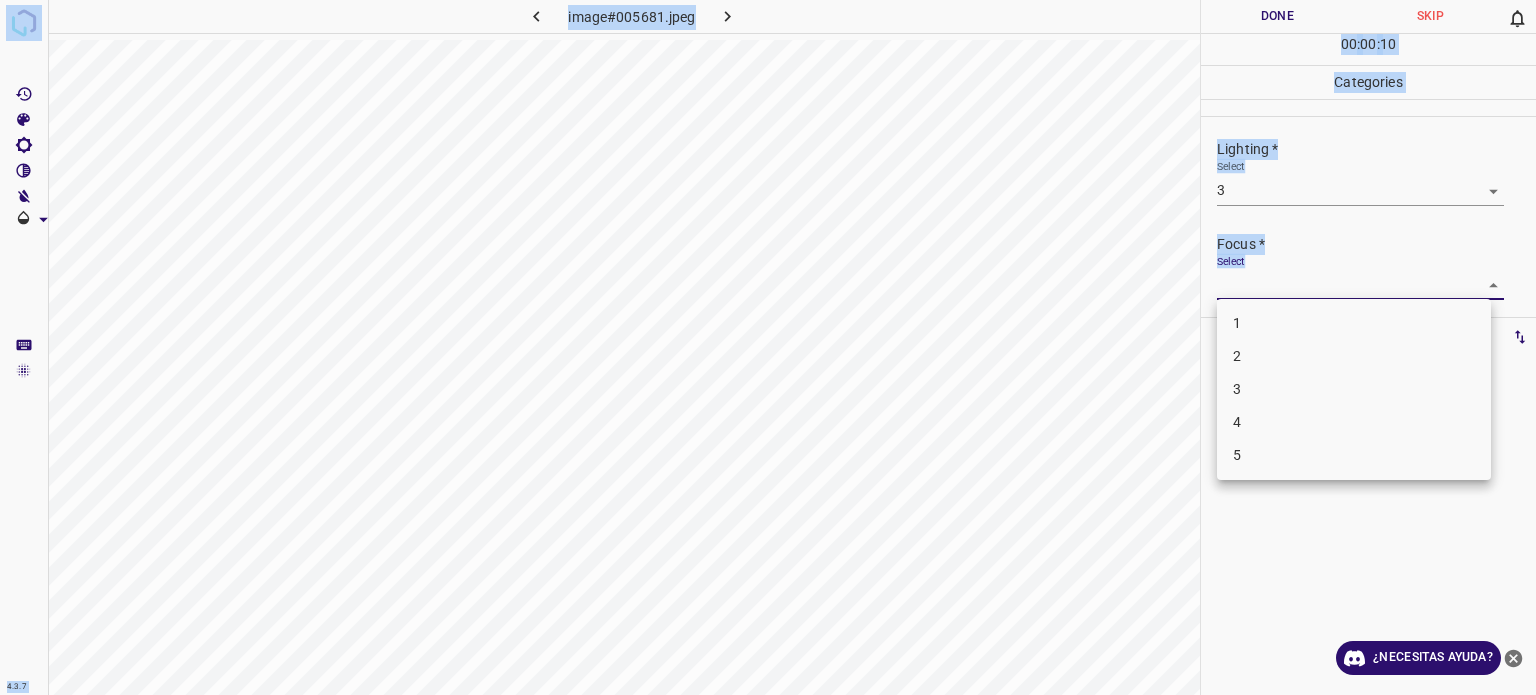 click on "4.3.7 image#005681.jpeg Done Skip 0 00   : 00   : 10   Categories Lighting *  Select 3 3 Focus *  Select ​ Overall *  Select ​ Labels   0 Categories 1 Lighting 2 Focus 3 Overall Tools Space Change between modes (Draw & Edit) I Auto labeling R Restore zoom M Zoom in N Zoom out Delete Delete selecte label Filters Z Restore filters X Saturation filter C Brightness filter V Contrast filter B Gray scale filter General O Download ¿Necesitas ayuda? - Texto - Esconder - Borrar Texto original Valora esta traducción Tu opinión servirá para ayudar a mejorar el Traductor de Google 1 2 3 4 5" at bounding box center (768, 347) 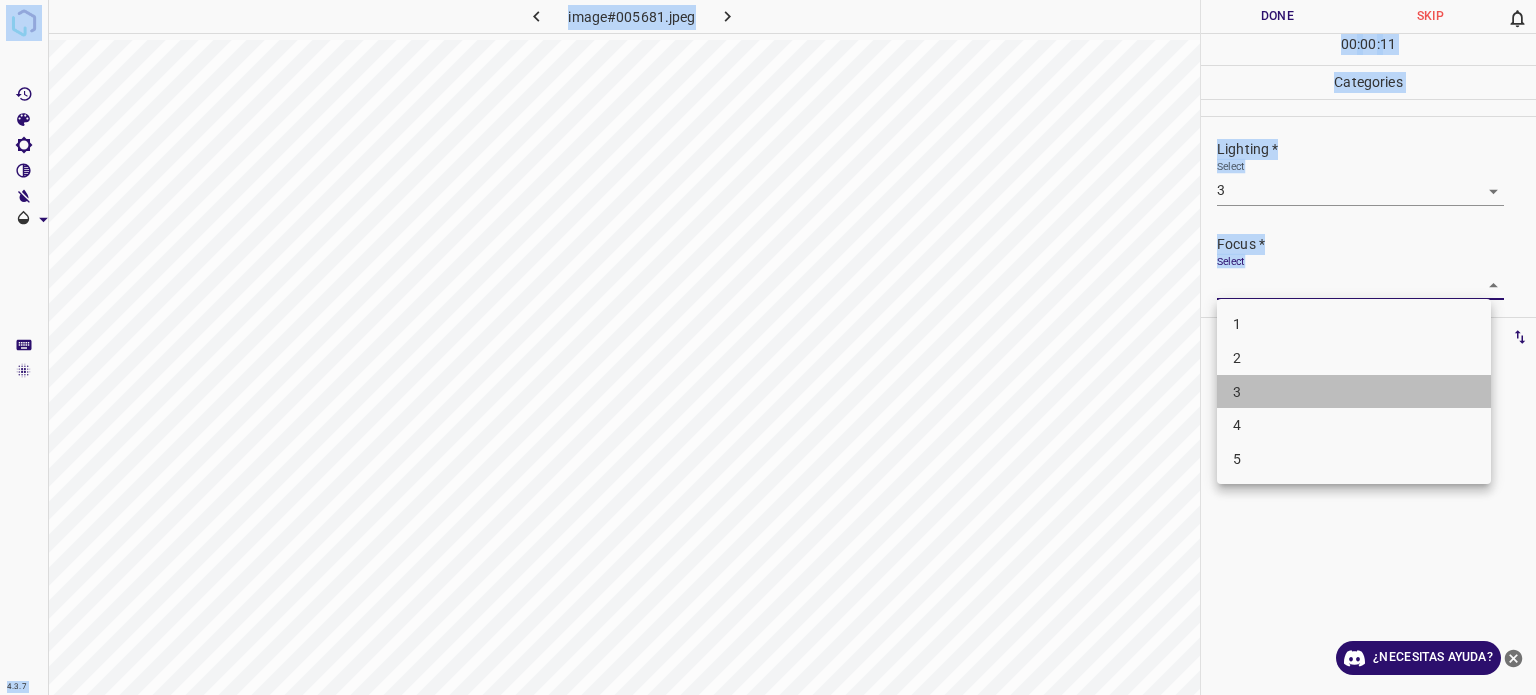 click on "3" at bounding box center [1354, 392] 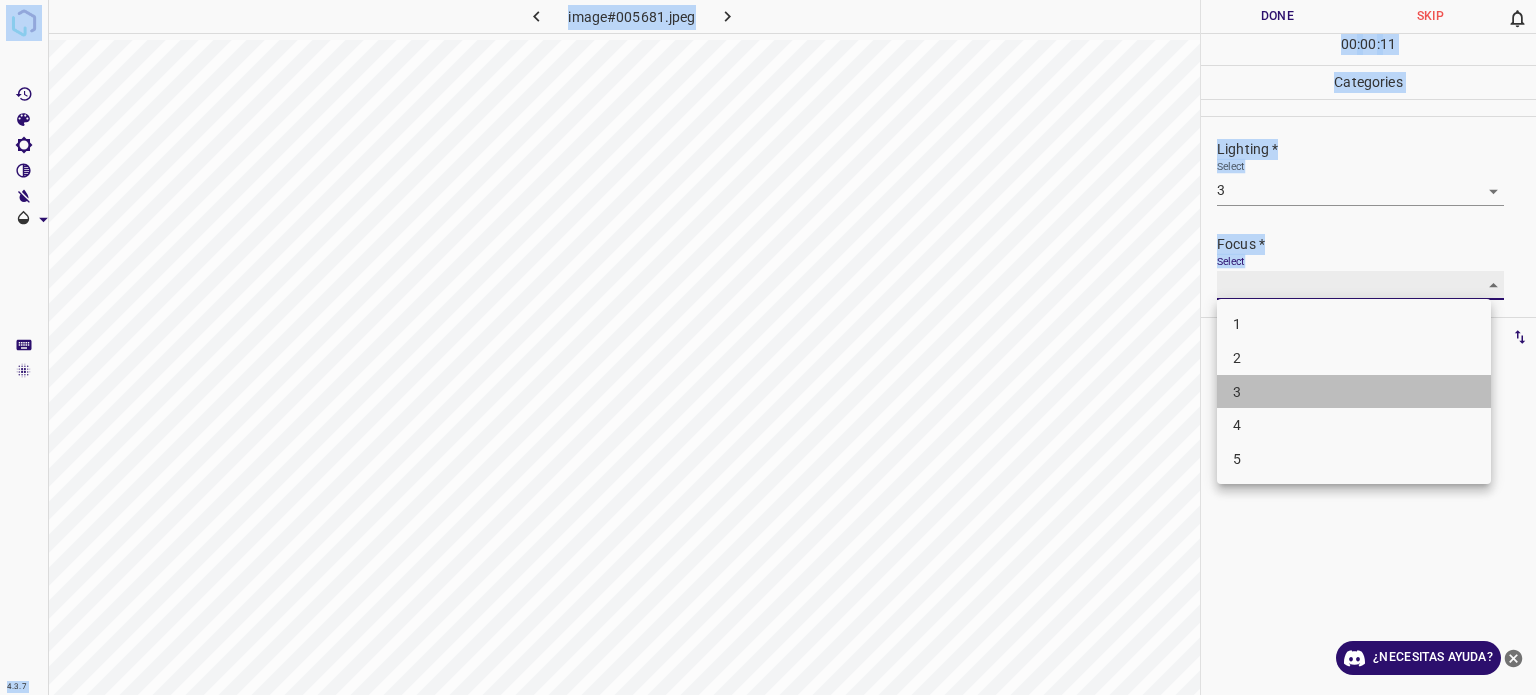 type on "3" 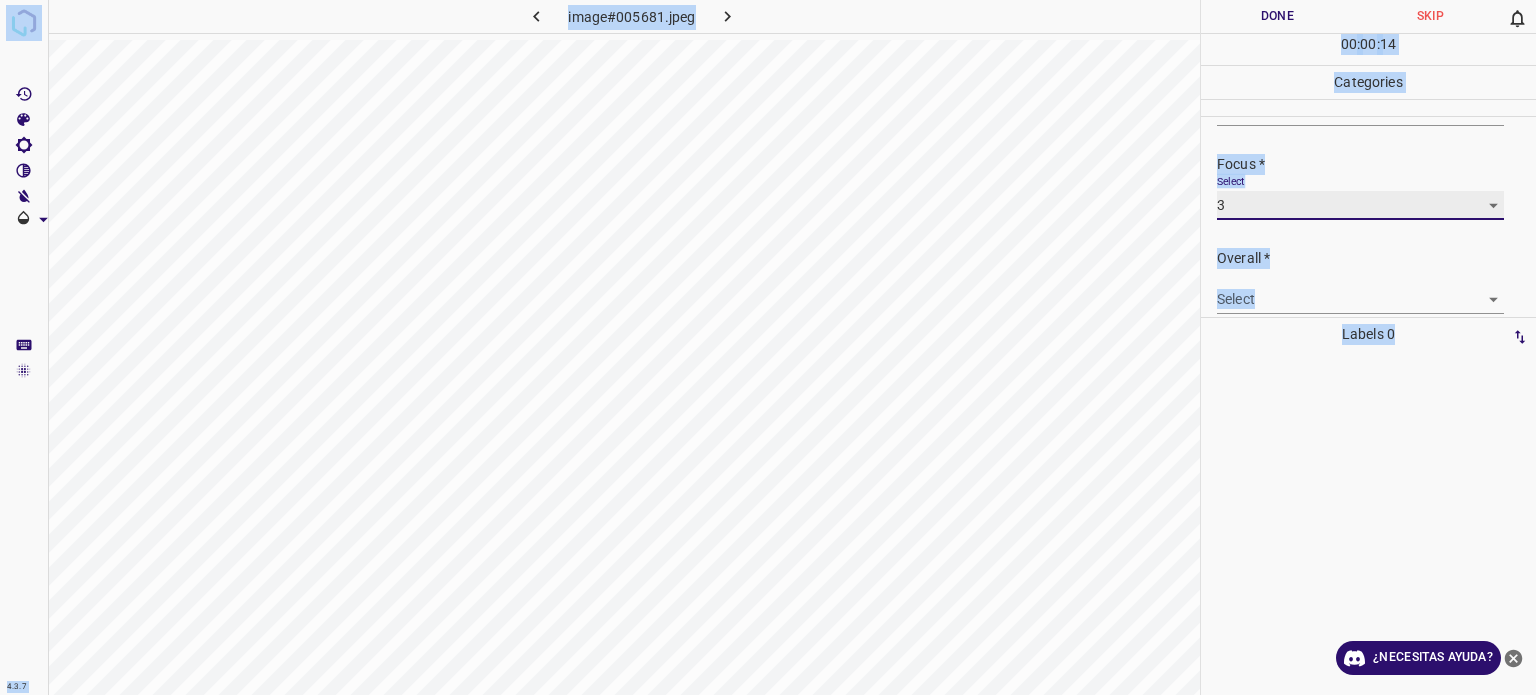 scroll, scrollTop: 98, scrollLeft: 0, axis: vertical 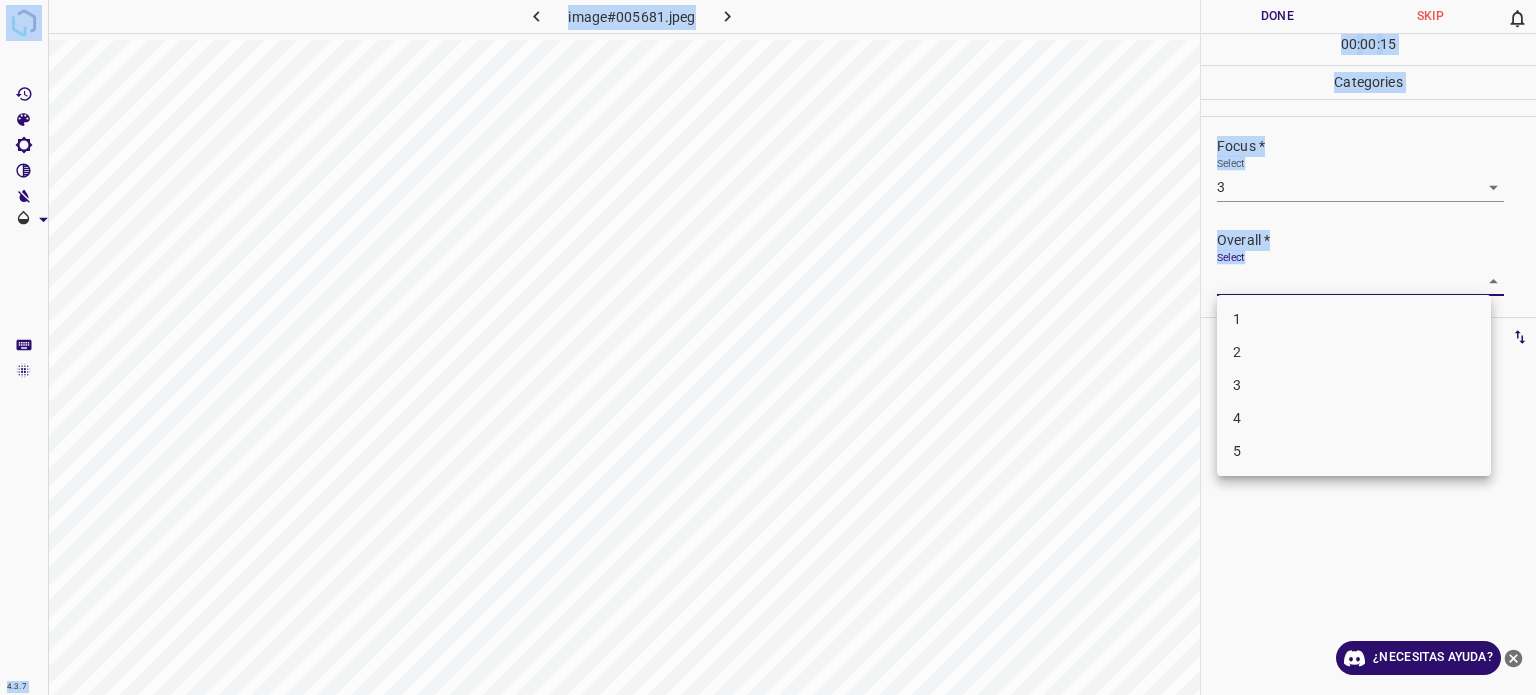 click on "4.3.7 image#005681.jpeg Done Skip 0 00   : 00   : 15   Categories Lighting *  Select 3 3 Focus *  Select 3 3 Overall *  Select ​ Labels   0 Categories 1 Lighting 2 Focus 3 Overall Tools Space Change between modes (Draw & Edit) I Auto labeling R Restore zoom M Zoom in N Zoom out Delete Delete selecte label Filters Z Restore filters X Saturation filter C Brightness filter V Contrast filter B Gray scale filter General O Download ¿Necesitas ayuda? - Texto - Esconder - Borrar Texto original Valora esta traducción Tu opinión servirá para ayudar a mejorar el Traductor de Google 1 2 3 4 5" at bounding box center (768, 347) 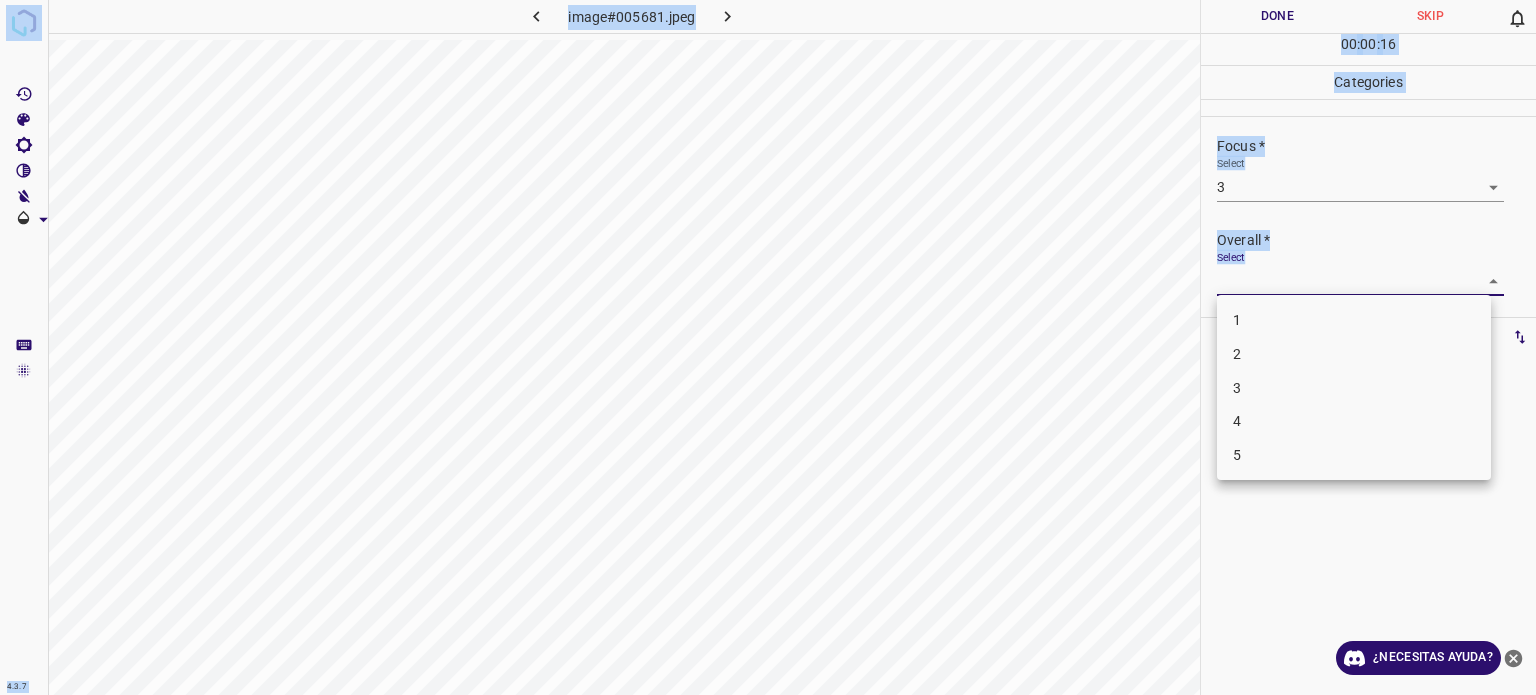 click on "3" at bounding box center (1237, 387) 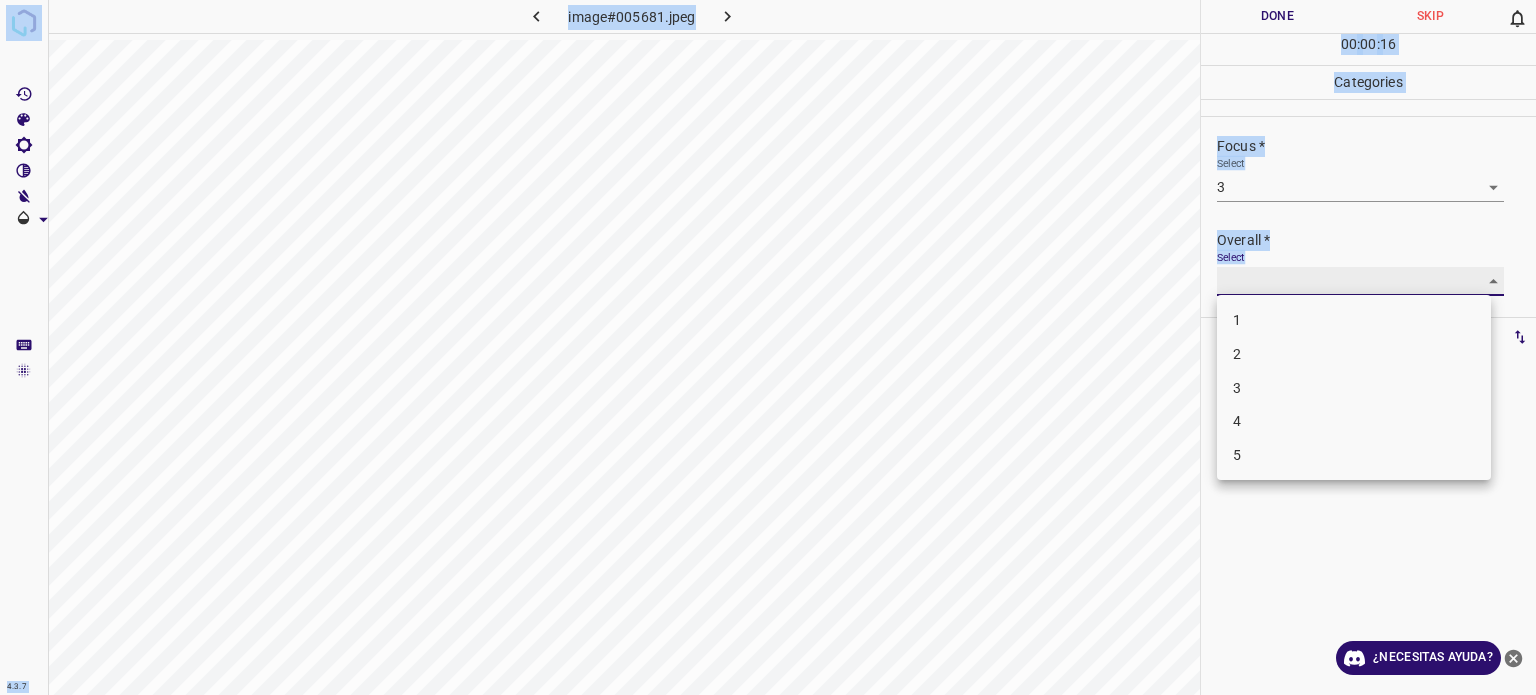 type on "3" 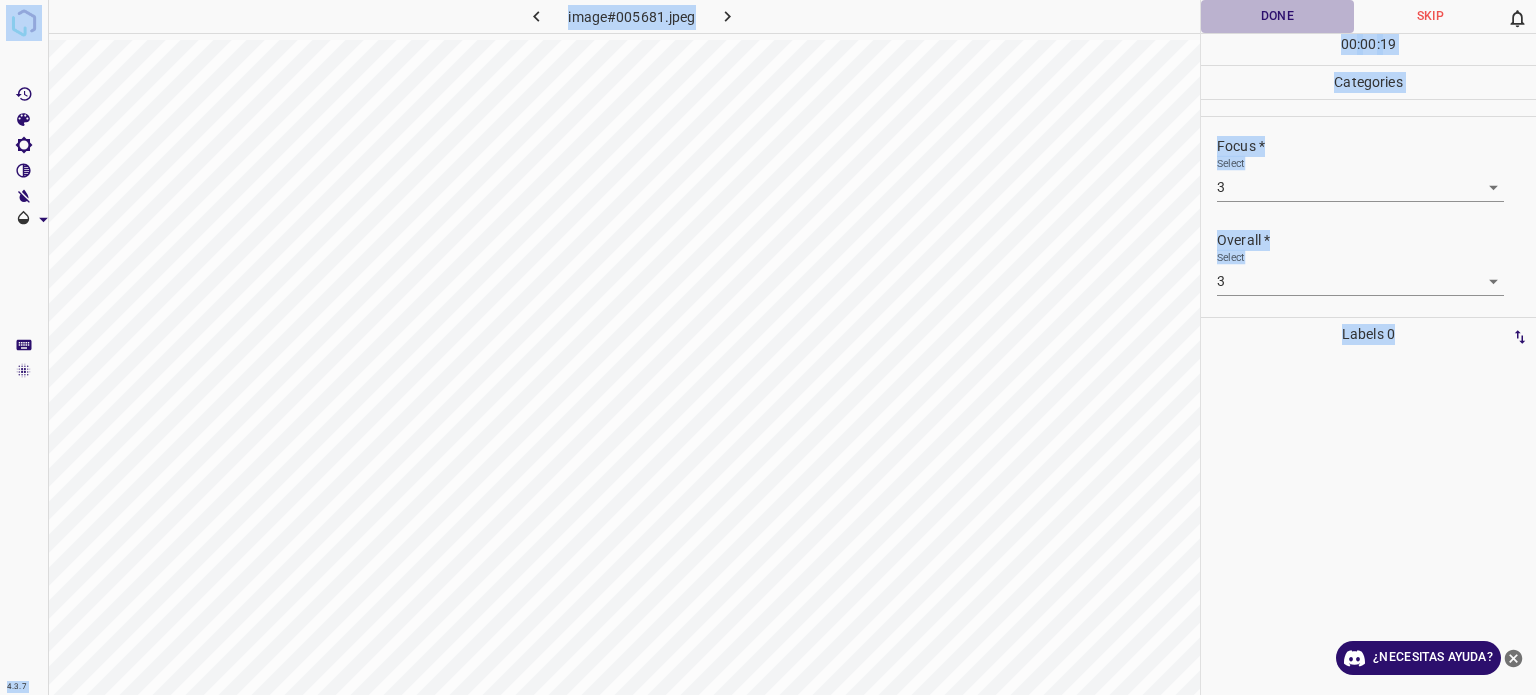 click on "Done" at bounding box center [1277, 16] 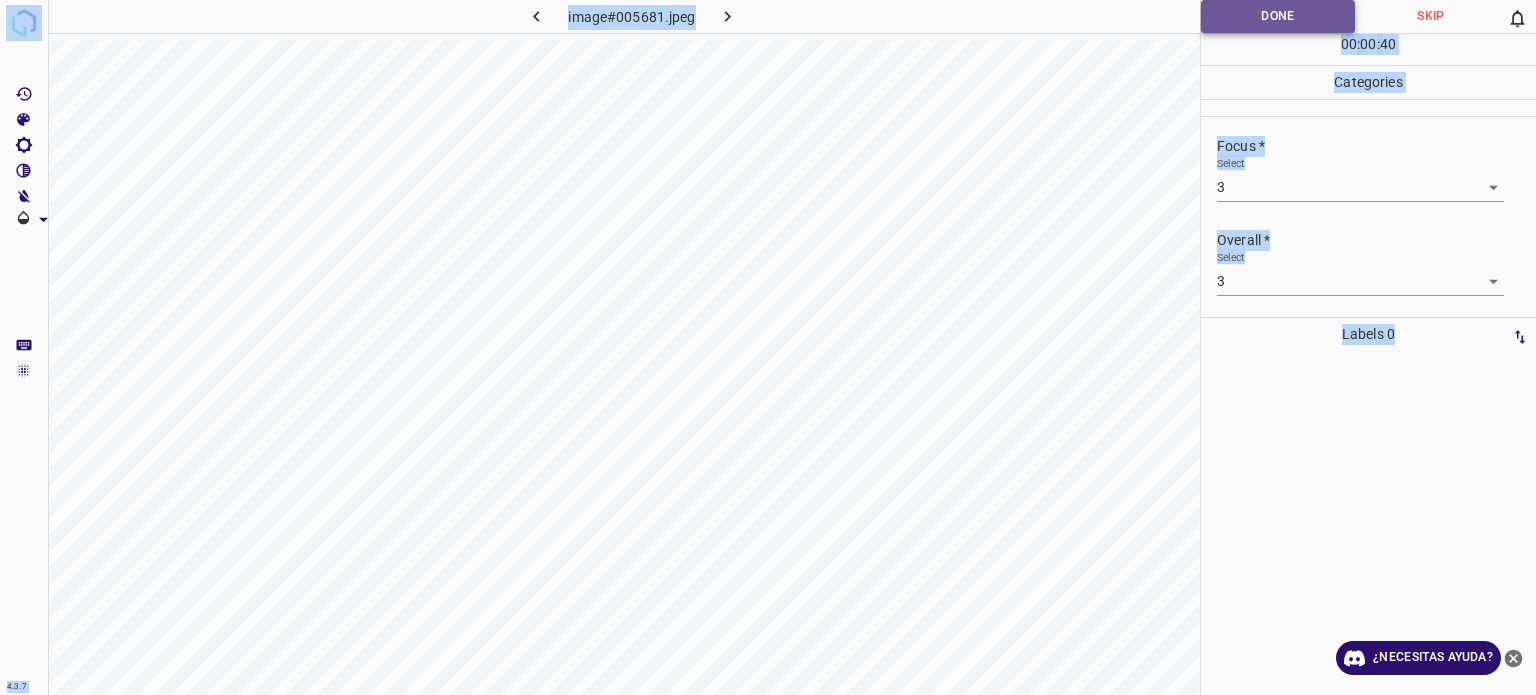 click on "Done" at bounding box center [1278, 16] 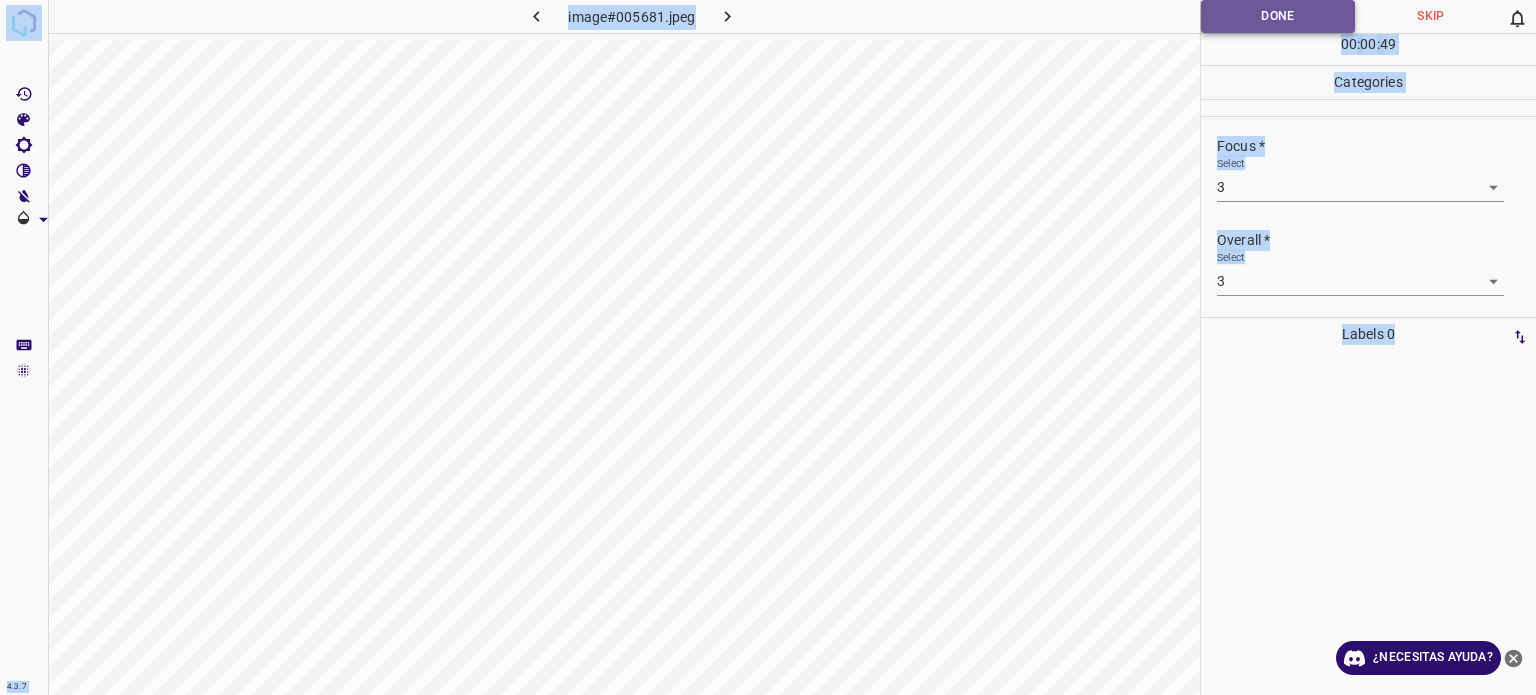 click on "Done" at bounding box center [1278, 16] 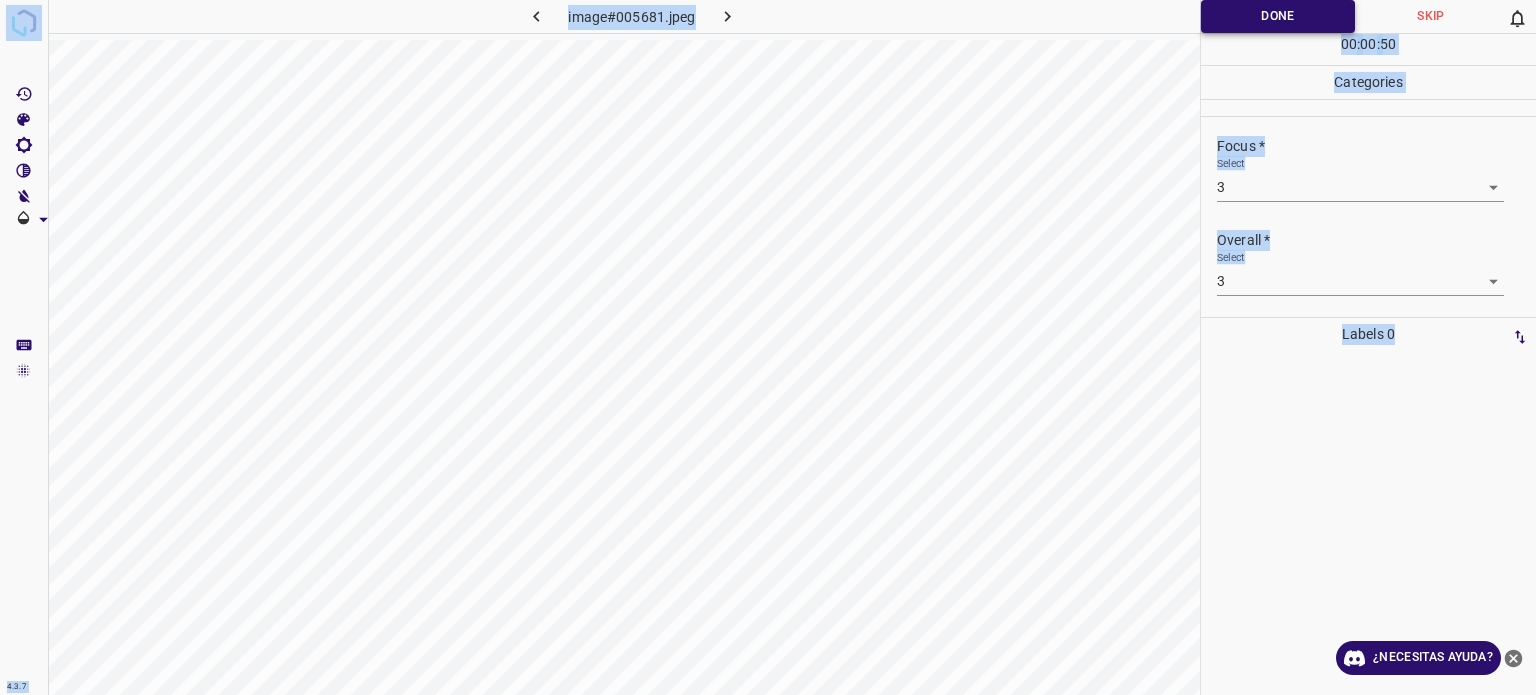 click on "Done" at bounding box center [1278, 16] 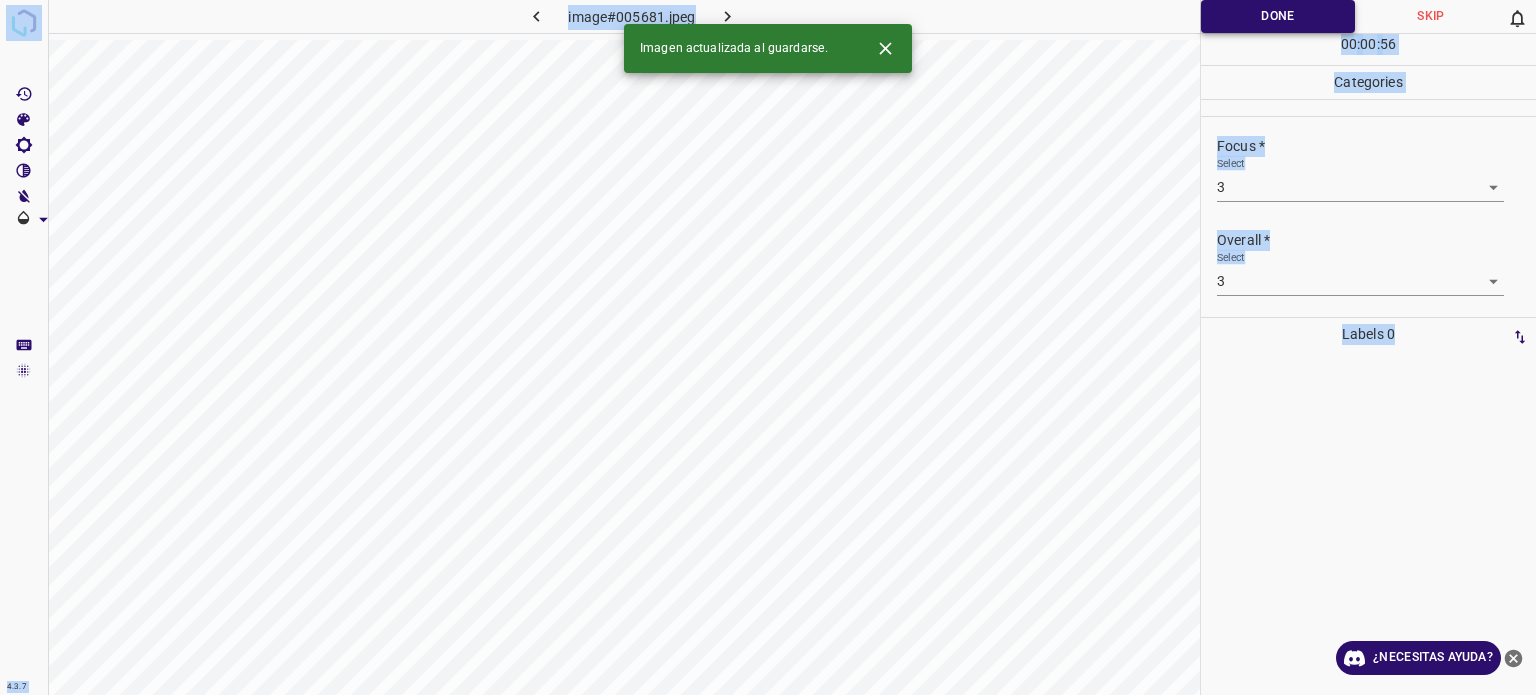 click on "Done" at bounding box center [1278, 16] 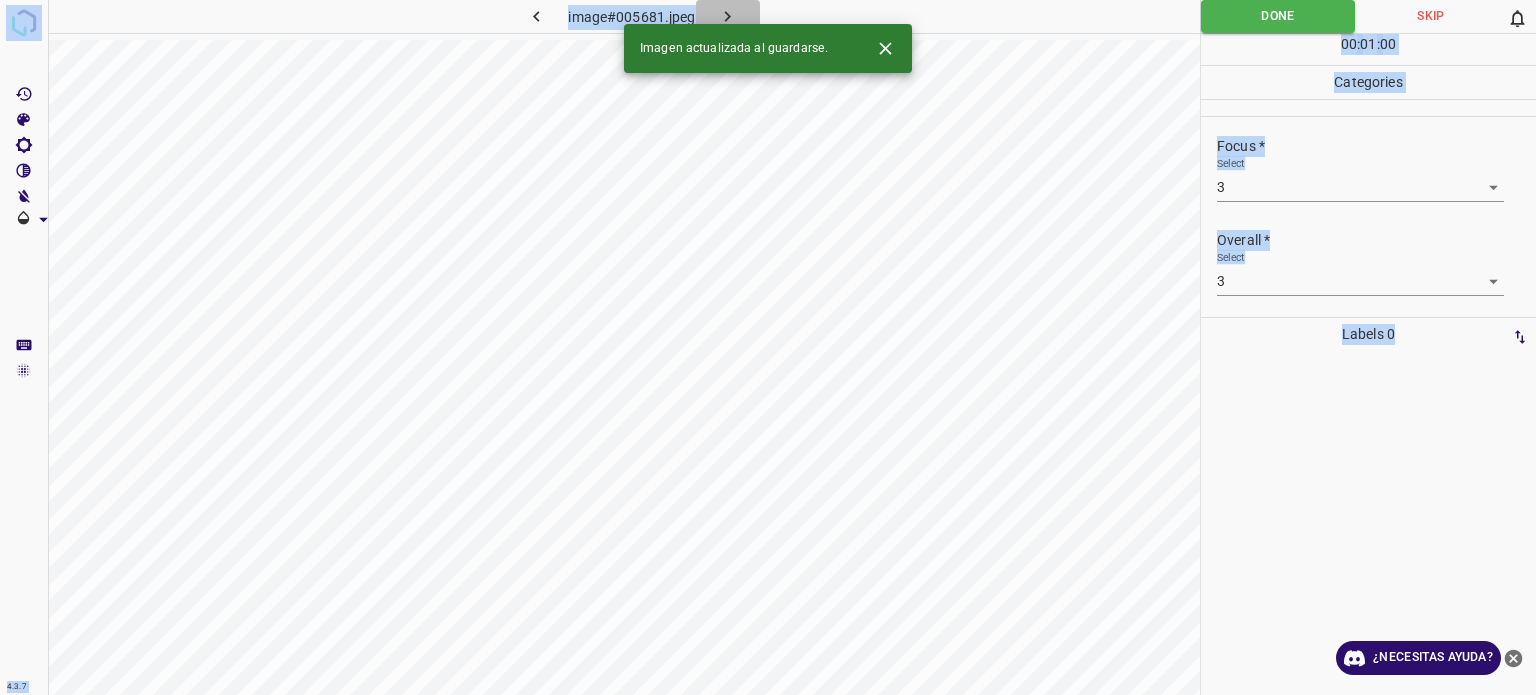click 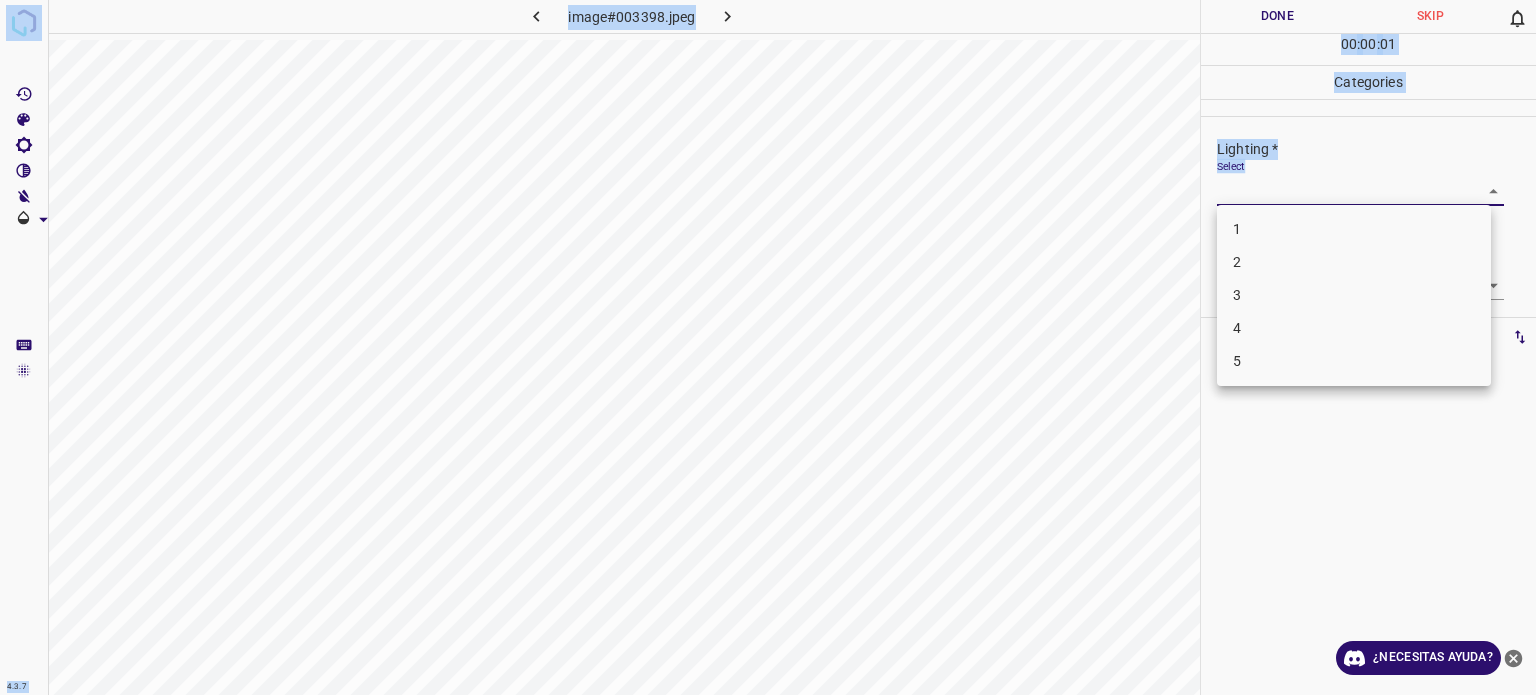 click on "4.3.7 image#003398.jpeg Done Skip 0 00   : 00   : 01   Categories Lighting *  Select ​ Focus *  Select ​ Overall *  Select ​ Labels   0 Categories 1 Lighting 2 Focus 3 Overall Tools Space Change between modes (Draw & Edit) I Auto labeling R Restore zoom M Zoom in N Zoom out Delete Delete selecte label Filters Z Restore filters X Saturation filter C Brightness filter V Contrast filter B Gray scale filter General O Download ¿Necesitas ayuda? - Texto - Esconder - Borrar Texto original Valora esta traducción Tu opinión servirá para ayudar a mejorar el Traductor de Google 1 2 3 4 5" at bounding box center (768, 347) 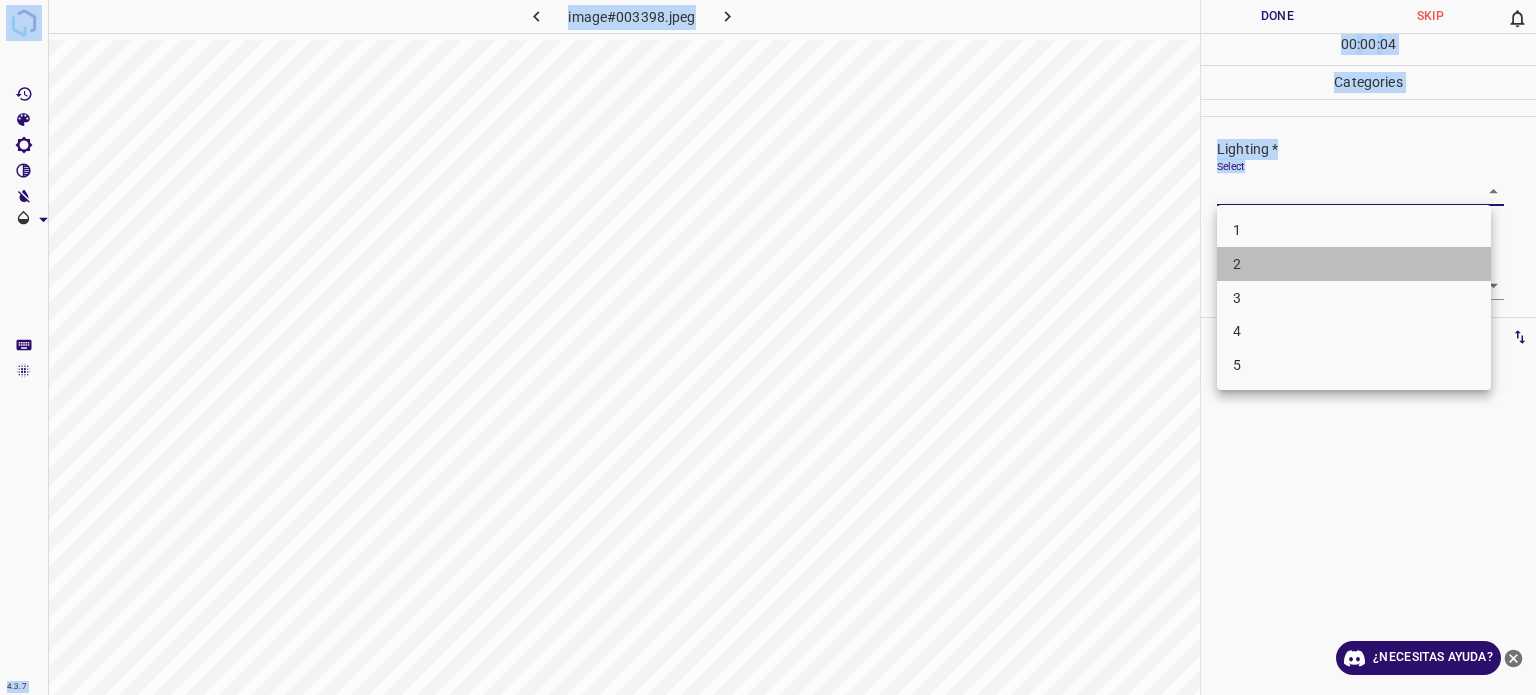 click on "2" at bounding box center [1237, 264] 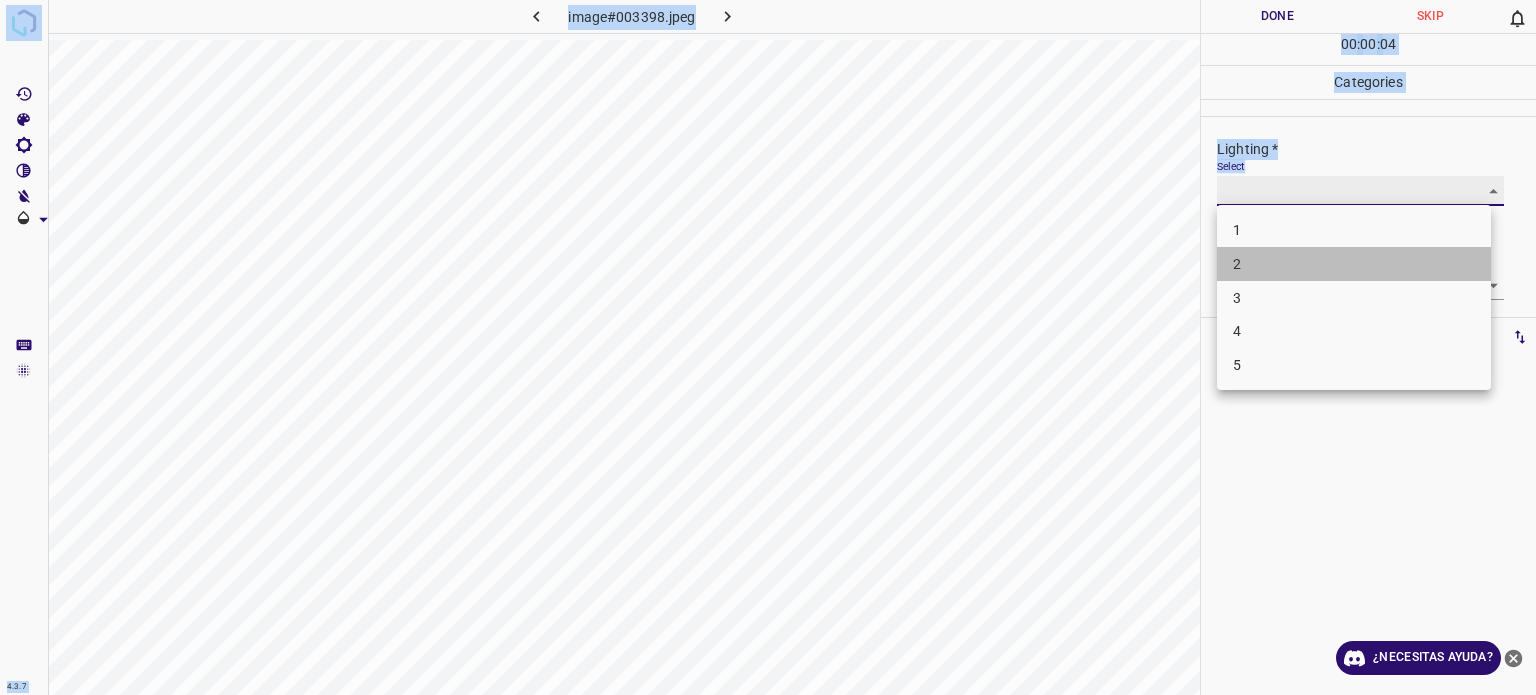 type on "2" 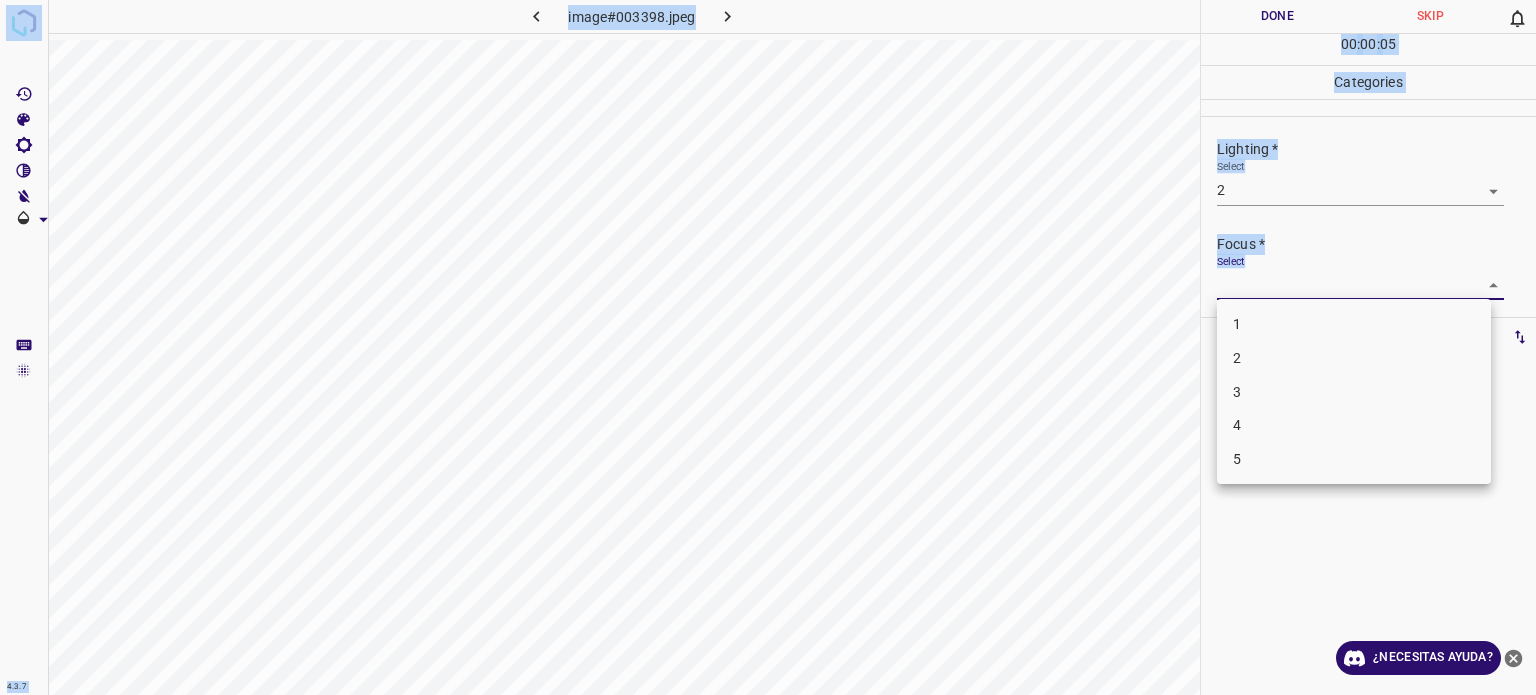click on "4.3.7 image#003398.jpeg Done Skip 0 00   : 00   : 05   Categories Lighting *  Select 2 2 Focus *  Select ​ Overall *  Select ​ Labels   0 Categories 1 Lighting 2 Focus 3 Overall Tools Space Change between modes (Draw & Edit) I Auto labeling R Restore zoom M Zoom in N Zoom out Delete Delete selecte label Filters Z Restore filters X Saturation filter C Brightness filter V Contrast filter B Gray scale filter General O Download ¿Necesitas ayuda? - Texto - Esconder - Borrar Texto original Valora esta traducción Tu opinión servirá para ayudar a mejorar el Traductor de Google 1 2 3 4 5" at bounding box center [768, 347] 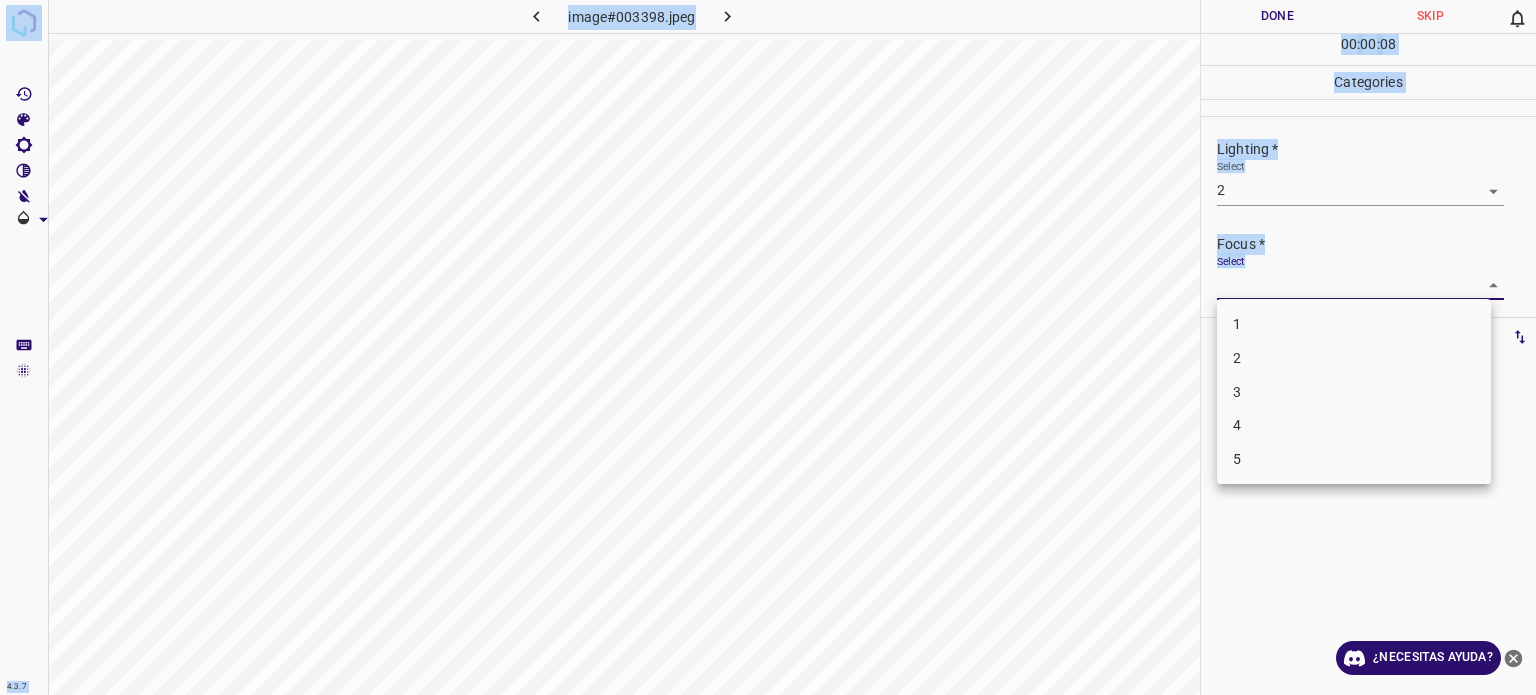 click on "2" at bounding box center (1237, 358) 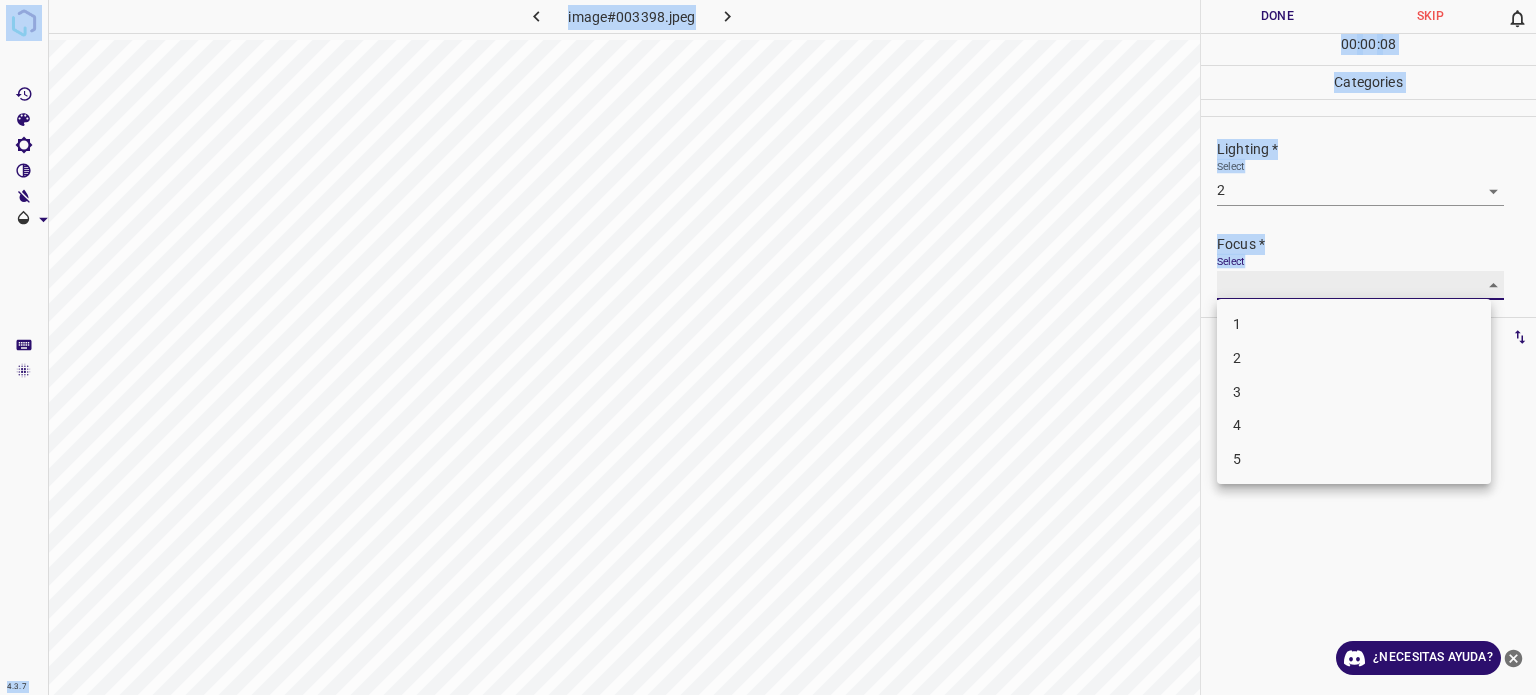 type on "2" 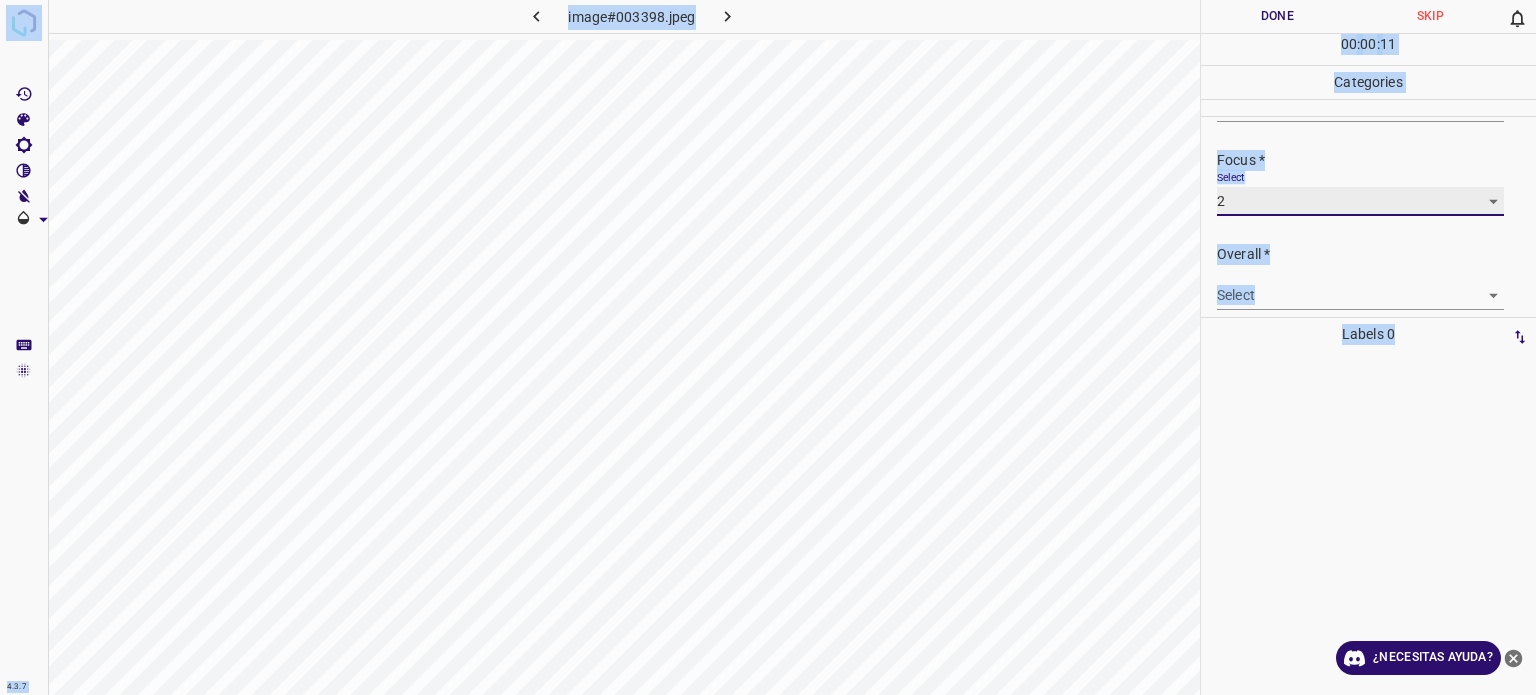 scroll, scrollTop: 98, scrollLeft: 0, axis: vertical 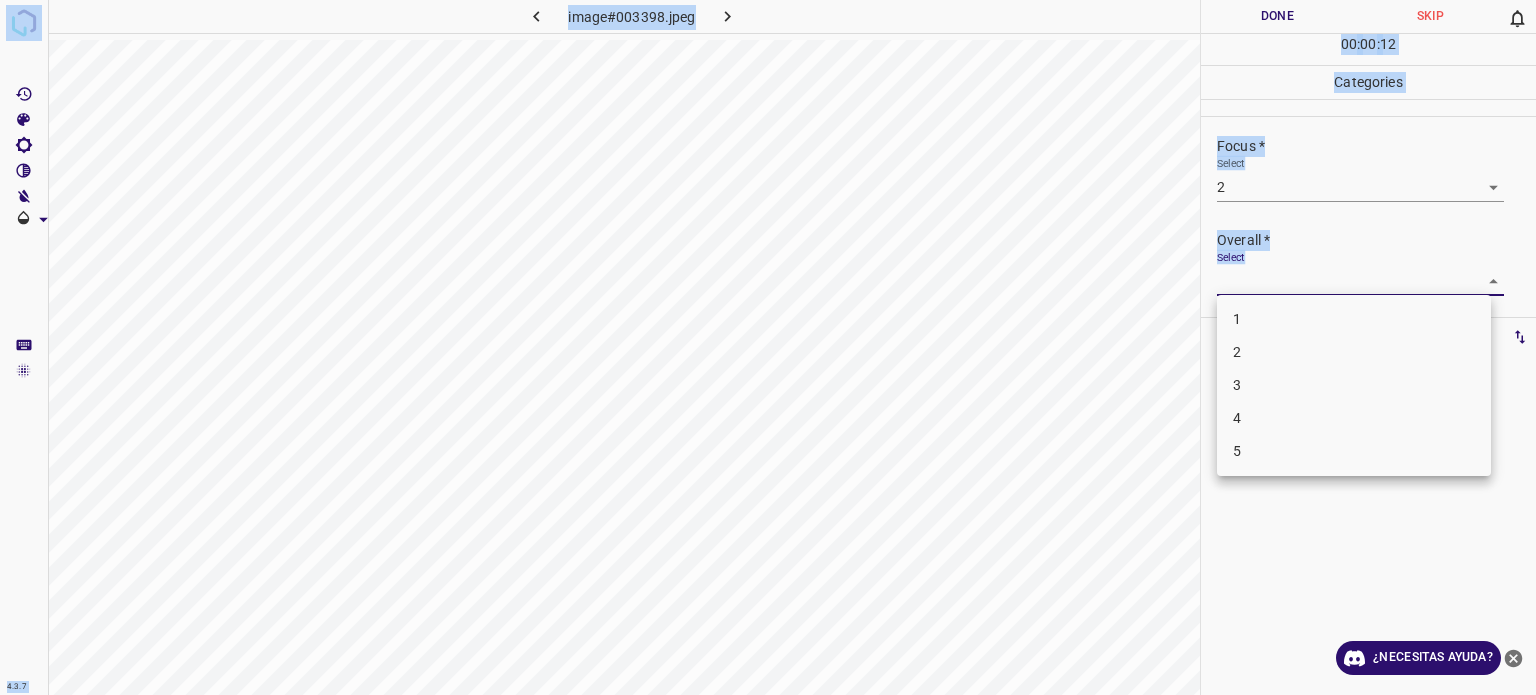 click on "4.3.7 image#003398.jpeg Done Skip 0 00   : 00   : 12   Categories Lighting *  Select 2 2 Focus *  Select 2 2 Overall *  Select ​ Labels   0 Categories 1 Lighting 2 Focus 3 Overall Tools Space Change between modes (Draw & Edit) I Auto labeling R Restore zoom M Zoom in N Zoom out Delete Delete selecte label Filters Z Restore filters X Saturation filter C Brightness filter V Contrast filter B Gray scale filter General O Download ¿Necesitas ayuda? - Texto - Esconder - Borrar Texto original Valora esta traducción Tu opinión servirá para ayudar a mejorar el Traductor de Google 1 2 3 4 5" at bounding box center [768, 347] 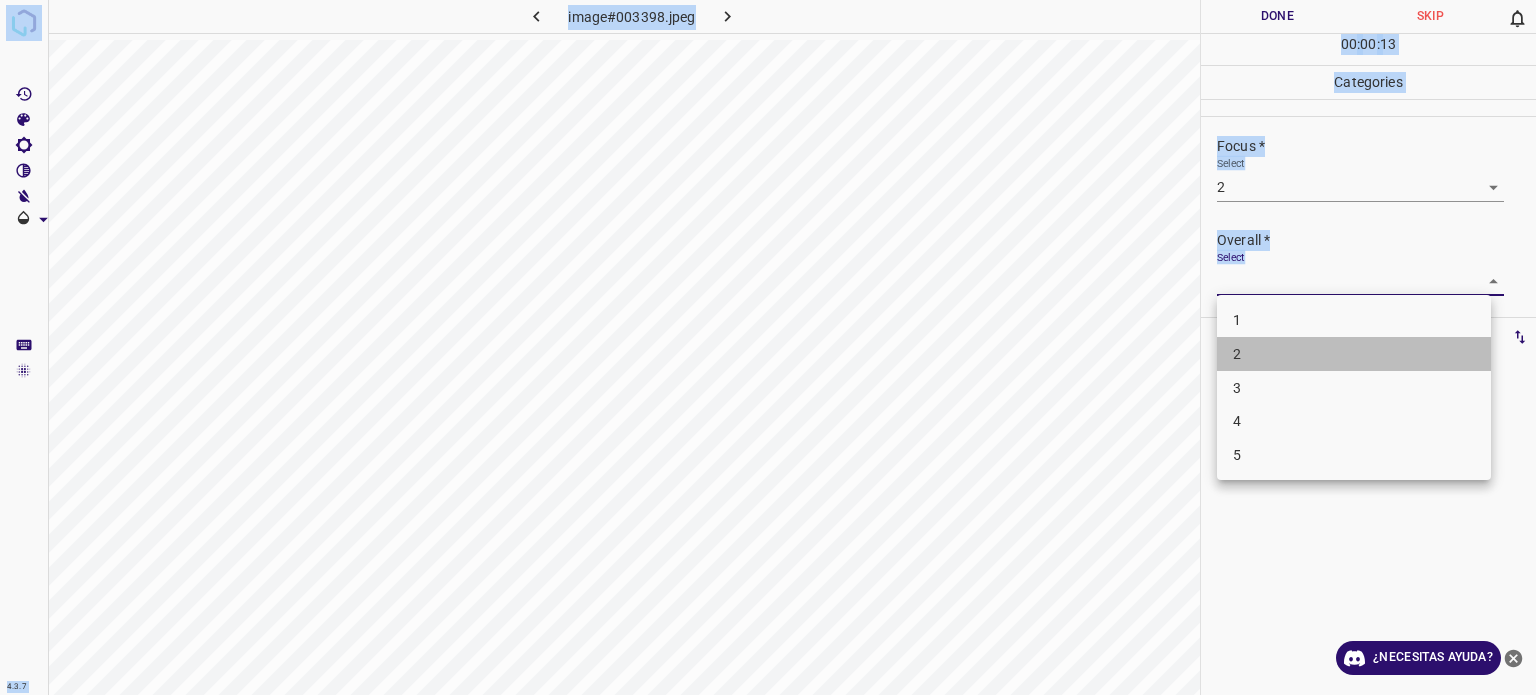 click on "2" at bounding box center [1354, 354] 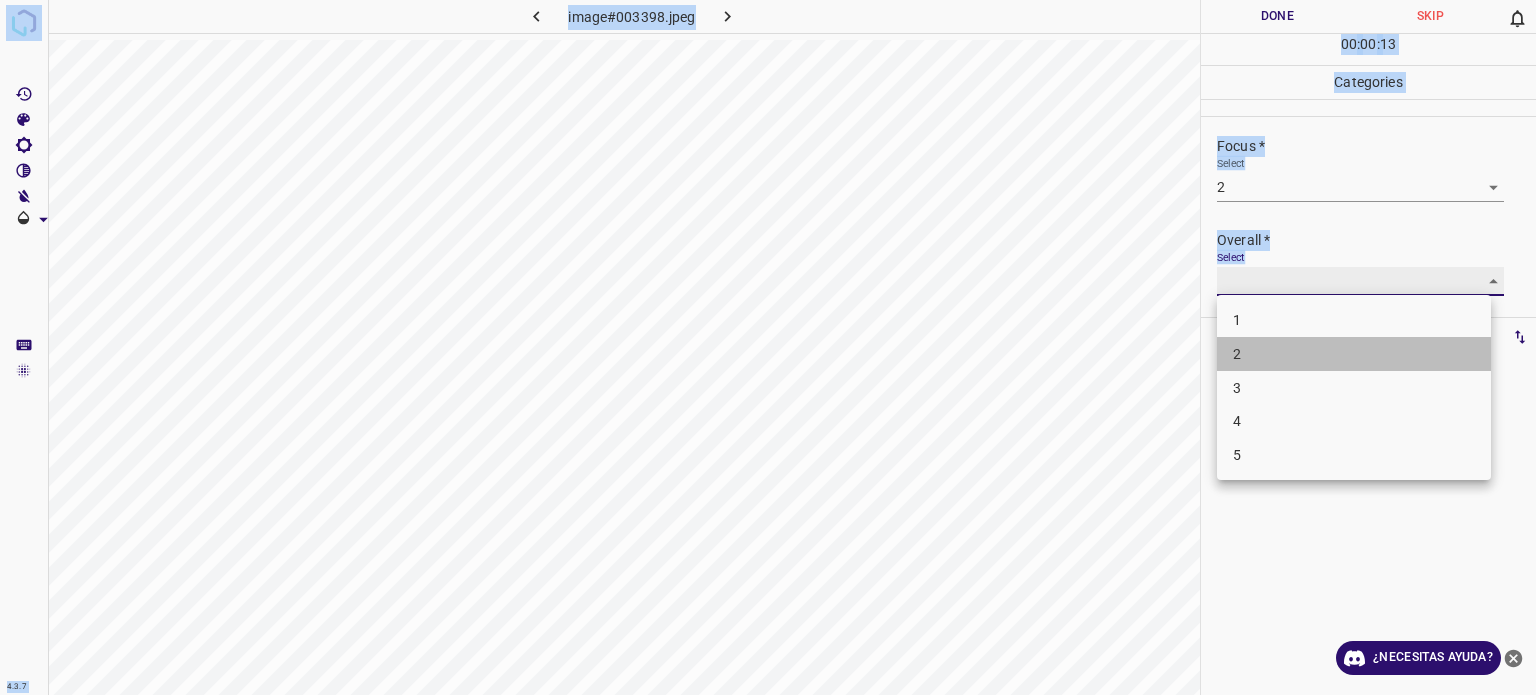type on "2" 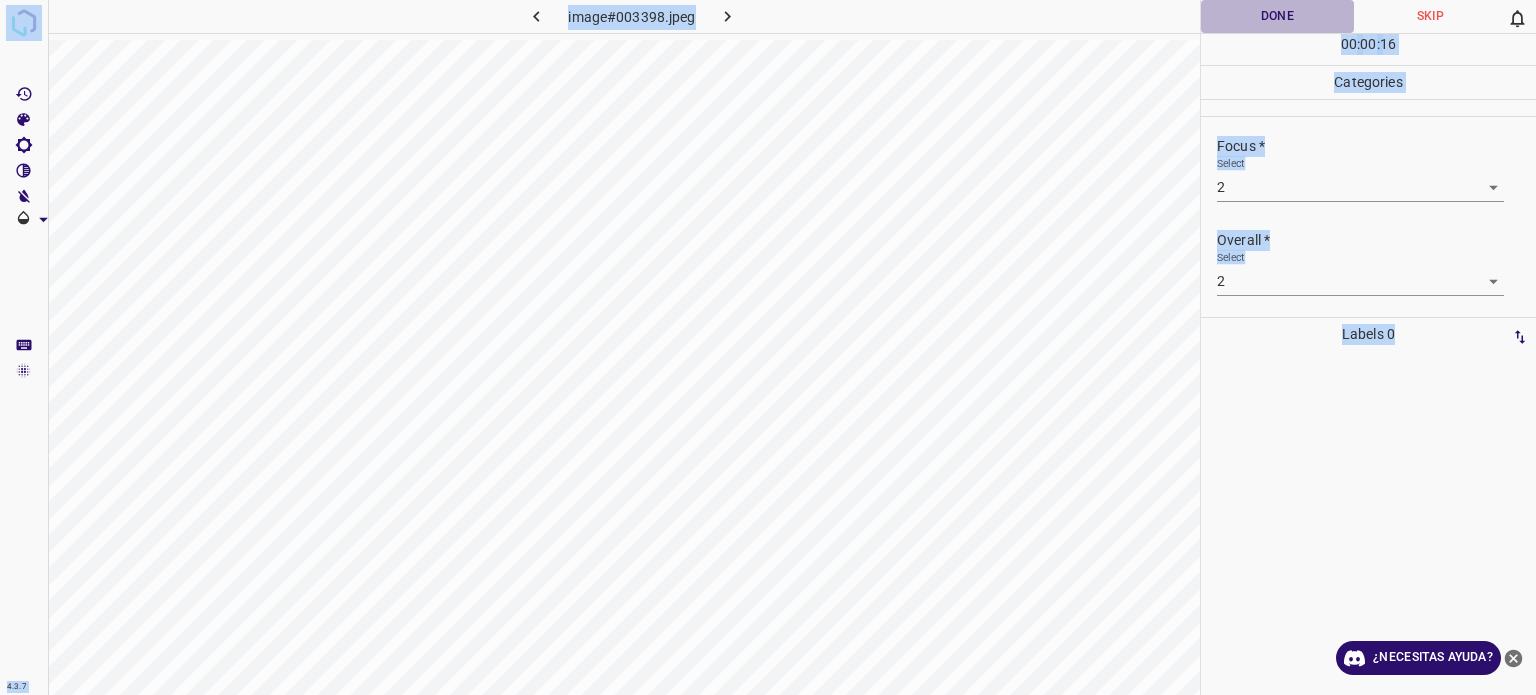 click on "Done" at bounding box center (1277, 16) 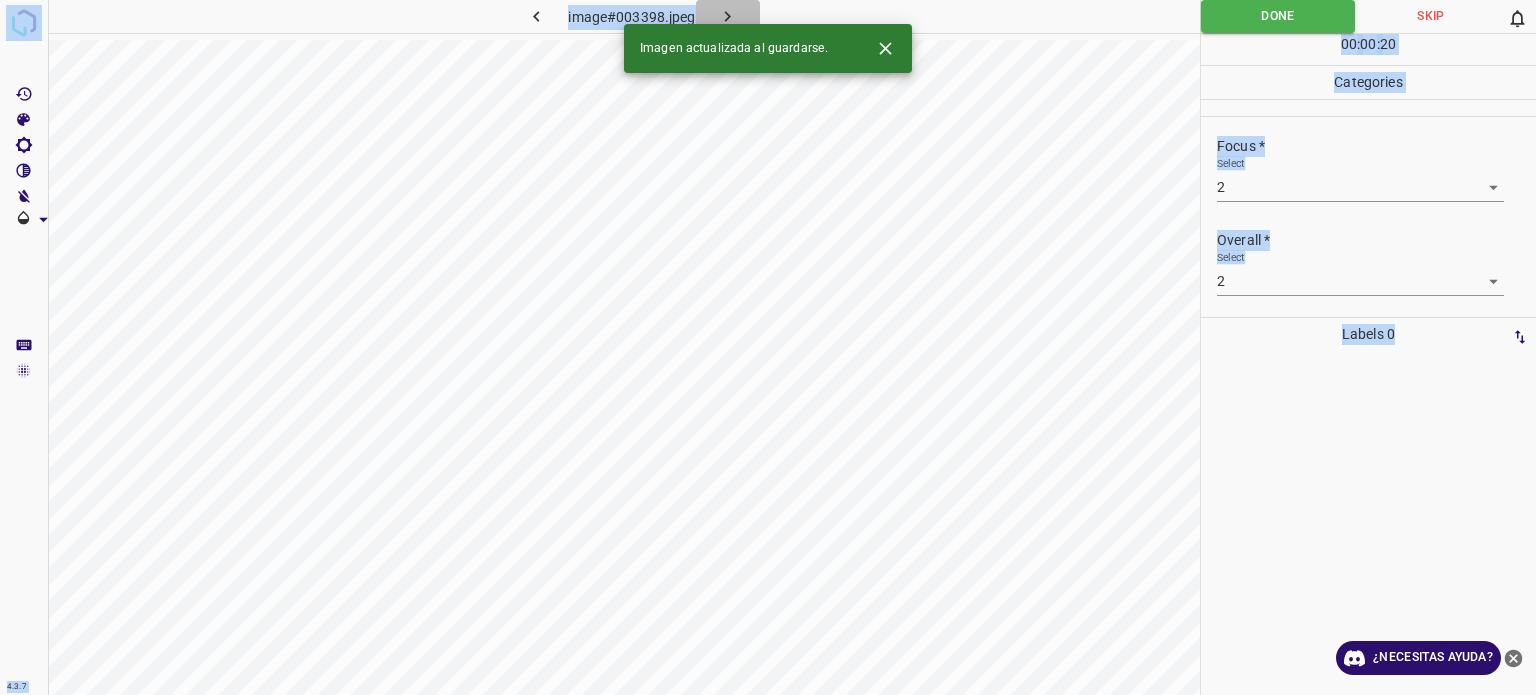 click at bounding box center (728, 16) 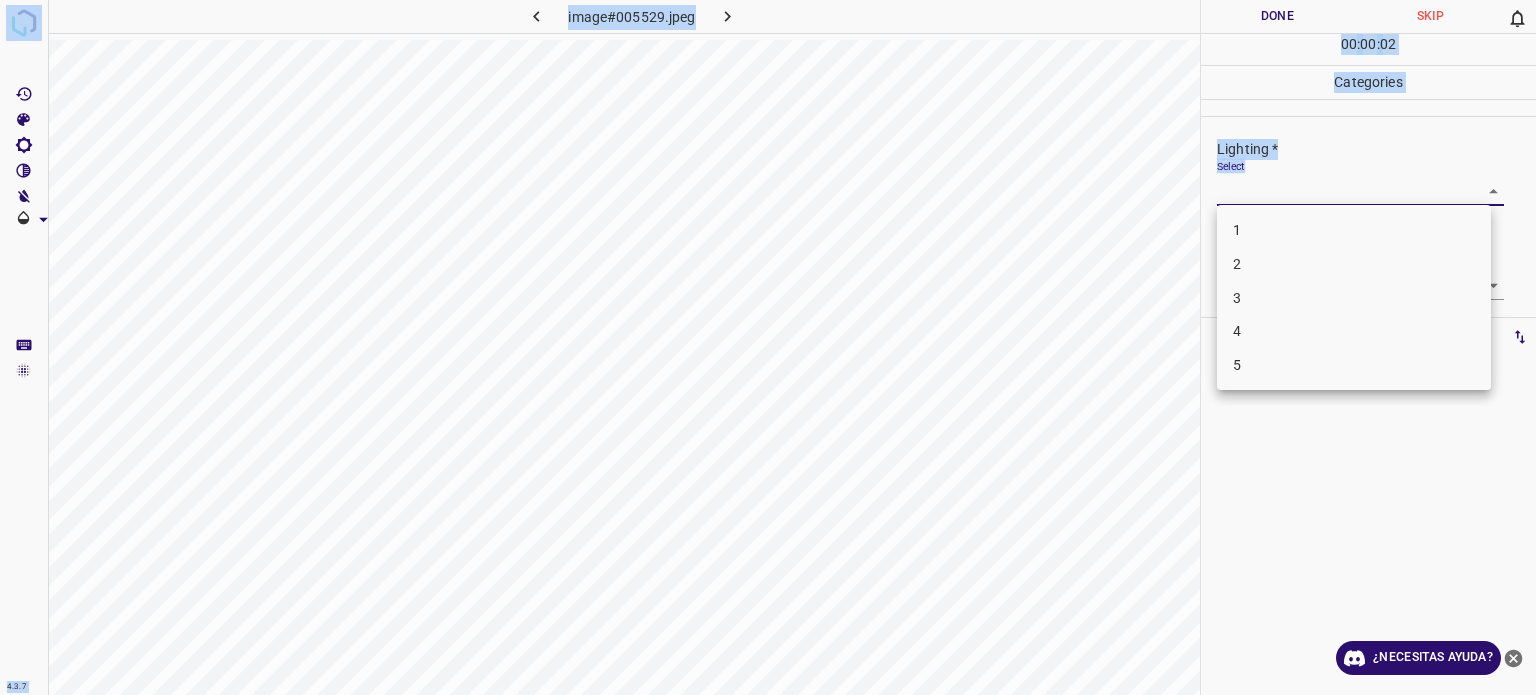 click on "4.3.7 image#005529.jpeg Done Skip 0 00   : 00   : 02   Categories Lighting *  Select ​ Focus *  Select ​ Overall *  Select ​ Labels   0 Categories 1 Lighting 2 Focus 3 Overall Tools Space Change between modes (Draw & Edit) I Auto labeling R Restore zoom M Zoom in N Zoom out Delete Delete selecte label Filters Z Restore filters X Saturation filter C Brightness filter V Contrast filter B Gray scale filter General O Download ¿Necesitas ayuda? - Texto - Esconder - Borrar Texto original Valora esta traducción Tu opinión servirá para ayudar a mejorar el Traductor de Google 1 2 3 4 5" at bounding box center (768, 347) 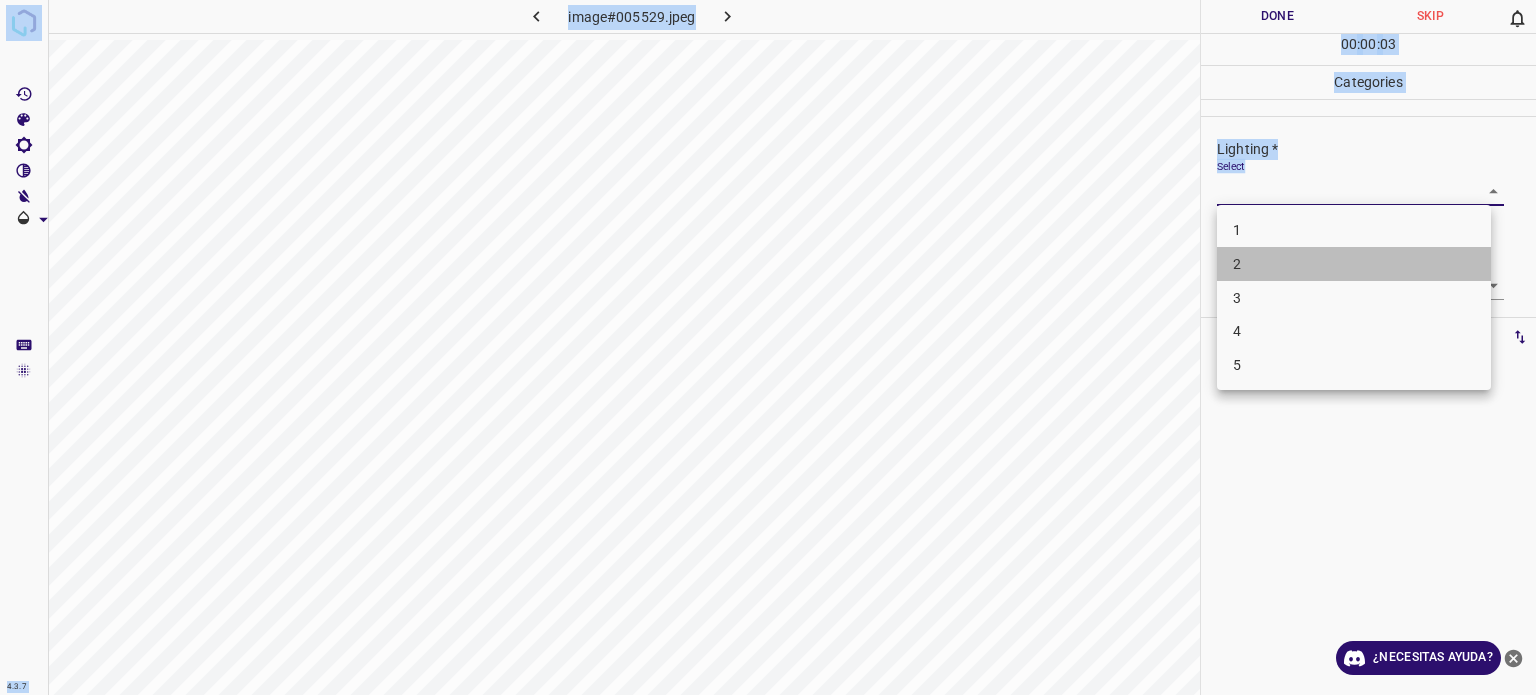 click on "2" at bounding box center (1354, 264) 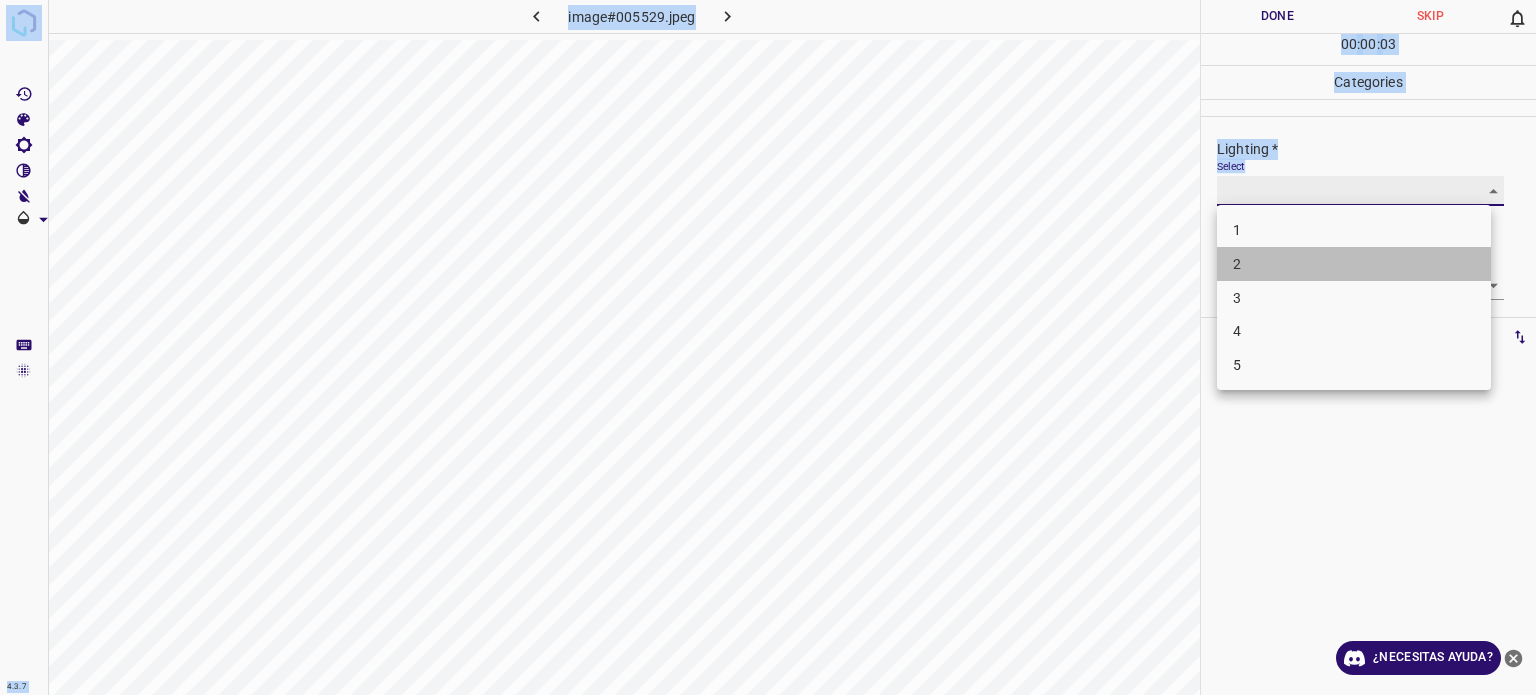 type on "2" 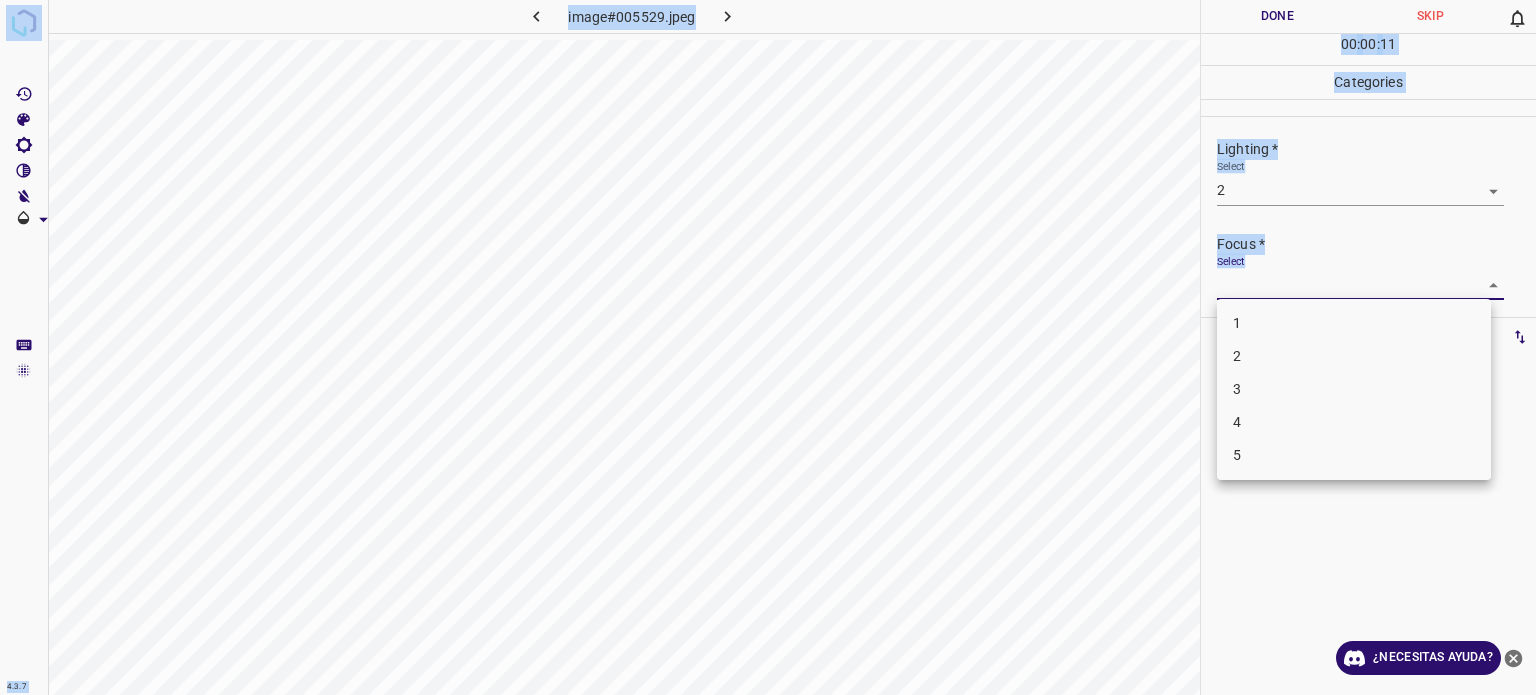 click on "4.3.7 image#005529.jpeg Done Skip 0 00   : 00   : 11   Categories Lighting *  Select 2 2 Focus *  Select ​ Overall *  Select ​ Labels   0 Categories 1 Lighting 2 Focus 3 Overall Tools Space Change between modes (Draw & Edit) I Auto labeling R Restore zoom M Zoom in N Zoom out Delete Delete selecte label Filters Z Restore filters X Saturation filter C Brightness filter V Contrast filter B Gray scale filter General O Download ¿Necesitas ayuda? - Texto - Esconder - Borrar Texto original Valora esta traducción Tu opinión servirá para ayudar a mejorar el Traductor de Google 1 2 3 4 5" at bounding box center (768, 347) 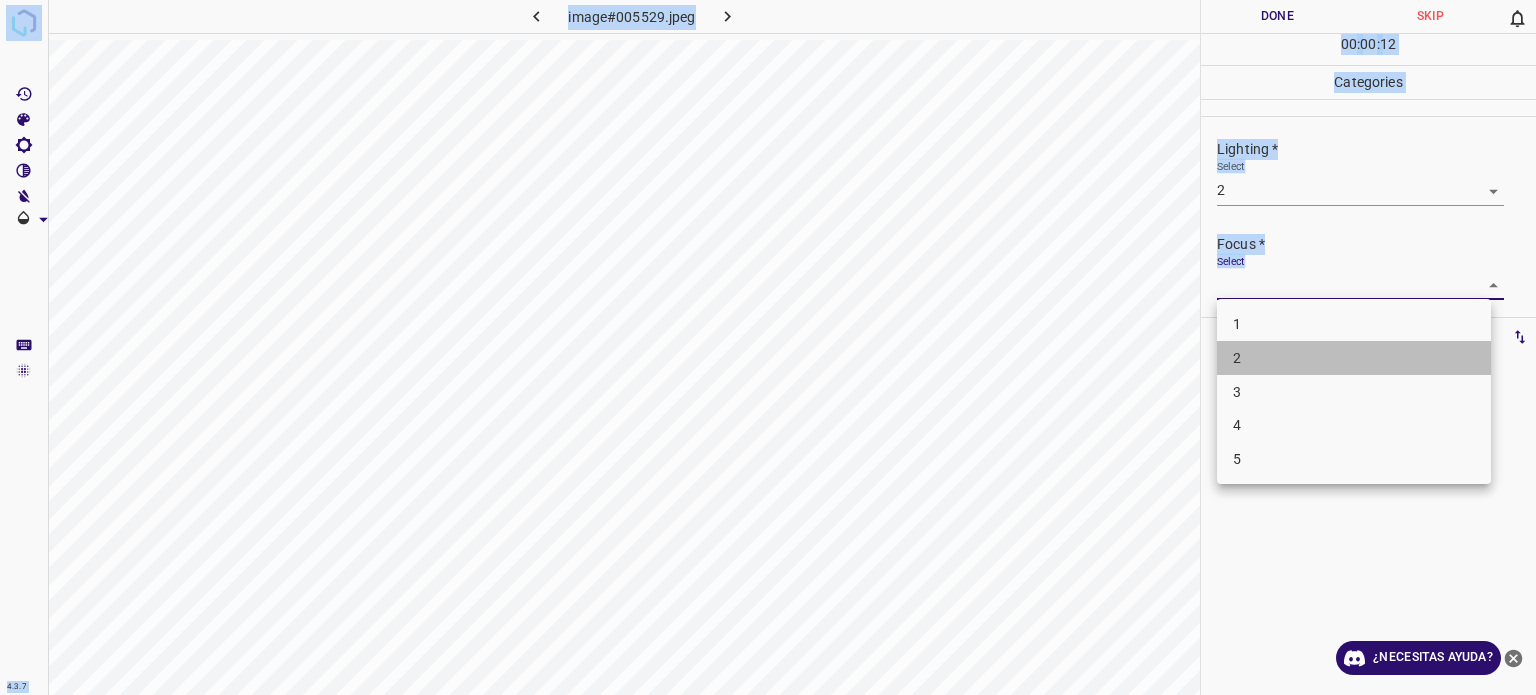 click on "2" at bounding box center (1354, 358) 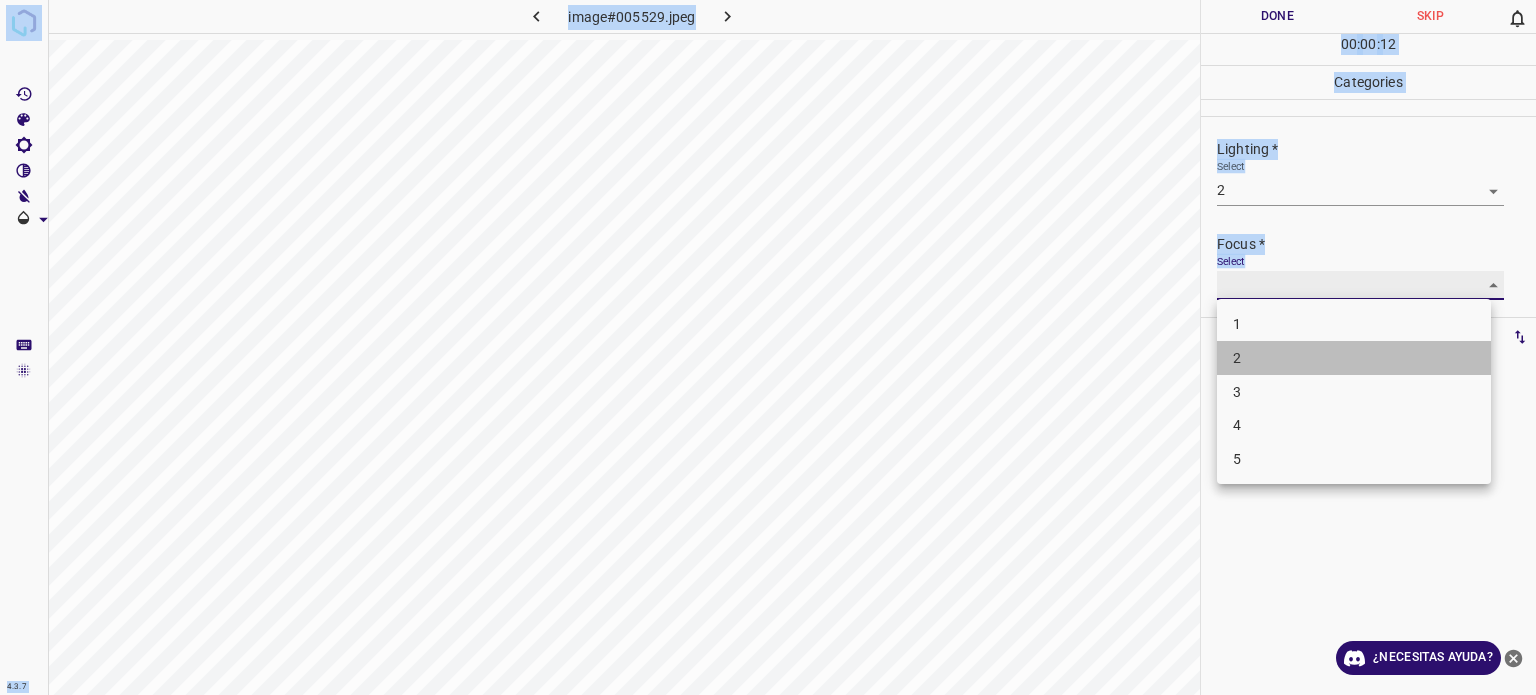 type on "2" 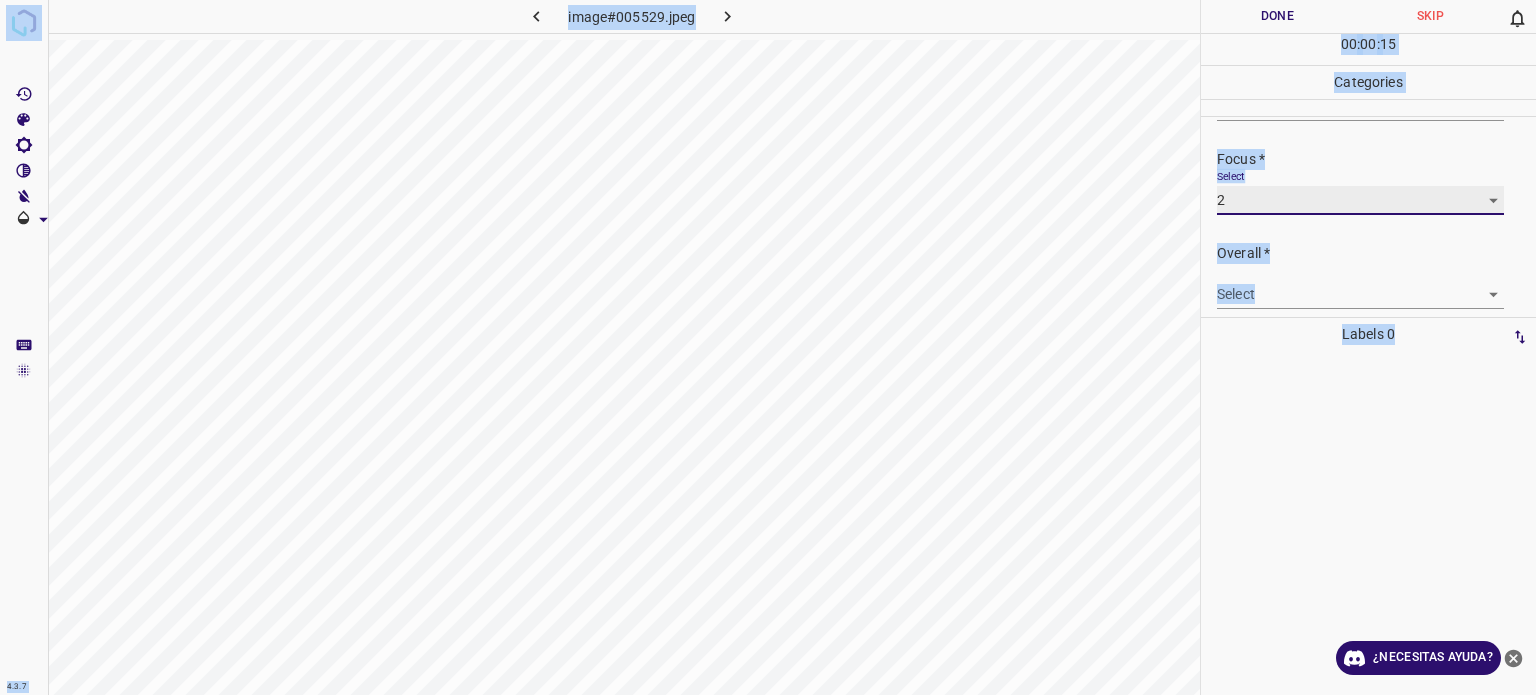 scroll, scrollTop: 98, scrollLeft: 0, axis: vertical 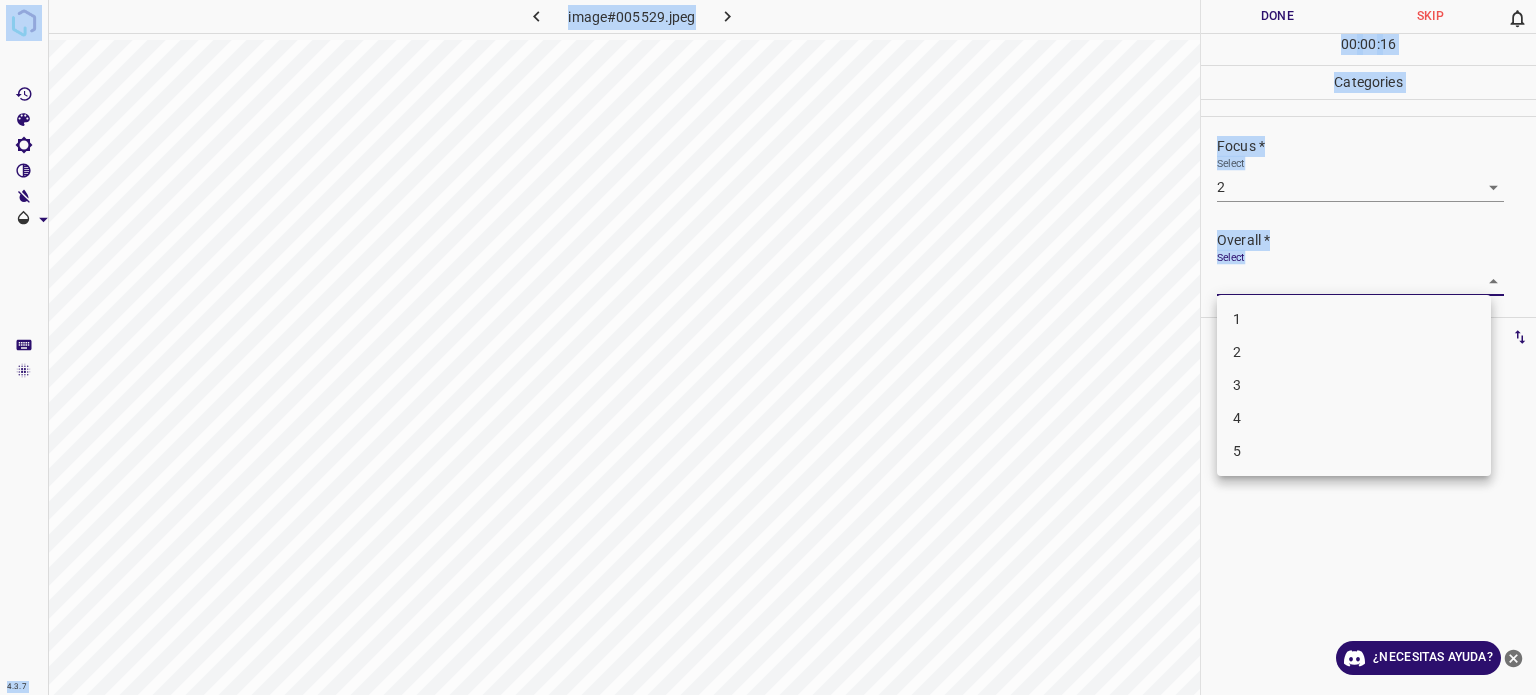 click on "4.3.7 image#005529.jpeg Done Skip 0 00   : 00   : 16   Categories Lighting *  Select 2 2 Focus *  Select 2 2 Overall *  Select ​ Labels   0 Categories 1 Lighting 2 Focus 3 Overall Tools Space Change between modes (Draw & Edit) I Auto labeling R Restore zoom M Zoom in N Zoom out Delete Delete selecte label Filters Z Restore filters X Saturation filter C Brightness filter V Contrast filter B Gray scale filter General O Download ¿Necesitas ayuda? - Texto - Esconder - Borrar Texto original Valora esta traducción Tu opinión servirá para ayudar a mejorar el Traductor de Google 1 2 3 4 5" at bounding box center (768, 347) 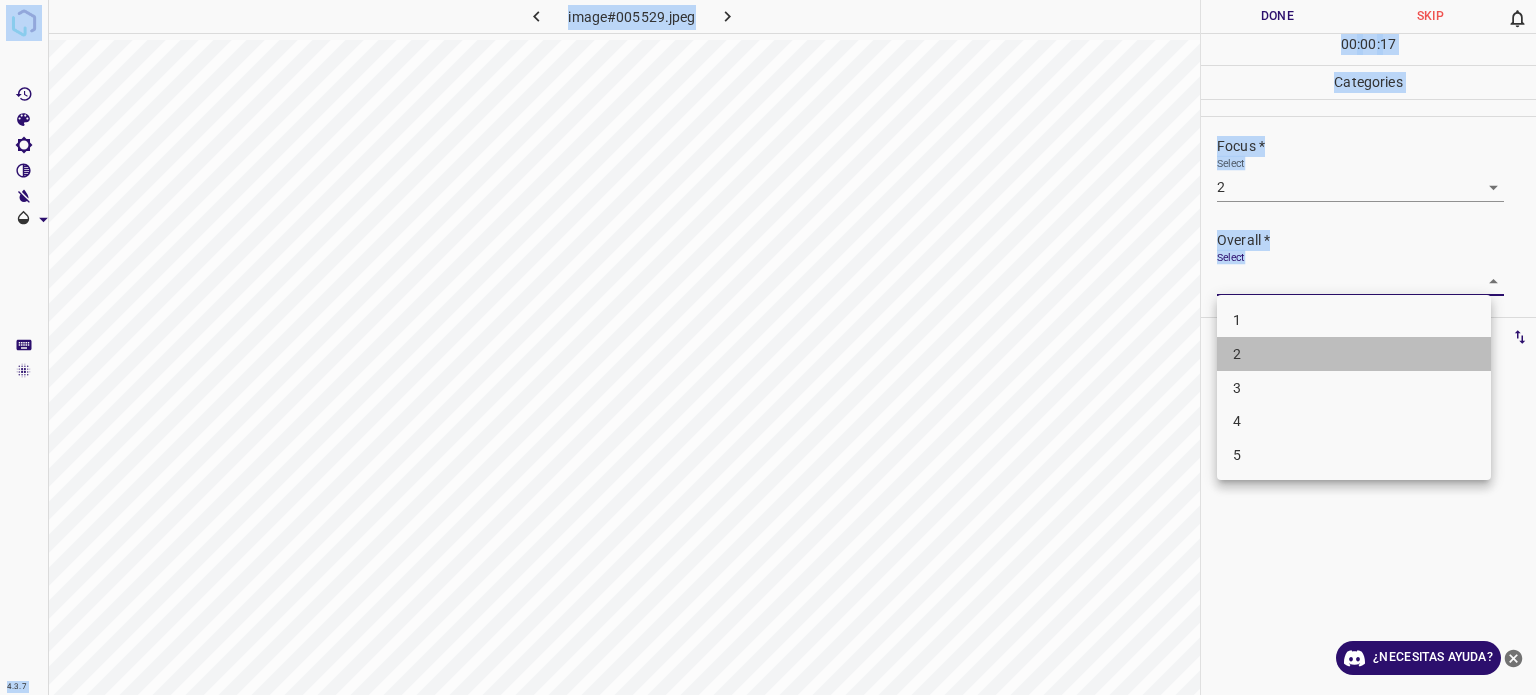 click on "2" at bounding box center [1237, 354] 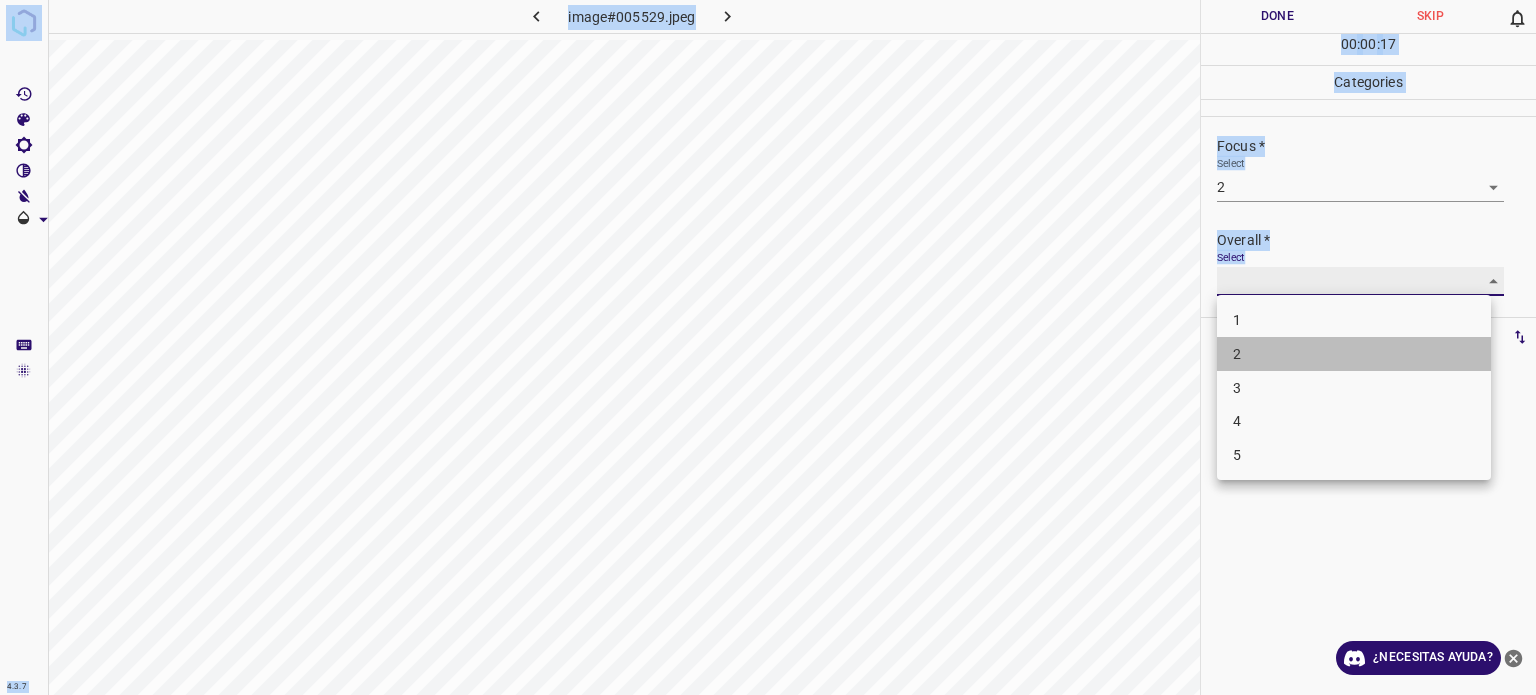type on "2" 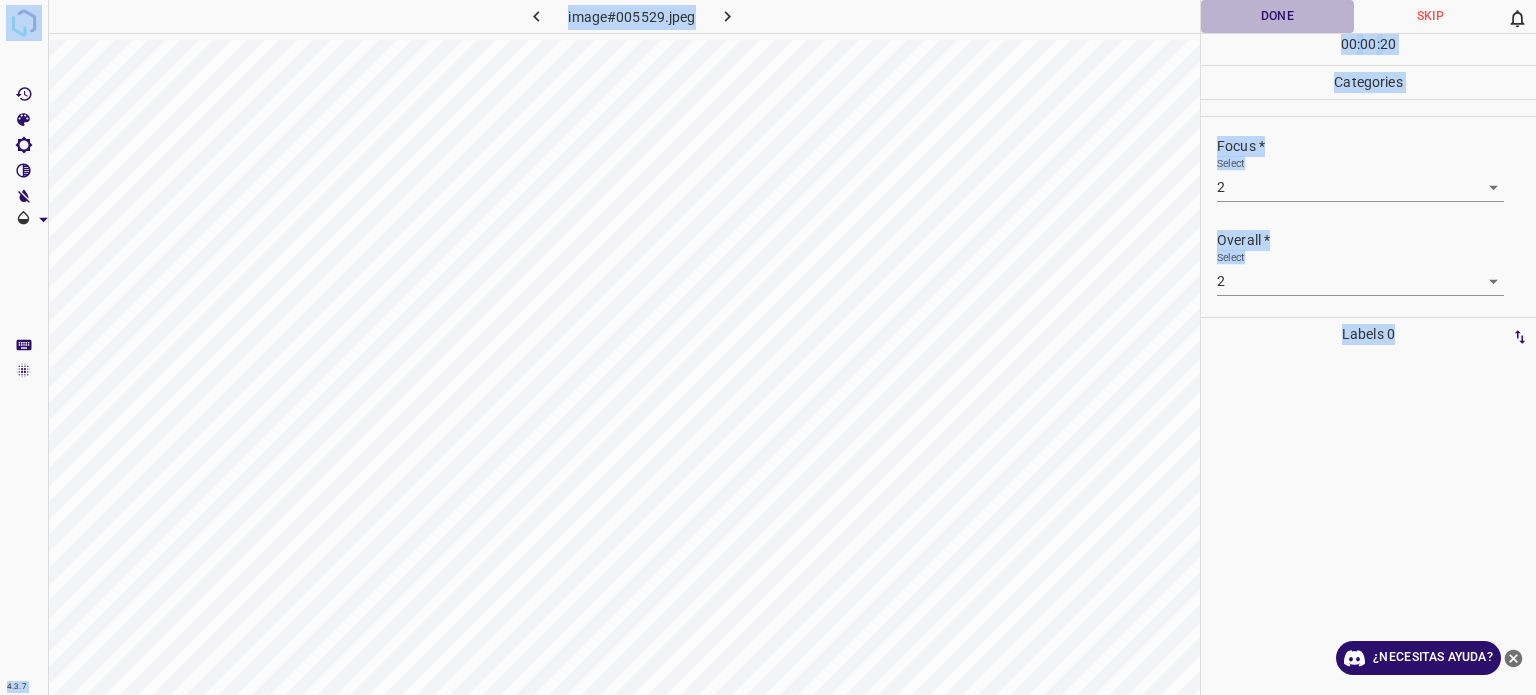 click on "Done" at bounding box center (1277, 16) 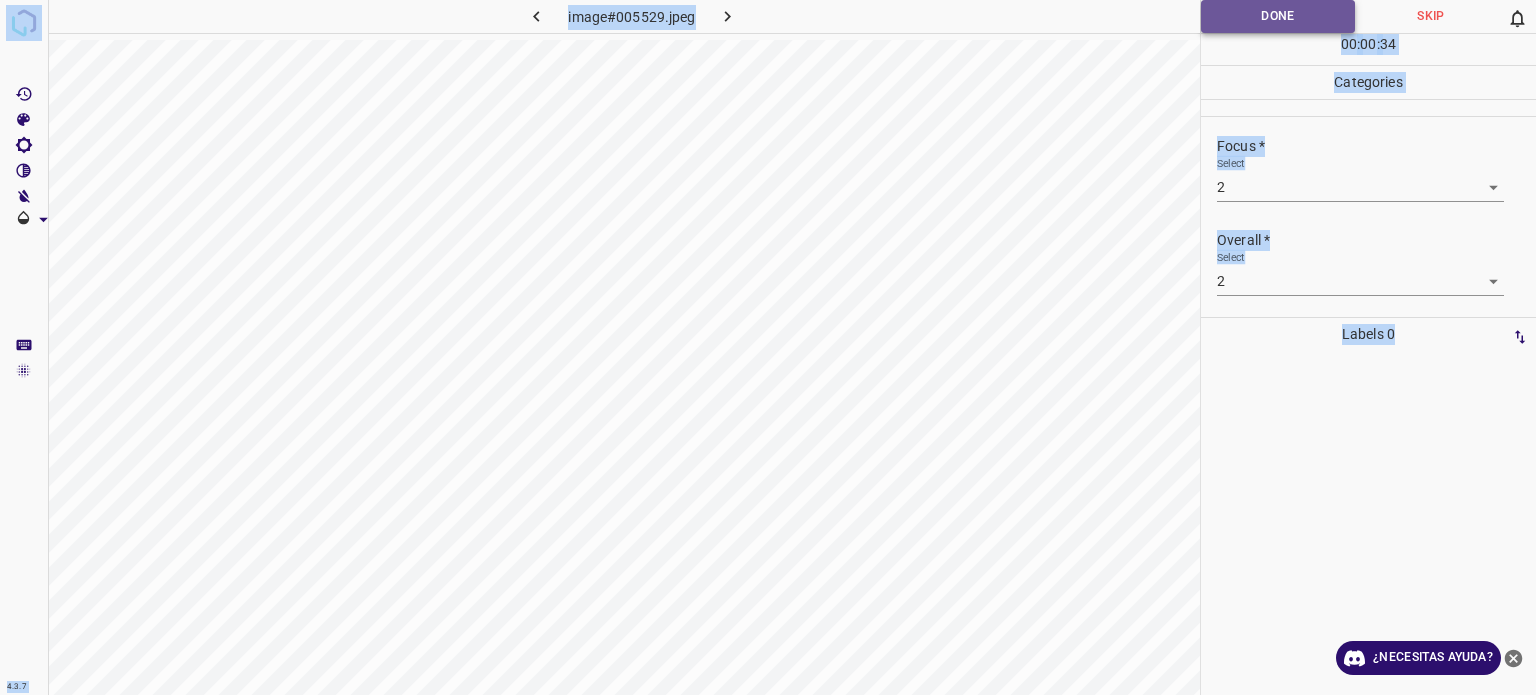 click on "Done" at bounding box center [1278, 16] 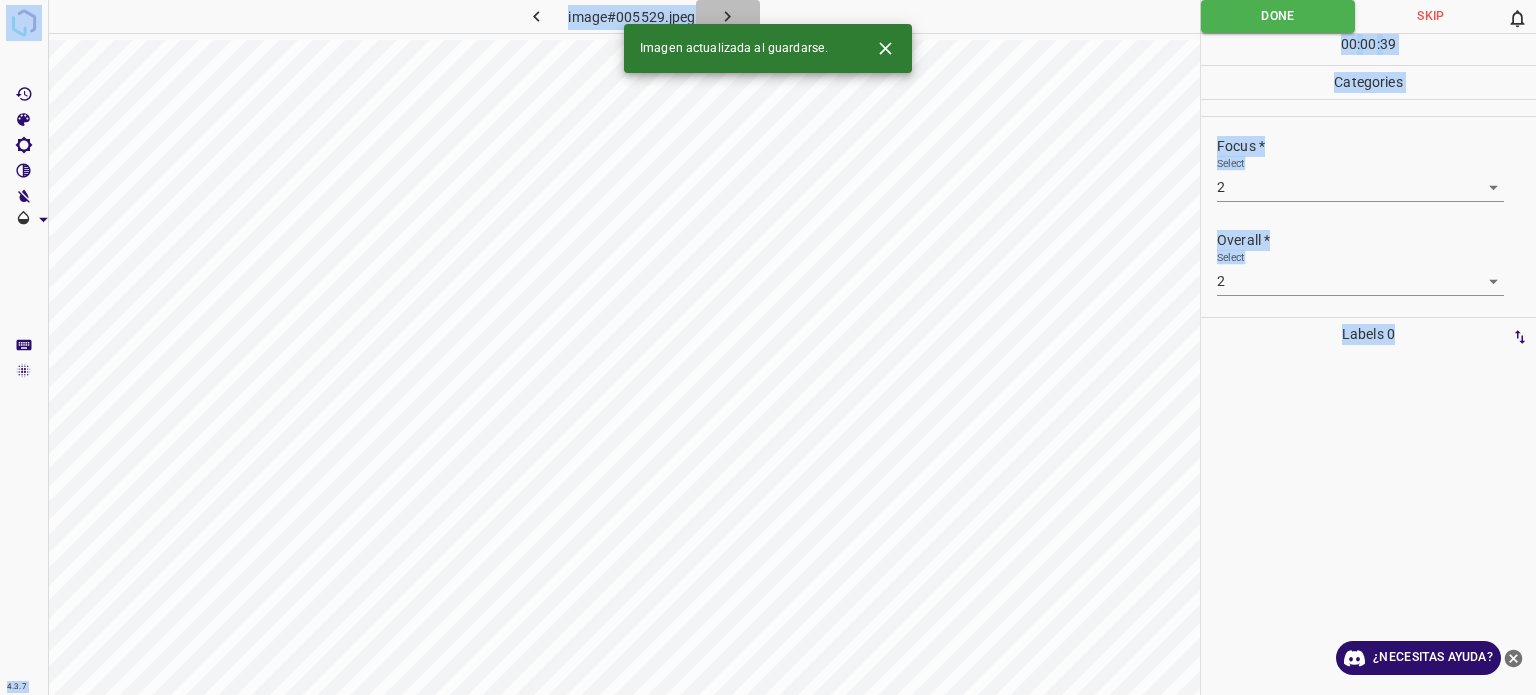 click 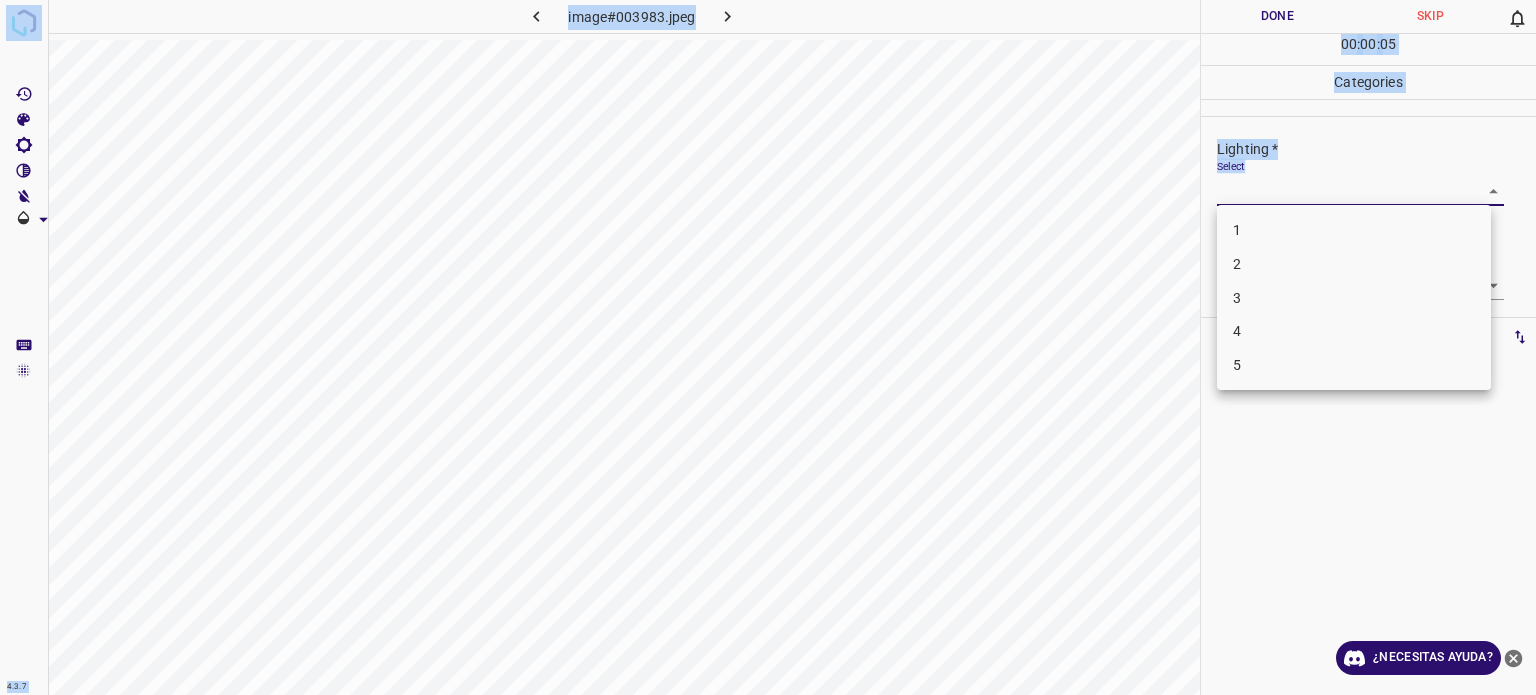 click on "4.3.7 image#003983.jpeg Done Skip 0 00   : 00   : 05   Categories Lighting *  Select ​ Focus *  Select ​ Overall *  Select ​ Labels   0 Categories 1 Lighting 2 Focus 3 Overall Tools Space Change between modes (Draw & Edit) I Auto labeling R Restore zoom M Zoom in N Zoom out Delete Delete selecte label Filters Z Restore filters X Saturation filter C Brightness filter V Contrast filter B Gray scale filter General O Download ¿Necesitas ayuda? - Texto - Esconder - Borrar Texto original Valora esta traducción Tu opinión servirá para ayudar a mejorar el Traductor de Google 1 2 3 4 5" at bounding box center [768, 347] 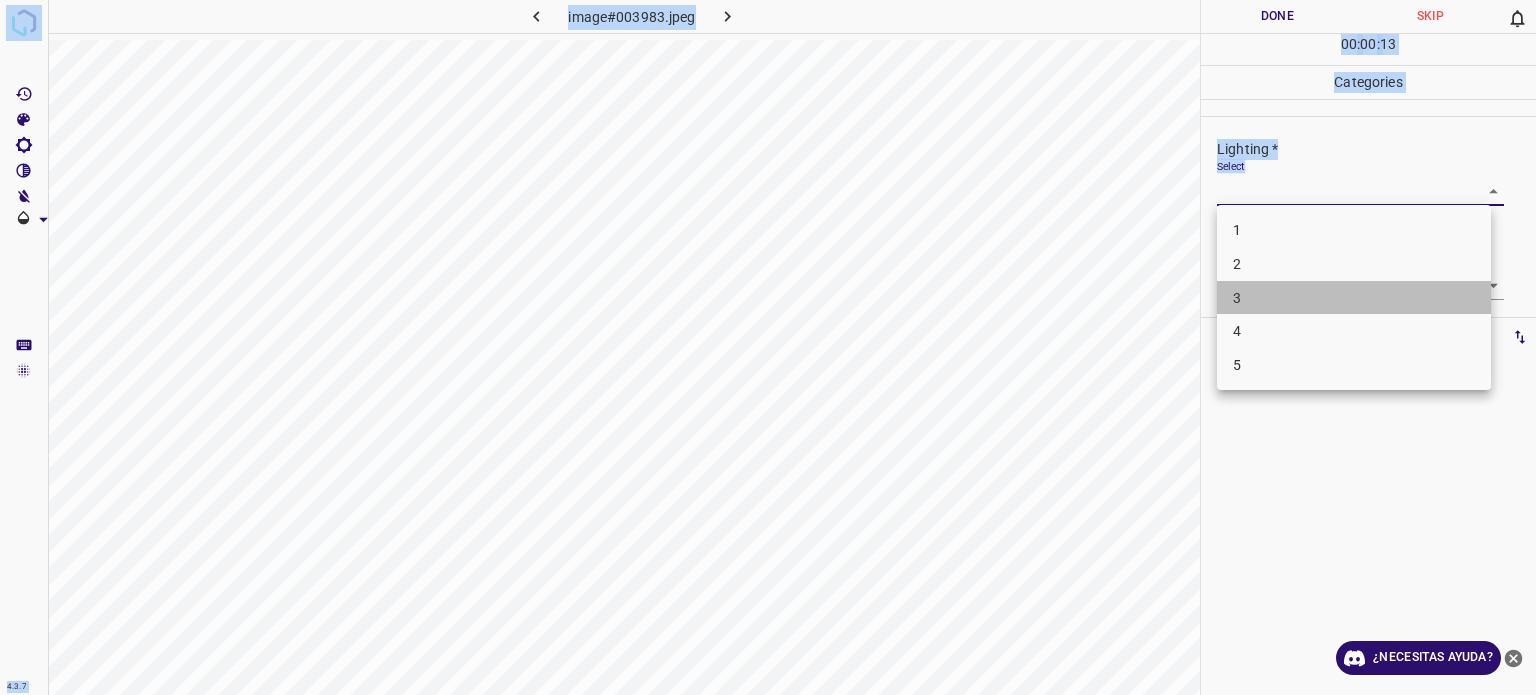 click on "3" at bounding box center [1354, 298] 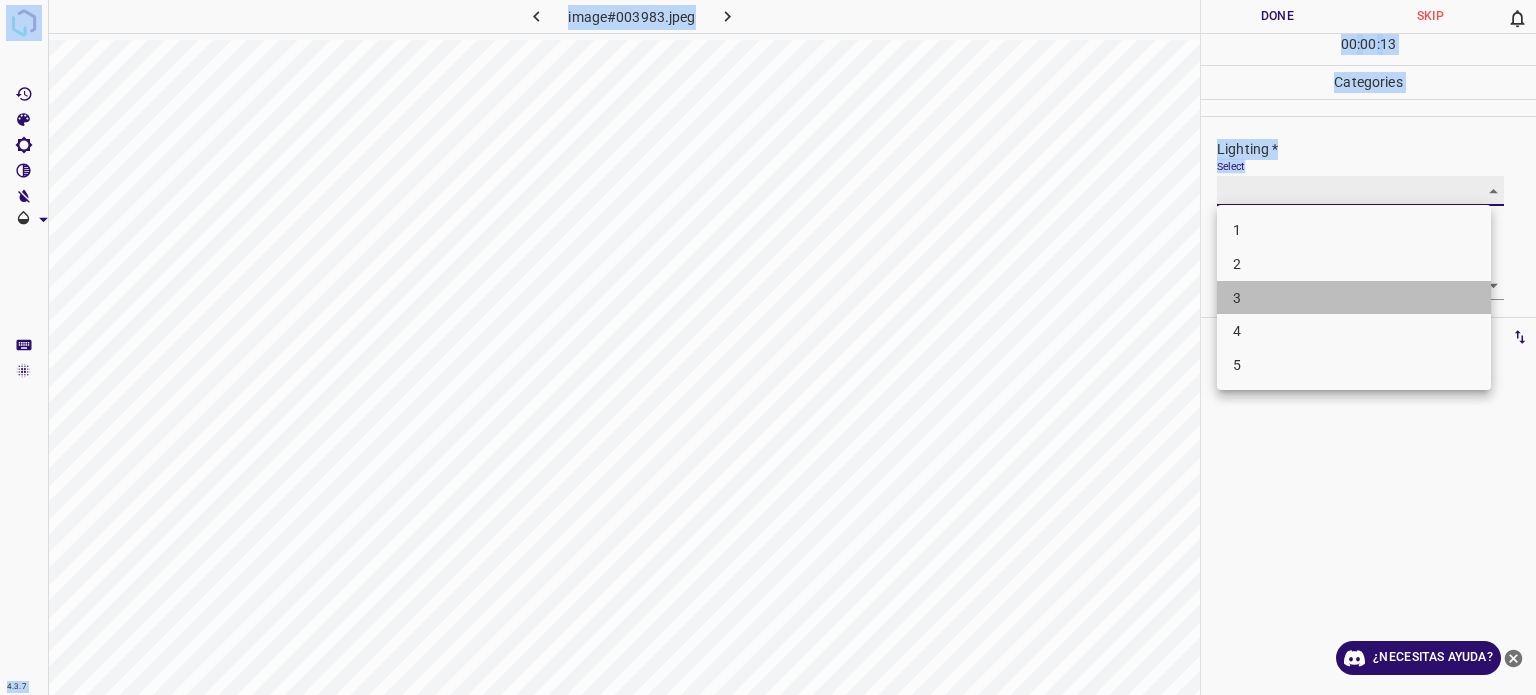 type on "3" 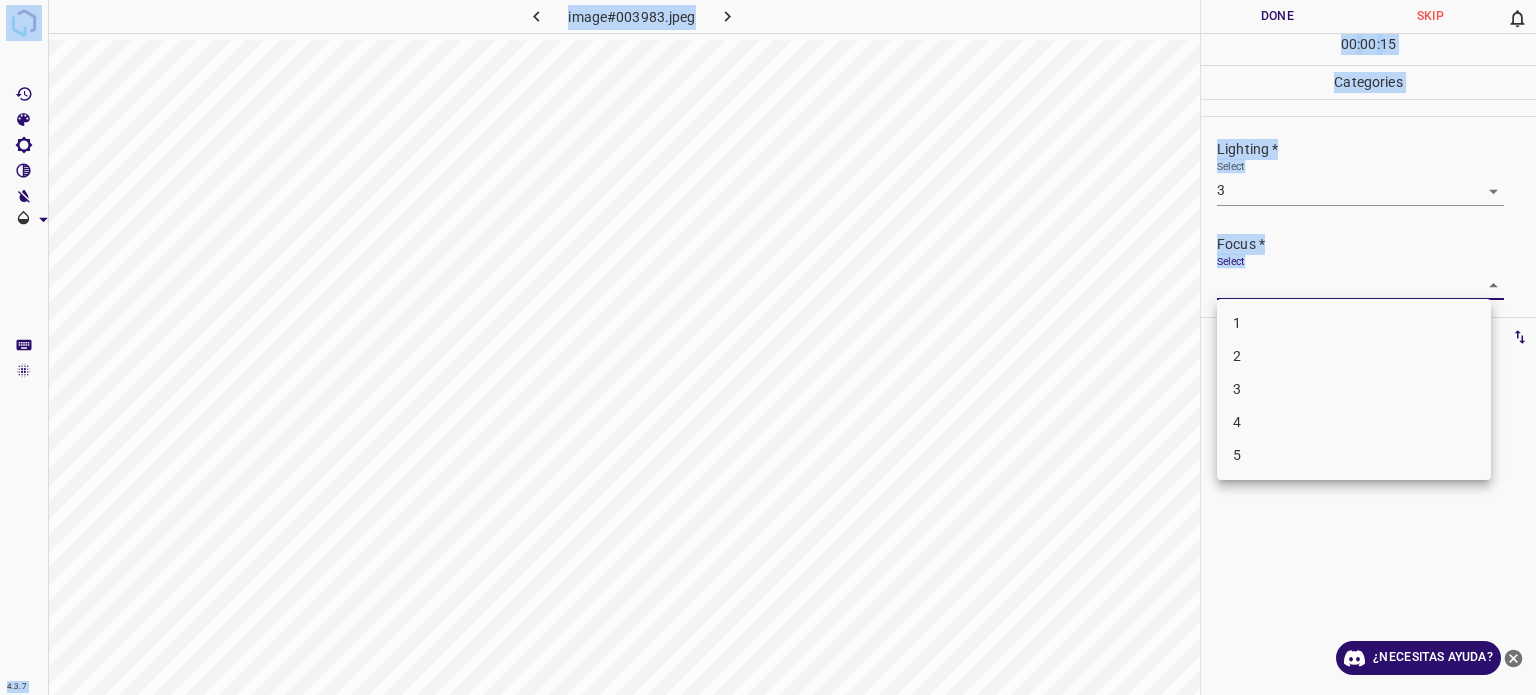 click on "4.3.7 image#003983.jpeg Done Skip 0 00   : 00   : 15   Categories Lighting *  Select 3 3 Focus *  Select ​ Overall *  Select ​ Labels   0 Categories 1 Lighting 2 Focus 3 Overall Tools Space Change between modes (Draw & Edit) I Auto labeling R Restore zoom M Zoom in N Zoom out Delete Delete selecte label Filters Z Restore filters X Saturation filter C Brightness filter V Contrast filter B Gray scale filter General O Download ¿Necesitas ayuda? - Texto - Esconder - Borrar Texto original Valora esta traducción Tu opinión servirá para ayudar a mejorar el Traductor de Google 1 2 3 4 5" at bounding box center (768, 347) 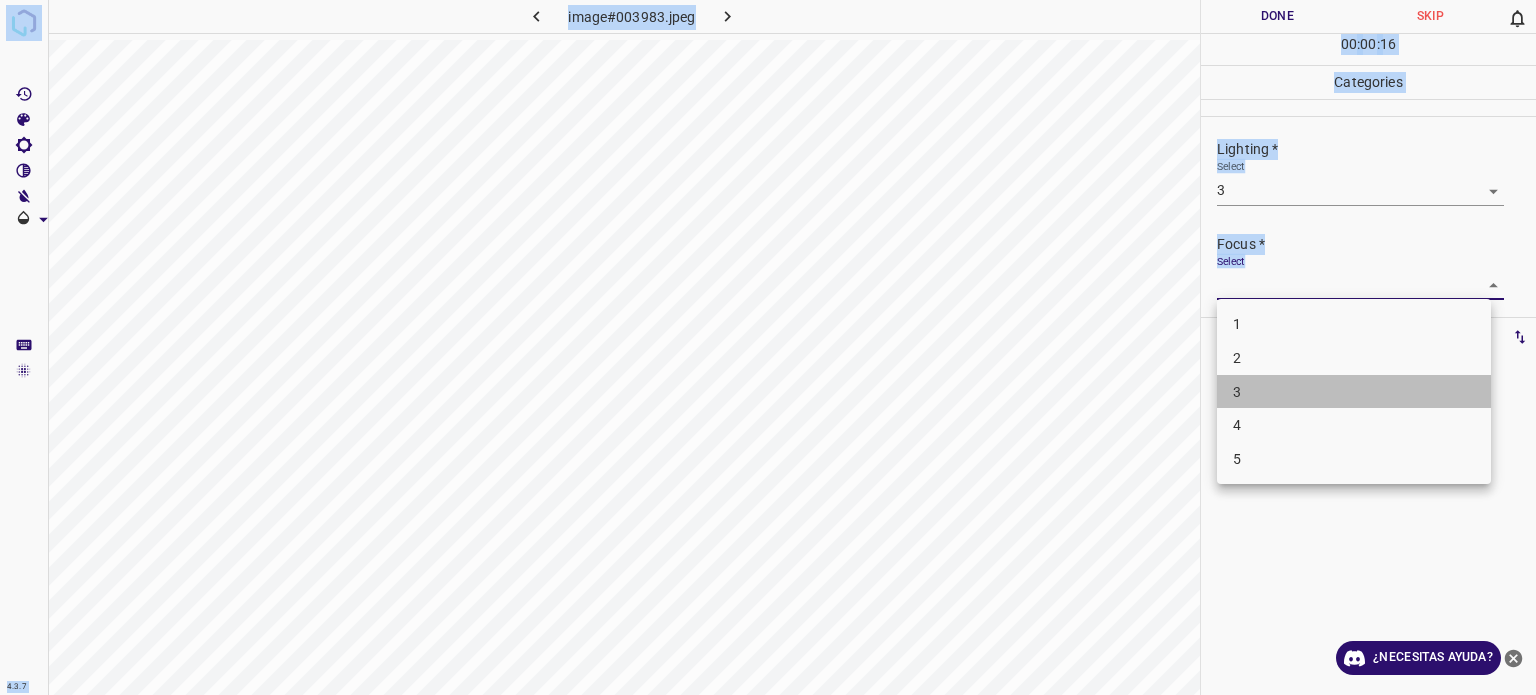 click on "3" at bounding box center (1354, 392) 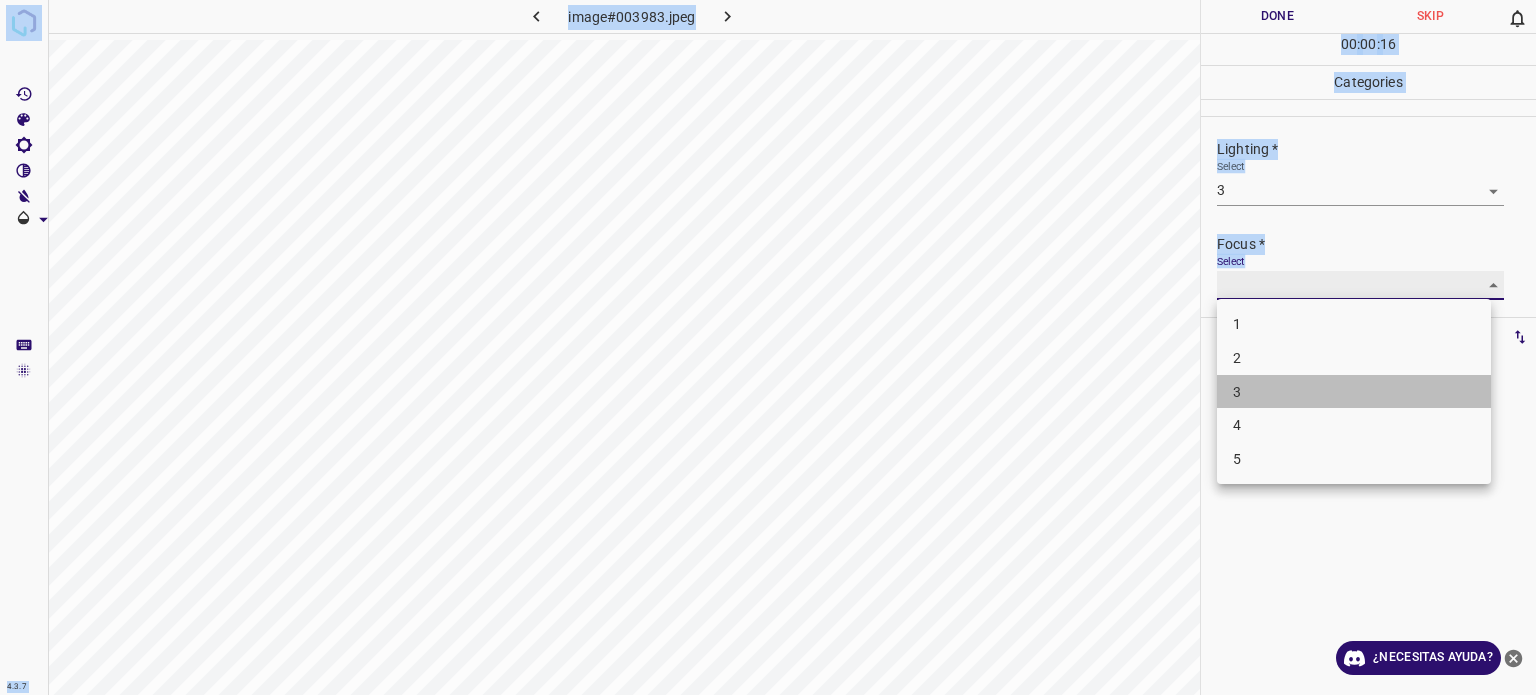 type on "3" 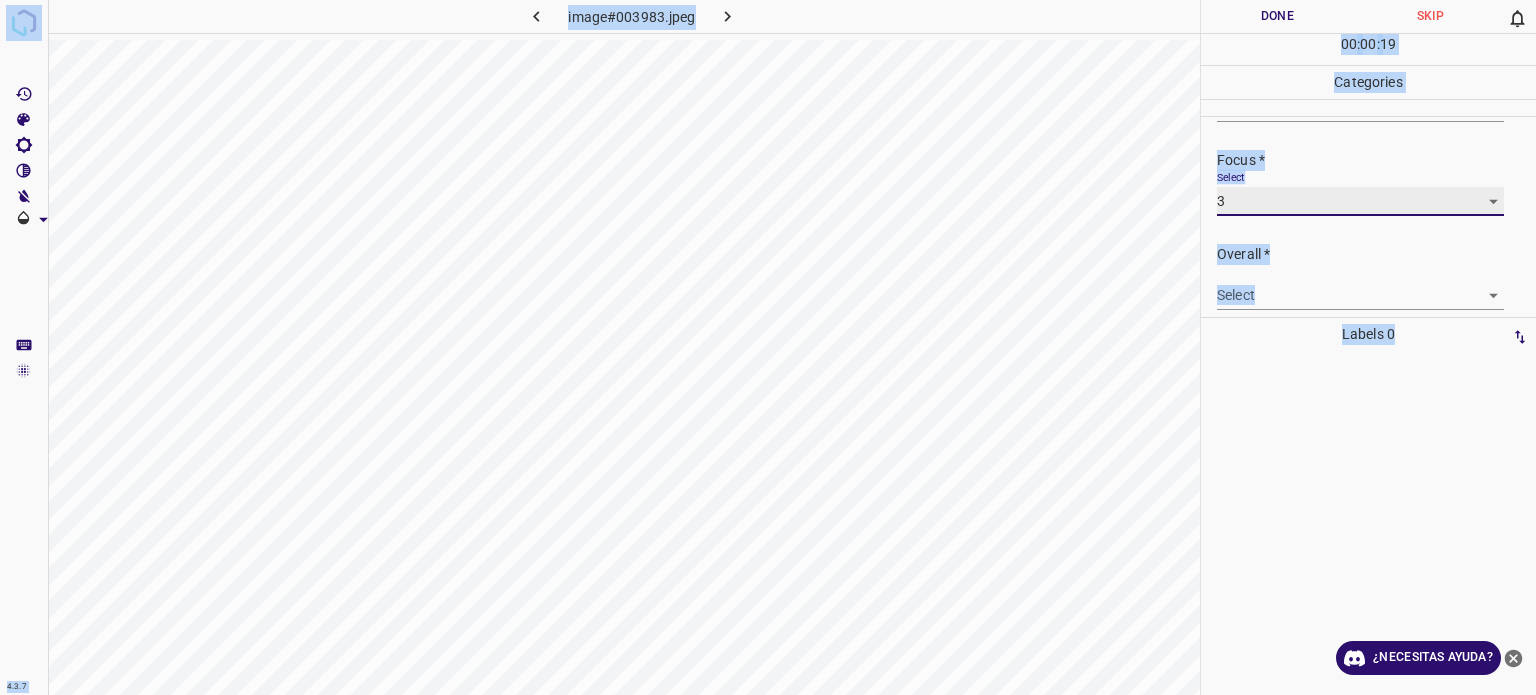 scroll, scrollTop: 98, scrollLeft: 0, axis: vertical 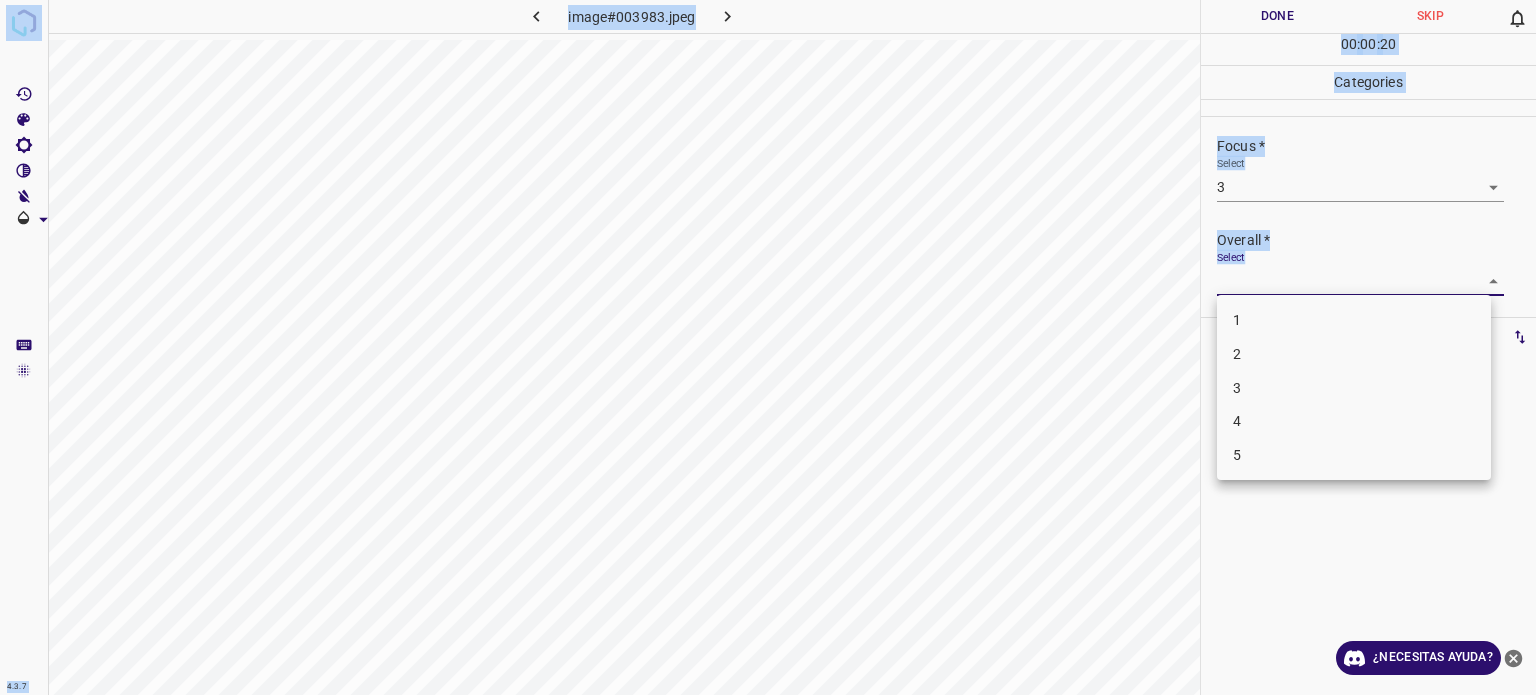 click on "4.3.7 image#003983.jpeg Done Skip 0 00   : 00   : 20   Categories Lighting *  Select 3 3 Focus *  Select 3 3 Overall *  Select ​ Labels   0 Categories 1 Lighting 2 Focus 3 Overall Tools Space Change between modes (Draw & Edit) I Auto labeling R Restore zoom M Zoom in N Zoom out Delete Delete selecte label Filters Z Restore filters X Saturation filter C Brightness filter V Contrast filter B Gray scale filter General O Download ¿Necesitas ayuda? - Texto - Esconder - Borrar Texto original Valora esta traducción Tu opinión servirá para ayudar a mejorar el Traductor de Google 1 2 3 4 5" at bounding box center [768, 347] 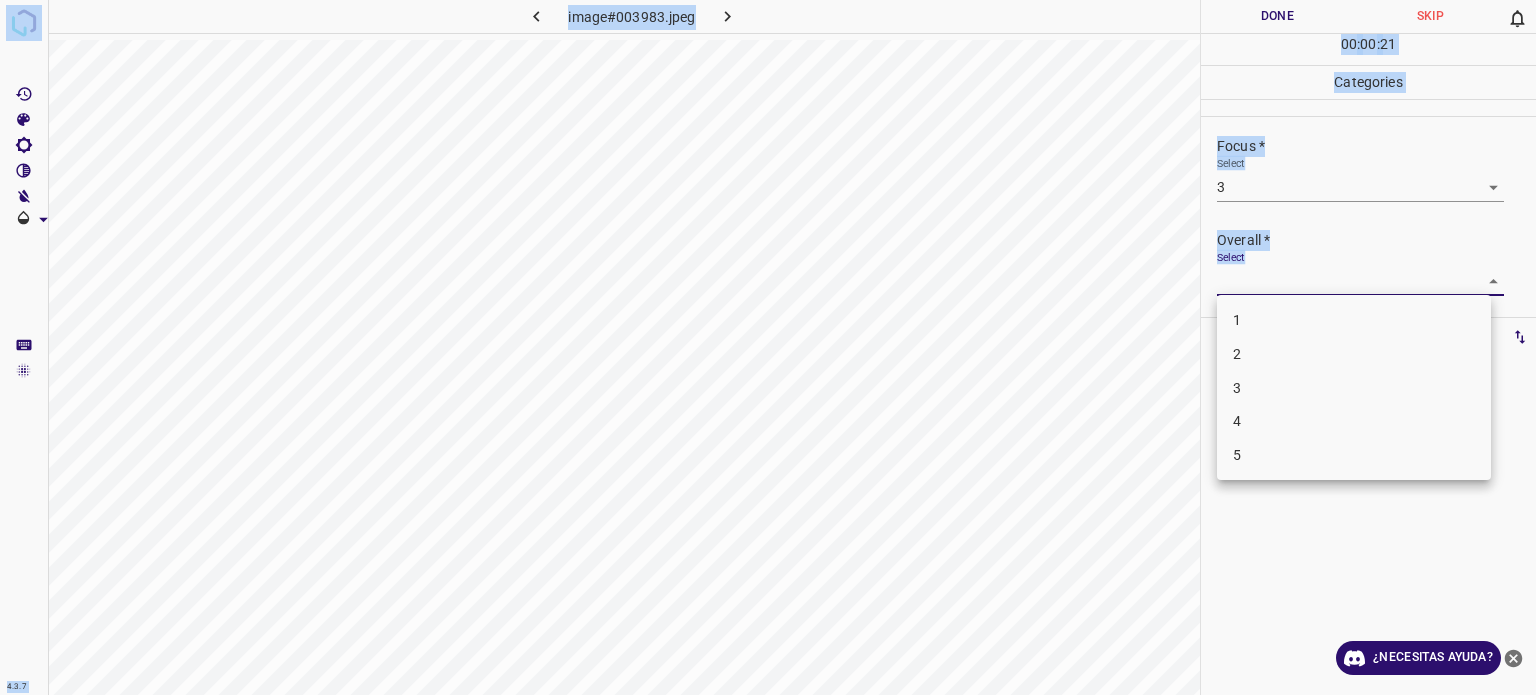 click on "3" at bounding box center (1237, 387) 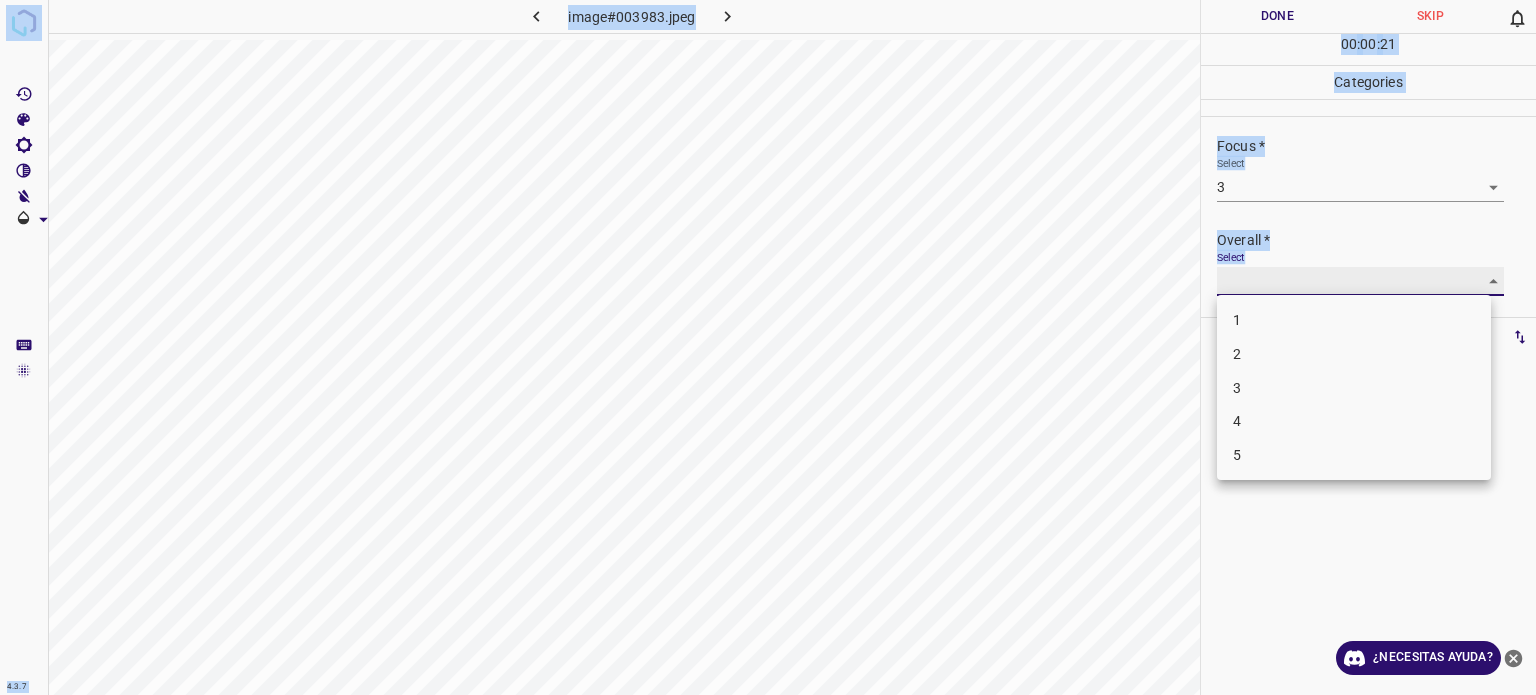 type on "3" 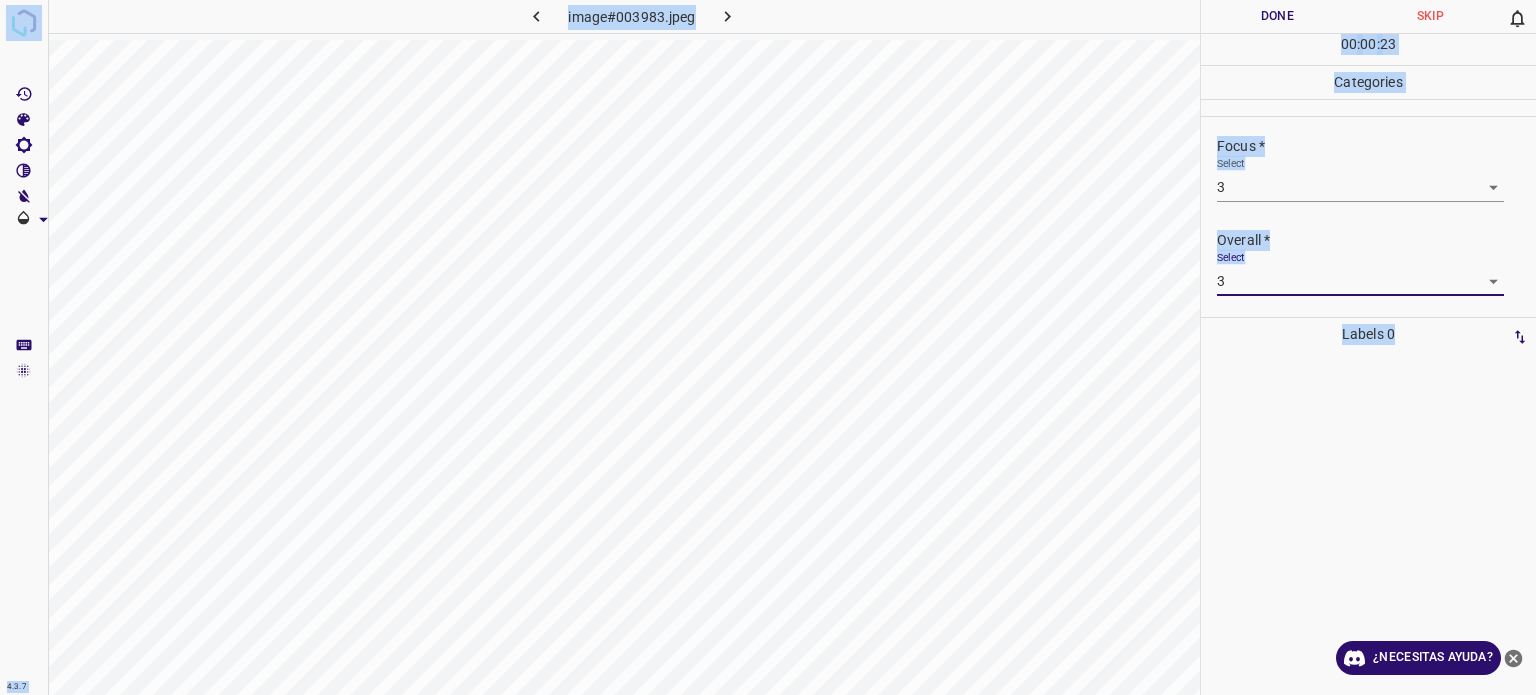 click on "Done" at bounding box center [1277, 16] 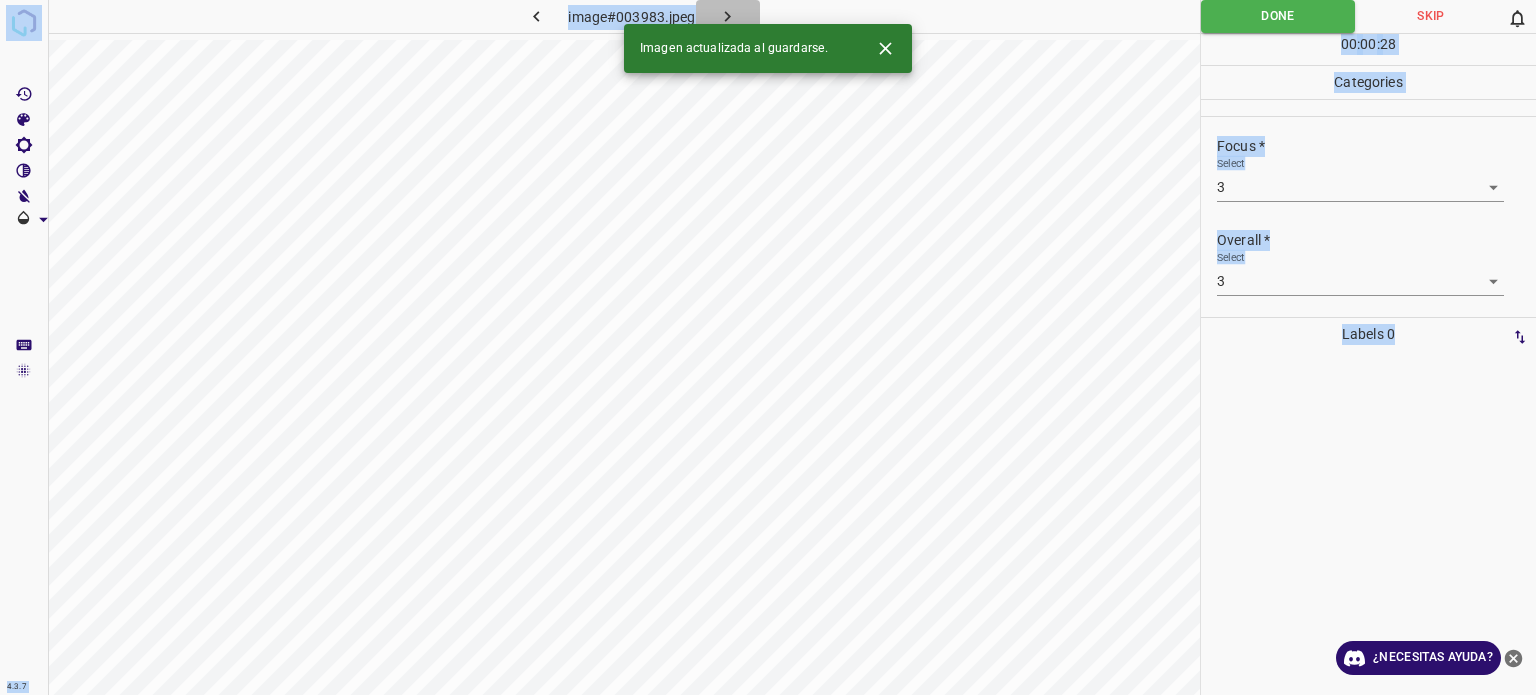 click 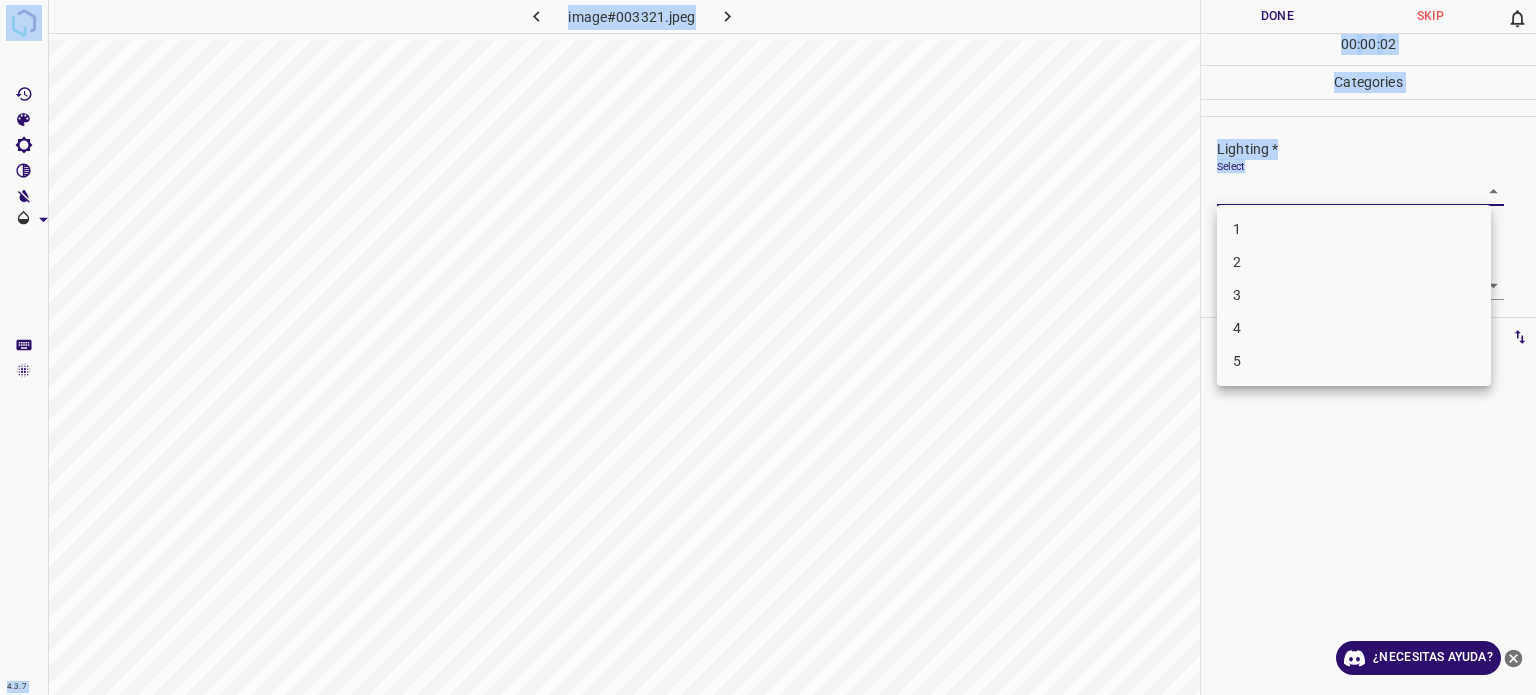 click on "4.3.7 image#003321.jpeg Done Skip 0 00   : 00   : 02   Categories Lighting *  Select ​ Focus *  Select ​ Overall *  Select ​ Labels   0 Categories 1 Lighting 2 Focus 3 Overall Tools Space Change between modes (Draw & Edit) I Auto labeling R Restore zoom M Zoom in N Zoom out Delete Delete selecte label Filters Z Restore filters X Saturation filter C Brightness filter V Contrast filter B Gray scale filter General O Download ¿Necesitas ayuda? - Texto - Esconder - Borrar Texto original Valora esta traducción Tu opinión servirá para ayudar a mejorar el Traductor de Google 1 2 3 4 5" at bounding box center [768, 347] 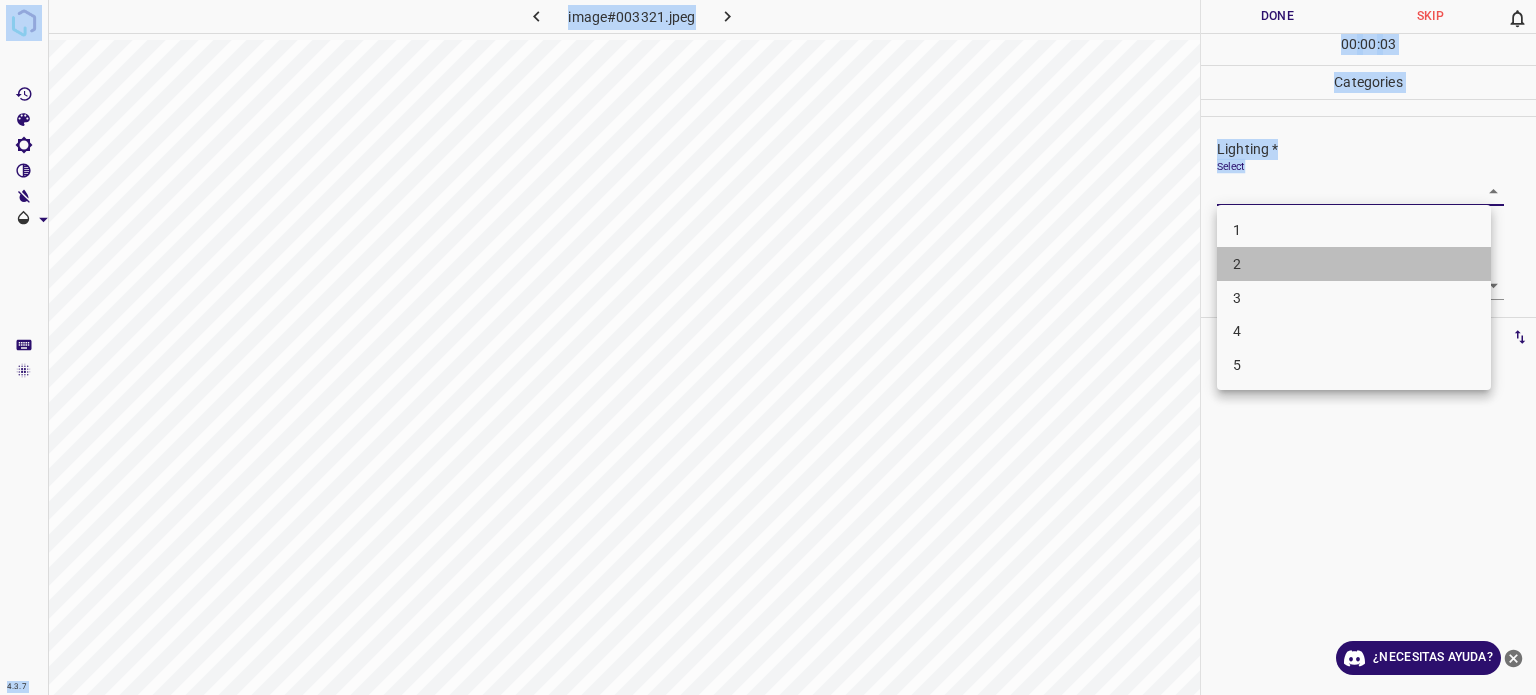 click on "2" at bounding box center [1354, 264] 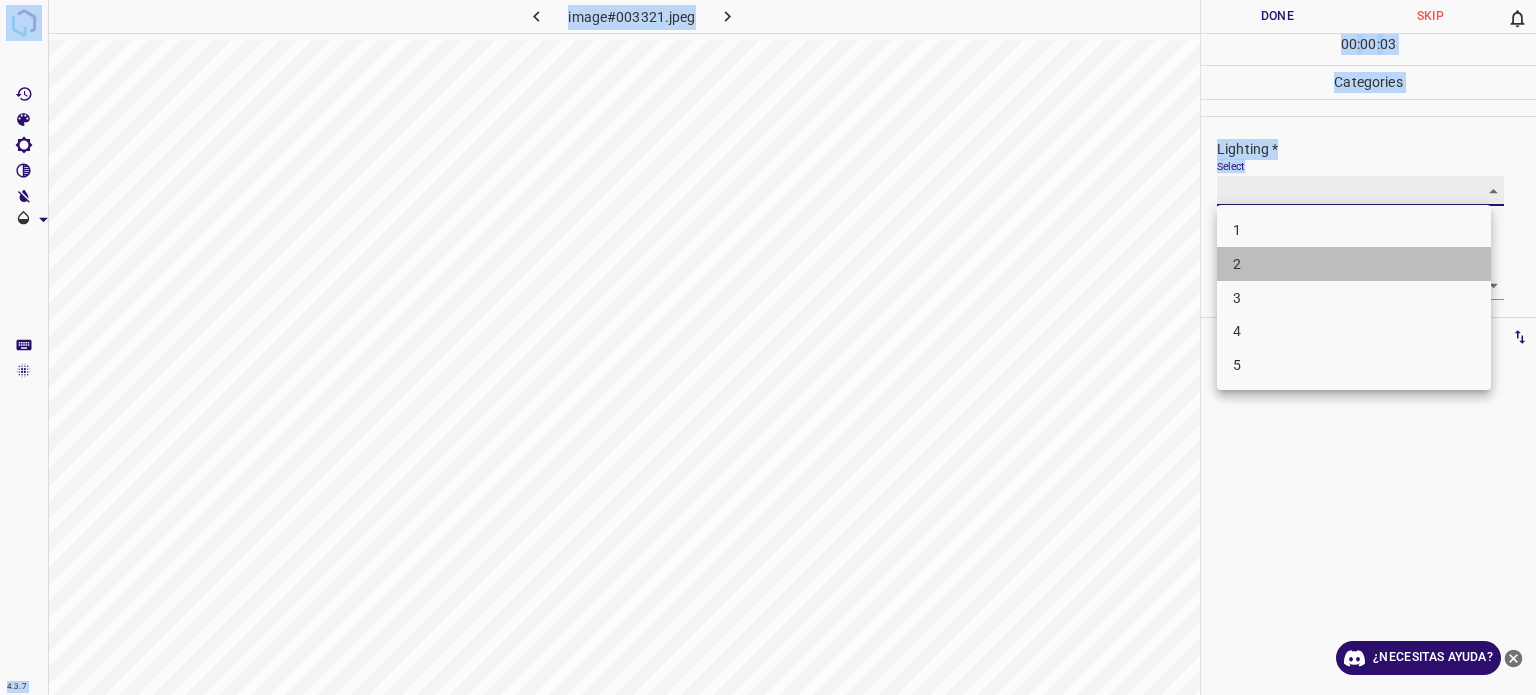 type on "2" 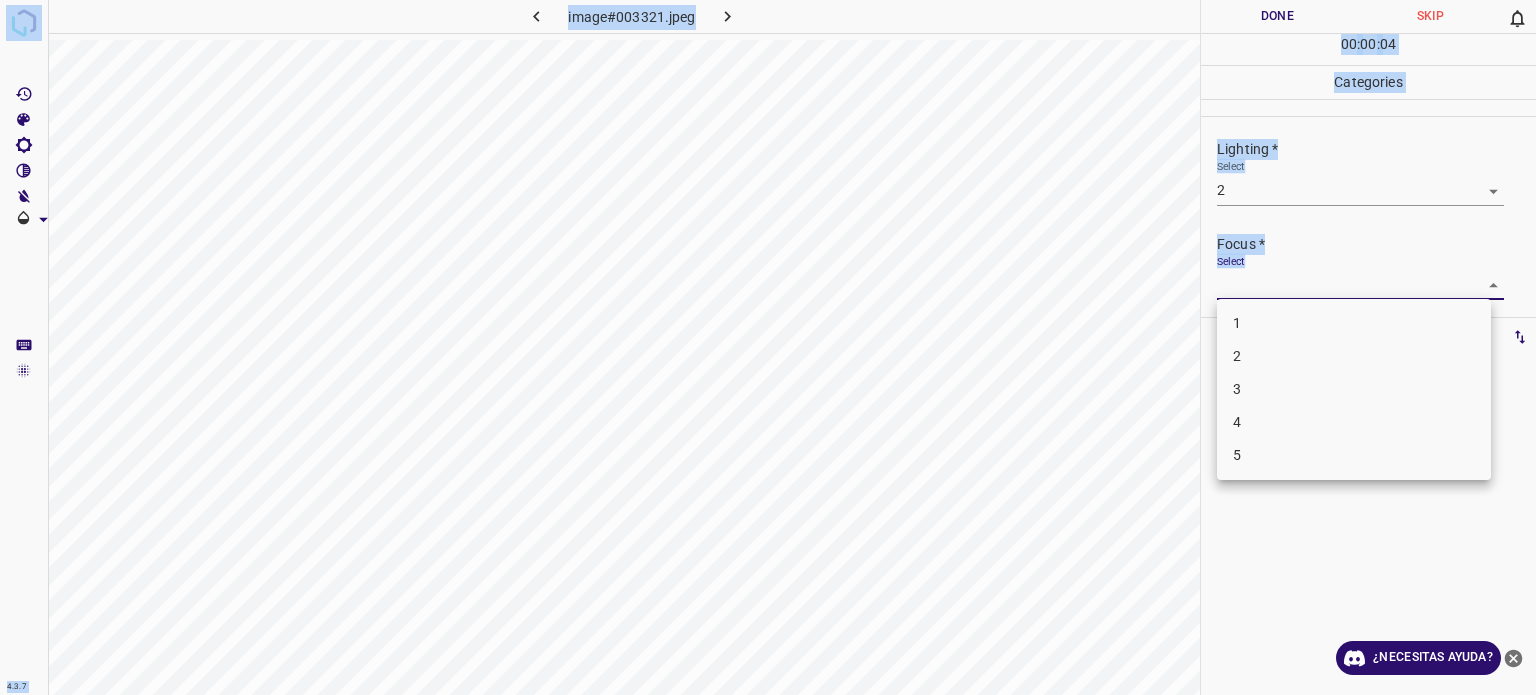 click on "4.3.7 image#003321.jpeg Done Skip 0 00   : 00   : 04   Categories Lighting *  Select 2 2 Focus *  Select ​ Overall *  Select ​ Labels   0 Categories 1 Lighting 2 Focus 3 Overall Tools Space Change between modes (Draw & Edit) I Auto labeling R Restore zoom M Zoom in N Zoom out Delete Delete selecte label Filters Z Restore filters X Saturation filter C Brightness filter V Contrast filter B Gray scale filter General O Download ¿Necesitas ayuda? - Texto - Esconder - Borrar Texto original Valora esta traducción Tu opinión servirá para ayudar a mejorar el Traductor de Google 1 2 3 4 5" at bounding box center [768, 347] 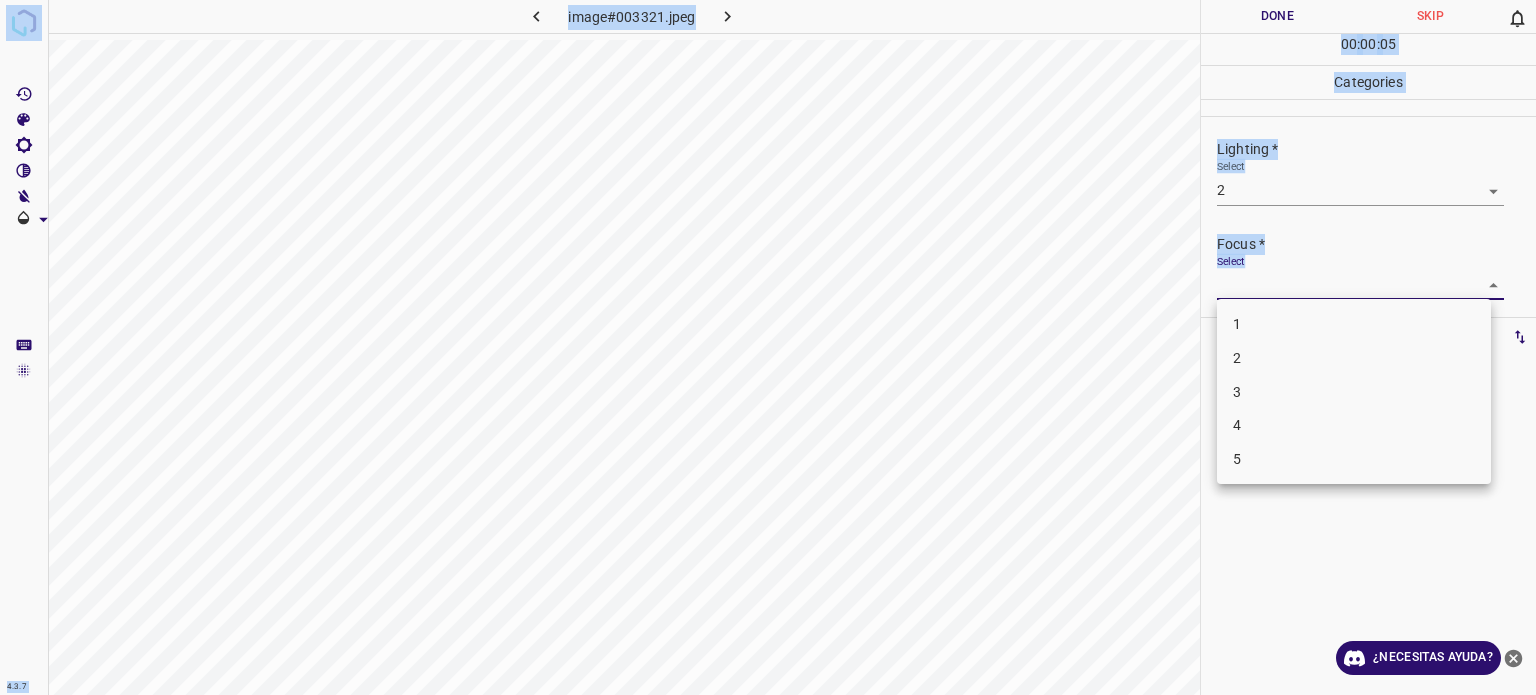 click on "2" at bounding box center [1354, 358] 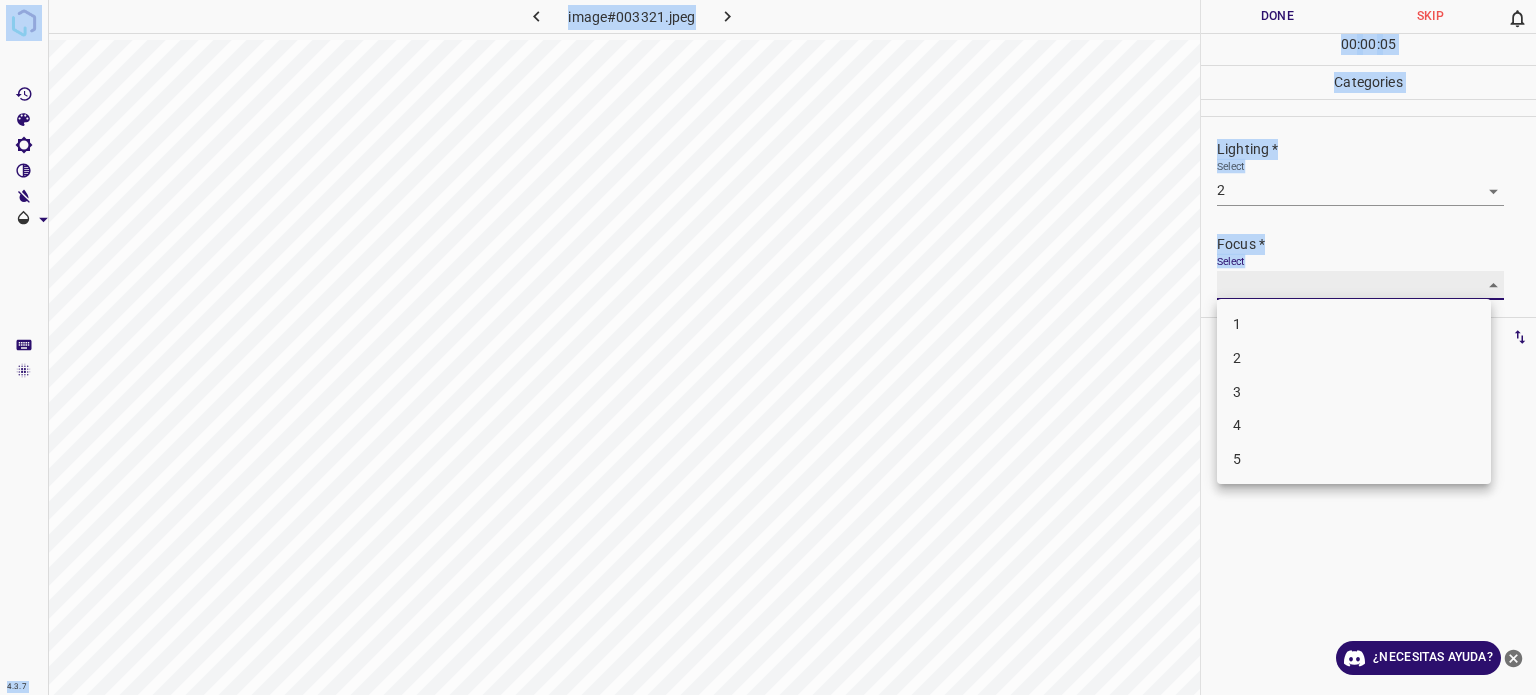 type on "2" 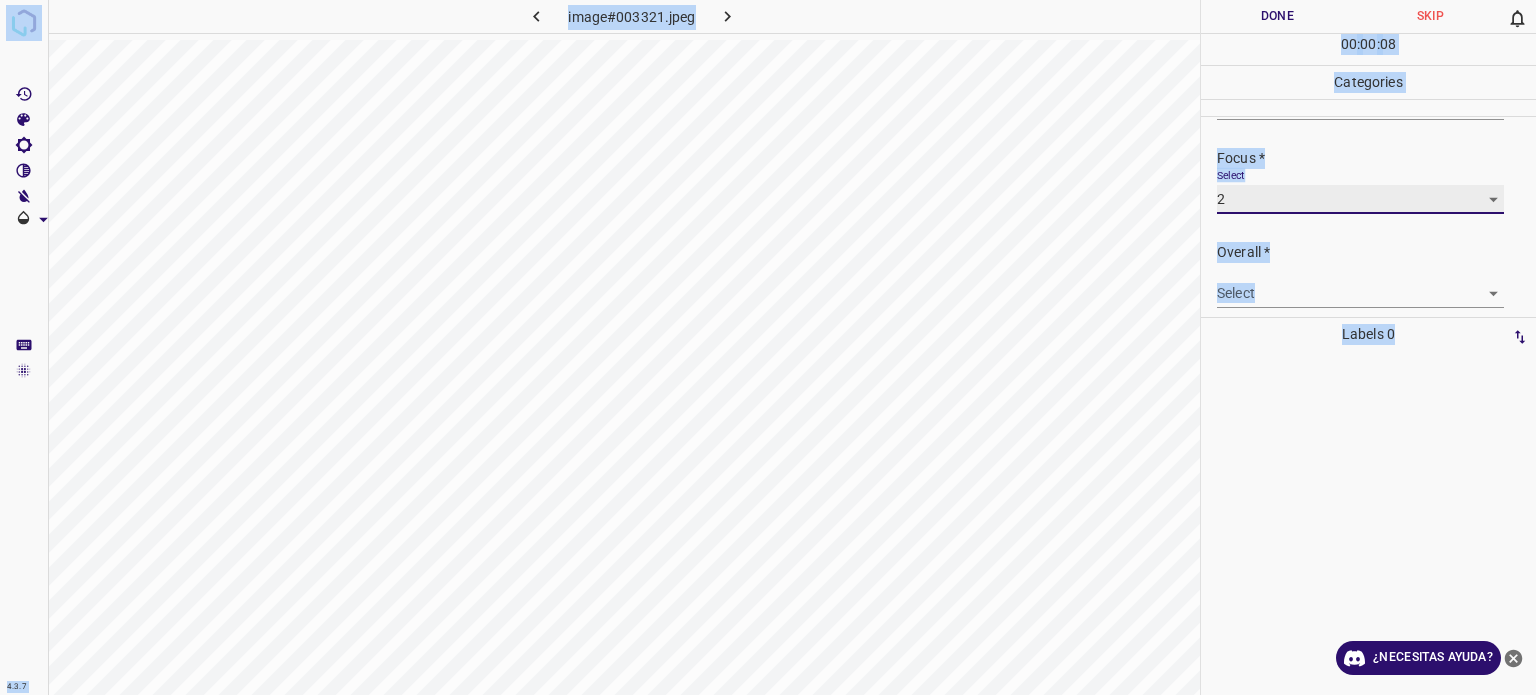 scroll, scrollTop: 98, scrollLeft: 0, axis: vertical 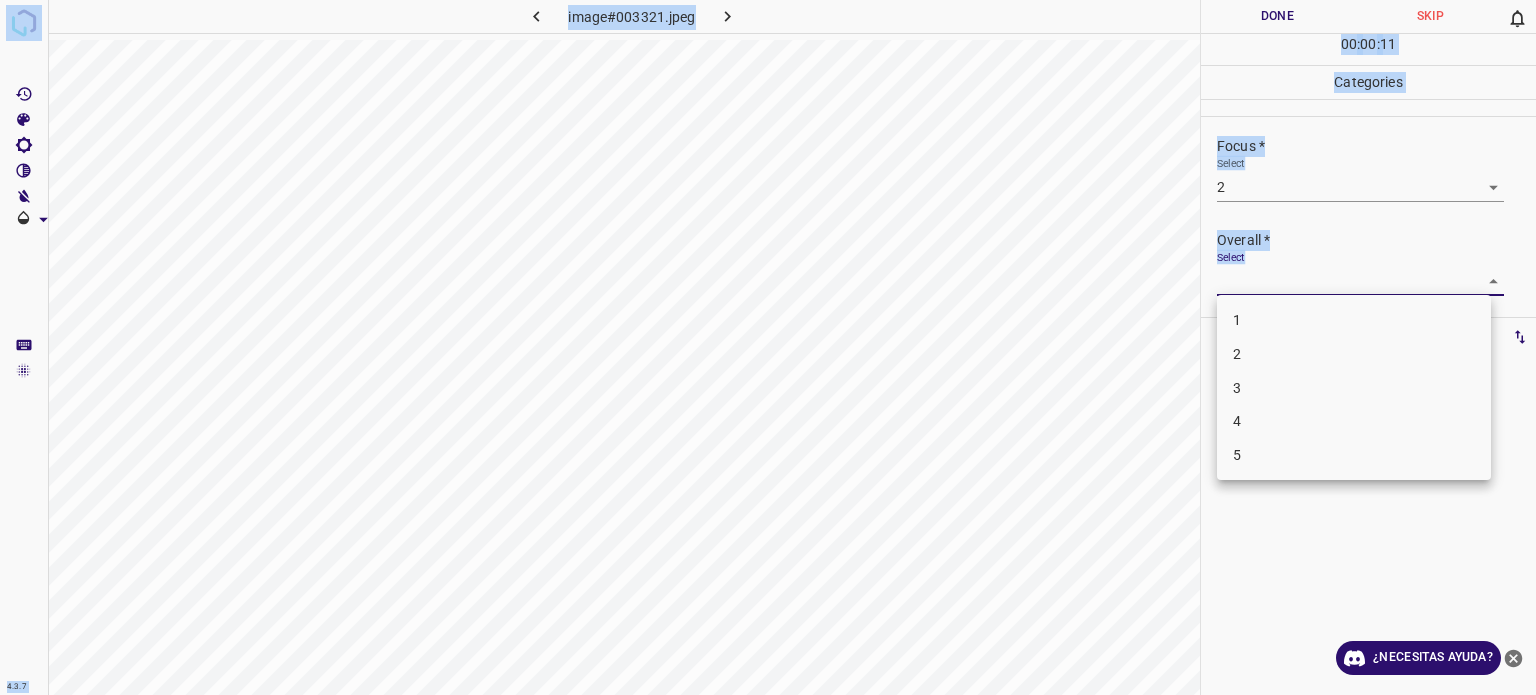 click on "4.3.7 image#003321.jpeg Done Skip 0 00   : 00   : 11   Categories Lighting *  Select 2 2 Focus *  Select 2 2 Overall *  Select ​ Labels   0 Categories 1 Lighting 2 Focus 3 Overall Tools Space Change between modes (Draw & Edit) I Auto labeling R Restore zoom M Zoom in N Zoom out Delete Delete selecte label Filters Z Restore filters X Saturation filter C Brightness filter V Contrast filter B Gray scale filter General O Download ¿Necesitas ayuda? - Texto - Esconder - Borrar Texto original Valora esta traducción Tu opinión servirá para ayudar a mejorar el Traductor de Google 1 2 3 4 5" at bounding box center [768, 347] 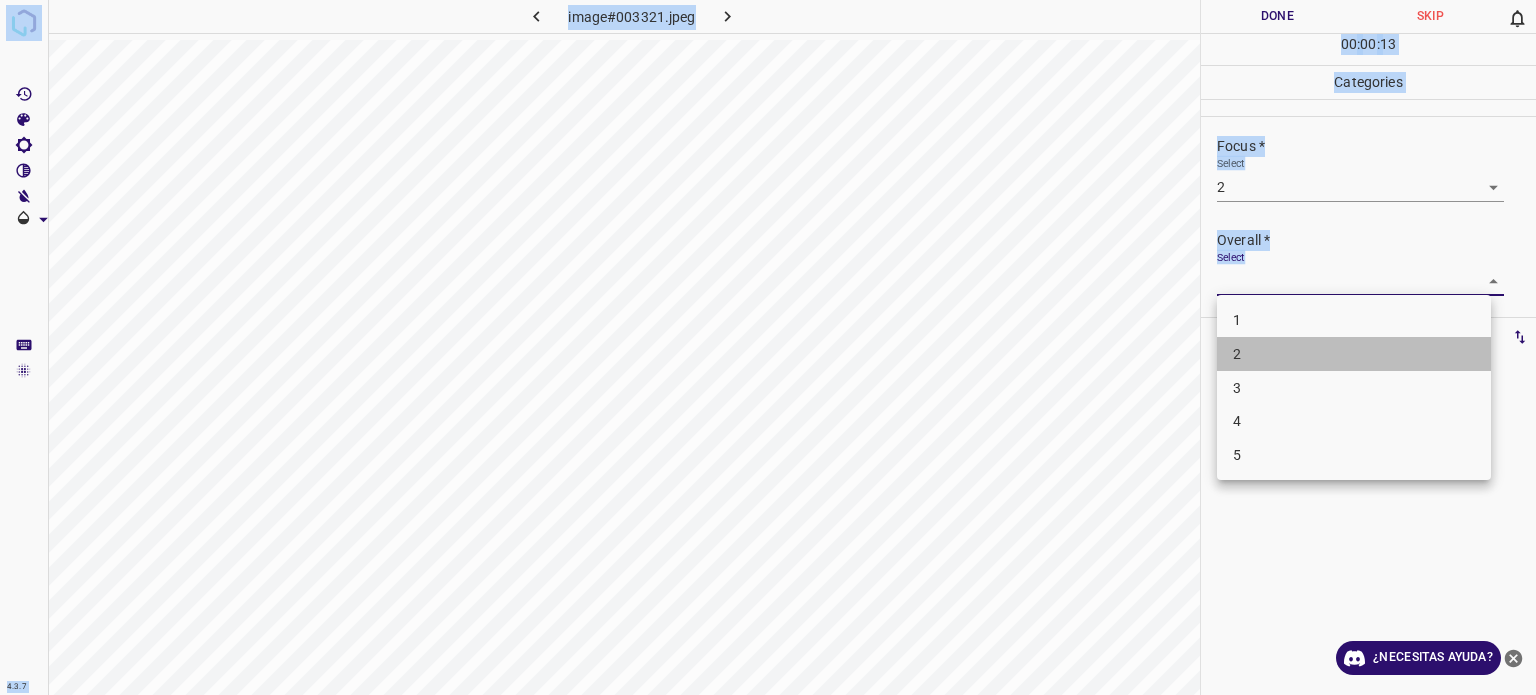 click on "2" at bounding box center (1354, 354) 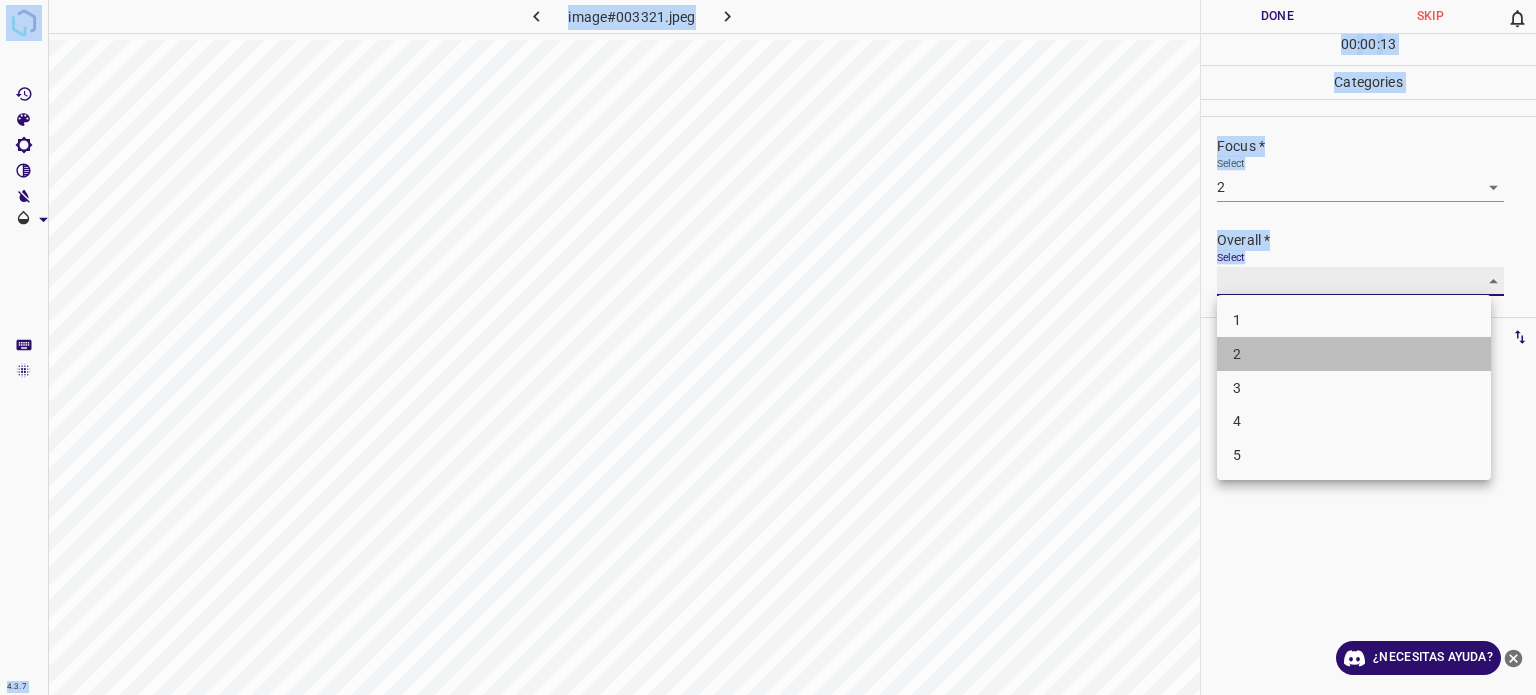 type on "2" 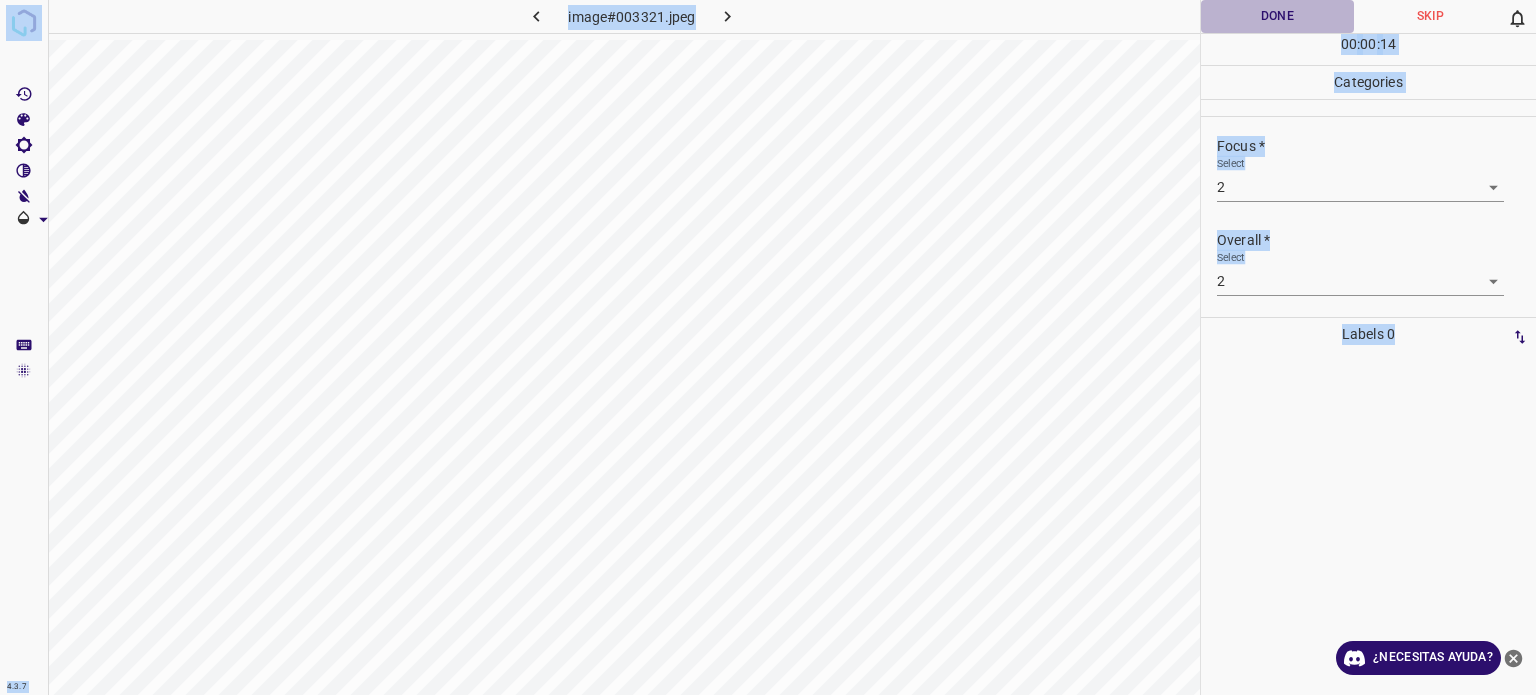 click on "Done" at bounding box center (1277, 16) 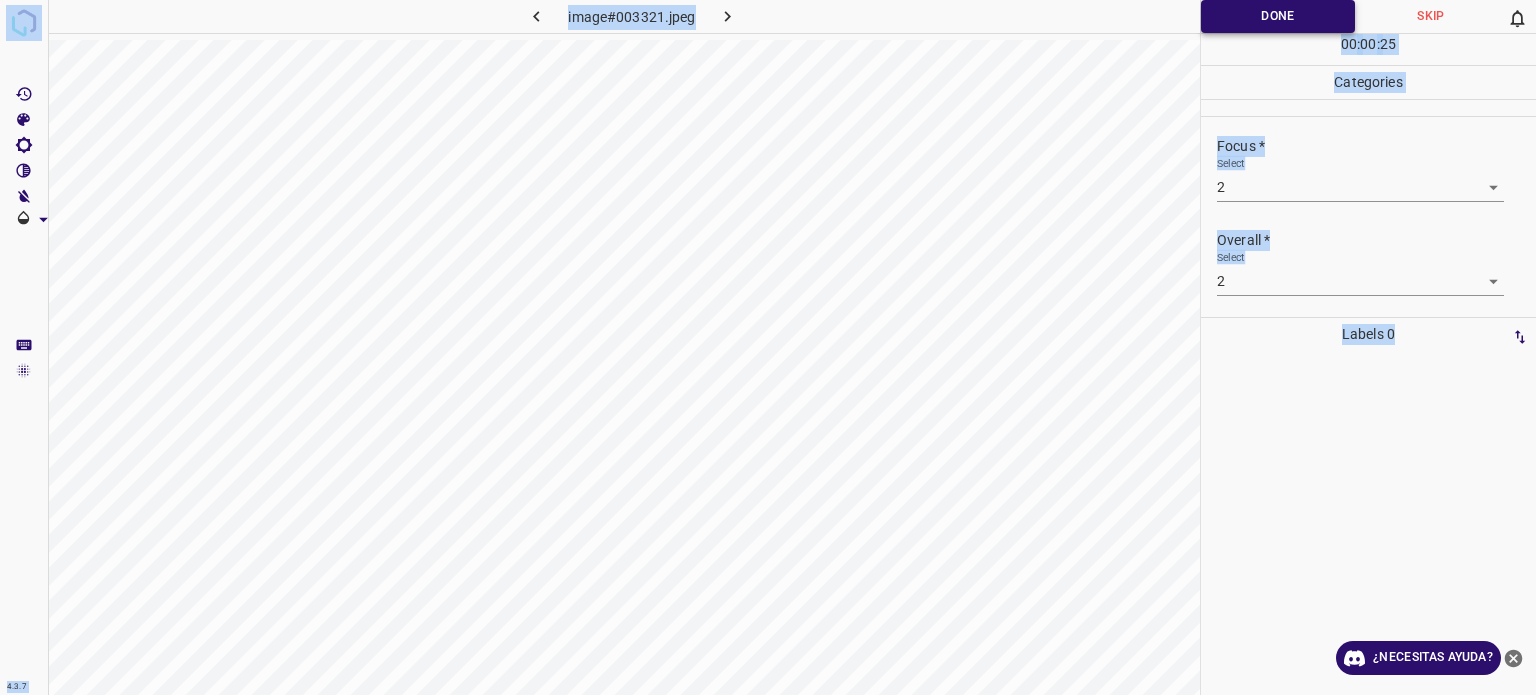 click on "Done" at bounding box center [1278, 16] 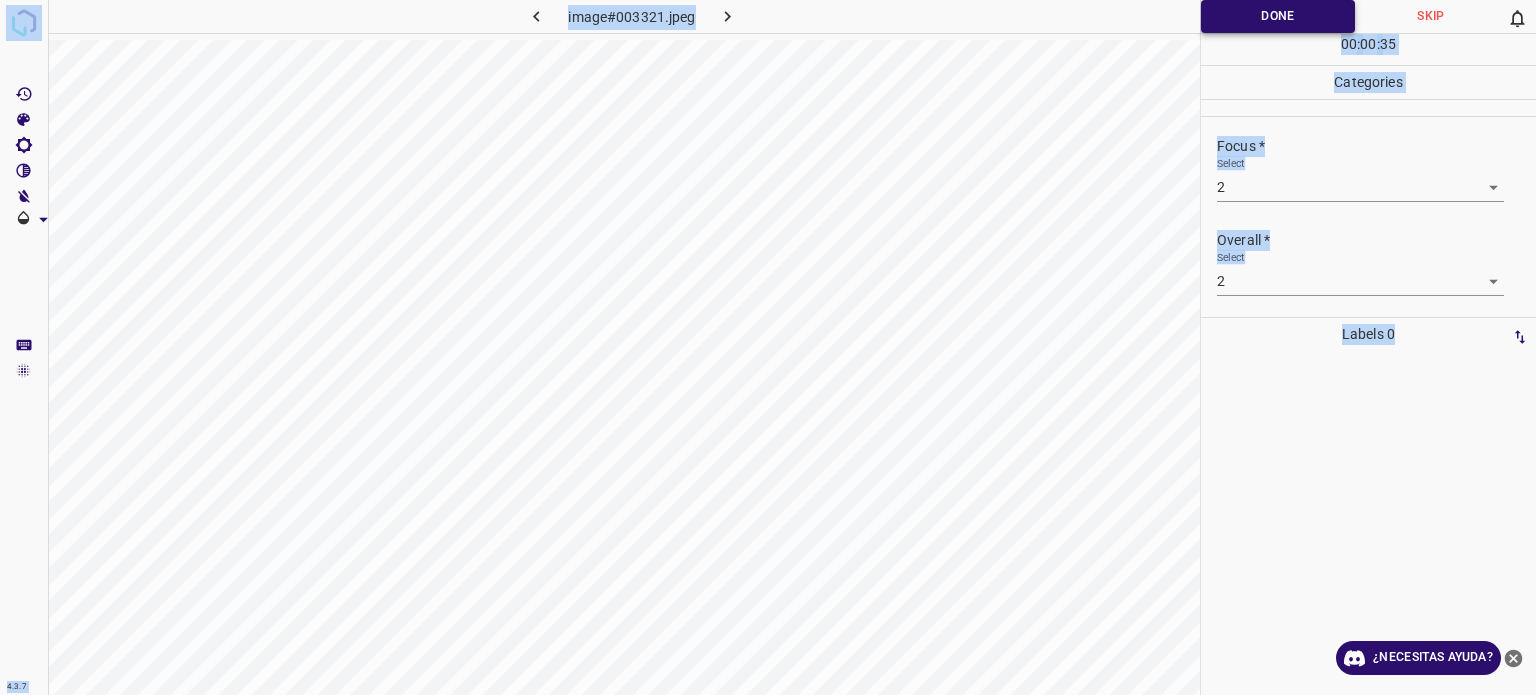 click on "Done" at bounding box center (1278, 16) 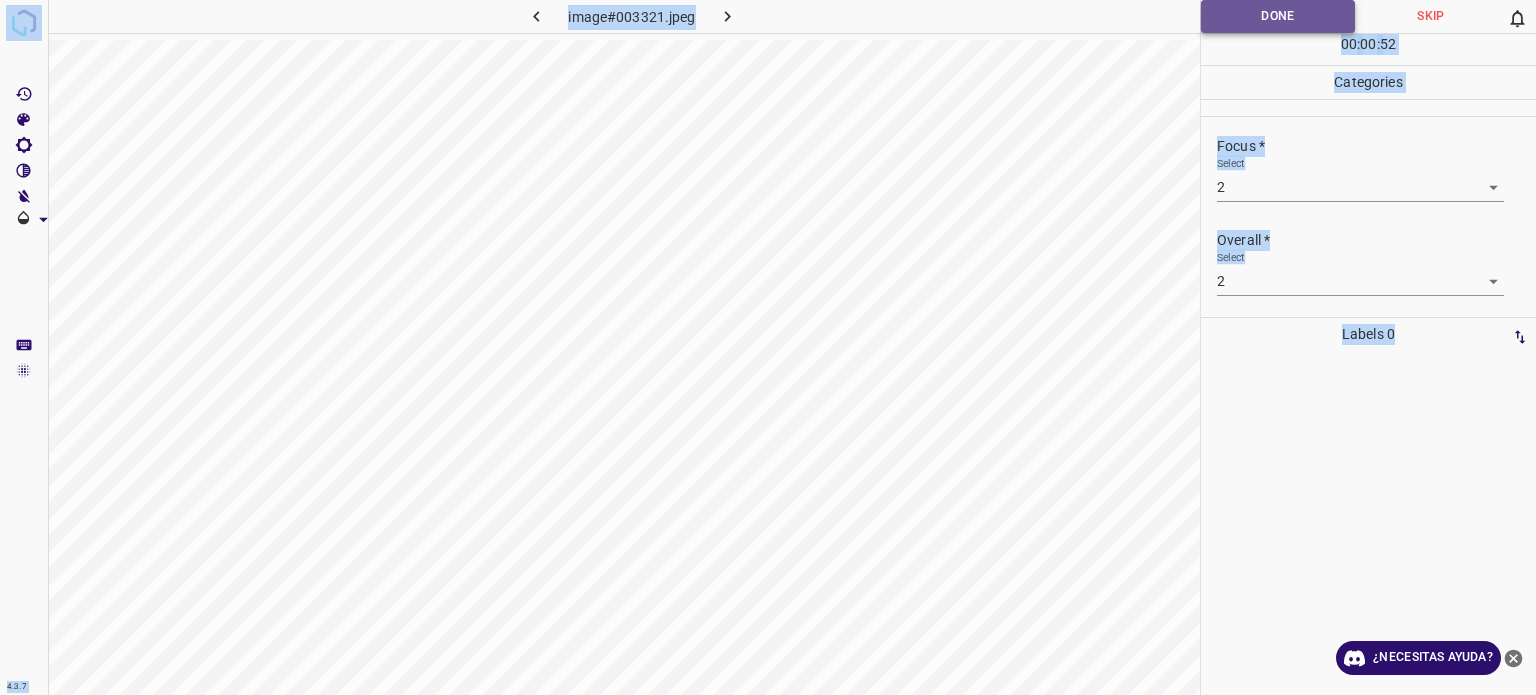 click on "Done" at bounding box center (1278, 16) 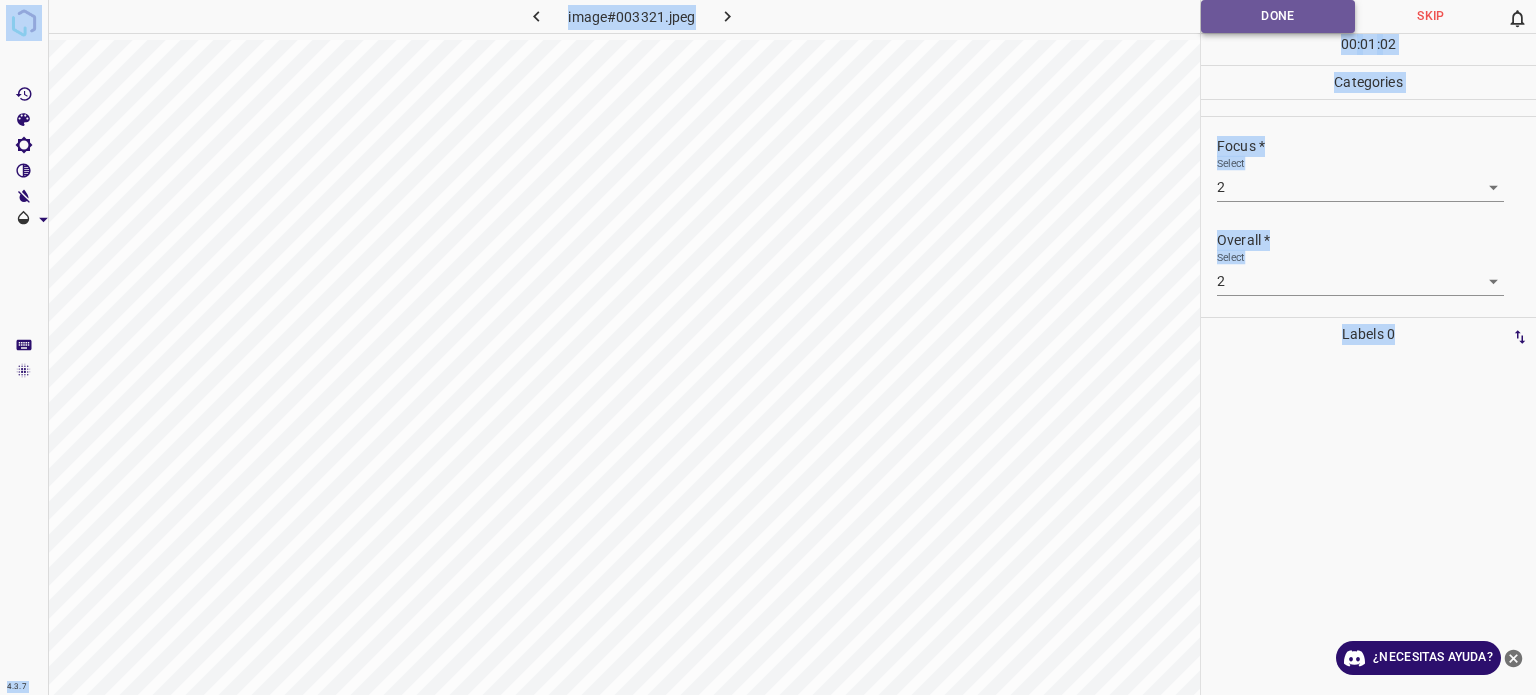click on "Done" at bounding box center (1278, 16) 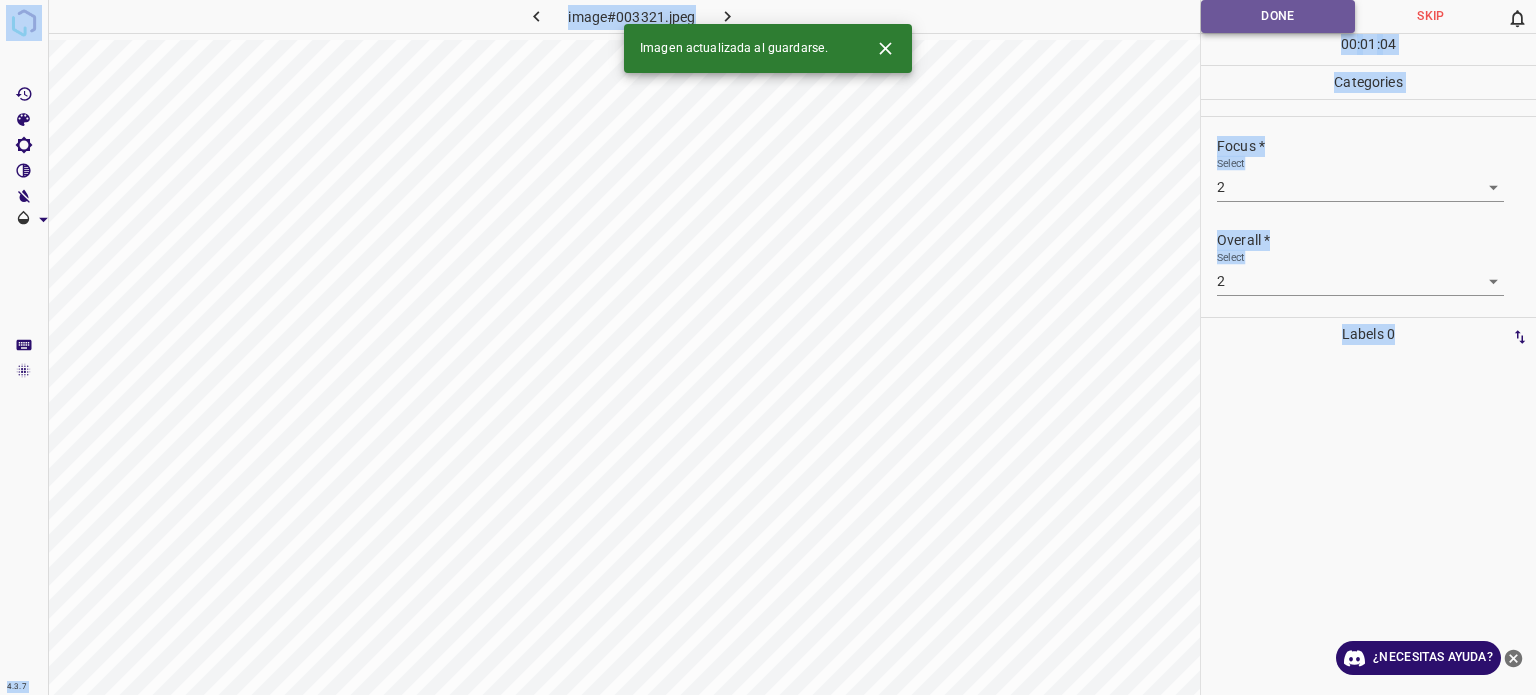 click on "Done" at bounding box center [1278, 16] 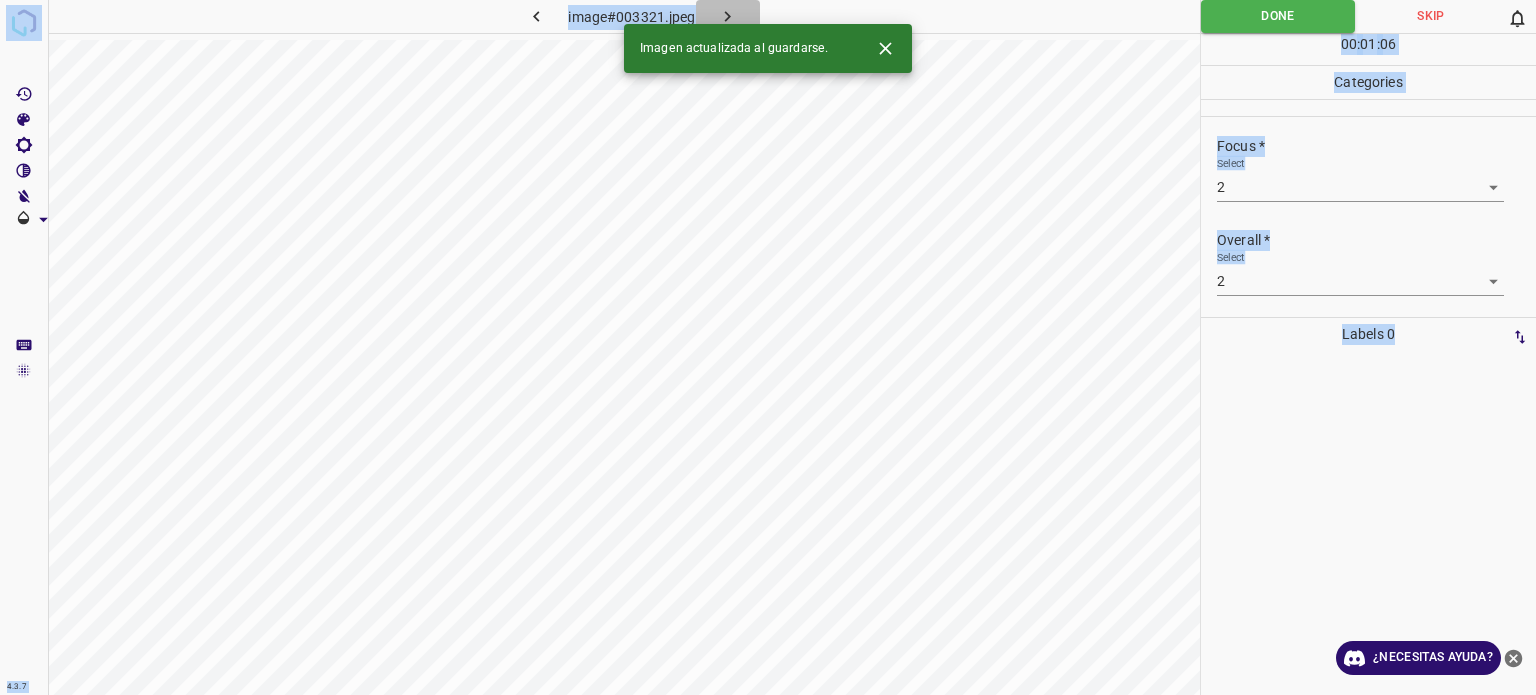 click 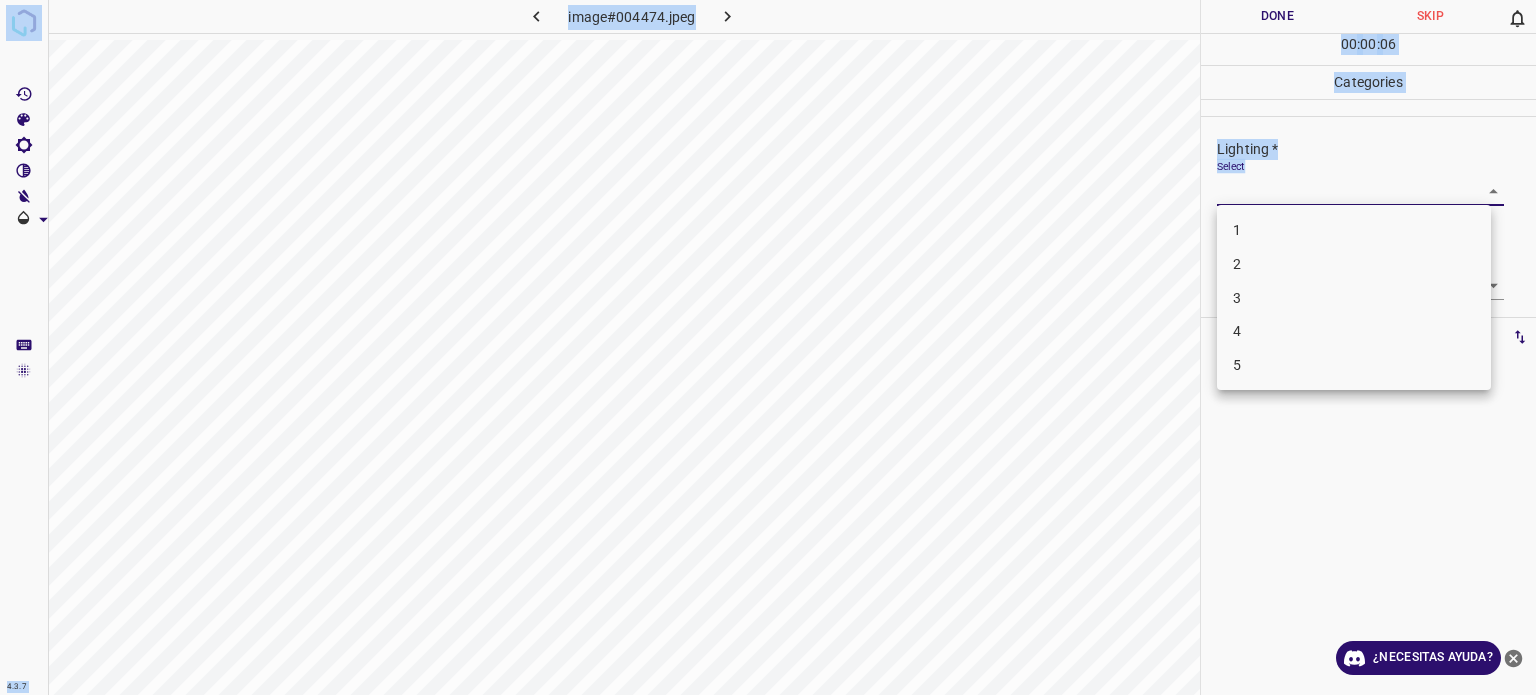 drag, startPoint x: 1233, startPoint y: 187, endPoint x: 1232, endPoint y: 272, distance: 85.00588 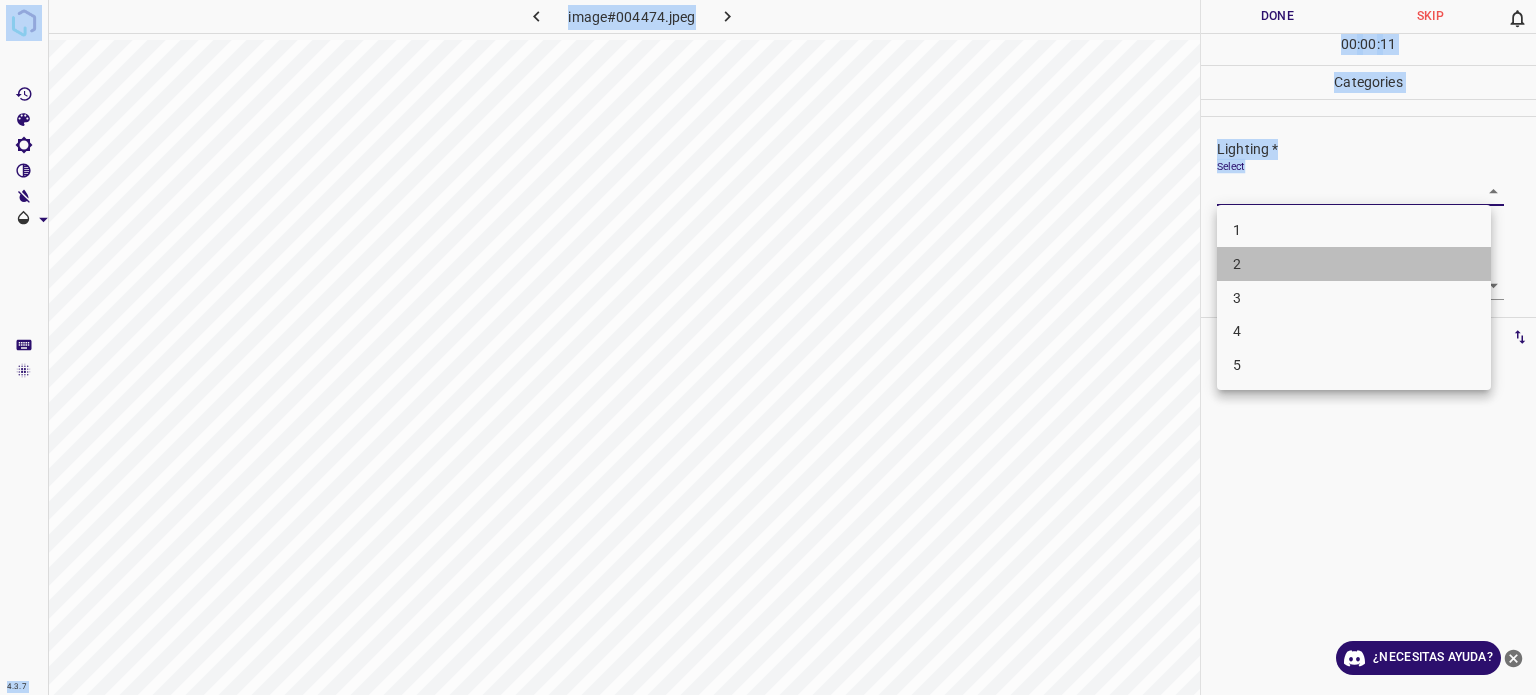 click on "2" at bounding box center (1354, 264) 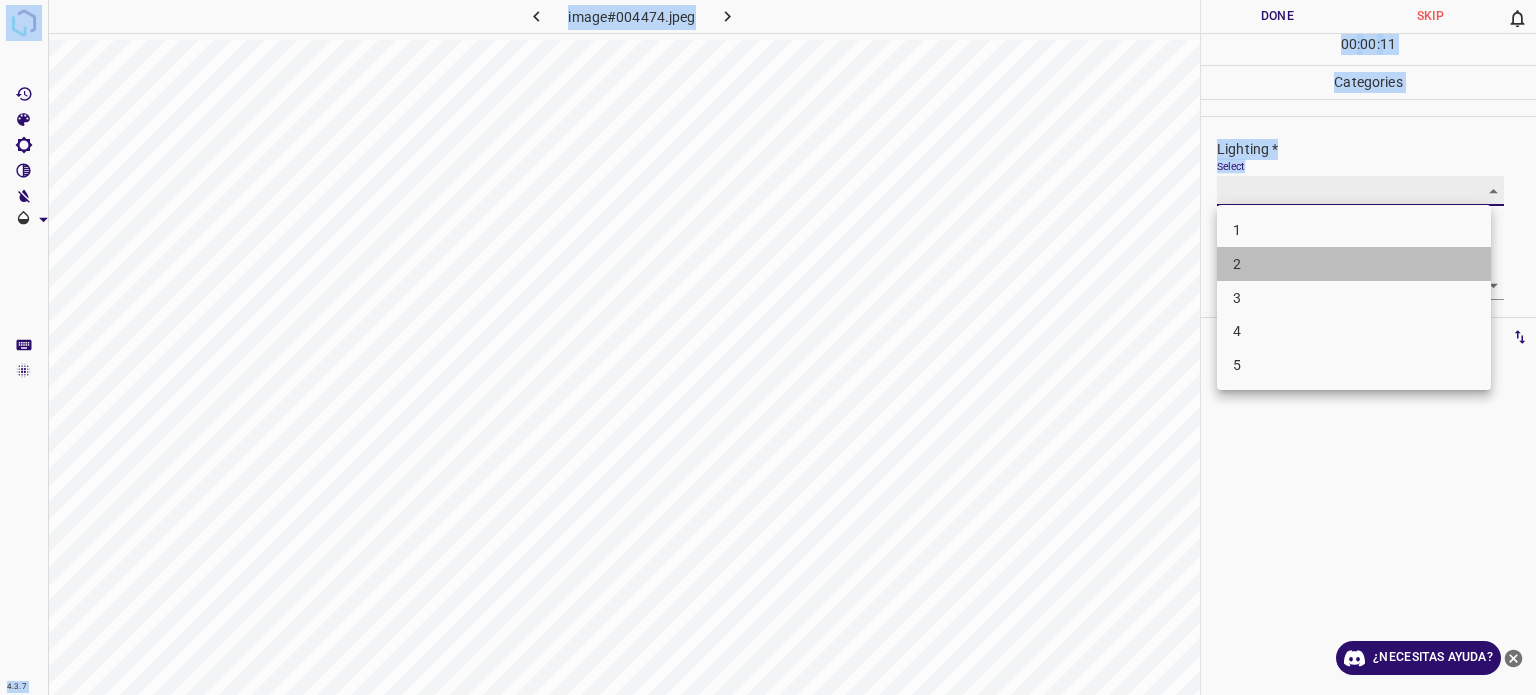 type on "2" 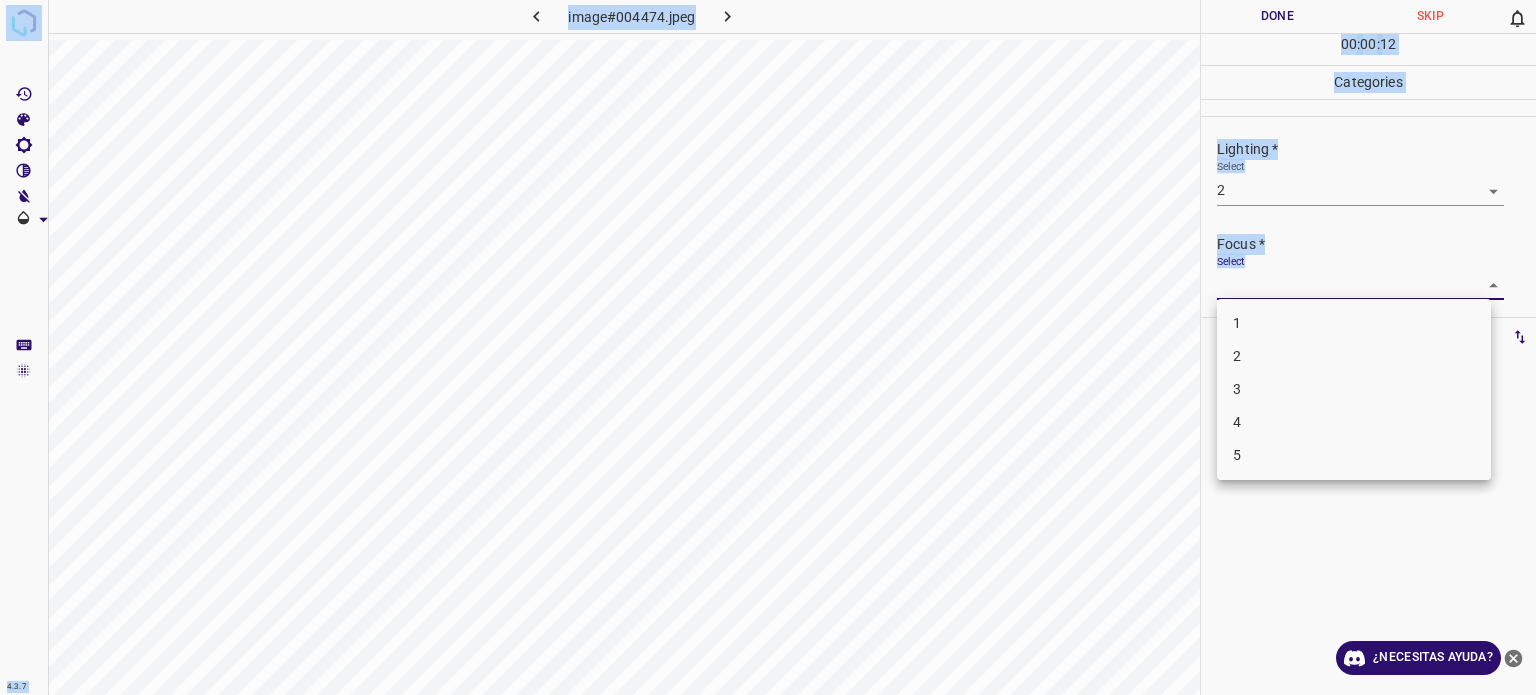 click on "4.3.7 image#004474.jpeg Done Skip 0 00   : 00   : 12   Categories Lighting *  Select 2 2 Focus *  Select ​ Overall *  Select ​ Labels   0 Categories 1 Lighting 2 Focus 3 Overall Tools Space Change between modes (Draw & Edit) I Auto labeling R Restore zoom M Zoom in N Zoom out Delete Delete selecte label Filters Z Restore filters X Saturation filter C Brightness filter V Contrast filter B Gray scale filter General O Download ¿Necesitas ayuda? - Texto - Esconder - Borrar Texto original Valora esta traducción Tu opinión servirá para ayudar a mejorar el Traductor de Google 1 2 3 4 5" at bounding box center [768, 347] 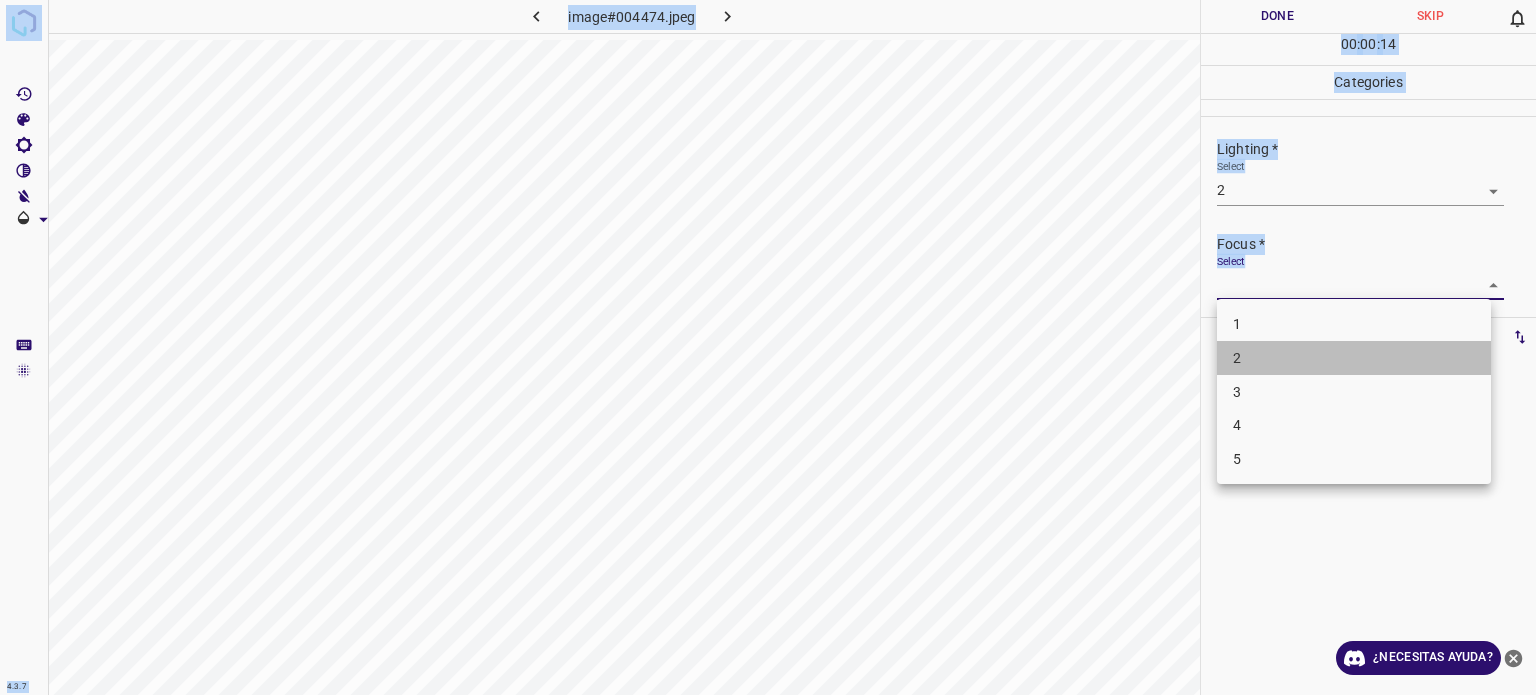 click on "2" at bounding box center [1354, 358] 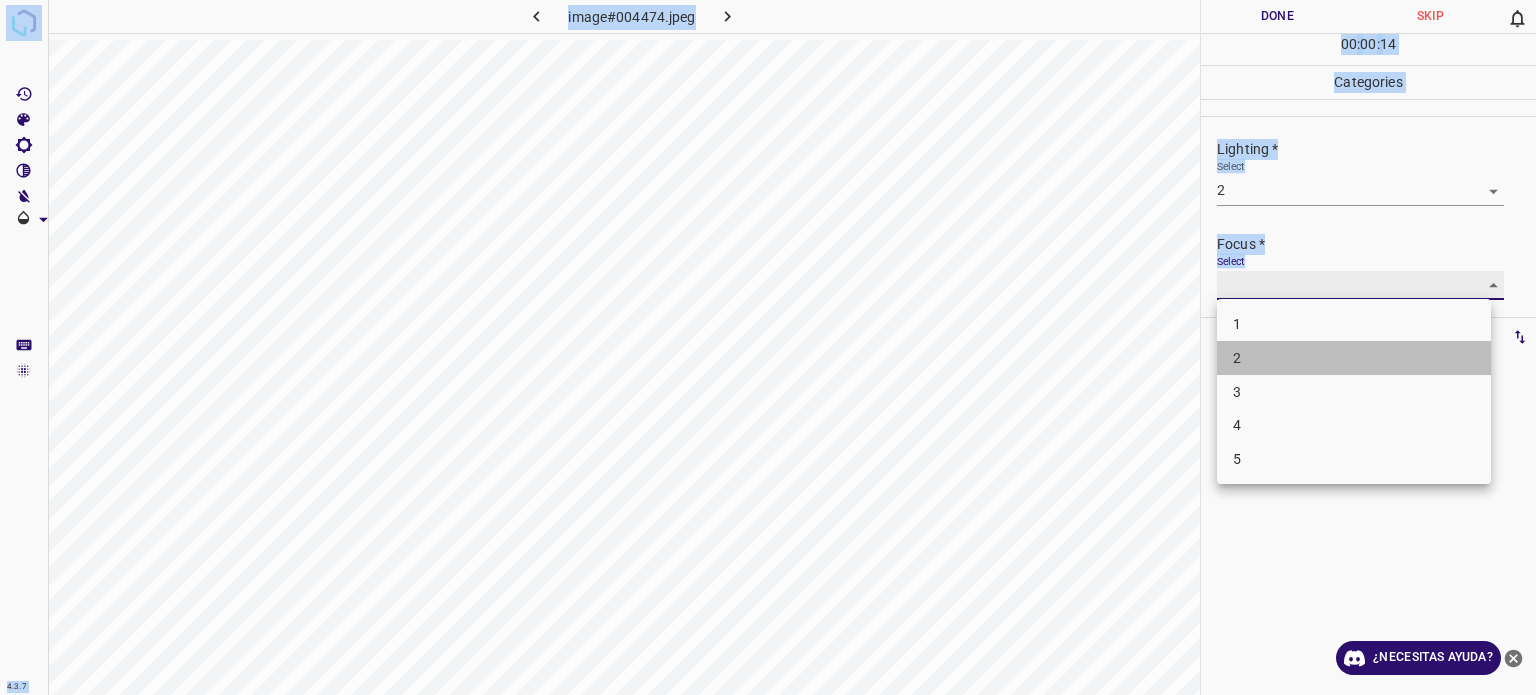 type on "2" 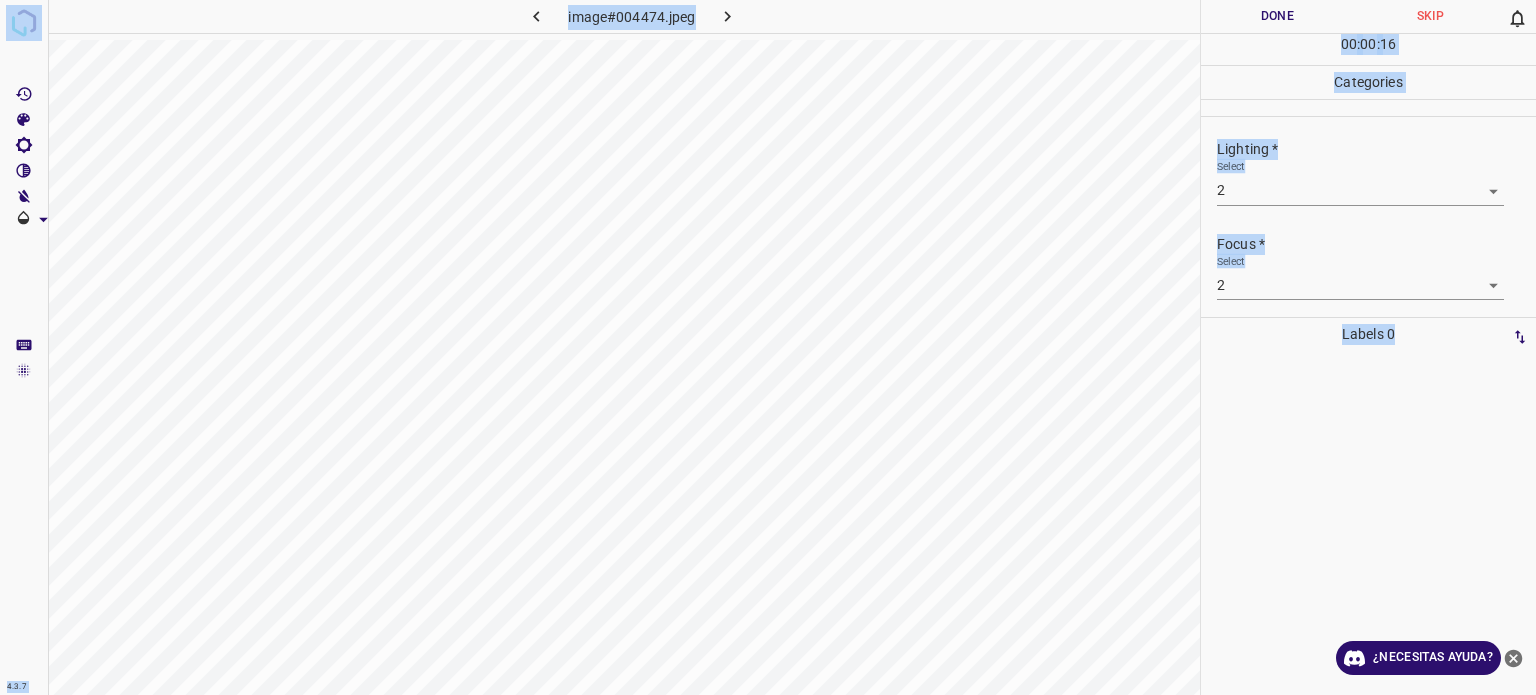 click at bounding box center (1363, 359) 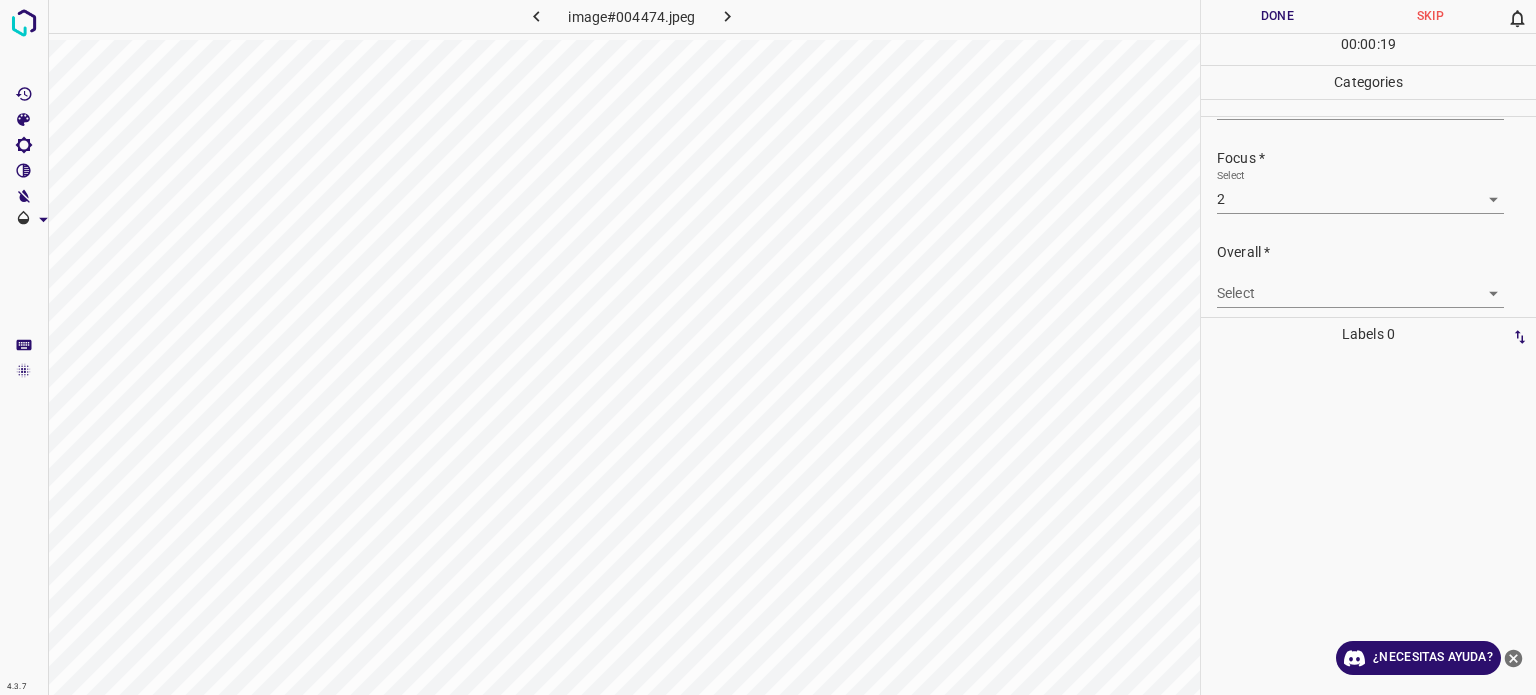 scroll, scrollTop: 98, scrollLeft: 0, axis: vertical 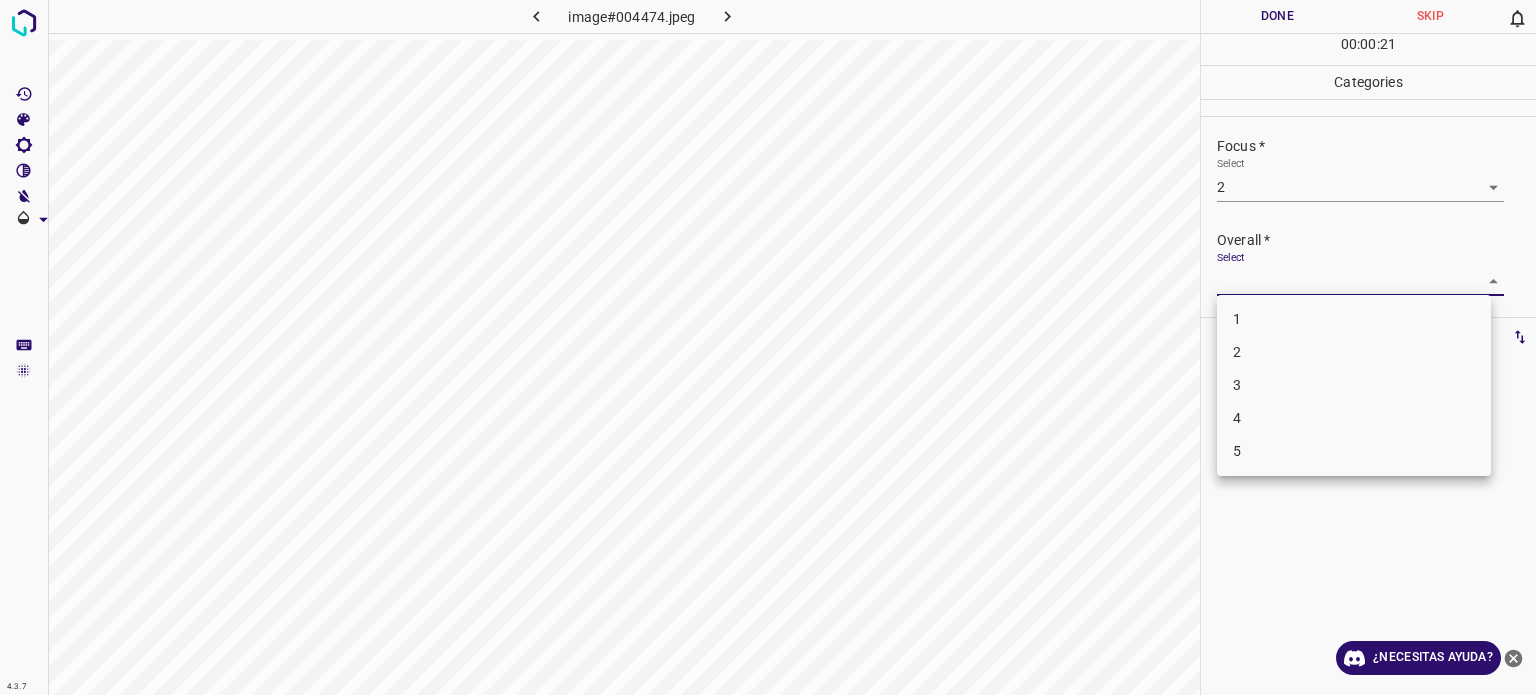 click on "4.3.7 image#004474.jpeg Done Skip 0 00   : 00   : 21   Categories Lighting *  Select 2 2 Focus *  Select 2 2 Overall *  Select ​ Labels   0 Categories 1 Lighting 2 Focus 3 Overall Tools Space Change between modes (Draw & Edit) I Auto labeling R Restore zoom M Zoom in N Zoom out Delete Delete selecte label Filters Z Restore filters X Saturation filter C Brightness filter V Contrast filter B Gray scale filter General O Download ¿Necesitas ayuda? - Texto - Esconder - Borrar Texto original Valora esta traducción Tu opinión servirá para ayudar a mejorar el Traductor de Google 1 2 3 4 5" at bounding box center [768, 347] 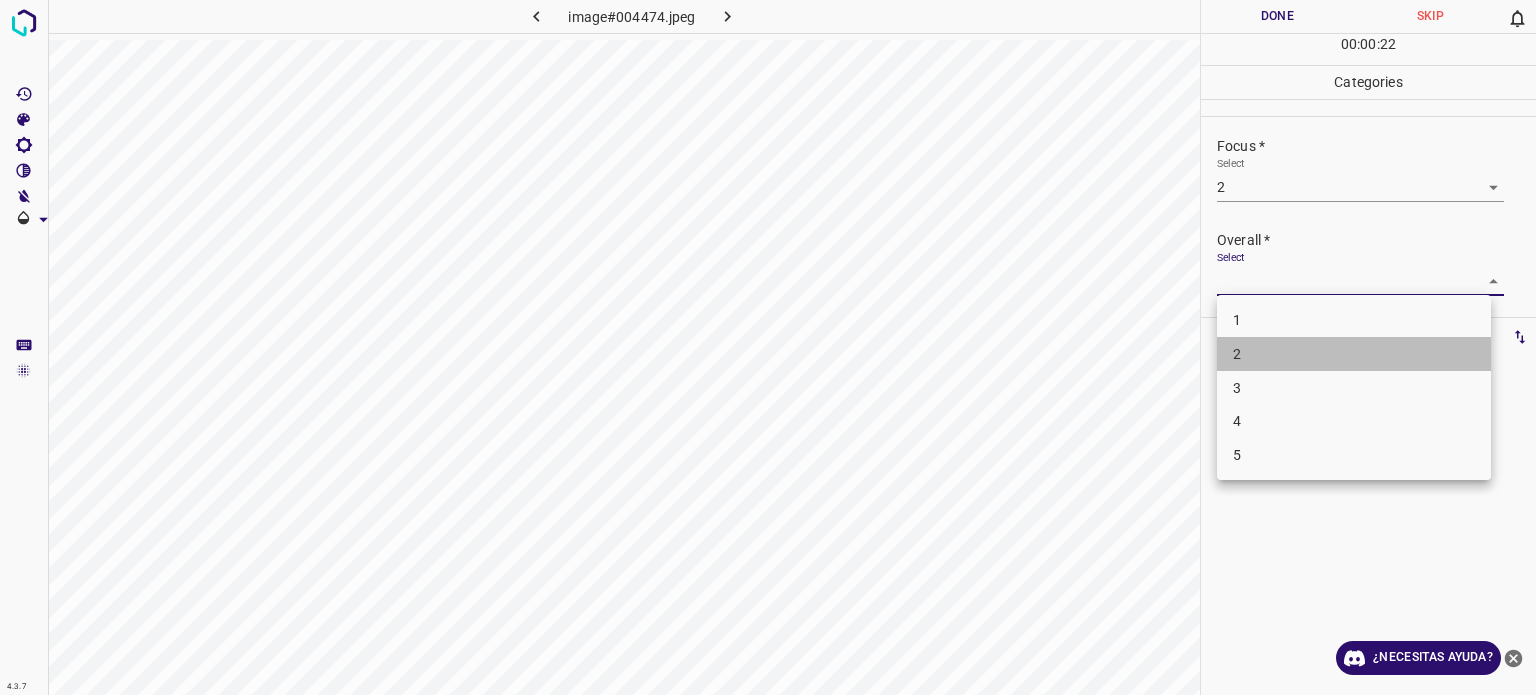 click on "2" at bounding box center (1237, 354) 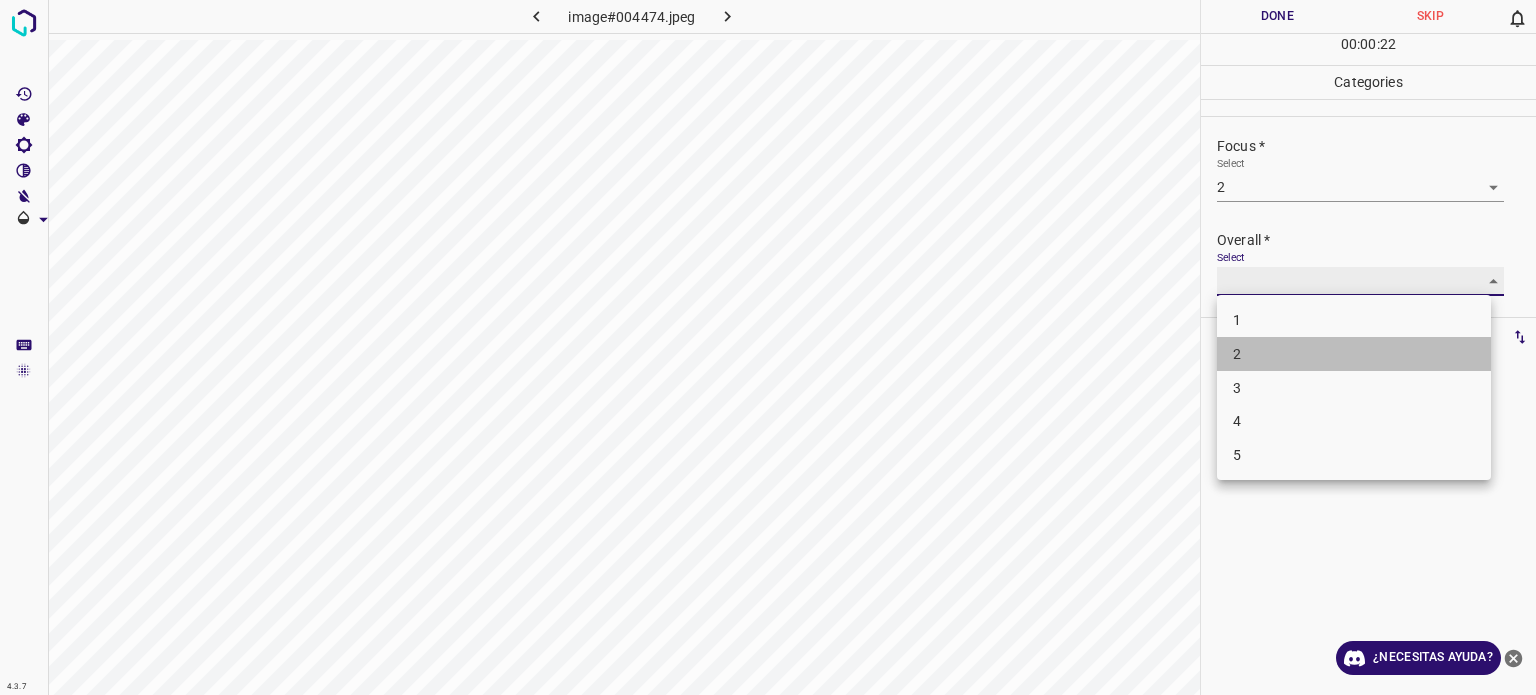 type on "2" 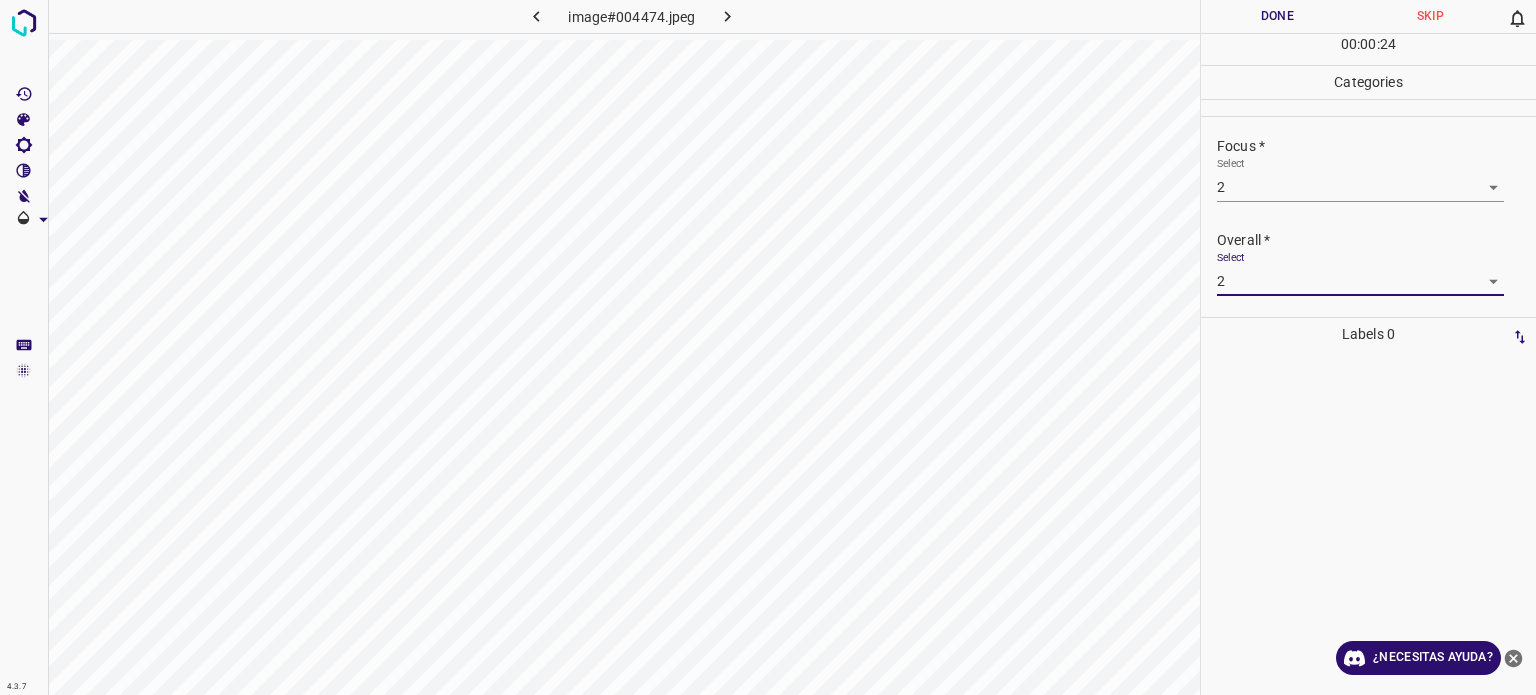 click on "Done" at bounding box center [1277, 16] 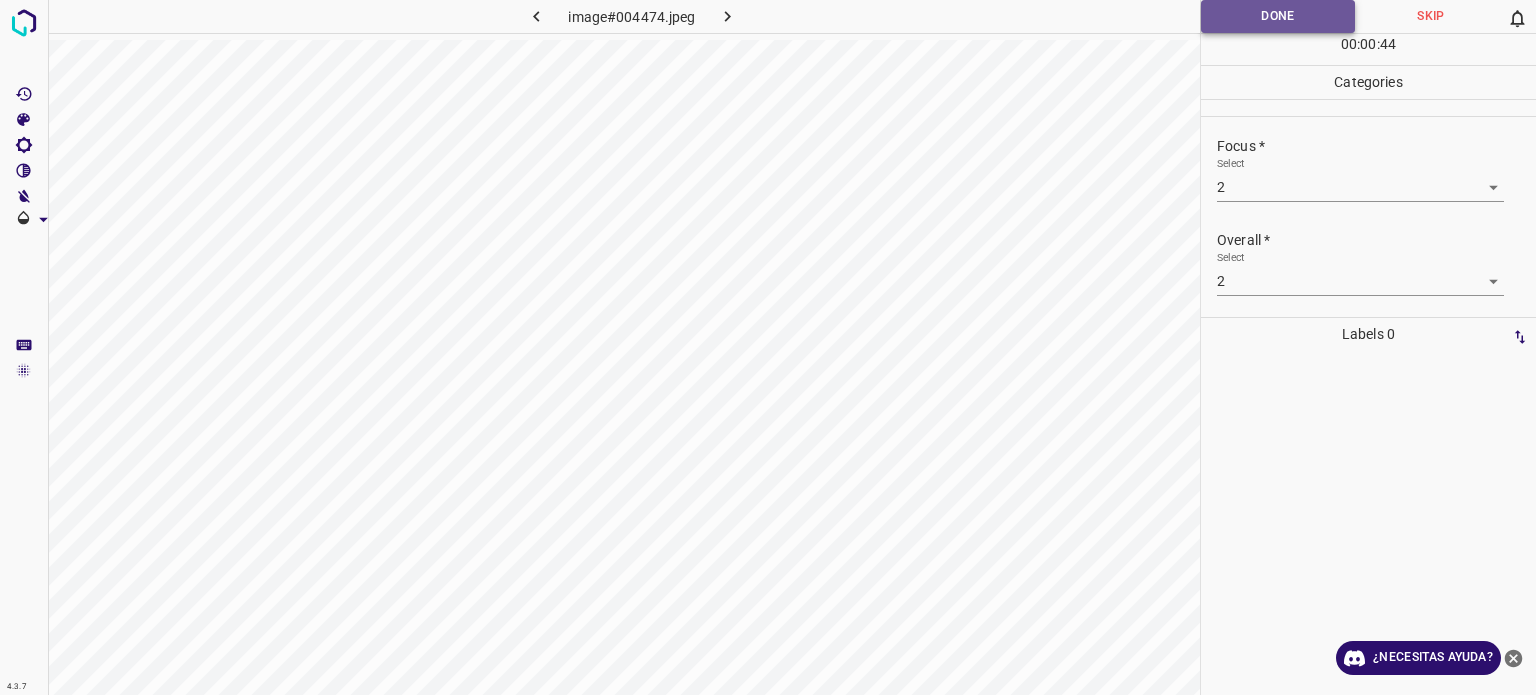 click on "Done" at bounding box center (1278, 16) 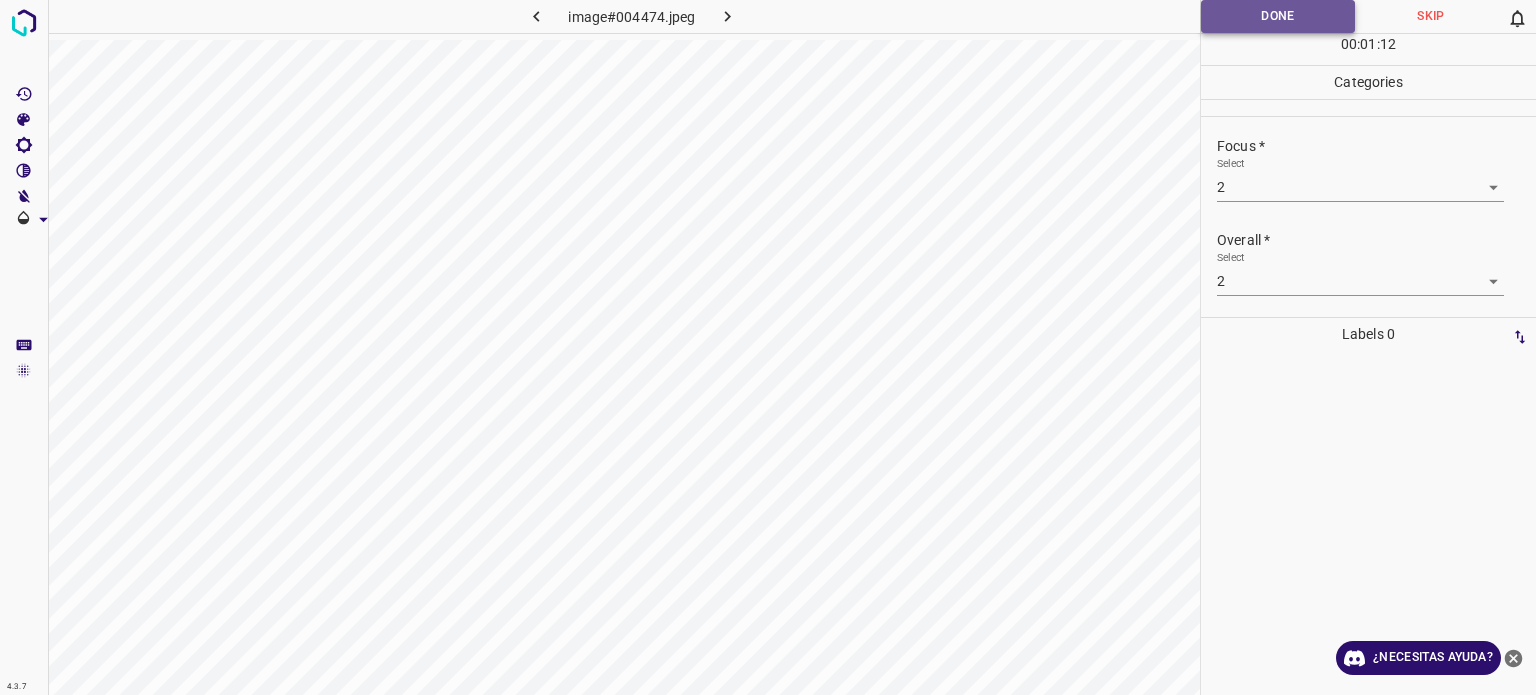 click on "Done" at bounding box center [1278, 16] 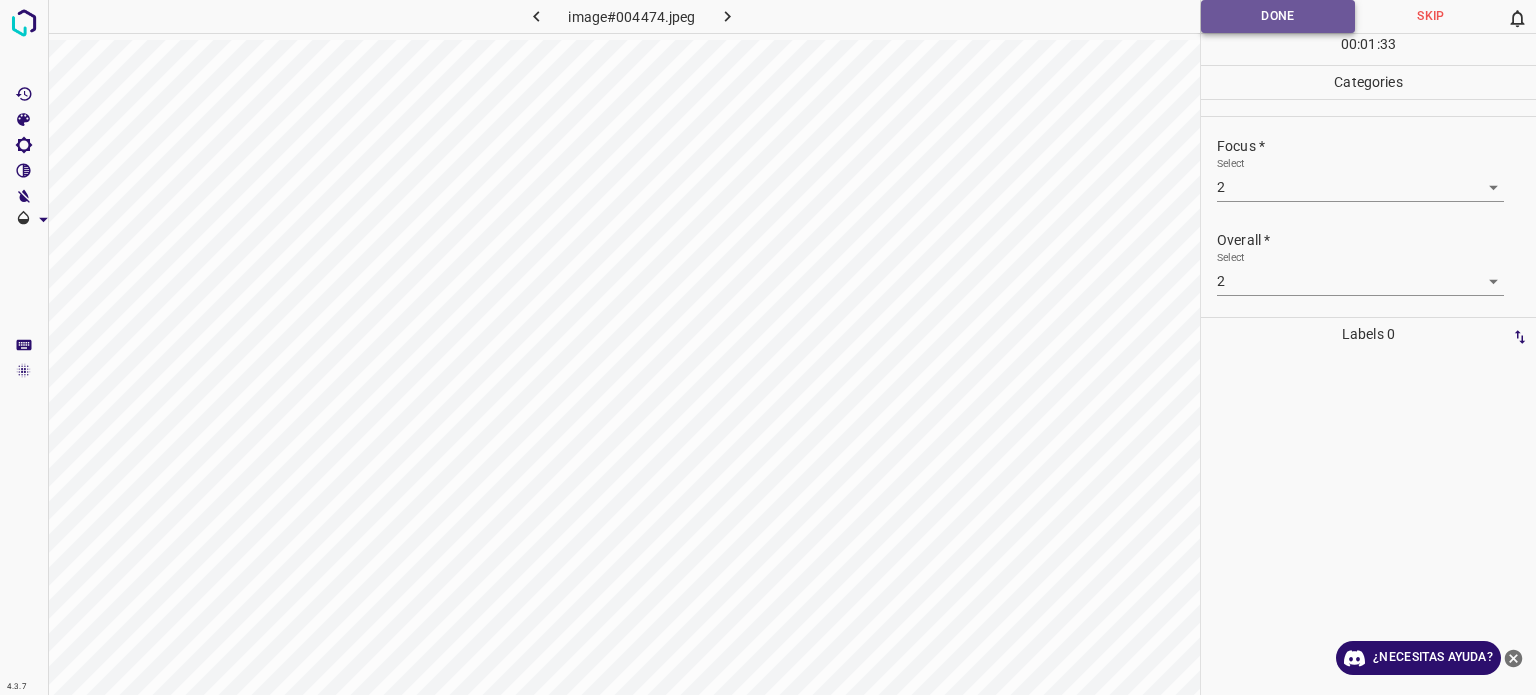 click on "Done" at bounding box center [1278, 16] 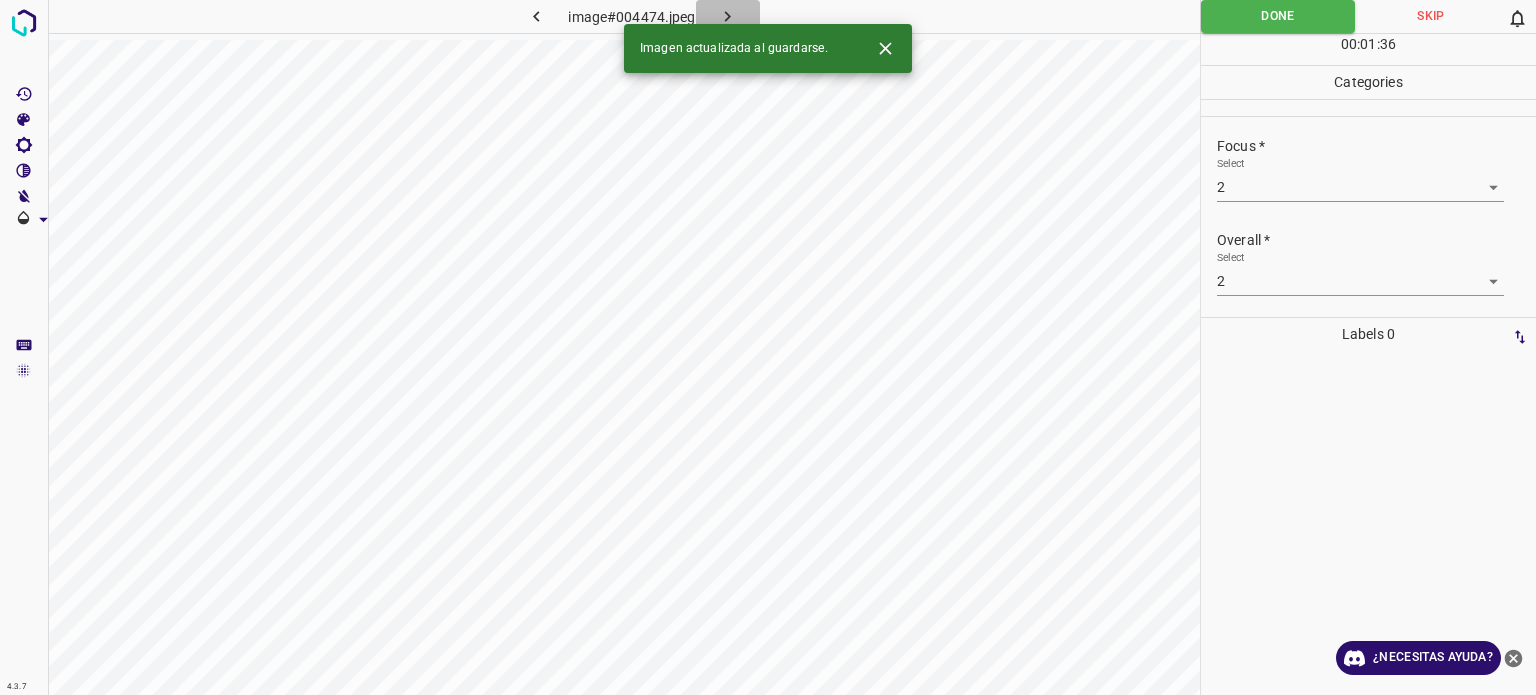 click 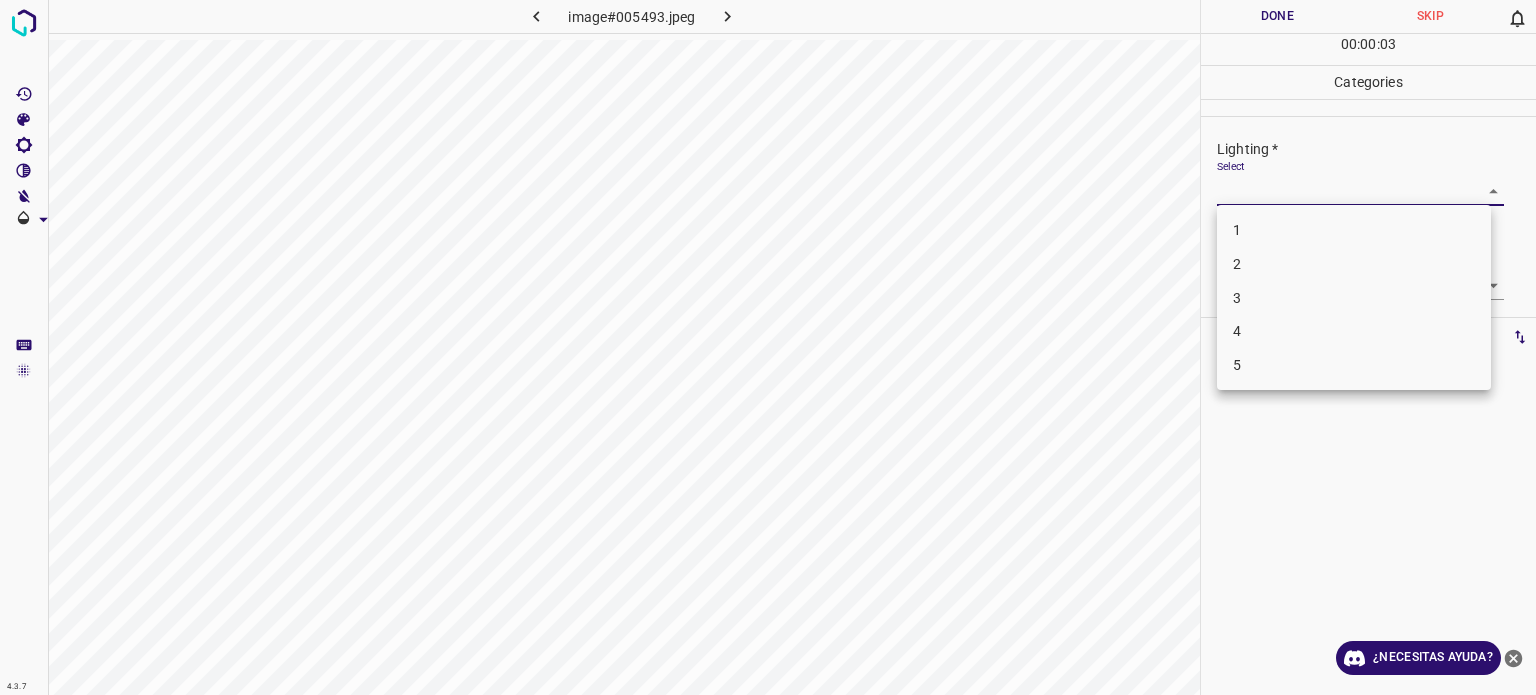 click on "4.3.7 image#005493.jpeg Done Skip 0 00   : 00   : 03   Categories Lighting *  Select ​ Focus *  Select ​ Overall *  Select ​ Labels   0 Categories 1 Lighting 2 Focus 3 Overall Tools Space Change between modes (Draw & Edit) I Auto labeling R Restore zoom M Zoom in N Zoom out Delete Delete selecte label Filters Z Restore filters X Saturation filter C Brightness filter V Contrast filter B Gray scale filter General O Download ¿Necesitas ayuda? - Texto - Esconder - Borrar Texto original Valora esta traducción Tu opinión servirá para ayudar a mejorar el Traductor de Google 1 2 3 4 5" at bounding box center (768, 347) 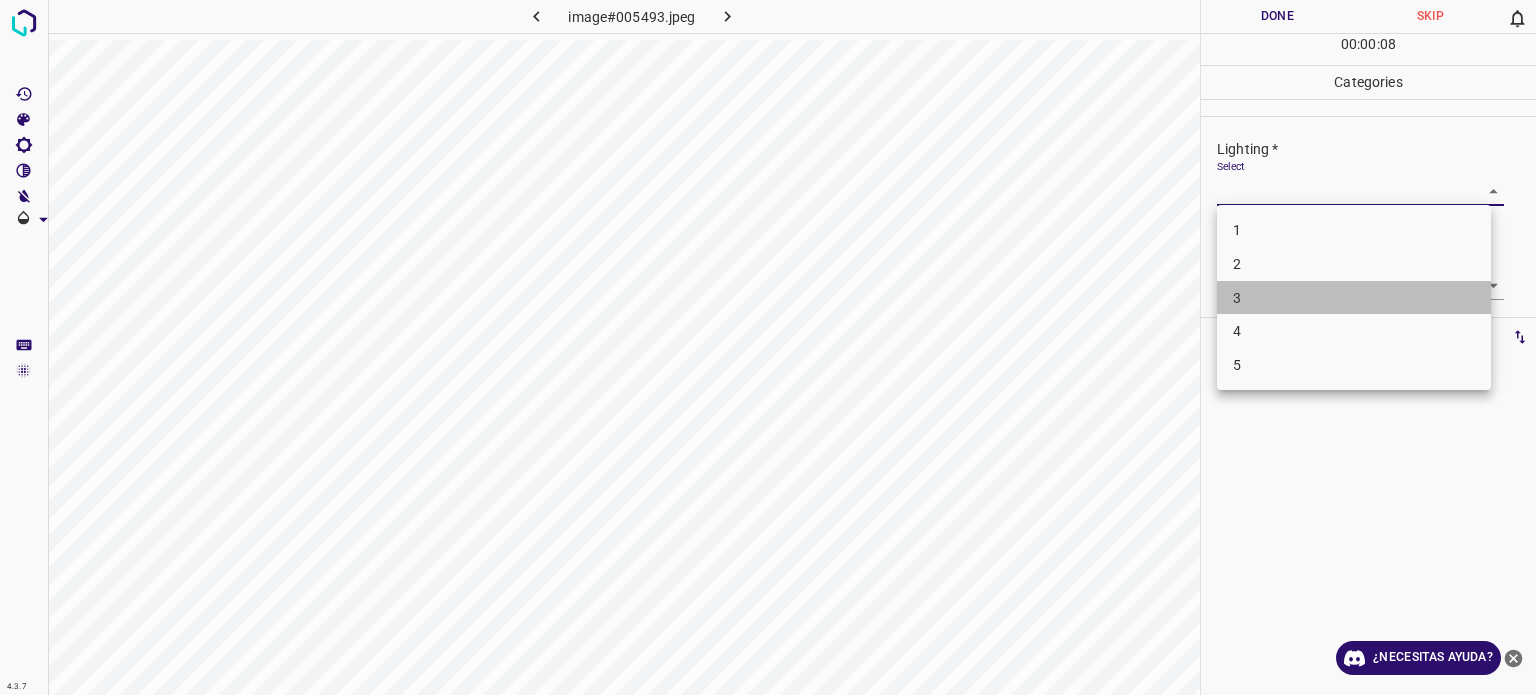 click on "3" at bounding box center [1354, 298] 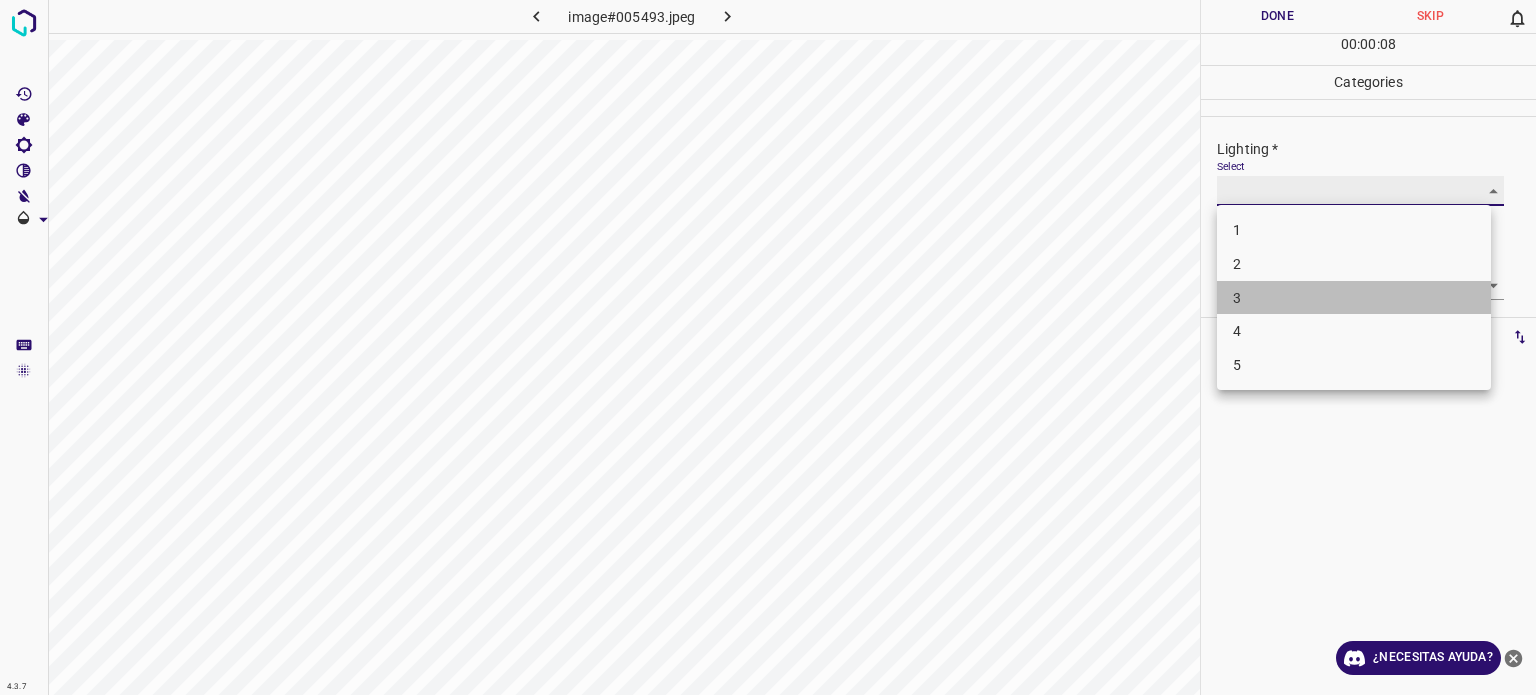 type on "3" 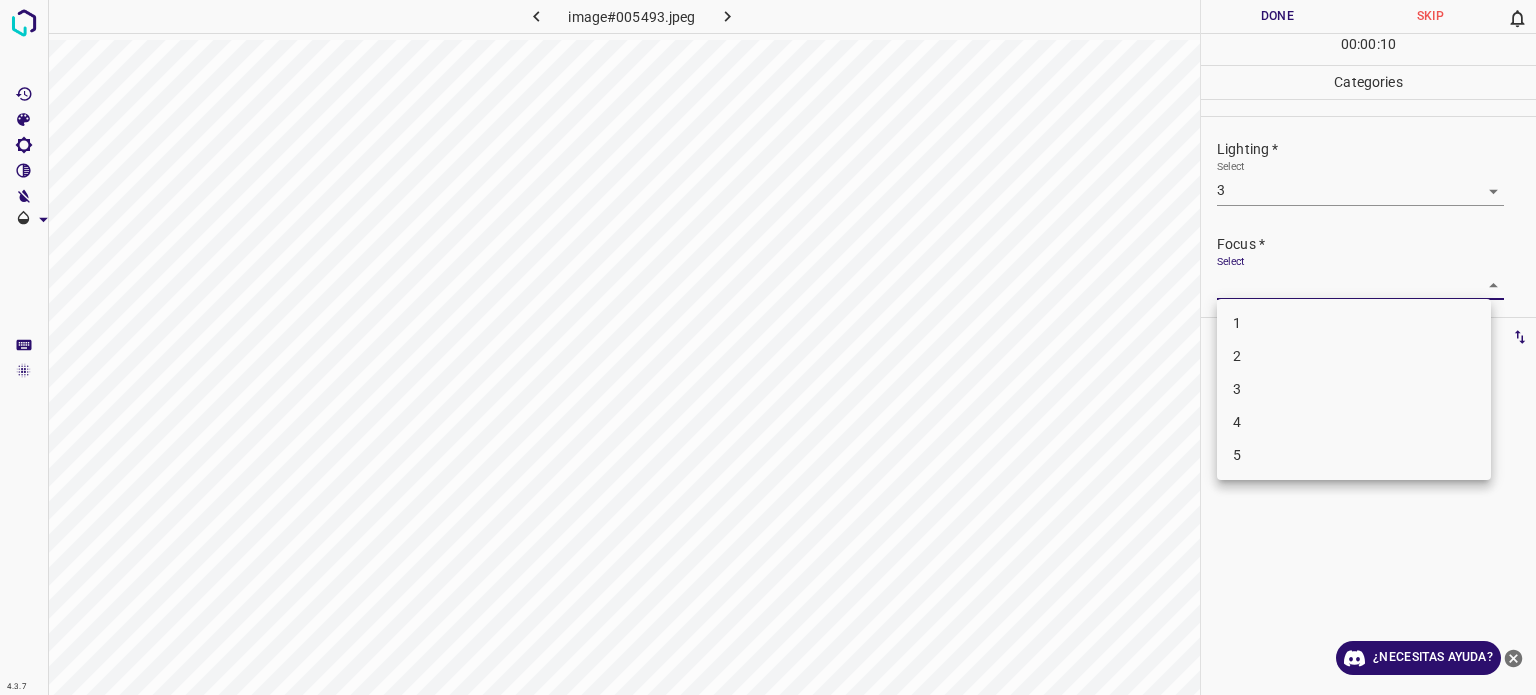 click on "4.3.7 image#005493.jpeg Done Skip 0 00   : 00   : 10   Categories Lighting *  Select 3 3 Focus *  Select ​ Overall *  Select ​ Labels   0 Categories 1 Lighting 2 Focus 3 Overall Tools Space Change between modes (Draw & Edit) I Auto labeling R Restore zoom M Zoom in N Zoom out Delete Delete selecte label Filters Z Restore filters X Saturation filter C Brightness filter V Contrast filter B Gray scale filter General O Download ¿Necesitas ayuda? - Texto - Esconder - Borrar Texto original Valora esta traducción Tu opinión servirá para ayudar a mejorar el Traductor de Google 1 2 3 4 5" at bounding box center (768, 347) 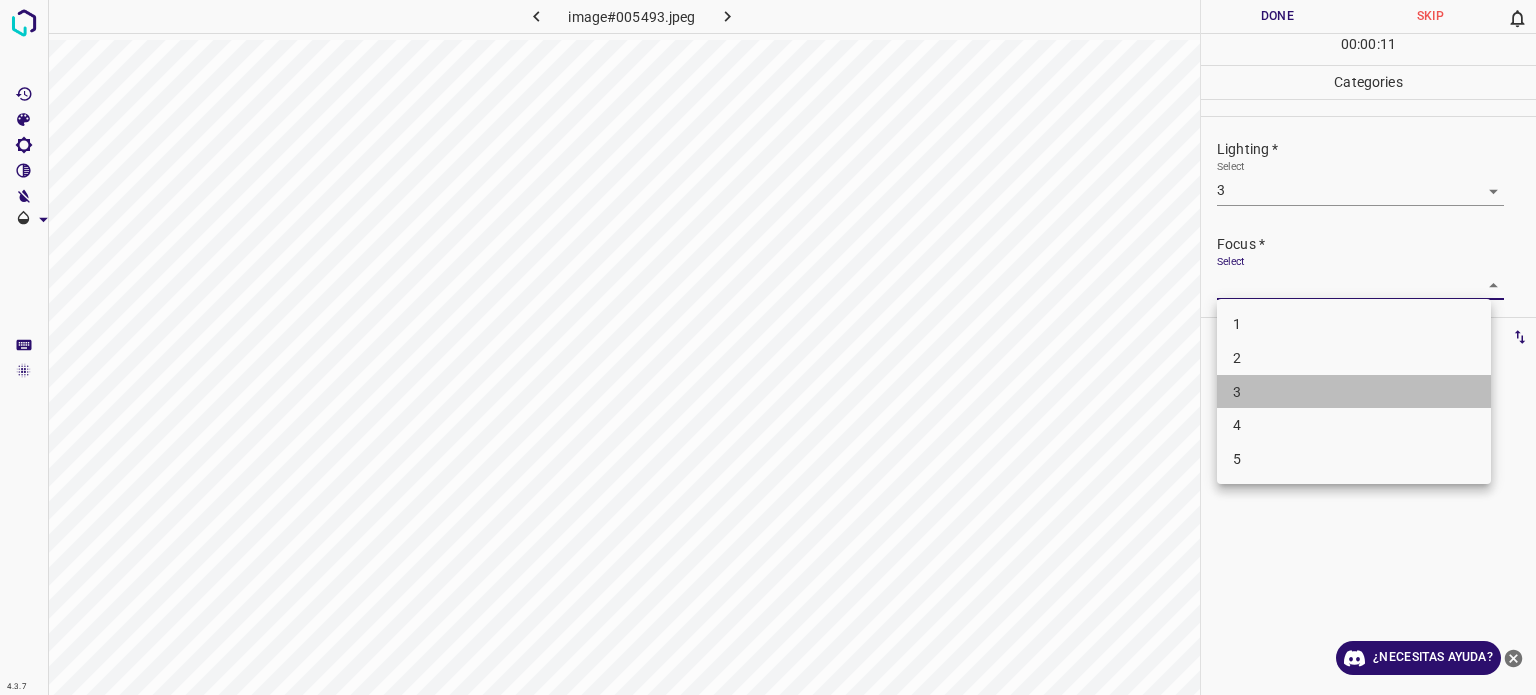 click on "3" at bounding box center (1354, 392) 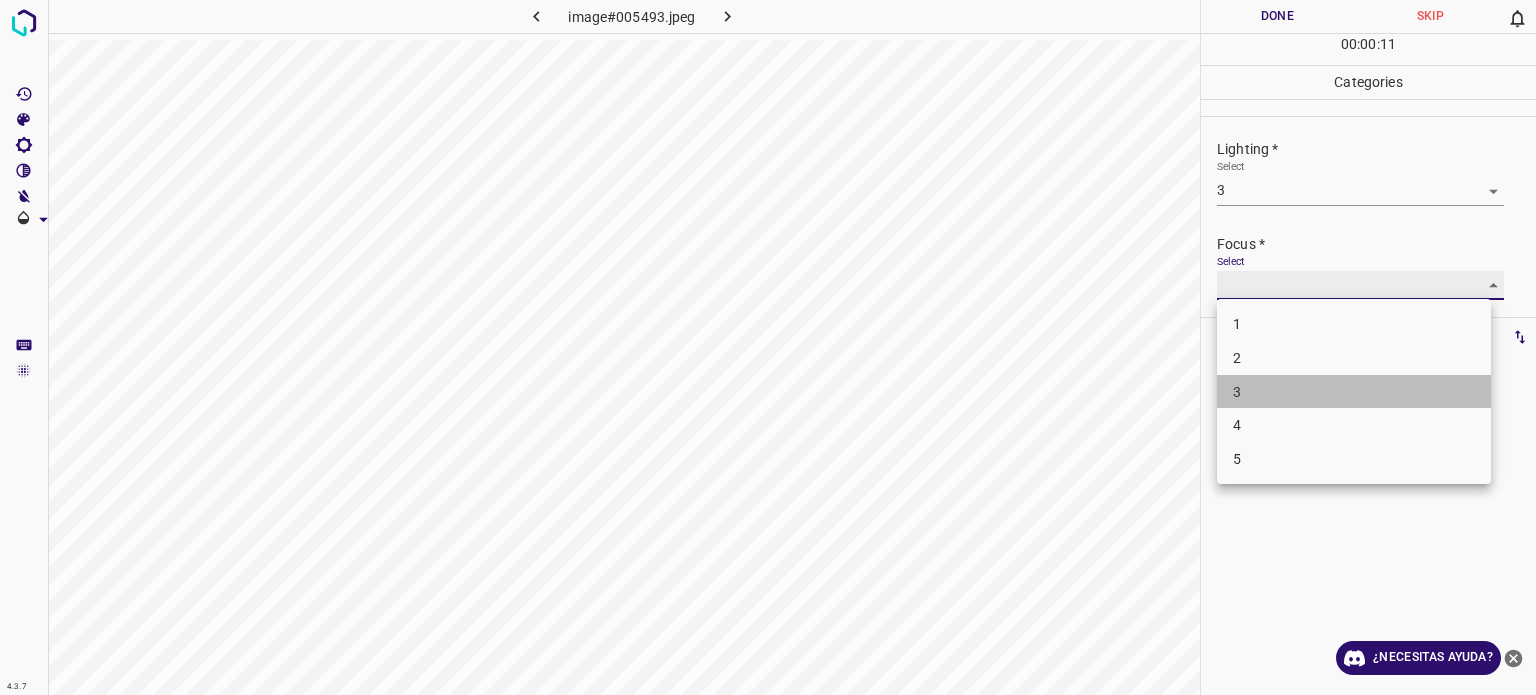 type on "3" 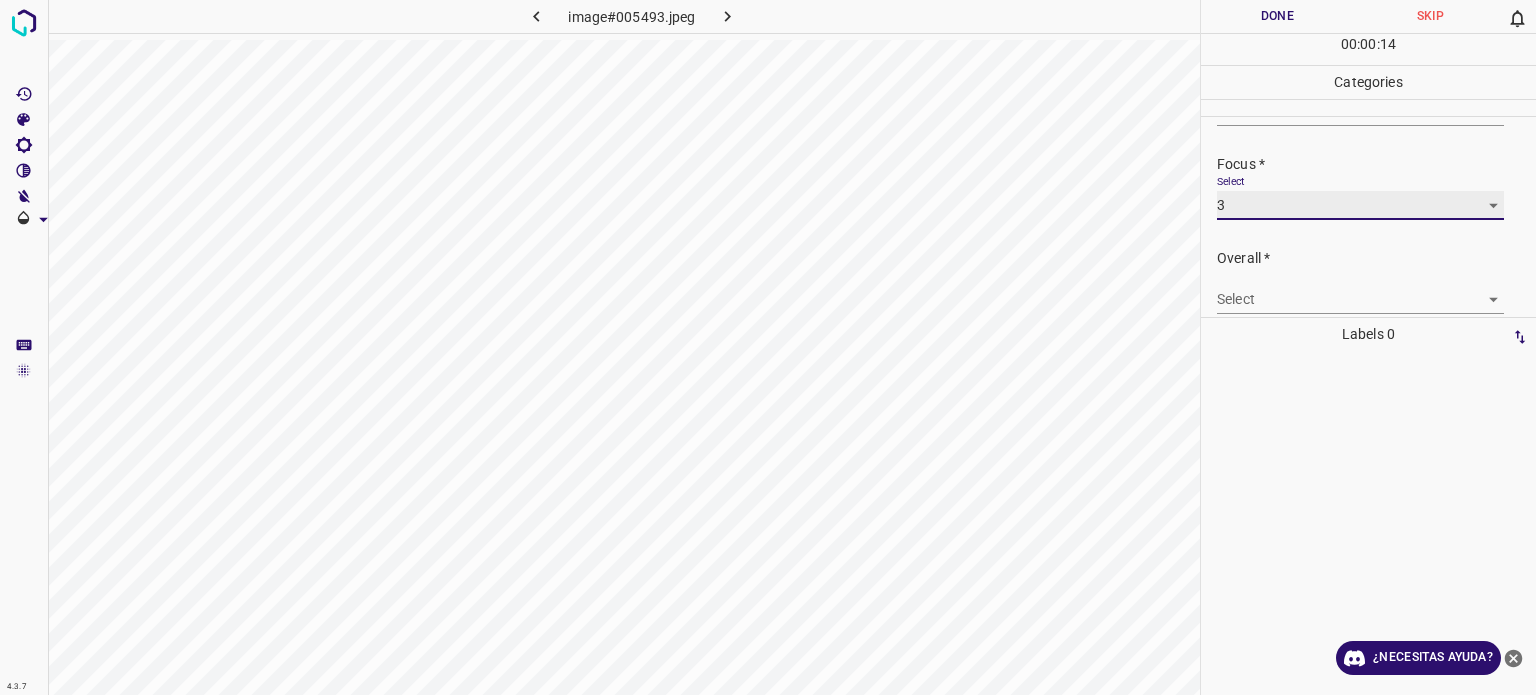 scroll, scrollTop: 98, scrollLeft: 0, axis: vertical 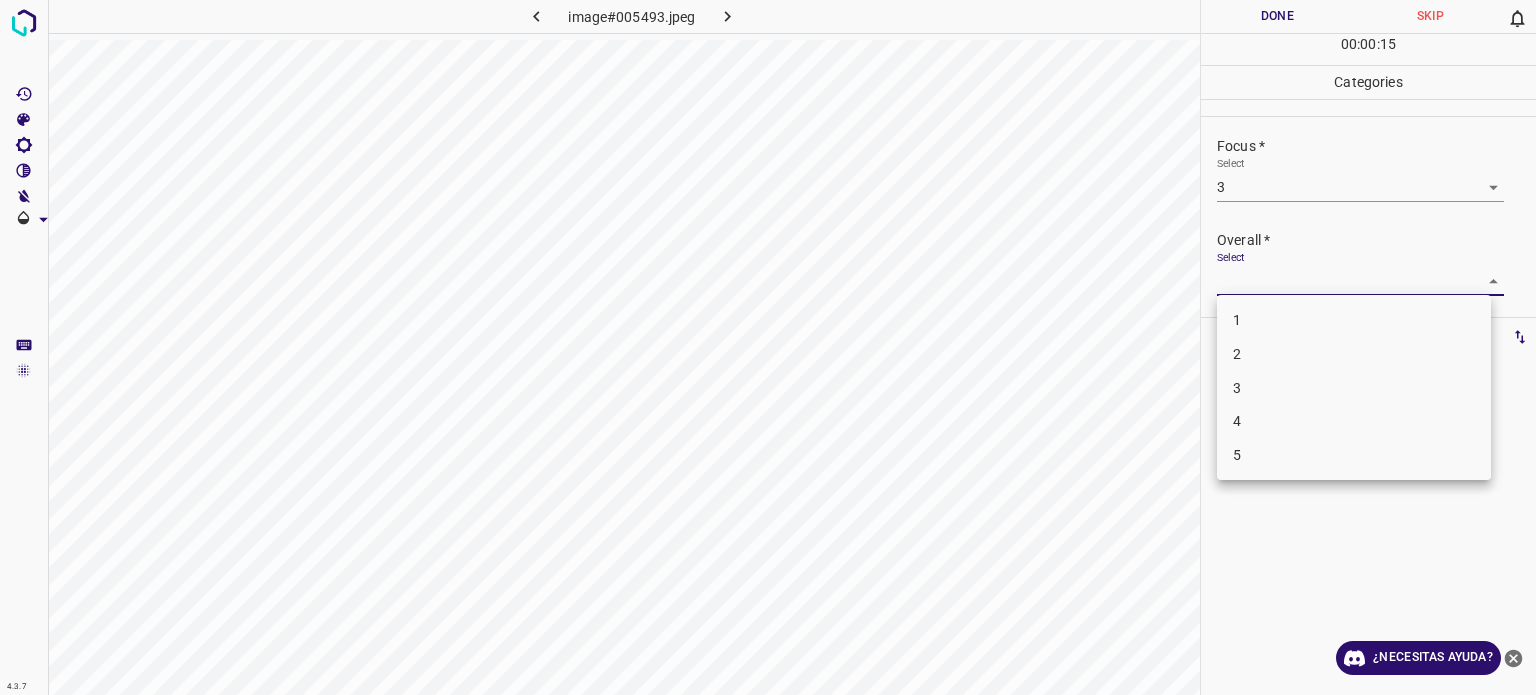 click on "4.3.7 image#005493.jpeg Done Skip 0 00   : 00   : 15   Categories Lighting *  Select 3 3 Focus *  Select 3 3 Overall *  Select ​ Labels   0 Categories 1 Lighting 2 Focus 3 Overall Tools Space Change between modes (Draw & Edit) I Auto labeling R Restore zoom M Zoom in N Zoom out Delete Delete selecte label Filters Z Restore filters X Saturation filter C Brightness filter V Contrast filter B Gray scale filter General O Download ¿Necesitas ayuda? - Texto - Esconder - Borrar Texto original Valora esta traducción Tu opinión servirá para ayudar a mejorar el Traductor de Google 1 2 3 4 5" at bounding box center [768, 347] 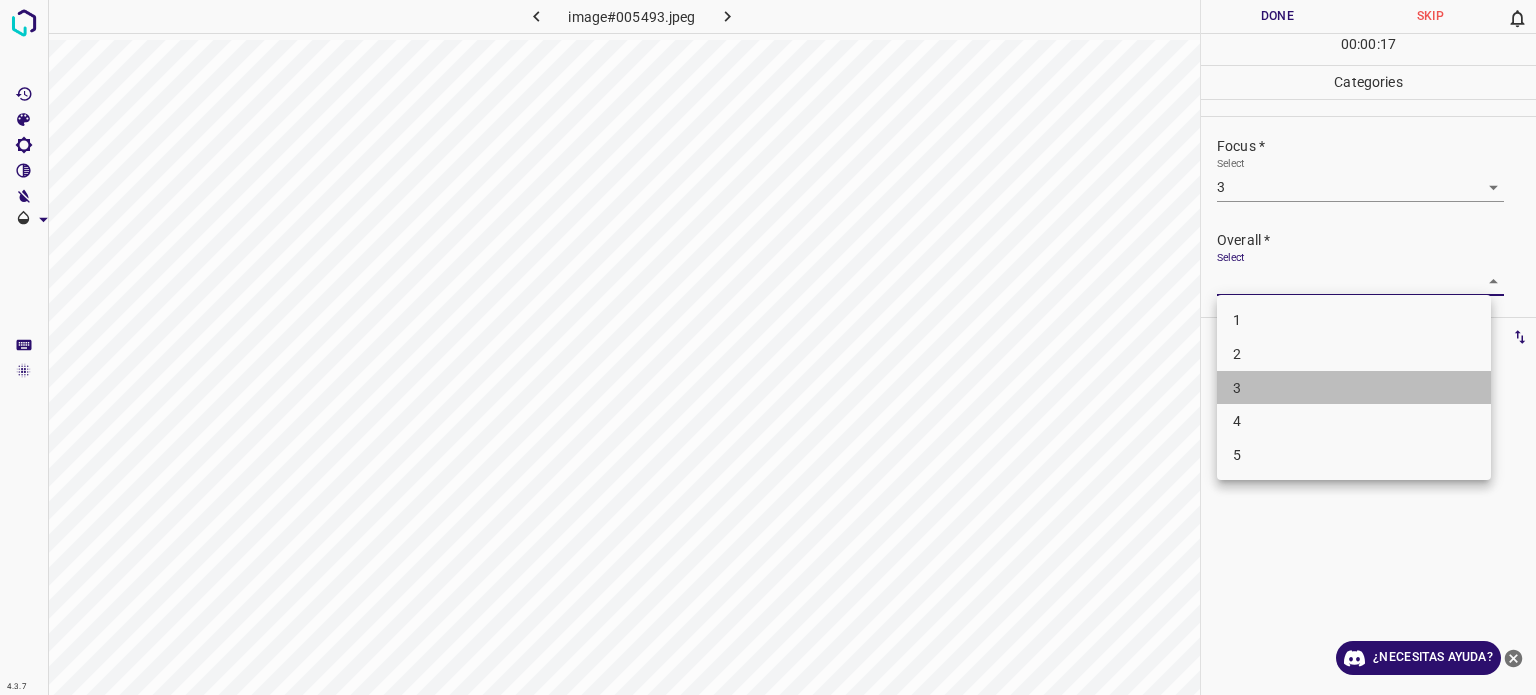 click on "3" at bounding box center [1237, 387] 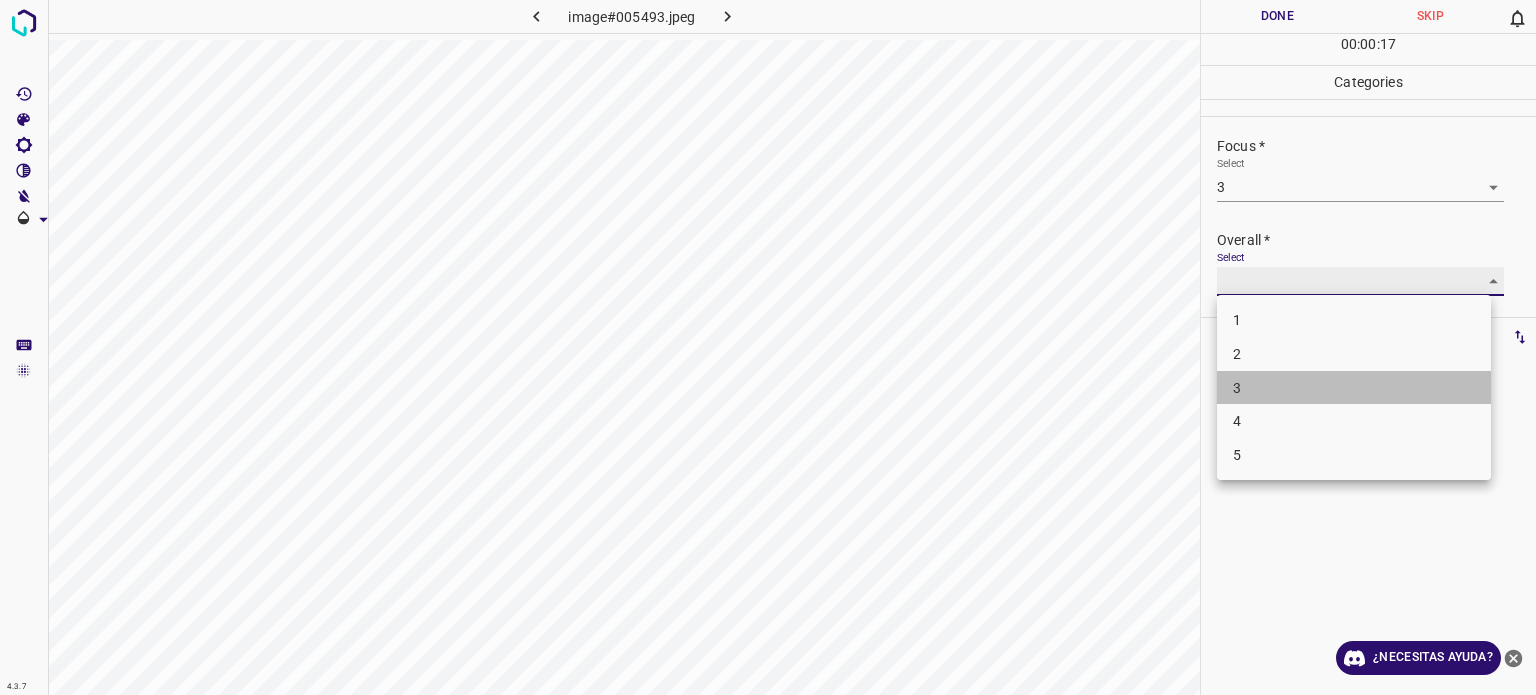 type on "3" 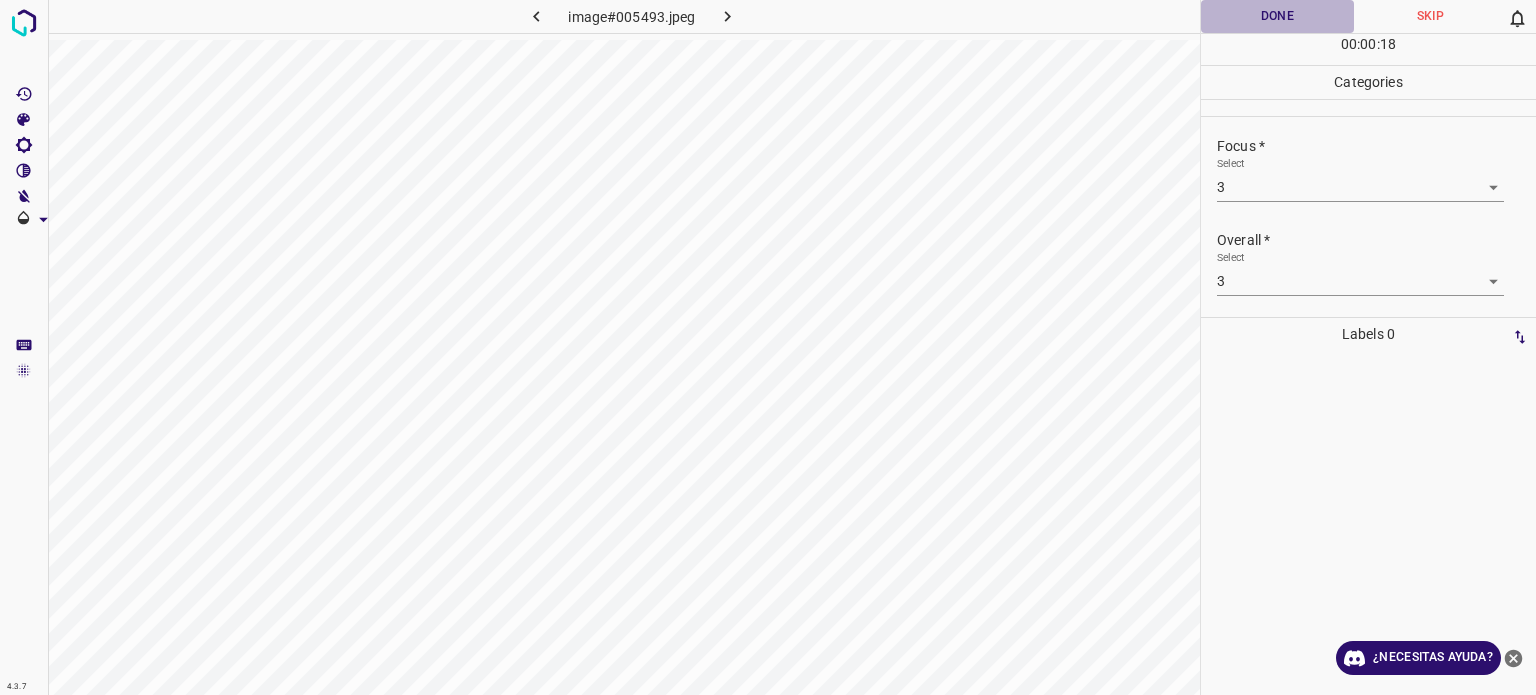 click on "Done" at bounding box center [1277, 16] 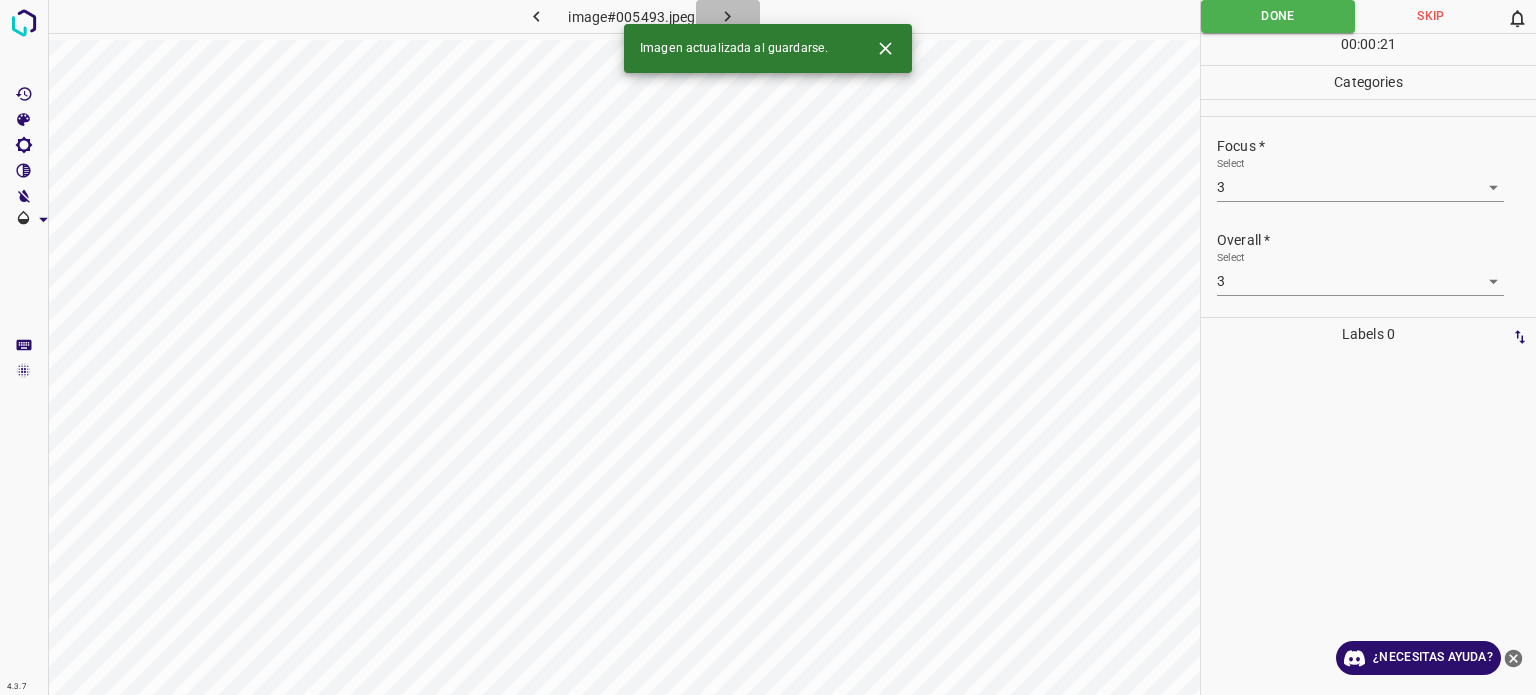 click 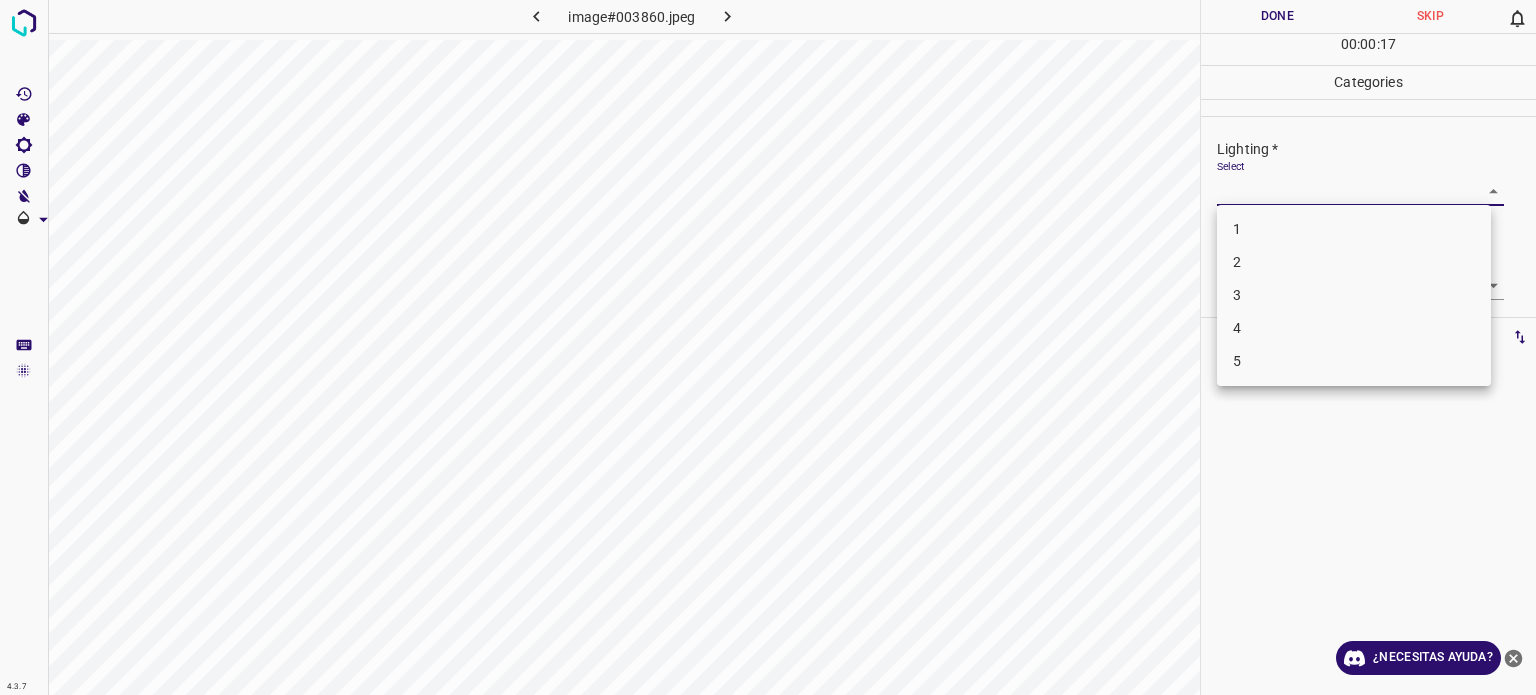 click on "4.3.7 image#003860.jpeg Done Skip 0 00   : 00   : 17   Categories Lighting *  Select ​ Focus *  Select ​ Overall *  Select ​ Labels   0 Categories 1 Lighting 2 Focus 3 Overall Tools Space Change between modes (Draw & Edit) I Auto labeling R Restore zoom M Zoom in N Zoom out Delete Delete selecte label Filters Z Restore filters X Saturation filter C Brightness filter V Contrast filter B Gray scale filter General O Download ¿Necesitas ayuda? - Texto - Esconder - Borrar Texto original Valora esta traducción Tu opinión servirá para ayudar a mejorar el Traductor de Google 1 2 3 4 5" at bounding box center (768, 347) 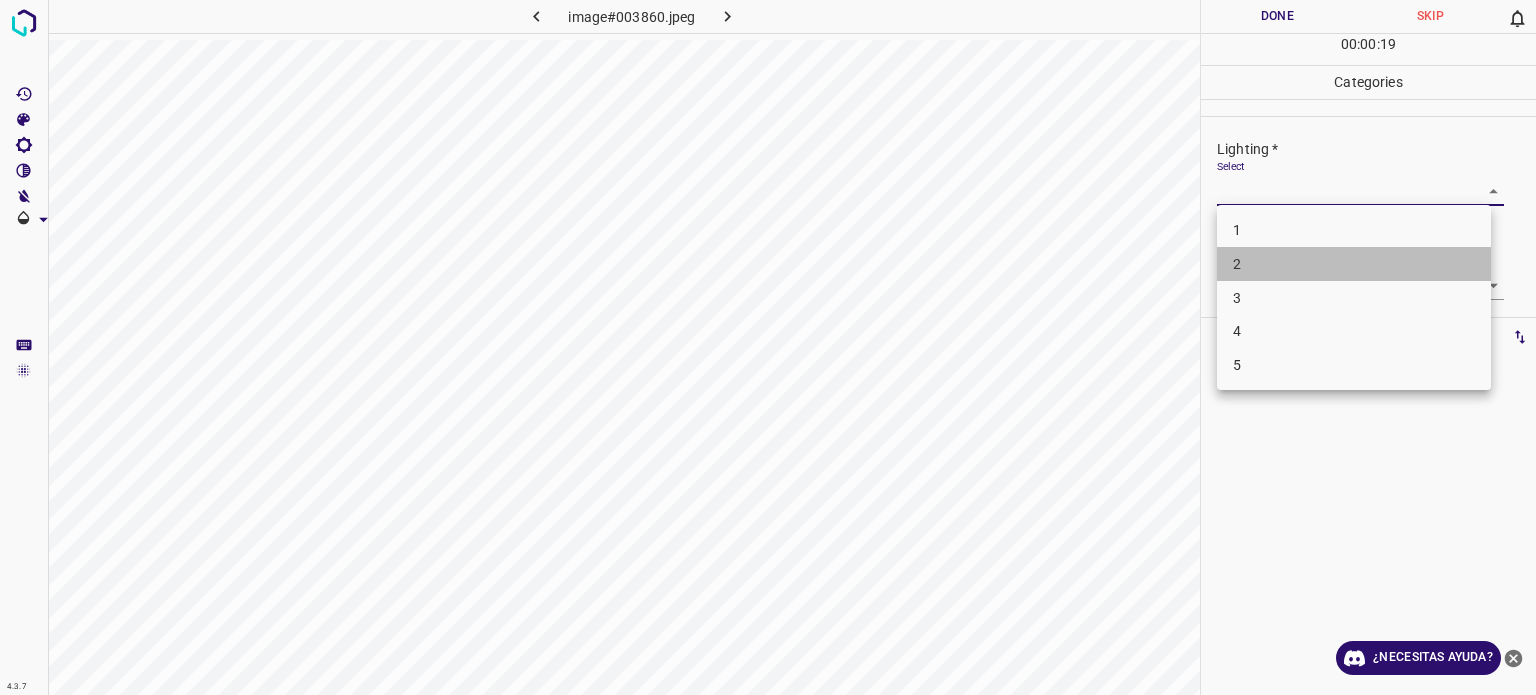 click on "2" at bounding box center (1354, 264) 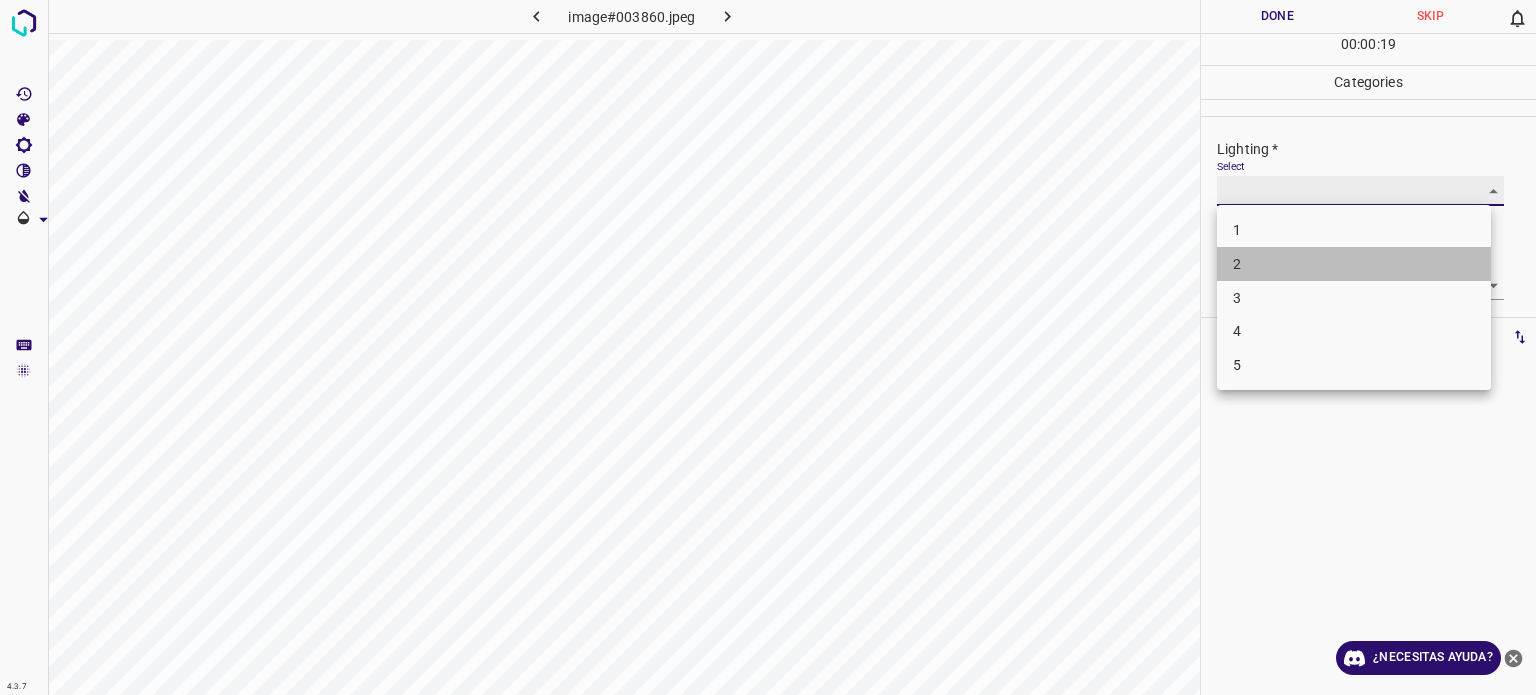 type on "2" 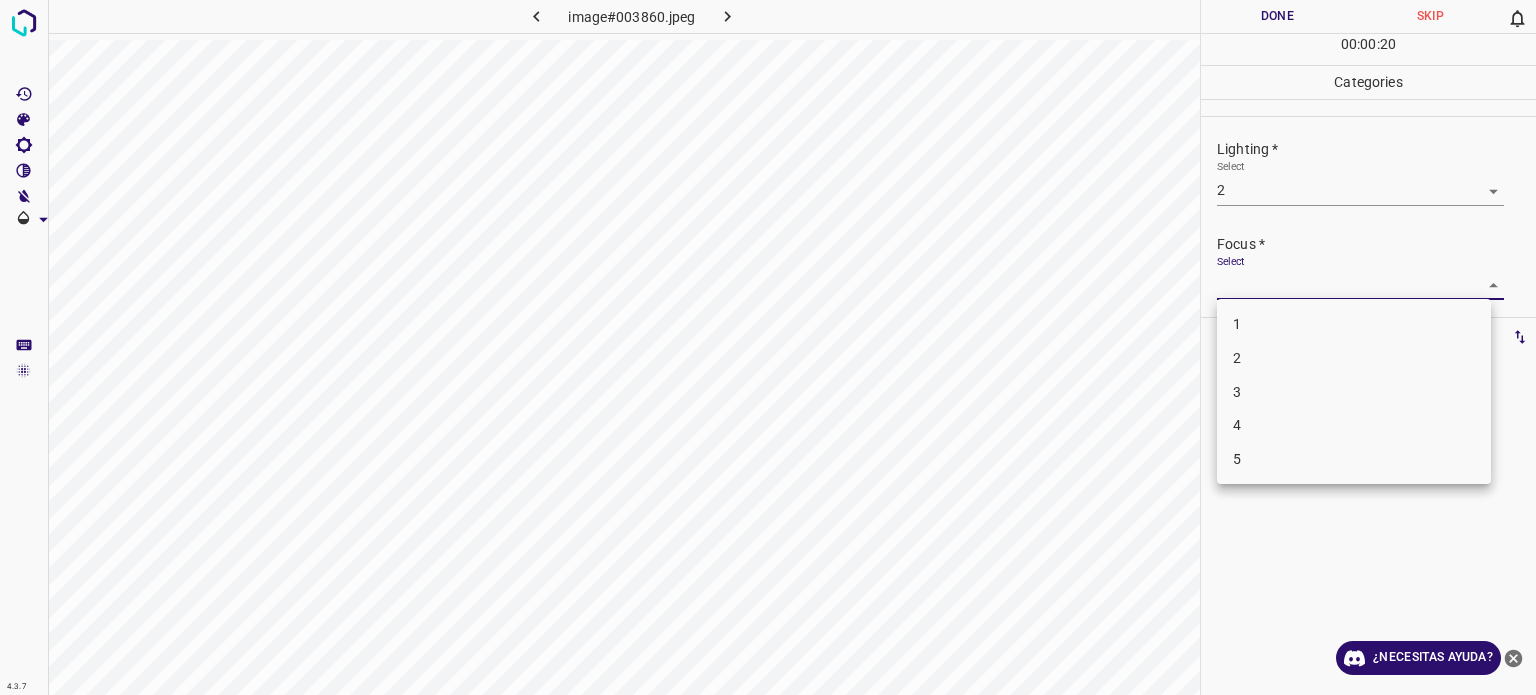 drag, startPoint x: 1246, startPoint y: 284, endPoint x: 1243, endPoint y: 375, distance: 91.04944 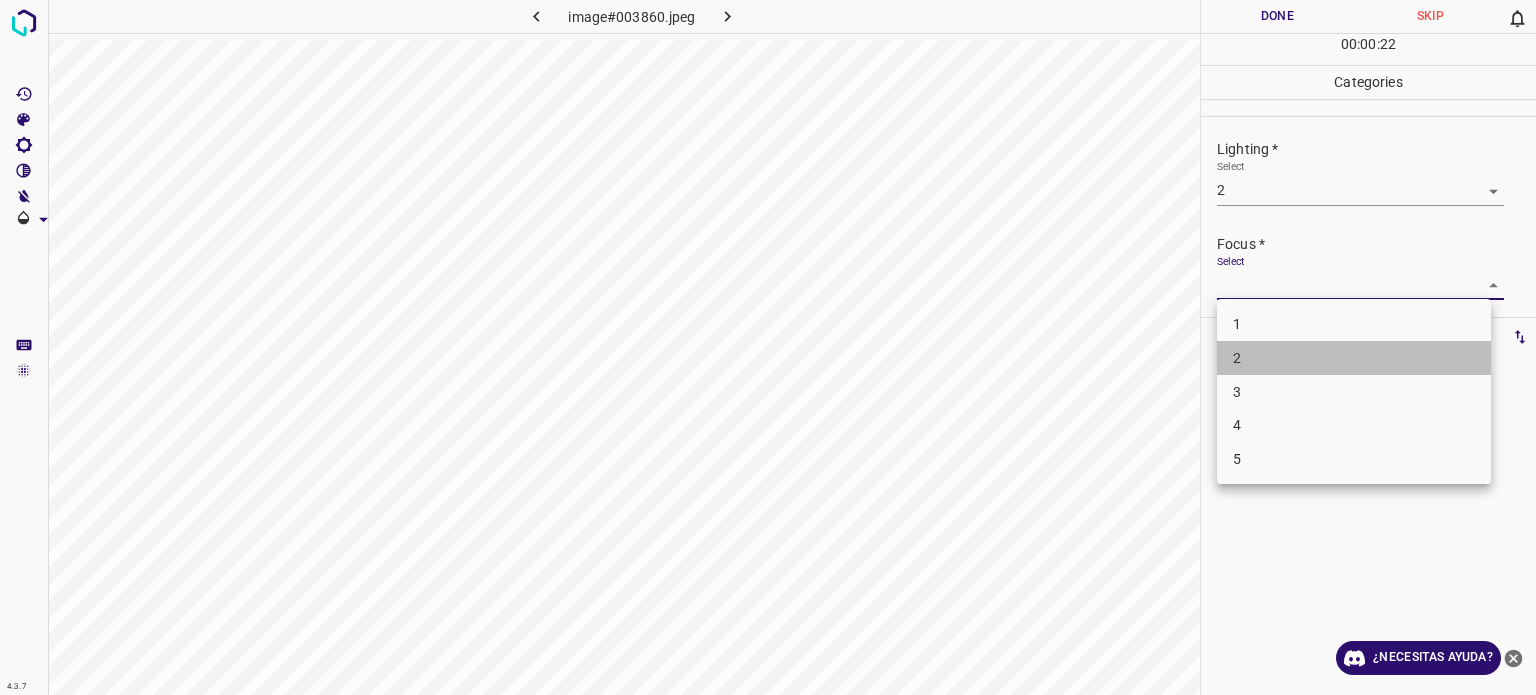 click on "2" at bounding box center (1354, 358) 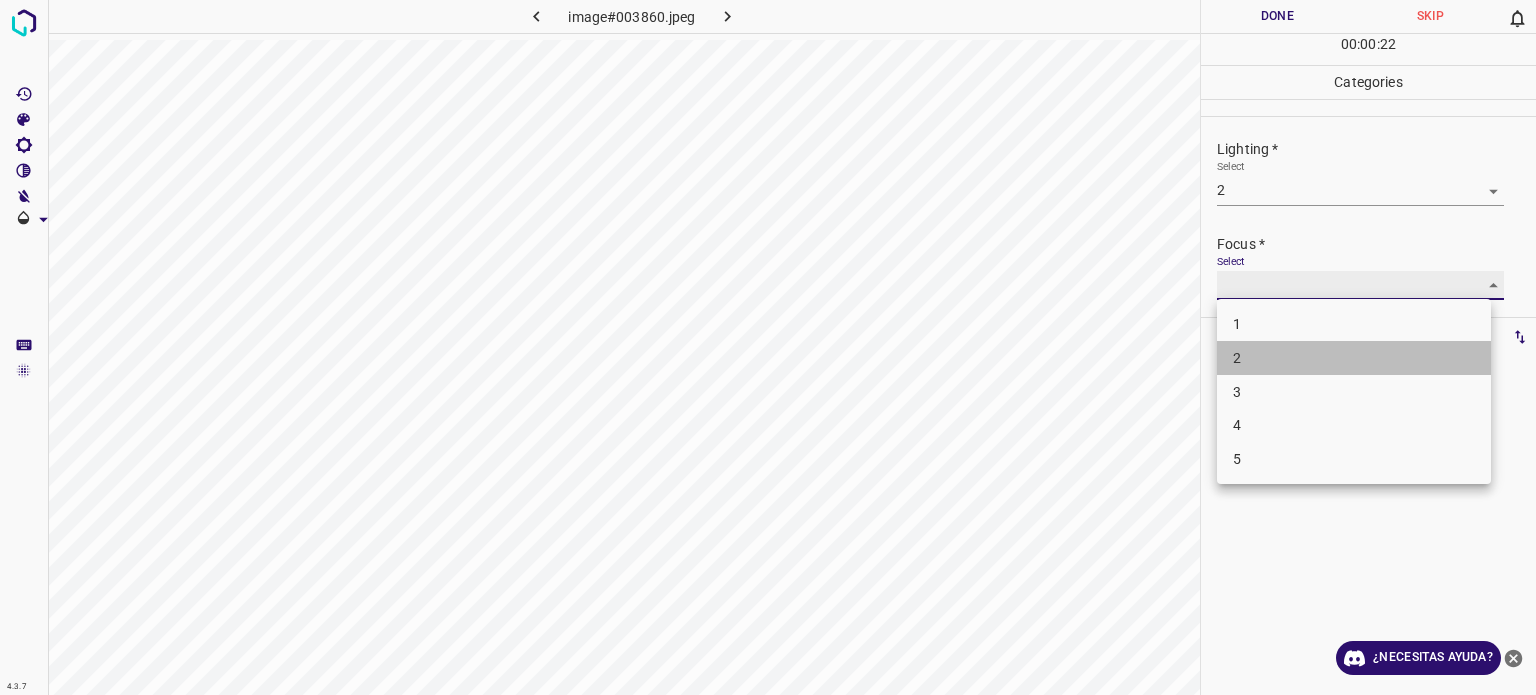 type on "2" 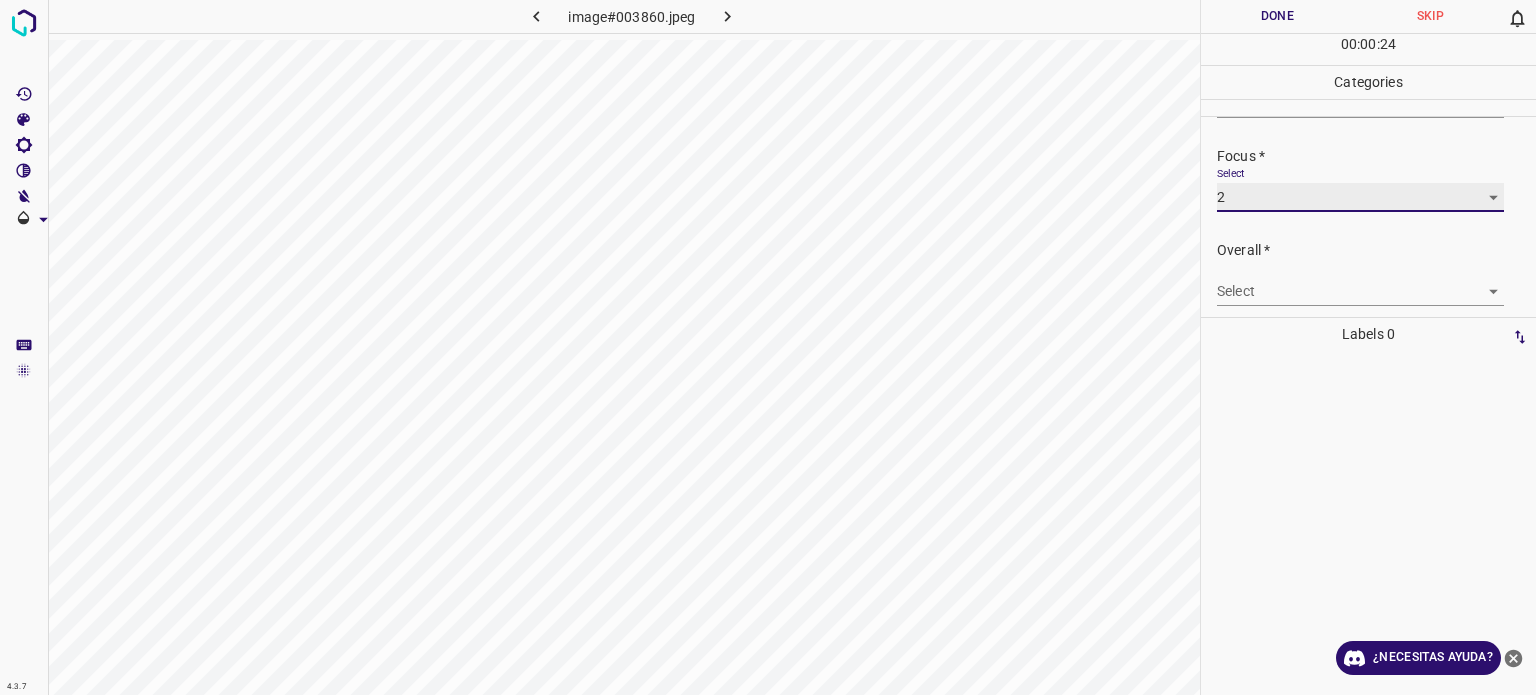 scroll, scrollTop: 98, scrollLeft: 0, axis: vertical 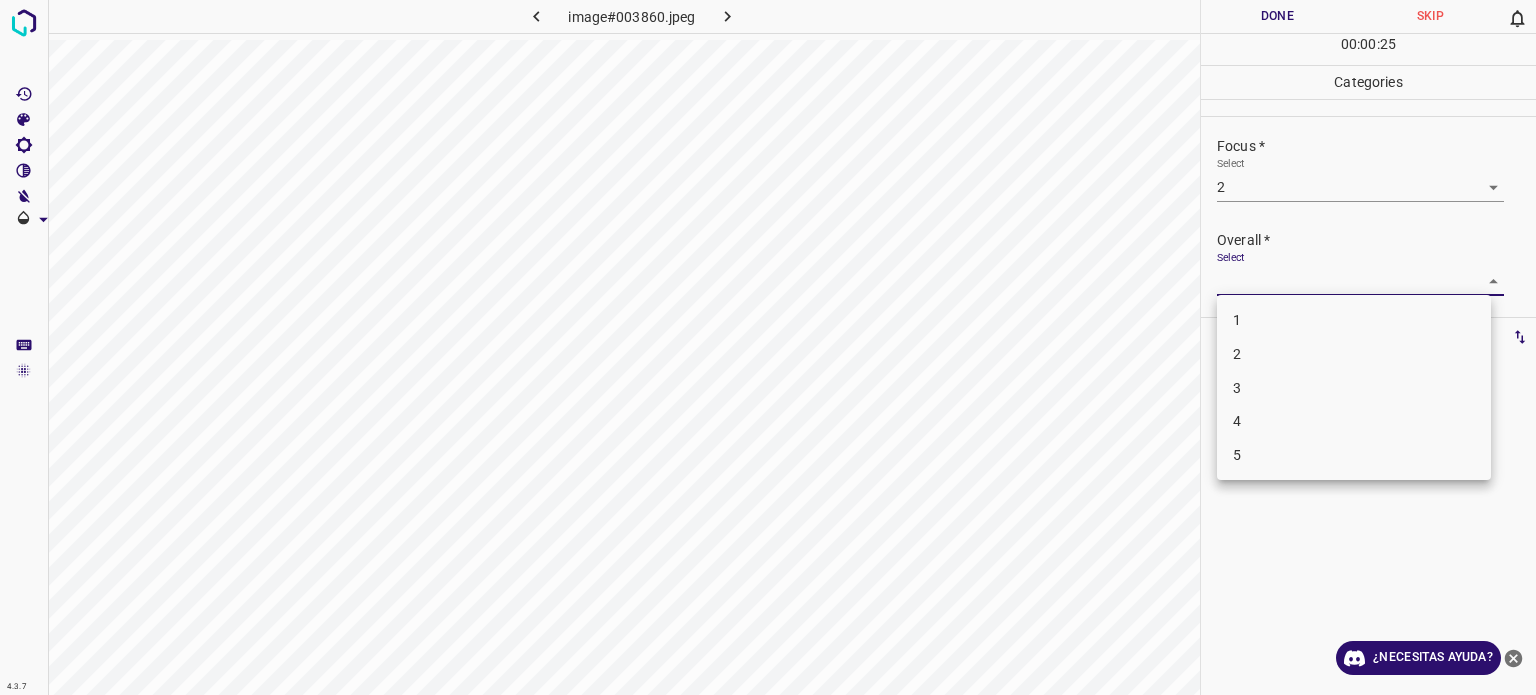 click on "4.3.7 image#003860.jpeg Done Skip 0 00   : 00   : 25   Categories Lighting *  Select 2 2 Focus *  Select 2 2 Overall *  Select ​ Labels   0 Categories 1 Lighting 2 Focus 3 Overall Tools Space Change between modes (Draw & Edit) I Auto labeling R Restore zoom M Zoom in N Zoom out Delete Delete selecte label Filters Z Restore filters X Saturation filter C Brightness filter V Contrast filter B Gray scale filter General O Download ¿Necesitas ayuda? - Texto - Esconder - Borrar Texto original Valora esta traducción Tu opinión servirá para ayudar a mejorar el Traductor de Google 1 2 3 4 5" at bounding box center (768, 347) 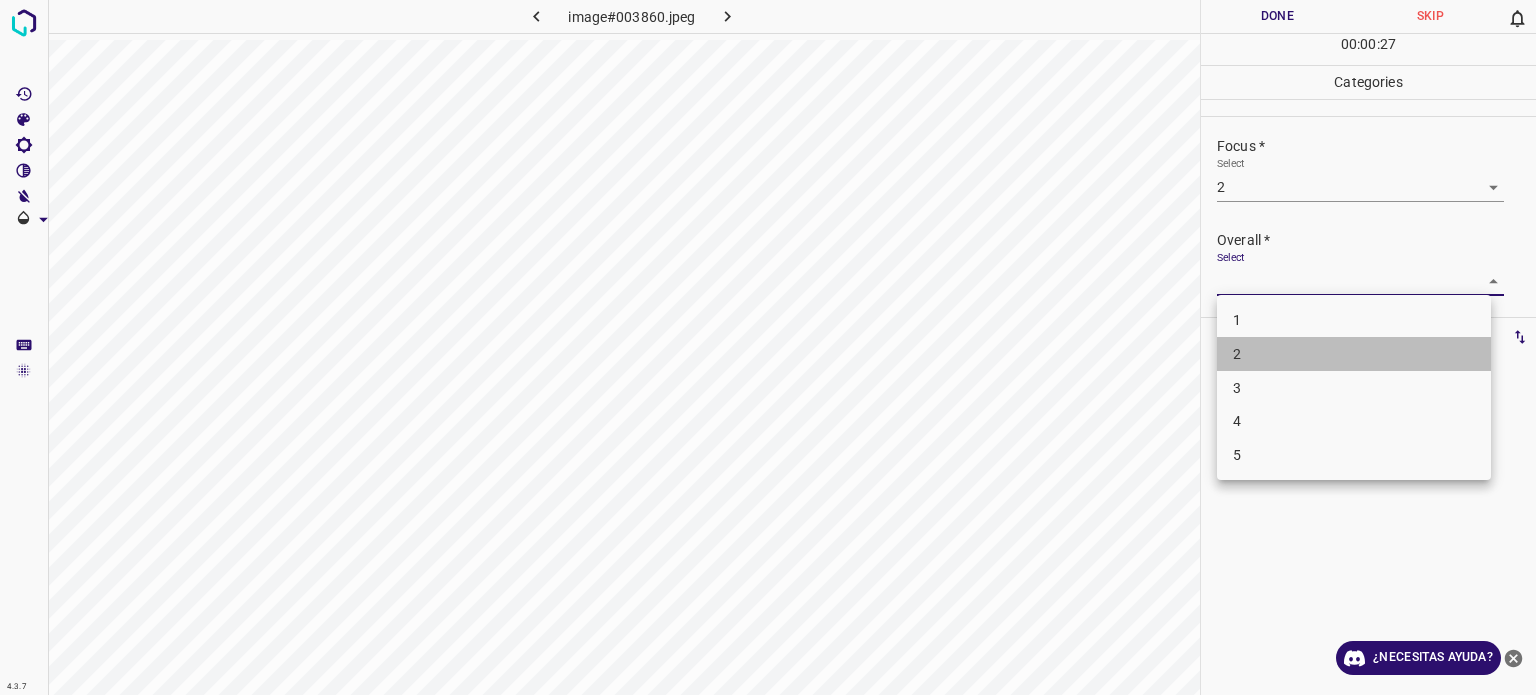 click on "2" at bounding box center (1354, 354) 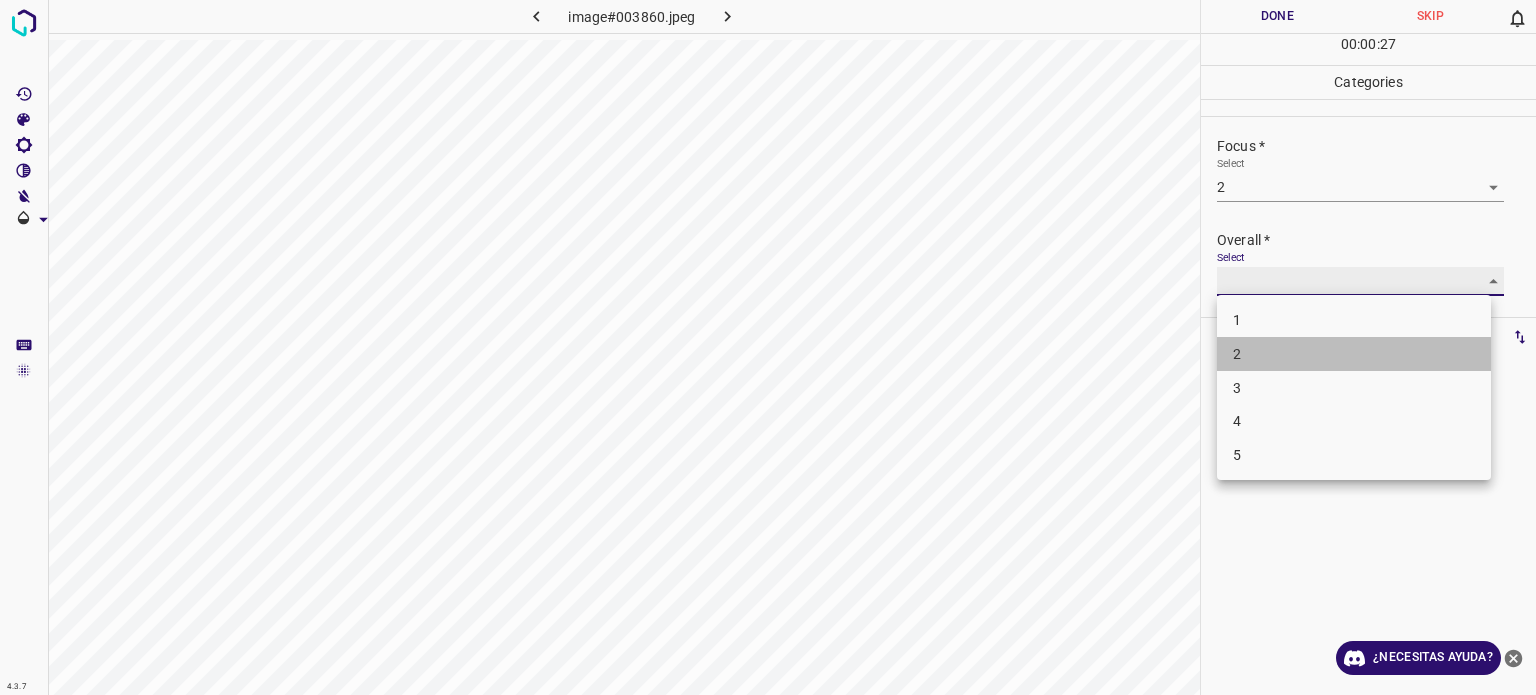 type on "2" 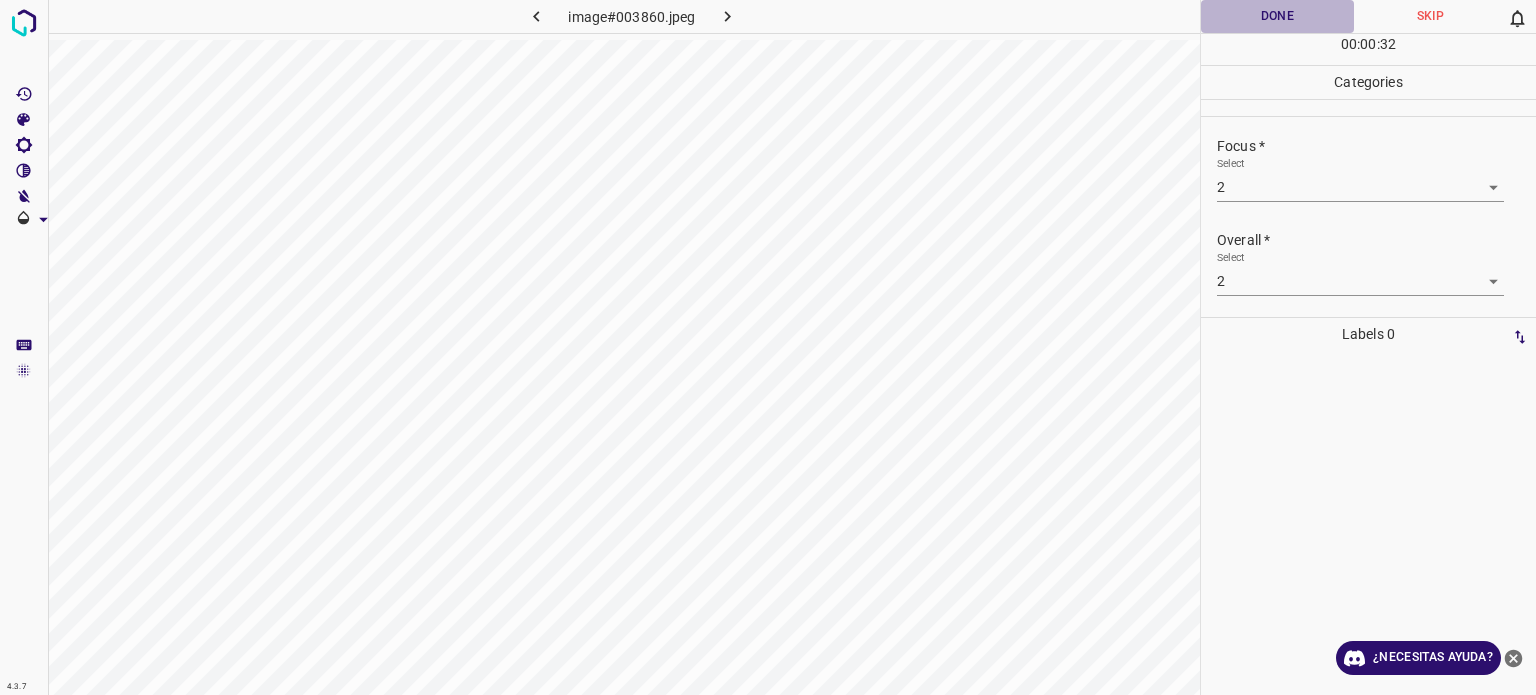 click on "Done" at bounding box center (1277, 16) 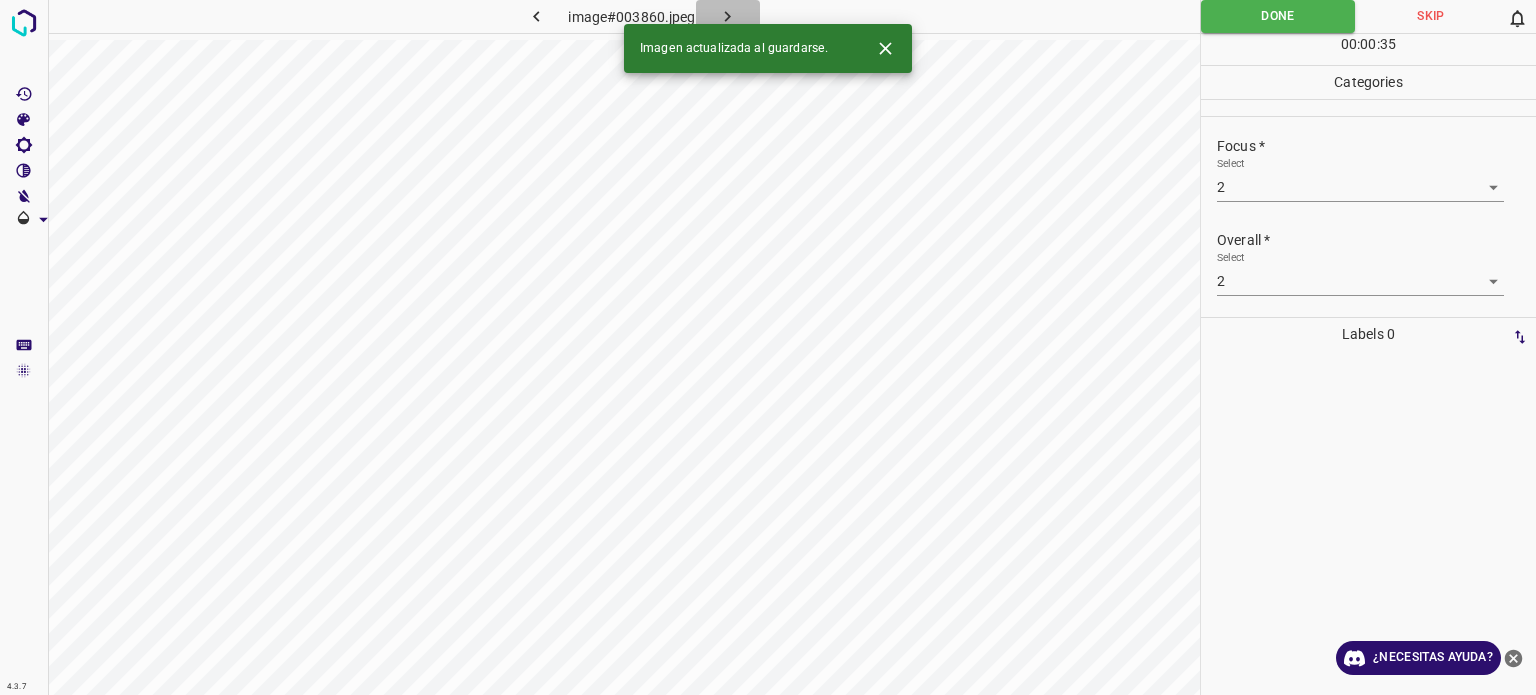 click 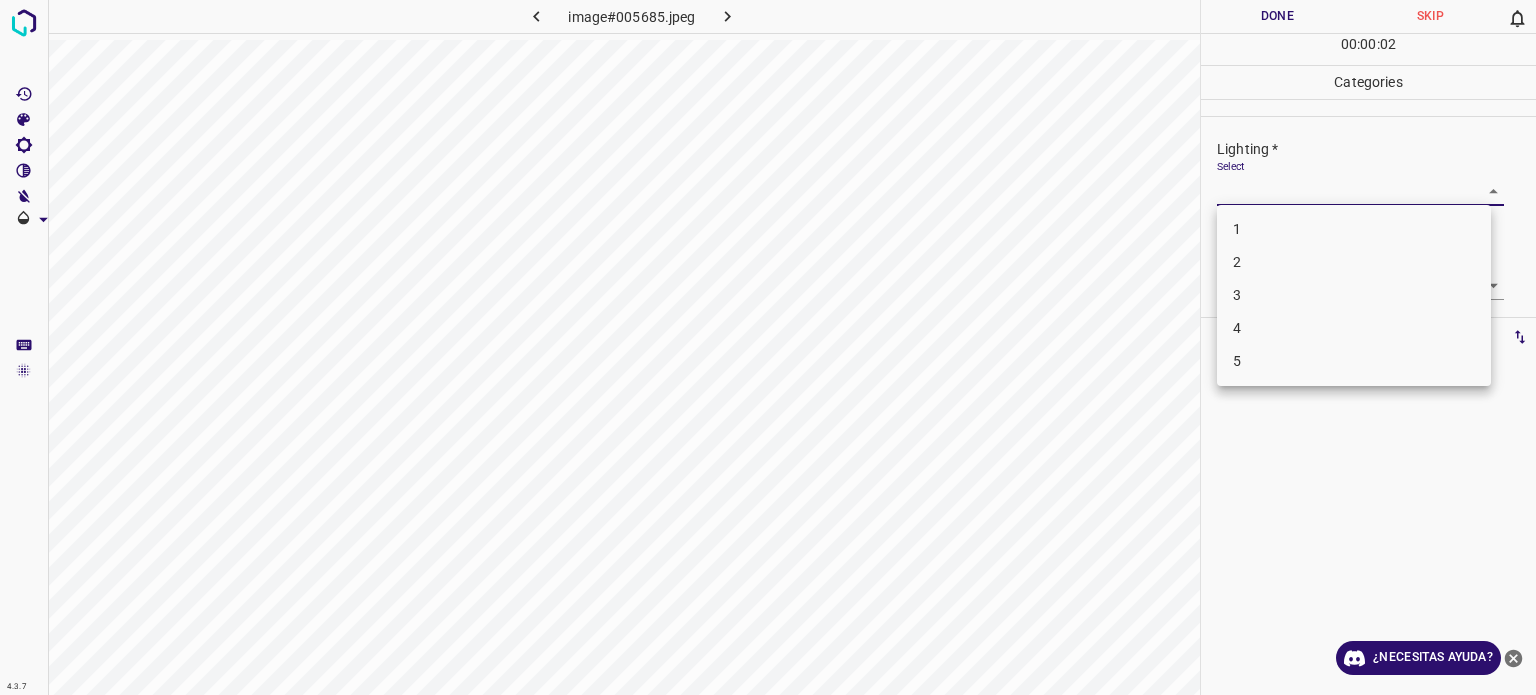 click on "4.3.7 image#005685.jpeg Done Skip 0 00   : 00   : 02   Categories Lighting *  Select ​ Focus *  Select ​ Overall *  Select ​ Labels   0 Categories 1 Lighting 2 Focus 3 Overall Tools Space Change between modes (Draw & Edit) I Auto labeling R Restore zoom M Zoom in N Zoom out Delete Delete selecte label Filters Z Restore filters X Saturation filter C Brightness filter V Contrast filter B Gray scale filter General O Download ¿Necesitas ayuda? - Texto - Esconder - Borrar Texto original Valora esta traducción Tu opinión servirá para ayudar a mejorar el Traductor de Google 1 2 3 4 5" at bounding box center (768, 347) 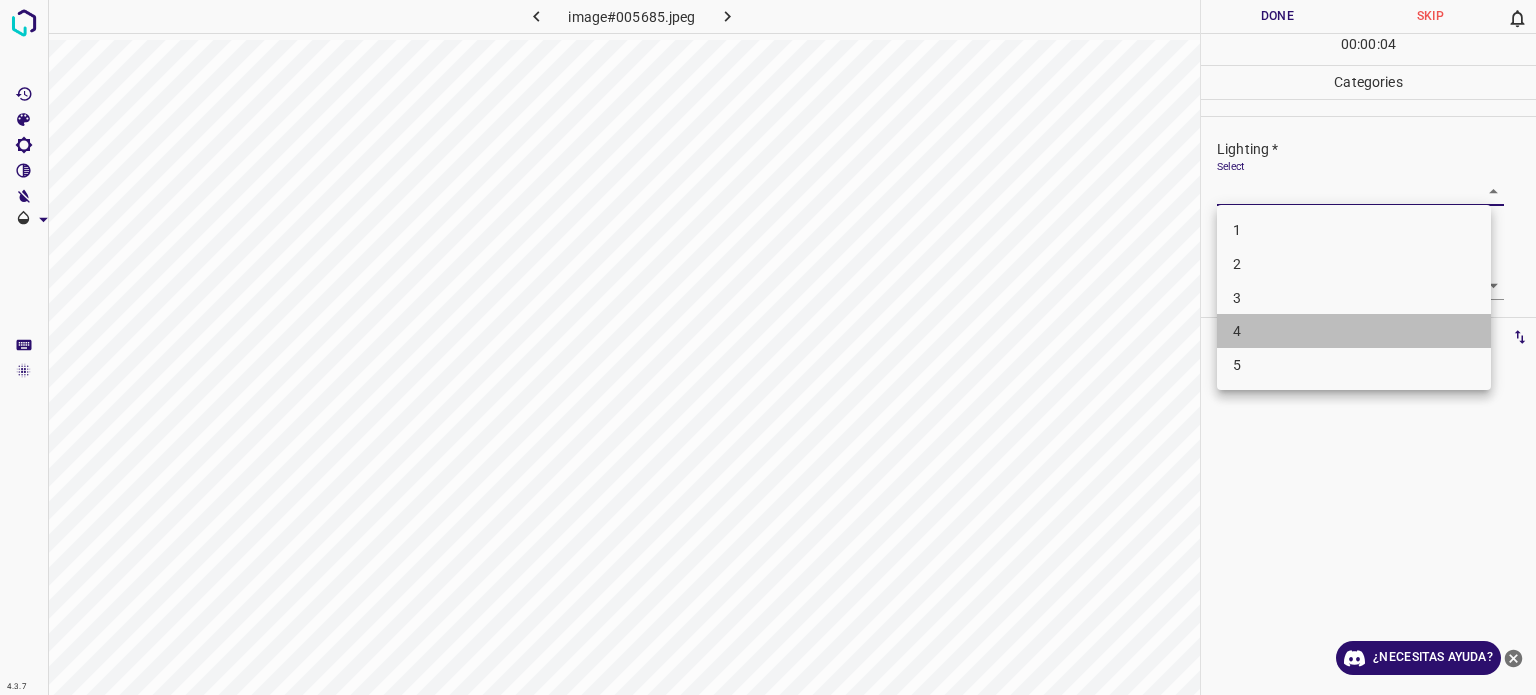 click on "4" at bounding box center (1354, 331) 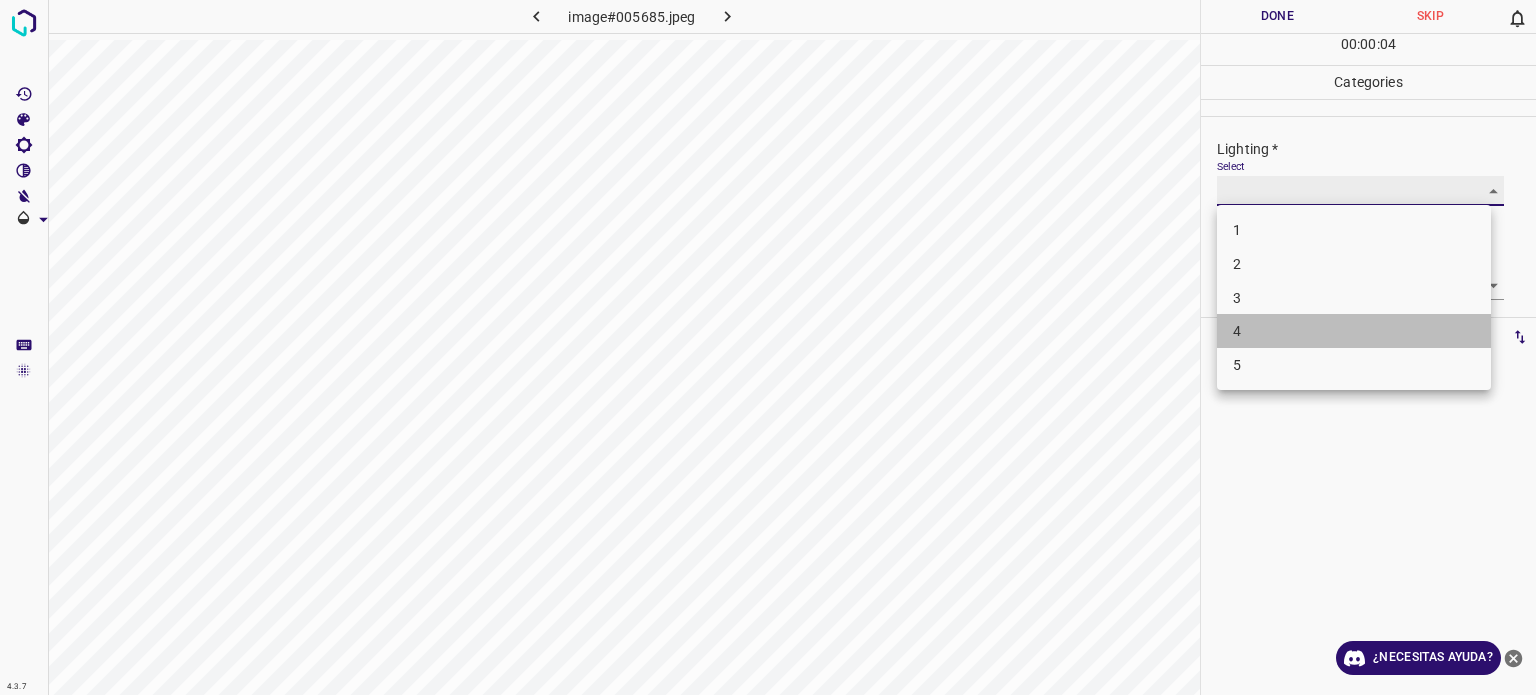 type on "4" 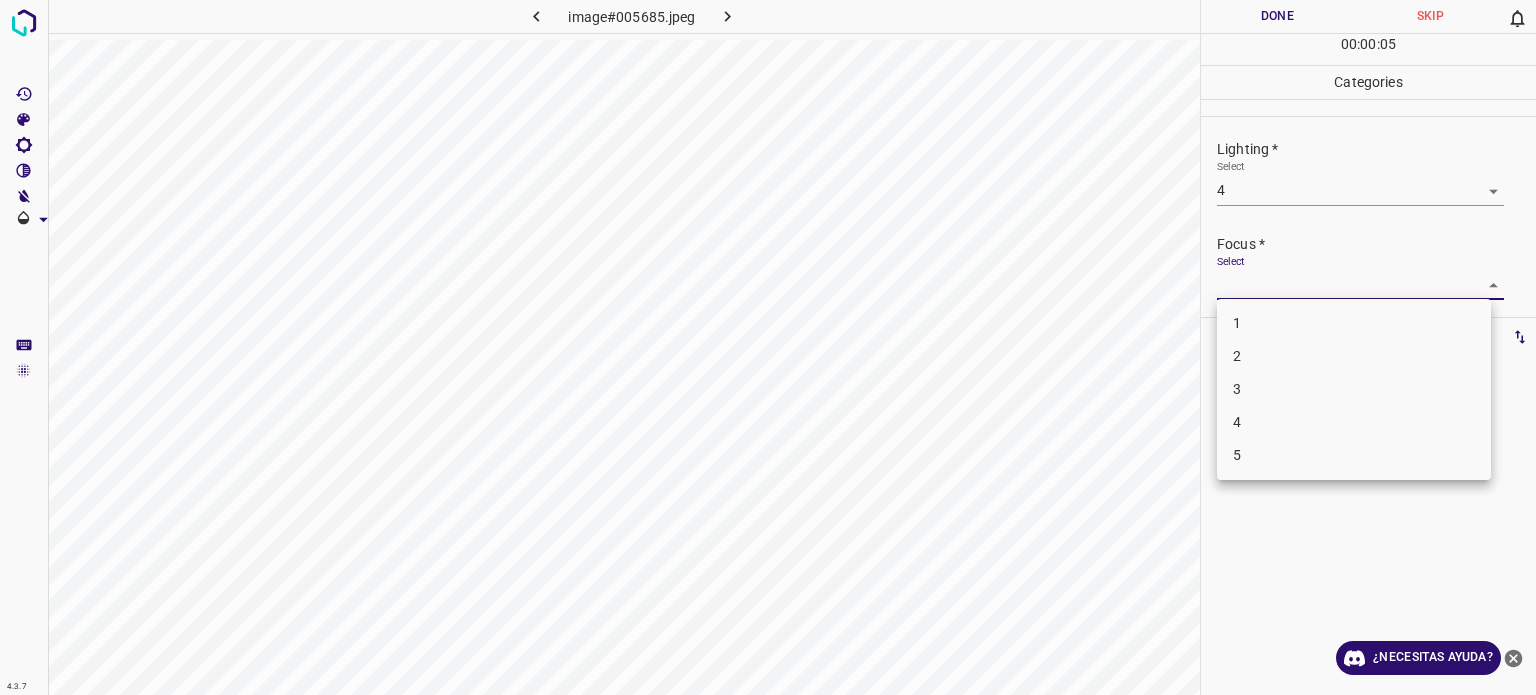 click on "4.3.7 image#005685.jpeg Done Skip 0 00   : 00   : 05   Categories Lighting *  Select 4 4 Focus *  Select ​ Overall *  Select ​ Labels   0 Categories 1 Lighting 2 Focus 3 Overall Tools Space Change between modes (Draw & Edit) I Auto labeling R Restore zoom M Zoom in N Zoom out Delete Delete selecte label Filters Z Restore filters X Saturation filter C Brightness filter V Contrast filter B Gray scale filter General O Download ¿Necesitas ayuda? - Texto - Esconder - Borrar Texto original Valora esta traducción Tu opinión servirá para ayudar a mejorar el Traductor de Google 1 2 3 4 5" at bounding box center (768, 347) 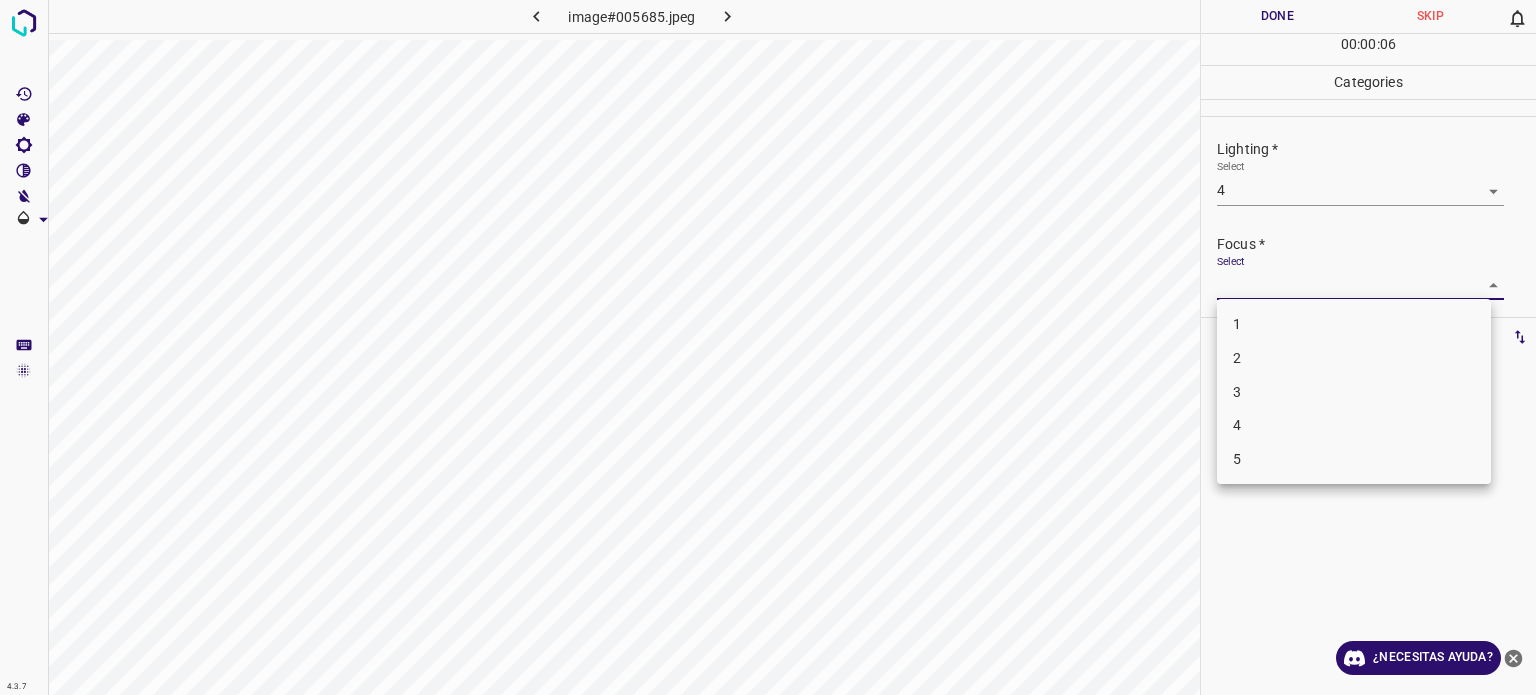 click at bounding box center (768, 347) 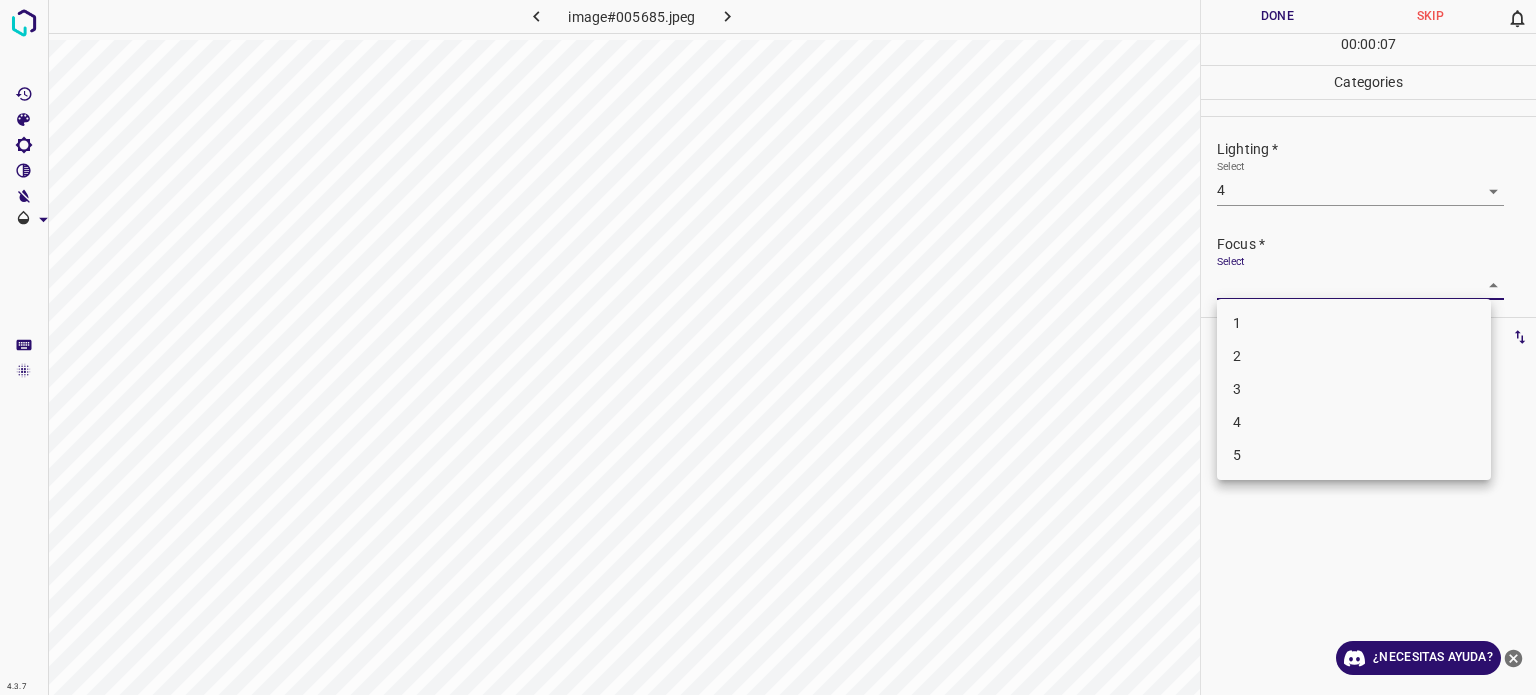 click on "4.3.7 image#005685.jpeg Done Skip 0 00   : 00   : 07   Categories Lighting *  Select 4 4 Focus *  Select ​ Overall *  Select ​ Labels   0 Categories 1 Lighting 2 Focus 3 Overall Tools Space Change between modes (Draw & Edit) I Auto labeling R Restore zoom M Zoom in N Zoom out Delete Delete selecte label Filters Z Restore filters X Saturation filter C Brightness filter V Contrast filter B Gray scale filter General O Download ¿Necesitas ayuda? - Texto - Esconder - Borrar Texto original Valora esta traducción Tu opinión servirá para ayudar a mejorar el Traductor de Google 1 2 3 4 5" at bounding box center [768, 347] 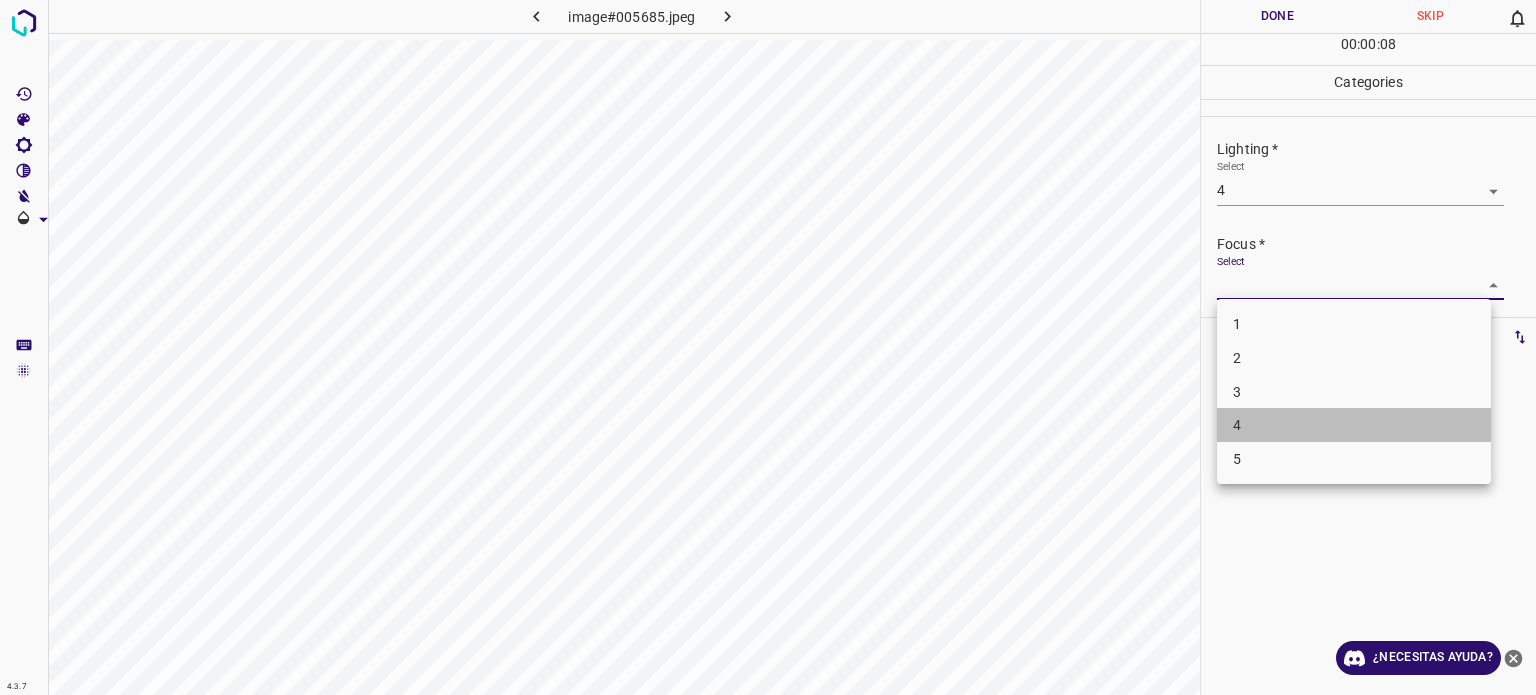 click on "4" at bounding box center [1237, 425] 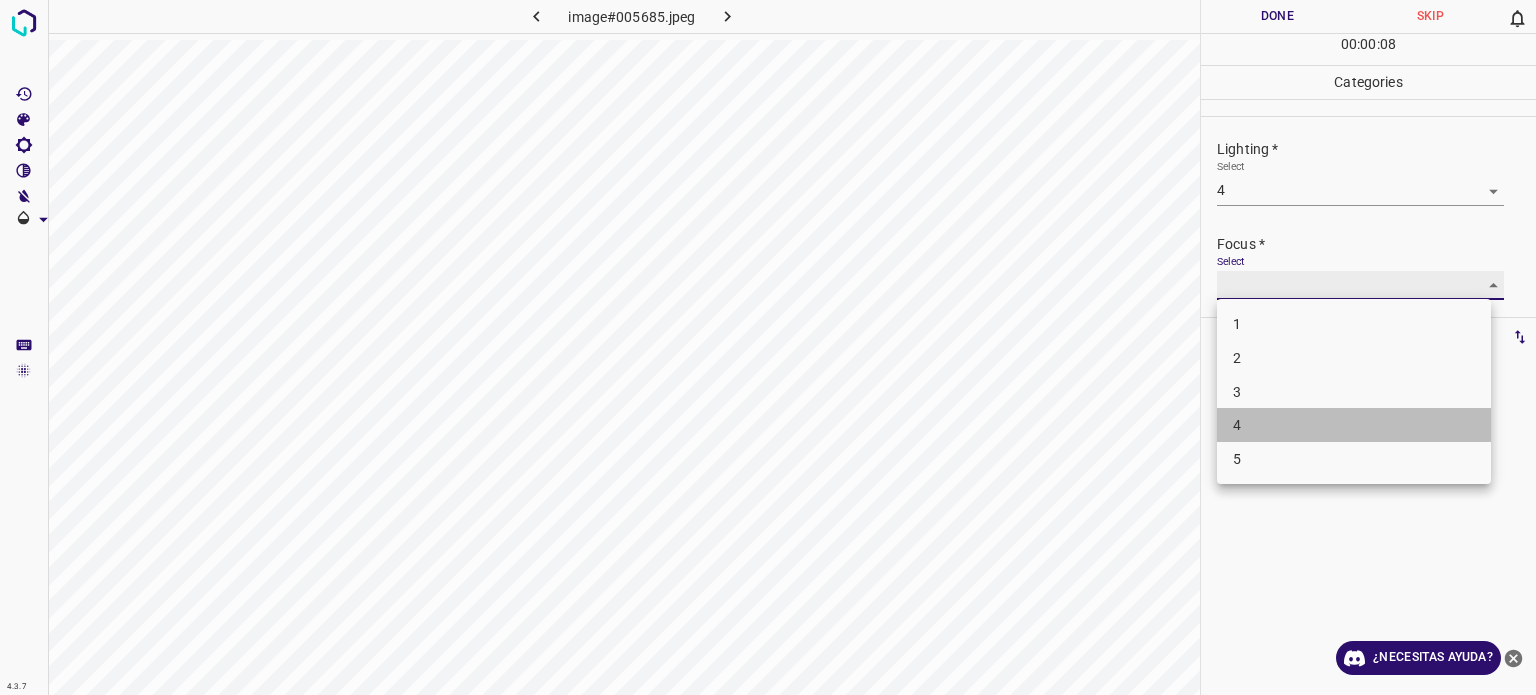 type on "4" 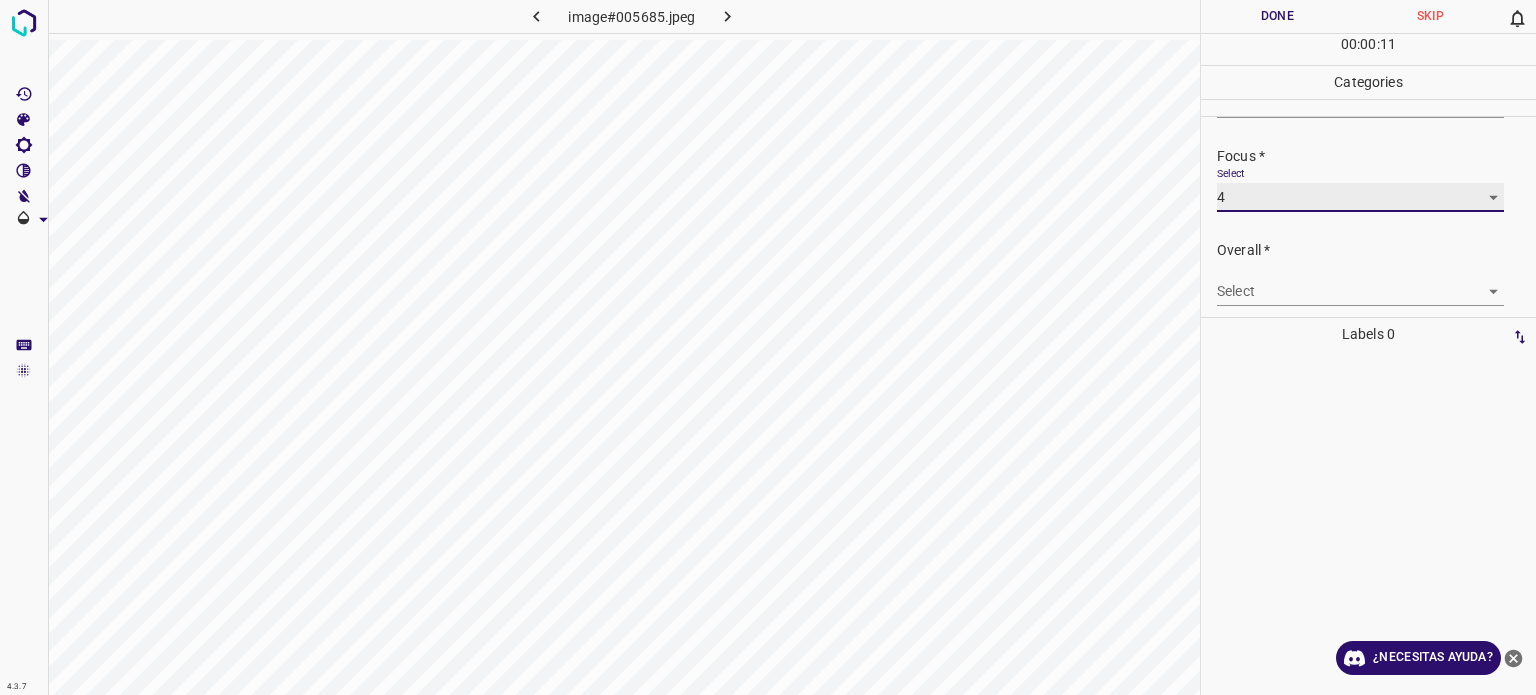 scroll, scrollTop: 98, scrollLeft: 0, axis: vertical 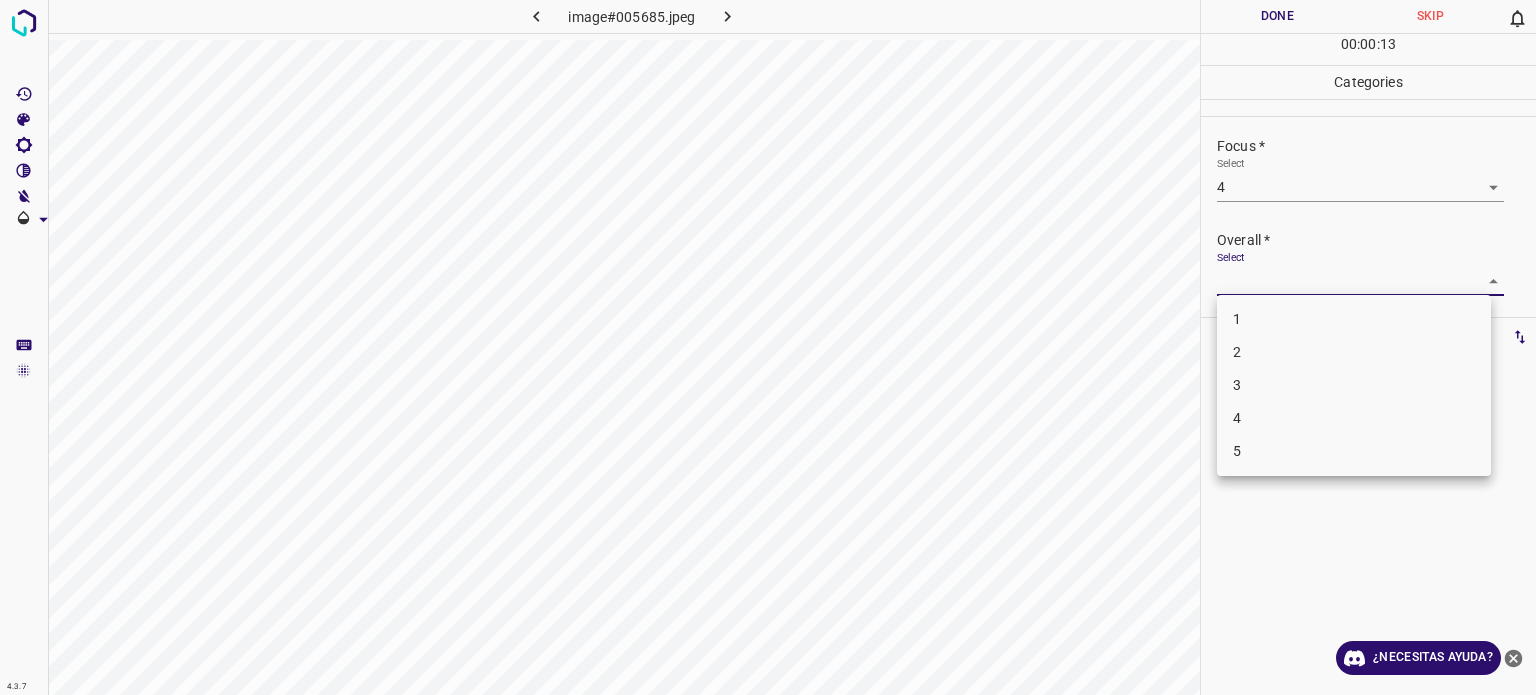 click on "4.3.7 image#005685.jpeg Done Skip 0 00   : 00   : 13   Categories Lighting *  Select 4 4 Focus *  Select 4 4 Overall *  Select ​ Labels   0 Categories 1 Lighting 2 Focus 3 Overall Tools Space Change between modes (Draw & Edit) I Auto labeling R Restore zoom M Zoom in N Zoom out Delete Delete selecte label Filters Z Restore filters X Saturation filter C Brightness filter V Contrast filter B Gray scale filter General O Download ¿Necesitas ayuda? - Texto - Esconder - Borrar Texto original Valora esta traducción Tu opinión servirá para ayudar a mejorar el Traductor de Google 1 2 3 4 5" at bounding box center [768, 347] 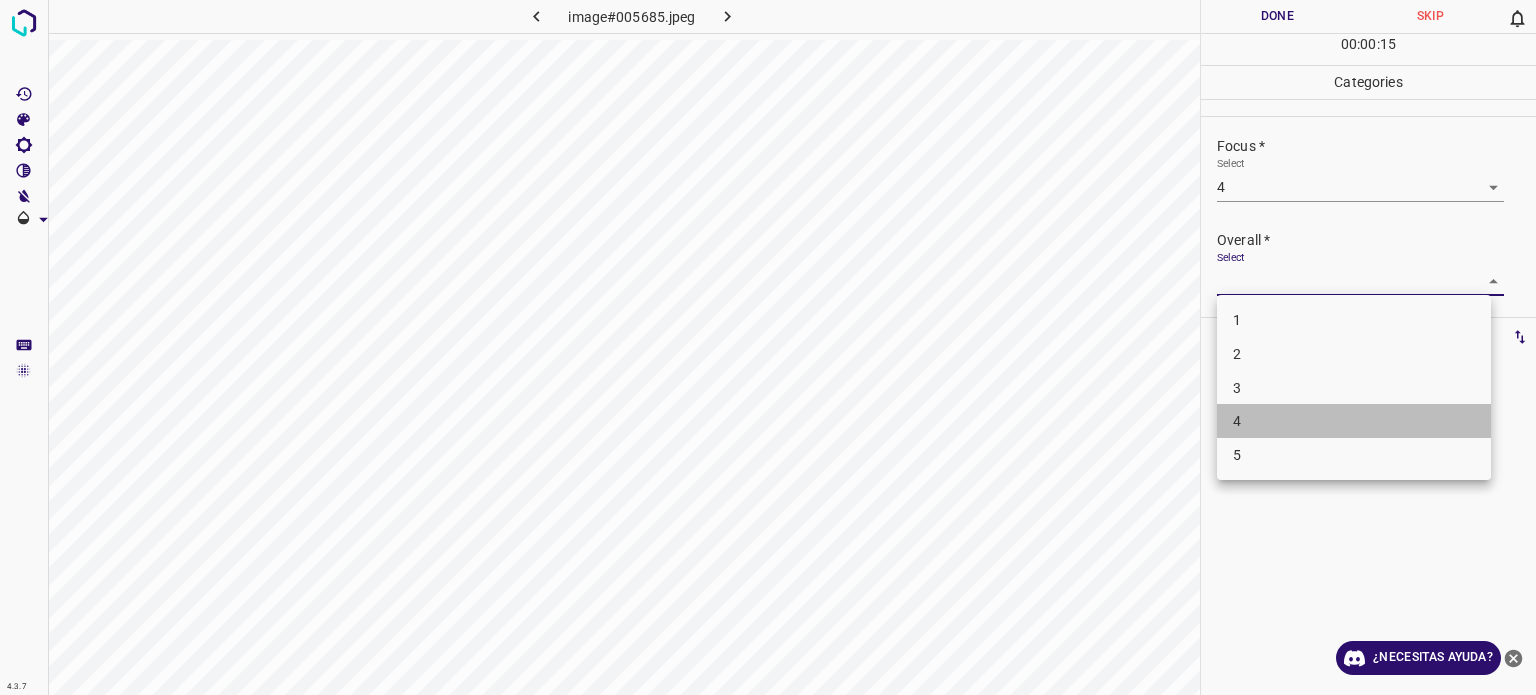 click on "4" at bounding box center [1354, 421] 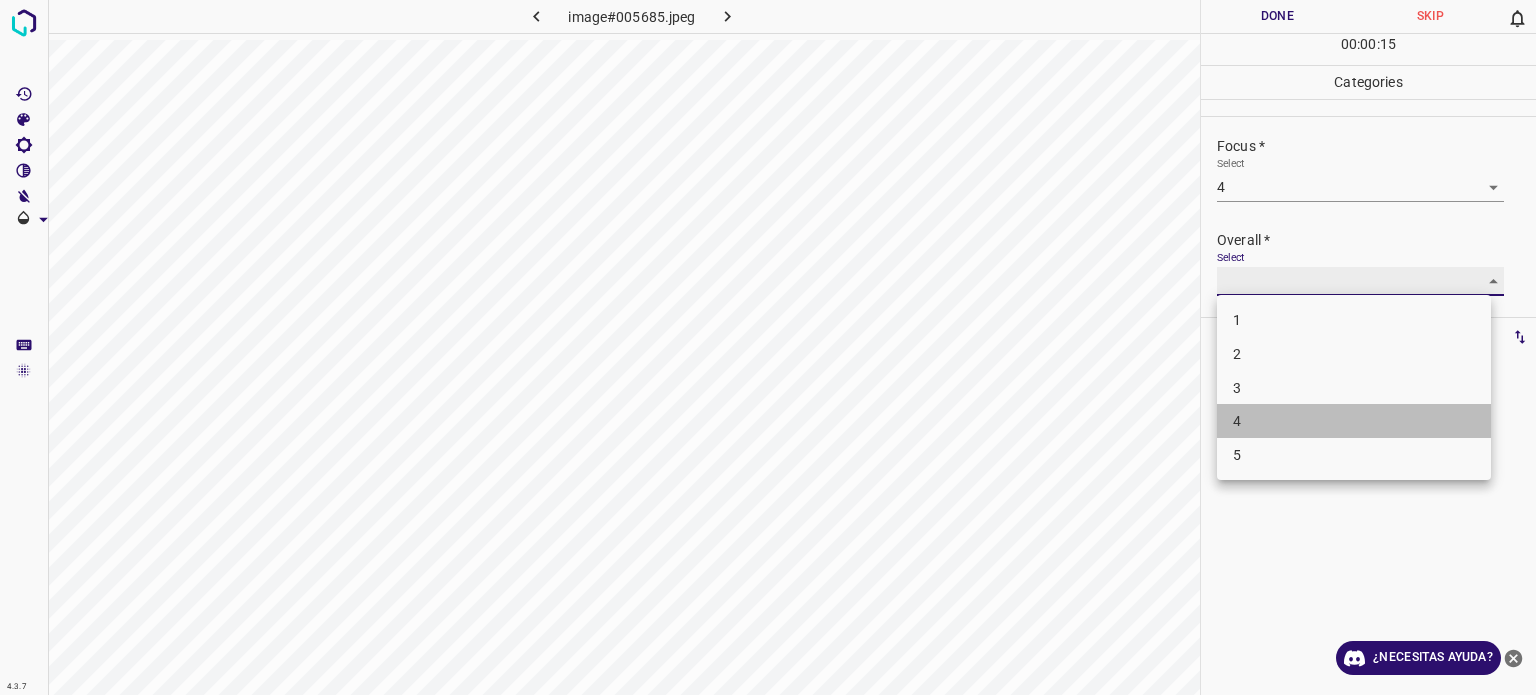 type on "4" 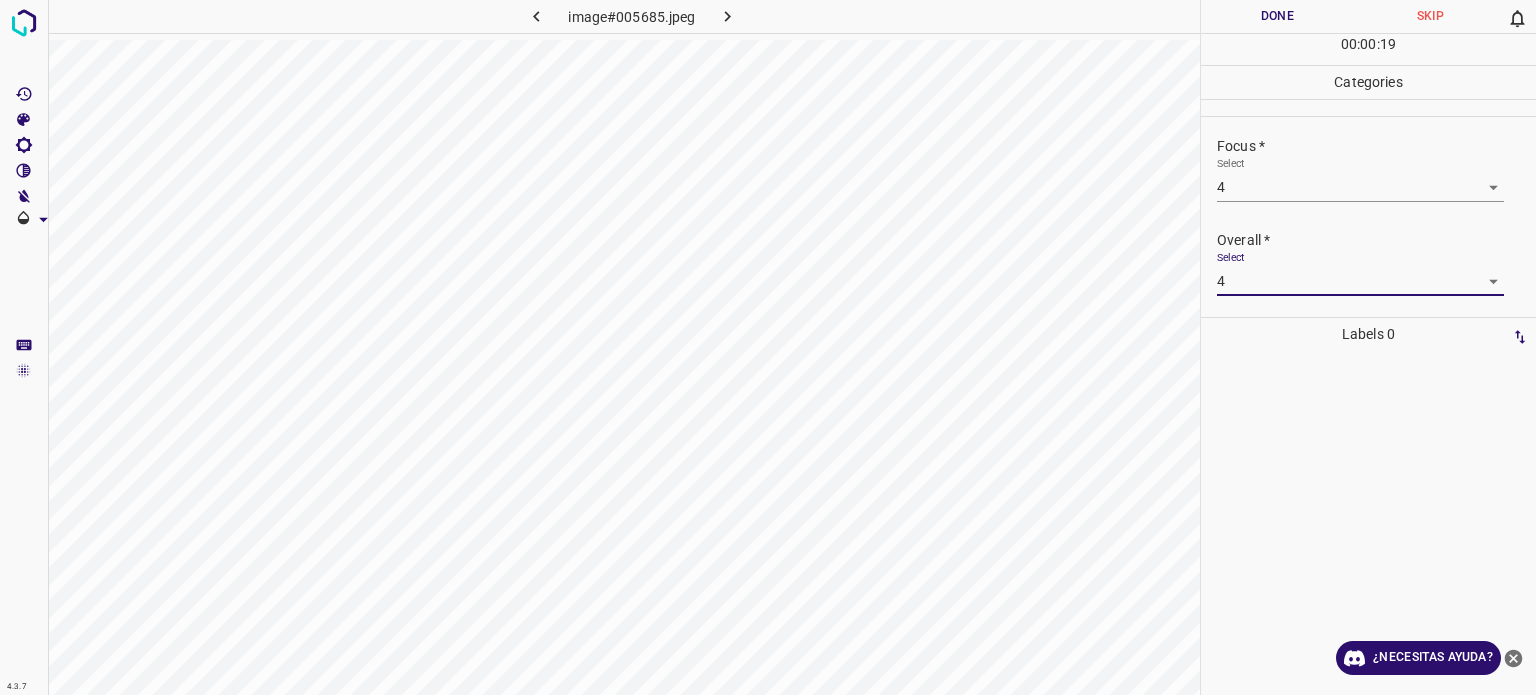 click on "Done" at bounding box center (1277, 16) 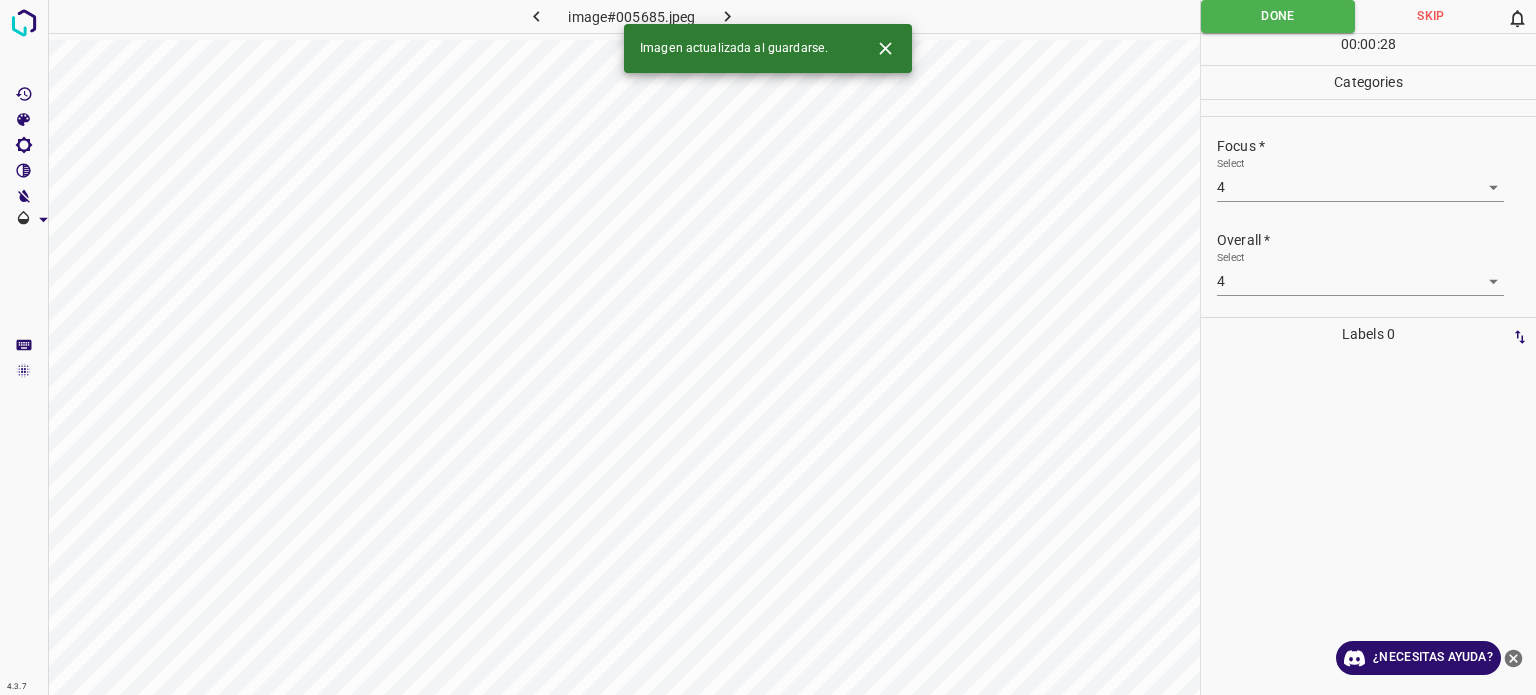 click 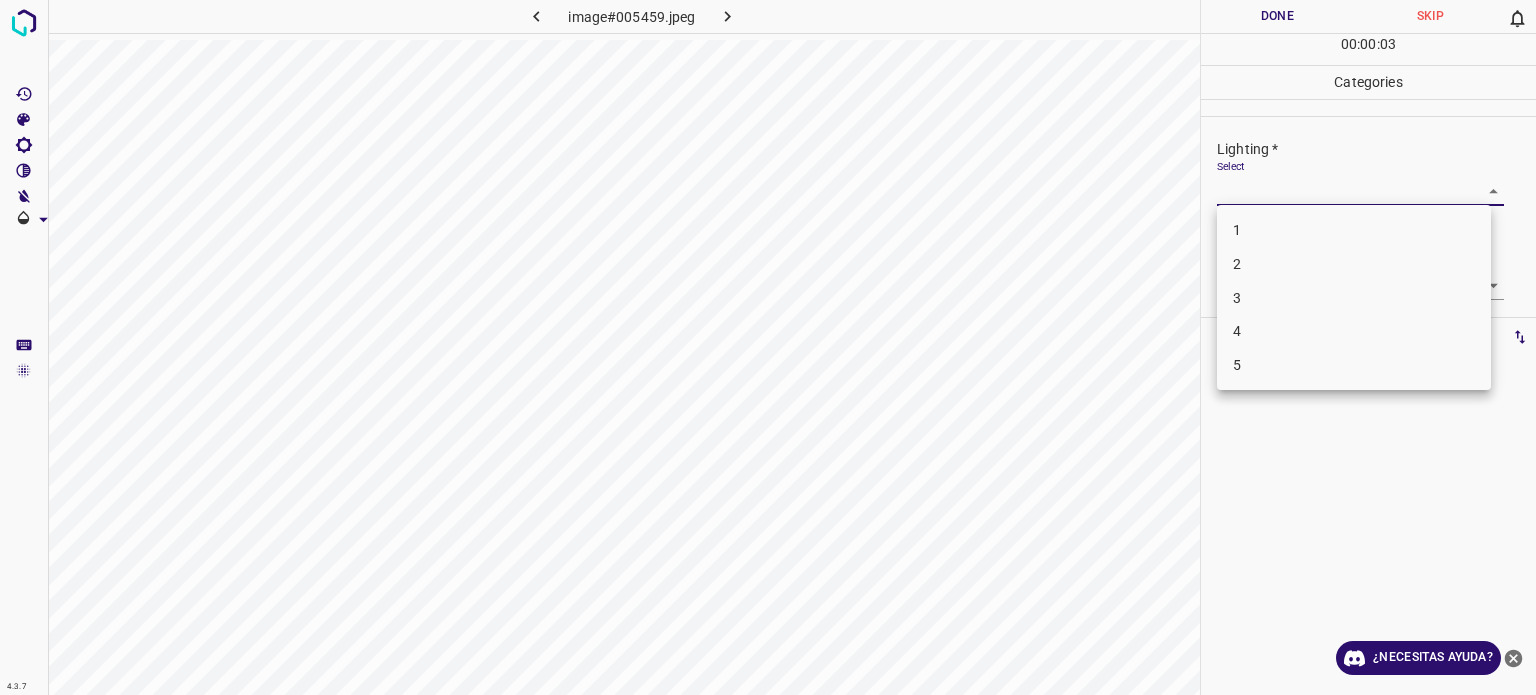 click on "4.3.7 image#005459.jpeg Done Skip 0 00   : 00   : 03   Categories Lighting *  Select ​ Focus *  Select ​ Overall *  Select ​ Labels   0 Categories 1 Lighting 2 Focus 3 Overall Tools Space Change between modes (Draw & Edit) I Auto labeling R Restore zoom M Zoom in N Zoom out Delete Delete selecte label Filters Z Restore filters X Saturation filter C Brightness filter V Contrast filter B Gray scale filter General O Download ¿Necesitas ayuda? - Texto - Esconder - Borrar Texto original Valora esta traducción Tu opinión servirá para ayudar a mejorar el Traductor de Google 1 2 3 4 5" at bounding box center [768, 347] 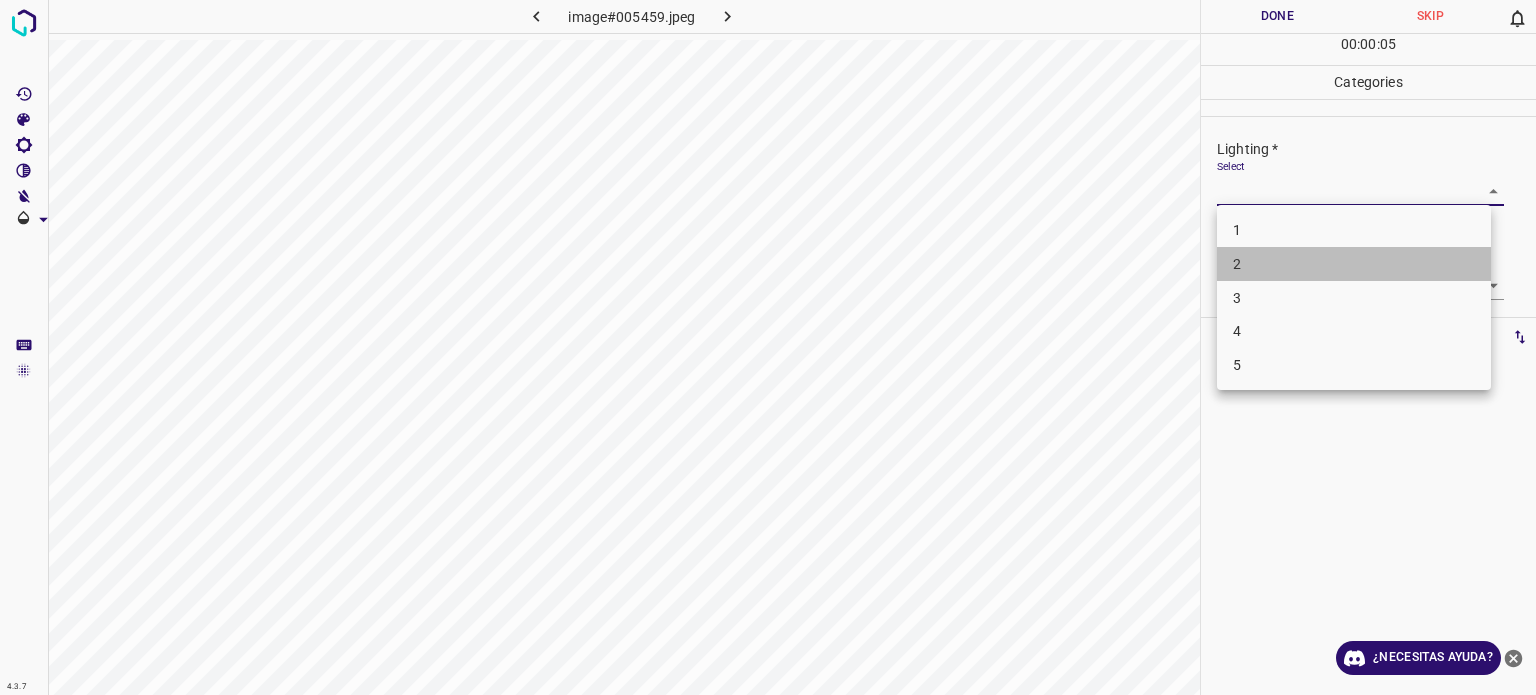 click on "2" at bounding box center (1354, 264) 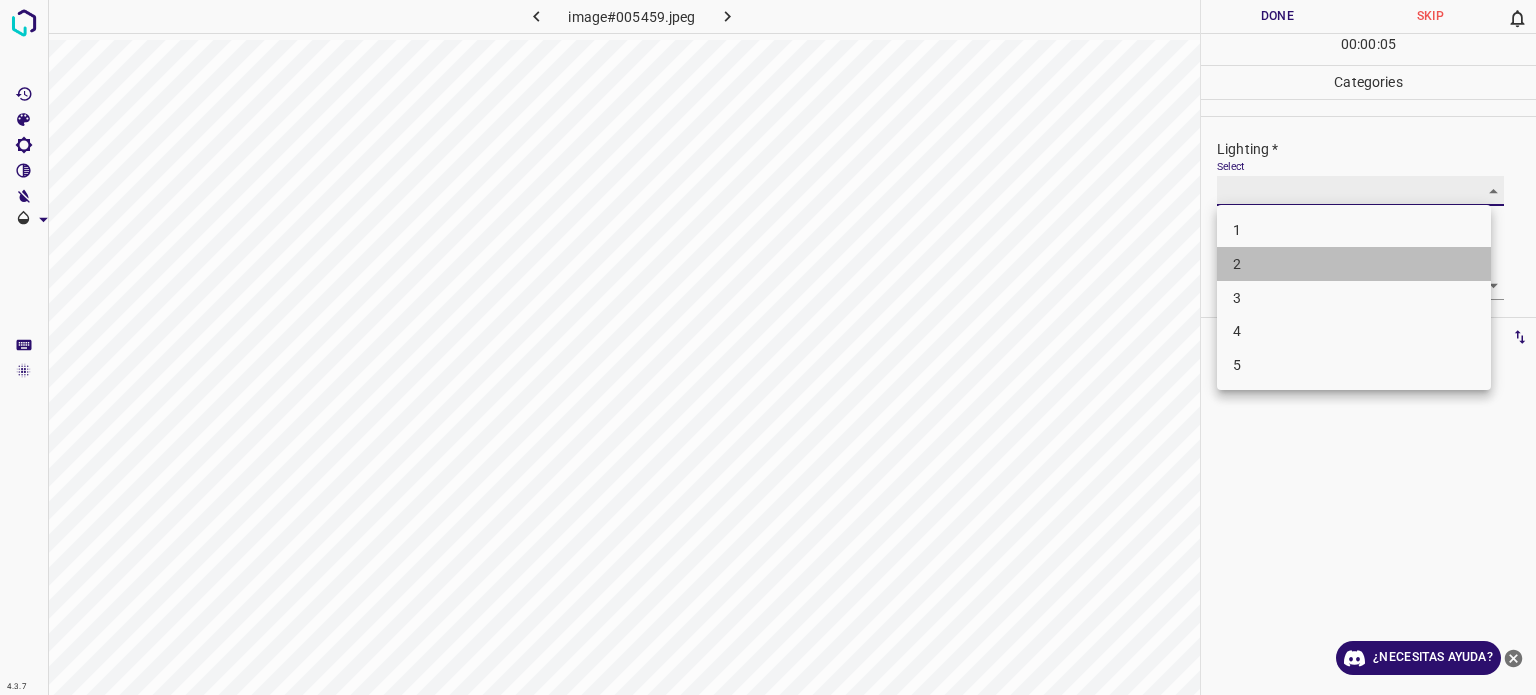 type on "2" 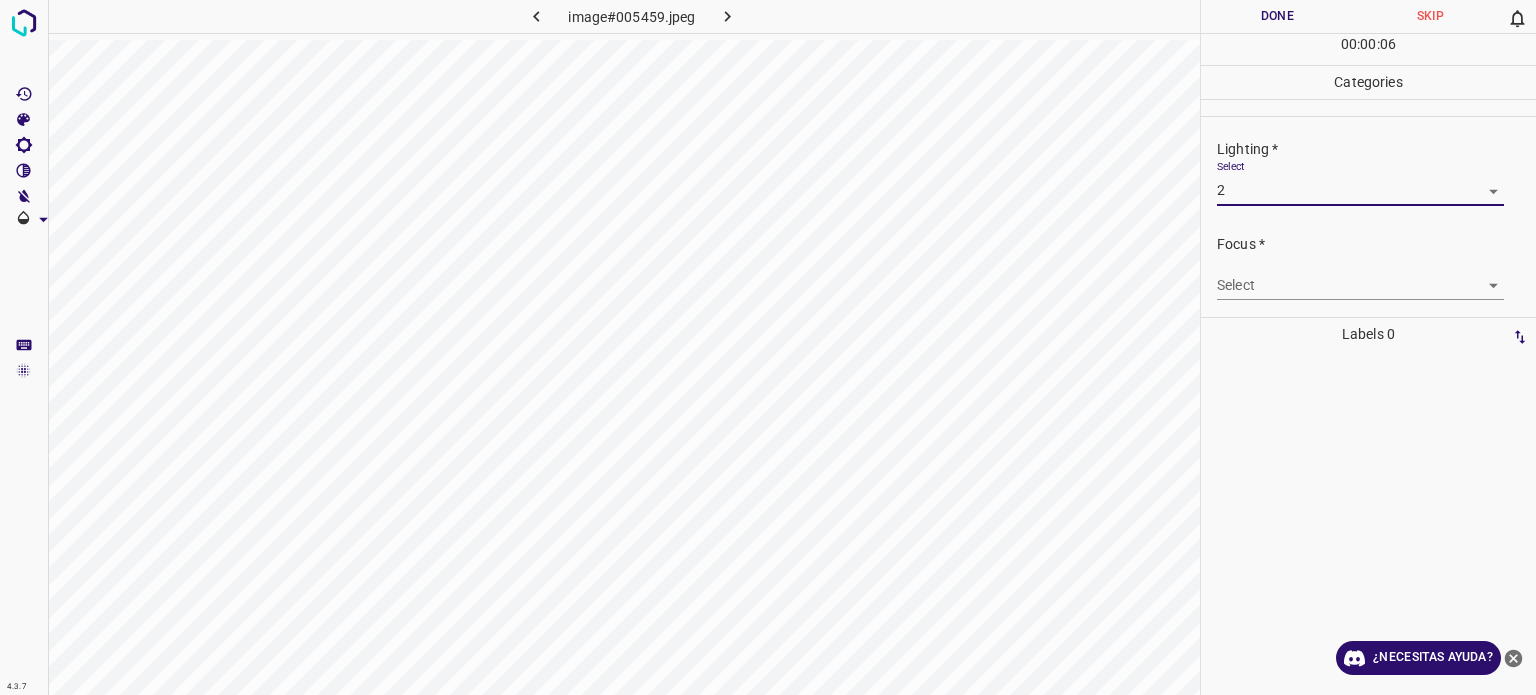 click on "4.3.7 image#005459.jpeg Done Skip 0 00   : 00   : 06   Categories Lighting *  Select 2 2 Focus *  Select ​ Overall *  Select ​ Labels   0 Categories 1 Lighting 2 Focus 3 Overall Tools Space Change between modes (Draw & Edit) I Auto labeling R Restore zoom M Zoom in N Zoom out Delete Delete selecte label Filters Z Restore filters X Saturation filter C Brightness filter V Contrast filter B Gray scale filter General O Download ¿Necesitas ayuda? - Texto - Esconder - Borrar Texto original Valora esta traducción Tu opinión servirá para ayudar a mejorar el Traductor de Google" at bounding box center [768, 347] 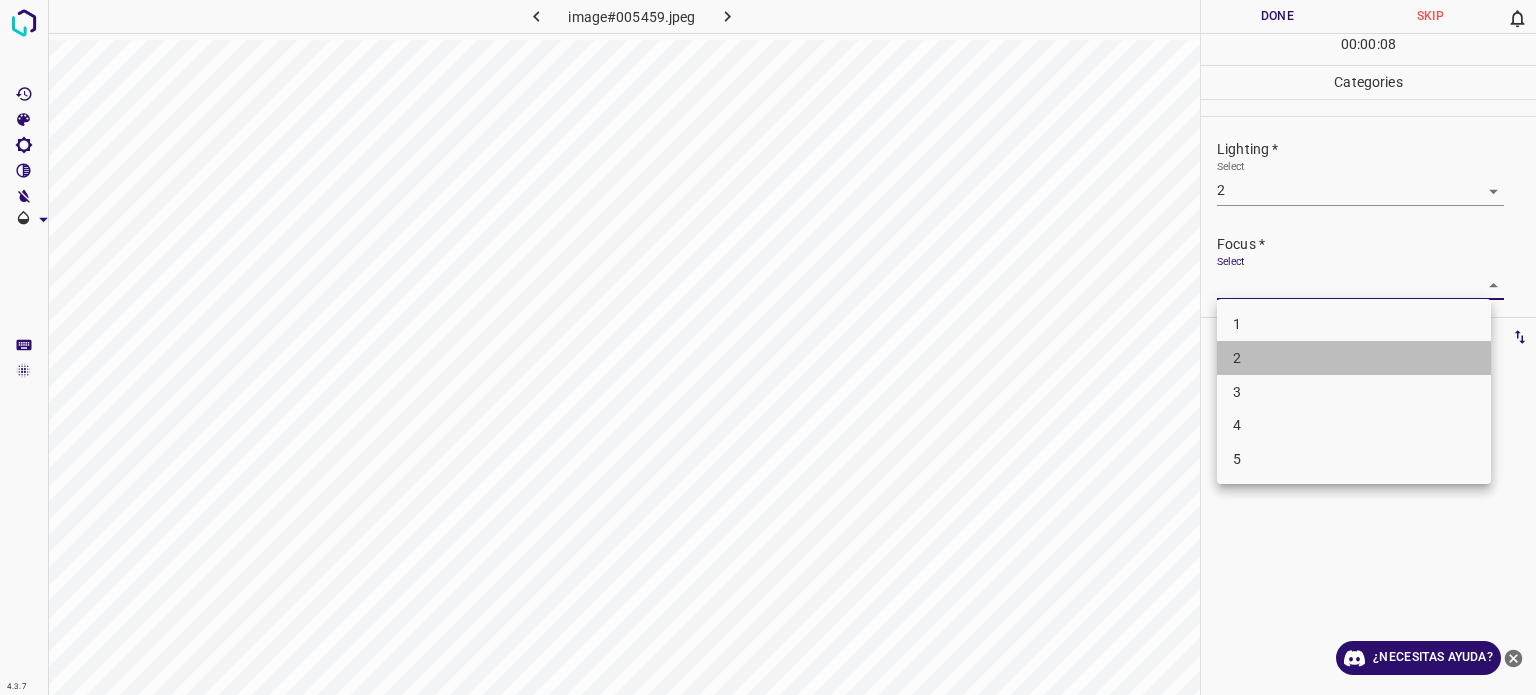 click on "2" at bounding box center (1237, 358) 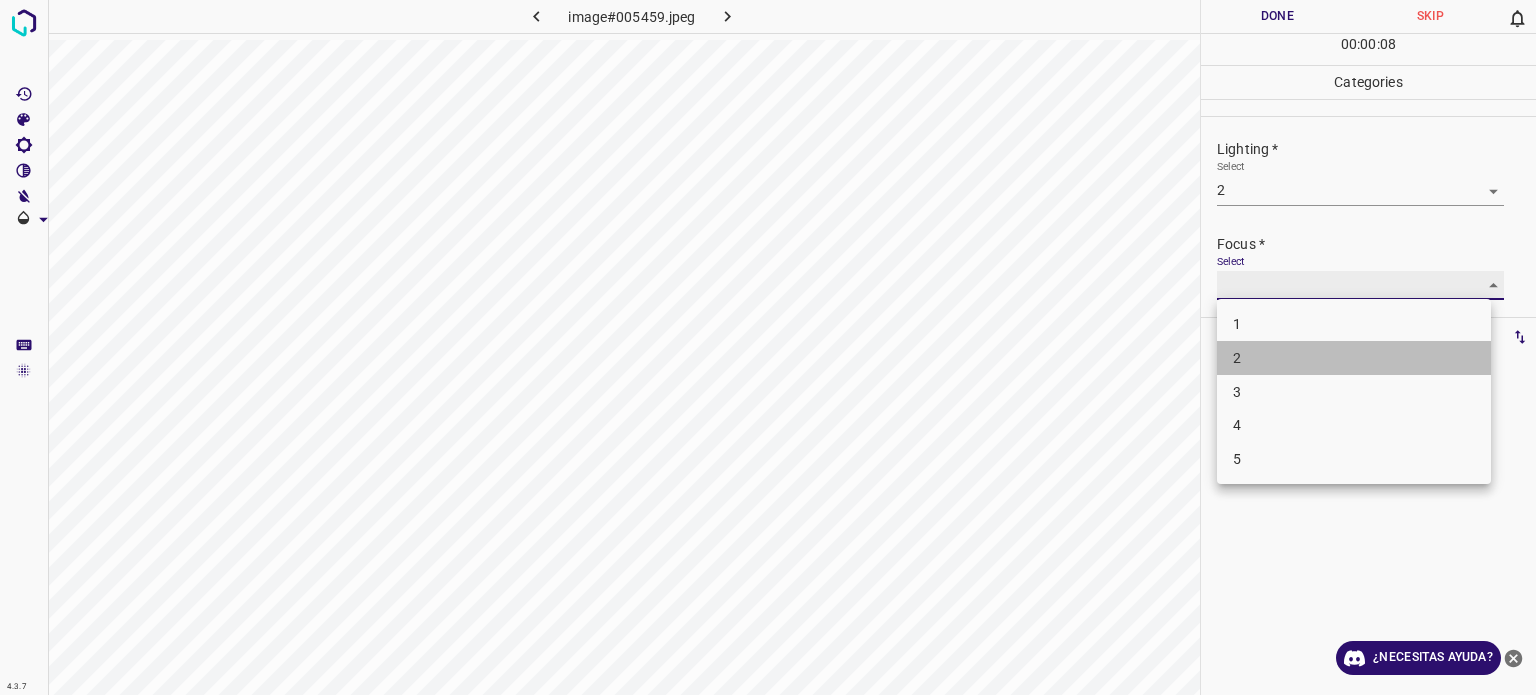 type on "2" 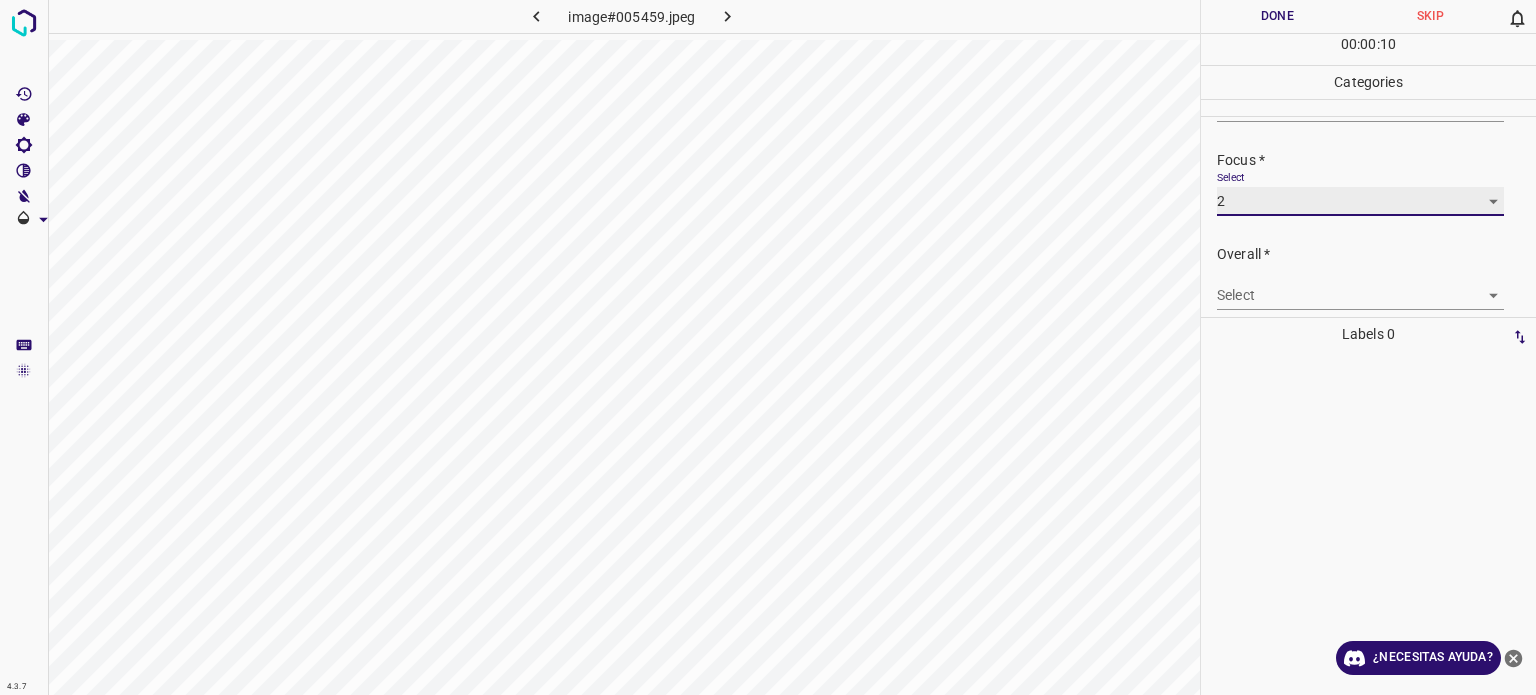 scroll, scrollTop: 98, scrollLeft: 0, axis: vertical 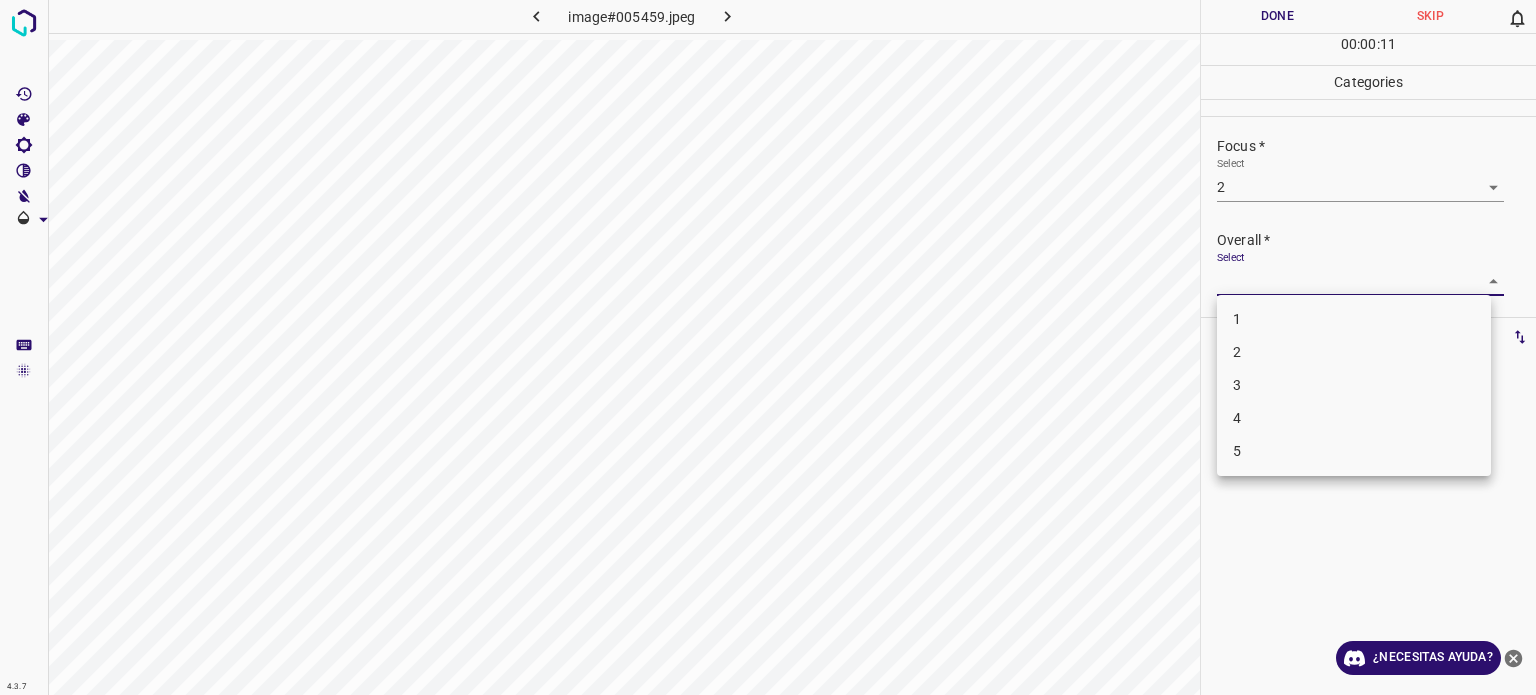 click on "4.3.7 image#005459.jpeg Done Skip 0 00   : 00   : 11   Categories Lighting *  Select 2 2 Focus *  Select 2 2 Overall *  Select ​ Labels   0 Categories 1 Lighting 2 Focus 3 Overall Tools Space Change between modes (Draw & Edit) I Auto labeling R Restore zoom M Zoom in N Zoom out Delete Delete selecte label Filters Z Restore filters X Saturation filter C Brightness filter V Contrast filter B Gray scale filter General O Download ¿Necesitas ayuda? - Texto - Esconder - Borrar Texto original Valora esta traducción Tu opinión servirá para ayudar a mejorar el Traductor de Google 1 2 3 4 5" at bounding box center (768, 347) 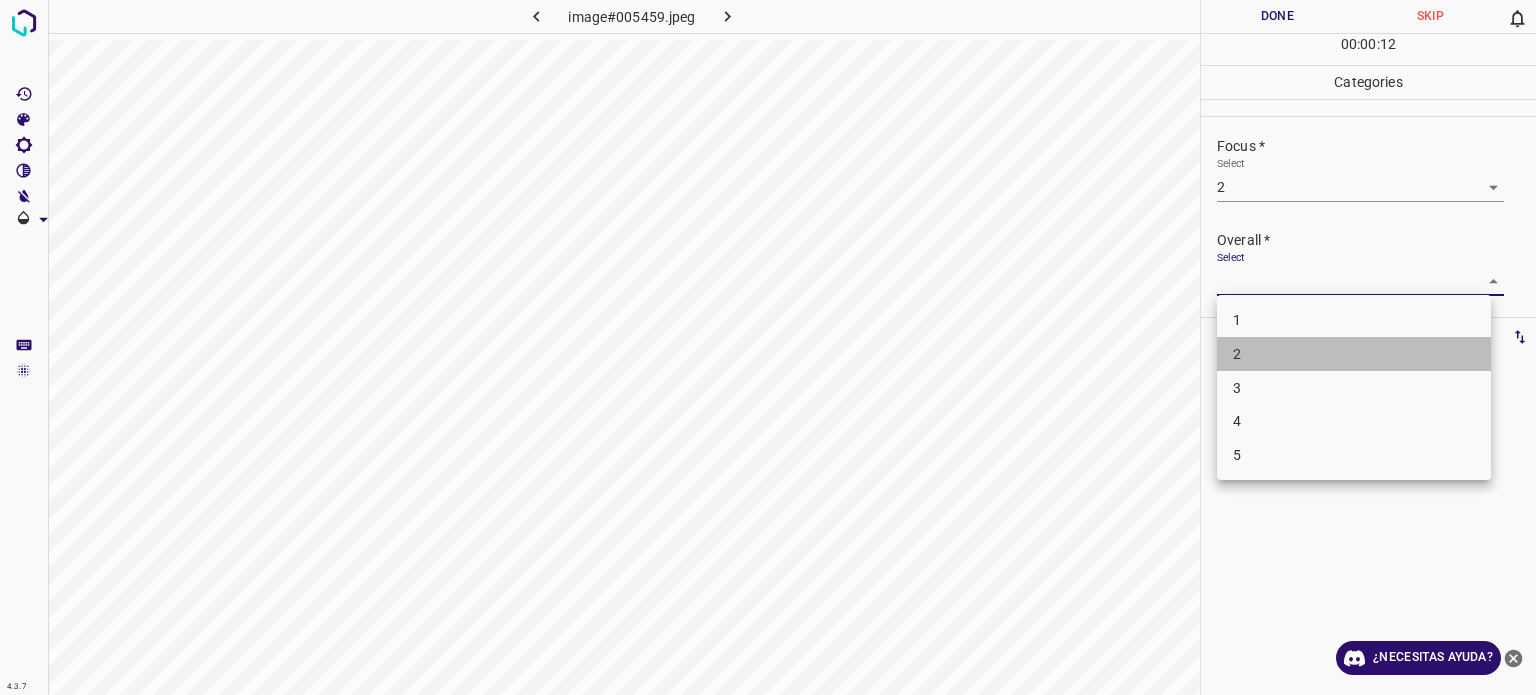 click on "2" at bounding box center (1354, 354) 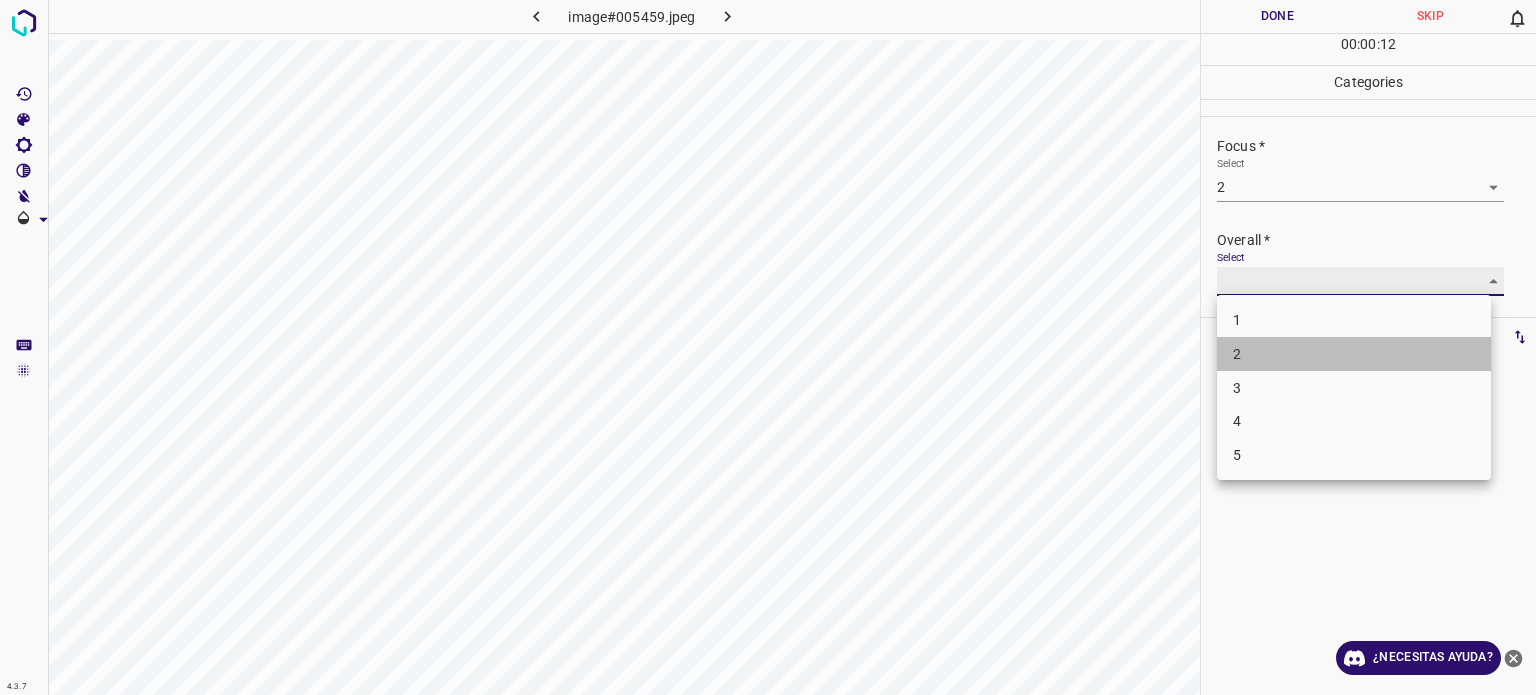 type on "2" 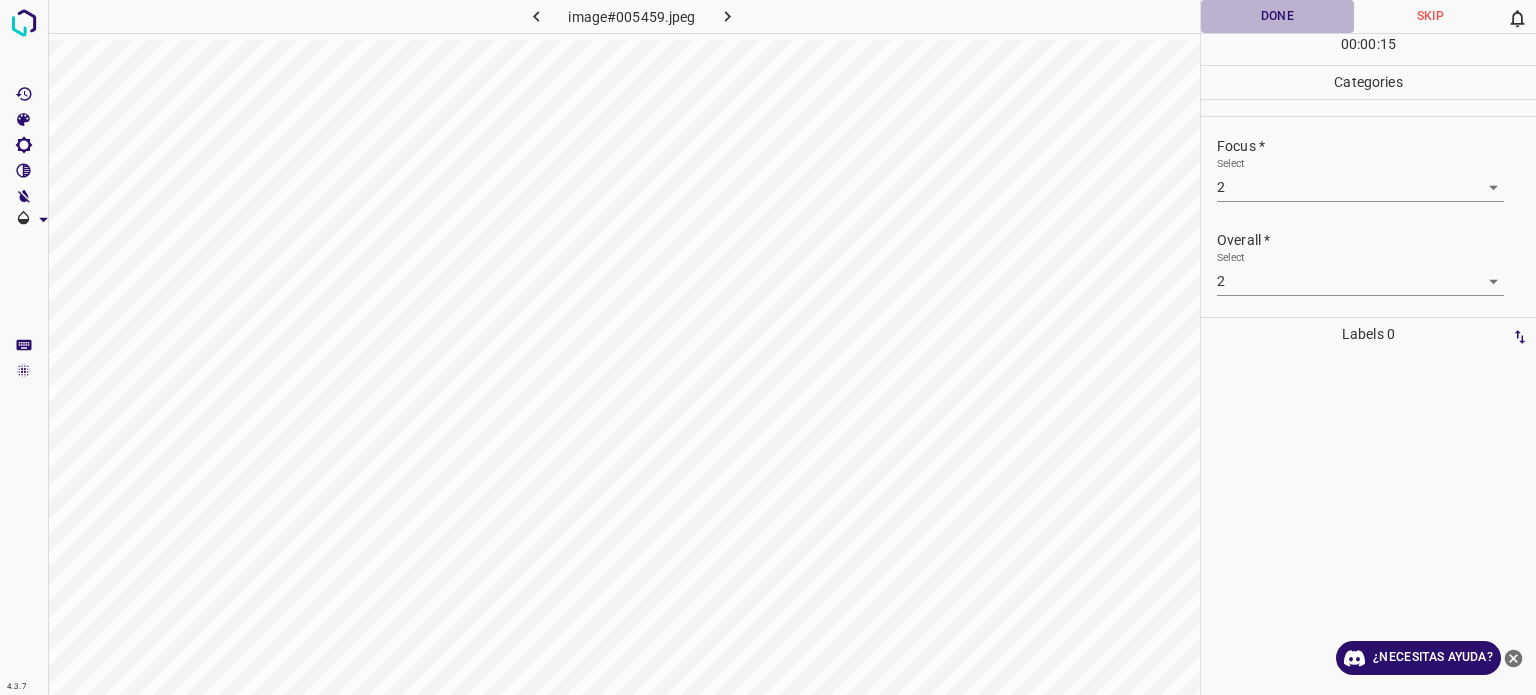click on "Done" at bounding box center [1277, 16] 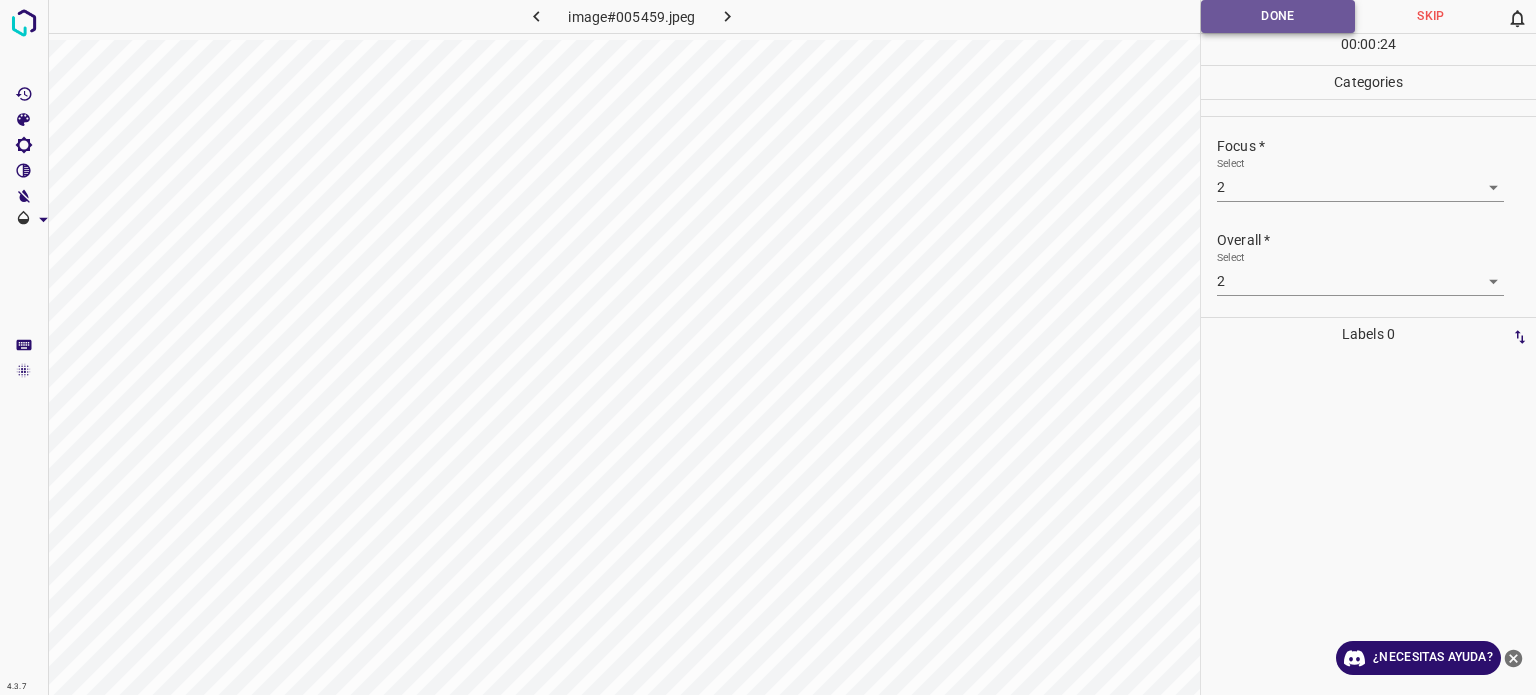 click on "Done" at bounding box center (1278, 16) 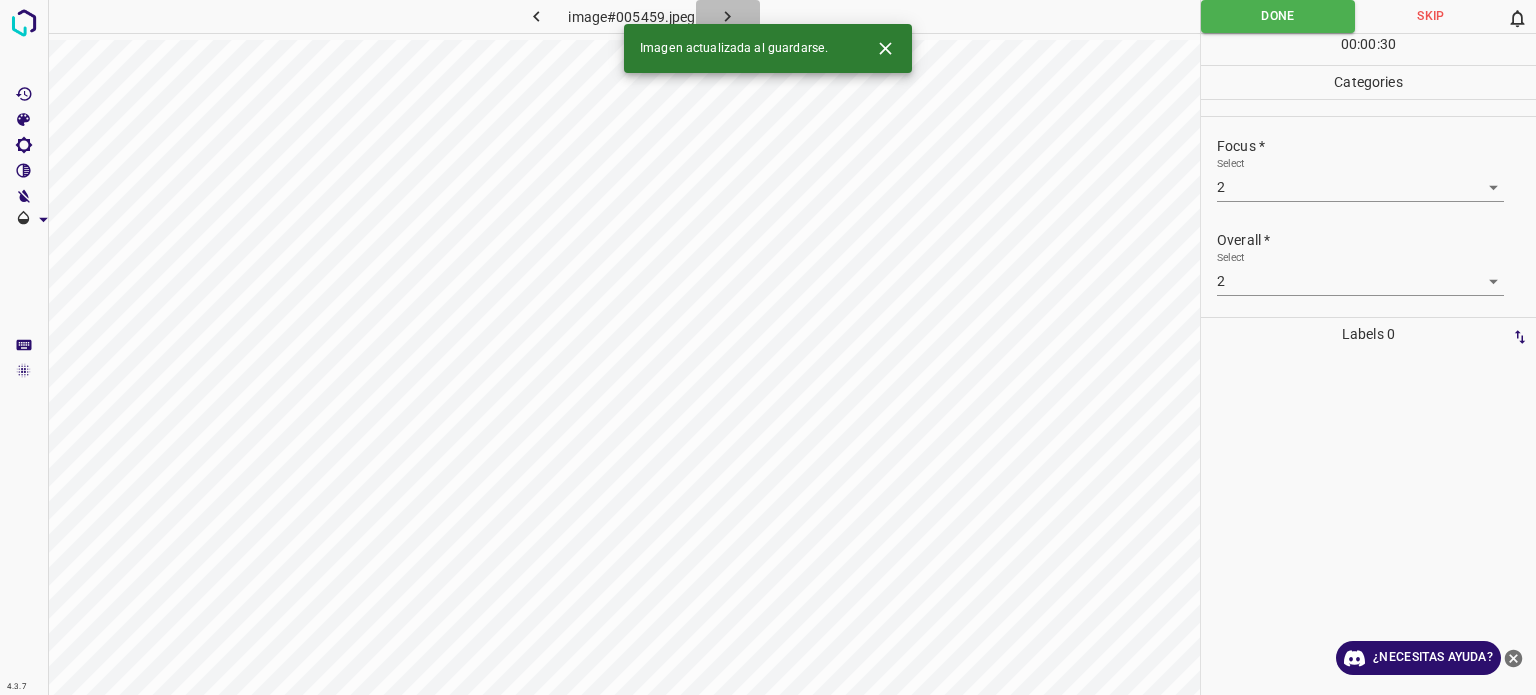 click 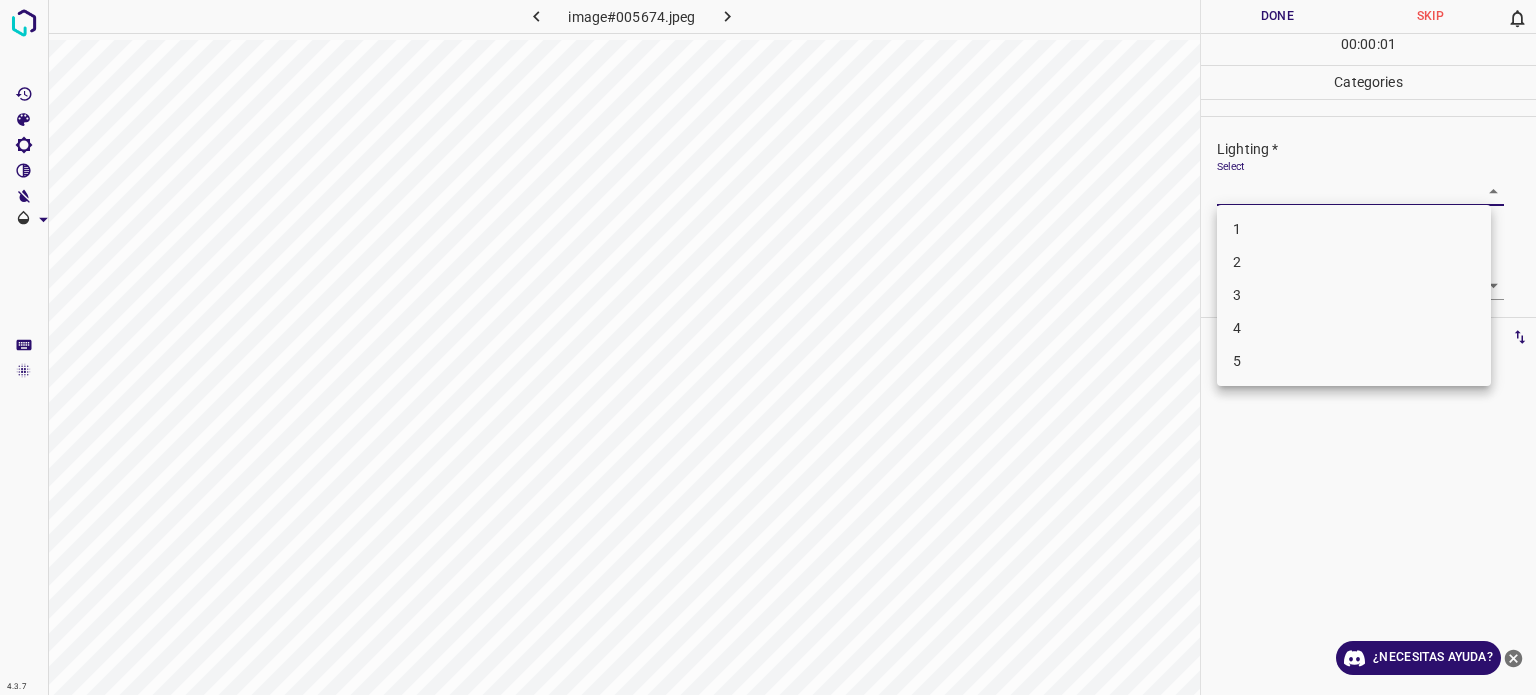 click on "4.3.7 image#005674.jpeg Done Skip 0 00   : 00   : 01   Categories Lighting *  Select ​ Focus *  Select ​ Overall *  Select ​ Labels   0 Categories 1 Lighting 2 Focus 3 Overall Tools Space Change between modes (Draw & Edit) I Auto labeling R Restore zoom M Zoom in N Zoom out Delete Delete selecte label Filters Z Restore filters X Saturation filter C Brightness filter V Contrast filter B Gray scale filter General O Download ¿Necesitas ayuda? - Texto - Esconder - Borrar Texto original Valora esta traducción Tu opinión servirá para ayudar a mejorar el Traductor de Google 1 2 3 4 5" at bounding box center (768, 347) 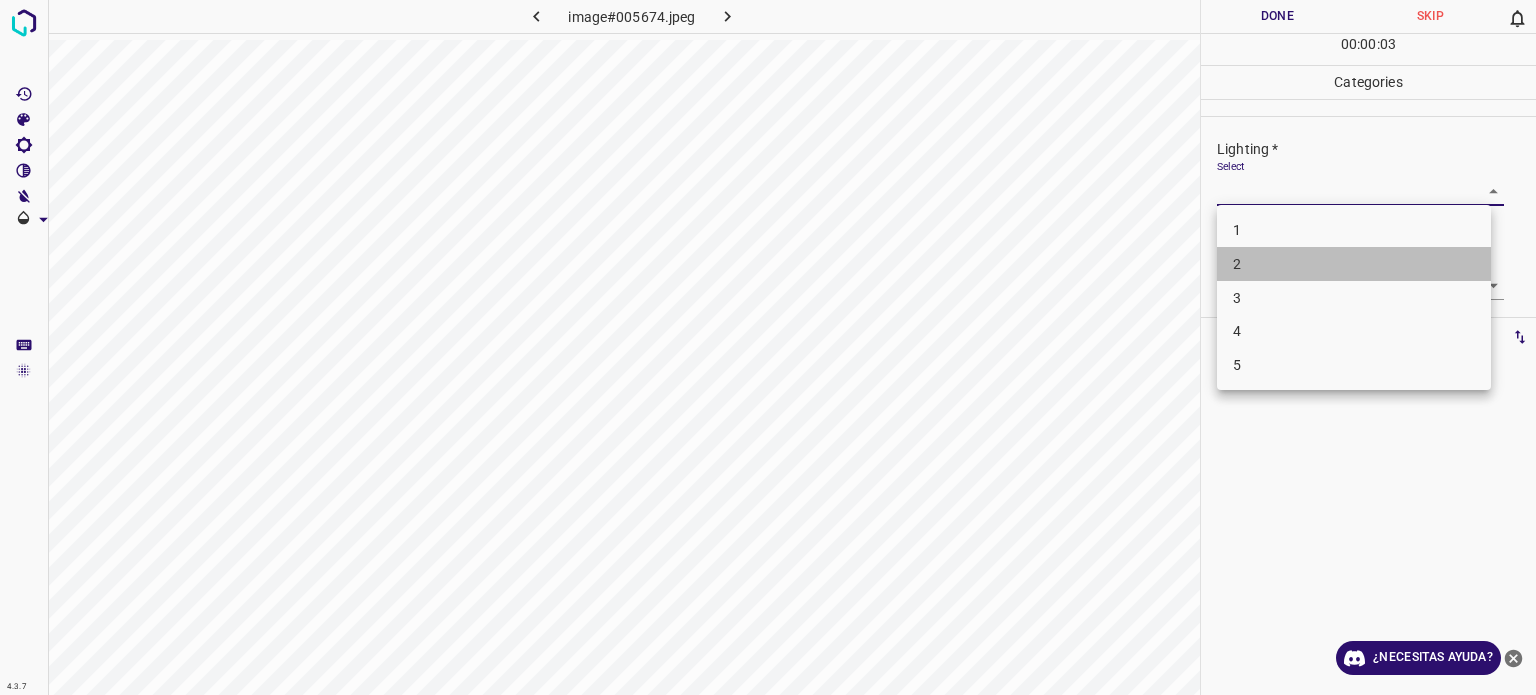 click on "2" at bounding box center [1354, 264] 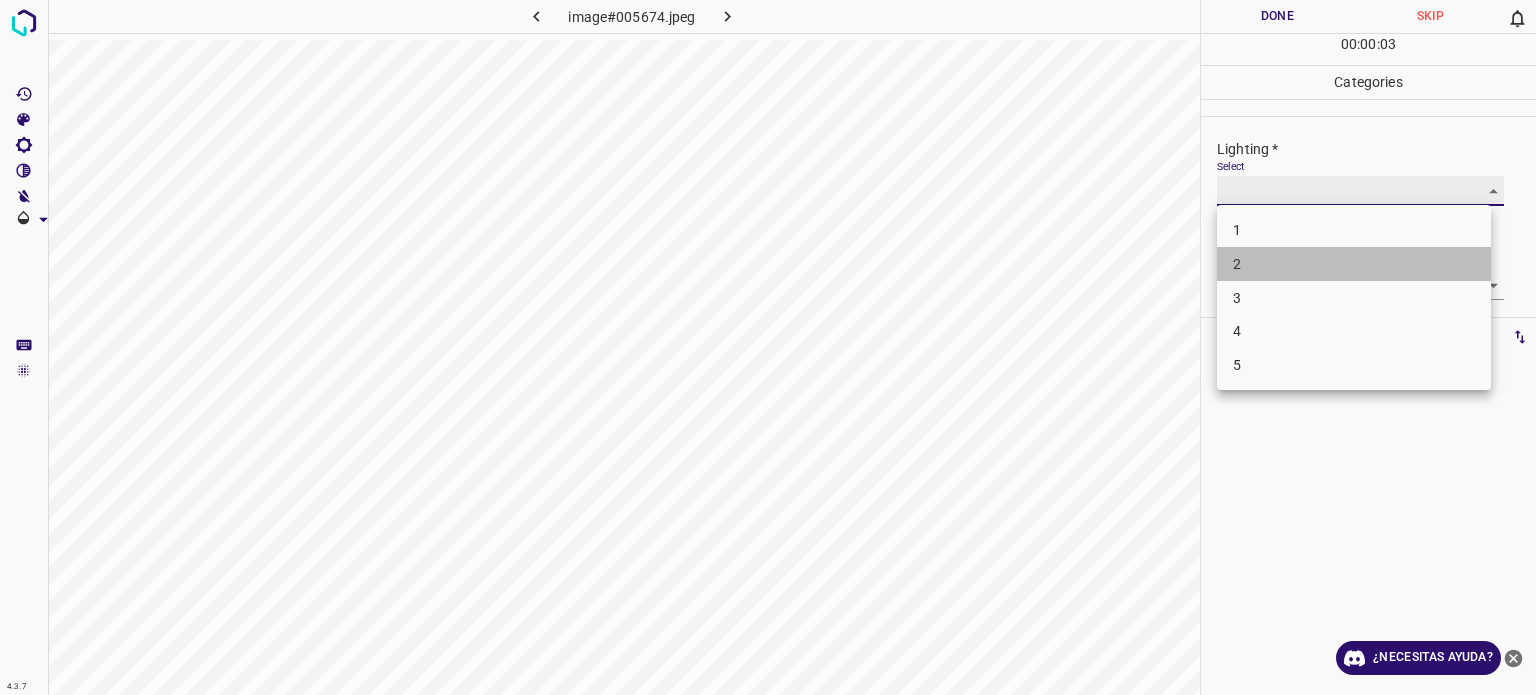 type on "2" 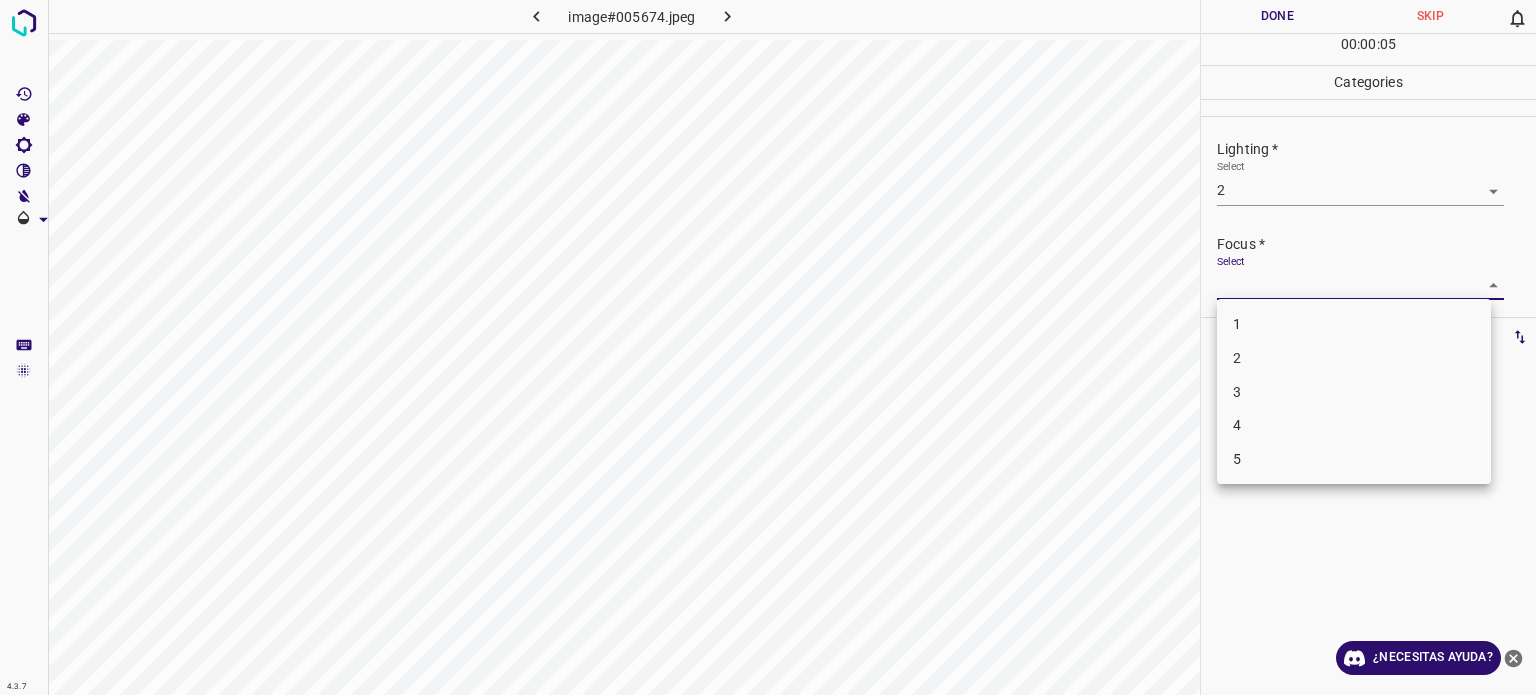drag, startPoint x: 1240, startPoint y: 283, endPoint x: 1232, endPoint y: 351, distance: 68.46897 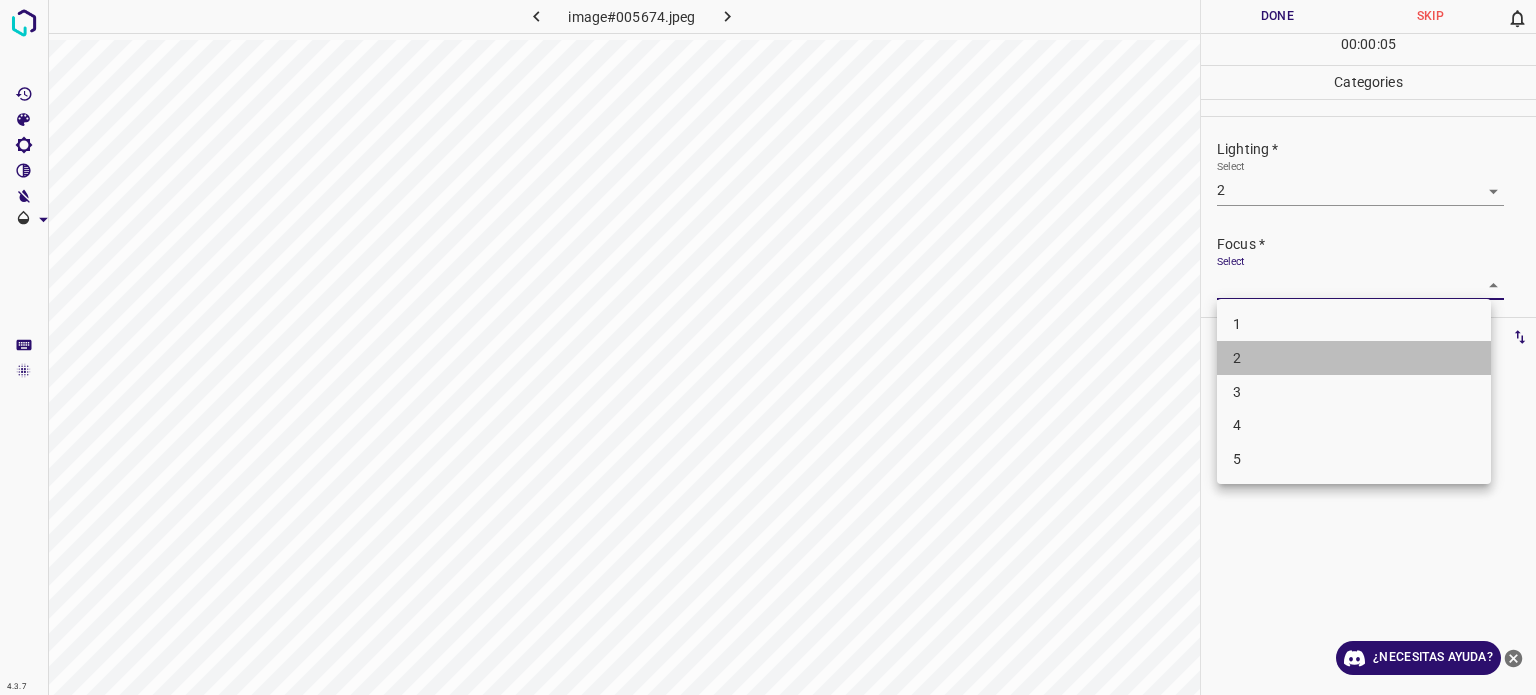 click on "2" at bounding box center (1354, 358) 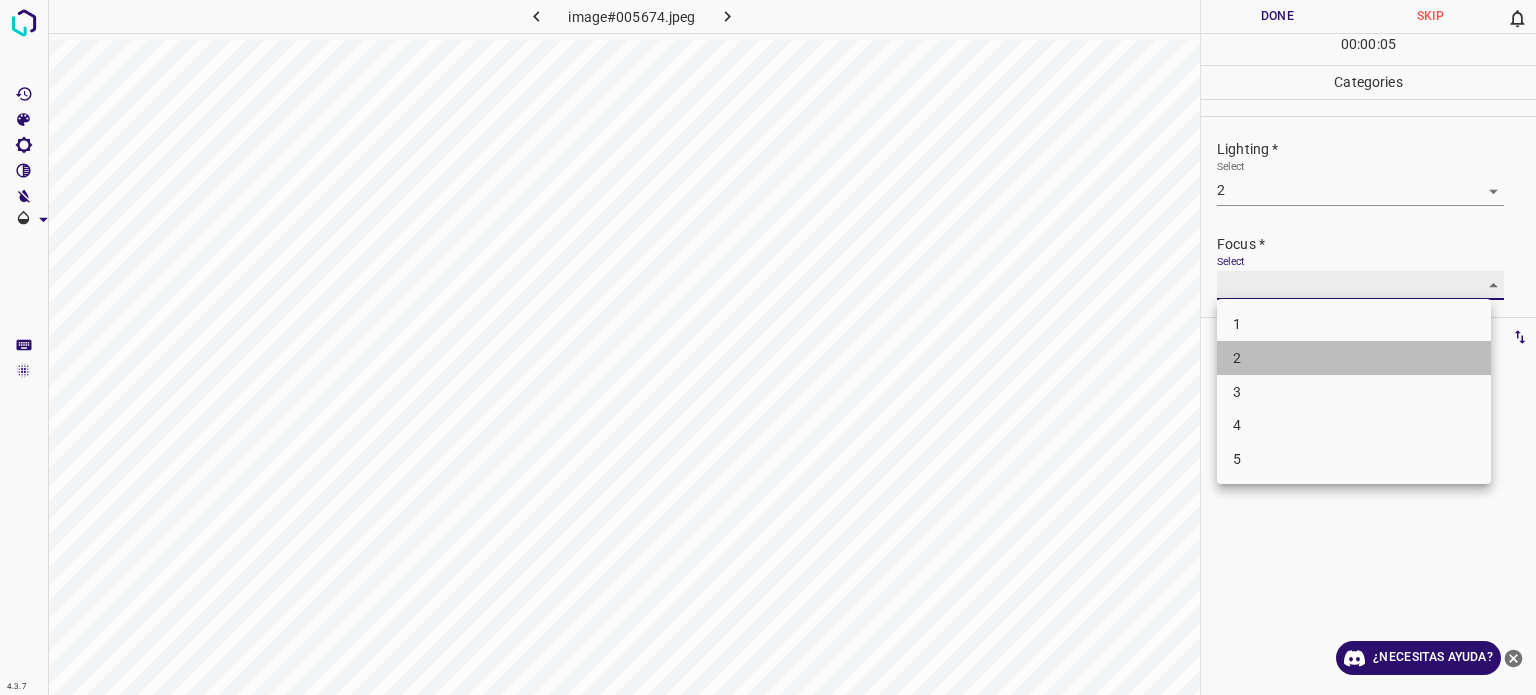type on "2" 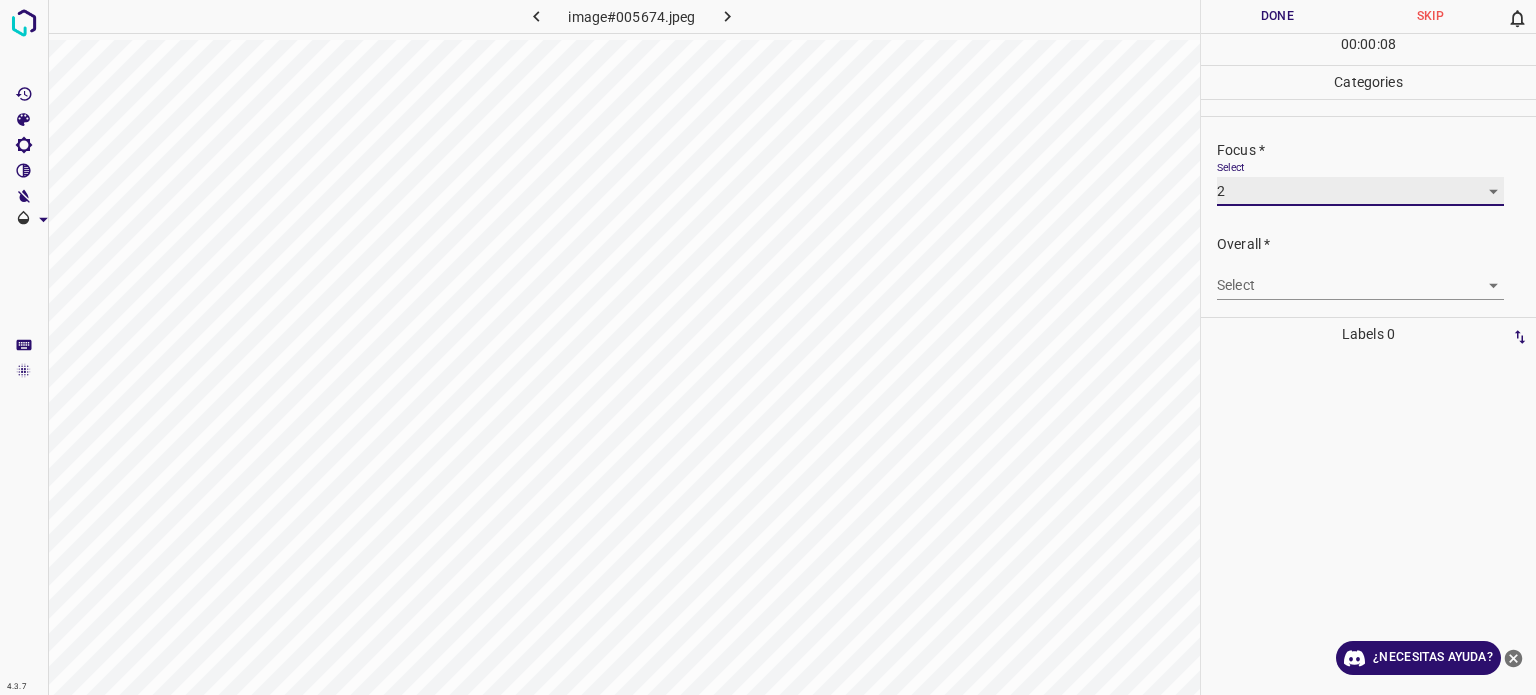scroll, scrollTop: 98, scrollLeft: 0, axis: vertical 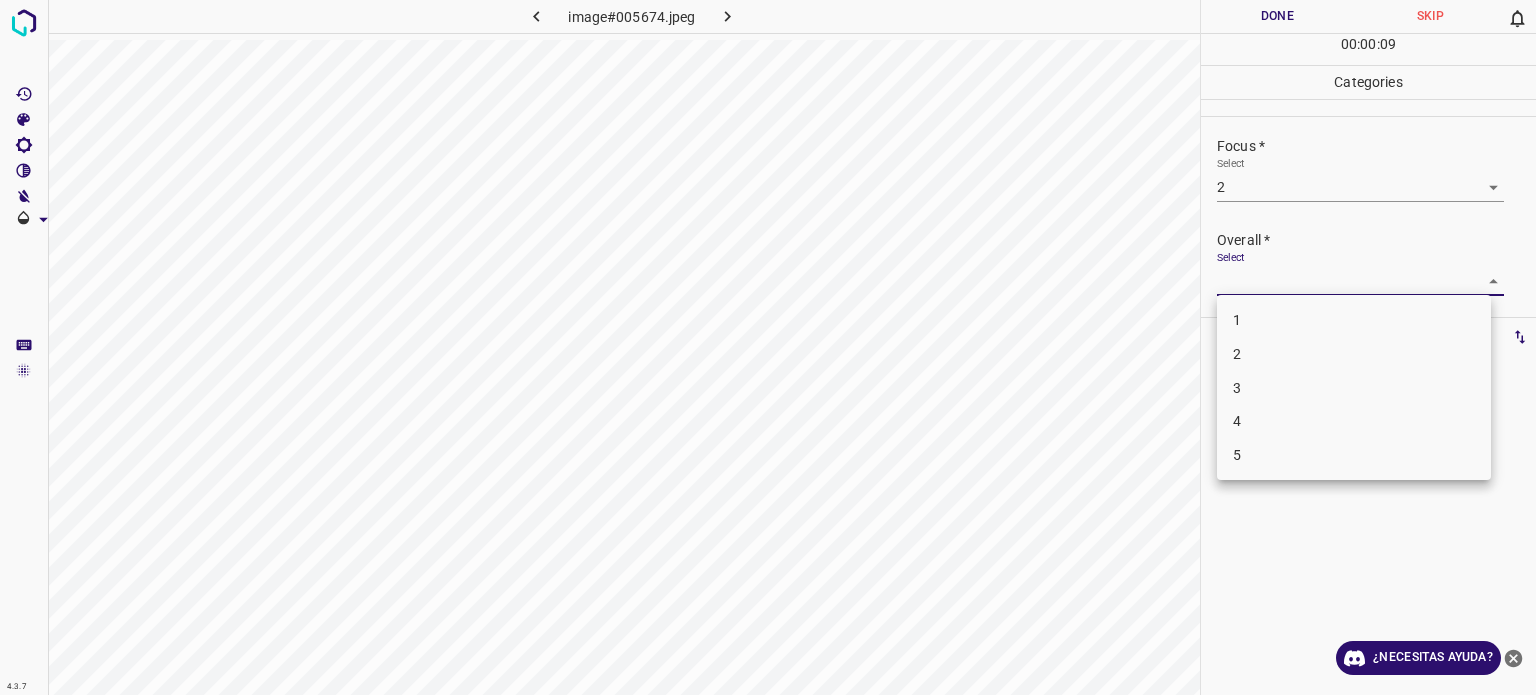 click on "4.3.7 image#005674.jpeg Done Skip 0 00   : 00   : 09   Categories Lighting *  Select 2 2 Focus *  Select 2 2 Overall *  Select ​ Labels   0 Categories 1 Lighting 2 Focus 3 Overall Tools Space Change between modes (Draw & Edit) I Auto labeling R Restore zoom M Zoom in N Zoom out Delete Delete selecte label Filters Z Restore filters X Saturation filter C Brightness filter V Contrast filter B Gray scale filter General O Download ¿Necesitas ayuda? - Texto - Esconder - Borrar Texto original Valora esta traducción Tu opinión servirá para ayudar a mejorar el Traductor de Google 1 2 3 4 5" at bounding box center (768, 347) 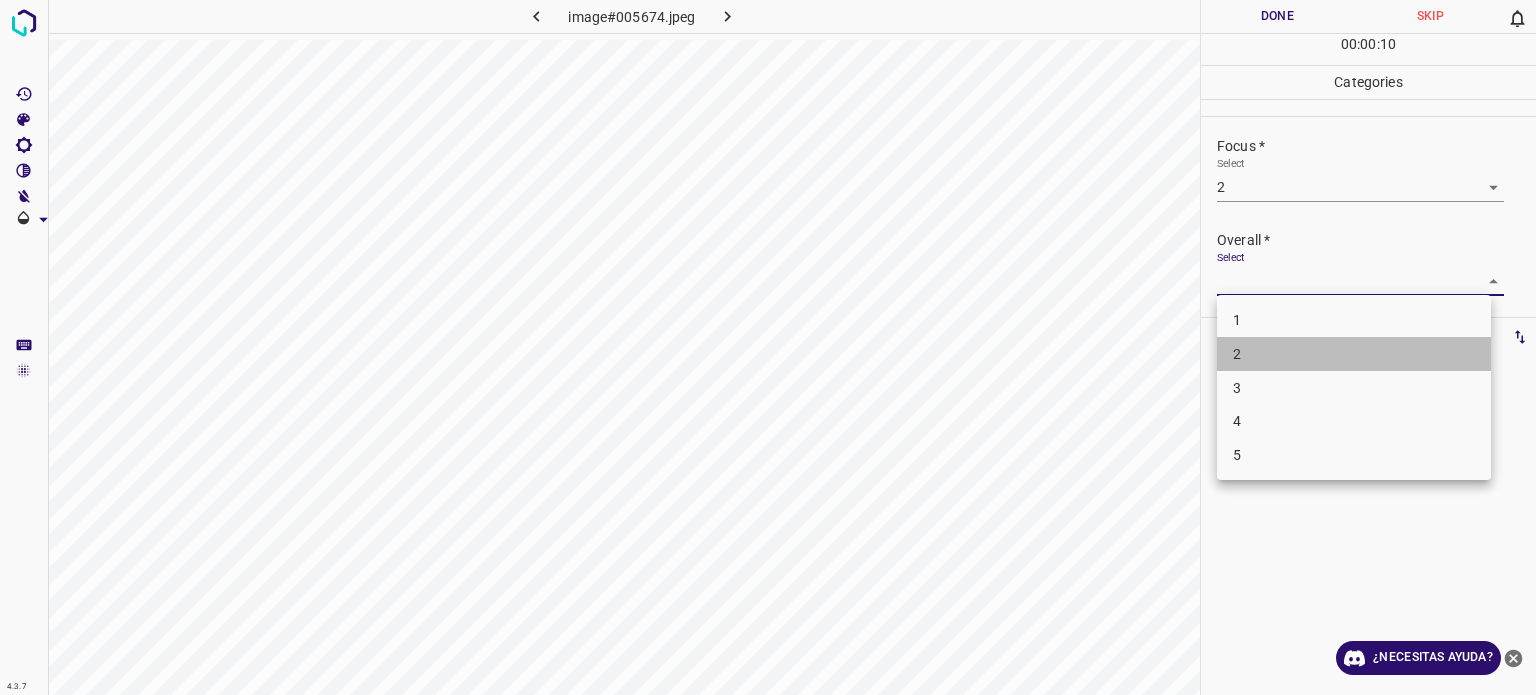 click on "2" at bounding box center (1354, 354) 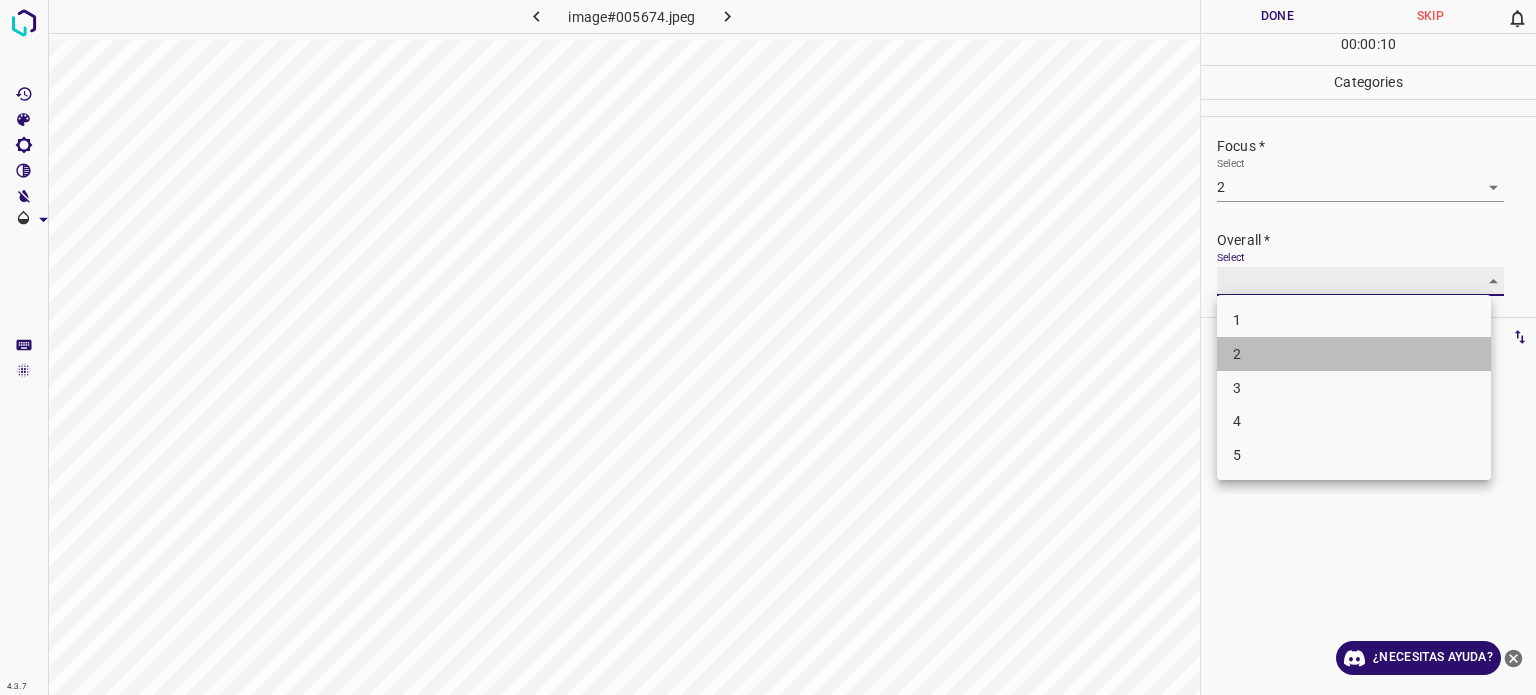 type on "2" 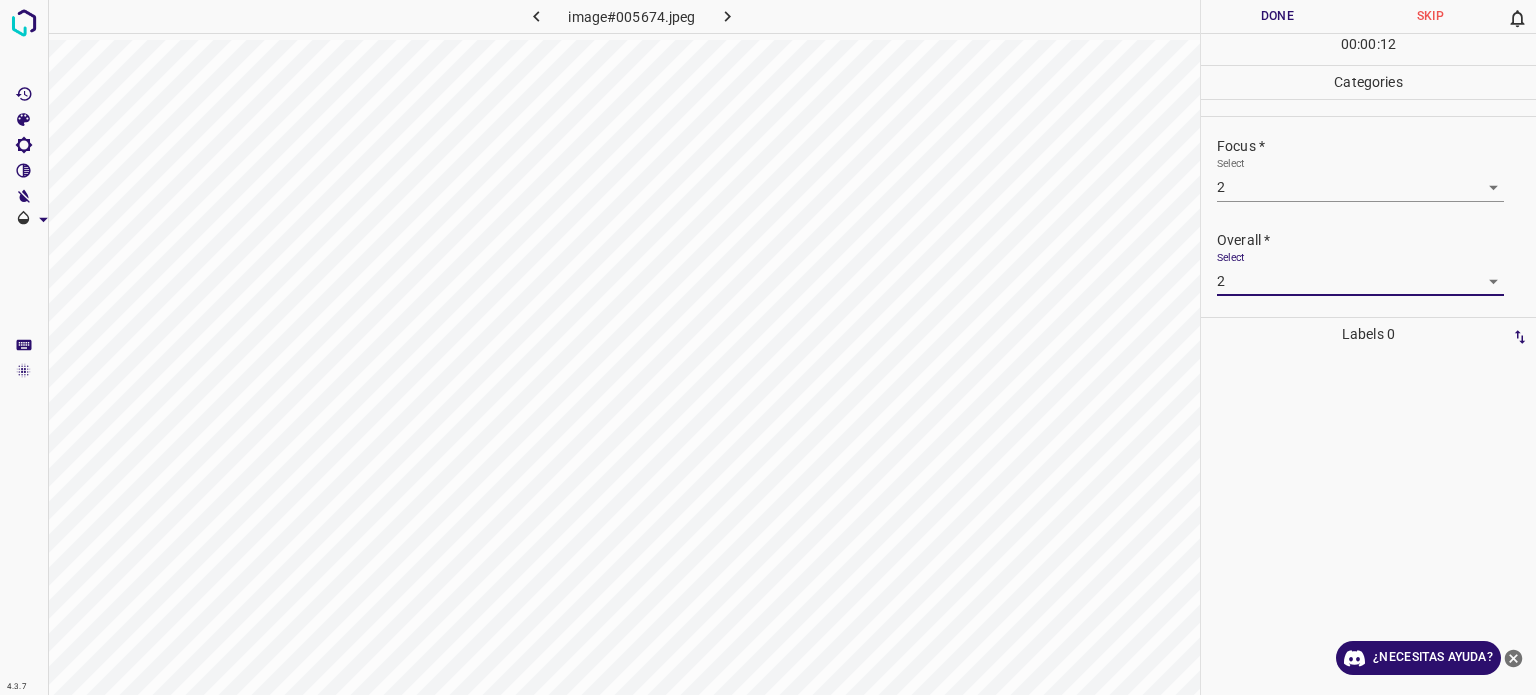 click on "Done" at bounding box center (1277, 16) 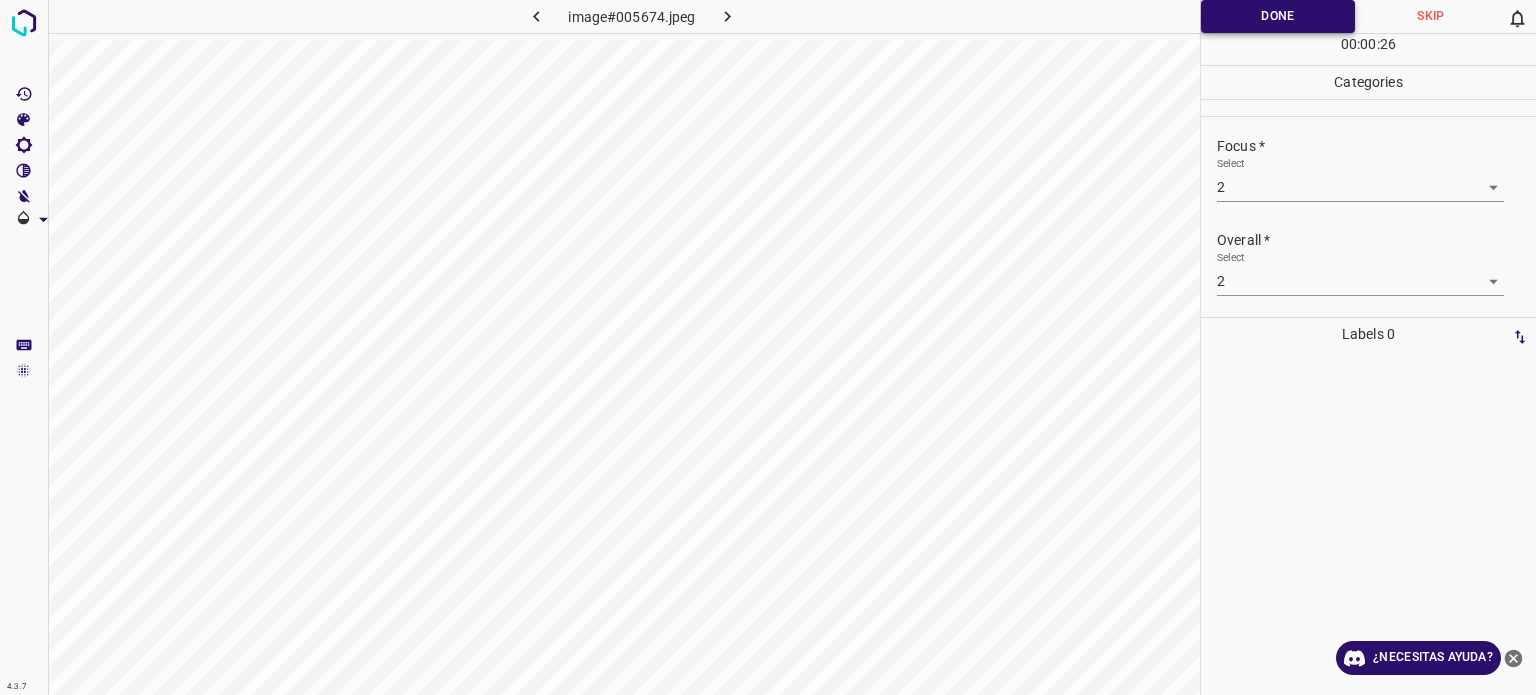 click on "Done" at bounding box center [1278, 16] 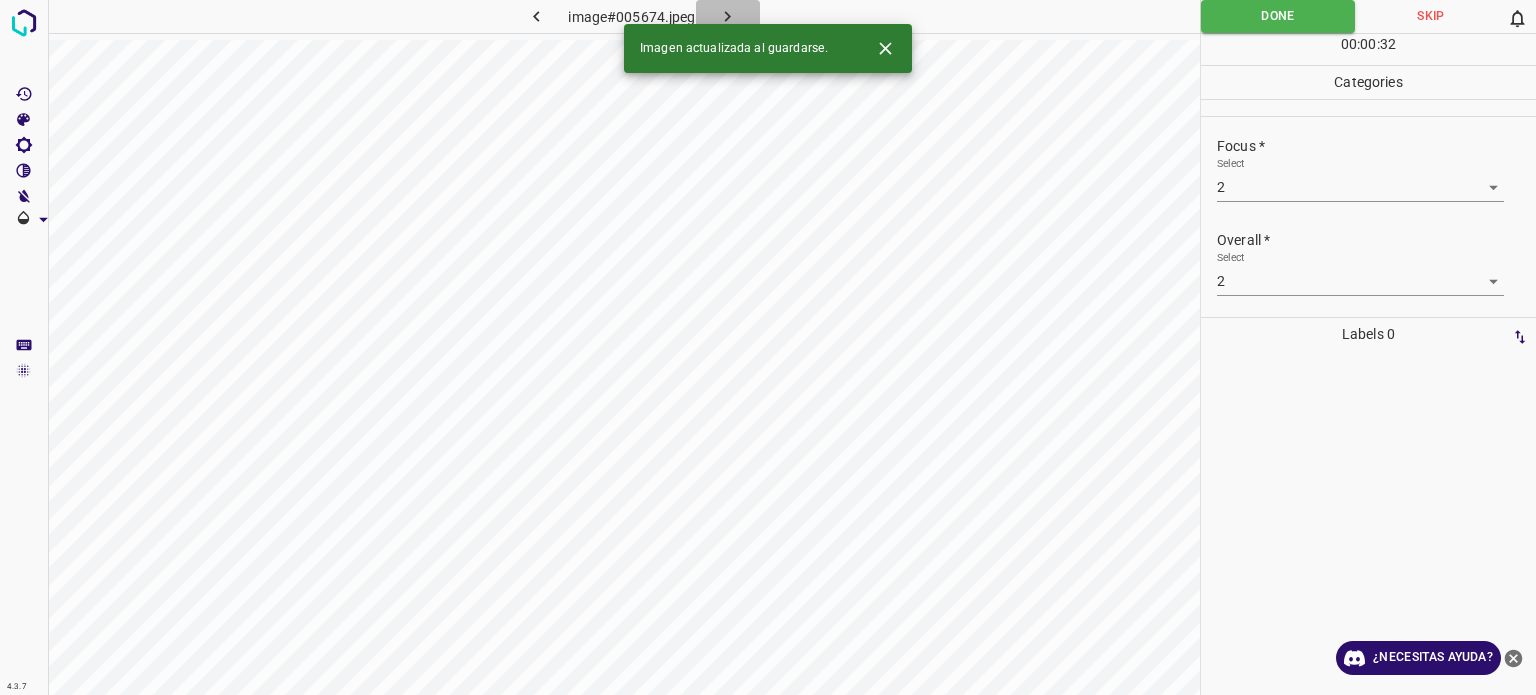 click 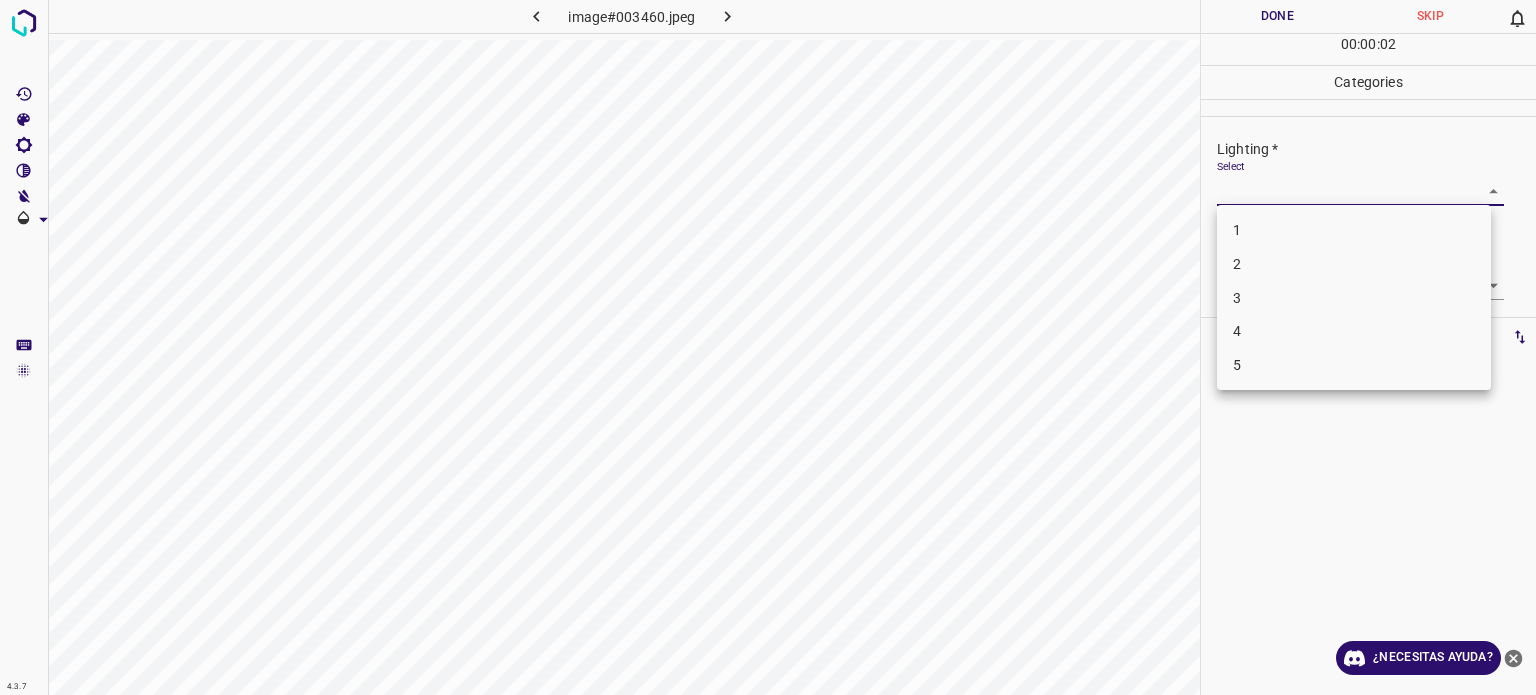 click on "4.3.7 image#003460.jpeg Done Skip 0 00   : 00   : 02   Categories Lighting *  Select ​ Focus *  Select ​ Overall *  Select ​ Labels   0 Categories 1 Lighting 2 Focus 3 Overall Tools Space Change between modes (Draw & Edit) I Auto labeling R Restore zoom M Zoom in N Zoom out Delete Delete selecte label Filters Z Restore filters X Saturation filter C Brightness filter V Contrast filter B Gray scale filter General O Download ¿Necesitas ayuda? - Texto - Esconder - Borrar Texto original Valora esta traducción Tu opinión servirá para ayudar a mejorar el Traductor de Google 1 2 3 4 5" at bounding box center (768, 347) 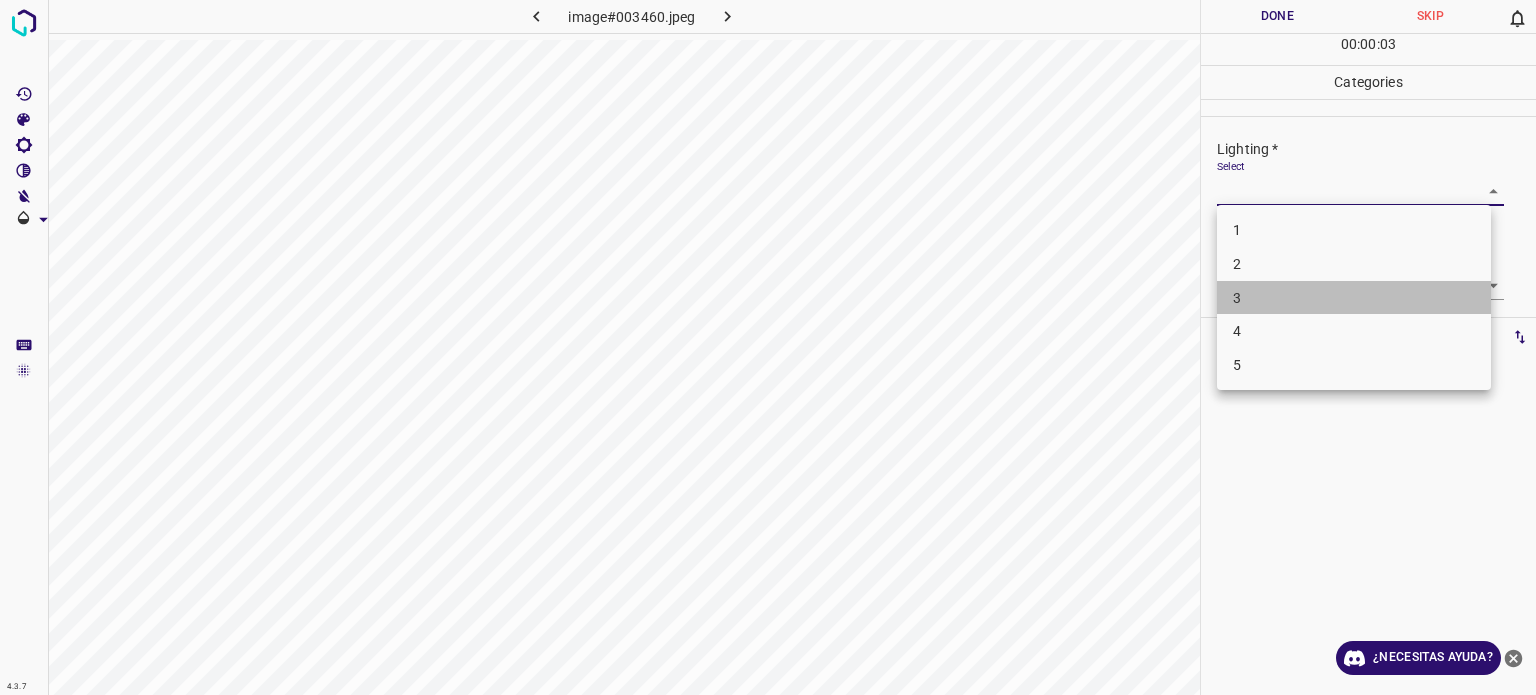 click on "3" at bounding box center [1354, 298] 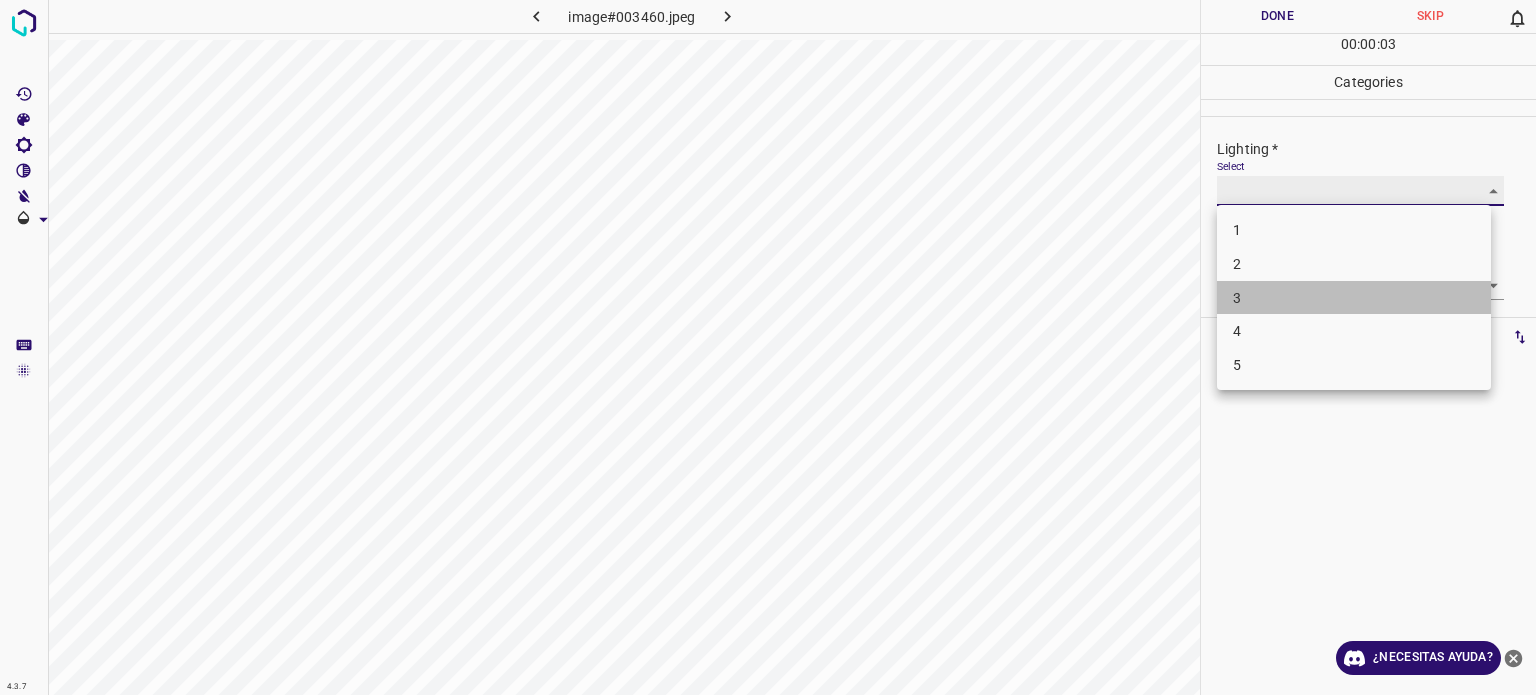 type on "3" 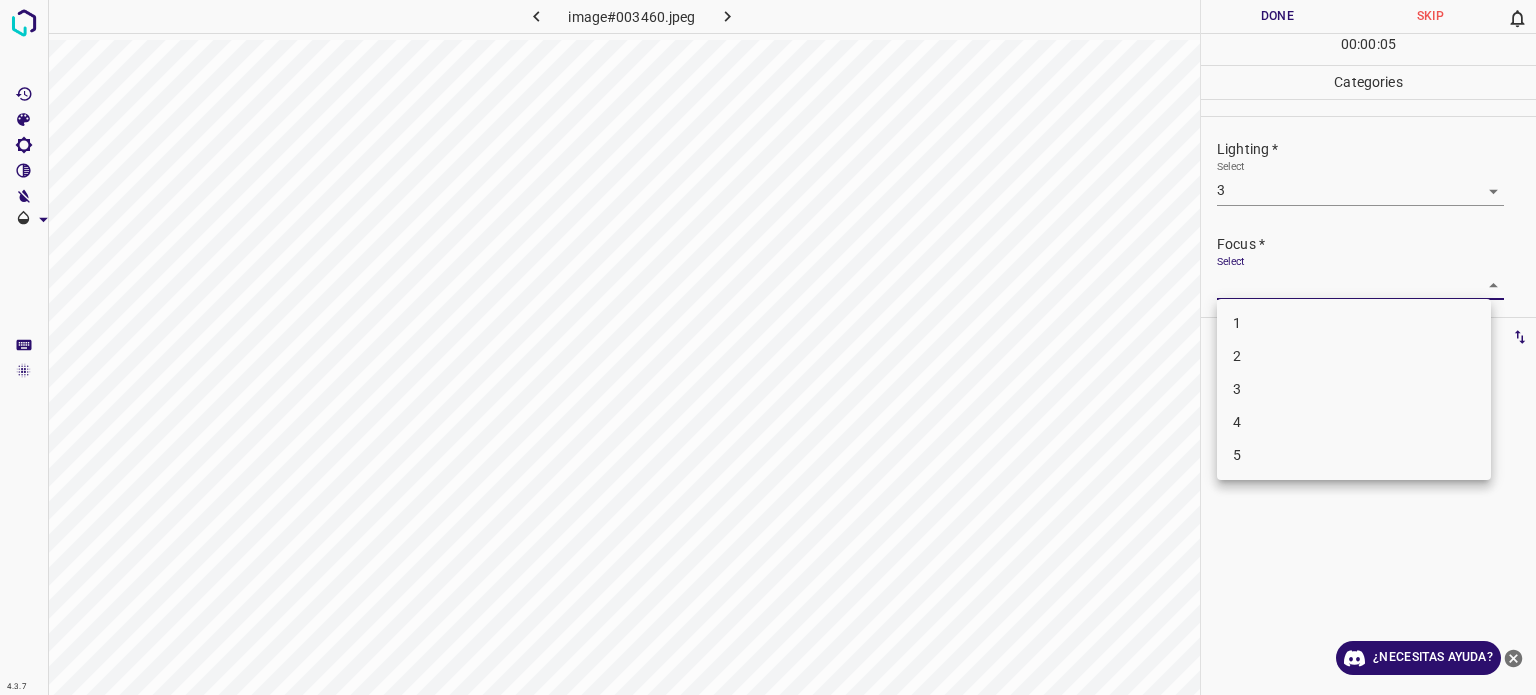 click on "4.3.7 image#003460.jpeg Done Skip 0 00   : 00   : 05   Categories Lighting *  Select 3 3 Focus *  Select ​ Overall *  Select ​ Labels   0 Categories 1 Lighting 2 Focus 3 Overall Tools Space Change between modes (Draw & Edit) I Auto labeling R Restore zoom M Zoom in N Zoom out Delete Delete selecte label Filters Z Restore filters X Saturation filter C Brightness filter V Contrast filter B Gray scale filter General O Download ¿Necesitas ayuda? - Texto - Esconder - Borrar Texto original Valora esta traducción Tu opinión servirá para ayudar a mejorar el Traductor de Google 1 2 3 4 5" at bounding box center [768, 347] 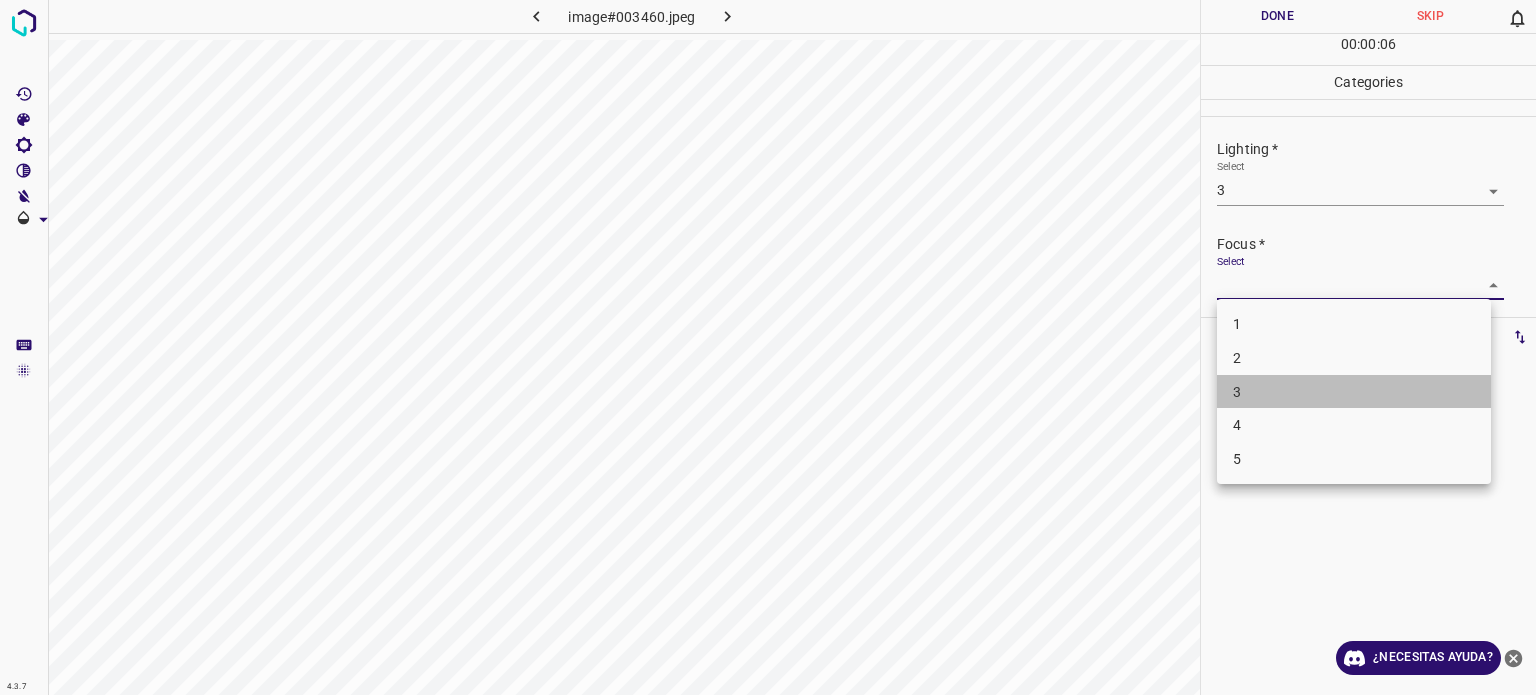 click on "3" at bounding box center (1354, 392) 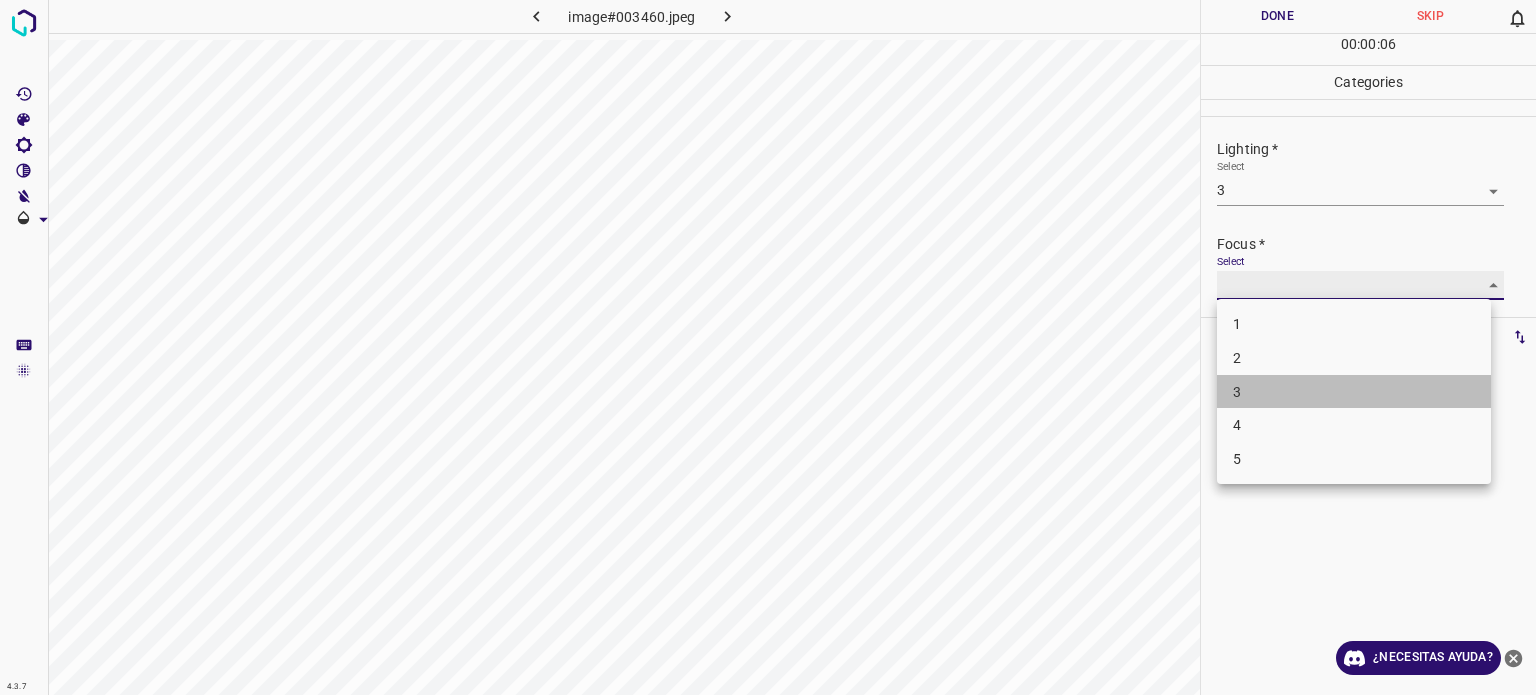 type on "3" 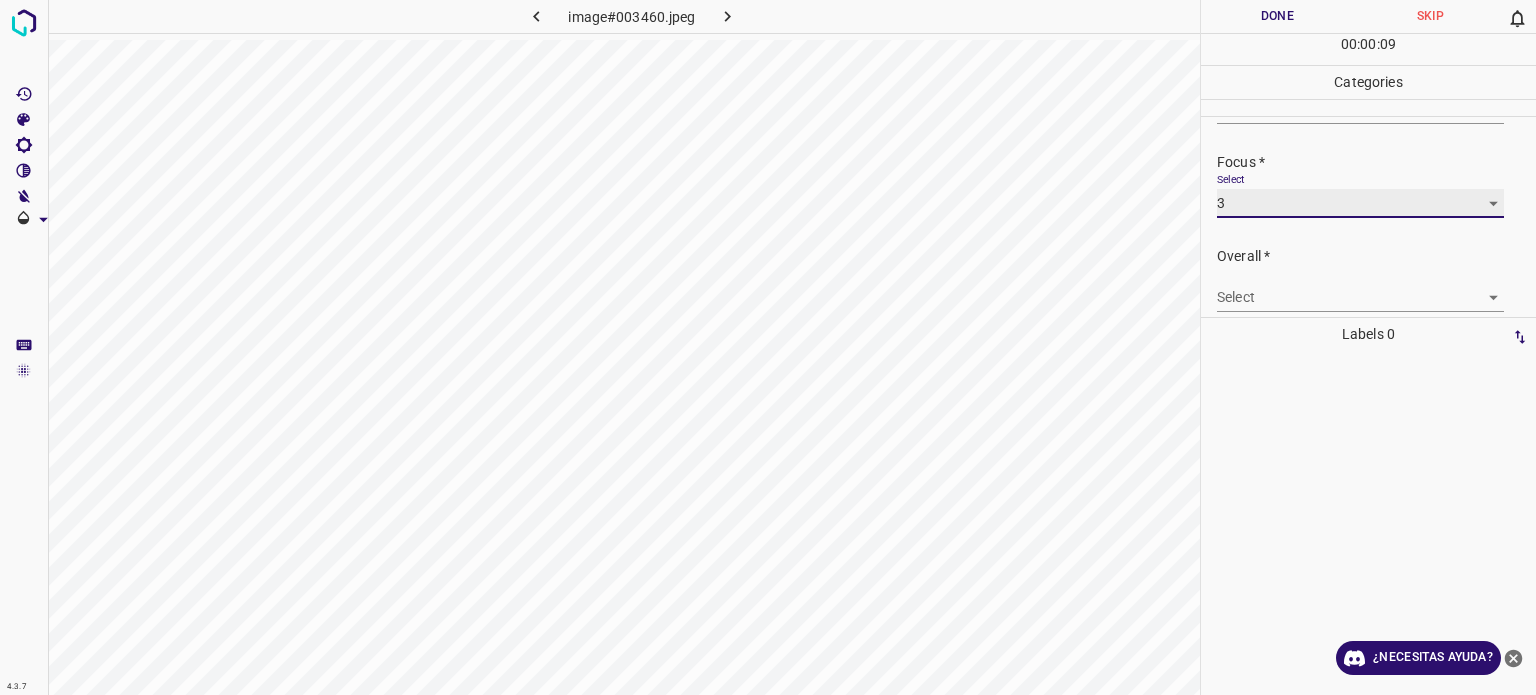scroll, scrollTop: 98, scrollLeft: 0, axis: vertical 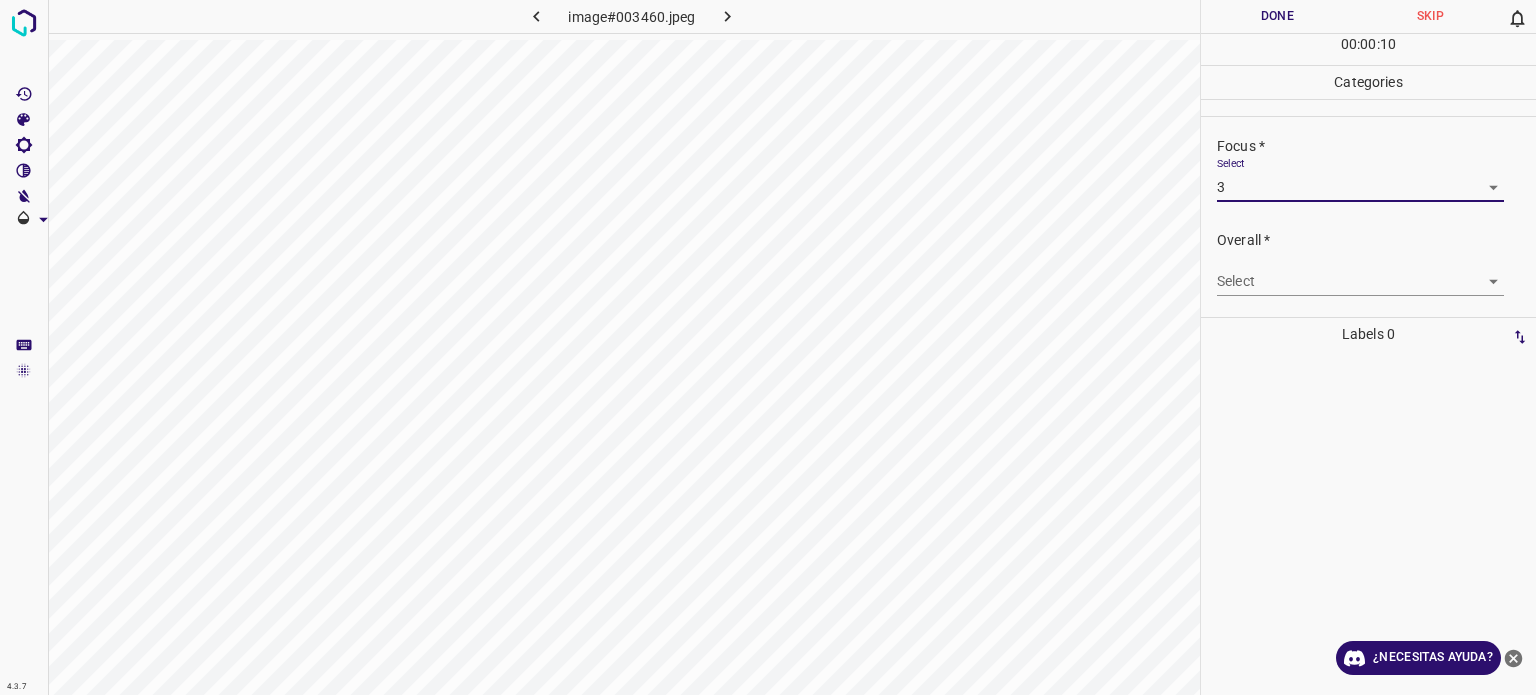 click on "4.3.7 image#003460.jpeg Done Skip 0 00   : 00   : 10   Categories Lighting *  Select 3 3 Focus *  Select 3 3 Overall *  Select ​ Labels   0 Categories 1 Lighting 2 Focus 3 Overall Tools Space Change between modes (Draw & Edit) I Auto labeling R Restore zoom M Zoom in N Zoom out Delete Delete selecte label Filters Z Restore filters X Saturation filter C Brightness filter V Contrast filter B Gray scale filter General O Download ¿Necesitas ayuda? - Texto - Esconder - Borrar Texto original Valora esta traducción Tu opinión servirá para ayudar a mejorar el Traductor de Google" at bounding box center (768, 347) 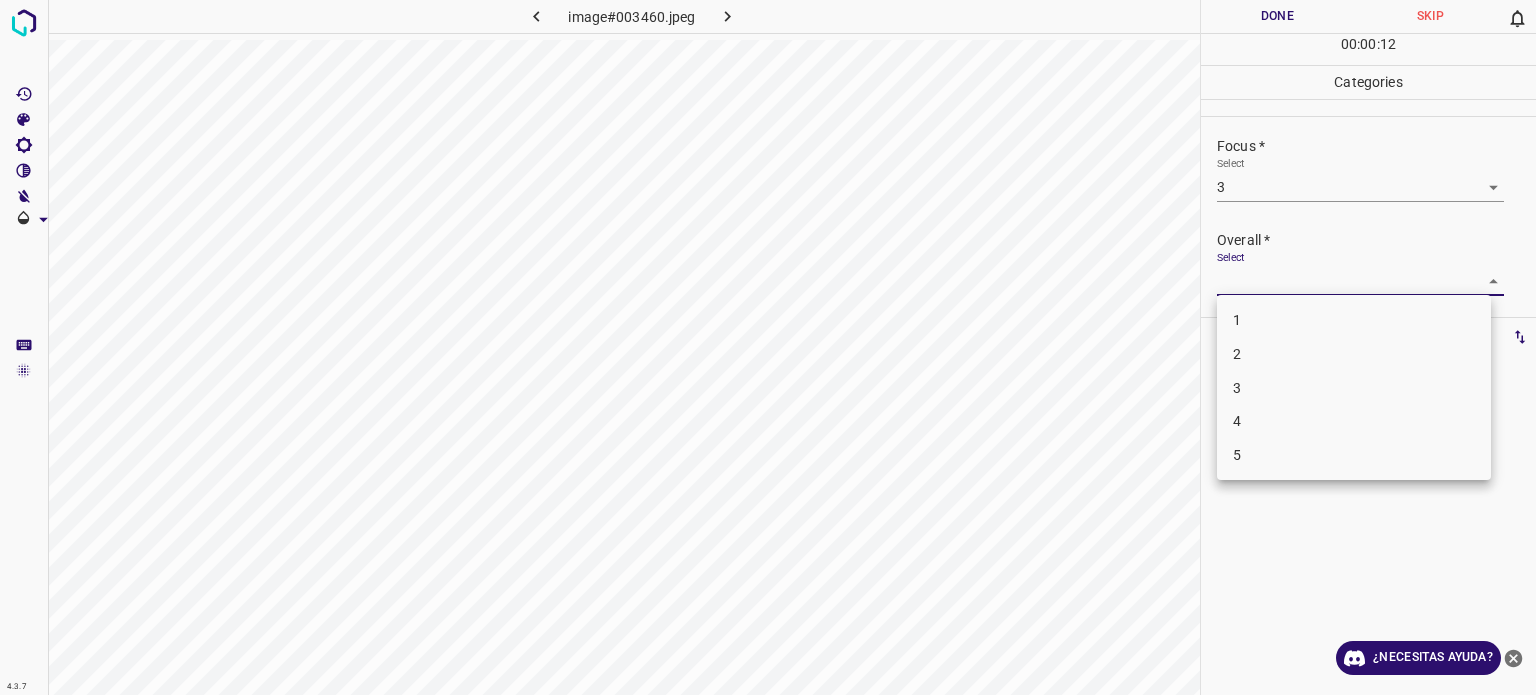 click on "3" at bounding box center (1354, 388) 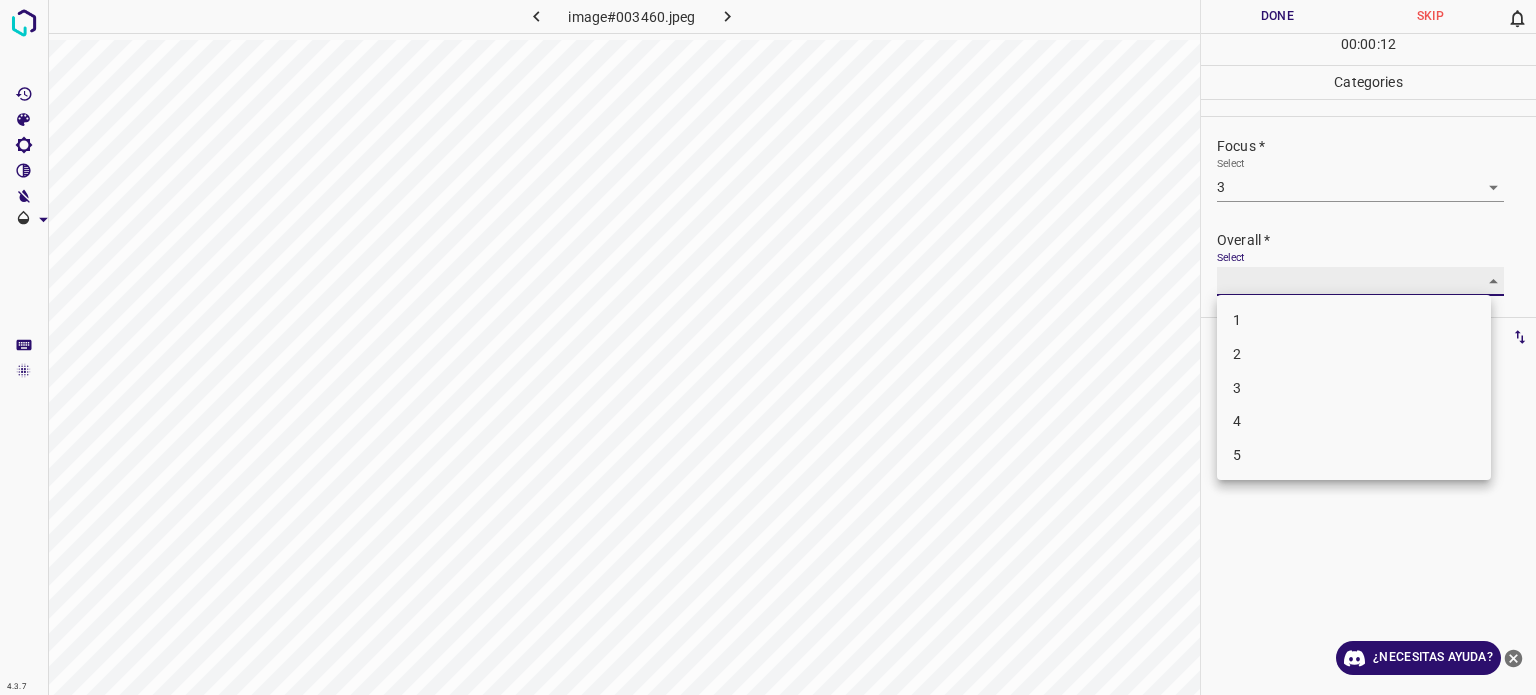 type on "3" 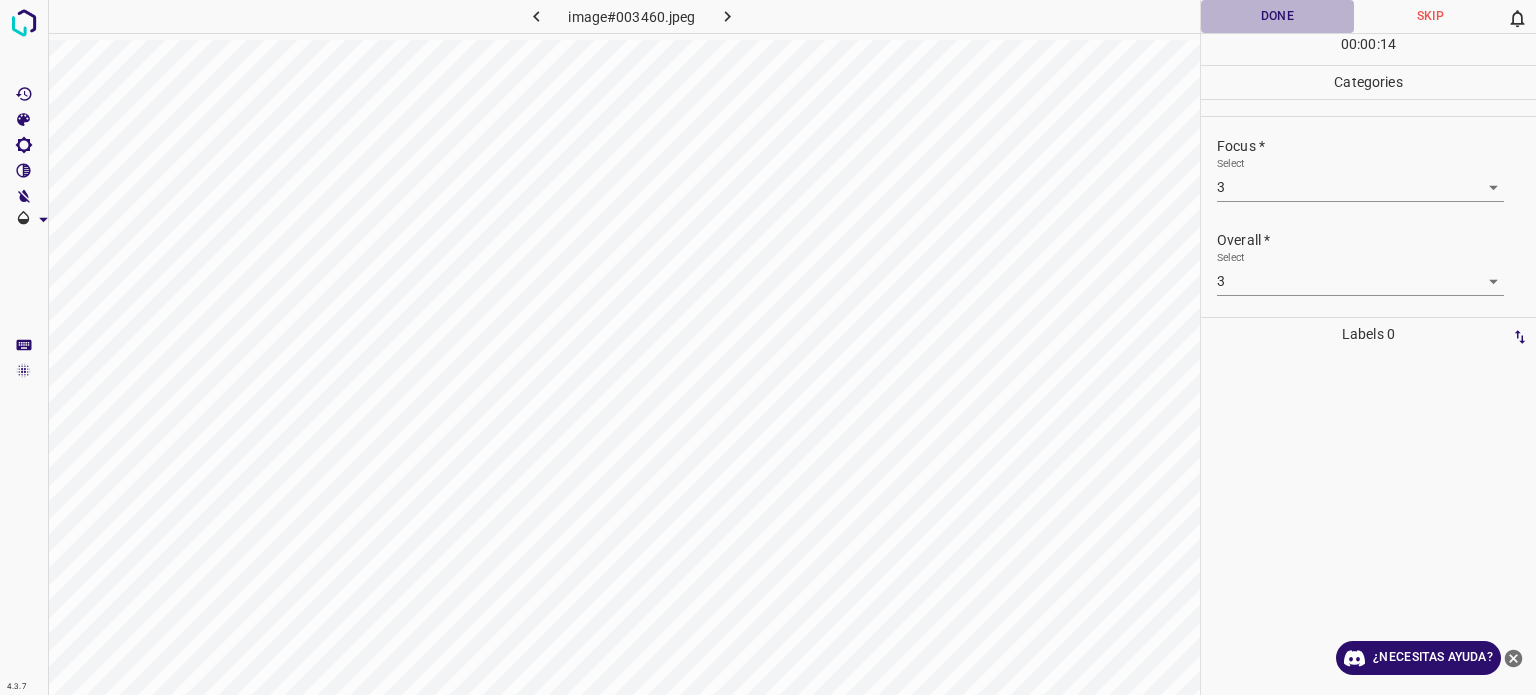 click on "Done" at bounding box center [1277, 16] 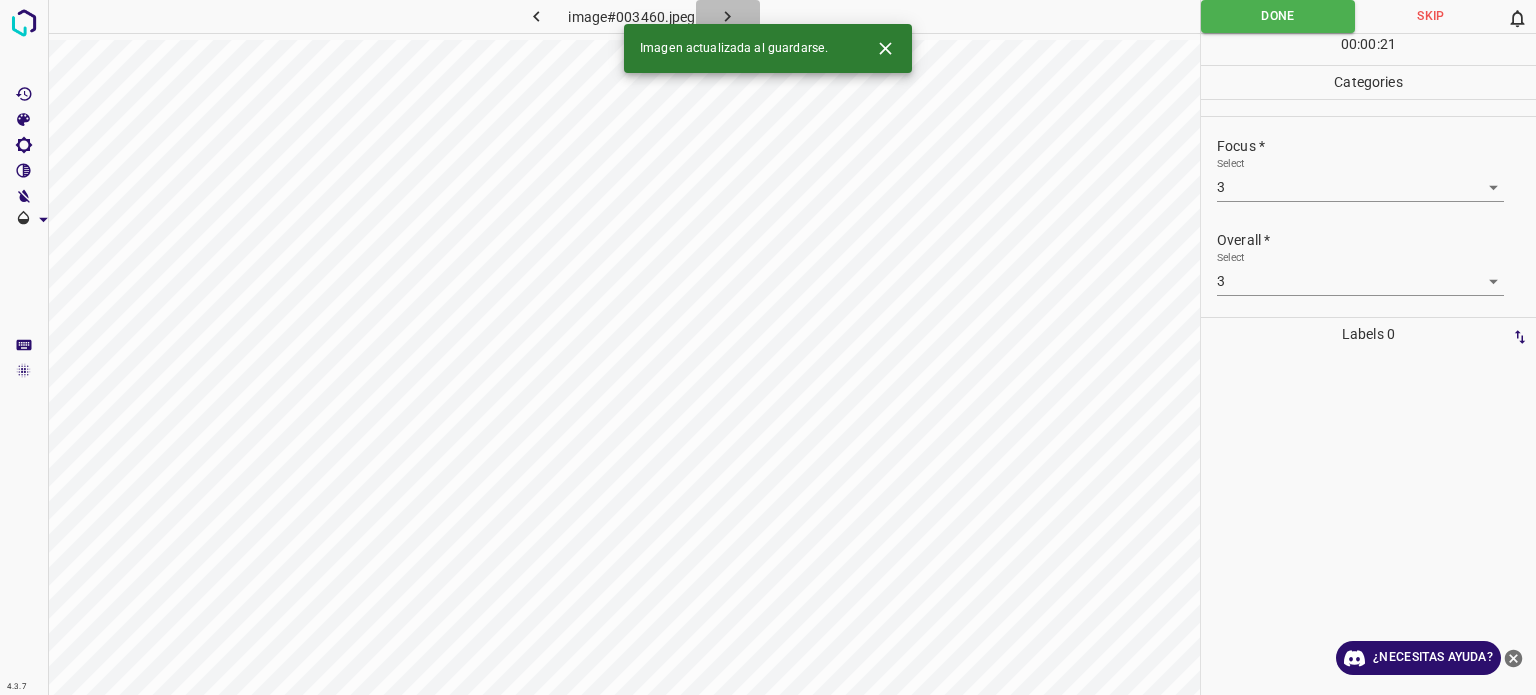 click 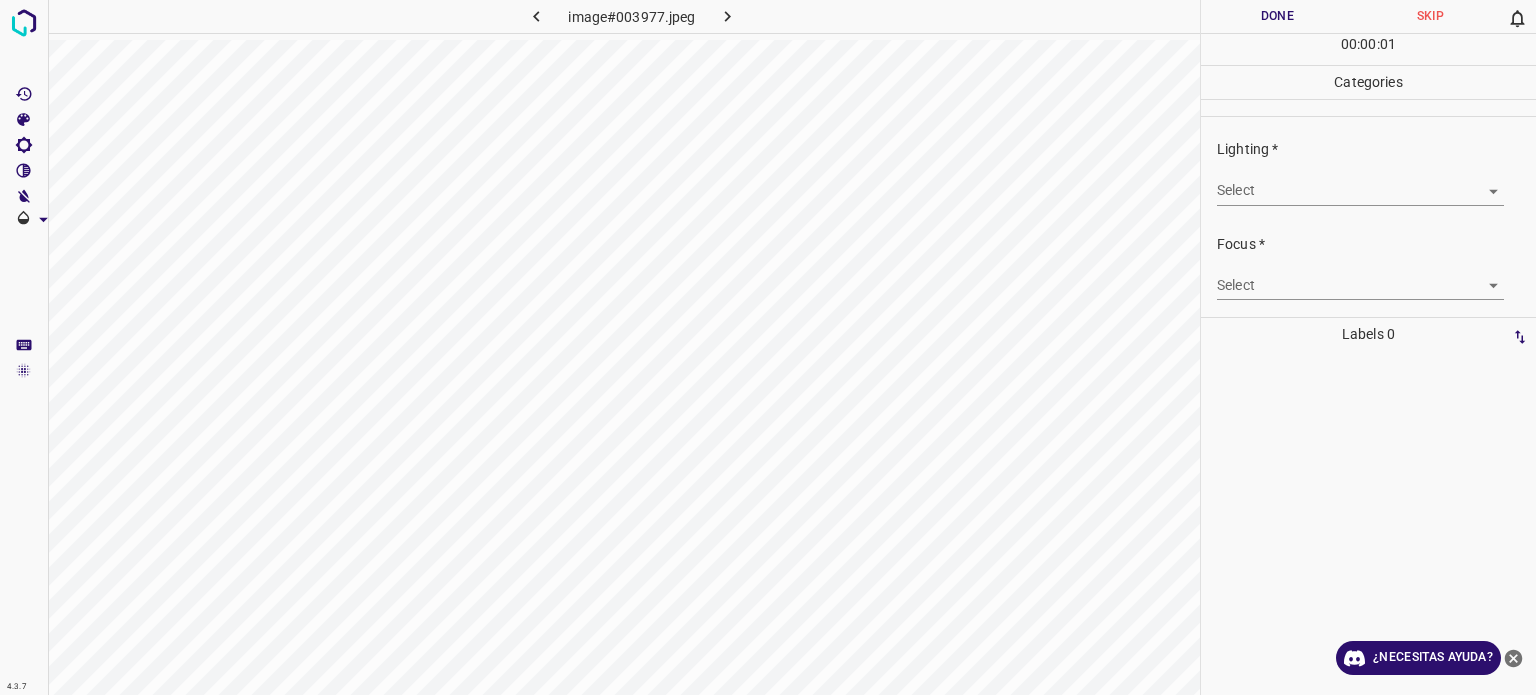 click on "4.3.7 image#003977.jpeg Done Skip 0 00   : 00   : 01   Categories Lighting *  Select ​ Focus *  Select ​ Overall *  Select ​ Labels   0 Categories 1 Lighting 2 Focus 3 Overall Tools Space Change between modes (Draw & Edit) I Auto labeling R Restore zoom M Zoom in N Zoom out Delete Delete selecte label Filters Z Restore filters X Saturation filter C Brightness filter V Contrast filter B Gray scale filter General O Download ¿Necesitas ayuda? - Texto - Esconder - Borrar Texto original Valora esta traducción Tu opinión servirá para ayudar a mejorar el Traductor de Google" at bounding box center (768, 347) 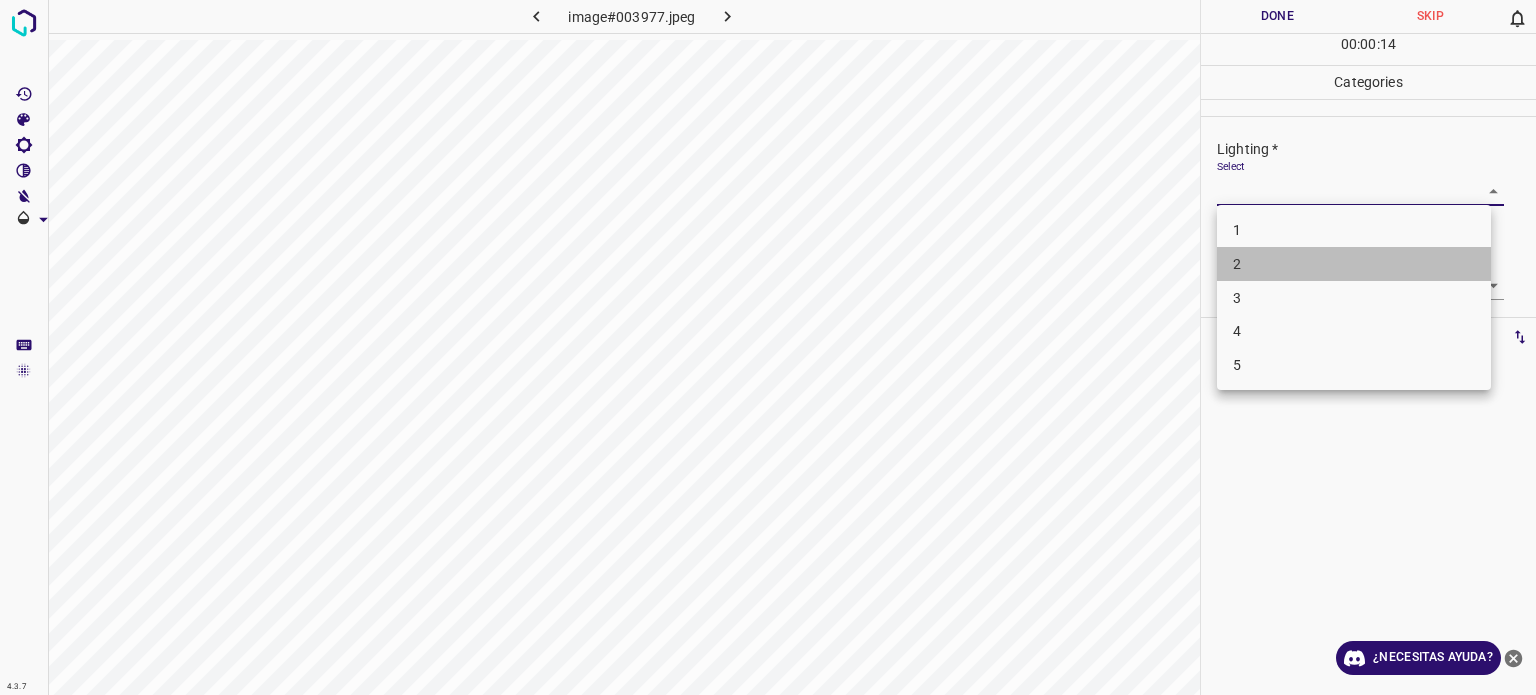 click on "2" at bounding box center (1354, 264) 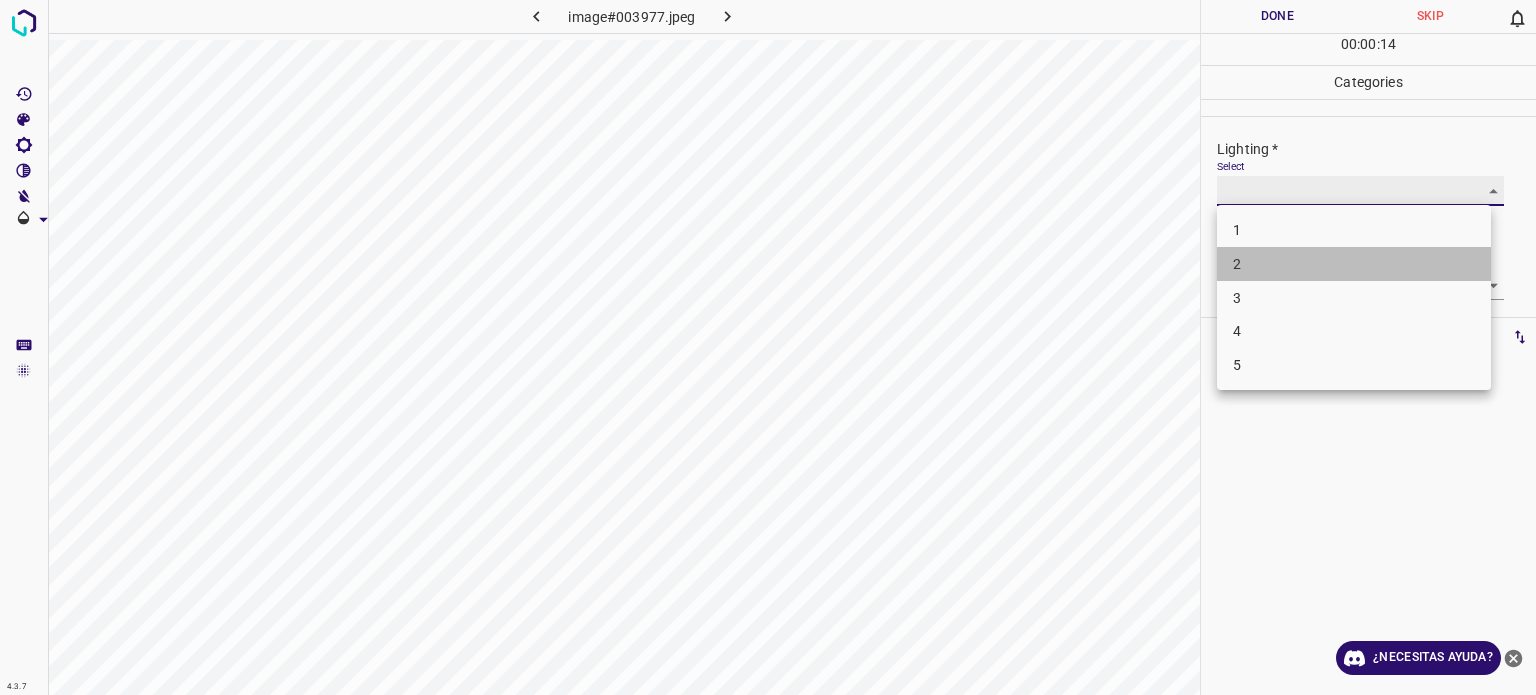 type on "2" 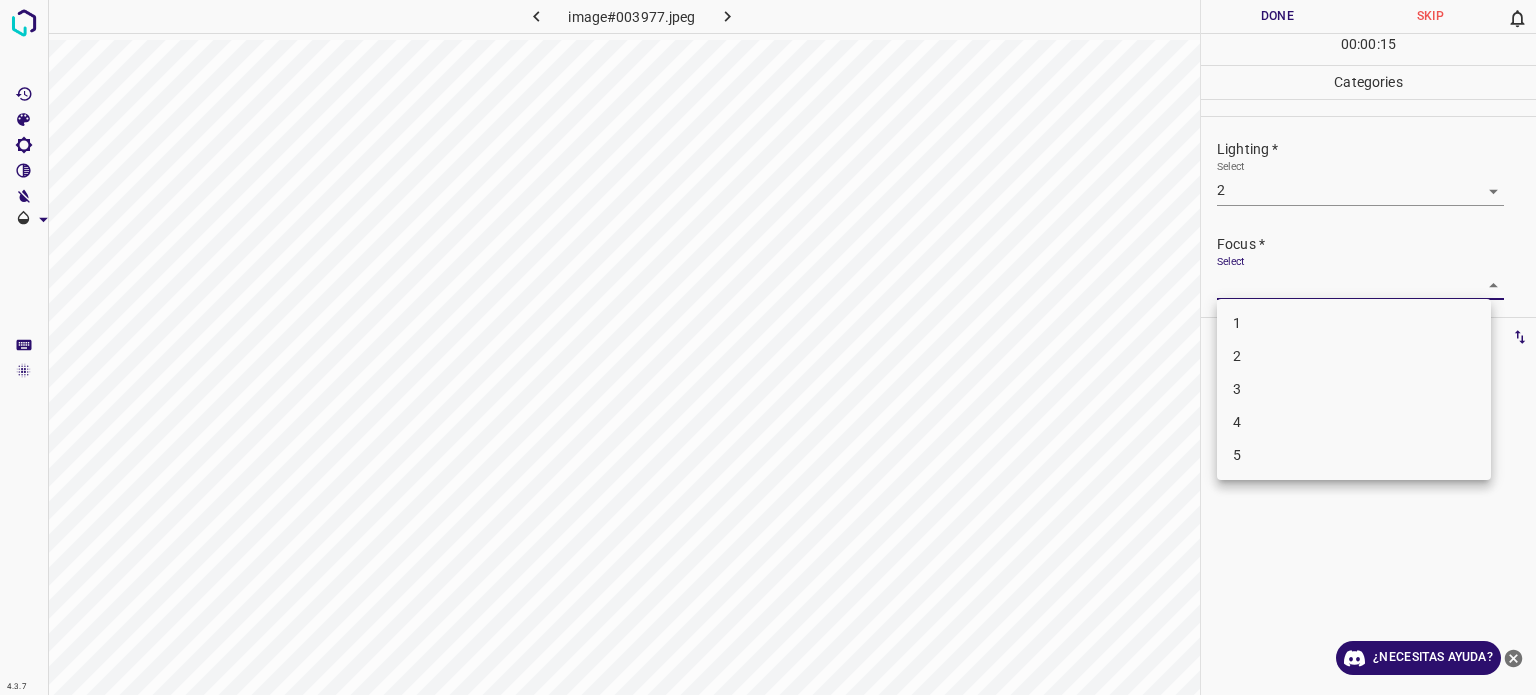 click on "4.3.7 image#003977.jpeg Done Skip 0 00   : 00   : 15   Categories Lighting *  Select 2 2 Focus *  Select ​ Overall *  Select ​ Labels   0 Categories 1 Lighting 2 Focus 3 Overall Tools Space Change between modes (Draw & Edit) I Auto labeling R Restore zoom M Zoom in N Zoom out Delete Delete selecte label Filters Z Restore filters X Saturation filter C Brightness filter V Contrast filter B Gray scale filter General O Download ¿Necesitas ayuda? - Texto - Esconder - Borrar Texto original Valora esta traducción Tu opinión servirá para ayudar a mejorar el Traductor de Google 1 2 3 4 5" at bounding box center [768, 347] 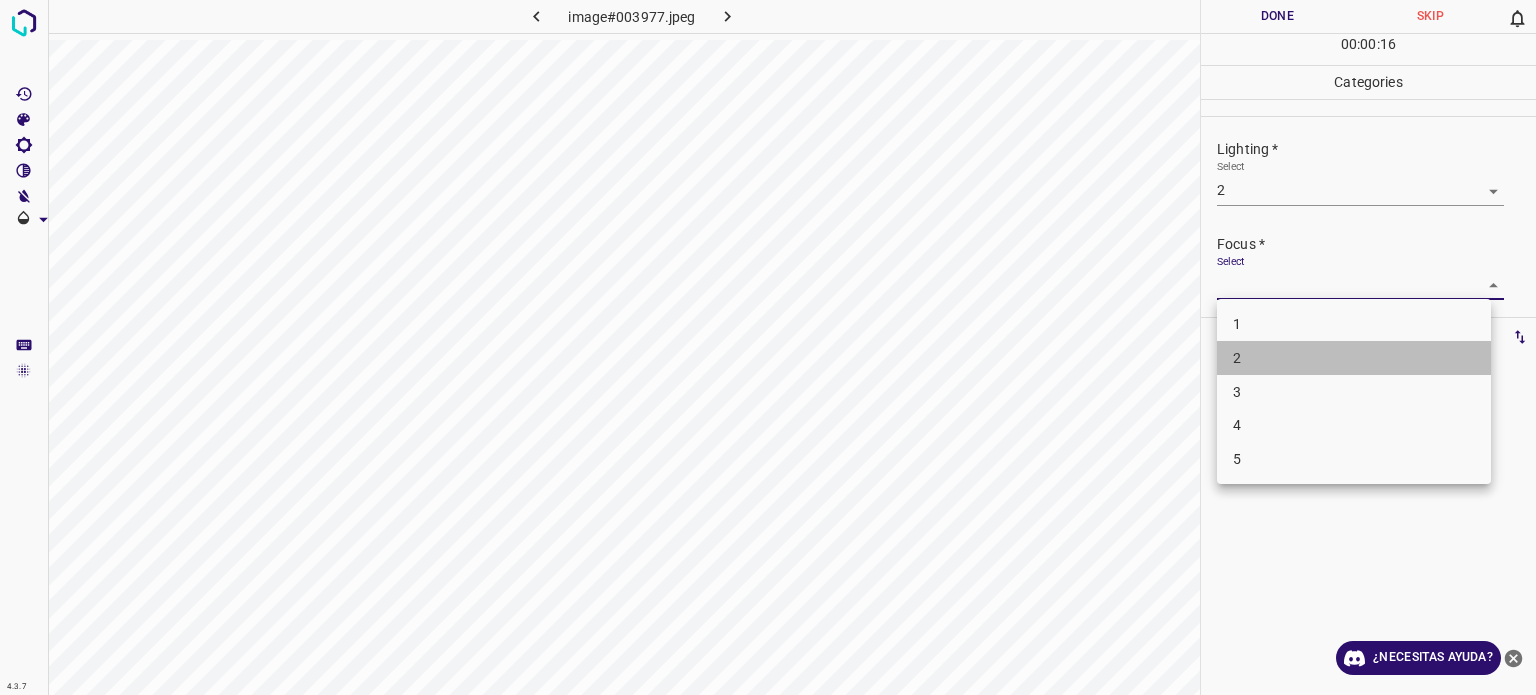 click on "2" at bounding box center (1354, 358) 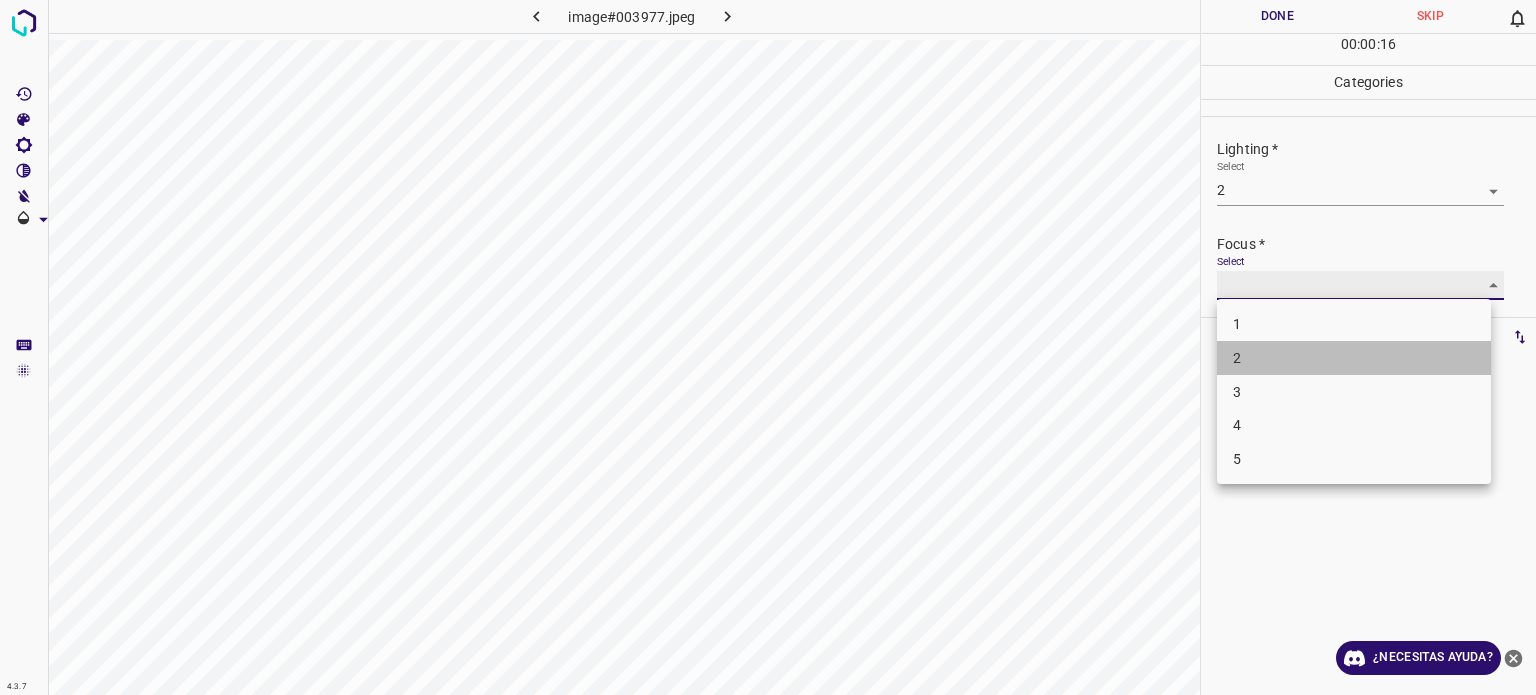type on "2" 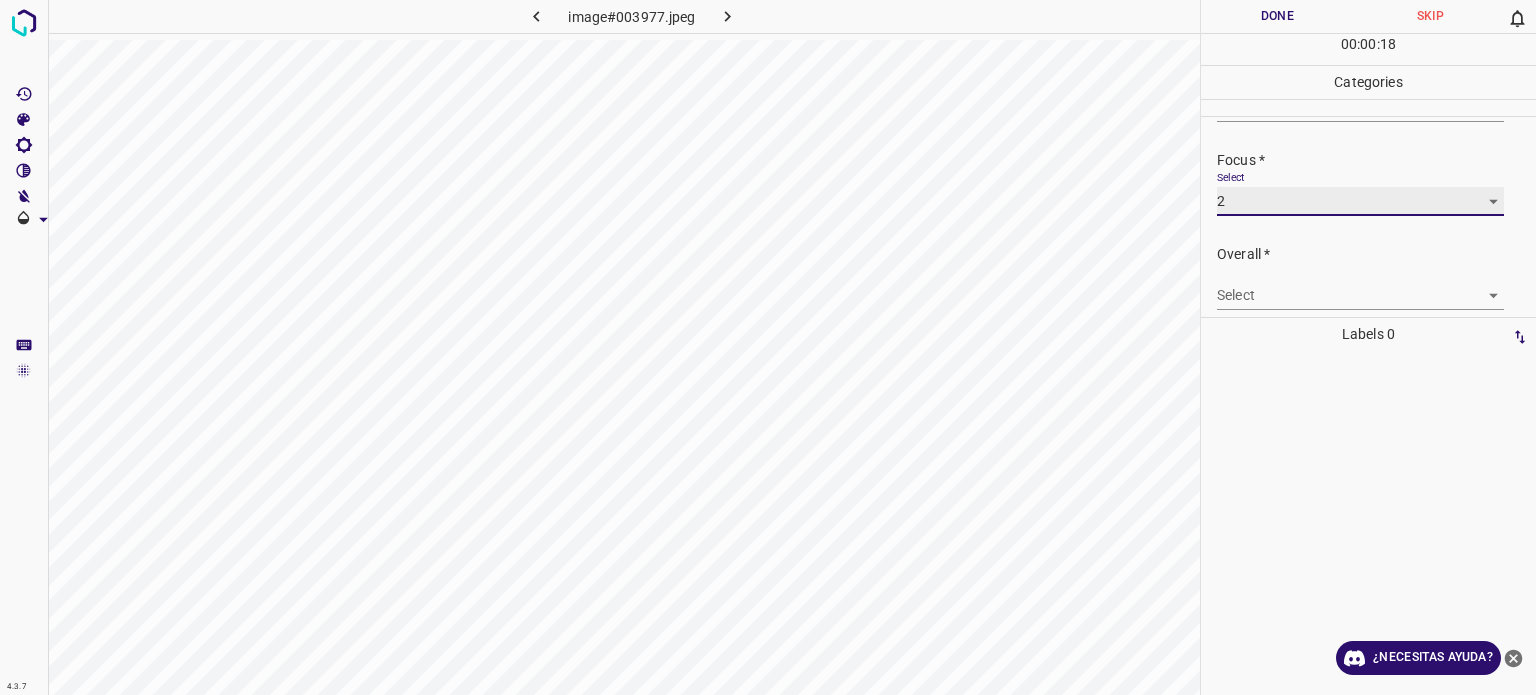 scroll, scrollTop: 98, scrollLeft: 0, axis: vertical 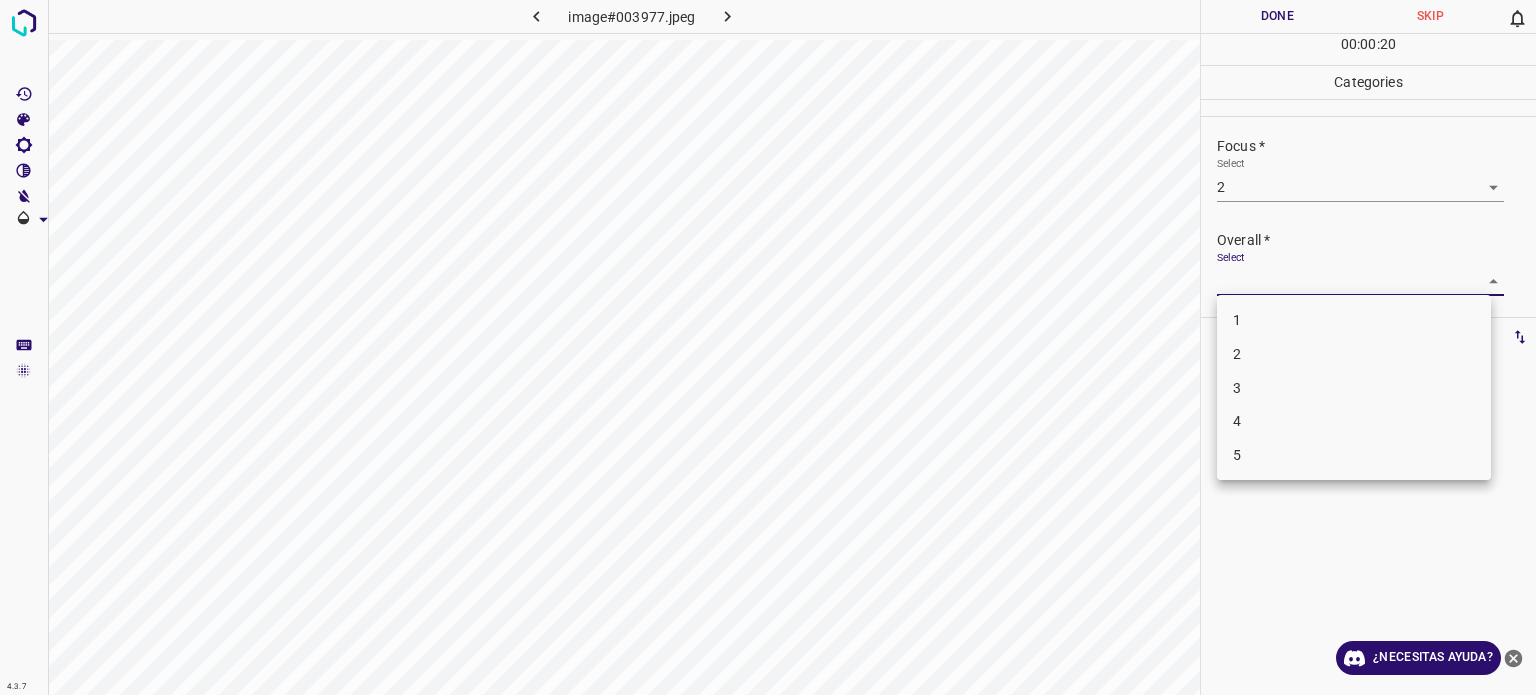 click on "4.3.7 image#003977.jpeg Done Skip 0 00   : 00   : 20   Categories Lighting *  Select 2 2 Focus *  Select 2 2 Overall *  Select ​ Labels   0 Categories 1 Lighting 2 Focus 3 Overall Tools Space Change between modes (Draw & Edit) I Auto labeling R Restore zoom M Zoom in N Zoom out Delete Delete selecte label Filters Z Restore filters X Saturation filter C Brightness filter V Contrast filter B Gray scale filter General O Download ¿Necesitas ayuda? - Texto - Esconder - Borrar Texto original Valora esta traducción Tu opinión servirá para ayudar a mejorar el Traductor de Google 1 2 3 4 5" at bounding box center (768, 347) 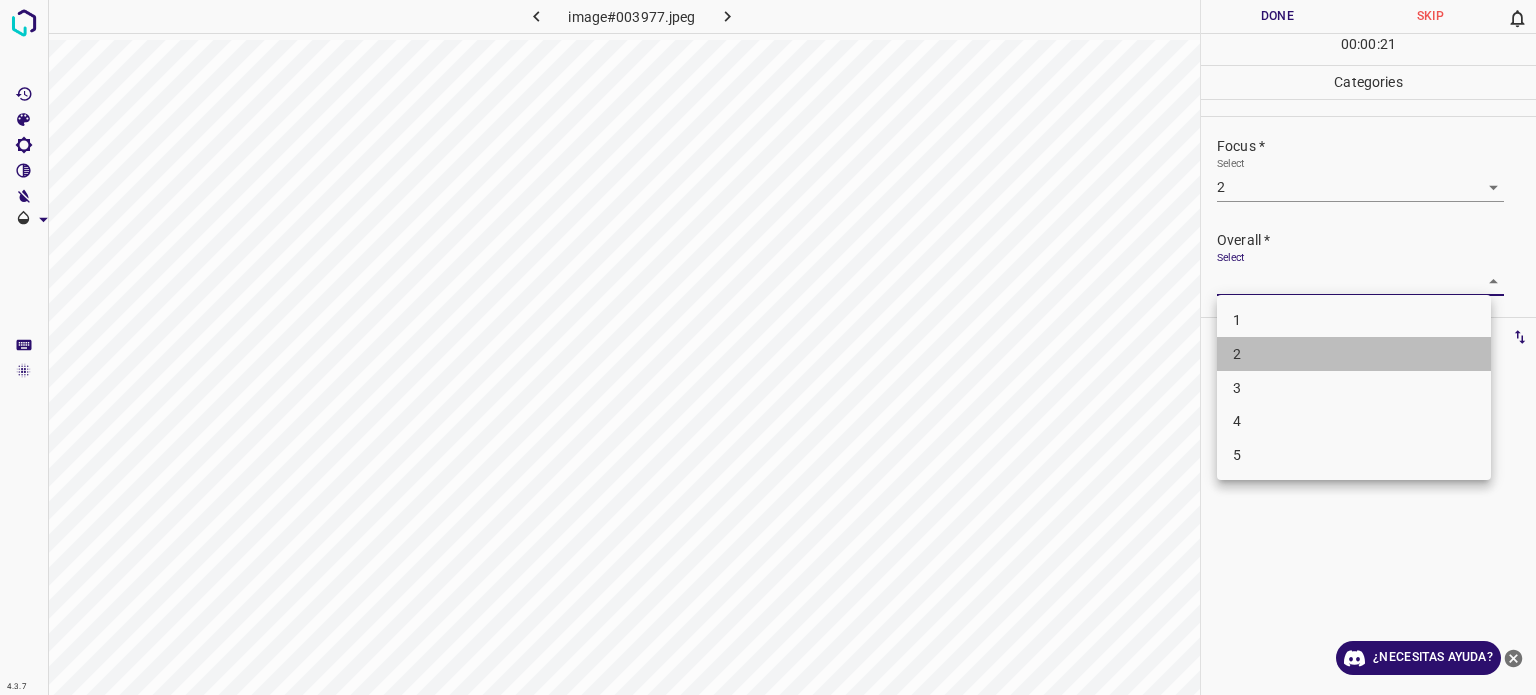click on "2" at bounding box center [1354, 354] 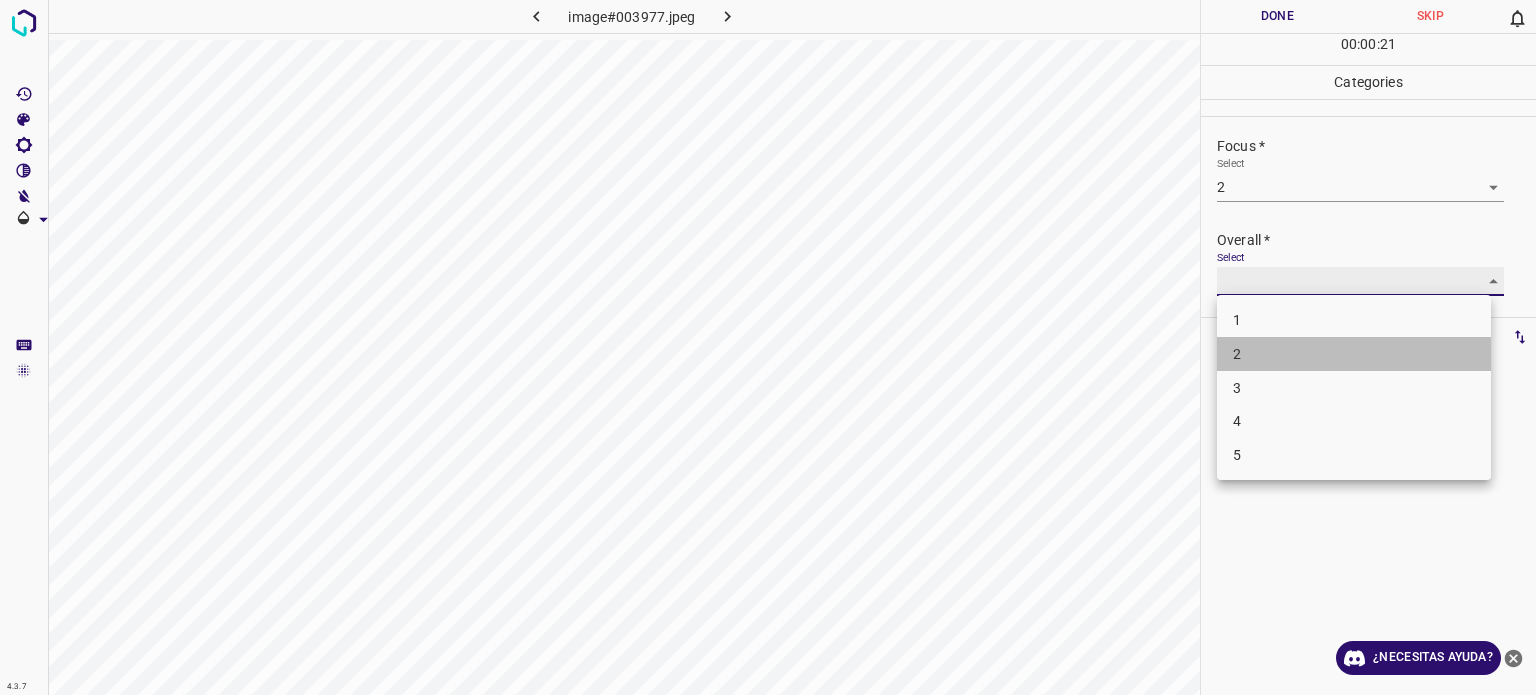 type on "2" 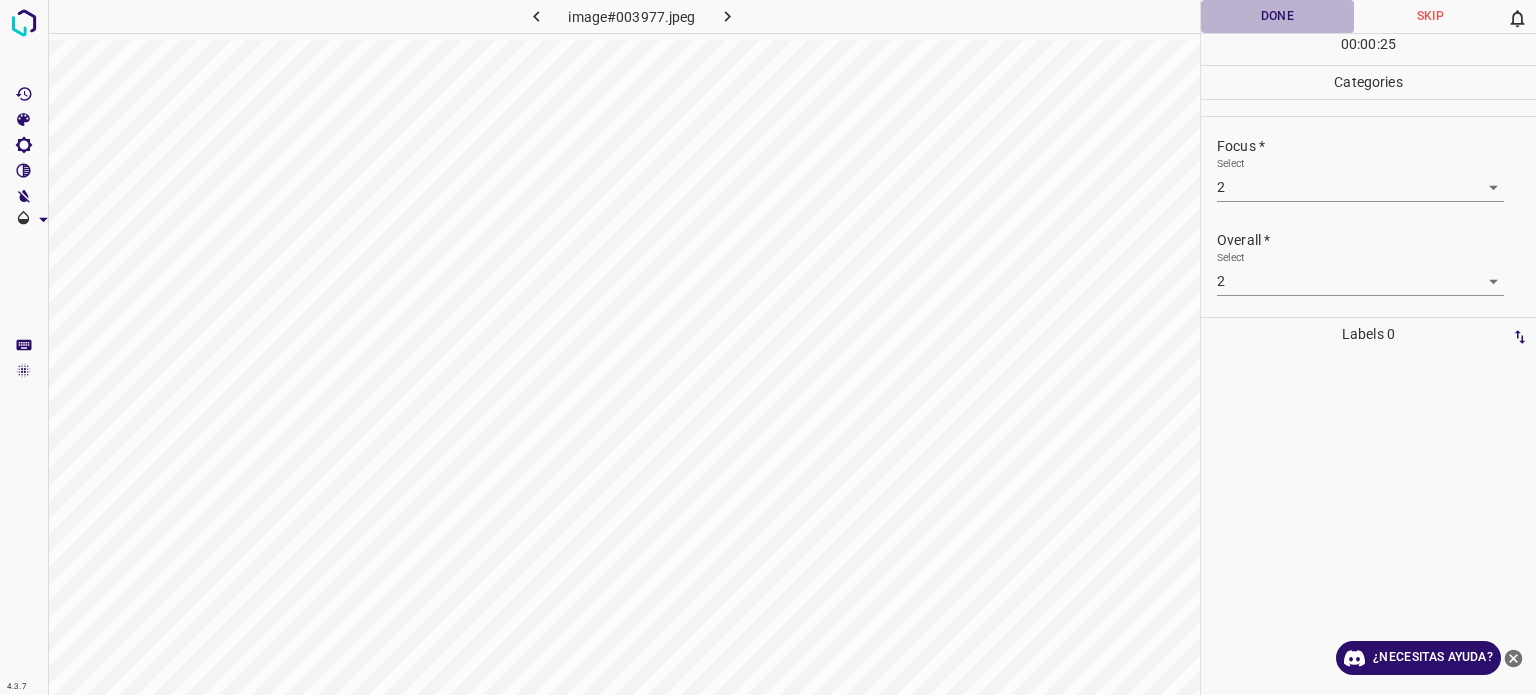 click on "Done" at bounding box center [1277, 16] 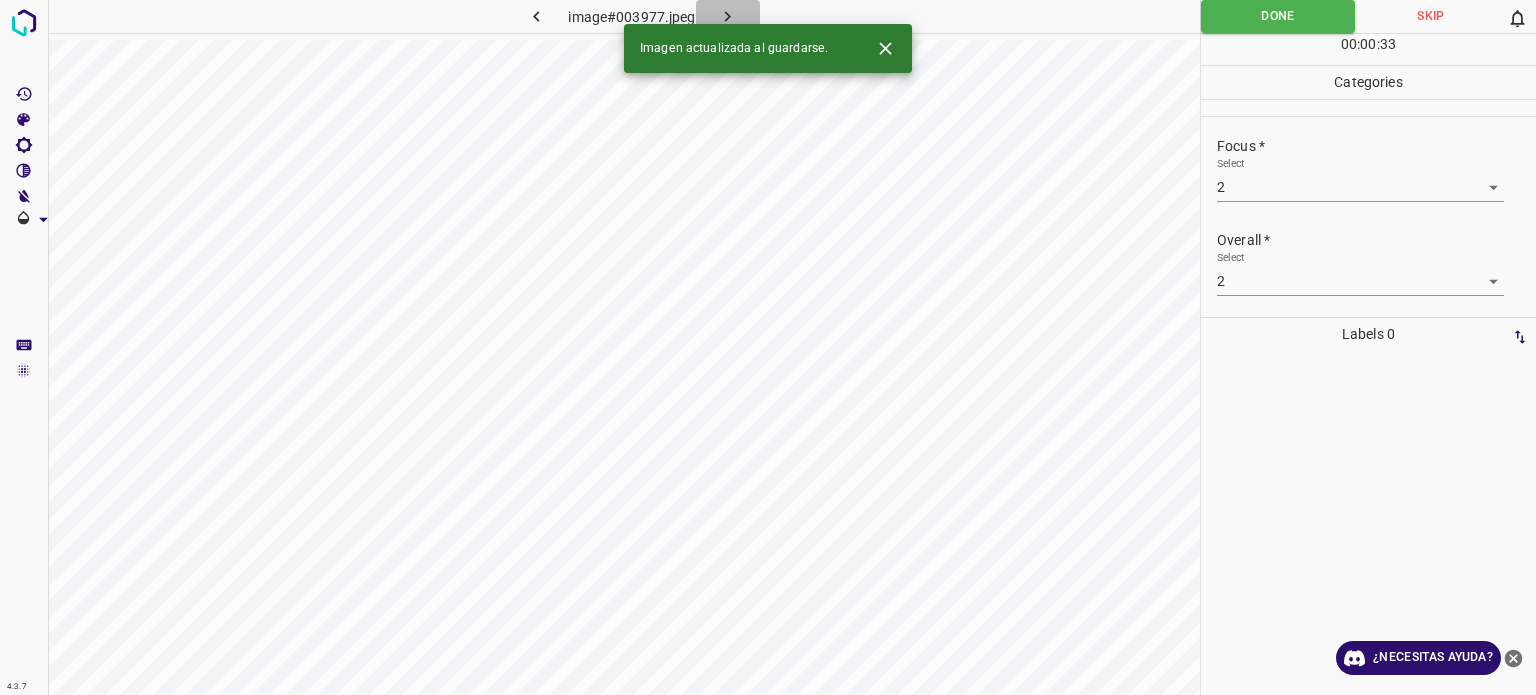 click at bounding box center [728, 16] 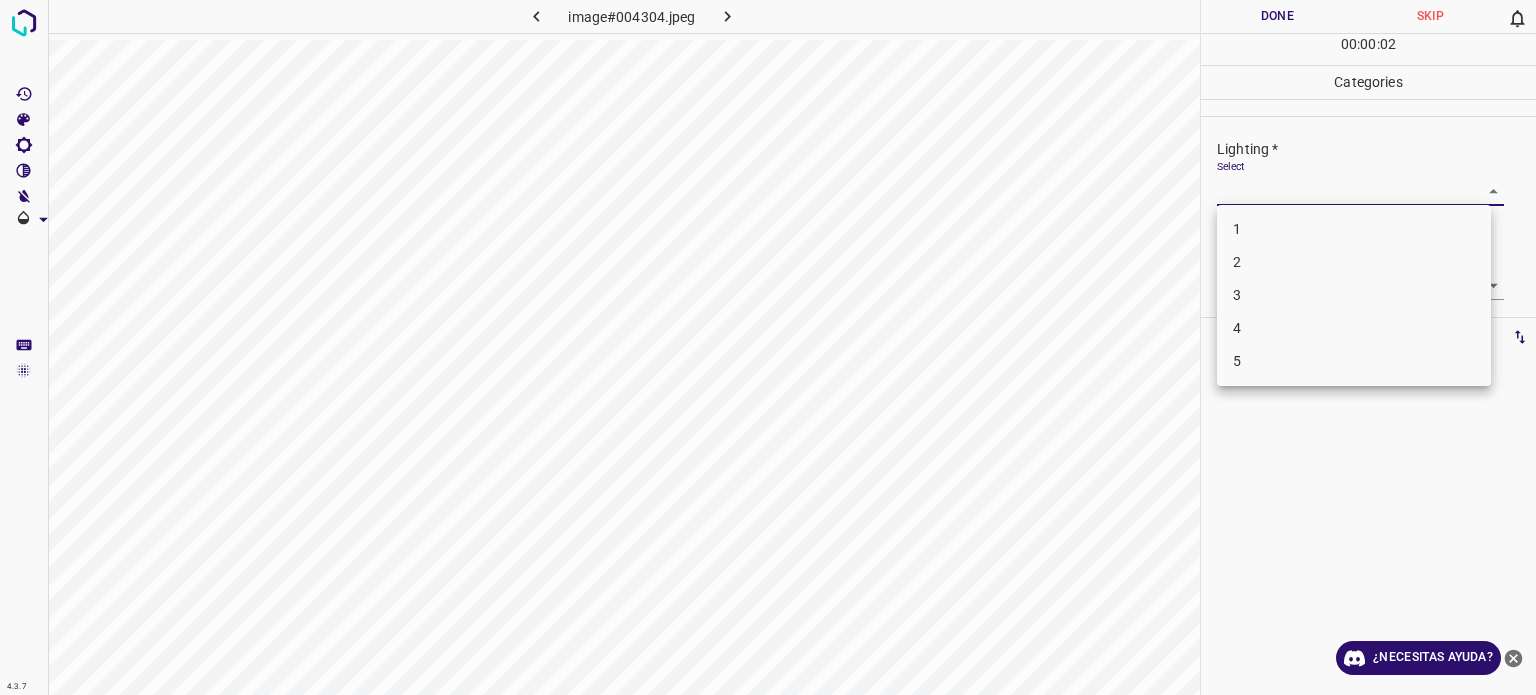 click on "4.3.7 image#004304.jpeg Done Skip 0 00   : 00   : 02   Categories Lighting *  Select ​ Focus *  Select ​ Overall *  Select ​ Labels   0 Categories 1 Lighting 2 Focus 3 Overall Tools Space Change between modes (Draw & Edit) I Auto labeling R Restore zoom M Zoom in N Zoom out Delete Delete selecte label Filters Z Restore filters X Saturation filter C Brightness filter V Contrast filter B Gray scale filter General O Download ¿Necesitas ayuda? - Texto - Esconder - Borrar Texto original Valora esta traducción Tu opinión servirá para ayudar a mejorar el Traductor de Google 1 2 3 4 5" at bounding box center (768, 347) 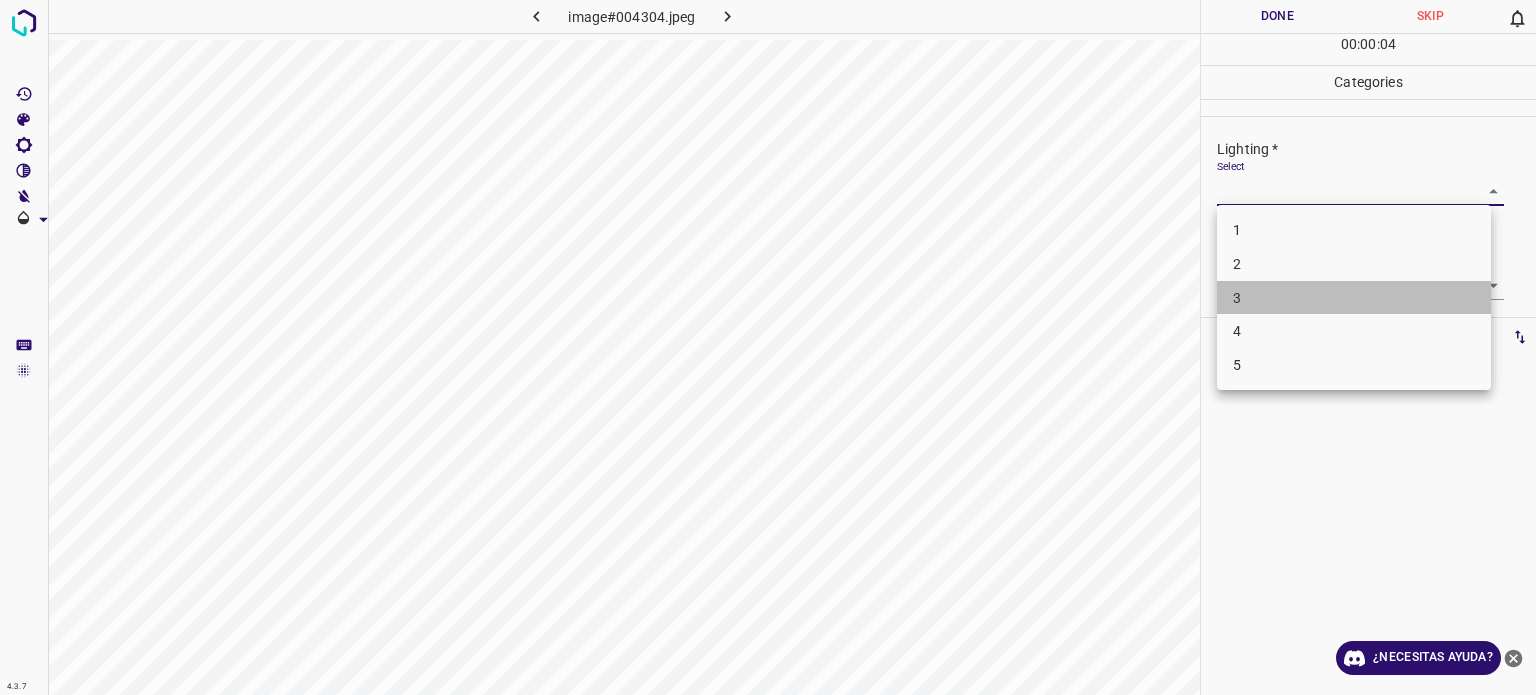 click on "3" at bounding box center (1237, 297) 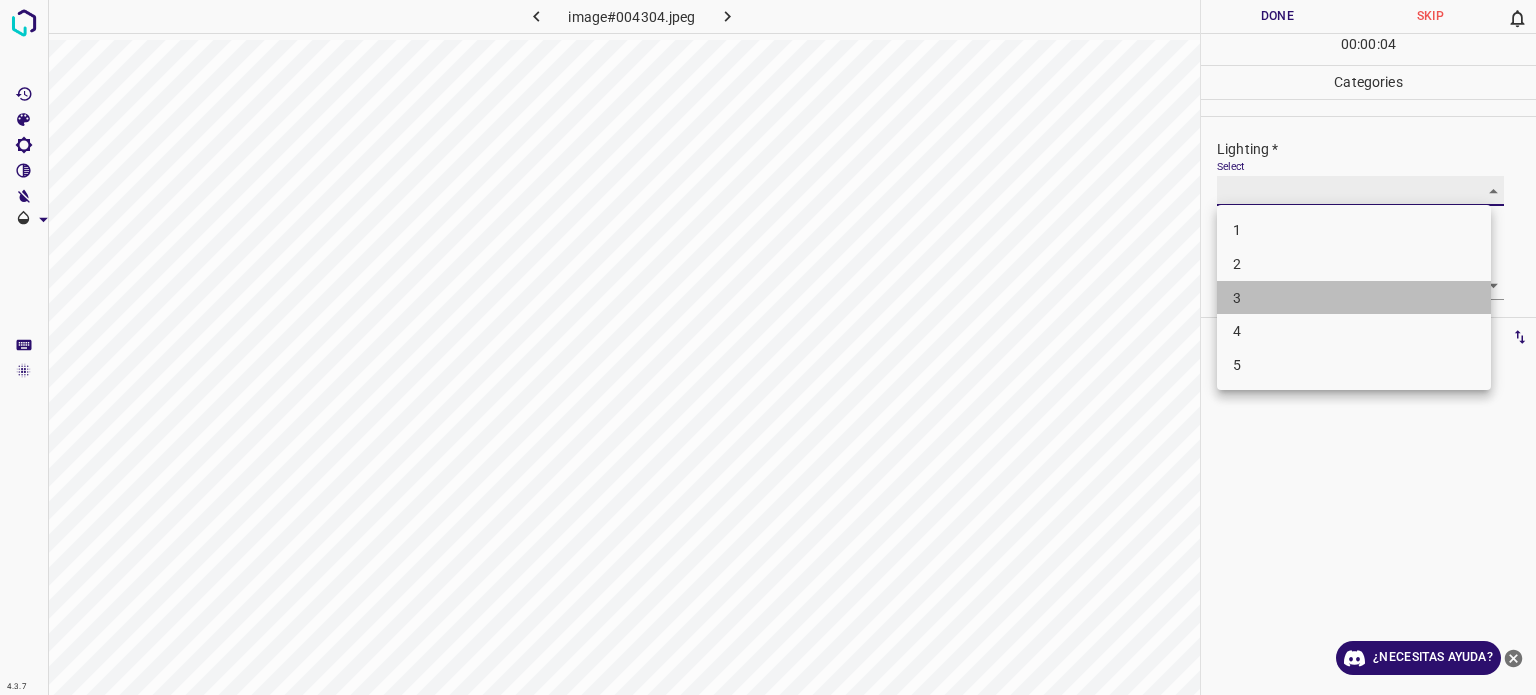 type on "3" 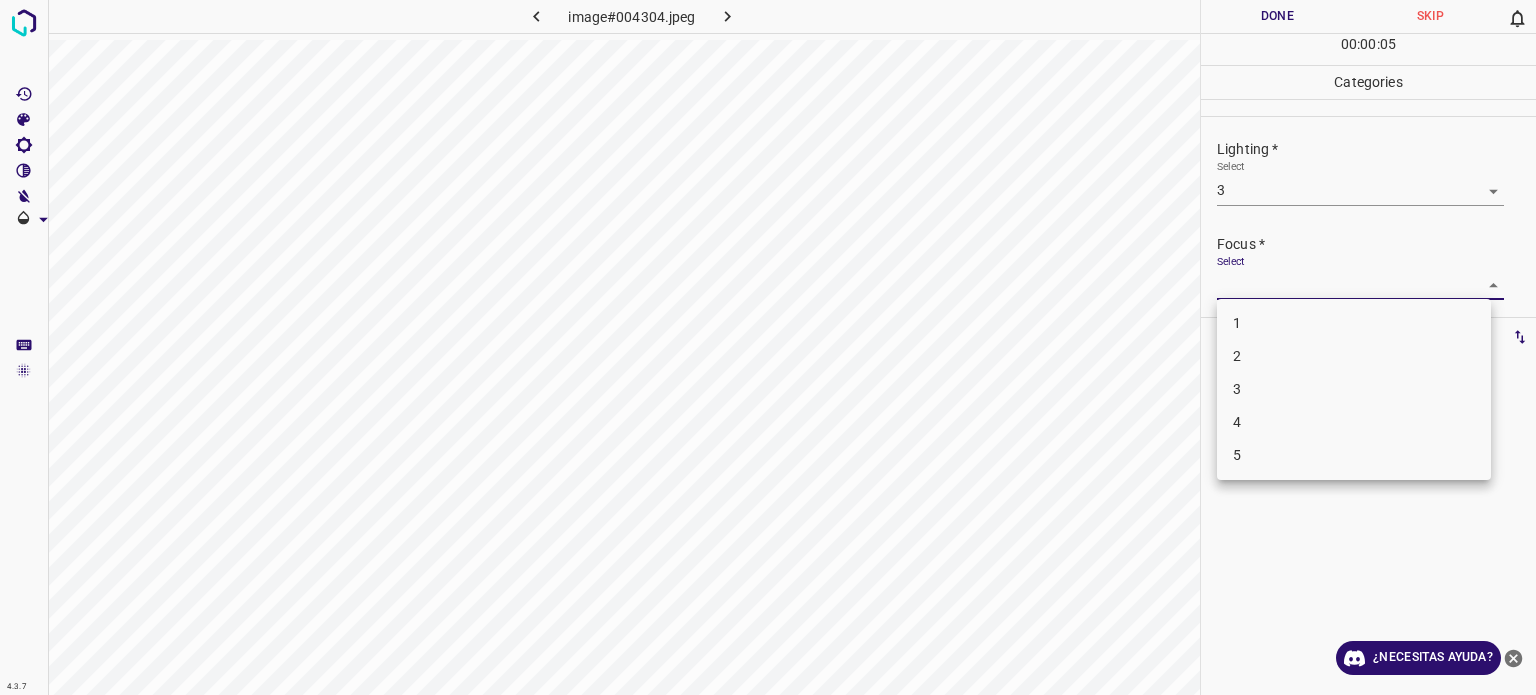 click on "4.3.7 image#004304.jpeg Done Skip 0 00   : 00   : 05   Categories Lighting *  Select 3 3 Focus *  Select ​ Overall *  Select ​ Labels   0 Categories 1 Lighting 2 Focus 3 Overall Tools Space Change between modes (Draw & Edit) I Auto labeling R Restore zoom M Zoom in N Zoom out Delete Delete selecte label Filters Z Restore filters X Saturation filter C Brightness filter V Contrast filter B Gray scale filter General O Download ¿Necesitas ayuda? - Texto - Esconder - Borrar Texto original Valora esta traducción Tu opinión servirá para ayudar a mejorar el Traductor de Google 1 2 3 4 5" at bounding box center (768, 347) 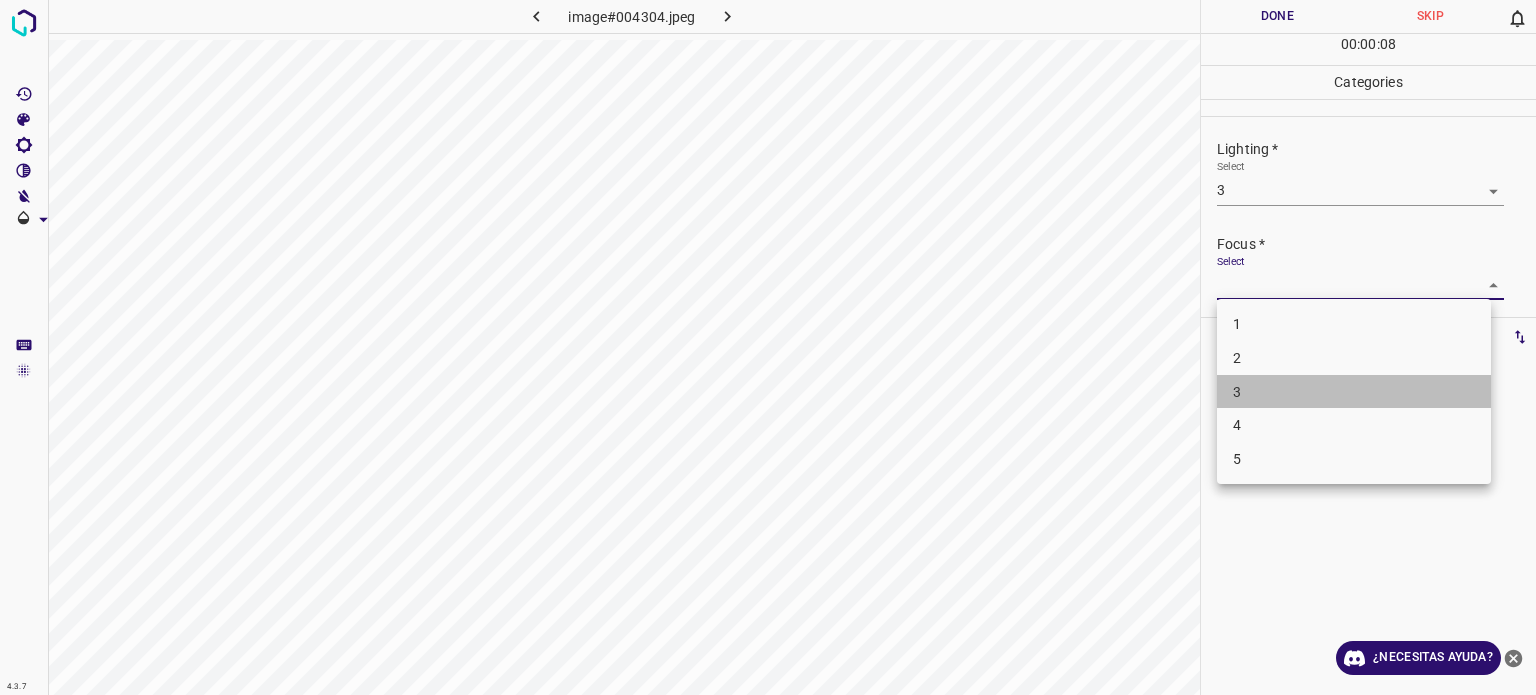 click on "3" at bounding box center (1354, 392) 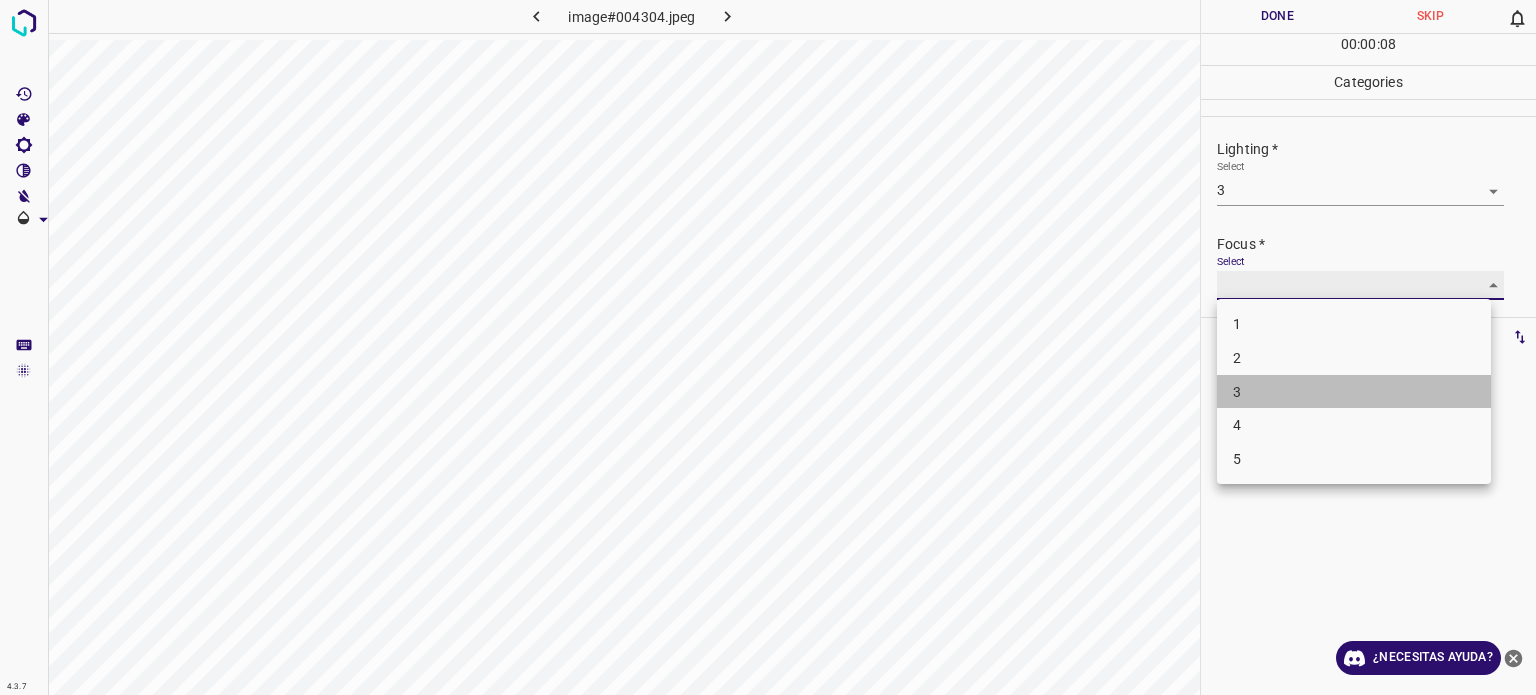 type on "3" 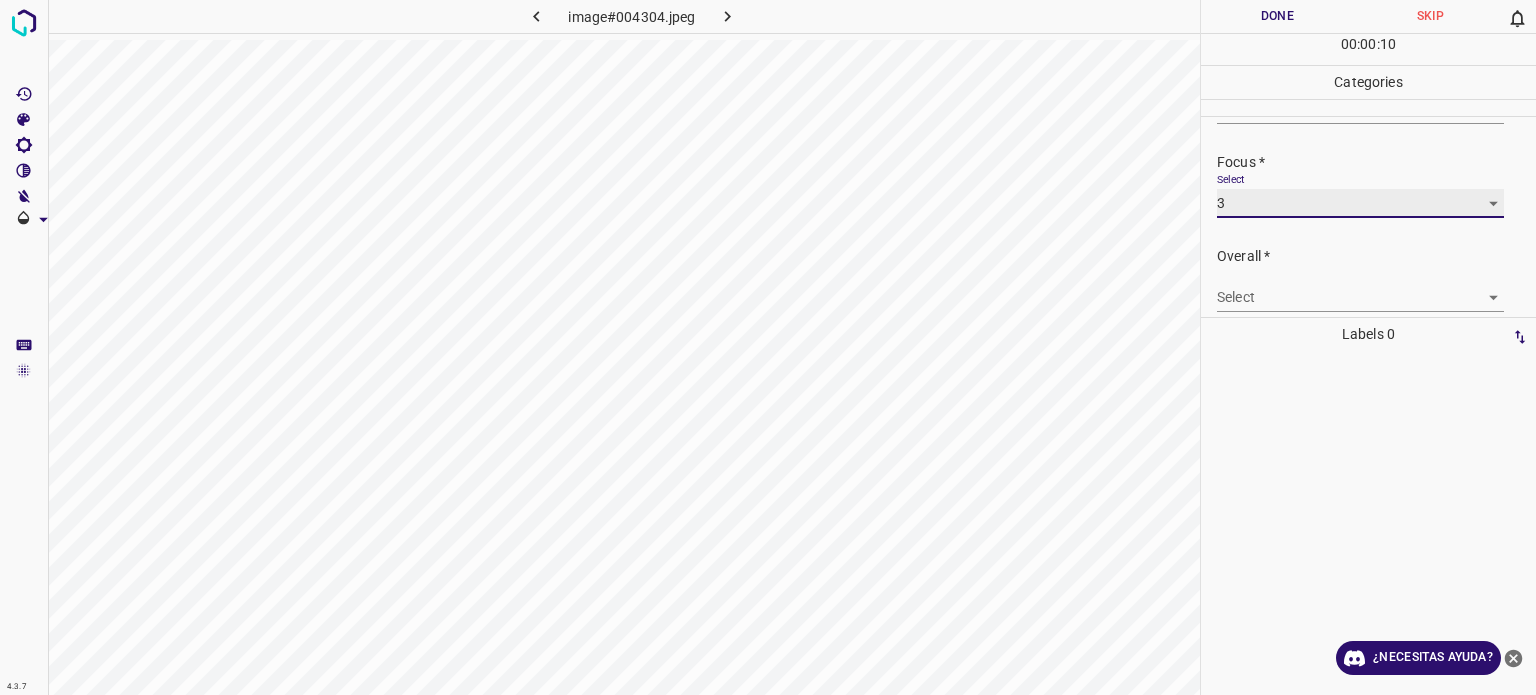 scroll, scrollTop: 98, scrollLeft: 0, axis: vertical 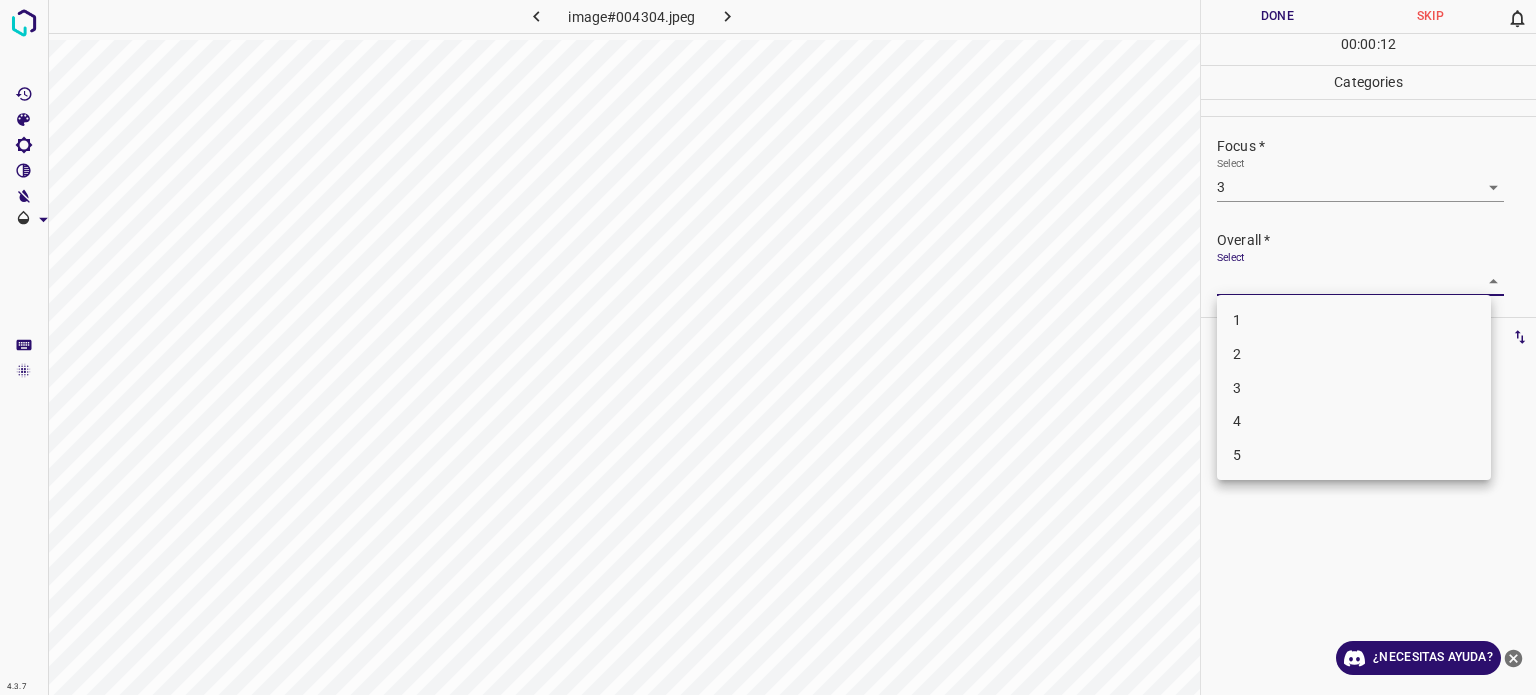 drag, startPoint x: 1405, startPoint y: 290, endPoint x: 1253, endPoint y: 389, distance: 181.39735 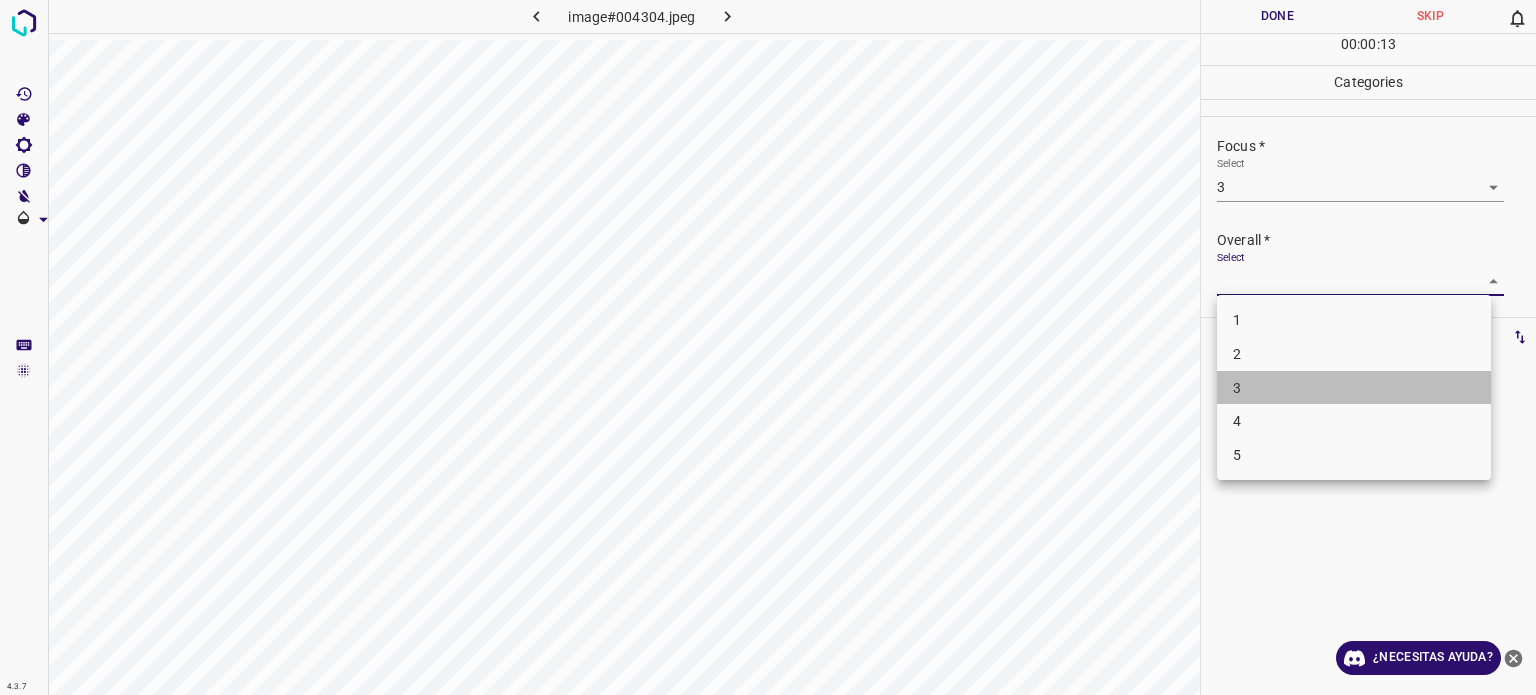 click on "3" at bounding box center (1354, 388) 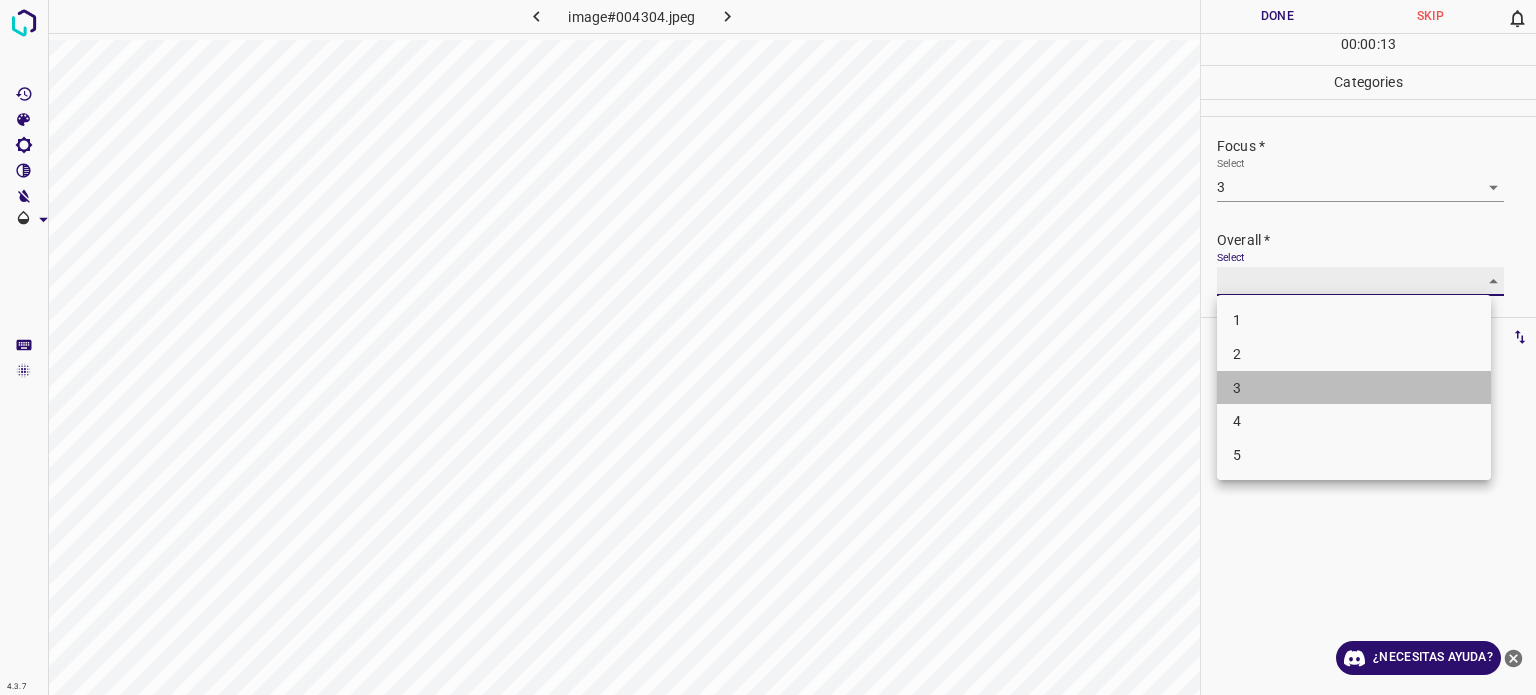 type on "3" 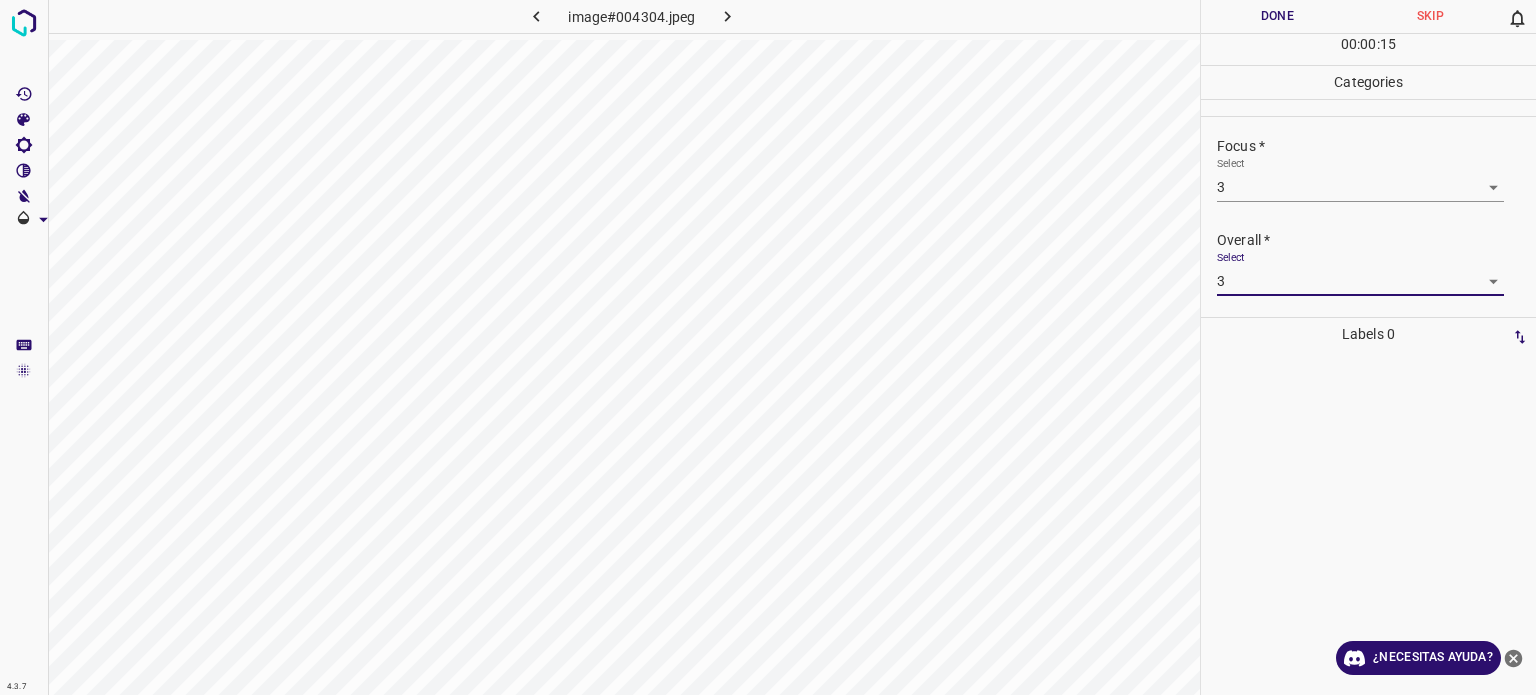 click on "Done" at bounding box center (1277, 16) 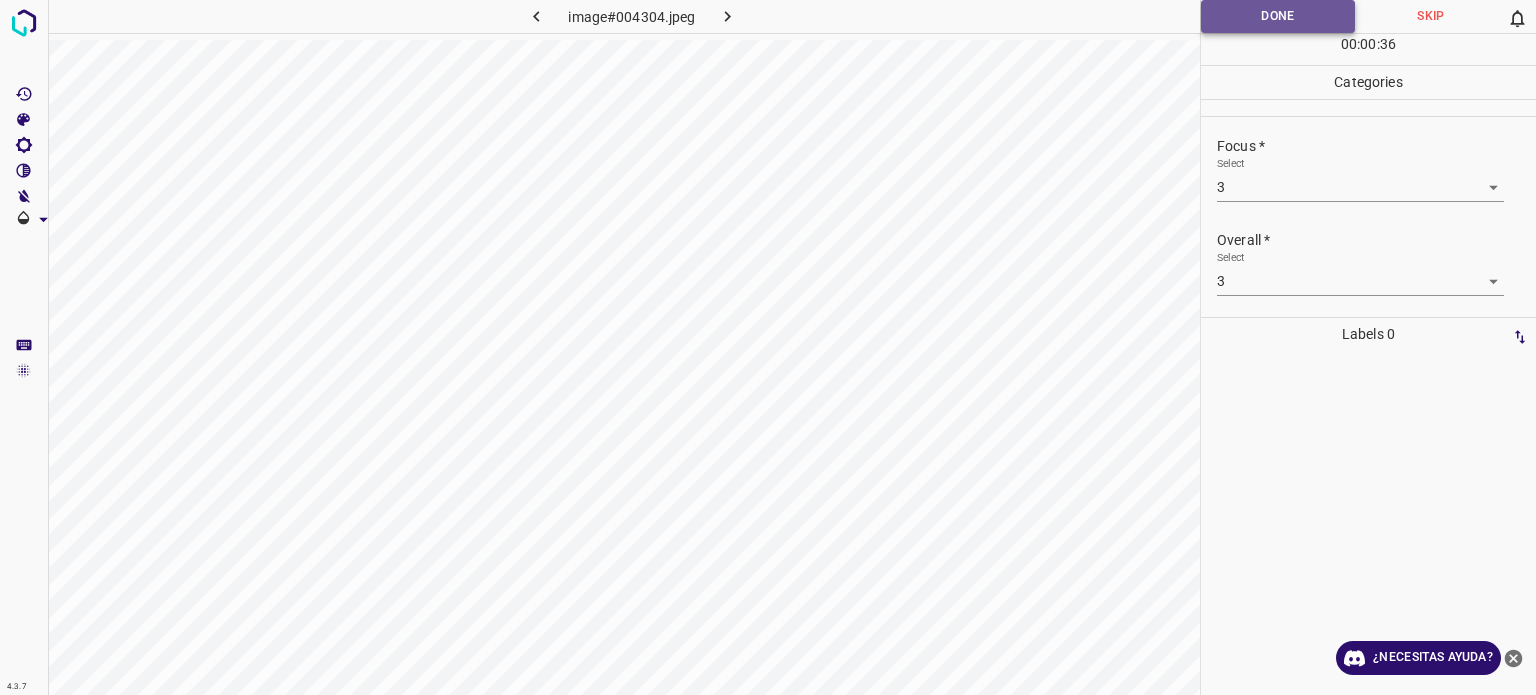 click on "Done" at bounding box center [1278, 16] 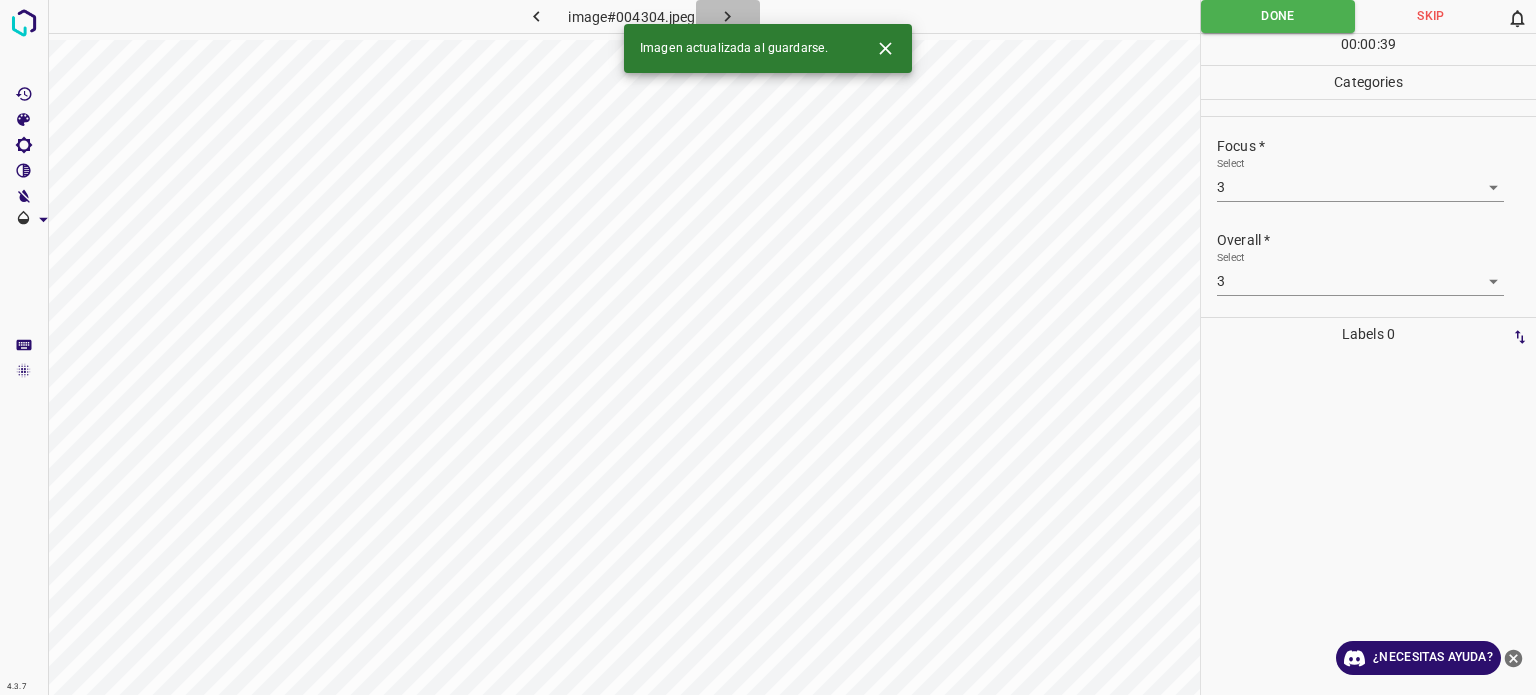 click 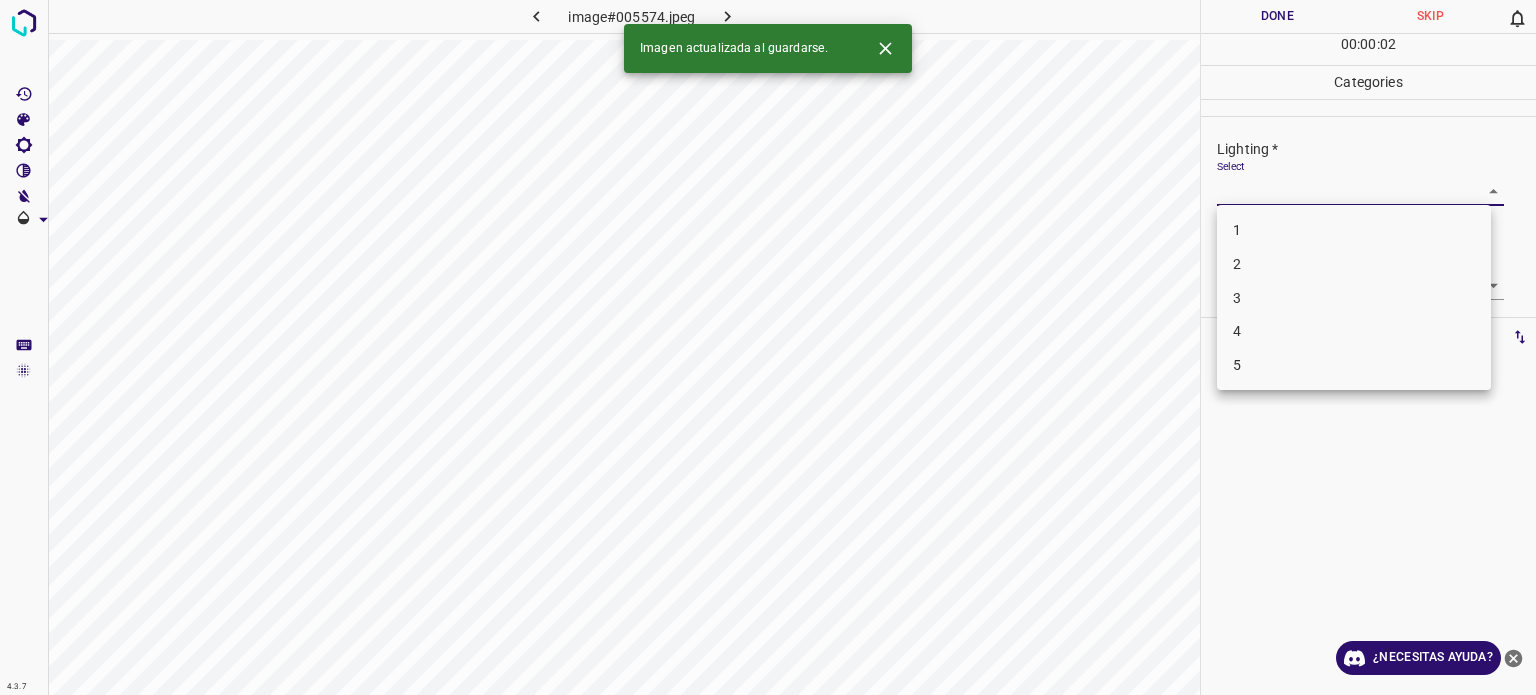 drag, startPoint x: 1295, startPoint y: 199, endPoint x: 1232, endPoint y: 303, distance: 121.59358 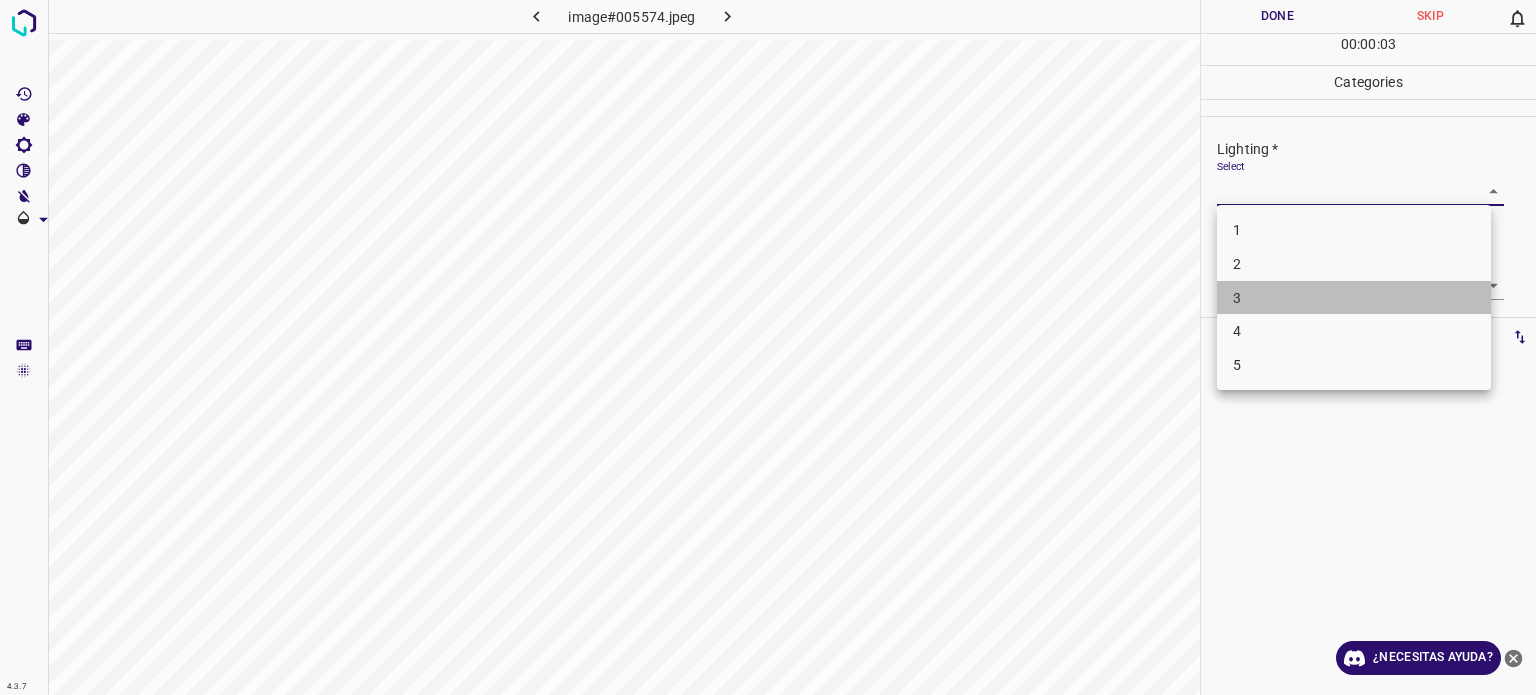 click on "3" at bounding box center [1354, 298] 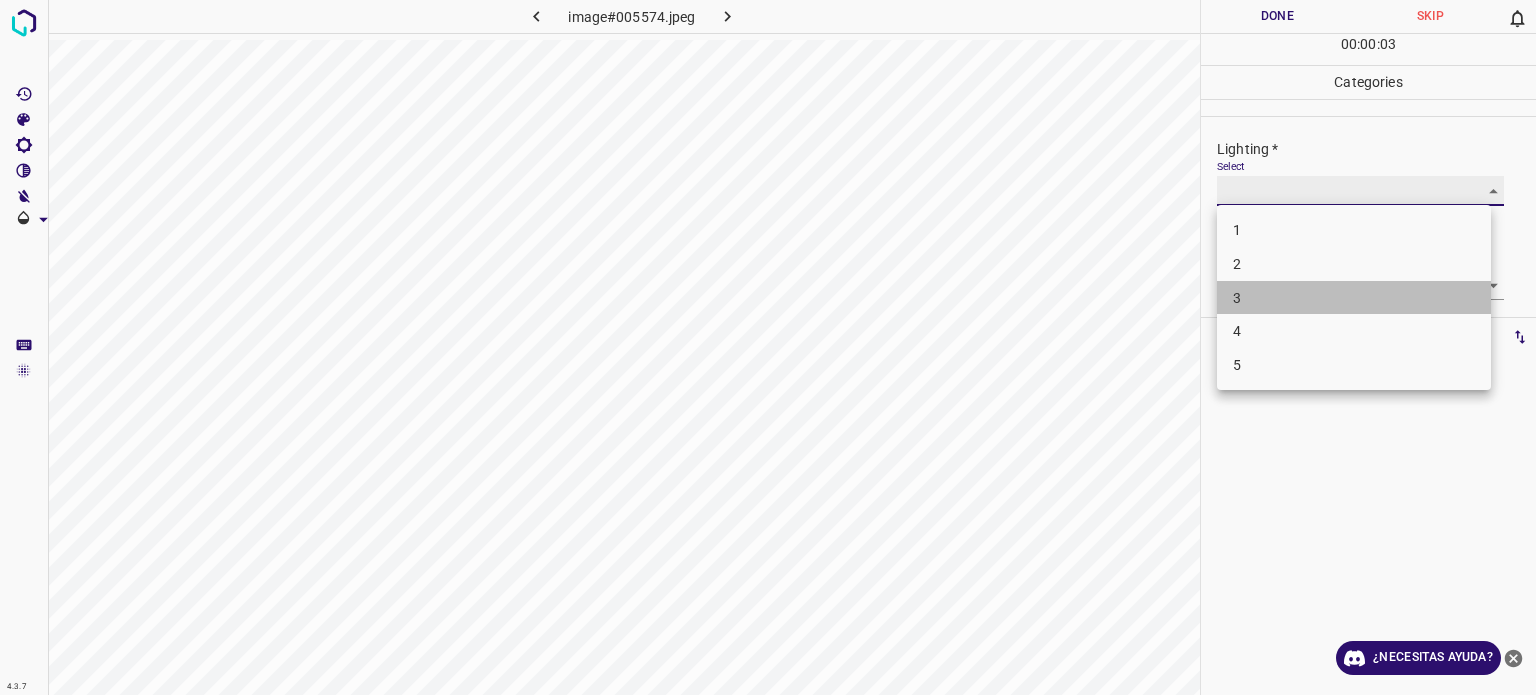 type on "3" 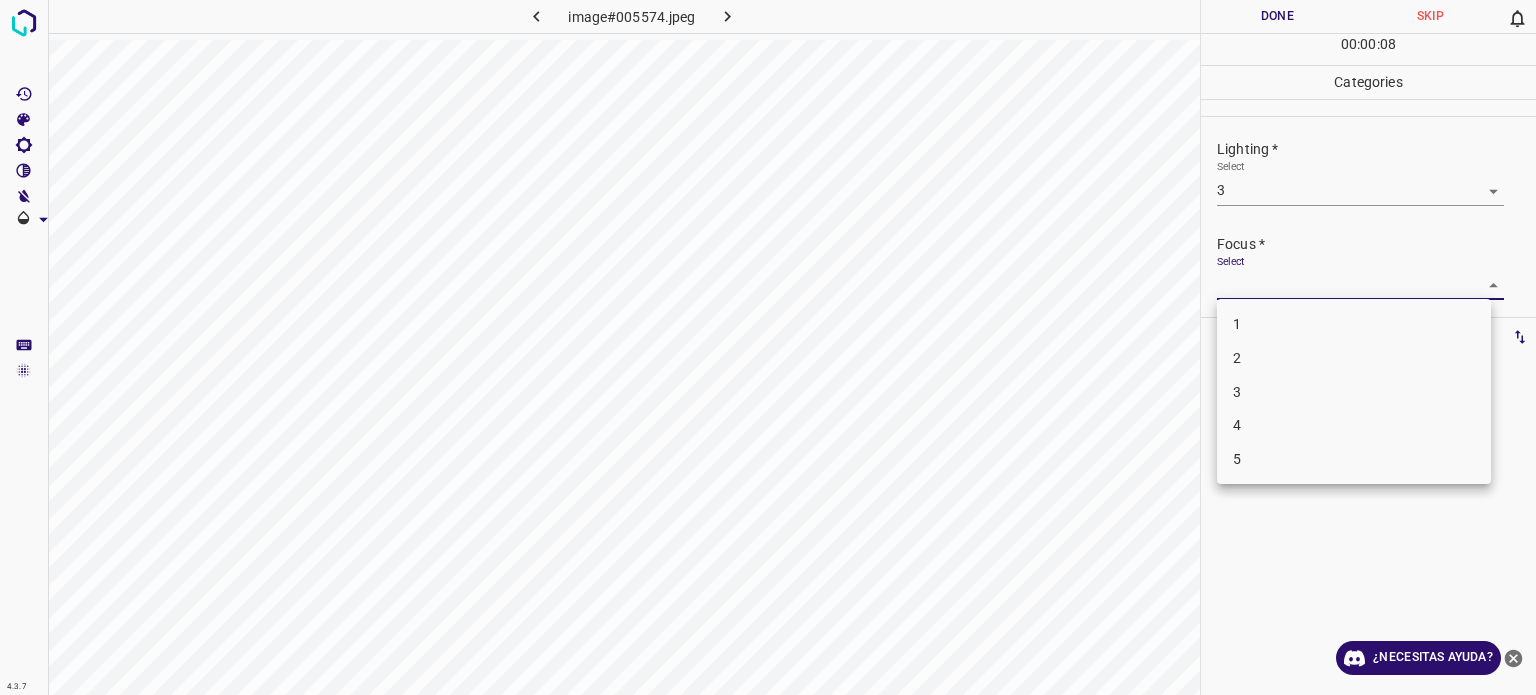 drag, startPoint x: 1240, startPoint y: 283, endPoint x: 1244, endPoint y: 371, distance: 88.09086 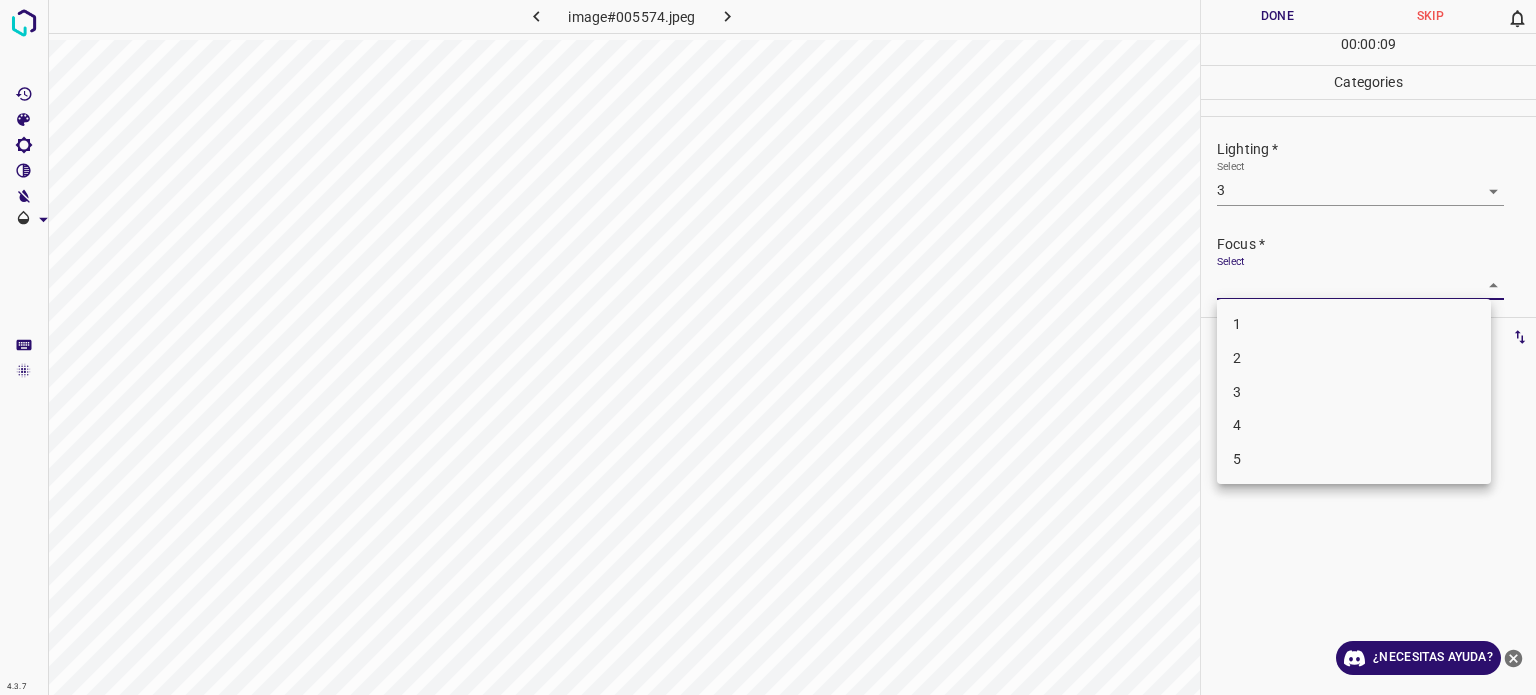 click on "3" at bounding box center [1354, 392] 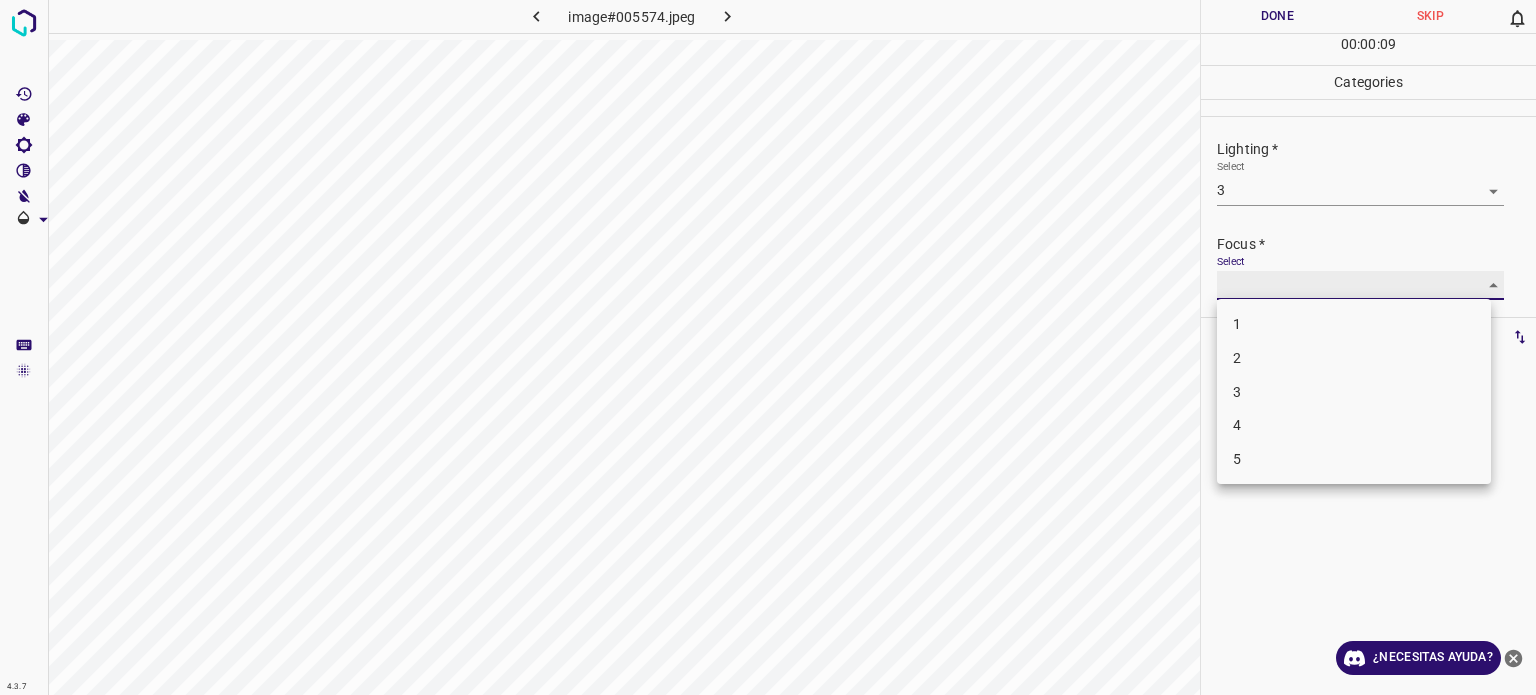 type on "3" 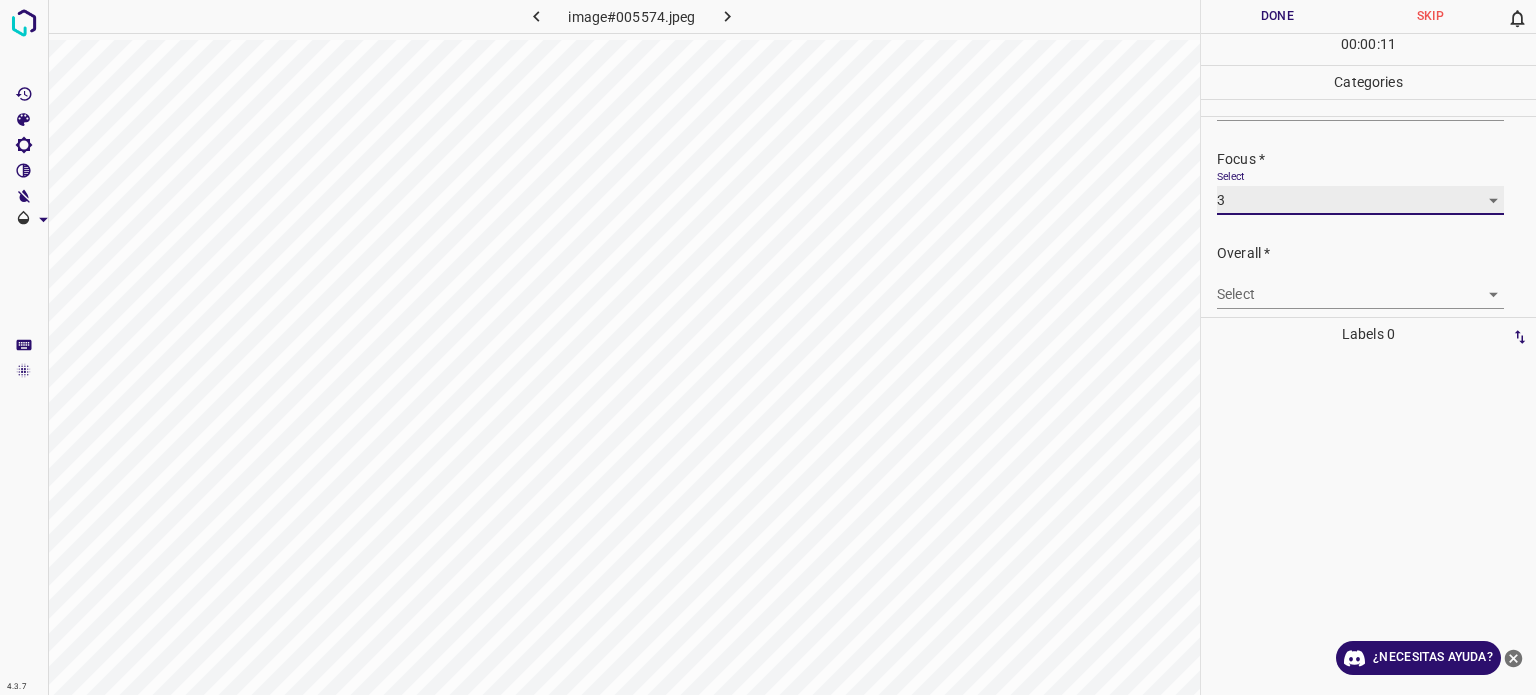scroll, scrollTop: 98, scrollLeft: 0, axis: vertical 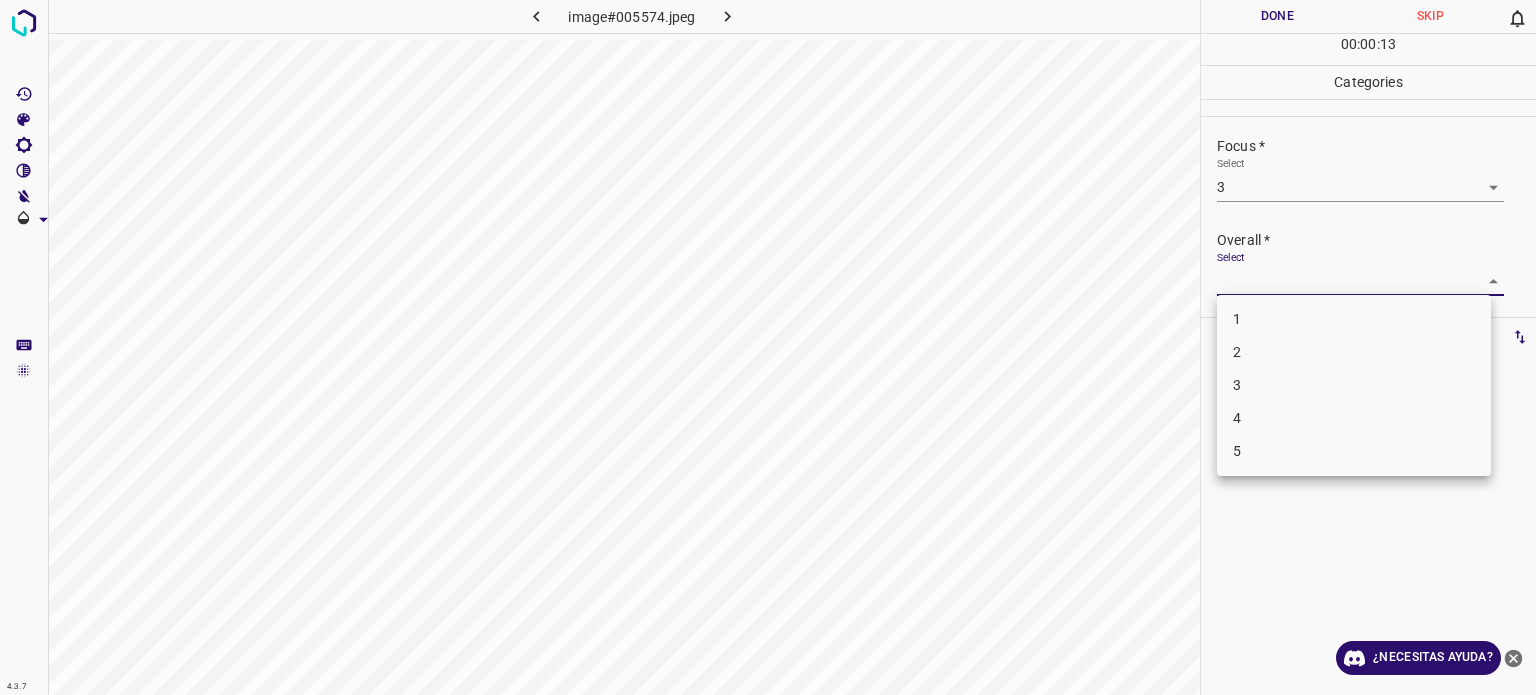 click on "4.3.7 image#005574.jpeg Done Skip 0 00   : 00   : 13   Categories Lighting *  Select 3 3 Focus *  Select 3 3 Overall *  Select ​ Labels   0 Categories 1 Lighting 2 Focus 3 Overall Tools Space Change between modes (Draw & Edit) I Auto labeling R Restore zoom M Zoom in N Zoom out Delete Delete selecte label Filters Z Restore filters X Saturation filter C Brightness filter V Contrast filter B Gray scale filter General O Download ¿Necesitas ayuda? - Texto - Esconder - Borrar Texto original Valora esta traducción Tu opinión servirá para ayudar a mejorar el Traductor de Google 1 2 3 4 5" at bounding box center [768, 347] 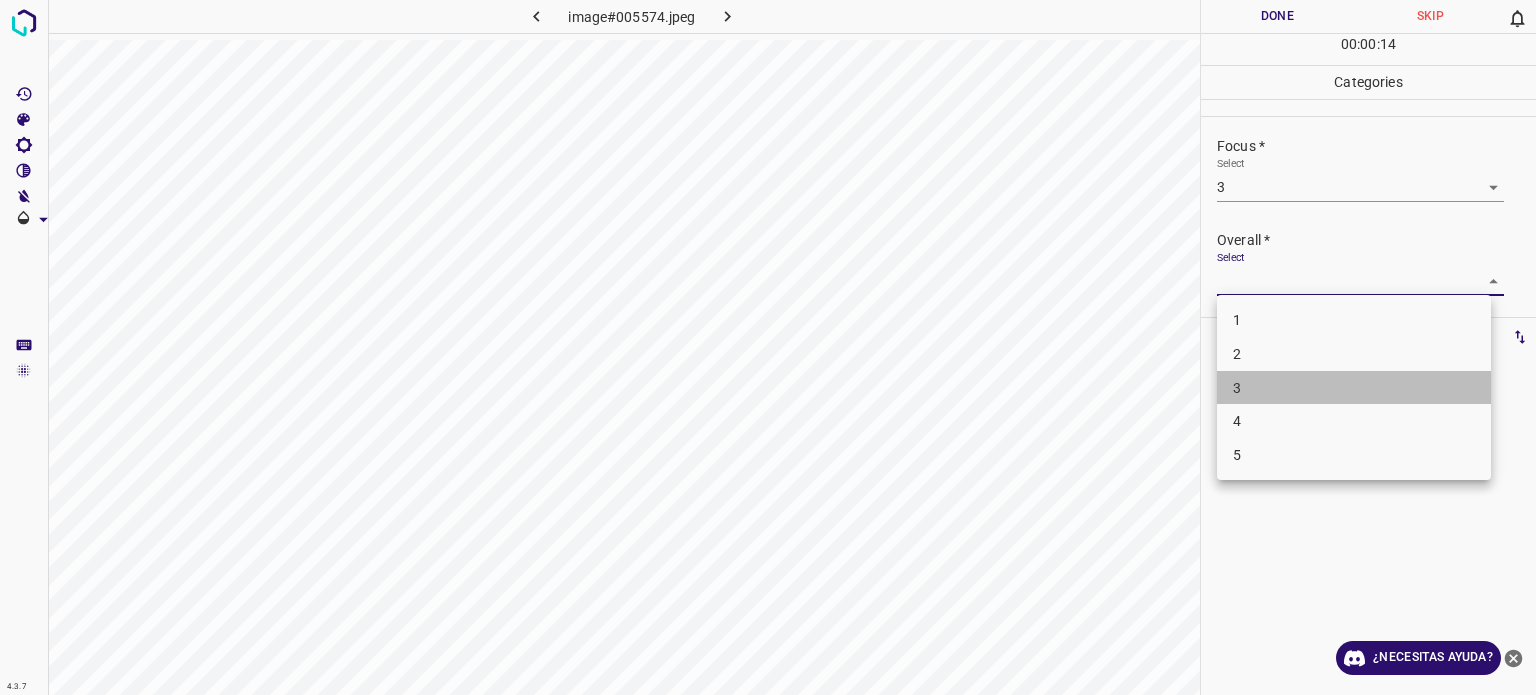 click on "3" at bounding box center [1237, 387] 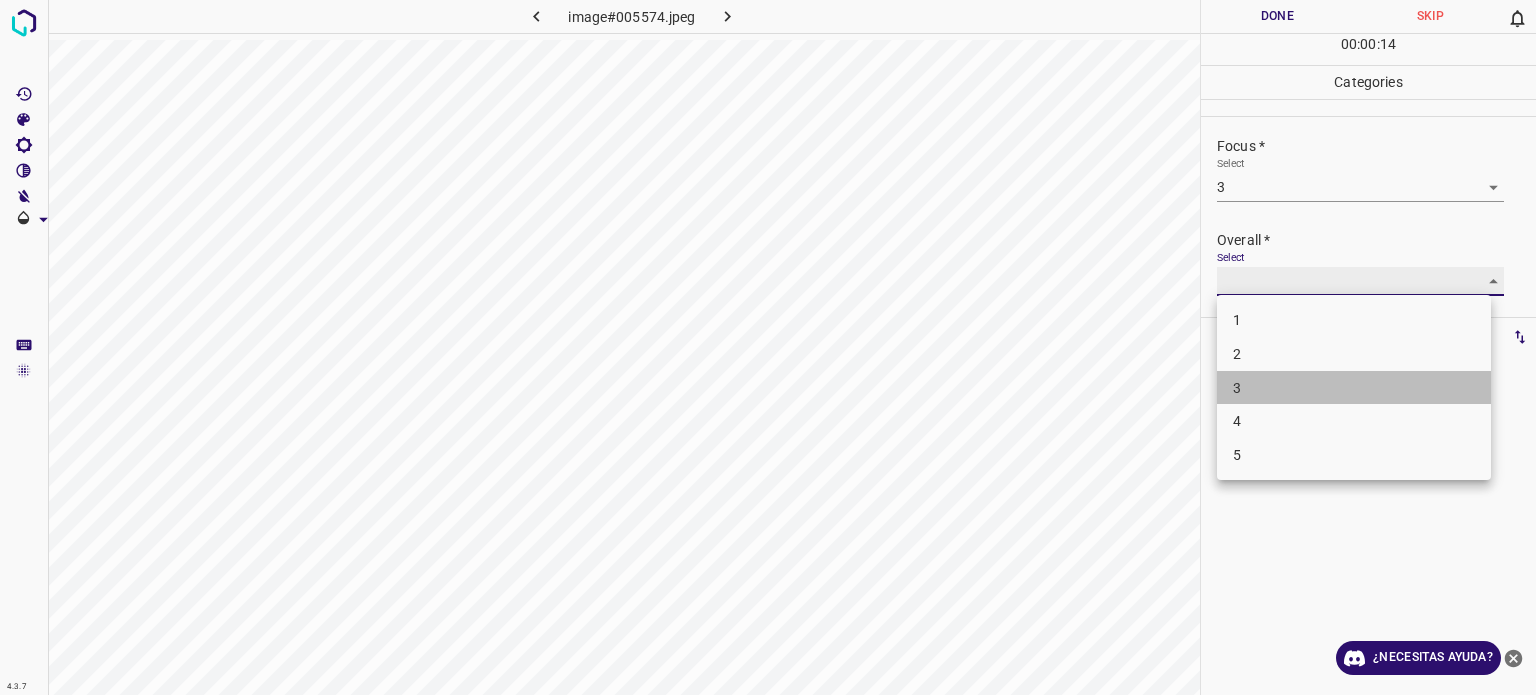 type on "3" 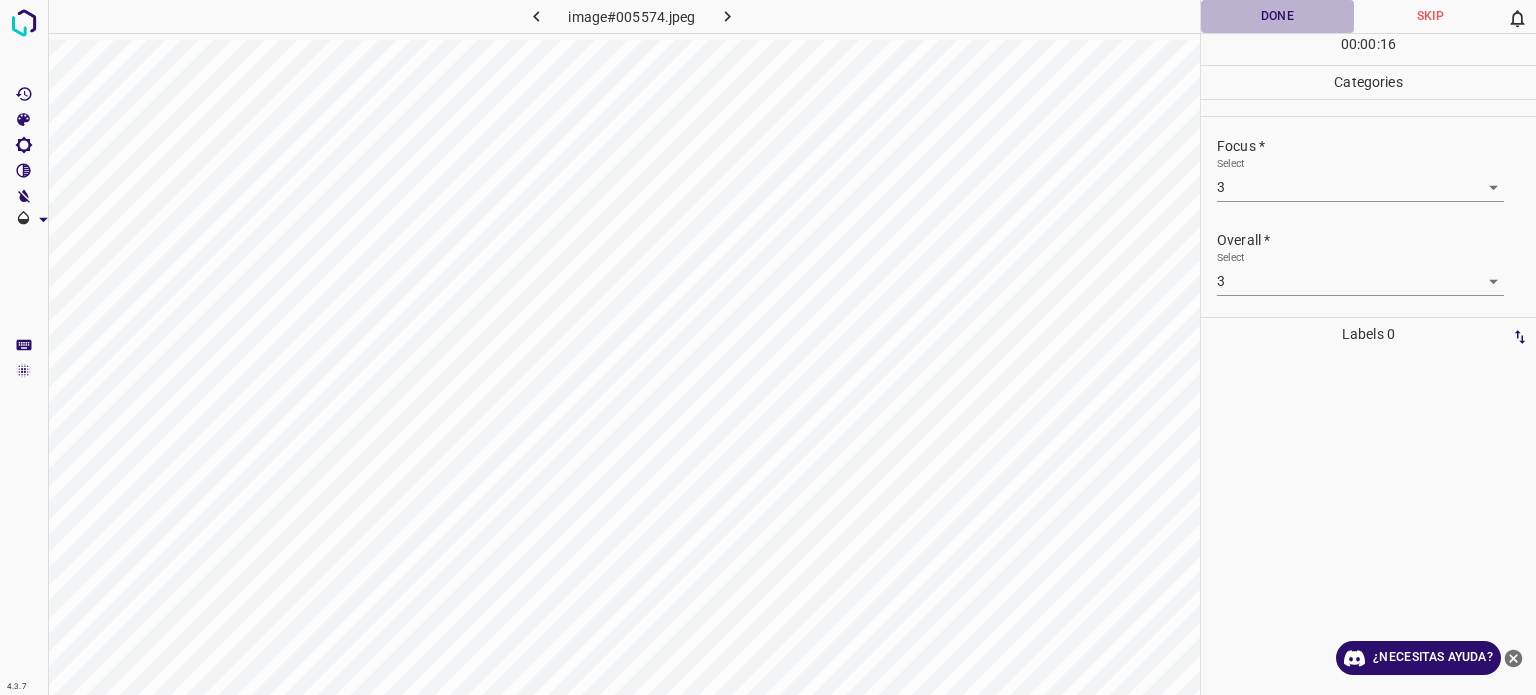 click on "Done" at bounding box center (1277, 16) 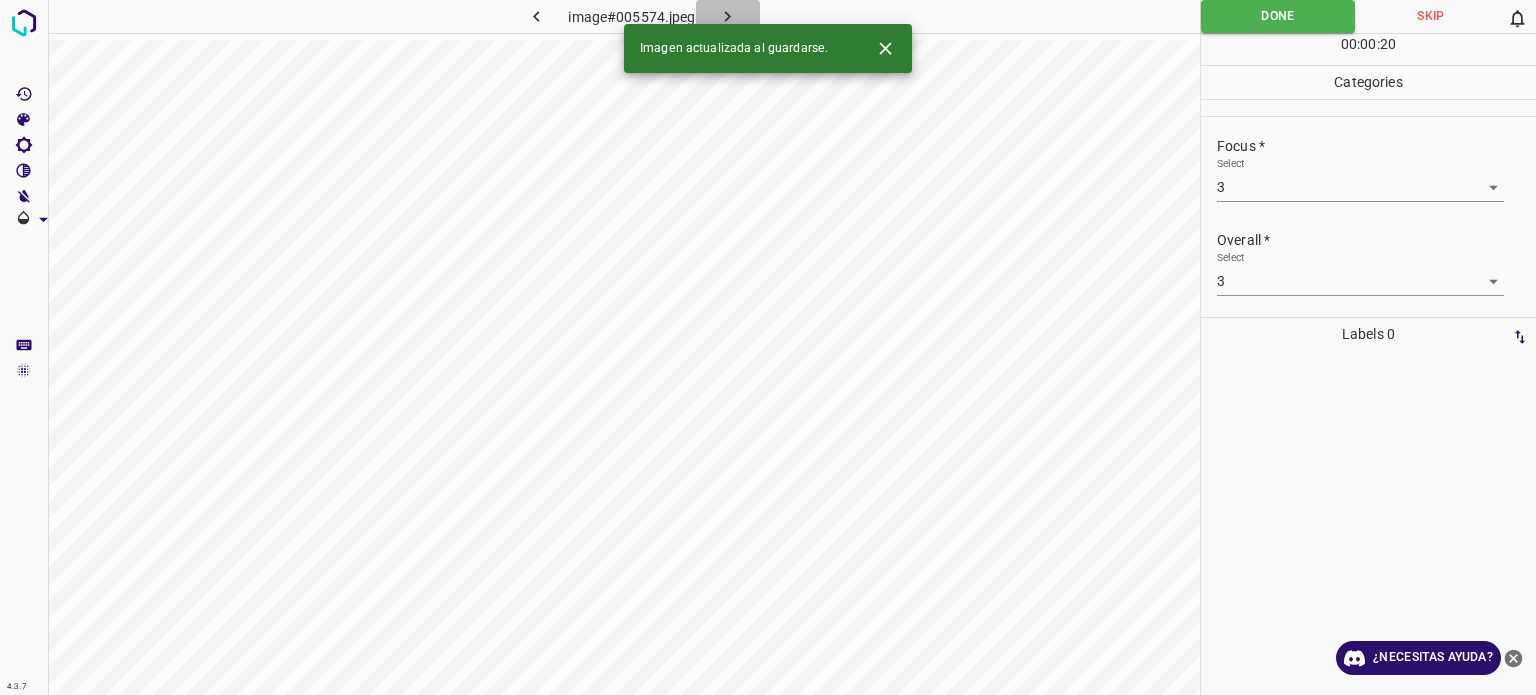 click 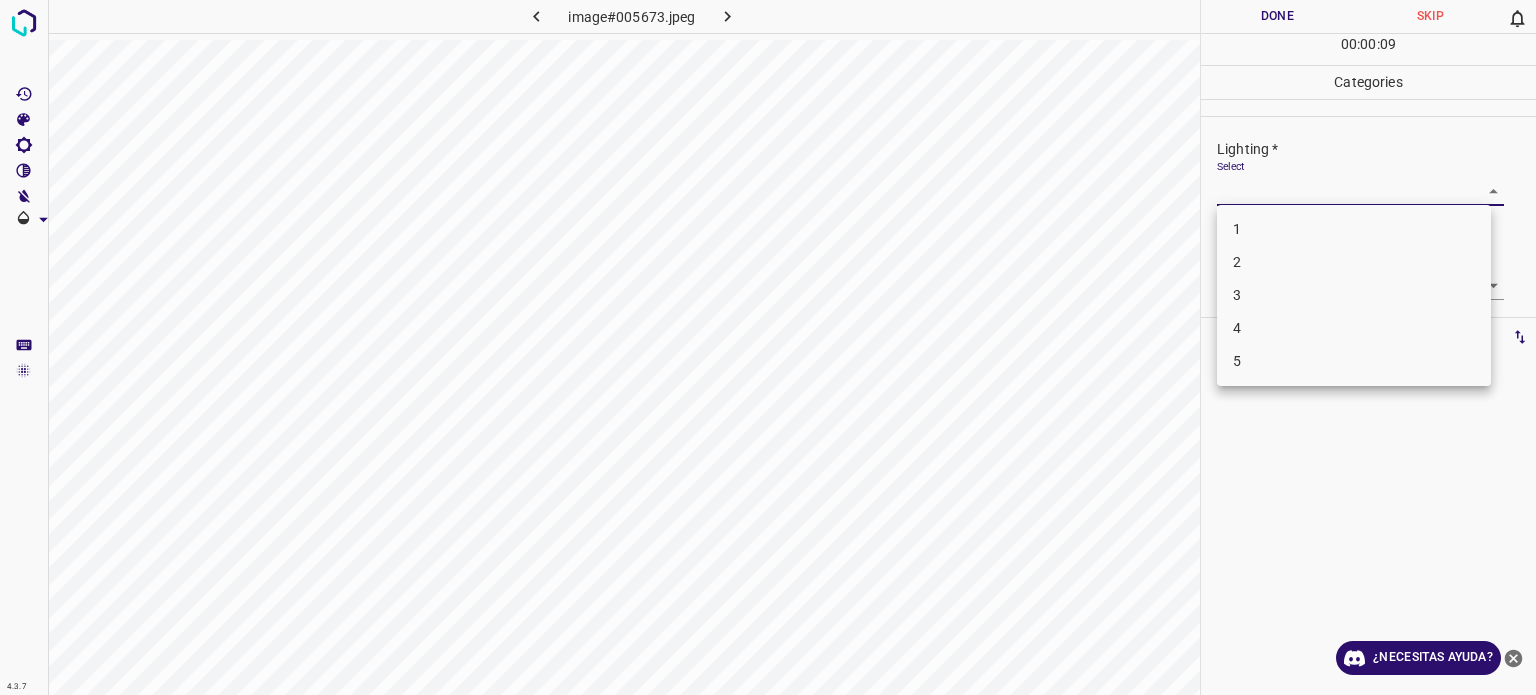 click on "4.3.7 image#005673.jpeg Done Skip 0 00   : 00   : 09   Categories Lighting *  Select ​ Focus *  Select ​ Overall *  Select ​ Labels   0 Categories 1 Lighting 2 Focus 3 Overall Tools Space Change between modes (Draw & Edit) I Auto labeling R Restore zoom M Zoom in N Zoom out Delete Delete selecte label Filters Z Restore filters X Saturation filter C Brightness filter V Contrast filter B Gray scale filter General O Download ¿Necesitas ayuda? - Texto - Esconder - Borrar Texto original Valora esta traducción Tu opinión servirá para ayudar a mejorar el Traductor de Google 1 2 3 4 5" at bounding box center (768, 347) 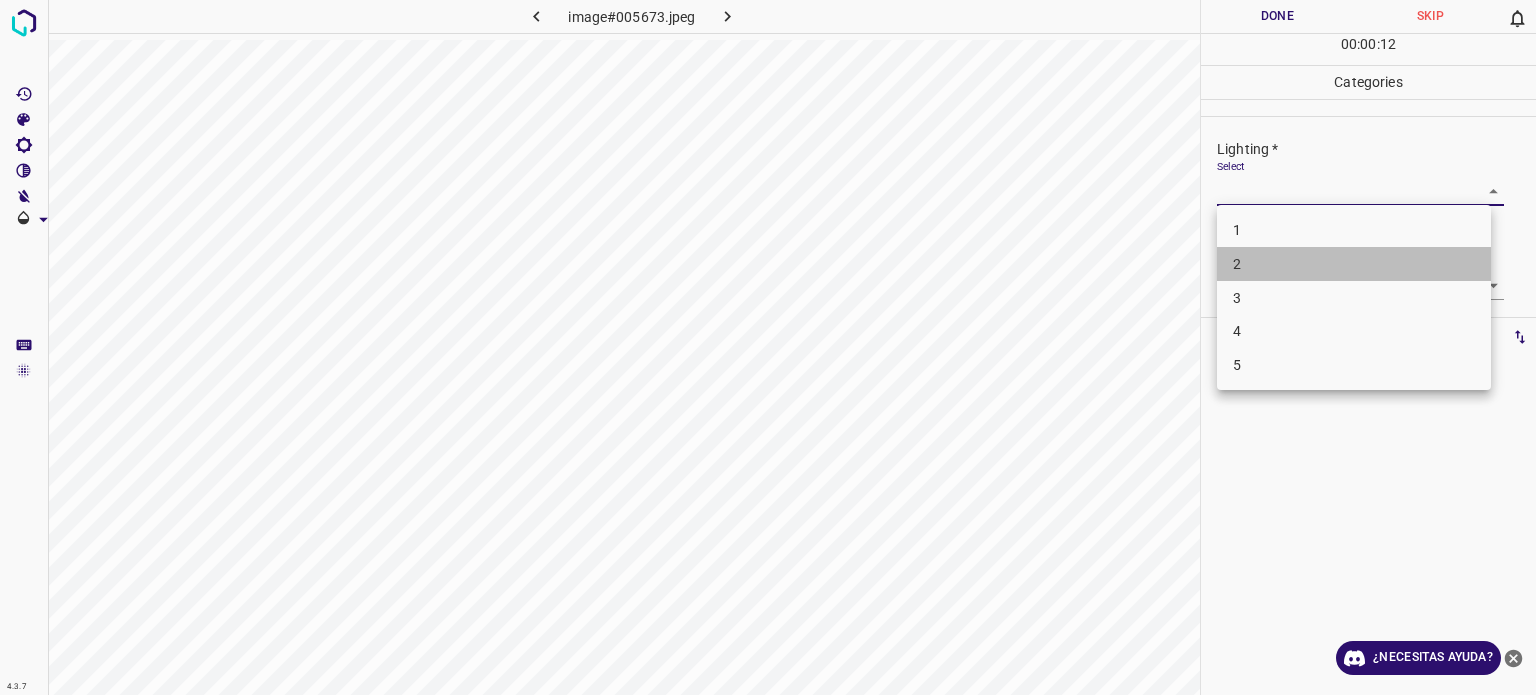 click on "2" at bounding box center [1237, 264] 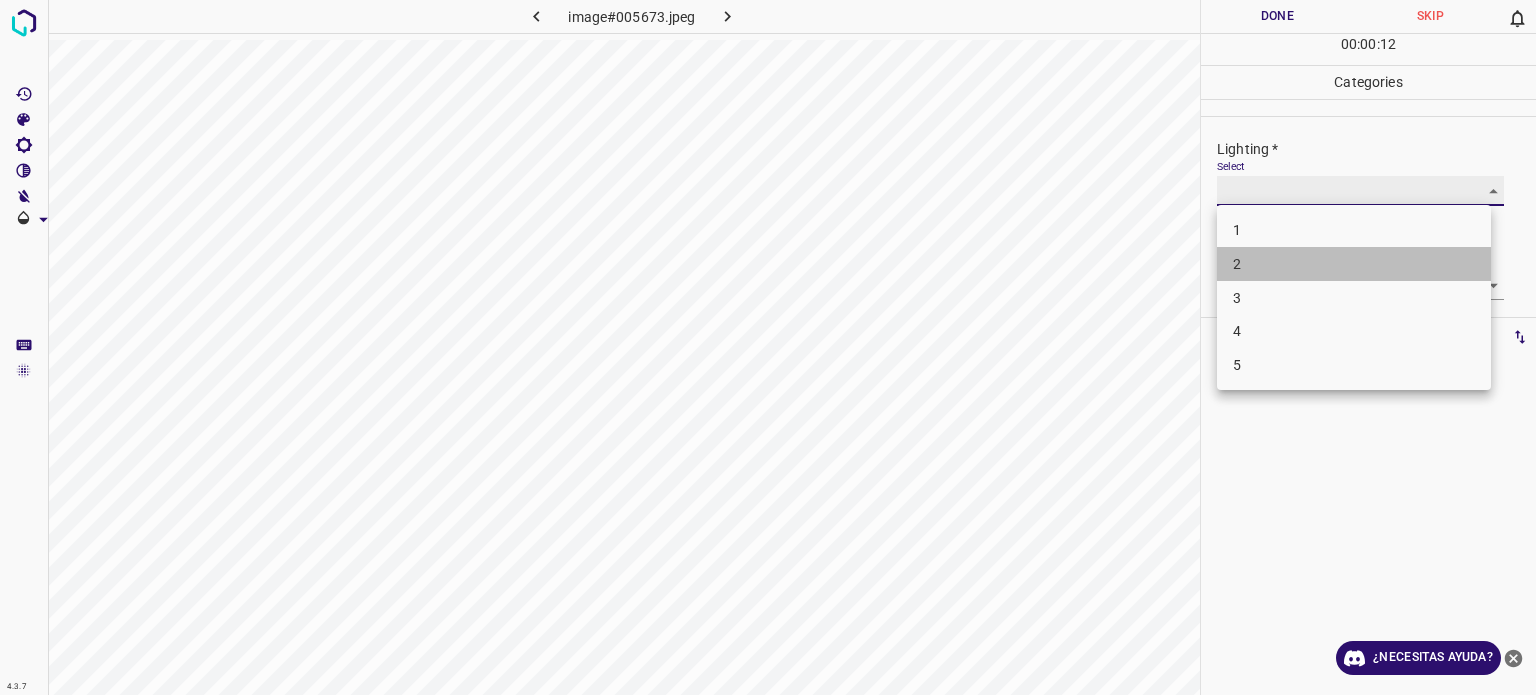 type on "2" 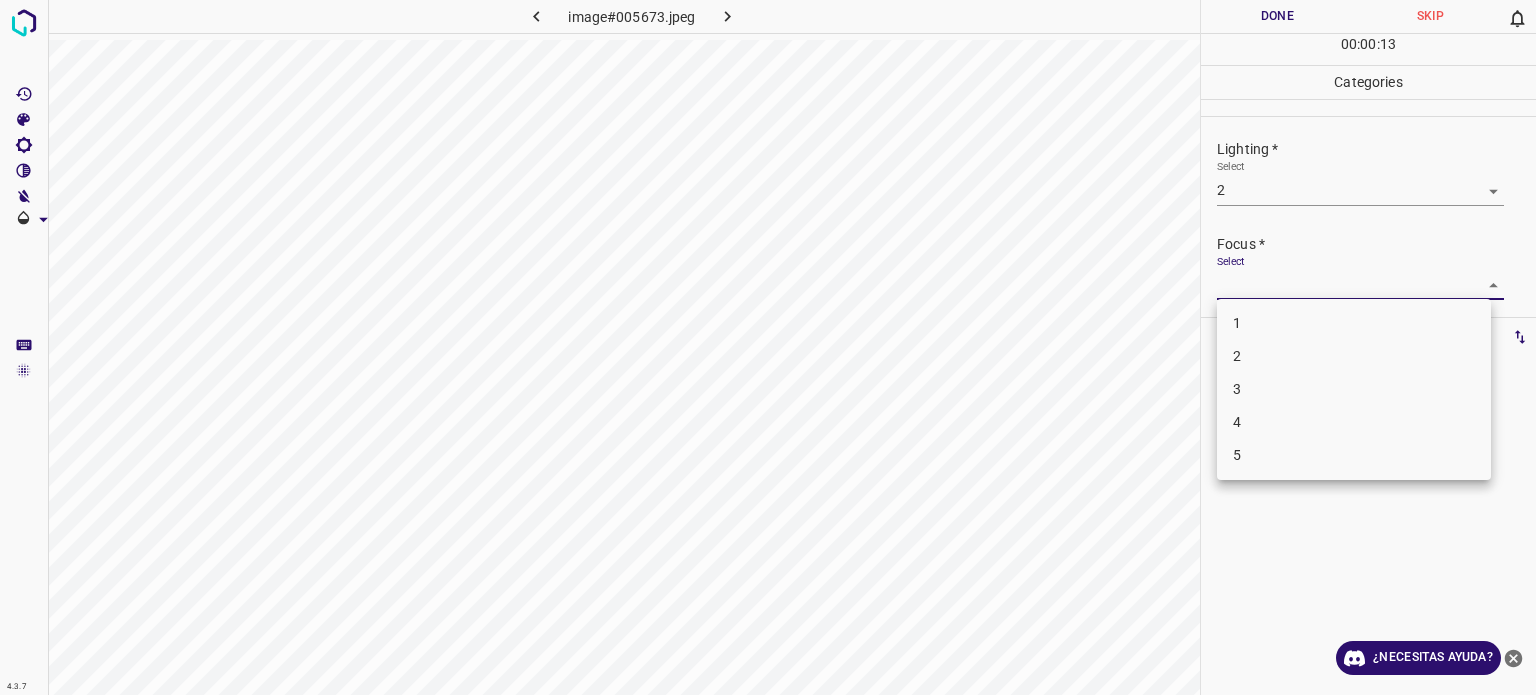 click on "4.3.7 image#005673.jpeg Done Skip 0 00   : 00   : 13   Categories Lighting *  Select 2 2 Focus *  Select ​ Overall *  Select ​ Labels   0 Categories 1 Lighting 2 Focus 3 Overall Tools Space Change between modes (Draw & Edit) I Auto labeling R Restore zoom M Zoom in N Zoom out Delete Delete selecte label Filters Z Restore filters X Saturation filter C Brightness filter V Contrast filter B Gray scale filter General O Download ¿Necesitas ayuda? - Texto - Esconder - Borrar Texto original Valora esta traducción Tu opinión servirá para ayudar a mejorar el Traductor de Google 1 2 3 4 5" at bounding box center [768, 347] 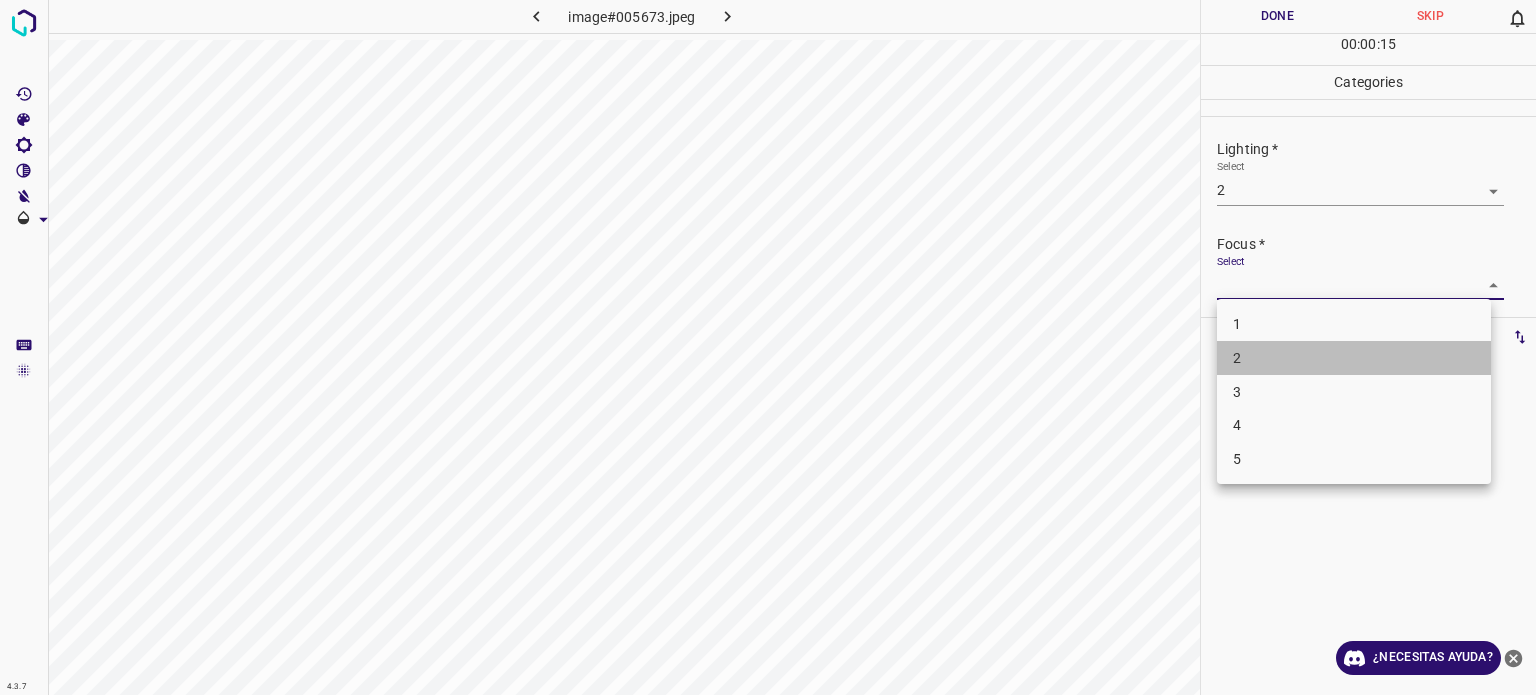 click on "2" at bounding box center (1237, 358) 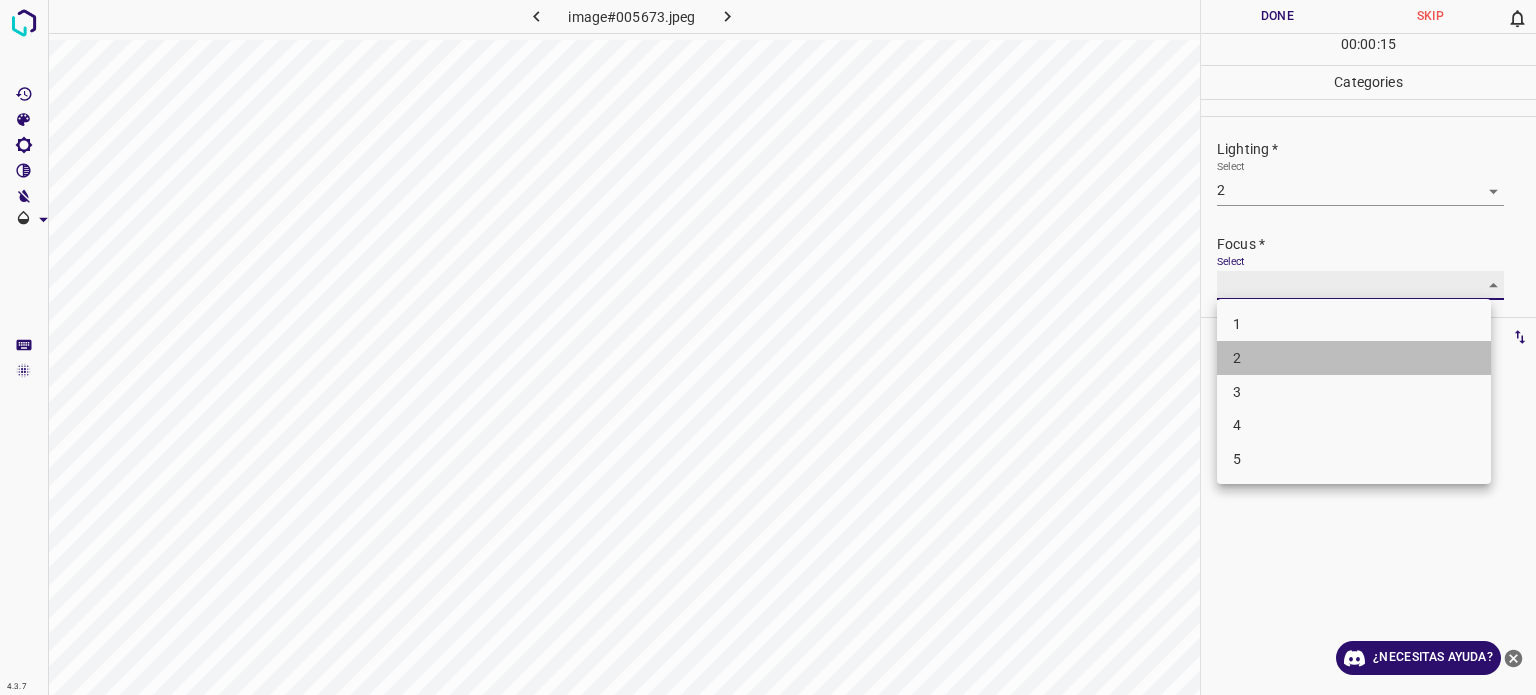type on "2" 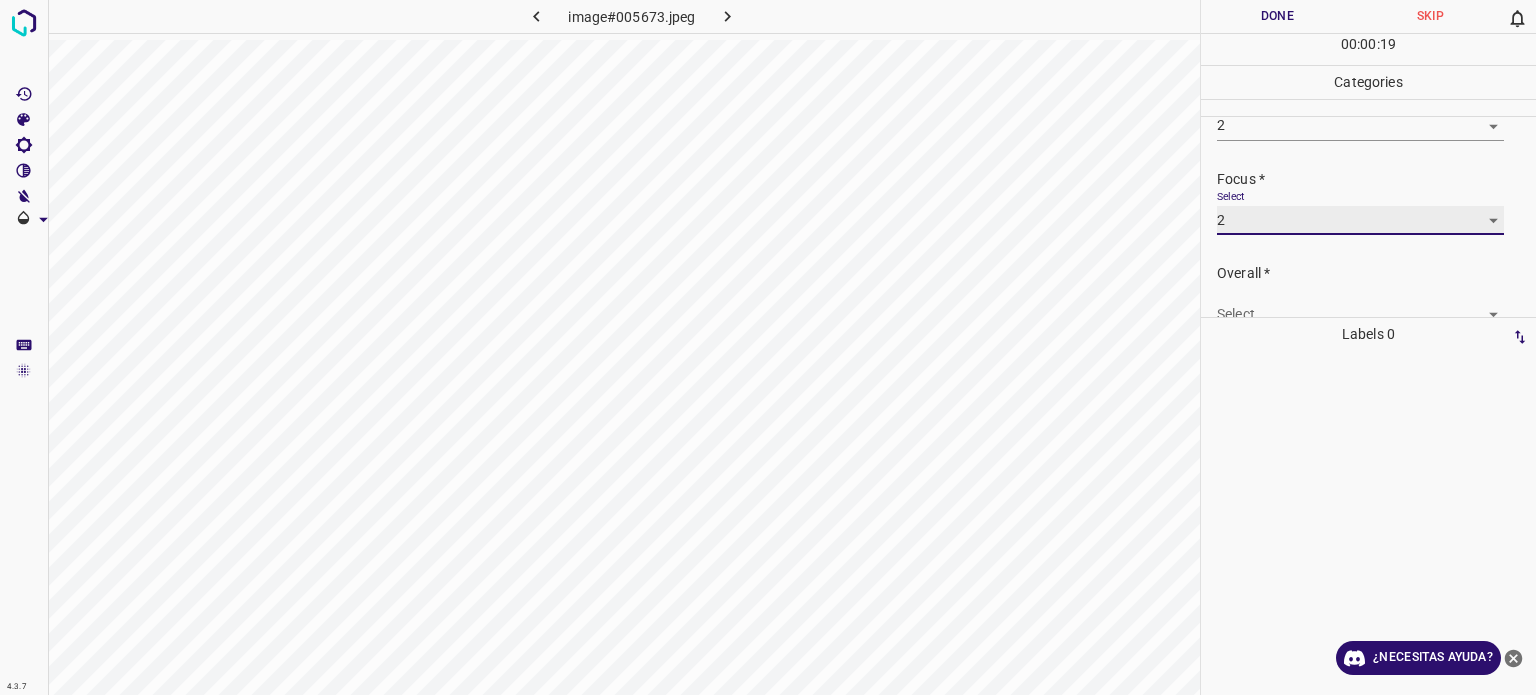 scroll, scrollTop: 98, scrollLeft: 0, axis: vertical 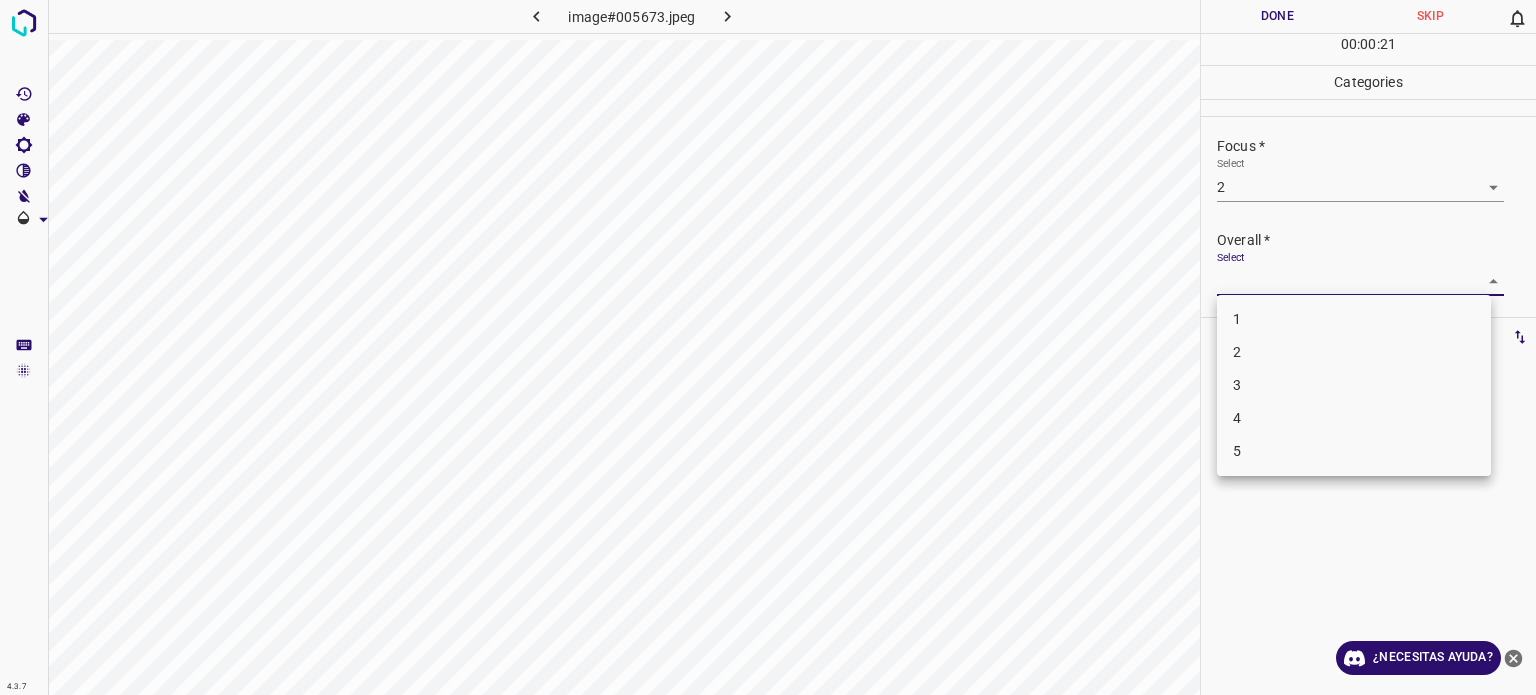 click on "4.3.7 image#005673.jpeg Done Skip 0 00   : 00   : 21   Categories Lighting *  Select 2 2 Focus *  Select 2 2 Overall *  Select ​ Labels   0 Categories 1 Lighting 2 Focus 3 Overall Tools Space Change between modes (Draw & Edit) I Auto labeling R Restore zoom M Zoom in N Zoom out Delete Delete selecte label Filters Z Restore filters X Saturation filter C Brightness filter V Contrast filter B Gray scale filter General O Download ¿Necesitas ayuda? - Texto - Esconder - Borrar Texto original Valora esta traducción Tu opinión servirá para ayudar a mejorar el Traductor de Google 1 2 3 4 5" at bounding box center (768, 347) 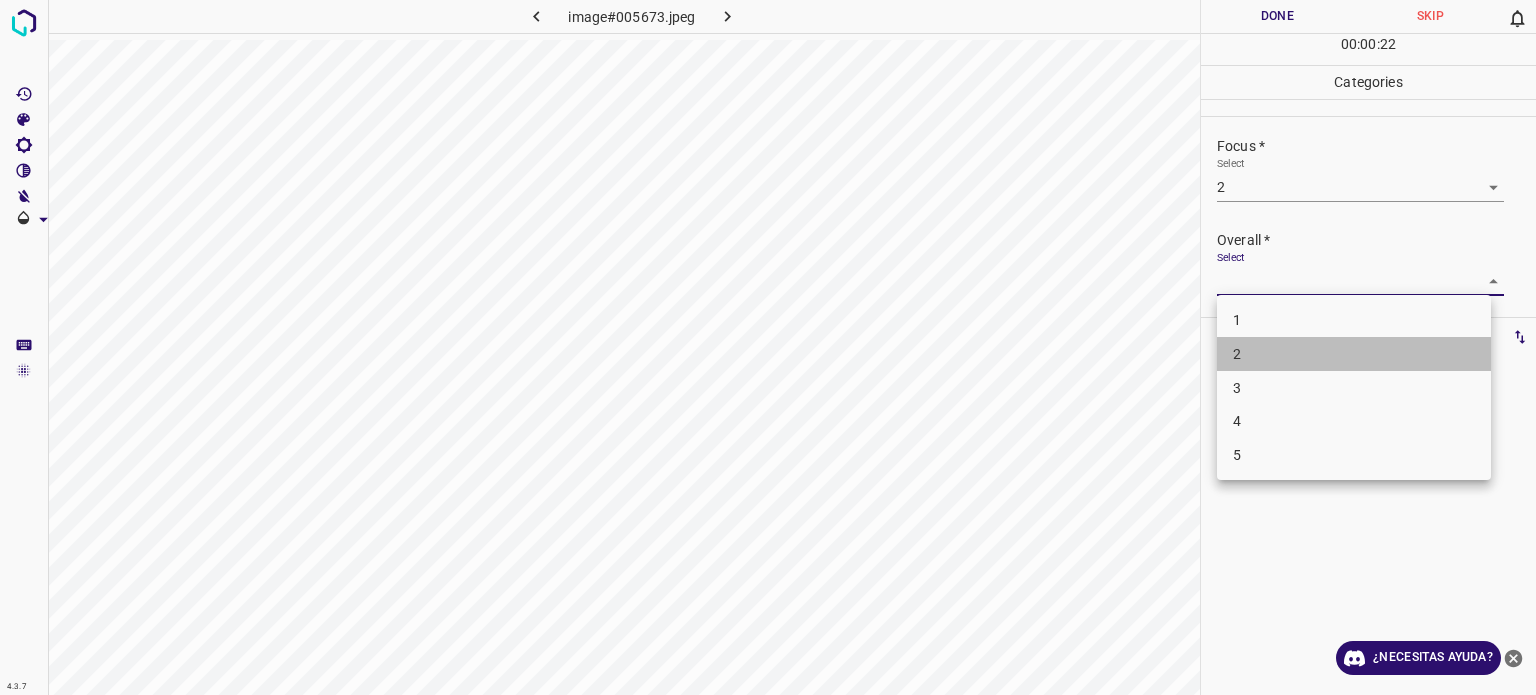 click on "2" at bounding box center (1354, 354) 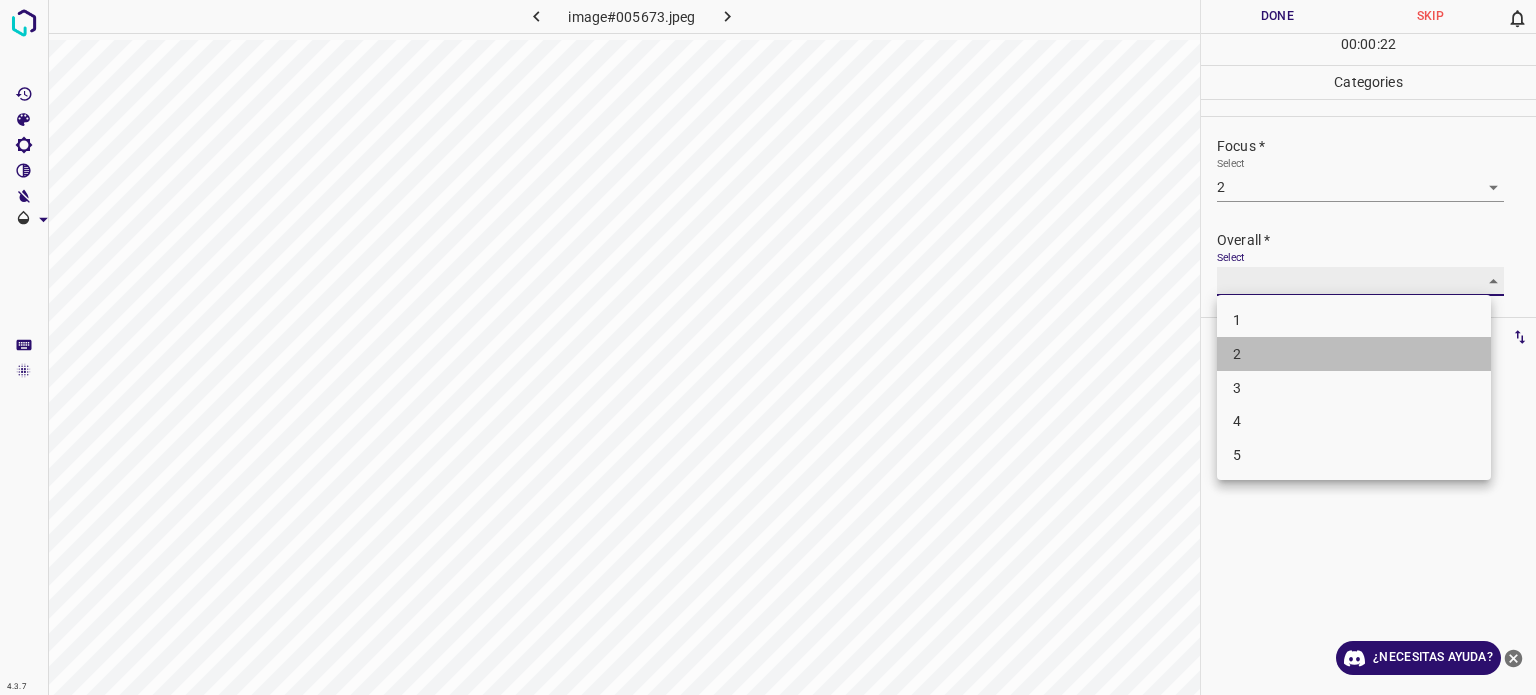 type on "2" 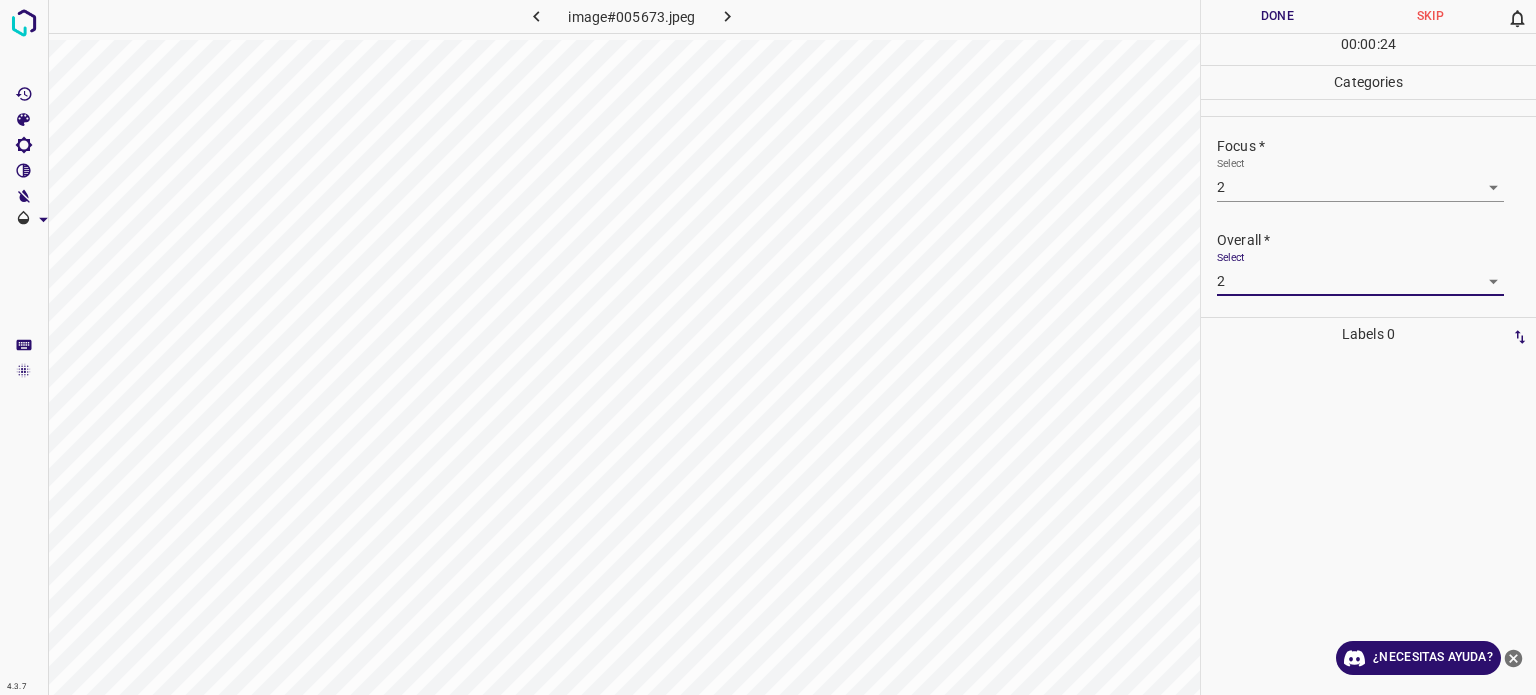 click on "Done" at bounding box center (1277, 16) 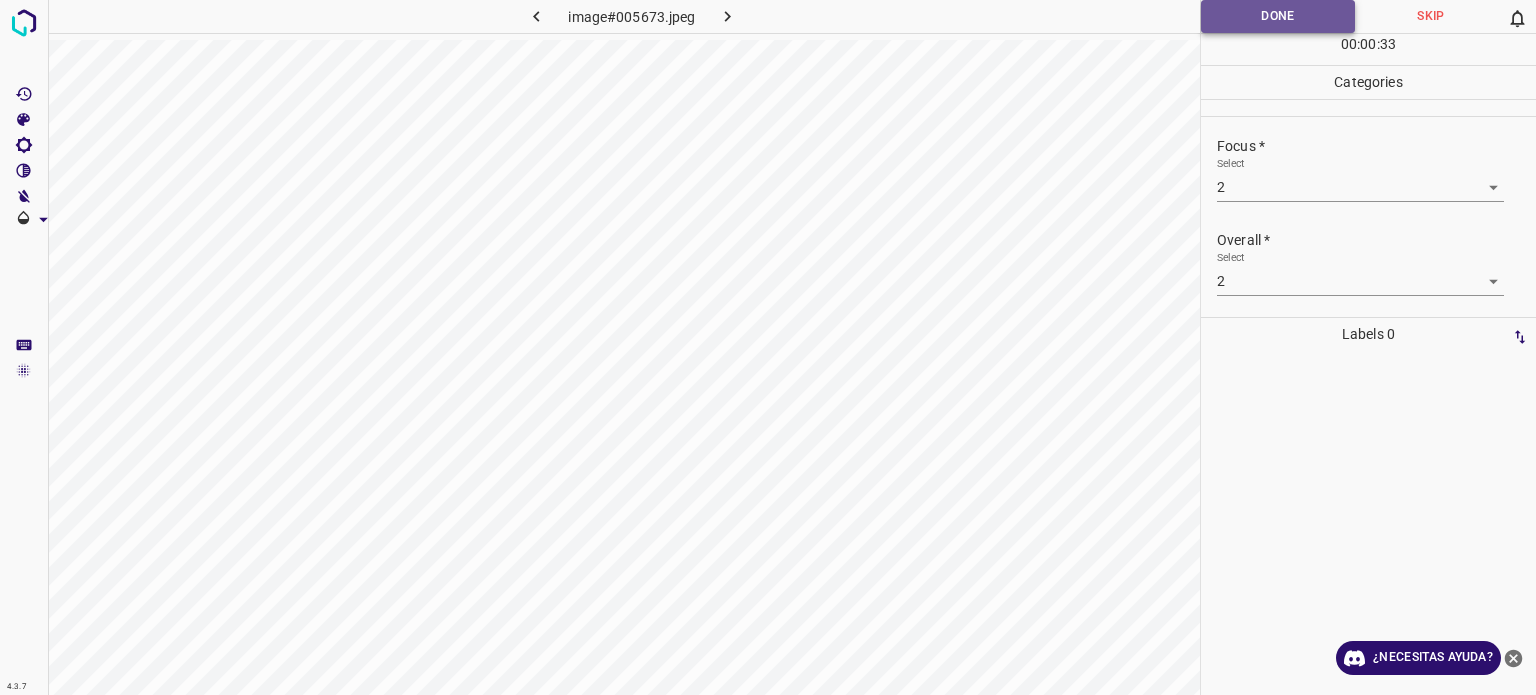 click on "Done" at bounding box center [1278, 16] 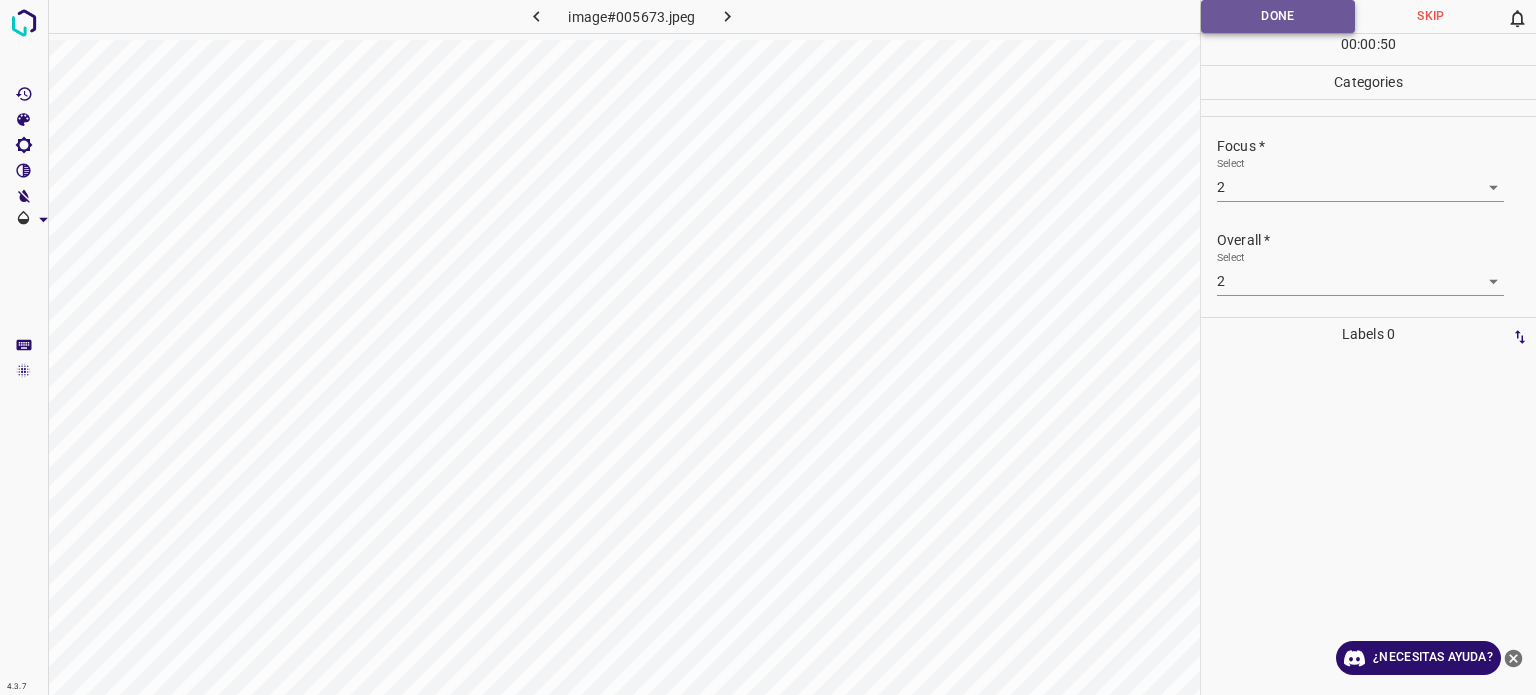 click on "Done" at bounding box center [1278, 16] 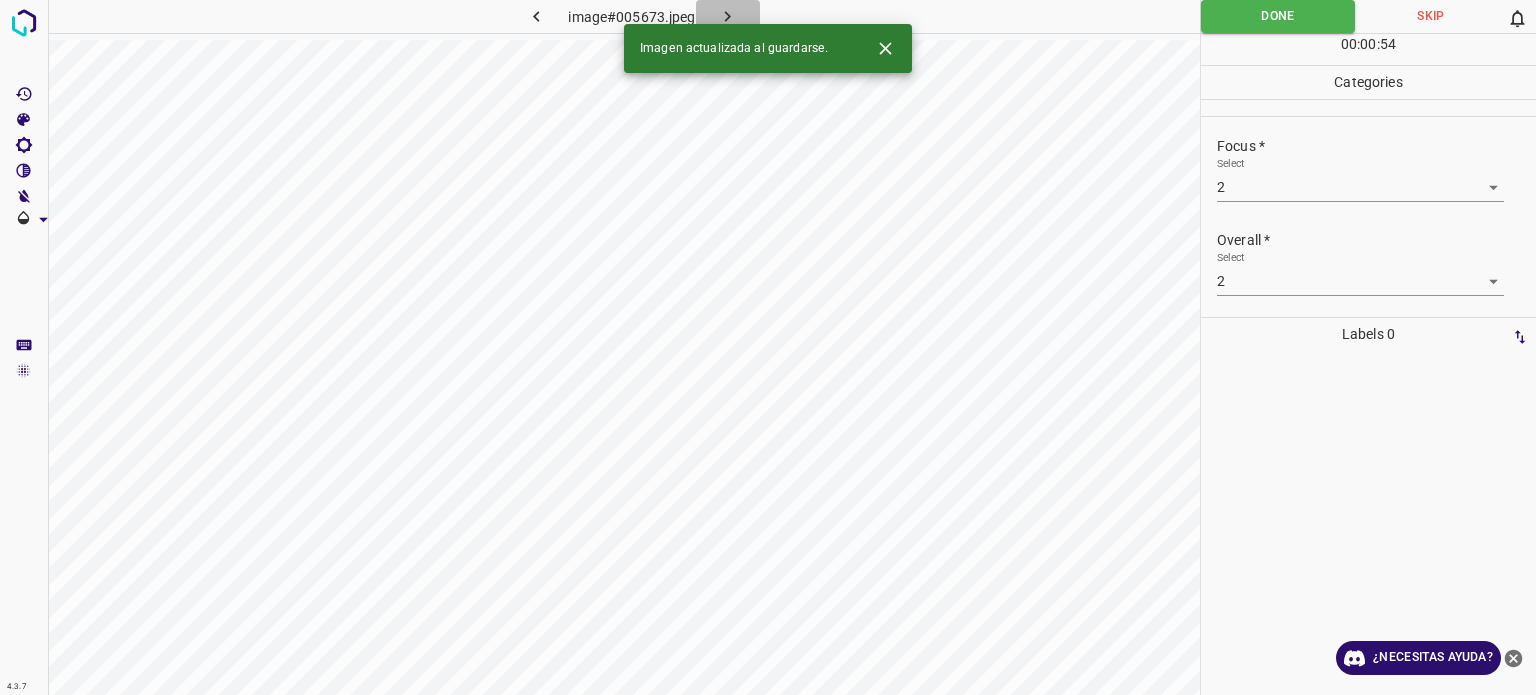 click 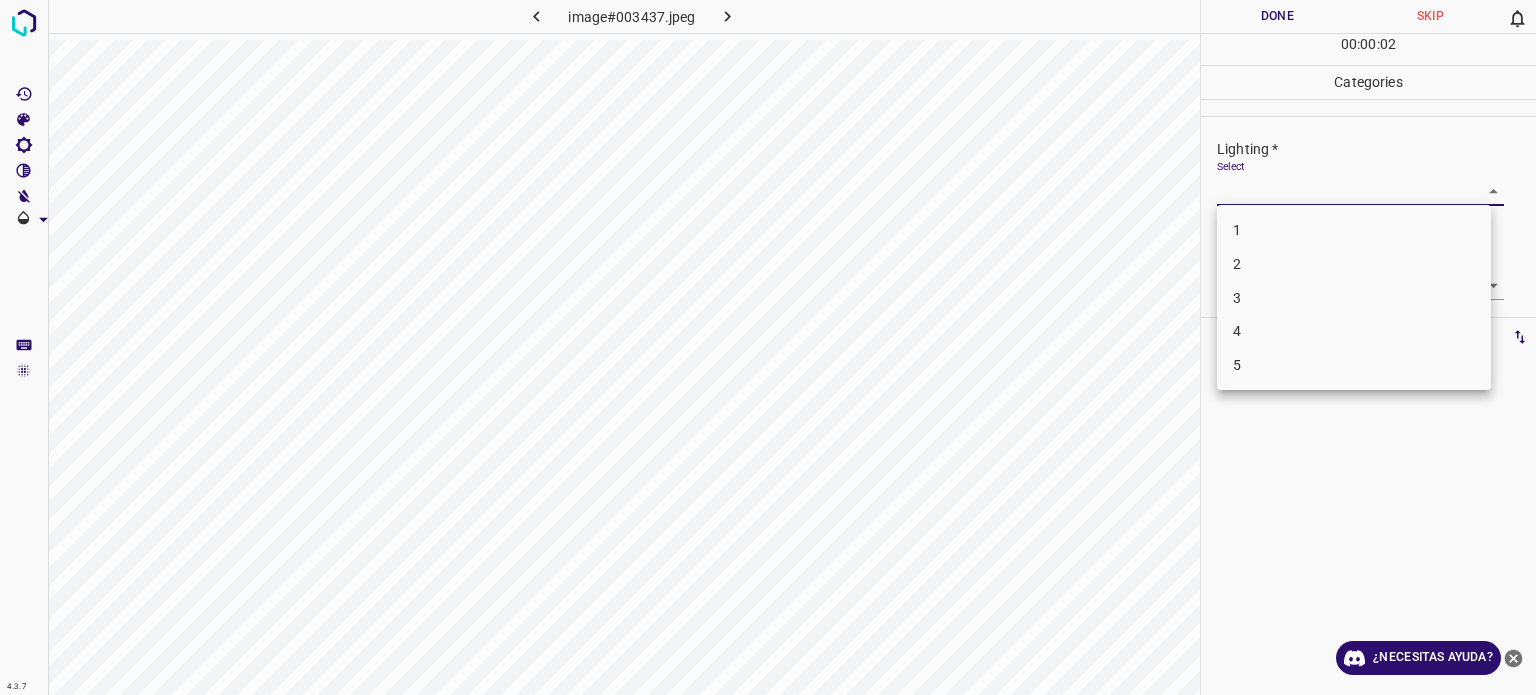 drag, startPoint x: 1258, startPoint y: 199, endPoint x: 1236, endPoint y: 271, distance: 75.28612 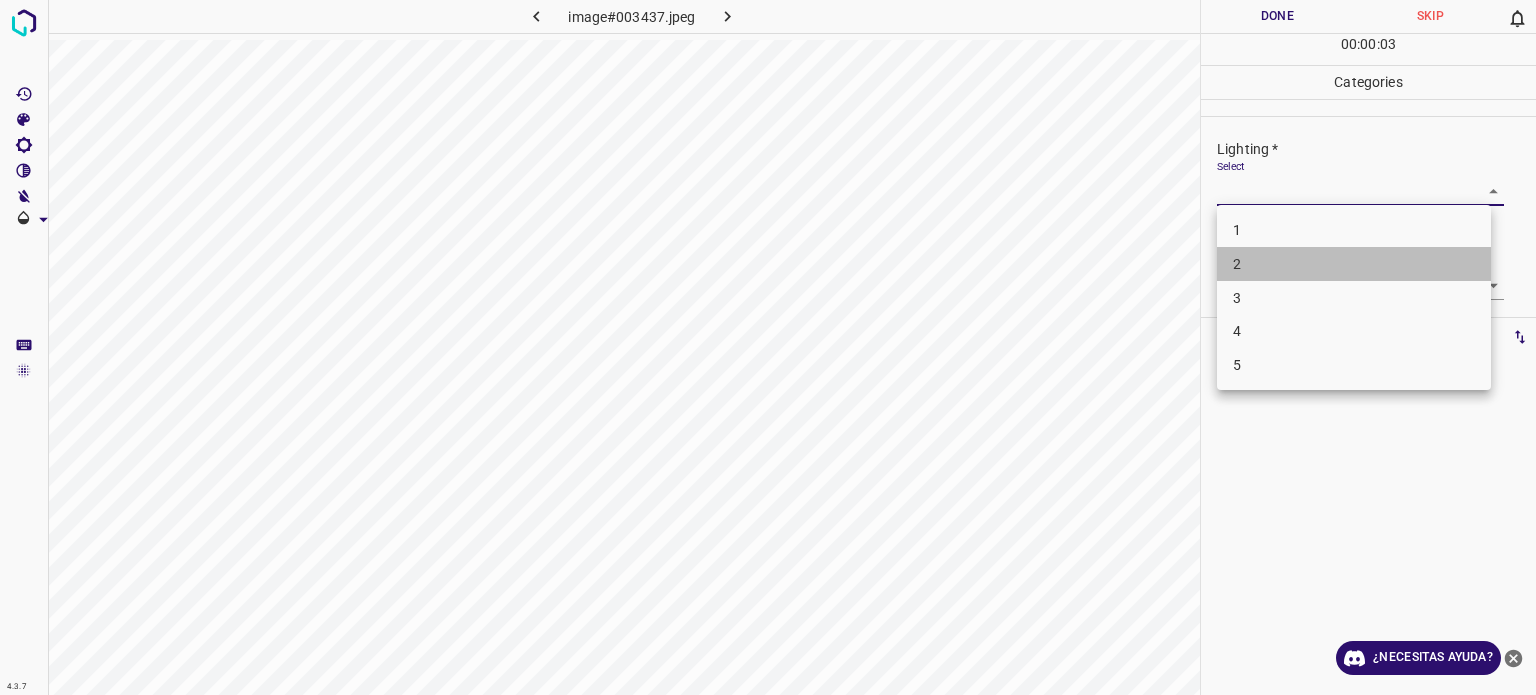 click on "2" at bounding box center (1237, 264) 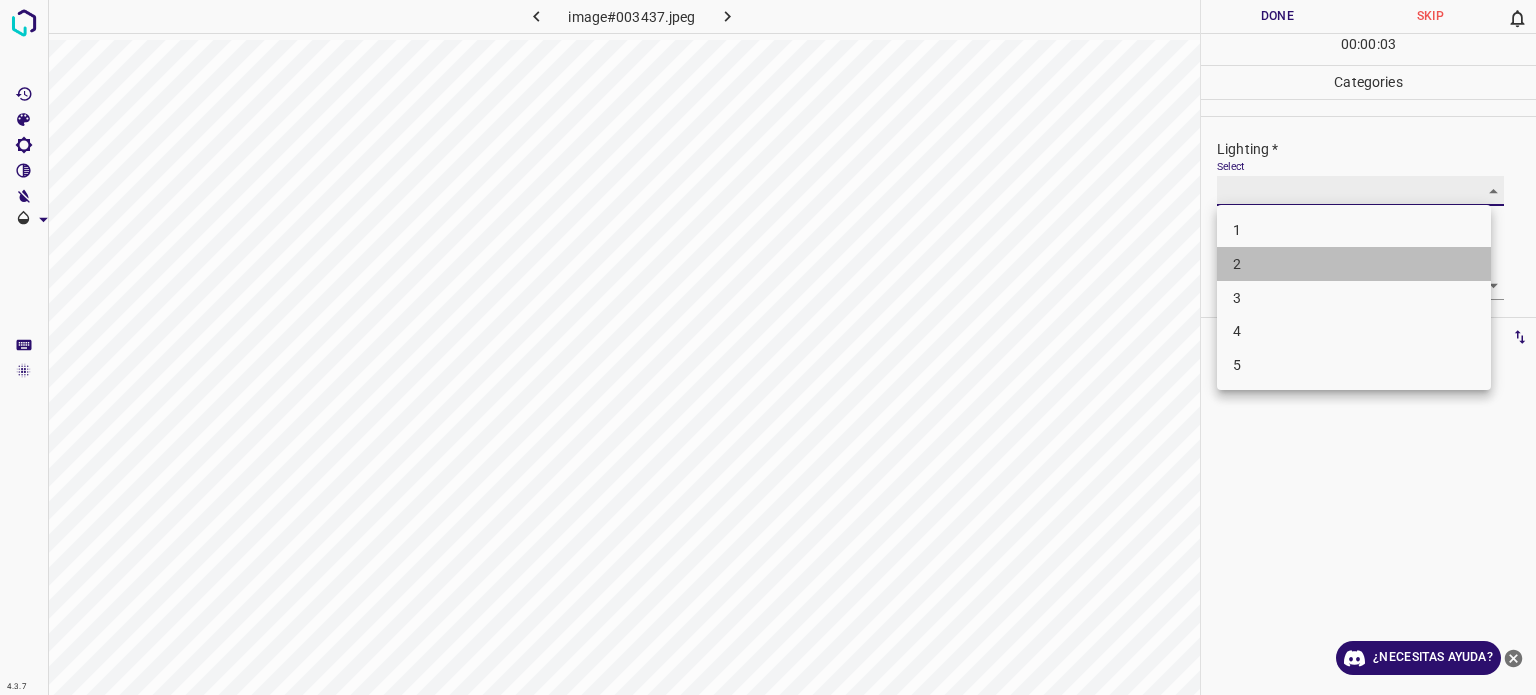type on "2" 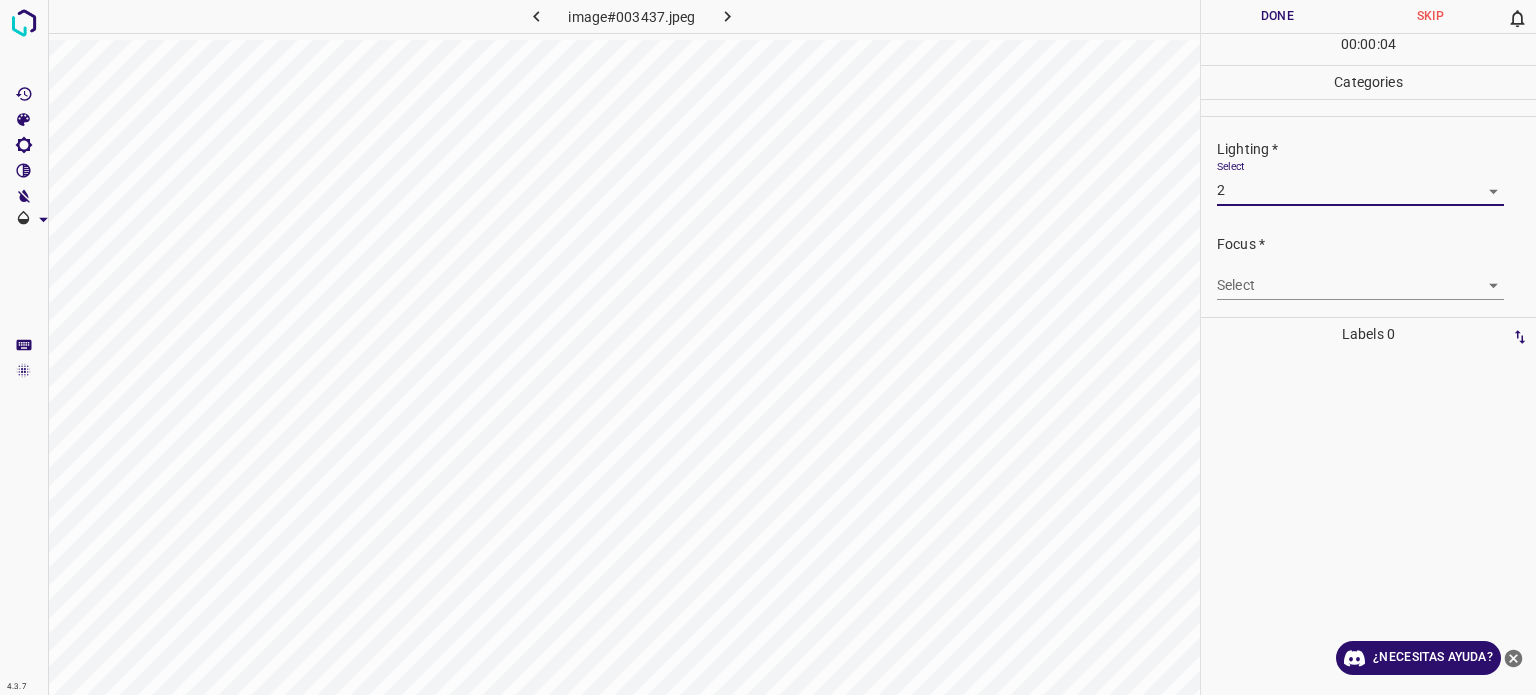 click on "4.3.7 image#003437.jpeg Done Skip 0 00   : 00   : 04   Categories Lighting *  Select 2 2 Focus *  Select ​ Overall *  Select ​ Labels   0 Categories 1 Lighting 2 Focus 3 Overall Tools Space Change between modes (Draw & Edit) I Auto labeling R Restore zoom M Zoom in N Zoom out Delete Delete selecte label Filters Z Restore filters X Saturation filter C Brightness filter V Contrast filter B Gray scale filter General O Download ¿Necesitas ayuda? - Texto - Esconder - Borrar Texto original Valora esta traducción Tu opinión servirá para ayudar a mejorar el Traductor de Google" at bounding box center [768, 347] 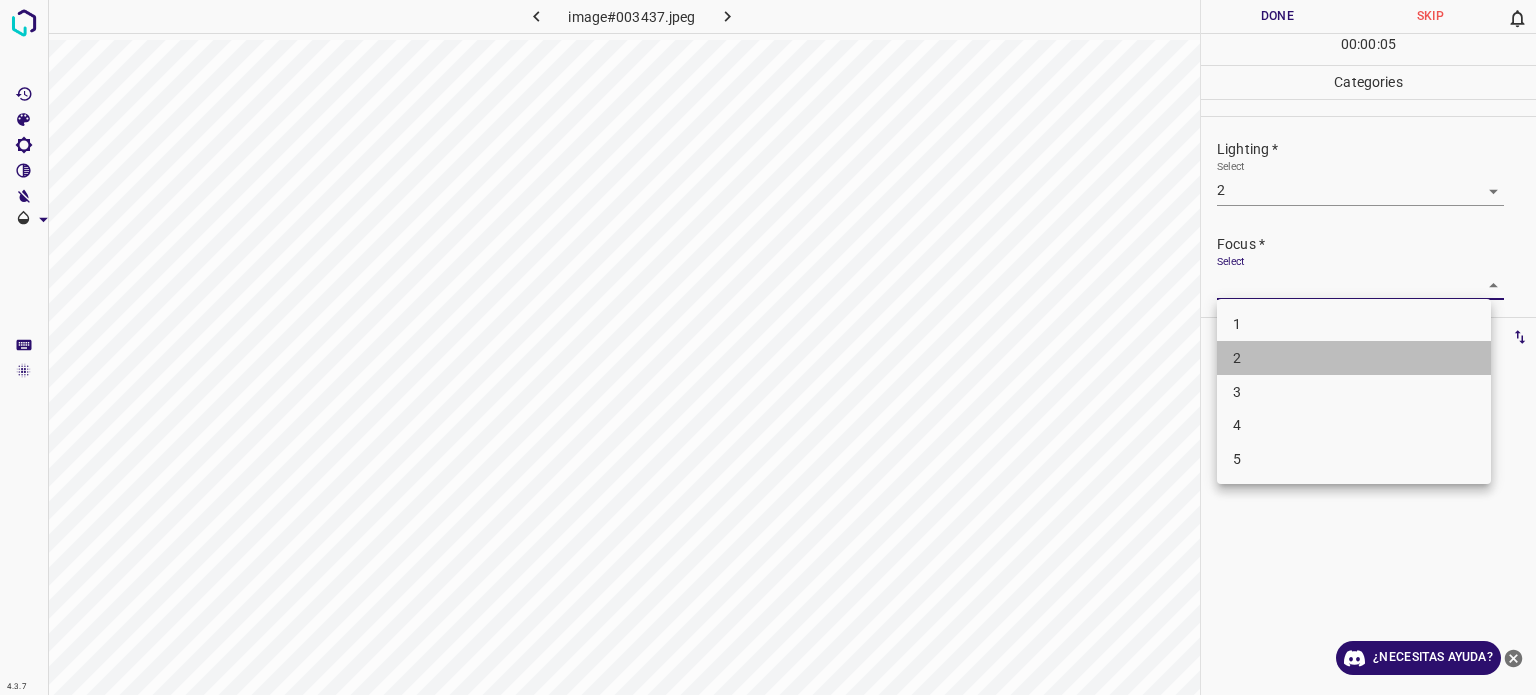 click on "2" at bounding box center (1237, 358) 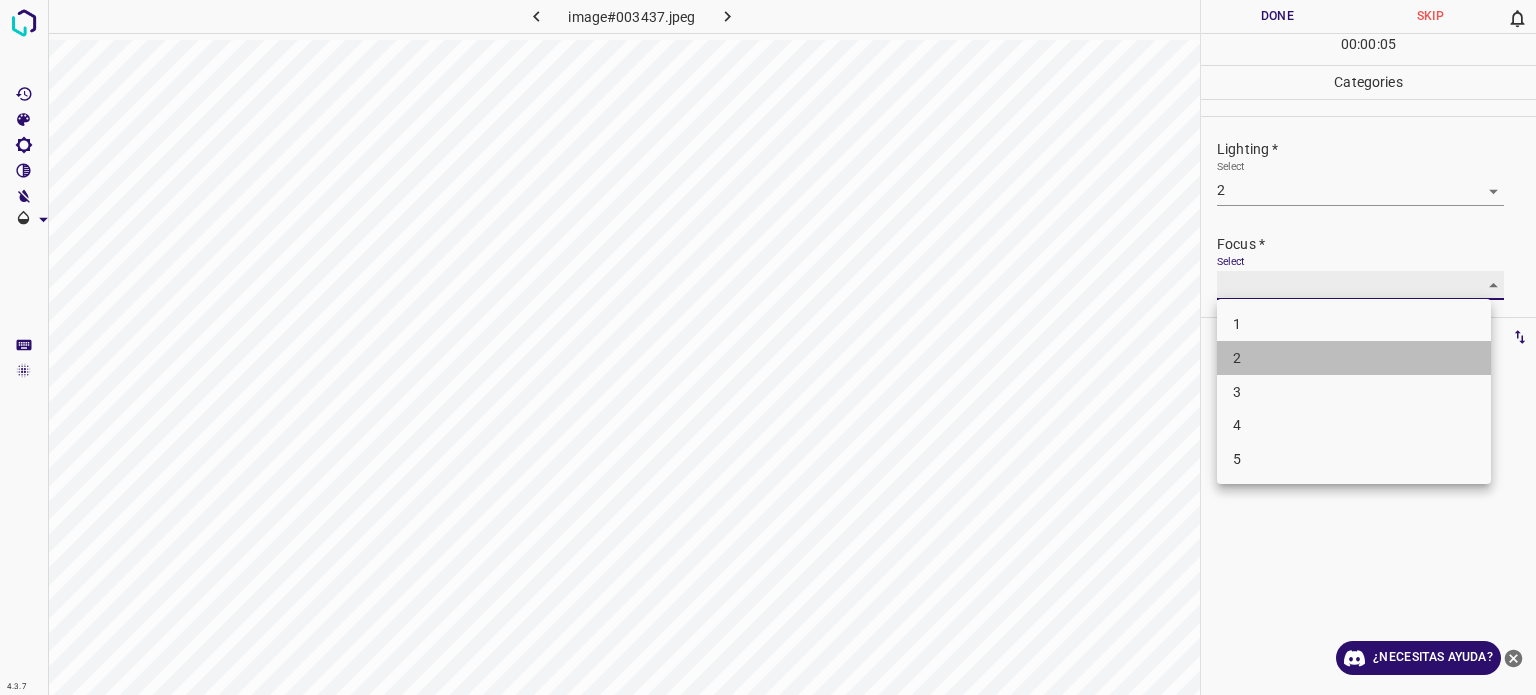 type on "2" 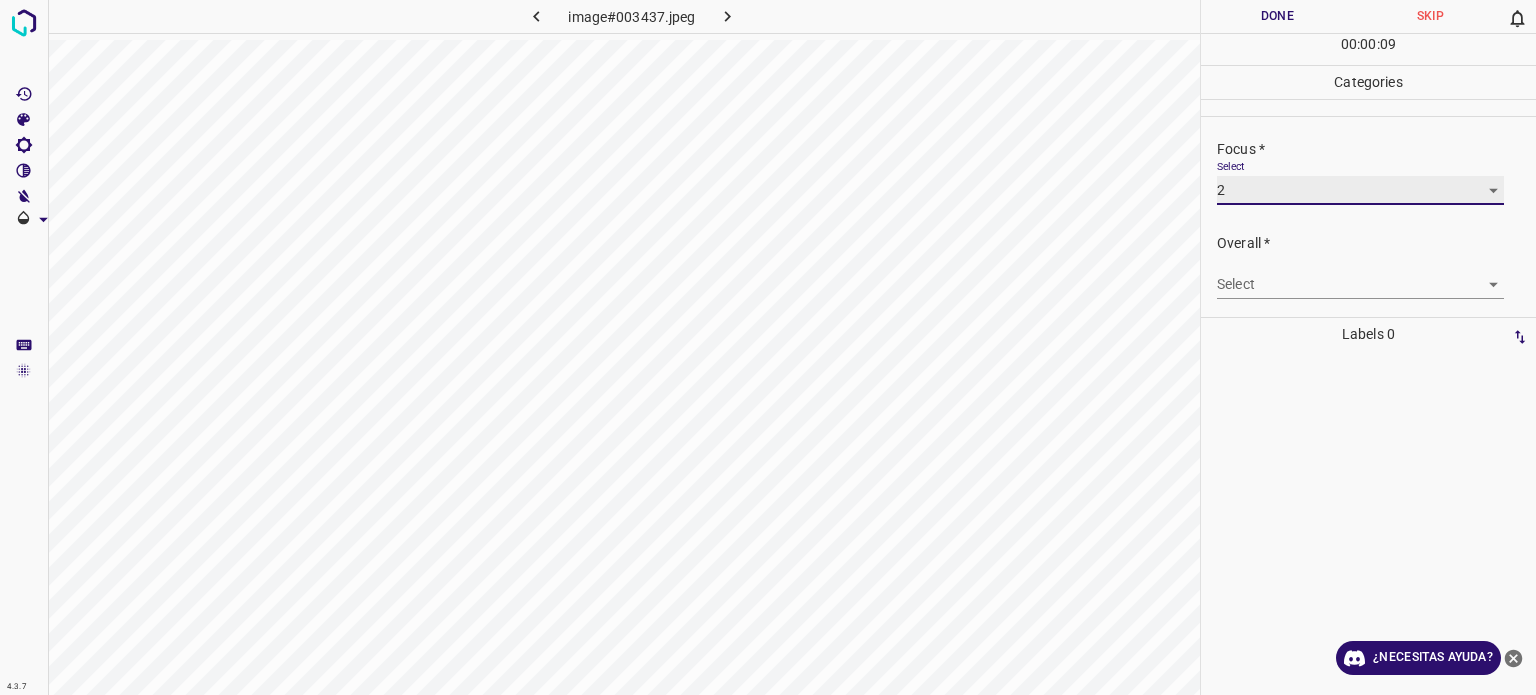 scroll, scrollTop: 98, scrollLeft: 0, axis: vertical 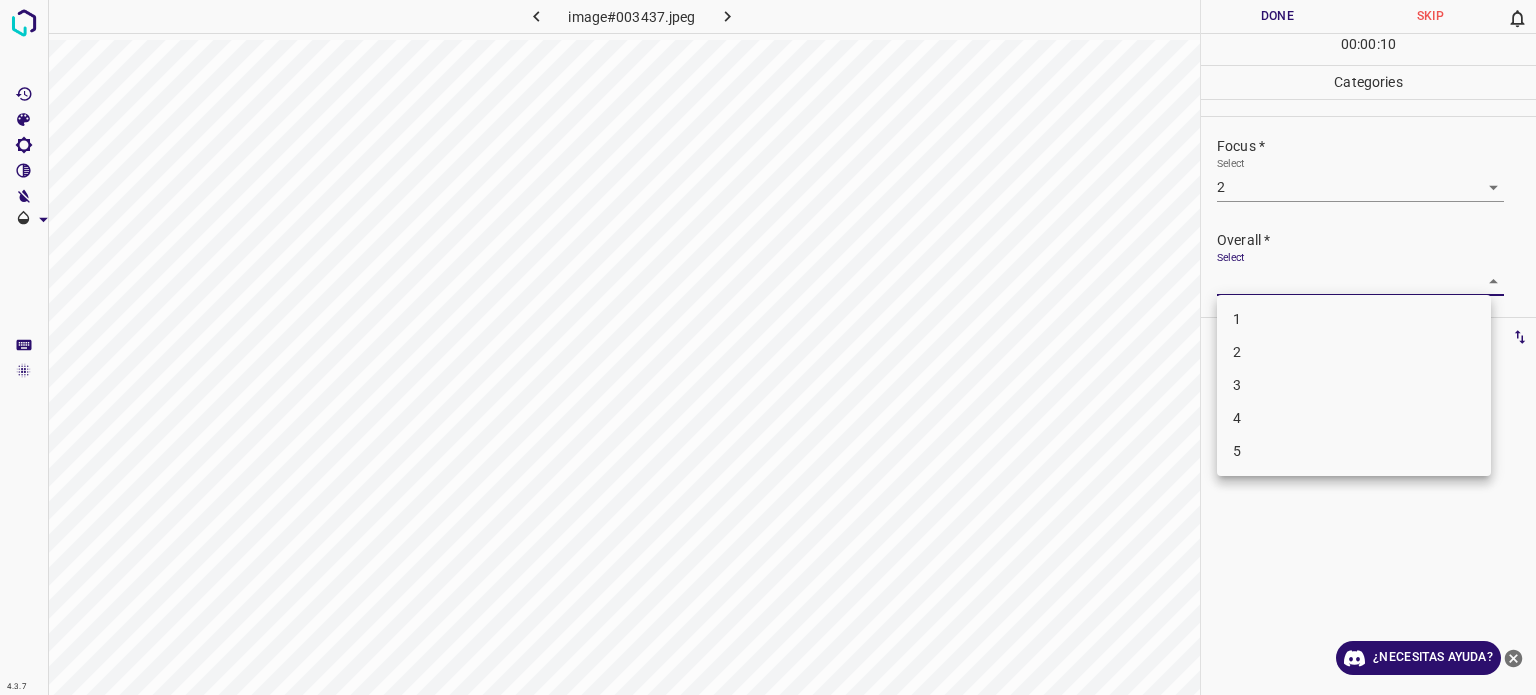 click on "4.3.7 image#003437.jpeg Done Skip 0 00   : 00   : 10   Categories Lighting *  Select 2 2 Focus *  Select 2 2 Overall *  Select ​ Labels   0 Categories 1 Lighting 2 Focus 3 Overall Tools Space Change between modes (Draw & Edit) I Auto labeling R Restore zoom M Zoom in N Zoom out Delete Delete selecte label Filters Z Restore filters X Saturation filter C Brightness filter V Contrast filter B Gray scale filter General O Download ¿Necesitas ayuda? - Texto - Esconder - Borrar Texto original Valora esta traducción Tu opinión servirá para ayudar a mejorar el Traductor de Google 1 2 3 4 5" at bounding box center [768, 347] 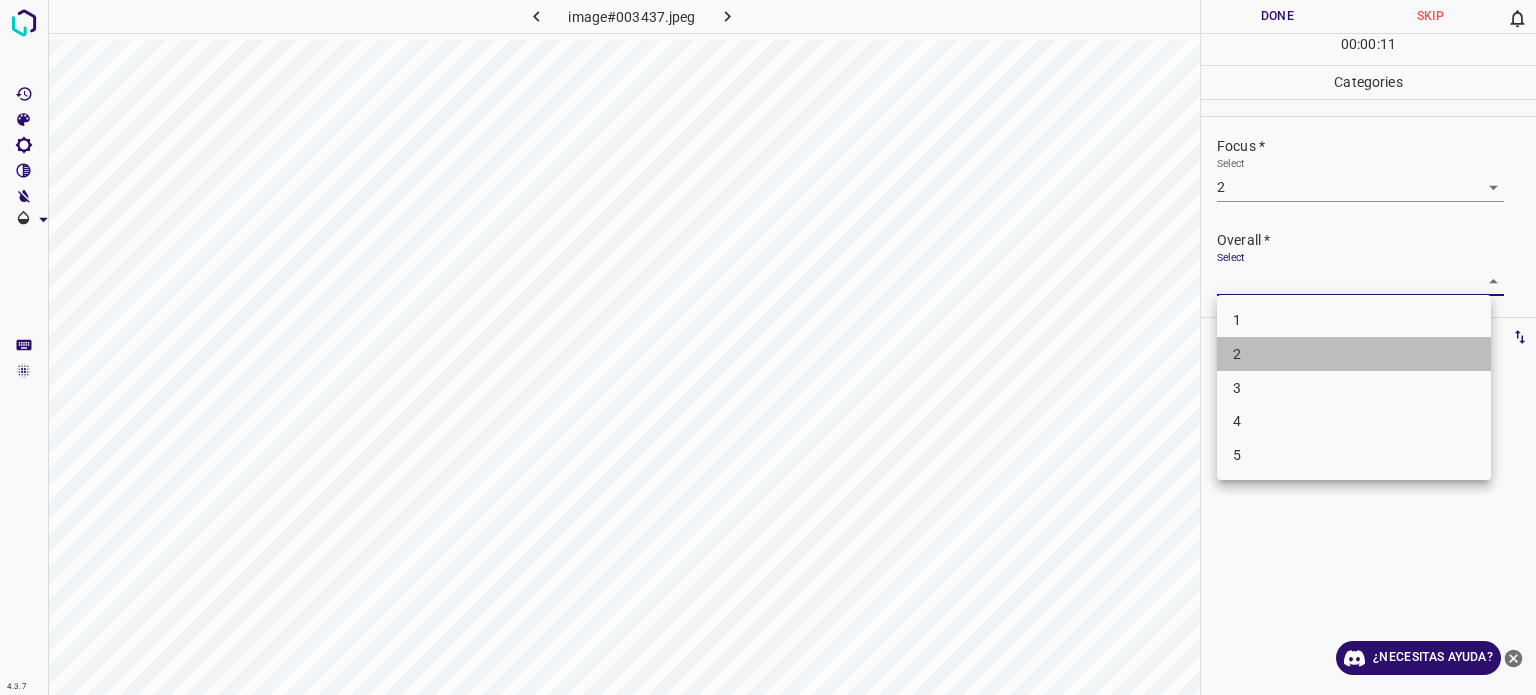 click on "2" at bounding box center (1354, 354) 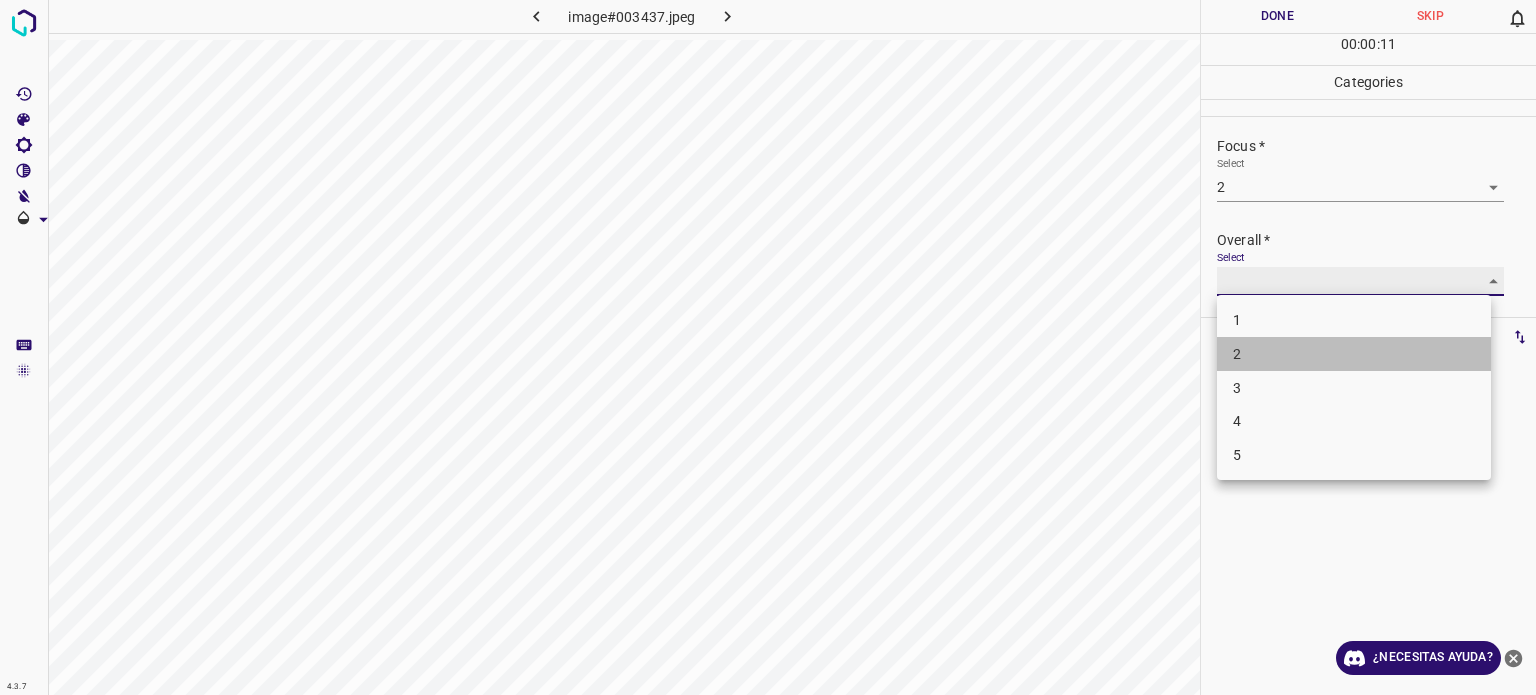 type on "2" 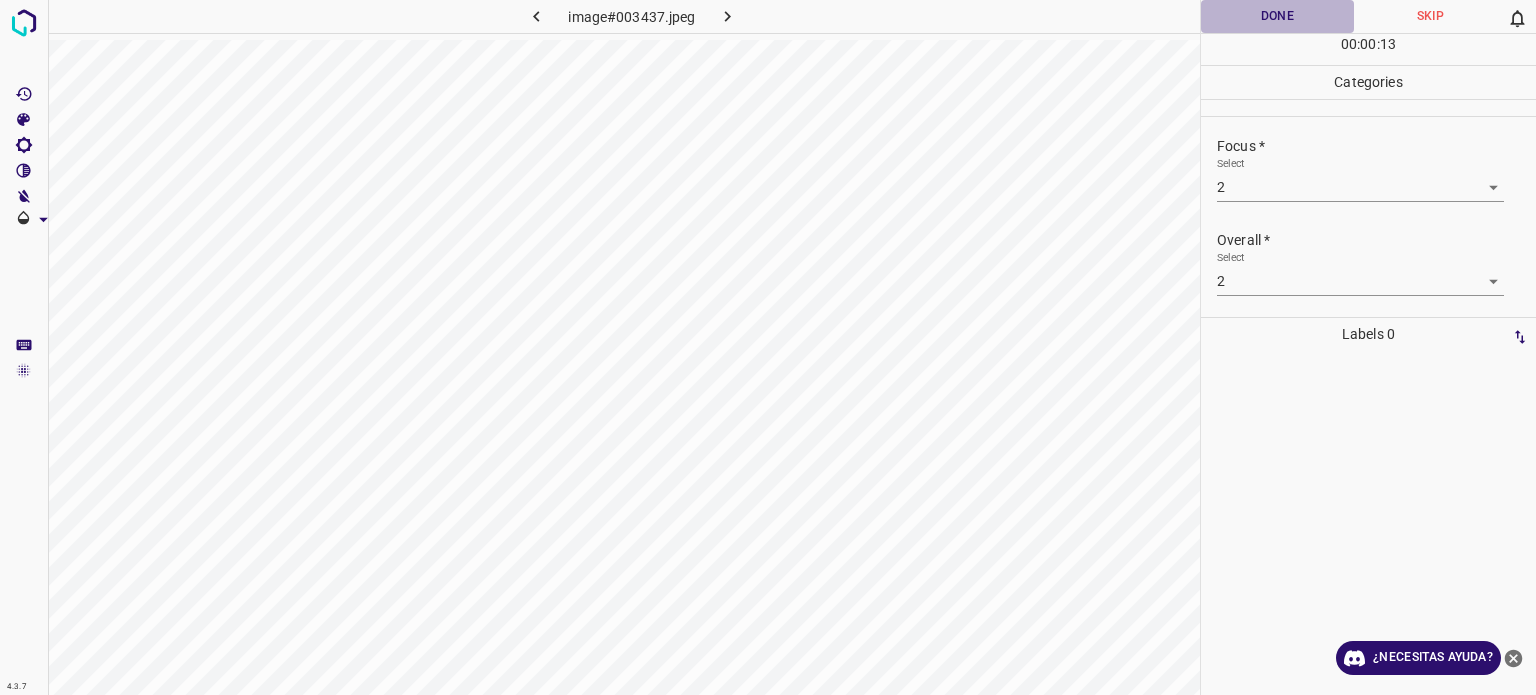 click on "Done" at bounding box center [1277, 16] 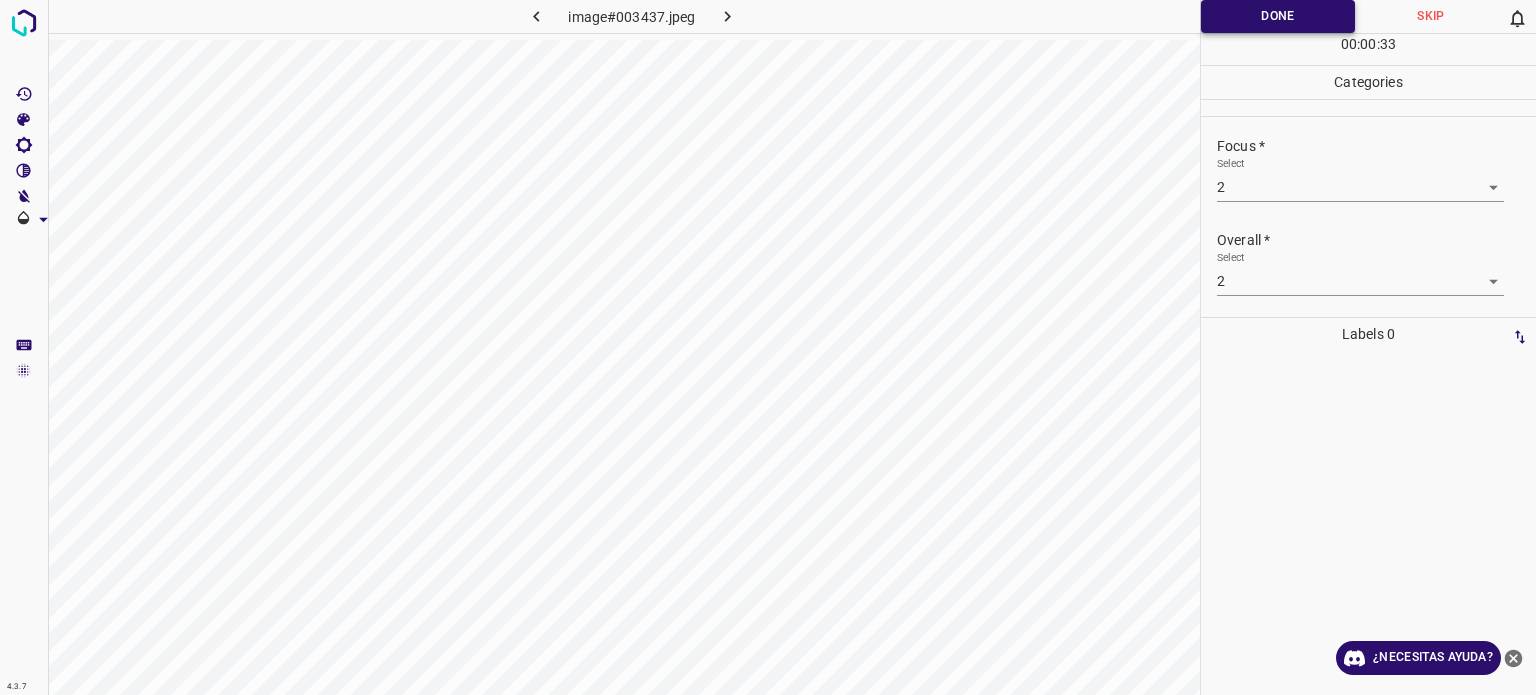 click on "Done" at bounding box center [1278, 16] 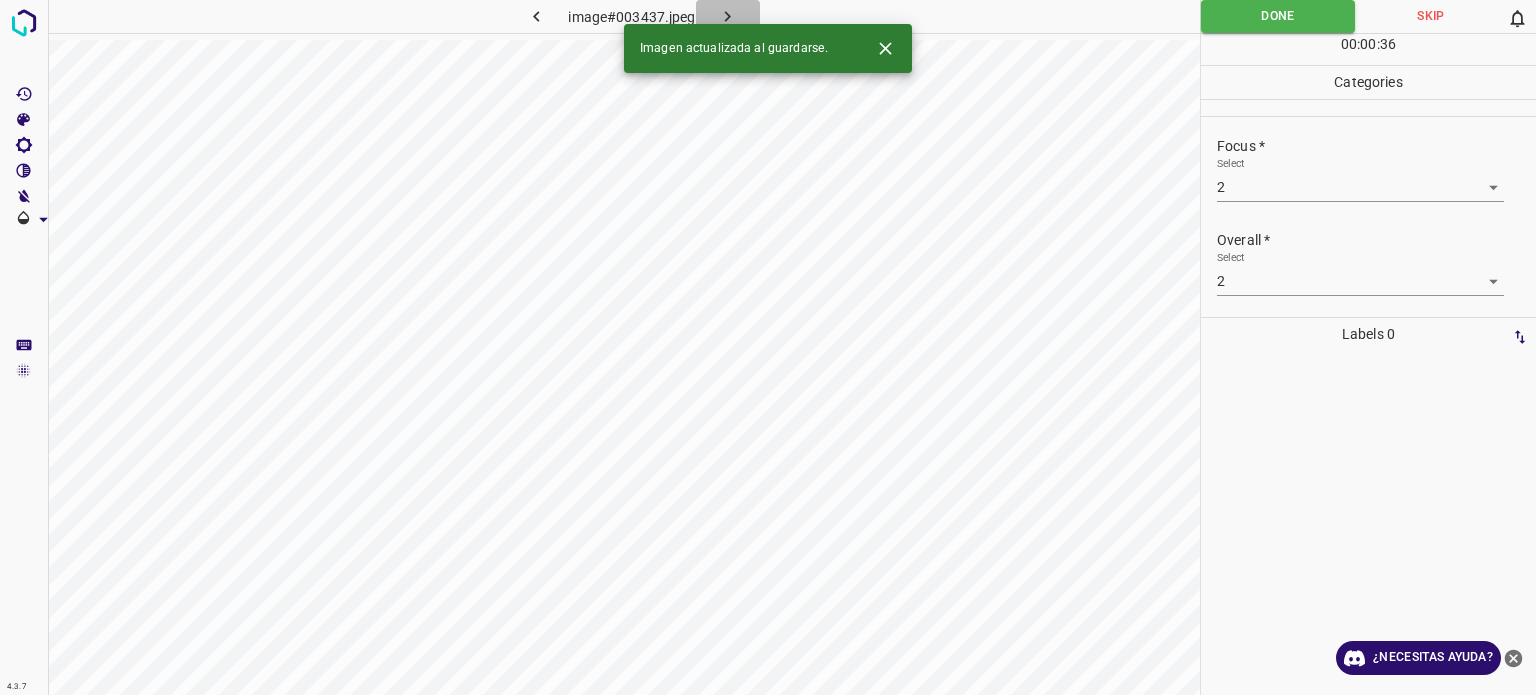 click 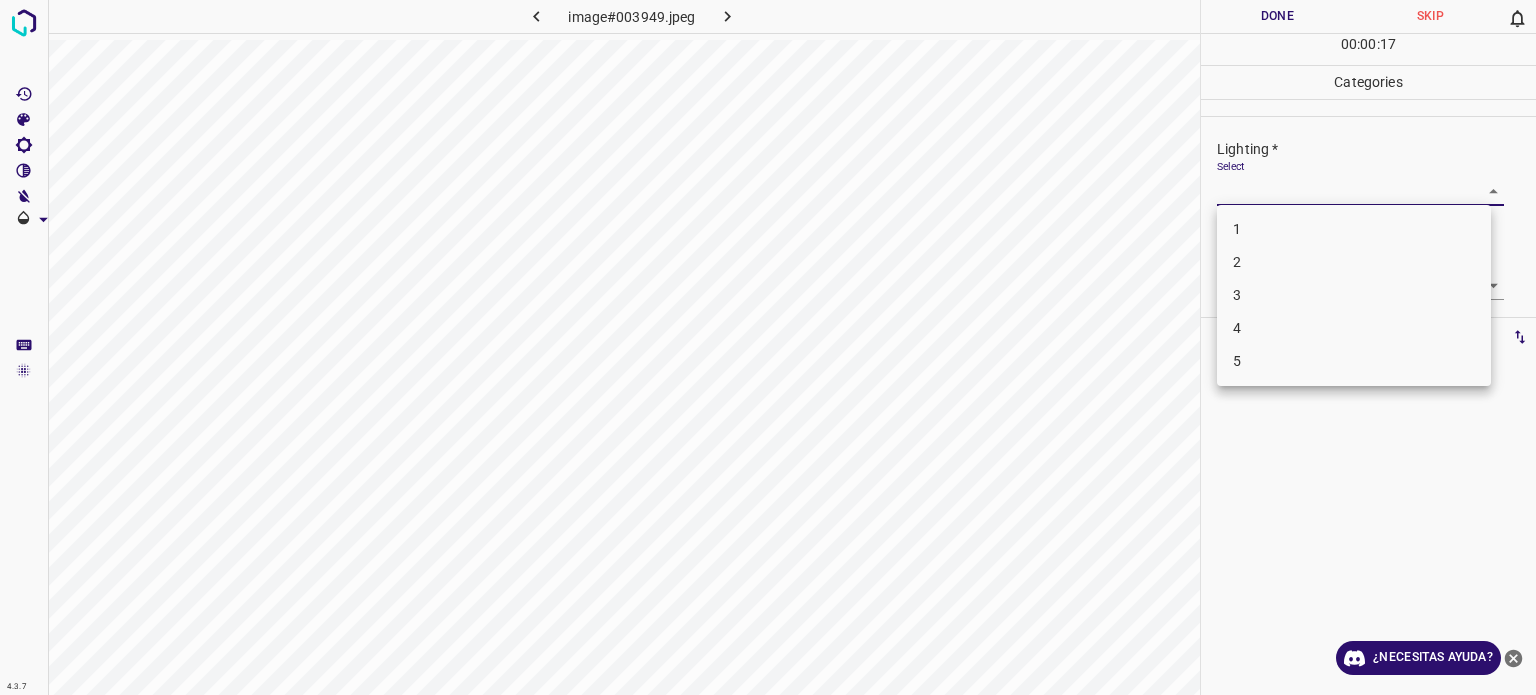 click on "4.3.7 image#003949.jpeg Done Skip 0 00   : 00   : 17   Categories Lighting *  Select ​ Focus *  Select ​ Overall *  Select ​ Labels   0 Categories 1 Lighting 2 Focus 3 Overall Tools Space Change between modes (Draw & Edit) I Auto labeling R Restore zoom M Zoom in N Zoom out Delete Delete selecte label Filters Z Restore filters X Saturation filter C Brightness filter V Contrast filter B Gray scale filter General O Download ¿Necesitas ayuda? - Texto - Esconder - Borrar Texto original Valora esta traducción Tu opinión servirá para ayudar a mejorar el Traductor de Google 1 2 3 4 5" at bounding box center (768, 347) 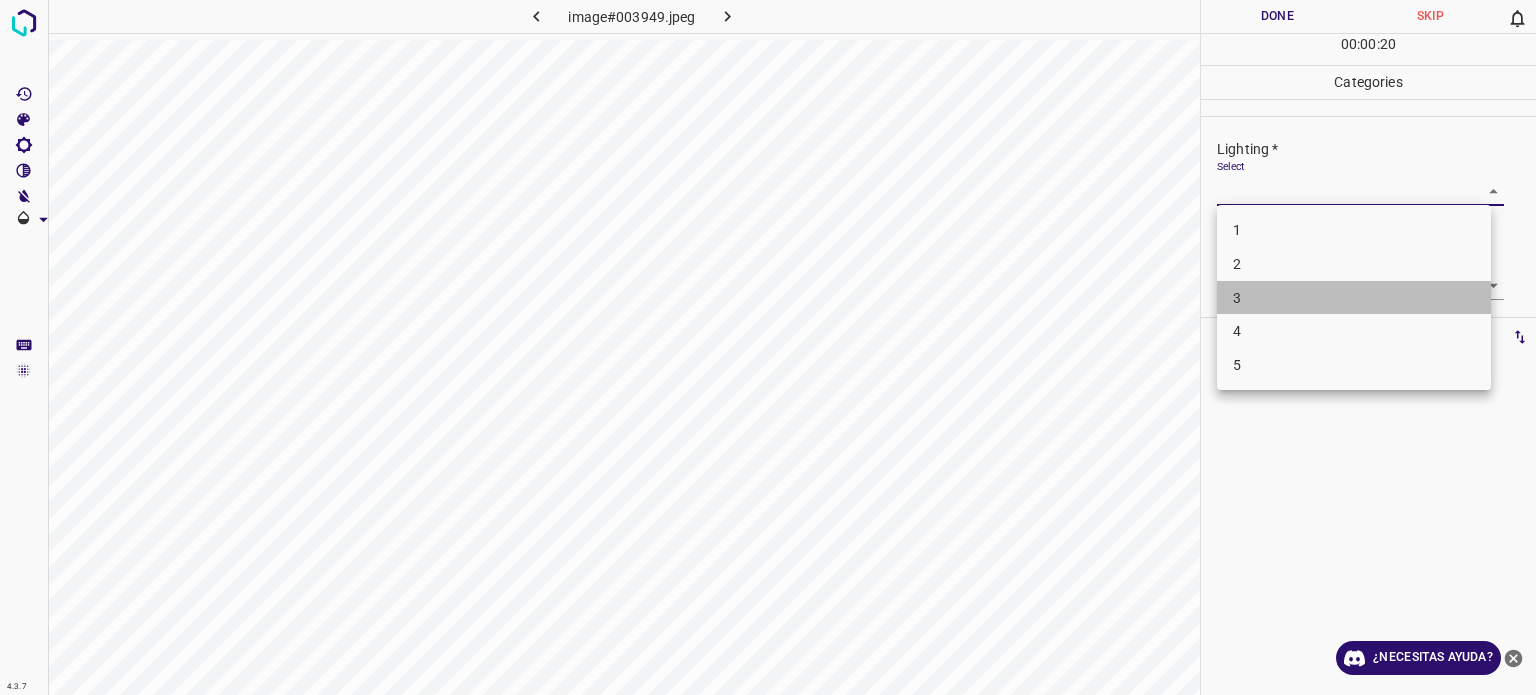 click on "3" at bounding box center [1237, 297] 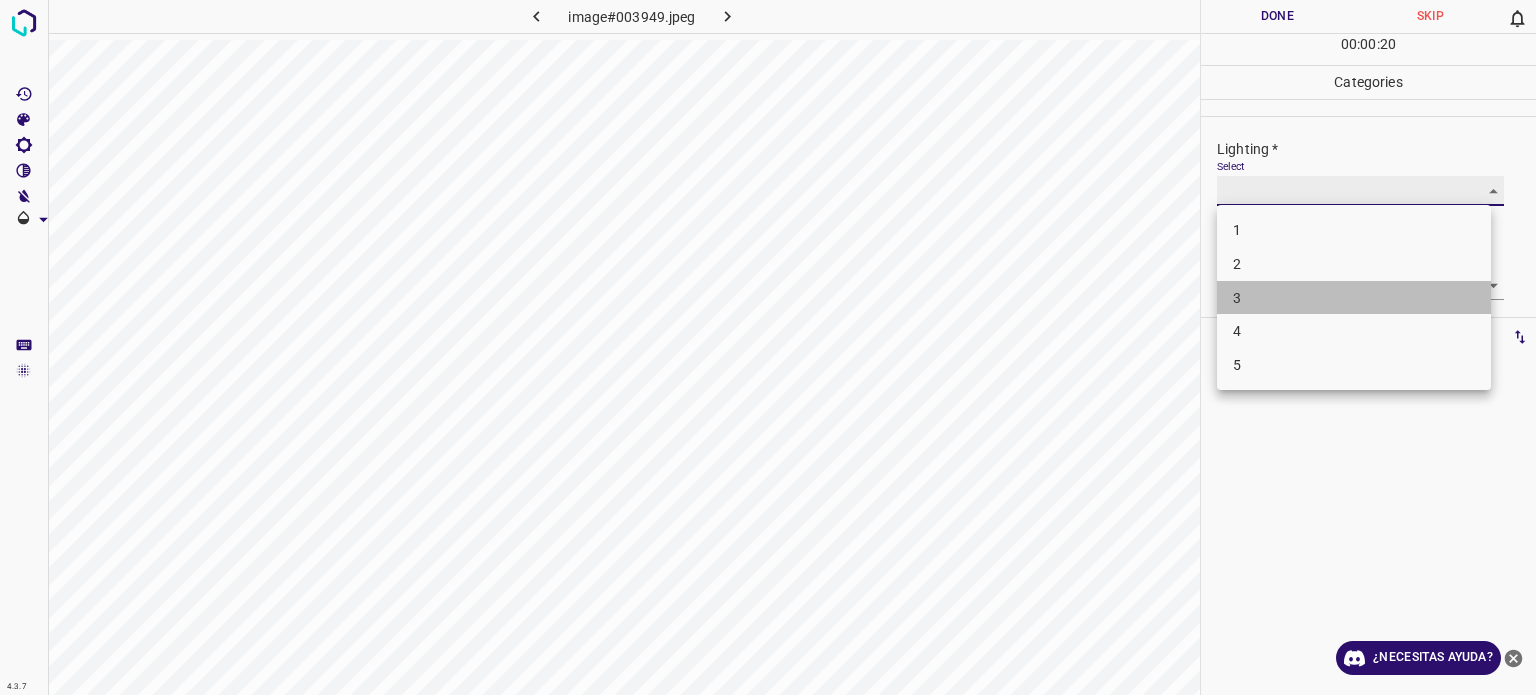 type on "3" 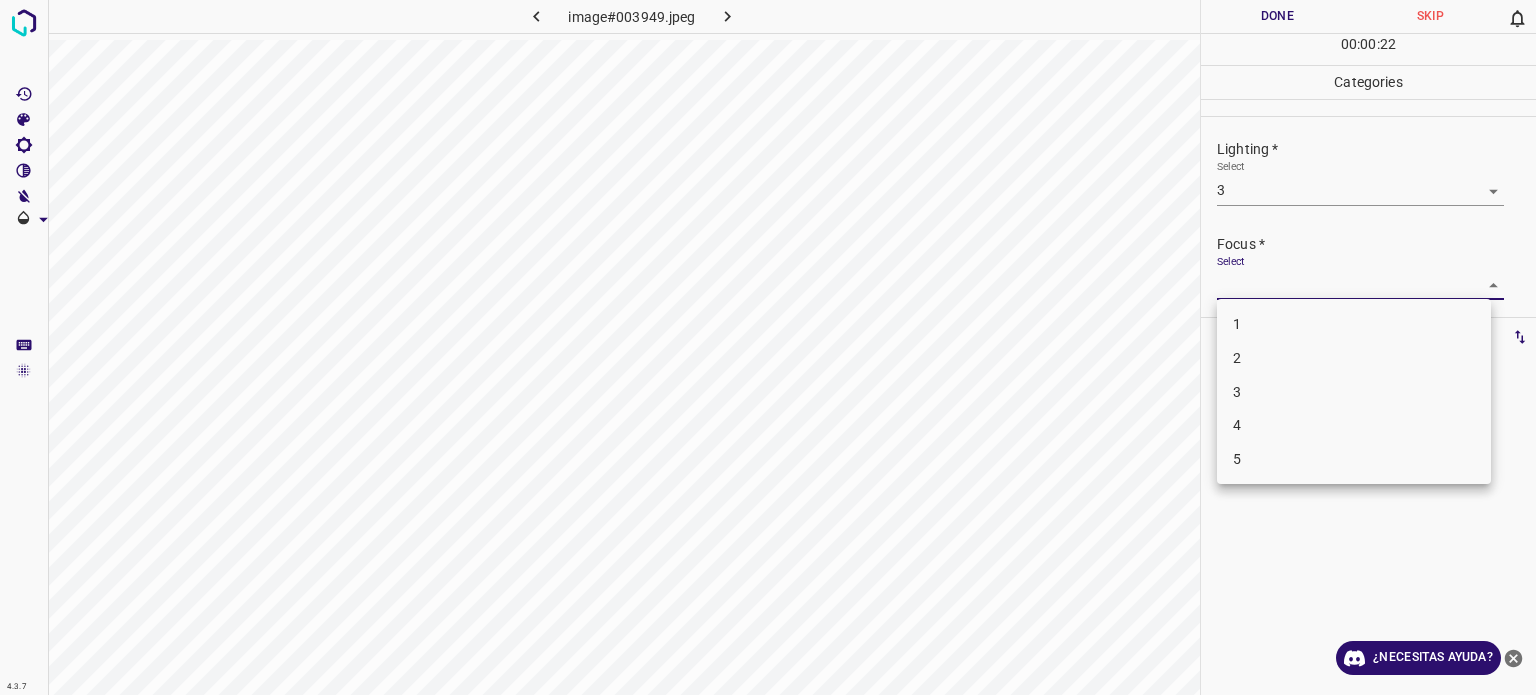 click on "4.3.7 image#003949.jpeg Done Skip 0 00   : 00   : 22   Categories Lighting *  Select 3 3 Focus *  Select ​ Overall *  Select ​ Labels   0 Categories 1 Lighting 2 Focus 3 Overall Tools Space Change between modes (Draw & Edit) I Auto labeling R Restore zoom M Zoom in N Zoom out Delete Delete selecte label Filters Z Restore filters X Saturation filter C Brightness filter V Contrast filter B Gray scale filter General O Download ¿Necesitas ayuda? - Texto - Esconder - Borrar Texto original Valora esta traducción Tu opinión servirá para ayudar a mejorar el Traductor de Google 1 2 3 4 5" at bounding box center (768, 347) 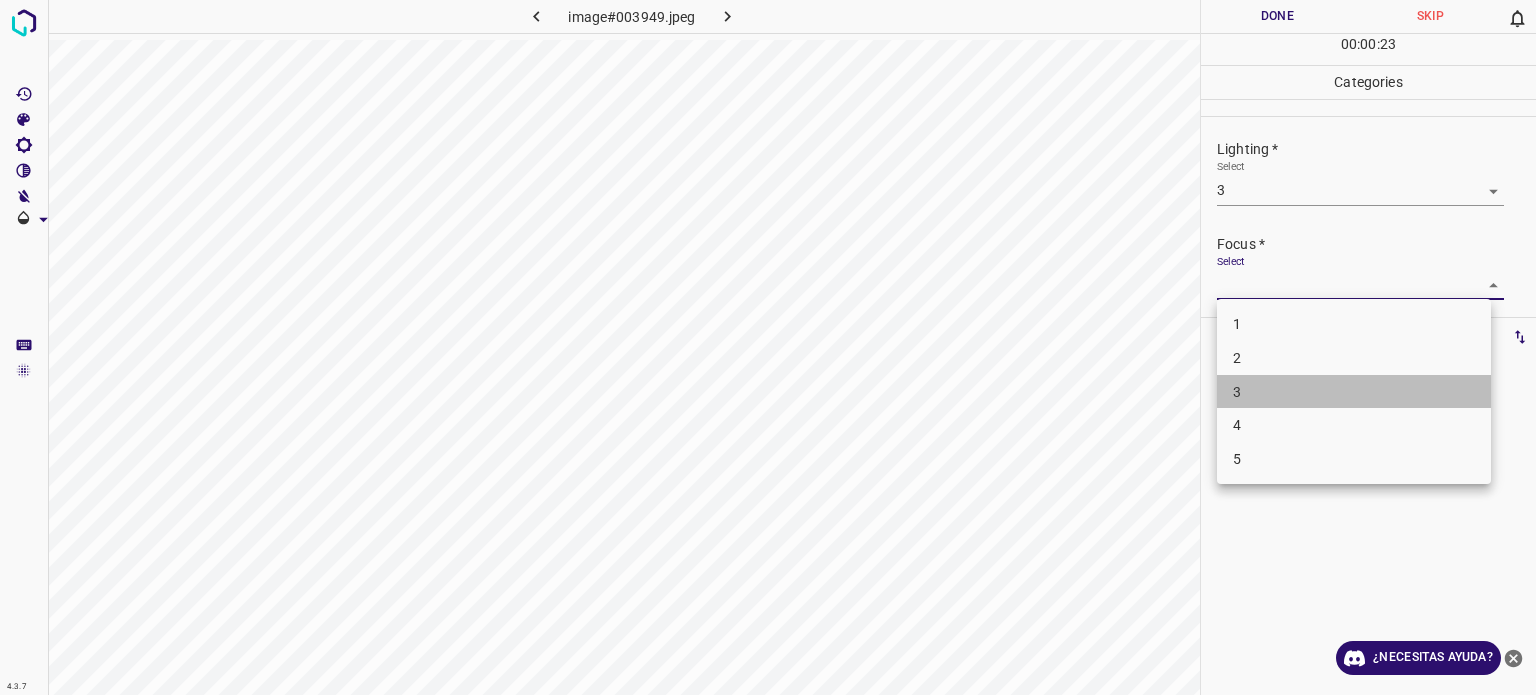 click on "3" at bounding box center [1354, 392] 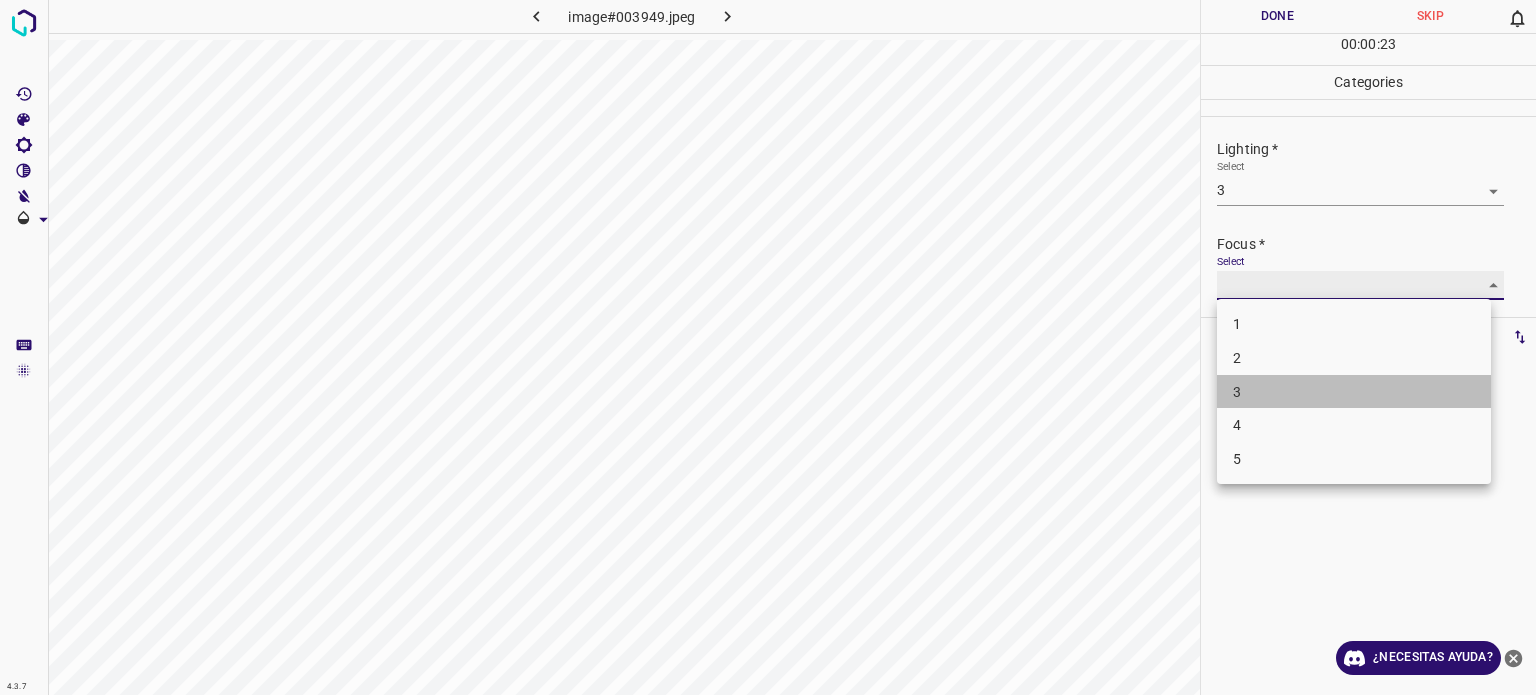 type on "3" 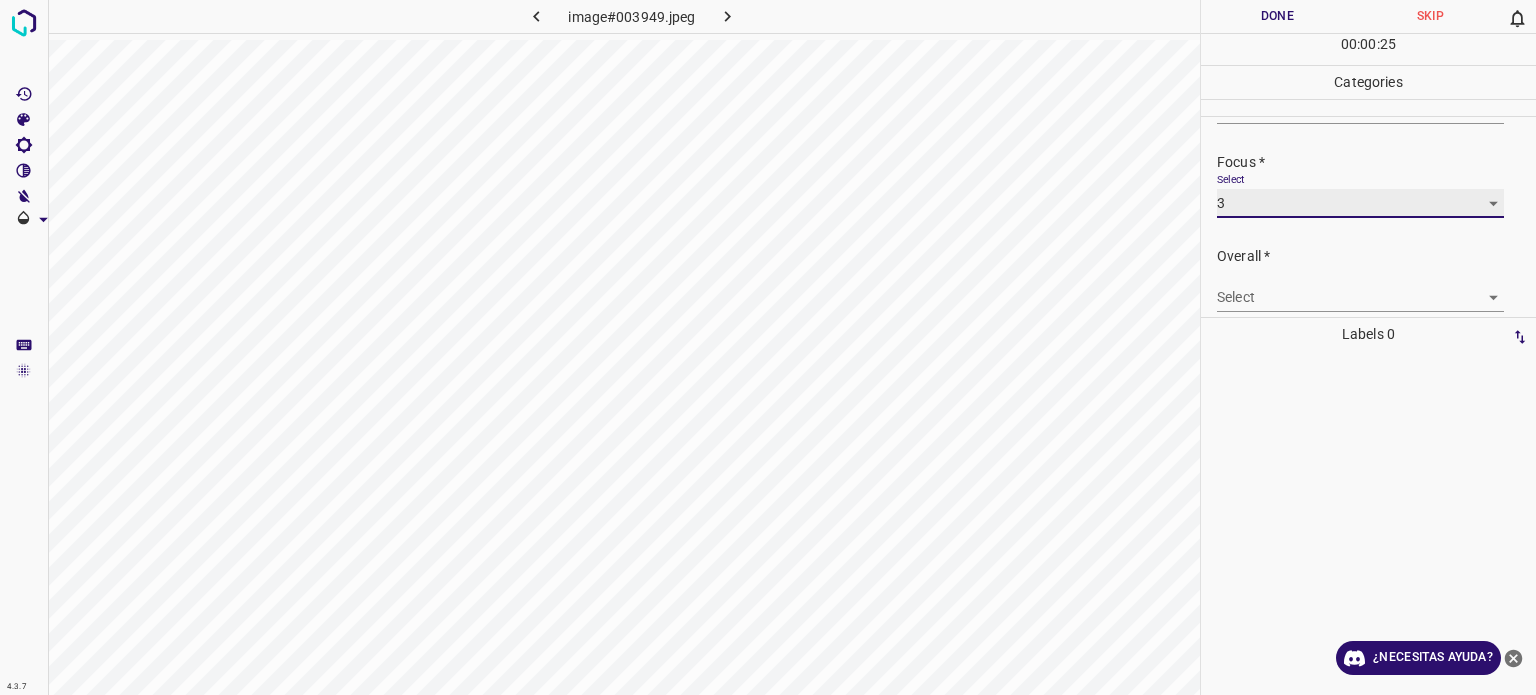 scroll, scrollTop: 98, scrollLeft: 0, axis: vertical 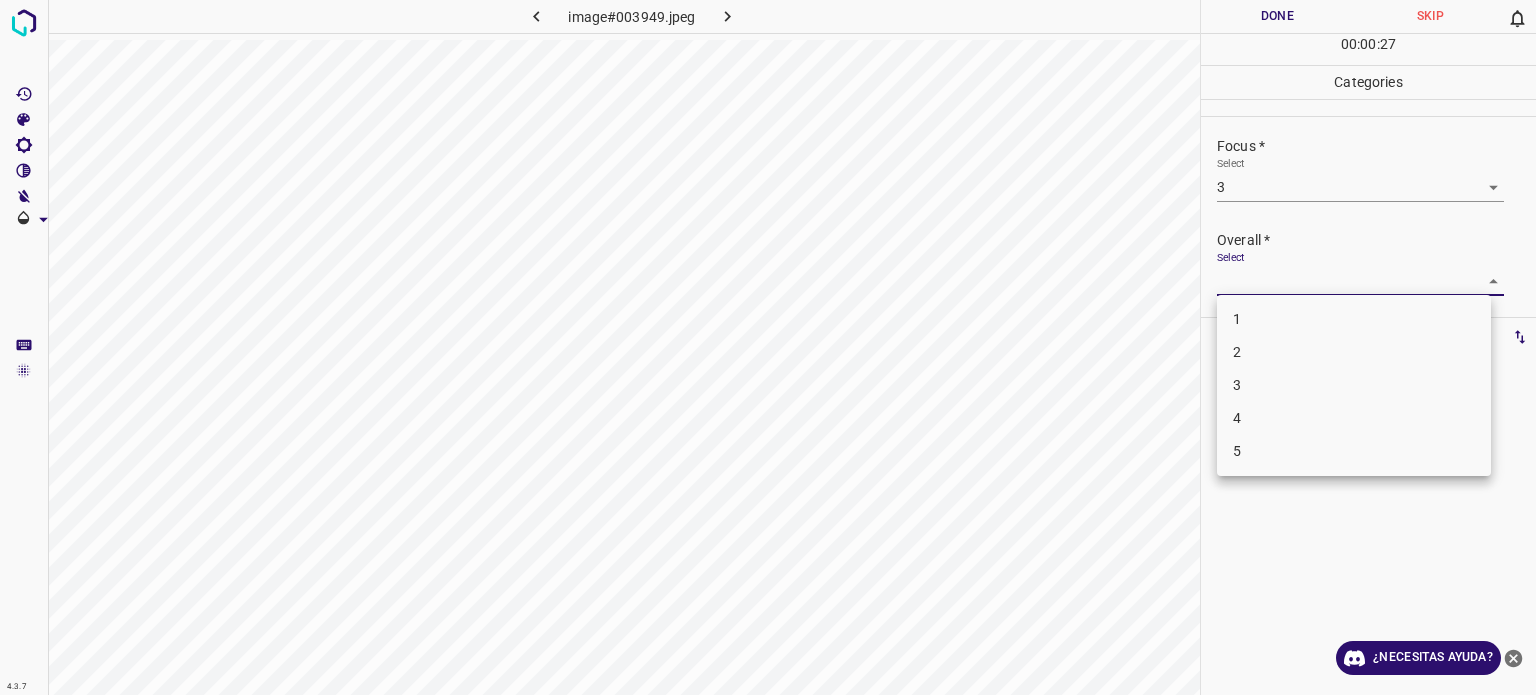 click on "4.3.7 image#003949.jpeg Done Skip 0 00   : 00   : 27   Categories Lighting *  Select 3 3 Focus *  Select 3 3 Overall *  Select ​ Labels   0 Categories 1 Lighting 2 Focus 3 Overall Tools Space Change between modes (Draw & Edit) I Auto labeling R Restore zoom M Zoom in N Zoom out Delete Delete selecte label Filters Z Restore filters X Saturation filter C Brightness filter V Contrast filter B Gray scale filter General O Download ¿Necesitas ayuda? - Texto - Esconder - Borrar Texto original Valora esta traducción Tu opinión servirá para ayudar a mejorar el Traductor de Google 1 2 3 4 5" at bounding box center (768, 347) 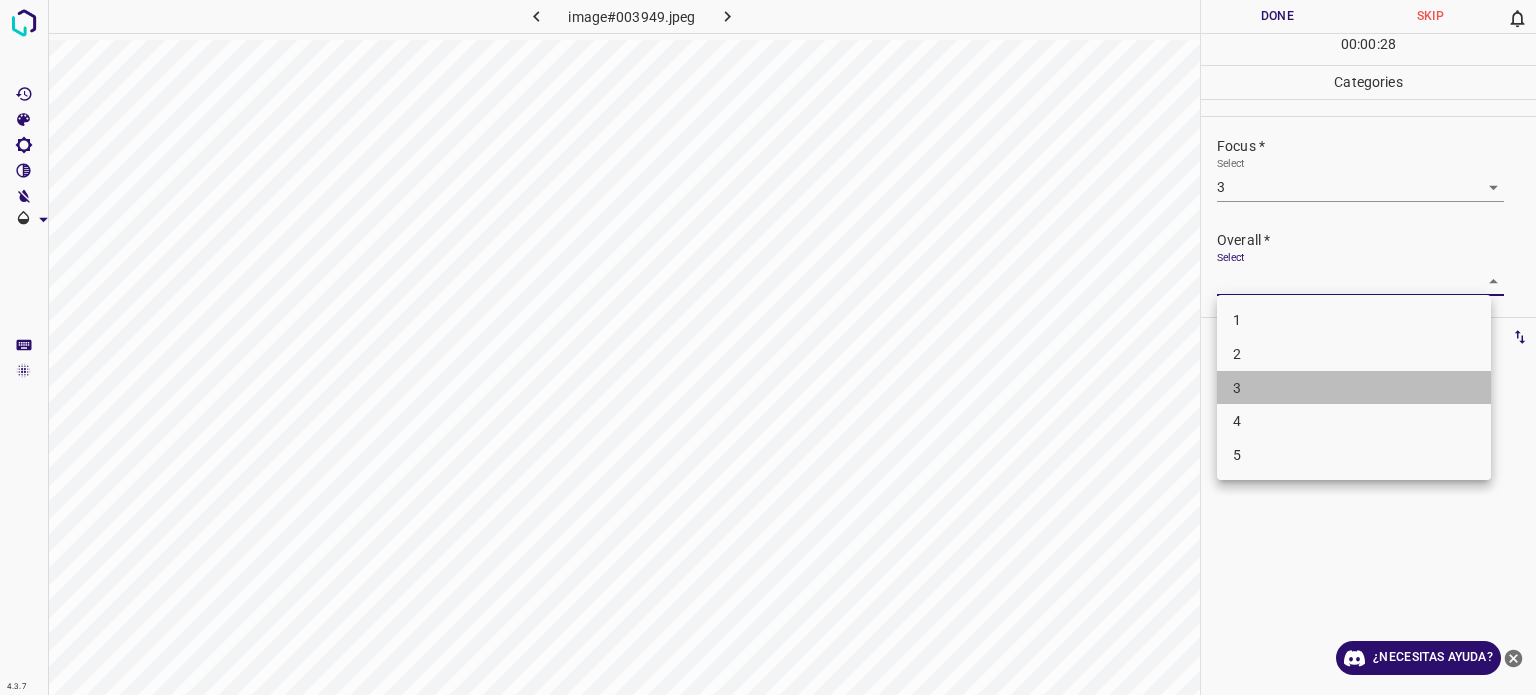 click on "3" at bounding box center [1237, 387] 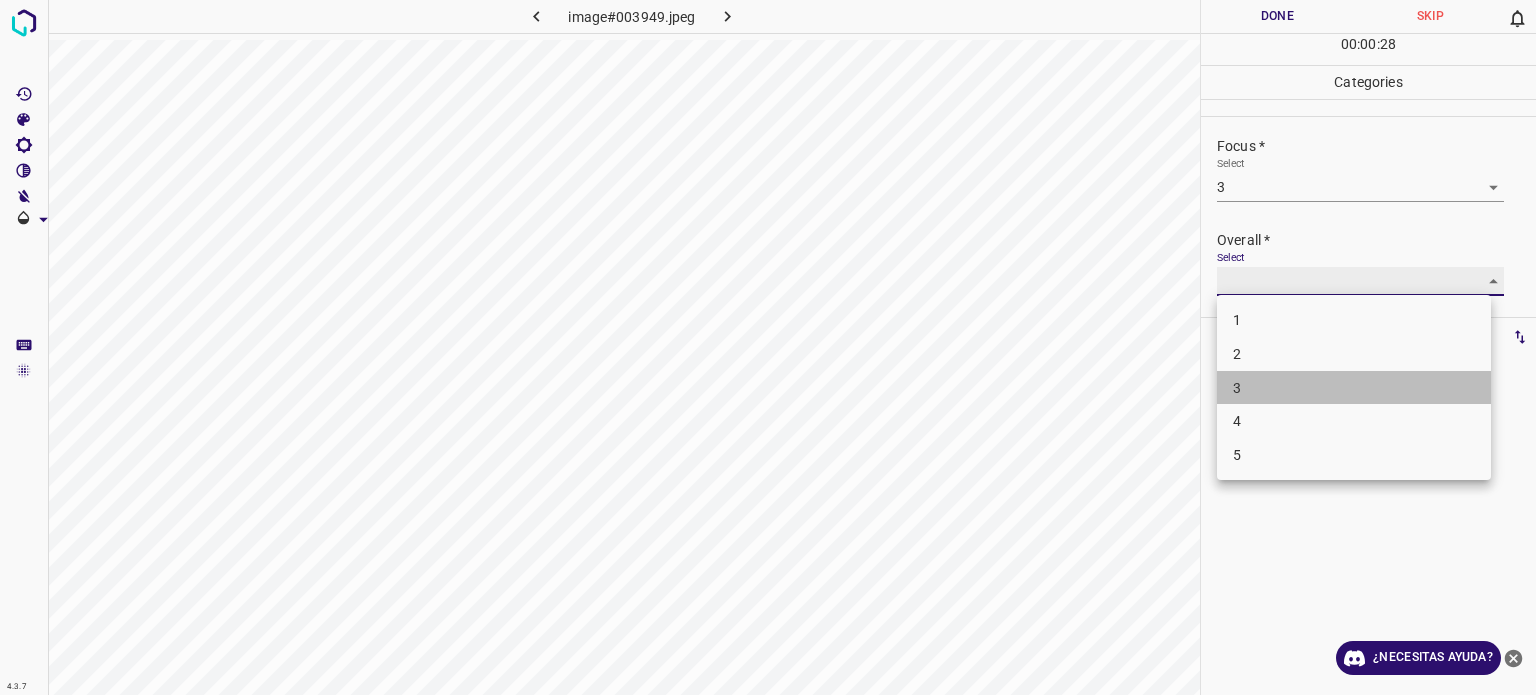 type on "3" 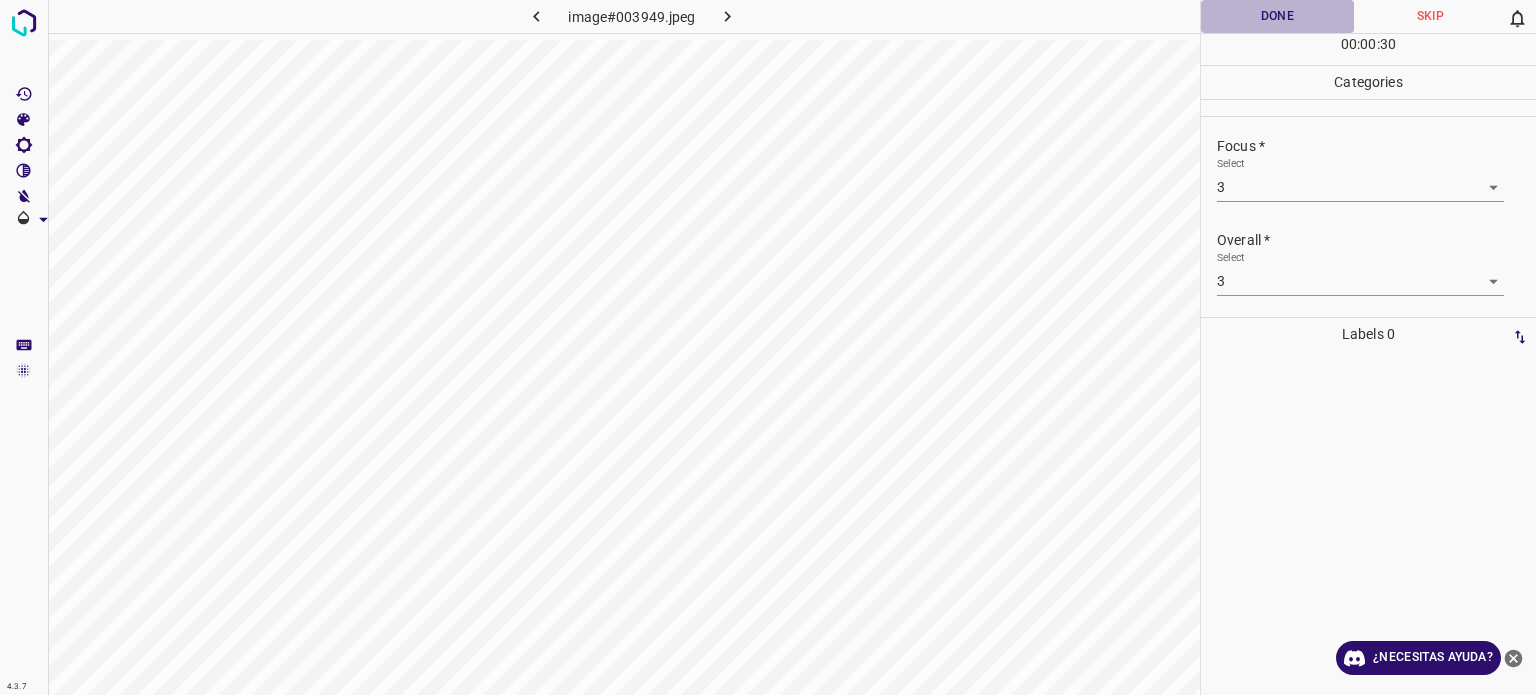 click on "Done" at bounding box center (1277, 16) 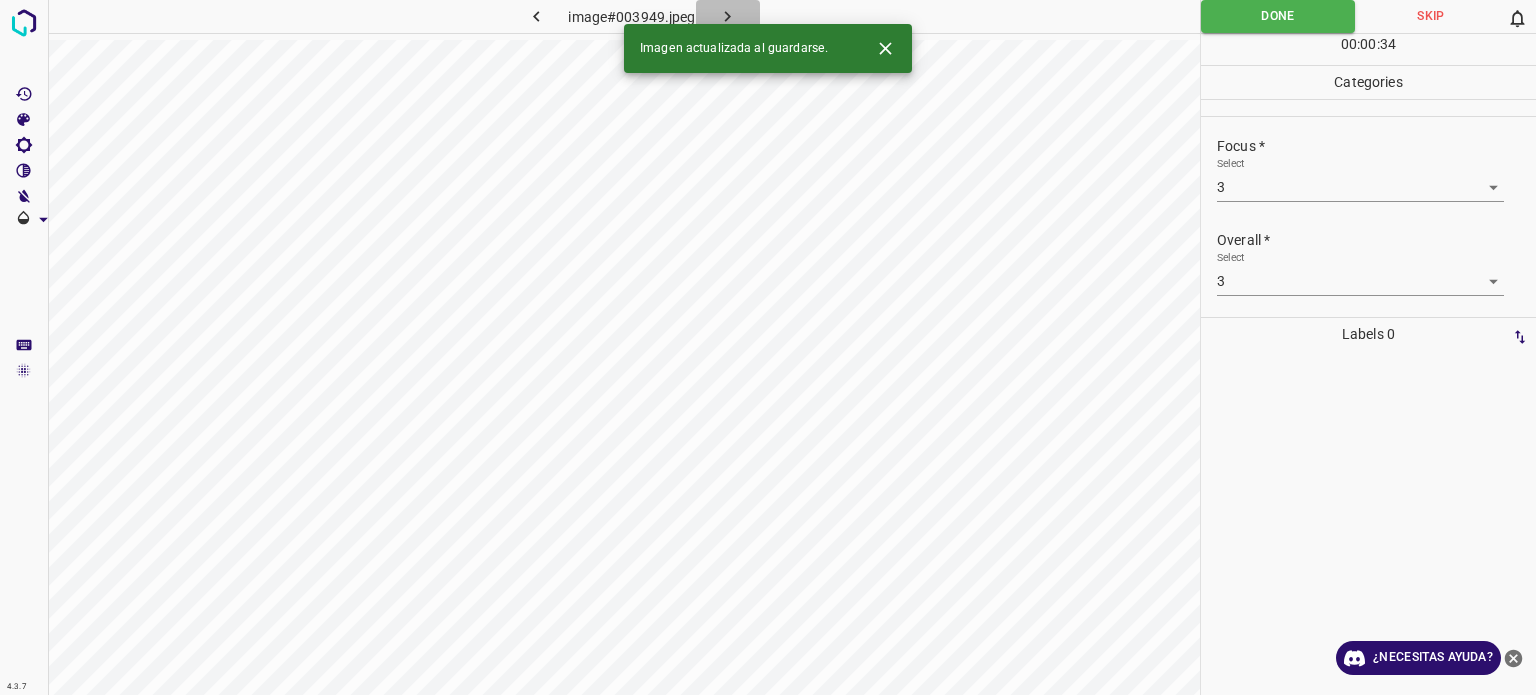 click 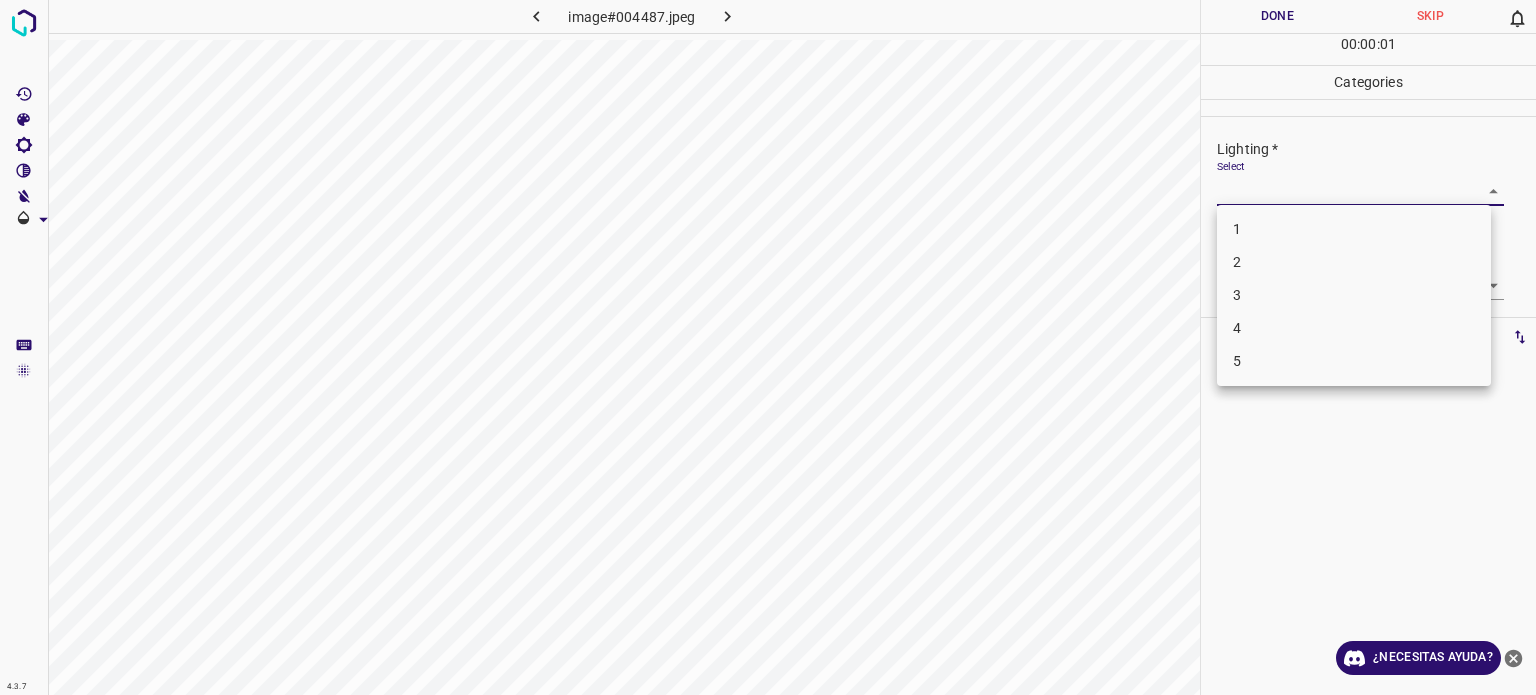 click on "4.3.7 image#004487.jpeg Done Skip 0 00   : 00   : 01   Categories Lighting *  Select ​ Focus *  Select ​ Overall *  Select ​ Labels   0 Categories 1 Lighting 2 Focus 3 Overall Tools Space Change between modes (Draw & Edit) I Auto labeling R Restore zoom M Zoom in N Zoom out Delete Delete selecte label Filters Z Restore filters X Saturation filter C Brightness filter V Contrast filter B Gray scale filter General O Download ¿Necesitas ayuda? - Texto - Esconder - Borrar Texto original Valora esta traducción Tu opinión servirá para ayudar a mejorar el Traductor de Google 1 2 3 4 5" at bounding box center (768, 347) 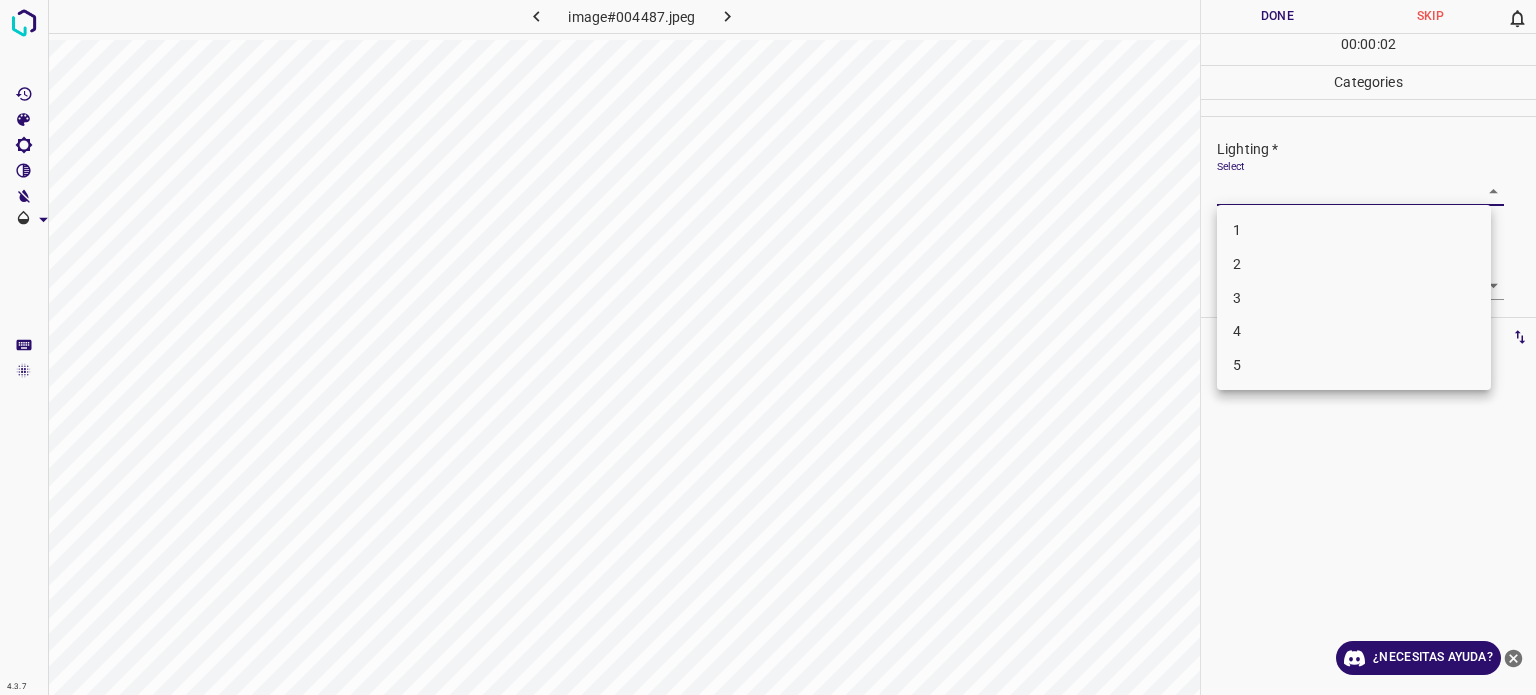 click on "3" at bounding box center (1354, 298) 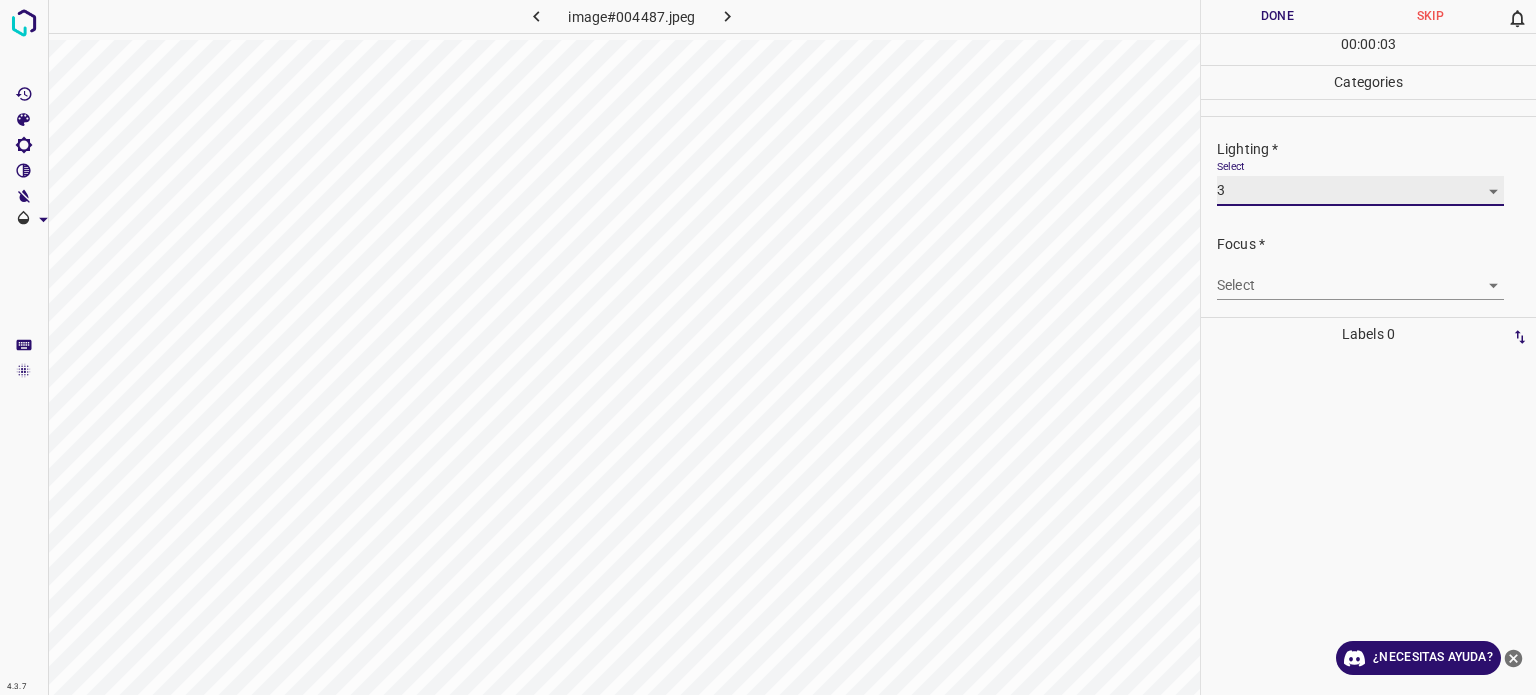 type on "3" 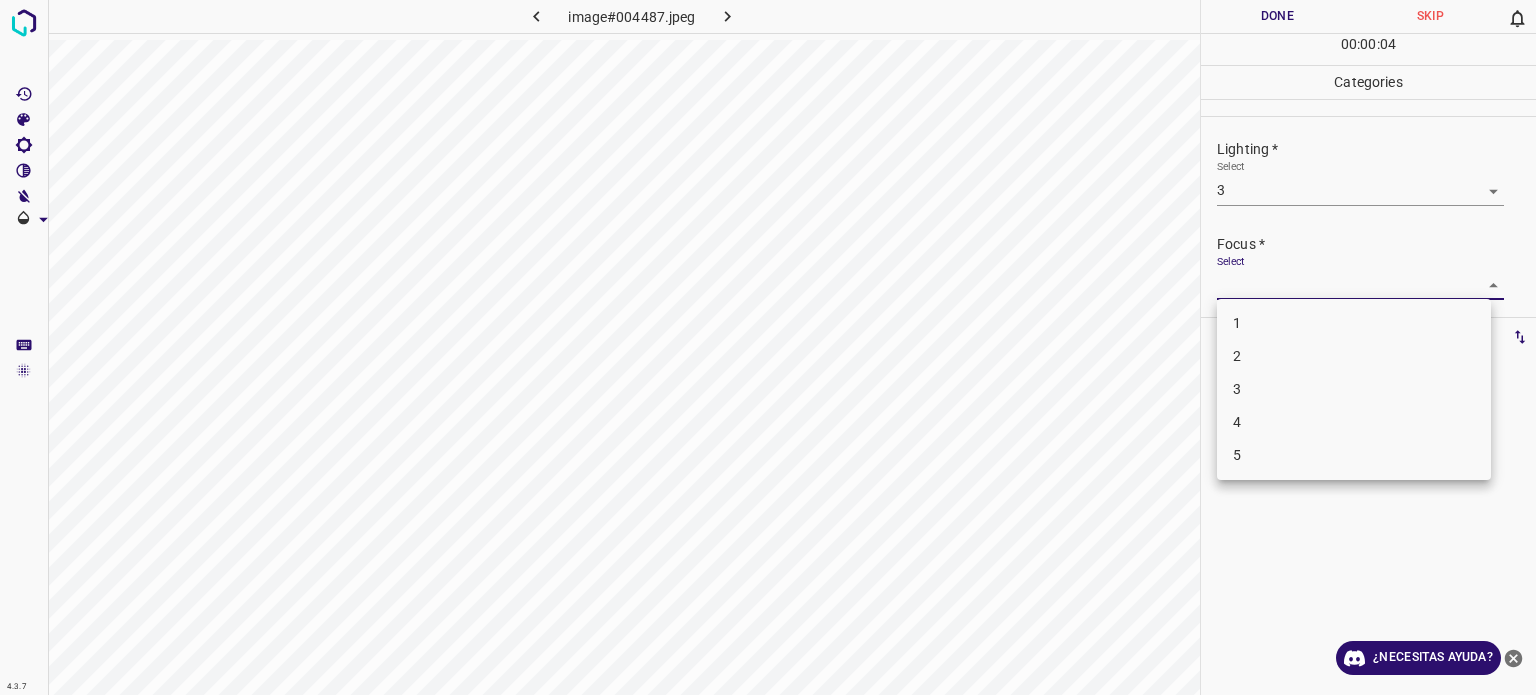 click on "4.3.7 image#004487.jpeg Done Skip 0 00   : 00   : 04   Categories Lighting *  Select 3 3 Focus *  Select ​ Overall *  Select ​ Labels   0 Categories 1 Lighting 2 Focus 3 Overall Tools Space Change between modes (Draw & Edit) I Auto labeling R Restore zoom M Zoom in N Zoom out Delete Delete selecte label Filters Z Restore filters X Saturation filter C Brightness filter V Contrast filter B Gray scale filter General O Download ¿Necesitas ayuda? - Texto - Esconder - Borrar Texto original Valora esta traducción Tu opinión servirá para ayudar a mejorar el Traductor de Google 1 2 3 4 5" at bounding box center [768, 347] 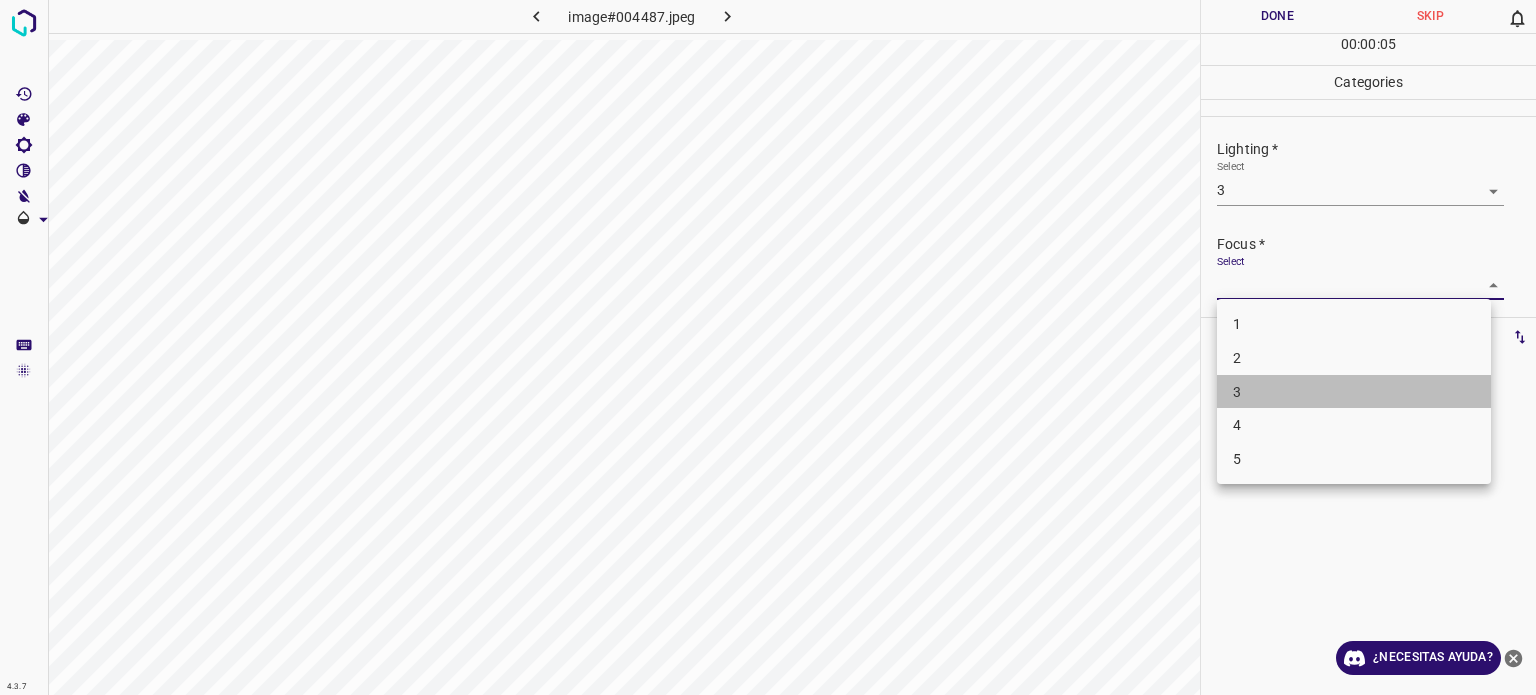 click on "3" at bounding box center [1354, 392] 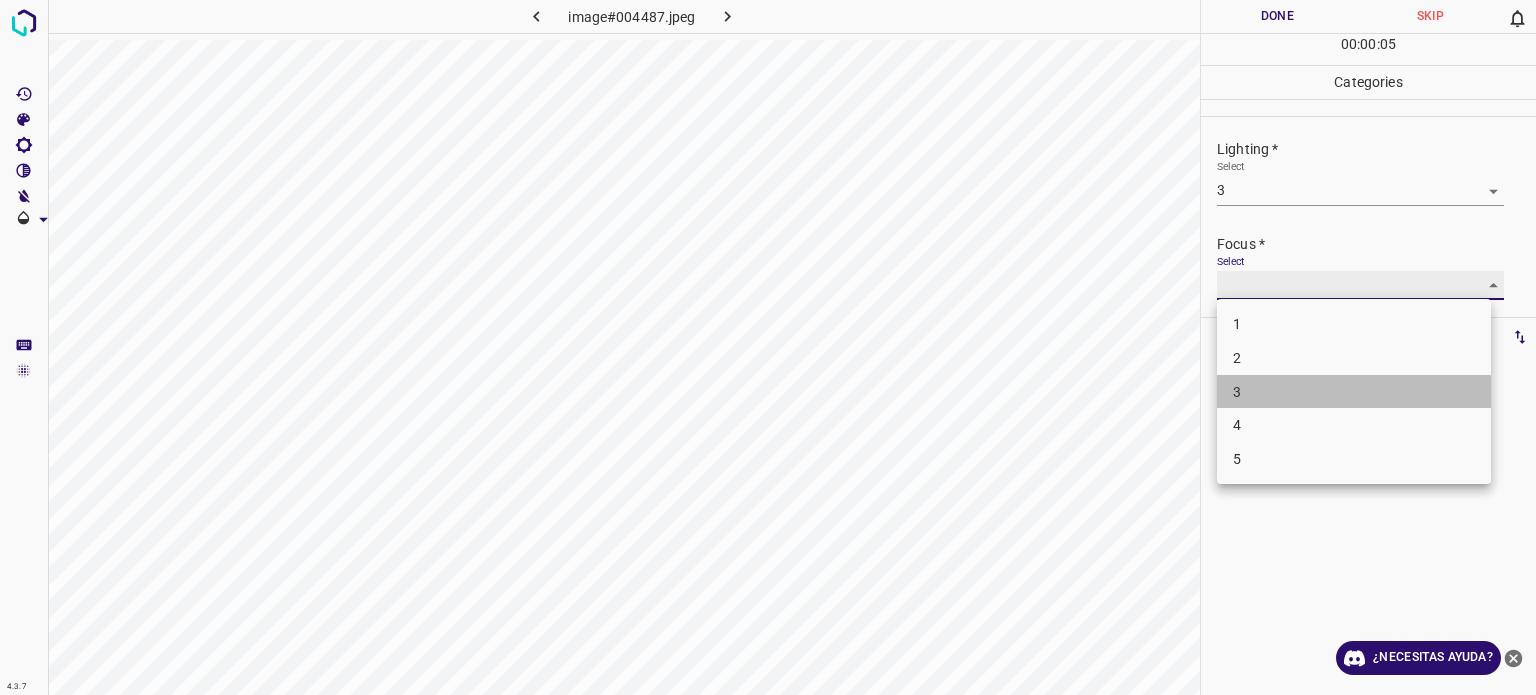 type on "3" 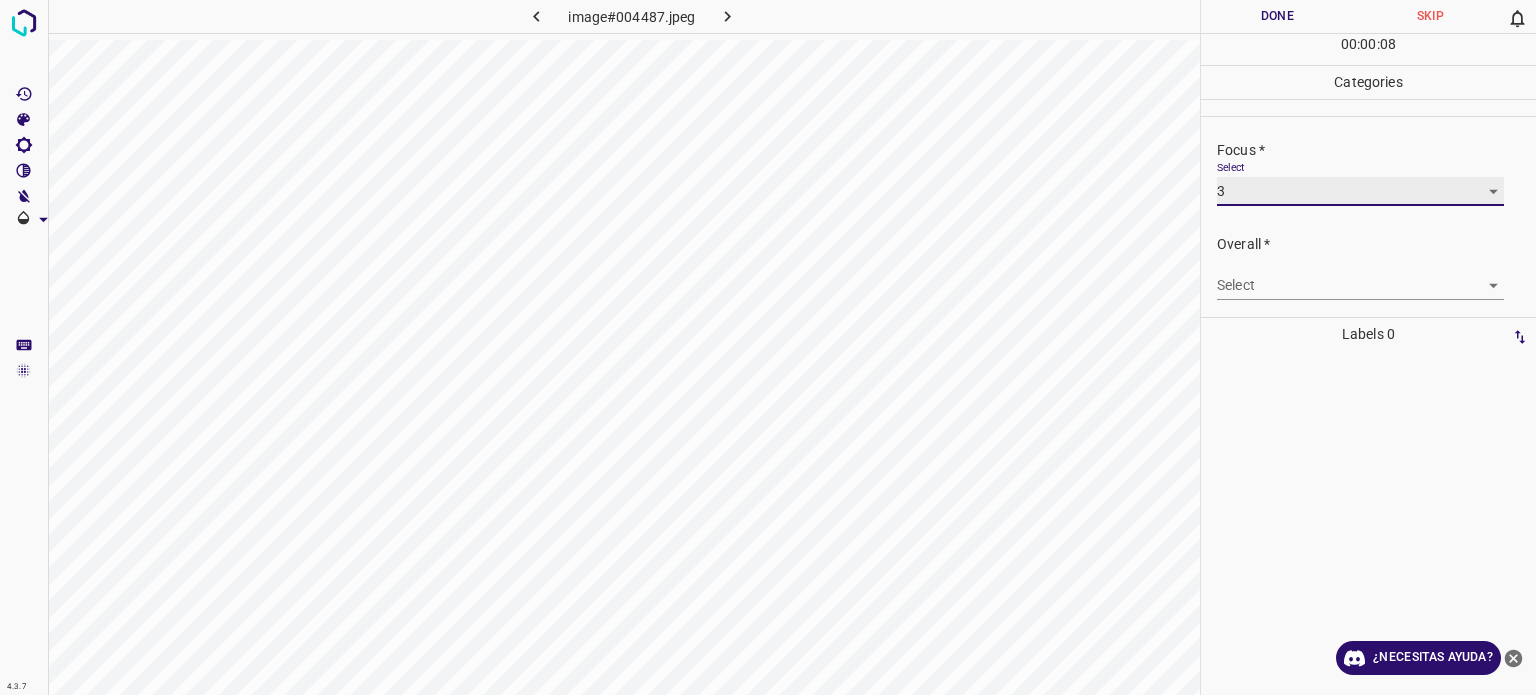 scroll, scrollTop: 98, scrollLeft: 0, axis: vertical 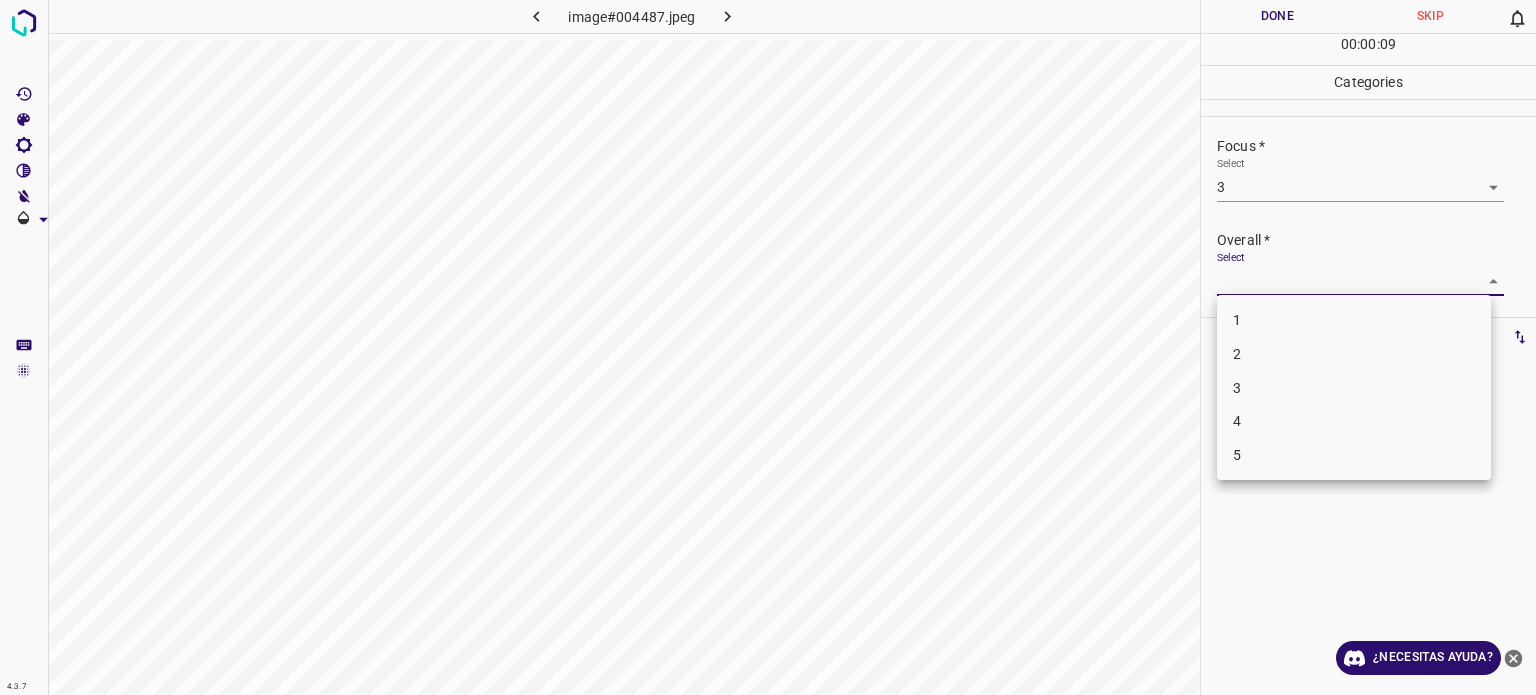 click on "4.3.7 image#004487.jpeg Done Skip 0 00   : 00   : 09   Categories Lighting *  Select 3 3 Focus *  Select 3 3 Overall *  Select ​ Labels   0 Categories 1 Lighting 2 Focus 3 Overall Tools Space Change between modes (Draw & Edit) I Auto labeling R Restore zoom M Zoom in N Zoom out Delete Delete selecte label Filters Z Restore filters X Saturation filter C Brightness filter V Contrast filter B Gray scale filter General O Download ¿Necesitas ayuda? - Texto - Esconder - Borrar Texto original Valora esta traducción Tu opinión servirá para ayudar a mejorar el Traductor de Google 1 2 3 4 5" at bounding box center (768, 347) 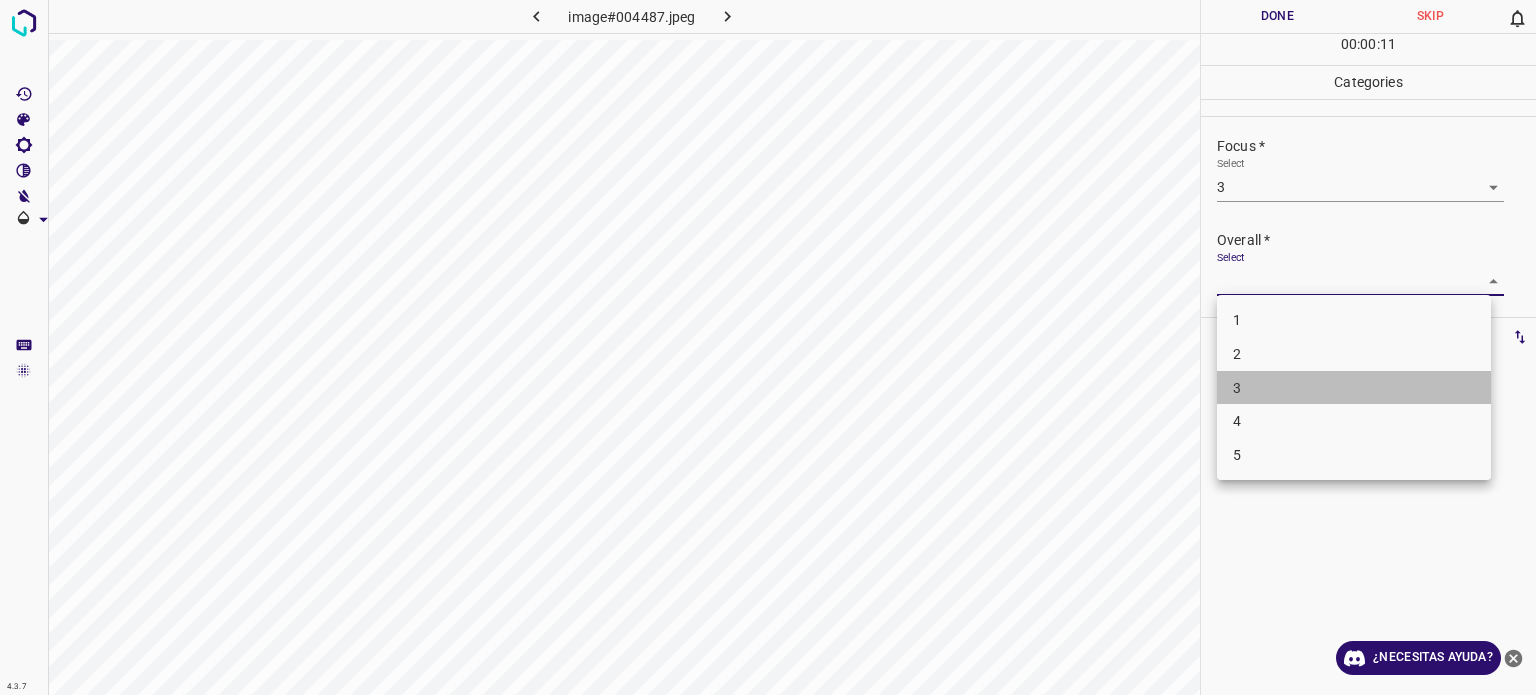 click on "3" at bounding box center (1354, 388) 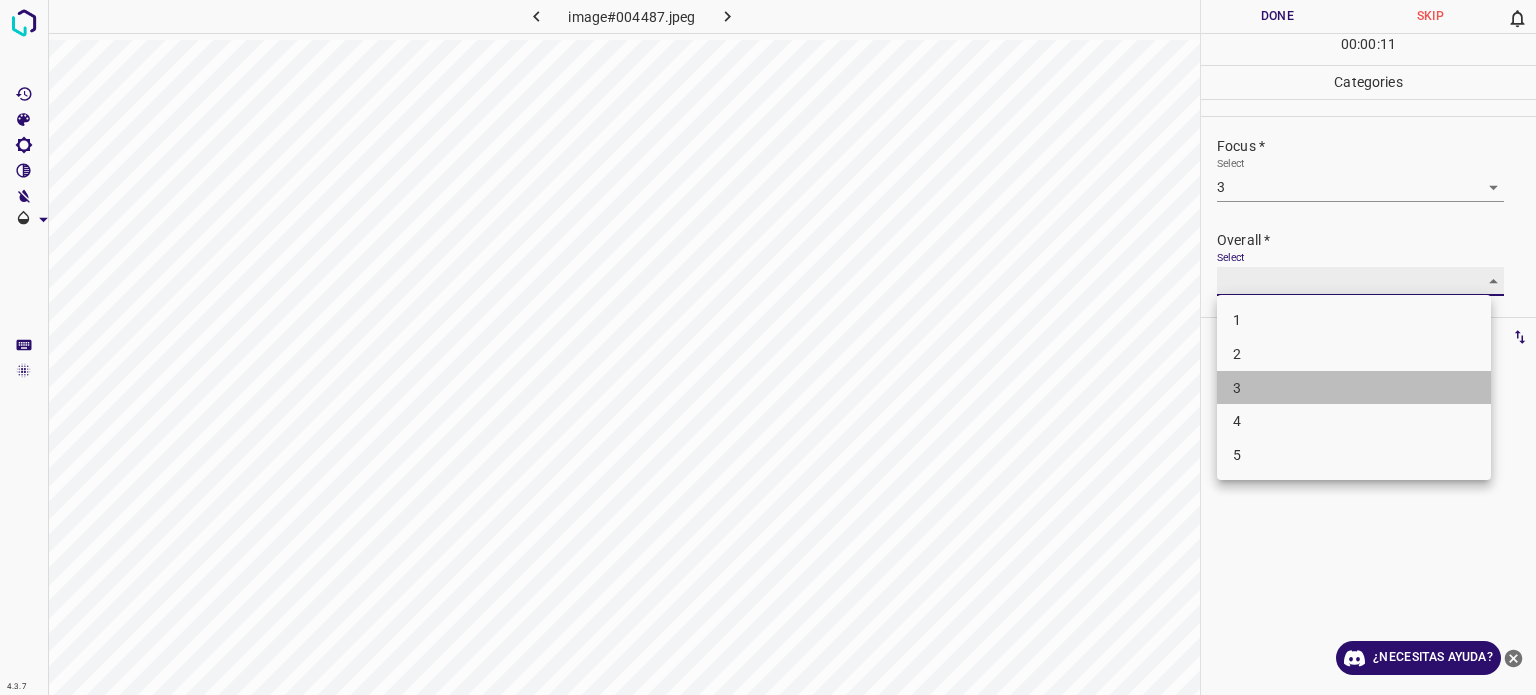 type on "3" 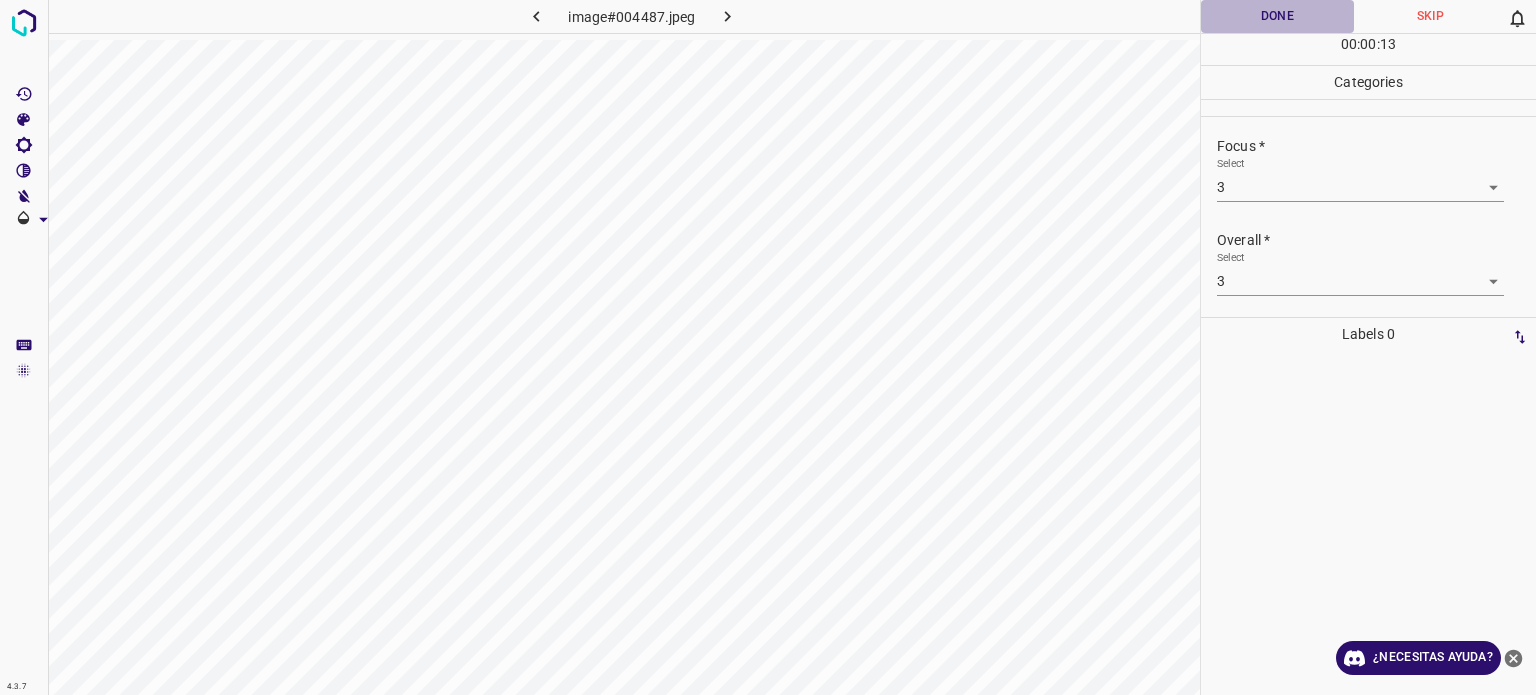 click on "Done" at bounding box center [1277, 16] 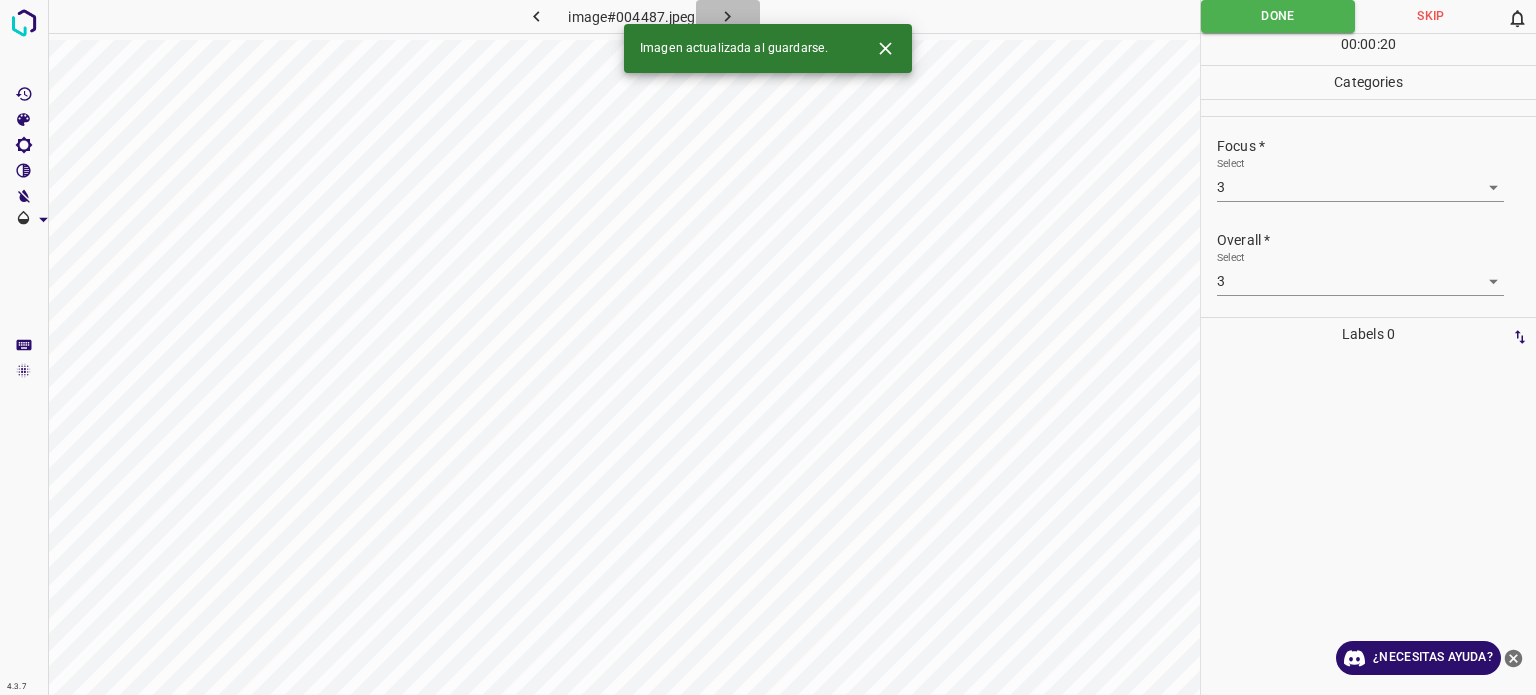 click 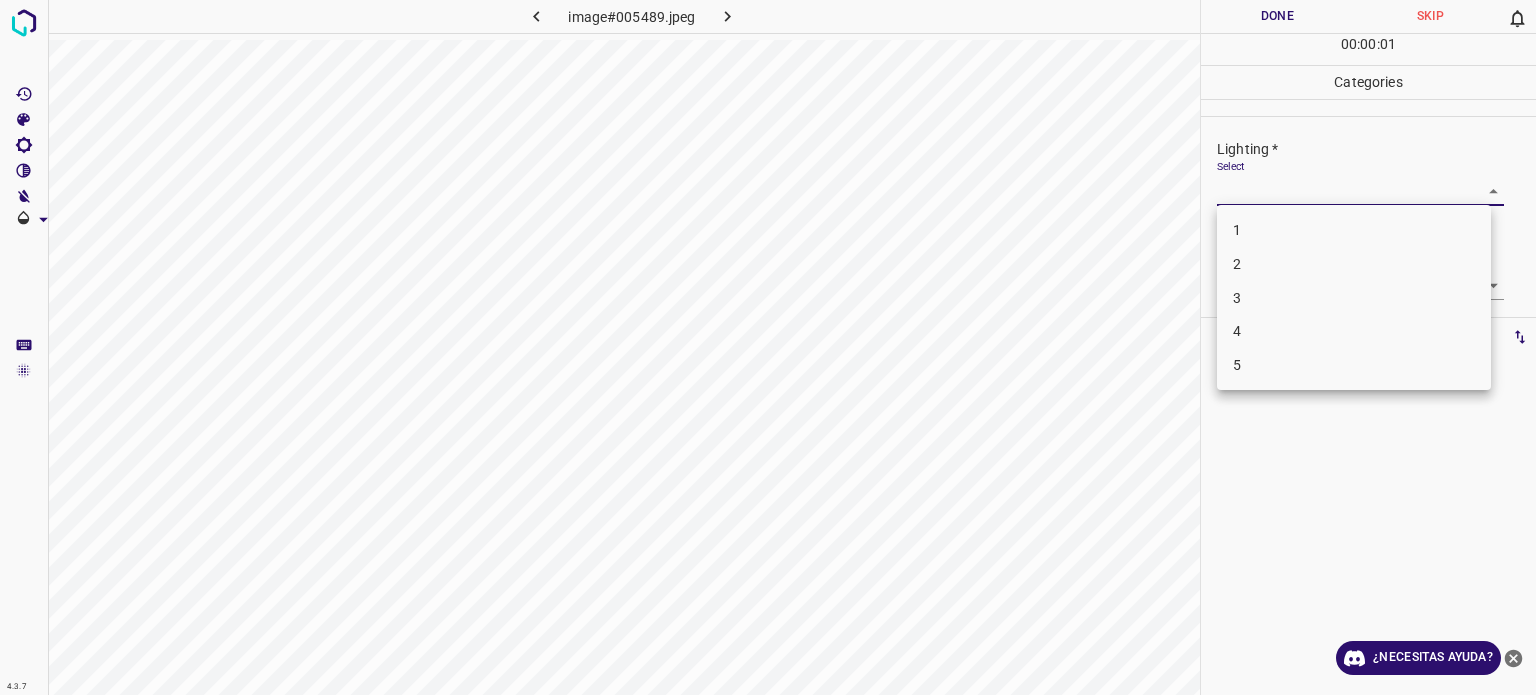 click on "4.3.7 image#005489.jpeg Done Skip 0 00   : 00   : 01   Categories Lighting *  Select ​ Focus *  Select ​ Overall *  Select ​ Labels   0 Categories 1 Lighting 2 Focus 3 Overall Tools Space Change between modes (Draw & Edit) I Auto labeling R Restore zoom M Zoom in N Zoom out Delete Delete selecte label Filters Z Restore filters X Saturation filter C Brightness filter V Contrast filter B Gray scale filter General O Download ¿Necesitas ayuda? - Texto - Esconder - Borrar Texto original Valora esta traducción Tu opinión servirá para ayudar a mejorar el Traductor de Google 1 2 3 4 5" at bounding box center (768, 347) 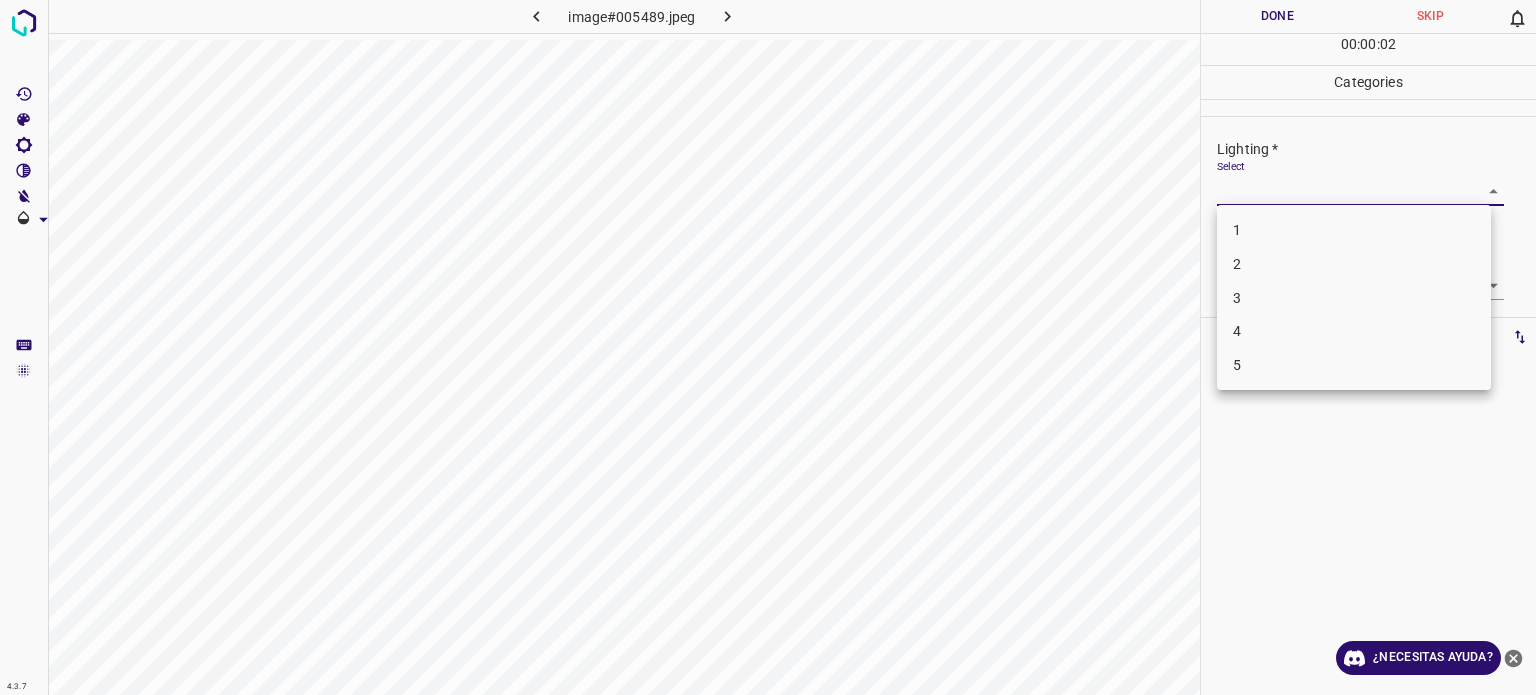 click on "2" at bounding box center (1354, 264) 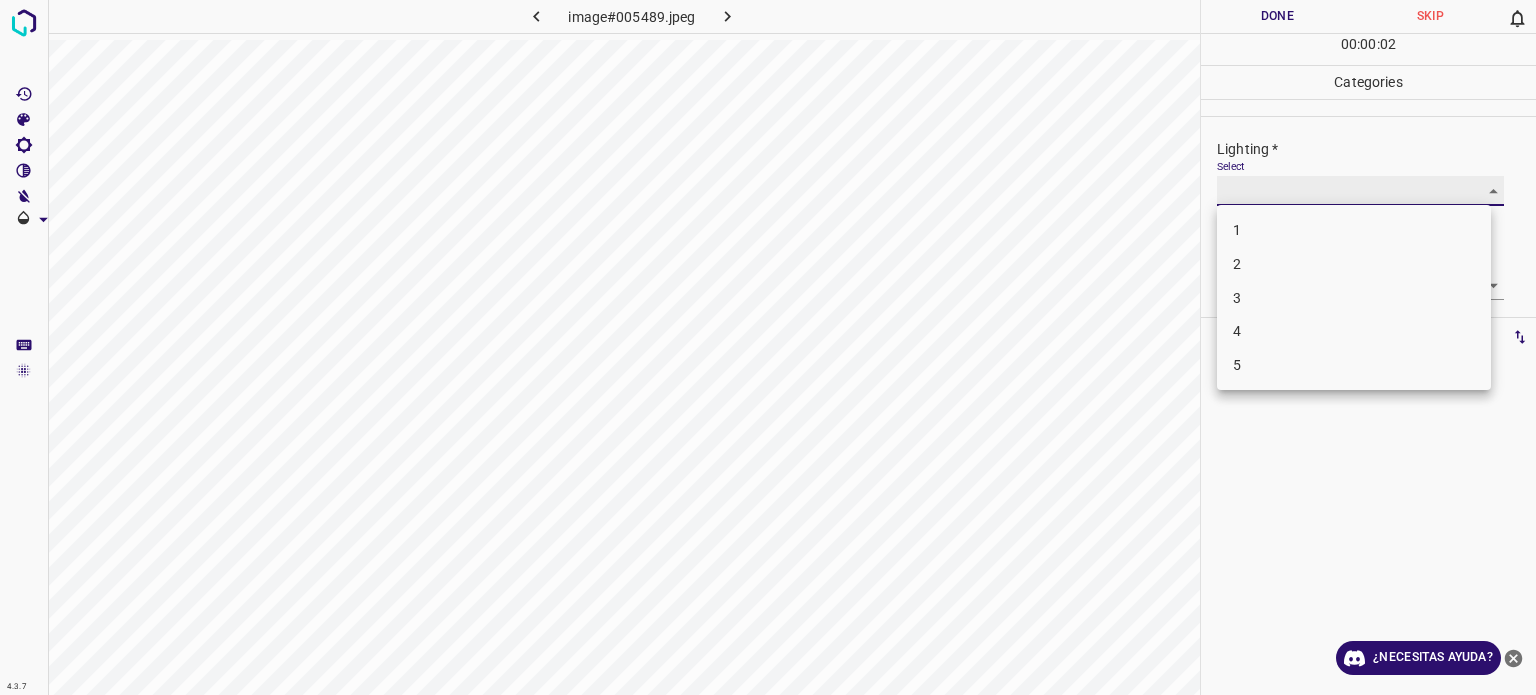 type on "2" 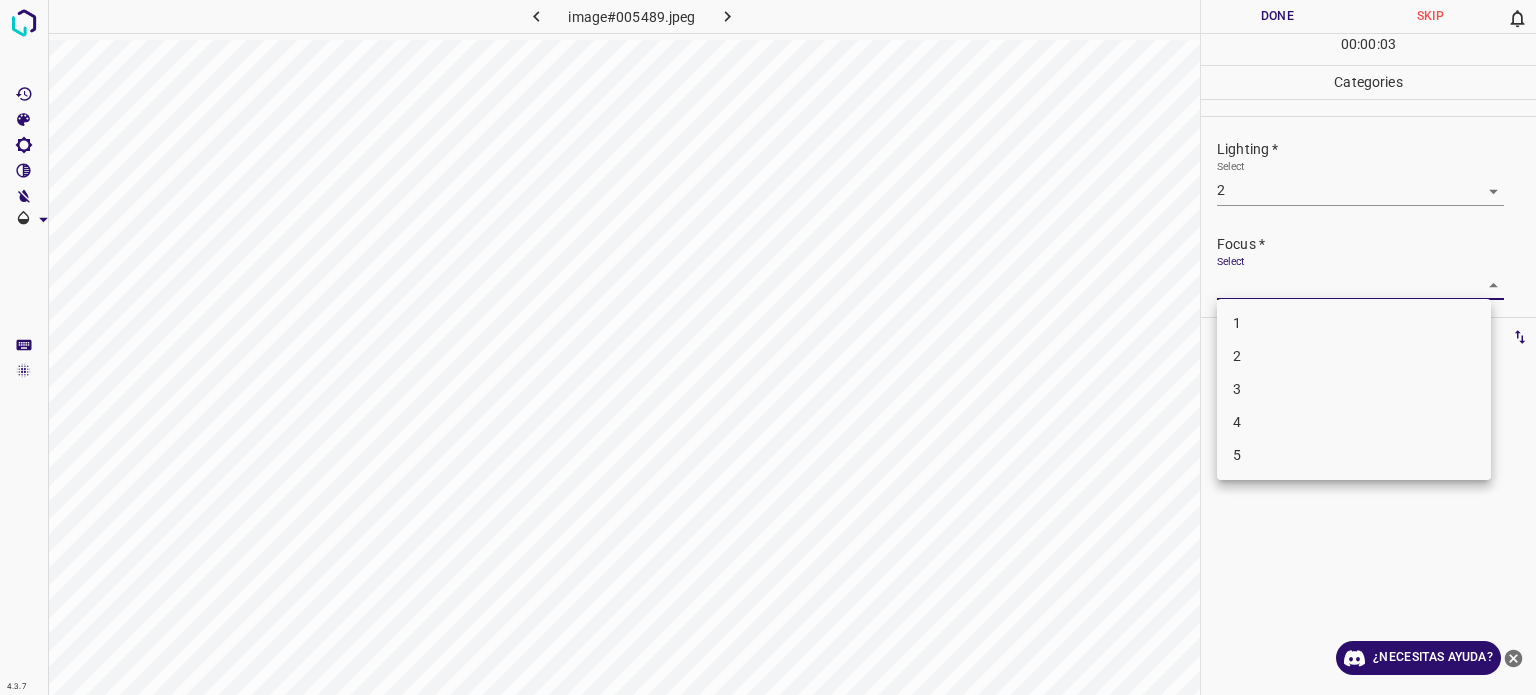 click on "4.3.7 image#005489.jpeg Done Skip 0 00   : 00   : 03   Categories Lighting *  Select 2 2 Focus *  Select ​ Overall *  Select ​ Labels   0 Categories 1 Lighting 2 Focus 3 Overall Tools Space Change between modes (Draw & Edit) I Auto labeling R Restore zoom M Zoom in N Zoom out Delete Delete selecte label Filters Z Restore filters X Saturation filter C Brightness filter V Contrast filter B Gray scale filter General O Download ¿Necesitas ayuda? - Texto - Esconder - Borrar Texto original Valora esta traducción Tu opinión servirá para ayudar a mejorar el Traductor de Google 1 2 3 4 5" at bounding box center (768, 347) 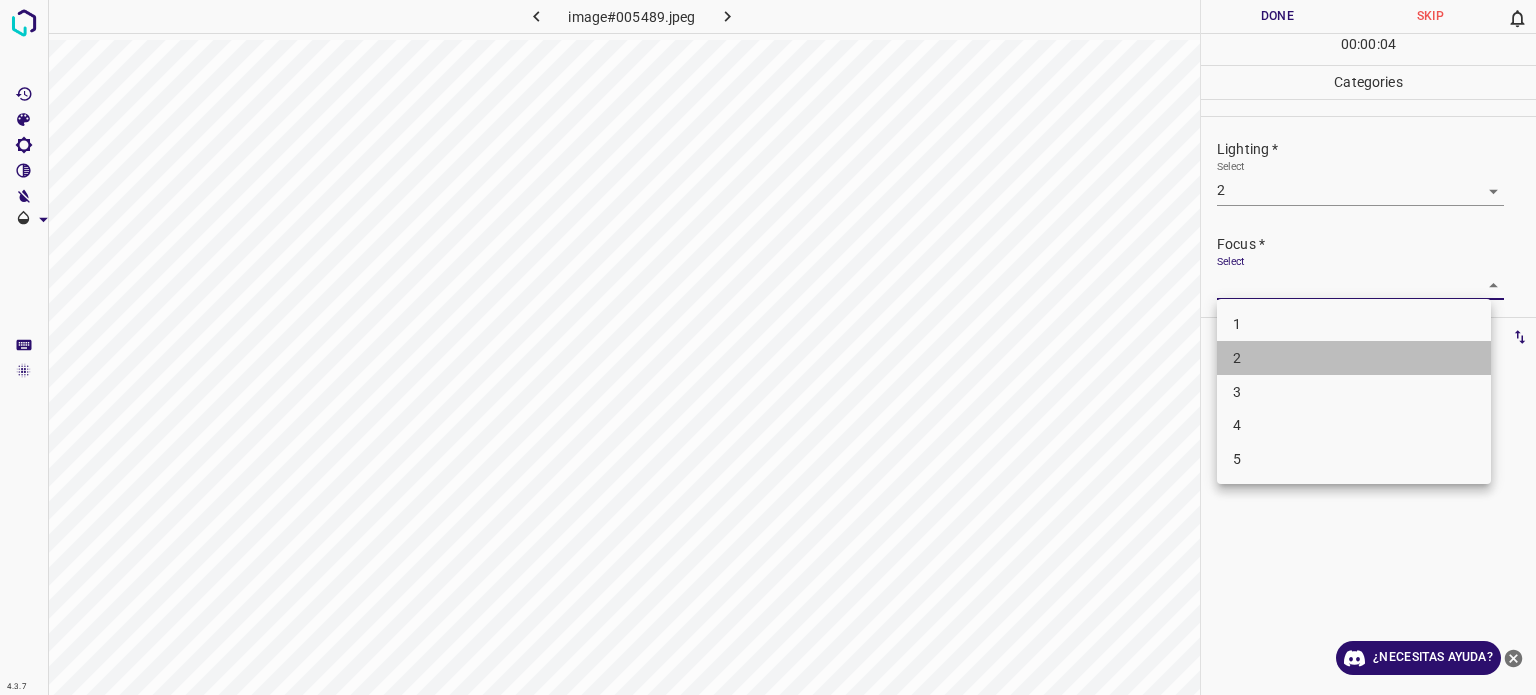 click on "2" at bounding box center (1237, 358) 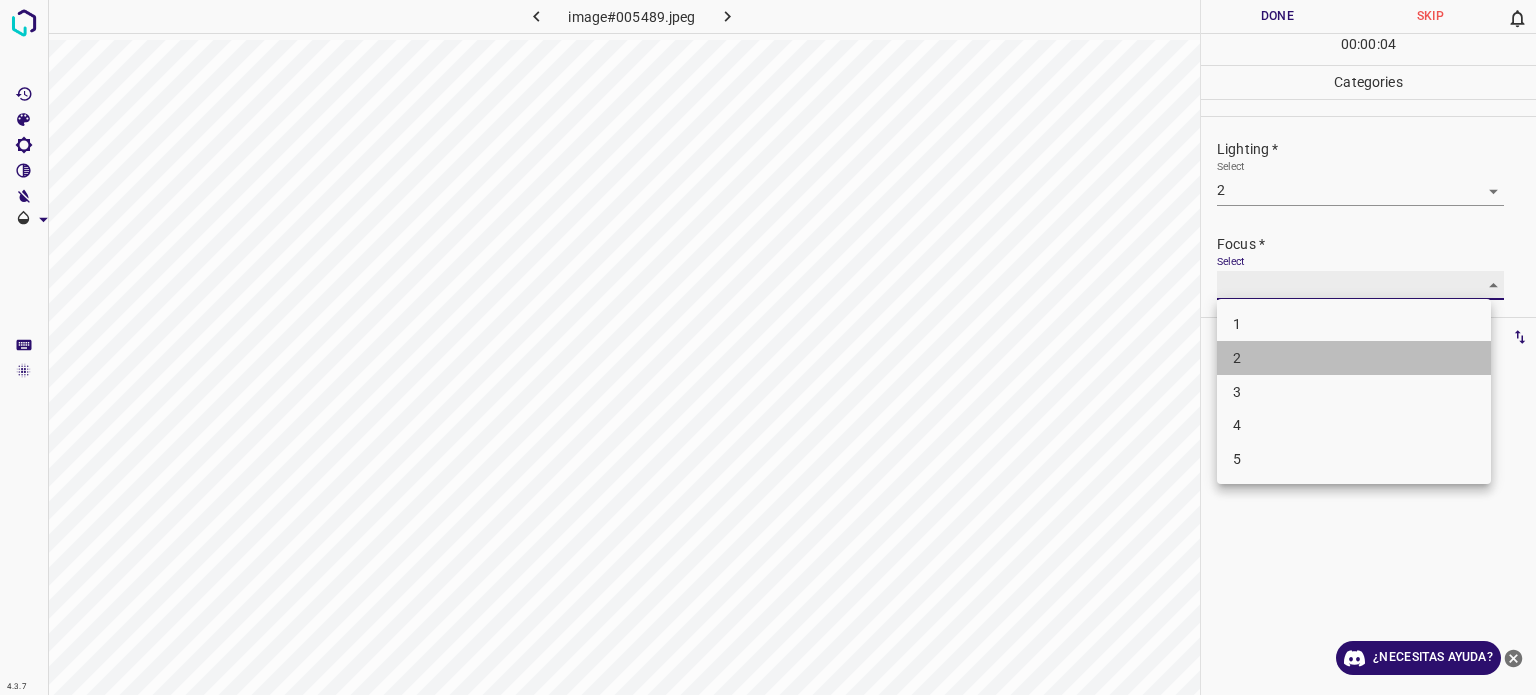 type on "2" 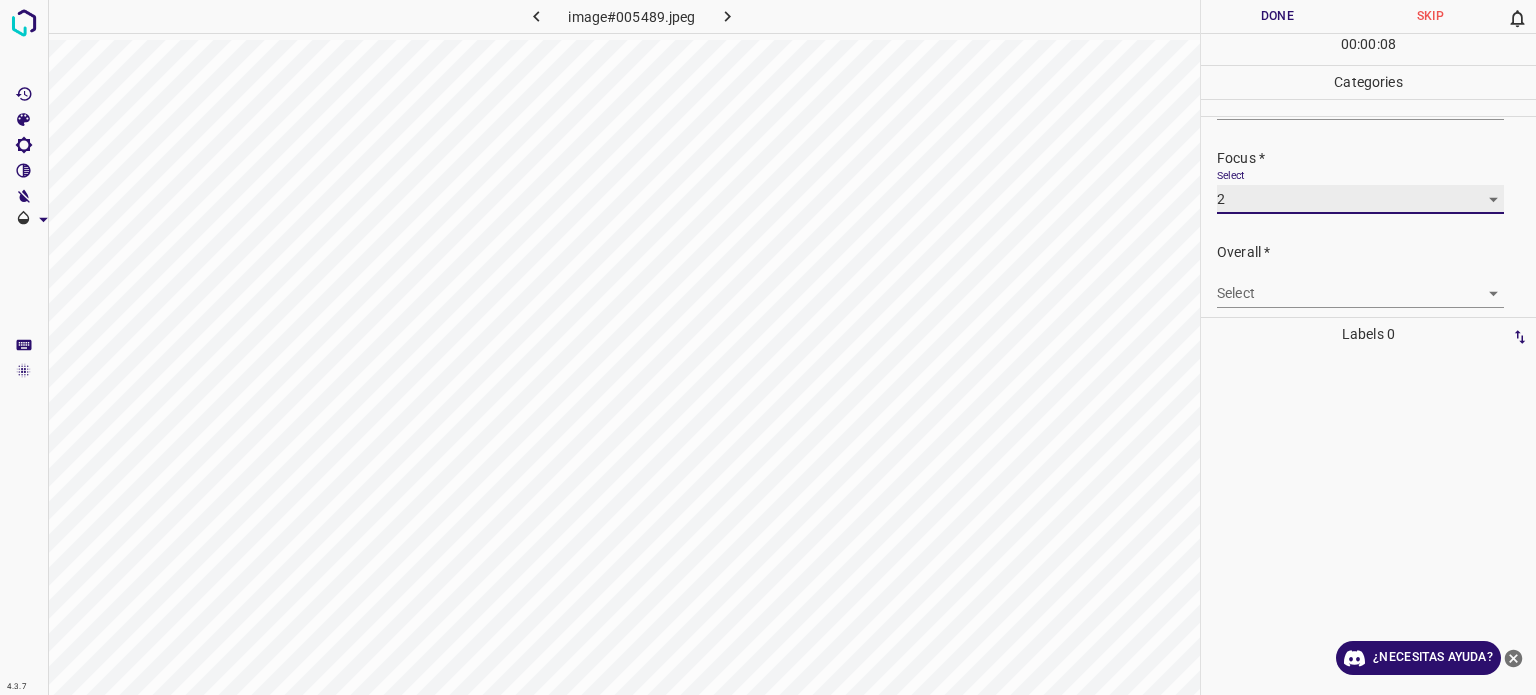 scroll, scrollTop: 98, scrollLeft: 0, axis: vertical 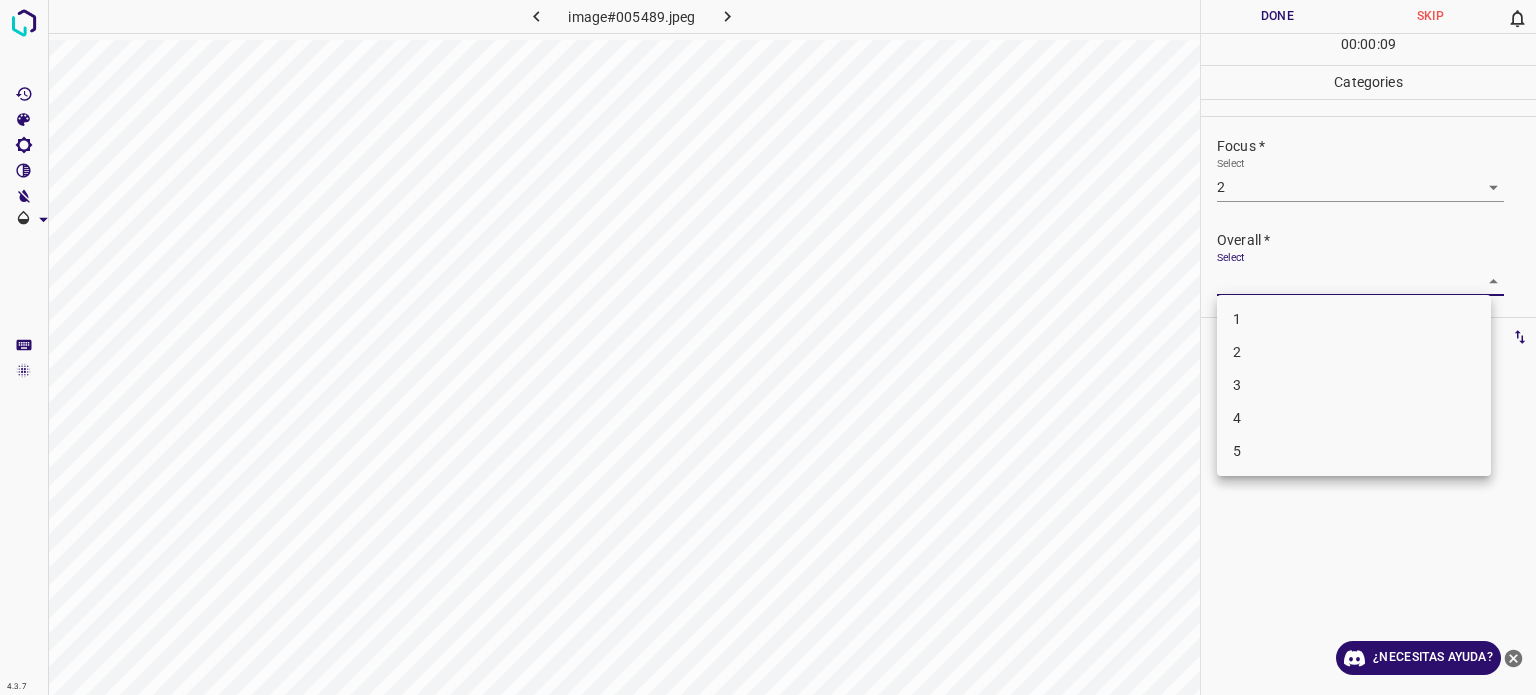 click on "4.3.7 image#005489.jpeg Done Skip 0 00   : 00   : 09   Categories Lighting *  Select 2 2 Focus *  Select 2 2 Overall *  Select ​ Labels   0 Categories 1 Lighting 2 Focus 3 Overall Tools Space Change between modes (Draw & Edit) I Auto labeling R Restore zoom M Zoom in N Zoom out Delete Delete selecte label Filters Z Restore filters X Saturation filter C Brightness filter V Contrast filter B Gray scale filter General O Download ¿Necesitas ayuda? - Texto - Esconder - Borrar Texto original Valora esta traducción Tu opinión servirá para ayudar a mejorar el Traductor de Google 1 2 3 4 5" at bounding box center (768, 347) 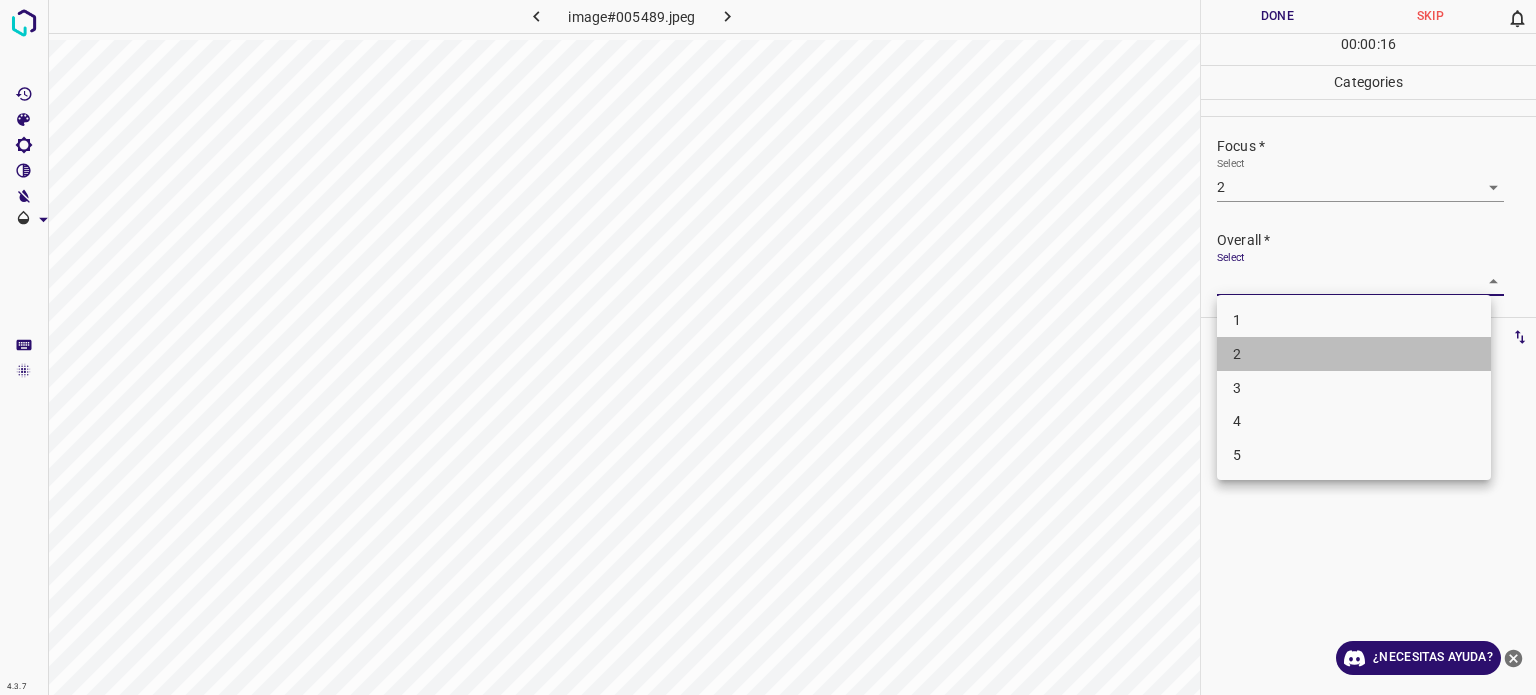click on "2" at bounding box center [1354, 354] 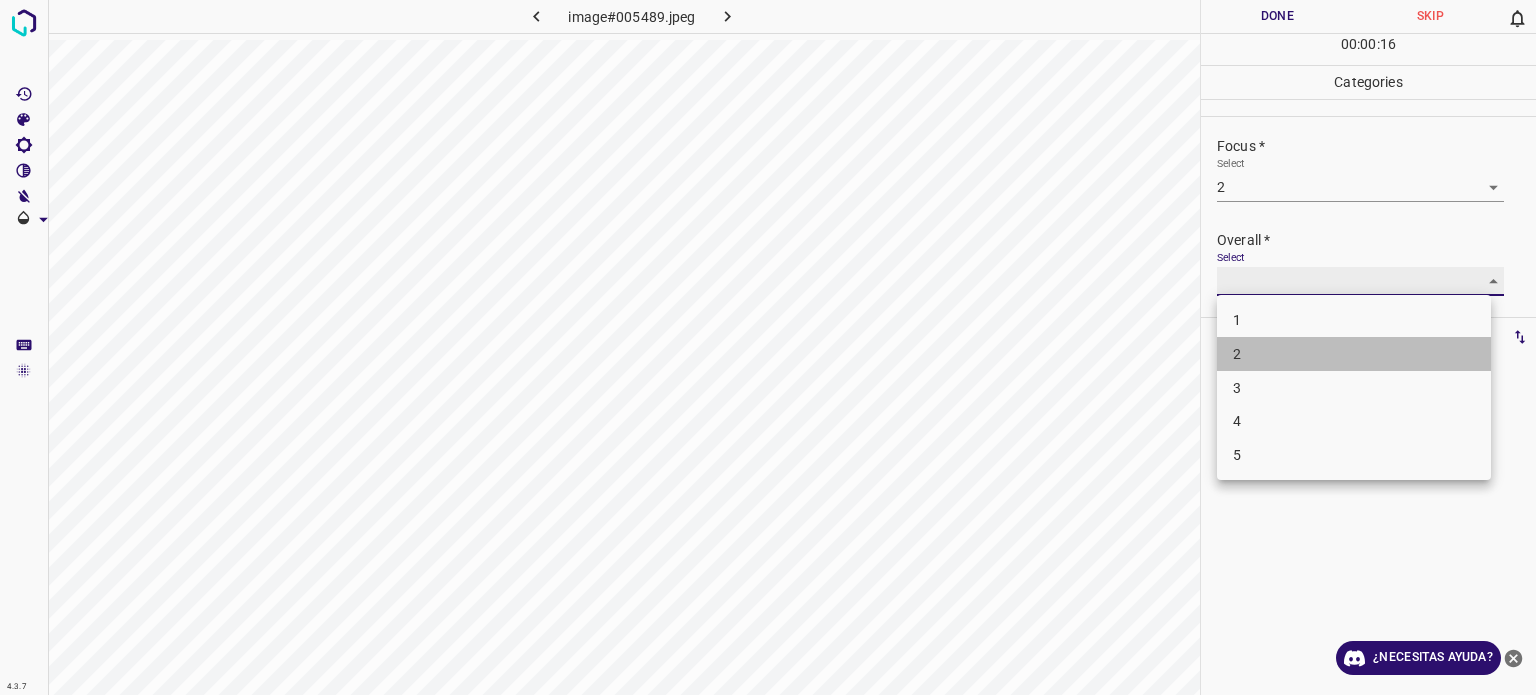 type on "2" 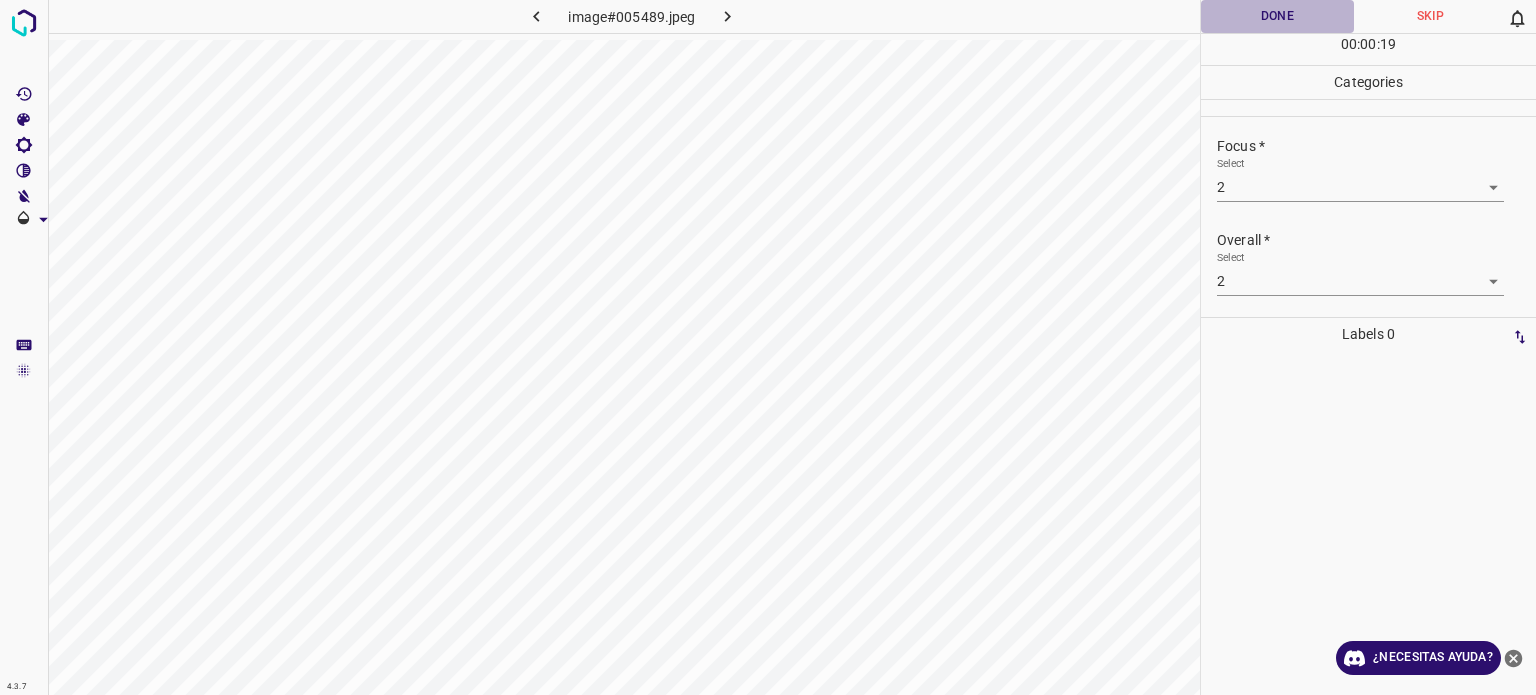 click on "Done" at bounding box center [1277, 16] 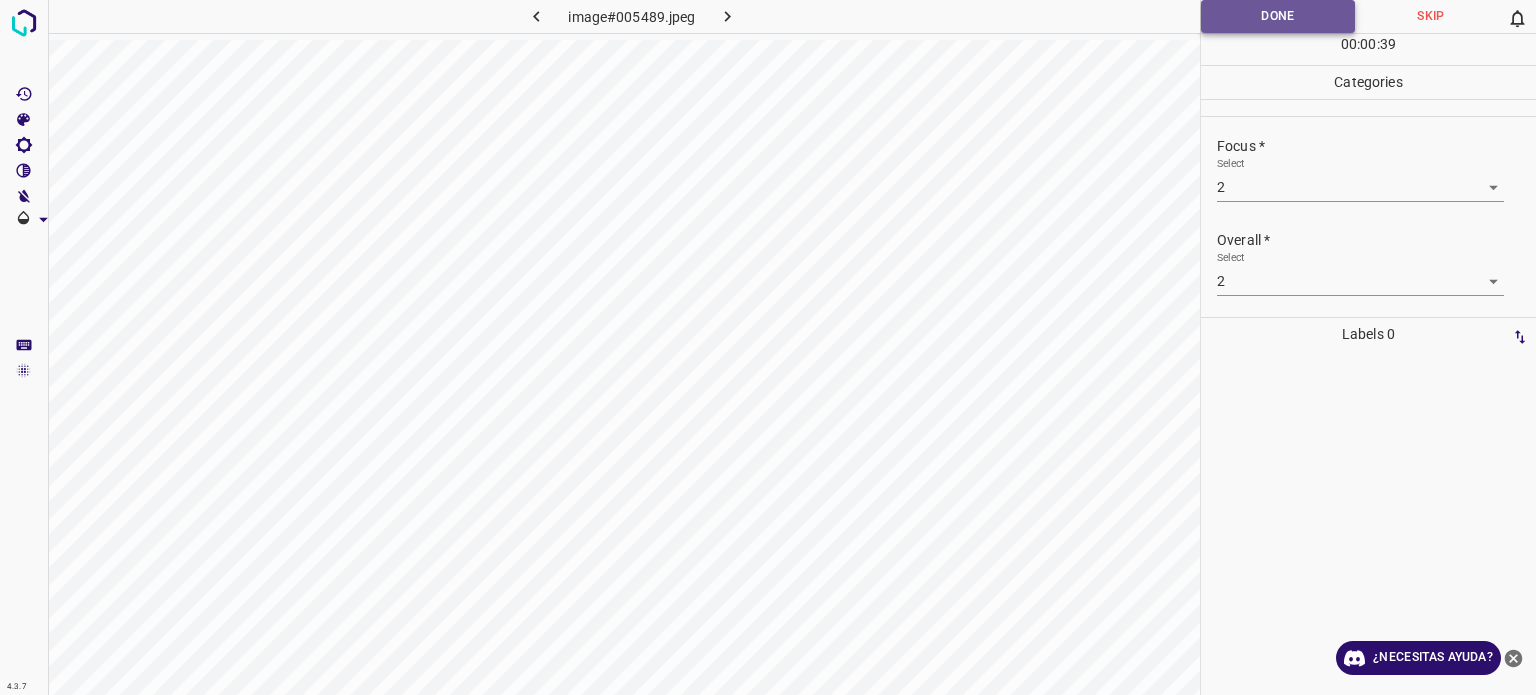 click on "Done" at bounding box center (1278, 16) 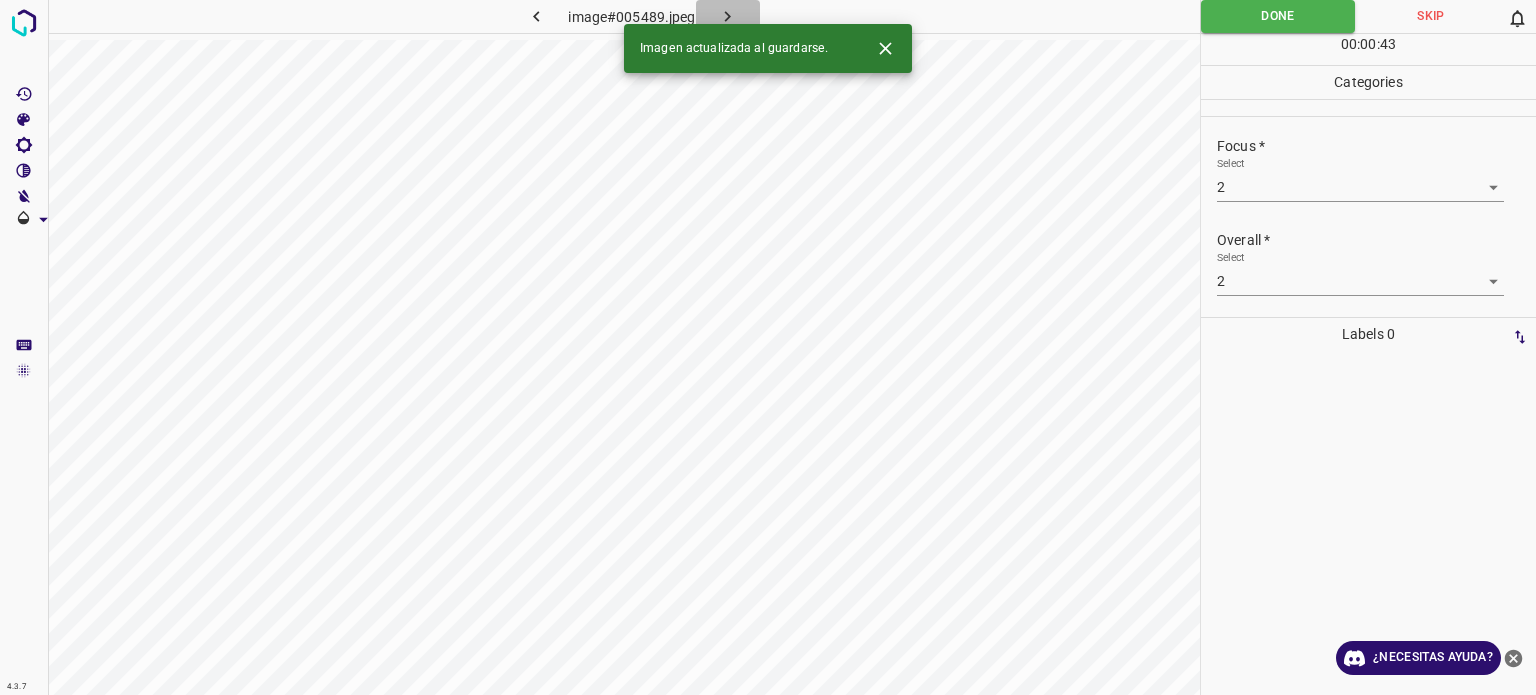 click 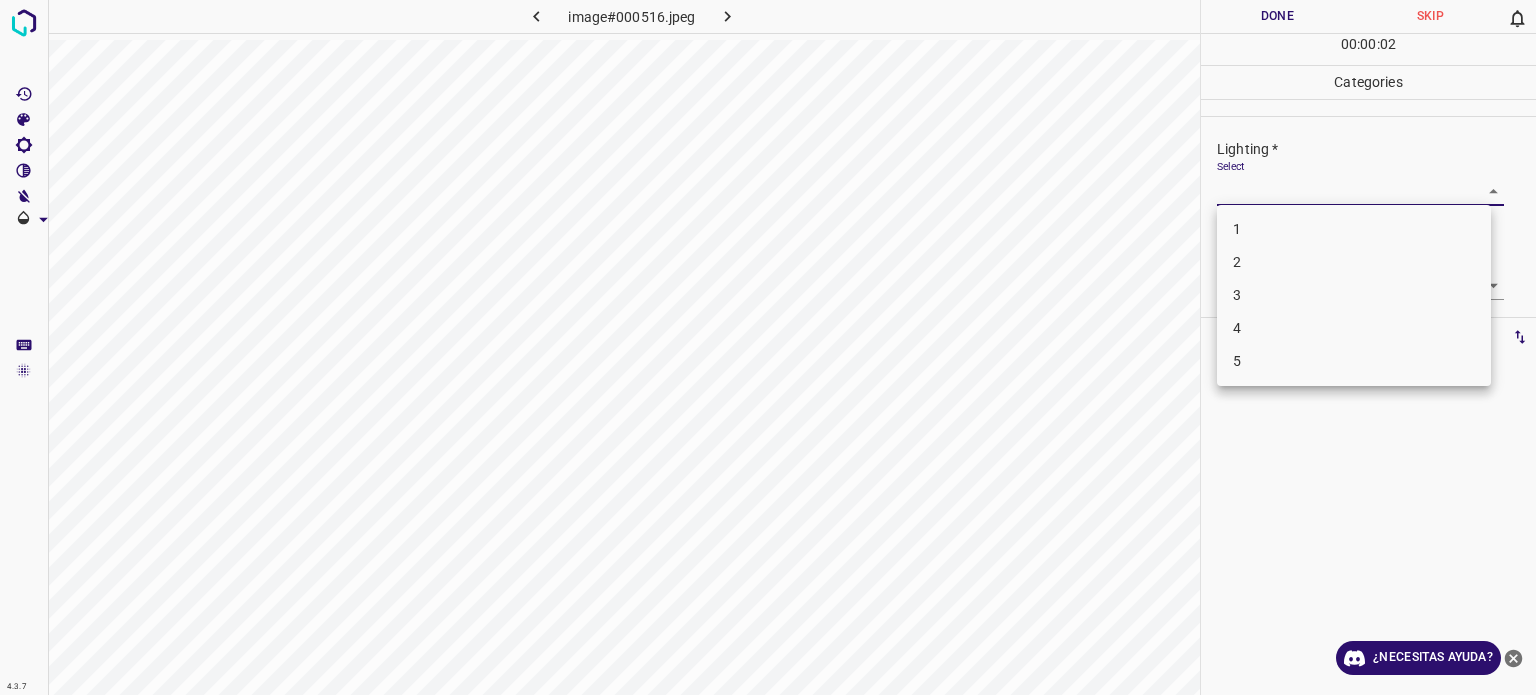 click on "4.3.7 image#000516.jpeg Done Skip 0 00   : 00   : 02   Categories Lighting *  Select ​ Focus *  Select ​ Overall *  Select ​ Labels   0 Categories 1 Lighting 2 Focus 3 Overall Tools Space Change between modes (Draw & Edit) I Auto labeling R Restore zoom M Zoom in N Zoom out Delete Delete selecte label Filters Z Restore filters X Saturation filter C Brightness filter V Contrast filter B Gray scale filter General O Download ¿Necesitas ayuda? - Texto - Esconder - Borrar Texto original Valora esta traducción Tu opinión servirá para ayudar a mejorar el Traductor de Google 1 2 3 4 5" at bounding box center (768, 347) 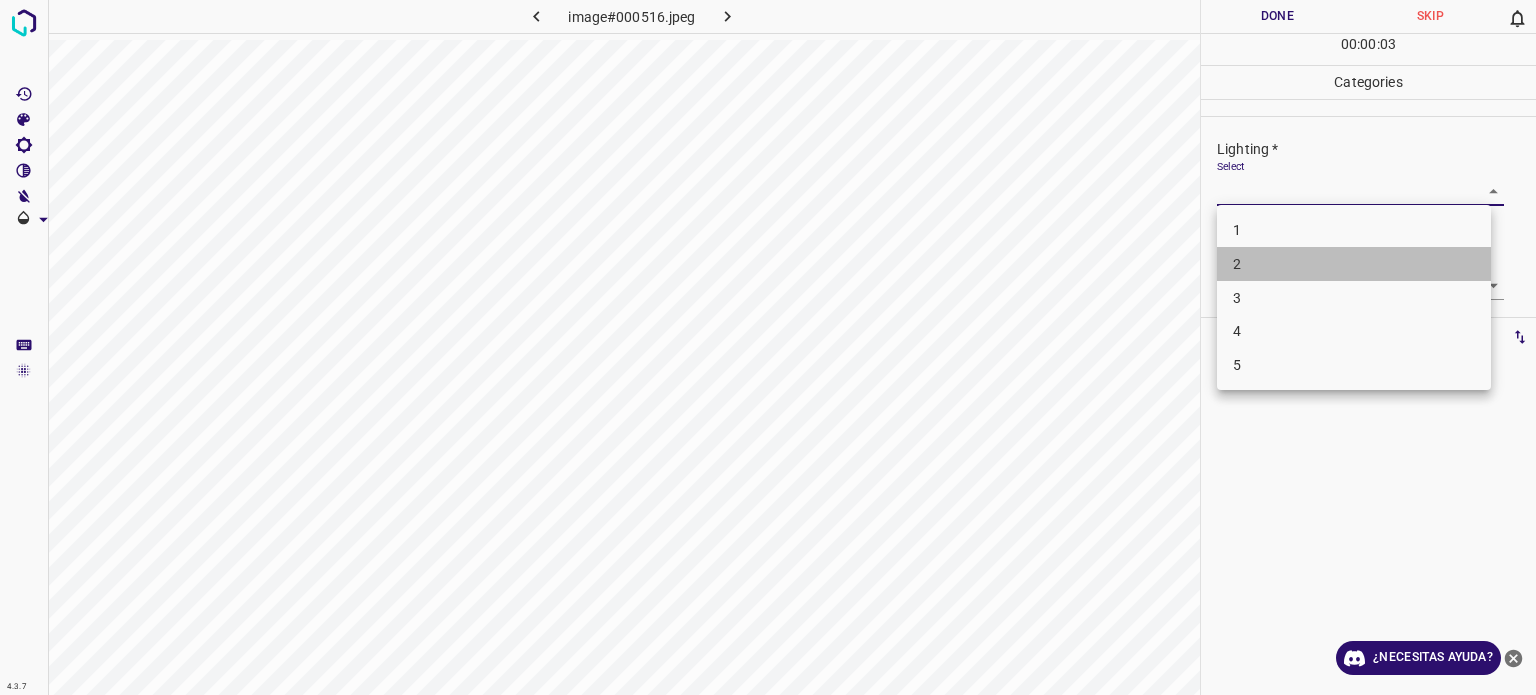 click on "2" at bounding box center (1354, 264) 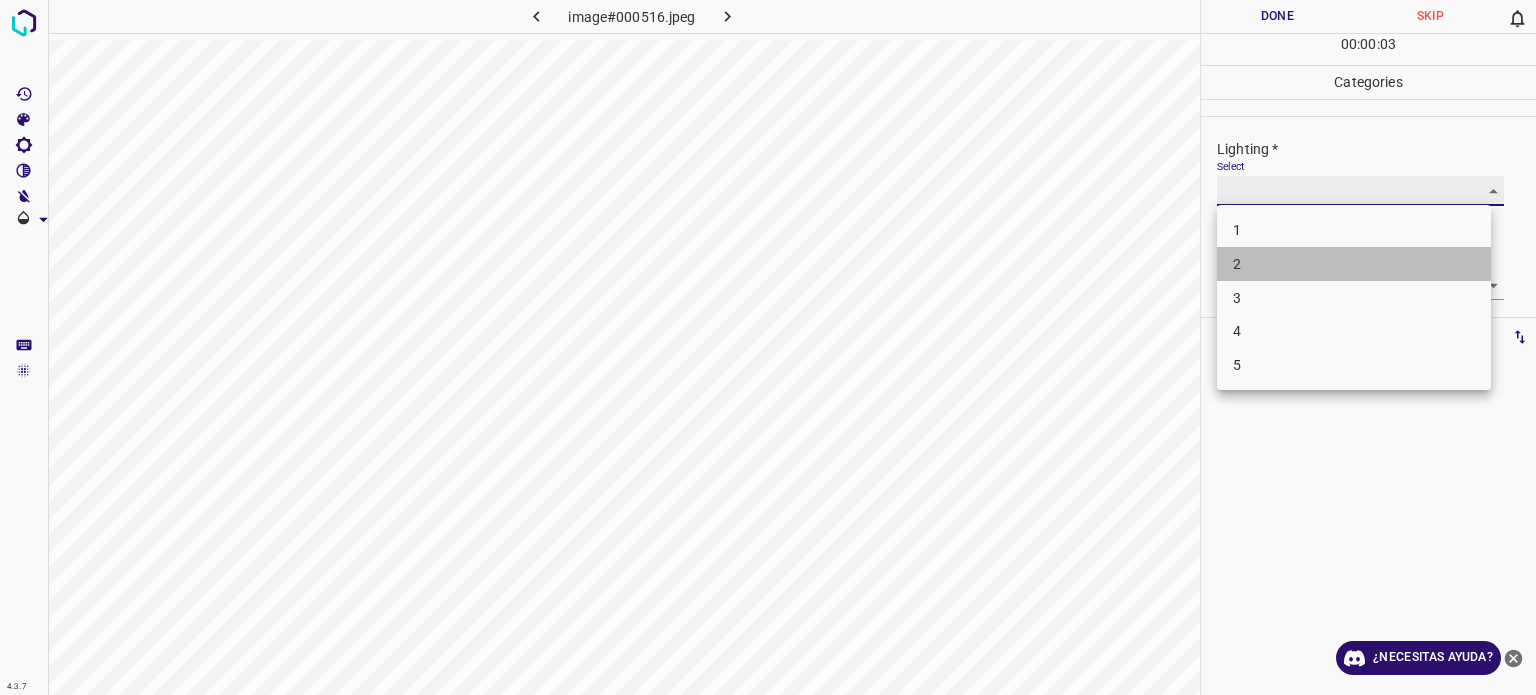 type on "2" 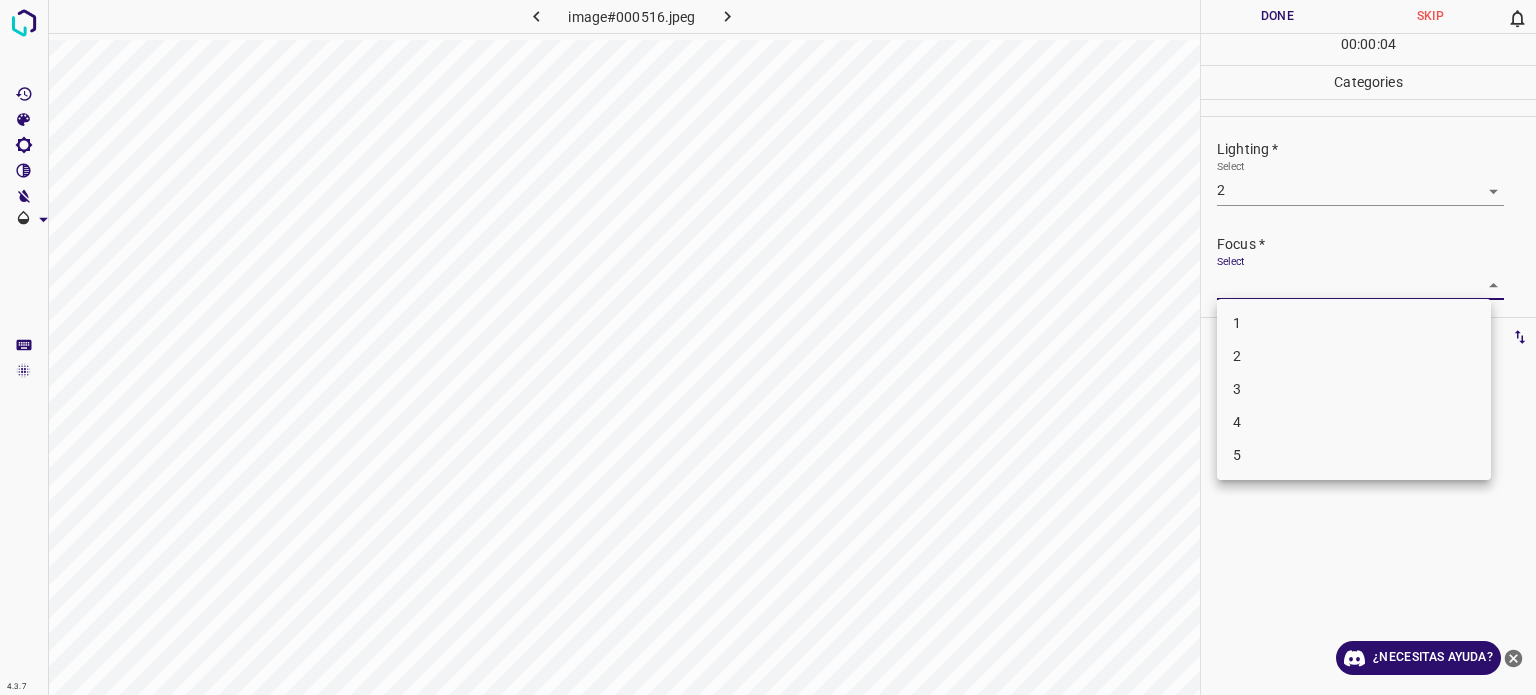 click on "4.3.7 image#000516.jpeg Done Skip 0 00   : 00   : 04   Categories Lighting *  Select 2 2 Focus *  Select ​ Overall *  Select ​ Labels   0 Categories 1 Lighting 2 Focus 3 Overall Tools Space Change between modes (Draw & Edit) I Auto labeling R Restore zoom M Zoom in N Zoom out Delete Delete selecte label Filters Z Restore filters X Saturation filter C Brightness filter V Contrast filter B Gray scale filter General O Download ¿Necesitas ayuda? - Texto - Esconder - Borrar Texto original Valora esta traducción Tu opinión servirá para ayudar a mejorar el Traductor de Google 1 2 3 4 5" at bounding box center (768, 347) 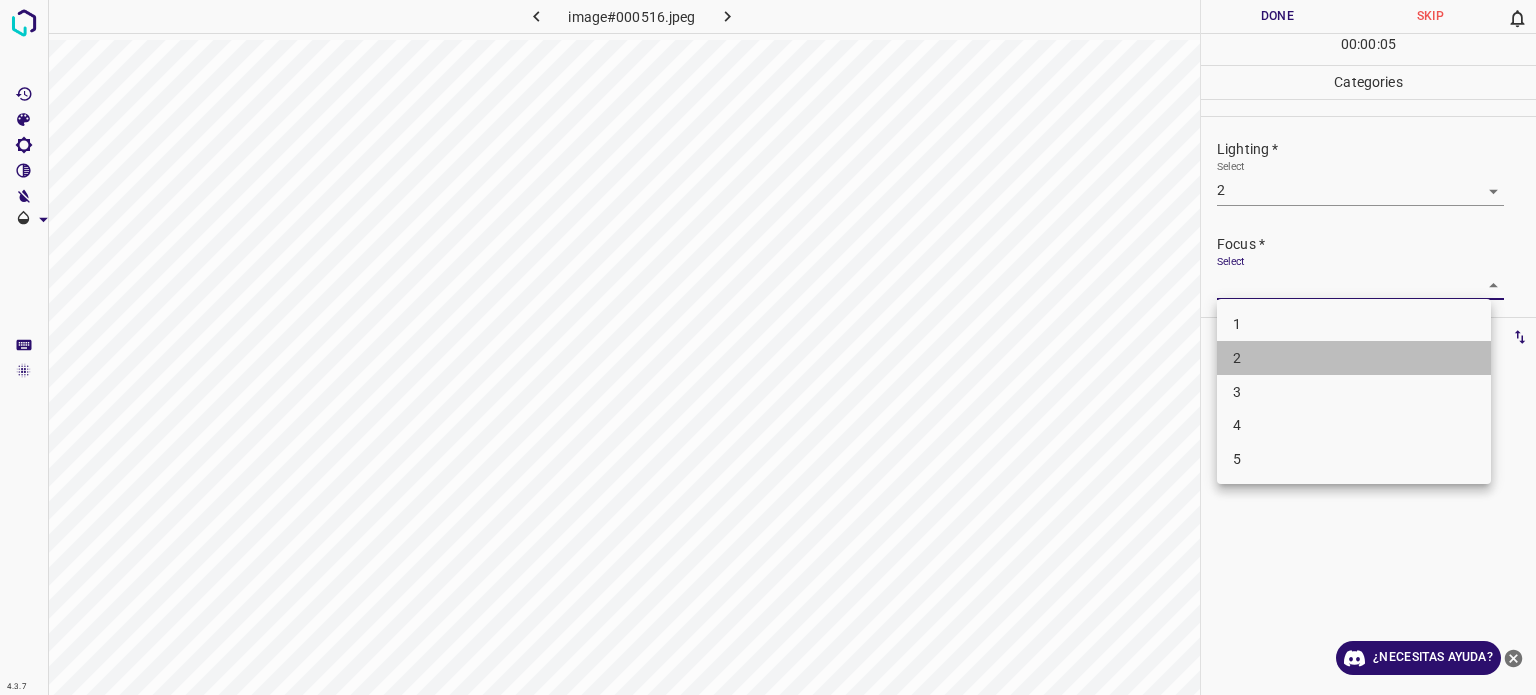 click on "2" at bounding box center [1354, 358] 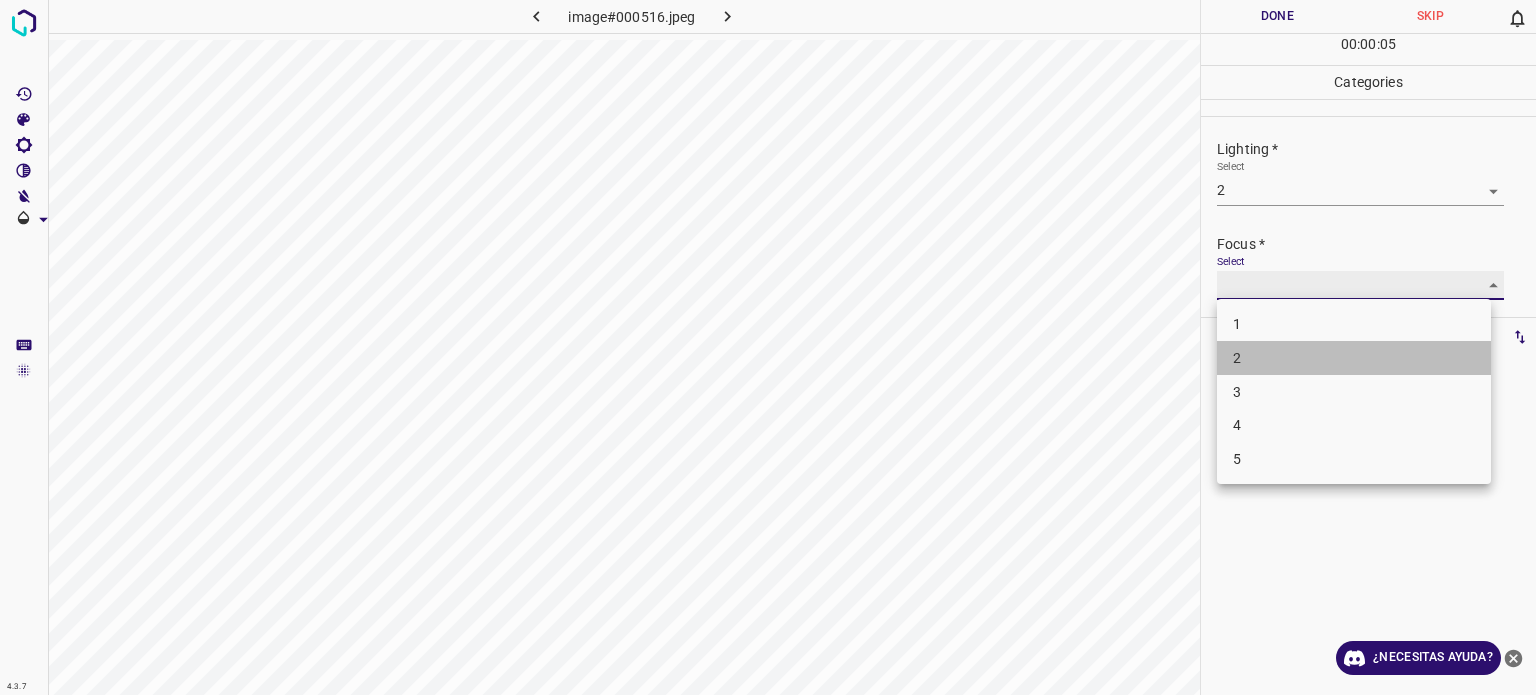 type on "2" 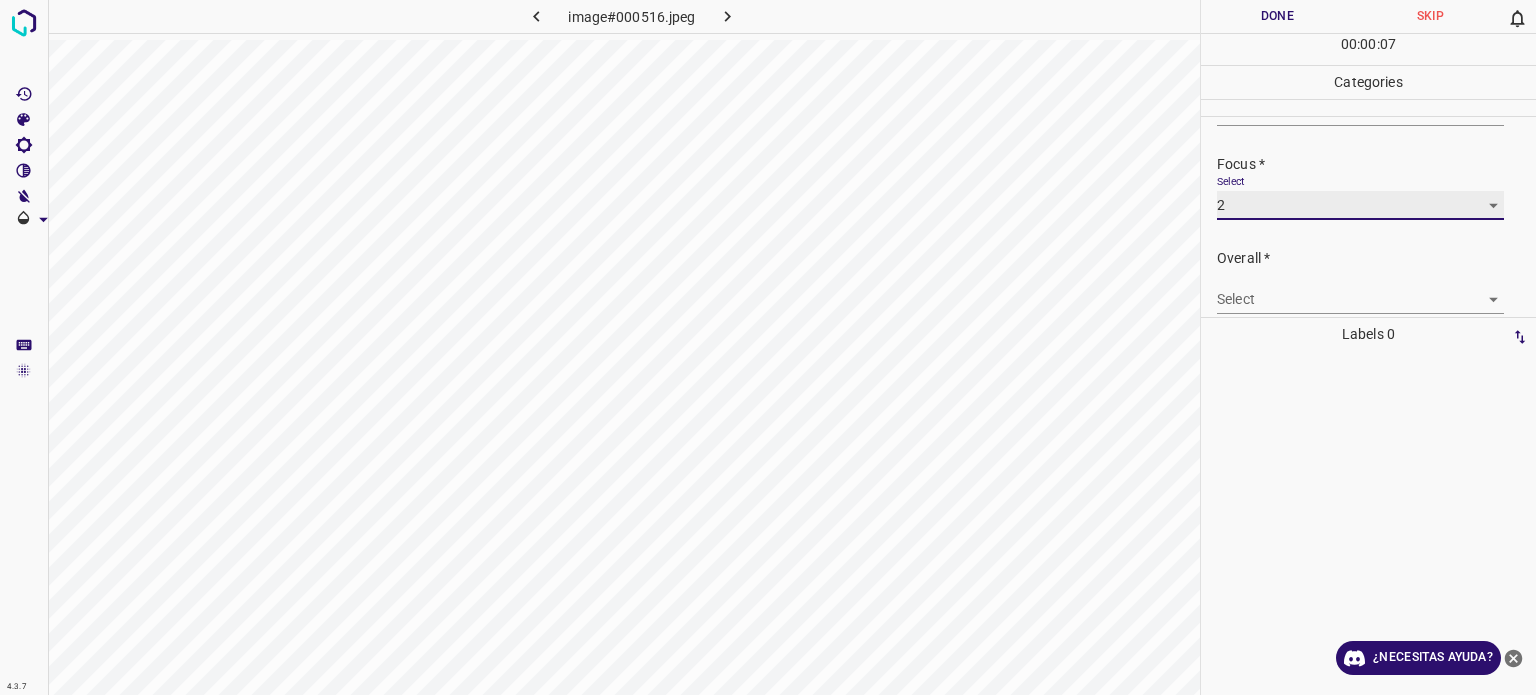 scroll, scrollTop: 98, scrollLeft: 0, axis: vertical 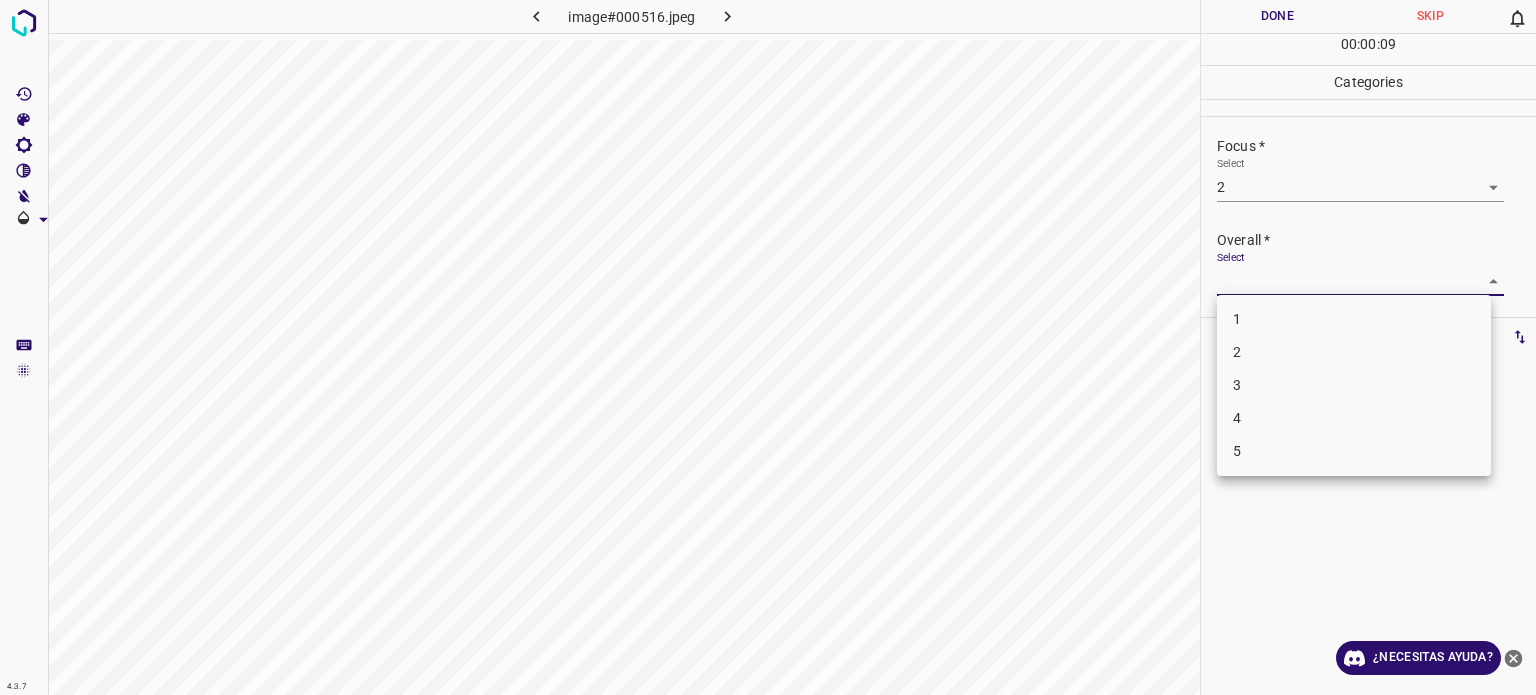 click on "4.3.7 image#000516.jpeg Done Skip 0 00   : 00   : 09   Categories Lighting *  Select 2 2 Focus *  Select 2 2 Overall *  Select ​ Labels   0 Categories 1 Lighting 2 Focus 3 Overall Tools Space Change between modes (Draw & Edit) I Auto labeling R Restore zoom M Zoom in N Zoom out Delete Delete selecte label Filters Z Restore filters X Saturation filter C Brightness filter V Contrast filter B Gray scale filter General O Download ¿Necesitas ayuda? - Texto - Esconder - Borrar Texto original Valora esta traducción Tu opinión servirá para ayudar a mejorar el Traductor de Google 1 2 3 4 5" at bounding box center (768, 347) 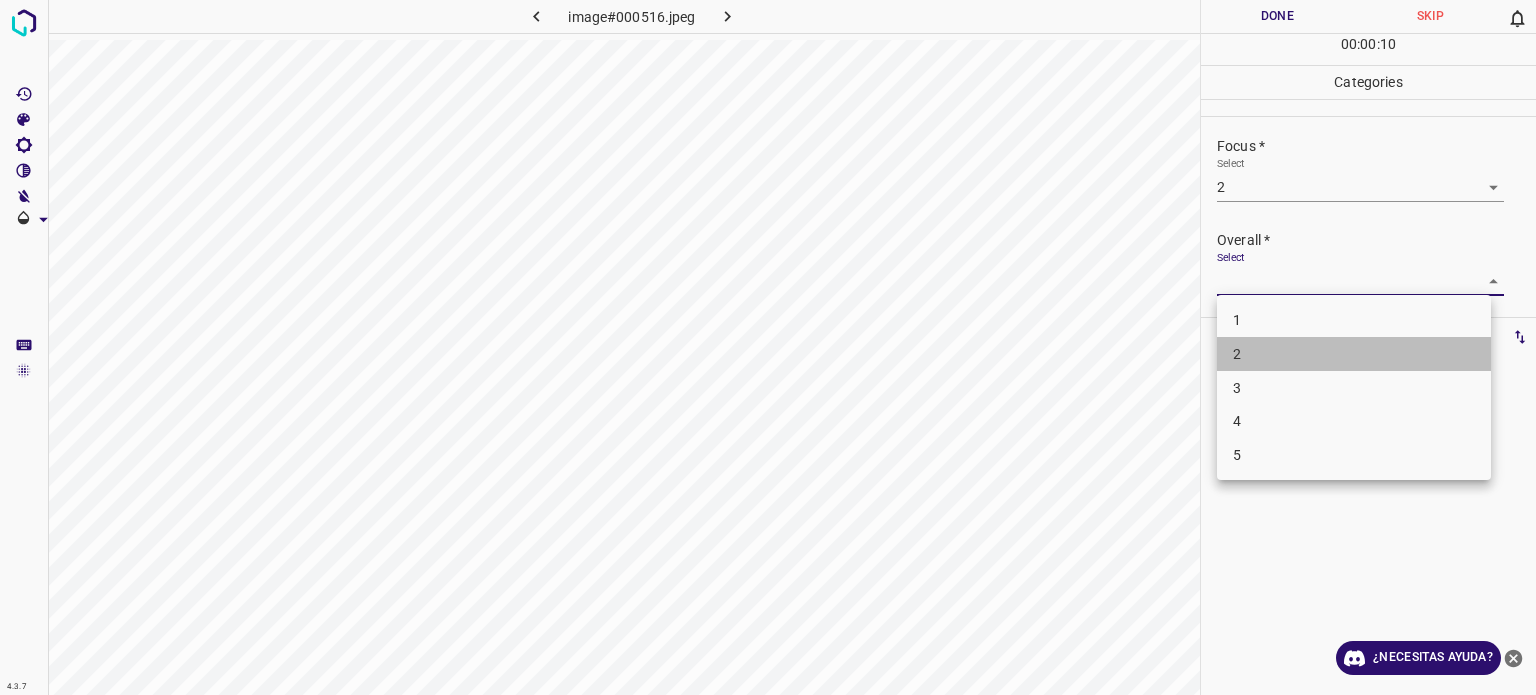 click on "2" at bounding box center (1237, 354) 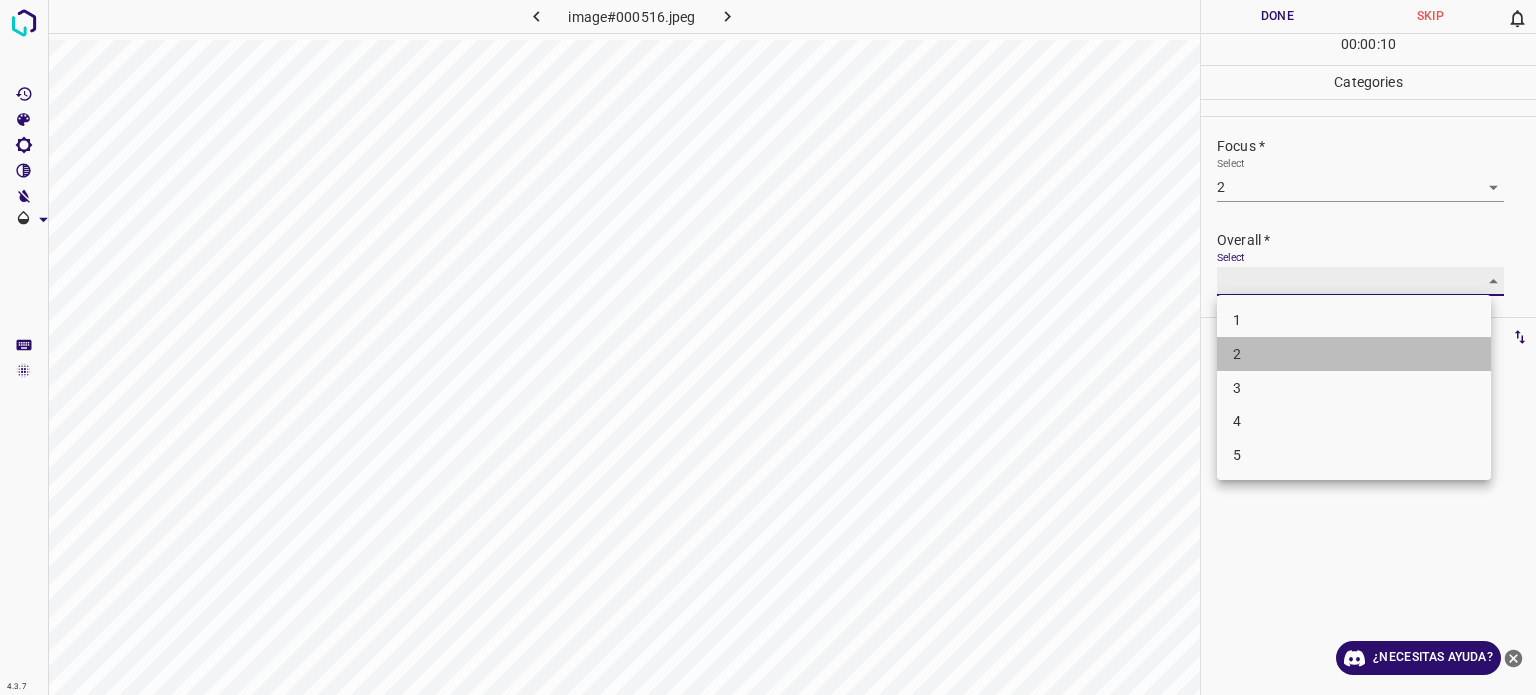 type on "2" 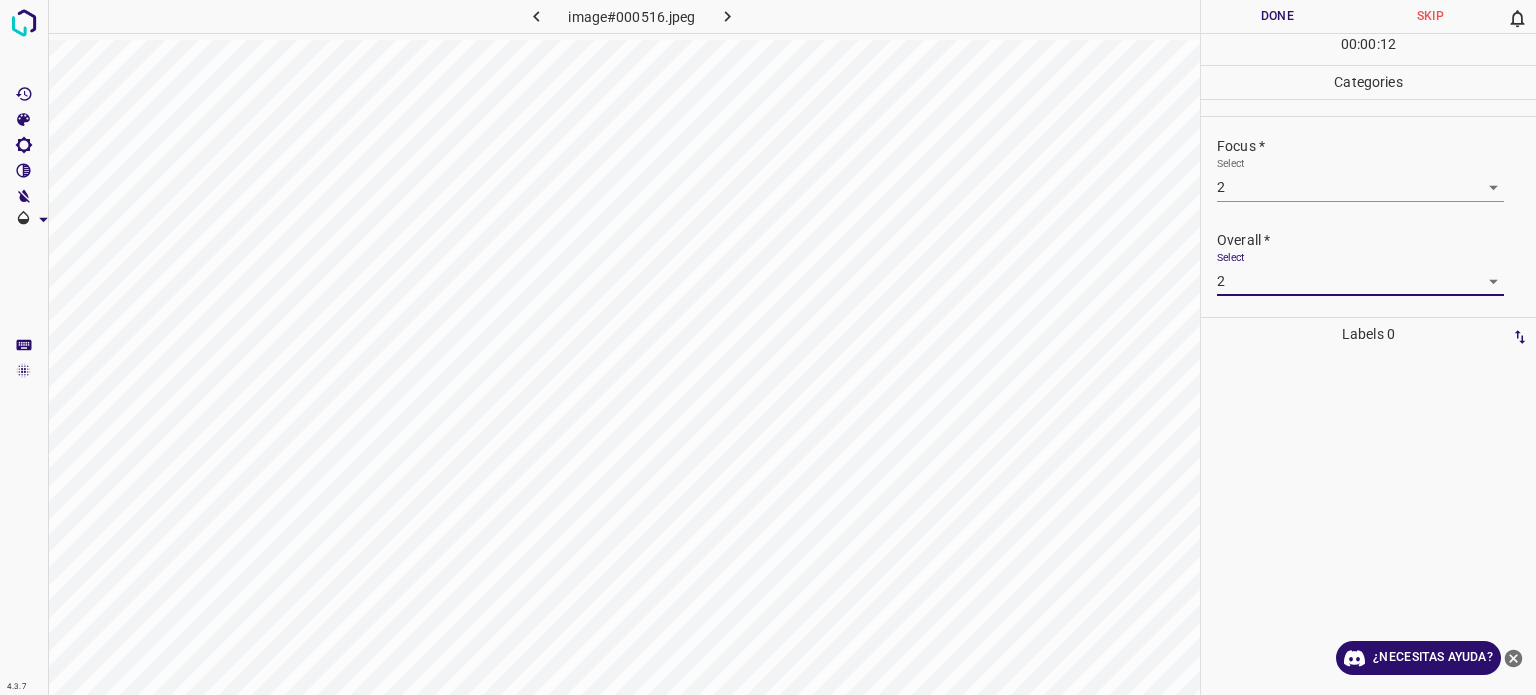 click on "Done" at bounding box center [1277, 16] 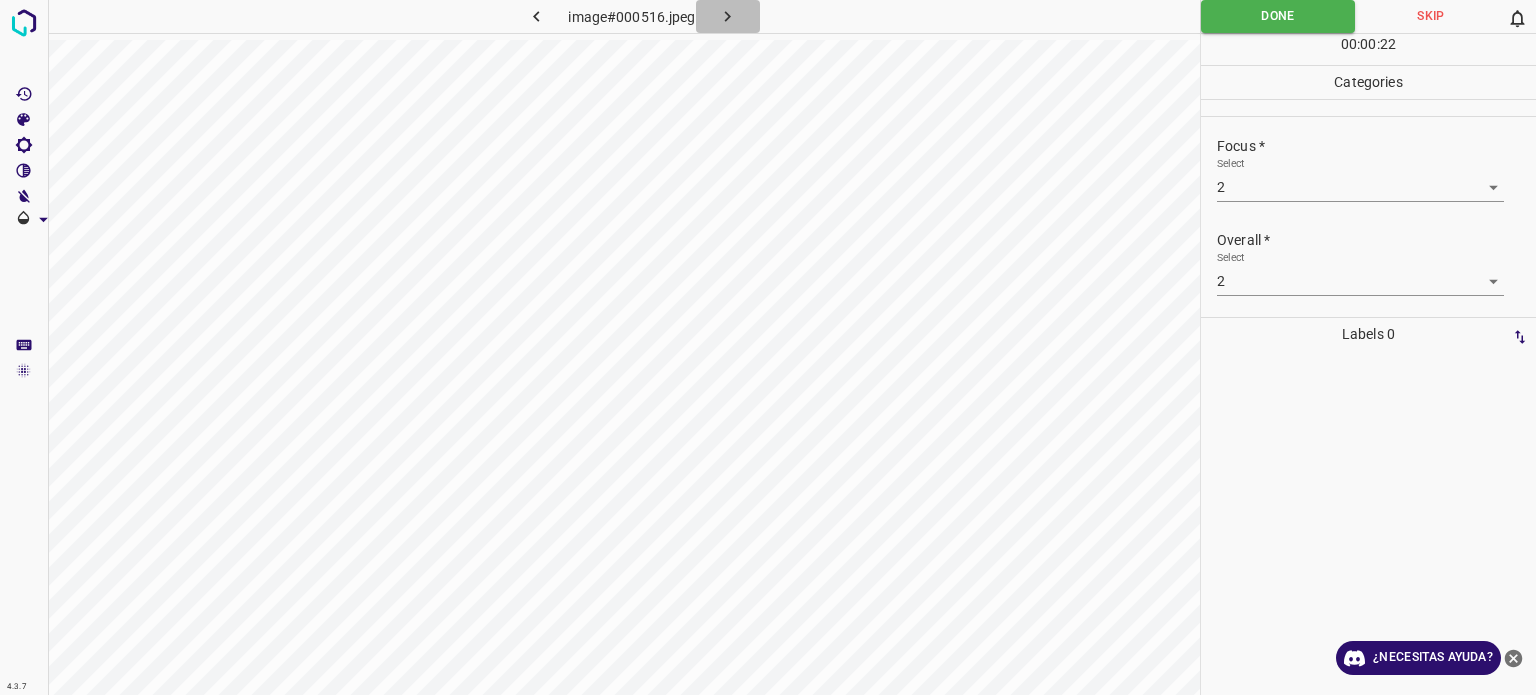 click 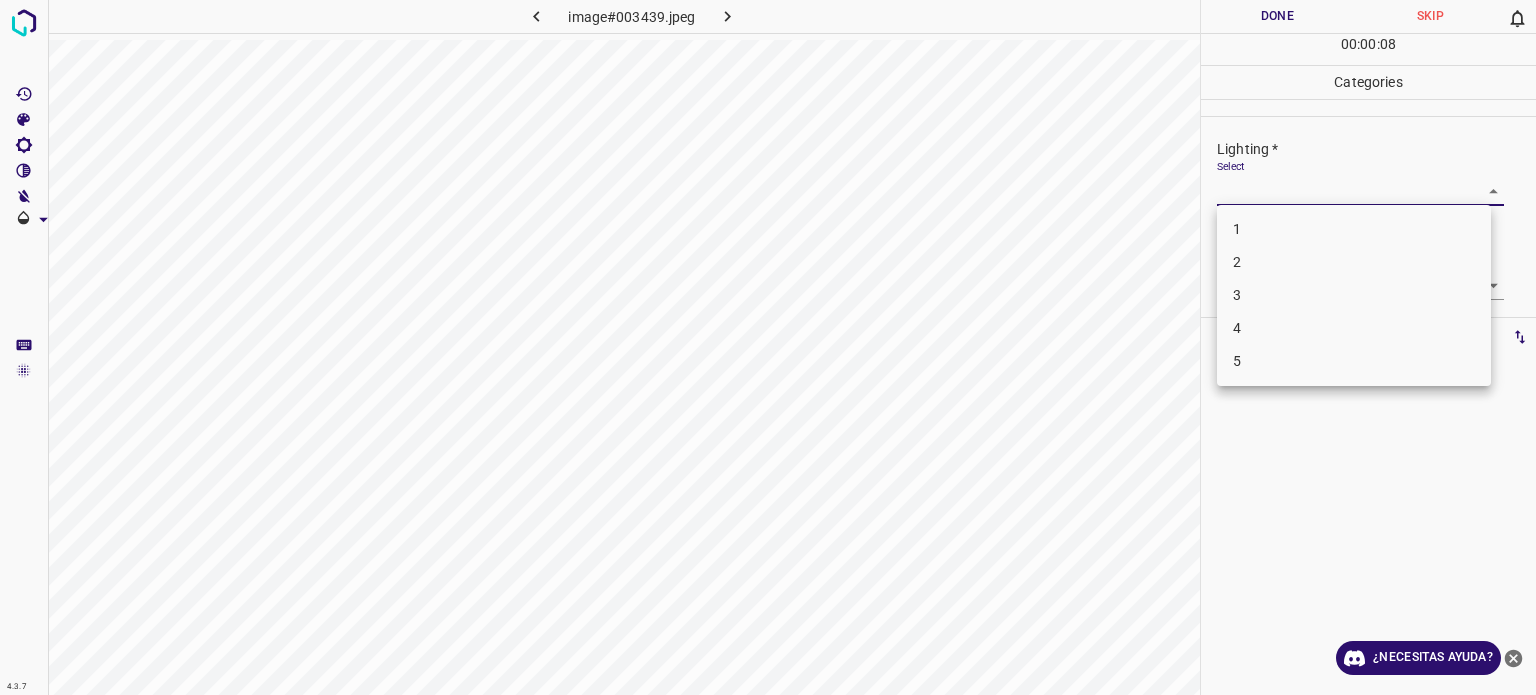 click on "4.3.7 image#003439.jpeg Done Skip 0 00   : 00   : 08   Categories Lighting *  Select ​ Focus *  Select ​ Overall *  Select ​ Labels   0 Categories 1 Lighting 2 Focus 3 Overall Tools Space Change between modes (Draw & Edit) I Auto labeling R Restore zoom M Zoom in N Zoom out Delete Delete selecte label Filters Z Restore filters X Saturation filter C Brightness filter V Contrast filter B Gray scale filter General O Download ¿Necesitas ayuda? - Texto - Esconder - Borrar Texto original Valora esta traducción Tu opinión servirá para ayudar a mejorar el Traductor de Google 1 2 3 4 5" at bounding box center [768, 347] 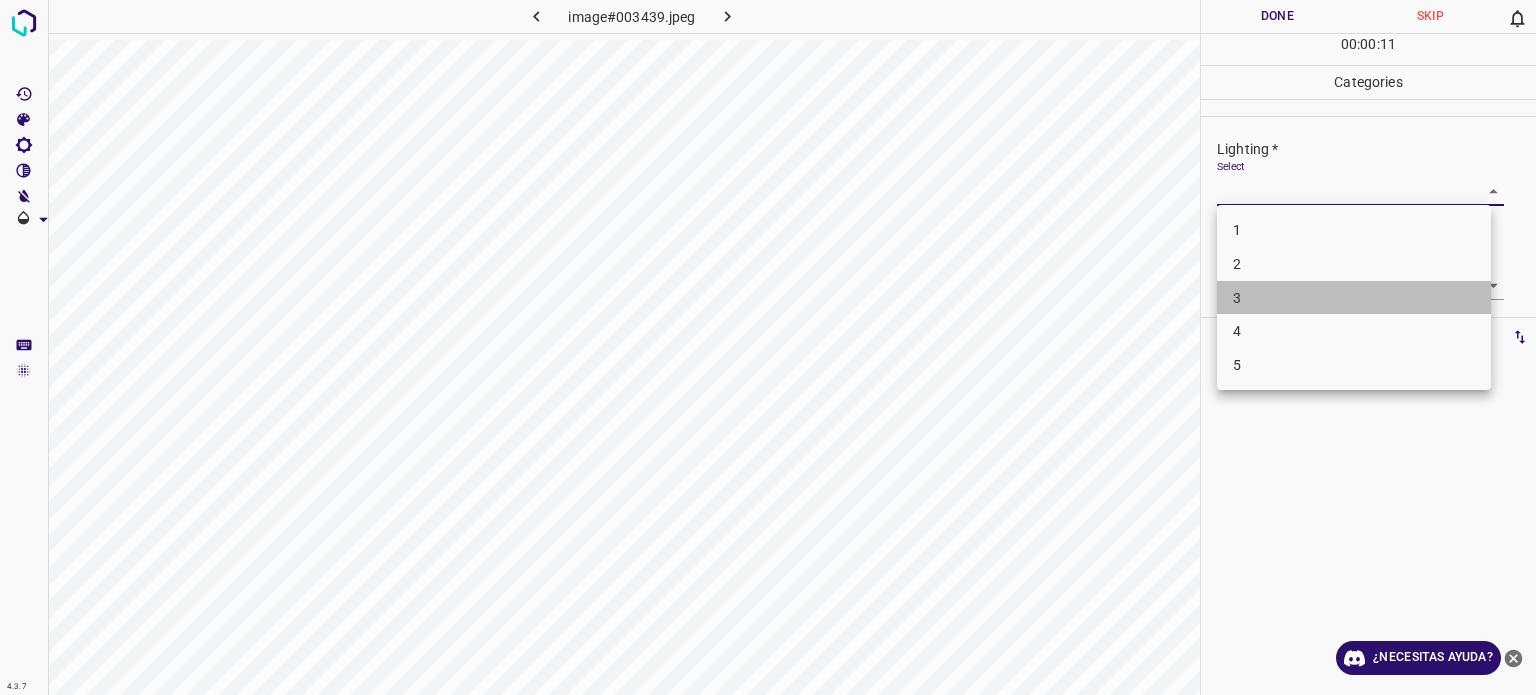 click on "3" at bounding box center [1354, 298] 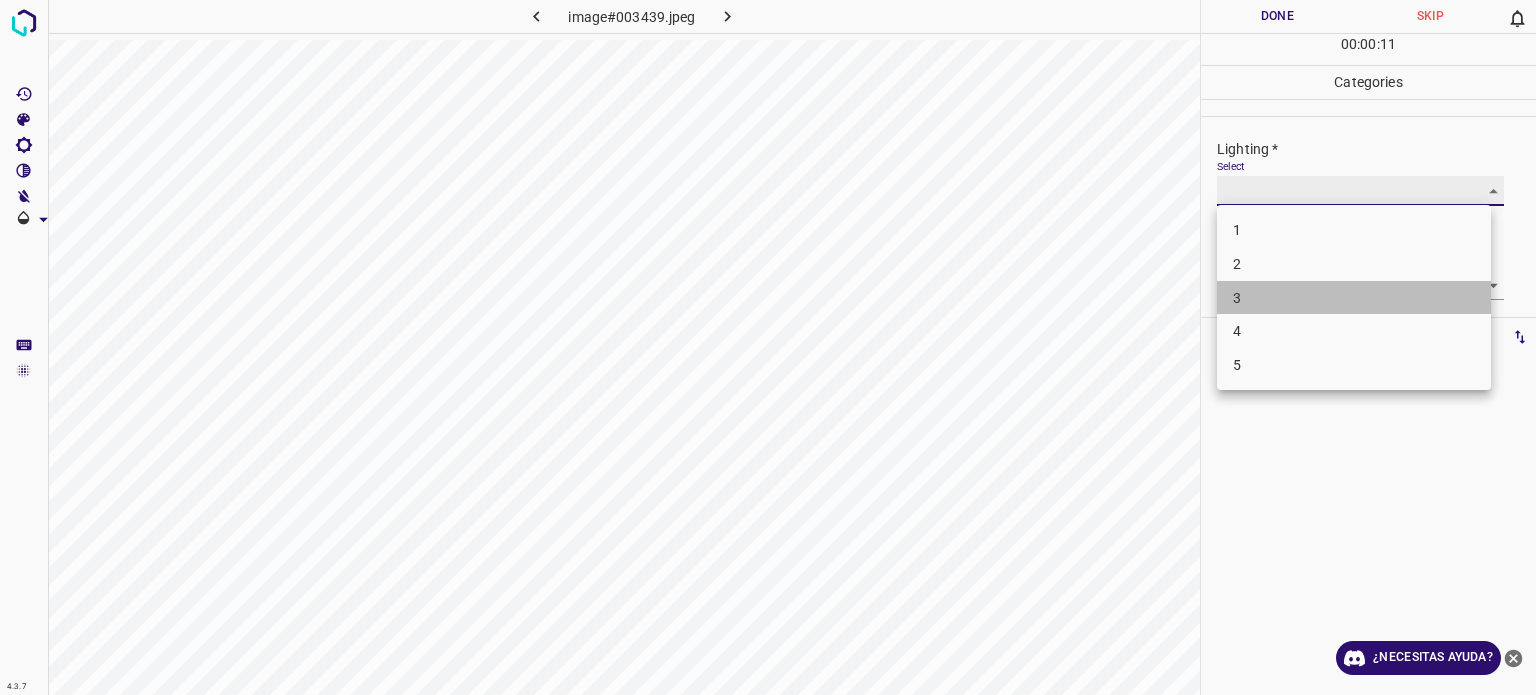 type on "3" 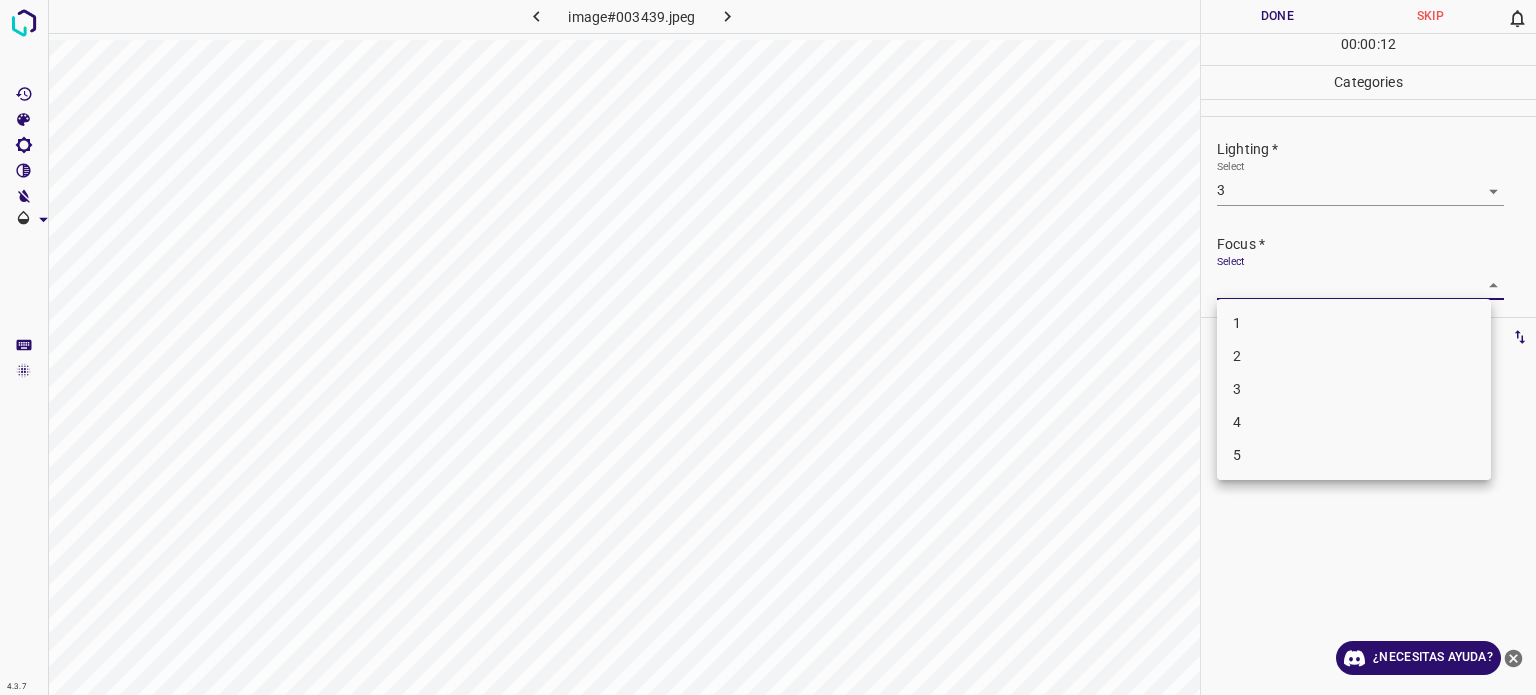 click on "4.3.7 image#003439.jpeg Done Skip 0 00   : 00   : 12   Categories Lighting *  Select 3 3 Focus *  Select ​ Overall *  Select ​ Labels   0 Categories 1 Lighting 2 Focus 3 Overall Tools Space Change between modes (Draw & Edit) I Auto labeling R Restore zoom M Zoom in N Zoom out Delete Delete selecte label Filters Z Restore filters X Saturation filter C Brightness filter V Contrast filter B Gray scale filter General O Download ¿Necesitas ayuda? - Texto - Esconder - Borrar Texto original Valora esta traducción Tu opinión servirá para ayudar a mejorar el Traductor de Google 1 2 3 4 5" at bounding box center (768, 347) 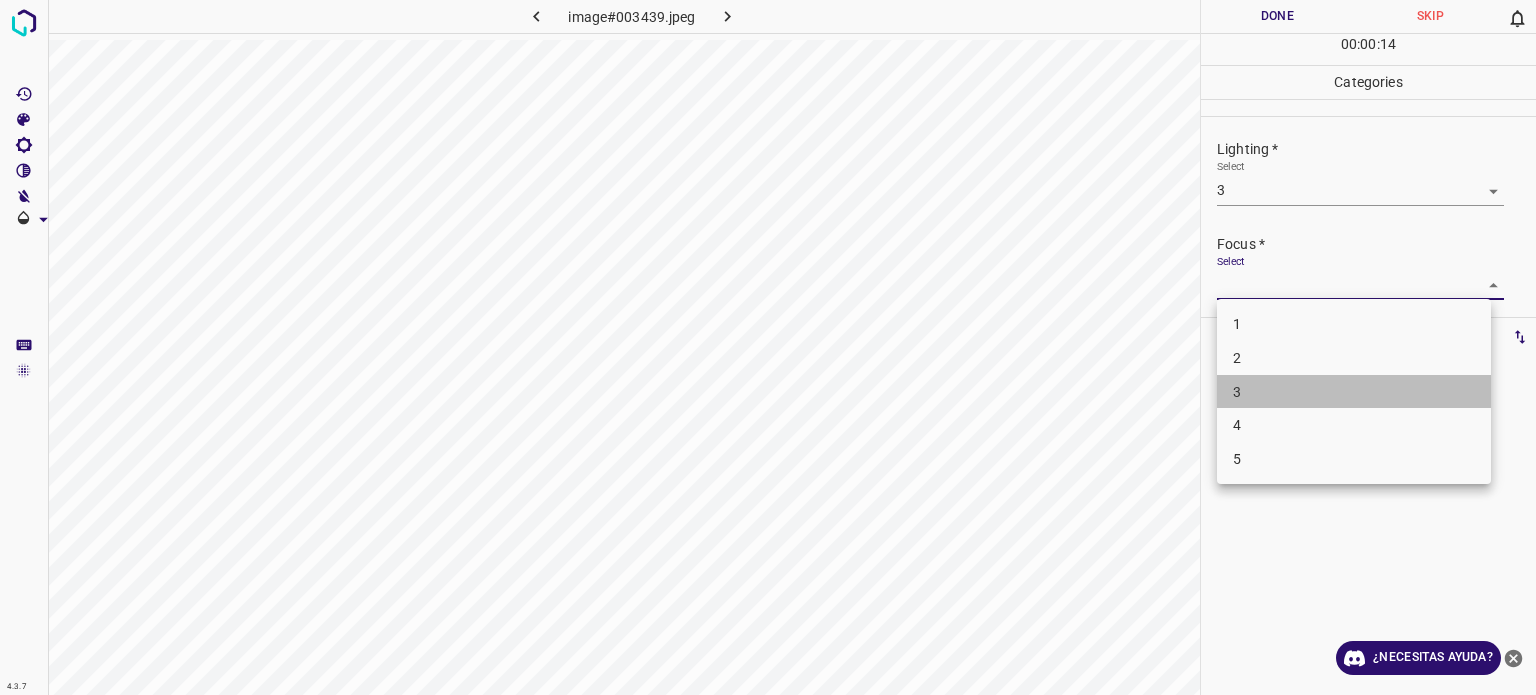 click on "3" at bounding box center [1354, 392] 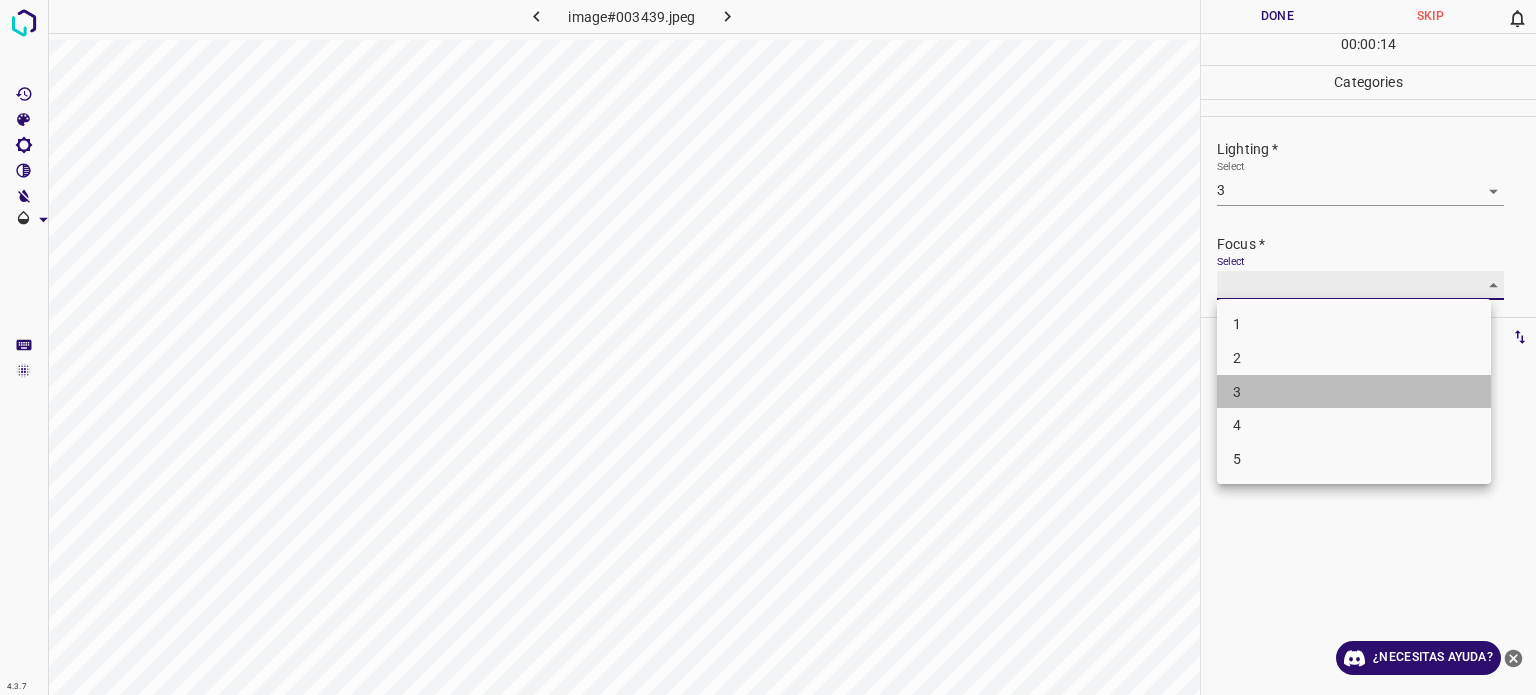 type on "3" 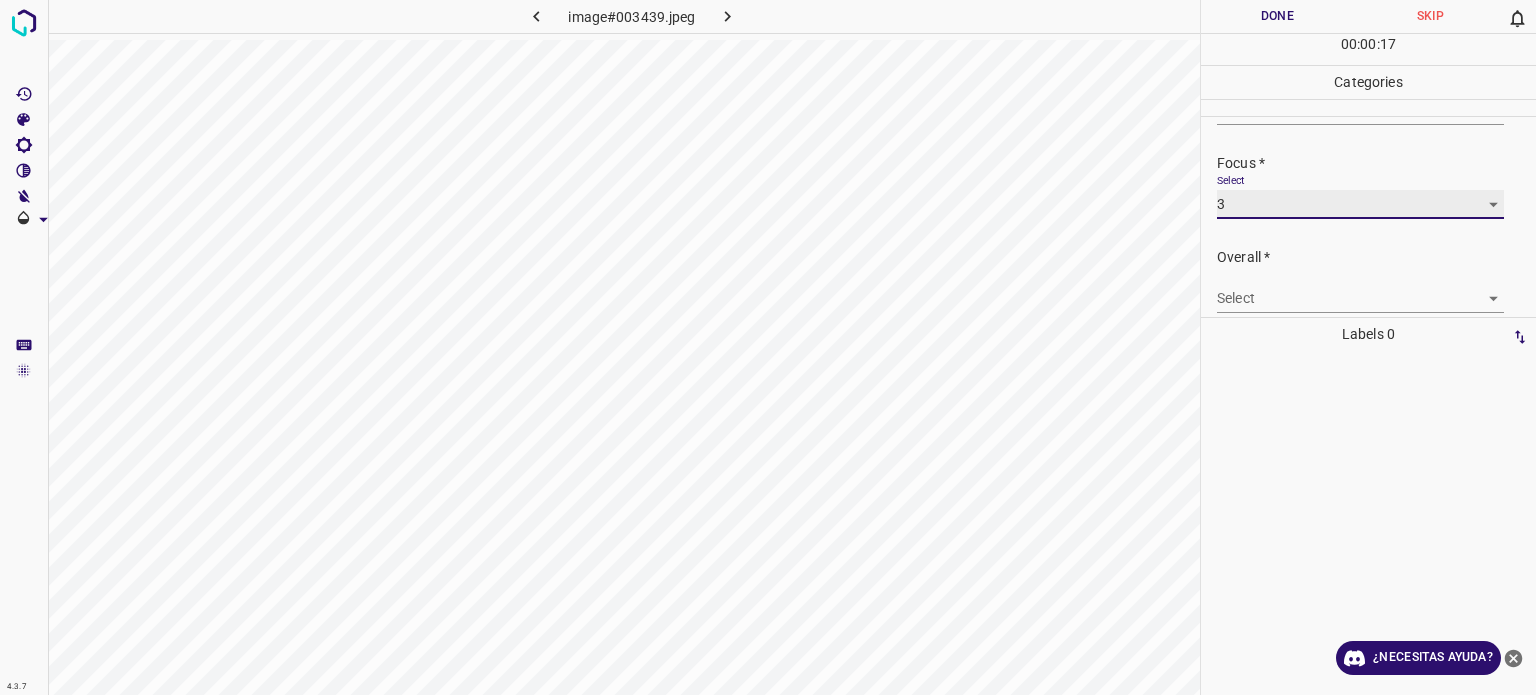 scroll, scrollTop: 98, scrollLeft: 0, axis: vertical 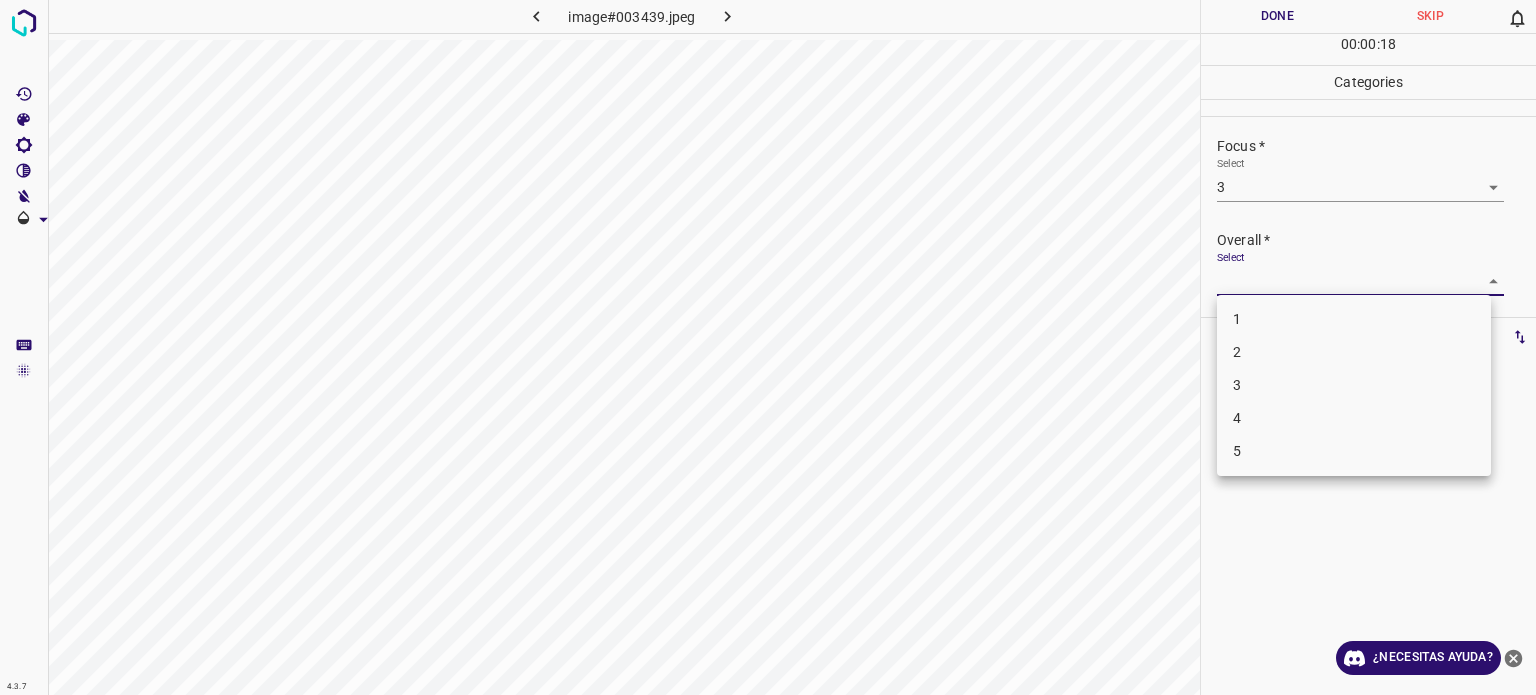 click on "4.3.7 image#003439.jpeg Done Skip 0 00   : 00   : 18   Categories Lighting *  Select 3 3 Focus *  Select 3 3 Overall *  Select ​ Labels   0 Categories 1 Lighting 2 Focus 3 Overall Tools Space Change between modes (Draw & Edit) I Auto labeling R Restore zoom M Zoom in N Zoom out Delete Delete selecte label Filters Z Restore filters X Saturation filter C Brightness filter V Contrast filter B Gray scale filter General O Download ¿Necesitas ayuda? - Texto - Esconder - Borrar Texto original Valora esta traducción Tu opinión servirá para ayudar a mejorar el Traductor de Google 1 2 3 4 5" at bounding box center [768, 347] 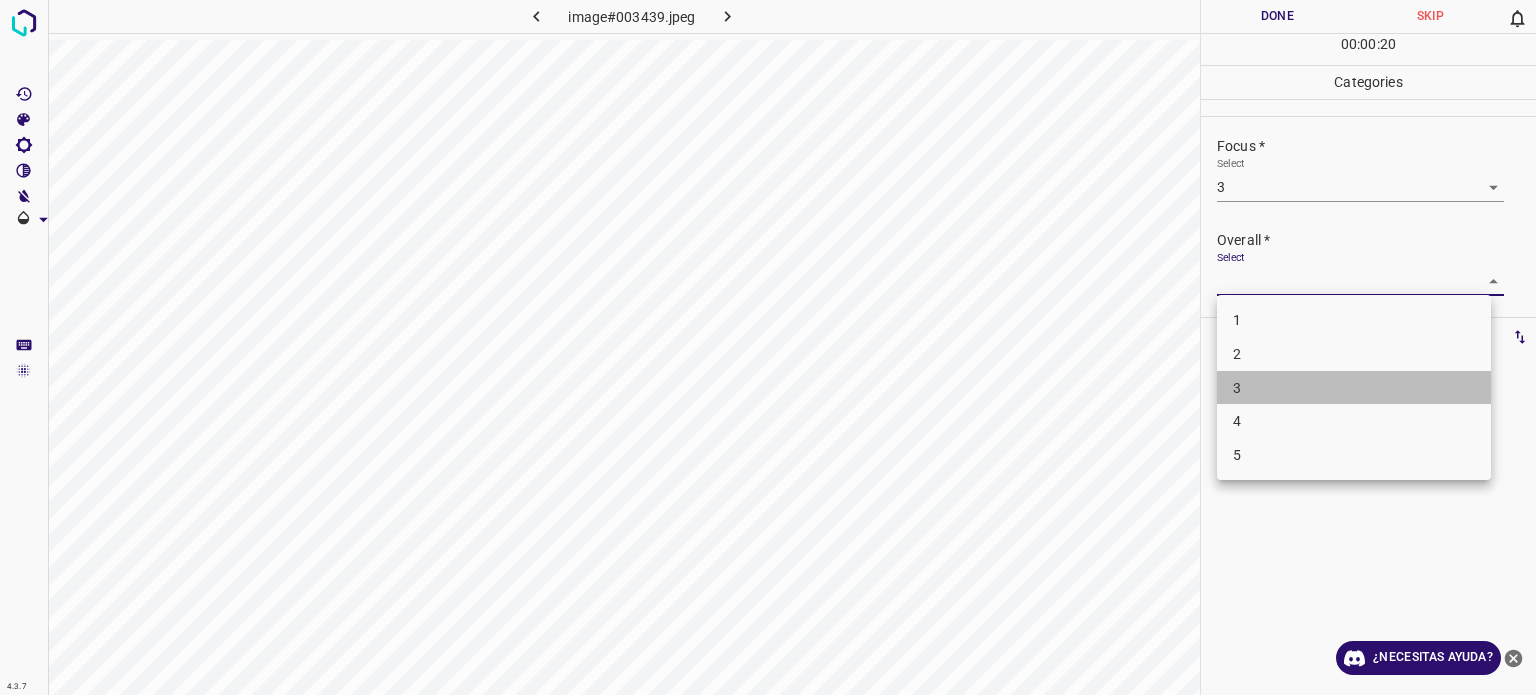 click on "3" at bounding box center (1354, 388) 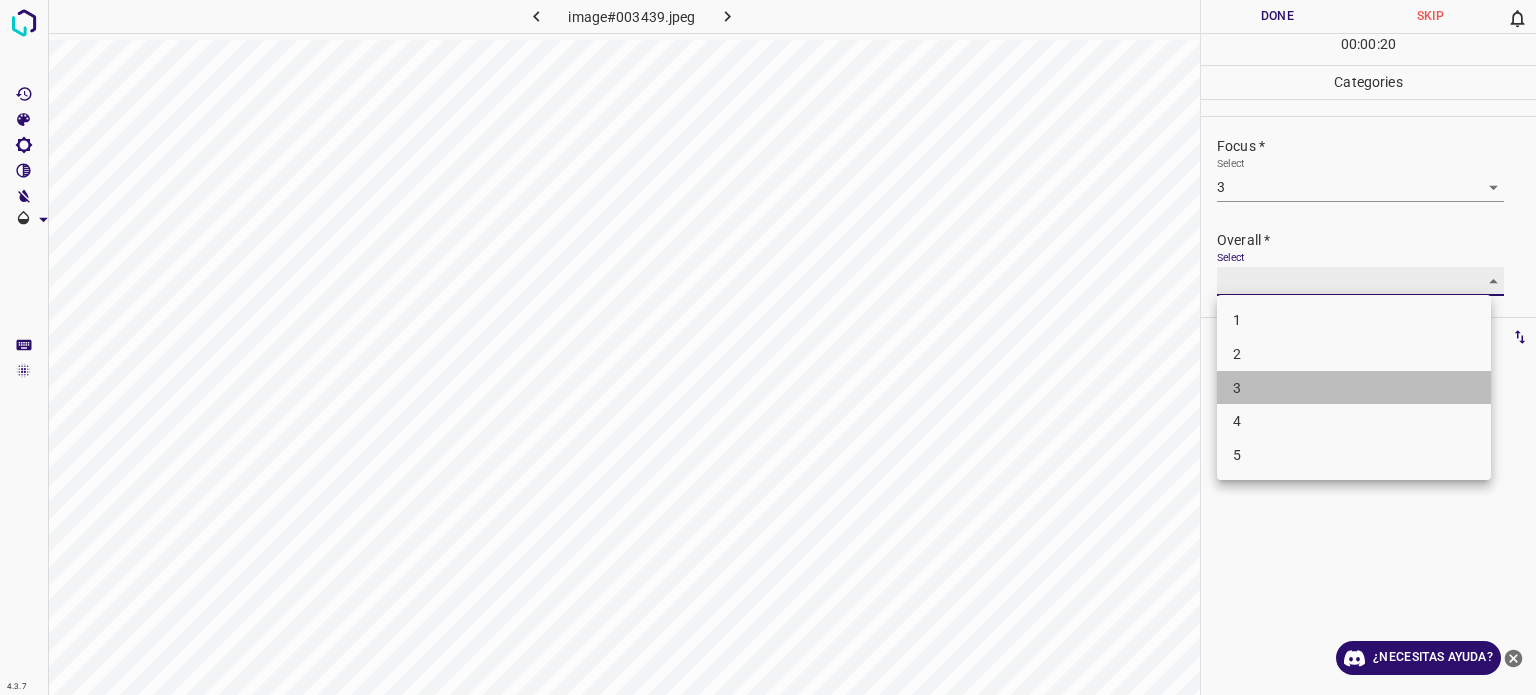 type on "3" 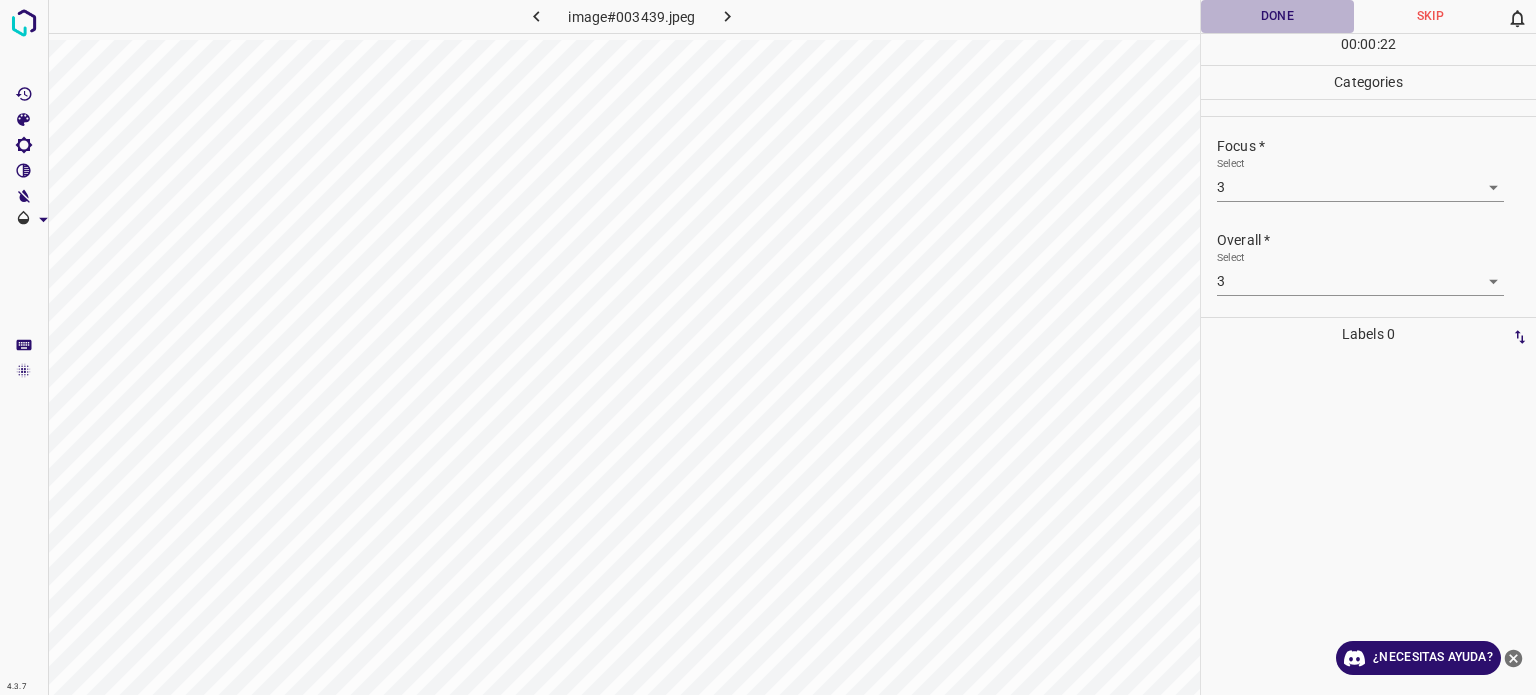 click on "Done" at bounding box center [1277, 16] 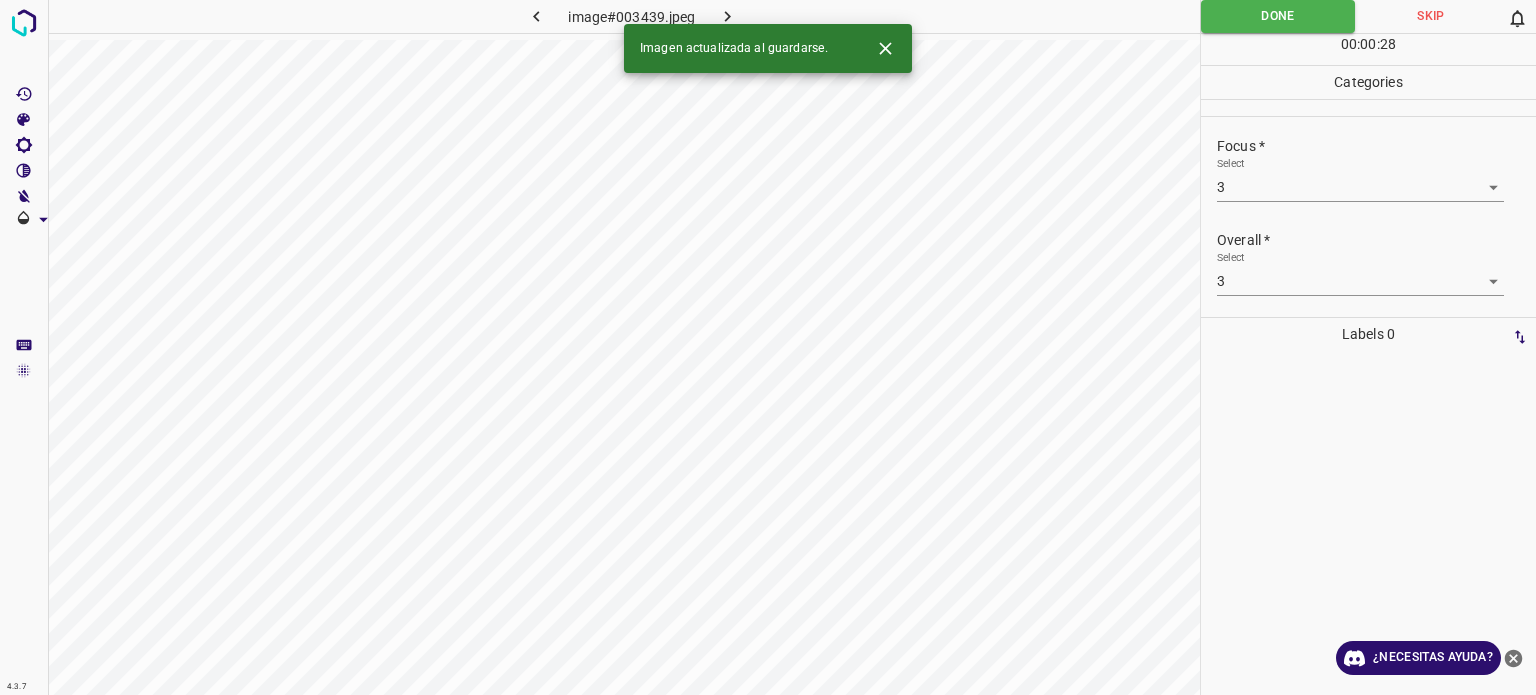 click 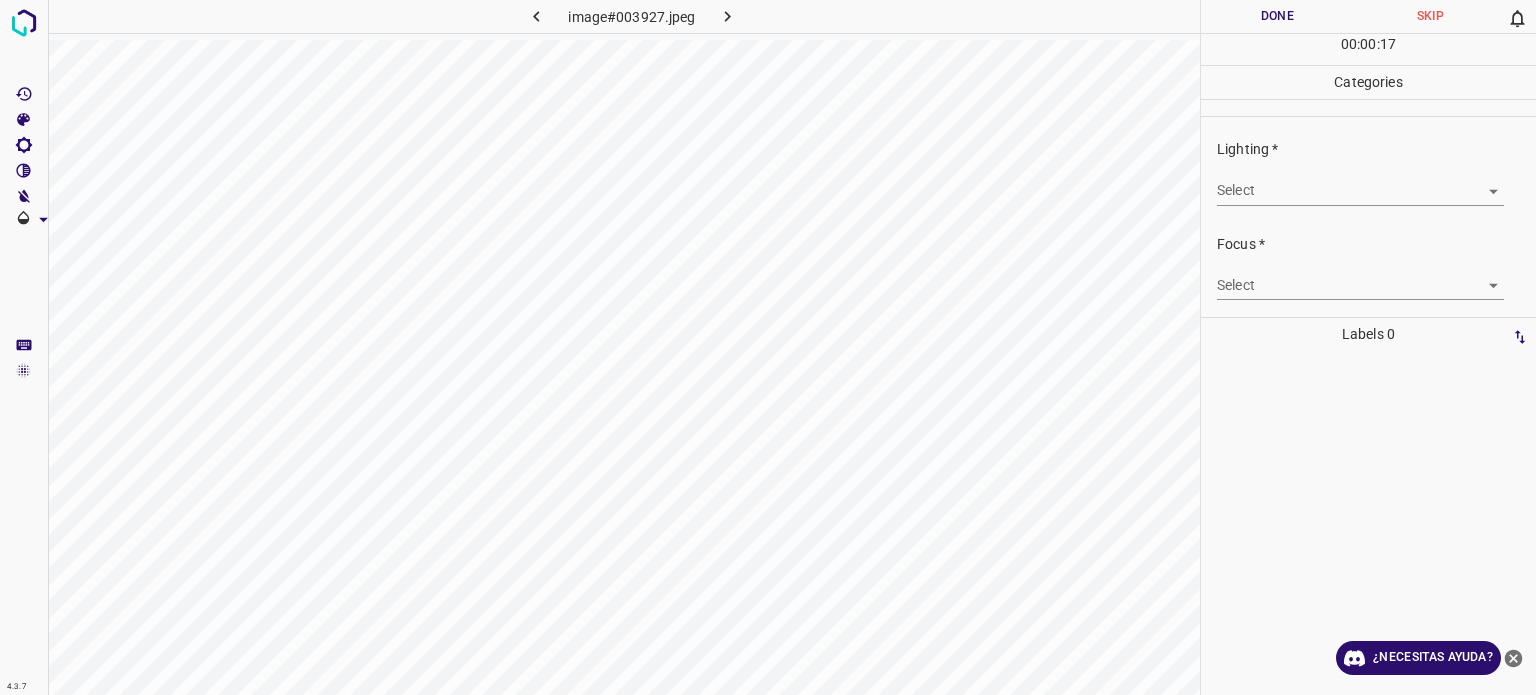 click on "4.3.7 image#003927.jpeg Done Skip 0 00   : 00   : 17   Categories Lighting *  Select ​ Focus *  Select ​ Overall *  Select ​ Labels   0 Categories 1 Lighting 2 Focus 3 Overall Tools Space Change between modes (Draw & Edit) I Auto labeling R Restore zoom M Zoom in N Zoom out Delete Delete selecte label Filters Z Restore filters X Saturation filter C Brightness filter V Contrast filter B Gray scale filter General O Download ¿Necesitas ayuda? - Texto - Esconder - Borrar Texto original Valora esta traducción Tu opinión servirá para ayudar a mejorar el Traductor de Google" at bounding box center [768, 347] 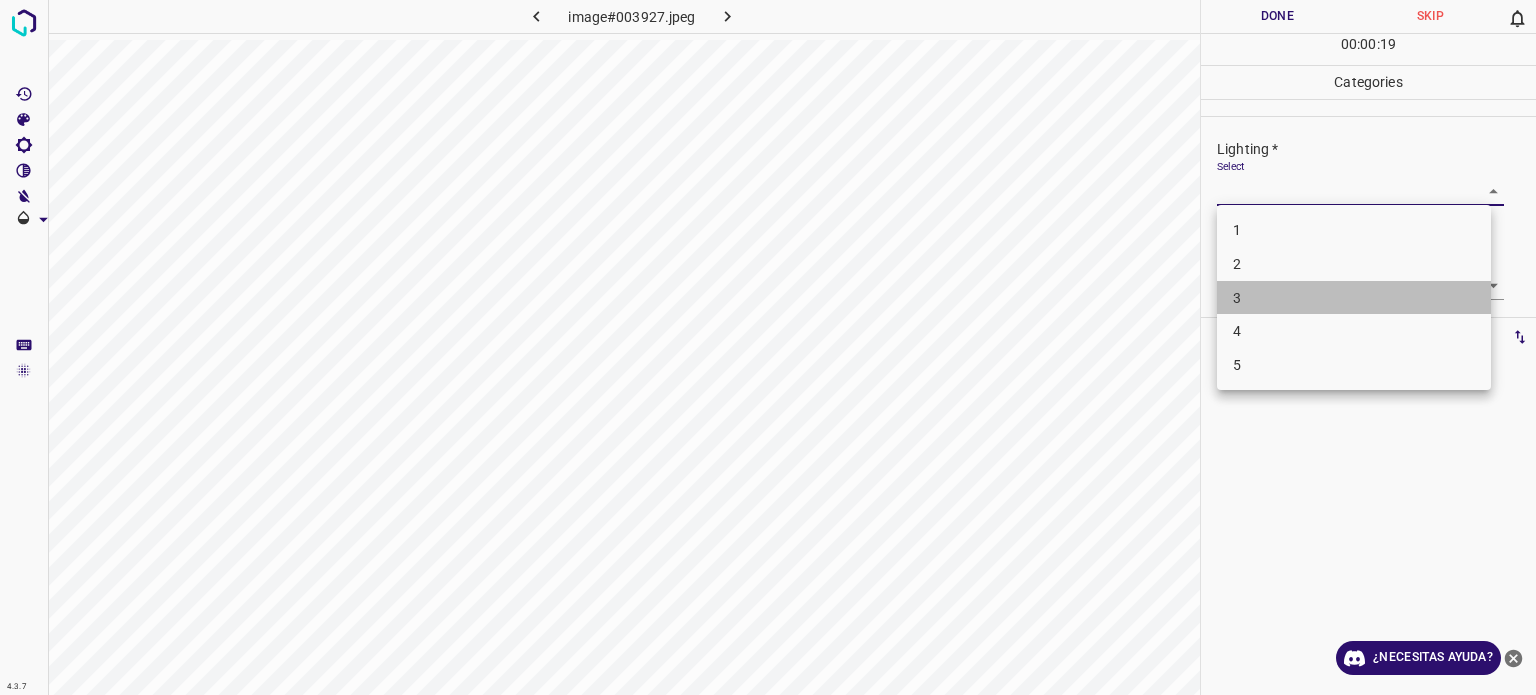 click on "3" at bounding box center [1354, 298] 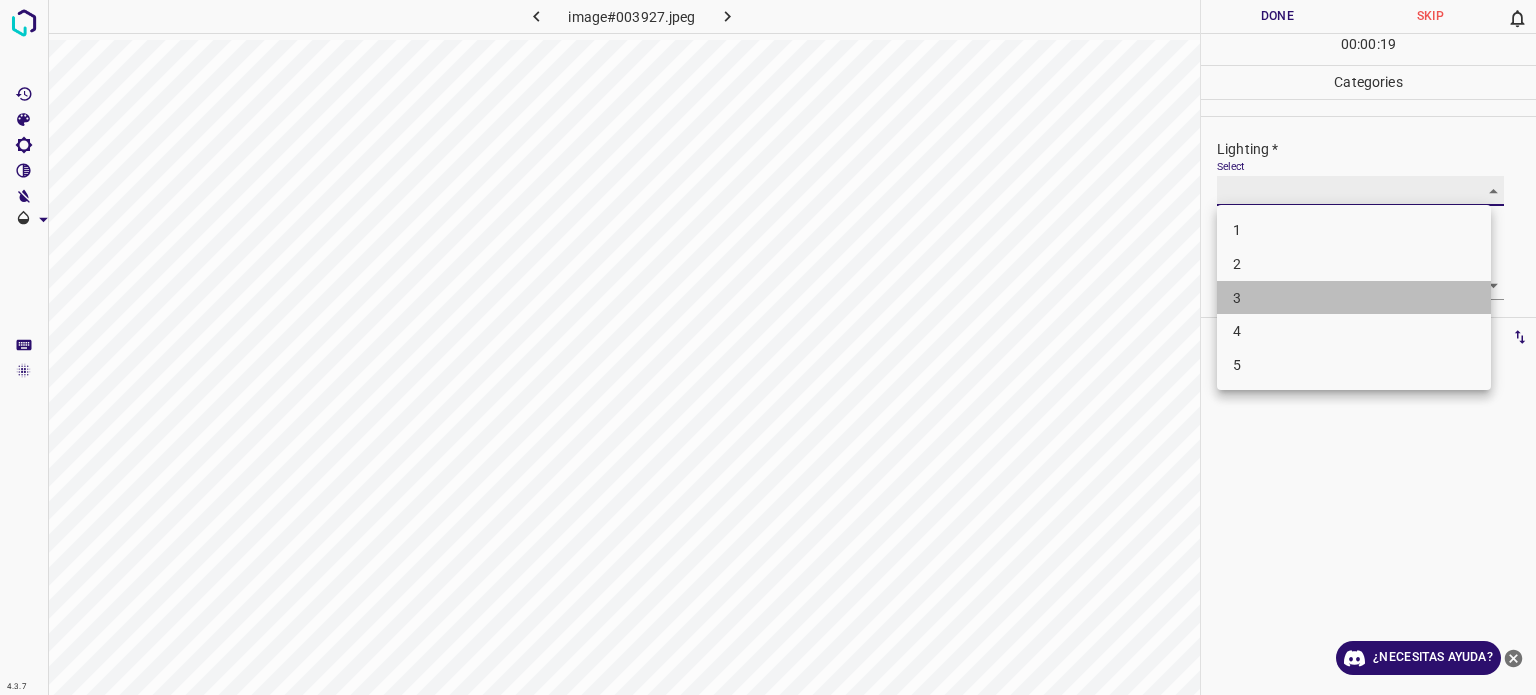 type on "3" 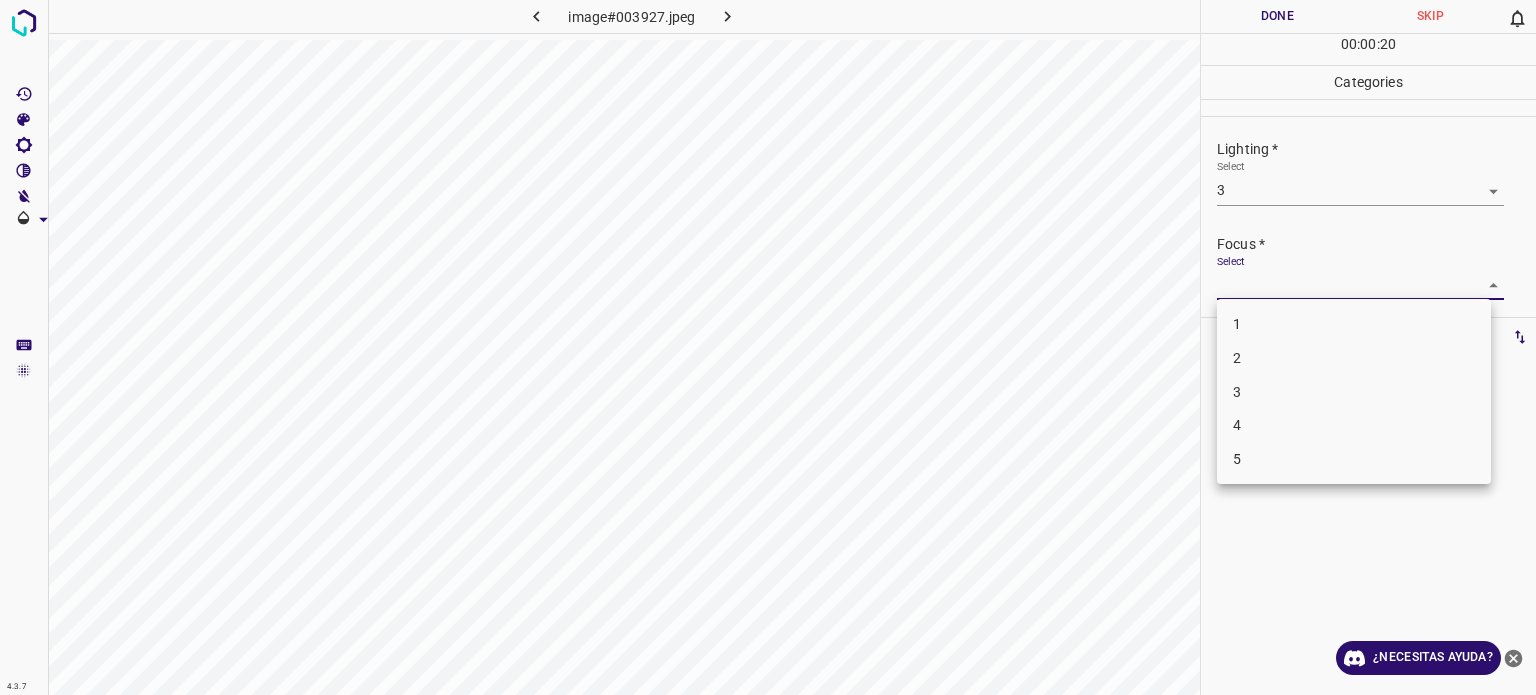 click on "4.3.7 image#003927.jpeg Done Skip 0 00   : 00   : 20   Categories Lighting *  Select 3 3 Focus *  Select ​ Overall *  Select ​ Labels   0 Categories 1 Lighting 2 Focus 3 Overall Tools Space Change between modes (Draw & Edit) I Auto labeling R Restore zoom M Zoom in N Zoom out Delete Delete selecte label Filters Z Restore filters X Saturation filter C Brightness filter V Contrast filter B Gray scale filter General O Download ¿Necesitas ayuda? - Texto - Esconder - Borrar Texto original Valora esta traducción Tu opinión servirá para ayudar a mejorar el Traductor de Google 1 2 3 4 5" at bounding box center (768, 347) 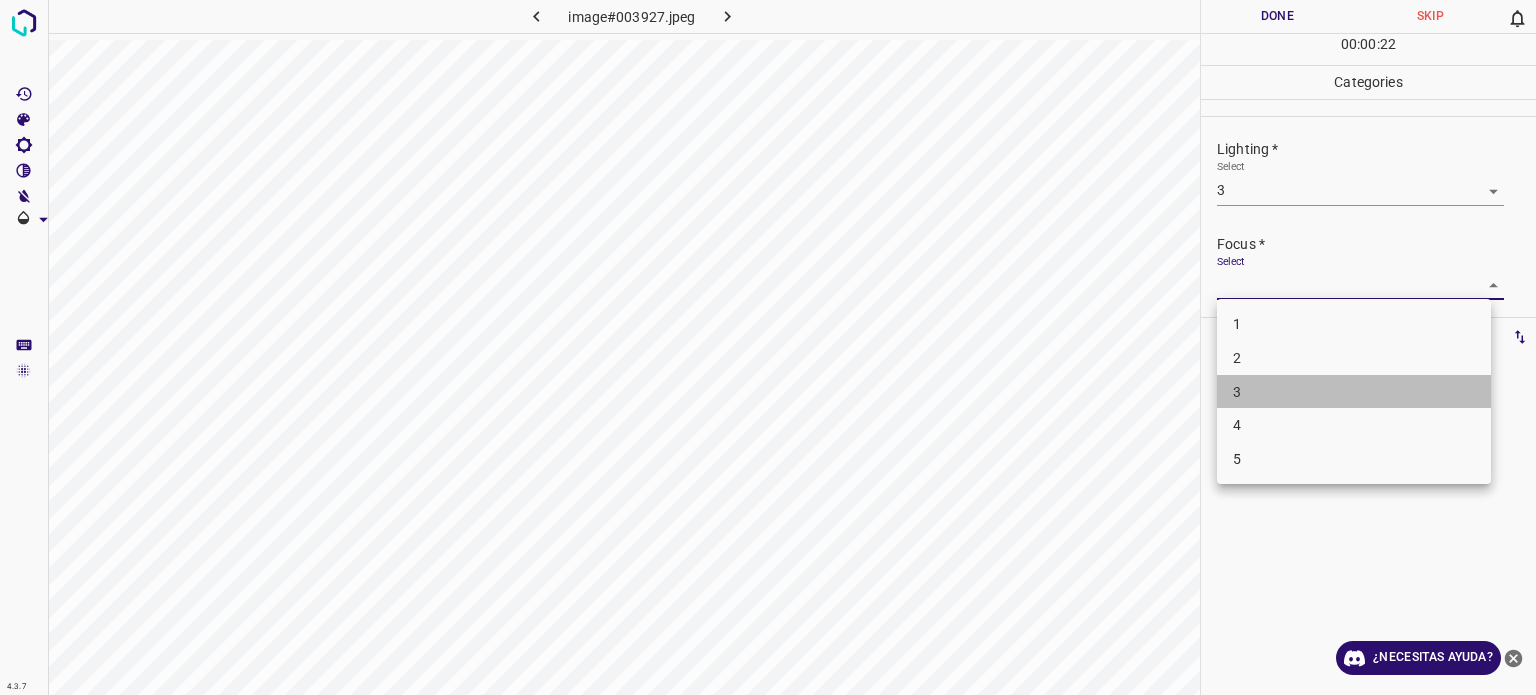 click on "3" at bounding box center (1354, 392) 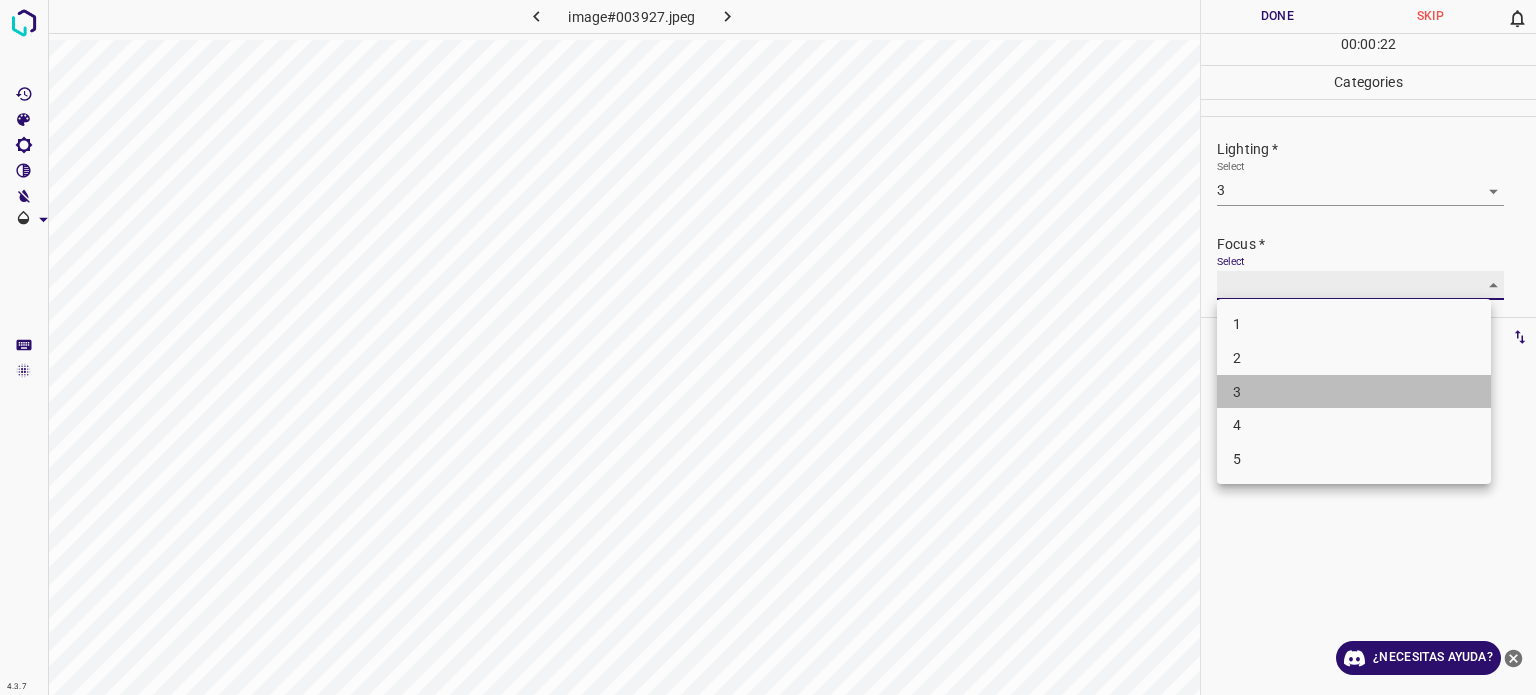 type on "3" 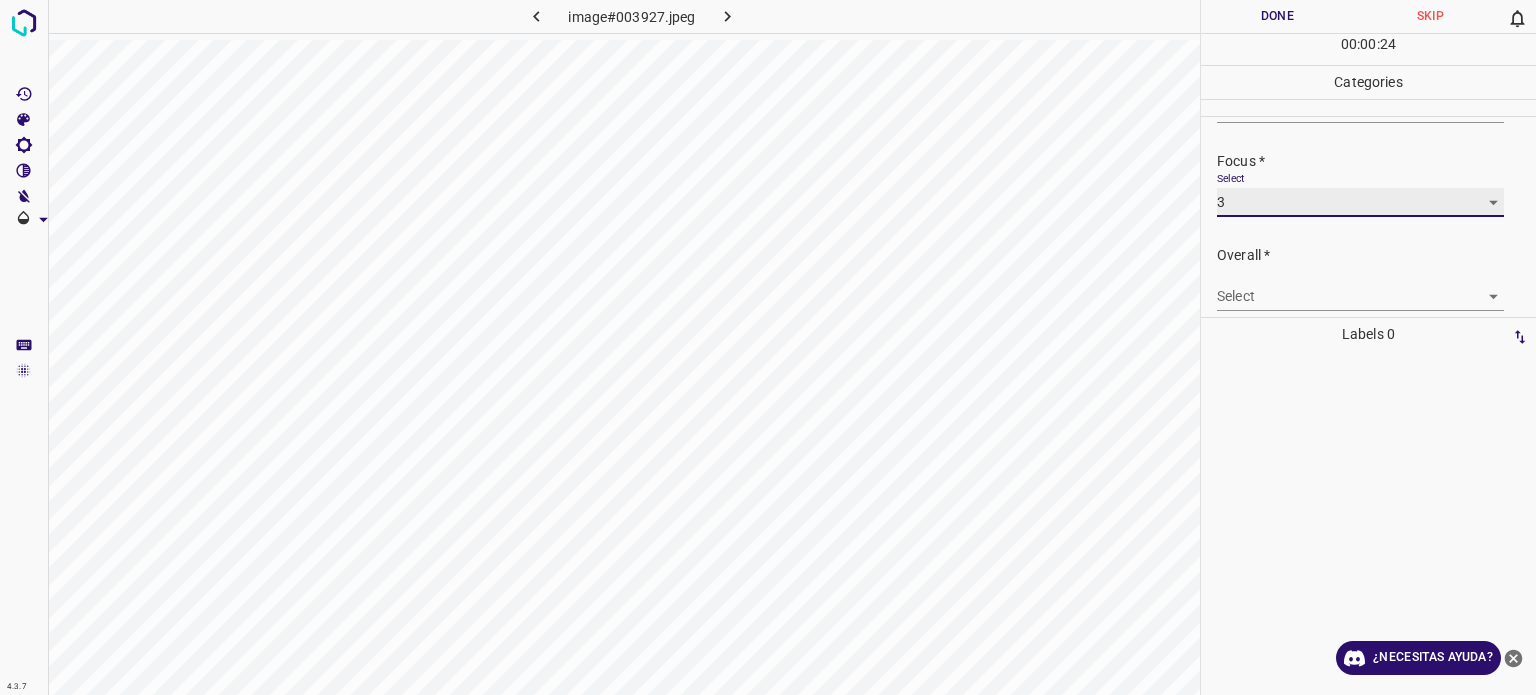 scroll, scrollTop: 98, scrollLeft: 0, axis: vertical 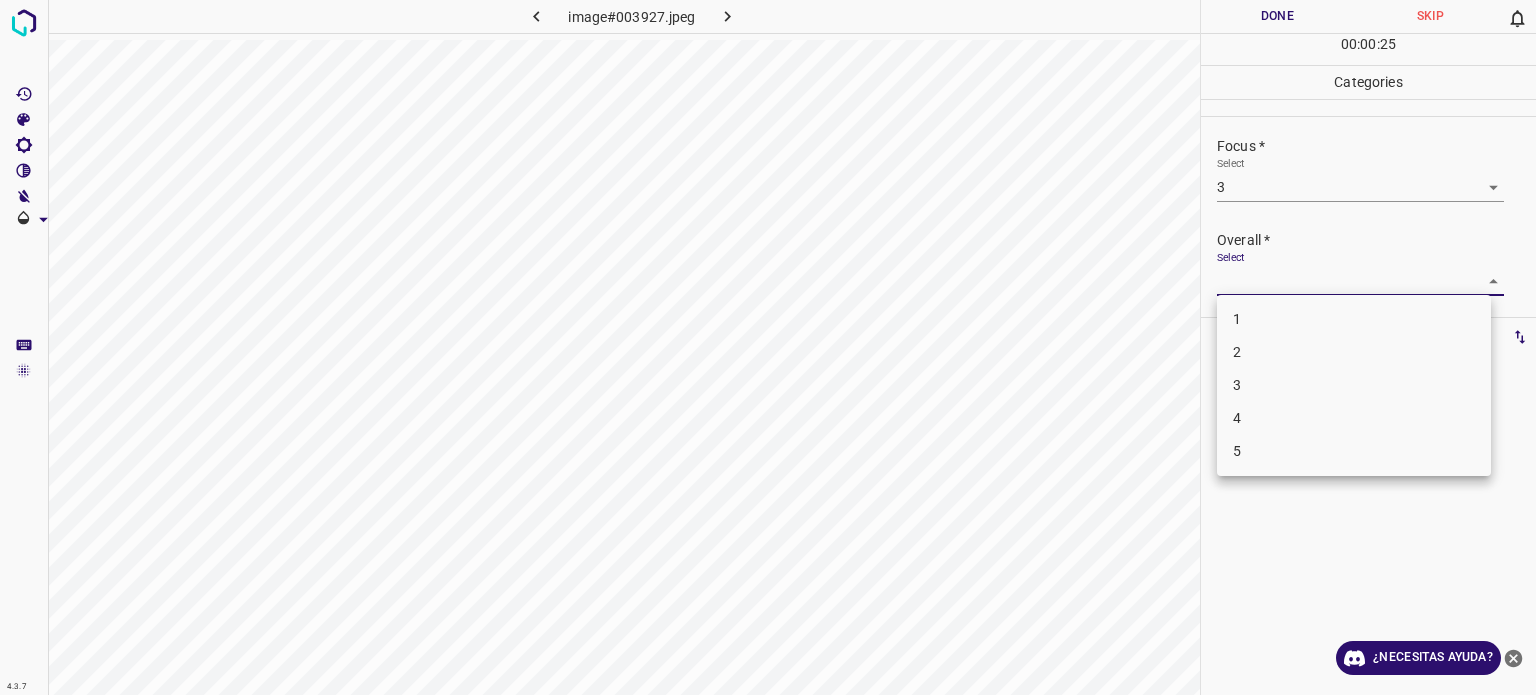 click on "4.3.7 image#003927.jpeg Done Skip 0 00   : 00   : 25   Categories Lighting *  Select 3 3 Focus *  Select 3 3 Overall *  Select ​ Labels   0 Categories 1 Lighting 2 Focus 3 Overall Tools Space Change between modes (Draw & Edit) I Auto labeling R Restore zoom M Zoom in N Zoom out Delete Delete selecte label Filters Z Restore filters X Saturation filter C Brightness filter V Contrast filter B Gray scale filter General O Download ¿Necesitas ayuda? - Texto - Esconder - Borrar Texto original Valora esta traducción Tu opinión servirá para ayudar a mejorar el Traductor de Google 1 2 3 4 5" at bounding box center (768, 347) 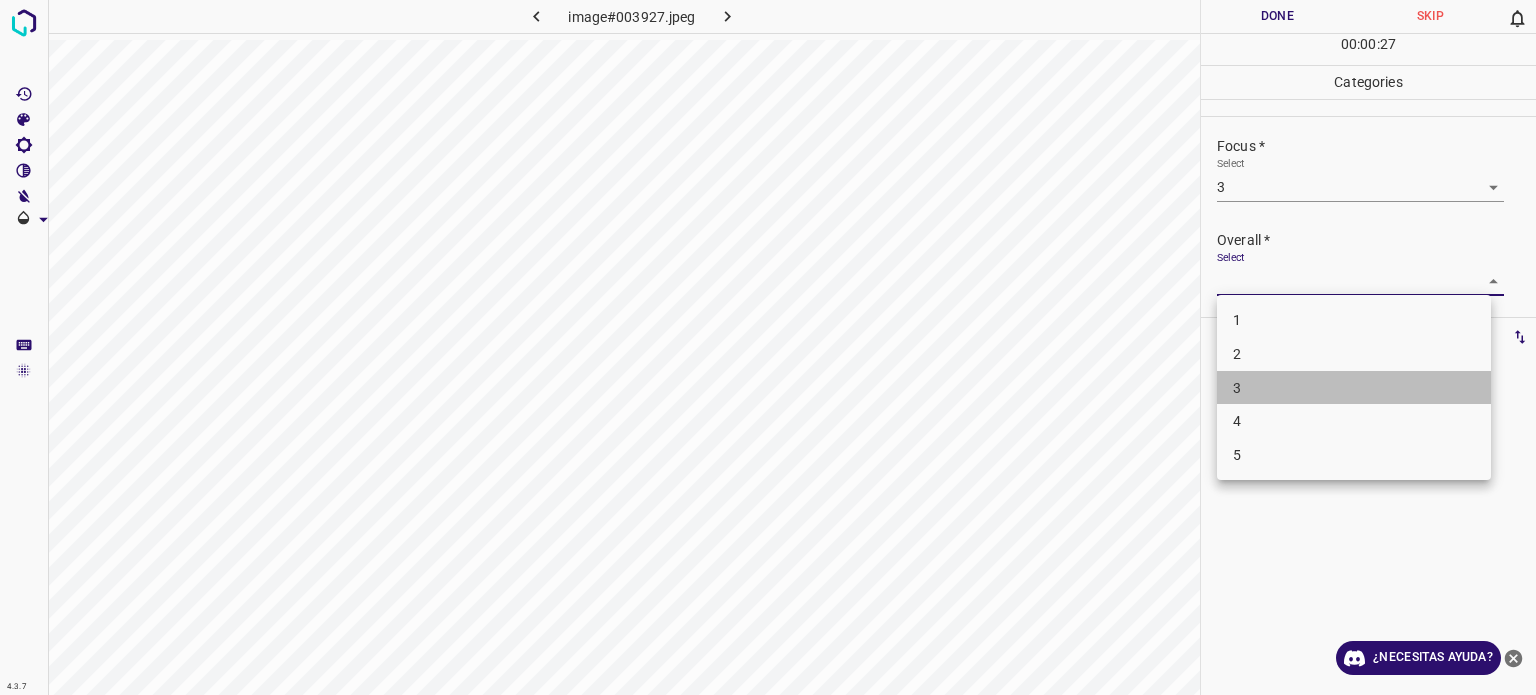click on "3" at bounding box center (1354, 388) 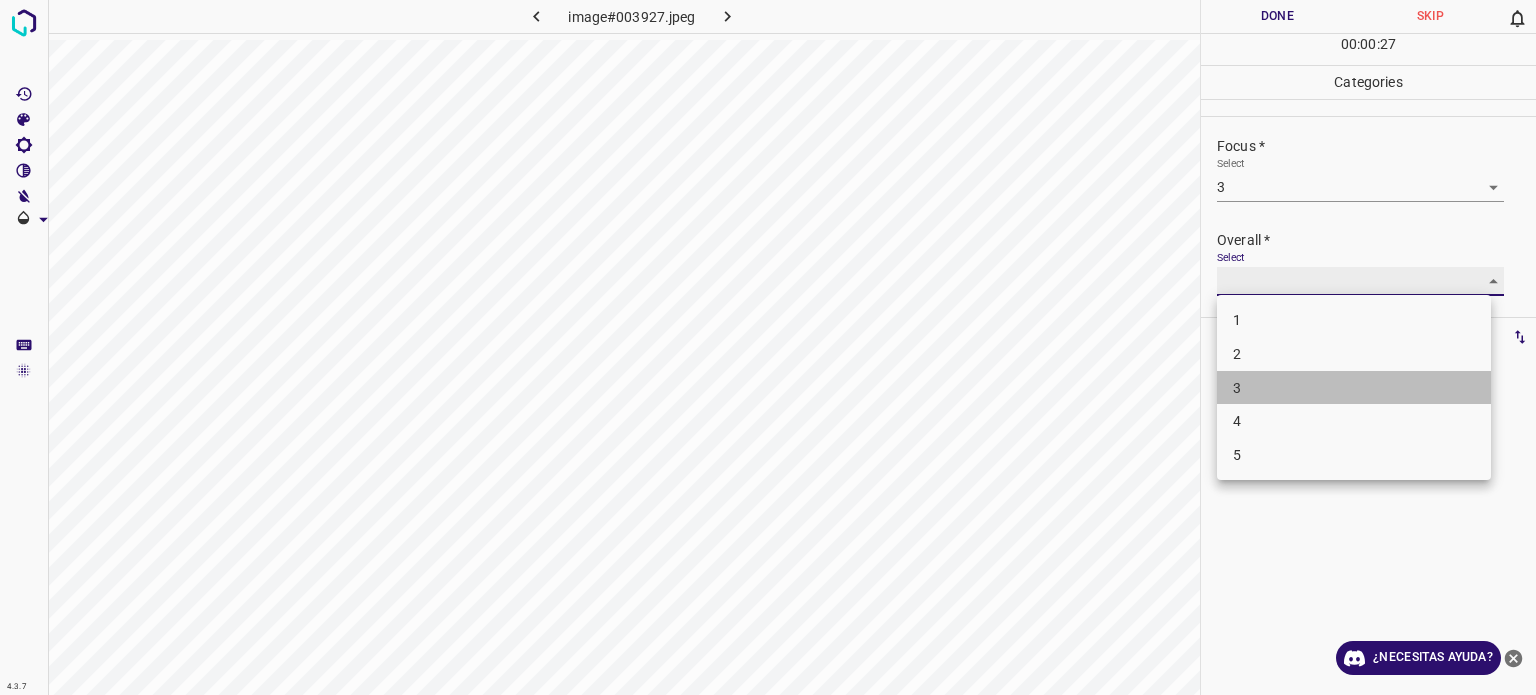 type on "3" 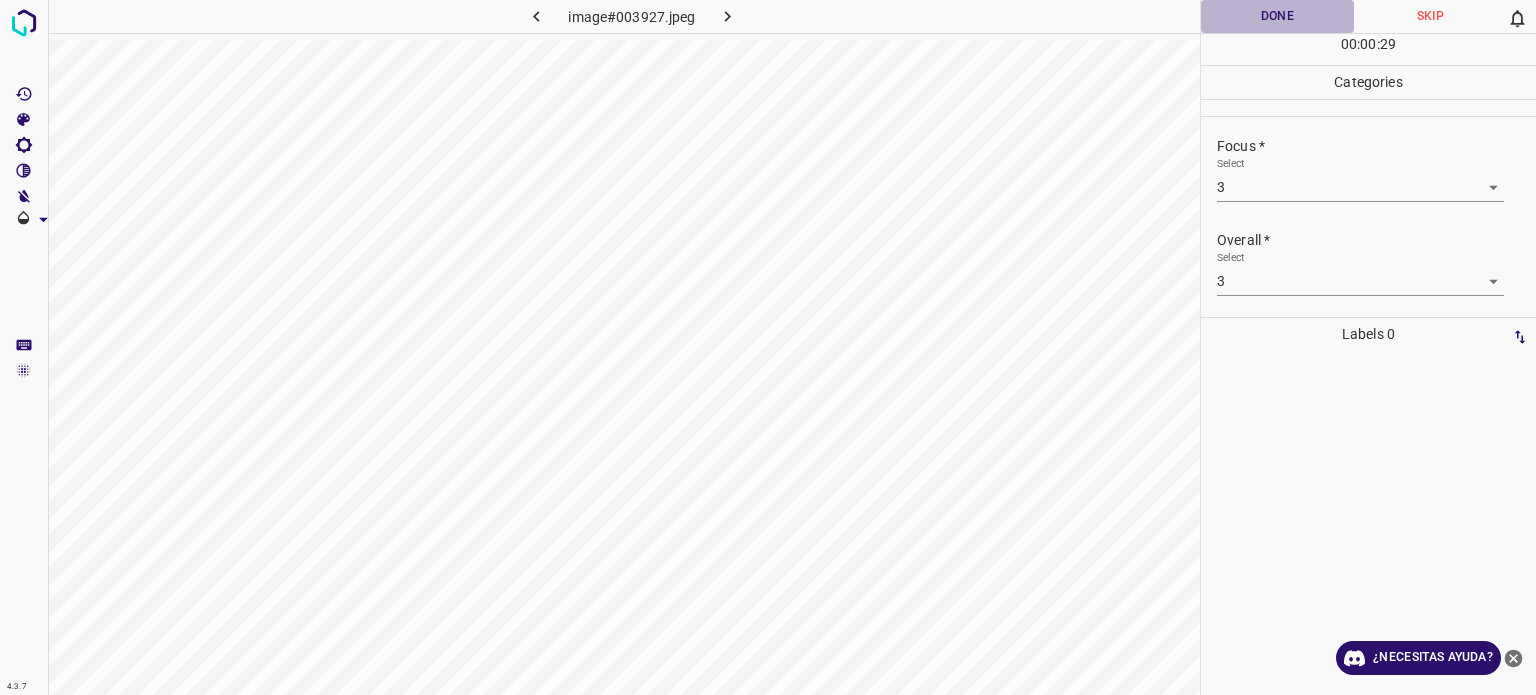 click on "Done" at bounding box center [1277, 16] 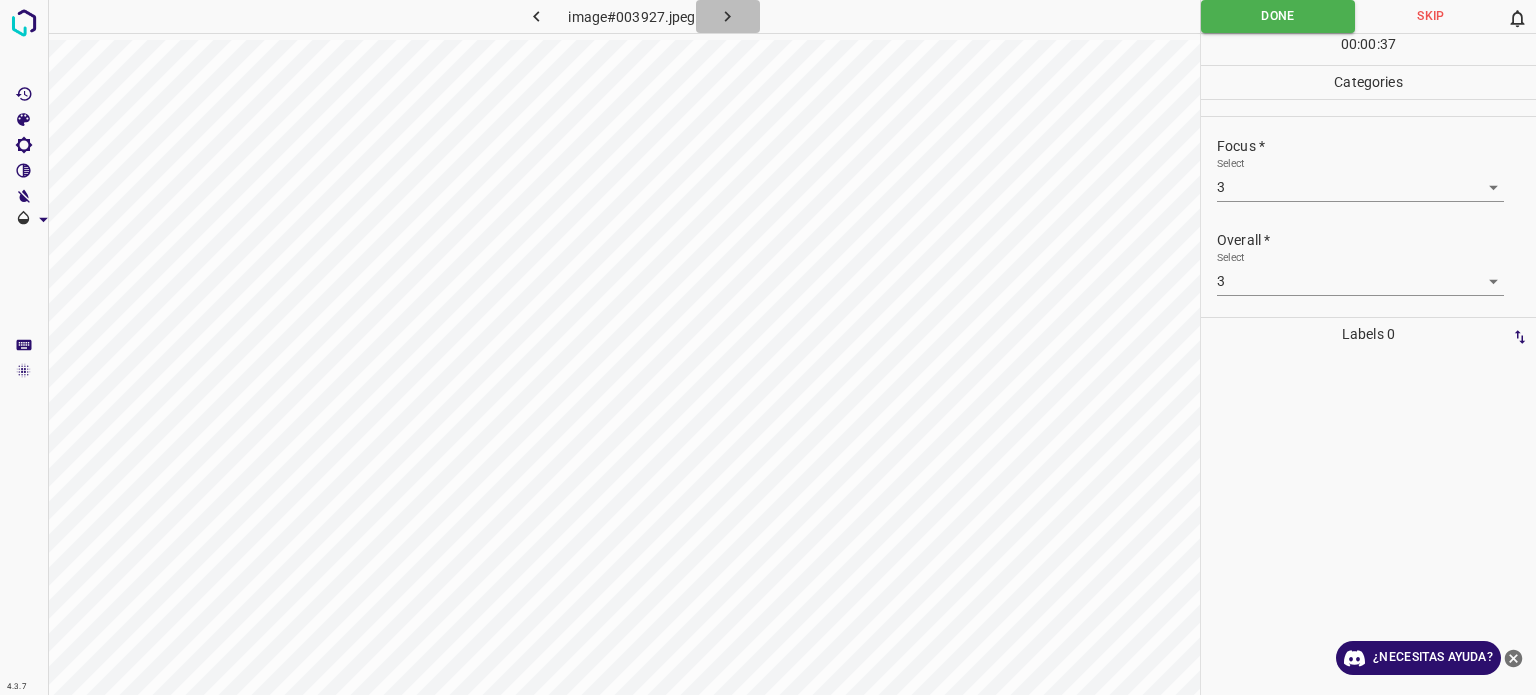 click 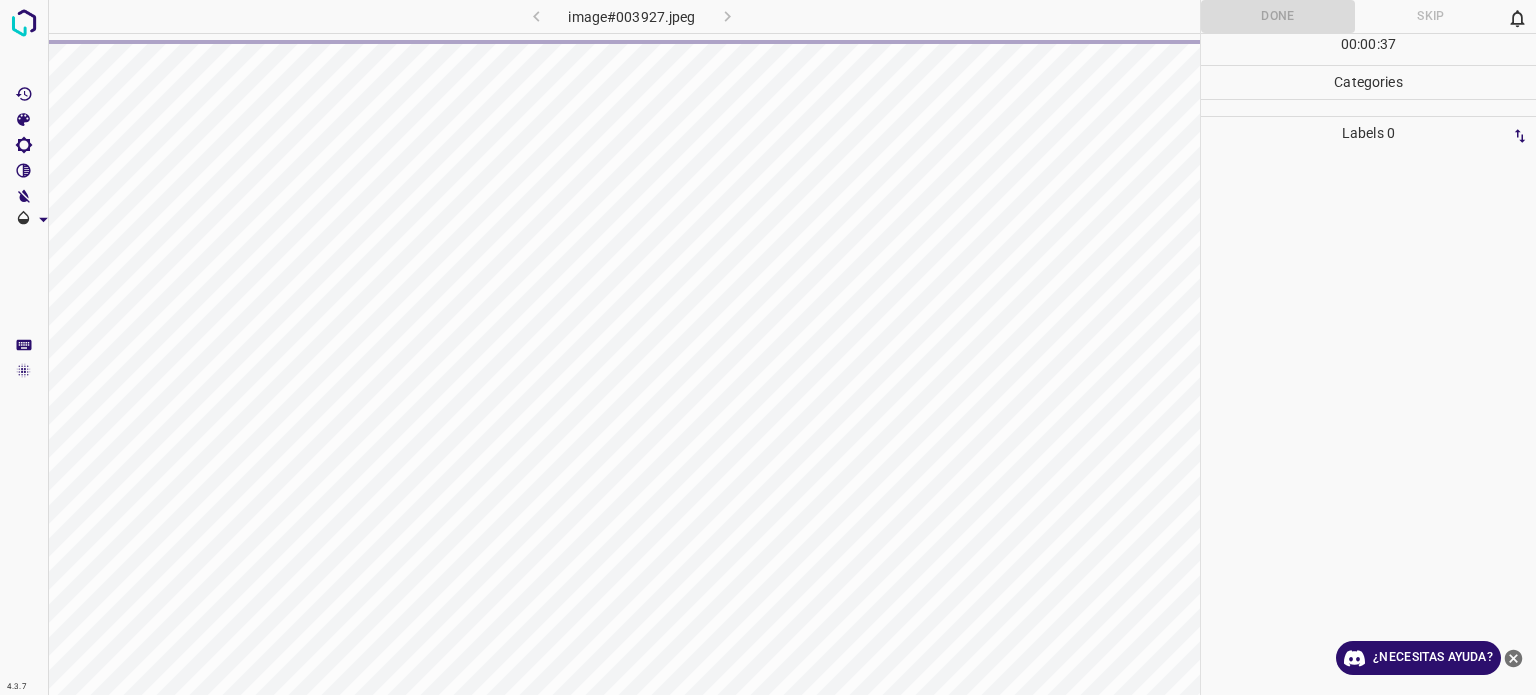 click on "image#003927.jpeg" at bounding box center [632, 16] 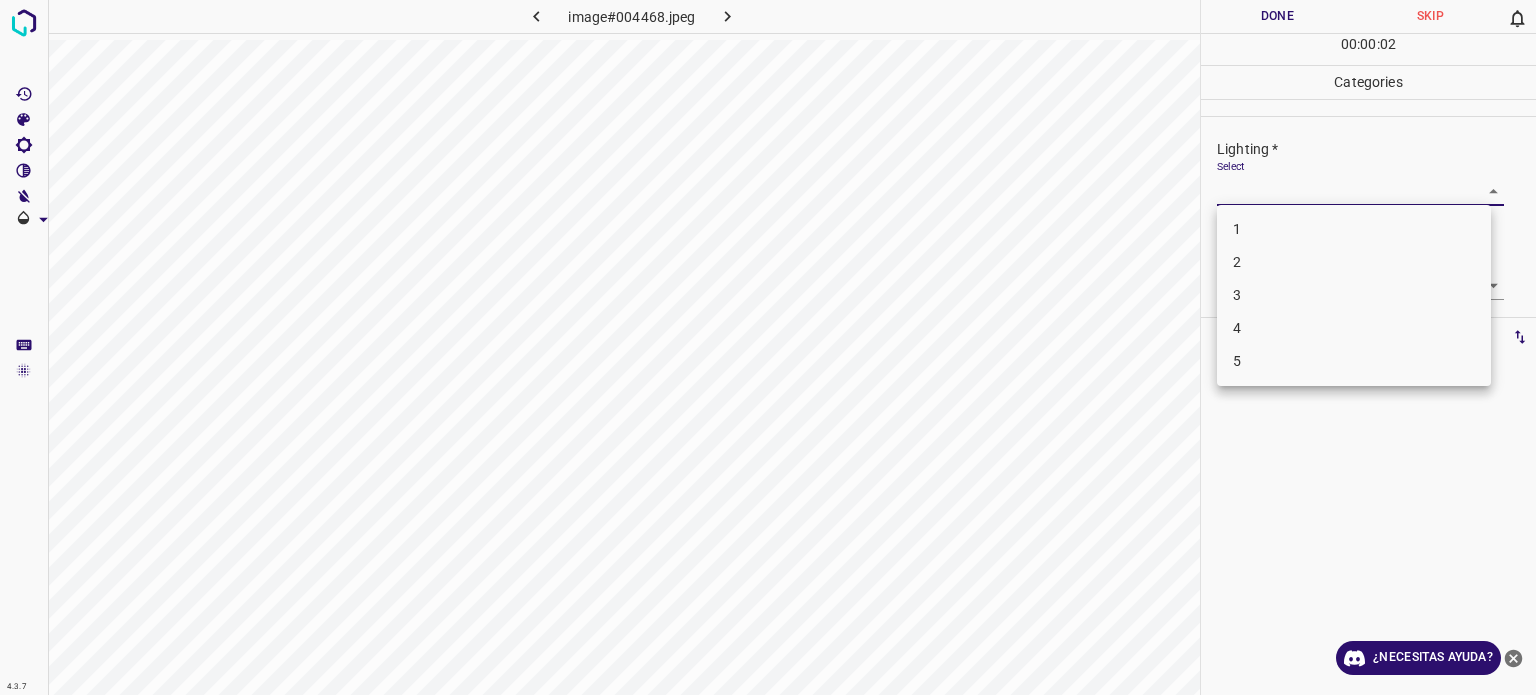 click on "4.3.7 image#004468.jpeg Done Skip 0 00   : 00   : 02   Categories Lighting *  Select ​ Focus *  Select ​ Overall *  Select ​ Labels   0 Categories 1 Lighting 2 Focus 3 Overall Tools Space Change between modes (Draw & Edit) I Auto labeling R Restore zoom M Zoom in N Zoom out Delete Delete selecte label Filters Z Restore filters X Saturation filter C Brightness filter V Contrast filter B Gray scale filter General O Download ¿Necesitas ayuda? - Texto - Esconder - Borrar Texto original Valora esta traducción Tu opinión servirá para ayudar a mejorar el Traductor de Google 1 2 3 4 5" at bounding box center (768, 347) 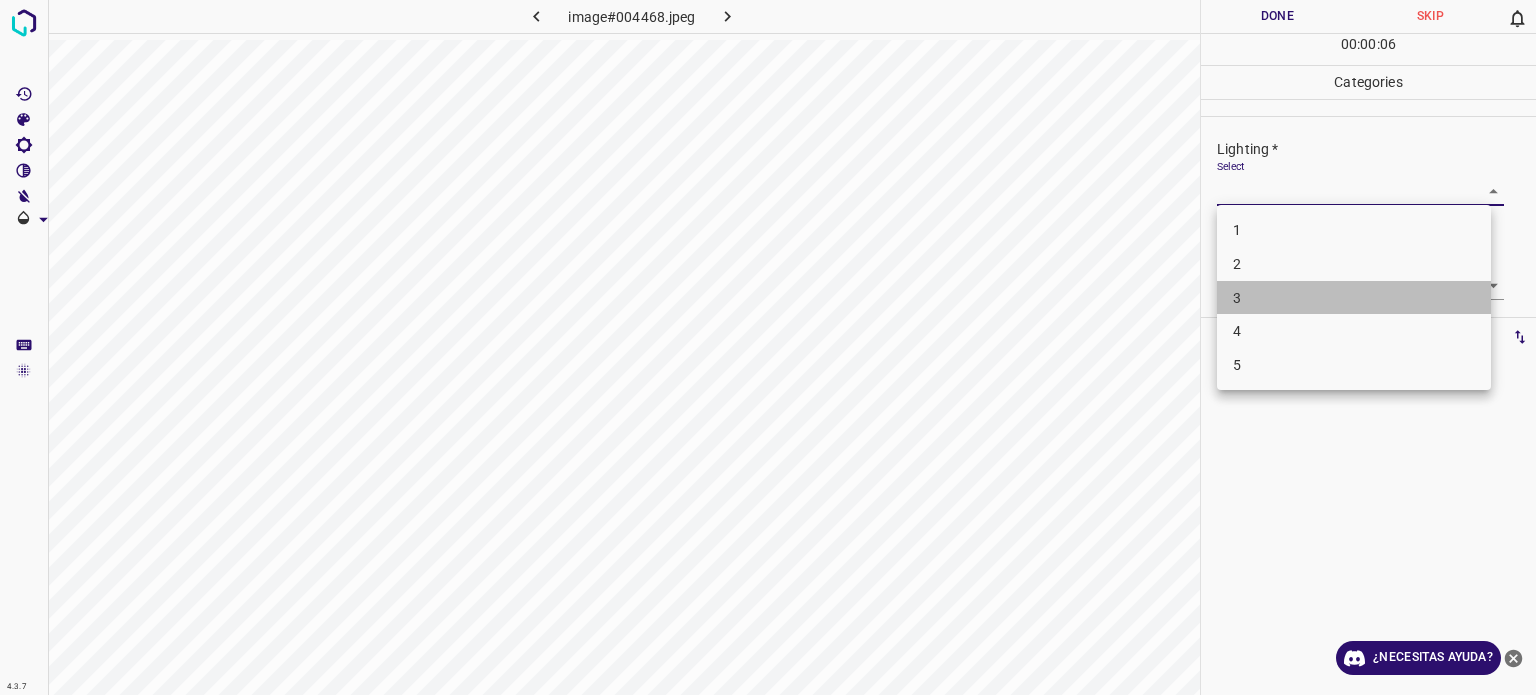 click on "3" at bounding box center [1354, 298] 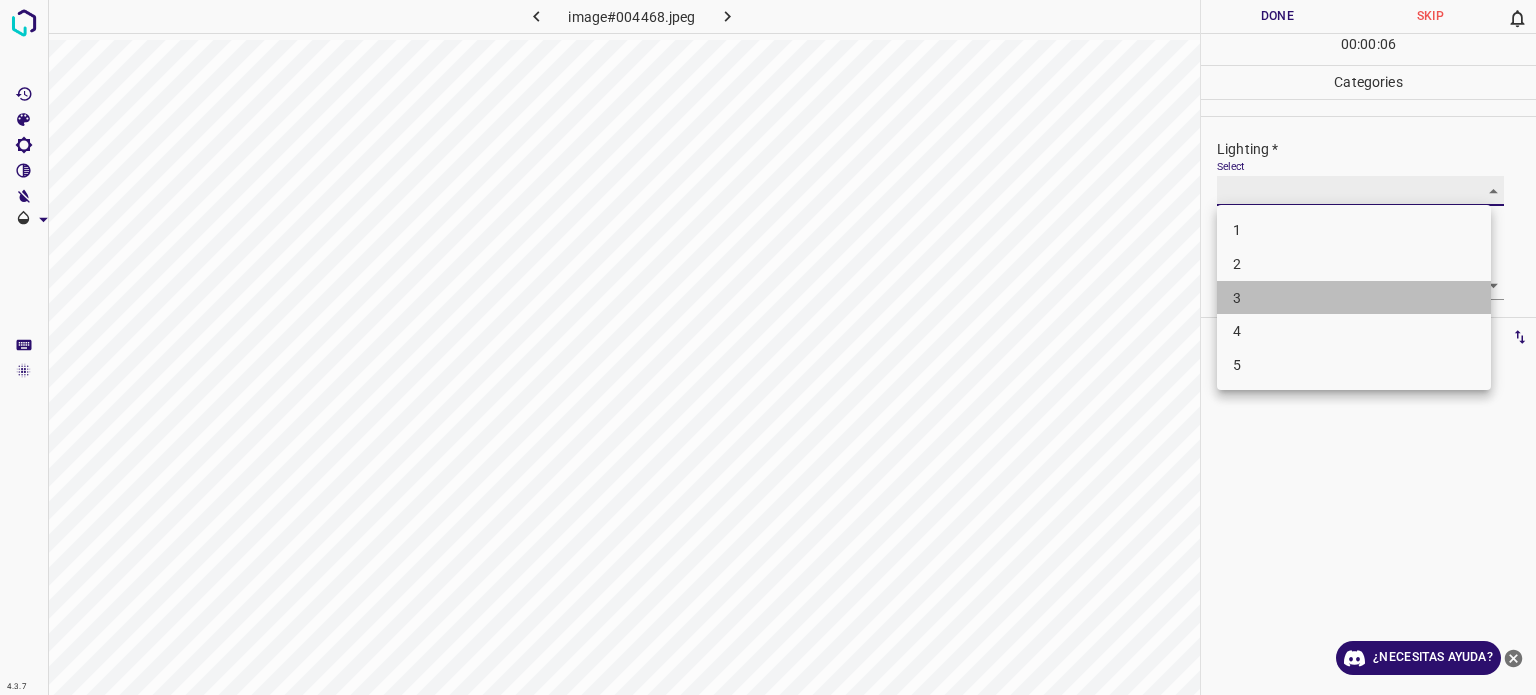 type on "3" 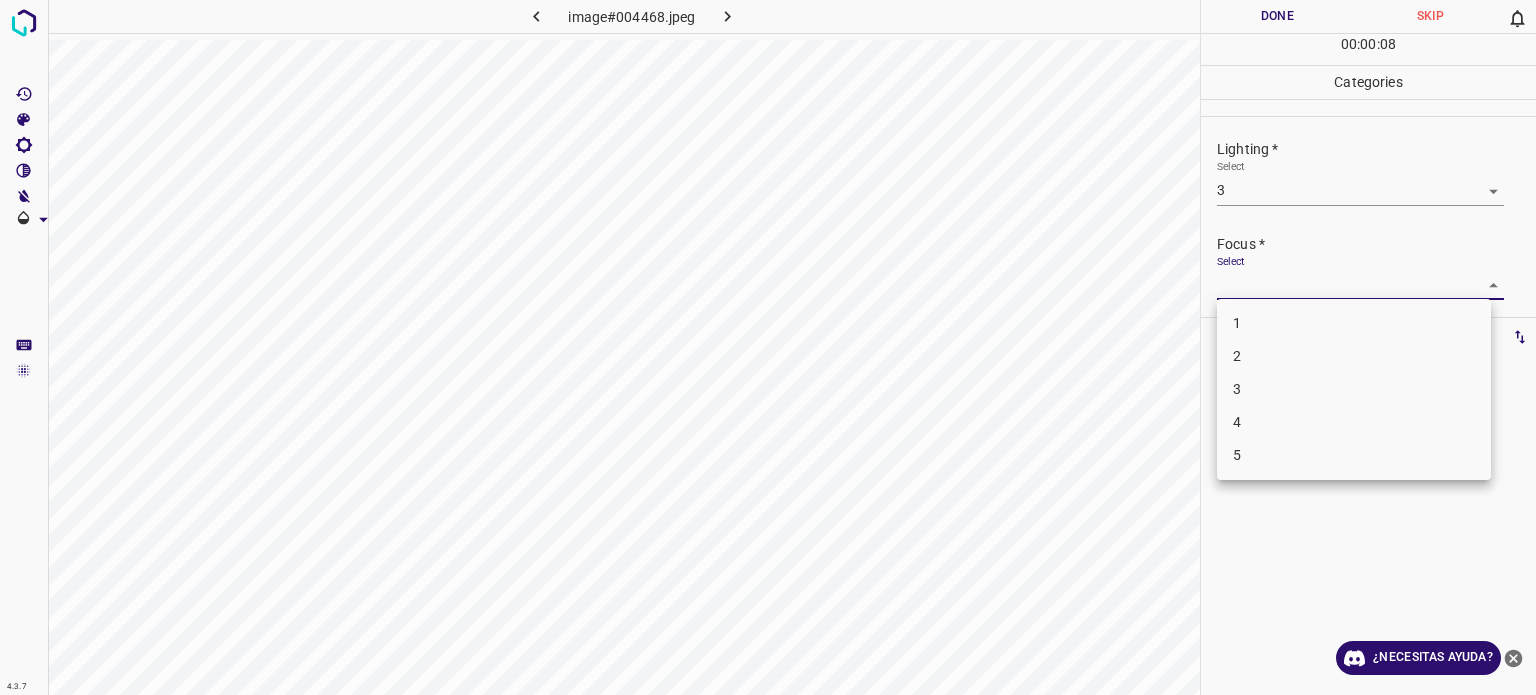click on "4.3.7 image#004468.jpeg Done Skip 0 00   : 00   : 08   Categories Lighting *  Select 3 3 Focus *  Select ​ Overall *  Select ​ Labels   0 Categories 1 Lighting 2 Focus 3 Overall Tools Space Change between modes (Draw & Edit) I Auto labeling R Restore zoom M Zoom in N Zoom out Delete Delete selecte label Filters Z Restore filters X Saturation filter C Brightness filter V Contrast filter B Gray scale filter General O Download ¿Necesitas ayuda? - Texto - Esconder - Borrar Texto original Valora esta traducción Tu opinión servirá para ayudar a mejorar el Traductor de Google 1 2 3 4 5" at bounding box center [768, 347] 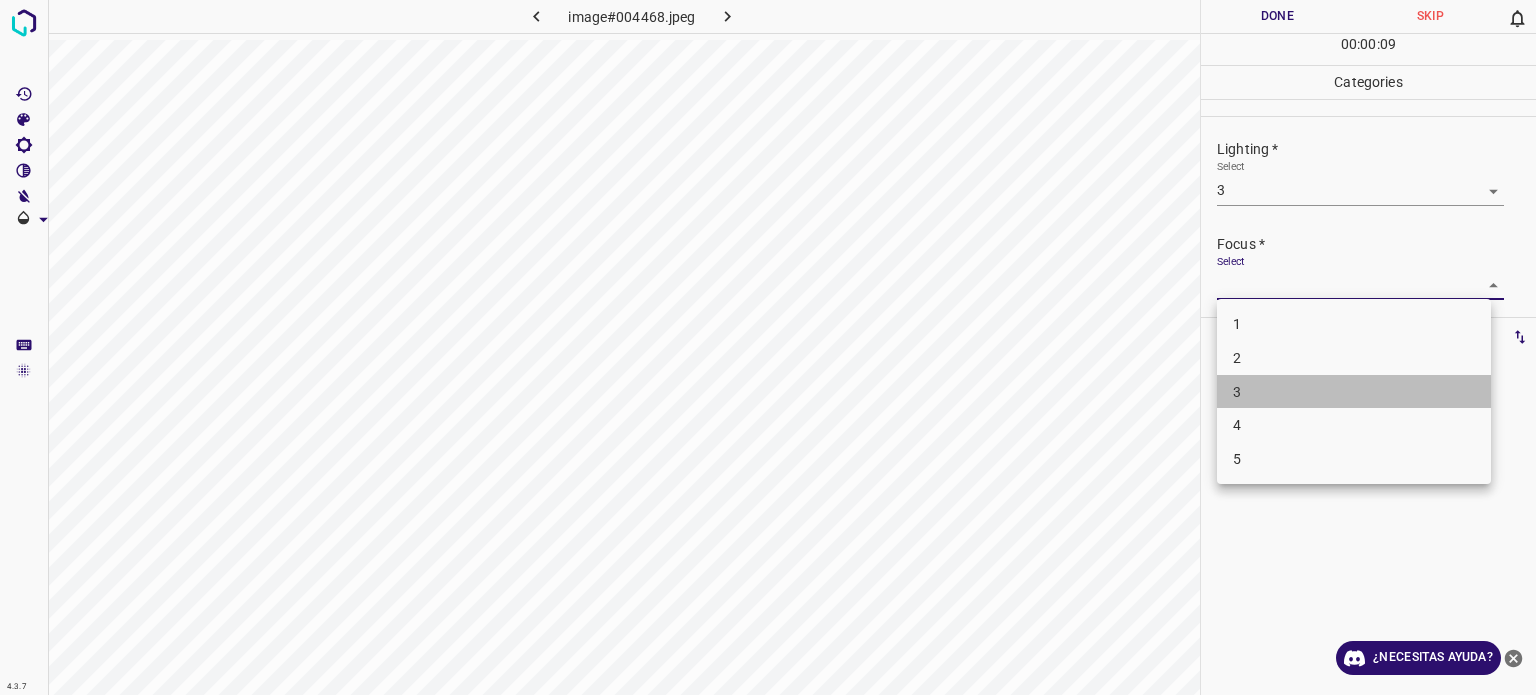 click on "3" at bounding box center (1354, 392) 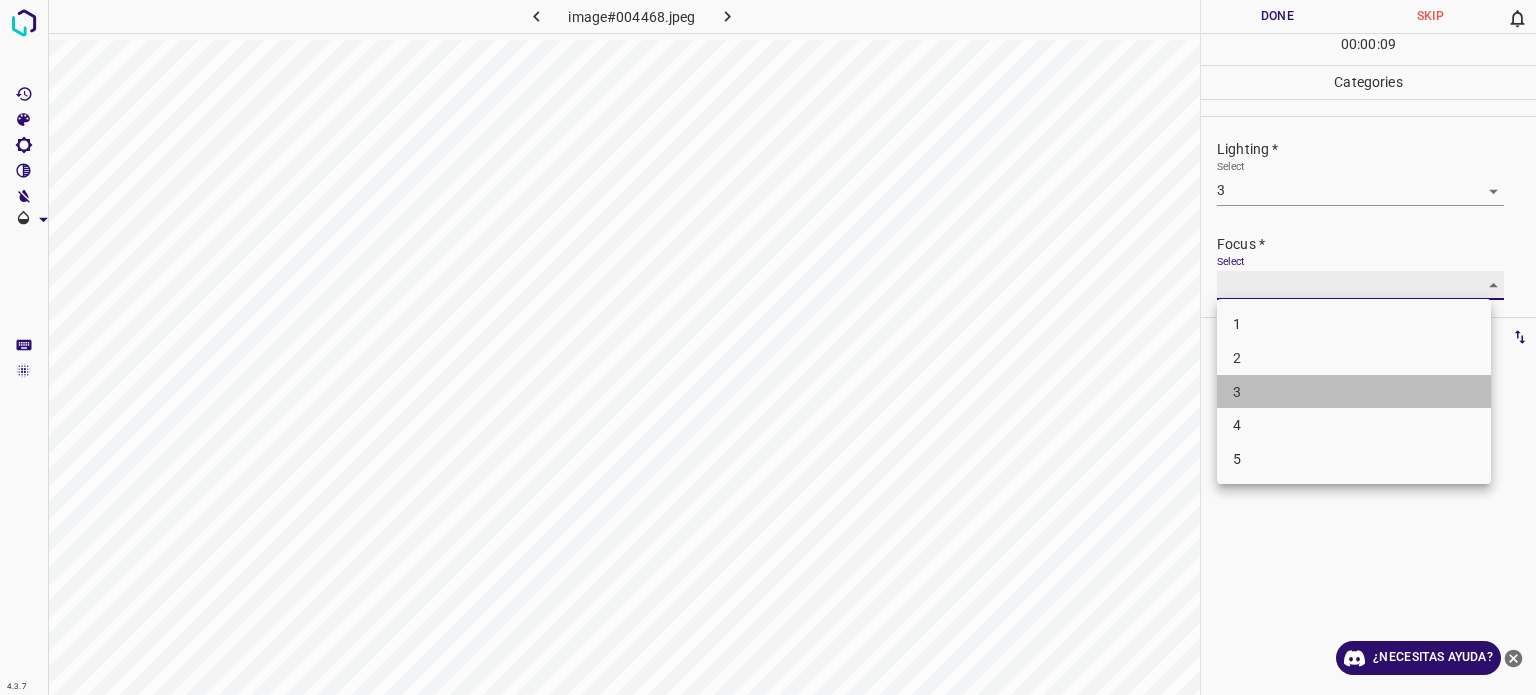 type on "3" 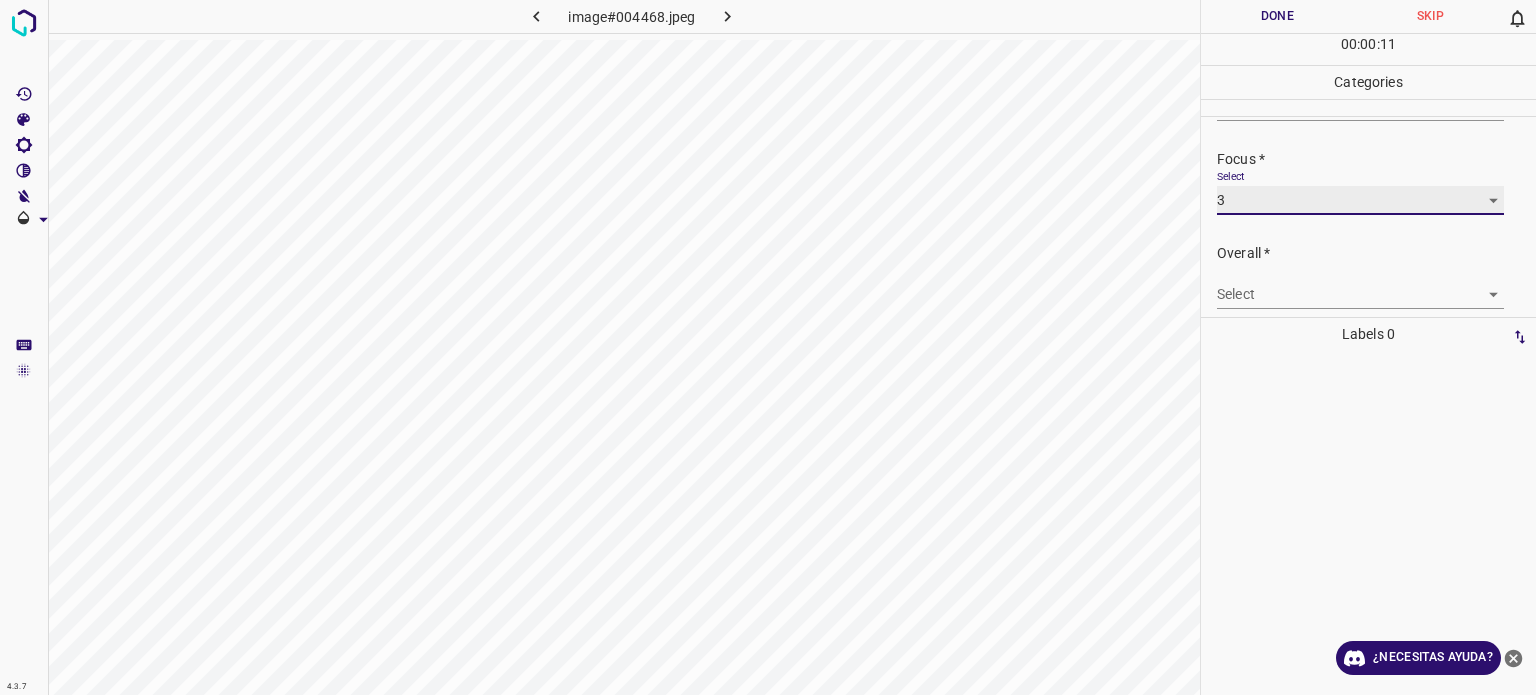 scroll, scrollTop: 98, scrollLeft: 0, axis: vertical 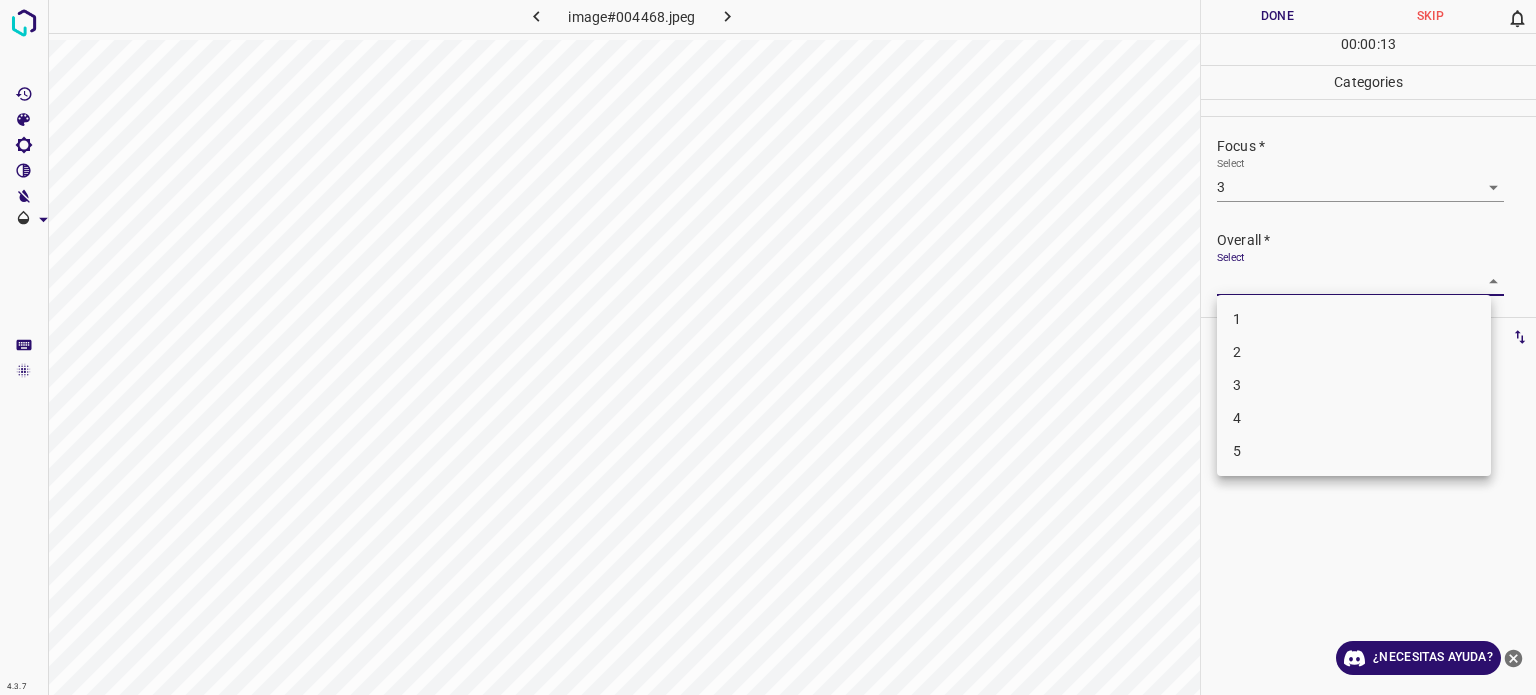click on "4.3.7 image#004468.jpeg Done Skip 0 00   : 00   : 13   Categories Lighting *  Select 3 3 Focus *  Select 3 3 Overall *  Select ​ Labels   0 Categories 1 Lighting 2 Focus 3 Overall Tools Space Change between modes (Draw & Edit) I Auto labeling R Restore zoom M Zoom in N Zoom out Delete Delete selecte label Filters Z Restore filters X Saturation filter C Brightness filter V Contrast filter B Gray scale filter General O Download ¿Necesitas ayuda? - Texto - Esconder - Borrar Texto original Valora esta traducción Tu opinión servirá para ayudar a mejorar el Traductor de Google 1 2 3 4 5" at bounding box center (768, 347) 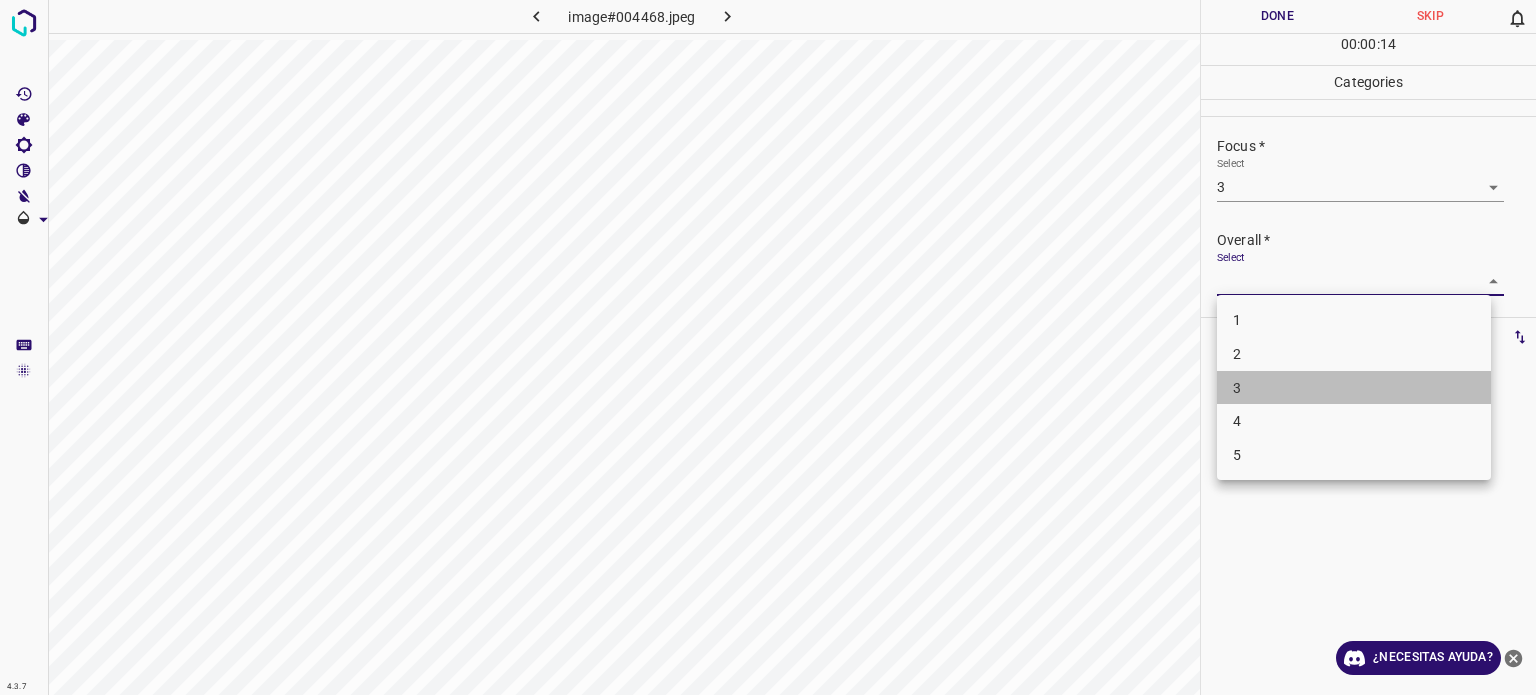 click on "3" at bounding box center [1354, 388] 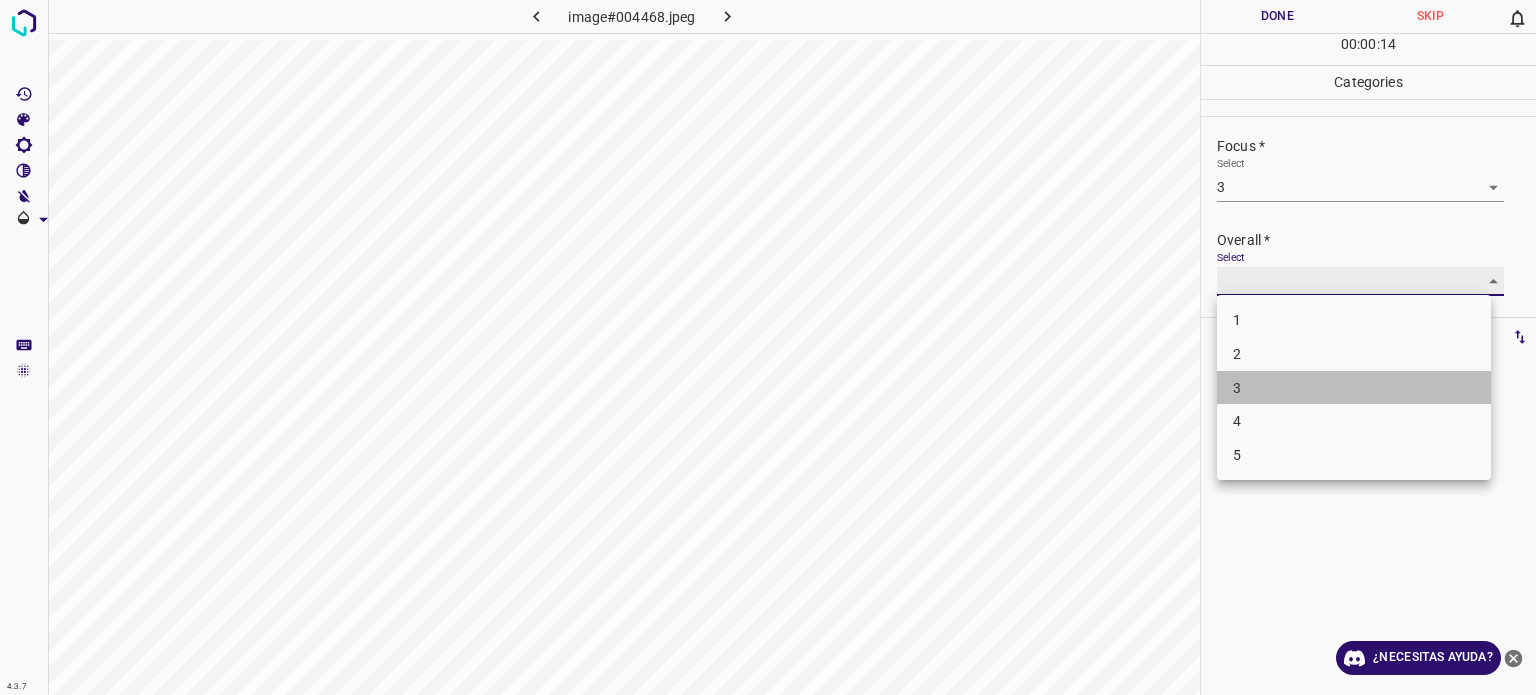 type on "3" 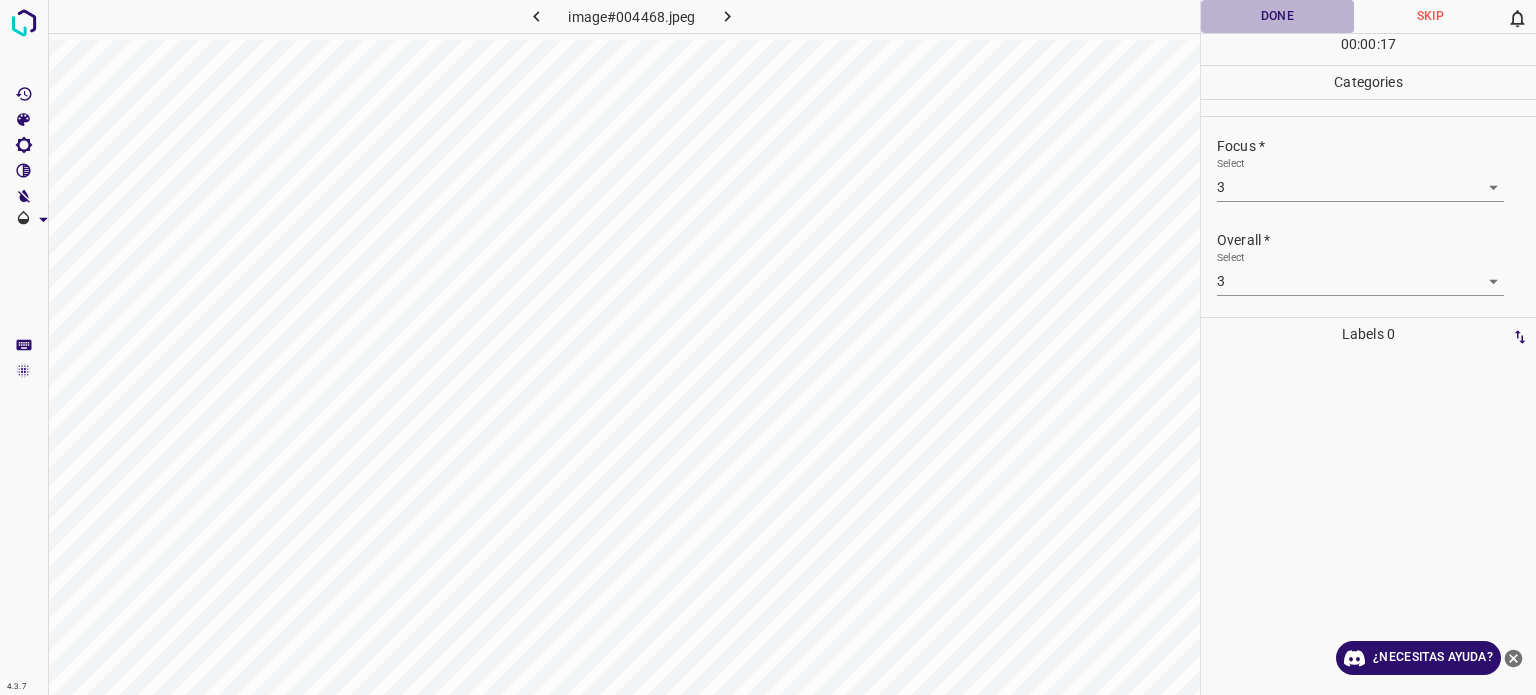 click on "Done" at bounding box center [1277, 16] 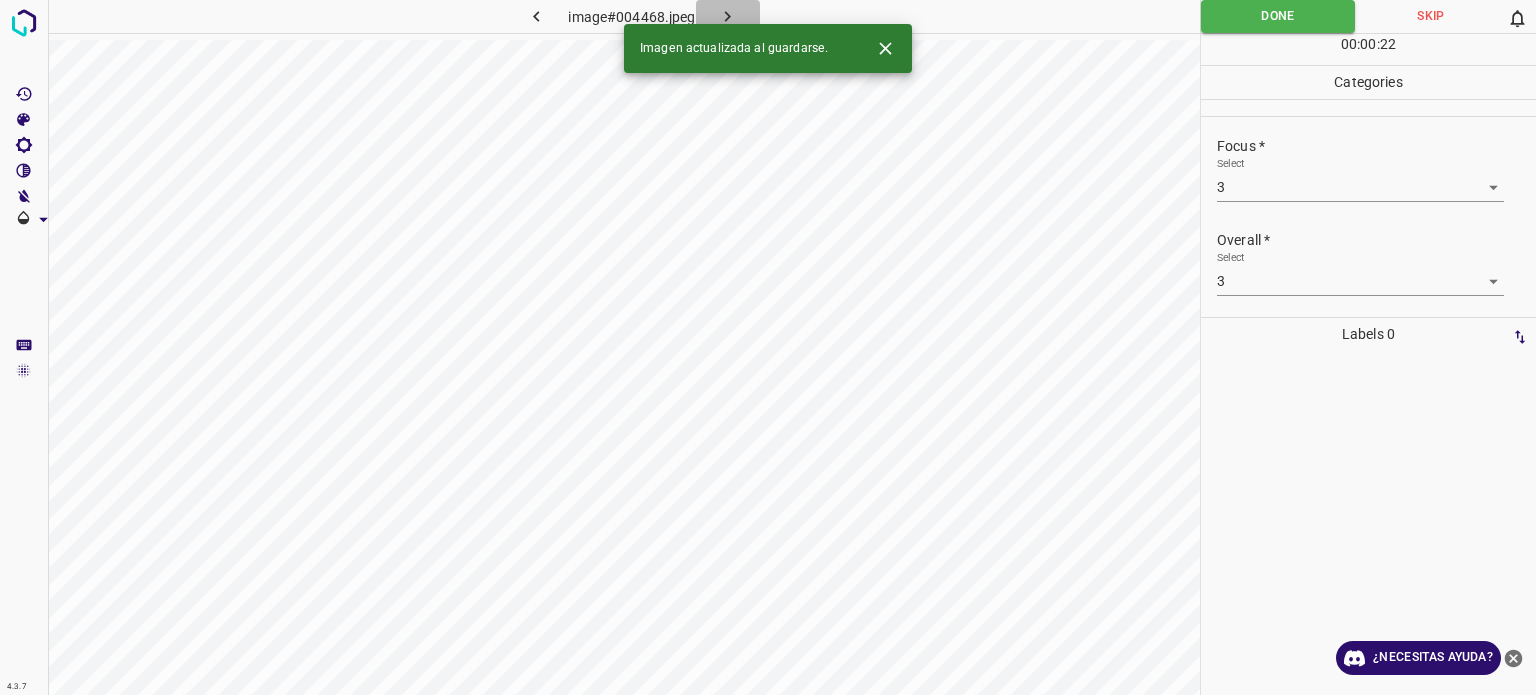 click 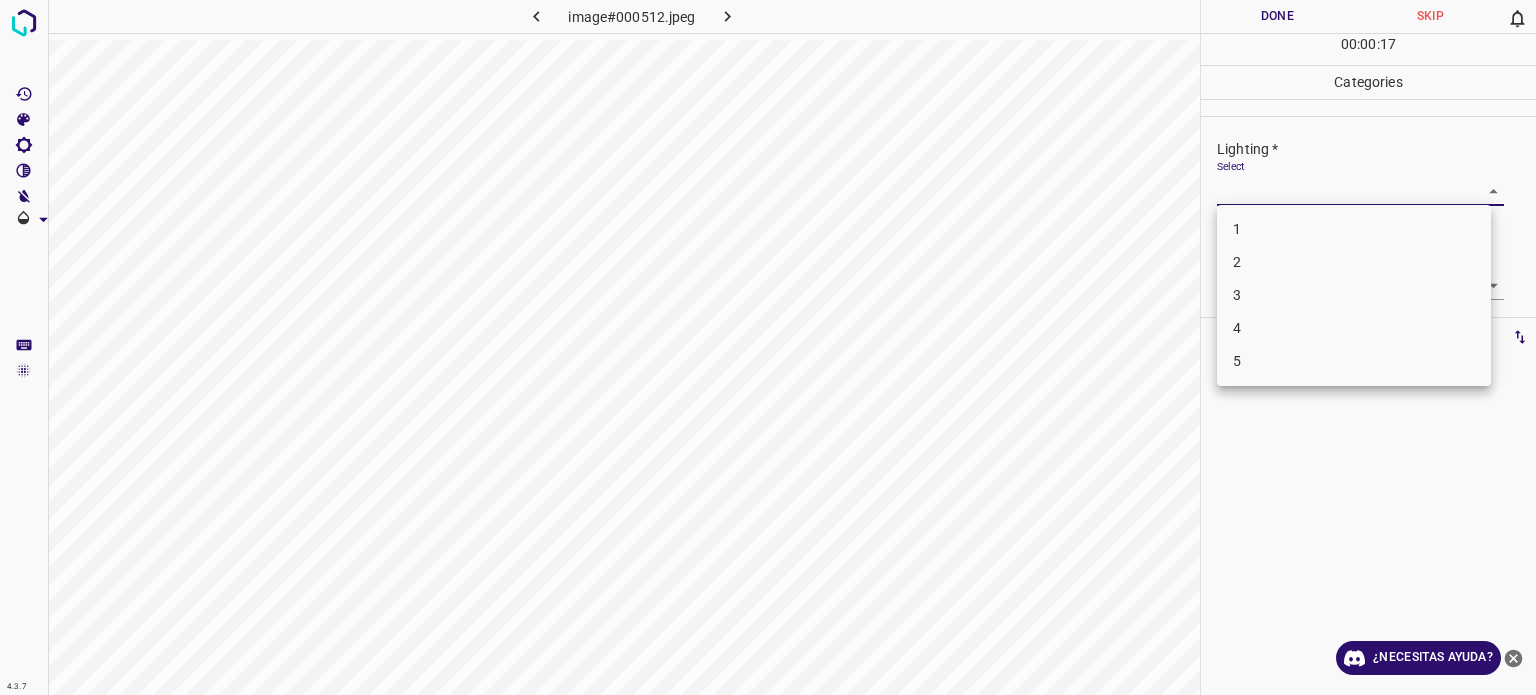 click on "4.3.7 image#000512.jpeg Done Skip 0 00   : 00   : 17   Categories Lighting *  Select ​ Focus *  Select ​ Overall *  Select ​ Labels   0 Categories 1 Lighting 2 Focus 3 Overall Tools Space Change between modes (Draw & Edit) I Auto labeling R Restore zoom M Zoom in N Zoom out Delete Delete selecte label Filters Z Restore filters X Saturation filter C Brightness filter V Contrast filter B Gray scale filter General O Download ¿Necesitas ayuda? - Texto - Esconder - Borrar Texto original Valora esta traducción Tu opinión servirá para ayudar a mejorar el Traductor de Google 1 2 3 4 5" at bounding box center (768, 347) 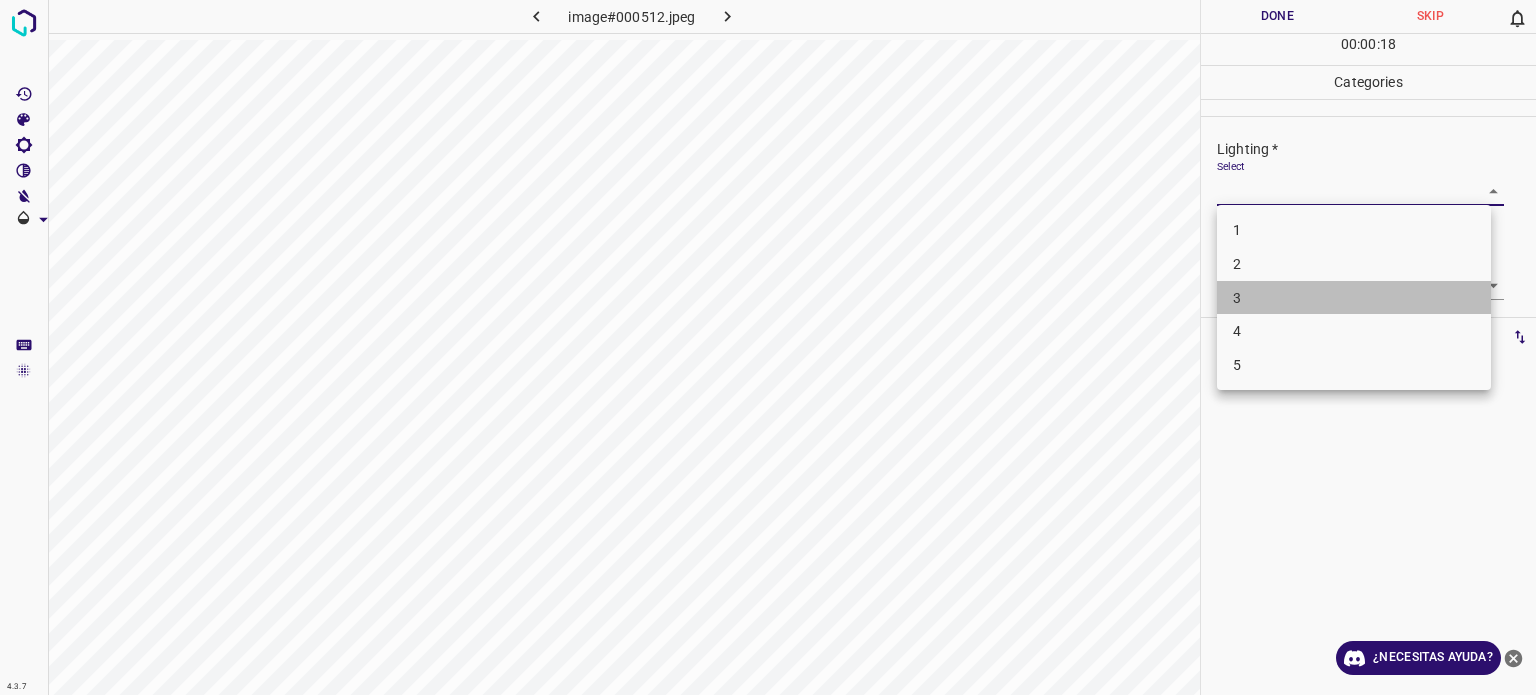 click on "3" at bounding box center (1354, 298) 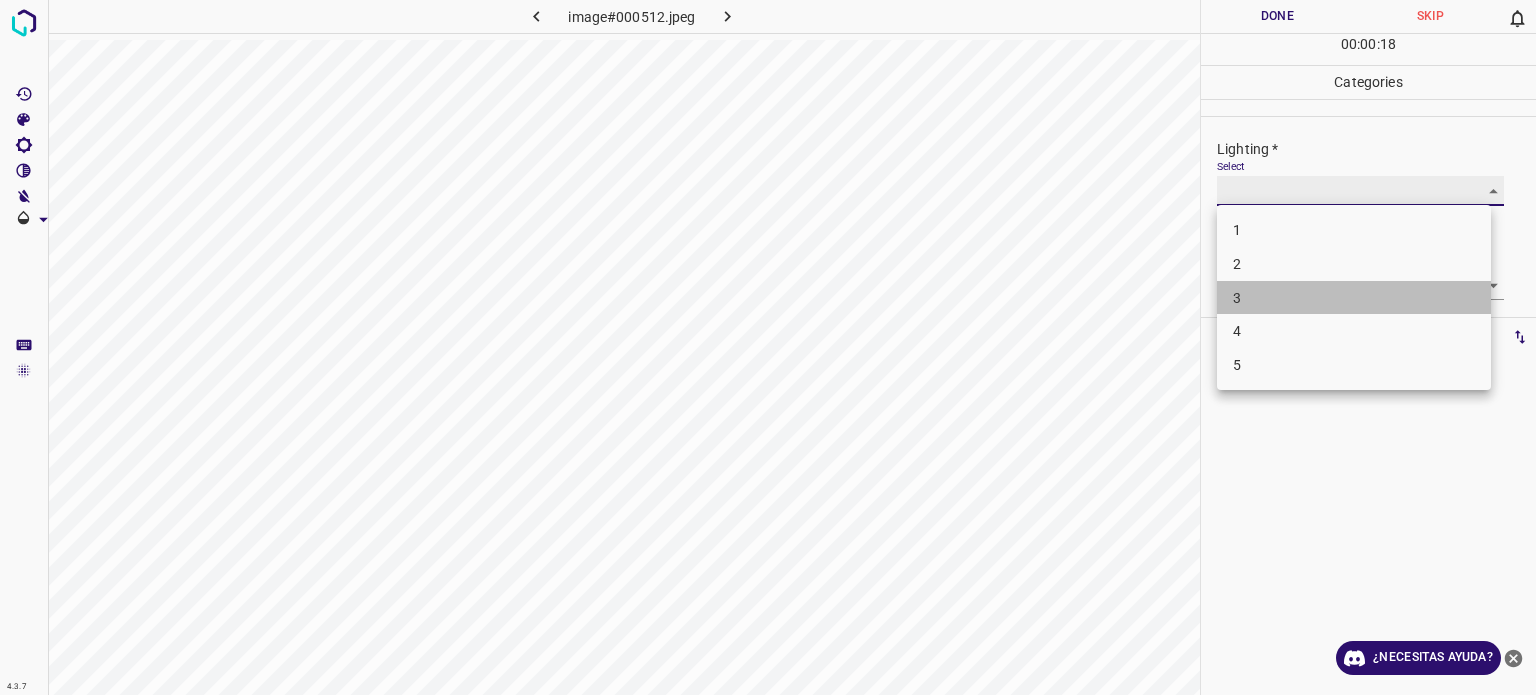 type on "3" 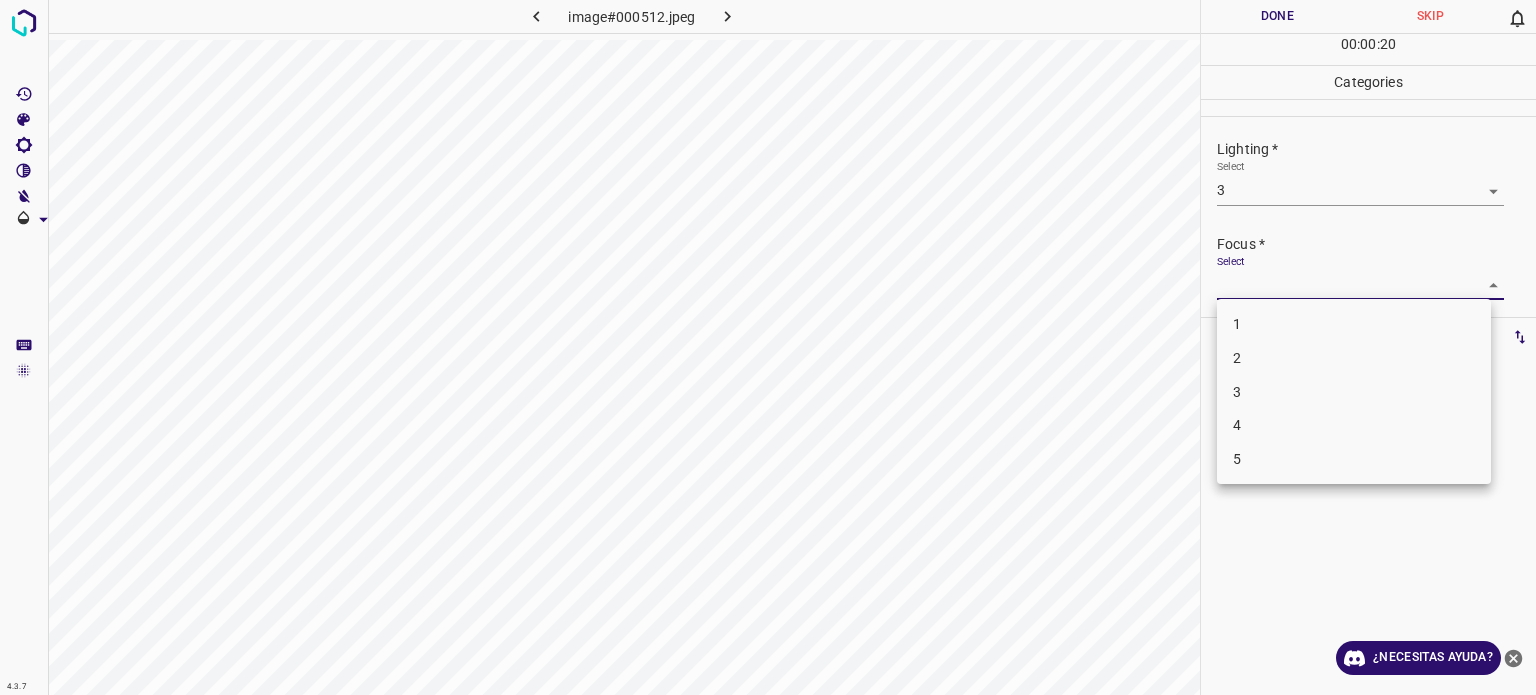 drag, startPoint x: 1242, startPoint y: 289, endPoint x: 1242, endPoint y: 392, distance: 103 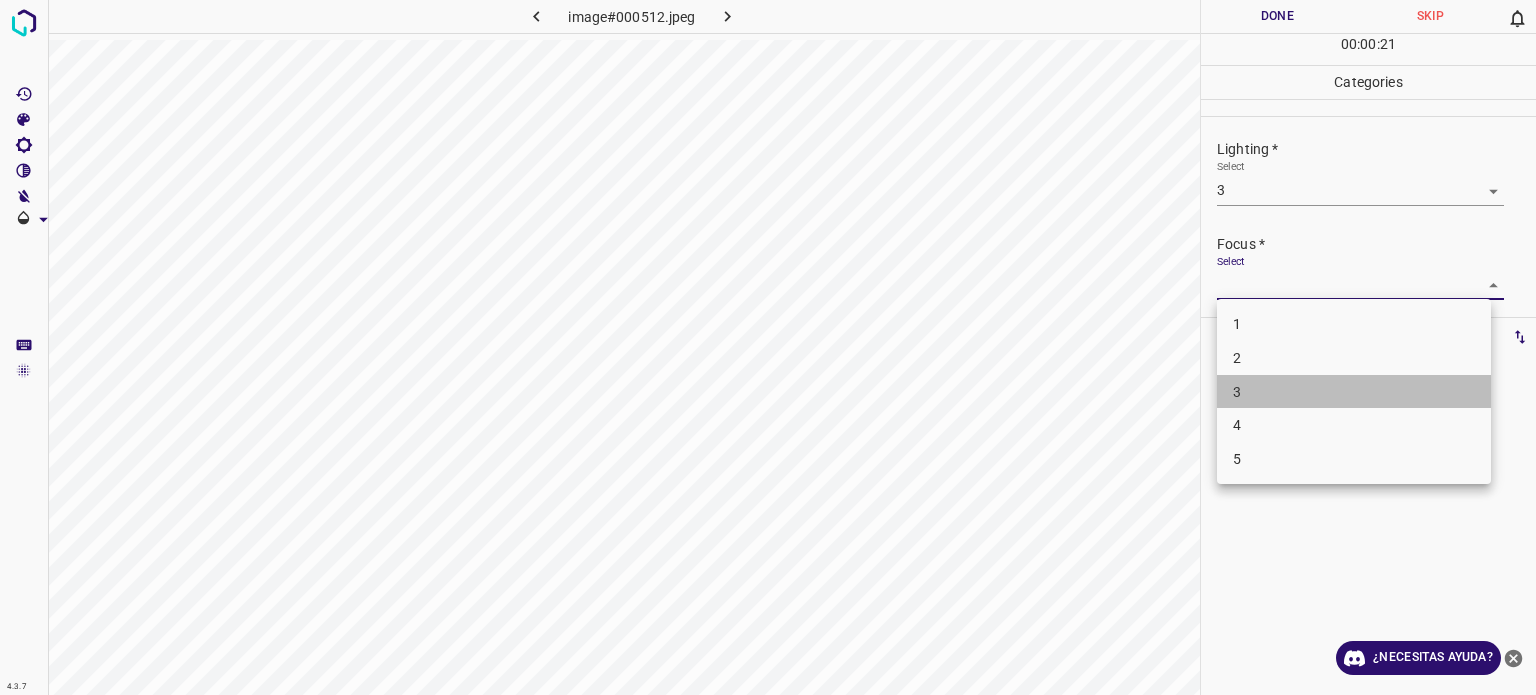click on "3" at bounding box center (1354, 392) 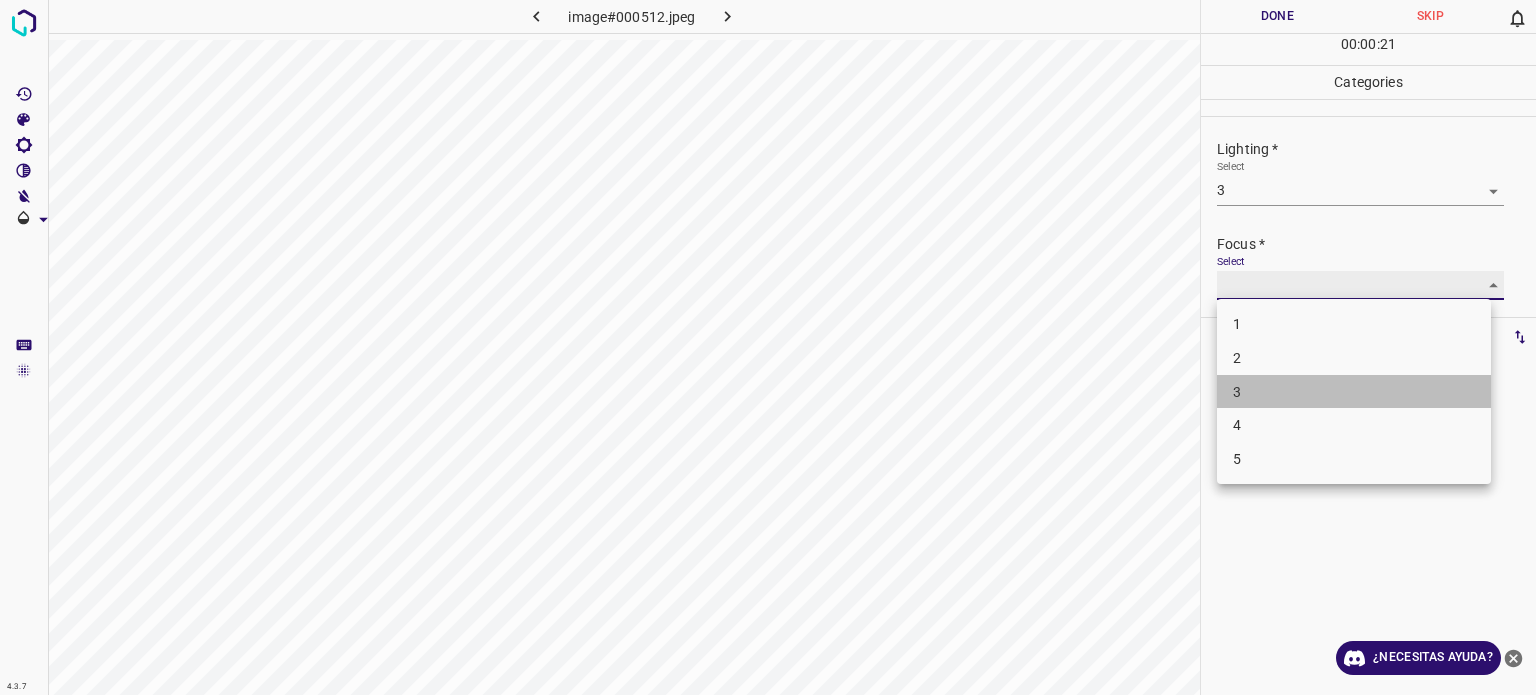 type on "3" 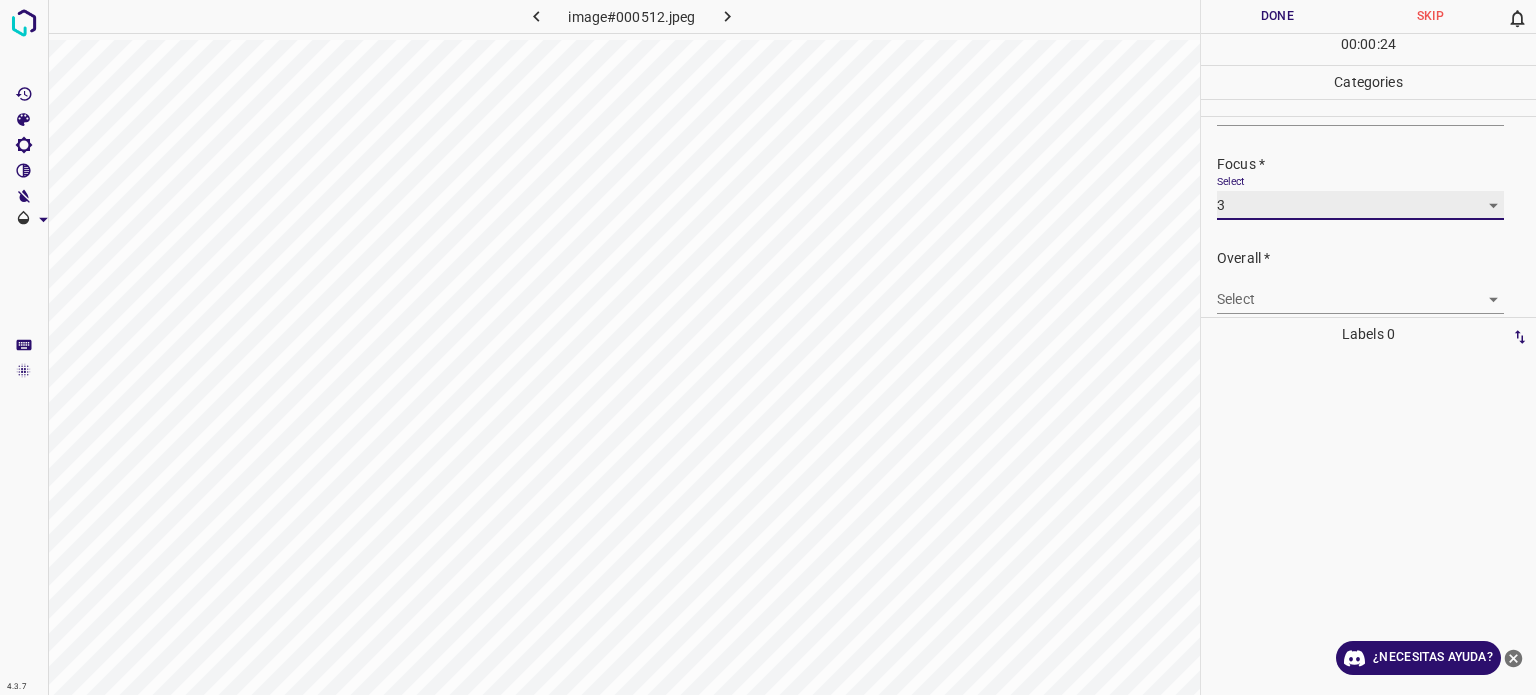 scroll, scrollTop: 98, scrollLeft: 0, axis: vertical 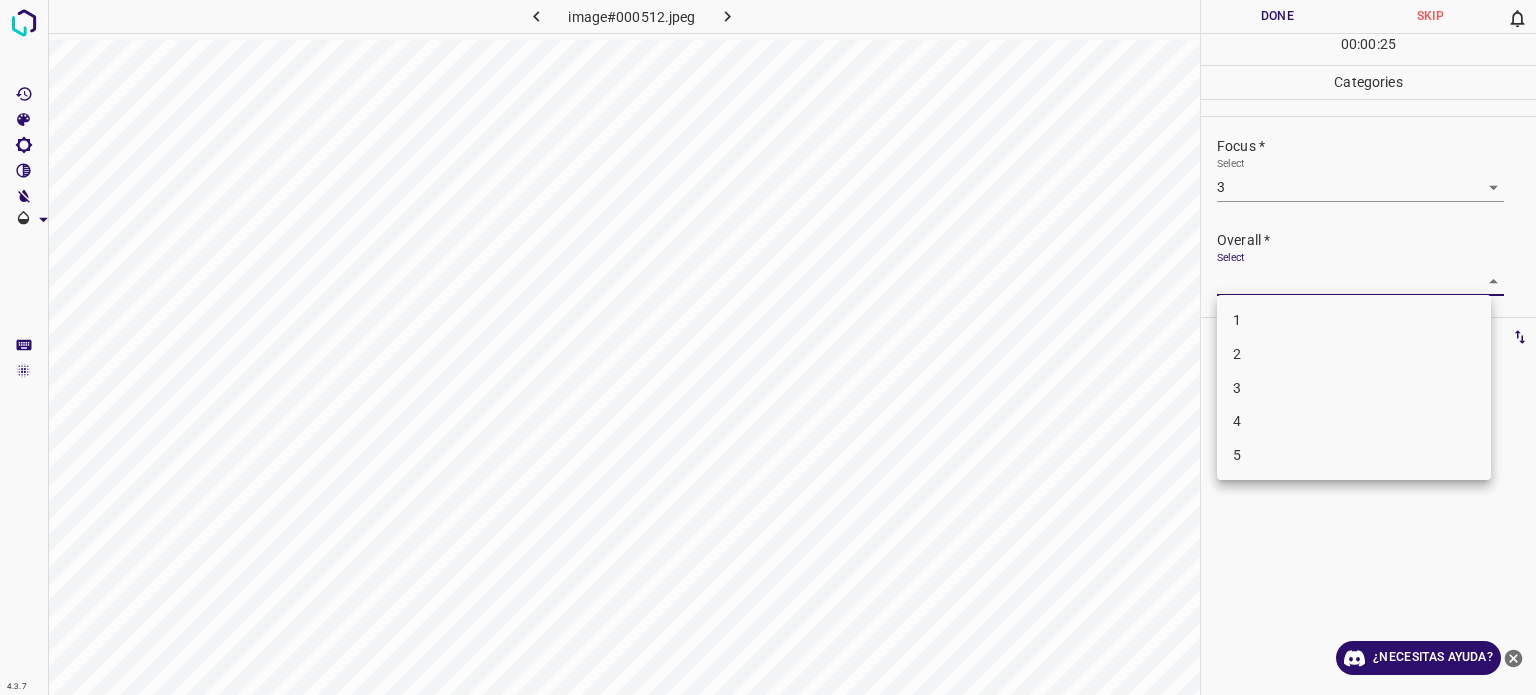 click on "4.3.7 image#000512.jpeg Done Skip 0 00   : 00   : 25   Categories Lighting *  Select 3 3 Focus *  Select 3 3 Overall *  Select ​ Labels   0 Categories 1 Lighting 2 Focus 3 Overall Tools Space Change between modes (Draw & Edit) I Auto labeling R Restore zoom M Zoom in N Zoom out Delete Delete selecte label Filters Z Restore filters X Saturation filter C Brightness filter V Contrast filter B Gray scale filter General O Download ¿Necesitas ayuda? - Texto - Esconder - Borrar Texto original Valora esta traducción Tu opinión servirá para ayudar a mejorar el Traductor de Google 1 2 3 4 5" at bounding box center [768, 347] 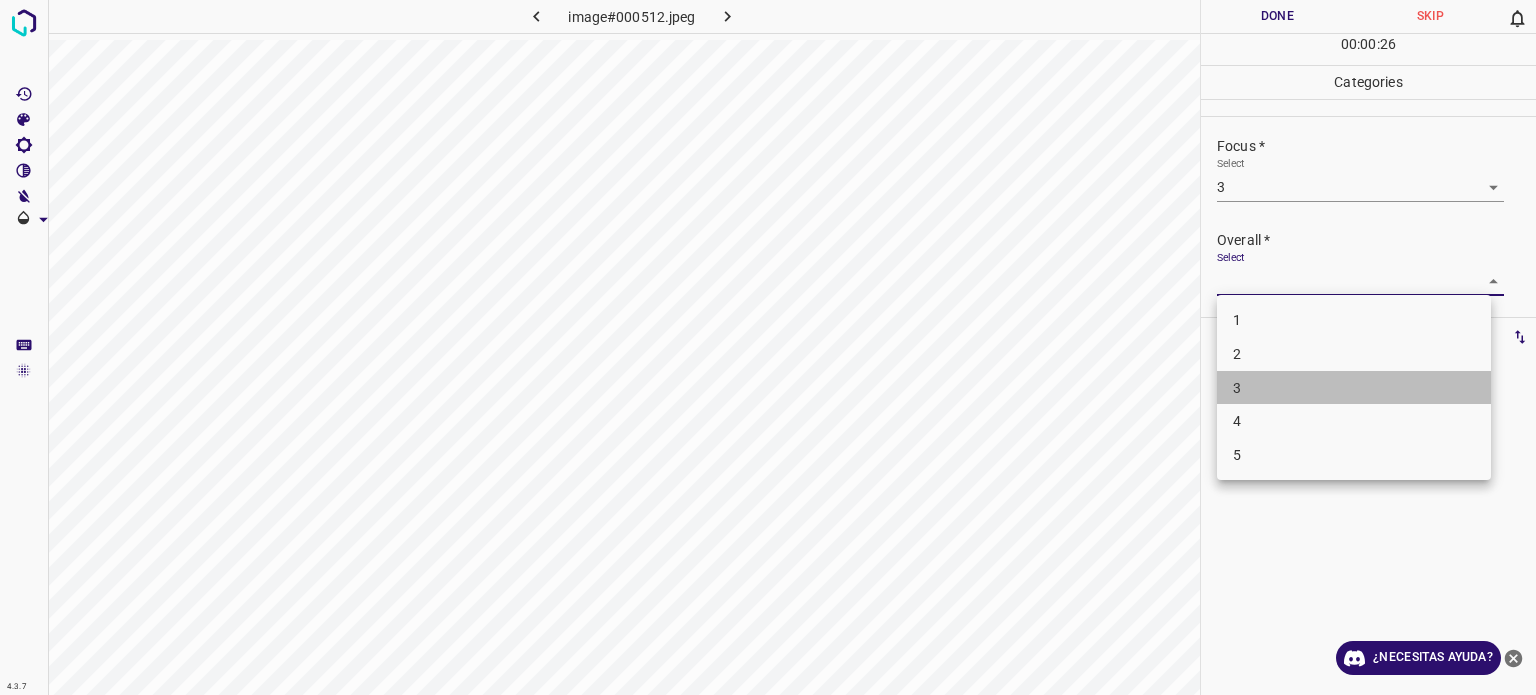 click on "3" at bounding box center [1237, 387] 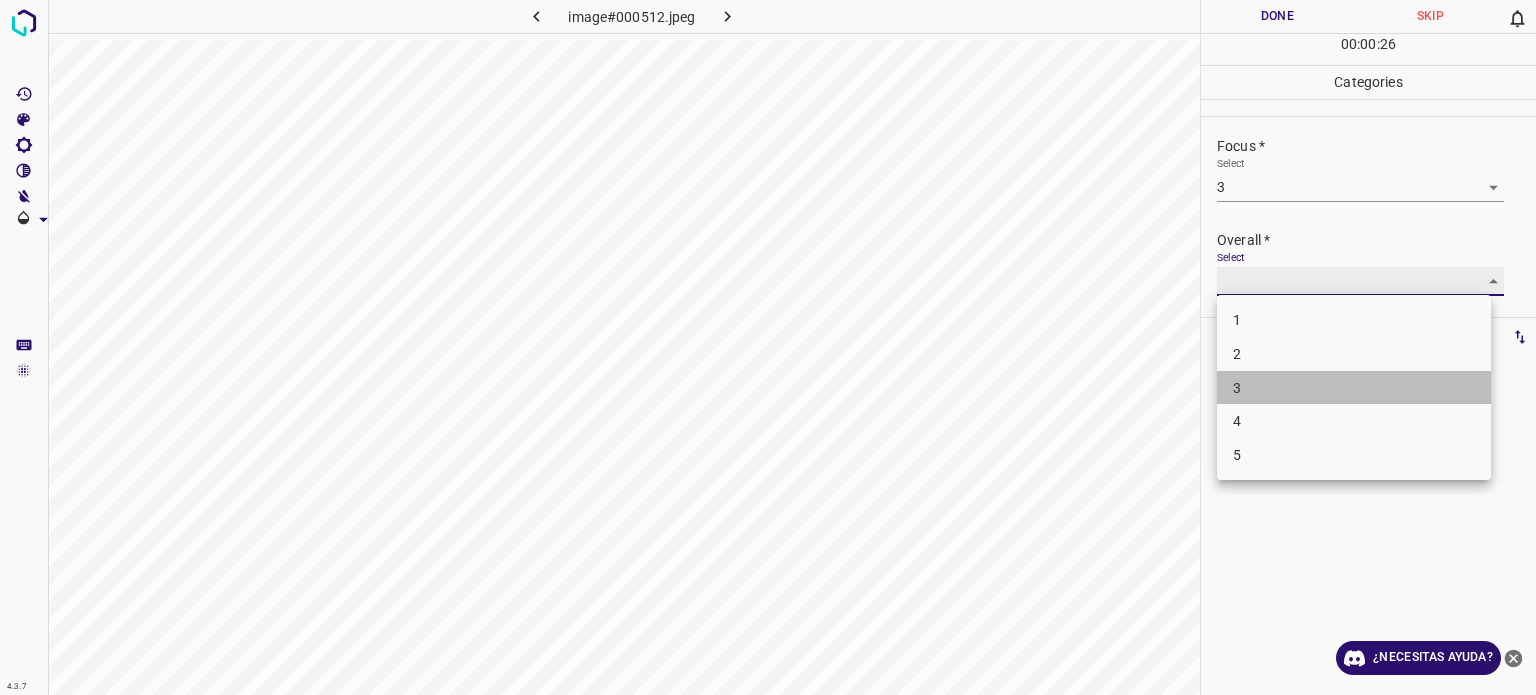 type on "3" 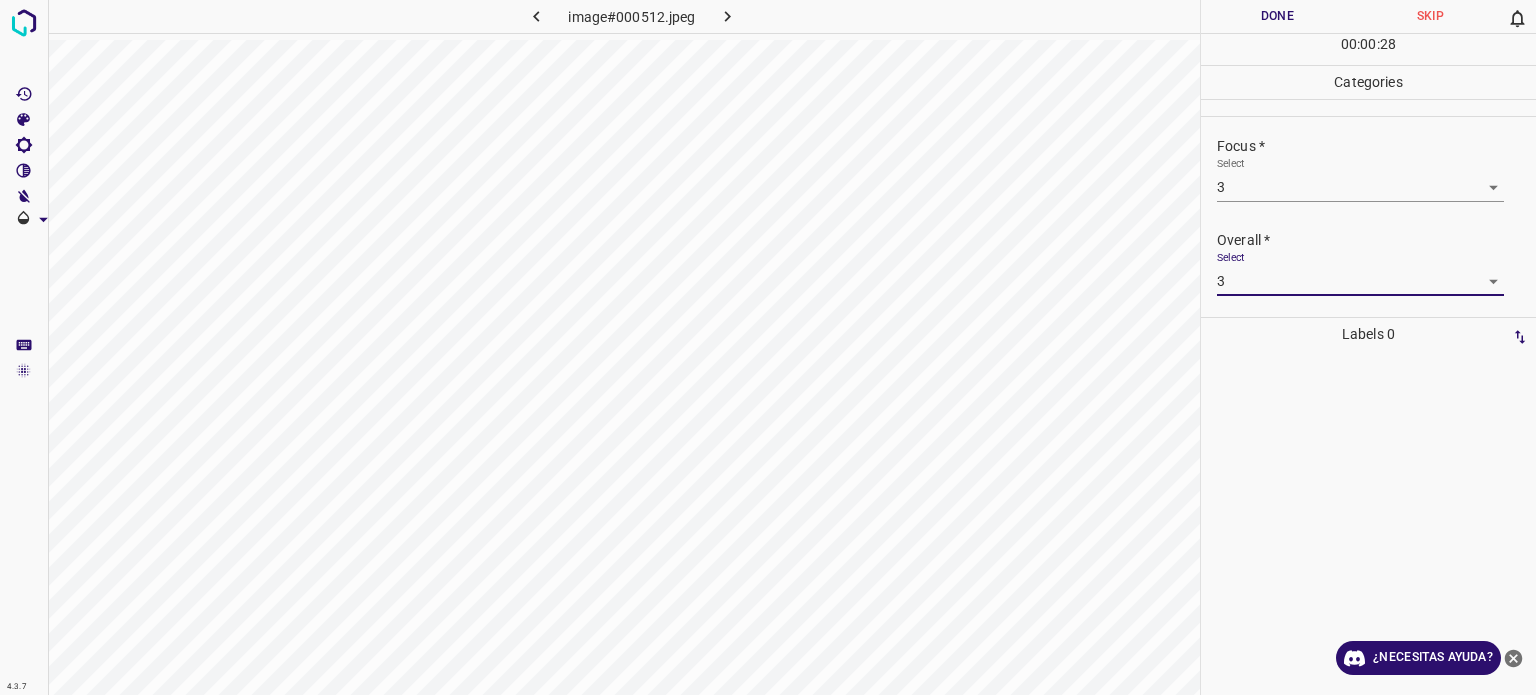 click on "Done" at bounding box center (1277, 16) 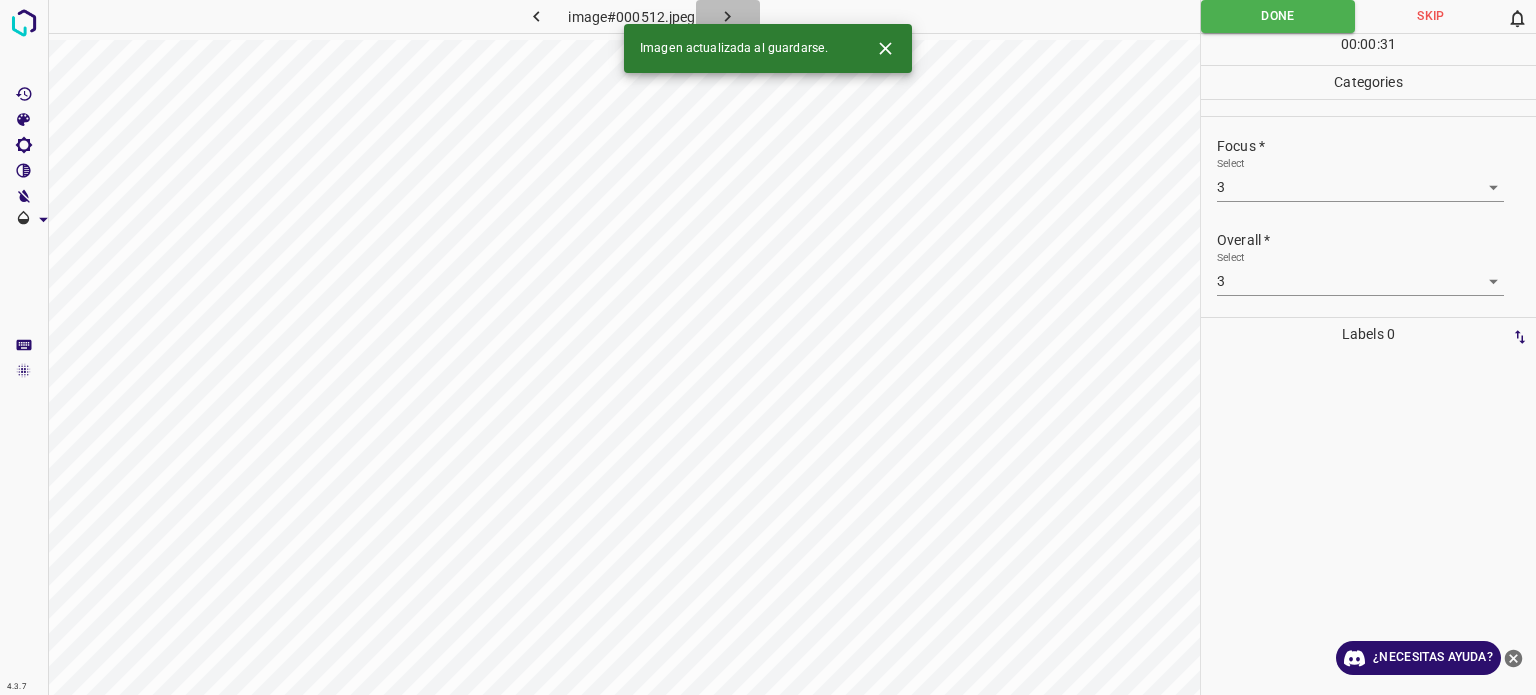 click 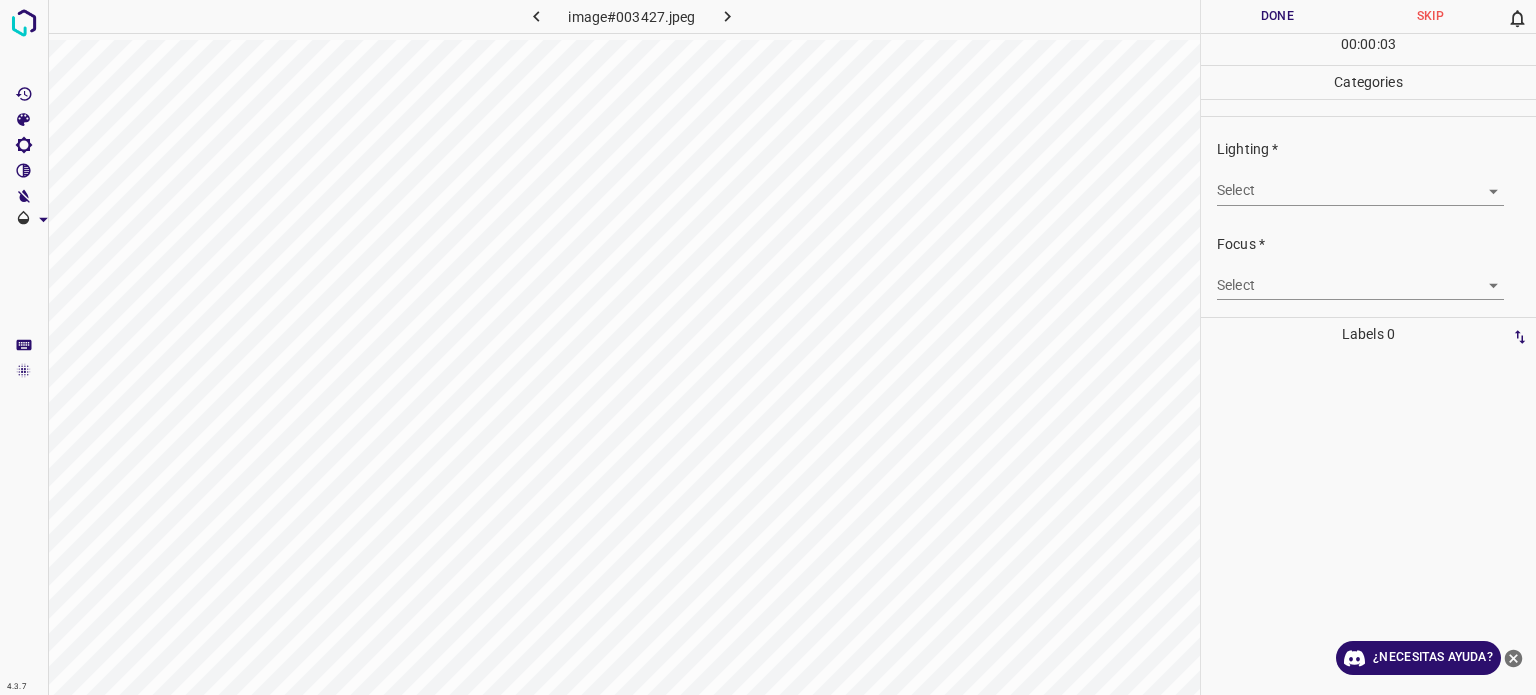click on "4.3.7 image#003427.jpeg Done Skip 0 00   : 00   : 03   Categories Lighting *  Select ​ Focus *  Select ​ Overall *  Select ​ Labels   0 Categories 1 Lighting 2 Focus 3 Overall Tools Space Change between modes (Draw & Edit) I Auto labeling R Restore zoom M Zoom in N Zoom out Delete Delete selecte label Filters Z Restore filters X Saturation filter C Brightness filter V Contrast filter B Gray scale filter General O Download ¿Necesitas ayuda? - Texto - Esconder - Borrar Texto original Valora esta traducción Tu opinión servirá para ayudar a mejorar el Traductor de Google" at bounding box center (768, 347) 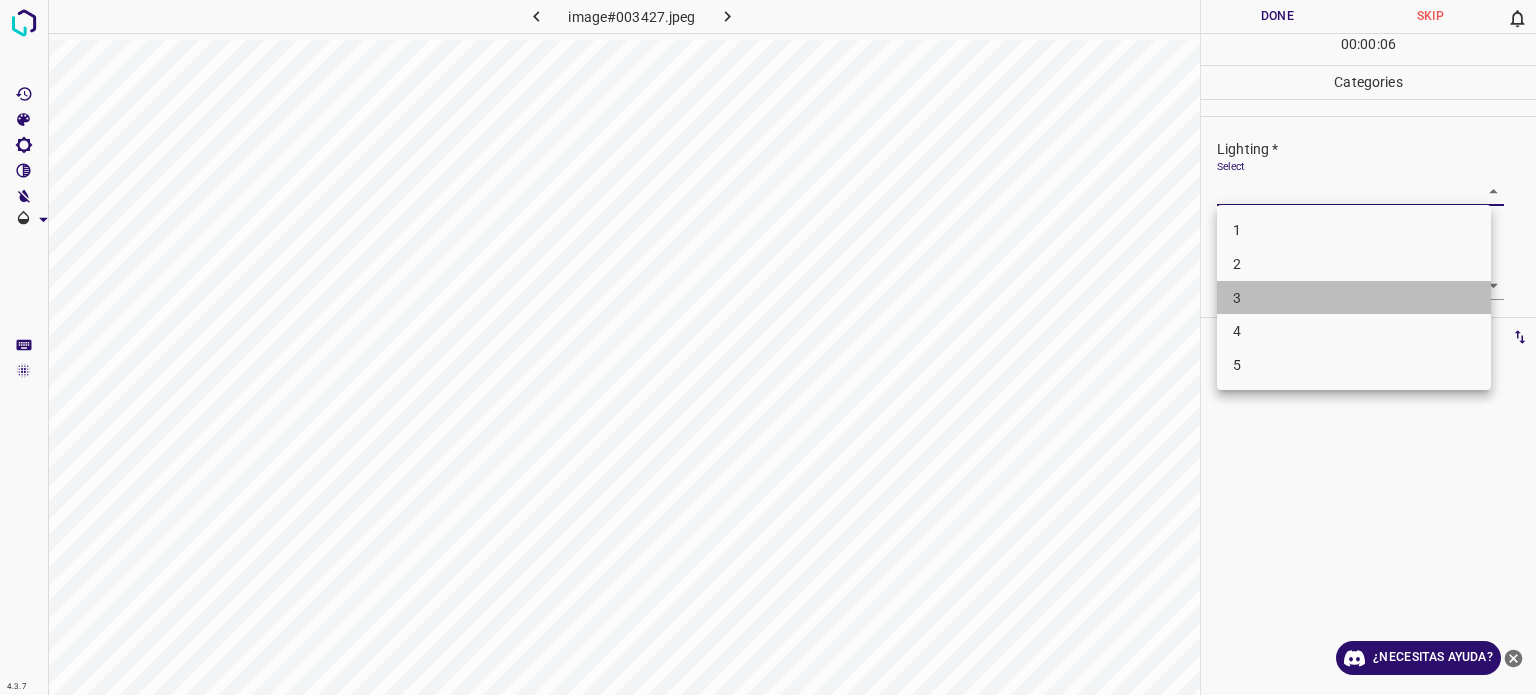 click on "3" at bounding box center (1354, 298) 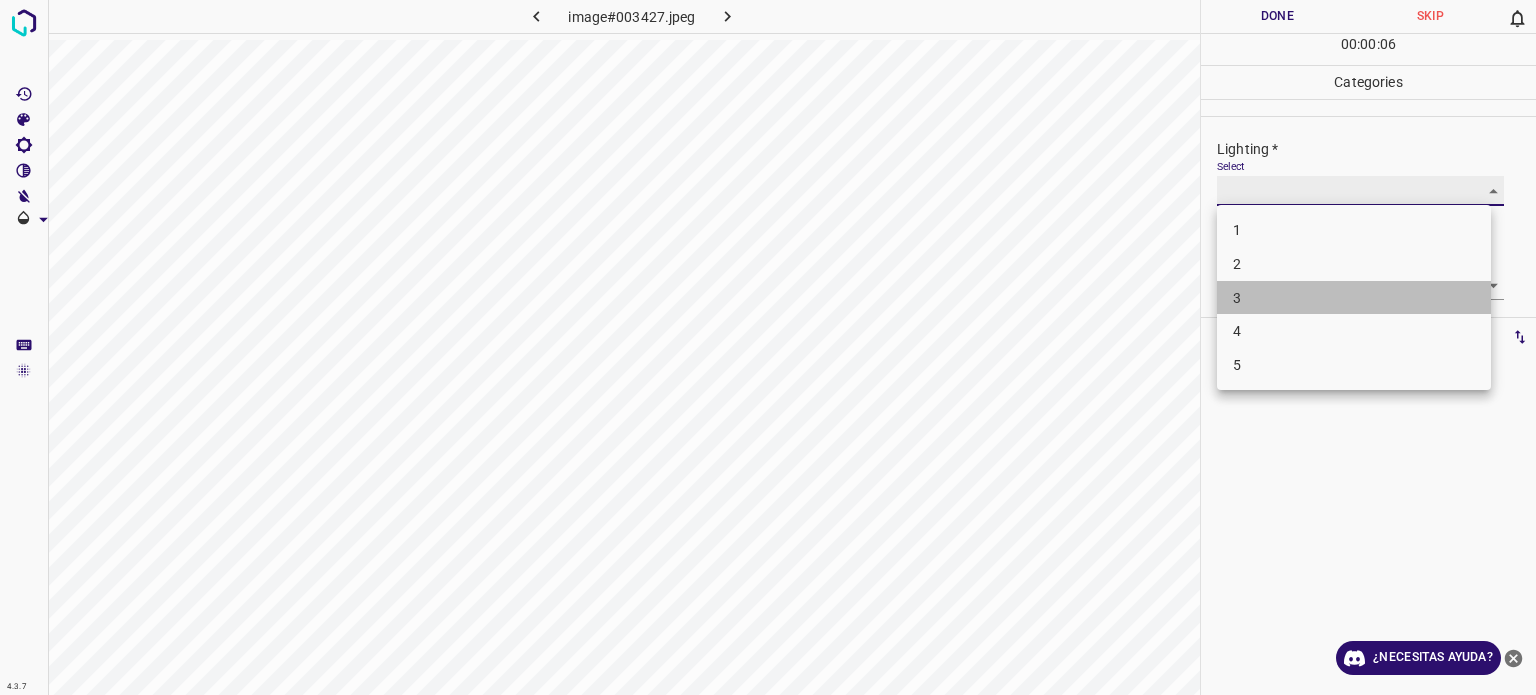 type on "3" 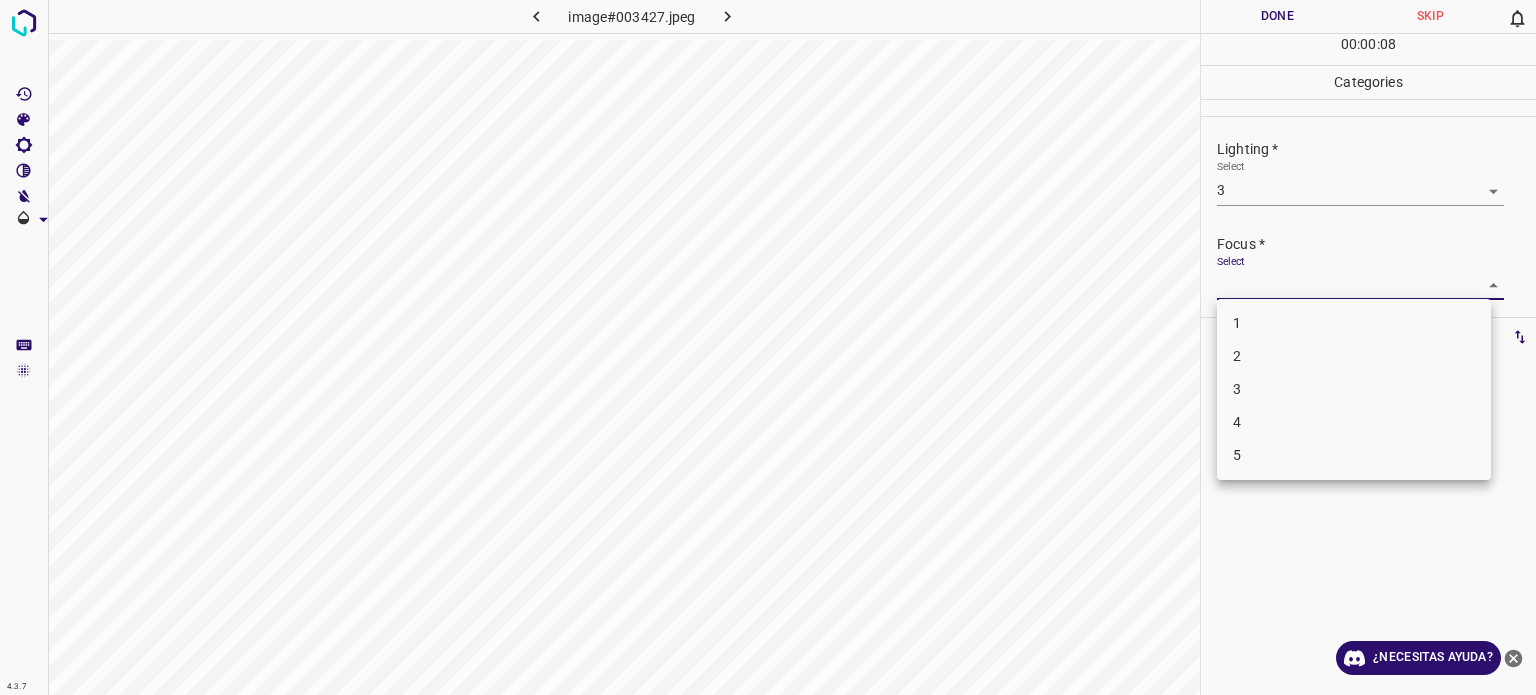 click on "4.3.7 image#003427.jpeg Done Skip 0 00   : 00   : 08   Categories Lighting *  Select 3 3 Focus *  Select ​ Overall *  Select ​ Labels   0 Categories 1 Lighting 2 Focus 3 Overall Tools Space Change between modes (Draw & Edit) I Auto labeling R Restore zoom M Zoom in N Zoom out Delete Delete selecte label Filters Z Restore filters X Saturation filter C Brightness filter V Contrast filter B Gray scale filter General O Download ¿Necesitas ayuda? - Texto - Esconder - Borrar Texto original Valora esta traducción Tu opinión servirá para ayudar a mejorar el Traductor de Google 1 2 3 4 5" at bounding box center (768, 347) 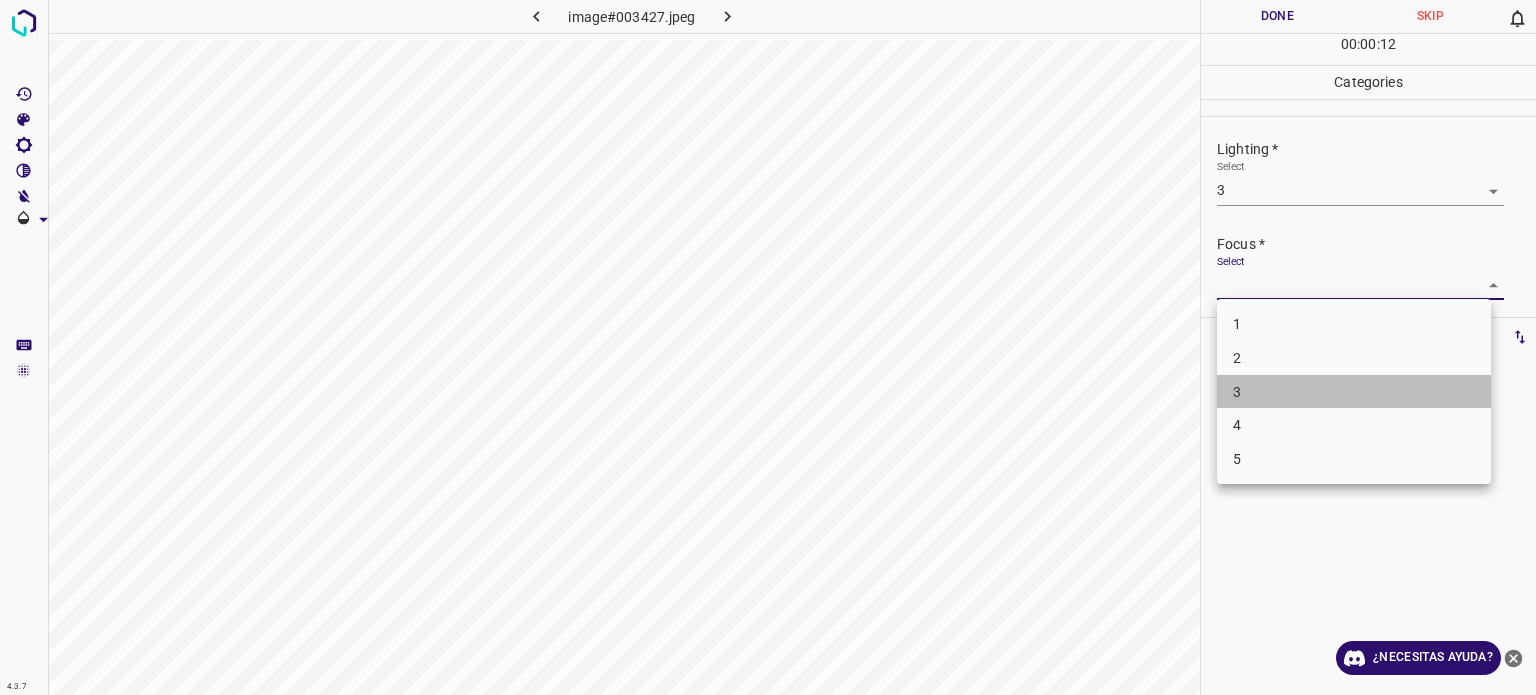 click on "3" at bounding box center [1237, 391] 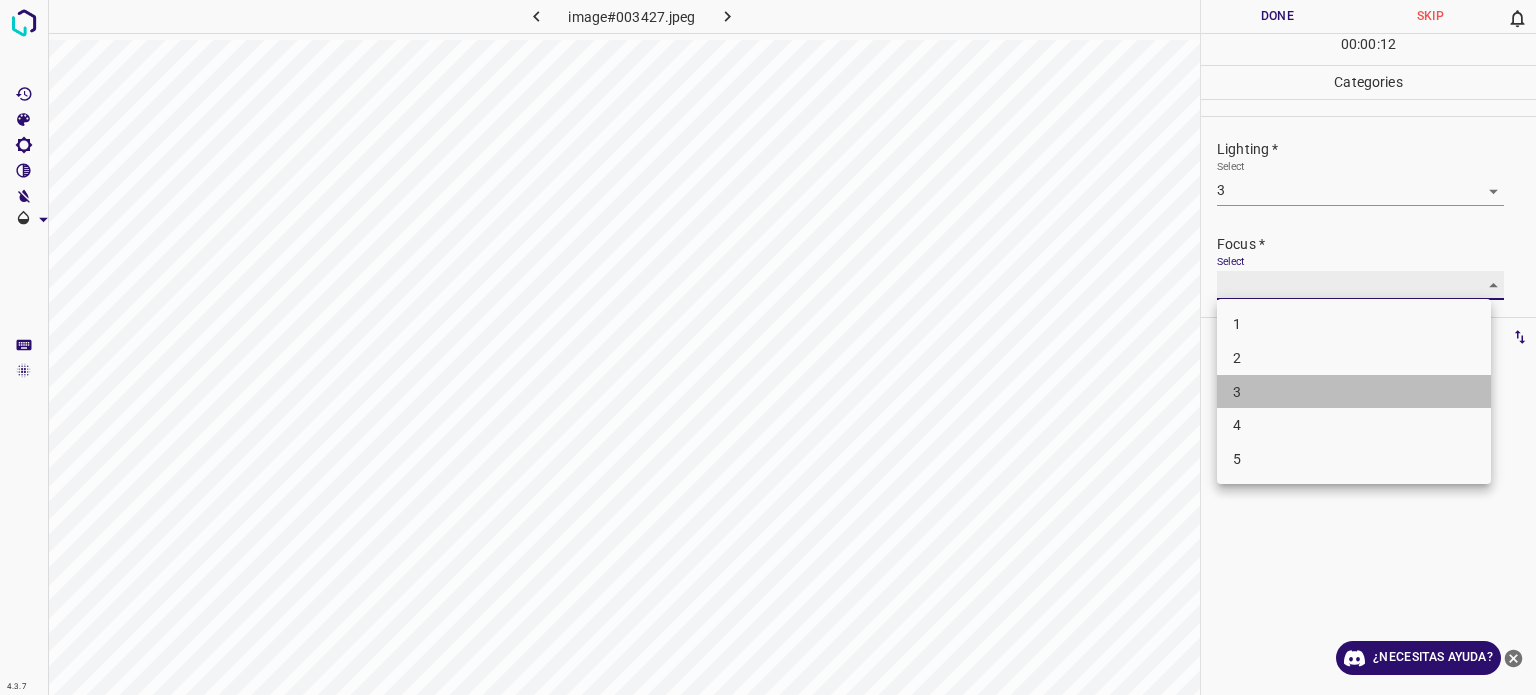 type on "3" 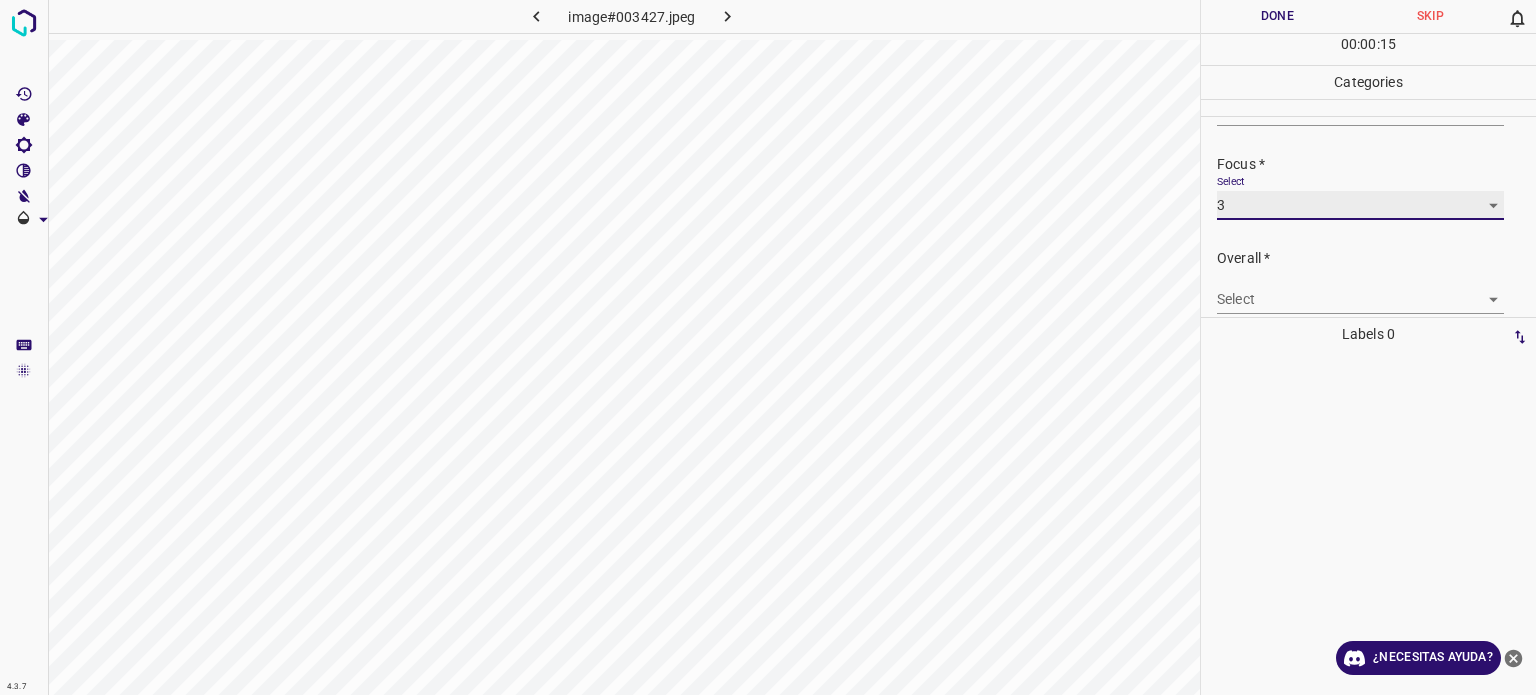 scroll, scrollTop: 98, scrollLeft: 0, axis: vertical 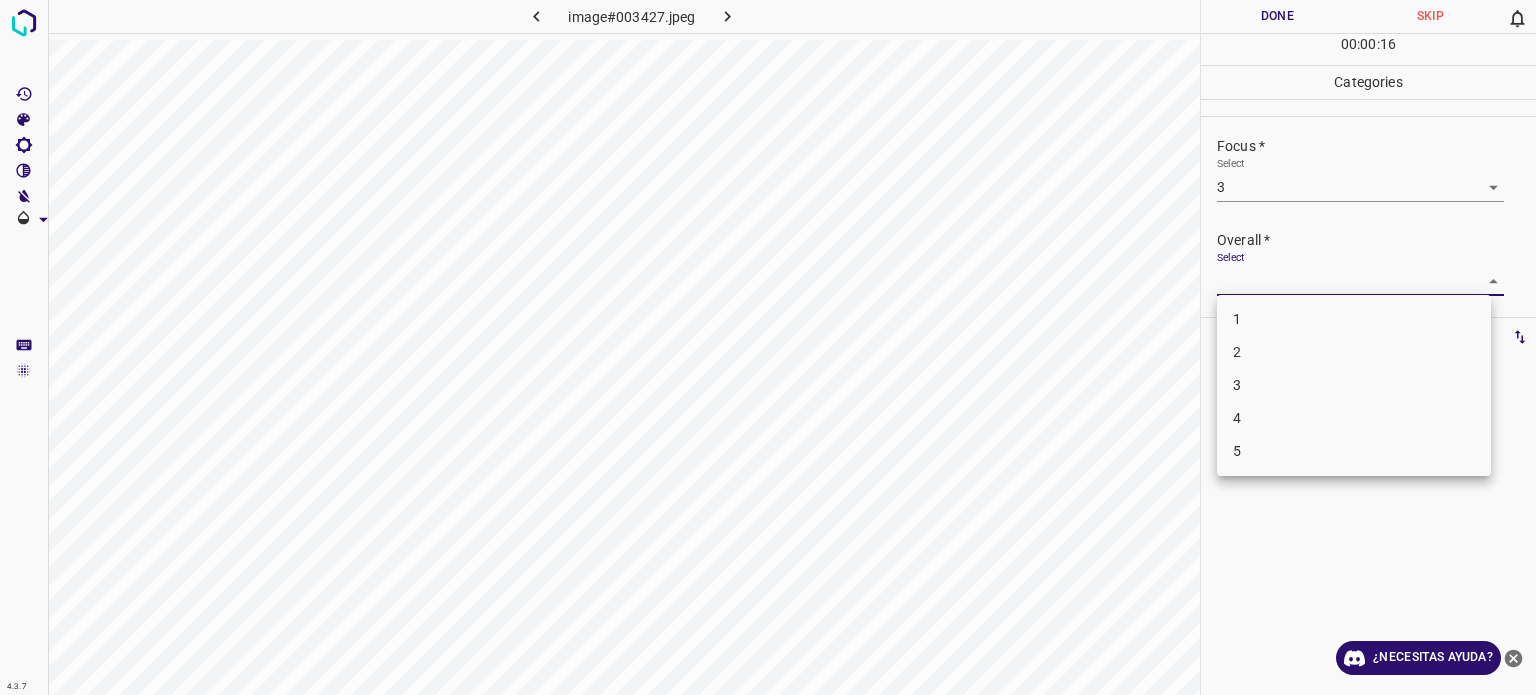 click on "4.3.7 image#003427.jpeg Done Skip 0 00   : 00   : 16   Categories Lighting *  Select 3 3 Focus *  Select 3 3 Overall *  Select ​ Labels   0 Categories 1 Lighting 2 Focus 3 Overall Tools Space Change between modes (Draw & Edit) I Auto labeling R Restore zoom M Zoom in N Zoom out Delete Delete selecte label Filters Z Restore filters X Saturation filter C Brightness filter V Contrast filter B Gray scale filter General O Download ¿Necesitas ayuda? - Texto - Esconder - Borrar Texto original Valora esta traducción Tu opinión servirá para ayudar a mejorar el Traductor de Google 1 2 3 4 5" at bounding box center (768, 347) 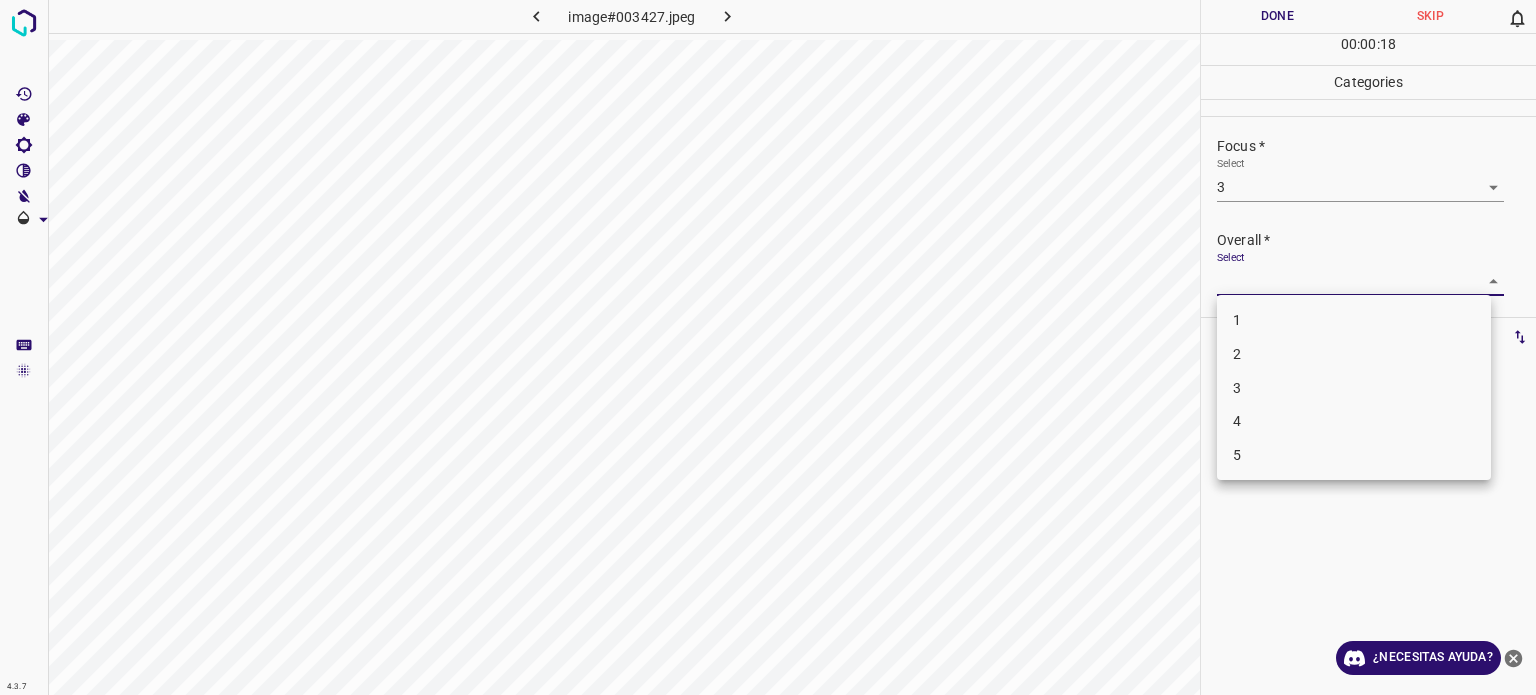 click on "3" at bounding box center (1354, 388) 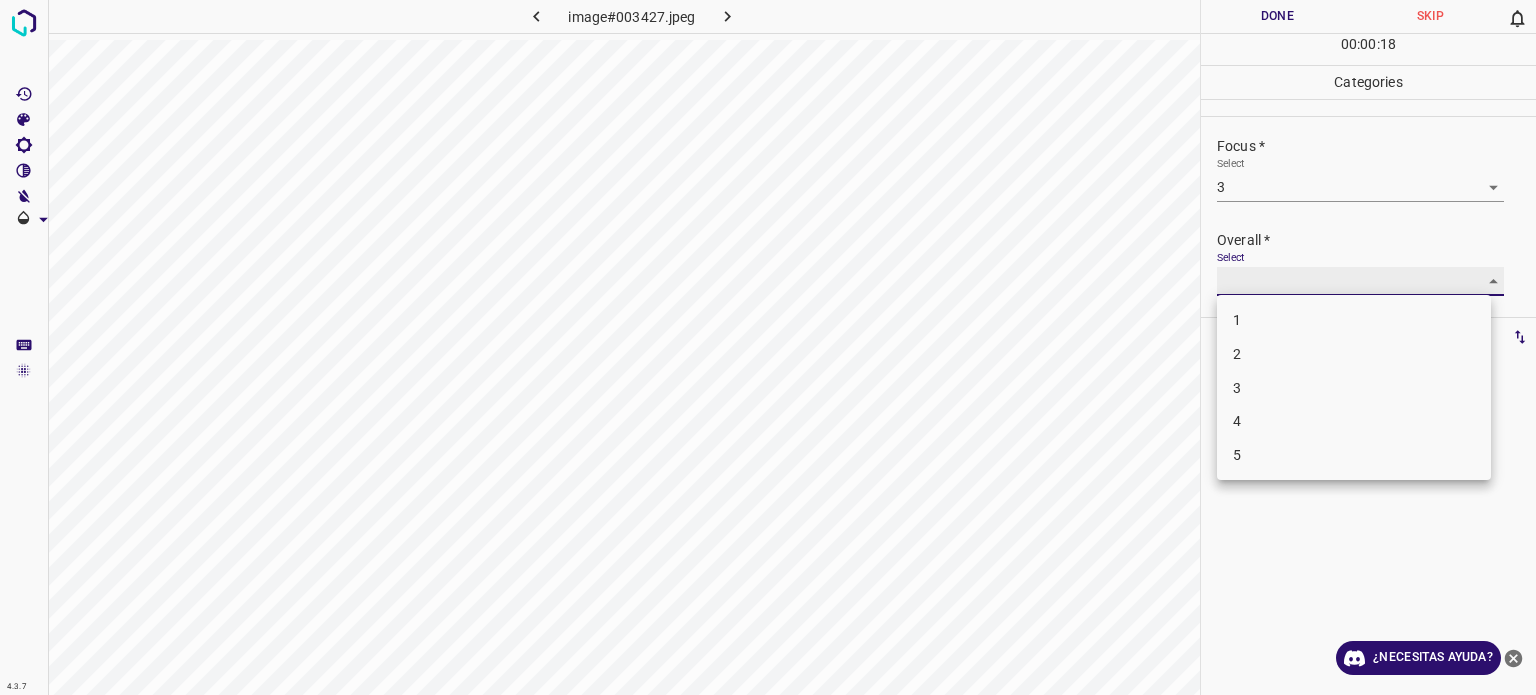 type on "3" 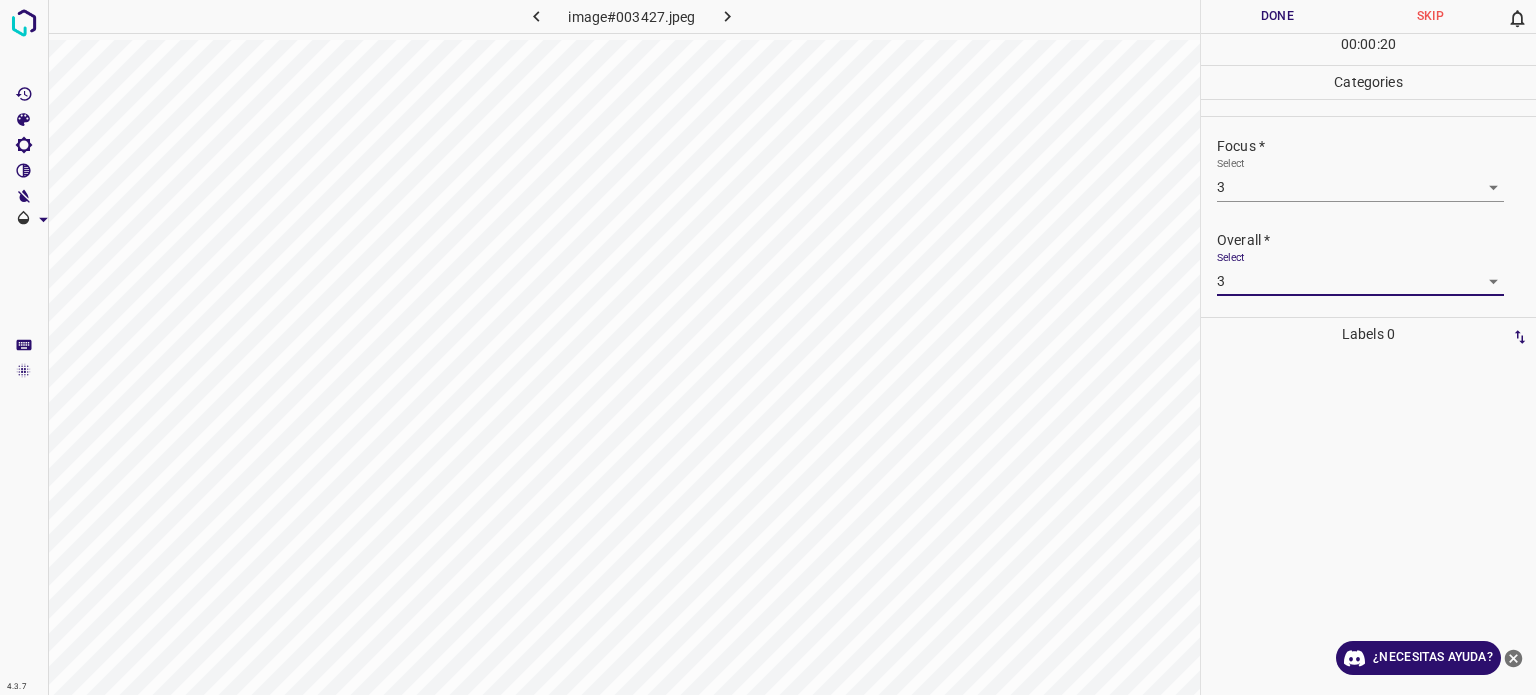 click on "Done" at bounding box center [1277, 16] 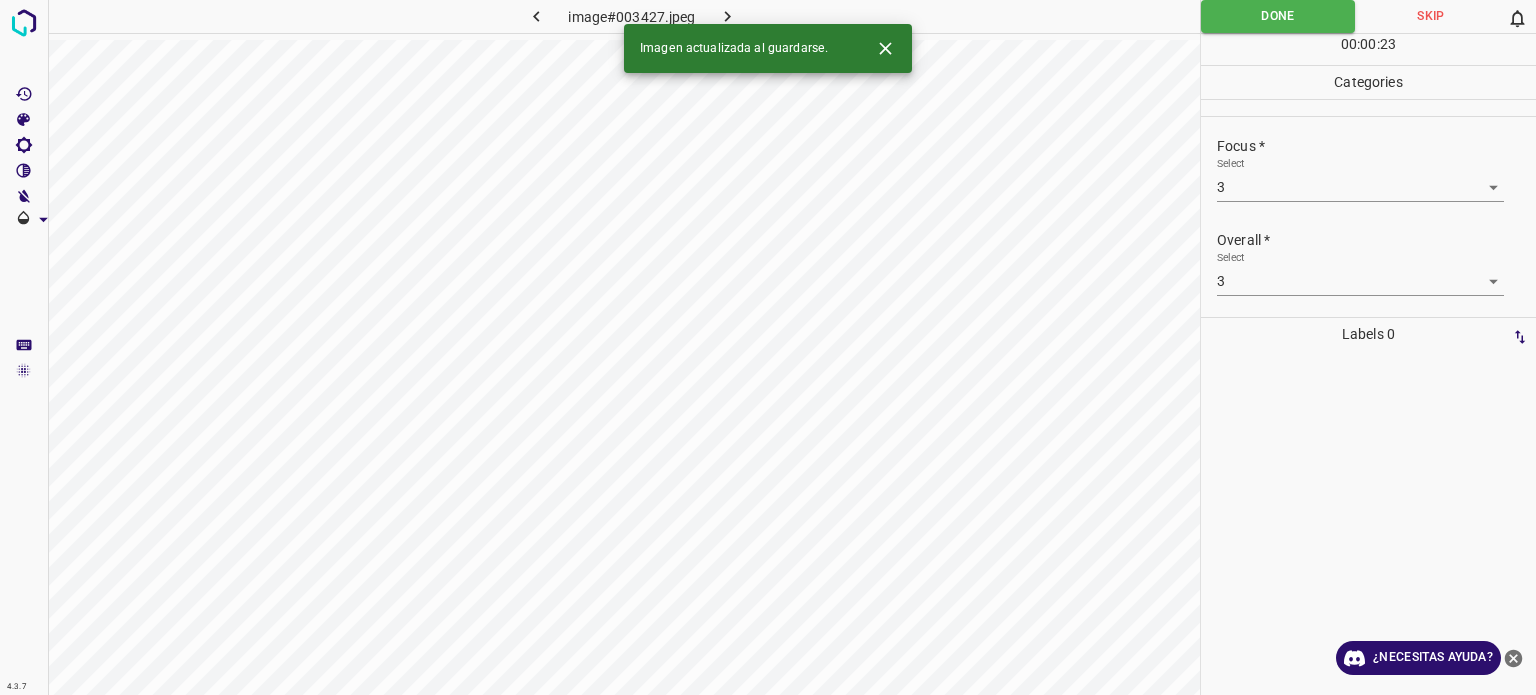 click at bounding box center [728, 16] 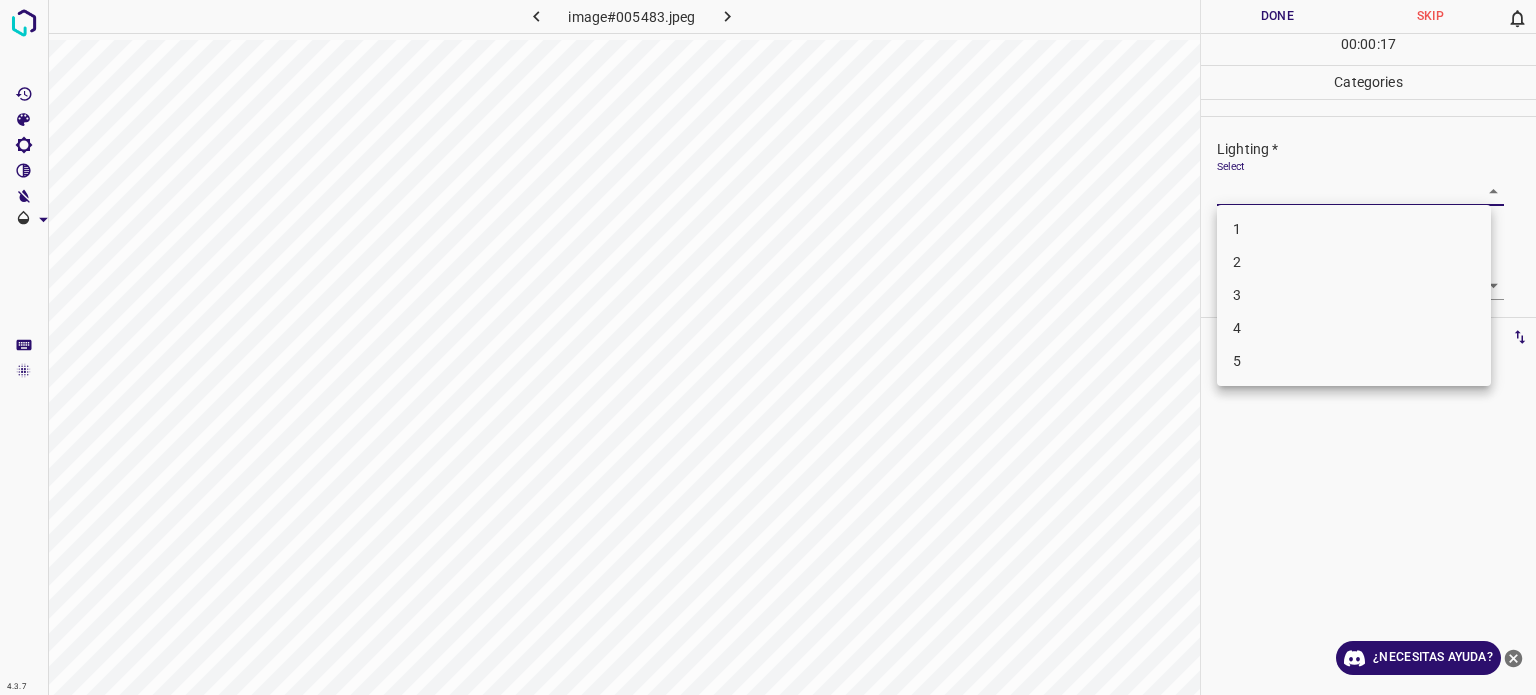 click on "4.3.7 image#005483.jpeg Done Skip 0 00   : 00   : 17   Categories Lighting *  Select ​ Focus *  Select ​ Overall *  Select ​ Labels   0 Categories 1 Lighting 2 Focus 3 Overall Tools Space Change between modes (Draw & Edit) I Auto labeling R Restore zoom M Zoom in N Zoom out Delete Delete selecte label Filters Z Restore filters X Saturation filter C Brightness filter V Contrast filter B Gray scale filter General O Download ¿Necesitas ayuda? - Texto - Esconder - Borrar Texto original Valora esta traducción Tu opinión servirá para ayudar a mejorar el Traductor de Google 1 2 3 4 5" at bounding box center [768, 347] 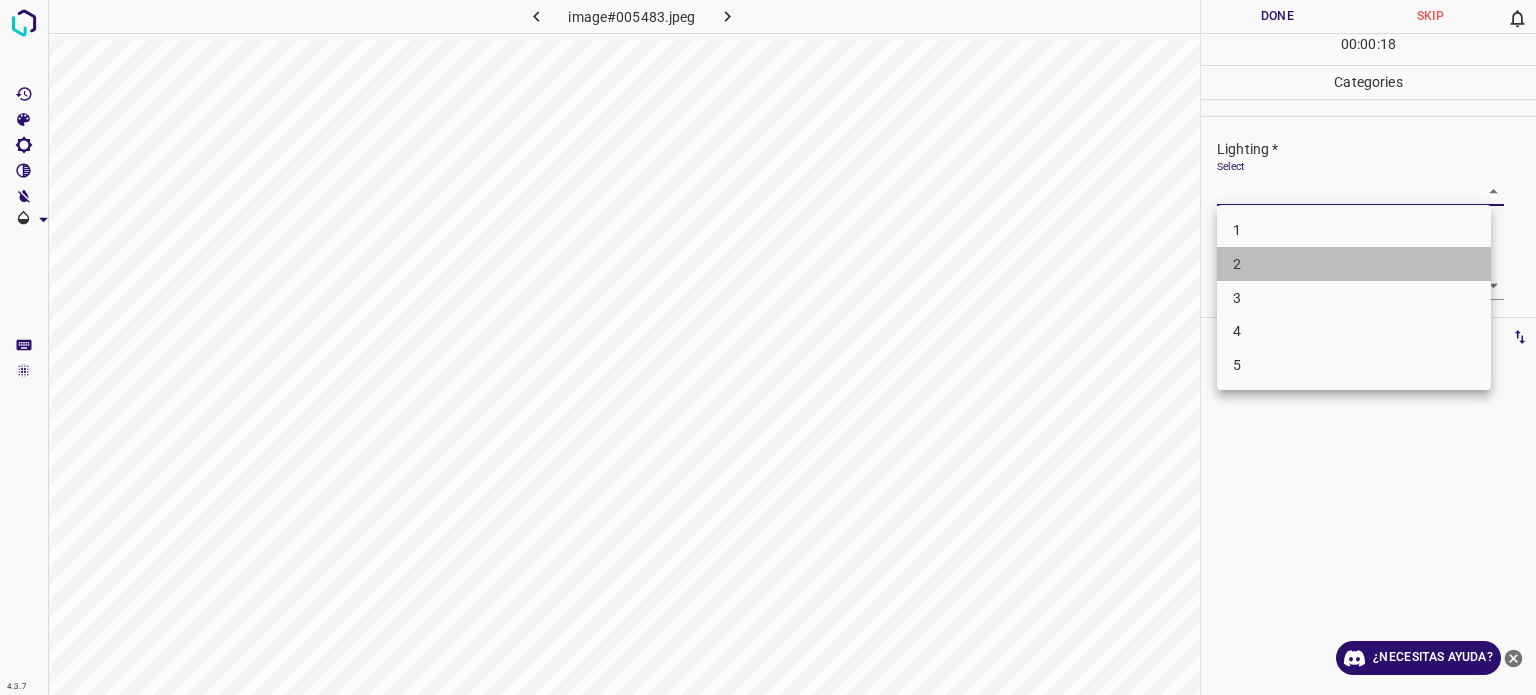 click on "2" at bounding box center (1354, 264) 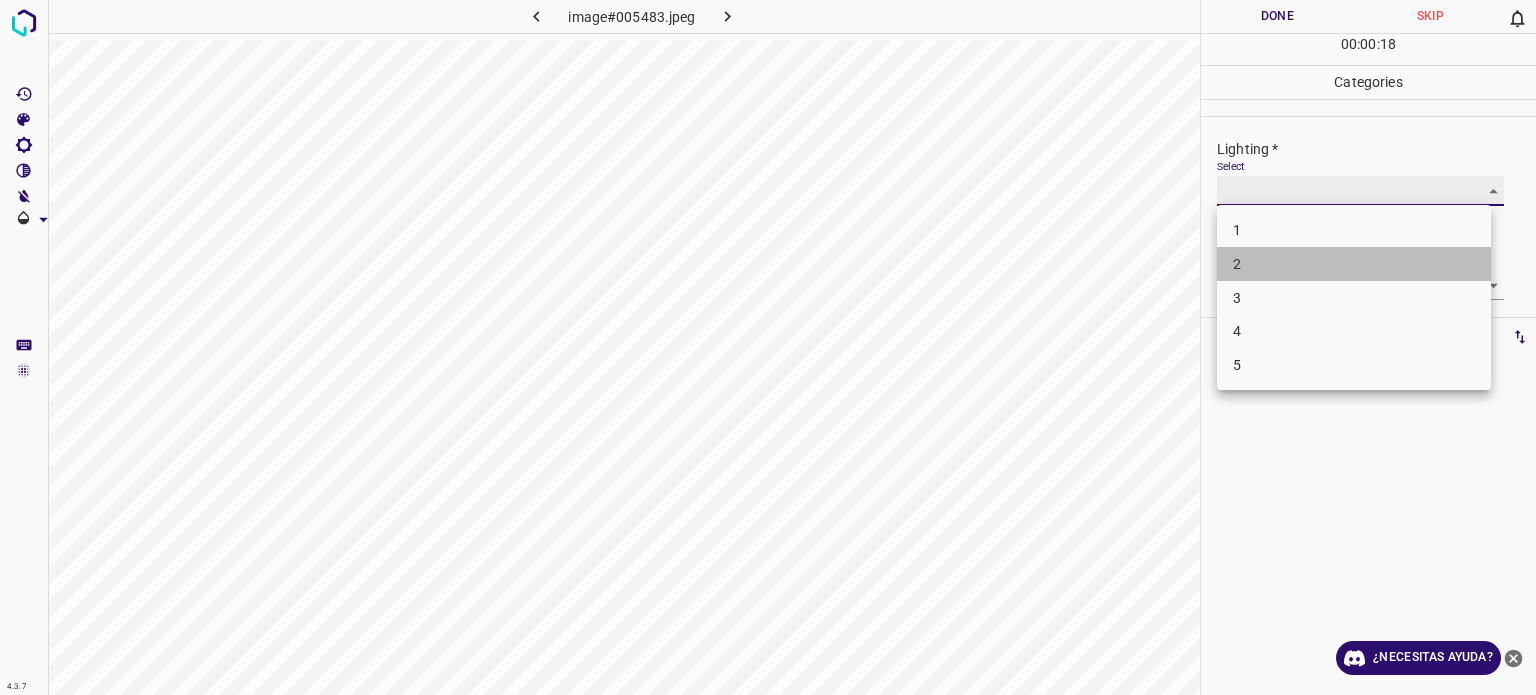 type on "2" 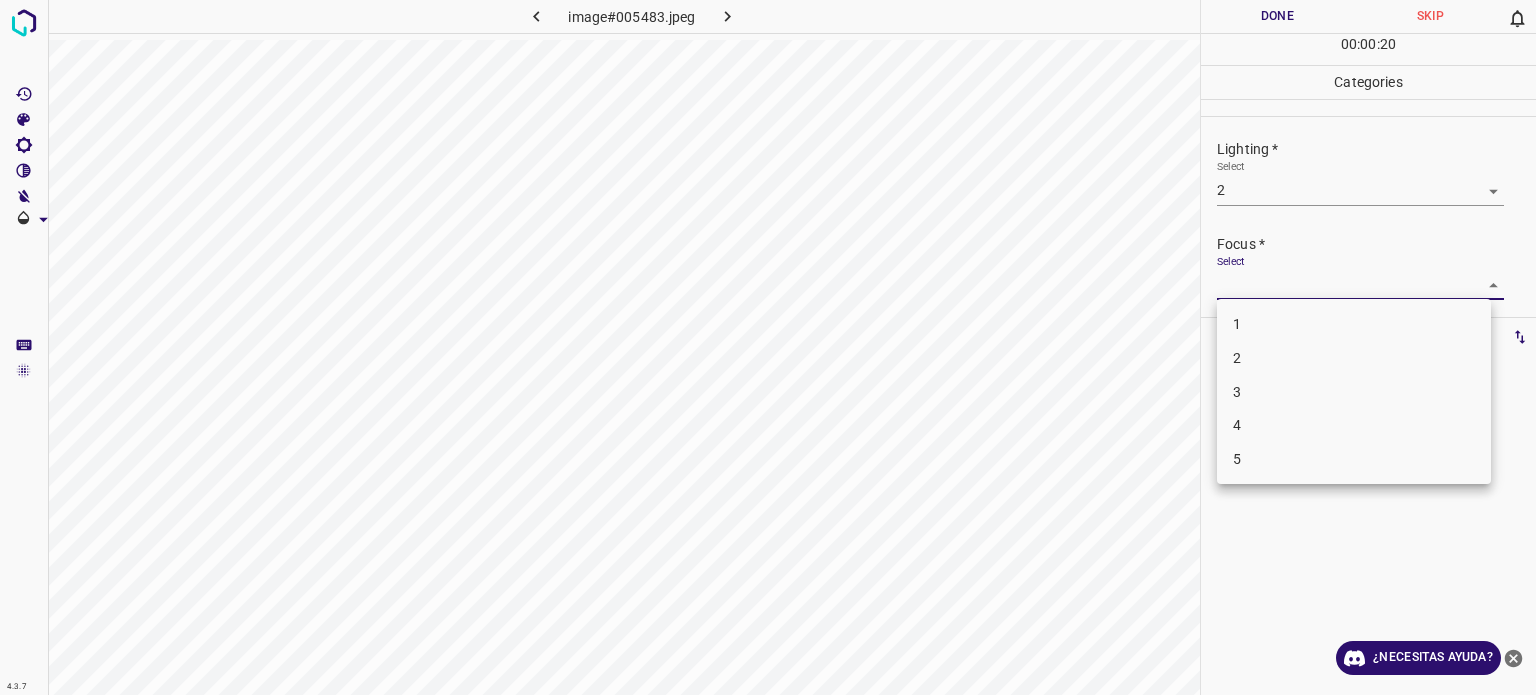 drag, startPoint x: 1239, startPoint y: 290, endPoint x: 1240, endPoint y: 355, distance: 65.00769 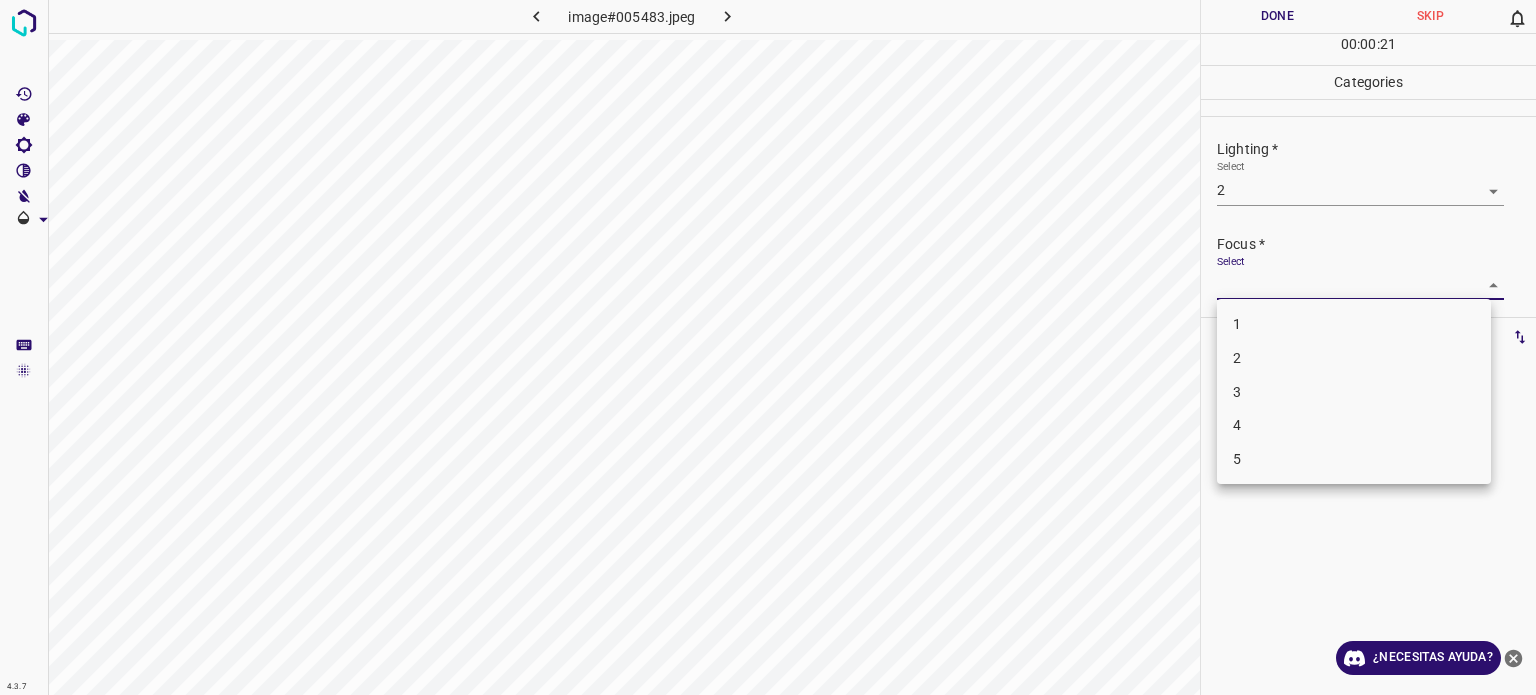 click on "2" at bounding box center (1237, 358) 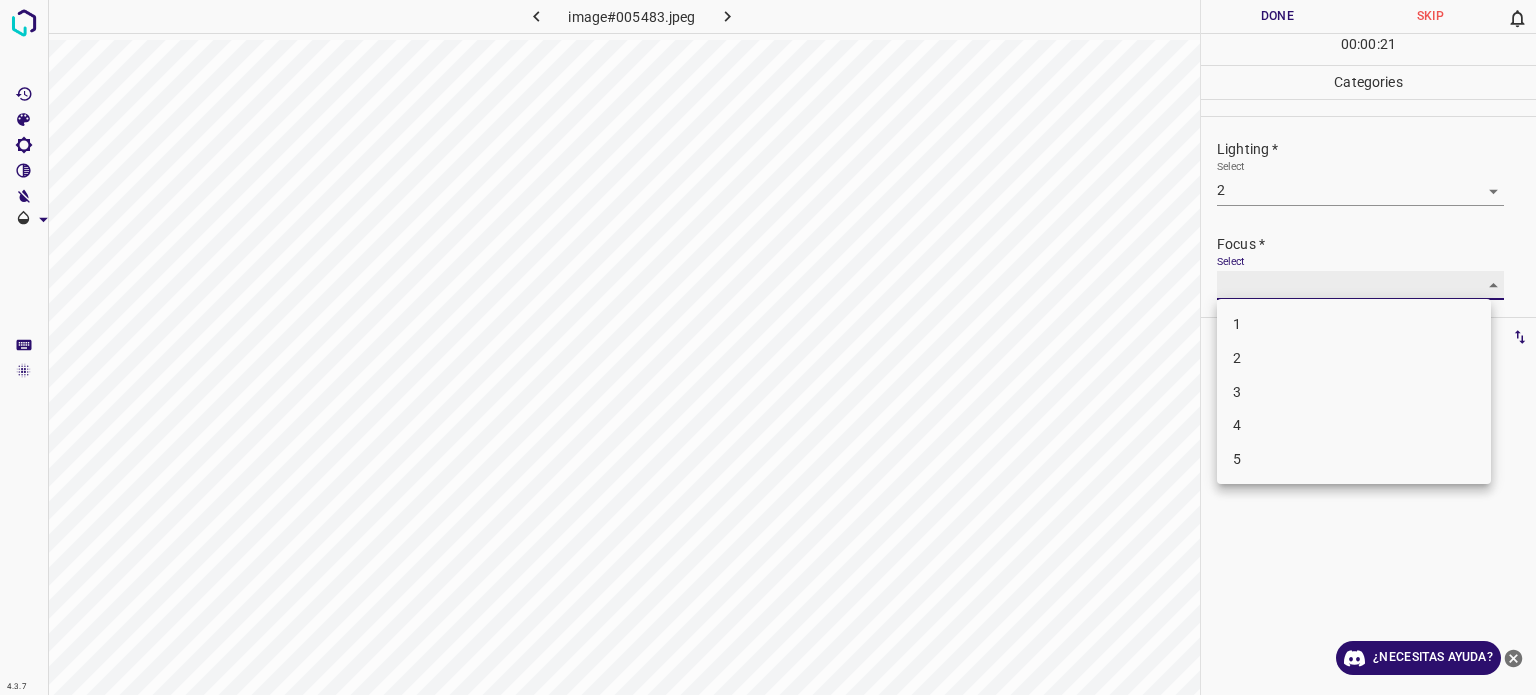 type on "2" 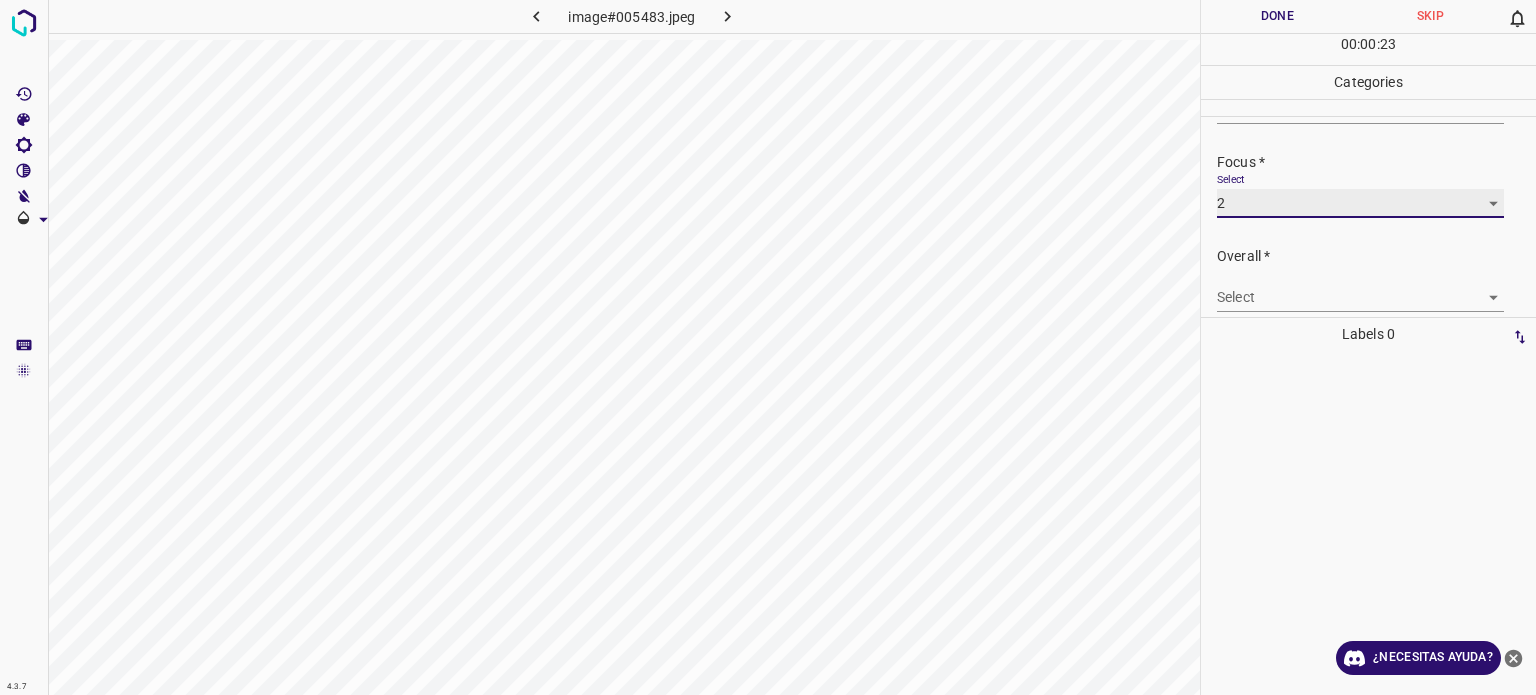 scroll, scrollTop: 98, scrollLeft: 0, axis: vertical 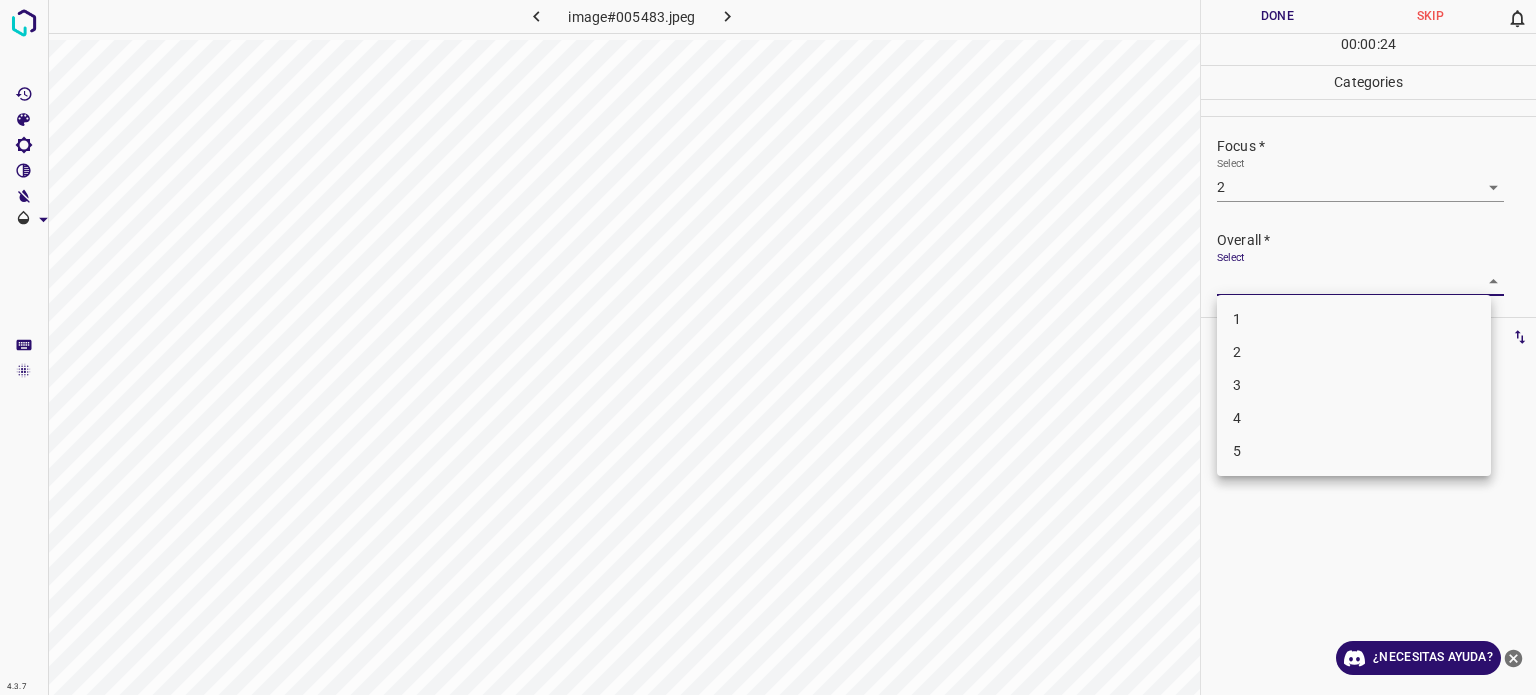click on "4.3.7 image#005483.jpeg Done Skip 0 00   : 00   : 24   Categories Lighting *  Select 2 2 Focus *  Select 2 2 Overall *  Select ​ Labels   0 Categories 1 Lighting 2 Focus 3 Overall Tools Space Change between modes (Draw & Edit) I Auto labeling R Restore zoom M Zoom in N Zoom out Delete Delete selecte label Filters Z Restore filters X Saturation filter C Brightness filter V Contrast filter B Gray scale filter General O Download ¿Necesitas ayuda? - Texto - Esconder - Borrar Texto original Valora esta traducción Tu opinión servirá para ayudar a mejorar el Traductor de Google 1 2 3 4 5" at bounding box center [768, 347] 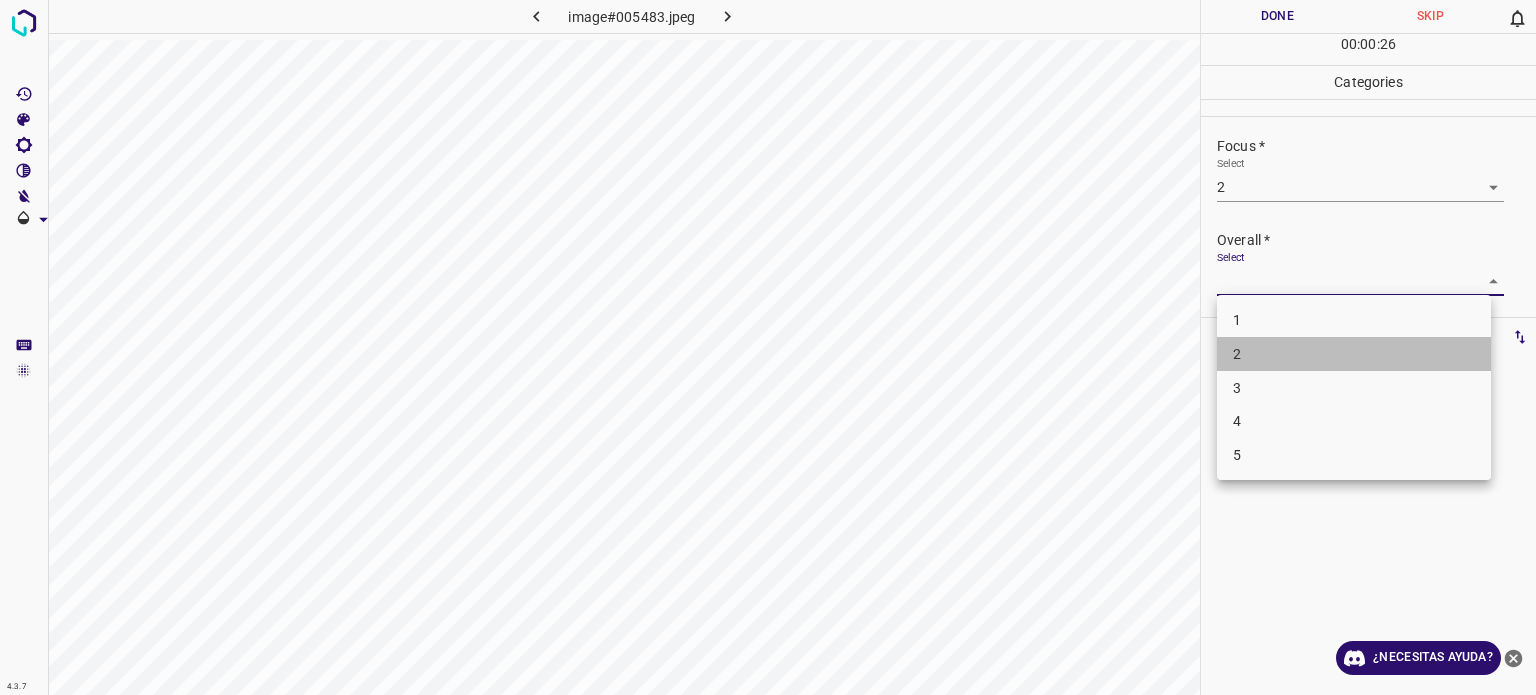 click on "2" at bounding box center [1354, 354] 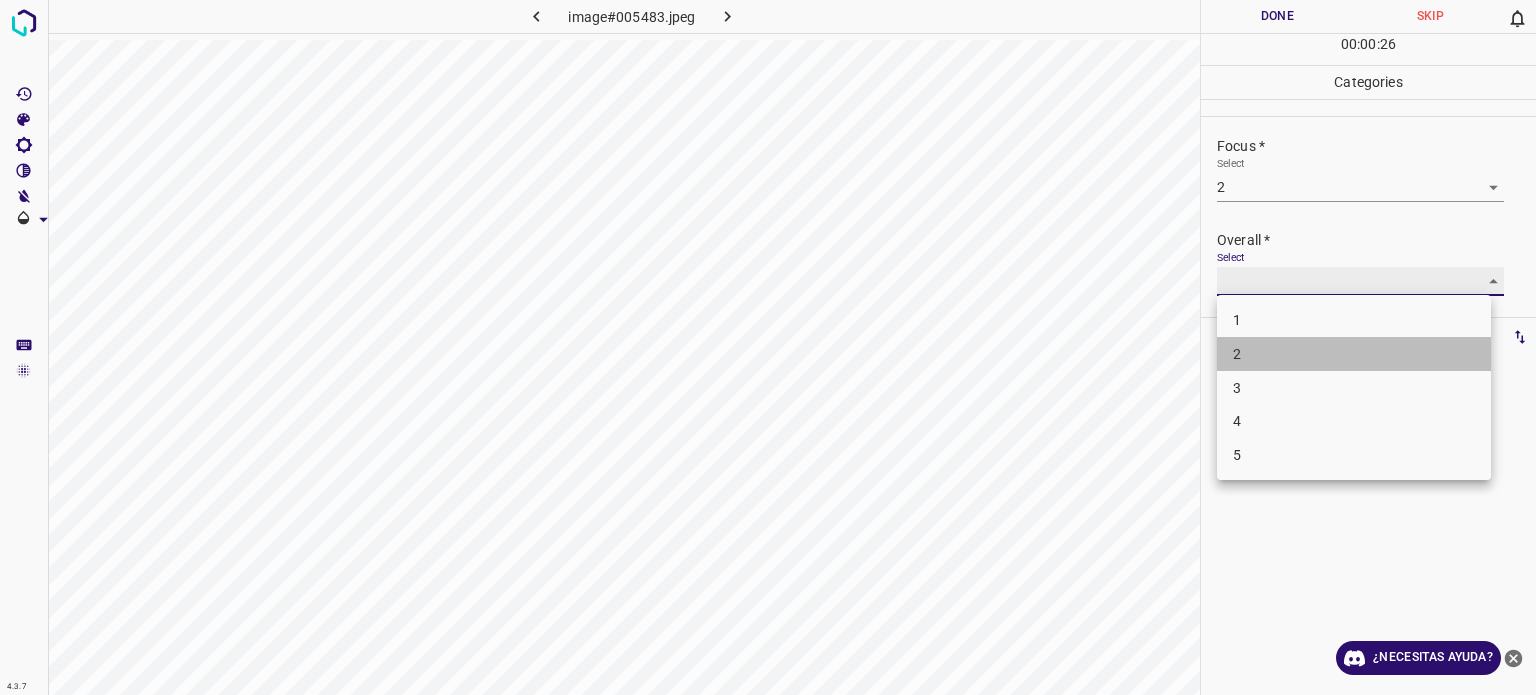 type on "2" 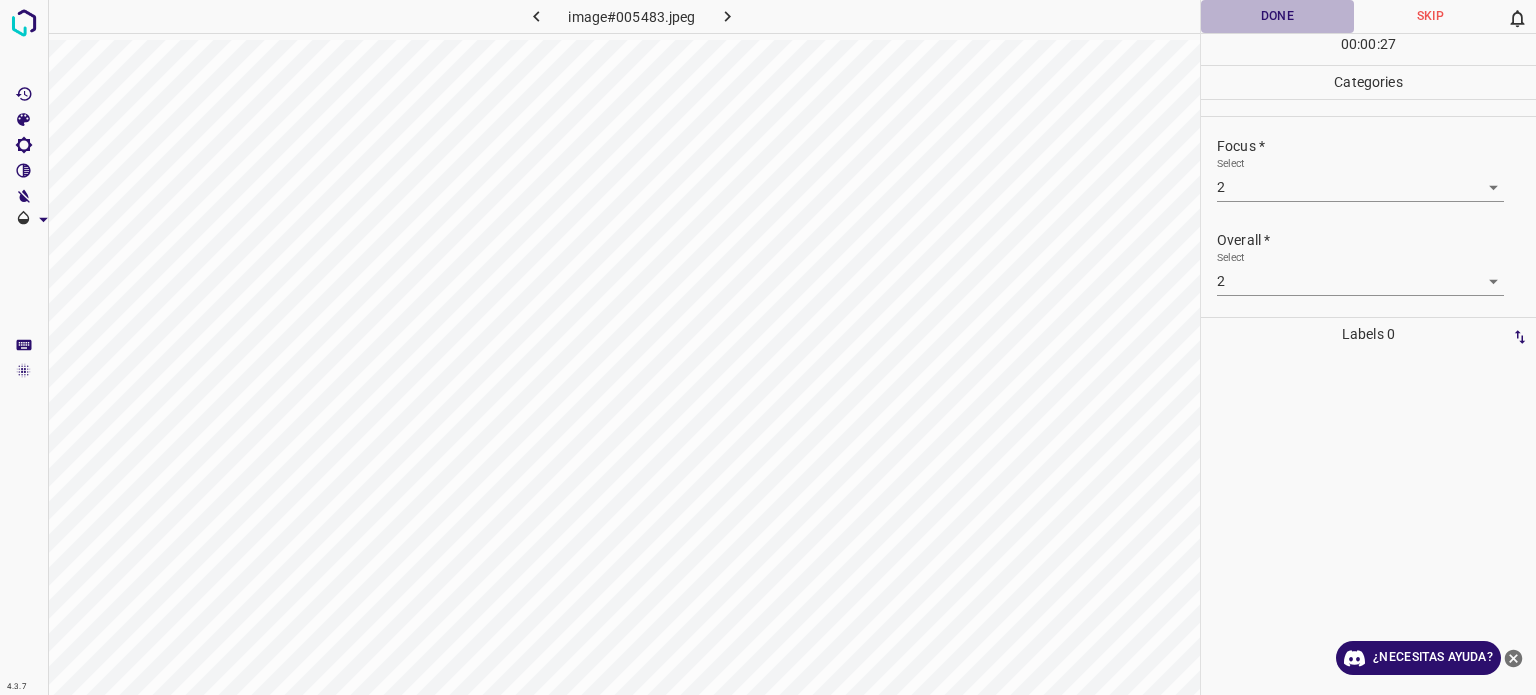 click on "Done" at bounding box center (1277, 16) 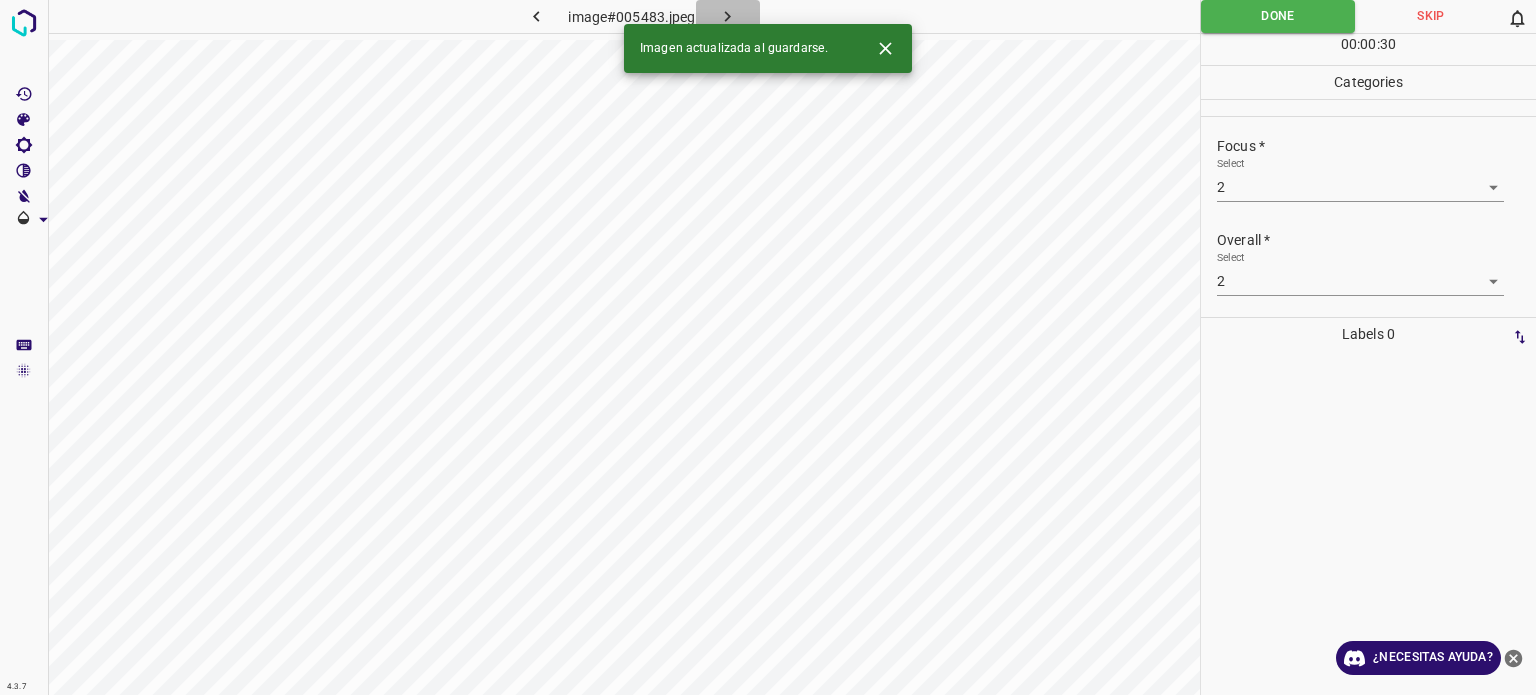 click 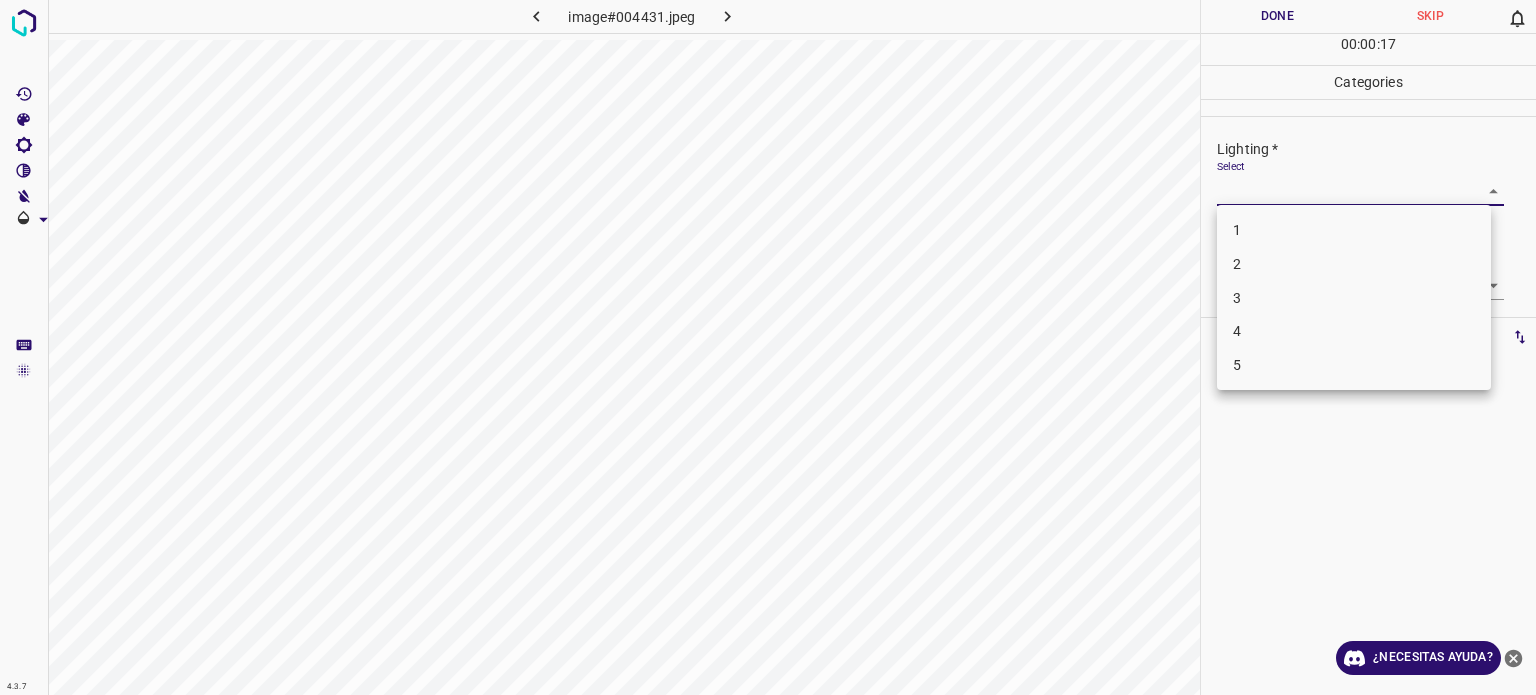 drag, startPoint x: 1220, startPoint y: 195, endPoint x: 1245, endPoint y: 290, distance: 98.23441 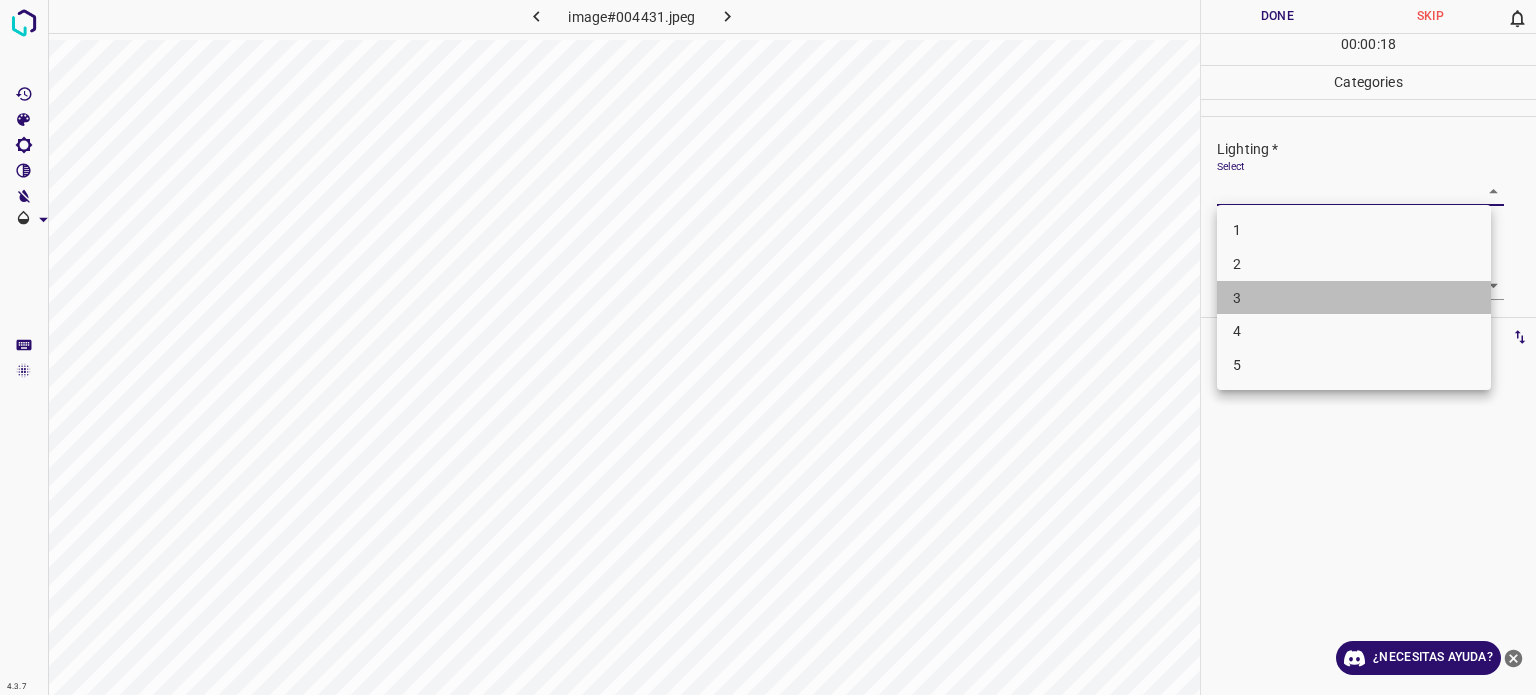 click on "3" at bounding box center [1354, 298] 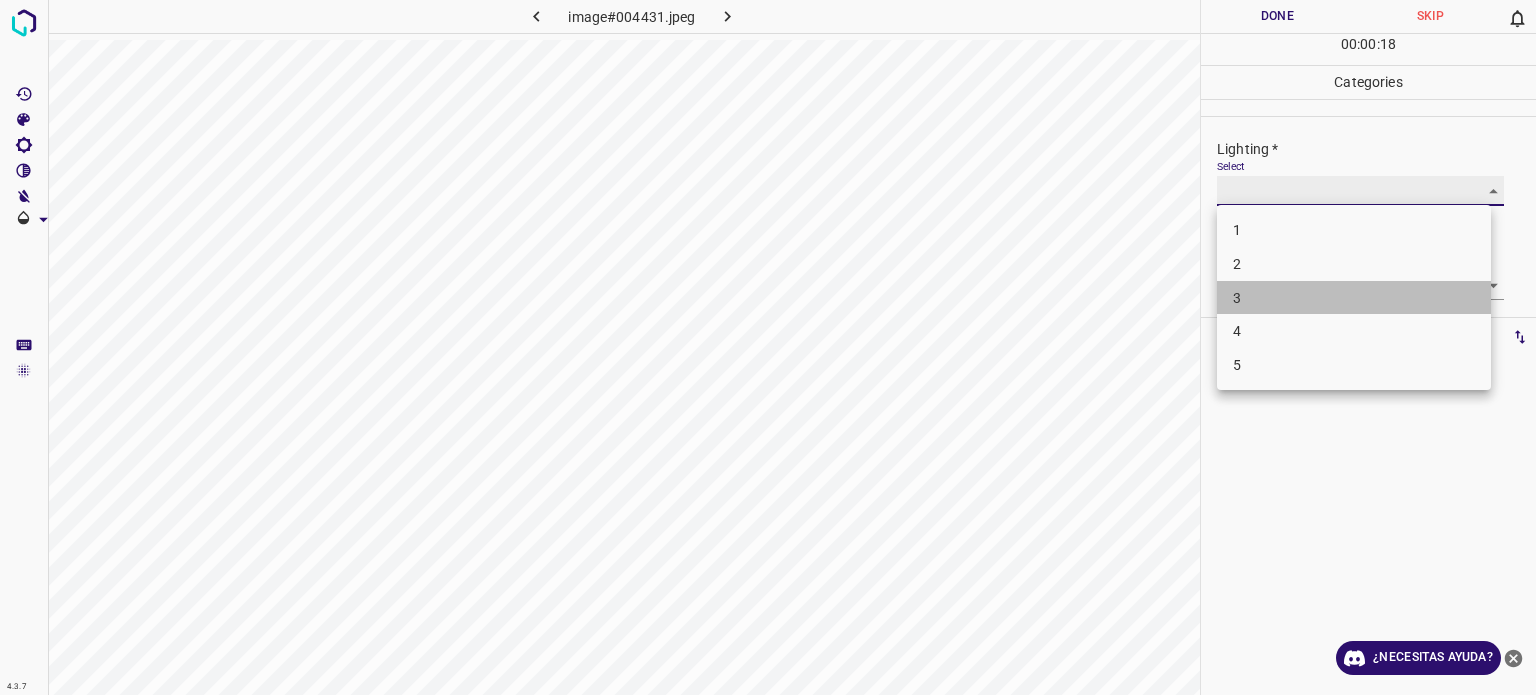 type on "3" 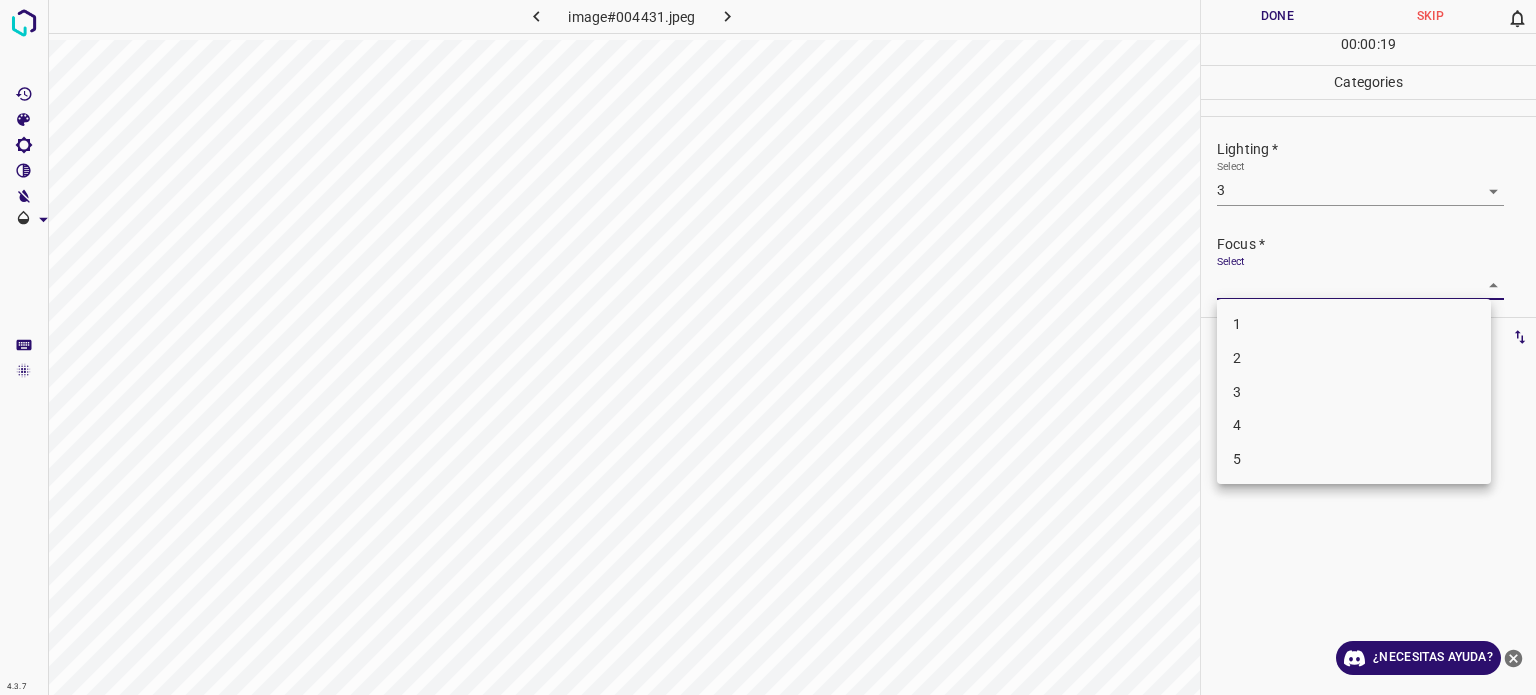 click on "4.3.7 image#004431.jpeg Done Skip 0 00   : 00   : 19   Categories Lighting *  Select 3 3 Focus *  Select ​ Overall *  Select ​ Labels   0 Categories 1 Lighting 2 Focus 3 Overall Tools Space Change between modes (Draw & Edit) I Auto labeling R Restore zoom M Zoom in N Zoom out Delete Delete selecte label Filters Z Restore filters X Saturation filter C Brightness filter V Contrast filter B Gray scale filter General O Download ¿Necesitas ayuda? - Texto - Esconder - Borrar Texto original Valora esta traducción Tu opinión servirá para ayudar a mejorar el Traductor de Google 1 2 3 4 5" at bounding box center (768, 347) 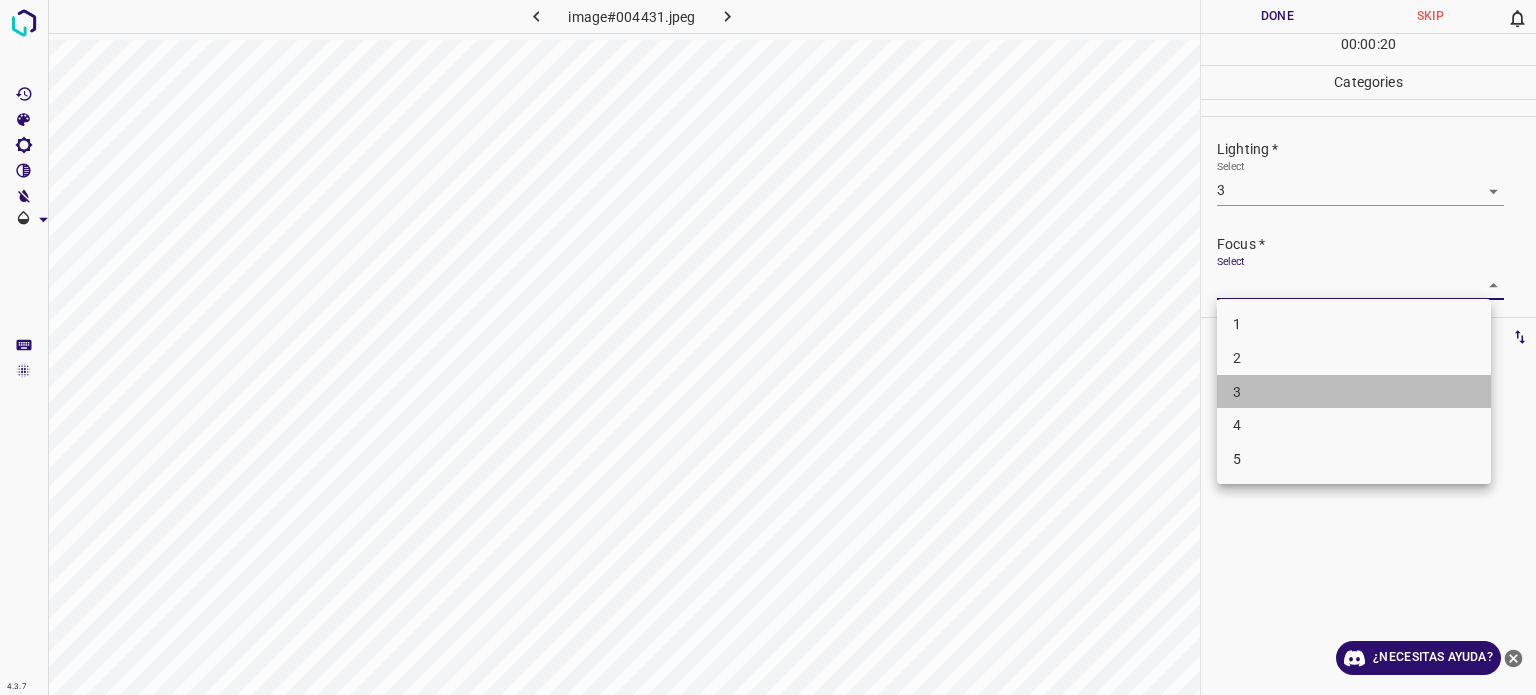 click on "3" at bounding box center [1237, 391] 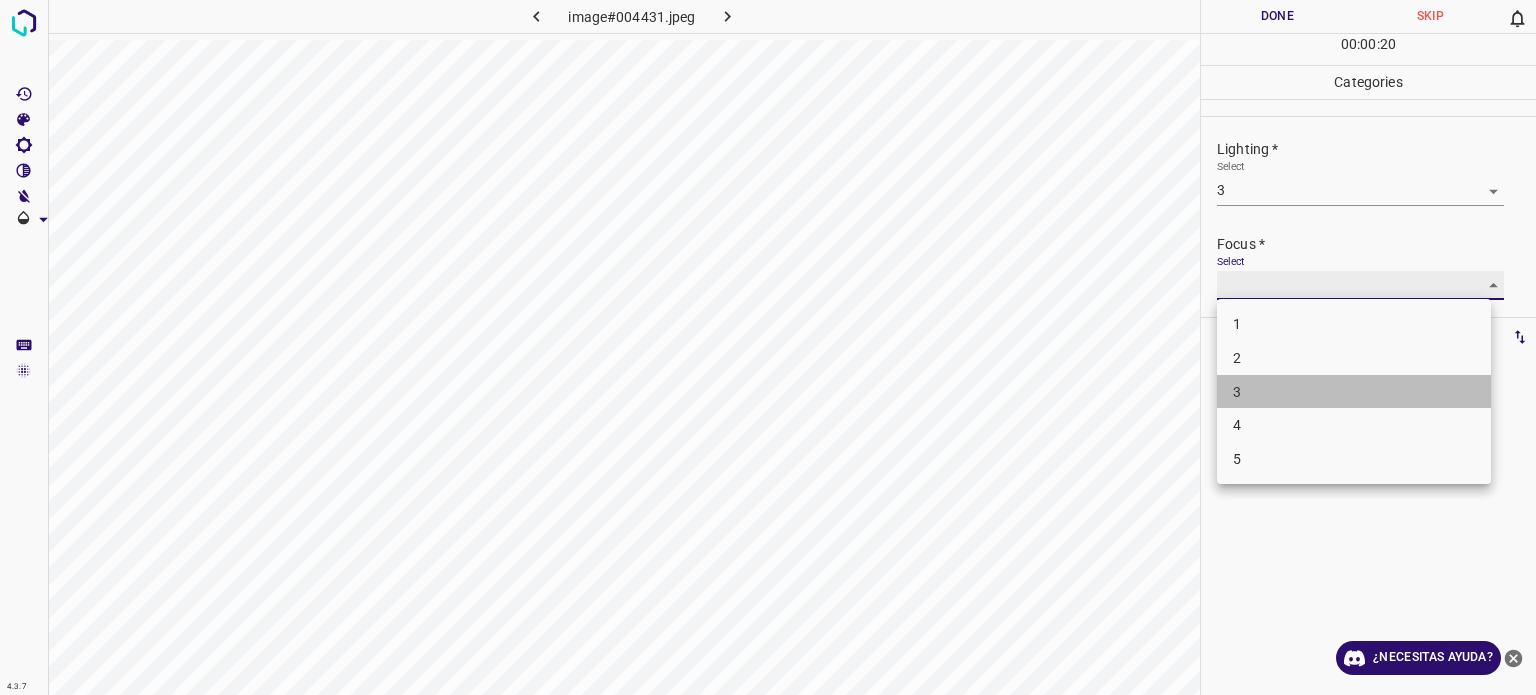 type on "3" 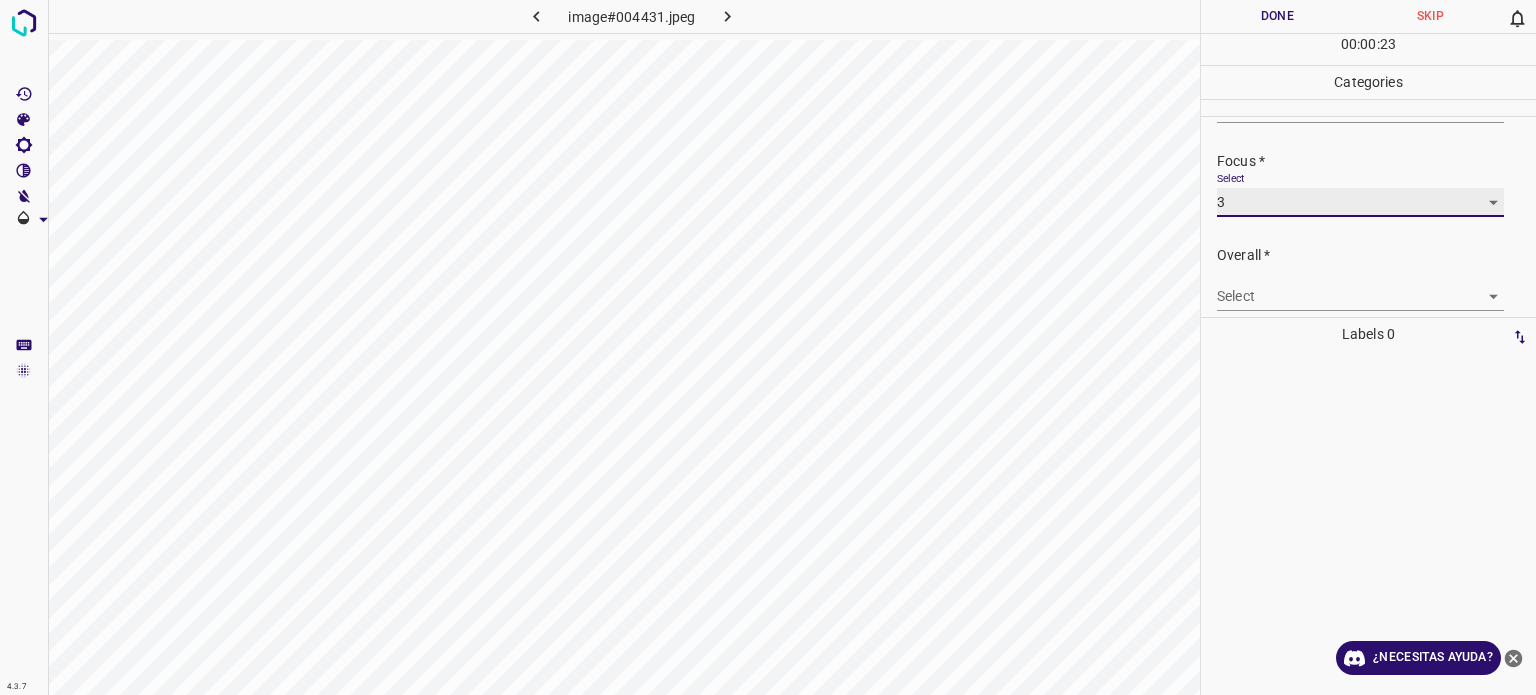 scroll, scrollTop: 98, scrollLeft: 0, axis: vertical 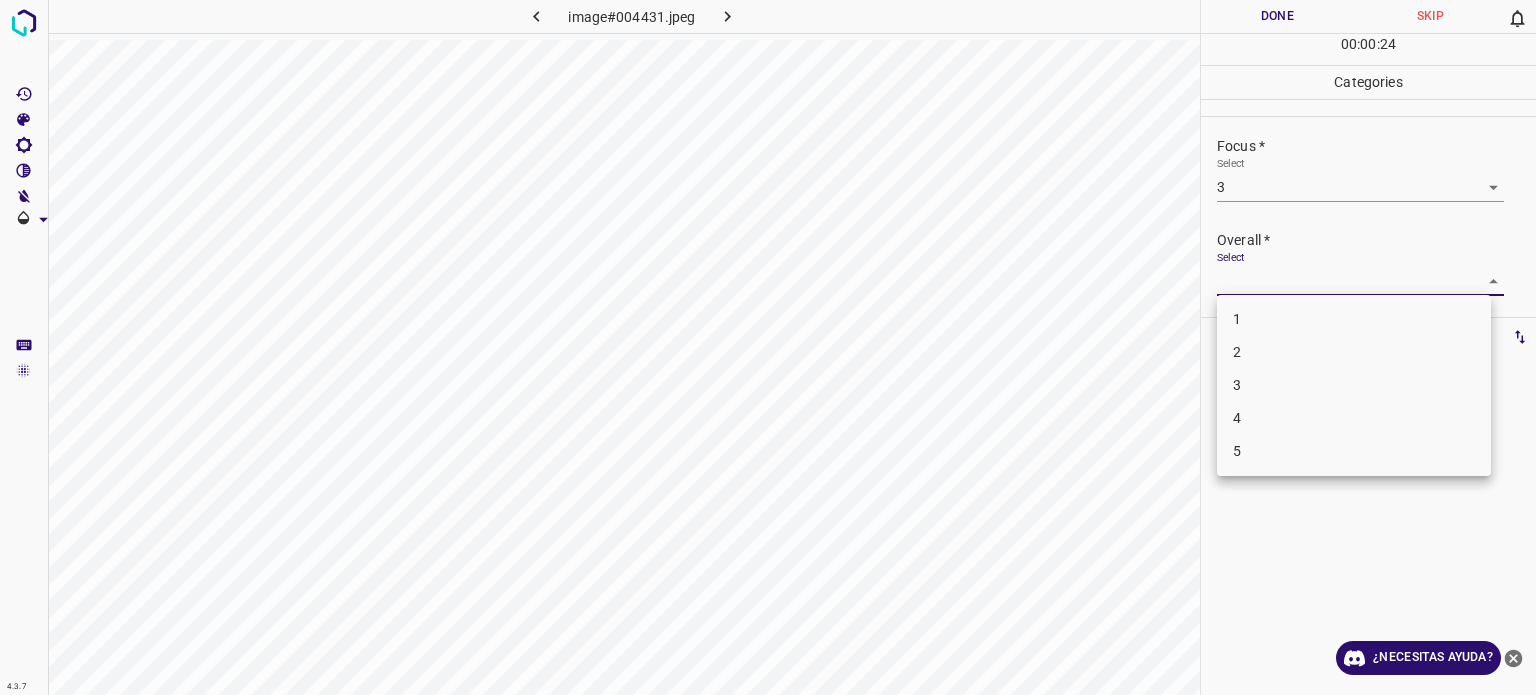 click on "4.3.7 image#004431.jpeg Done Skip 0 00   : 00   : 24   Categories Lighting *  Select 3 3 Focus *  Select 3 3 Overall *  Select ​ Labels   0 Categories 1 Lighting 2 Focus 3 Overall Tools Space Change between modes (Draw & Edit) I Auto labeling R Restore zoom M Zoom in N Zoom out Delete Delete selecte label Filters Z Restore filters X Saturation filter C Brightness filter V Contrast filter B Gray scale filter General O Download ¿Necesitas ayuda? - Texto - Esconder - Borrar Texto original Valora esta traducción Tu opinión servirá para ayudar a mejorar el Traductor de Google 1 2 3 4 5" at bounding box center (768, 347) 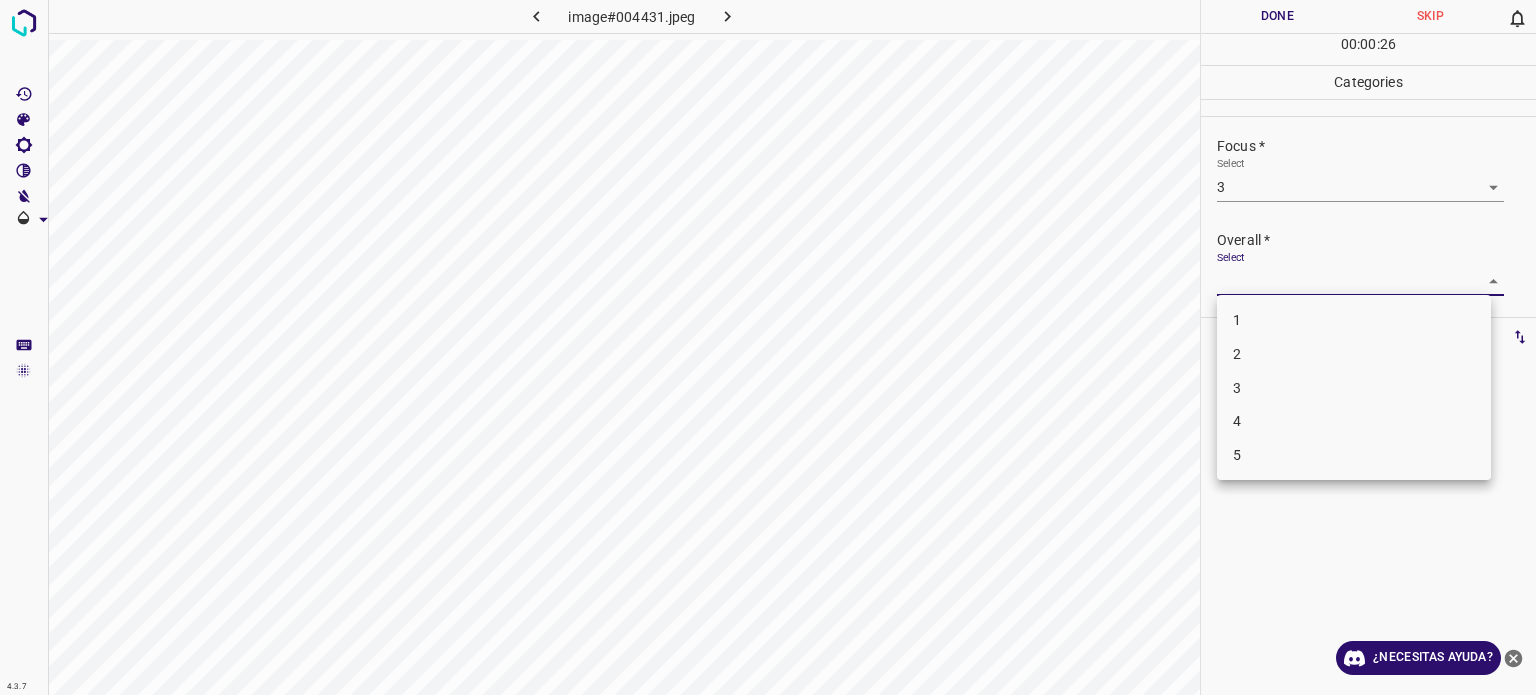 click on "3" at bounding box center (1354, 388) 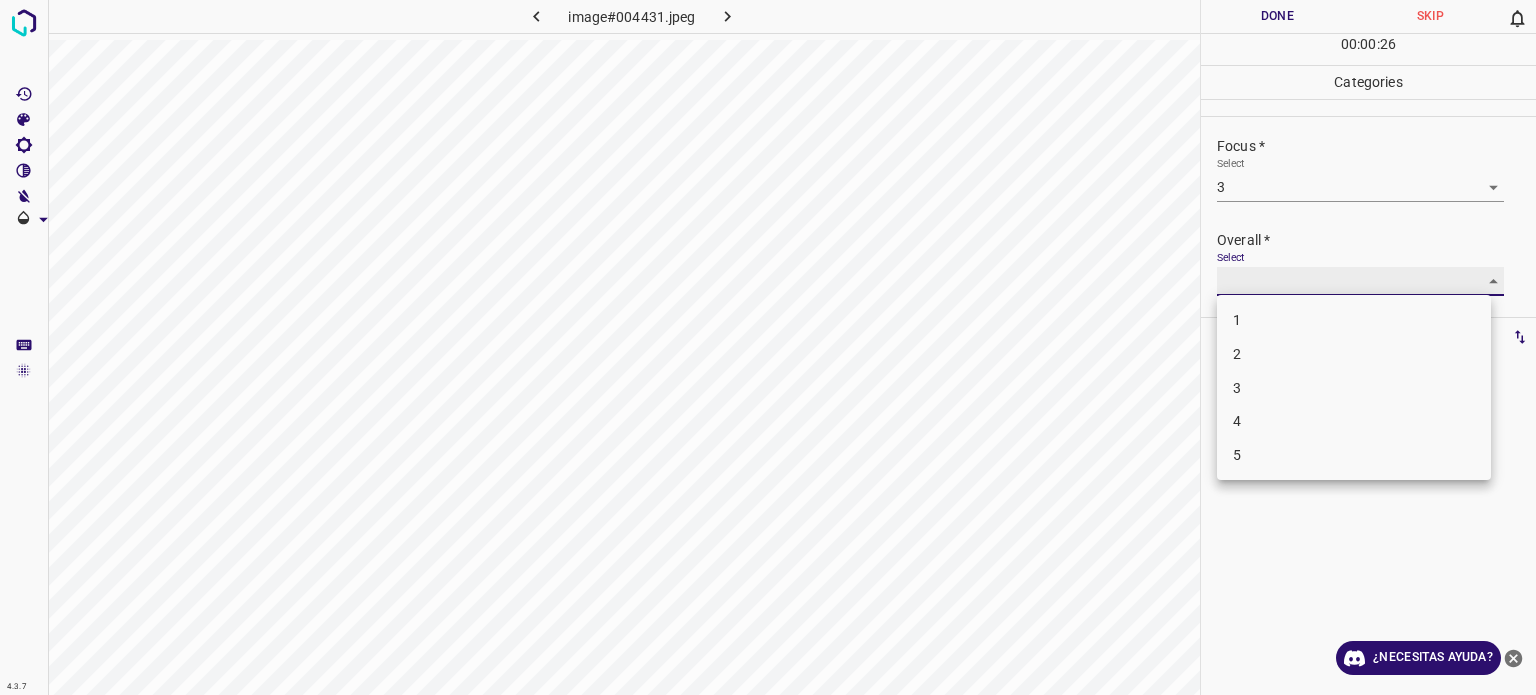 type on "3" 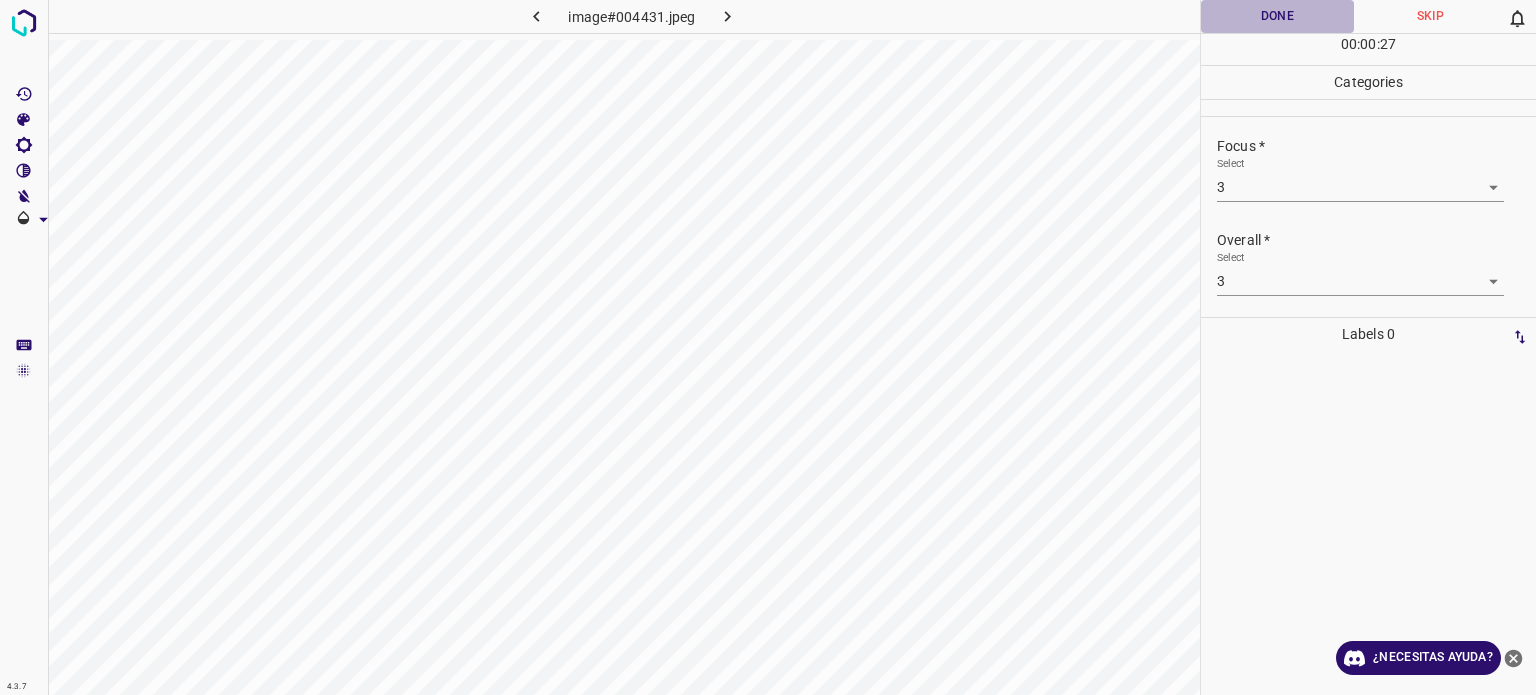 click on "Done" at bounding box center [1277, 16] 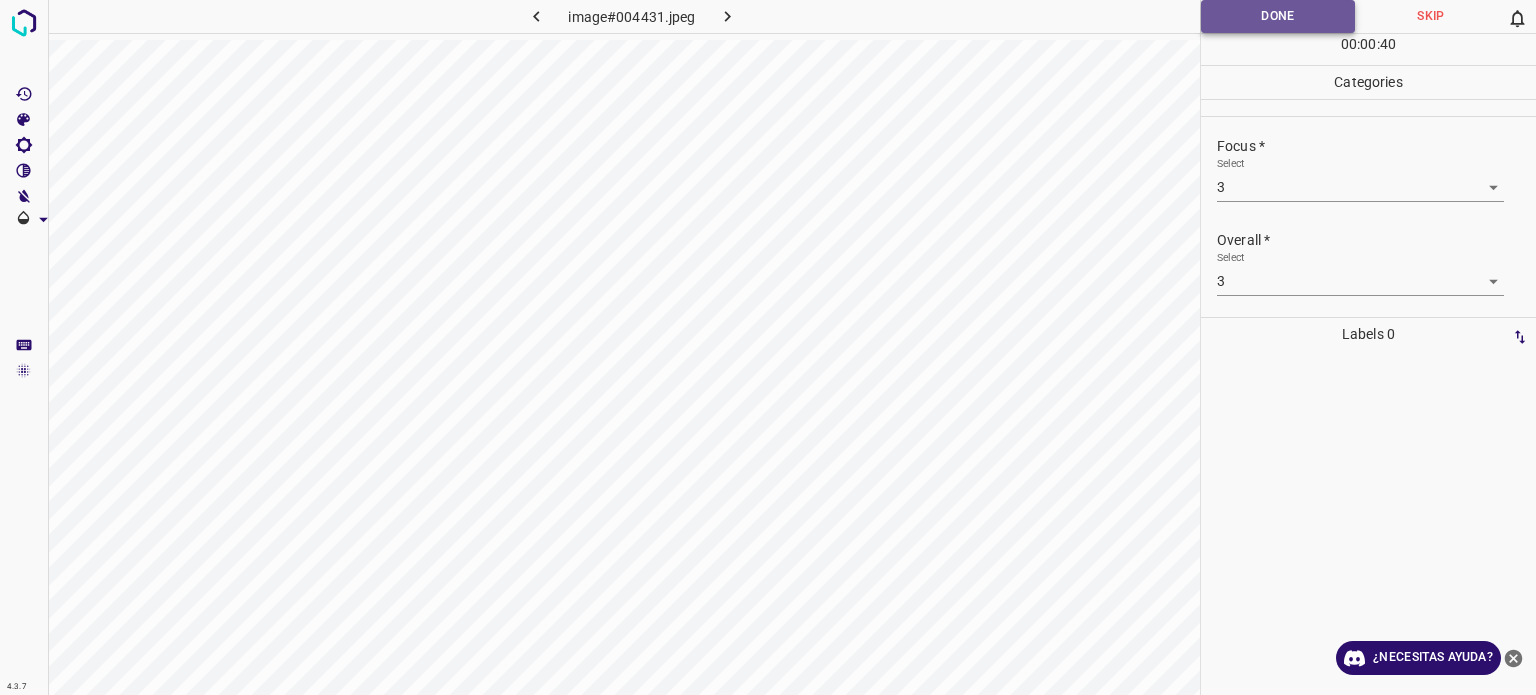 click on "Done" at bounding box center (1278, 16) 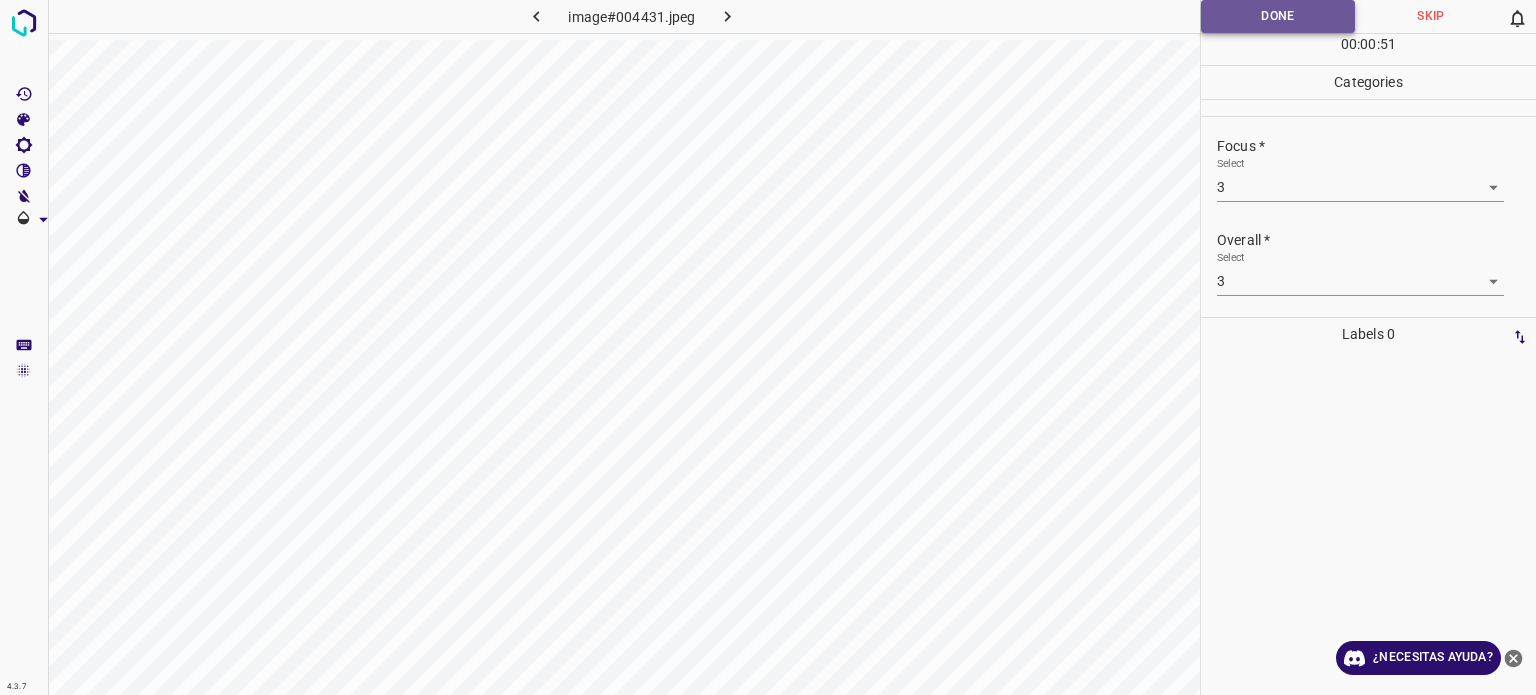 click on "Done" at bounding box center [1278, 16] 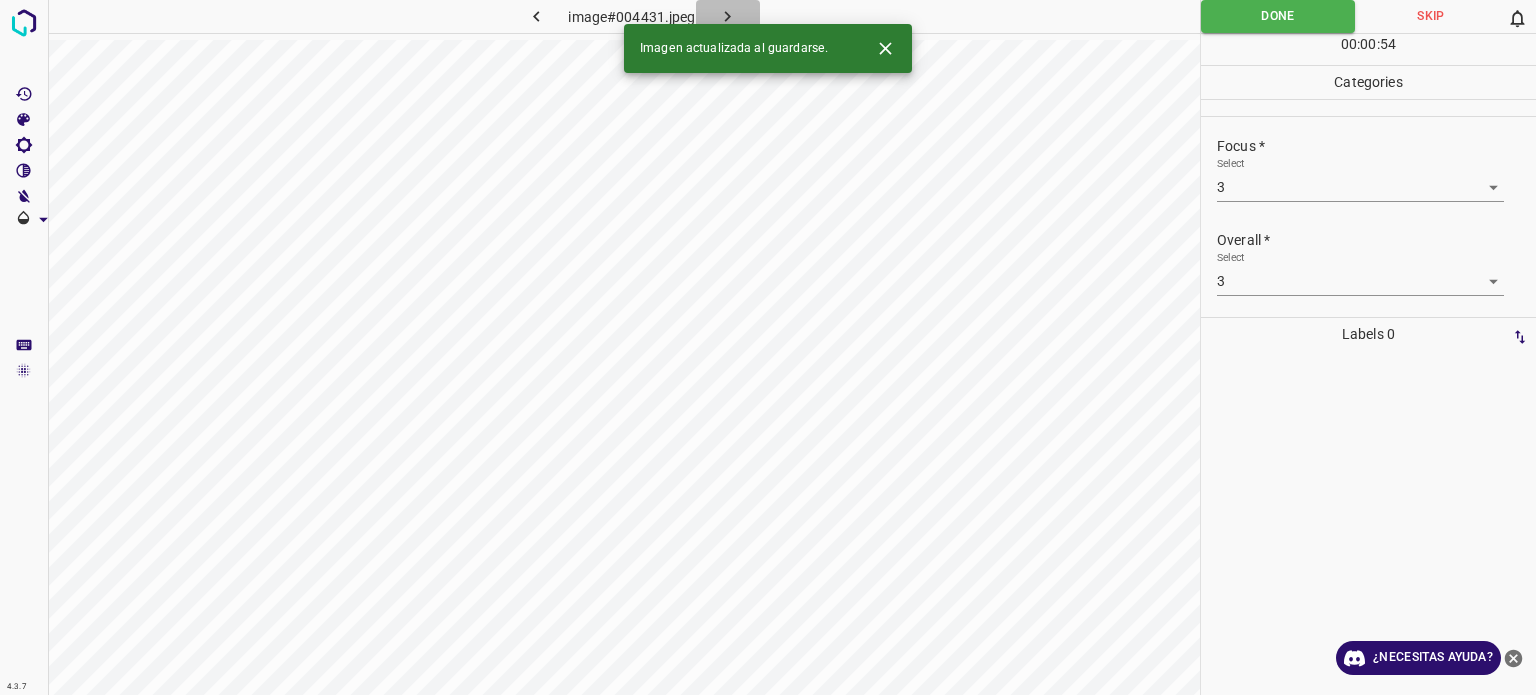 click 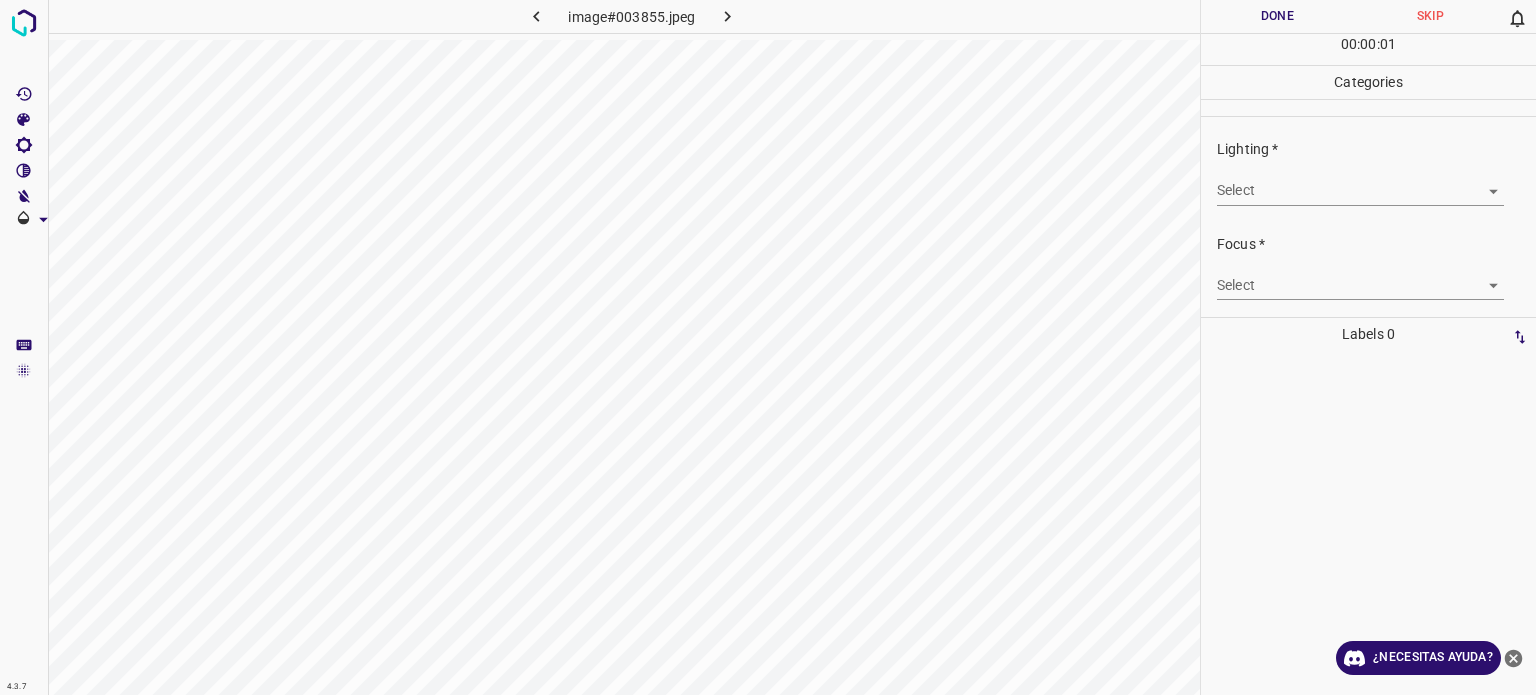 click on "4.3.7 image#003855.jpeg Done Skip 0 00   : 00   : 01   Categories Lighting *  Select ​ Focus *  Select ​ Overall *  Select ​ Labels   0 Categories 1 Lighting 2 Focus 3 Overall Tools Space Change between modes (Draw & Edit) I Auto labeling R Restore zoom M Zoom in N Zoom out Delete Delete selecte label Filters Z Restore filters X Saturation filter C Brightness filter V Contrast filter B Gray scale filter General O Download ¿Necesitas ayuda? - Texto - Esconder - Borrar Texto original Valora esta traducción Tu opinión servirá para ayudar a mejorar el Traductor de Google" at bounding box center [768, 347] 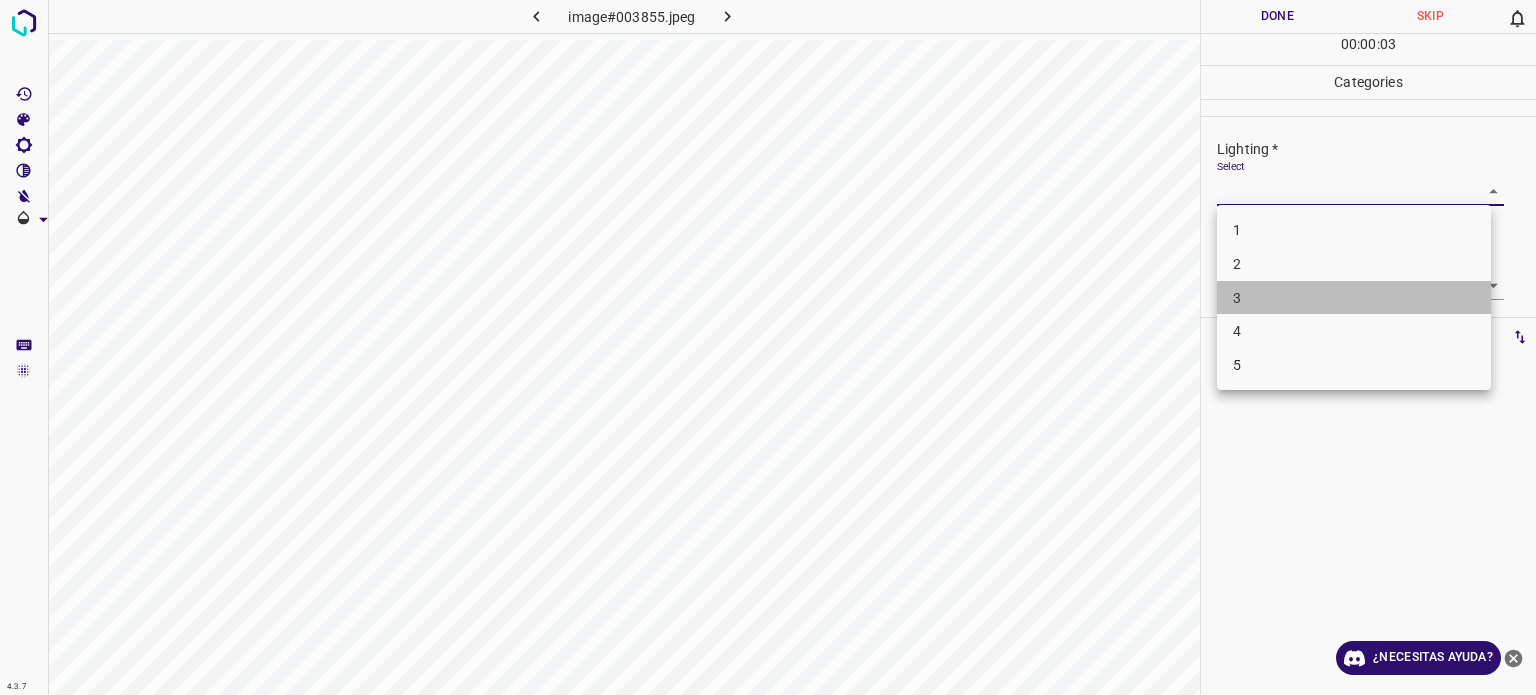click on "3" at bounding box center (1354, 298) 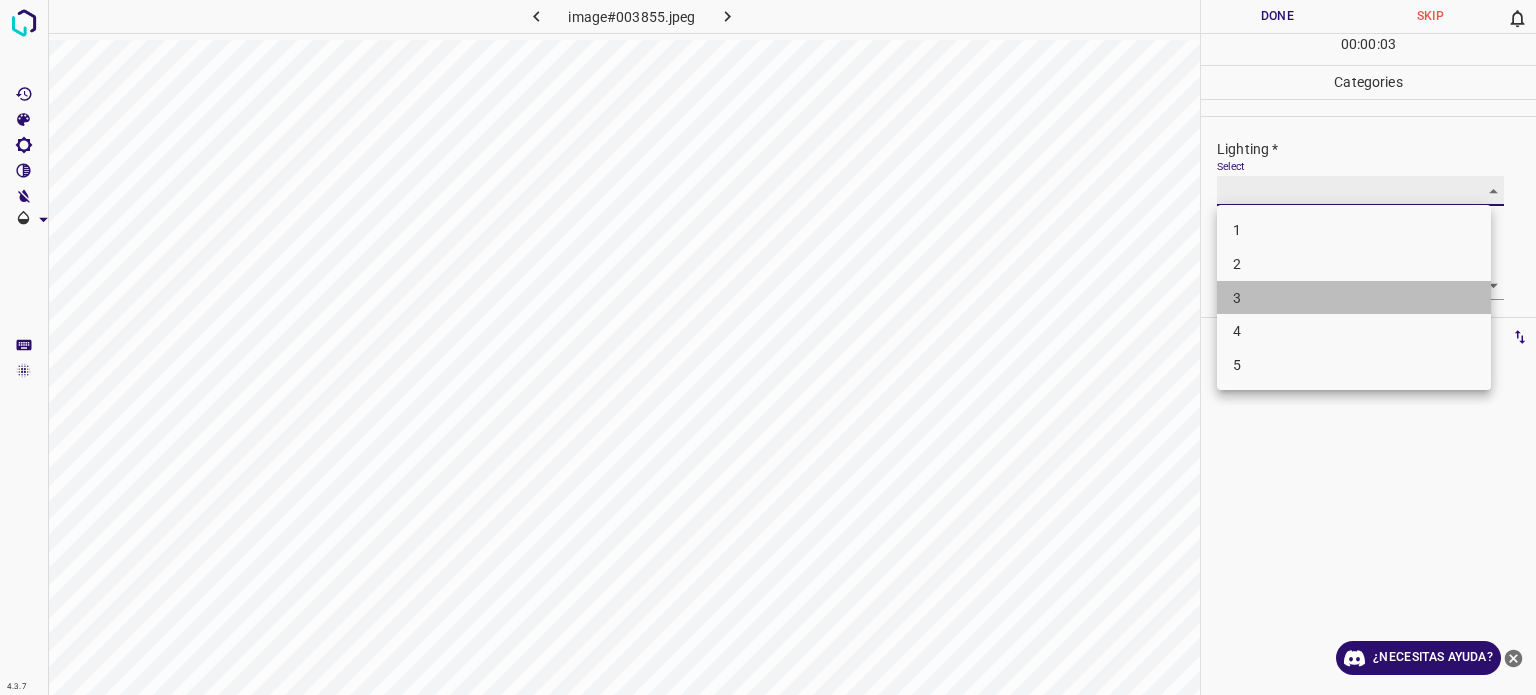 type on "3" 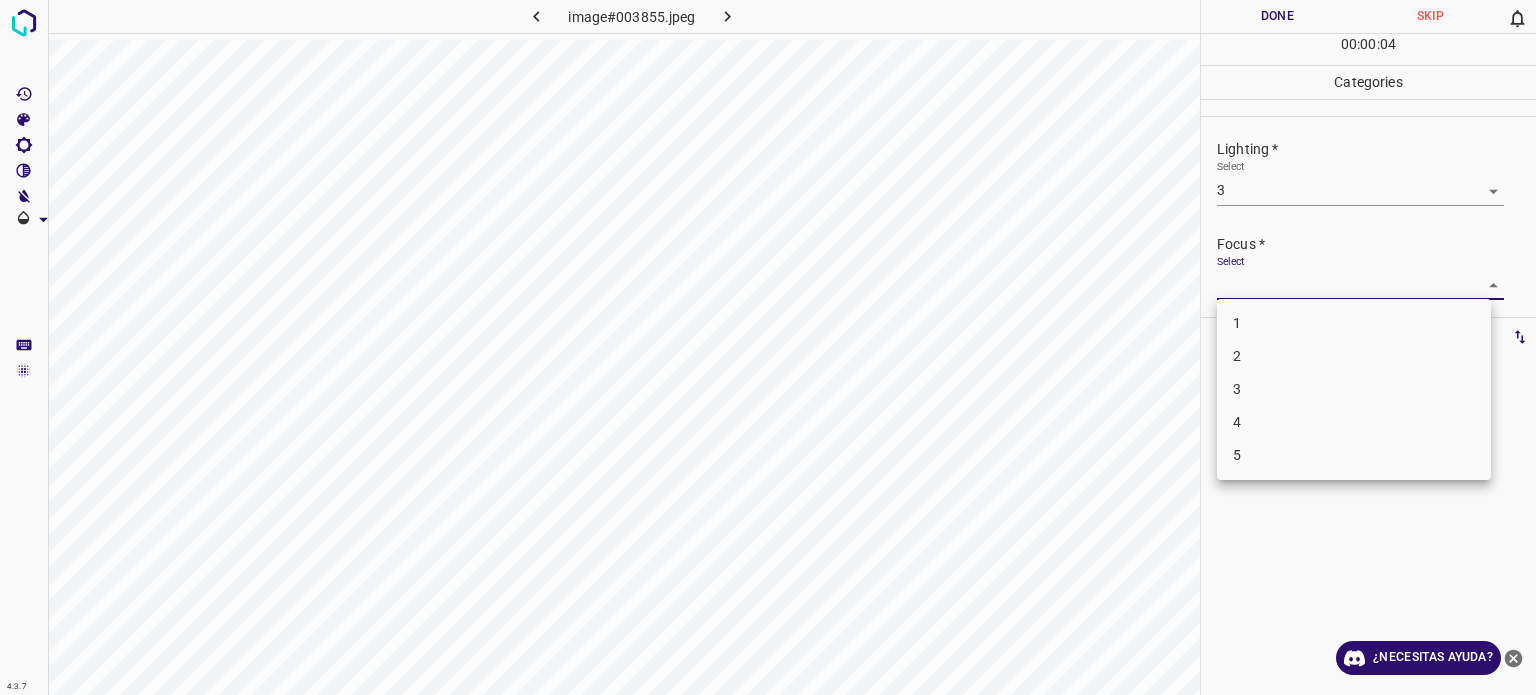 click on "4.3.7 image#003855.jpeg Done Skip 0 00   : 00   : 04   Categories Lighting *  Select 3 3 Focus *  Select ​ Overall *  Select ​ Labels   0 Categories 1 Lighting 2 Focus 3 Overall Tools Space Change between modes (Draw & Edit) I Auto labeling R Restore zoom M Zoom in N Zoom out Delete Delete selecte label Filters Z Restore filters X Saturation filter C Brightness filter V Contrast filter B Gray scale filter General O Download ¿Necesitas ayuda? - Texto - Esconder - Borrar Texto original Valora esta traducción Tu opinión servirá para ayudar a mejorar el Traductor de Google 1 2 3 4 5" at bounding box center [768, 347] 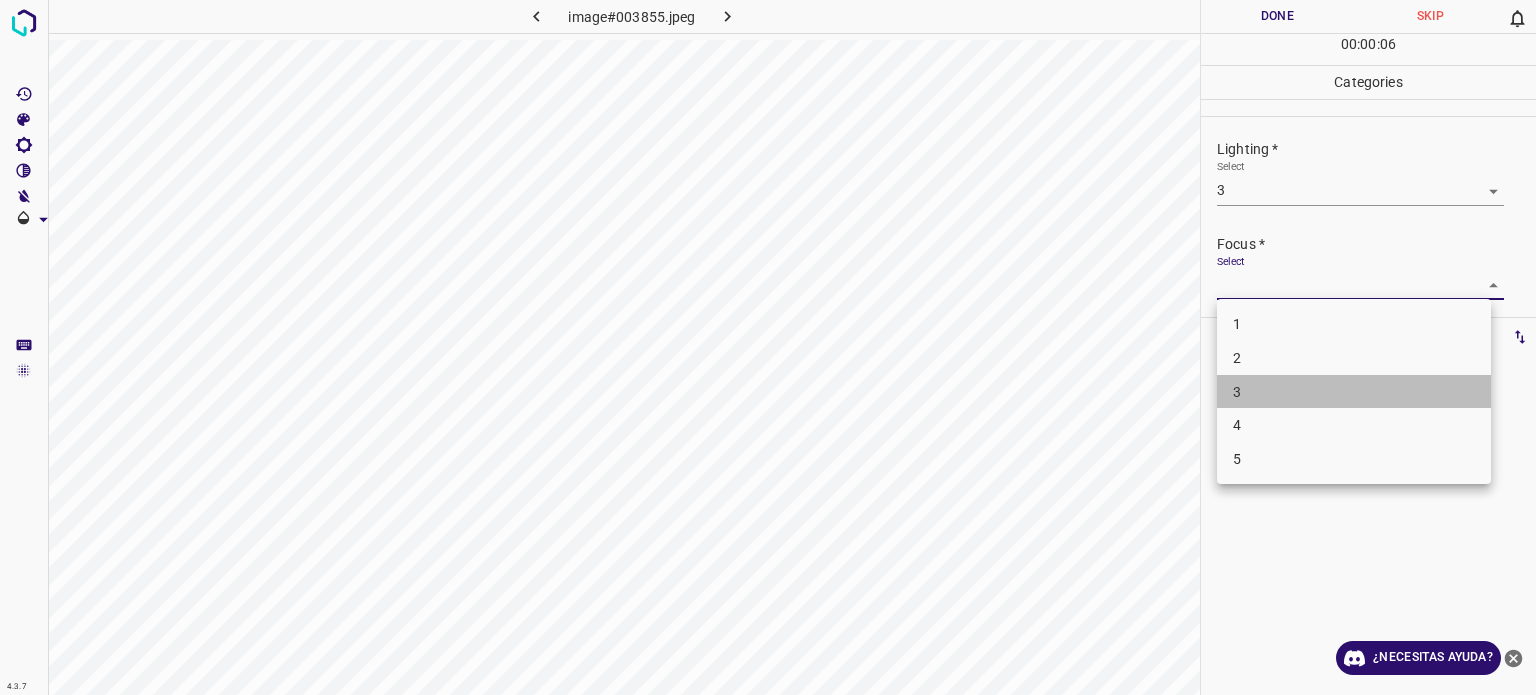 click on "3" at bounding box center (1354, 392) 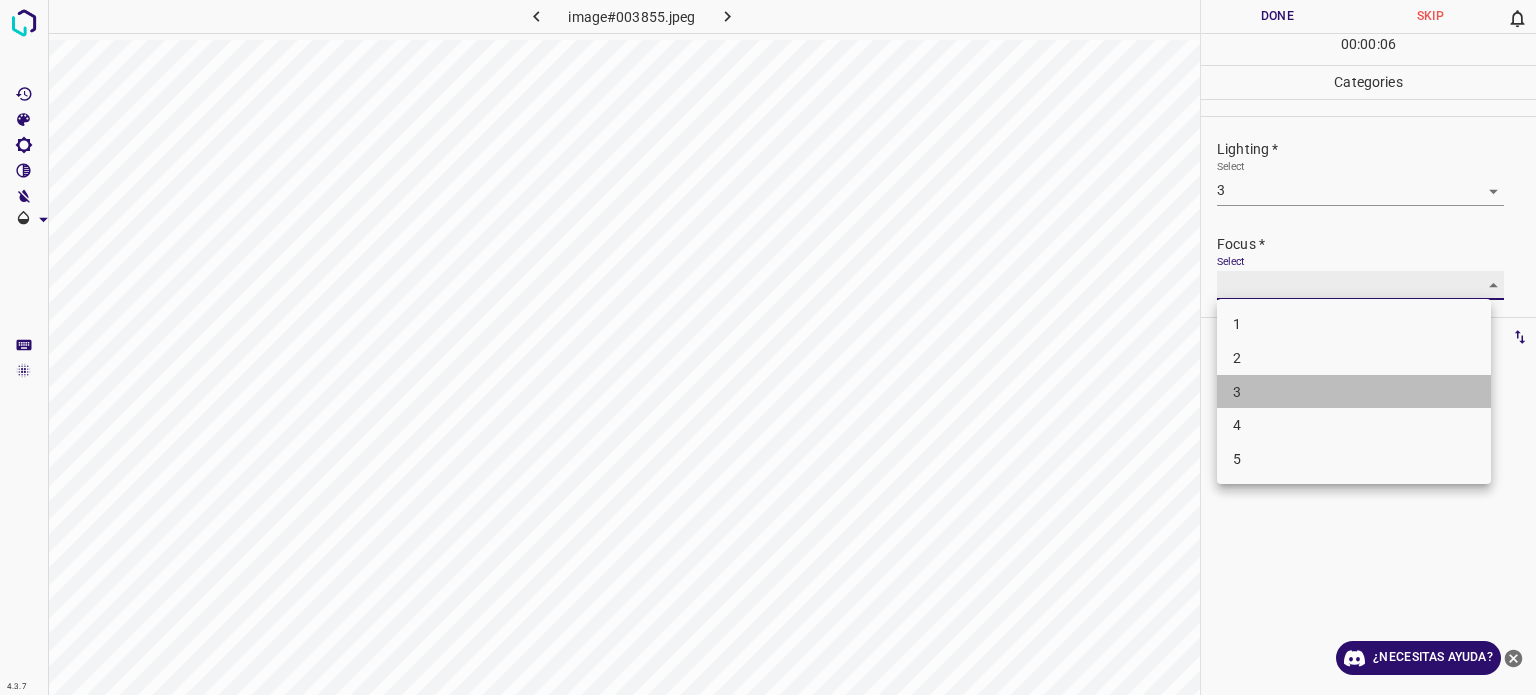 type on "3" 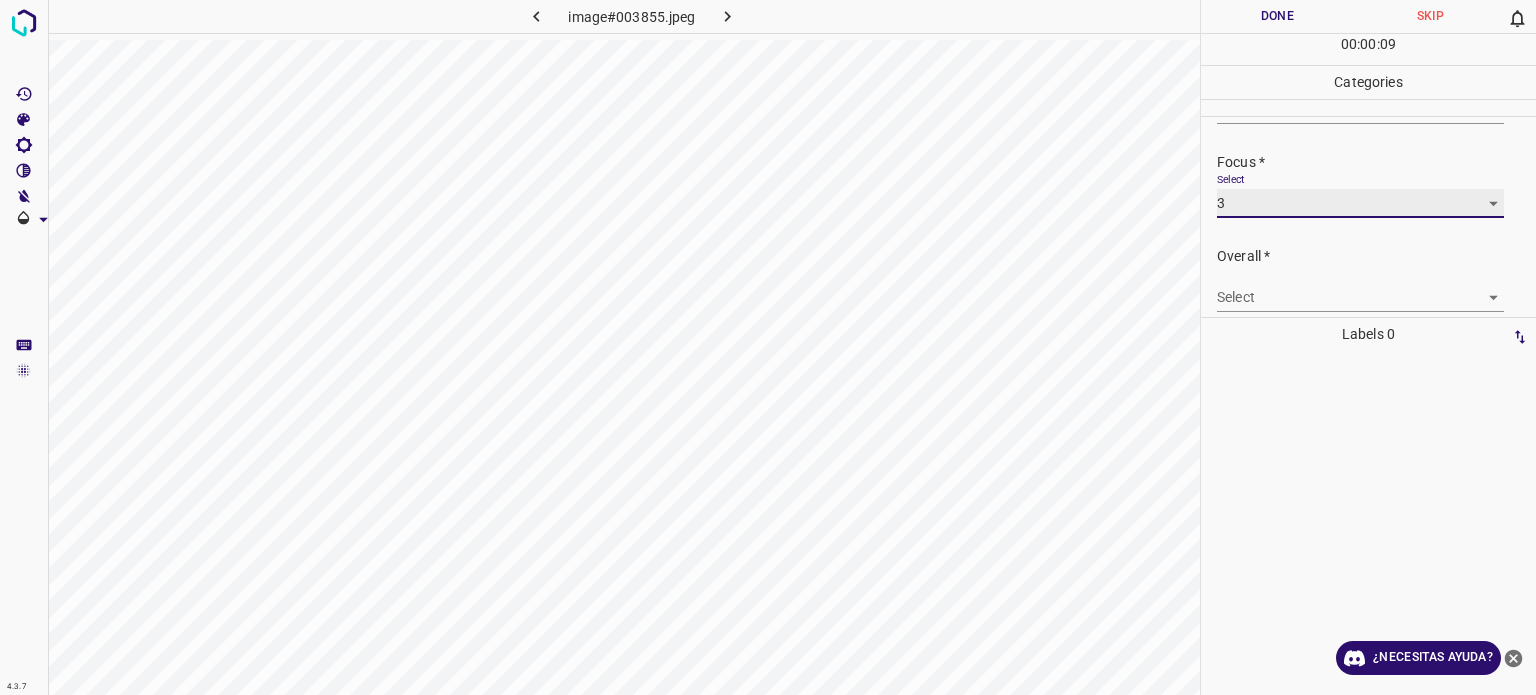 scroll, scrollTop: 98, scrollLeft: 0, axis: vertical 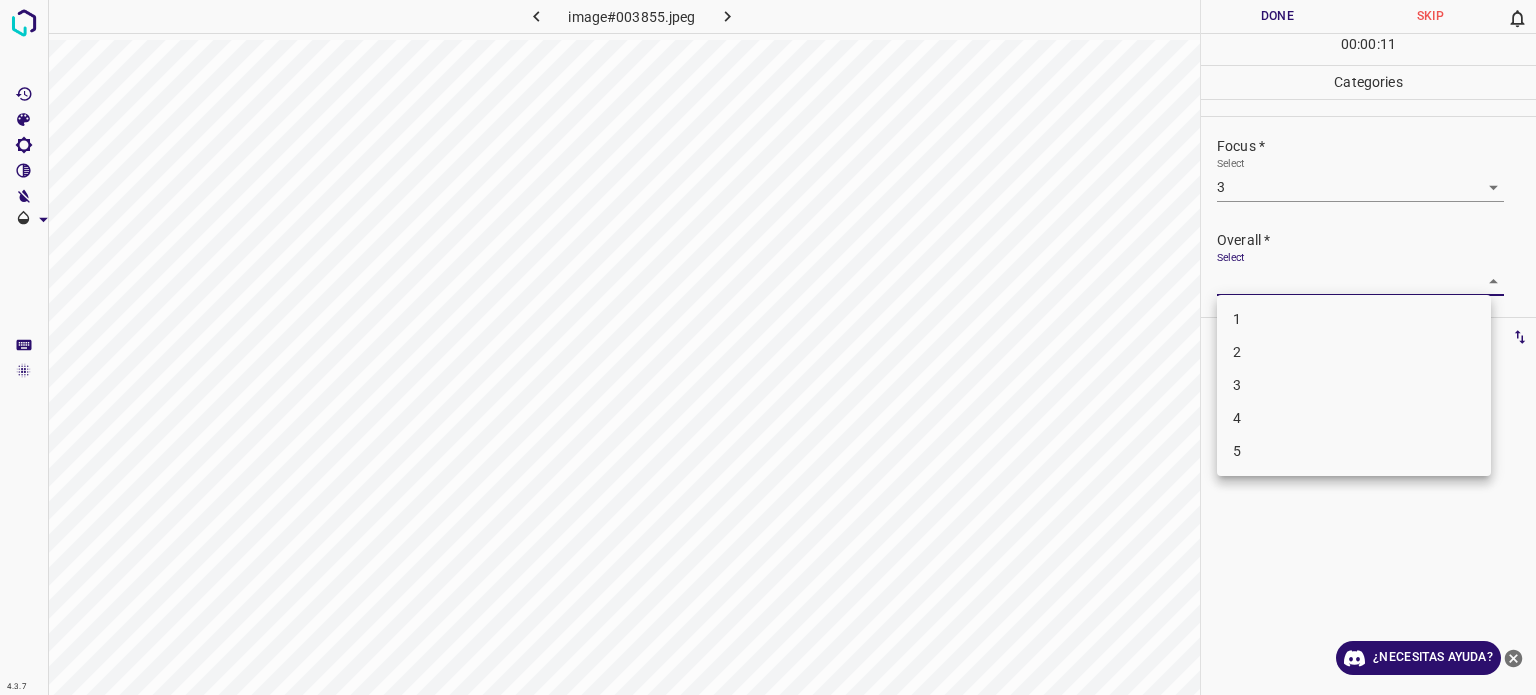 click on "4.3.7 image#003855.jpeg Done Skip 0 00   : 00   : 11   Categories Lighting *  Select 3 3 Focus *  Select 3 3 Overall *  Select ​ Labels   0 Categories 1 Lighting 2 Focus 3 Overall Tools Space Change between modes (Draw & Edit) I Auto labeling R Restore zoom M Zoom in N Zoom out Delete Delete selecte label Filters Z Restore filters X Saturation filter C Brightness filter V Contrast filter B Gray scale filter General O Download ¿Necesitas ayuda? - Texto - Esconder - Borrar Texto original Valora esta traducción Tu opinión servirá para ayudar a mejorar el Traductor de Google 1 2 3 4 5" at bounding box center [768, 347] 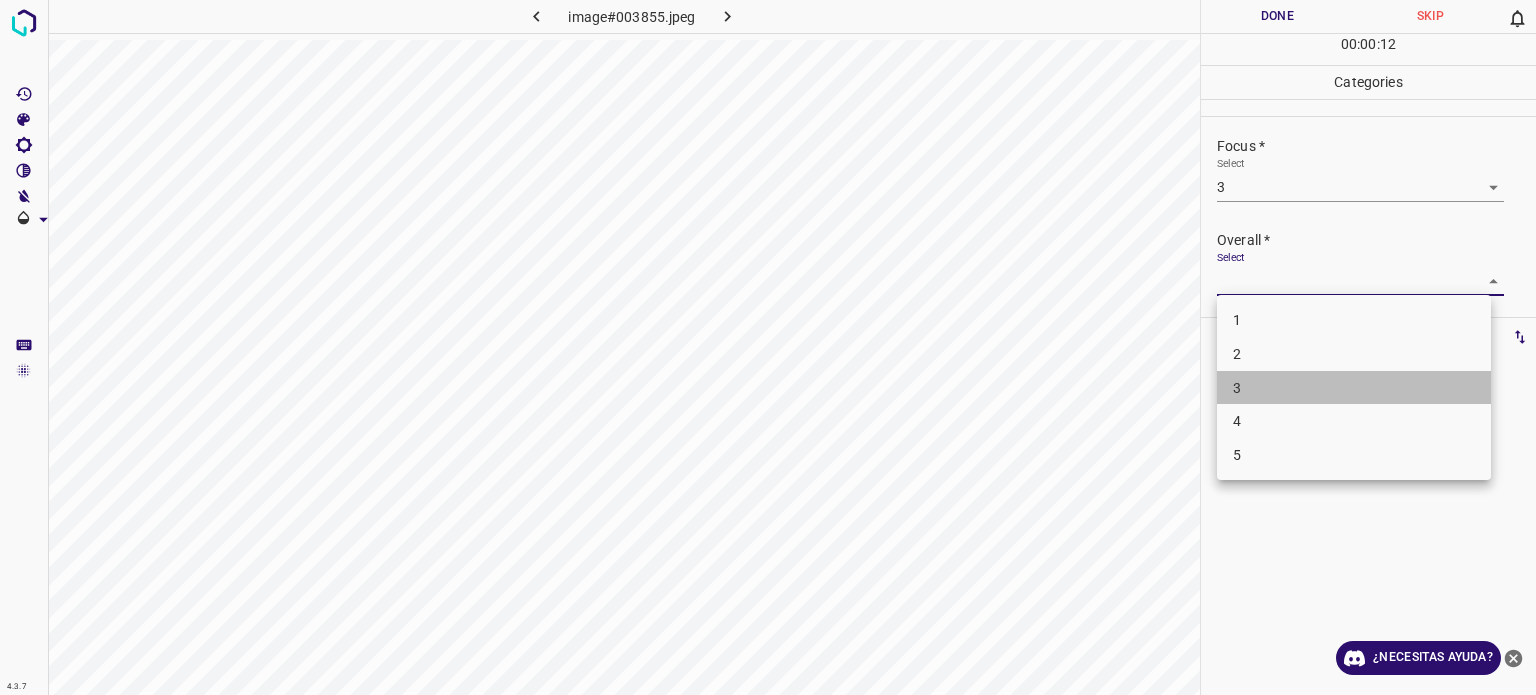 click on "3" at bounding box center [1354, 388] 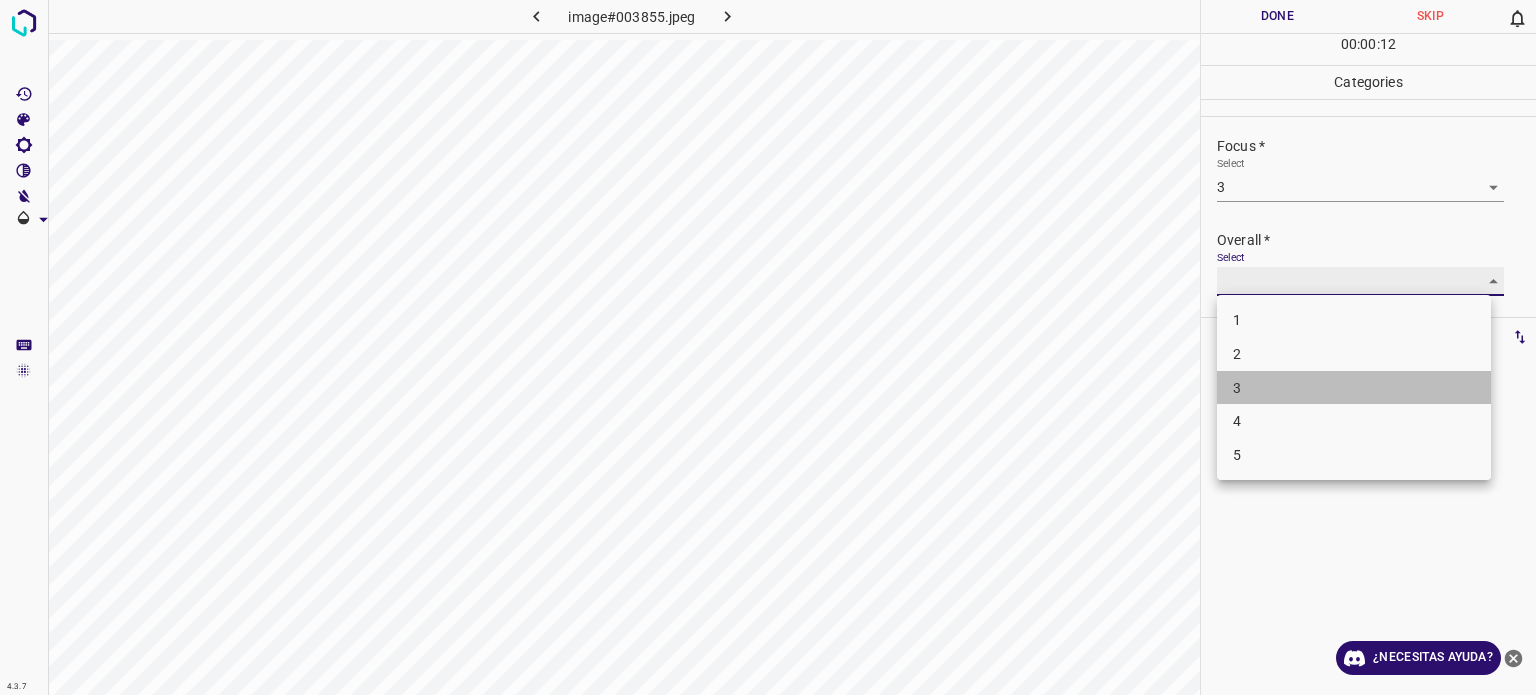 type on "3" 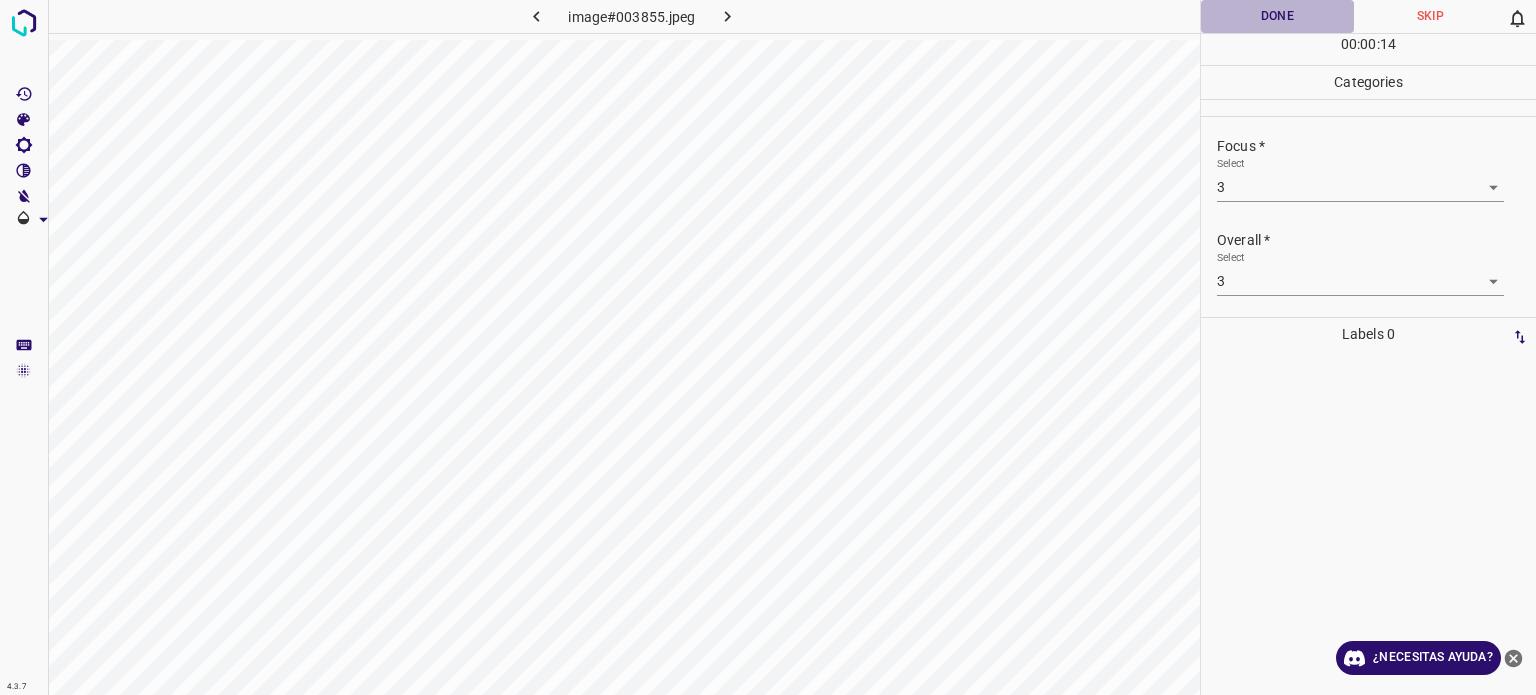 click on "Done" at bounding box center [1277, 16] 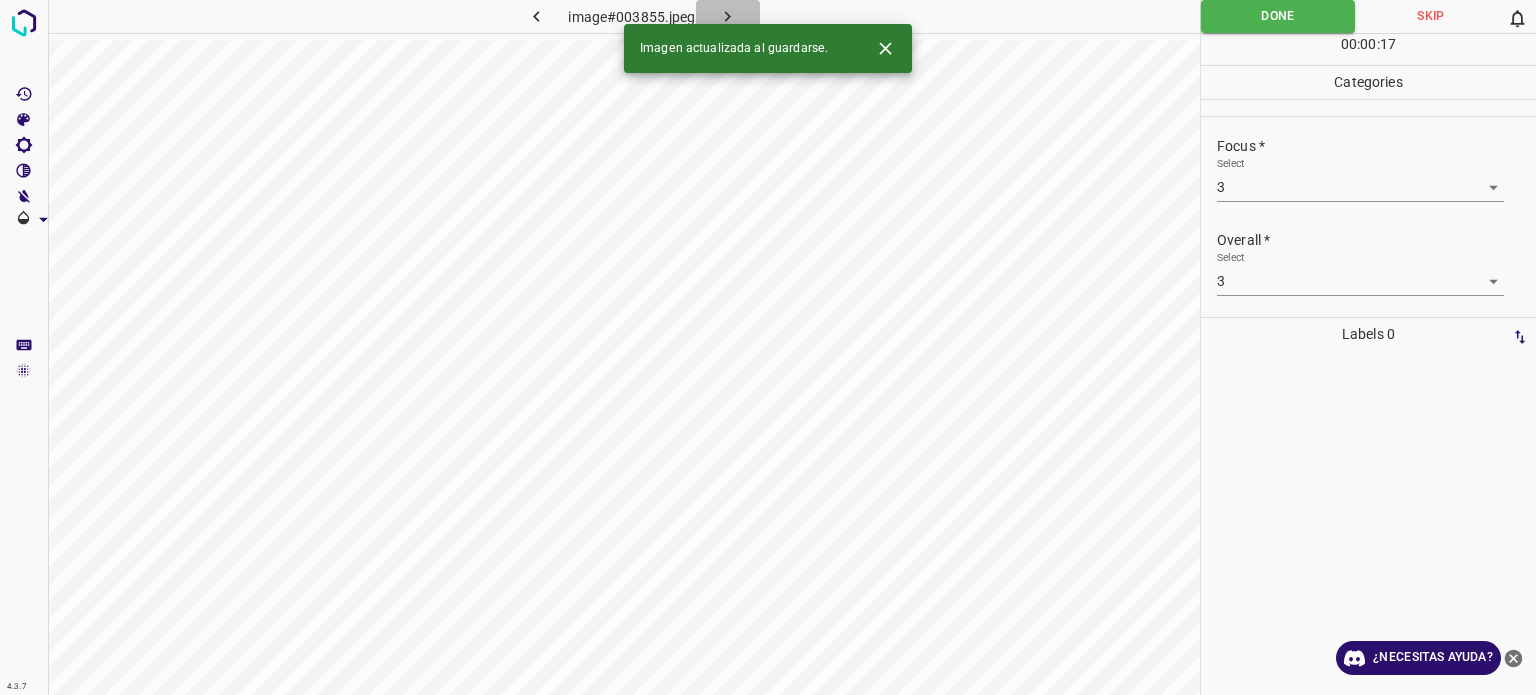 click 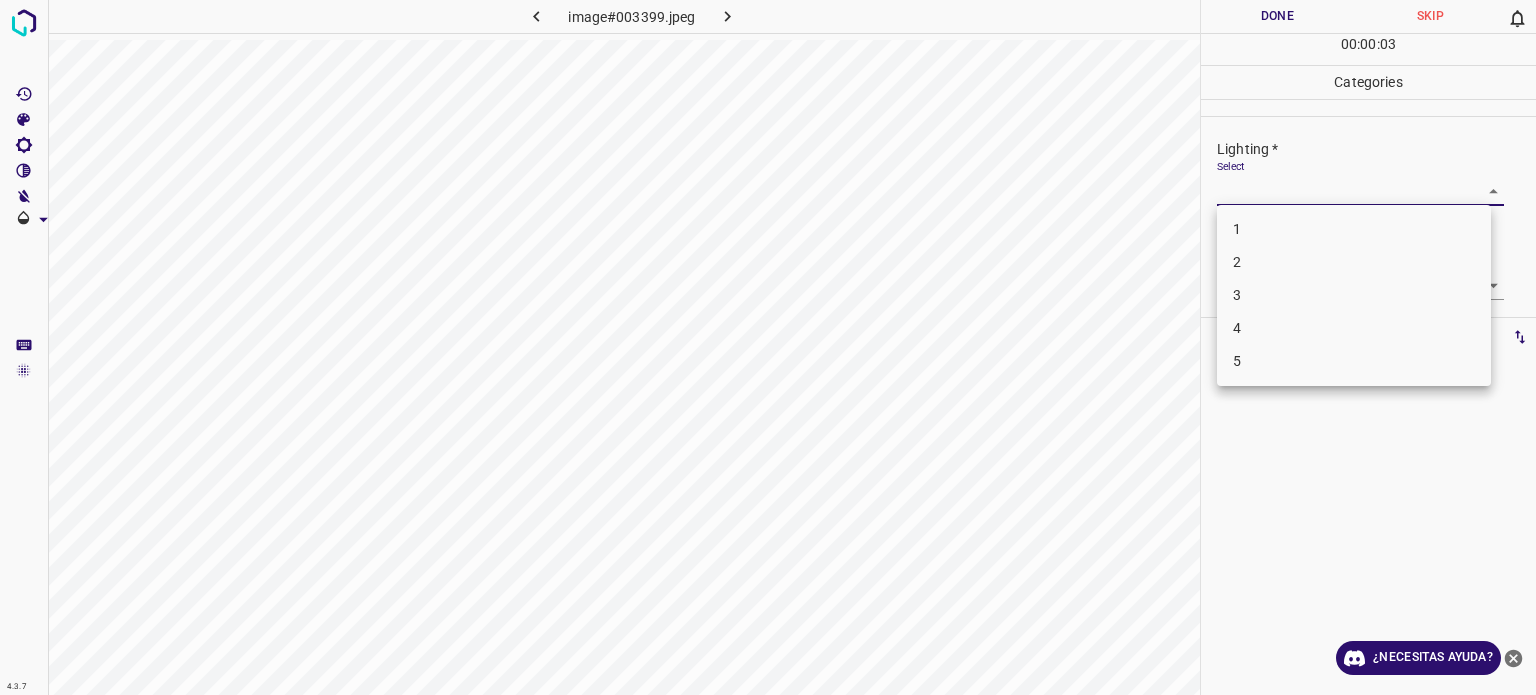 click on "4.3.7 image#003399.jpeg Done Skip 0 00   : 00   : 03   Categories Lighting *  Select ​ Focus *  Select ​ Overall *  Select ​ Labels   0 Categories 1 Lighting 2 Focus 3 Overall Tools Space Change between modes (Draw & Edit) I Auto labeling R Restore zoom M Zoom in N Zoom out Delete Delete selecte label Filters Z Restore filters X Saturation filter C Brightness filter V Contrast filter B Gray scale filter General O Download ¿Necesitas ayuda? - Texto - Esconder - Borrar Texto original Valora esta traducción Tu opinión servirá para ayudar a mejorar el Traductor de Google 1 2 3 4 5" at bounding box center [768, 347] 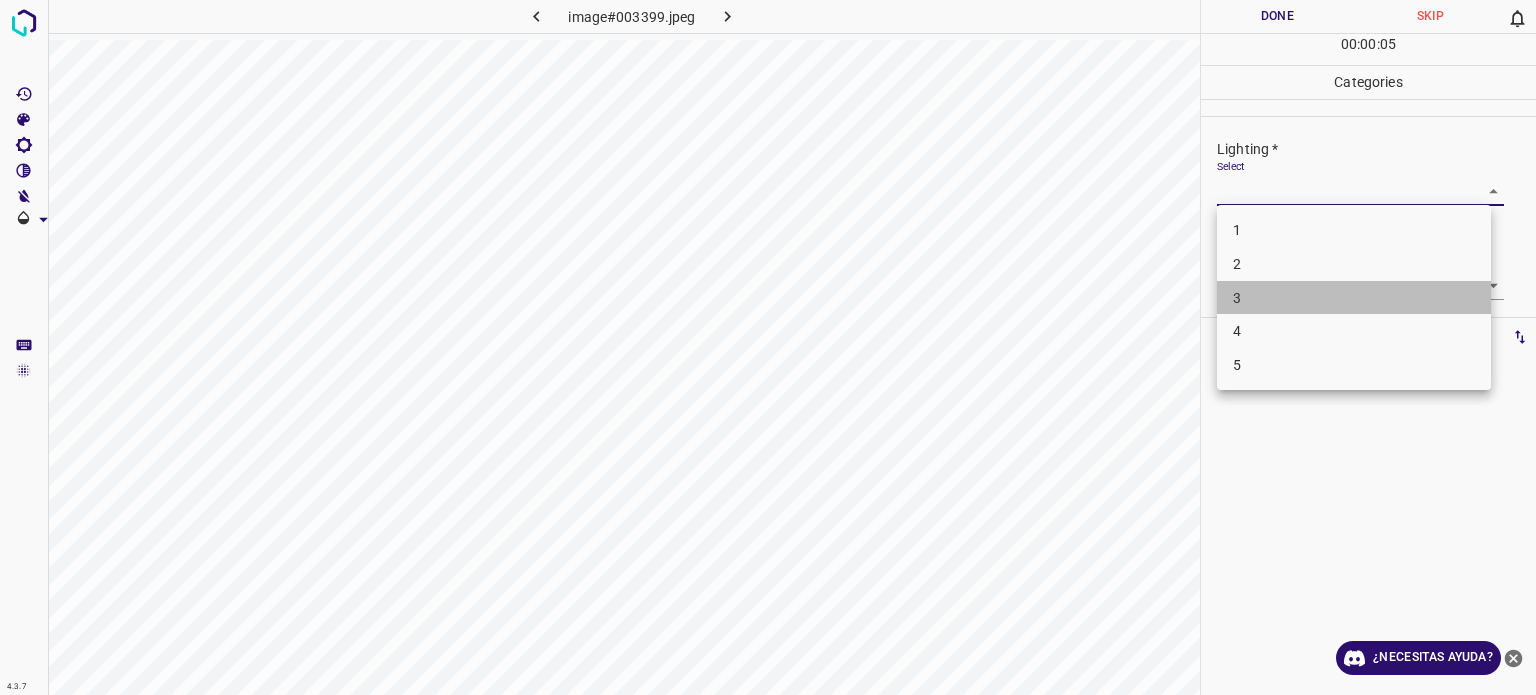 click on "3" at bounding box center (1354, 298) 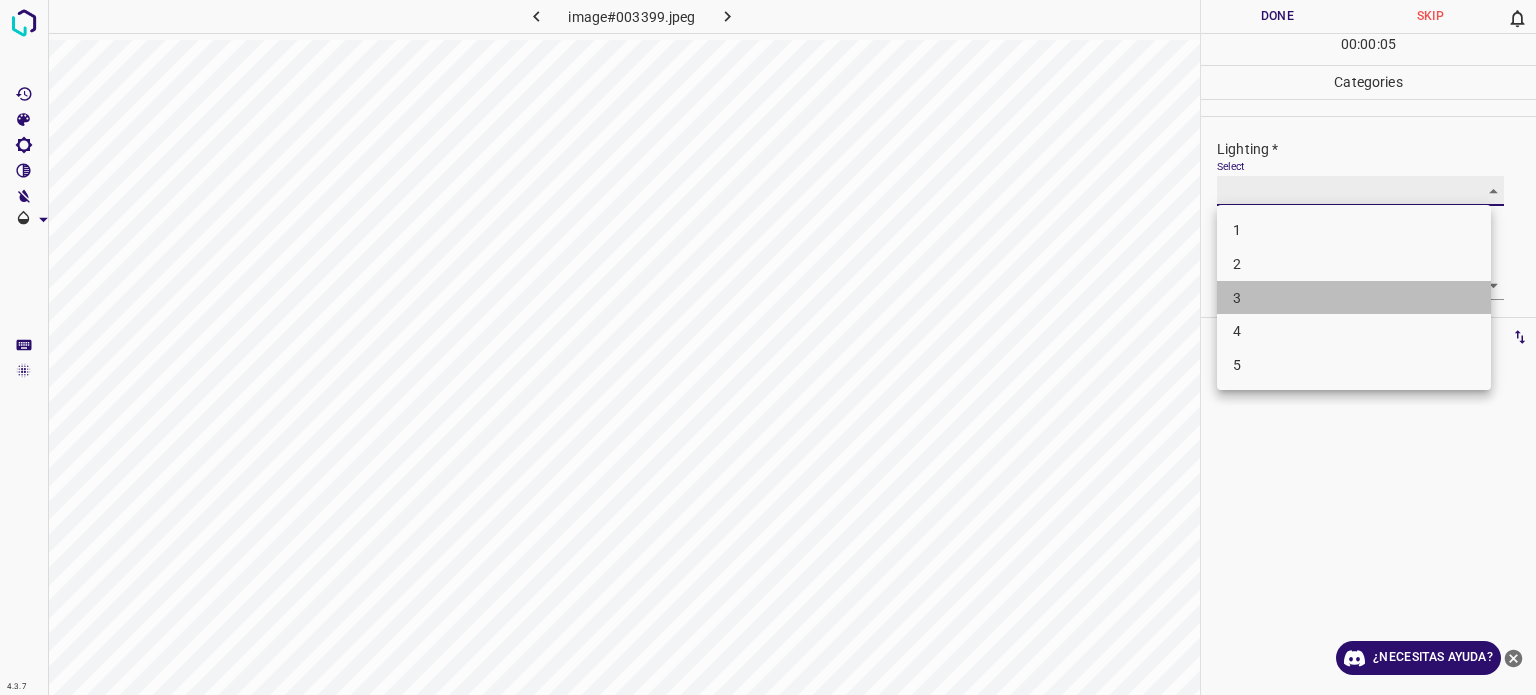 type on "3" 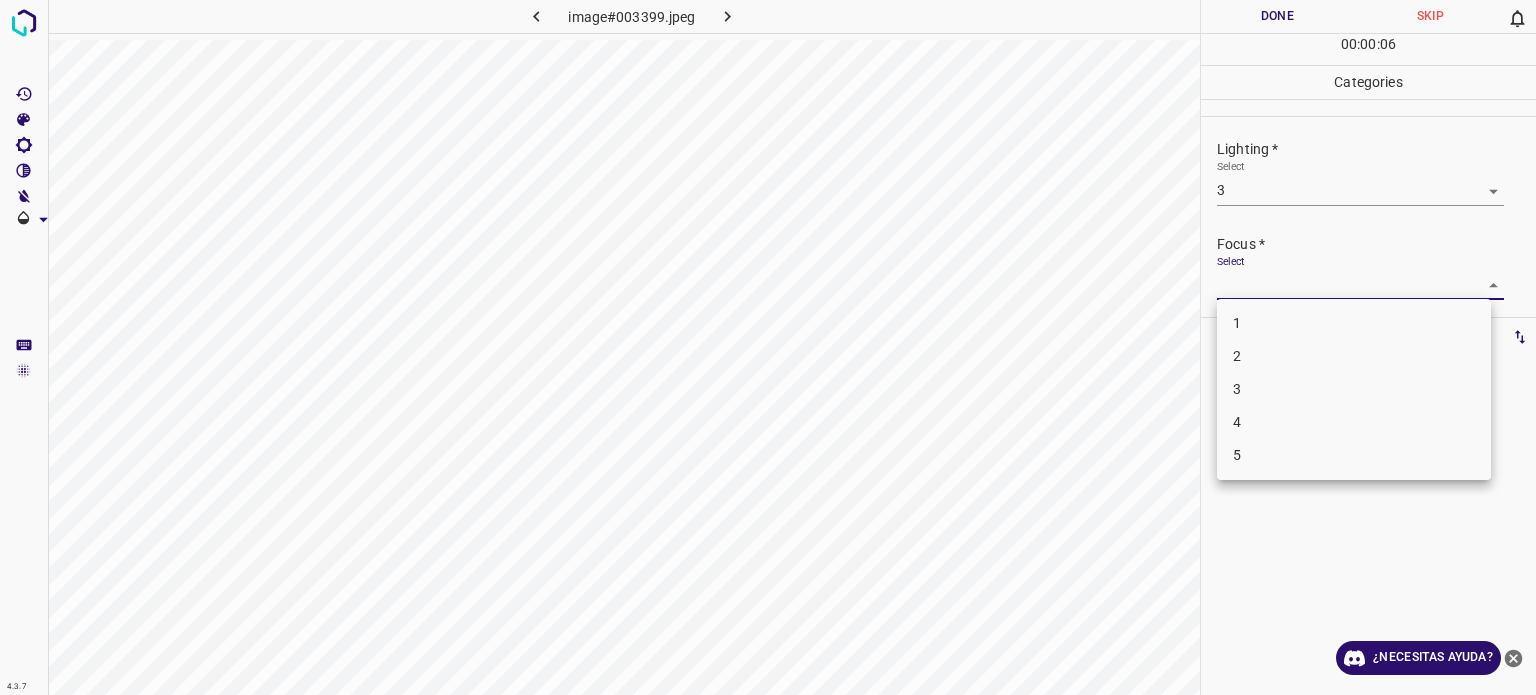 click on "4.3.7 image#003399.jpeg Done Skip 0 00   : 00   : 06   Categories Lighting *  Select 3 3 Focus *  Select ​ Overall *  Select ​ Labels   0 Categories 1 Lighting 2 Focus 3 Overall Tools Space Change between modes (Draw & Edit) I Auto labeling R Restore zoom M Zoom in N Zoom out Delete Delete selecte label Filters Z Restore filters X Saturation filter C Brightness filter V Contrast filter B Gray scale filter General O Download ¿Necesitas ayuda? - Texto - Esconder - Borrar Texto original Valora esta traducción Tu opinión servirá para ayudar a mejorar el Traductor de Google 1 2 3 4 5" at bounding box center [768, 347] 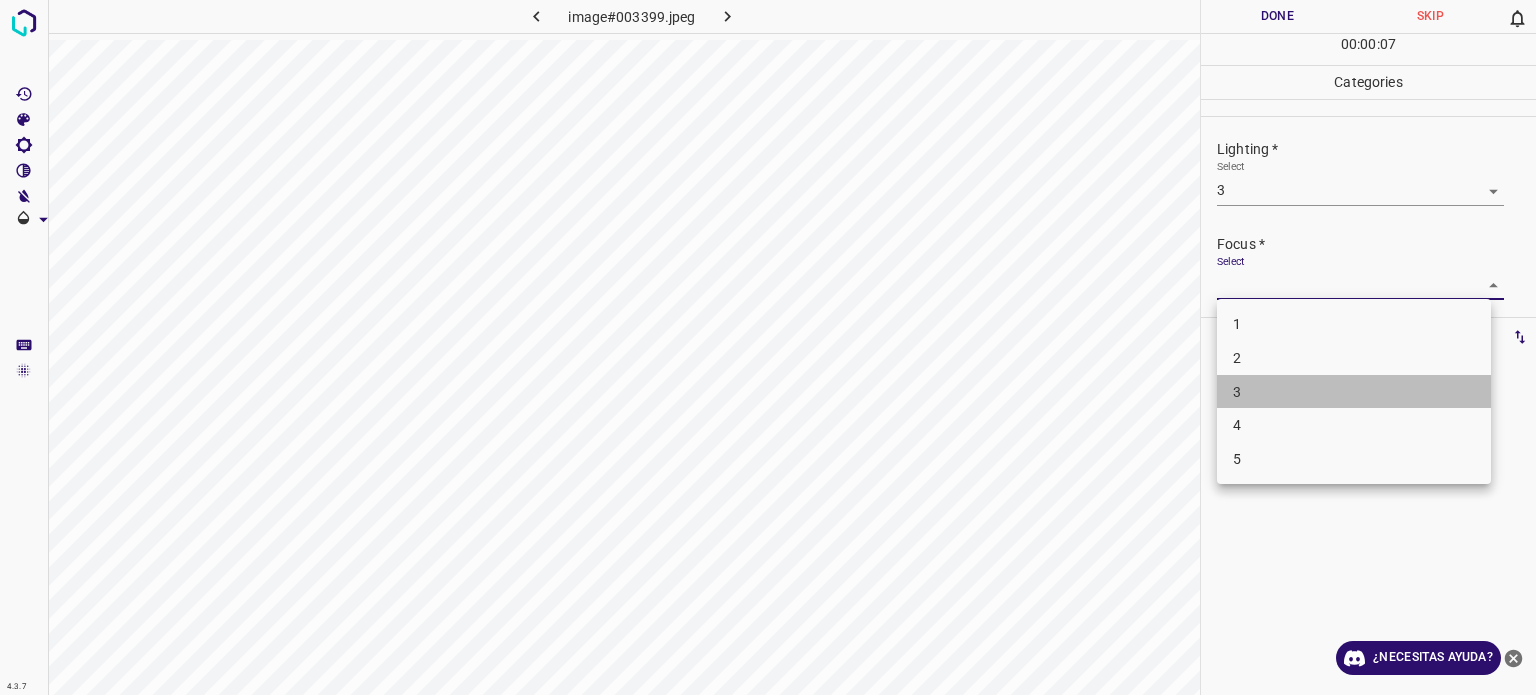 click on "3" at bounding box center [1354, 392] 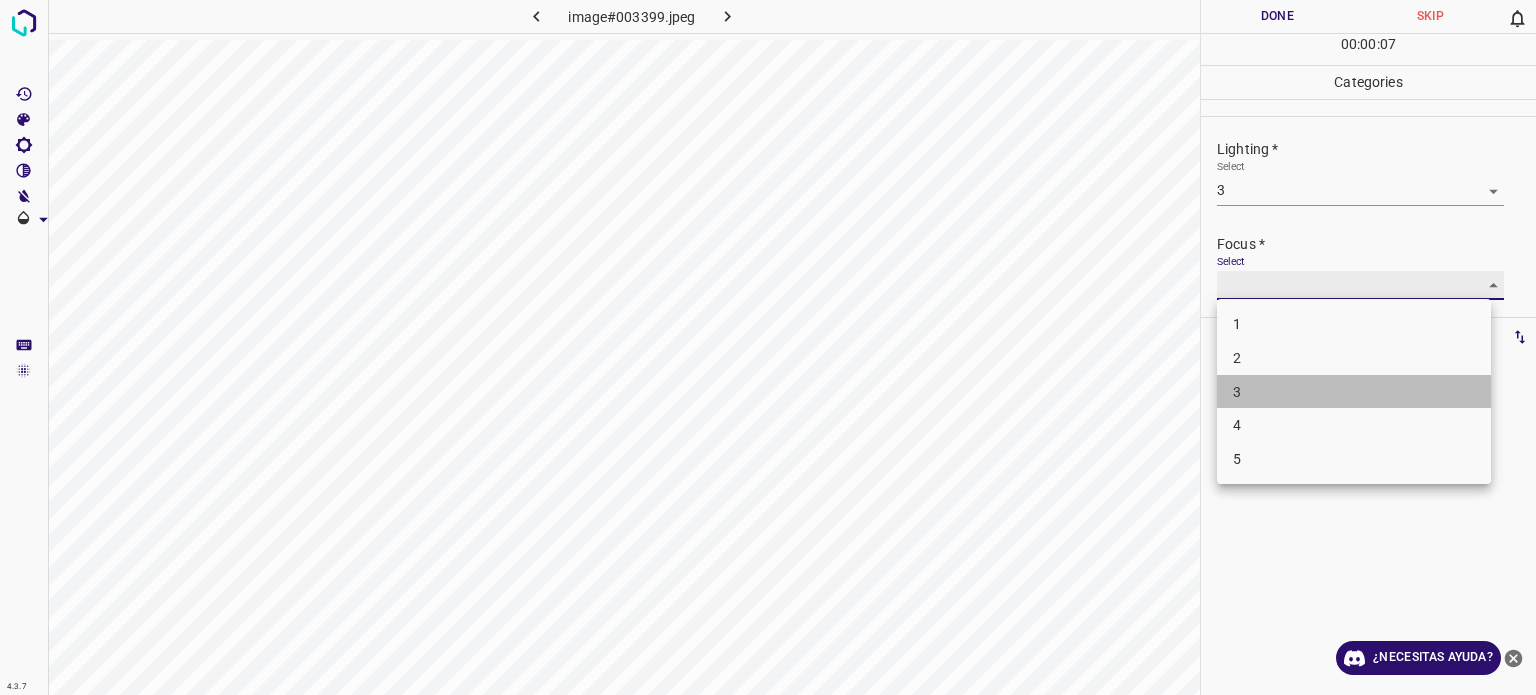 type on "3" 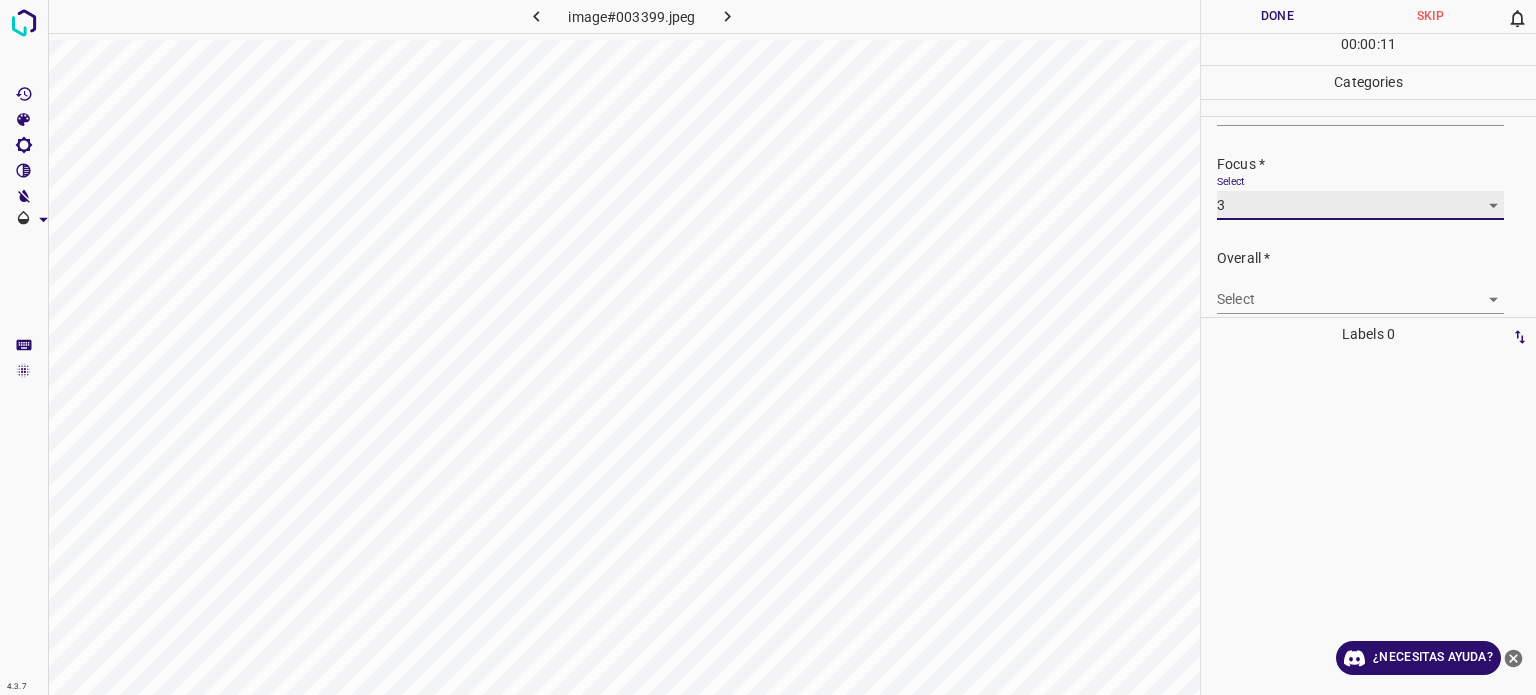 scroll, scrollTop: 98, scrollLeft: 0, axis: vertical 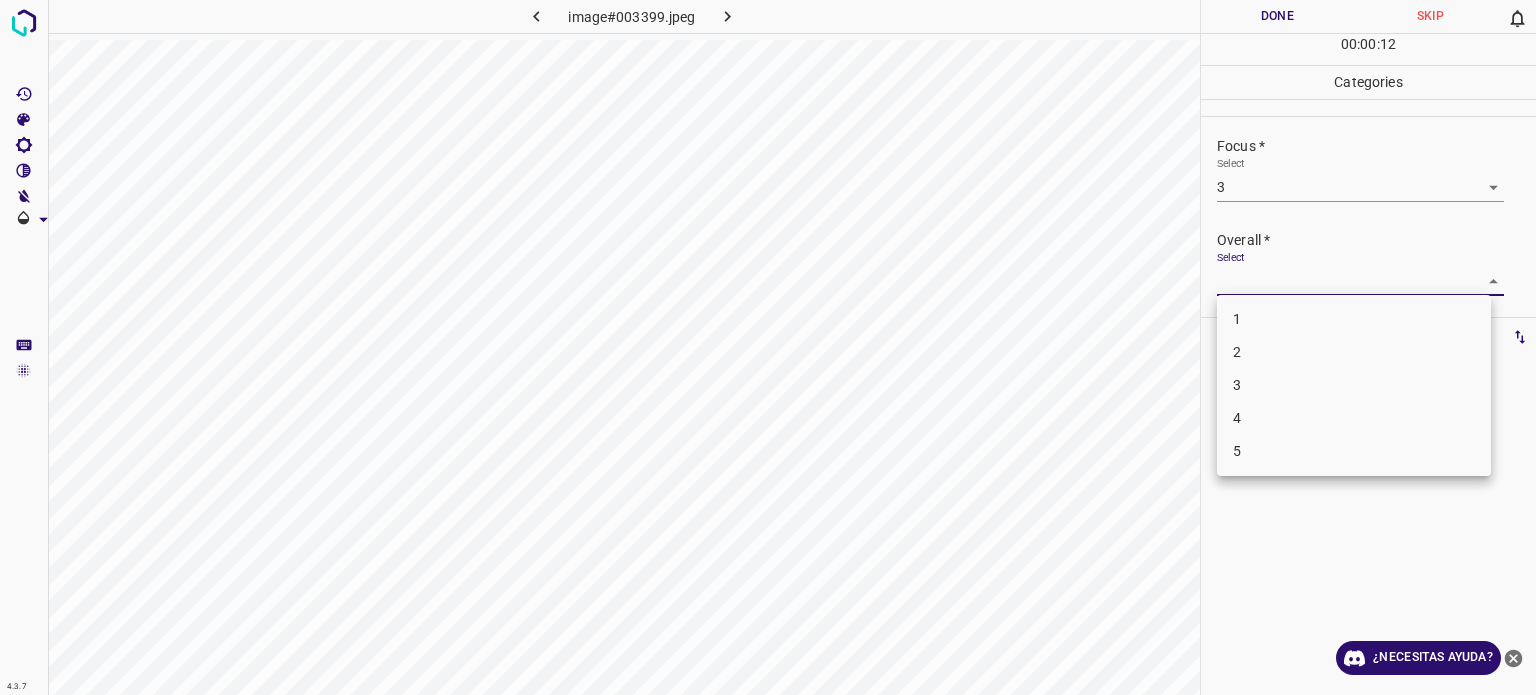 click on "4.3.7 image#003399.jpeg Done Skip 0 00   : 00   : 12   Categories Lighting *  Select 3 3 Focus *  Select 3 3 Overall *  Select ​ Labels   0 Categories 1 Lighting 2 Focus 3 Overall Tools Space Change between modes (Draw & Edit) I Auto labeling R Restore zoom M Zoom in N Zoom out Delete Delete selecte label Filters Z Restore filters X Saturation filter C Brightness filter V Contrast filter B Gray scale filter General O Download ¿Necesitas ayuda? - Texto - Esconder - Borrar Texto original Valora esta traducción Tu opinión servirá para ayudar a mejorar el Traductor de Google 1 2 3 4 5" at bounding box center (768, 347) 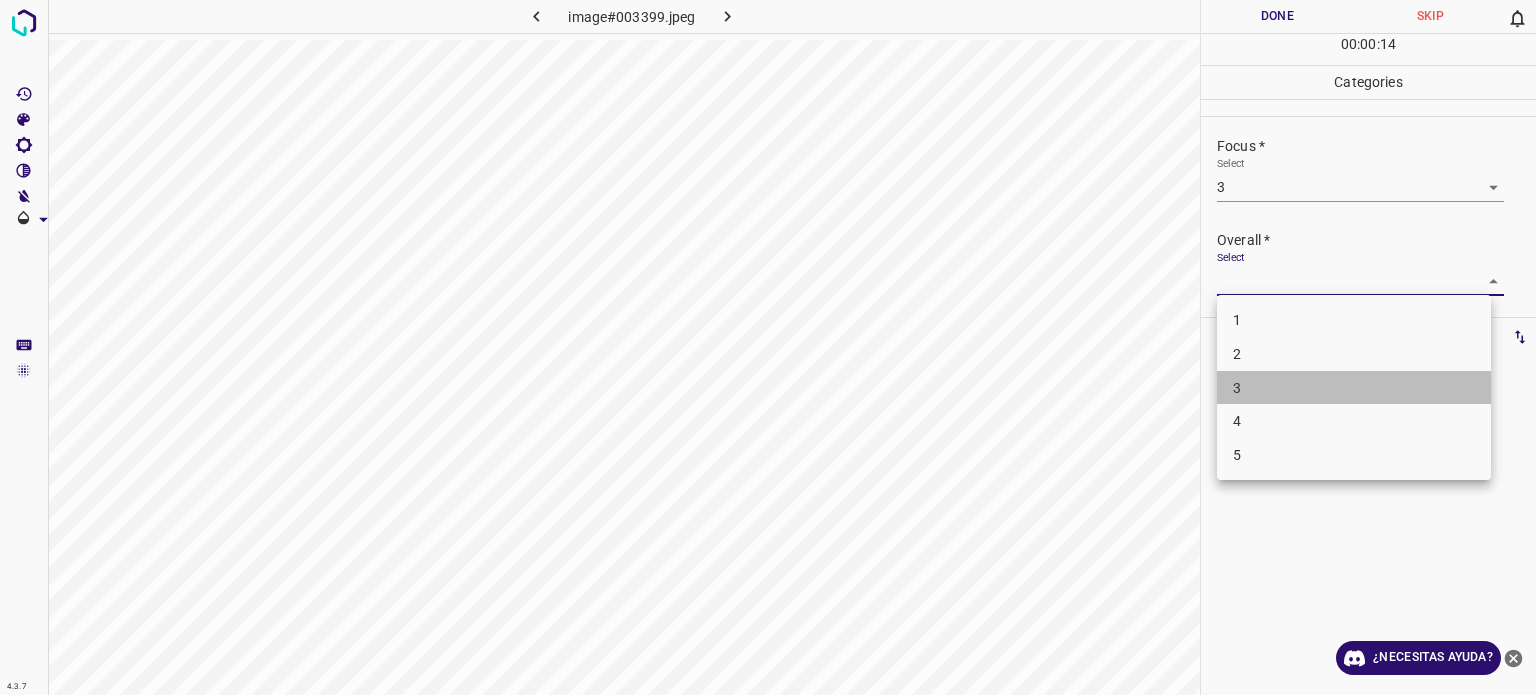 click on "3" at bounding box center [1237, 387] 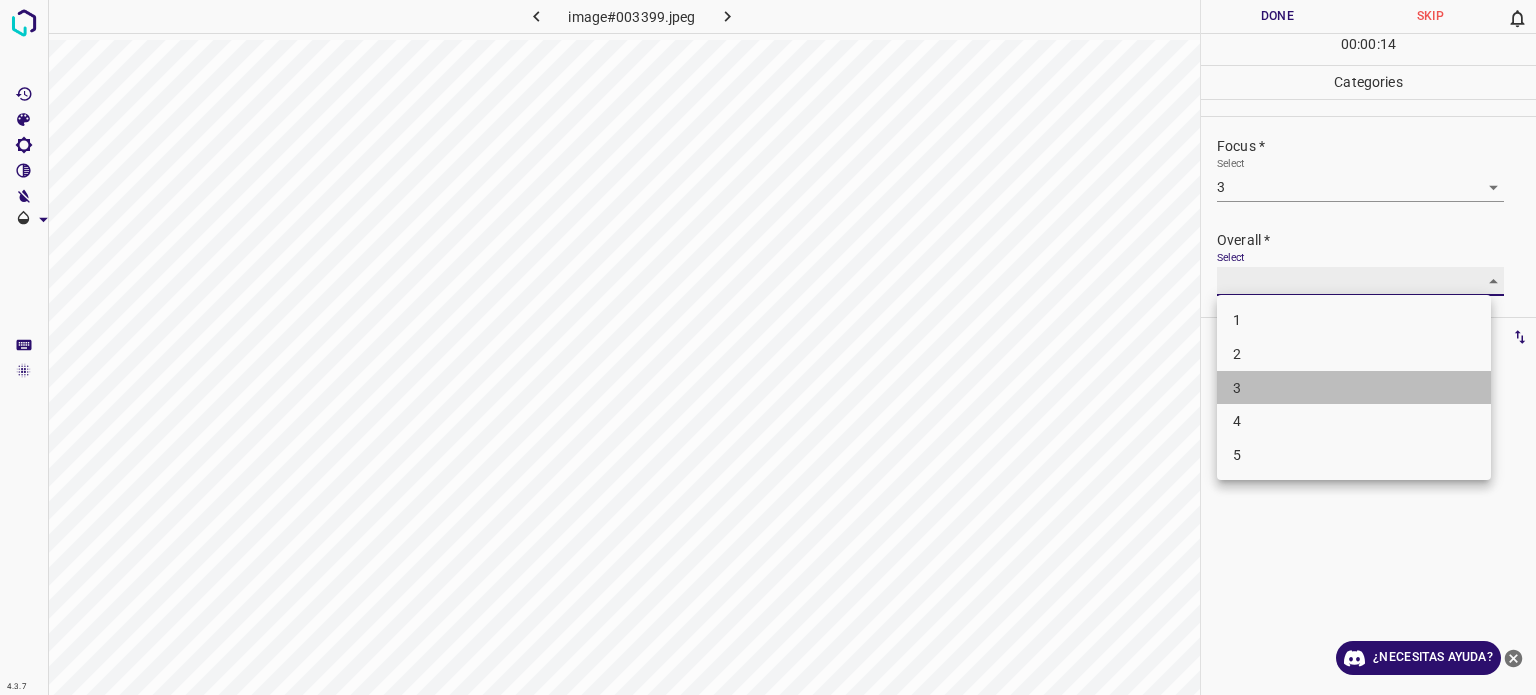 type on "3" 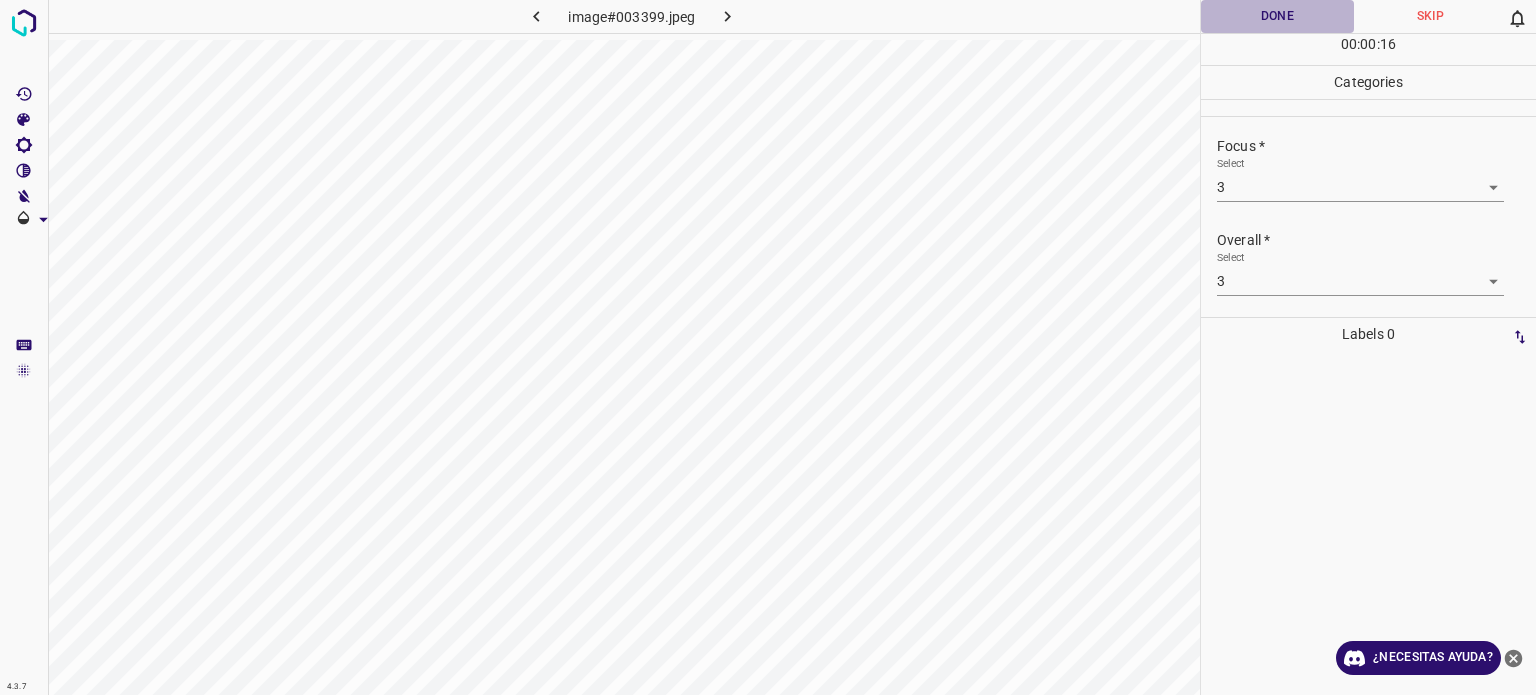 click on "Done" at bounding box center (1277, 16) 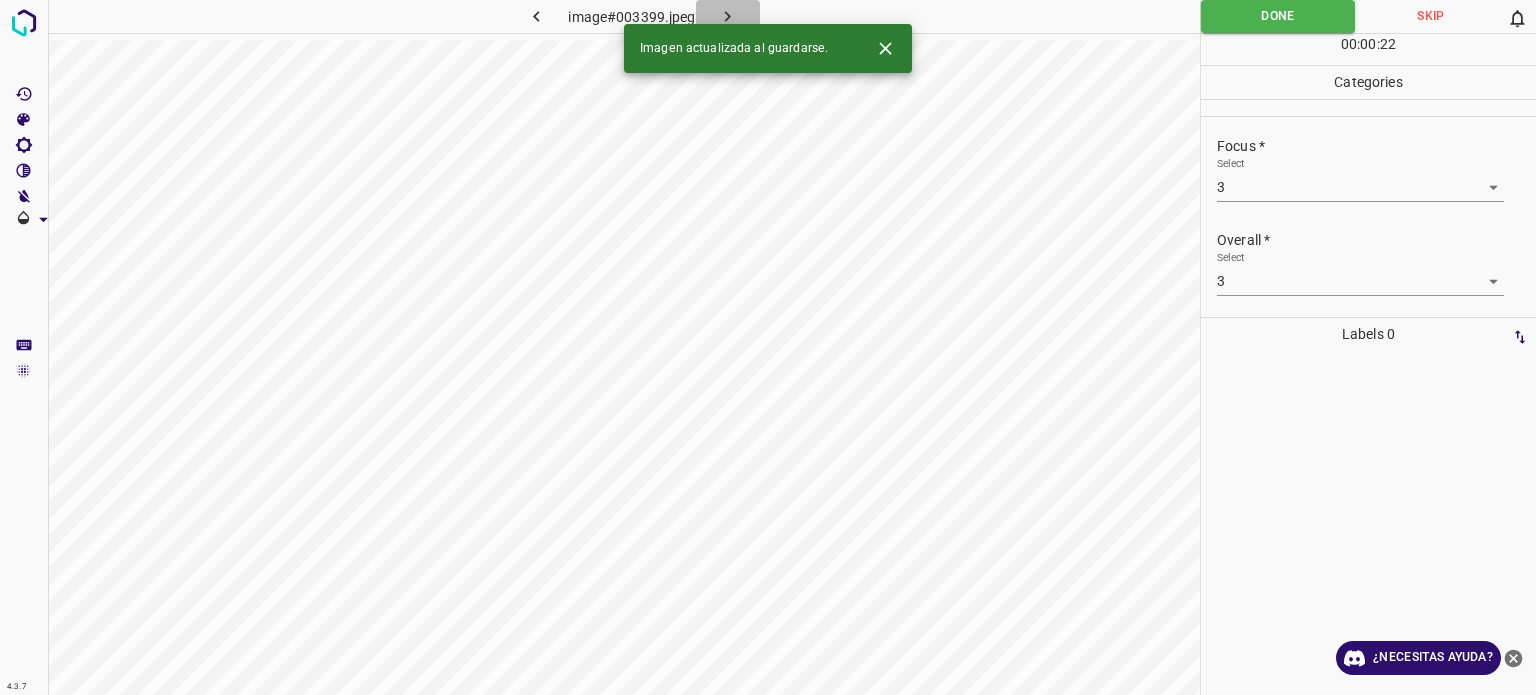 click 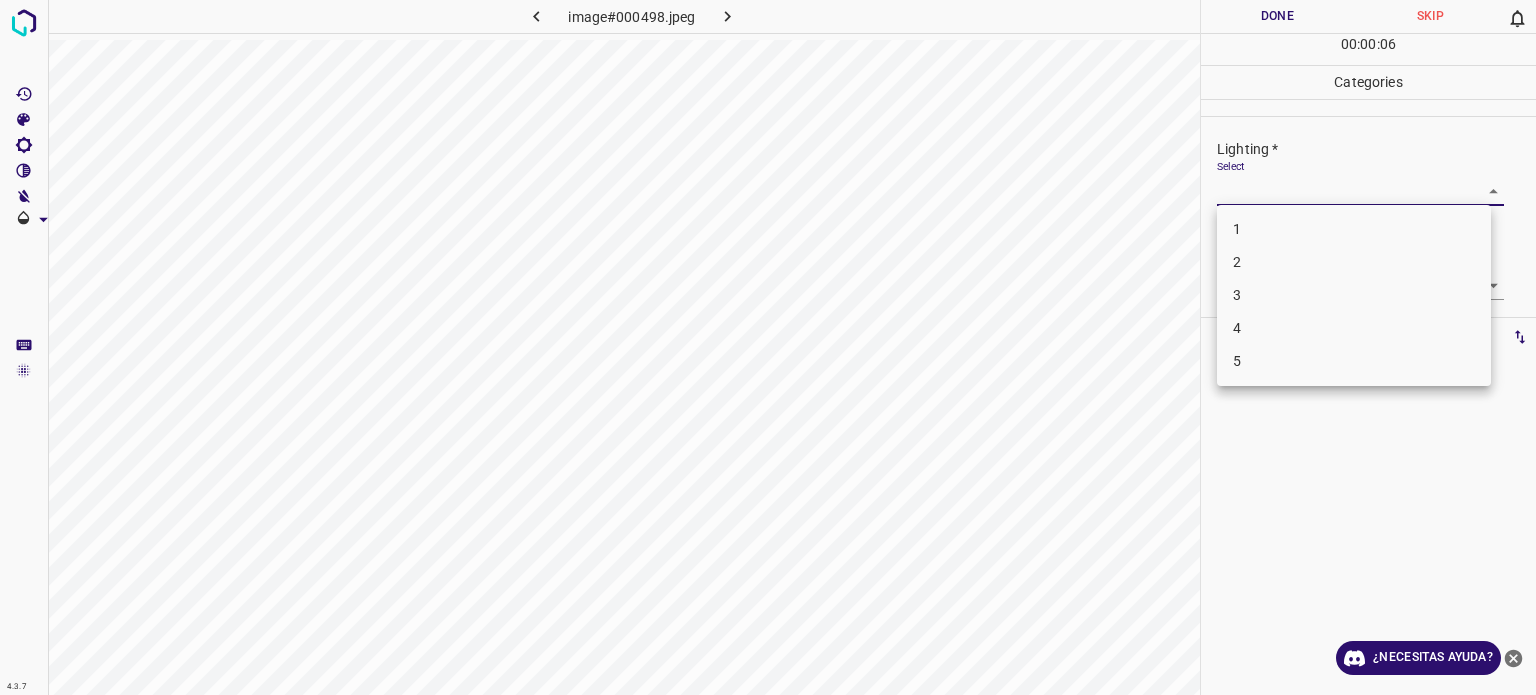 click on "4.3.7 image#000498.jpeg Done Skip 0 00   : 00   : 06   Categories Lighting *  Select ​ Focus *  Select ​ Overall *  Select ​ Labels   0 Categories 1 Lighting 2 Focus 3 Overall Tools Space Change between modes (Draw & Edit) I Auto labeling R Restore zoom M Zoom in N Zoom out Delete Delete selecte label Filters Z Restore filters X Saturation filter C Brightness filter V Contrast filter B Gray scale filter General O Download ¿Necesitas ayuda? - Texto - Esconder - Borrar Texto original Valora esta traducción Tu opinión servirá para ayudar a mejorar el Traductor de Google 1 2 3 4 5" at bounding box center [768, 347] 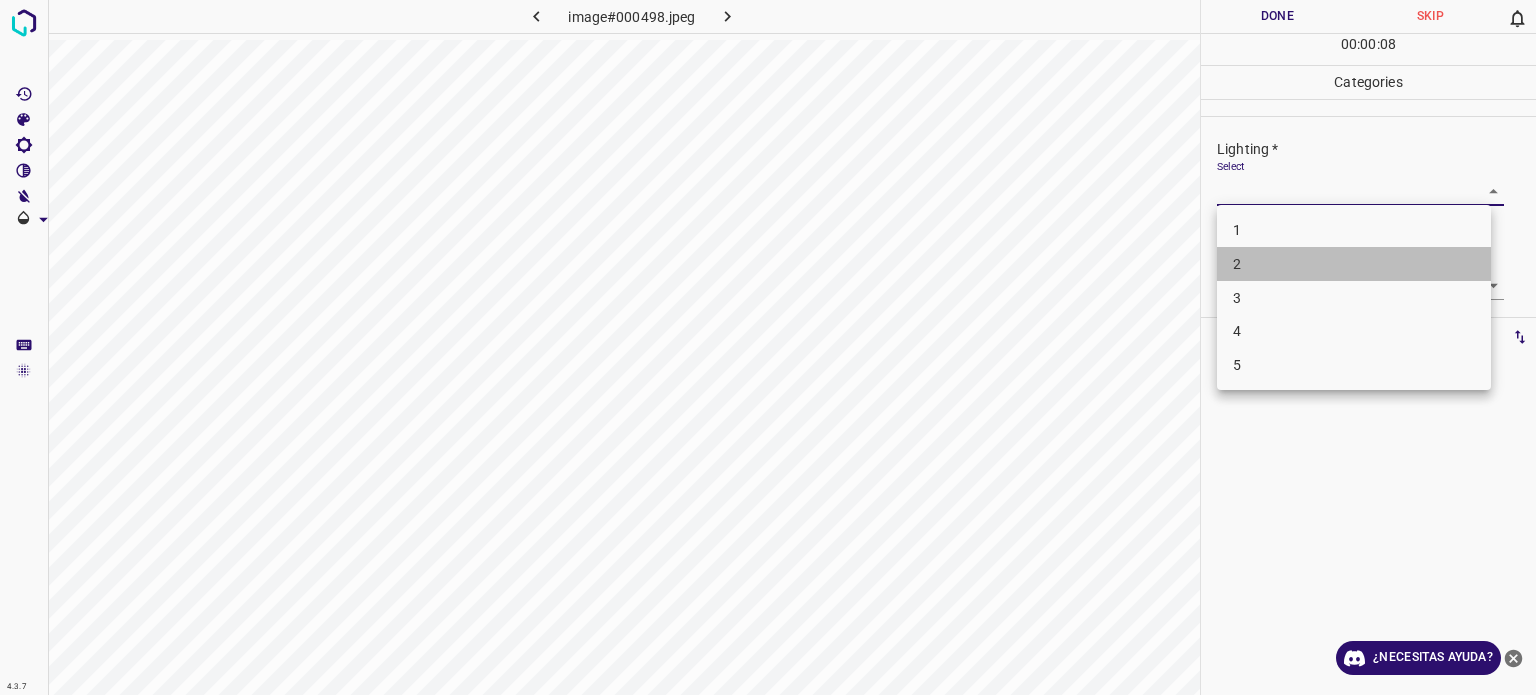 click on "2" at bounding box center (1237, 264) 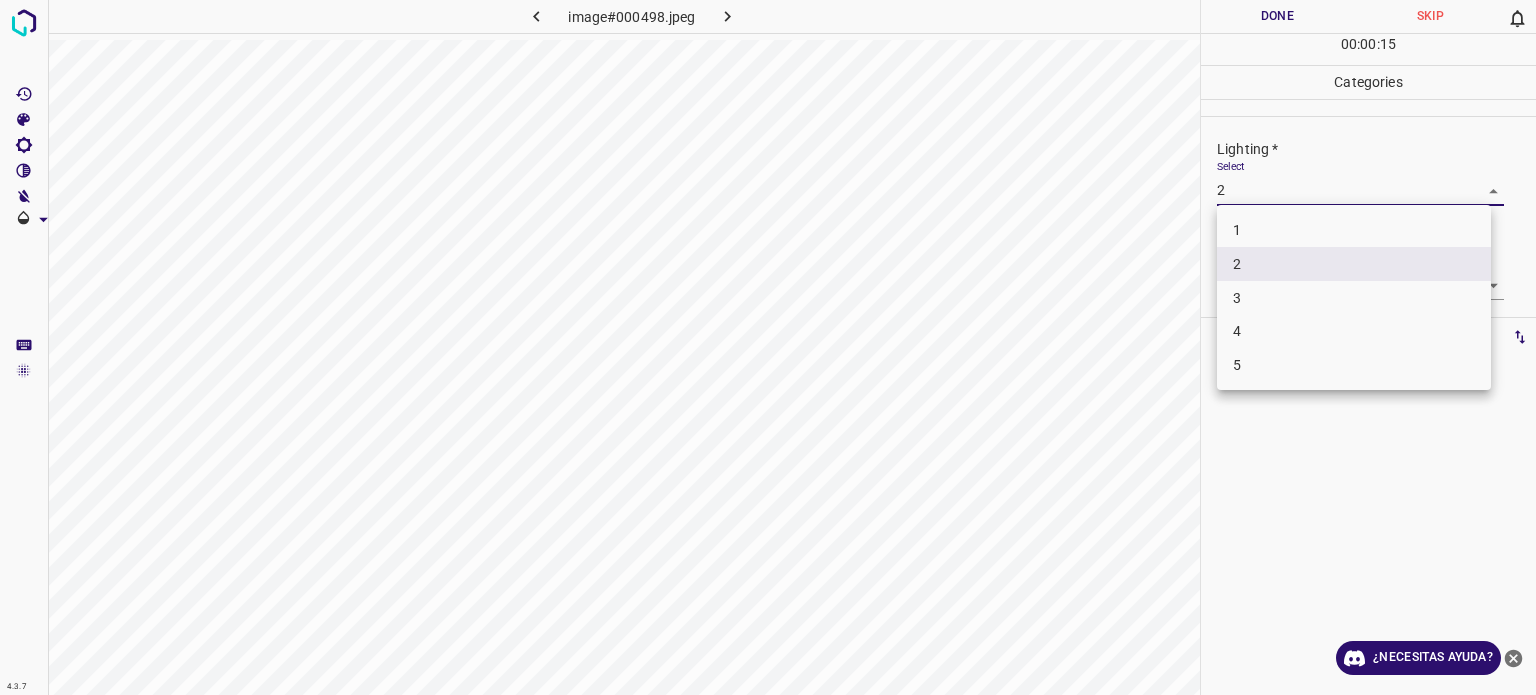 click on "4.3.7 image#000498.jpeg Done Skip 0 00   : 00   : 15   Categories Lighting *  Select 2 2 Focus *  Select ​ Overall *  Select ​ Labels   0 Categories 1 Lighting 2 Focus 3 Overall Tools Space Change between modes (Draw & Edit) I Auto labeling R Restore zoom M Zoom in N Zoom out Delete Delete selecte label Filters Z Restore filters X Saturation filter C Brightness filter V Contrast filter B Gray scale filter General O Download ¿Necesitas ayuda? - Texto - Esconder - Borrar Texto original Valora esta traducción Tu opinión servirá para ayudar a mejorar el Traductor de Google 1 2 3 4 5" at bounding box center (768, 347) 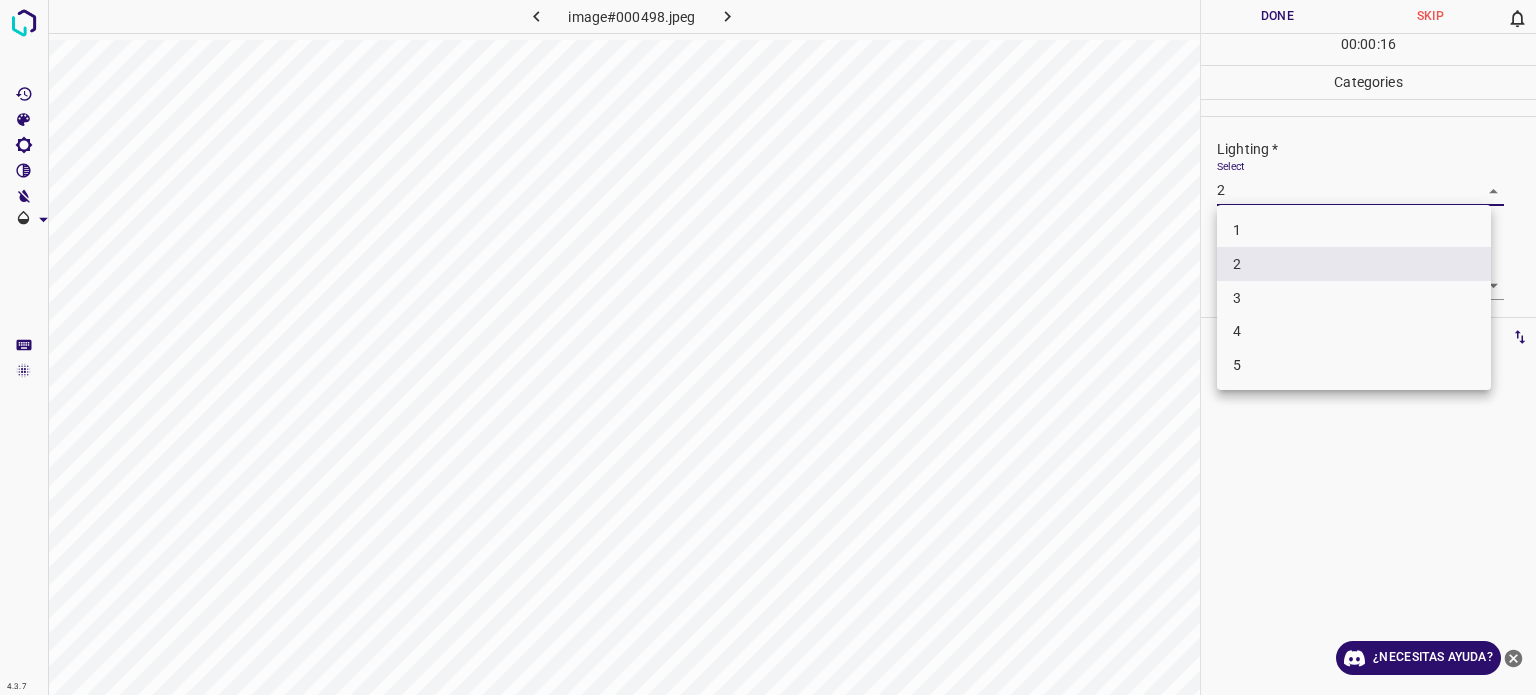 click on "3" at bounding box center [1354, 298] 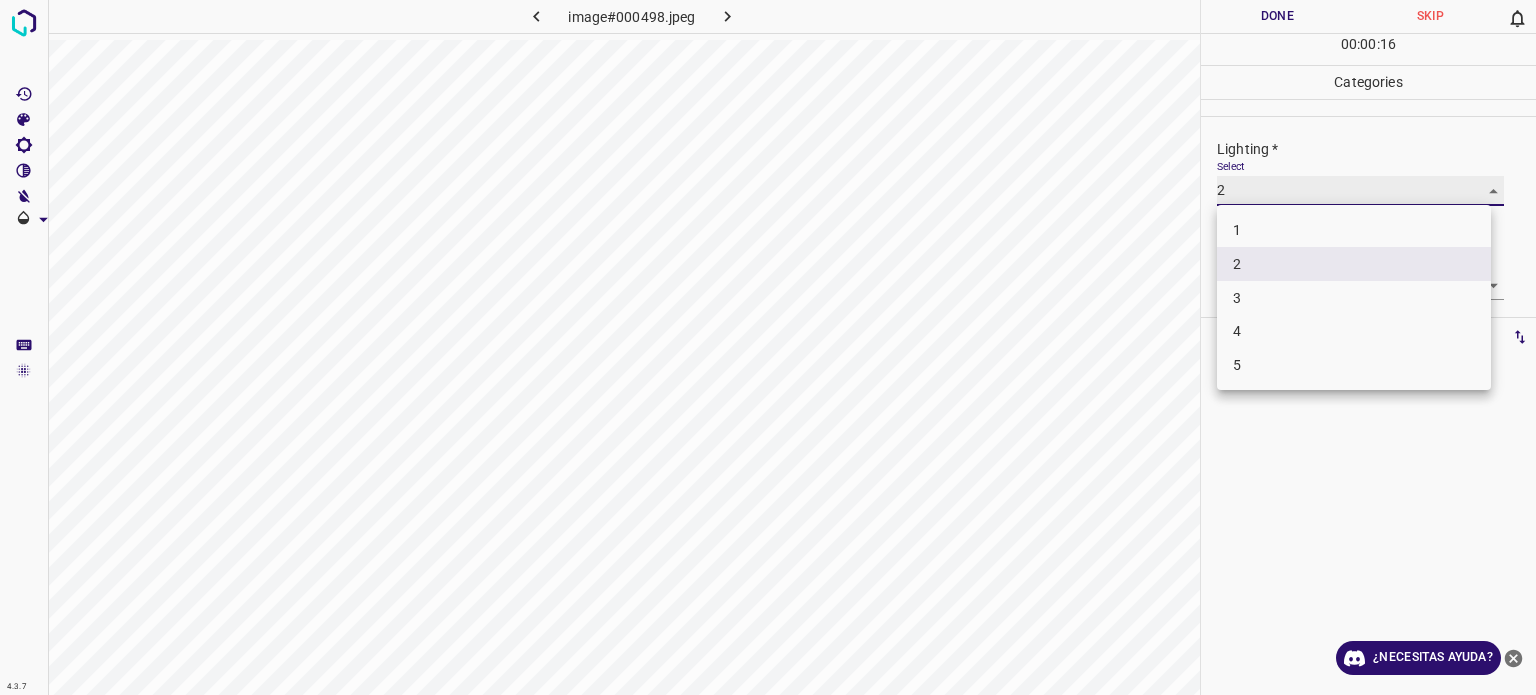 type on "3" 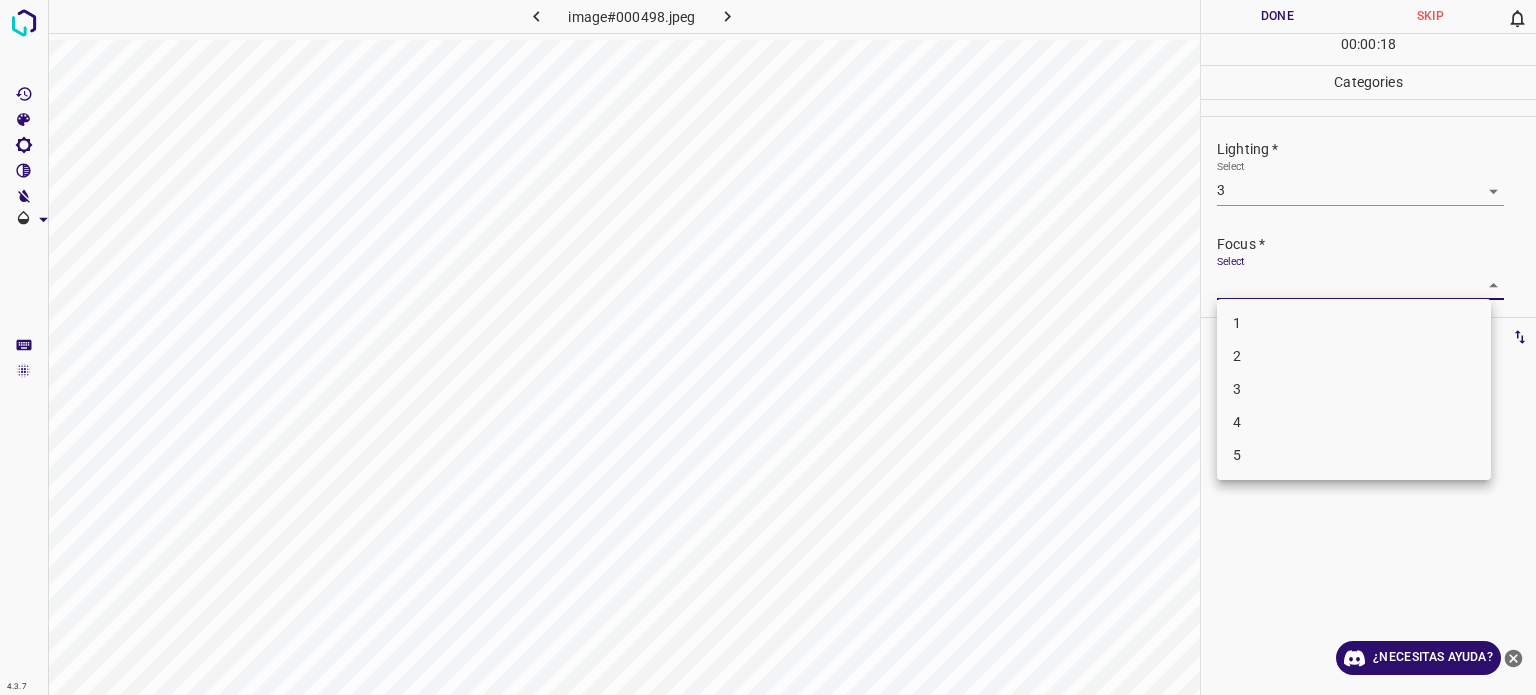 click on "4.3.7 image#000498.jpeg Done Skip 0 00   : 00   : 18   Categories Lighting *  Select 3 3 Focus *  Select ​ Overall *  Select ​ Labels   0 Categories 1 Lighting 2 Focus 3 Overall Tools Space Change between modes (Draw & Edit) I Auto labeling R Restore zoom M Zoom in N Zoom out Delete Delete selecte label Filters Z Restore filters X Saturation filter C Brightness filter V Contrast filter B Gray scale filter General O Download ¿Necesitas ayuda? - Texto - Esconder - Borrar Texto original Valora esta traducción Tu opinión servirá para ayudar a mejorar el Traductor de Google 1 2 3 4 5" at bounding box center (768, 347) 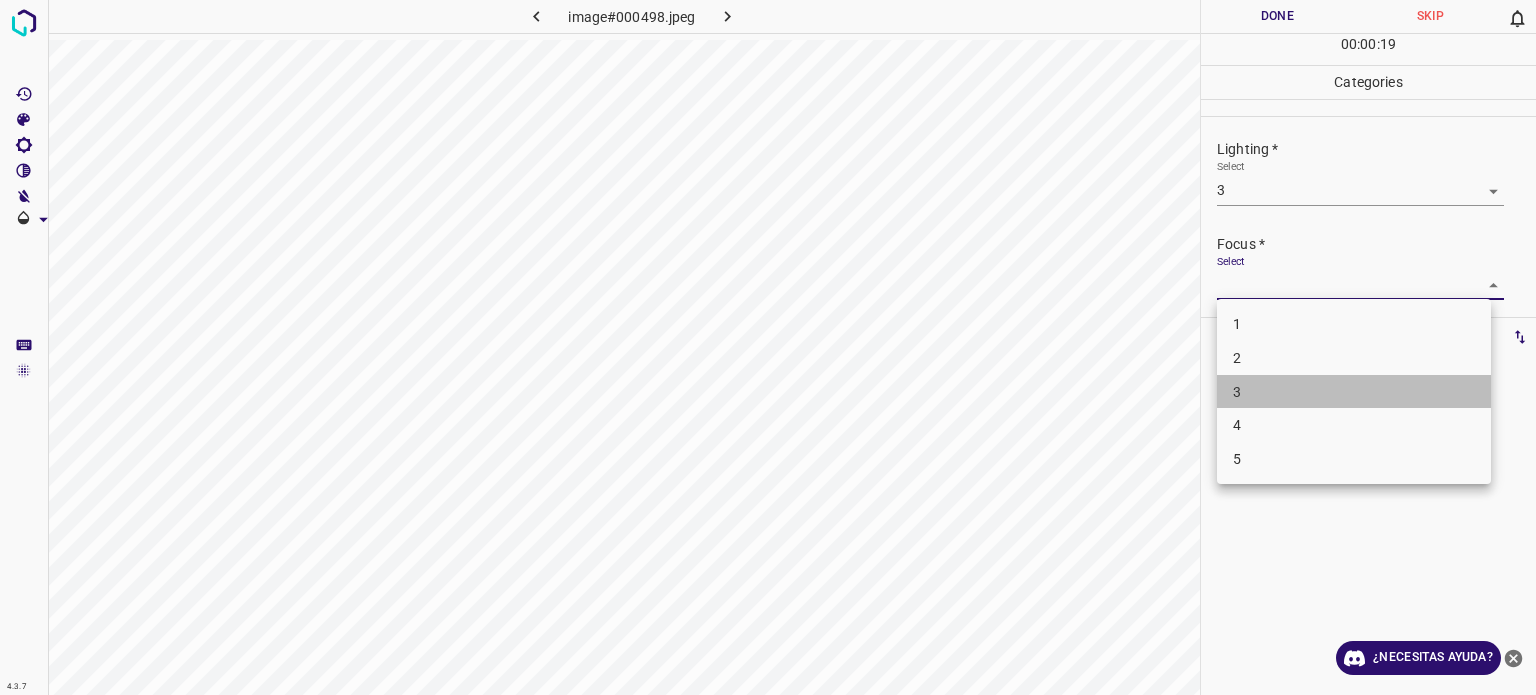 click on "3" at bounding box center (1354, 392) 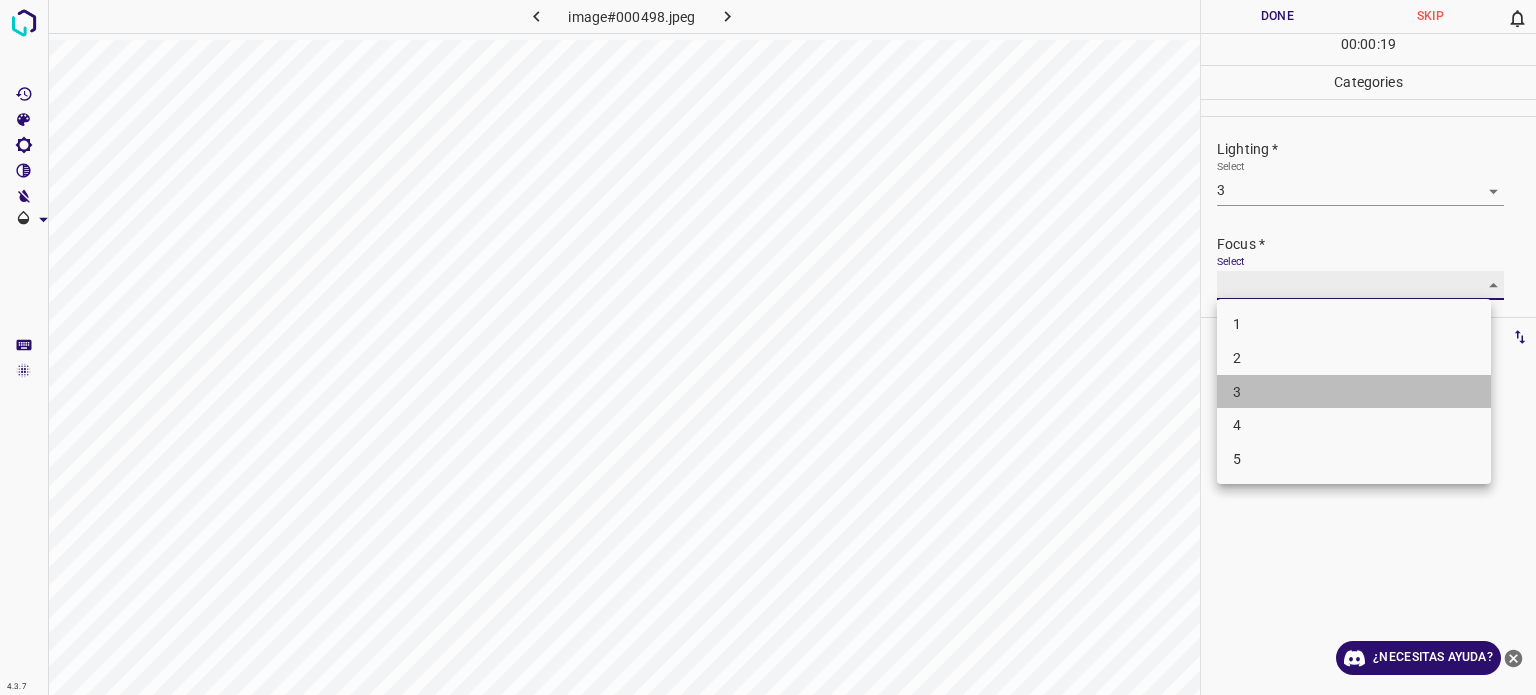 type on "3" 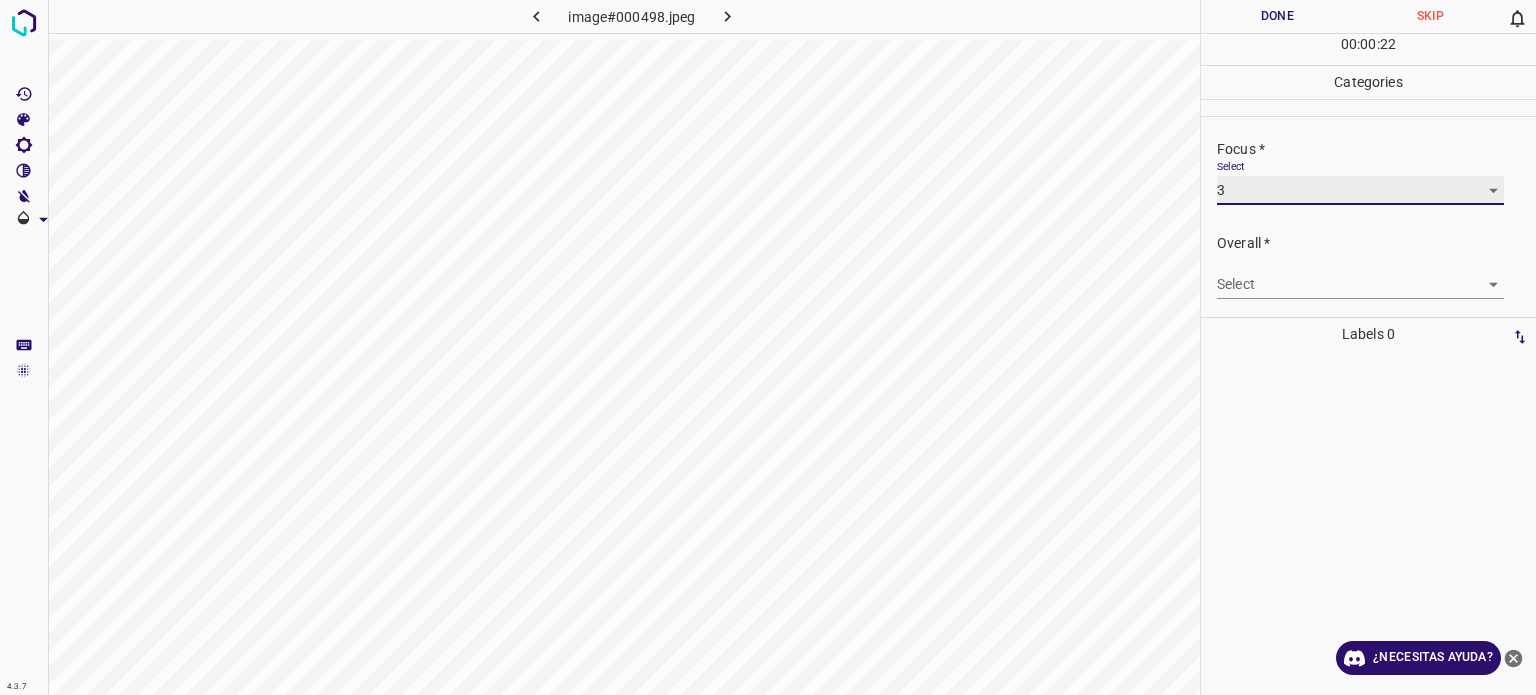 scroll, scrollTop: 98, scrollLeft: 0, axis: vertical 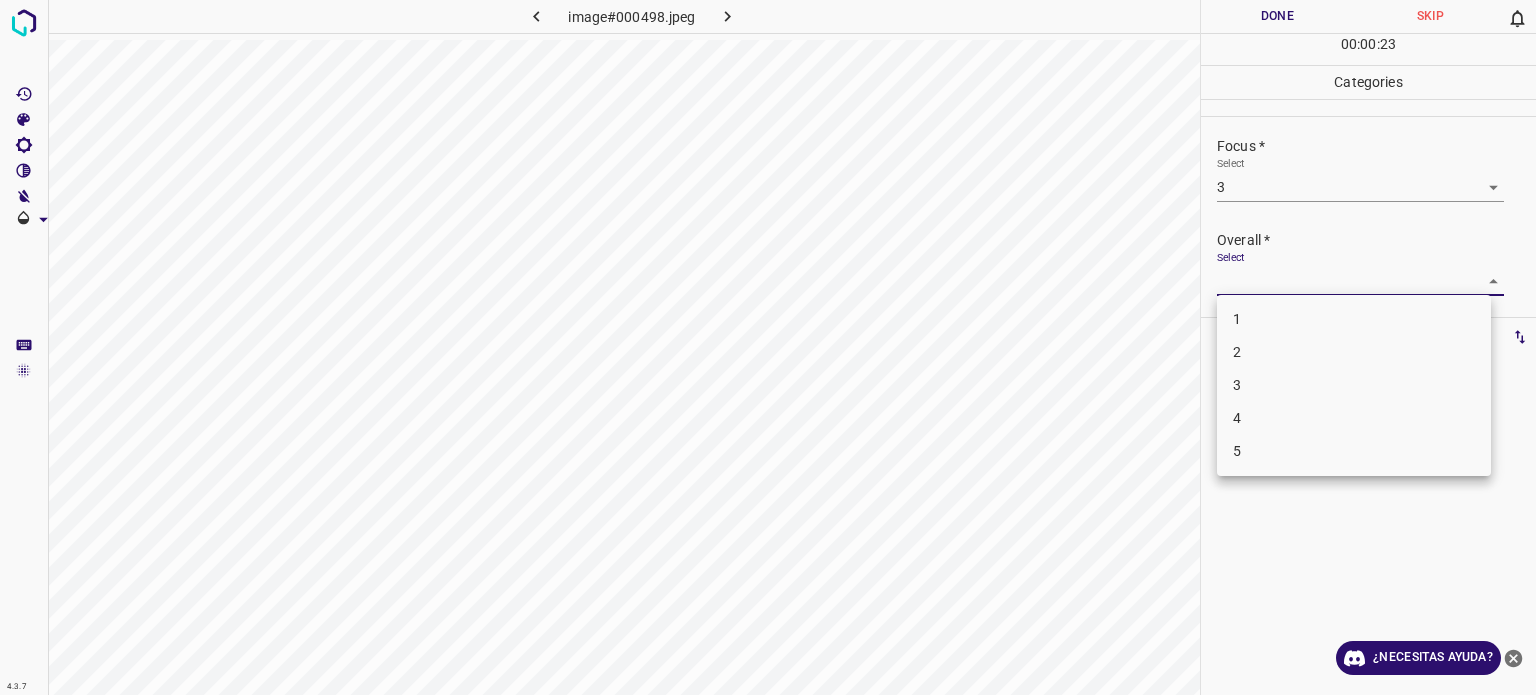 click on "4.3.7 image#000498.jpeg Done Skip 0 00   : 00   : 23   Categories Lighting *  Select 3 3 Focus *  Select 3 3 Overall *  Select ​ Labels   0 Categories 1 Lighting 2 Focus 3 Overall Tools Space Change between modes (Draw & Edit) I Auto labeling R Restore zoom M Zoom in N Zoom out Delete Delete selecte label Filters Z Restore filters X Saturation filter C Brightness filter V Contrast filter B Gray scale filter General O Download ¿Necesitas ayuda? - Texto - Esconder - Borrar Texto original Valora esta traducción Tu opinión servirá para ayudar a mejorar el Traductor de Google 1 2 3 4 5" at bounding box center [768, 347] 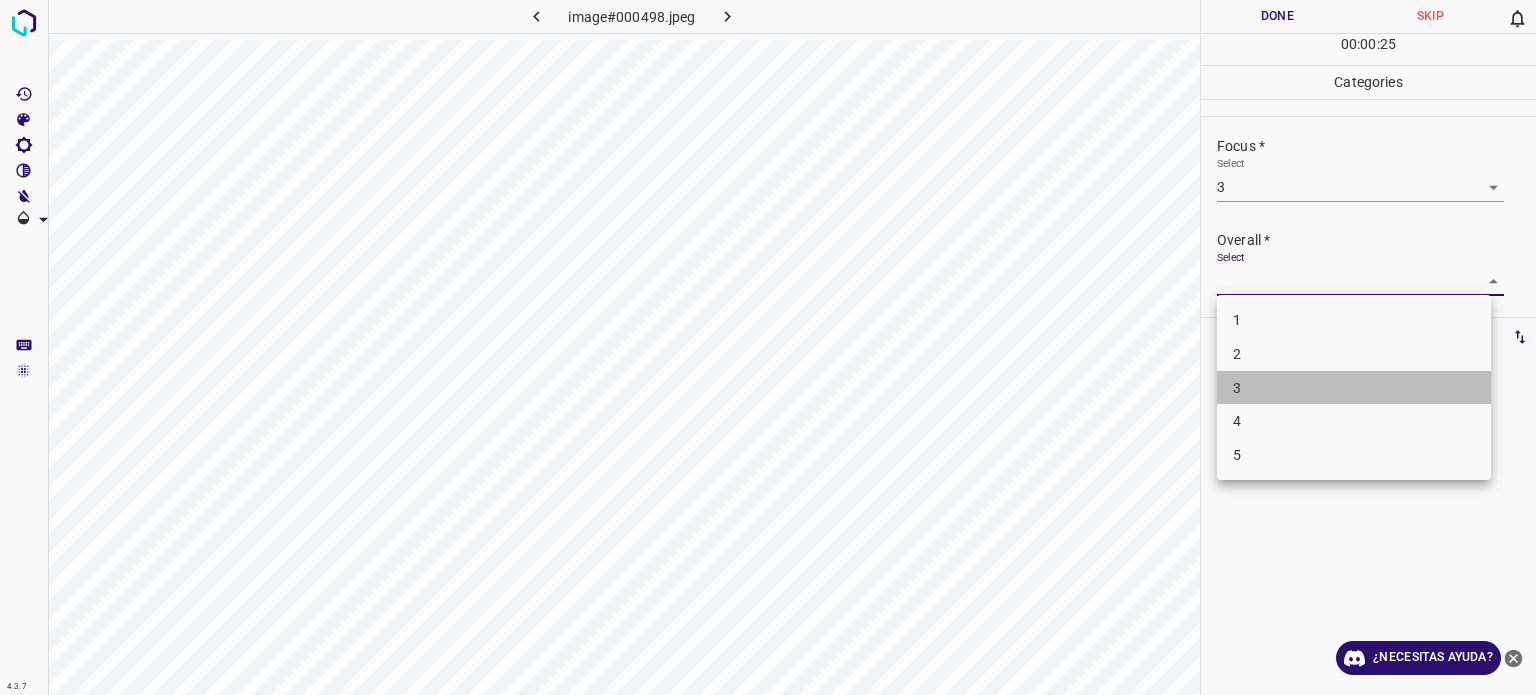 click on "3" at bounding box center (1237, 387) 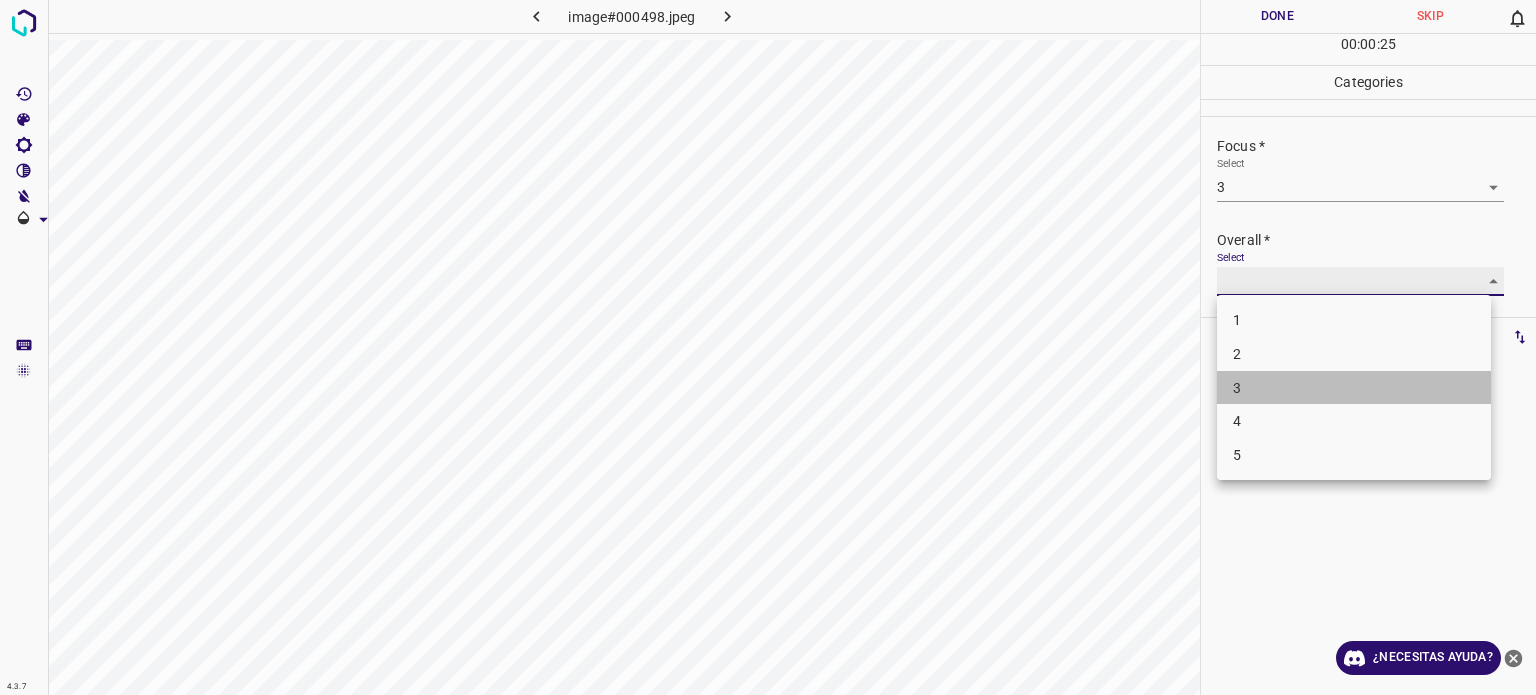 type on "3" 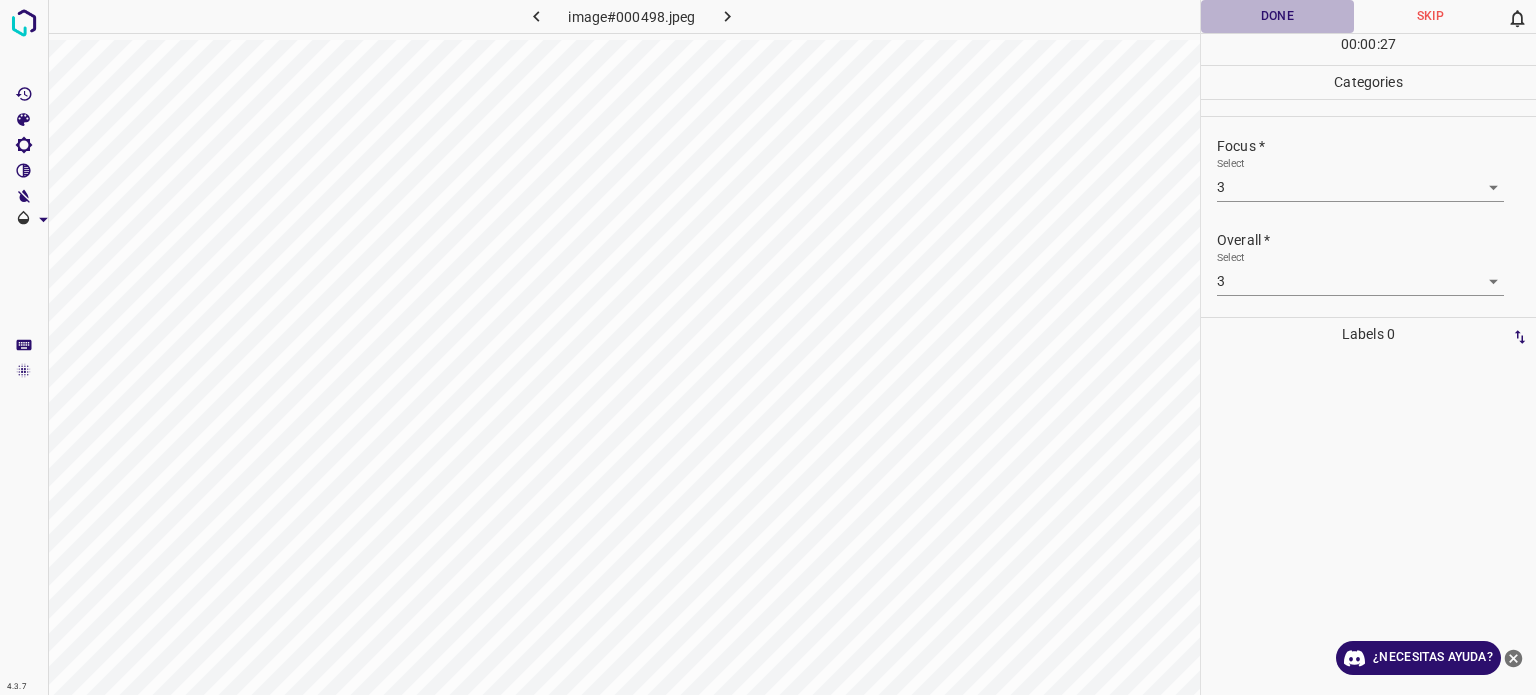 click on "Done" at bounding box center [1277, 16] 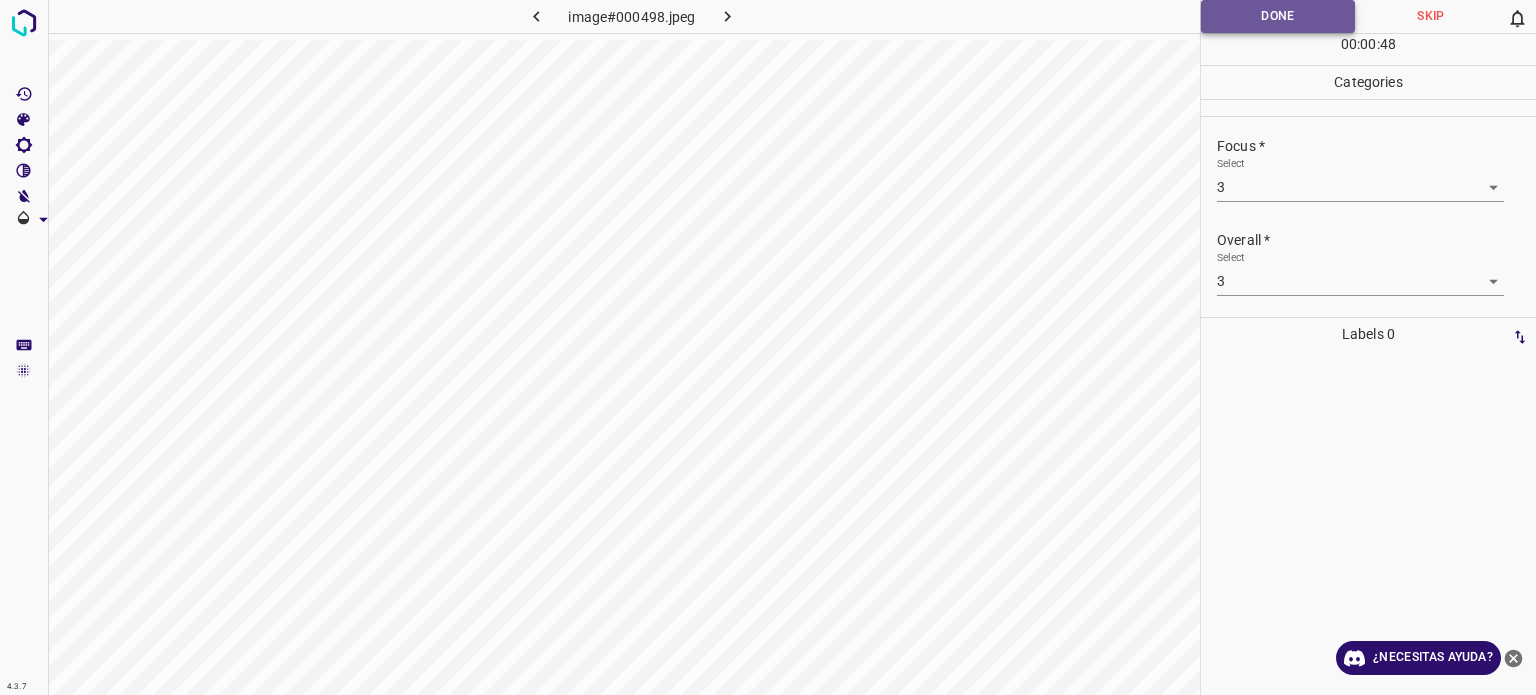 click on "Done" at bounding box center (1278, 16) 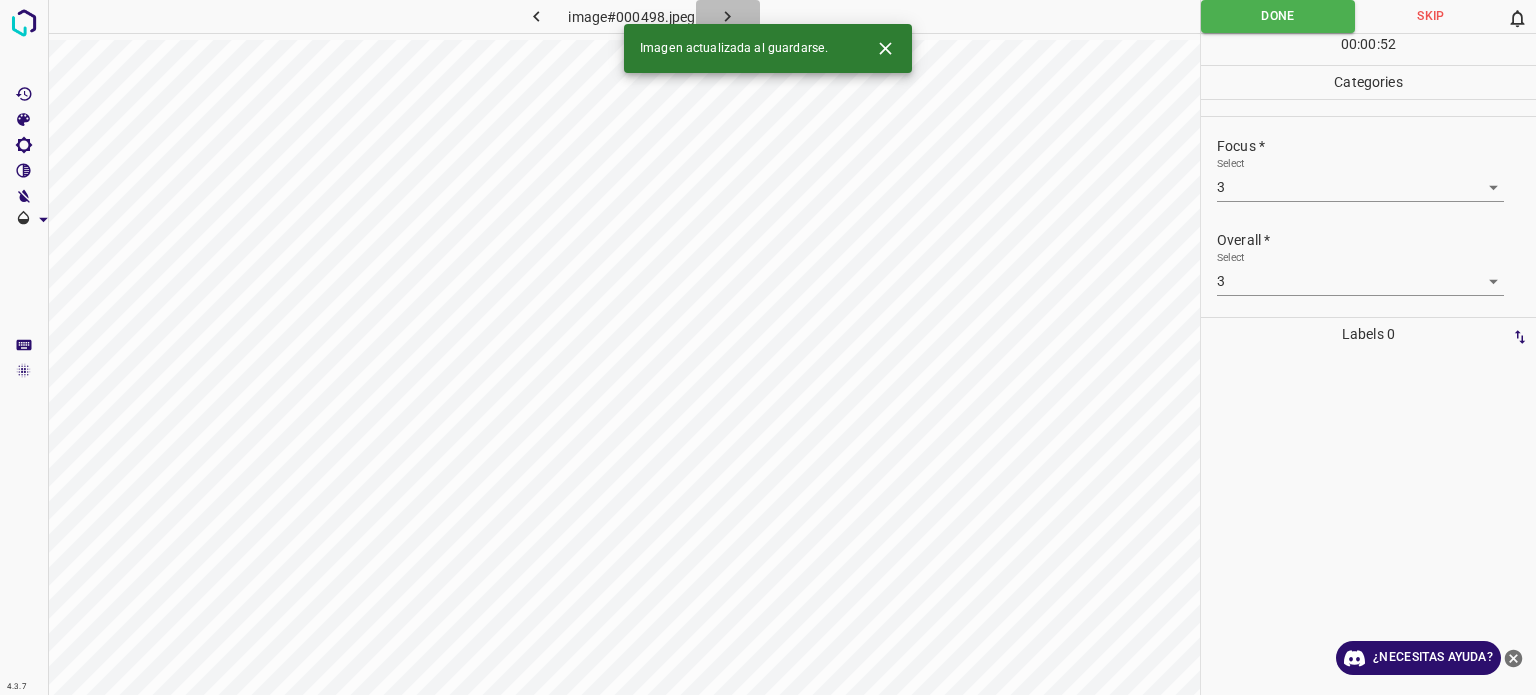 click 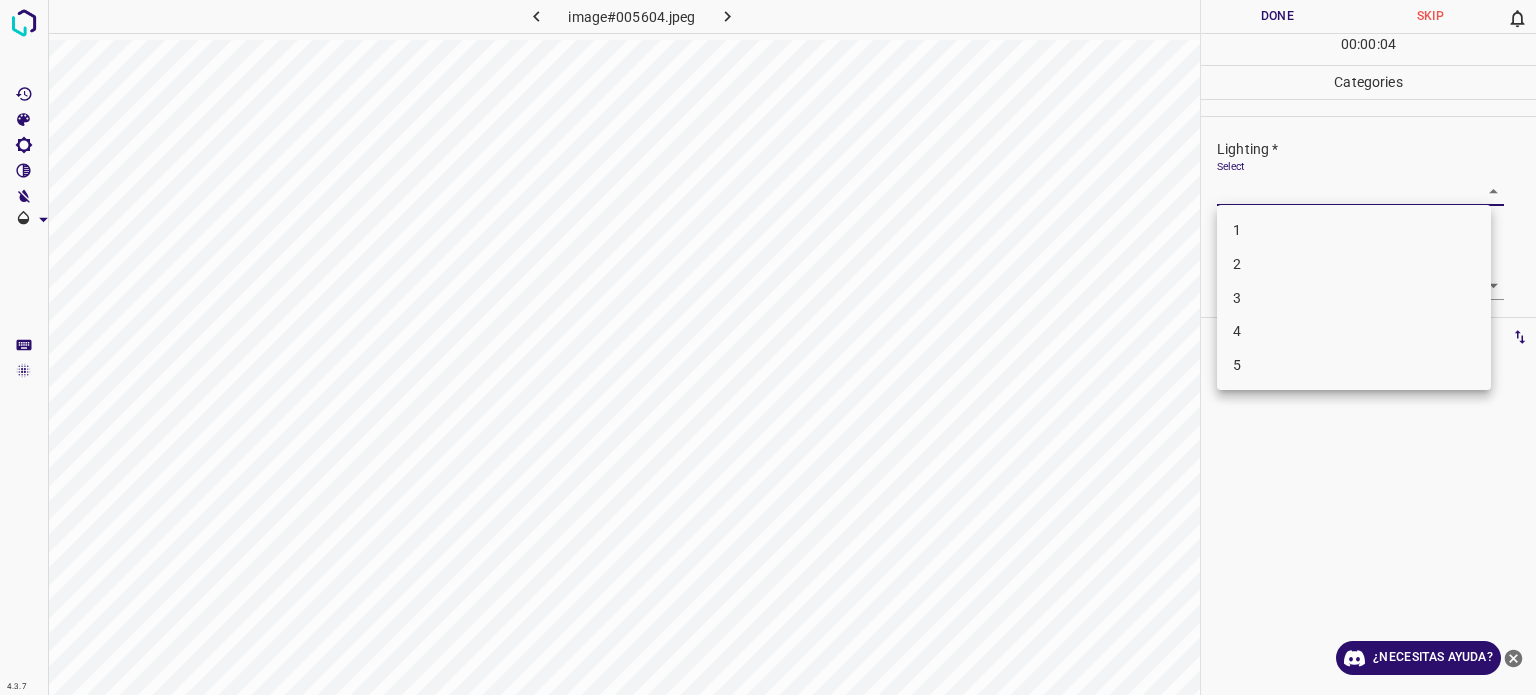 drag, startPoint x: 1286, startPoint y: 193, endPoint x: 1268, endPoint y: 308, distance: 116.40017 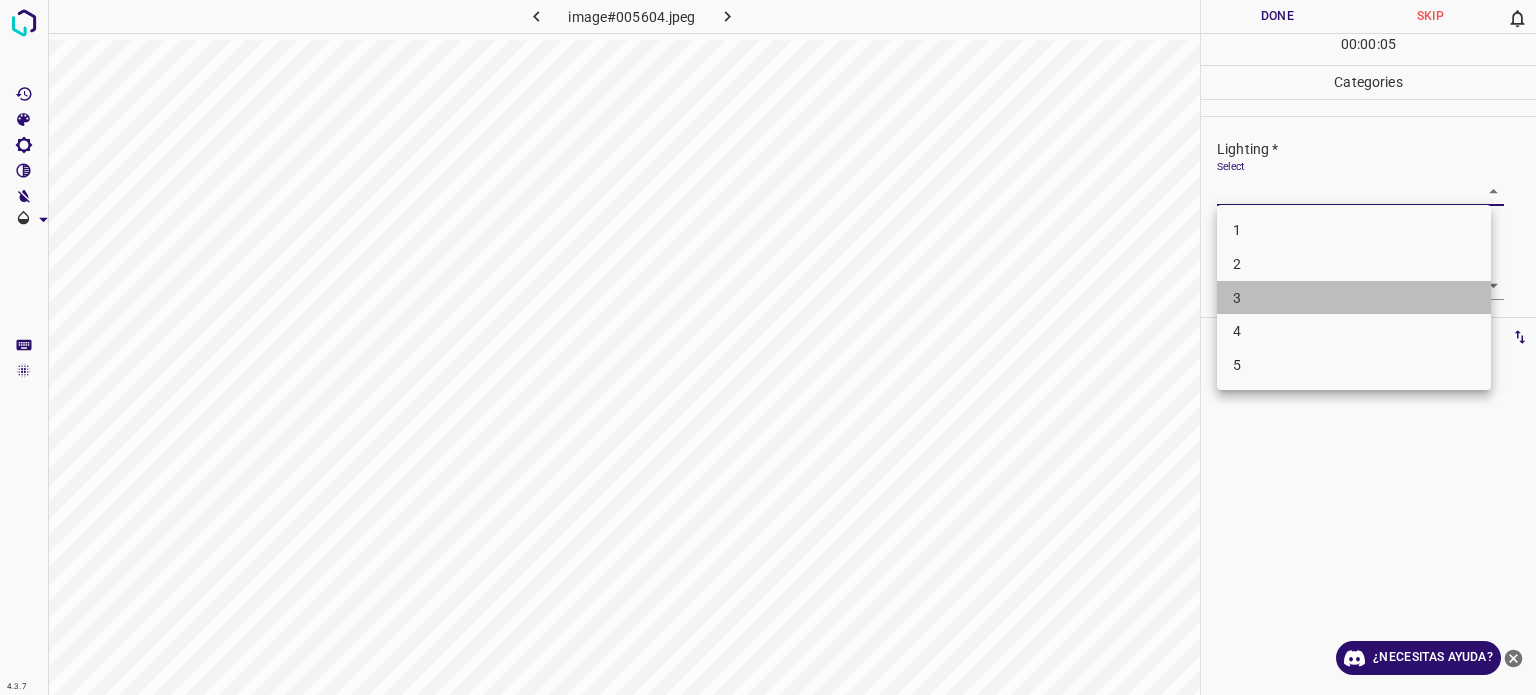 click on "3" at bounding box center (1354, 298) 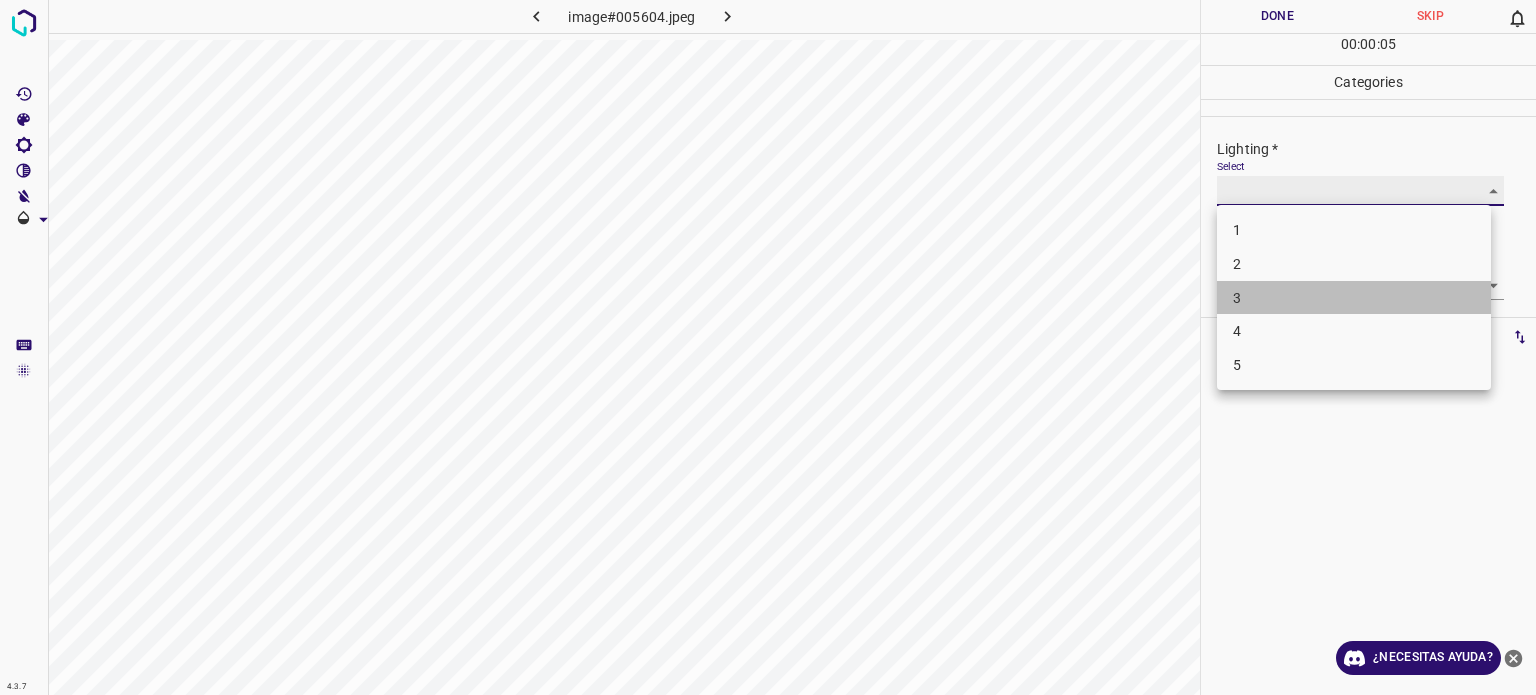 type on "3" 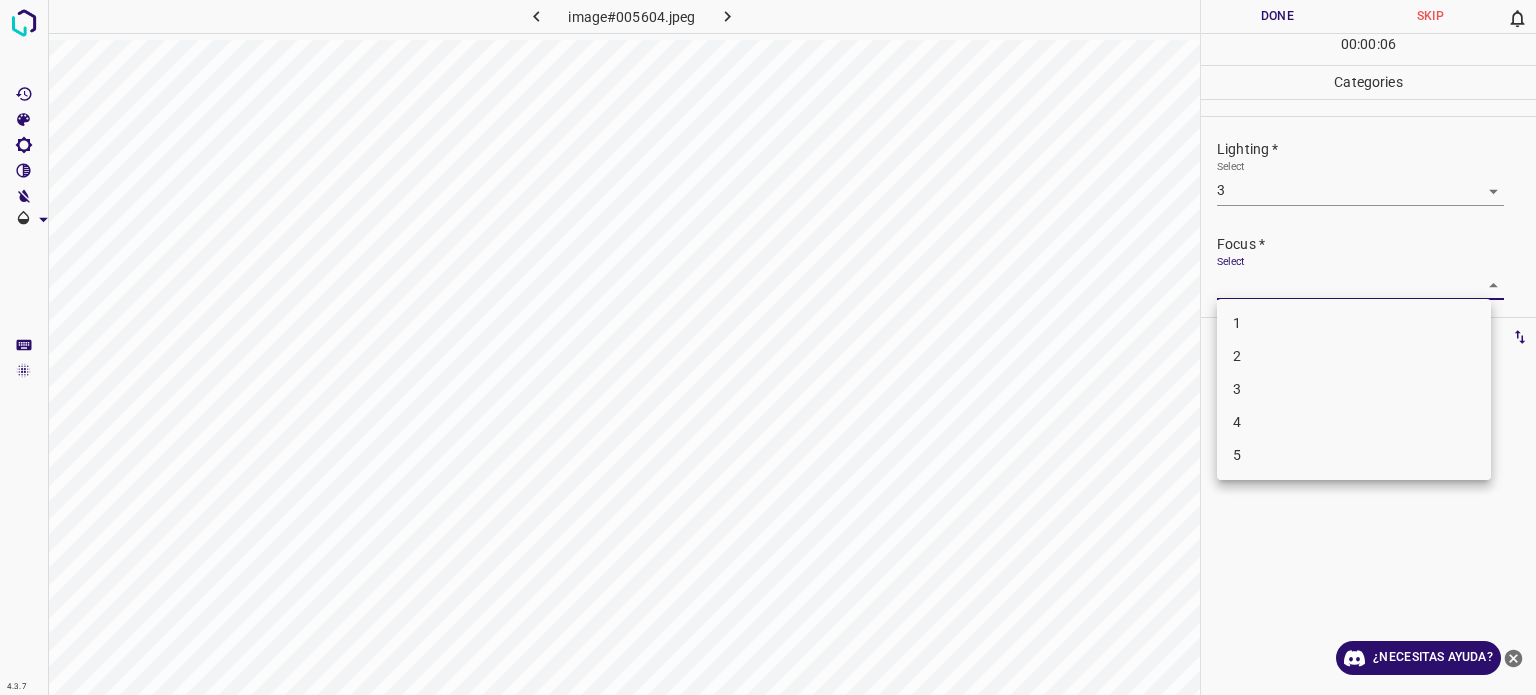 click on "4.3.7 image#005604.jpeg Done Skip 0 00   : 00   : 06   Categories Lighting *  Select 3 3 Focus *  Select ​ Overall *  Select ​ Labels   0 Categories 1 Lighting 2 Focus 3 Overall Tools Space Change between modes (Draw & Edit) I Auto labeling R Restore zoom M Zoom in N Zoom out Delete Delete selecte label Filters Z Restore filters X Saturation filter C Brightness filter V Contrast filter B Gray scale filter General O Download ¿Necesitas ayuda? - Texto - Esconder - Borrar Texto original Valora esta traducción Tu opinión servirá para ayudar a mejorar el Traductor de Google 1 2 3 4 5" at bounding box center (768, 347) 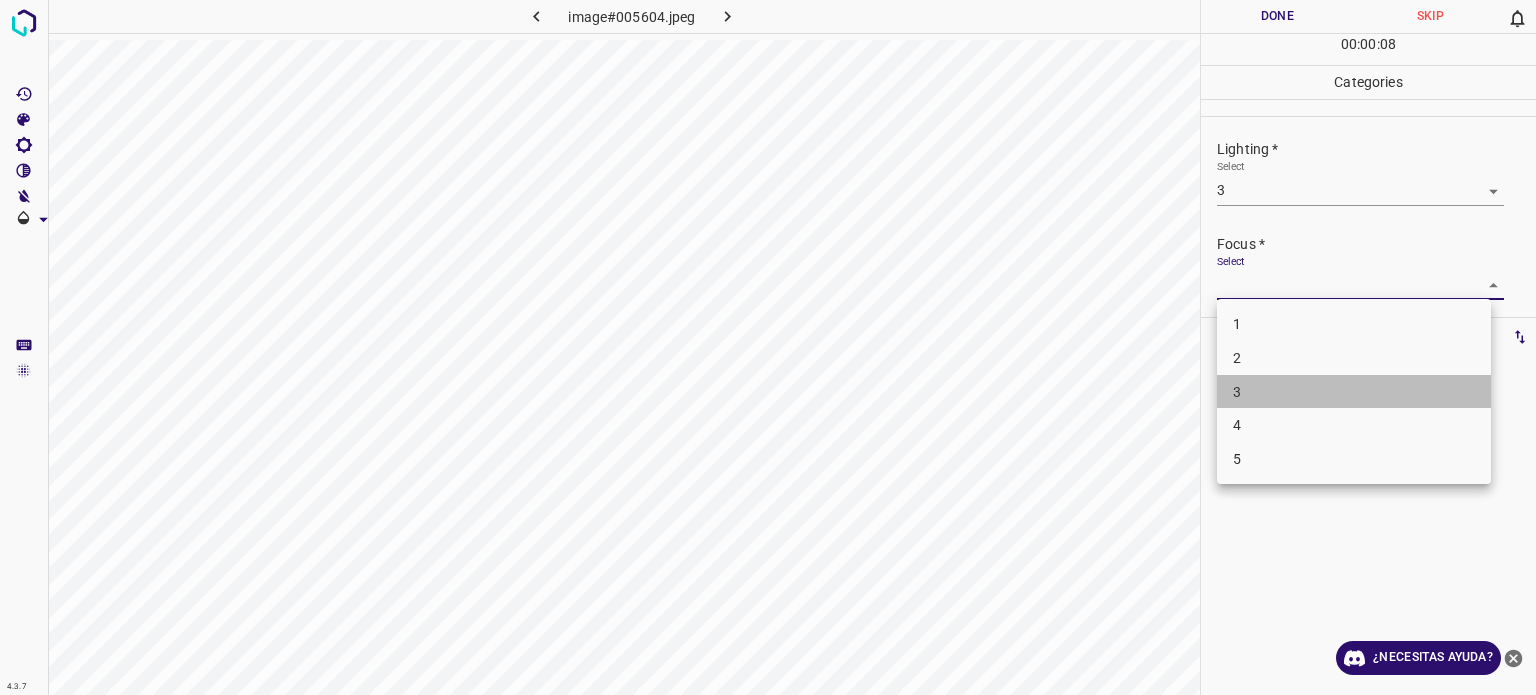 click on "3" at bounding box center (1354, 392) 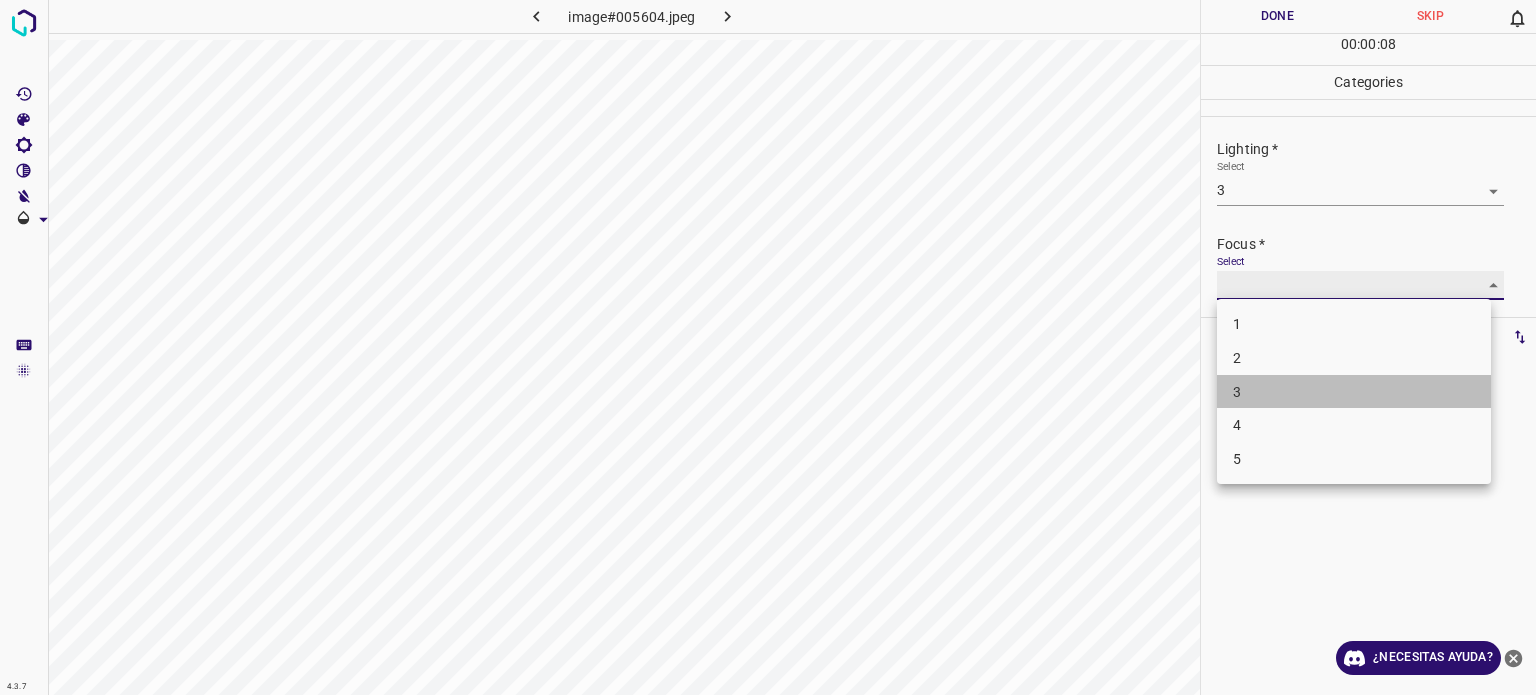 type 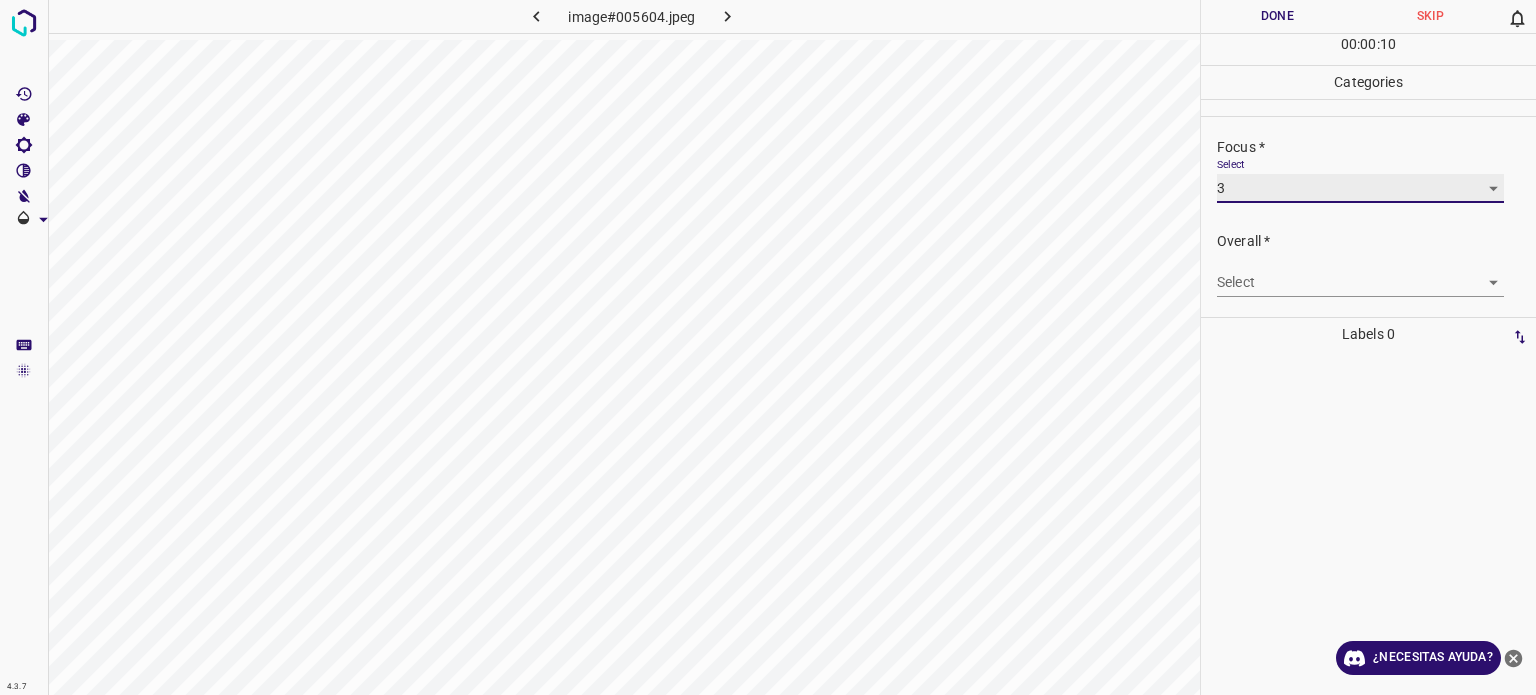 scroll, scrollTop: 98, scrollLeft: 0, axis: vertical 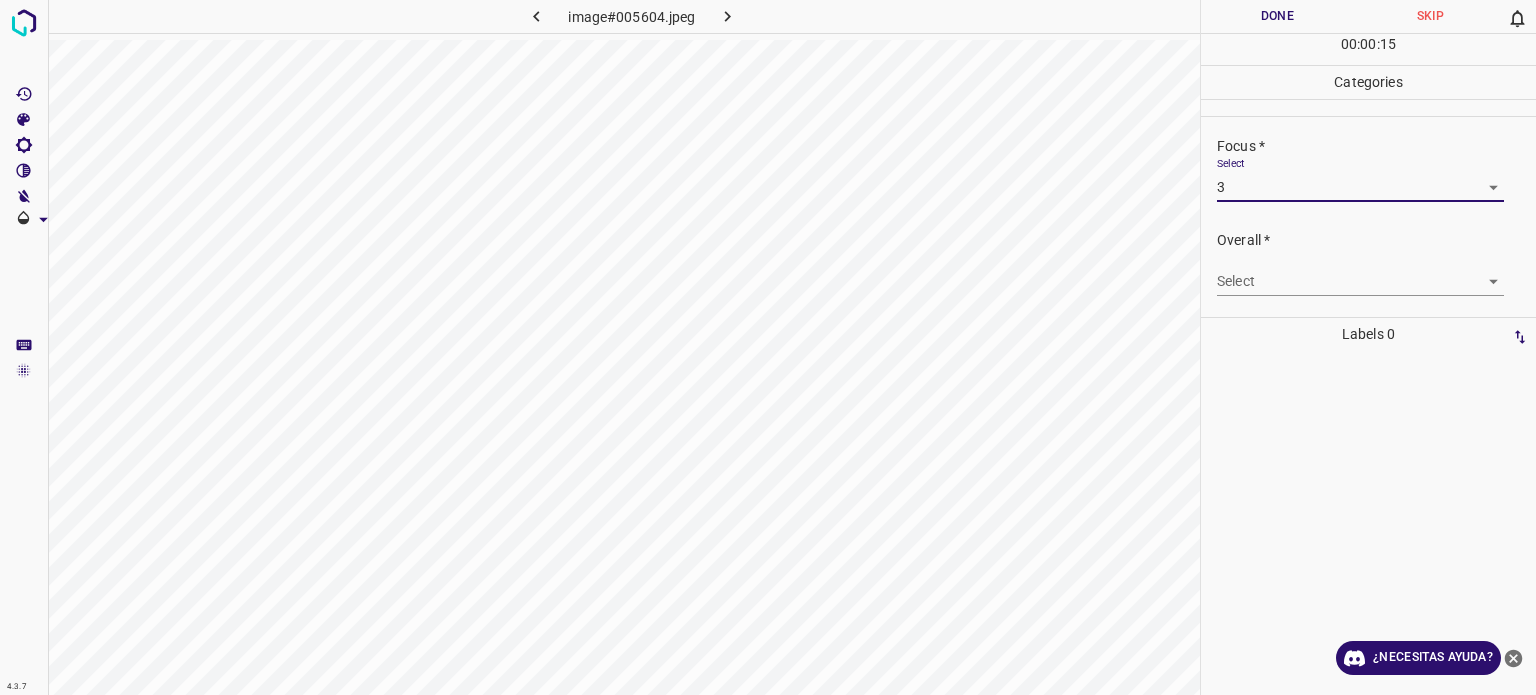 click on "4.3.7 image#005604.jpeg Done Skip 0 00   : 00   : 15   Categories Lighting *  Select 3 3 Focus *  Select 3 3 Overall *  Select ​ Labels   0 Categories 1 Lighting 2 Focus 3 Overall Tools Space Change between modes (Draw & Edit) I Auto labeling R Restore zoom M Zoom in N Zoom out Delete Delete selecte label Filters Z Restore filters X Saturation filter C Brightness filter V Contrast filter B Gray scale filter General O Download ¿Necesitas ayuda? - Texto - Esconder - Borrar Texto original Valora esta traducción Tu opinión servirá para ayudar a mejorar el Traductor de Google" at bounding box center [768, 347] 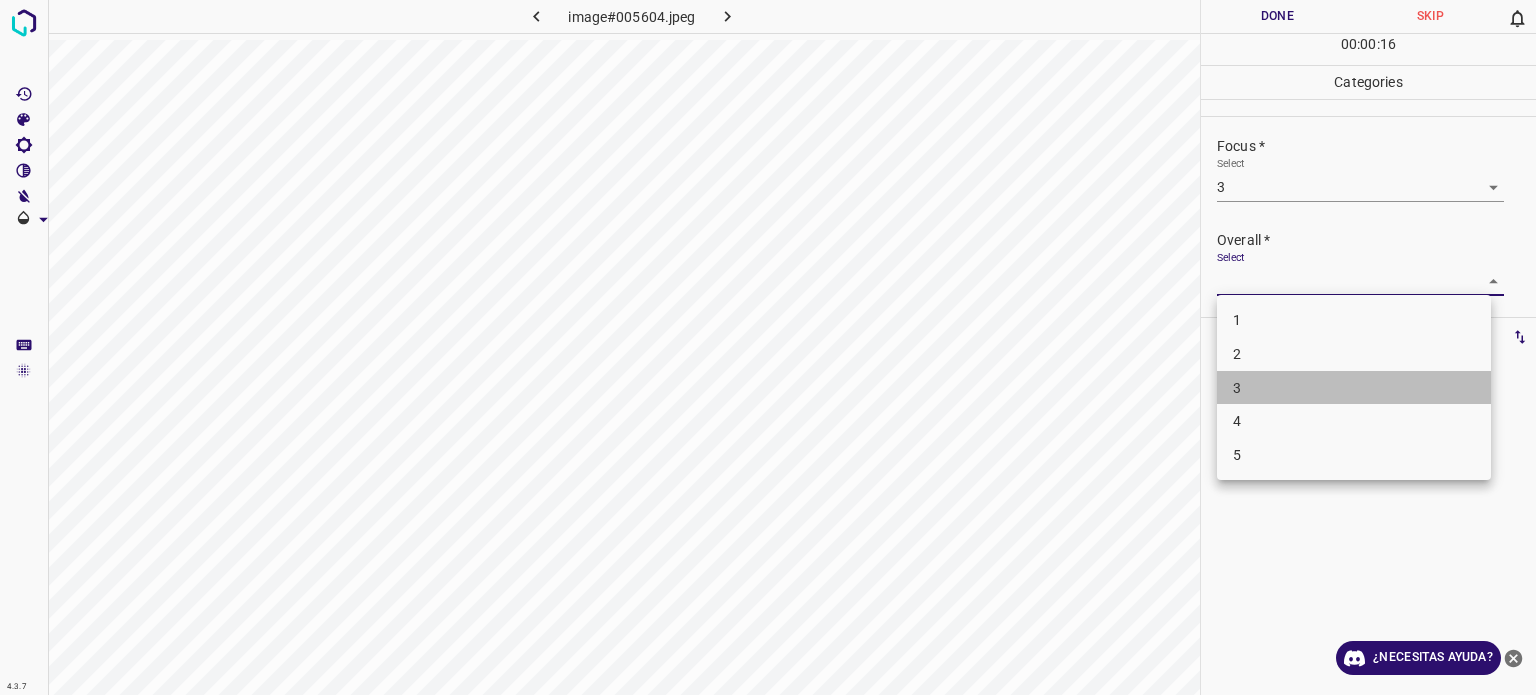 click on "3" at bounding box center (1354, 388) 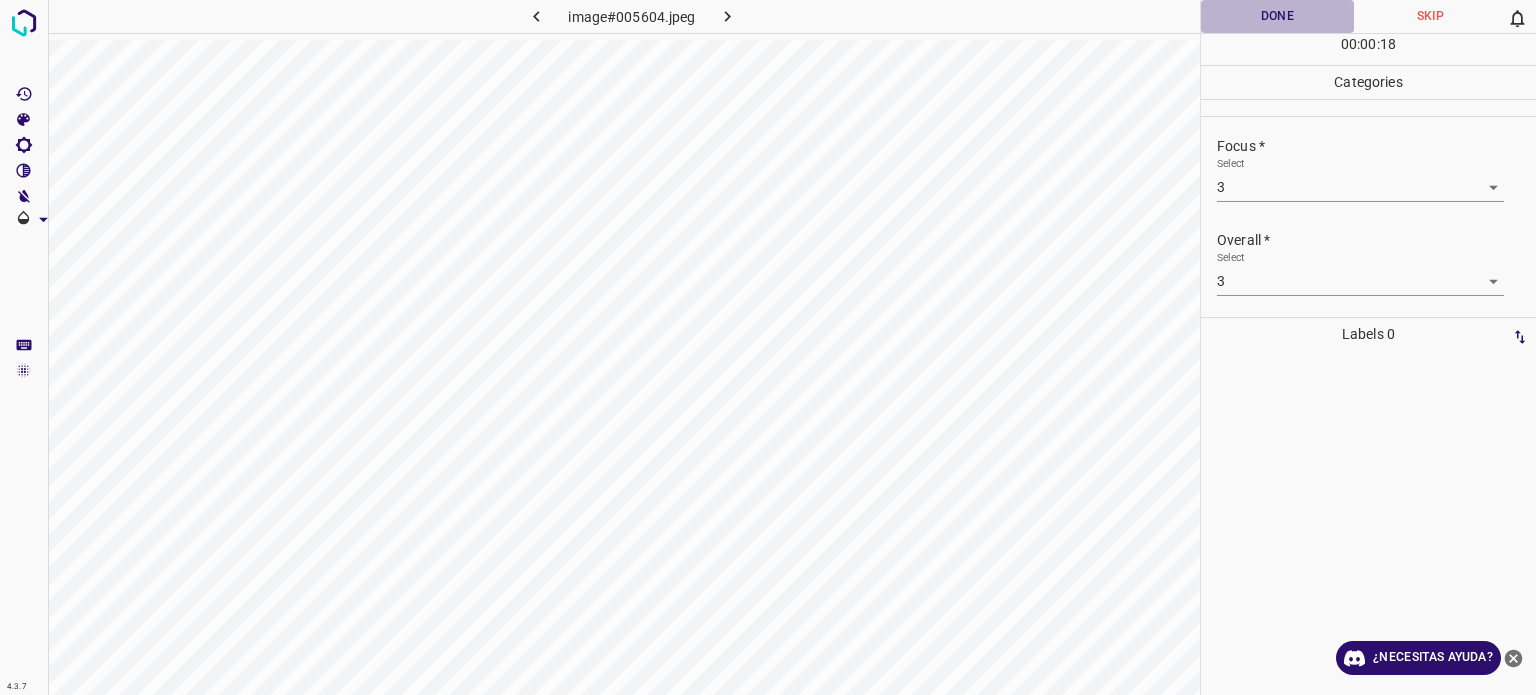 click on "Done" at bounding box center (1277, 16) 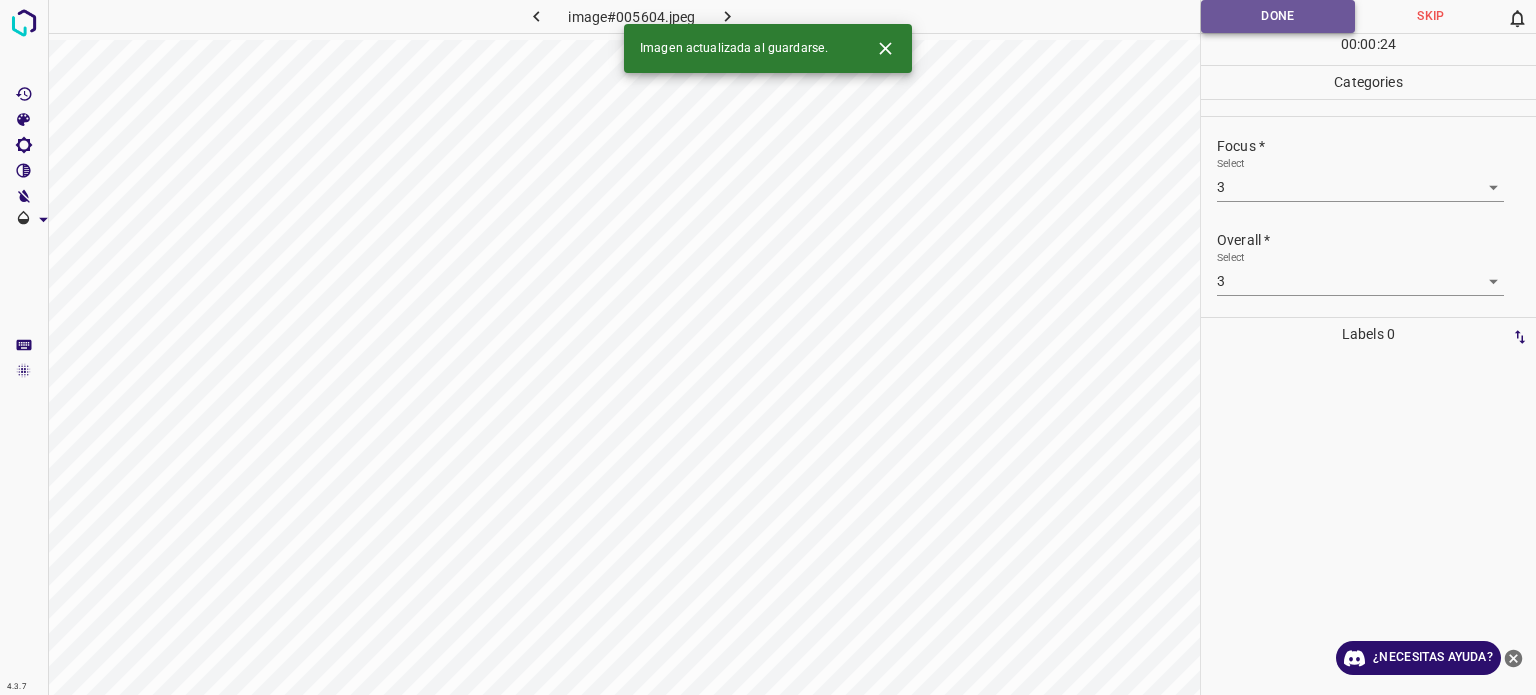 click on "Done" at bounding box center (1278, 16) 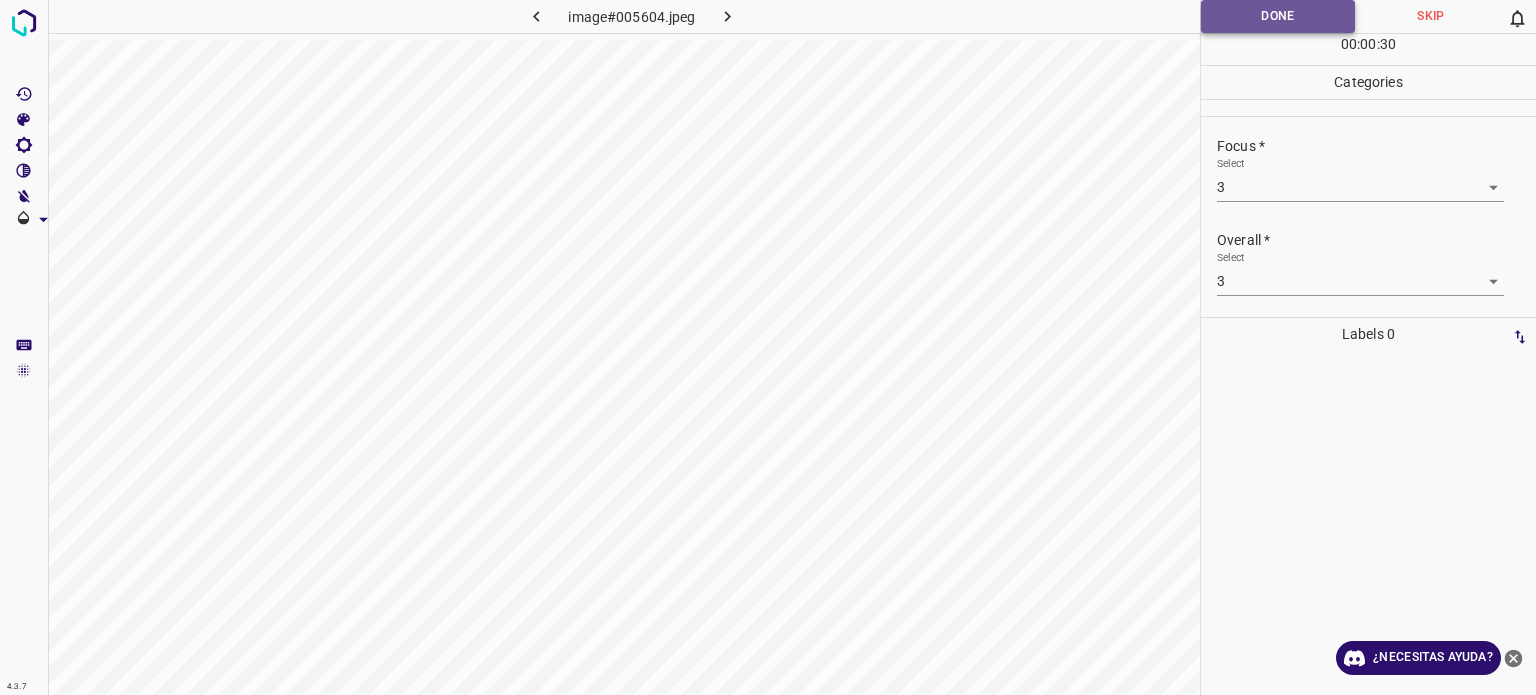 click on "Done" at bounding box center [1278, 16] 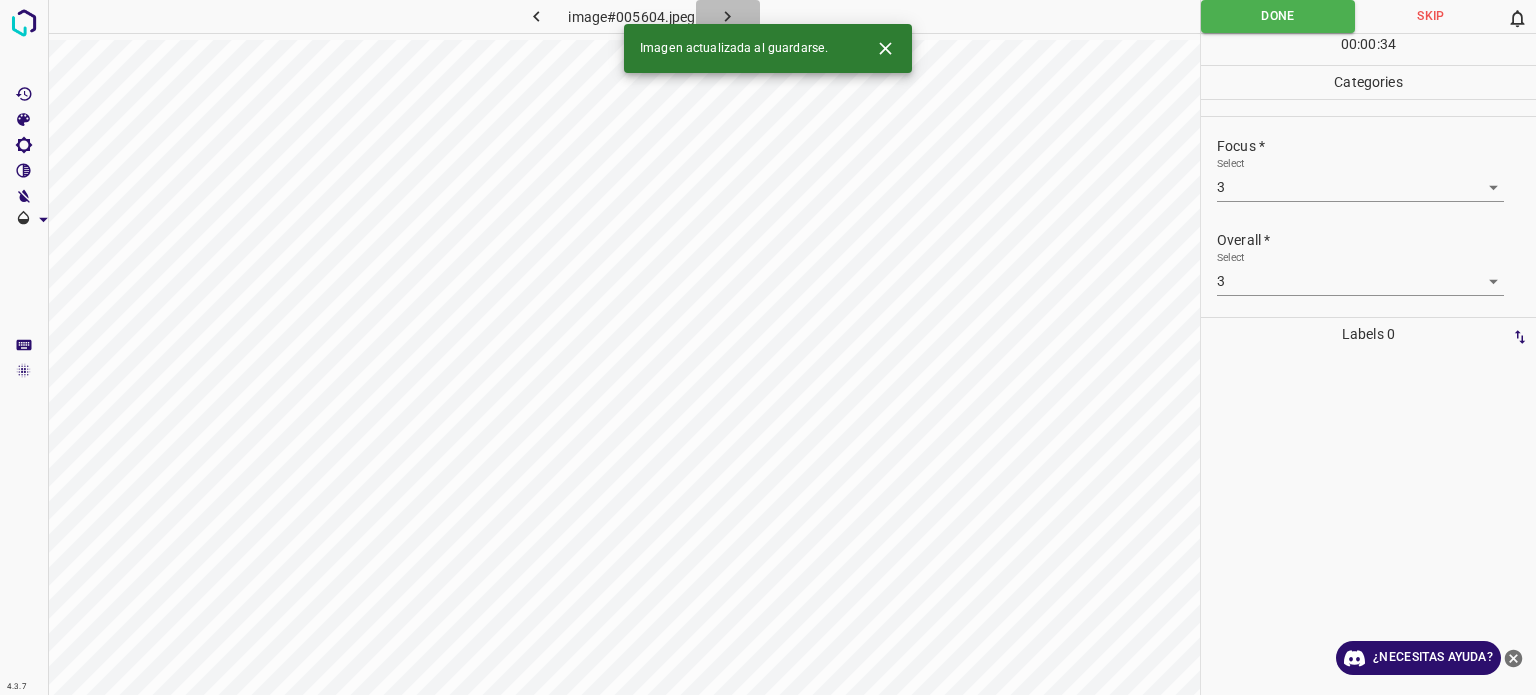 click 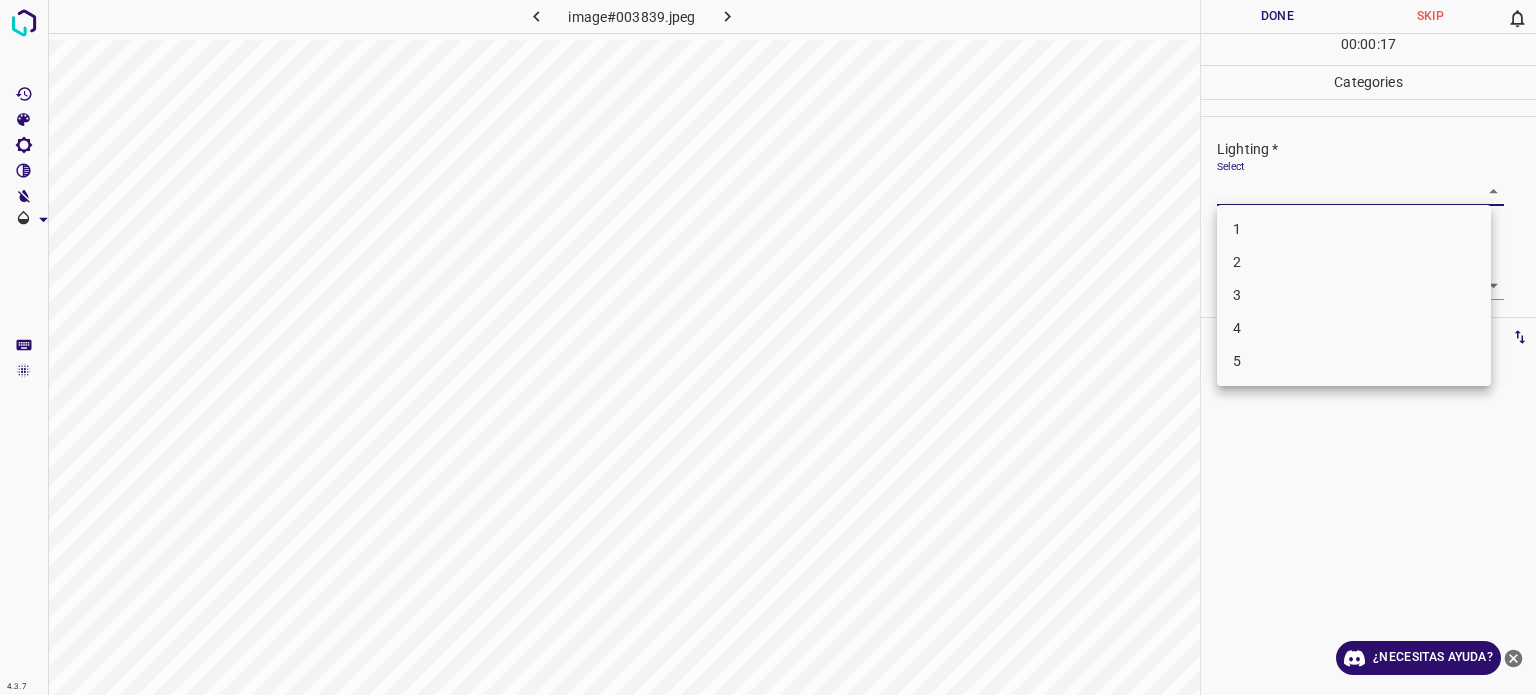 click on "4.3.7 image#003839.jpeg Done Skip 0 00   : 00   : 17   Categories Lighting *  Select ​ Focus *  Select ​ Overall *  Select ​ Labels   0 Categories 1 Lighting 2 Focus 3 Overall Tools Space Change between modes (Draw & Edit) I Auto labeling R Restore zoom M Zoom in N Zoom out Delete Delete selecte label Filters Z Restore filters X Saturation filter C Brightness filter V Contrast filter B Gray scale filter General O Download ¿Necesitas ayuda? - Texto - Esconder - Borrar Texto original Valora esta traducción Tu opinión servirá para ayudar a mejorar el Traductor de Google 1 2 3 4 5" at bounding box center [768, 347] 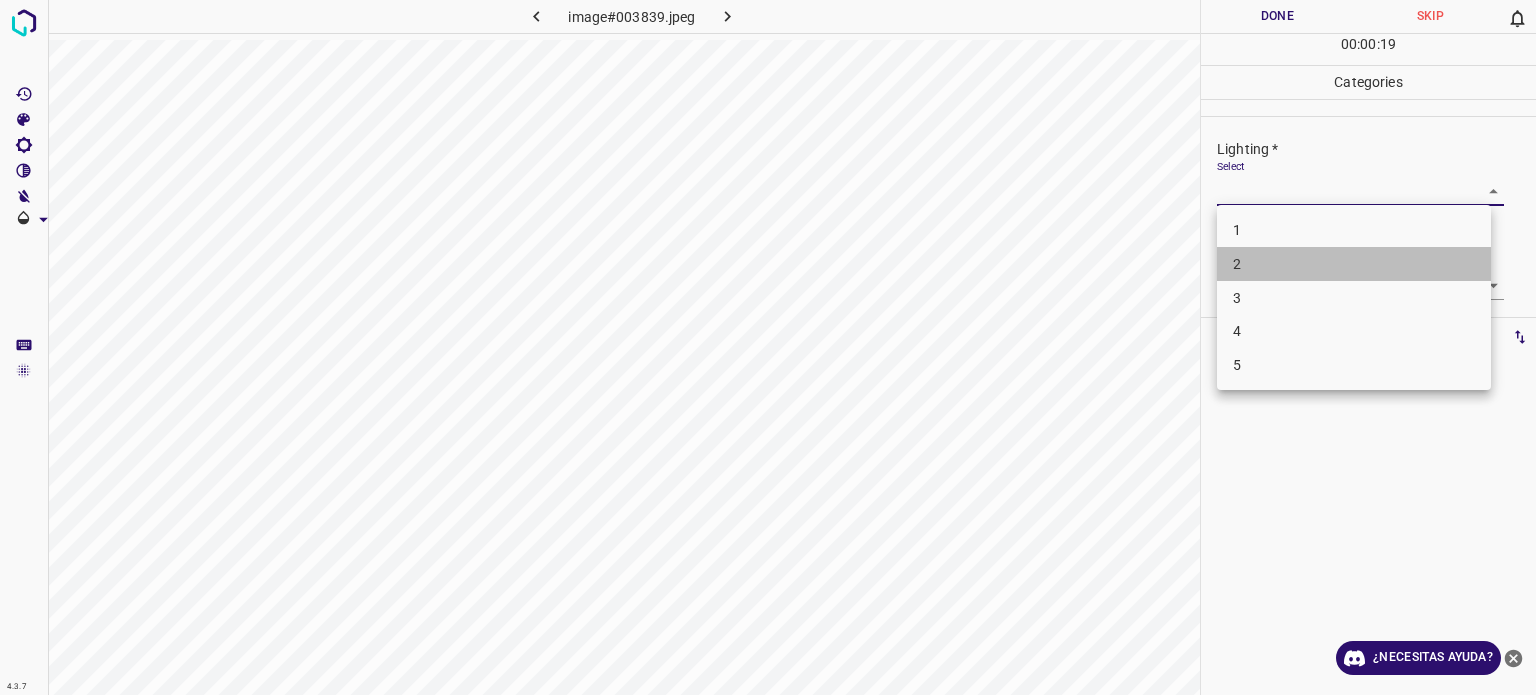 click on "2" at bounding box center (1354, 264) 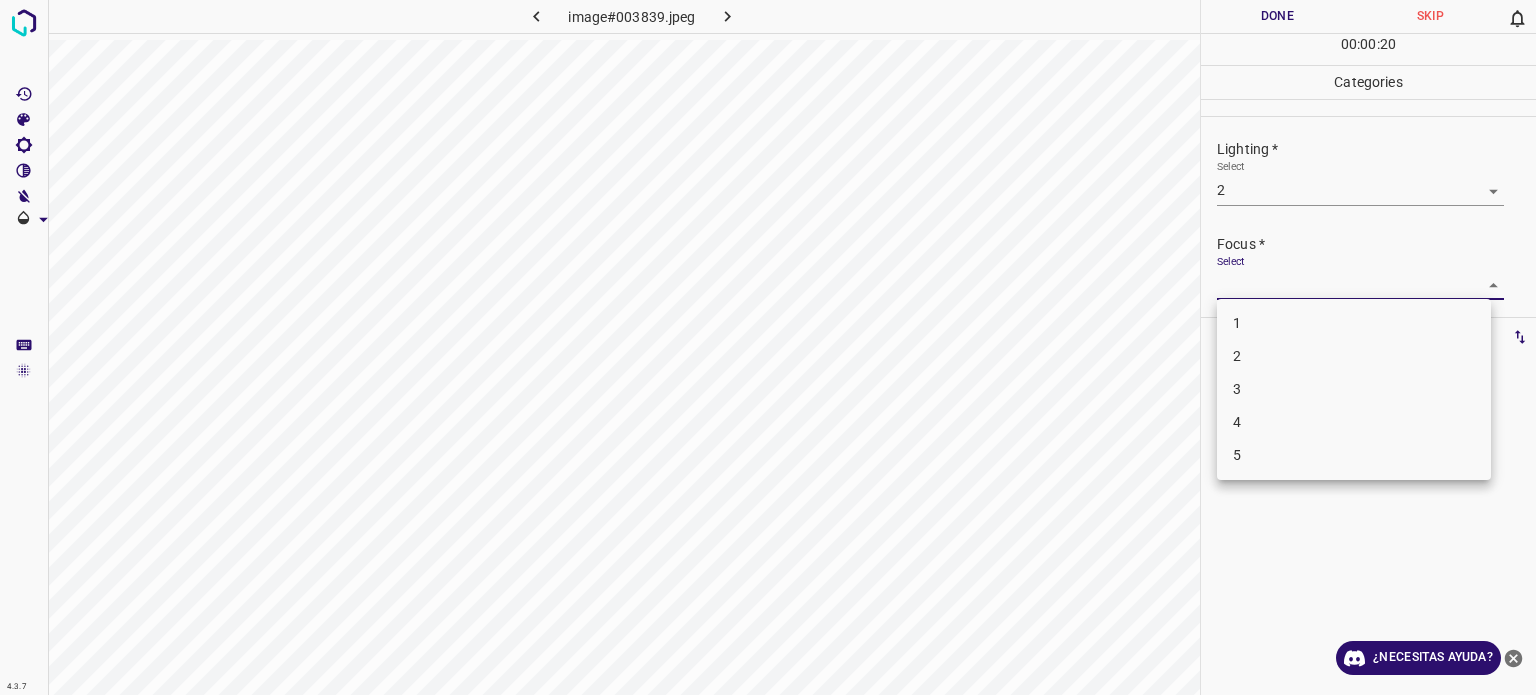 click on "4.3.7 image#003839.jpeg Done Skip 0 00   : 00   : 20   Categories Lighting *  Select 2 2 Focus *  Select ​ Overall *  Select ​ Labels   0 Categories 1 Lighting 2 Focus 3 Overall Tools Space Change between modes (Draw & Edit) I Auto labeling R Restore zoom M Zoom in N Zoom out Delete Delete selecte label Filters Z Restore filters X Saturation filter C Brightness filter V Contrast filter B Gray scale filter General O Download ¿Necesitas ayuda? - Texto - Esconder - Borrar Texto original Valora esta traducción Tu opinión servirá para ayudar a mejorar el Traductor de Google 1 2 3 4 5" at bounding box center [768, 347] 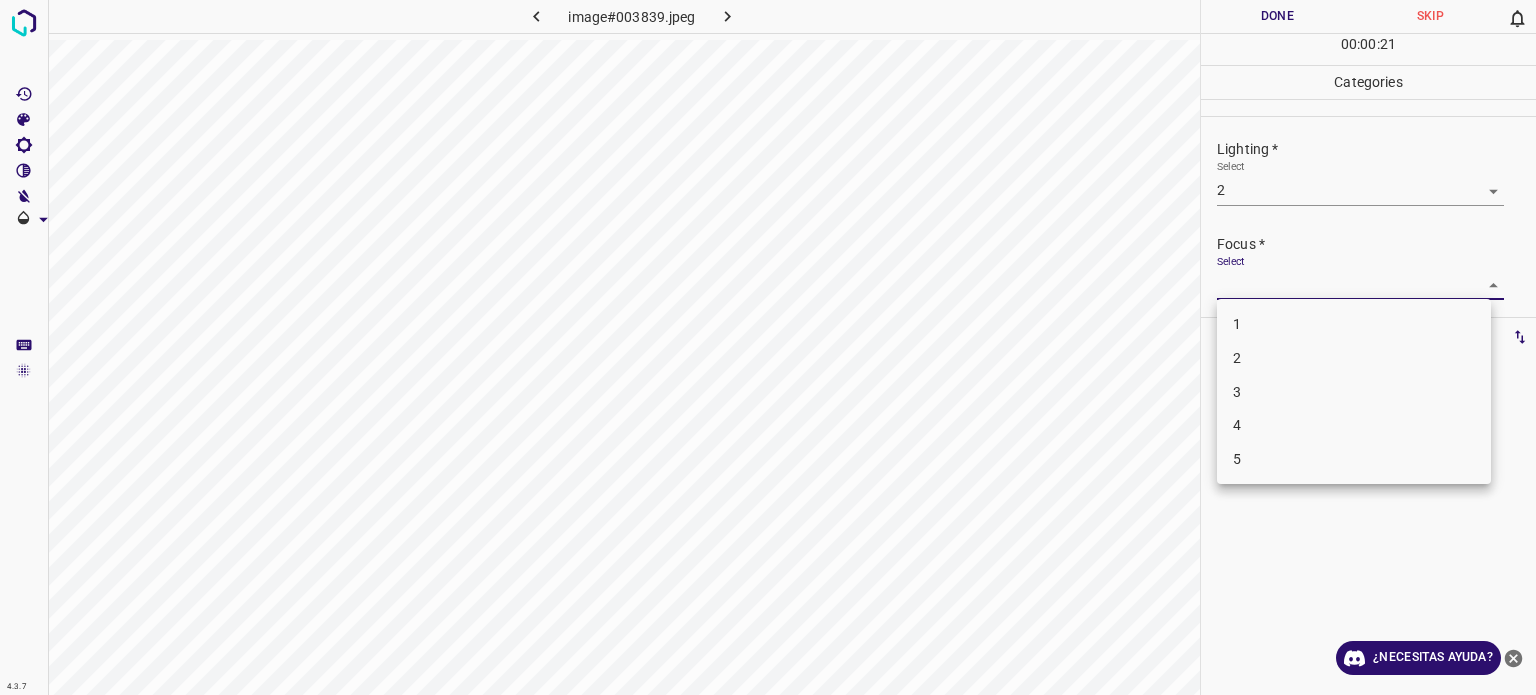 click on "2" at bounding box center [1354, 358] 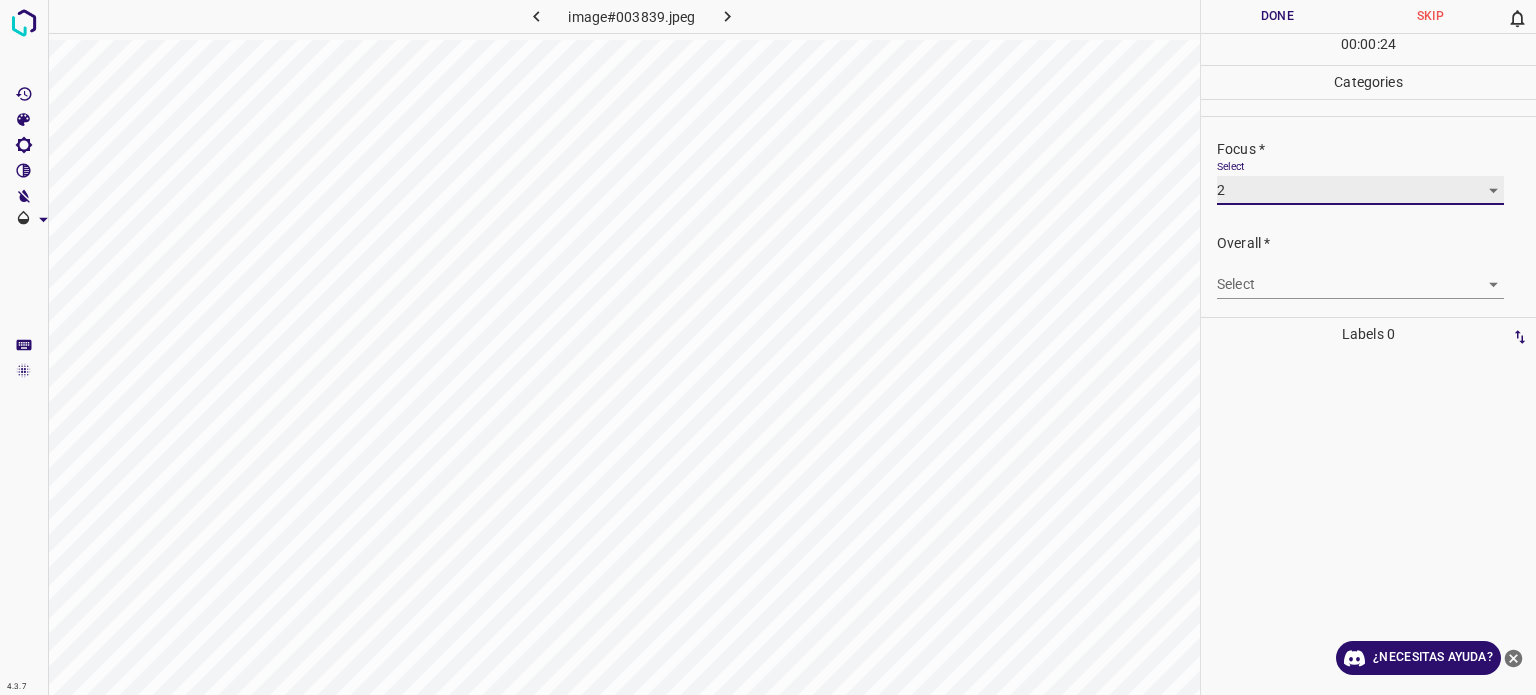 scroll, scrollTop: 98, scrollLeft: 0, axis: vertical 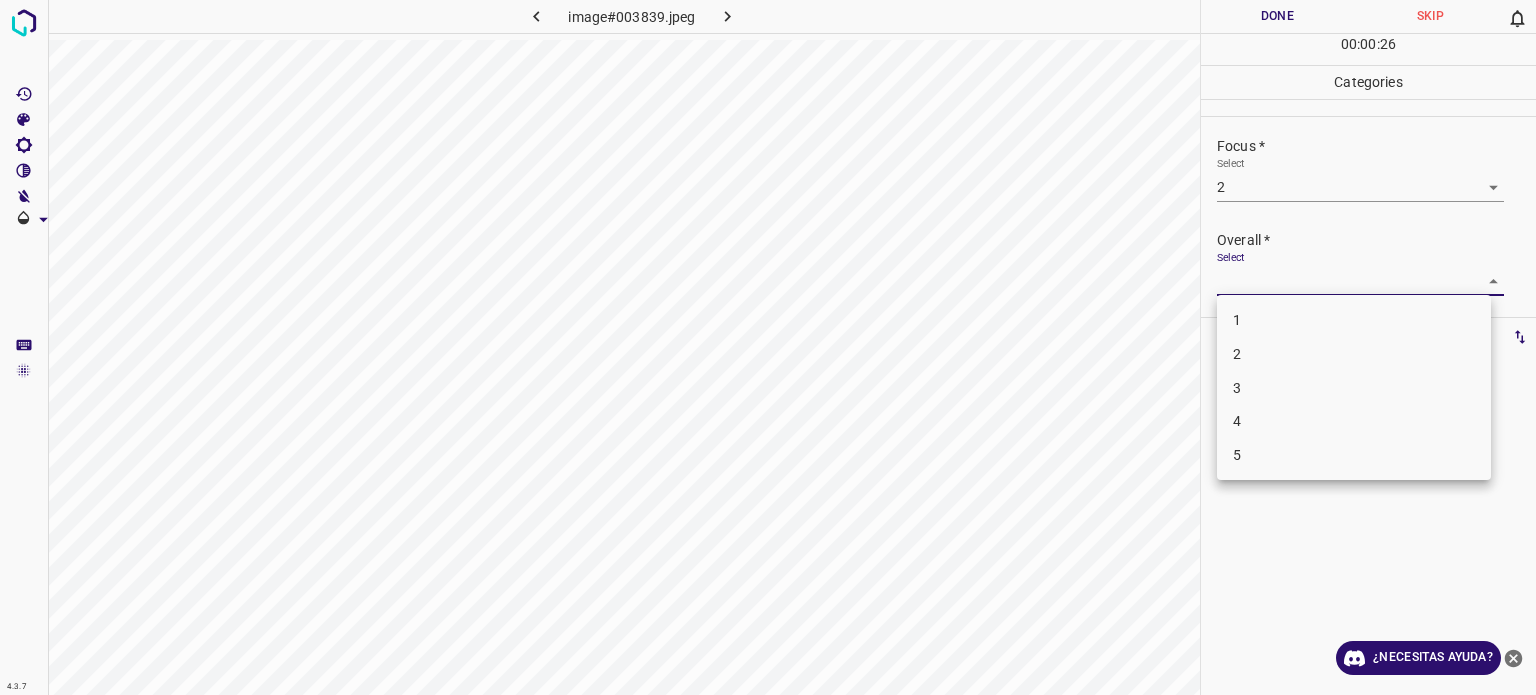 click on "4.3.7 image#003839.jpeg Done Skip 0 00   : 00   : 26   Categories Lighting *  Select 2 2 Focus *  Select 2 2 Overall *  Select ​ Labels   0 Categories 1 Lighting 2 Focus 3 Overall Tools Space Change between modes (Draw & Edit) I Auto labeling R Restore zoom M Zoom in N Zoom out Delete Delete selecte label Filters Z Restore filters X Saturation filter C Brightness filter V Contrast filter B Gray scale filter General O Download ¿Necesitas ayuda? - Texto - Esconder - Borrar Texto original Valora esta traducción Tu opinión servirá para ayudar a mejorar el Traductor de Google 1 2 3 4 5" at bounding box center (768, 347) 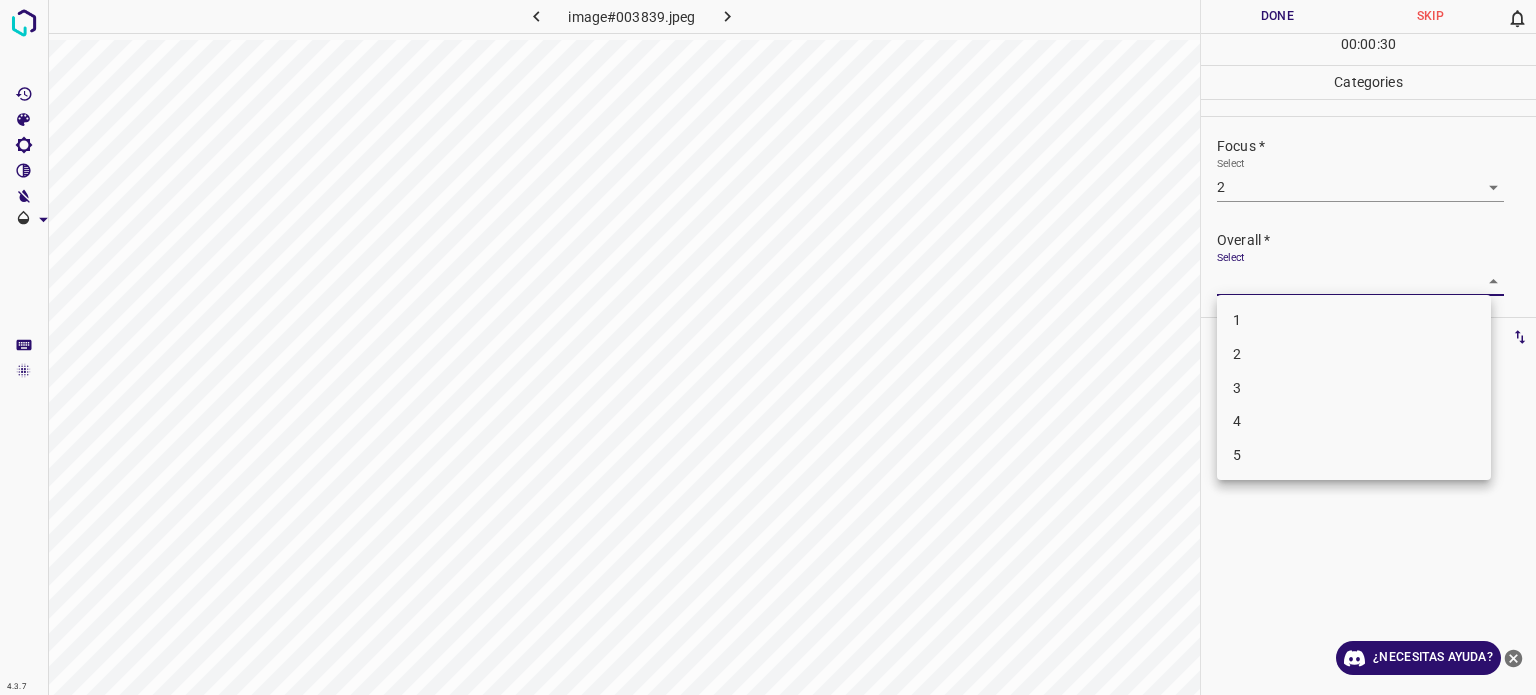 click on "2" at bounding box center [1354, 354] 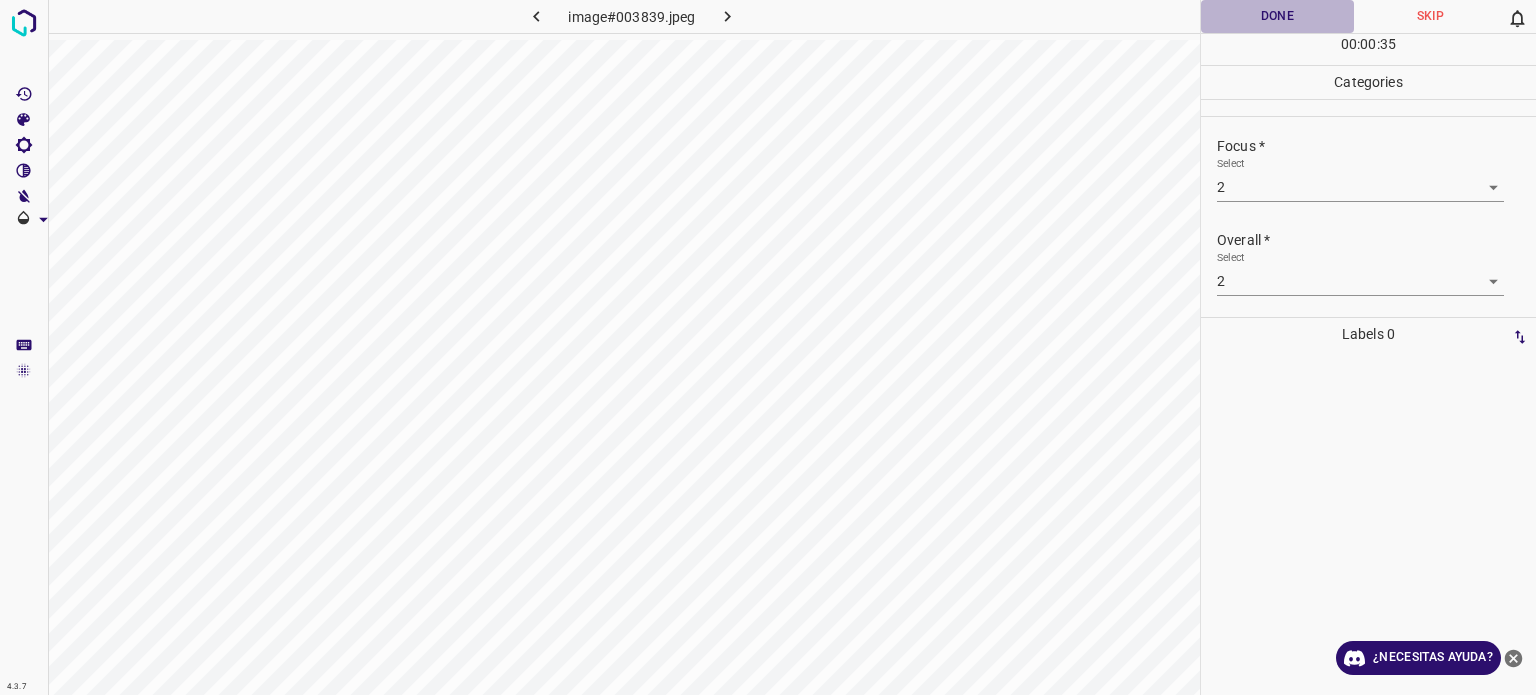 click on "Done" at bounding box center [1277, 16] 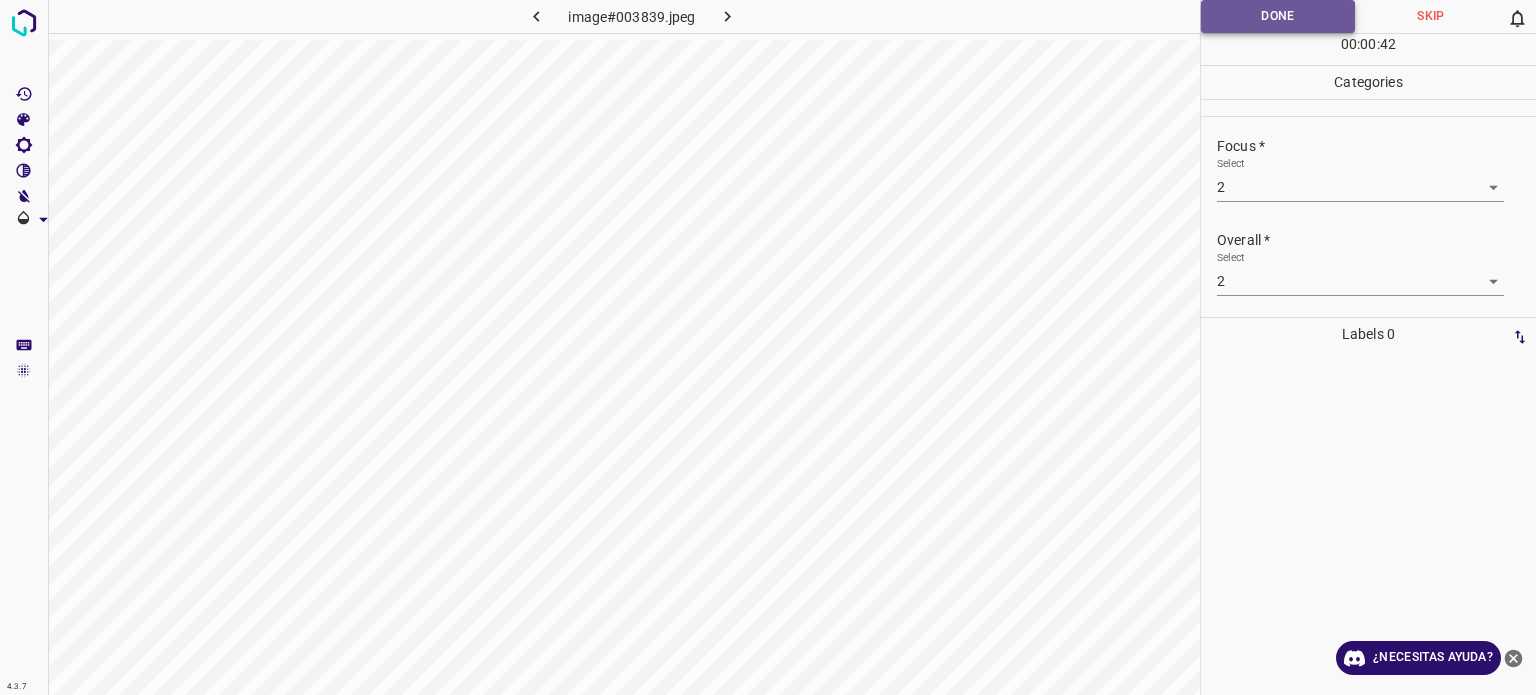 click on "Done" at bounding box center [1278, 16] 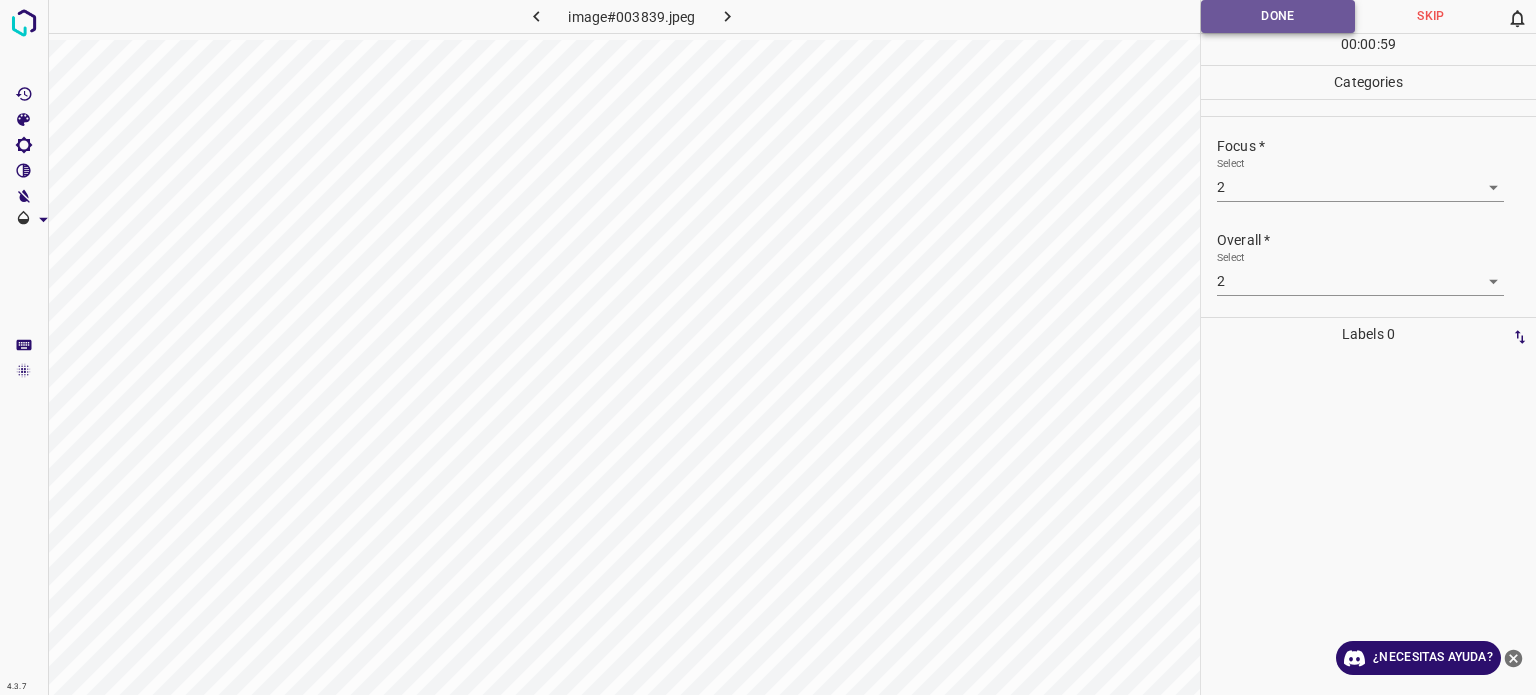 click on "Done" at bounding box center [1278, 16] 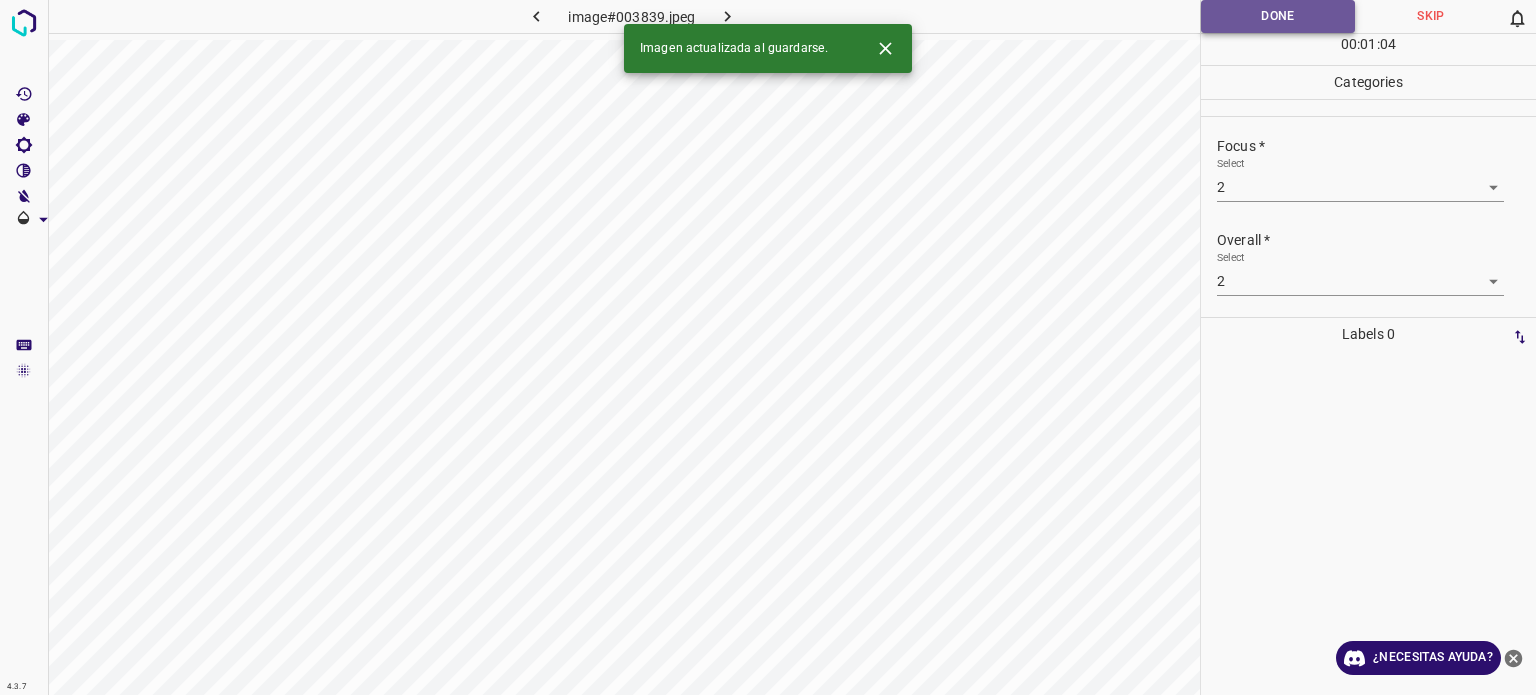 click on "Done" at bounding box center (1278, 16) 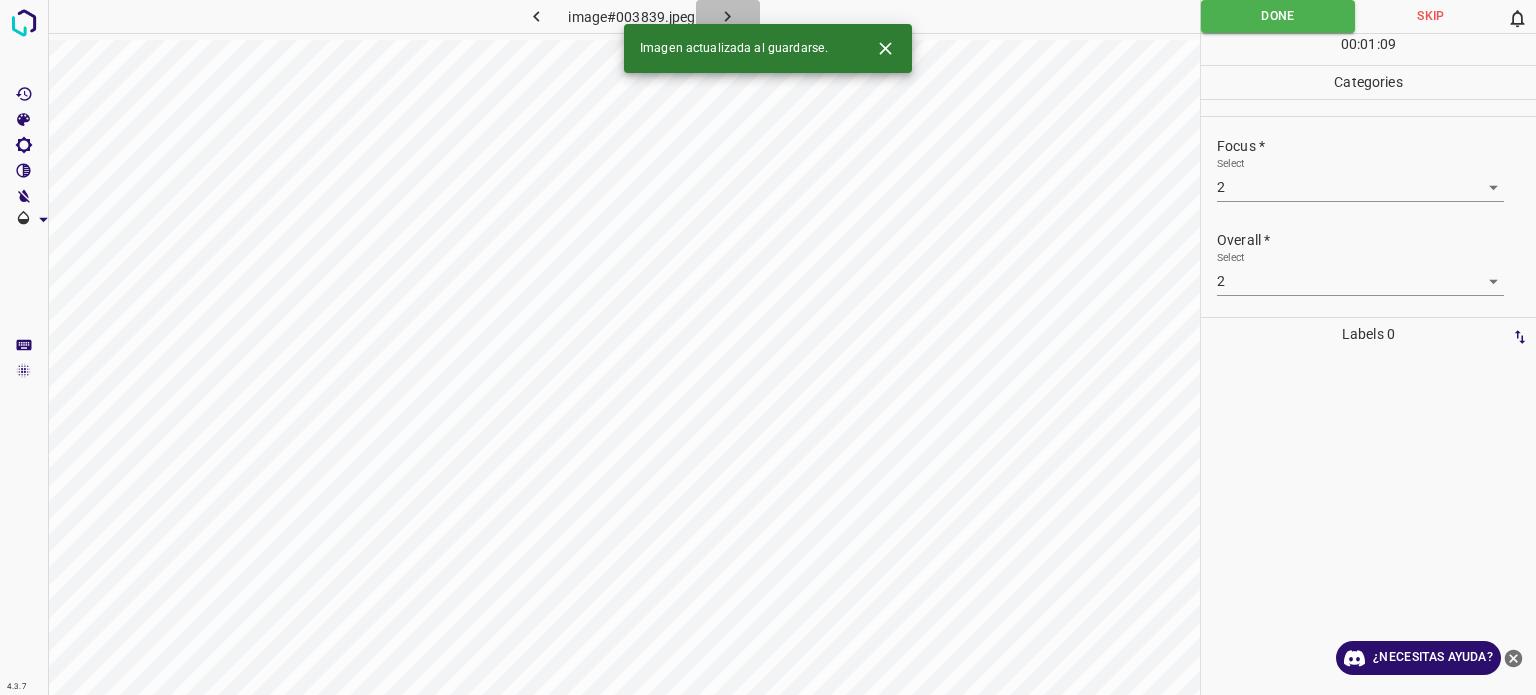 click 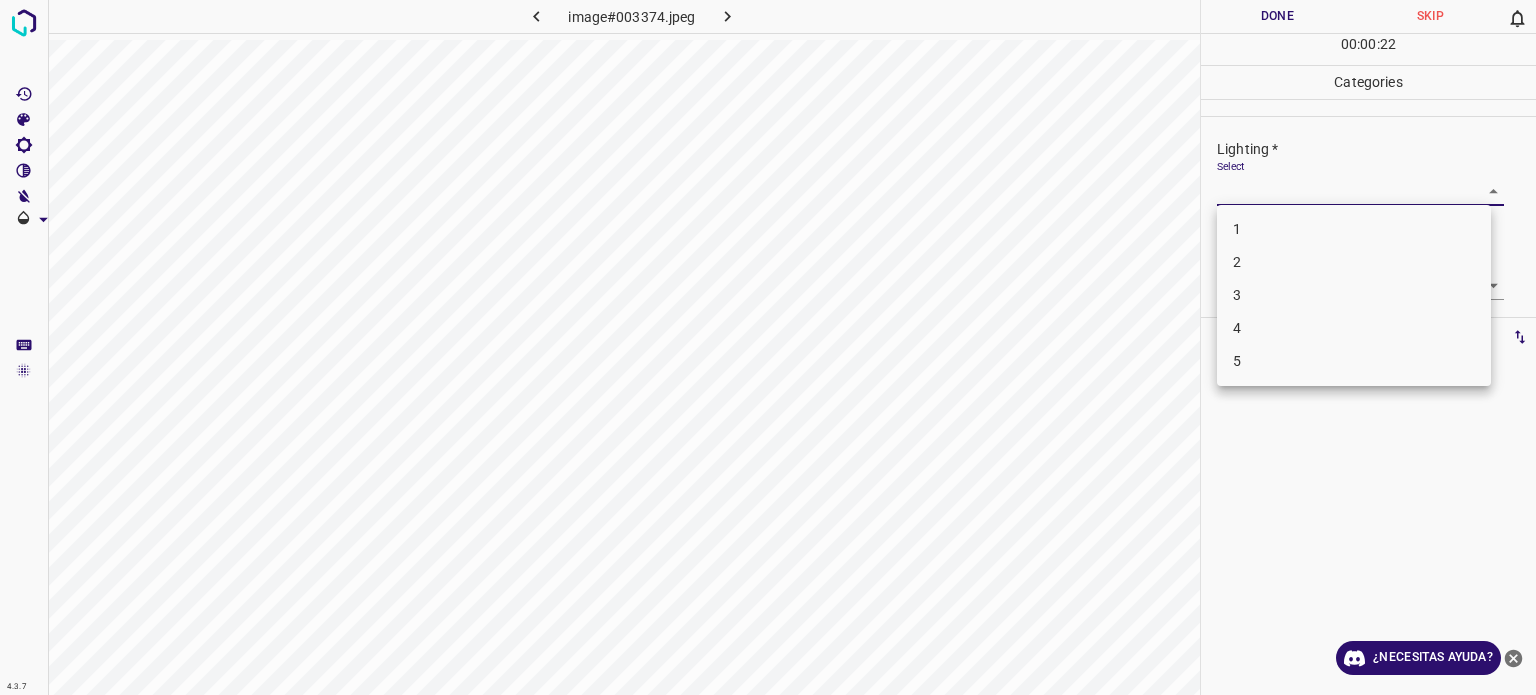 click on "4.3.7 image#003374.jpeg Done Skip 0 00   : 00   : 22   Categories Lighting *  Select ​ Focus *  Select ​ Overall *  Select ​ Labels   0 Categories 1 Lighting 2 Focus 3 Overall Tools Space Change between modes (Draw & Edit) I Auto labeling R Restore zoom M Zoom in N Zoom out Delete Delete selecte label Filters Z Restore filters X Saturation filter C Brightness filter V Contrast filter B Gray scale filter General O Download ¿Necesitas ayuda? - Texto - Esconder - Borrar Texto original Valora esta traducción Tu opinión servirá para ayudar a mejorar el Traductor de Google 1 2 3 4 5" at bounding box center [768, 347] 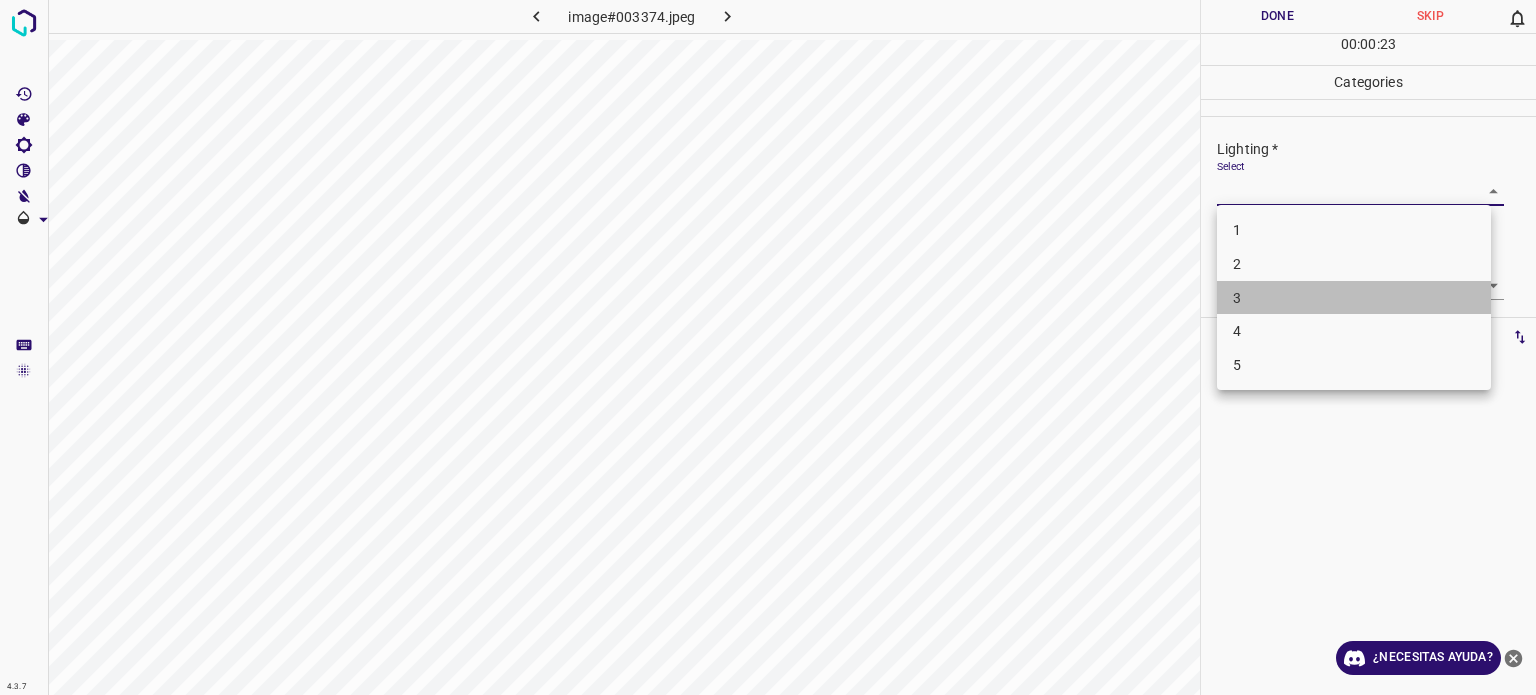 click on "3" at bounding box center (1354, 298) 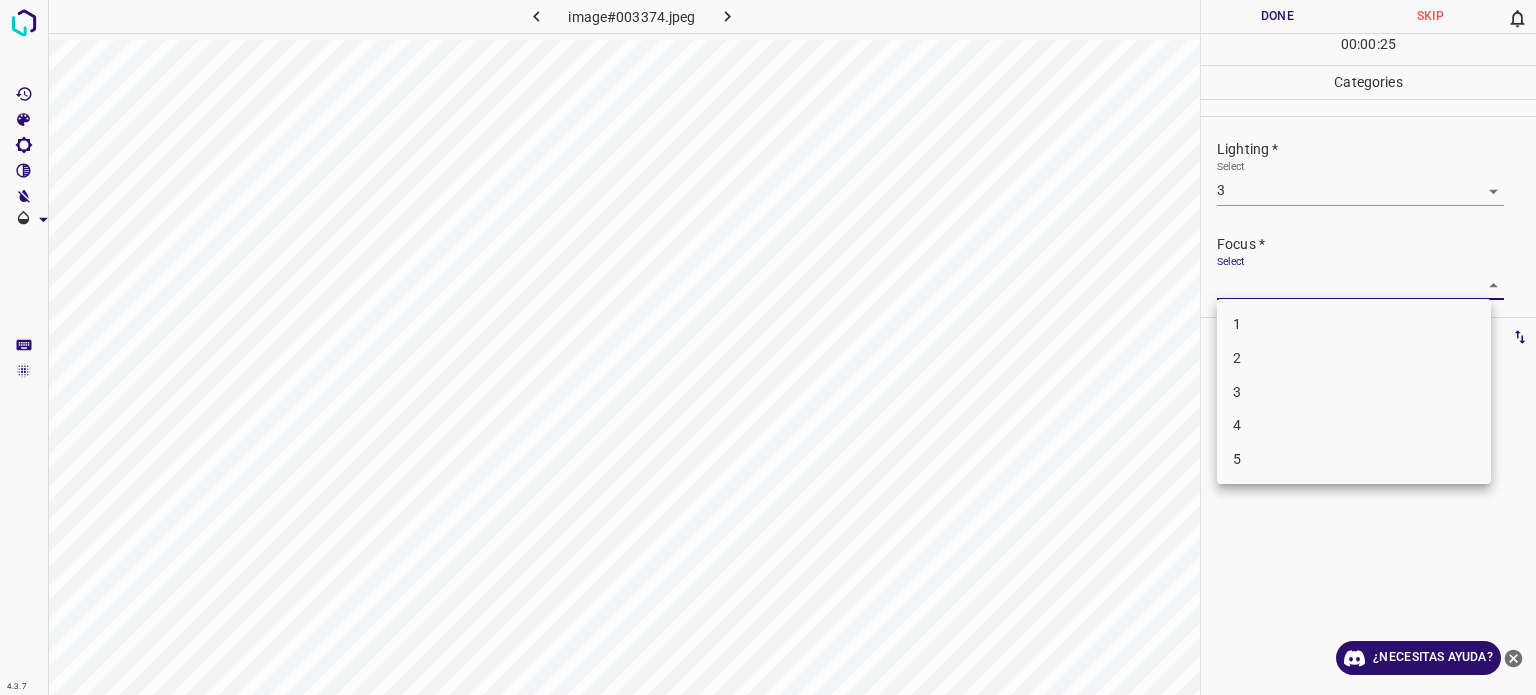 click on "4.3.7 image#003374.jpeg Done Skip 0 00   : 00   : 25   Categories Lighting *  Select 3 3 Focus *  Select ​ Overall *  Select ​ Labels   0 Categories 1 Lighting 2 Focus 3 Overall Tools Space Change between modes (Draw & Edit) I Auto labeling R Restore zoom M Zoom in N Zoom out Delete Delete selecte label Filters Z Restore filters X Saturation filter C Brightness filter V Contrast filter B Gray scale filter General O Download ¿Necesitas ayuda? - Texto - Esconder - Borrar Texto original Valora esta traducción Tu opinión servirá para ayudar a mejorar el Traductor de Google 1 2 3 4 5" at bounding box center (768, 347) 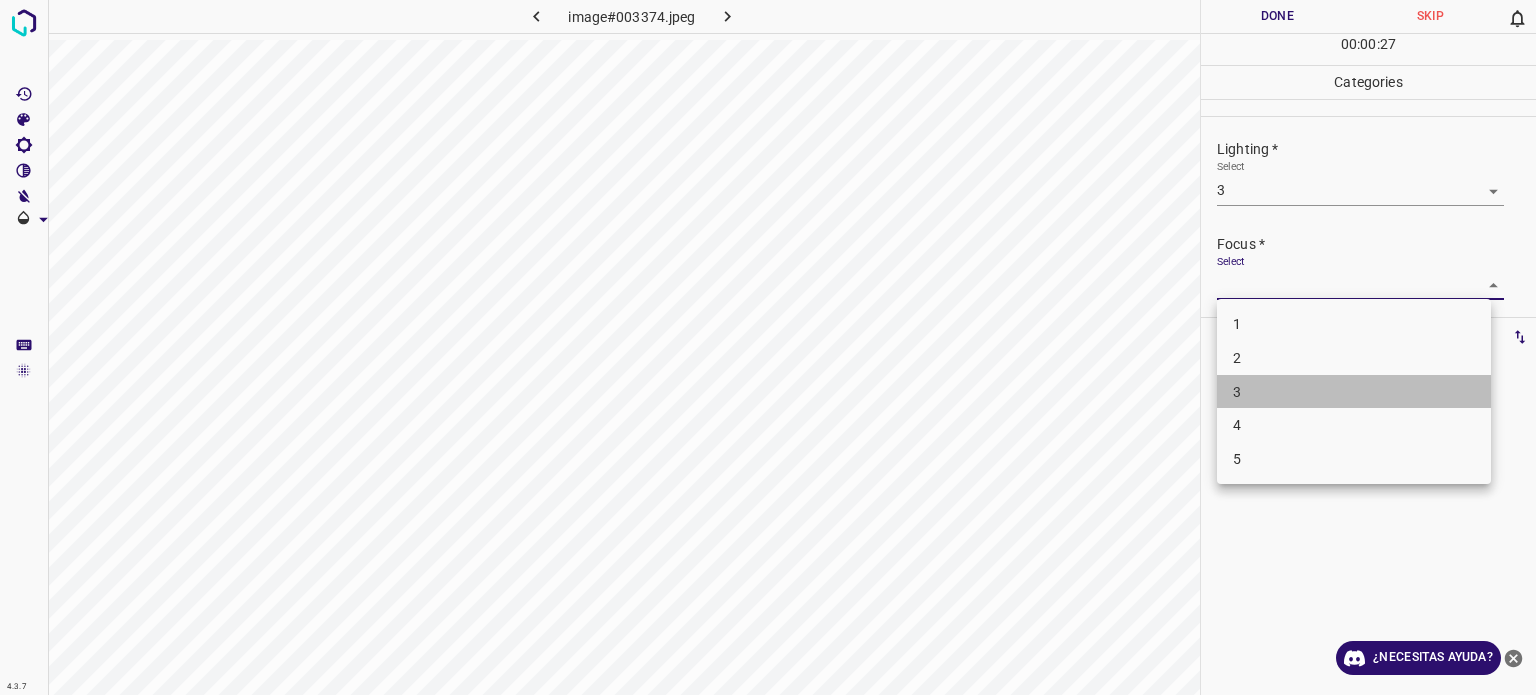 click on "3" at bounding box center (1354, 392) 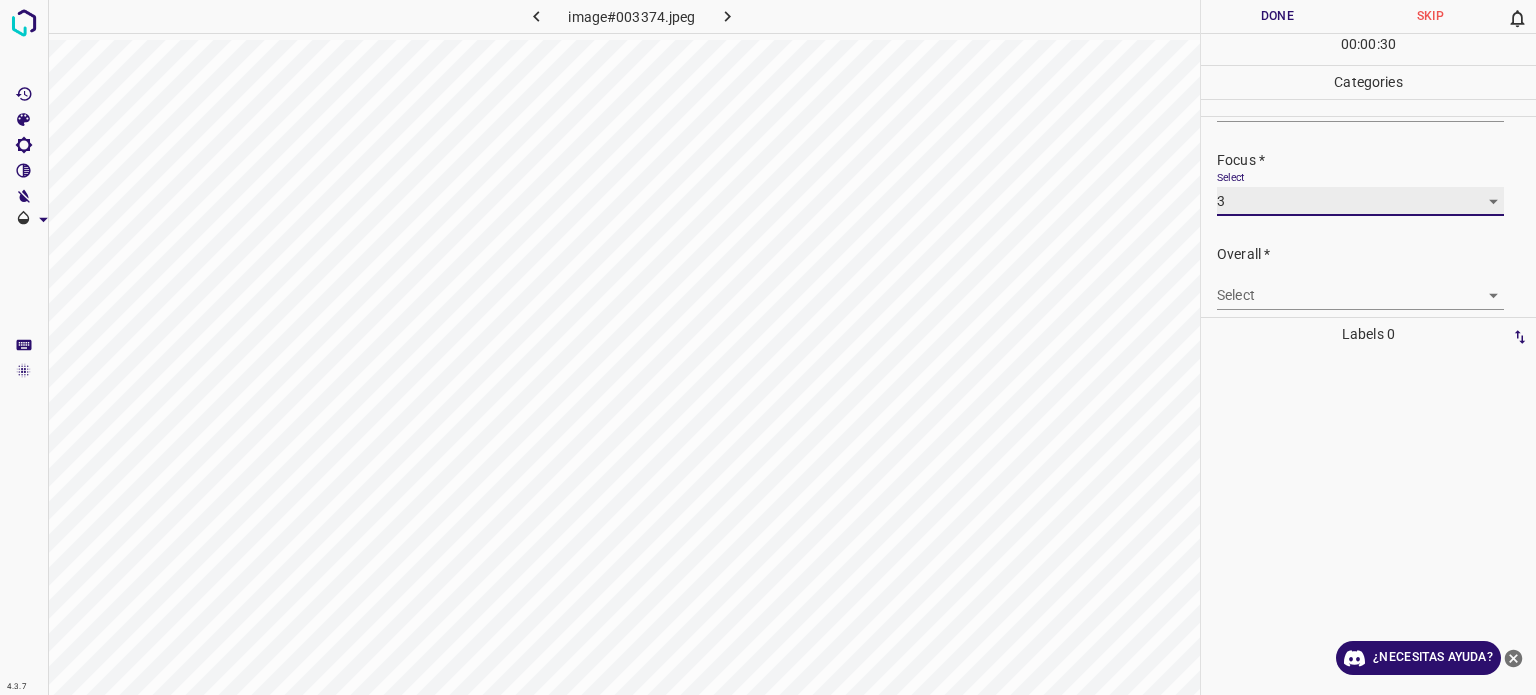 scroll, scrollTop: 98, scrollLeft: 0, axis: vertical 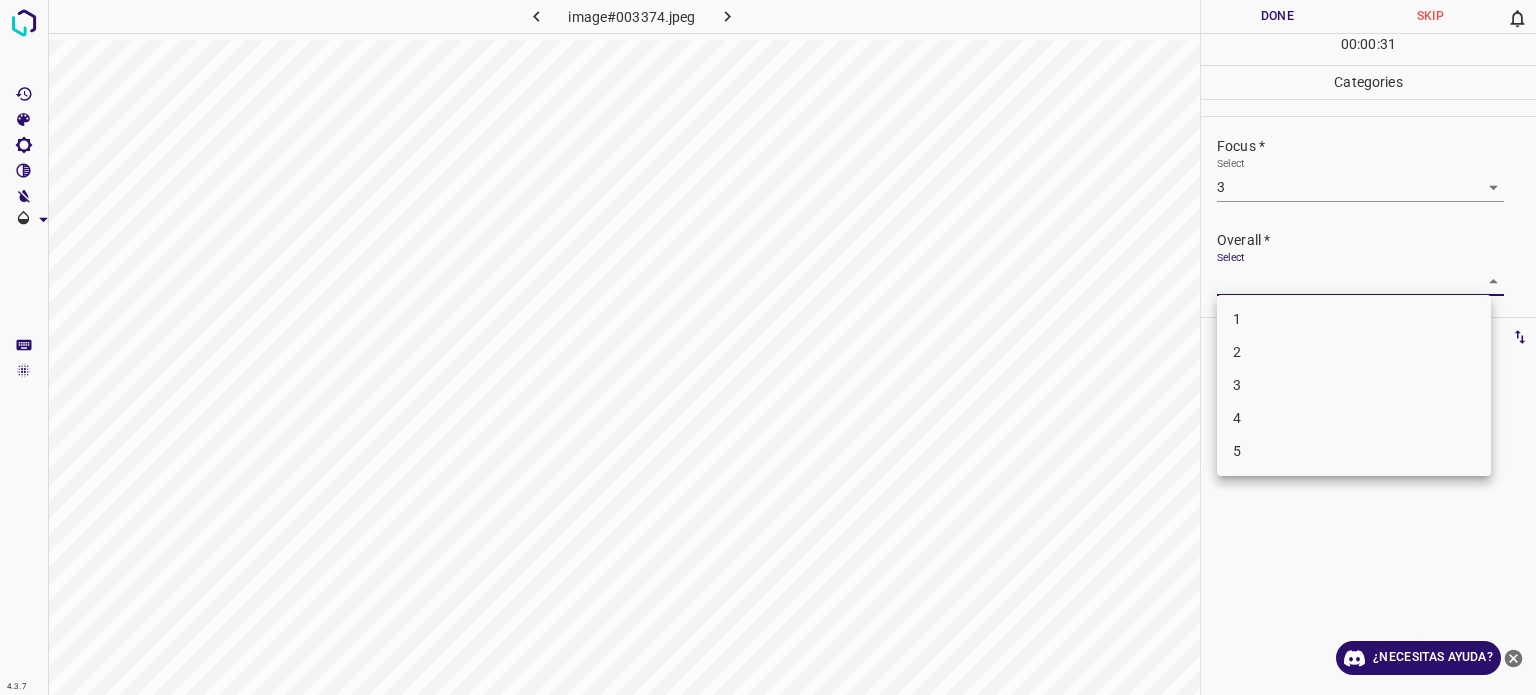 click on "4.3.7 image#003374.jpeg Done Skip 0 00   : 00   : 31   Categories Lighting *  Select 3 3 Focus *  Select 3 3 Overall *  Select ​ Labels   0 Categories 1 Lighting 2 Focus 3 Overall Tools Space Change between modes (Draw & Edit) I Auto labeling R Restore zoom M Zoom in N Zoom out Delete Delete selecte label Filters Z Restore filters X Saturation filter C Brightness filter V Contrast filter B Gray scale filter General O Download ¿Necesitas ayuda? - Texto - Esconder - Borrar Texto original Valora esta traducción Tu opinión servirá para ayudar a mejorar el Traductor de Google 1 2 3 4 5" at bounding box center (768, 347) 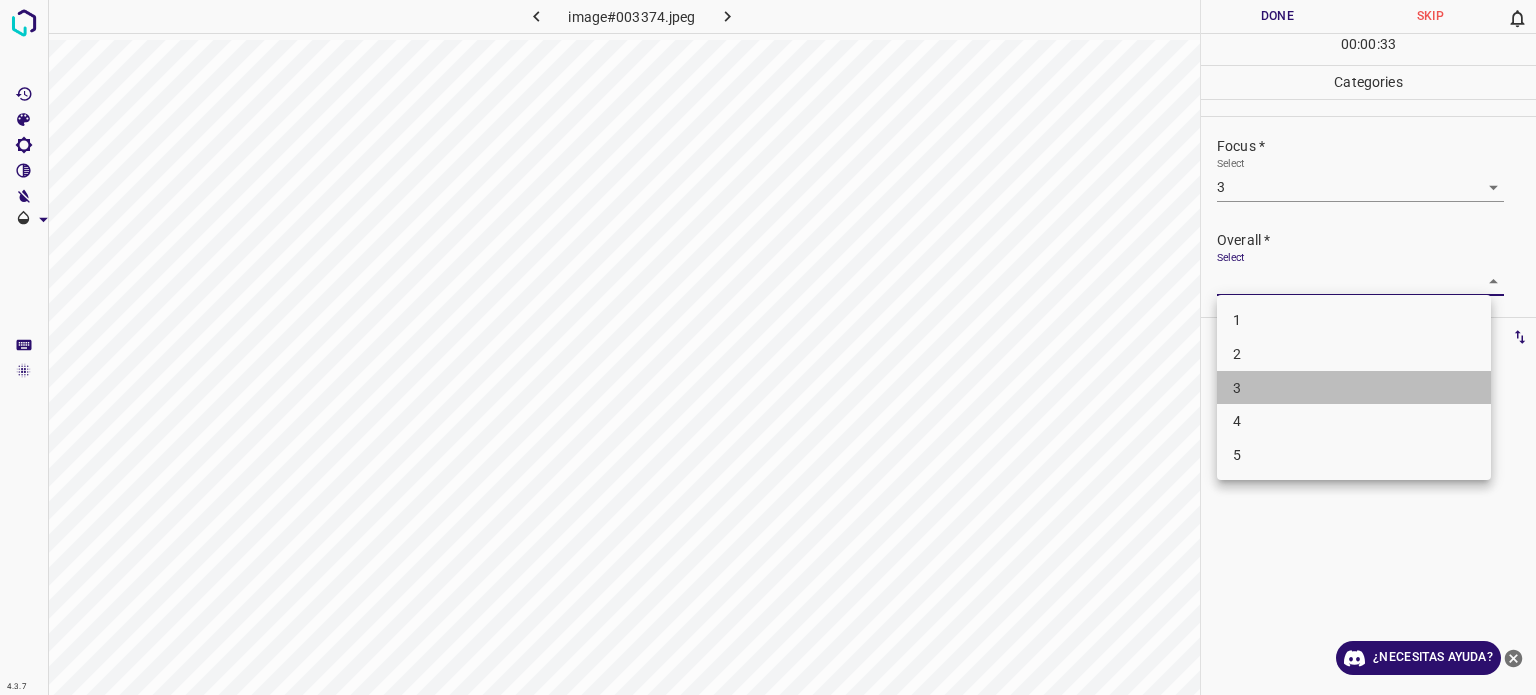 click on "3" at bounding box center (1237, 387) 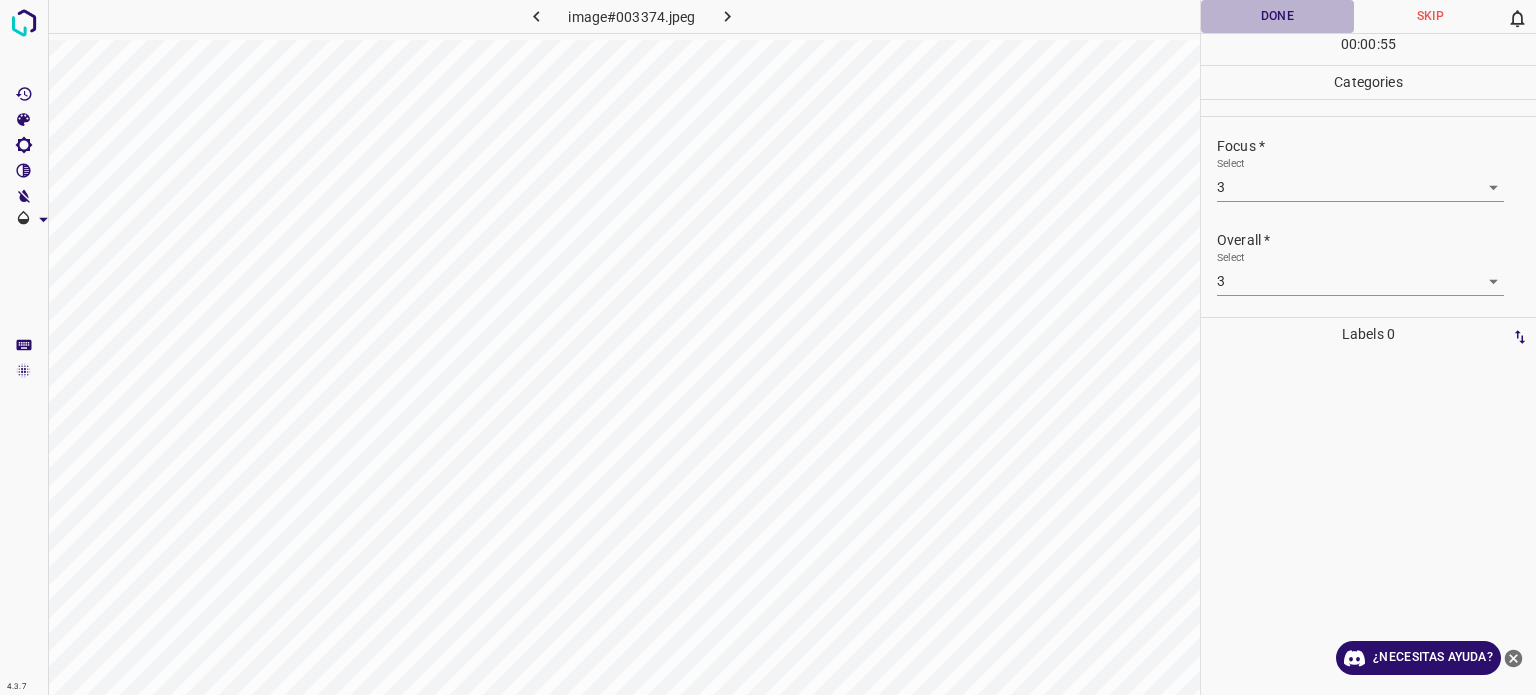 click on "Done" at bounding box center [1277, 16] 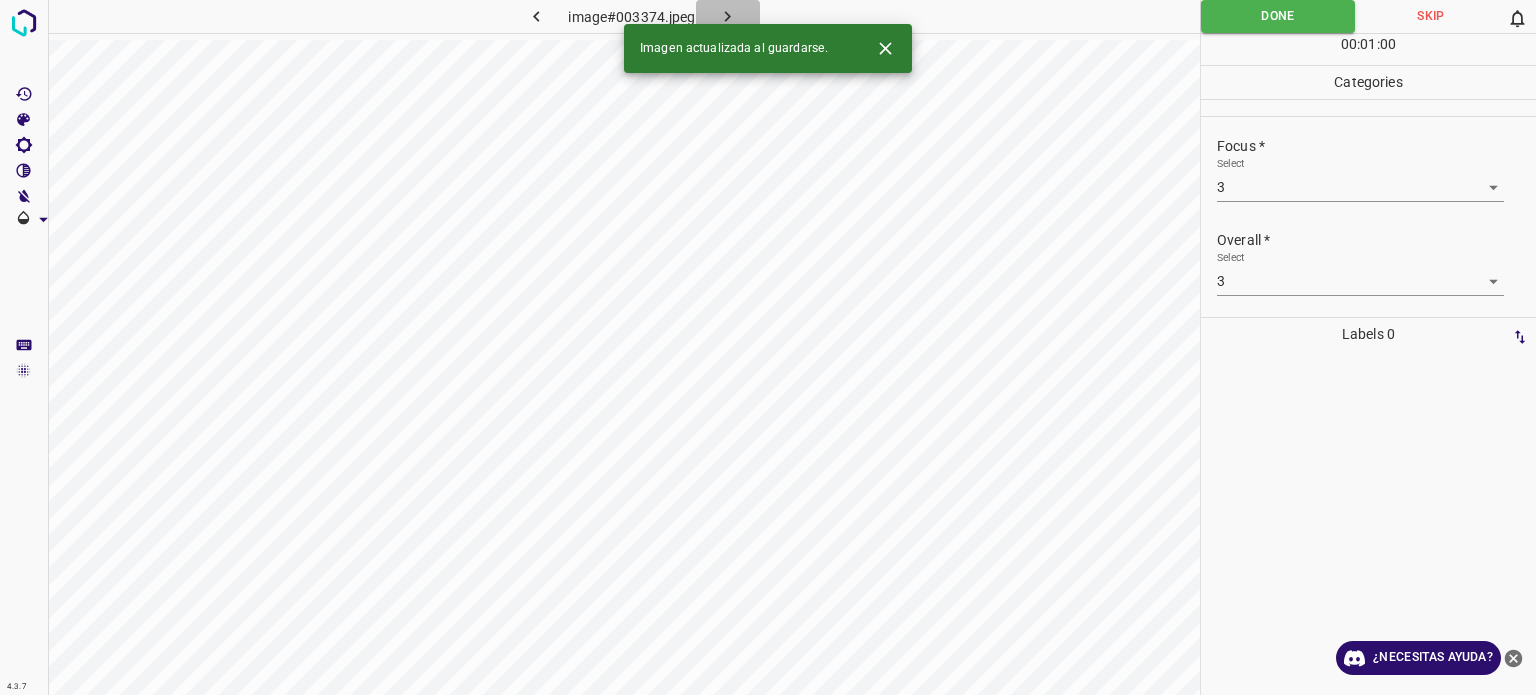 click 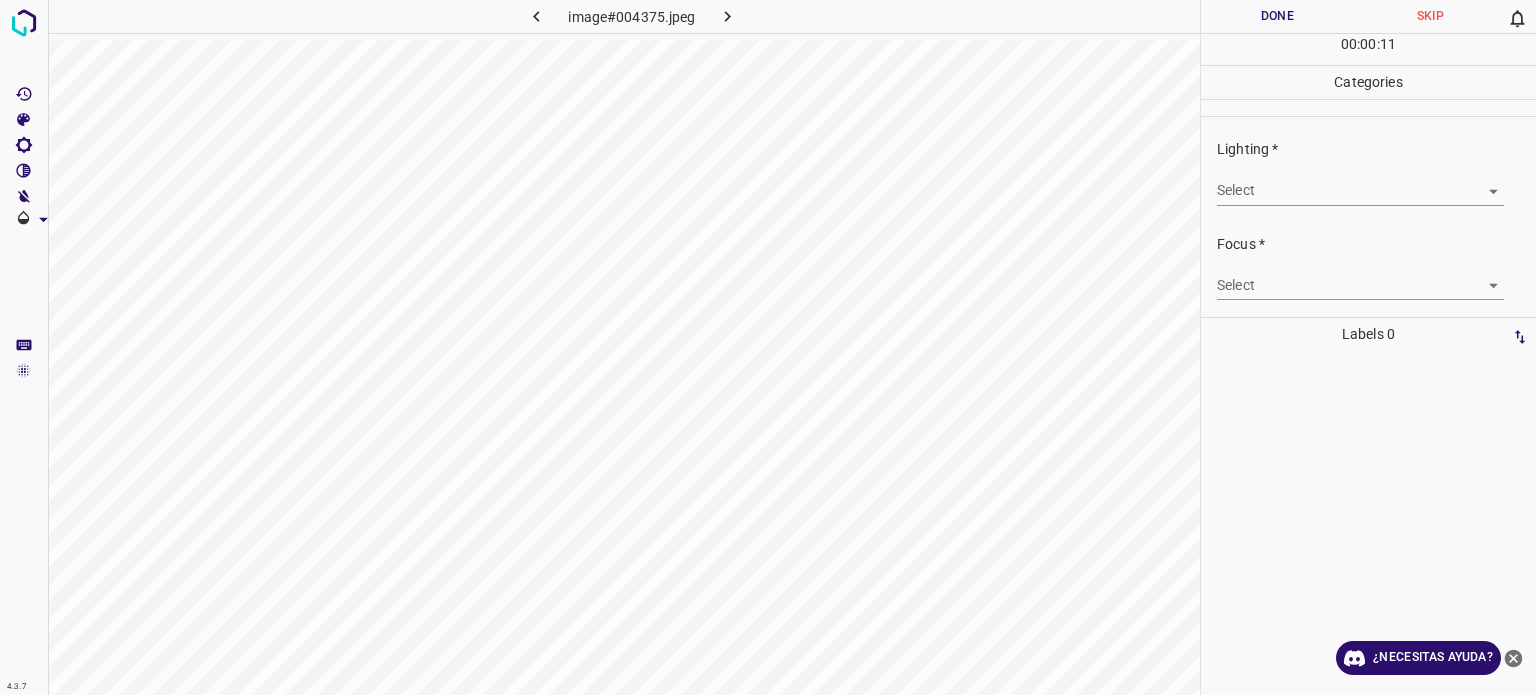 click on "4.3.7 image#004375.jpeg Done Skip 0 00   : 00   : 11   Categories Lighting *  Select ​ Focus *  Select ​ Overall *  Select ​ Labels   0 Categories 1 Lighting 2 Focus 3 Overall Tools Space Change between modes (Draw & Edit) I Auto labeling R Restore zoom M Zoom in N Zoom out Delete Delete selecte label Filters Z Restore filters X Saturation filter C Brightness filter V Contrast filter B Gray scale filter General O Download ¿Necesitas ayuda? - Texto - Esconder - Borrar Texto original Valora esta traducción Tu opinión servirá para ayudar a mejorar el Traductor de Google" at bounding box center [768, 347] 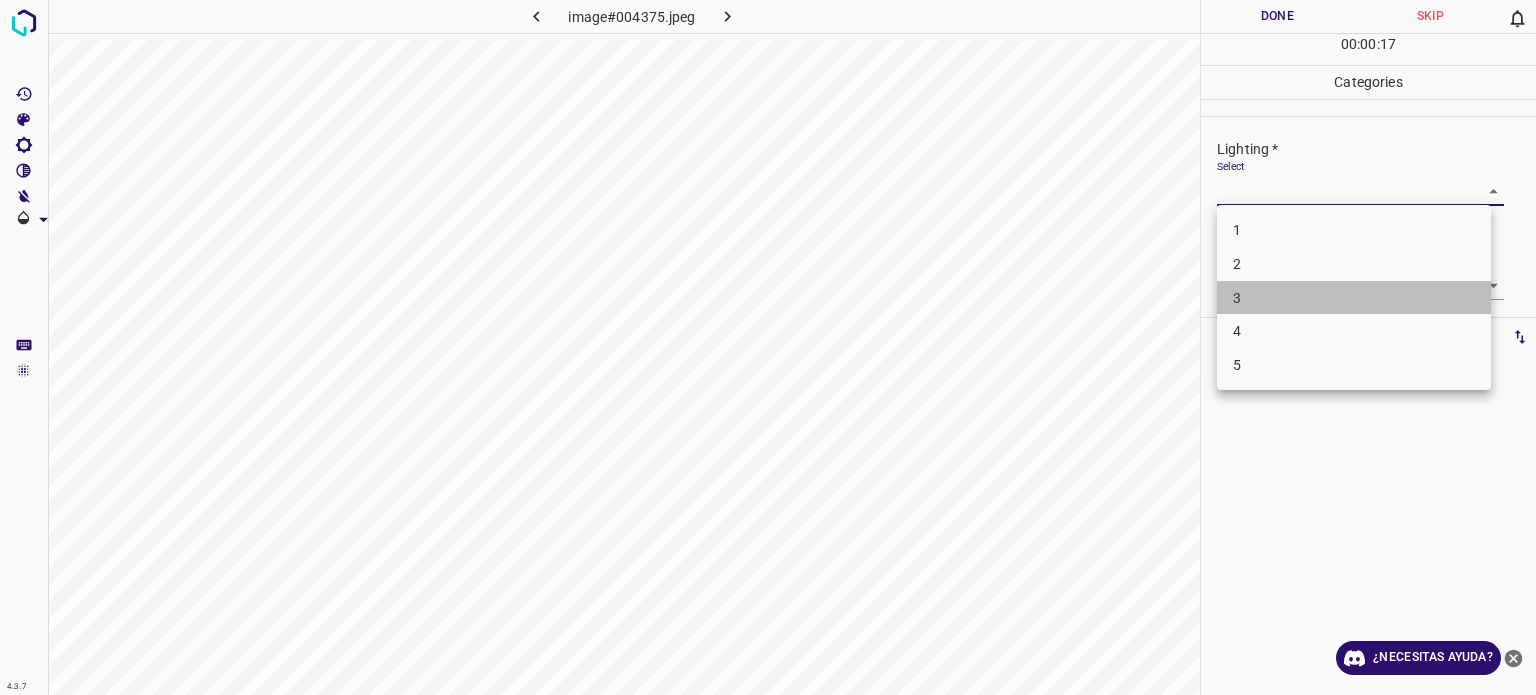 click on "3" at bounding box center [1354, 298] 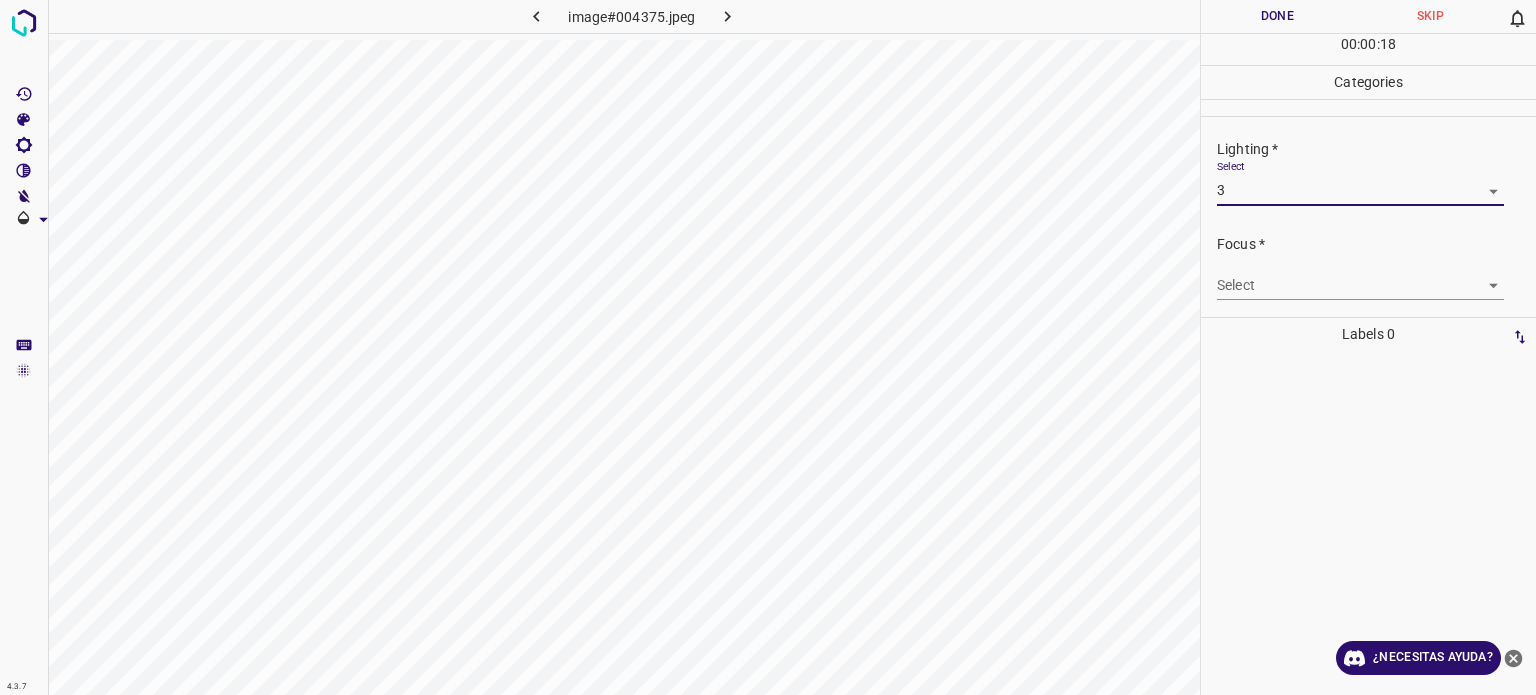 click on "4.3.7 image#004375.jpeg Done Skip 0 00   : 00   : 18   Categories Lighting *  Select 3 3 Focus *  Select ​ Overall *  Select ​ Labels   0 Categories 1 Lighting 2 Focus 3 Overall Tools Space Change between modes (Draw & Edit) I Auto labeling R Restore zoom M Zoom in N Zoom out Delete Delete selecte label Filters Z Restore filters X Saturation filter C Brightness filter V Contrast filter B Gray scale filter General O Download ¿Necesitas ayuda? - Texto - Esconder - Borrar Texto original Valora esta traducción Tu opinión servirá para ayudar a mejorar el Traductor de Google" at bounding box center [768, 347] 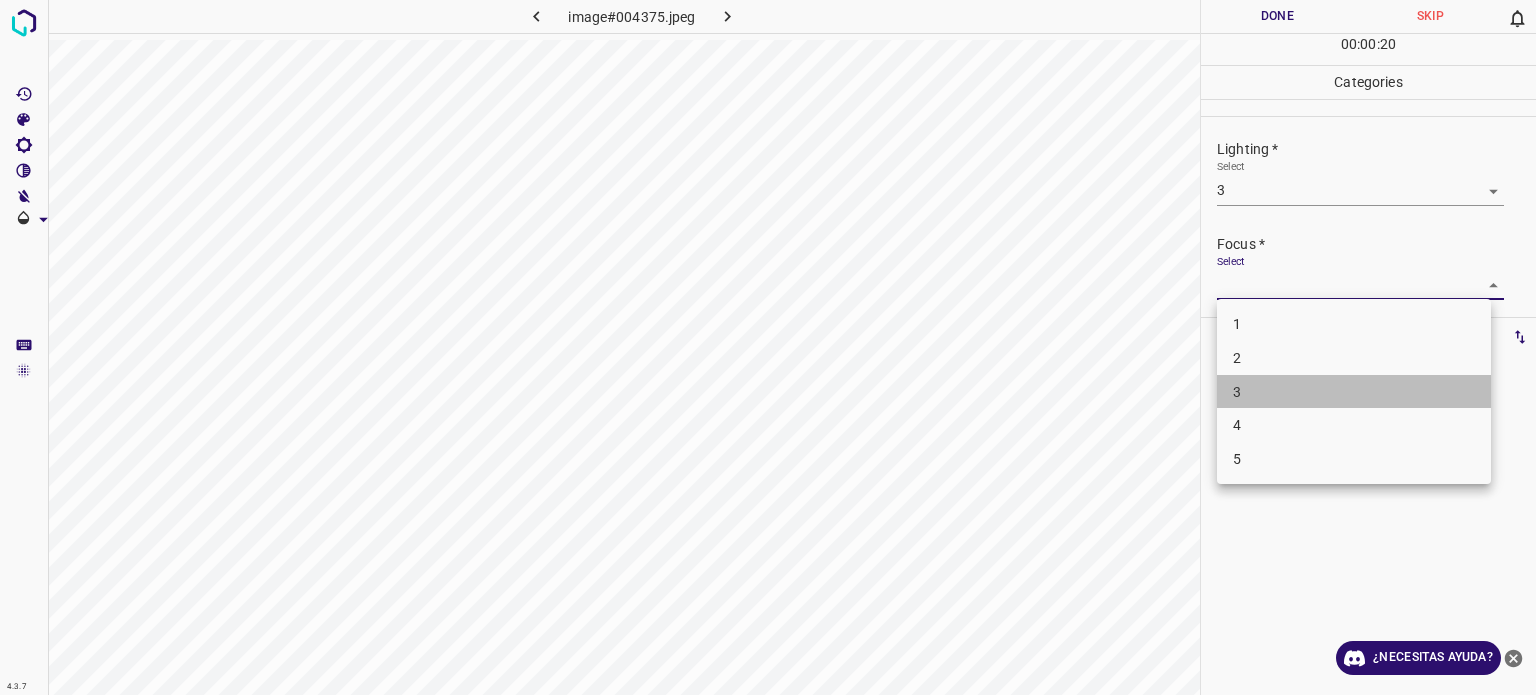 click on "3" at bounding box center [1354, 392] 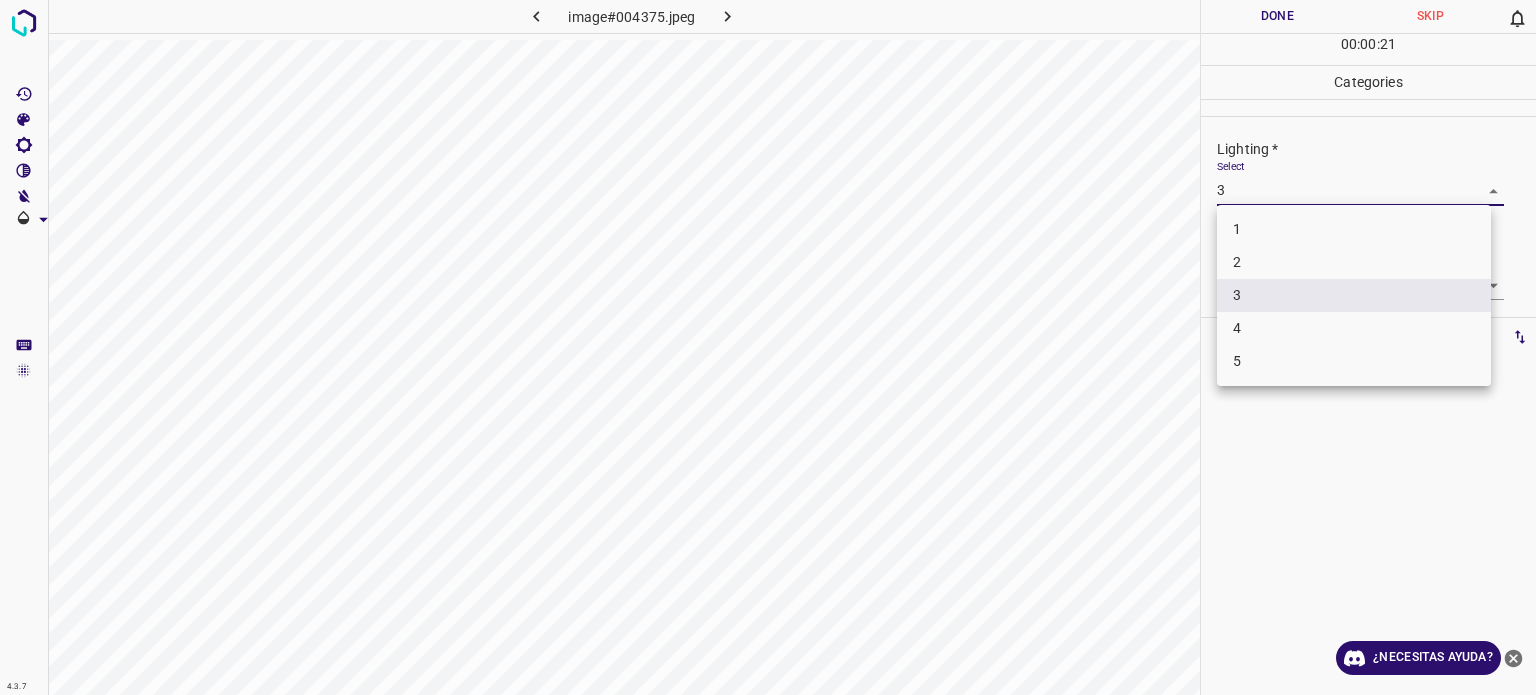 click on "4.3.7 image#004375.jpeg Done Skip 0 00   : 00   : 21   Categories Lighting *  Select 3 3 Focus *  Select 3 3 Overall *  Select ​ Labels   0 Categories 1 Lighting 2 Focus 3 Overall Tools Space Change between modes (Draw & Edit) I Auto labeling R Restore zoom M Zoom in N Zoom out Delete Delete selecte label Filters Z Restore filters X Saturation filter C Brightness filter V Contrast filter B Gray scale filter General O Download ¿Necesitas ayuda? - Texto - Esconder - Borrar Texto original Valora esta traducción Tu opinión servirá para ayudar a mejorar el Traductor de Google 1 2 3 4 5" at bounding box center [768, 347] 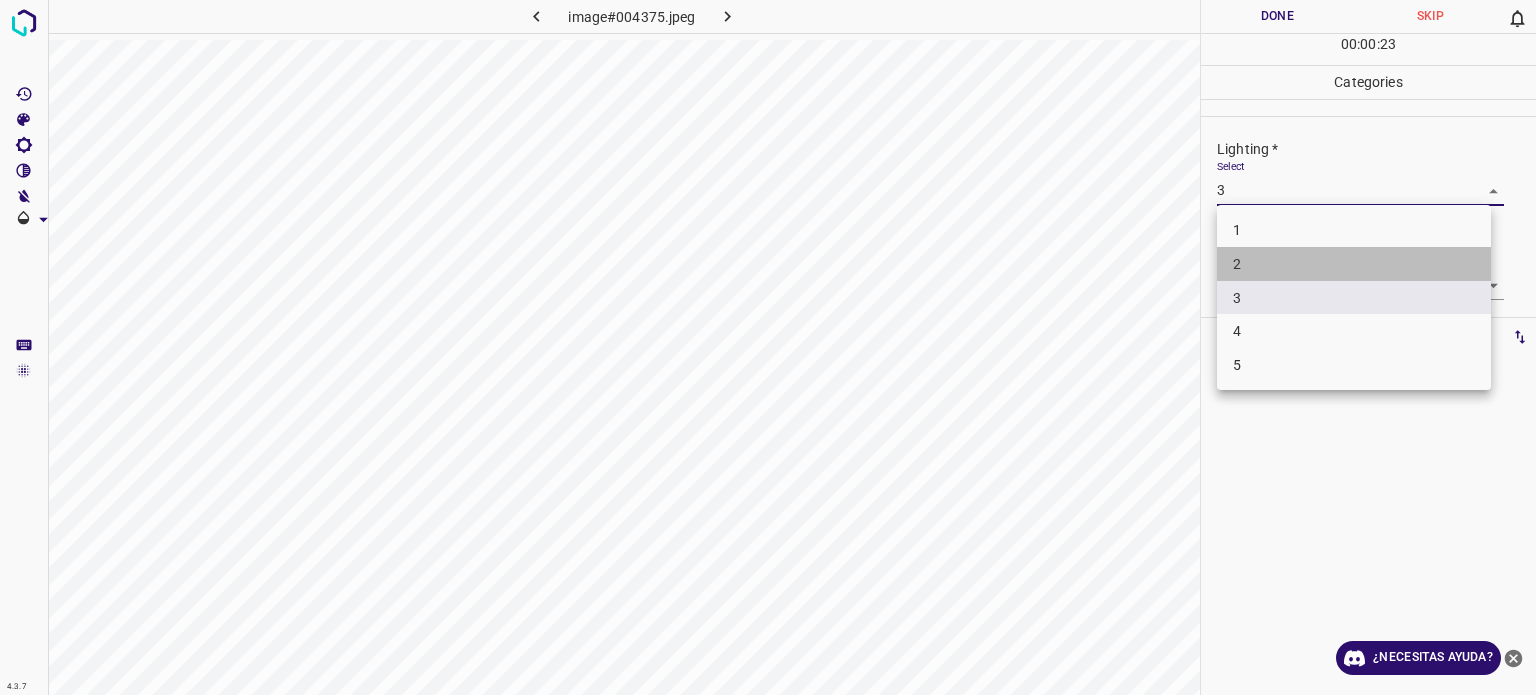 click on "2" at bounding box center (1237, 264) 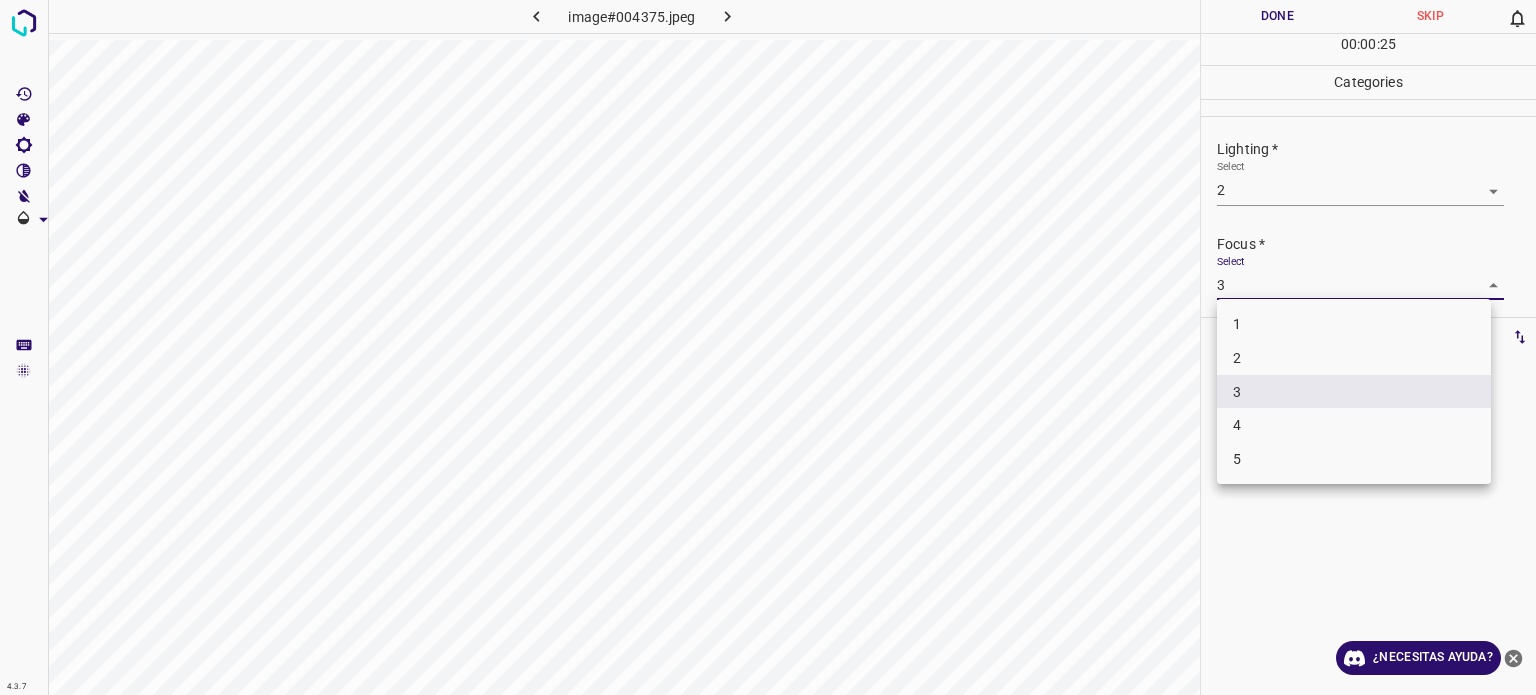 click on "4.3.7 image#004375.jpeg Done Skip 0 00   : 00   : 25   Categories Lighting *  Select 2 2 Focus *  Select 3 3 Overall *  Select ​ Labels   0 Categories 1 Lighting 2 Focus 3 Overall Tools Space Change between modes (Draw & Edit) I Auto labeling R Restore zoom M Zoom in N Zoom out Delete Delete selecte label Filters Z Restore filters X Saturation filter C Brightness filter V Contrast filter B Gray scale filter General O Download ¿Necesitas ayuda? - Texto - Esconder - Borrar Texto original Valora esta traducción Tu opinión servirá para ayudar a mejorar el Traductor de Google 1 2 3 4 5" at bounding box center (768, 347) 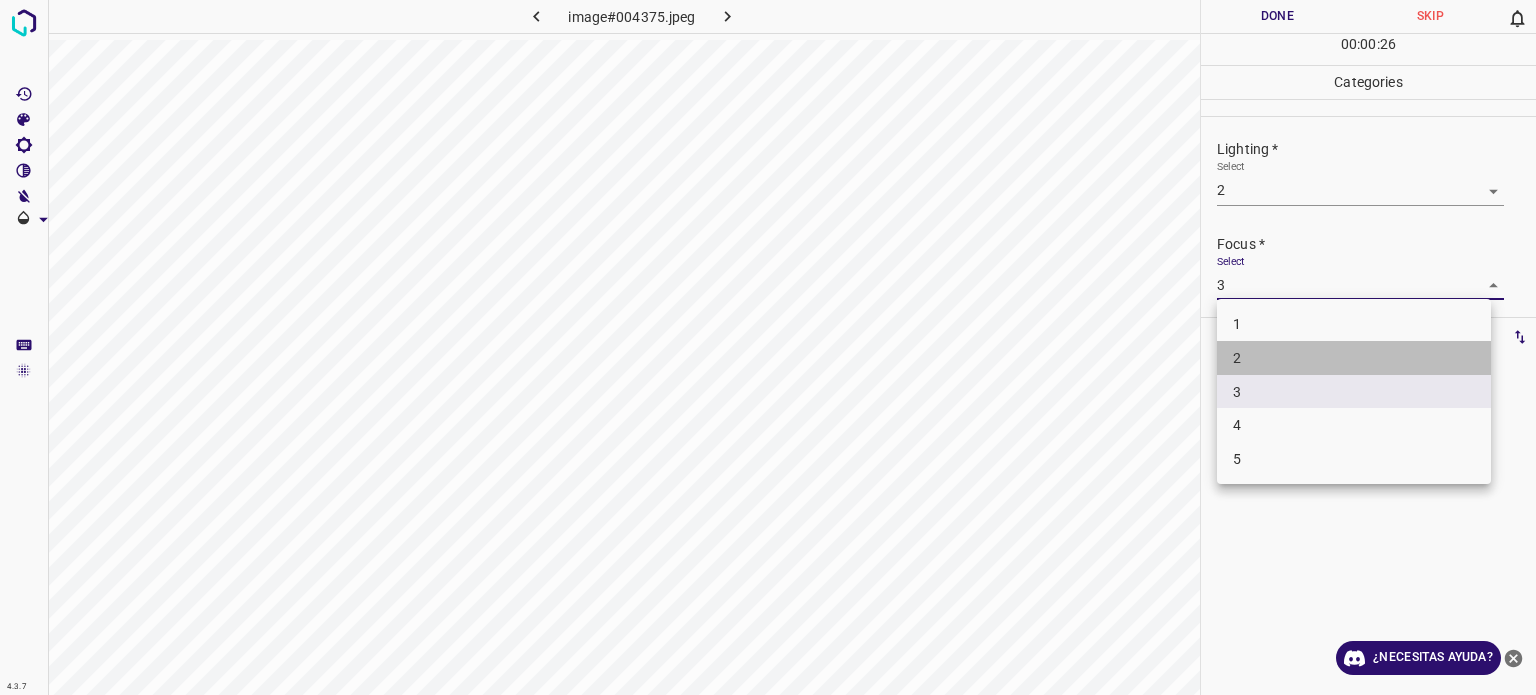 click on "2" at bounding box center [1237, 358] 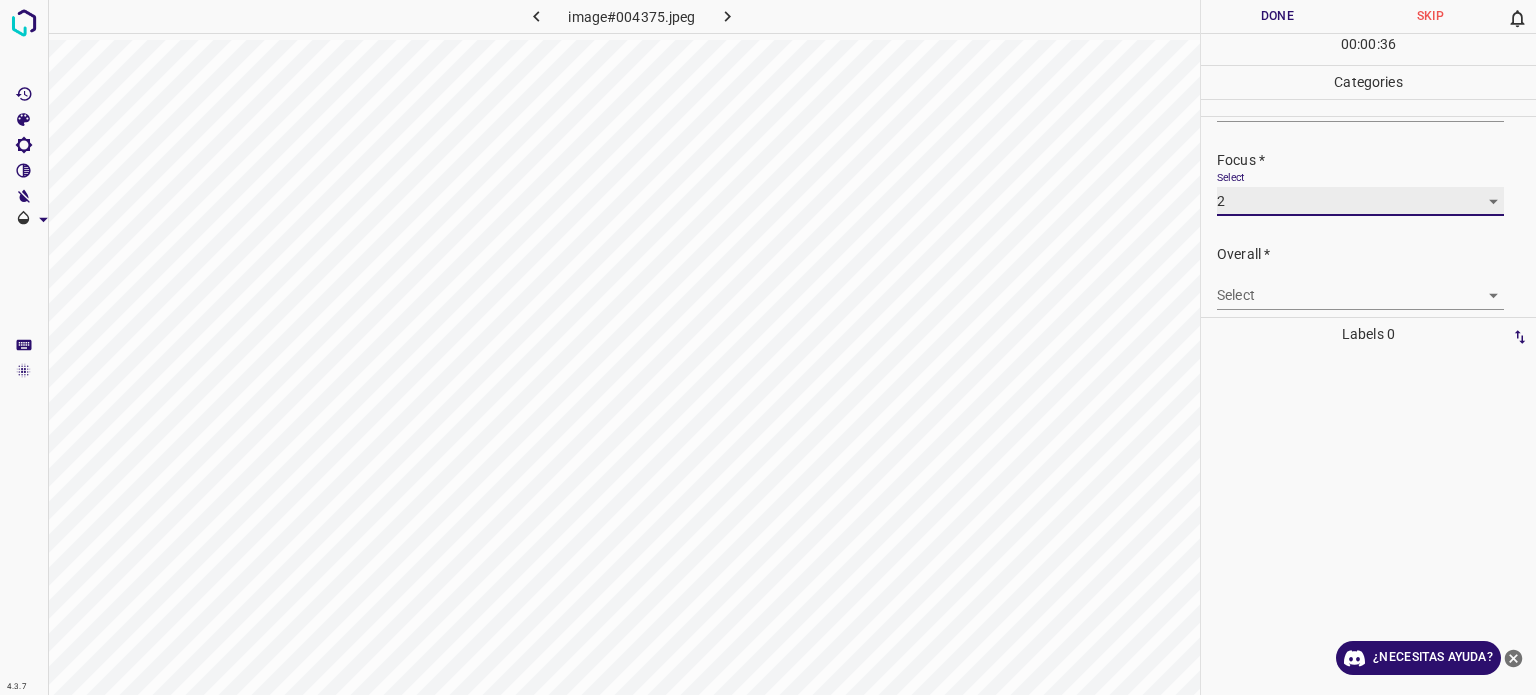 scroll, scrollTop: 98, scrollLeft: 0, axis: vertical 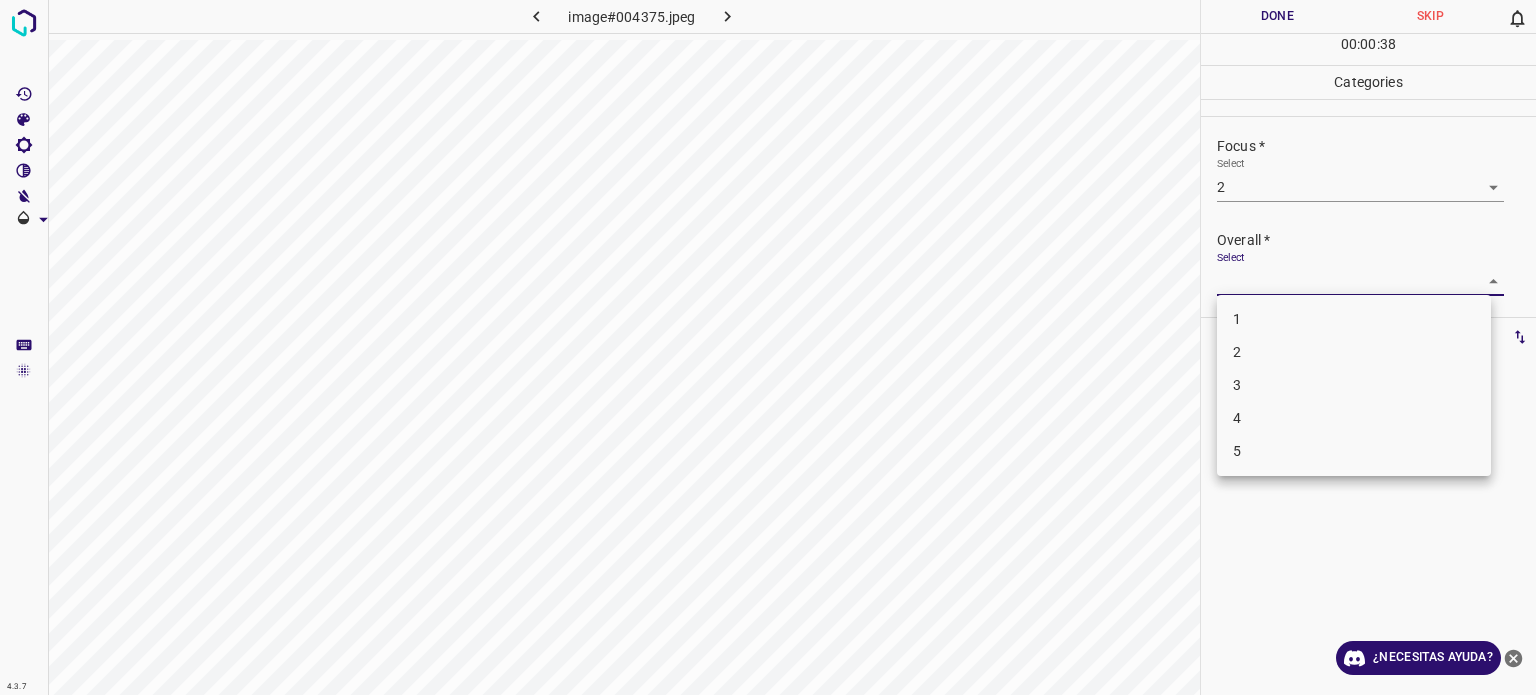 click on "4.3.7 image#004375.jpeg Done Skip 0 00   : 00   : 38   Categories Lighting *  Select 2 2 Focus *  Select 2 2 Overall *  Select ​ Labels   0 Categories 1 Lighting 2 Focus 3 Overall Tools Space Change between modes (Draw & Edit) I Auto labeling R Restore zoom M Zoom in N Zoom out Delete Delete selecte label Filters Z Restore filters X Saturation filter C Brightness filter V Contrast filter B Gray scale filter General O Download ¿Necesitas ayuda? - Texto - Esconder - Borrar Texto original Valora esta traducción Tu opinión servirá para ayudar a mejorar el Traductor de Google 1 2 3 4 5" at bounding box center (768, 347) 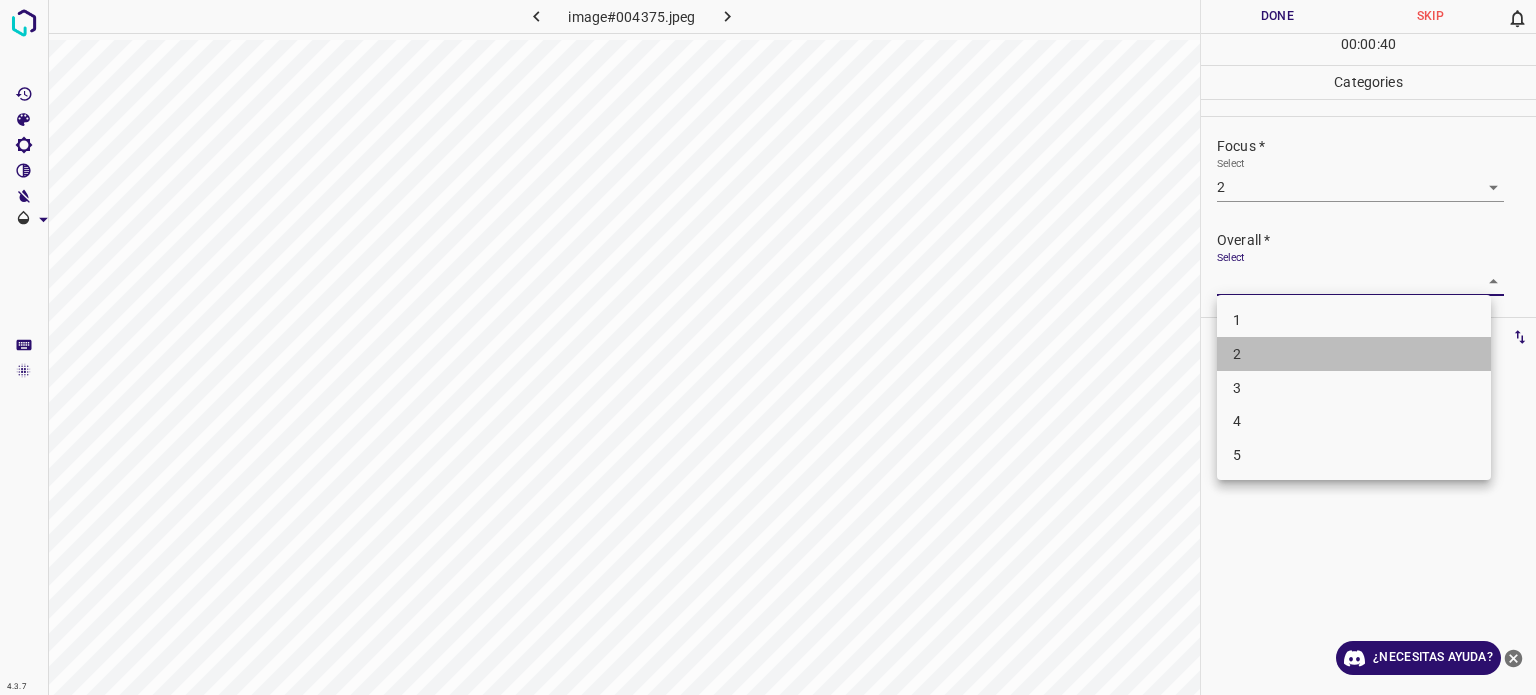 click on "2" at bounding box center (1354, 354) 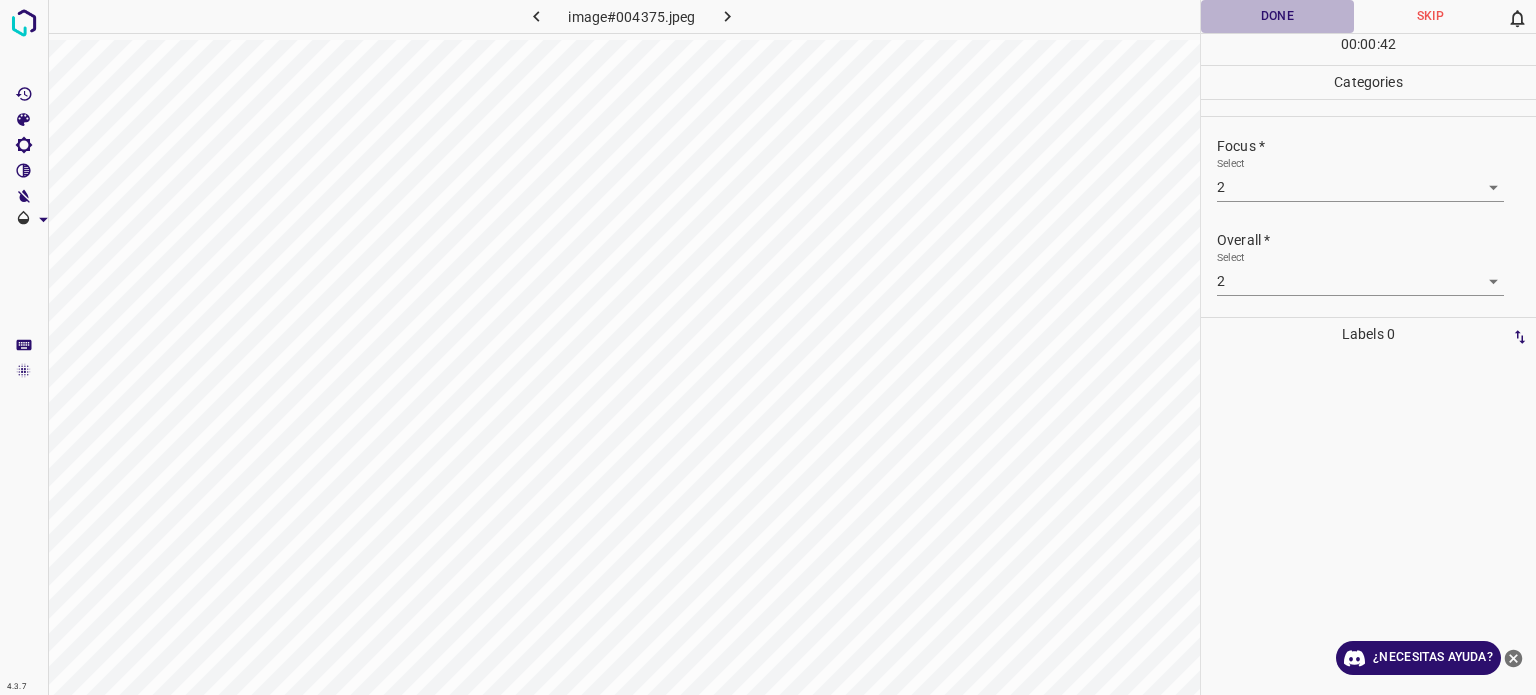 click on "Done" at bounding box center [1277, 16] 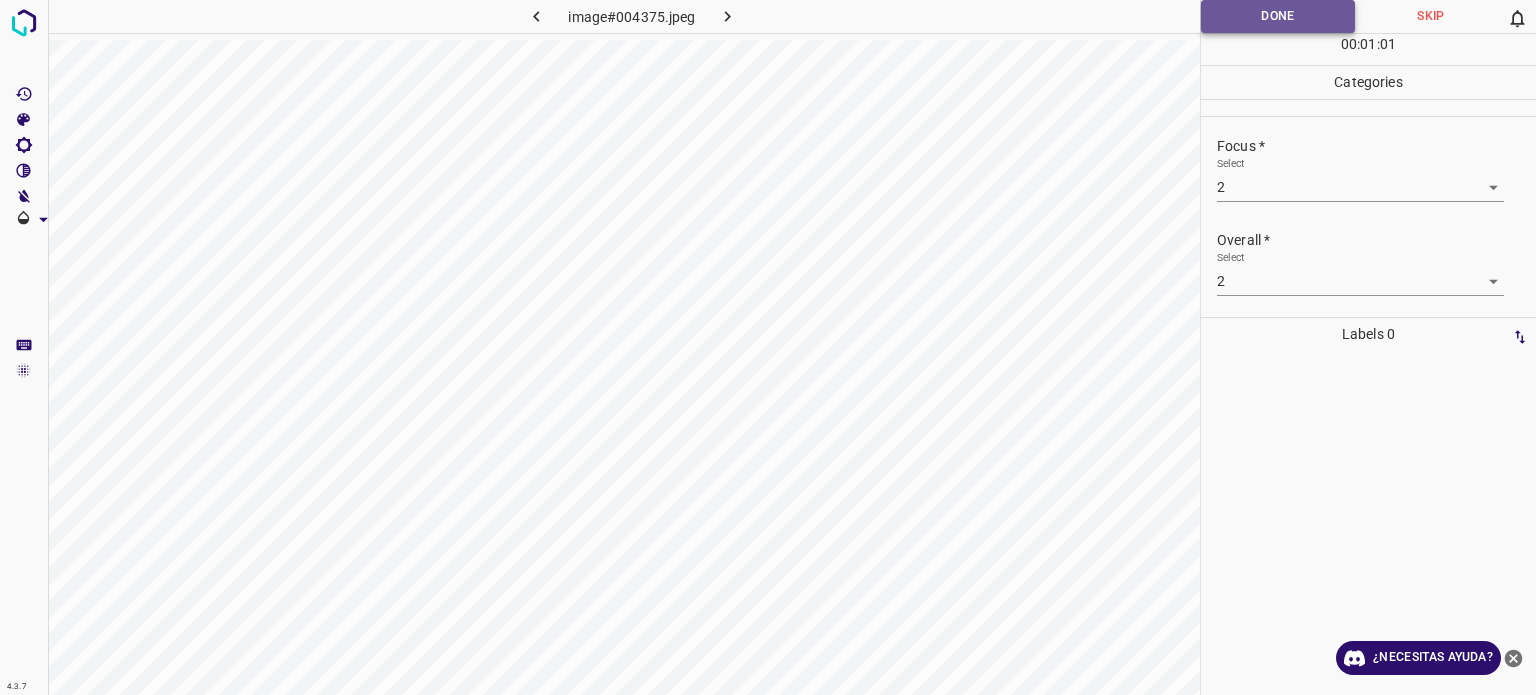 click on "Done" at bounding box center (1278, 16) 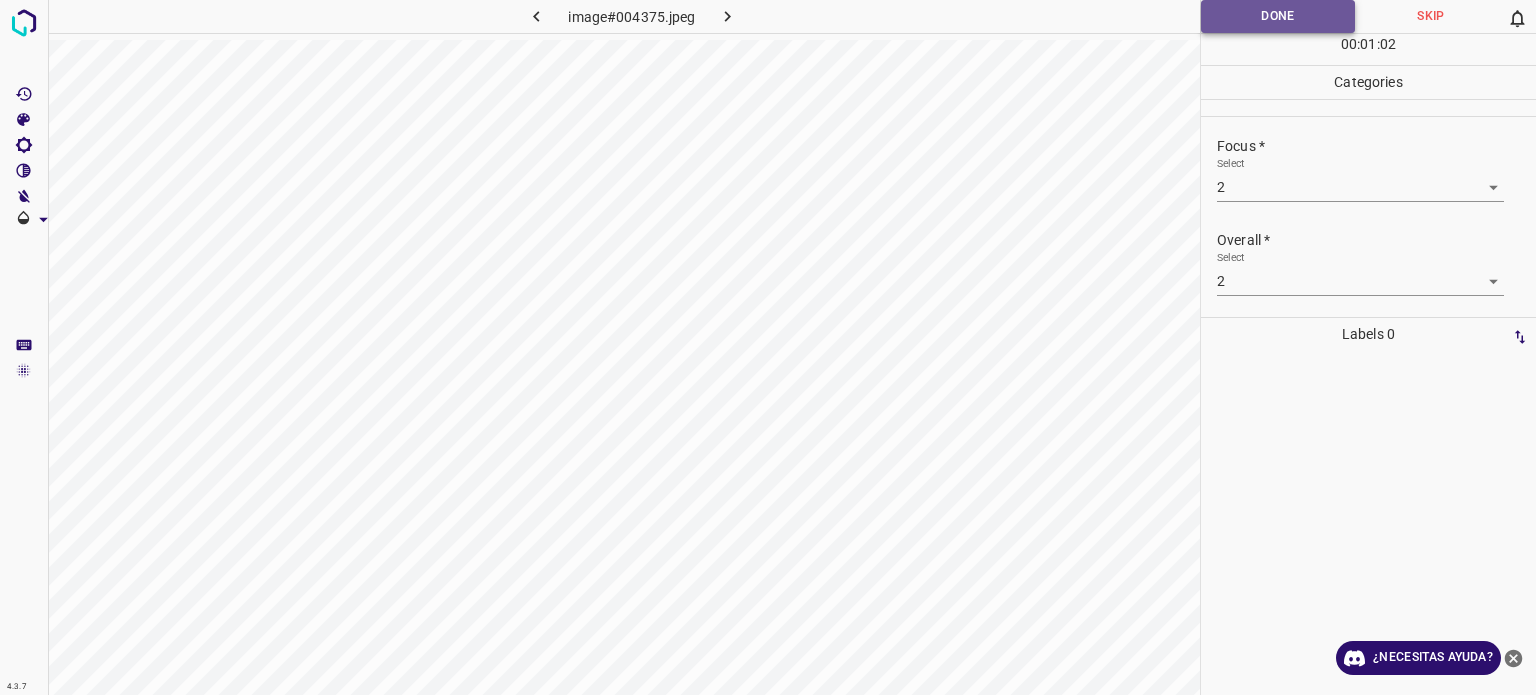 click on "Done" at bounding box center [1278, 16] 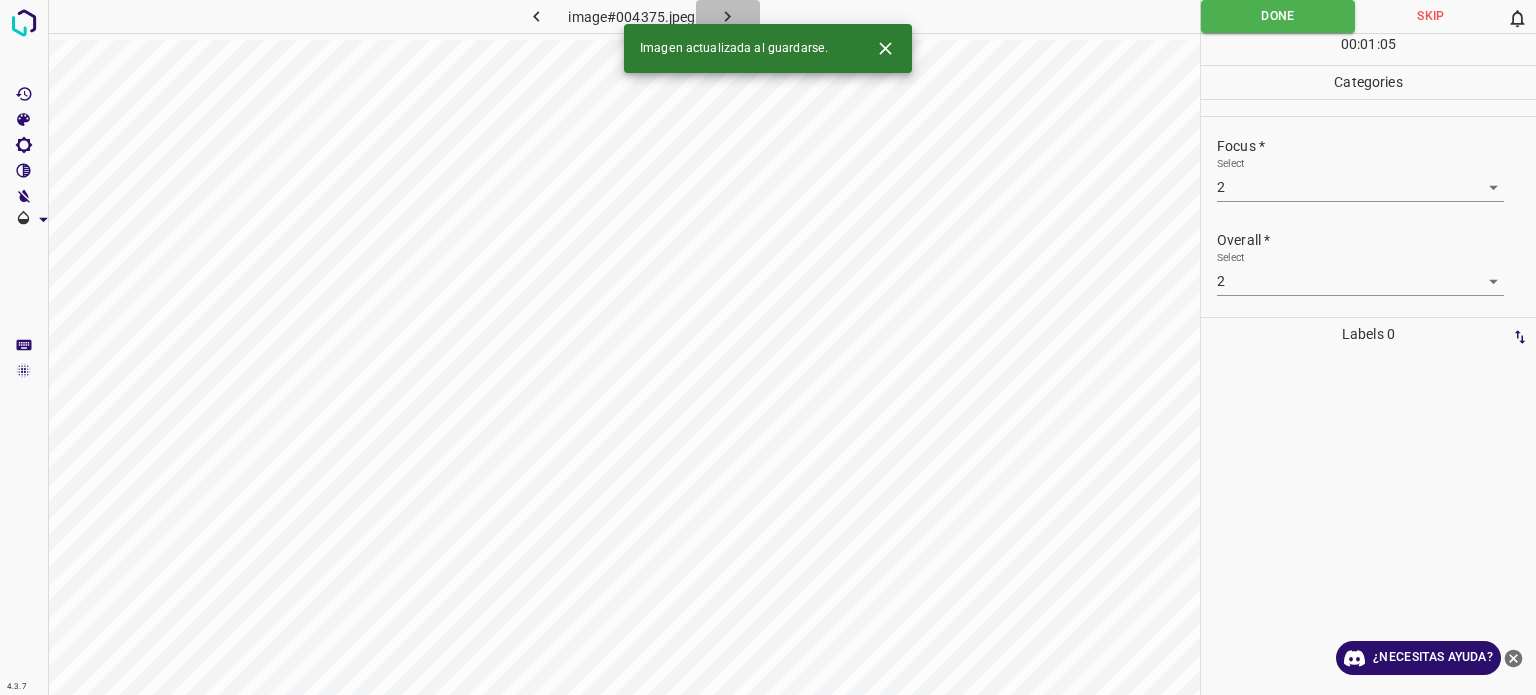 click 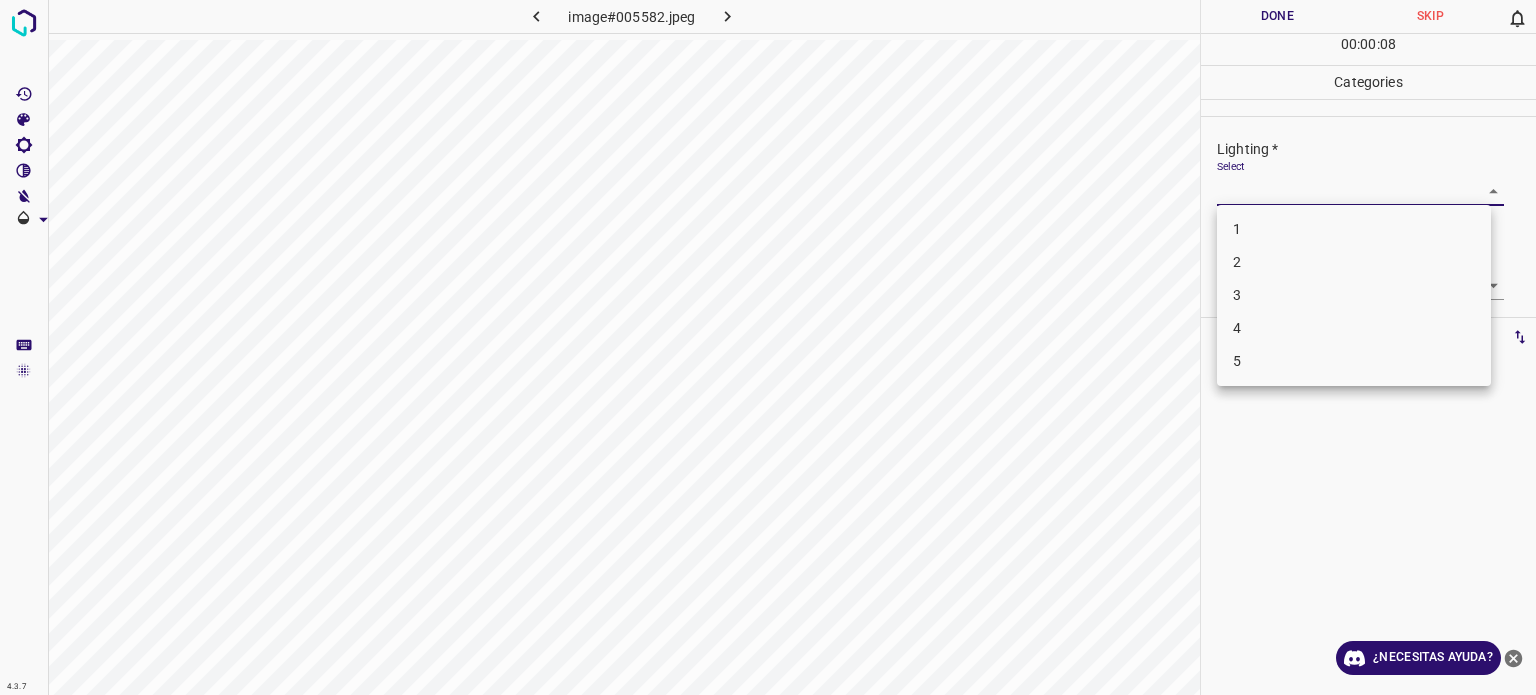 click on "4.3.7 image#005582.jpeg Done Skip 0 00   : 00   : 08   Categories Lighting *  Select ​ Focus *  Select ​ Overall *  Select ​ Labels   0 Categories 1 Lighting 2 Focus 3 Overall Tools Space Change between modes (Draw & Edit) I Auto labeling R Restore zoom M Zoom in N Zoom out Delete Delete selecte label Filters Z Restore filters X Saturation filter C Brightness filter V Contrast filter B Gray scale filter General O Download ¿Necesitas ayuda? - Texto - Esconder - Borrar Texto original Valora esta traducción Tu opinión servirá para ayudar a mejorar el Traductor de Google 1 2 3 4 5" at bounding box center (768, 347) 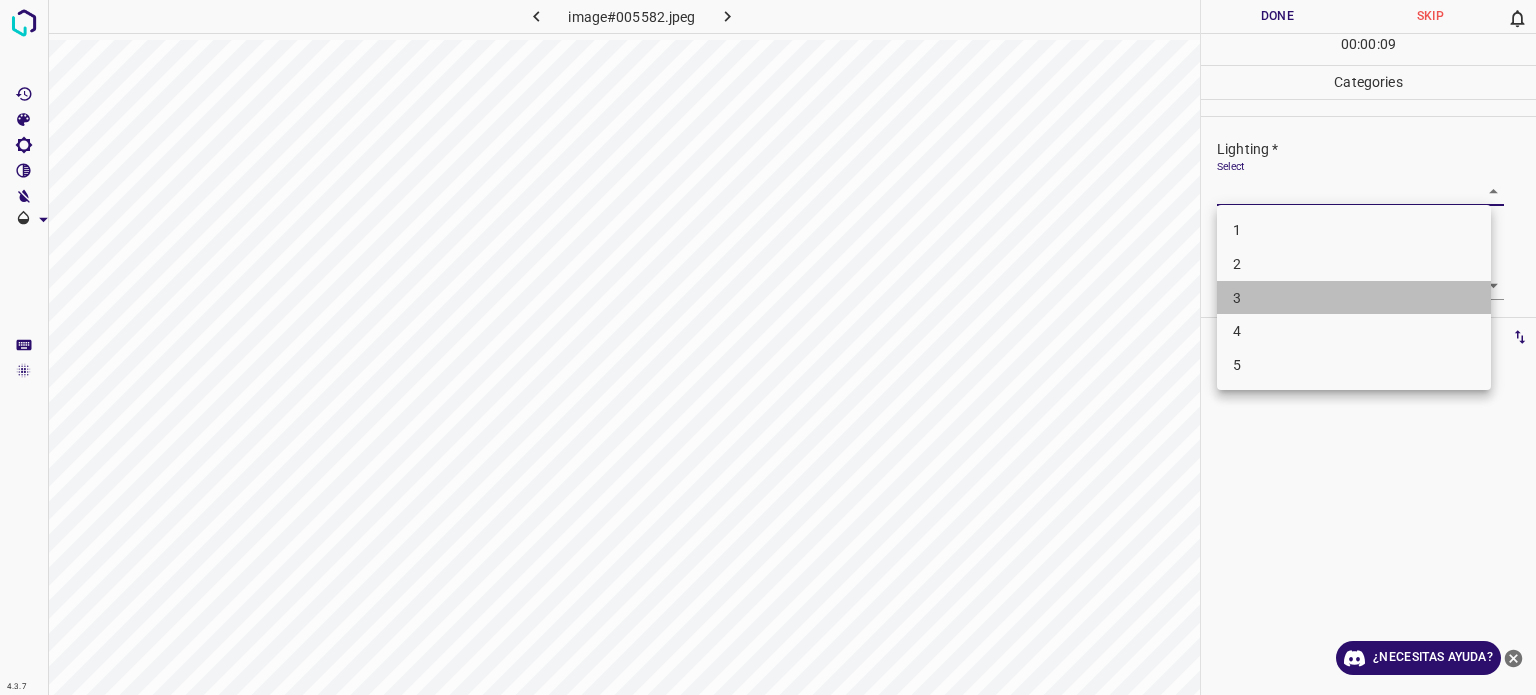 click on "3" at bounding box center [1354, 298] 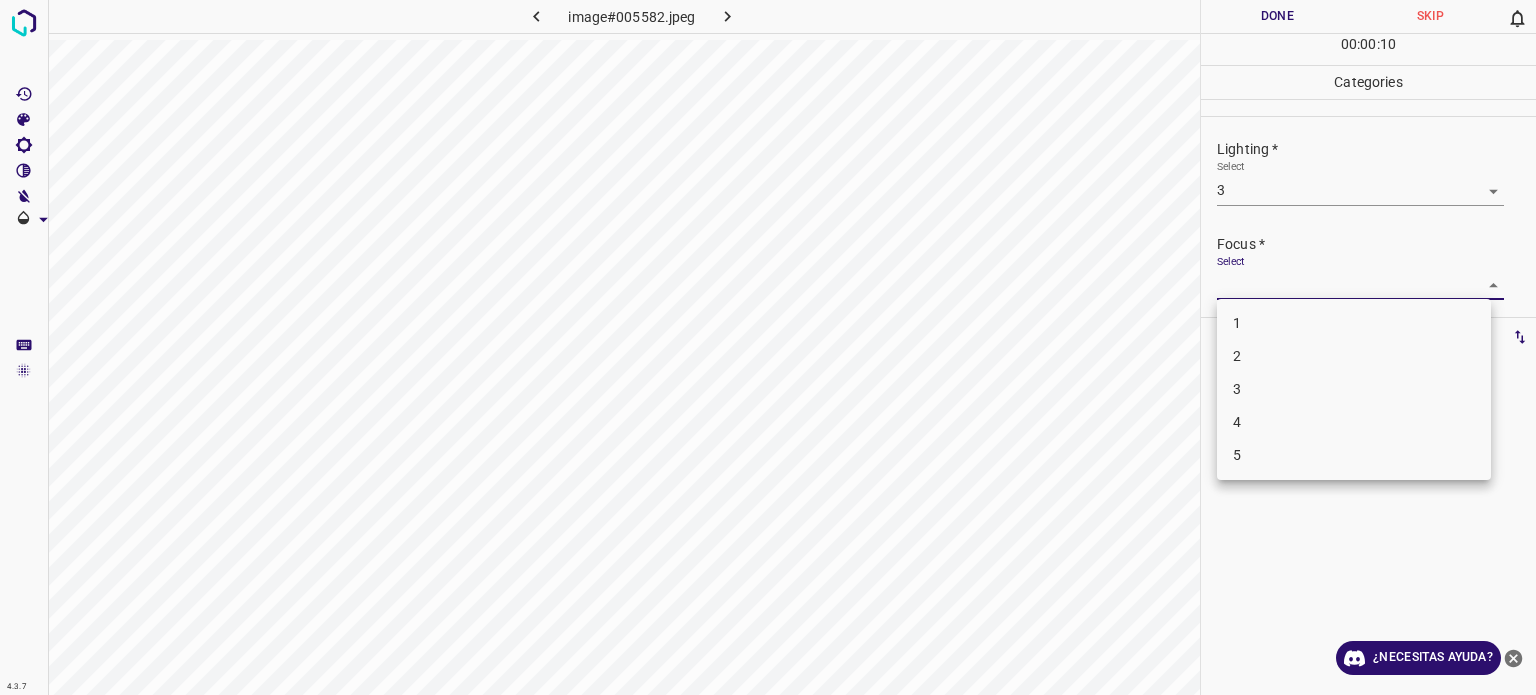 click on "4.3.7 image#005582.jpeg Done Skip 0 00   : 00   : 10   Categories Lighting *  Select 3 3 Focus *  Select ​ Overall *  Select ​ Labels   0 Categories 1 Lighting 2 Focus 3 Overall Tools Space Change between modes (Draw & Edit) I Auto labeling R Restore zoom M Zoom in N Zoom out Delete Delete selecte label Filters Z Restore filters X Saturation filter C Brightness filter V Contrast filter B Gray scale filter General O Download ¿Necesitas ayuda? - Texto - Esconder - Borrar Texto original Valora esta traducción Tu opinión servirá para ayudar a mejorar el Traductor de Google 1 2 3 4 5" at bounding box center [768, 347] 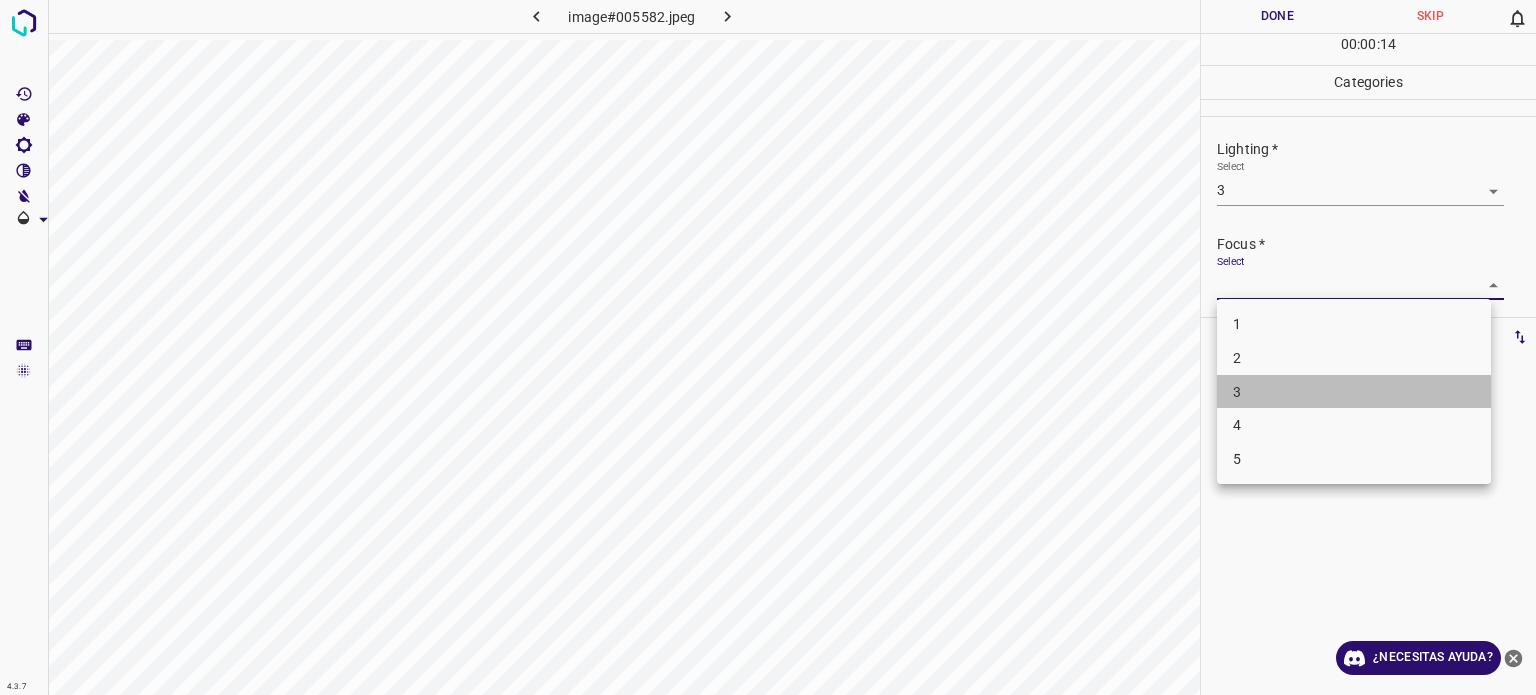 click on "3" at bounding box center [1354, 392] 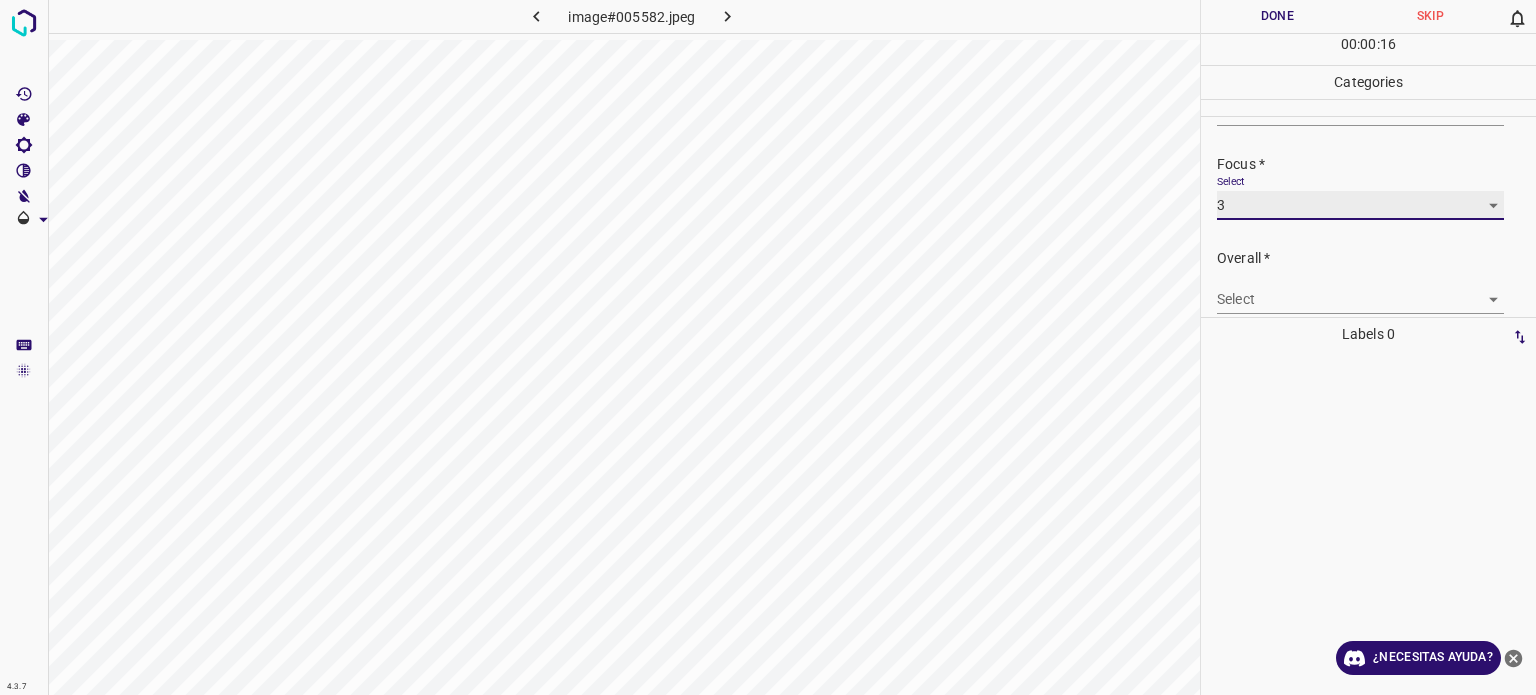 scroll, scrollTop: 98, scrollLeft: 0, axis: vertical 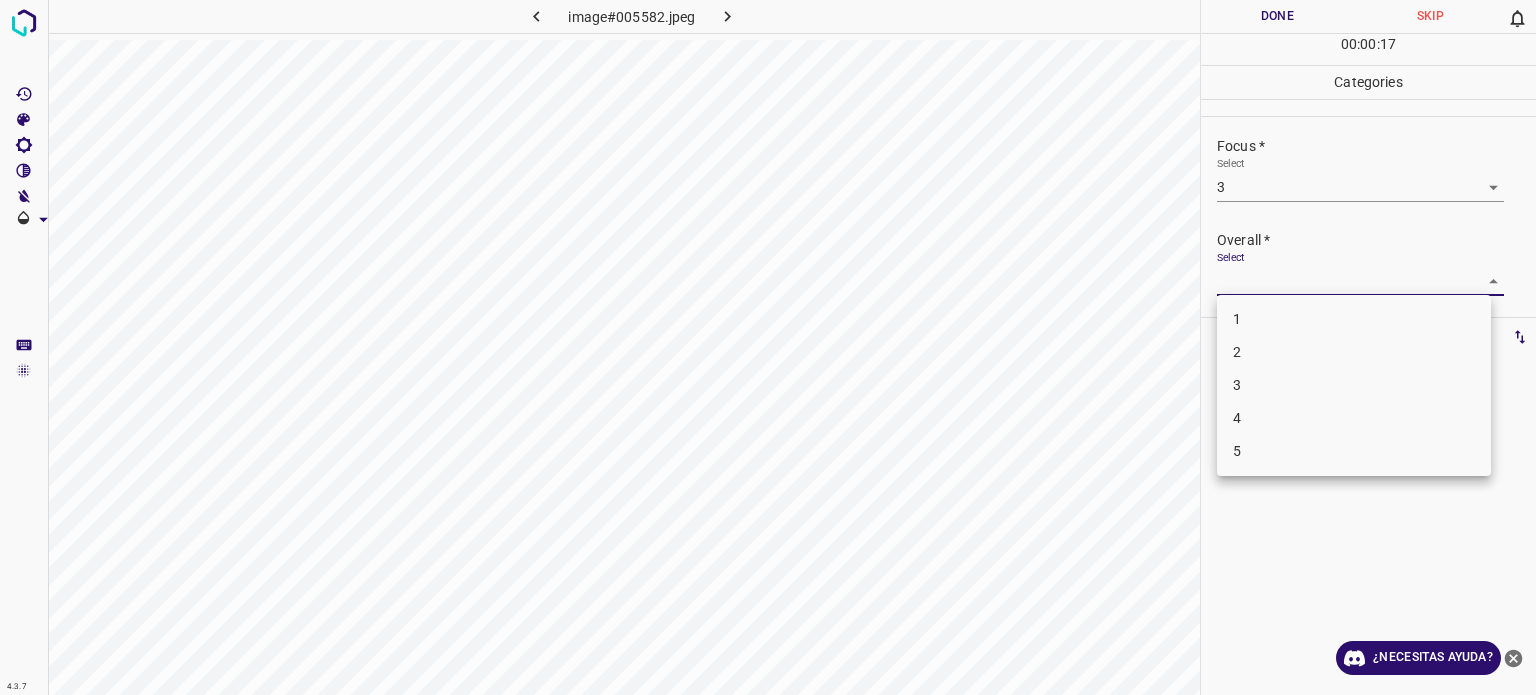 click on "4.3.7 image#005582.jpeg Done Skip 0 00   : 00   : 17   Categories Lighting *  Select 3 3 Focus *  Select 3 3 Overall *  Select ​ Labels   0 Categories 1 Lighting 2 Focus 3 Overall Tools Space Change between modes (Draw & Edit) I Auto labeling R Restore zoom M Zoom in N Zoom out Delete Delete selecte label Filters Z Restore filters X Saturation filter C Brightness filter V Contrast filter B Gray scale filter General O Download ¿Necesitas ayuda? - Texto - Esconder - Borrar Texto original Valora esta traducción Tu opinión servirá para ayudar a mejorar el Traductor de Google 1 2 3 4 5" at bounding box center [768, 347] 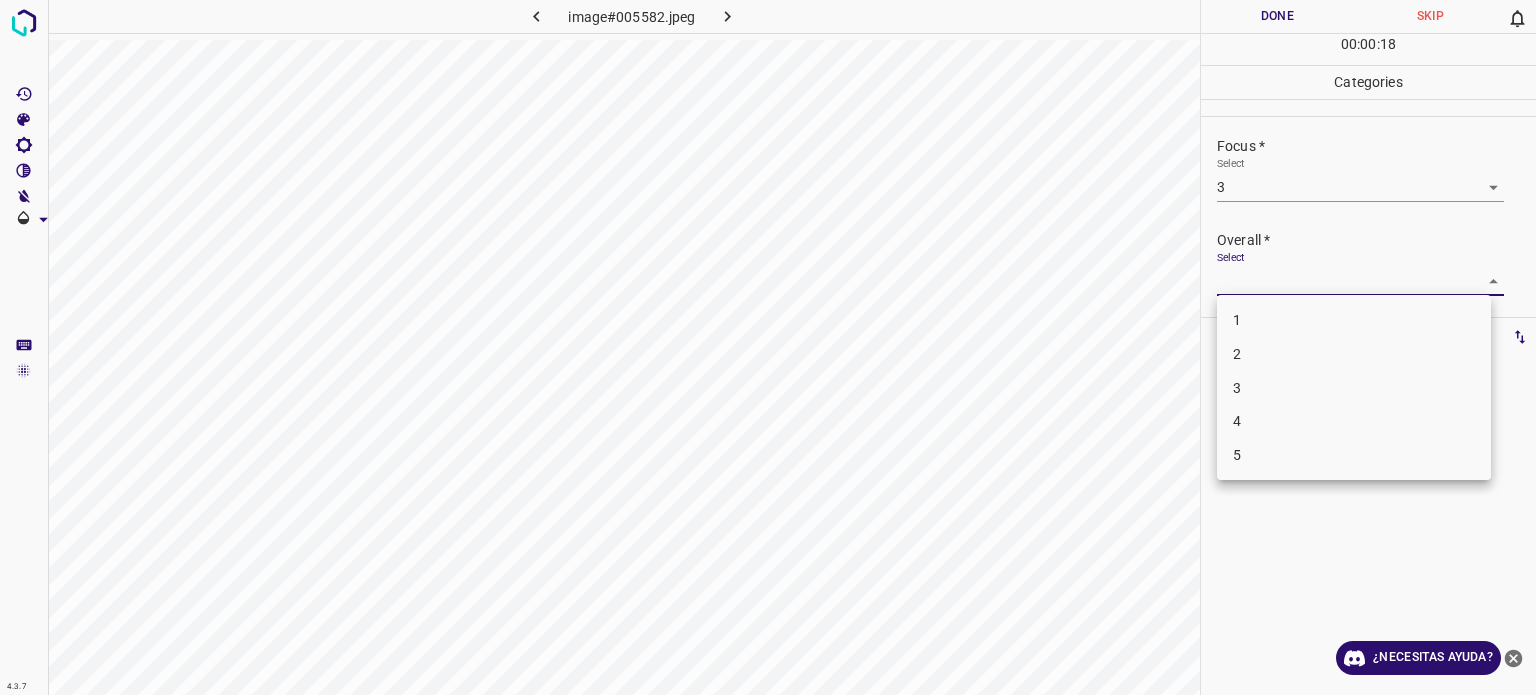 click on "3" at bounding box center (1354, 388) 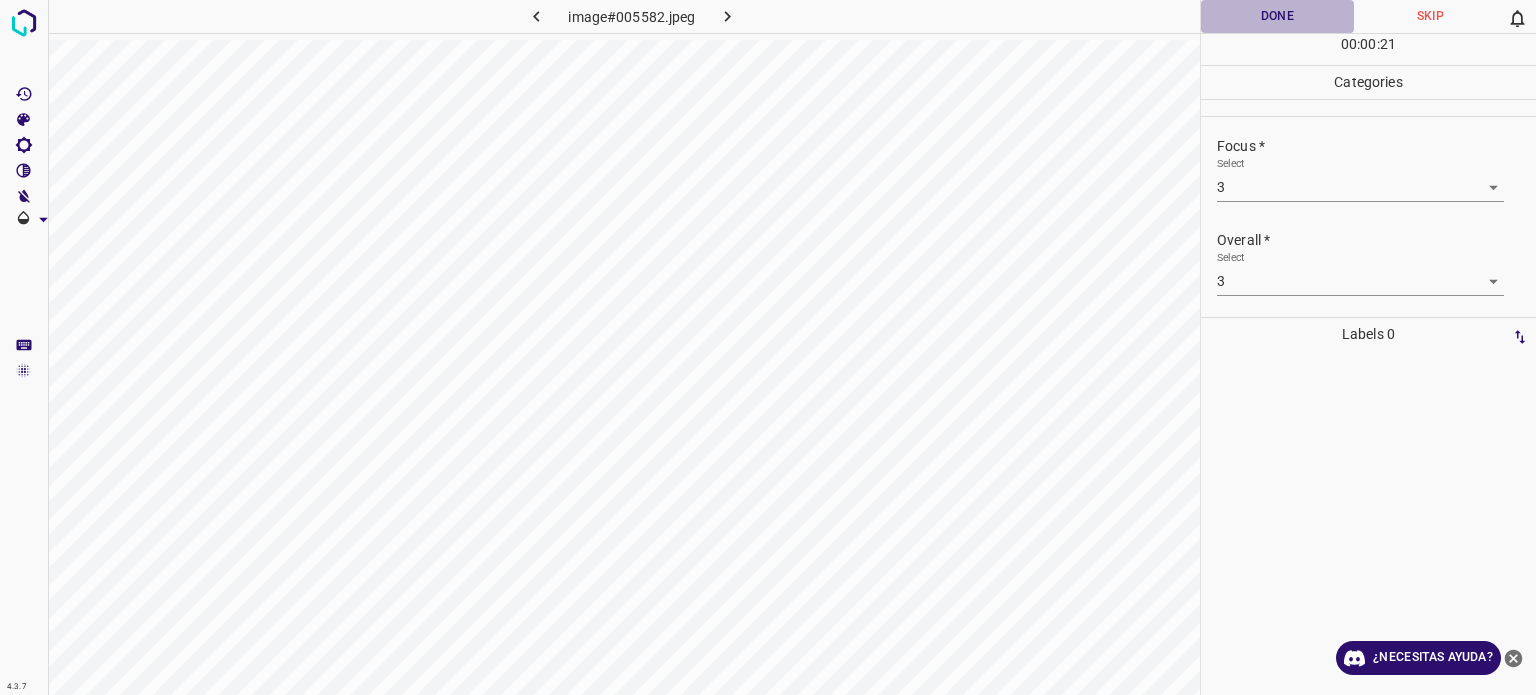 click on "Done" at bounding box center [1277, 16] 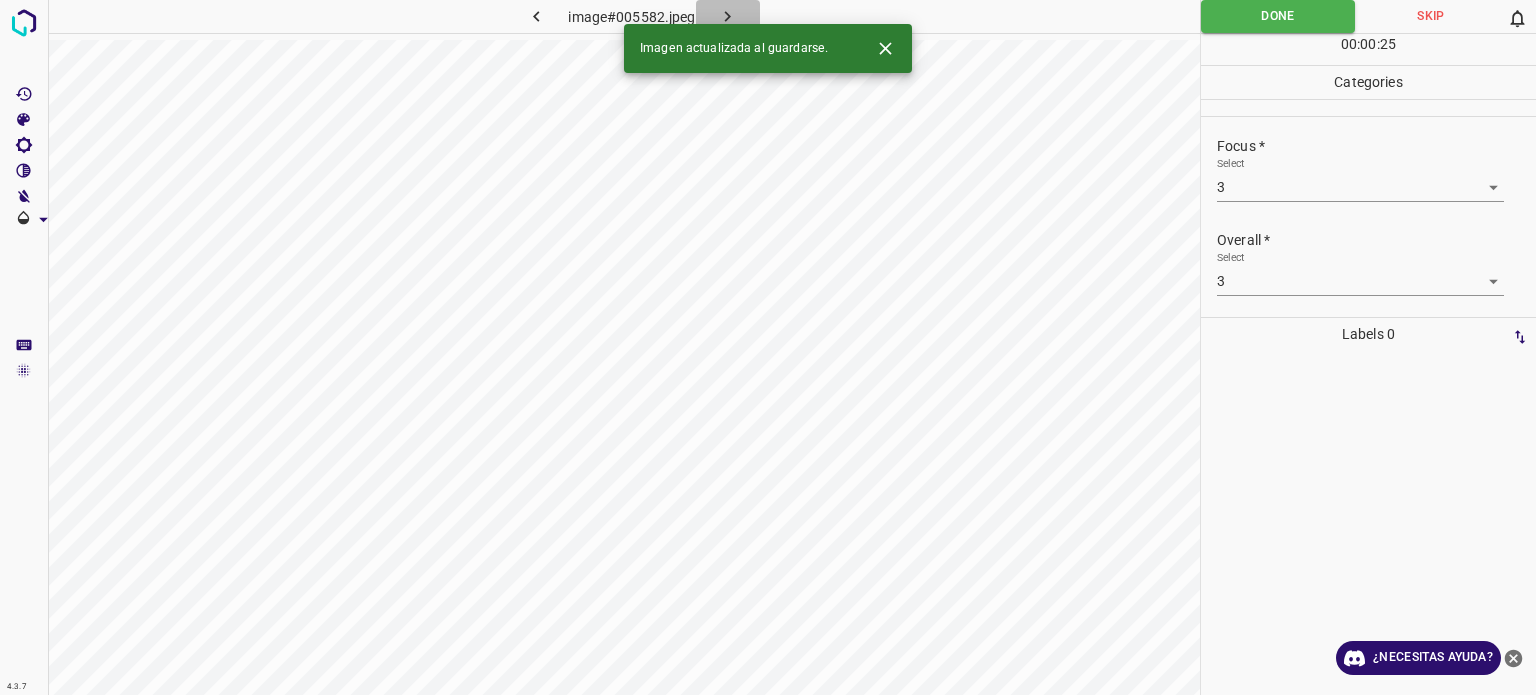 click at bounding box center (728, 16) 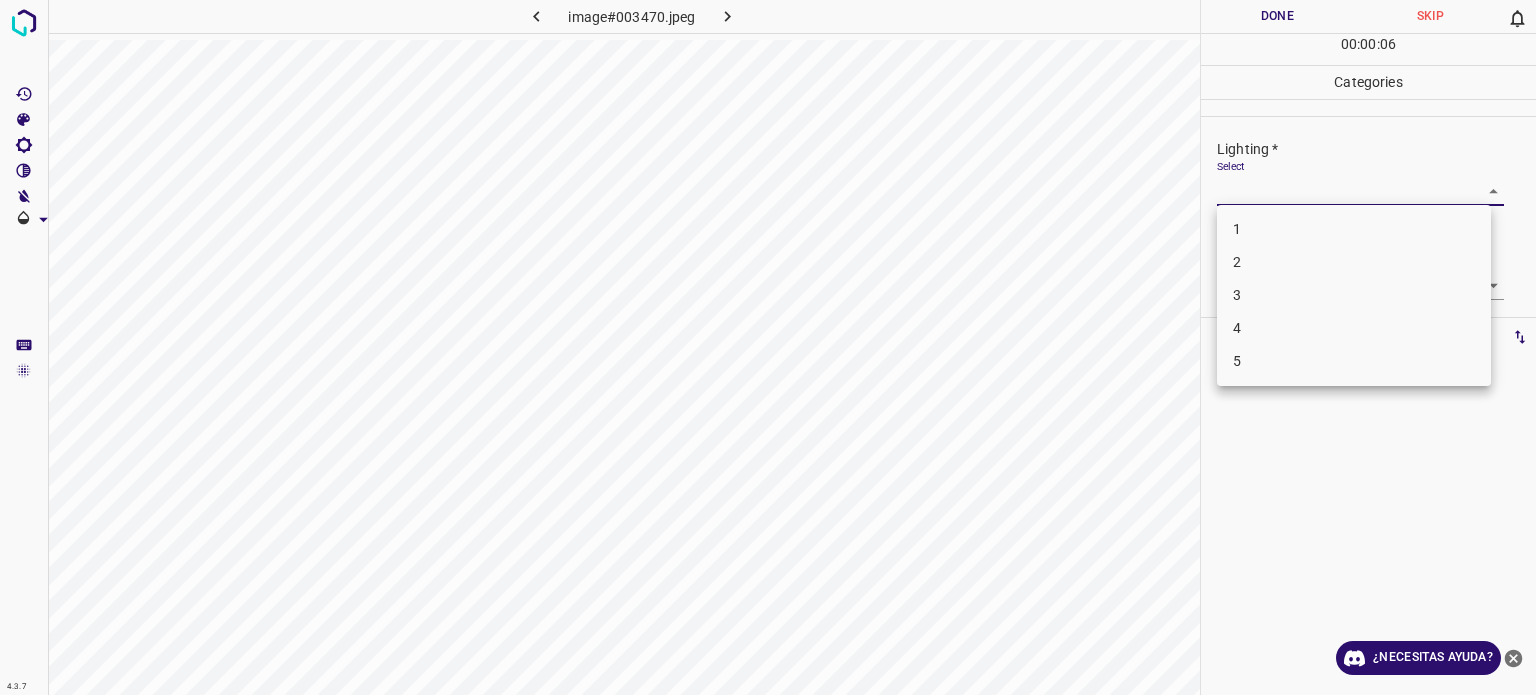 click on "4.3.7 image#003470.jpeg Done Skip 0 00   : 00   : 06   Categories Lighting *  Select ​ Focus *  Select ​ Overall *  Select ​ Labels   0 Categories 1 Lighting 2 Focus 3 Overall Tools Space Change between modes (Draw & Edit) I Auto labeling R Restore zoom M Zoom in N Zoom out Delete Delete selecte label Filters Z Restore filters X Saturation filter C Brightness filter V Contrast filter B Gray scale filter General O Download ¿Necesitas ayuda? - Texto - Esconder - Borrar Texto original Valora esta traducción Tu opinión servirá para ayudar a mejorar el Traductor de Google 1 2 3 4 5" at bounding box center (768, 347) 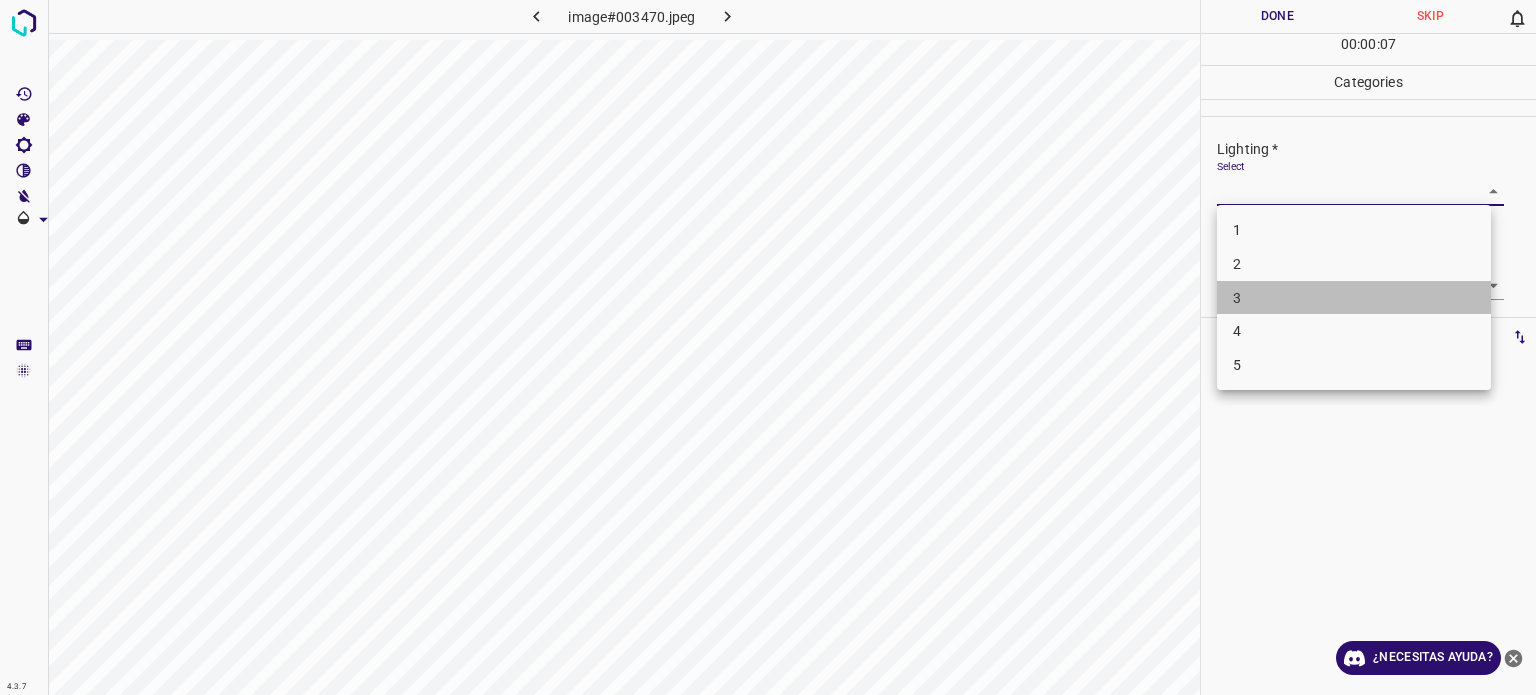click on "3" at bounding box center (1354, 298) 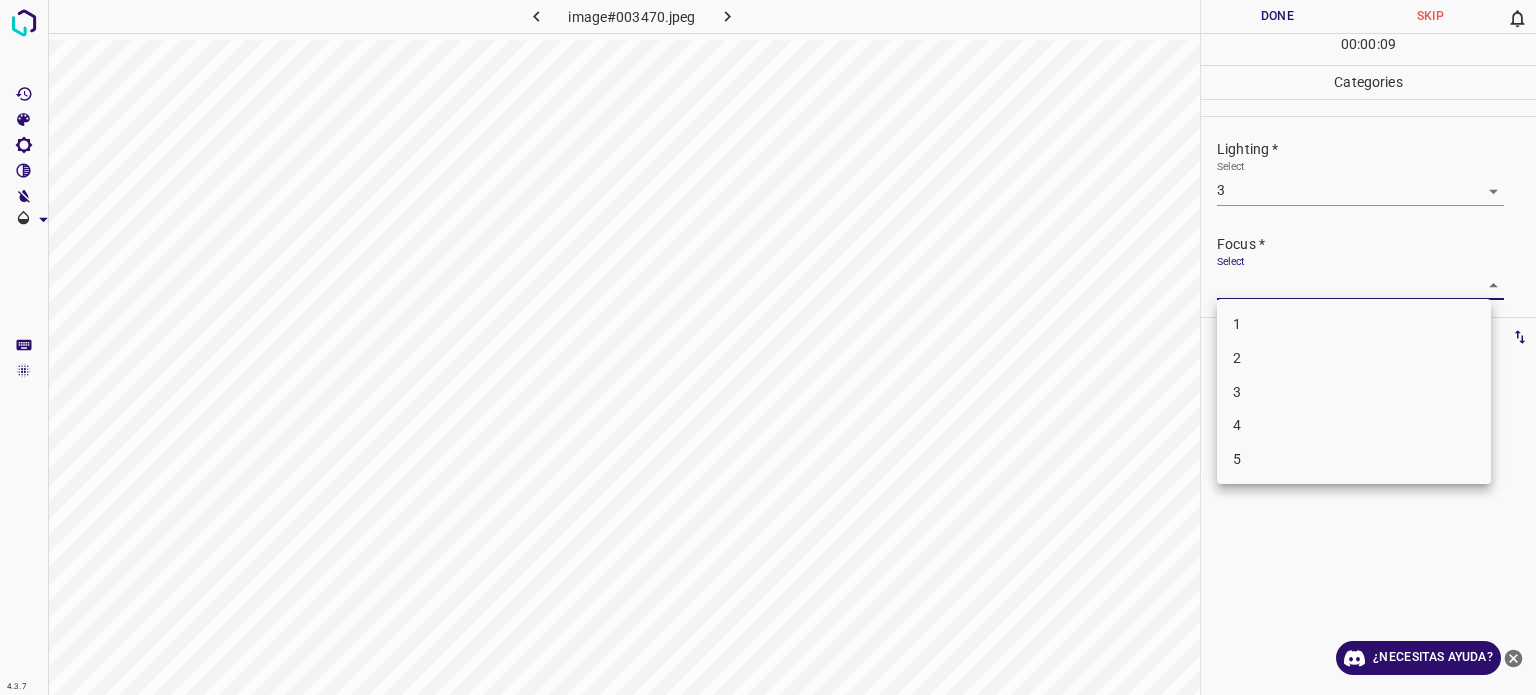 click on "4.3.7 image#003470.jpeg Done Skip 0 00   : 00   : 09   Categories Lighting *  Select 3 3 Focus *  Select ​ Overall *  Select ​ Labels   0 Categories 1 Lighting 2 Focus 3 Overall Tools Space Change between modes (Draw & Edit) I Auto labeling R Restore zoom M Zoom in N Zoom out Delete Delete selecte label Filters Z Restore filters X Saturation filter C Brightness filter V Contrast filter B Gray scale filter General O Download ¿Necesitas ayuda? - Texto - Esconder - Borrar Texto original Valora esta traducción Tu opinión servirá para ayudar a mejorar el Traductor de Google 1 2 3 4 5" at bounding box center [768, 347] 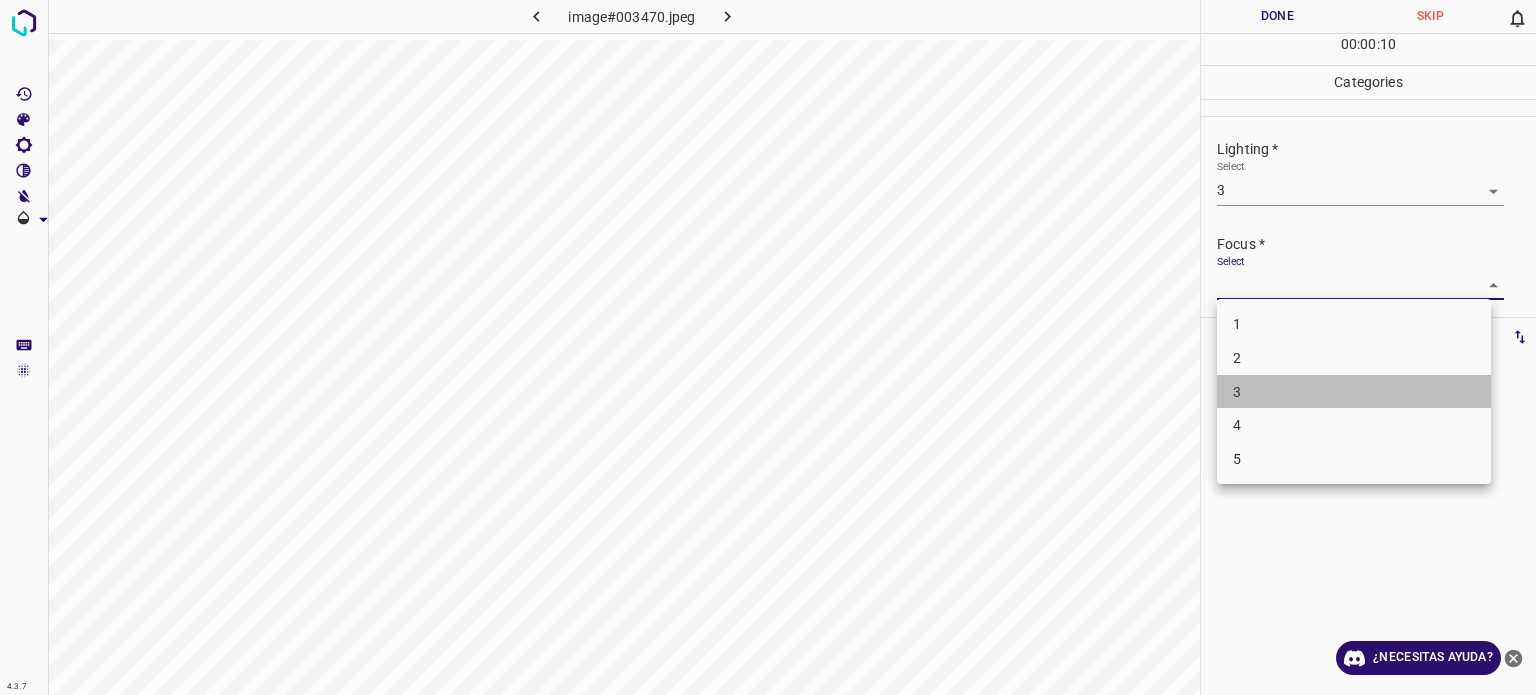 click on "3" at bounding box center [1354, 392] 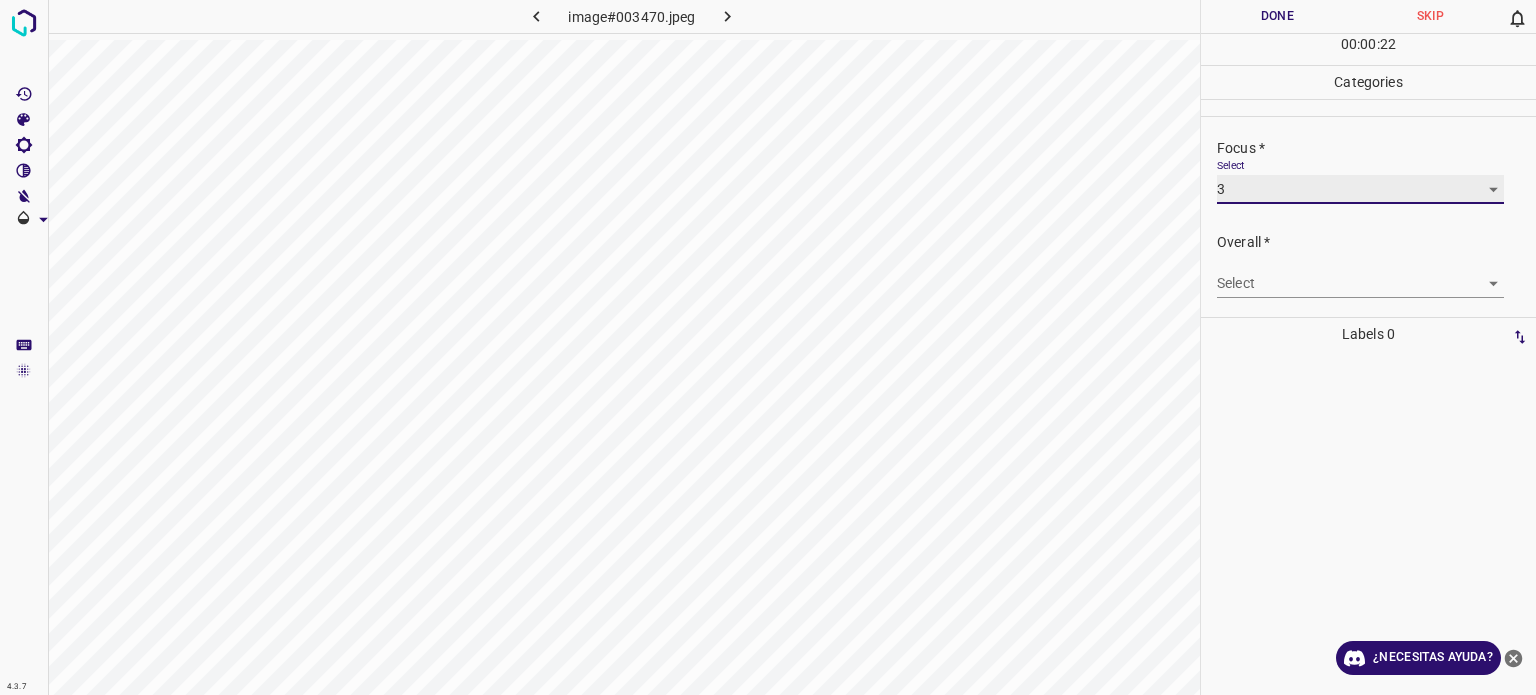 scroll, scrollTop: 98, scrollLeft: 0, axis: vertical 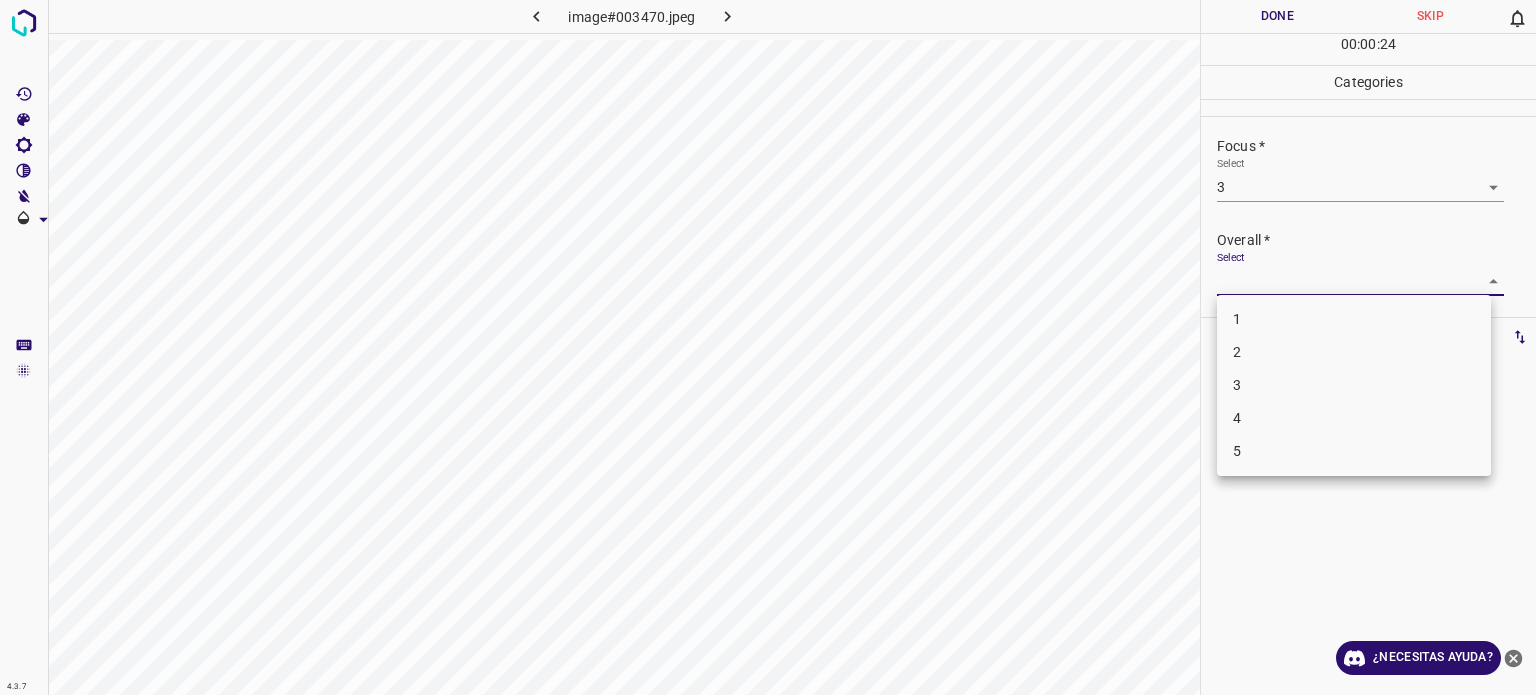 click on "4.3.7 image#003470.jpeg Done Skip 0 00   : 00   : 24   Categories Lighting *  Select 3 3 Focus *  Select 3 3 Overall *  Select ​ Labels   0 Categories 1 Lighting 2 Focus 3 Overall Tools Space Change between modes (Draw & Edit) I Auto labeling R Restore zoom M Zoom in N Zoom out Delete Delete selecte label Filters Z Restore filters X Saturation filter C Brightness filter V Contrast filter B Gray scale filter General O Download ¿Necesitas ayuda? - Texto - Esconder - Borrar Texto original Valora esta traducción Tu opinión servirá para ayudar a mejorar el Traductor de Google 1 2 3 4 5" at bounding box center [768, 347] 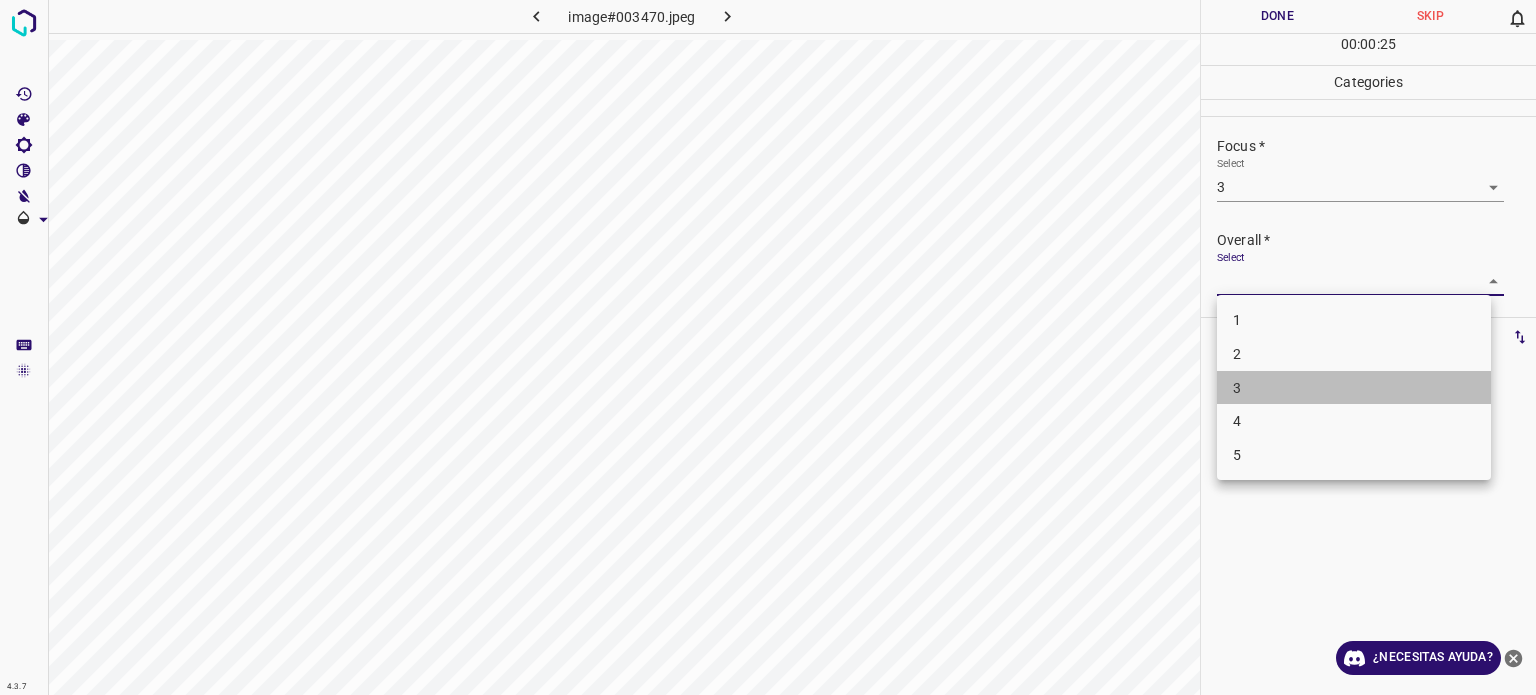 click on "3" at bounding box center [1354, 388] 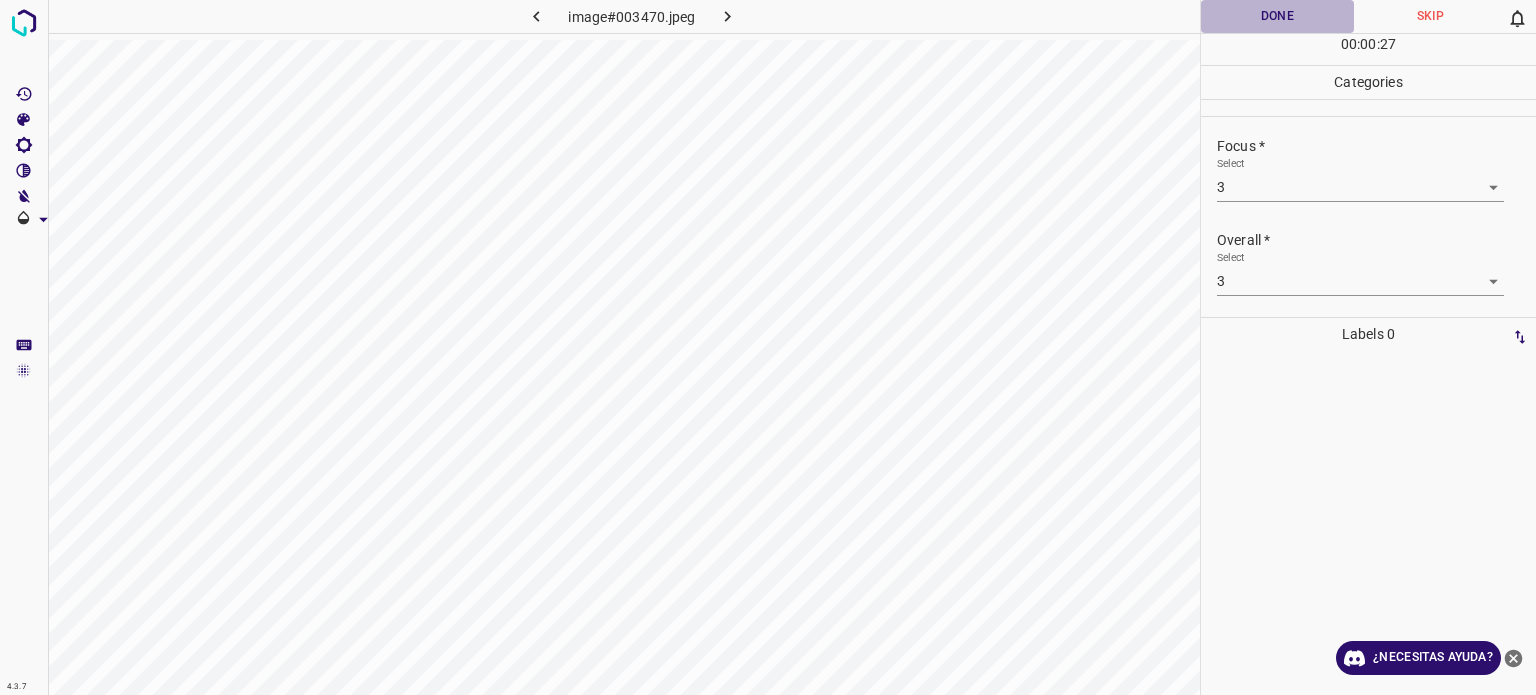 click on "Done" at bounding box center [1277, 16] 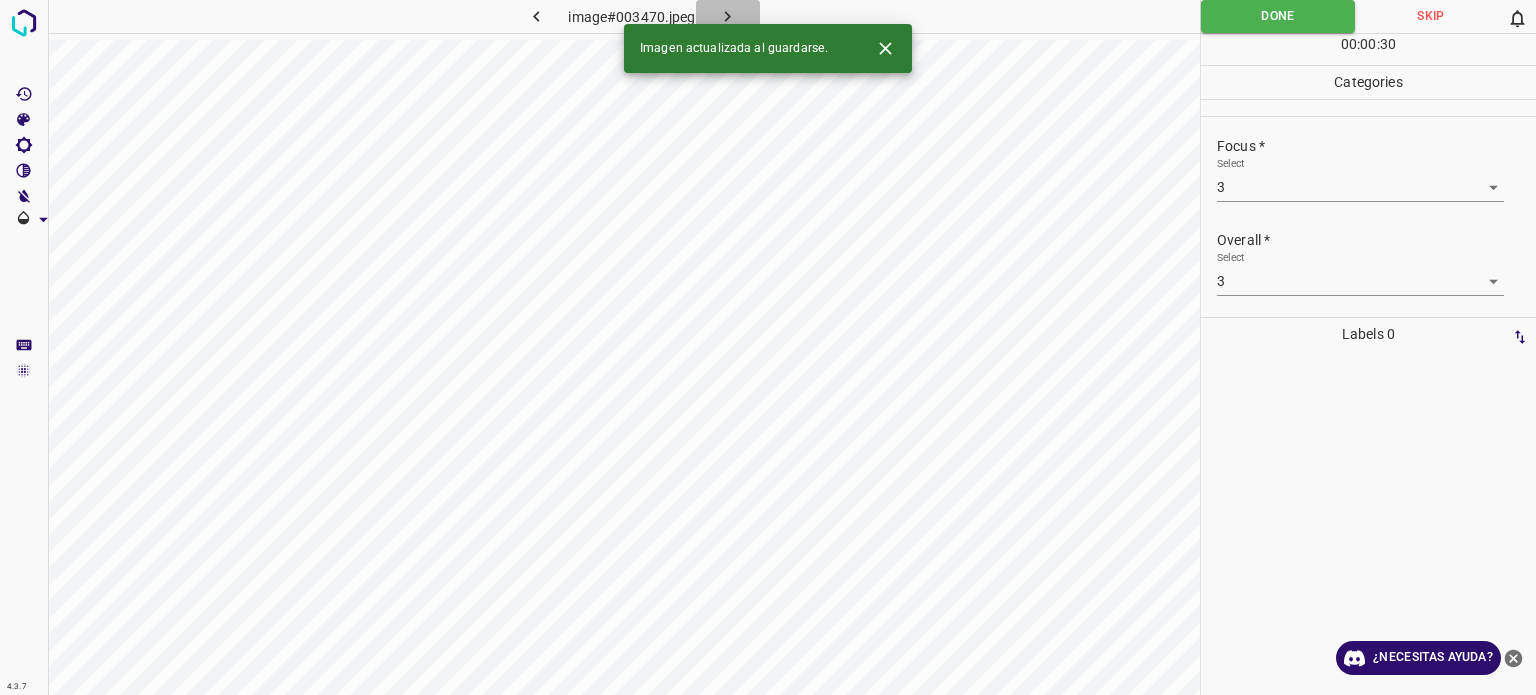 click 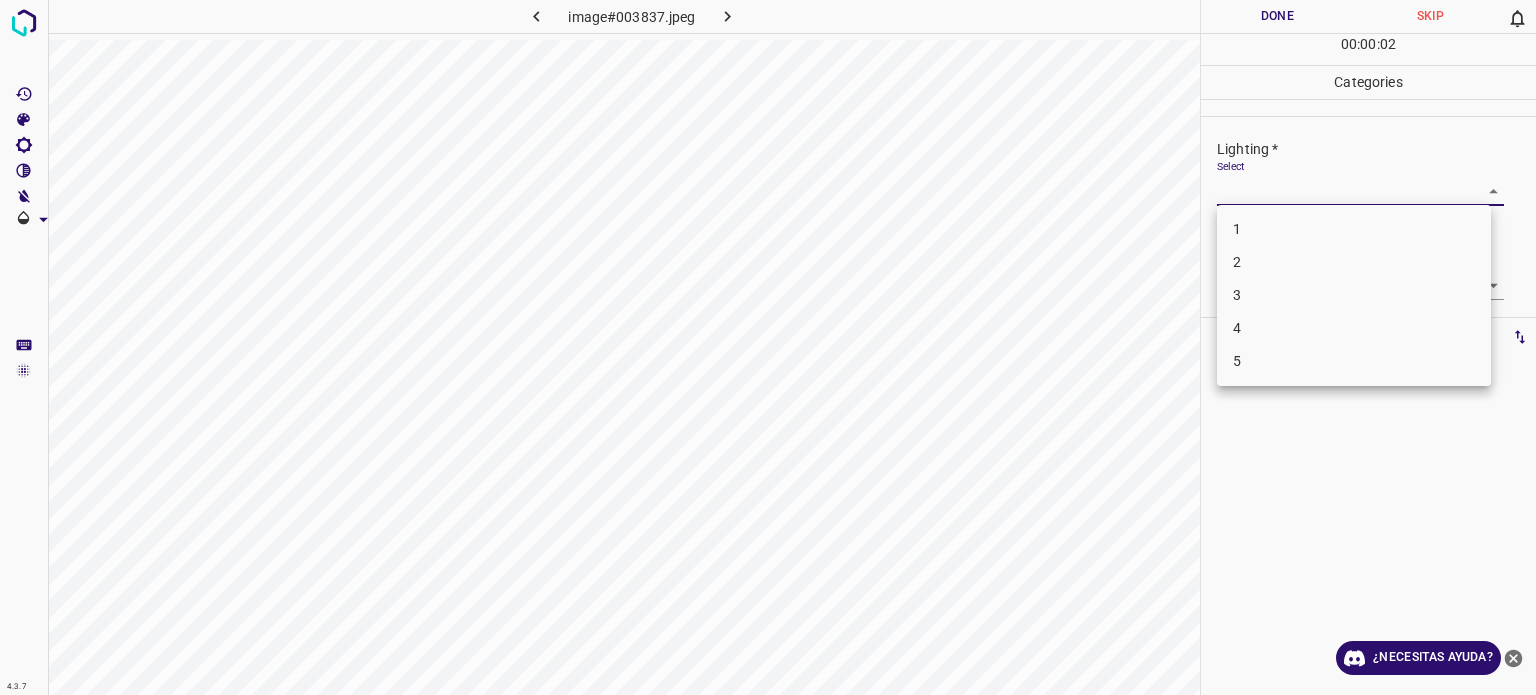 click on "4.3.7 image#003837.jpeg Done Skip 0 00   : 00   : 02   Categories Lighting *  Select ​ Focus *  Select ​ Overall *  Select ​ Labels   0 Categories 1 Lighting 2 Focus 3 Overall Tools Space Change between modes (Draw & Edit) I Auto labeling R Restore zoom M Zoom in N Zoom out Delete Delete selecte label Filters Z Restore filters X Saturation filter C Brightness filter V Contrast filter B Gray scale filter General O Download ¿Necesitas ayuda? - Texto - Esconder - Borrar Texto original Valora esta traducción Tu opinión servirá para ayudar a mejorar el Traductor de Google 1 2 3 4 5" at bounding box center [768, 347] 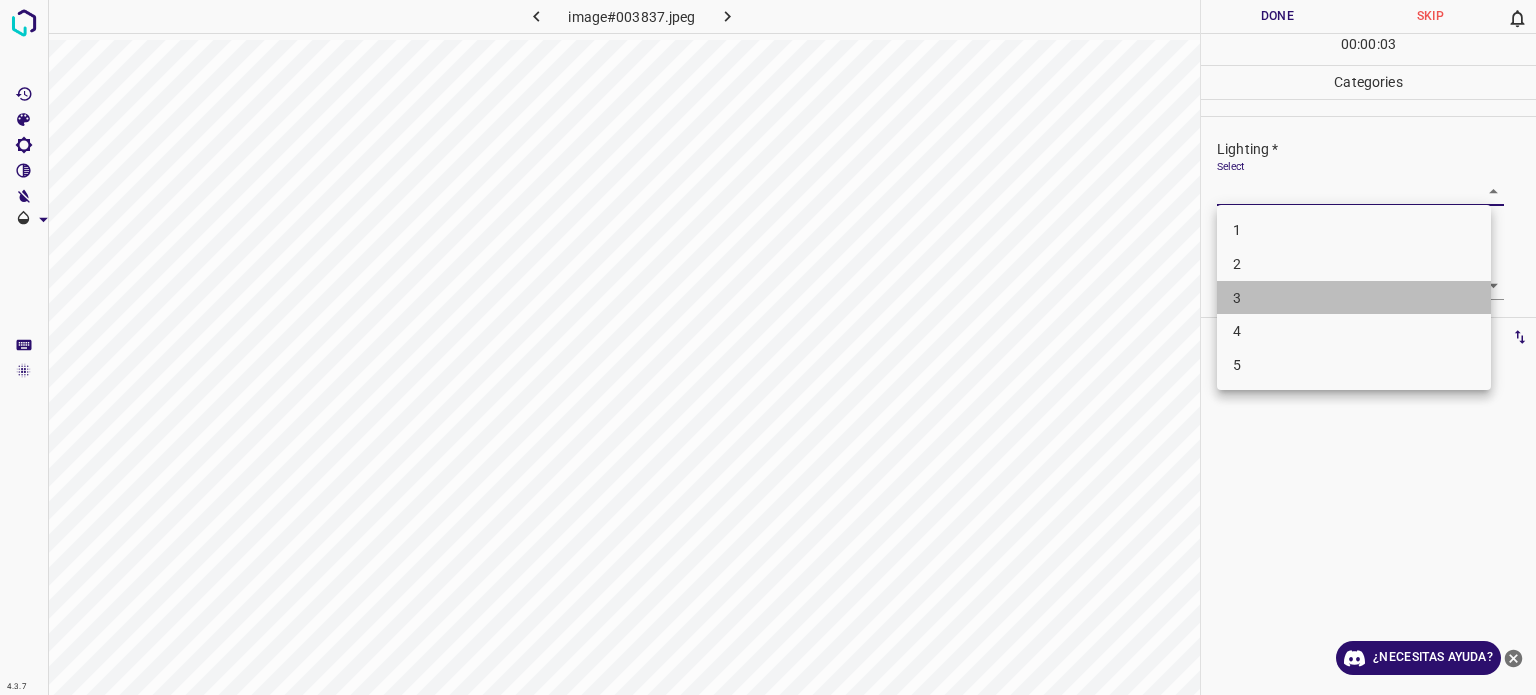 click on "3" at bounding box center (1354, 298) 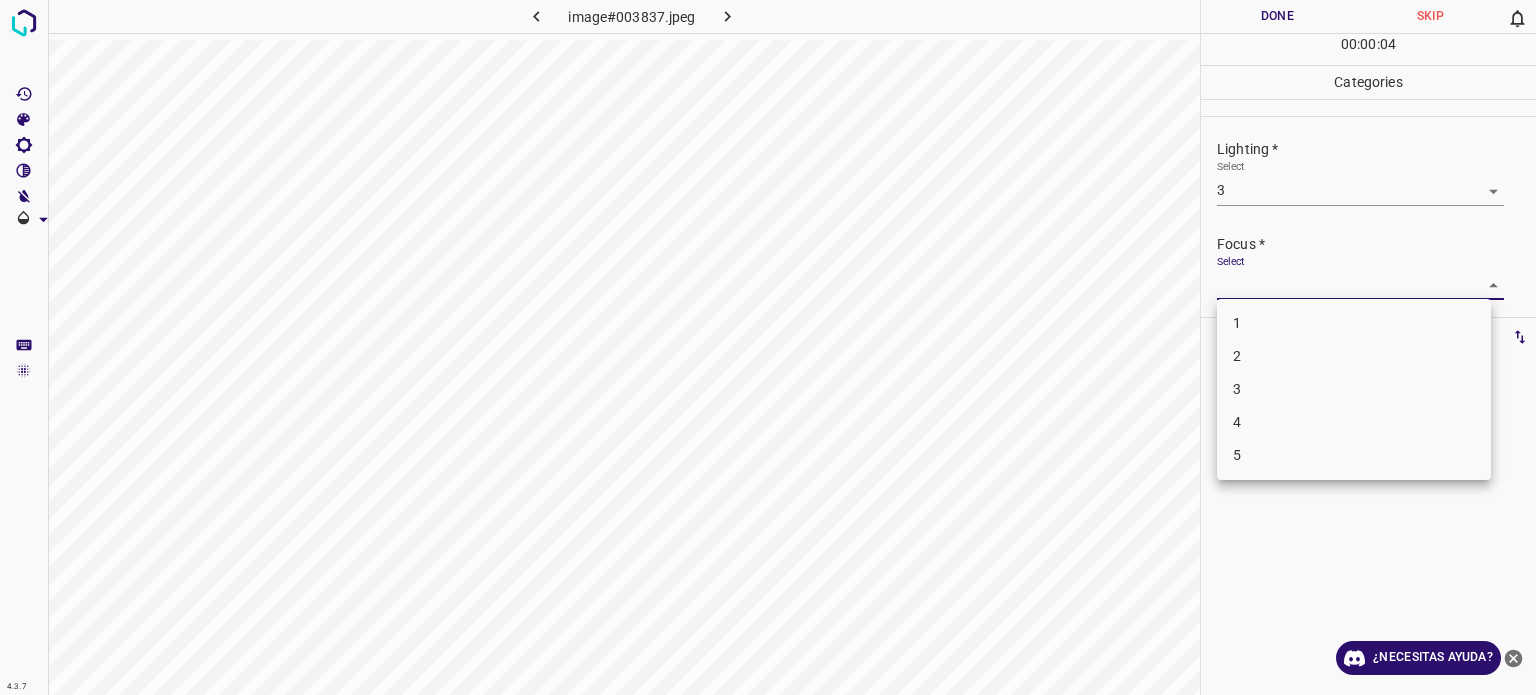 click on "4.3.7 image#003837.jpeg Done Skip 0 00   : 00   : 04   Categories Lighting *  Select 3 3 Focus *  Select ​ Overall *  Select ​ Labels   0 Categories 1 Lighting 2 Focus 3 Overall Tools Space Change between modes (Draw & Edit) I Auto labeling R Restore zoom M Zoom in N Zoom out Delete Delete selecte label Filters Z Restore filters X Saturation filter C Brightness filter V Contrast filter B Gray scale filter General O Download ¿Necesitas ayuda? - Texto - Esconder - Borrar Texto original Valora esta traducción Tu opinión servirá para ayudar a mejorar el Traductor de Google 1 2 3 4 5" at bounding box center [768, 347] 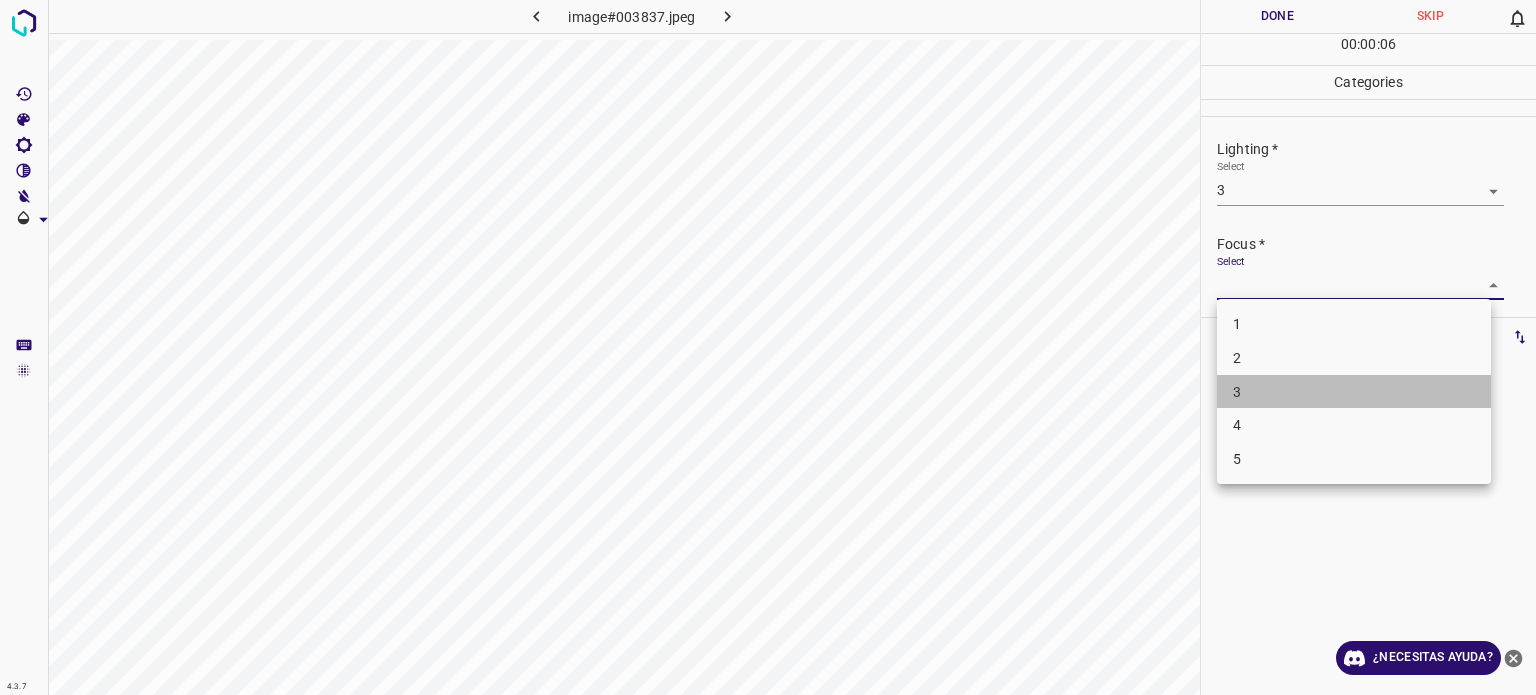 click on "3" at bounding box center (1354, 392) 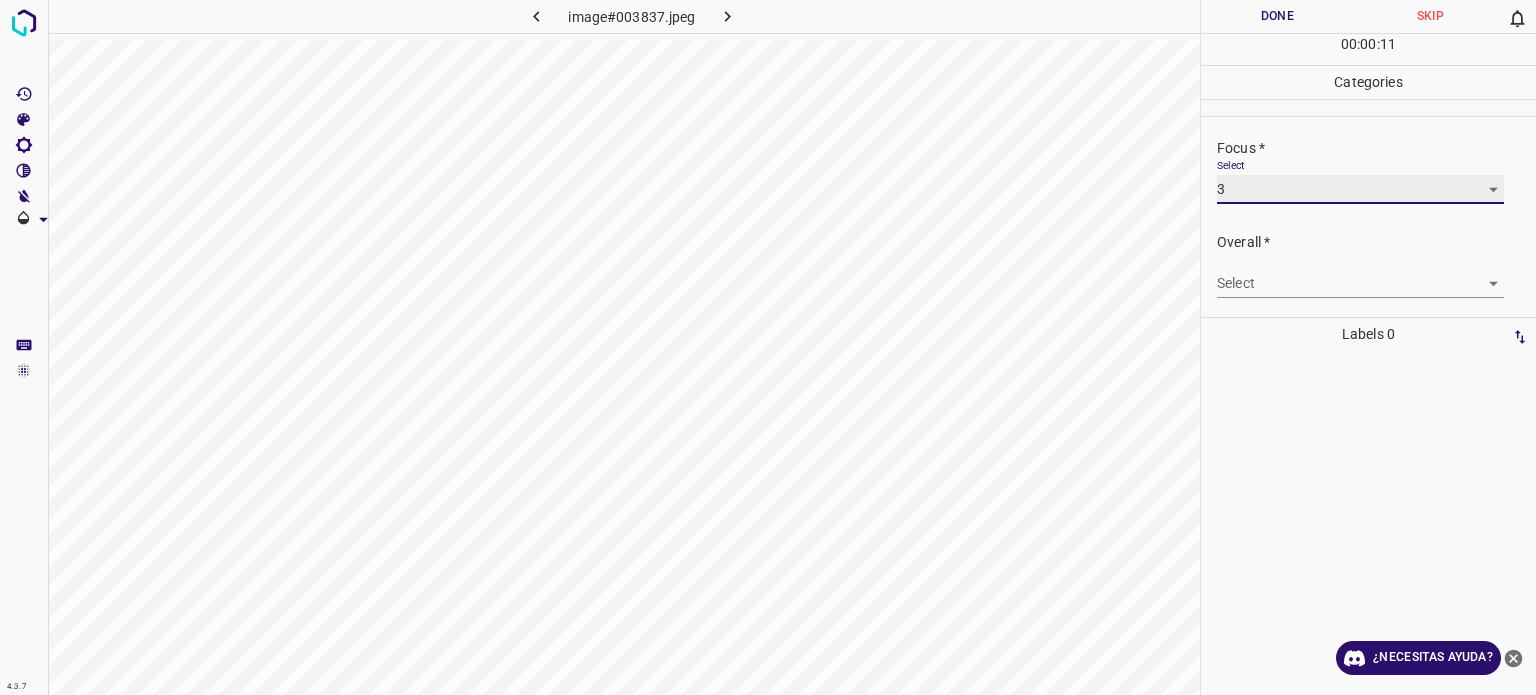 scroll, scrollTop: 98, scrollLeft: 0, axis: vertical 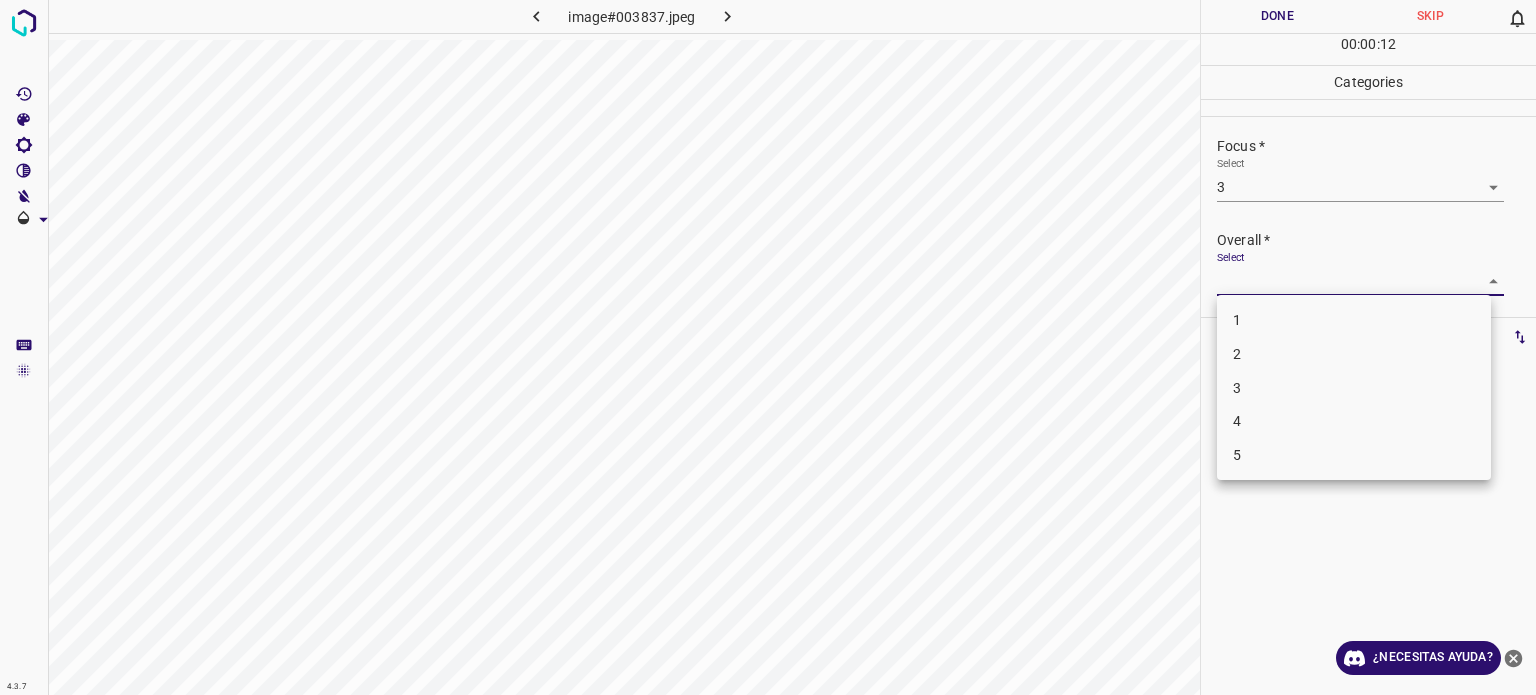 click on "4.3.7 image#003837.jpeg Done Skip 0 00   : 00   : 12   Categories Lighting *  Select 3 3 Focus *  Select 3 3 Overall *  Select ​ Labels   0 Categories 1 Lighting 2 Focus 3 Overall Tools Space Change between modes (Draw & Edit) I Auto labeling R Restore zoom M Zoom in N Zoom out Delete Delete selecte label Filters Z Restore filters X Saturation filter C Brightness filter V Contrast filter B Gray scale filter General O Download ¿Necesitas ayuda? - Texto - Esconder - Borrar Texto original Valora esta traducción Tu opinión servirá para ayudar a mejorar el Traductor de Google 1 2 3 4 5" at bounding box center (768, 347) 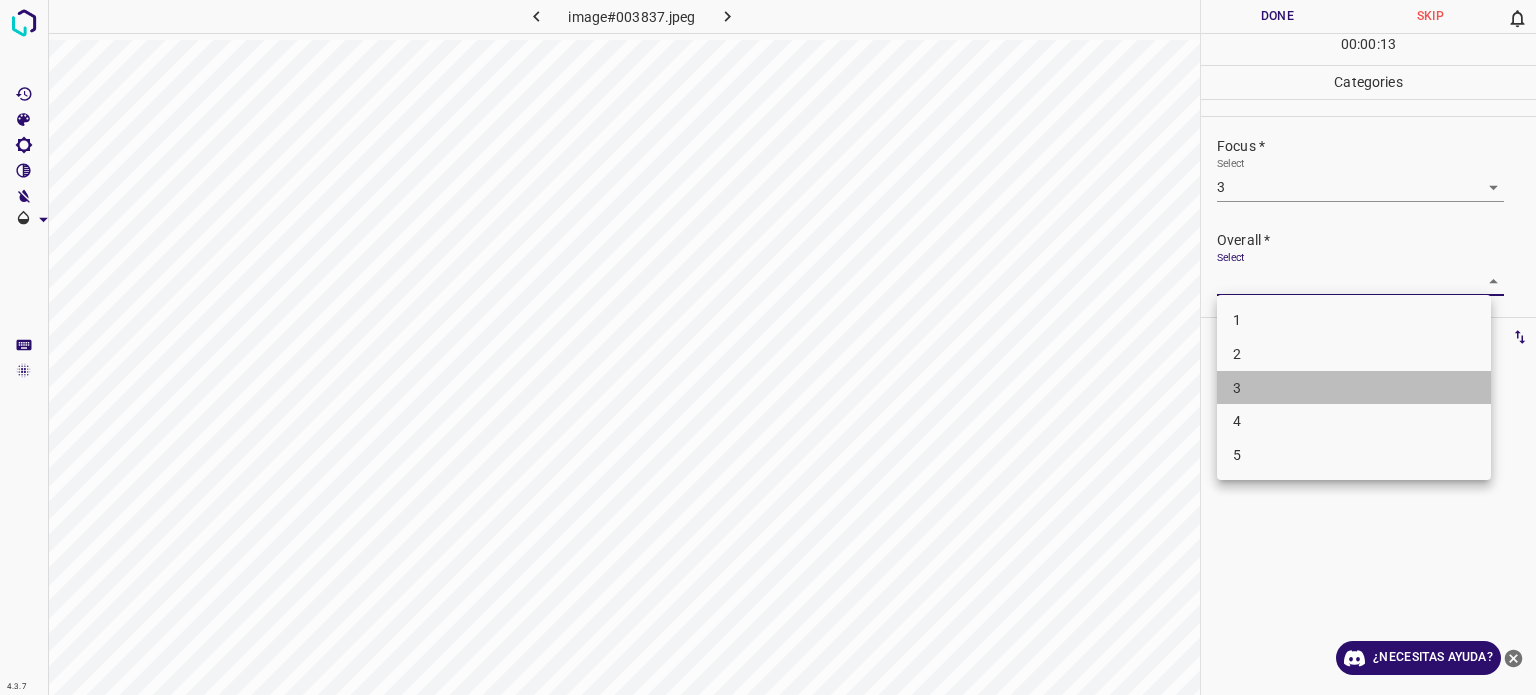 click on "3" at bounding box center [1354, 388] 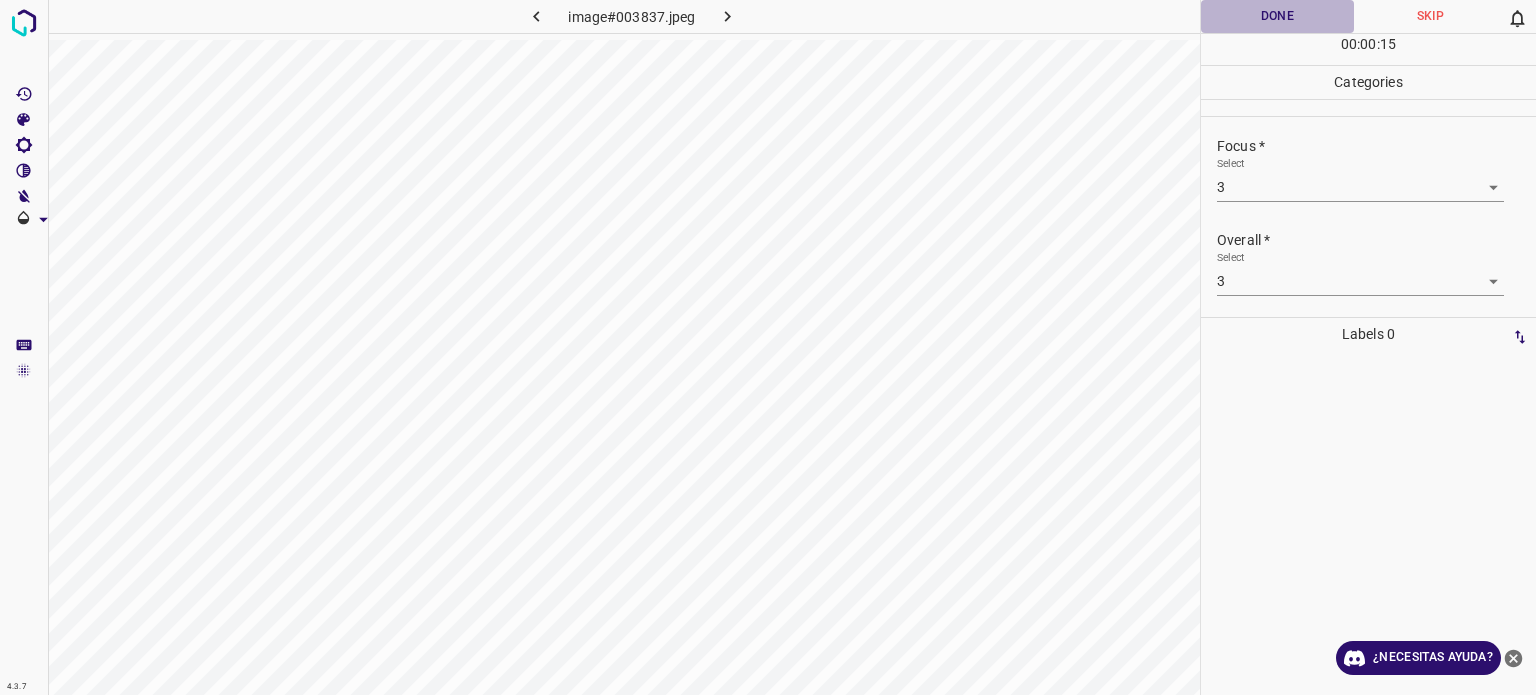 click on "Done" at bounding box center [1277, 16] 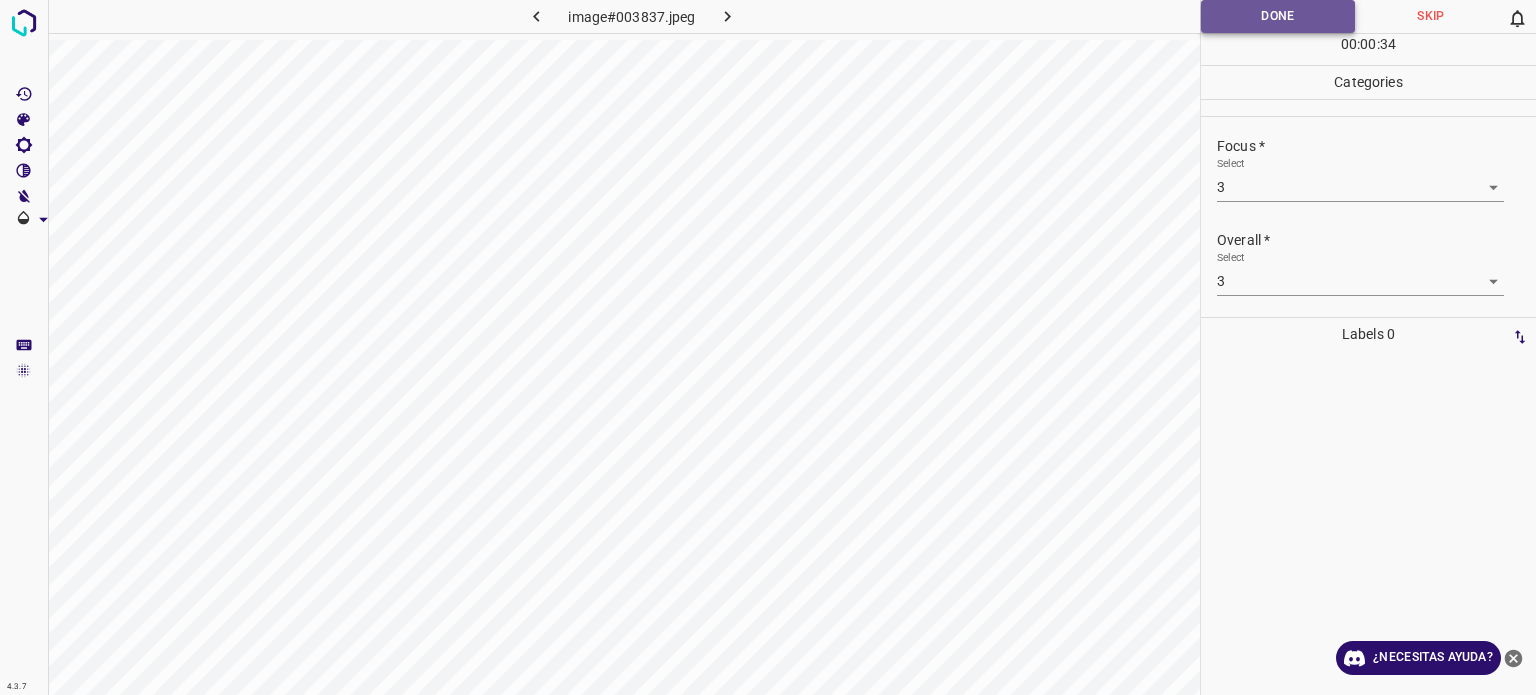click on "Done" at bounding box center (1278, 16) 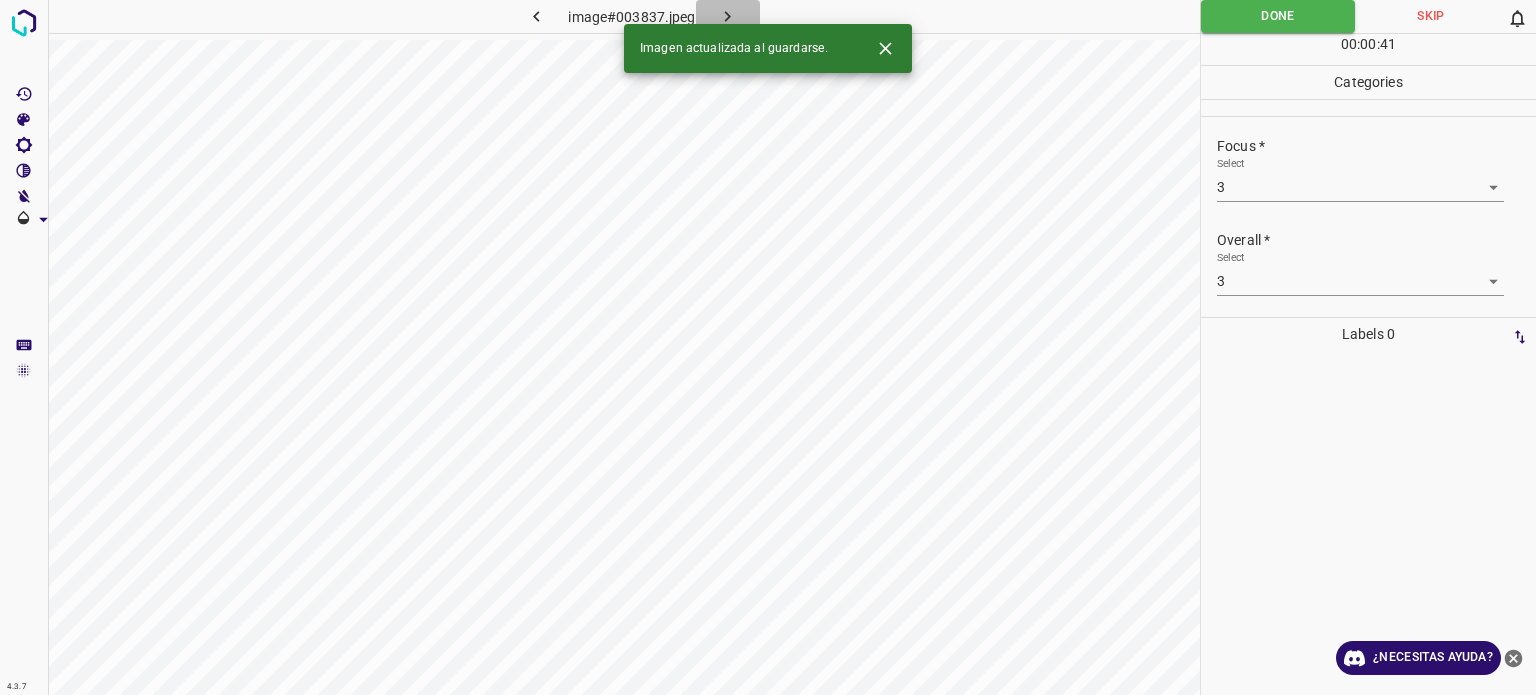 click 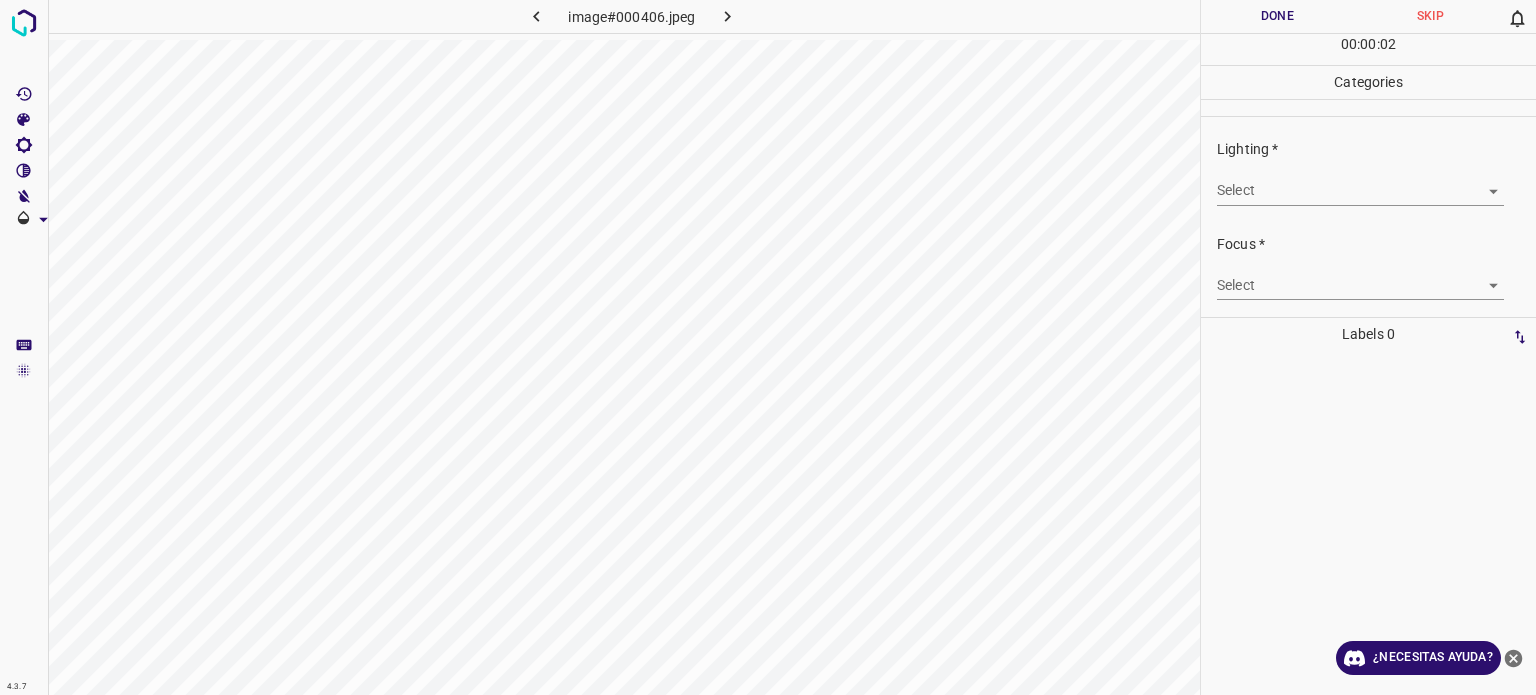 click on "4.3.7 image#000406.jpeg Done Skip 0 00   : 00   : 02   Categories Lighting *  Select ​ Focus *  Select ​ Overall *  Select ​ Labels   0 Categories 1 Lighting 2 Focus 3 Overall Tools Space Change between modes (Draw & Edit) I Auto labeling R Restore zoom M Zoom in N Zoom out Delete Delete selecte label Filters Z Restore filters X Saturation filter C Brightness filter V Contrast filter B Gray scale filter General O Download ¿Necesitas ayuda? - Texto - Esconder - Borrar Texto original Valora esta traducción Tu opinión servirá para ayudar a mejorar el Traductor de Google" at bounding box center [768, 347] 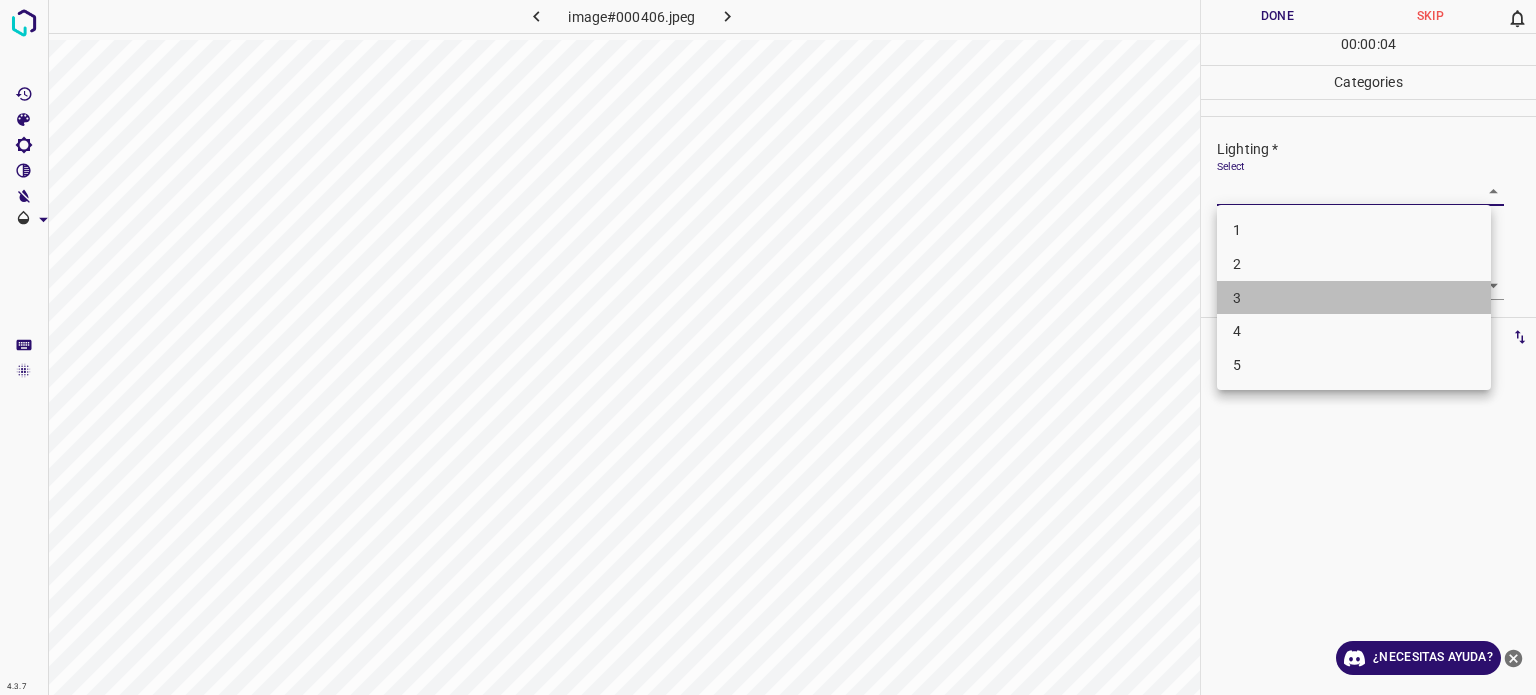click on "3" at bounding box center (1354, 298) 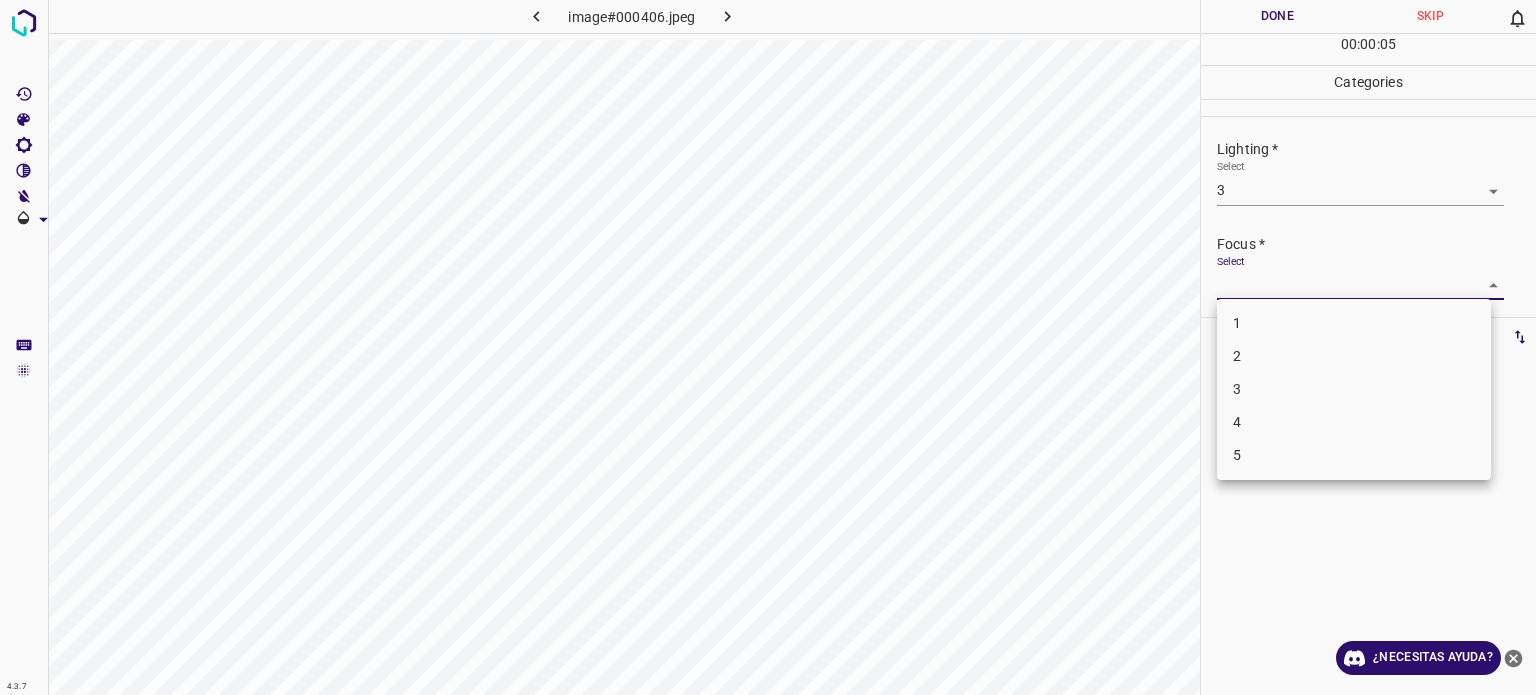 click on "4.3.7 image#000406.jpeg Done Skip 0 00   : 00   : 05   Categories Lighting *  Select 3 3 Focus *  Select ​ Overall *  Select ​ Labels   0 Categories 1 Lighting 2 Focus 3 Overall Tools Space Change between modes (Draw & Edit) I Auto labeling R Restore zoom M Zoom in N Zoom out Delete Delete selecte label Filters Z Restore filters X Saturation filter C Brightness filter V Contrast filter B Gray scale filter General O Download ¿Necesitas ayuda? - Texto - Esconder - Borrar Texto original Valora esta traducción Tu opinión servirá para ayudar a mejorar el Traductor de Google 1 2 3 4 5" at bounding box center [768, 347] 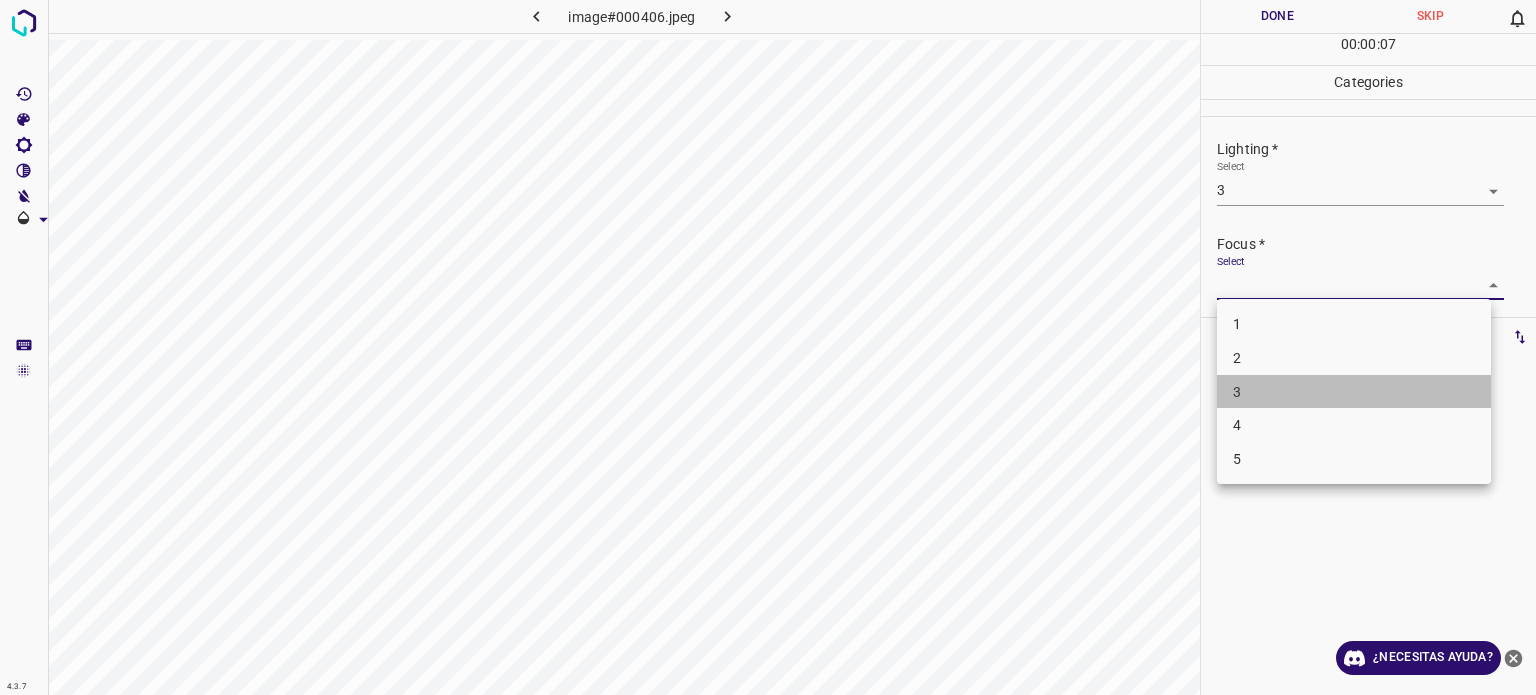 click on "3" at bounding box center (1354, 392) 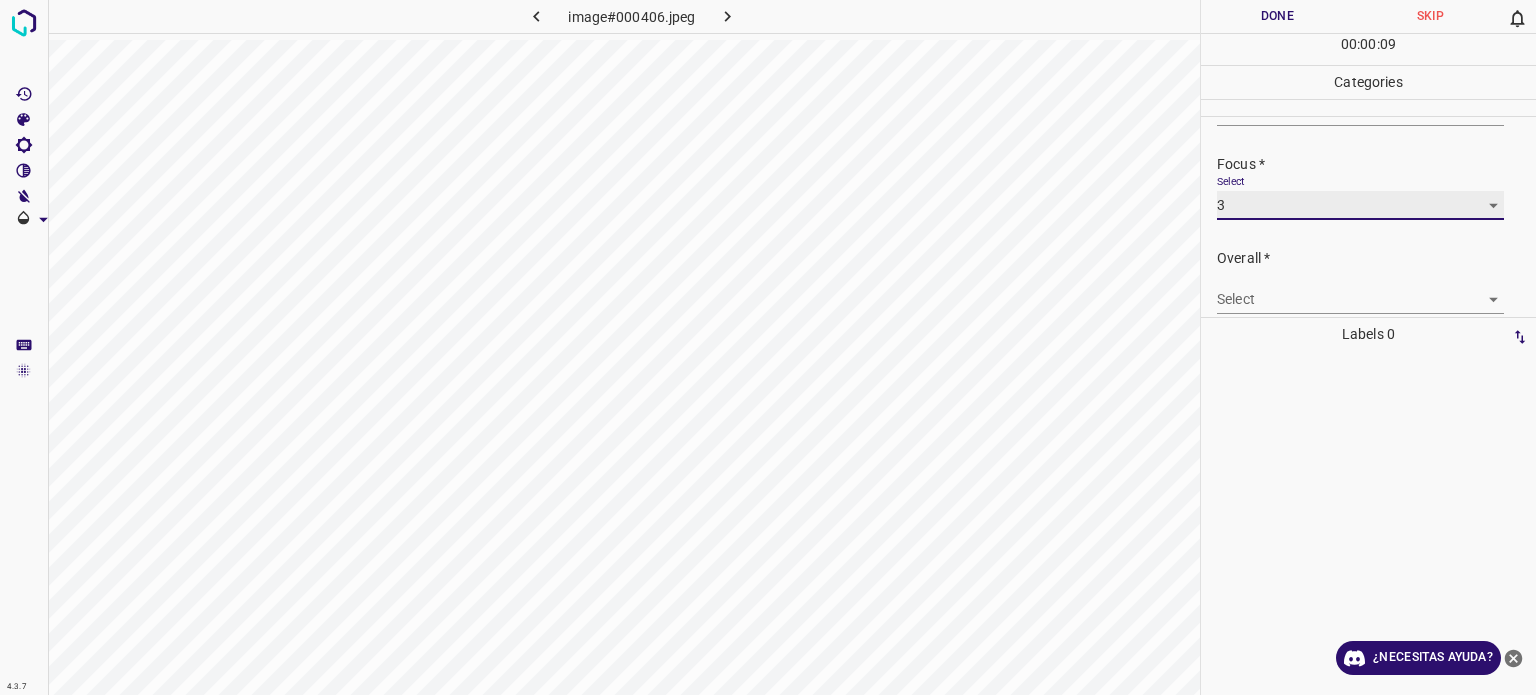 scroll, scrollTop: 98, scrollLeft: 0, axis: vertical 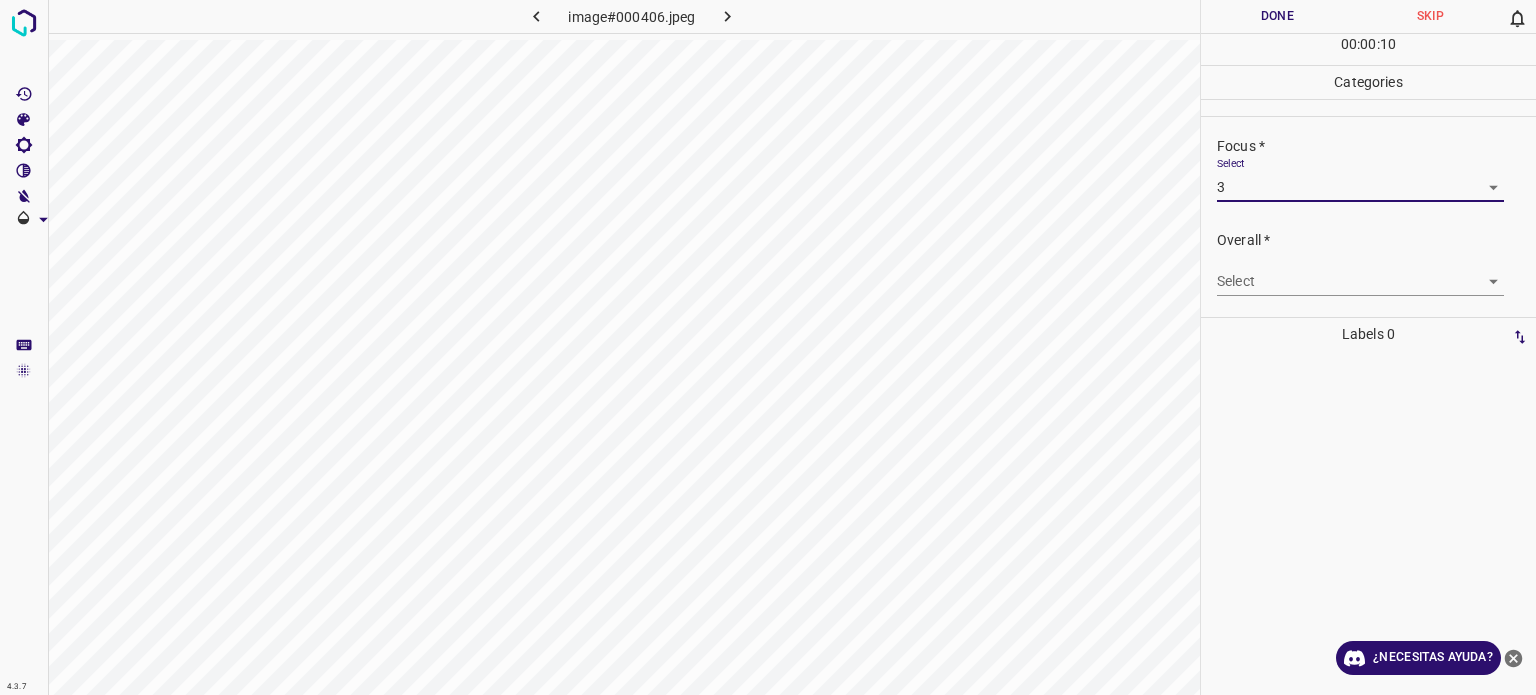 click on "4.3.7 image#000406.jpeg Done Skip 0 00   : 00   : 10   Categories Lighting *  Select 3 3 Focus *  Select 3 3 Overall *  Select ​ Labels   0 Categories 1 Lighting 2 Focus 3 Overall Tools Space Change between modes (Draw & Edit) I Auto labeling R Restore zoom M Zoom in N Zoom out Delete Delete selecte label Filters Z Restore filters X Saturation filter C Brightness filter V Contrast filter B Gray scale filter General O Download ¿Necesitas ayuda? - Texto - Esconder - Borrar Texto original Valora esta traducción Tu opinión servirá para ayudar a mejorar el Traductor de Google" at bounding box center [768, 347] 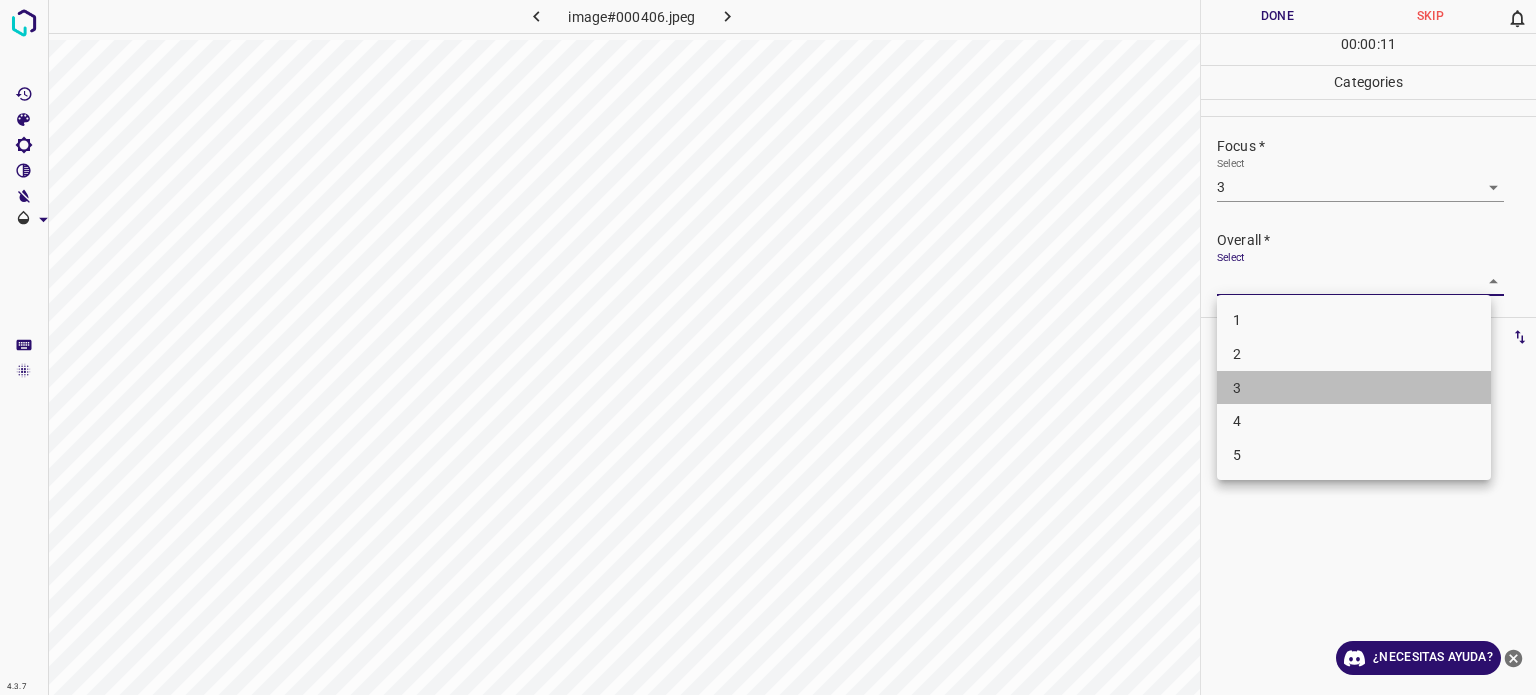 click on "3" at bounding box center (1237, 387) 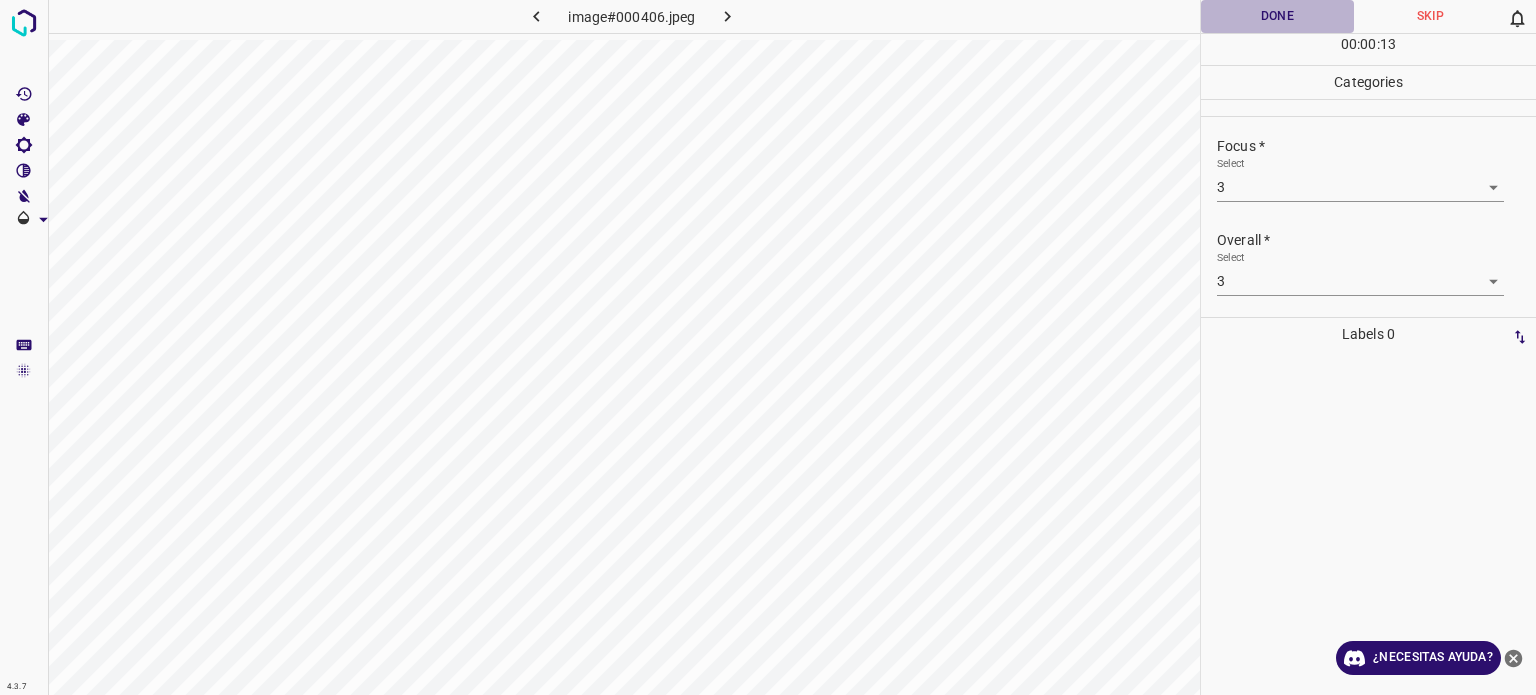 click on "Done" at bounding box center (1277, 16) 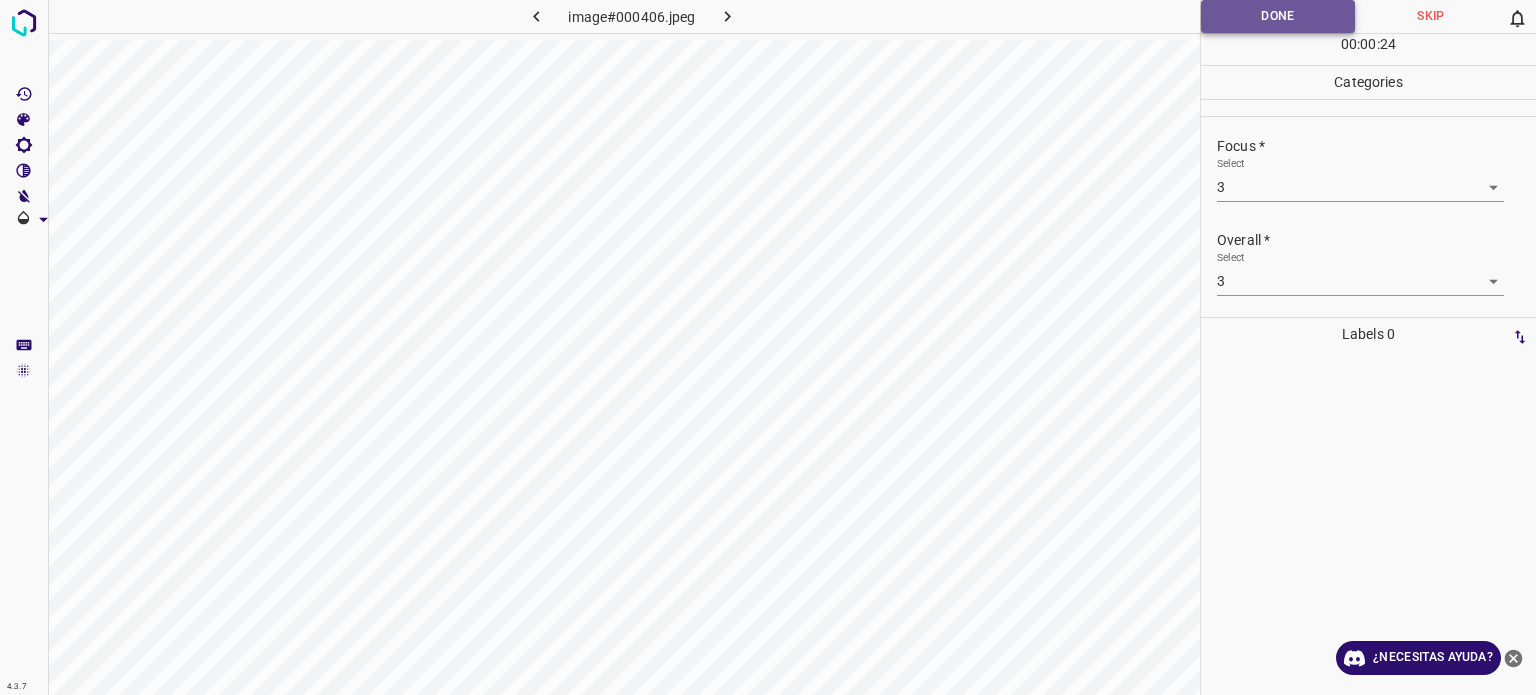 click on "Done" at bounding box center (1278, 16) 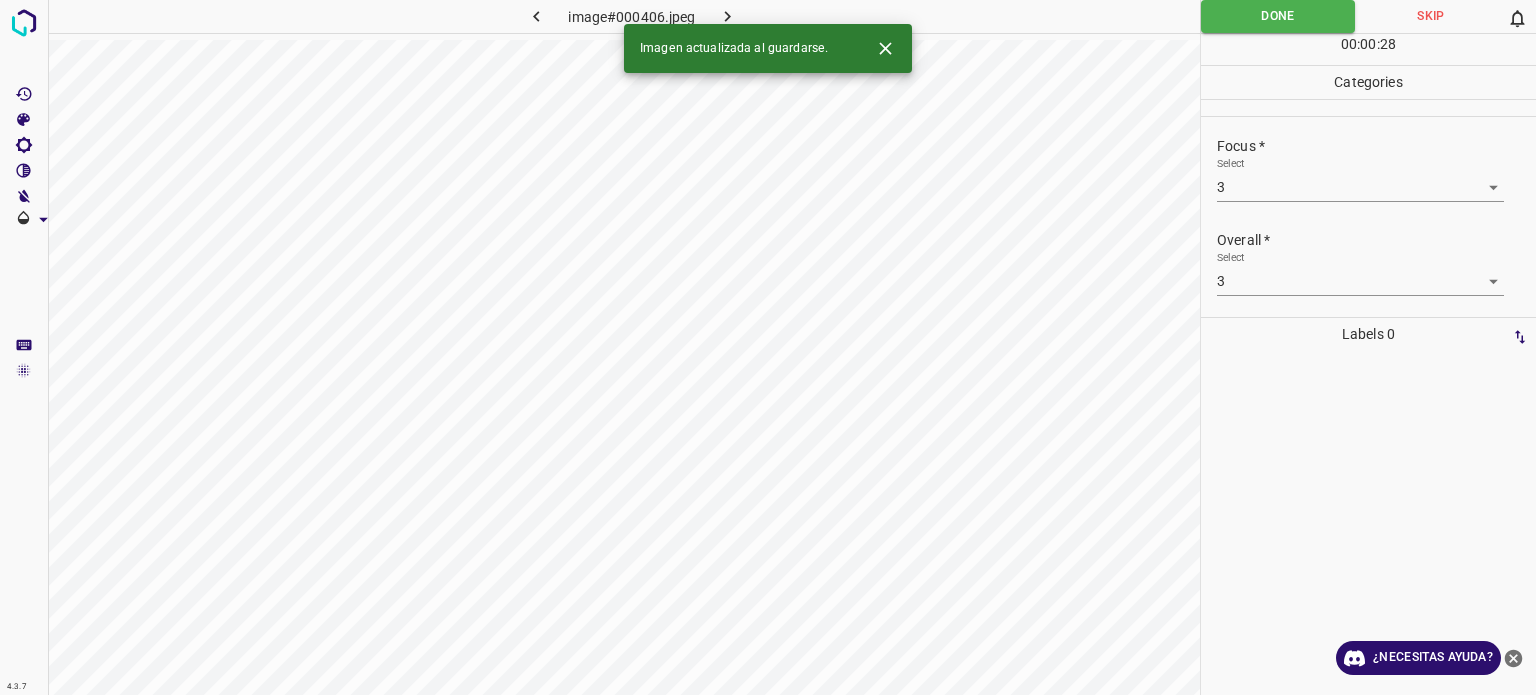 click 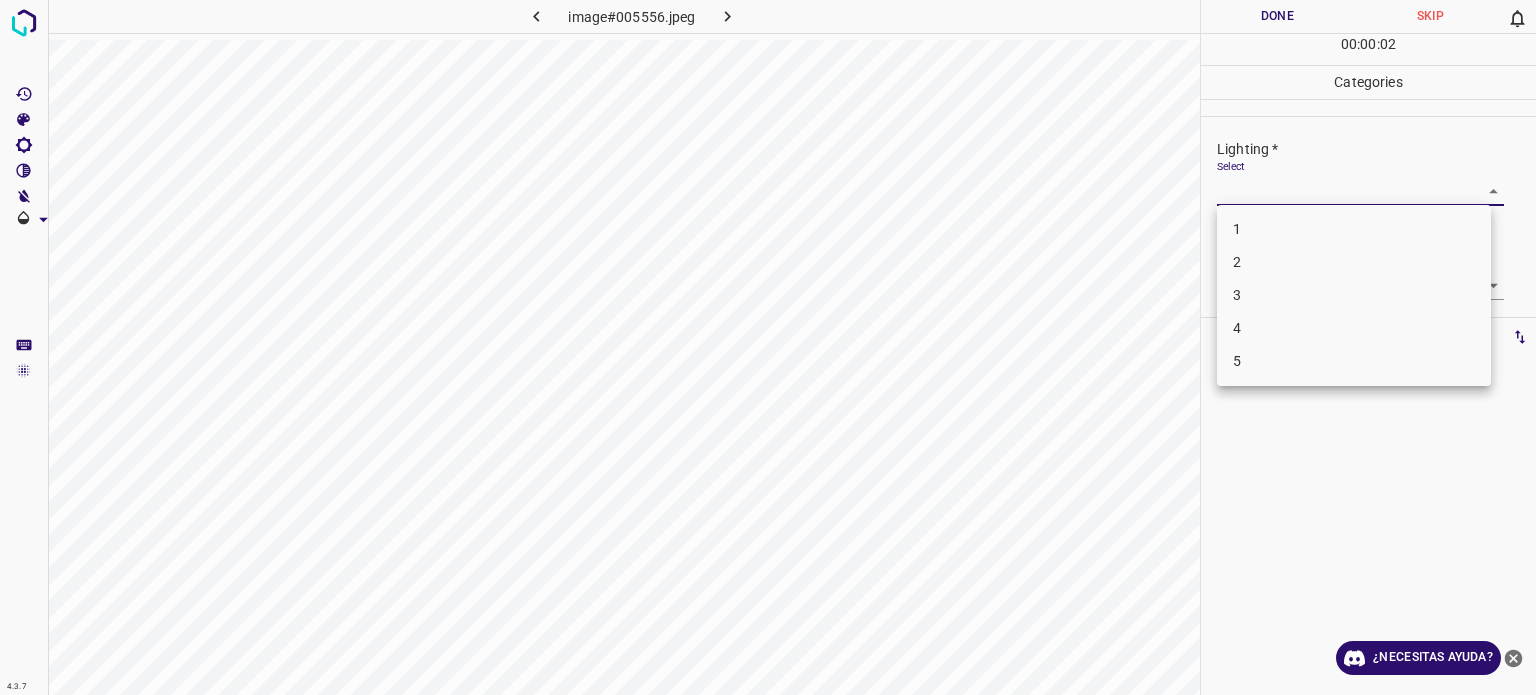 click on "4.3.7 image#005556.jpeg Done Skip 0 00   : 00   : 02   Categories Lighting *  Select ​ Focus *  Select ​ Overall *  Select ​ Labels   0 Categories 1 Lighting 2 Focus 3 Overall Tools Space Change between modes (Draw & Edit) I Auto labeling R Restore zoom M Zoom in N Zoom out Delete Delete selecte label Filters Z Restore filters X Saturation filter C Brightness filter V Contrast filter B Gray scale filter General O Download ¿Necesitas ayuda? - Texto - Esconder - Borrar Texto original Valora esta traducción Tu opinión servirá para ayudar a mejorar el Traductor de Google 1 2 3 4 5" at bounding box center [768, 347] 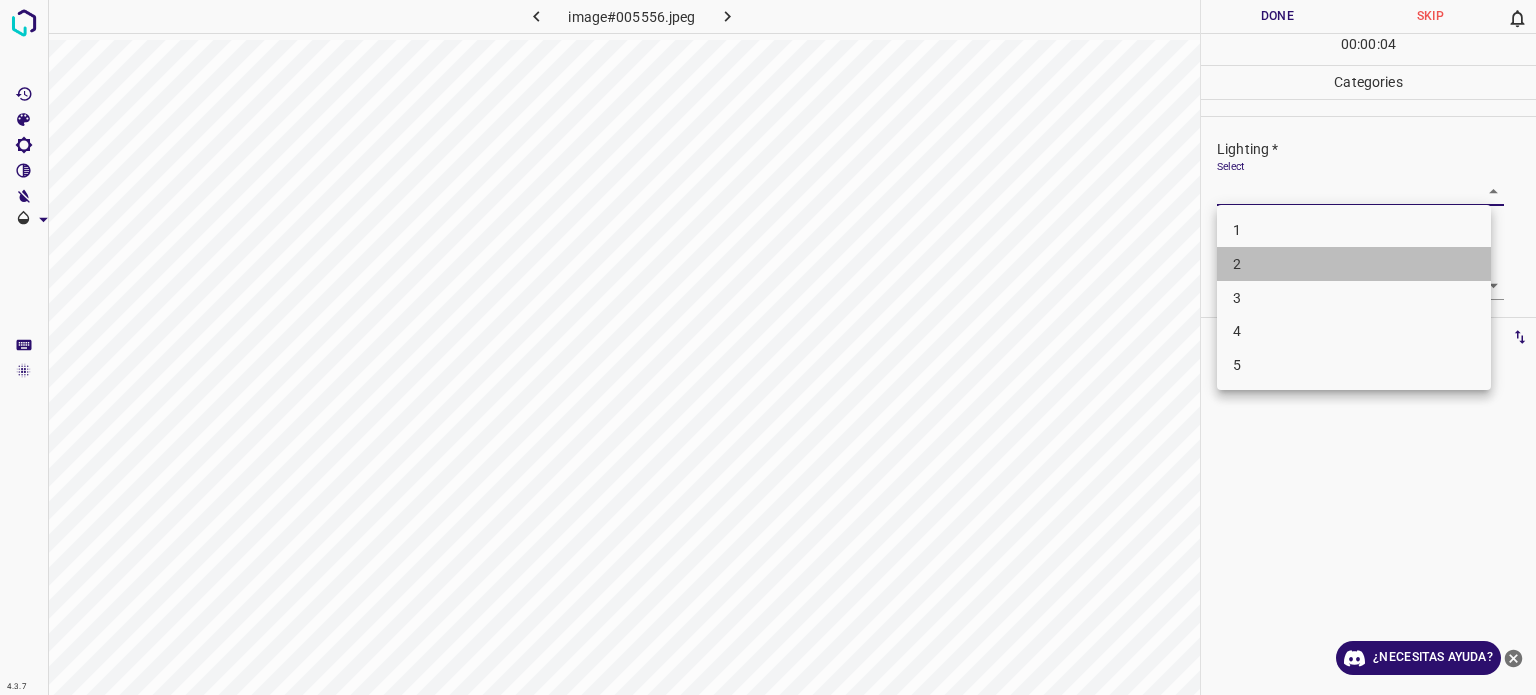 click on "2" at bounding box center [1354, 264] 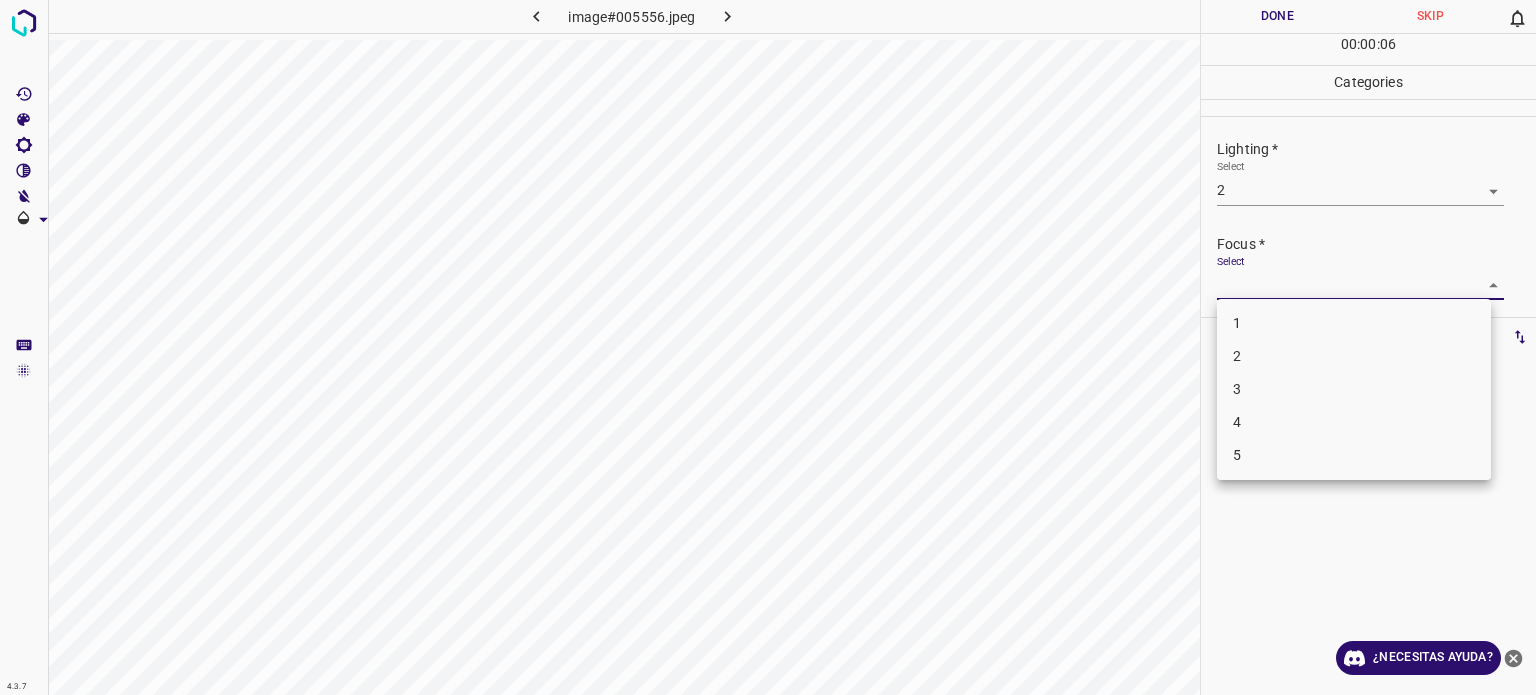 click on "4.3.7 image#005556.jpeg Done Skip 0 00   : 00   : 06   Categories Lighting *  Select 2 2 Focus *  Select ​ Overall *  Select ​ Labels   0 Categories 1 Lighting 2 Focus 3 Overall Tools Space Change between modes (Draw & Edit) I Auto labeling R Restore zoom M Zoom in N Zoom out Delete Delete selecte label Filters Z Restore filters X Saturation filter C Brightness filter V Contrast filter B Gray scale filter General O Download ¿Necesitas ayuda? - Texto - Esconder - Borrar Texto original Valora esta traducción Tu opinión servirá para ayudar a mejorar el Traductor de Google 1 2 3 4 5" at bounding box center (768, 347) 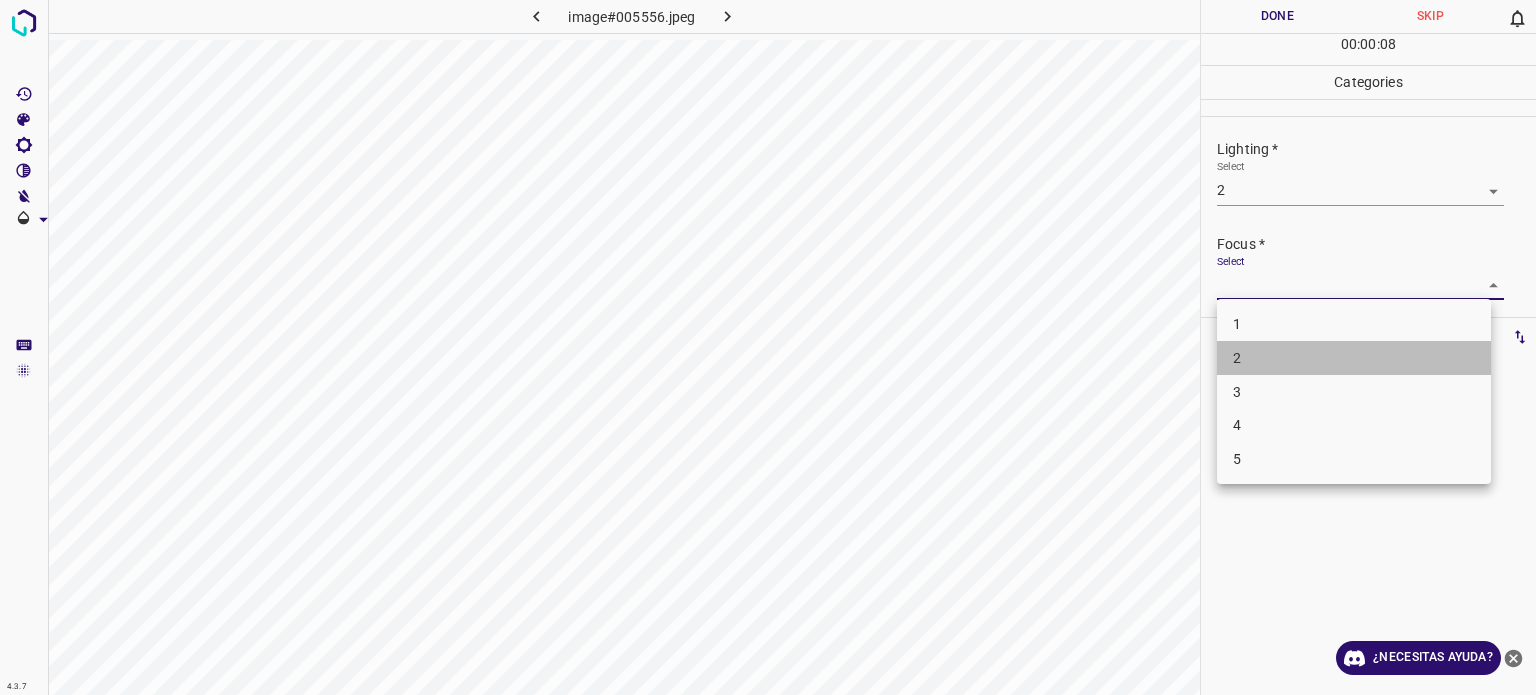 click on "2" at bounding box center (1354, 358) 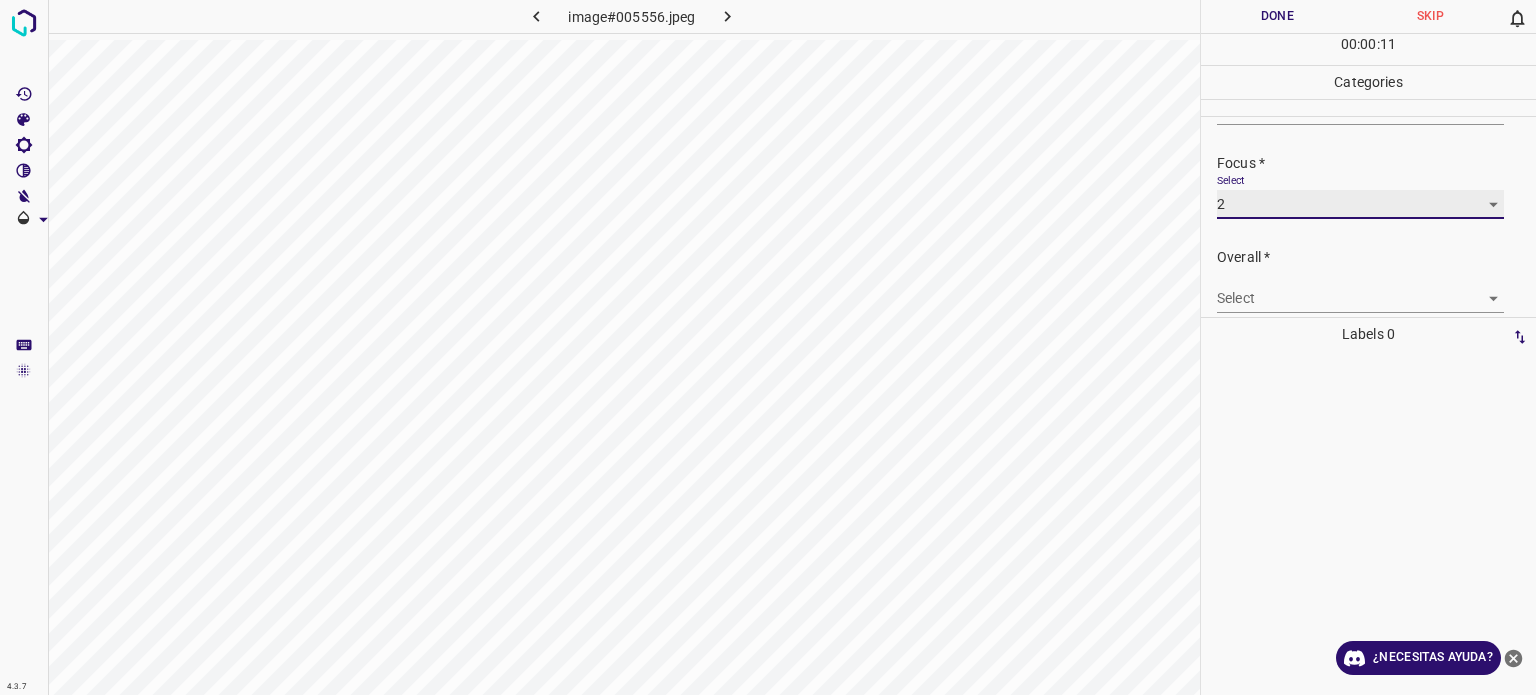 scroll, scrollTop: 98, scrollLeft: 0, axis: vertical 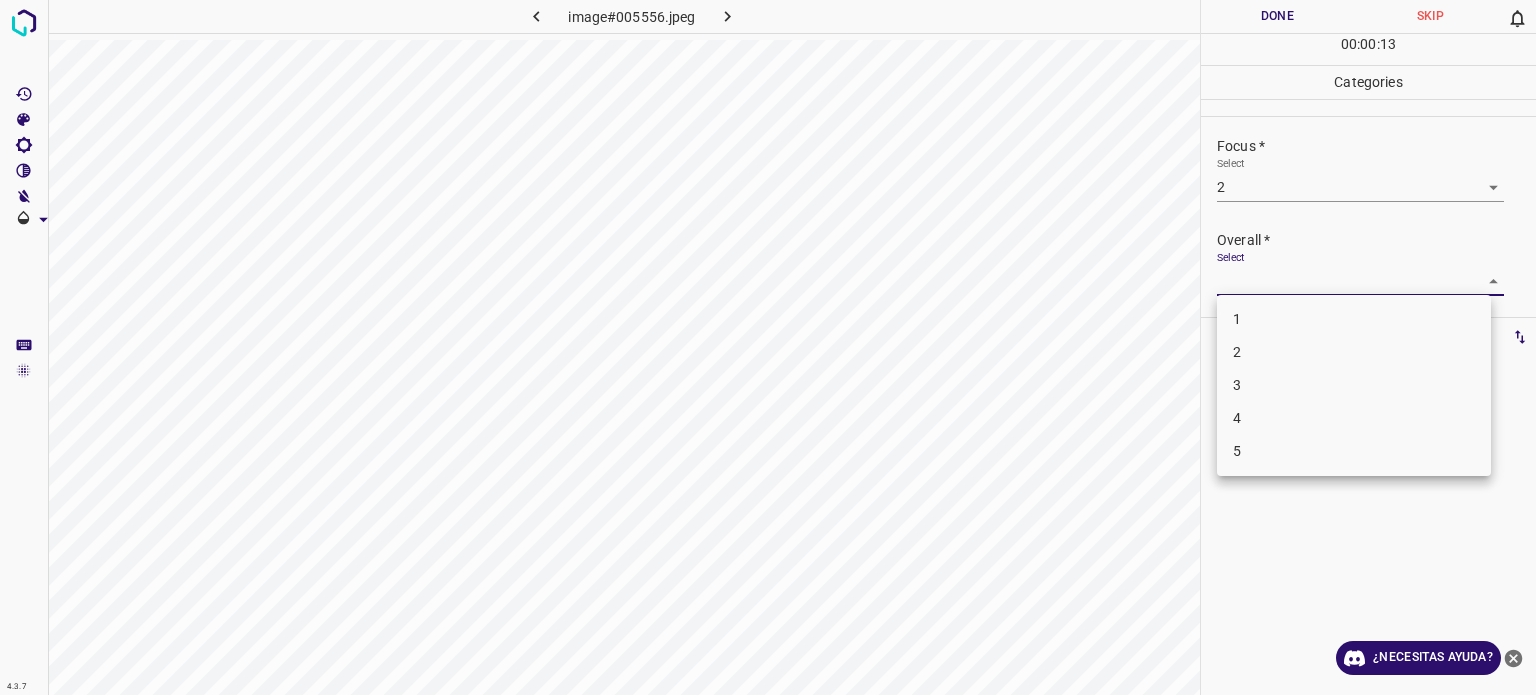 click on "4.3.7 image#005556.jpeg Done Skip 0 00   : 00   : 13   Categories Lighting *  Select 2 2 Focus *  Select 2 2 Overall *  Select ​ Labels   0 Categories 1 Lighting 2 Focus 3 Overall Tools Space Change between modes (Draw & Edit) I Auto labeling R Restore zoom M Zoom in N Zoom out Delete Delete selecte label Filters Z Restore filters X Saturation filter C Brightness filter V Contrast filter B Gray scale filter General O Download ¿Necesitas ayuda? - Texto - Esconder - Borrar Texto original Valora esta traducción Tu opinión servirá para ayudar a mejorar el Traductor de Google 1 2 3 4 5" at bounding box center [768, 347] 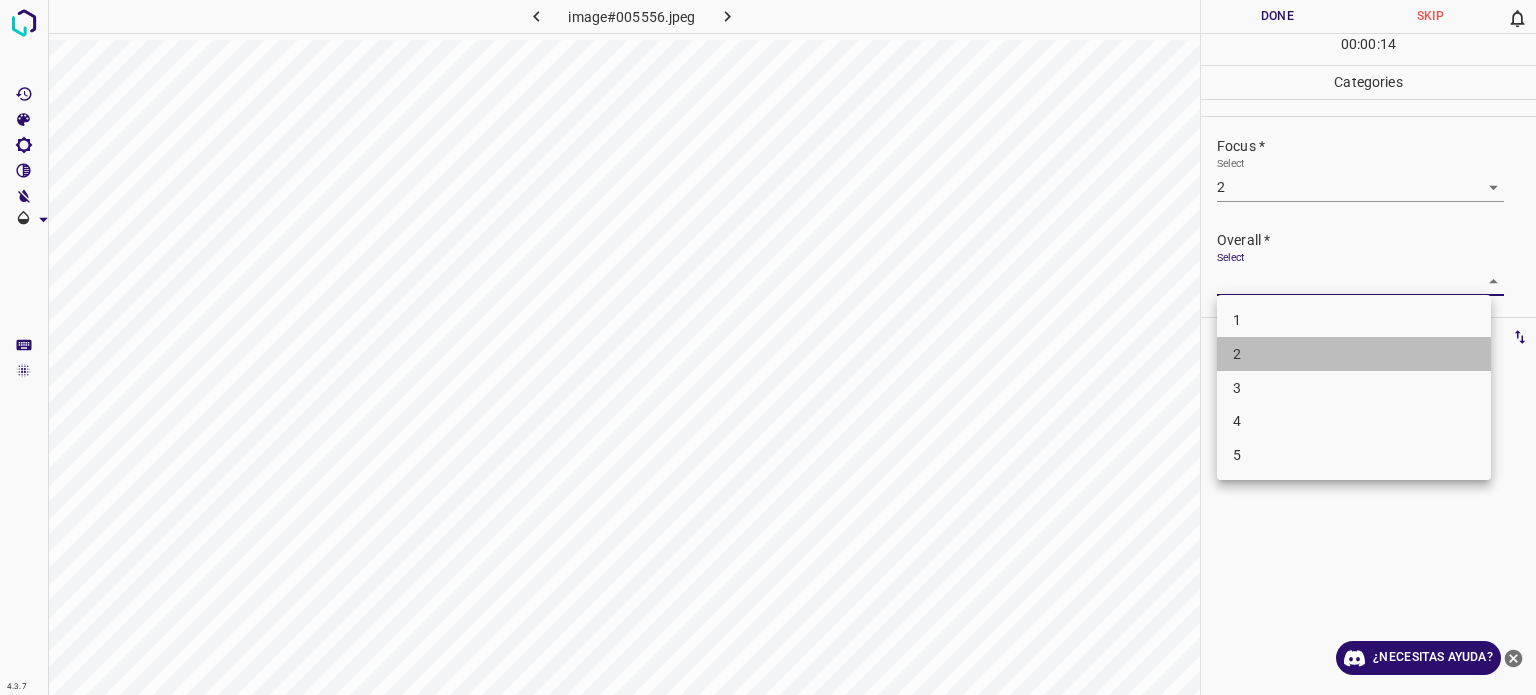 click on "2" at bounding box center [1354, 354] 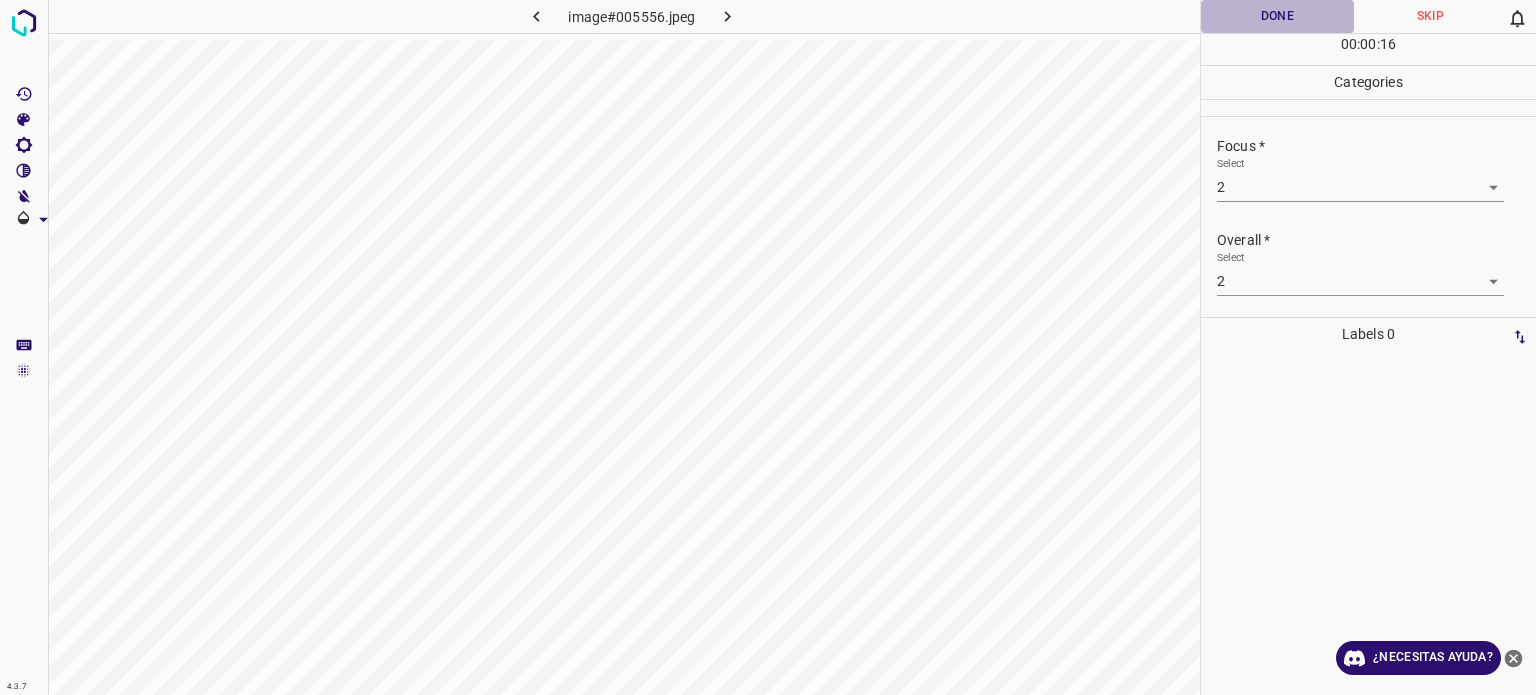 click on "Done" at bounding box center (1277, 16) 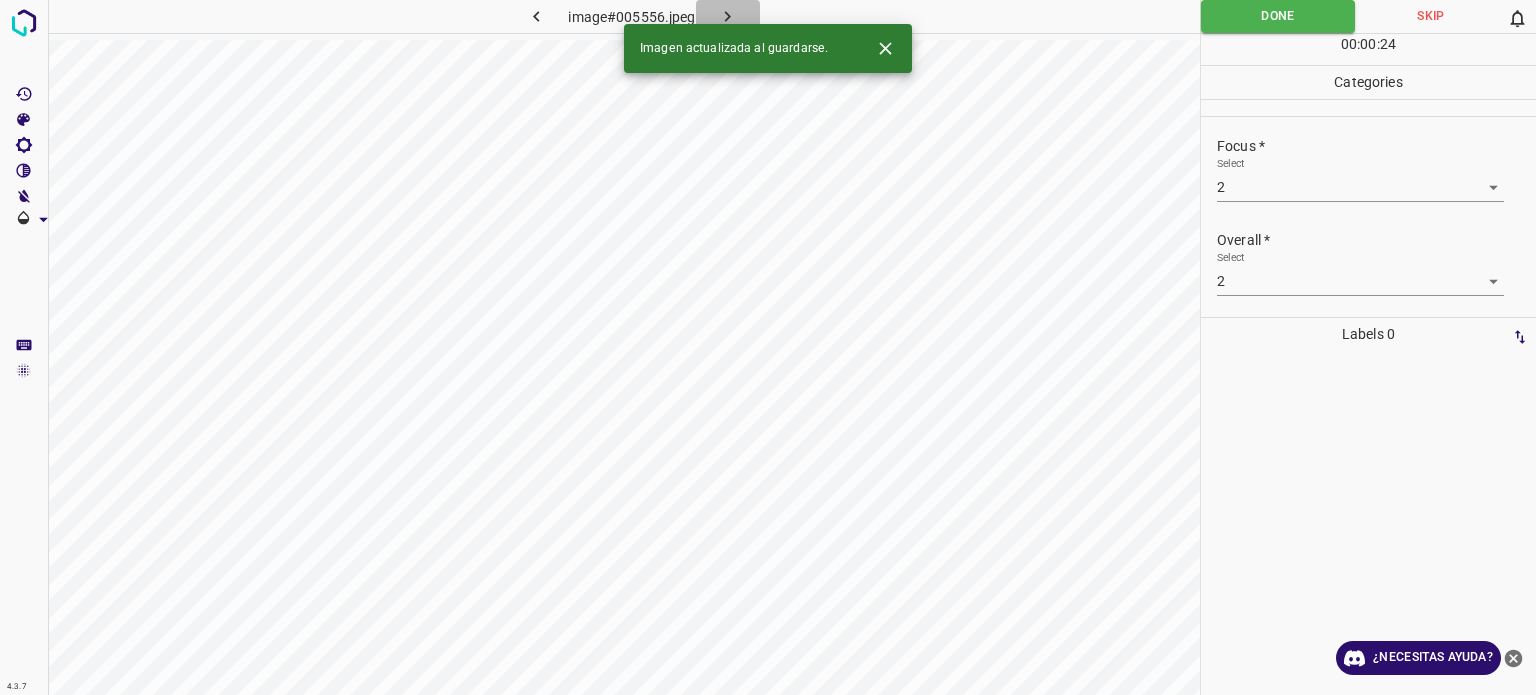 click 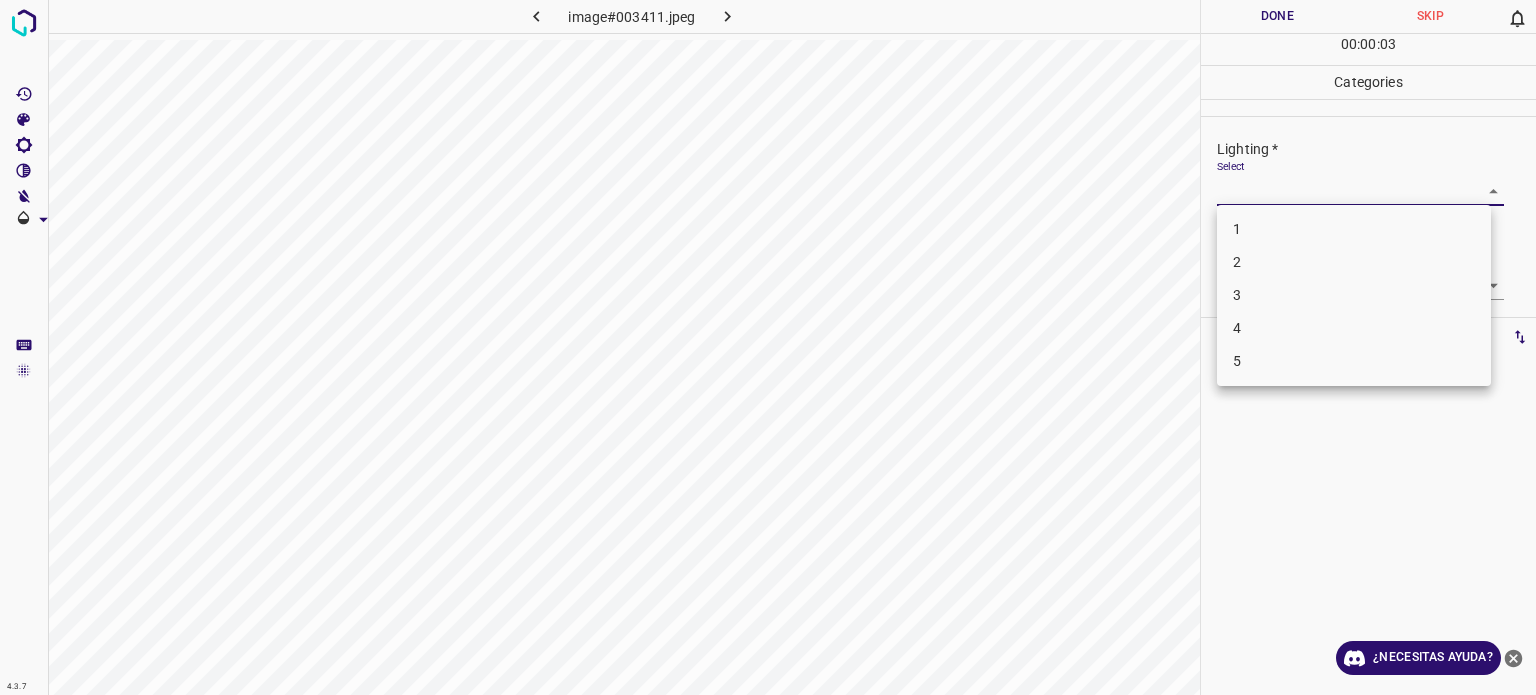 click on "4.3.7 image#003411.jpeg Done Skip 0 00   : 00   : 03   Categories Lighting *  Select ​ Focus *  Select ​ Overall *  Select ​ Labels   0 Categories 1 Lighting 2 Focus 3 Overall Tools Space Change between modes (Draw & Edit) I Auto labeling R Restore zoom M Zoom in N Zoom out Delete Delete selecte label Filters Z Restore filters X Saturation filter C Brightness filter V Contrast filter B Gray scale filter General O Download ¿Necesitas ayuda? - Texto - Esconder - Borrar Texto original Valora esta traducción Tu opinión servirá para ayudar a mejorar el Traductor de Google 1 2 3 4 5" at bounding box center (768, 347) 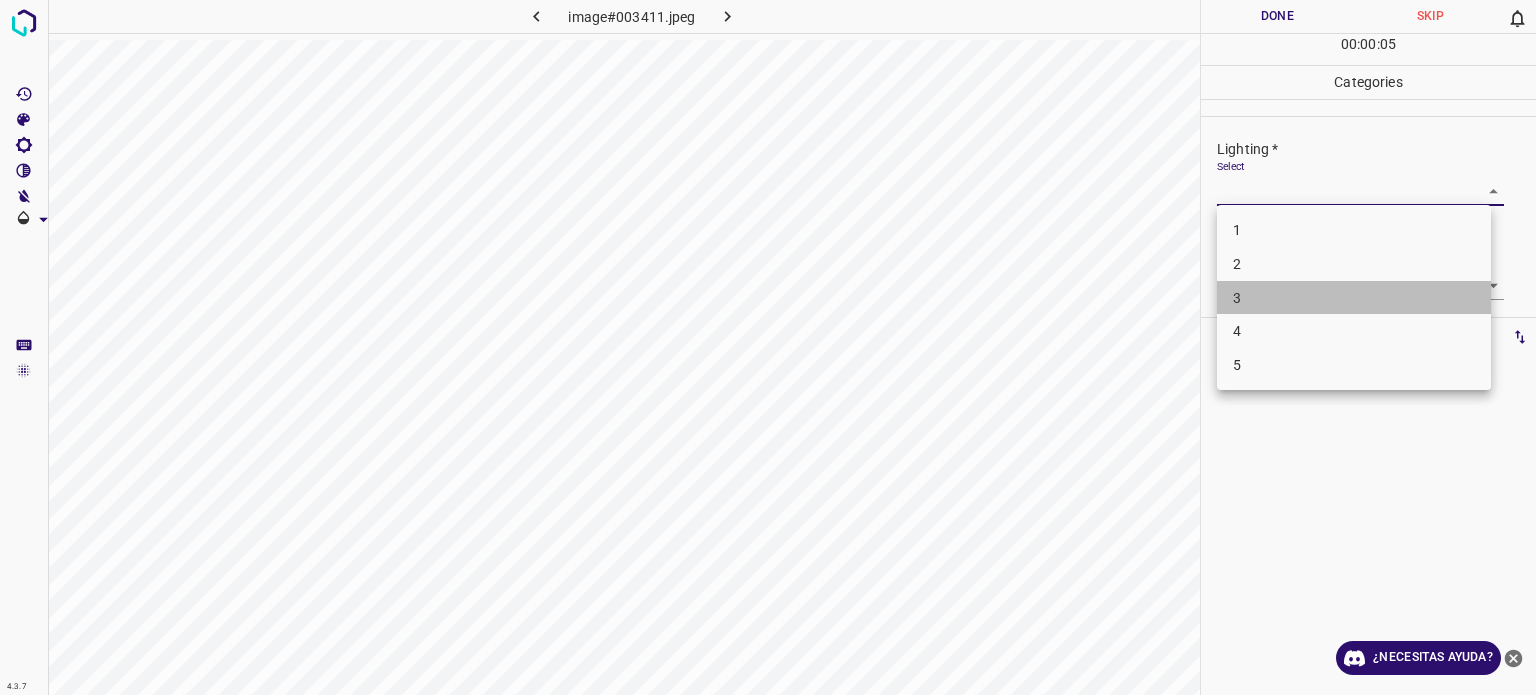 click on "3" at bounding box center [1354, 298] 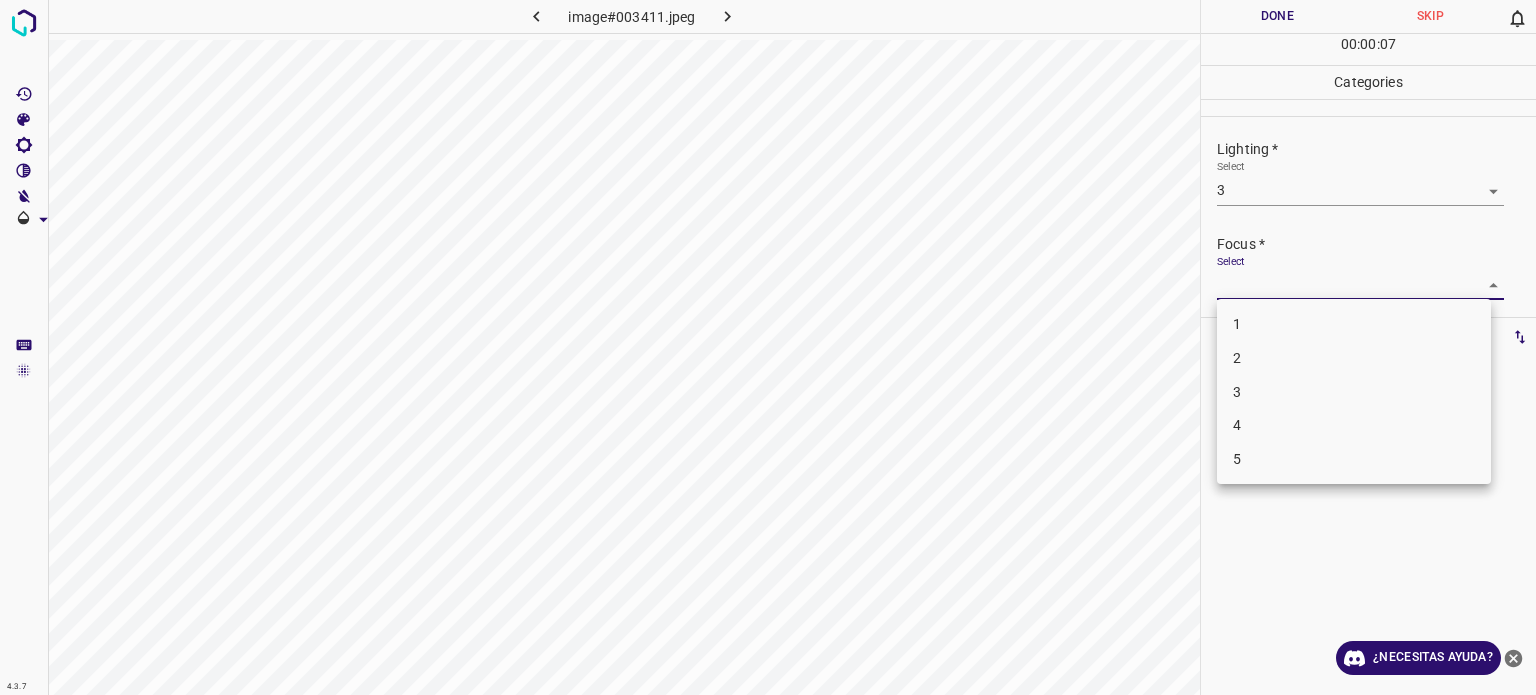 drag, startPoint x: 1248, startPoint y: 287, endPoint x: 1252, endPoint y: 389, distance: 102.0784 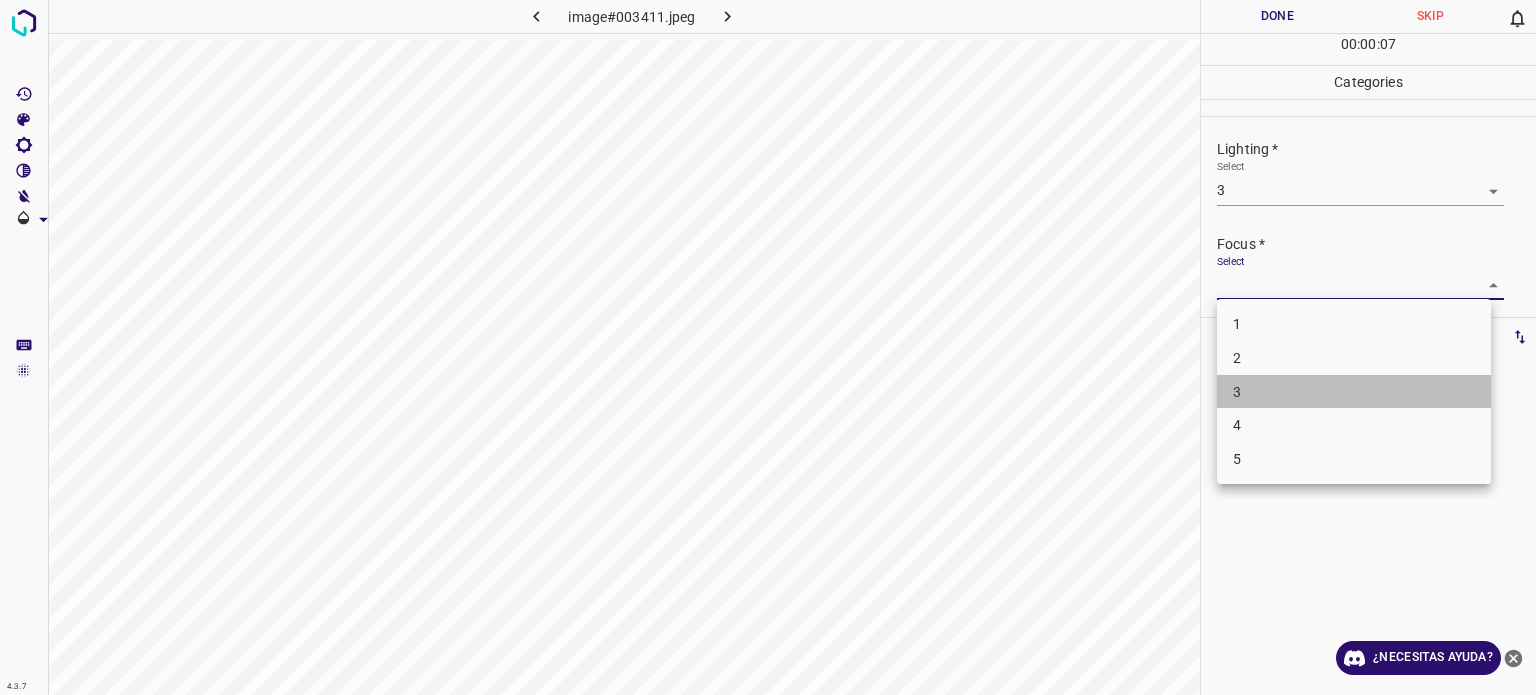 click on "3" at bounding box center (1354, 392) 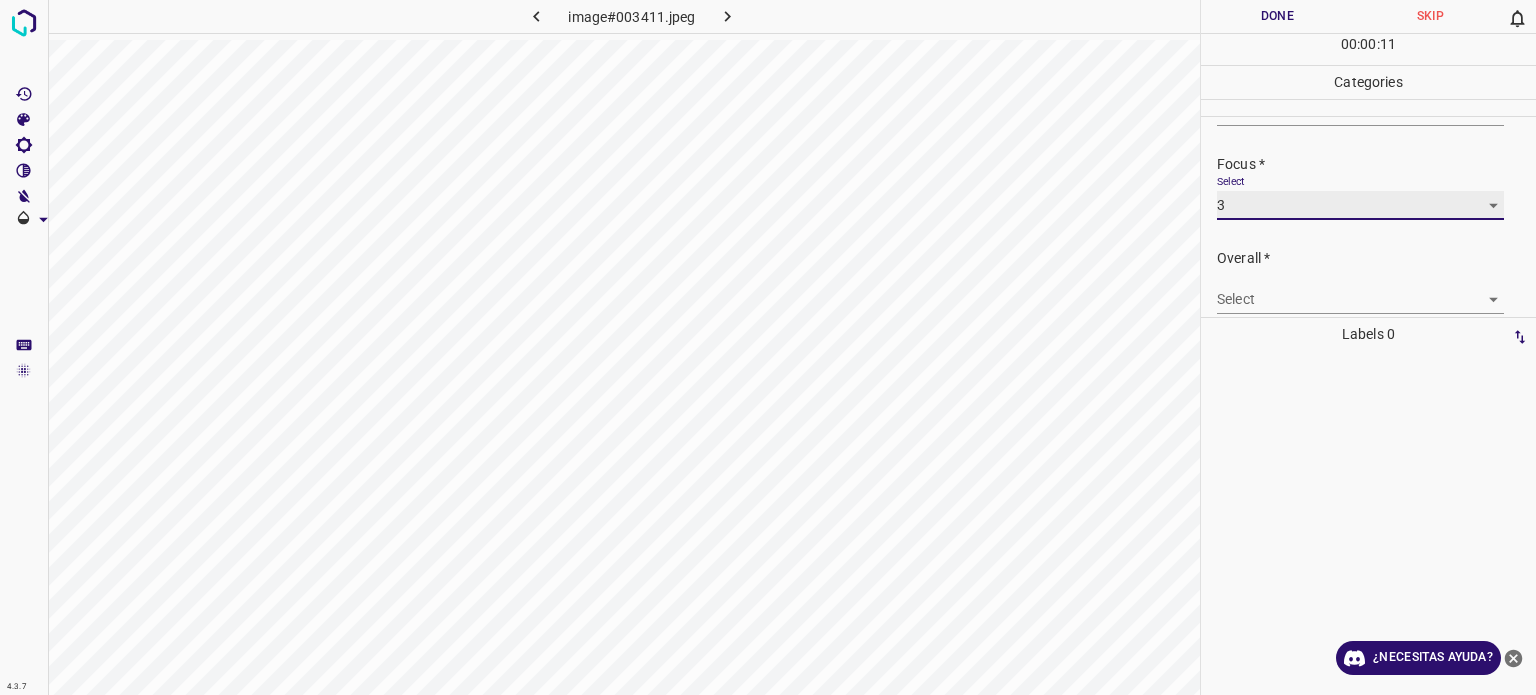 scroll, scrollTop: 98, scrollLeft: 0, axis: vertical 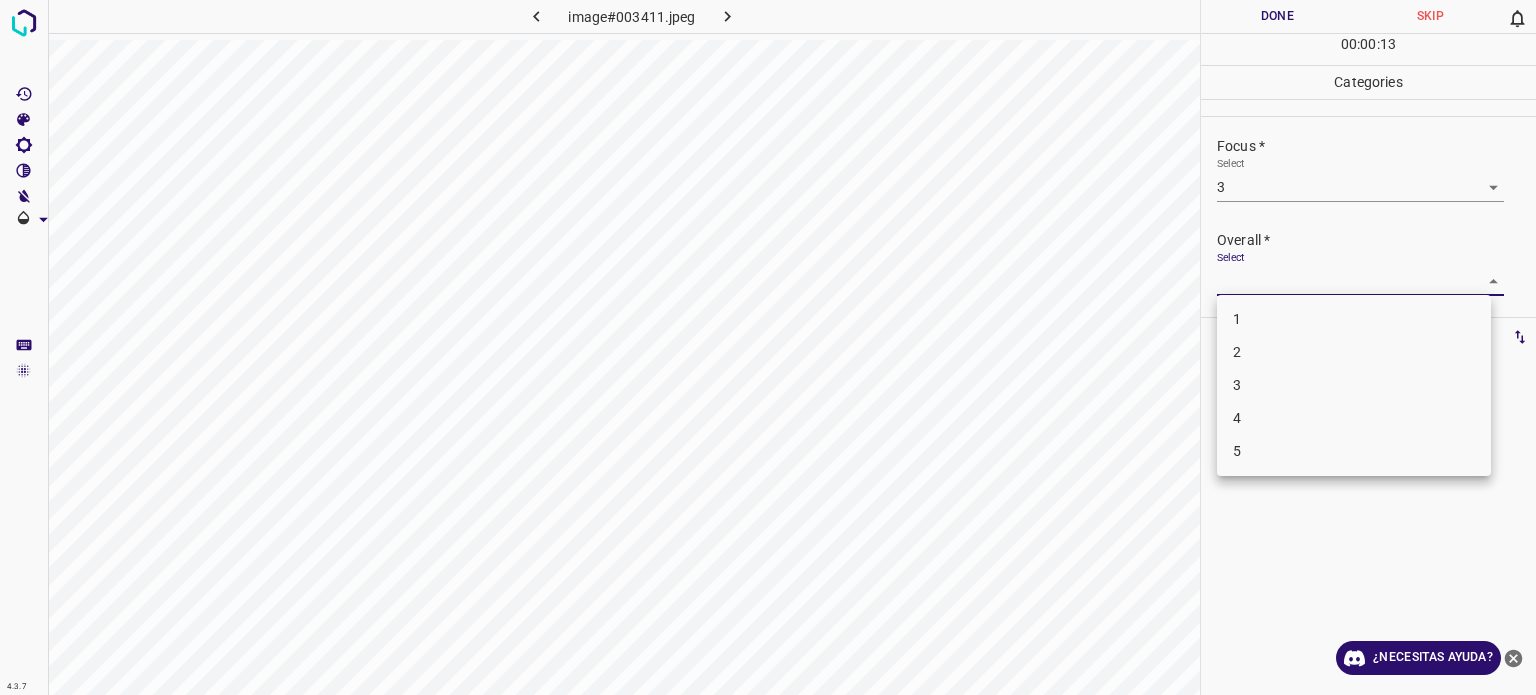 click on "4.3.7 image#003411.jpeg Done Skip 0 00   : 00   : 13   Categories Lighting *  Select 3 3 Focus *  Select 3 3 Overall *  Select ​ Labels   0 Categories 1 Lighting 2 Focus 3 Overall Tools Space Change between modes (Draw & Edit) I Auto labeling R Restore zoom M Zoom in N Zoom out Delete Delete selecte label Filters Z Restore filters X Saturation filter C Brightness filter V Contrast filter B Gray scale filter General O Download ¿Necesitas ayuda? - Texto - Esconder - Borrar Texto original Valora esta traducción Tu opinión servirá para ayudar a mejorar el Traductor de Google 1 2 3 4 5" at bounding box center (768, 347) 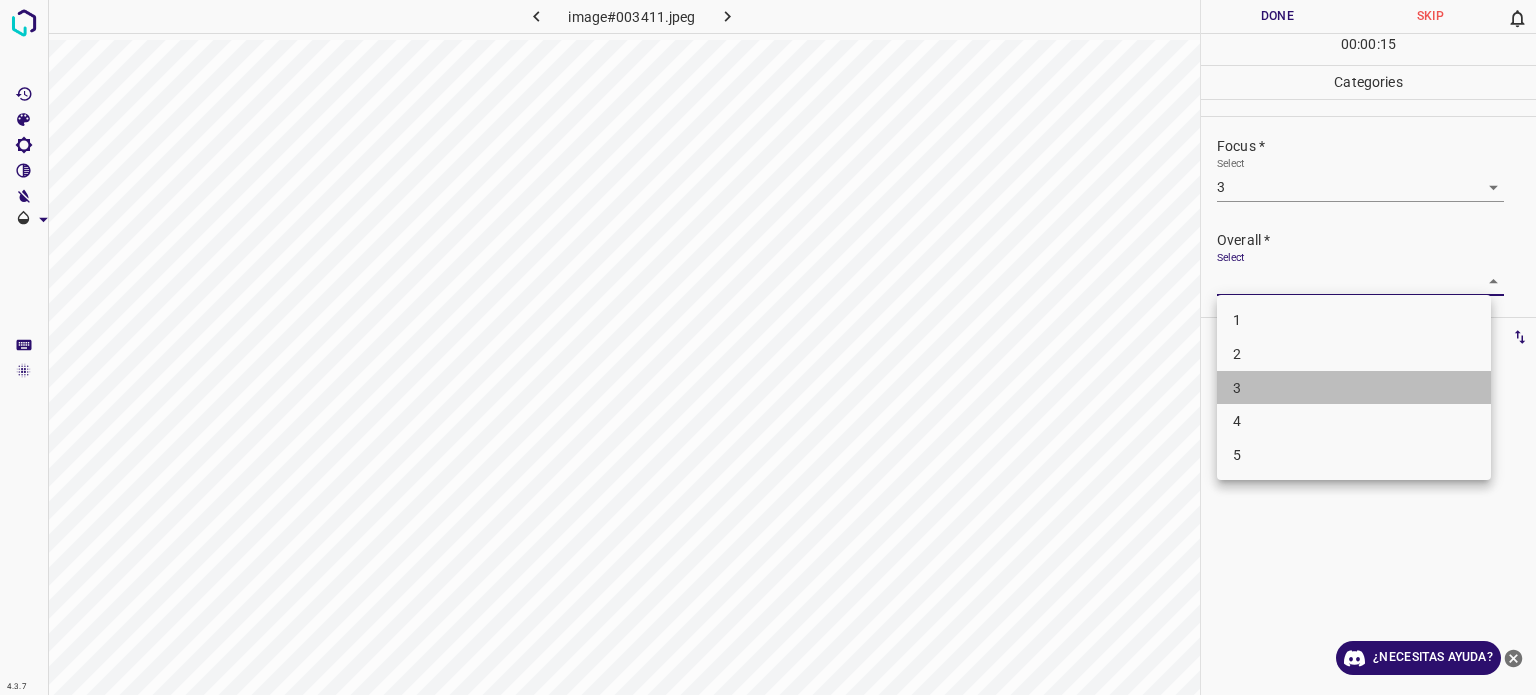 click on "3" at bounding box center [1354, 388] 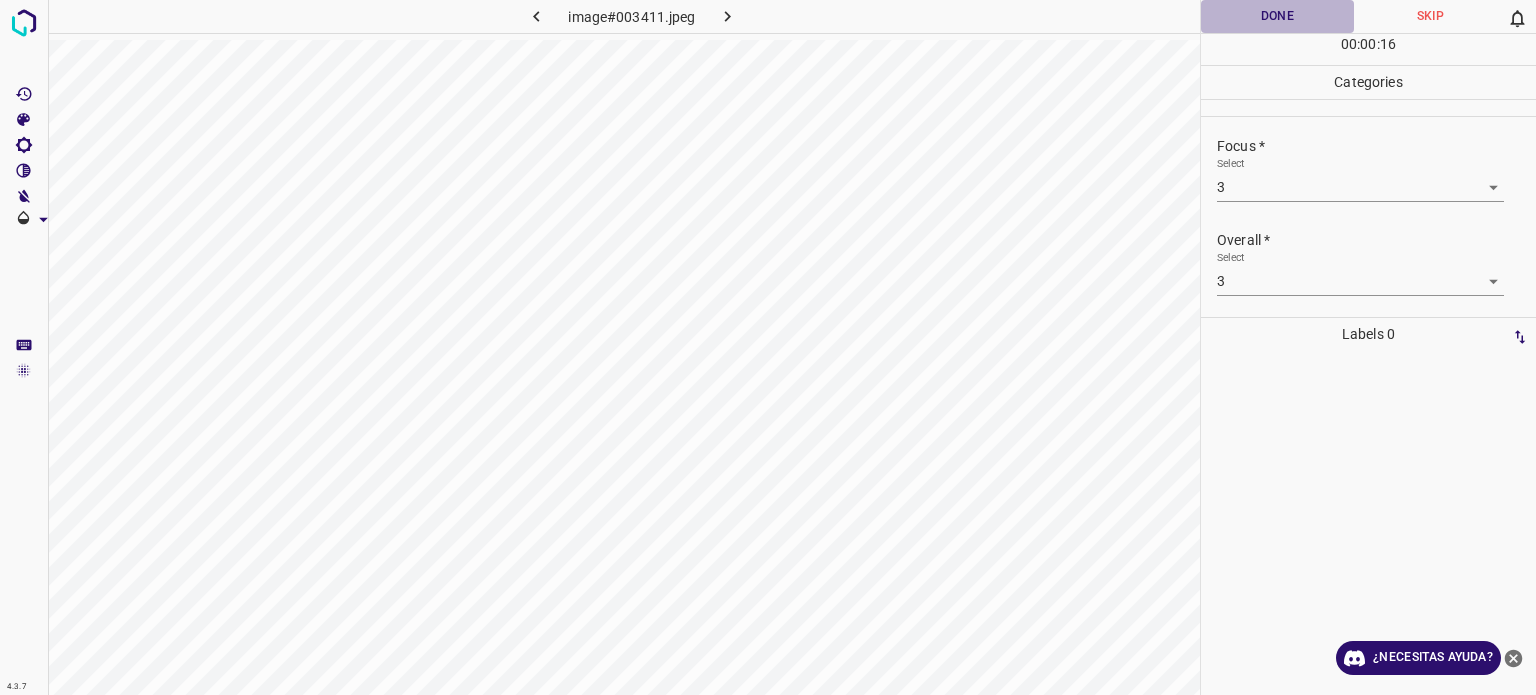 click on "Done" at bounding box center (1277, 16) 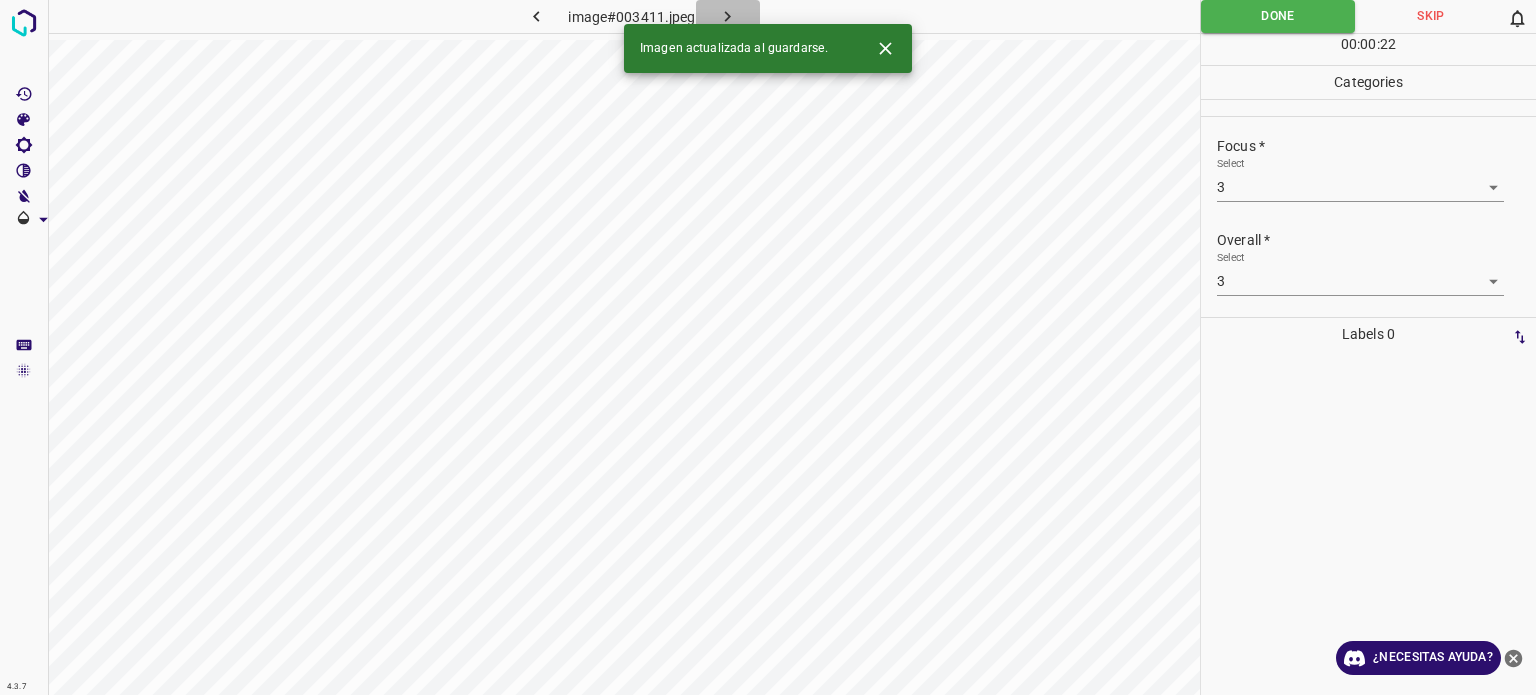 click 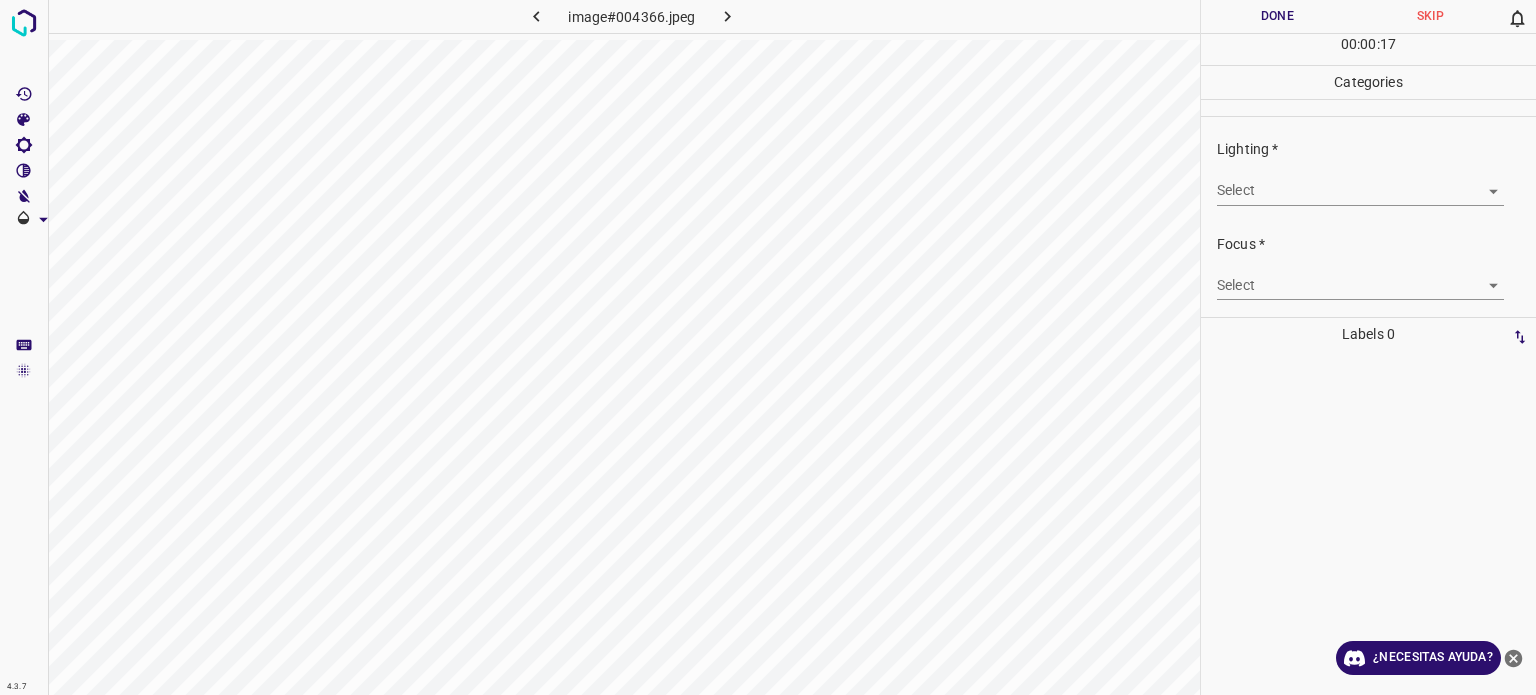 click on "4.3.7 image#004366.jpeg Done Skip 0 00   : 00   : 17   Categories Lighting *  Select ​ Focus *  Select ​ Overall *  Select ​ Labels   0 Categories 1 Lighting 2 Focus 3 Overall Tools Space Change between modes (Draw & Edit) I Auto labeling R Restore zoom M Zoom in N Zoom out Delete Delete selecte label Filters Z Restore filters X Saturation filter C Brightness filter V Contrast filter B Gray scale filter General O Download ¿Necesitas ayuda? - Texto - Esconder - Borrar Texto original Valora esta traducción Tu opinión servirá para ayudar a mejorar el Traductor de Google" at bounding box center [768, 347] 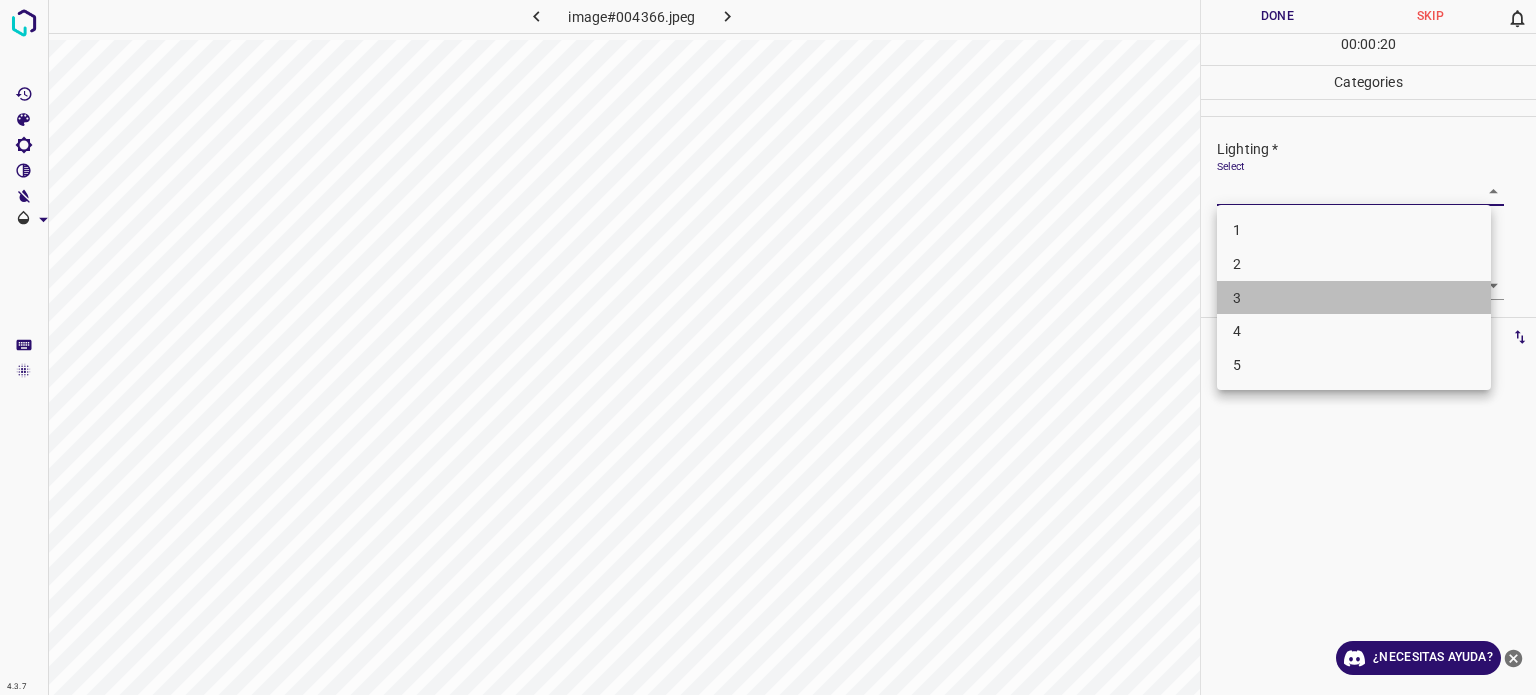 click on "3" at bounding box center (1354, 298) 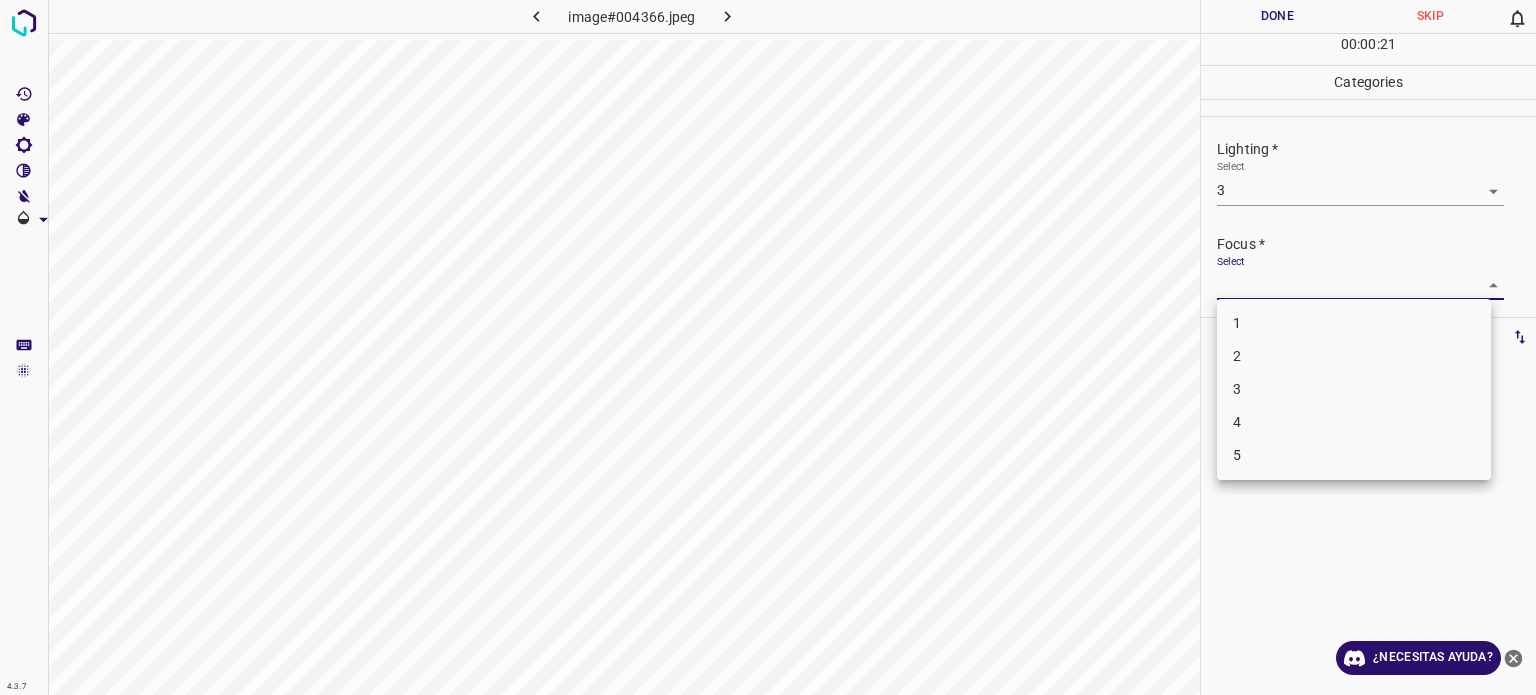 click on "4.3.7 image#004366.jpeg Done Skip 0 00   : 00   : 21   Categories Lighting *  Select 3 3 Focus *  Select ​ Overall *  Select ​ Labels   0 Categories 1 Lighting 2 Focus 3 Overall Tools Space Change between modes (Draw & Edit) I Auto labeling R Restore zoom M Zoom in N Zoom out Delete Delete selecte label Filters Z Restore filters X Saturation filter C Brightness filter V Contrast filter B Gray scale filter General O Download ¿Necesitas ayuda? - Texto - Esconder - Borrar Texto original Valora esta traducción Tu opinión servirá para ayudar a mejorar el Traductor de Google 1 2 3 4 5" at bounding box center [768, 347] 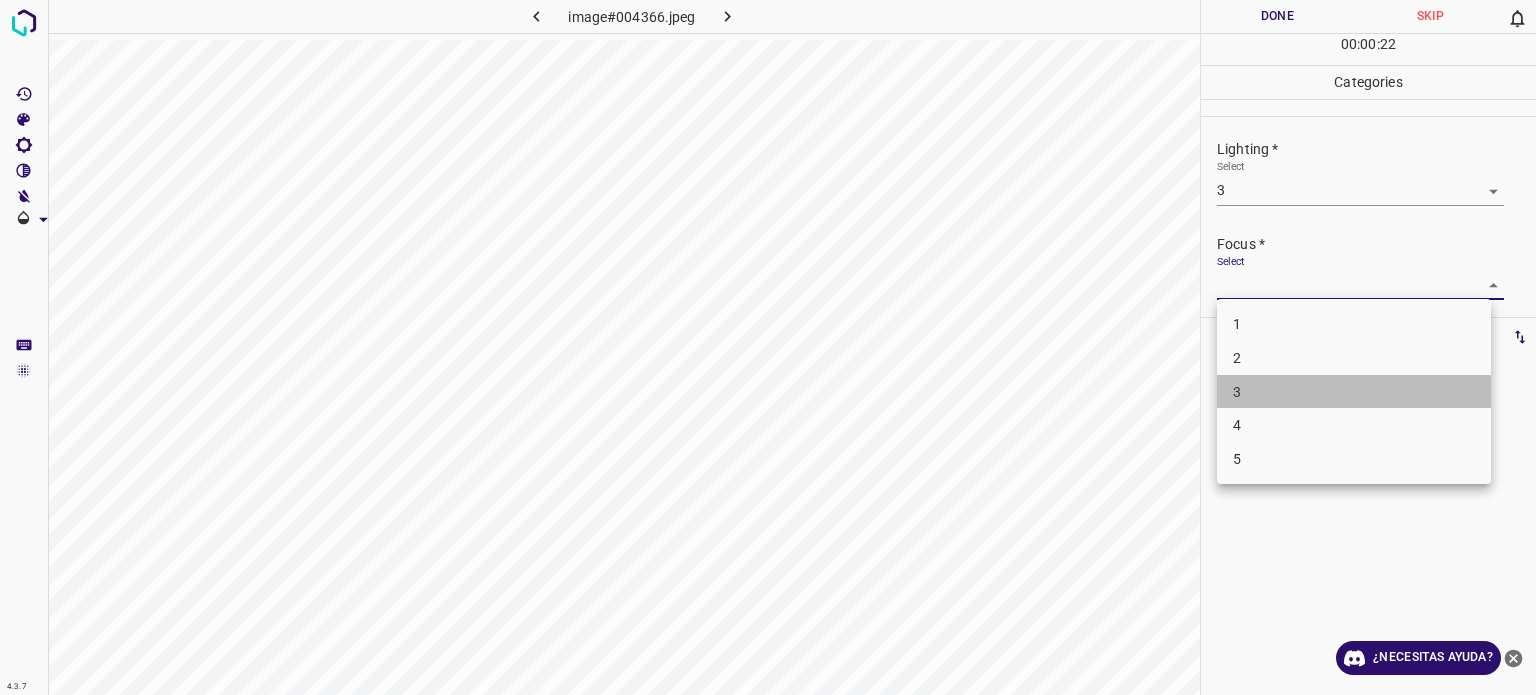 click on "3" at bounding box center (1354, 392) 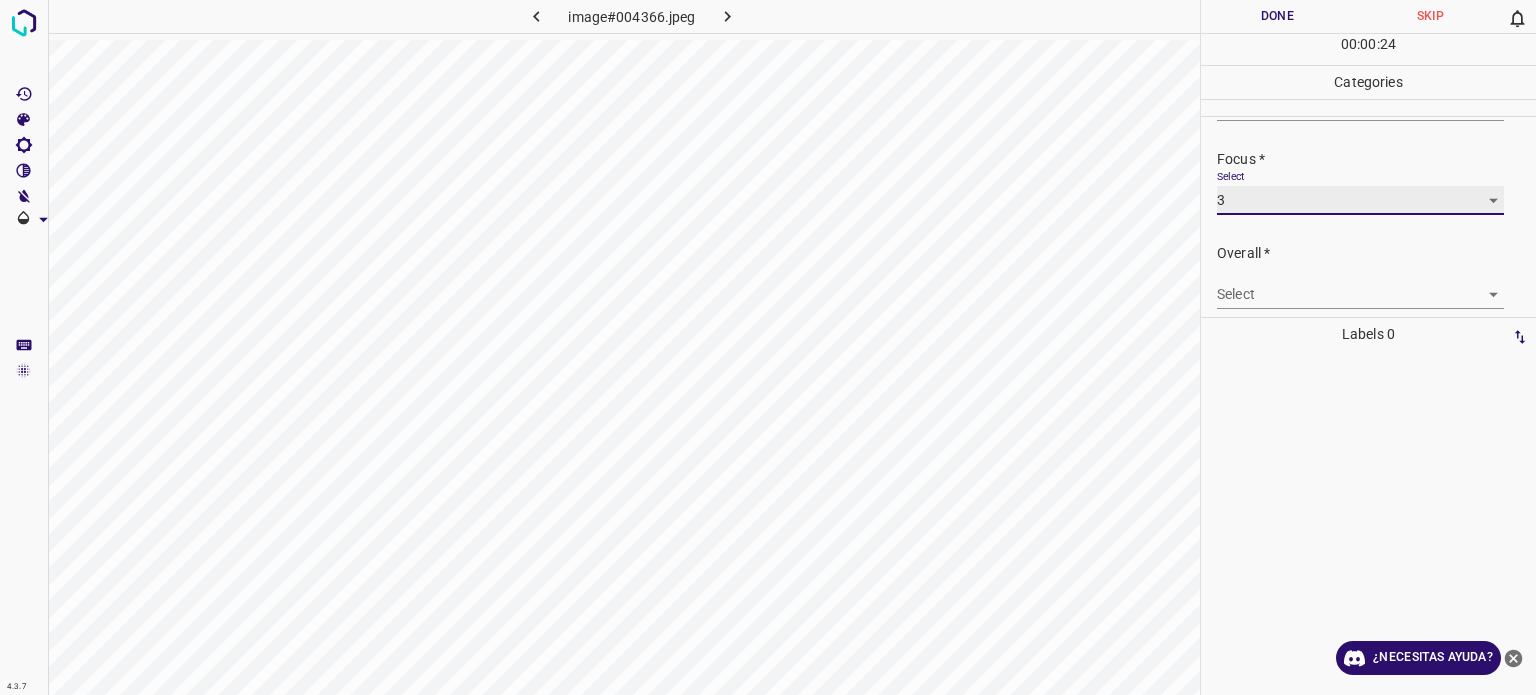 scroll, scrollTop: 98, scrollLeft: 0, axis: vertical 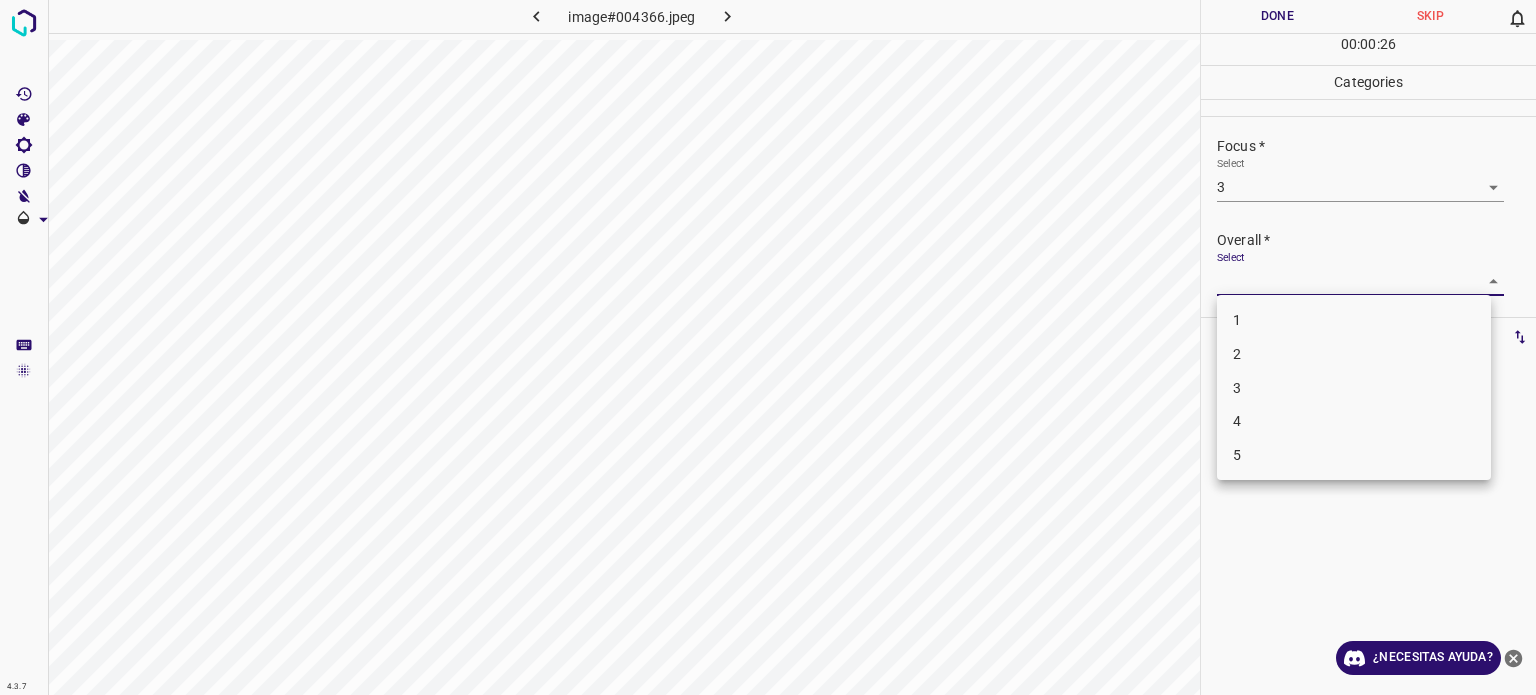 click on "4.3.7 image#004366.jpeg Done Skip 0 00   : 00   : 26   Categories Lighting *  Select 3 3 Focus *  Select 3 3 Overall *  Select ​ Labels   0 Categories 1 Lighting 2 Focus 3 Overall Tools Space Change between modes (Draw & Edit) I Auto labeling R Restore zoom M Zoom in N Zoom out Delete Delete selecte label Filters Z Restore filters X Saturation filter C Brightness filter V Contrast filter B Gray scale filter General O Download ¿Necesitas ayuda? - Texto - Esconder - Borrar Texto original Valora esta traducción Tu opinión servirá para ayudar a mejorar el Traductor de Google 1 2 3 4 5" at bounding box center [768, 347] 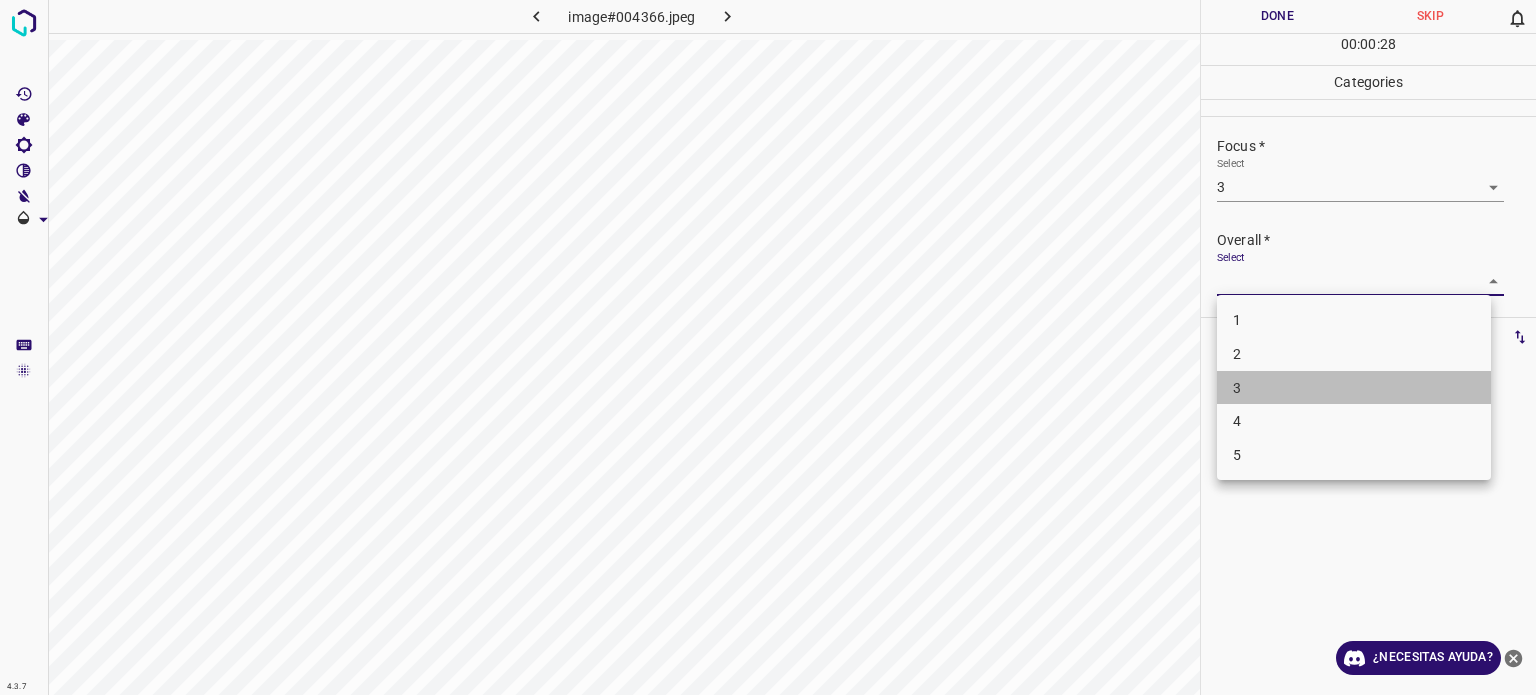 click on "3" at bounding box center [1237, 387] 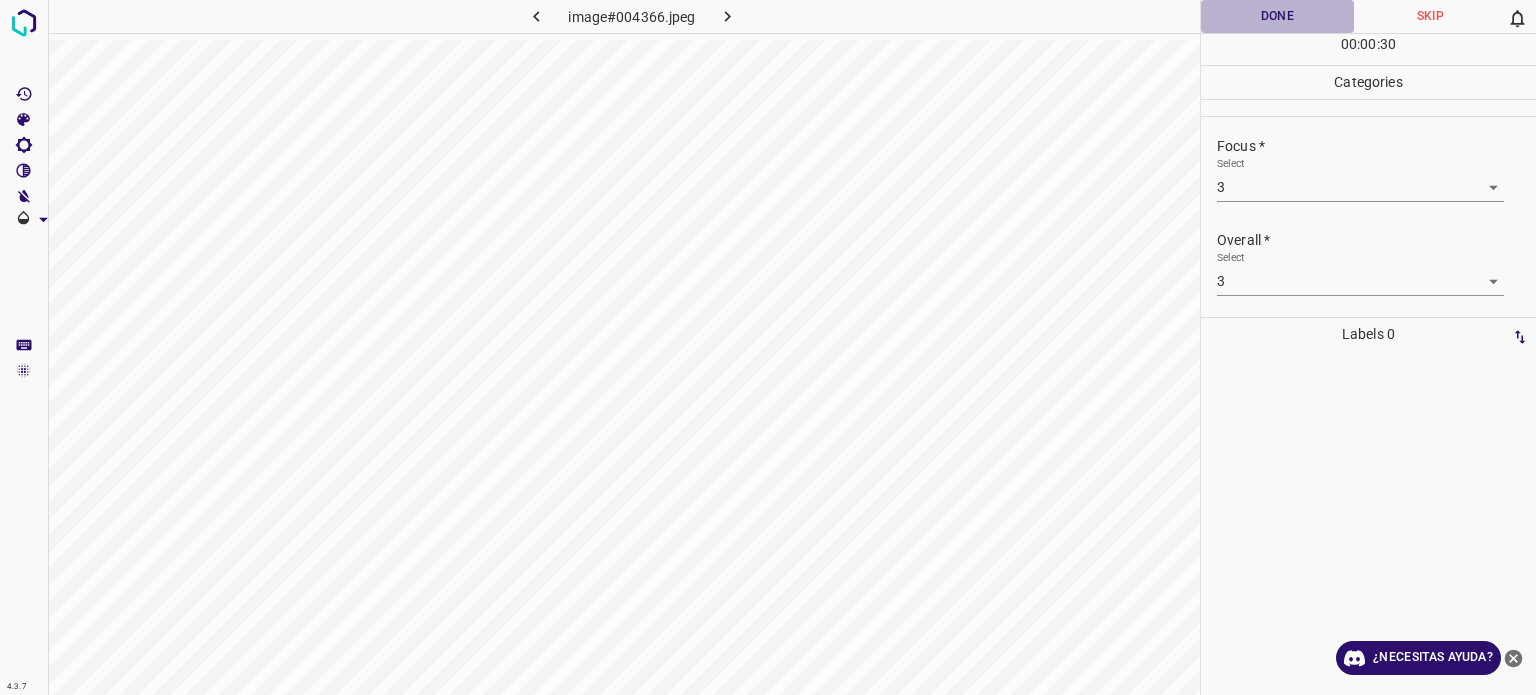 click on "Done" at bounding box center [1277, 16] 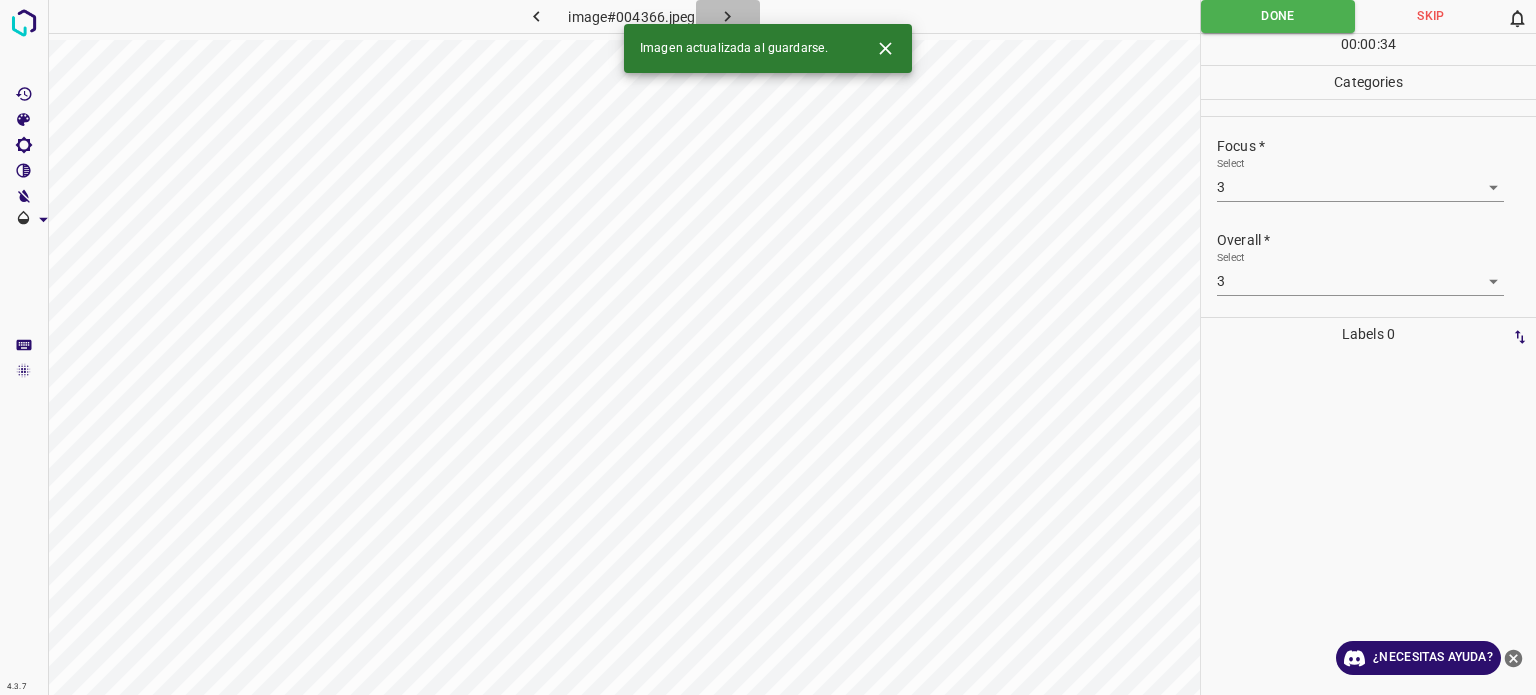 click 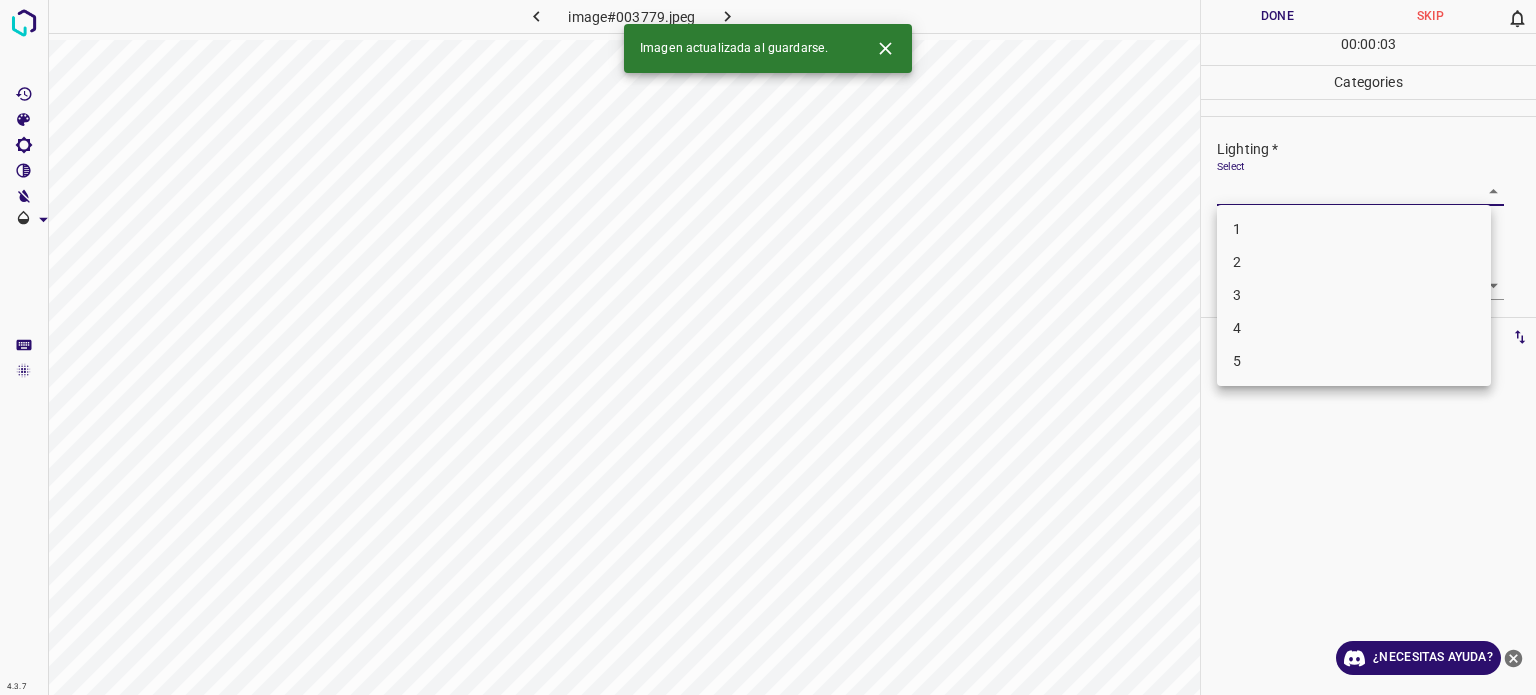 click on "4.3.7 image#003779.jpeg Done Skip 0 00   : 00   : 03   Categories Lighting *  Select ​ Focus *  Select ​ Overall *  Select ​ Labels   0 Categories 1 Lighting 2 Focus 3 Overall Tools Space Change between modes (Draw & Edit) I Auto labeling R Restore zoom M Zoom in N Zoom out Delete Delete selecte label Filters Z Restore filters X Saturation filter C Brightness filter V Contrast filter B Gray scale filter General O Download Imagen actualizada al guardarse. ¿Necesitas ayuda? - Texto - Esconder - Borrar Texto original Valora esta traducción Tu opinión servirá para ayudar a mejorar el Traductor de Google 1 2 3 4 5" at bounding box center (768, 347) 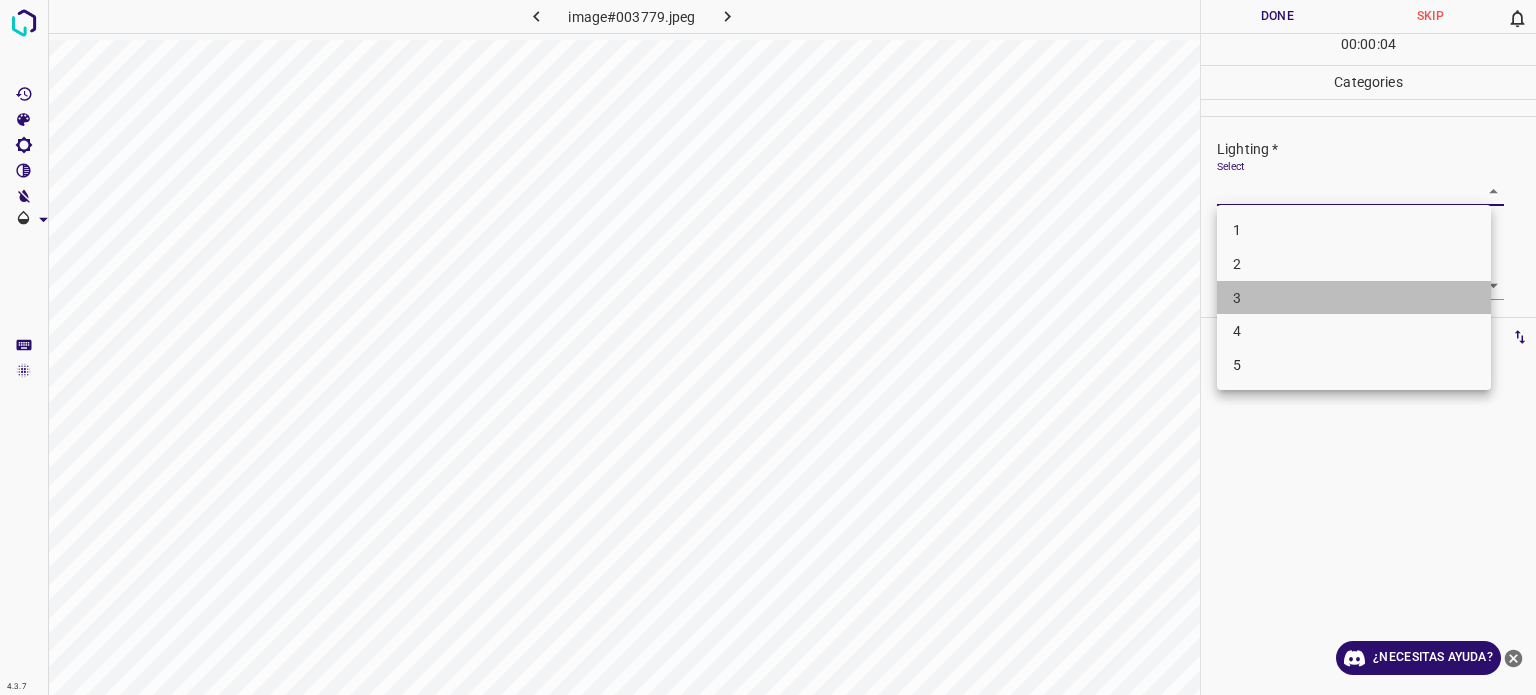click on "3" at bounding box center [1354, 298] 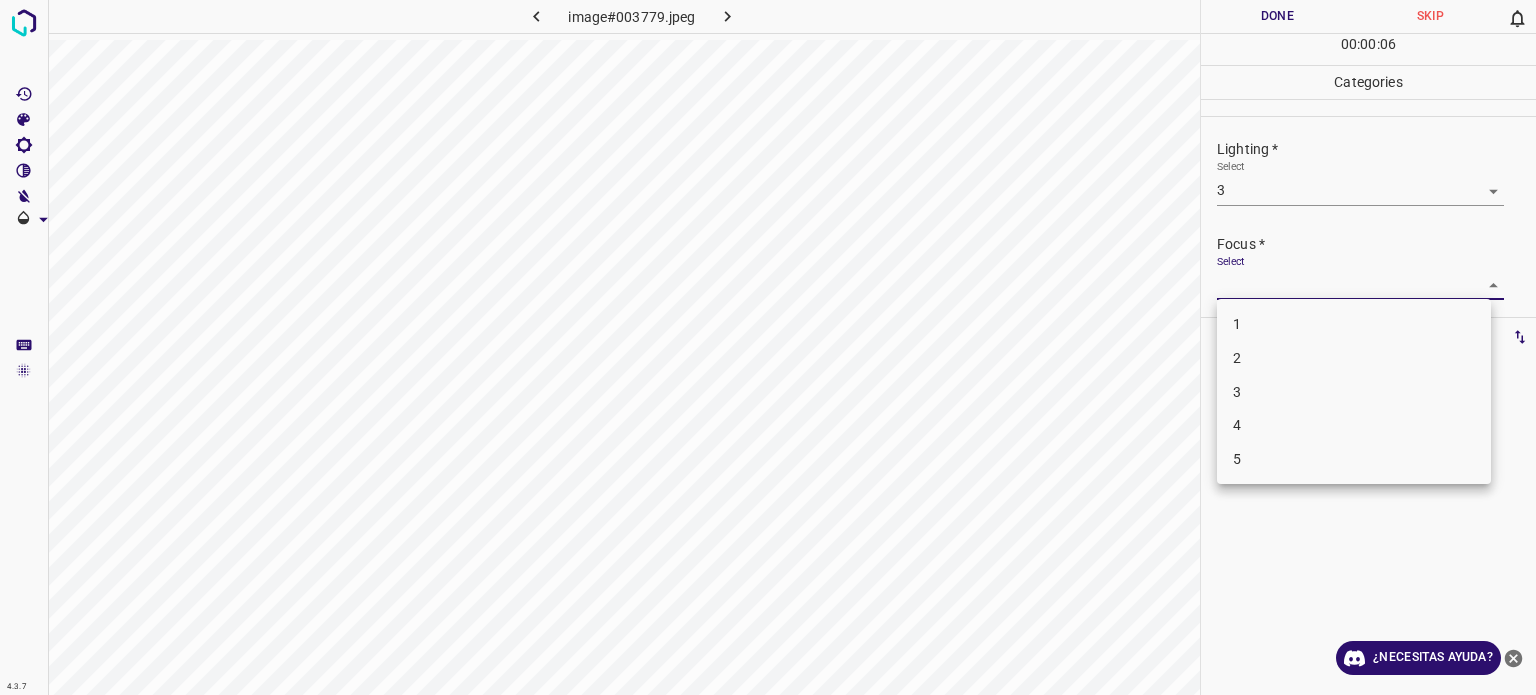 drag, startPoint x: 1244, startPoint y: 284, endPoint x: 1252, endPoint y: 387, distance: 103.31021 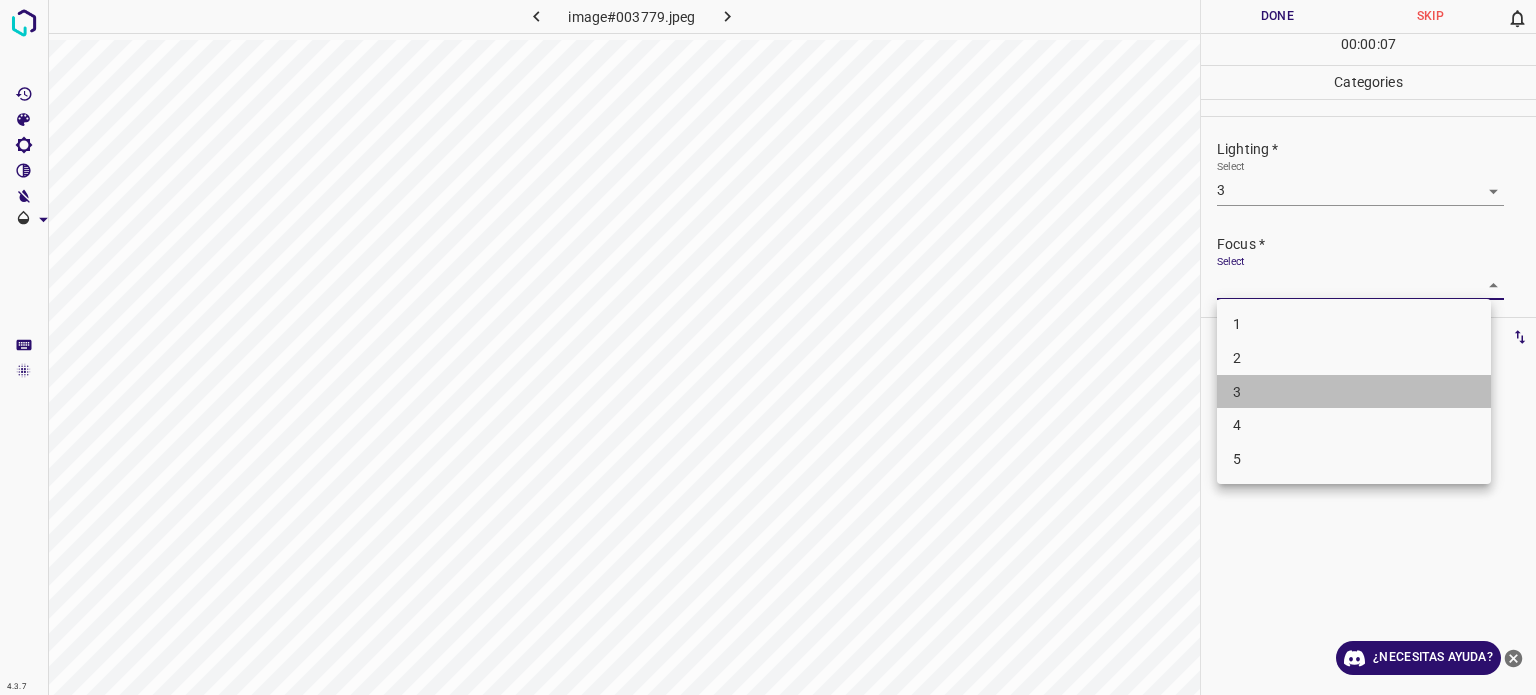 click on "3" at bounding box center [1354, 392] 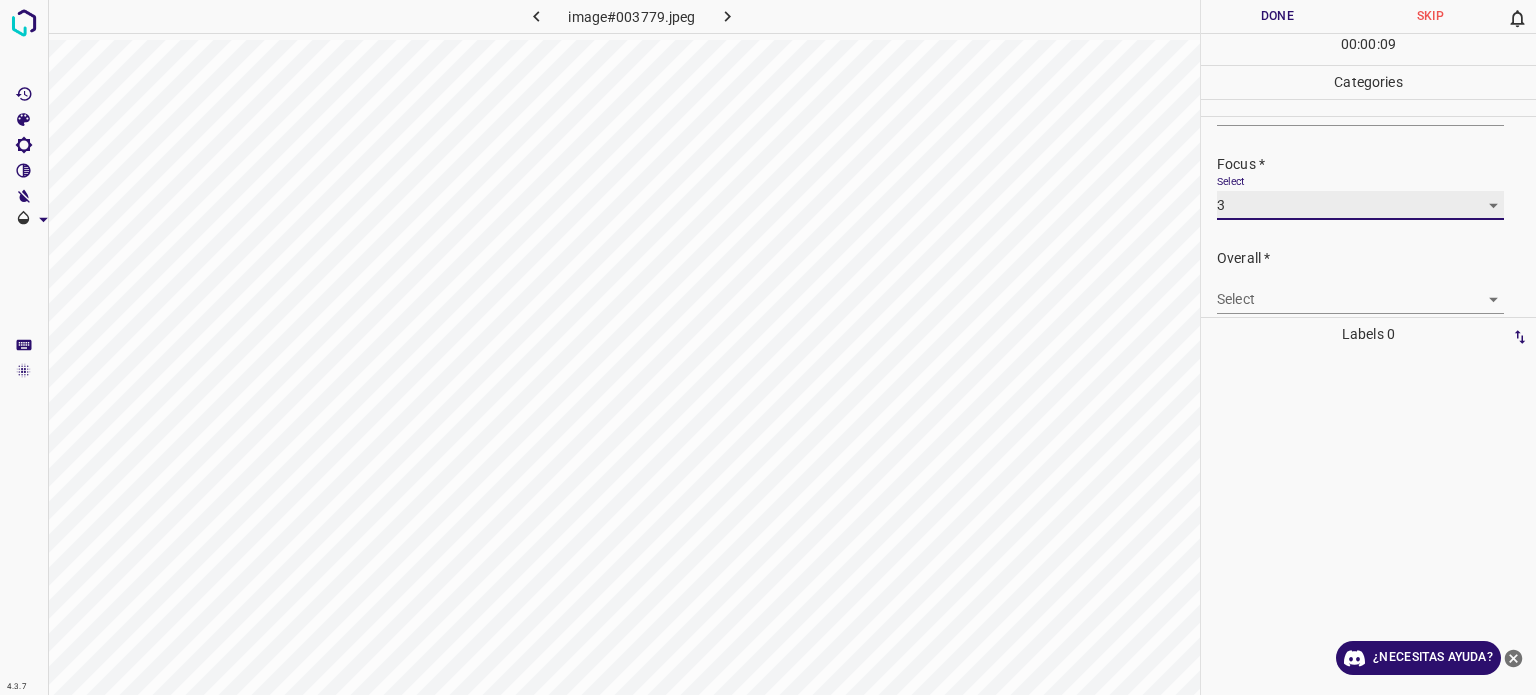scroll, scrollTop: 98, scrollLeft: 0, axis: vertical 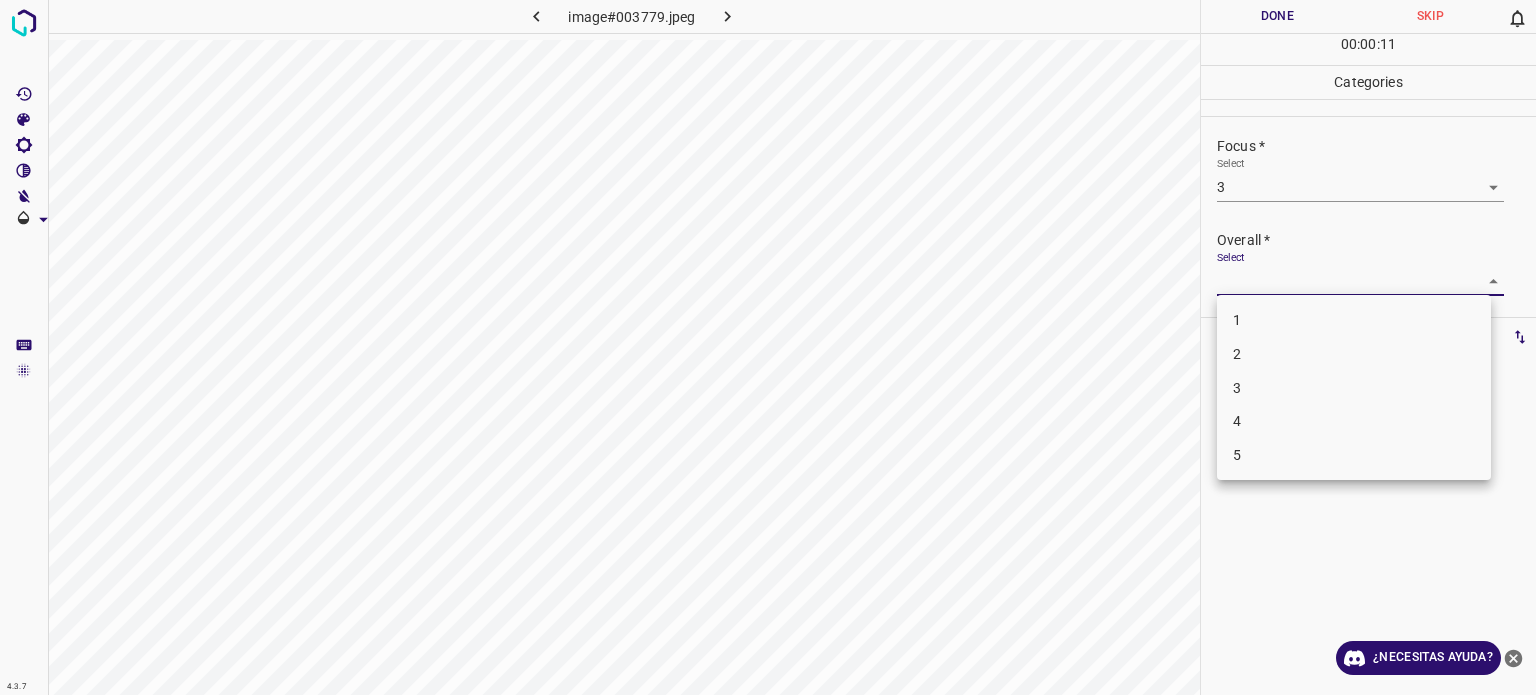 drag, startPoint x: 1308, startPoint y: 278, endPoint x: 1244, endPoint y: 390, distance: 128.99612 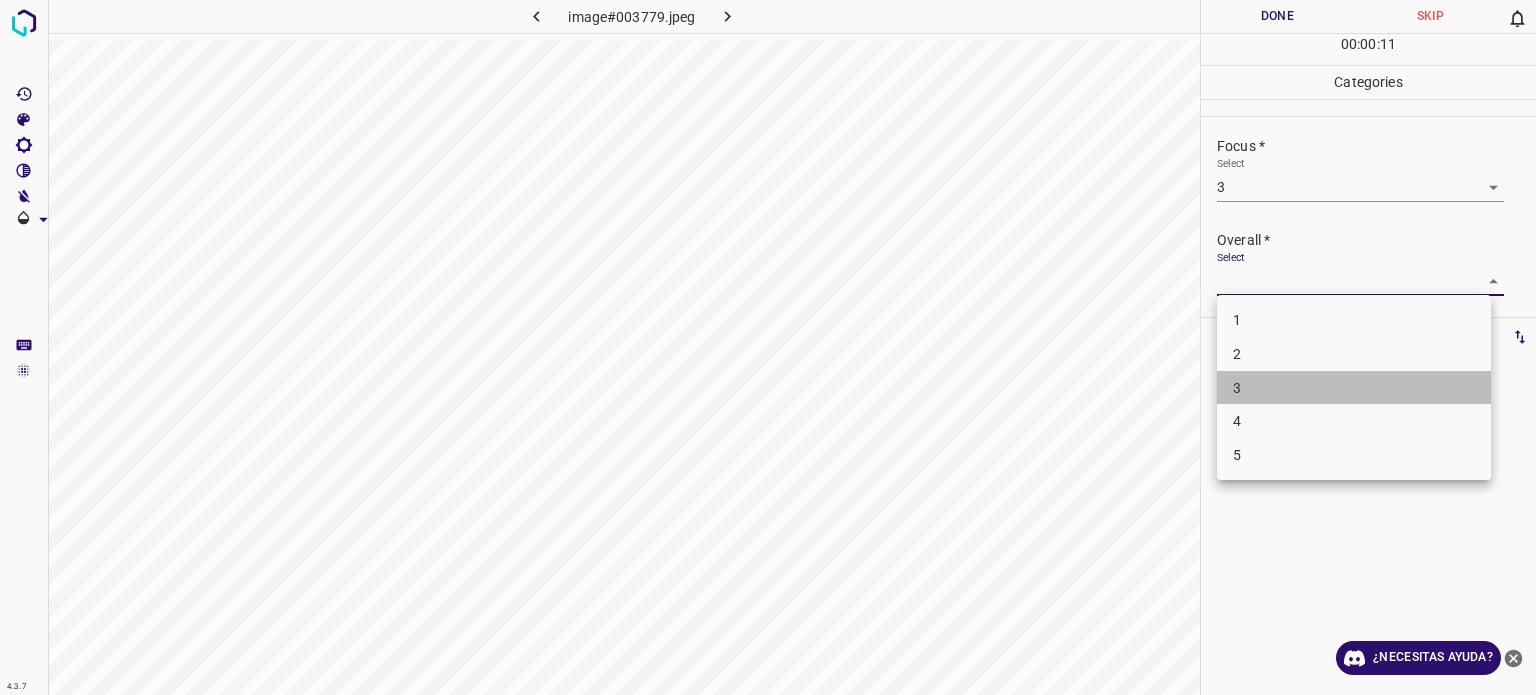 click on "3" at bounding box center (1354, 388) 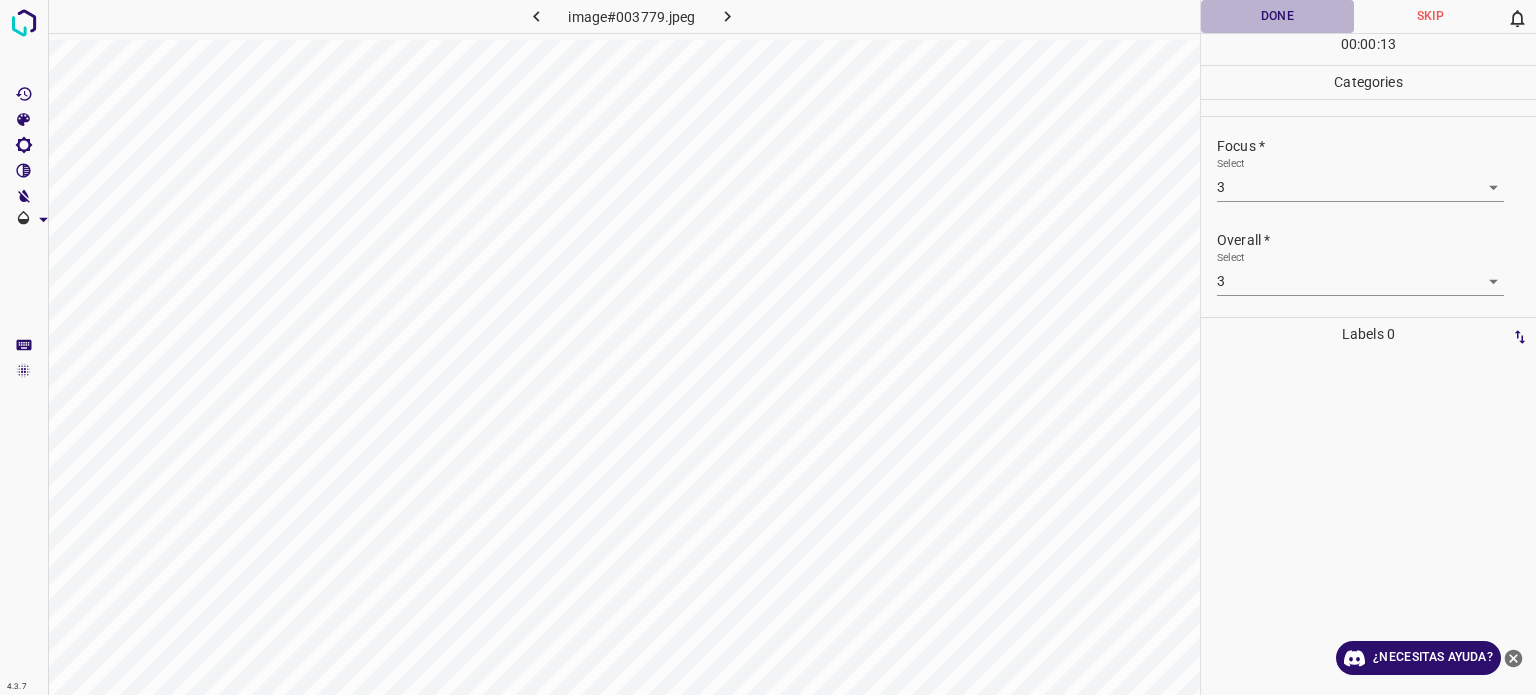 click on "Done" at bounding box center [1277, 16] 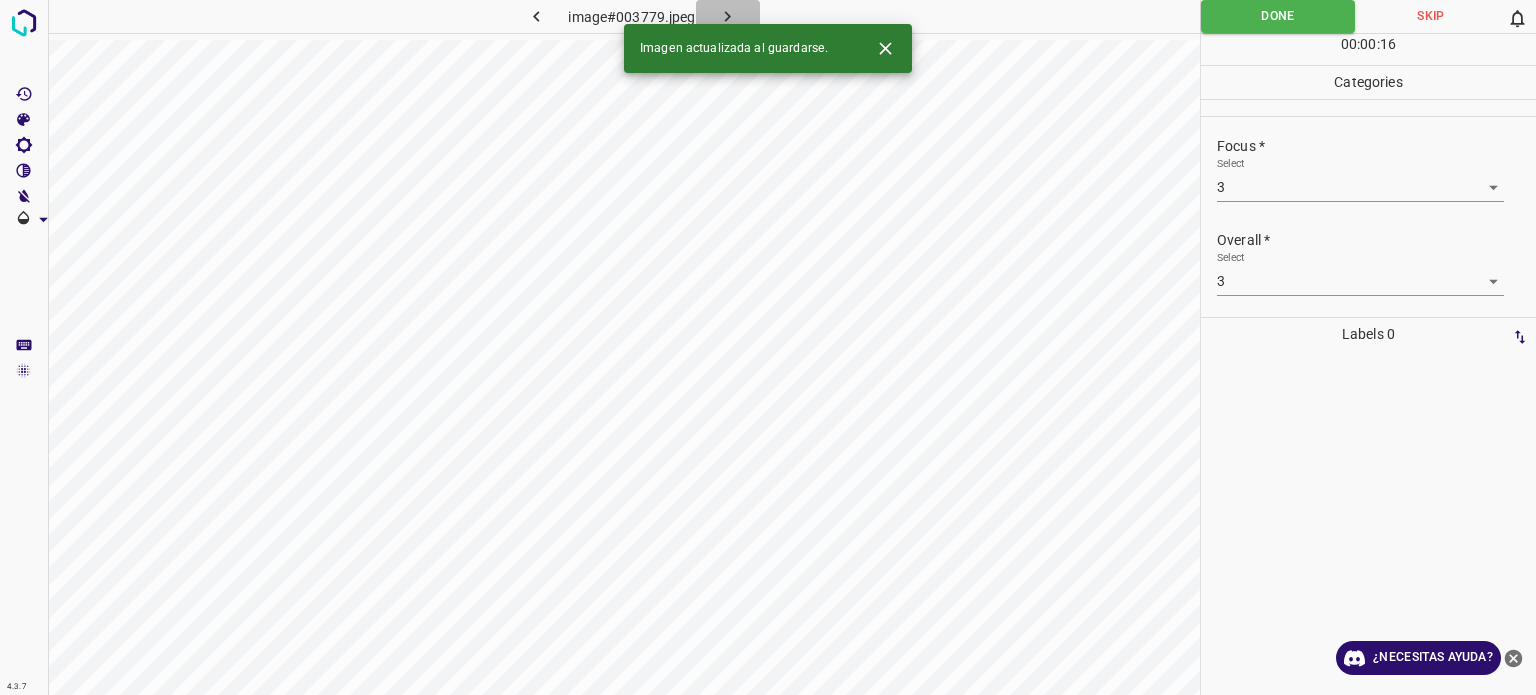 click 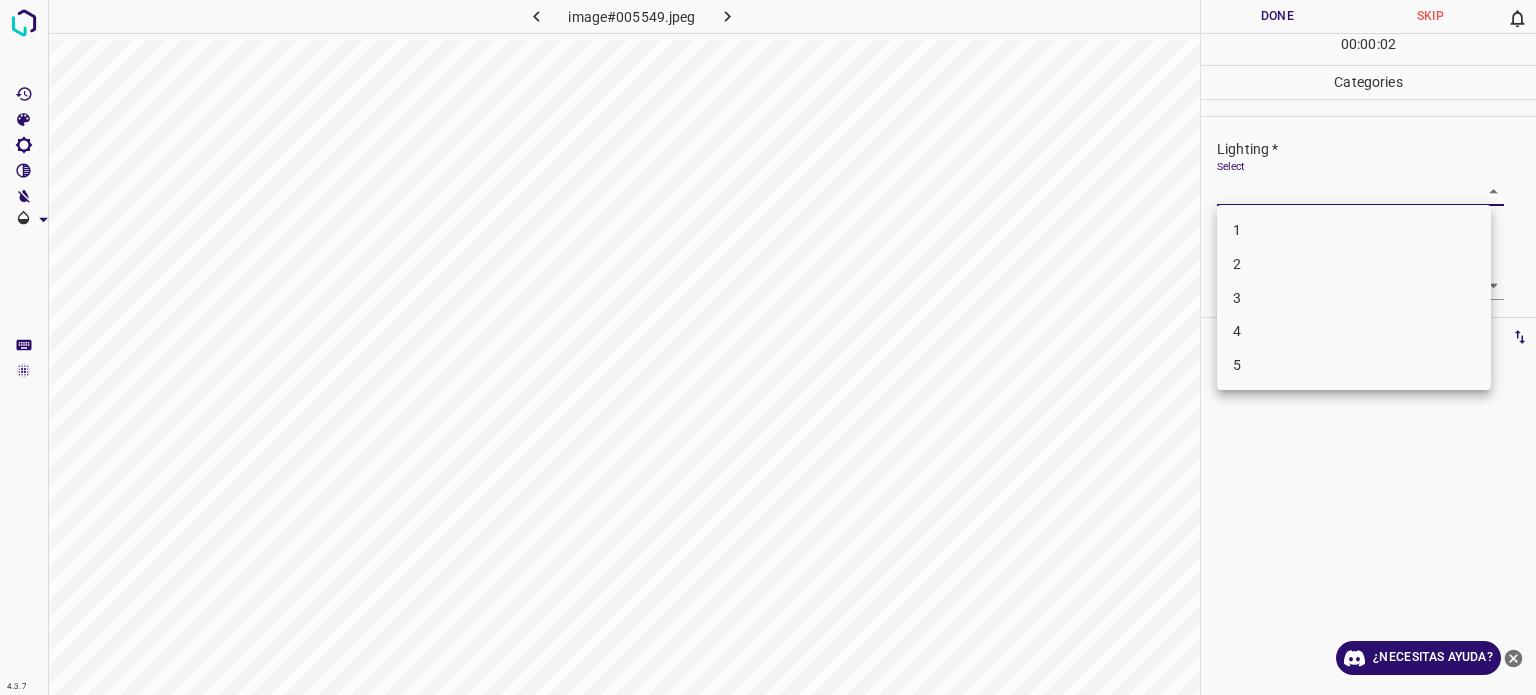 click on "4.3.7 image#005549.jpeg Done Skip 0 00   : 00   : 02   Categories Lighting *  Select ​ Focus *  Select ​ Overall *  Select ​ Labels   0 Categories 1 Lighting 2 Focus 3 Overall Tools Space Change between modes (Draw & Edit) I Auto labeling R Restore zoom M Zoom in N Zoom out Delete Delete selecte label Filters Z Restore filters X Saturation filter C Brightness filter V Contrast filter B Gray scale filter General O Download ¿Necesitas ayuda? - Texto - Esconder - Borrar Texto original Valora esta traducción Tu opinión servirá para ayudar a mejorar el Traductor de Google 1 2 3 4 5" at bounding box center [768, 347] 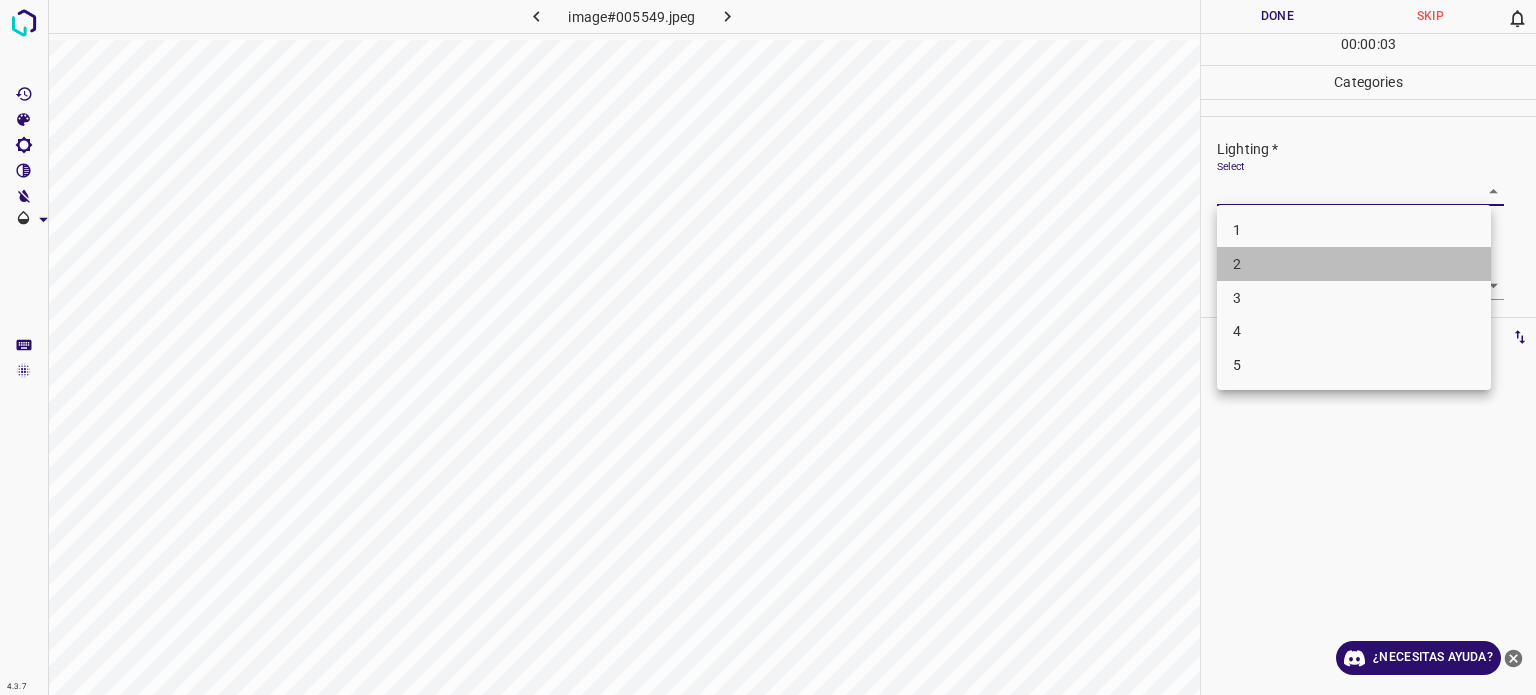 click on "2" at bounding box center [1354, 264] 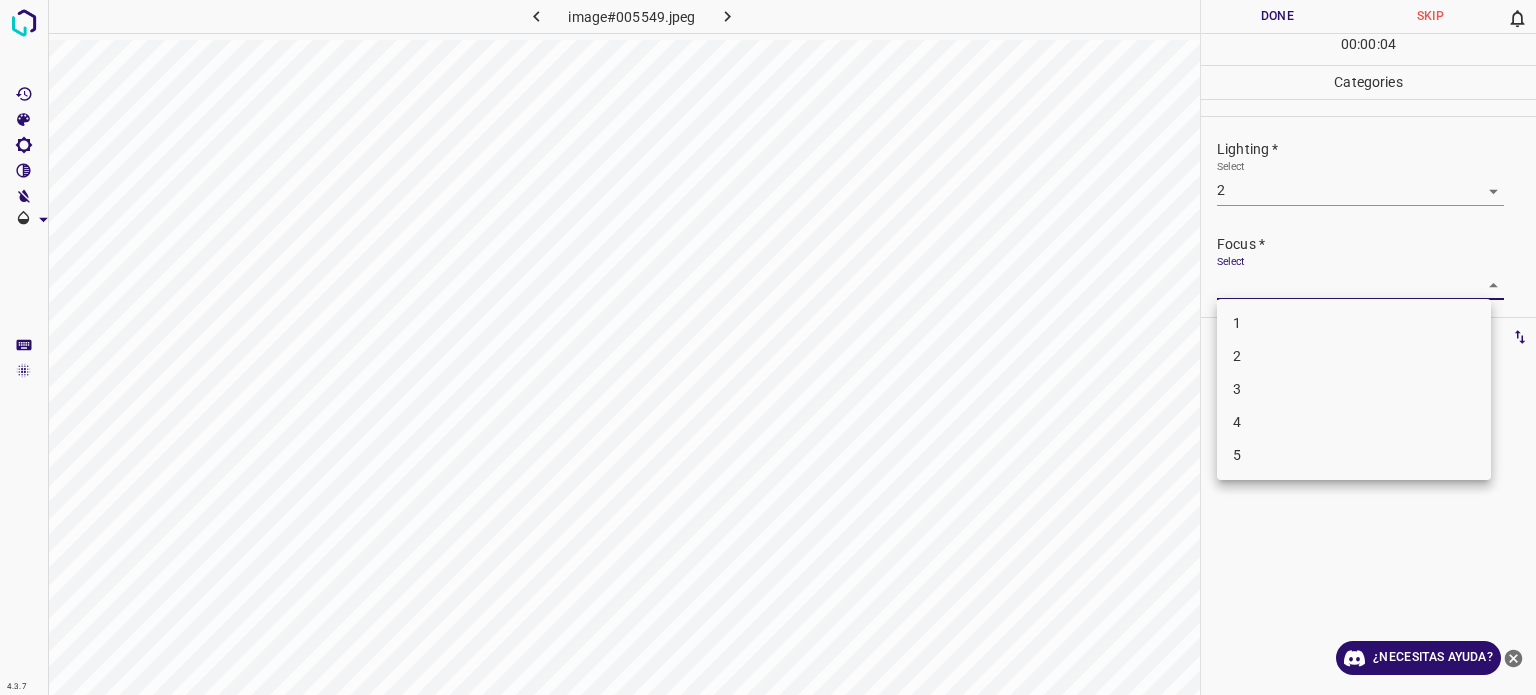 click on "4.3.7 image#005549.jpeg Done Skip 0 00   : 00   : 04   Categories Lighting *  Select 2 2 Focus *  Select ​ Overall *  Select ​ Labels   0 Categories 1 Lighting 2 Focus 3 Overall Tools Space Change between modes (Draw & Edit) I Auto labeling R Restore zoom M Zoom in N Zoom out Delete Delete selecte label Filters Z Restore filters X Saturation filter C Brightness filter V Contrast filter B Gray scale filter General O Download ¿Necesitas ayuda? - Texto - Esconder - Borrar Texto original Valora esta traducción Tu opinión servirá para ayudar a mejorar el Traductor de Google 1 2 3 4 5" at bounding box center [768, 347] 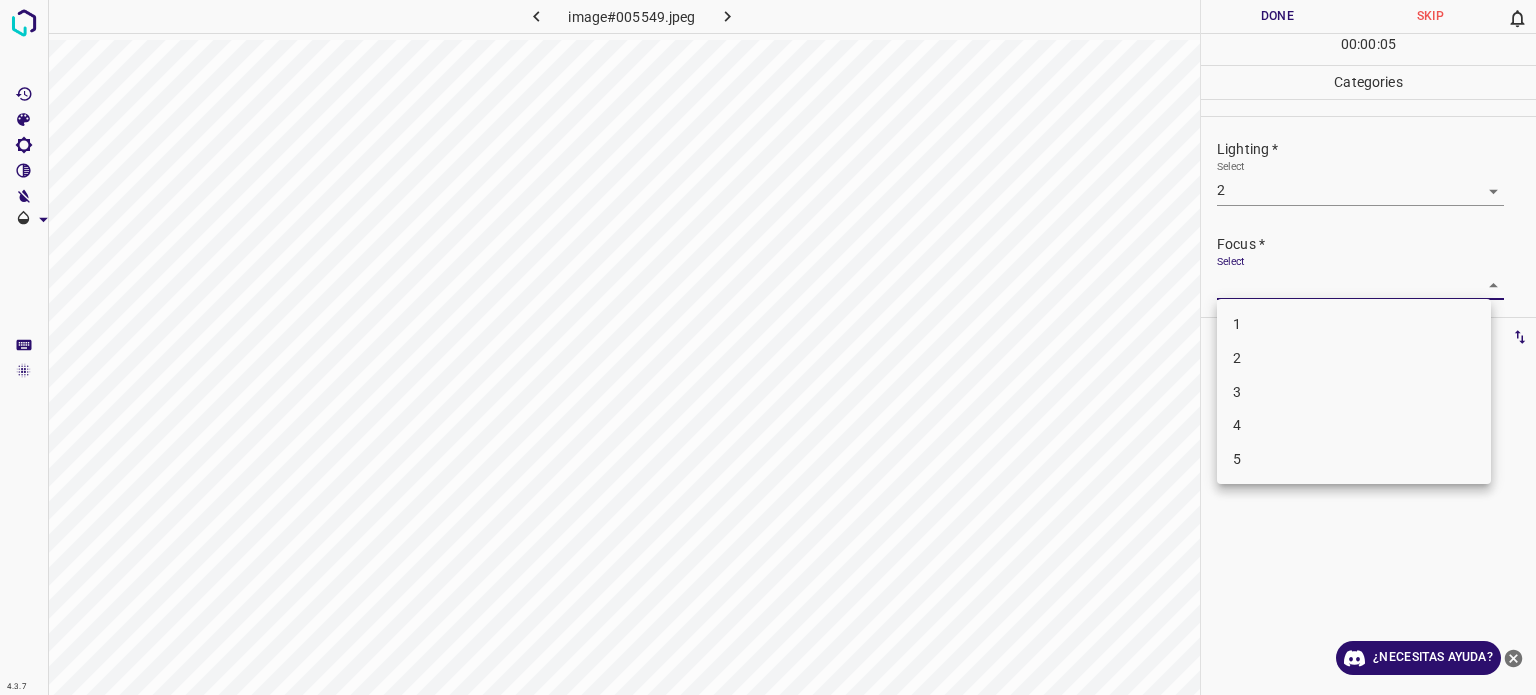 click on "2" at bounding box center [1237, 358] 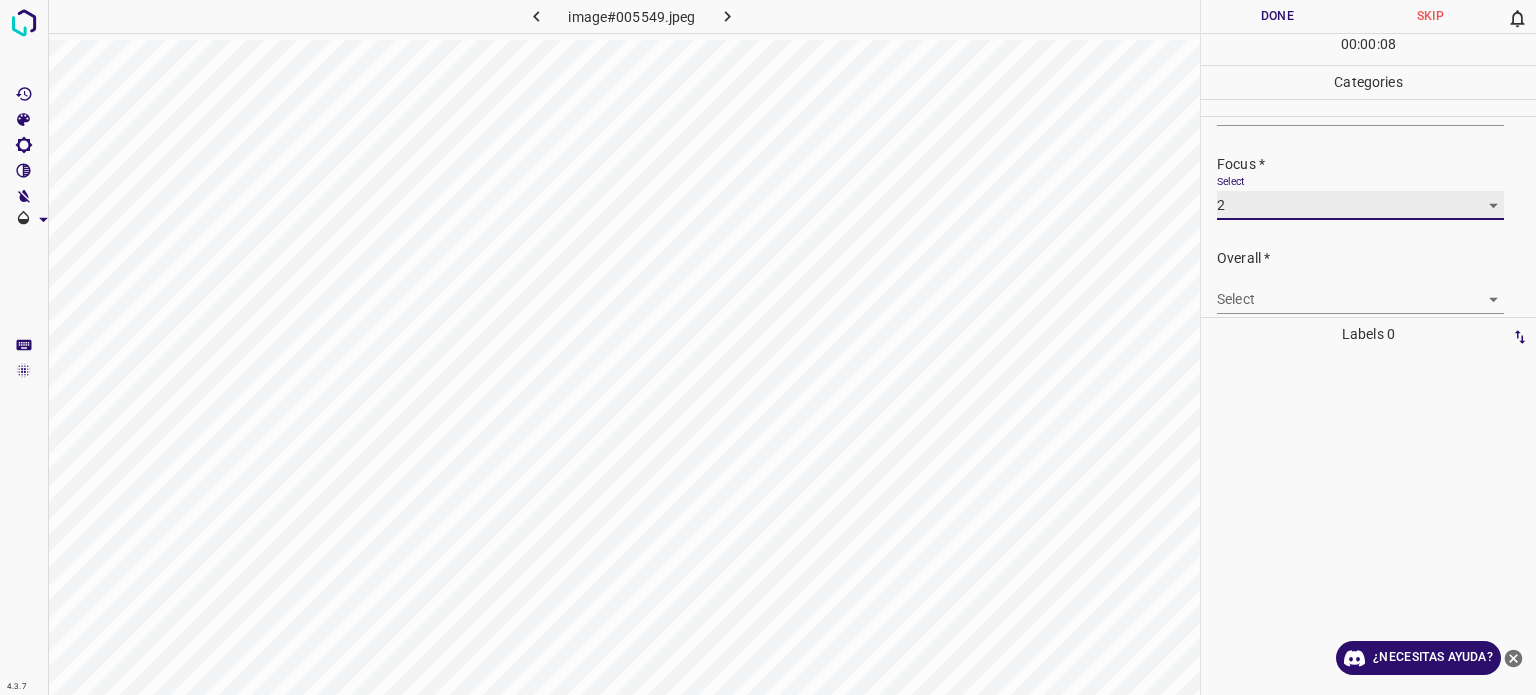 scroll, scrollTop: 98, scrollLeft: 0, axis: vertical 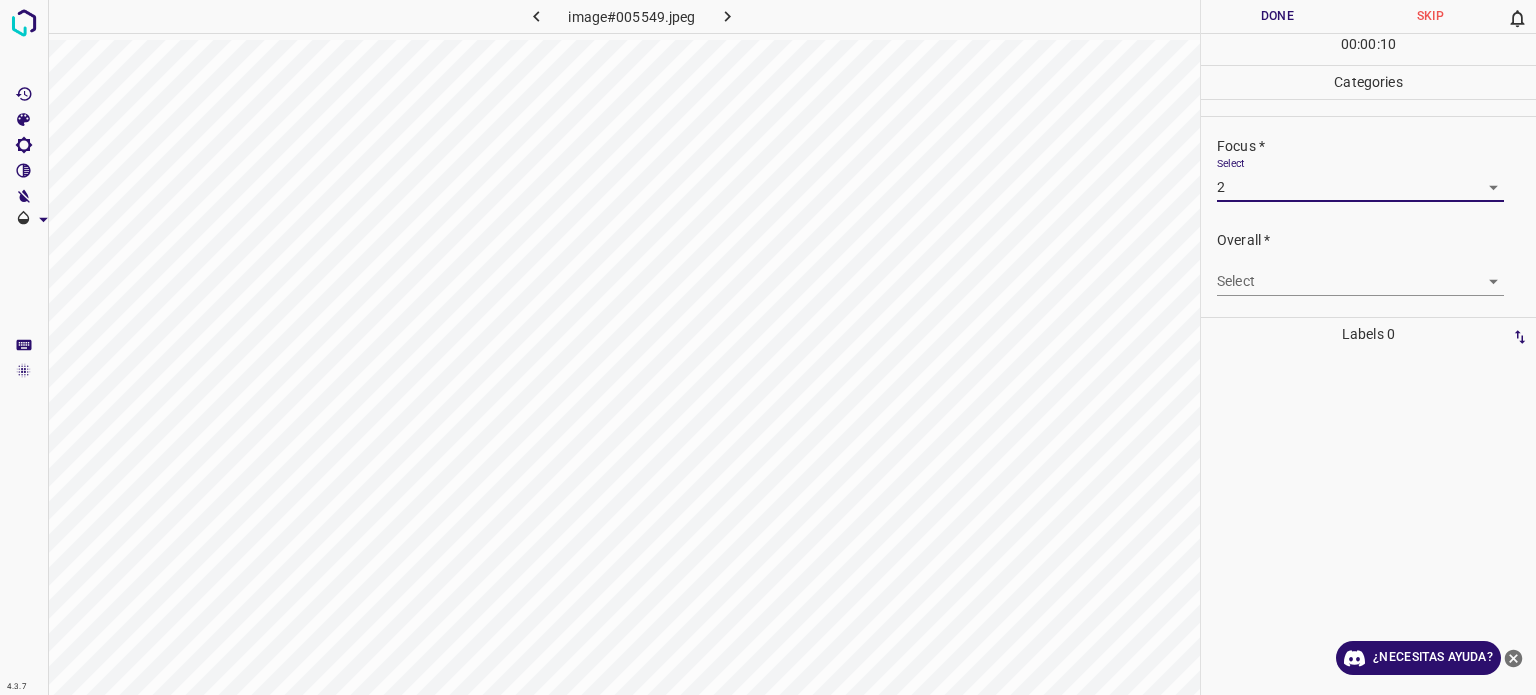 click on "4.3.7 image#005549.jpeg Done Skip 0 00   : 00   : 10   Categories Lighting *  Select 2 2 Focus *  Select 2 2 Overall *  Select ​ Labels   0 Categories 1 Lighting 2 Focus 3 Overall Tools Space Change between modes (Draw & Edit) I Auto labeling R Restore zoom M Zoom in N Zoom out Delete Delete selecte label Filters Z Restore filters X Saturation filter C Brightness filter V Contrast filter B Gray scale filter General O Download ¿Necesitas ayuda? - Texto - Esconder - Borrar Texto original Valora esta traducción Tu opinión servirá para ayudar a mejorar el Traductor de Google" at bounding box center [768, 347] 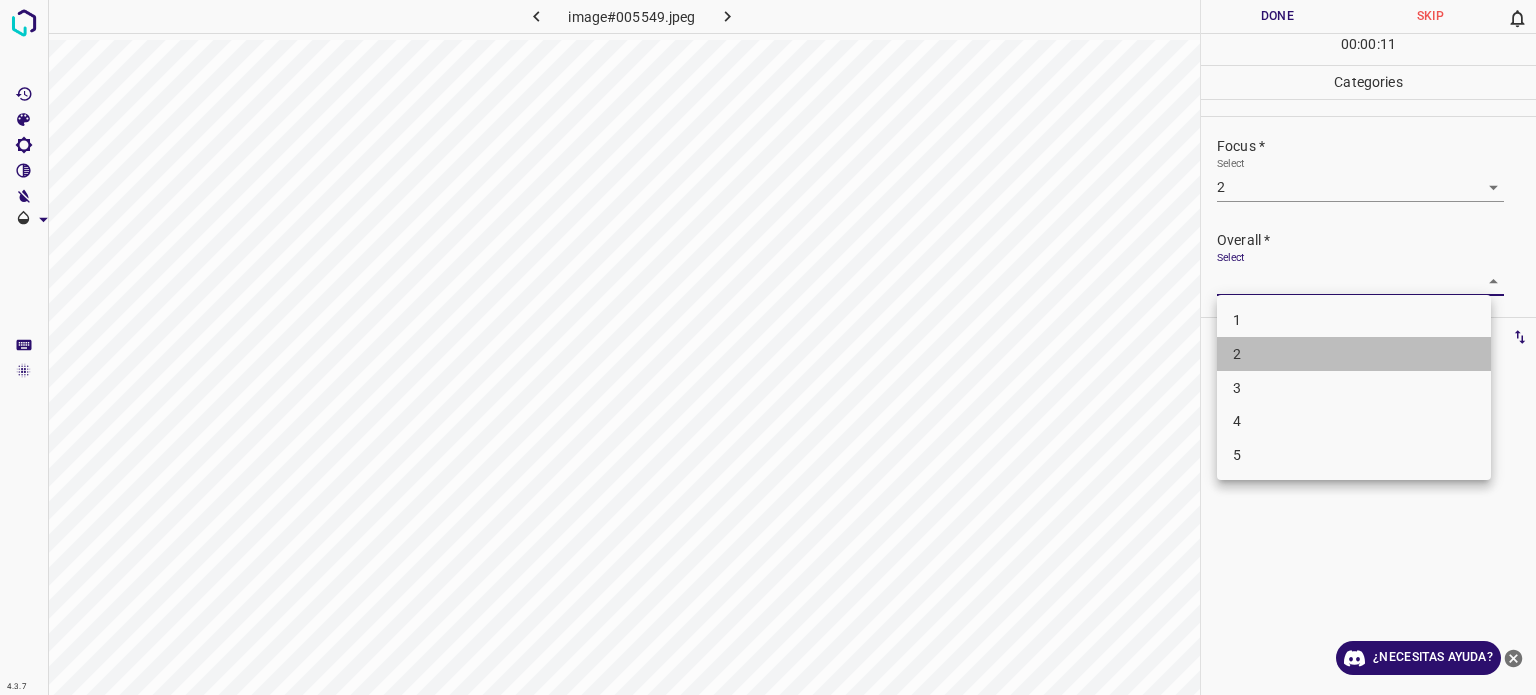 click on "2" at bounding box center (1354, 354) 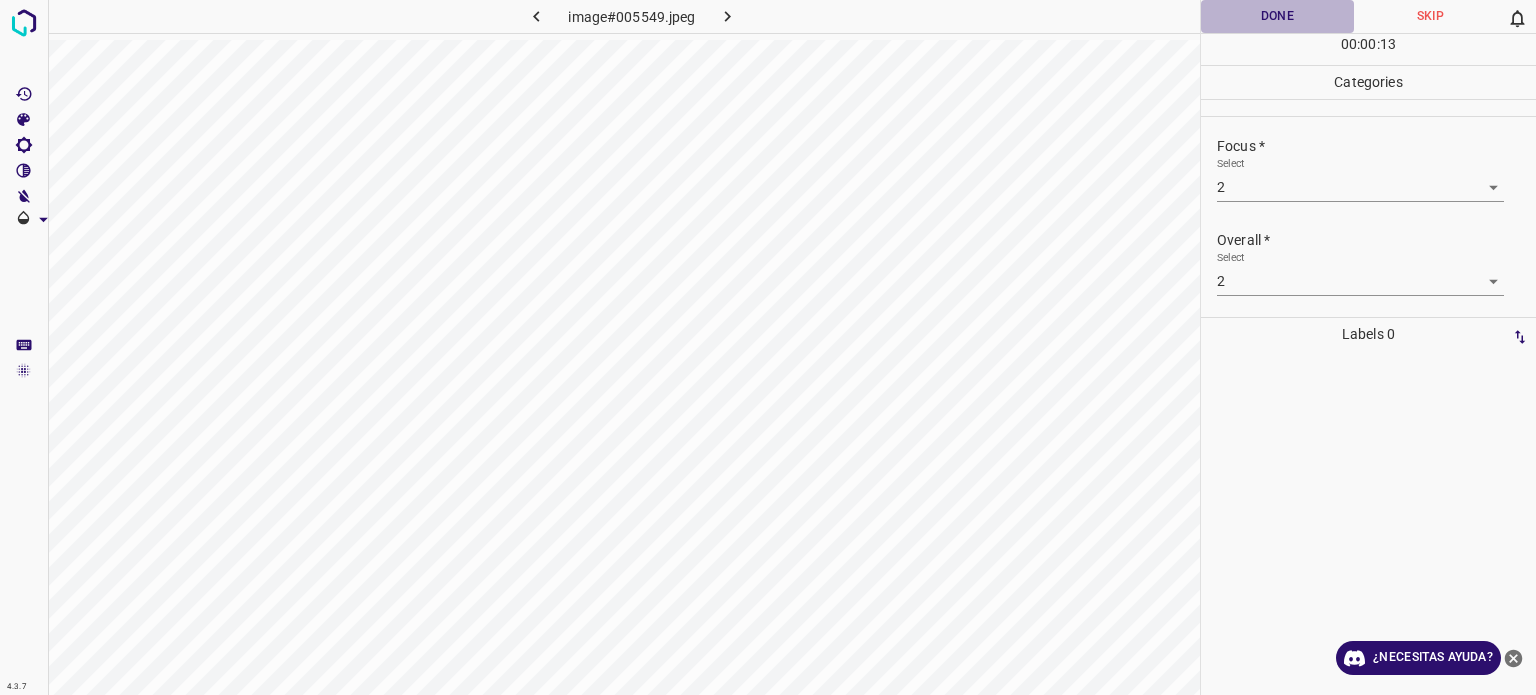 click on "Done" at bounding box center (1277, 16) 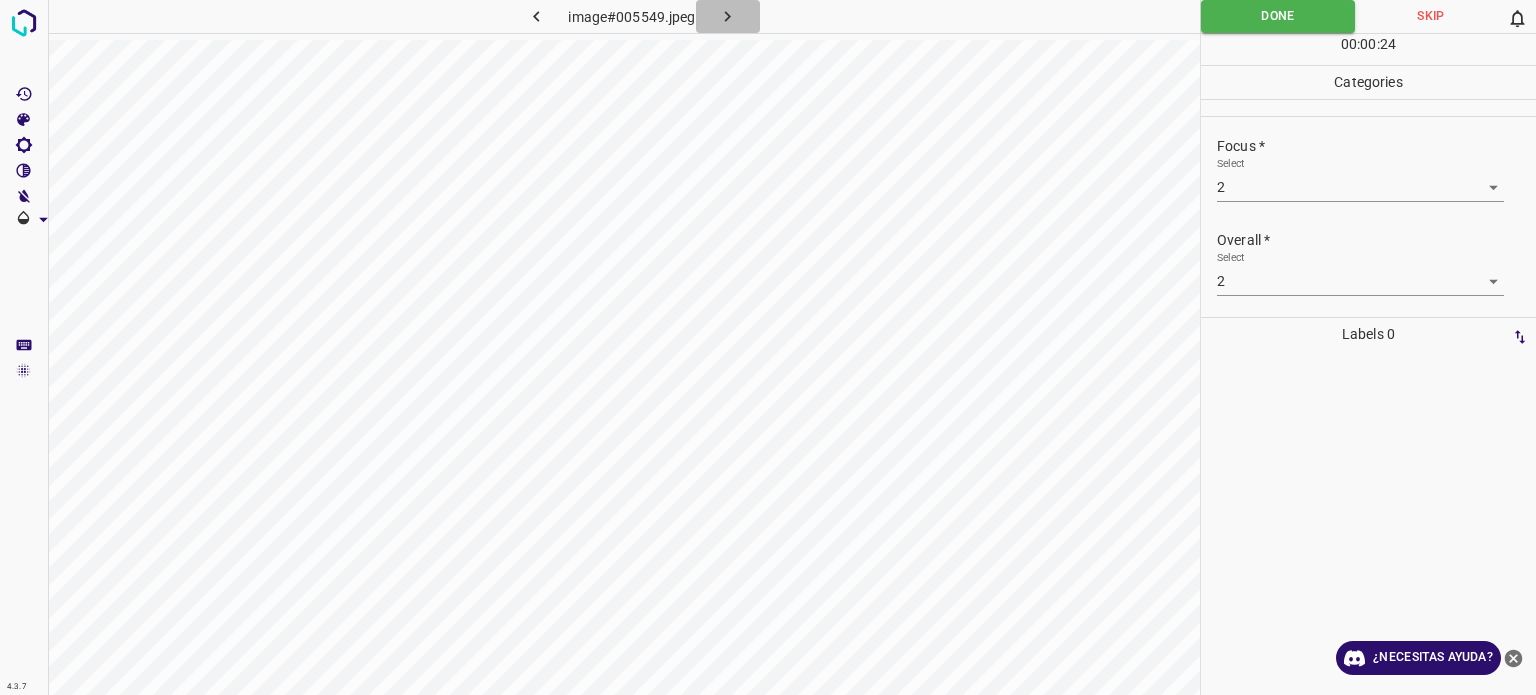 click 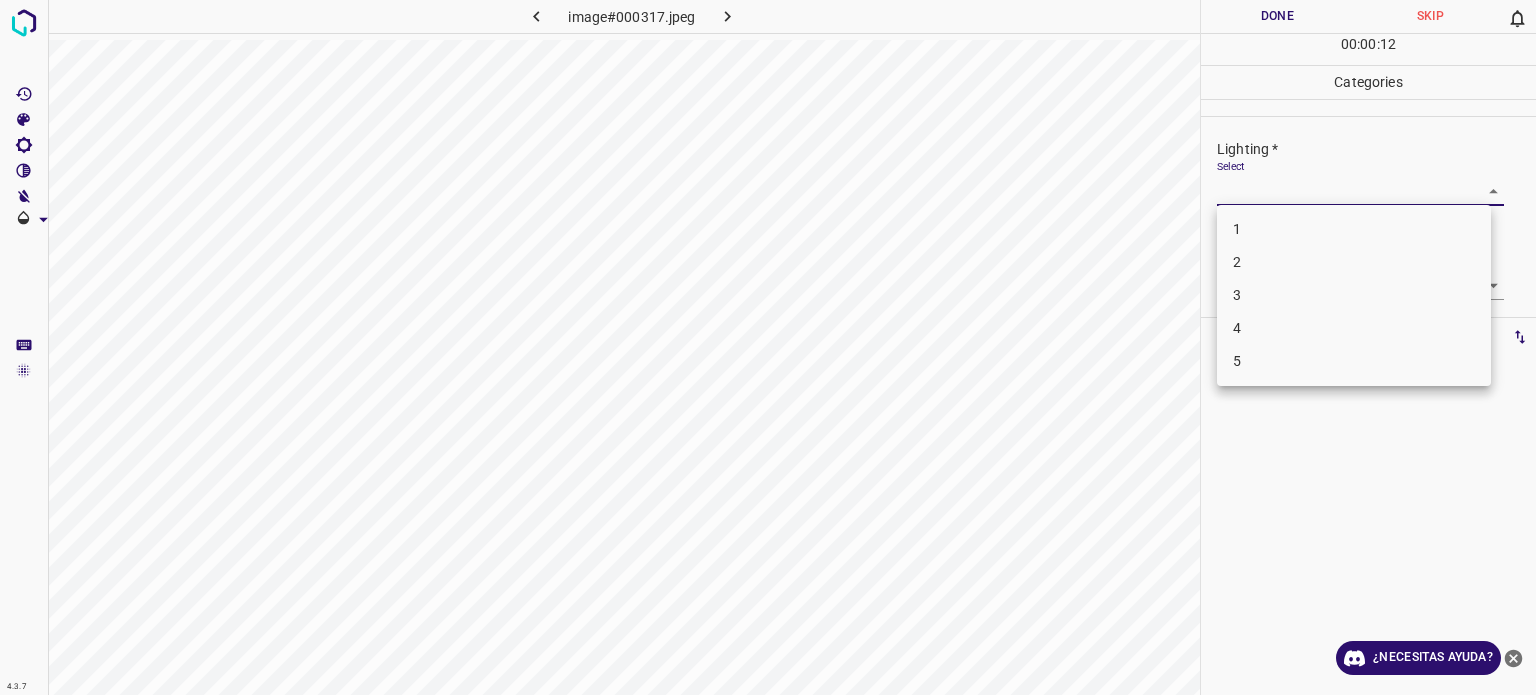 click on "4.3.7 image#000317.jpeg Done Skip 0 00   : 00   : 12   Categories Lighting *  Select ​ Focus *  Select ​ Overall *  Select ​ Labels   0 Categories 1 Lighting 2 Focus 3 Overall Tools Space Change between modes (Draw & Edit) I Auto labeling R Restore zoom M Zoom in N Zoom out Delete Delete selecte label Filters Z Restore filters X Saturation filter C Brightness filter V Contrast filter B Gray scale filter General O Download ¿Necesitas ayuda? - Texto - Esconder - Borrar Texto original Valora esta traducción Tu opinión servirá para ayudar a mejorar el Traductor de Google 1 2 3 4 5" at bounding box center [768, 347] 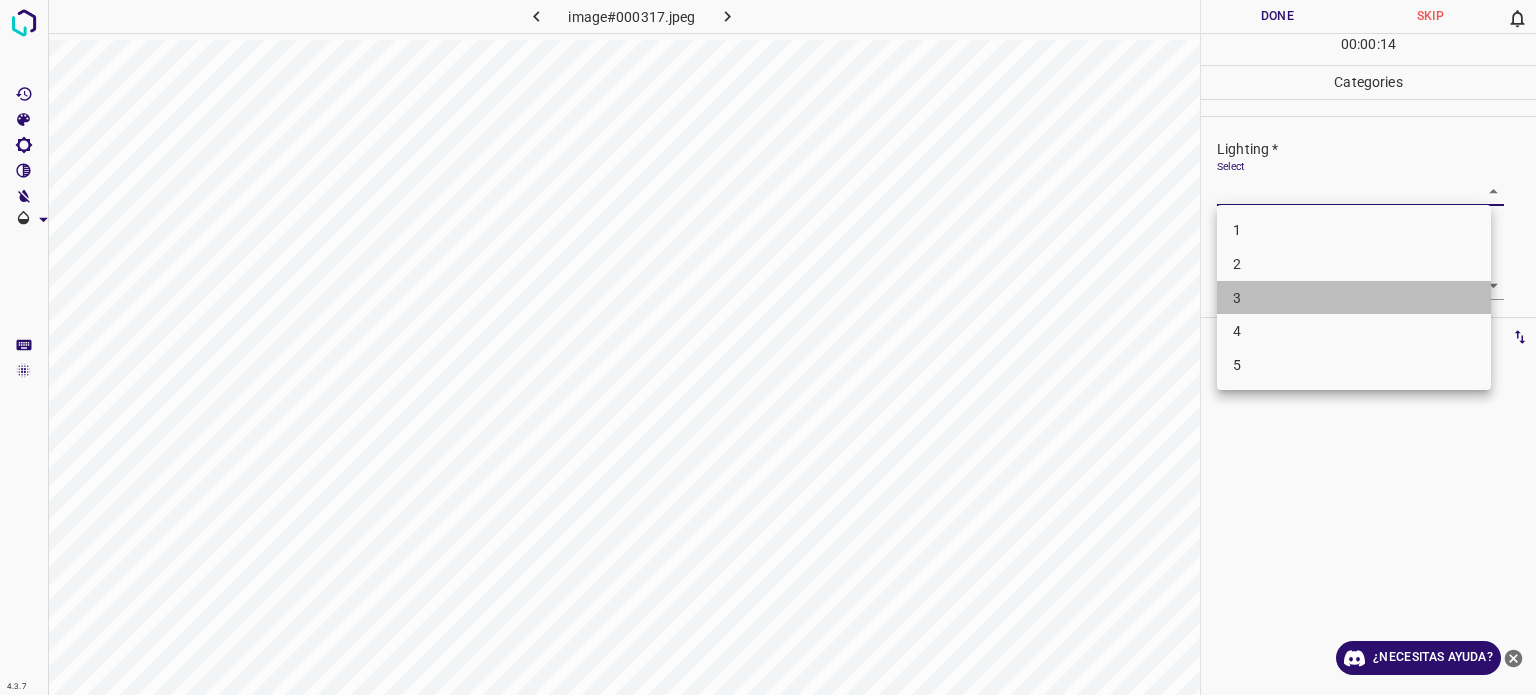 click on "3" at bounding box center (1237, 297) 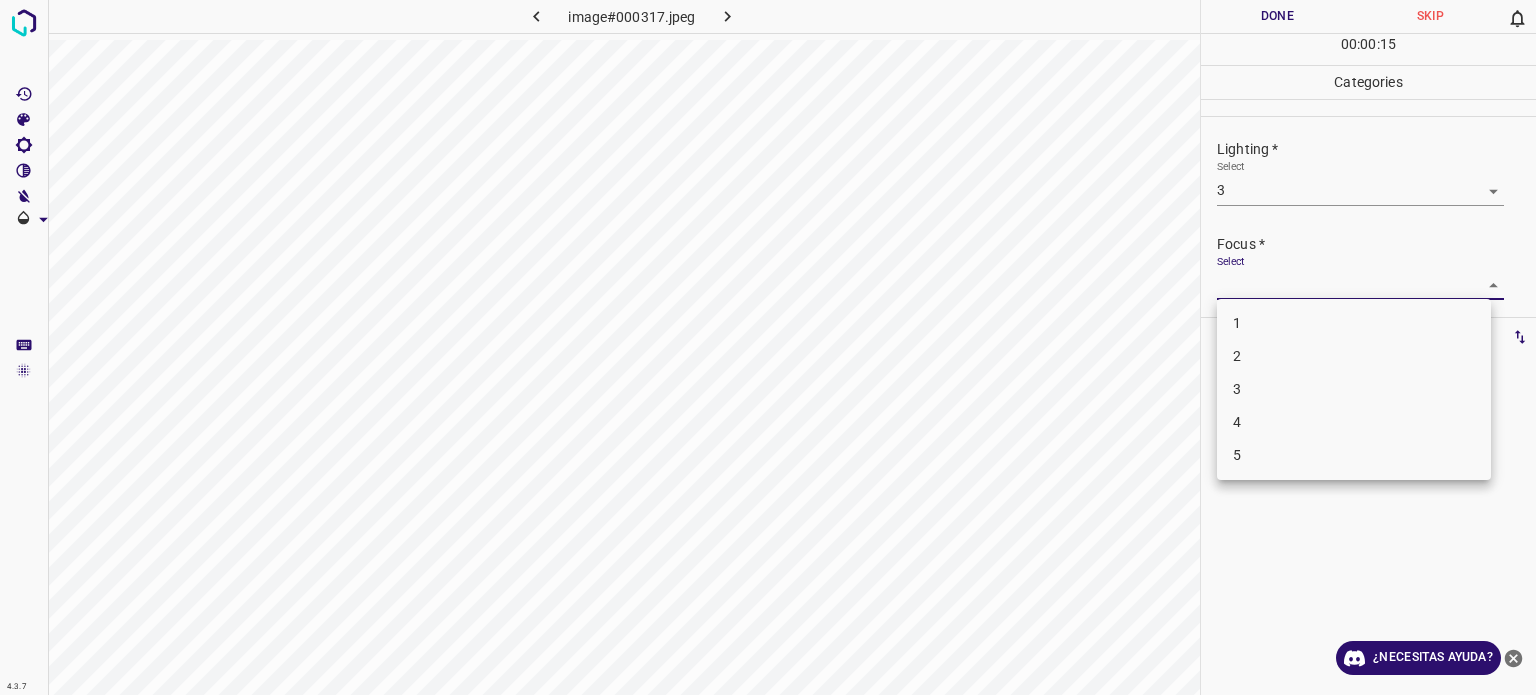 click on "4.3.7 image#000317.jpeg Done Skip 0 00   : 00   : 15   Categories Lighting *  Select 3 3 Focus *  Select ​ Overall *  Select ​ Labels   0 Categories 1 Lighting 2 Focus 3 Overall Tools Space Change between modes (Draw & Edit) I Auto labeling R Restore zoom M Zoom in N Zoom out Delete Delete selecte label Filters Z Restore filters X Saturation filter C Brightness filter V Contrast filter B Gray scale filter General O Download ¿Necesitas ayuda? - Texto - Esconder - Borrar Texto original Valora esta traducción Tu opinión servirá para ayudar a mejorar el Traductor de Google 1 2 3 4 5" at bounding box center (768, 347) 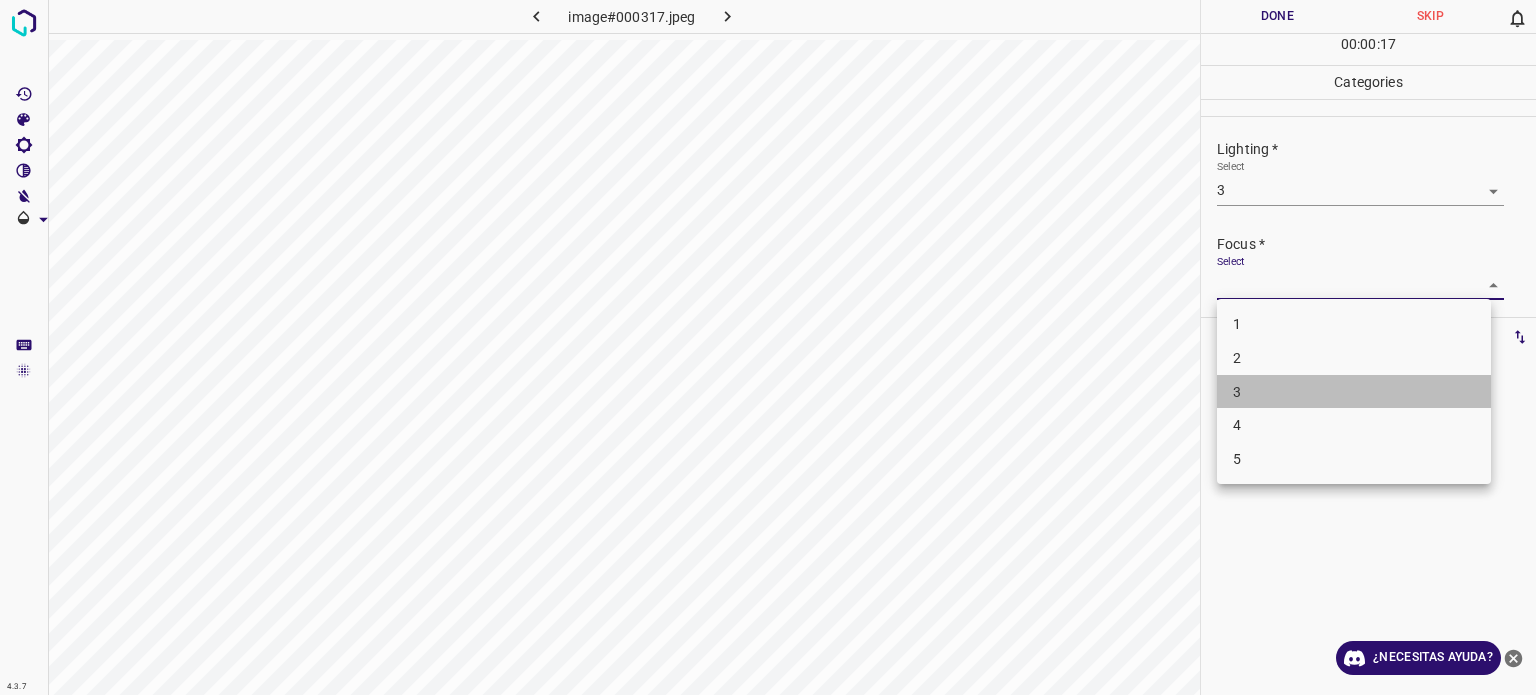 click on "3" at bounding box center (1354, 392) 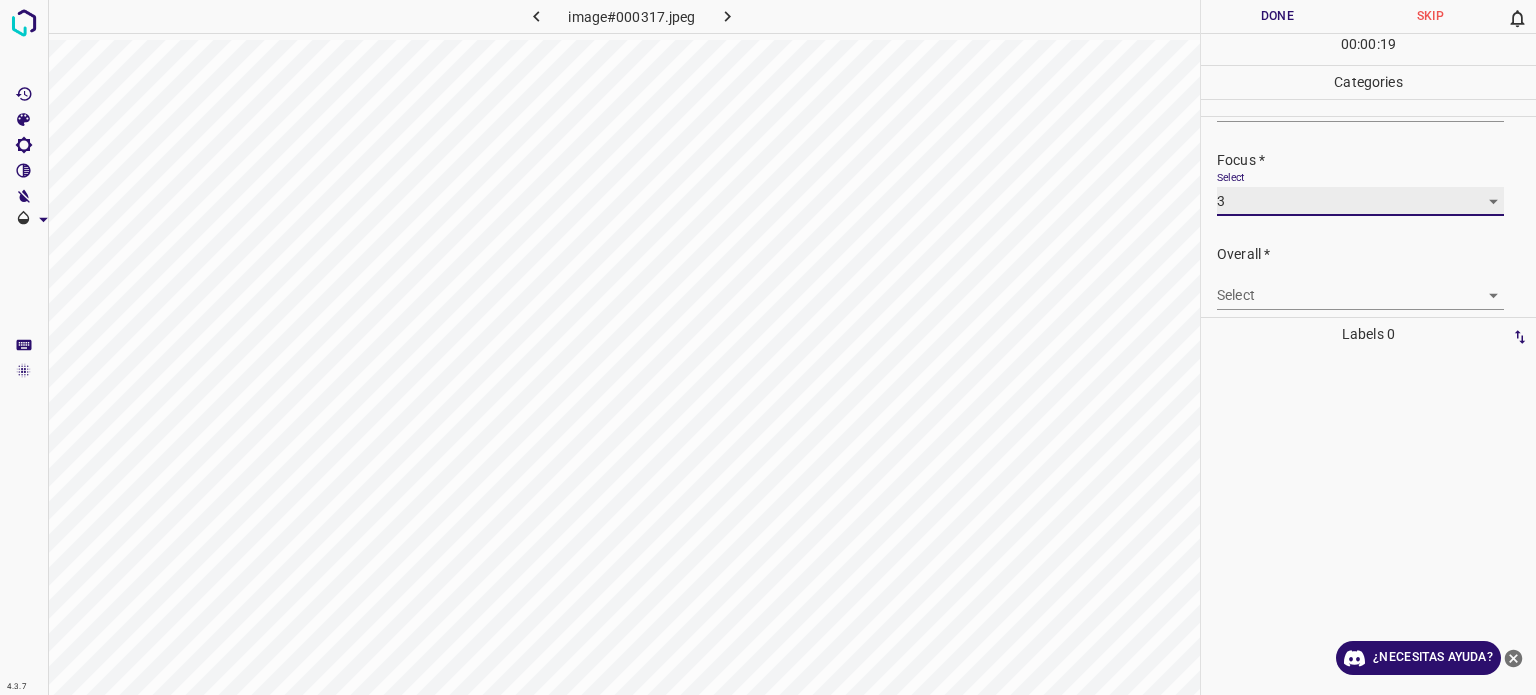 scroll, scrollTop: 98, scrollLeft: 0, axis: vertical 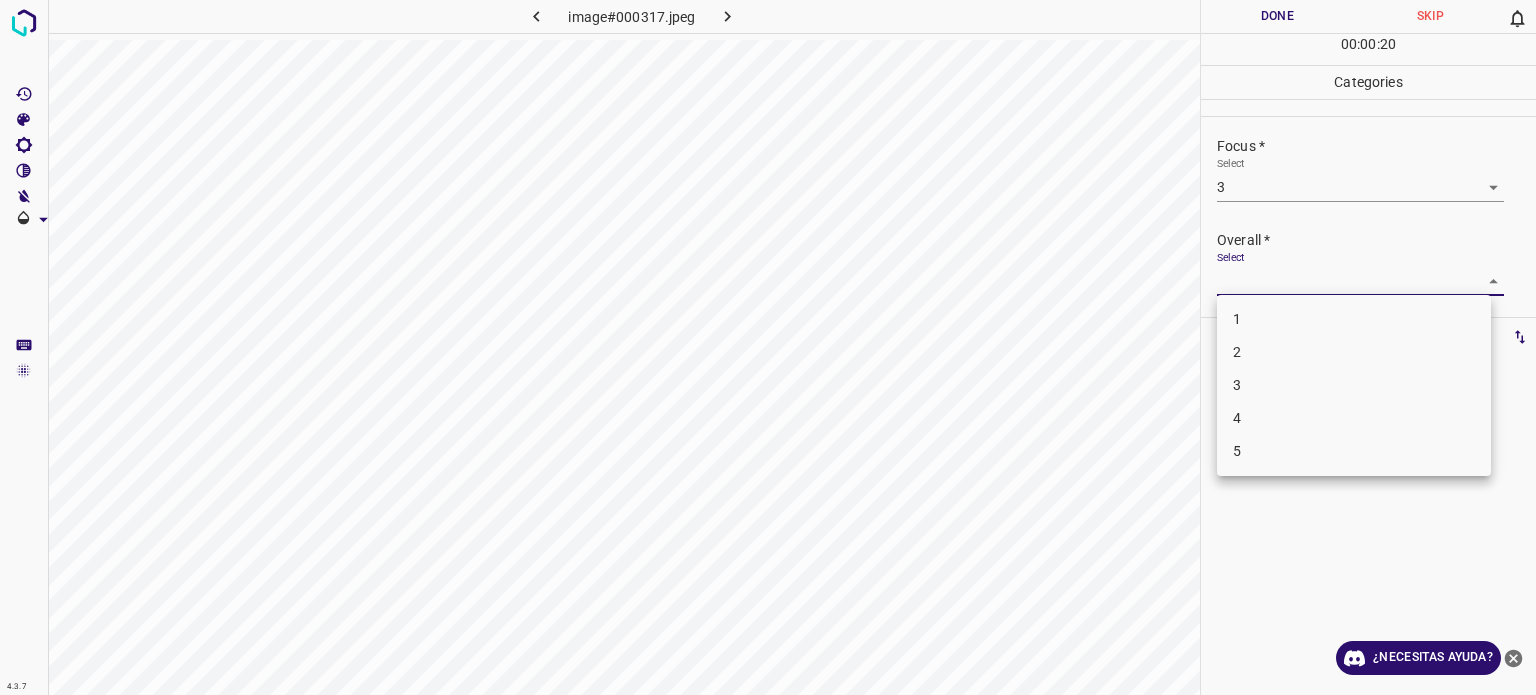 click on "4.3.7 image#000317.jpeg Done Skip 0 00   : 00   : 20   Categories Lighting *  Select 3 3 Focus *  Select 3 3 Overall *  Select ​ Labels   0 Categories 1 Lighting 2 Focus 3 Overall Tools Space Change between modes (Draw & Edit) I Auto labeling R Restore zoom M Zoom in N Zoom out Delete Delete selecte label Filters Z Restore filters X Saturation filter C Brightness filter V Contrast filter B Gray scale filter General O Download ¿Necesitas ayuda? - Texto - Esconder - Borrar Texto original Valora esta traducción Tu opinión servirá para ayudar a mejorar el Traductor de Google 1 2 3 4 5" at bounding box center [768, 347] 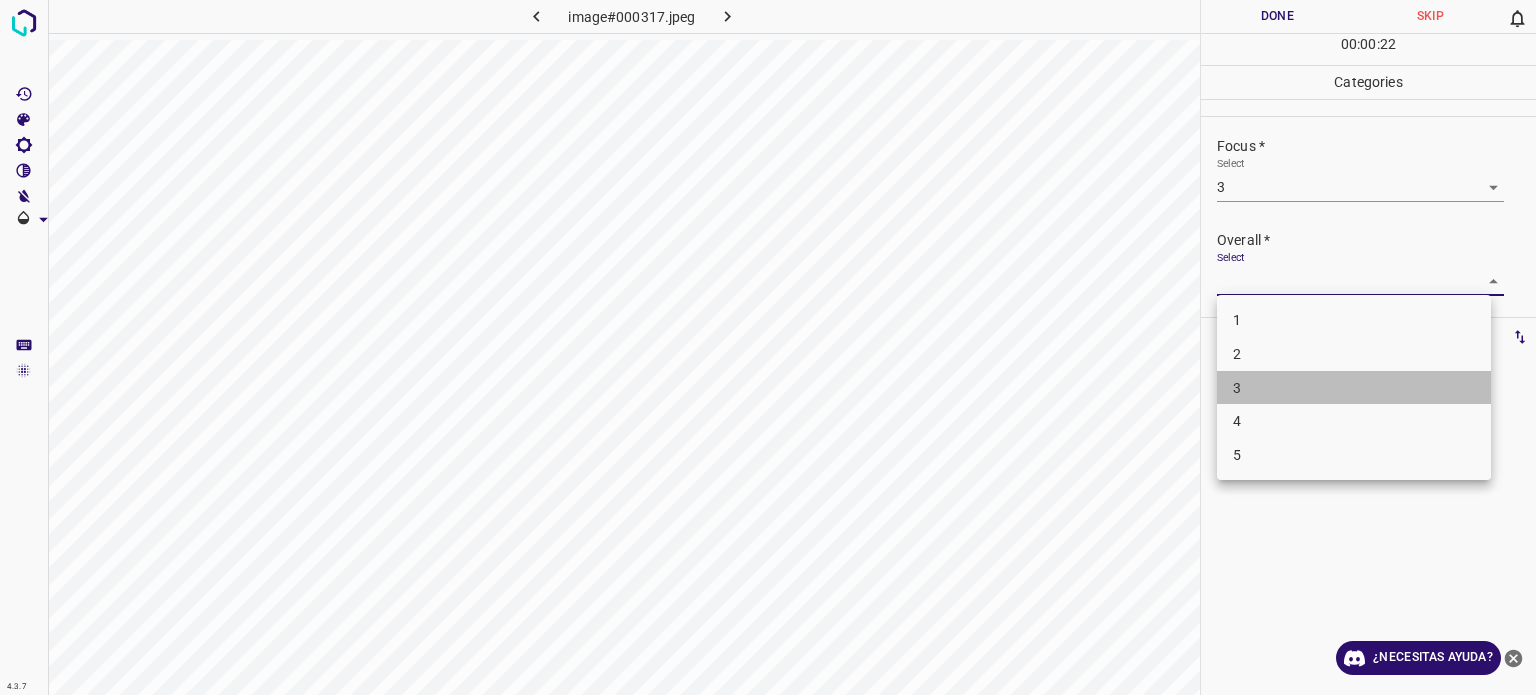 click on "3" at bounding box center (1354, 388) 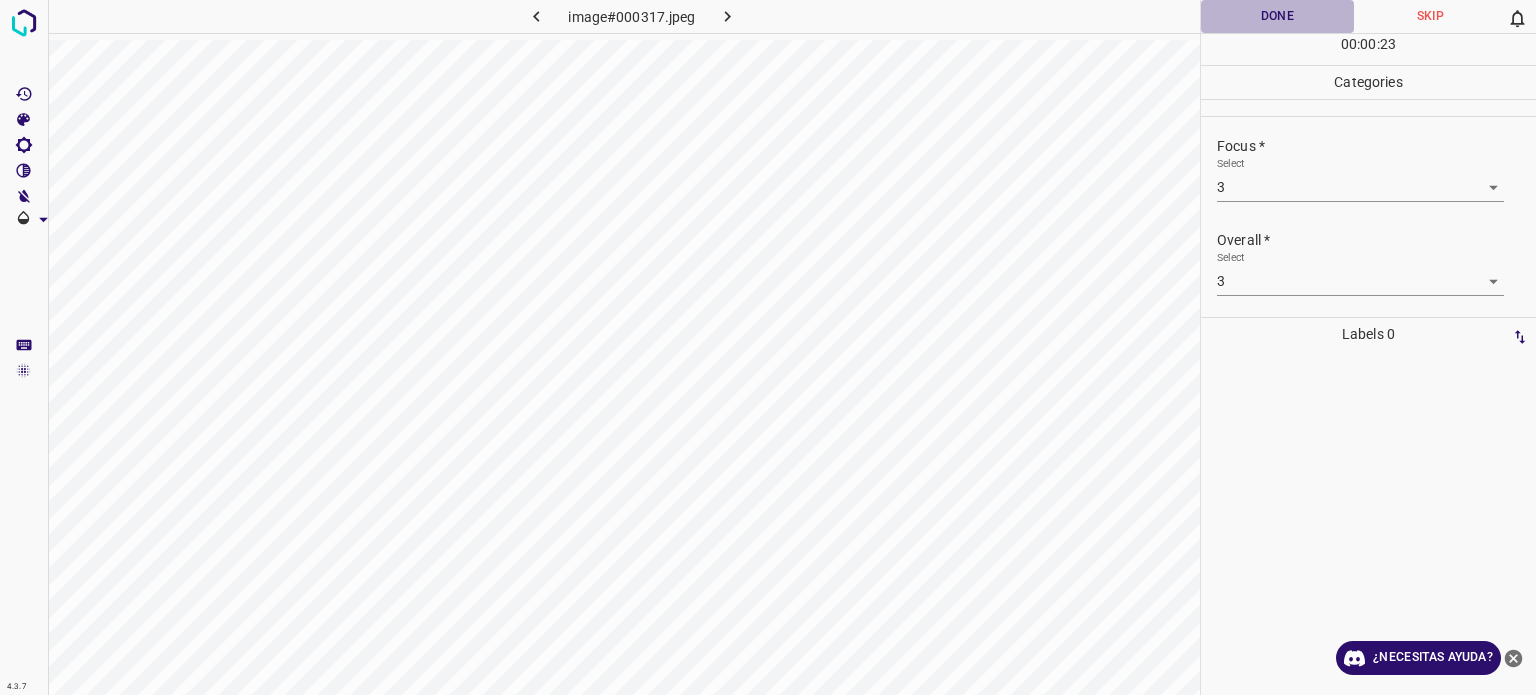 click on "Done" at bounding box center (1277, 16) 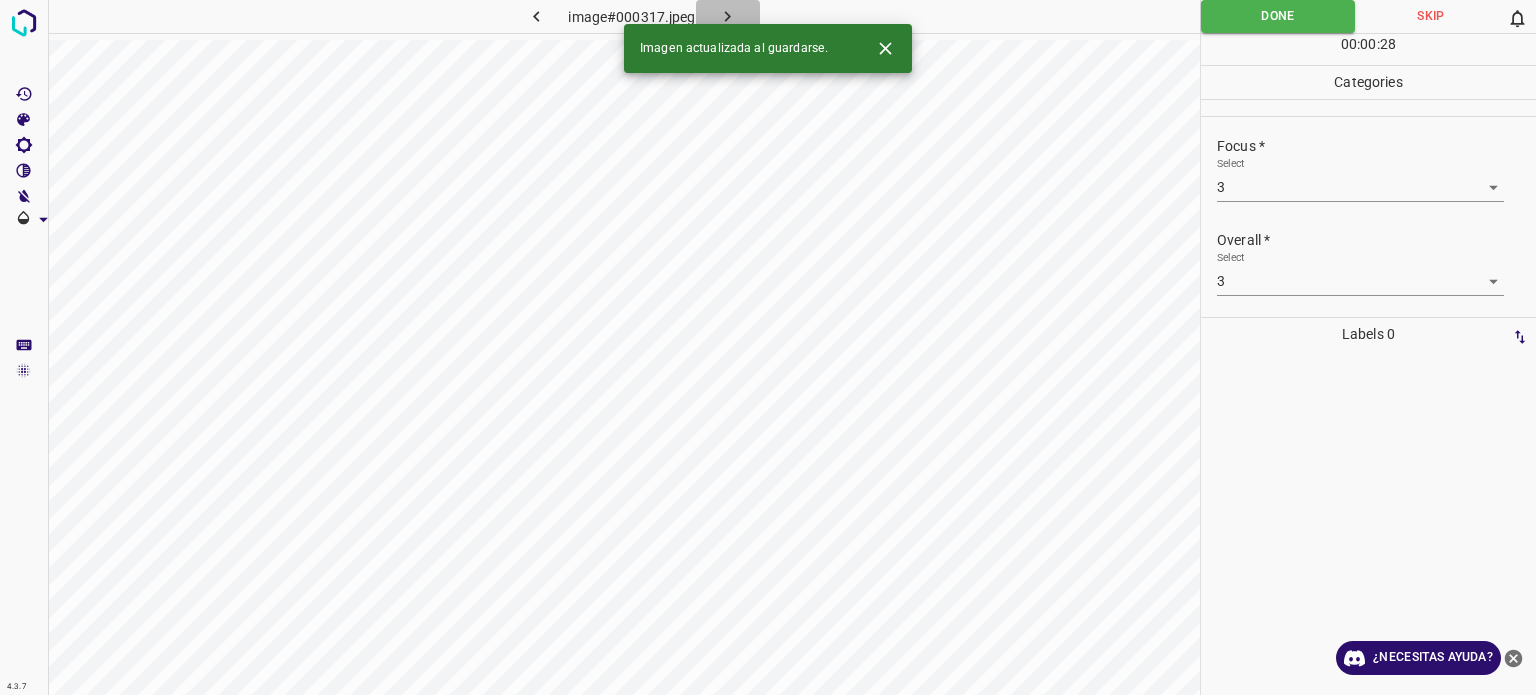 click 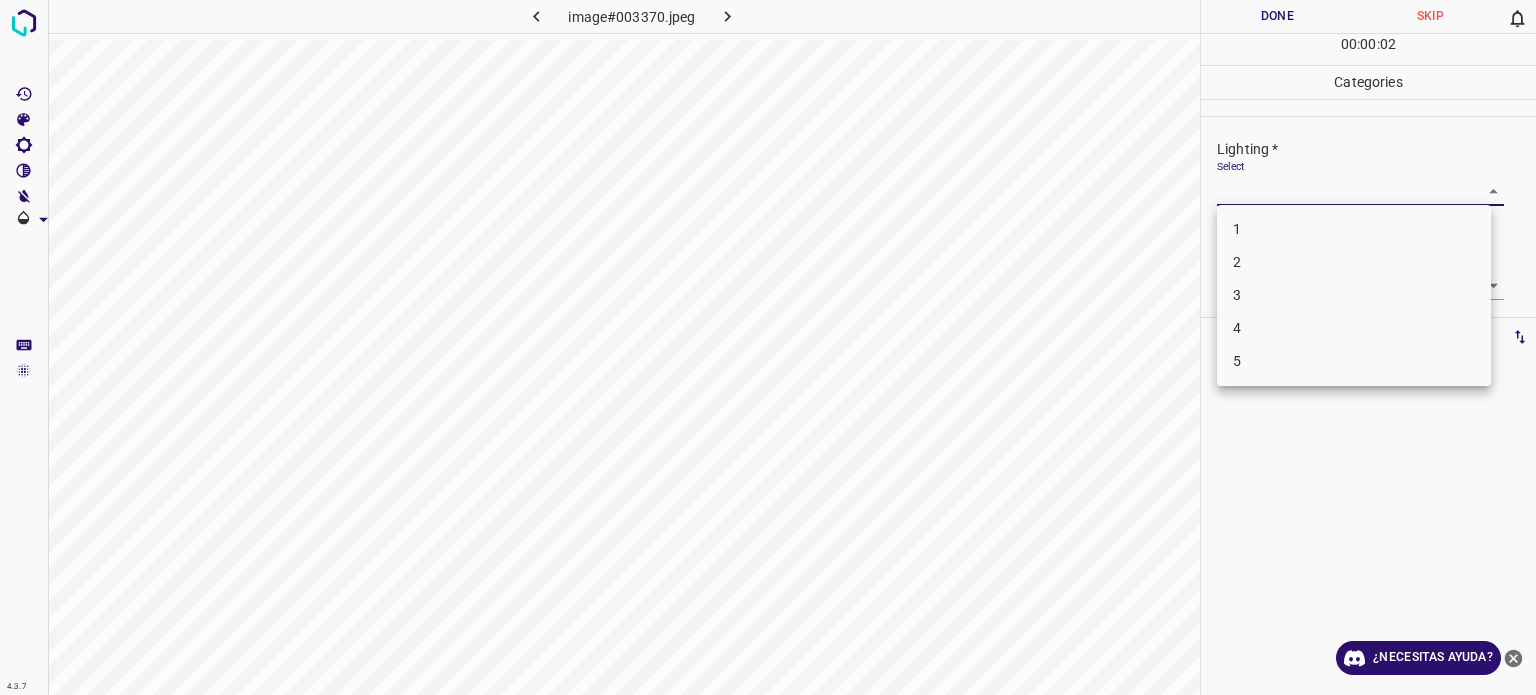 click on "4.3.7 image#003370.jpeg Done Skip 0 00   : 00   : 02   Categories Lighting *  Select ​ Focus *  Select ​ Overall *  Select ​ Labels   0 Categories 1 Lighting 2 Focus 3 Overall Tools Space Change between modes (Draw & Edit) I Auto labeling R Restore zoom M Zoom in N Zoom out Delete Delete selecte label Filters Z Restore filters X Saturation filter C Brightness filter V Contrast filter B Gray scale filter General O Download ¿Necesitas ayuda? - Texto - Esconder - Borrar Texto original Valora esta traducción Tu opinión servirá para ayudar a mejorar el Traductor de Google 1 2 3 4 5" at bounding box center (768, 347) 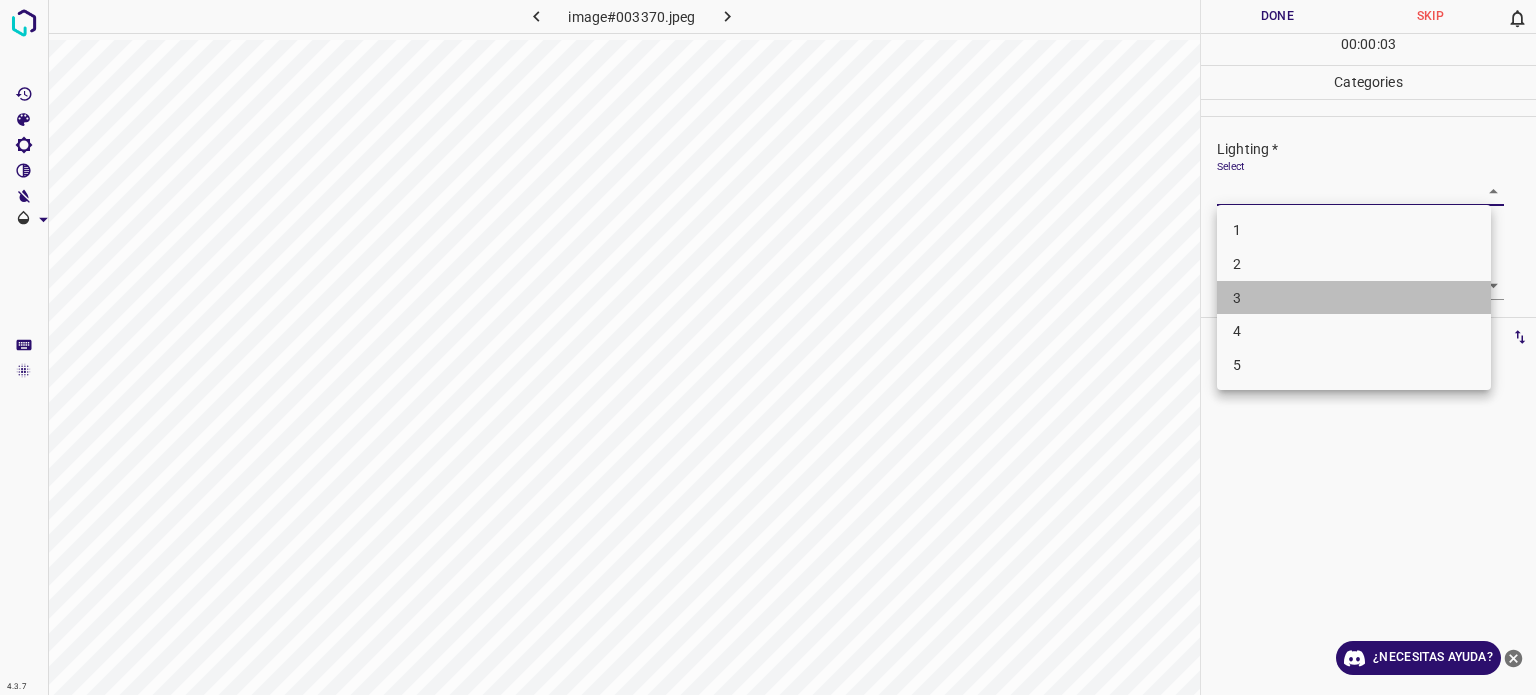 click on "3" at bounding box center (1354, 298) 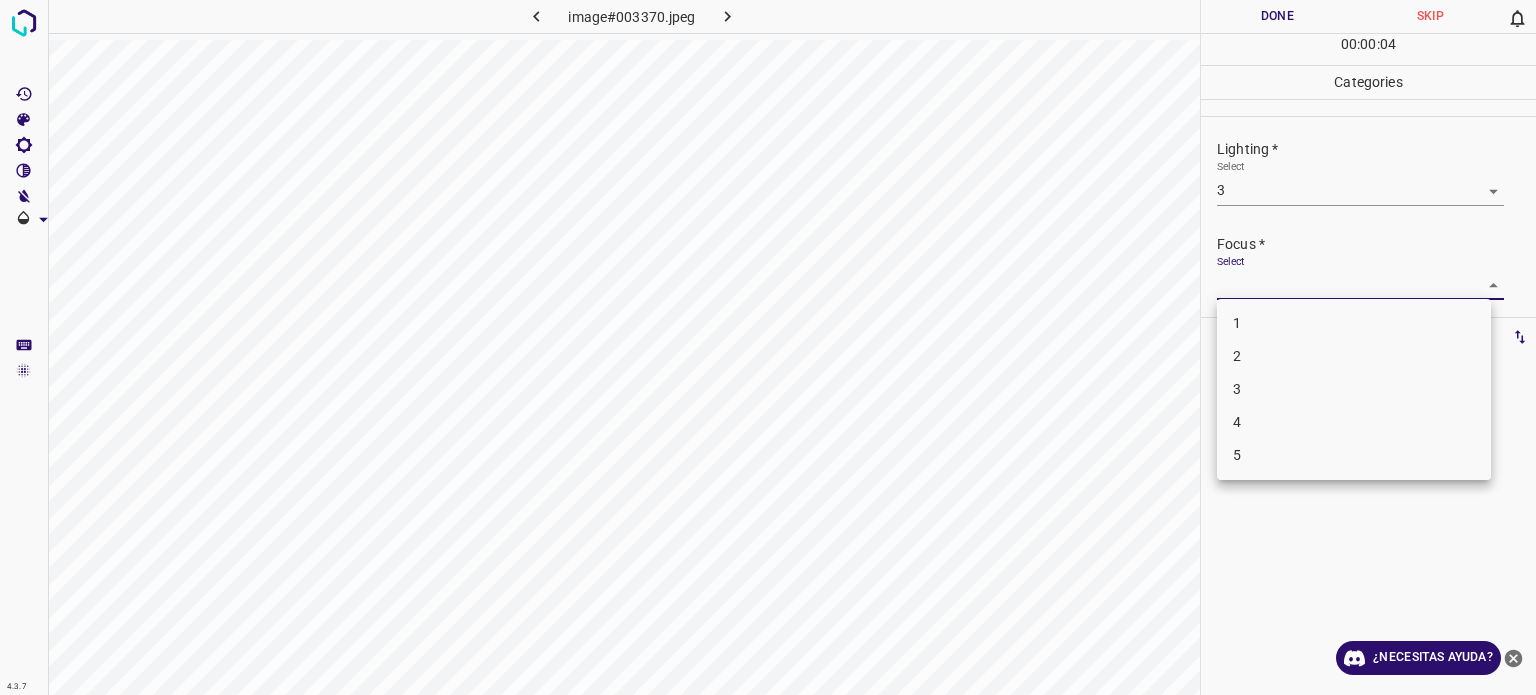 click on "4.3.7 image#003370.jpeg Done Skip 0 00   : 00   : 04   Categories Lighting *  Select 3 3 Focus *  Select ​ Overall *  Select ​ Labels   0 Categories 1 Lighting 2 Focus 3 Overall Tools Space Change between modes (Draw & Edit) I Auto labeling R Restore zoom M Zoom in N Zoom out Delete Delete selecte label Filters Z Restore filters X Saturation filter C Brightness filter V Contrast filter B Gray scale filter General O Download ¿Necesitas ayuda? - Texto - Esconder - Borrar Texto original Valora esta traducción Tu opinión servirá para ayudar a mejorar el Traductor de Google 1 2 3 4 5" at bounding box center (768, 347) 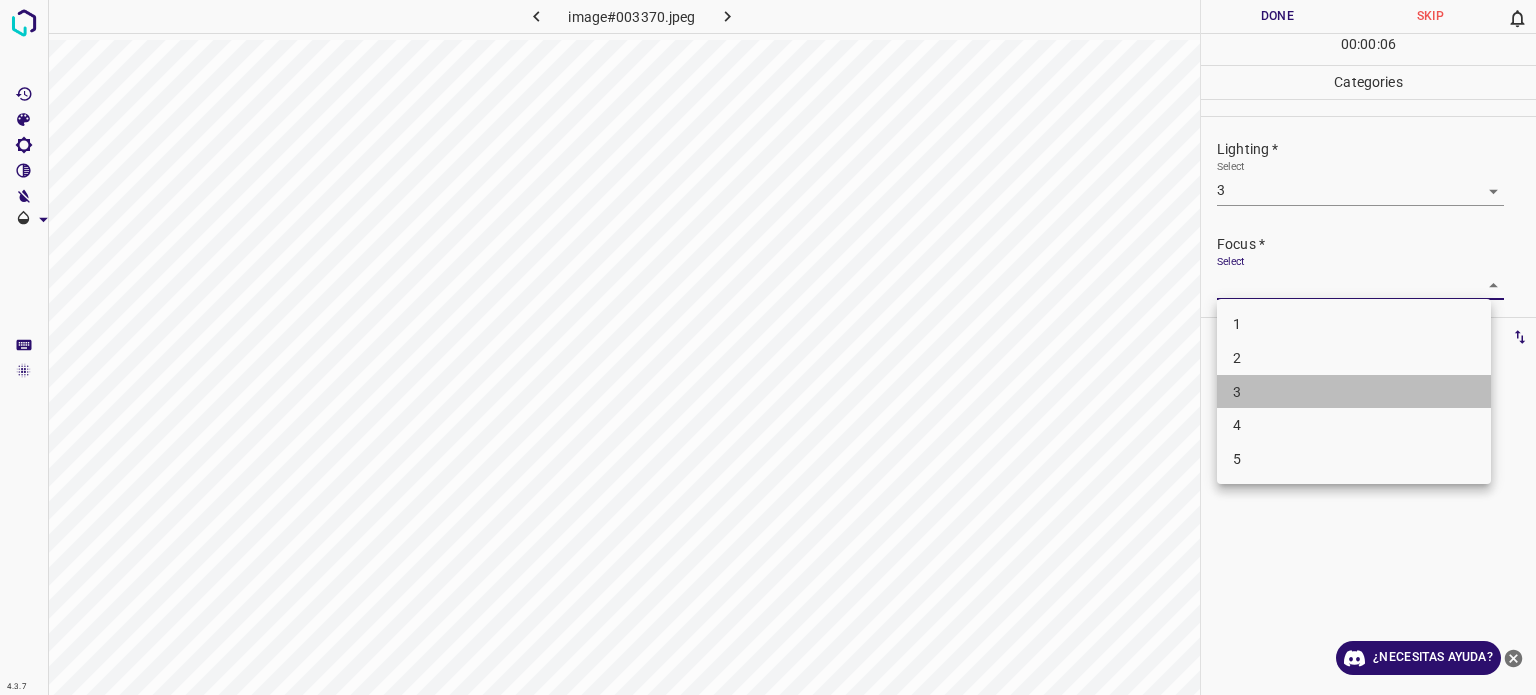 click on "3" at bounding box center (1237, 391) 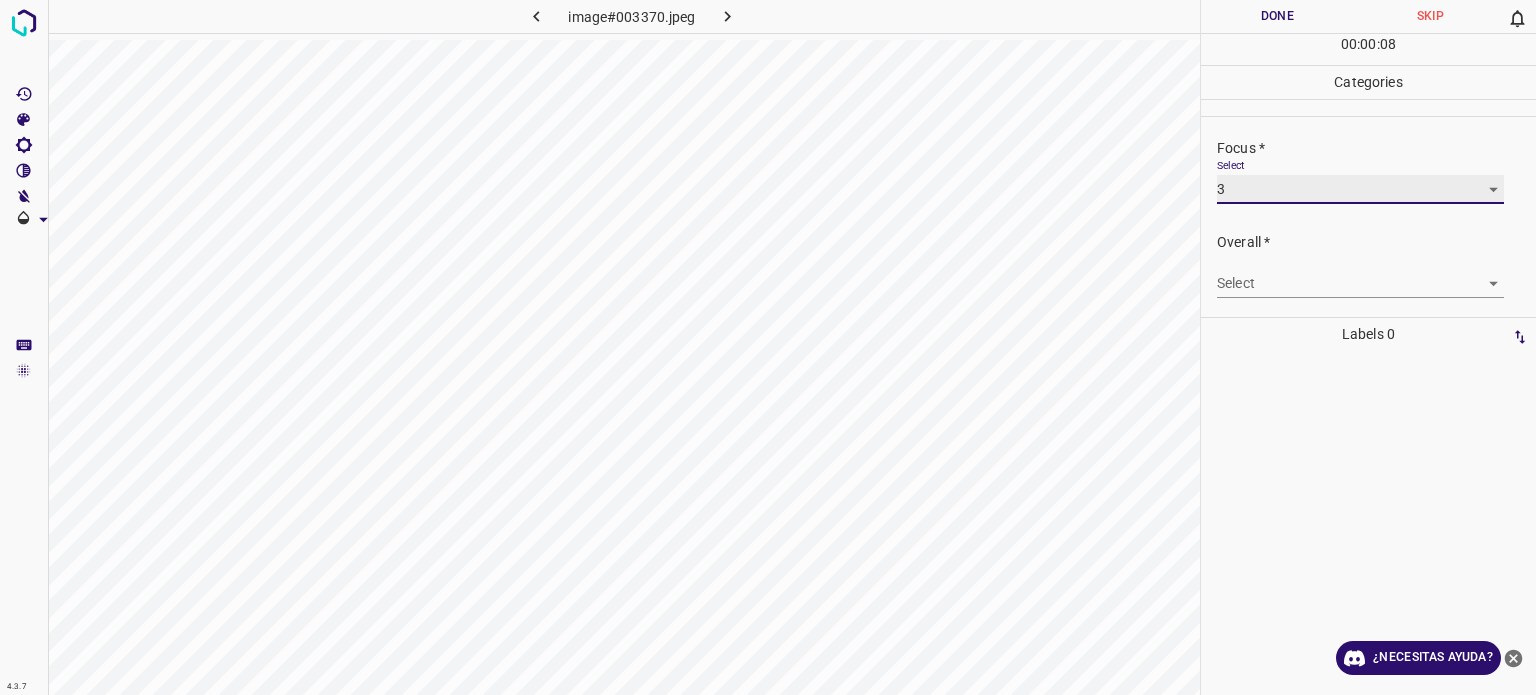 scroll, scrollTop: 98, scrollLeft: 0, axis: vertical 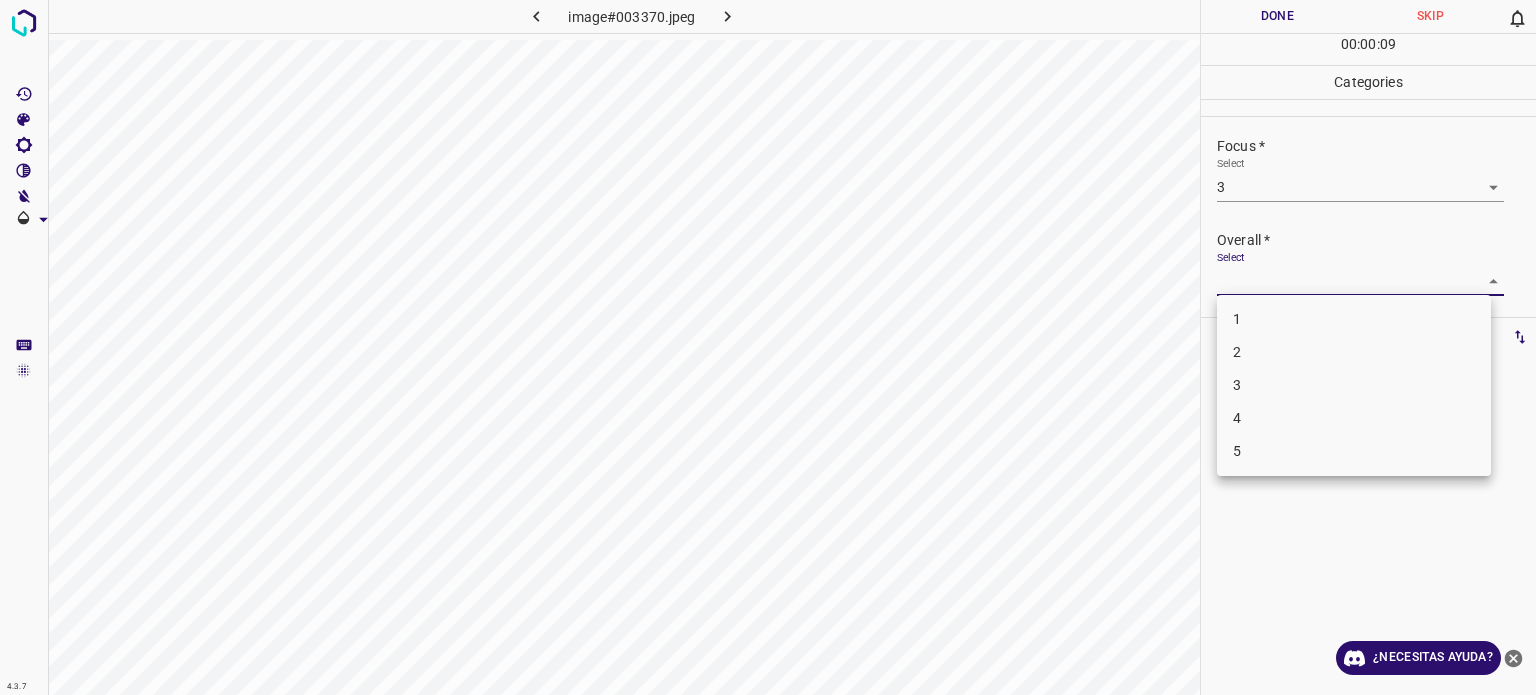 click on "4.3.7 image#003370.jpeg Done Skip 0 00   : 00   : 09   Categories Lighting *  Select 3 3 Focus *  Select 3 3 Overall *  Select ​ Labels   0 Categories 1 Lighting 2 Focus 3 Overall Tools Space Change between modes (Draw & Edit) I Auto labeling R Restore zoom M Zoom in N Zoom out Delete Delete selecte label Filters Z Restore filters X Saturation filter C Brightness filter V Contrast filter B Gray scale filter General O Download ¿Necesitas ayuda? - Texto - Esconder - Borrar Texto original Valora esta traducción Tu opinión servirá para ayudar a mejorar el Traductor de Google 1 2 3 4 5" at bounding box center (768, 347) 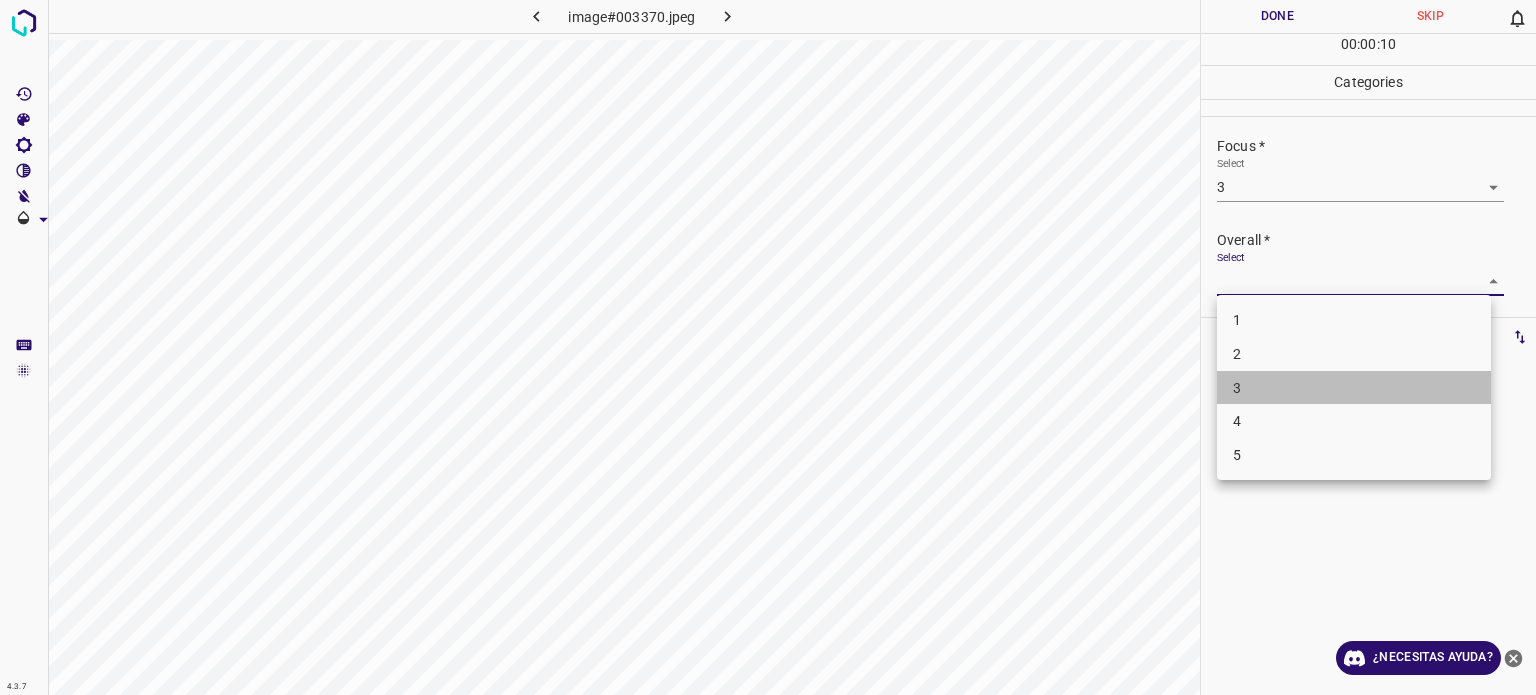 click on "3" at bounding box center (1237, 387) 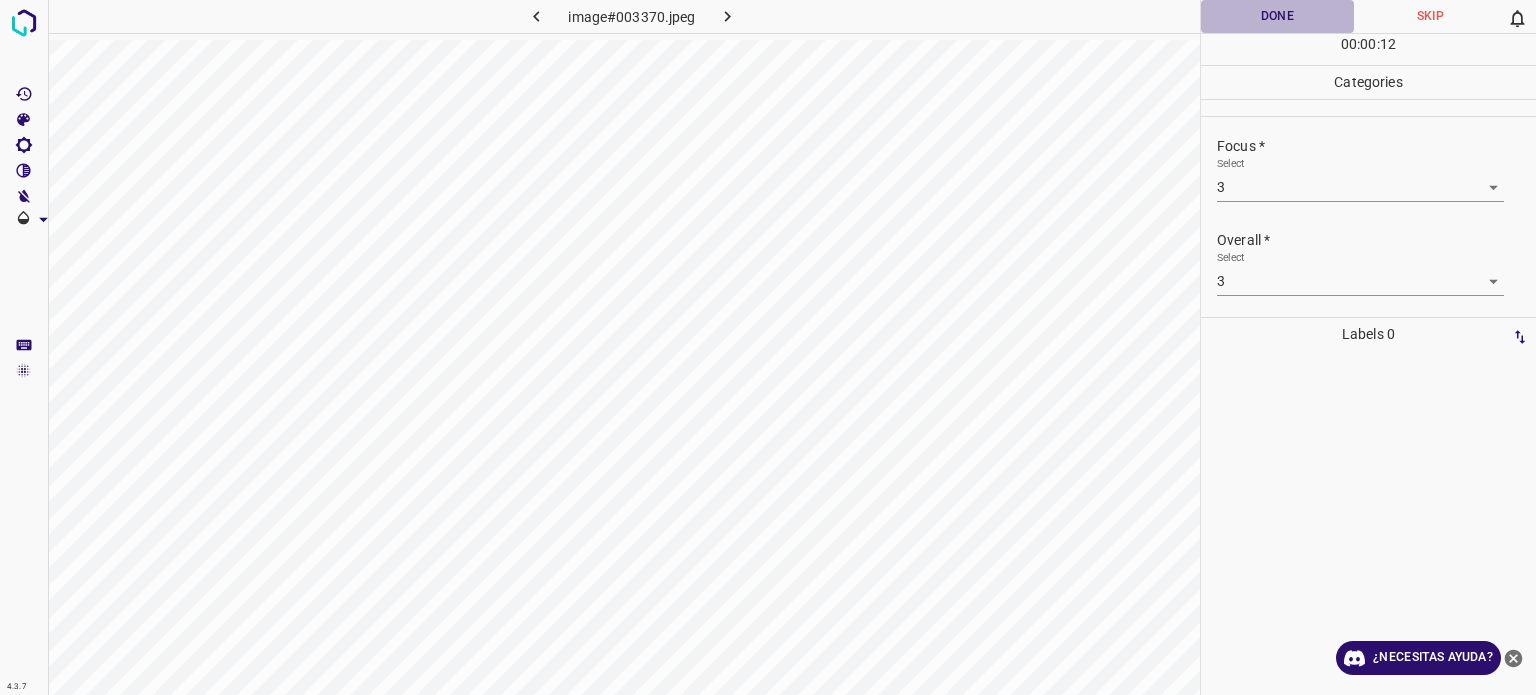 click on "Done" at bounding box center [1277, 16] 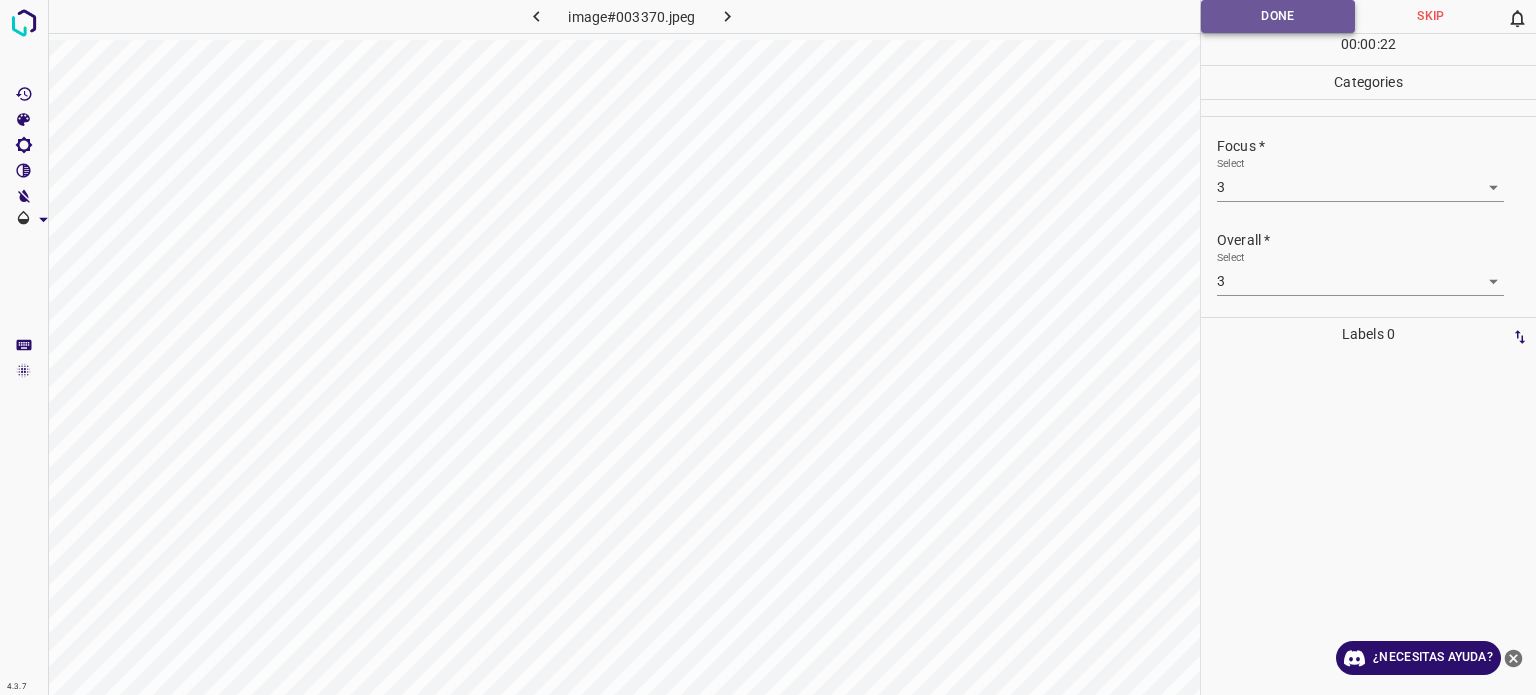 click on "Done" at bounding box center [1278, 16] 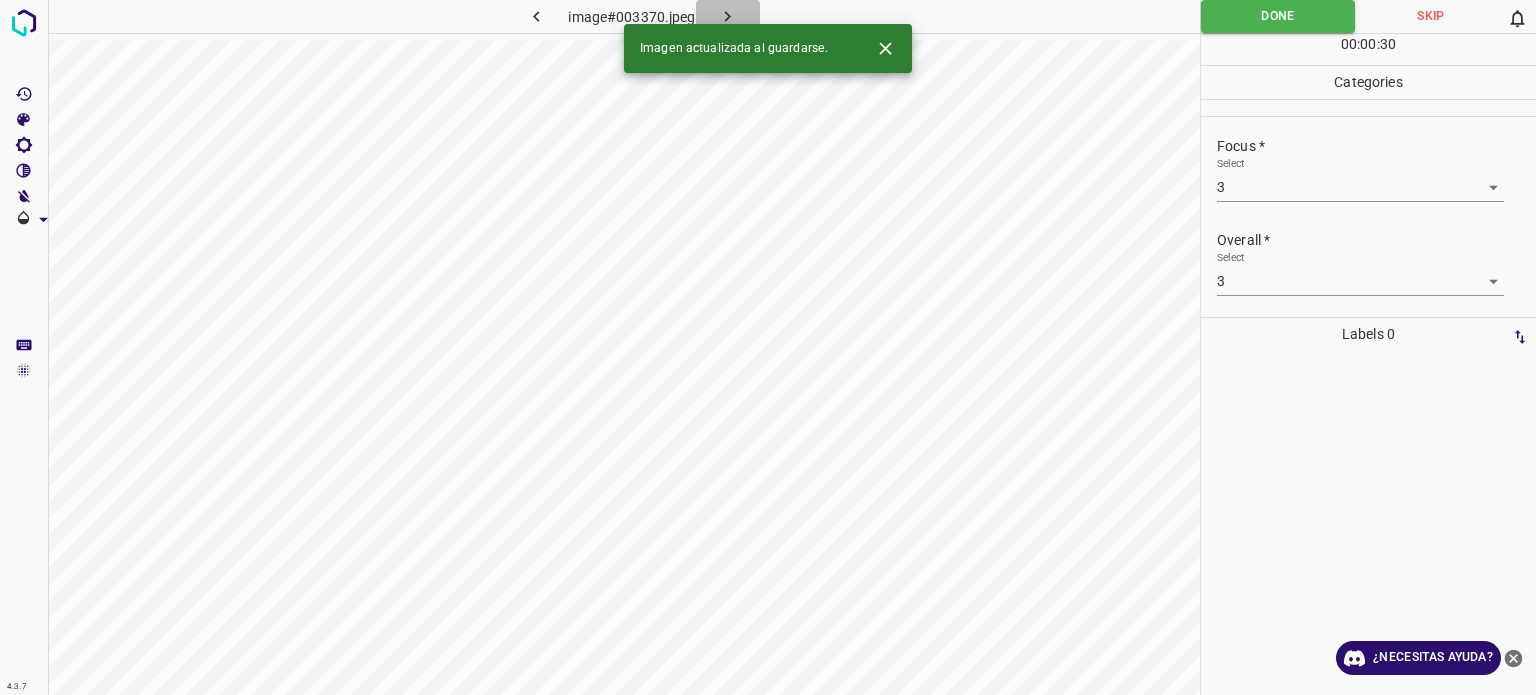 click 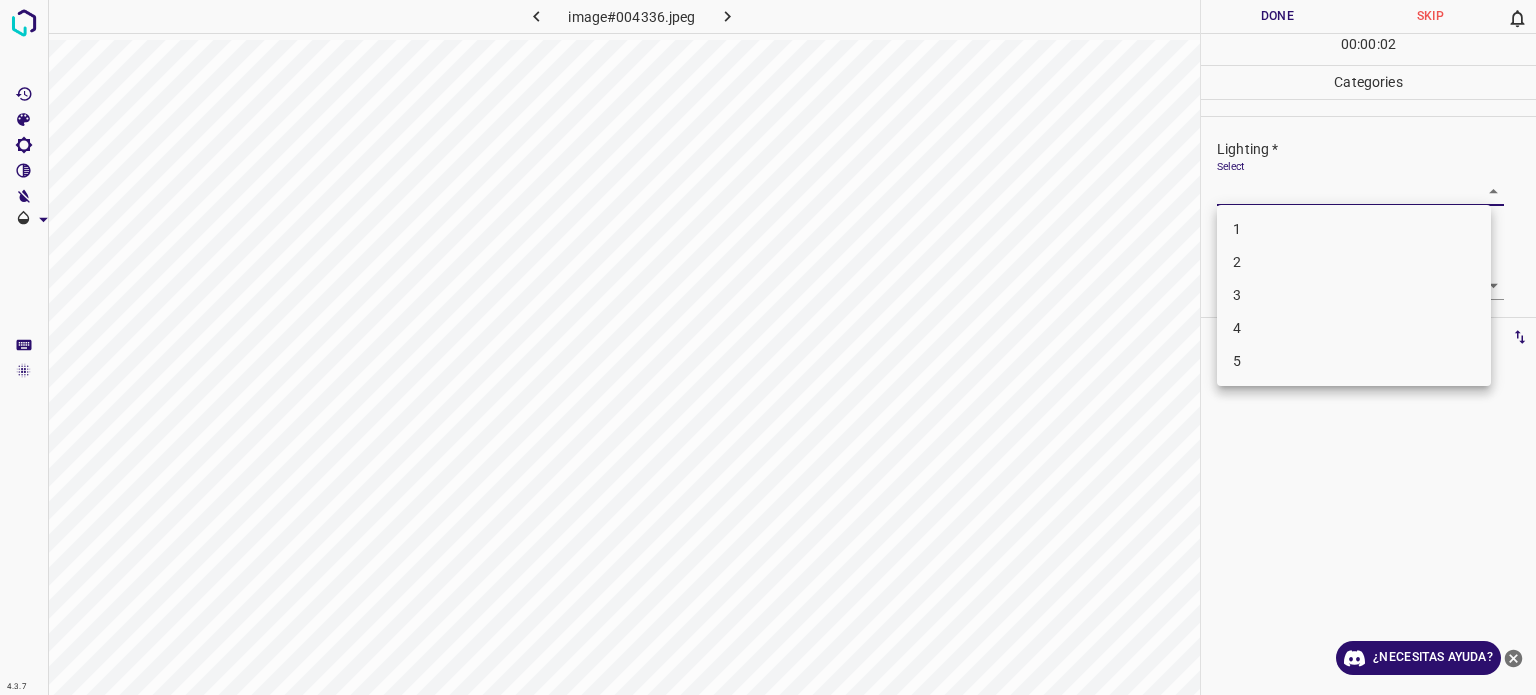 click on "4.3.7 image#004336.jpeg Done Skip 0 00   : 00   : 02   Categories Lighting *  Select ​ Focus *  Select ​ Overall *  Select ​ Labels   0 Categories 1 Lighting 2 Focus 3 Overall Tools Space Change between modes (Draw & Edit) I Auto labeling R Restore zoom M Zoom in N Zoom out Delete Delete selecte label Filters Z Restore filters X Saturation filter C Brightness filter V Contrast filter B Gray scale filter General O Download ¿Necesitas ayuda? - Texto - Esconder - Borrar Texto original Valora esta traducción Tu opinión servirá para ayudar a mejorar el Traductor de Google 1 2 3 4 5" at bounding box center [768, 347] 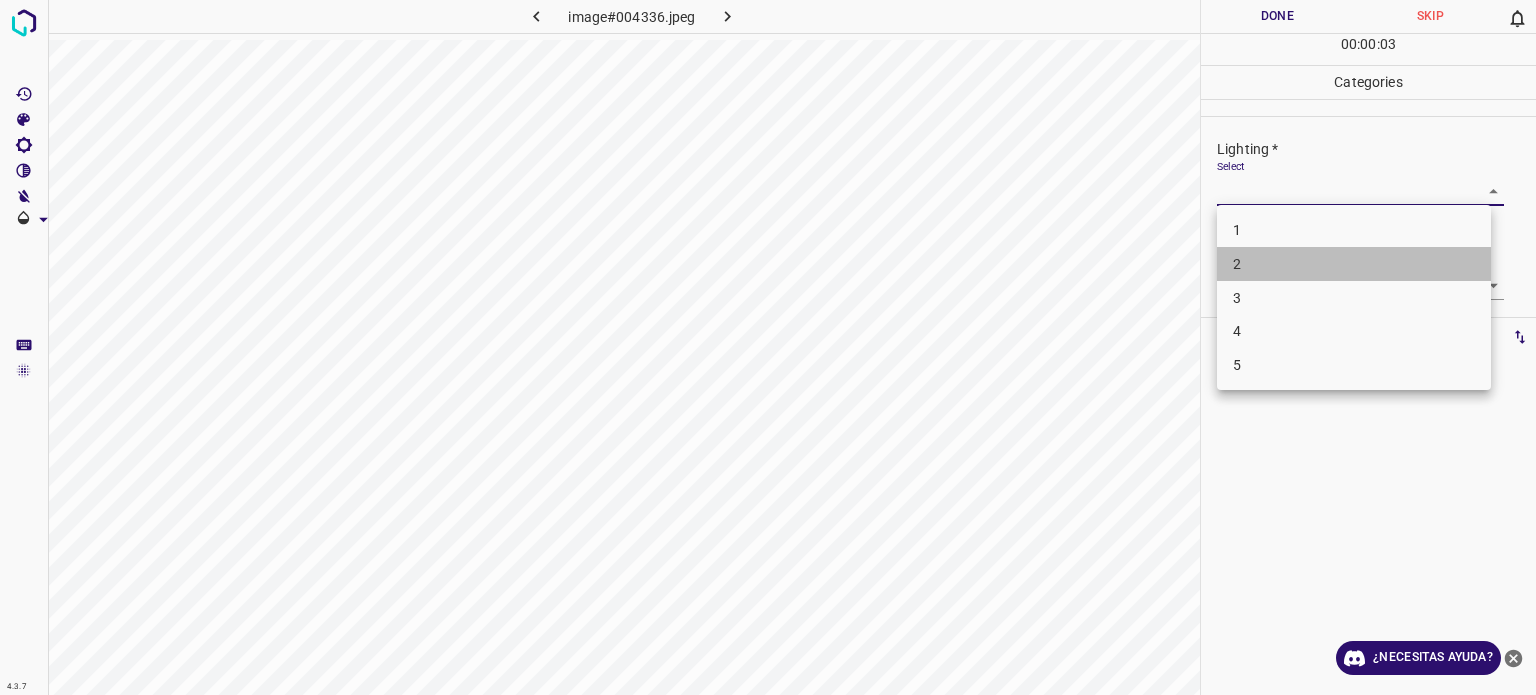 click on "2" at bounding box center (1354, 264) 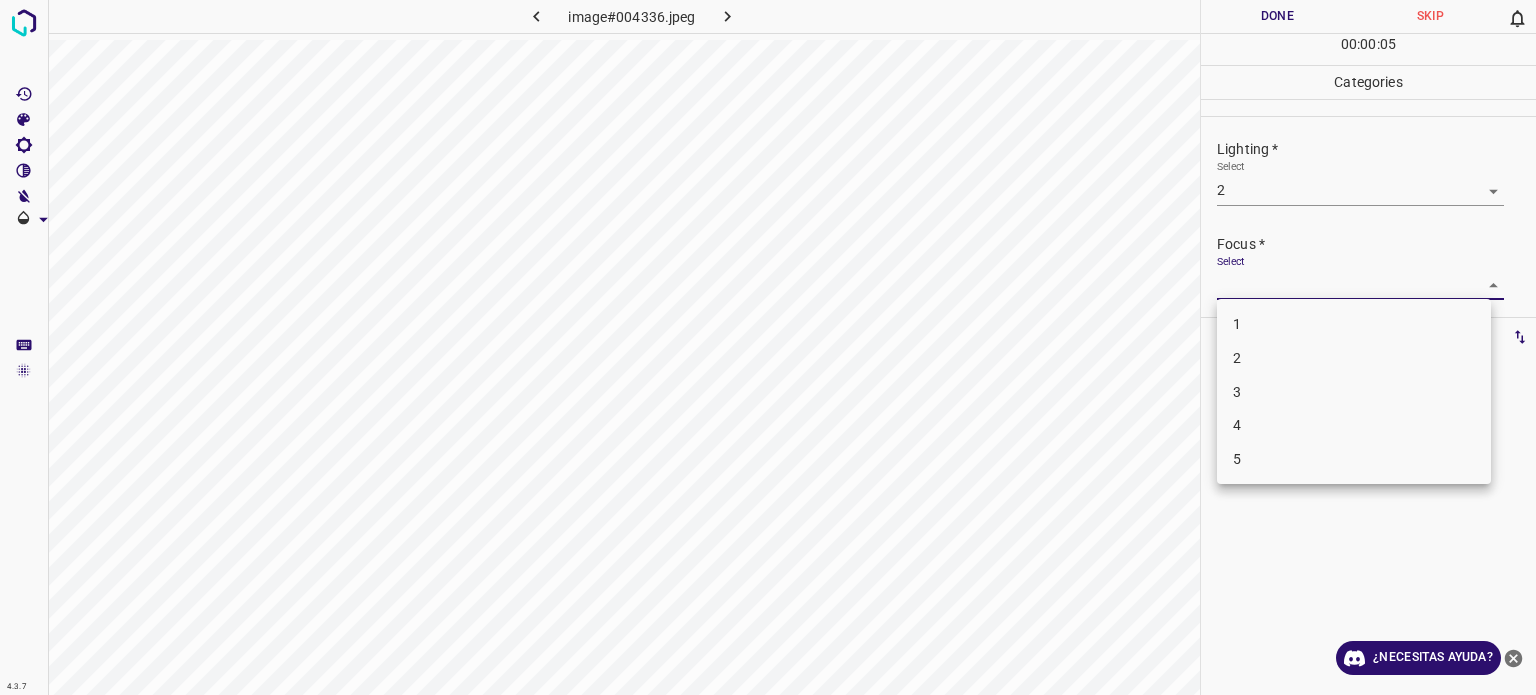 click on "4.3.7 image#004336.jpeg Done Skip 0 00   : 00   : 05   Categories Lighting *  Select 2 2 Focus *  Select ​ Overall *  Select ​ Labels   0 Categories 1 Lighting 2 Focus 3 Overall Tools Space Change between modes (Draw & Edit) I Auto labeling R Restore zoom M Zoom in N Zoom out Delete Delete selecte label Filters Z Restore filters X Saturation filter C Brightness filter V Contrast filter B Gray scale filter General O Download ¿Necesitas ayuda? - Texto - Esconder - Borrar Texto original Valora esta traducción Tu opinión servirá para ayudar a mejorar el Traductor de Google 1 2 3 4 5" at bounding box center [768, 347] 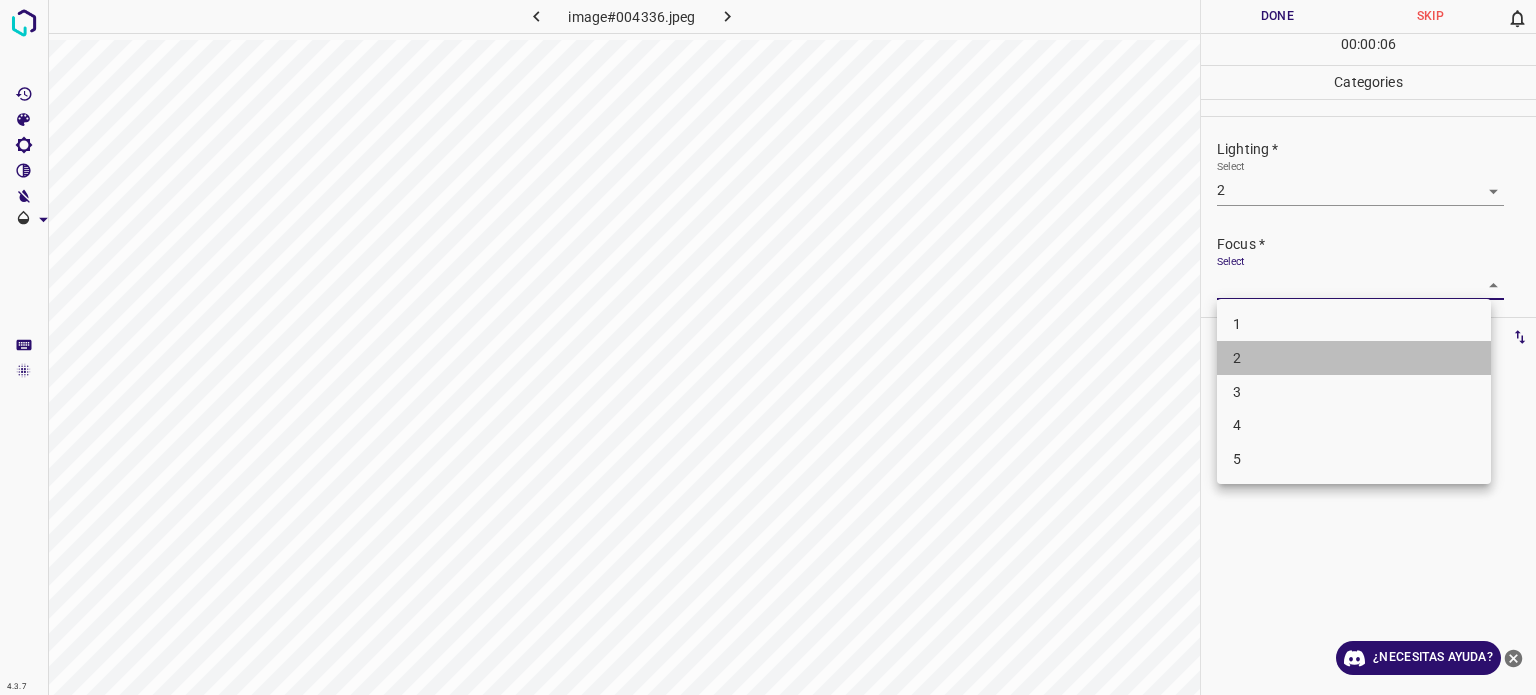 click on "2" at bounding box center (1354, 358) 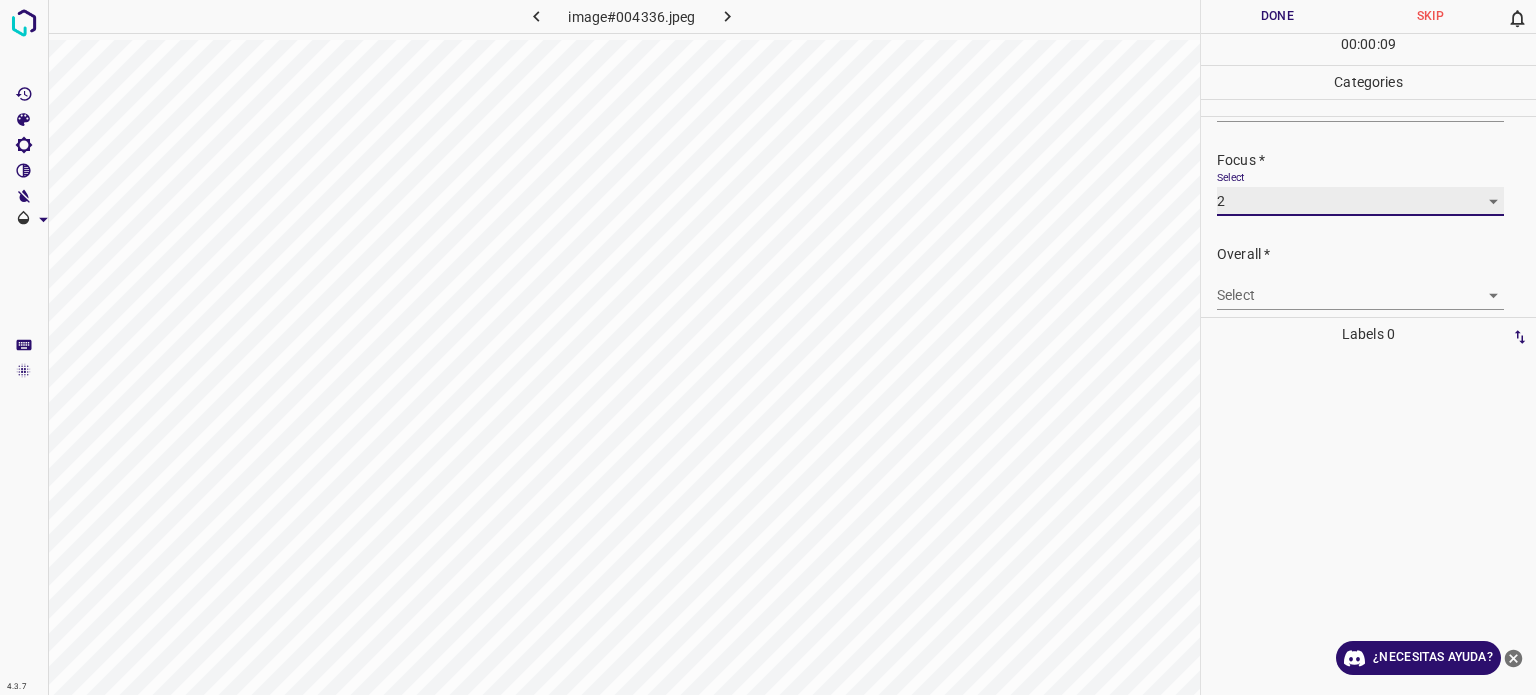 scroll, scrollTop: 98, scrollLeft: 0, axis: vertical 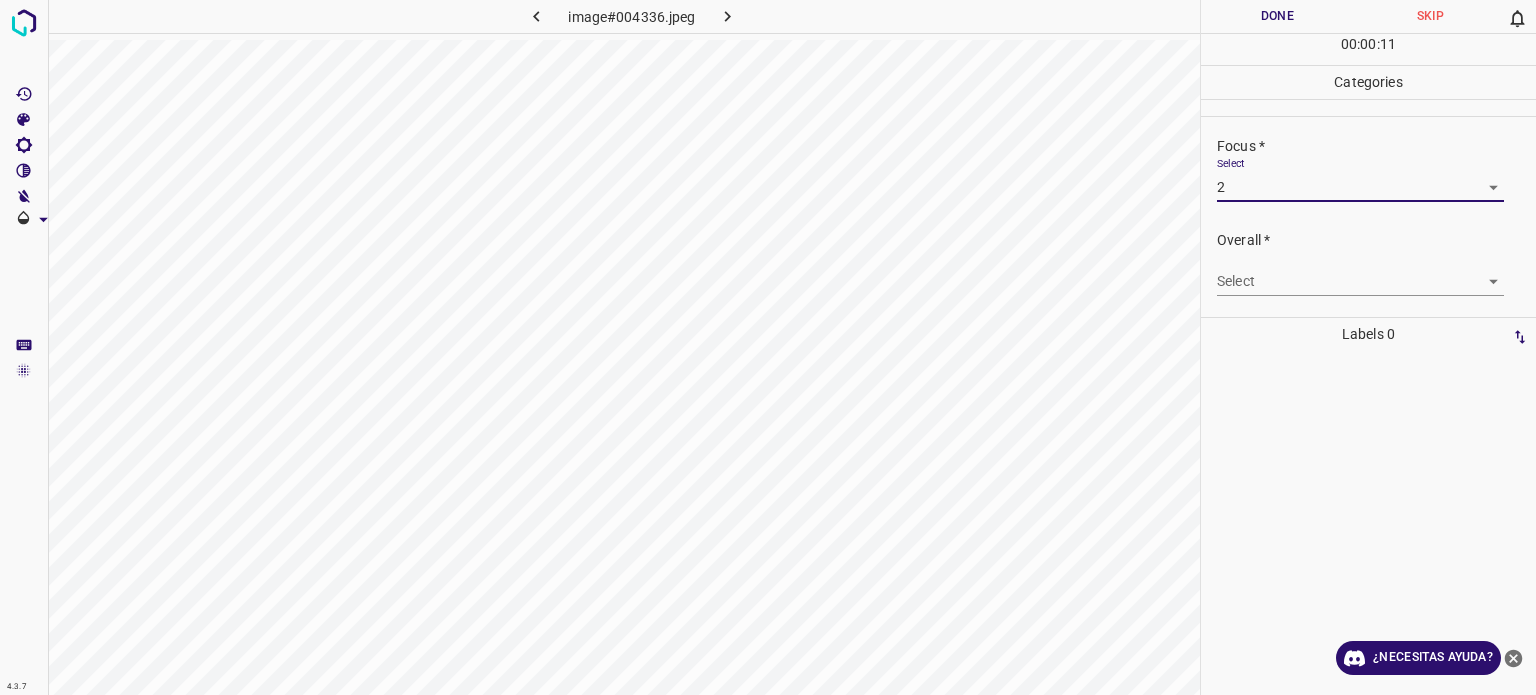 click on "4.3.7 image#004336.jpeg Done Skip 0 00   : 00   : 11   Categories Lighting *  Select 2 2 Focus *  Select 2 2 Overall *  Select ​ Labels   0 Categories 1 Lighting 2 Focus 3 Overall Tools Space Change between modes (Draw & Edit) I Auto labeling R Restore zoom M Zoom in N Zoom out Delete Delete selecte label Filters Z Restore filters X Saturation filter C Brightness filter V Contrast filter B Gray scale filter General O Download ¿Necesitas ayuda? - Texto - Esconder - Borrar Texto original Valora esta traducción Tu opinión servirá para ayudar a mejorar el Traductor de Google" at bounding box center [768, 347] 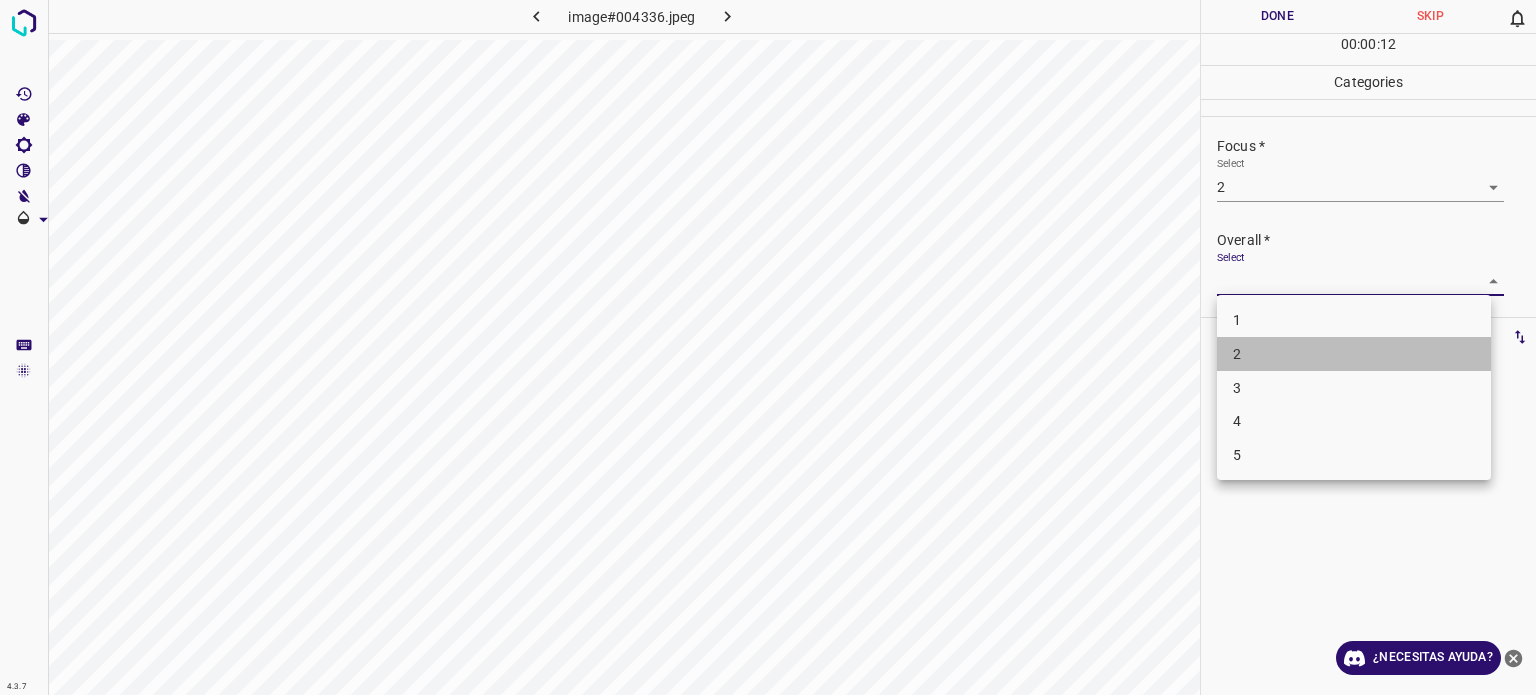click on "2" at bounding box center (1354, 354) 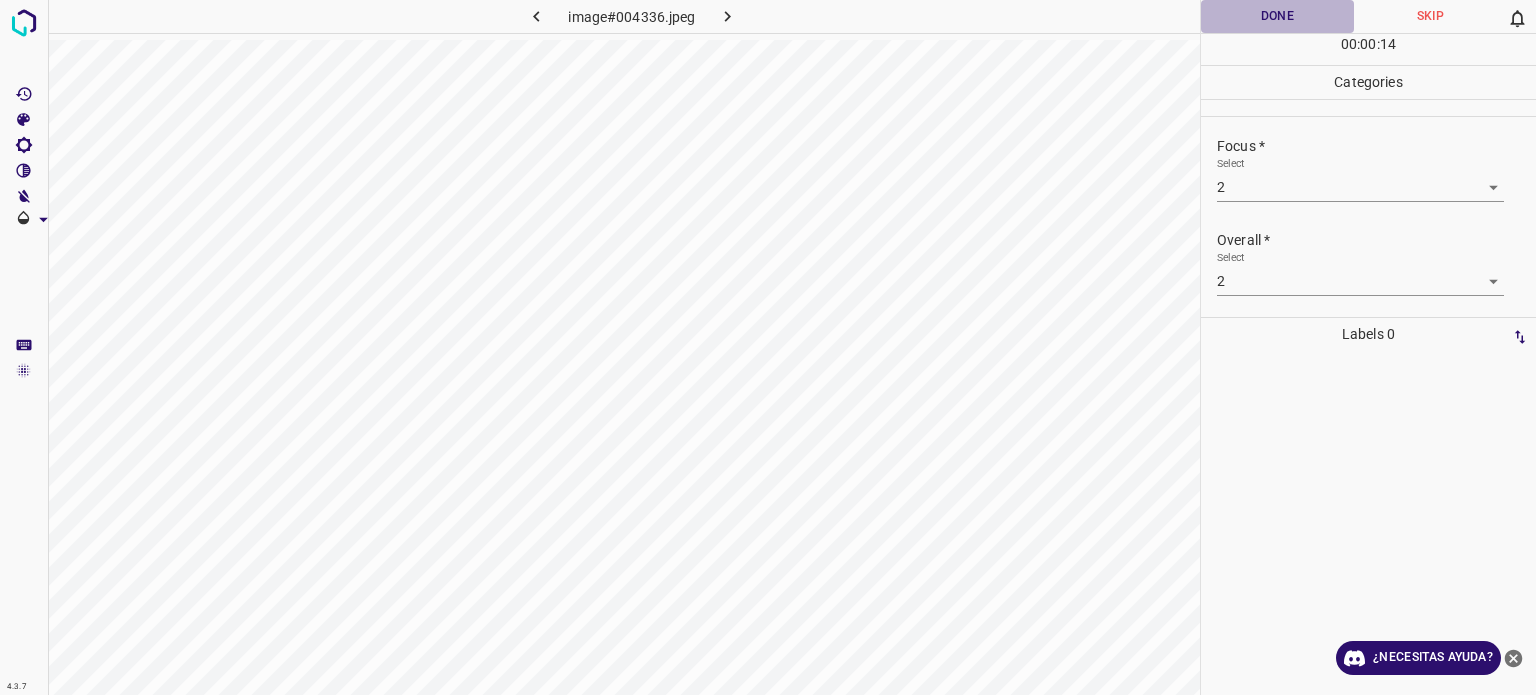 click on "Done" at bounding box center [1277, 16] 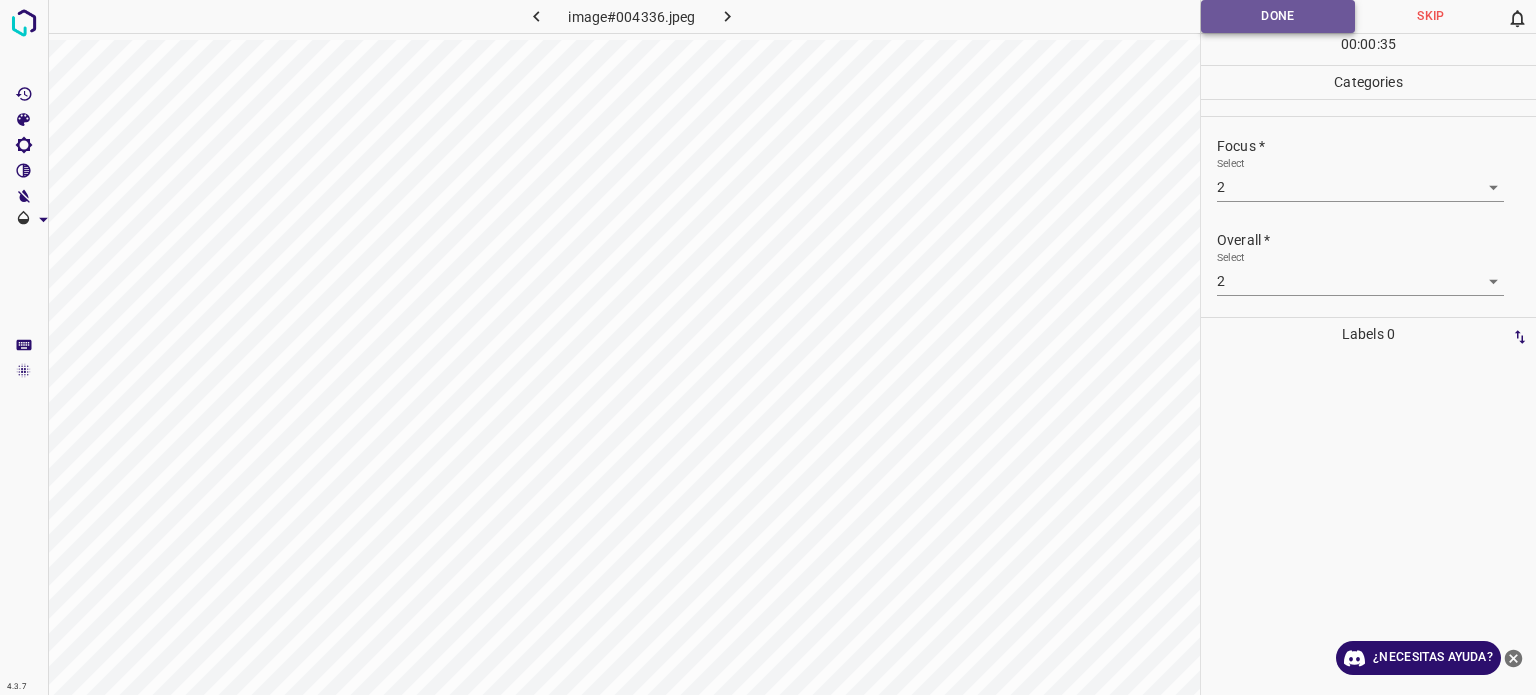 click on "Done" at bounding box center (1278, 16) 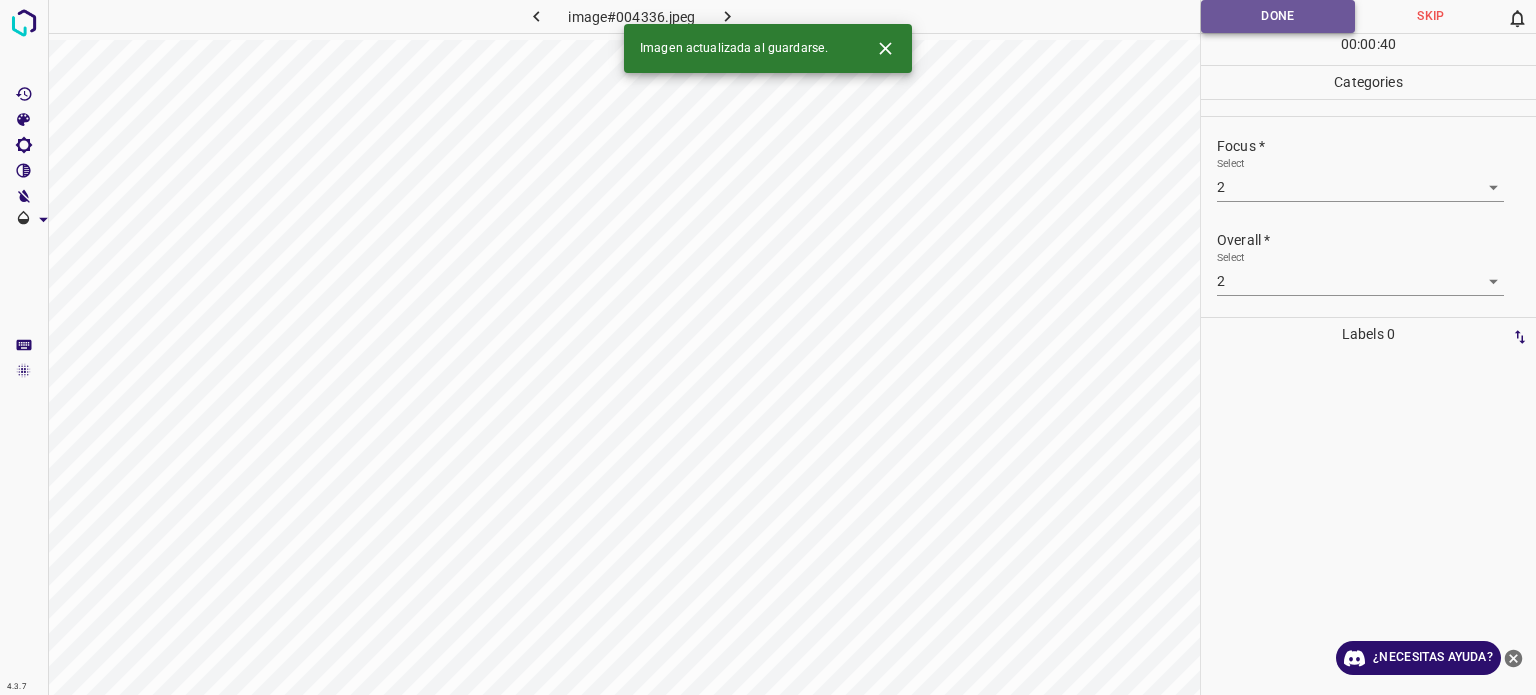 click on "Done" at bounding box center [1278, 16] 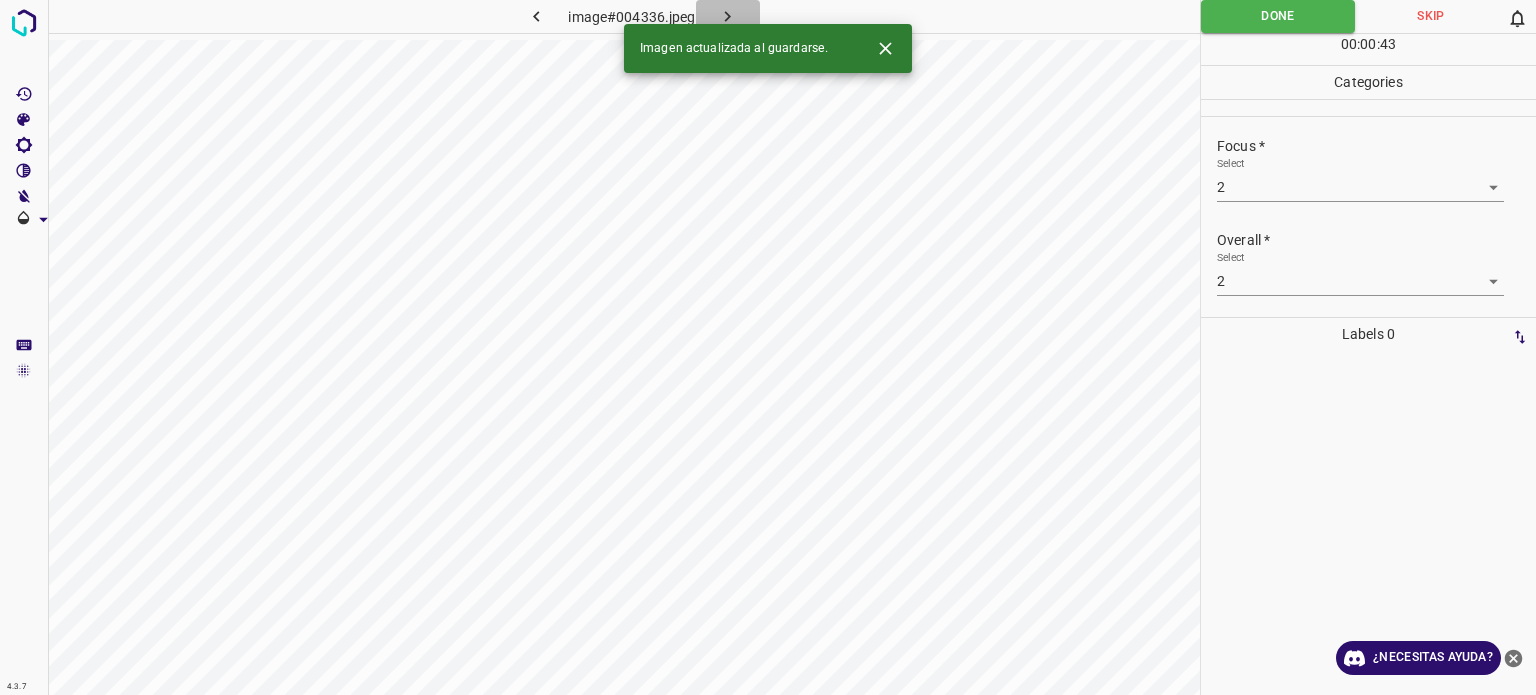 click 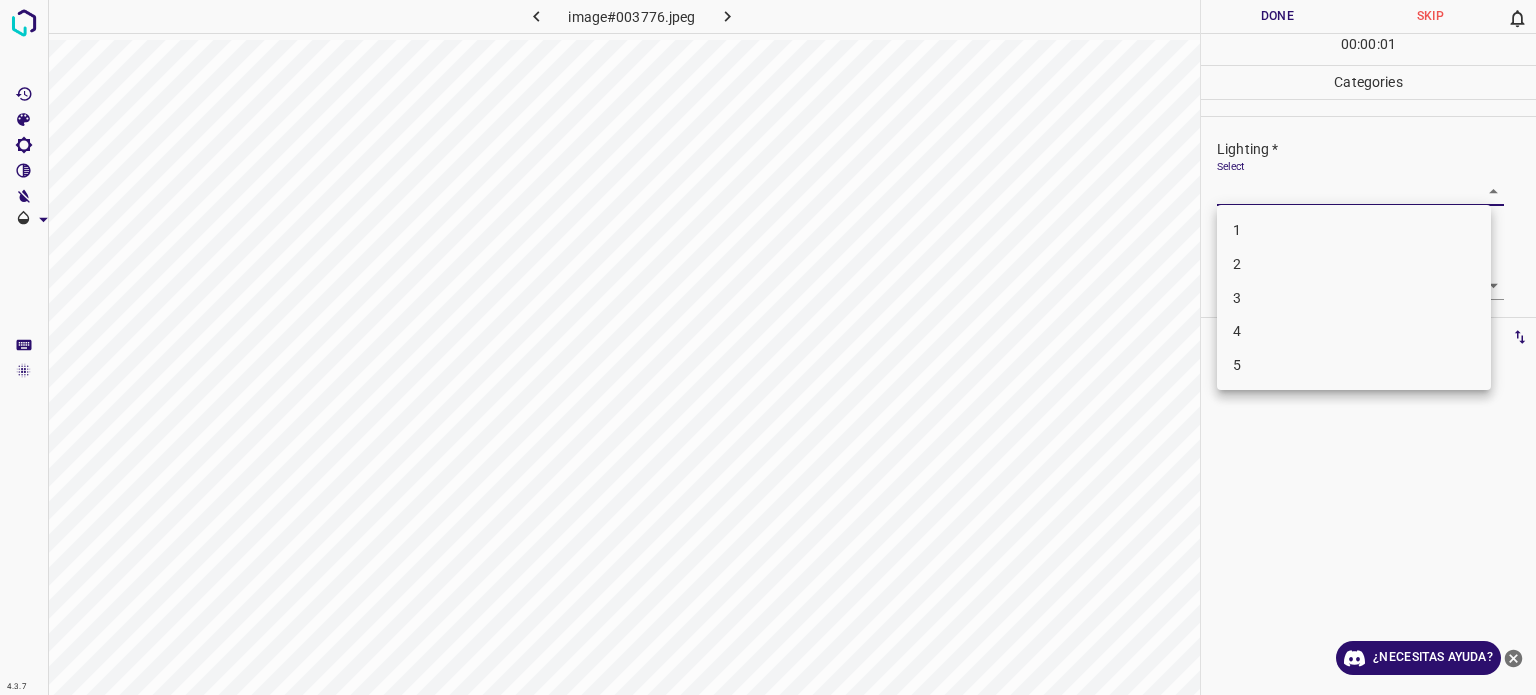 click on "4.3.7 image#003776.jpeg Done Skip 0 00   : 00   : 01   Categories Lighting *  Select ​ Focus *  Select ​ Overall *  Select ​ Labels   0 Categories 1 Lighting 2 Focus 3 Overall Tools Space Change between modes (Draw & Edit) I Auto labeling R Restore zoom M Zoom in N Zoom out Delete Delete selecte label Filters Z Restore filters X Saturation filter C Brightness filter V Contrast filter B Gray scale filter General O Download ¿Necesitas ayuda? - Texto - Esconder - Borrar Texto original Valora esta traducción Tu opinión servirá para ayudar a mejorar el Traductor de Google 1 2 3 4 5" at bounding box center (768, 347) 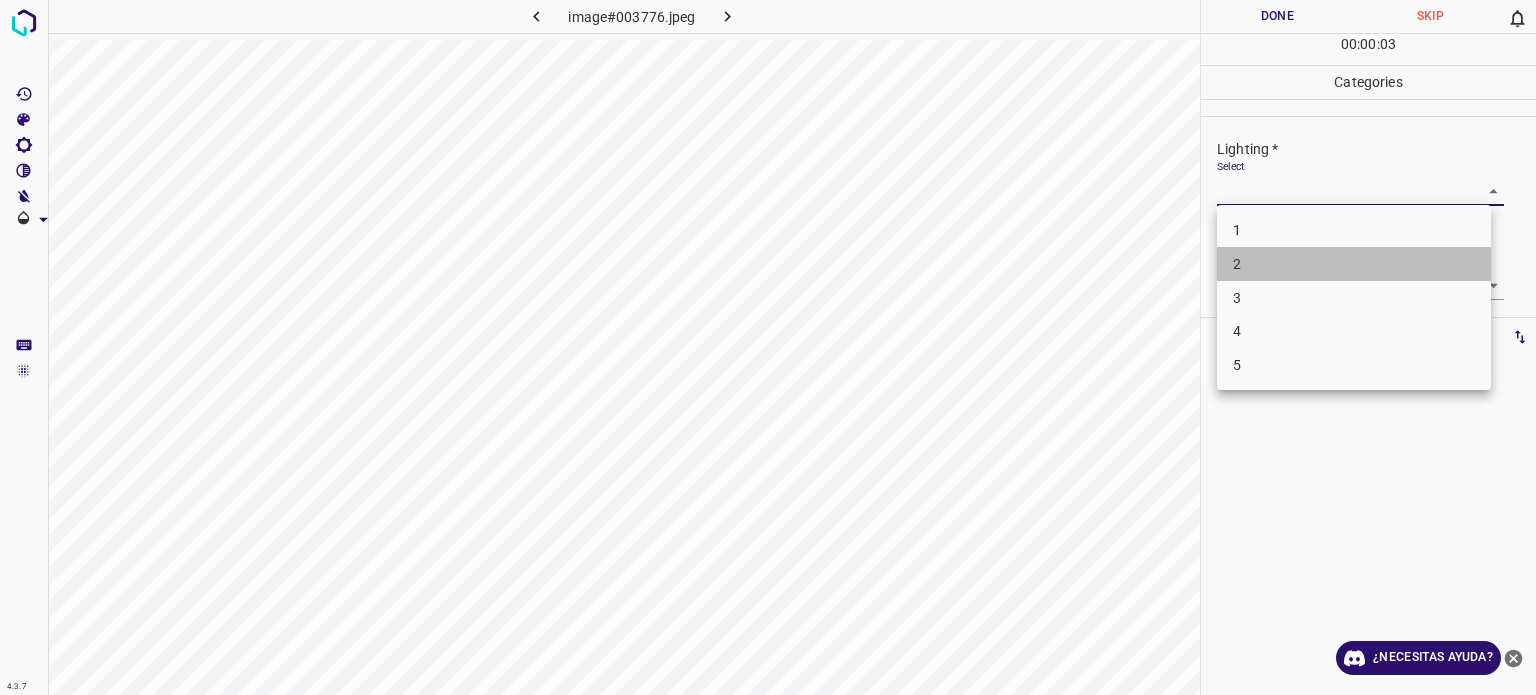 click on "2" at bounding box center [1354, 264] 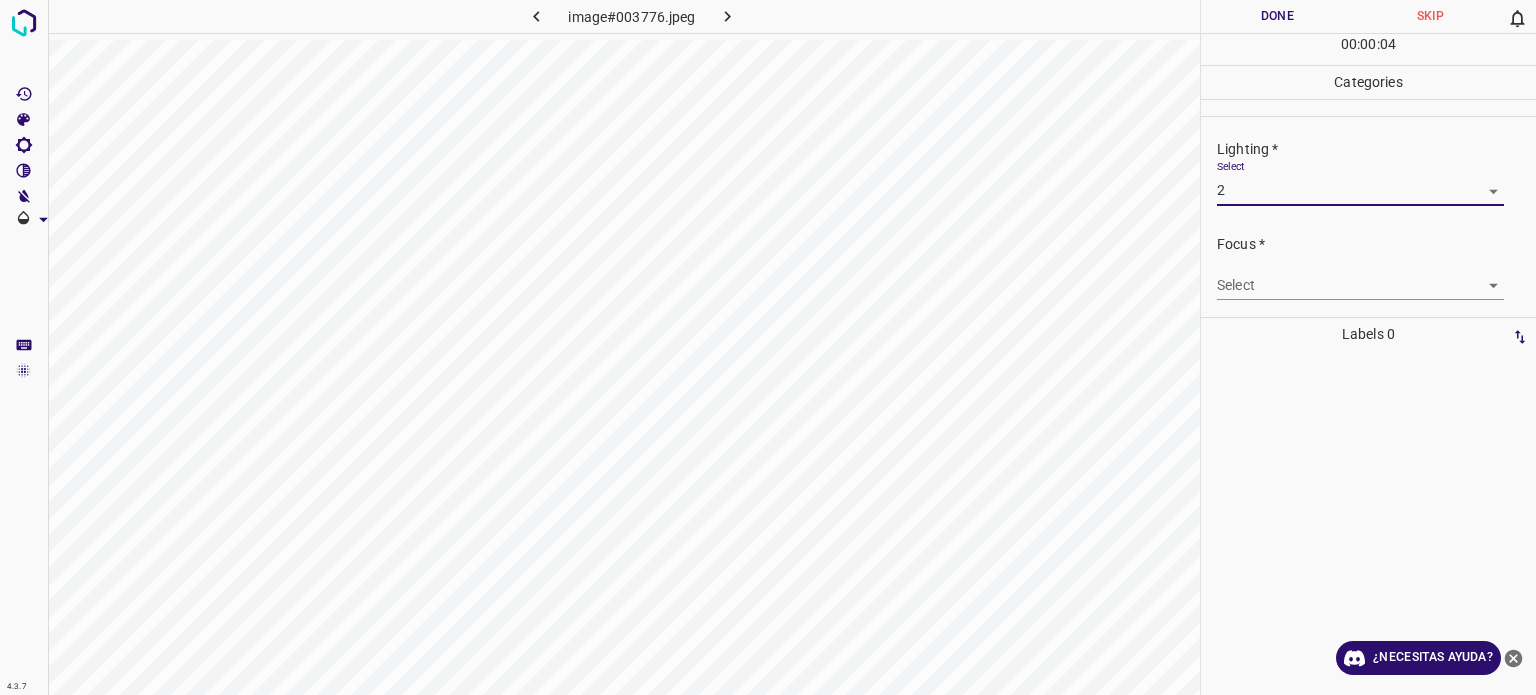 click on "4.3.7 image#003776.jpeg Done Skip 0 00   : 00   : 04   Categories Lighting *  Select 2 2 Focus *  Select ​ Overall *  Select ​ Labels   0 Categories 1 Lighting 2 Focus 3 Overall Tools Space Change between modes (Draw & Edit) I Auto labeling R Restore zoom M Zoom in N Zoom out Delete Delete selecte label Filters Z Restore filters X Saturation filter C Brightness filter V Contrast filter B Gray scale filter General O Download ¿Necesitas ayuda? - Texto - Esconder - Borrar Texto original Valora esta traducción Tu opinión servirá para ayudar a mejorar el Traductor de Google" at bounding box center [768, 347] 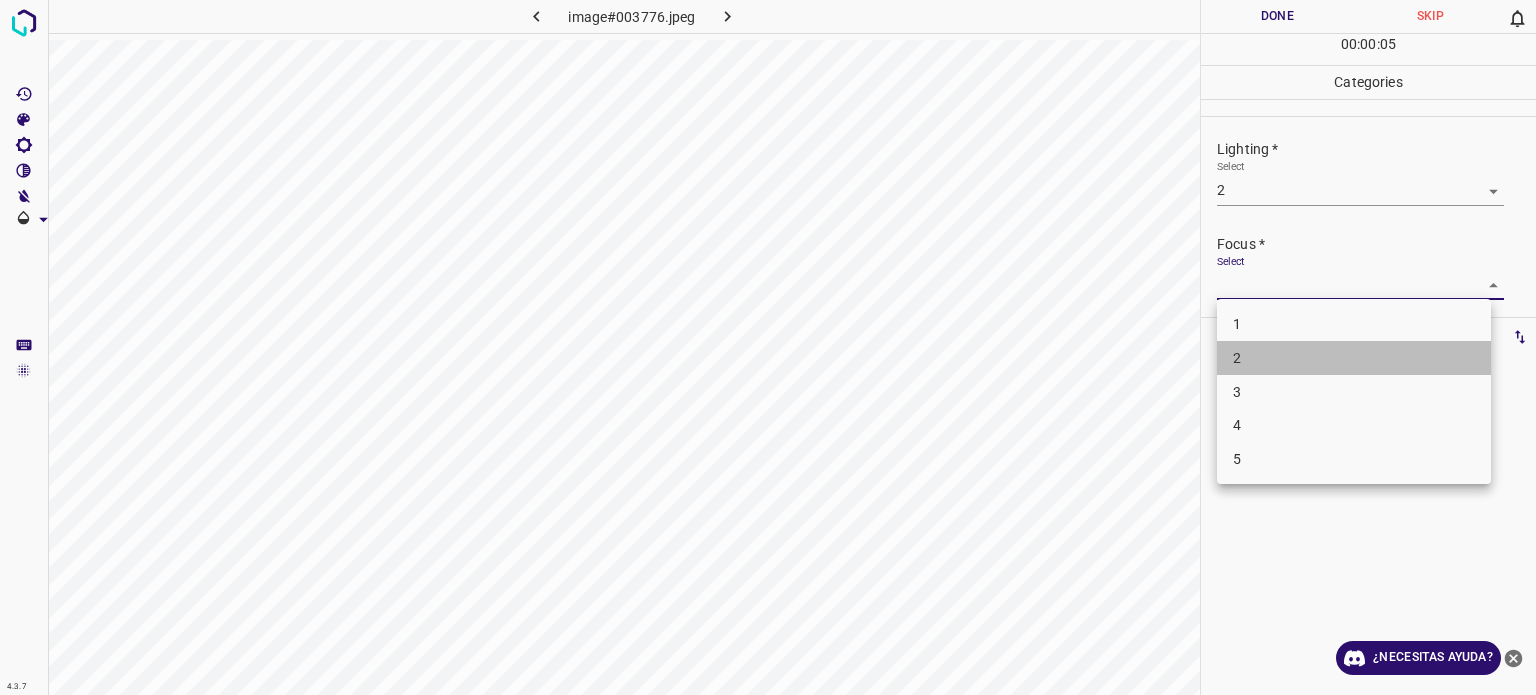 click on "2" at bounding box center (1354, 358) 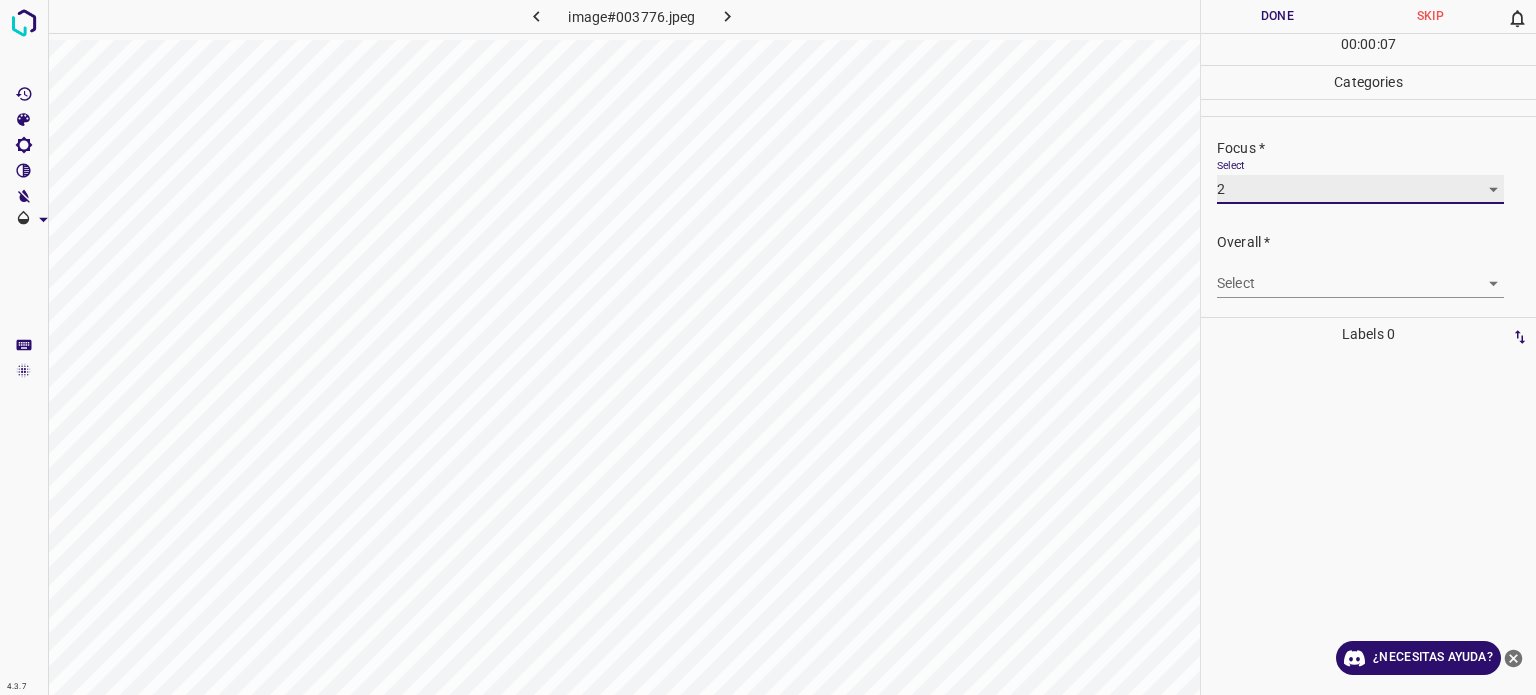 scroll, scrollTop: 98, scrollLeft: 0, axis: vertical 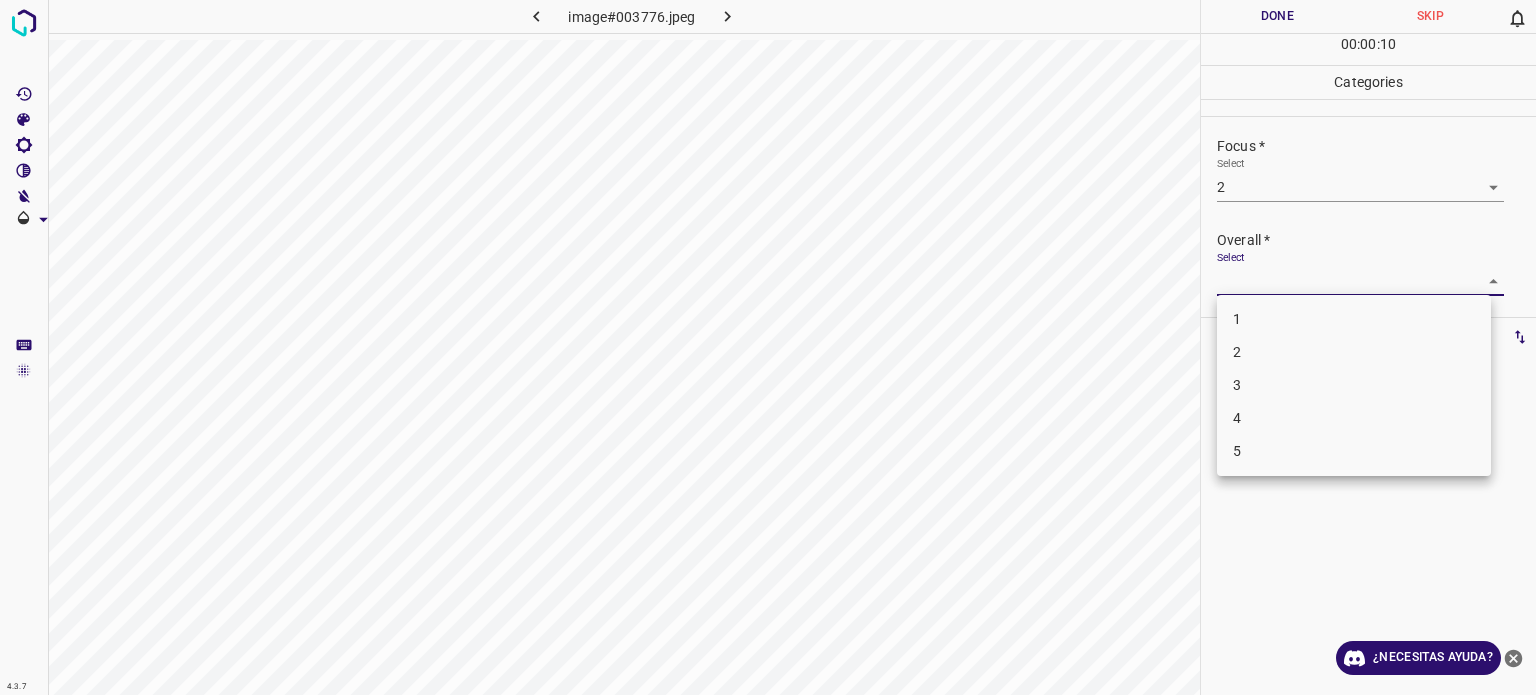 click on "4.3.7 image#003776.jpeg Done Skip 0 00   : 00   : 10   Categories Lighting *  Select 2 2 Focus *  Select 2 2 Overall *  Select ​ Labels   0 Categories 1 Lighting 2 Focus 3 Overall Tools Space Change between modes (Draw & Edit) I Auto labeling R Restore zoom M Zoom in N Zoom out Delete Delete selecte label Filters Z Restore filters X Saturation filter C Brightness filter V Contrast filter B Gray scale filter General O Download ¿Necesitas ayuda? - Texto - Esconder - Borrar Texto original Valora esta traducción Tu opinión servirá para ayudar a mejorar el Traductor de Google 1 2 3 4 5" at bounding box center [768, 347] 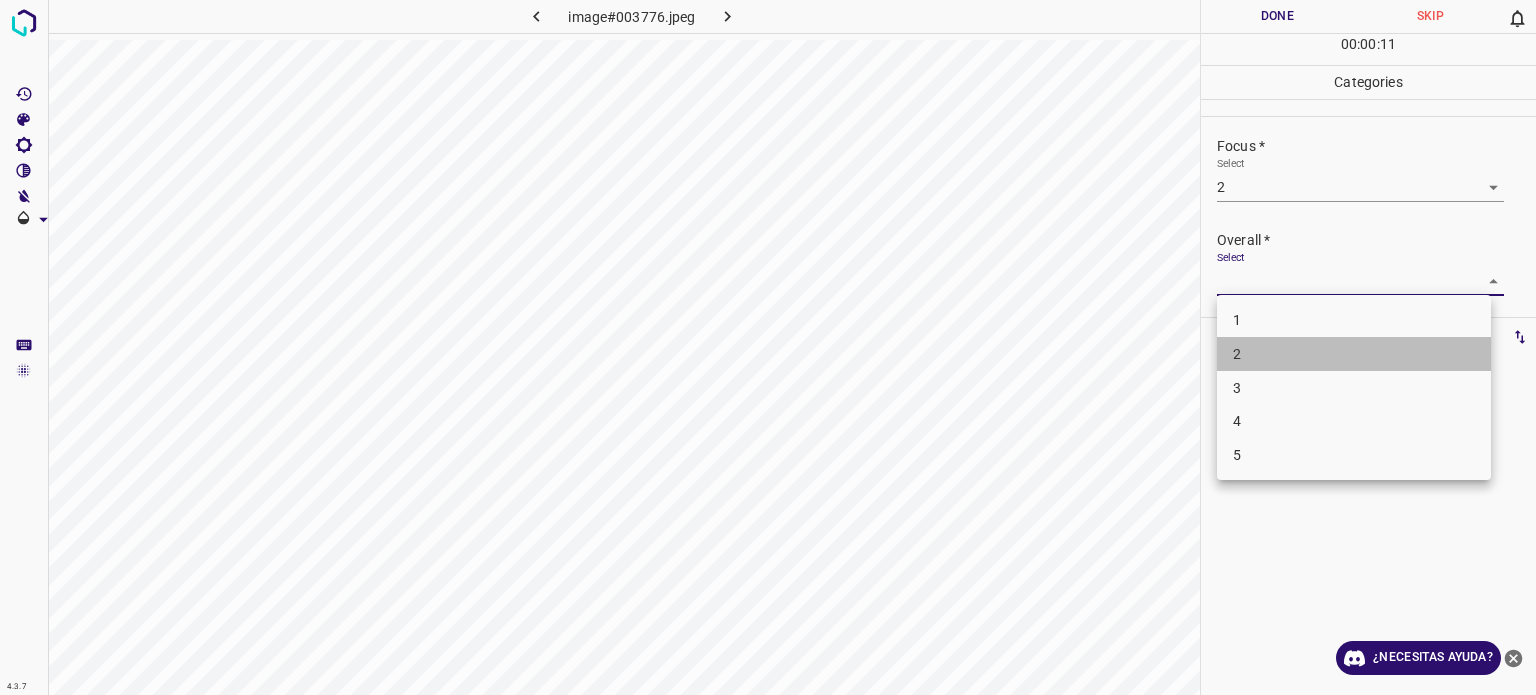 click on "2" at bounding box center [1354, 354] 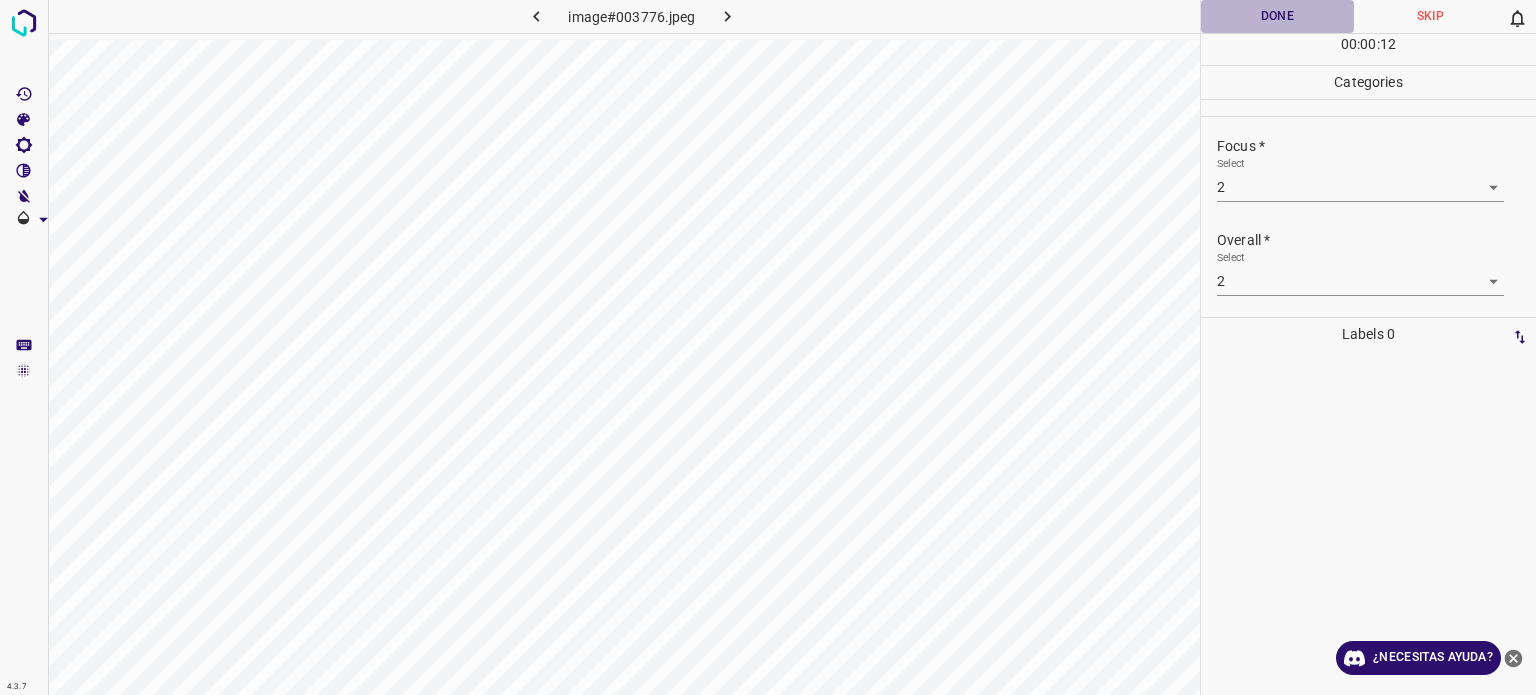 click on "Done" at bounding box center [1277, 16] 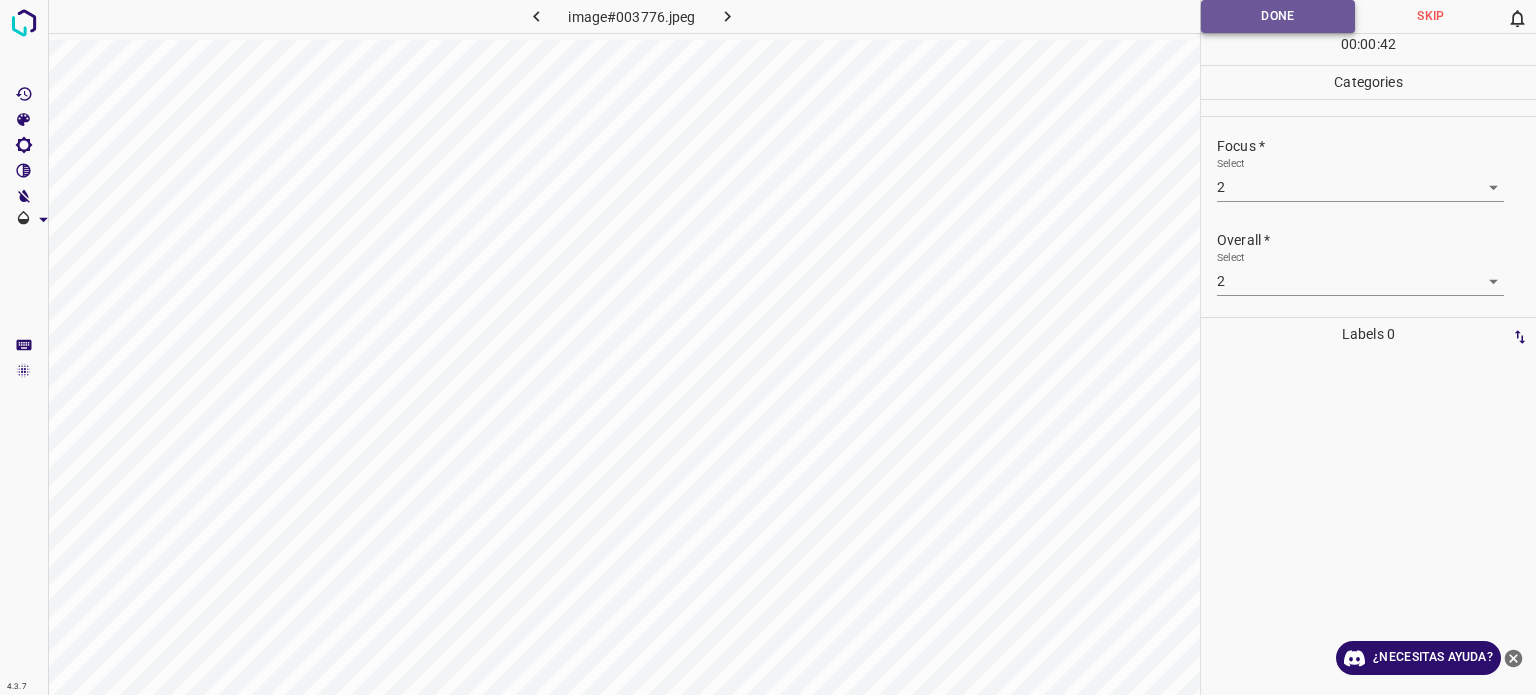 click on "Done" at bounding box center (1278, 16) 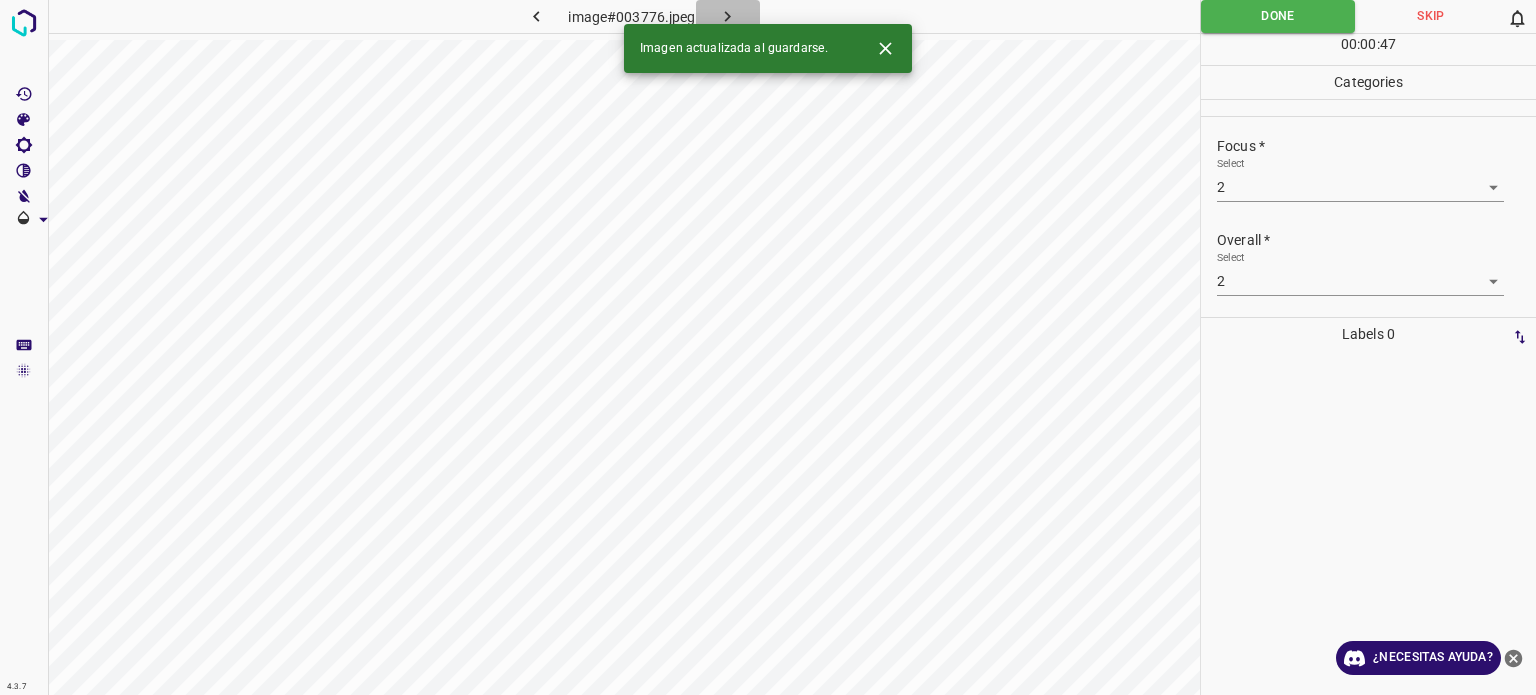 click 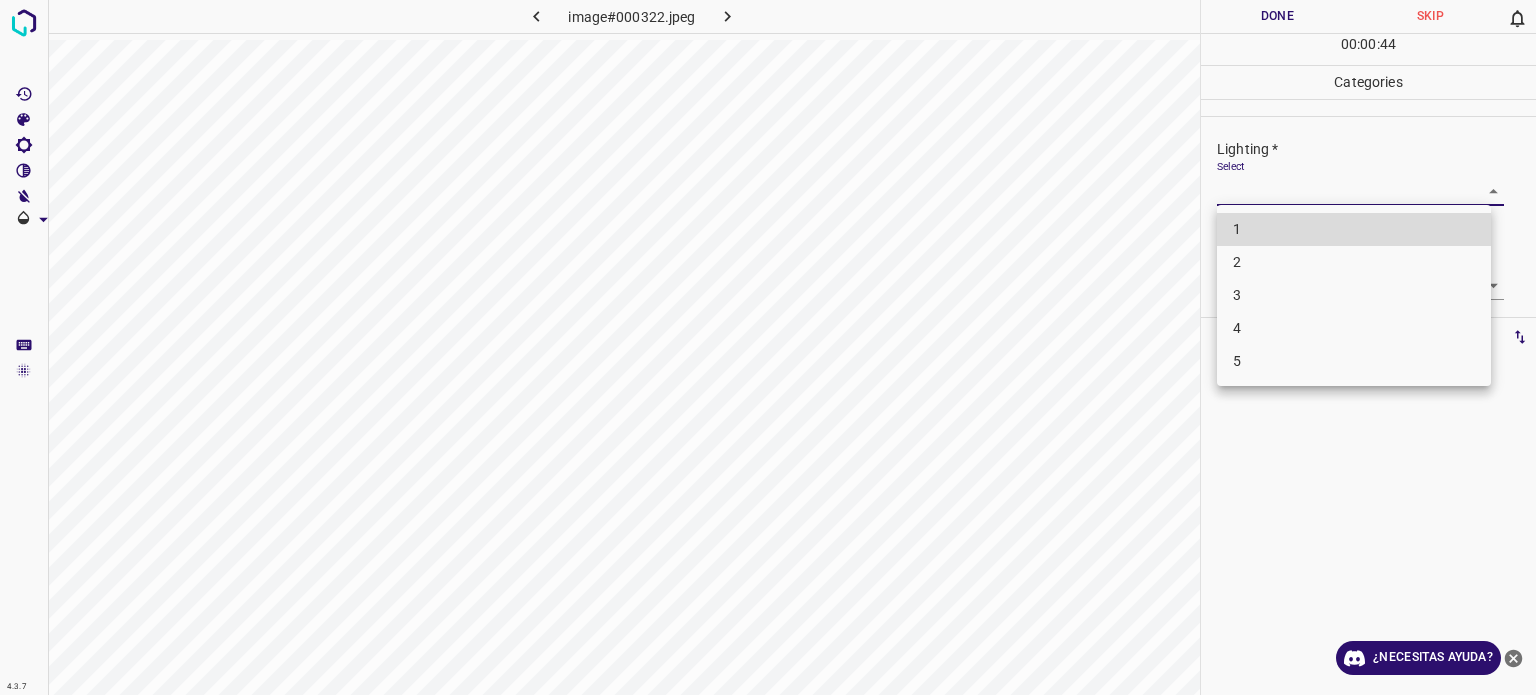 click on "4.3.7 image#000322.jpeg Done Skip 0 00   : 00   : 44   Categories Lighting *  Select ​ Focus *  Select ​ Overall *  Select ​ Labels   0 Categories 1 Lighting 2 Focus 3 Overall Tools Space Change between modes (Draw & Edit) I Auto labeling R Restore zoom M Zoom in N Zoom out Delete Delete selecte label Filters Z Restore filters X Saturation filter C Brightness filter V Contrast filter B Gray scale filter General O Download ¿Necesitas ayuda? - Texto - Esconder - Borrar Texto original Valora esta traducción Tu opinión servirá para ayudar a mejorar el Traductor de Google 1 2 3 4 5" at bounding box center [768, 347] 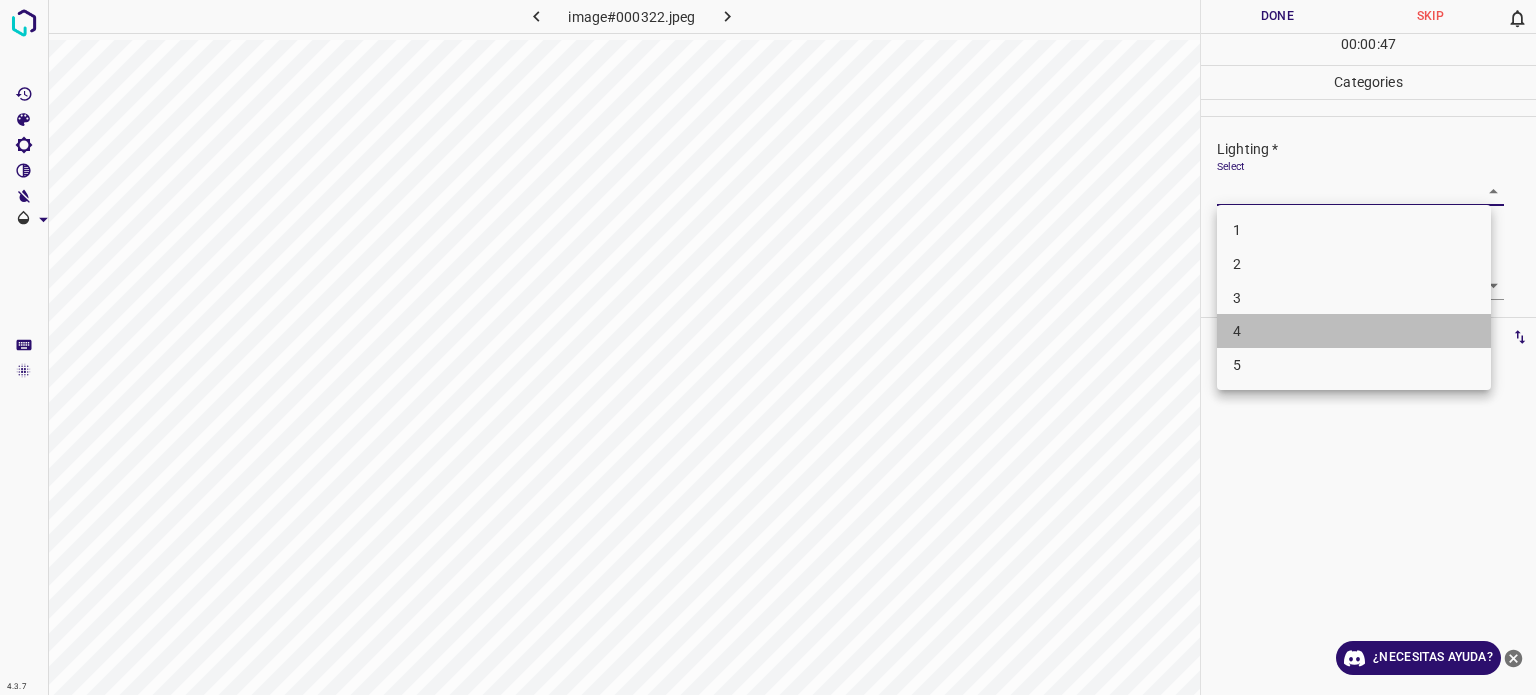 click on "4" at bounding box center (1237, 331) 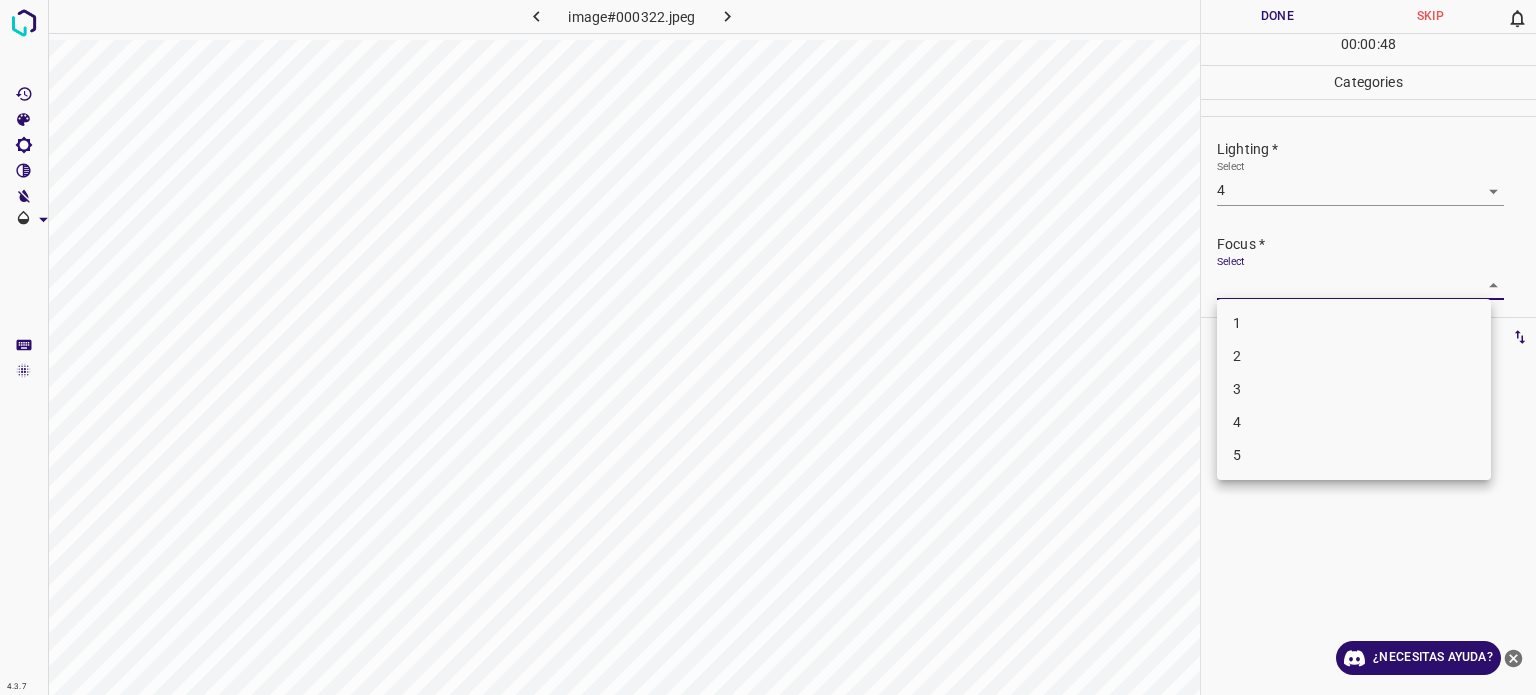 click on "4.3.7 image#000322.jpeg Done Skip 0 00   : 00   : 48   Categories Lighting *  Select 4 4 Focus *  Select ​ Overall *  Select ​ Labels   0 Categories 1 Lighting 2 Focus 3 Overall Tools Space Change between modes (Draw & Edit) I Auto labeling R Restore zoom M Zoom in N Zoom out Delete Delete selecte label Filters Z Restore filters X Saturation filter C Brightness filter V Contrast filter B Gray scale filter General O Download ¿Necesitas ayuda? - Texto - Esconder - Borrar Texto original Valora esta traducción Tu opinión servirá para ayudar a mejorar el Traductor de Google 1 2 3 4 5" at bounding box center (768, 347) 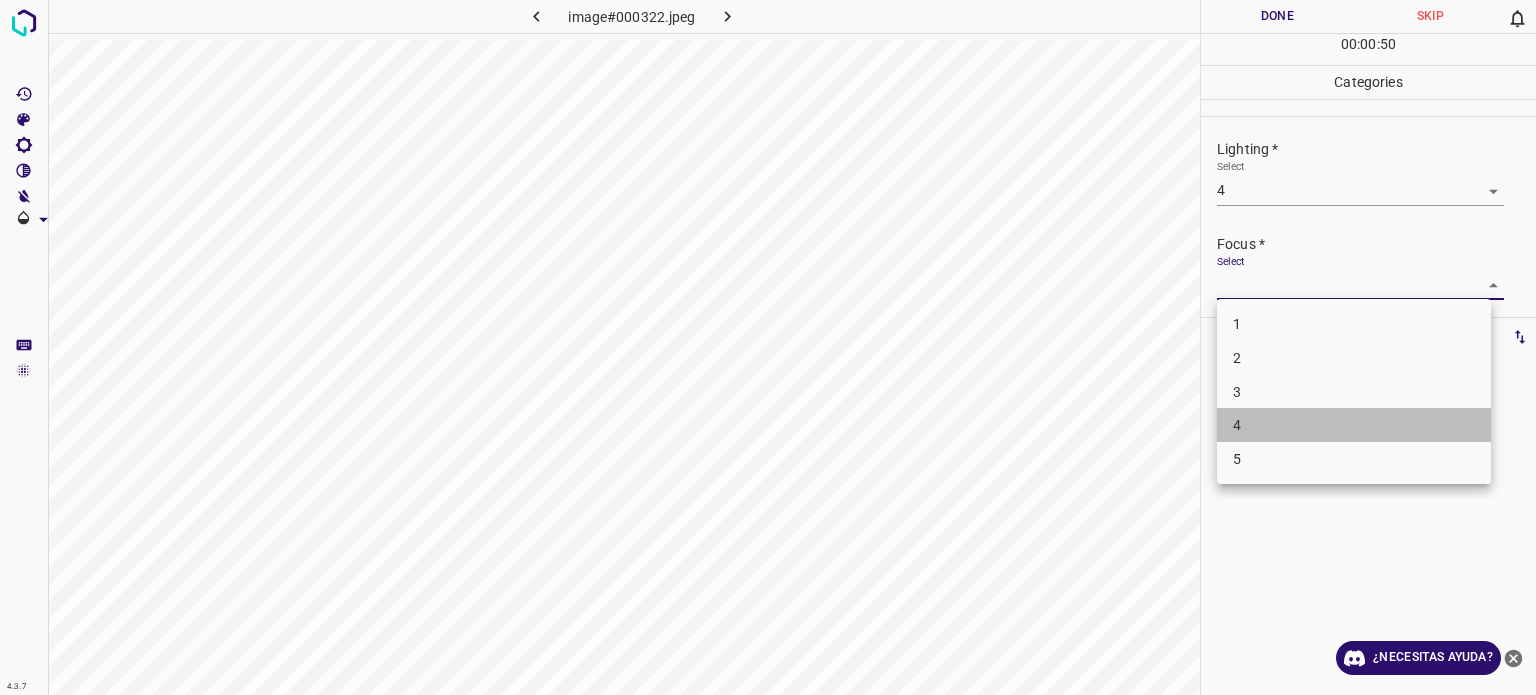 click on "4" at bounding box center (1354, 425) 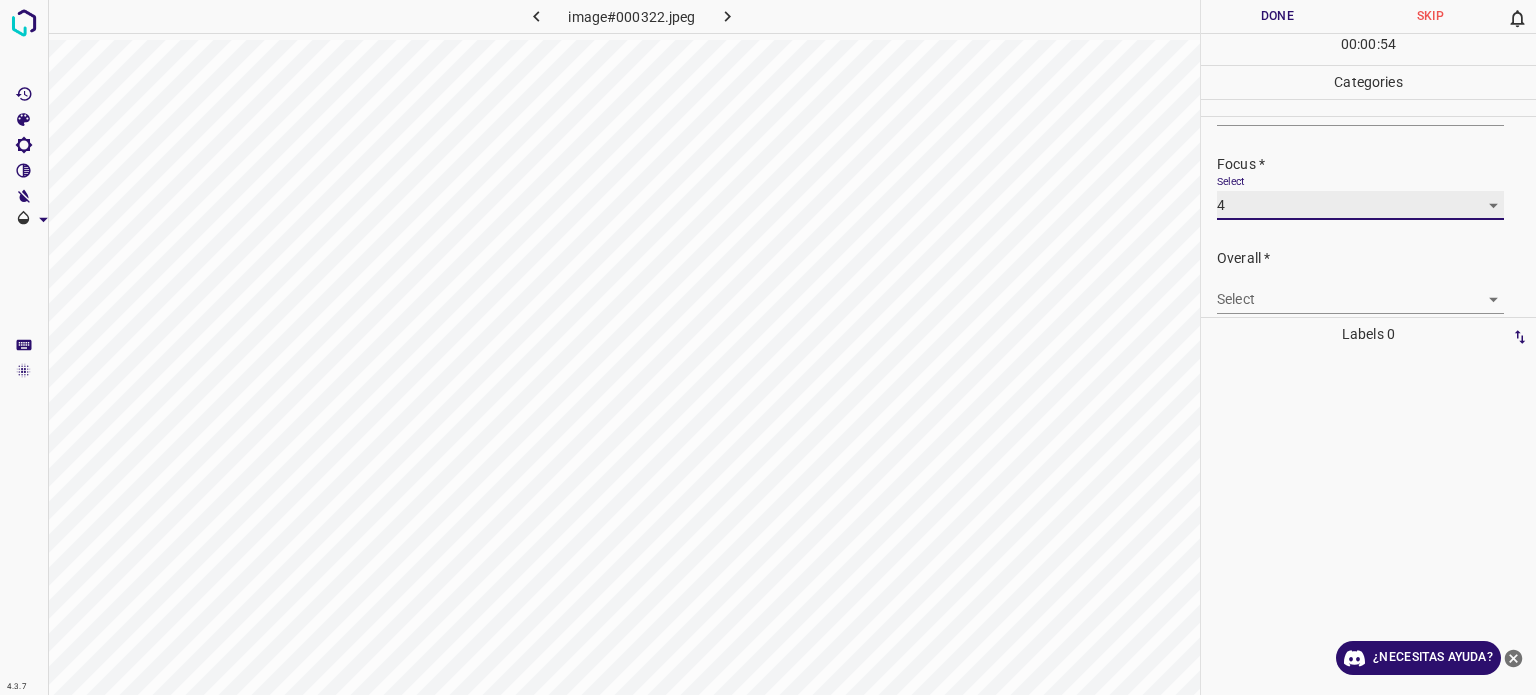 scroll, scrollTop: 98, scrollLeft: 0, axis: vertical 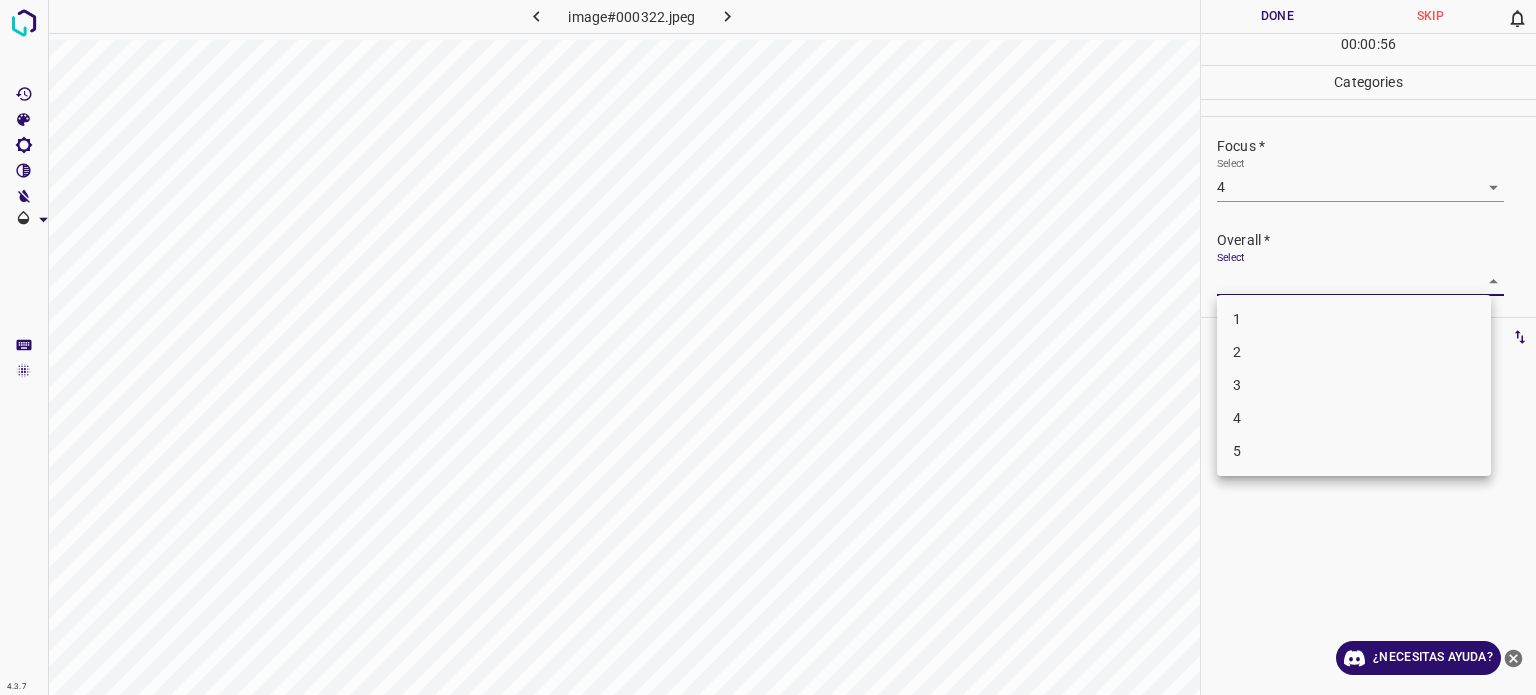 click on "4.3.7 image#000322.jpeg Done Skip 0 00   : 00   : 56   Categories Lighting *  Select 4 4 Focus *  Select 4 4 Overall *  Select ​ Labels   0 Categories 1 Lighting 2 Focus 3 Overall Tools Space Change between modes (Draw & Edit) I Auto labeling R Restore zoom M Zoom in N Zoom out Delete Delete selecte label Filters Z Restore filters X Saturation filter C Brightness filter V Contrast filter B Gray scale filter General O Download ¿Necesitas ayuda? - Texto - Esconder - Borrar Texto original Valora esta traducción Tu opinión servirá para ayudar a mejorar el Traductor de Google 1 2 3 4 5" at bounding box center [768, 347] 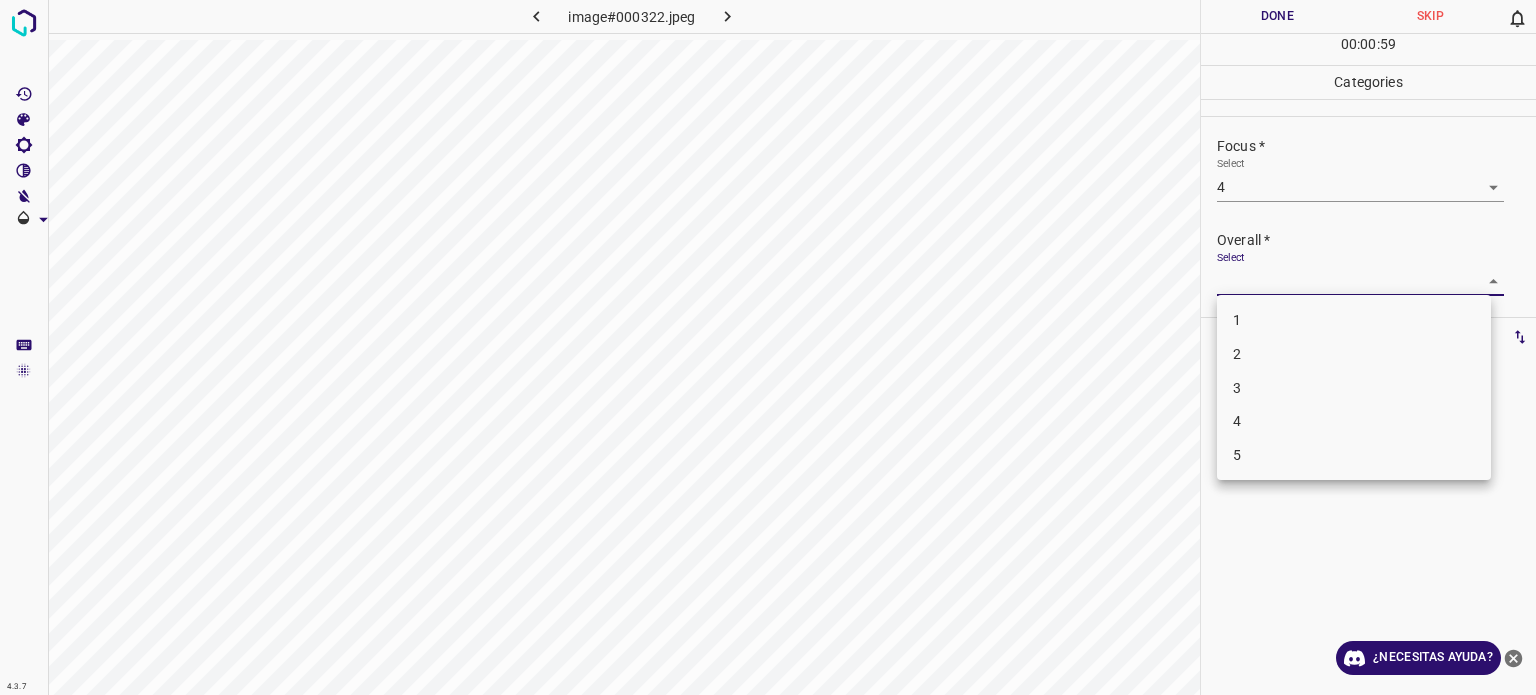 click on "4" at bounding box center [1354, 421] 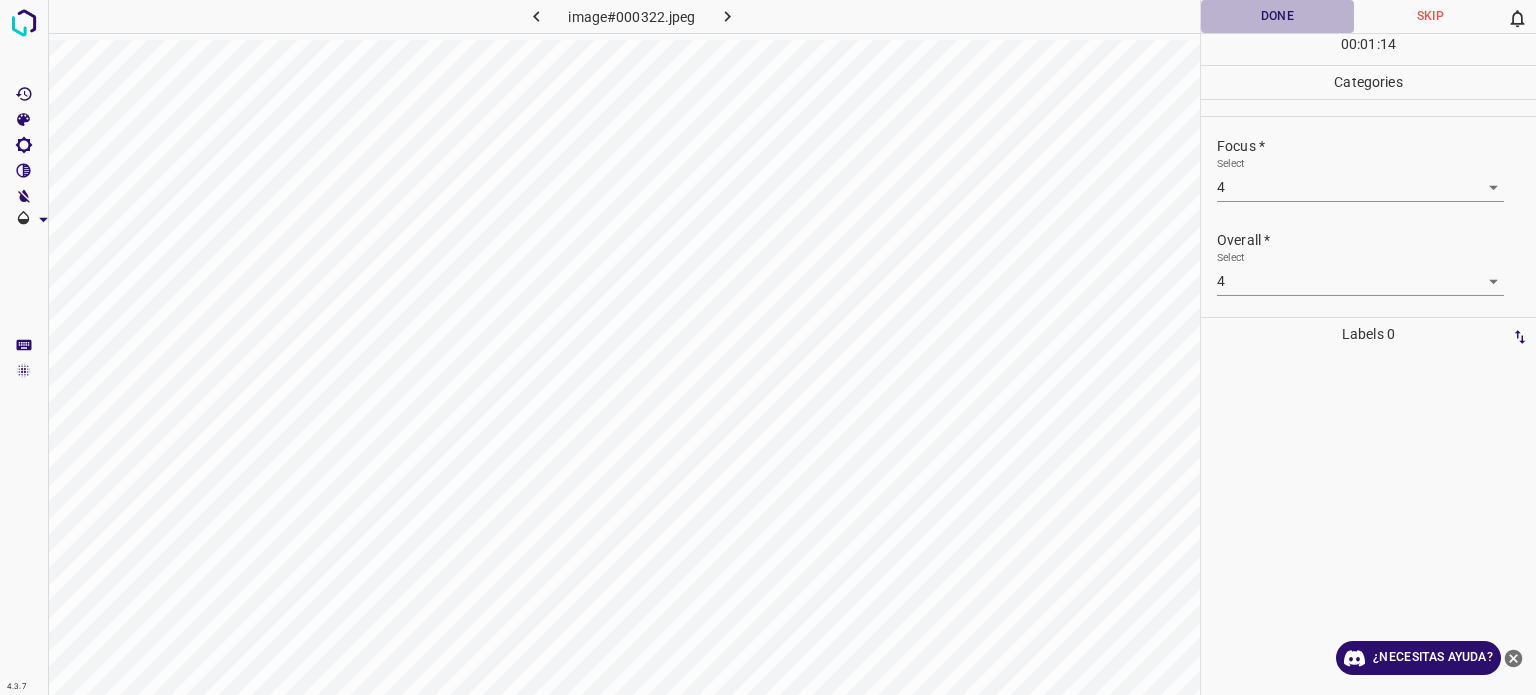 click on "Done" at bounding box center [1277, 16] 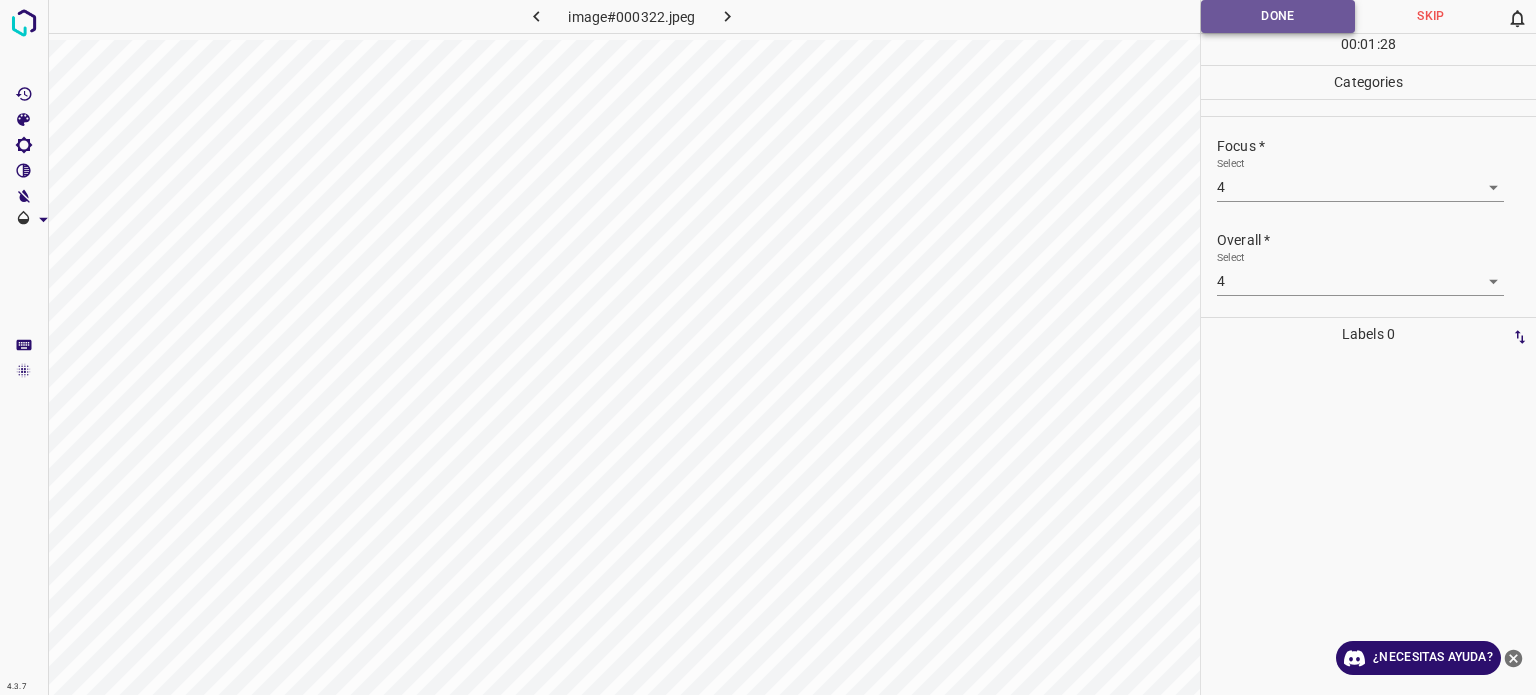 click on "Done" at bounding box center (1278, 16) 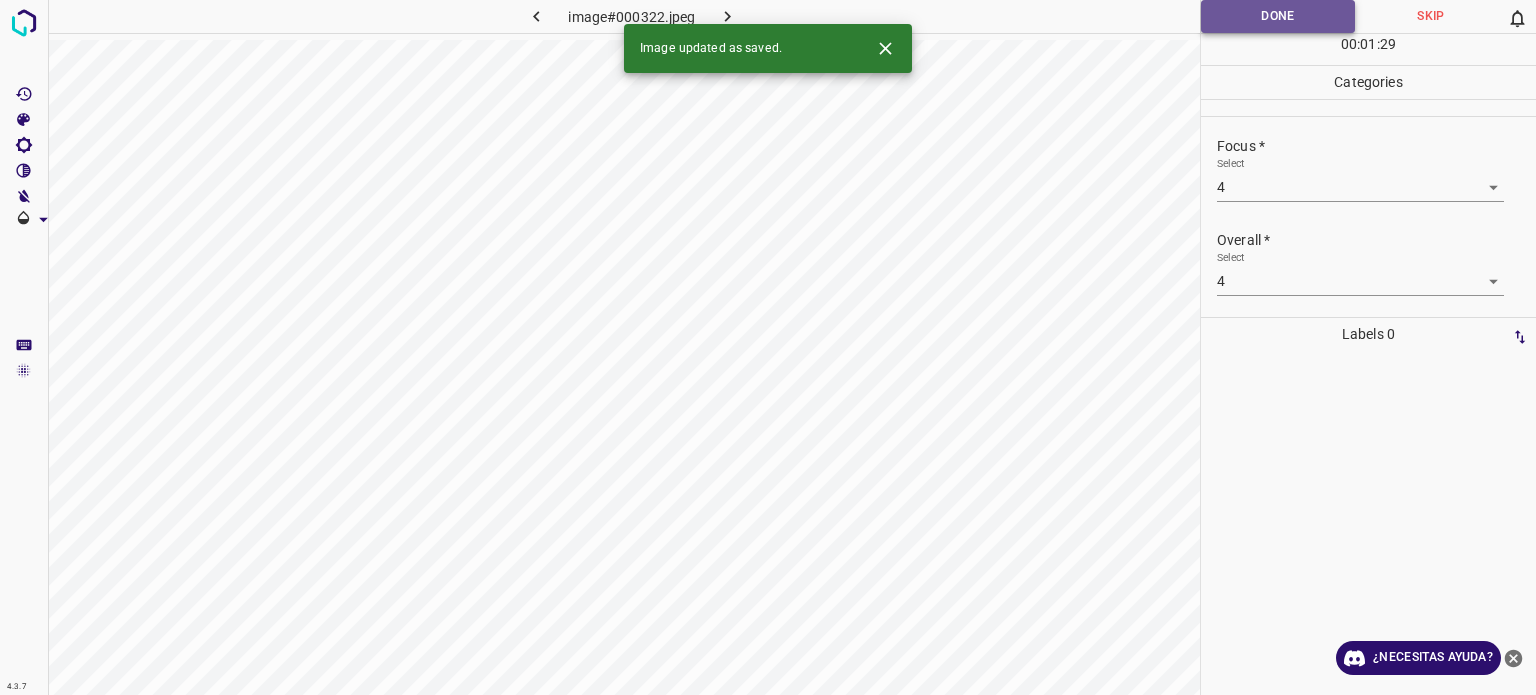 click on "Done" at bounding box center (1278, 16) 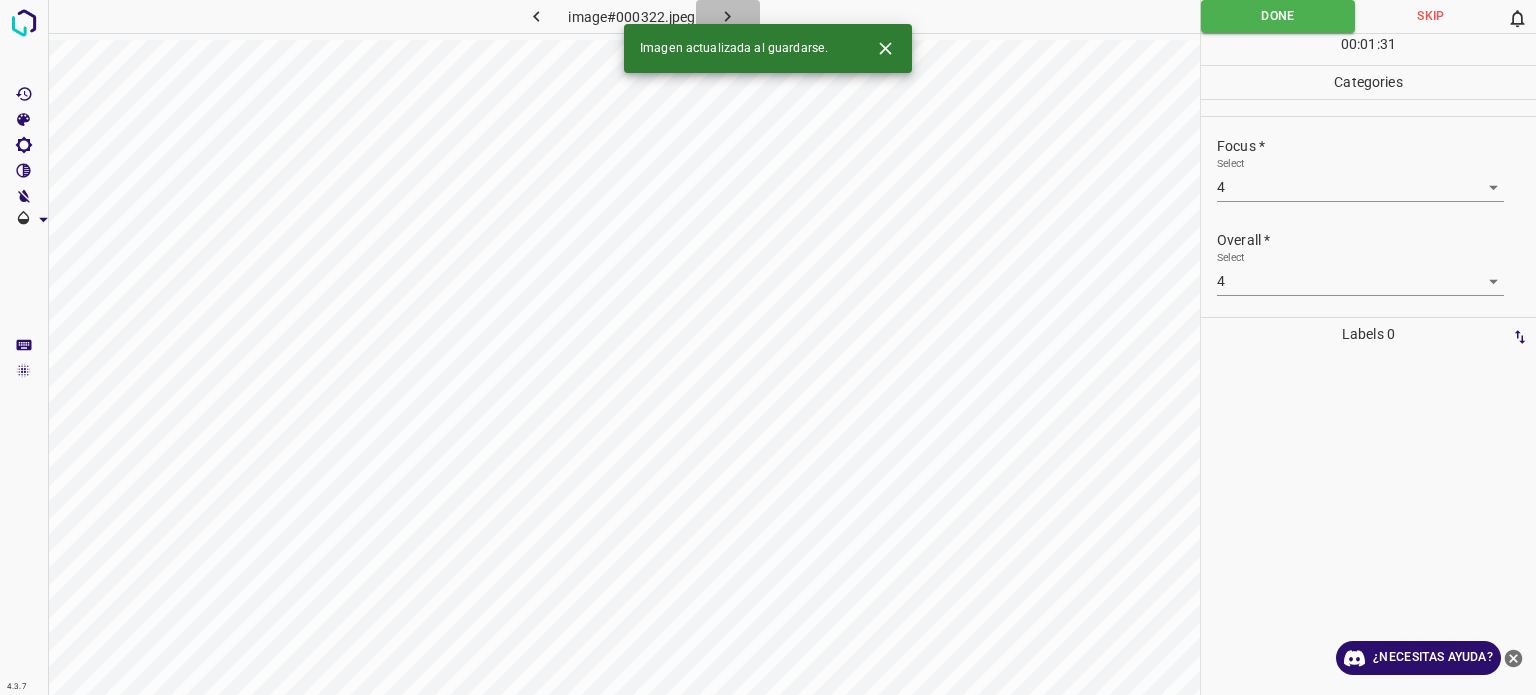 click 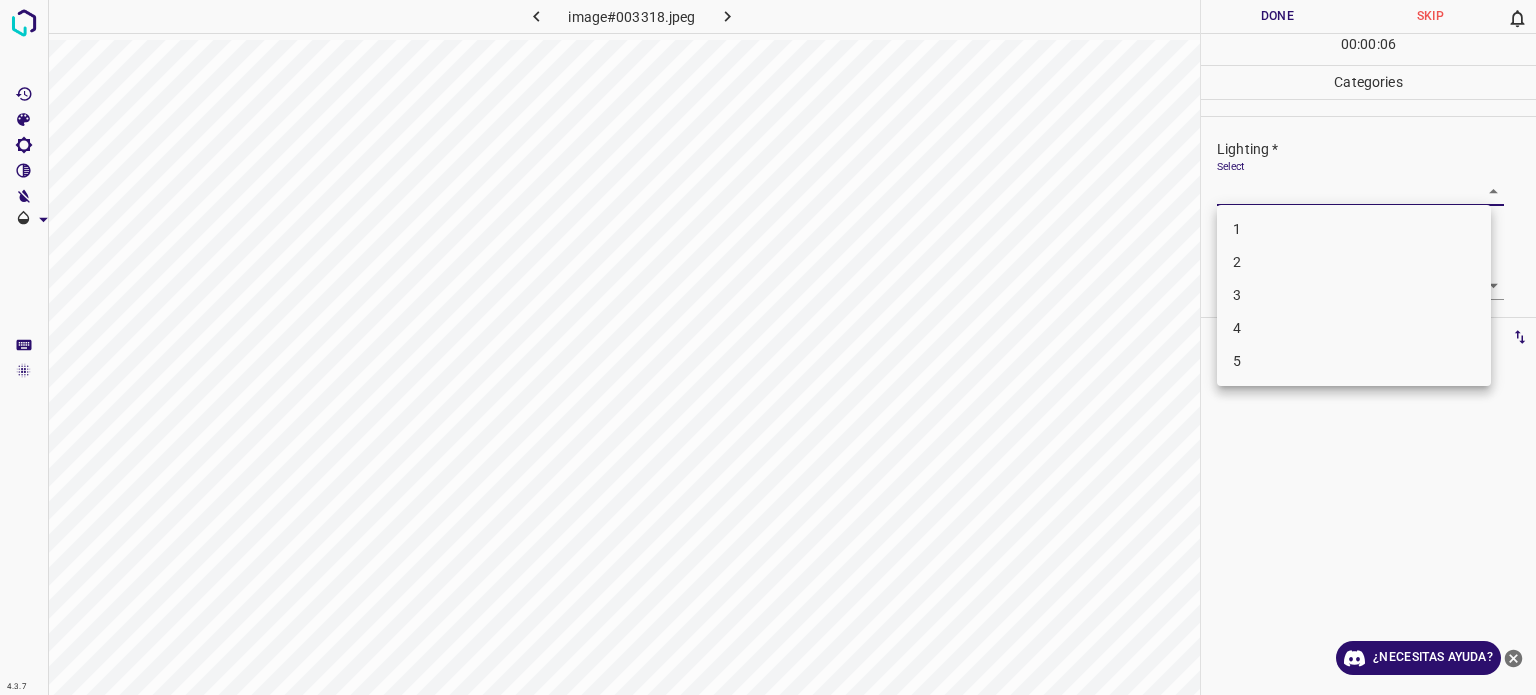 click on "4.3.7 image#003318.jpeg Done Skip 0 00   : 00   : 06   Categories Lighting *  Select ​ Focus *  Select ​ Overall *  Select ​ Labels   0 Categories 1 Lighting 2 Focus 3 Overall Tools Space Change between modes (Draw & Edit) I Auto labeling R Restore zoom M Zoom in N Zoom out Delete Delete selecte label Filters Z Restore filters X Saturation filter C Brightness filter V Contrast filter B Gray scale filter General O Download ¿Necesitas ayuda? - Texto - Esconder - Borrar Texto original Valora esta traducción Tu opinión servirá para ayudar a mejorar el Traductor de Google 1 2 3 4 5" at bounding box center [768, 347] 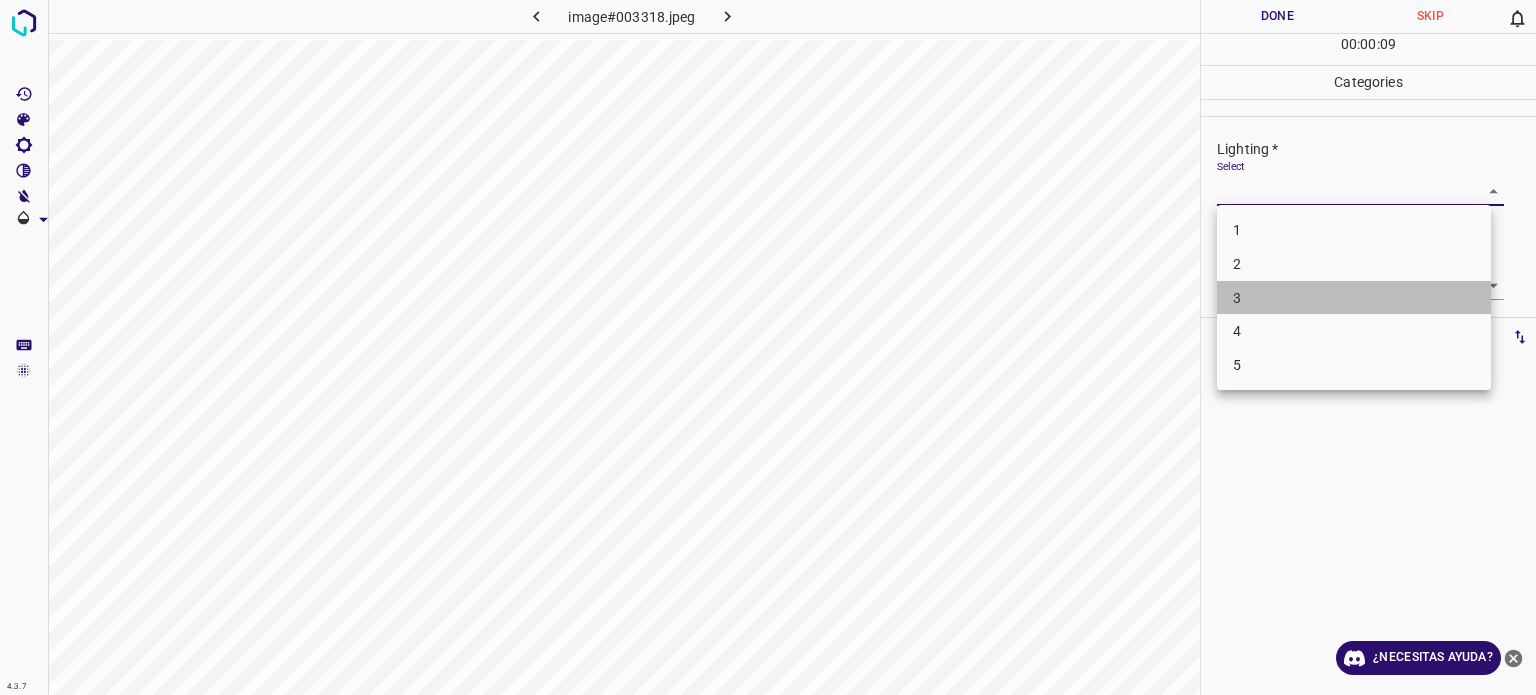 click on "3" at bounding box center (1354, 298) 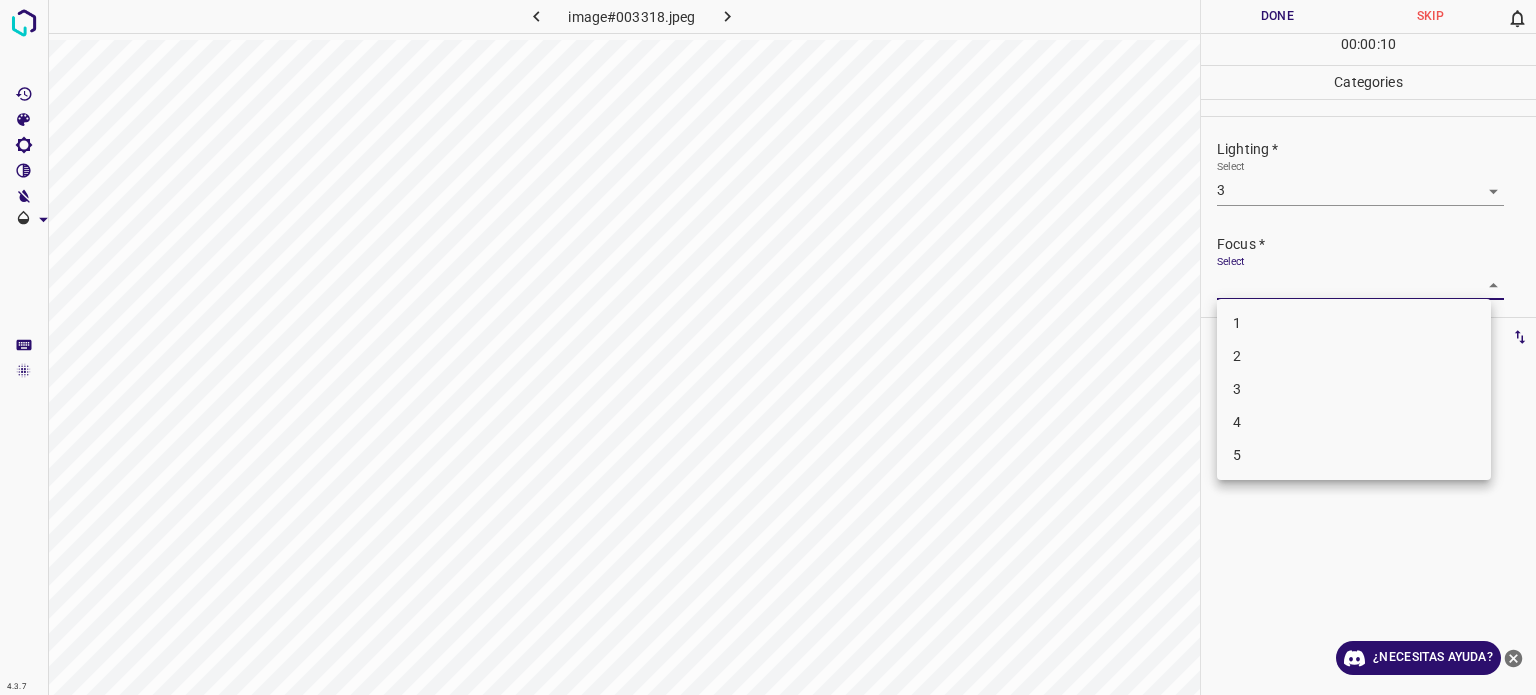 click on "4.3.7 image#003318.jpeg Done Skip 0 00   : 00   : 10   Categories Lighting *  Select 3 3 Focus *  Select ​ Overall *  Select ​ Labels   0 Categories 1 Lighting 2 Focus 3 Overall Tools Space Change between modes (Draw & Edit) I Auto labeling R Restore zoom M Zoom in N Zoom out Delete Delete selecte label Filters Z Restore filters X Saturation filter C Brightness filter V Contrast filter B Gray scale filter General O Download ¿Necesitas ayuda? - Texto - Esconder - Borrar Texto original Valora esta traducción Tu opinión servirá para ayudar a mejorar el Traductor de Google 1 2 3 4 5" at bounding box center (768, 347) 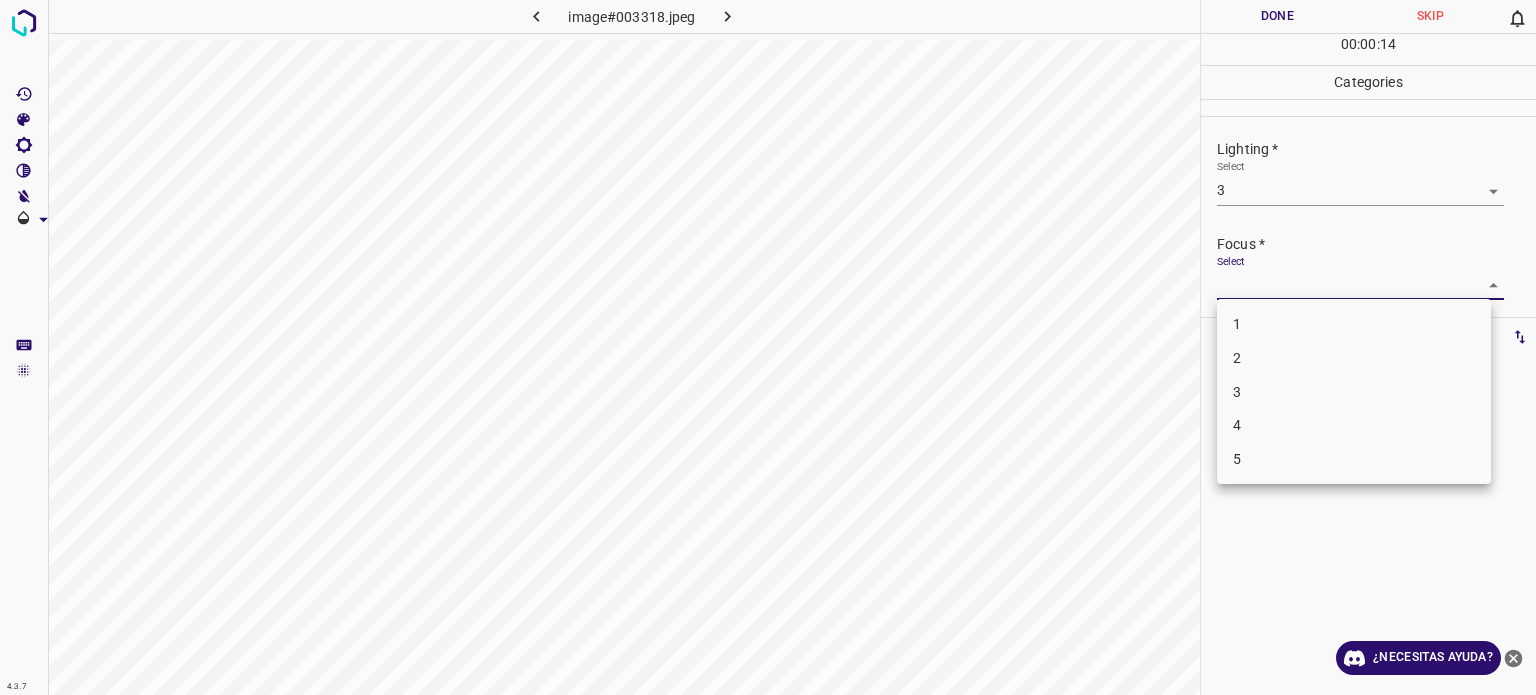 click at bounding box center [768, 347] 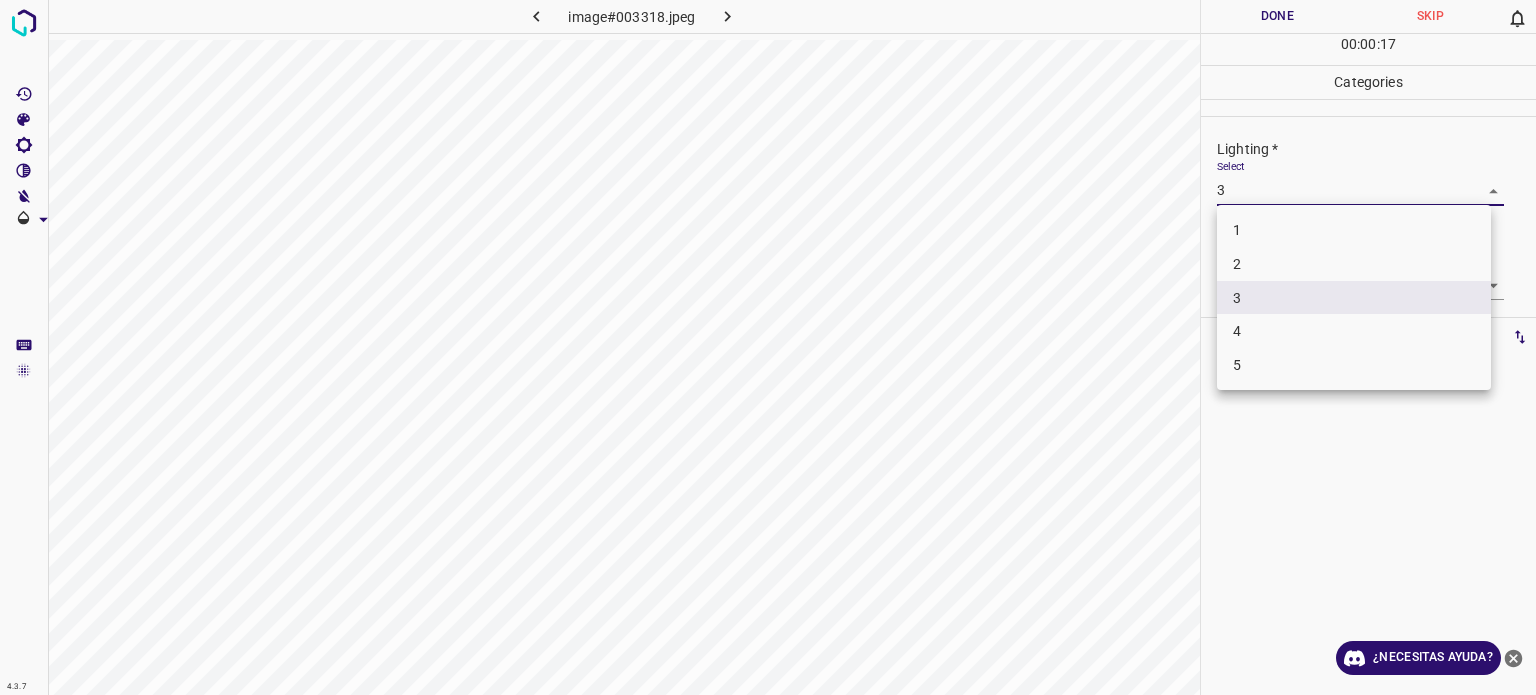 drag, startPoint x: 1222, startPoint y: 190, endPoint x: 1236, endPoint y: 267, distance: 78.26238 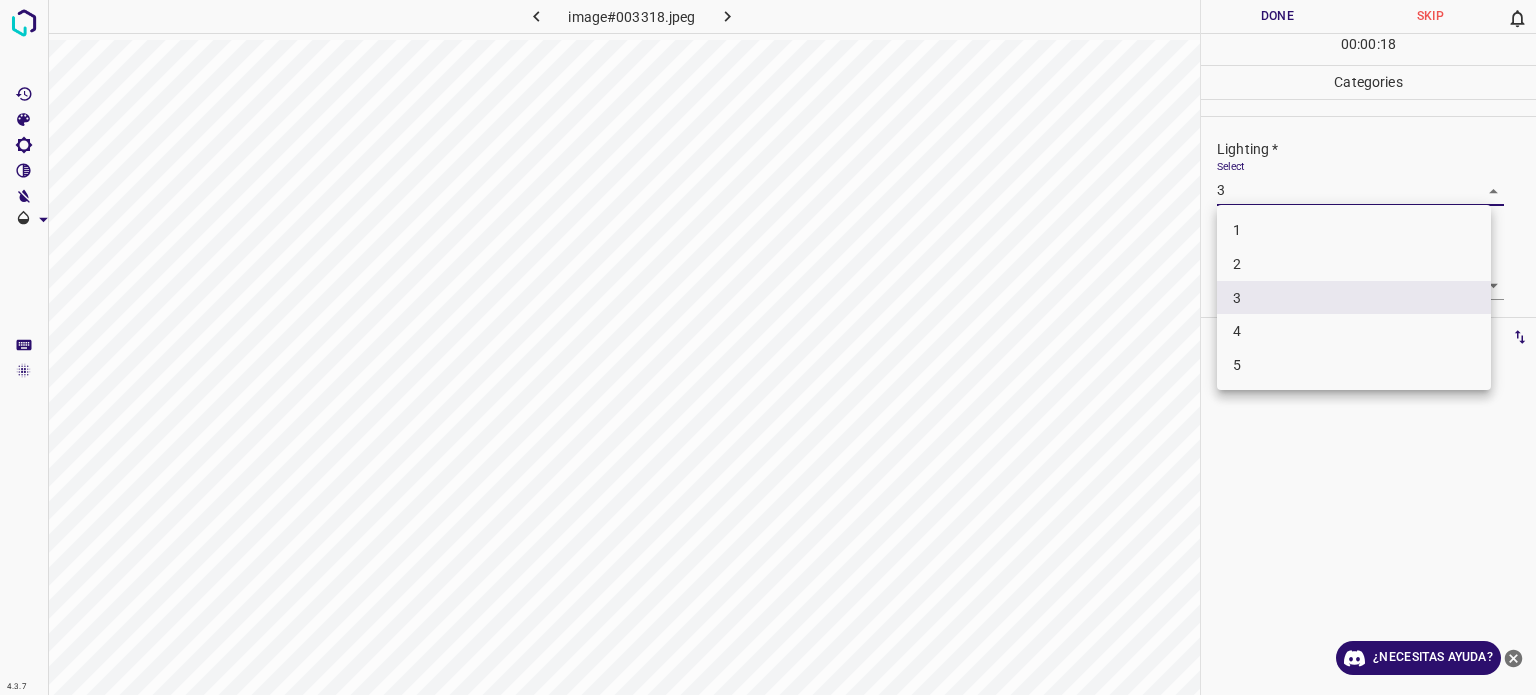 click on "2" at bounding box center (1237, 264) 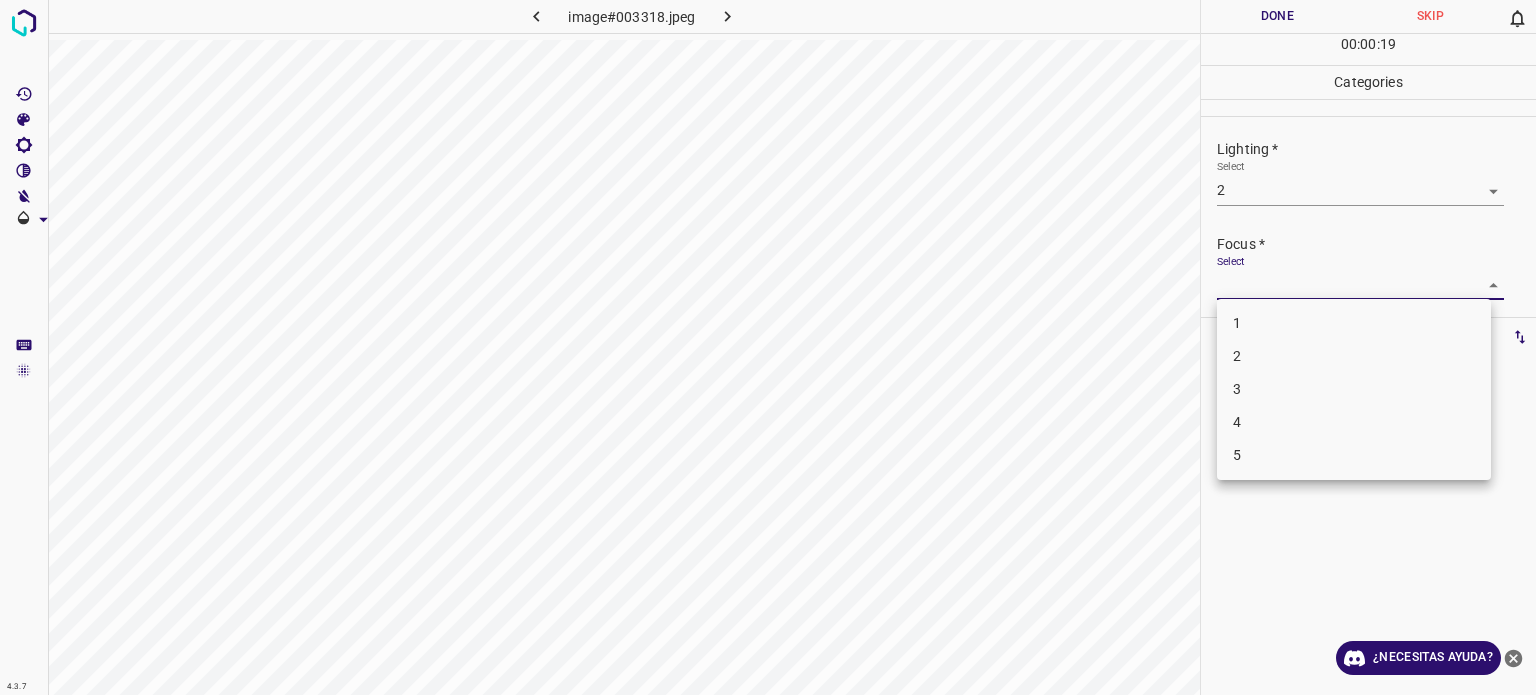click on "4.3.7 image#003318.jpeg Done Skip 0 00   : 00   : 19   Categories Lighting *  Select 2 2 Focus *  Select ​ Overall *  Select ​ Labels   0 Categories 1 Lighting 2 Focus 3 Overall Tools Space Change between modes (Draw & Edit) I Auto labeling R Restore zoom M Zoom in N Zoom out Delete Delete selecte label Filters Z Restore filters X Saturation filter C Brightness filter V Contrast filter B Gray scale filter General O Download ¿Necesitas ayuda? - Texto - Esconder - Borrar Texto original Valora esta traducción Tu opinión servirá para ayudar a mejorar el Traductor de Google 1 2 3 4 5" at bounding box center (768, 347) 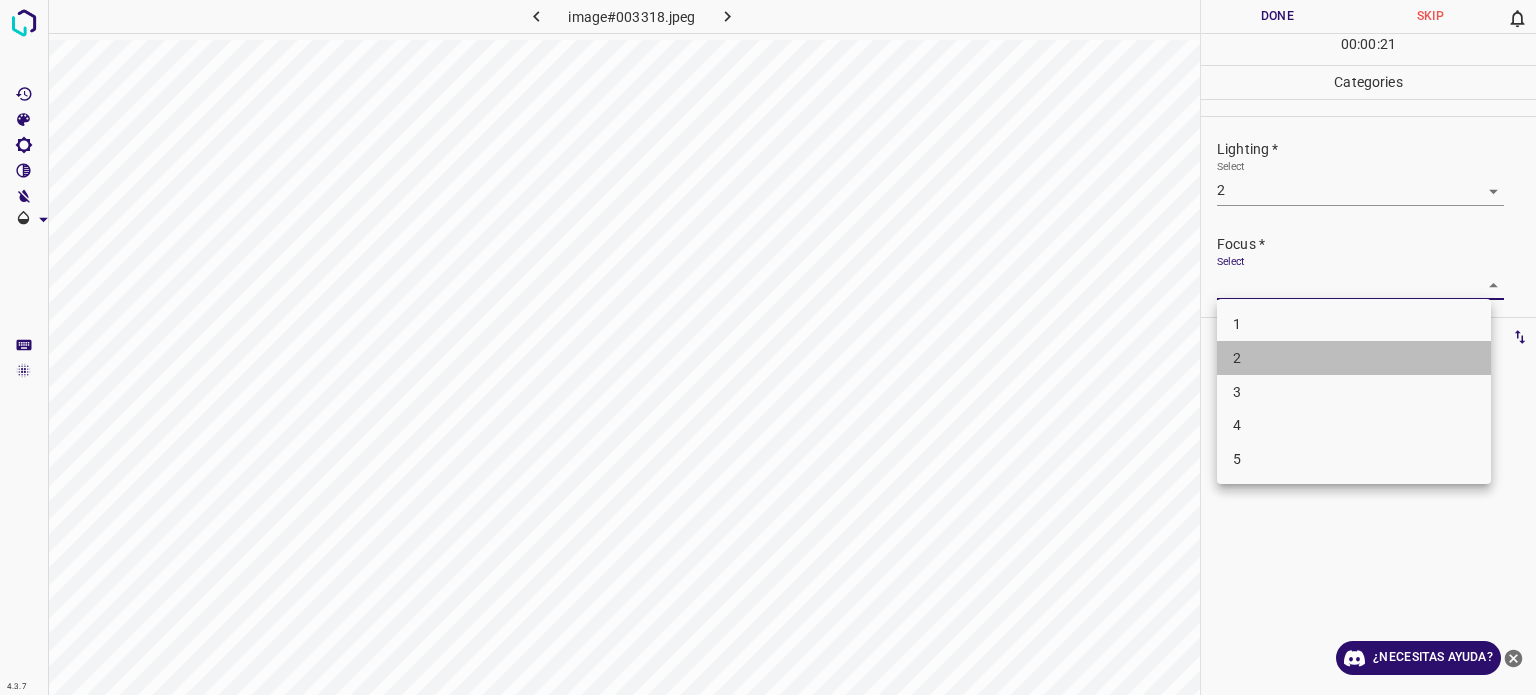 click on "2" at bounding box center (1237, 358) 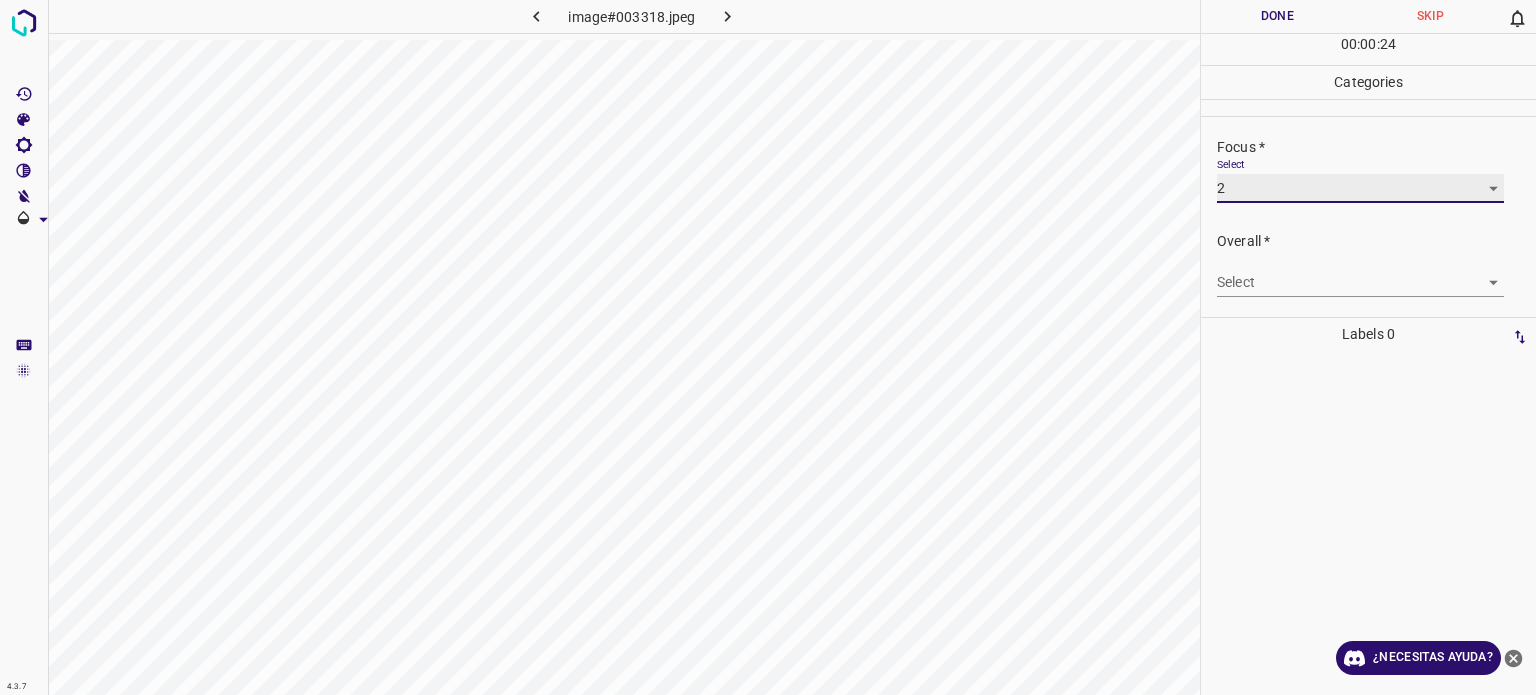 scroll, scrollTop: 98, scrollLeft: 0, axis: vertical 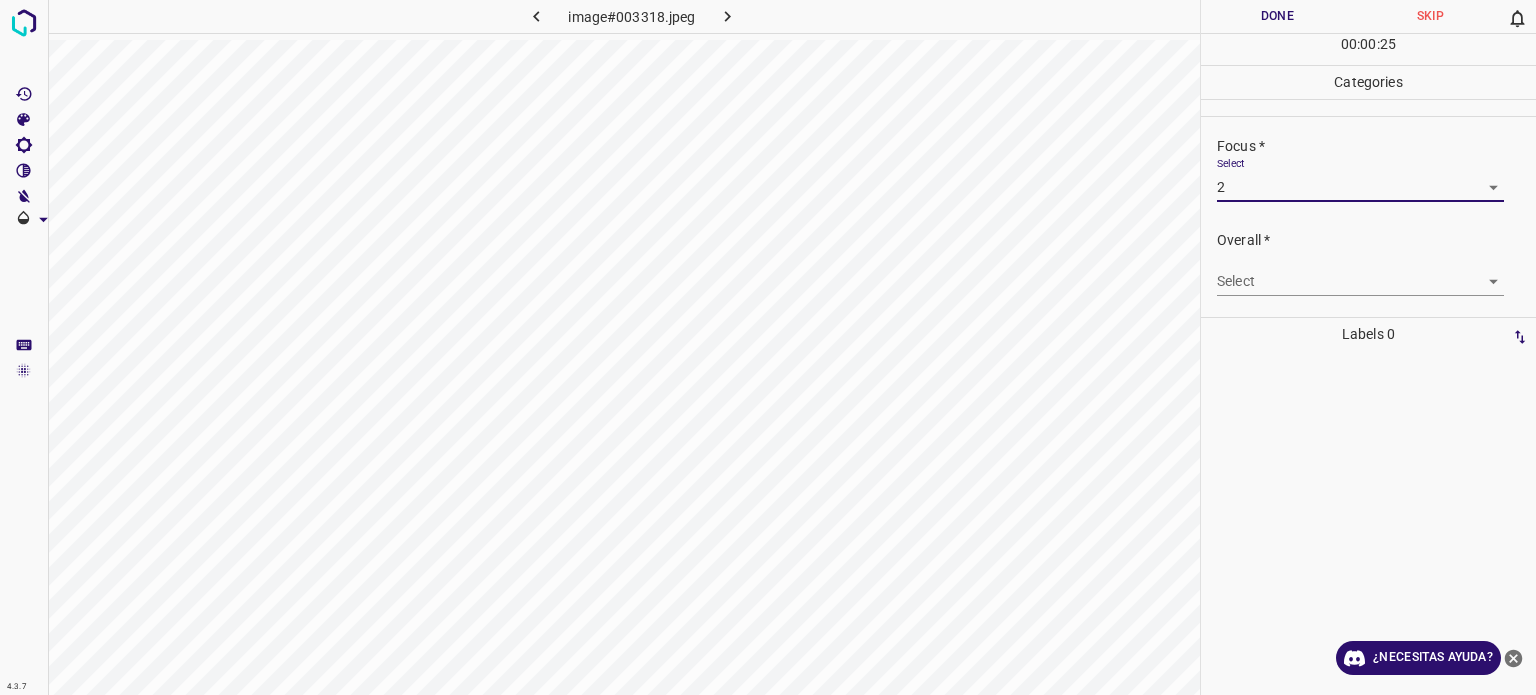 click on "4.3.7 image#003318.jpeg Done Skip 0 00   : 00   : 25   Categories Lighting *  Select 2 2 Focus *  Select 2 2 Overall *  Select ​ Labels   0 Categories 1 Lighting 2 Focus 3 Overall Tools Space Change between modes (Draw & Edit) I Auto labeling R Restore zoom M Zoom in N Zoom out Delete Delete selecte label Filters Z Restore filters X Saturation filter C Brightness filter V Contrast filter B Gray scale filter General O Download ¿Necesitas ayuda? - Texto - Esconder - Borrar Texto original Valora esta traducción Tu opinión servirá para ayudar a mejorar el Traductor de Google" at bounding box center [768, 347] 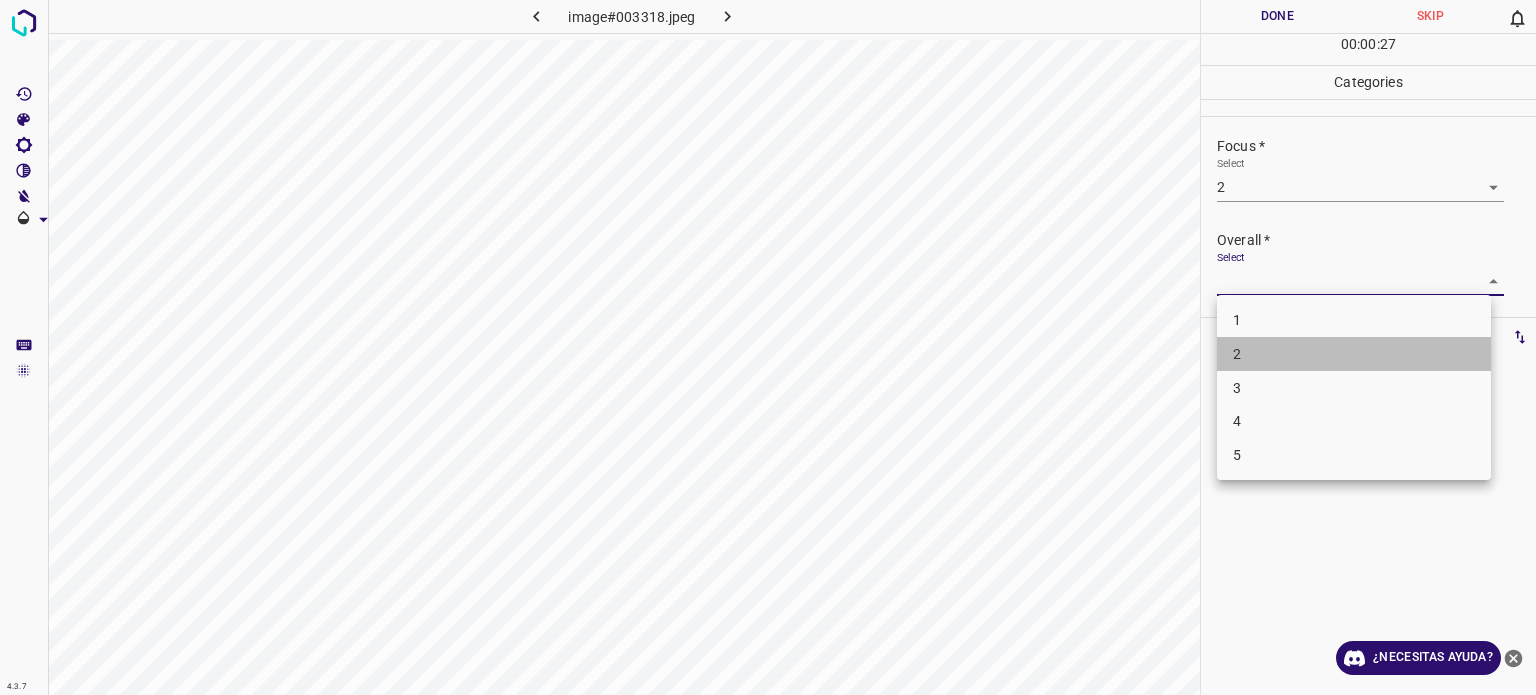 click on "2" at bounding box center (1237, 354) 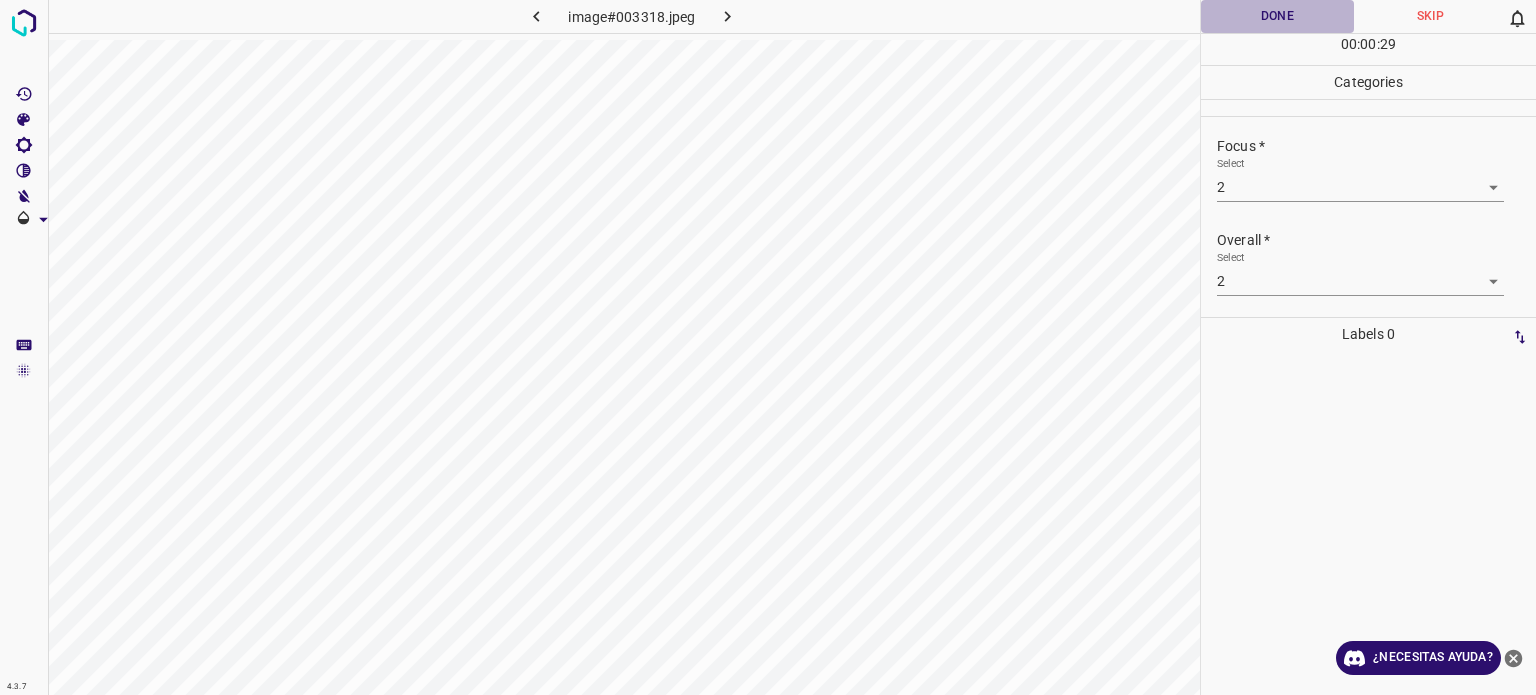 click on "Done" at bounding box center [1277, 16] 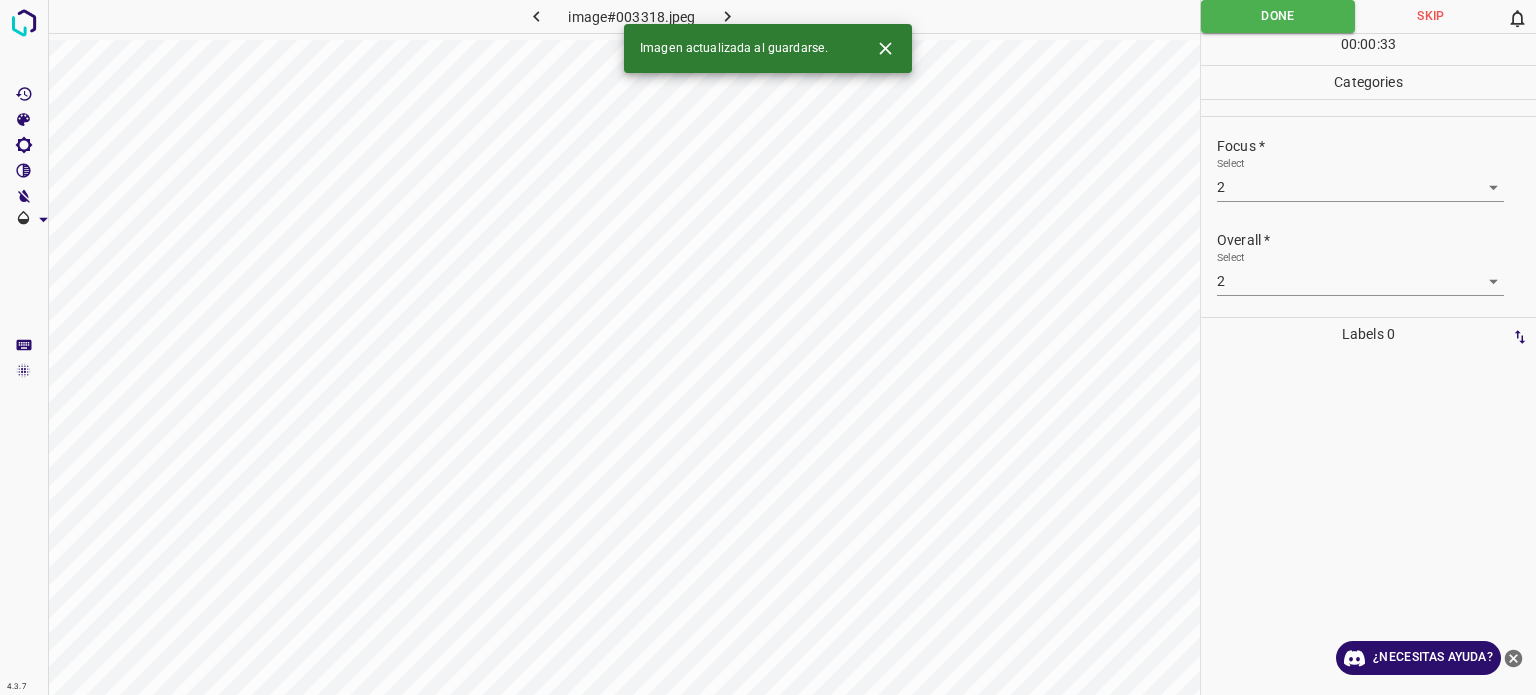 click 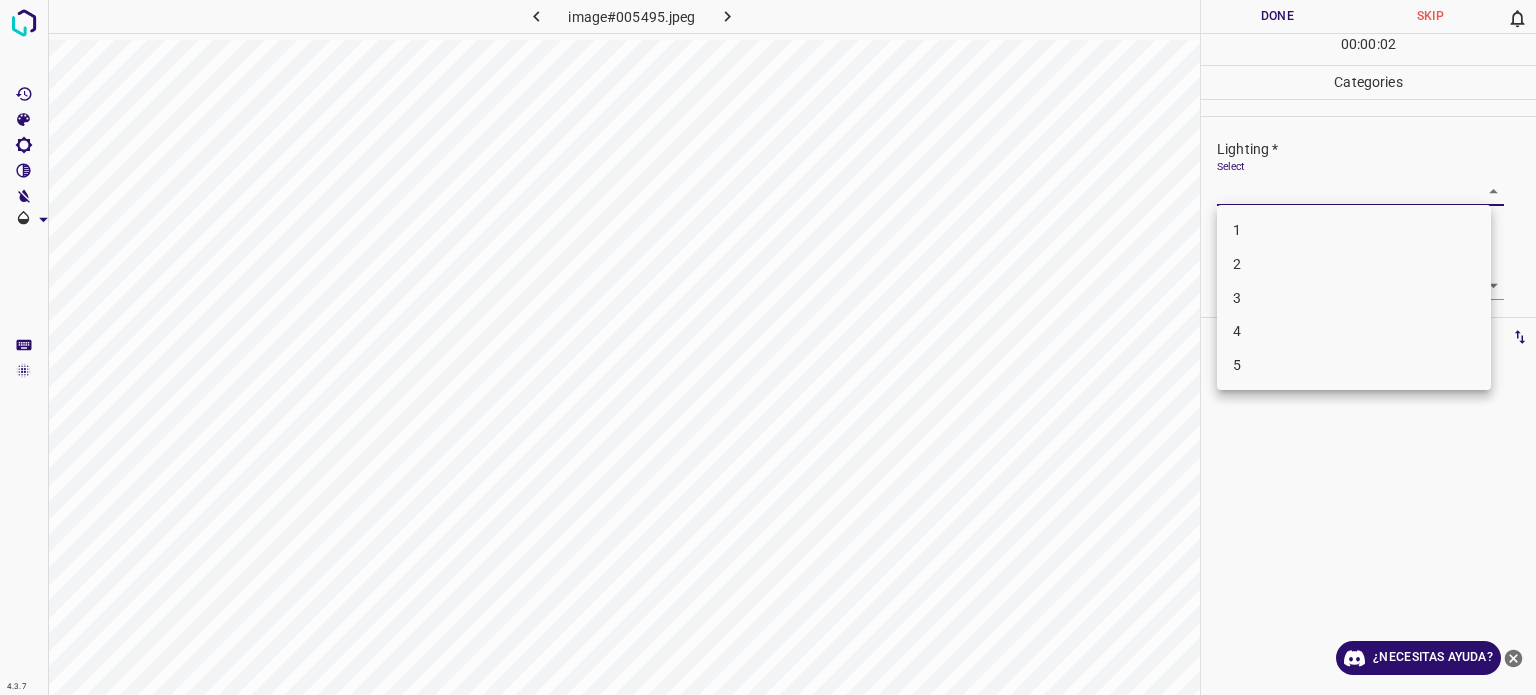 click on "4.3.7 image#005495.jpeg Done Skip 0 00   : 00   : 02   Categories Lighting *  Select ​ Focus *  Select ​ Overall *  Select ​ Labels   0 Categories 1 Lighting 2 Focus 3 Overall Tools Space Change between modes (Draw & Edit) I Auto labeling R Restore zoom M Zoom in N Zoom out Delete Delete selecte label Filters Z Restore filters X Saturation filter C Brightness filter V Contrast filter B Gray scale filter General O Download ¿Necesitas ayuda? - Texto - Esconder - Borrar Texto original Valora esta traducción Tu opinión servirá para ayudar a mejorar el Traductor de Google 1 2 3 4 5" at bounding box center (768, 347) 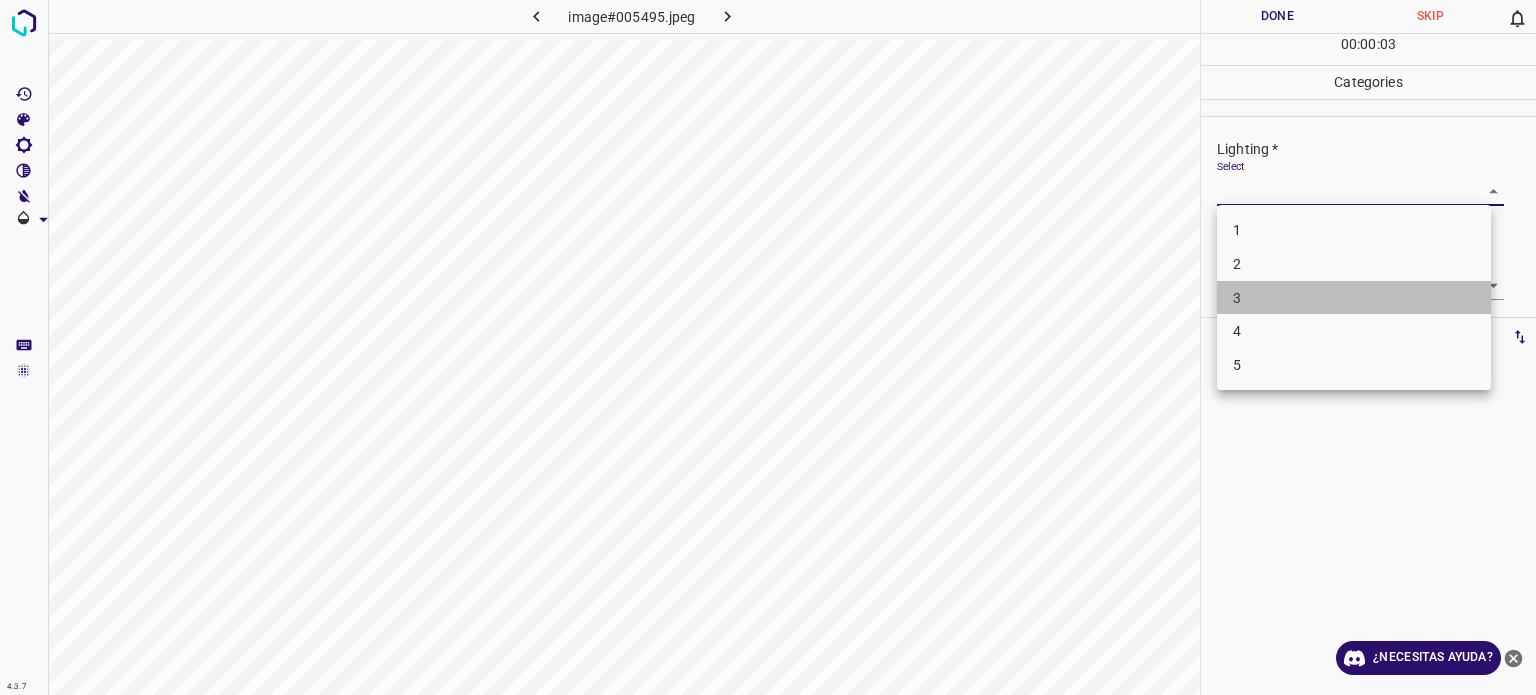 click on "3" at bounding box center [1354, 298] 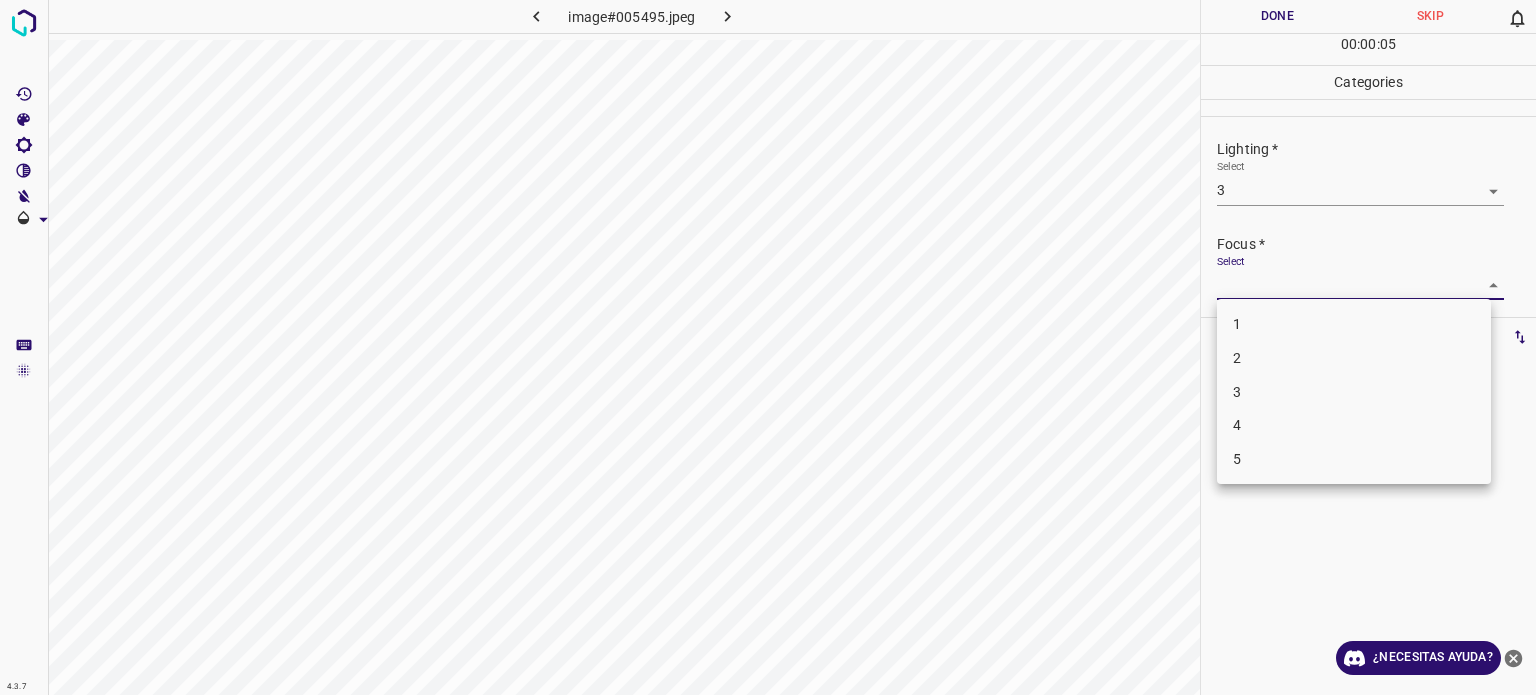 drag, startPoint x: 1229, startPoint y: 289, endPoint x: 1236, endPoint y: 386, distance: 97.25225 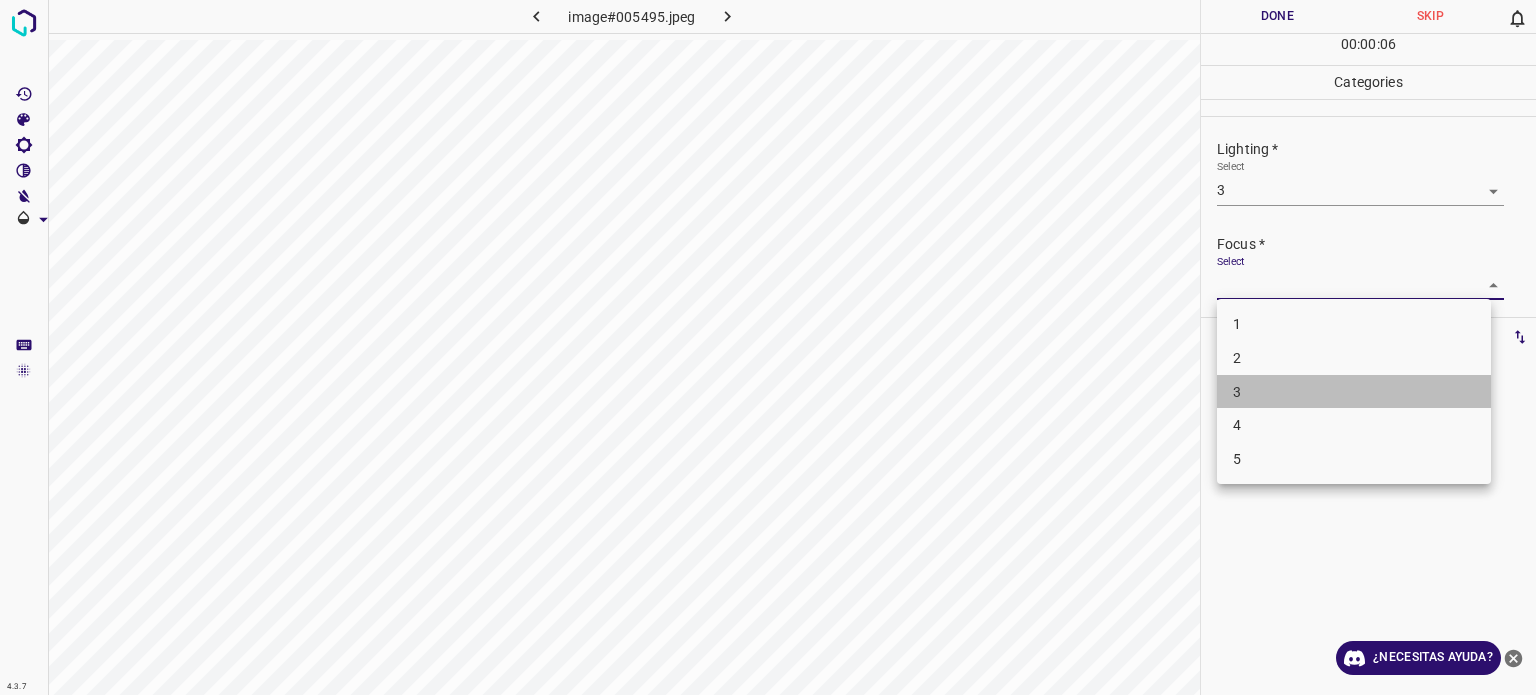 click on "3" at bounding box center [1237, 391] 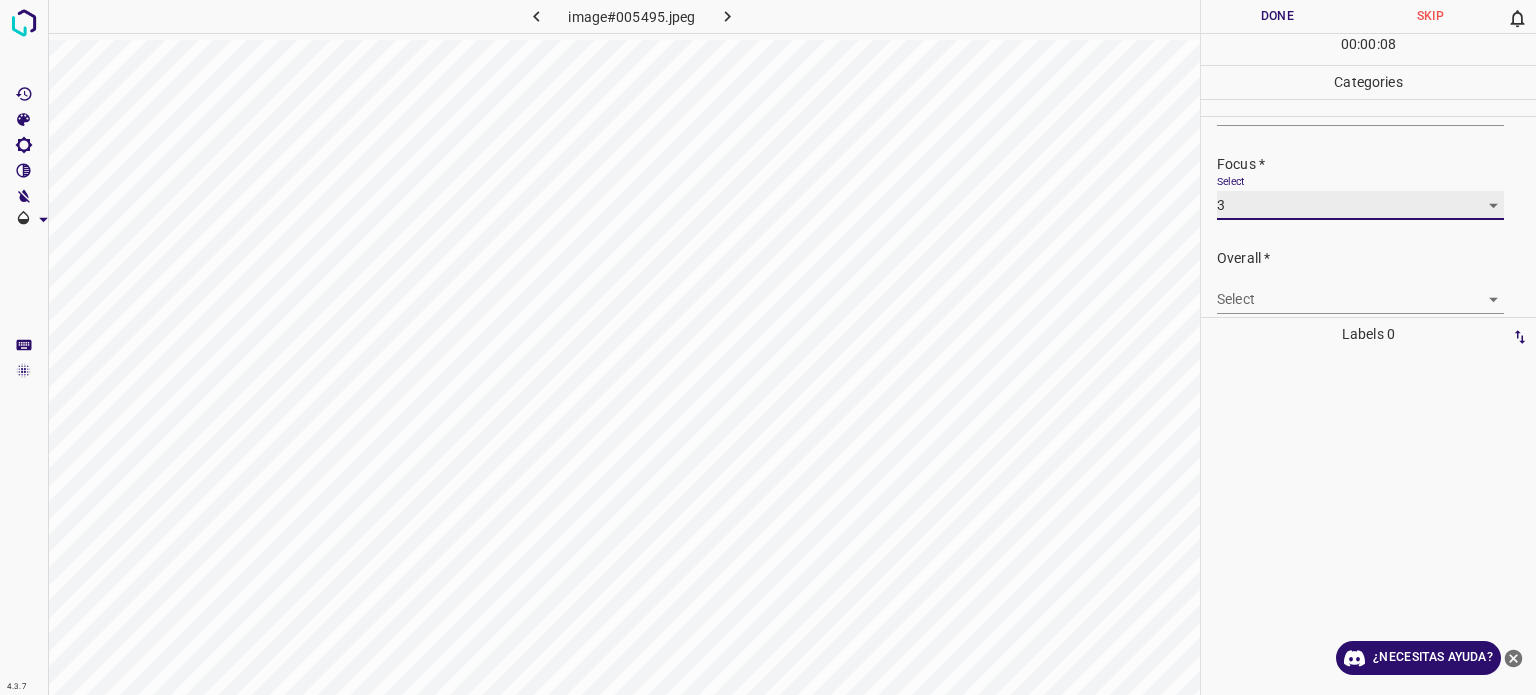 scroll, scrollTop: 98, scrollLeft: 0, axis: vertical 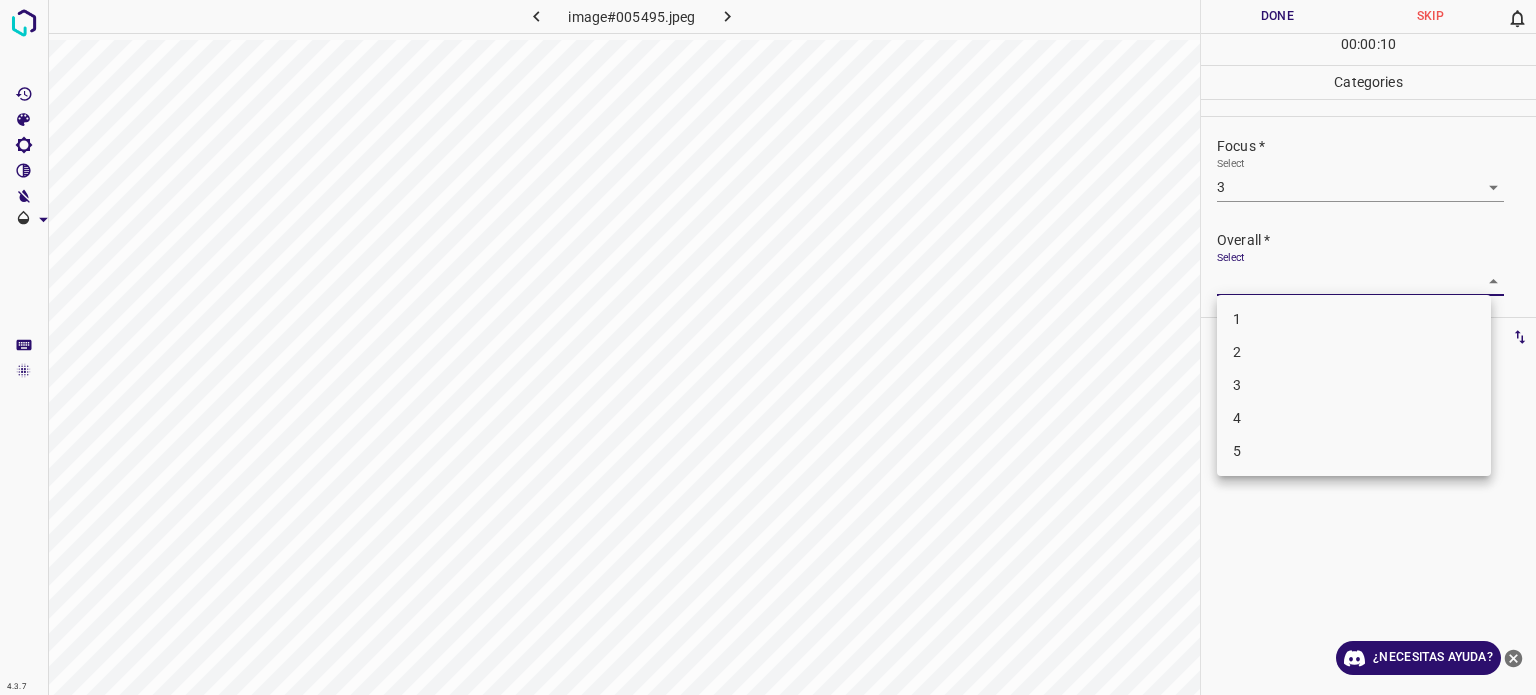click on "4.3.7 image#005495.jpeg Done Skip 0 00   : 00   : 10   Categories Lighting *  Select 3 3 Focus *  Select 3 3 Overall *  Select ​ Labels   0 Categories 1 Lighting 2 Focus 3 Overall Tools Space Change between modes (Draw & Edit) I Auto labeling R Restore zoom M Zoom in N Zoom out Delete Delete selecte label Filters Z Restore filters X Saturation filter C Brightness filter V Contrast filter B Gray scale filter General O Download ¿Necesitas ayuda? - Texto - Esconder - Borrar Texto original Valora esta traducción Tu opinión servirá para ayudar a mejorar el Traductor de Google 1 2 3 4 5" at bounding box center [768, 347] 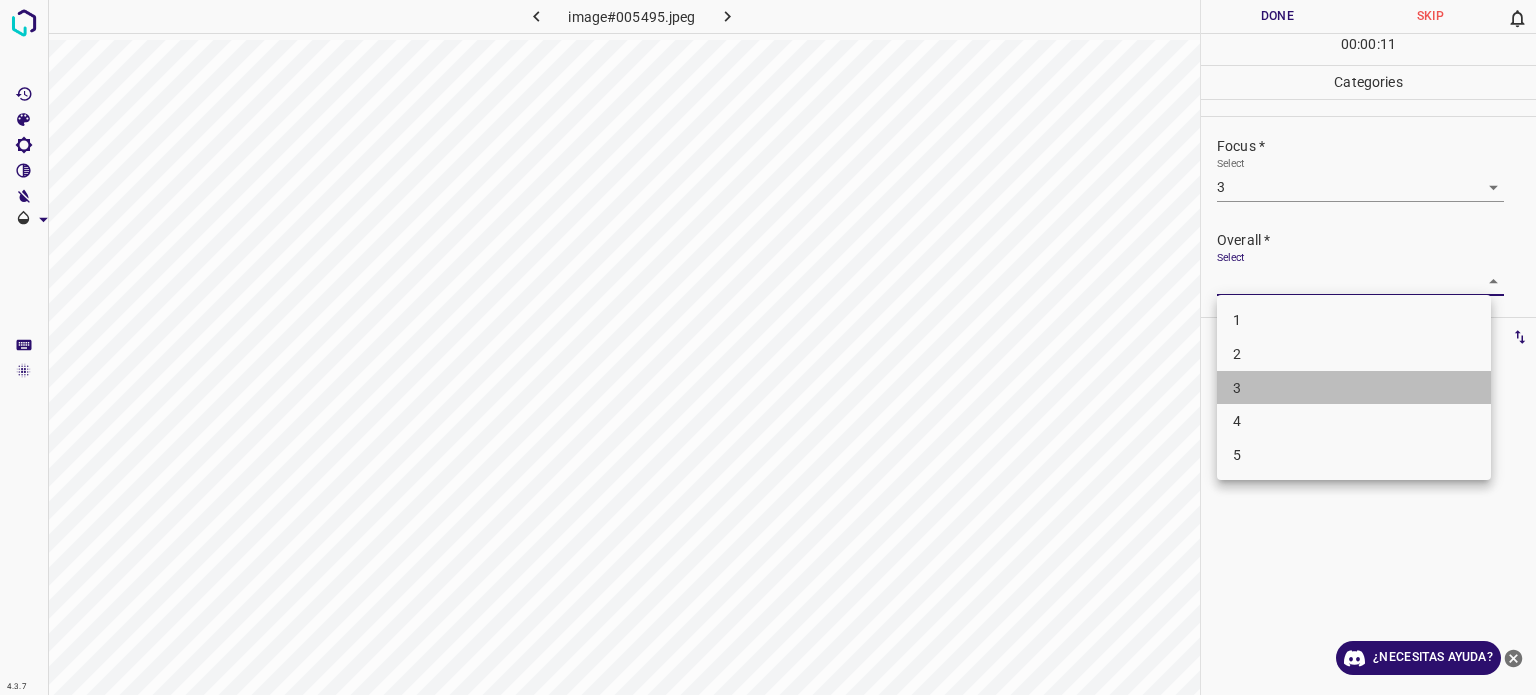 click on "3" at bounding box center (1354, 388) 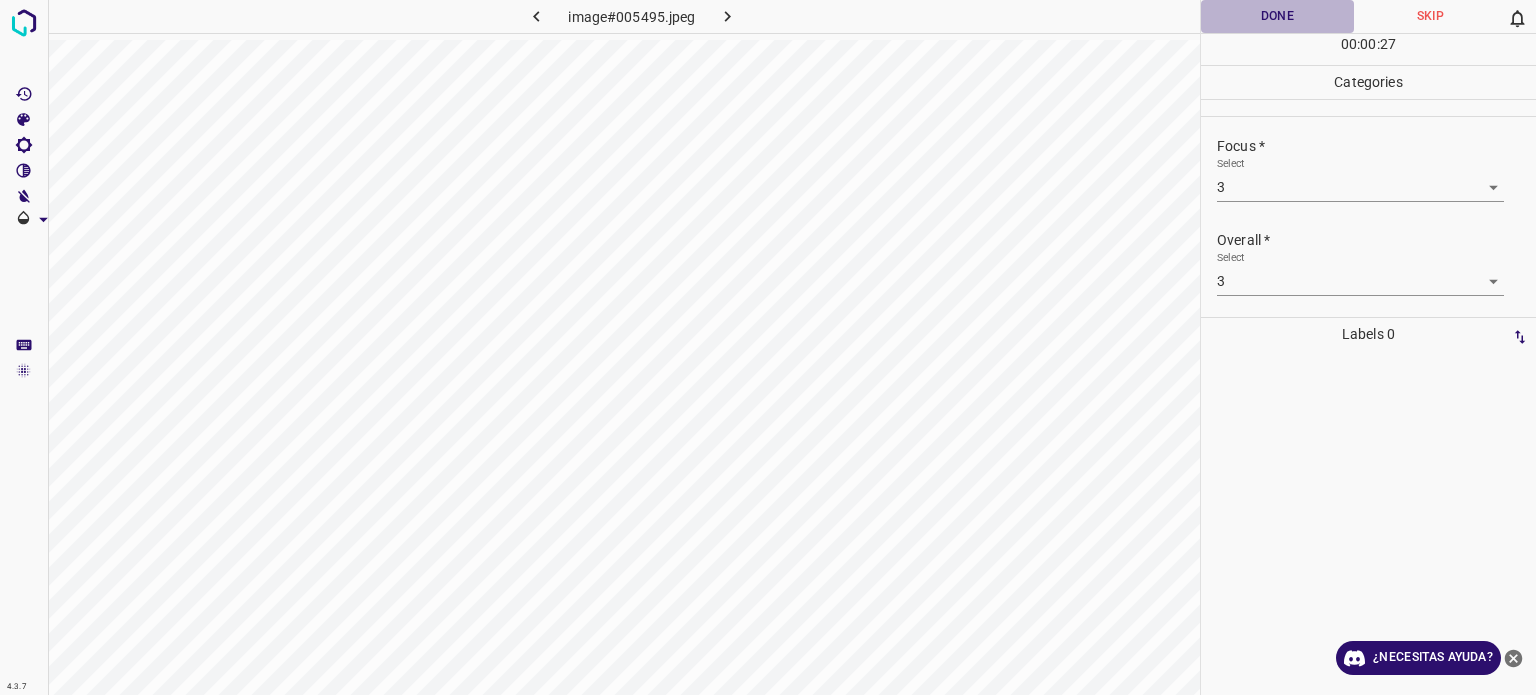 click on "Done" at bounding box center (1277, 16) 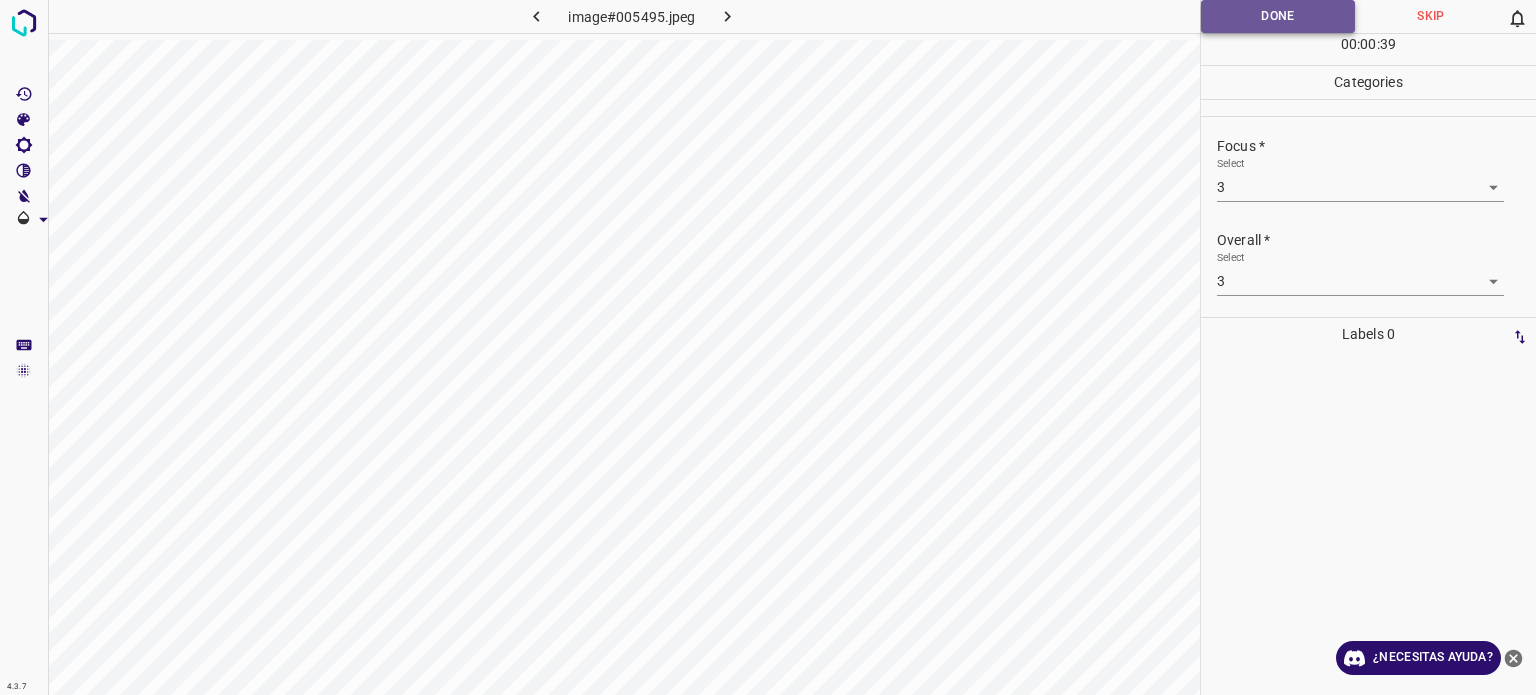 click on "Done" at bounding box center [1278, 16] 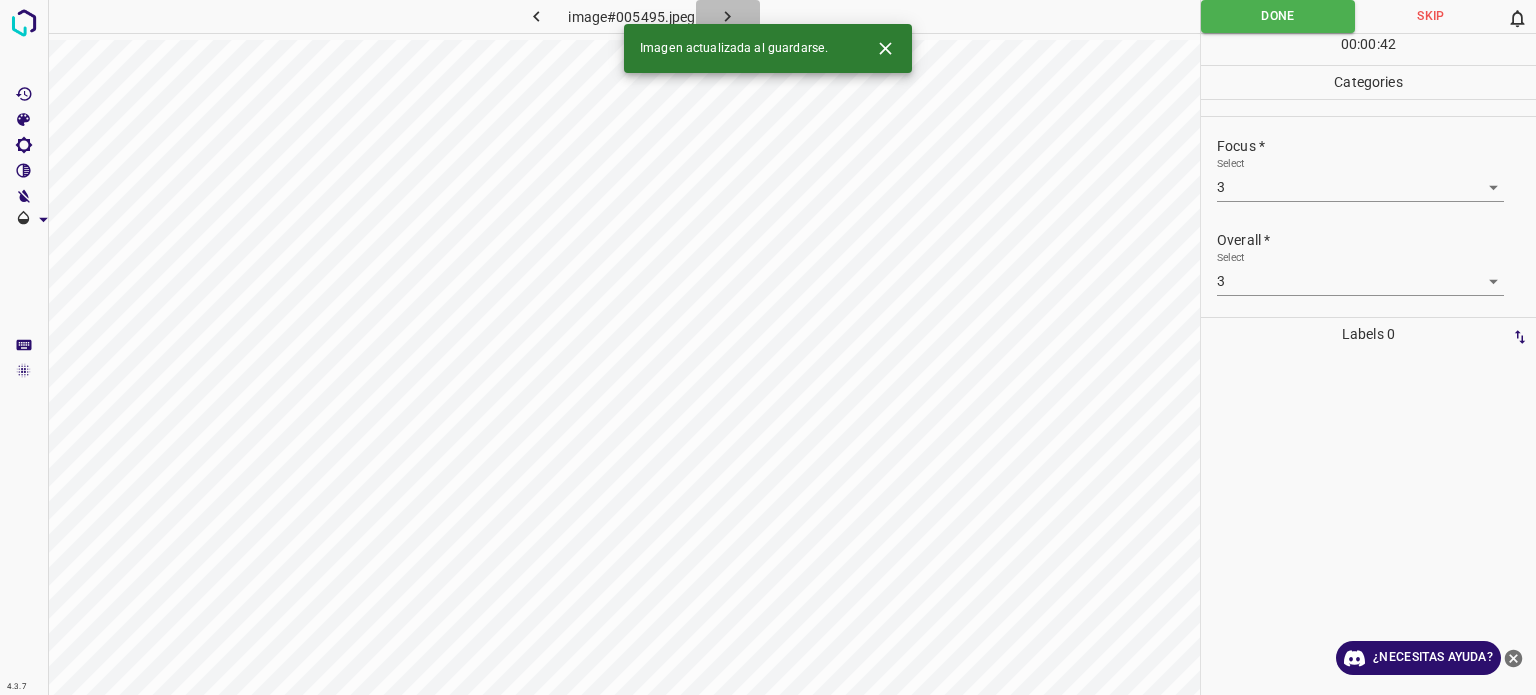 click 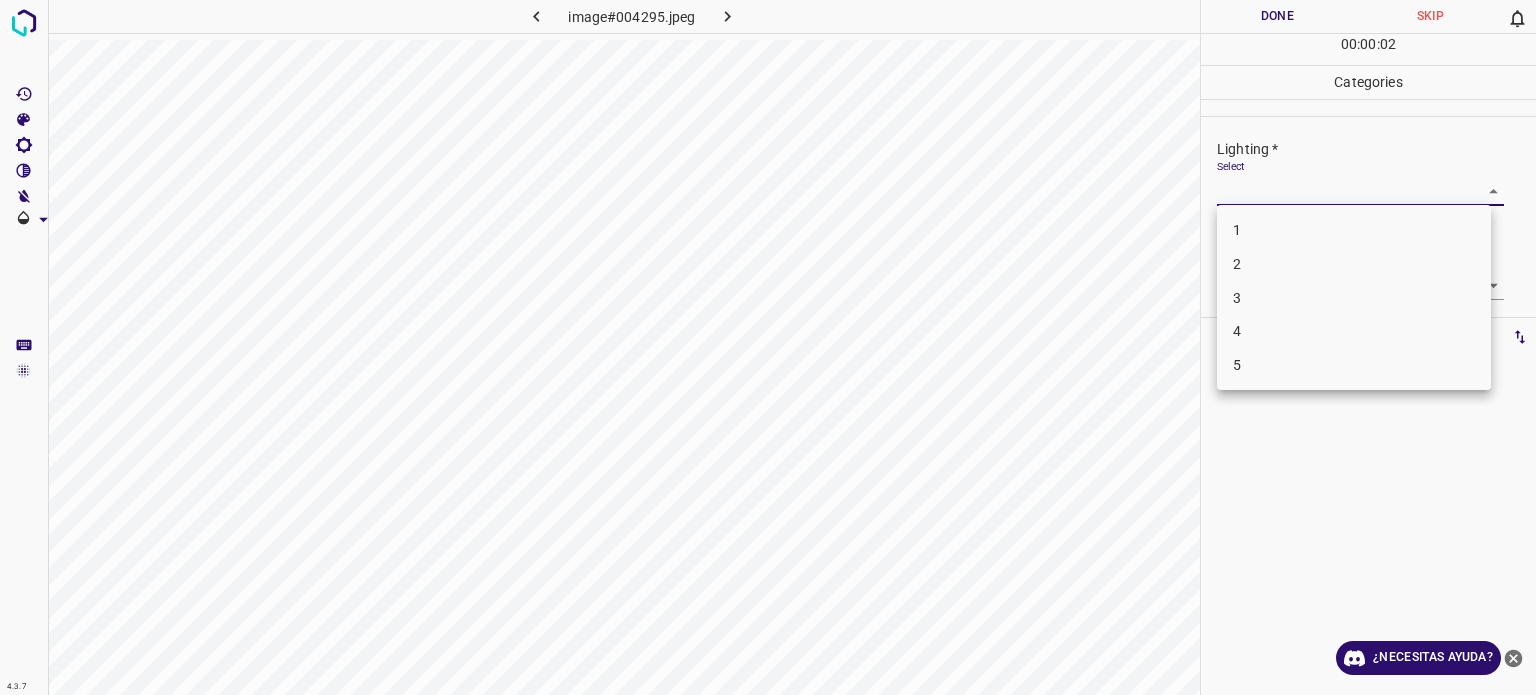 click on "4.3.7 image#004295.jpeg Done Skip 0 00   : 00   : 02   Categories Lighting *  Select ​ Focus *  Select ​ Overall *  Select ​ Labels   0 Categories 1 Lighting 2 Focus 3 Overall Tools Space Change between modes (Draw & Edit) I Auto labeling R Restore zoom M Zoom in N Zoom out Delete Delete selecte label Filters Z Restore filters X Saturation filter C Brightness filter V Contrast filter B Gray scale filter General O Download ¿Necesitas ayuda? - Texto - Esconder - Borrar Texto original Valora esta traducción Tu opinión servirá para ayudar a mejorar el Traductor de Google 1 2 3 4 5" at bounding box center [768, 347] 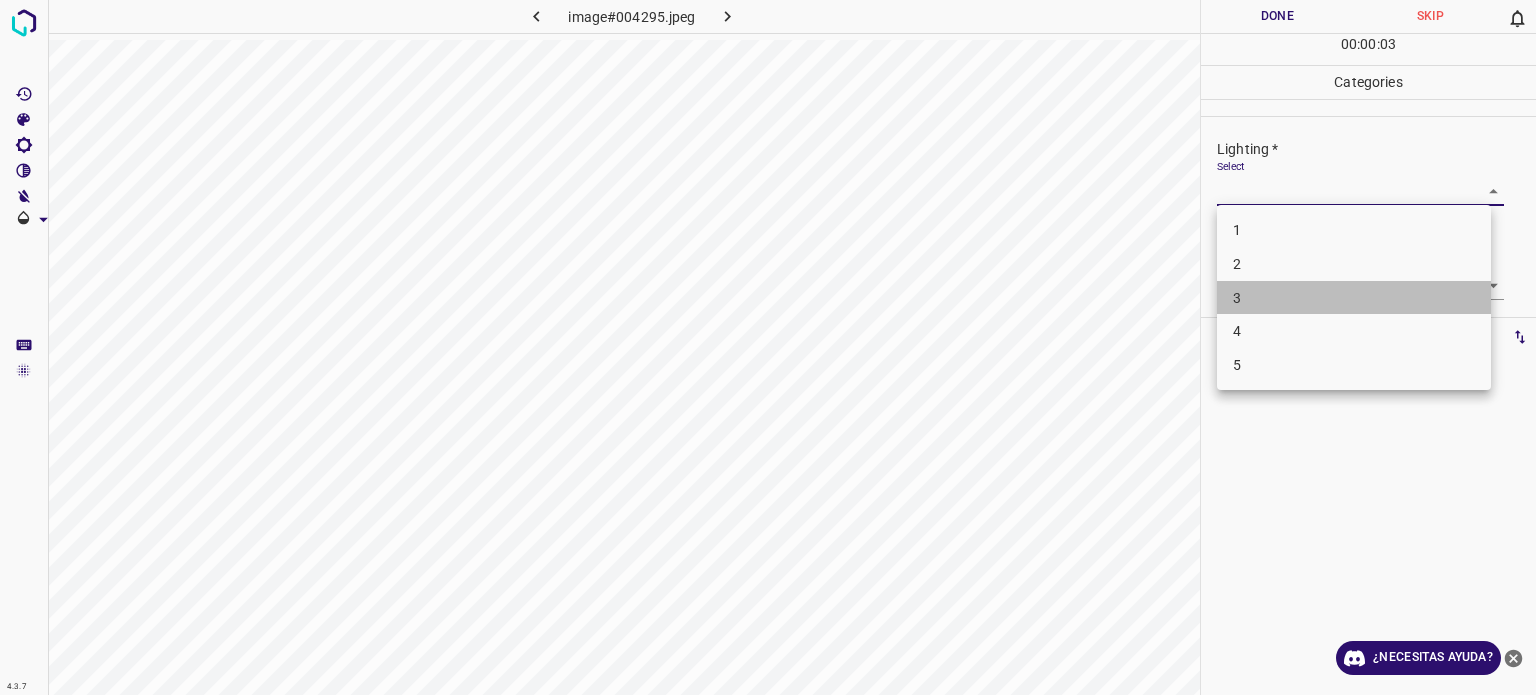 click on "3" at bounding box center [1354, 298] 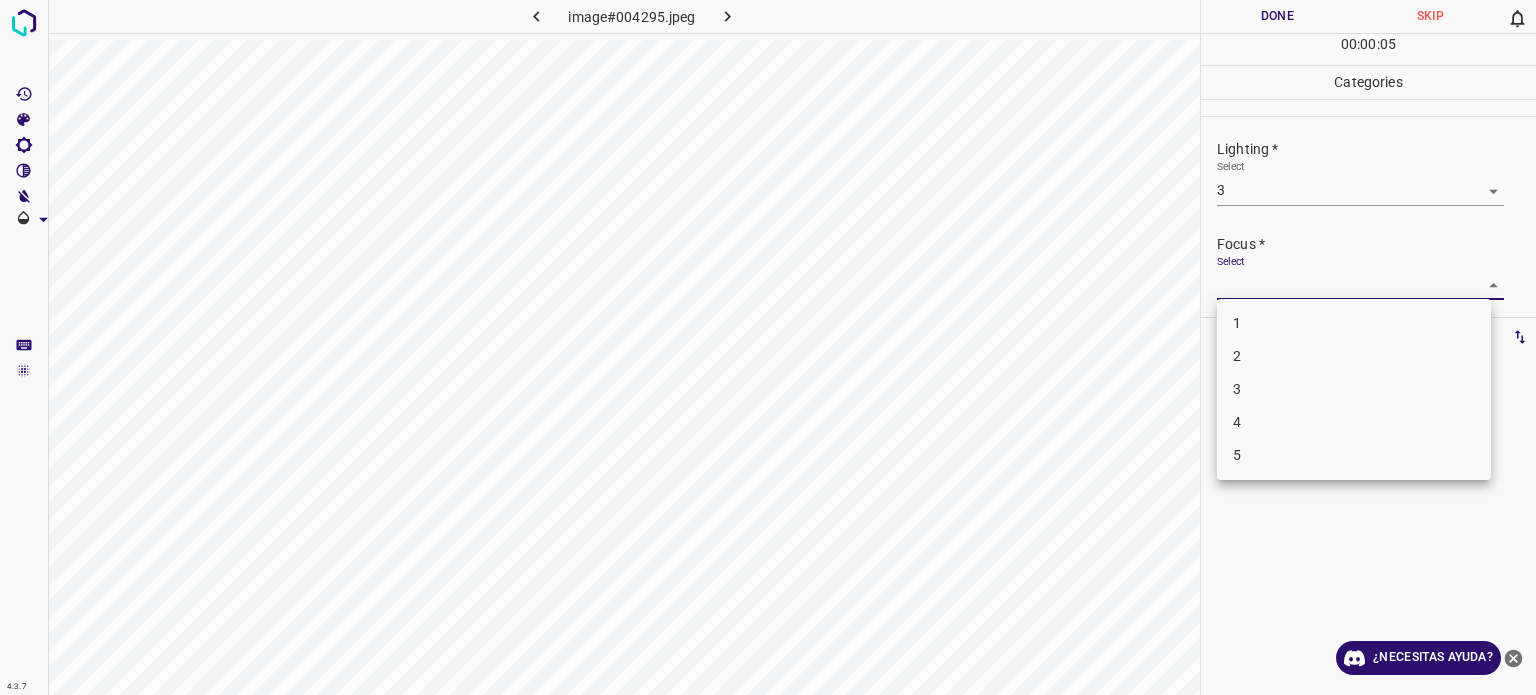 click on "4.3.7 image#004295.jpeg Done Skip 0 00   : 00   : 05   Categories Lighting *  Select 3 3 Focus *  Select ​ Overall *  Select ​ Labels   0 Categories 1 Lighting 2 Focus 3 Overall Tools Space Change between modes (Draw & Edit) I Auto labeling R Restore zoom M Zoom in N Zoom out Delete Delete selecte label Filters Z Restore filters X Saturation filter C Brightness filter V Contrast filter B Gray scale filter General O Download ¿Necesitas ayuda? - Texto - Esconder - Borrar Texto original Valora esta traducción Tu opinión servirá para ayudar a mejorar el Traductor de Google 1 2 3 4 5" at bounding box center (768, 347) 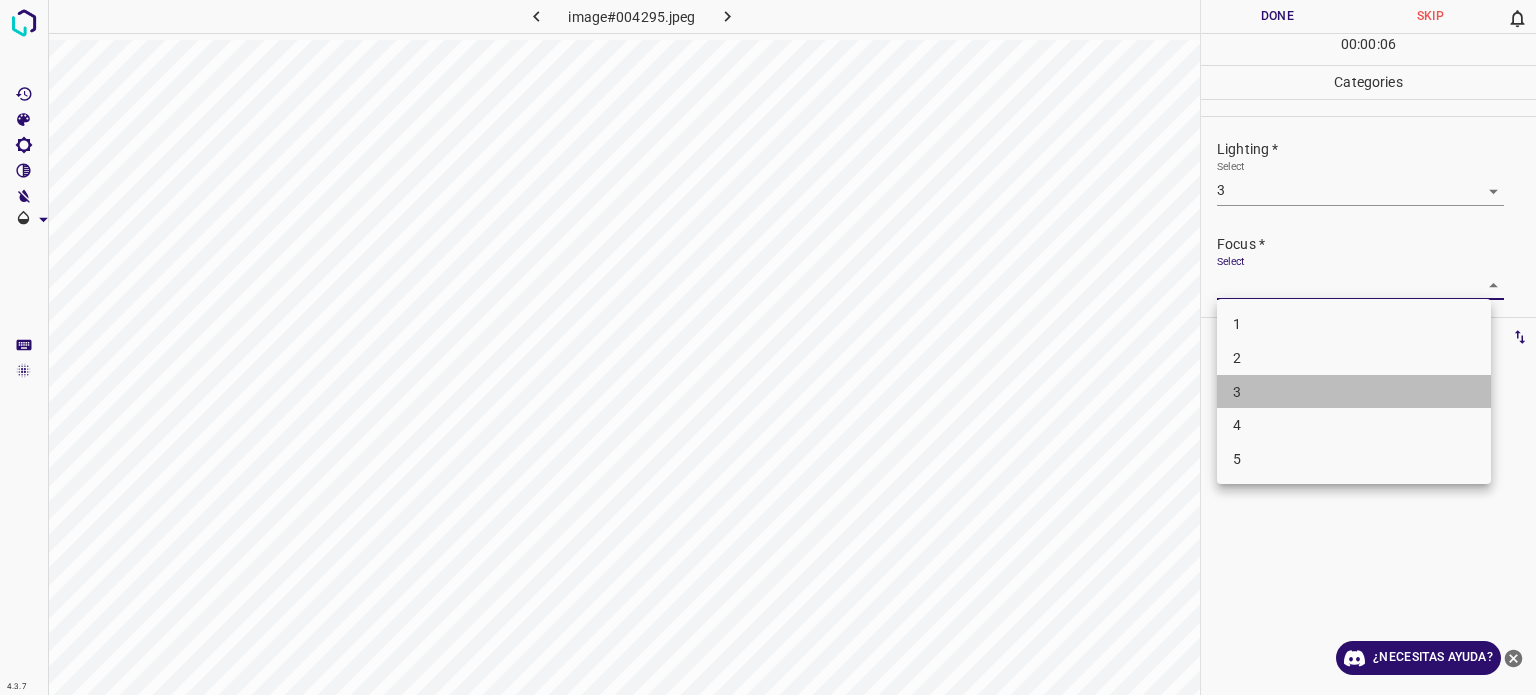 click on "3" at bounding box center (1237, 391) 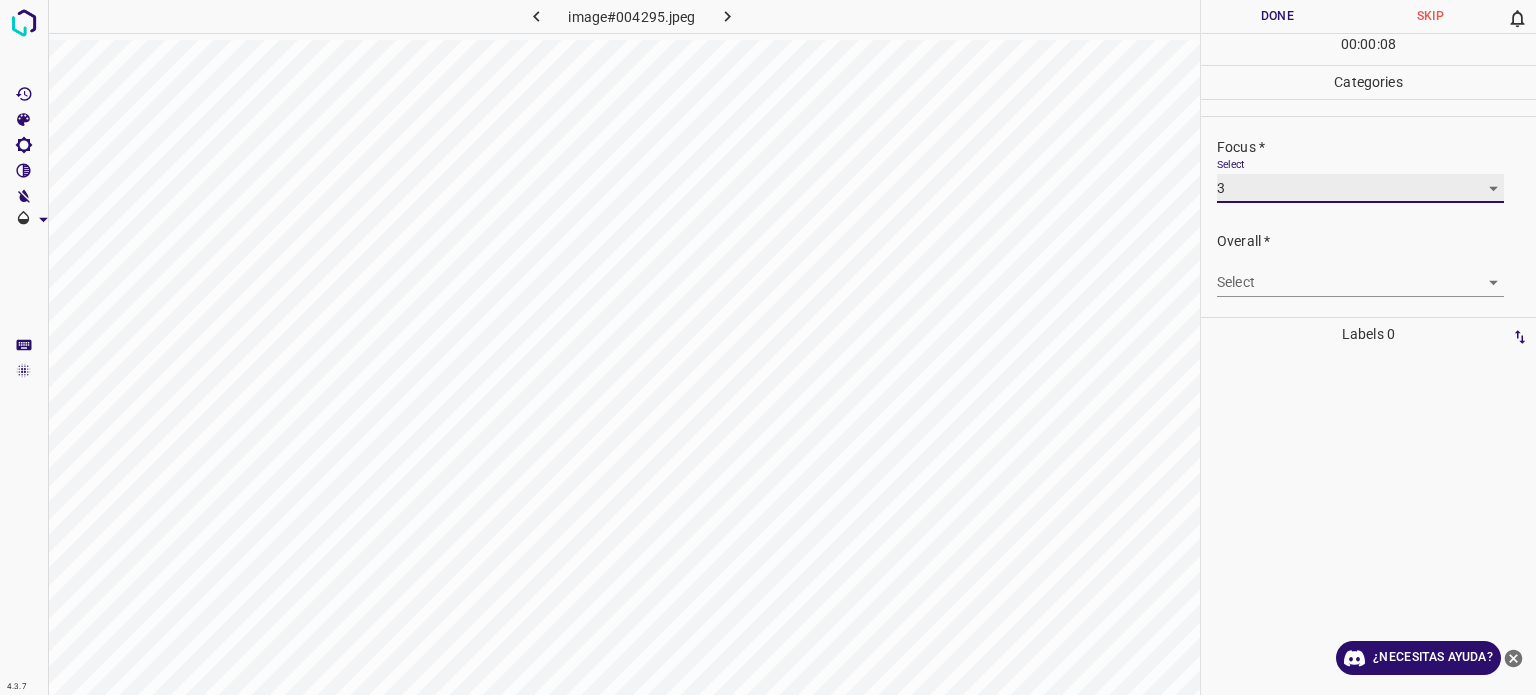 scroll, scrollTop: 98, scrollLeft: 0, axis: vertical 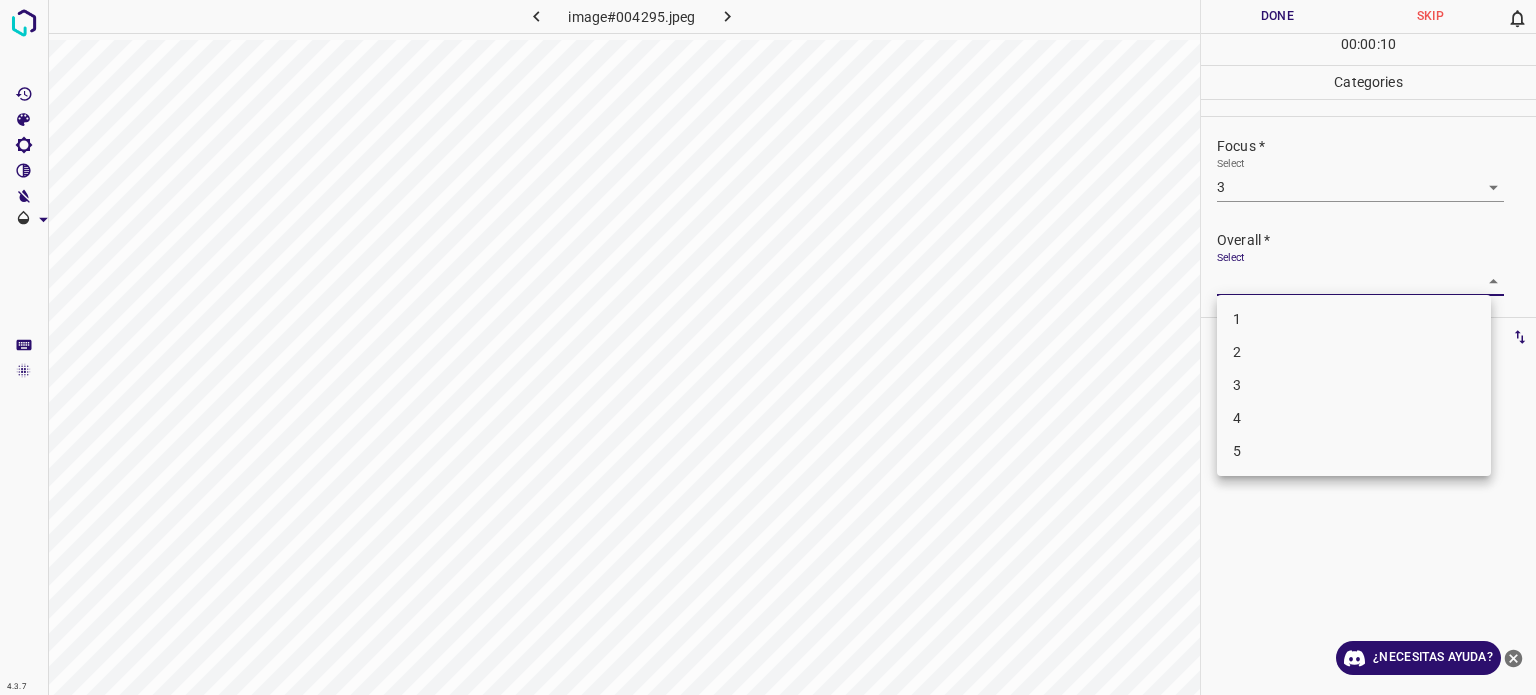 click on "4.3.7 image#004295.jpeg Done Skip 0 00   : 00   : 10   Categories Lighting *  Select 3 3 Focus *  Select 3 3 Overall *  Select ​ Labels   0 Categories 1 Lighting 2 Focus 3 Overall Tools Space Change between modes (Draw & Edit) I Auto labeling R Restore zoom M Zoom in N Zoom out Delete Delete selecte label Filters Z Restore filters X Saturation filter C Brightness filter V Contrast filter B Gray scale filter General O Download ¿Necesitas ayuda? - Texto - Esconder - Borrar Texto original Valora esta traducción Tu opinión servirá para ayudar a mejorar el Traductor de Google 1 2 3 4 5" at bounding box center [768, 347] 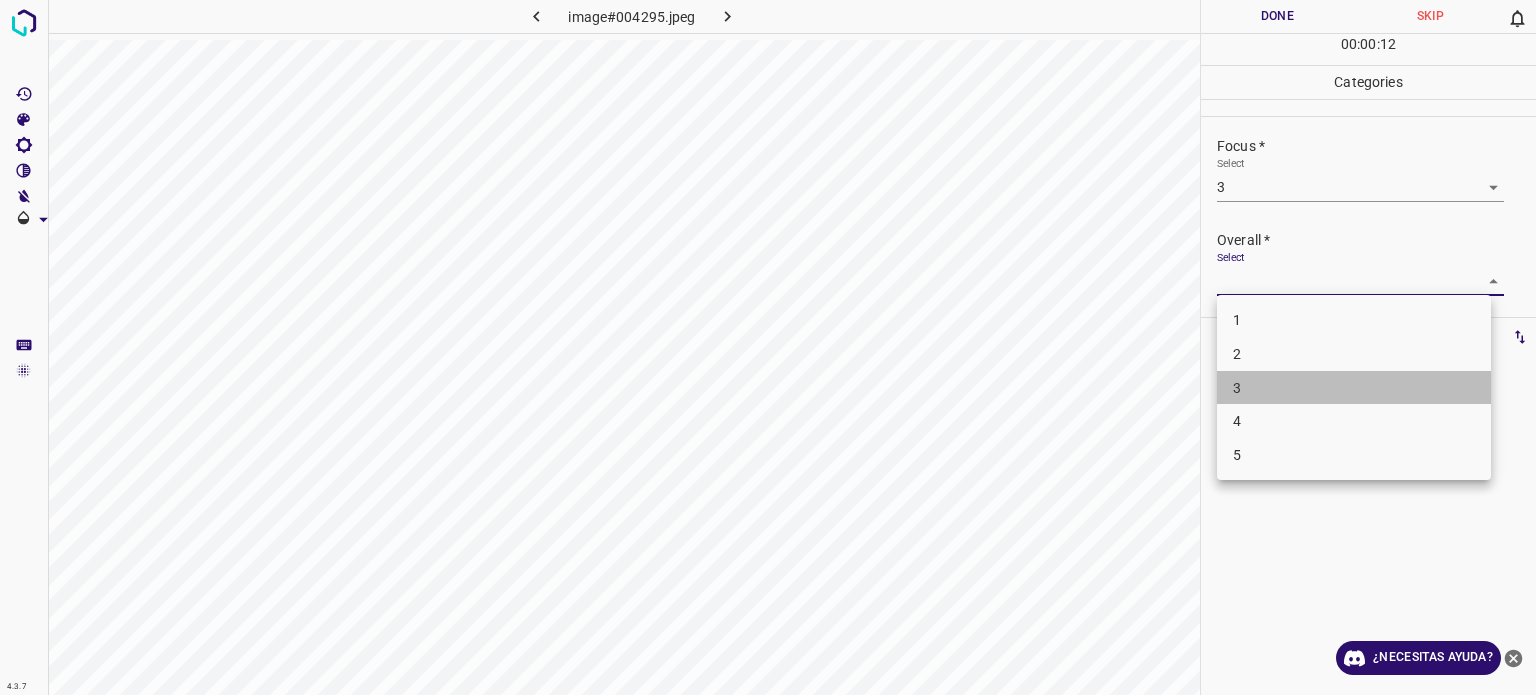 click on "3" at bounding box center [1354, 388] 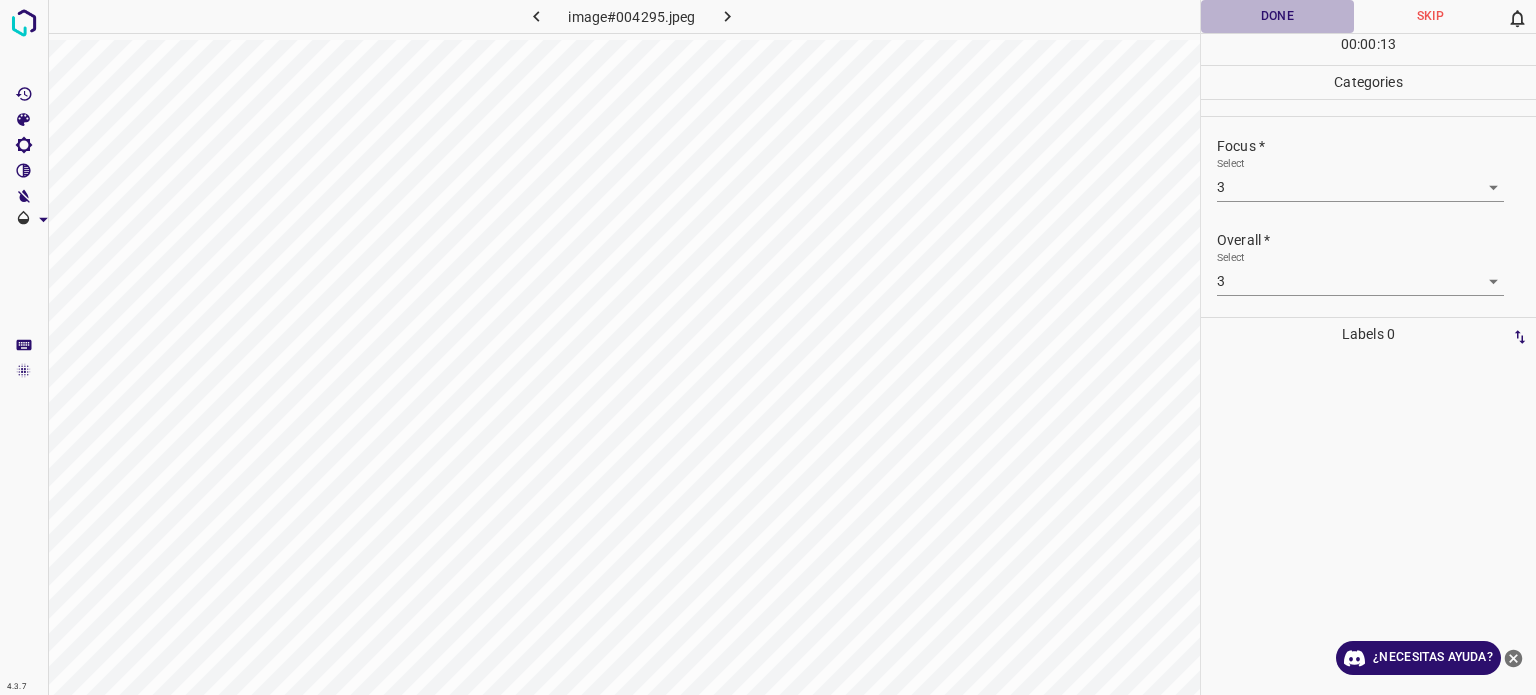 click on "Done" at bounding box center (1277, 16) 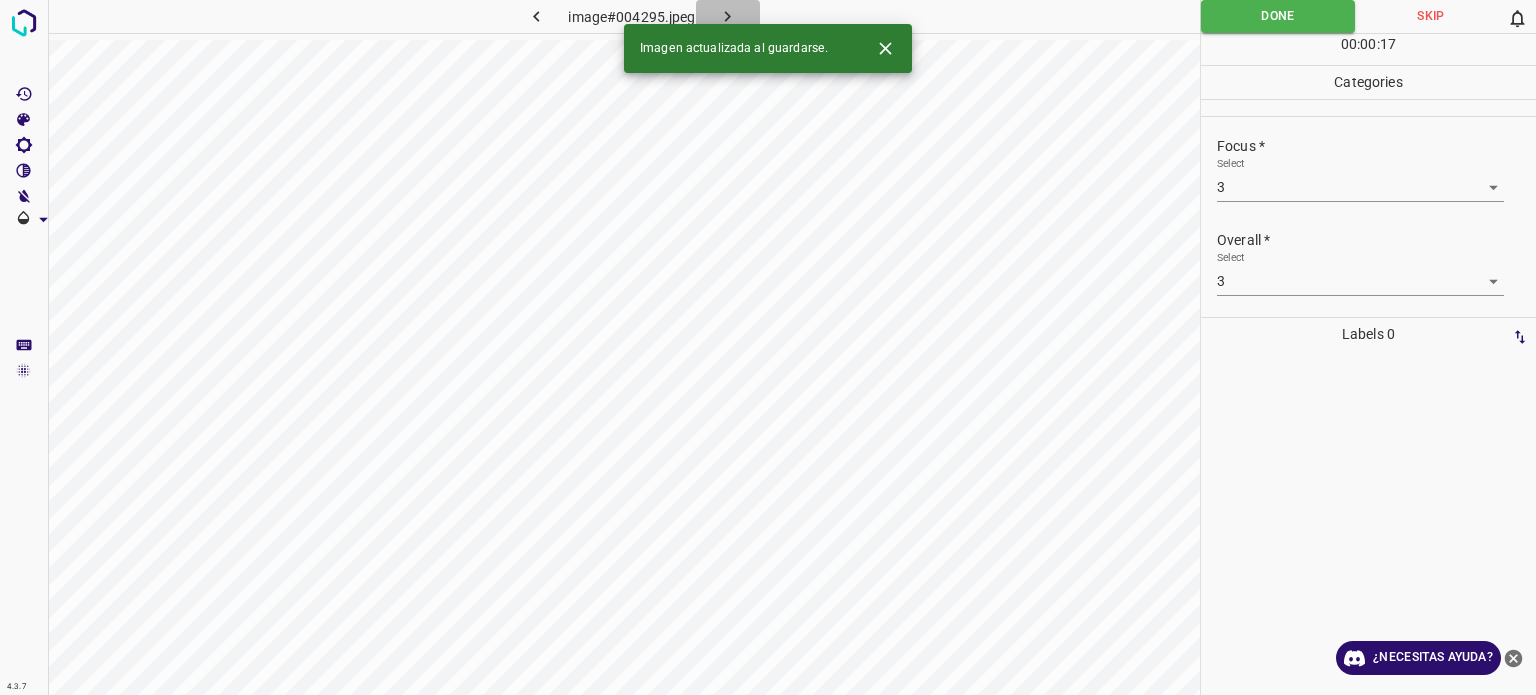 click 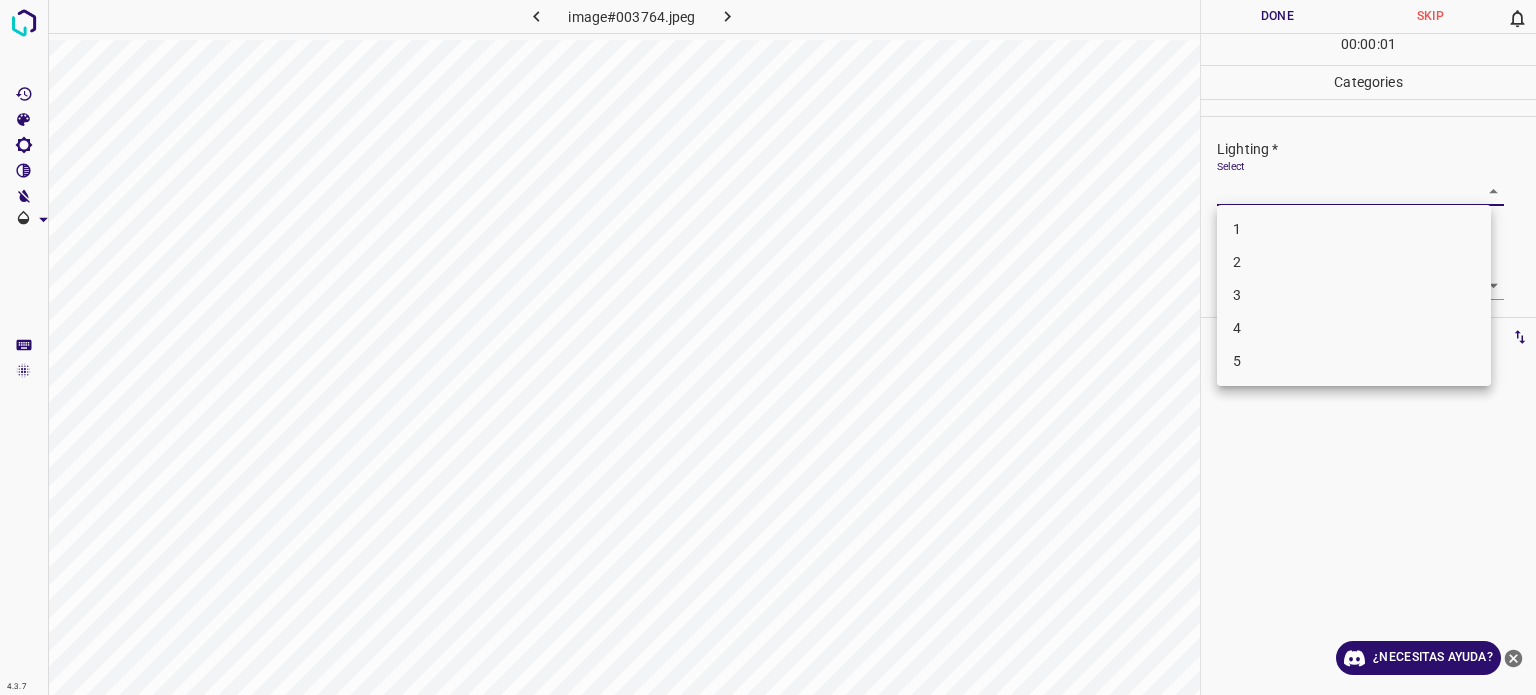 click on "4.3.7 image#003764.jpeg Done Skip 0 00   : 00   : 01   Categories Lighting *  Select ​ Focus *  Select ​ Overall *  Select ​ Labels   0 Categories 1 Lighting 2 Focus 3 Overall Tools Space Change between modes (Draw & Edit) I Auto labeling R Restore zoom M Zoom in N Zoom out Delete Delete selecte label Filters Z Restore filters X Saturation filter C Brightness filter V Contrast filter B Gray scale filter General O Download ¿Necesitas ayuda? - Texto - Esconder - Borrar Texto original Valora esta traducción Tu opinión servirá para ayudar a mejorar el Traductor de Google 1 2 3 4 5" at bounding box center [768, 347] 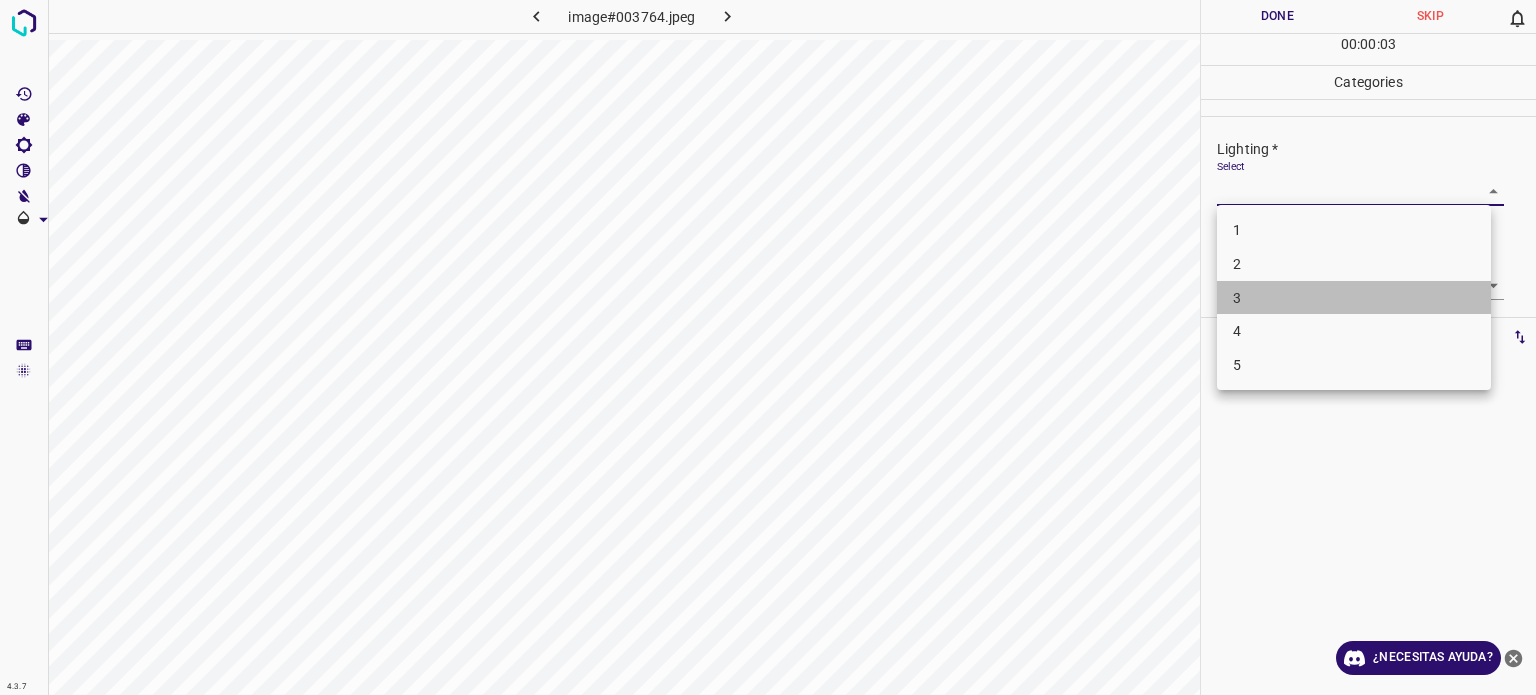 click on "3" at bounding box center (1237, 297) 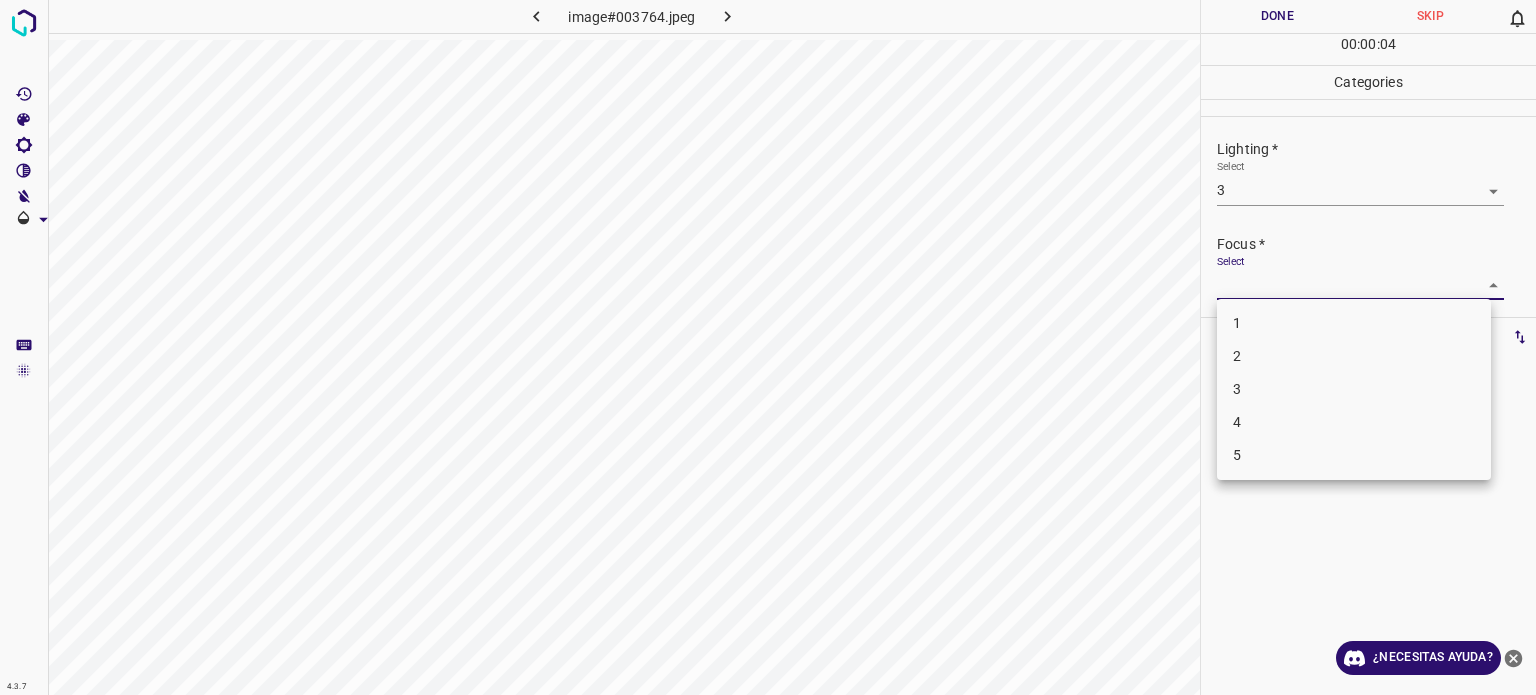 click on "4.3.7 image#003764.jpeg Done Skip 0 00   : 00   : 04   Categories Lighting *  Select 3 3 Focus *  Select ​ Overall *  Select ​ Labels   0 Categories 1 Lighting 2 Focus 3 Overall Tools Space Change between modes (Draw & Edit) I Auto labeling R Restore zoom M Zoom in N Zoom out Delete Delete selecte label Filters Z Restore filters X Saturation filter C Brightness filter V Contrast filter B Gray scale filter General O Download ¿Necesitas ayuda? - Texto - Esconder - Borrar Texto original Valora esta traducción Tu opinión servirá para ayudar a mejorar el Traductor de Google 1 2 3 4 5" at bounding box center (768, 347) 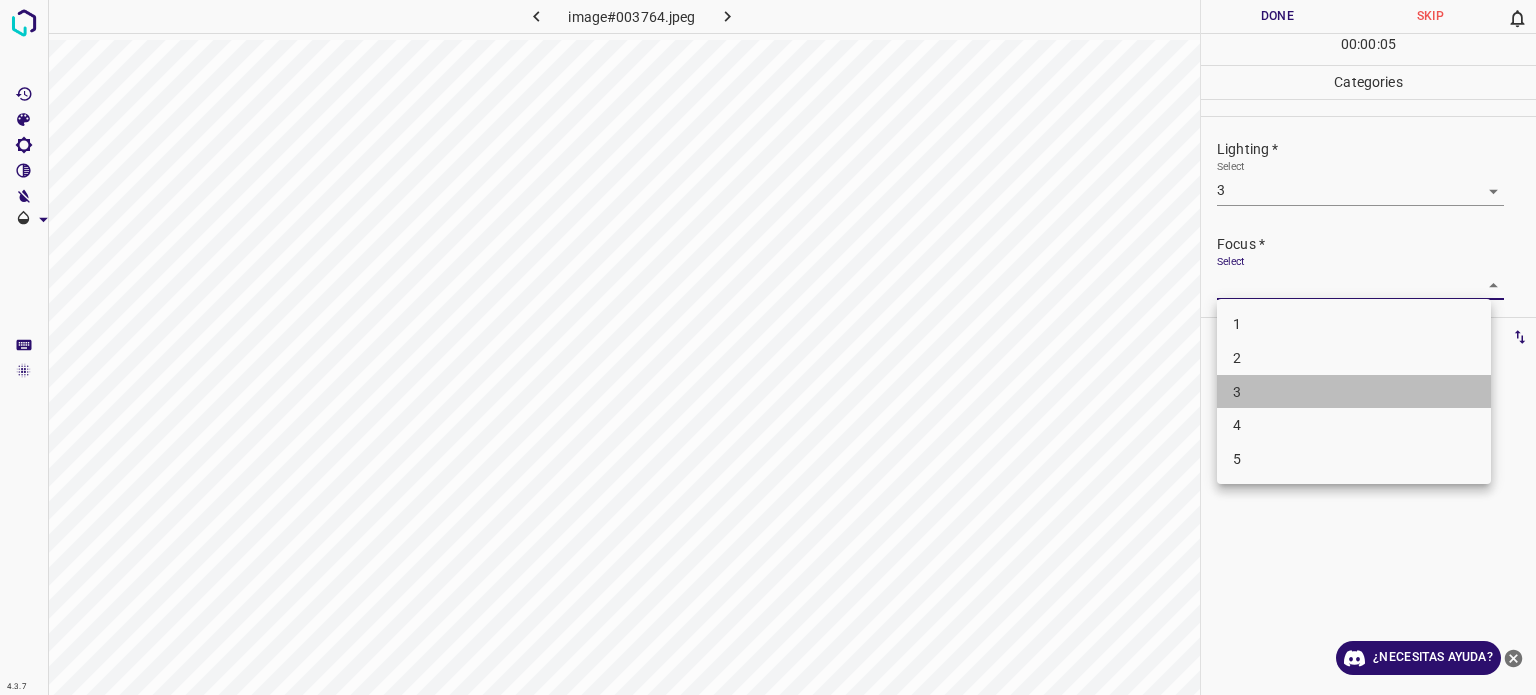 click on "3" at bounding box center [1237, 391] 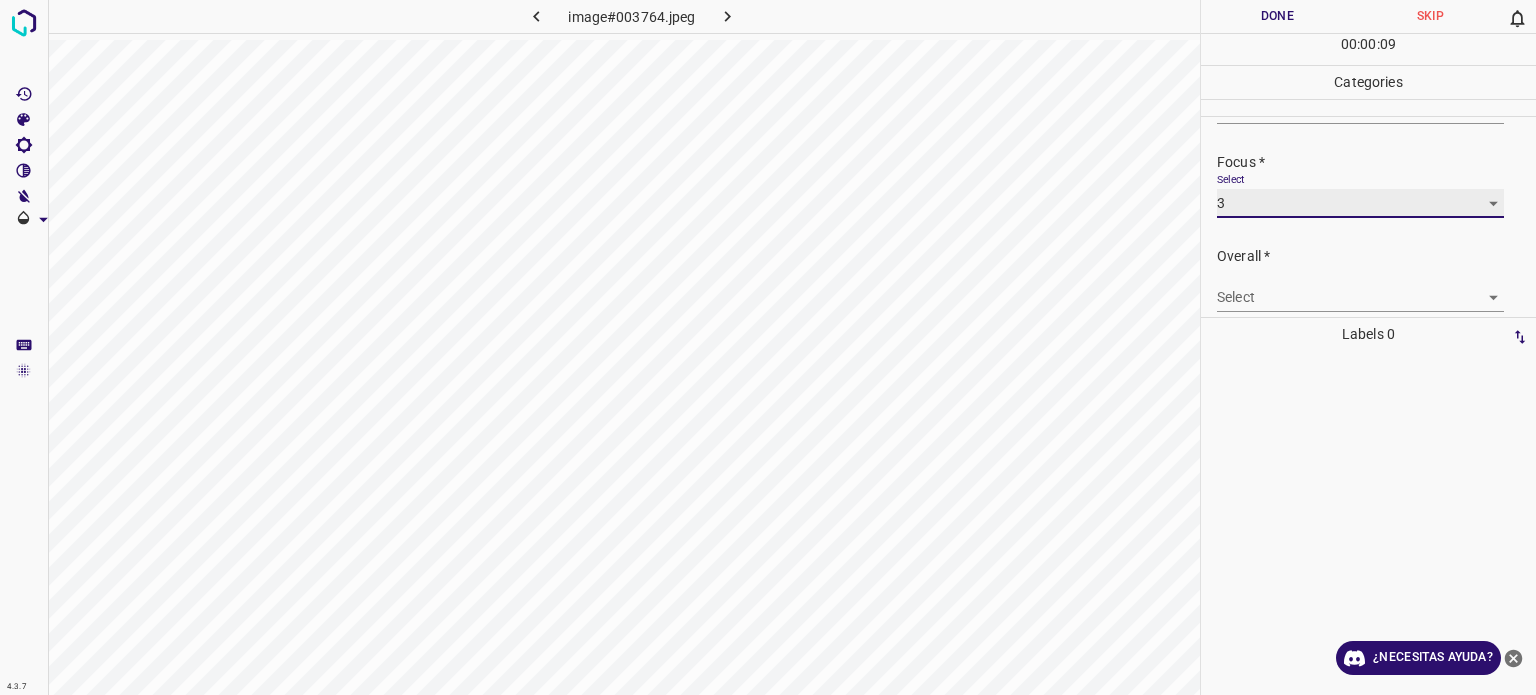 scroll, scrollTop: 98, scrollLeft: 0, axis: vertical 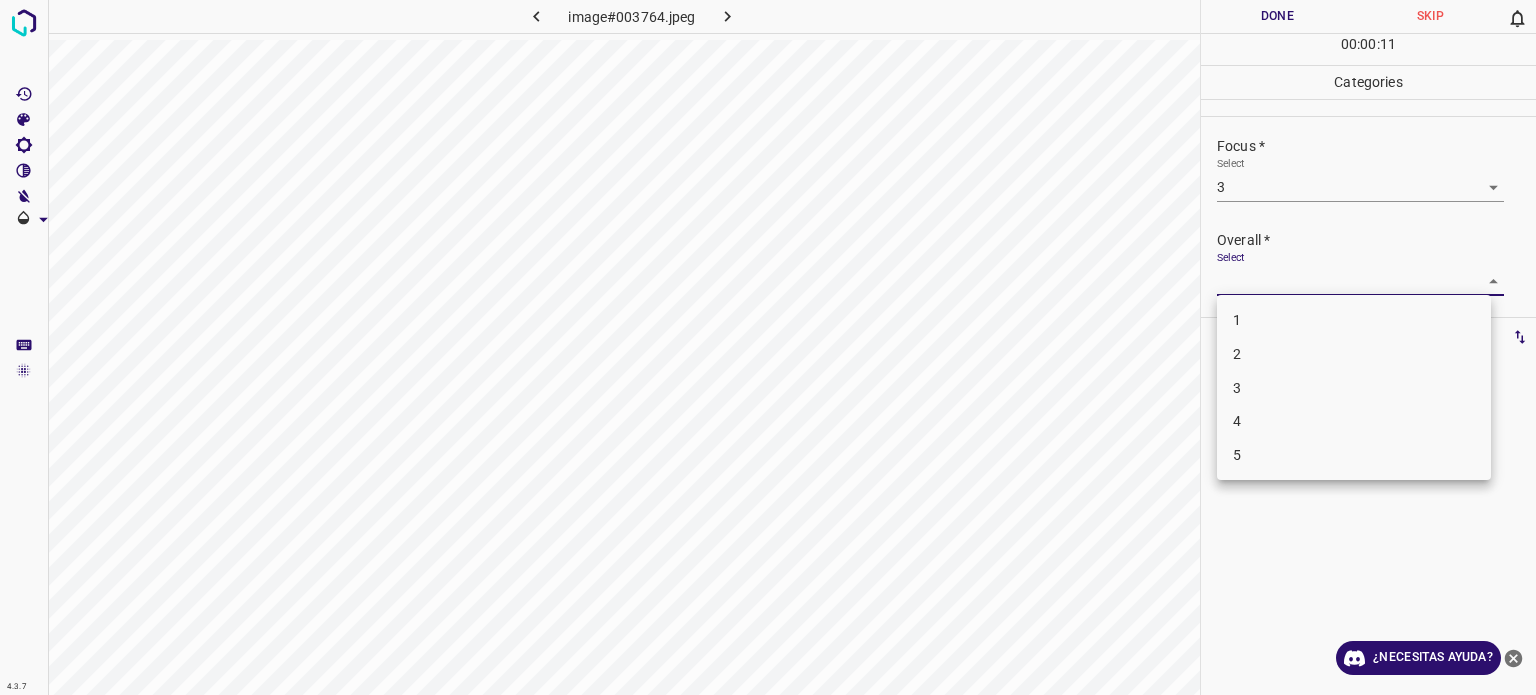 click on "4.3.7 image#003764.jpeg Done Skip 0 00   : 00   : 11   Categories Lighting *  Select 3 3 Focus *  Select 3 3 Overall *  Select ​ Labels   0 Categories 1 Lighting 2 Focus 3 Overall Tools Space Change between modes (Draw & Edit) I Auto labeling R Restore zoom M Zoom in N Zoom out Delete Delete selecte label Filters Z Restore filters X Saturation filter C Brightness filter V Contrast filter B Gray scale filter General O Download ¿Necesitas ayuda? - Texto - Esconder - Borrar Texto original Valora esta traducción Tu opinión servirá para ayudar a mejorar el Traductor de Google 1 2 3 4 5" at bounding box center (768, 347) 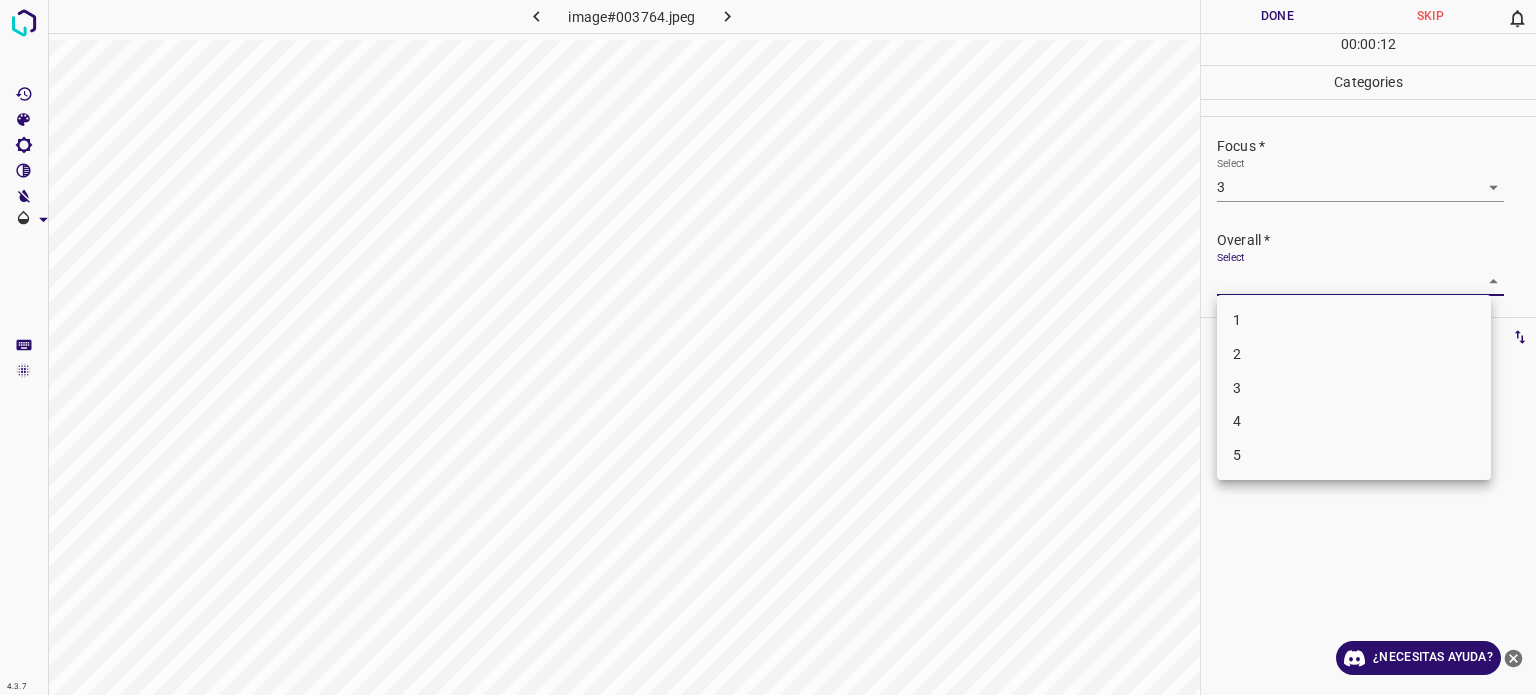 click on "3" at bounding box center [1354, 388] 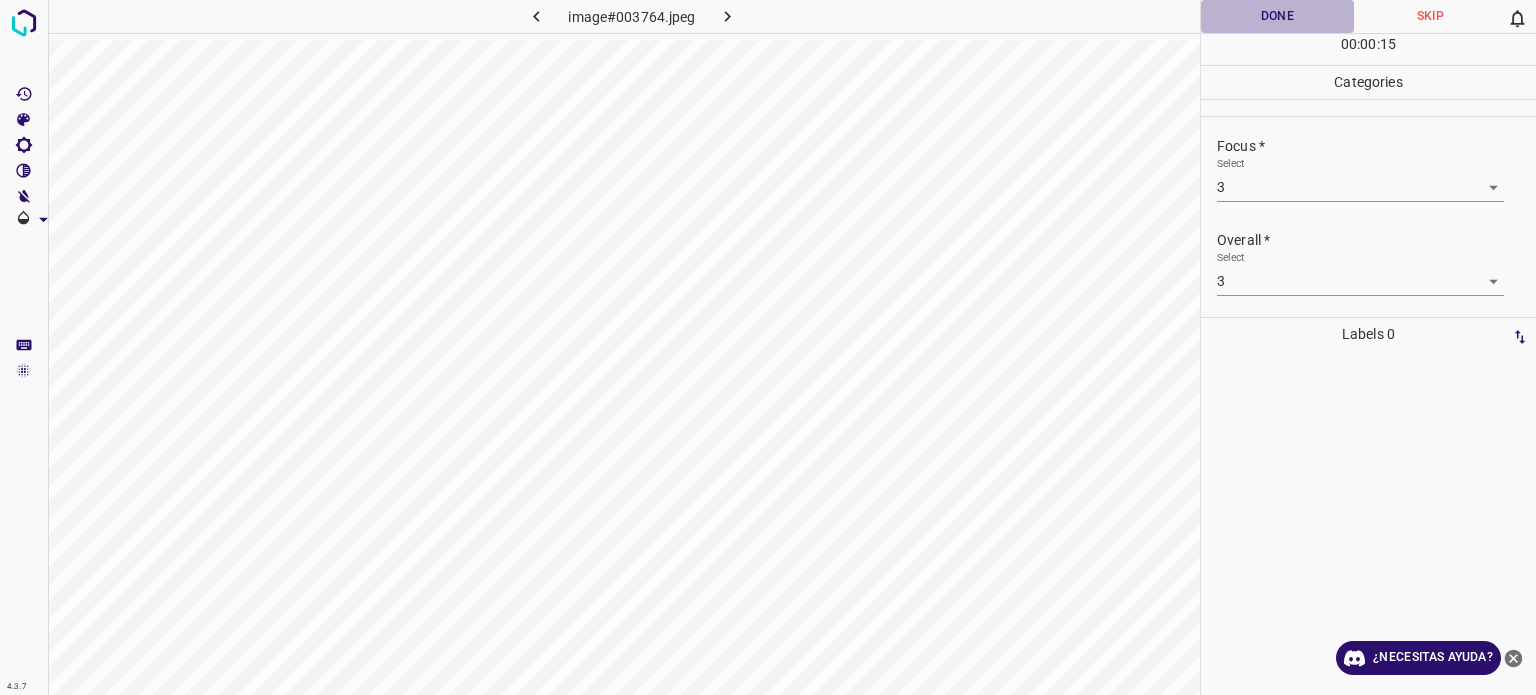 click on "Done" at bounding box center [1277, 16] 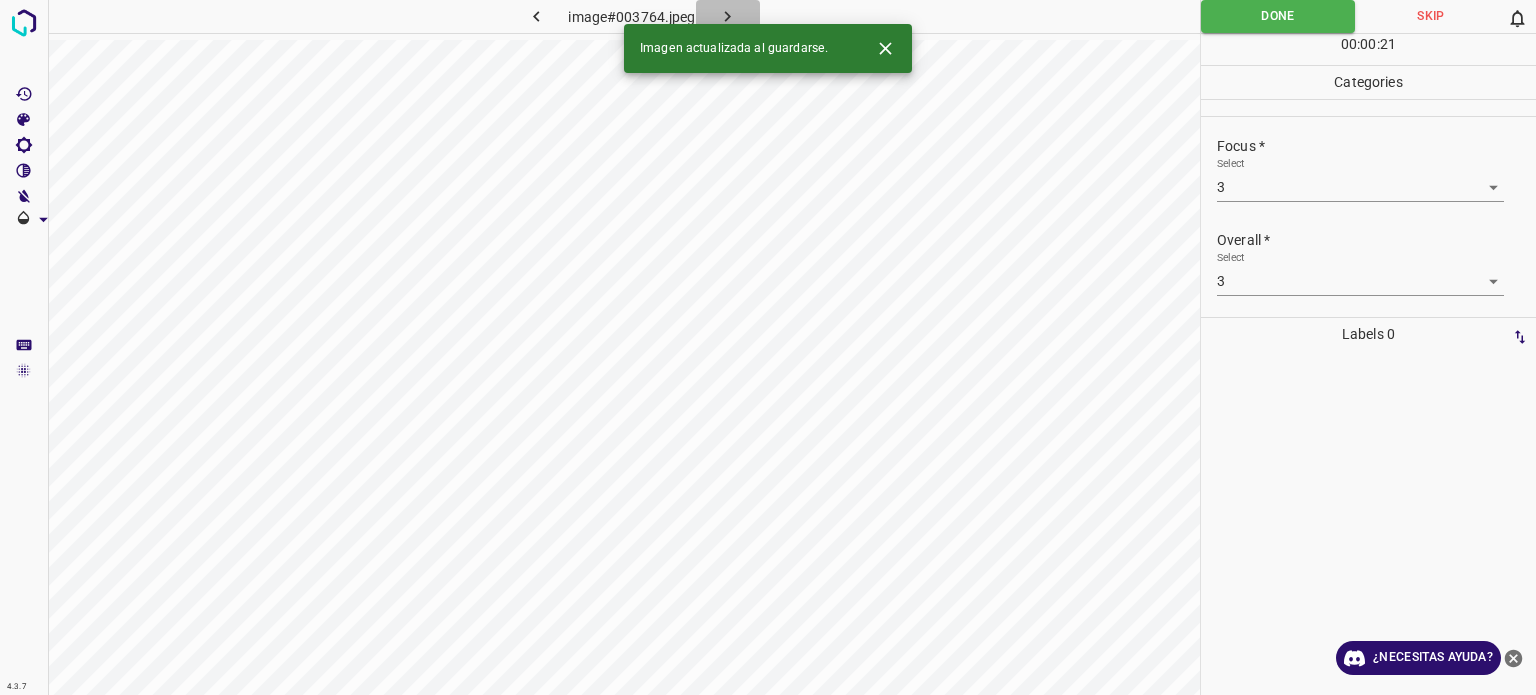 click 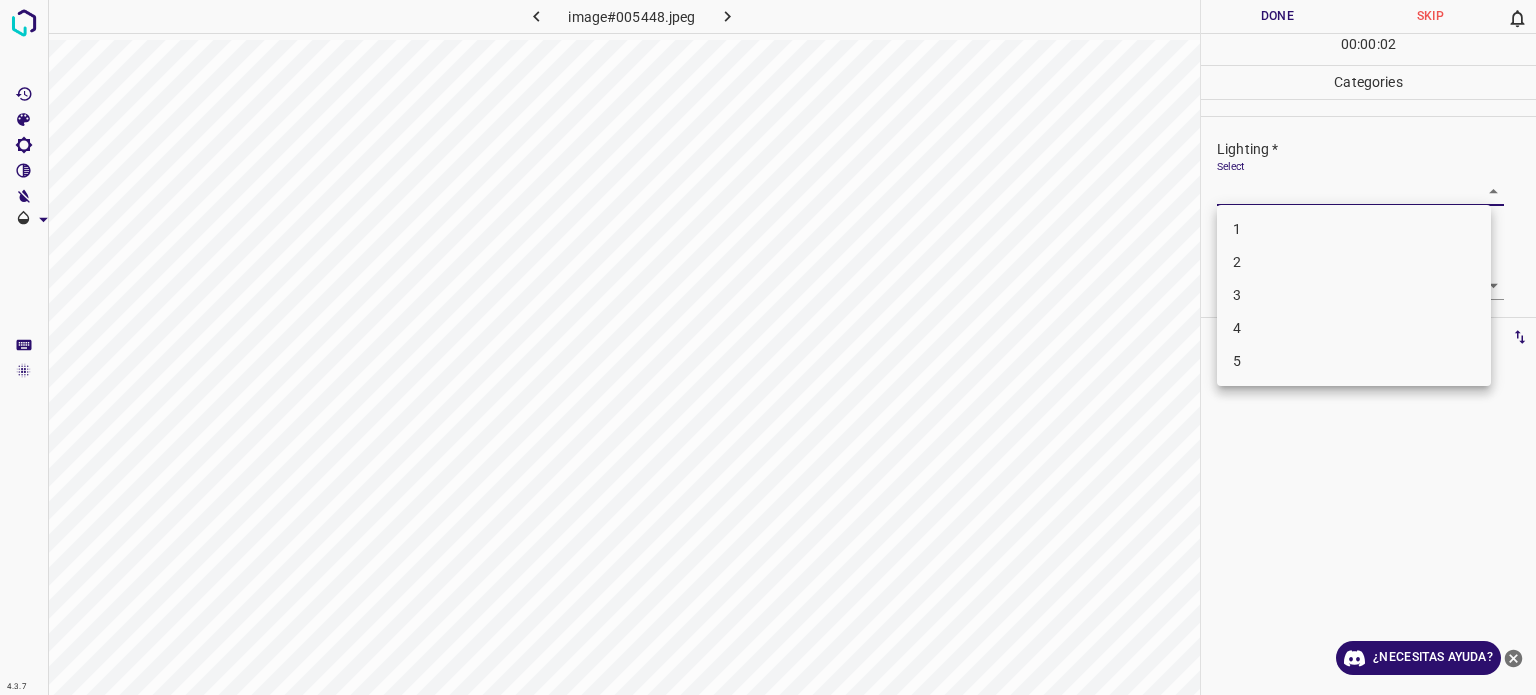 click on "4.3.7 image#005448.jpeg Done Skip 0 00   : 00   : 02   Categories Lighting *  Select ​ Focus *  Select ​ Overall *  Select ​ Labels   0 Categories 1 Lighting 2 Focus 3 Overall Tools Space Change between modes (Draw & Edit) I Auto labeling R Restore zoom M Zoom in N Zoom out Delete Delete selecte label Filters Z Restore filters X Saturation filter C Brightness filter V Contrast filter B Gray scale filter General O Download ¿Necesitas ayuda? - Texto - Esconder - Borrar Texto original Valora esta traducción Tu opinión servirá para ayudar a mejorar el Traductor de Google 1 2 3 4 5" at bounding box center [768, 347] 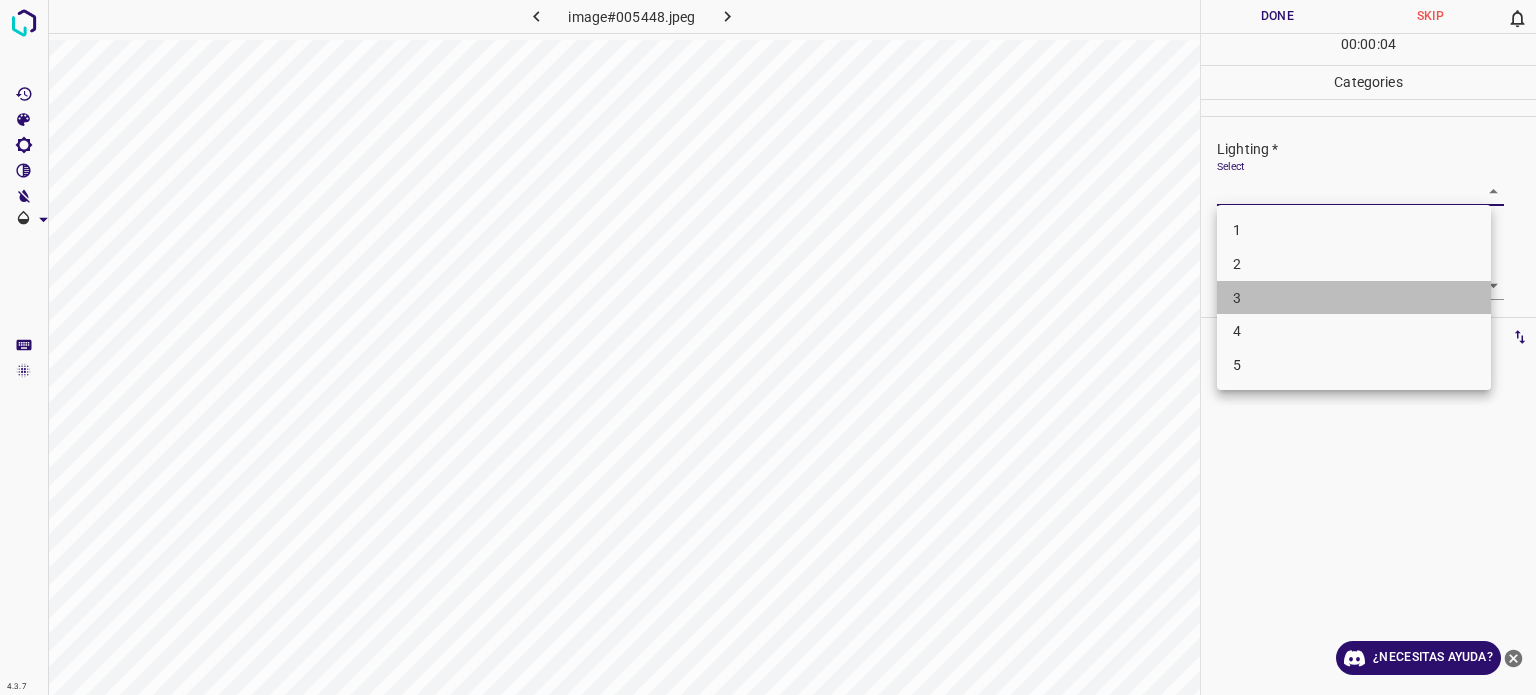 click on "3" at bounding box center (1354, 298) 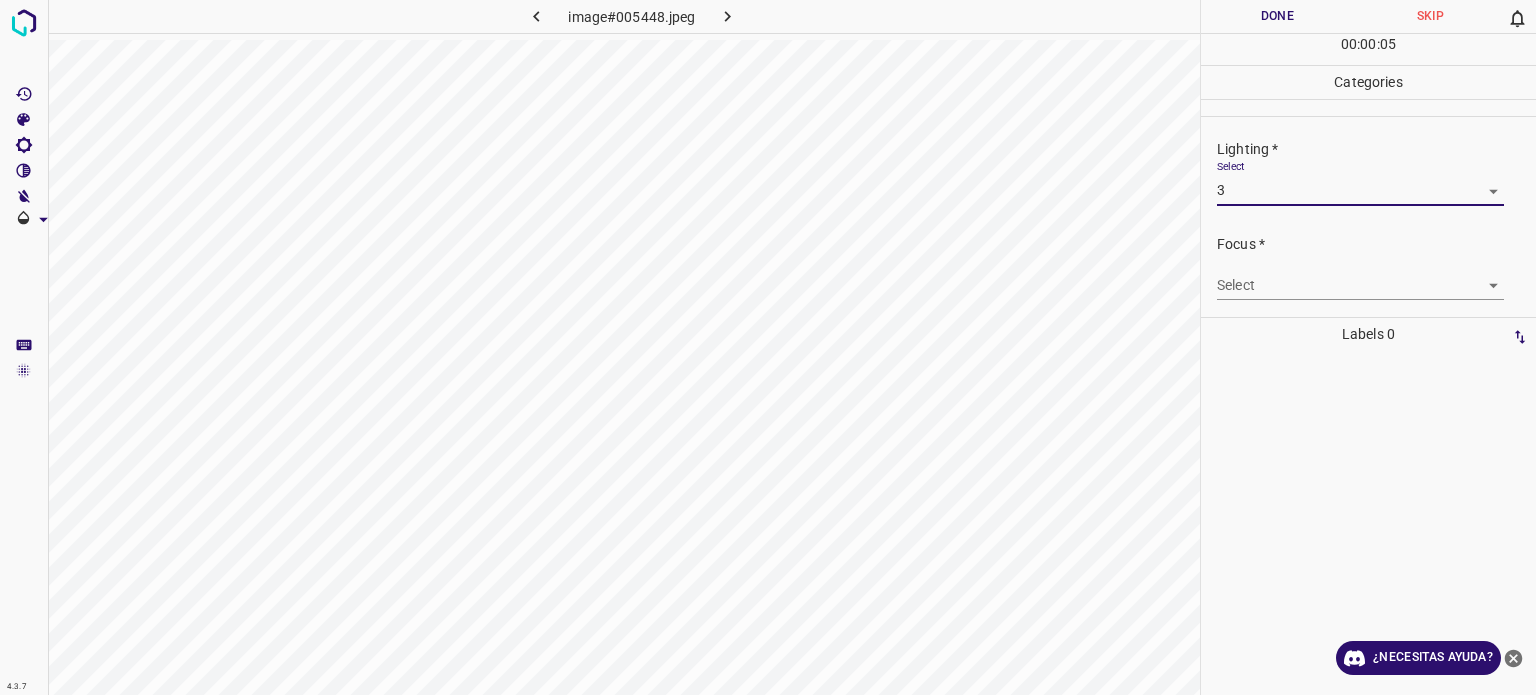 click on "4.3.7 image#005448.jpeg Done Skip 0 00   : 00   : 05   Categories Lighting *  Select 3 3 Focus *  Select ​ Overall *  Select ​ Labels   0 Categories 1 Lighting 2 Focus 3 Overall Tools Space Change between modes (Draw & Edit) I Auto labeling R Restore zoom M Zoom in N Zoom out Delete Delete selecte label Filters Z Restore filters X Saturation filter C Brightness filter V Contrast filter B Gray scale filter General O Download ¿Necesitas ayuda? - Texto - Esconder - Borrar Texto original Valora esta traducción Tu opinión servirá para ayudar a mejorar el Traductor de Google" at bounding box center [768, 347] 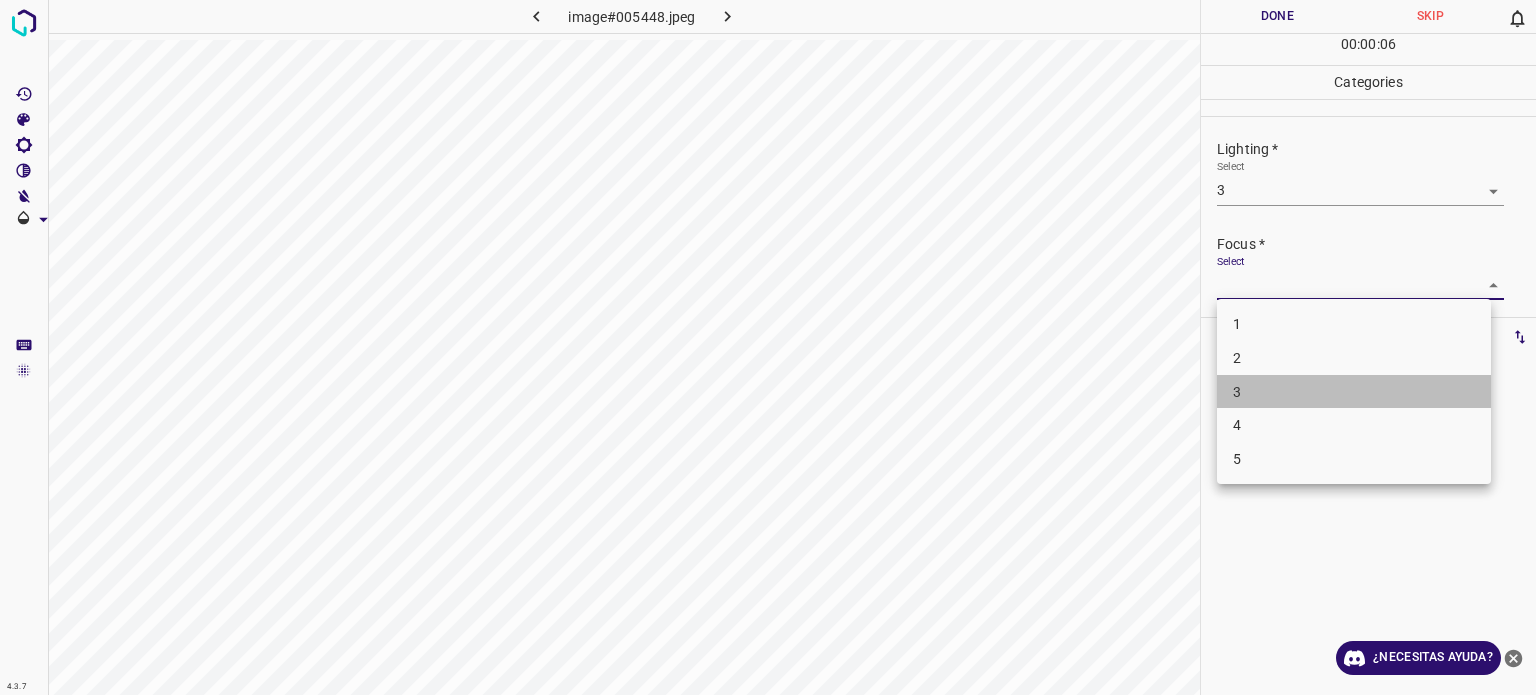 click on "3" at bounding box center [1354, 392] 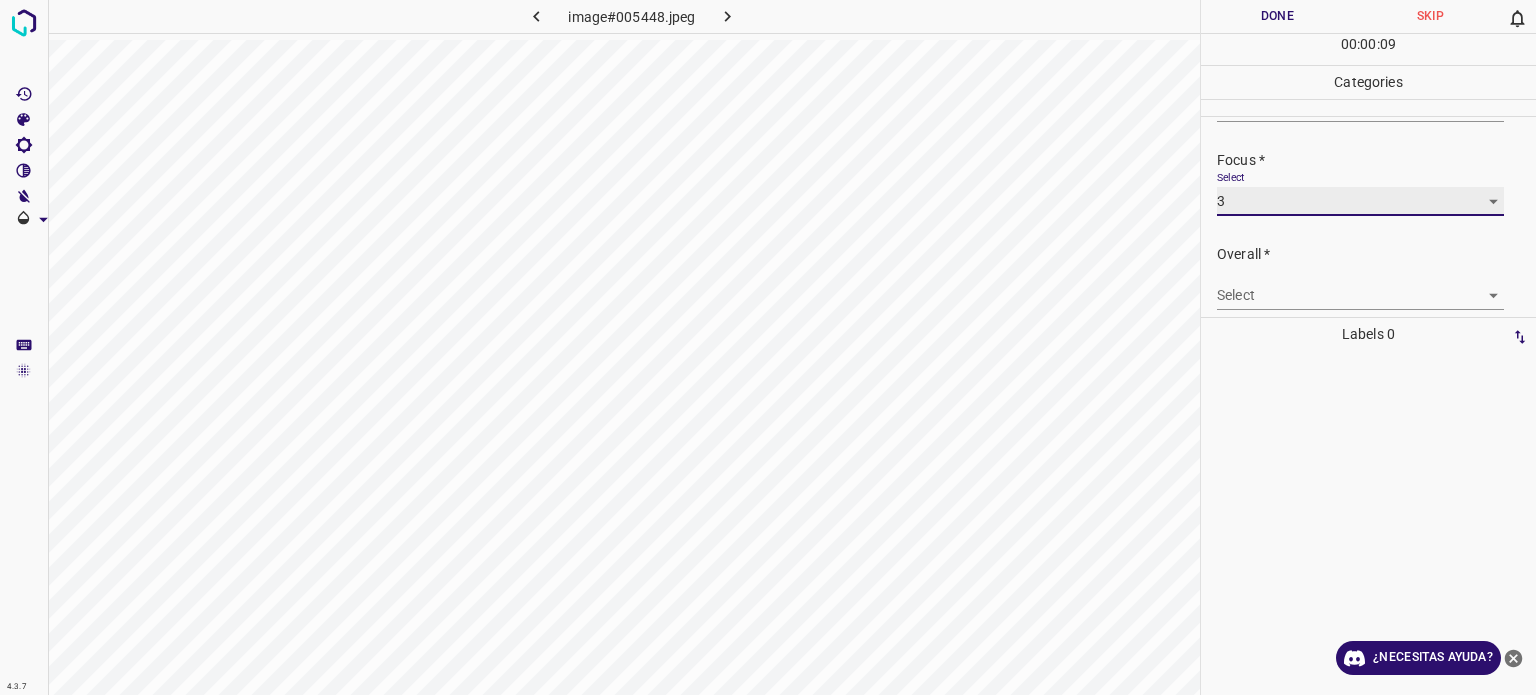 scroll, scrollTop: 98, scrollLeft: 0, axis: vertical 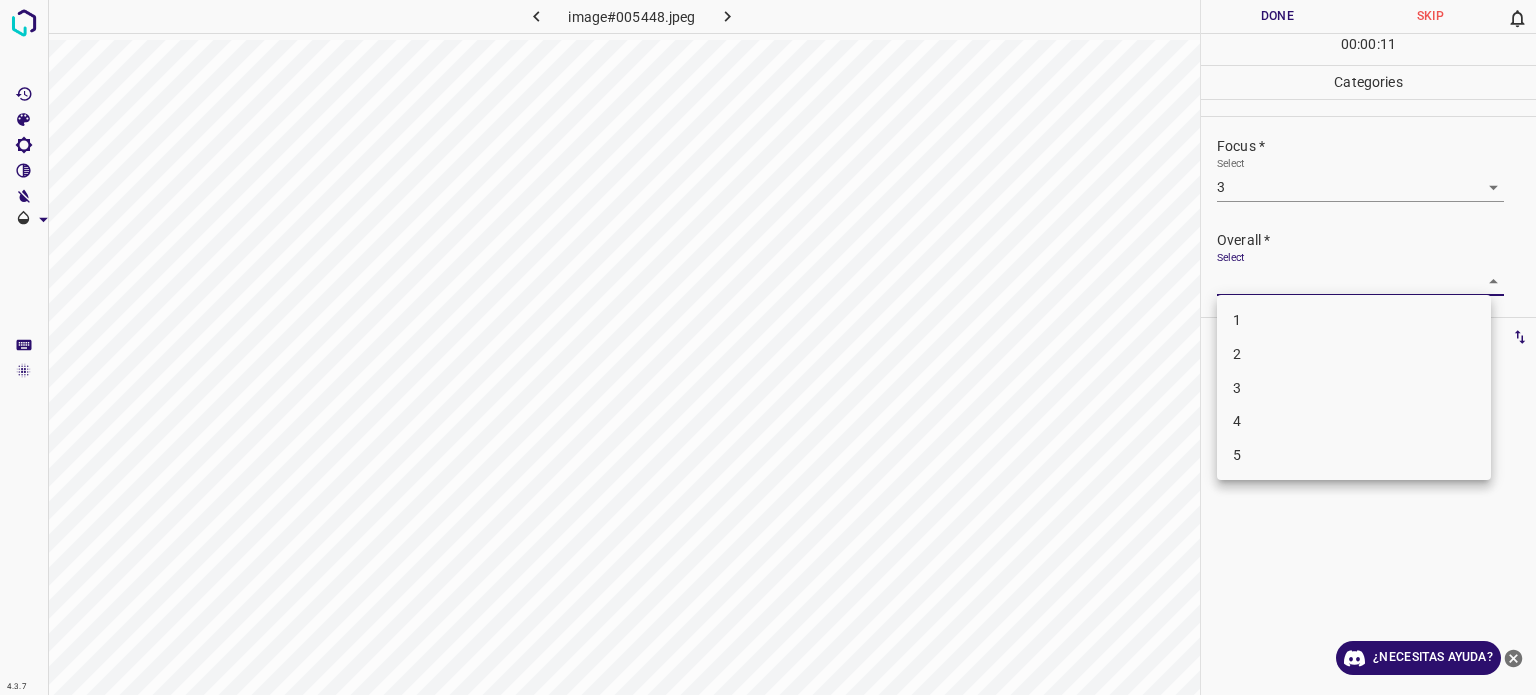 click on "4.3.7 image#005448.jpeg Done Skip 0 00   : 00   : 11   Categories Lighting *  Select 3 3 Focus *  Select 3 3 Overall *  Select ​ Labels   0 Categories 1 Lighting 2 Focus 3 Overall Tools Space Change between modes (Draw & Edit) I Auto labeling R Restore zoom M Zoom in N Zoom out Delete Delete selecte label Filters Z Restore filters X Saturation filter C Brightness filter V Contrast filter B Gray scale filter General O Download ¿Necesitas ayuda? - Texto - Esconder - Borrar Texto original Valora esta traducción Tu opinión servirá para ayudar a mejorar el Traductor de Google 1 2 3 4 5" at bounding box center [768, 347] 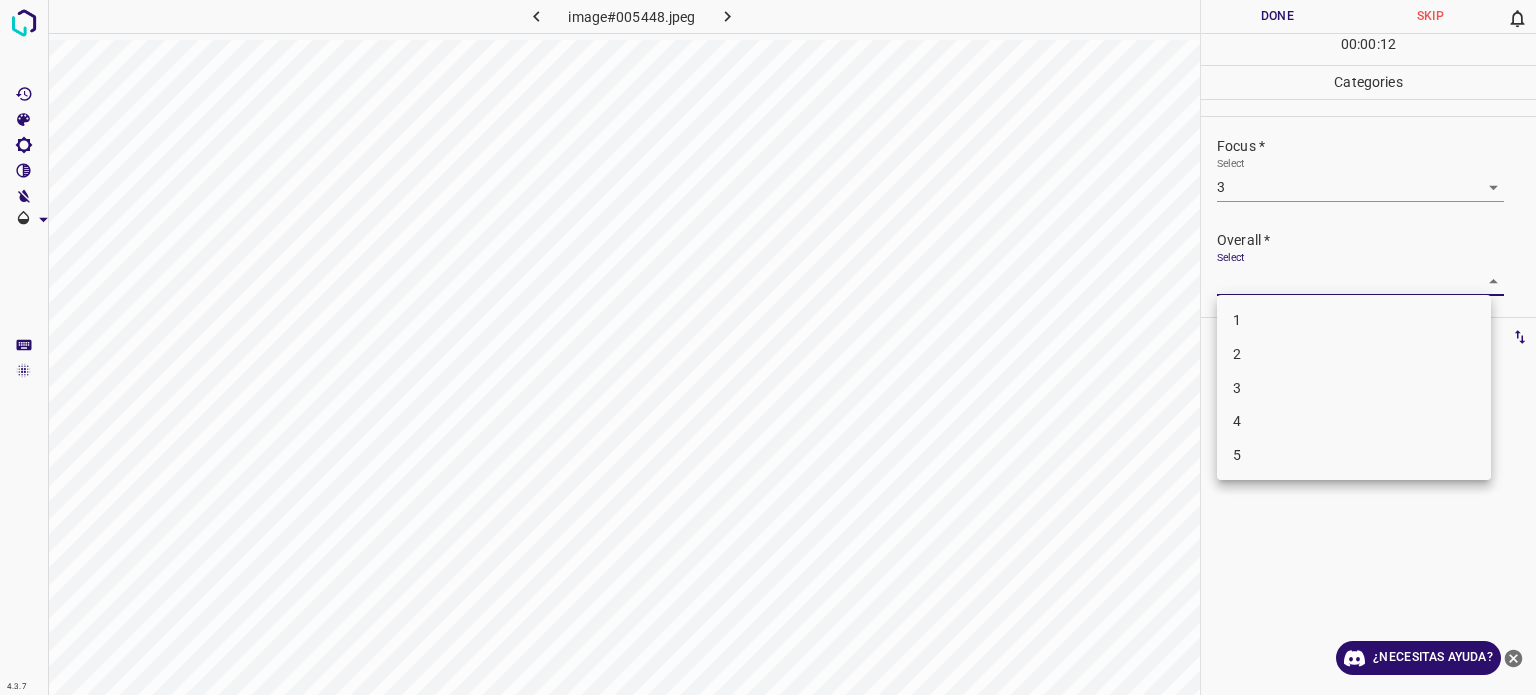 click on "3" at bounding box center (1354, 388) 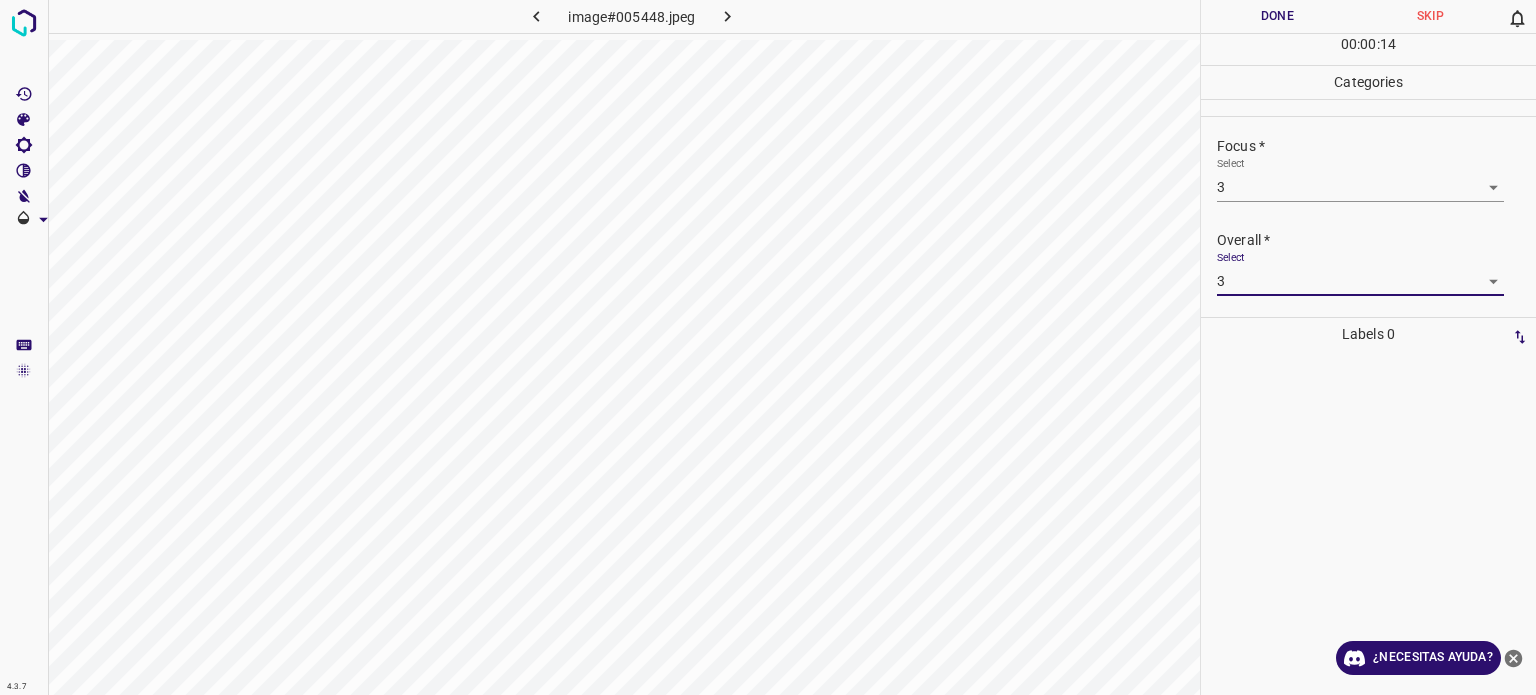 click on "Done" at bounding box center [1277, 16] 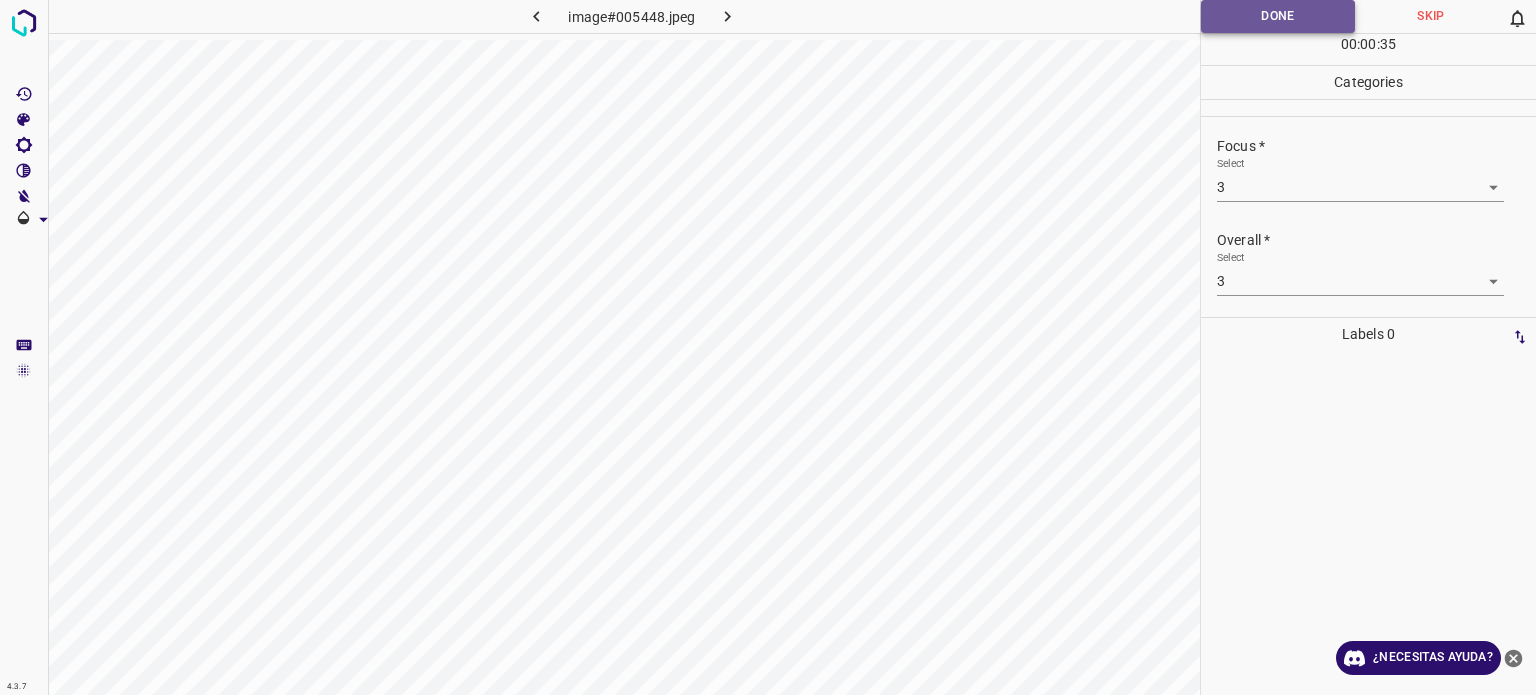 click on "Done" at bounding box center (1278, 16) 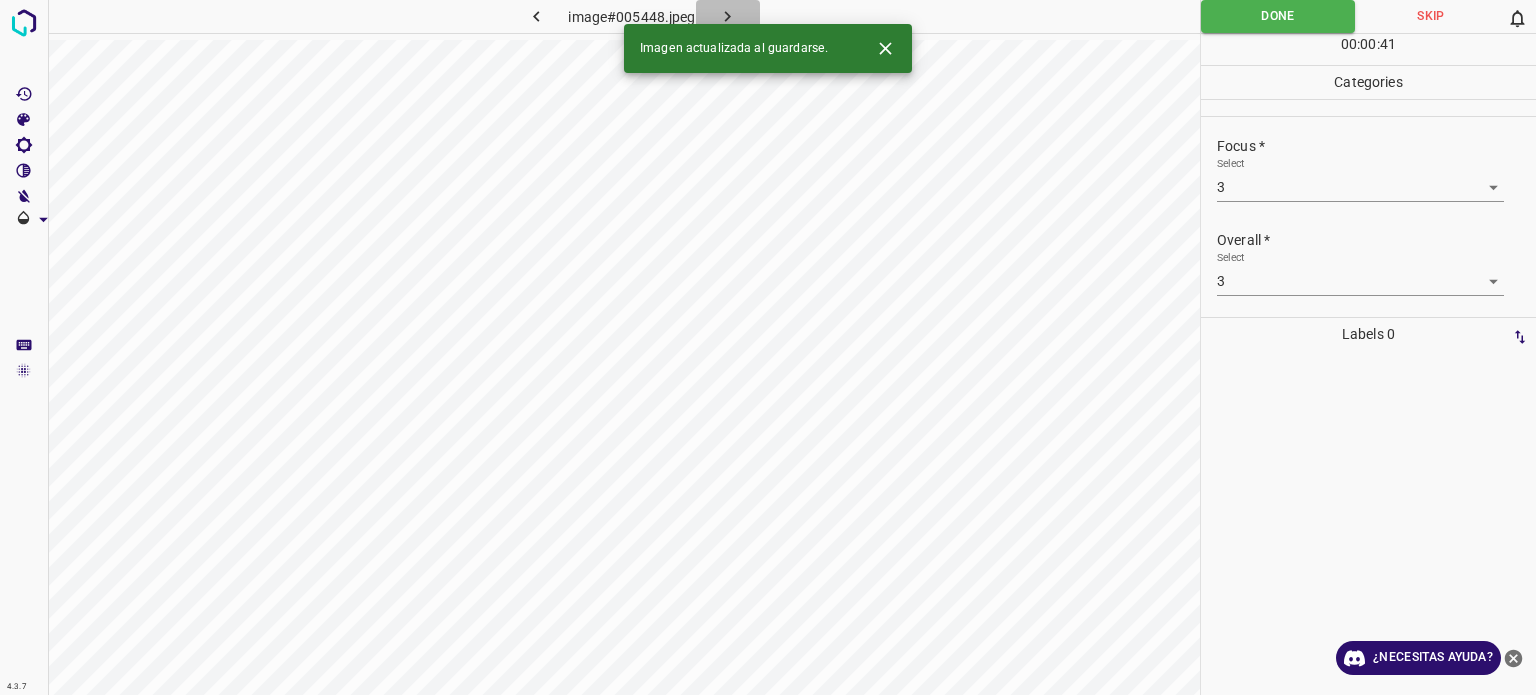click 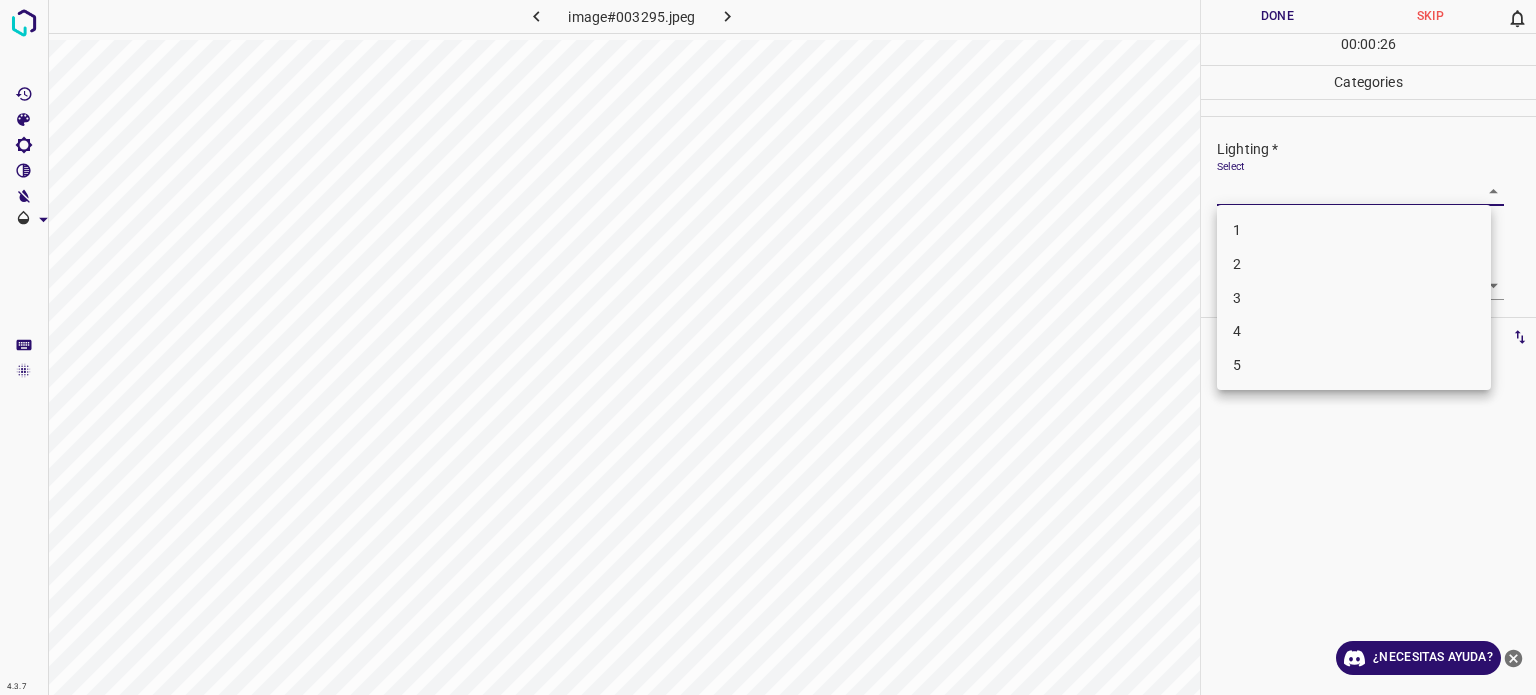 drag, startPoint x: 1254, startPoint y: 193, endPoint x: 1242, endPoint y: 266, distance: 73.97973 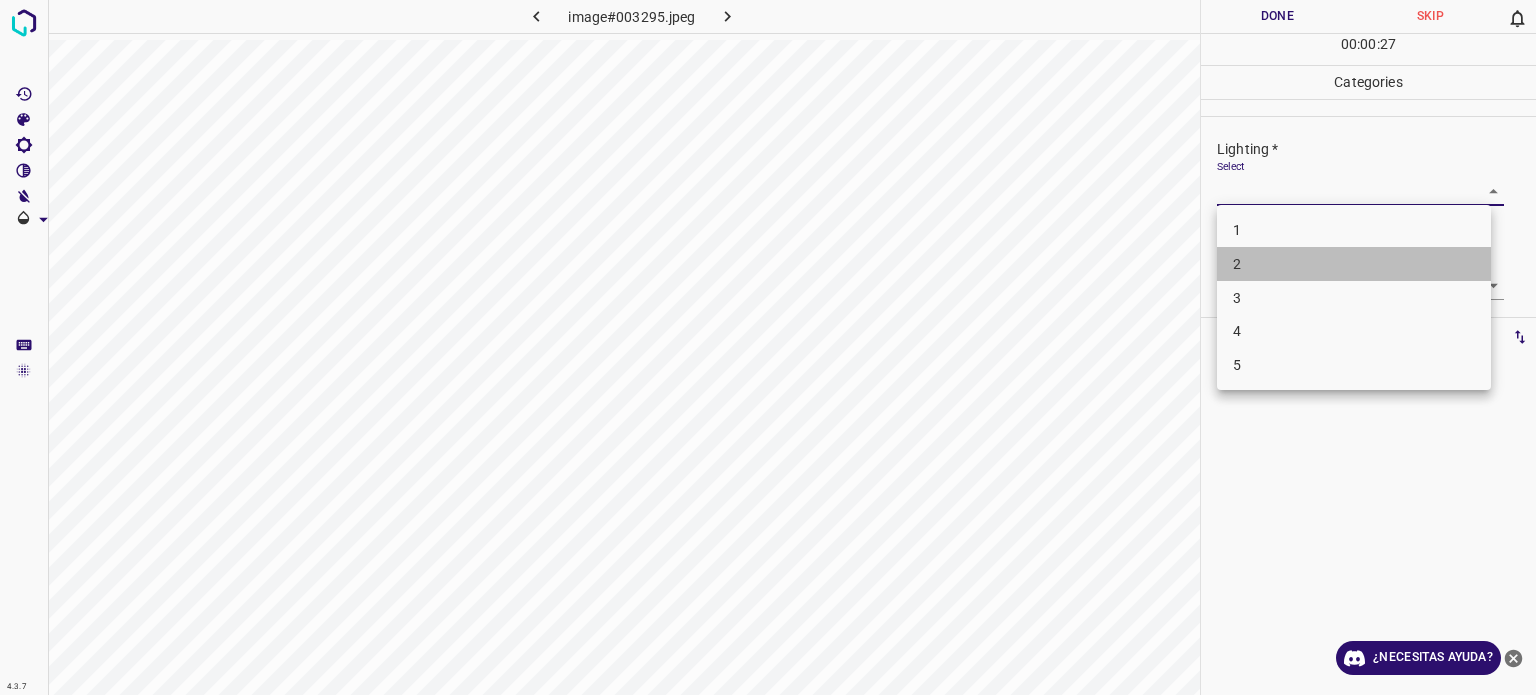 click on "2" at bounding box center (1354, 264) 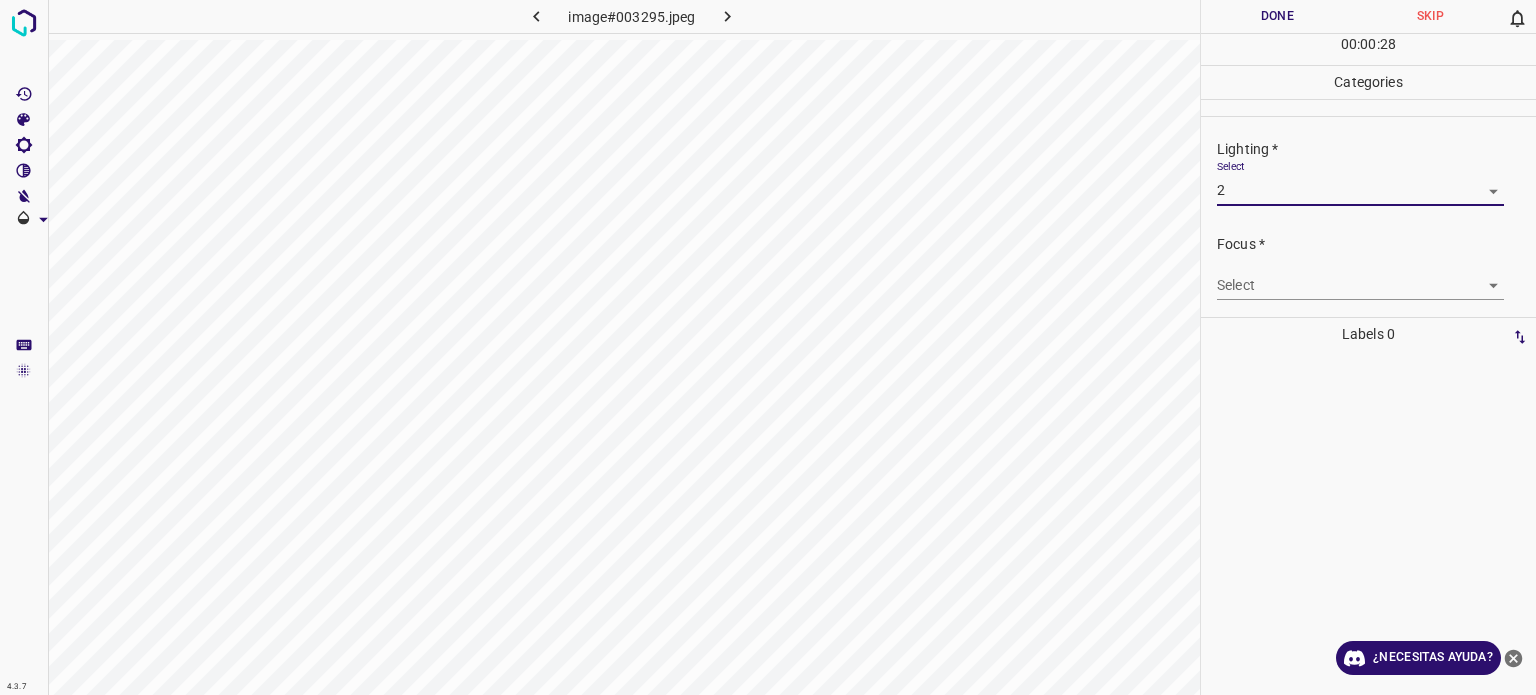 click on "4.3.7 image#003295.jpeg Done Skip 0 00   : 00   : 28   Categories Lighting *  Select 2 2 Focus *  Select ​ Overall *  Select ​ Labels   0 Categories 1 Lighting 2 Focus 3 Overall Tools Space Change between modes (Draw & Edit) I Auto labeling R Restore zoom M Zoom in N Zoom out Delete Delete selecte label Filters Z Restore filters X Saturation filter C Brightness filter V Contrast filter B Gray scale filter General O Download ¿Necesitas ayuda? - Texto - Esconder - Borrar Texto original Valora esta traducción Tu opinión servirá para ayudar a mejorar el Traductor de Google" at bounding box center (768, 347) 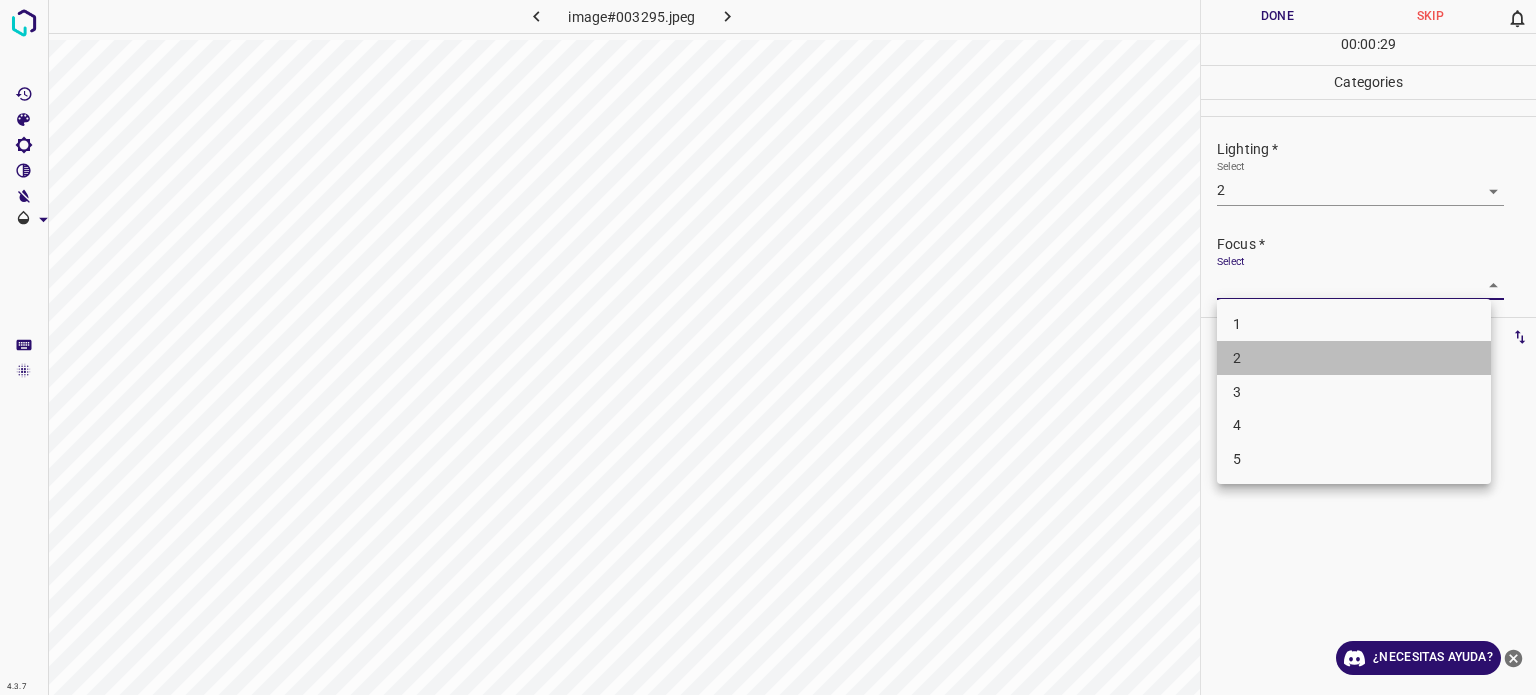 click on "2" at bounding box center [1354, 358] 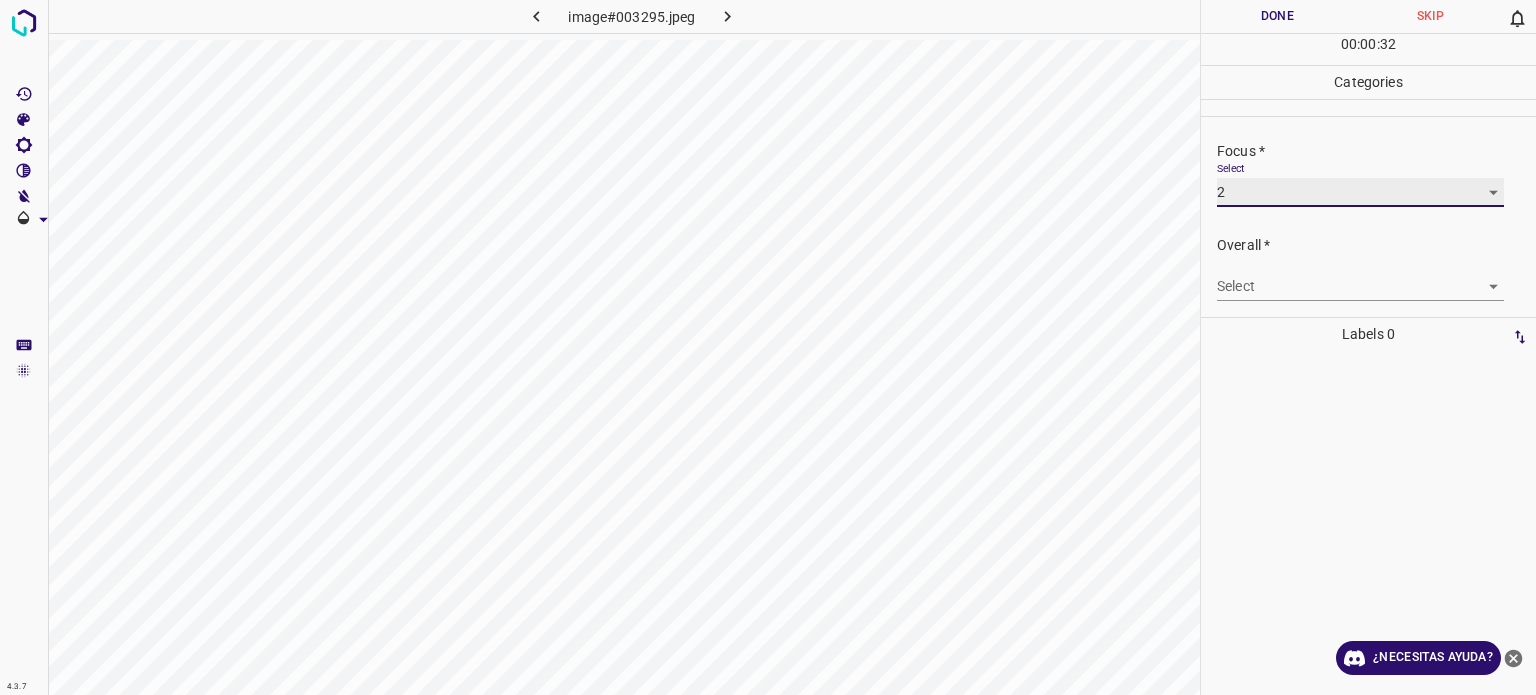 scroll, scrollTop: 98, scrollLeft: 0, axis: vertical 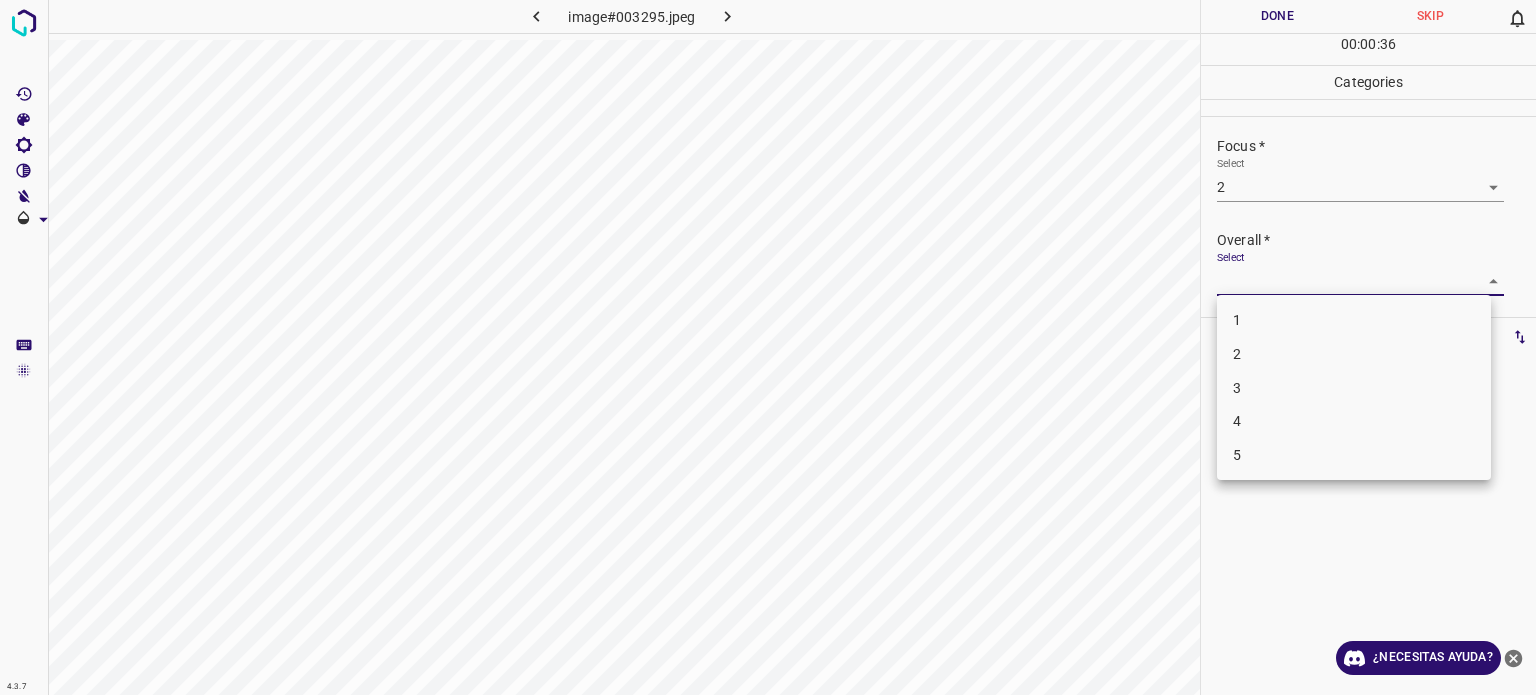 click on "4.3.7 image#003295.jpeg Done Skip 0 00   : 00   : 36   Categories Lighting *  Select 2 2 Focus *  Select 2 2 Overall *  Select ​ Labels   0 Categories 1 Lighting 2 Focus 3 Overall Tools Space Change between modes (Draw & Edit) I Auto labeling R Restore zoom M Zoom in N Zoom out Delete Delete selecte label Filters Z Restore filters X Saturation filter C Brightness filter V Contrast filter B Gray scale filter General O Download ¿Necesitas ayuda? - Texto - Esconder - Borrar Texto original Valora esta traducción Tu opinión servirá para ayudar a mejorar el Traductor de Google 1 2 3 4 5" at bounding box center [768, 347] 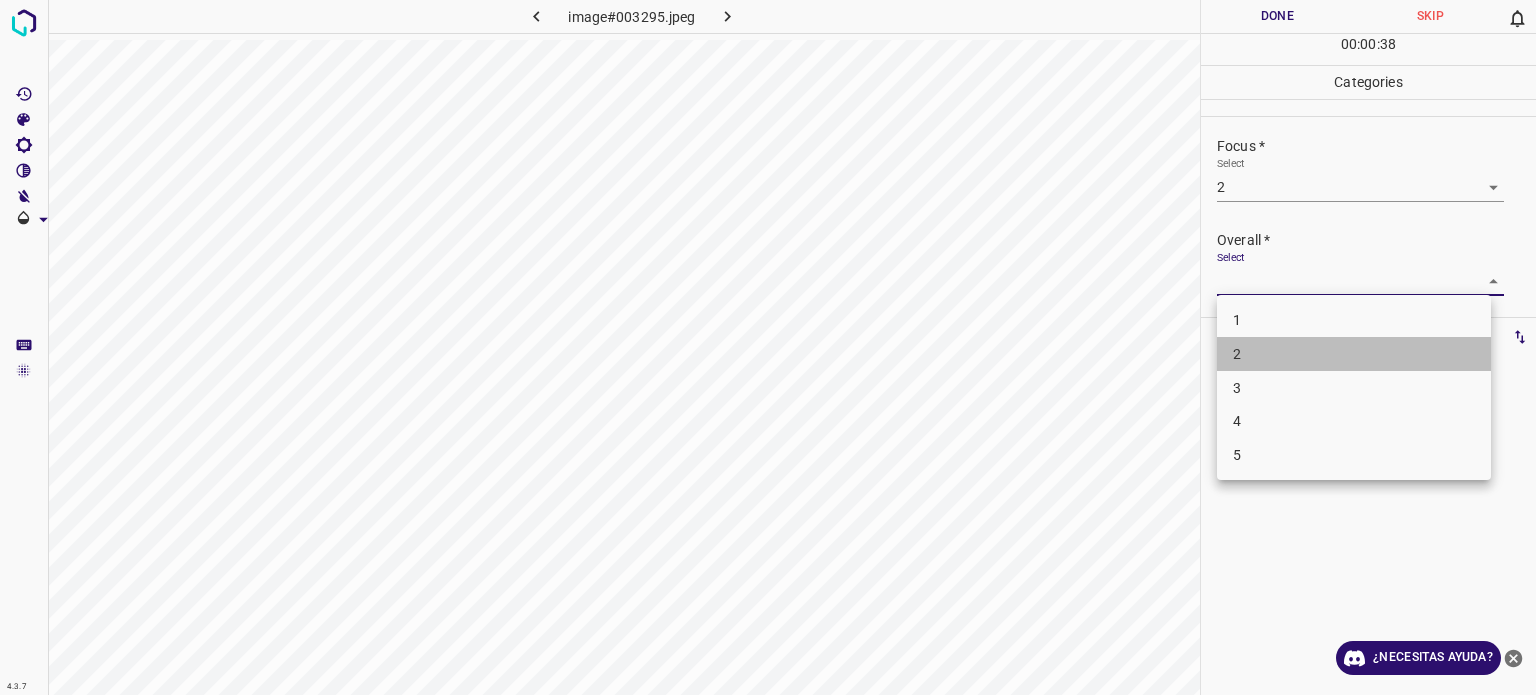 click on "2" at bounding box center [1237, 354] 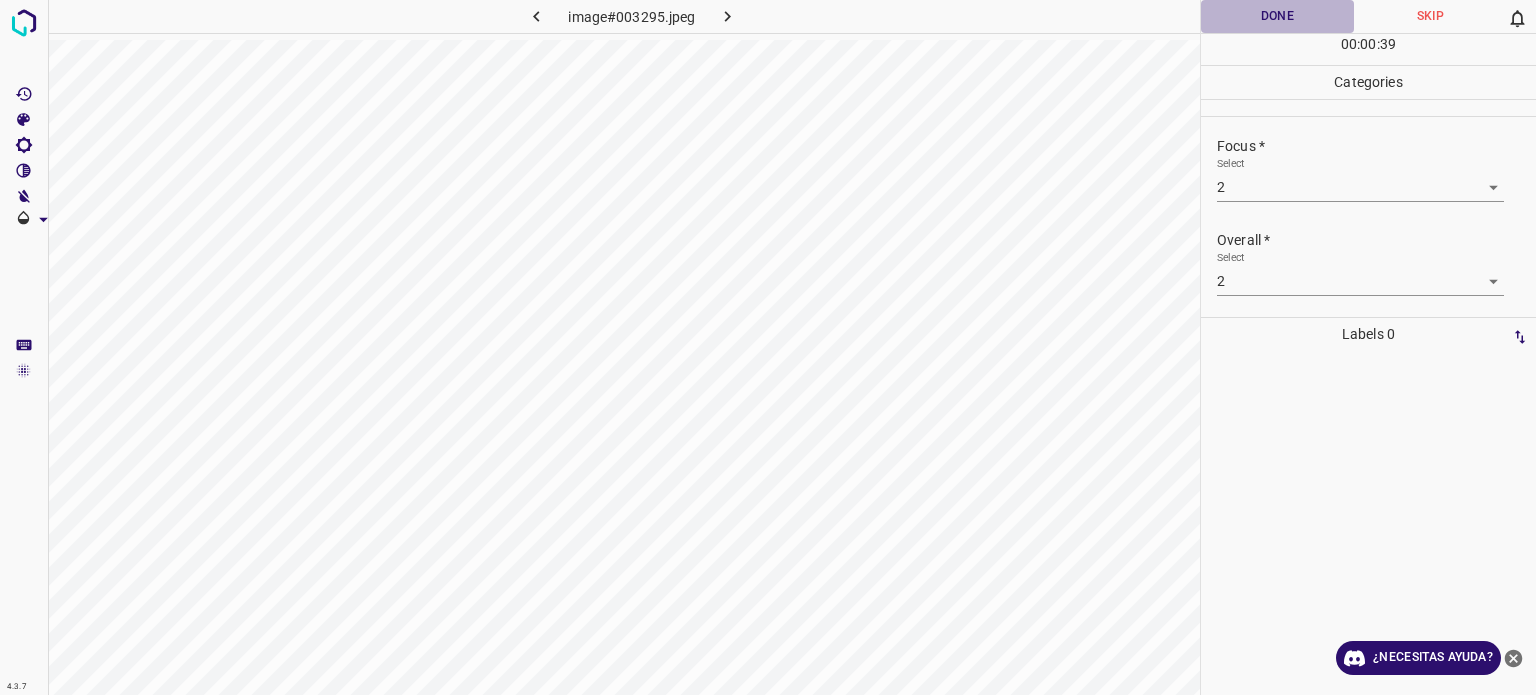click on "Done" at bounding box center [1277, 16] 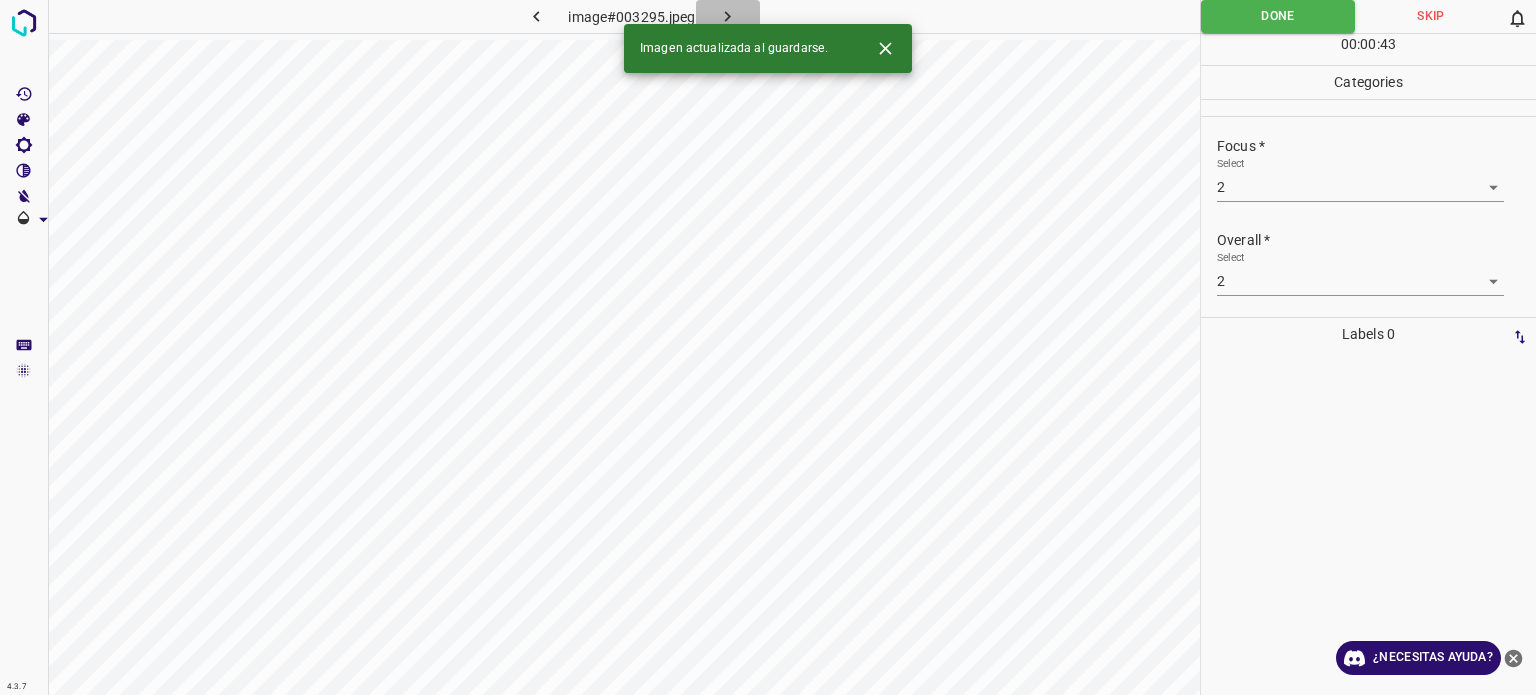 click 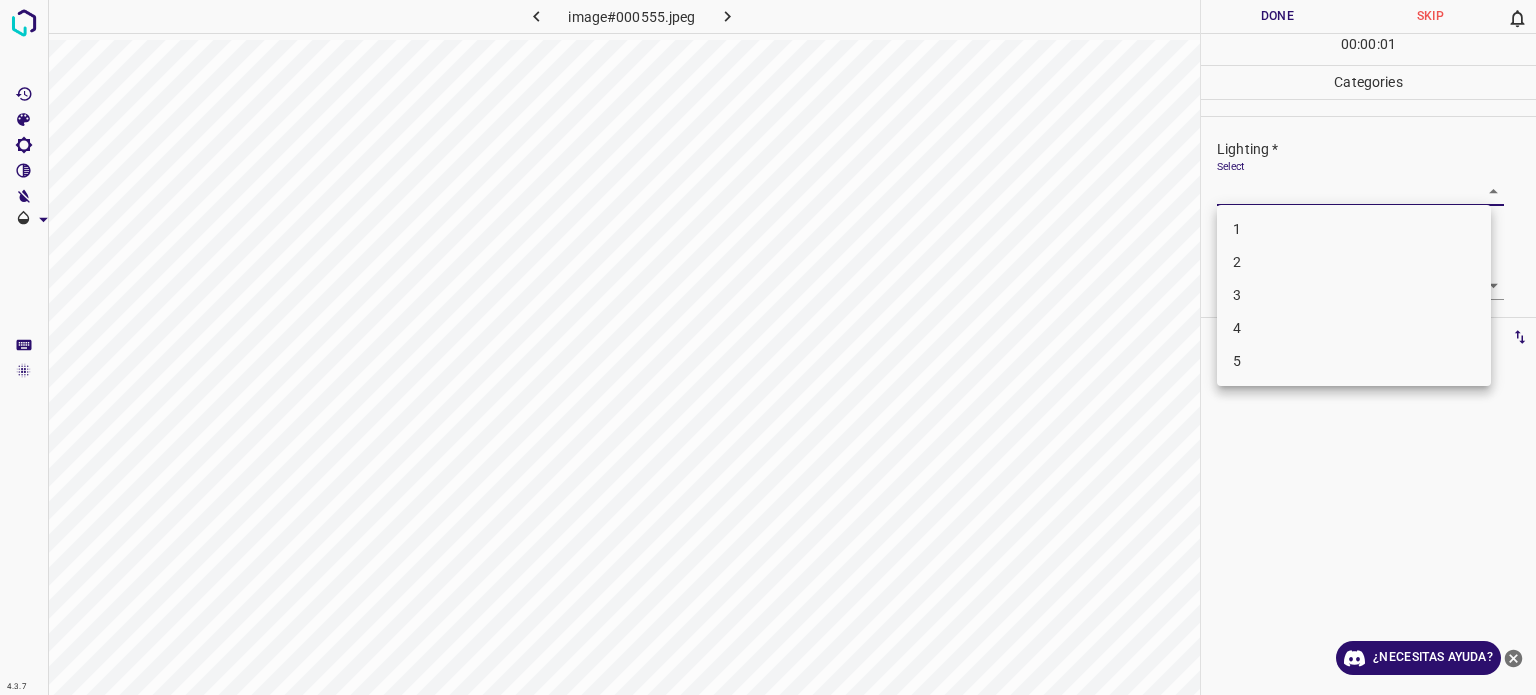 click on "4.3.7 image#000555.jpeg Done Skip 0 00   : 00   : 01   Categories Lighting *  Select ​ Focus *  Select ​ Overall *  Select ​ Labels   0 Categories 1 Lighting 2 Focus 3 Overall Tools Space Change between modes (Draw & Edit) I Auto labeling R Restore zoom M Zoom in N Zoom out Delete Delete selecte label Filters Z Restore filters X Saturation filter C Brightness filter V Contrast filter B Gray scale filter General O Download ¿Necesitas ayuda? - Texto - Esconder - Borrar Texto original Valora esta traducción Tu opinión servirá para ayudar a mejorar el Traductor de Google 1 2 3 4 5" at bounding box center (768, 347) 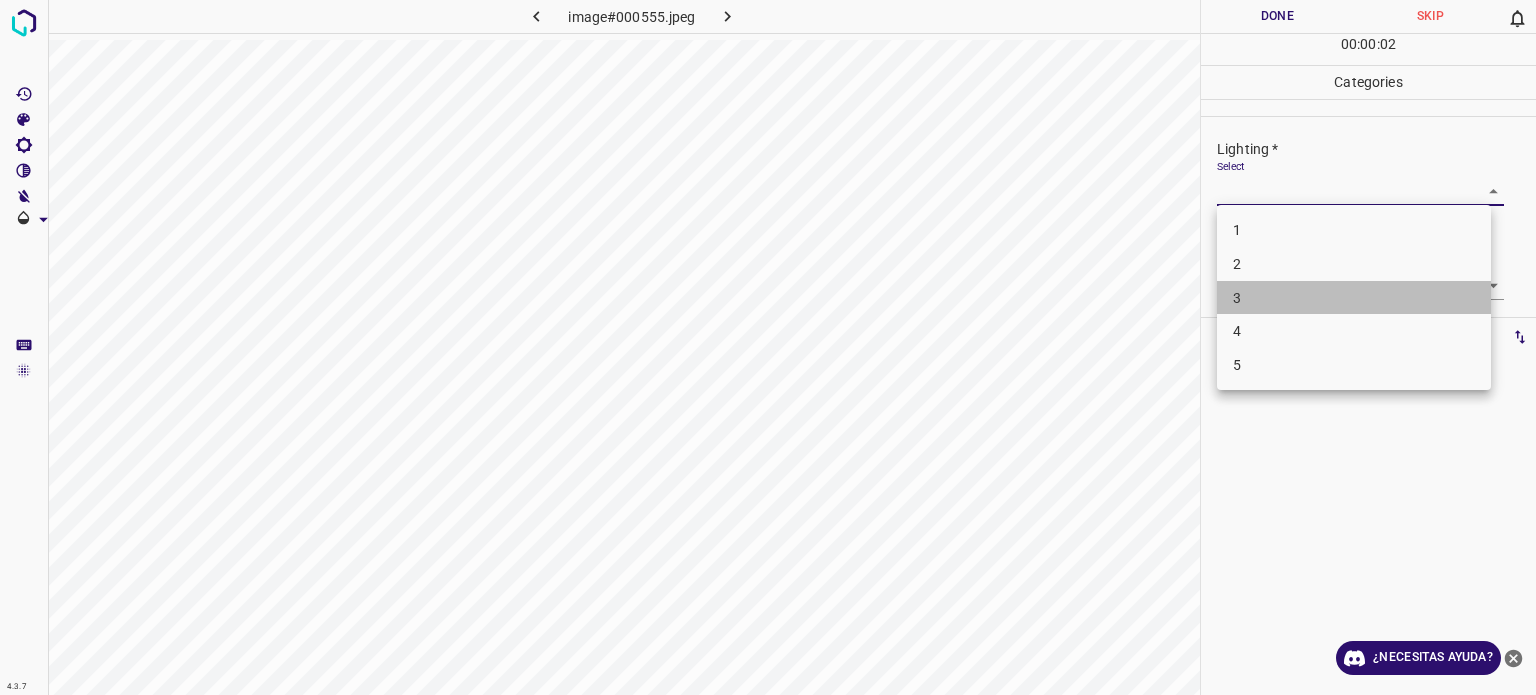 click on "3" at bounding box center [1354, 298] 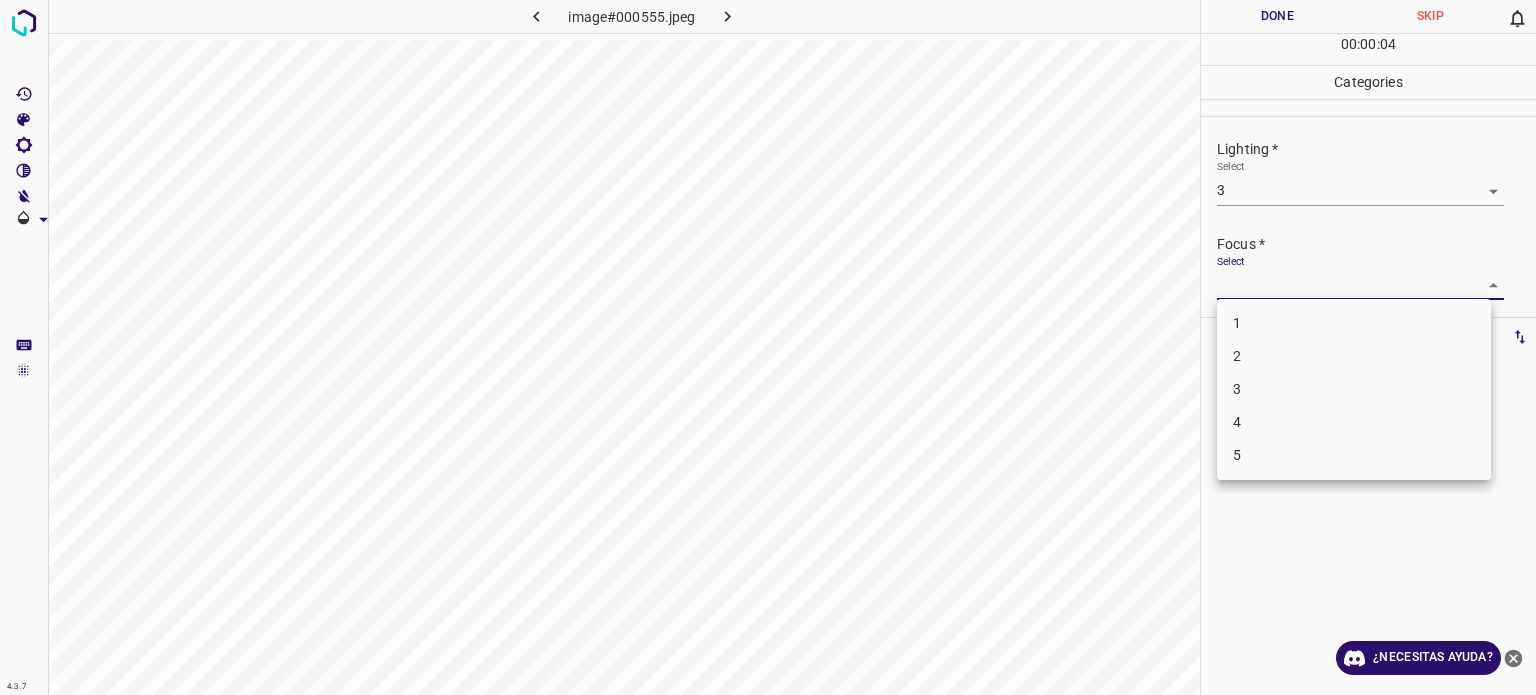 click on "4.3.7 image#000555.jpeg Done Skip 0 00   : 00   : 04   Categories Lighting *  Select 3 3 Focus *  Select ​ Overall *  Select ​ Labels   0 Categories 1 Lighting 2 Focus 3 Overall Tools Space Change between modes (Draw & Edit) I Auto labeling R Restore zoom M Zoom in N Zoom out Delete Delete selecte label Filters Z Restore filters X Saturation filter C Brightness filter V Contrast filter B Gray scale filter General O Download ¿Necesitas ayuda? - Texto - Esconder - Borrar Texto original Valora esta traducción Tu opinión servirá para ayudar a mejorar el Traductor de Google 1 2 3 4 5" at bounding box center (768, 347) 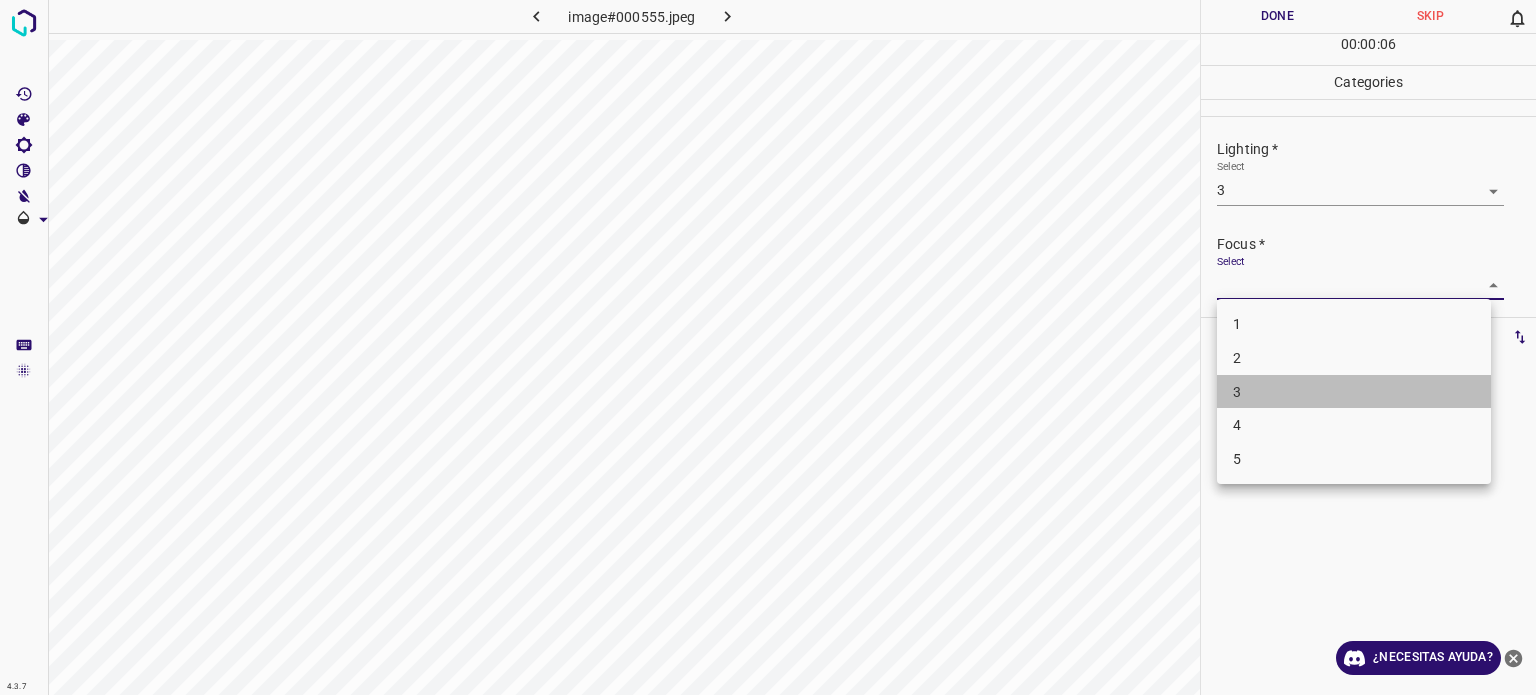 click on "3" at bounding box center (1354, 392) 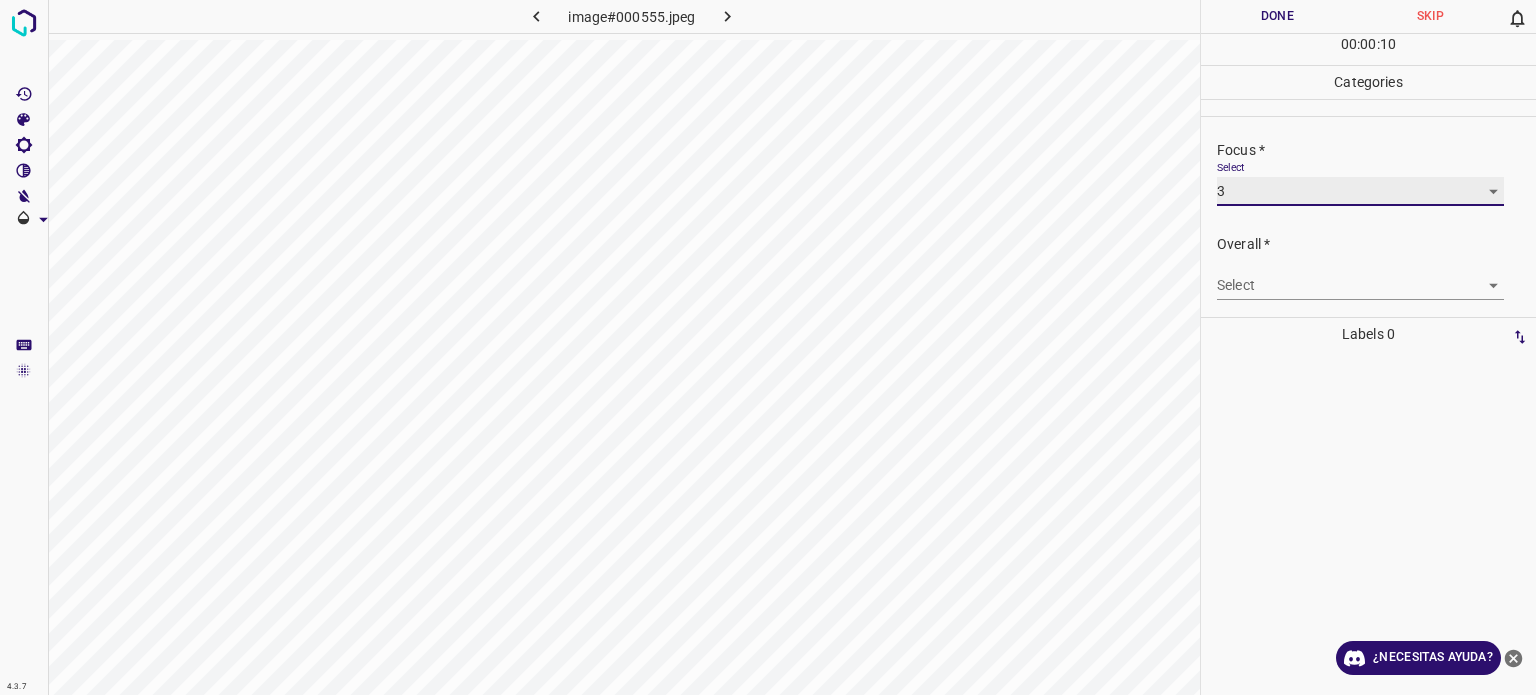 scroll, scrollTop: 98, scrollLeft: 0, axis: vertical 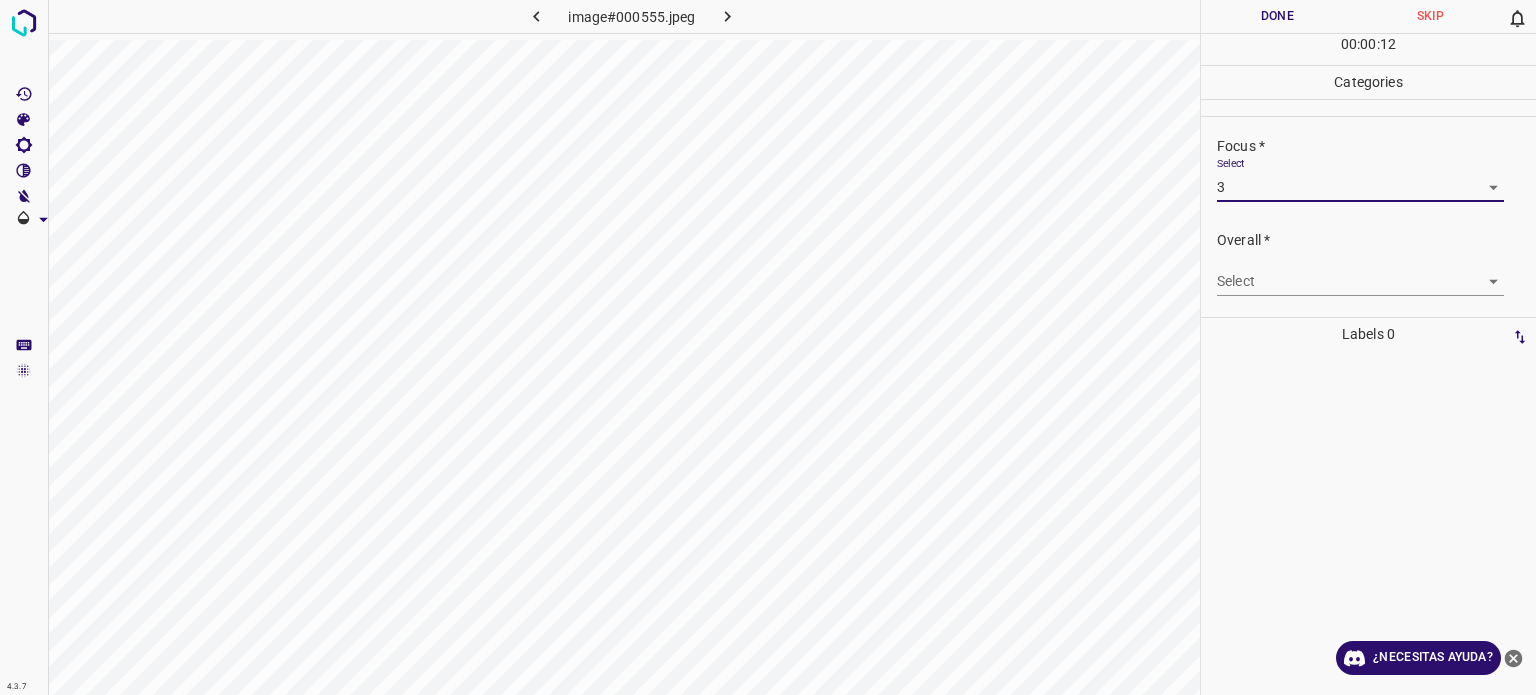 click on "4.3.7 image#000555.jpeg Done Skip 0 00   : 00   : 12   Categories Lighting *  Select 3 3 Focus *  Select 3 3 Overall *  Select ​ Labels   0 Categories 1 Lighting 2 Focus 3 Overall Tools Space Change between modes (Draw & Edit) I Auto labeling R Restore zoom M Zoom in N Zoom out Delete Delete selecte label Filters Z Restore filters X Saturation filter C Brightness filter V Contrast filter B Gray scale filter General O Download ¿Necesitas ayuda? - Texto - Esconder - Borrar Texto original Valora esta traducción Tu opinión servirá para ayudar a mejorar el Traductor de Google" at bounding box center [768, 347] 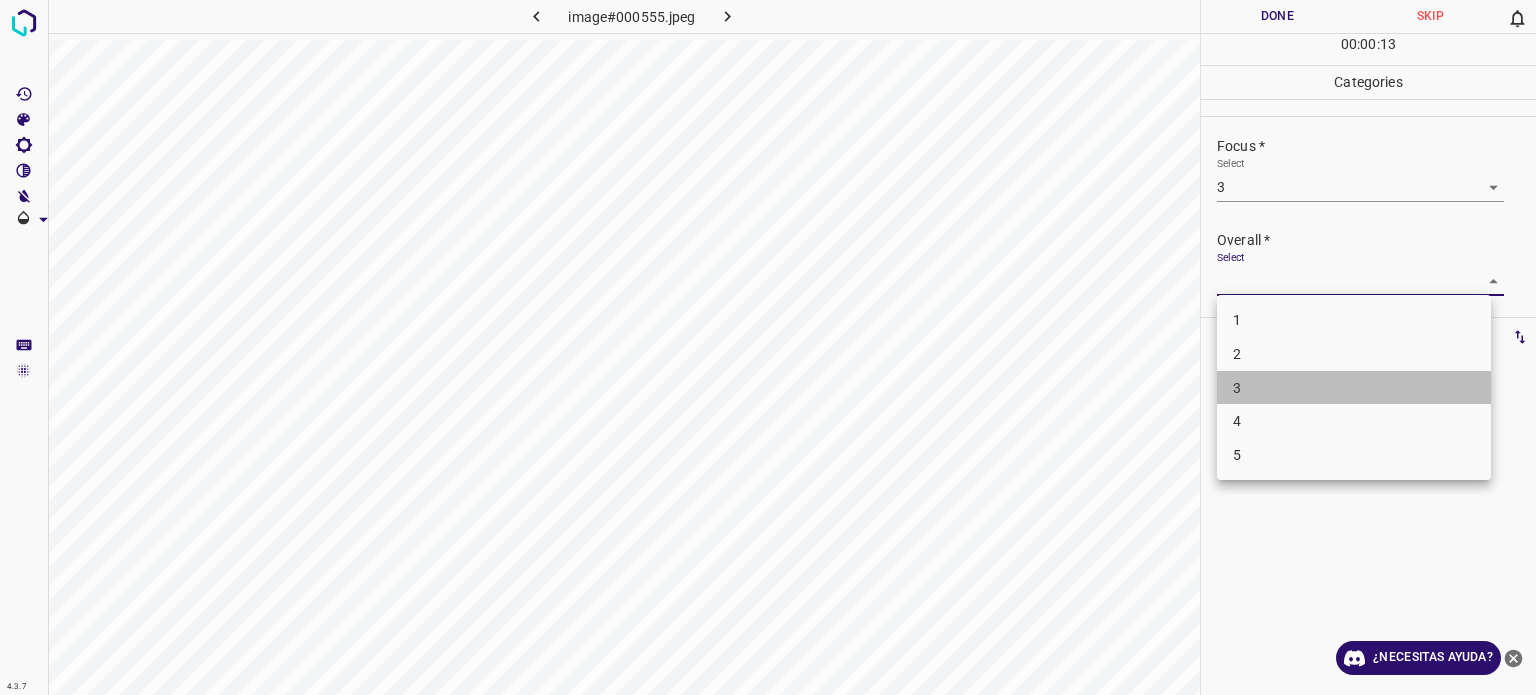 click on "3" at bounding box center (1237, 387) 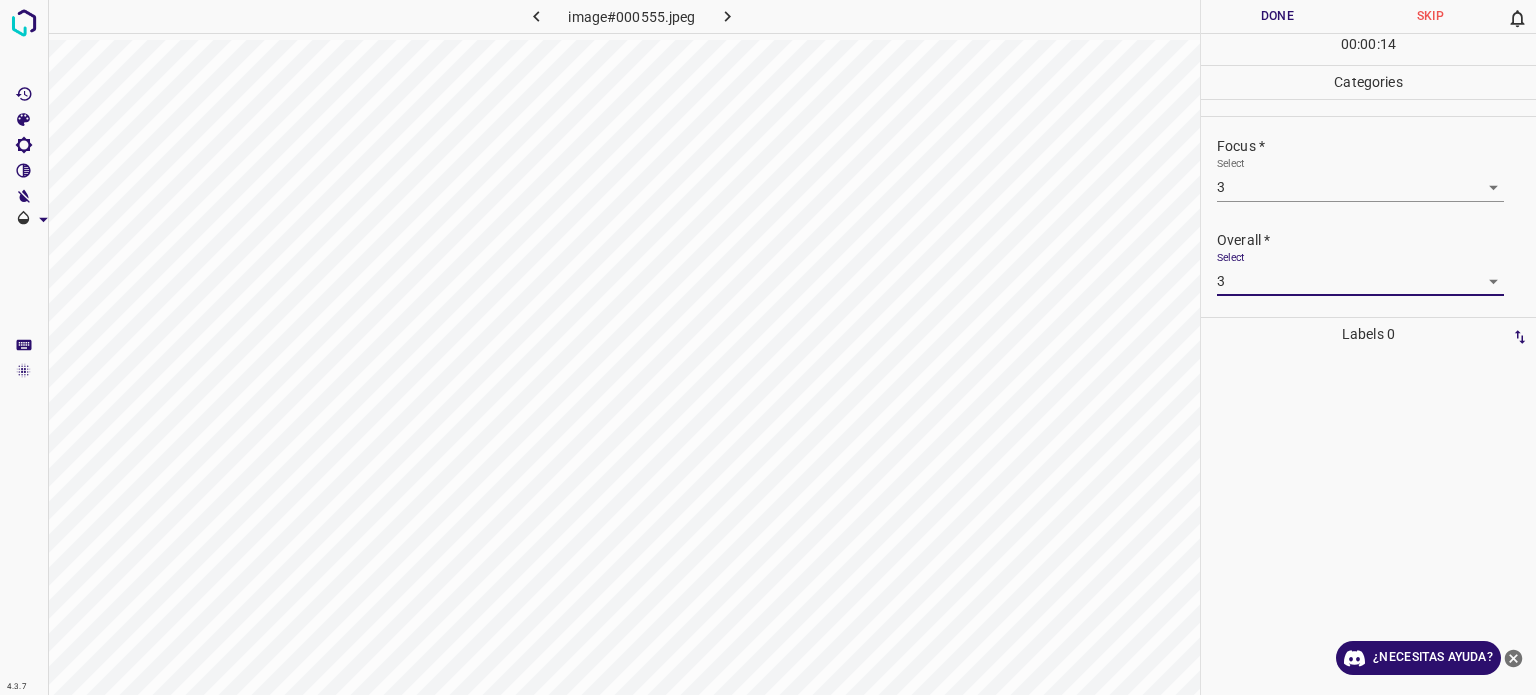 click on "Done" at bounding box center [1277, 16] 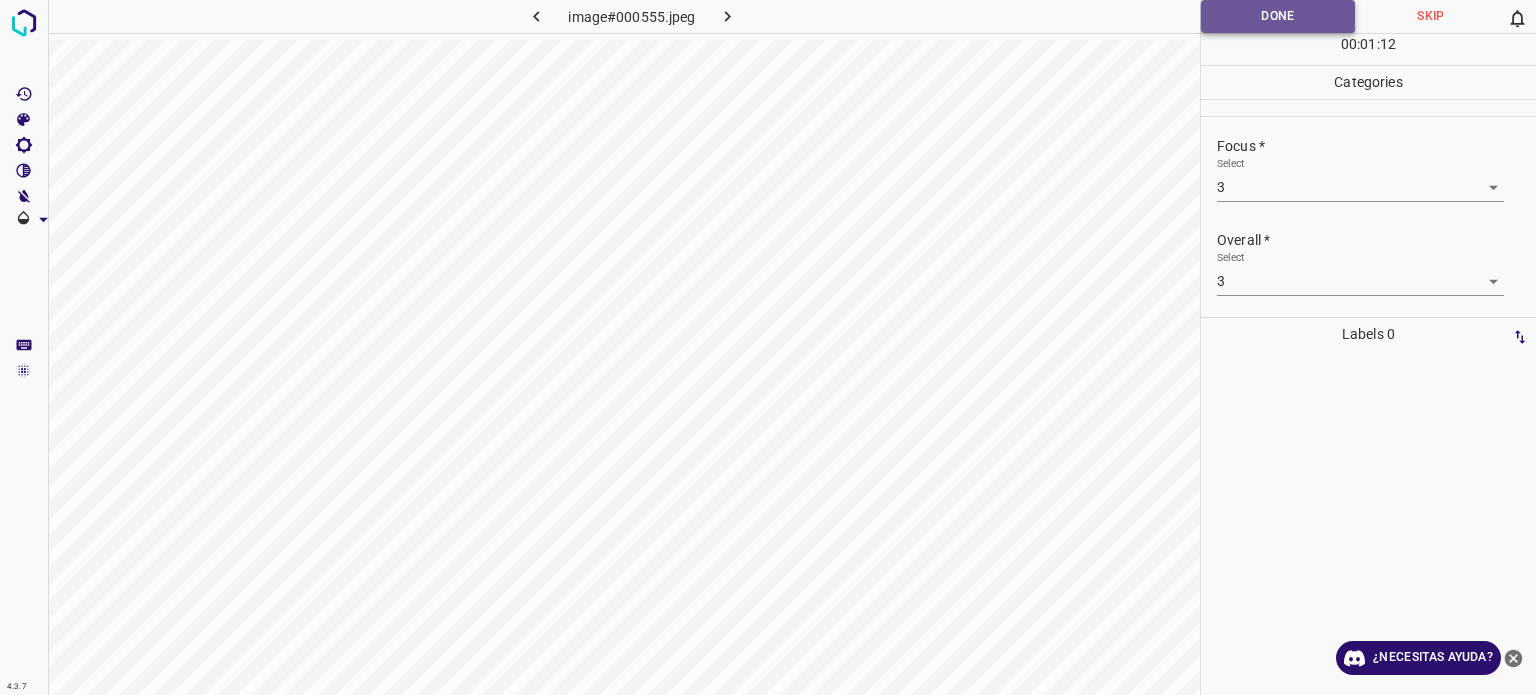 click on "Done" at bounding box center (1278, 16) 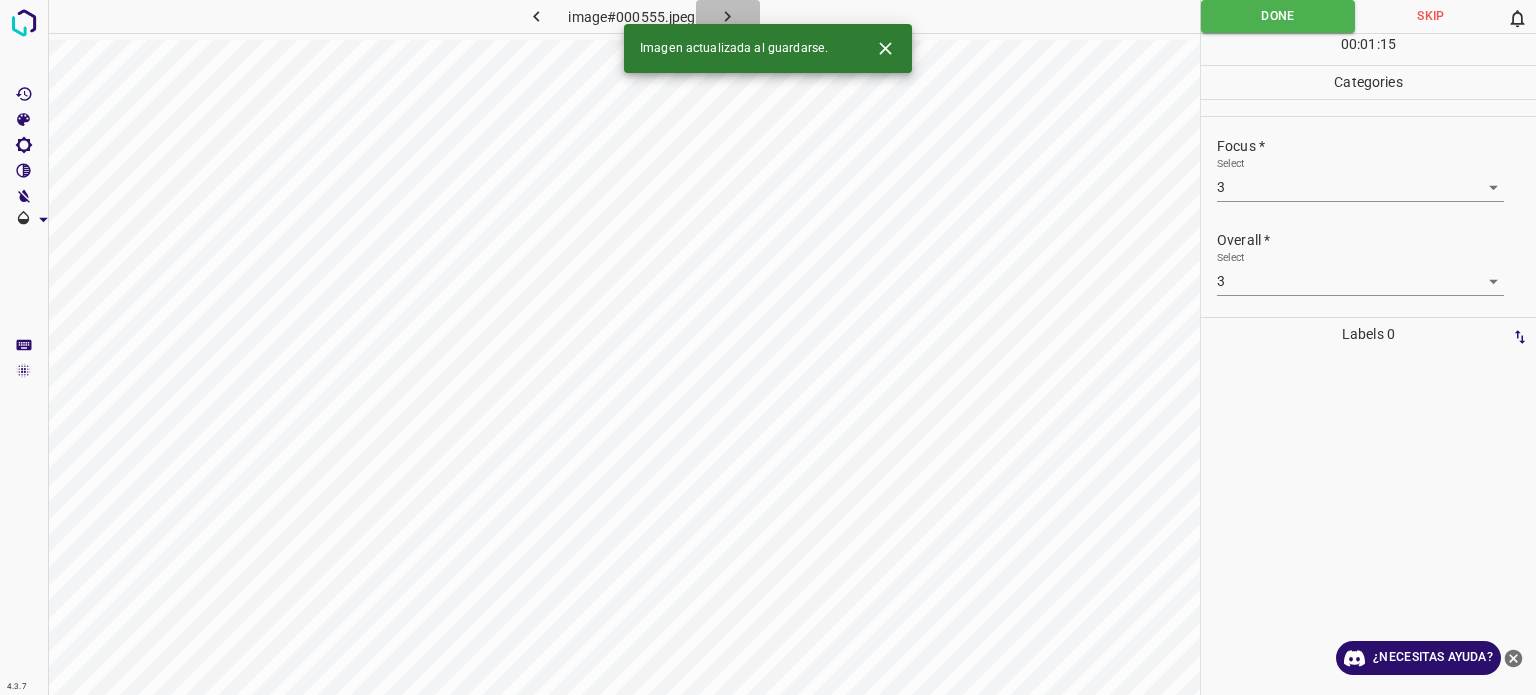 click 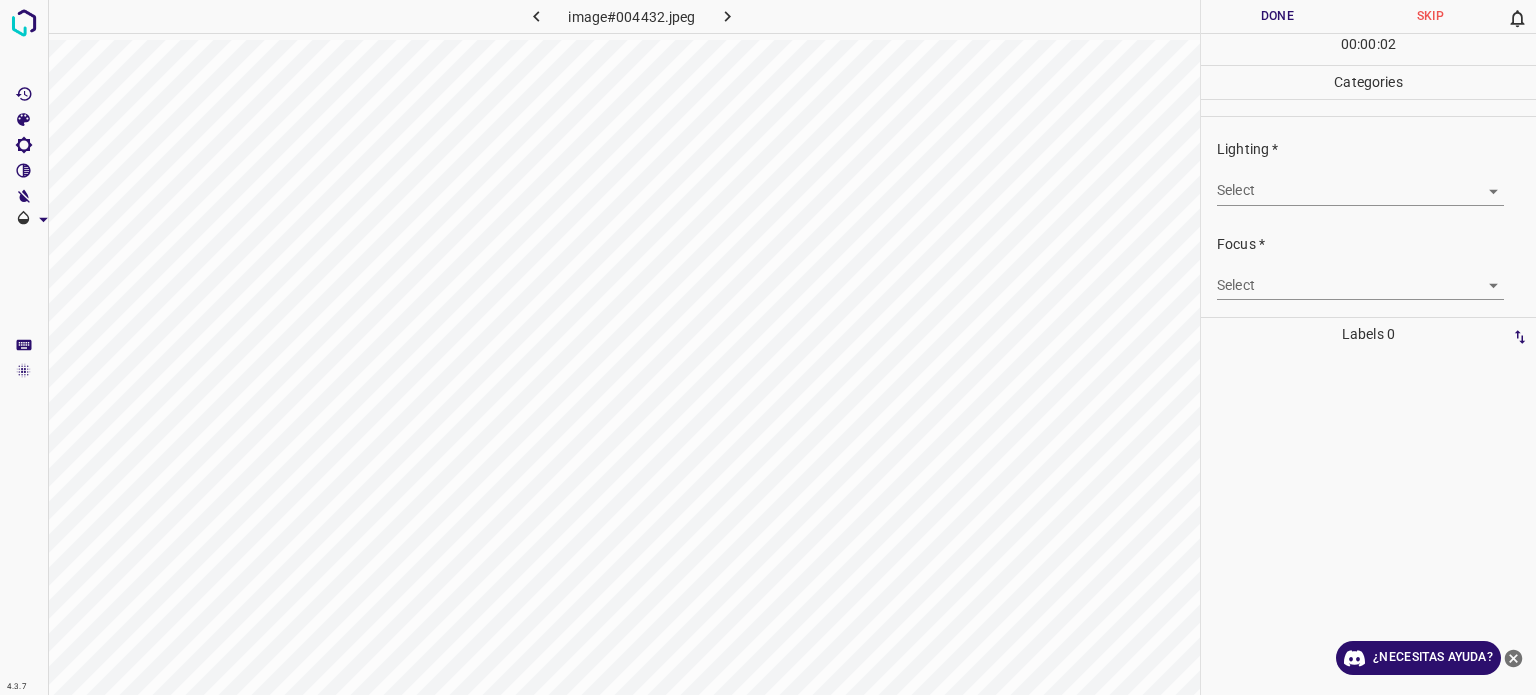 click on "4.3.7 image#004432.jpeg Done Skip 0 00   : 00   : 02   Categories Lighting *  Select ​ Focus *  Select ​ Overall *  Select ​ Labels   0 Categories 1 Lighting 2 Focus 3 Overall Tools Space Change between modes (Draw & Edit) I Auto labeling R Restore zoom M Zoom in N Zoom out Delete Delete selecte label Filters Z Restore filters X Saturation filter C Brightness filter V Contrast filter B Gray scale filter General O Download ¿Necesitas ayuda? - Texto - Esconder - Borrar Texto original Valora esta traducción Tu opinión servirá para ayudar a mejorar el Traductor de Google" at bounding box center [768, 347] 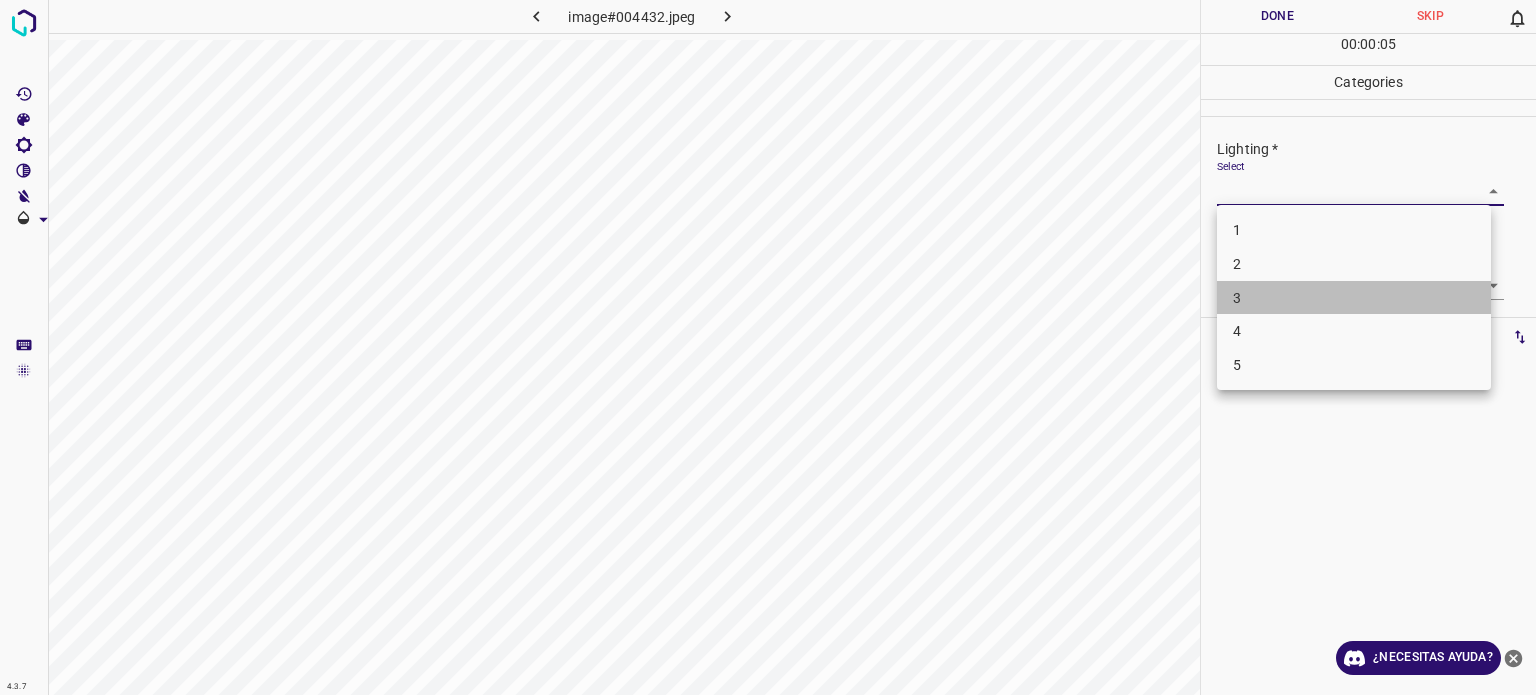 click on "3" at bounding box center [1354, 298] 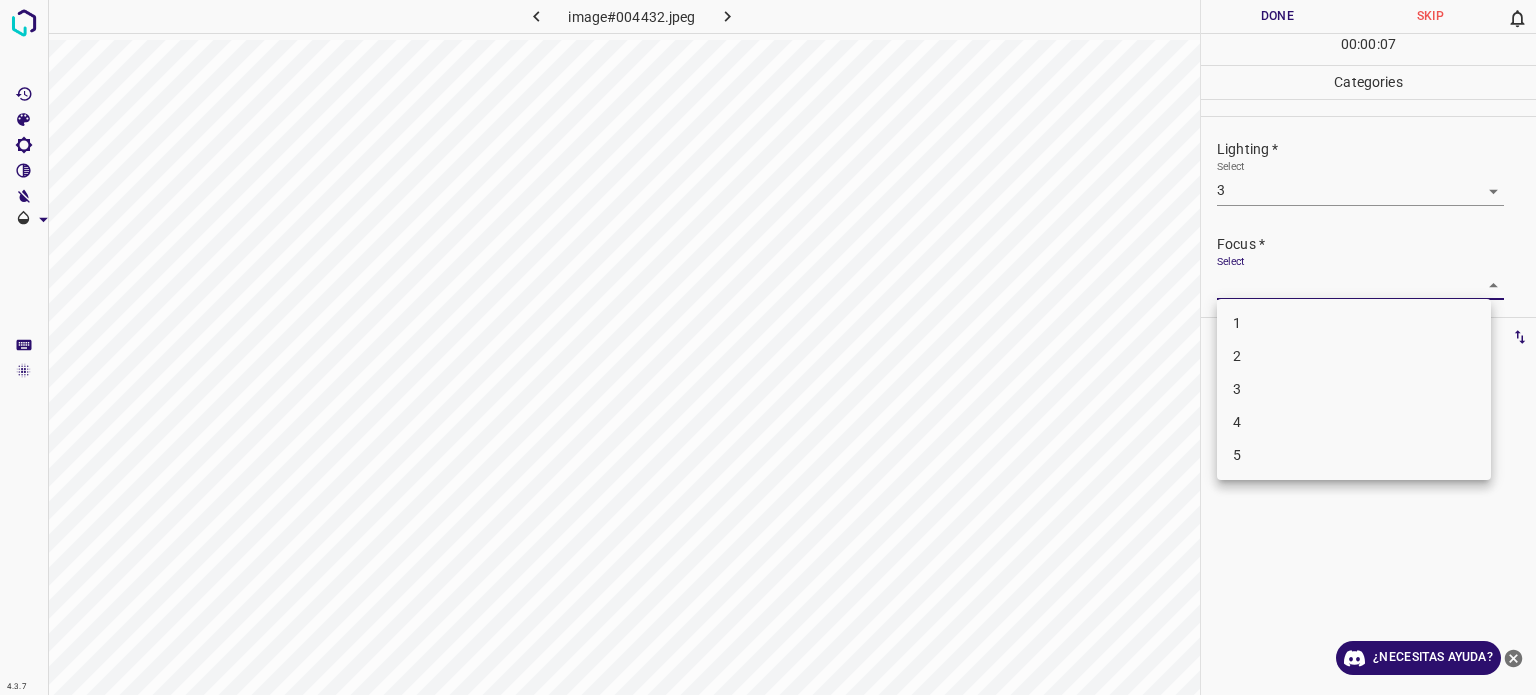 click on "4.3.7 image#004432.jpeg Done Skip 0 00   : 00   : 07   Categories Lighting *  Select 3 3 Focus *  Select ​ Overall *  Select ​ Labels   0 Categories 1 Lighting 2 Focus 3 Overall Tools Space Change between modes (Draw & Edit) I Auto labeling R Restore zoom M Zoom in N Zoom out Delete Delete selecte label Filters Z Restore filters X Saturation filter C Brightness filter V Contrast filter B Gray scale filter General O Download ¿Necesitas ayuda? - Texto - Esconder - Borrar Texto original Valora esta traducción Tu opinión servirá para ayudar a mejorar el Traductor de Google 1 2 3 4 5" at bounding box center [768, 347] 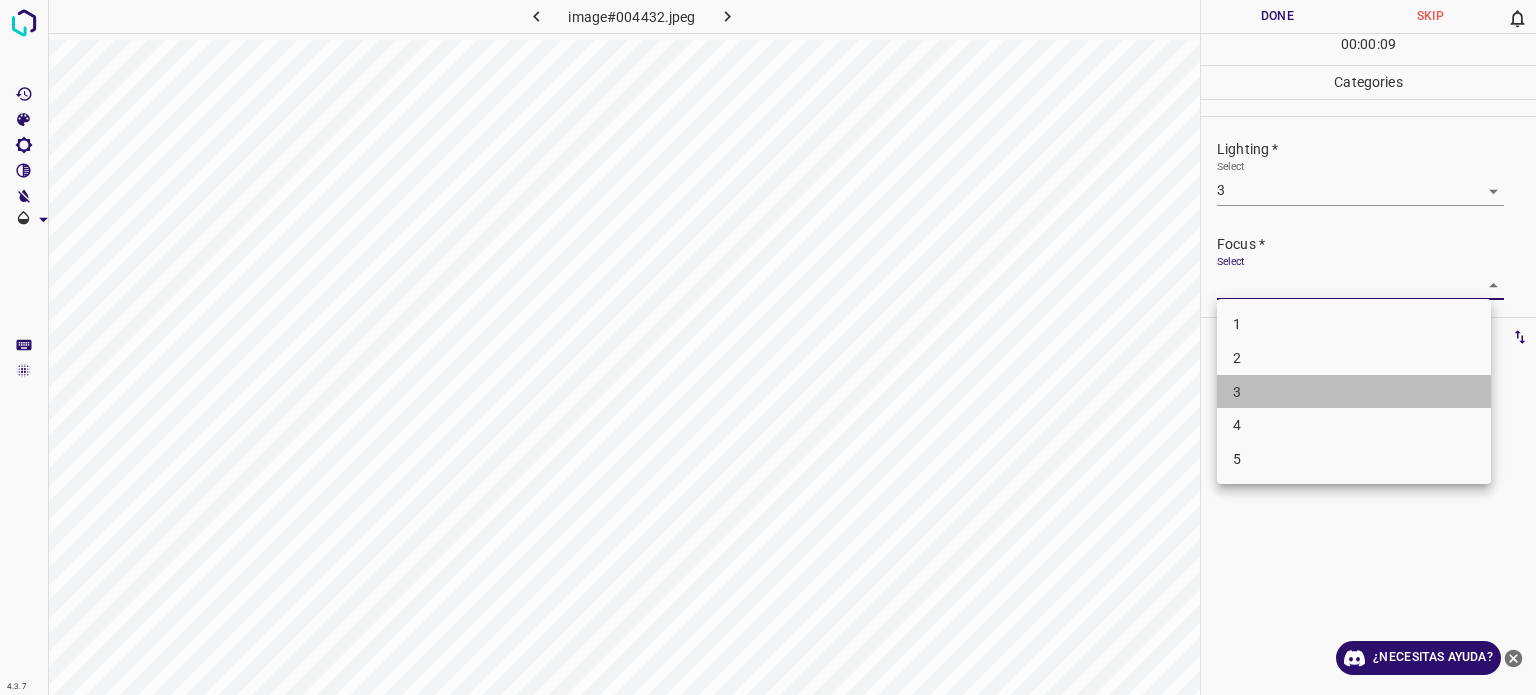 click on "3" at bounding box center (1237, 391) 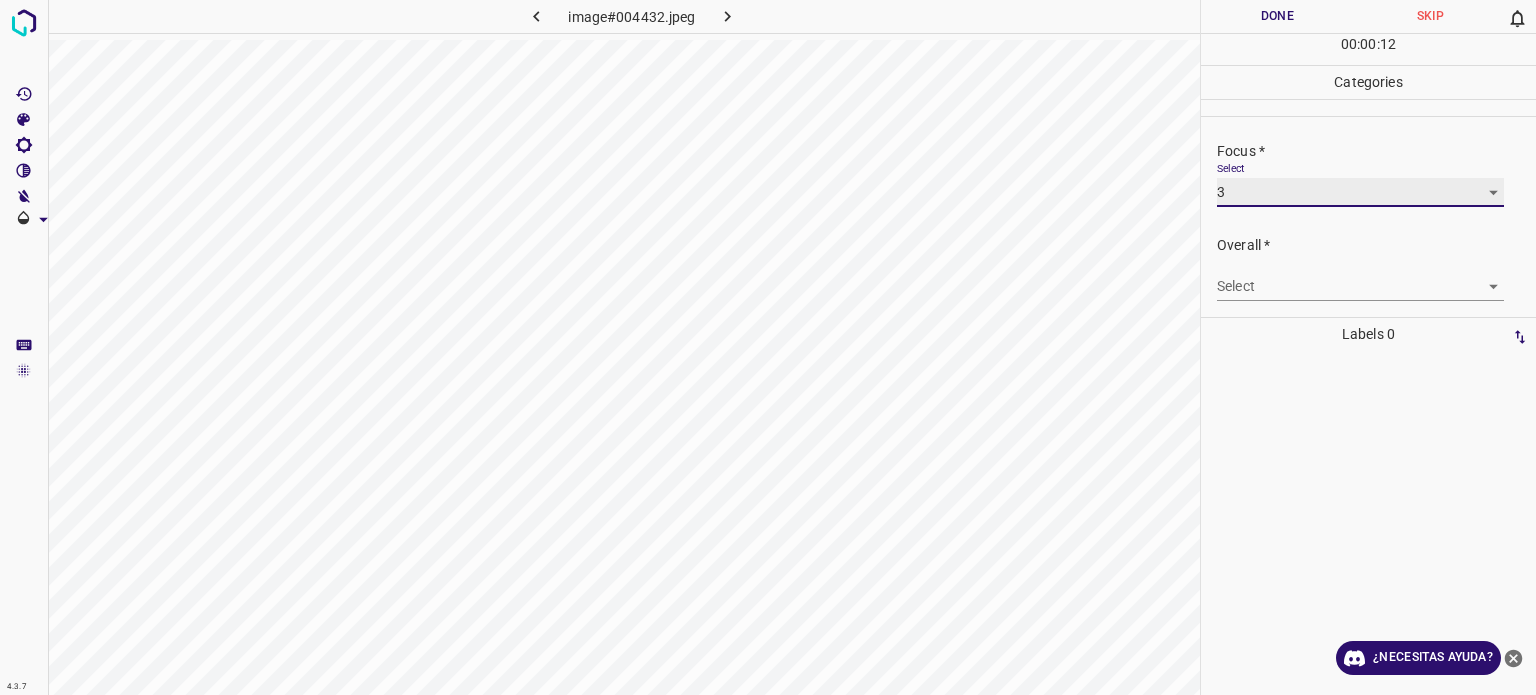 scroll, scrollTop: 98, scrollLeft: 0, axis: vertical 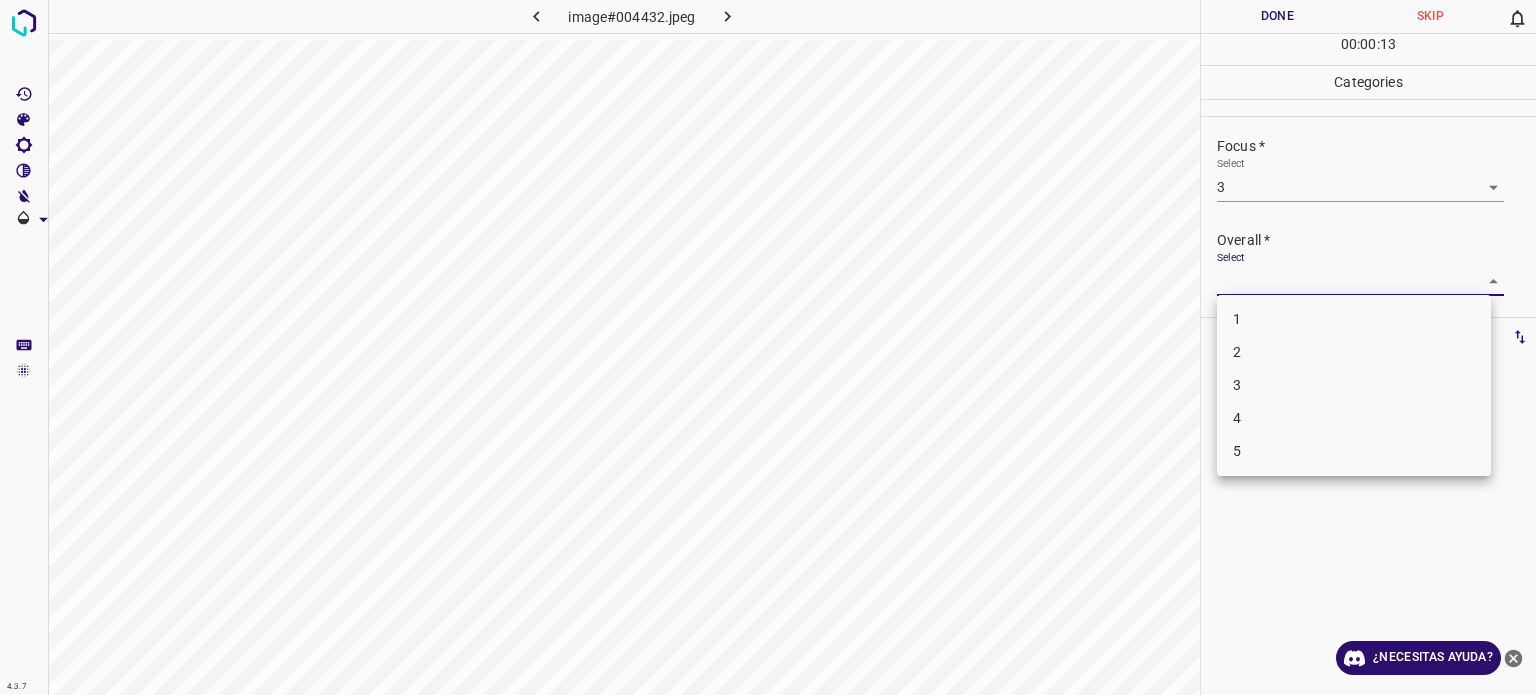 click on "4.3.7 image#004432.jpeg Done Skip 0 00   : 00   : 13   Categories Lighting *  Select 3 3 Focus *  Select 3 3 Overall *  Select ​ Labels   0 Categories 1 Lighting 2 Focus 3 Overall Tools Space Change between modes (Draw & Edit) I Auto labeling R Restore zoom M Zoom in N Zoom out Delete Delete selecte label Filters Z Restore filters X Saturation filter C Brightness filter V Contrast filter B Gray scale filter General O Download ¿Necesitas ayuda? - Texto - Esconder - Borrar Texto original Valora esta traducción Tu opinión servirá para ayudar a mejorar el Traductor de Google 1 2 3 4 5" at bounding box center [768, 347] 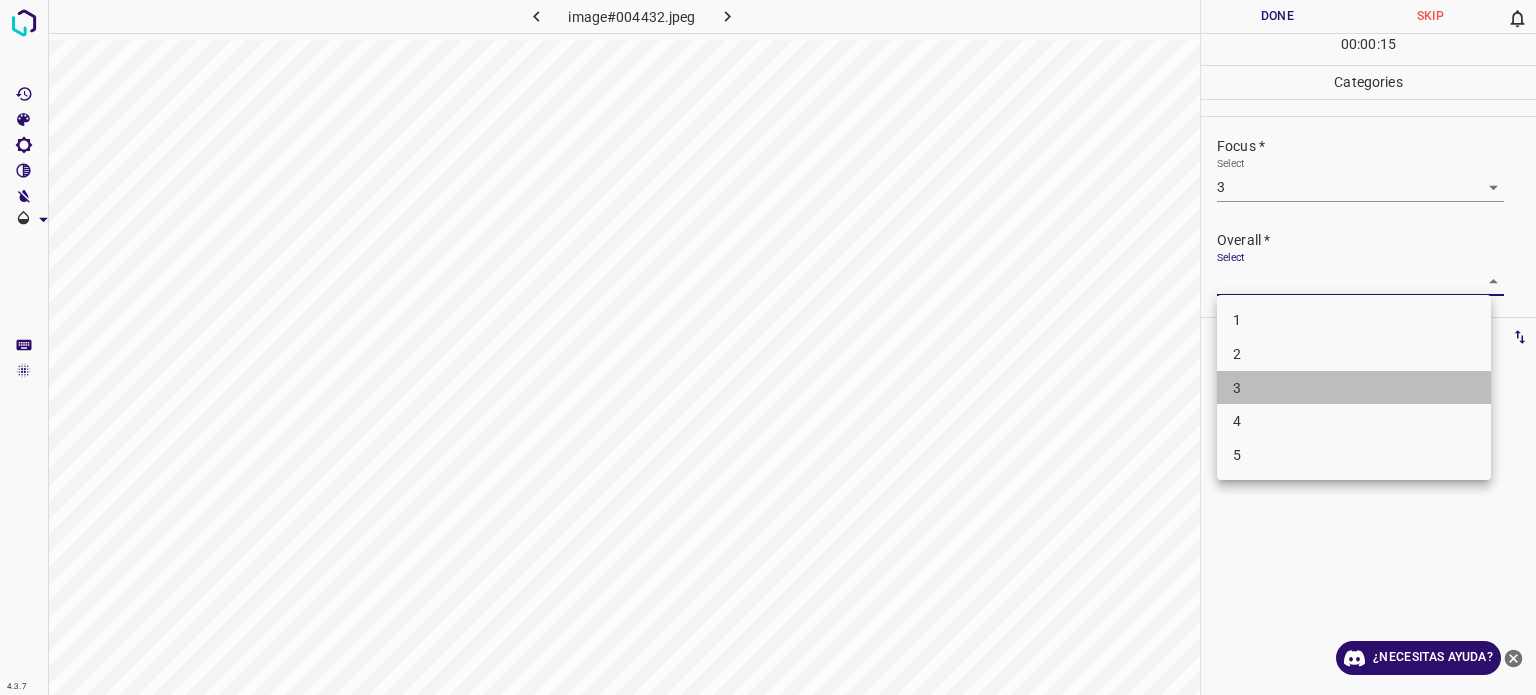 click on "3" at bounding box center [1237, 387] 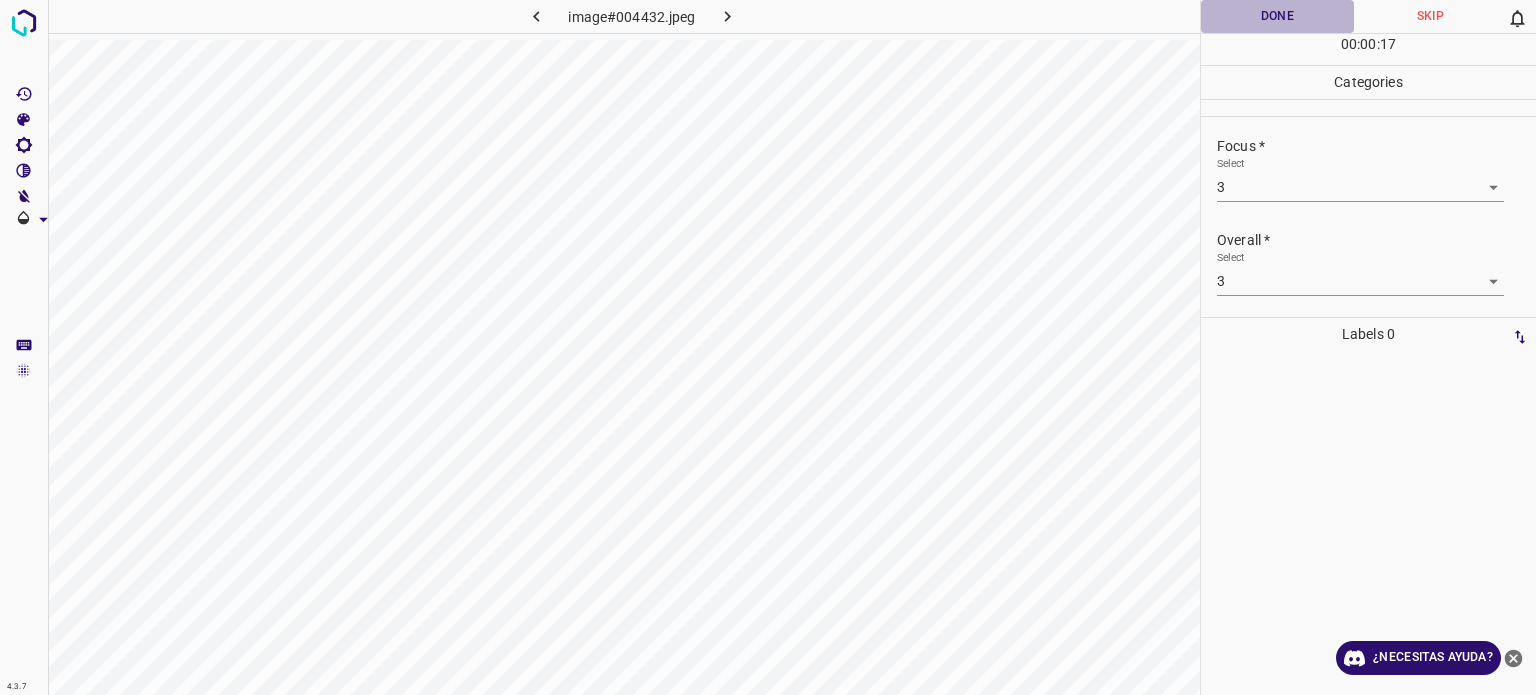 click on "Done" at bounding box center [1277, 16] 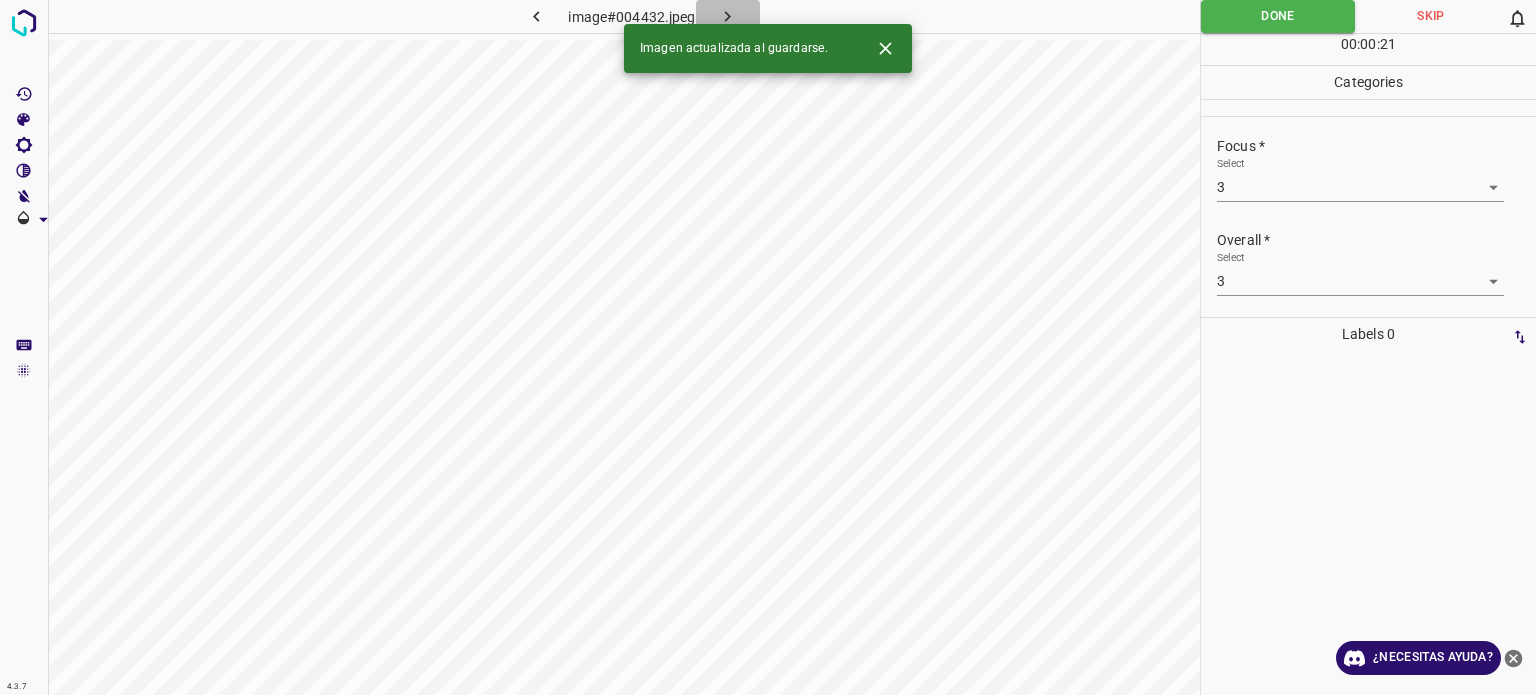 click 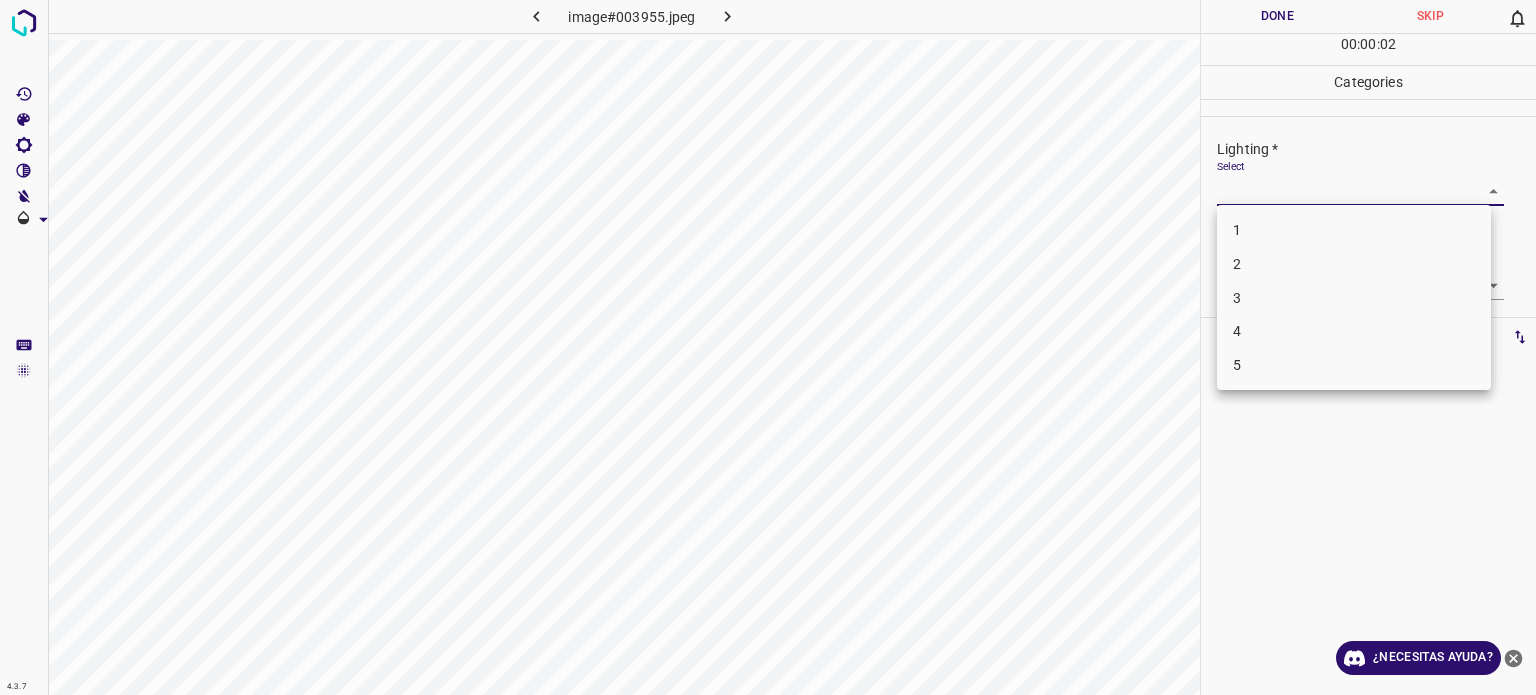 drag, startPoint x: 1259, startPoint y: 191, endPoint x: 1244, endPoint y: 292, distance: 102.10779 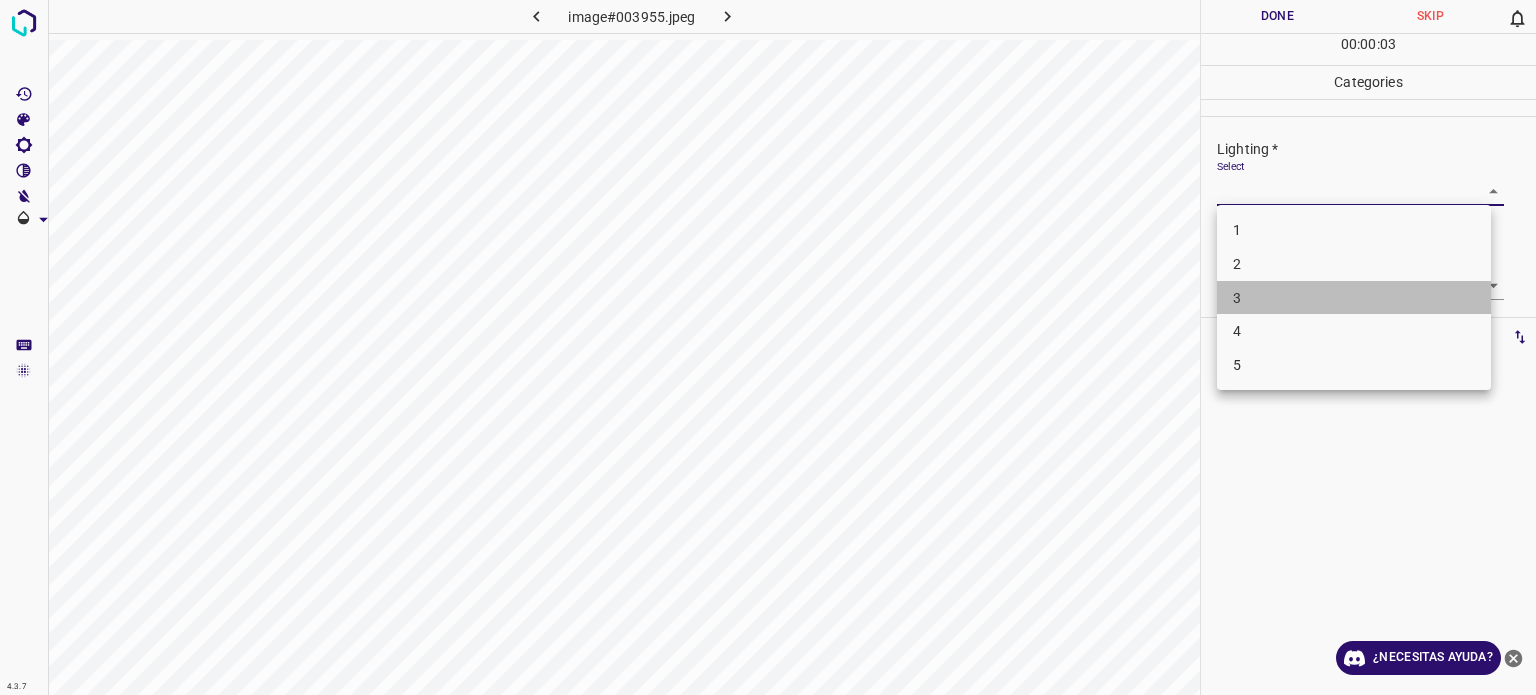 click on "3" at bounding box center (1354, 298) 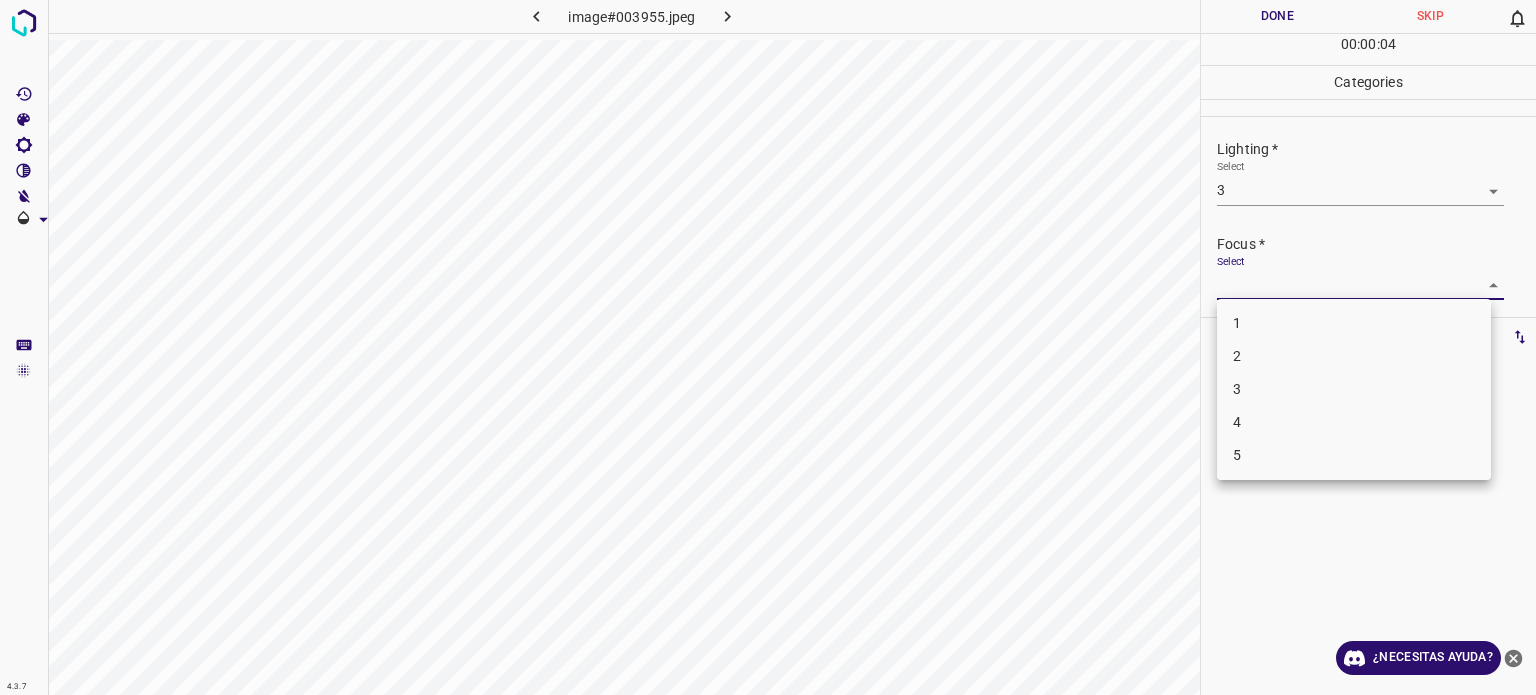 click on "4.3.7 image#003955.jpeg Done Skip 0 00   : 00   : 04   Categories Lighting *  Select 3 3 Focus *  Select ​ Overall *  Select ​ Labels   0 Categories 1 Lighting 2 Focus 3 Overall Tools Space Change between modes (Draw & Edit) I Auto labeling R Restore zoom M Zoom in N Zoom out Delete Delete selecte label Filters Z Restore filters X Saturation filter C Brightness filter V Contrast filter B Gray scale filter General O Download ¿Necesitas ayuda? - Texto - Esconder - Borrar Texto original Valora esta traducción Tu opinión servirá para ayudar a mejorar el Traductor de Google 1 2 3 4 5" at bounding box center [768, 347] 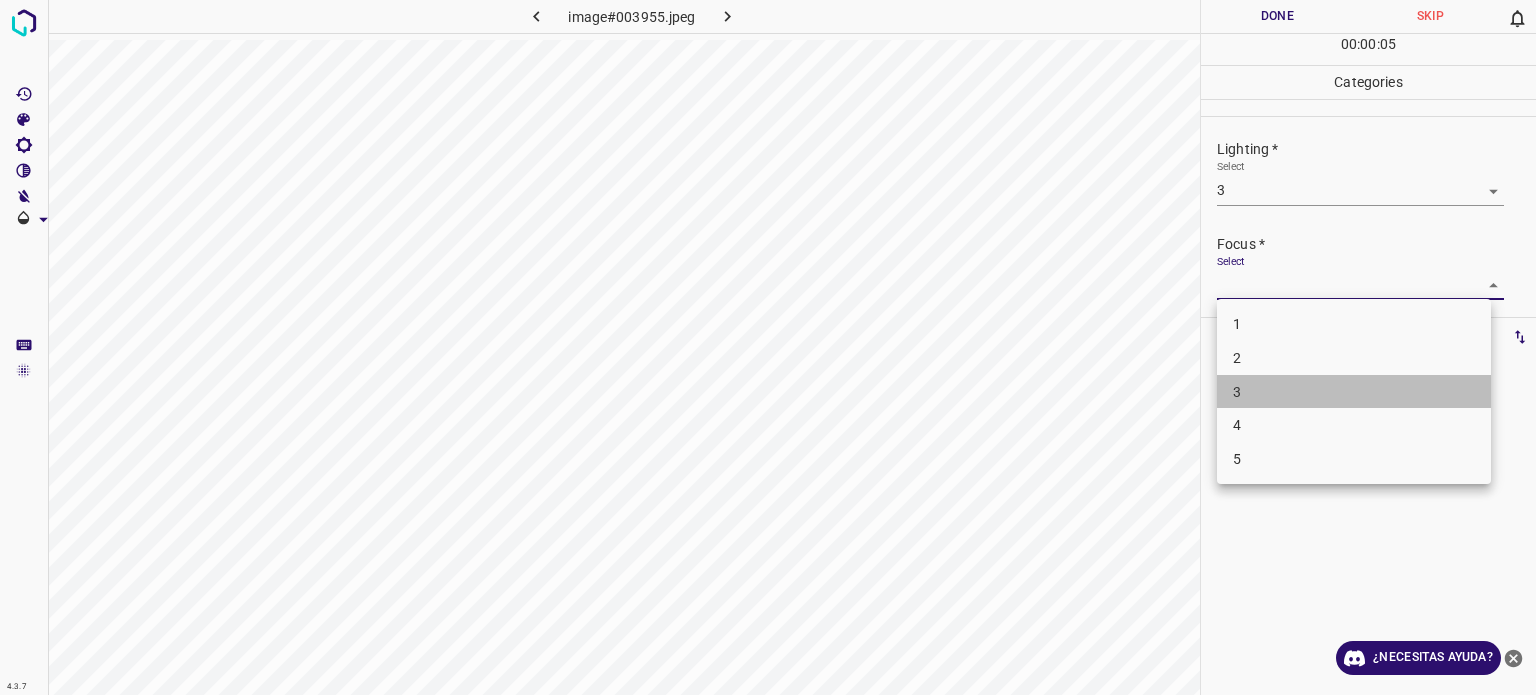 click on "3" at bounding box center [1354, 392] 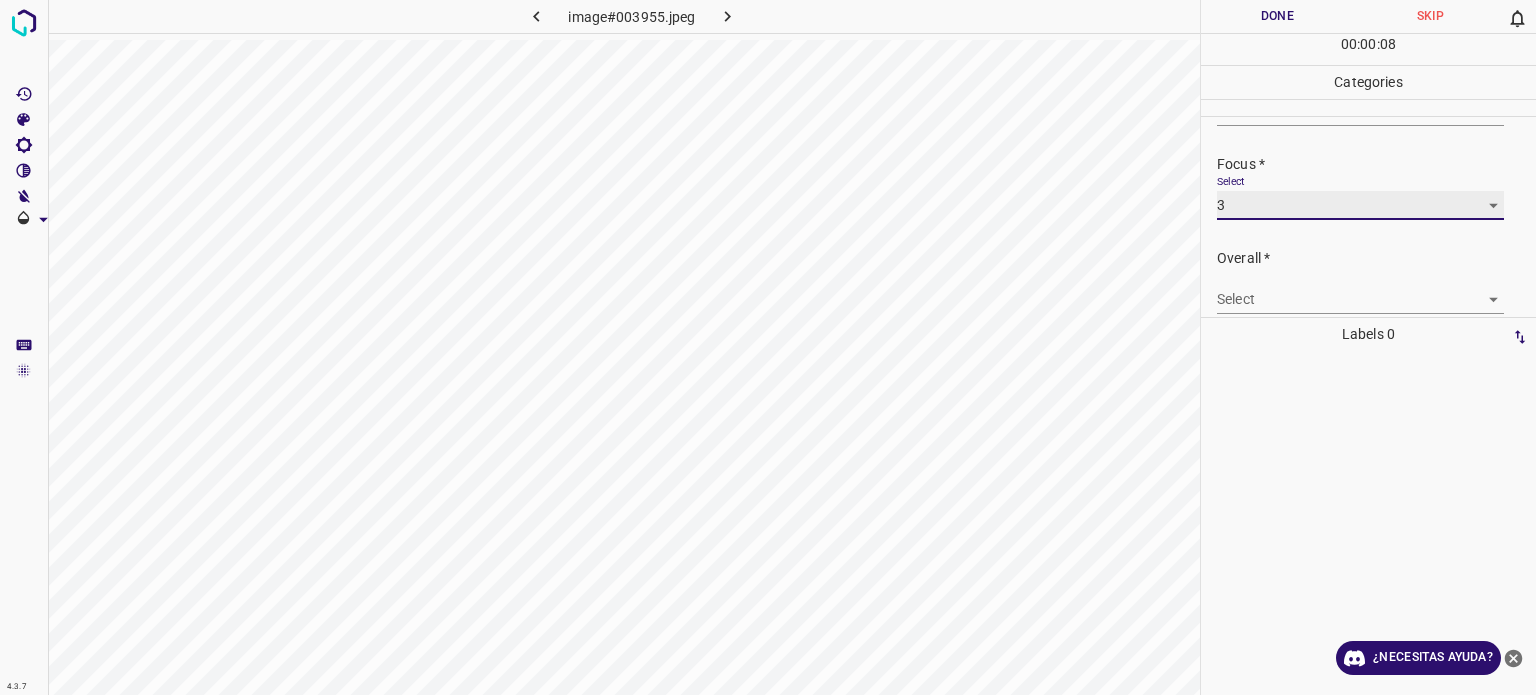 scroll, scrollTop: 98, scrollLeft: 0, axis: vertical 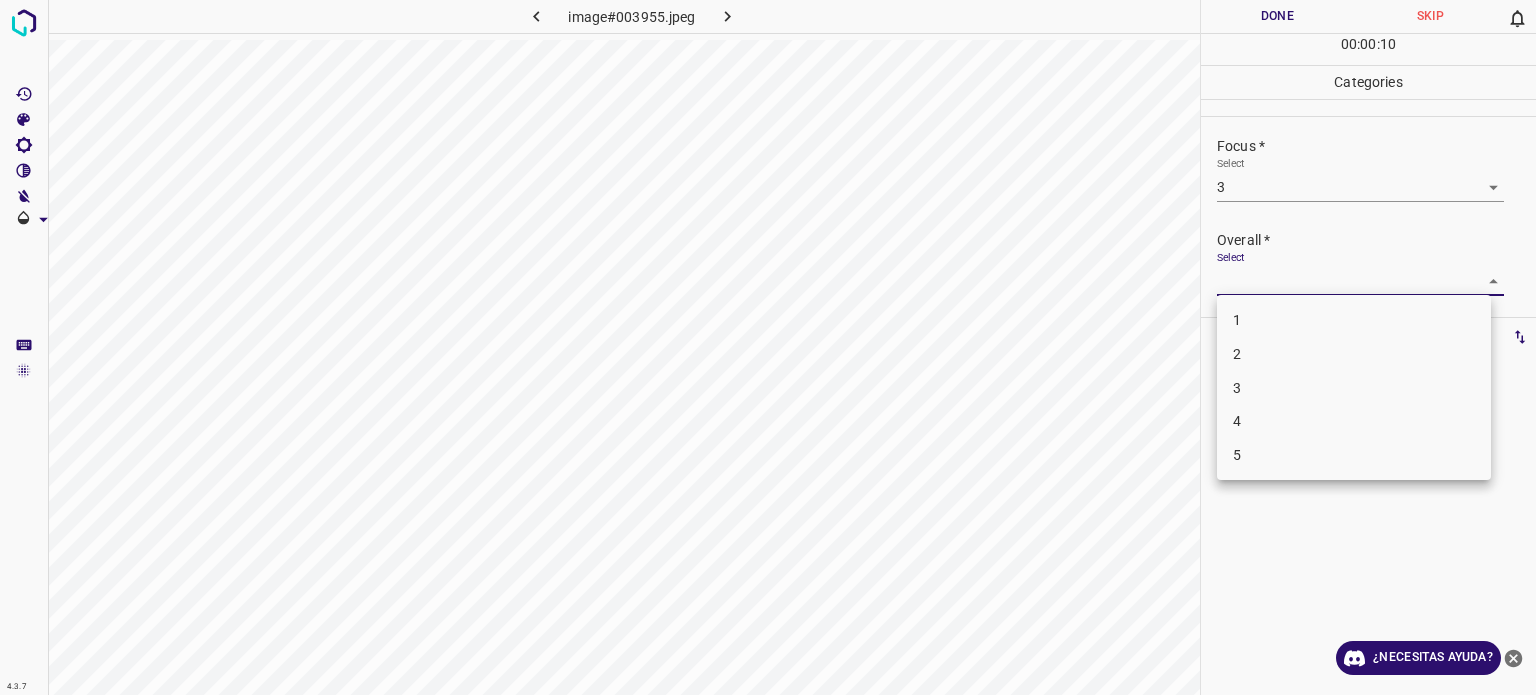 click on "4.3.7 image#003955.jpeg Done Skip 0 00   : 00   : 10   Categories Lighting *  Select 3 3 Focus *  Select 3 3 Overall *  Select ​ Labels   0 Categories 1 Lighting 2 Focus 3 Overall Tools Space Change between modes (Draw & Edit) I Auto labeling R Restore zoom M Zoom in N Zoom out Delete Delete selecte label Filters Z Restore filters X Saturation filter C Brightness filter V Contrast filter B Gray scale filter General O Download ¿Necesitas ayuda? - Texto - Esconder - Borrar Texto original Valora esta traducción Tu opinión servirá para ayudar a mejorar el Traductor de Google 1 2 3 4 5" at bounding box center (768, 347) 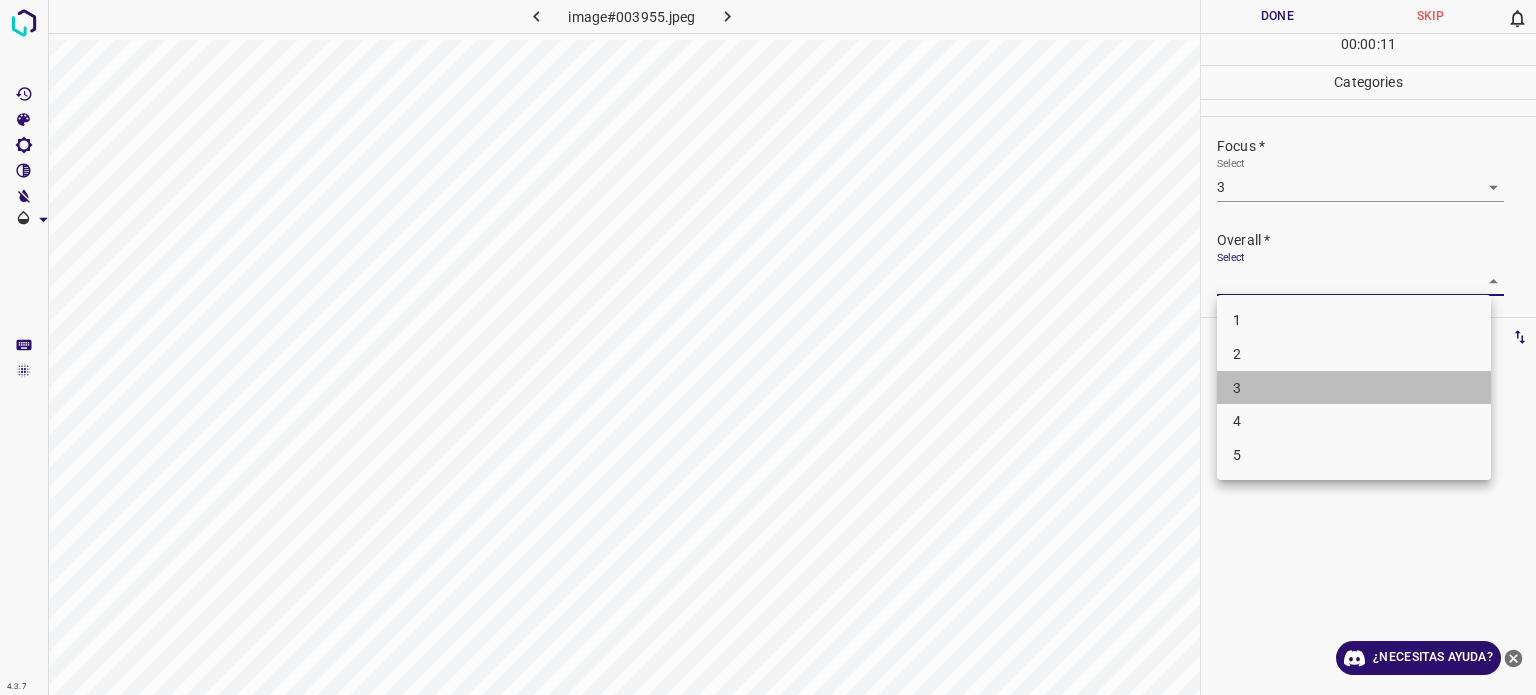 click on "3" at bounding box center [1354, 388] 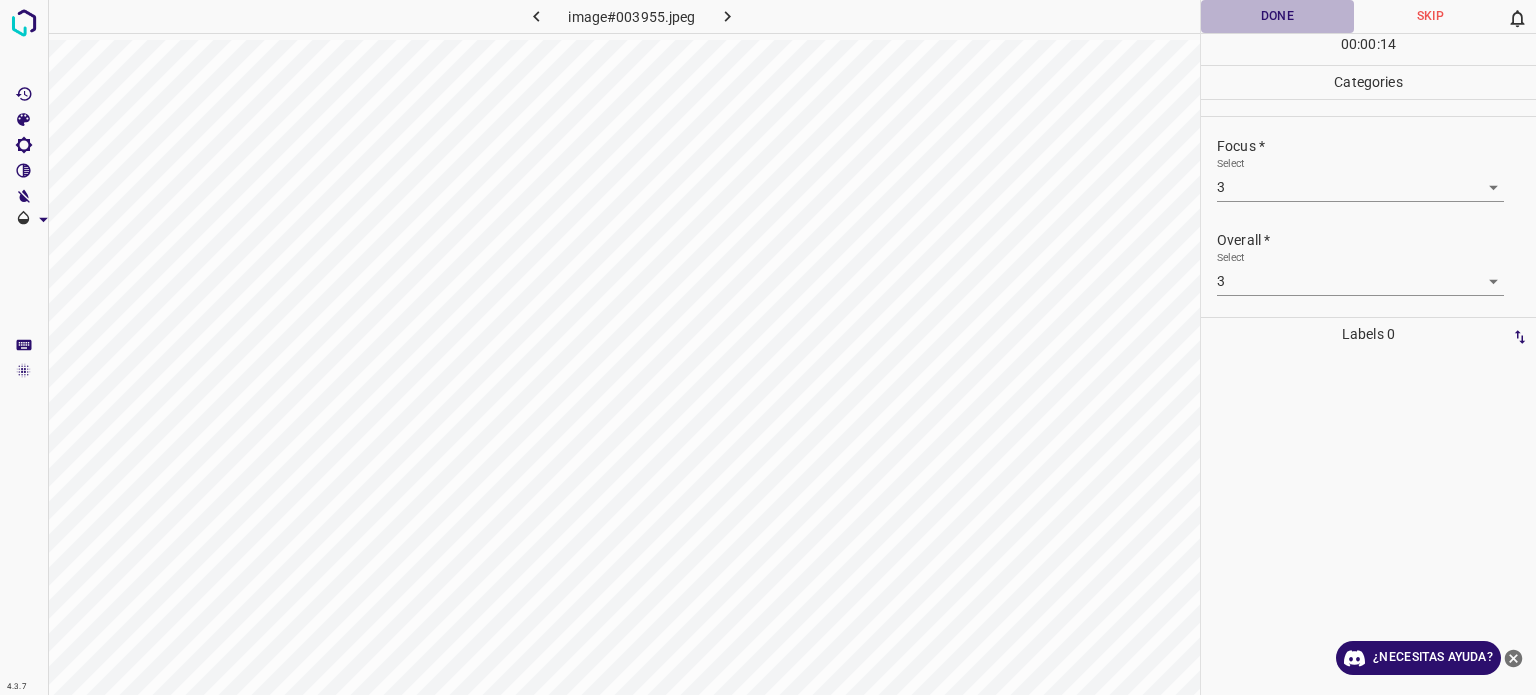 click on "Done" at bounding box center [1277, 16] 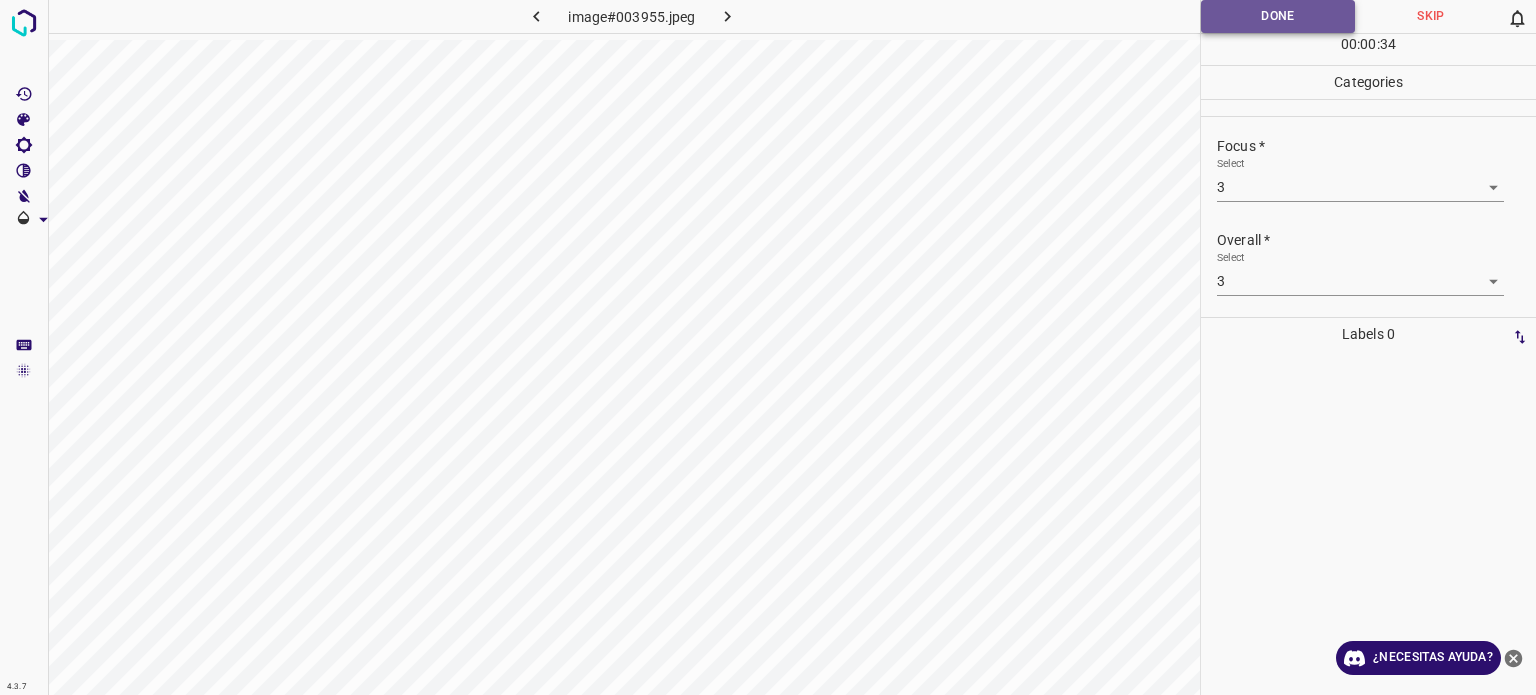 click on "Done" at bounding box center [1278, 16] 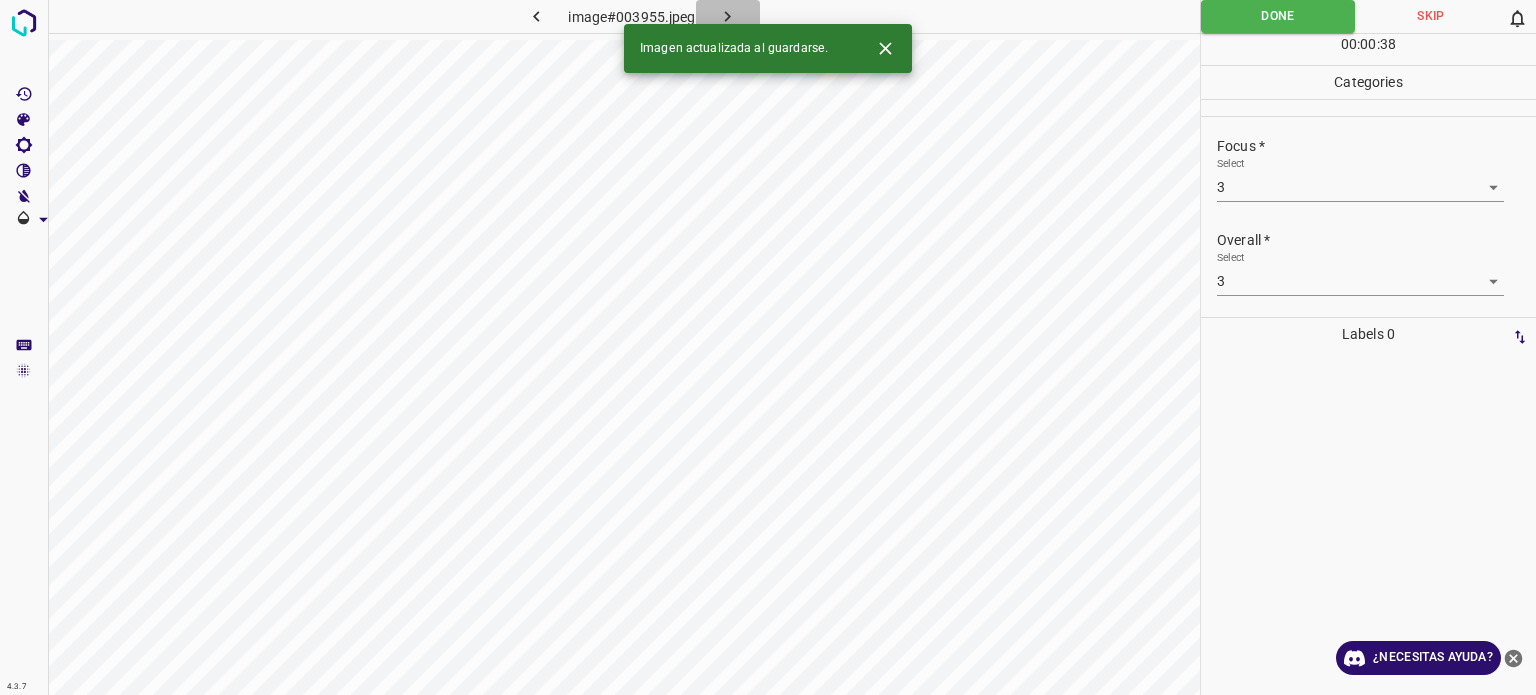click 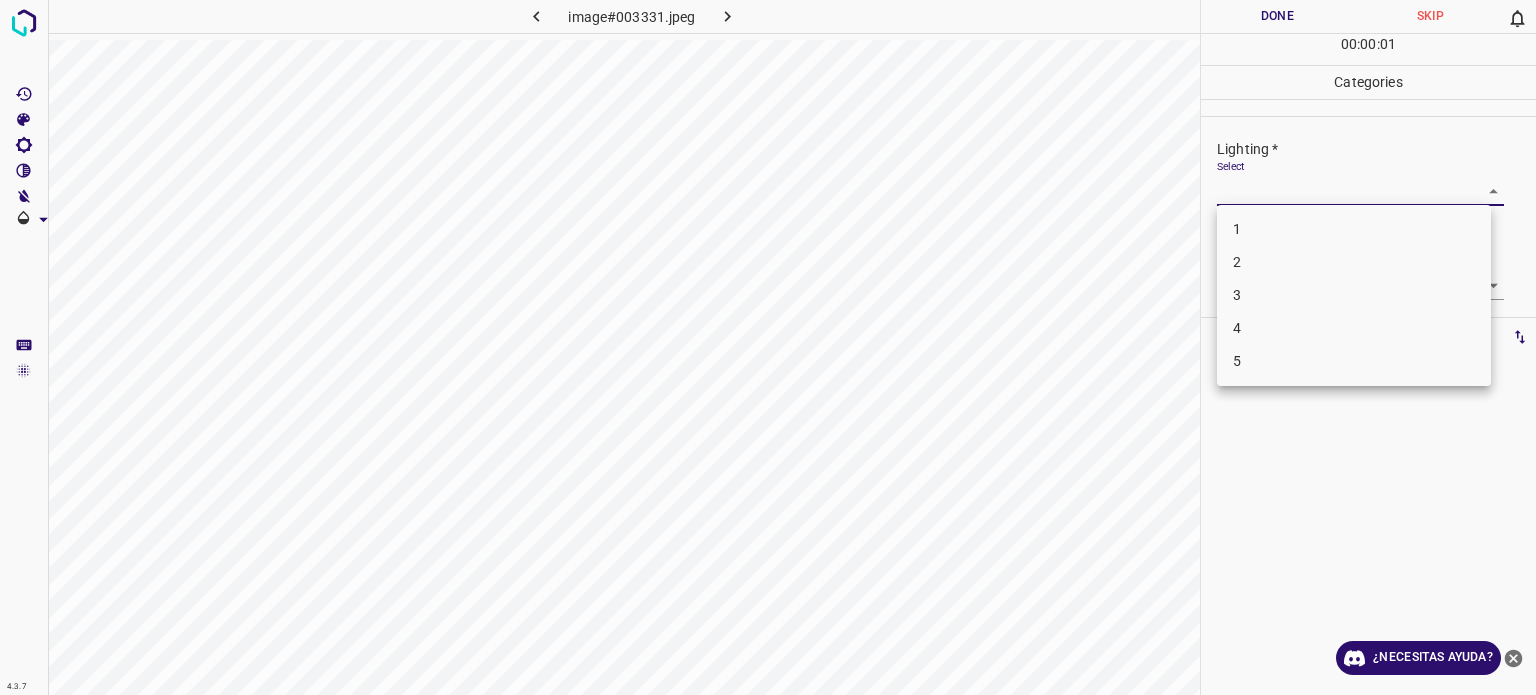 click on "4.3.7 image#003331.jpeg Done Skip 0 00   : 00   : 01   Categories Lighting *  Select ​ Focus *  Select ​ Overall *  Select ​ Labels   0 Categories 1 Lighting 2 Focus 3 Overall Tools Space Change between modes (Draw & Edit) I Auto labeling R Restore zoom M Zoom in N Zoom out Delete Delete selecte label Filters Z Restore filters X Saturation filter C Brightness filter V Contrast filter B Gray scale filter General O Download ¿Necesitas ayuda? - Texto - Esconder - Borrar Texto original Valora esta traducción Tu opinión servirá para ayudar a mejorar el Traductor de Google 1 2 3 4 5" at bounding box center (768, 347) 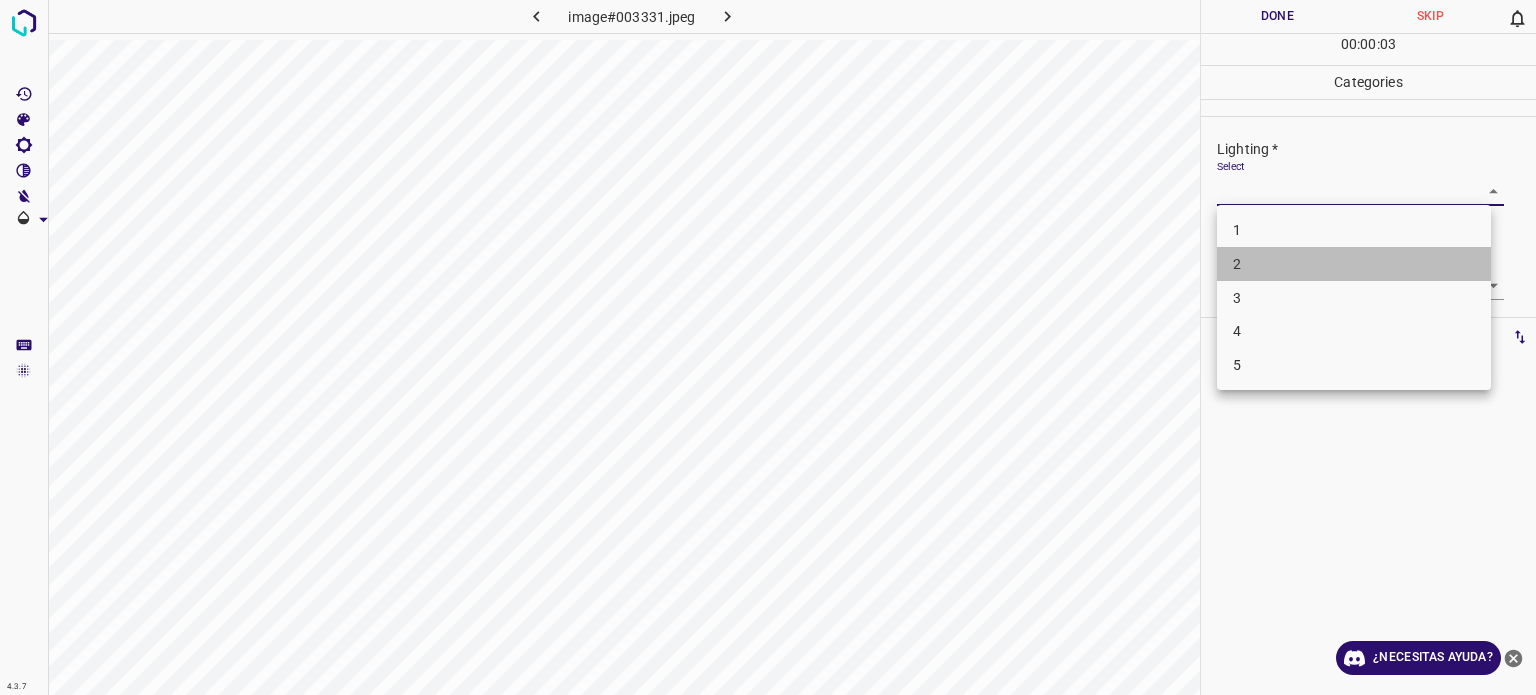 click on "2" at bounding box center [1354, 264] 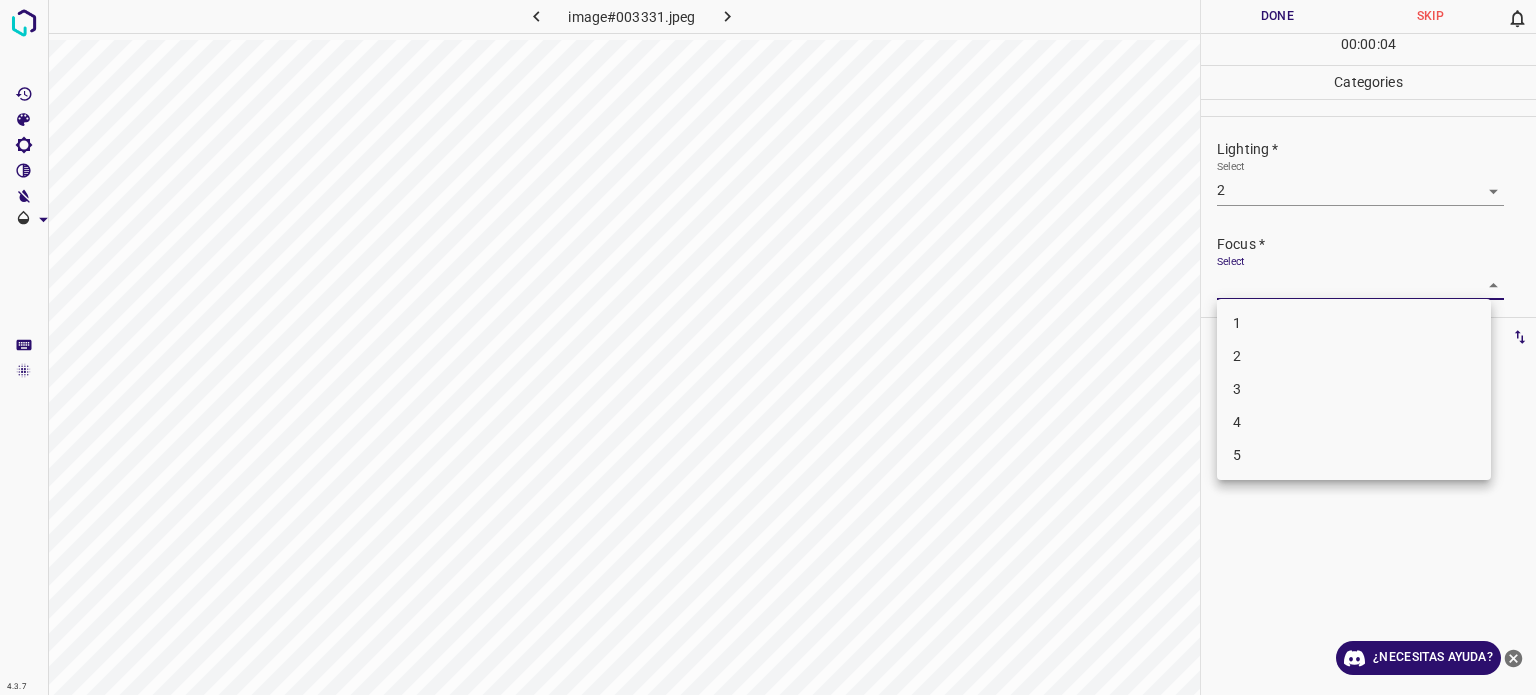 click on "4.3.7 image#003331.jpeg Done Skip 0 00   : 00   : 04   Categories Lighting *  Select 2 2 Focus *  Select ​ Overall *  Select ​ Labels   0 Categories 1 Lighting 2 Focus 3 Overall Tools Space Change between modes (Draw & Edit) I Auto labeling R Restore zoom M Zoom in N Zoom out Delete Delete selecte label Filters Z Restore filters X Saturation filter C Brightness filter V Contrast filter B Gray scale filter General O Download ¿Necesitas ayuda? - Texto - Esconder - Borrar Texto original Valora esta traducción Tu opinión servirá para ayudar a mejorar el Traductor de Google 1 2 3 4 5" at bounding box center [768, 347] 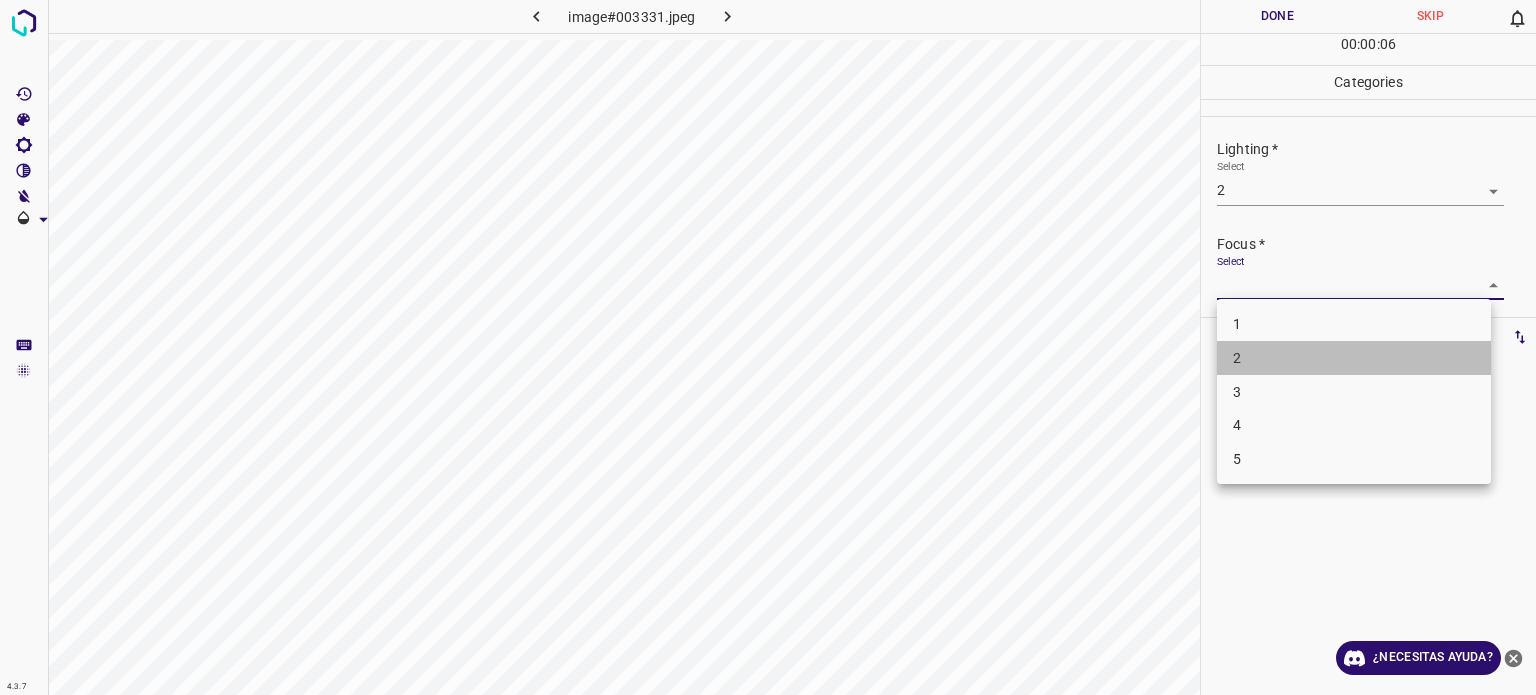 click on "2" at bounding box center (1237, 358) 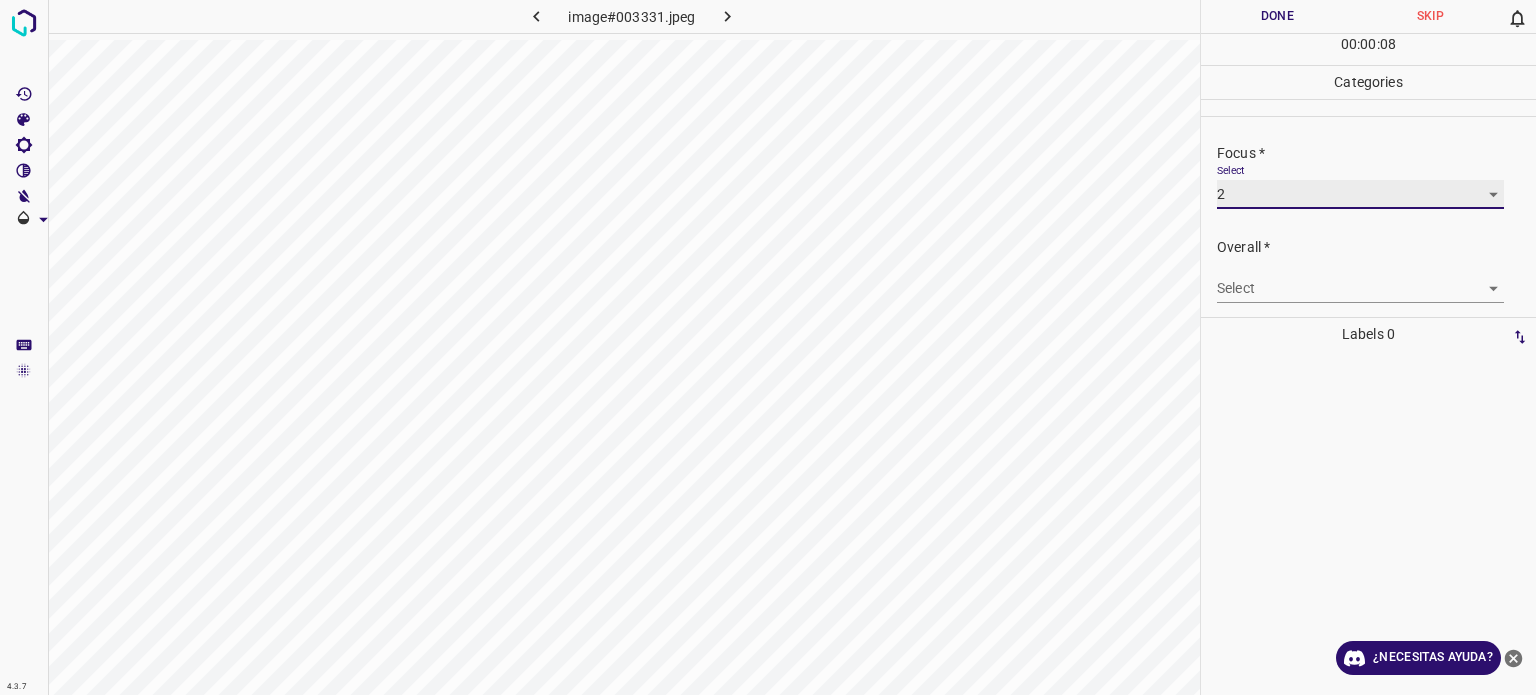 scroll, scrollTop: 98, scrollLeft: 0, axis: vertical 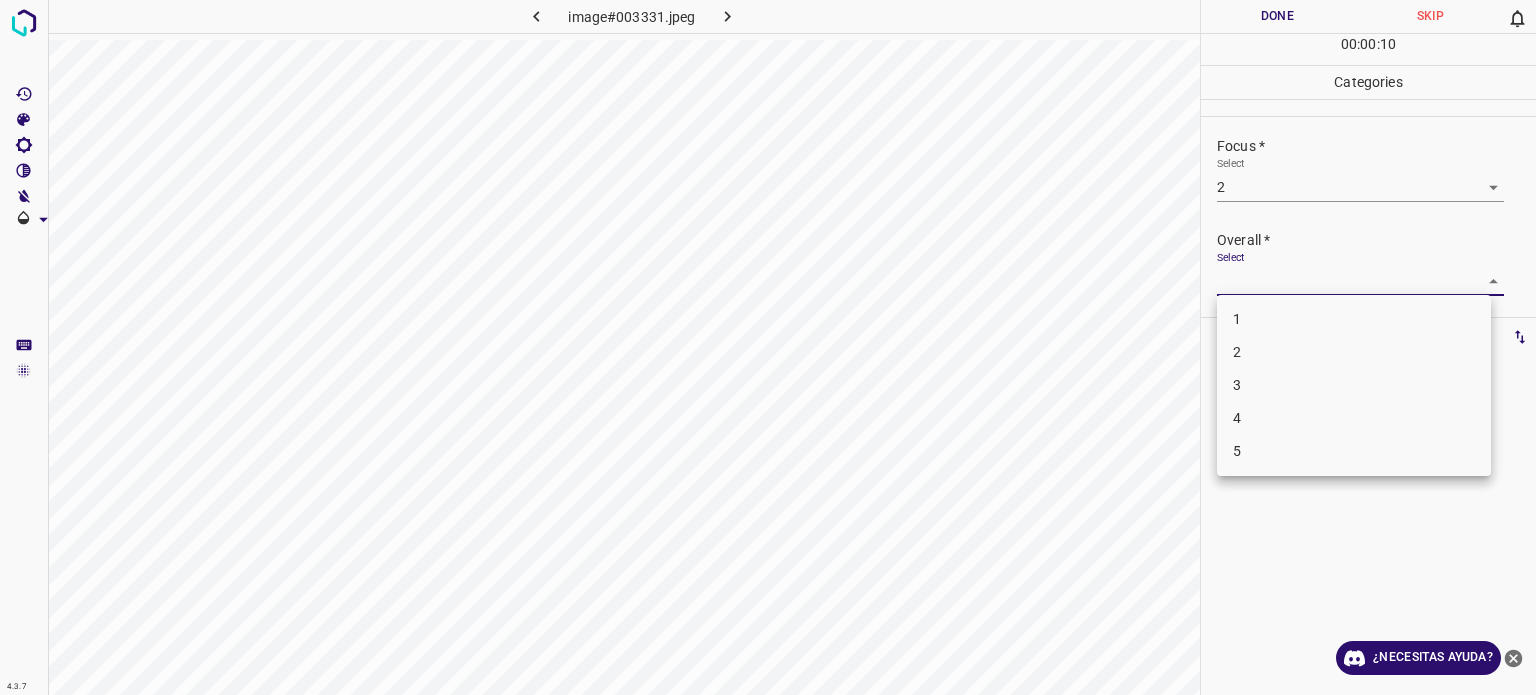 click on "4.3.7 image#003331.jpeg Done Skip 0 00   : 00   : 10   Categories Lighting *  Select 2 2 Focus *  Select 2 2 Overall *  Select ​ Labels   0 Categories 1 Lighting 2 Focus 3 Overall Tools Space Change between modes (Draw & Edit) I Auto labeling R Restore zoom M Zoom in N Zoom out Delete Delete selecte label Filters Z Restore filters X Saturation filter C Brightness filter V Contrast filter B Gray scale filter General O Download ¿Necesitas ayuda? - Texto - Esconder - Borrar Texto original Valora esta traducción Tu opinión servirá para ayudar a mejorar el Traductor de Google 1 2 3 4 5" at bounding box center (768, 347) 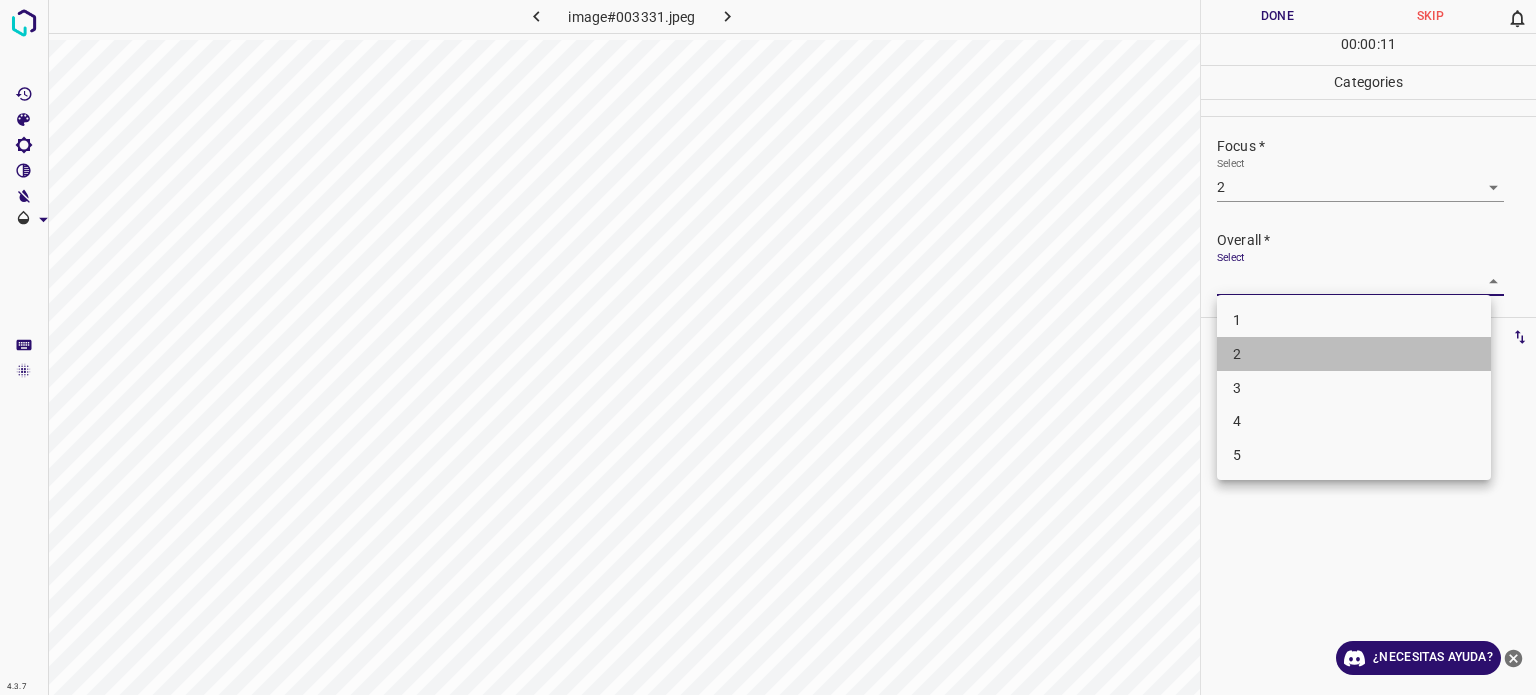 click on "2" at bounding box center [1354, 354] 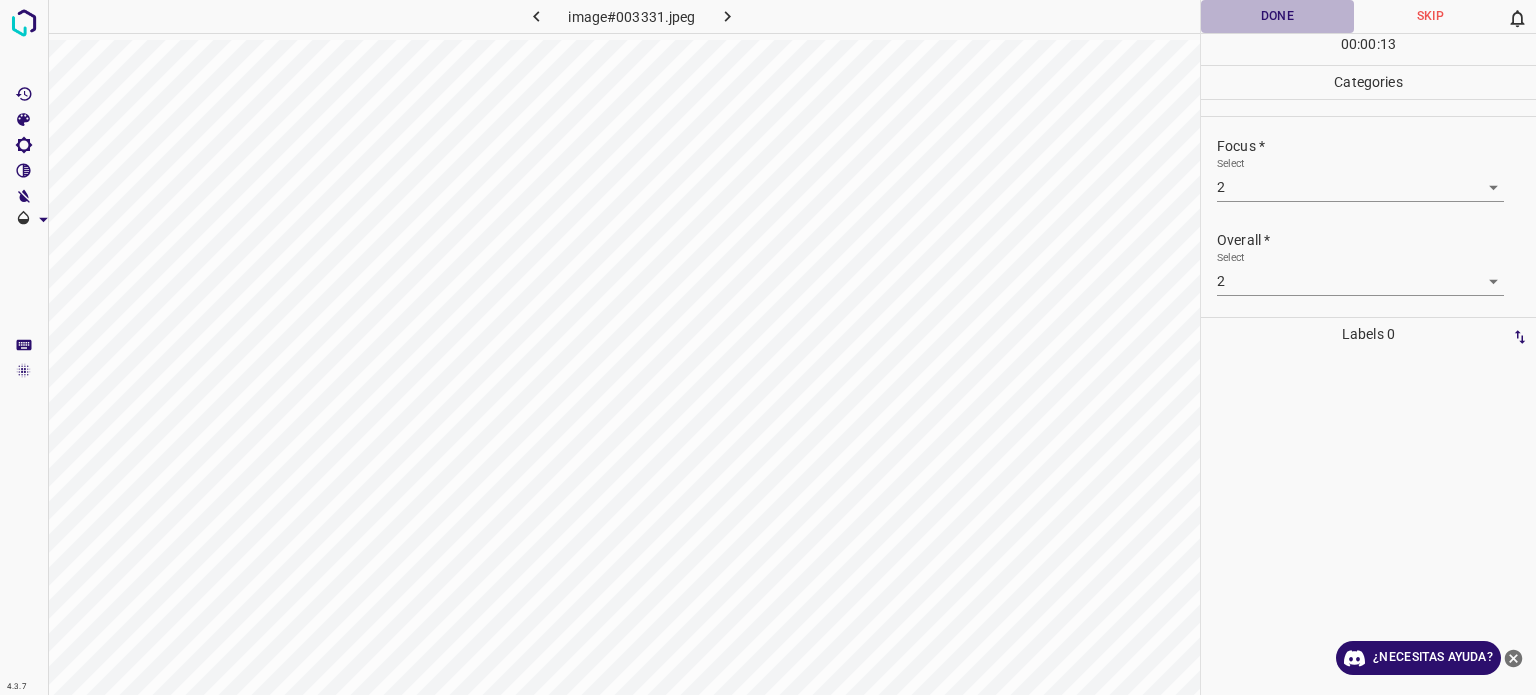 click on "Done" at bounding box center (1277, 16) 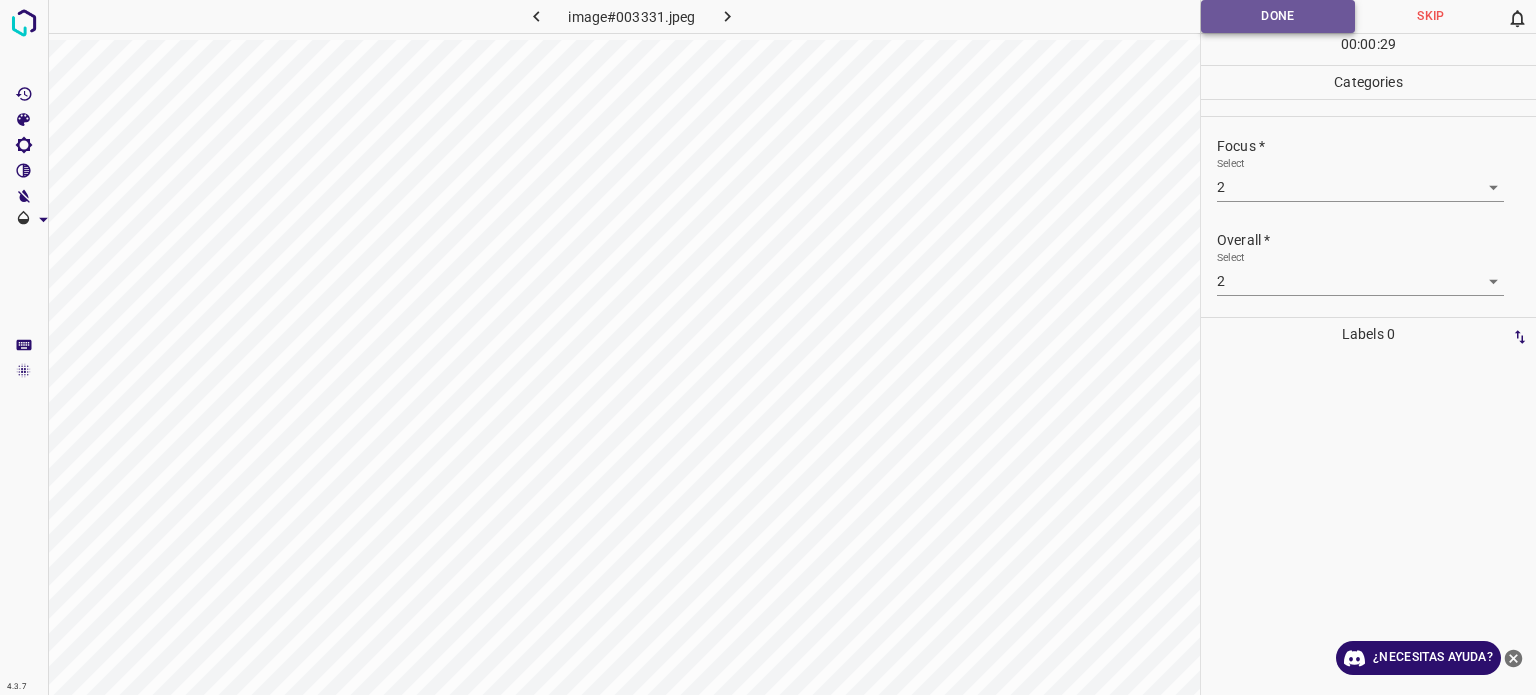 click on "Done" at bounding box center (1278, 16) 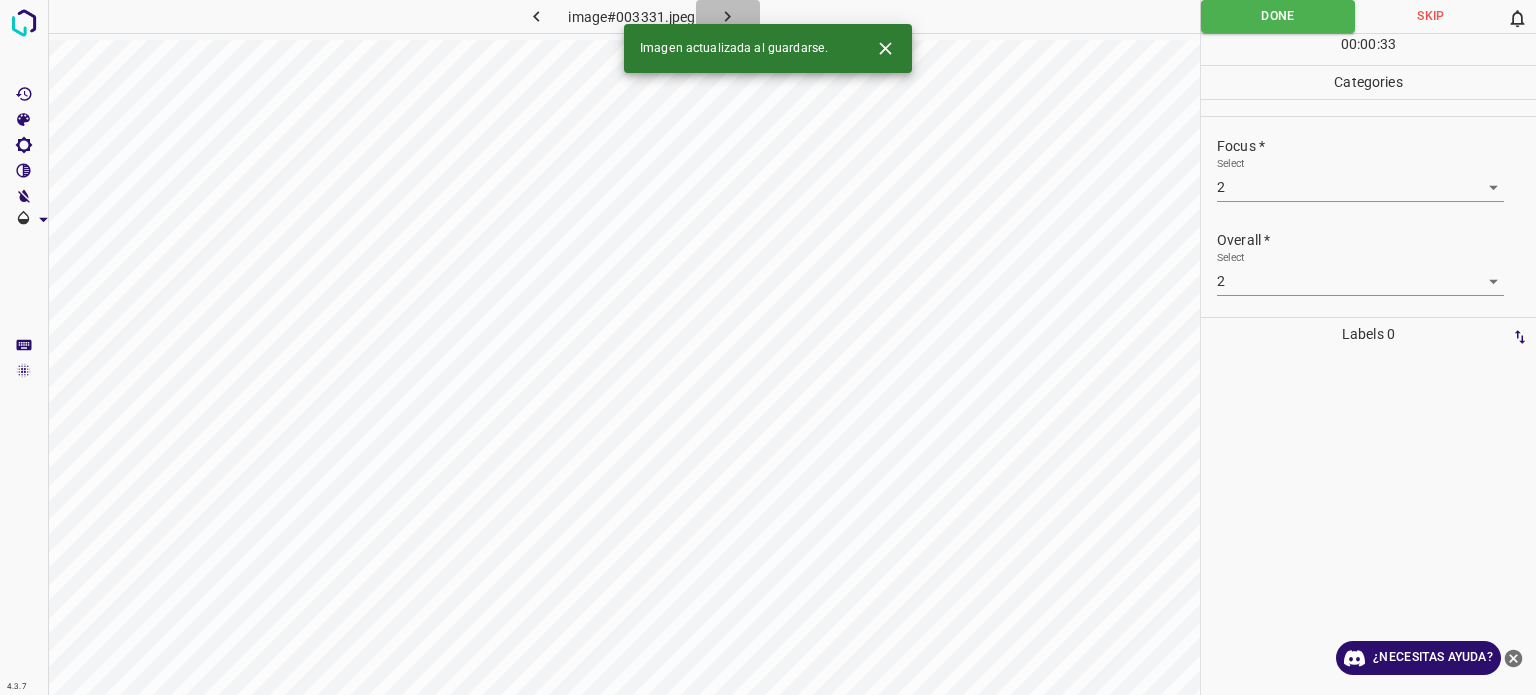 click 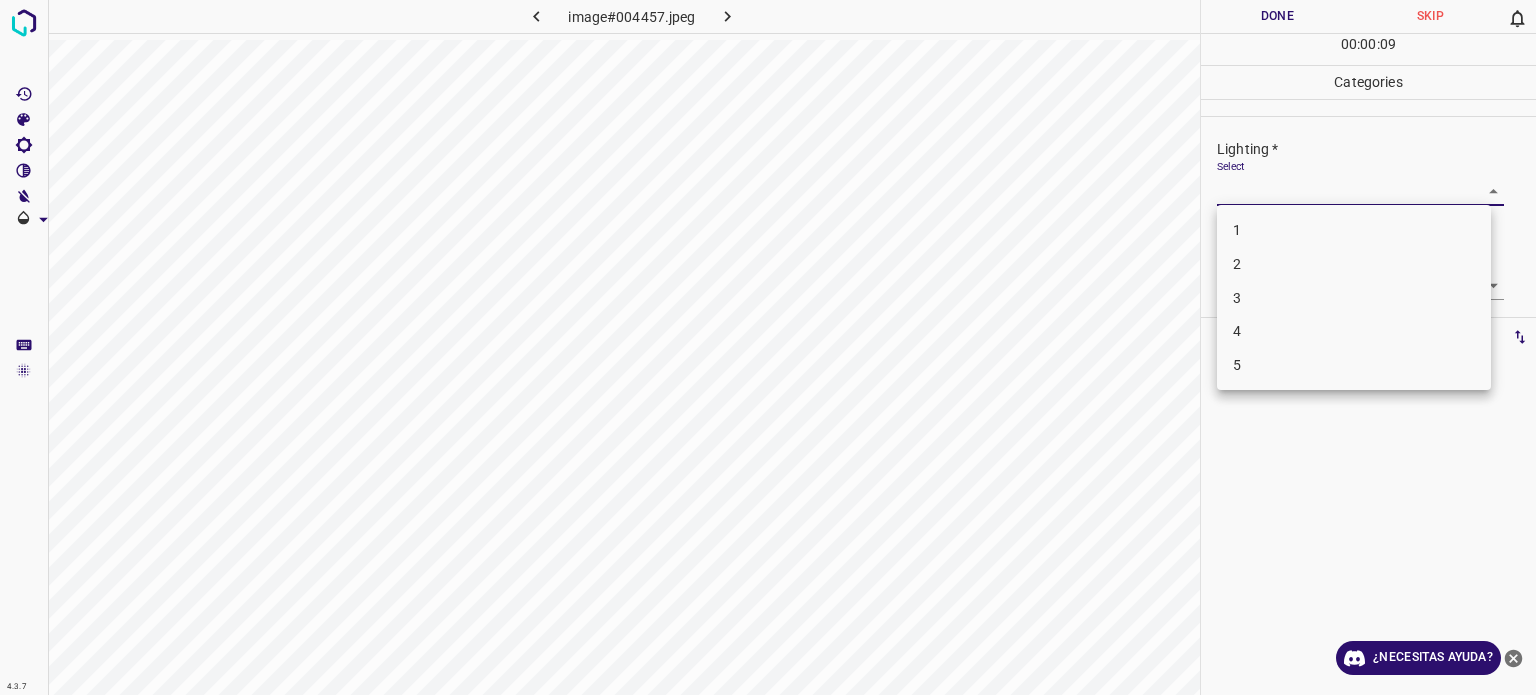 click on "4.3.7 image#004457.jpeg Done Skip 0 00   : 00   : 09   Categories Lighting *  Select ​ Focus *  Select ​ Overall *  Select ​ Labels   0 Categories 1 Lighting 2 Focus 3 Overall Tools Space Change between modes (Draw & Edit) I Auto labeling R Restore zoom M Zoom in N Zoom out Delete Delete selecte label Filters Z Restore filters X Saturation filter C Brightness filter V Contrast filter B Gray scale filter General O Download ¿Necesitas ayuda? - Texto - Esconder - Borrar Texto original Valora esta traducción Tu opinión servirá para ayudar a mejorar el Traductor de Google 1 2 3 4 5" at bounding box center (768, 347) 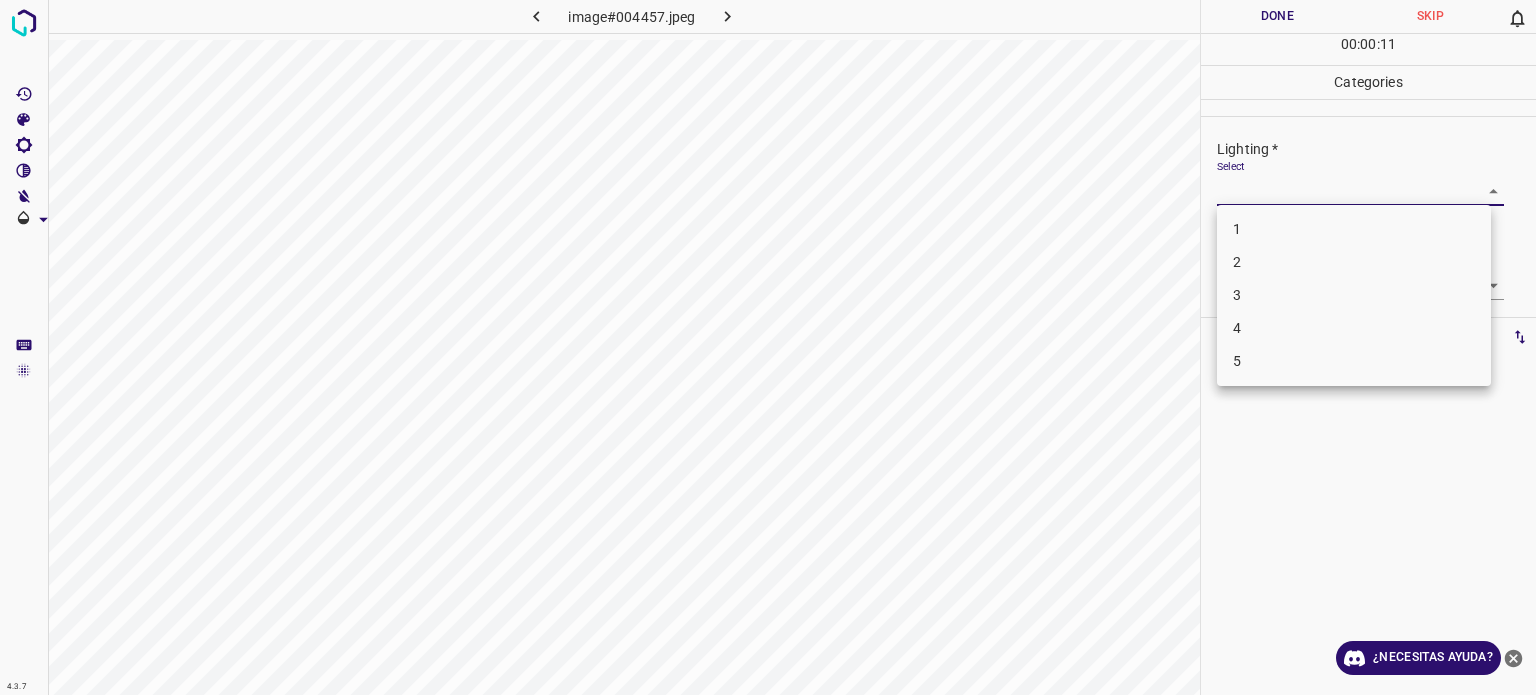 click on "4.3.7 image#004457.jpeg Done Skip 0 00   : 00   : 11   Categories Lighting *  Select ​ Focus *  Select ​ Overall *  Select ​ Labels   0 Categories 1 Lighting 2 Focus 3 Overall Tools Space Change between modes (Draw & Edit) I Auto labeling R Restore zoom M Zoom in N Zoom out Delete Delete selecte label Filters Z Restore filters X Saturation filter C Brightness filter V Contrast filter B Gray scale filter General O Download ¿Necesitas ayuda? - Texto - Esconder - Borrar Texto original Valora esta traducción Tu opinión servirá para ayudar a mejorar el Traductor de Google 1 2 3 4 5" at bounding box center [768, 347] 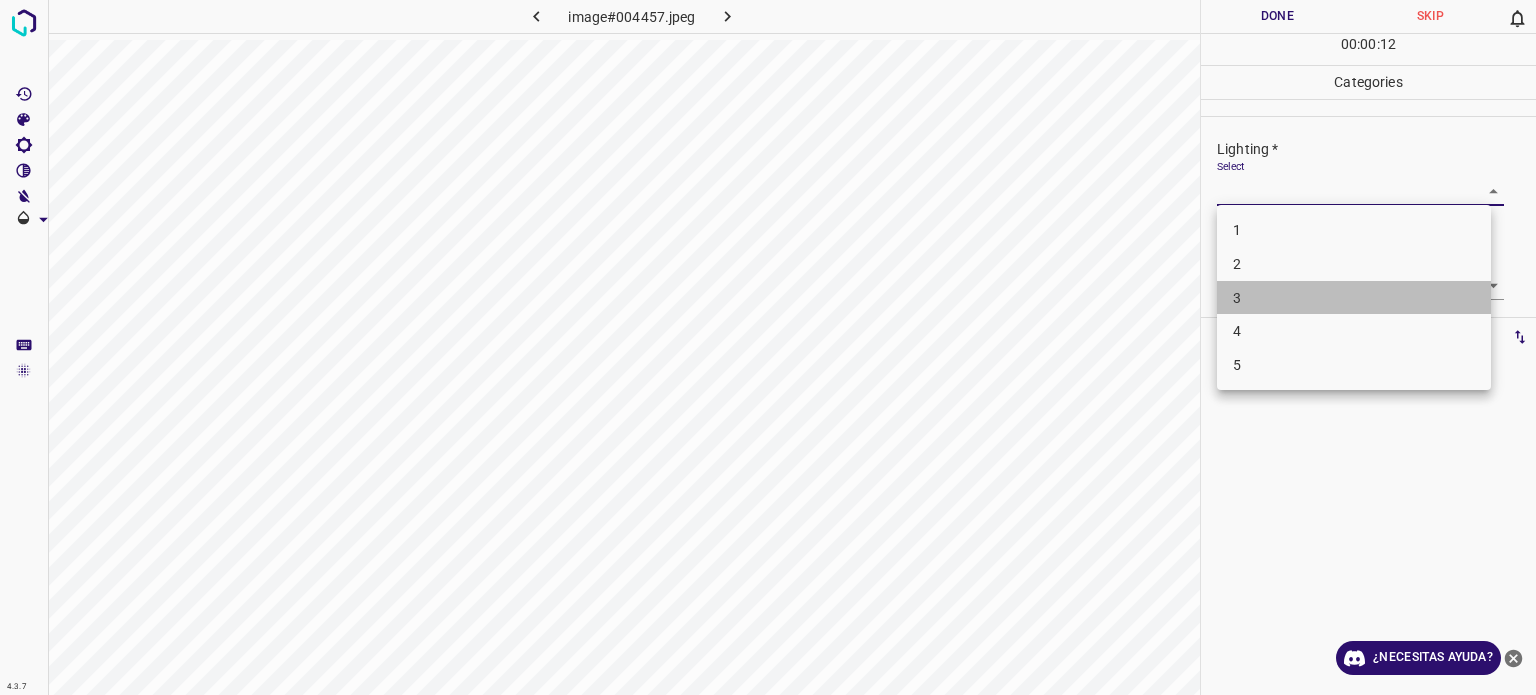click on "3" at bounding box center [1237, 297] 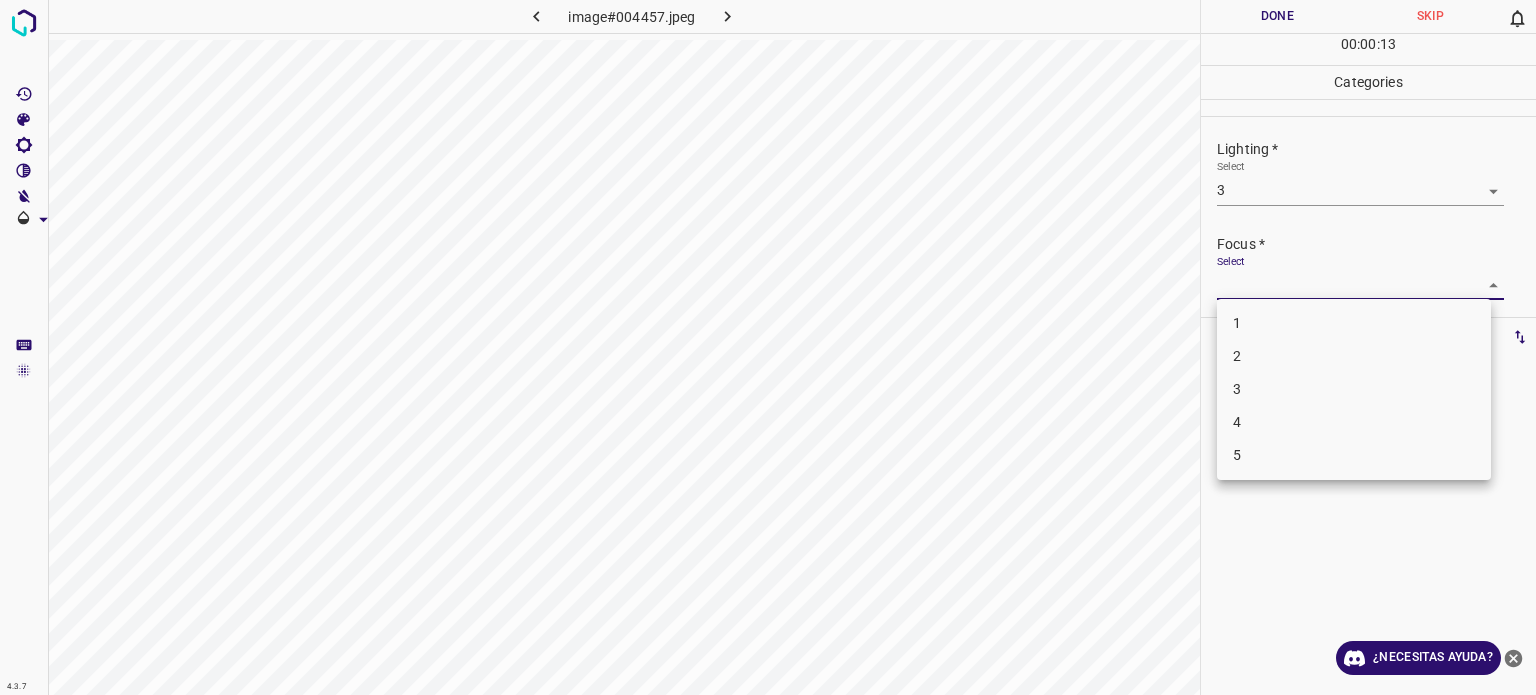 click on "4.3.7 image#004457.jpeg Done Skip 0 00   : 00   : 13   Categories Lighting *  Select 3 3 Focus *  Select ​ Overall *  Select ​ Labels   0 Categories 1 Lighting 2 Focus 3 Overall Tools Space Change between modes (Draw & Edit) I Auto labeling R Restore zoom M Zoom in N Zoom out Delete Delete selecte label Filters Z Restore filters X Saturation filter C Brightness filter V Contrast filter B Gray scale filter General O Download ¿Necesitas ayuda? - Texto - Esconder - Borrar Texto original Valora esta traducción Tu opinión servirá para ayudar a mejorar el Traductor de Google 1 2 3 4 5" at bounding box center [768, 347] 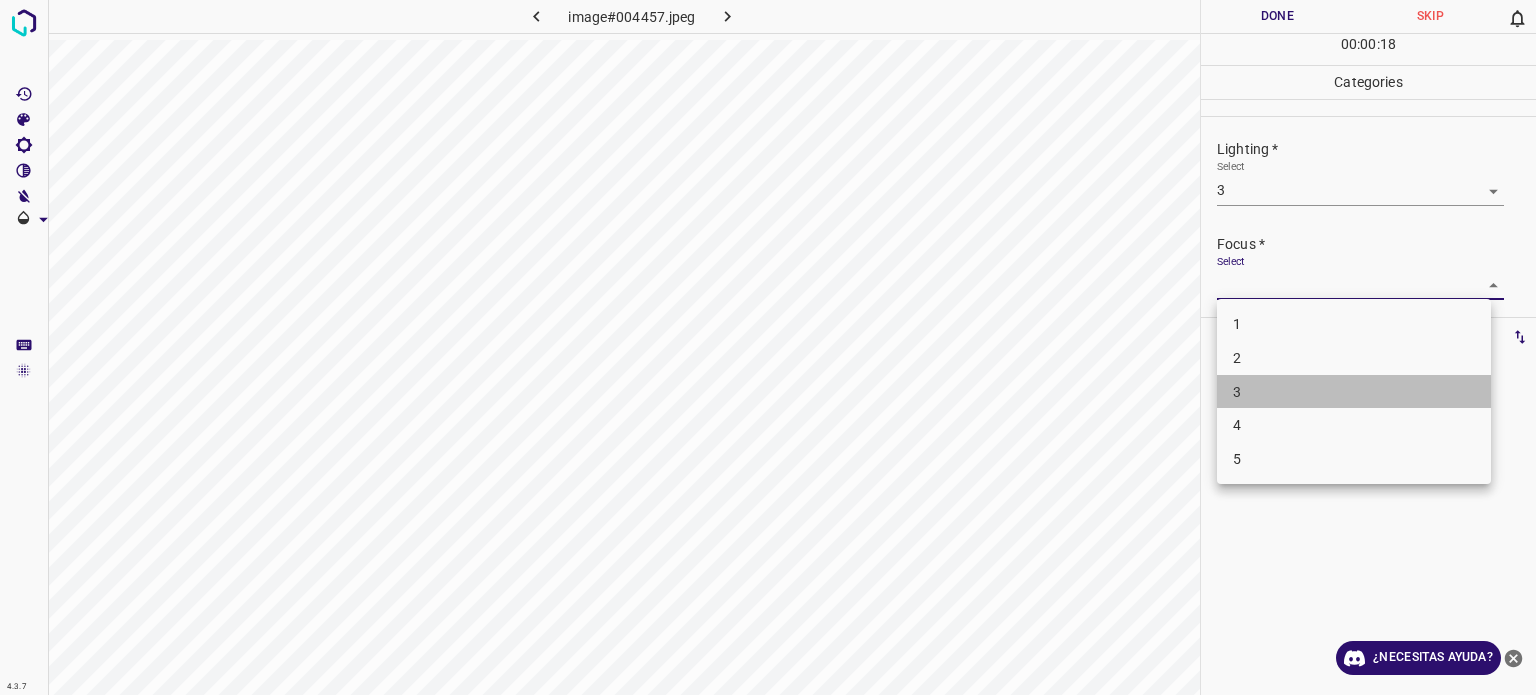click on "3" at bounding box center (1237, 392) 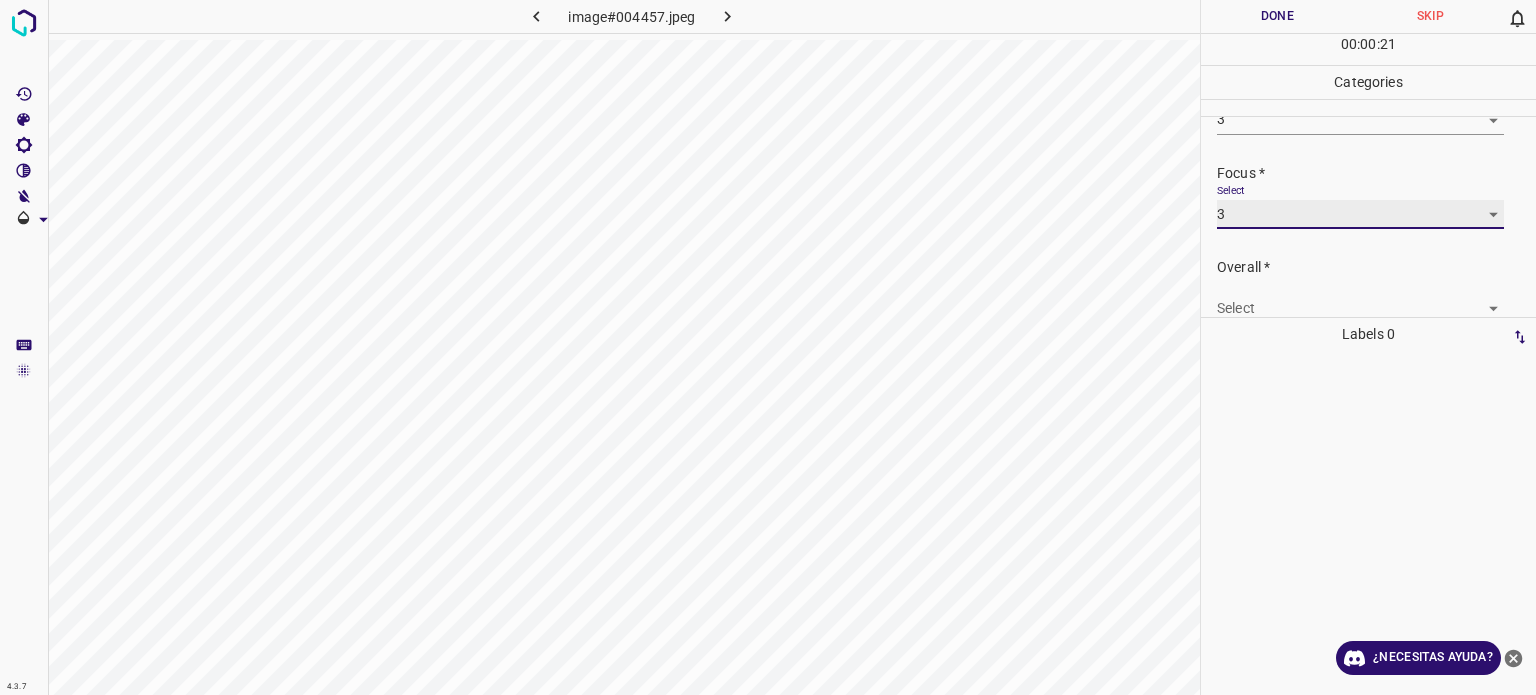 scroll, scrollTop: 98, scrollLeft: 0, axis: vertical 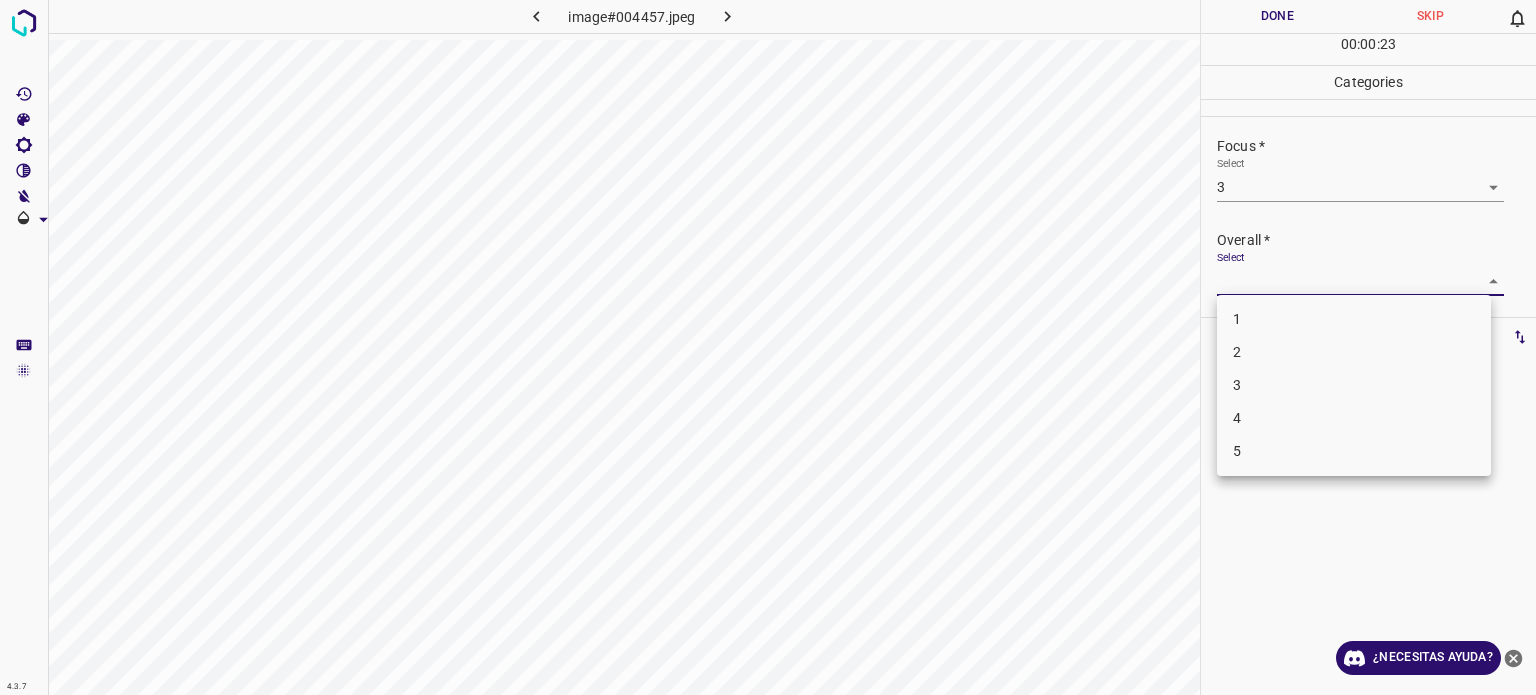 click on "4.3.7 image#004457.jpeg Done Skip 0 00   : 00   : 23   Categories Lighting *  Select 3 3 Focus *  Select 3 3 Overall *  Select ​ Labels   0 Categories 1 Lighting 2 Focus 3 Overall Tools Space Change between modes (Draw & Edit) I Auto labeling R Restore zoom M Zoom in N Zoom out Delete Delete selecte label Filters Z Restore filters X Saturation filter C Brightness filter V Contrast filter B Gray scale filter General O Download ¿Necesitas ayuda? - Texto - Esconder - Borrar Texto original Valora esta traducción Tu opinión servirá para ayudar a mejorar el Traductor de Google 1 2 3 4 5" at bounding box center (768, 347) 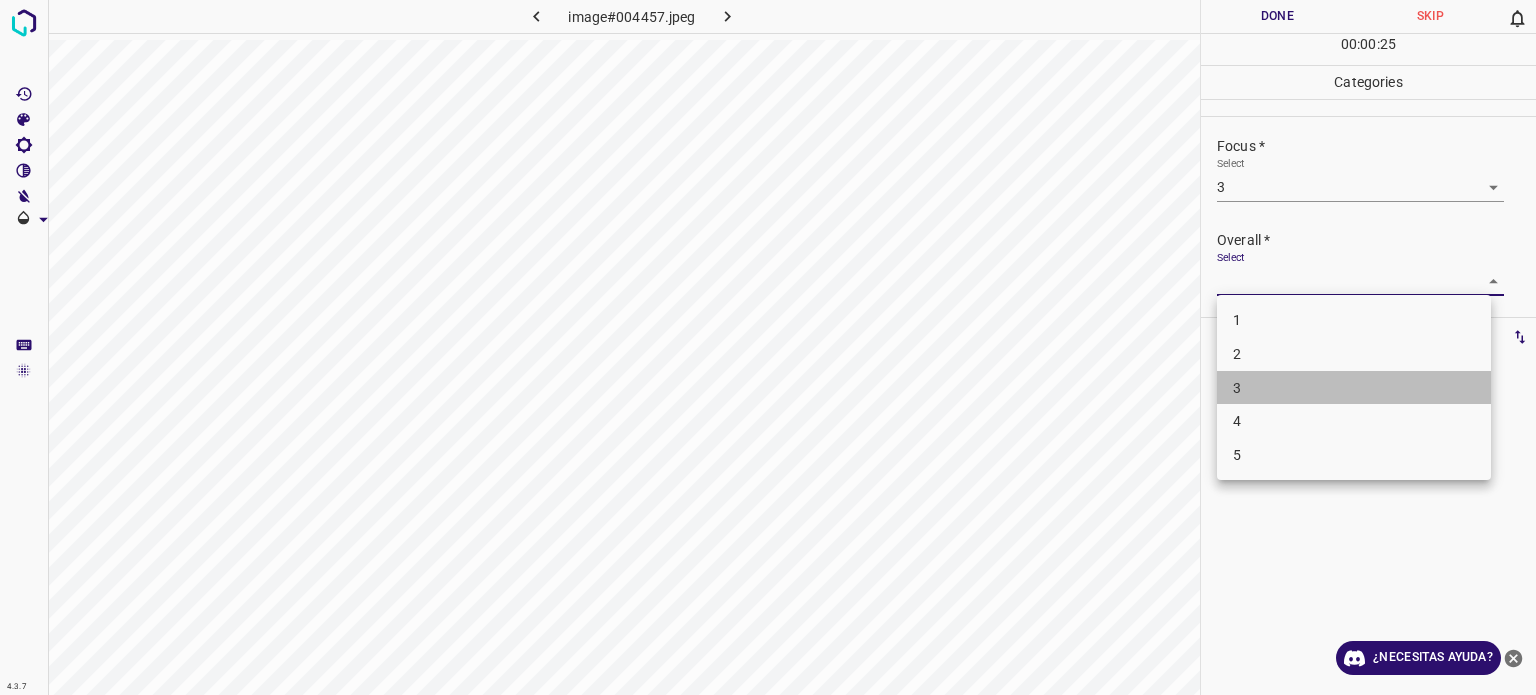 click on "3" at bounding box center [1354, 388] 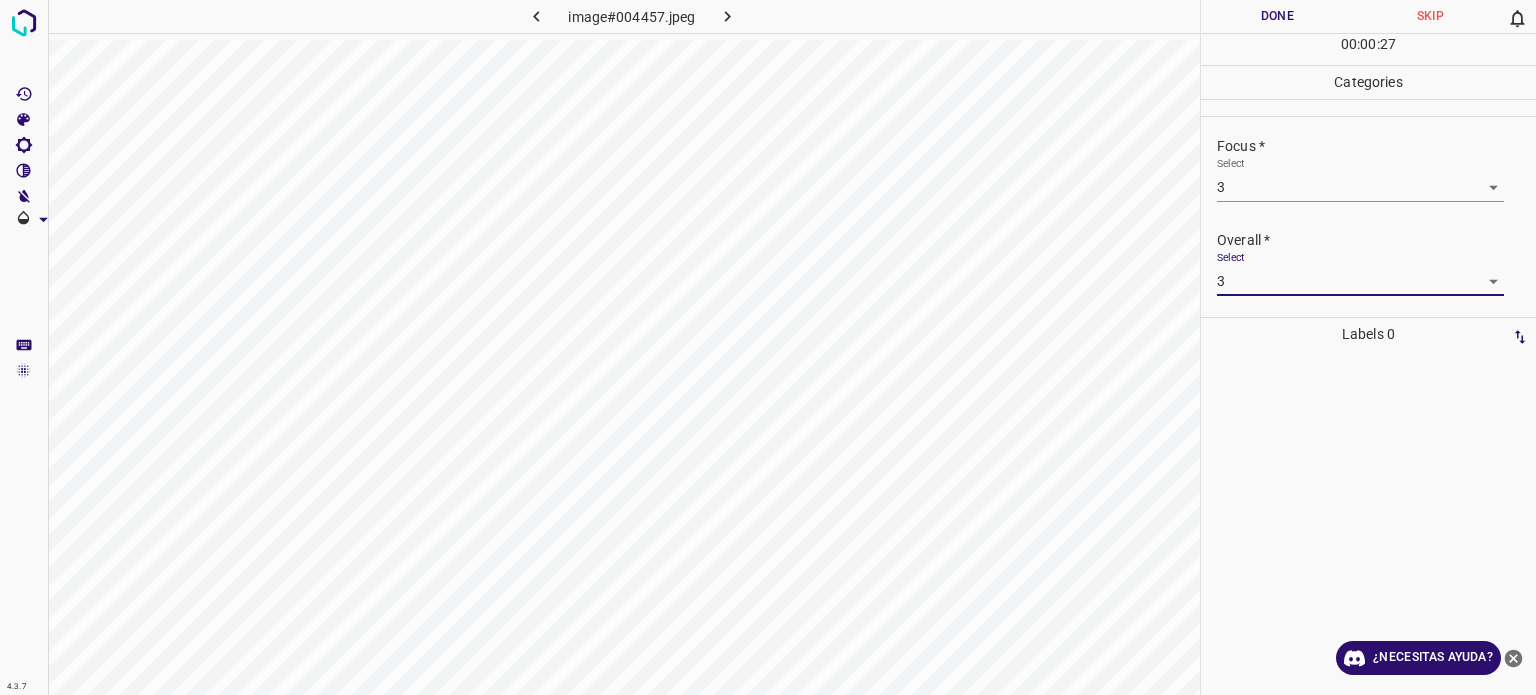 click on "Done" at bounding box center [1277, 16] 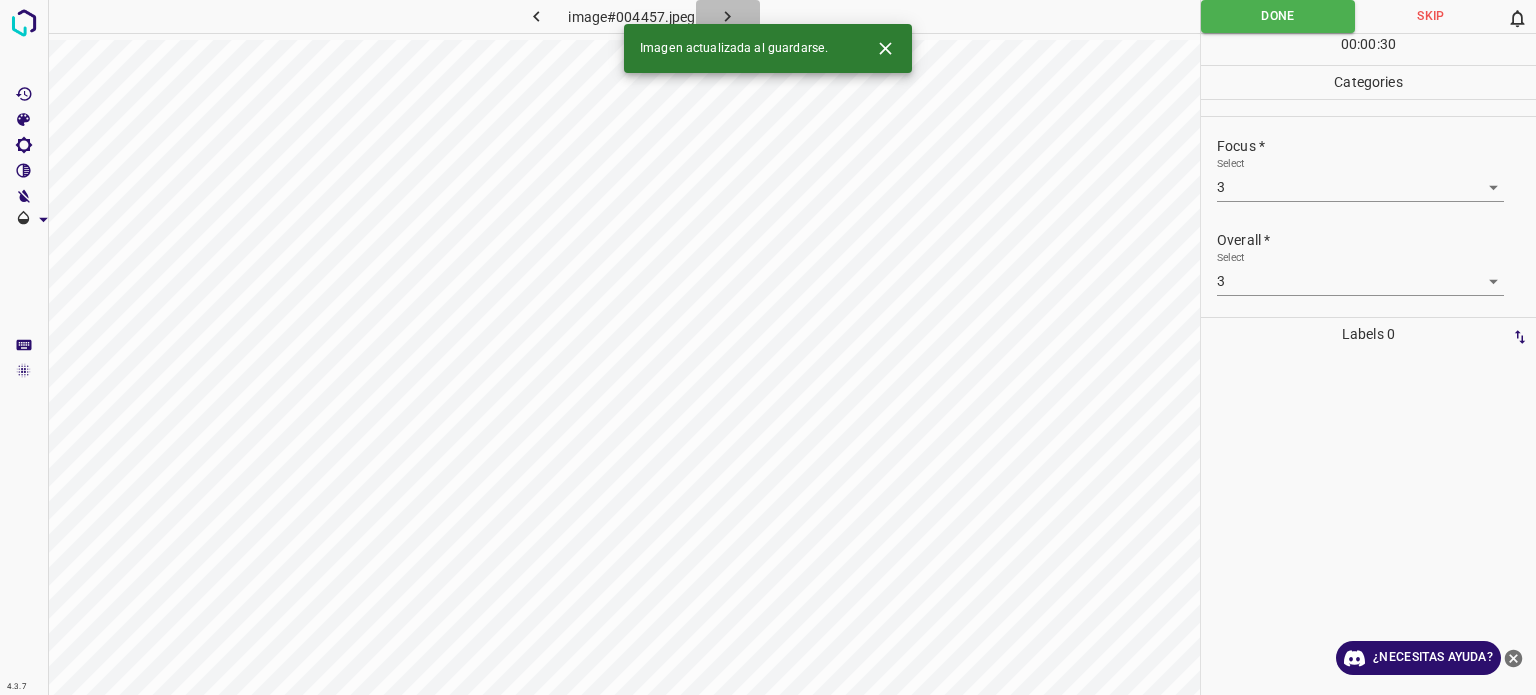 click 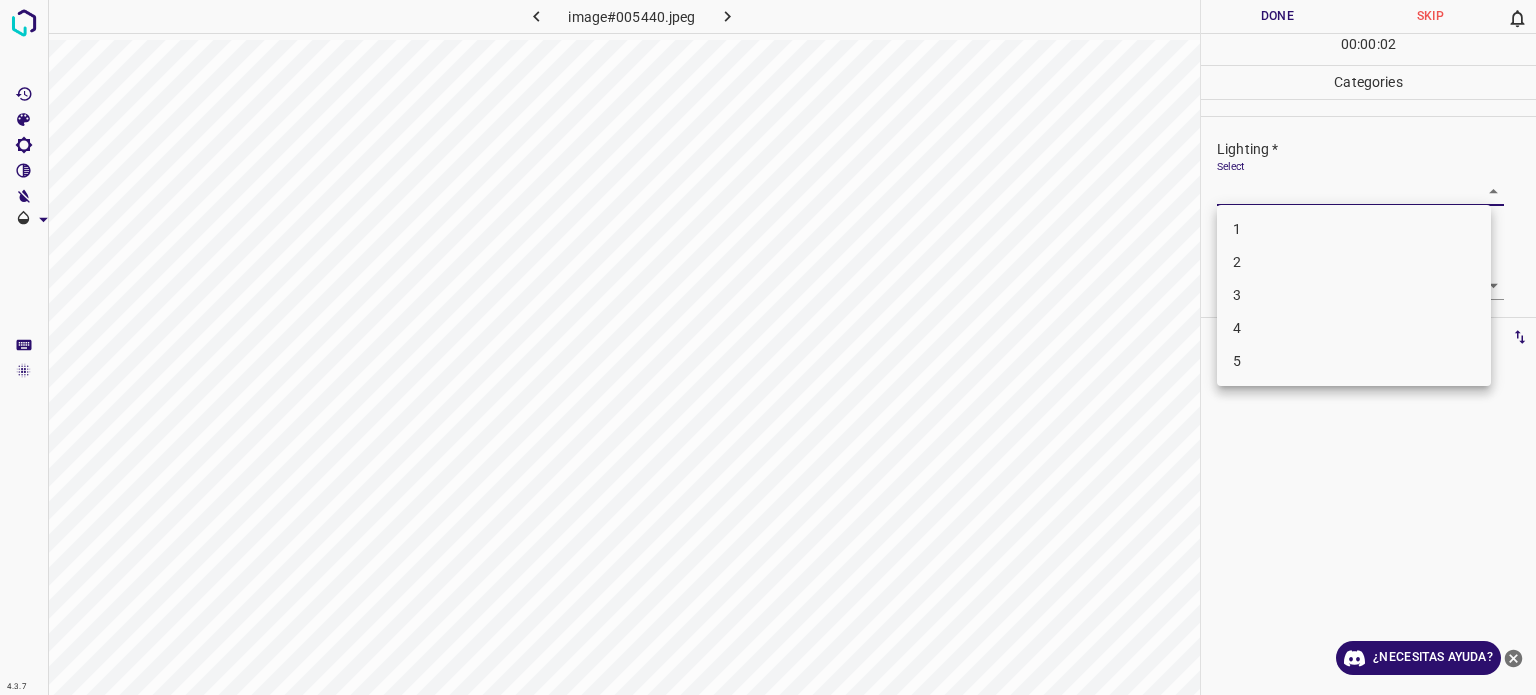 click on "4.3.7 image#005440.jpeg Done Skip 0 00   : 00   : 02   Categories Lighting *  Select ​ Focus *  Select ​ Overall *  Select ​ Labels   0 Categories 1 Lighting 2 Focus 3 Overall Tools Space Change between modes (Draw & Edit) I Auto labeling R Restore zoom M Zoom in N Zoom out Delete Delete selecte label Filters Z Restore filters X Saturation filter C Brightness filter V Contrast filter B Gray scale filter General O Download ¿Necesitas ayuda? - Texto - Esconder - Borrar Texto original Valora esta traducción Tu opinión servirá para ayudar a mejorar el Traductor de Google 1 2 3 4 5" at bounding box center (768, 347) 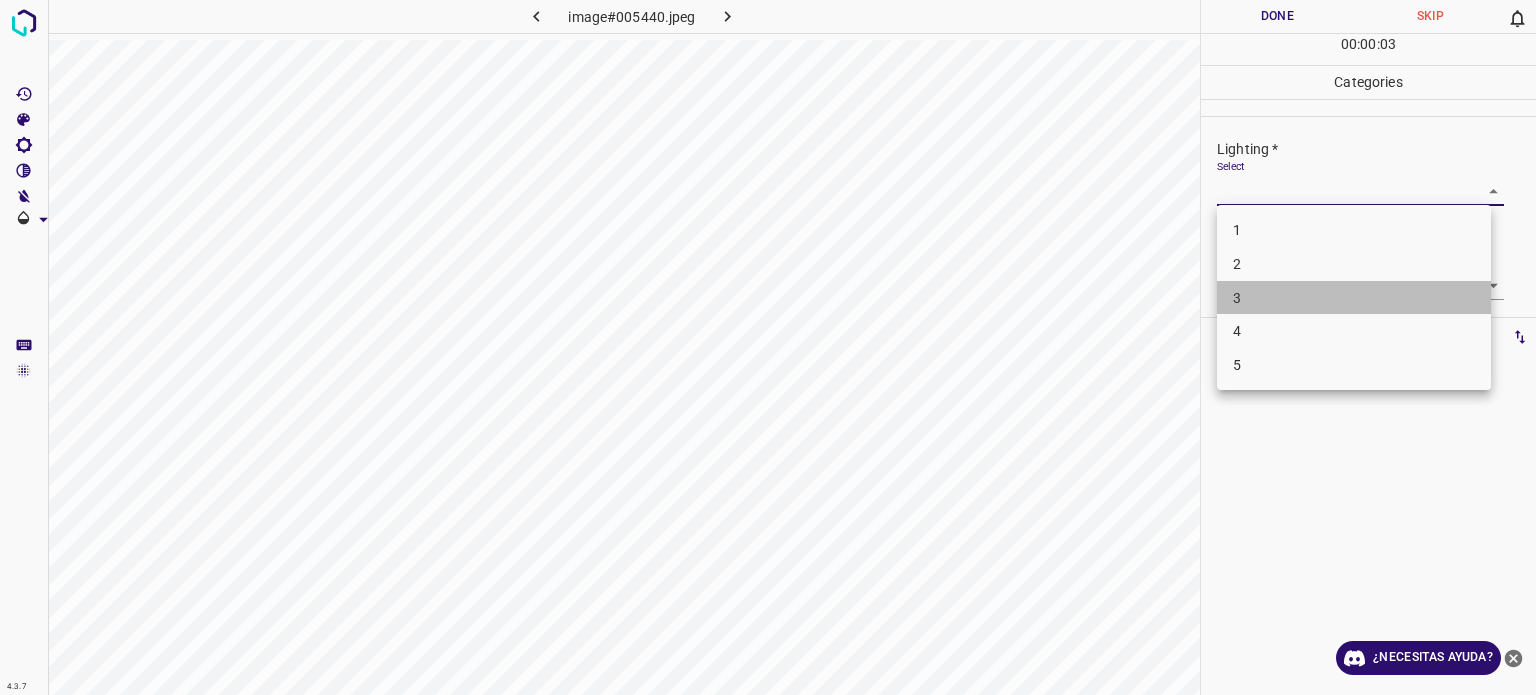 click on "3" at bounding box center [1354, 298] 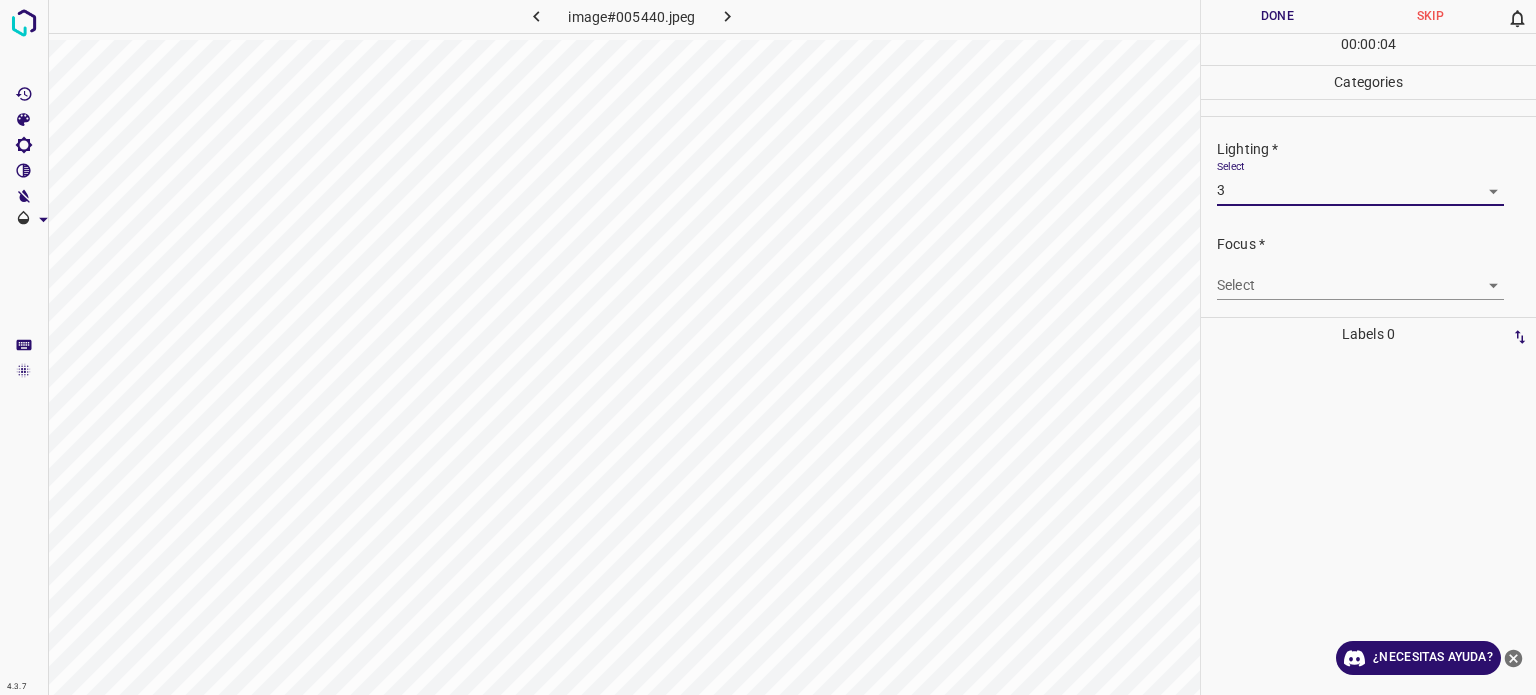 click on "4.3.7 image#005440.jpeg Done Skip 0 00   : 00   : 04   Categories Lighting *  Select 3 3 Focus *  Select ​ Overall *  Select ​ Labels   0 Categories 1 Lighting 2 Focus 3 Overall Tools Space Change between modes (Draw & Edit) I Auto labeling R Restore zoom M Zoom in N Zoom out Delete Delete selecte label Filters Z Restore filters X Saturation filter C Brightness filter V Contrast filter B Gray scale filter General O Download ¿Necesitas ayuda? - Texto - Esconder - Borrar Texto original Valora esta traducción Tu opinión servirá para ayudar a mejorar el Traductor de Google" at bounding box center [768, 347] 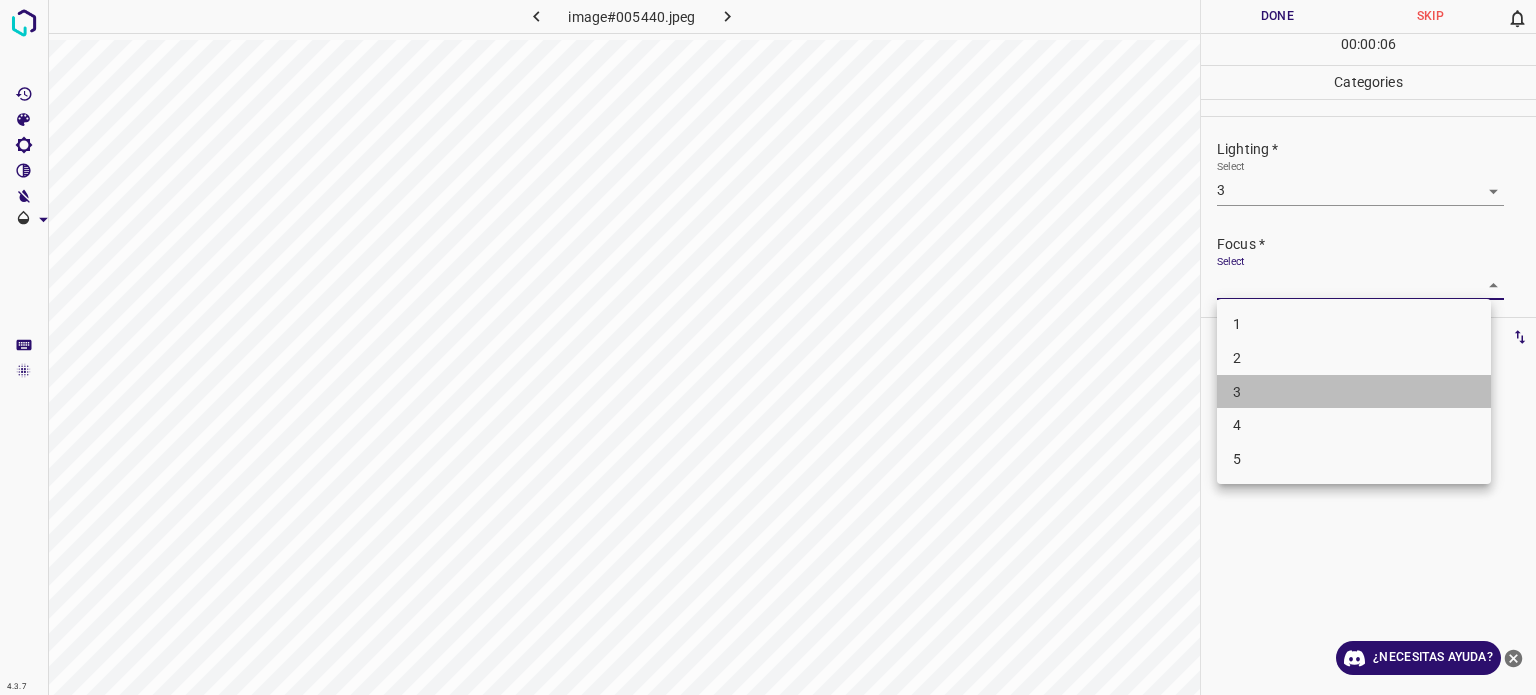 click on "3" at bounding box center (1237, 391) 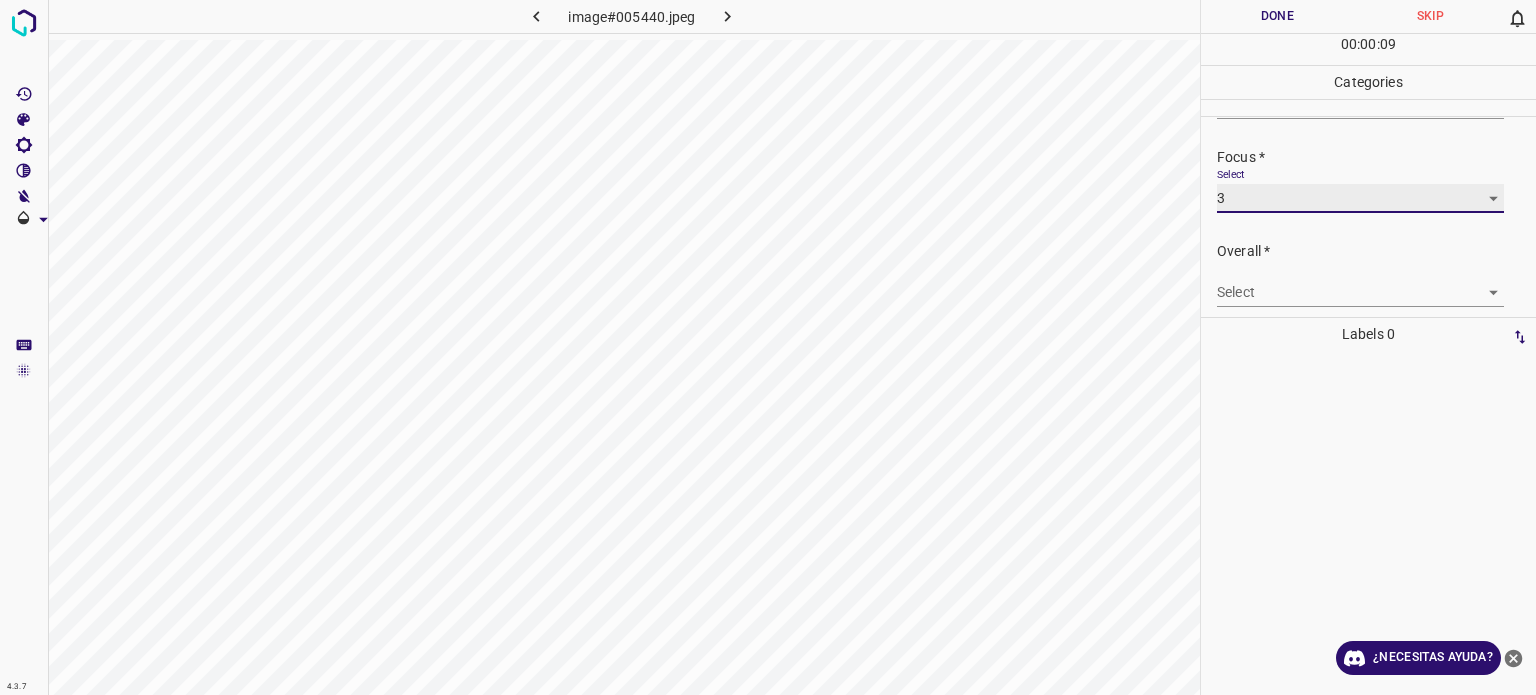 scroll, scrollTop: 98, scrollLeft: 0, axis: vertical 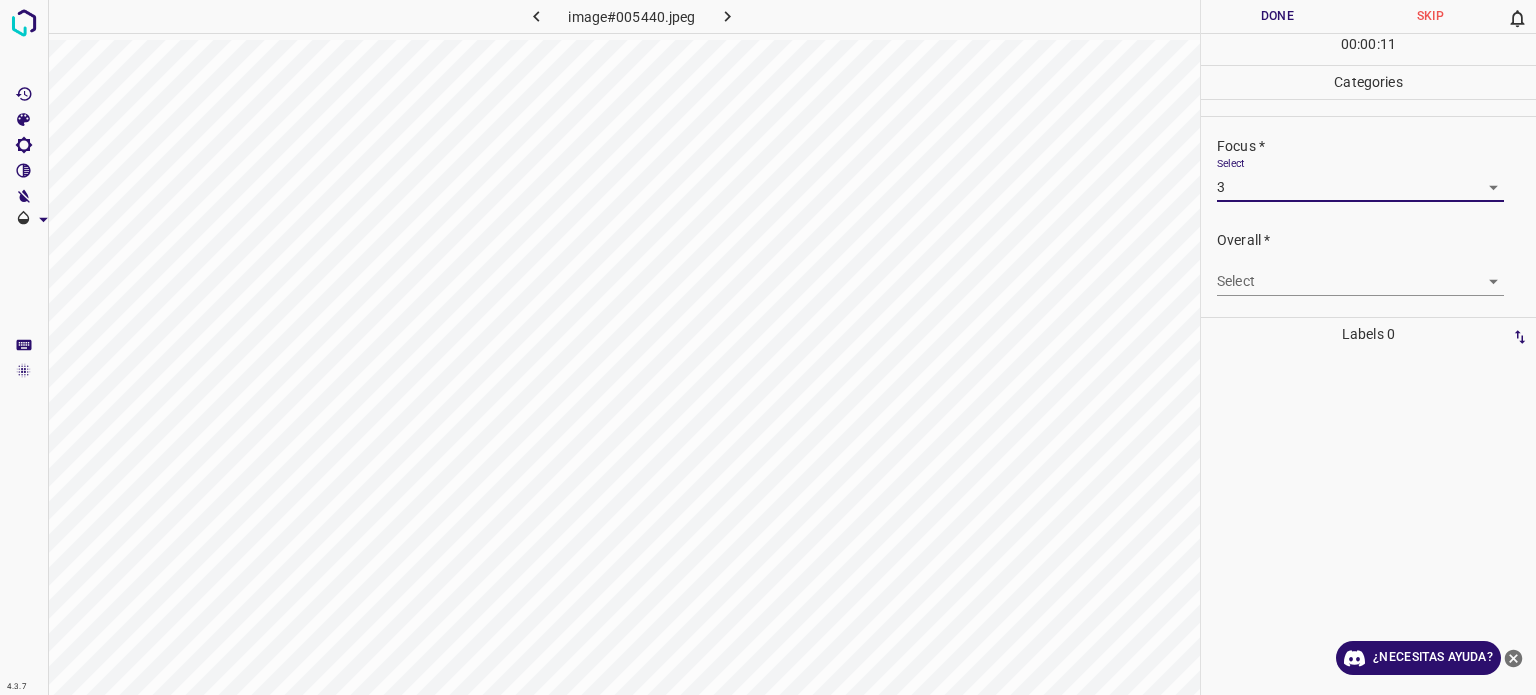 click on "4.3.7 image#005440.jpeg Done Skip 0 00   : 00   : 11   Categories Lighting *  Select 3 3 Focus *  Select 3 3 Overall *  Select ​ Labels   0 Categories 1 Lighting 2 Focus 3 Overall Tools Space Change between modes (Draw & Edit) I Auto labeling R Restore zoom M Zoom in N Zoom out Delete Delete selecte label Filters Z Restore filters X Saturation filter C Brightness filter V Contrast filter B Gray scale filter General O Download ¿Necesitas ayuda? - Texto - Esconder - Borrar Texto original Valora esta traducción Tu opinión servirá para ayudar a mejorar el Traductor de Google" at bounding box center [768, 347] 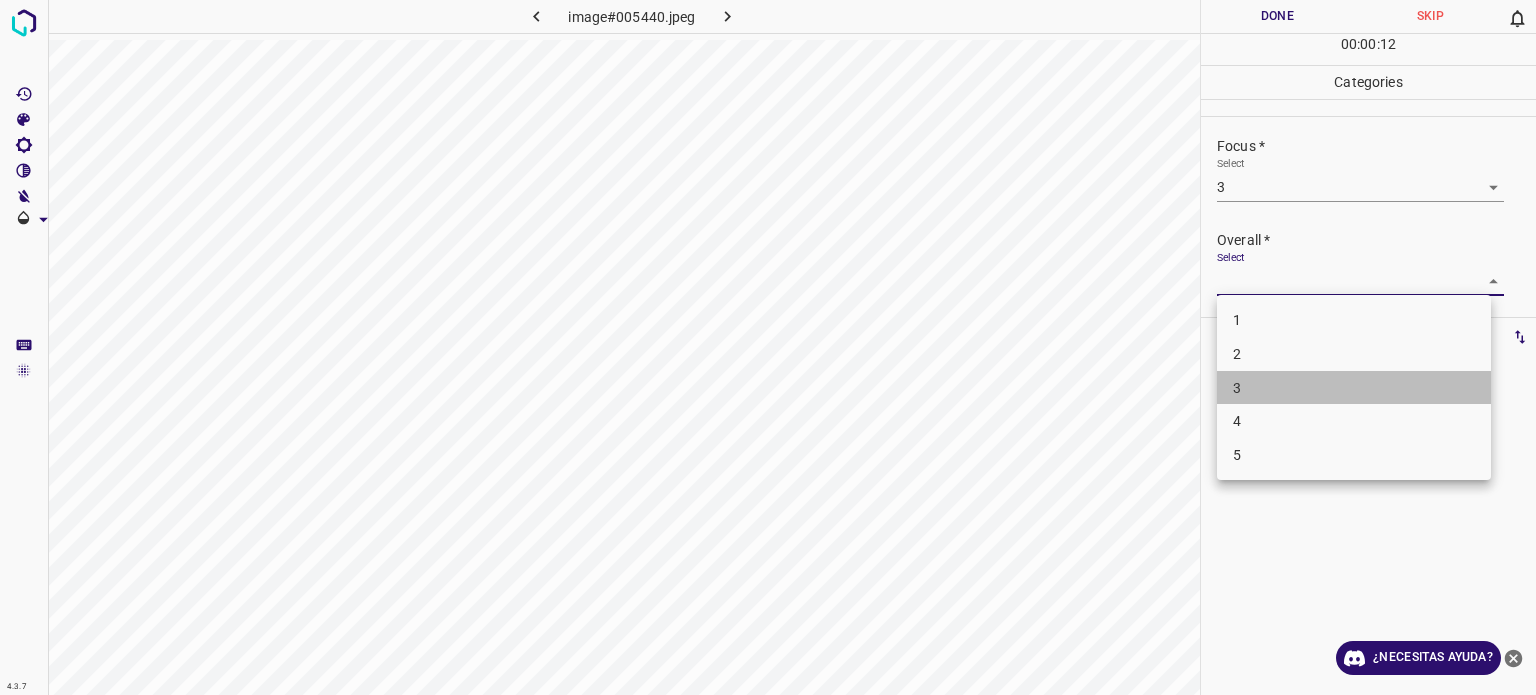 click on "3" at bounding box center (1237, 387) 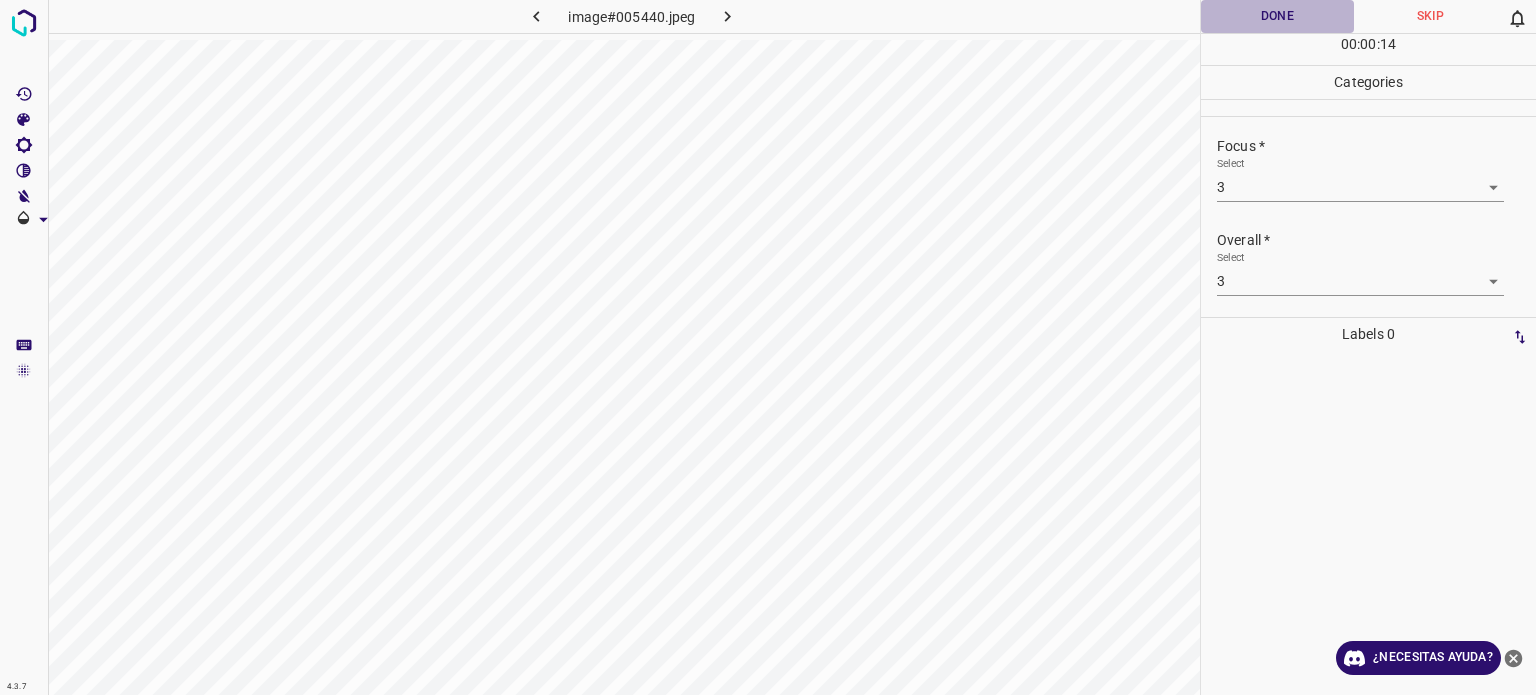 click on "Done" at bounding box center [1277, 16] 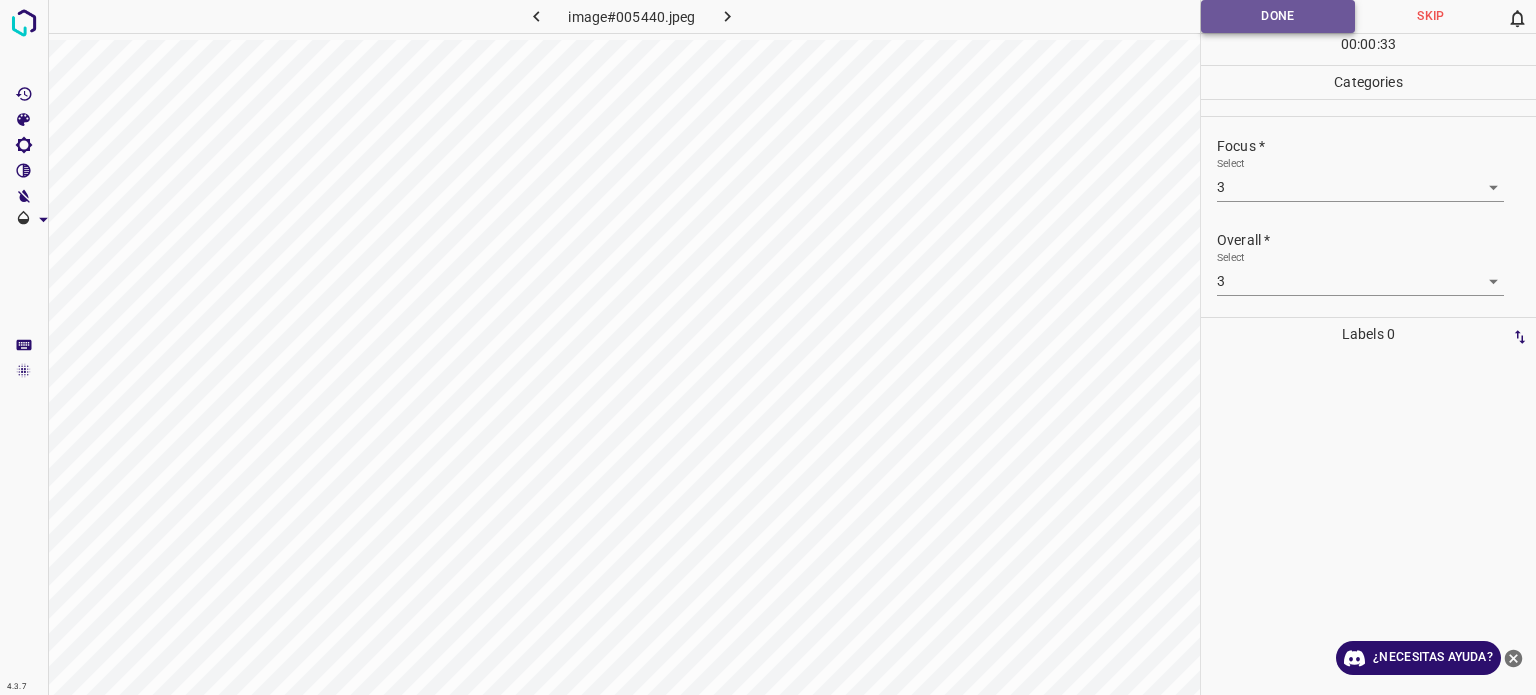 click on "Done" at bounding box center [1278, 16] 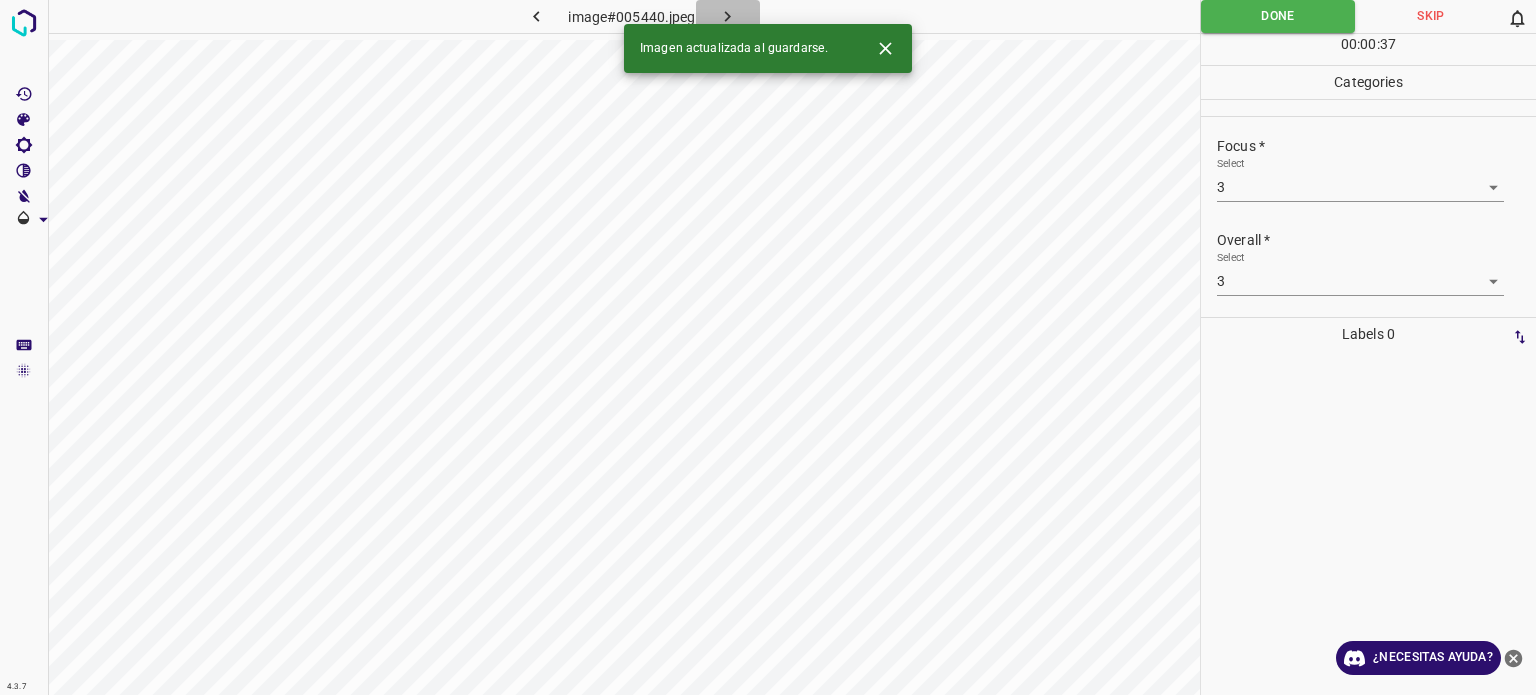 click 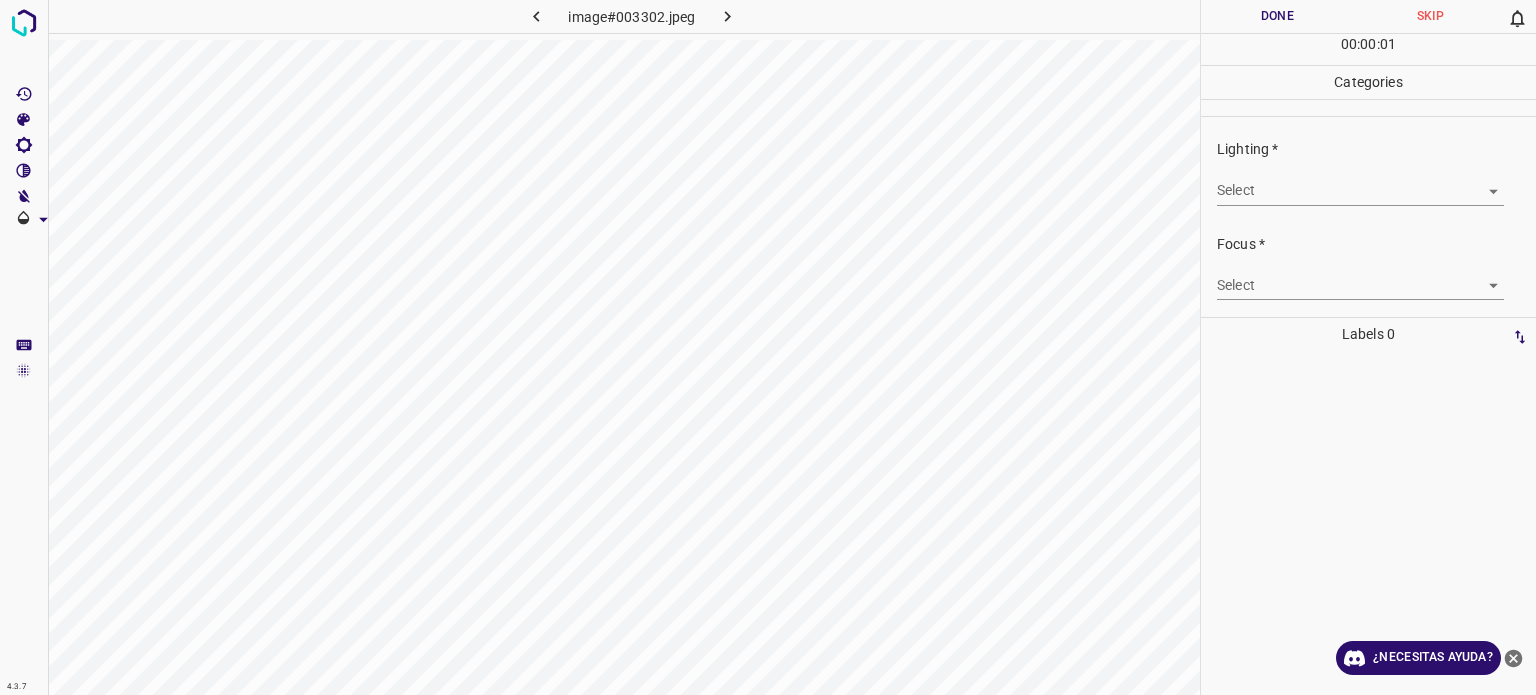 click on "4.3.7 image#003302.jpeg Done Skip 0 00   : 00   : 01   Categories Lighting *  Select ​ Focus *  Select ​ Overall *  Select ​ Labels   0 Categories 1 Lighting 2 Focus 3 Overall Tools Space Change between modes (Draw & Edit) I Auto labeling R Restore zoom M Zoom in N Zoom out Delete Delete selecte label Filters Z Restore filters X Saturation filter C Brightness filter V Contrast filter B Gray scale filter General O Download ¿Necesitas ayuda? - Texto - Esconder - Borrar Texto original Valora esta traducción Tu opinión servirá para ayudar a mejorar el Traductor de Google" at bounding box center [768, 347] 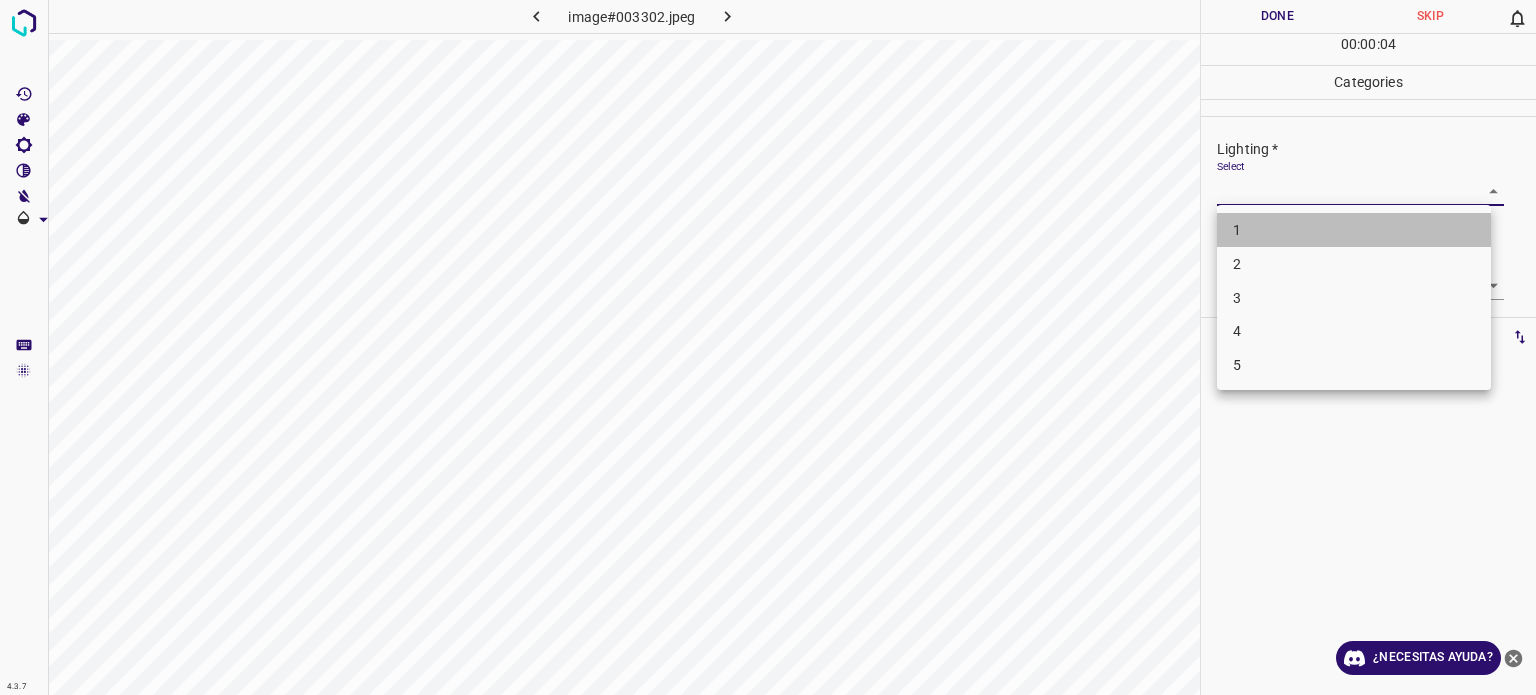 click on "1" at bounding box center (1237, 230) 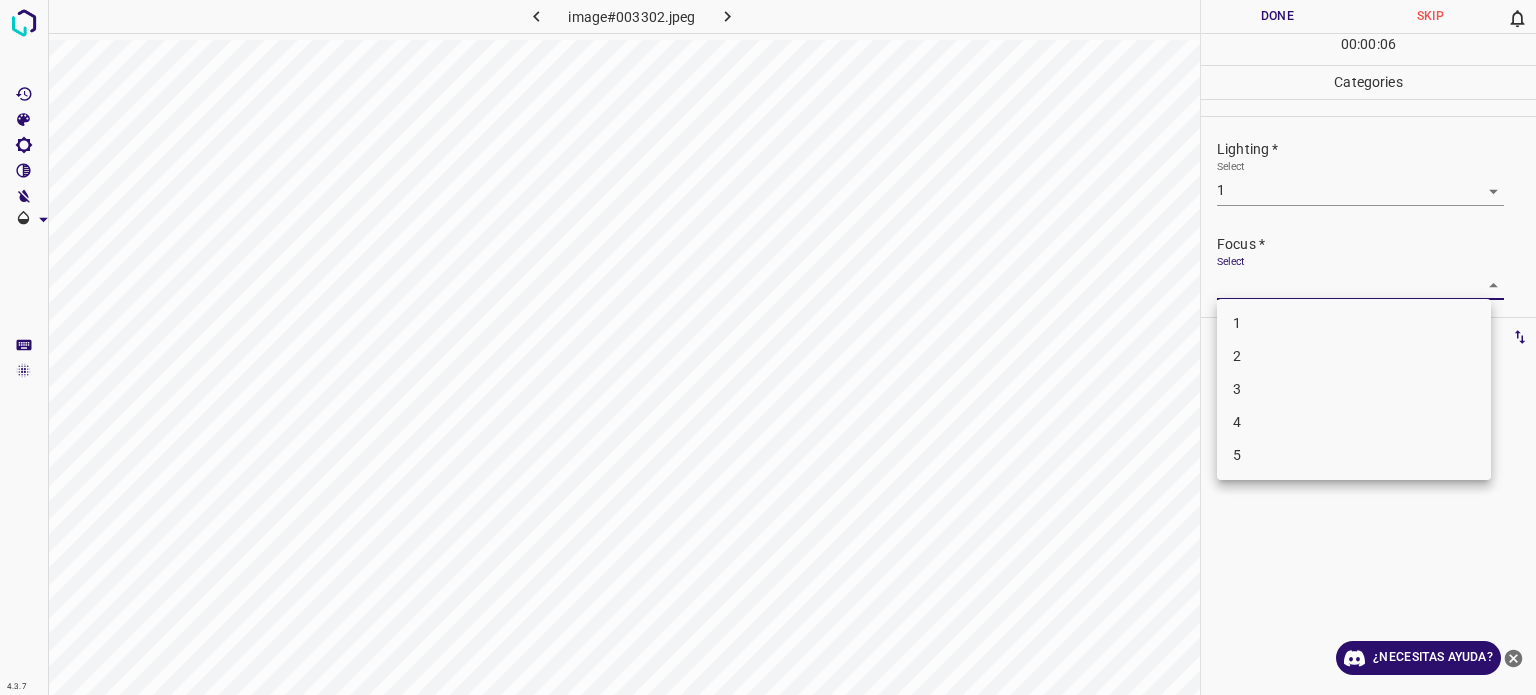 click on "4.3.7 image#003302.jpeg Done Skip 0 00   : 00   : 06   Categories Lighting *  Select 1 1 Focus *  Select ​ Overall *  Select ​ Labels   0 Categories 1 Lighting 2 Focus 3 Overall Tools Space Change between modes (Draw & Edit) I Auto labeling R Restore zoom M Zoom in N Zoom out Delete Delete selecte label Filters Z Restore filters X Saturation filter C Brightness filter V Contrast filter B Gray scale filter General O Download ¿Necesitas ayuda? - Texto - Esconder - Borrar Texto original Valora esta traducción Tu opinión servirá para ayudar a mejorar el Traductor de Google 1 2 3 4 5" at bounding box center [768, 347] 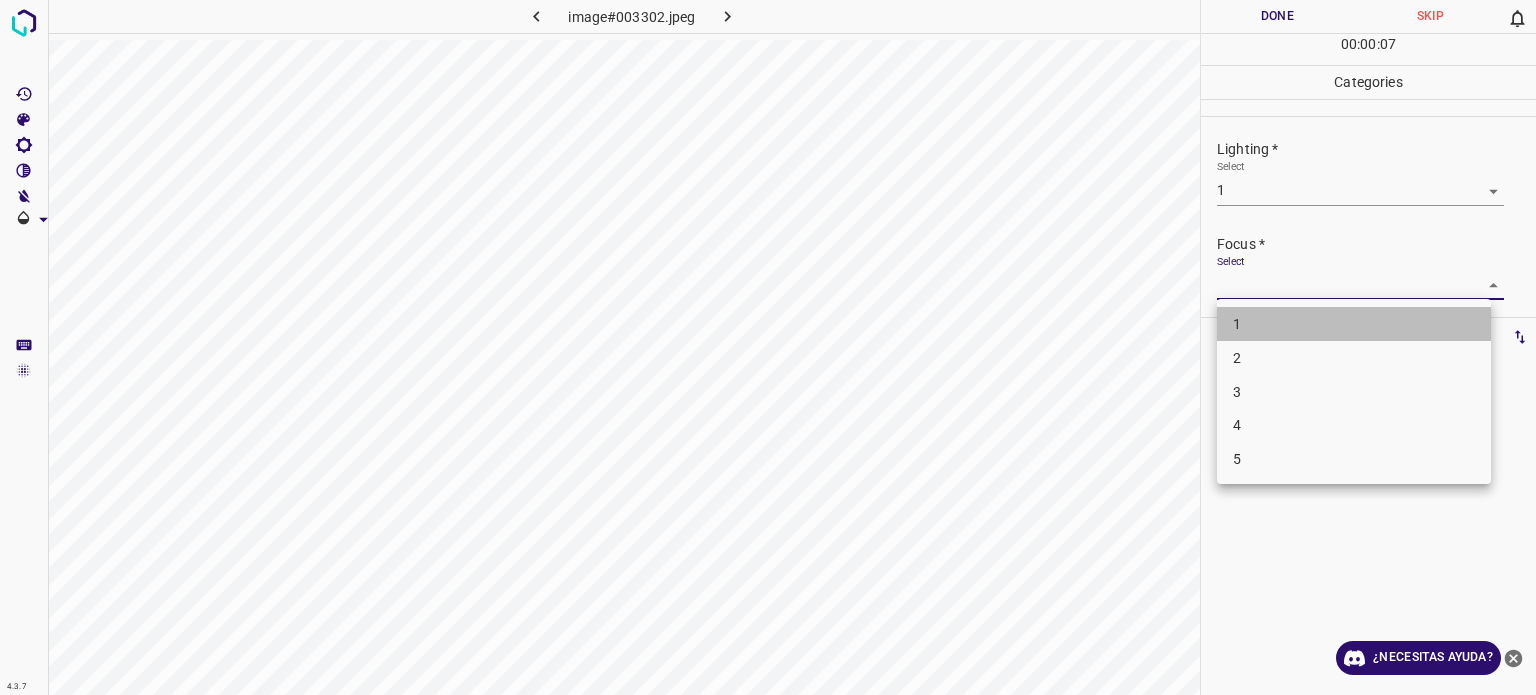 click on "1" at bounding box center [1237, 324] 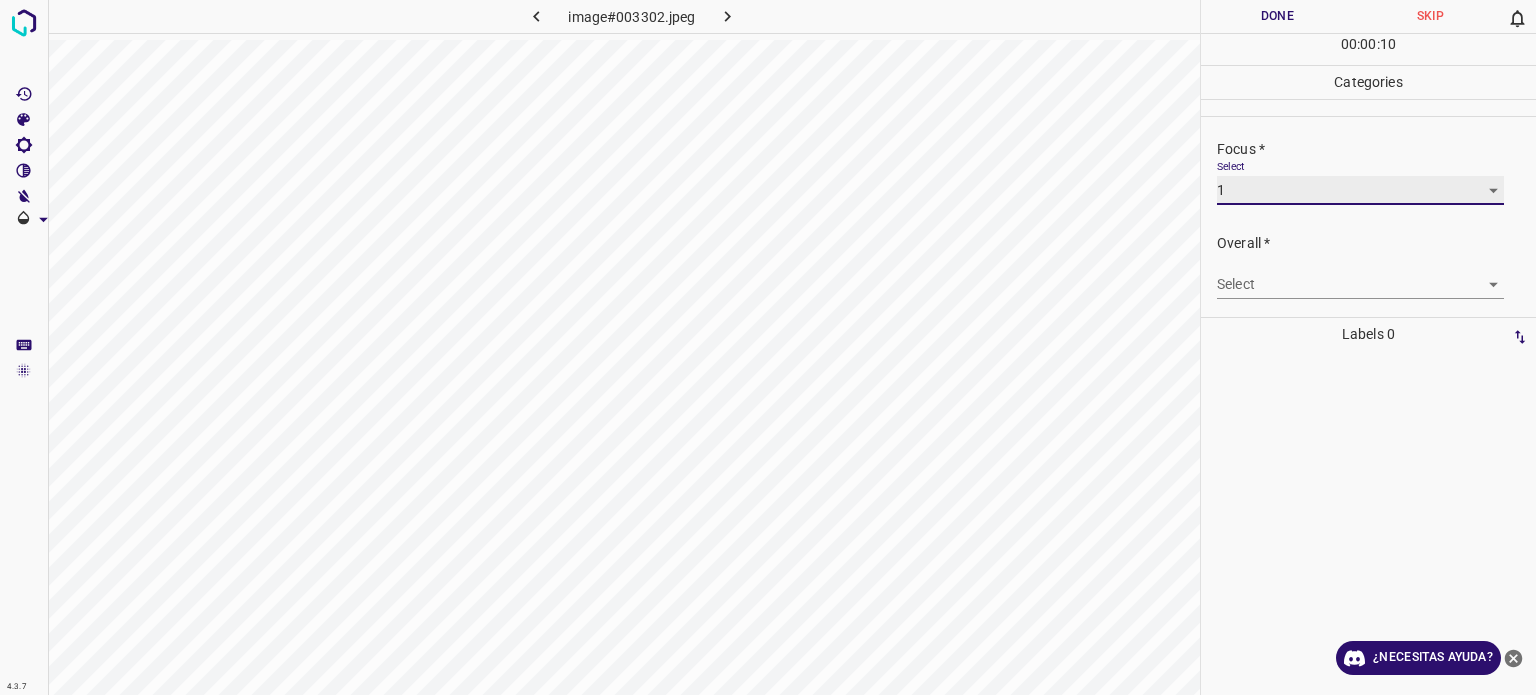 scroll, scrollTop: 98, scrollLeft: 0, axis: vertical 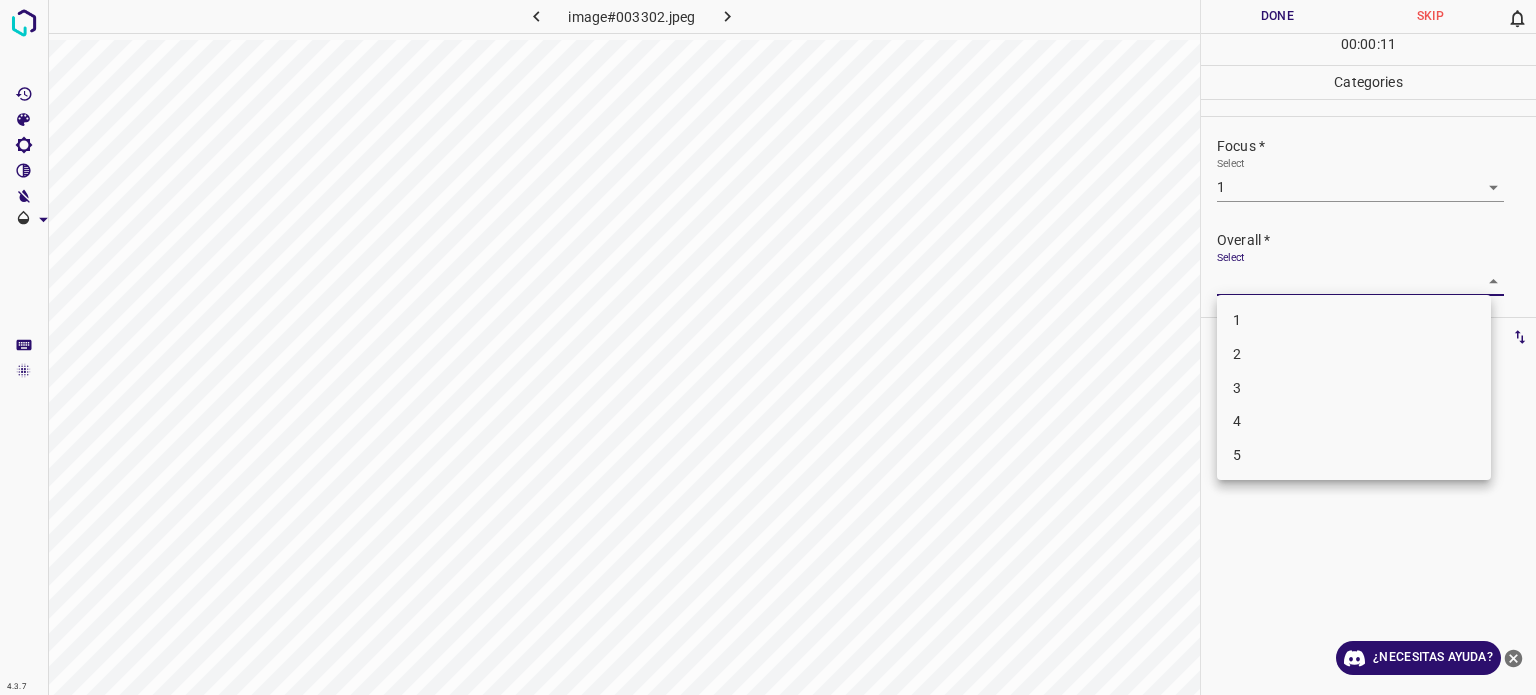 click on "4.3.7 image#003302.jpeg Done Skip 0 00   : 00   : 11   Categories Lighting *  Select 1 1 Focus *  Select 1 1 Overall *  Select ​ Labels   0 Categories 1 Lighting 2 Focus 3 Overall Tools Space Change between modes (Draw & Edit) I Auto labeling R Restore zoom M Zoom in N Zoom out Delete Delete selecte label Filters Z Restore filters X Saturation filter C Brightness filter V Contrast filter B Gray scale filter General O Download ¿Necesitas ayuda? - Texto - Esconder - Borrar Texto original Valora esta traducción Tu opinión servirá para ayudar a mejorar el Traductor de Google 1 2 3 4 5" at bounding box center [768, 347] 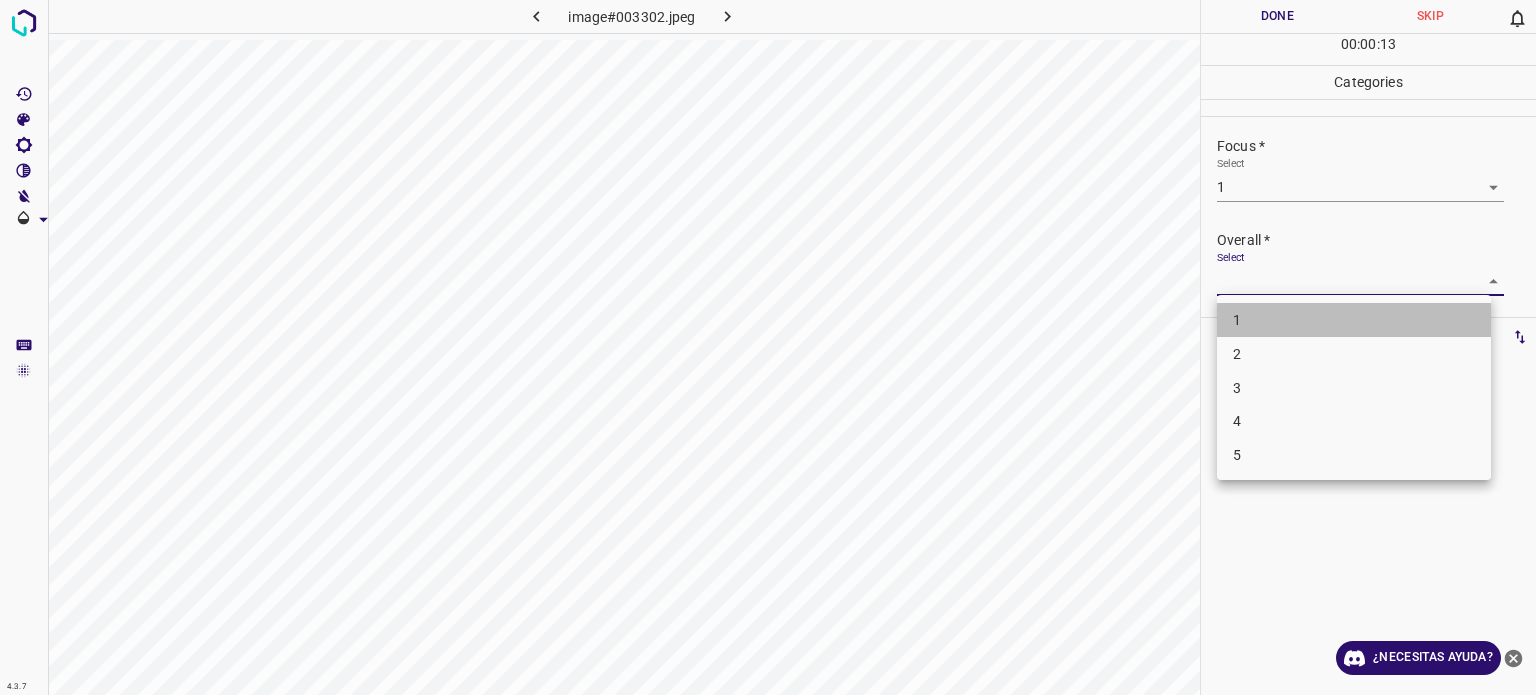 click on "1" at bounding box center [1237, 320] 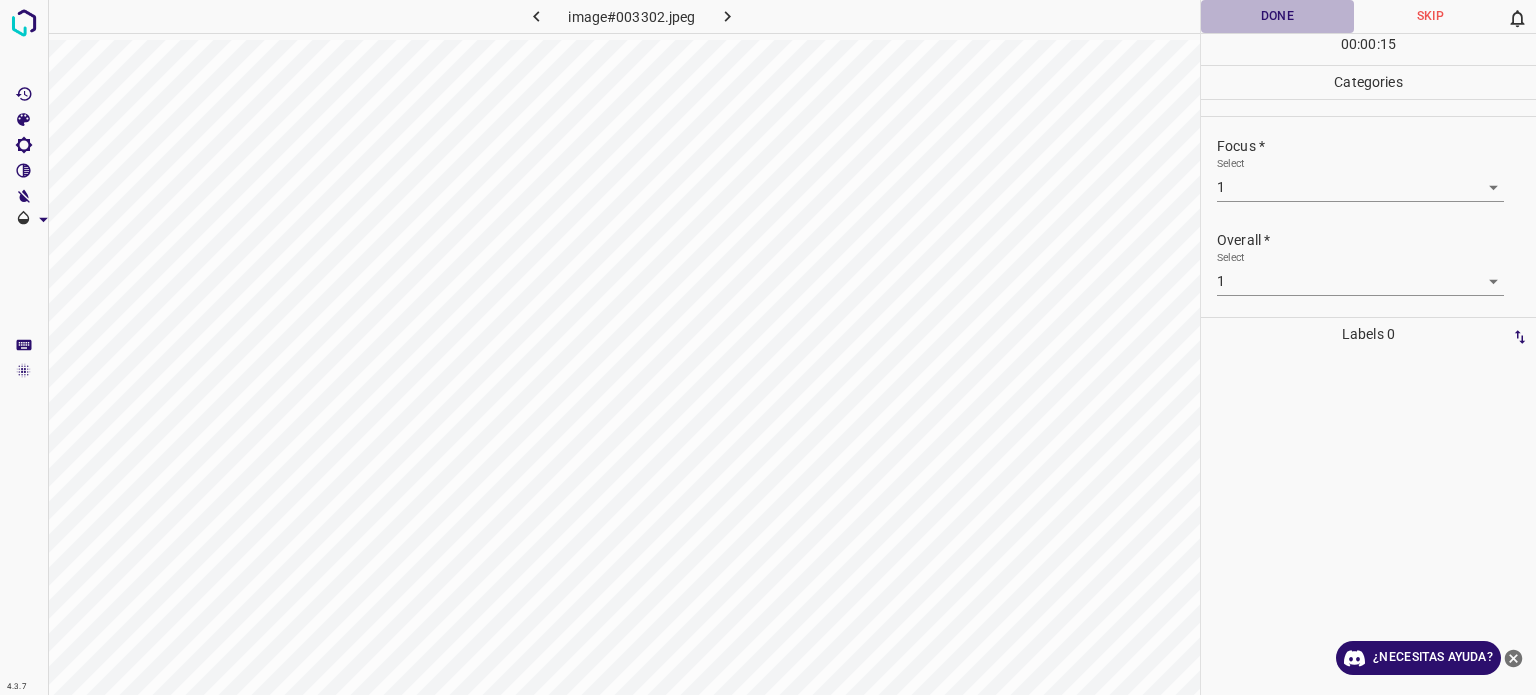 click on "Done" at bounding box center [1277, 16] 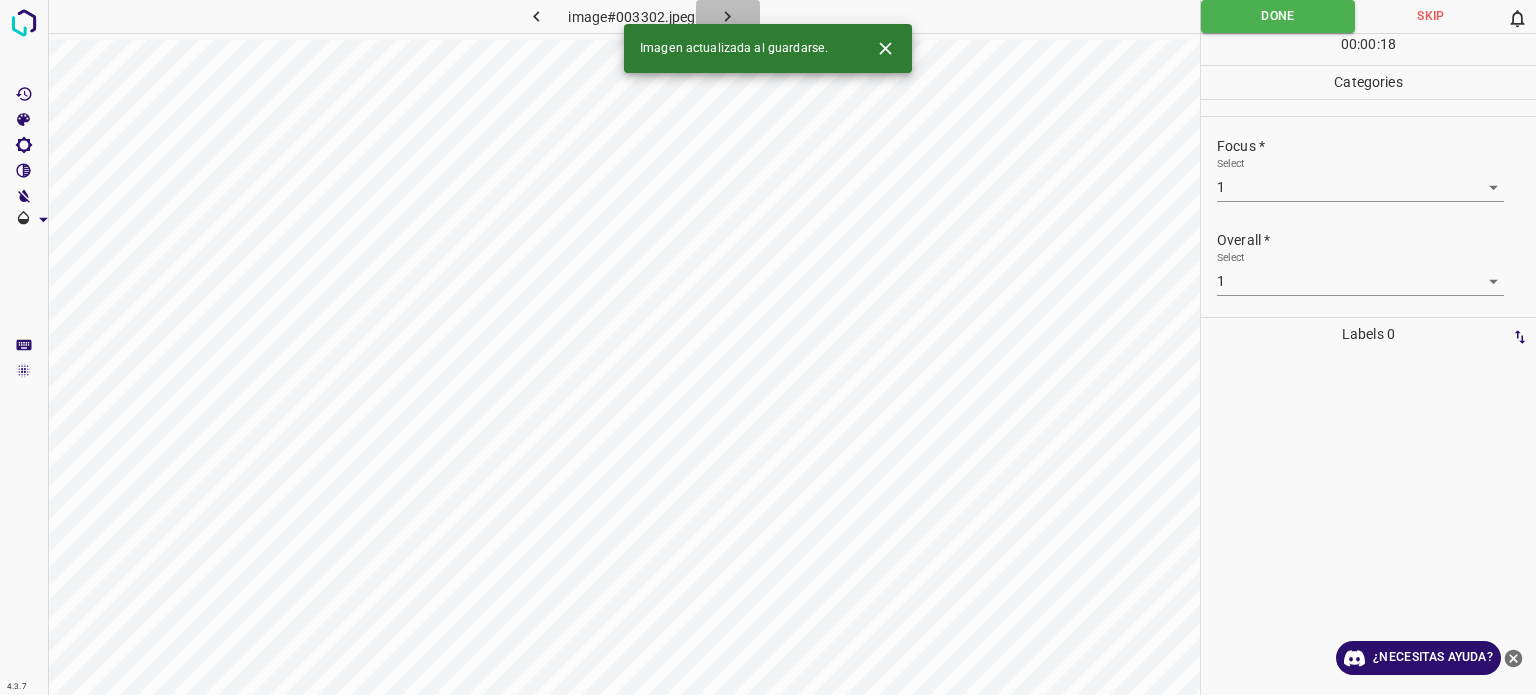 click 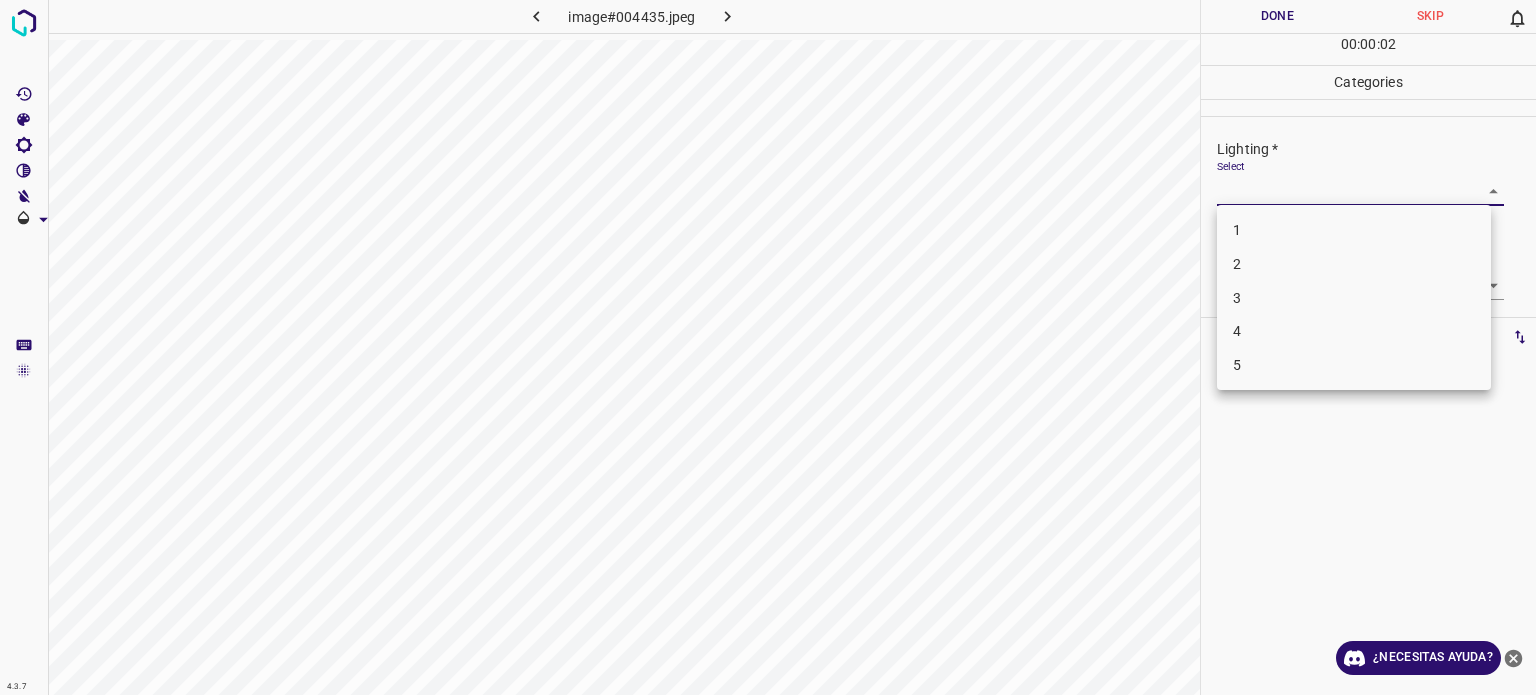 click on "4.3.7 image#004435.jpeg Done Skip 0 00   : 00   : 02   Categories Lighting *  Select ​ Focus *  Select ​ Overall *  Select ​ Labels   0 Categories 1 Lighting 2 Focus 3 Overall Tools Space Change between modes (Draw & Edit) I Auto labeling R Restore zoom M Zoom in N Zoom out Delete Delete selecte label Filters Z Restore filters X Saturation filter C Brightness filter V Contrast filter B Gray scale filter General O Download ¿Necesitas ayuda? - Texto - Esconder - Borrar Texto original Valora esta traducción Tu opinión servirá para ayudar a mejorar el Traductor de Google 1 2 3 4 5" at bounding box center (768, 347) 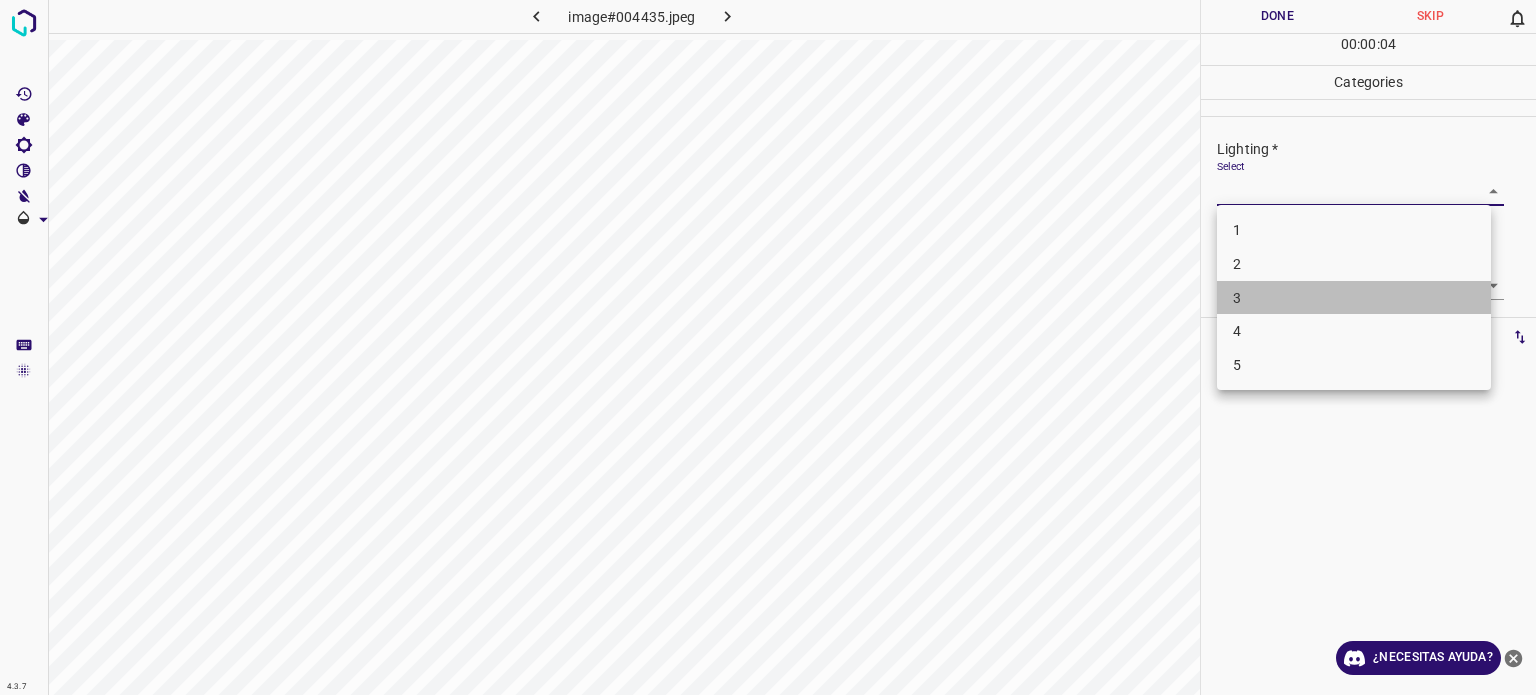 click on "3" at bounding box center [1237, 297] 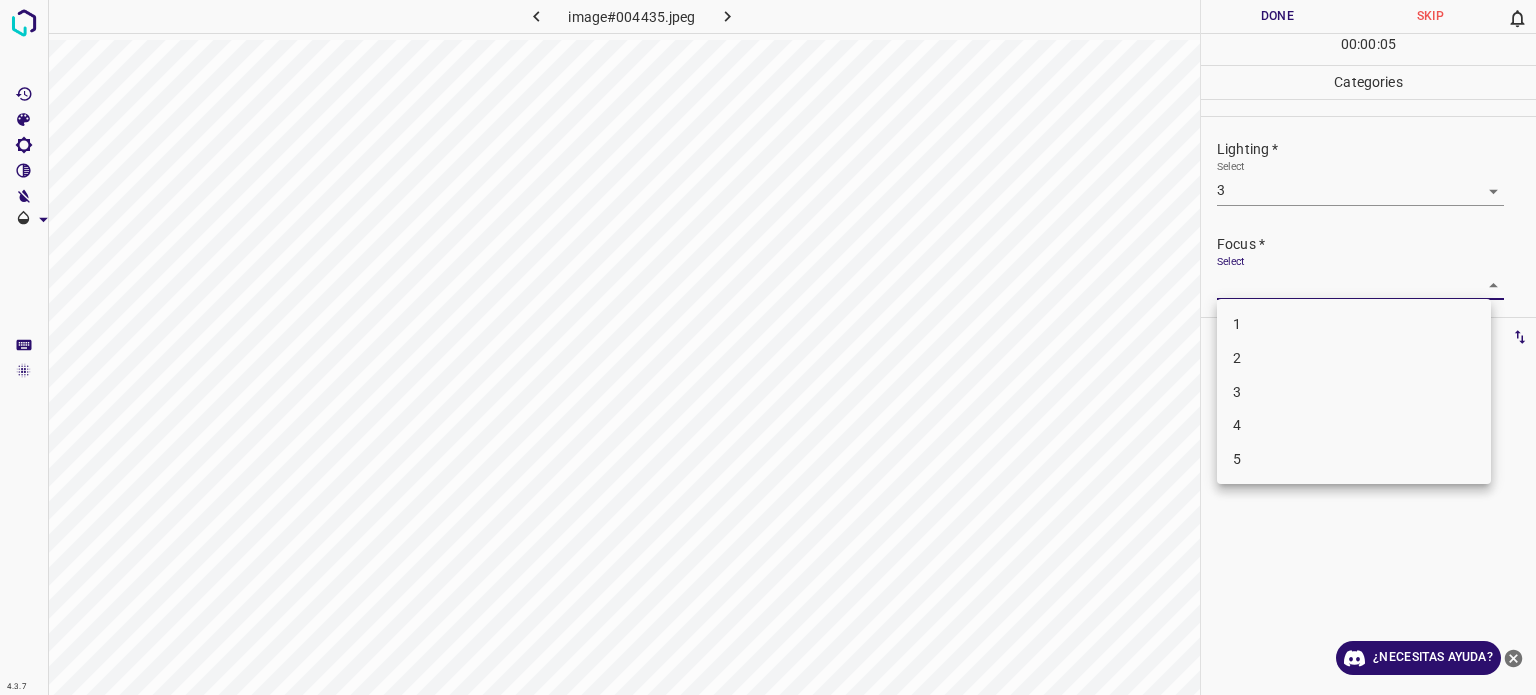click on "4.3.7 image#004435.jpeg Done Skip 0 00   : 00   : 05   Categories Lighting *  Select 3 3 Focus *  Select ​ Overall *  Select ​ Labels   0 Categories 1 Lighting 2 Focus 3 Overall Tools Space Change between modes (Draw & Edit) I Auto labeling R Restore zoom M Zoom in N Zoom out Delete Delete selecte label Filters Z Restore filters X Saturation filter C Brightness filter V Contrast filter B Gray scale filter General O Download ¿Necesitas ayuda? - Texto - Esconder - Borrar Texto original Valora esta traducción Tu opinión servirá para ayudar a mejorar el Traductor de Google 1 2 3 4 5" at bounding box center [768, 347] 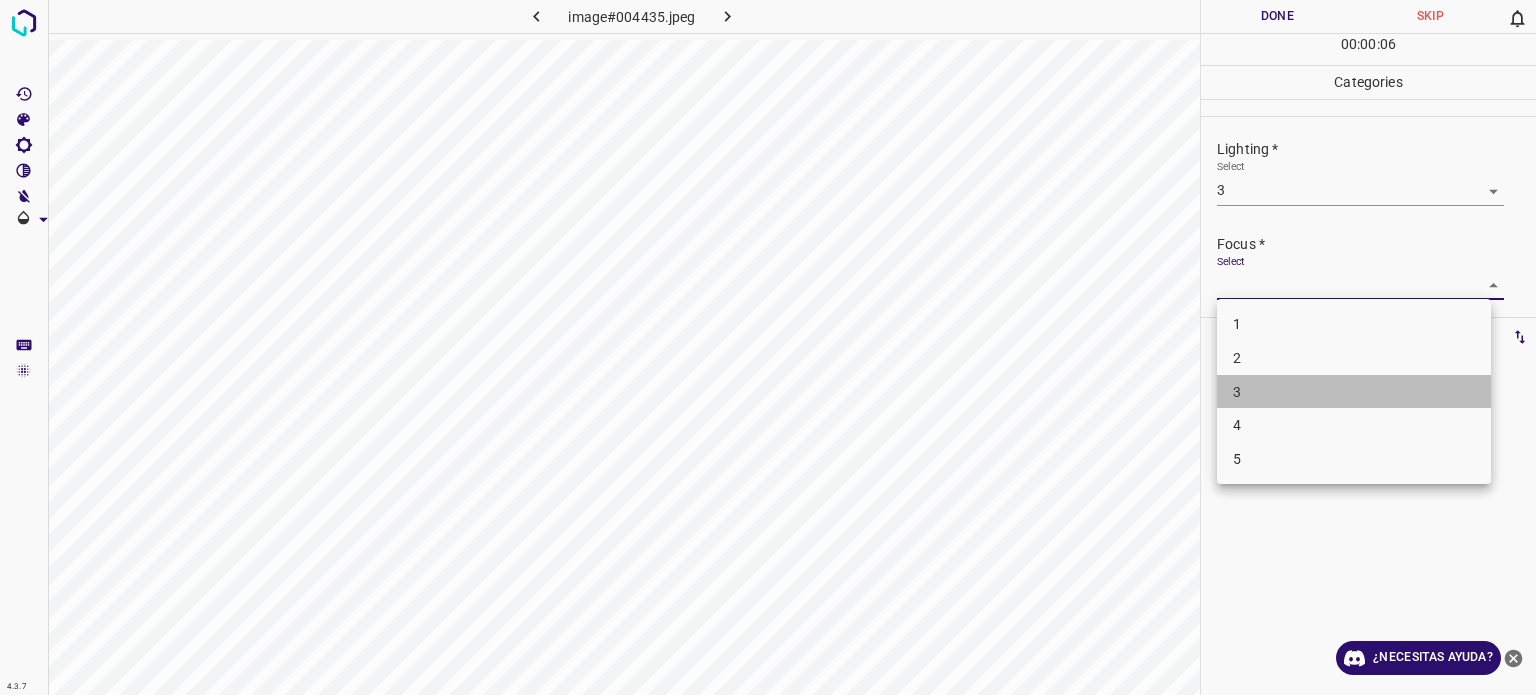 click on "3" at bounding box center (1354, 392) 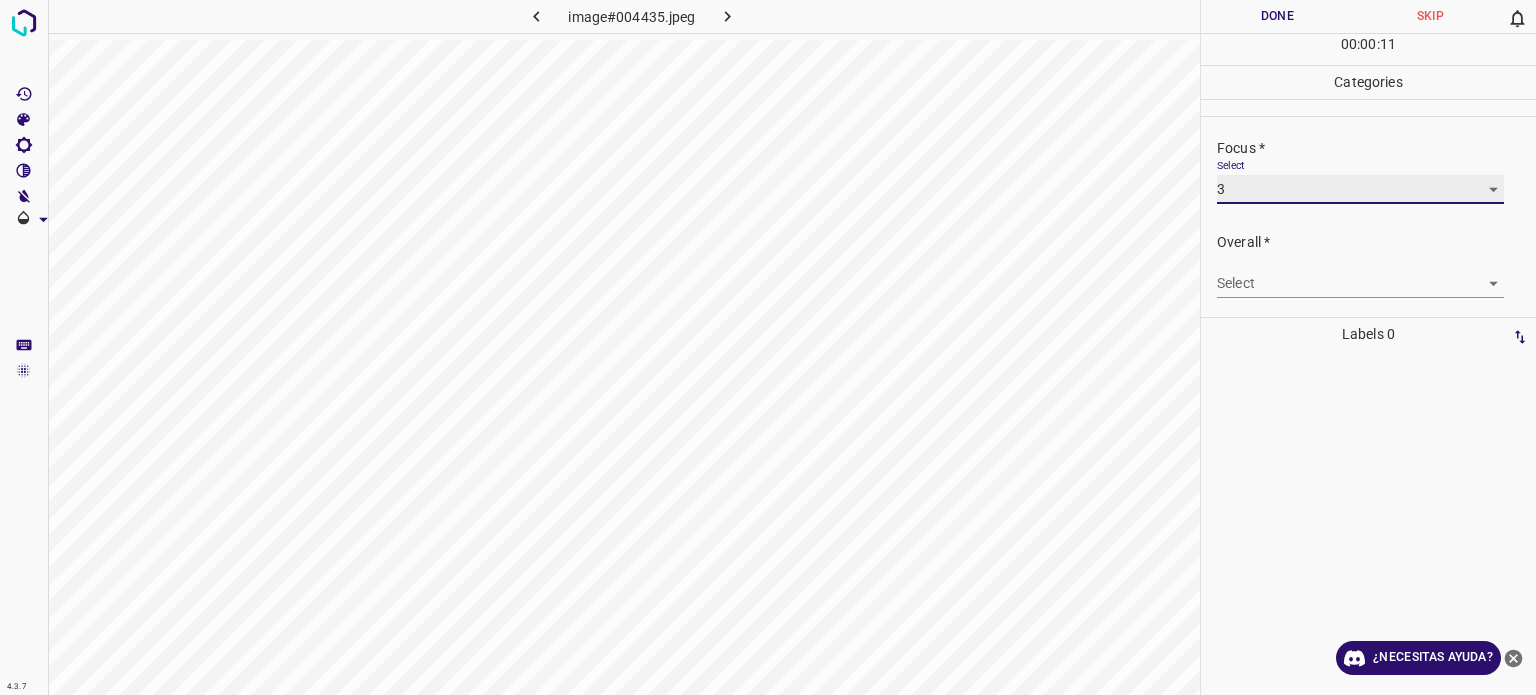 scroll, scrollTop: 98, scrollLeft: 0, axis: vertical 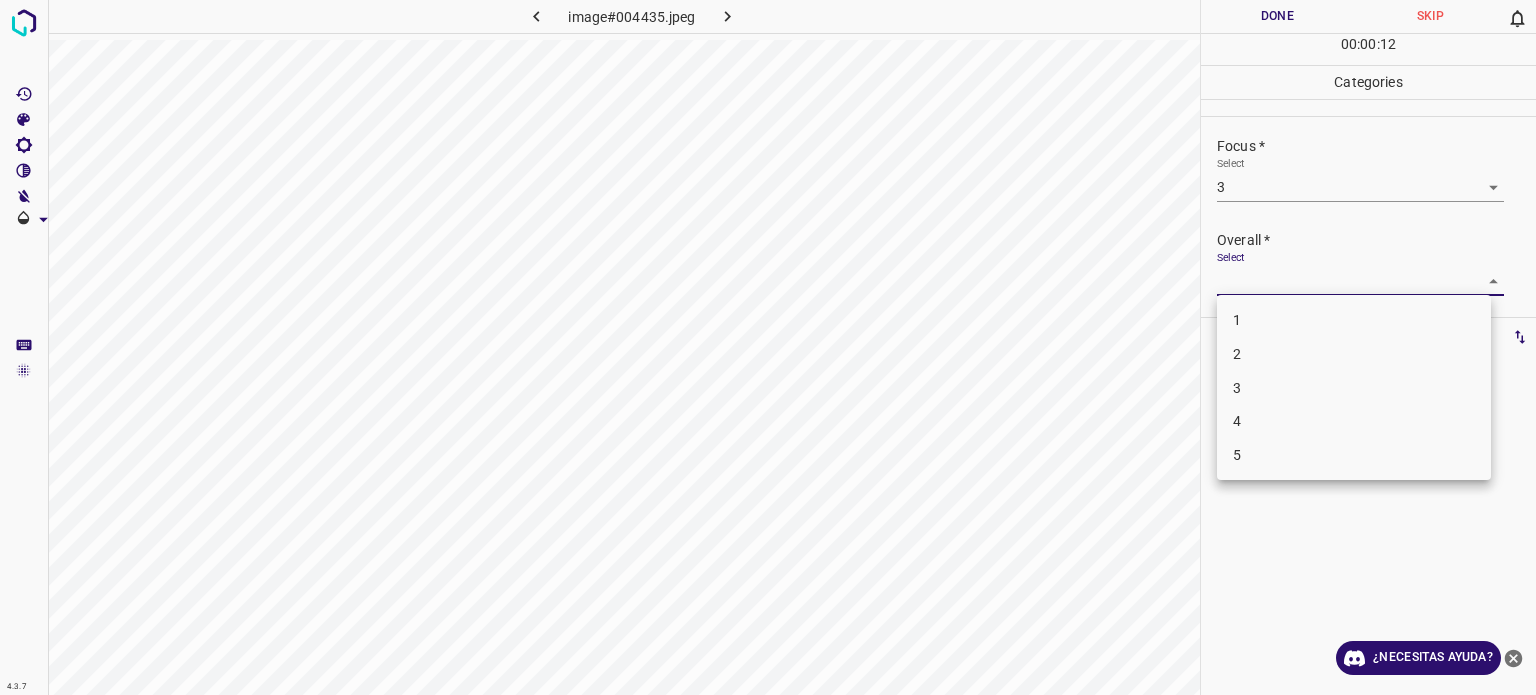 click on "4.3.7 image#004435.jpeg Done Skip 0 00   : 00   : 12   Categories Lighting *  Select 3 3 Focus *  Select 3 3 Overall *  Select ​ Labels   0 Categories 1 Lighting 2 Focus 3 Overall Tools Space Change between modes (Draw & Edit) I Auto labeling R Restore zoom M Zoom in N Zoom out Delete Delete selecte label Filters Z Restore filters X Saturation filter C Brightness filter V Contrast filter B Gray scale filter General O Download ¿Necesitas ayuda? - Texto - Esconder - Borrar Texto original Valora esta traducción Tu opinión servirá para ayudar a mejorar el Traductor de Google 1 2 3 4 5" at bounding box center (768, 347) 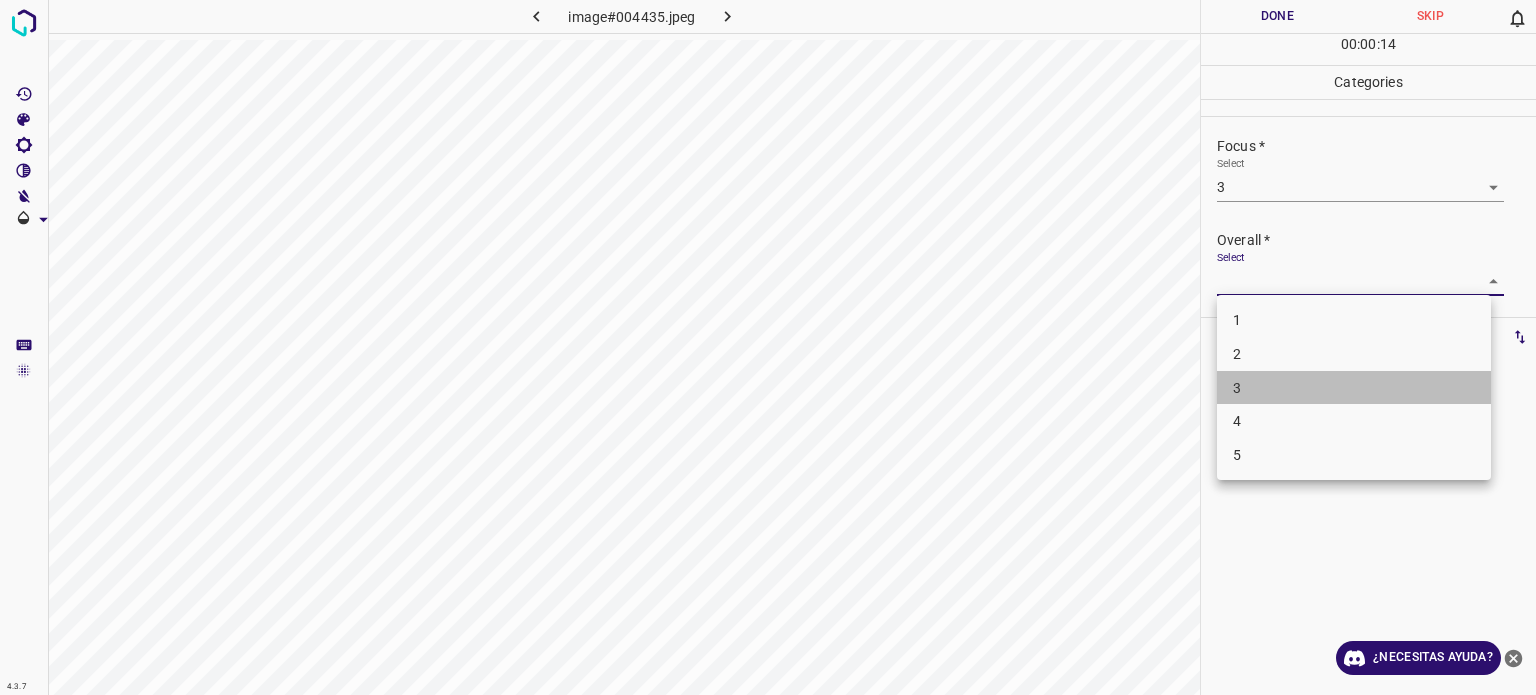 click on "3" at bounding box center (1354, 388) 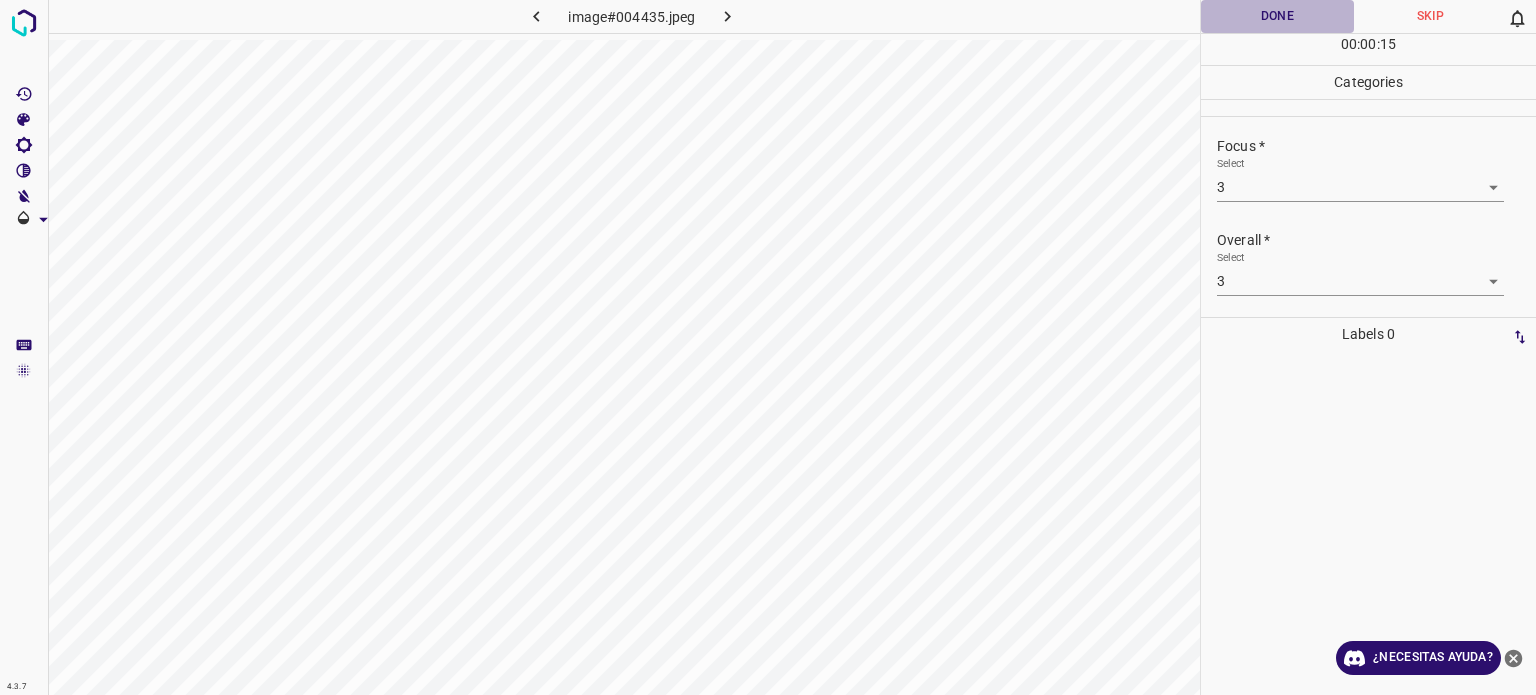 click on "Done" at bounding box center (1277, 16) 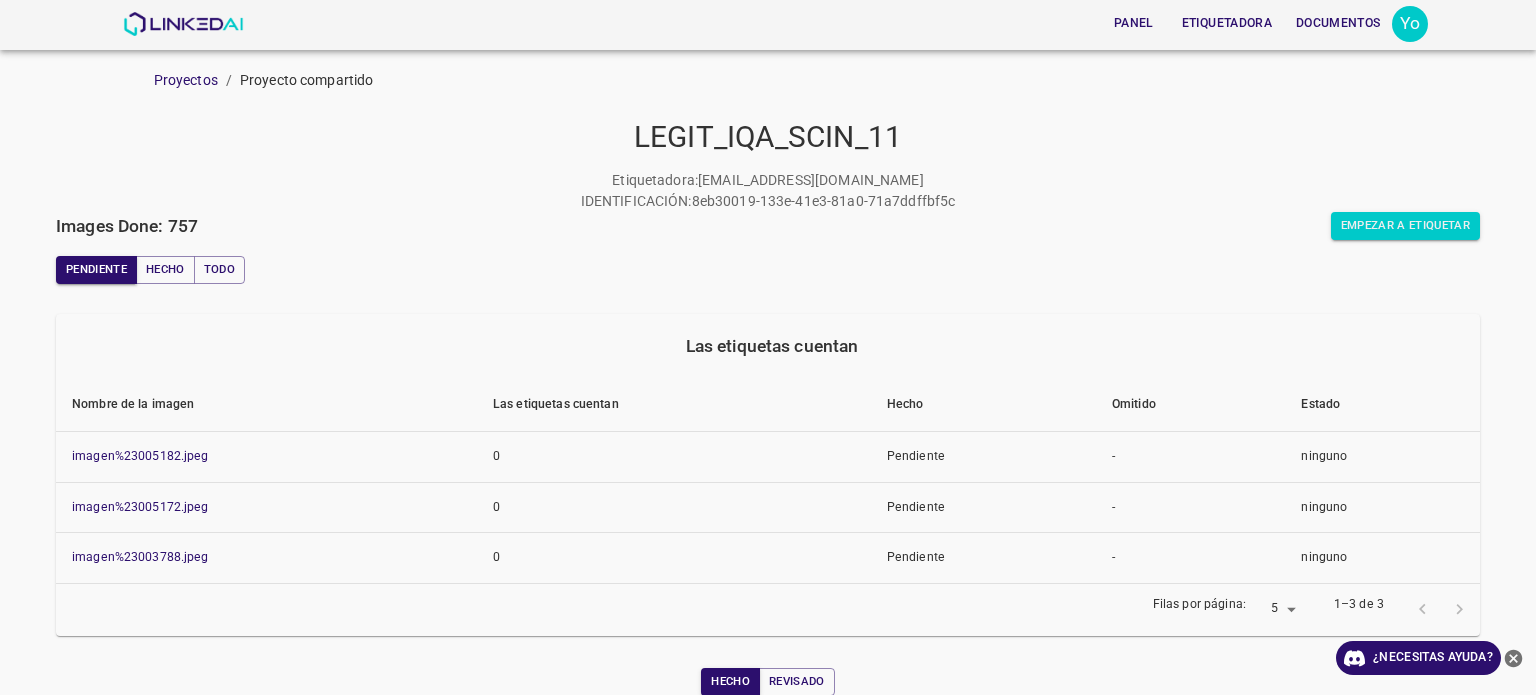 scroll, scrollTop: 0, scrollLeft: 0, axis: both 